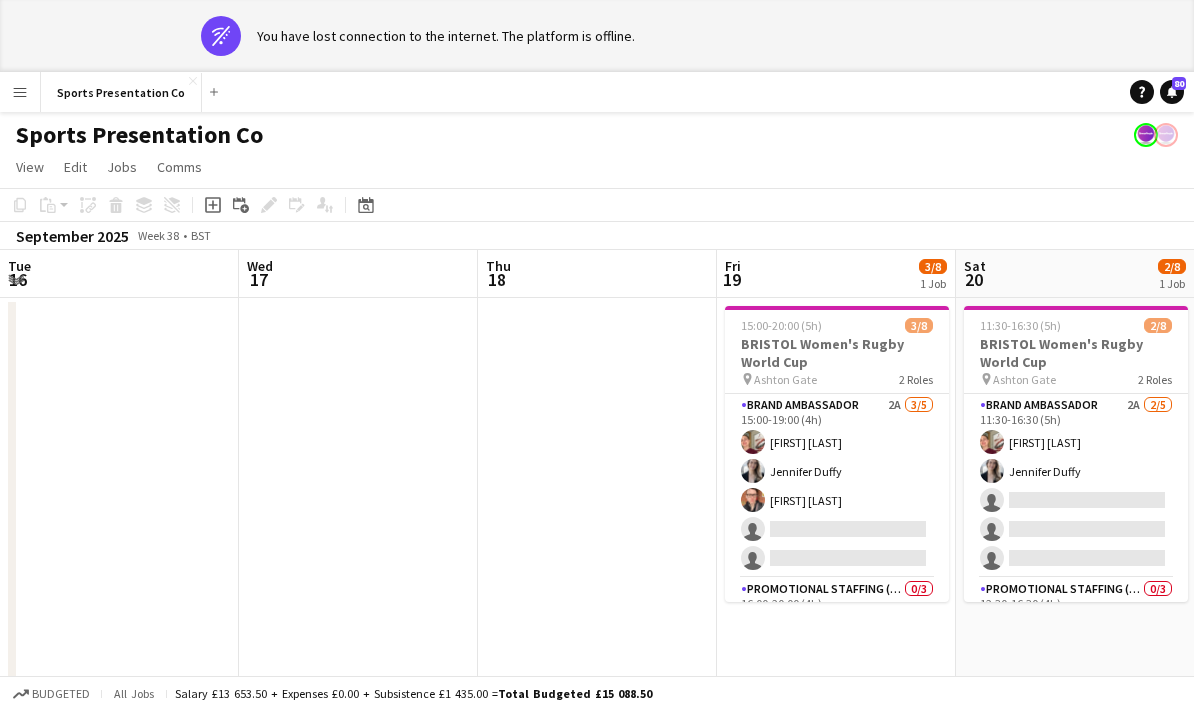scroll, scrollTop: 0, scrollLeft: 0, axis: both 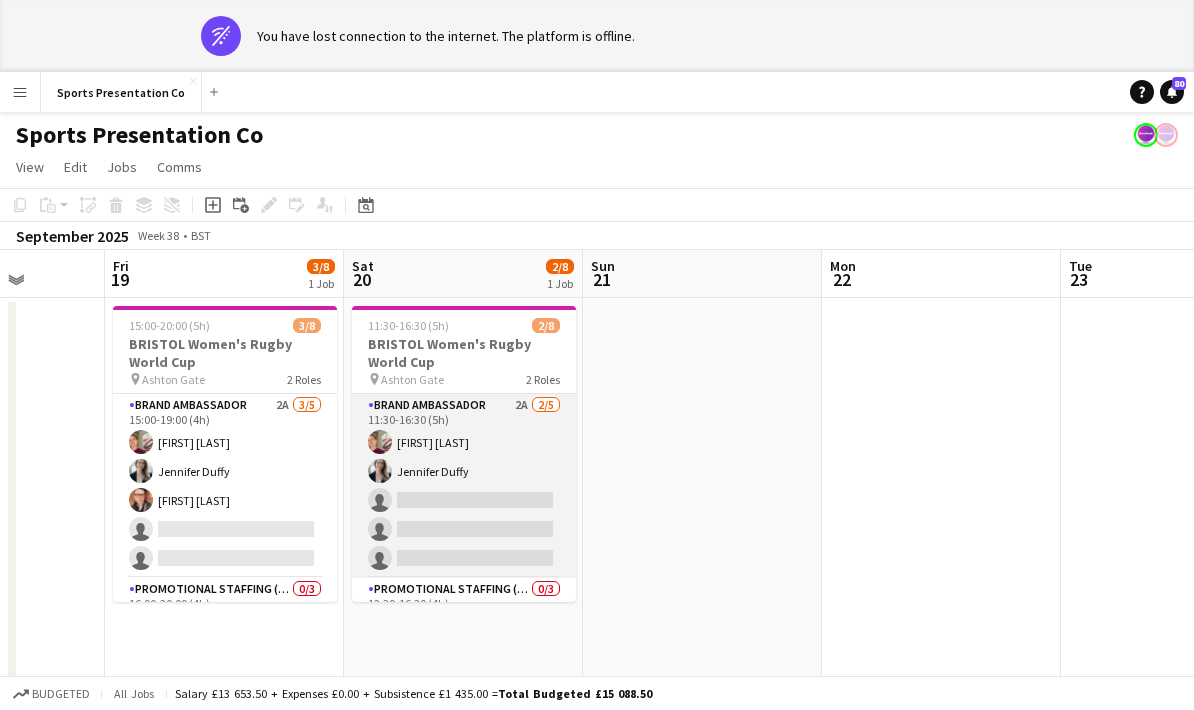 click on "Brand Ambassador   2A   2/5   11:30-16:30 (5h)
[FIRST] [LAST] [FIRST] [LAST]
single-neutral-actions
single-neutral-actions
single-neutral-actions" at bounding box center (464, 486) 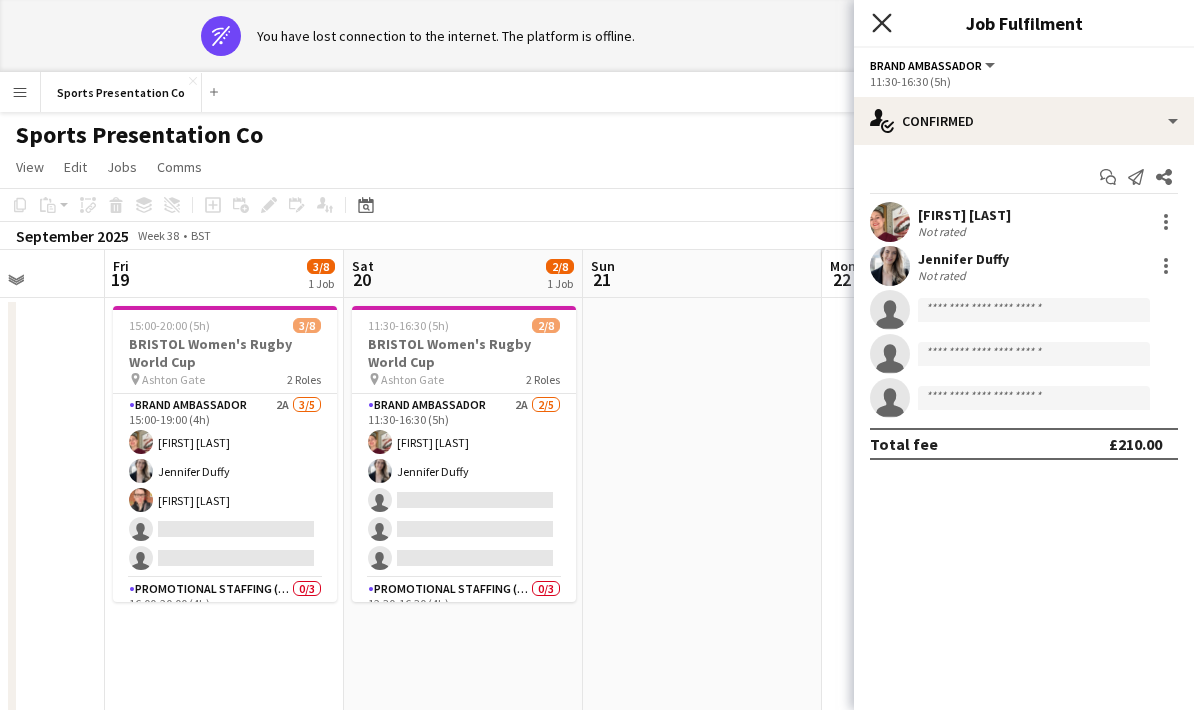 click 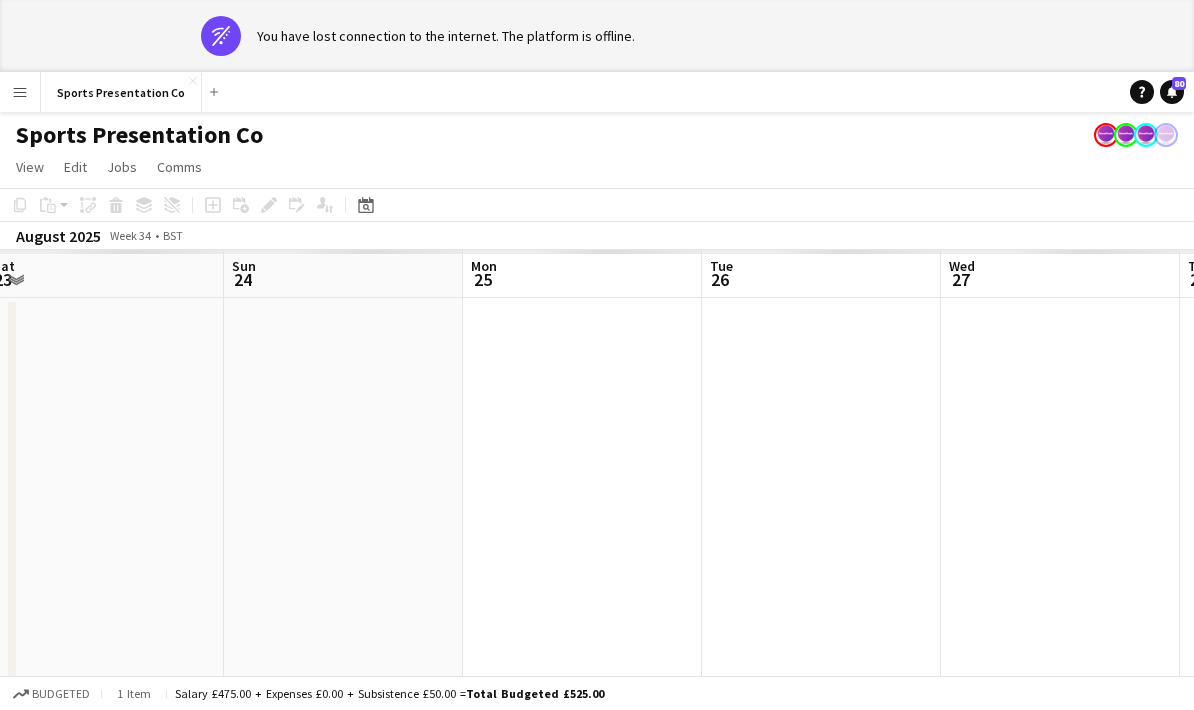 scroll, scrollTop: 0, scrollLeft: 587, axis: horizontal 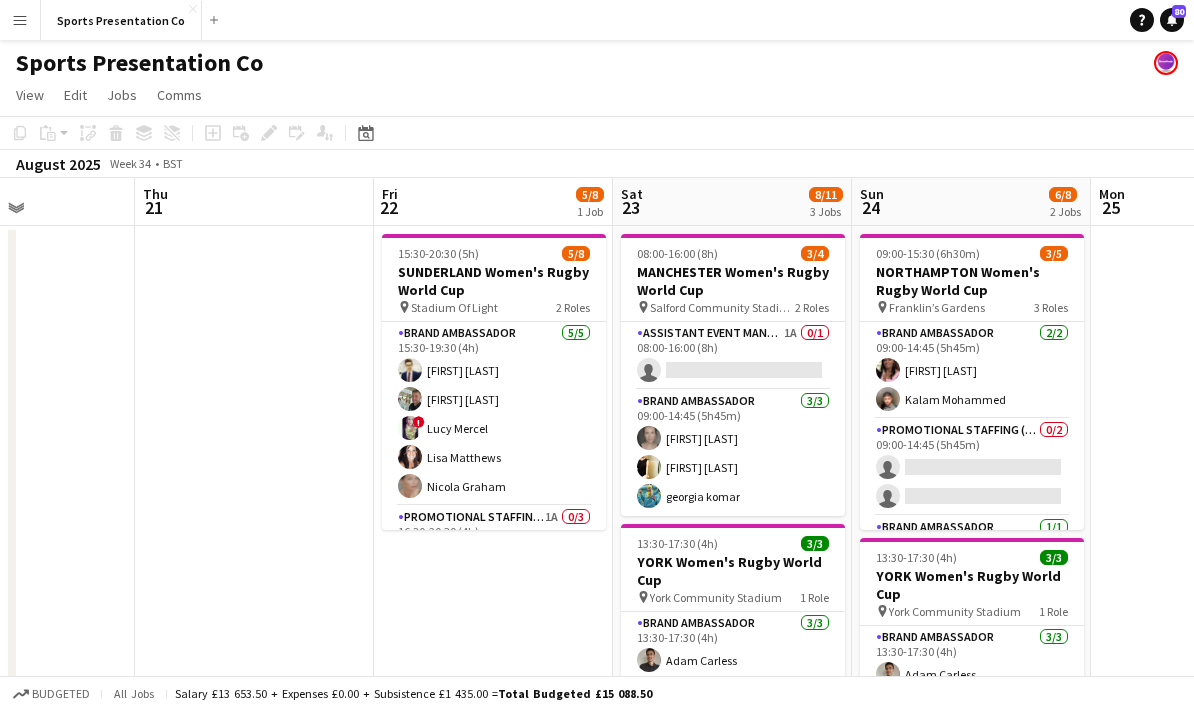 click on "Menu" at bounding box center [20, 20] 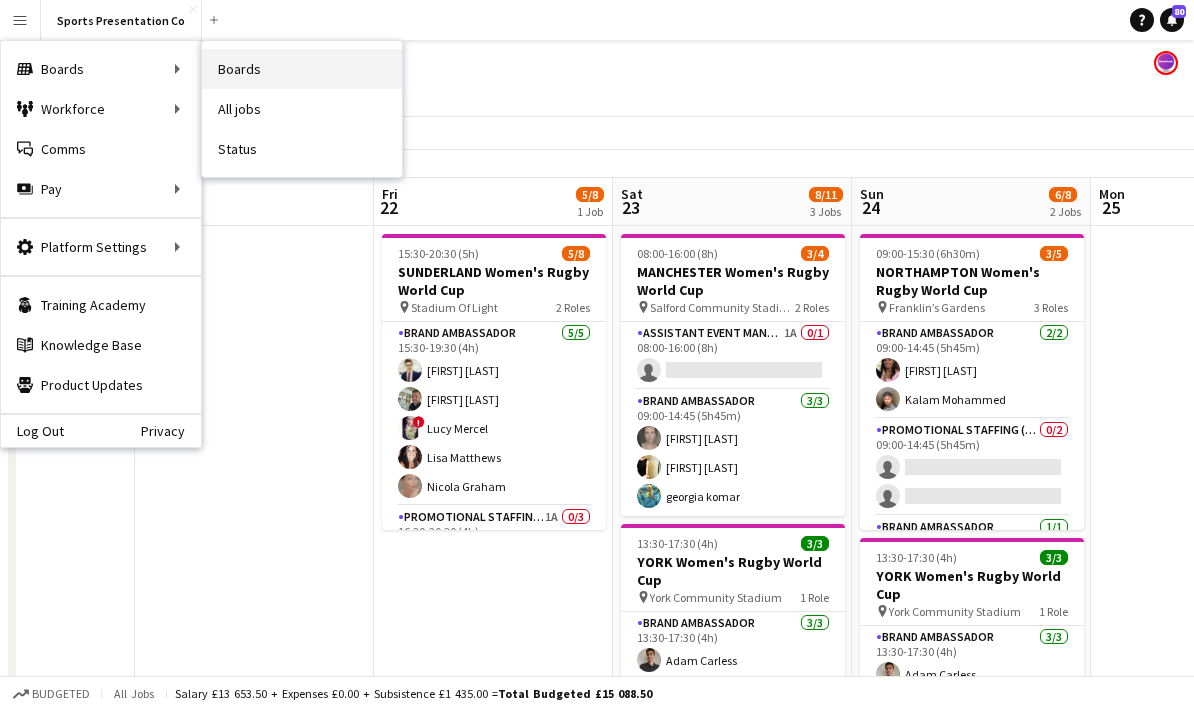 click on "Boards" at bounding box center [302, 69] 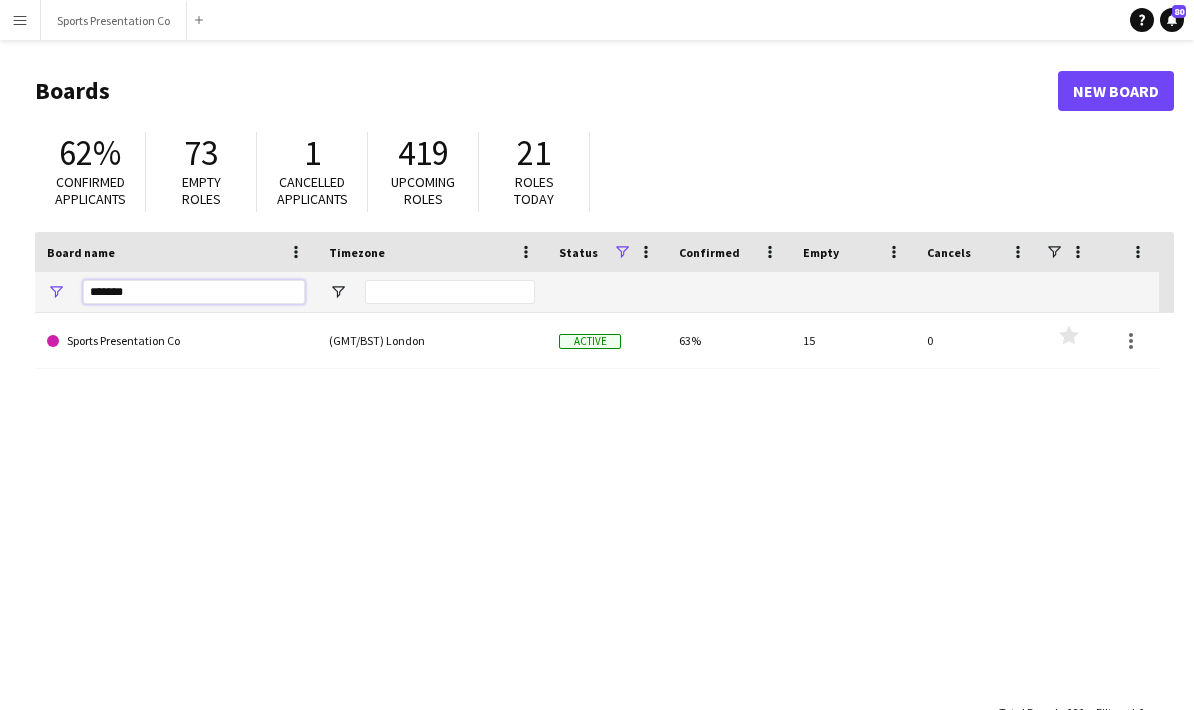 click on "******" at bounding box center [194, 292] 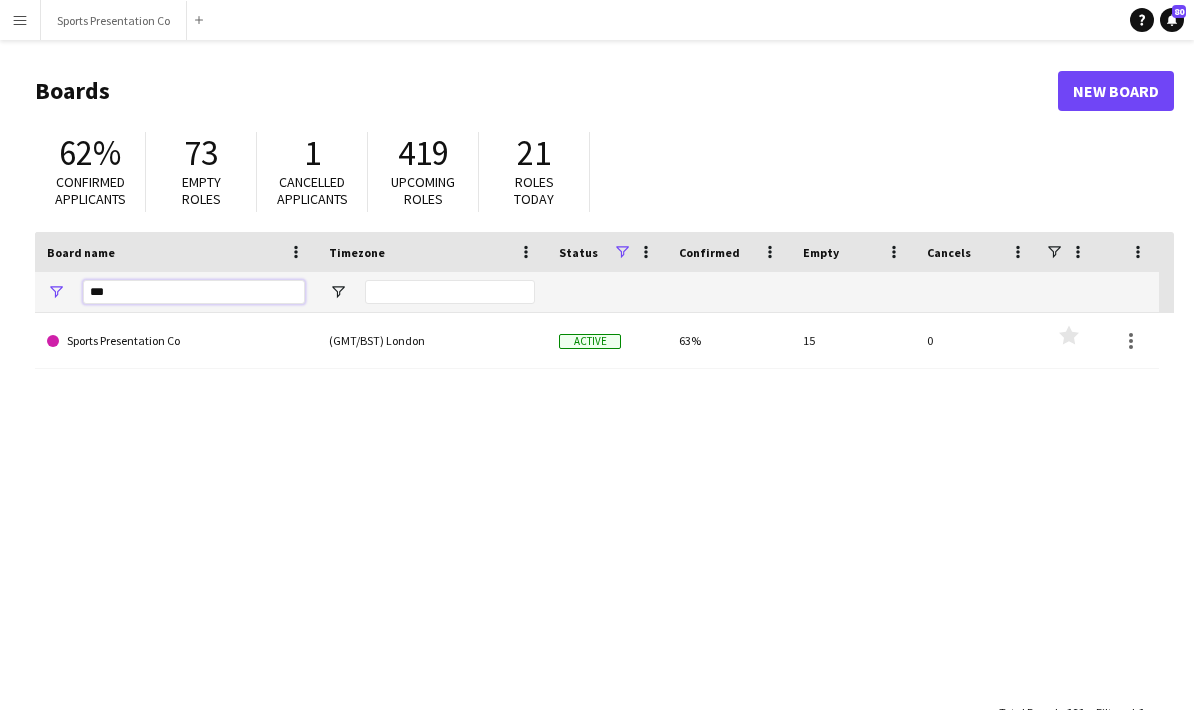 type on "*" 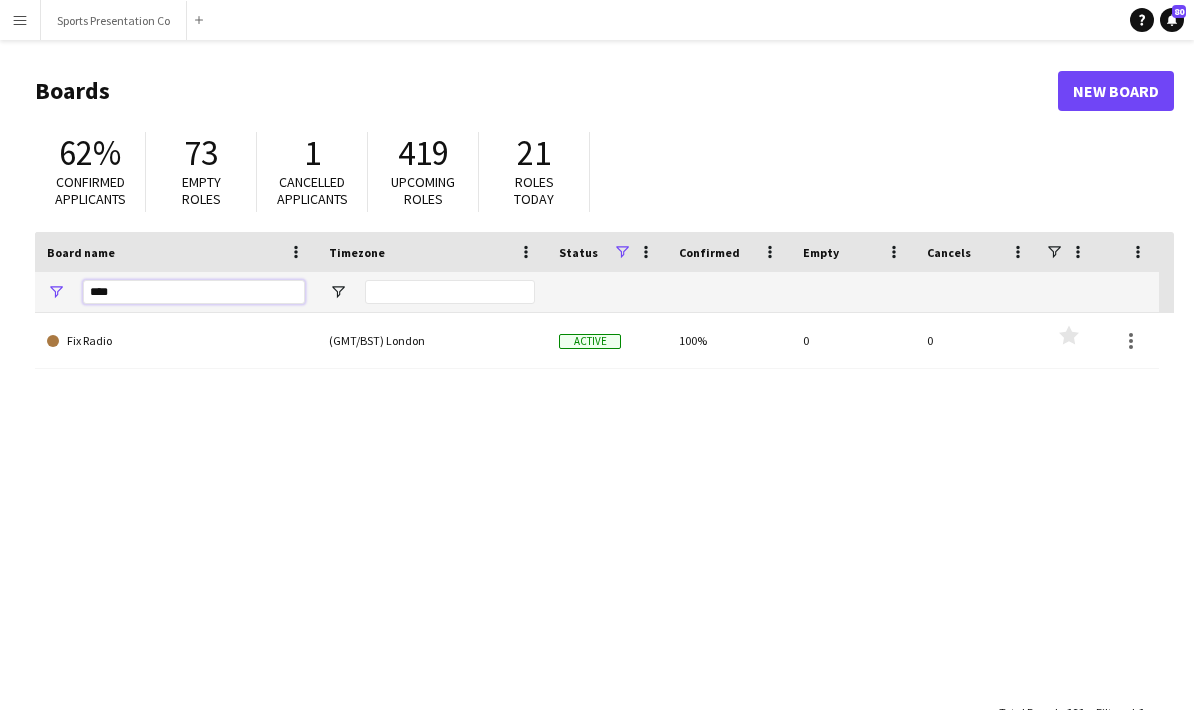 type on "***" 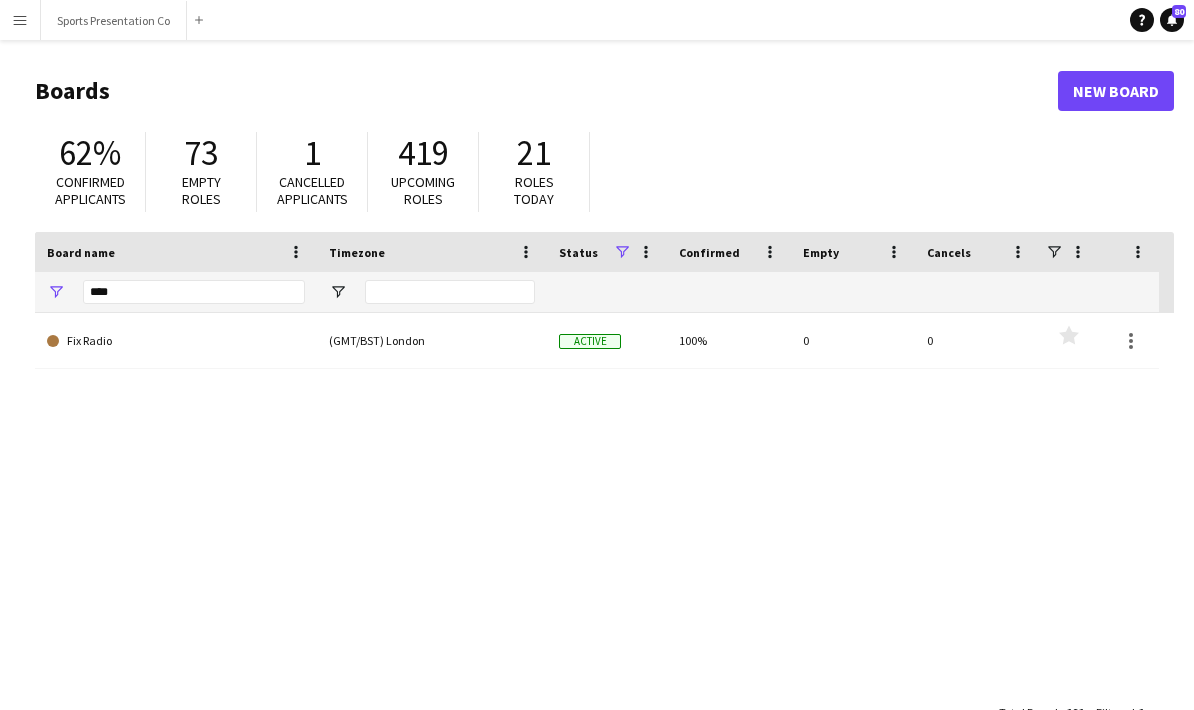 drag, startPoint x: 146, startPoint y: 291, endPoint x: 228, endPoint y: 345, distance: 98.1835 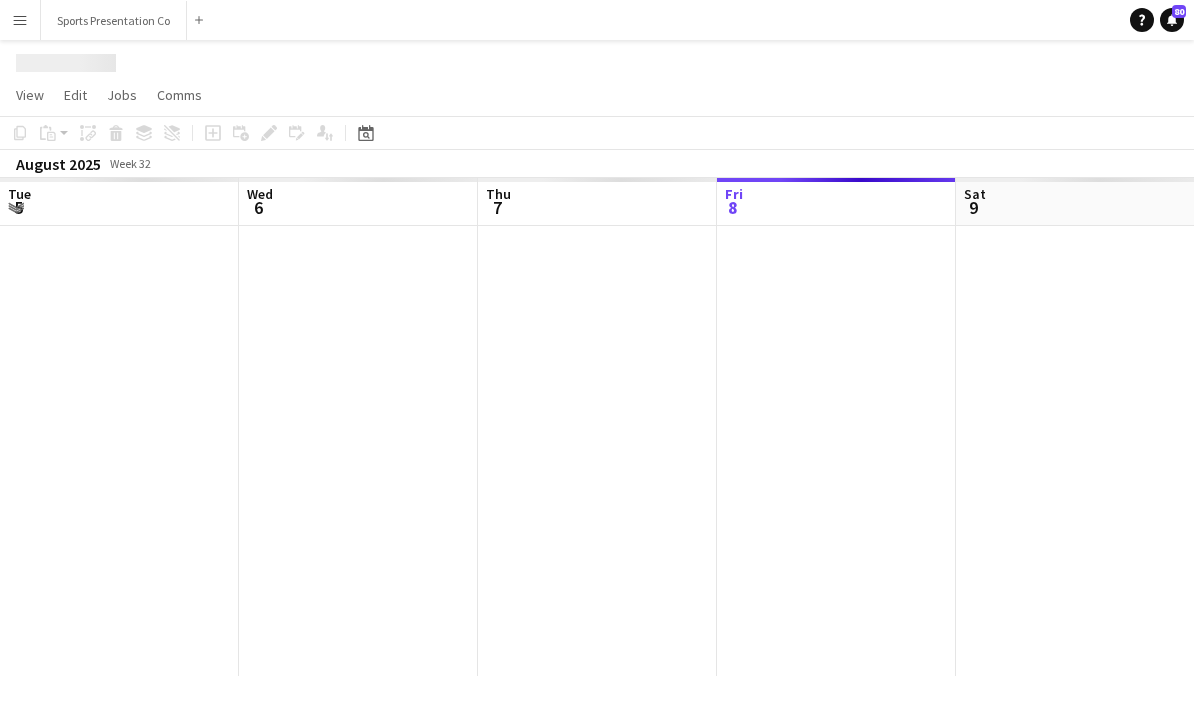 scroll, scrollTop: 0, scrollLeft: 478, axis: horizontal 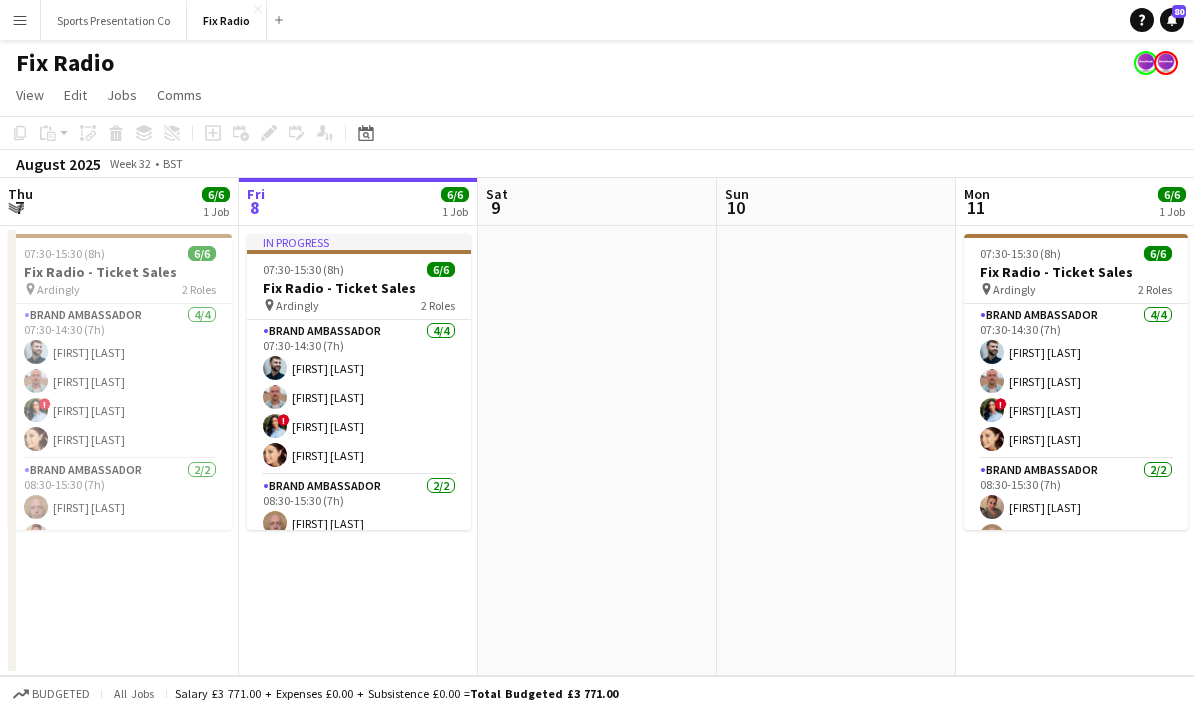 click on "Menu
Boards
Boards   Boards   All jobs   Status
Workforce
Workforce   My Workforce   Recruiting
Comms
Comms
Pay
Pay   Approvals   Payments   Reports   Invoices
Platform Settings
Platform Settings   App settings   Your settings   Profiles
Training Academy
Training Academy
Knowledge Base
Knowledge Base
Product Updates
Product Updates   Log Out   Privacy   Sports Presentation Co
Close
Fix Radio
Close
Add
Help
Notifications
80   Fix Radio   View  Day view expanded Day view collapsed Month view Date picker Jump to today" at bounding box center [597, 355] 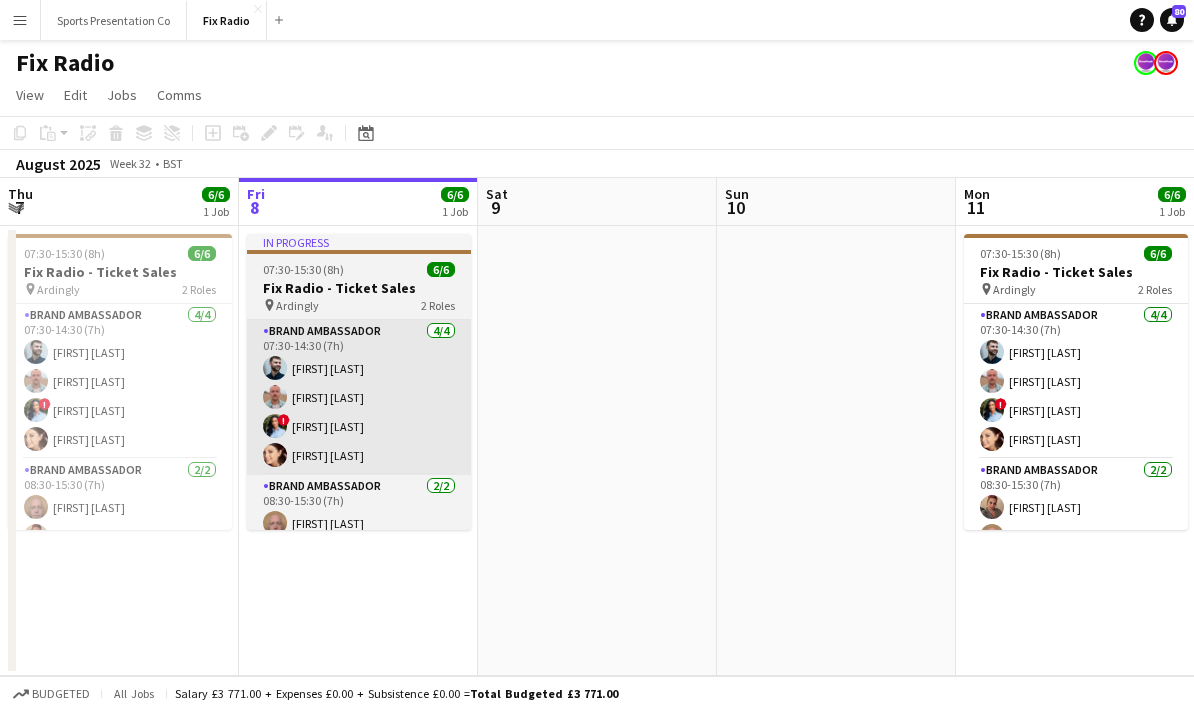 click on "Brand Ambassador   4/4   07:30-14:30 (7h)
Haydn Beardslee George Protheroe ! Kayleigh King Natasha Curtis" at bounding box center (359, 397) 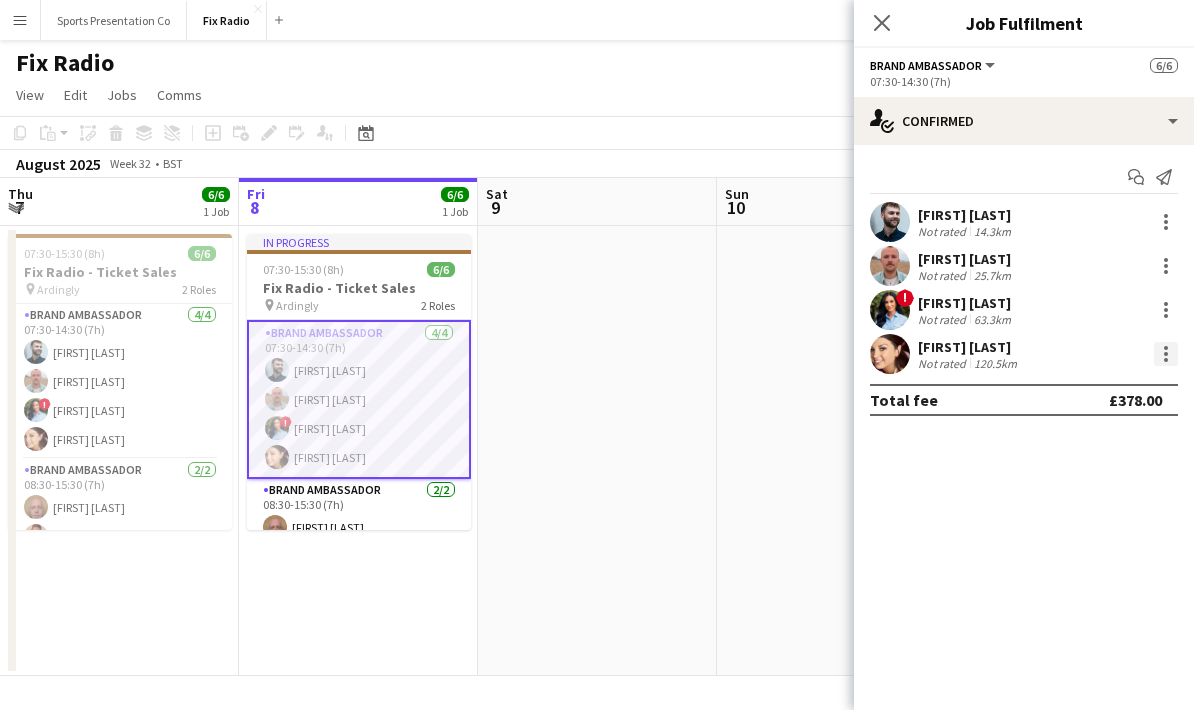 click at bounding box center [1166, 354] 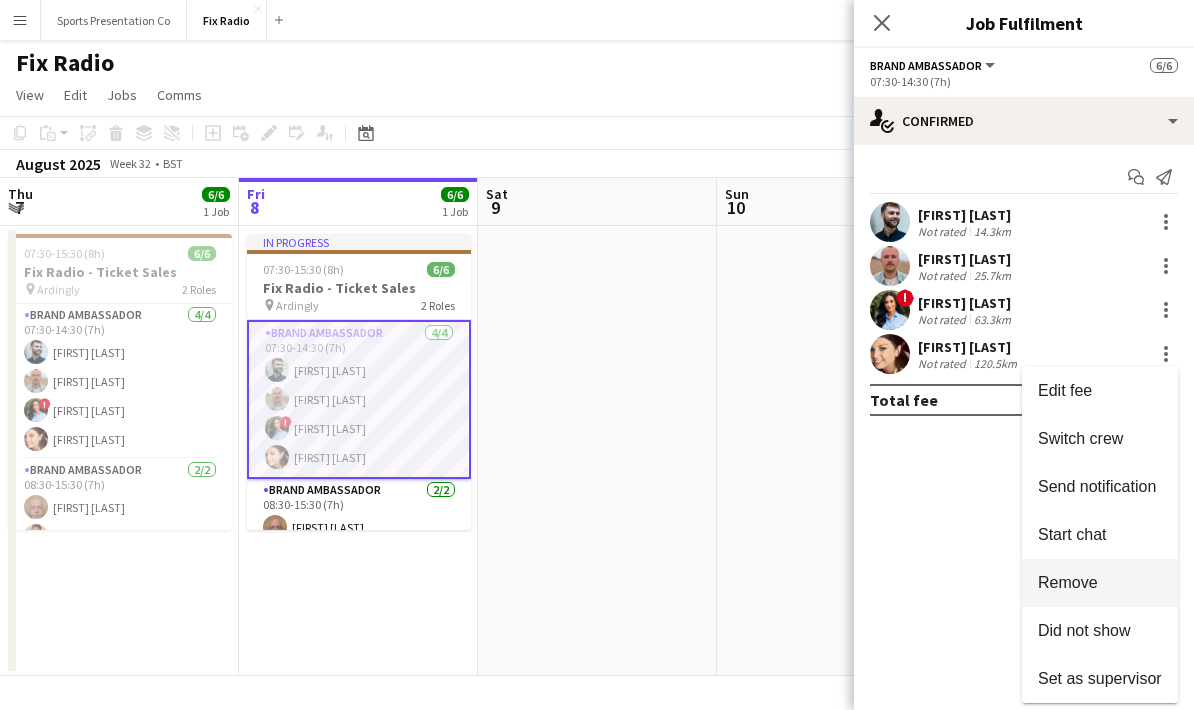 click on "Remove" at bounding box center [1100, 583] 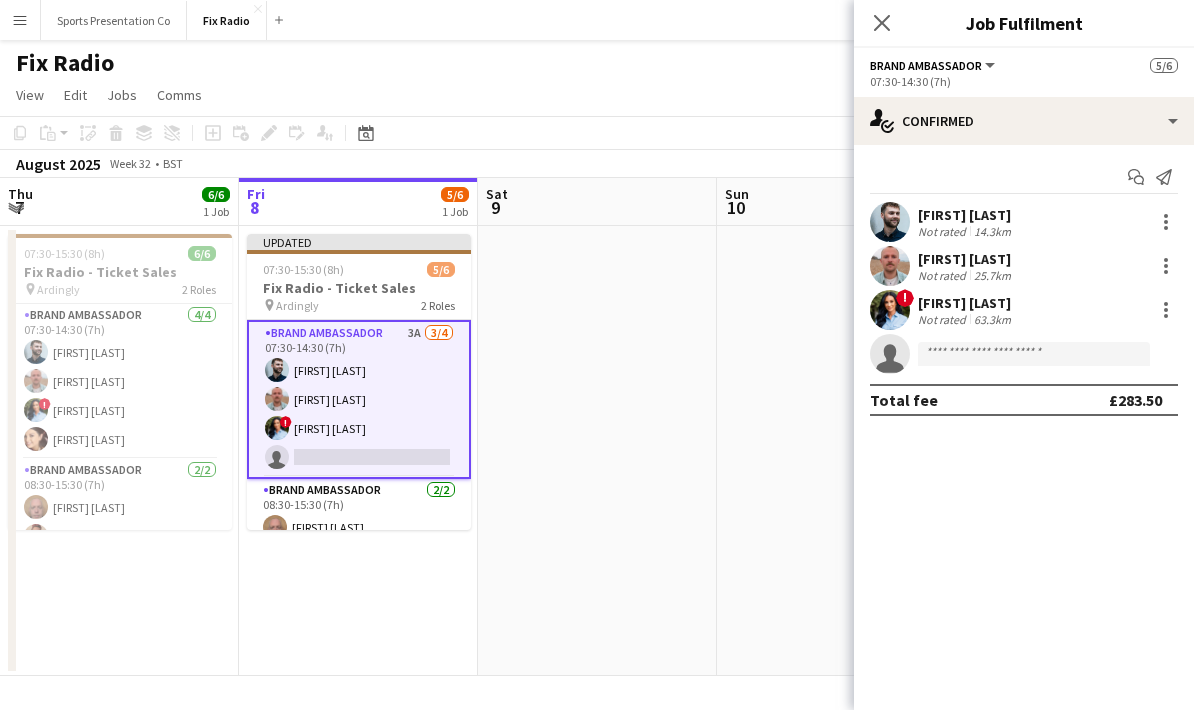 click at bounding box center (836, 451) 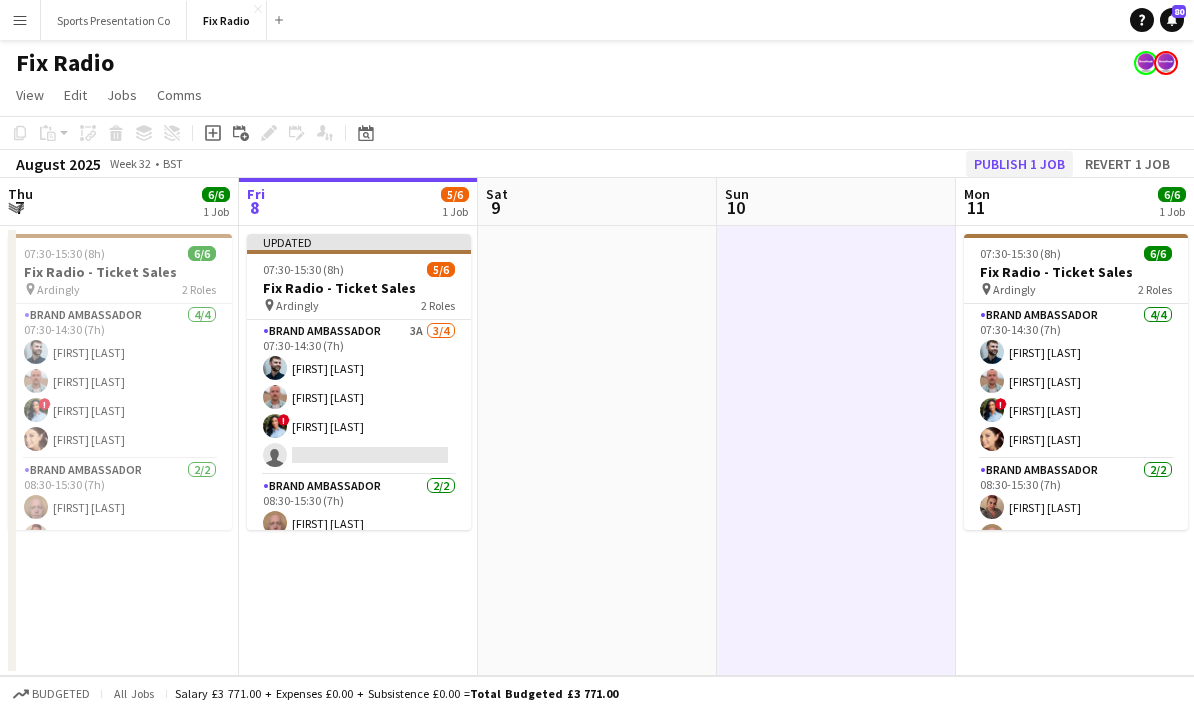 click on "Publish 1 job" 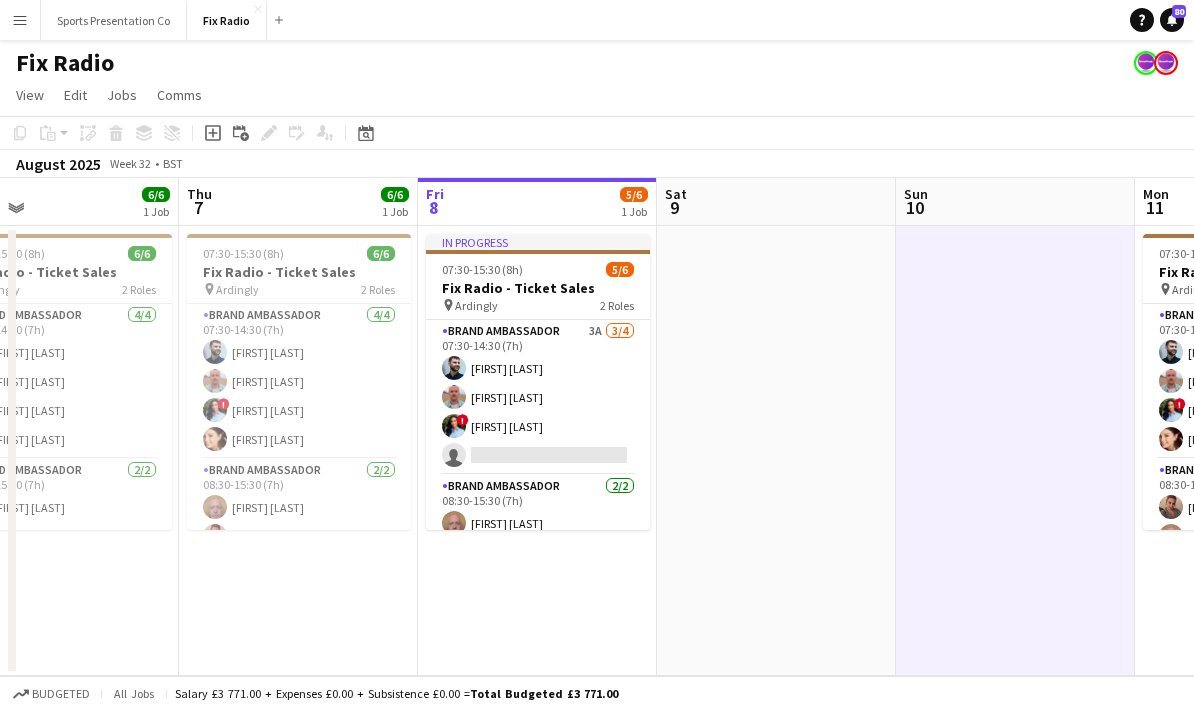 scroll, scrollTop: 0, scrollLeft: 589, axis: horizontal 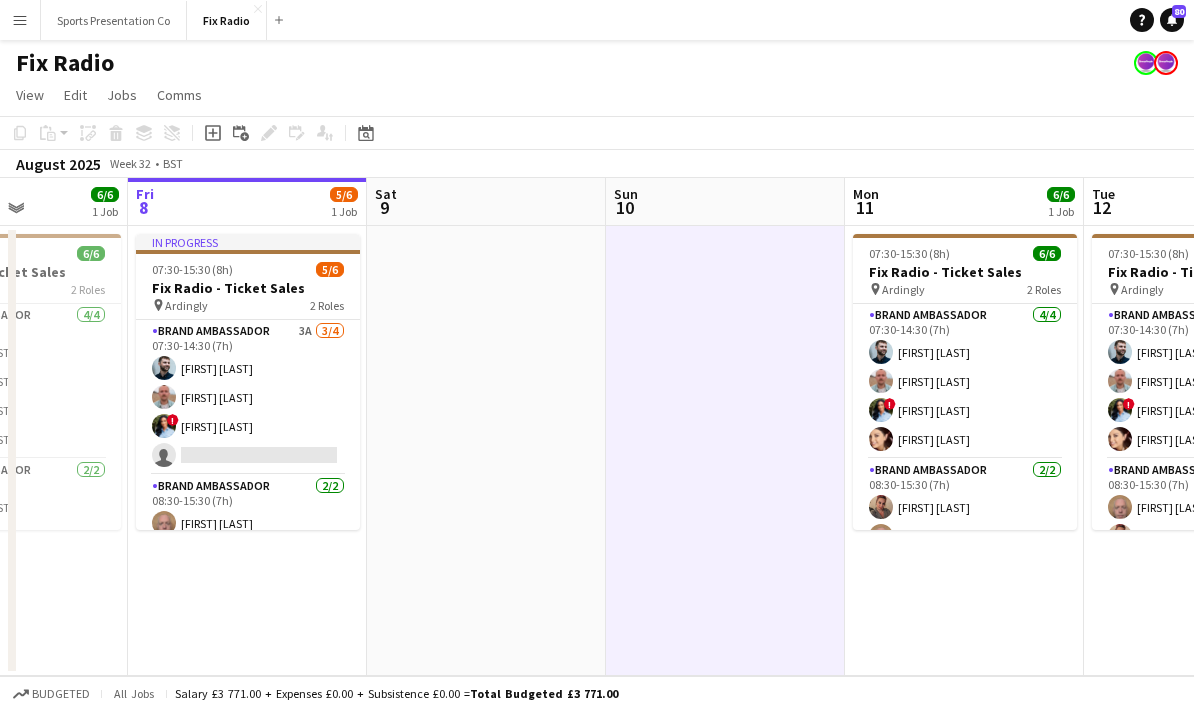 click at bounding box center (725, 451) 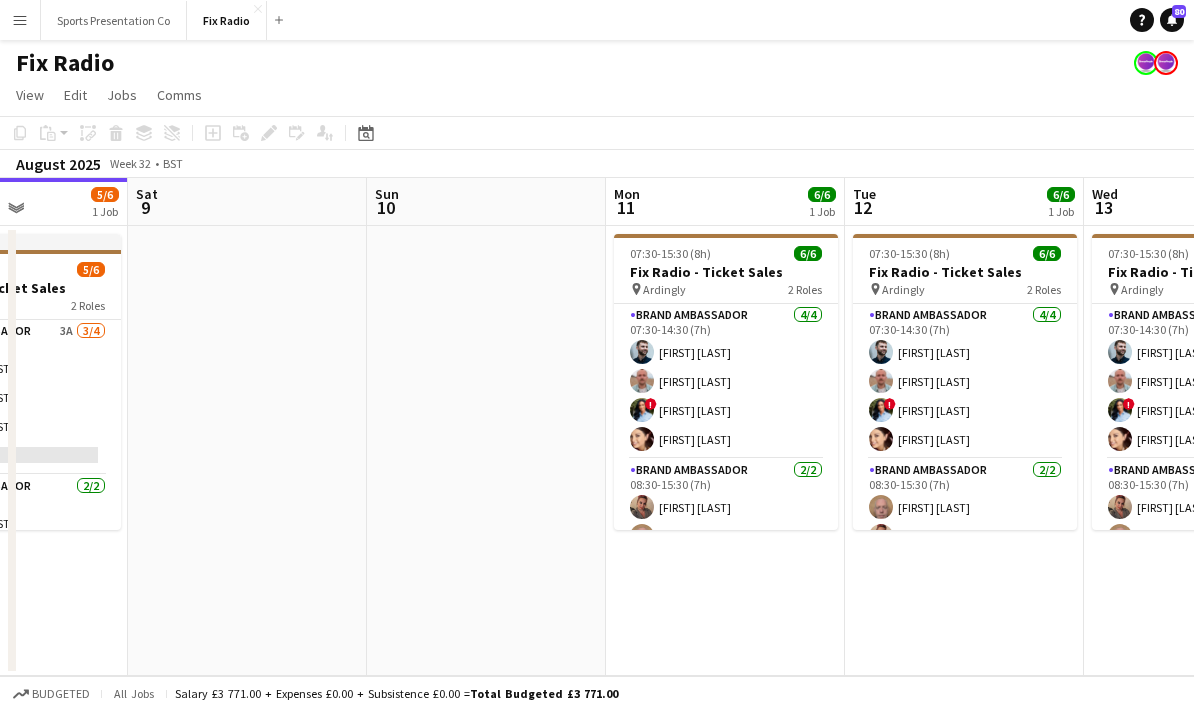 scroll, scrollTop: 0, scrollLeft: 589, axis: horizontal 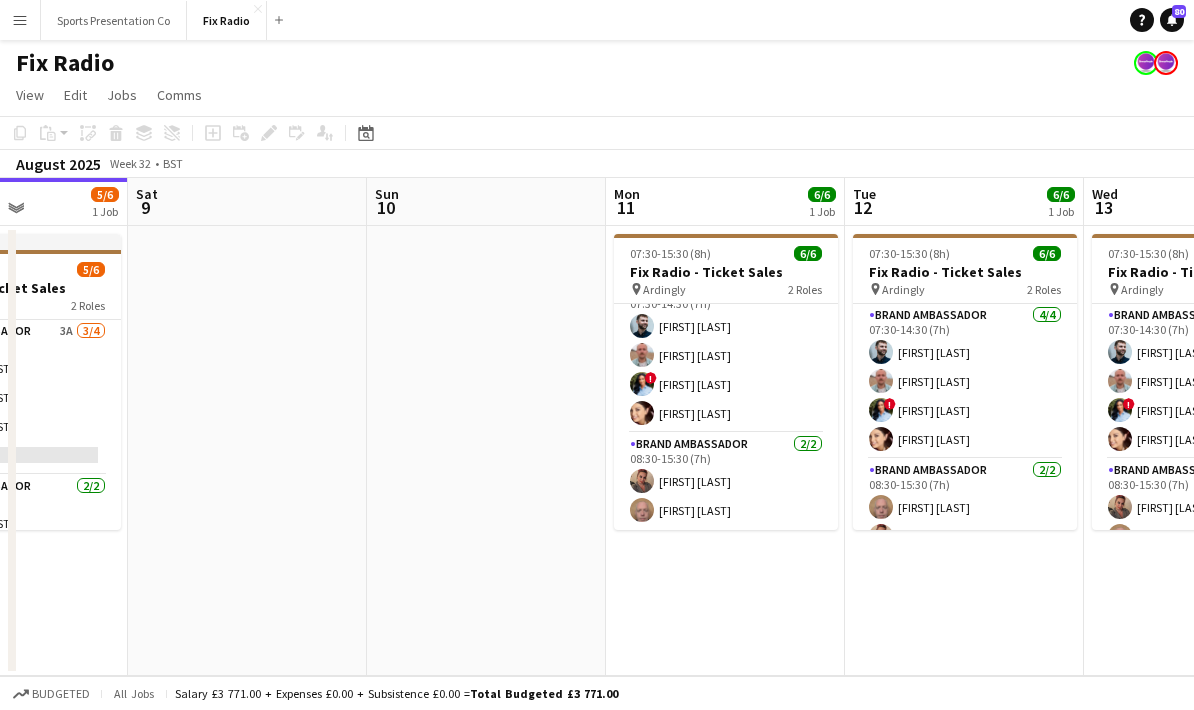 drag, startPoint x: 987, startPoint y: 582, endPoint x: 512, endPoint y: 590, distance: 475.06735 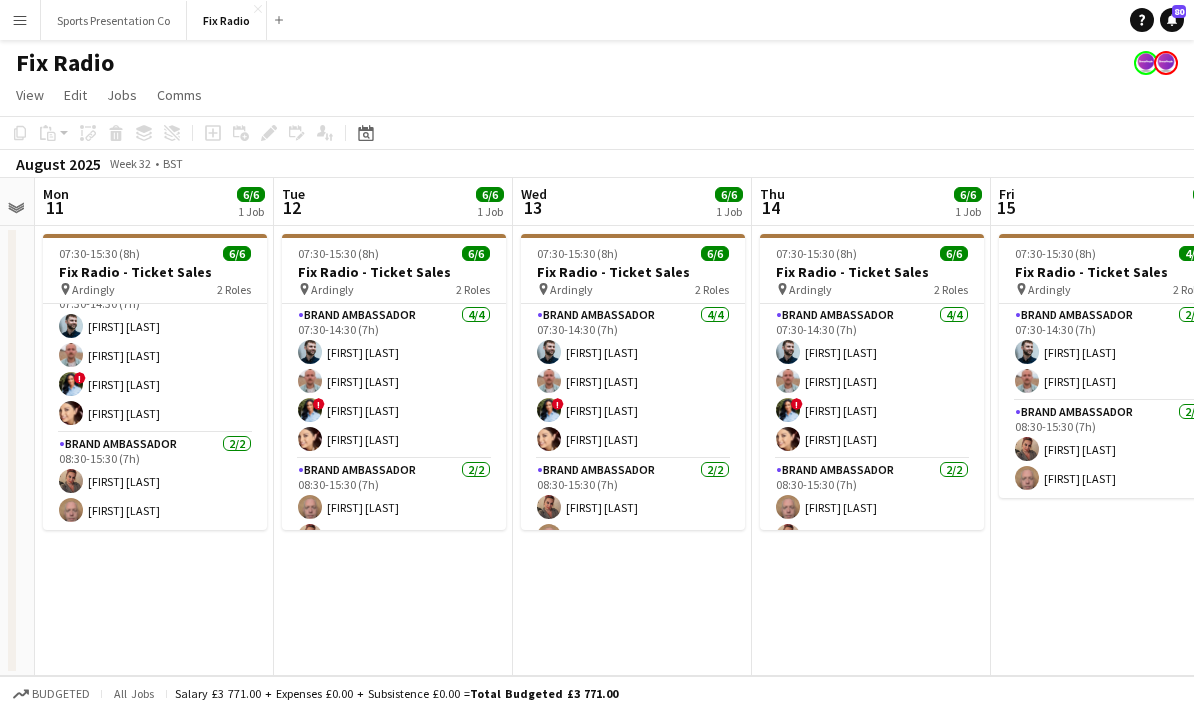 scroll, scrollTop: 0, scrollLeft: 711, axis: horizontal 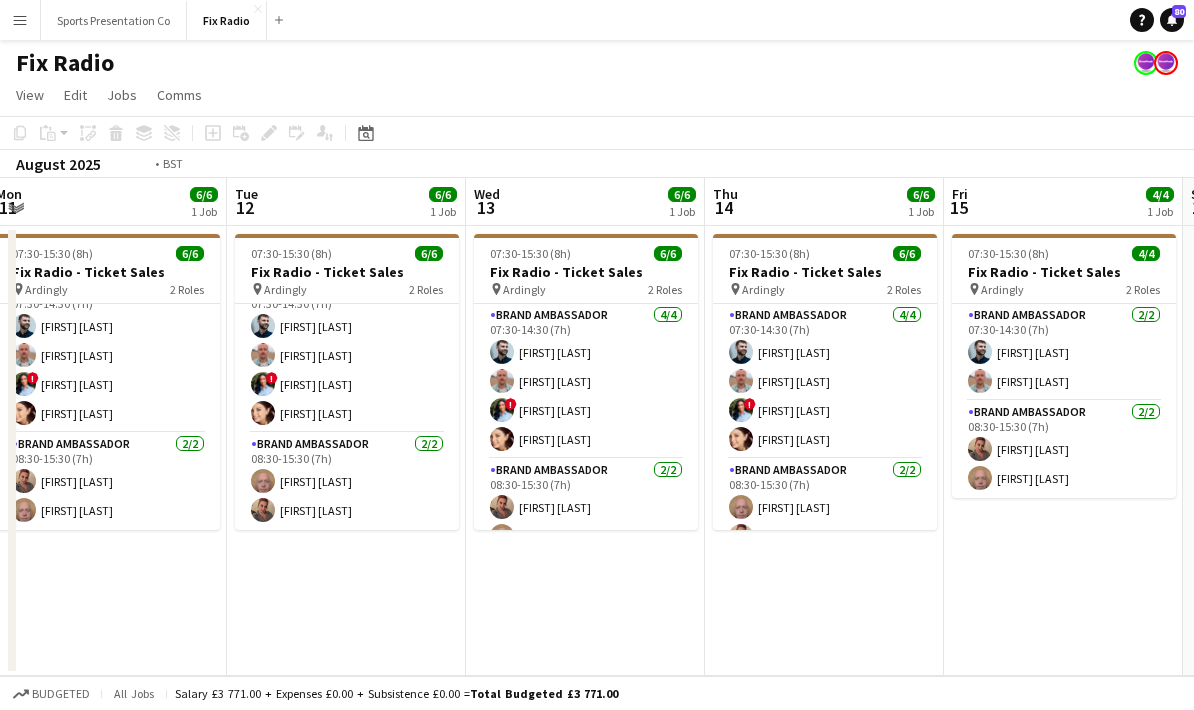 drag, startPoint x: 946, startPoint y: 558, endPoint x: 636, endPoint y: 536, distance: 310.77966 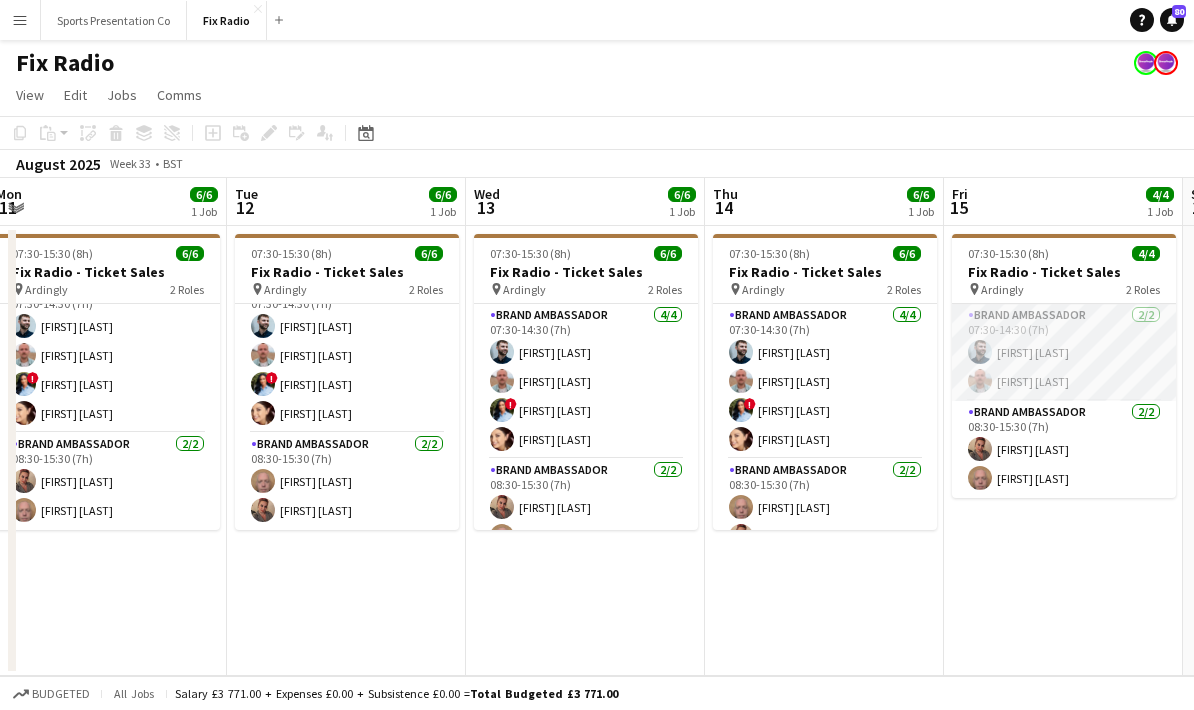 click on "Brand Ambassador   2/2   07:30-14:30 (7h)
Haydn Beardslee George Protheroe" at bounding box center (1064, 352) 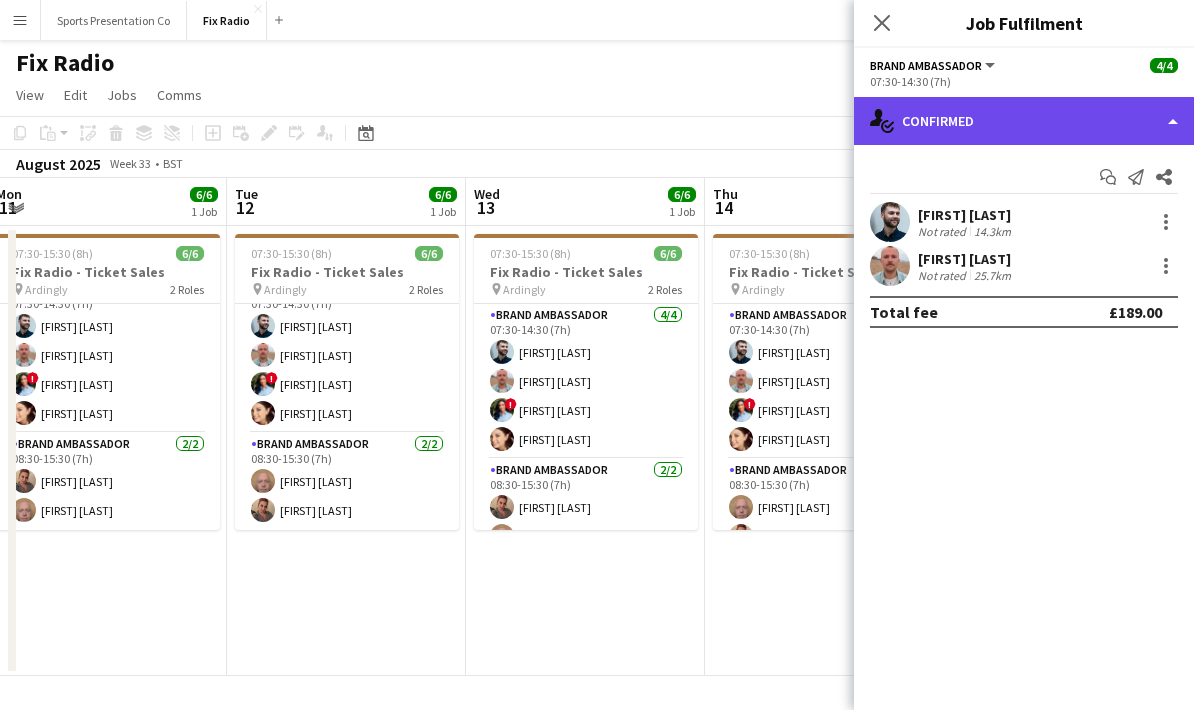 click on "single-neutral-actions-check-2
Confirmed" 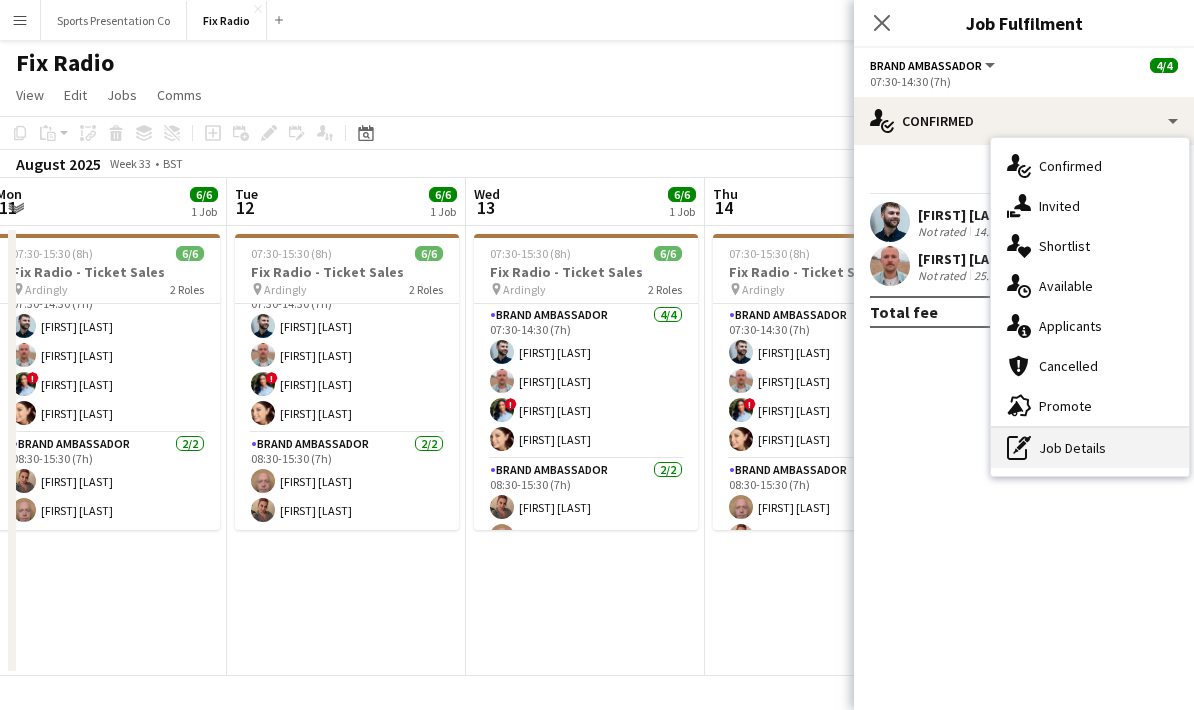 click on "pen-write
Job Details" at bounding box center (1090, 448) 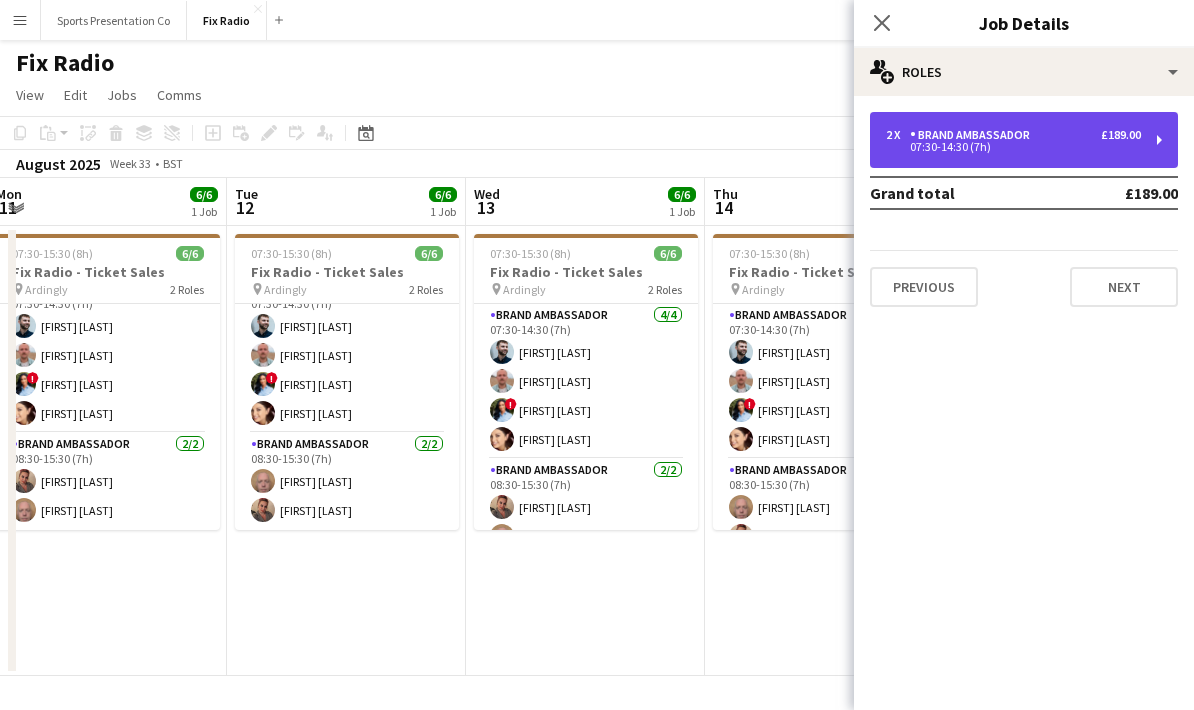 click on "2 x   Brand Ambassador   £189.00   07:30-14:30 (7h)" at bounding box center [1024, 140] 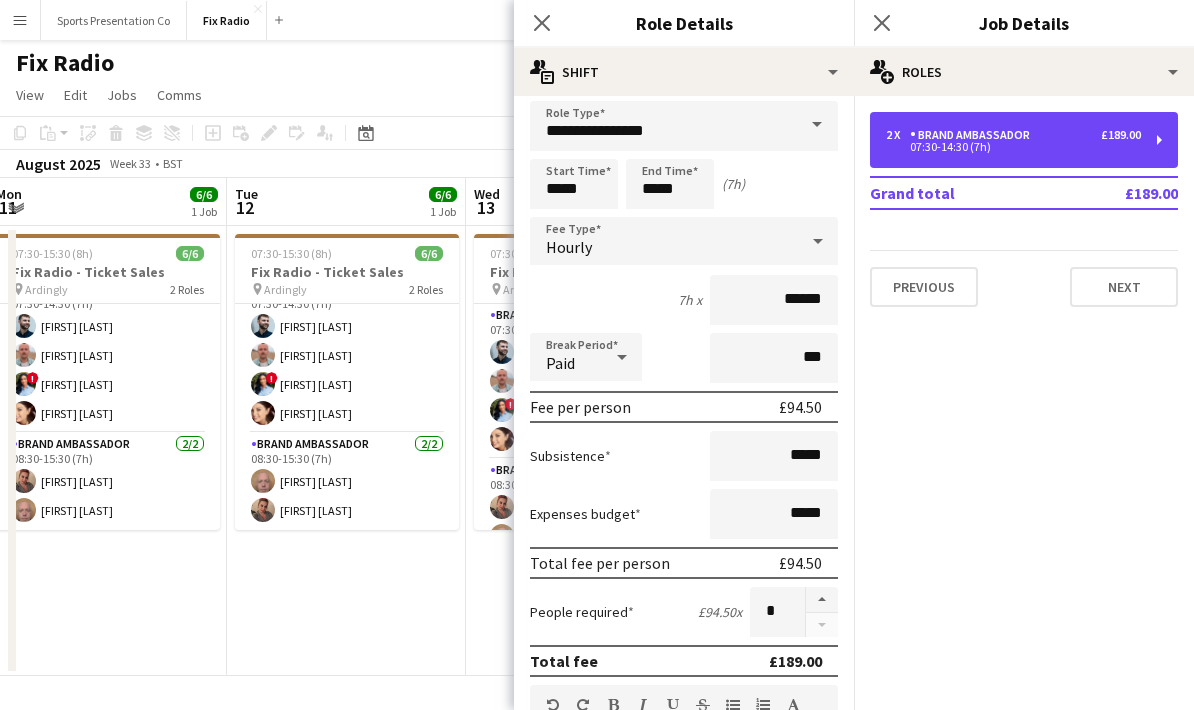 scroll, scrollTop: 15, scrollLeft: 0, axis: vertical 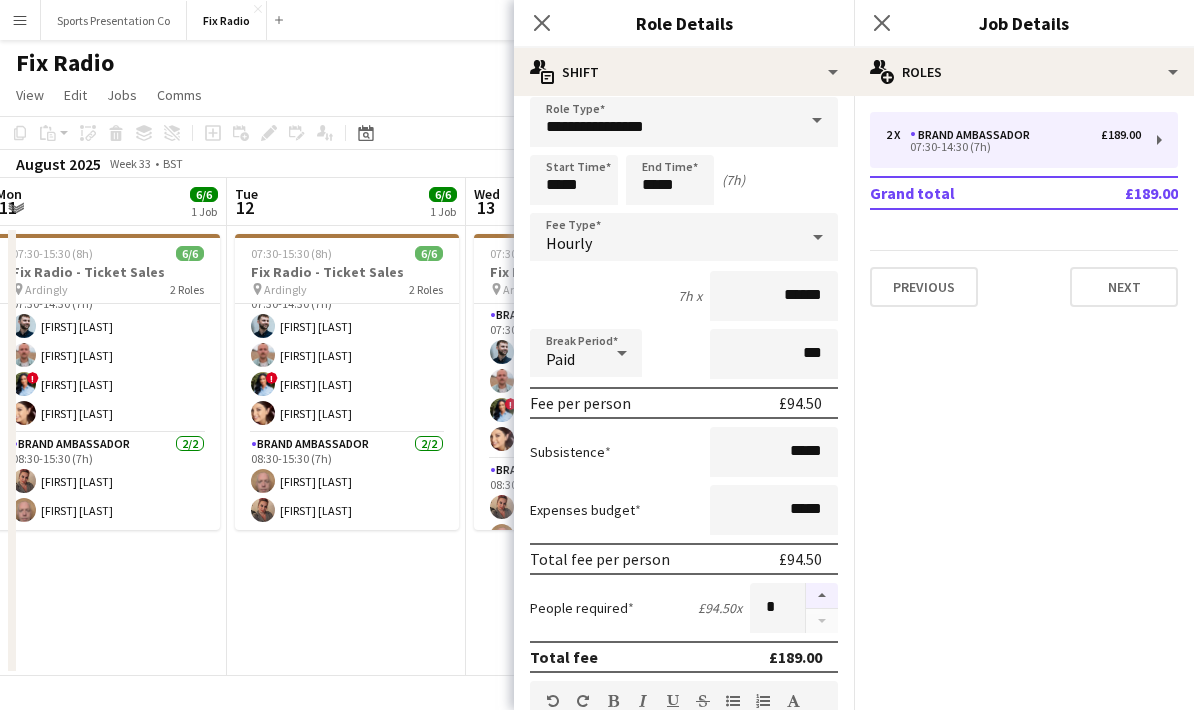 click at bounding box center (822, 596) 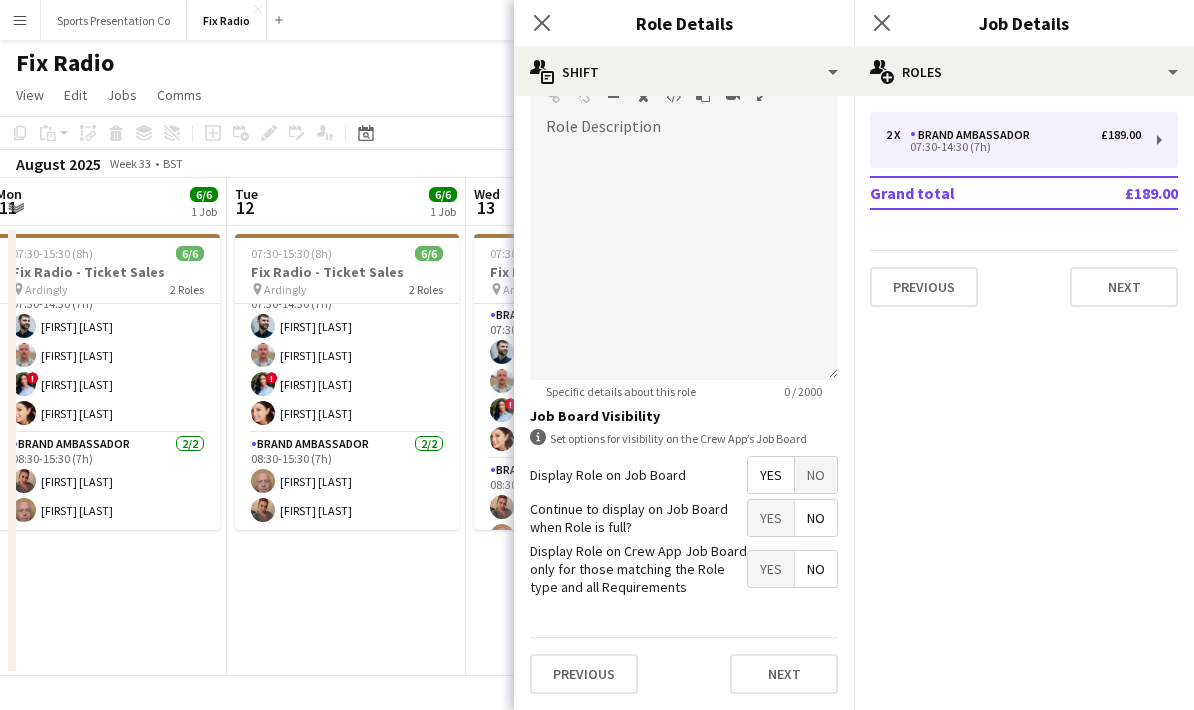 scroll, scrollTop: 652, scrollLeft: 0, axis: vertical 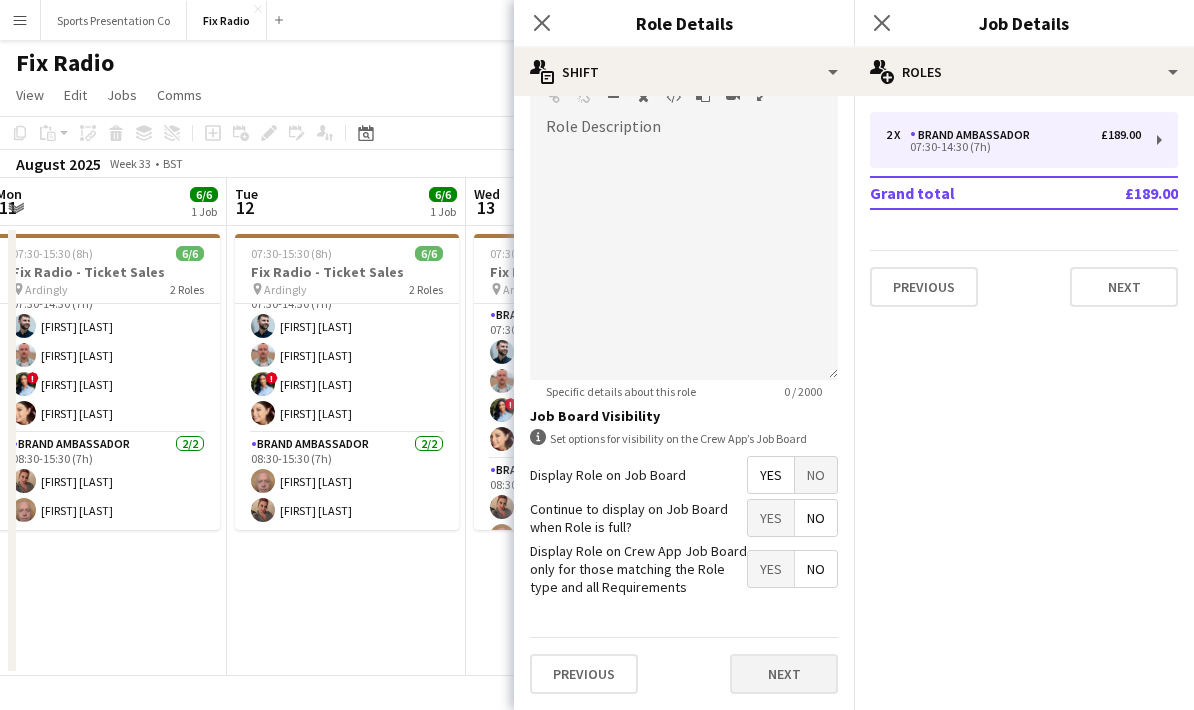 click on "Next" at bounding box center (784, 674) 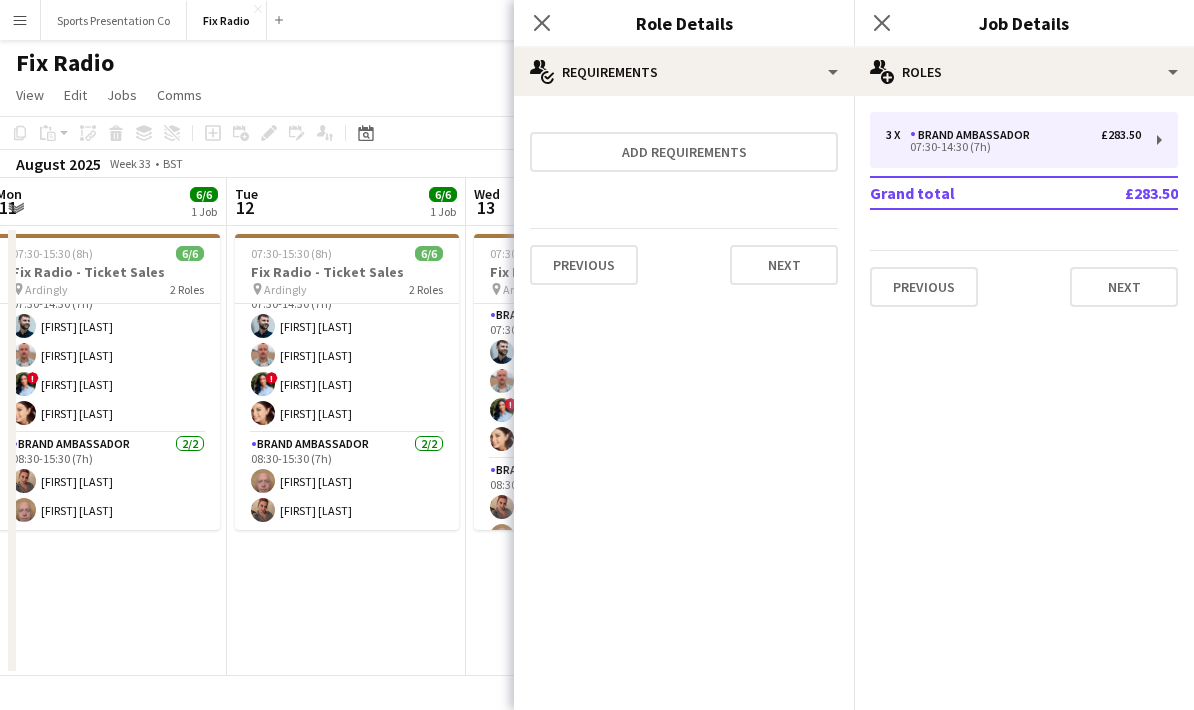 scroll, scrollTop: 0, scrollLeft: 0, axis: both 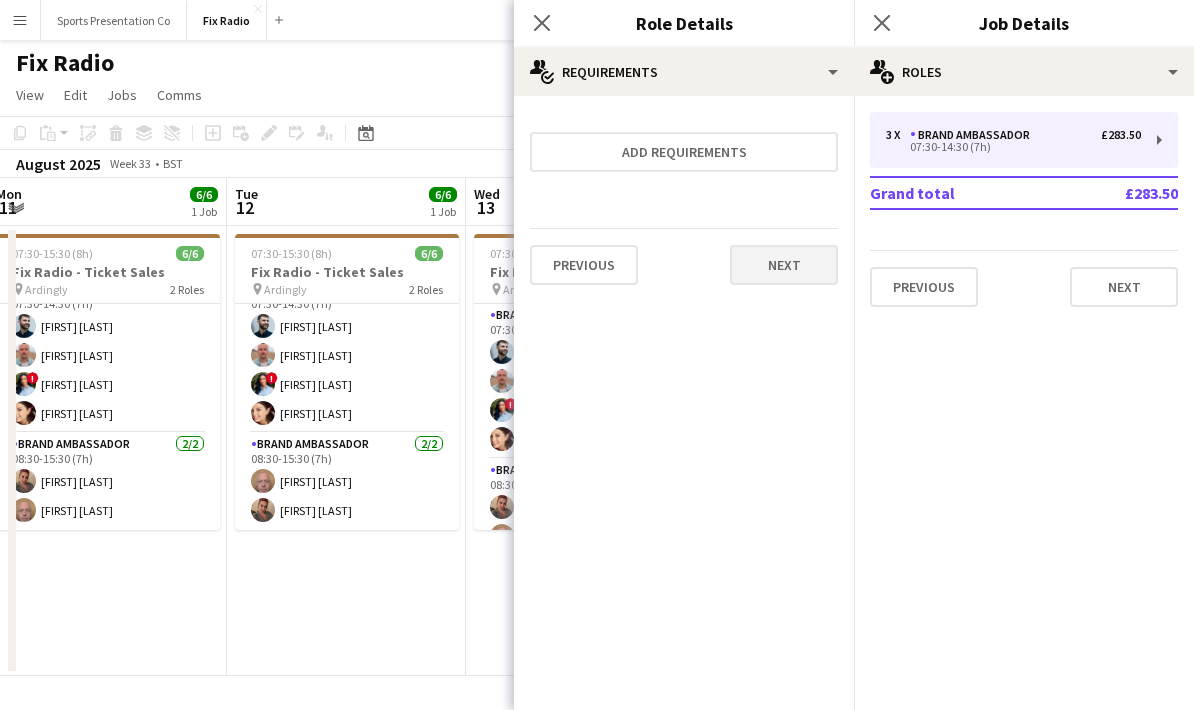 click on "Next" at bounding box center (784, 265) 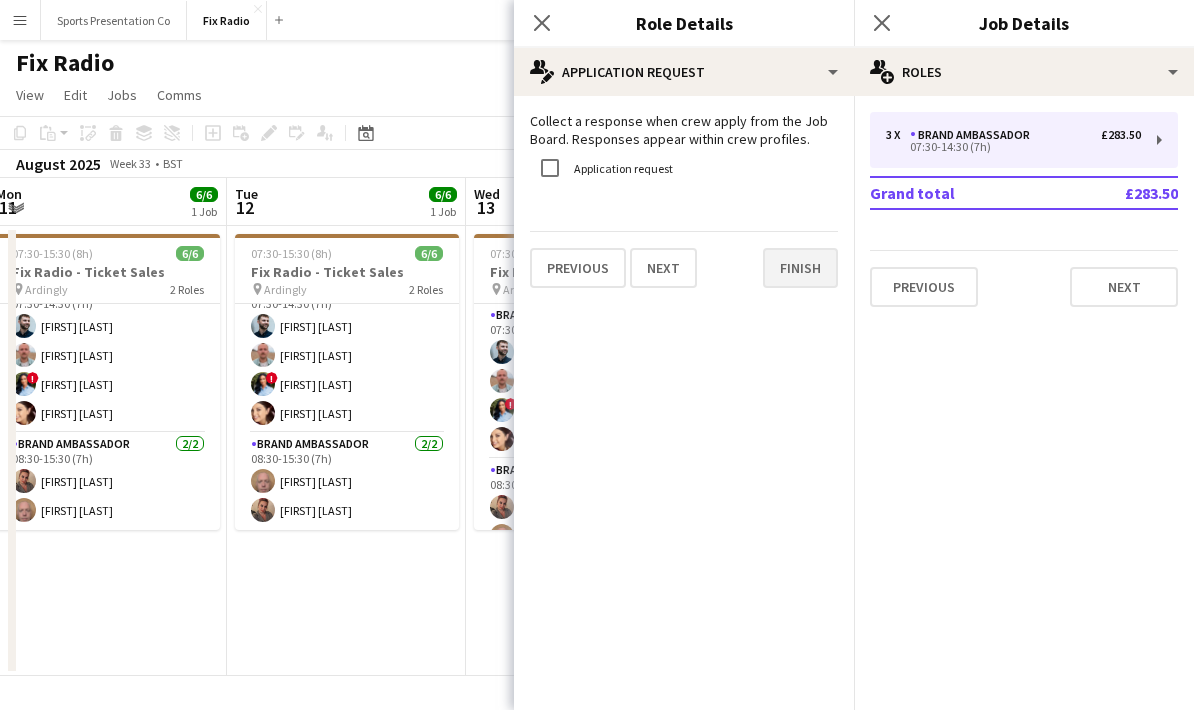 click on "Finish" at bounding box center [800, 268] 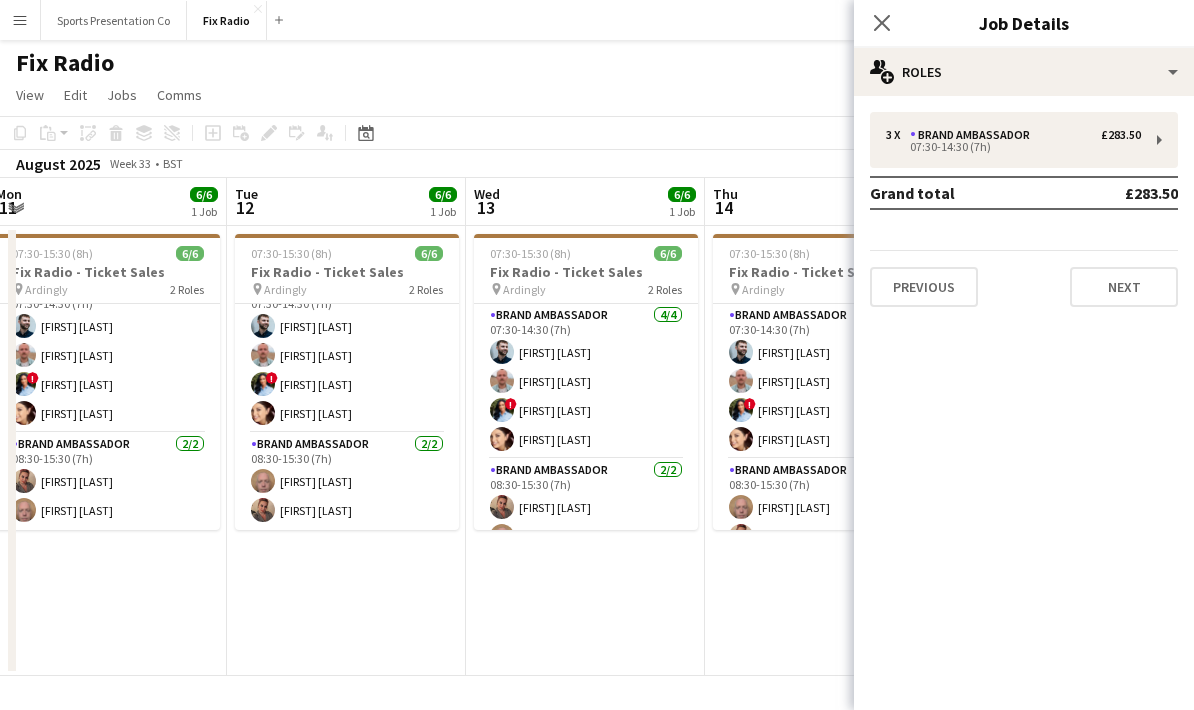 click on "Copy
Paste
Paste   Ctrl+V Paste with crew  Ctrl+Shift+V
Paste linked Job
Delete
Group
Ungroup
Add job
Add linked Job
Edit
Edit linked Job
Applicants
Date picker
AUG 2025 AUG 2025 Monday M Tuesday T Wednesday W Thursday T Friday F Saturday S Sunday S  AUG   1   2   3   4   5   6   7   8   9   10   11   12   13   14   15   16   17   18   19   20   21   22   23   24   25   26   27   28   29   30   31
Comparison range
Comparison range
Today" 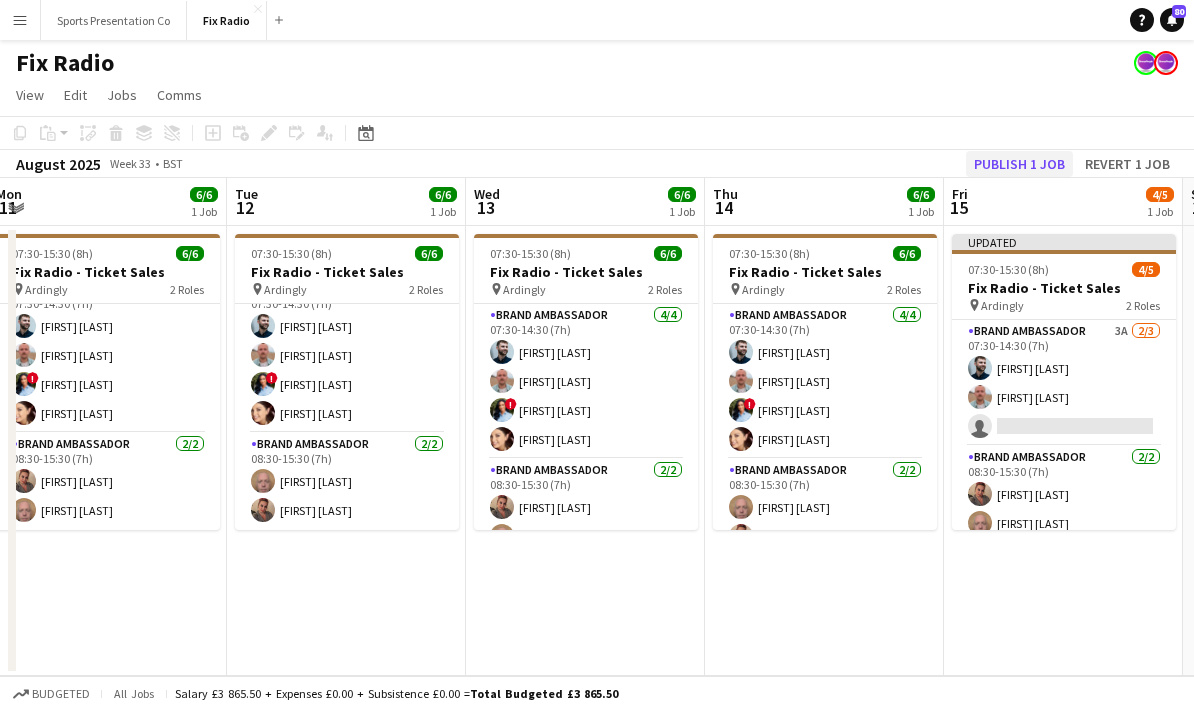 click on "Publish 1 job" 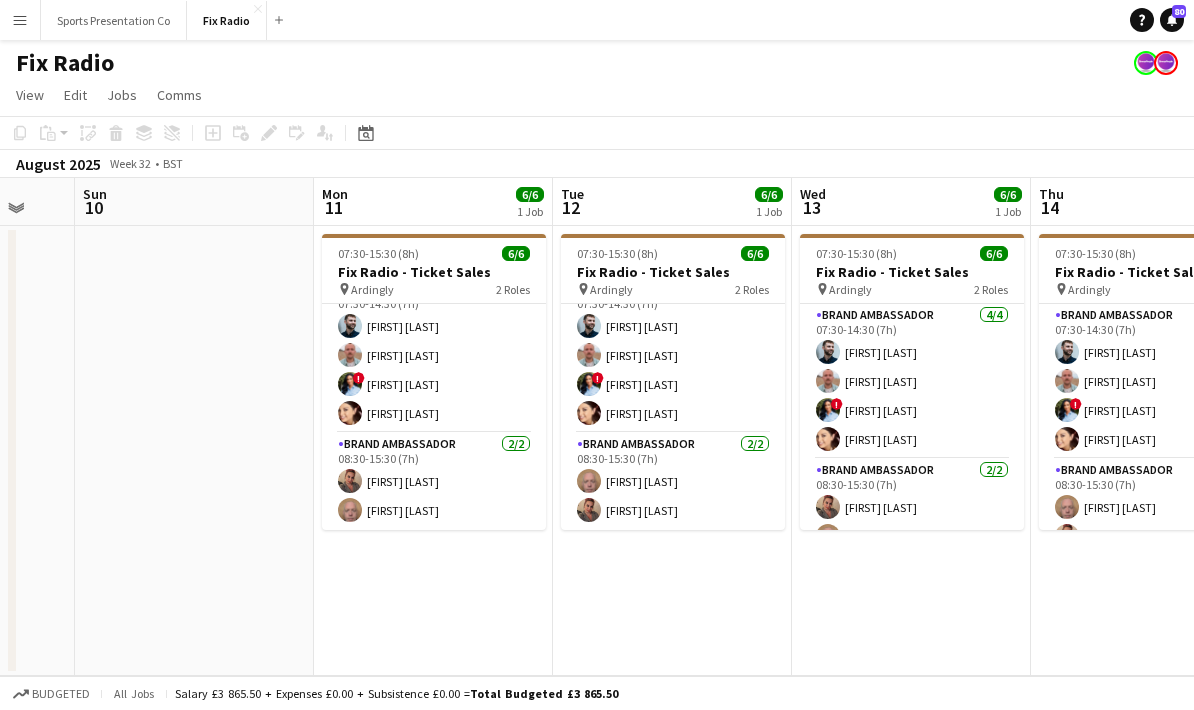 scroll, scrollTop: 0, scrollLeft: 622, axis: horizontal 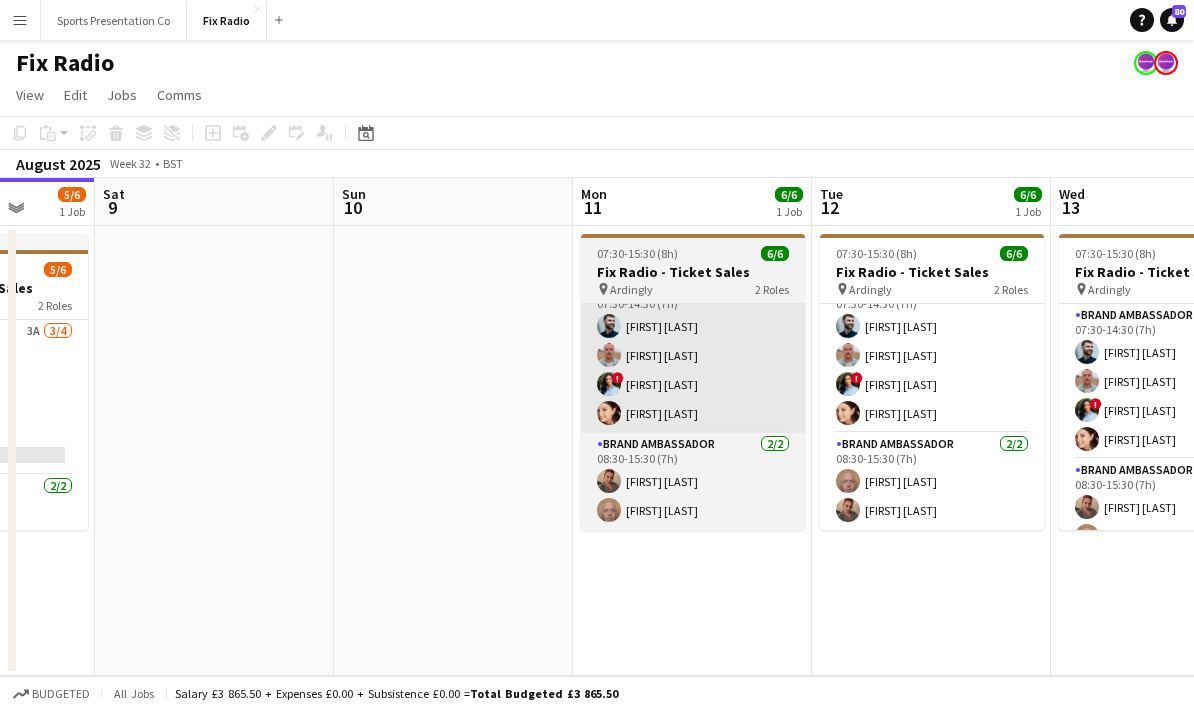 click on "Brand Ambassador   4/4   07:30-14:30 (7h)
Haydn Beardslee George Protheroe ! Kayleigh King Natasha Curtis" at bounding box center (693, 355) 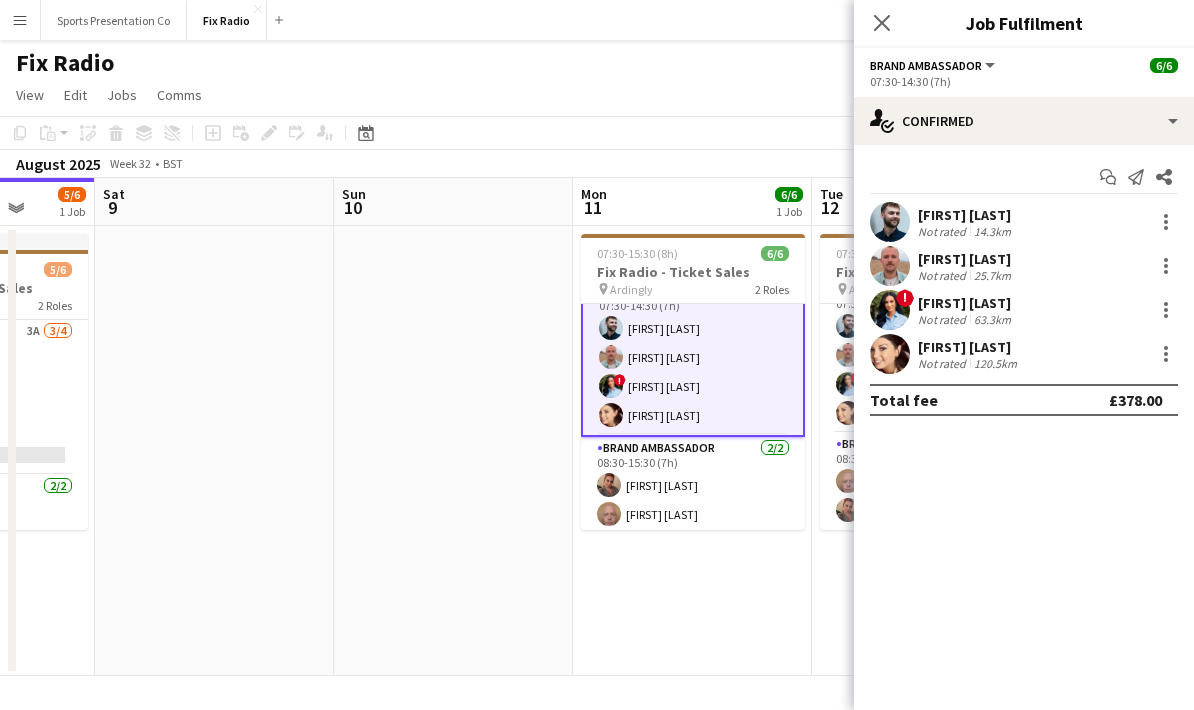 click on "Not rated" at bounding box center (944, 319) 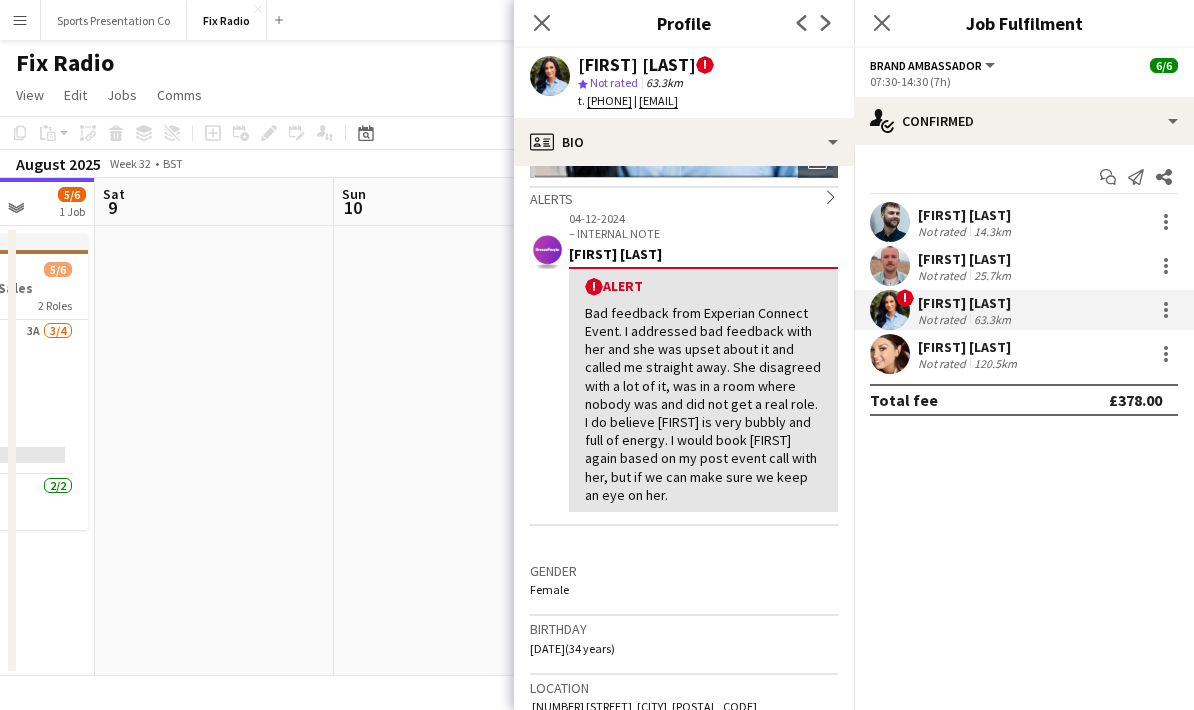 scroll, scrollTop: 301, scrollLeft: 0, axis: vertical 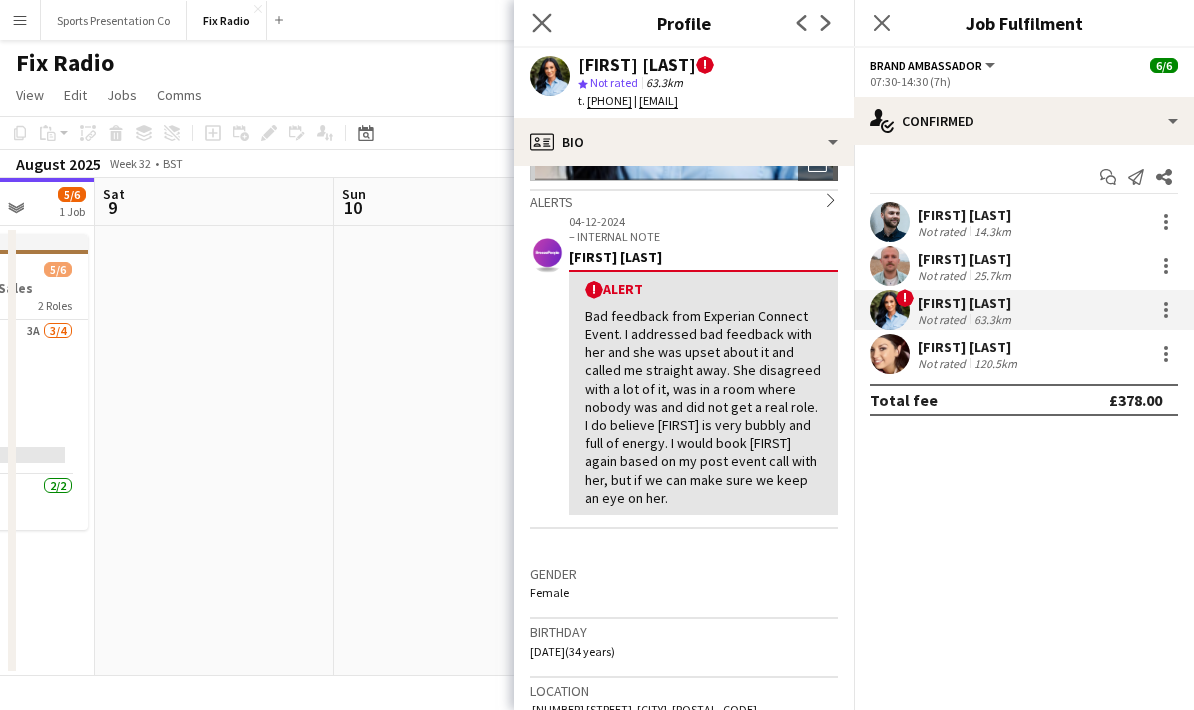 click on "Close pop-in" 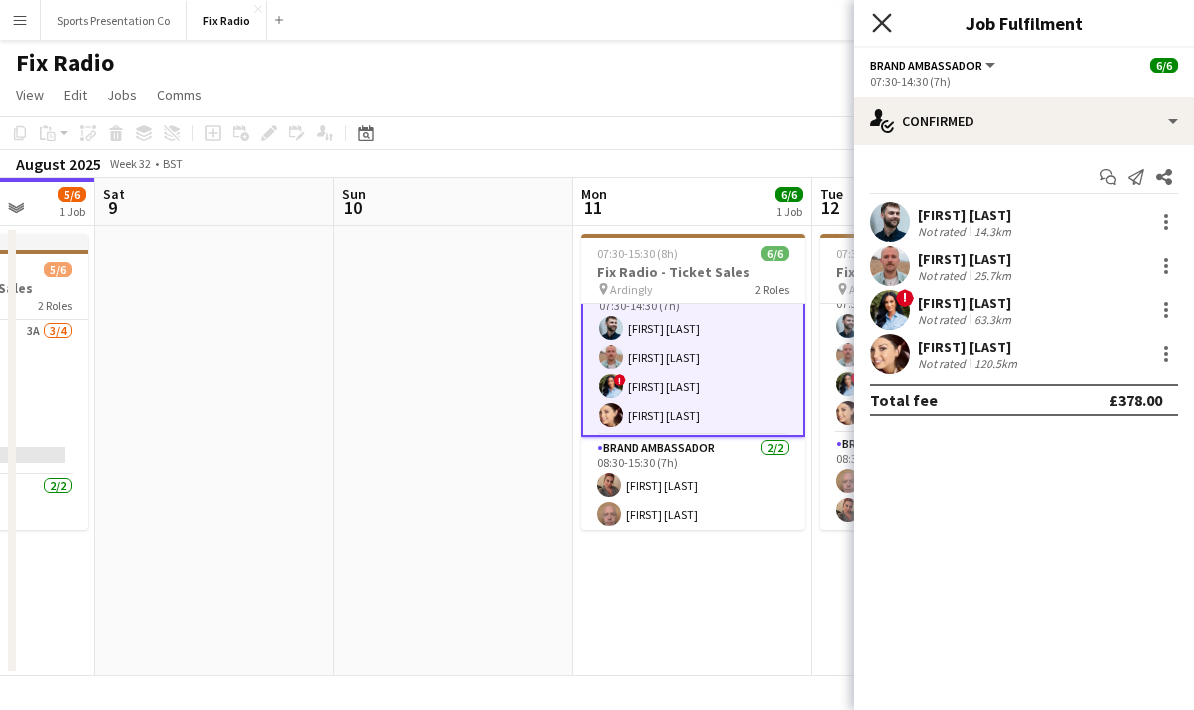 click on "Close pop-in" 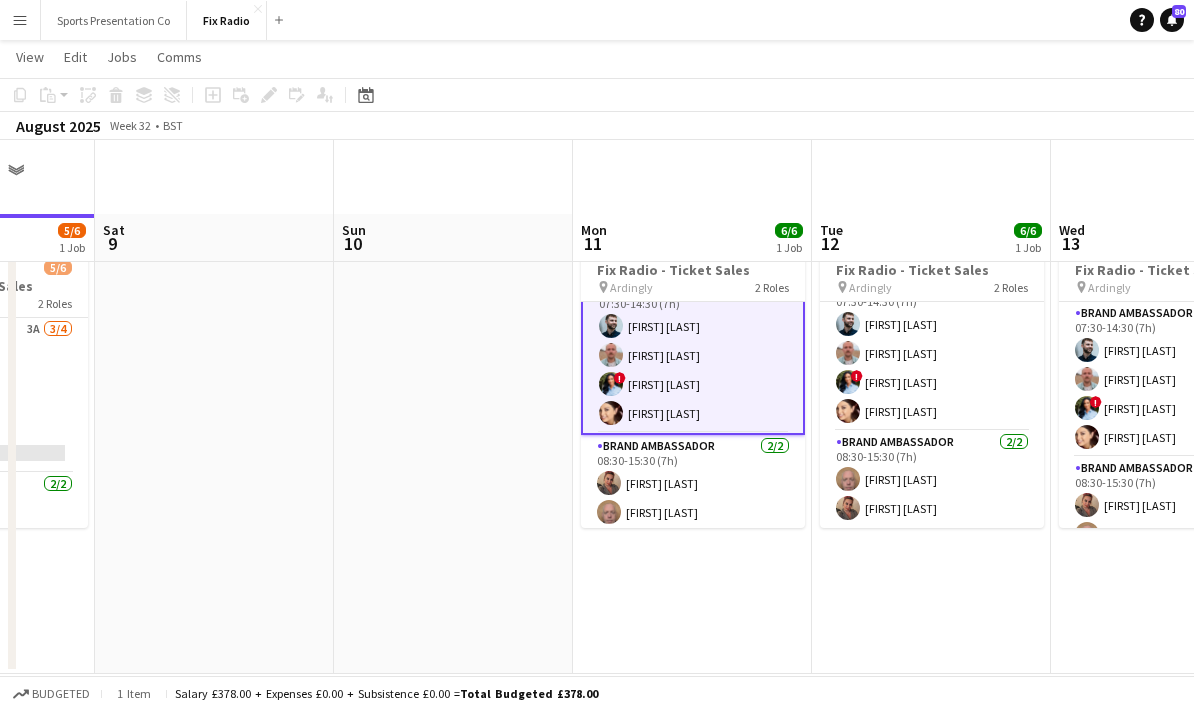 scroll, scrollTop: 0, scrollLeft: 0, axis: both 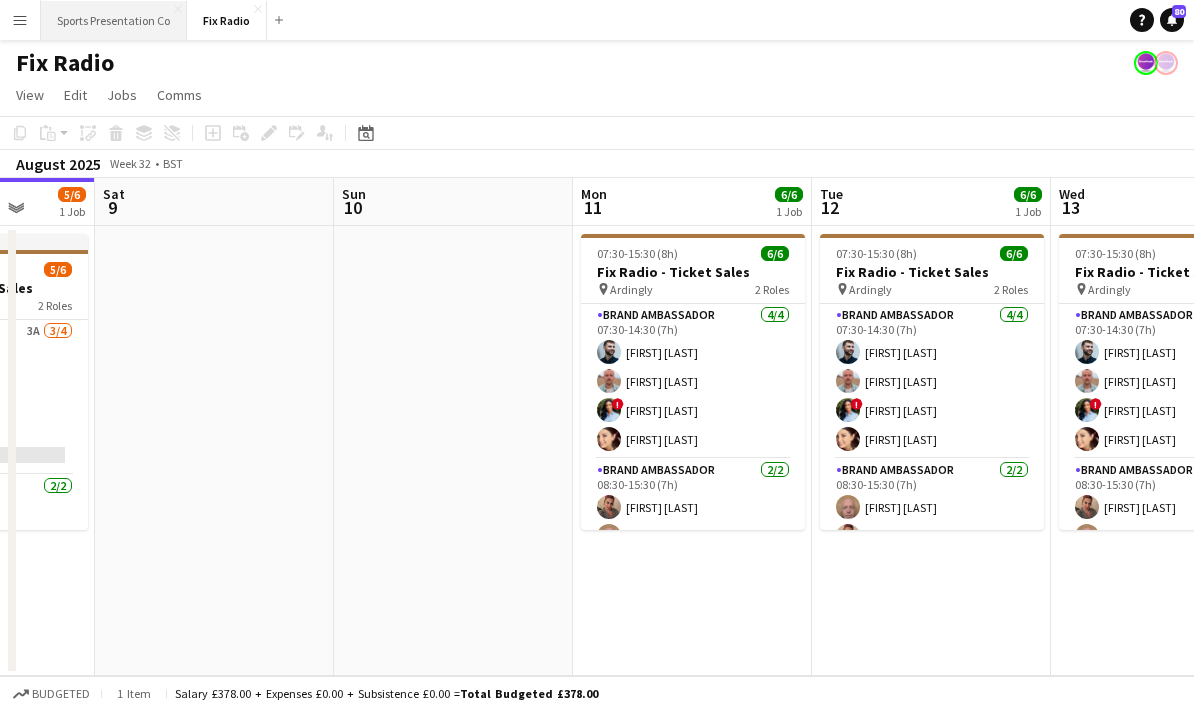 click on "Sports Presentation Co
Close" at bounding box center [114, 20] 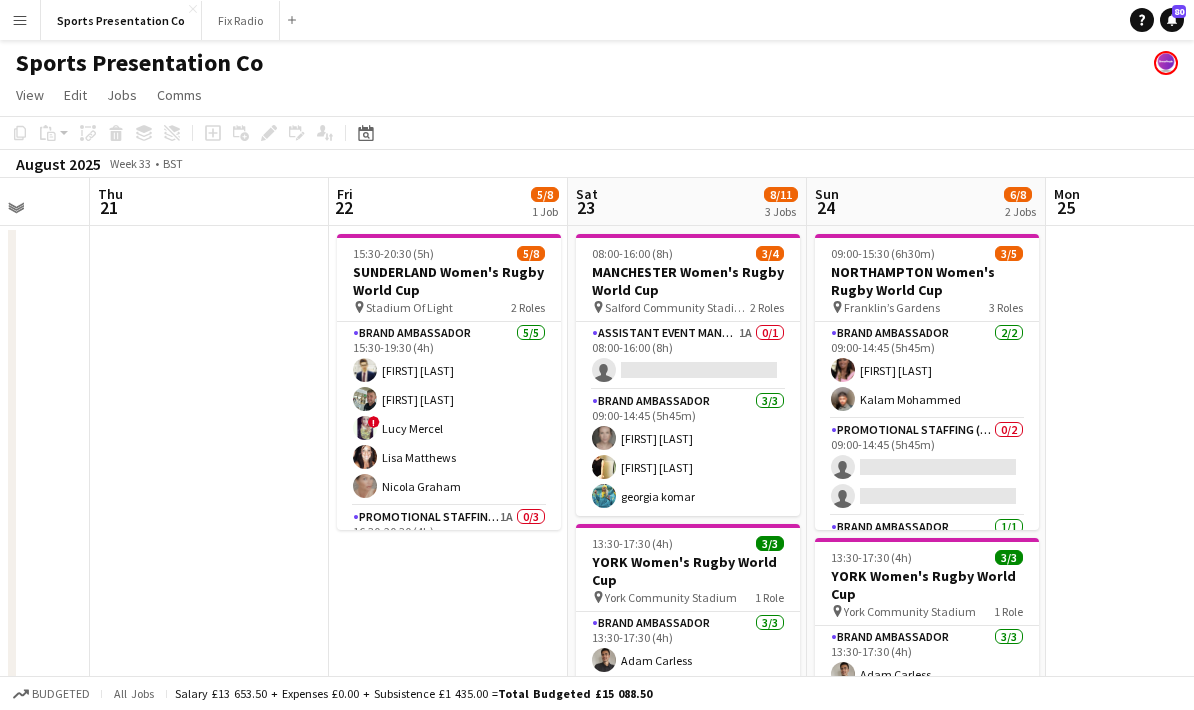scroll, scrollTop: 0, scrollLeft: 716, axis: horizontal 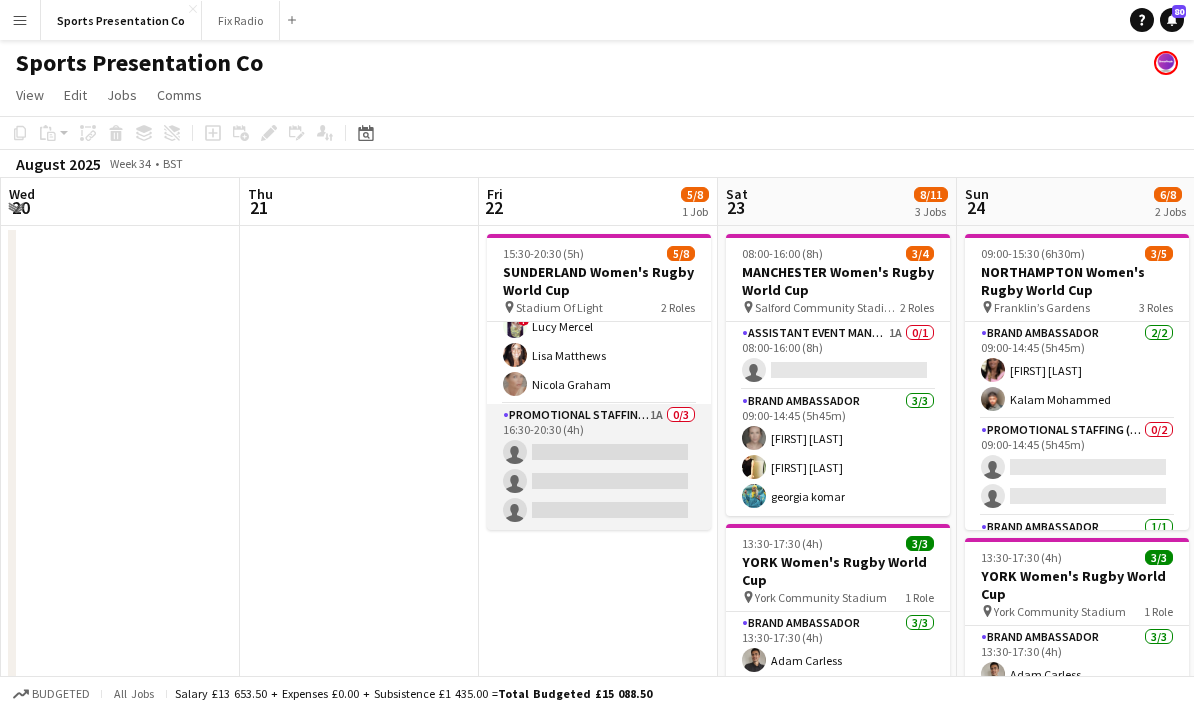 click on "Promotional Staffing (Brand Ambassadors)   1A   0/3   16:30-20:30 (4h)
single-neutral-actions
single-neutral-actions
single-neutral-actions" at bounding box center (599, 467) 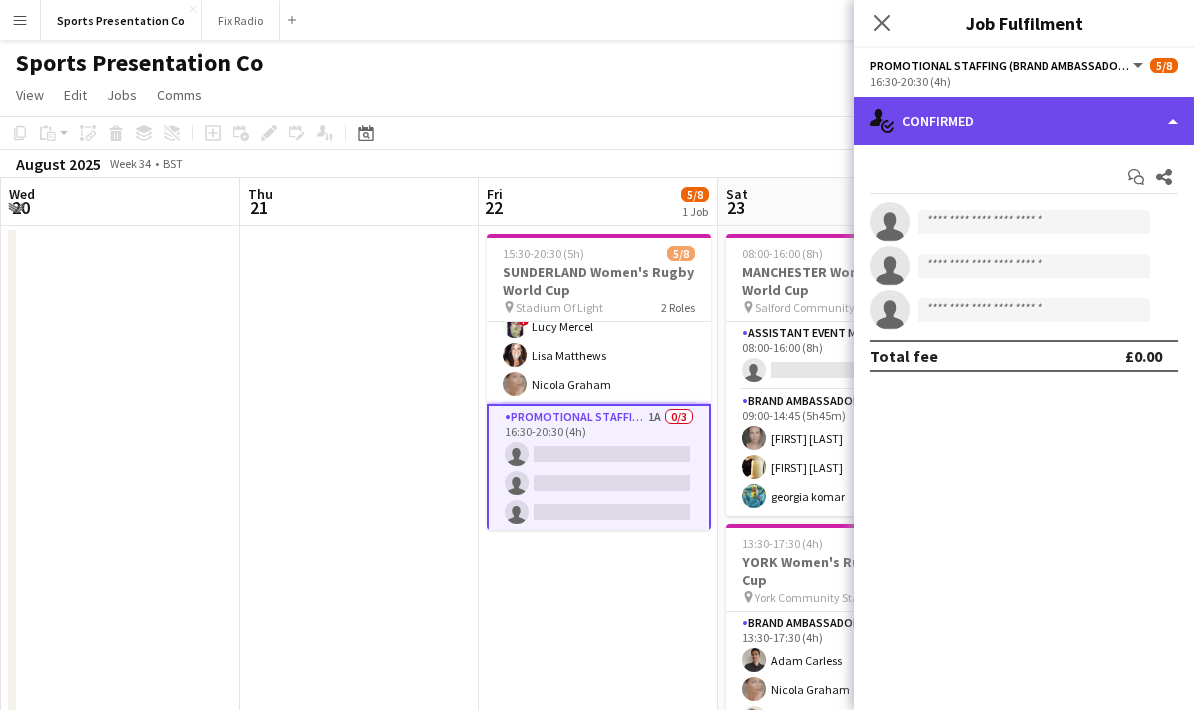 click on "single-neutral-actions-check-2
Confirmed" 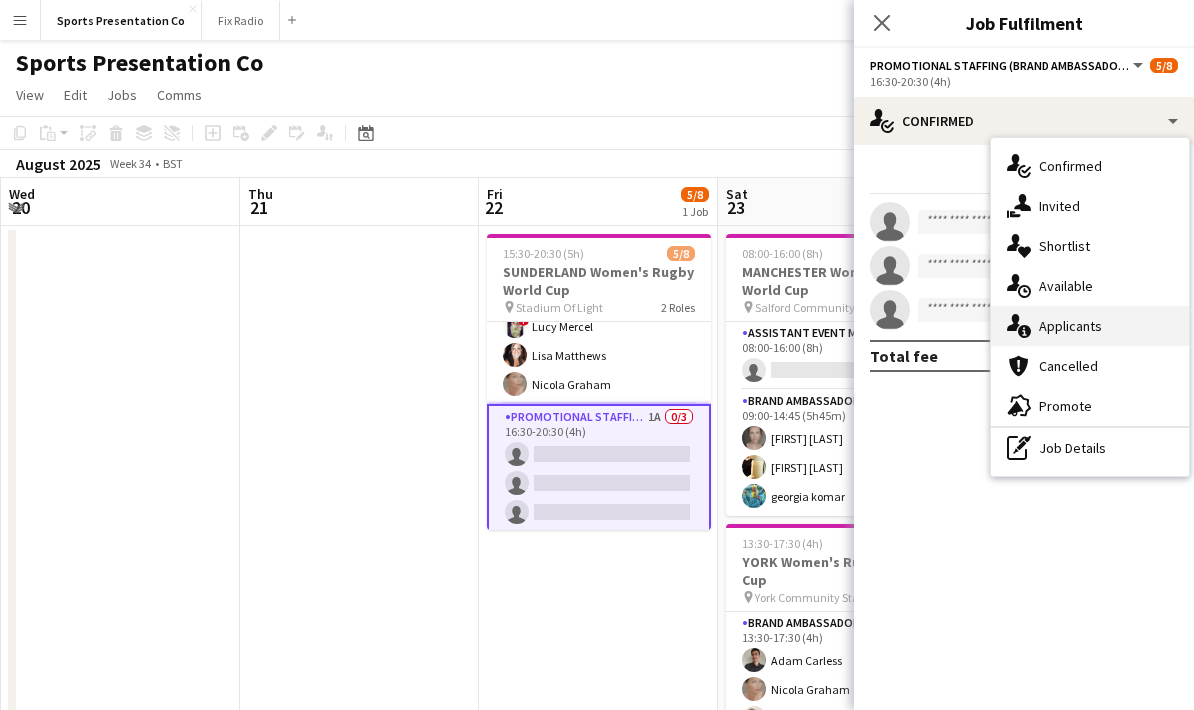 click on "single-neutral-actions-information
Applicants" at bounding box center [1090, 326] 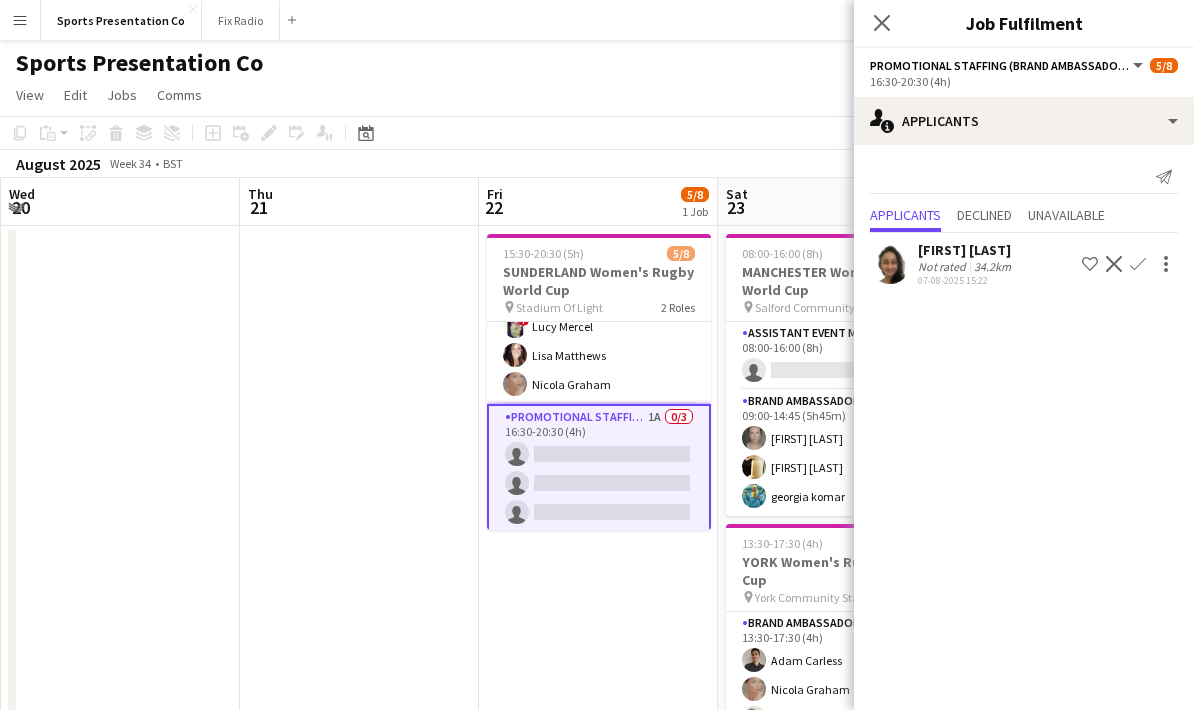 click on "34.2km" 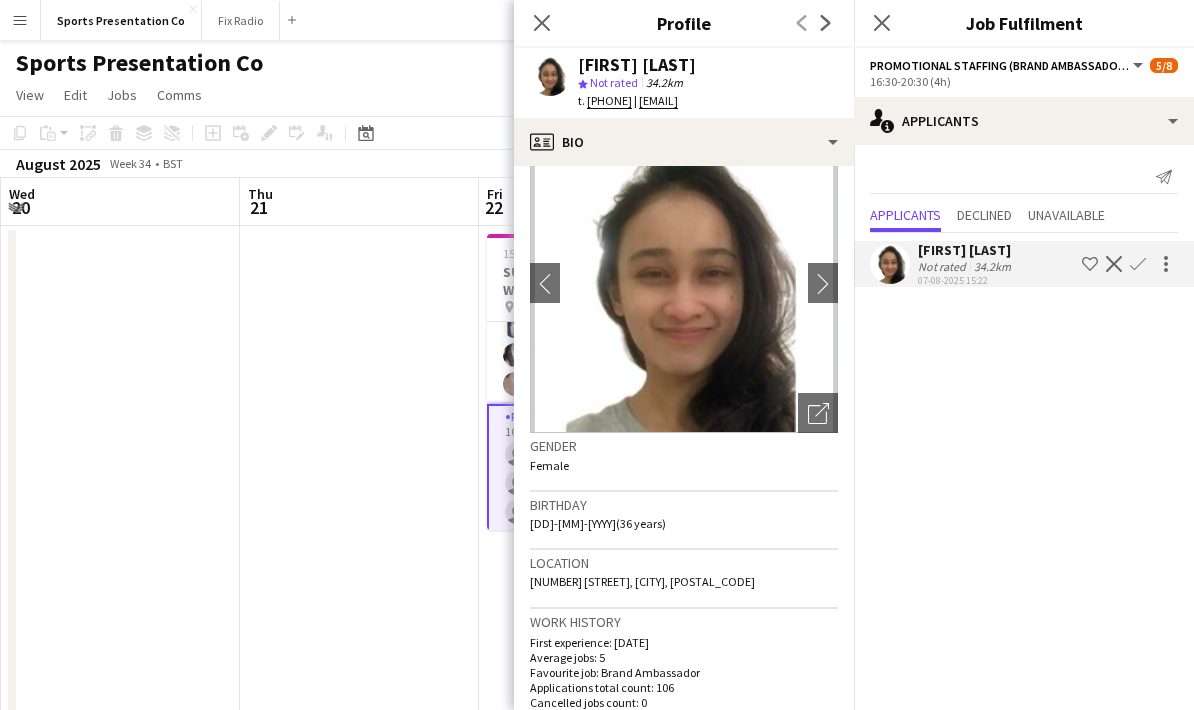 scroll, scrollTop: 5, scrollLeft: 0, axis: vertical 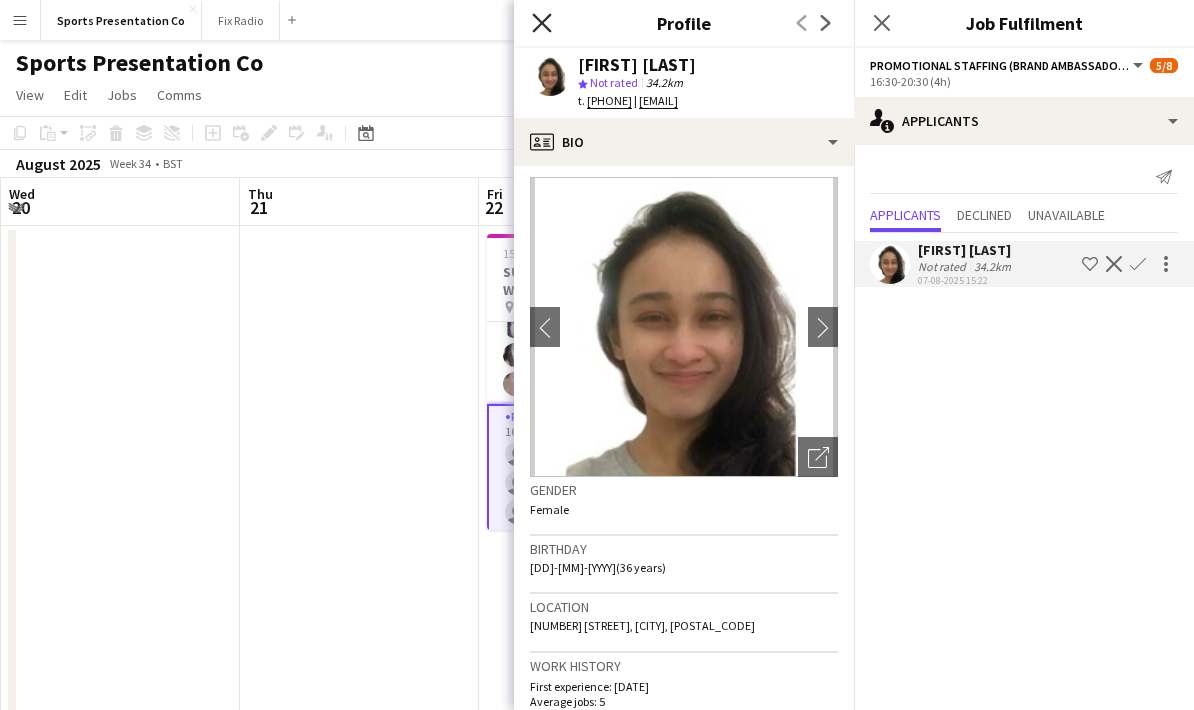 click on "Close pop-in" 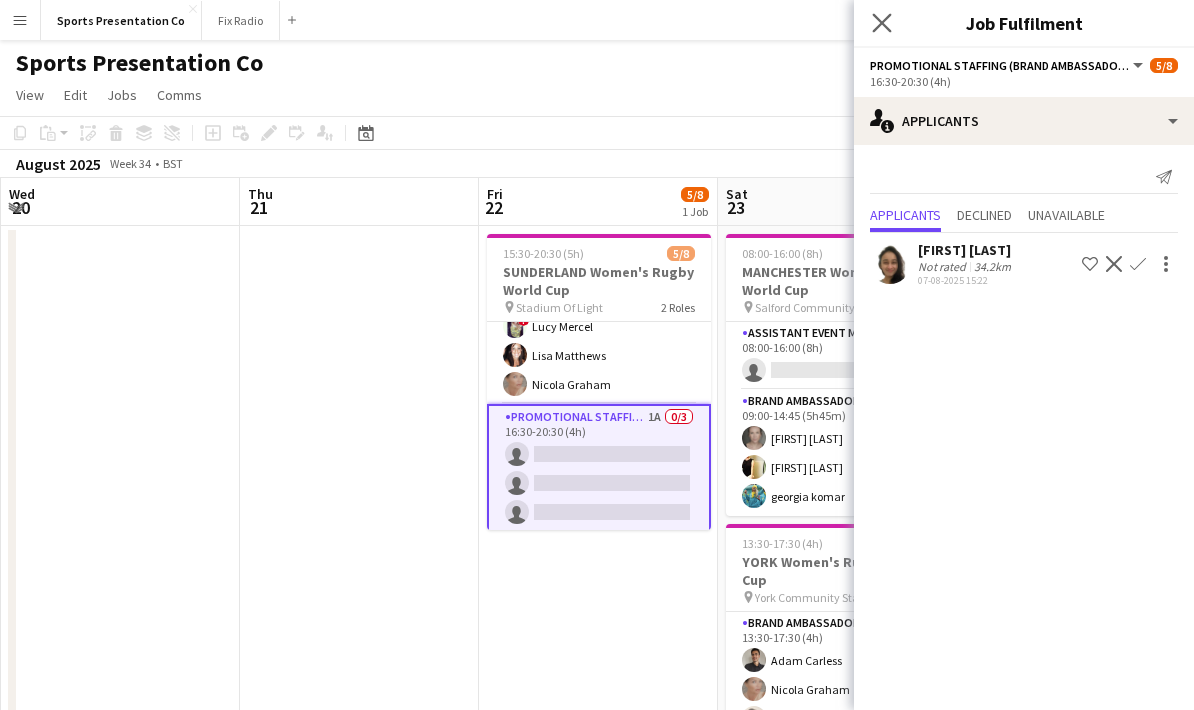 click on "Close pop-in" 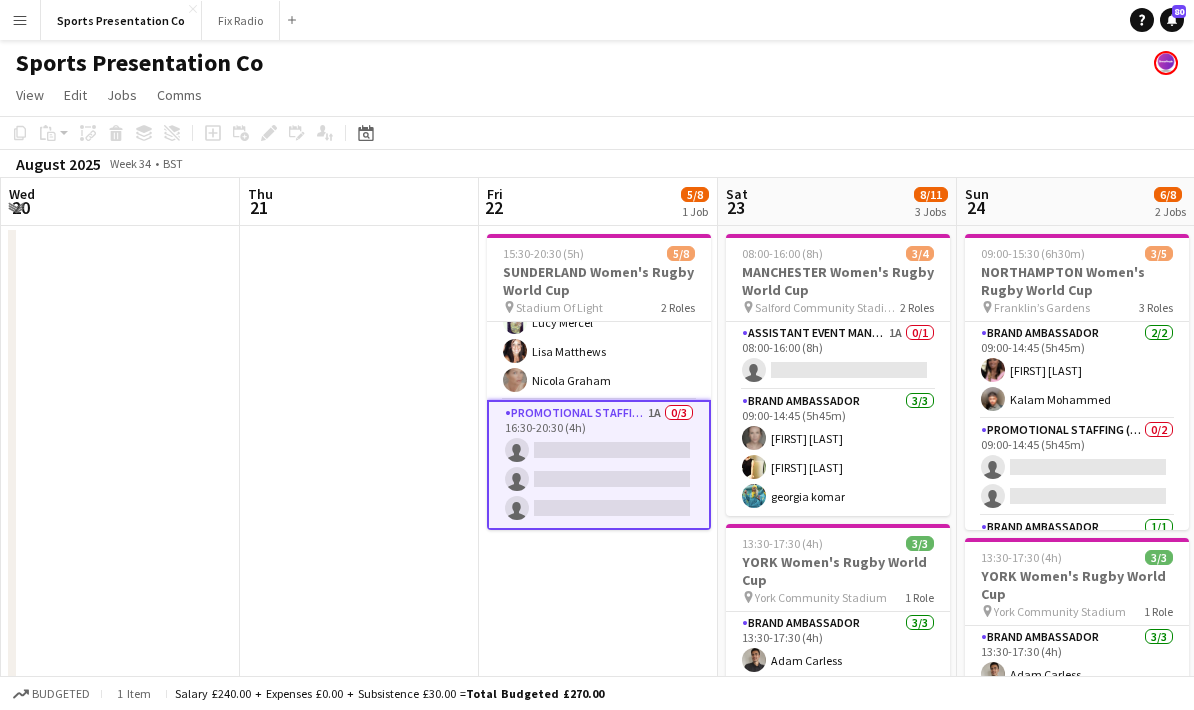scroll, scrollTop: 106, scrollLeft: 0, axis: vertical 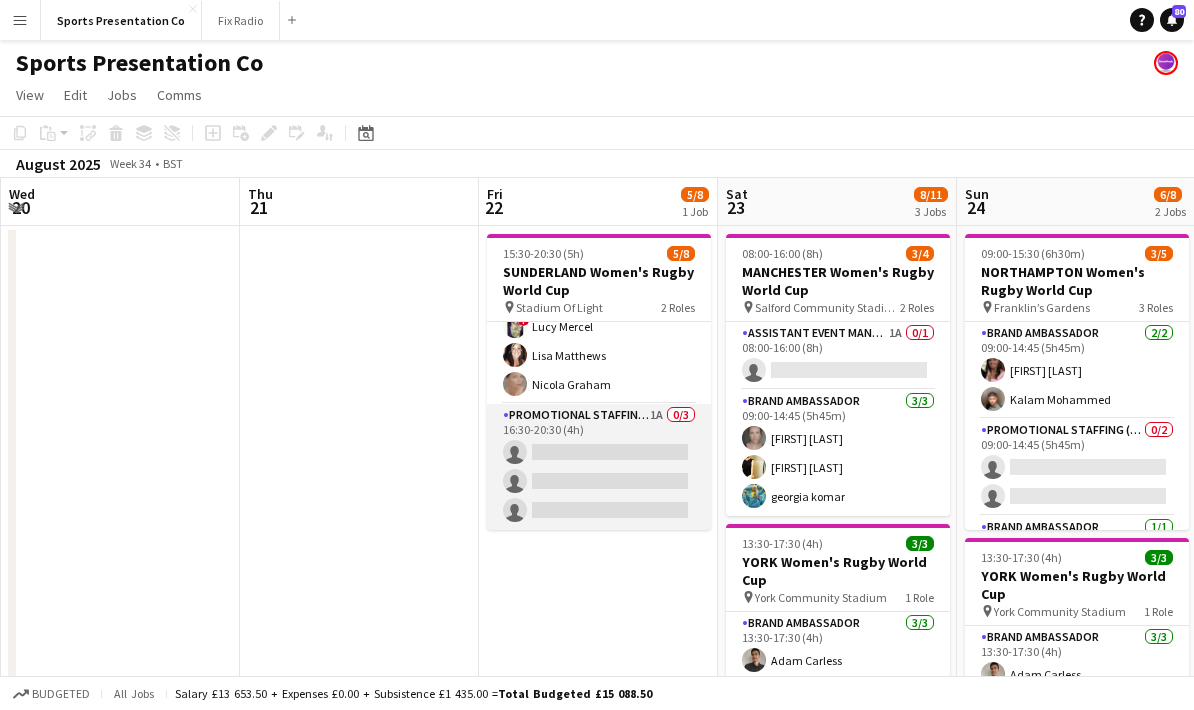 click on "Promotional Staffing (Brand Ambassadors)   1A   0/3   16:30-20:30 (4h)
single-neutral-actions
single-neutral-actions
single-neutral-actions" at bounding box center [599, 467] 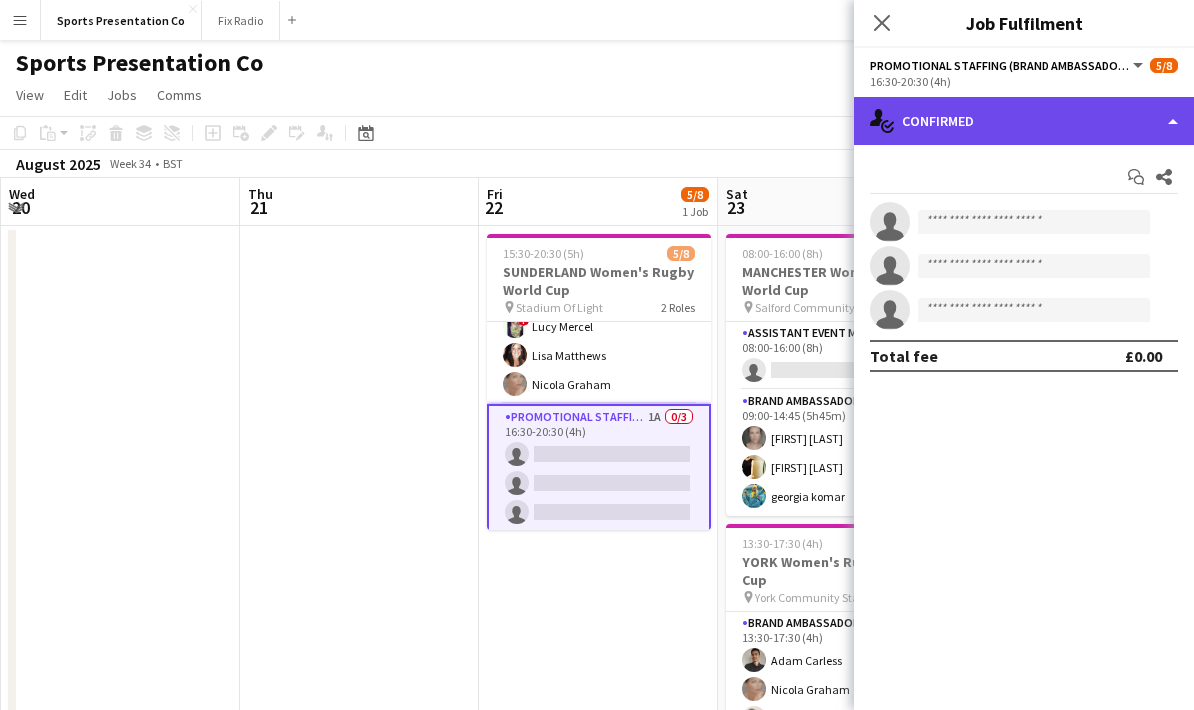 click on "single-neutral-actions-check-2
Confirmed" 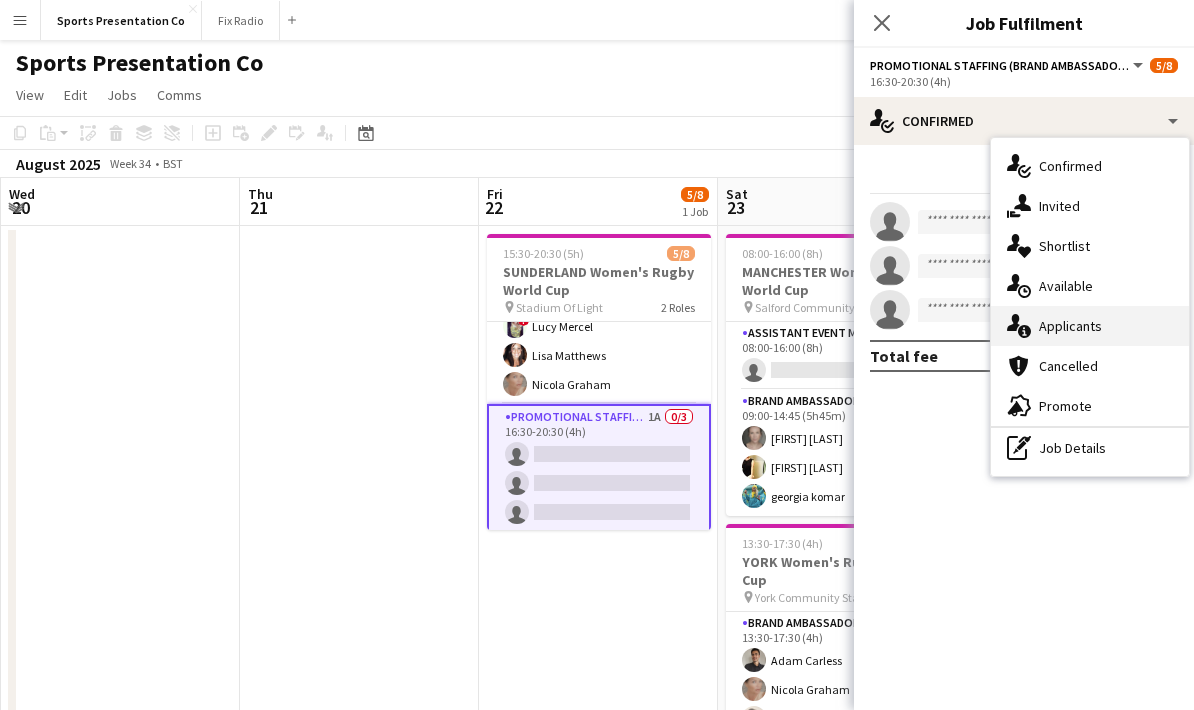 click on "single-neutral-actions-information
Applicants" at bounding box center [1090, 326] 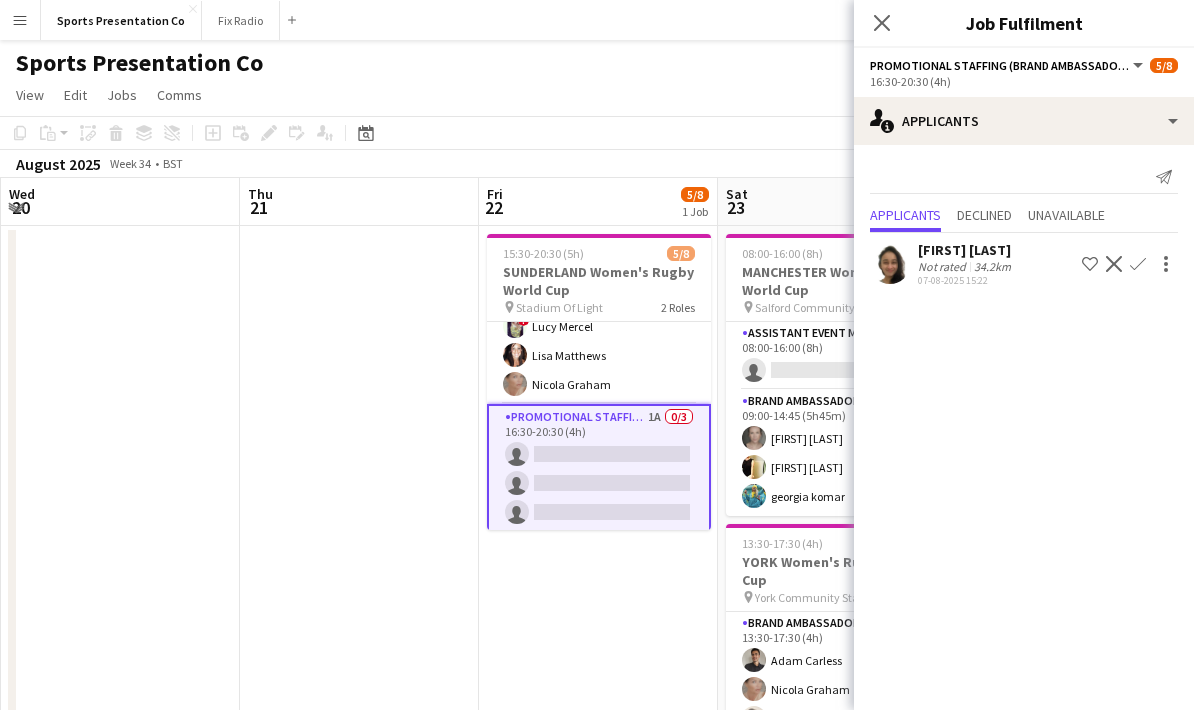 click on "Confirm" 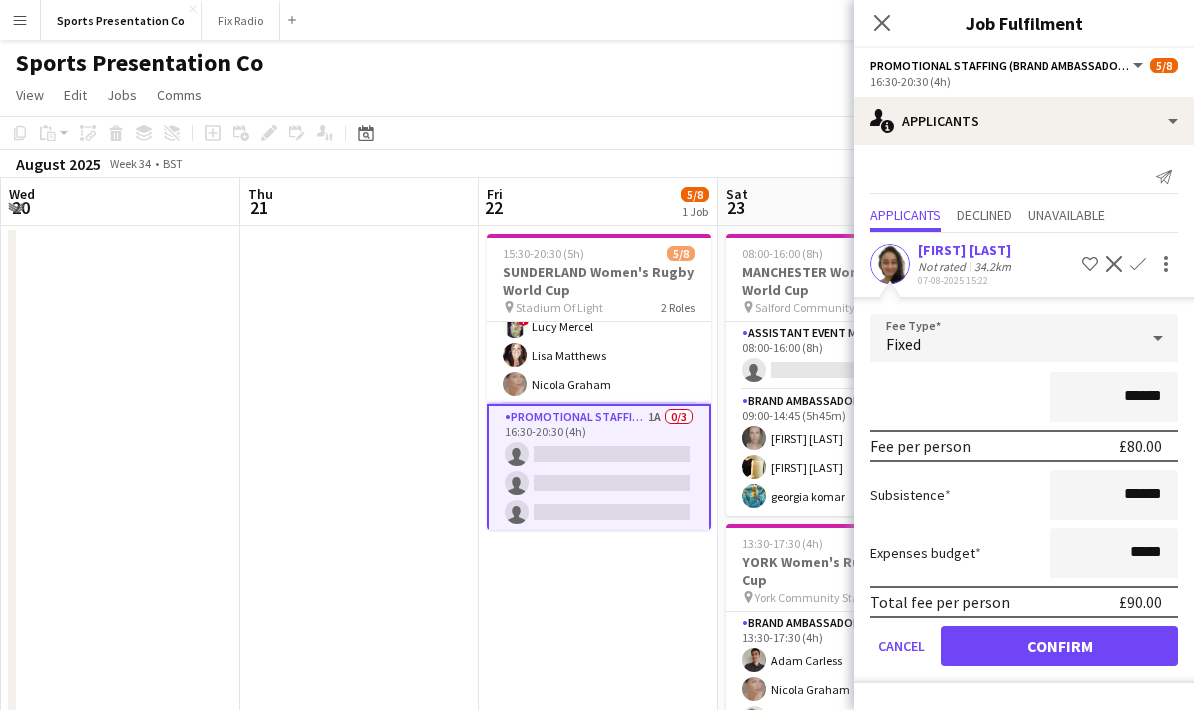 click on "Subsistence  ******" 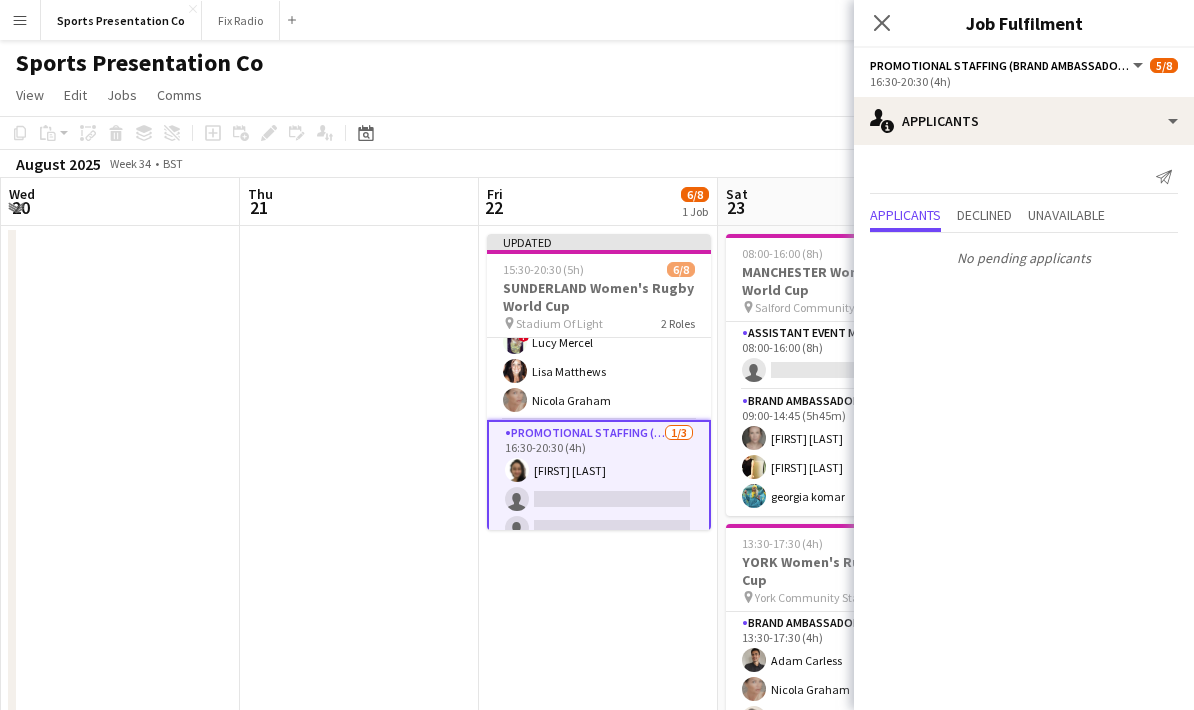 click on "Updated   15:30-20:30 (5h)    6/8   SUNDERLAND Women's Rugby World Cup
pin
Stadium Of Light   2 Roles   Brand Ambassador   5/5   15:30-19:30 (4h)
Mohamad Khairul Mohamad Ali Paul McDonald ! Lucy Mercel Lisa Matthews Nicola Graham  Promotional Staffing (Brand Ambassadors)   1/3   16:30-20:30 (4h)
Adlina Othman
single-neutral-actions
single-neutral-actions" at bounding box center [598, 630] 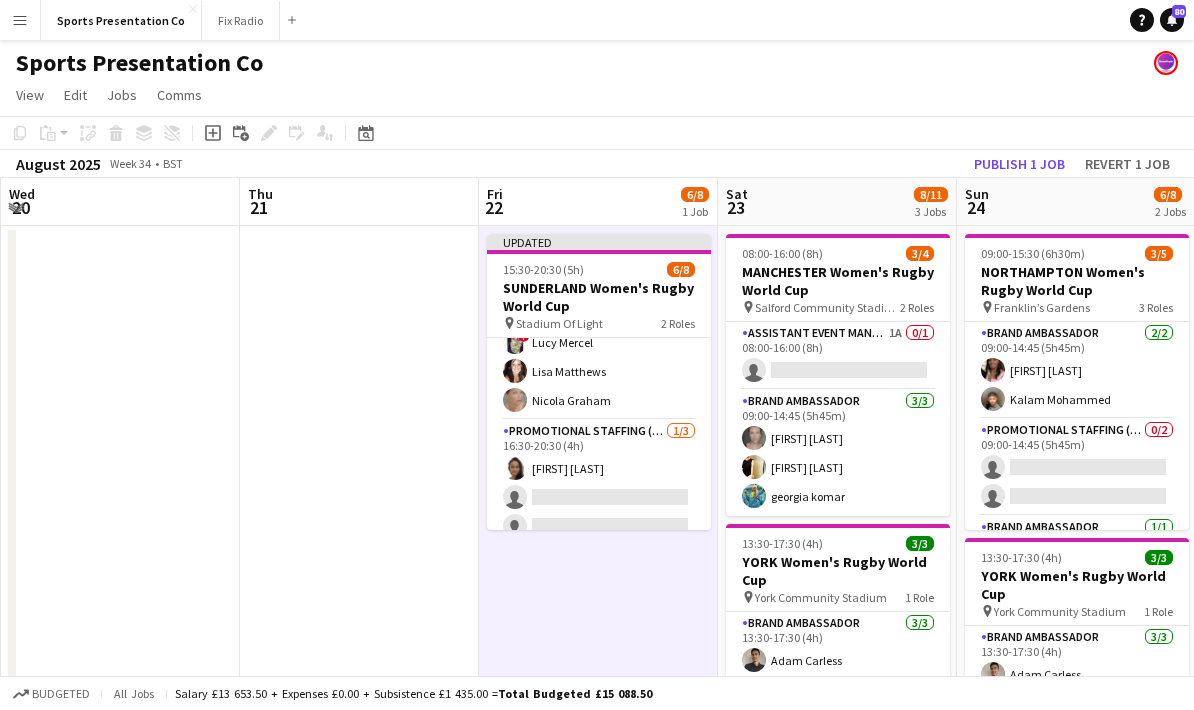 click on "Copy
Paste
Paste   Ctrl+V Paste with crew  Ctrl+Shift+V
Paste linked Job
Delete
Group
Ungroup
Add job
Add linked Job
Edit
Edit linked Job
Applicants
Date picker
AUG 2025 AUG 2025 Monday M Tuesday T Wednesday W Thursday T Friday F Saturday S Sunday S  AUG   1   2   3   4   5   6   7   8   9   10   11   12   13   14   15   16   17   18   19   20   21   22   23   24   25   26   27   28   29   30   31
Comparison range
Comparison range
Today" 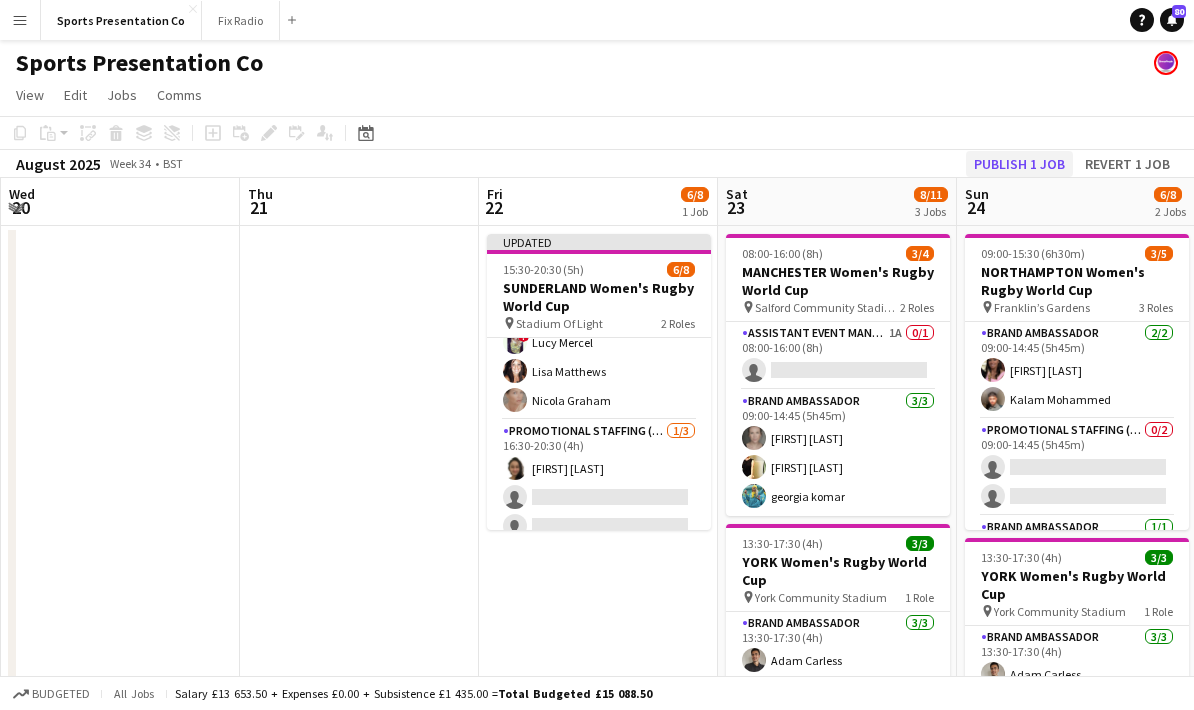 click on "Publish 1 job" 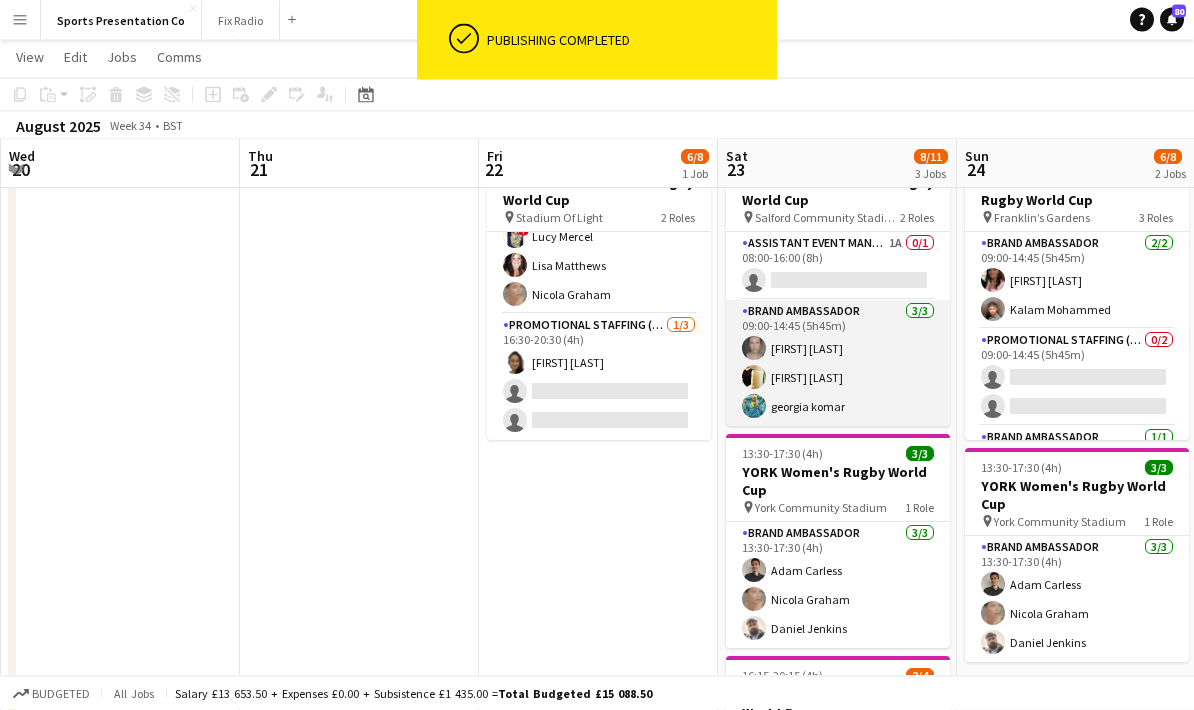 click on "Brand Ambassador   3/3   09:00-14:45 (5h45m)
Samantha Vaughan Gemma Hayden georgia komar" at bounding box center (838, 364) 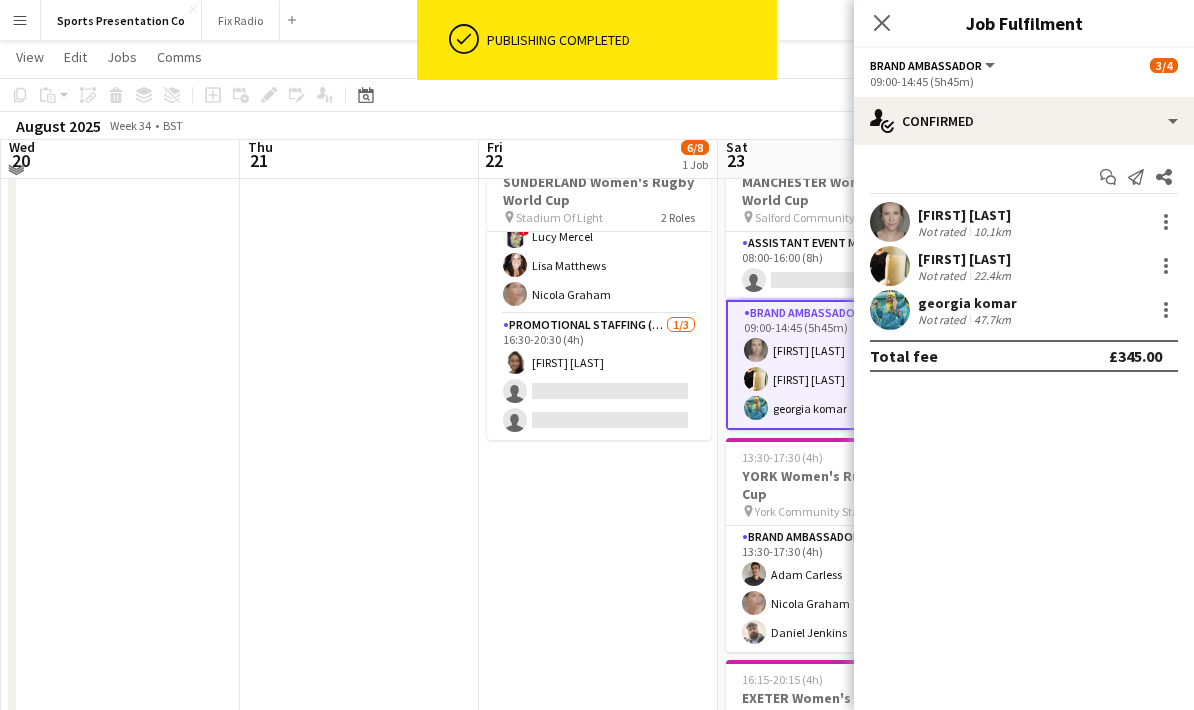 scroll, scrollTop: 83, scrollLeft: 0, axis: vertical 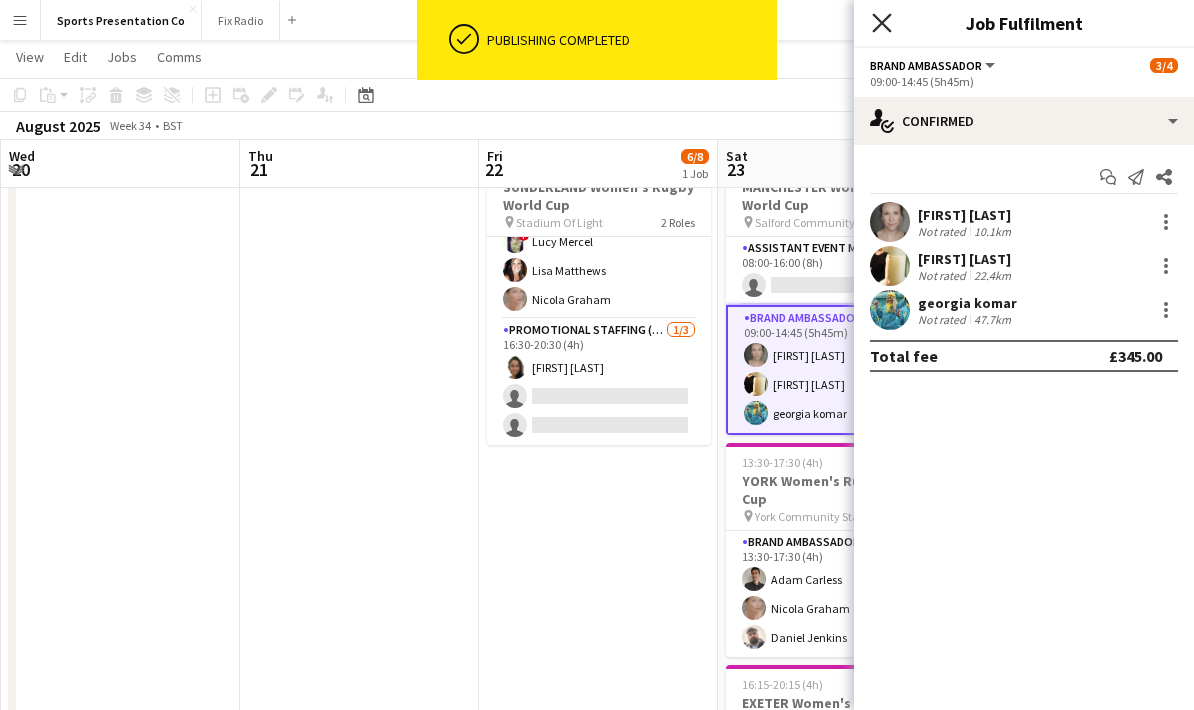 click 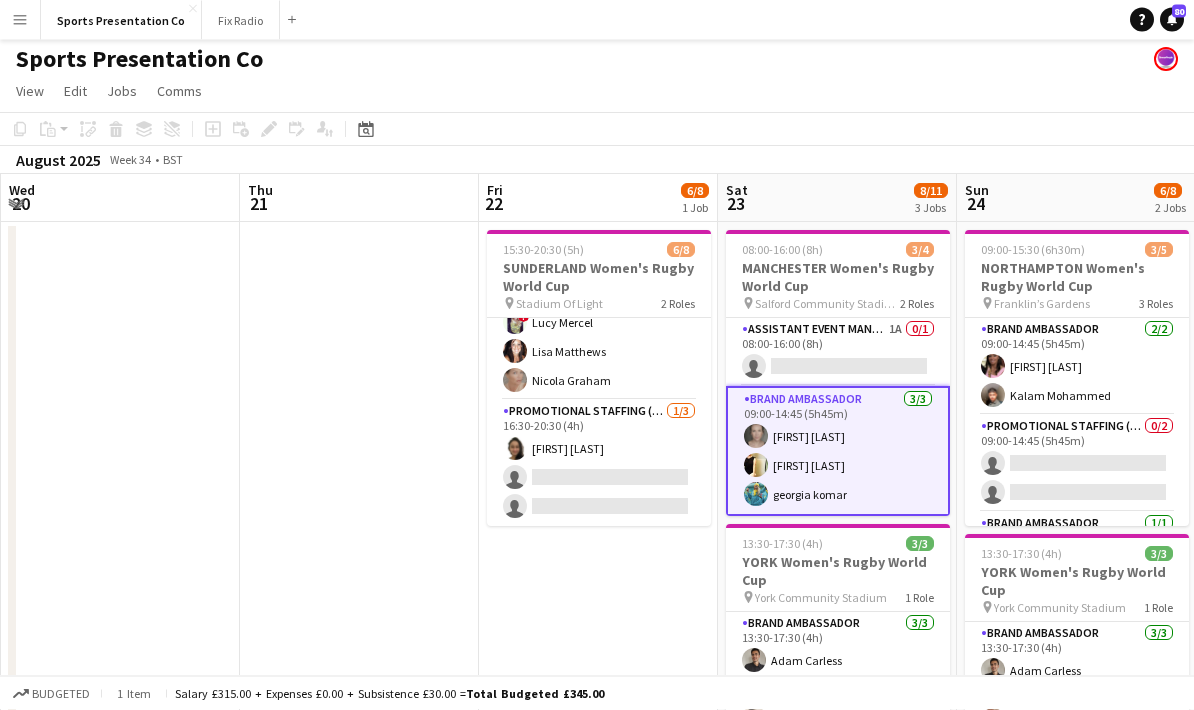 scroll, scrollTop: 0, scrollLeft: 0, axis: both 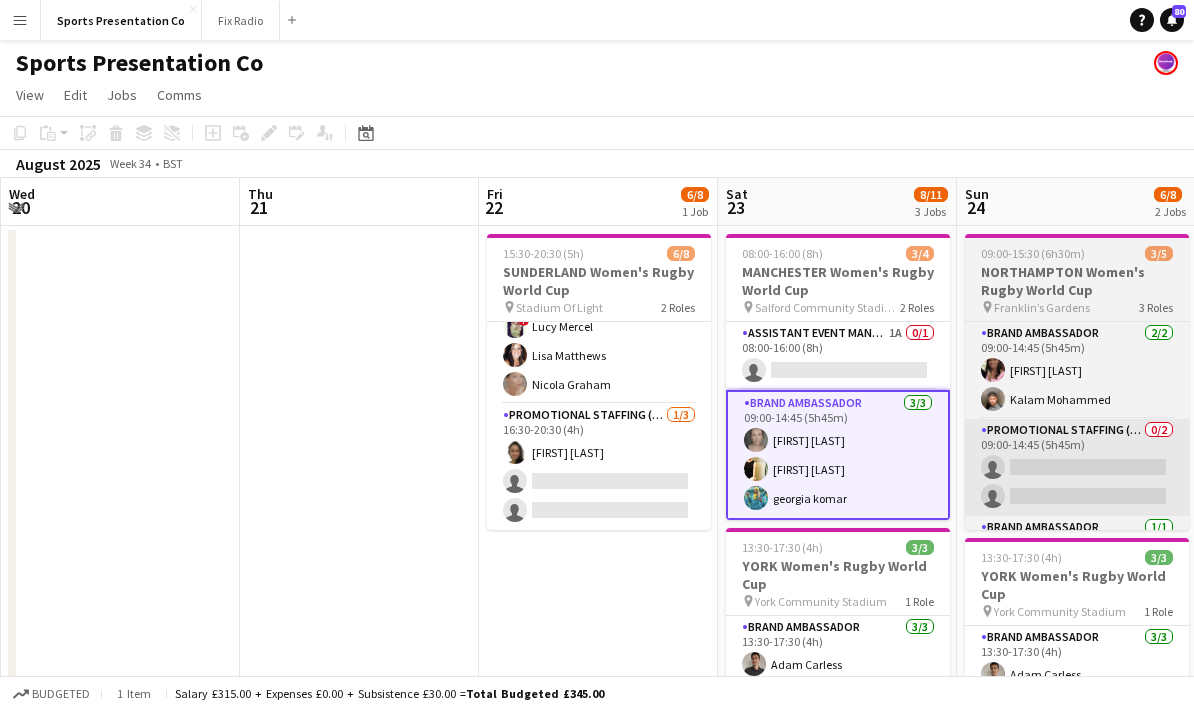click on "Promotional Staffing (Brand Ambassadors)   0/2   09:00-14:45 (5h45m)
single-neutral-actions
single-neutral-actions" at bounding box center [1077, 467] 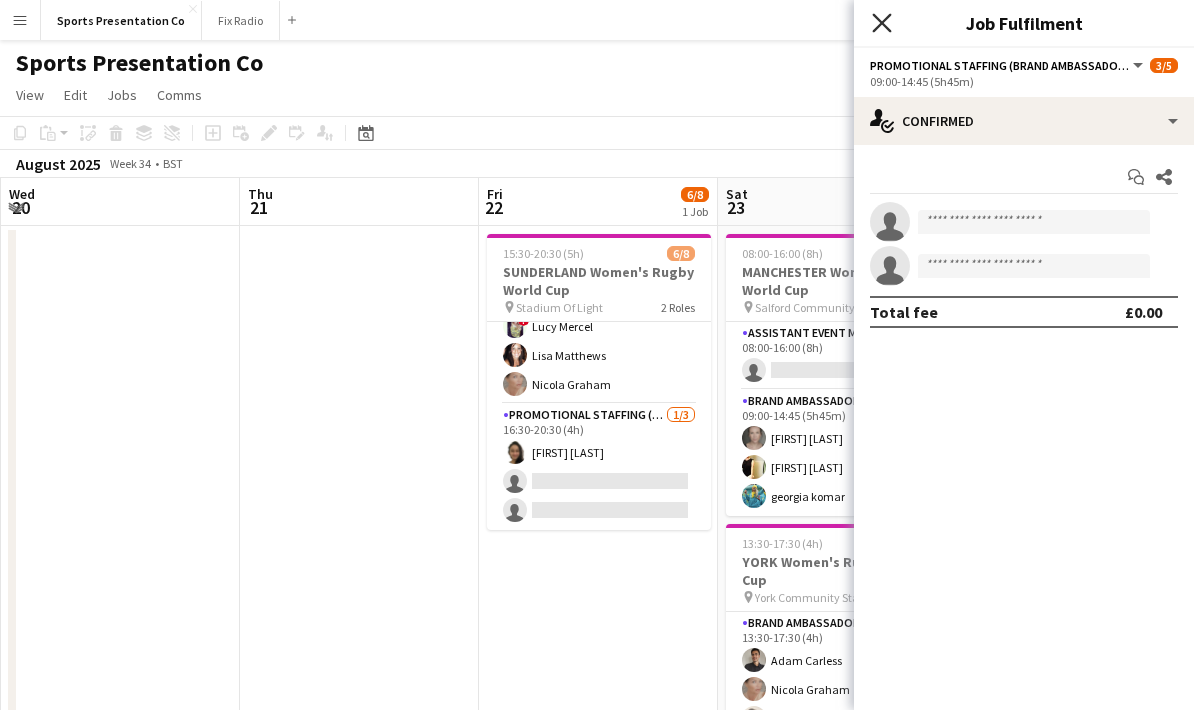 click 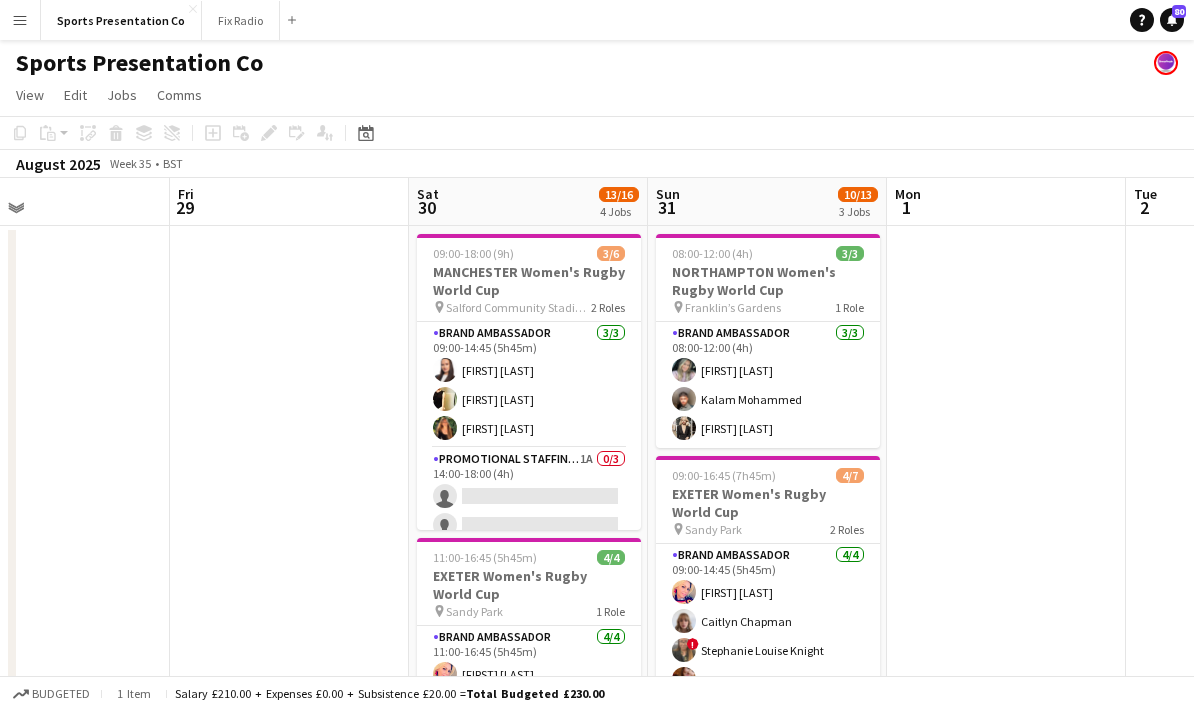 scroll, scrollTop: 0, scrollLeft: 573, axis: horizontal 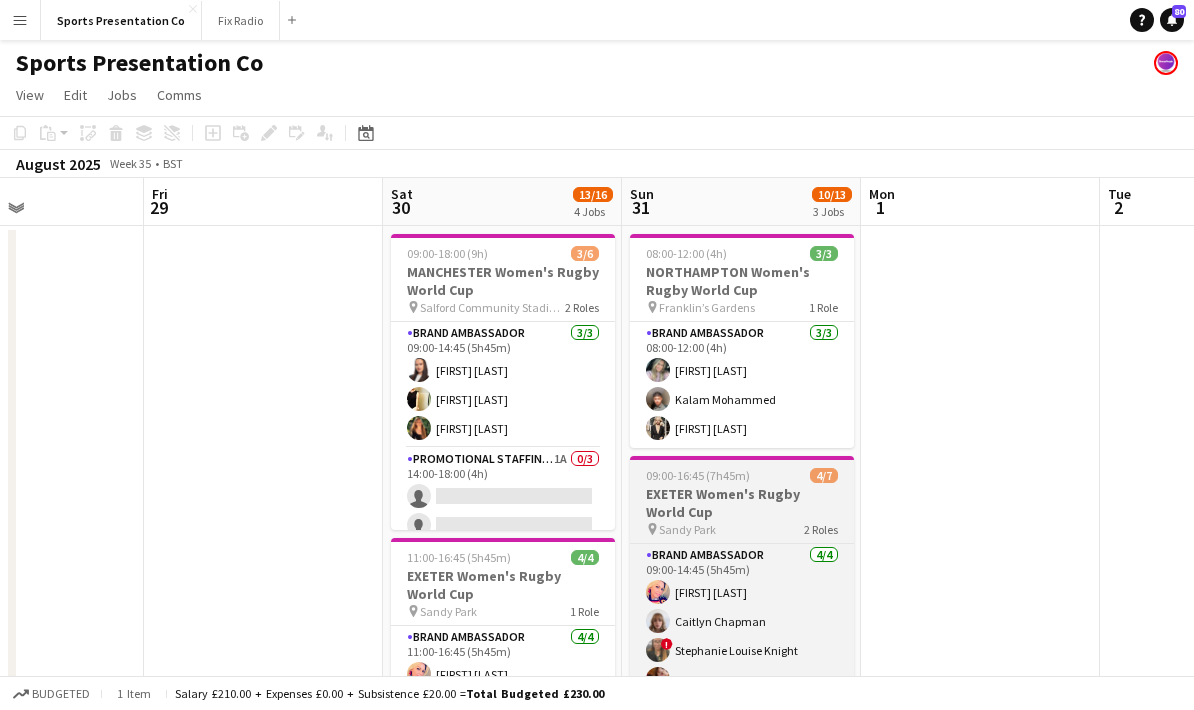 click on "EXETER Women's Rugby World Cup" at bounding box center (742, 503) 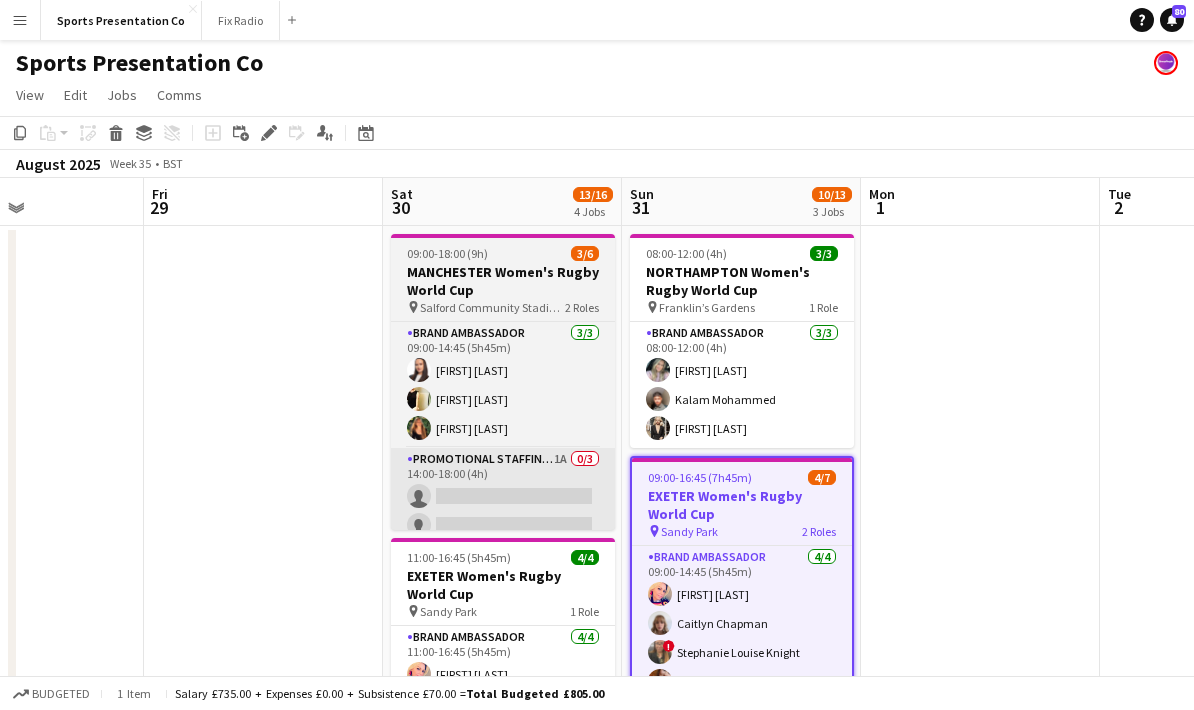 click on "Promotional Staffing (Brand Ambassadors)   1A   0/3   14:00-18:00 (4h)
single-neutral-actions
single-neutral-actions
single-neutral-actions" at bounding box center (503, 511) 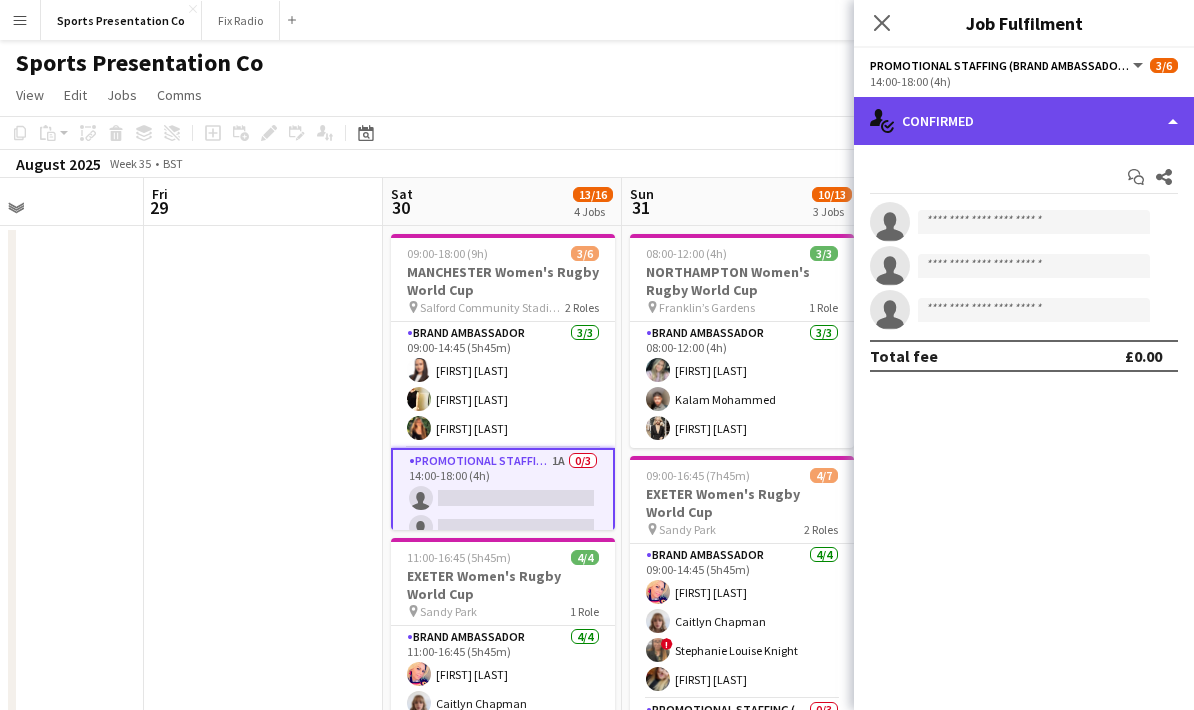 click on "single-neutral-actions-check-2
Confirmed" 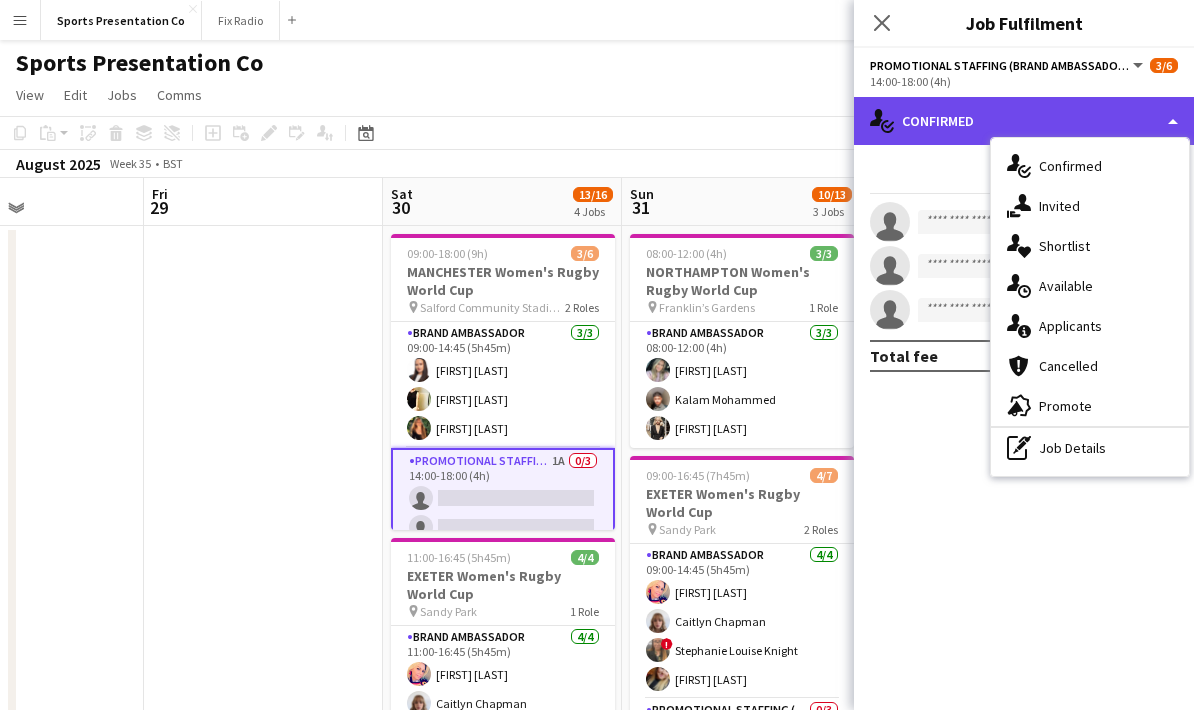 click on "single-neutral-actions-check-2
Confirmed" 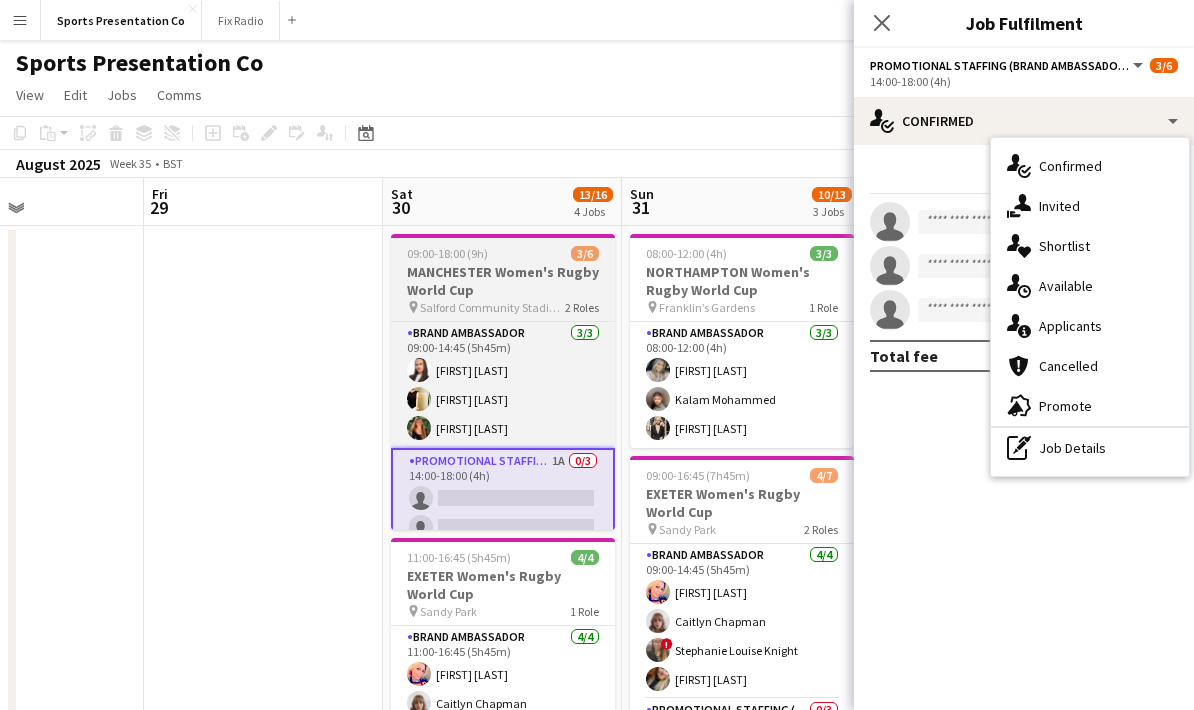 click on "Promotional Staffing (Brand Ambassadors)   1A   0/3   14:00-18:00 (4h)
single-neutral-actions
single-neutral-actions
single-neutral-actions" at bounding box center [503, 513] 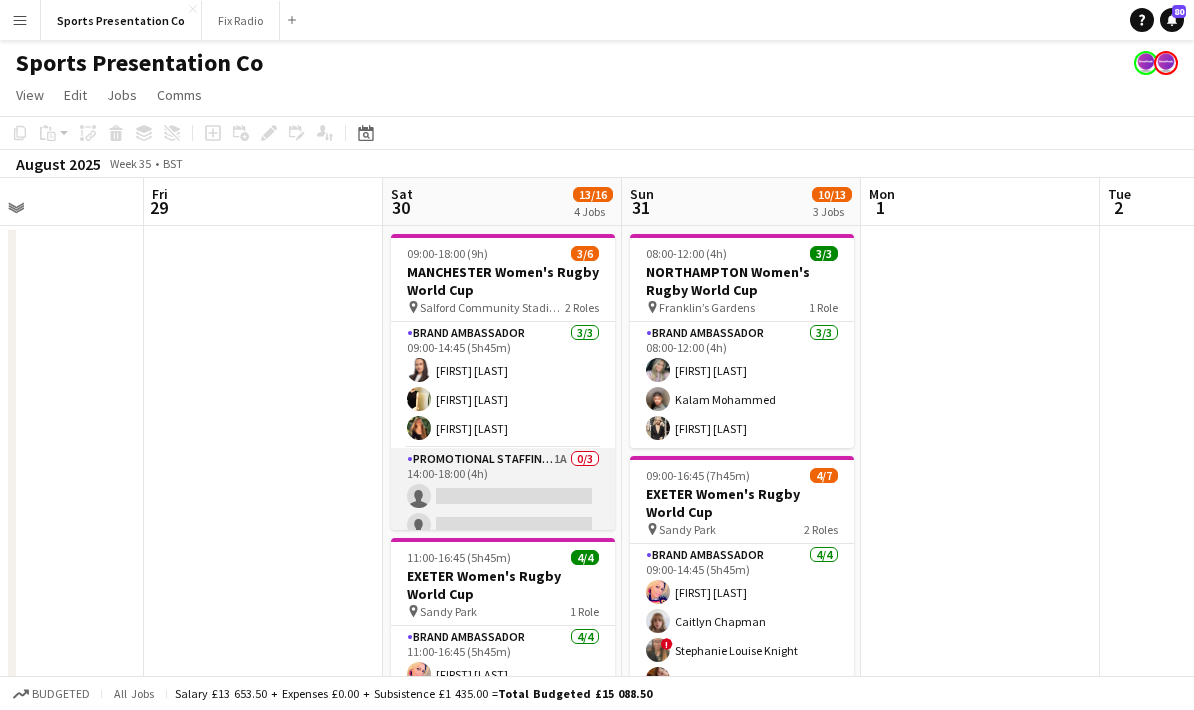 click on "Promotional Staffing (Brand Ambassadors)   1A   0/3   14:00-18:00 (4h)
single-neutral-actions
single-neutral-actions
single-neutral-actions" at bounding box center (503, 511) 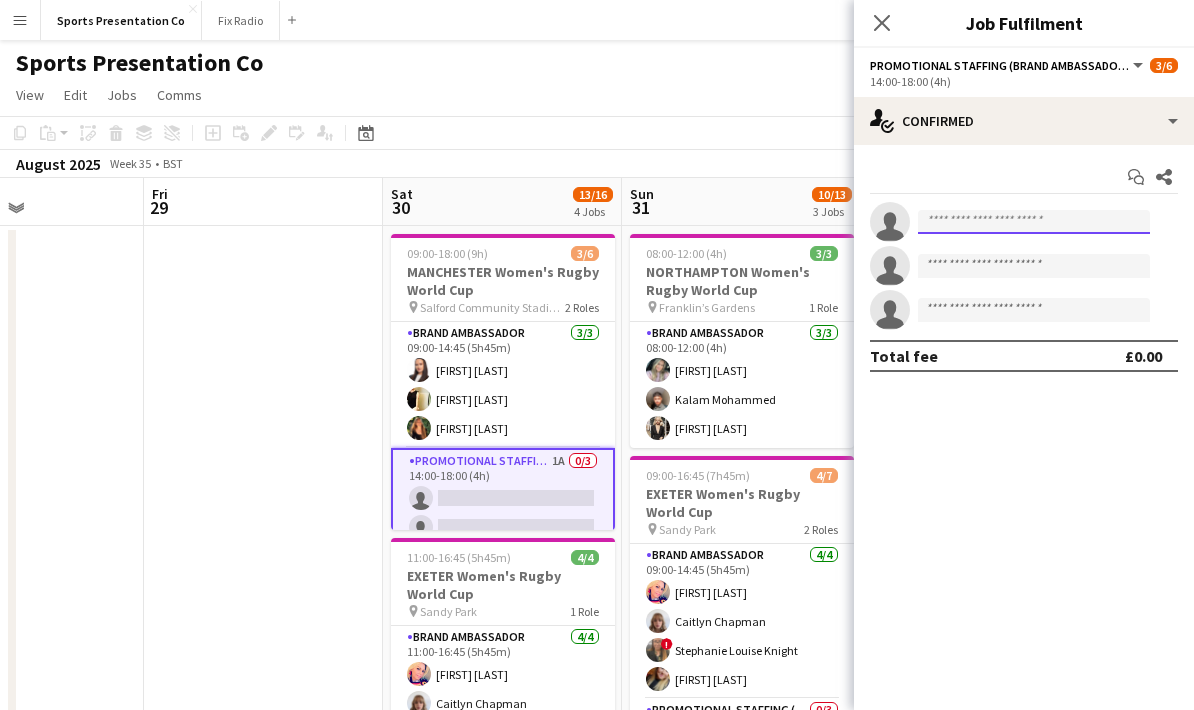 click at bounding box center [1034, 222] 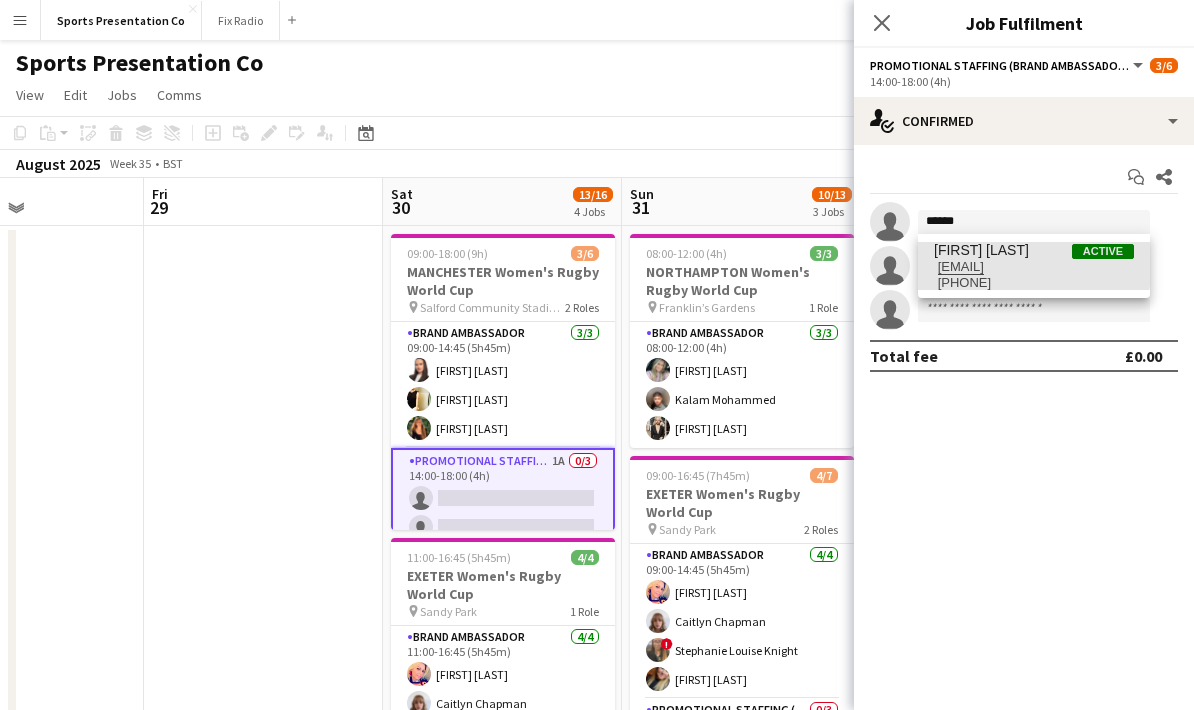 click on "Menu
Boards
Boards   Boards   All jobs   Status
Workforce
Workforce   My Workforce   Recruiting
Comms
Comms
Pay
Pay   Approvals   Payments   Reports   Invoices
Platform Settings
Platform Settings   App settings   Your settings   Profiles
Training Academy
Training Academy
Knowledge Base
Knowledge Base
Product Updates
Product Updates   Log Out   Privacy   Sports Presentation Co
Close
Fix Radio
Close
Add
Help
Notifications
80   Sports Presentation Co   View  Day view expanded Day view collapsed Month view Date picker" at bounding box center [597, 652] 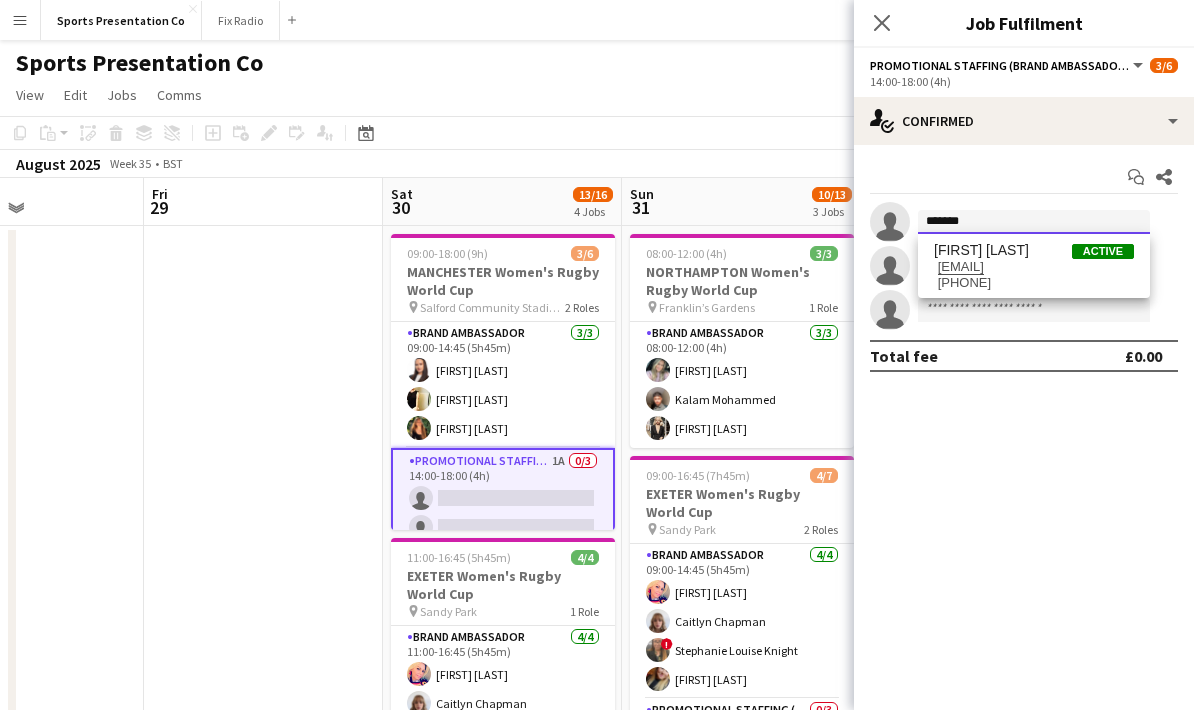 click on "*******" at bounding box center [1034, 222] 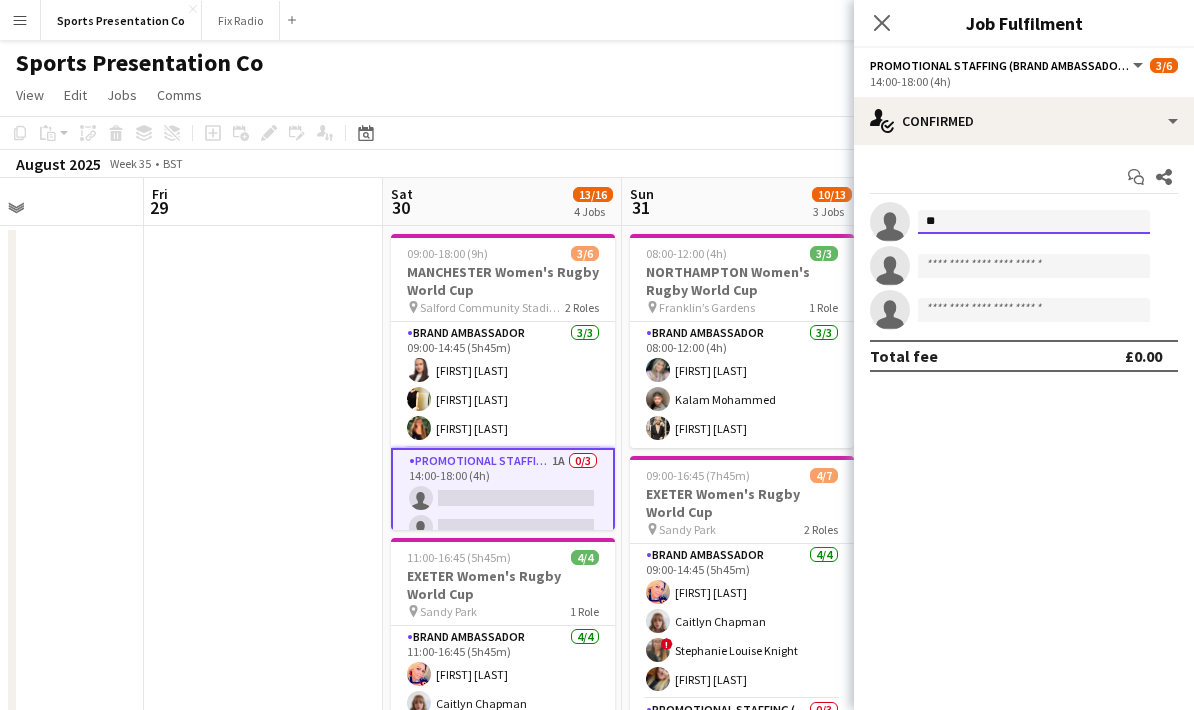 type on "*" 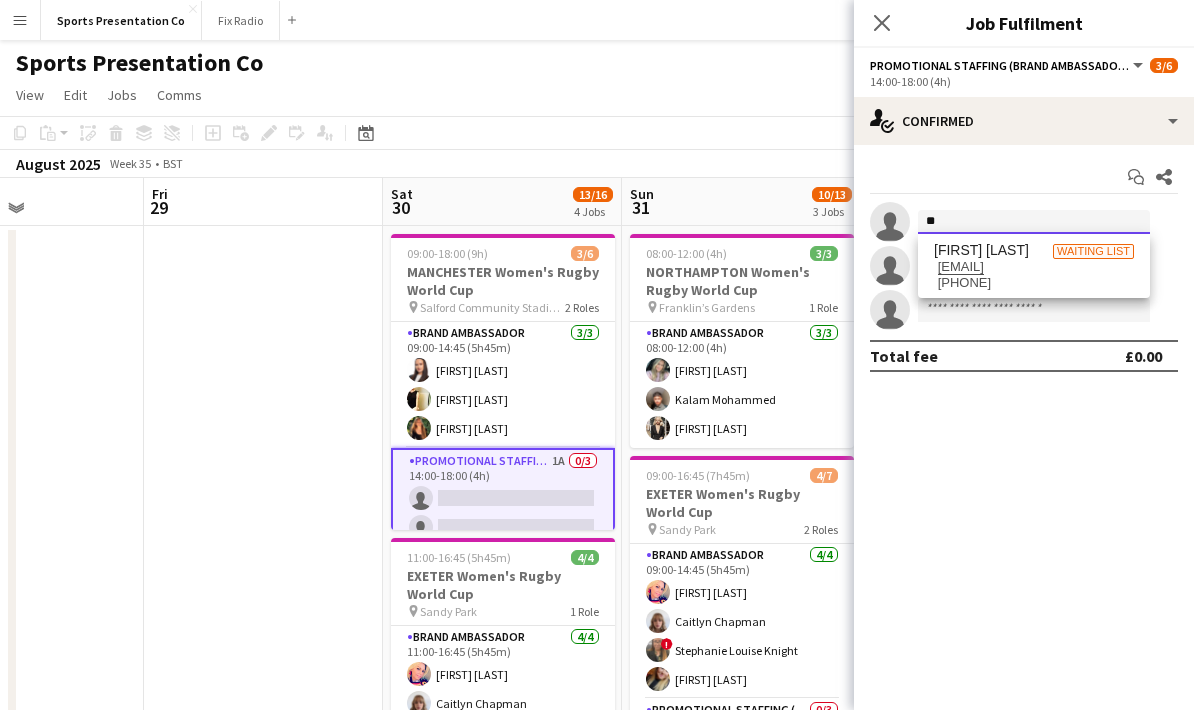 type on "*" 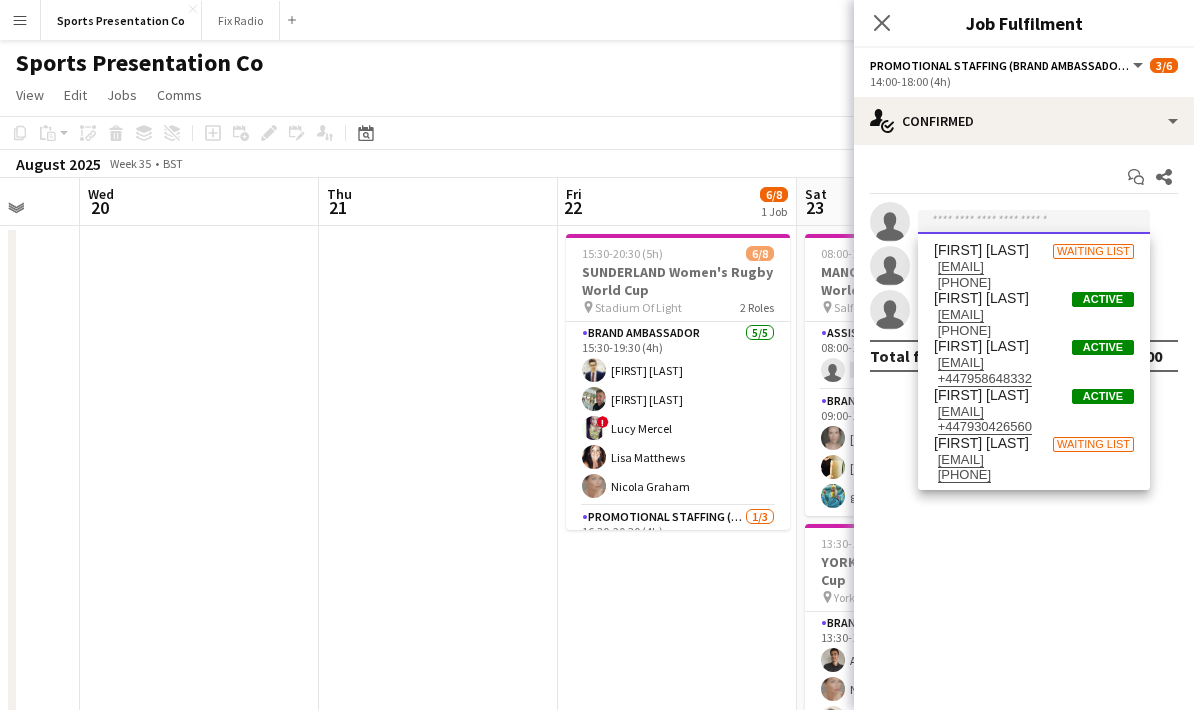 scroll, scrollTop: 0, scrollLeft: 546, axis: horizontal 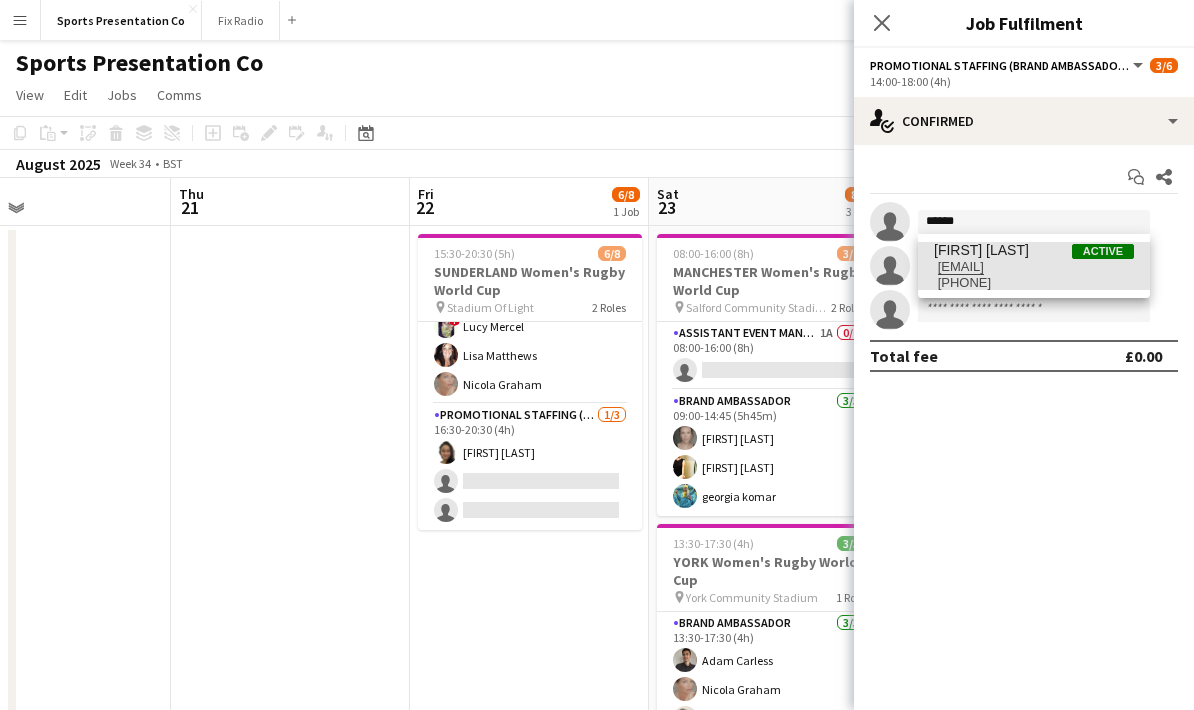 click on "Menu
Boards
Boards   Boards   All jobs   Status
Workforce
Workforce   My Workforce   Recruiting
Comms
Comms
Pay
Pay   Approvals   Payments   Reports   Invoices
Platform Settings
Platform Settings   App settings   Your settings   Profiles
Training Academy
Training Academy
Knowledge Base
Knowledge Base
Product Updates
Product Updates   Log Out   Privacy   Sports Presentation Co
Close
Fix Radio
Close
Add
Help
Notifications
80   Sports Presentation Co   View  Day view expanded Day view collapsed Month view Date picker" at bounding box center (597, 652) 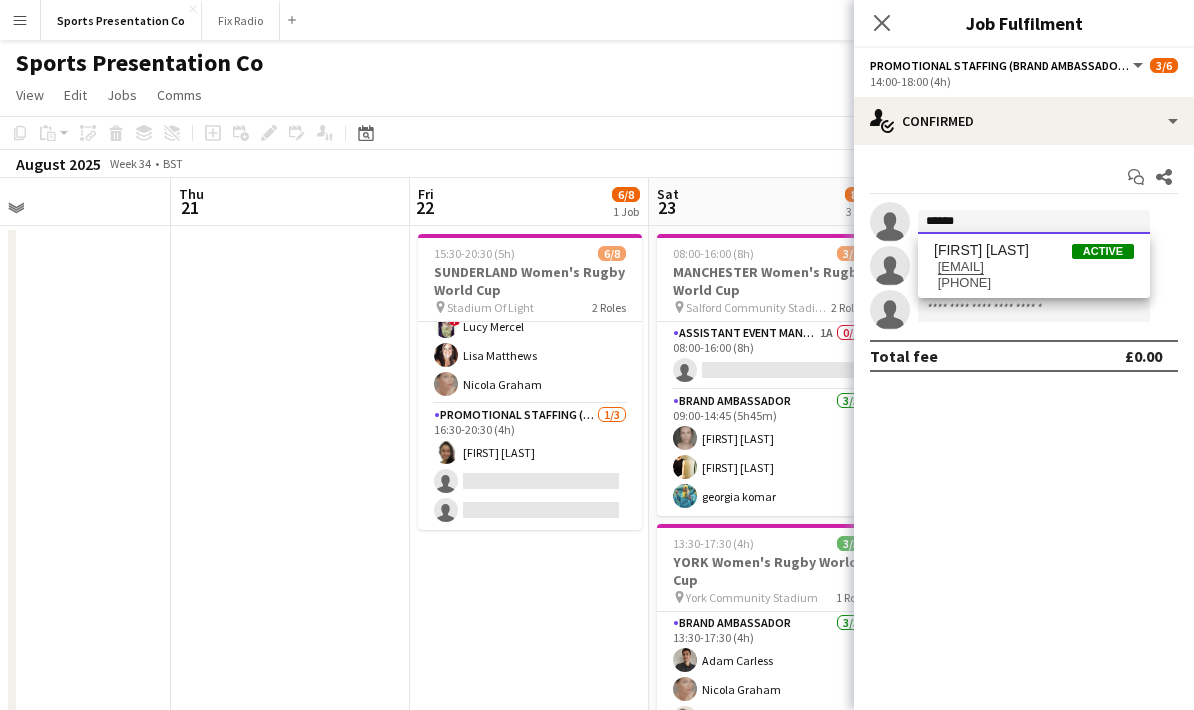 click on "******" at bounding box center (1034, 222) 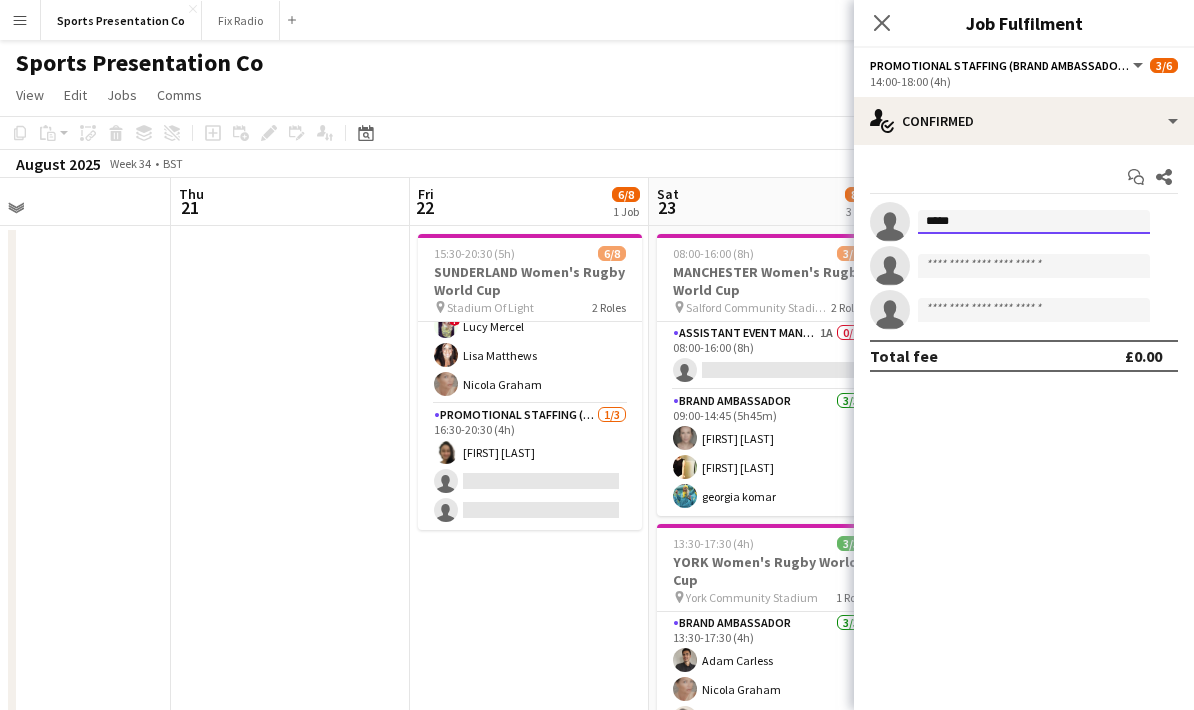 type on "******" 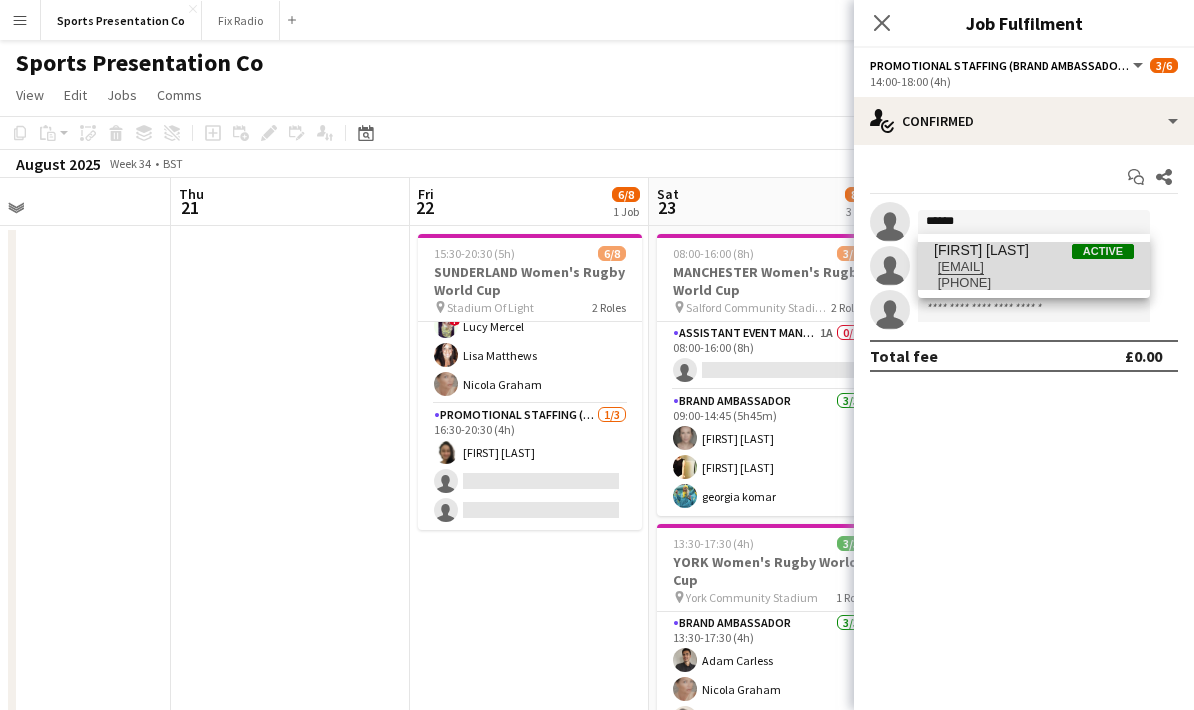 click on "hello.aliaao@hotmail.com" at bounding box center (1034, 267) 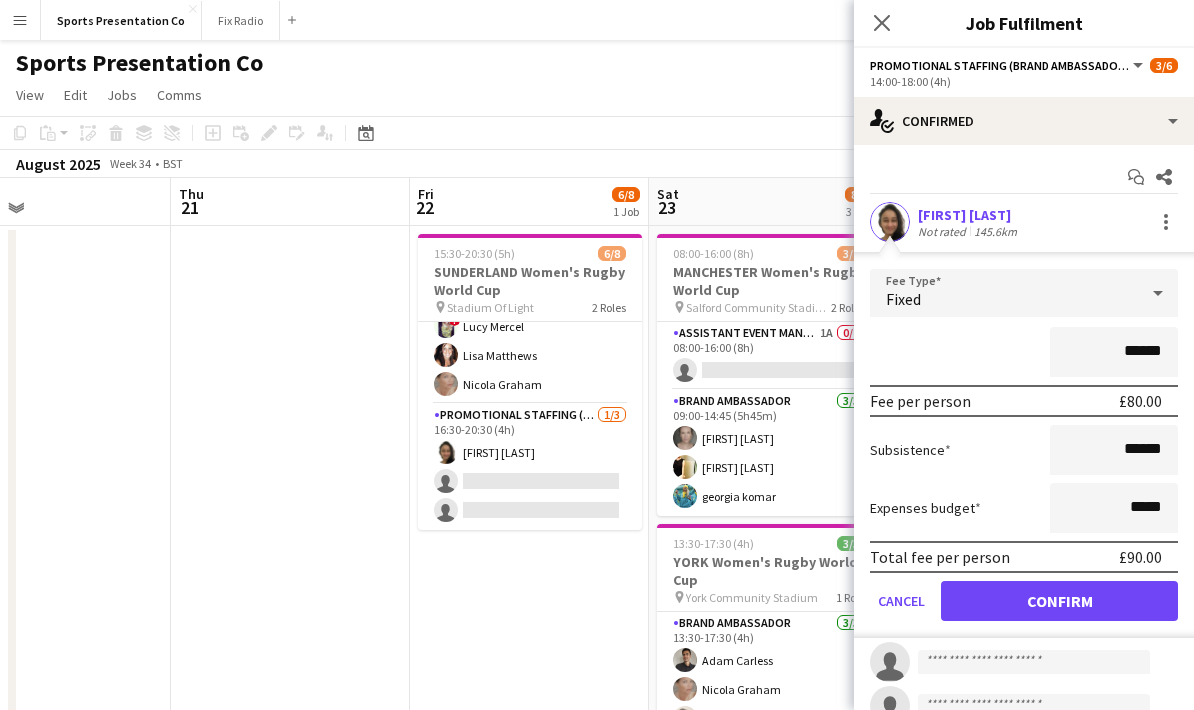 click on "Confirm" at bounding box center (1059, 601) 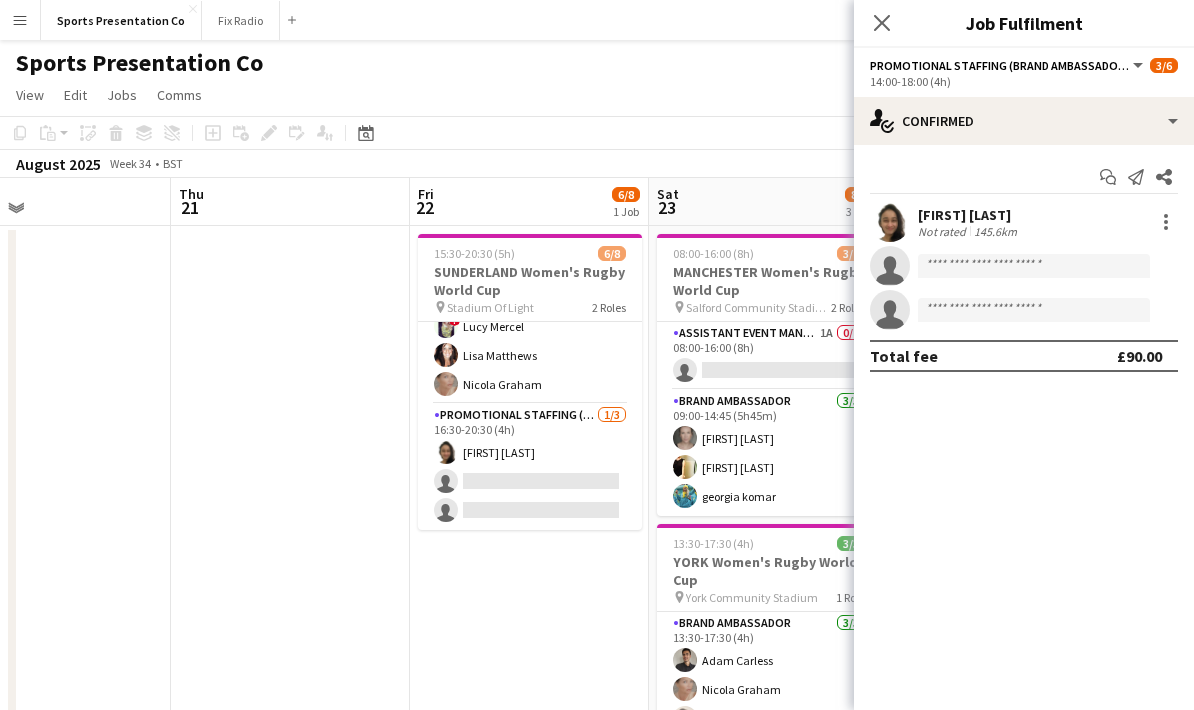click on "15:30-20:30 (5h)    6/8   SUNDERLAND Women's Rugby World Cup
pin
Stadium Of Light   2 Roles   Brand Ambassador   5/5   15:30-19:30 (4h)
Mohamad Khairul Mohamad Ali Paul McDonald ! Lucy Mercel Lisa Matthews Nicola Graham  Promotional Staffing (Brand Ambassadors)   1/3   16:30-20:30 (4h)
Adlina Othman
single-neutral-actions
single-neutral-actions" at bounding box center (529, 748) 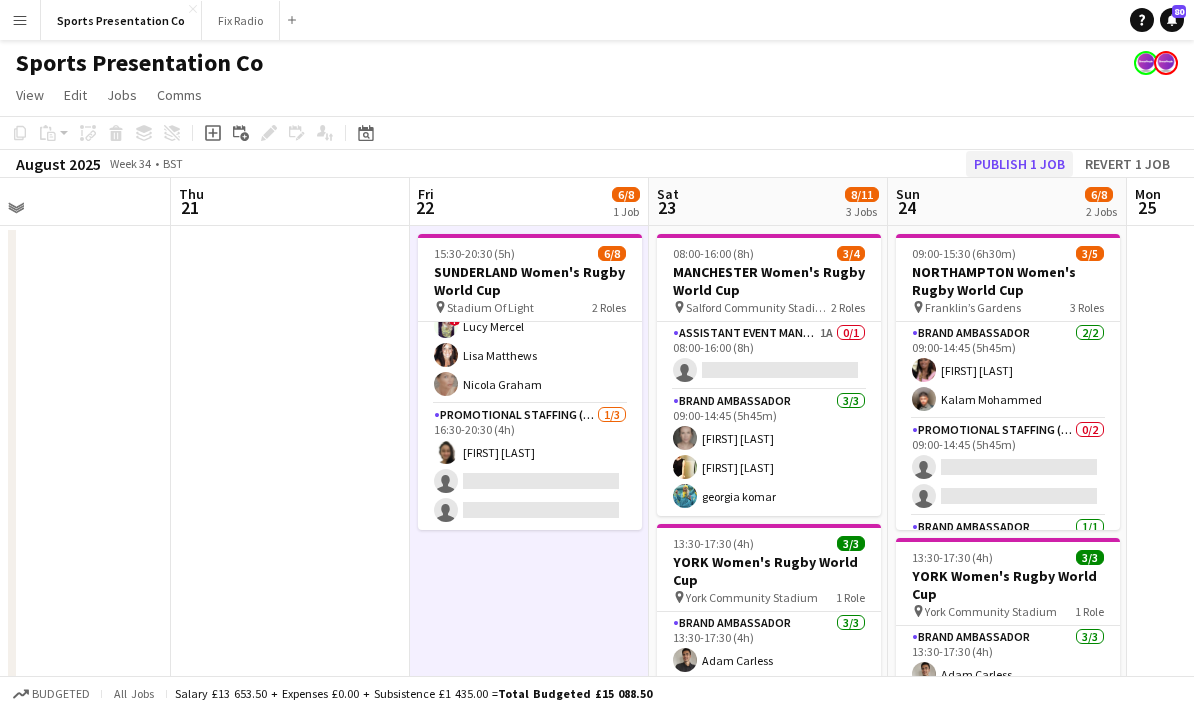 click on "Publish 1 job" 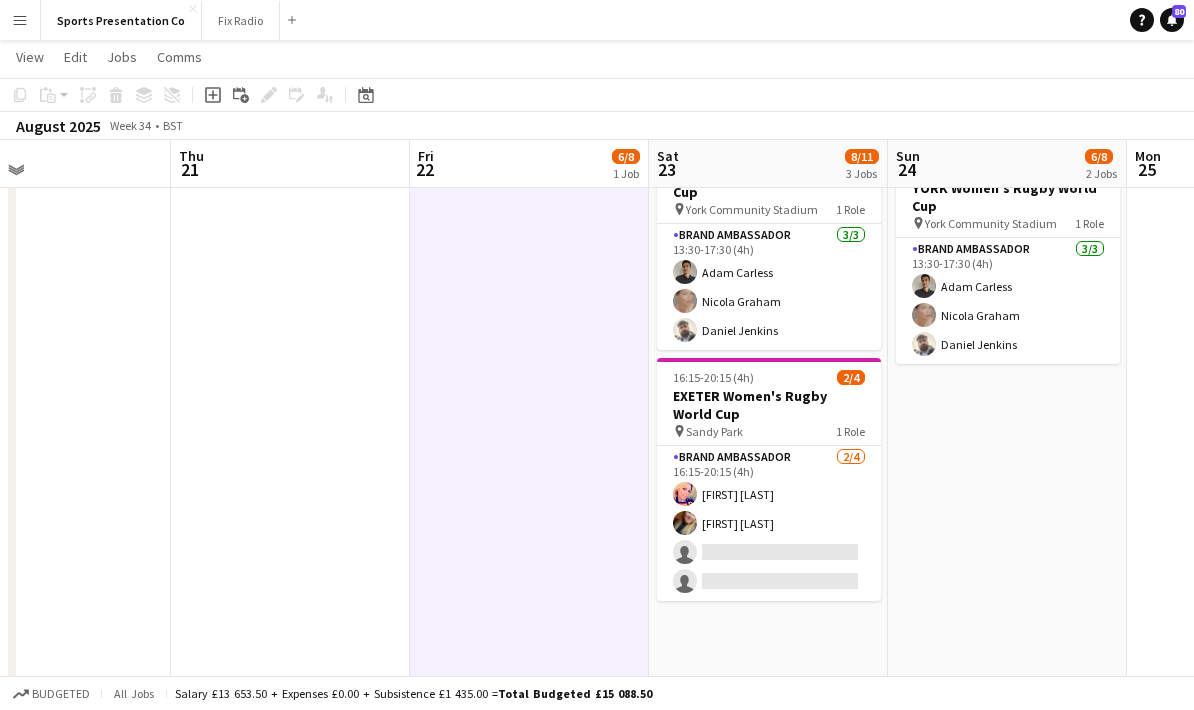 scroll, scrollTop: 382, scrollLeft: 0, axis: vertical 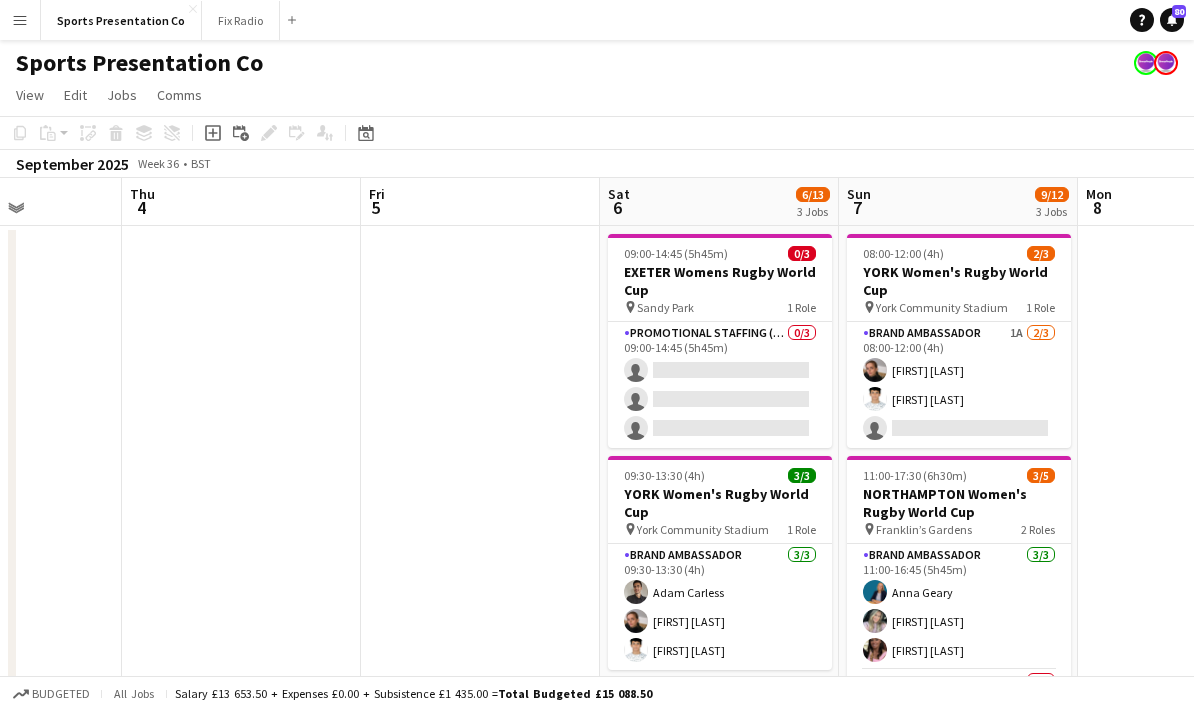drag, startPoint x: 362, startPoint y: 500, endPoint x: 613, endPoint y: 509, distance: 251.1613 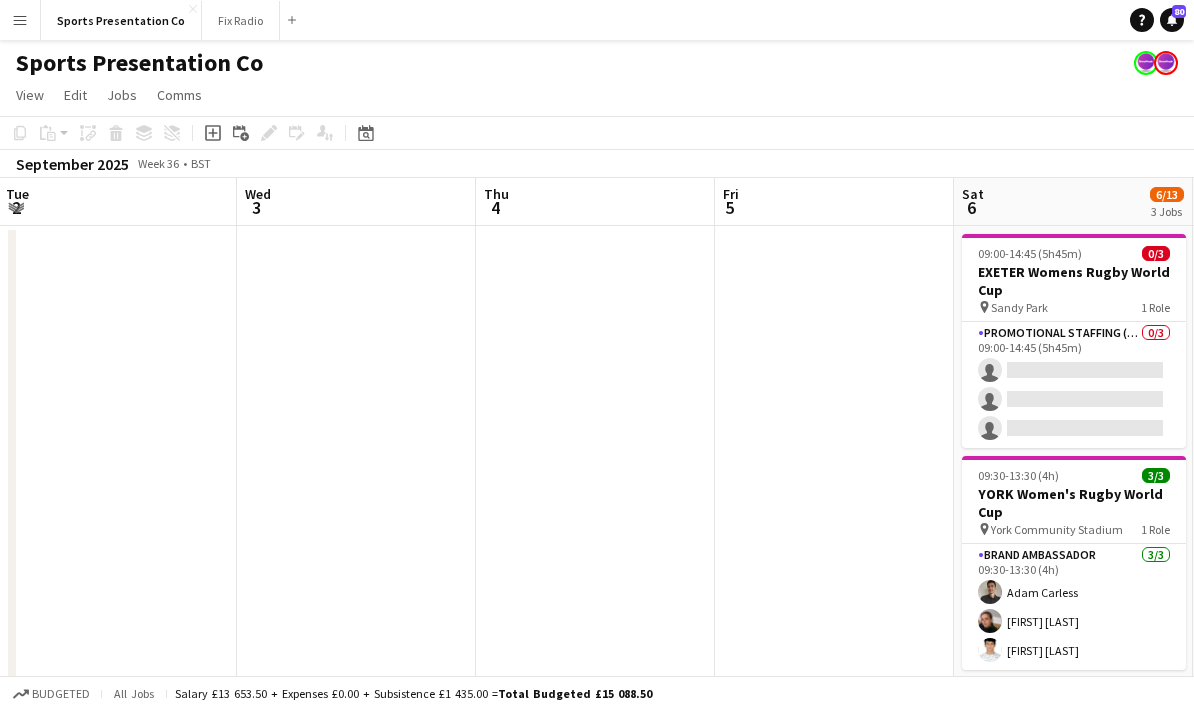 drag, startPoint x: 313, startPoint y: 498, endPoint x: 667, endPoint y: 496, distance: 354.00565 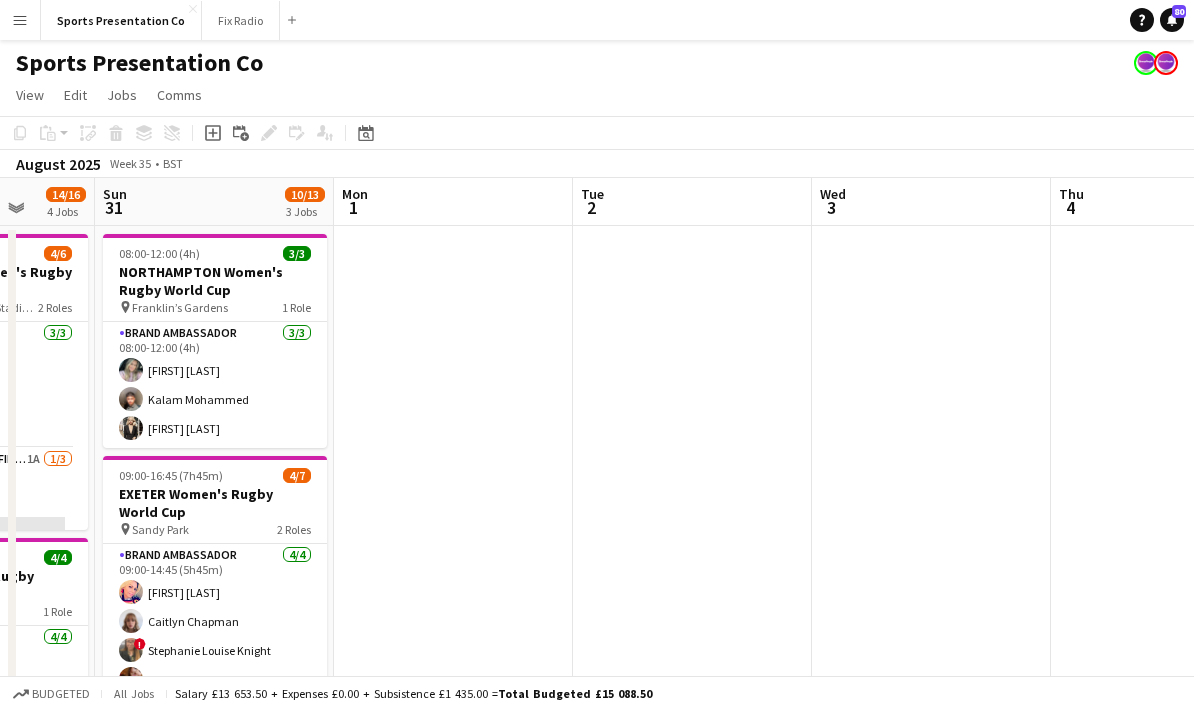 drag, startPoint x: 385, startPoint y: 493, endPoint x: 718, endPoint y: 493, distance: 333 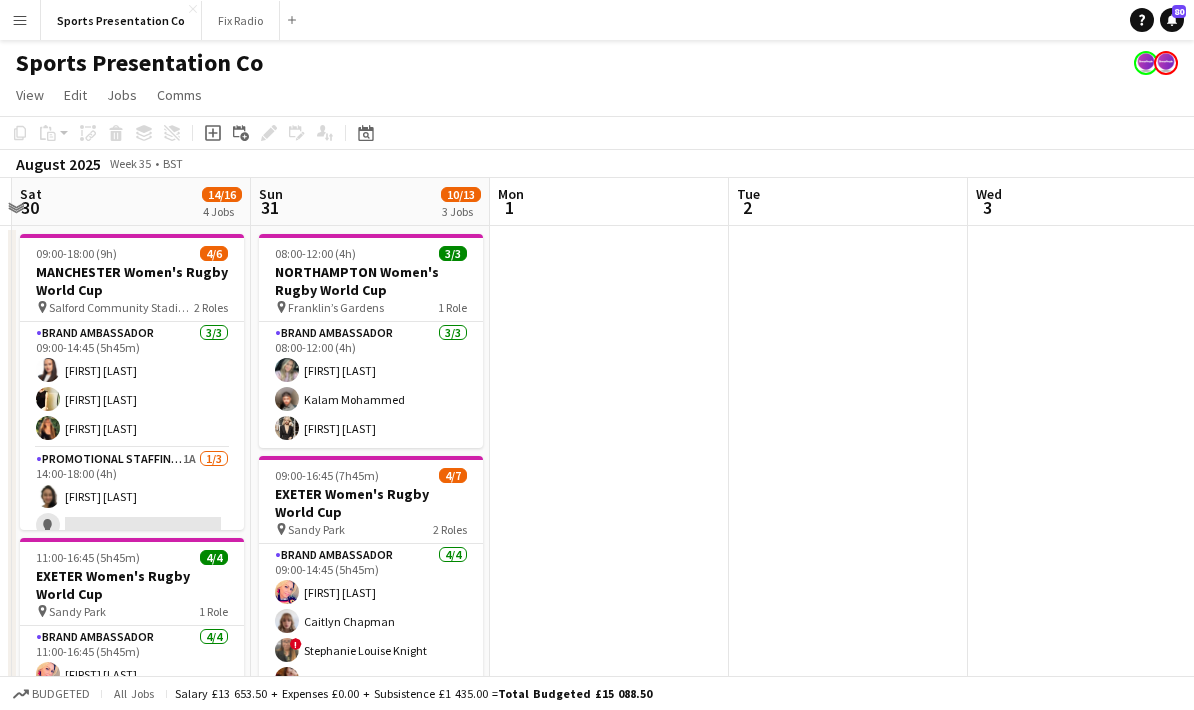 scroll, scrollTop: 0, scrollLeft: 525, axis: horizontal 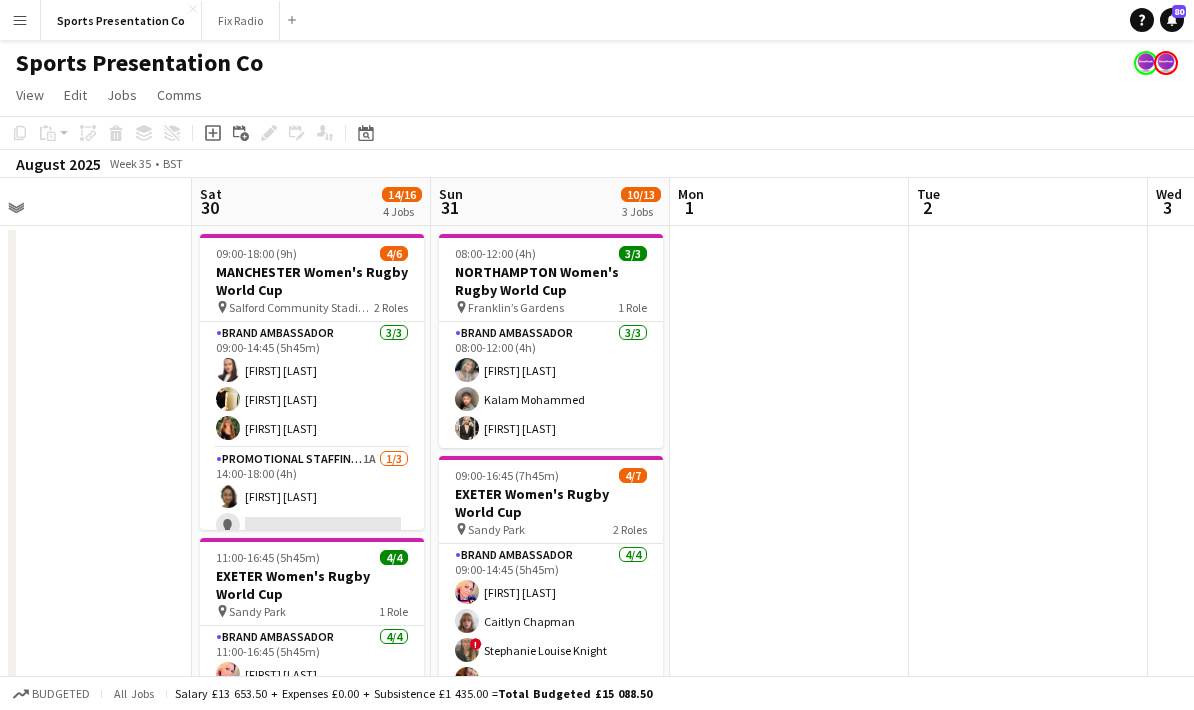 drag, startPoint x: 526, startPoint y: 501, endPoint x: 862, endPoint y: 484, distance: 336.42978 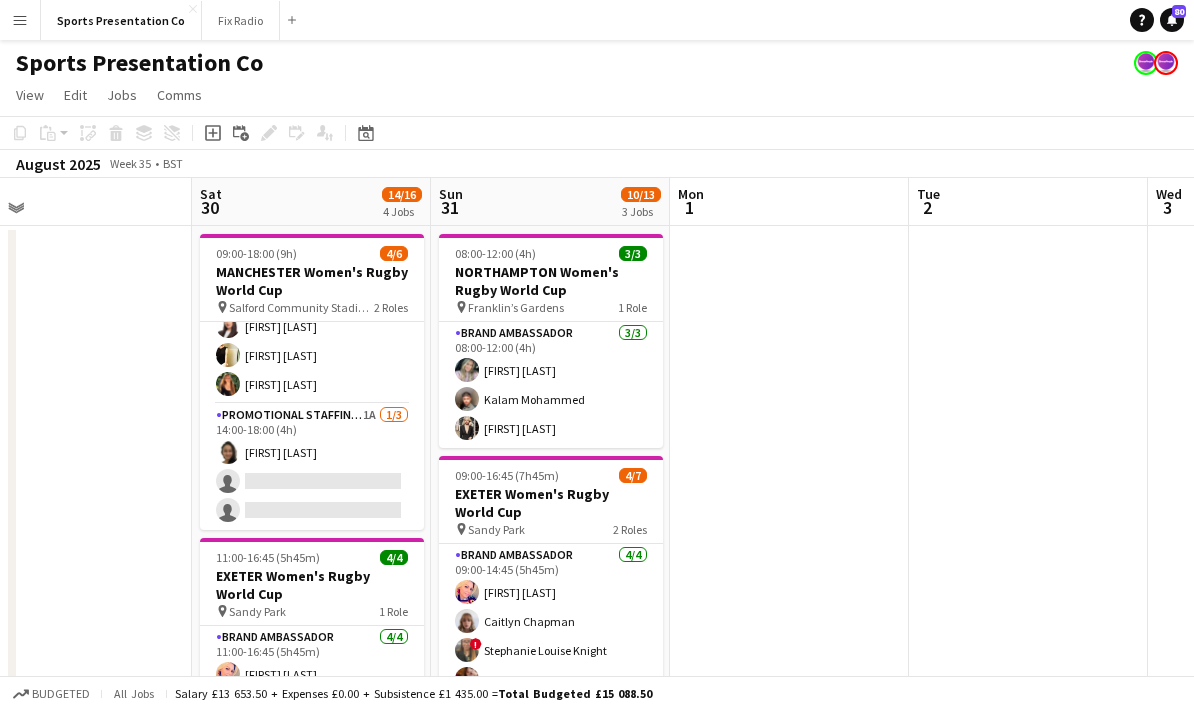 scroll, scrollTop: 44, scrollLeft: 0, axis: vertical 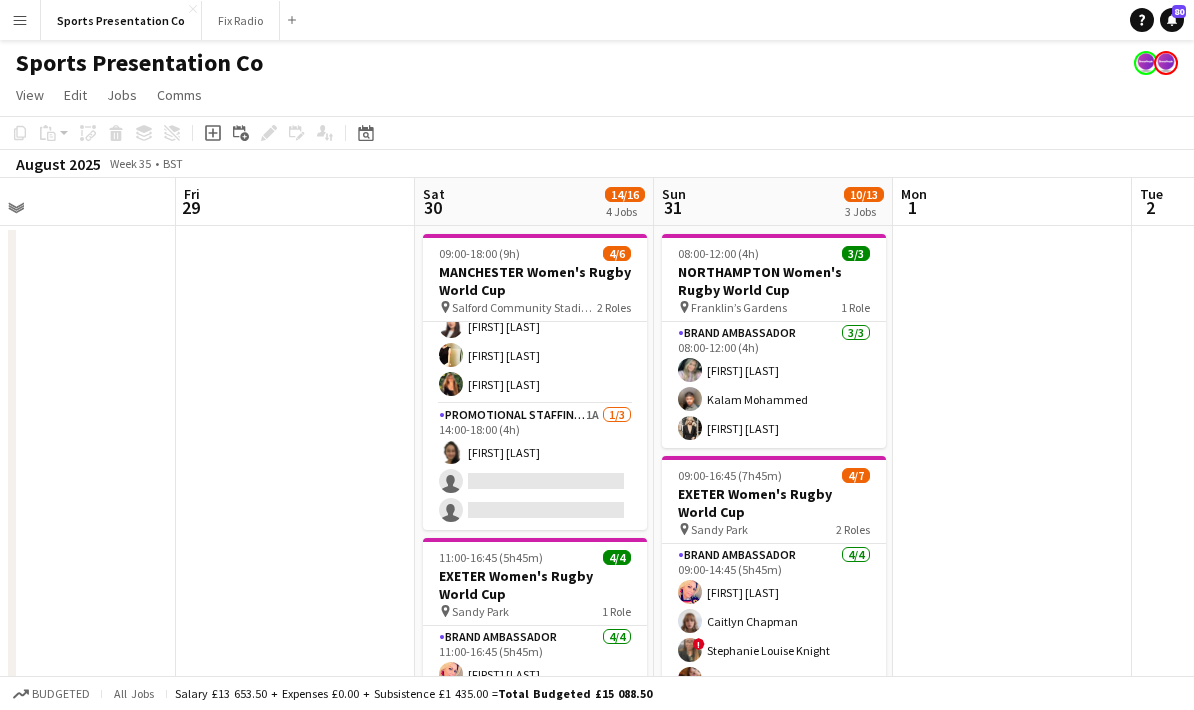 drag, startPoint x: 72, startPoint y: 469, endPoint x: 316, endPoint y: 497, distance: 245.6013 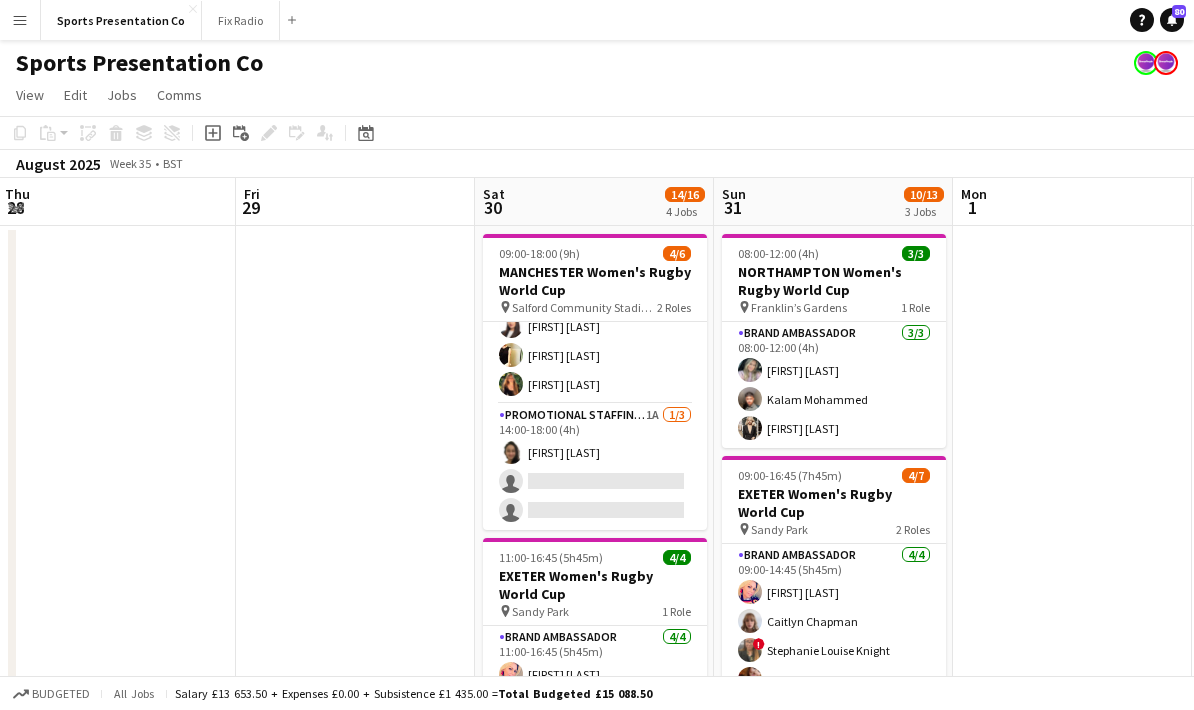click at bounding box center [116, 748] 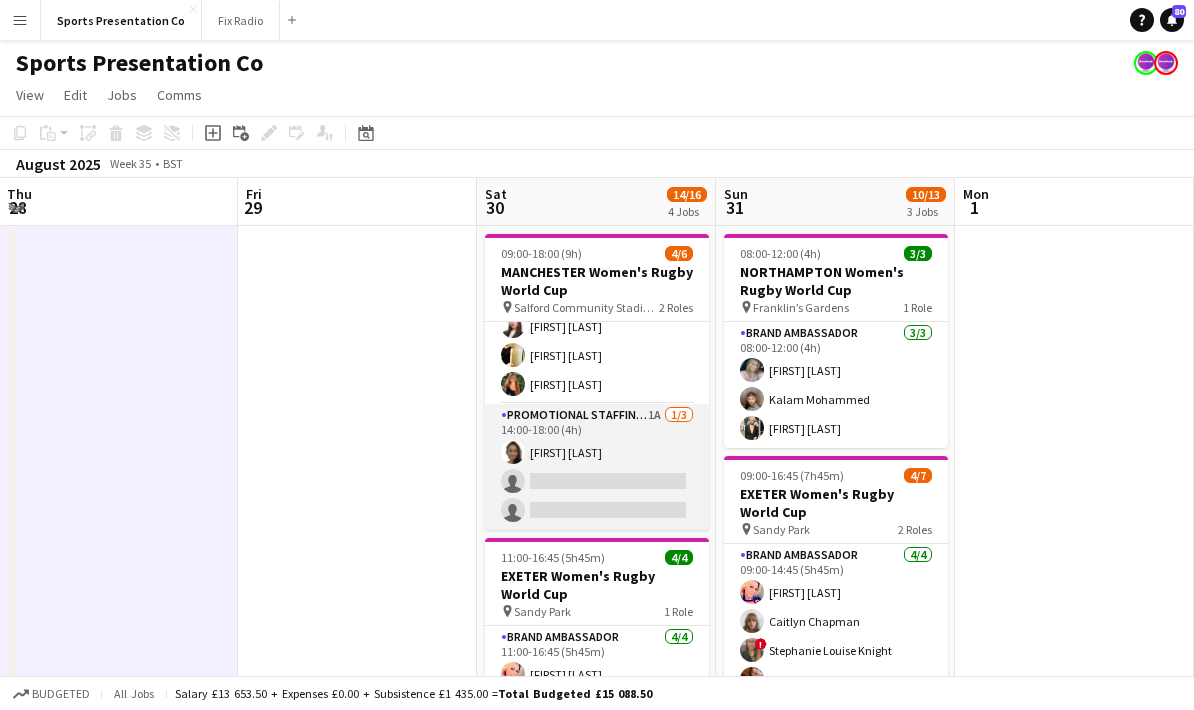 click on "Promotional Staffing (Brand Ambassadors)   1A   1/3   14:00-18:00 (4h)
Adlina Othman
single-neutral-actions
single-neutral-actions" at bounding box center [597, 467] 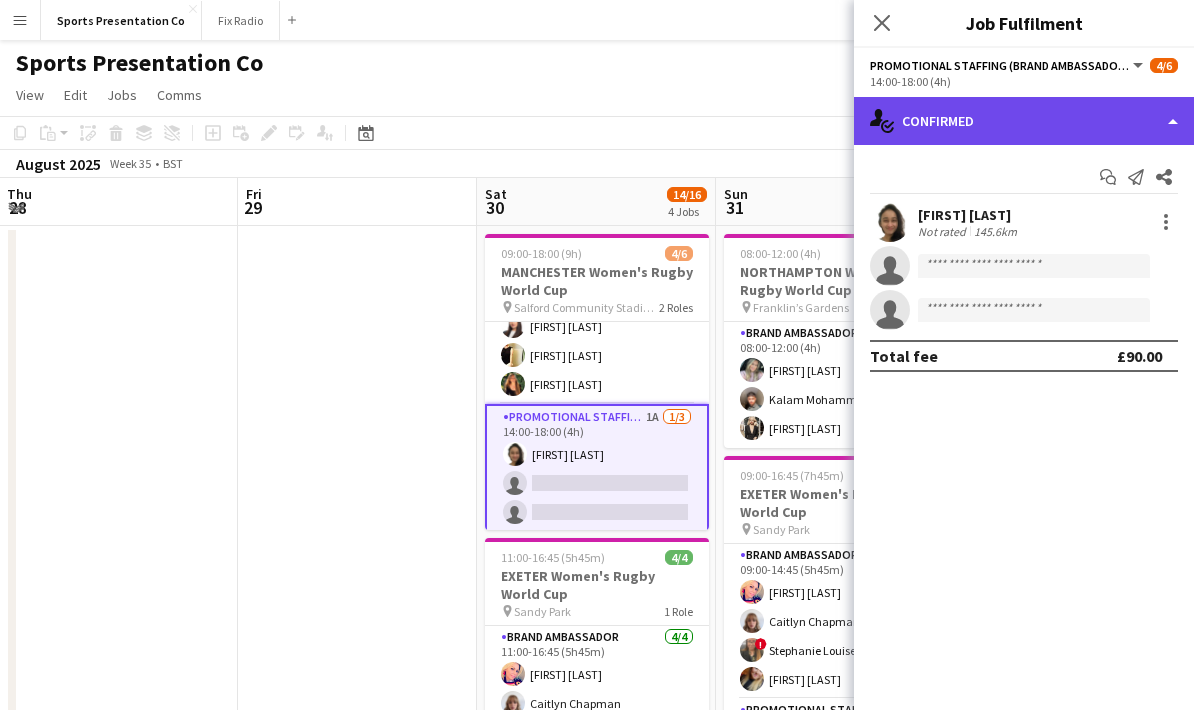 click on "single-neutral-actions-check-2
Confirmed" 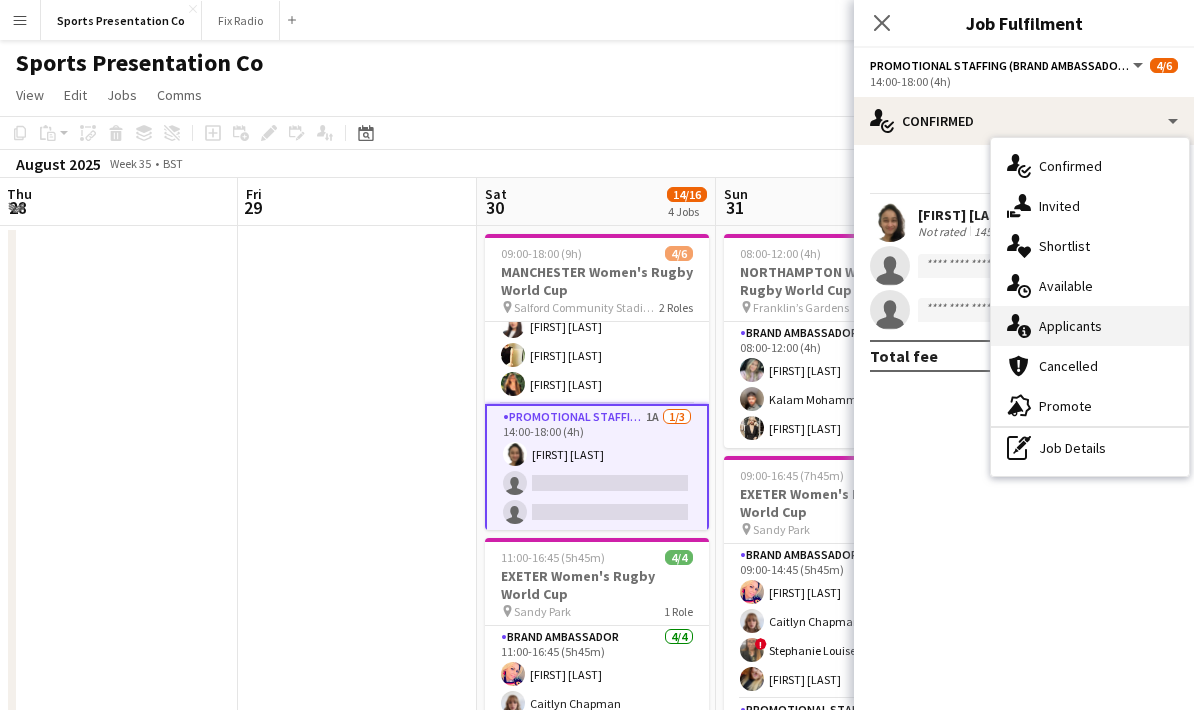 click on "single-neutral-actions-information
Applicants" at bounding box center (1090, 326) 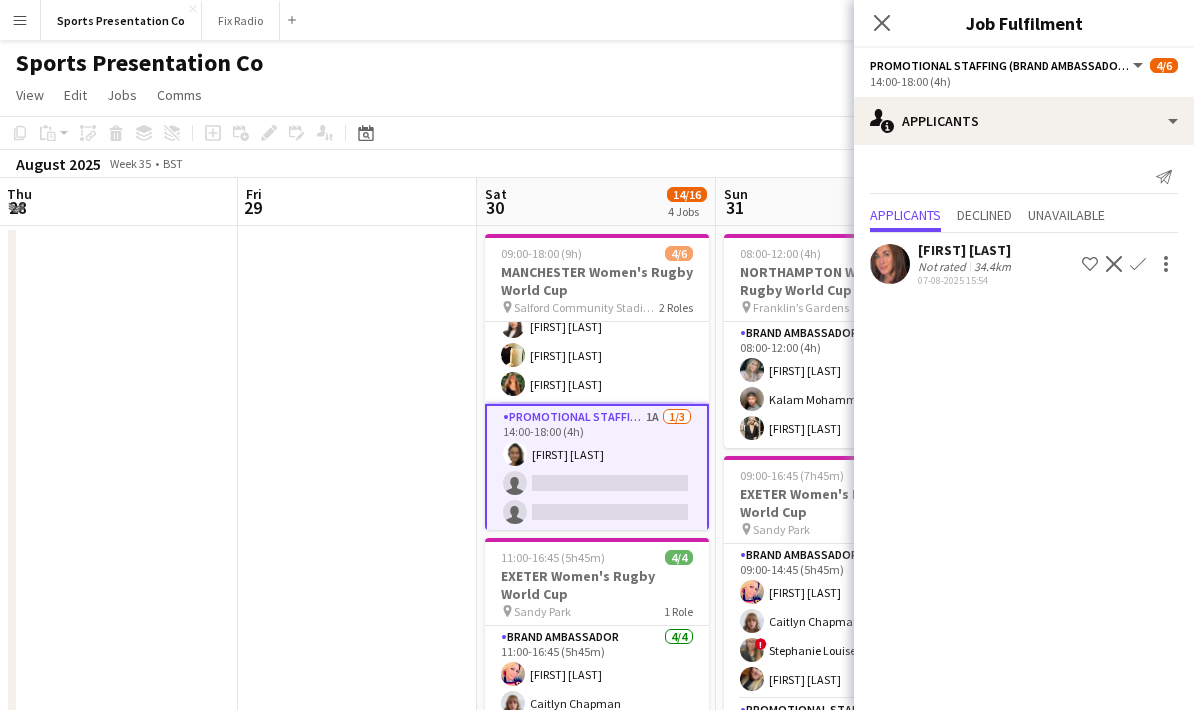 click on "34.4km" 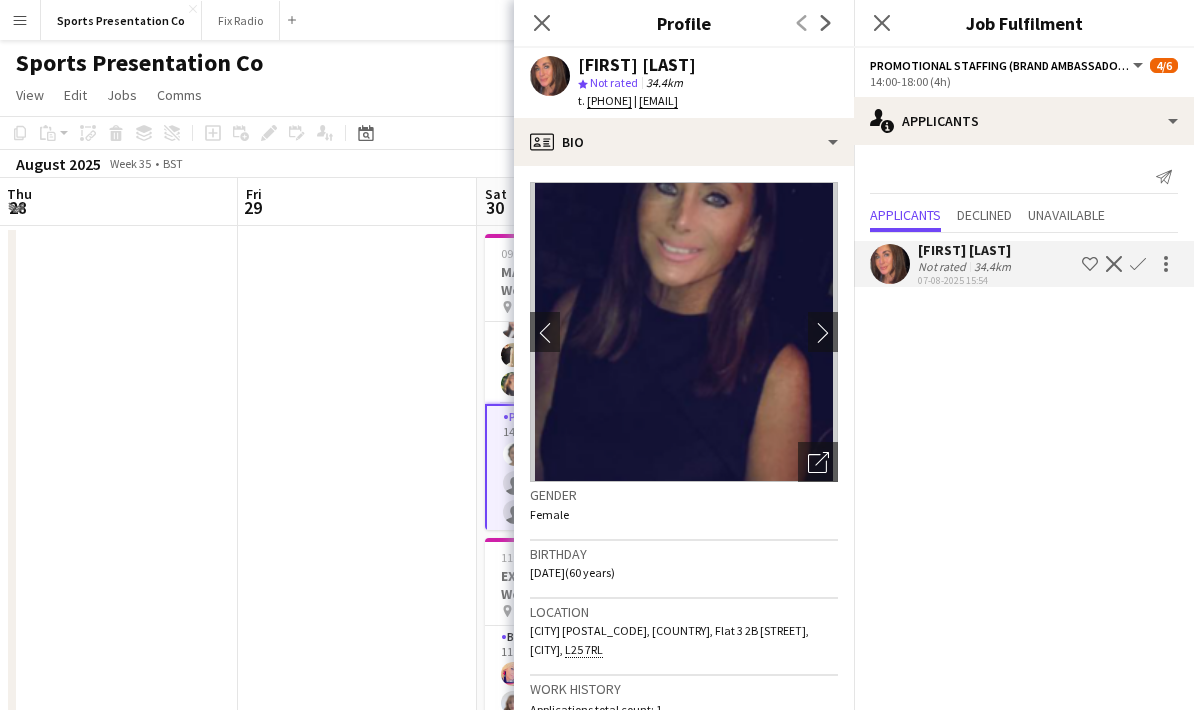 scroll, scrollTop: 0, scrollLeft: 0, axis: both 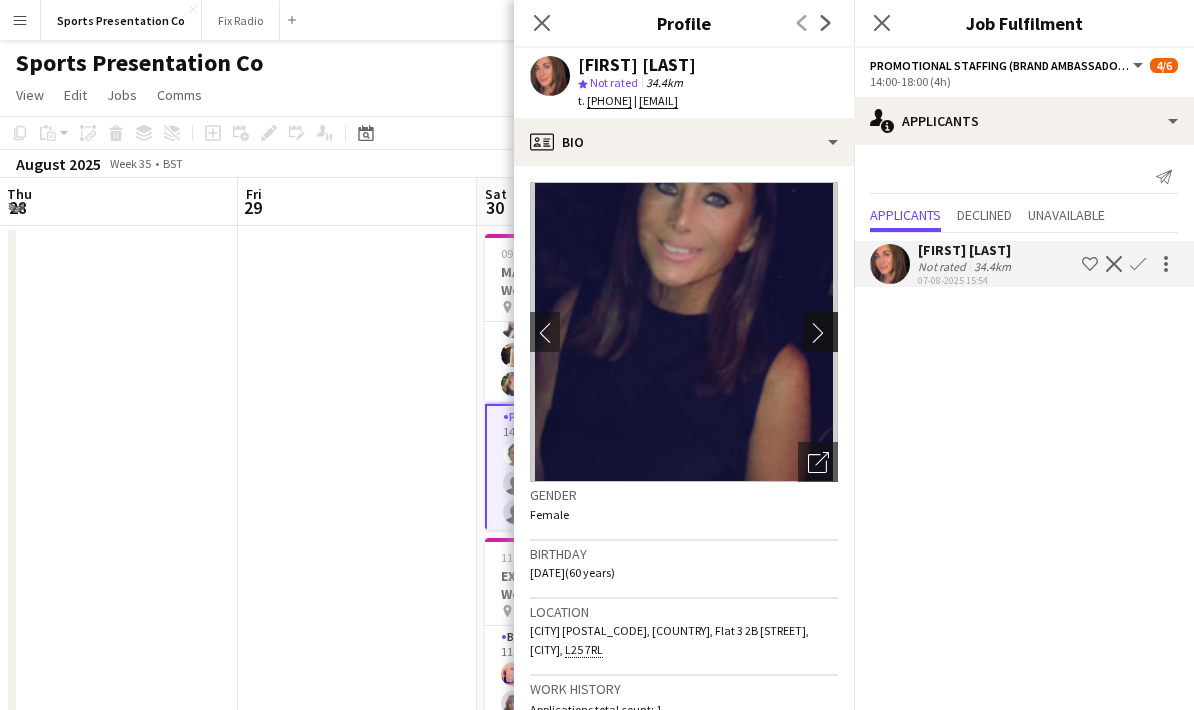 click on "chevron-right" 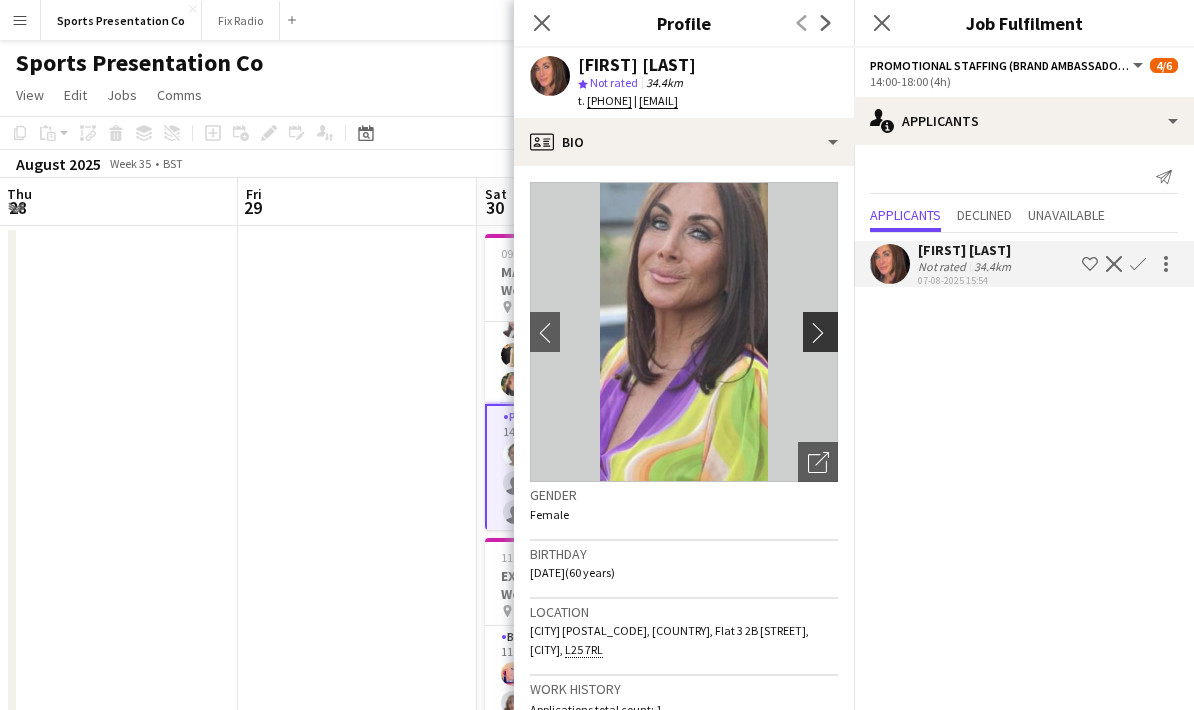 click on "chevron-right" 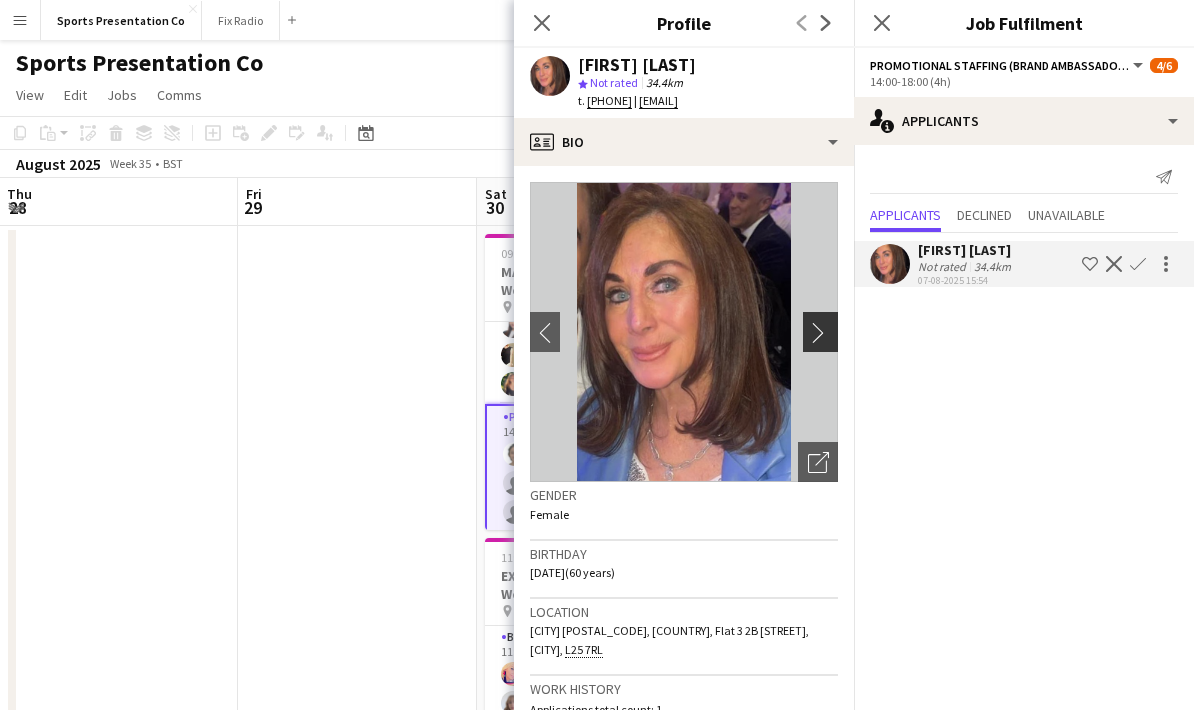click on "chevron-right" 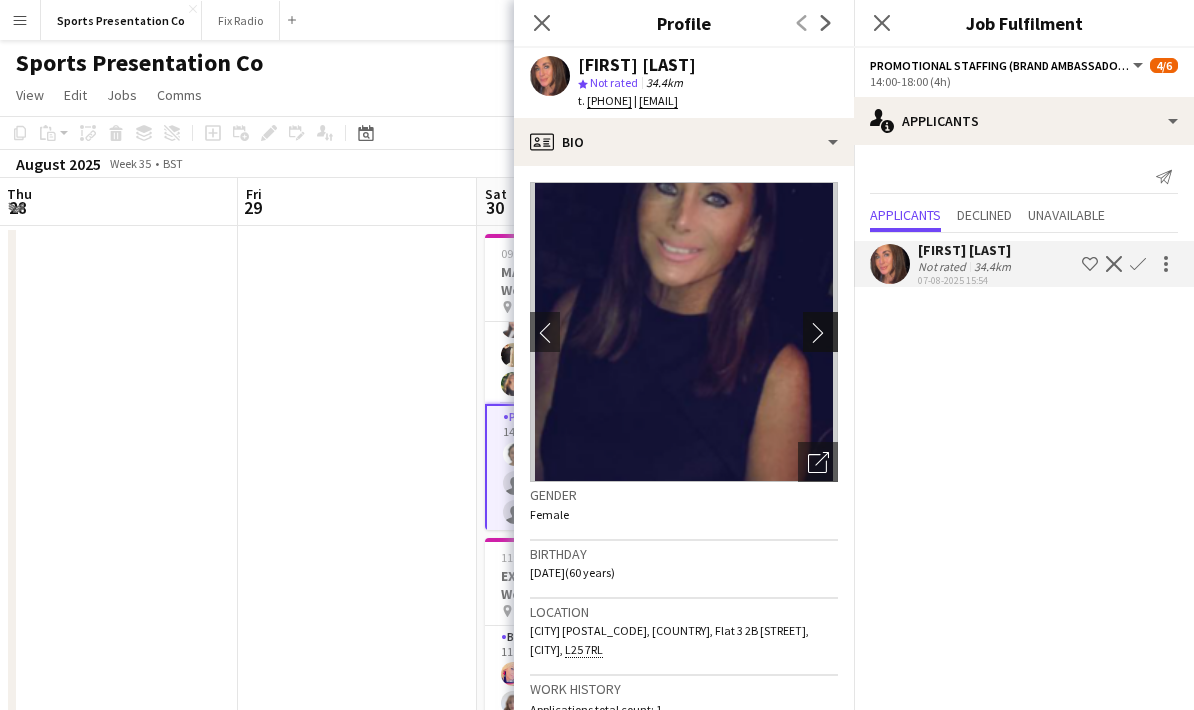 click on "chevron-right" 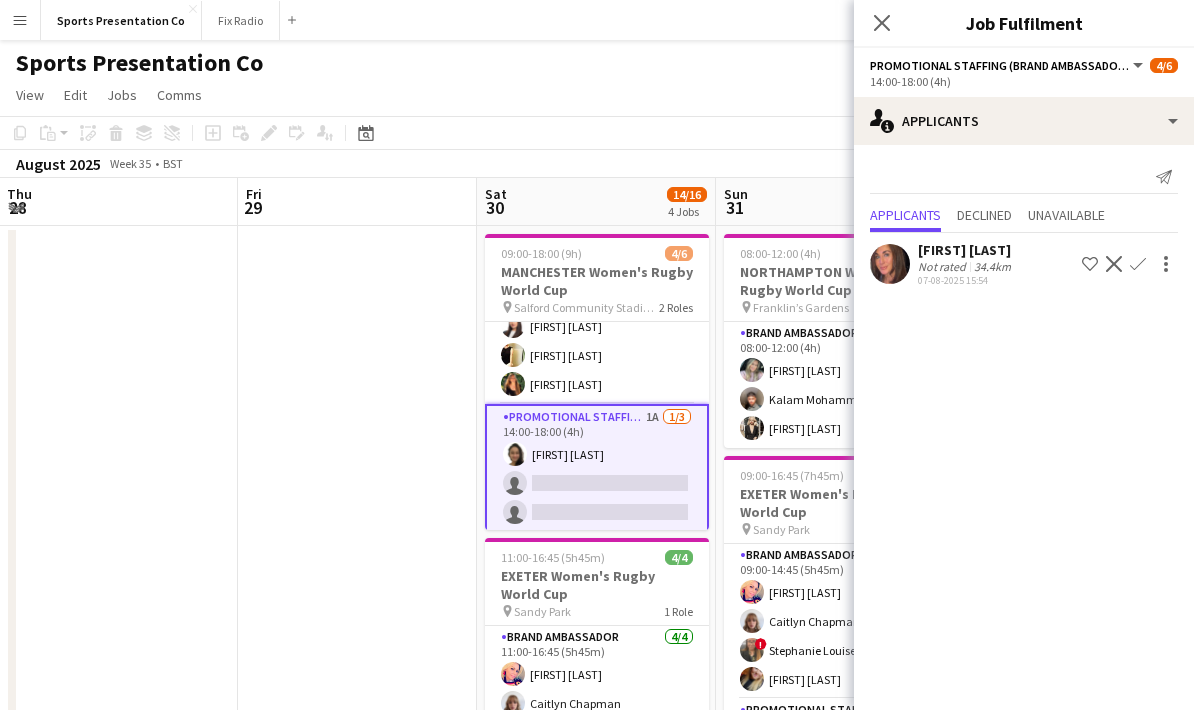 click on "Sheila Brady" 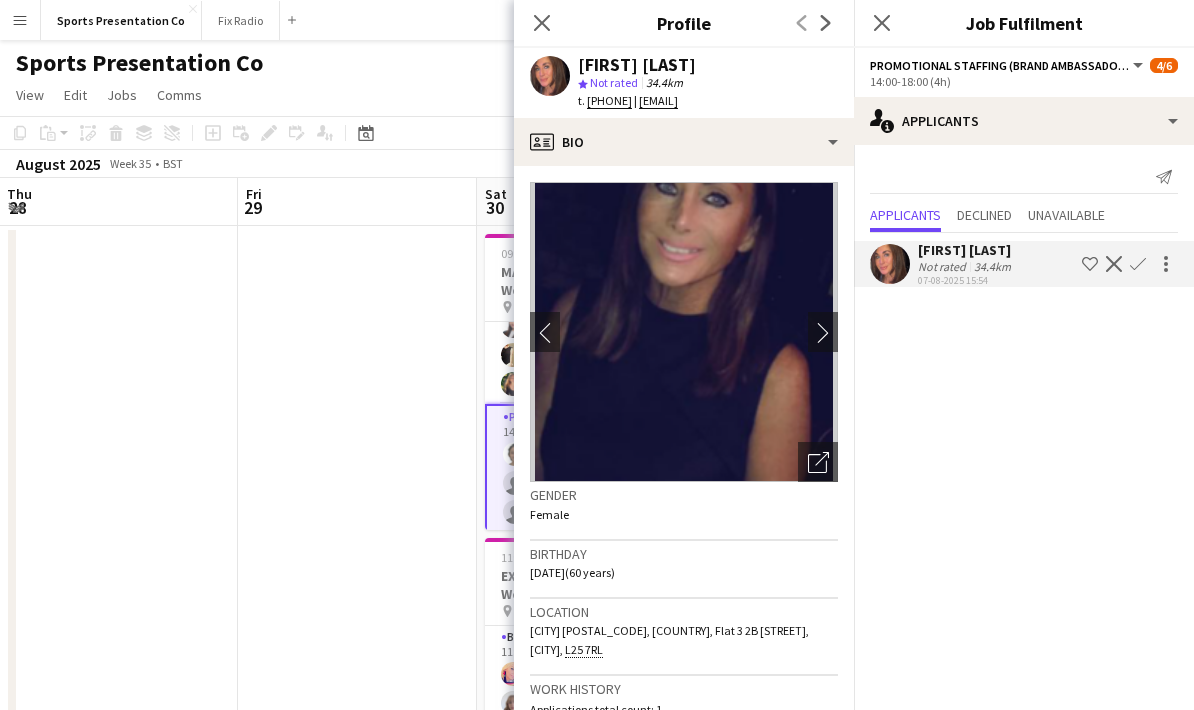 drag, startPoint x: 833, startPoint y: 98, endPoint x: 708, endPoint y: 113, distance: 125.89678 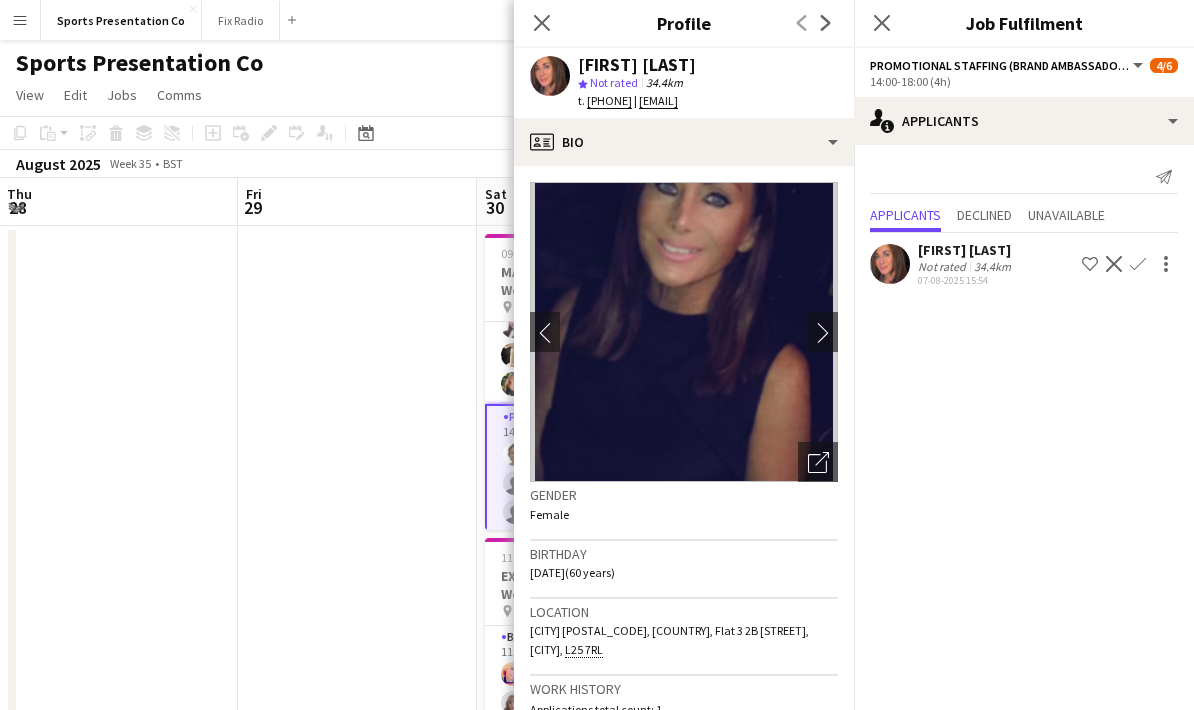 drag, startPoint x: 823, startPoint y: 101, endPoint x: 675, endPoint y: 104, distance: 148.0304 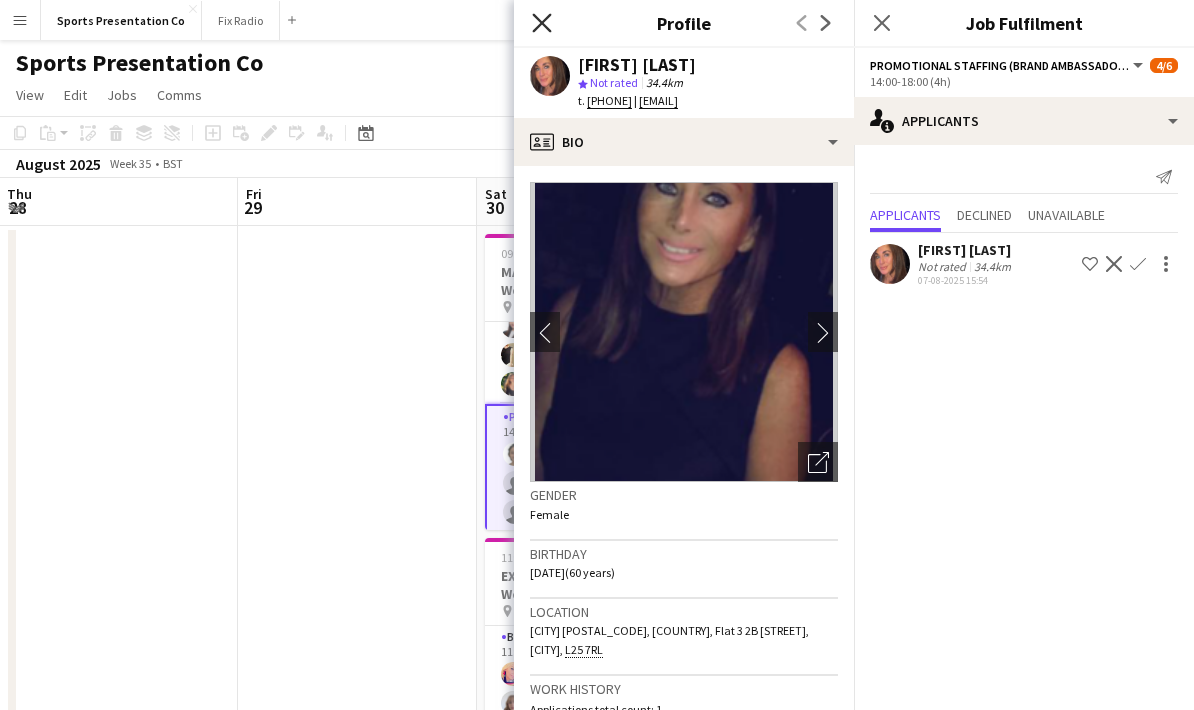 click on "Close pop-in" 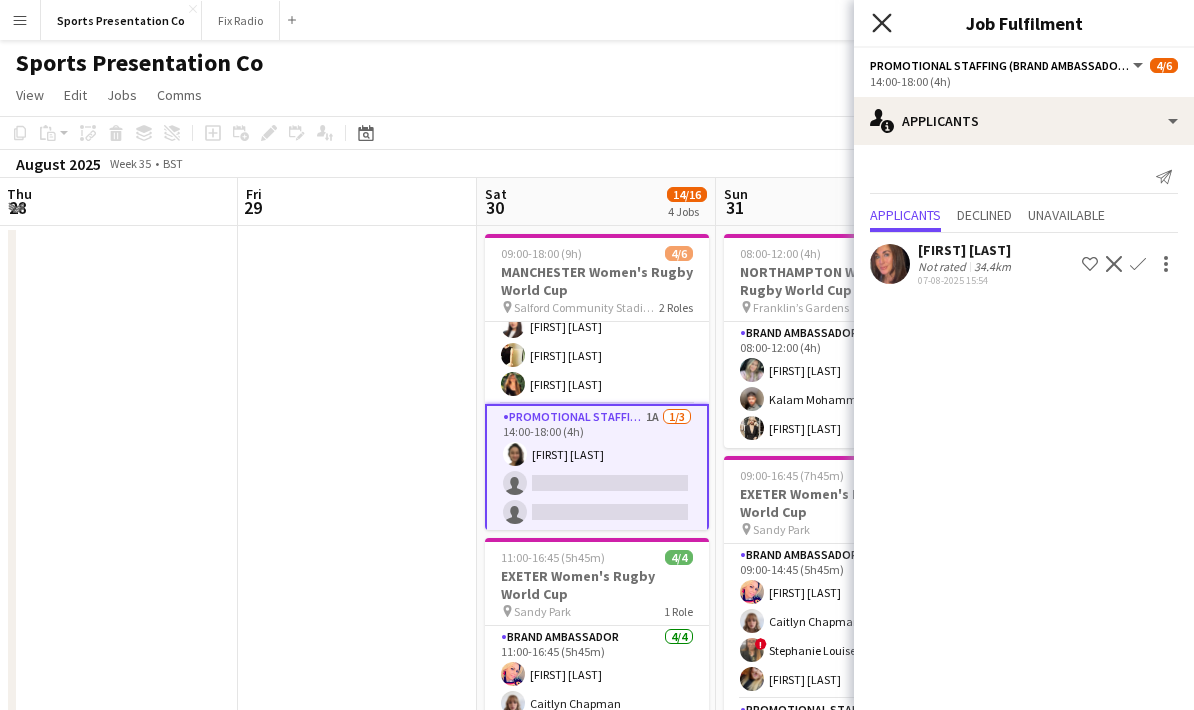 click on "Close pop-in" 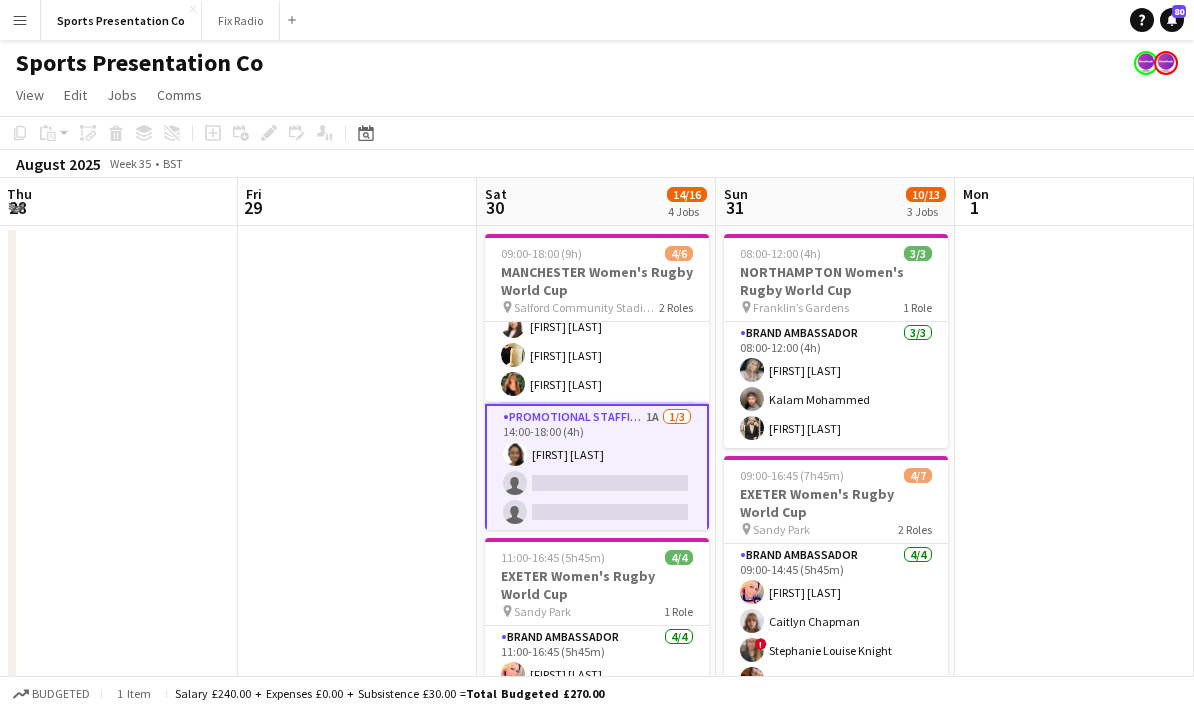 click at bounding box center [118, 748] 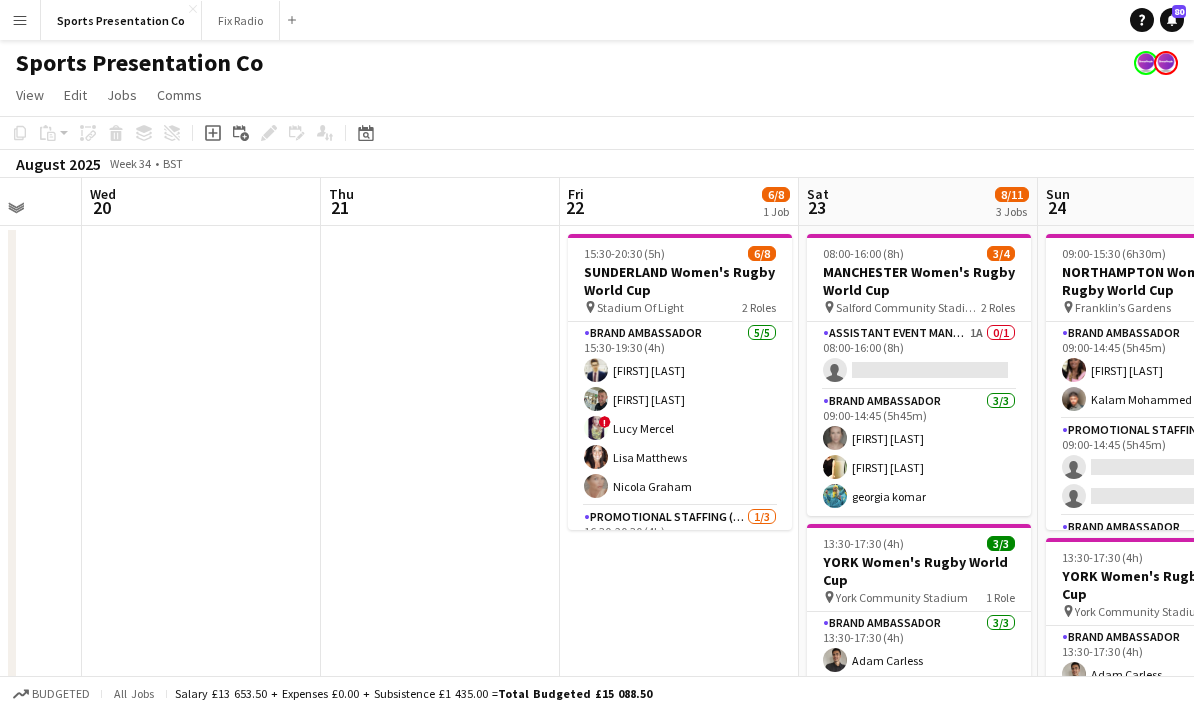 scroll, scrollTop: 0, scrollLeft: 632, axis: horizontal 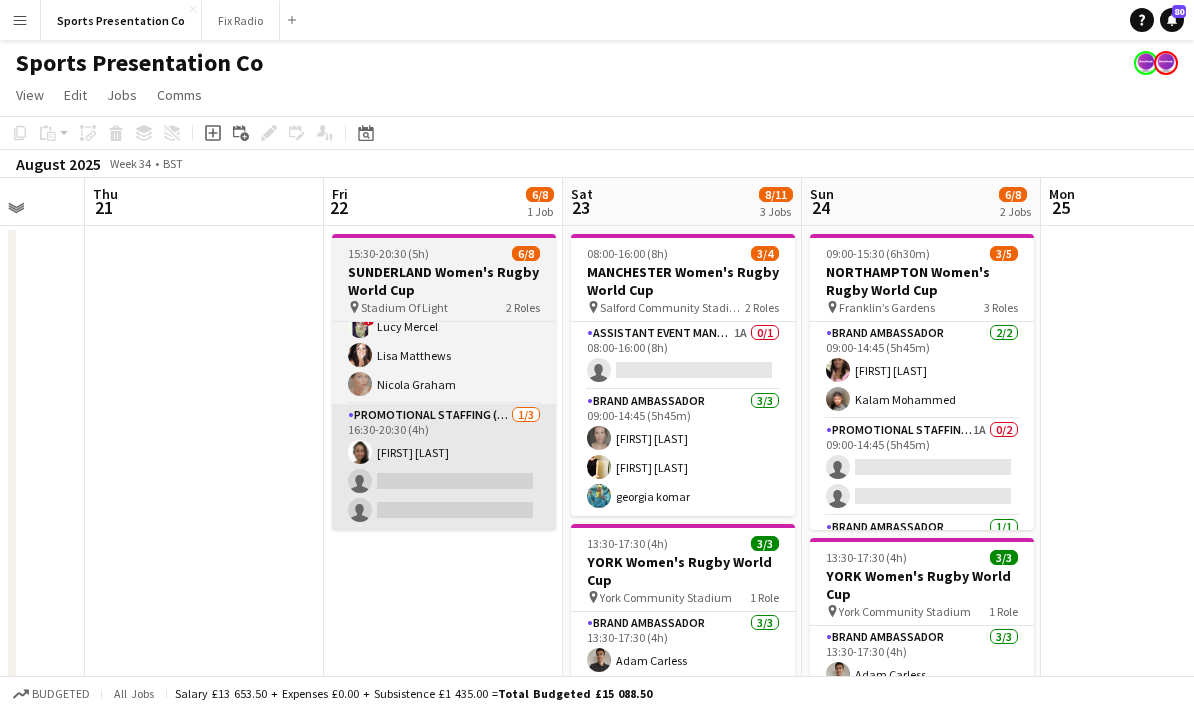 click on "Promotional Staffing (Brand Ambassadors)   1/3   16:30-20:30 (4h)
Adlina Othman
single-neutral-actions
single-neutral-actions" at bounding box center [444, 467] 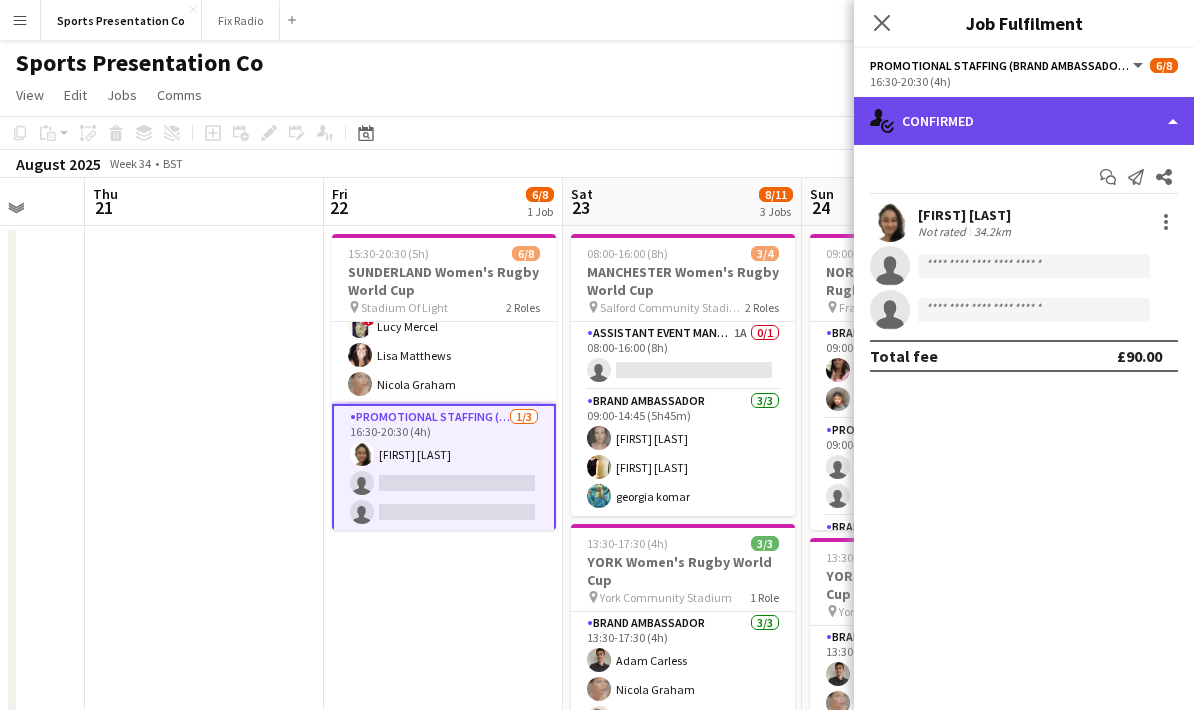 click on "single-neutral-actions-check-2
Confirmed" 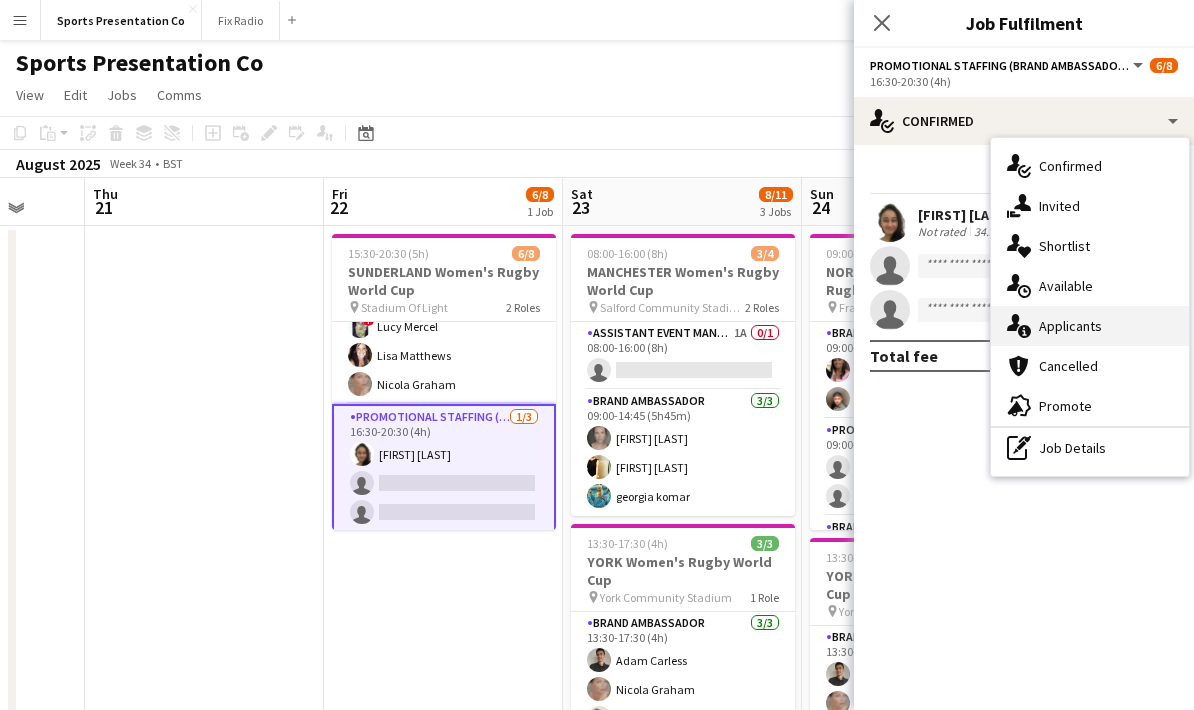 click on "single-neutral-actions-information
Applicants" at bounding box center (1090, 326) 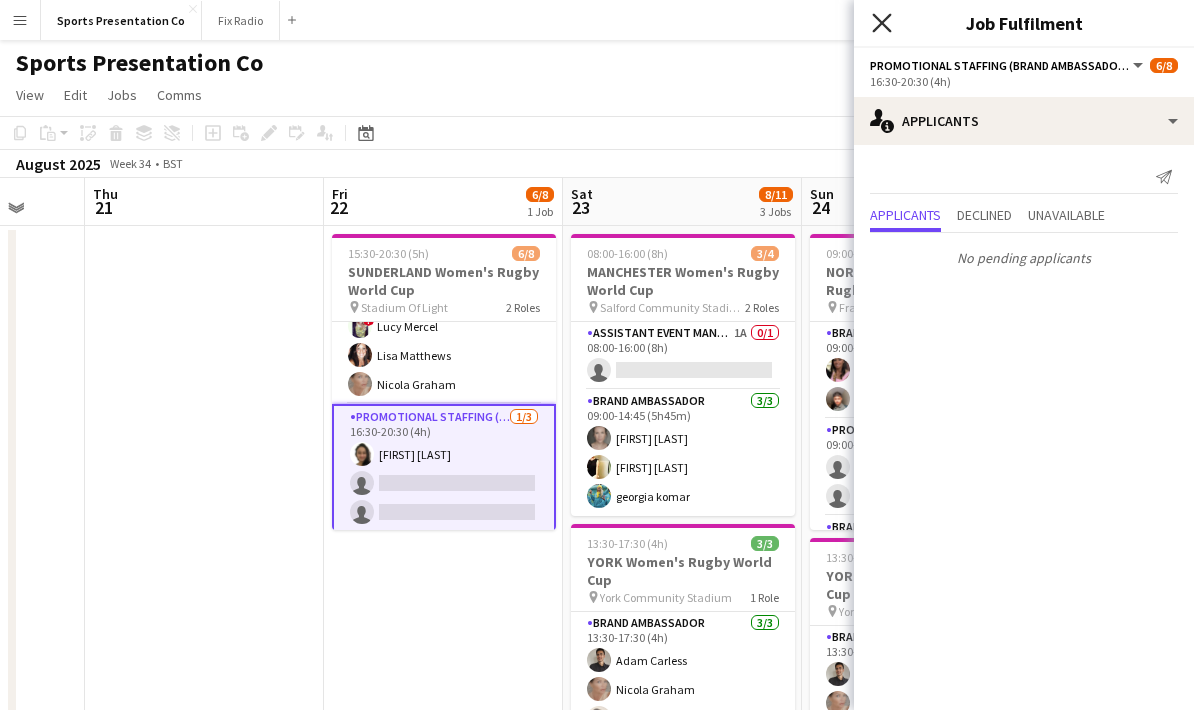 click on "Close pop-in" 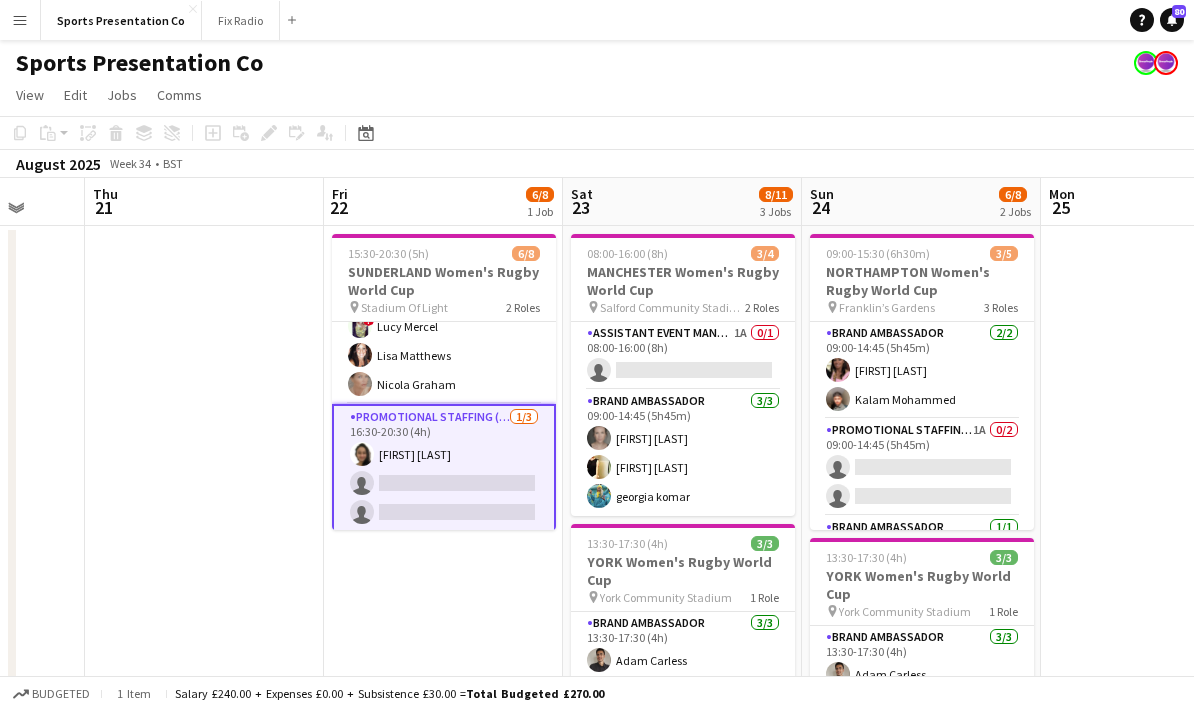 click on "Menu" at bounding box center (20, 20) 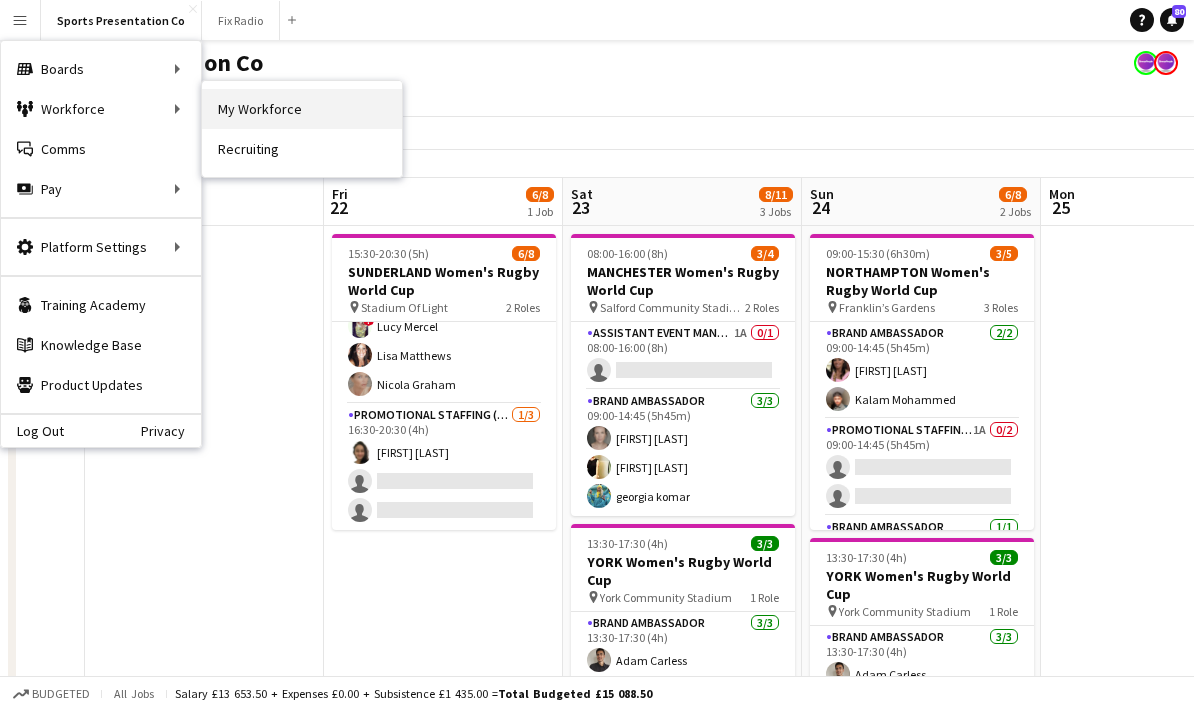 click on "My Workforce" at bounding box center (302, 109) 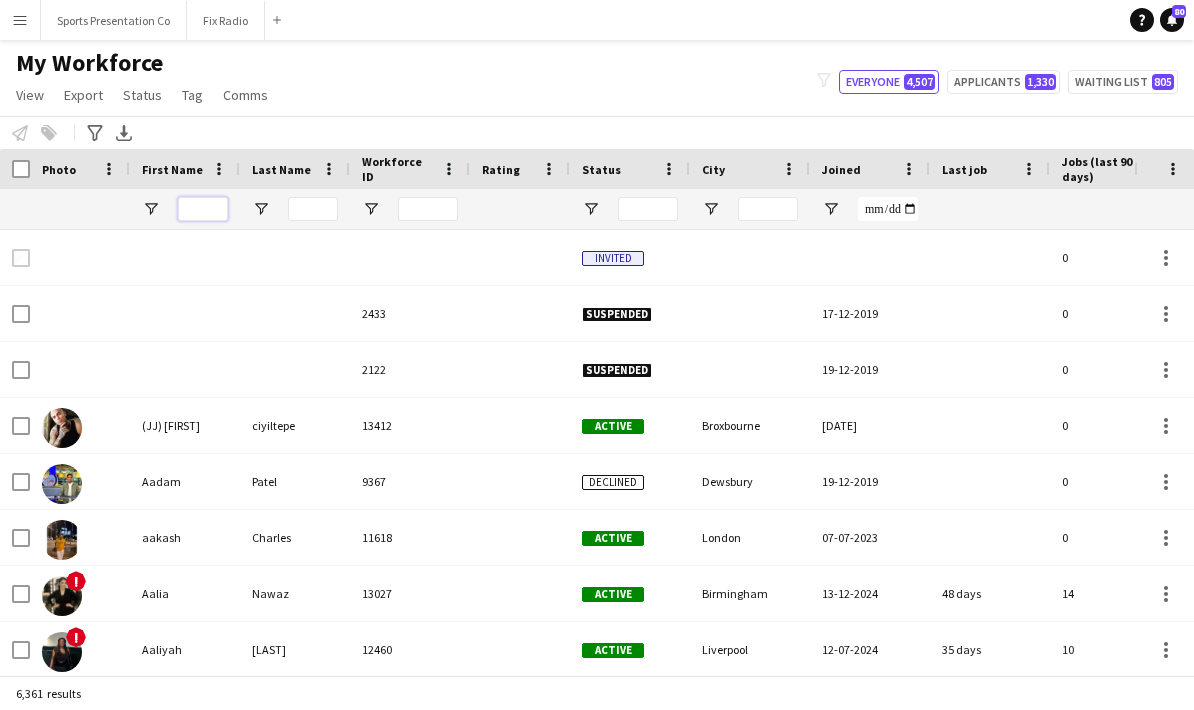 click at bounding box center (203, 209) 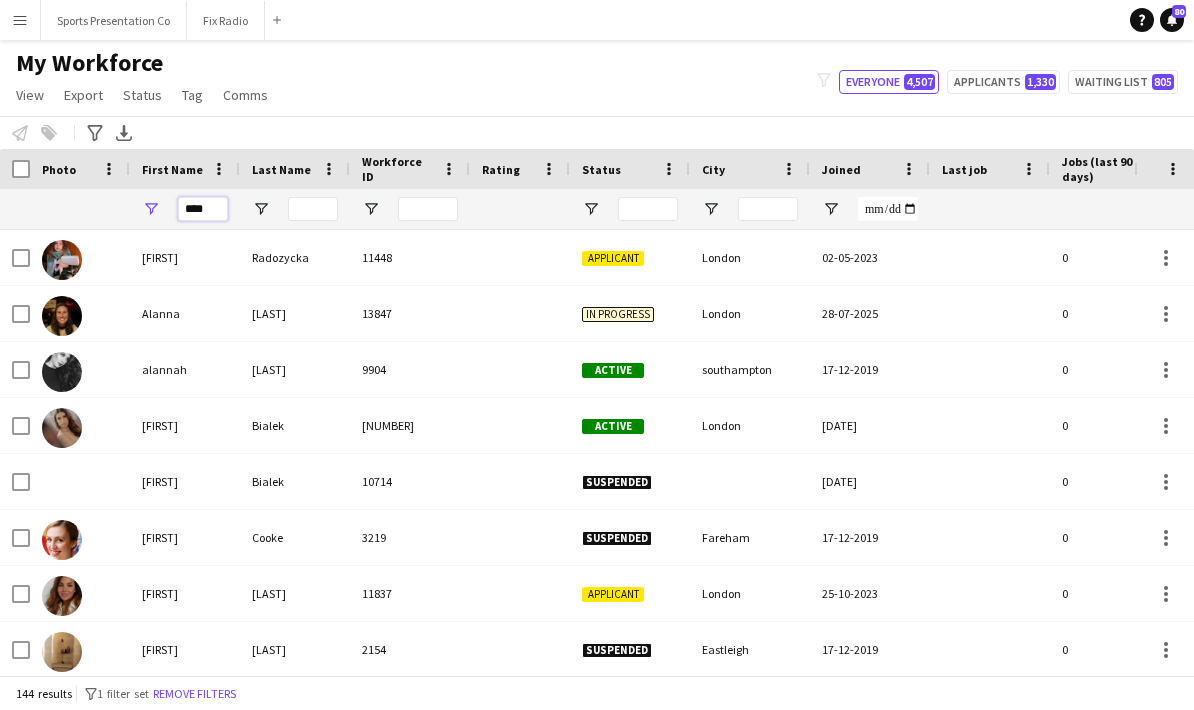 type on "****" 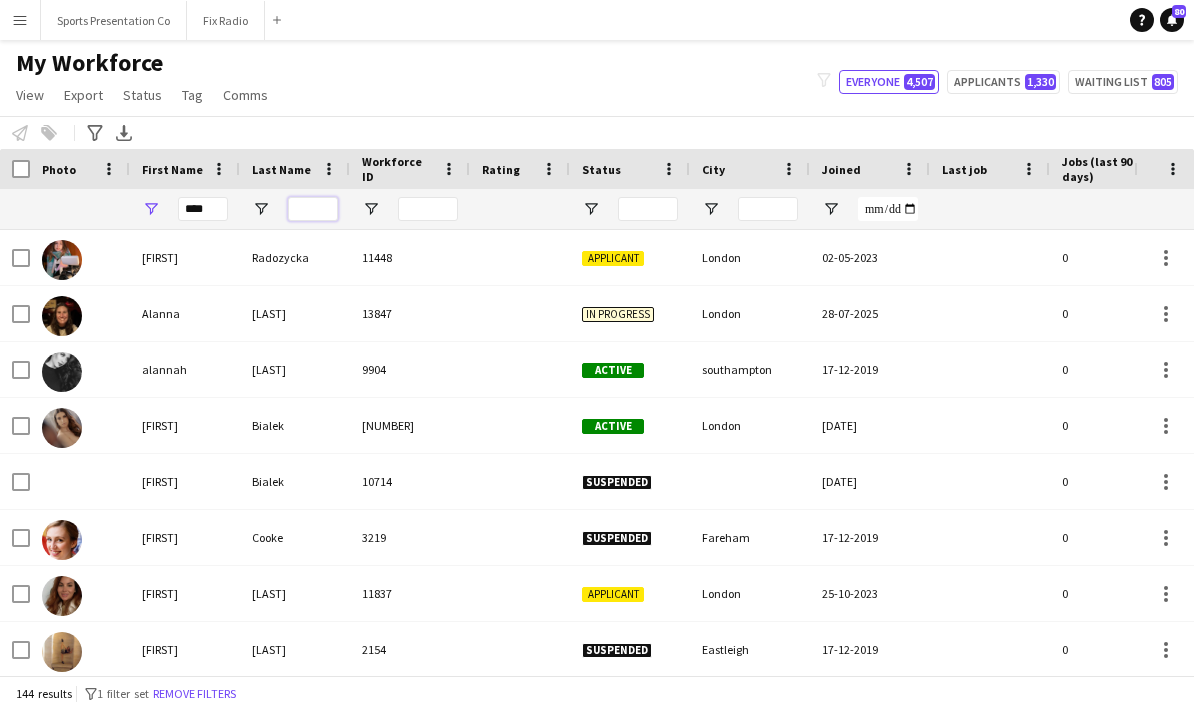 click at bounding box center [313, 209] 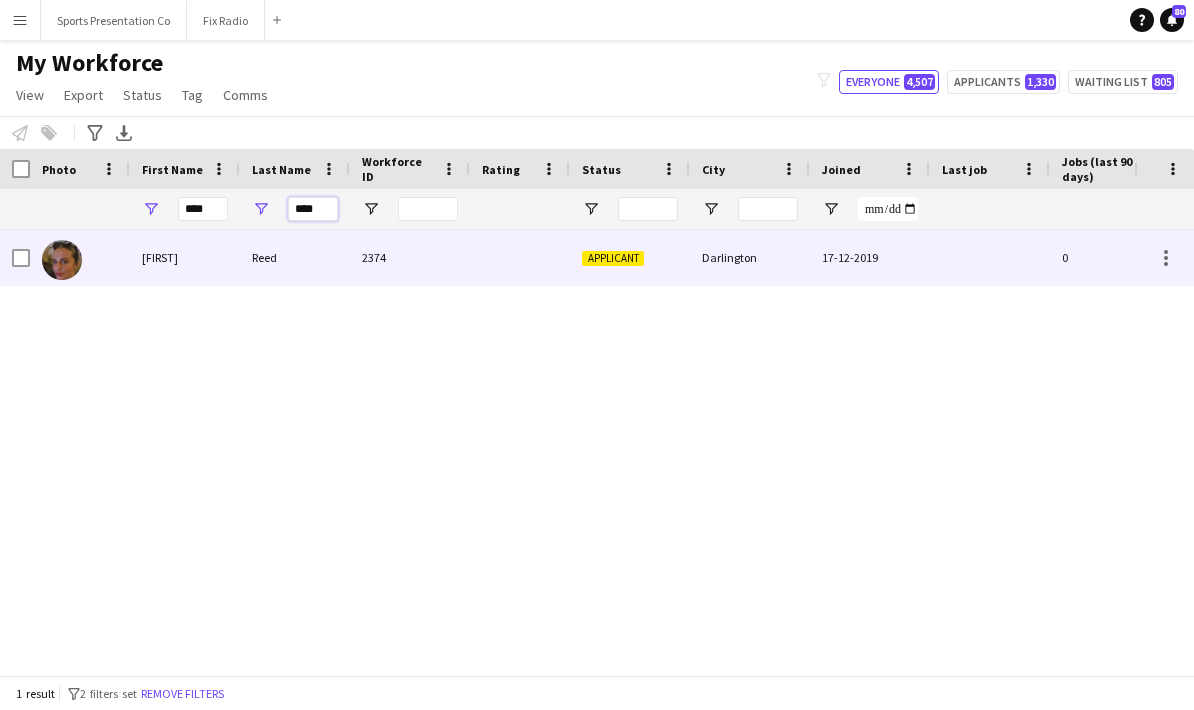 type on "****" 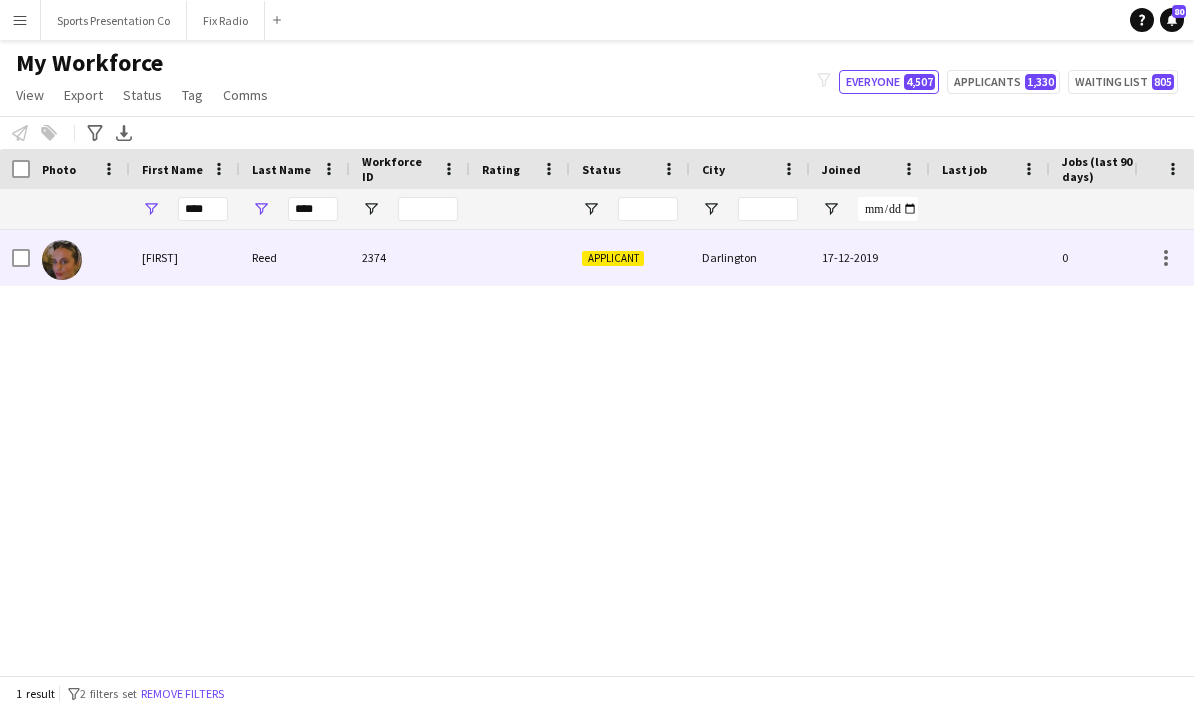 click on "Reed" at bounding box center (295, 257) 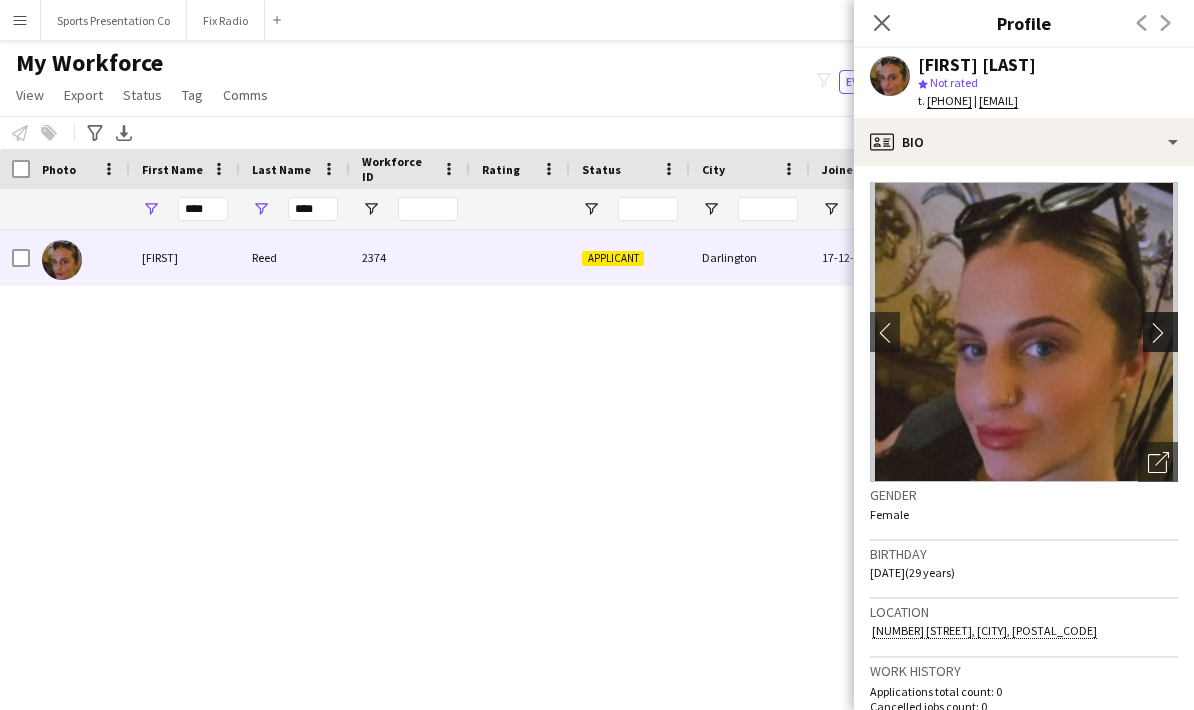 click on "chevron-right" 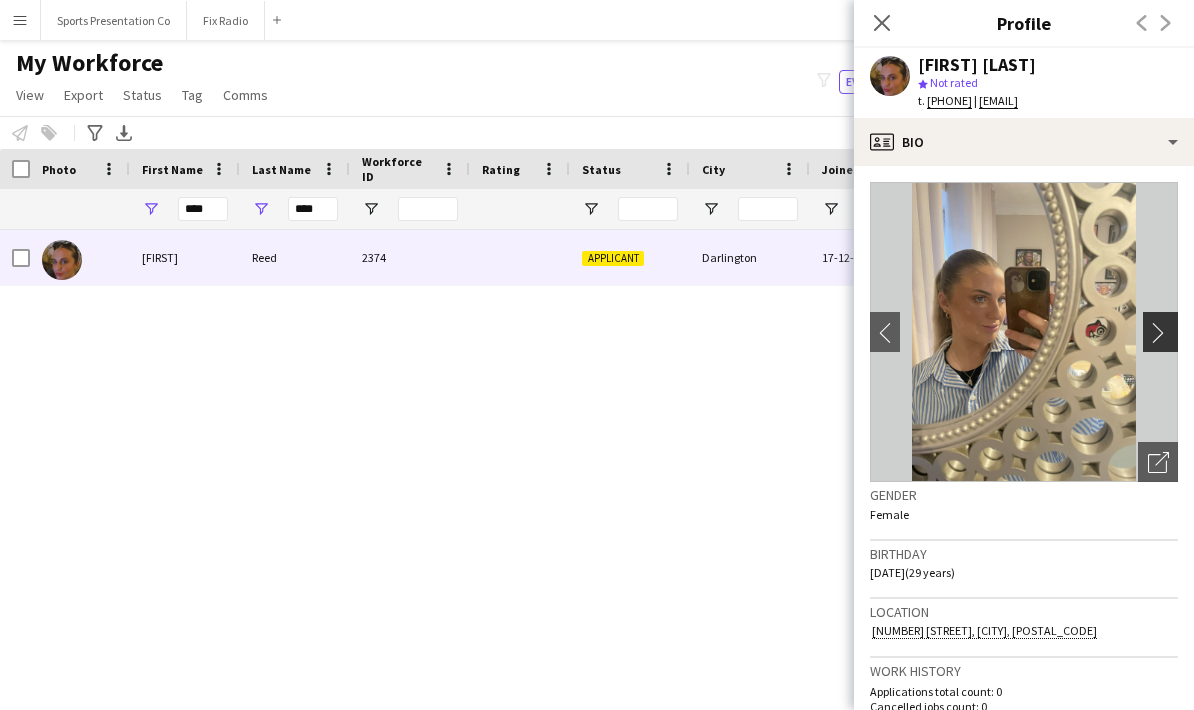 click on "chevron-right" 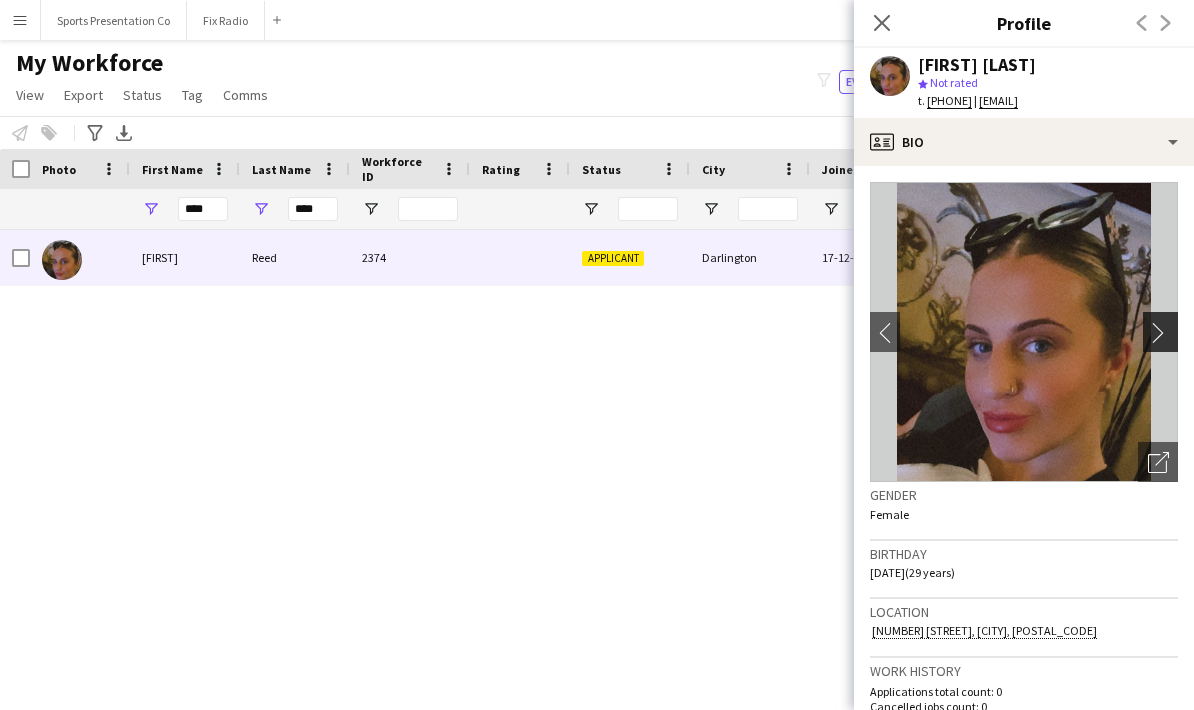 click on "chevron-right" 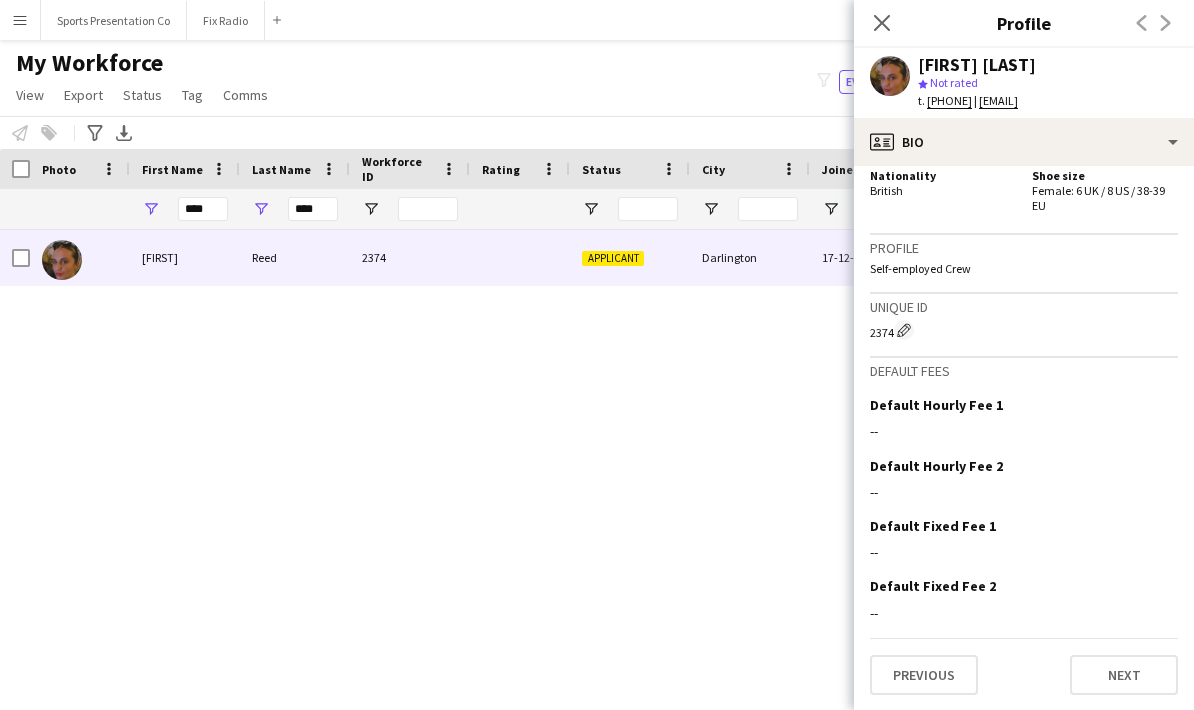 scroll, scrollTop: 981, scrollLeft: 0, axis: vertical 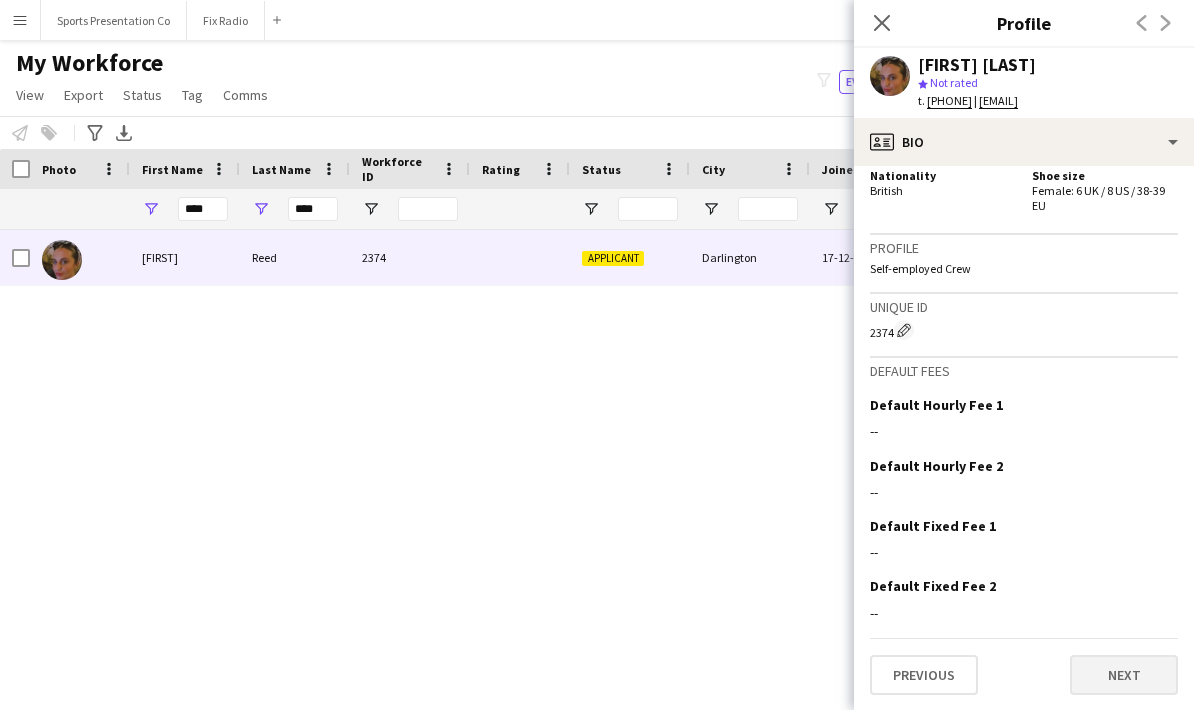 click on "Next" 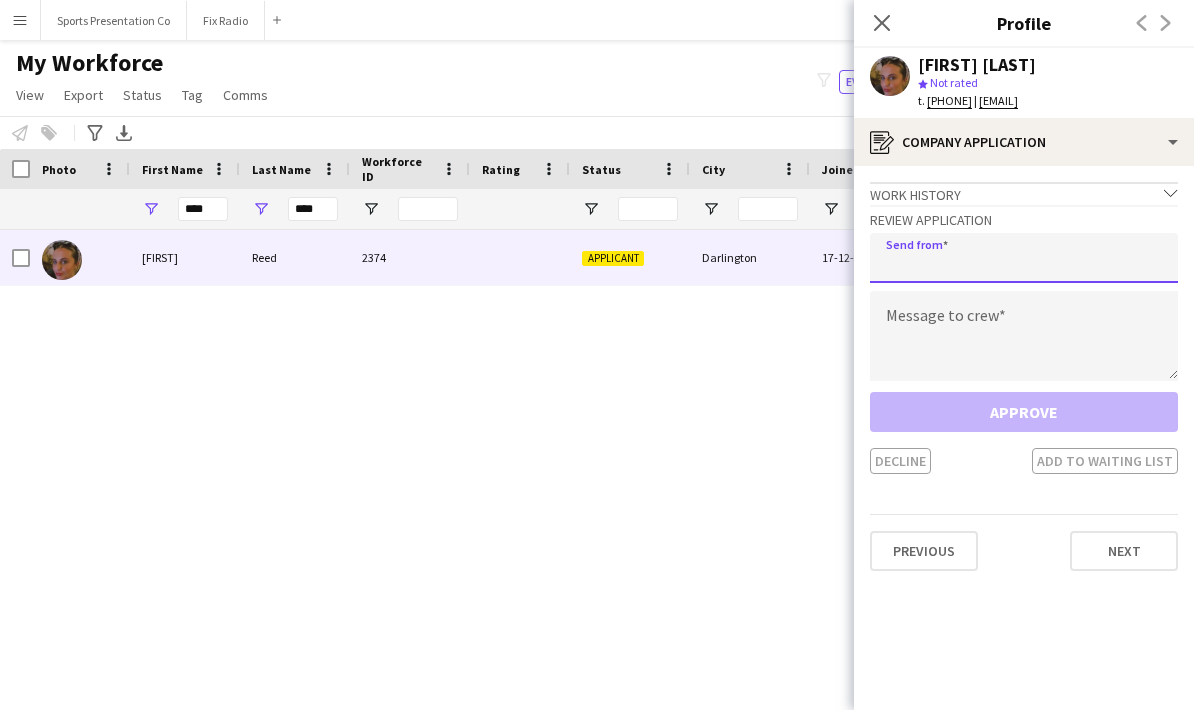 click 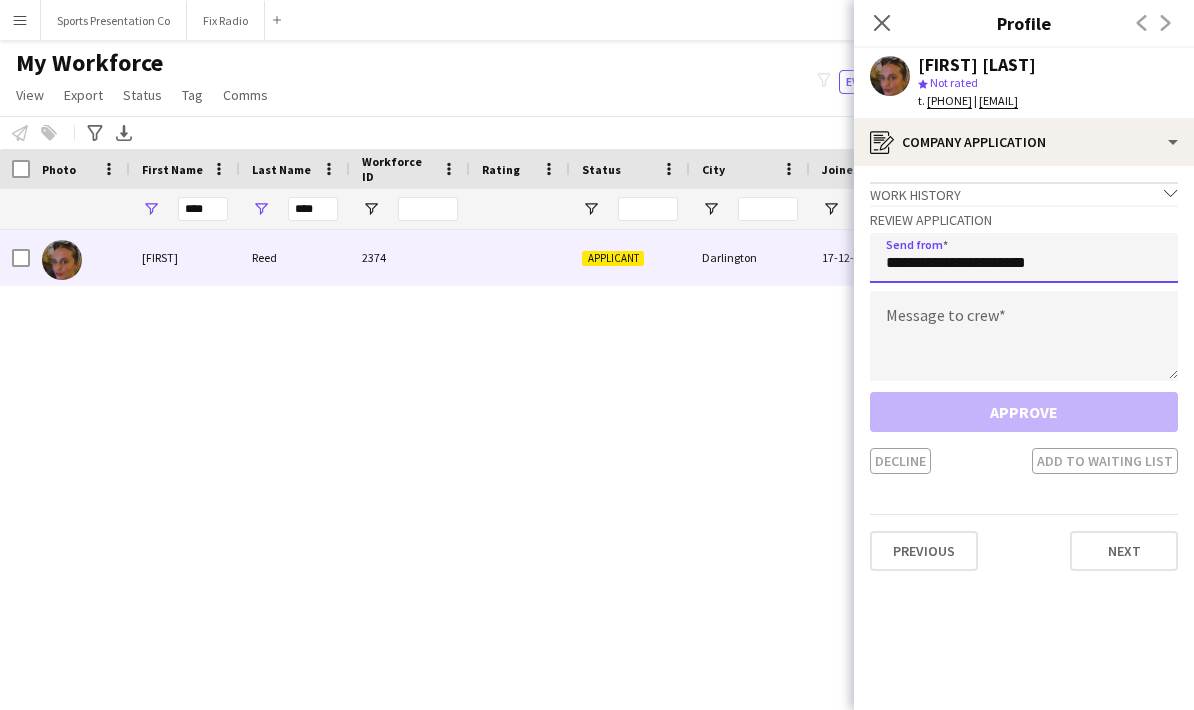 type on "**********" 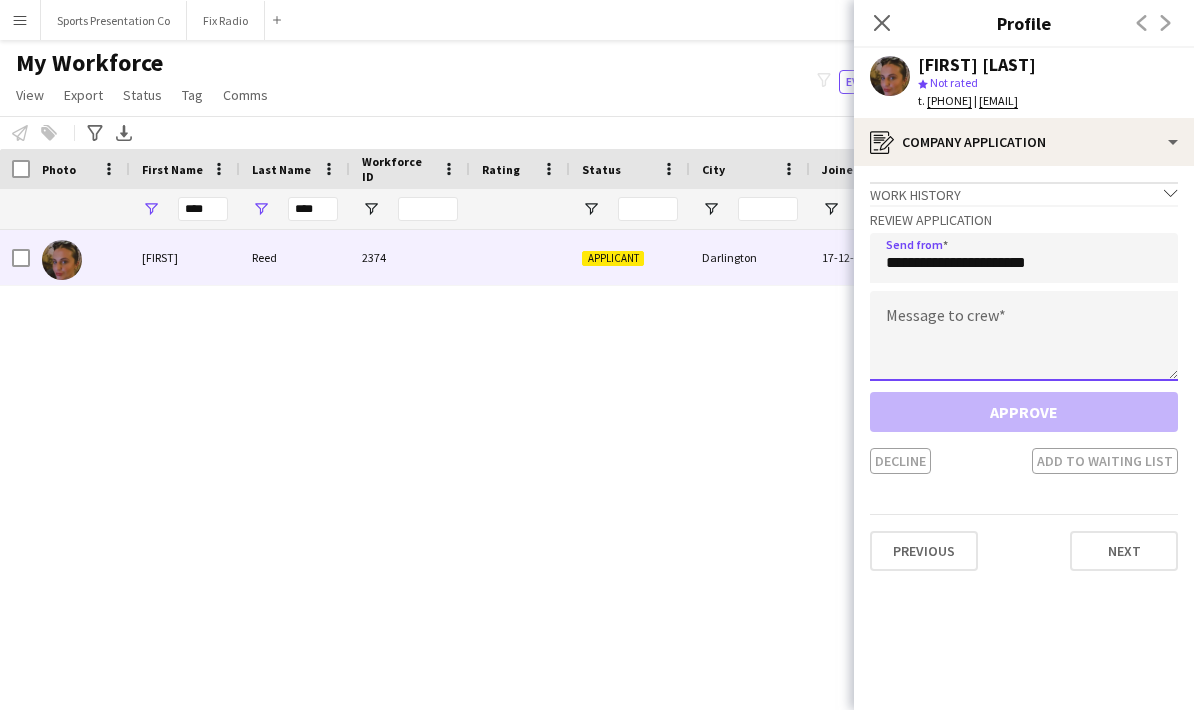 click 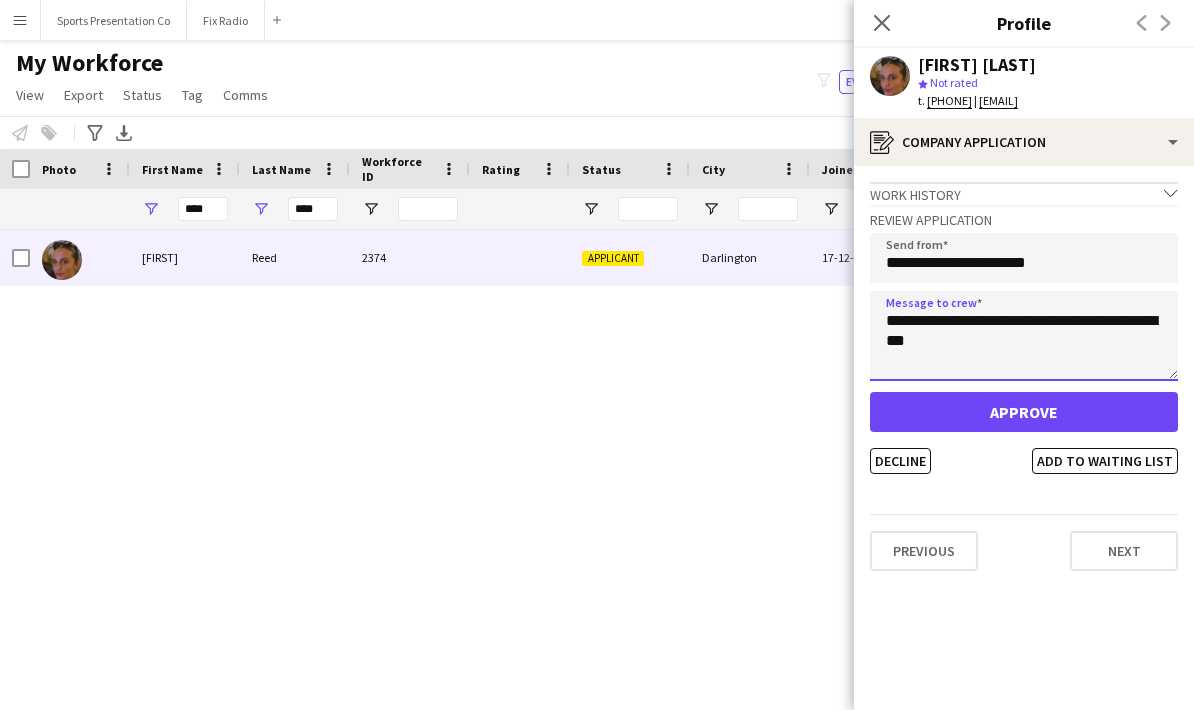 type on "**********" 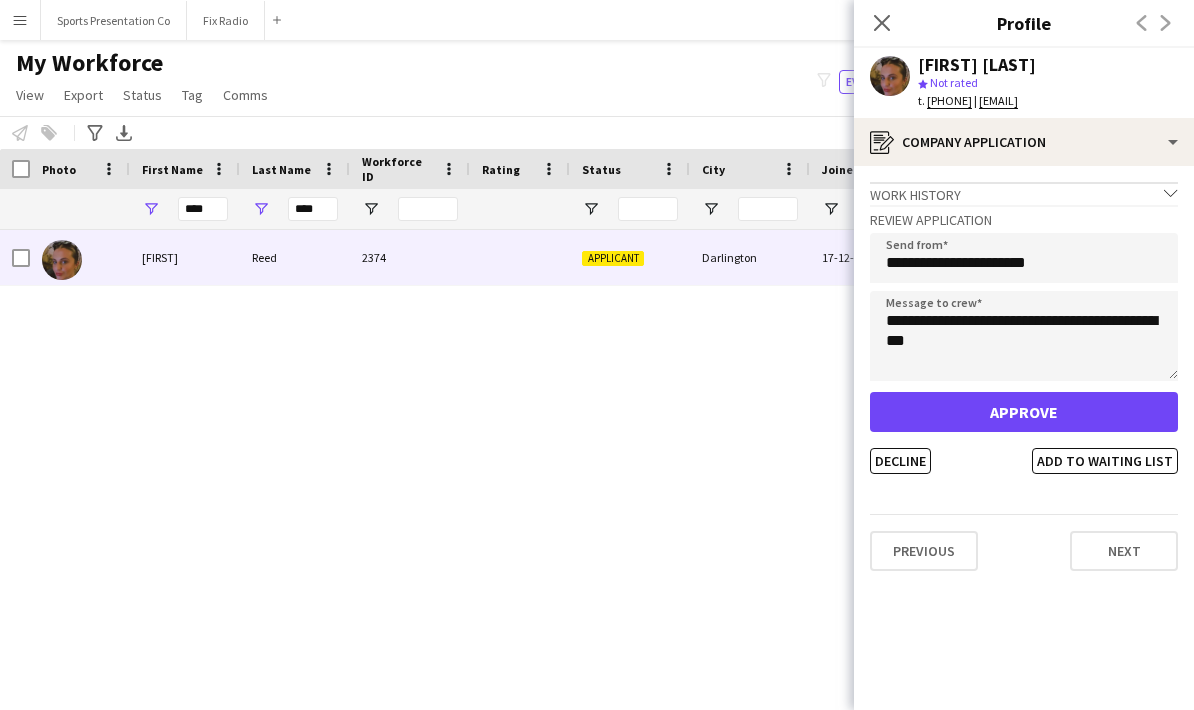click on "Approve" 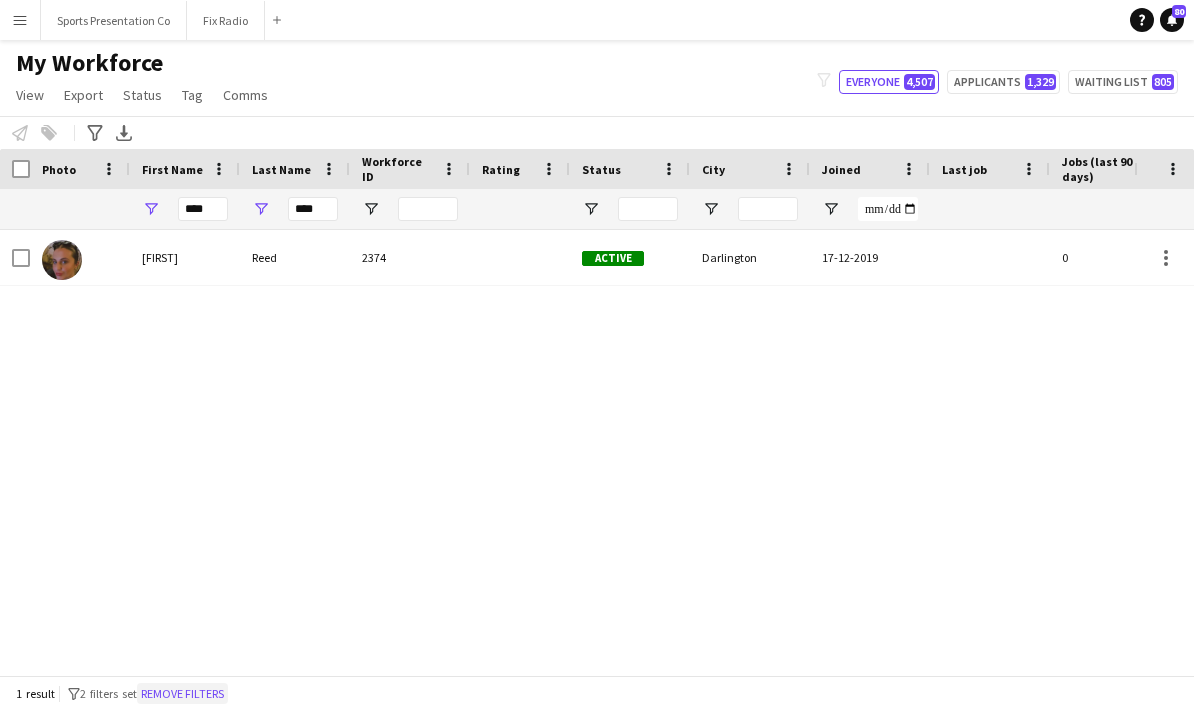 click on "Remove filters" 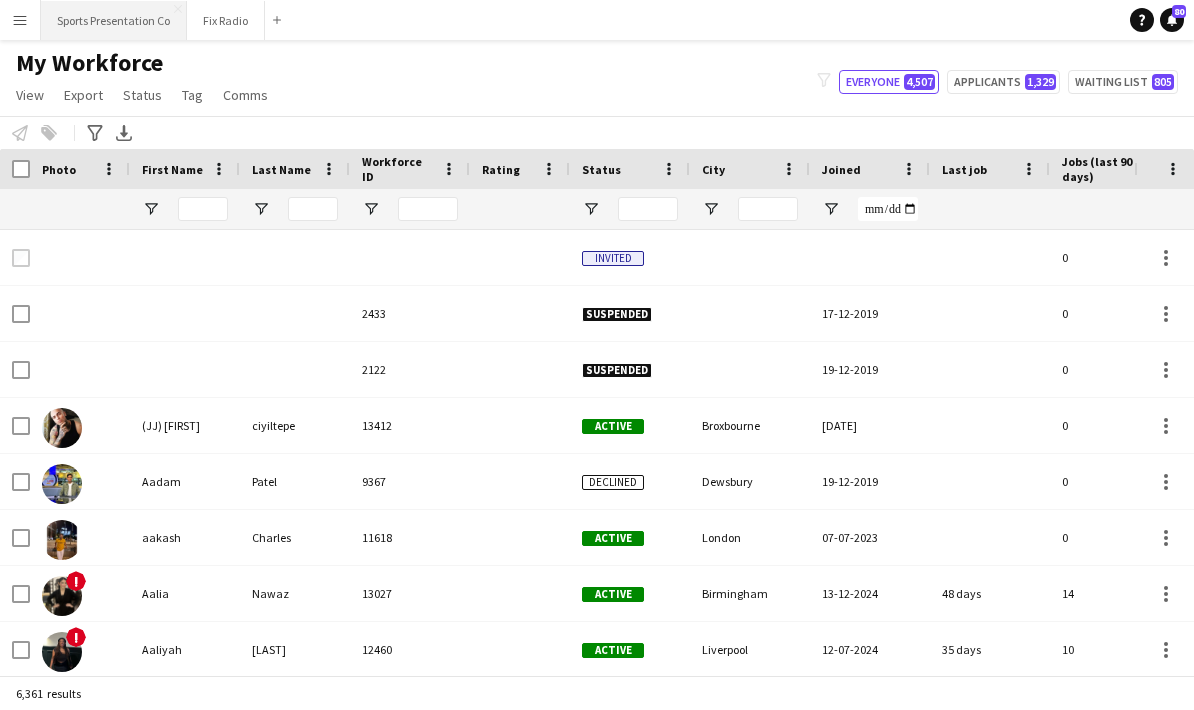 click on "Sports Presentation Co
Close" at bounding box center (114, 20) 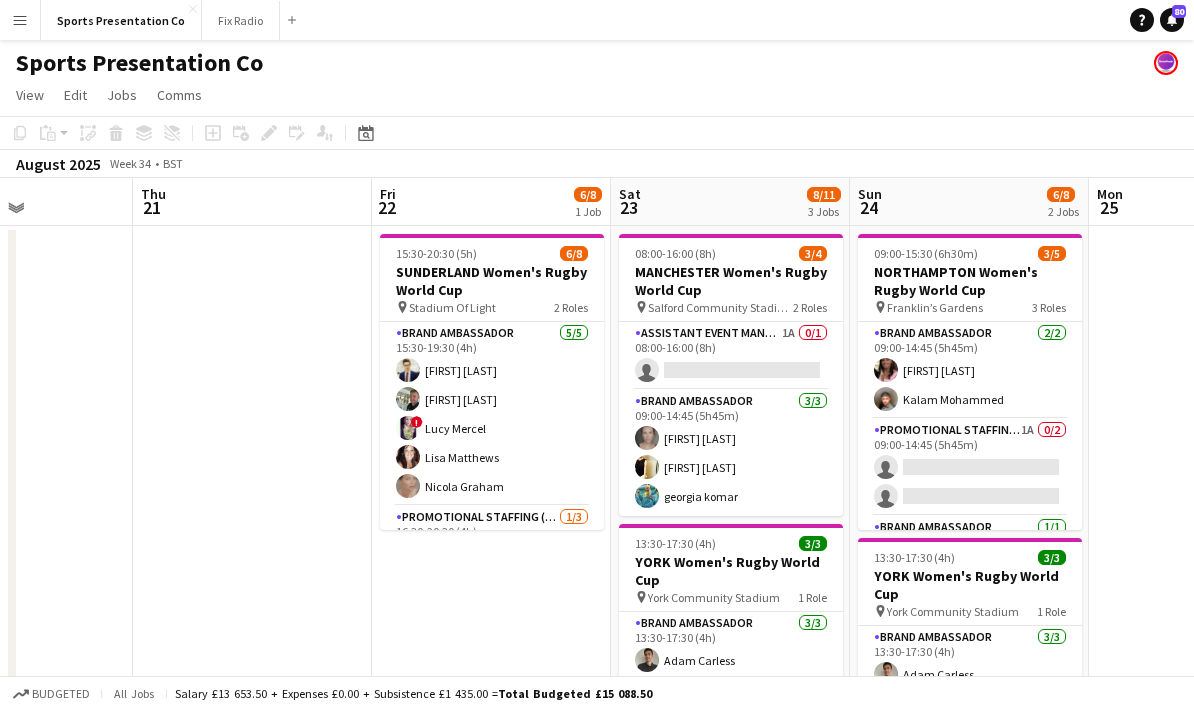scroll, scrollTop: 0, scrollLeft: 687, axis: horizontal 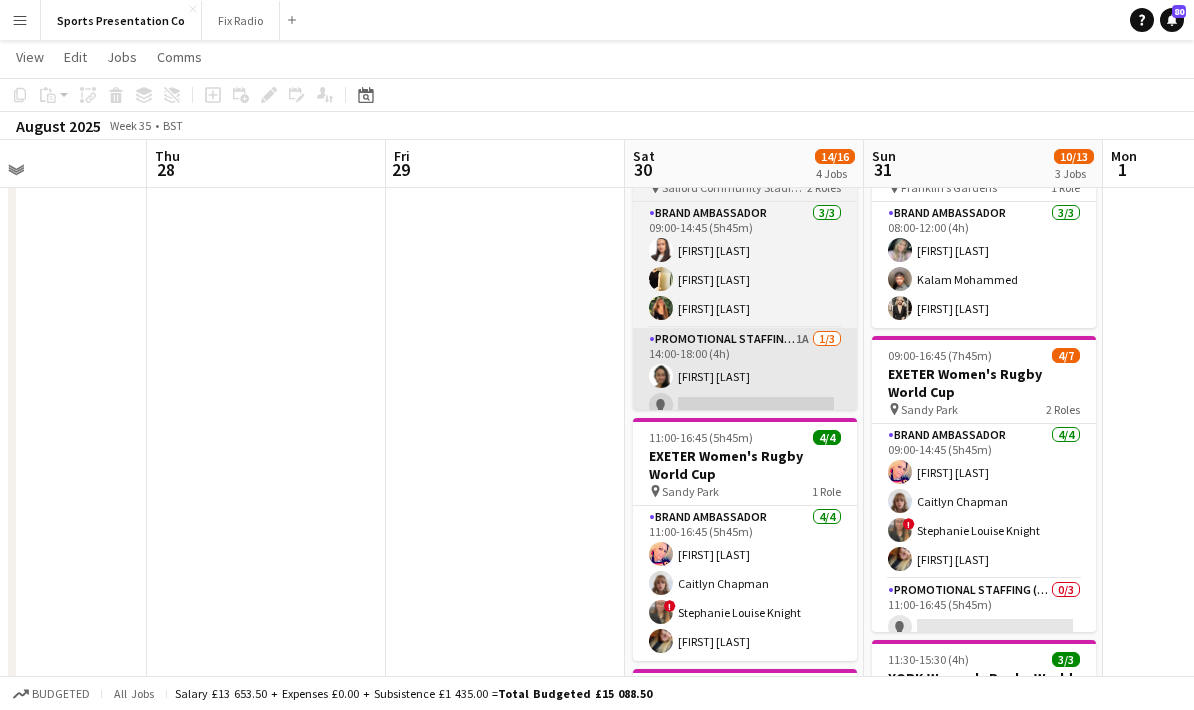 click on "Promotional Staffing (Brand Ambassadors)   1A   1/3   14:00-18:00 (4h)
Adlina Othman
single-neutral-actions
single-neutral-actions" at bounding box center [745, 391] 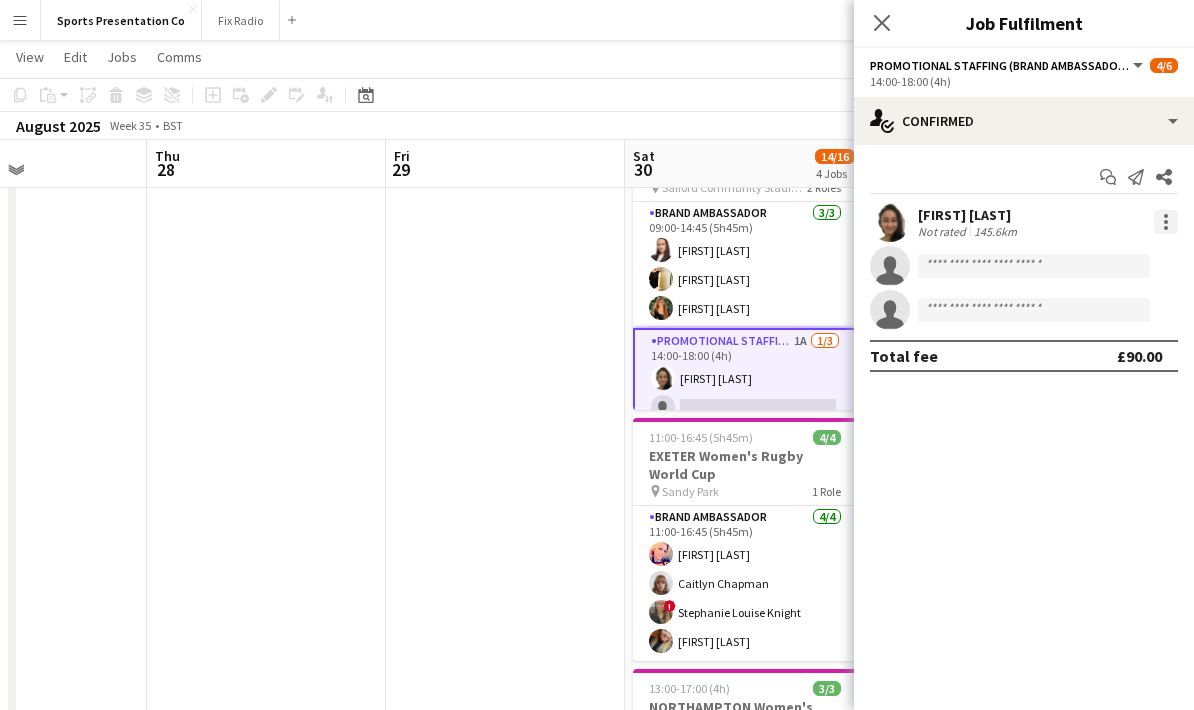 click at bounding box center (1166, 222) 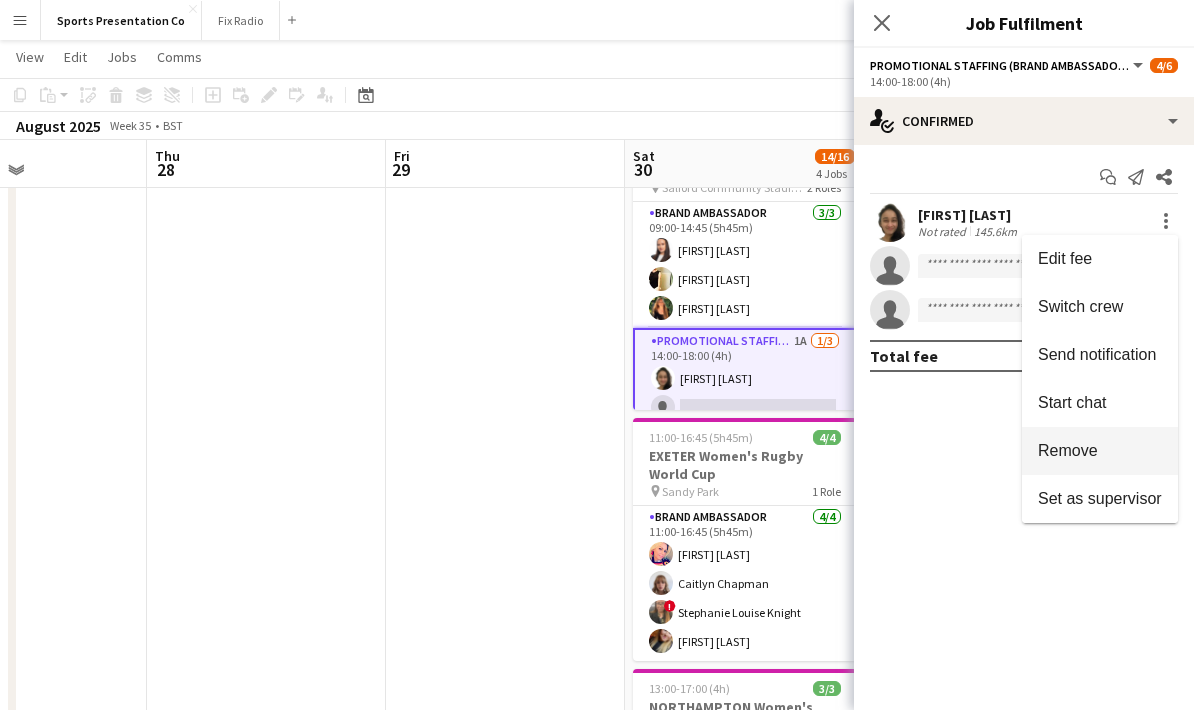 click on "Remove" at bounding box center (1100, 451) 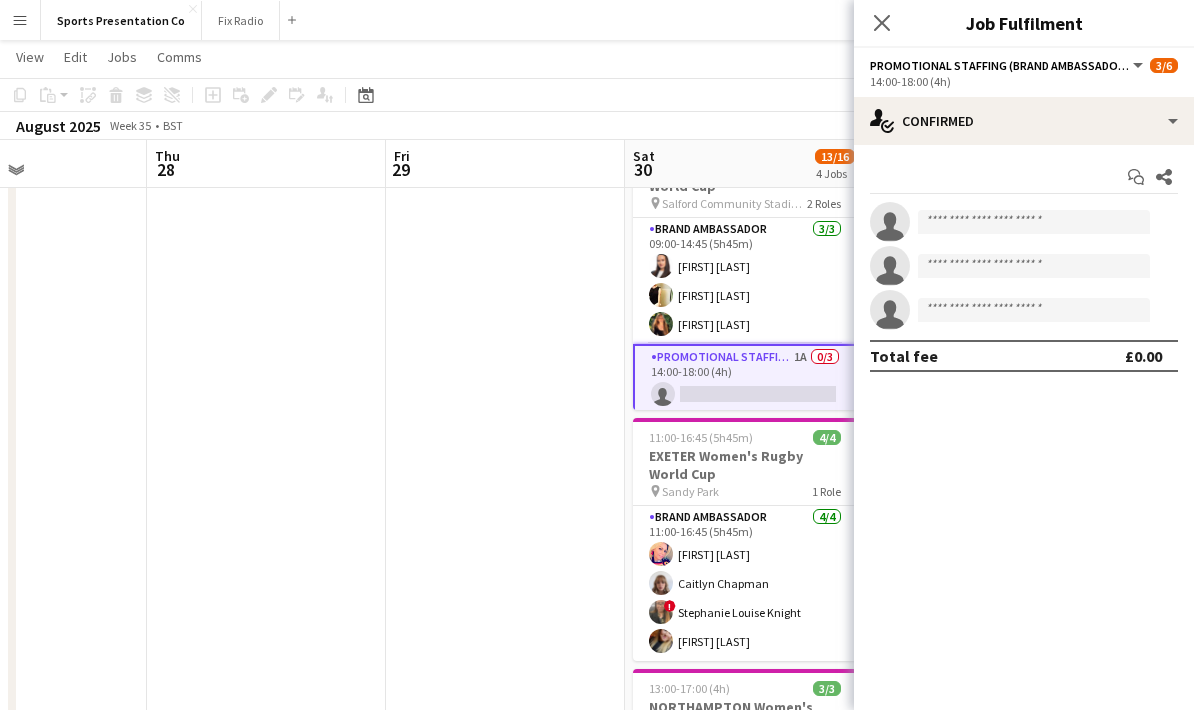 click at bounding box center (505, 628) 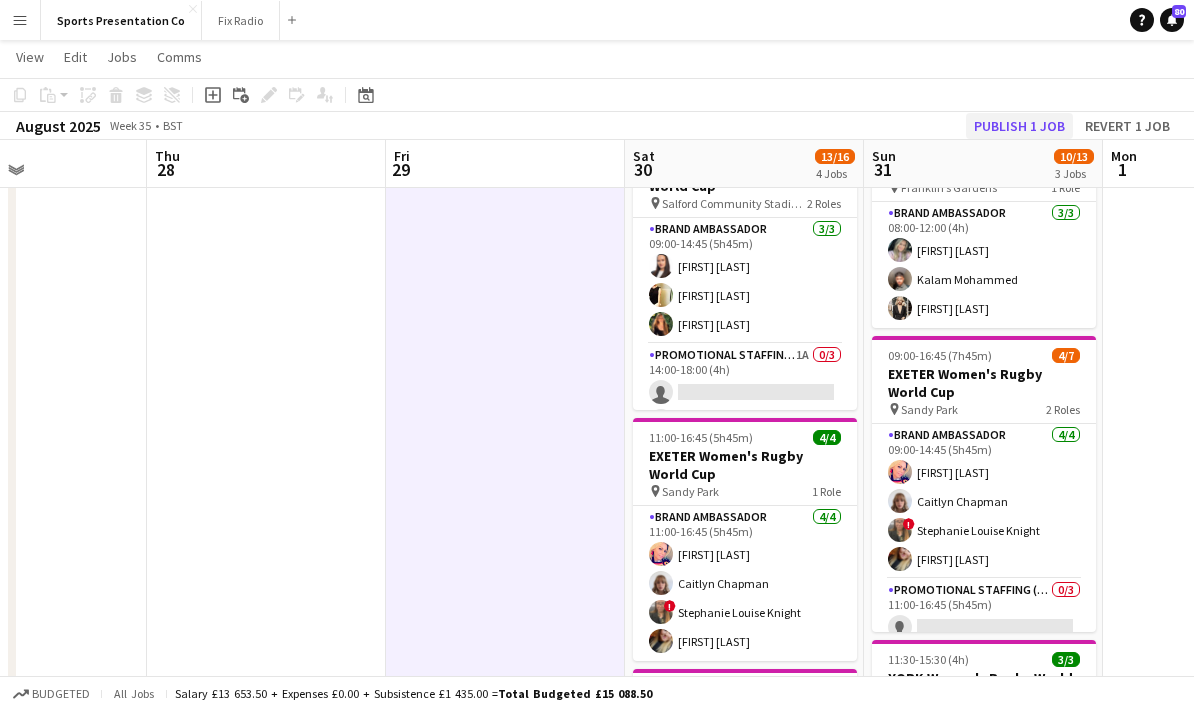 click on "Publish 1 job" 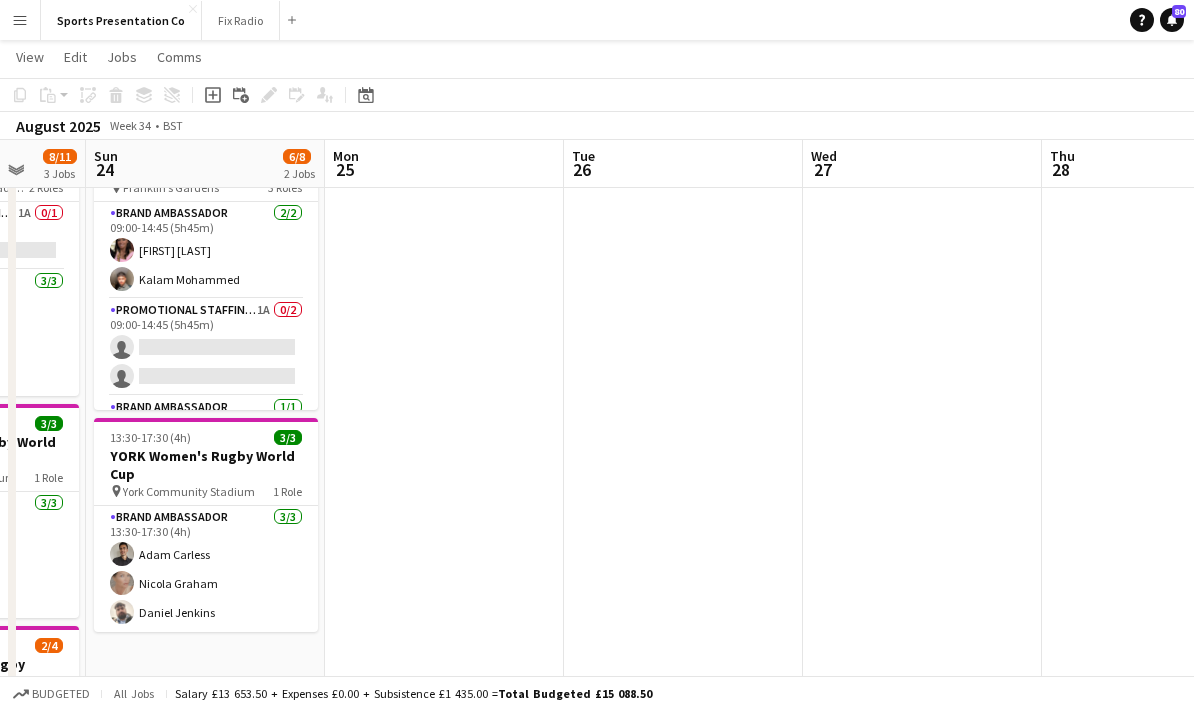 scroll, scrollTop: 0, scrollLeft: 564, axis: horizontal 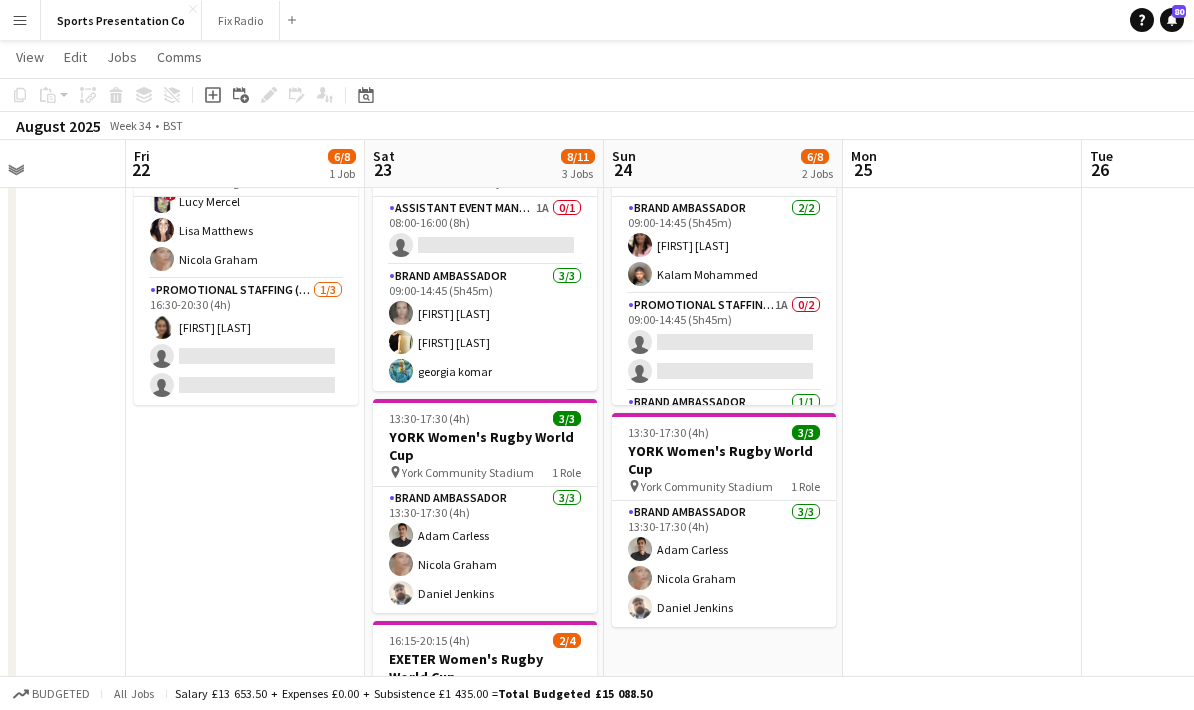 drag, startPoint x: 269, startPoint y: 506, endPoint x: 292, endPoint y: 608, distance: 104.56099 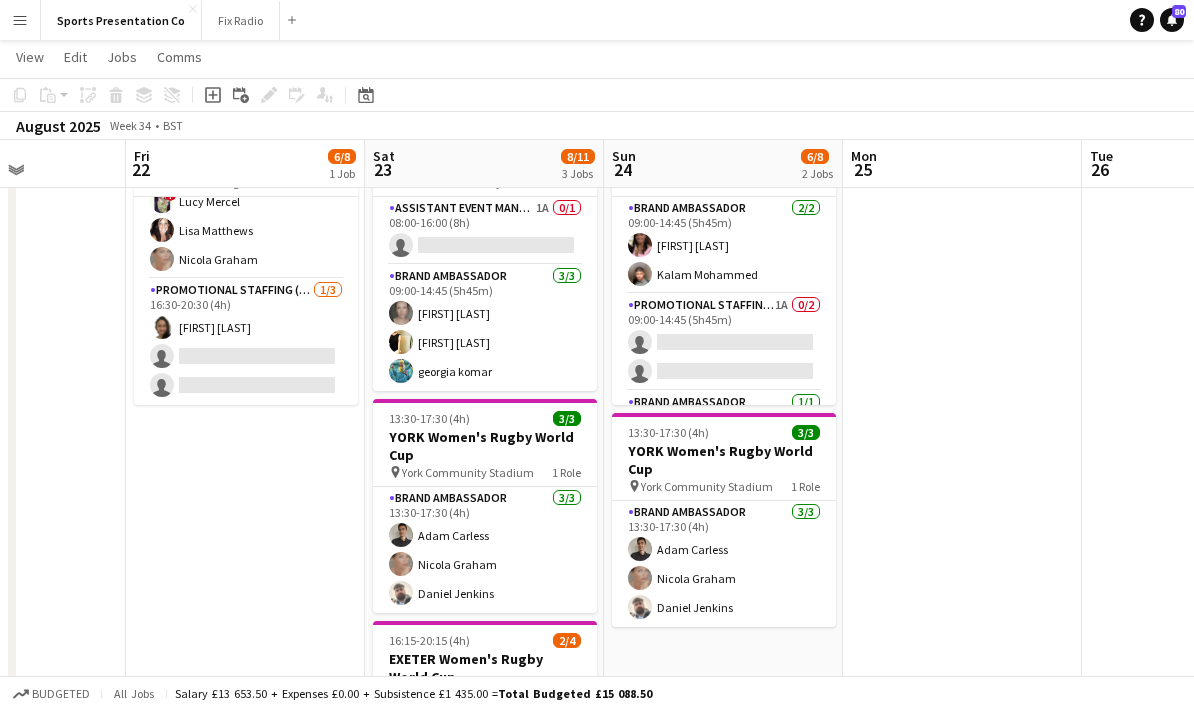 click on "15:30-20:30 (5h)    6/8   SUNDERLAND Women's Rugby World Cup
pin
Stadium Of Light   2 Roles   Brand Ambassador   5/5   15:30-19:30 (4h)
Mohamad Khairul Mohamad Ali Paul McDonald ! Lucy Mercel Lisa Matthews Nicola Graham  Promotional Staffing (Brand Ambassadors)   1/3   16:30-20:30 (4h)
Adlina Othman
single-neutral-actions
single-neutral-actions" at bounding box center [245, 623] 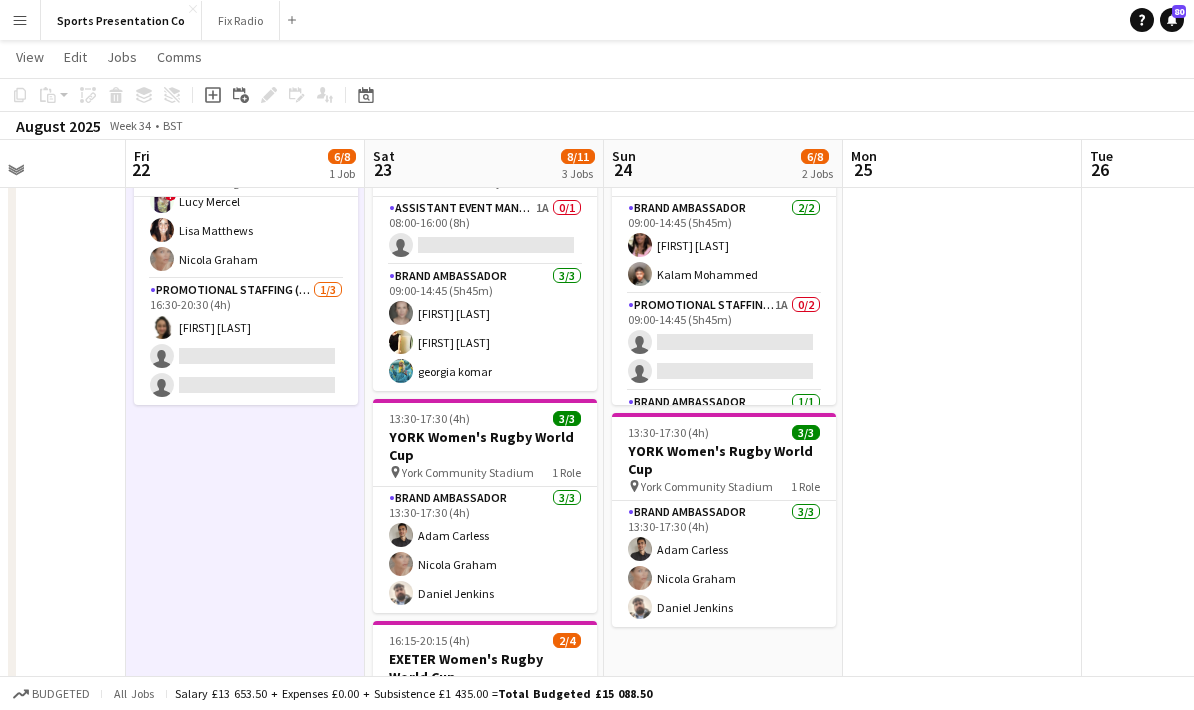 click at bounding box center [6, 623] 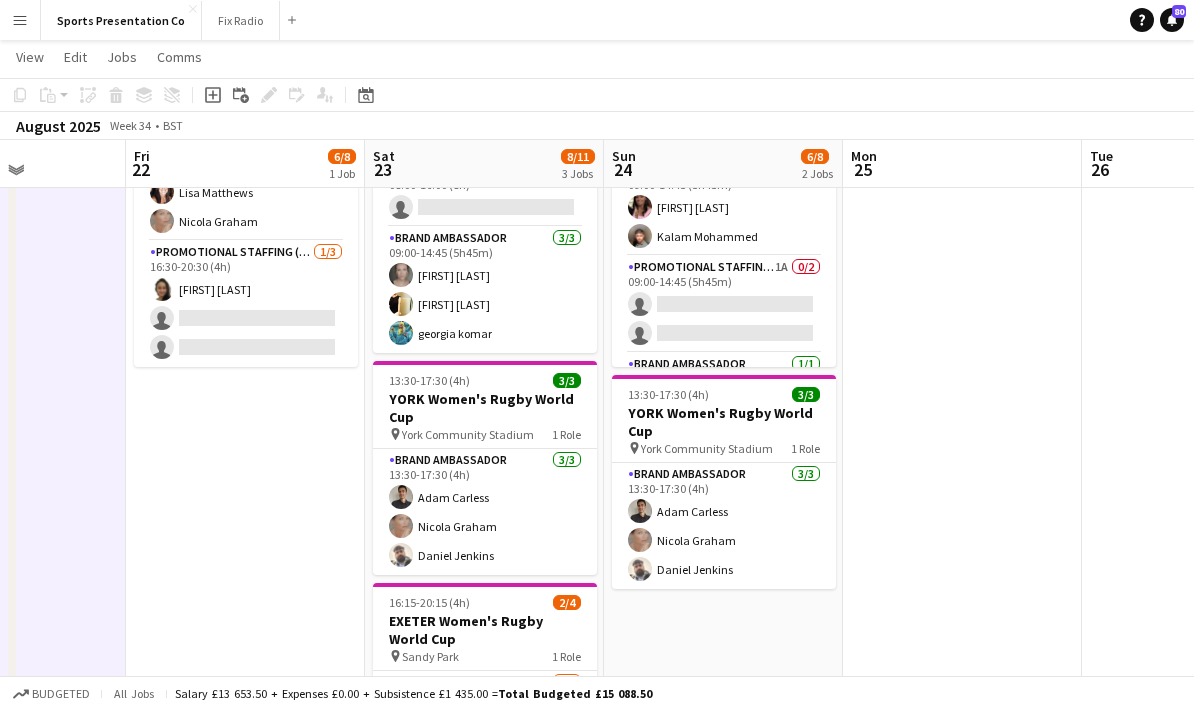 scroll, scrollTop: 94, scrollLeft: 0, axis: vertical 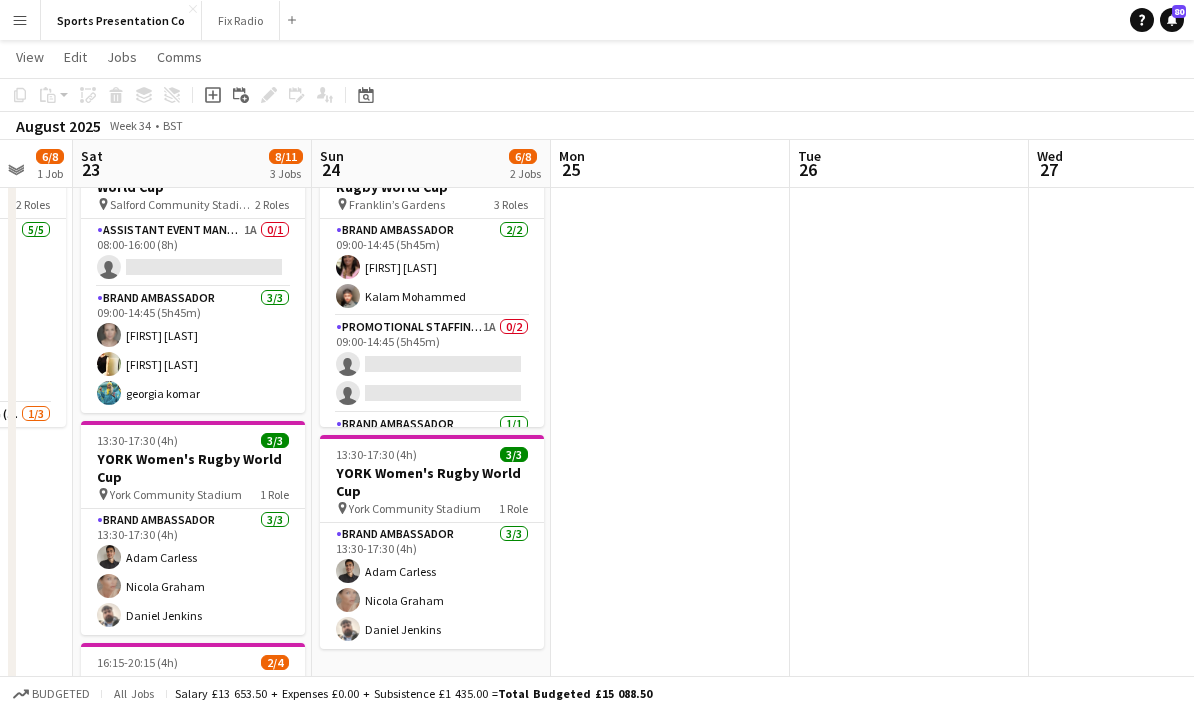 drag, startPoint x: 946, startPoint y: 457, endPoint x: 618, endPoint y: 466, distance: 328.12344 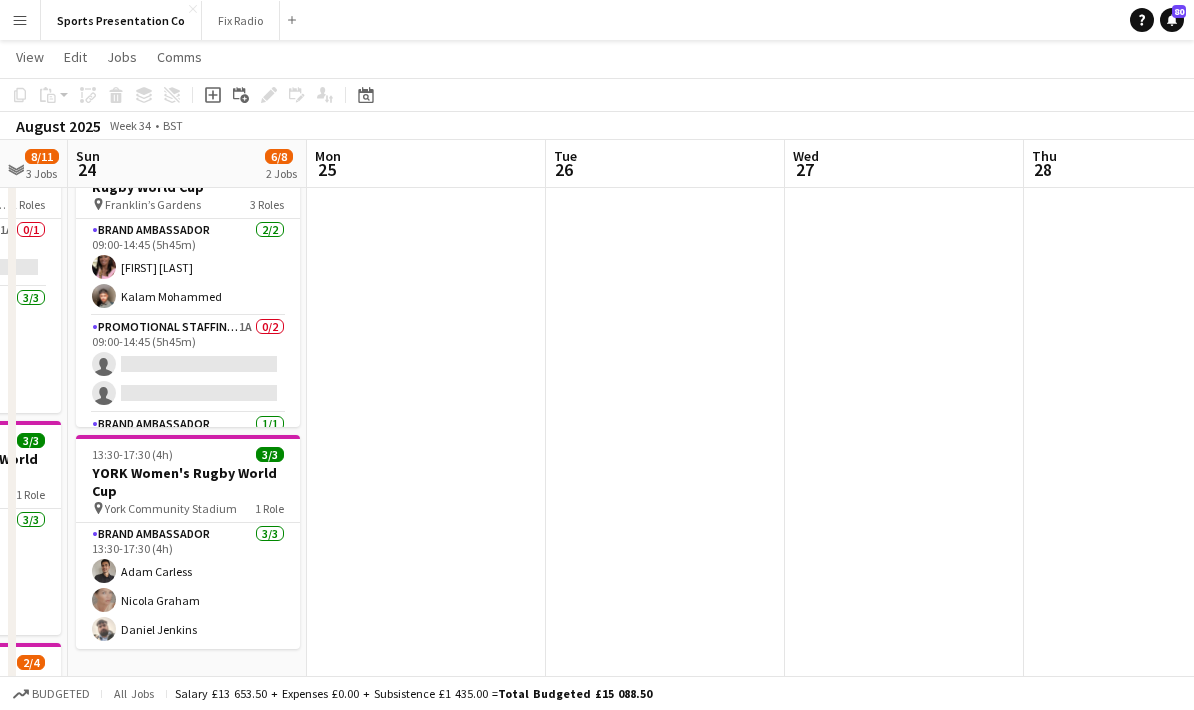 drag, startPoint x: 740, startPoint y: 450, endPoint x: 671, endPoint y: 454, distance: 69.115845 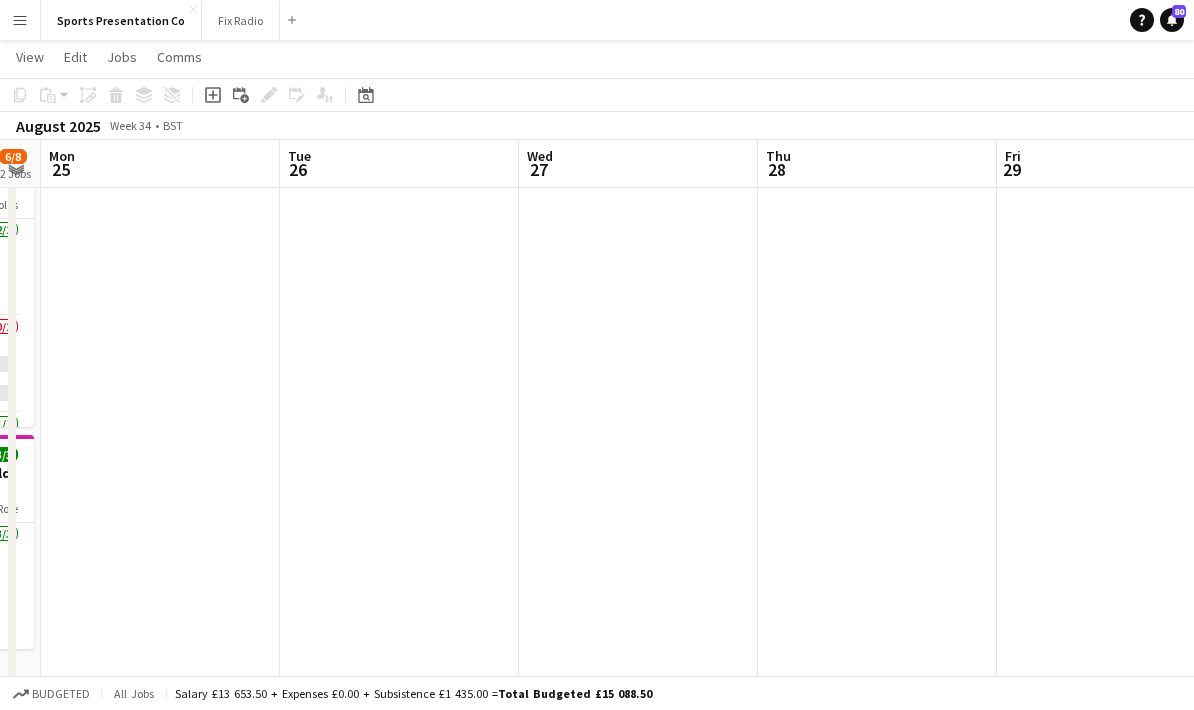 drag, startPoint x: 670, startPoint y: 444, endPoint x: 576, endPoint y: 451, distance: 94.26028 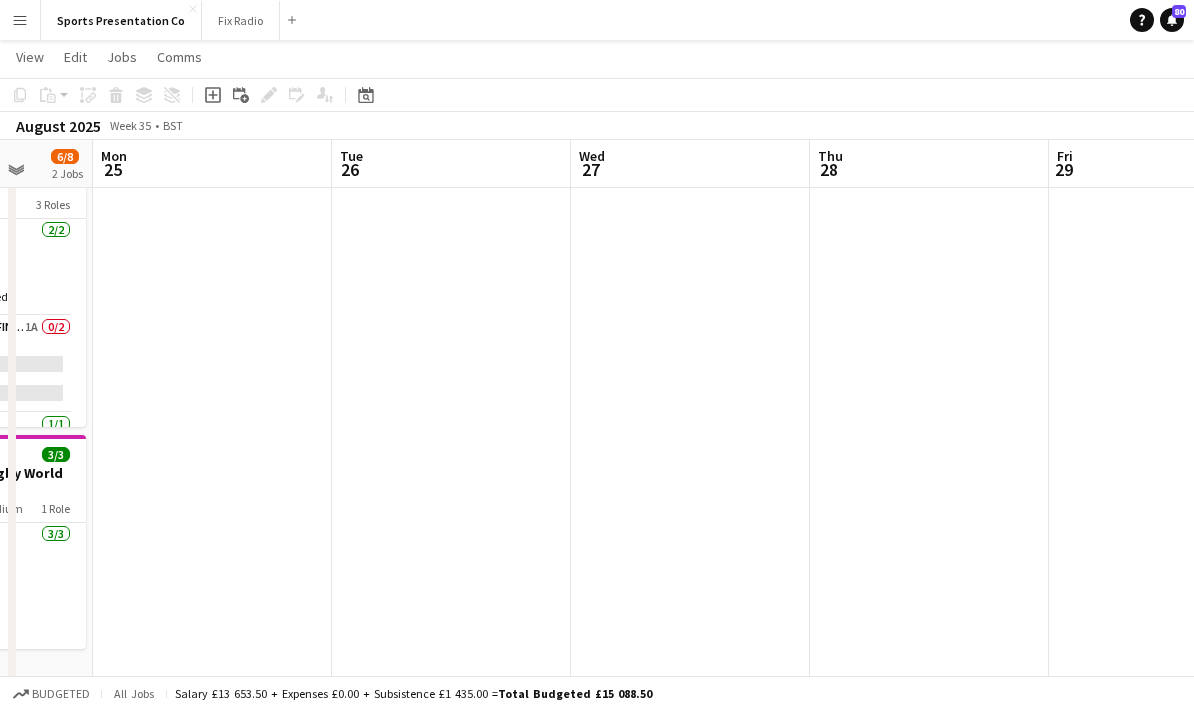 scroll, scrollTop: 0, scrollLeft: 662, axis: horizontal 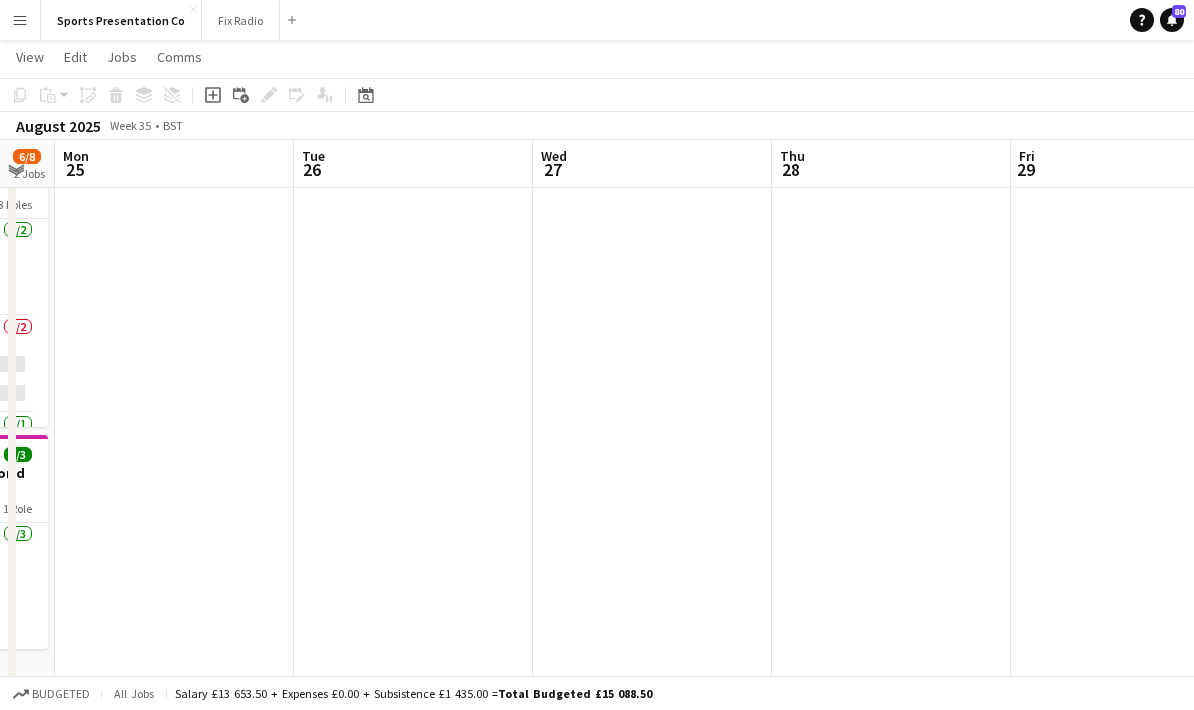 drag, startPoint x: 811, startPoint y: 432, endPoint x: 598, endPoint y: 446, distance: 213.4596 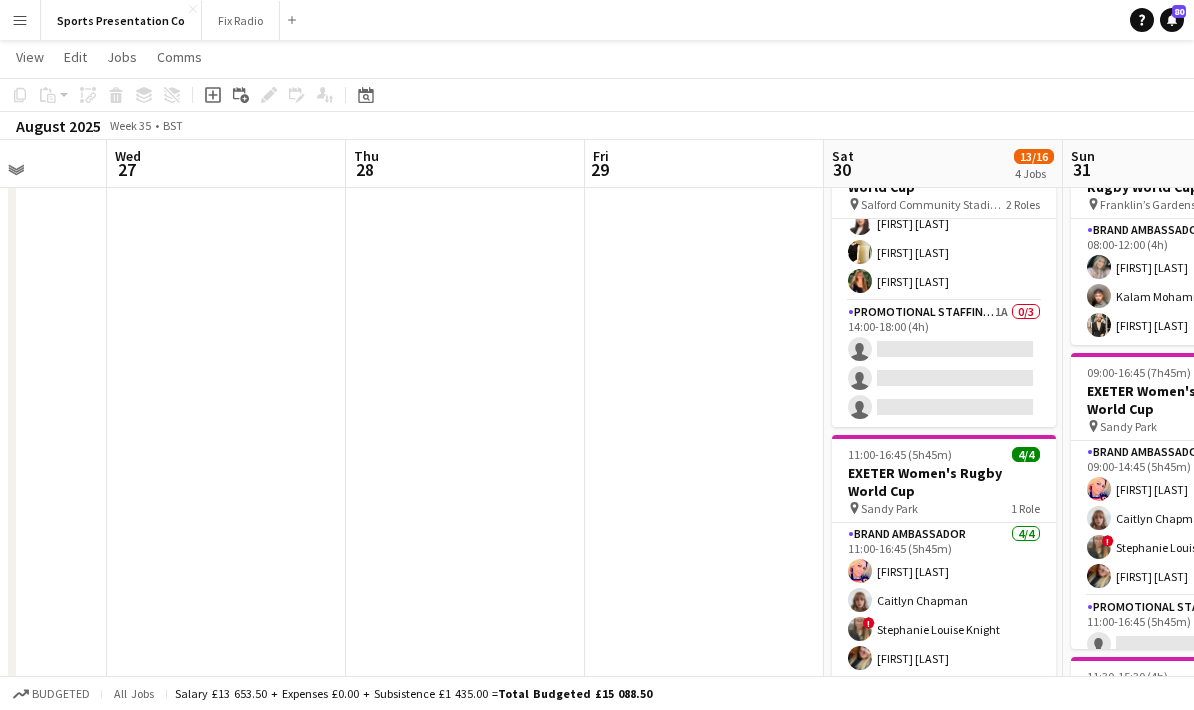scroll, scrollTop: 0, scrollLeft: 618, axis: horizontal 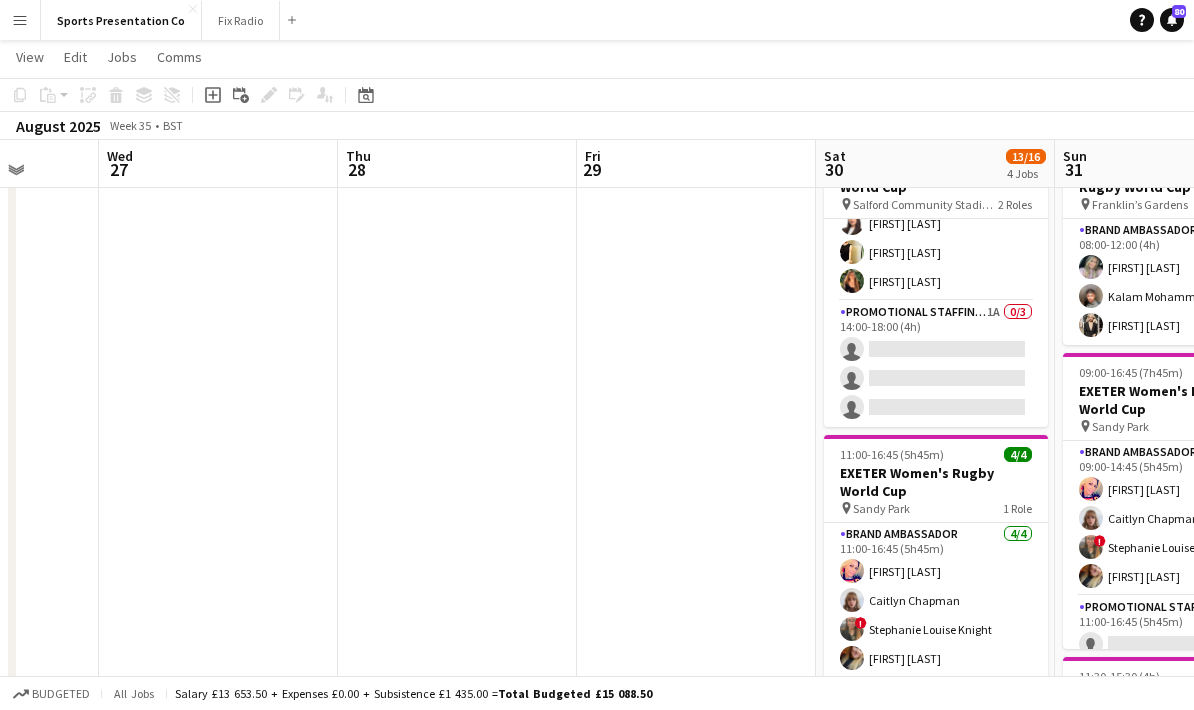 drag, startPoint x: 752, startPoint y: 441, endPoint x: 556, endPoint y: 445, distance: 196.04082 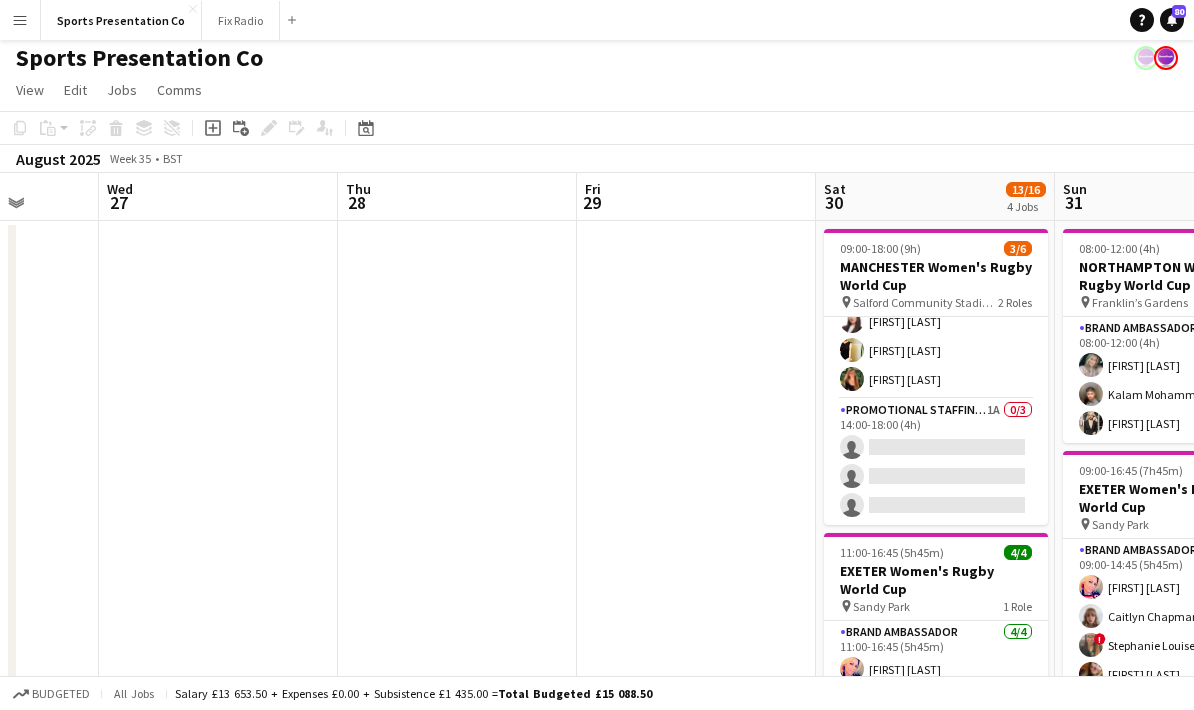 scroll, scrollTop: 8, scrollLeft: 0, axis: vertical 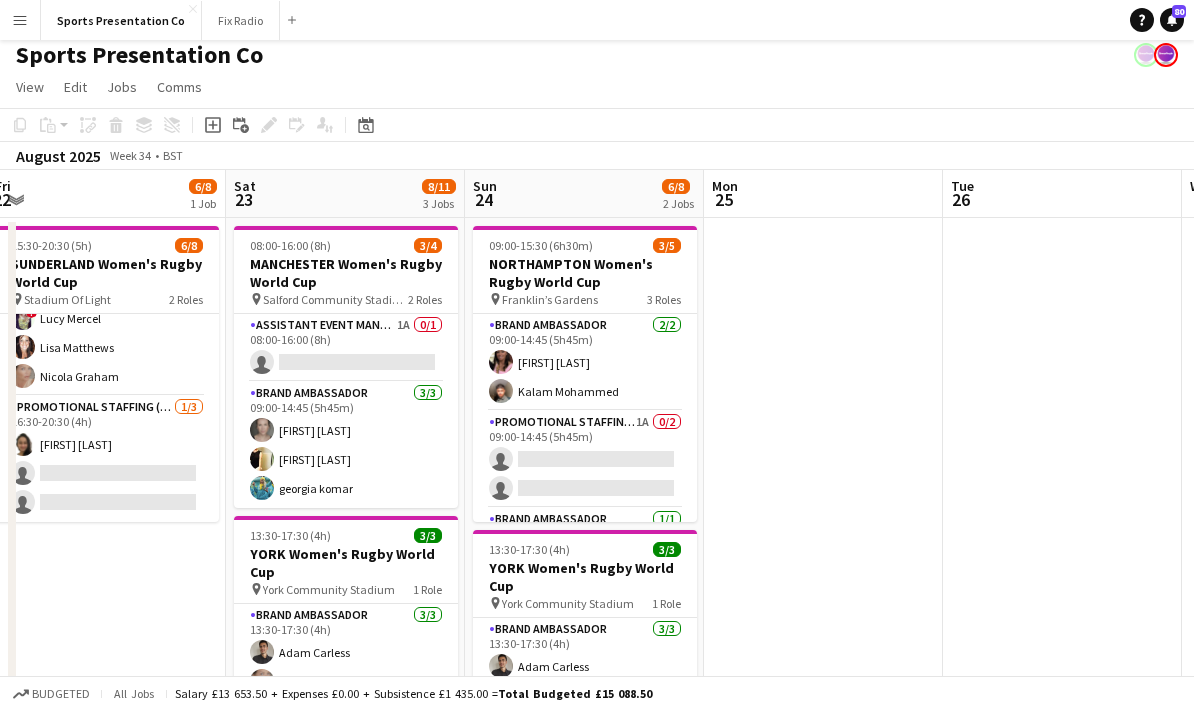 drag, startPoint x: 1154, startPoint y: 433, endPoint x: 783, endPoint y: 463, distance: 372.21097 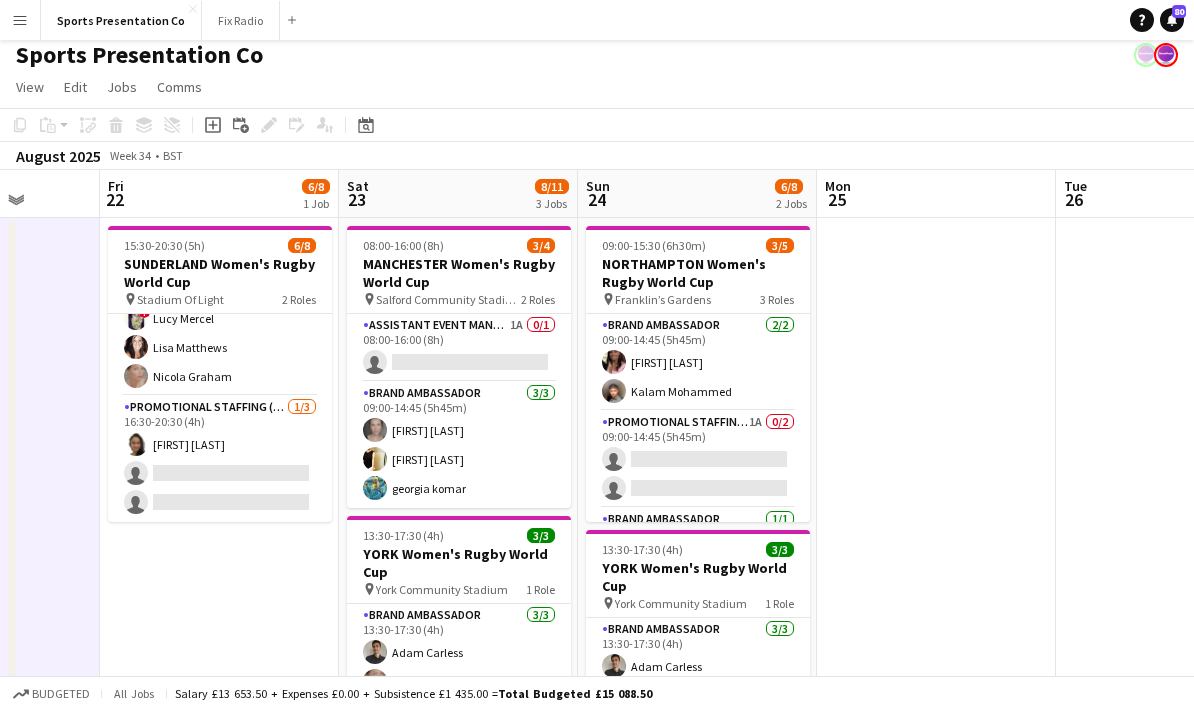 drag, startPoint x: 884, startPoint y: 450, endPoint x: 701, endPoint y: 461, distance: 183.3303 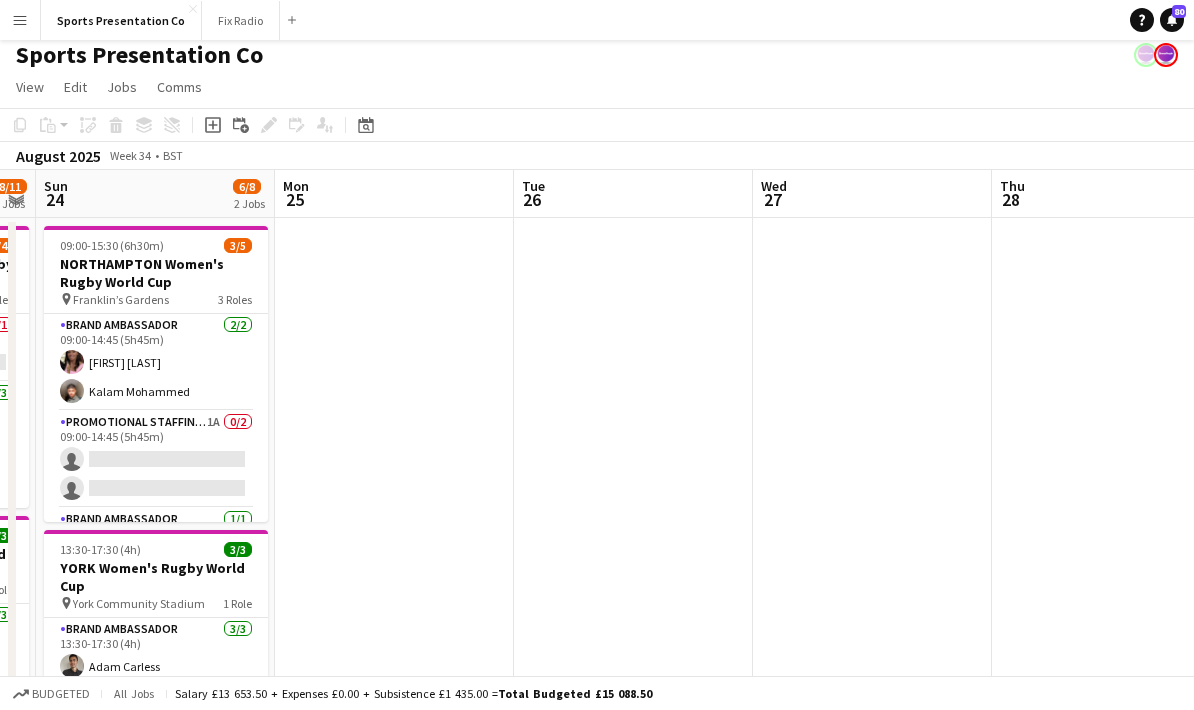 drag, startPoint x: 762, startPoint y: 466, endPoint x: 620, endPoint y: 481, distance: 142.79005 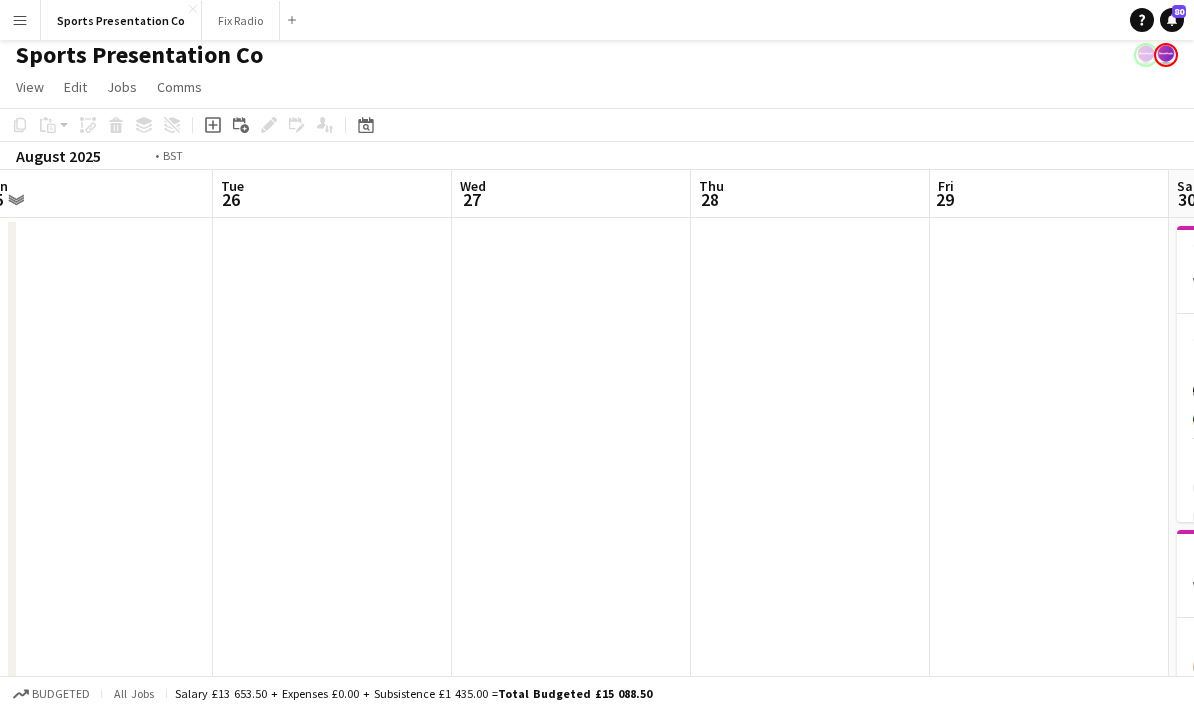 drag, startPoint x: 955, startPoint y: 461, endPoint x: 676, endPoint y: 478, distance: 279.51746 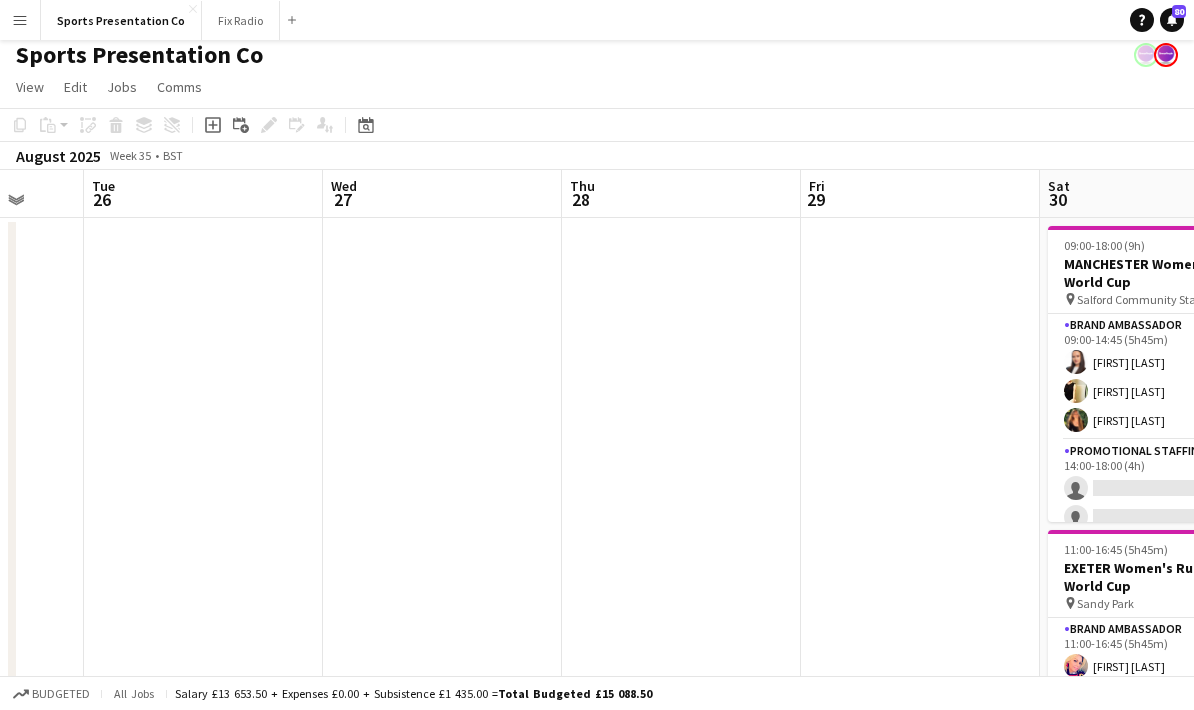 drag, startPoint x: 822, startPoint y: 463, endPoint x: 511, endPoint y: 470, distance: 311.07877 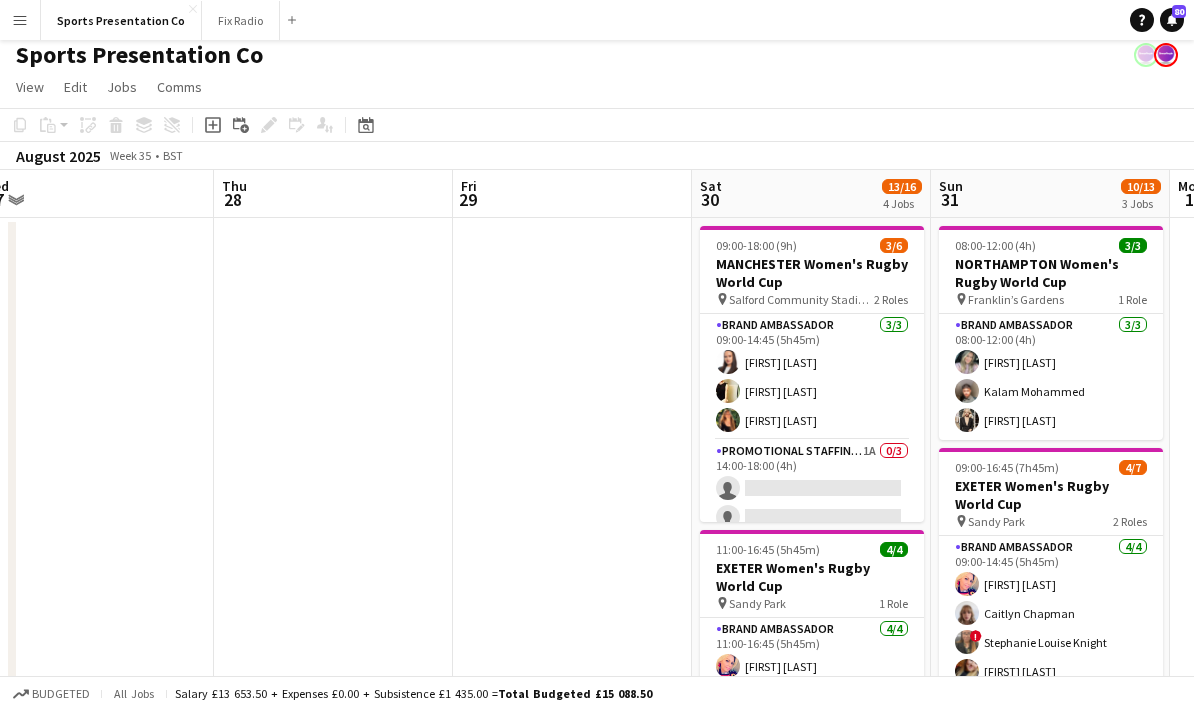 drag, startPoint x: 543, startPoint y: 457, endPoint x: 503, endPoint y: 454, distance: 40.112343 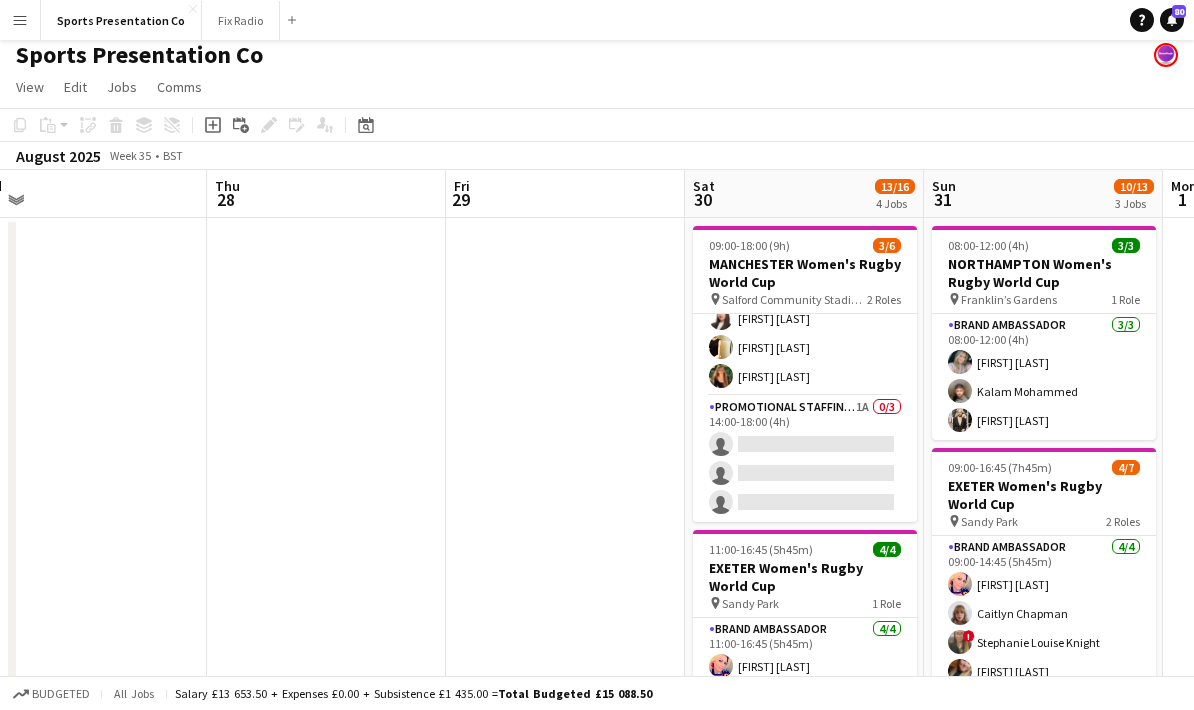 scroll, scrollTop: 51, scrollLeft: 0, axis: vertical 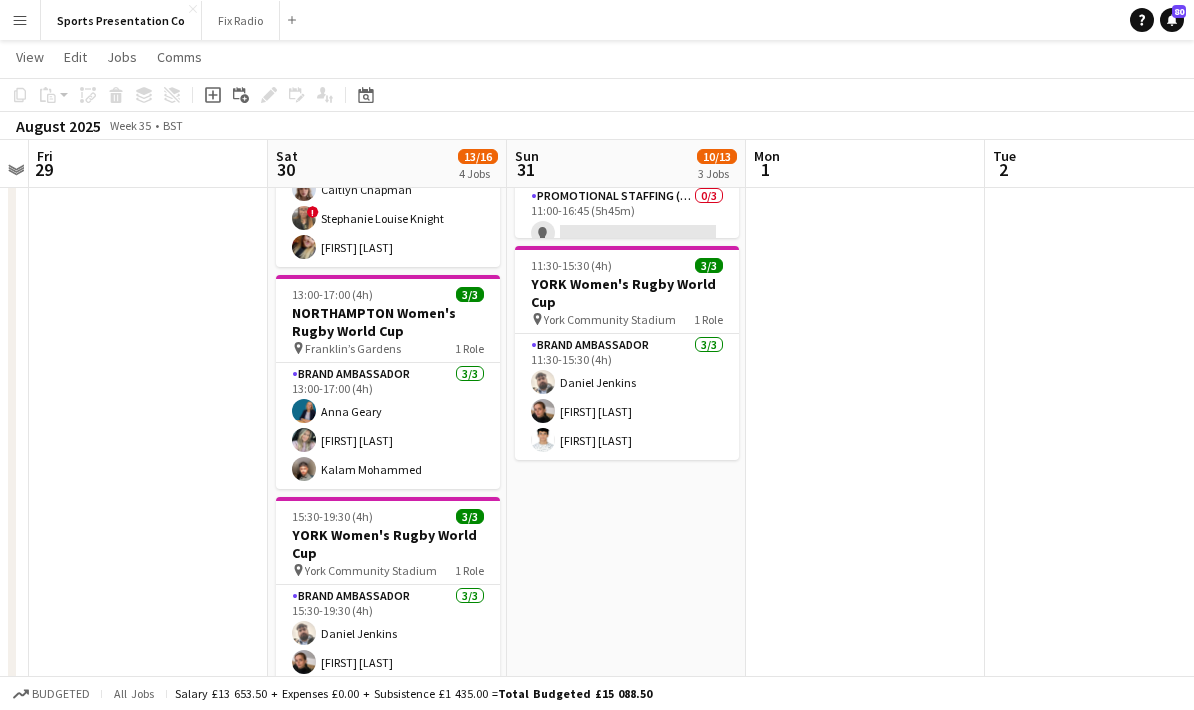 drag, startPoint x: 1041, startPoint y: 548, endPoint x: 927, endPoint y: 549, distance: 114.00439 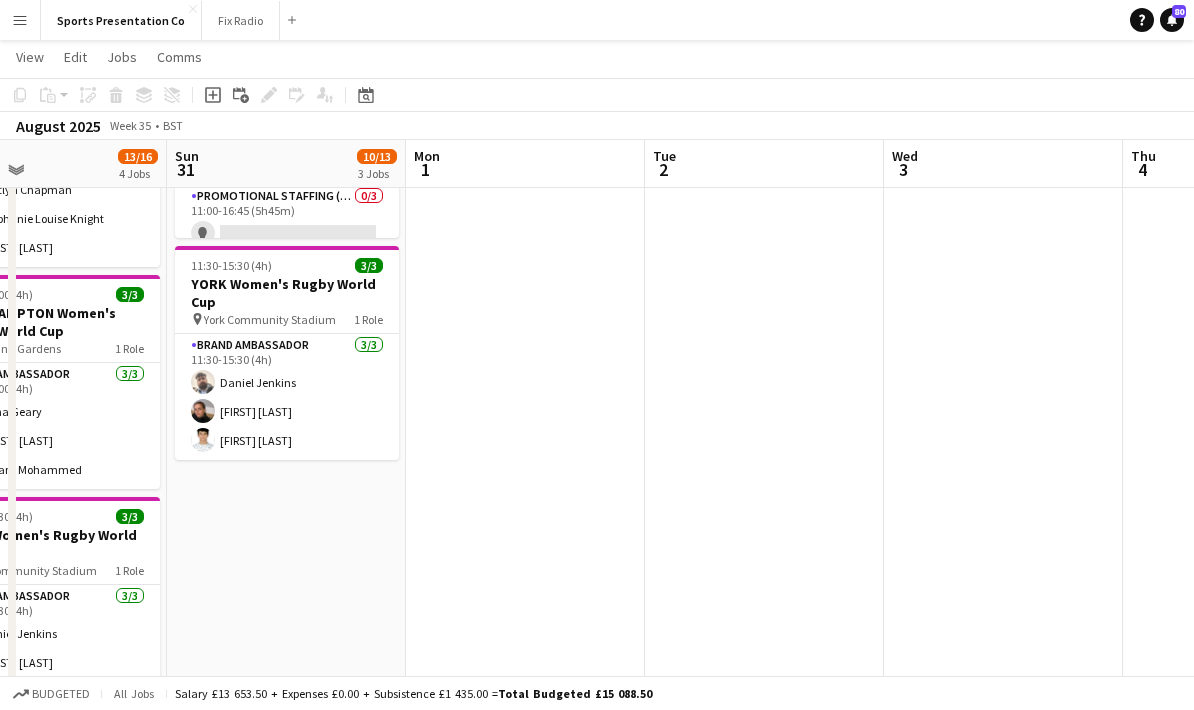 drag, startPoint x: 1124, startPoint y: 546, endPoint x: 794, endPoint y: 545, distance: 330.00153 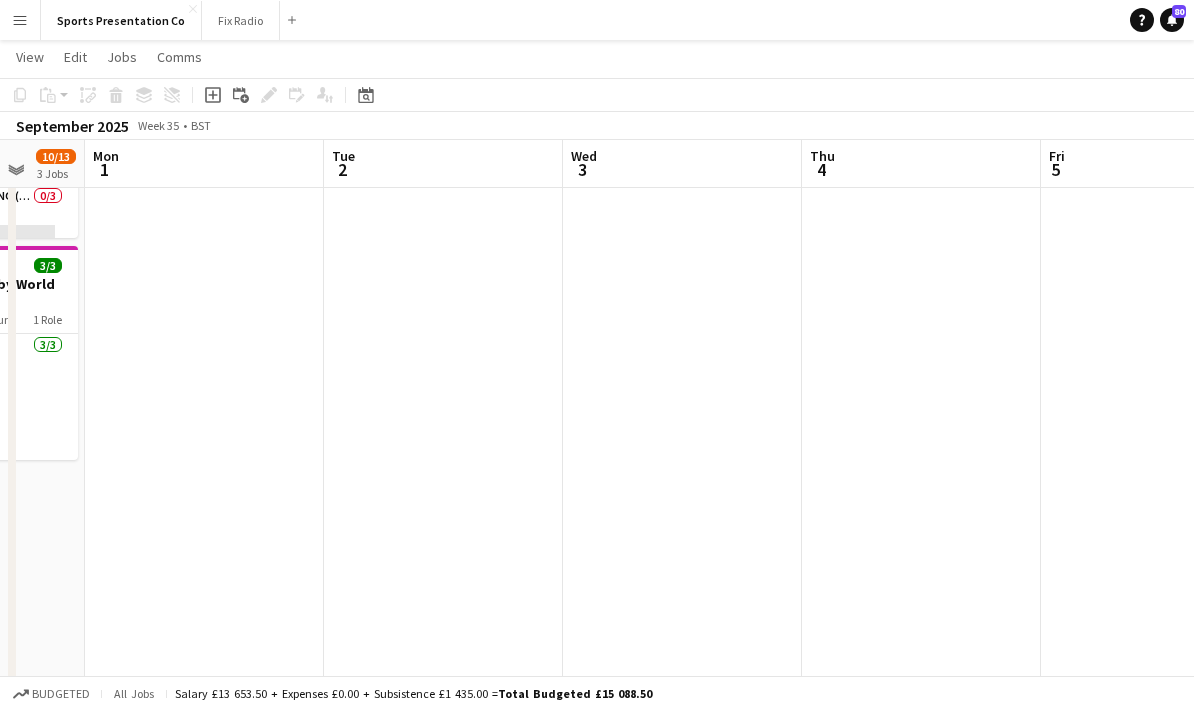 drag, startPoint x: 659, startPoint y: 521, endPoint x: 600, endPoint y: 508, distance: 60.41523 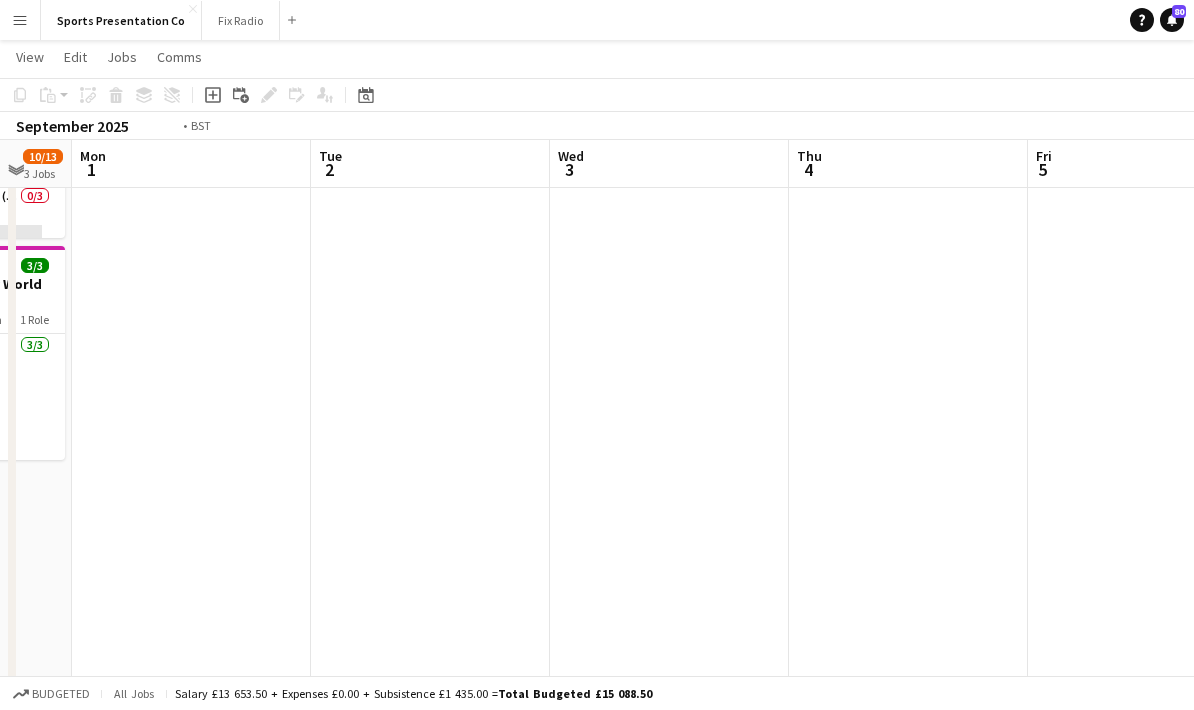 drag, startPoint x: 737, startPoint y: 493, endPoint x: 509, endPoint y: 499, distance: 228.07893 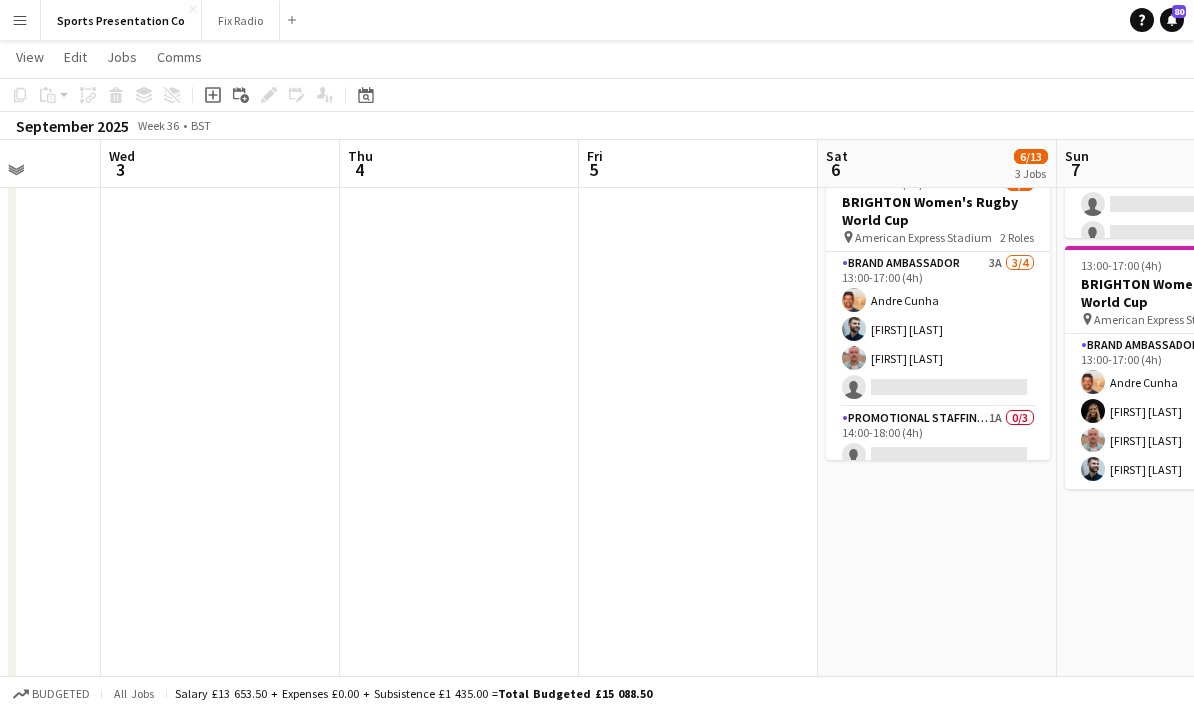 drag, startPoint x: 693, startPoint y: 488, endPoint x: 545, endPoint y: 496, distance: 148.21606 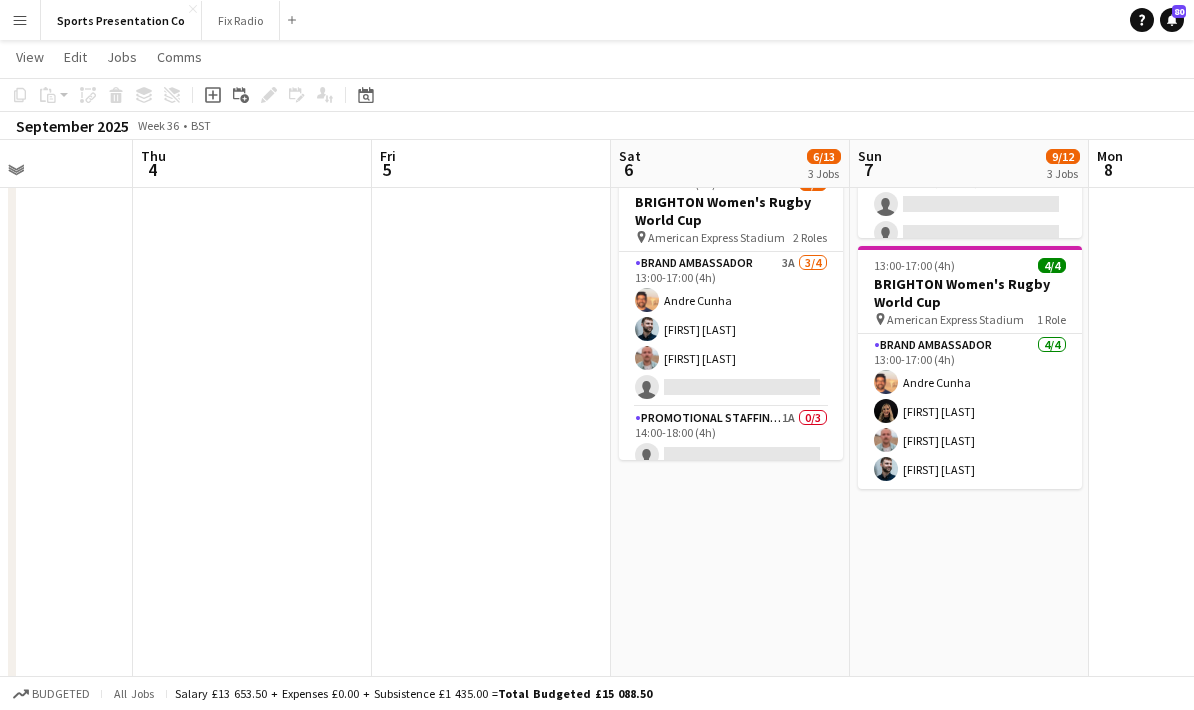 drag, startPoint x: 686, startPoint y: 505, endPoint x: 479, endPoint y: 522, distance: 207.6969 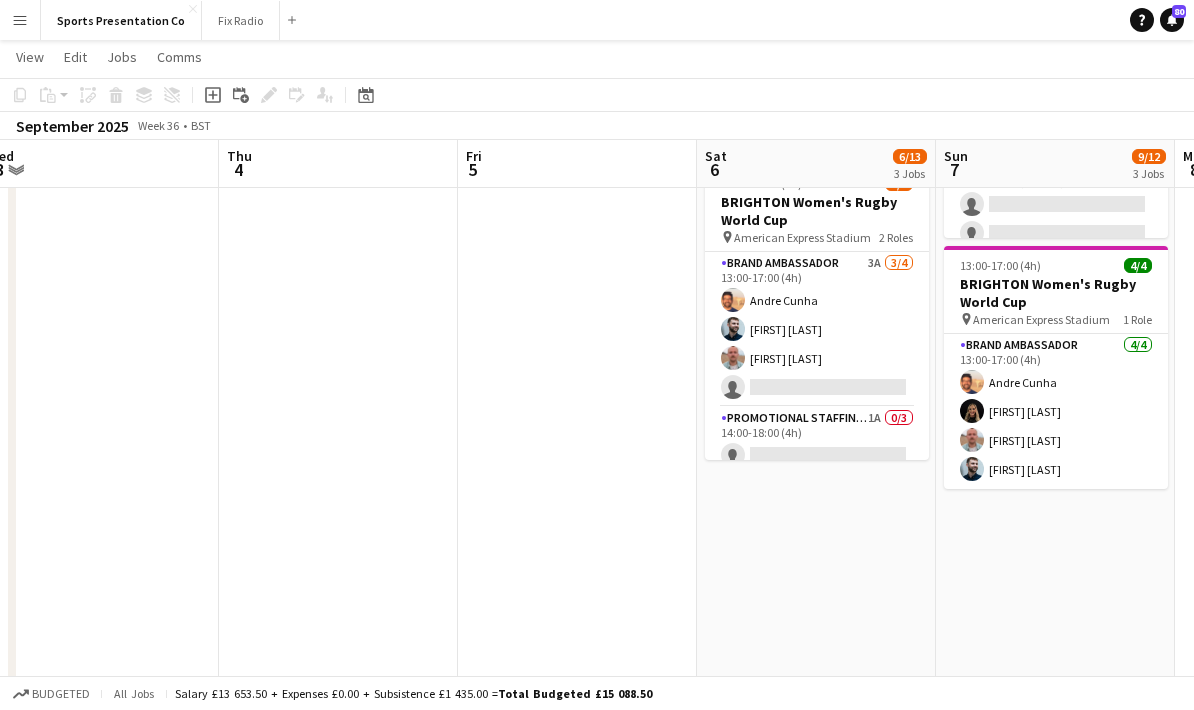 drag, startPoint x: 452, startPoint y: 512, endPoint x: 801, endPoint y: 522, distance: 349.14325 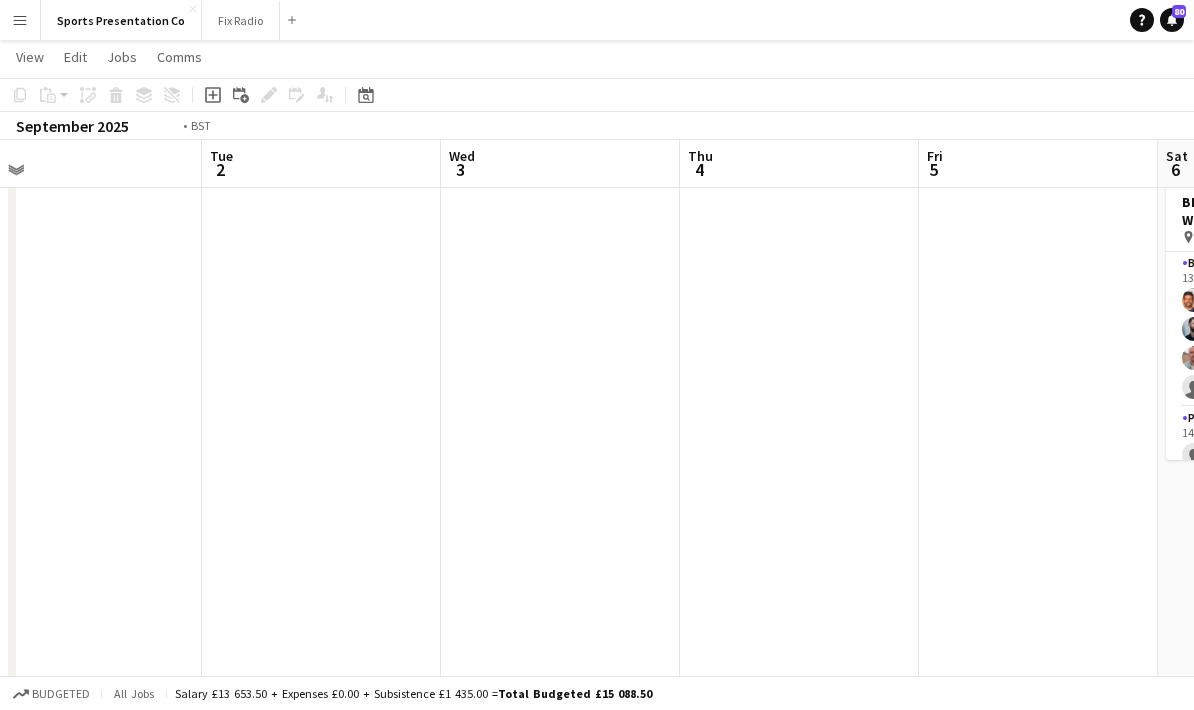 drag, startPoint x: 358, startPoint y: 510, endPoint x: 884, endPoint y: 470, distance: 527.51874 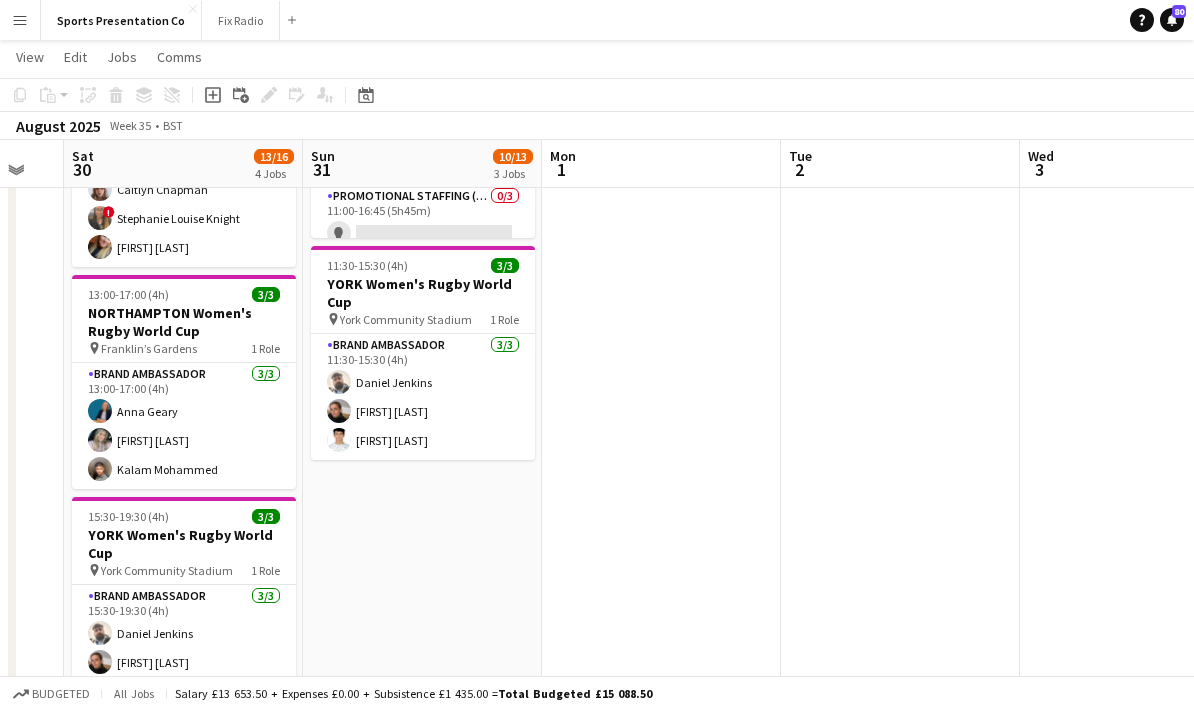 drag, startPoint x: 508, startPoint y: 477, endPoint x: 823, endPoint y: 454, distance: 315.83856 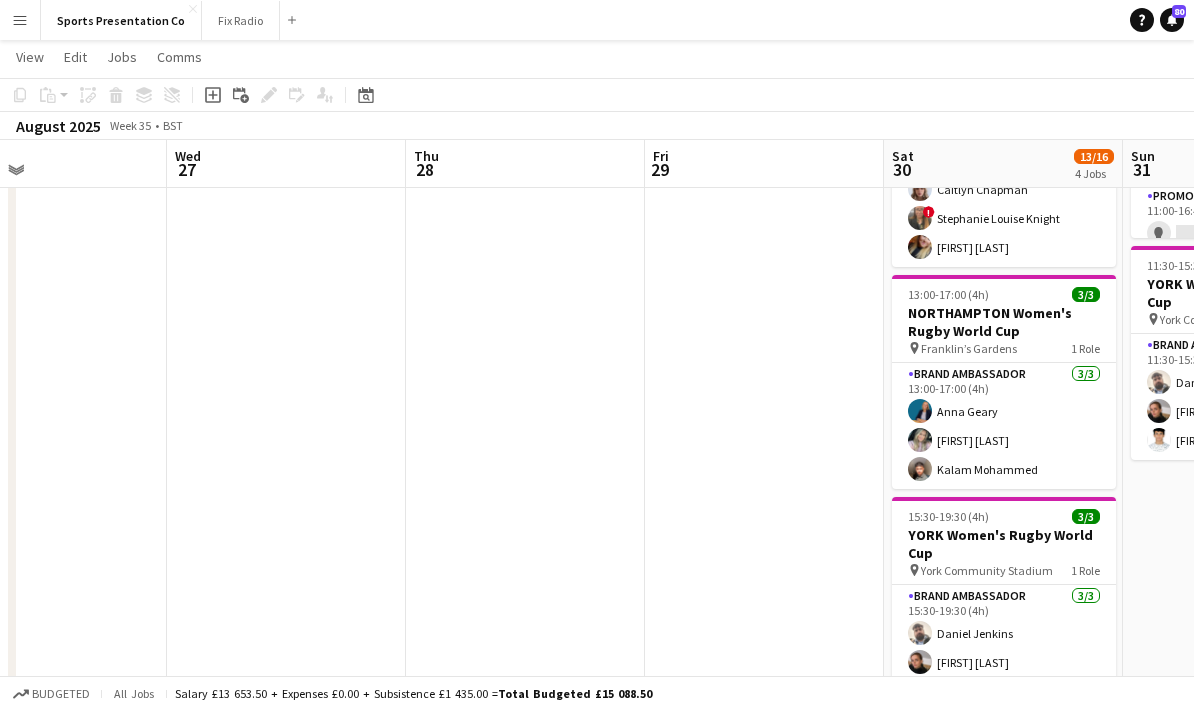 drag, startPoint x: 180, startPoint y: 452, endPoint x: 654, endPoint y: 426, distance: 474.71255 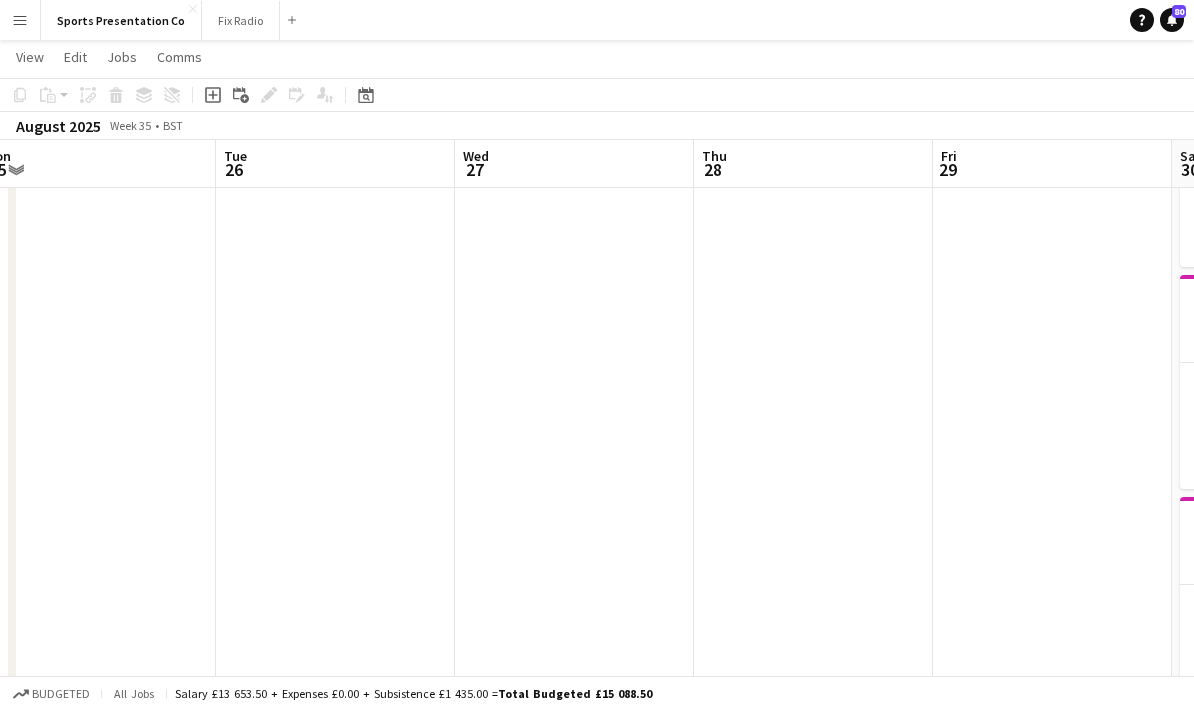 drag, startPoint x: 571, startPoint y: 419, endPoint x: 751, endPoint y: 418, distance: 180.00278 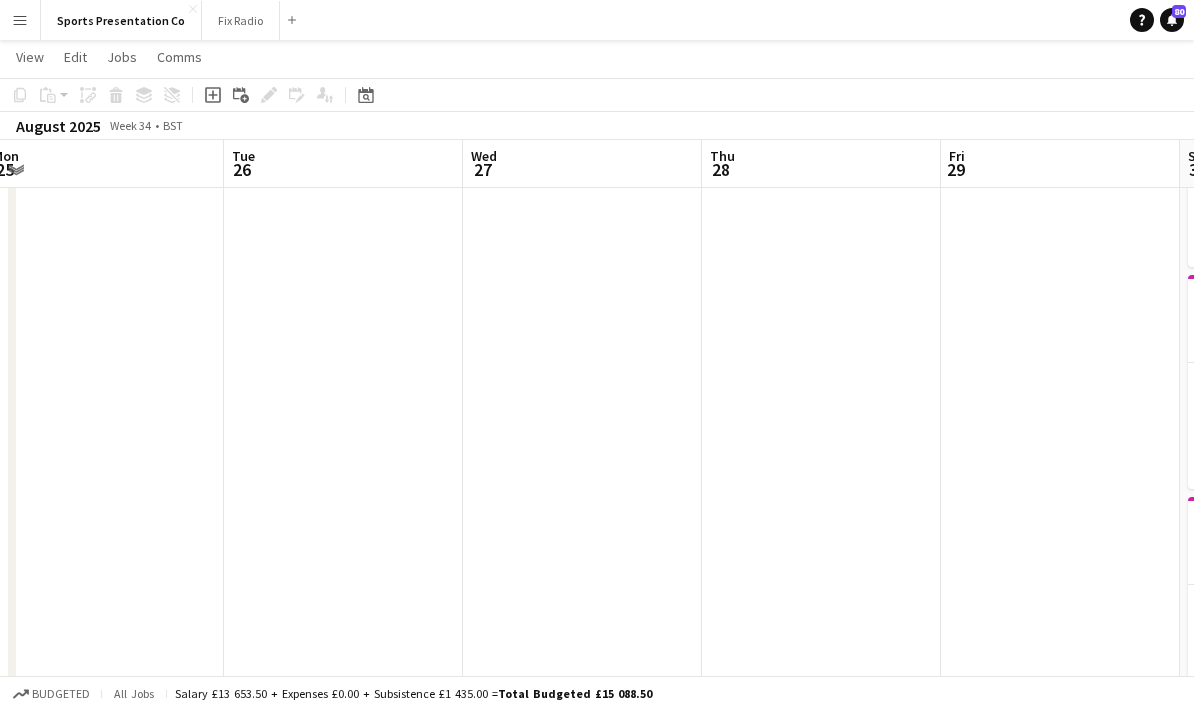 drag, startPoint x: 575, startPoint y: 422, endPoint x: 850, endPoint y: 426, distance: 275.02908 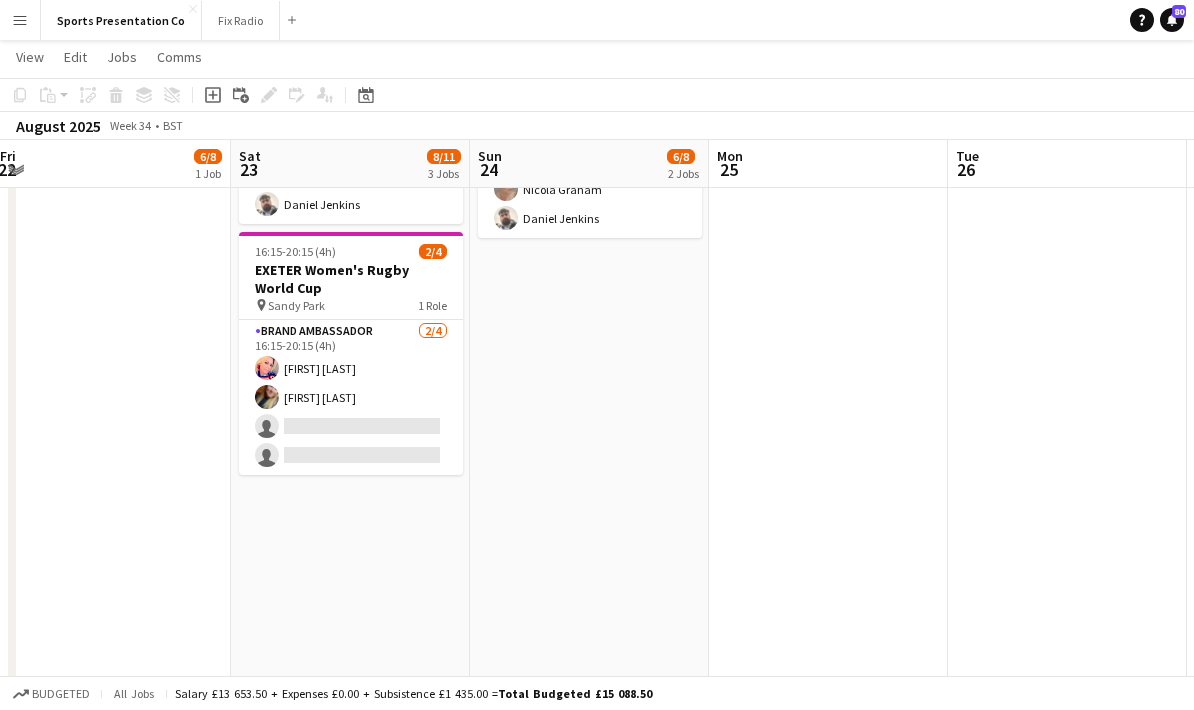 drag, startPoint x: 545, startPoint y: 438, endPoint x: 795, endPoint y: 426, distance: 250.28784 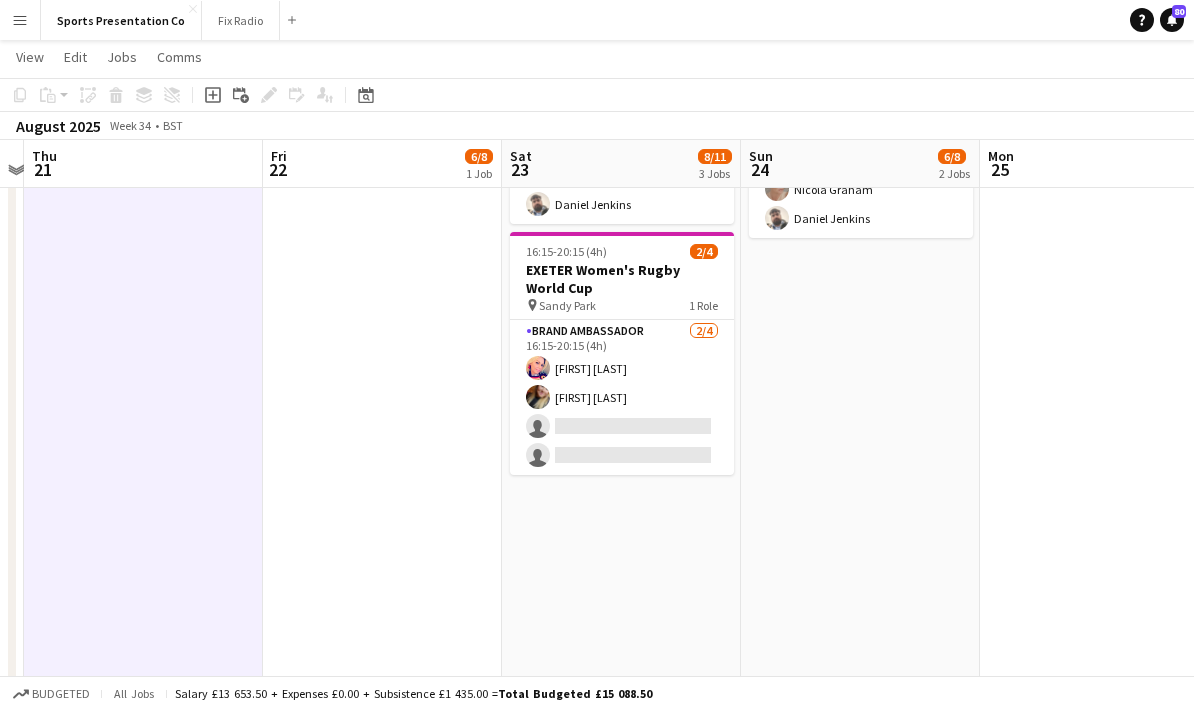 drag, startPoint x: 651, startPoint y: 440, endPoint x: 941, endPoint y: 447, distance: 290.08447 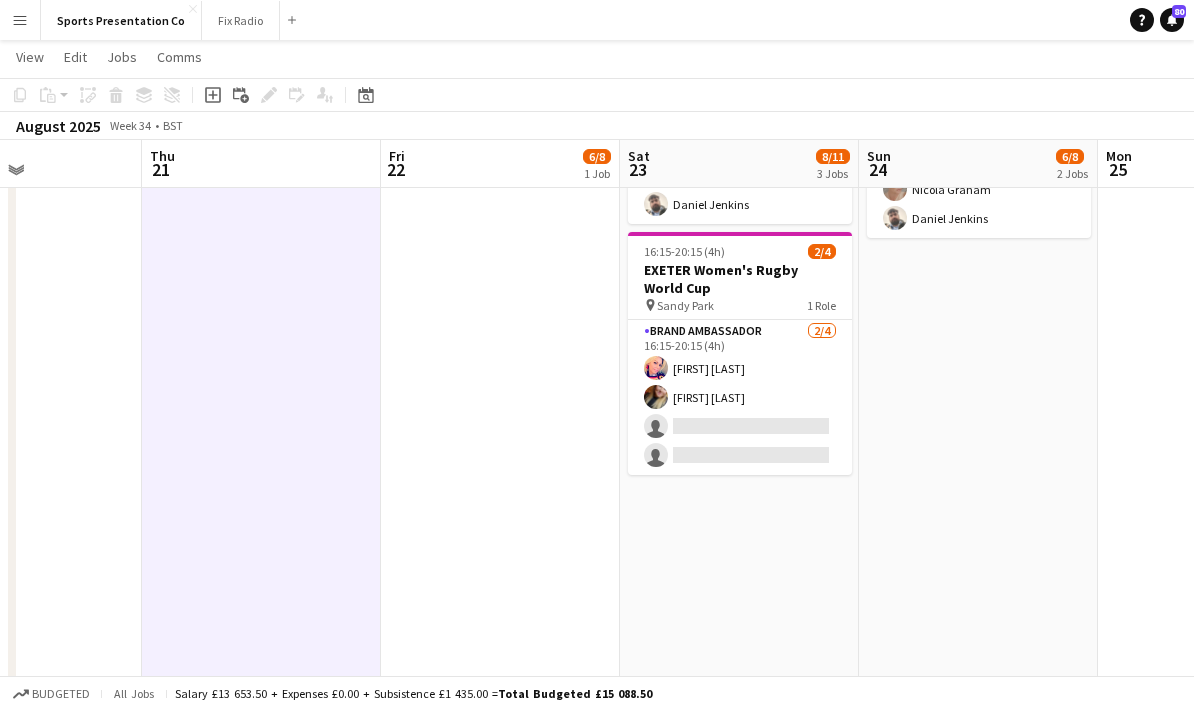 scroll, scrollTop: 0, scrollLeft: 543, axis: horizontal 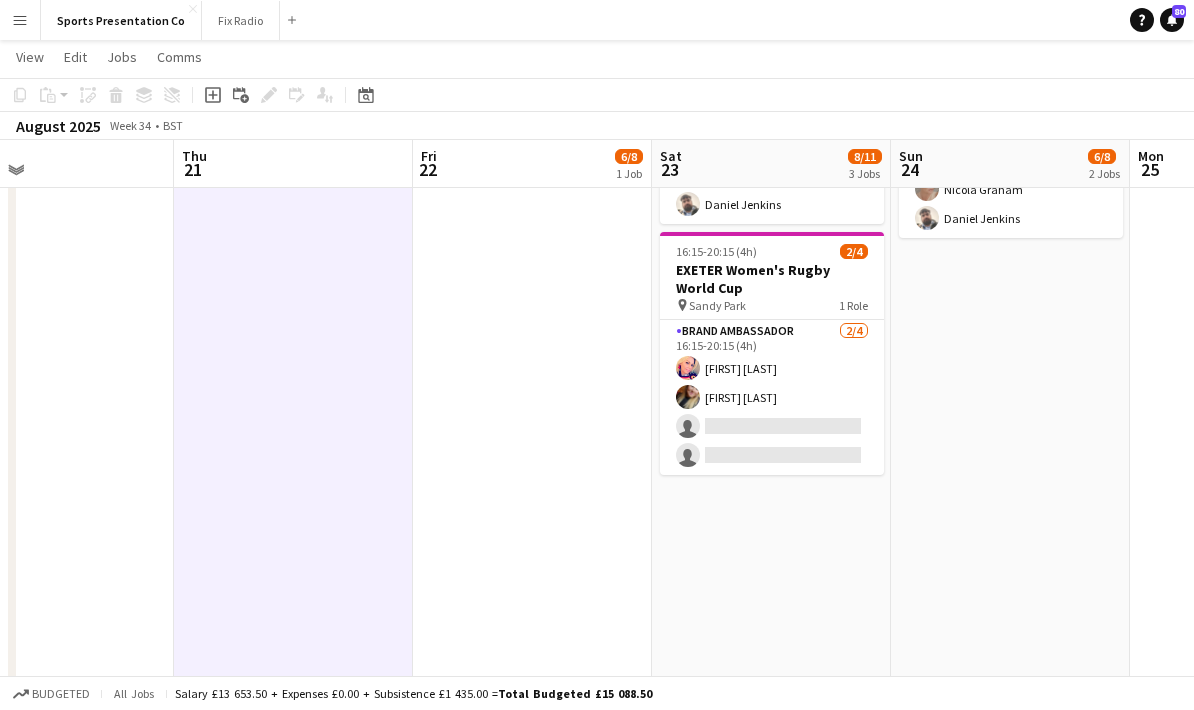 drag, startPoint x: 464, startPoint y: 480, endPoint x: 595, endPoint y: 485, distance: 131.09538 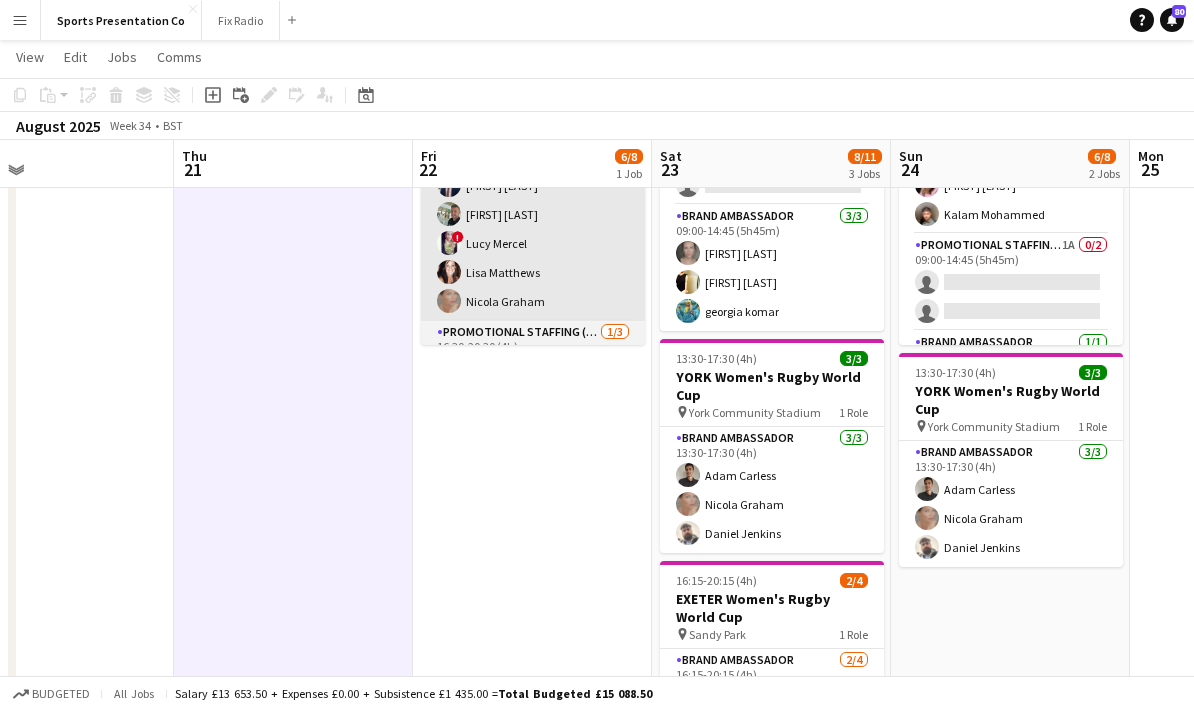 scroll, scrollTop: 94, scrollLeft: 0, axis: vertical 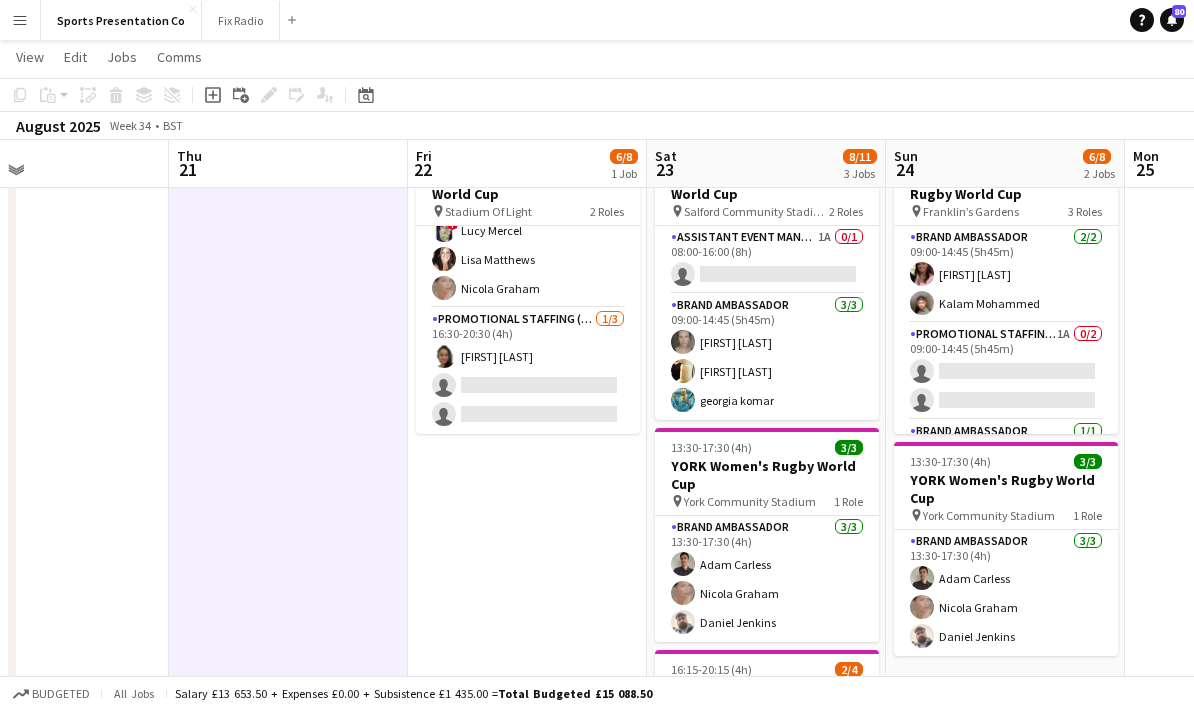 drag, startPoint x: 345, startPoint y: 470, endPoint x: 340, endPoint y: 501, distance: 31.400637 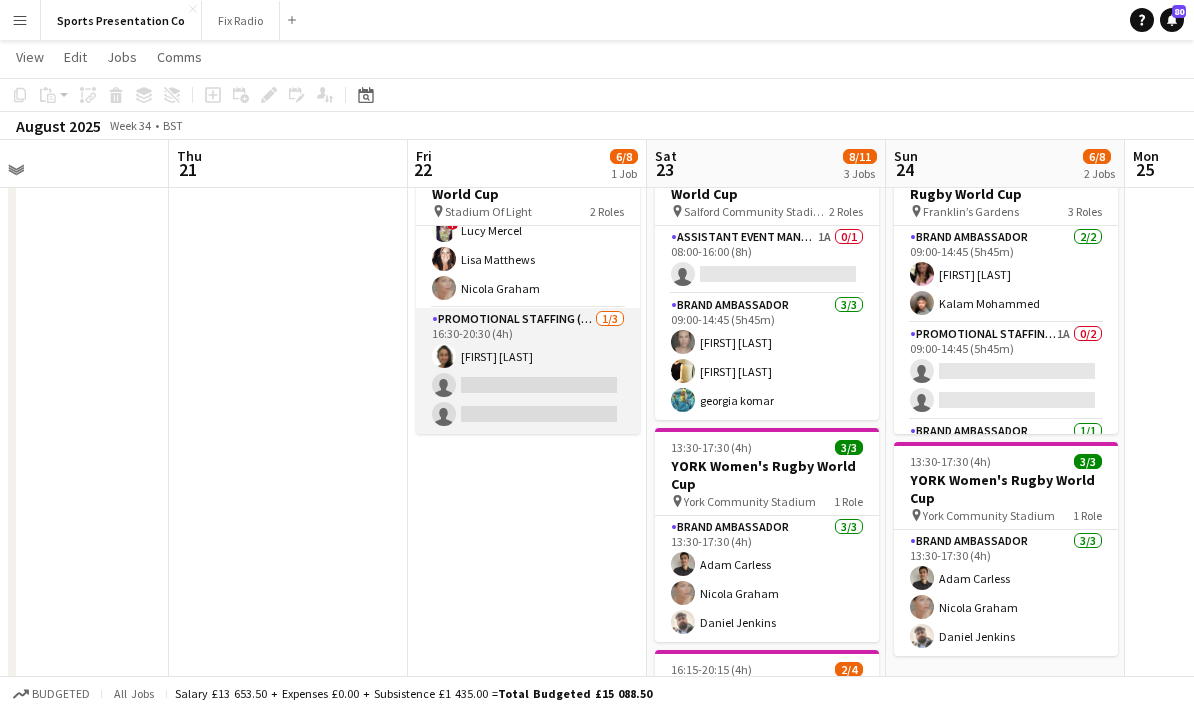 scroll, scrollTop: 102, scrollLeft: 0, axis: vertical 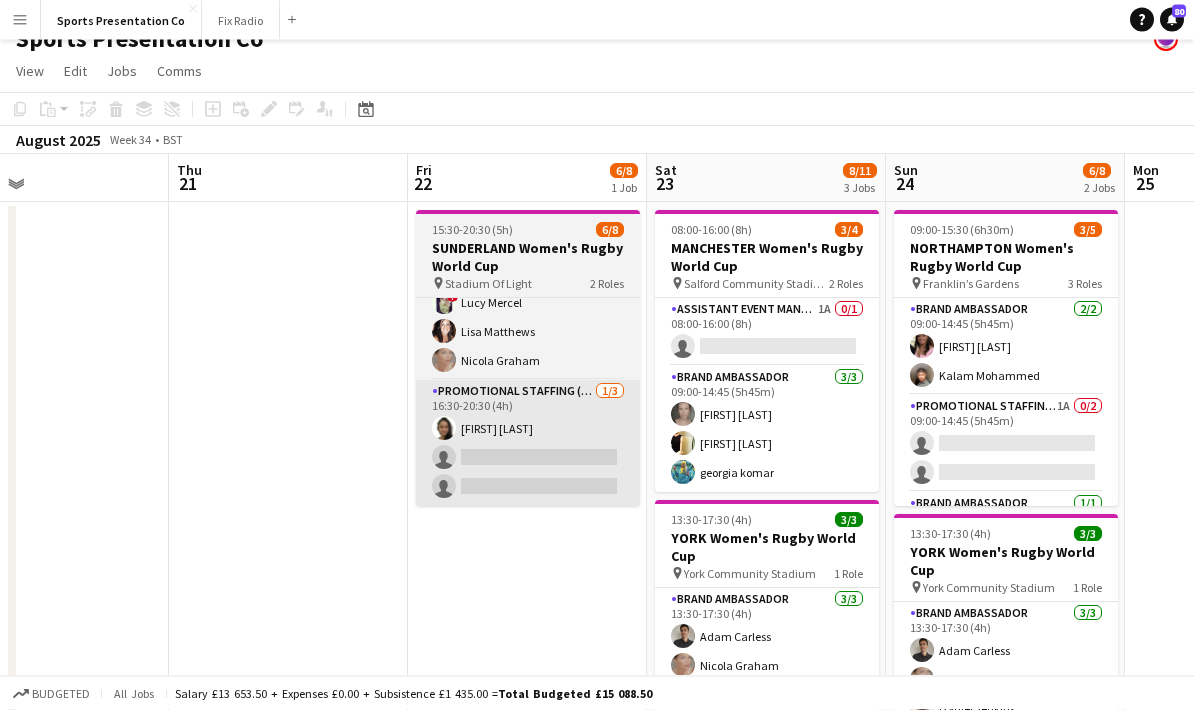 click on "Promotional Staffing (Brand Ambassadors)   1/3   16:30-20:30 (4h)
Adlina Othman
single-neutral-actions
single-neutral-actions" at bounding box center [528, 444] 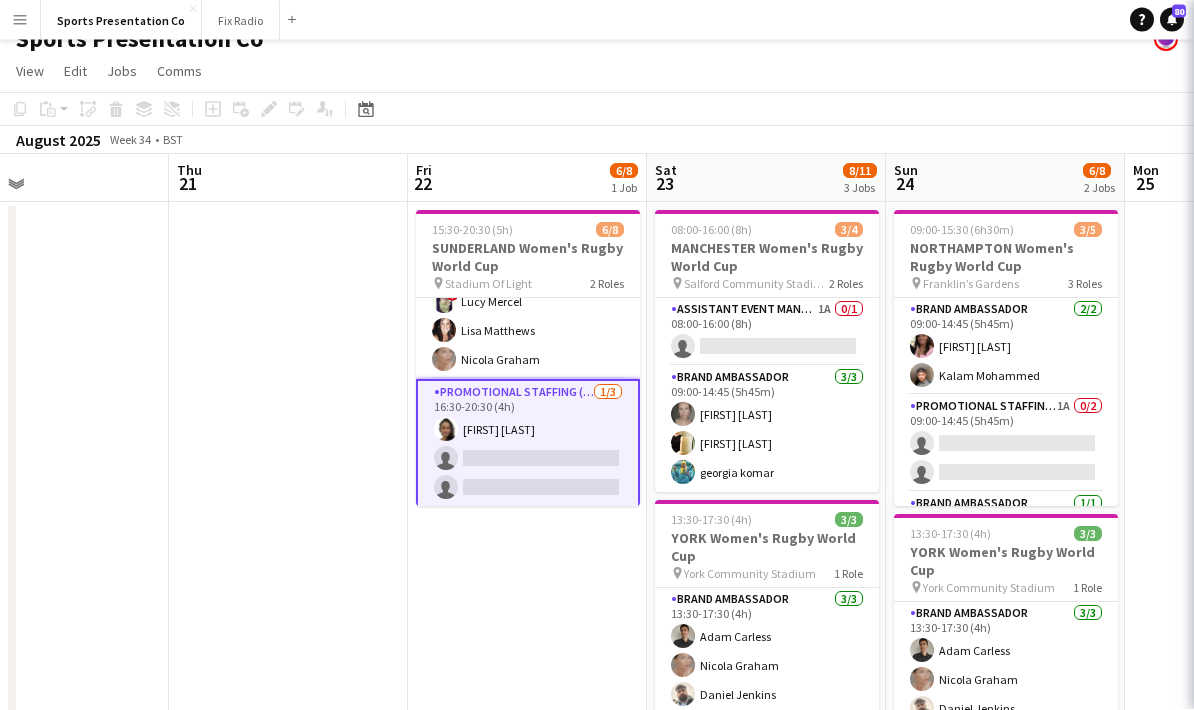 scroll, scrollTop: 24, scrollLeft: 0, axis: vertical 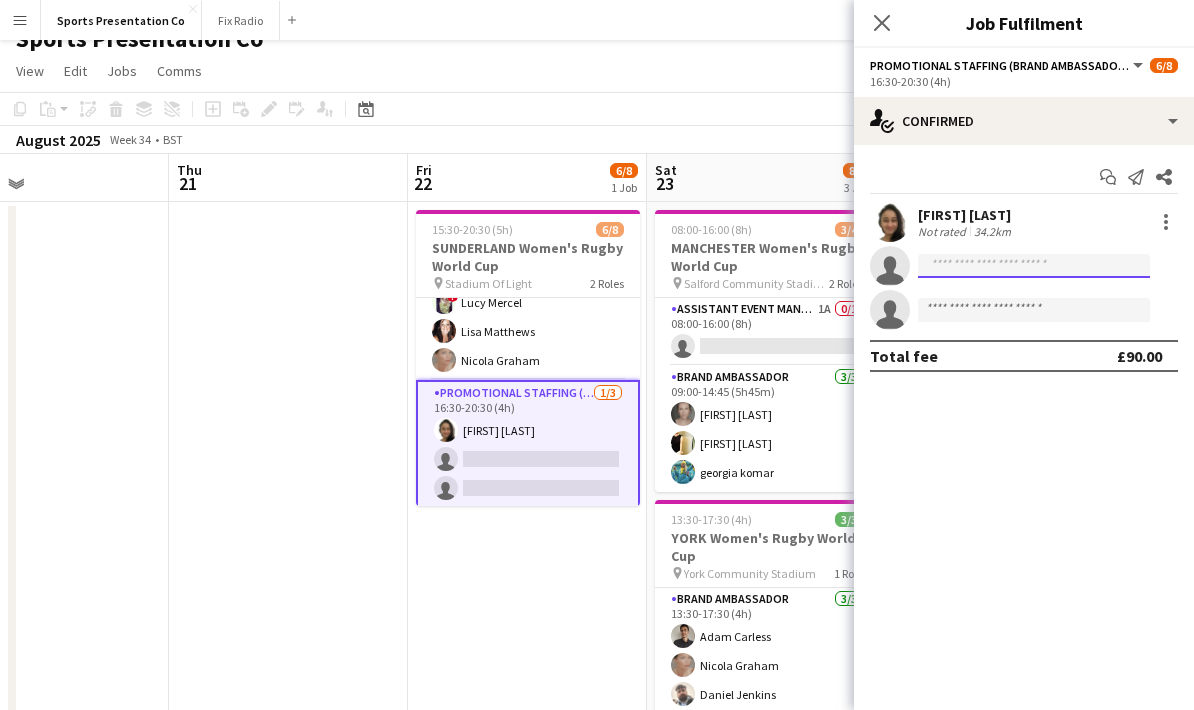 click at bounding box center [1034, 310] 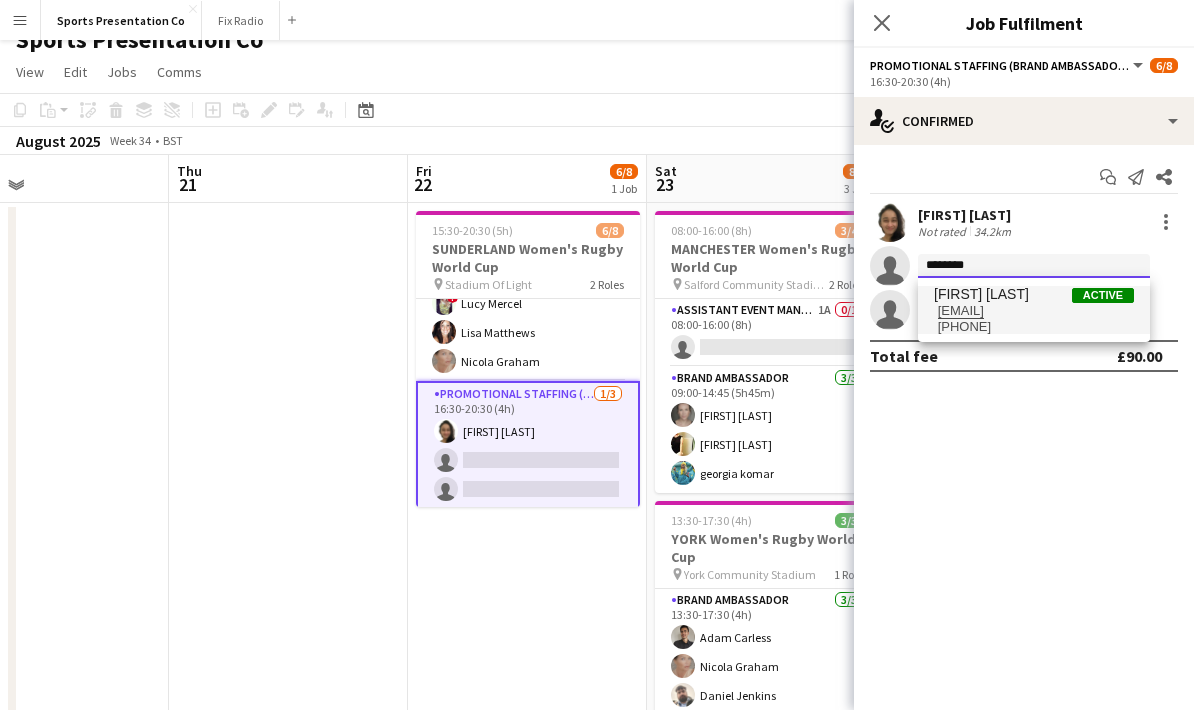 type on "********" 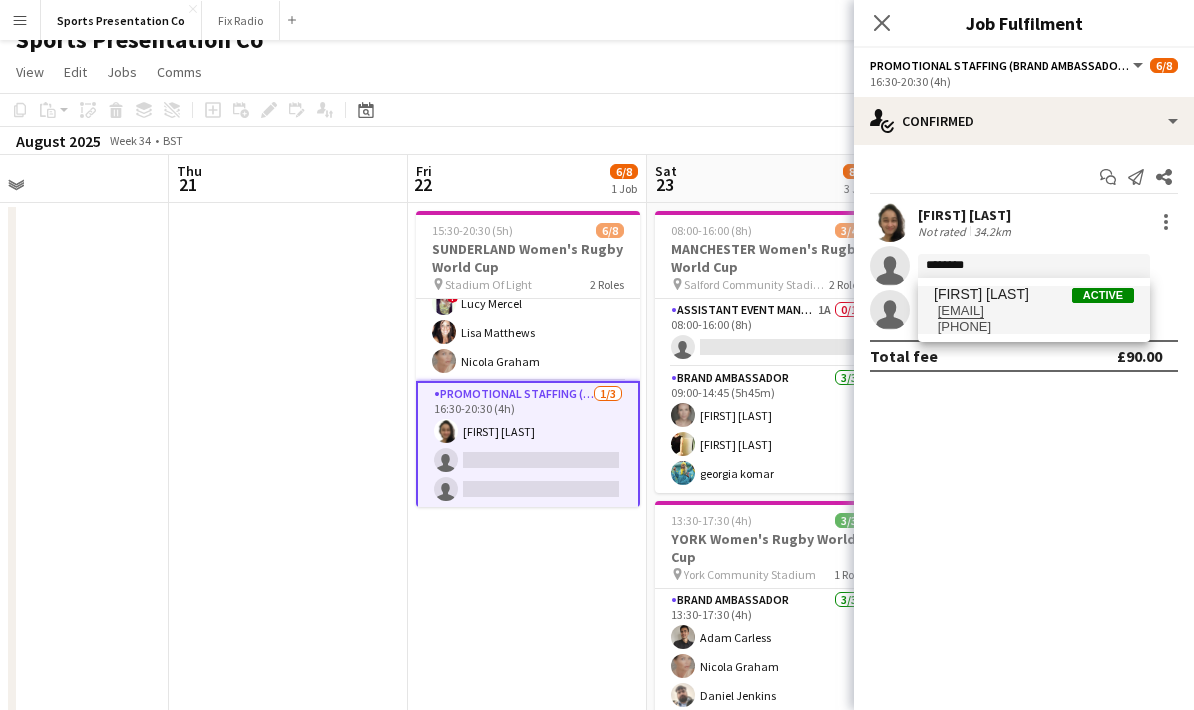 click on "+447400732422" at bounding box center (1034, 327) 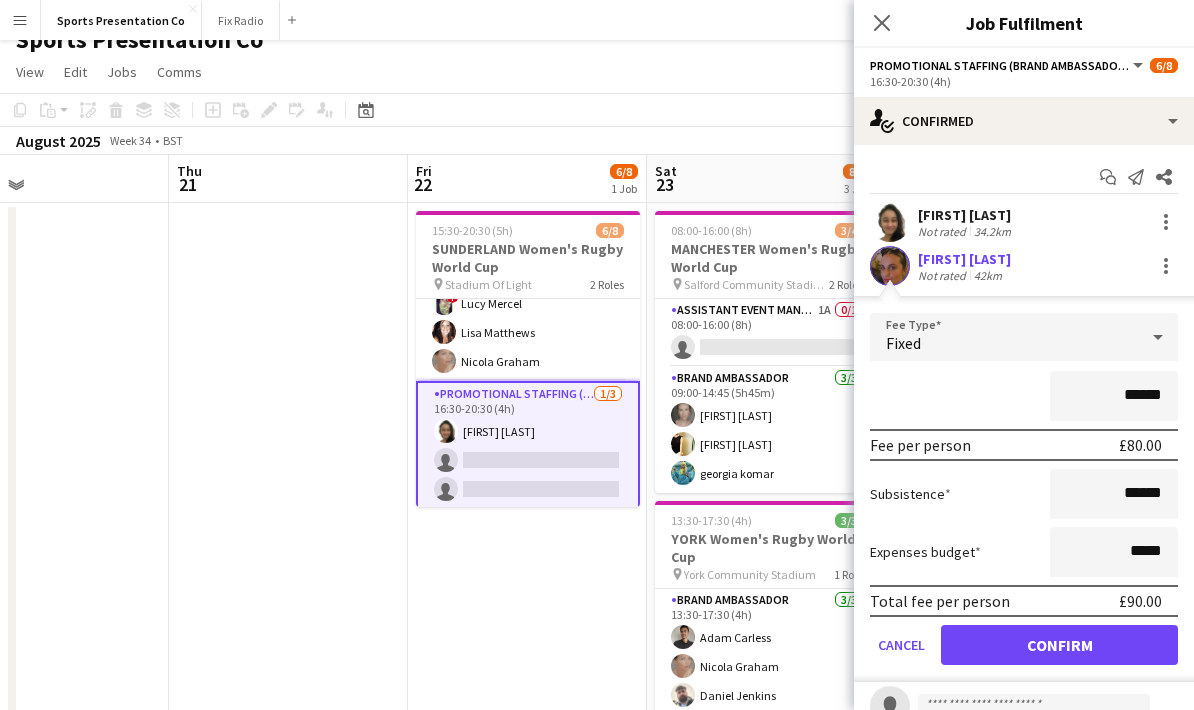 click on "******" at bounding box center [1024, 396] 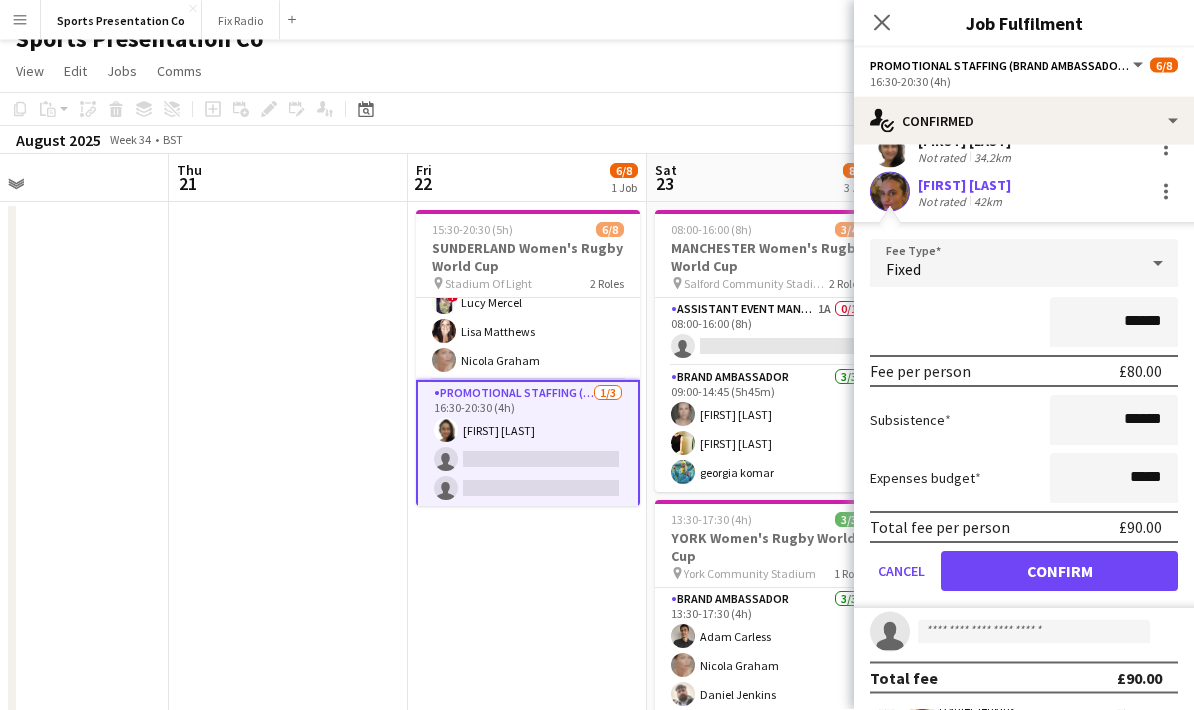 scroll, scrollTop: 129, scrollLeft: 0, axis: vertical 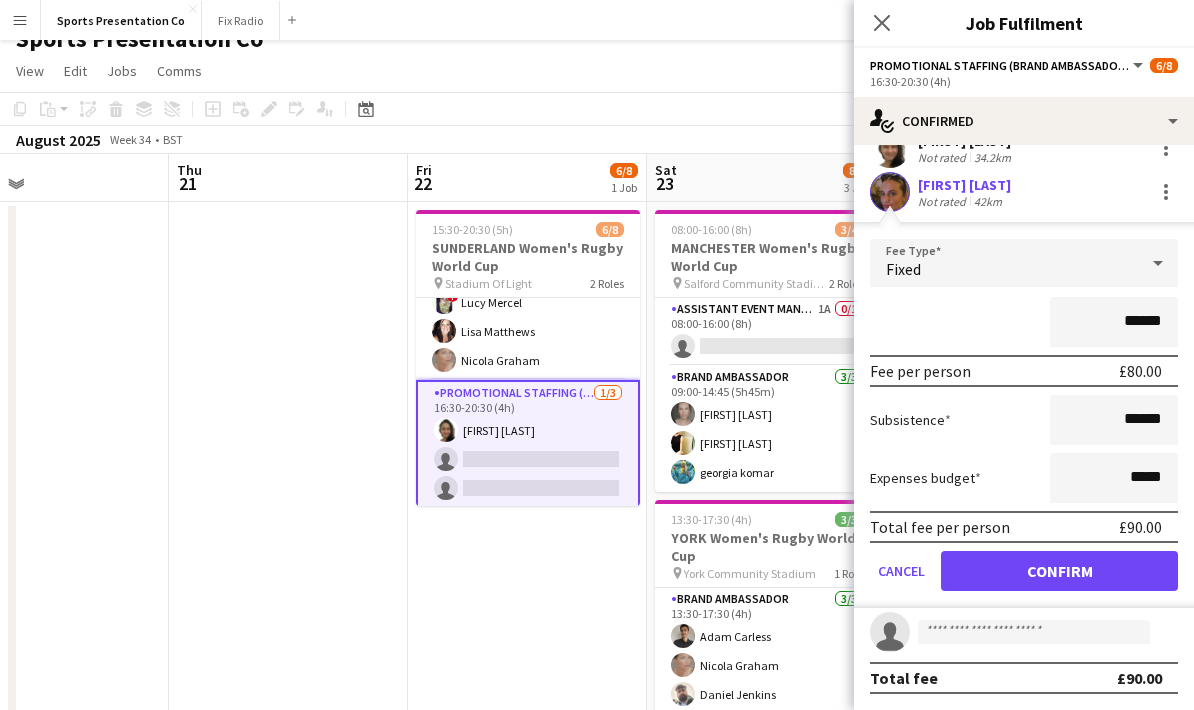 click on "Confirm" at bounding box center [1059, 571] 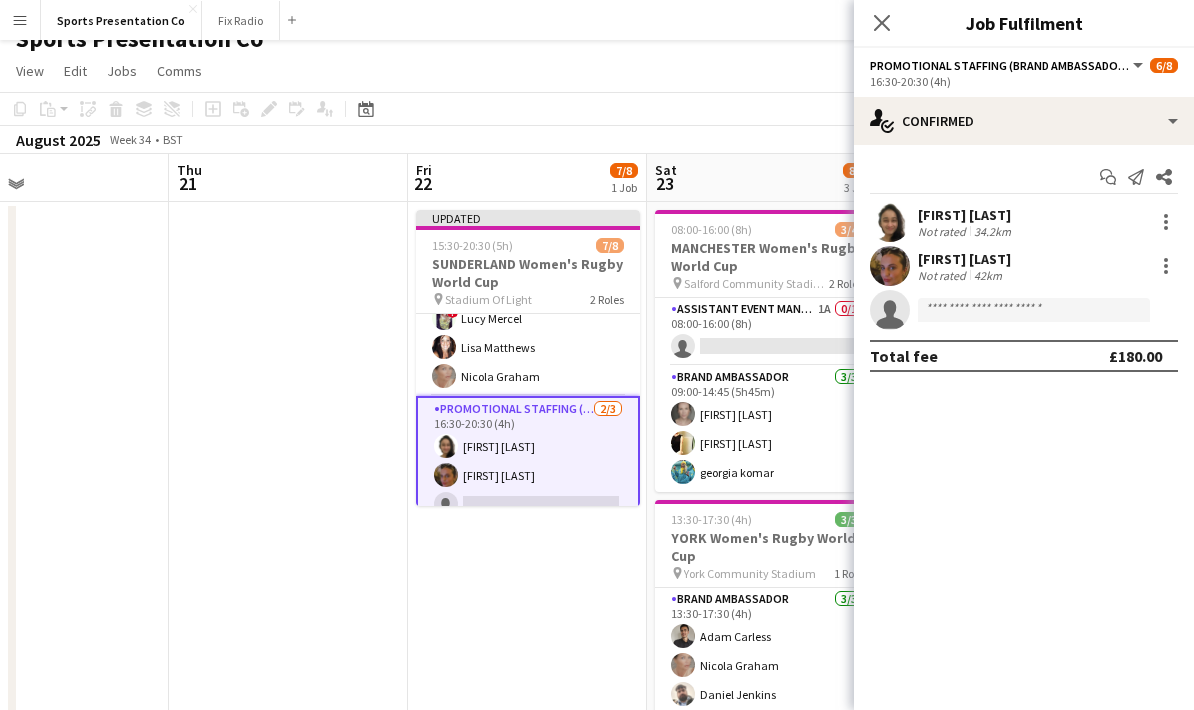 click at bounding box center (288, 724) 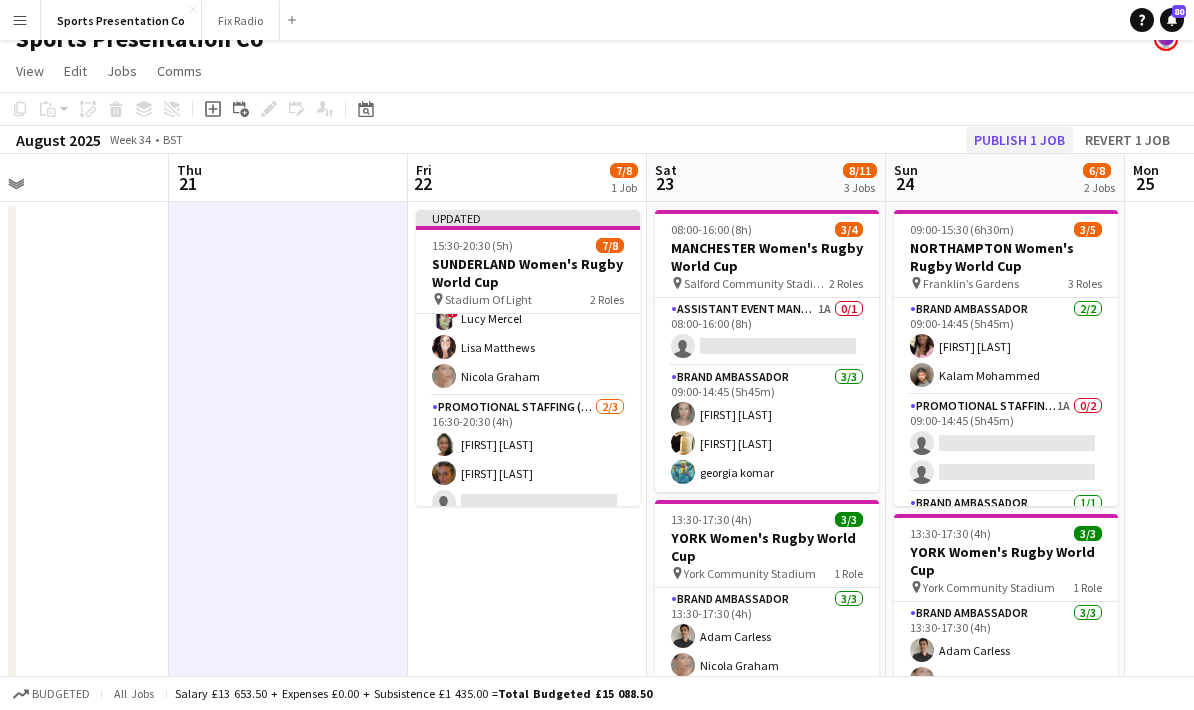 click on "Publish 1 job" 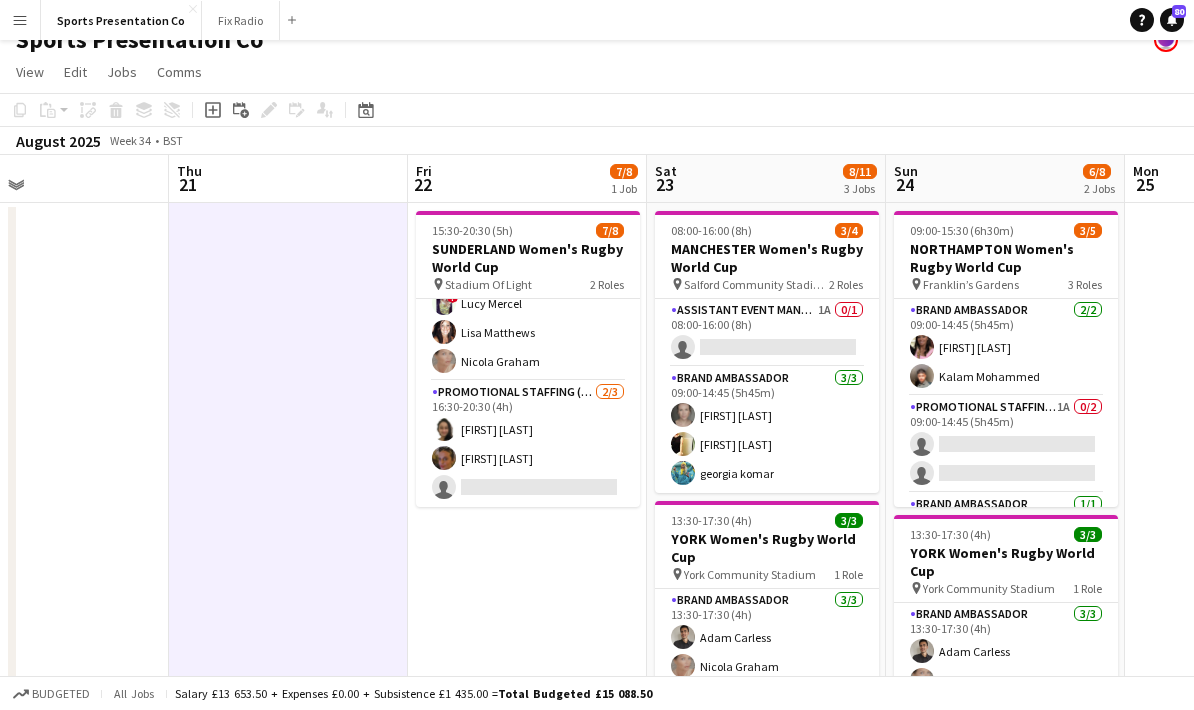 scroll, scrollTop: 0, scrollLeft: 0, axis: both 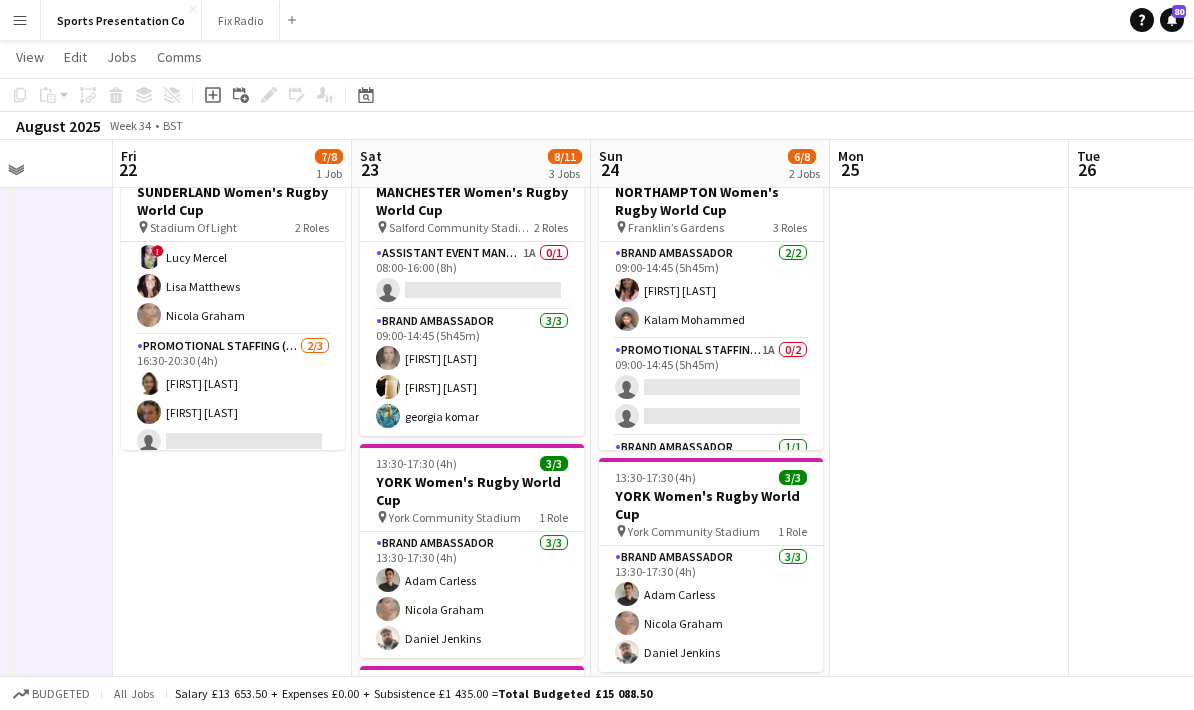 drag, startPoint x: 532, startPoint y: 571, endPoint x: 207, endPoint y: 592, distance: 325.67776 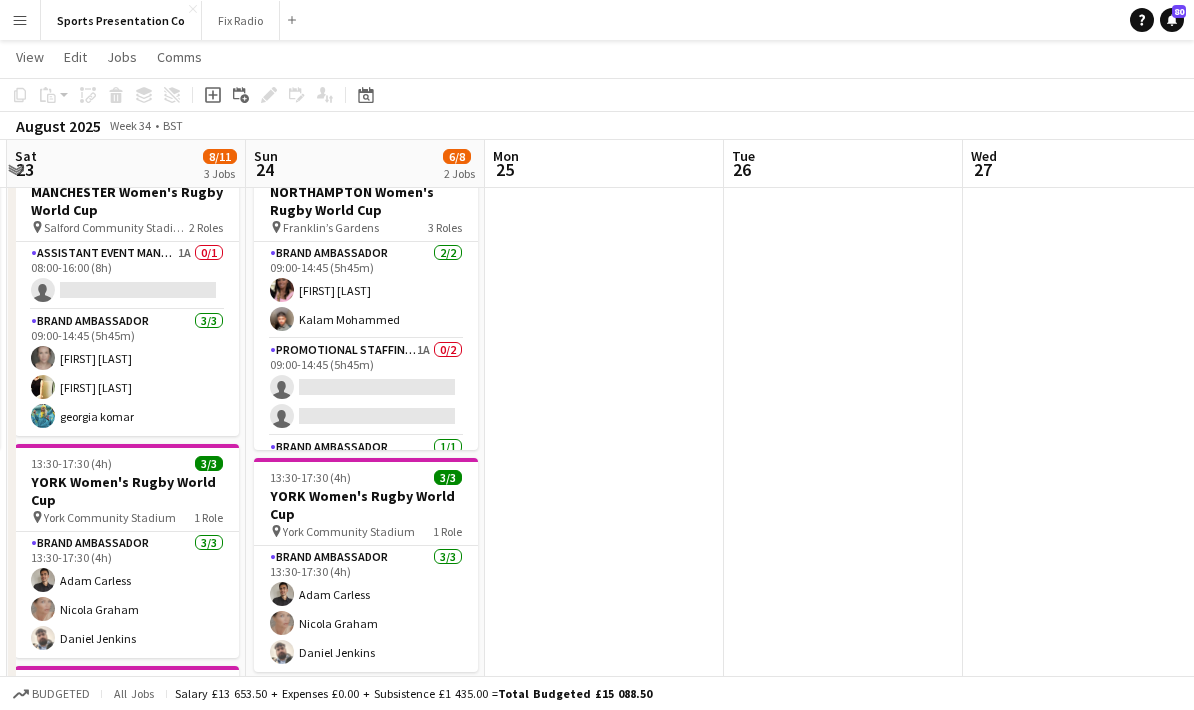 drag, startPoint x: 987, startPoint y: 520, endPoint x: 691, endPoint y: 531, distance: 296.2043 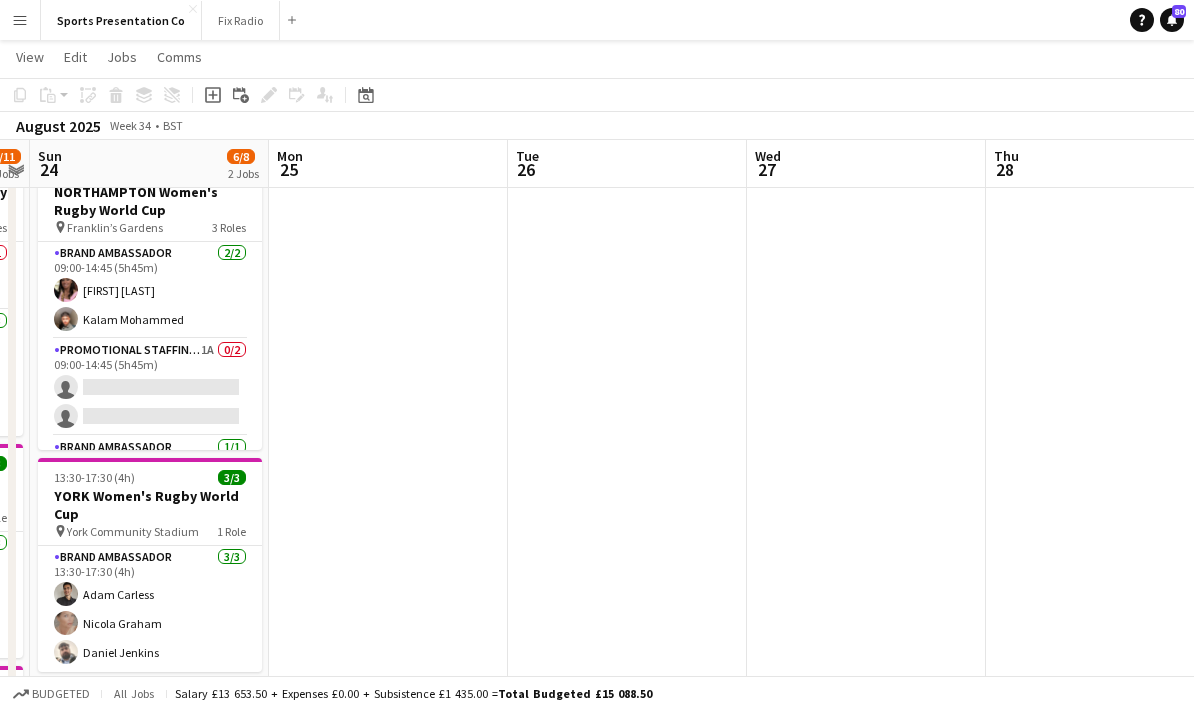 scroll, scrollTop: 0, scrollLeft: 733, axis: horizontal 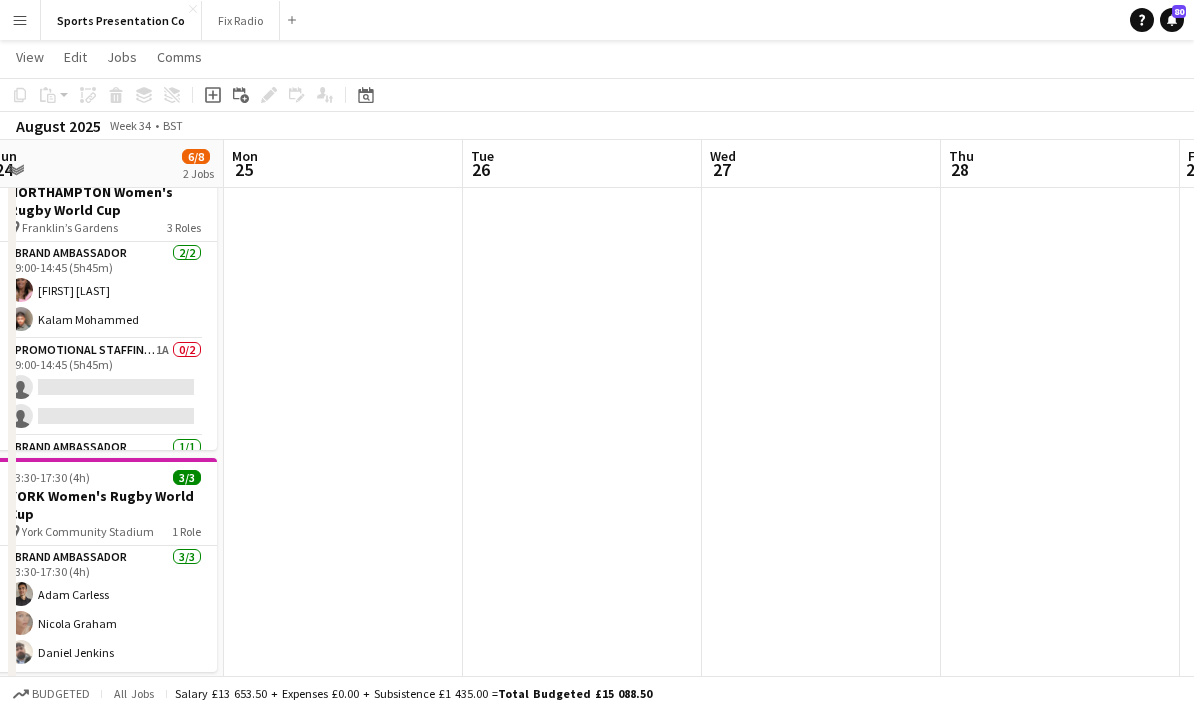drag, startPoint x: 902, startPoint y: 515, endPoint x: 640, endPoint y: 545, distance: 263.71198 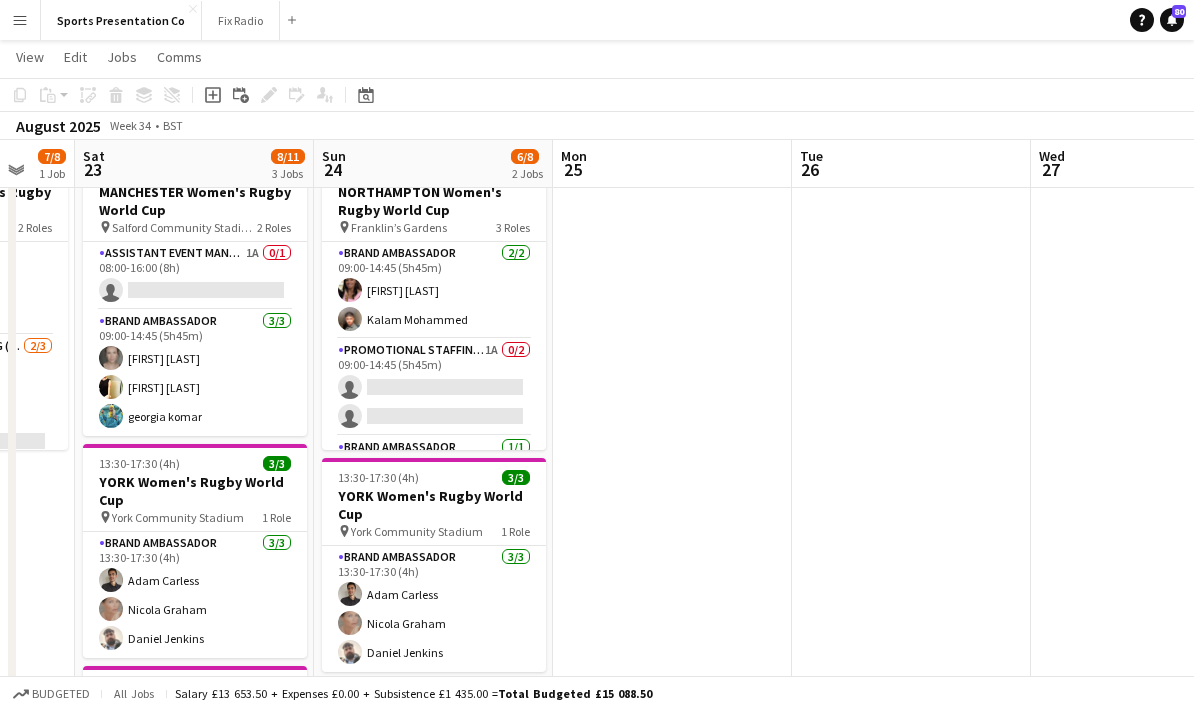 drag, startPoint x: 605, startPoint y: 526, endPoint x: 927, endPoint y: 520, distance: 322.0559 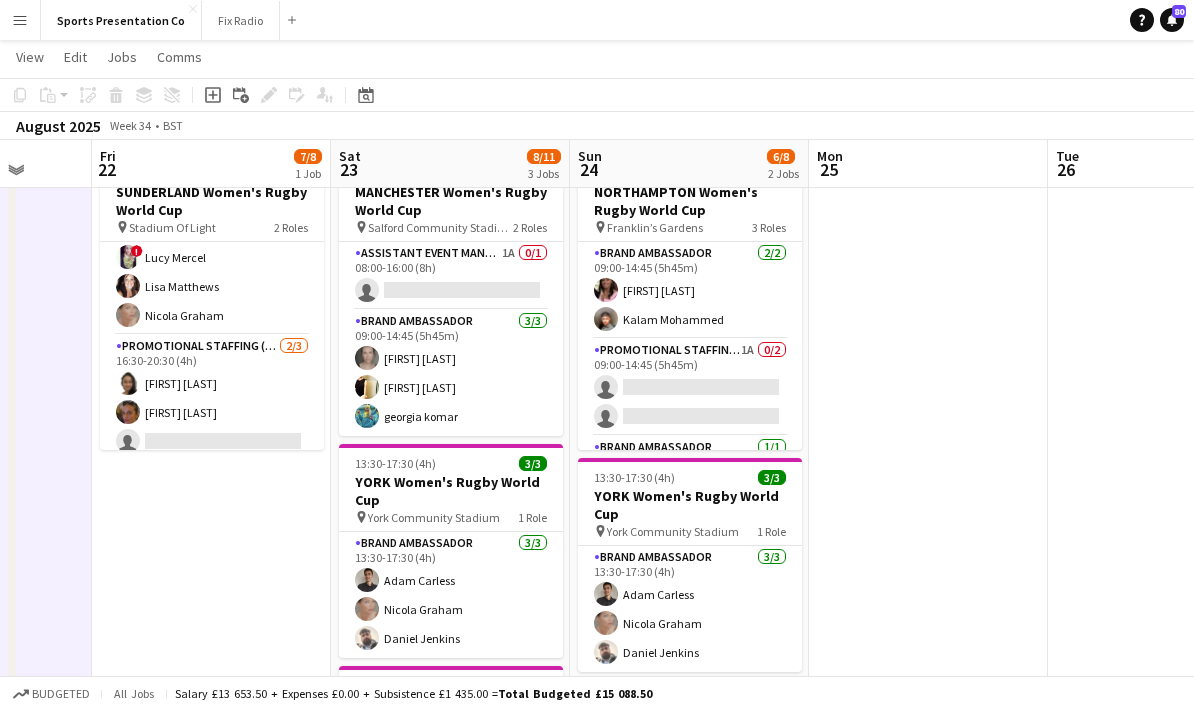 drag, startPoint x: 834, startPoint y: 510, endPoint x: 1083, endPoint y: 505, distance: 249.0502 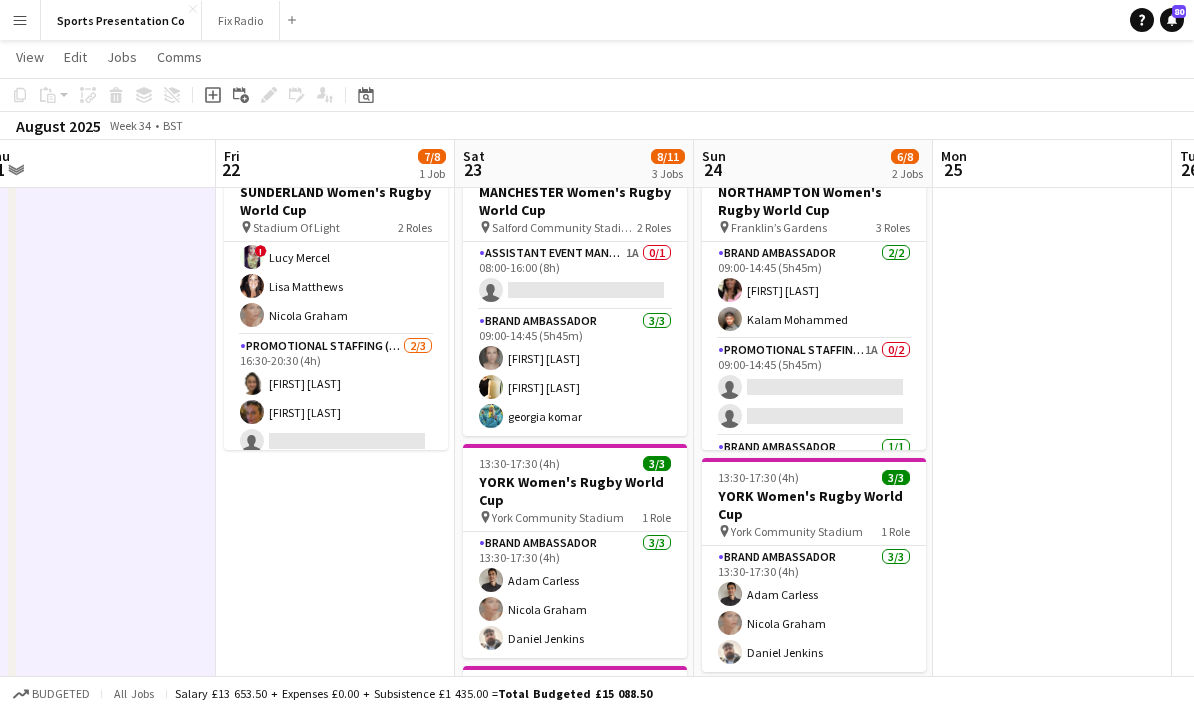 scroll, scrollTop: 0, scrollLeft: 496, axis: horizontal 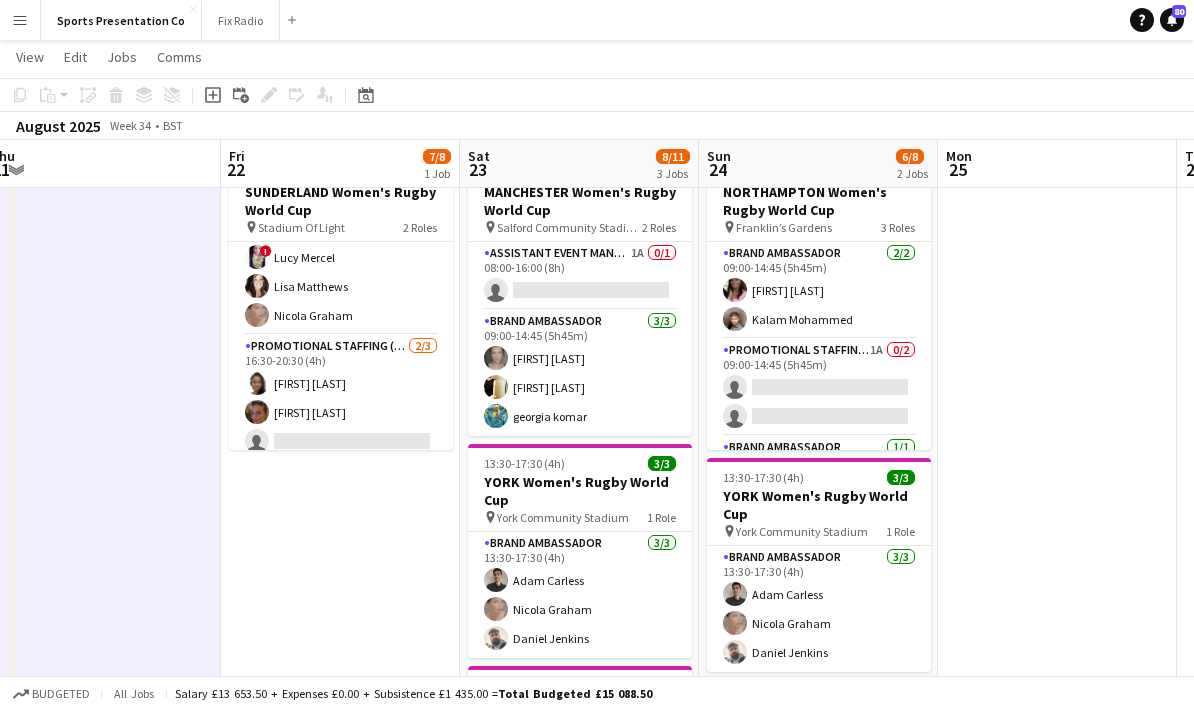 drag, startPoint x: 257, startPoint y: 516, endPoint x: 386, endPoint y: 509, distance: 129.18979 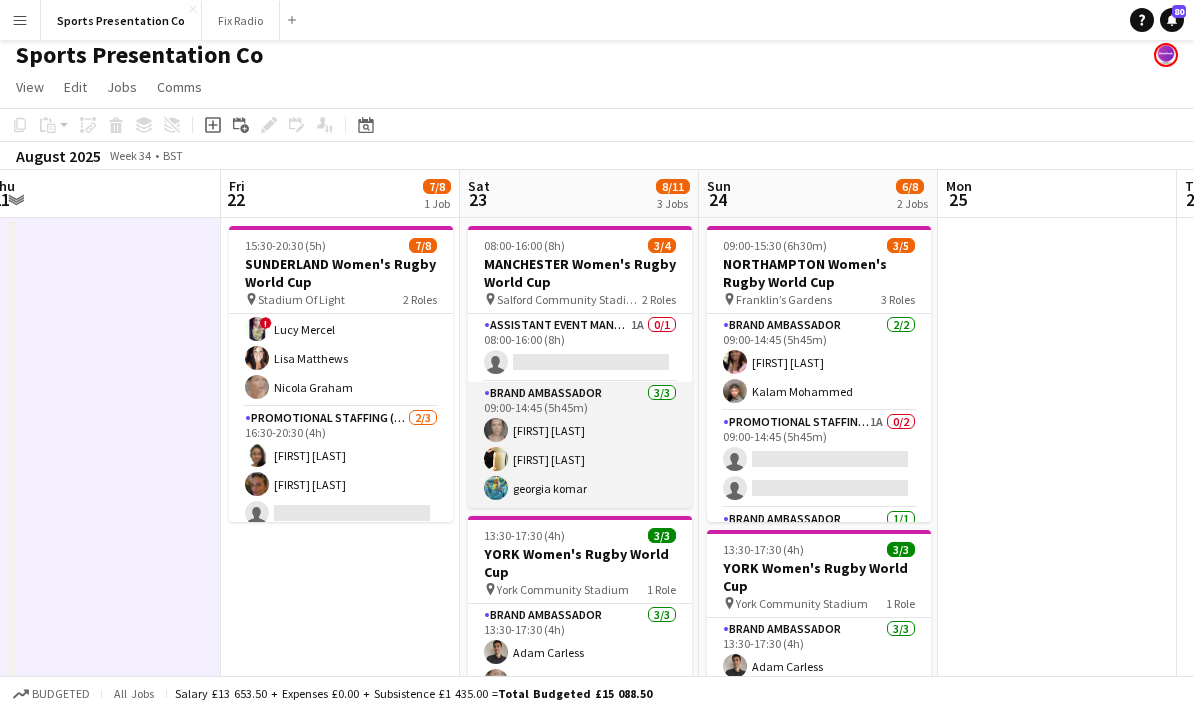 scroll, scrollTop: 20, scrollLeft: 0, axis: vertical 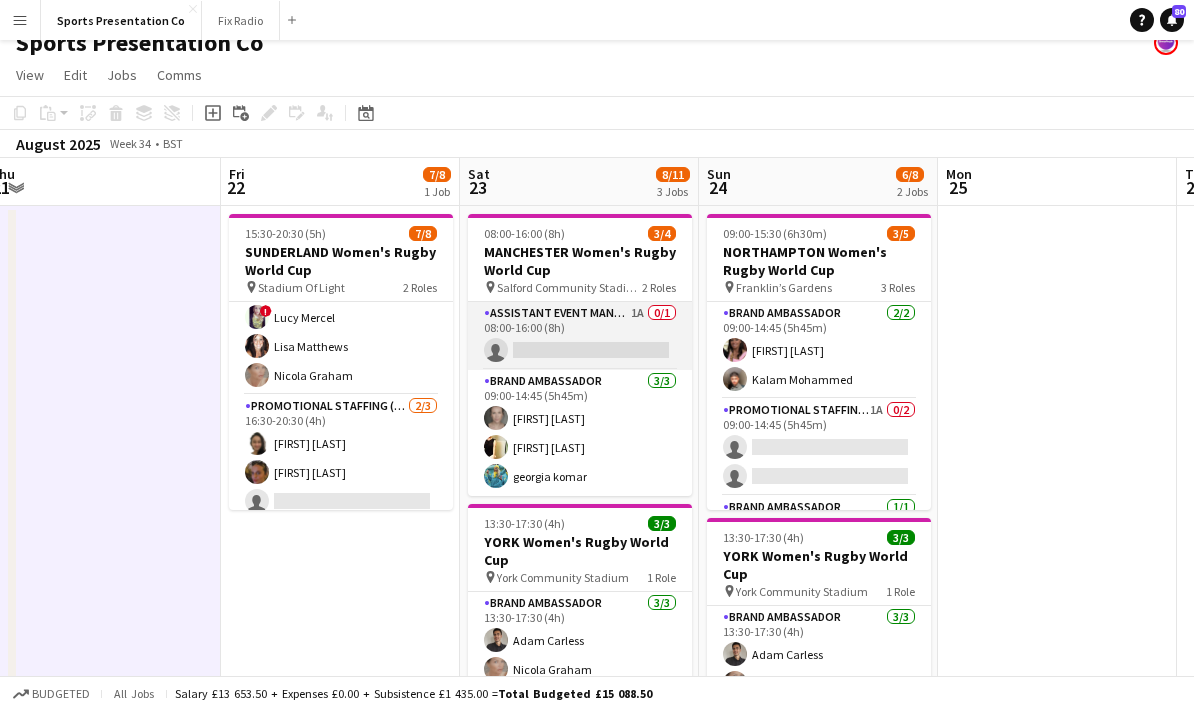 click on "Assistant Event Manager   1A   0/1   08:00-16:00 (8h)
single-neutral-actions" at bounding box center [580, 336] 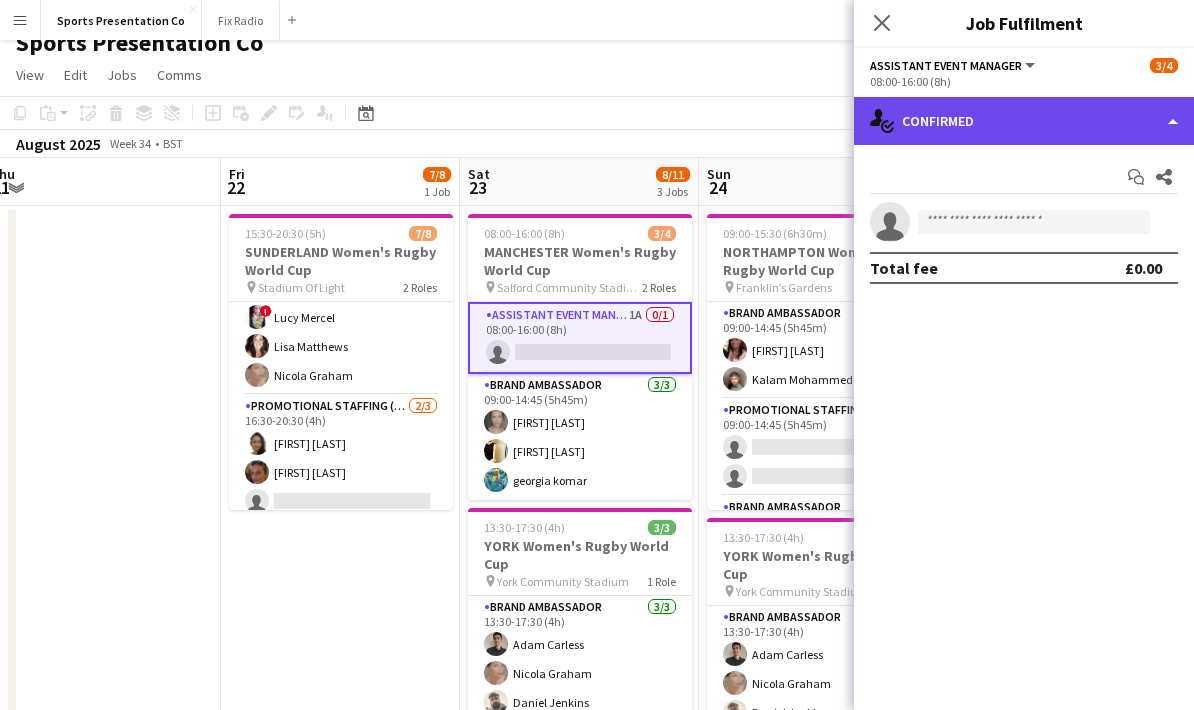click on "single-neutral-actions-check-2
Confirmed" 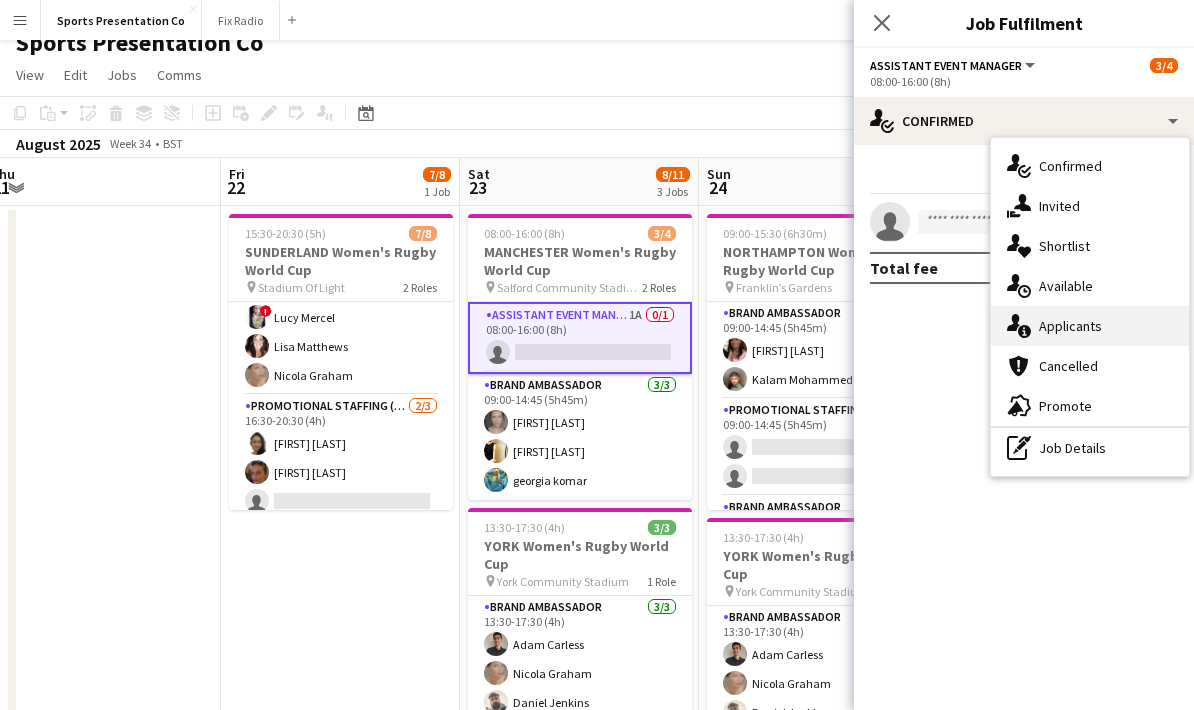 click on "single-neutral-actions-information
Applicants" at bounding box center (1090, 326) 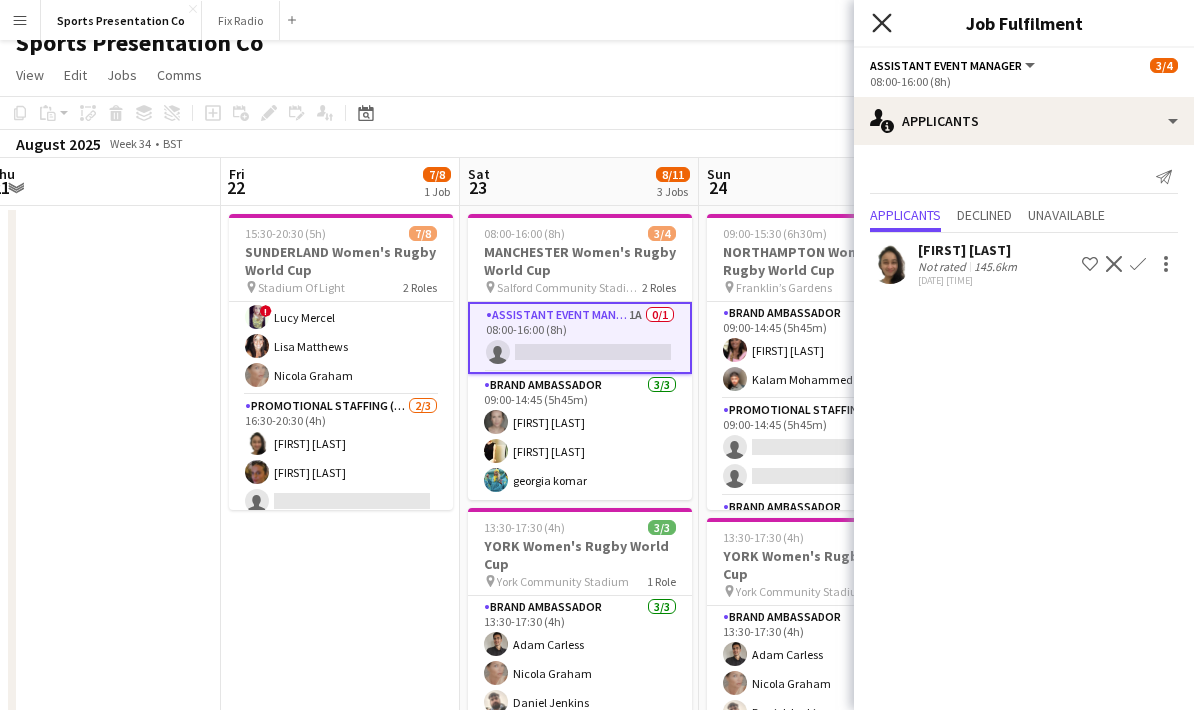 click on "Close pop-in" 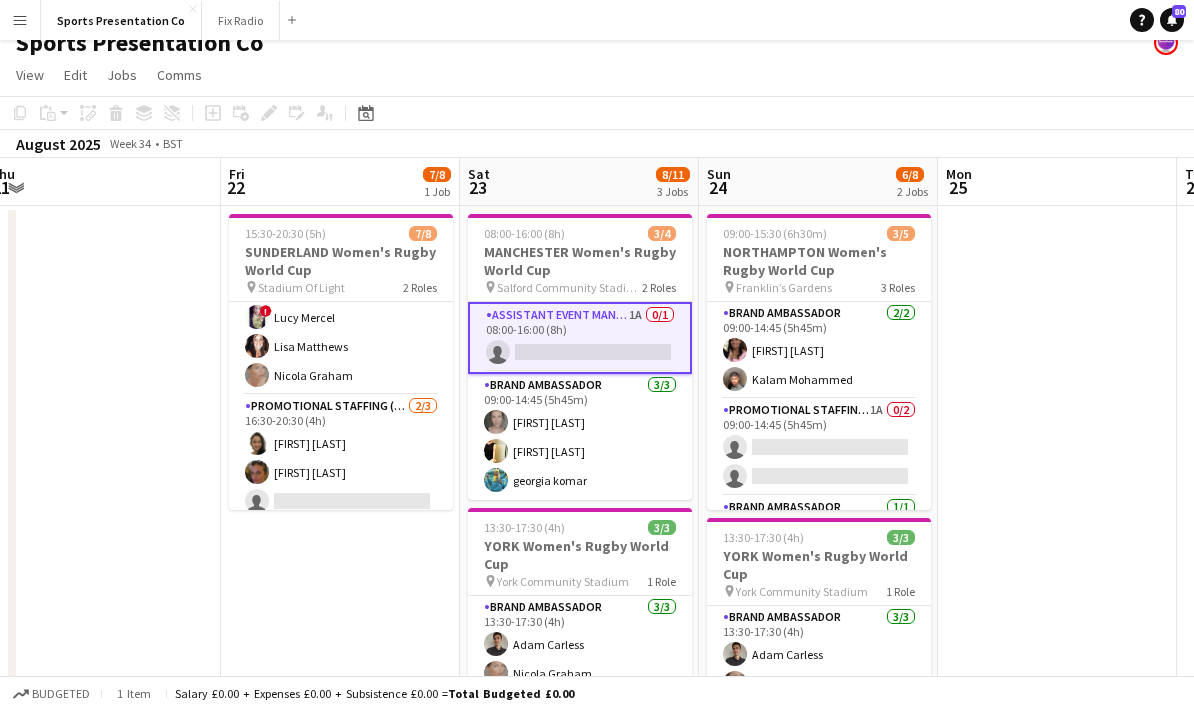 scroll, scrollTop: 12, scrollLeft: 0, axis: vertical 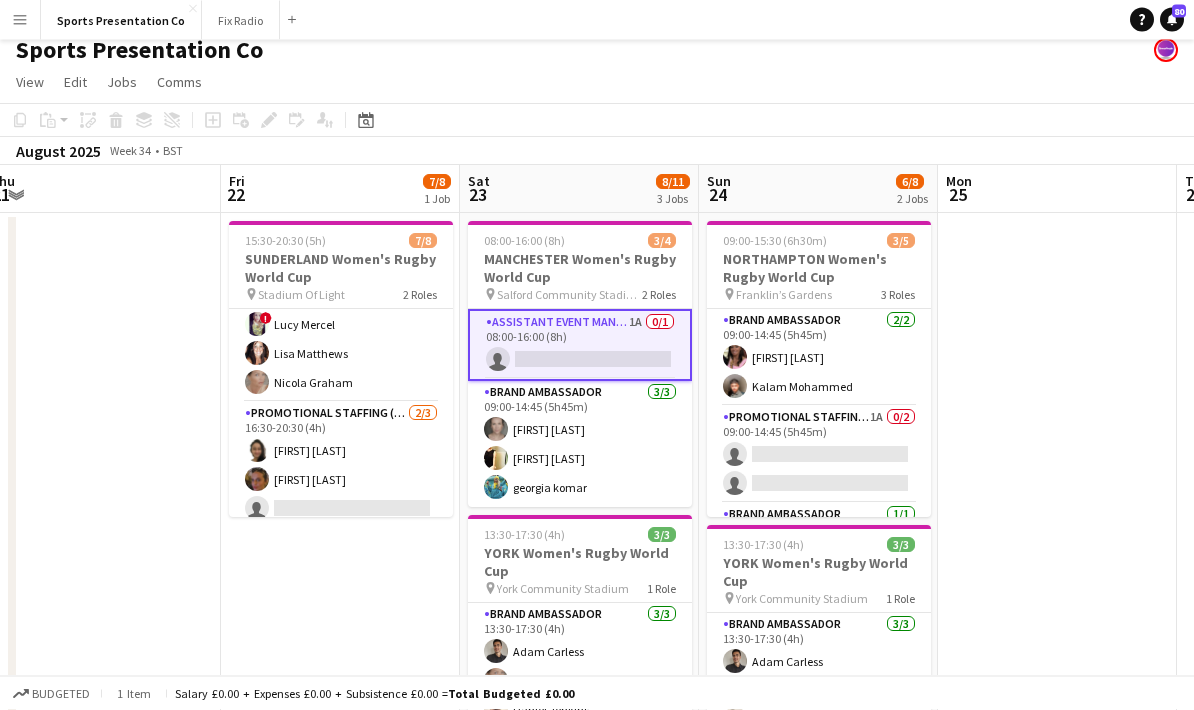 click on "Assistant Event Manager   1A   0/1   08:00-16:00 (8h)
single-neutral-actions" at bounding box center [580, 346] 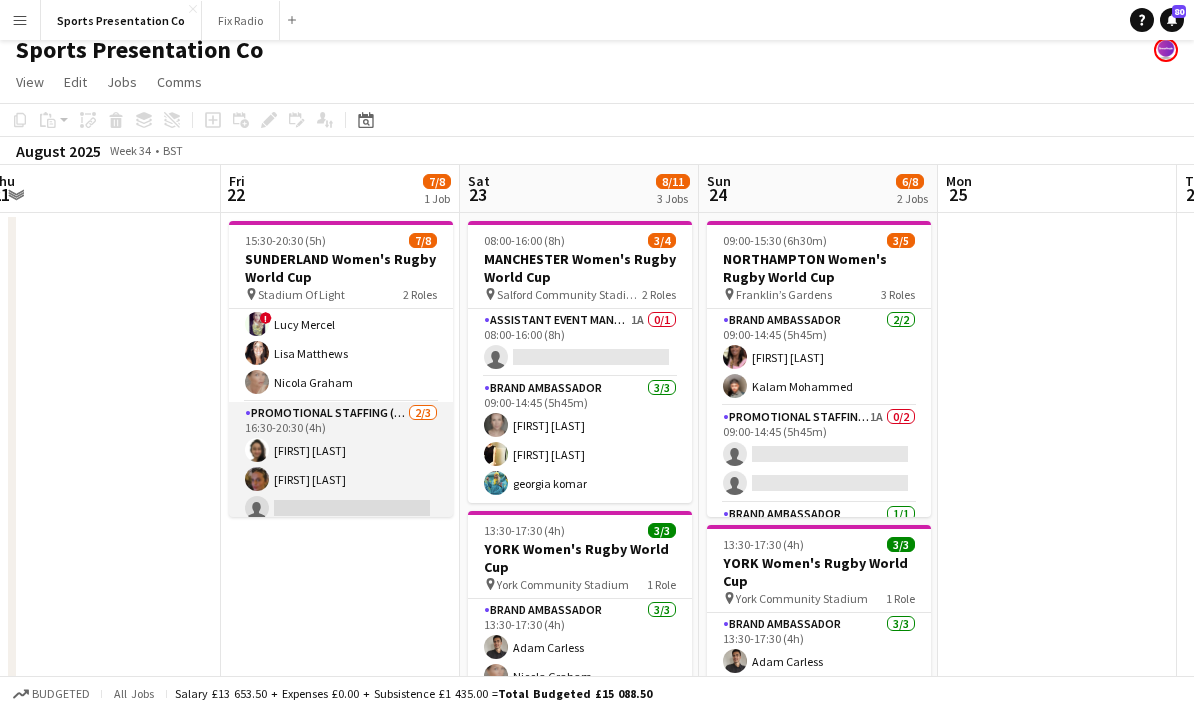 click on "Promotional Staffing (Brand Ambassadors)   2/3   16:30-20:30 (4h)
Adlina Othman Anna Reed
single-neutral-actions" at bounding box center (341, 465) 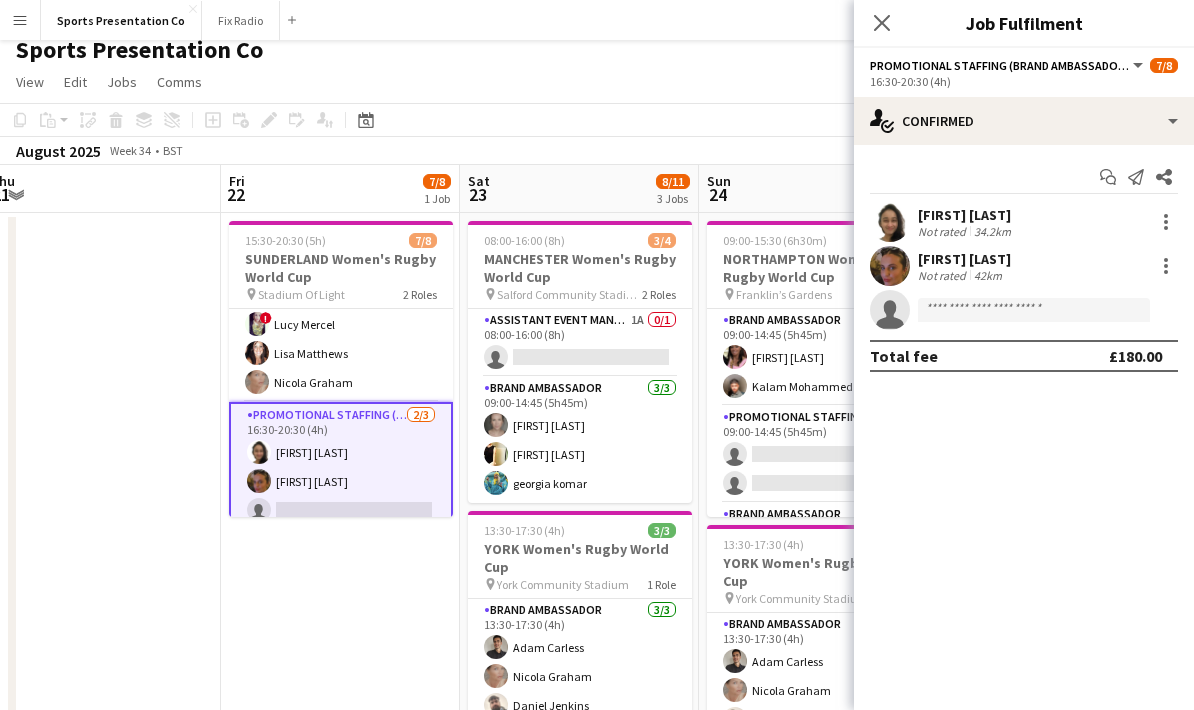 click on "Adlina Othman   Not rated   34.2km" at bounding box center (1024, 222) 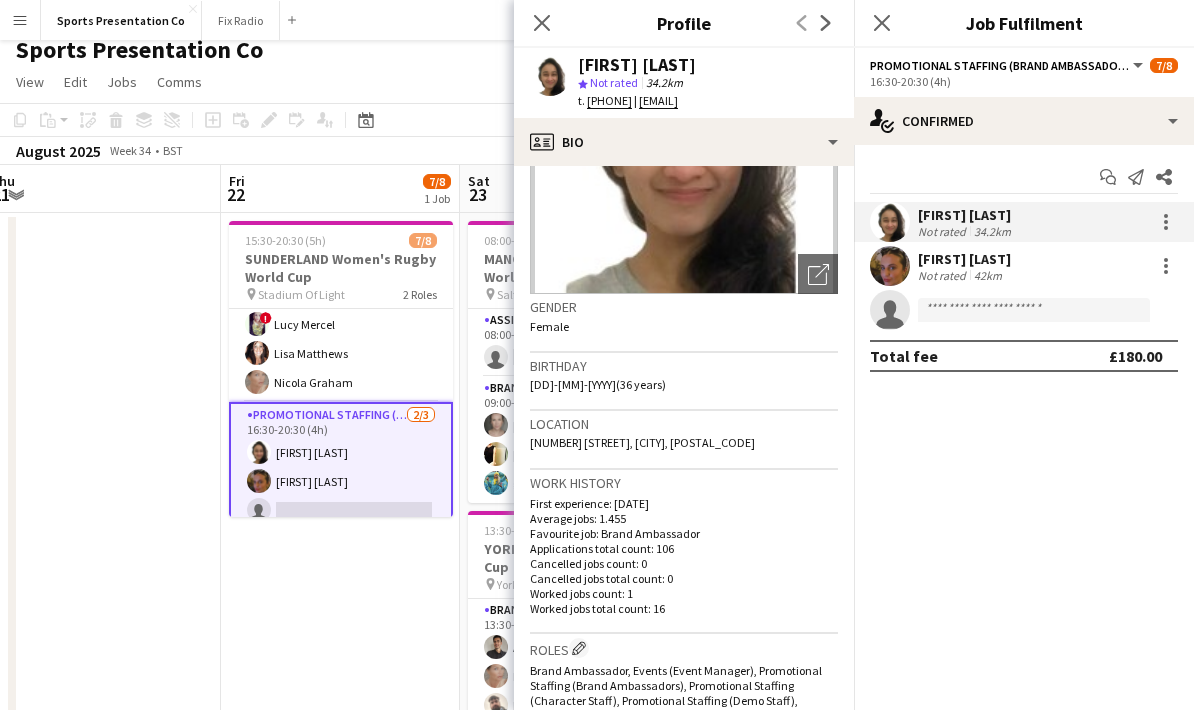 scroll, scrollTop: 31, scrollLeft: 0, axis: vertical 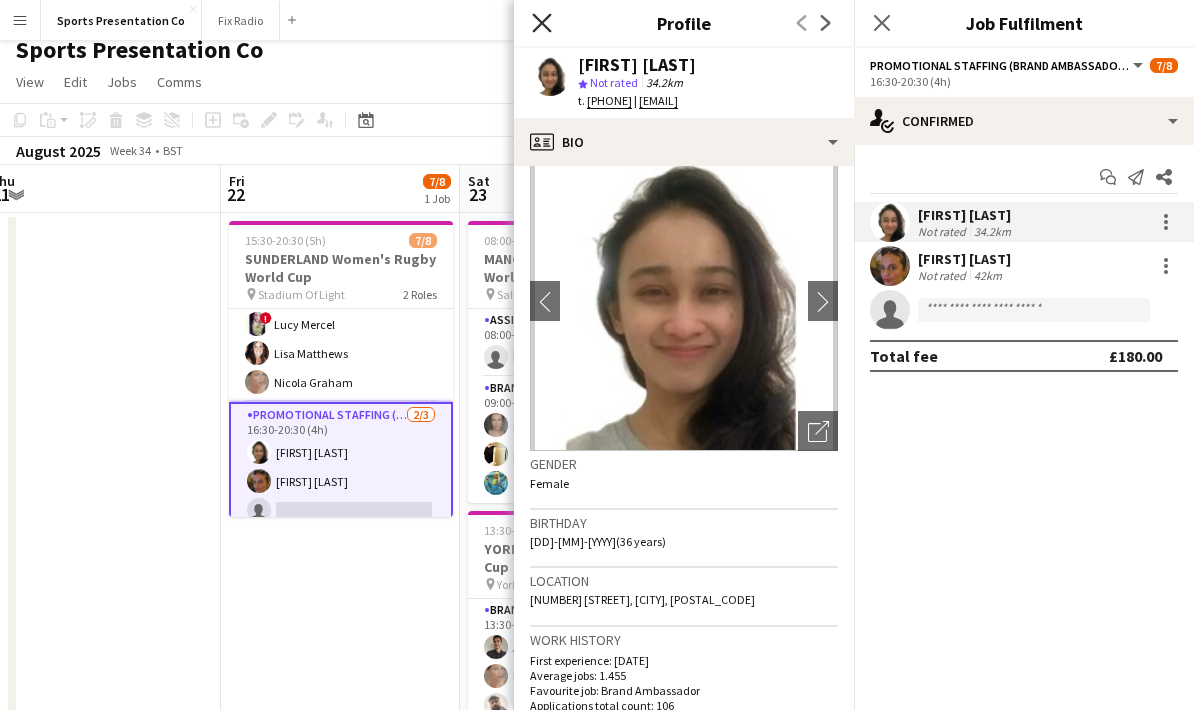 click 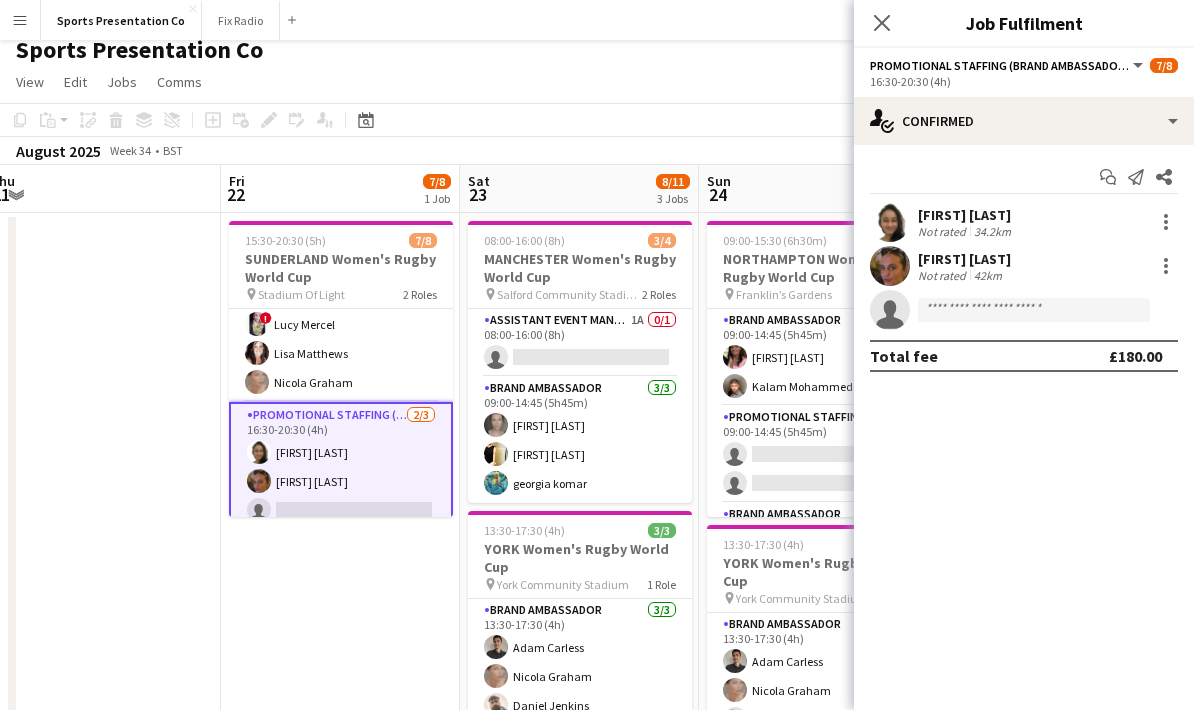 click on "Close pop-in" 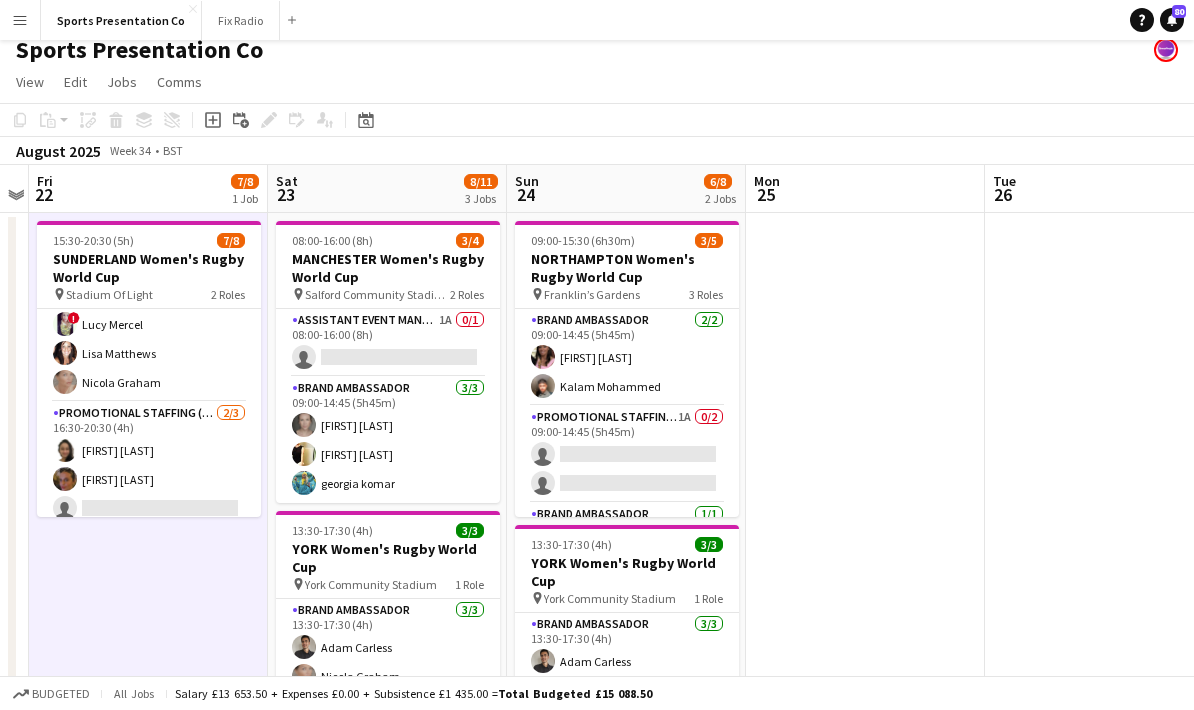 drag, startPoint x: 1013, startPoint y: 423, endPoint x: 675, endPoint y: 449, distance: 338.99854 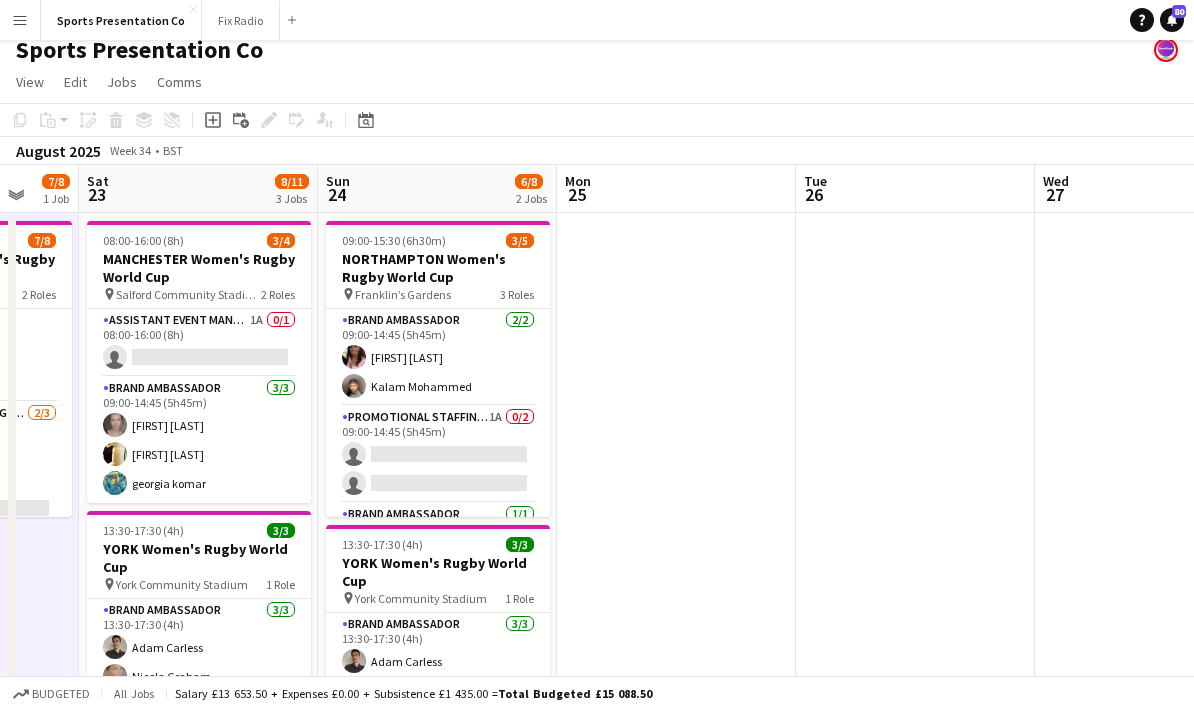drag, startPoint x: 941, startPoint y: 425, endPoint x: 664, endPoint y: 435, distance: 277.18045 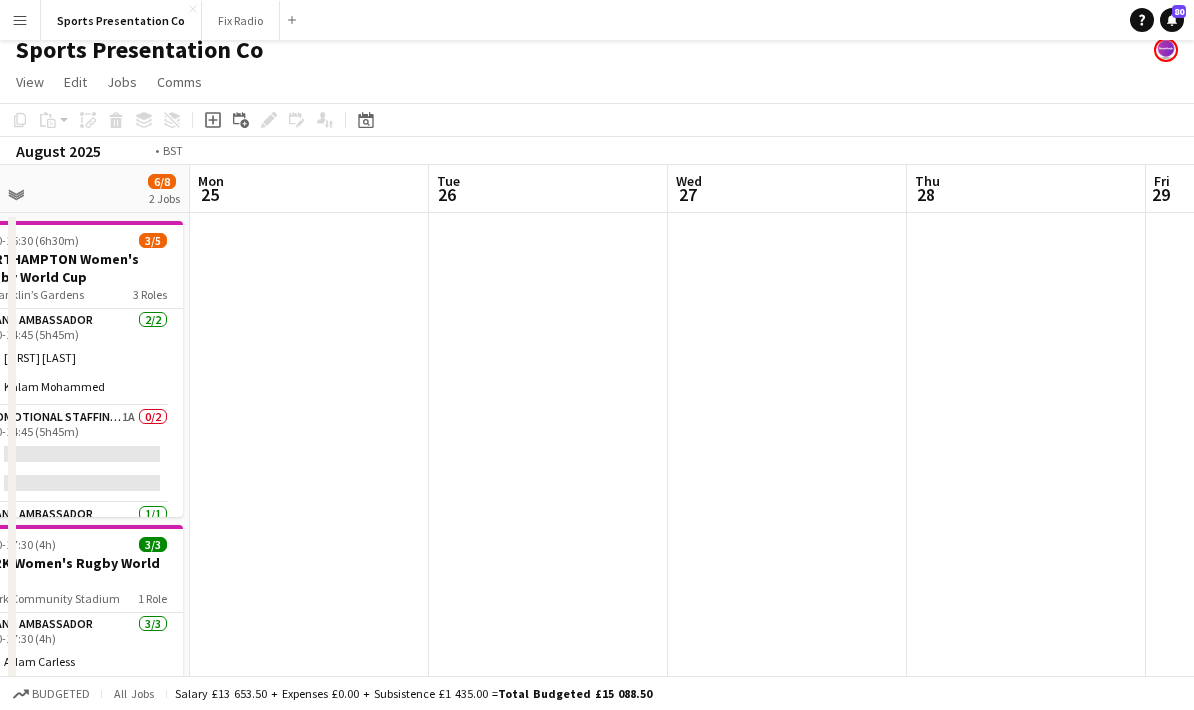 drag, startPoint x: 736, startPoint y: 435, endPoint x: 524, endPoint y: 449, distance: 212.46176 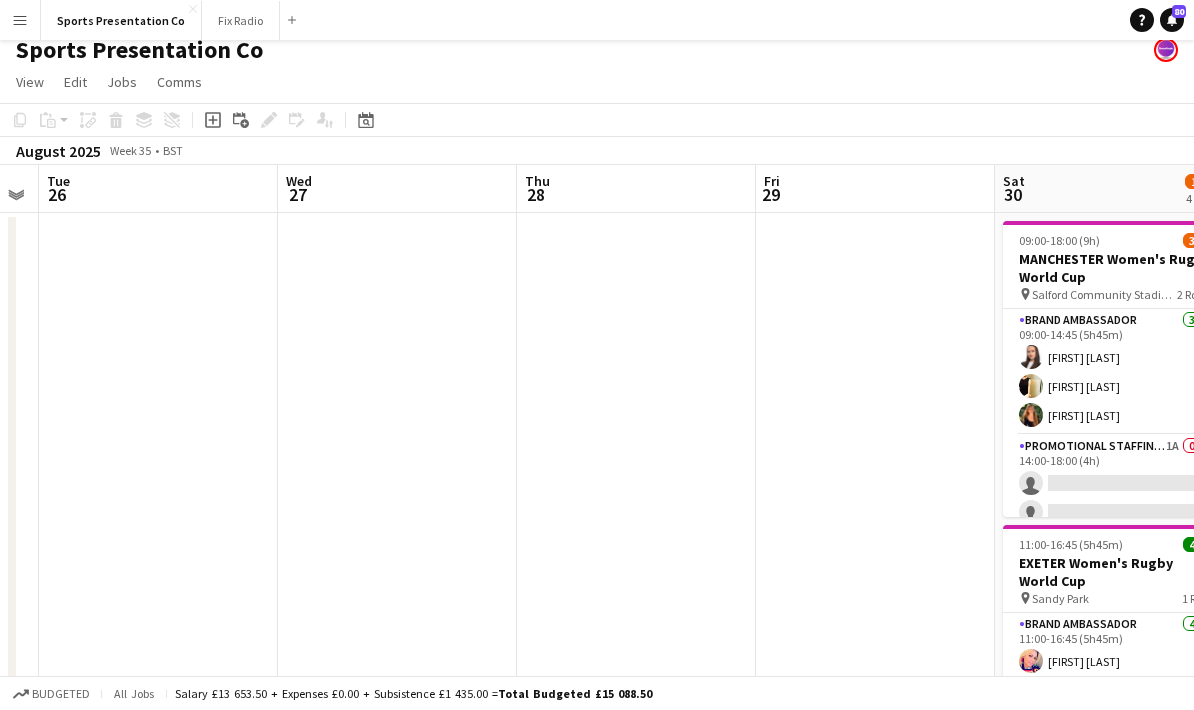 drag, startPoint x: 738, startPoint y: 437, endPoint x: 493, endPoint y: 449, distance: 245.2937 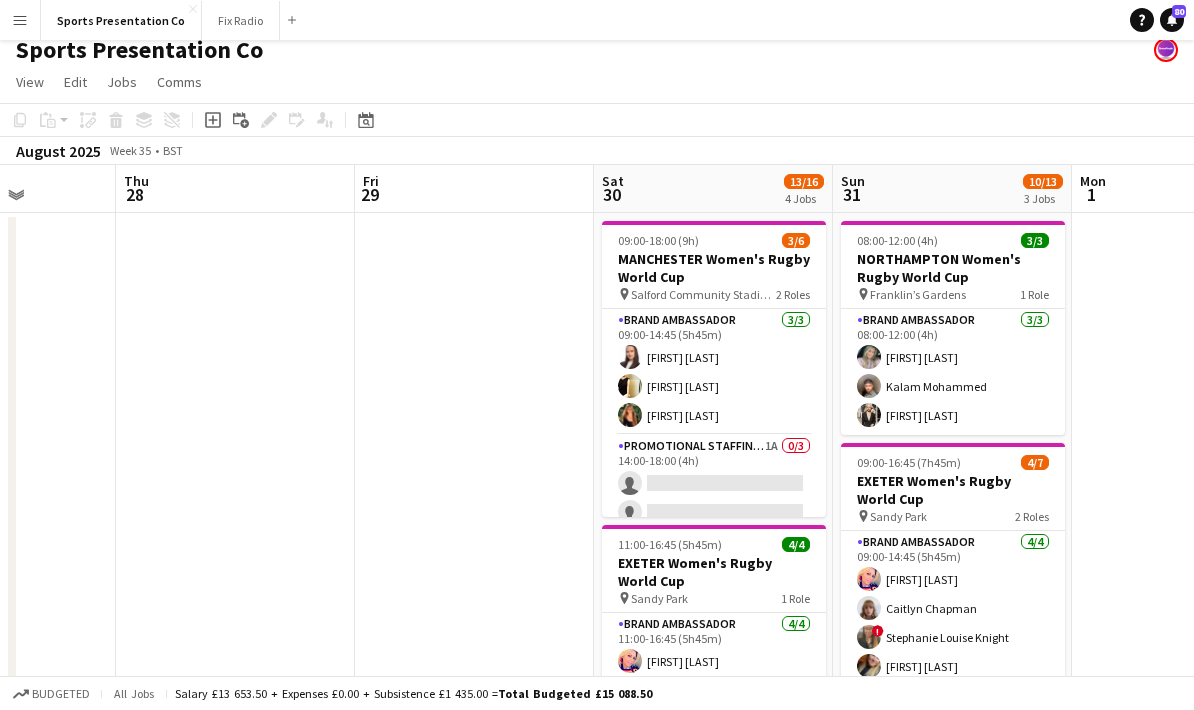 drag, startPoint x: 543, startPoint y: 443, endPoint x: 380, endPoint y: 430, distance: 163.51758 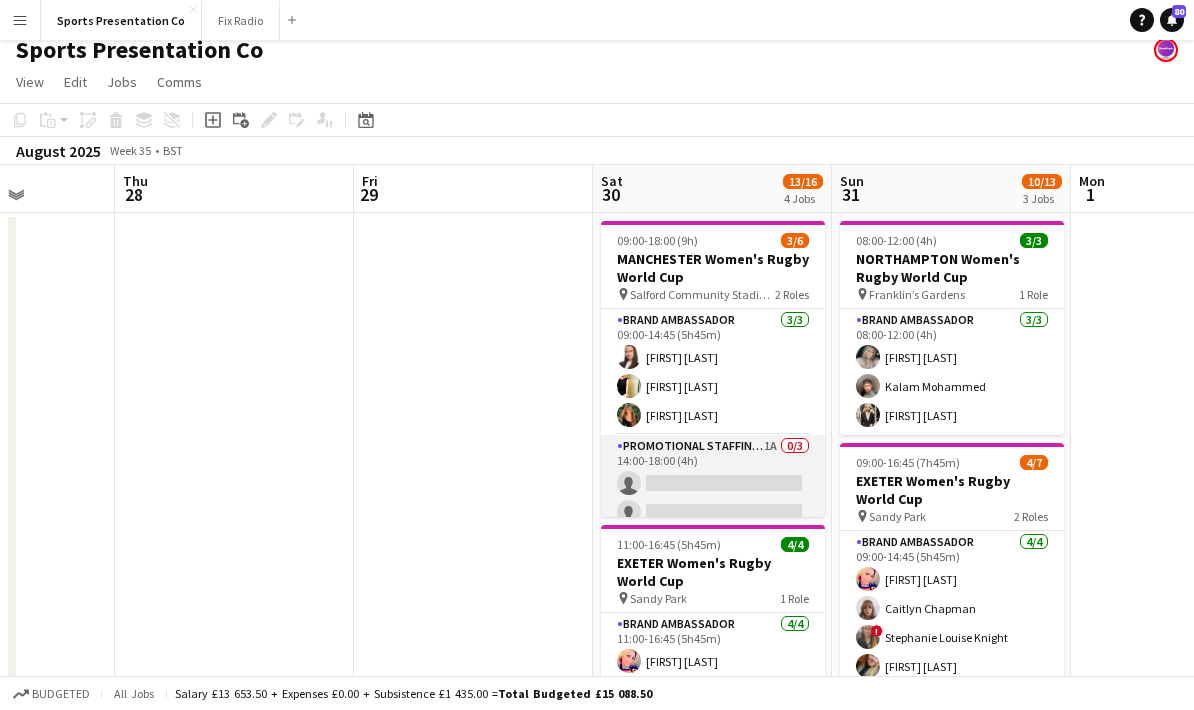 click on "Promotional Staffing (Brand Ambassadors)   1A   0/3   14:00-18:00 (4h)
single-neutral-actions
single-neutral-actions
single-neutral-actions" at bounding box center [713, 498] 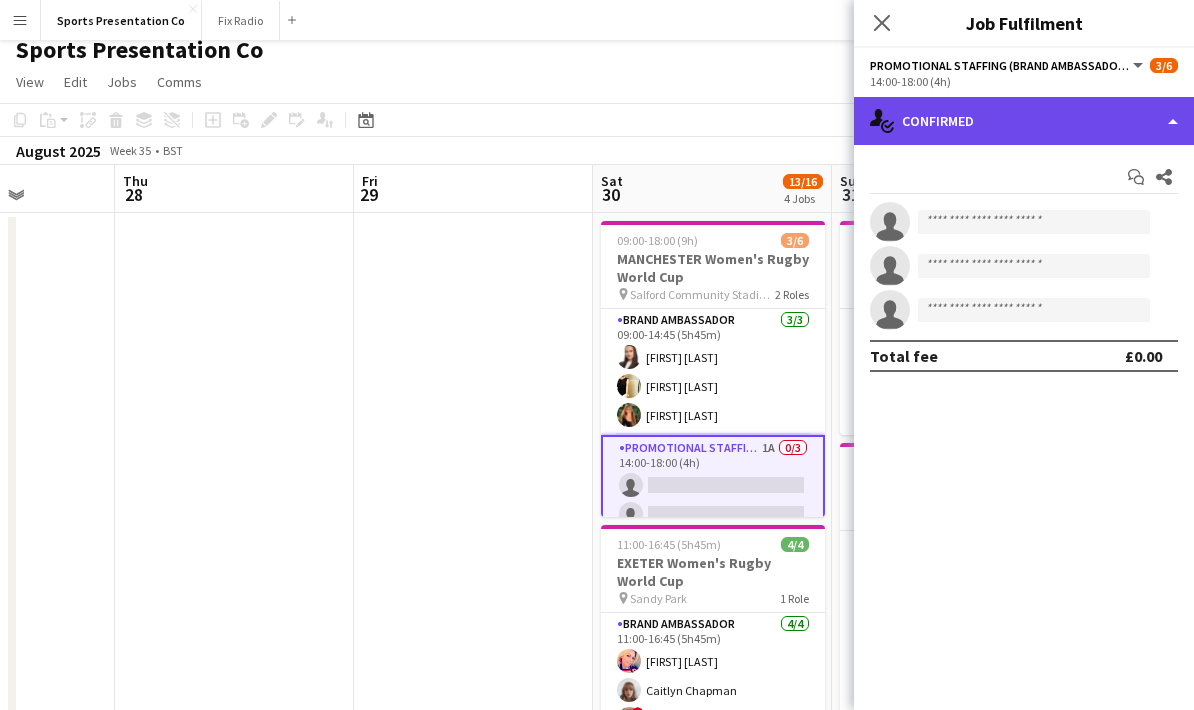 click on "single-neutral-actions-check-2
Confirmed" 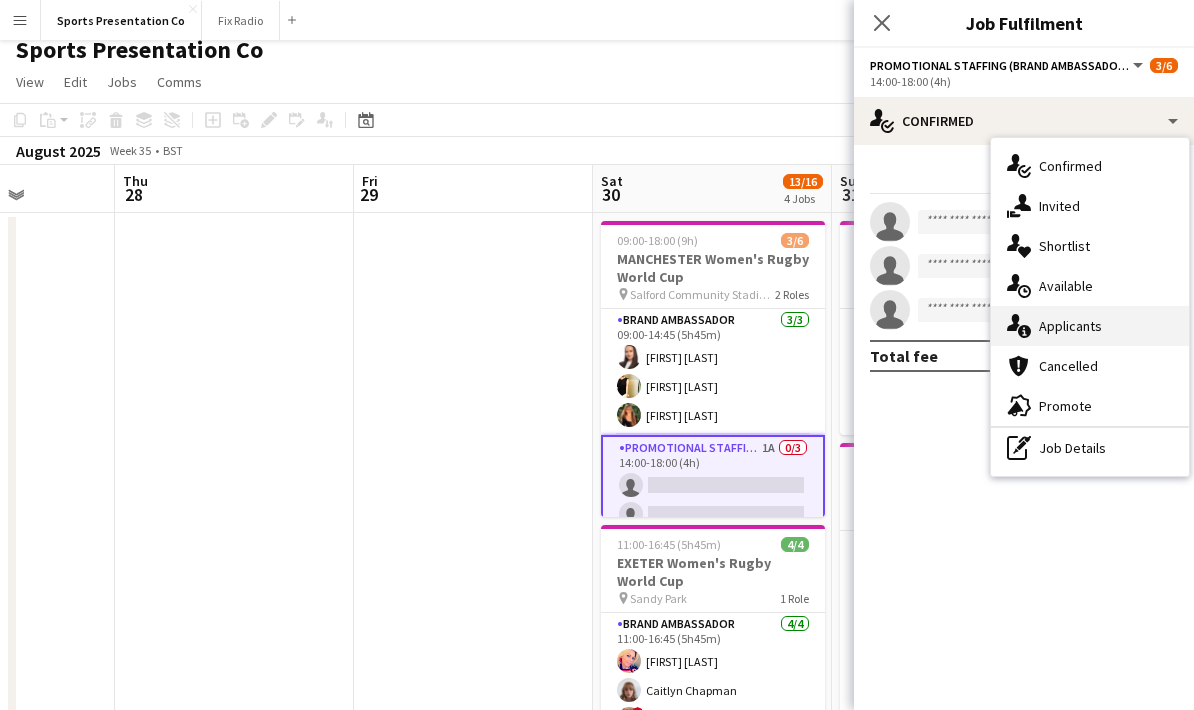 click on "single-neutral-actions-information
Applicants" at bounding box center (1090, 326) 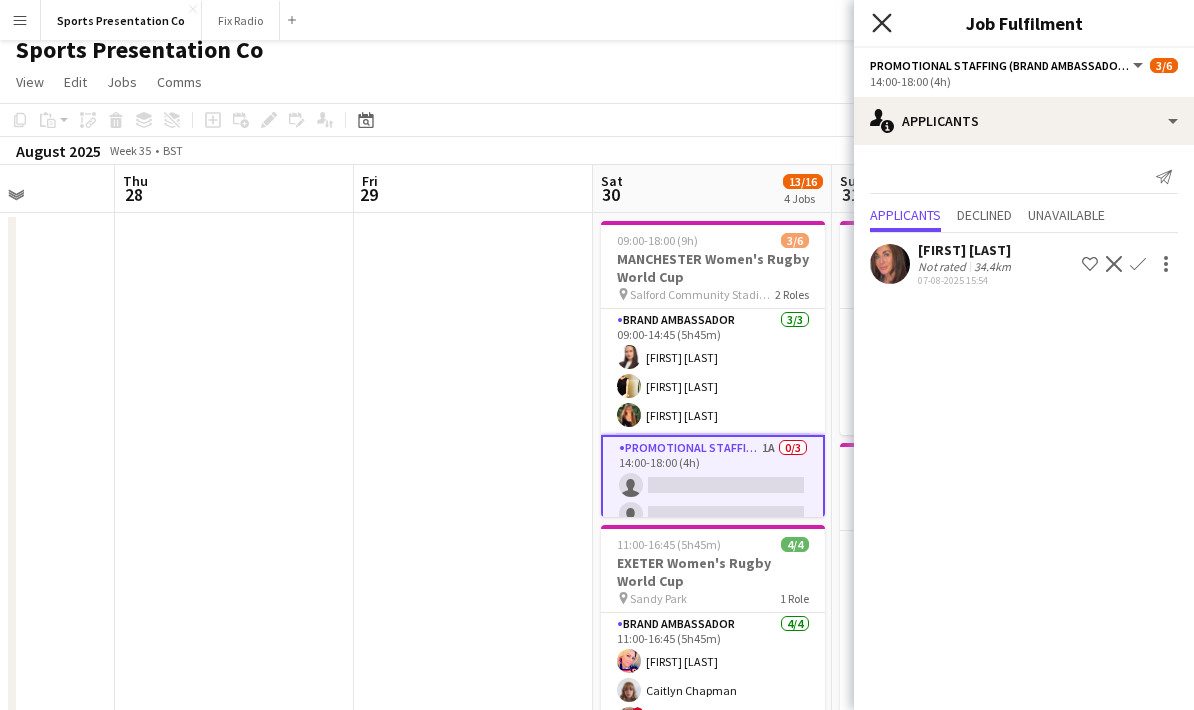 click 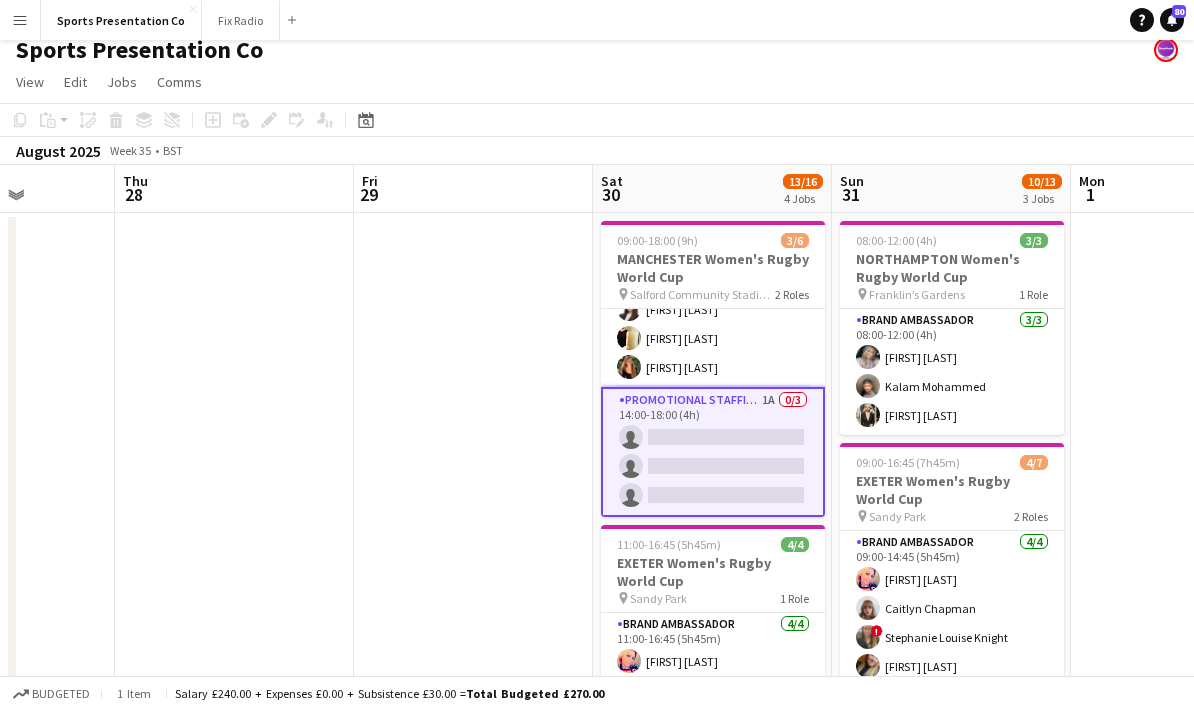 scroll, scrollTop: 48, scrollLeft: 0, axis: vertical 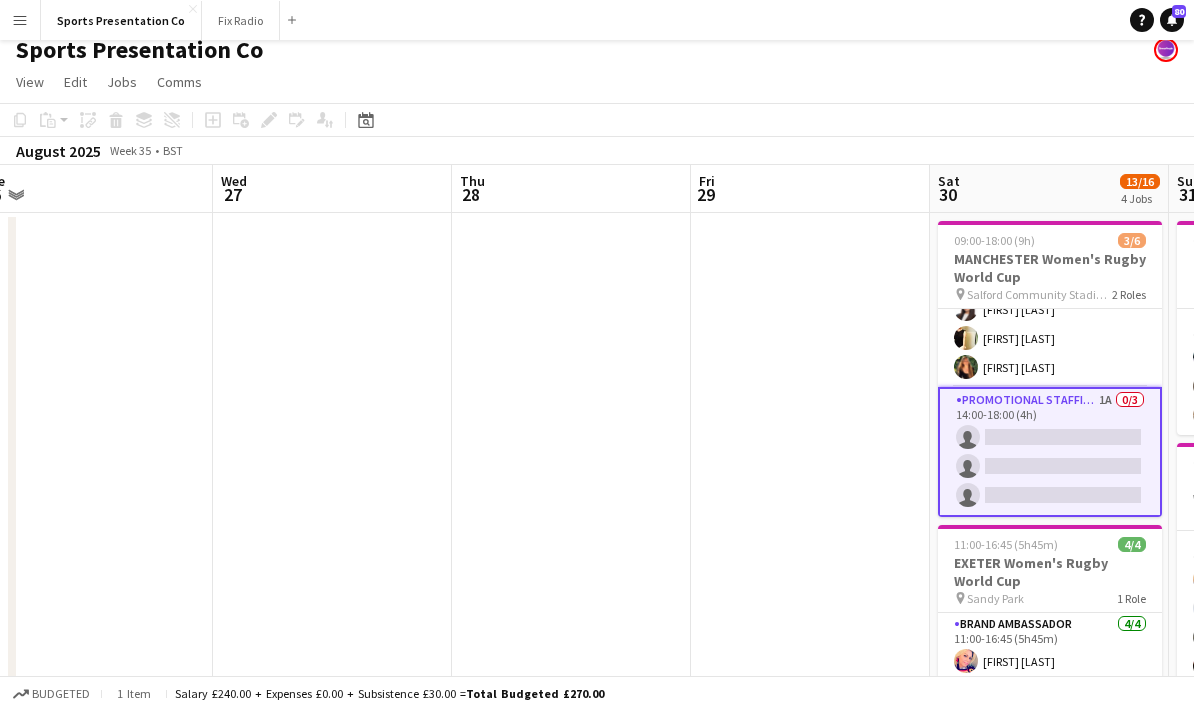 drag, startPoint x: 494, startPoint y: 469, endPoint x: 688, endPoint y: 465, distance: 194.04123 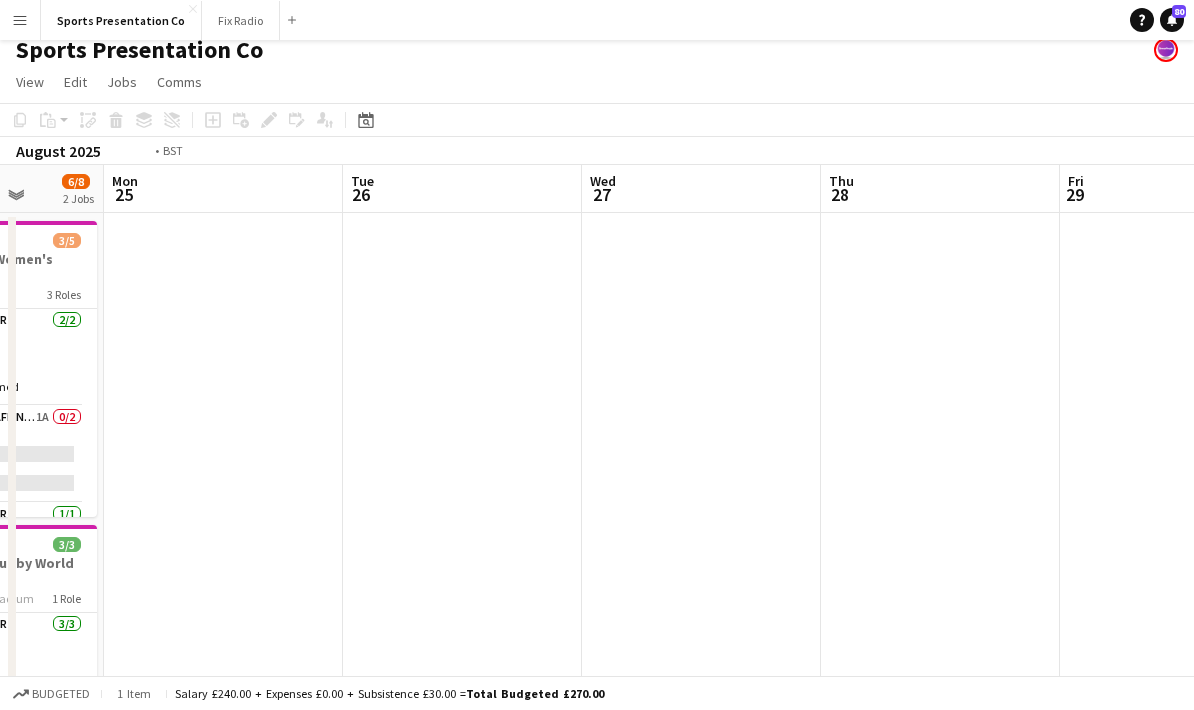 drag, startPoint x: 372, startPoint y: 453, endPoint x: 773, endPoint y: 450, distance: 401.01123 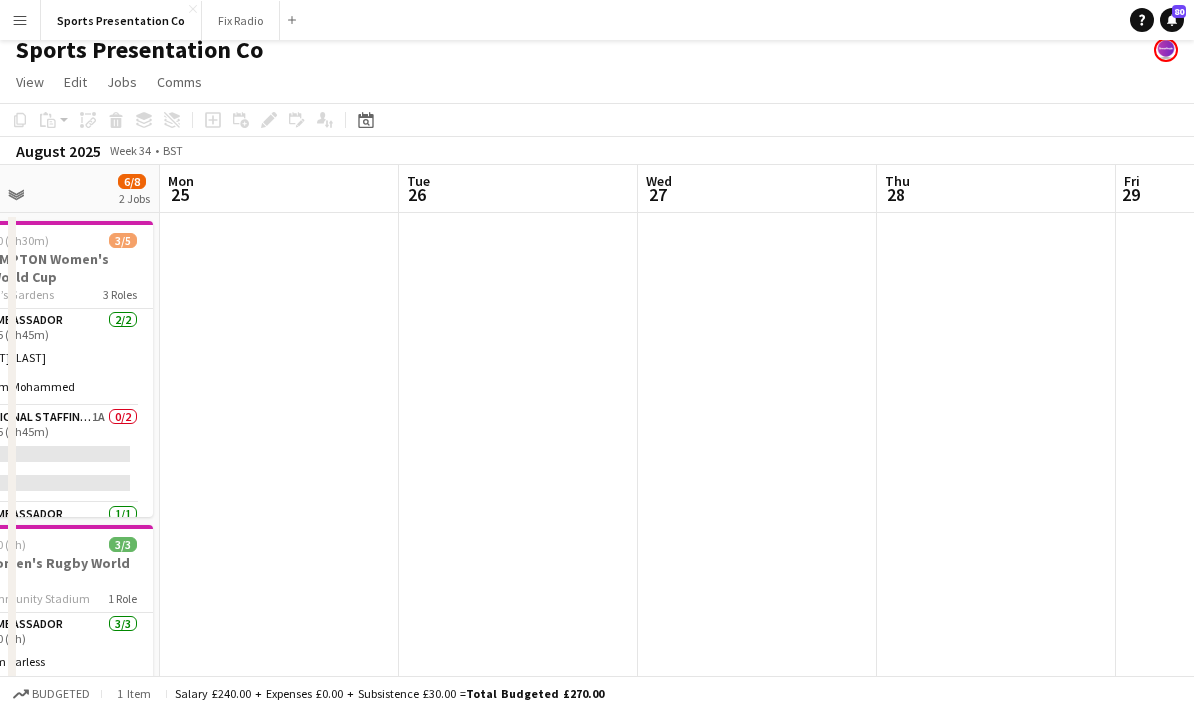 scroll, scrollTop: 0, scrollLeft: 556, axis: horizontal 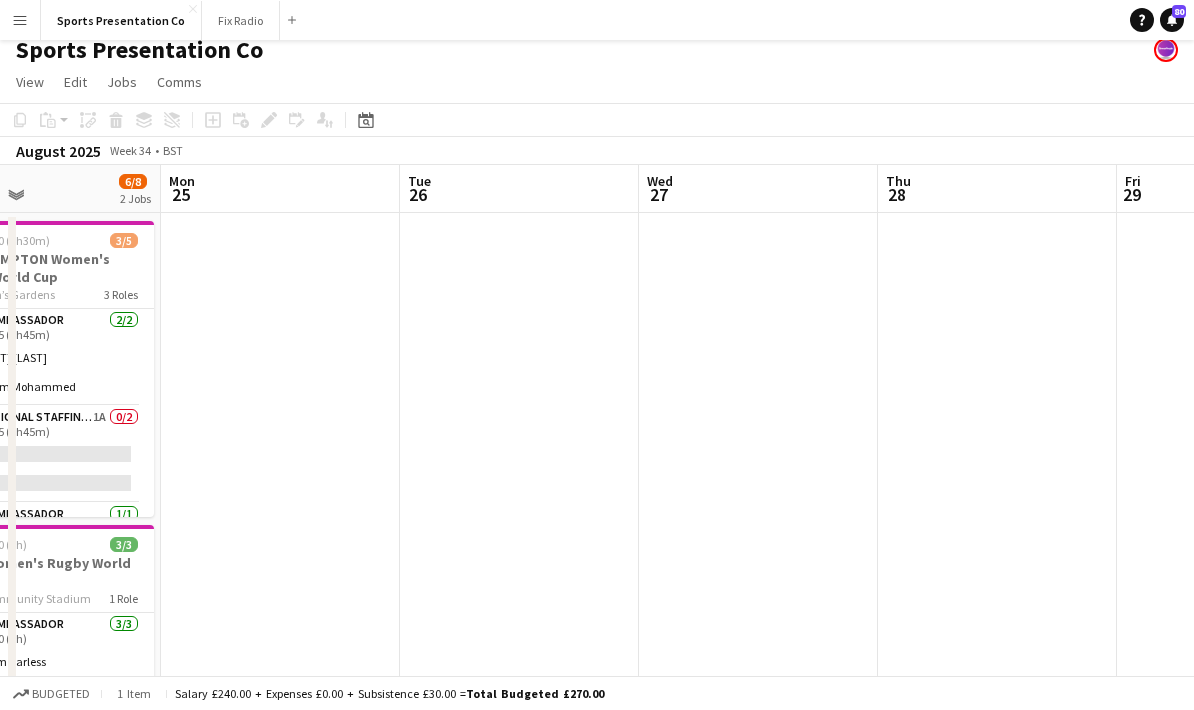 click at bounding box center (280, 735) 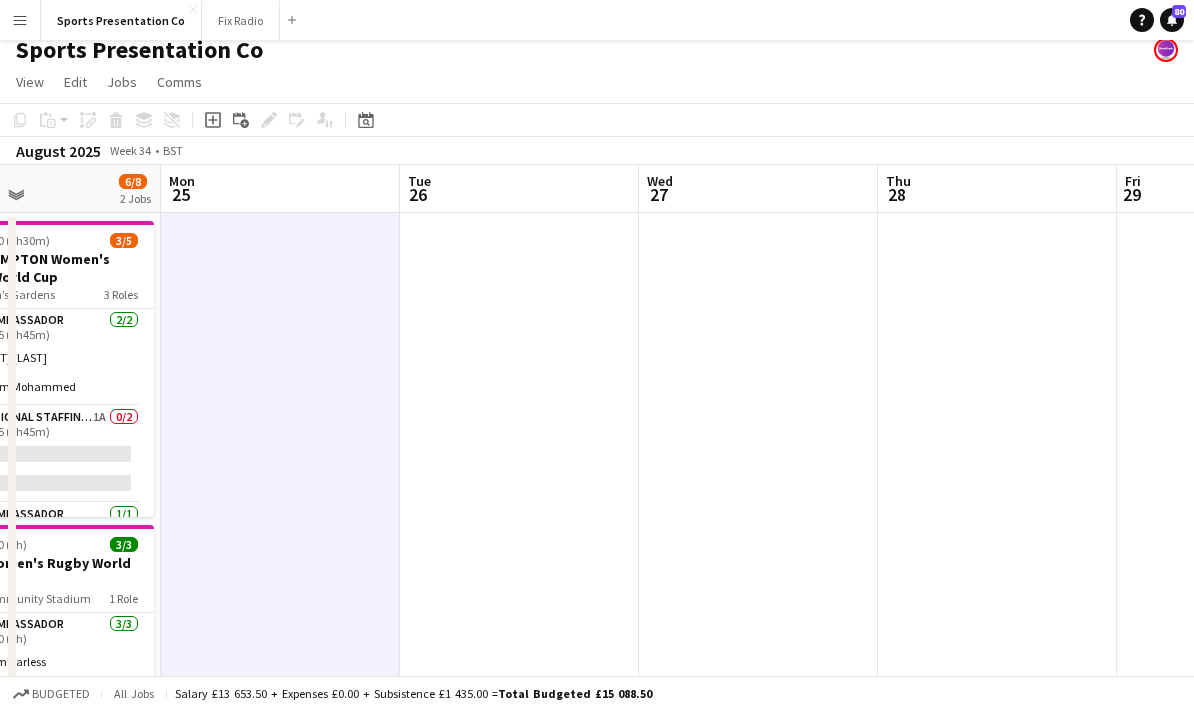 scroll, scrollTop: 44, scrollLeft: 0, axis: vertical 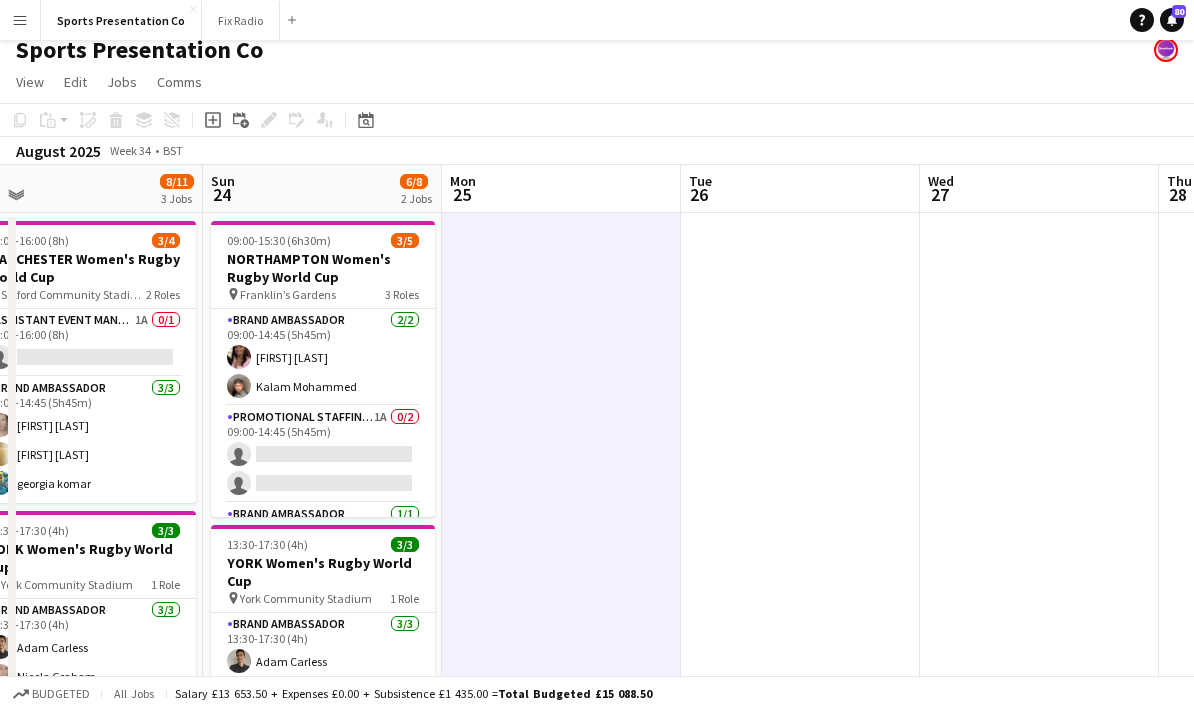 drag, startPoint x: 570, startPoint y: 446, endPoint x: 716, endPoint y: 424, distance: 147.64822 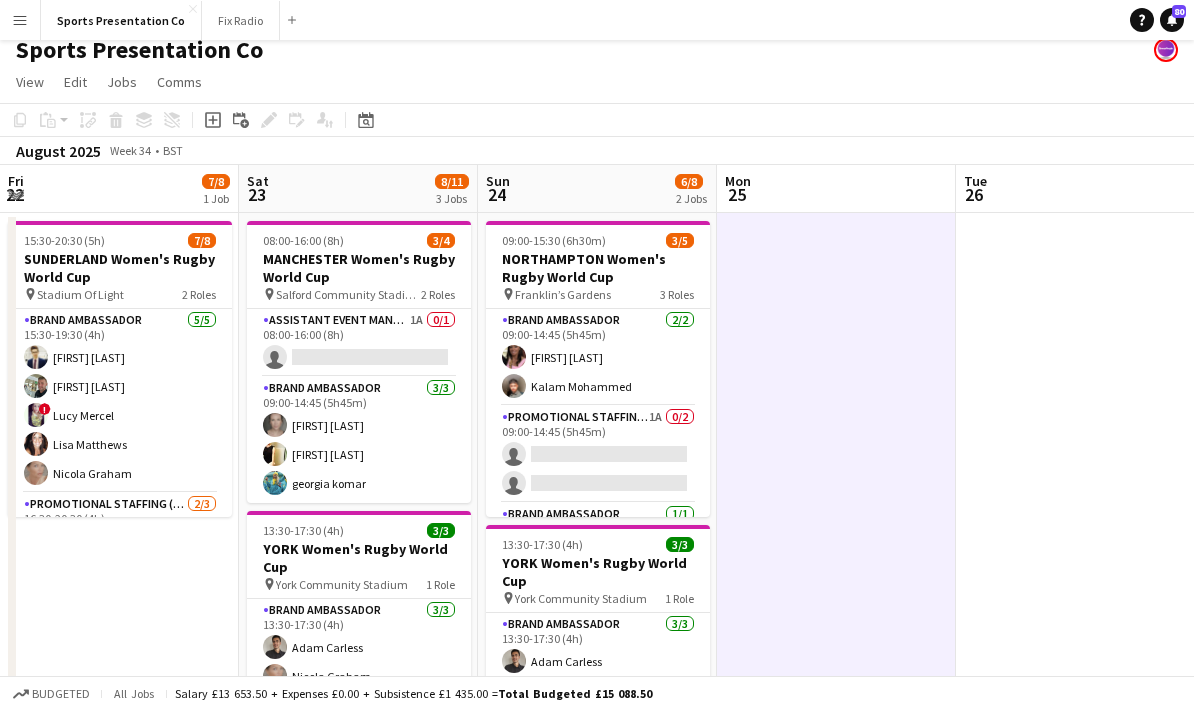 scroll, scrollTop: 0, scrollLeft: 473, axis: horizontal 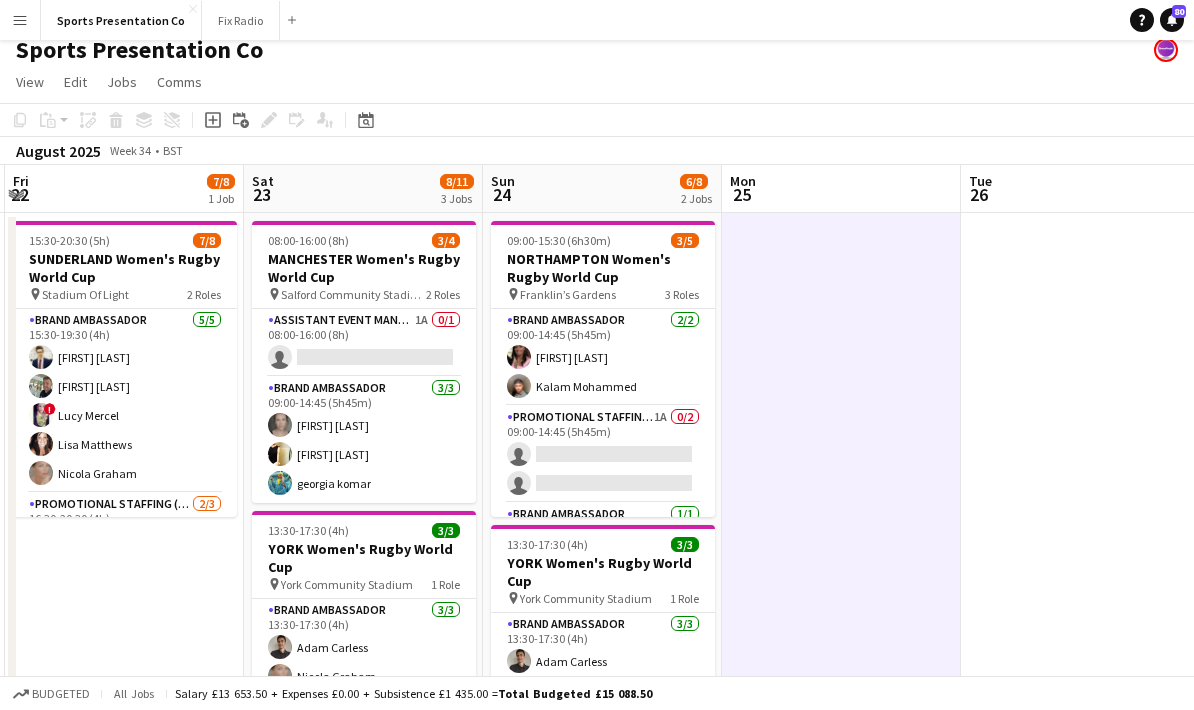 drag, startPoint x: 798, startPoint y: 449, endPoint x: 960, endPoint y: 431, distance: 162.99693 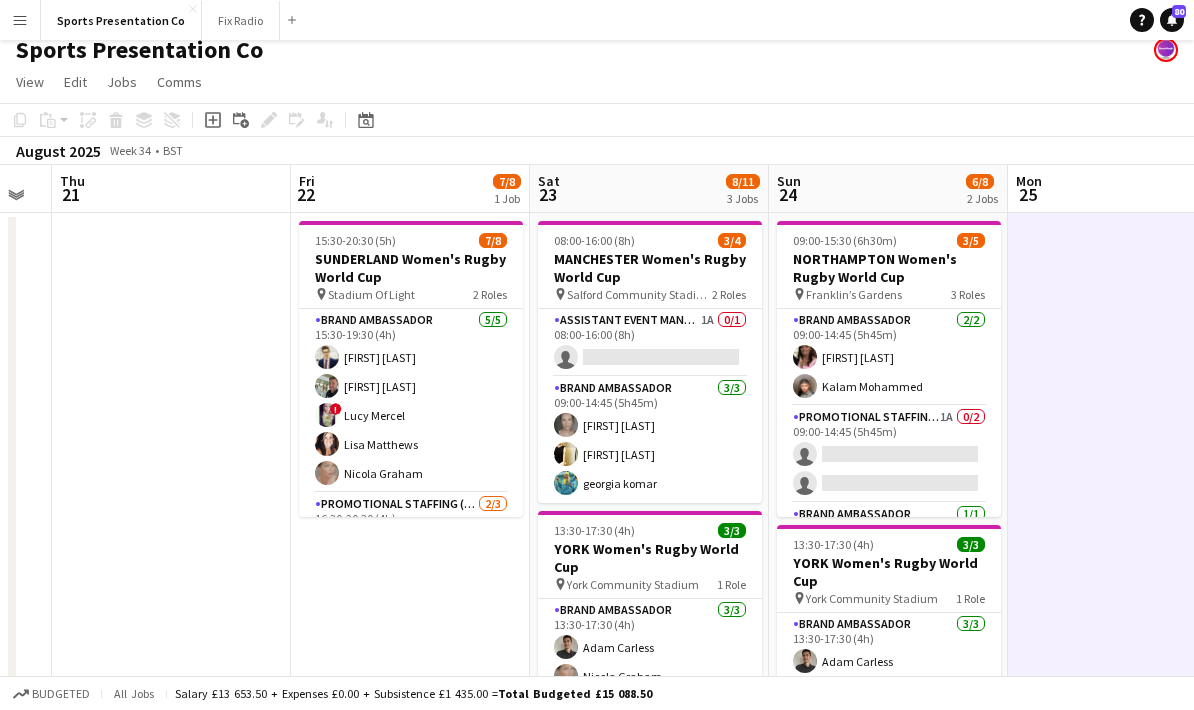 scroll, scrollTop: 0, scrollLeft: 613, axis: horizontal 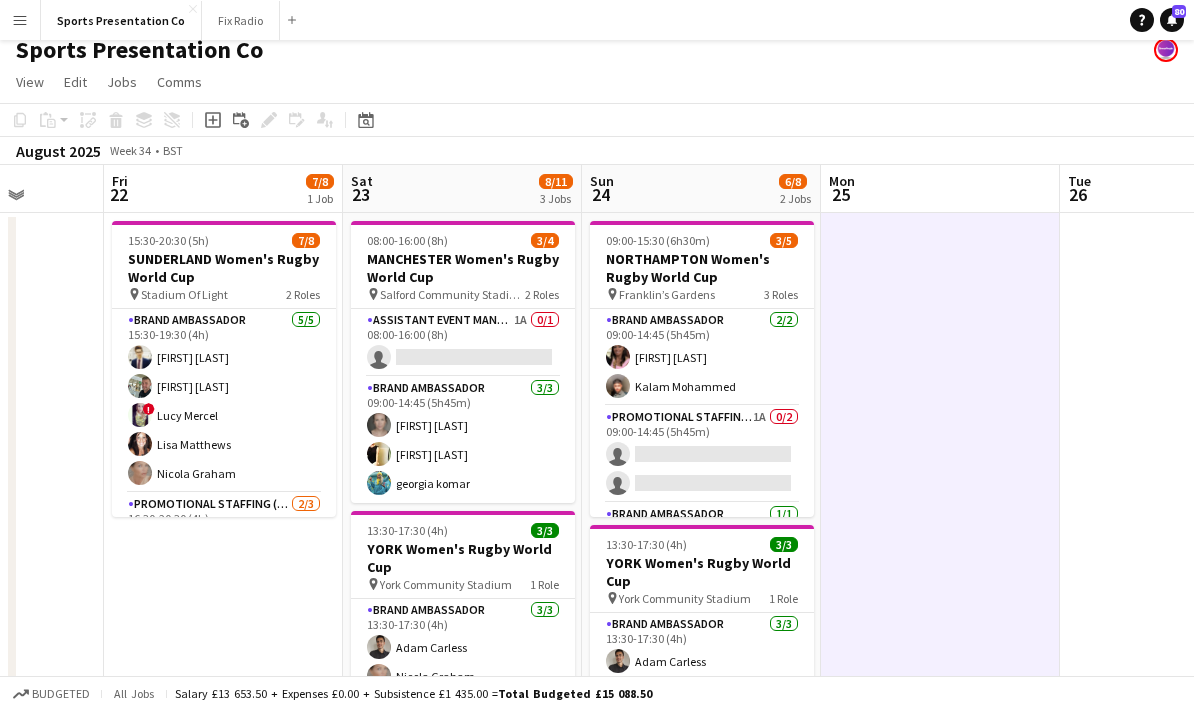 drag, startPoint x: 68, startPoint y: 555, endPoint x: 167, endPoint y: 552, distance: 99.04544 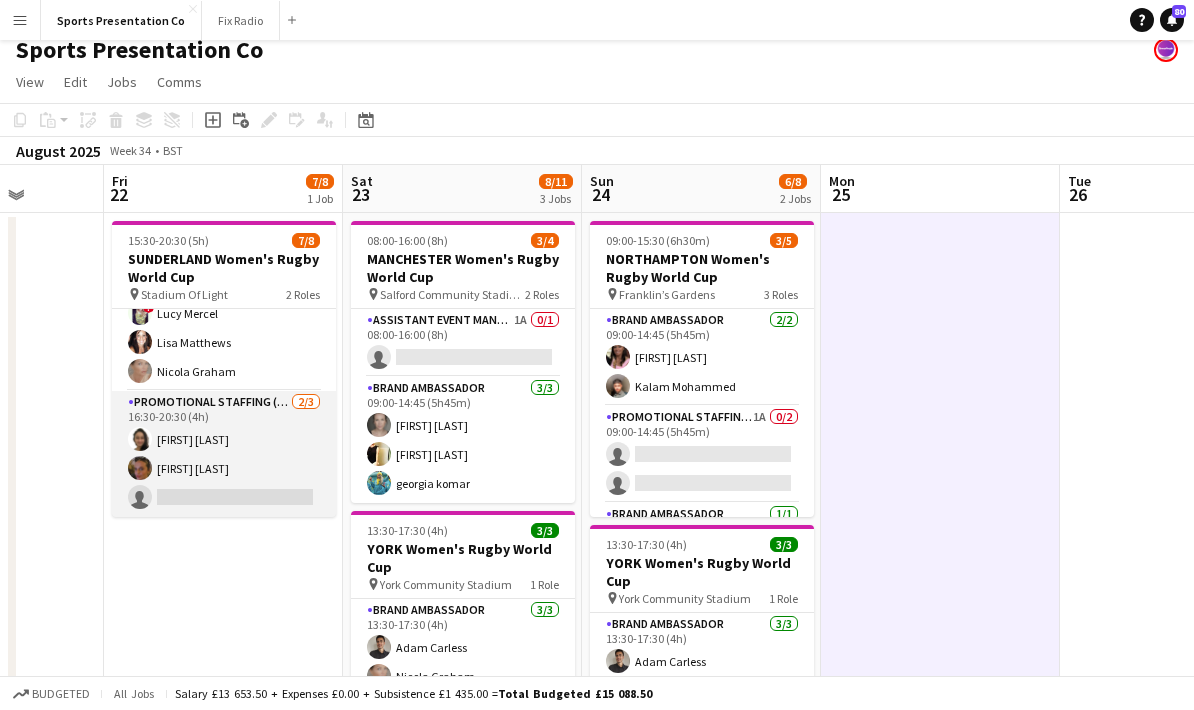scroll, scrollTop: 102, scrollLeft: 0, axis: vertical 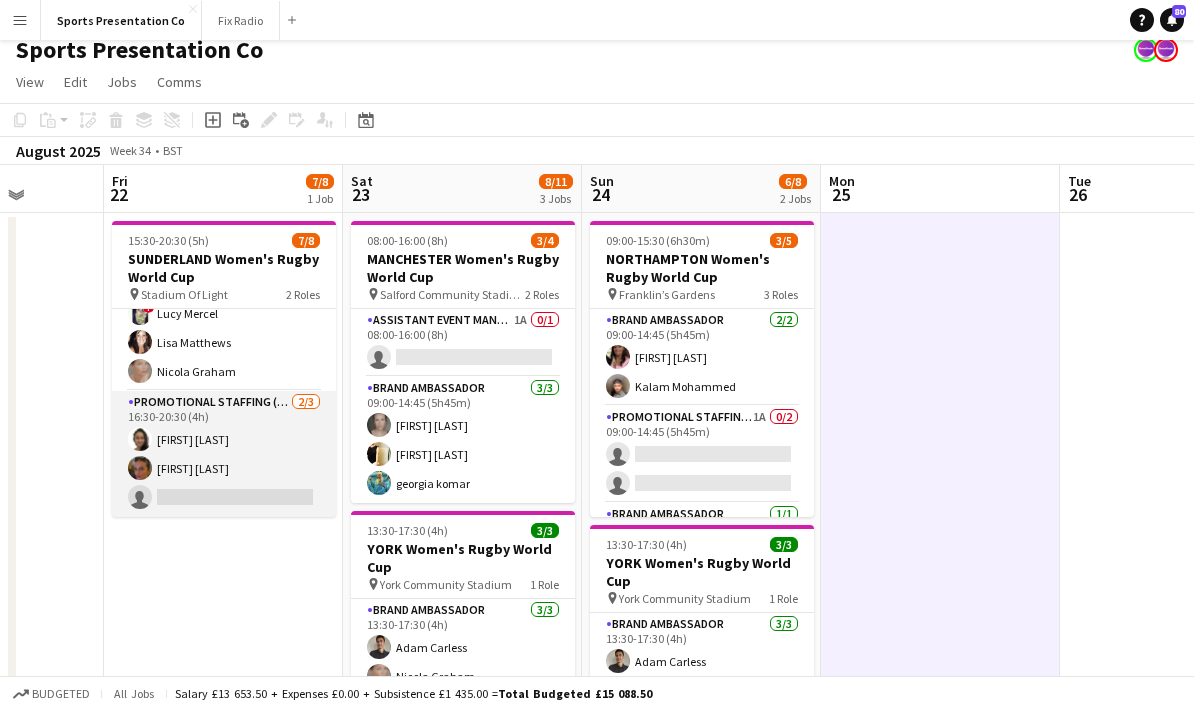 click on "Promotional Staffing (Brand Ambassadors)   2/3   16:30-20:30 (4h)
Adlina Othman Anna Reed
single-neutral-actions" at bounding box center [224, 454] 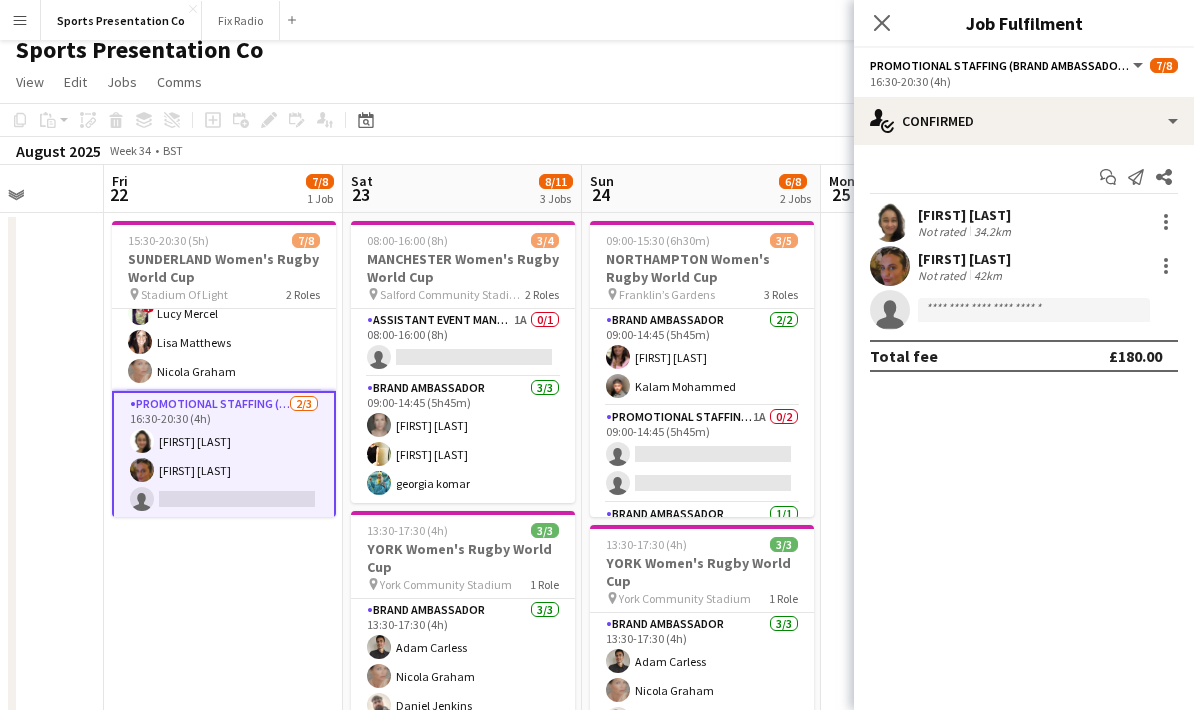 click on "15:30-20:30 (5h)    7/8   SUNDERLAND Women's Rugby World Cup
pin
Stadium Of Light   2 Roles   Brand Ambassador   5/5   15:30-19:30 (4h)
Mohamad Khairul Mohamad Ali Paul McDonald ! Lucy Mercel Lisa Matthews Nicola Graham  Promotional Staffing (Brand Ambassadors)   2/3   16:30-20:30 (4h)
Adlina Othman Anna Reed
single-neutral-actions" at bounding box center (223, 735) 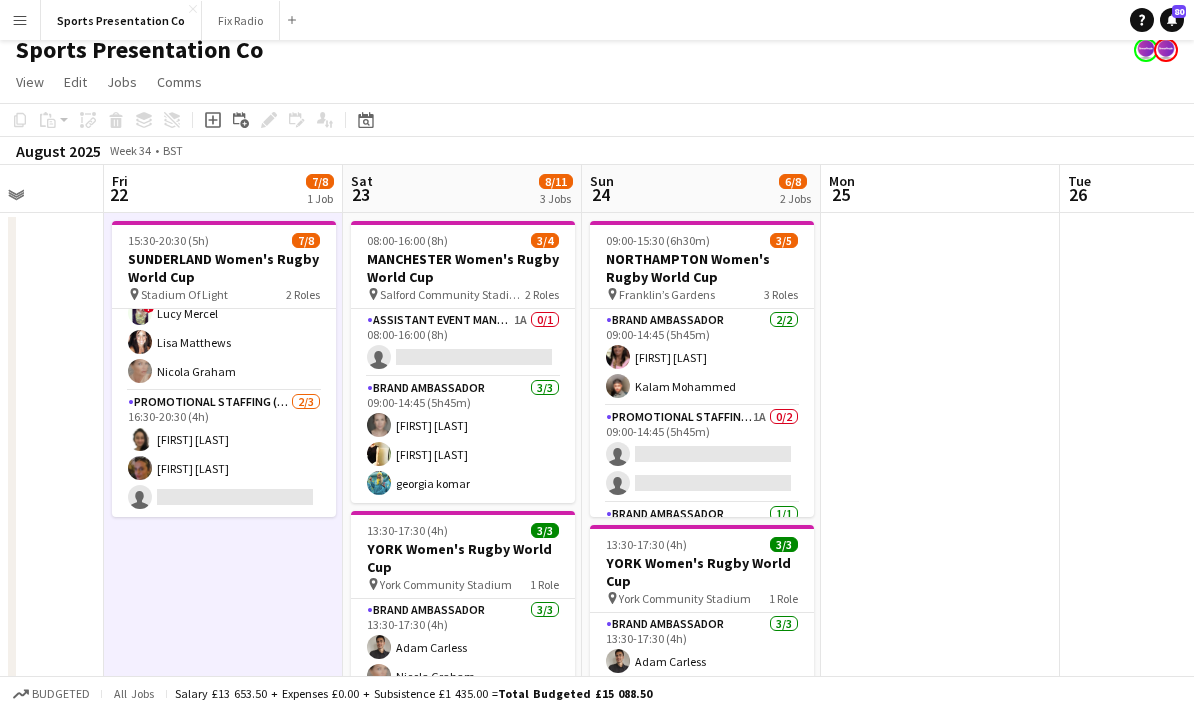 click at bounding box center [1179, 735] 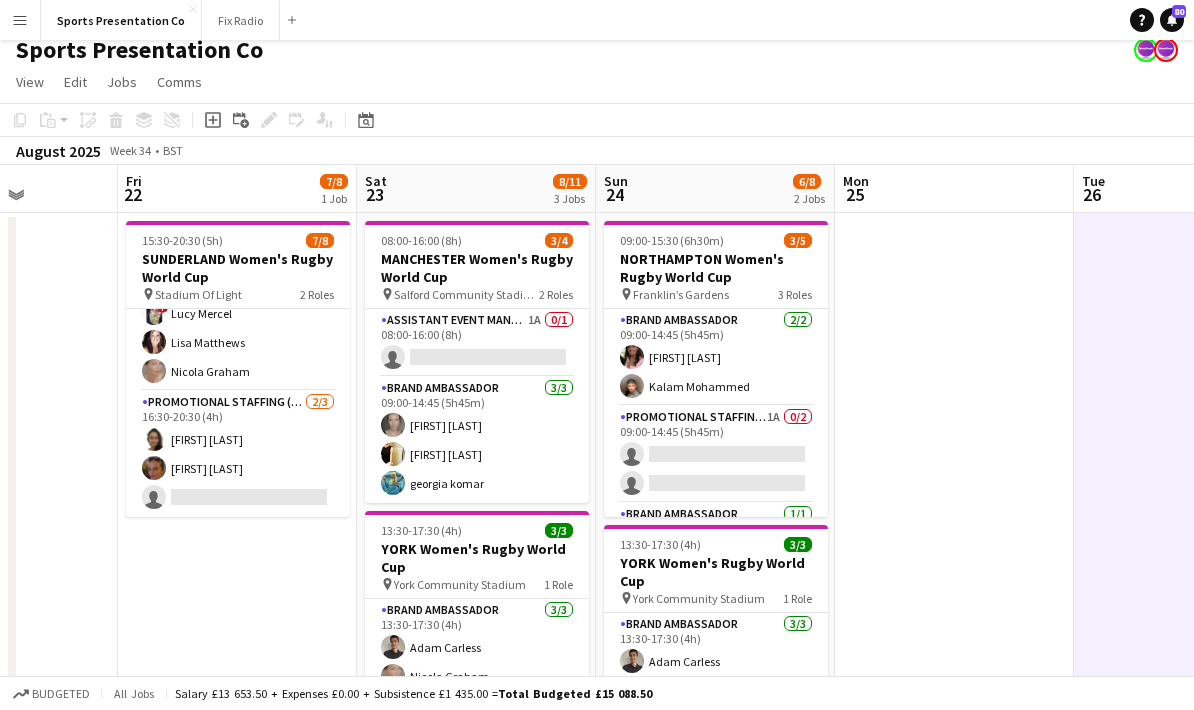 drag, startPoint x: 942, startPoint y: 434, endPoint x: 717, endPoint y: 435, distance: 225.00223 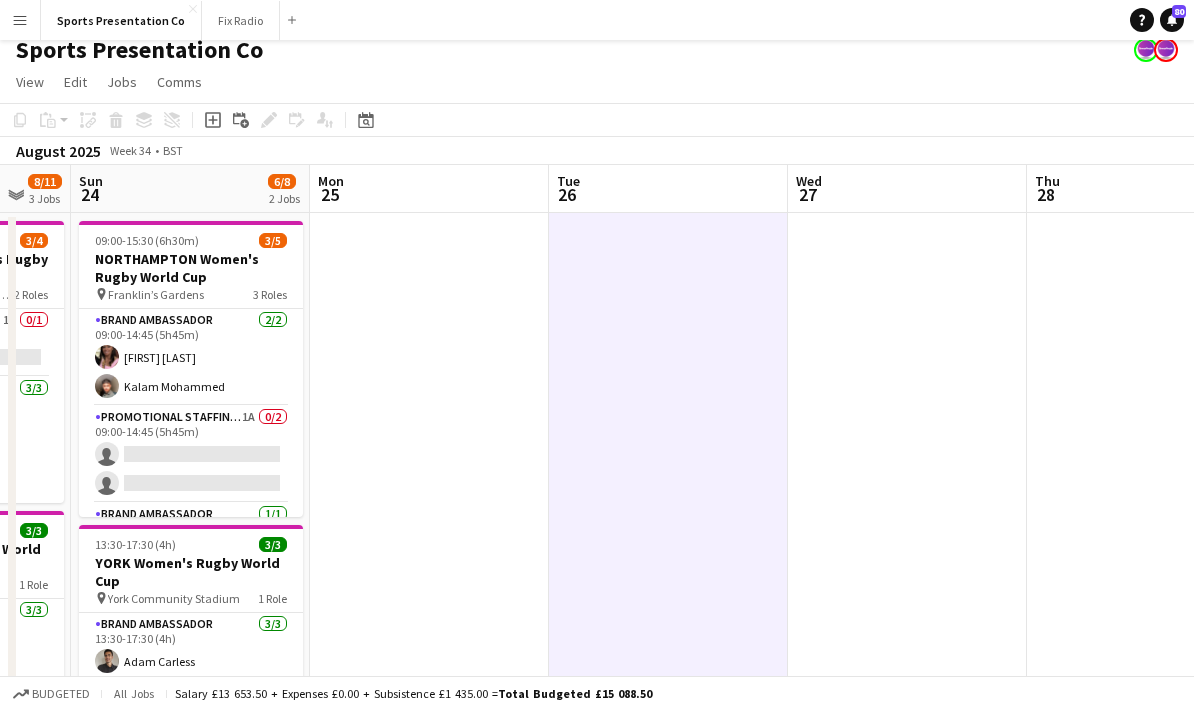 drag, startPoint x: 998, startPoint y: 421, endPoint x: 738, endPoint y: 436, distance: 260.43234 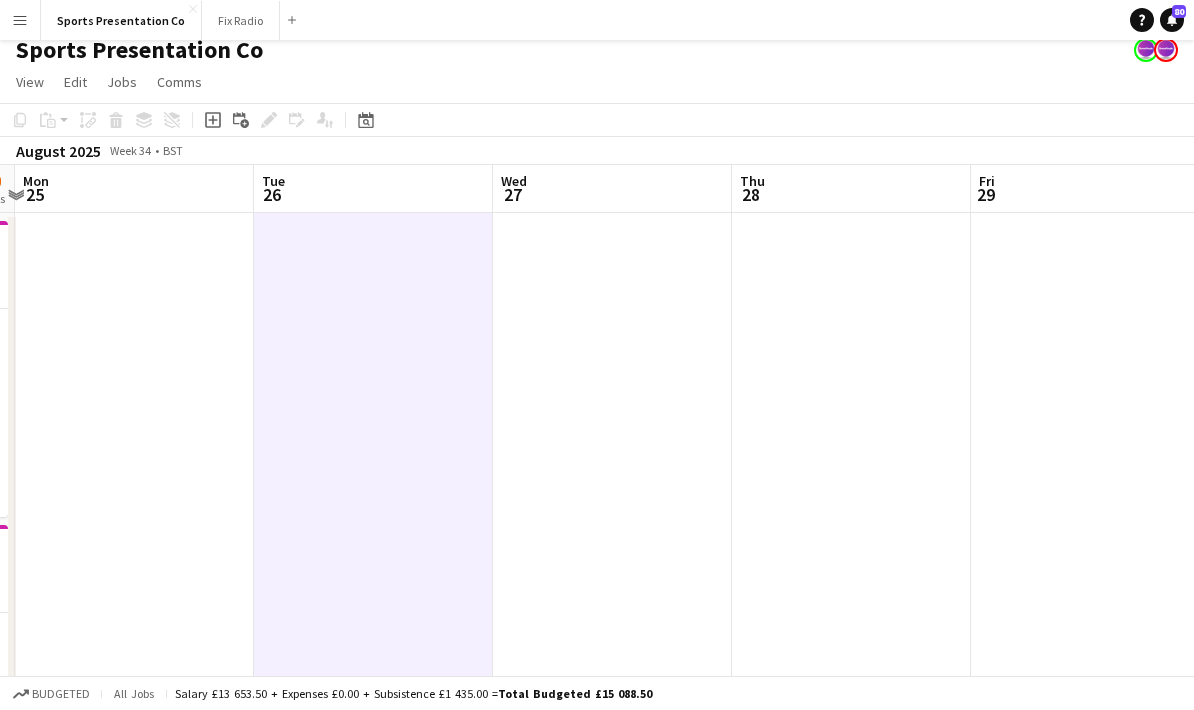 drag, startPoint x: 911, startPoint y: 426, endPoint x: 656, endPoint y: 441, distance: 255.4408 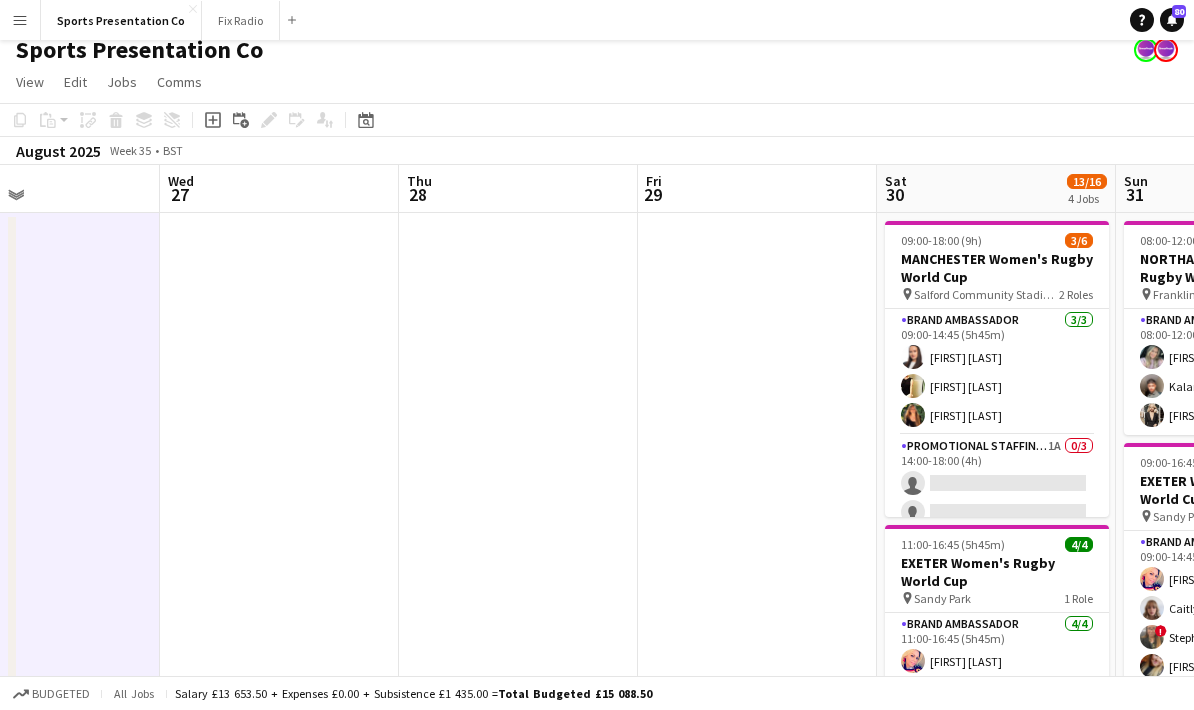 drag, startPoint x: 959, startPoint y: 412, endPoint x: 633, endPoint y: 441, distance: 327.28732 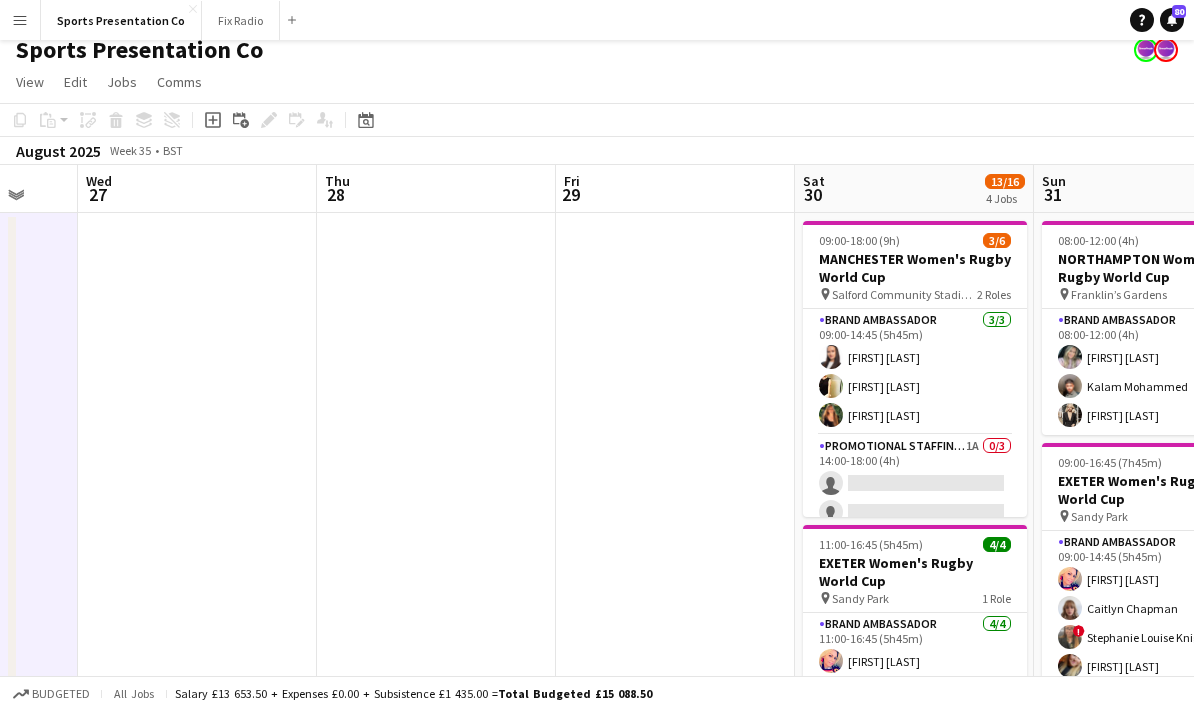 scroll, scrollTop: 0, scrollLeft: 685, axis: horizontal 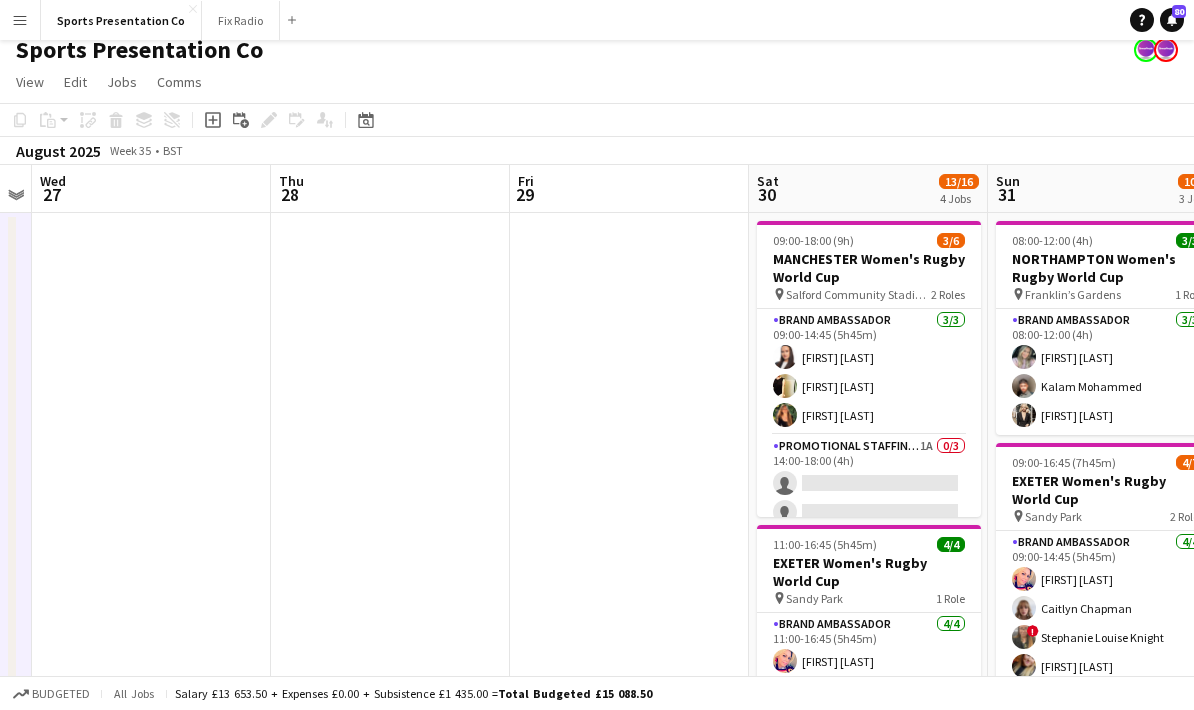drag, startPoint x: 702, startPoint y: 449, endPoint x: 574, endPoint y: 465, distance: 128.99612 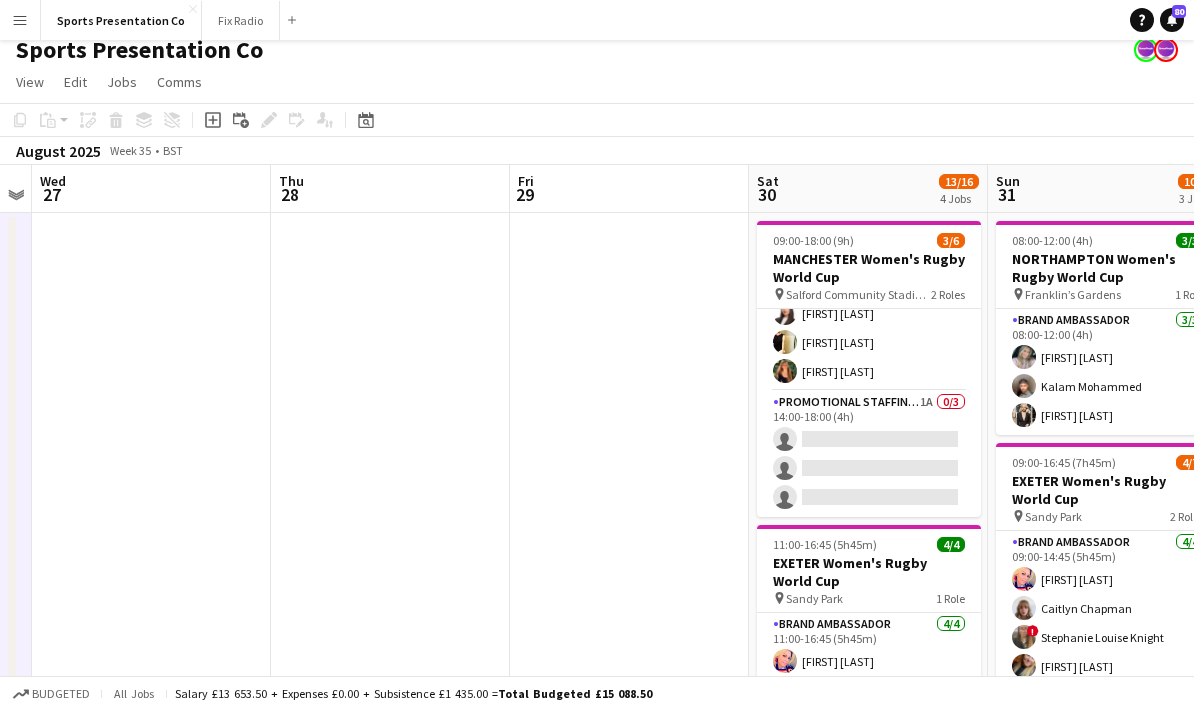 scroll, scrollTop: 44, scrollLeft: 0, axis: vertical 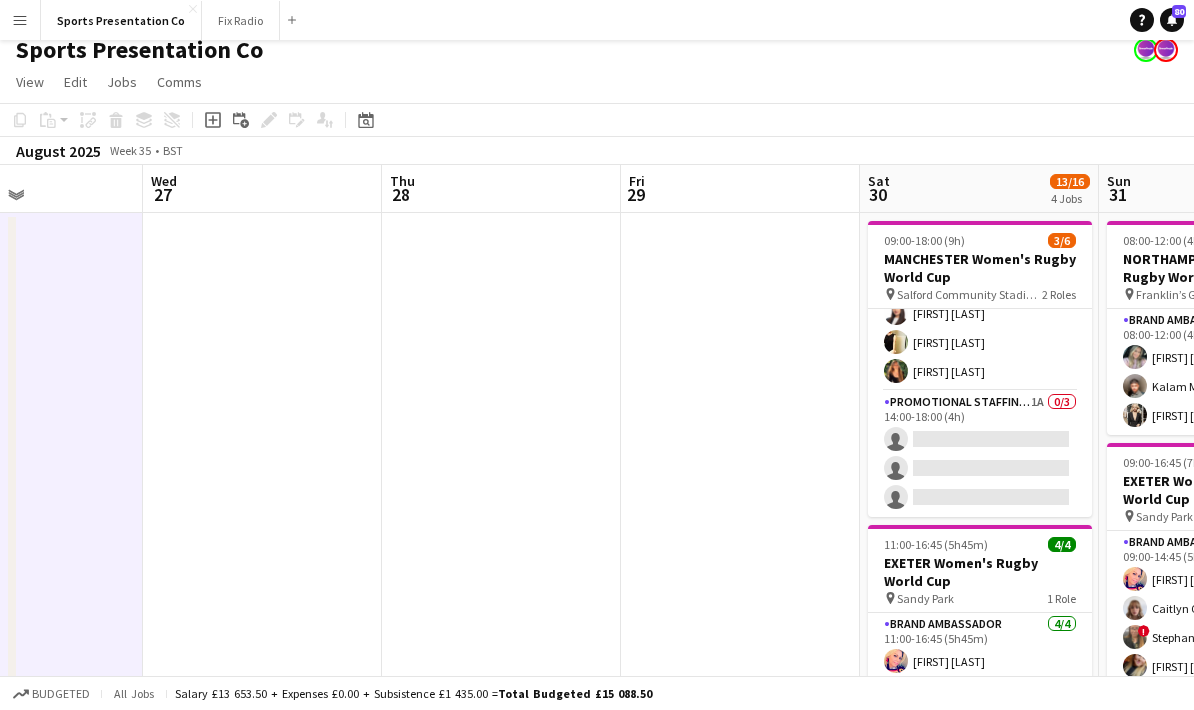 drag, startPoint x: 636, startPoint y: 491, endPoint x: 508, endPoint y: 475, distance: 128.99612 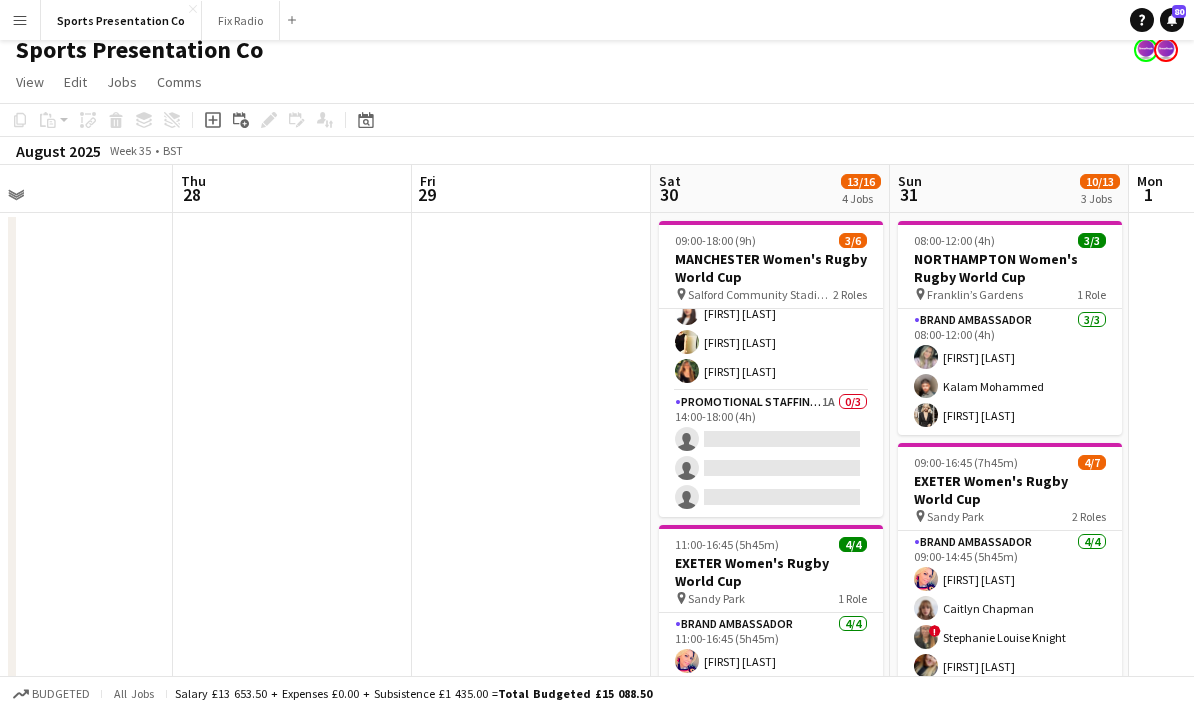 drag, startPoint x: 426, startPoint y: 463, endPoint x: 617, endPoint y: 453, distance: 191.2616 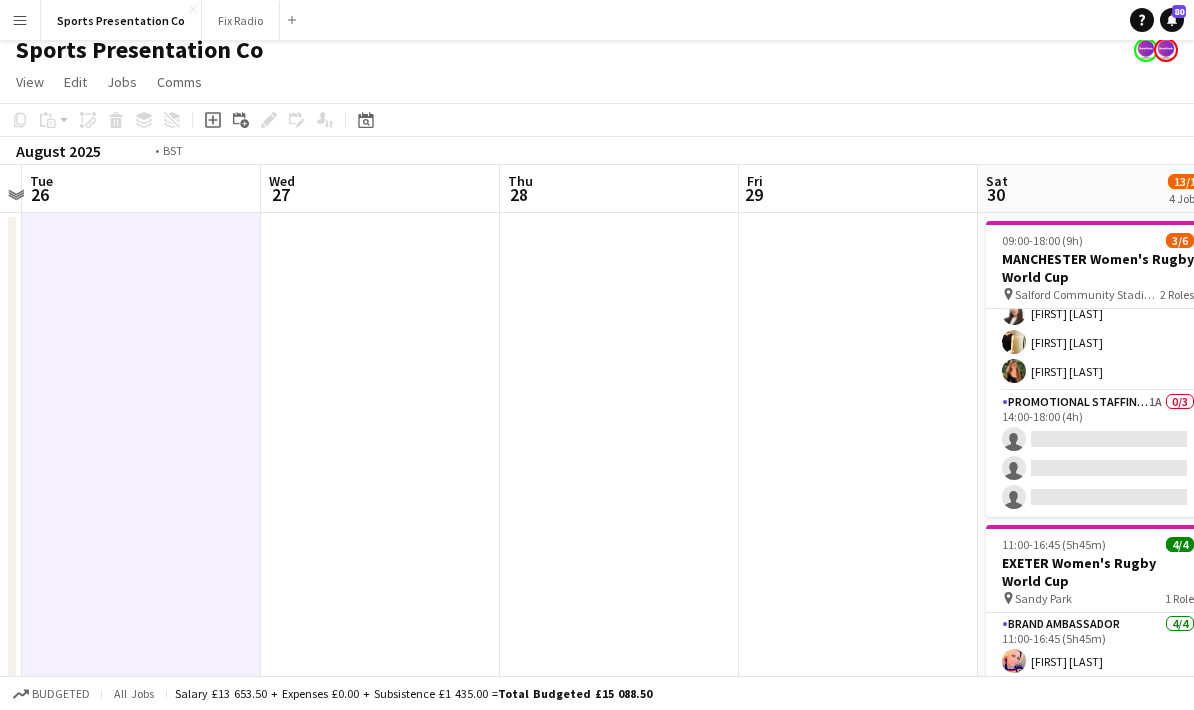 drag, startPoint x: 323, startPoint y: 465, endPoint x: 579, endPoint y: 471, distance: 256.0703 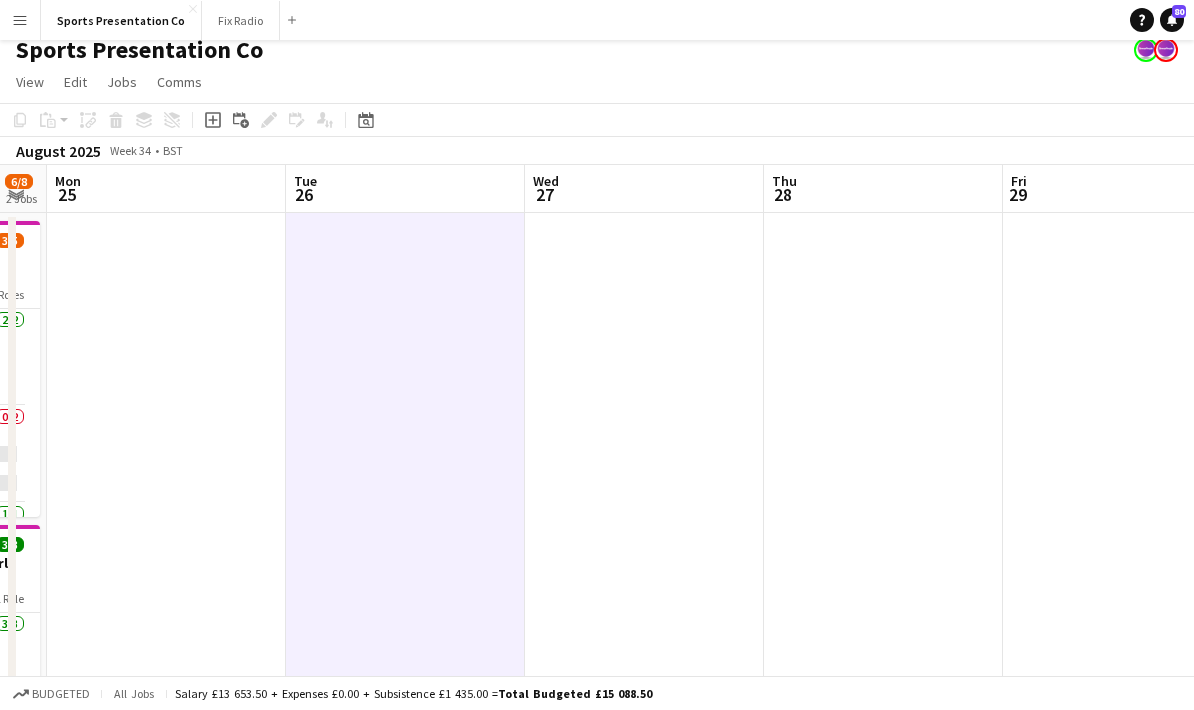 drag, startPoint x: 398, startPoint y: 473, endPoint x: 482, endPoint y: 466, distance: 84.29116 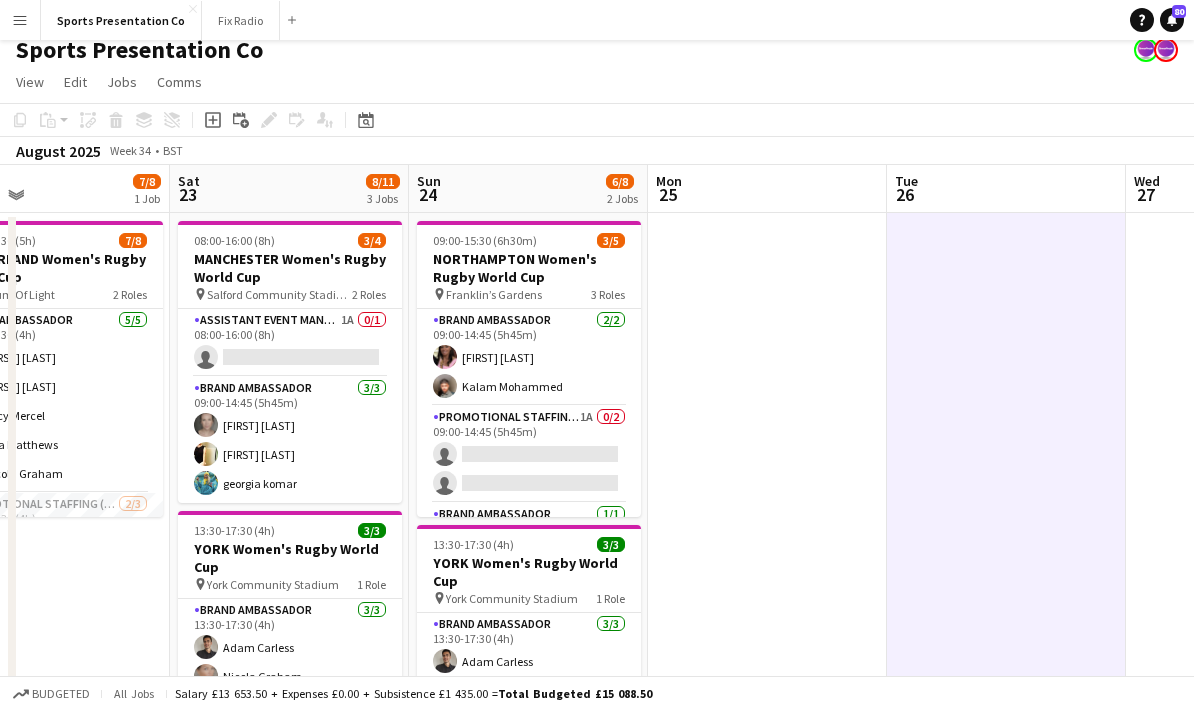 scroll, scrollTop: 0, scrollLeft: 487, axis: horizontal 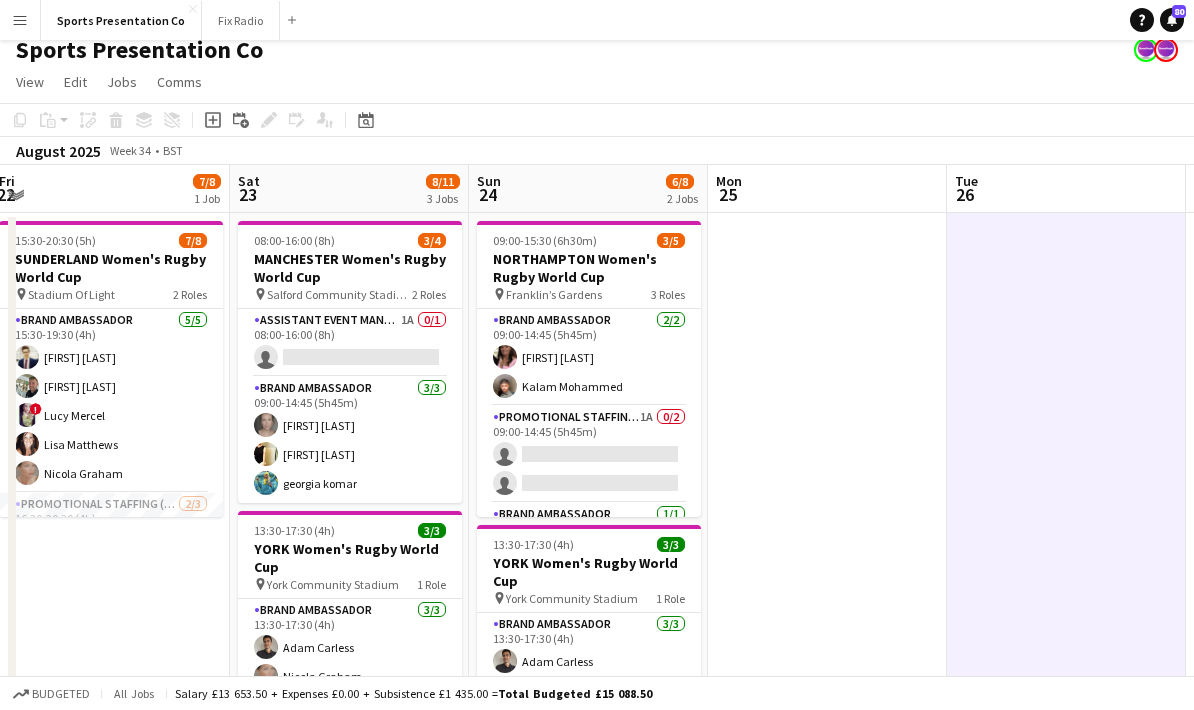 drag, startPoint x: 463, startPoint y: 469, endPoint x: 796, endPoint y: 455, distance: 333.29416 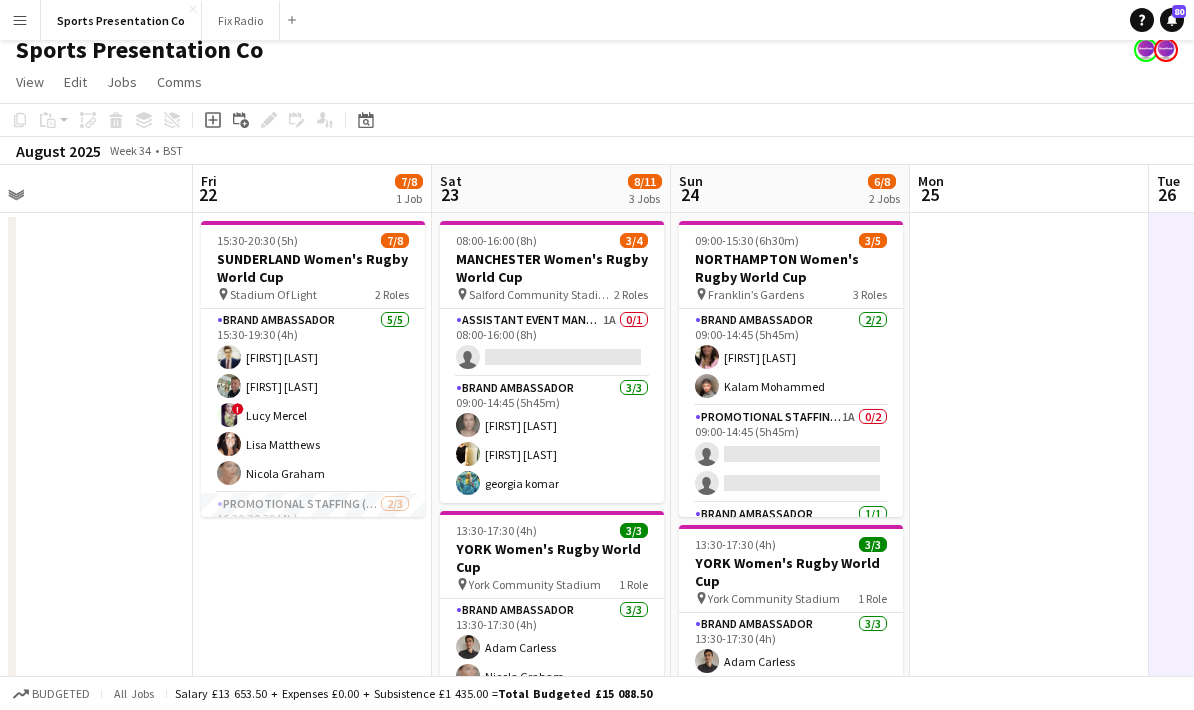 scroll, scrollTop: 0, scrollLeft: 514, axis: horizontal 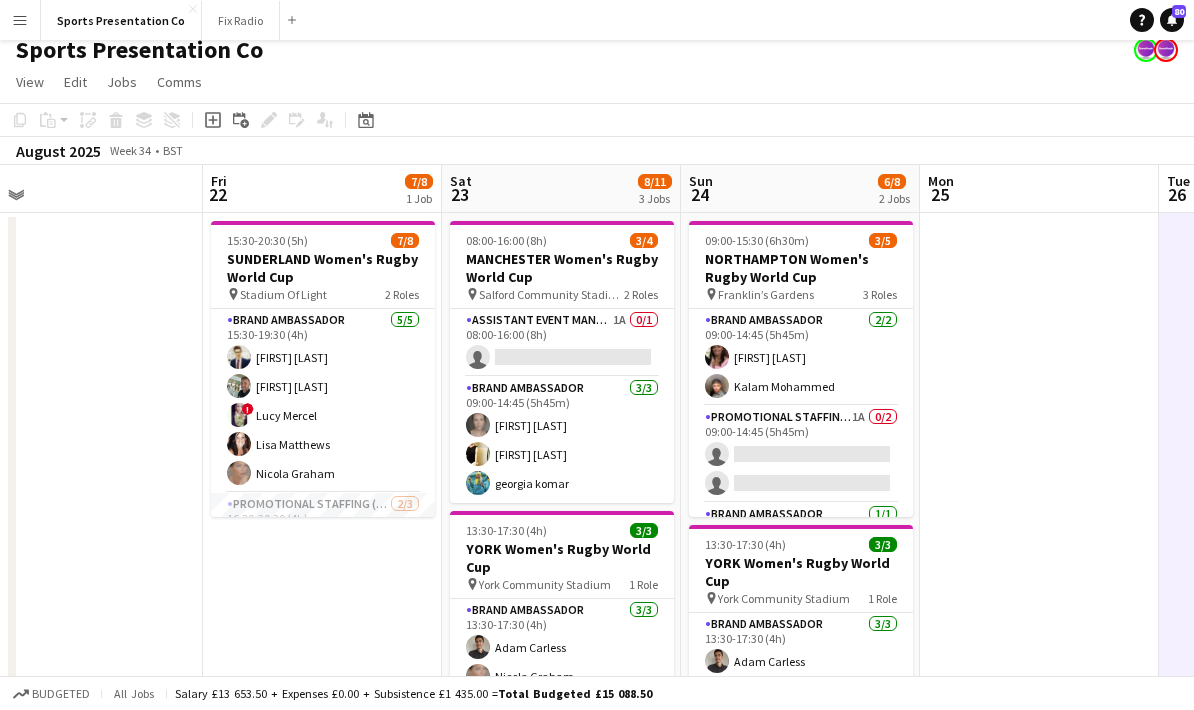 drag, startPoint x: 119, startPoint y: 600, endPoint x: 331, endPoint y: 573, distance: 213.71242 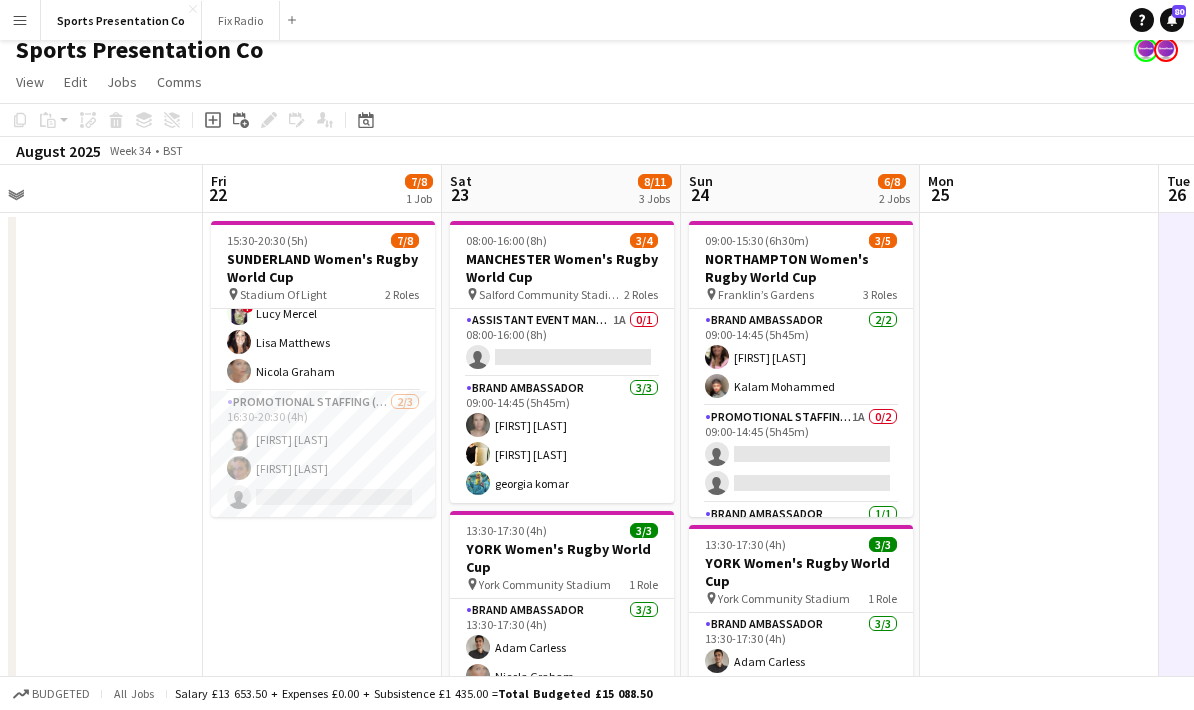 scroll, scrollTop: 102, scrollLeft: 0, axis: vertical 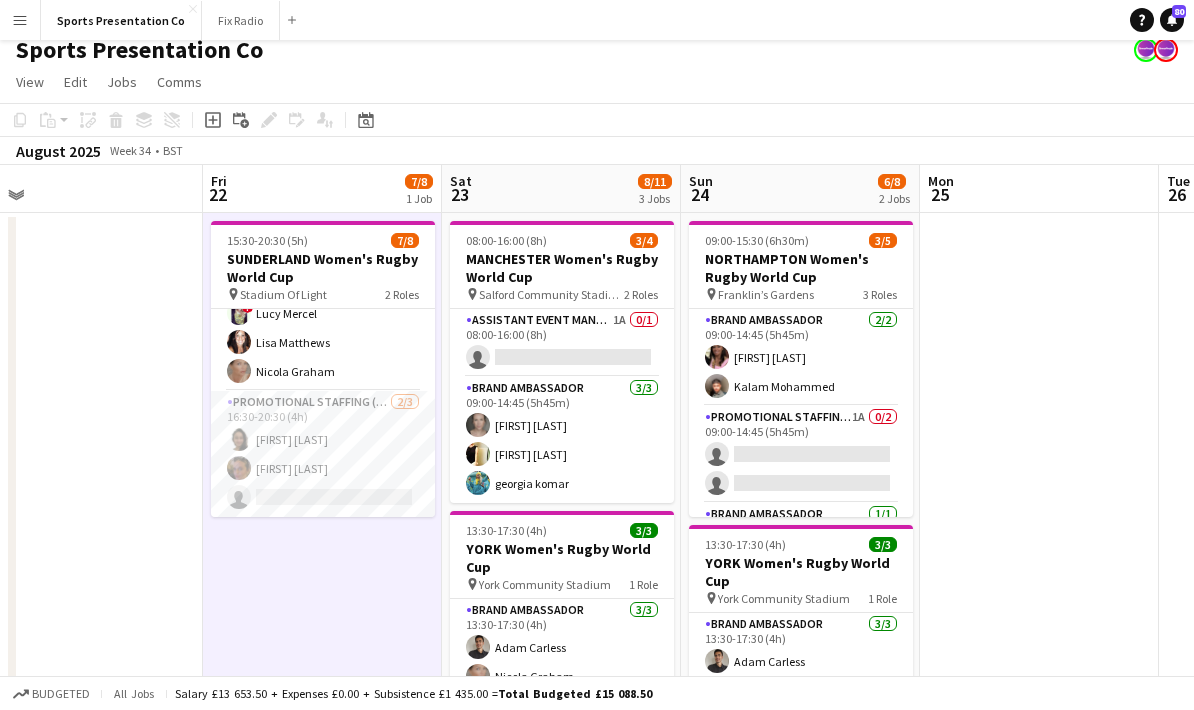 click at bounding box center (1039, 735) 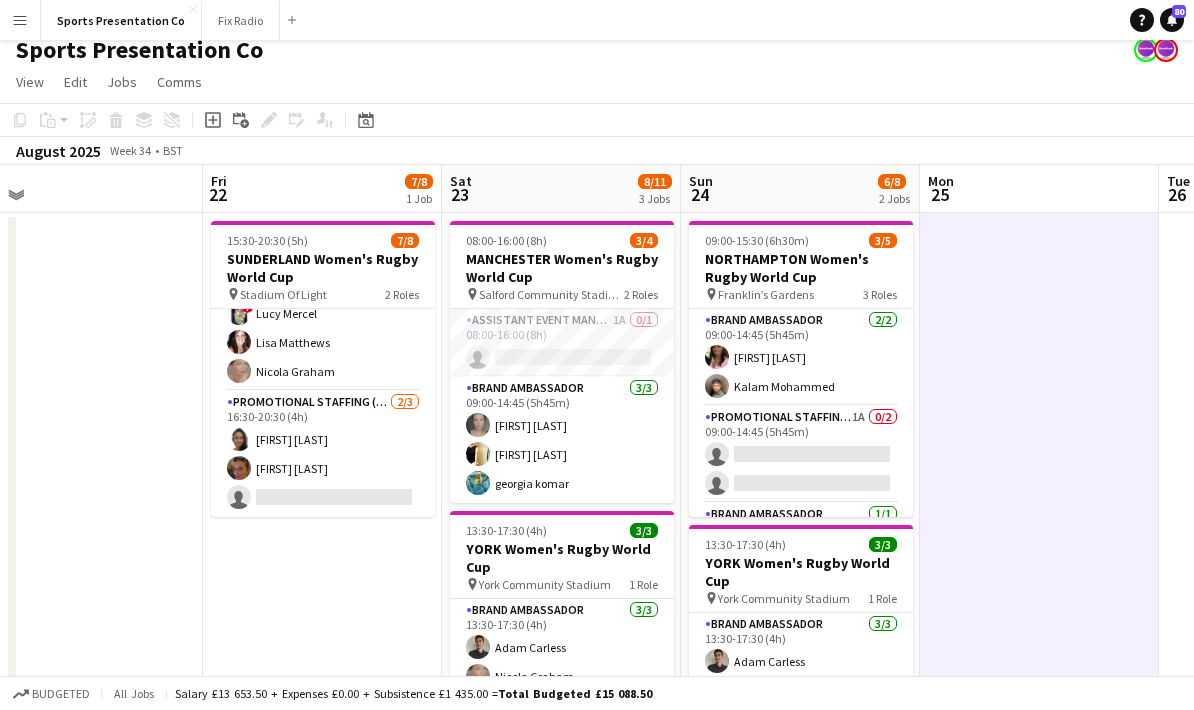 click at bounding box center (1039, 735) 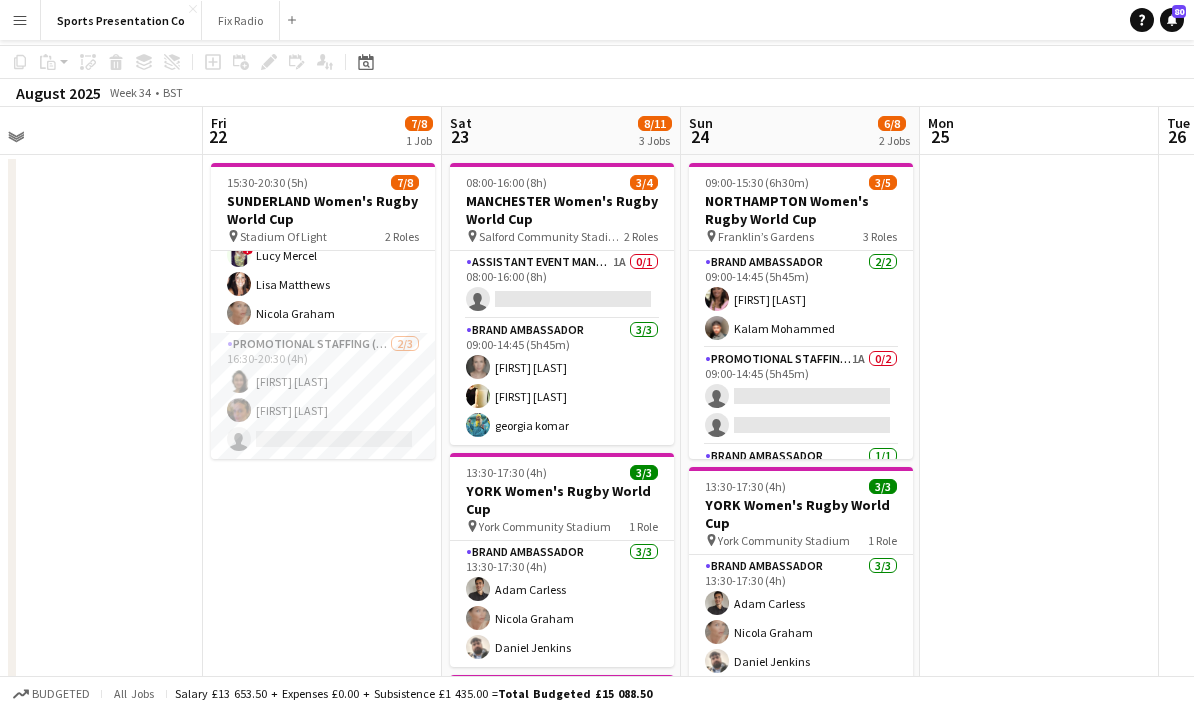 scroll, scrollTop: 29, scrollLeft: 0, axis: vertical 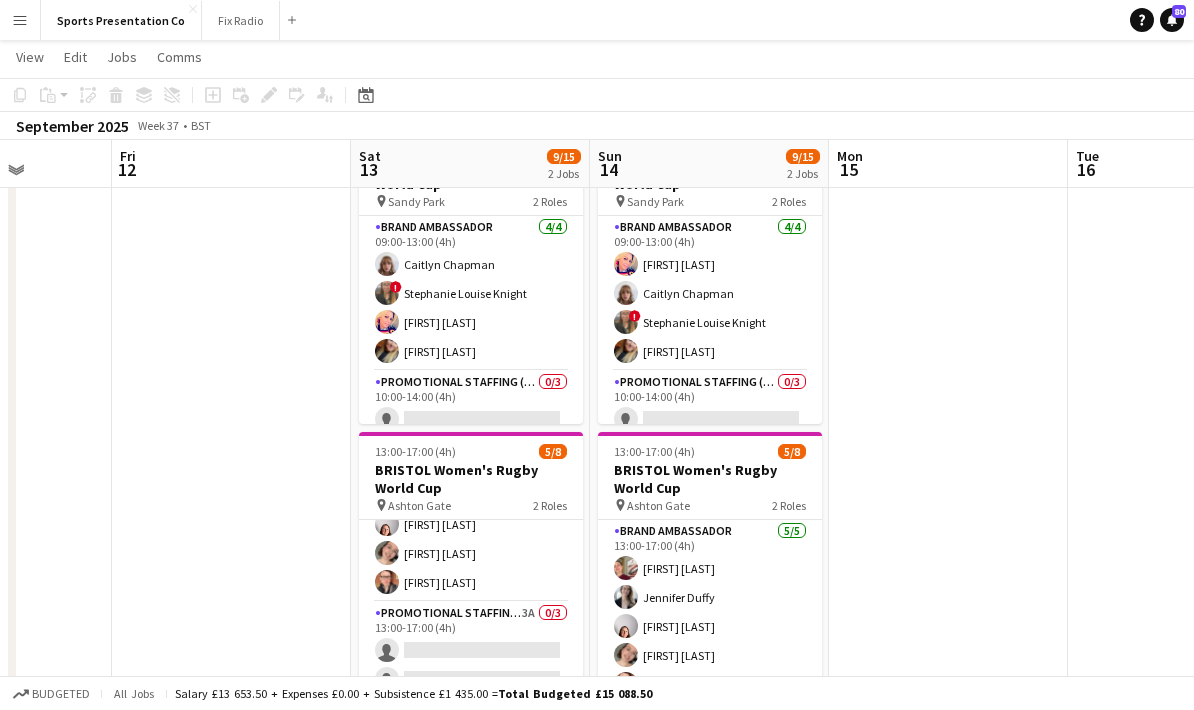 click at bounding box center [948, 642] 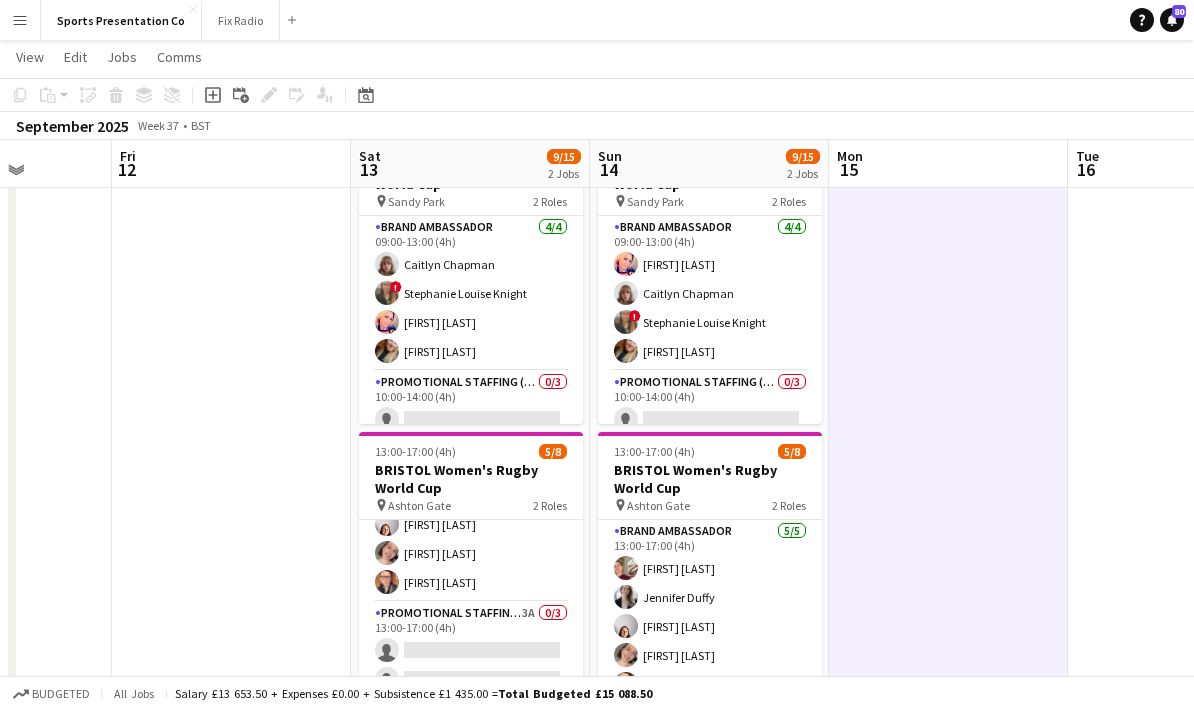 scroll, scrollTop: 102, scrollLeft: 0, axis: vertical 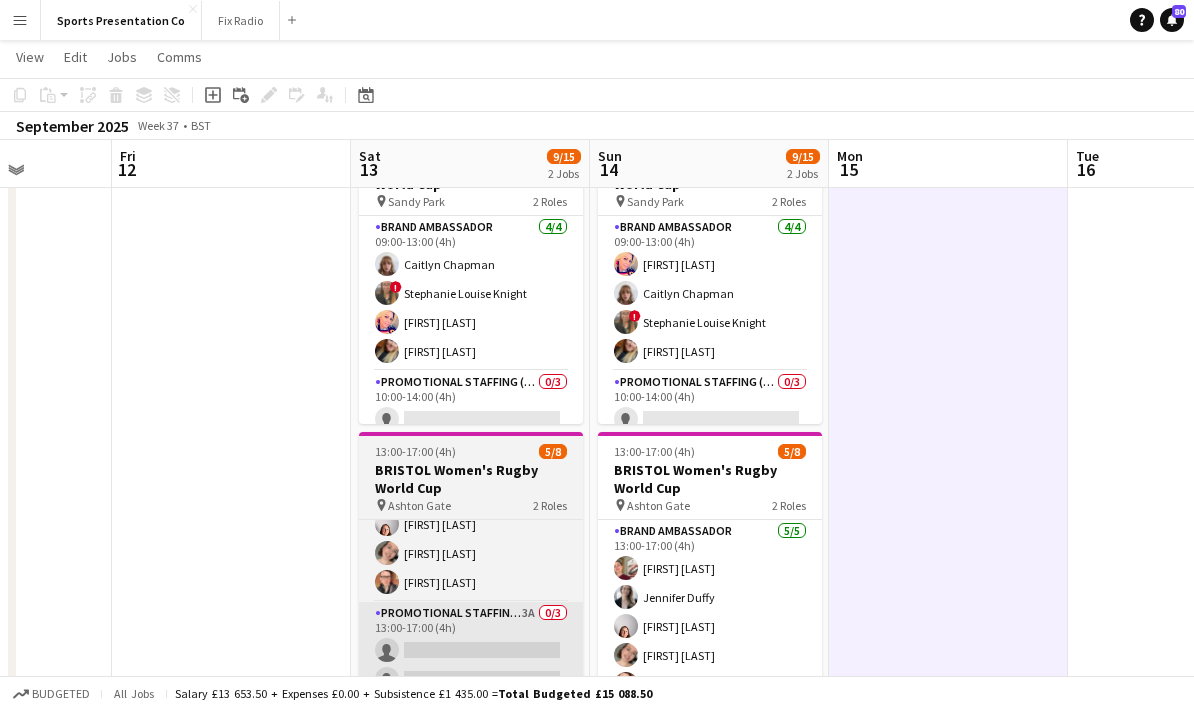 click on "Promotional Staffing (Brand Ambassadors)   3A   0/3   13:00-17:00 (4h)
single-neutral-actions
single-neutral-actions
single-neutral-actions" at bounding box center [471, 665] 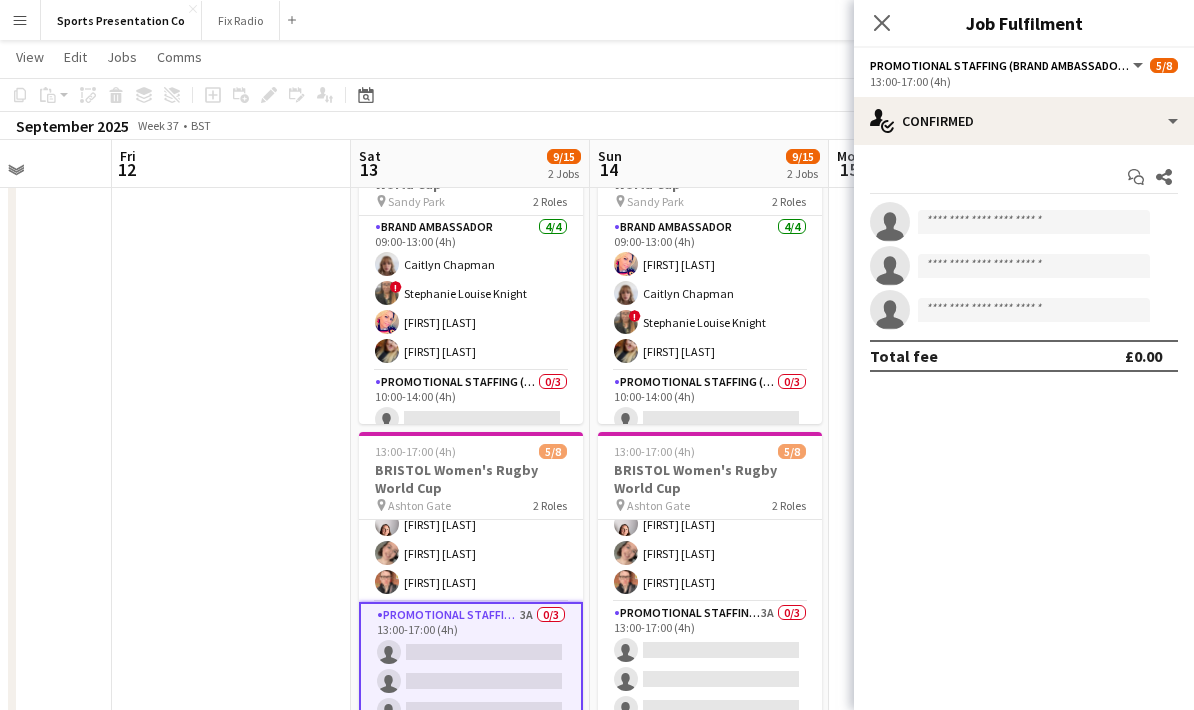 scroll, scrollTop: 102, scrollLeft: 0, axis: vertical 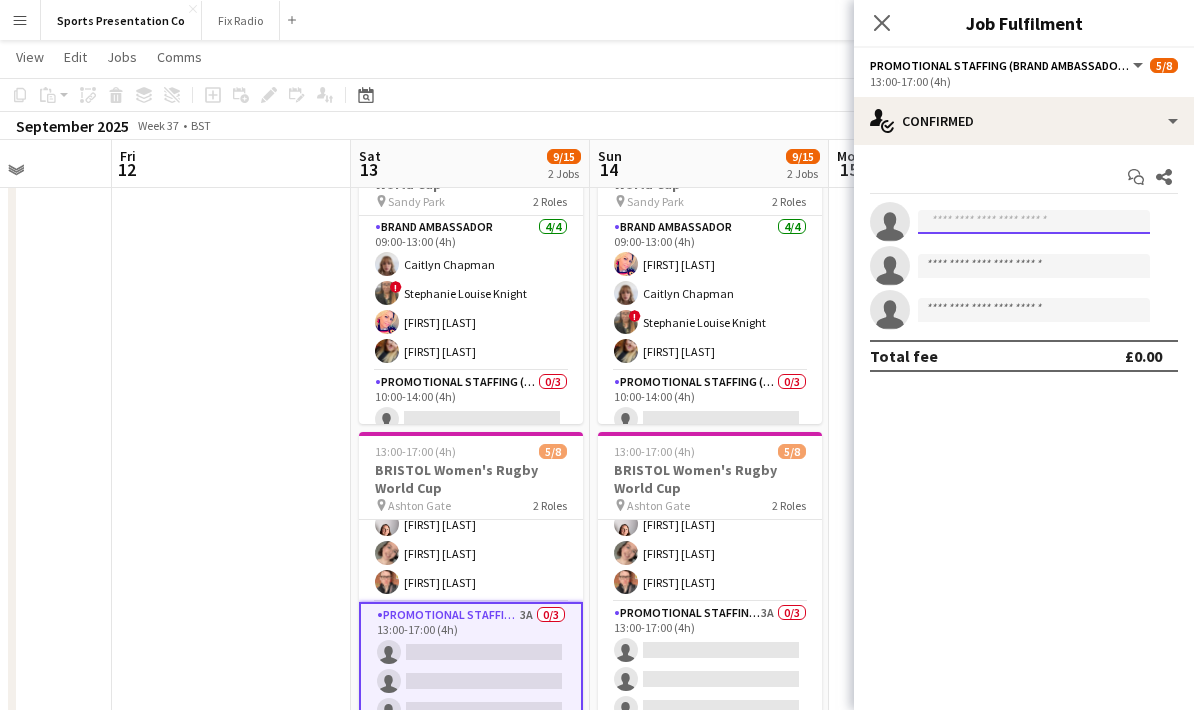 click at bounding box center (1034, 222) 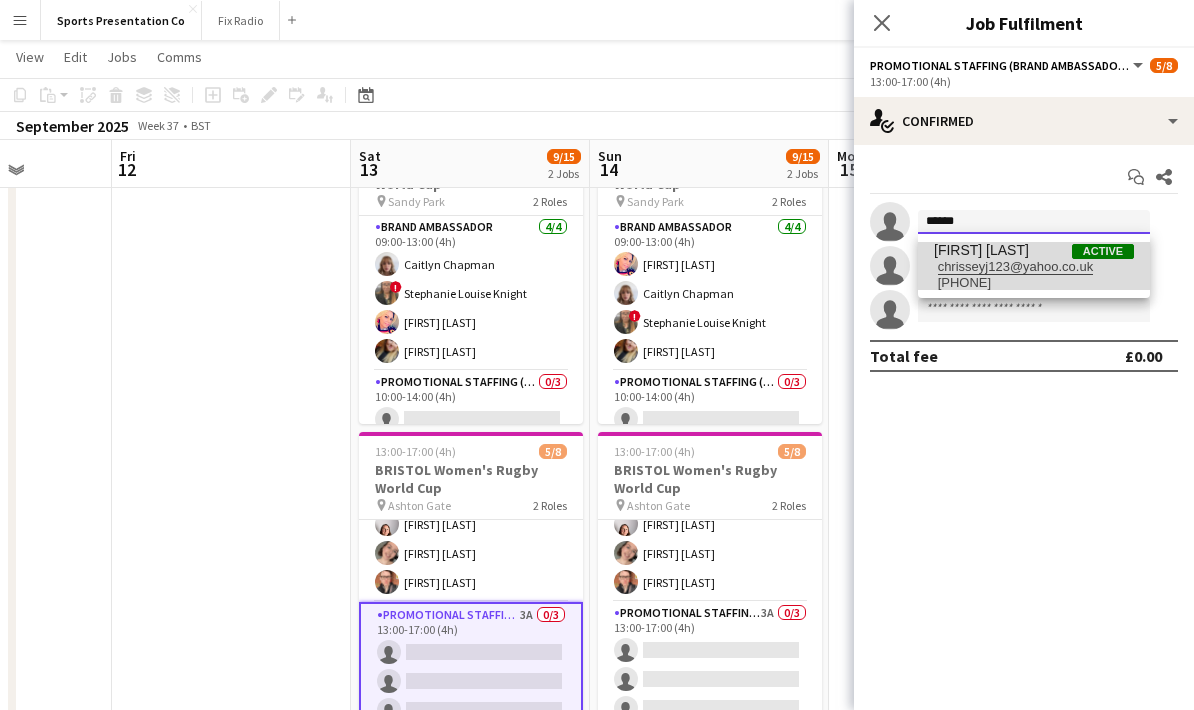 type on "******" 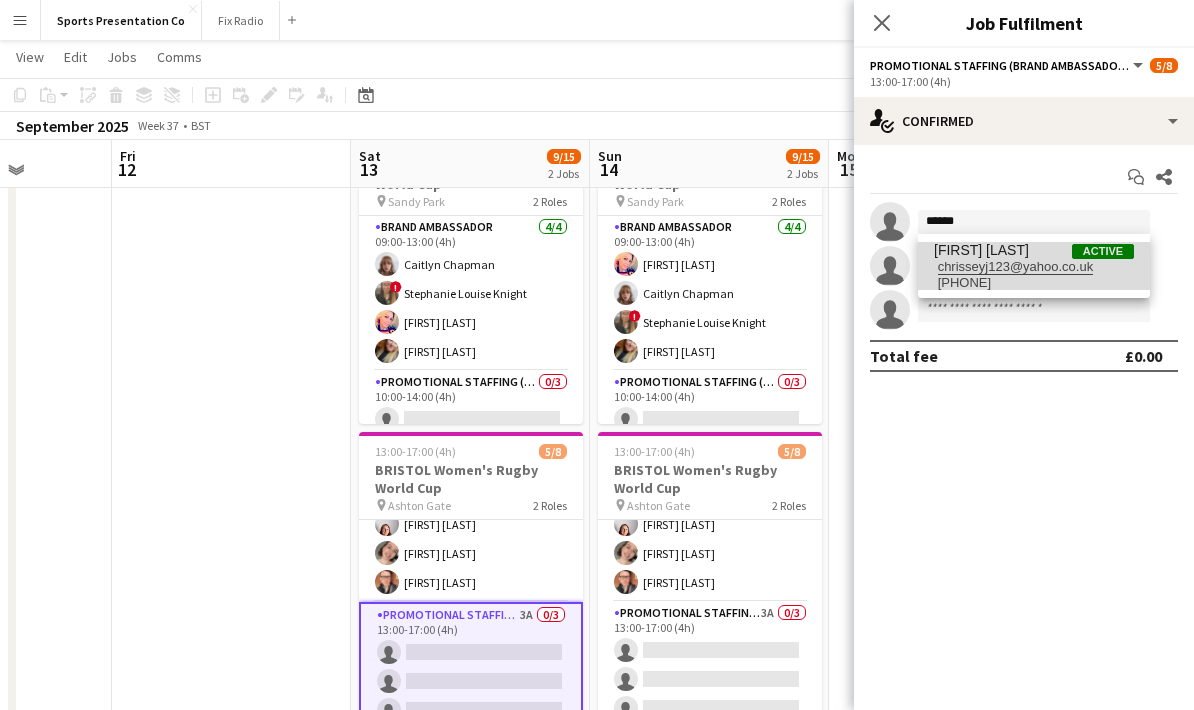 click on "chrisseyj123@yahoo.co.uk" at bounding box center [1034, 267] 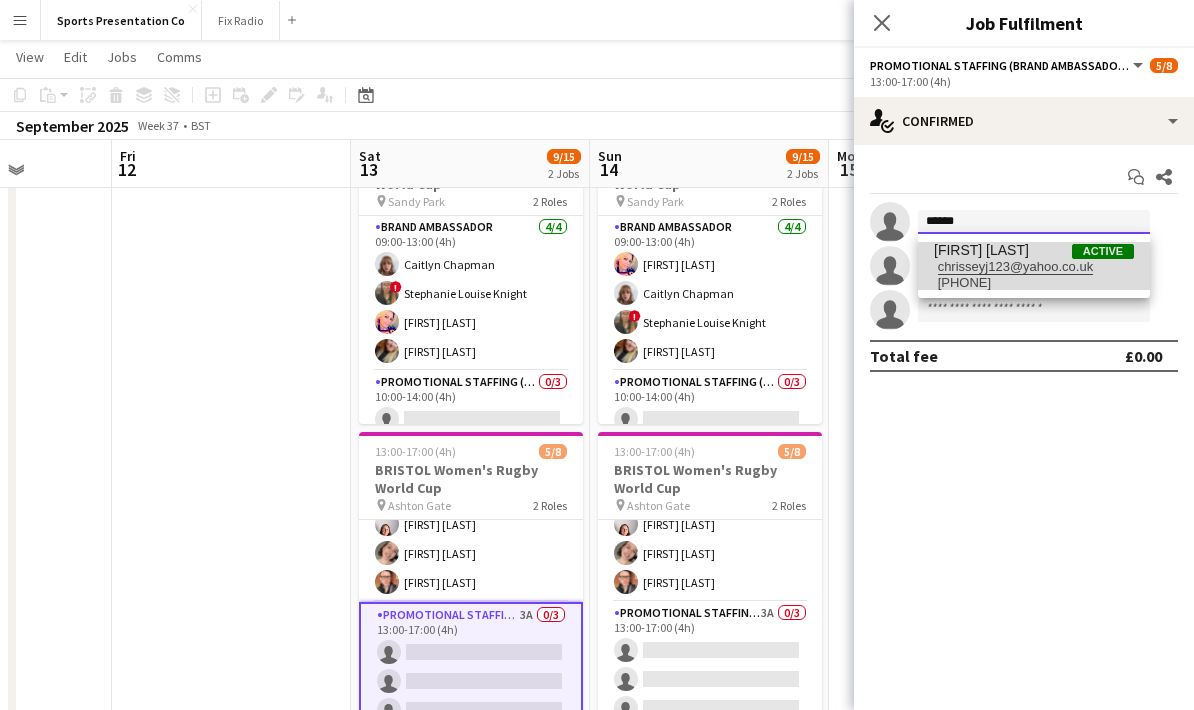 type 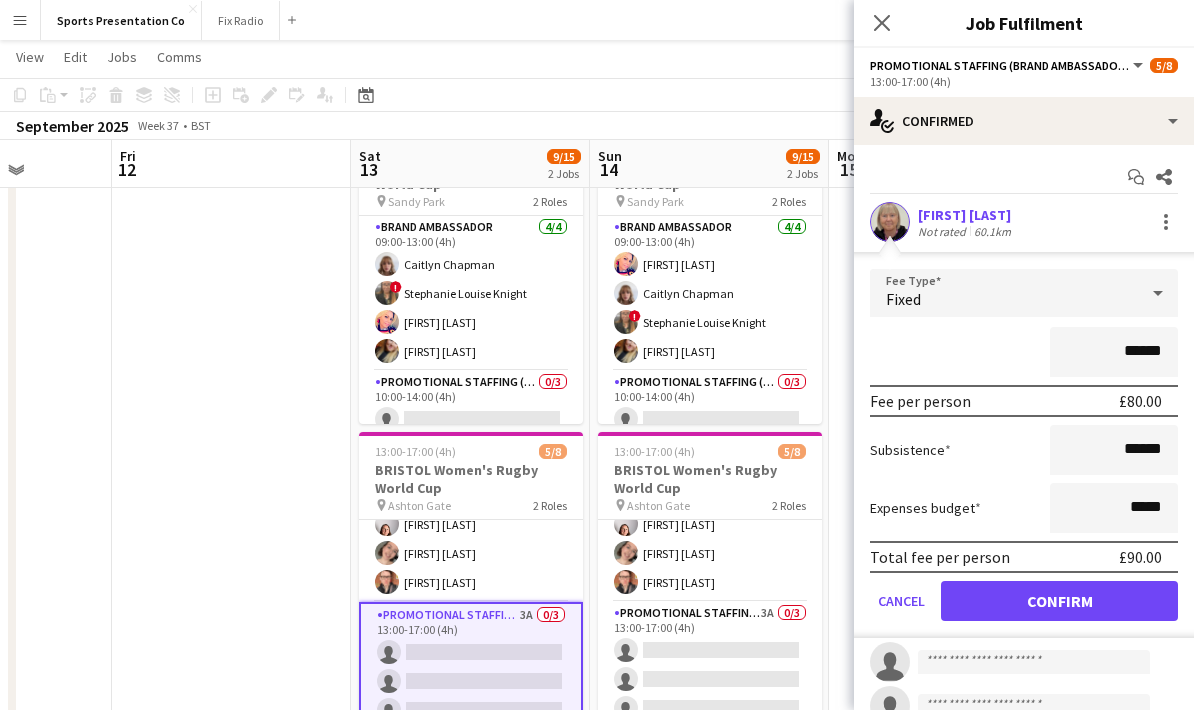 click on "Menu
Boards
Boards   Boards   All jobs   Status
Workforce
Workforce   My Workforce   Recruiting
Comms
Comms
Pay
Pay   Approvals   Payments   Reports   Invoices
Platform Settings
Platform Settings   App settings   Your settings   Profiles
Training Academy
Training Academy
Knowledge Base
Knowledge Base
Product Updates
Product Updates   Log Out   Privacy   Sports Presentation Co
Close
Fix Radio
Close
Add
Help
Notifications
80   Sports Presentation Co   View  Day view expanded Day view collapsed Month view Date picker" at bounding box center (597, 547) 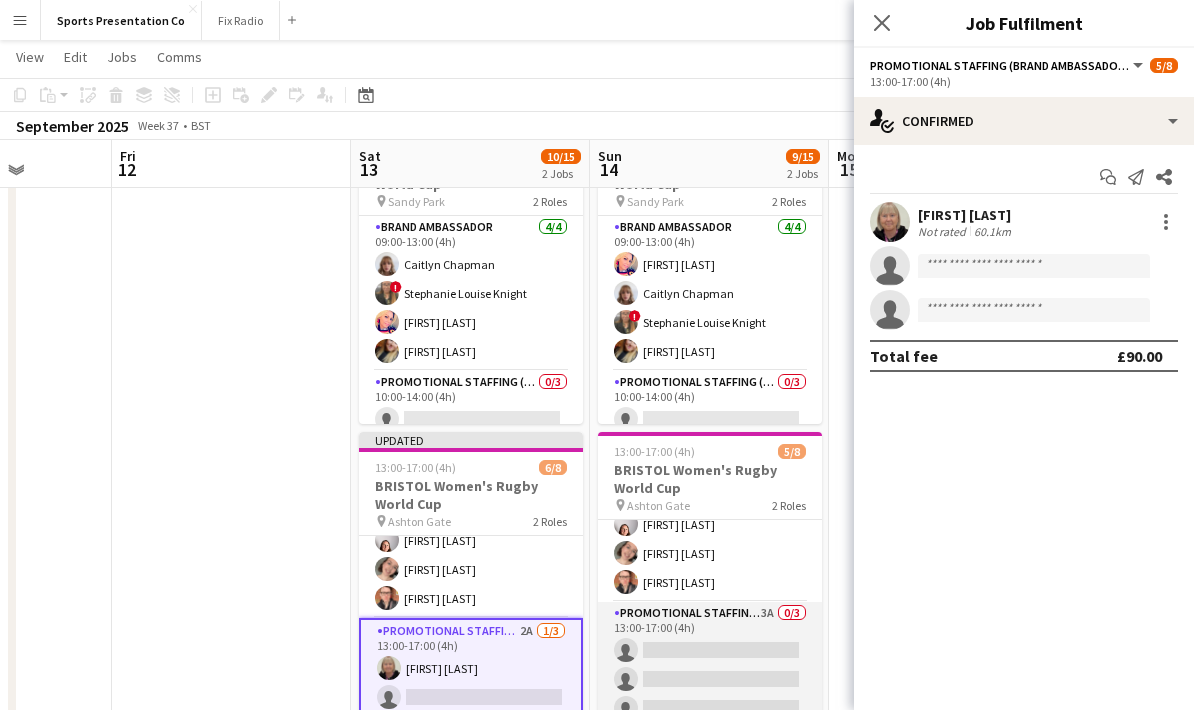click on "Promotional Staffing (Brand Ambassadors)   3A   0/3   13:00-17:00 (4h)
single-neutral-actions
single-neutral-actions
single-neutral-actions" at bounding box center [710, 665] 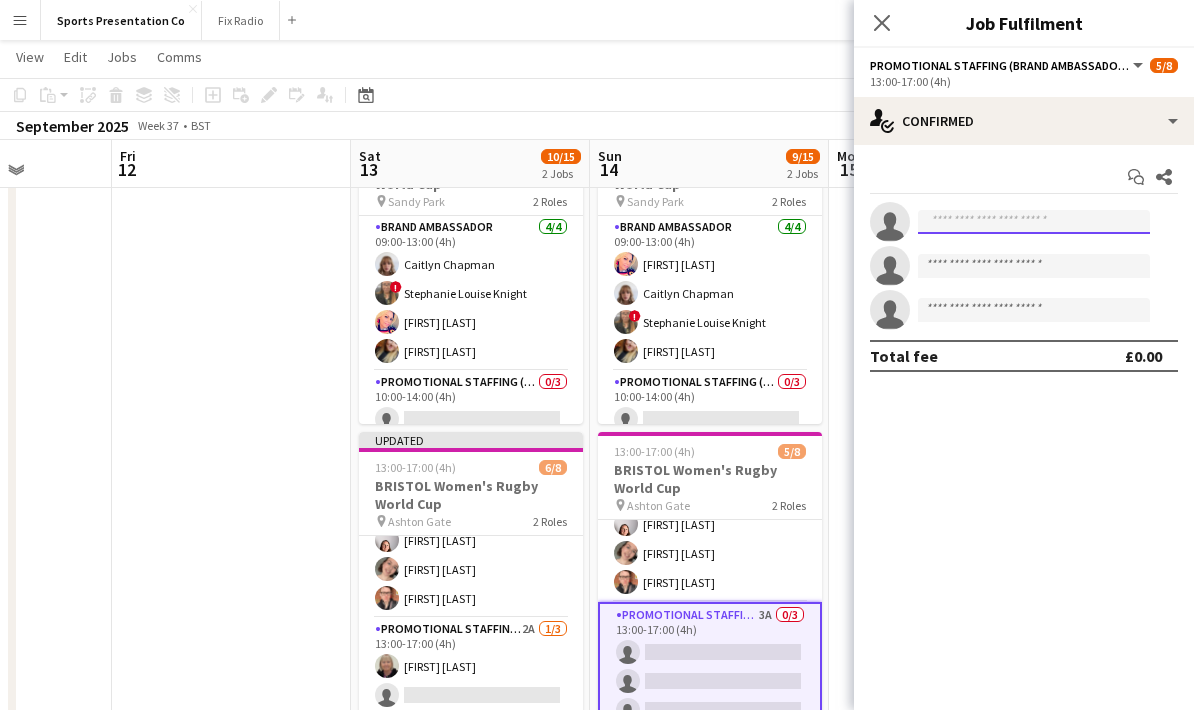 click at bounding box center [1034, 222] 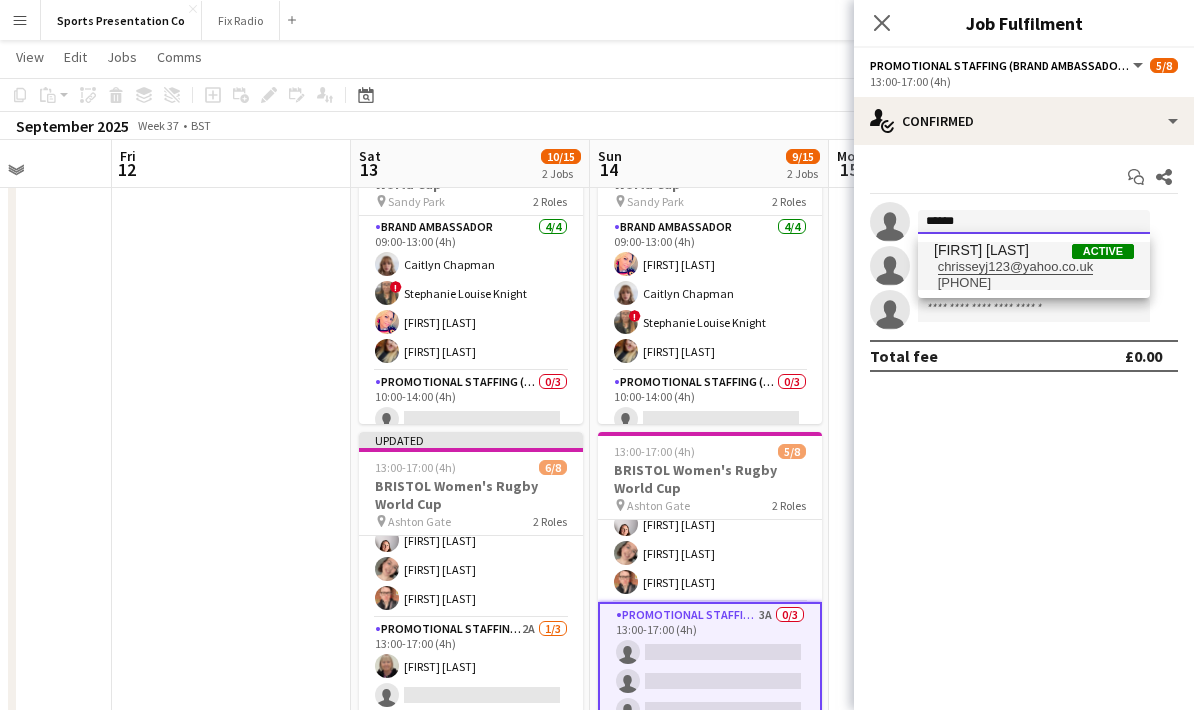 type on "******" 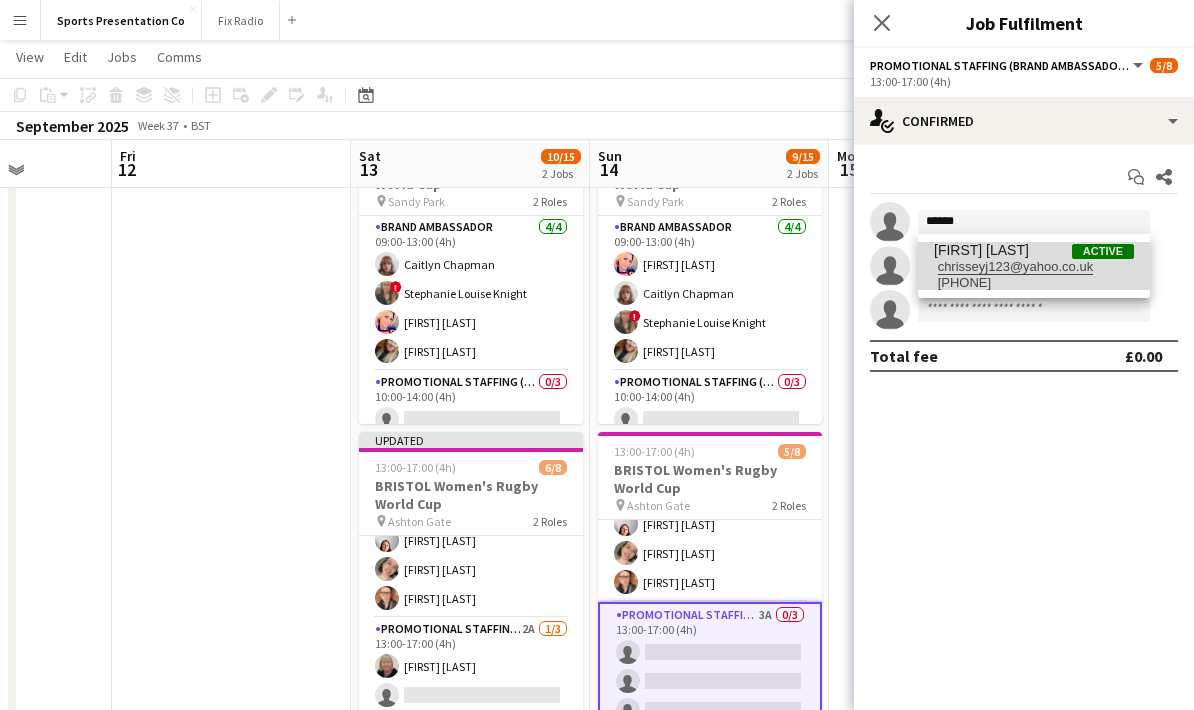 click on "chrisseyj123@yahoo.co.uk" at bounding box center [1034, 267] 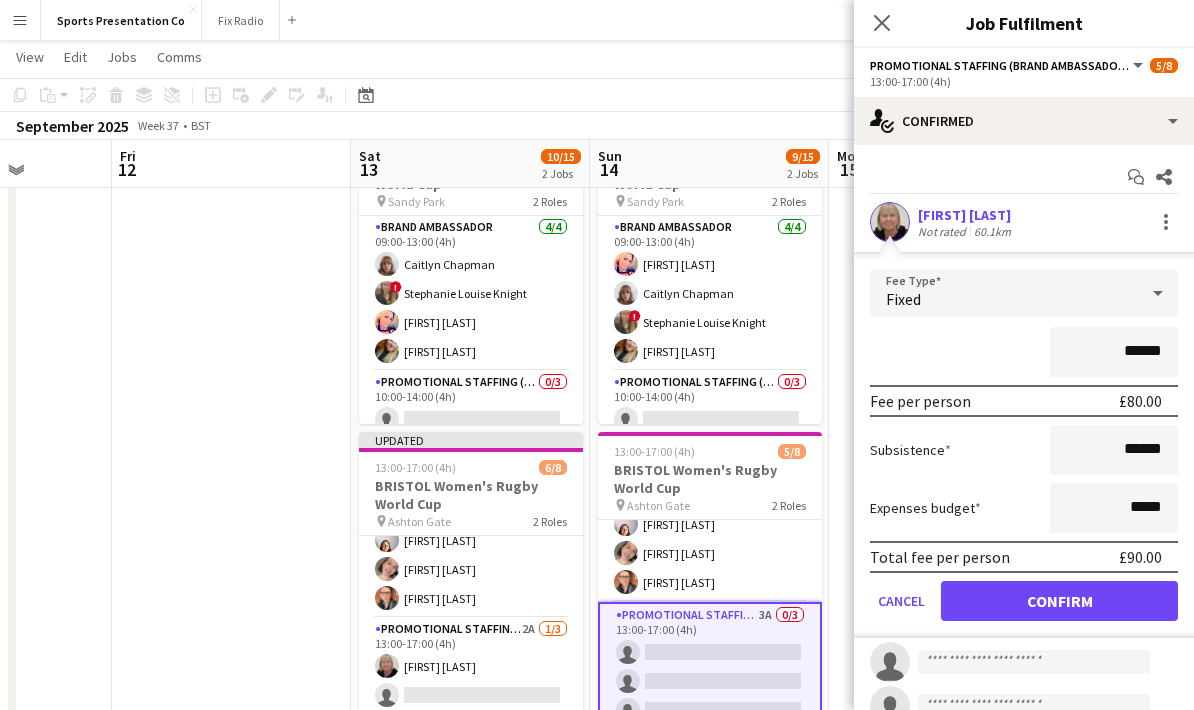 click on "Confirm" at bounding box center [1059, 601] 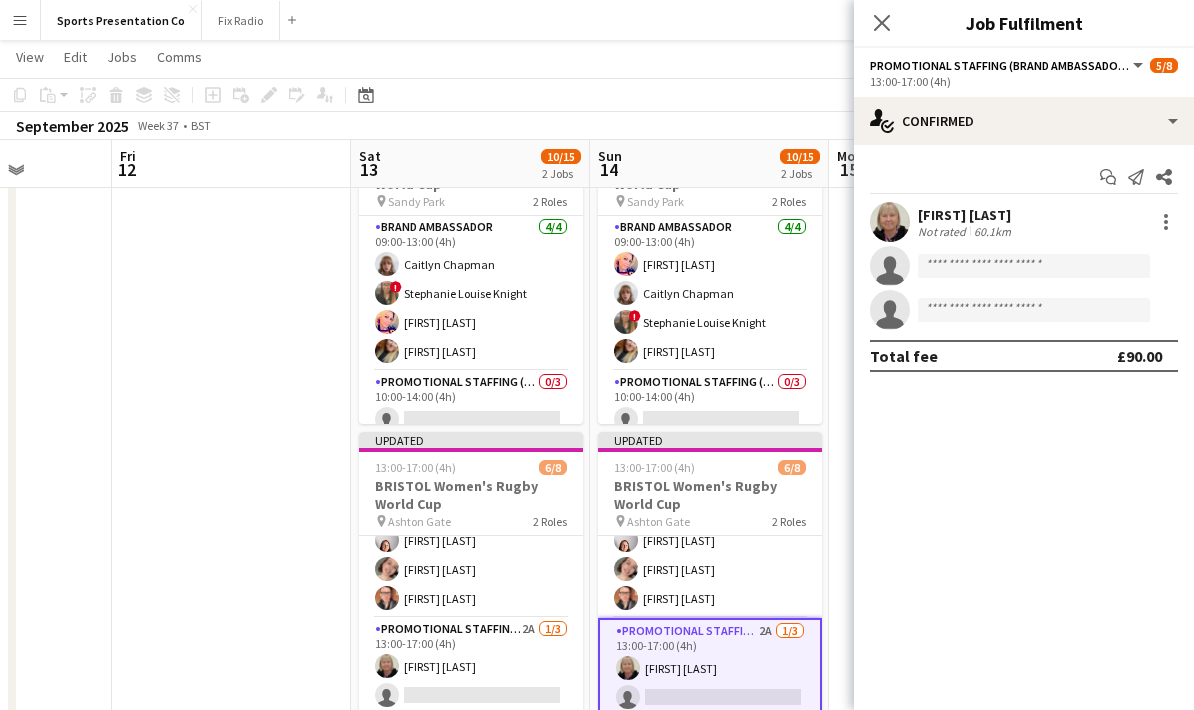 click at bounding box center [231, 642] 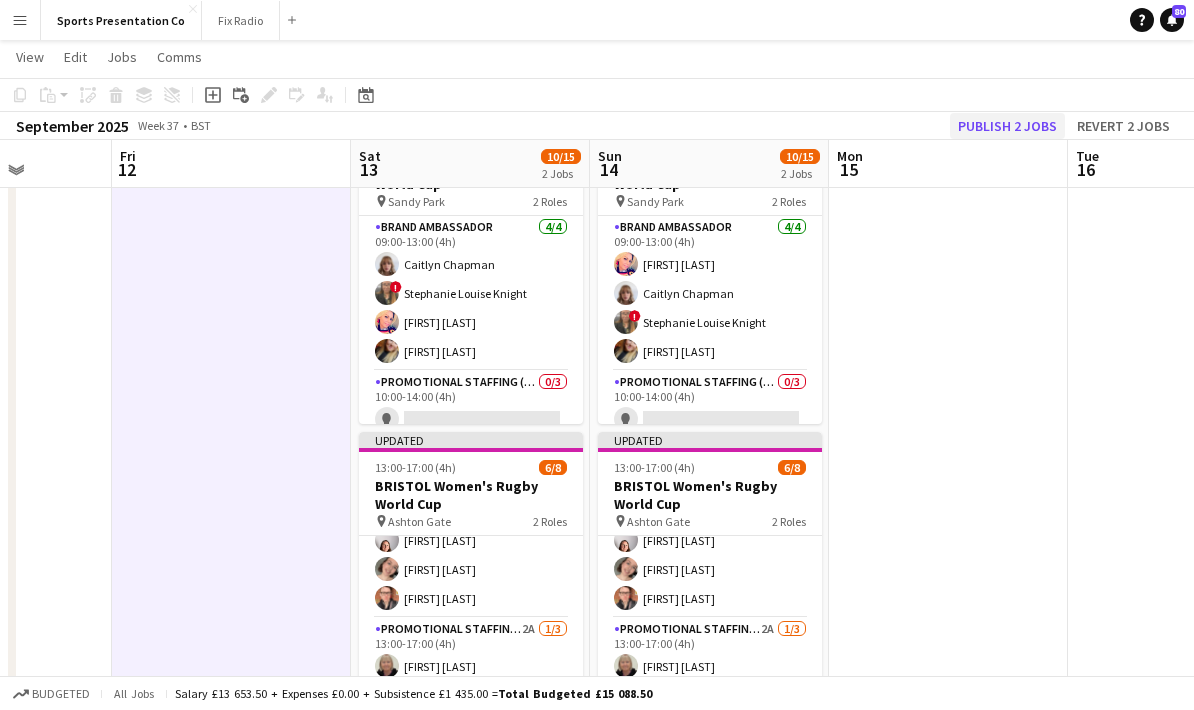 click on "Publish 2 jobs" 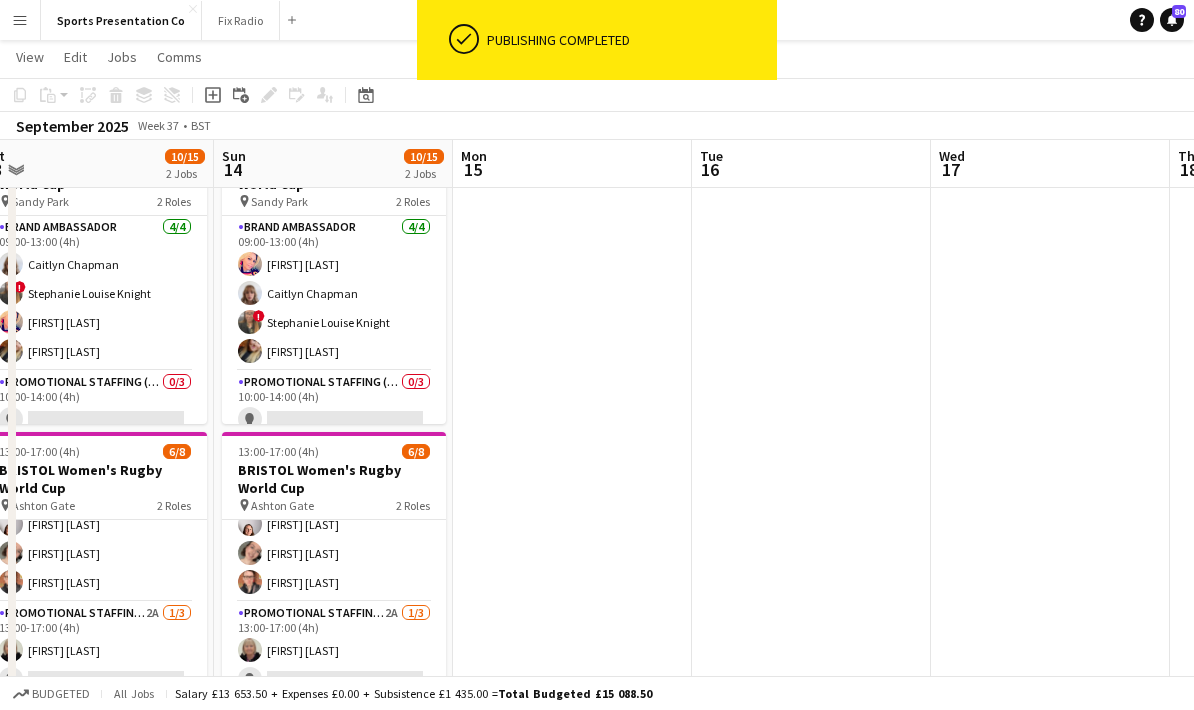 drag, startPoint x: 985, startPoint y: 600, endPoint x: 566, endPoint y: 619, distance: 419.43057 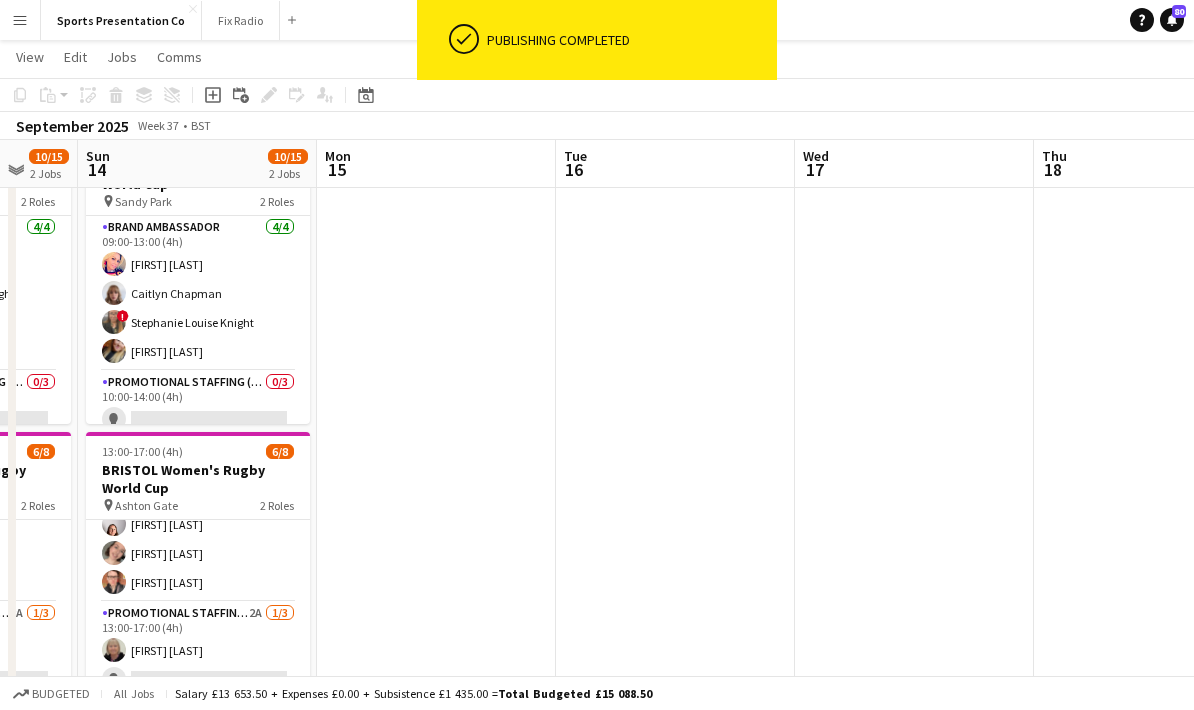 drag, startPoint x: 785, startPoint y: 590, endPoint x: 498, endPoint y: 592, distance: 287.00696 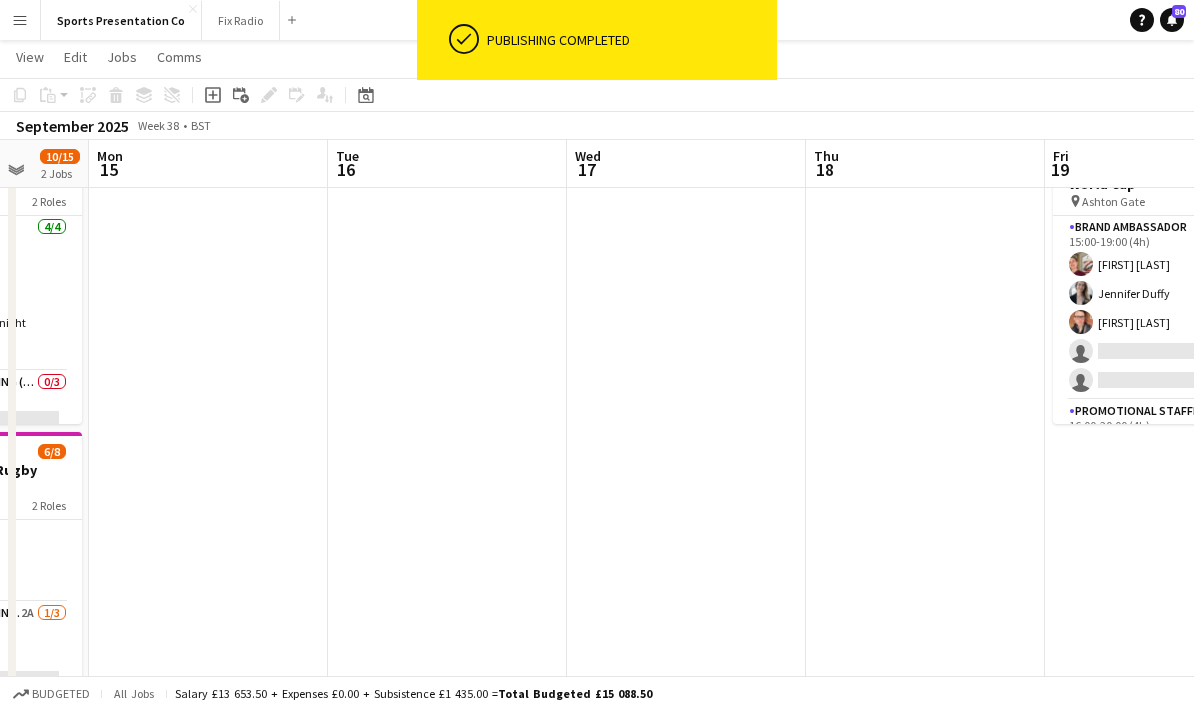 drag, startPoint x: 557, startPoint y: 585, endPoint x: 466, endPoint y: 578, distance: 91.26884 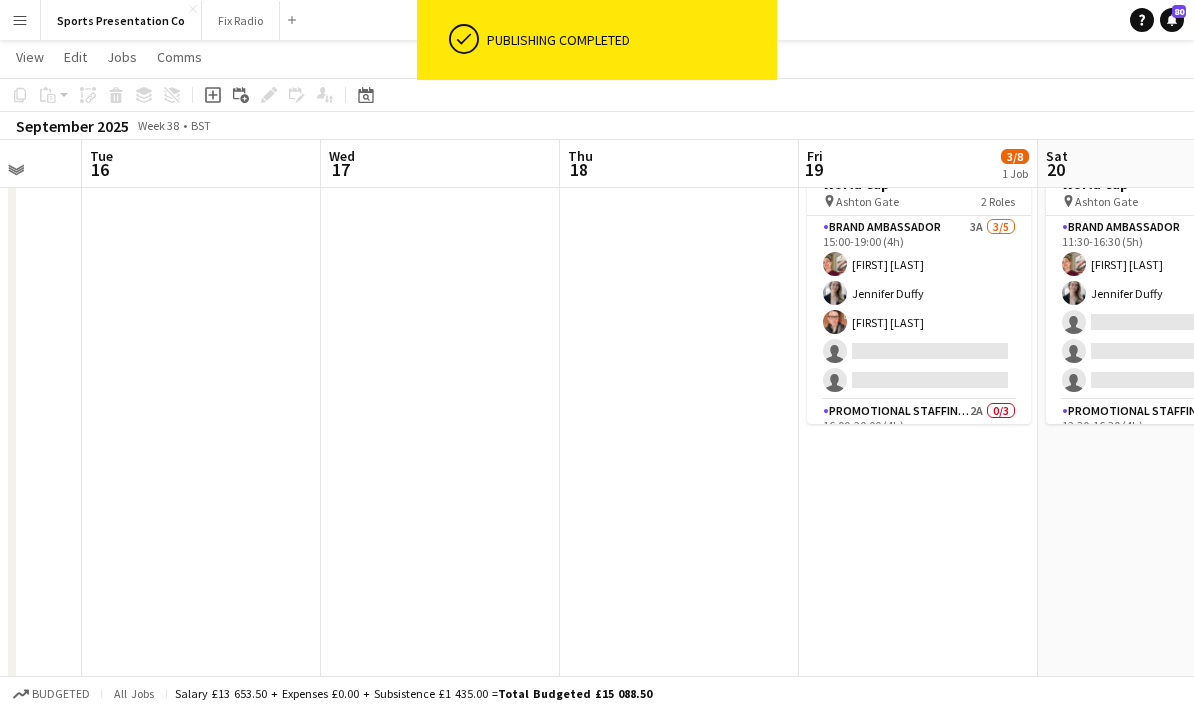 scroll, scrollTop: 0, scrollLeft: 563, axis: horizontal 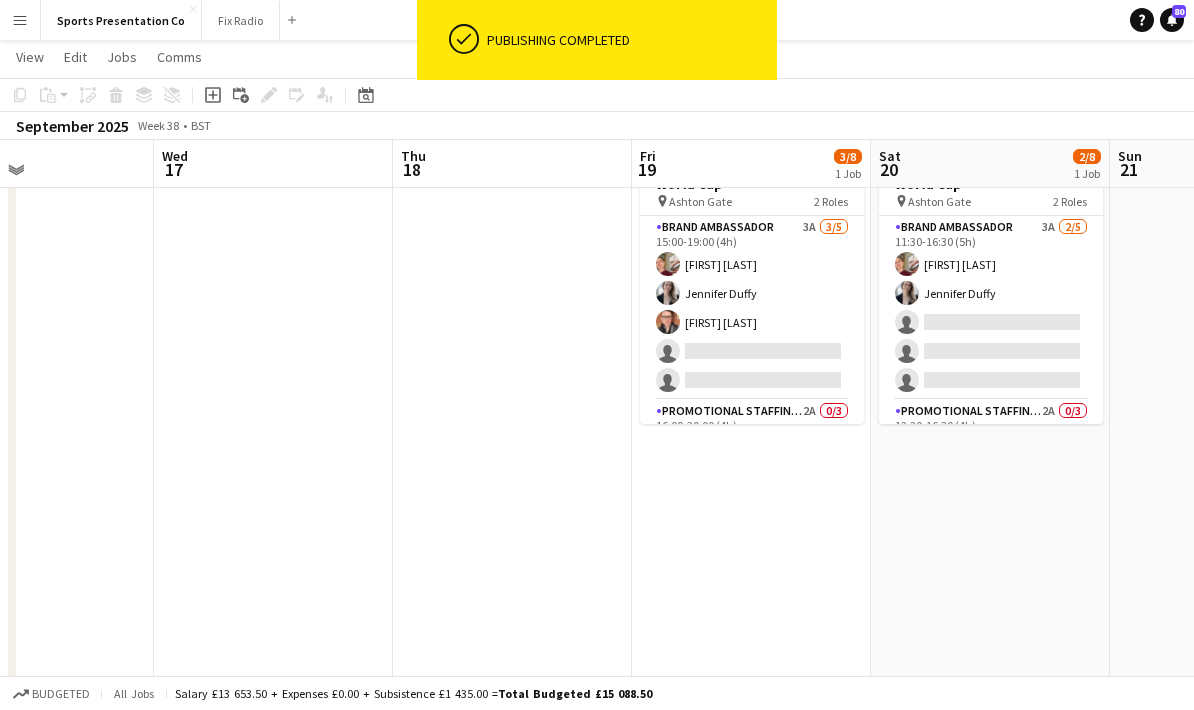 drag, startPoint x: 585, startPoint y: 549, endPoint x: 549, endPoint y: 552, distance: 36.124783 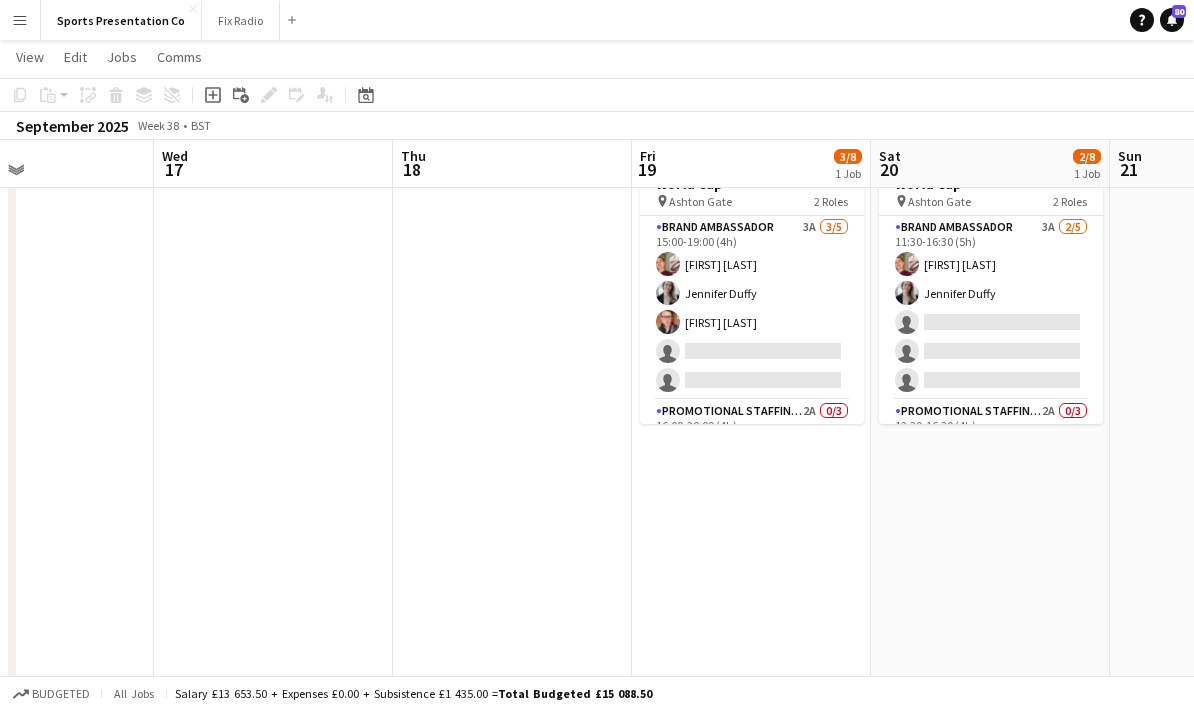 scroll, scrollTop: 0, scrollLeft: 0, axis: both 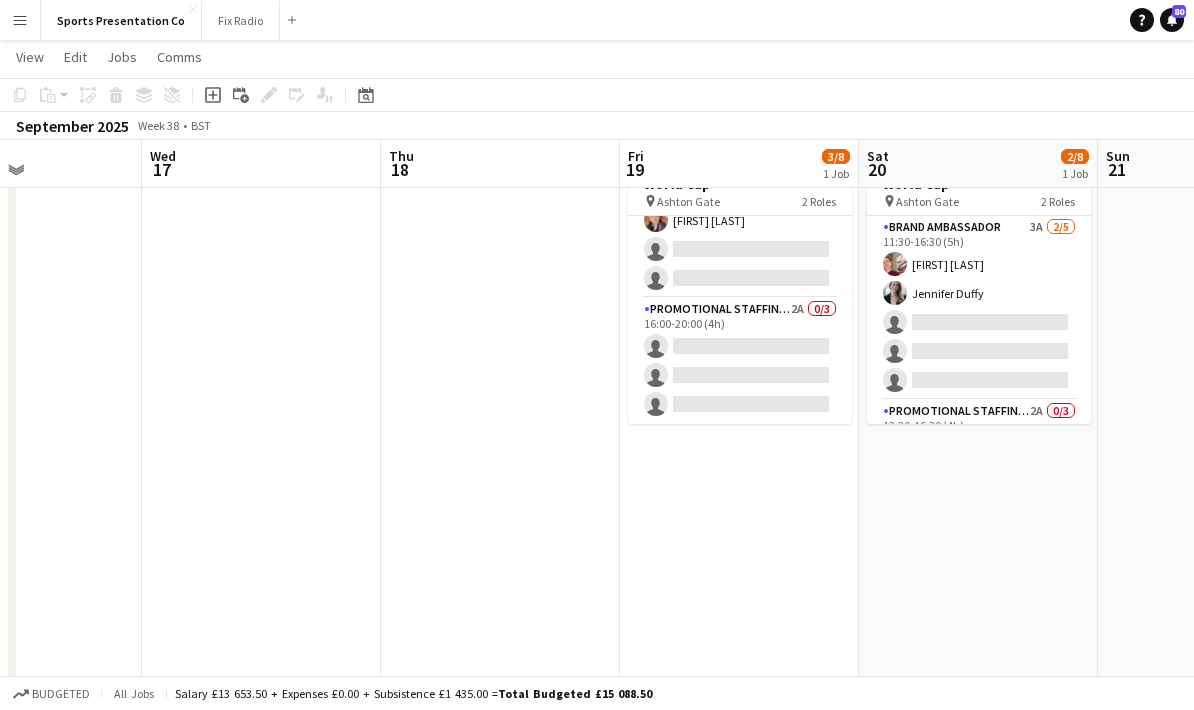 drag, startPoint x: 774, startPoint y: 624, endPoint x: 762, endPoint y: 699, distance: 75.95393 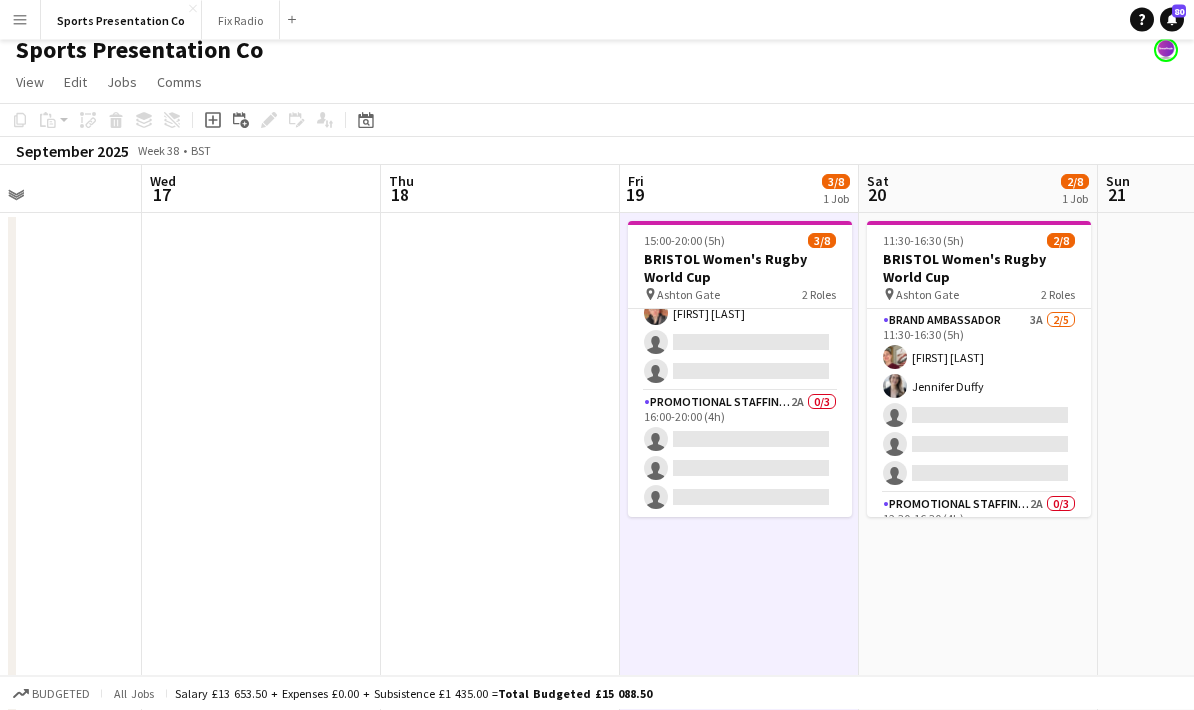 scroll, scrollTop: 0, scrollLeft: 0, axis: both 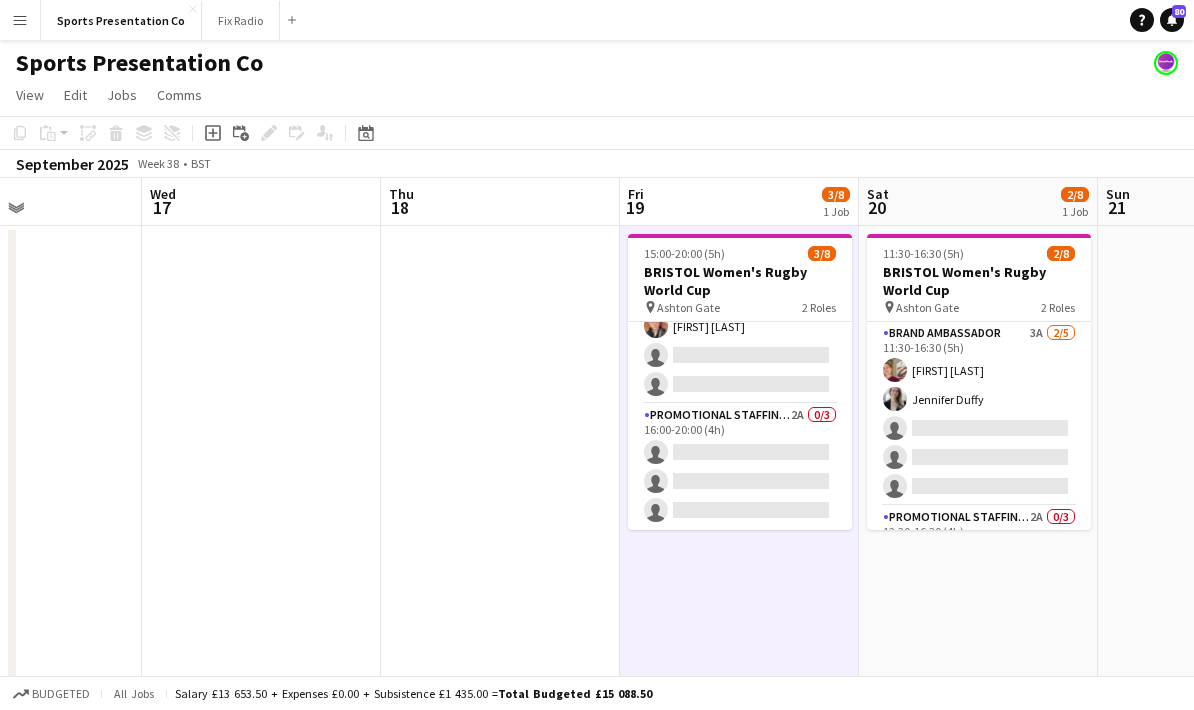 click at bounding box center [500, 748] 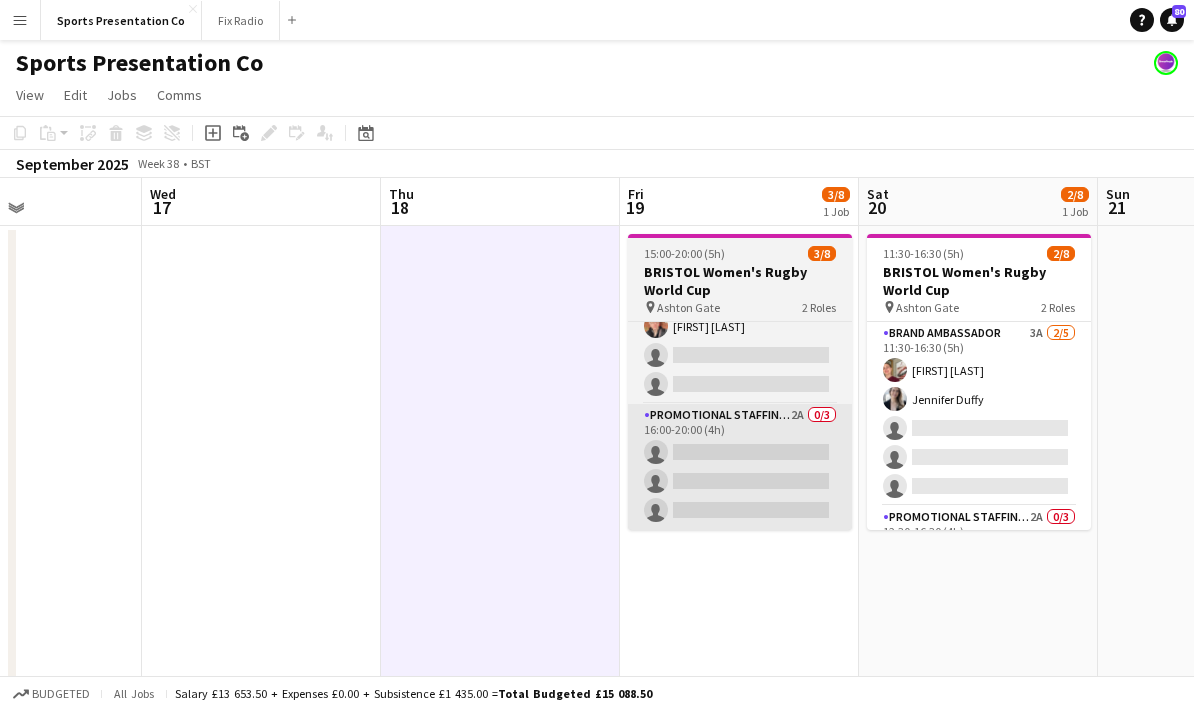 click on "Promotional Staffing (Brand Ambassadors)   2A   0/3   16:00-20:00 (4h)
single-neutral-actions
single-neutral-actions
single-neutral-actions" at bounding box center (740, 467) 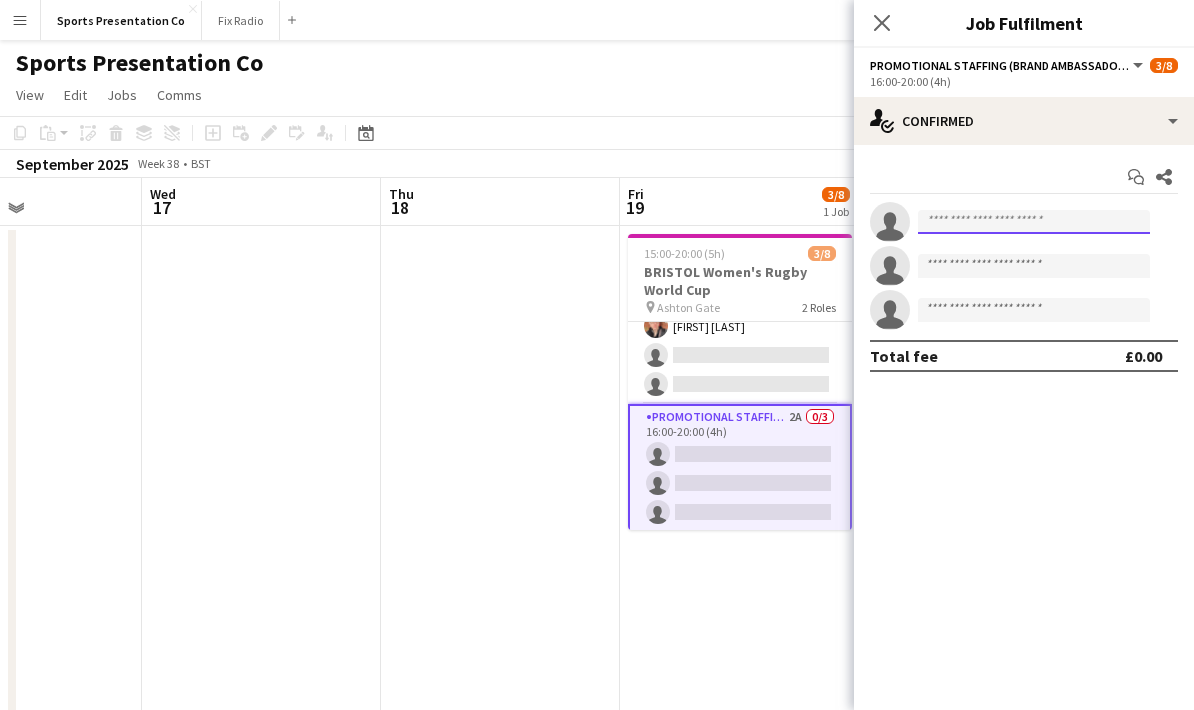 click at bounding box center (1034, 222) 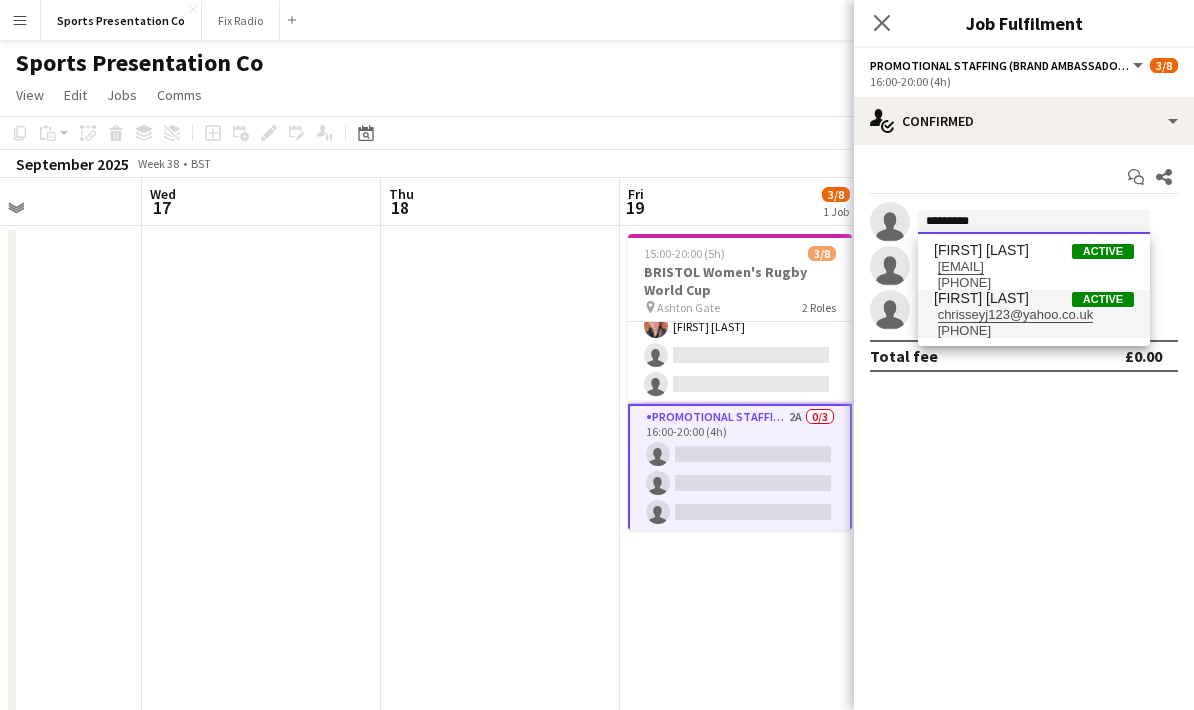 type on "*********" 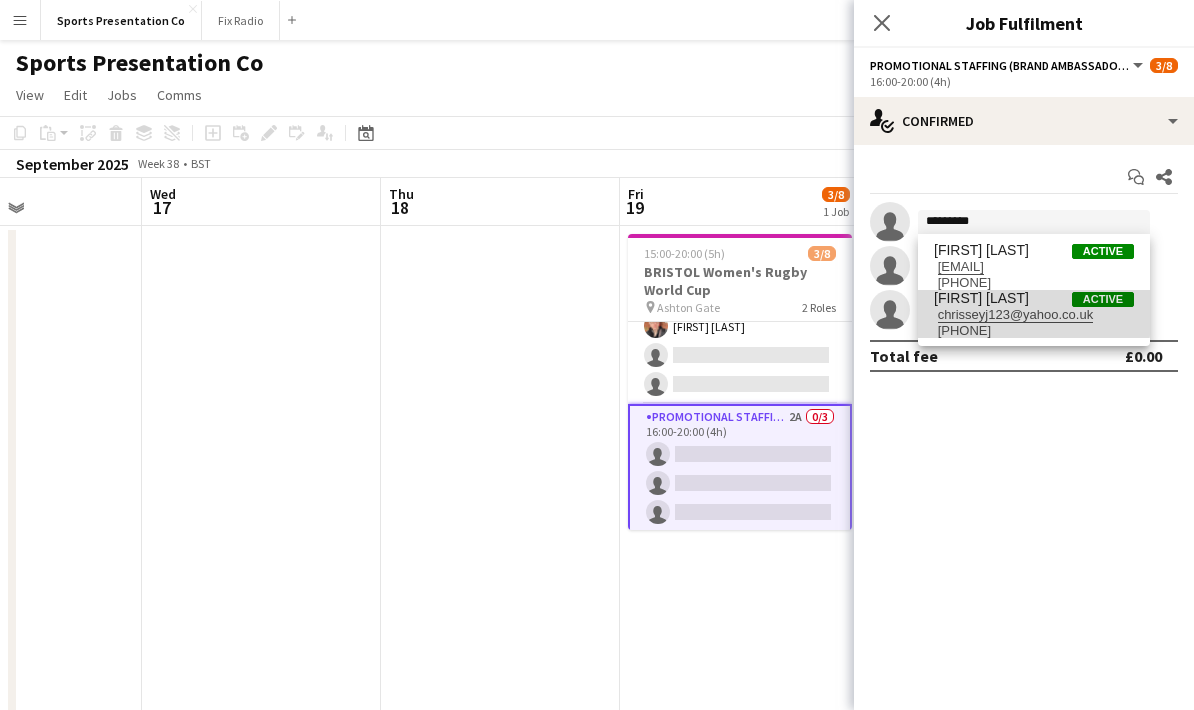 click on "chrisseyj123@yahoo.co.uk" at bounding box center (1034, 315) 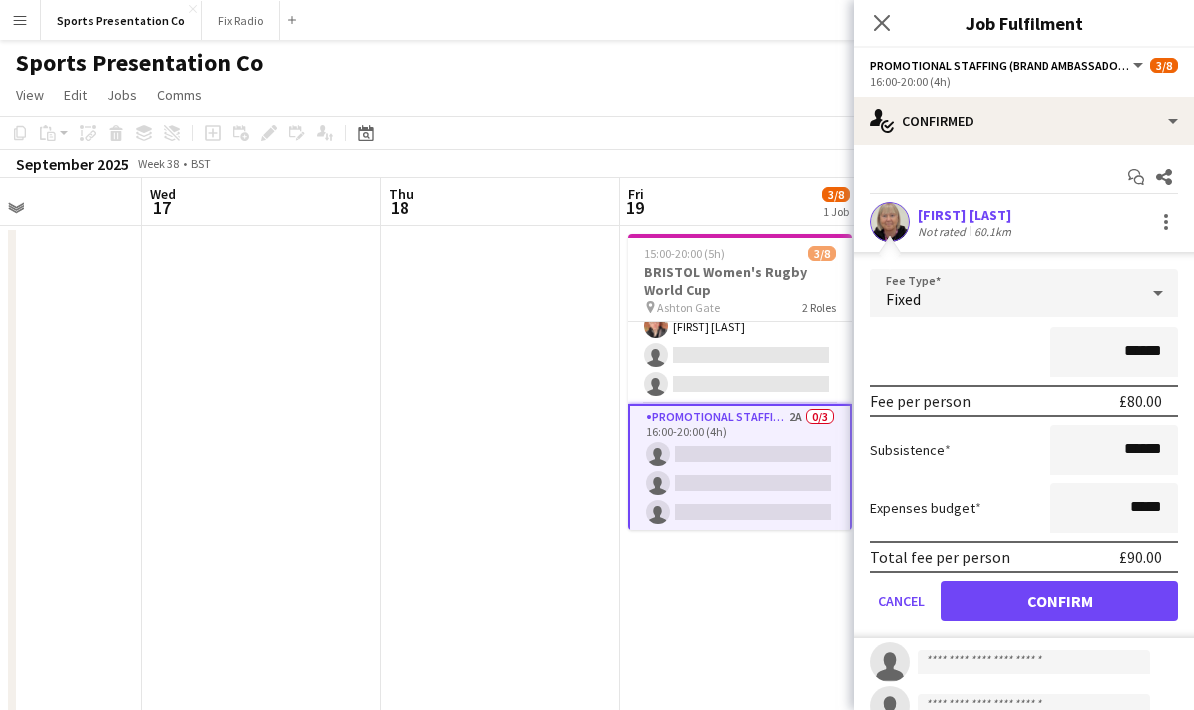 click on "Subsistence  ******" at bounding box center [1024, 450] 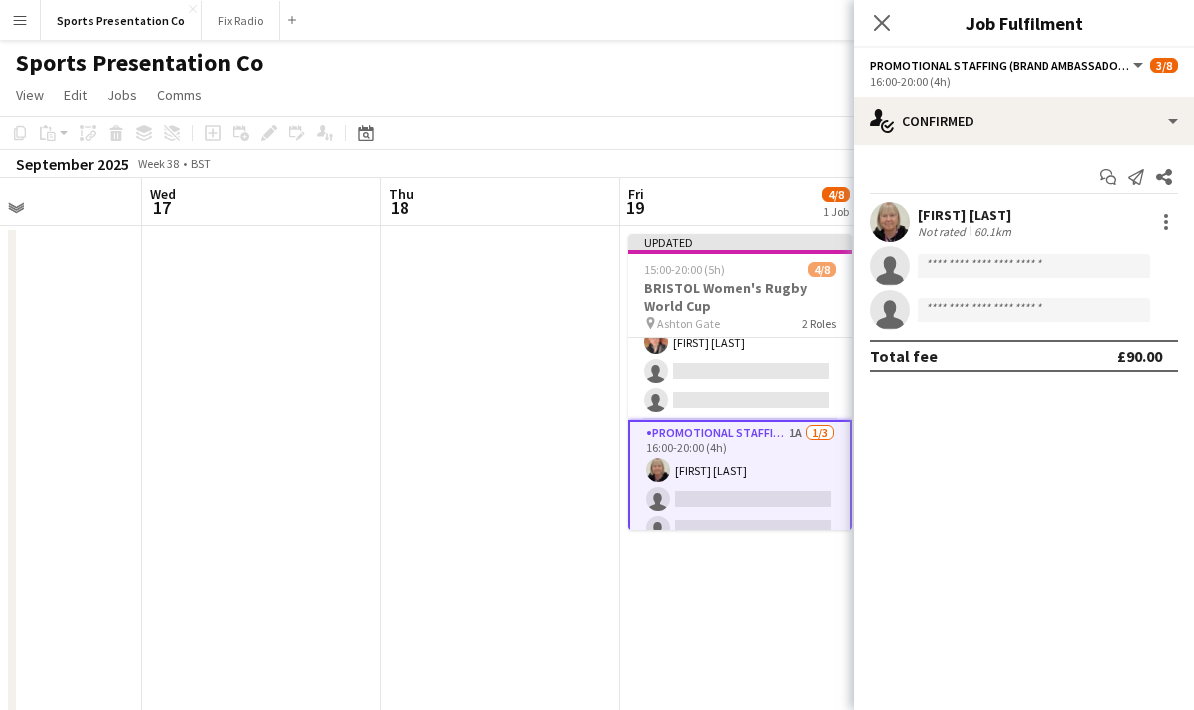 scroll, scrollTop: 11, scrollLeft: 0, axis: vertical 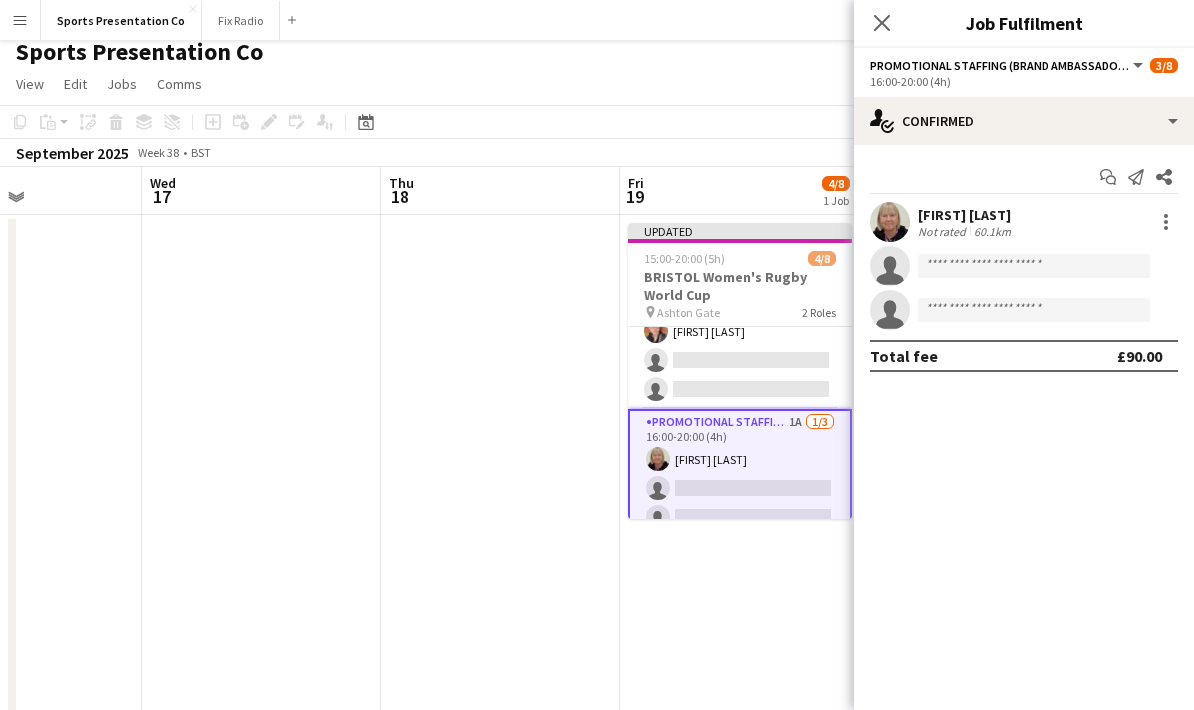 click on "Thu   18" at bounding box center (500, 191) 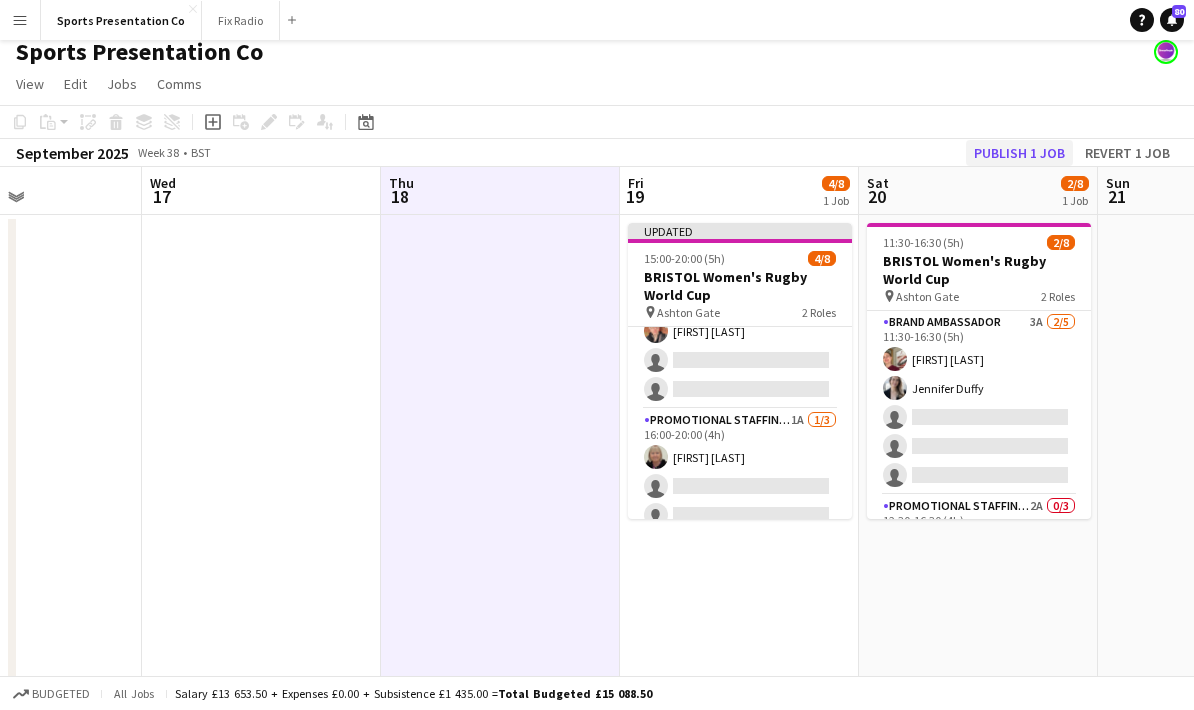 click on "Publish 1 job" 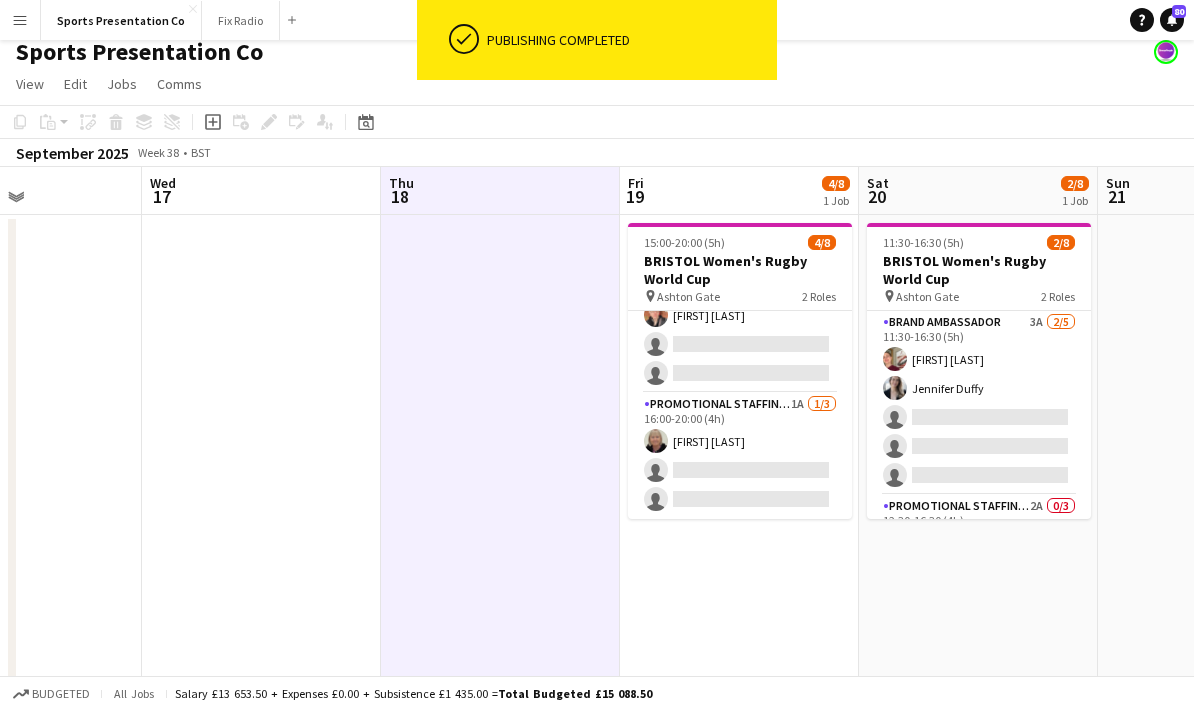 click on "15:00-20:00 (5h)    4/8   BRISTOL Women's Rugby World Cup
pin
Ashton Gate   2 Roles   Brand Ambassador   3A   3/5   15:00-19:00 (4h)
Gemma Farr Jennifer Duffy Caitlin Cordwell
single-neutral-actions
single-neutral-actions
Promotional Staffing (Brand Ambassadors)   1A   1/3   16:00-20:00 (4h)
Christine Watkinson
single-neutral-actions
single-neutral-actions" at bounding box center [739, 737] 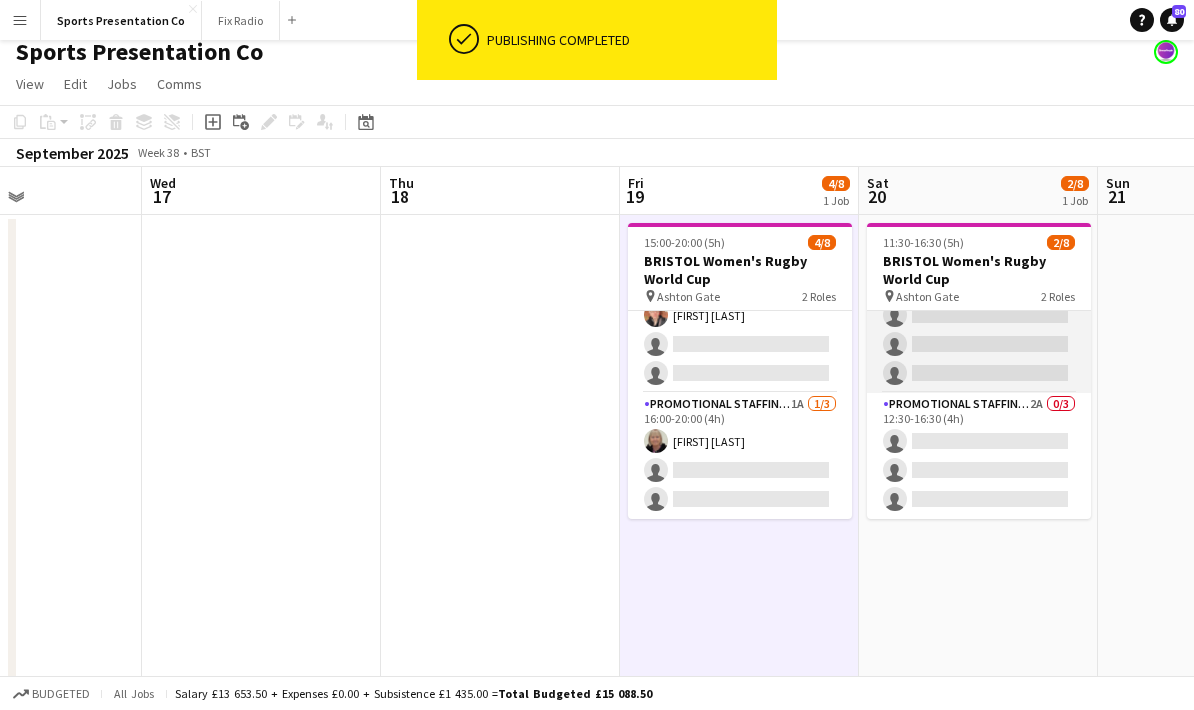 scroll, scrollTop: 102, scrollLeft: 0, axis: vertical 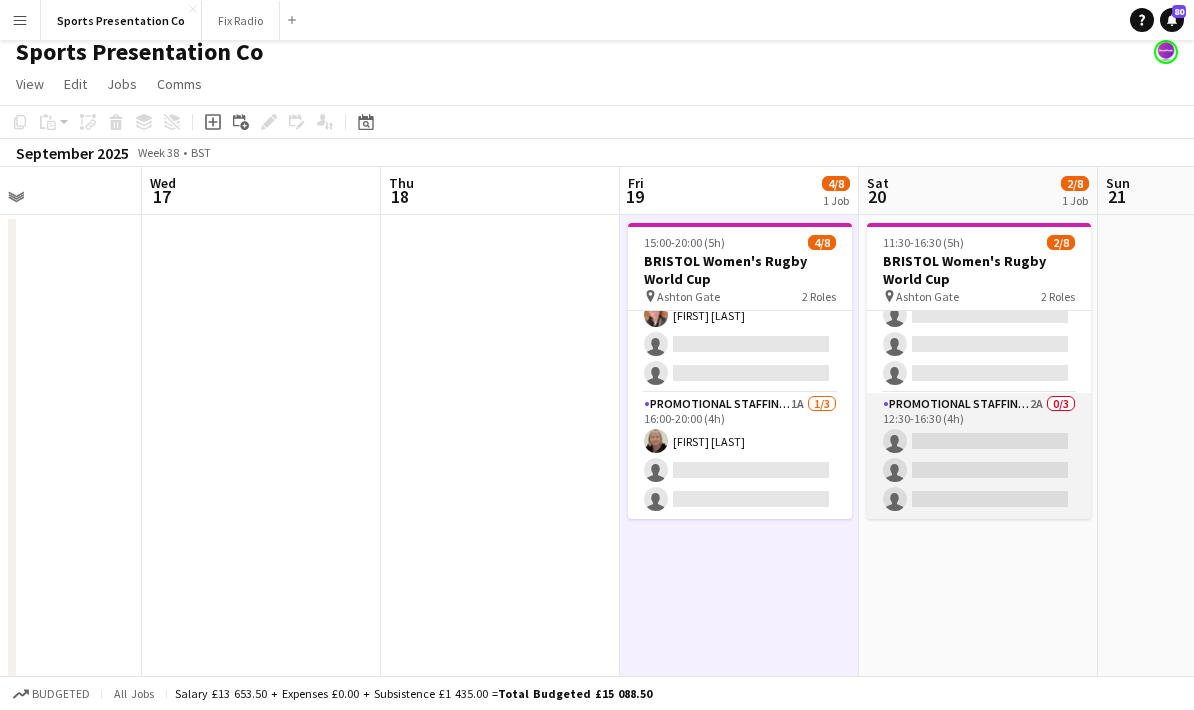 click on "Promotional Staffing (Brand Ambassadors)   2A   0/3   12:30-16:30 (4h)
single-neutral-actions
single-neutral-actions
single-neutral-actions" at bounding box center [979, 456] 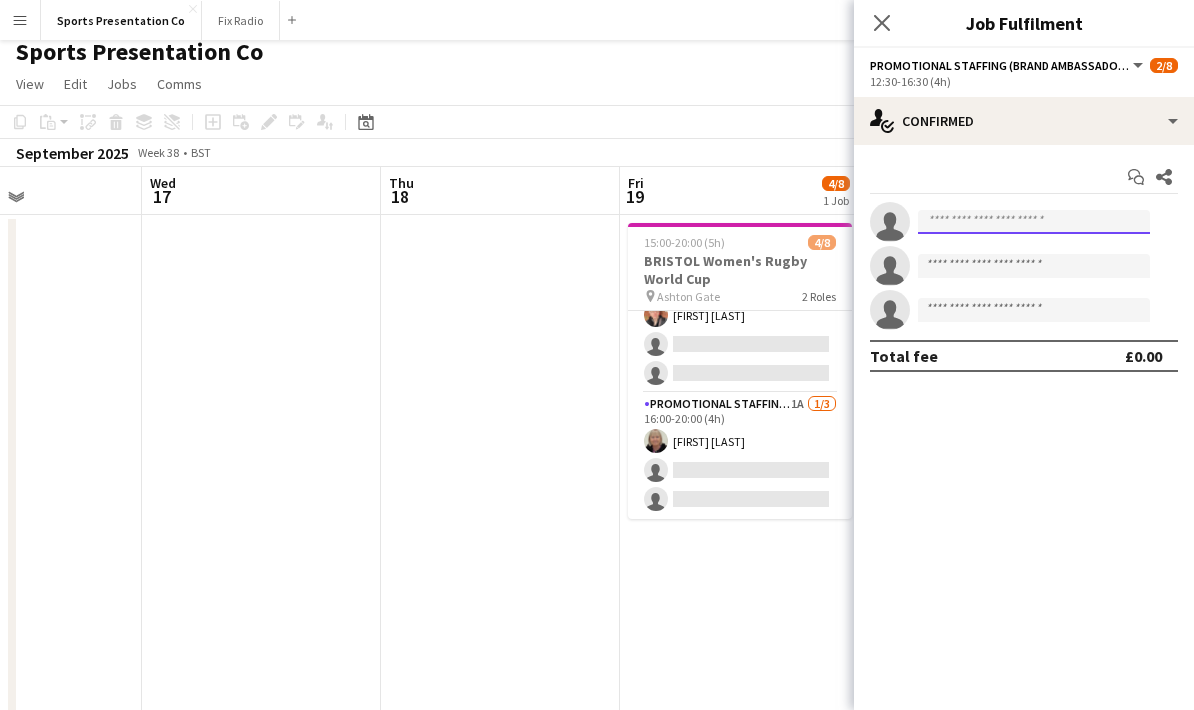click at bounding box center (1034, 222) 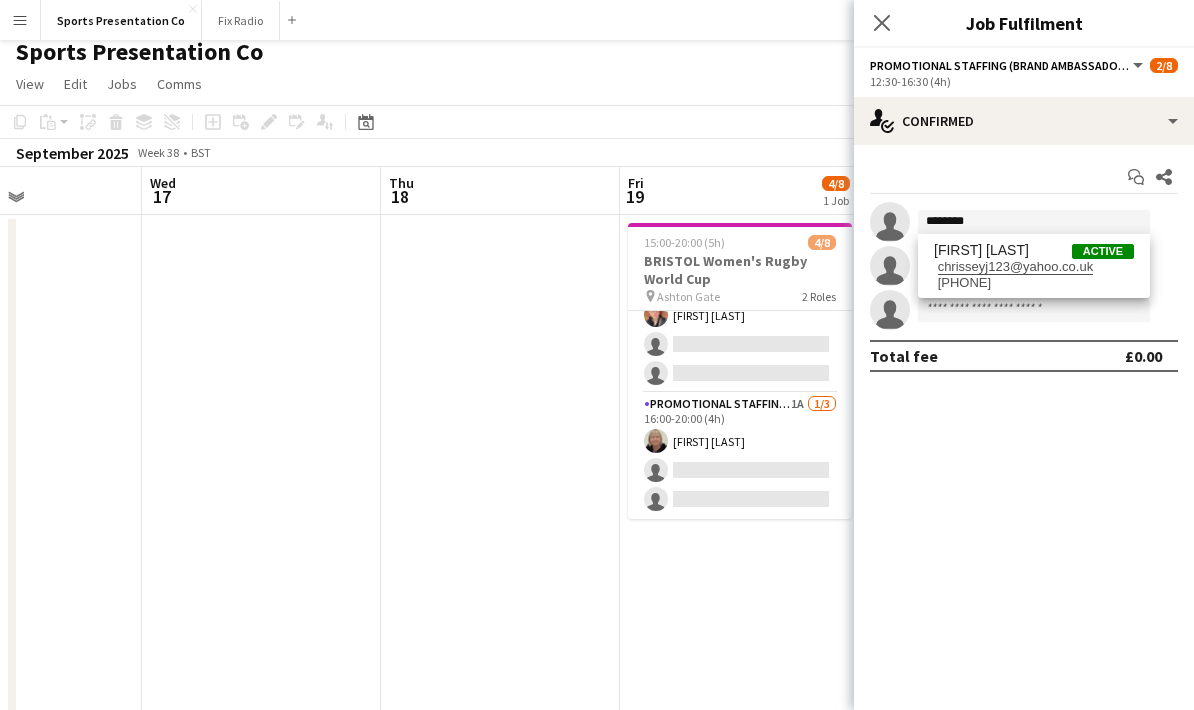 click on "Menu
Boards
Boards   Boards   All jobs   Status
Workforce
Workforce   My Workforce   Recruiting
Comms
Comms
Pay
Pay   Approvals   Payments   Reports   Invoices
Platform Settings
Platform Settings   App settings   Your settings   Profiles
Training Academy
Training Academy
Knowledge Base
Knowledge Base
Product Updates
Product Updates   Log Out   Privacy   Sports Presentation Co
Close
Fix Radio
Close
Add
Help
Notifications
80   Sports Presentation Co   View  Day view expanded Day view collapsed Month view Date picker" at bounding box center [597, 641] 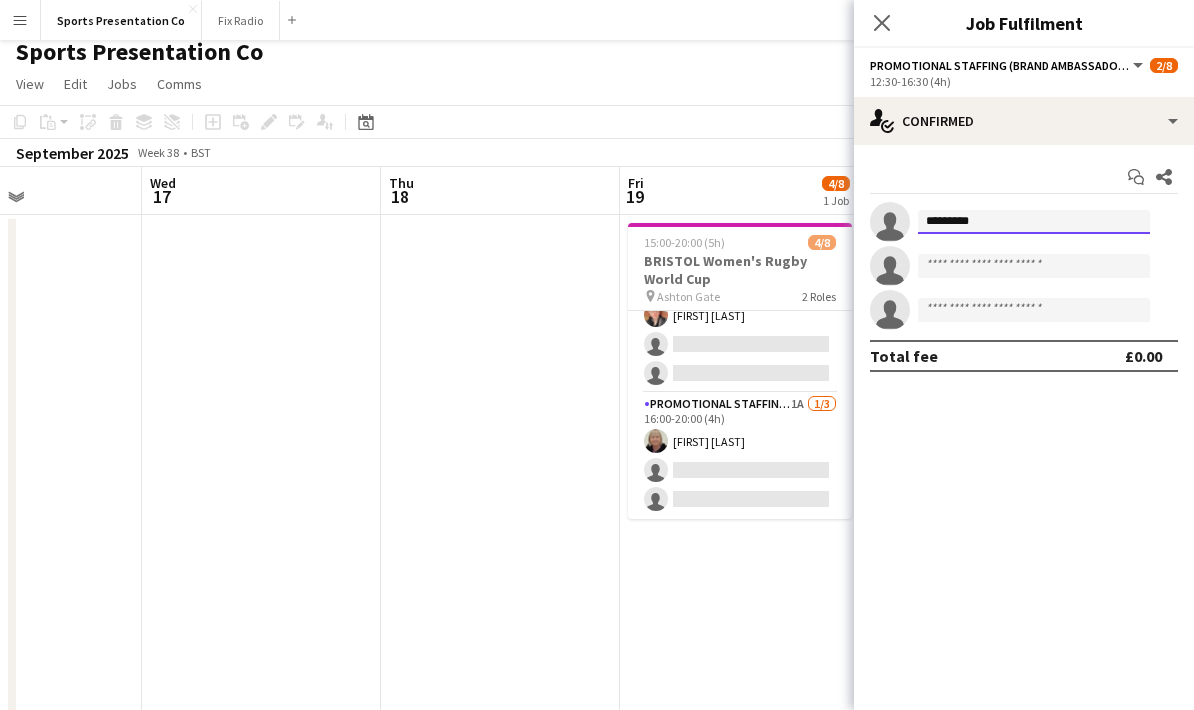 click on "*********" at bounding box center [1034, 222] 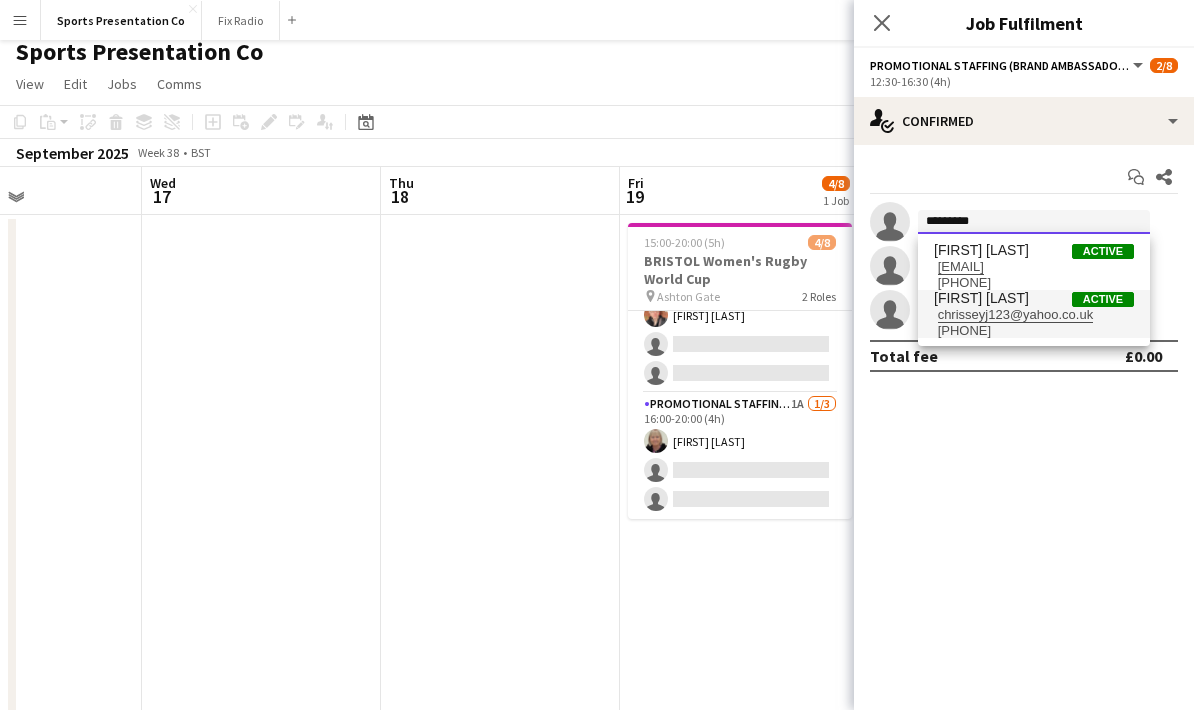 type on "*********" 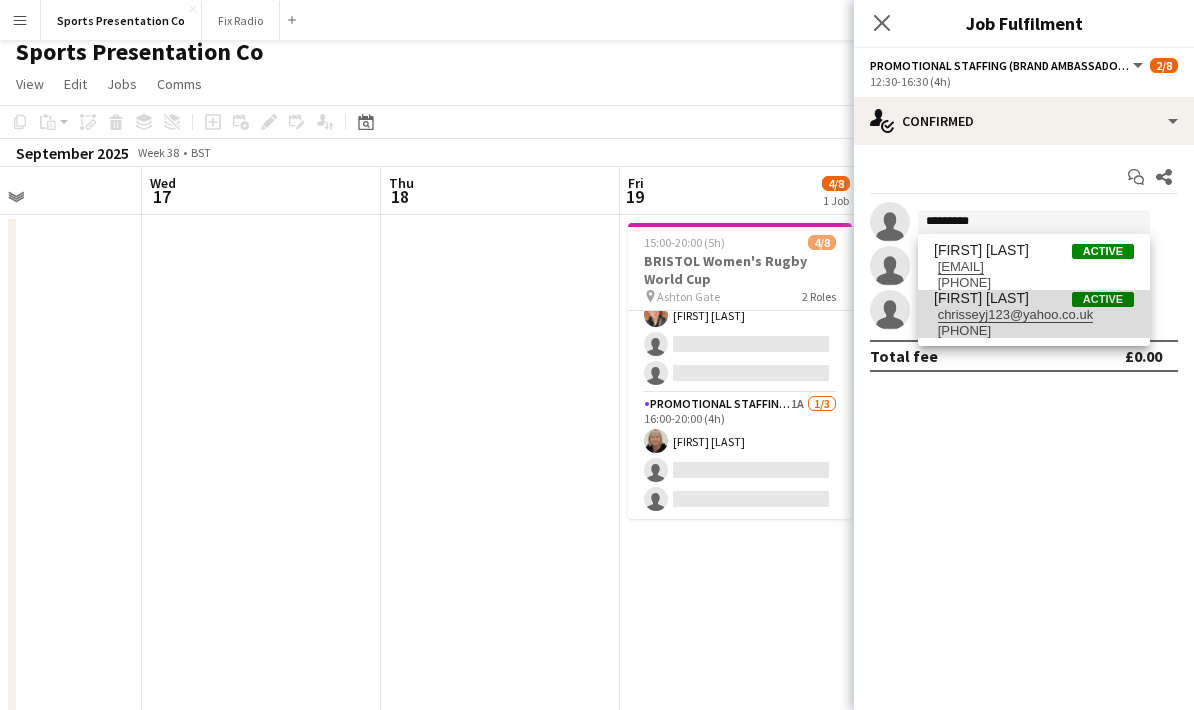 click on "chrisseyj123@yahoo.co.uk" at bounding box center (1034, 315) 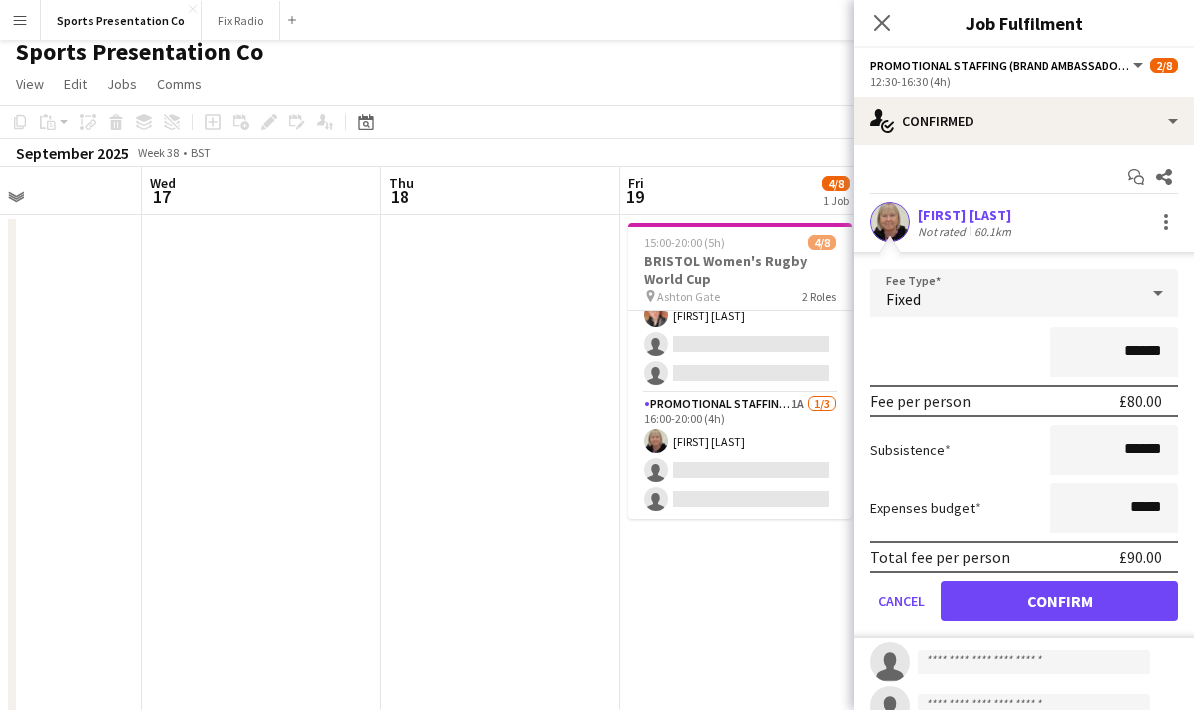 click on "Fee Type  Fixed ******  Fee per person   £80.00   Subsistence  ******  Expenses budget  *****  Total fee per person   £90.00   Cancel   Confirm" at bounding box center (1024, 453) 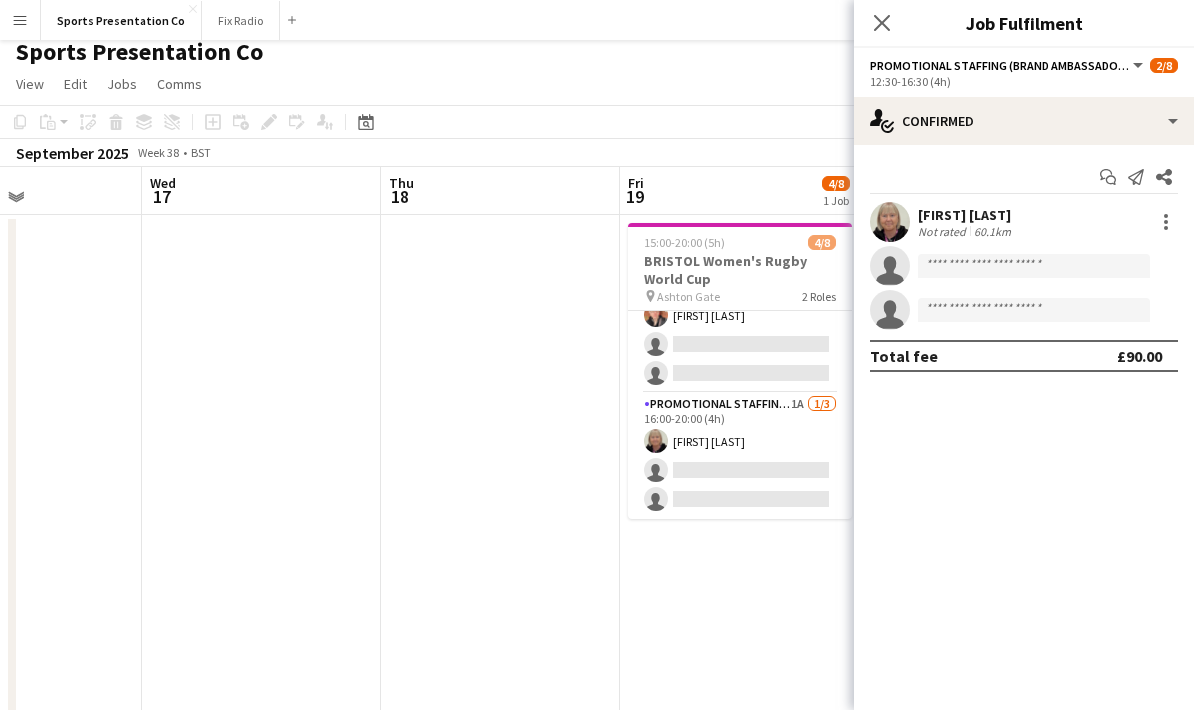 click on "15:00-20:00 (5h)    4/8   BRISTOL Women's Rugby World Cup
pin
Ashton Gate   2 Roles   Brand Ambassador   3A   3/5   15:00-19:00 (4h)
Gemma Farr Jennifer Duffy Caitlin Cordwell
single-neutral-actions
single-neutral-actions
Promotional Staffing (Brand Ambassadors)   1A   1/3   16:00-20:00 (4h)
Christine Watkinson
single-neutral-actions
single-neutral-actions" at bounding box center (739, 737) 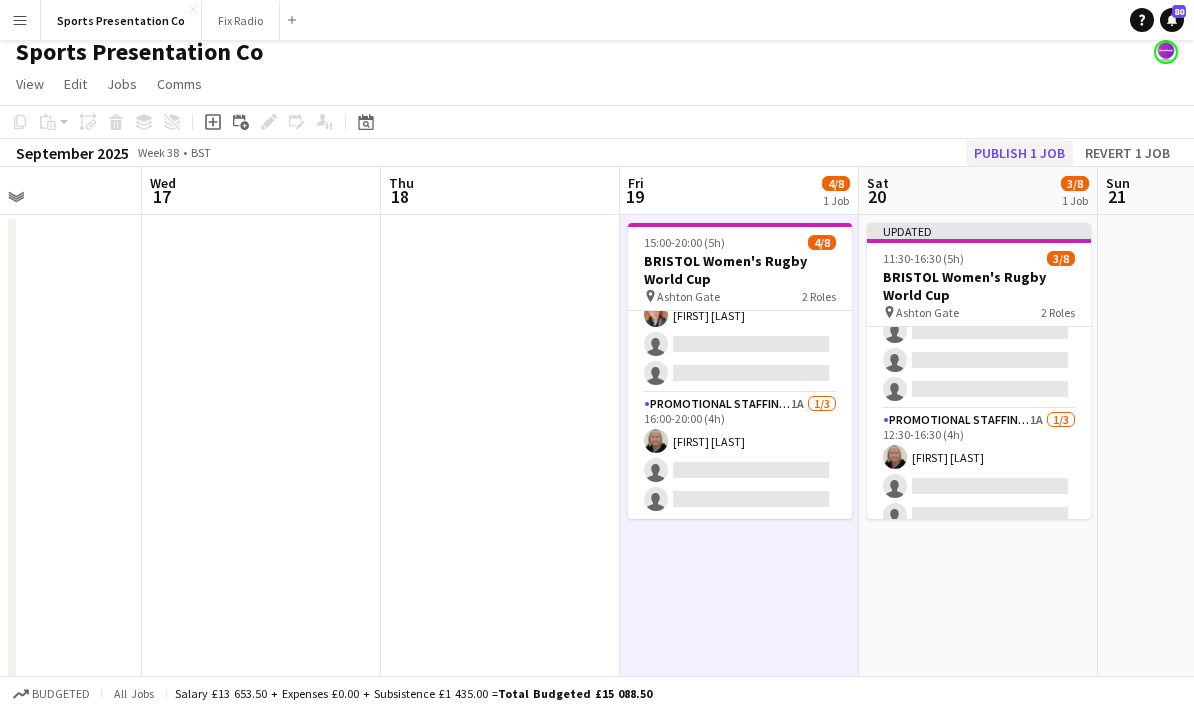 click on "Publish 1 job" 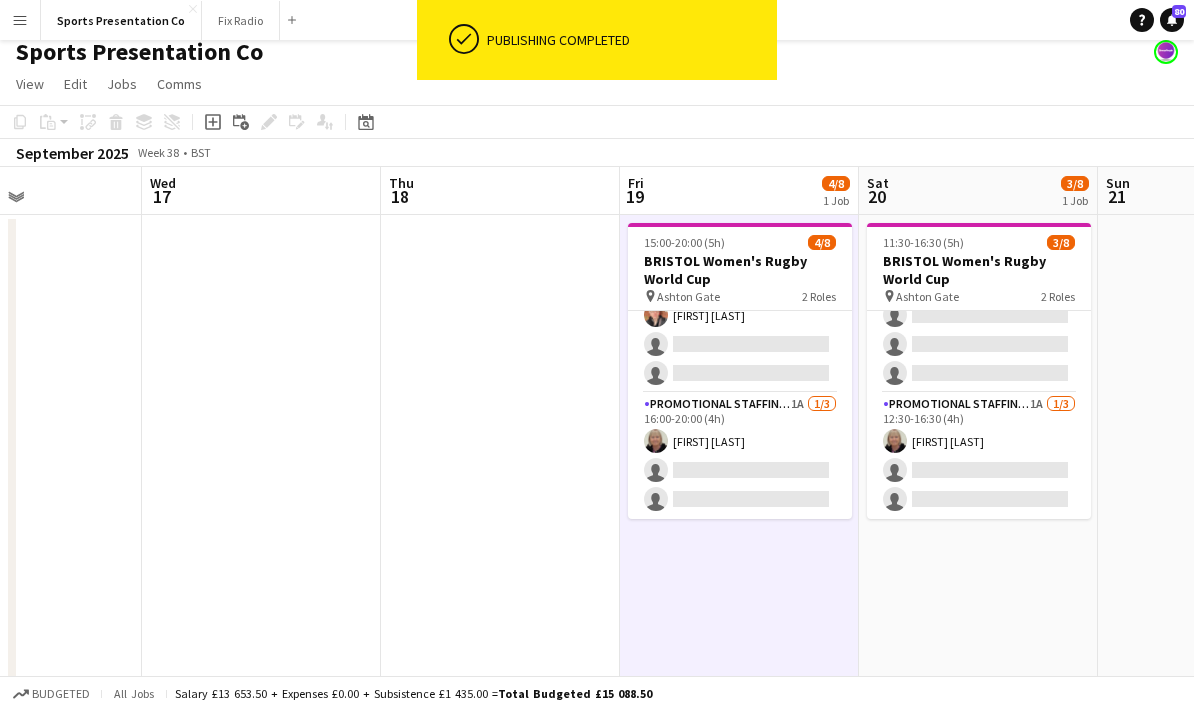 scroll, scrollTop: 0, scrollLeft: 0, axis: both 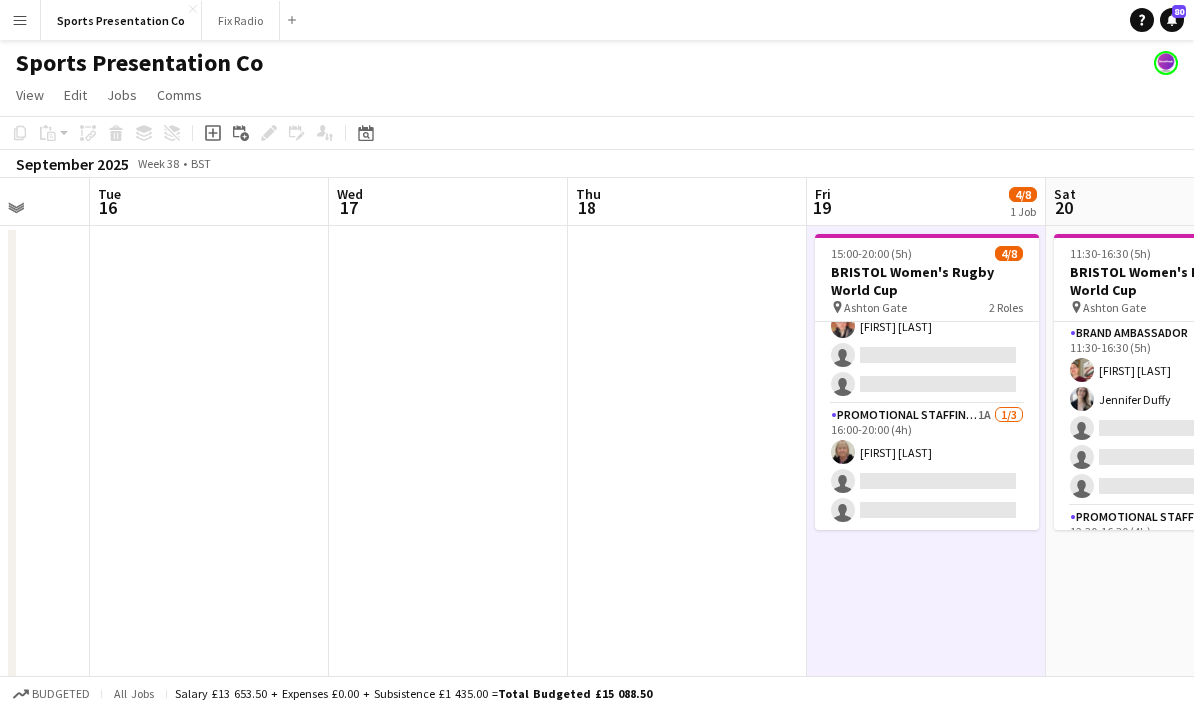 click at bounding box center [687, 748] 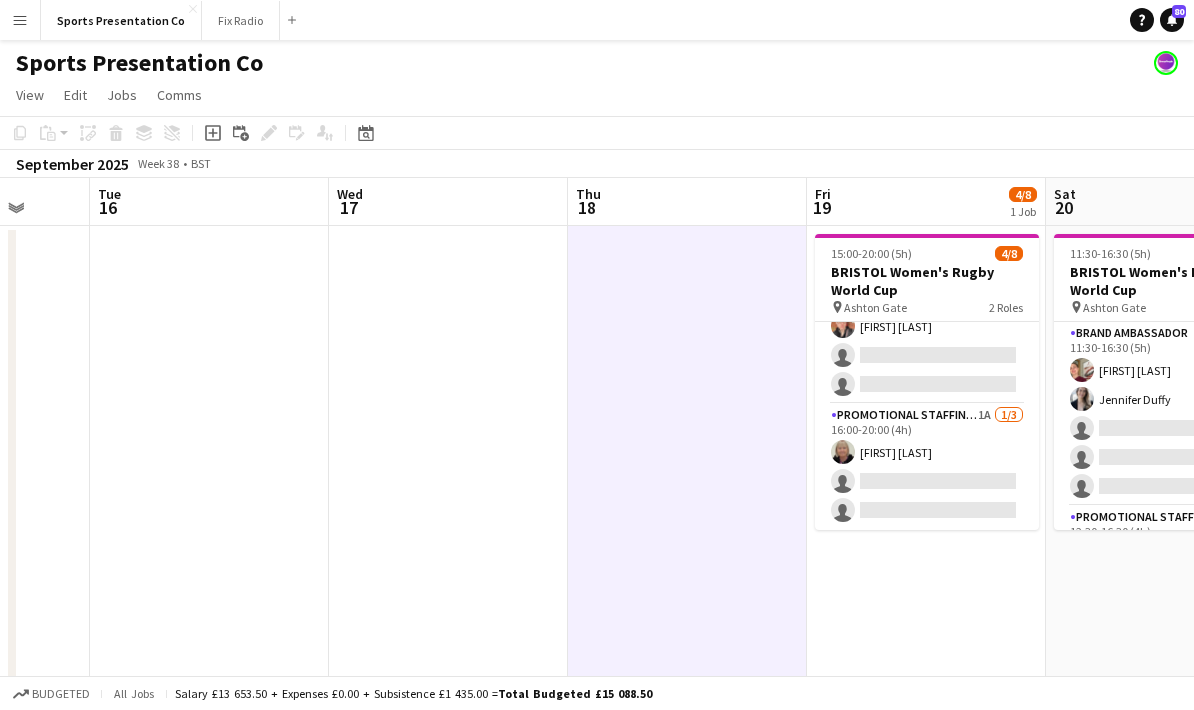 scroll, scrollTop: 0, scrollLeft: 0, axis: both 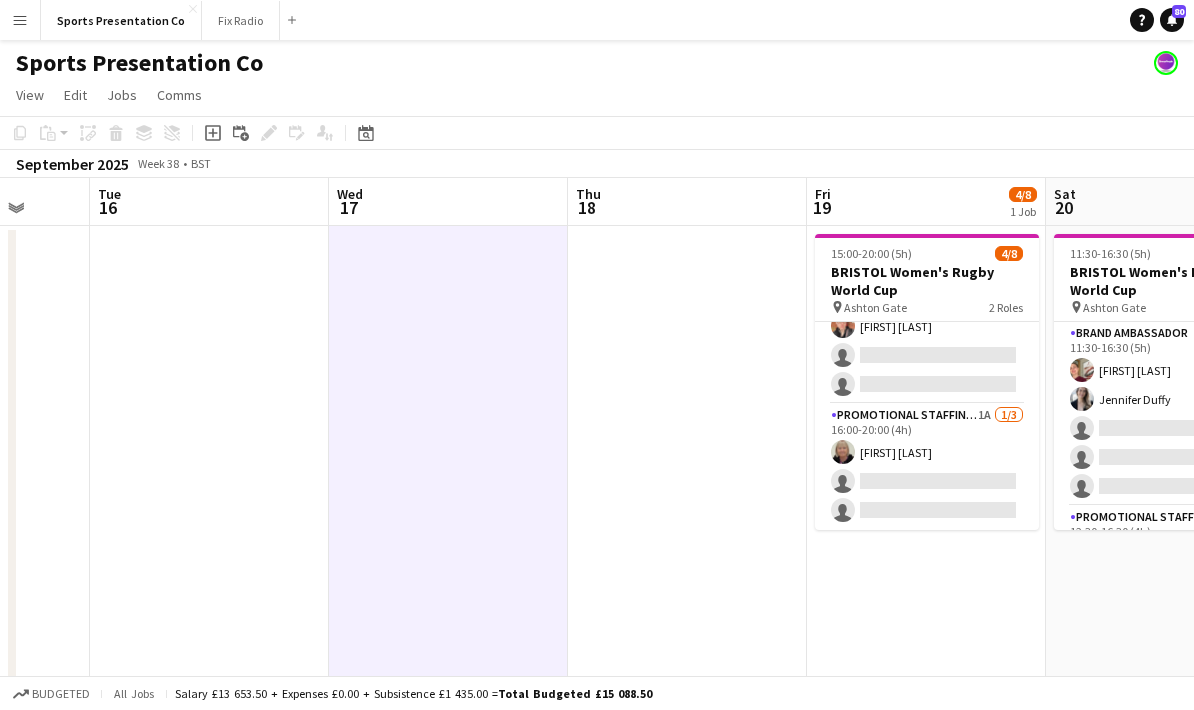 click at bounding box center [687, 748] 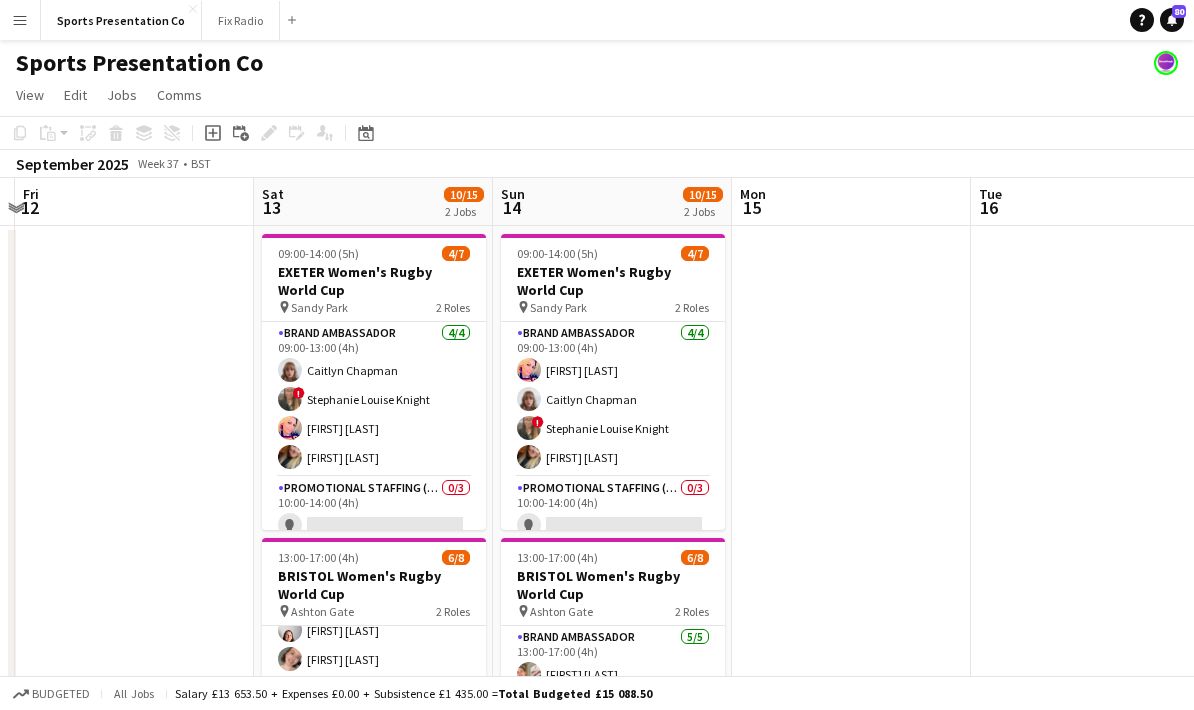 scroll, scrollTop: 0, scrollLeft: 602, axis: horizontal 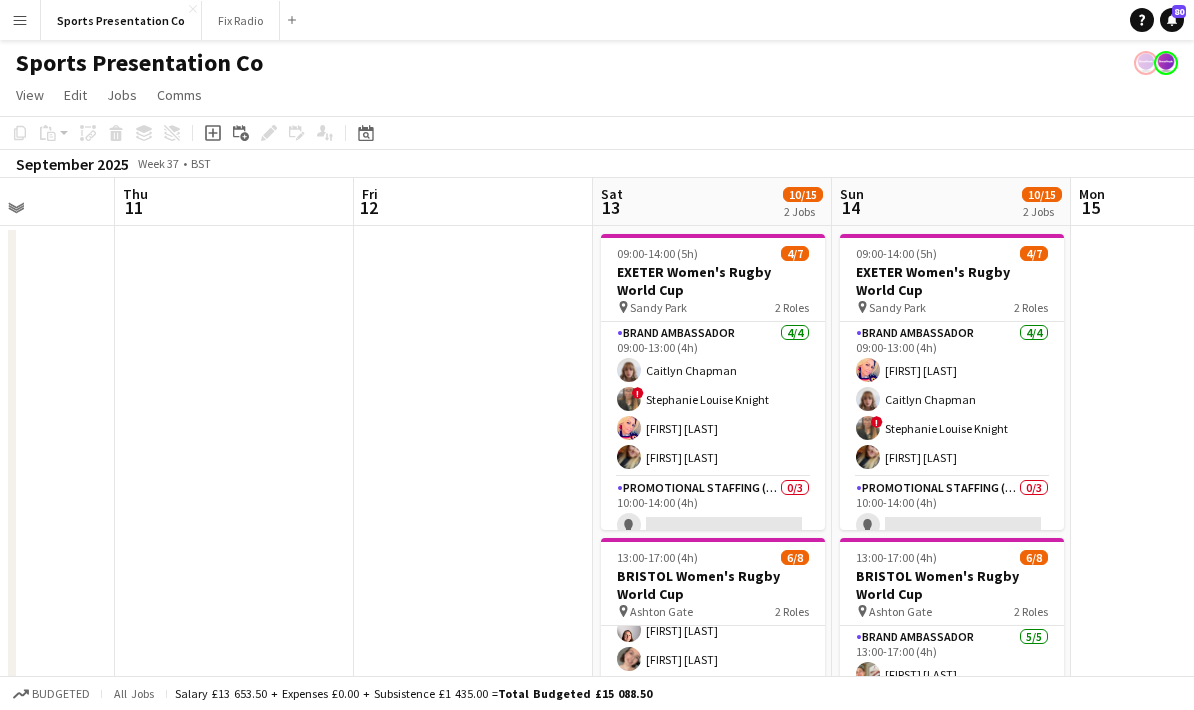click on "Menu" at bounding box center (20, 20) 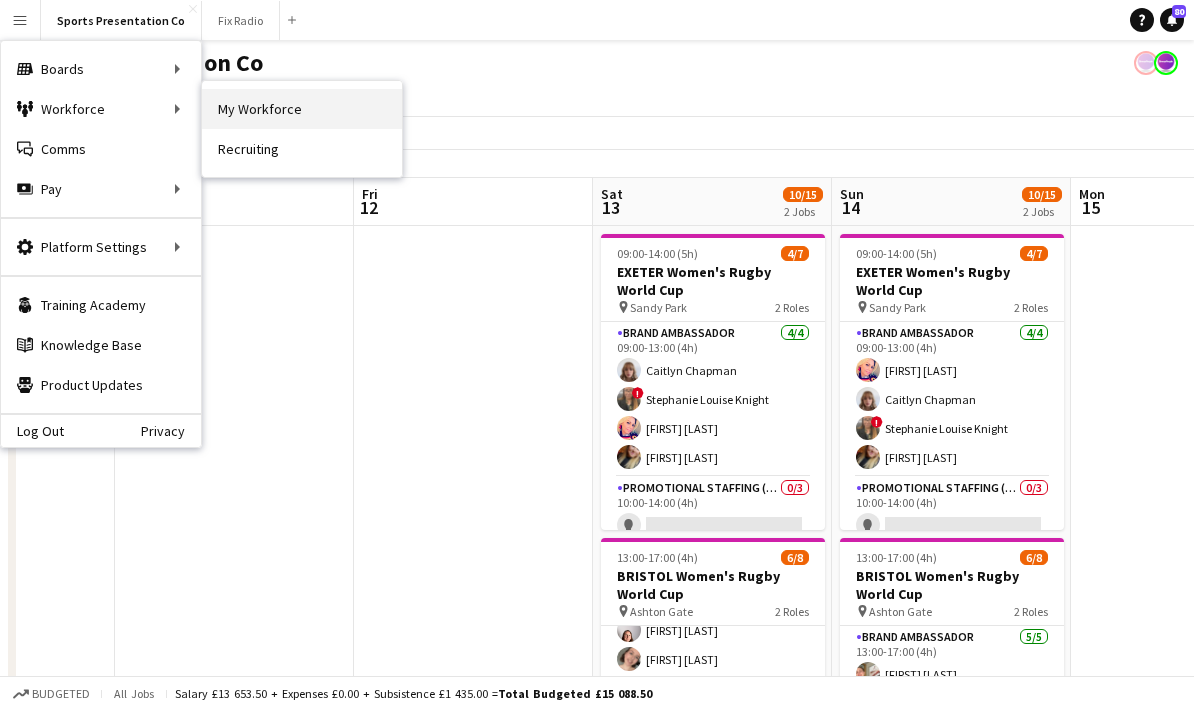 click on "My Workforce" at bounding box center [302, 109] 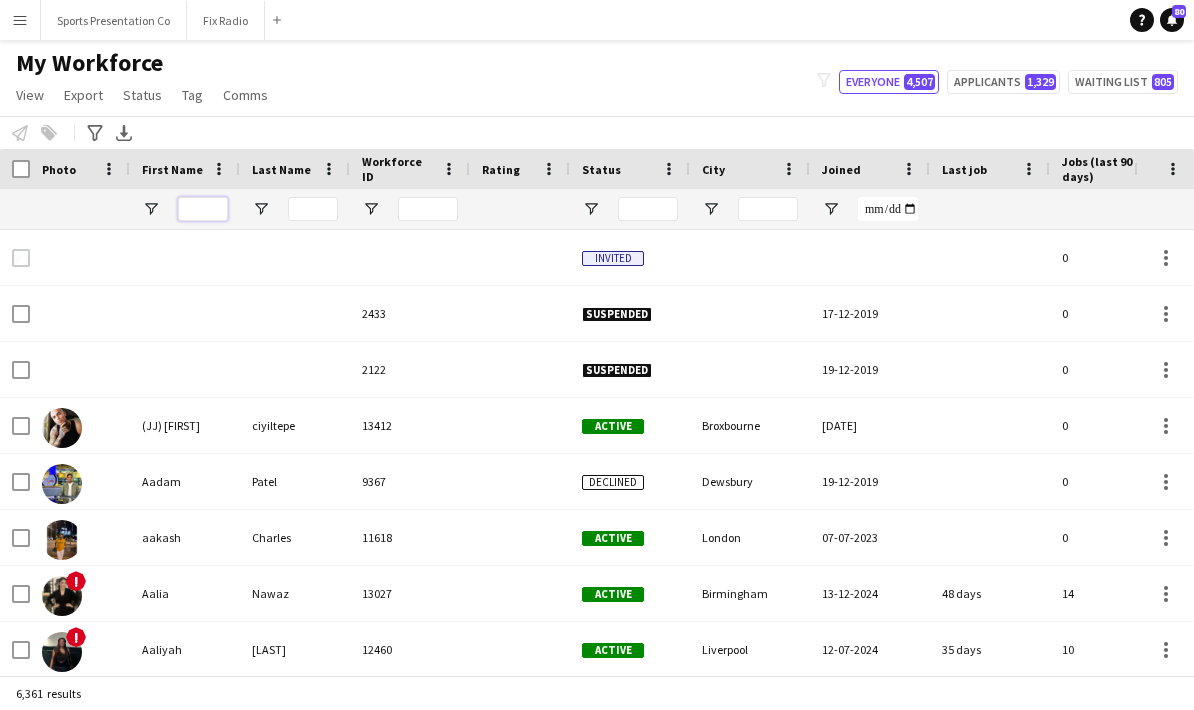 click at bounding box center (203, 209) 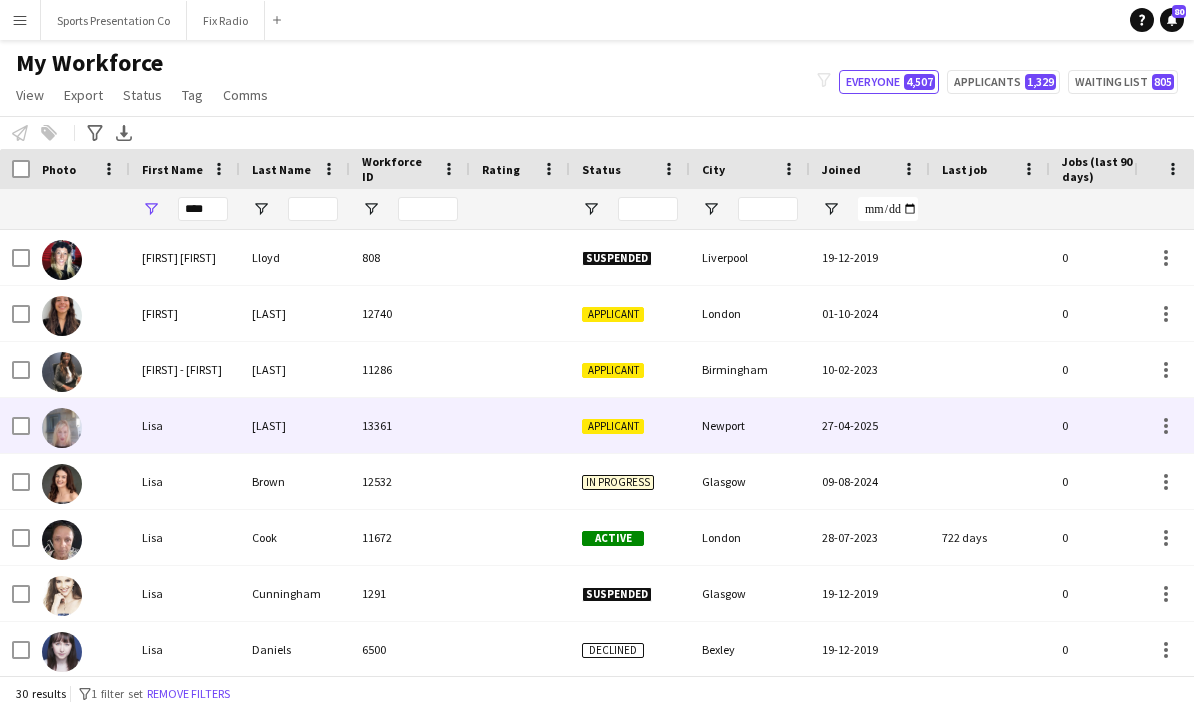 click on "Ayres" at bounding box center (295, 425) 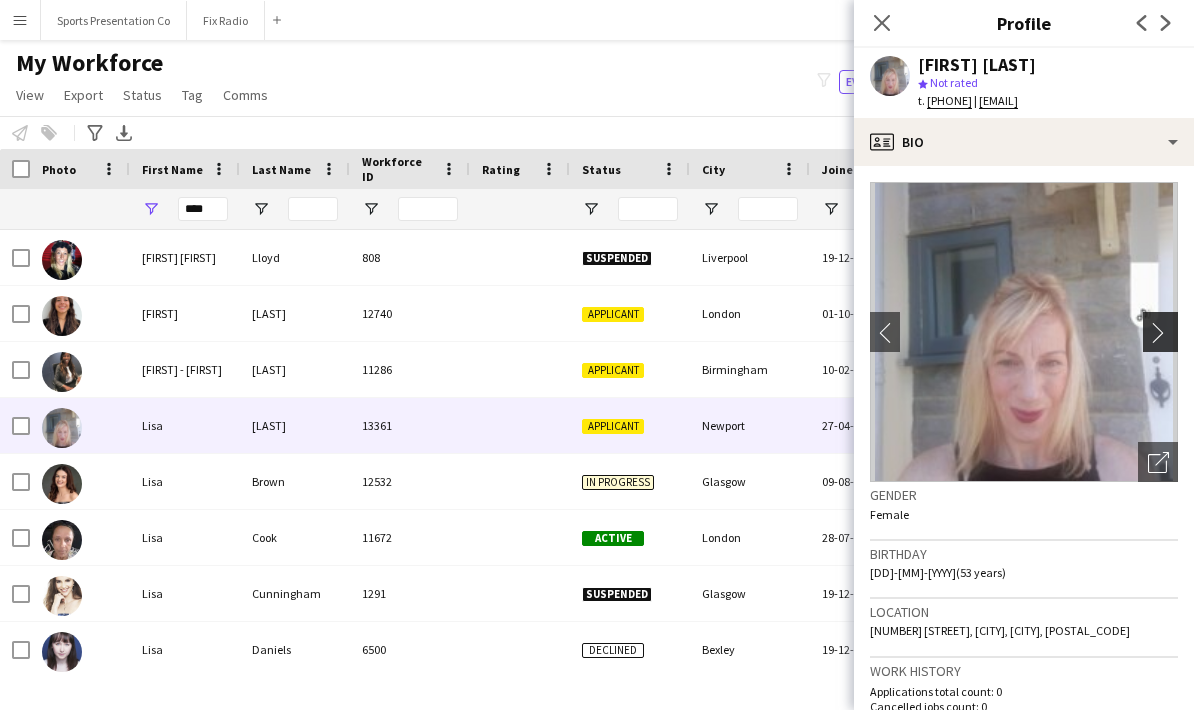 click on "chevron-right" 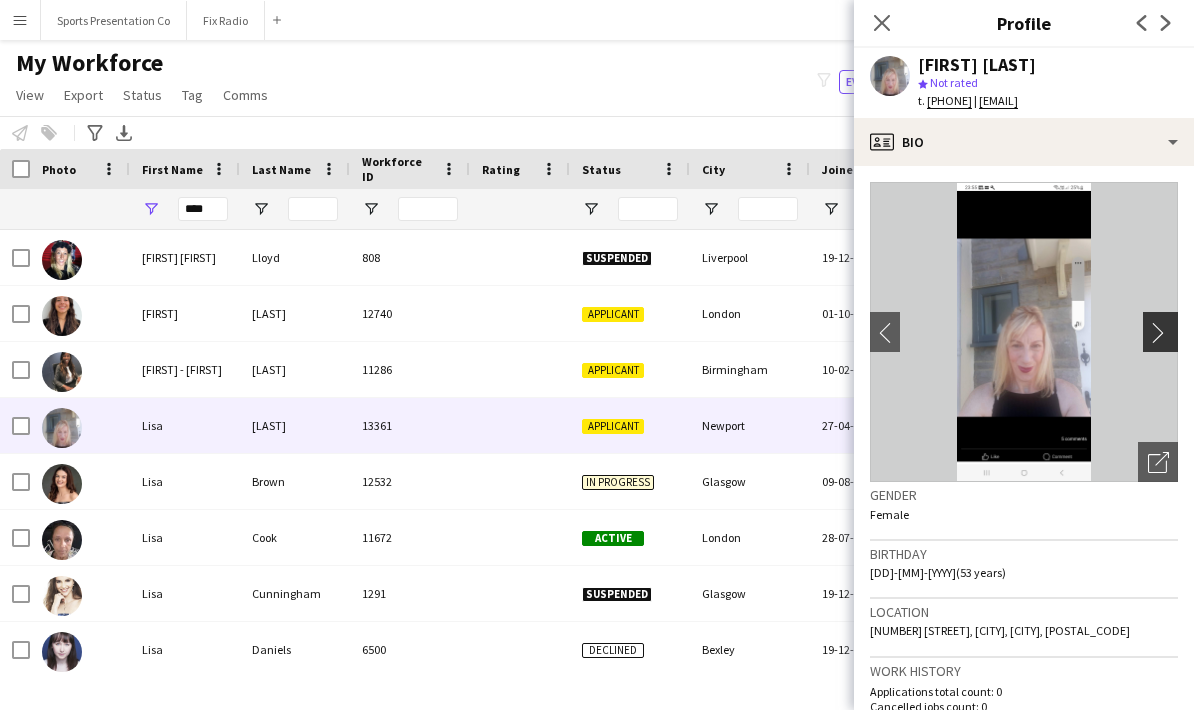 click on "chevron-right" 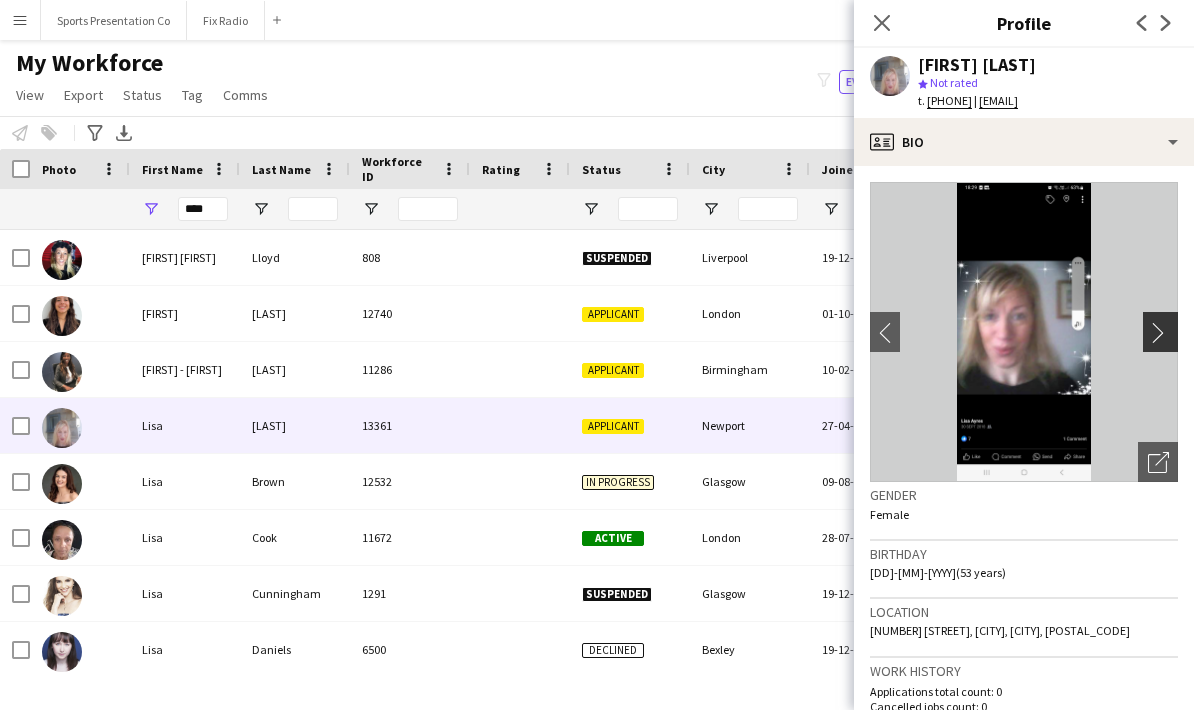 click on "chevron-right" 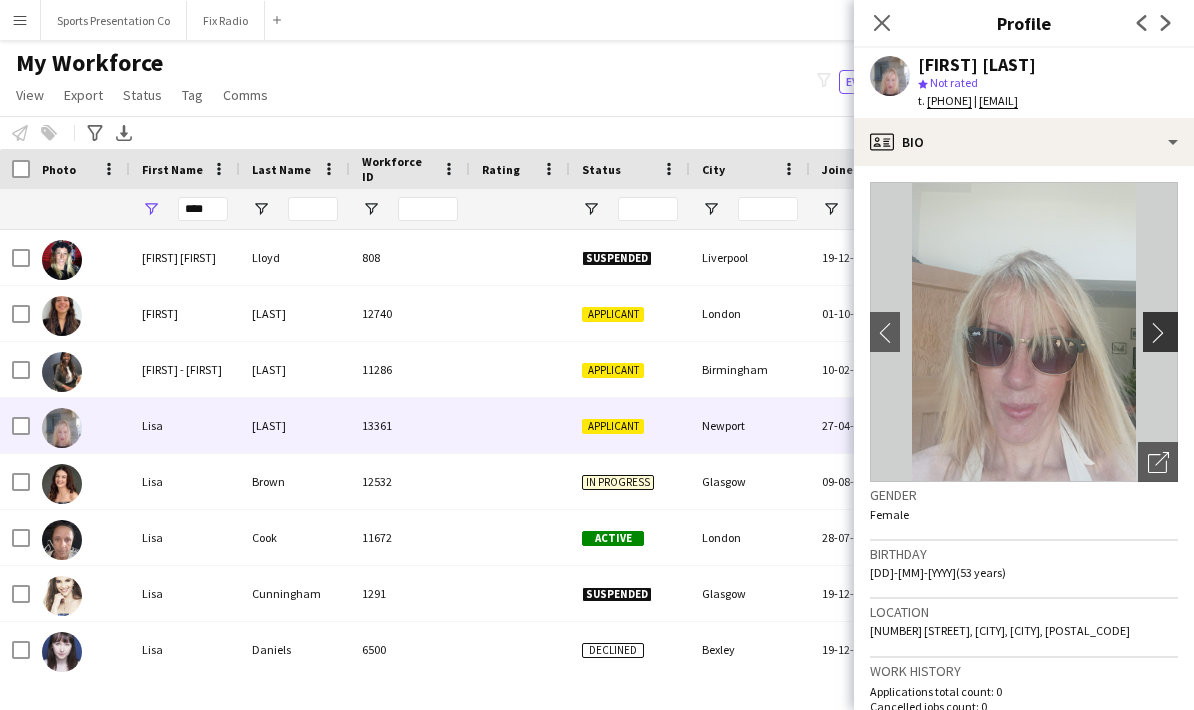 click on "chevron-right" 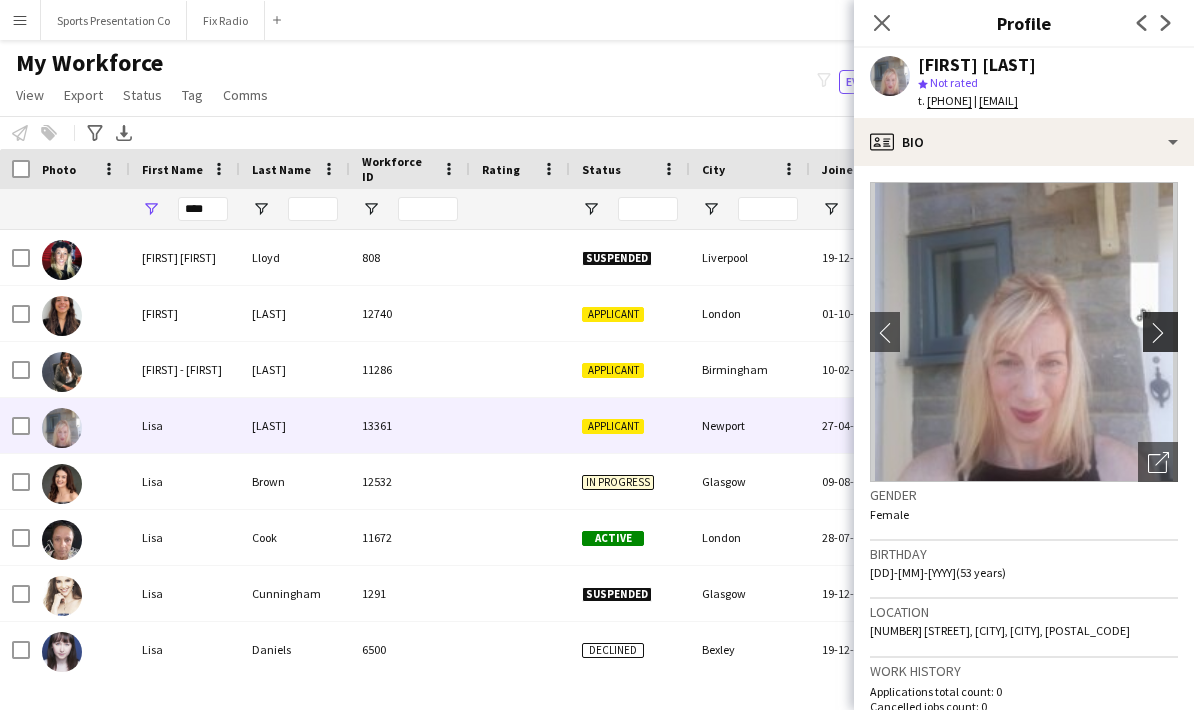 click on "chevron-right" 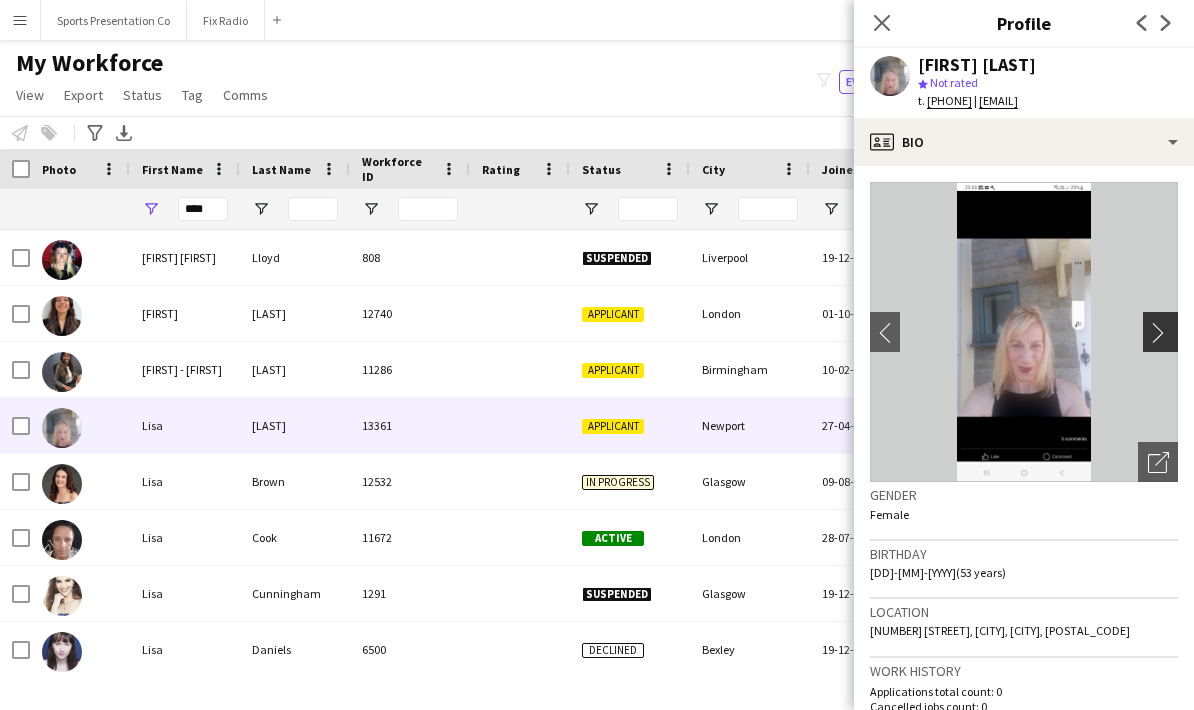 click on "chevron-right" 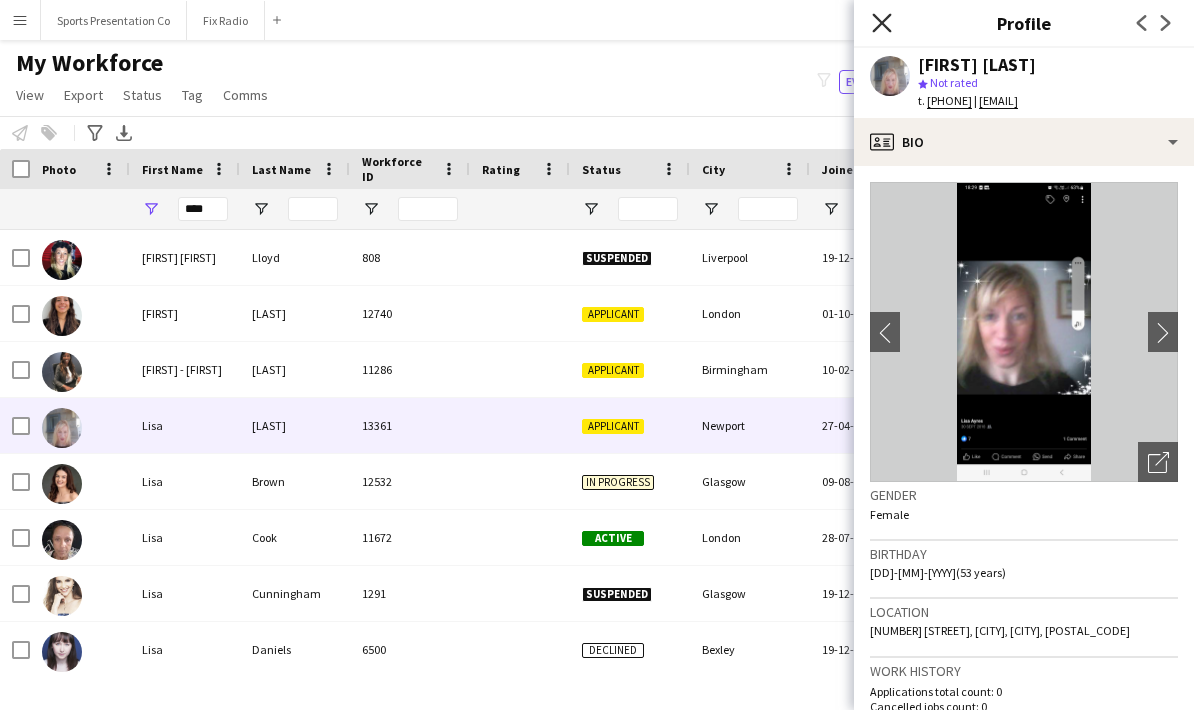 click 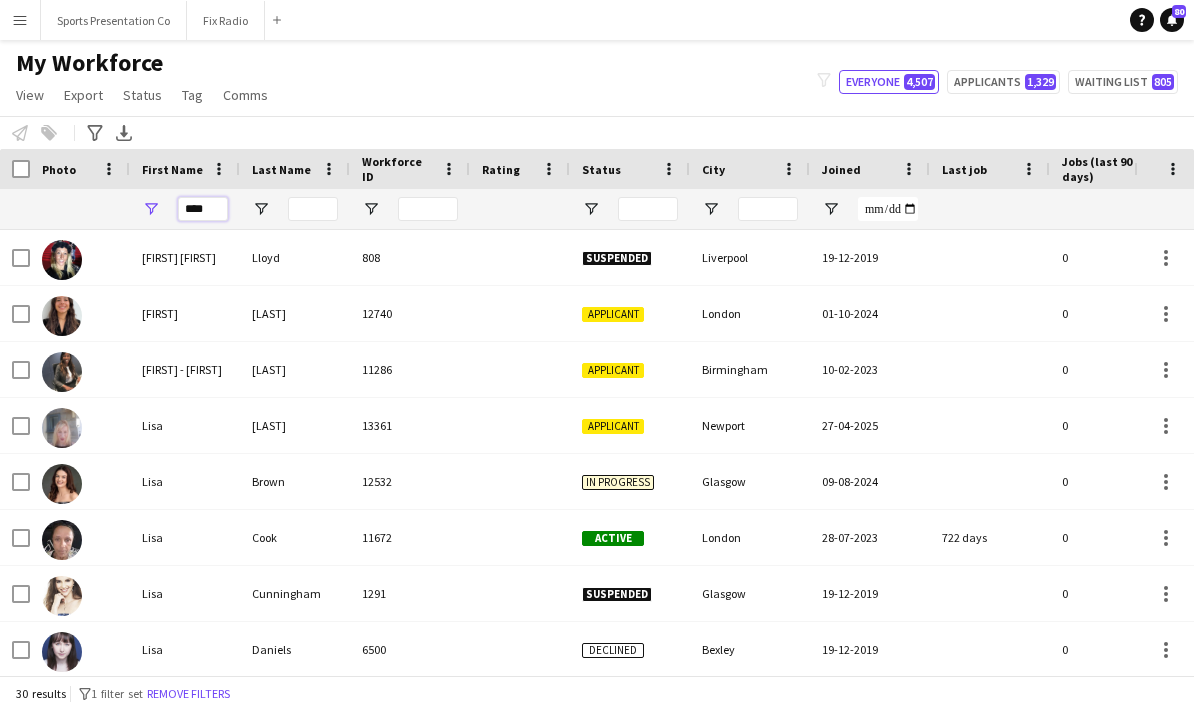 click on "****" at bounding box center (203, 209) 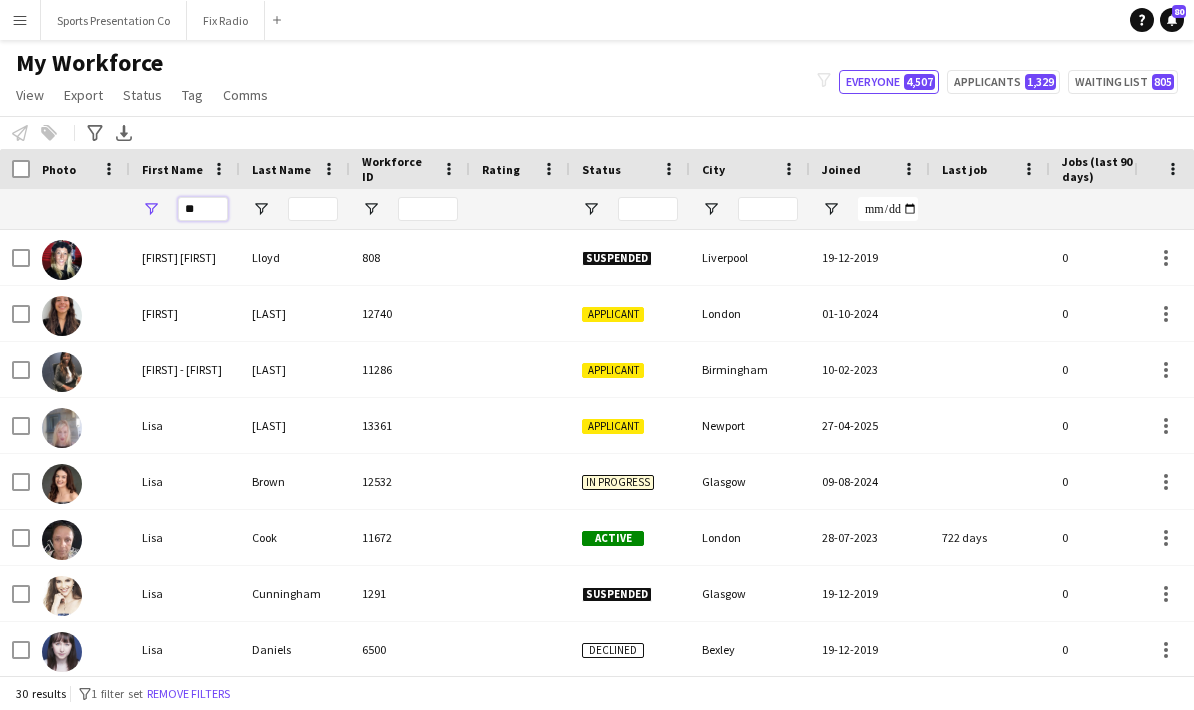 type on "*" 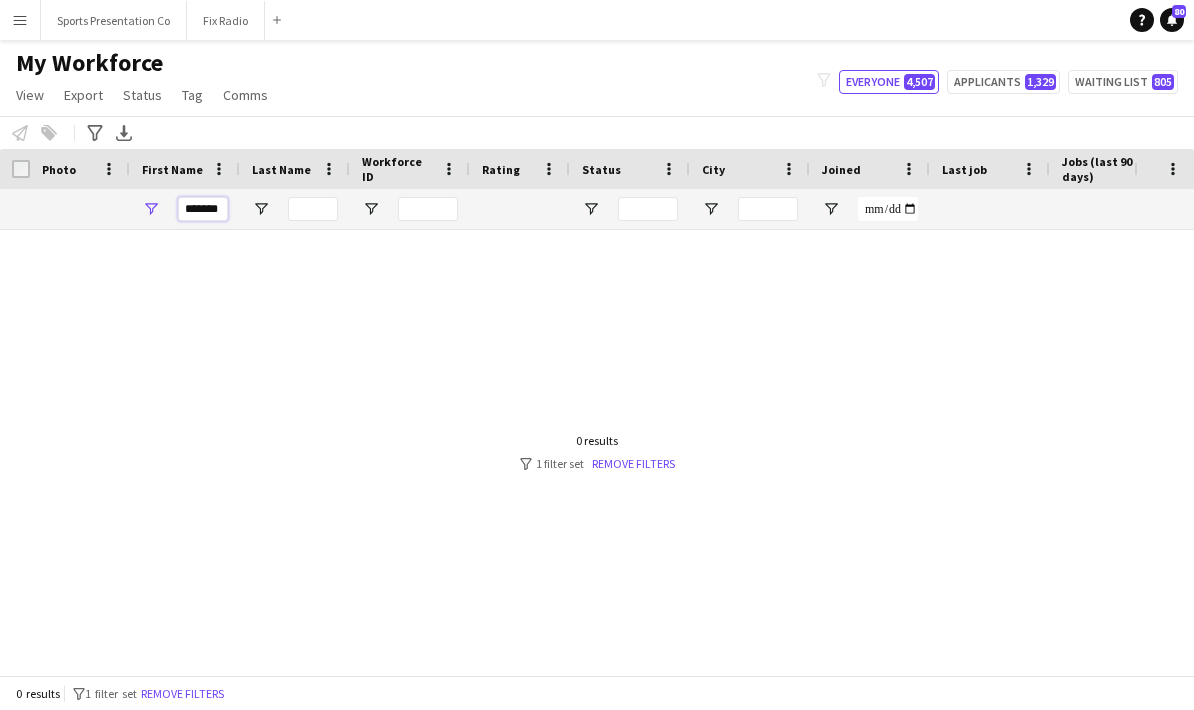 type on "*******" 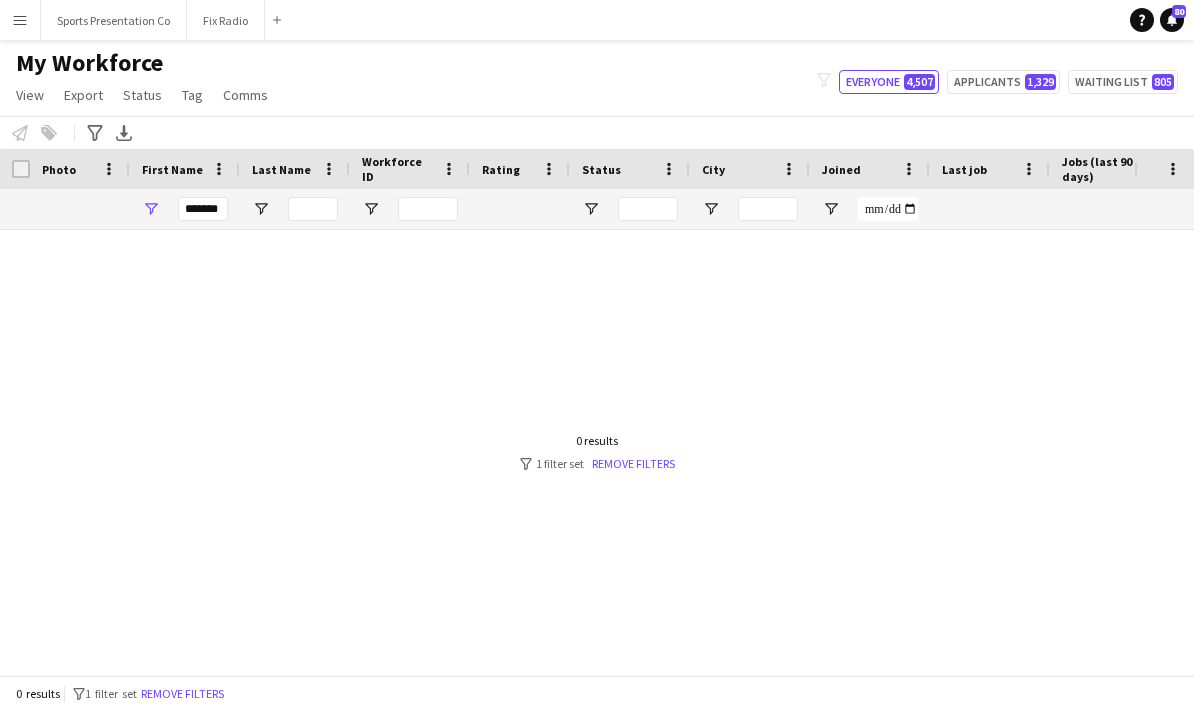 click on "Menu
Boards
Boards   Boards   All jobs   Status
Workforce
Workforce   My Workforce   Recruiting
Comms
Comms
Pay
Pay   Approvals   Payments   Reports   Invoices
Platform Settings
Platform Settings   App settings   Your settings   Profiles
Training Academy
Training Academy
Knowledge Base
Knowledge Base
Product Updates
Product Updates   Log Out   Privacy   Sports Presentation Co
Close
Fix Radio
Close
Add
Help
Notifications
80   My Workforce   View   Views  Default view New view Update view Delete view Edit name Edit" at bounding box center [597, 355] 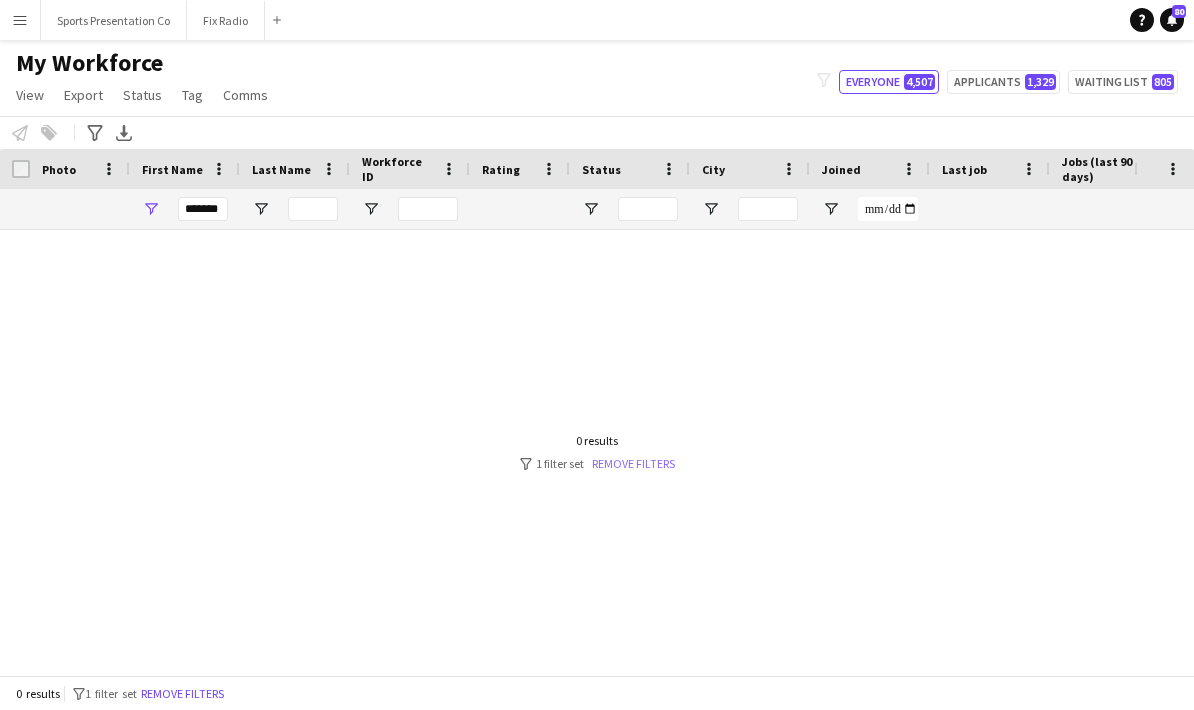 click on "Remove filters" at bounding box center [633, 463] 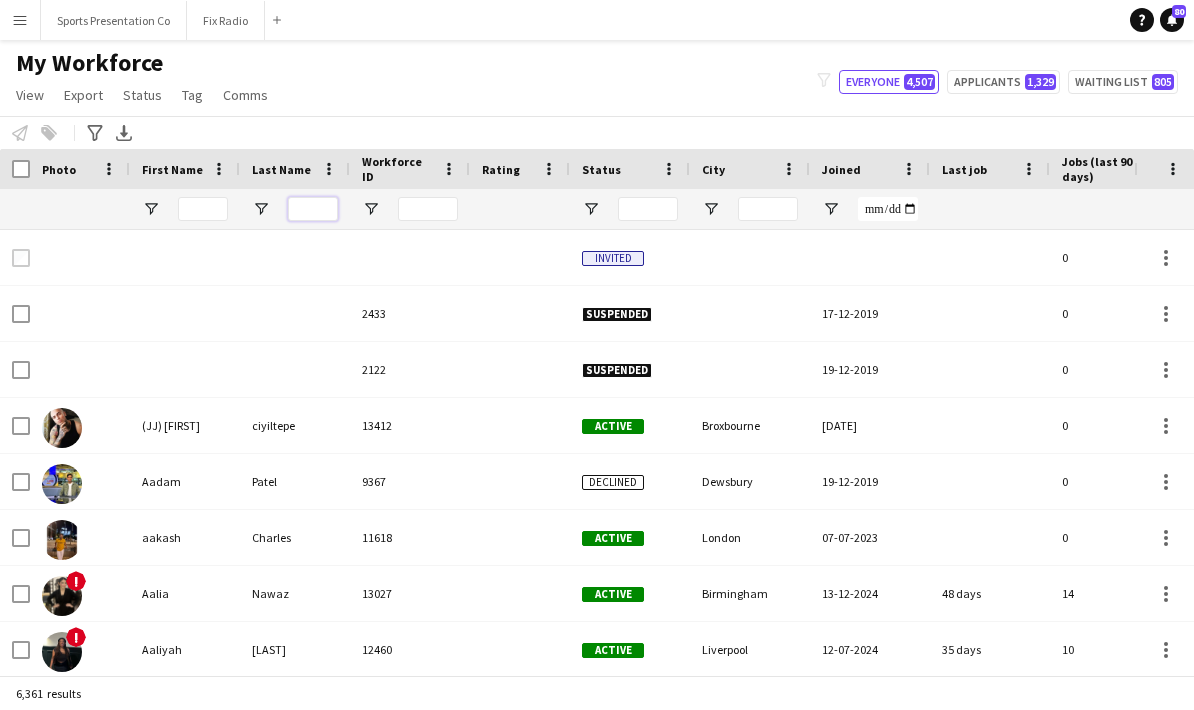click at bounding box center [313, 209] 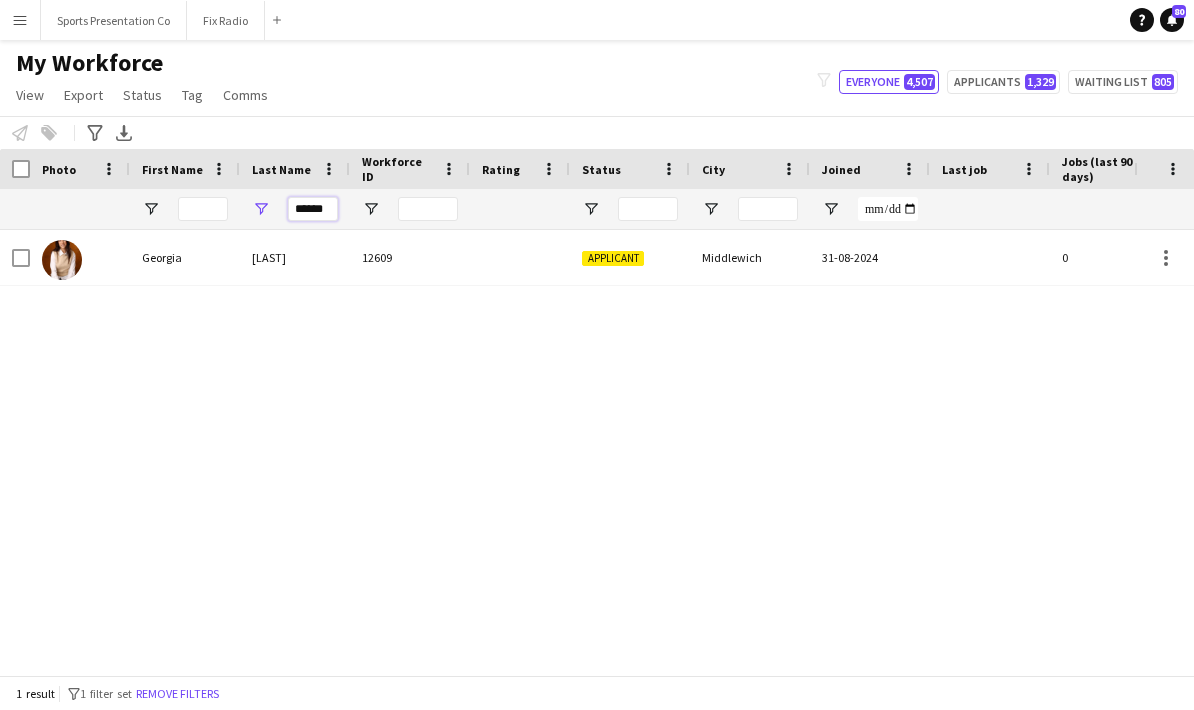 type on "******" 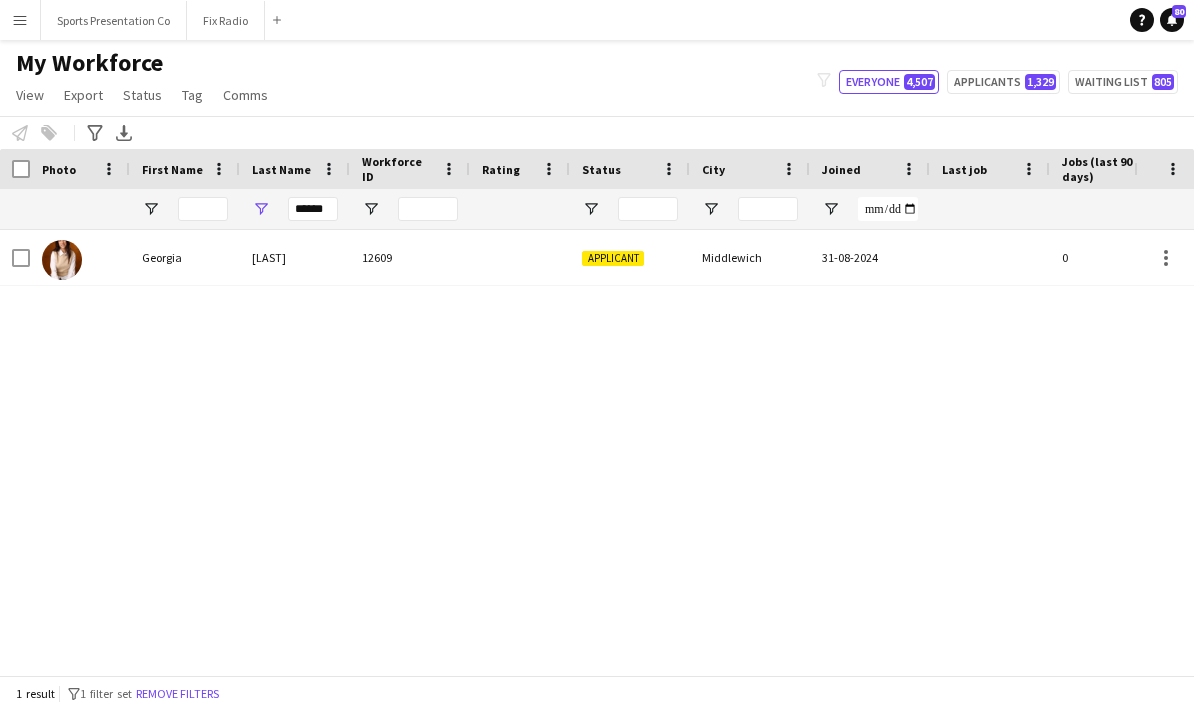 click on "Menu
Boards
Boards   Boards   All jobs   Status
Workforce
Workforce   My Workforce   Recruiting
Comms
Comms
Pay
Pay   Approvals   Payments   Reports   Invoices
Platform Settings
Platform Settings   App settings   Your settings   Profiles
Training Academy
Training Academy
Knowledge Base
Knowledge Base
Product Updates
Product Updates   Log Out   Privacy   Sports Presentation Co
Close
Fix Radio
Close
Add
Help
Notifications
80   My Workforce   View   Views  Default view New view Update view Delete view Edit name Edit" at bounding box center [597, 355] 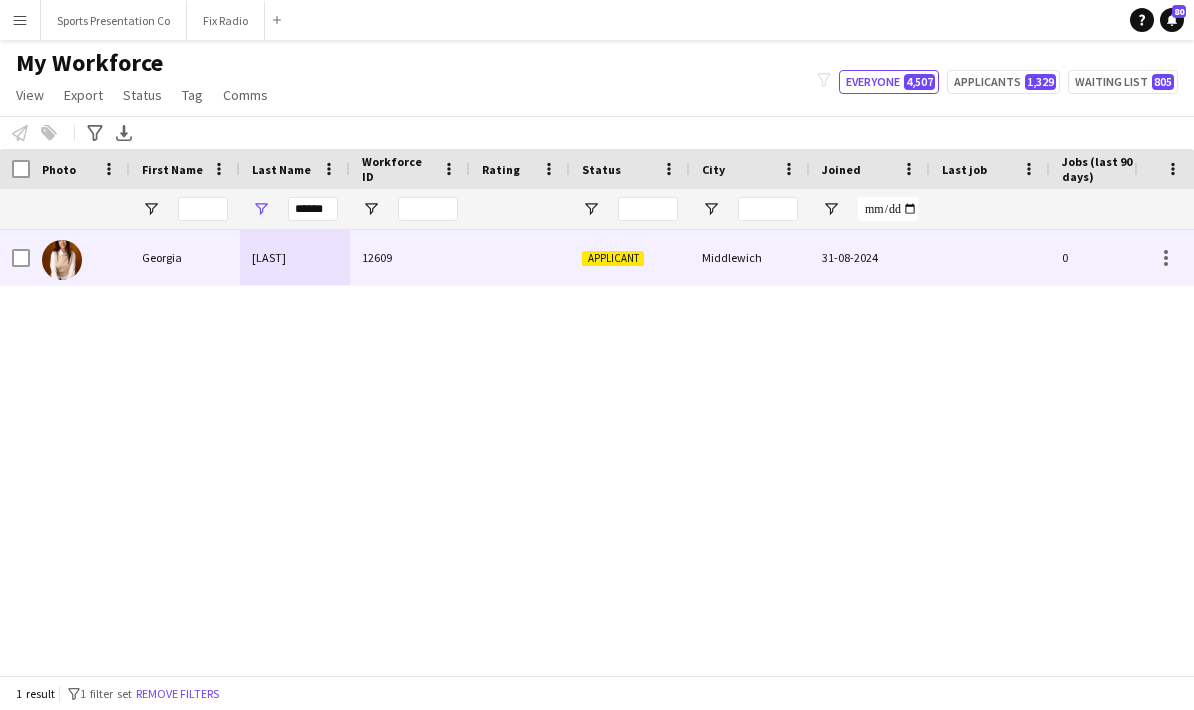click on "Dossis" at bounding box center [295, 257] 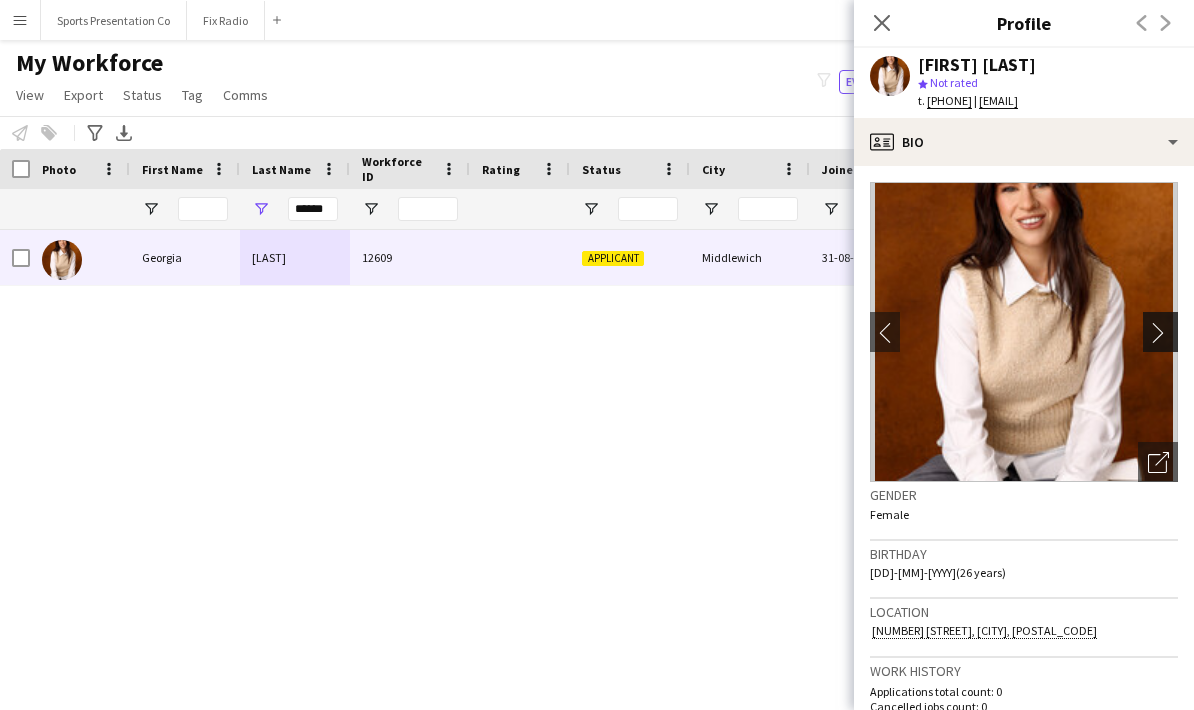 click on "chevron-right" 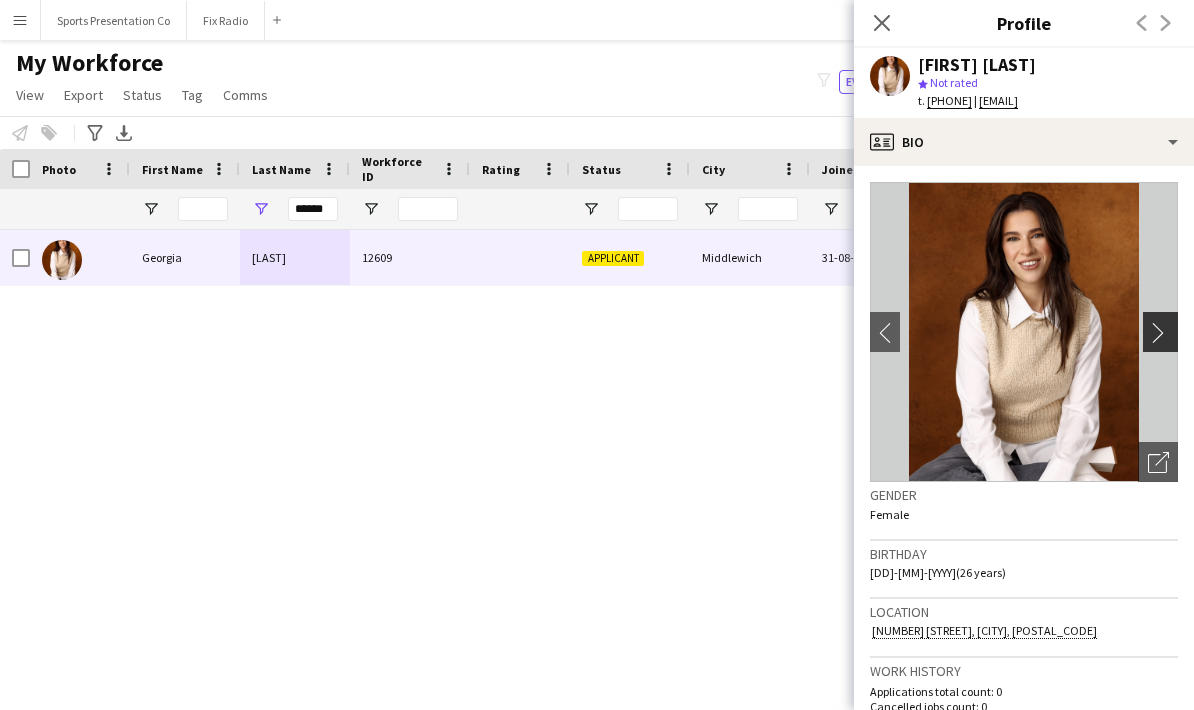 click on "chevron-right" 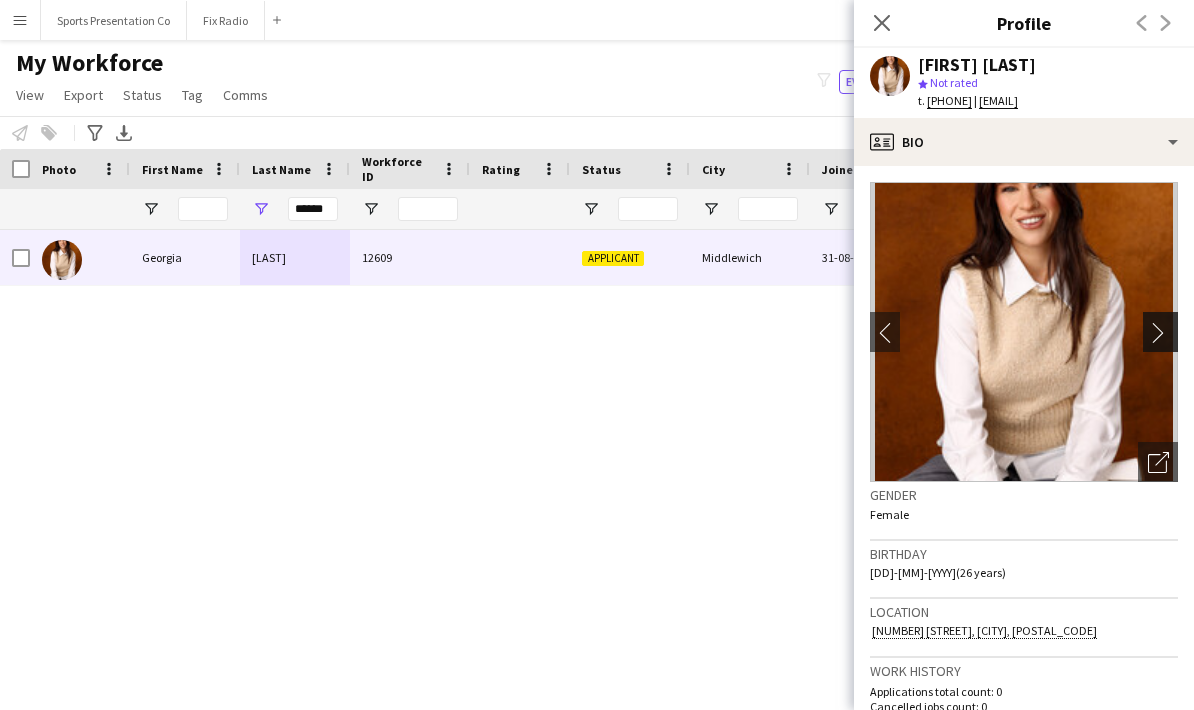click on "chevron-right" 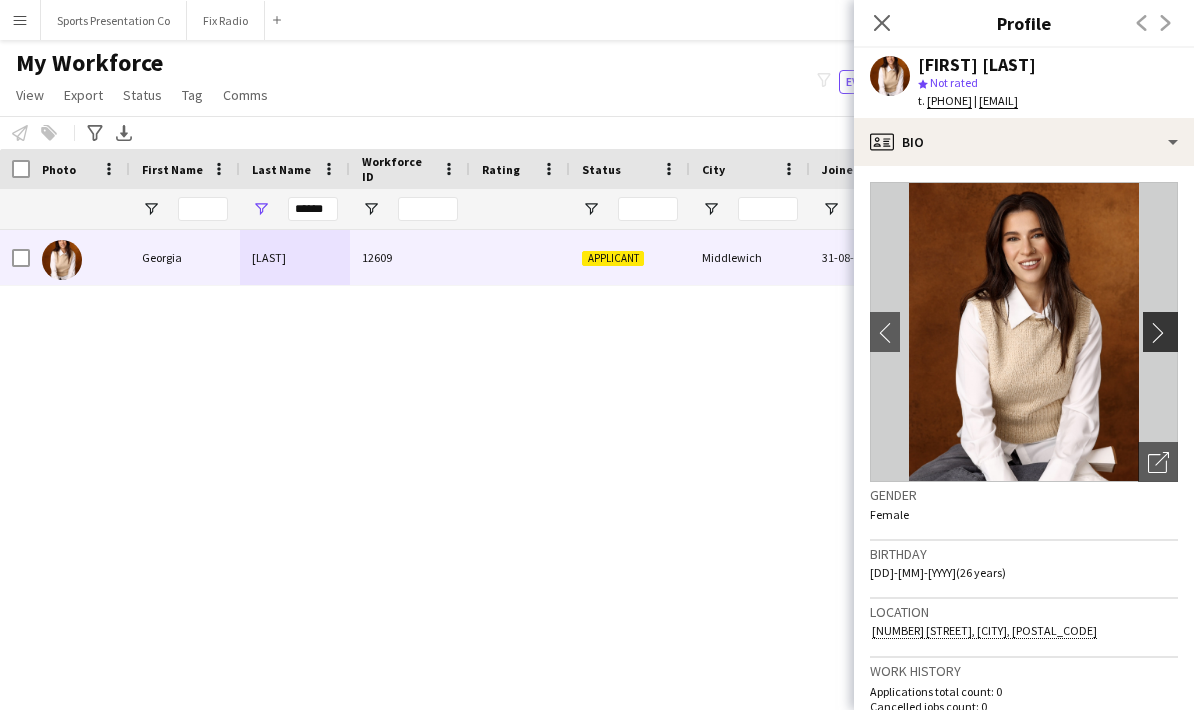 click on "chevron-right" 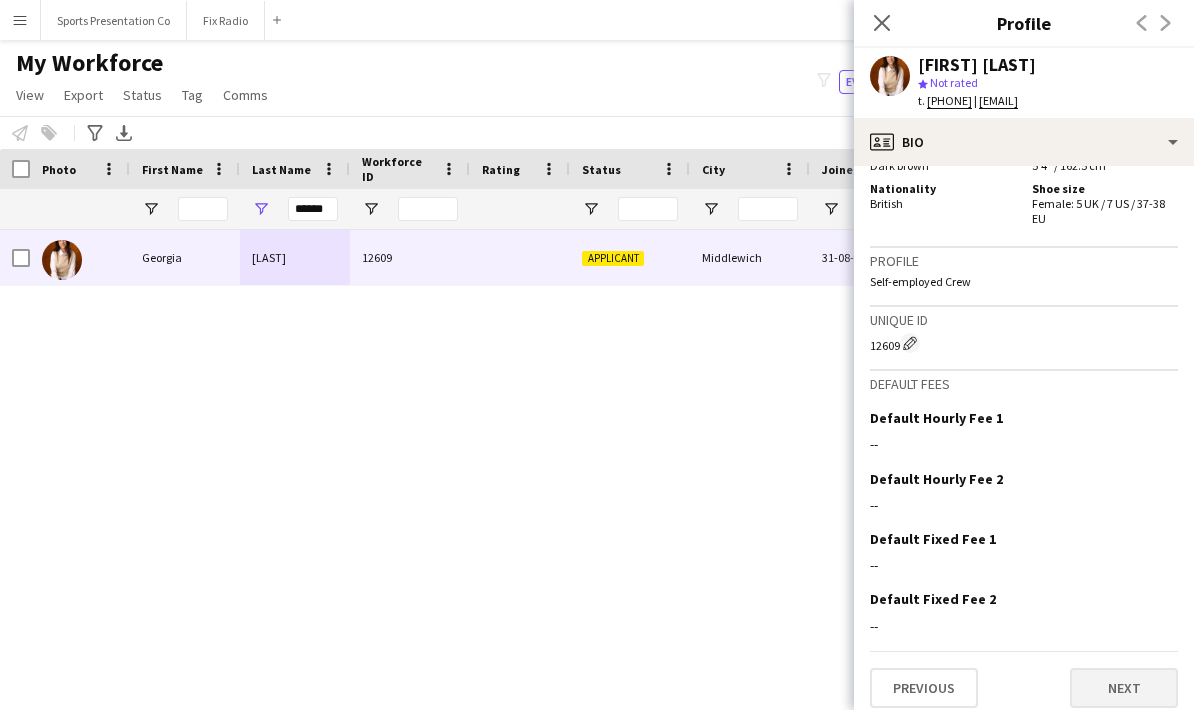 scroll, scrollTop: 1085, scrollLeft: 0, axis: vertical 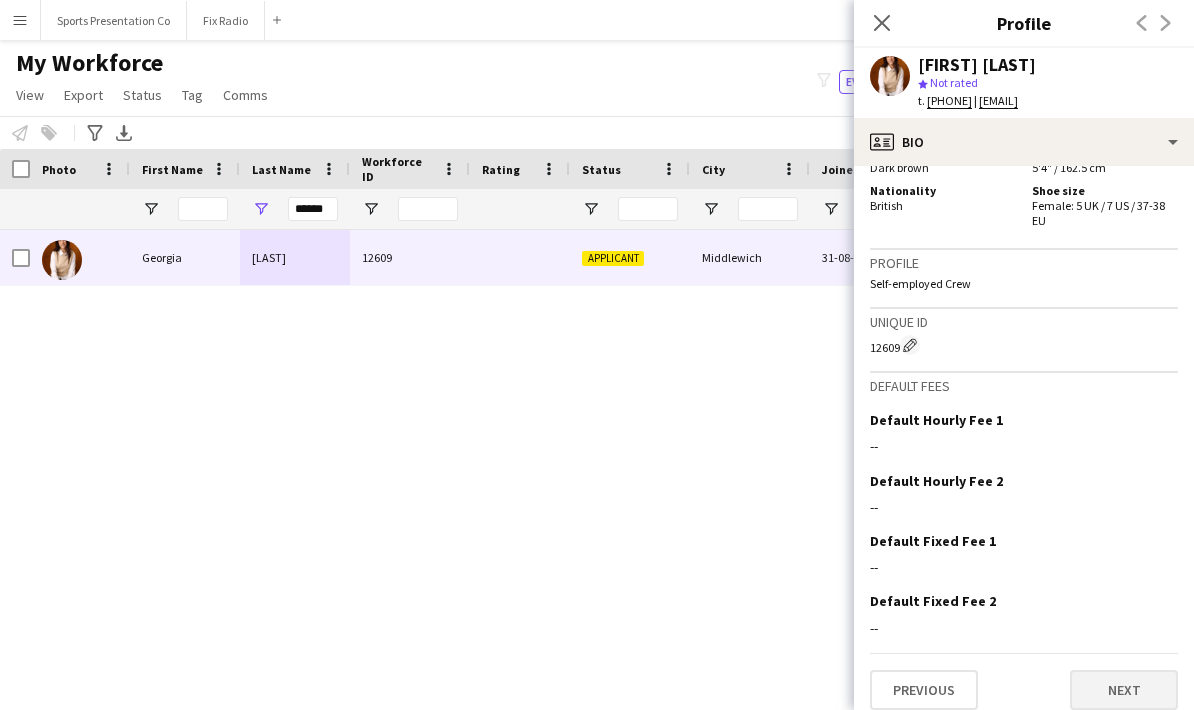click on "Next" 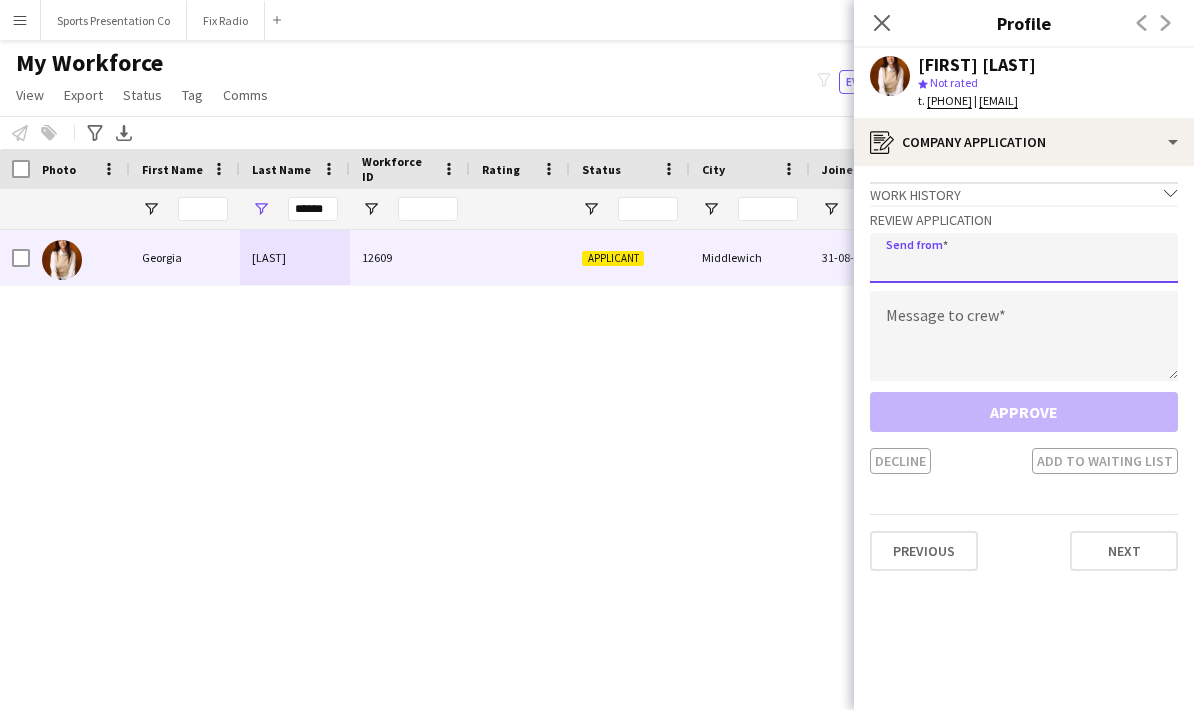 click 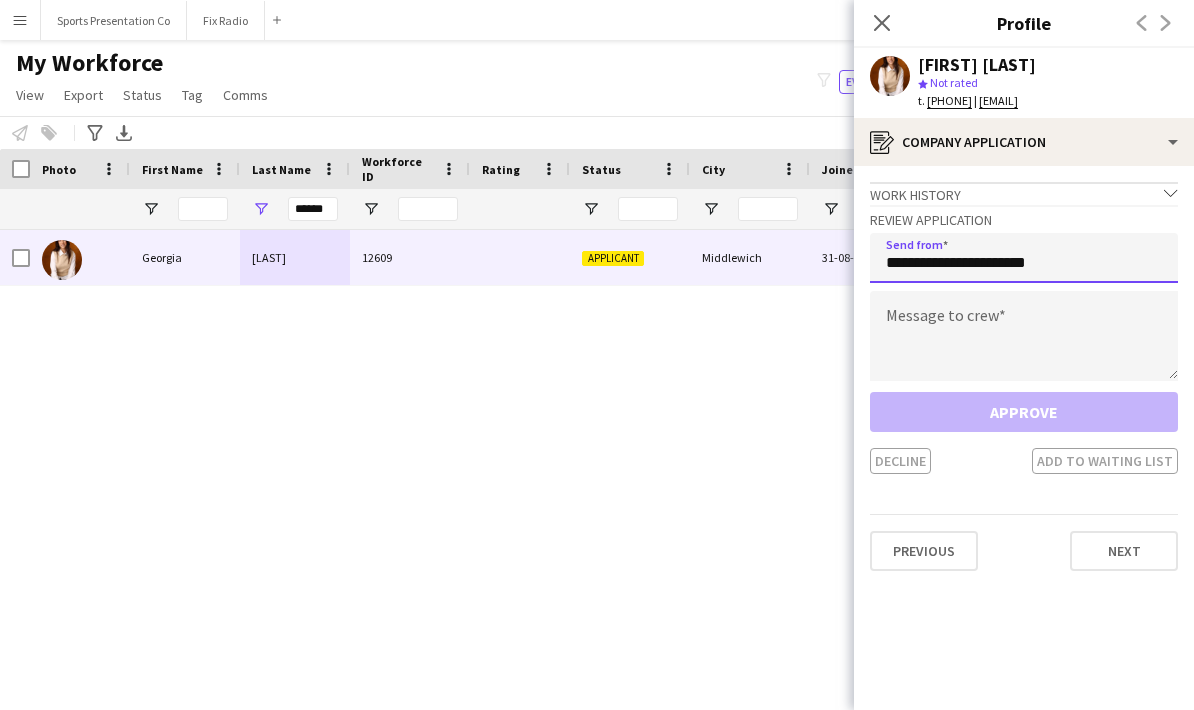 type on "**********" 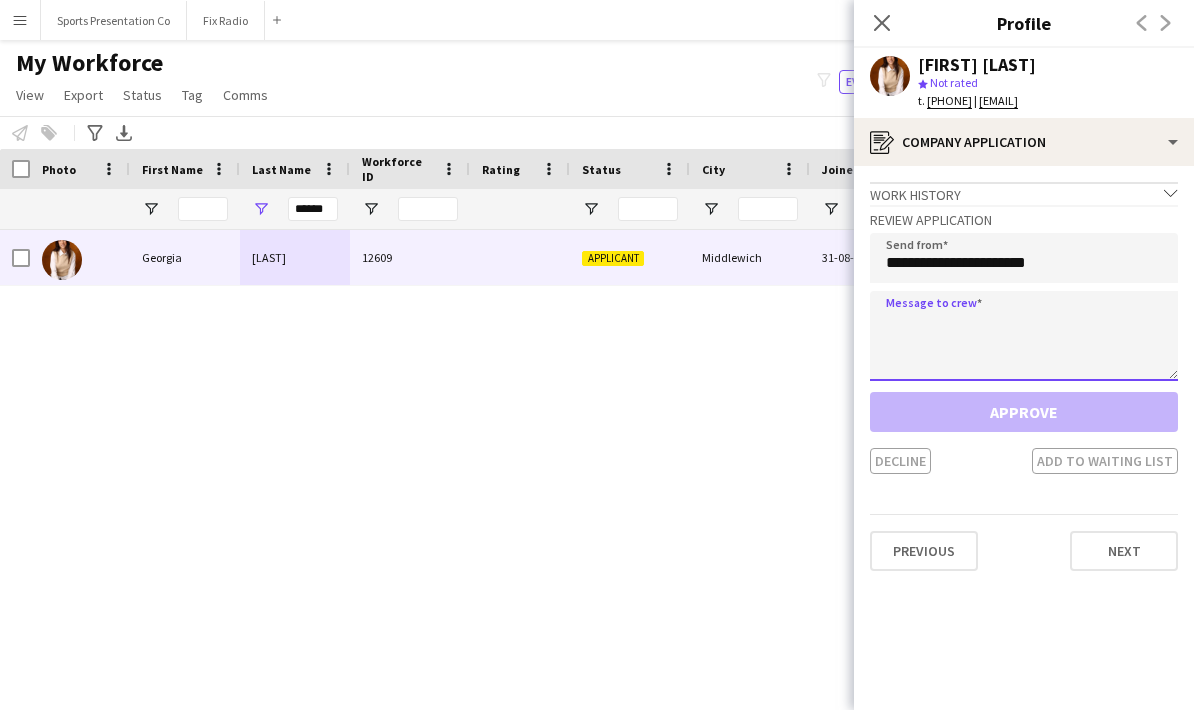 click 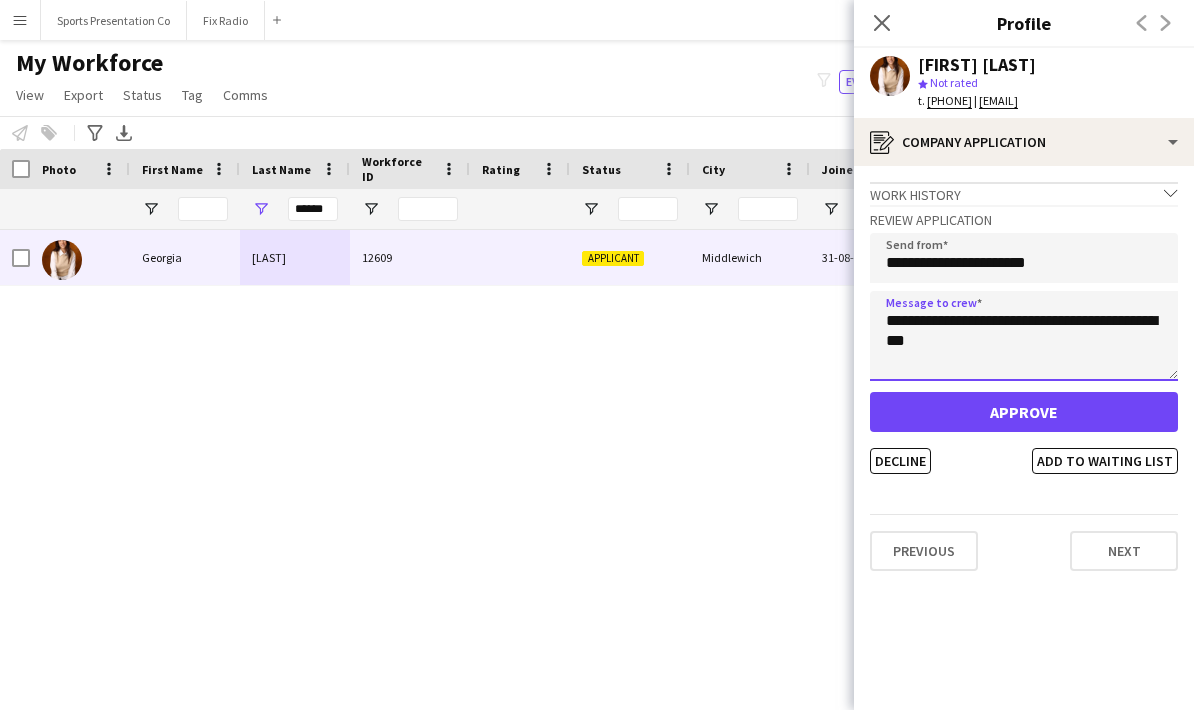 type on "**********" 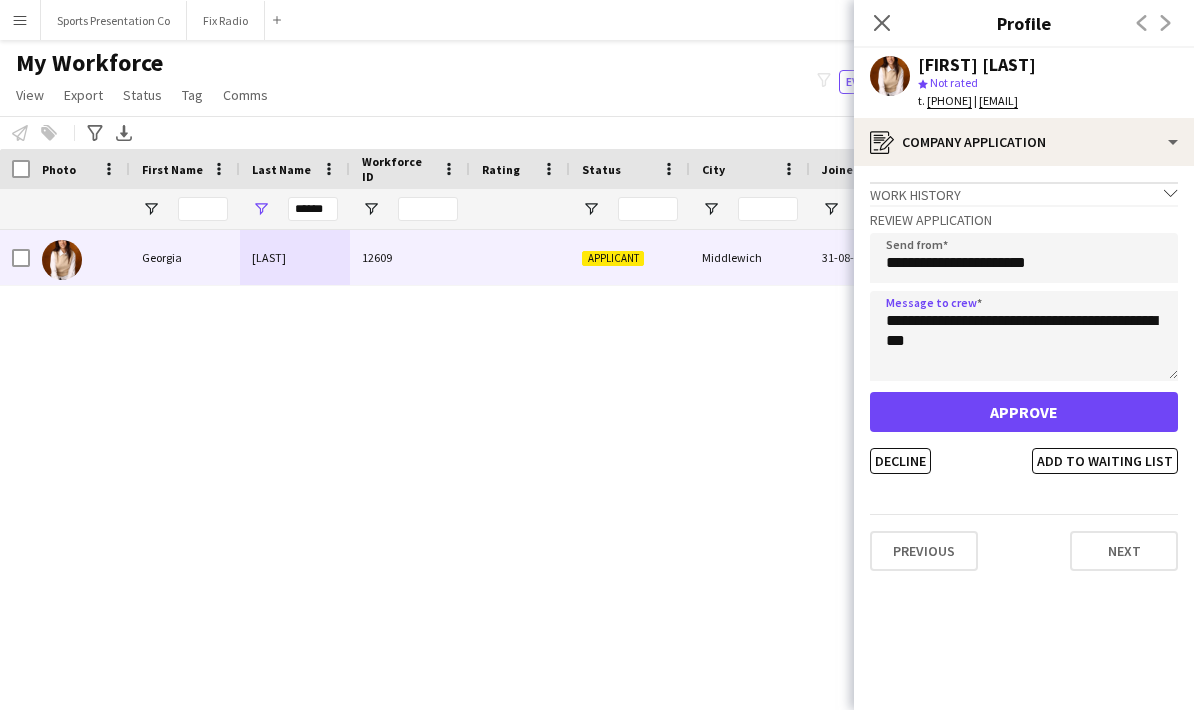 click on "Approve" 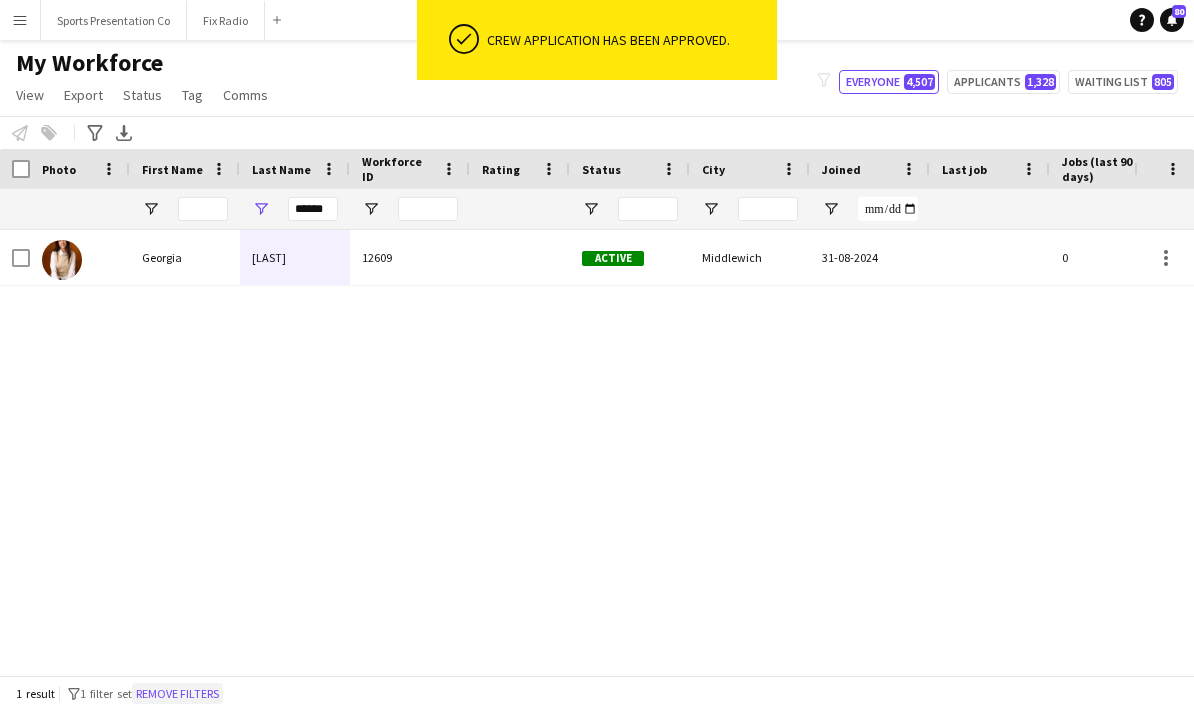 click on "Remove filters" 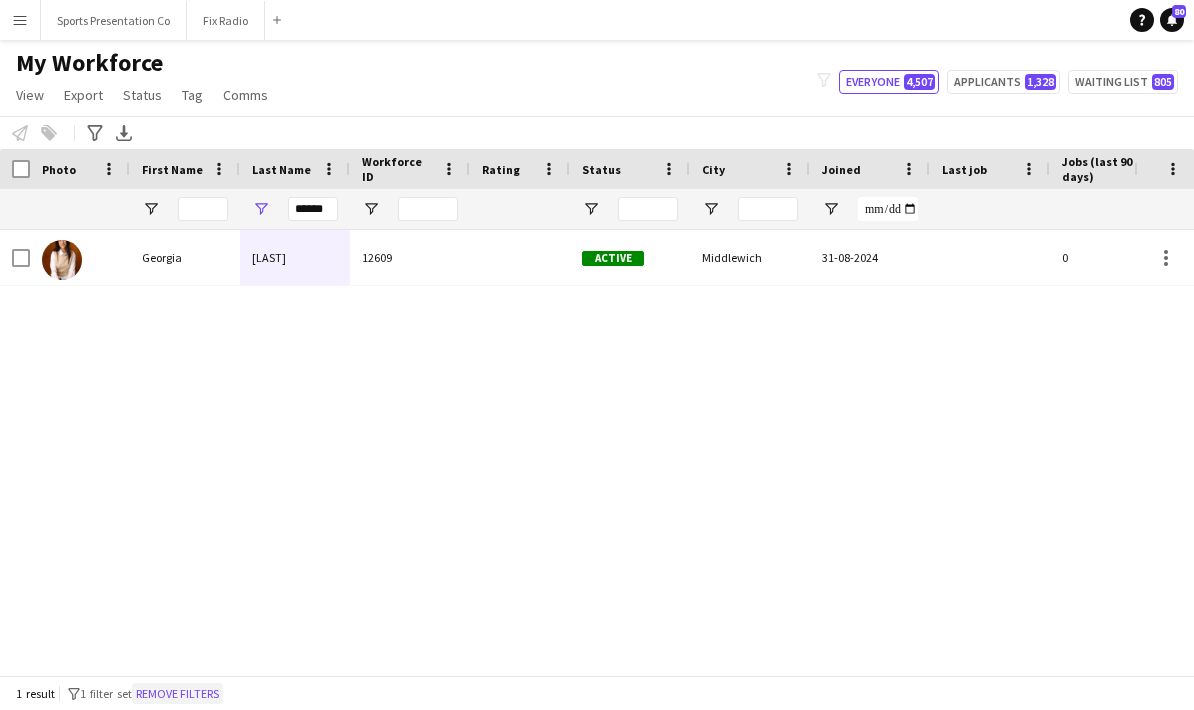 type 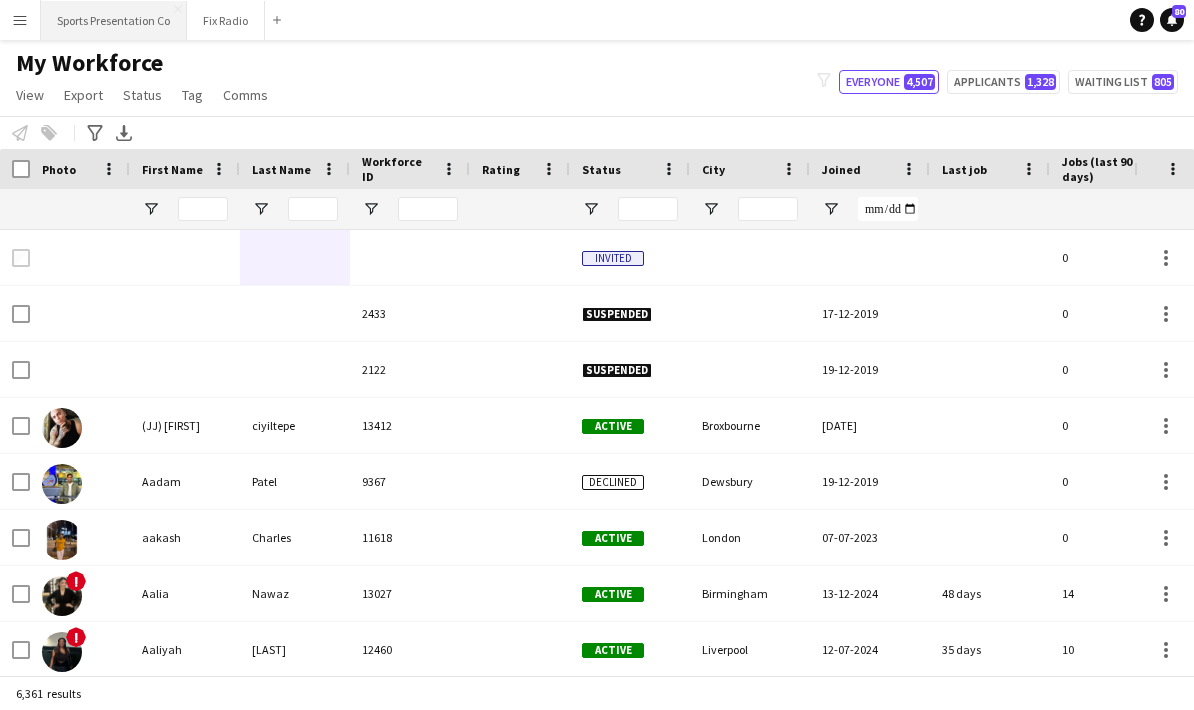click on "Sports Presentation Co
Close" at bounding box center (114, 20) 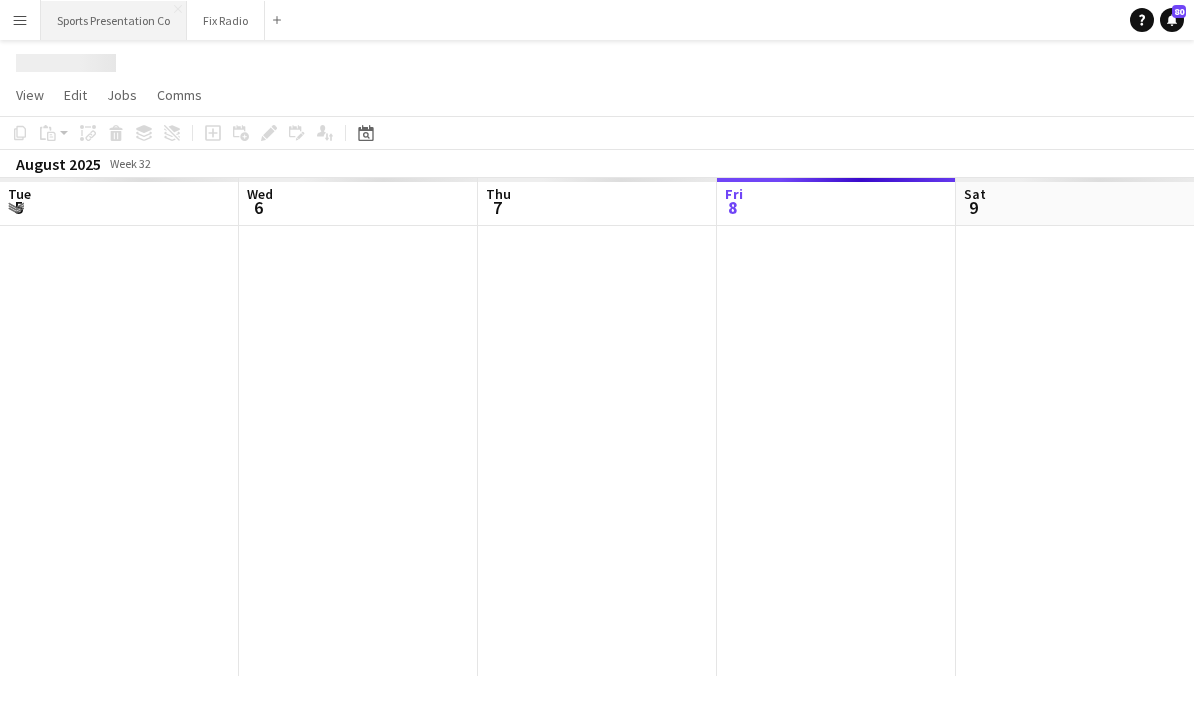 scroll, scrollTop: 0, scrollLeft: 478, axis: horizontal 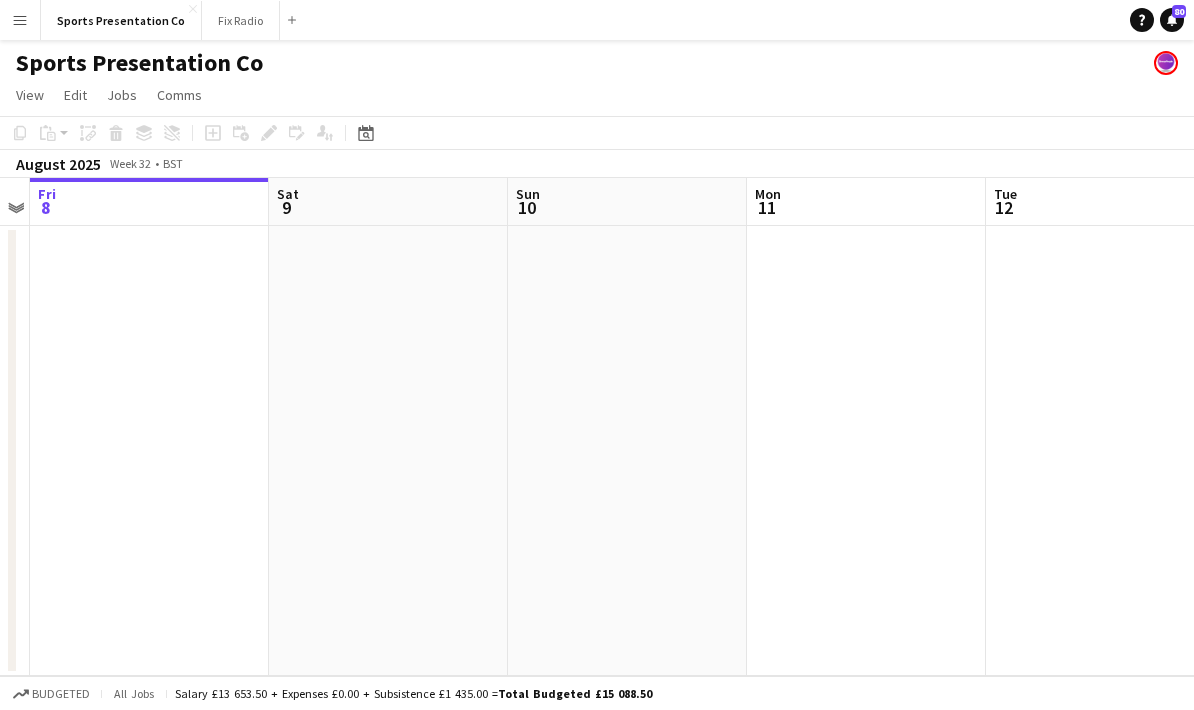 drag, startPoint x: 751, startPoint y: 507, endPoint x: 414, endPoint y: 498, distance: 337.12015 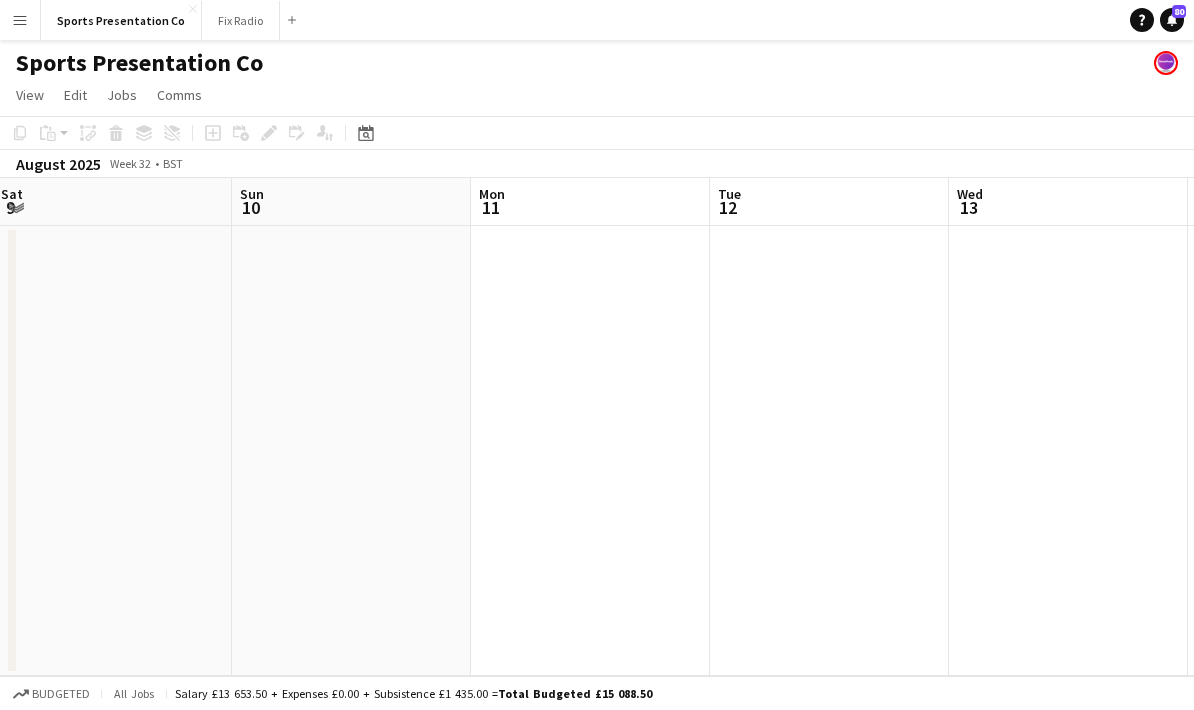 drag, startPoint x: 780, startPoint y: 498, endPoint x: 322, endPoint y: 481, distance: 458.3154 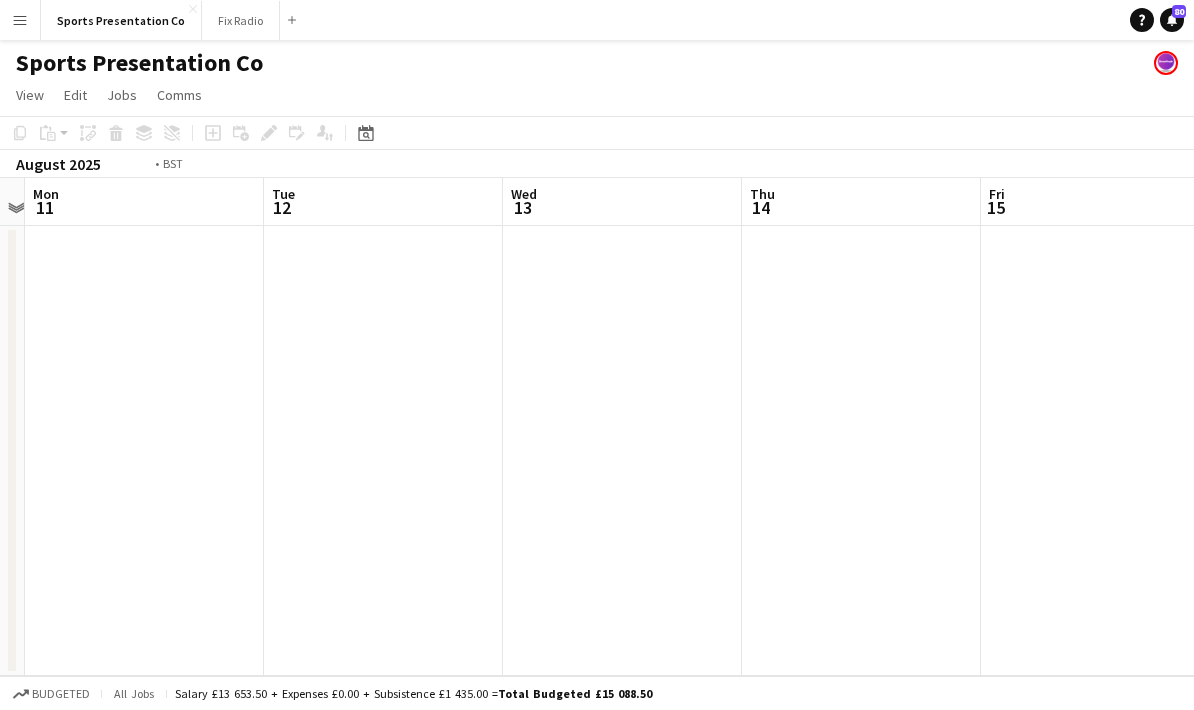 drag, startPoint x: 565, startPoint y: 492, endPoint x: 533, endPoint y: 486, distance: 32.55764 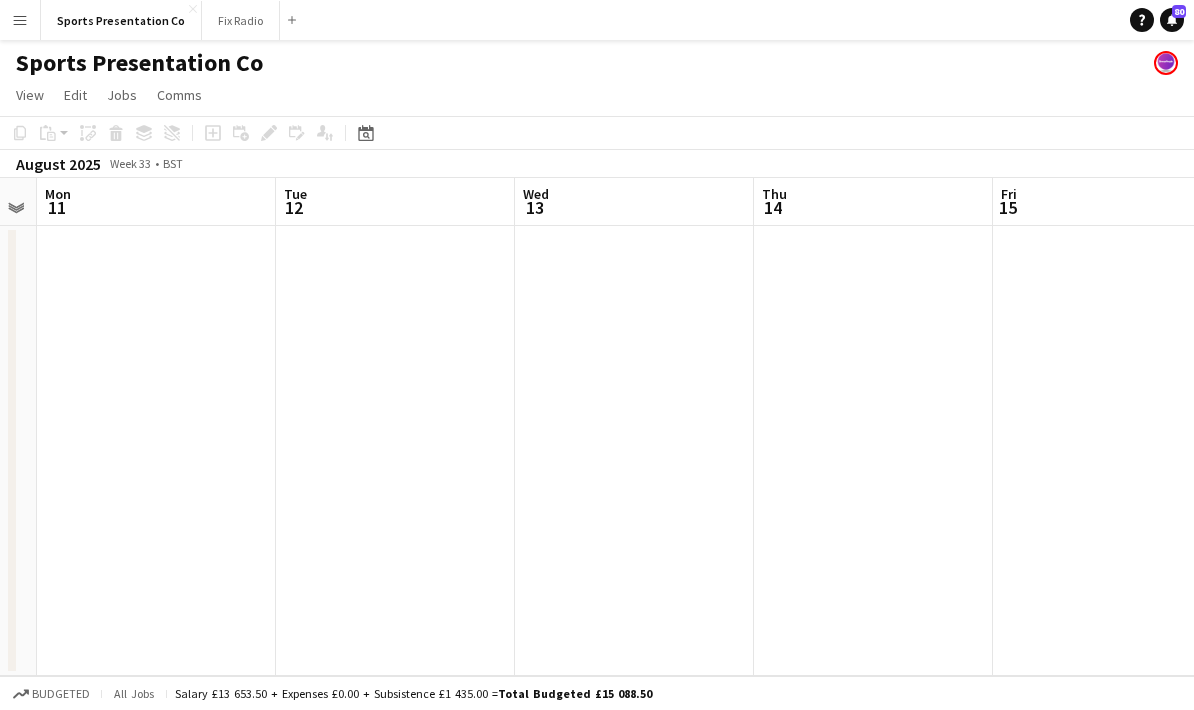 drag, startPoint x: 871, startPoint y: 467, endPoint x: 506, endPoint y: 463, distance: 365.0219 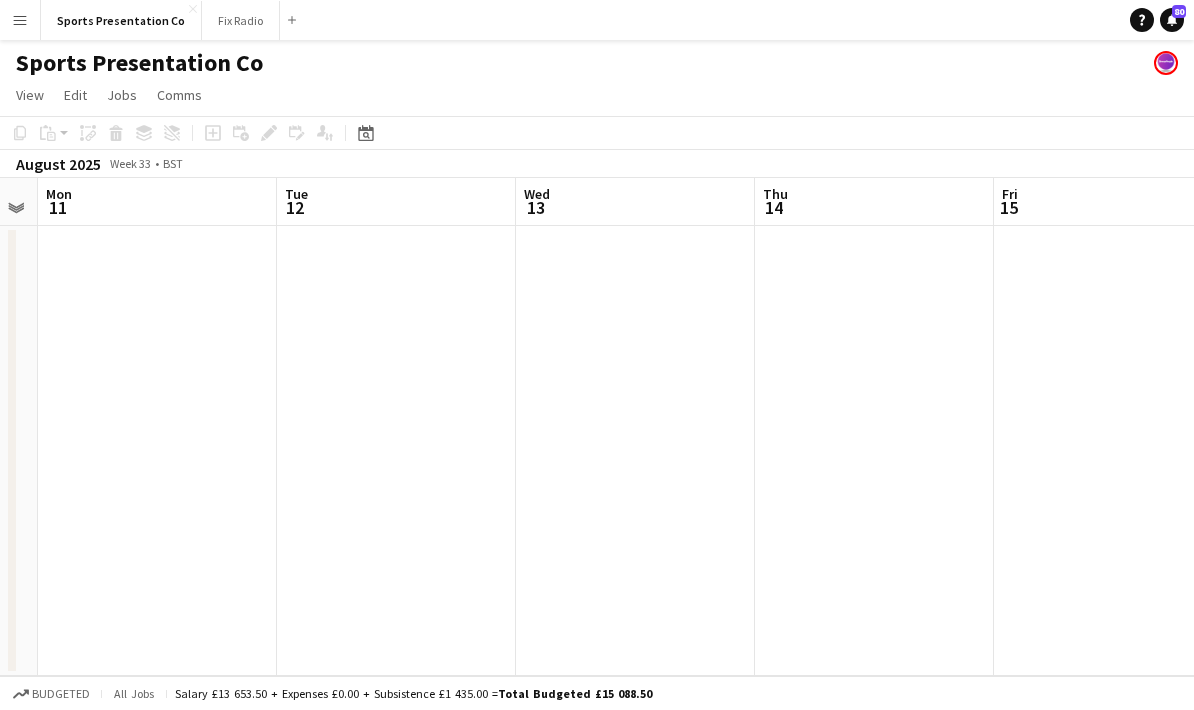 click on "Fri   8   Sat   9   Sun   10   Mon   11   Tue   12   Wed   13   Thu   14   Fri   15   Sat   16   Sun   17" at bounding box center [597, 427] 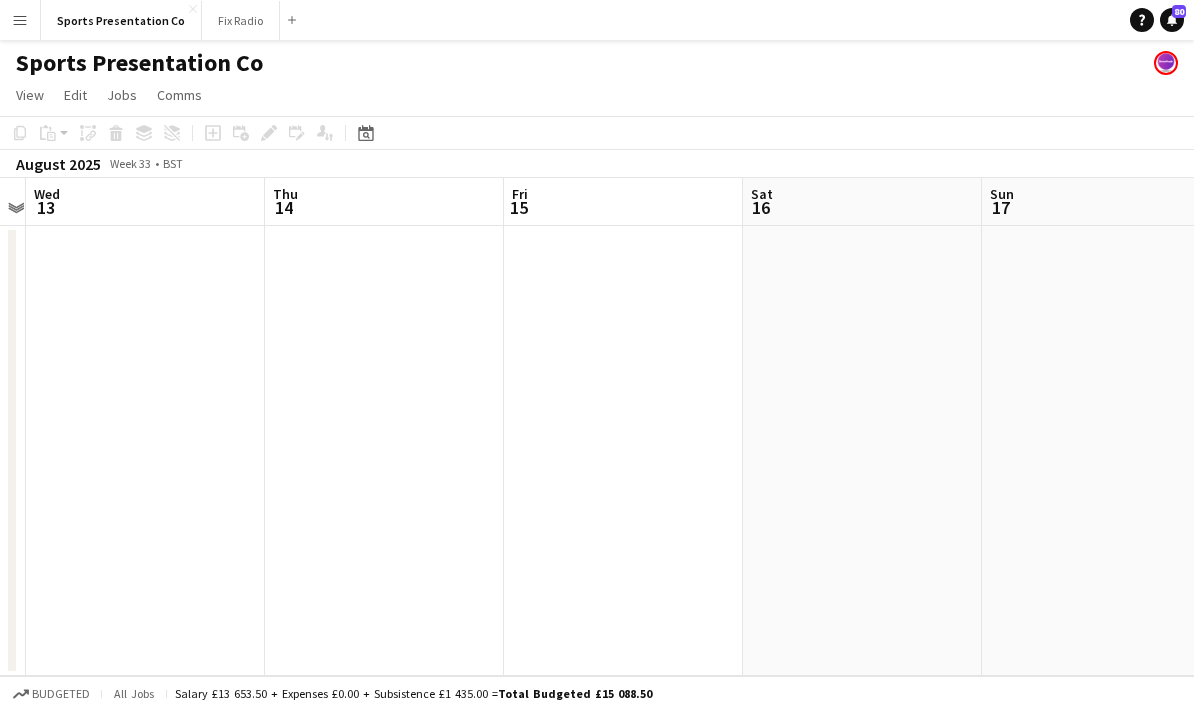 drag, startPoint x: 815, startPoint y: 477, endPoint x: 369, endPoint y: 456, distance: 446.4941 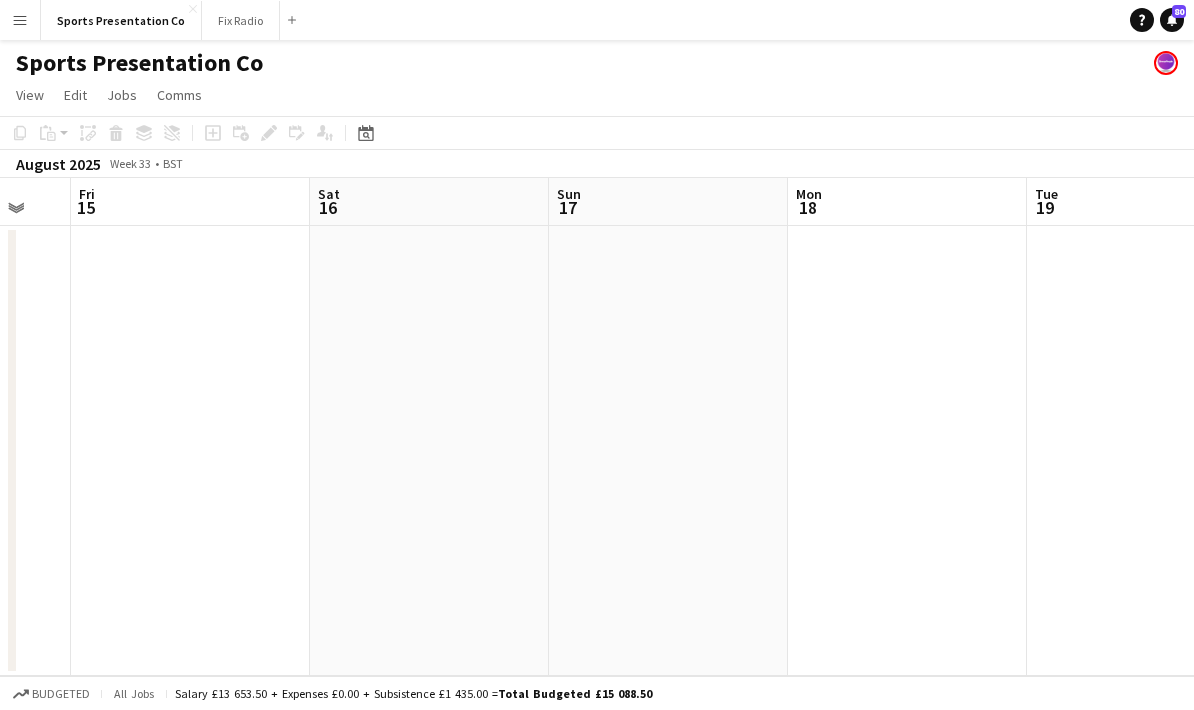 drag, startPoint x: 716, startPoint y: 447, endPoint x: 556, endPoint y: 451, distance: 160.04999 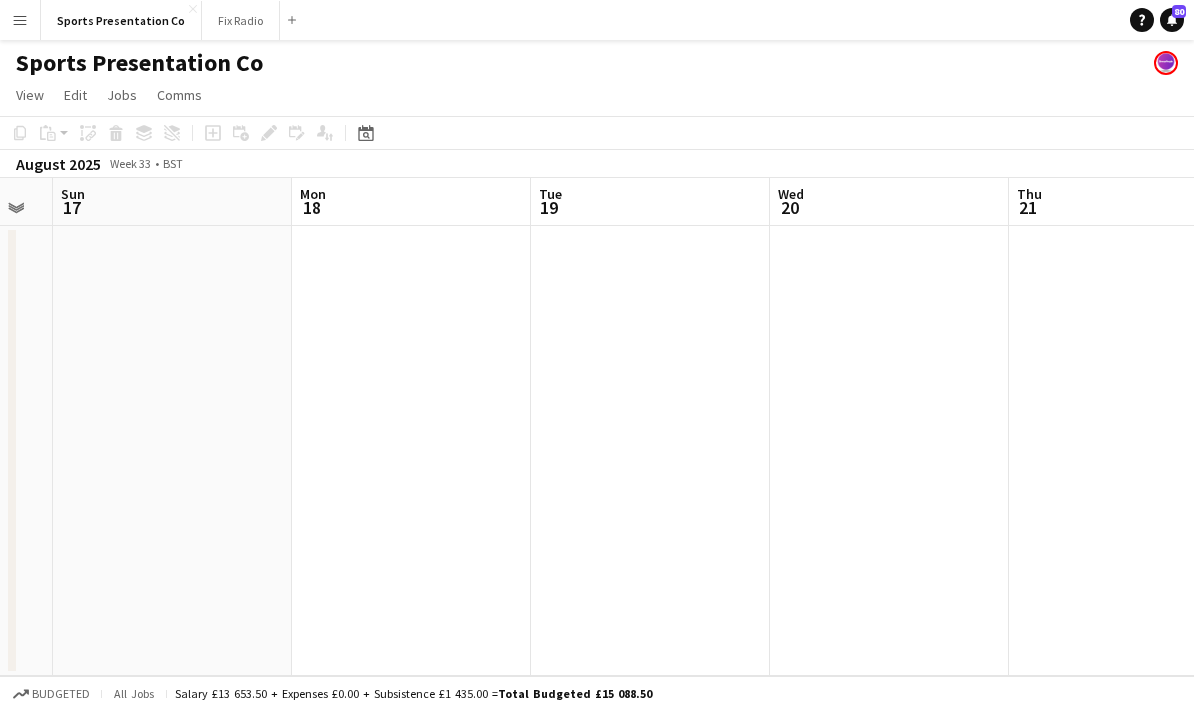 drag, startPoint x: 745, startPoint y: 442, endPoint x: 436, endPoint y: 446, distance: 309.02588 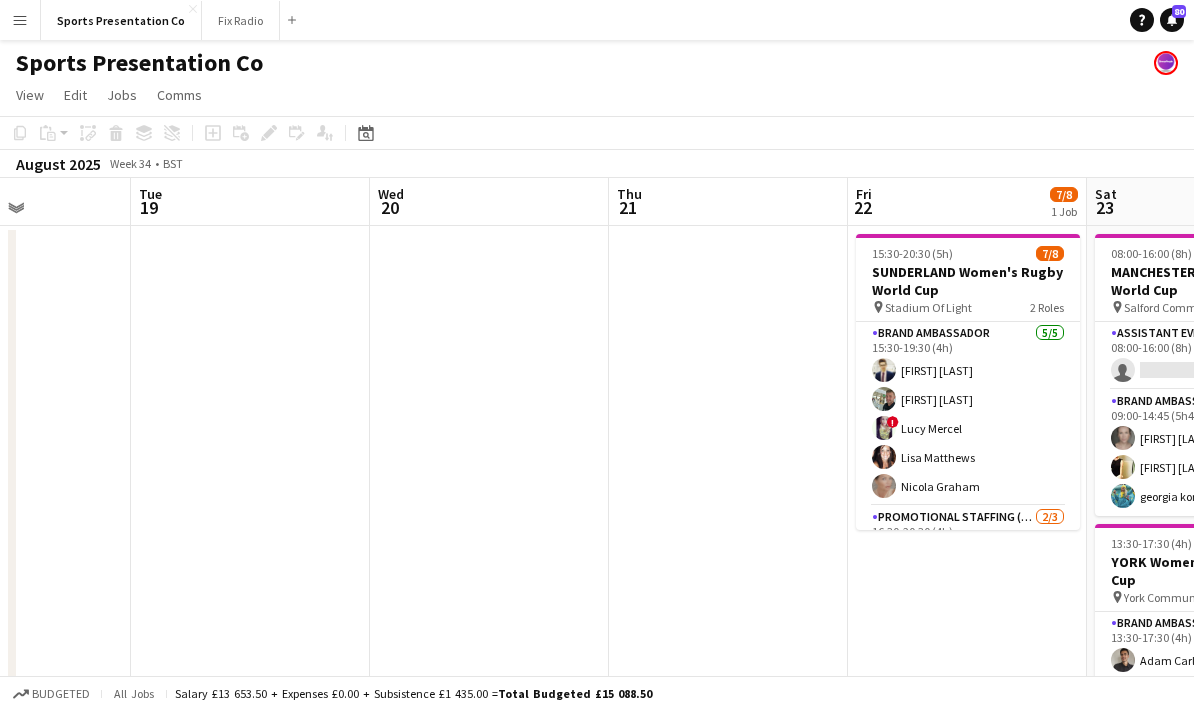 drag, startPoint x: 717, startPoint y: 447, endPoint x: 385, endPoint y: 445, distance: 332.006 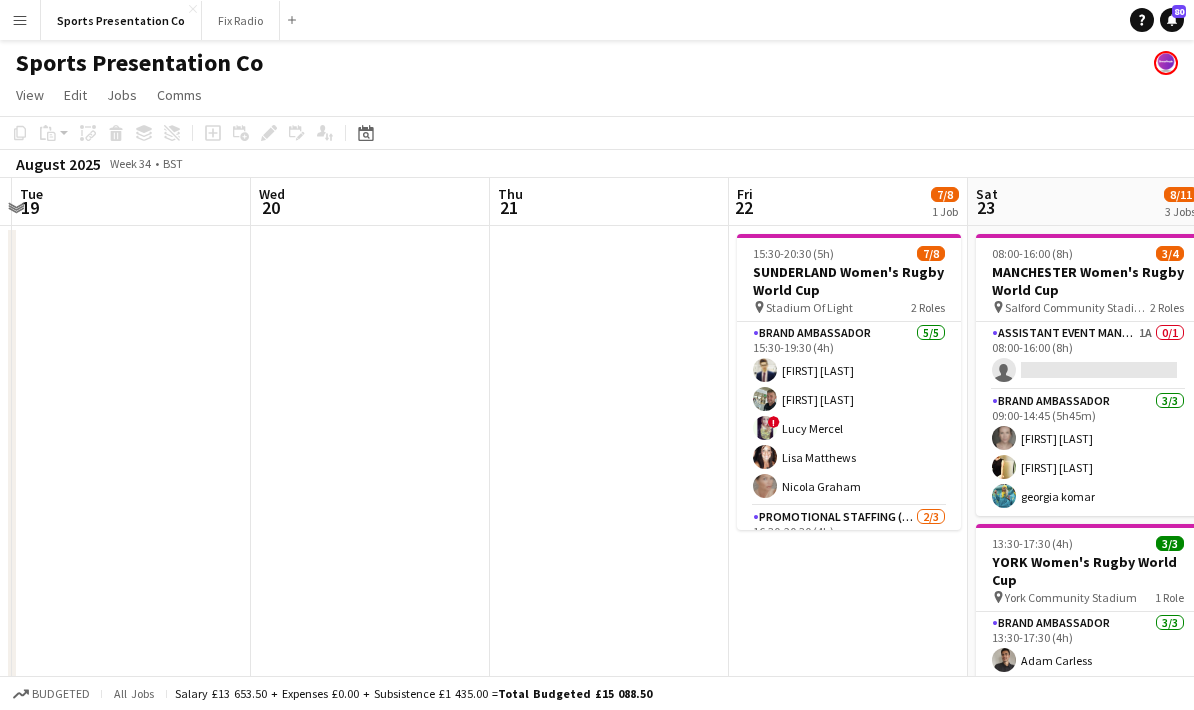 scroll, scrollTop: 0, scrollLeft: 636, axis: horizontal 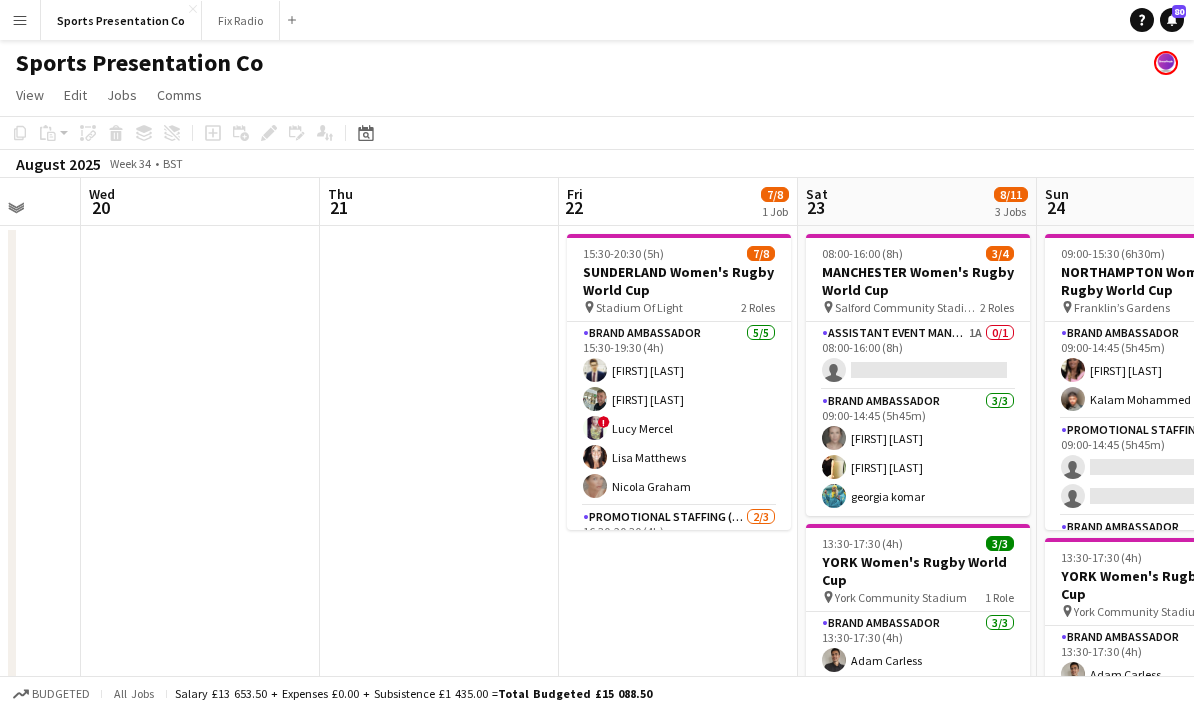 drag, startPoint x: 350, startPoint y: 444, endPoint x: 336, endPoint y: 441, distance: 14.3178215 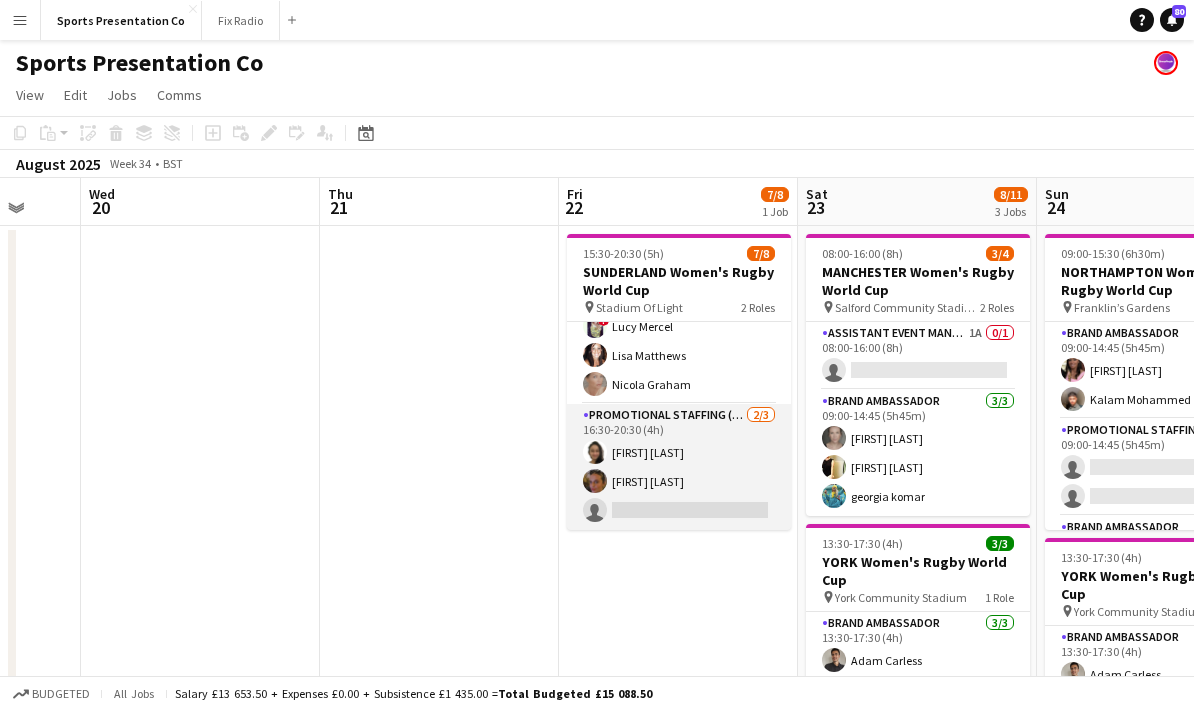 scroll, scrollTop: 102, scrollLeft: 0, axis: vertical 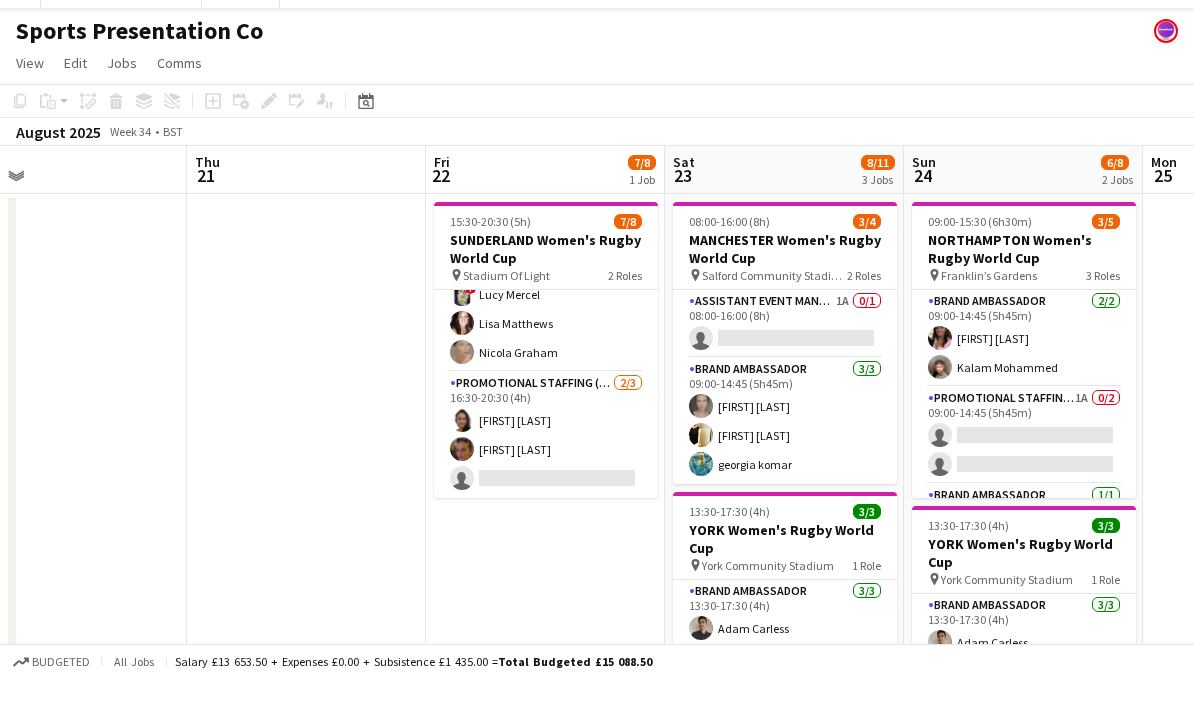 drag, startPoint x: 449, startPoint y: 525, endPoint x: 315, endPoint y: 529, distance: 134.0597 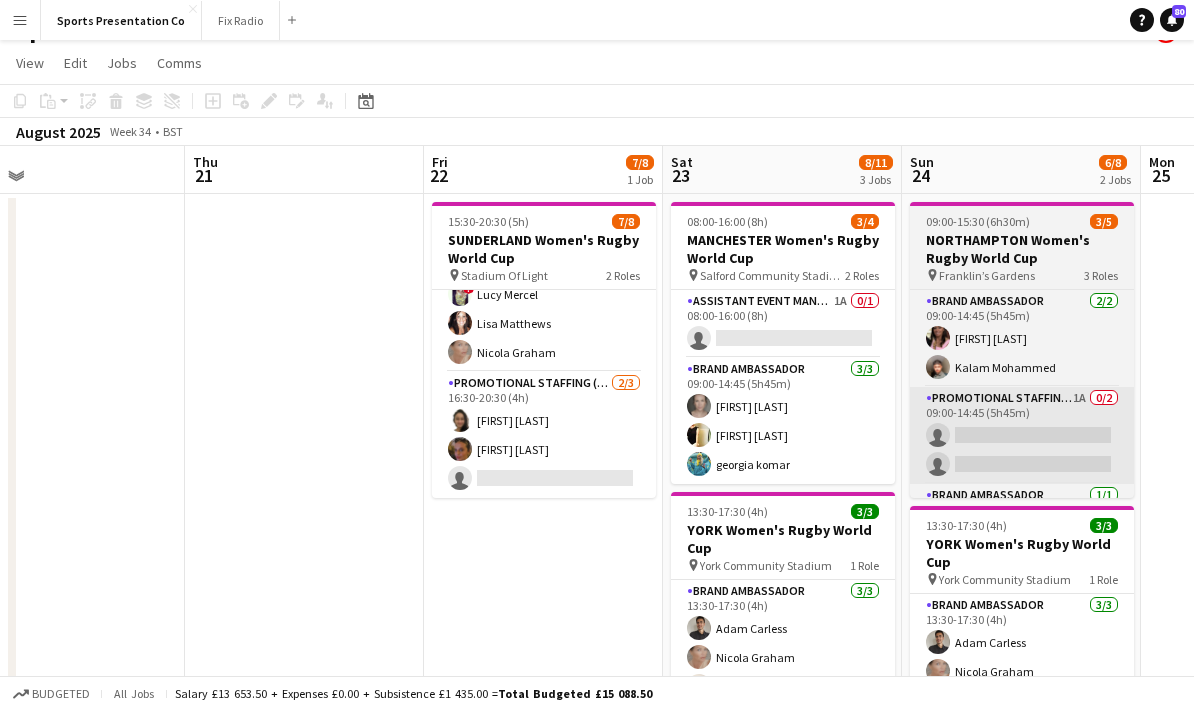 scroll, scrollTop: 40, scrollLeft: 0, axis: vertical 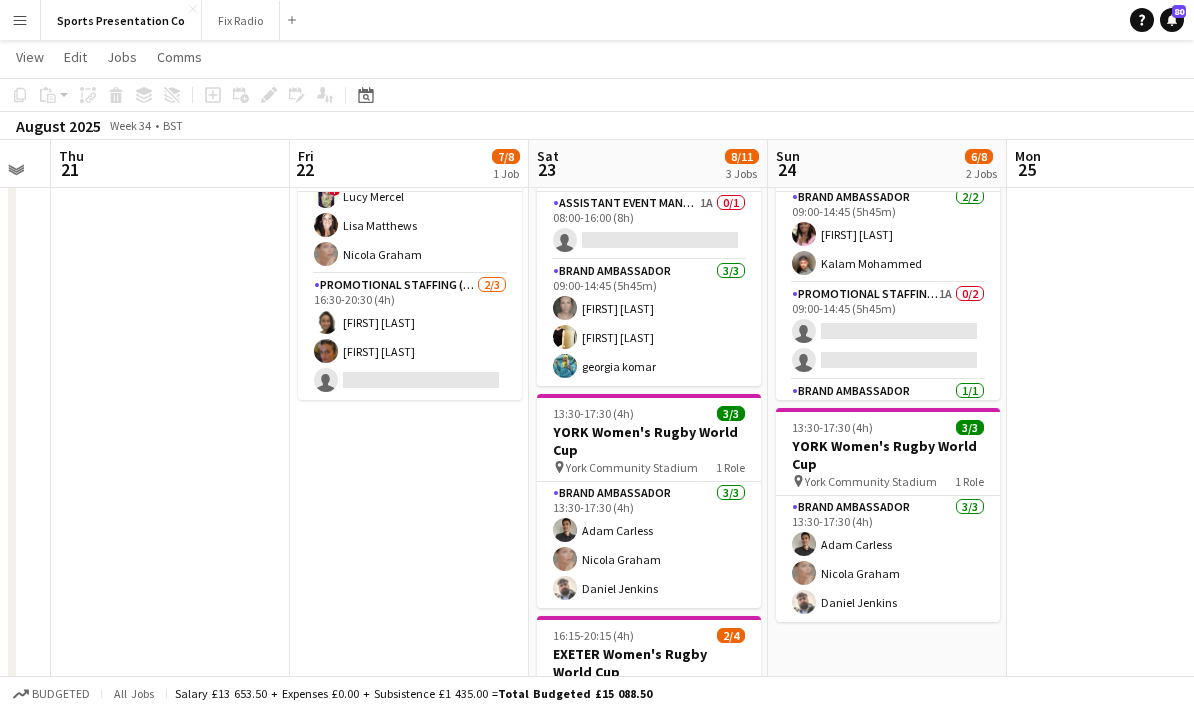 drag, startPoint x: 997, startPoint y: 453, endPoint x: 528, endPoint y: 486, distance: 470.15955 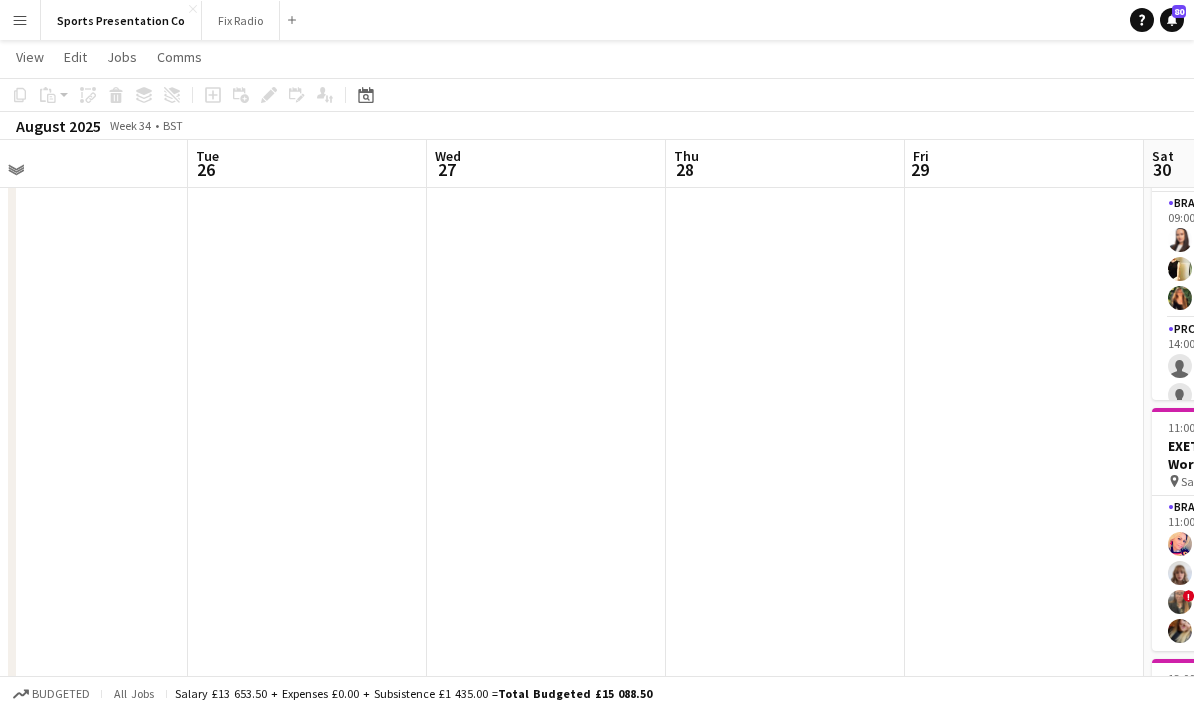 drag, startPoint x: 807, startPoint y: 489, endPoint x: 798, endPoint y: 475, distance: 16.643316 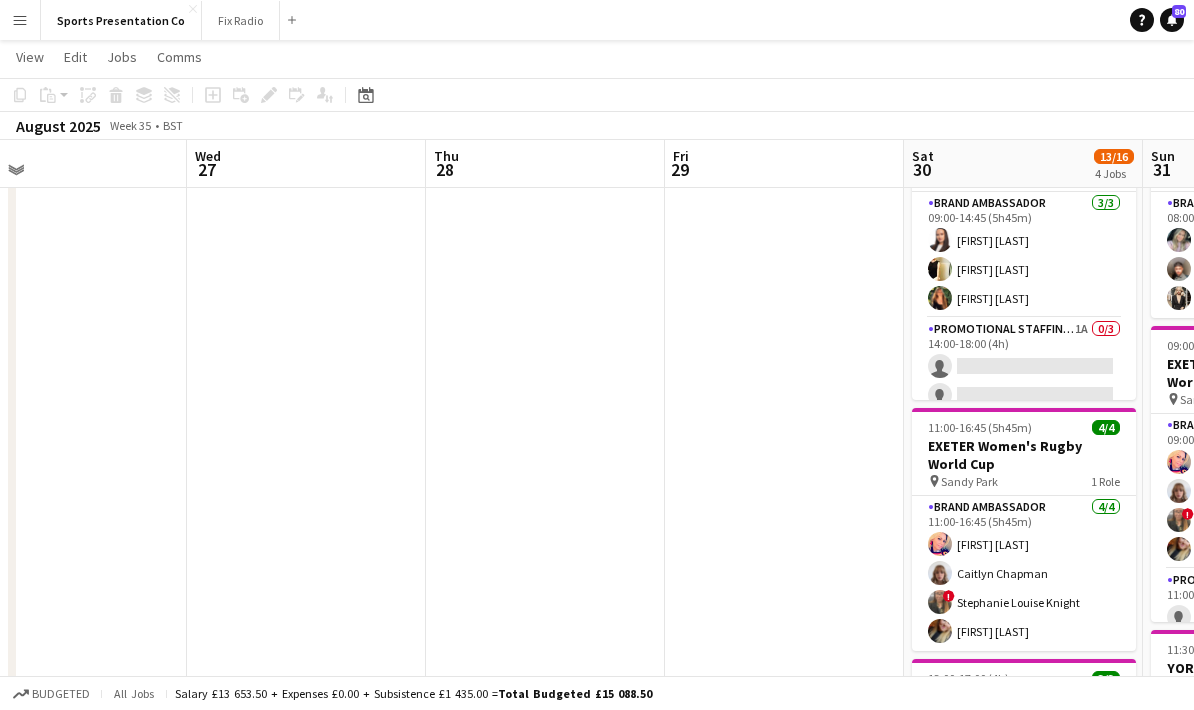 drag, startPoint x: 667, startPoint y: 477, endPoint x: 589, endPoint y: 475, distance: 78.025635 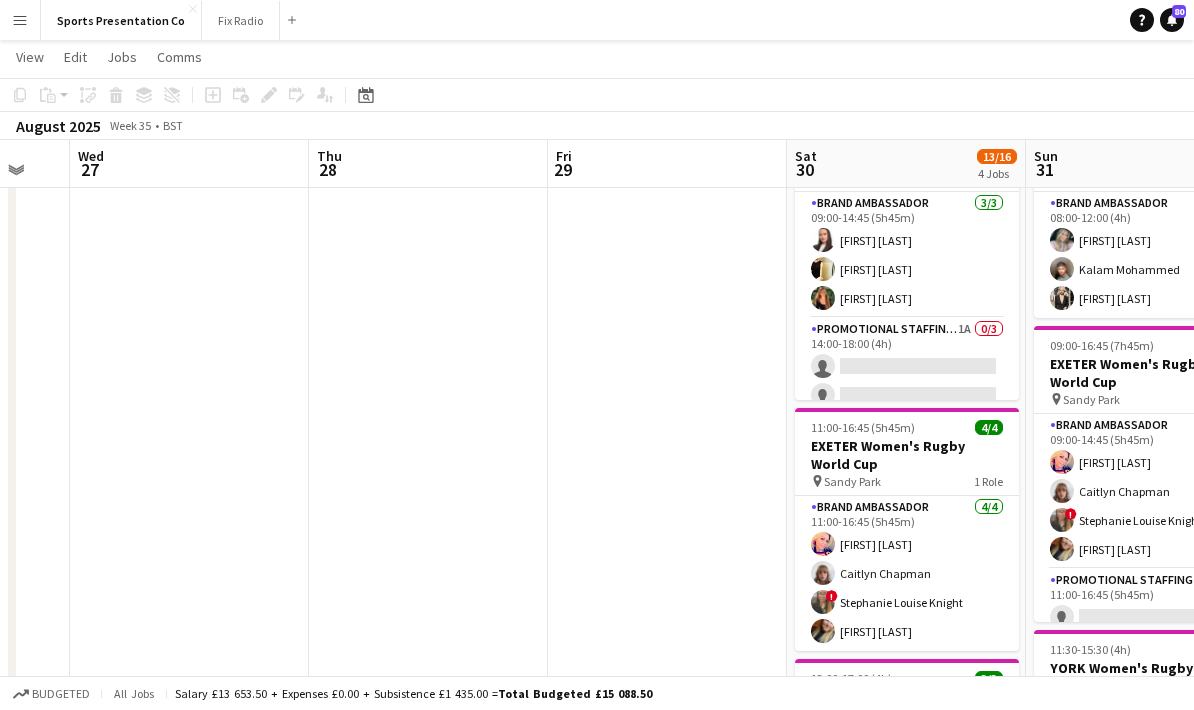 scroll, scrollTop: 0, scrollLeft: 660, axis: horizontal 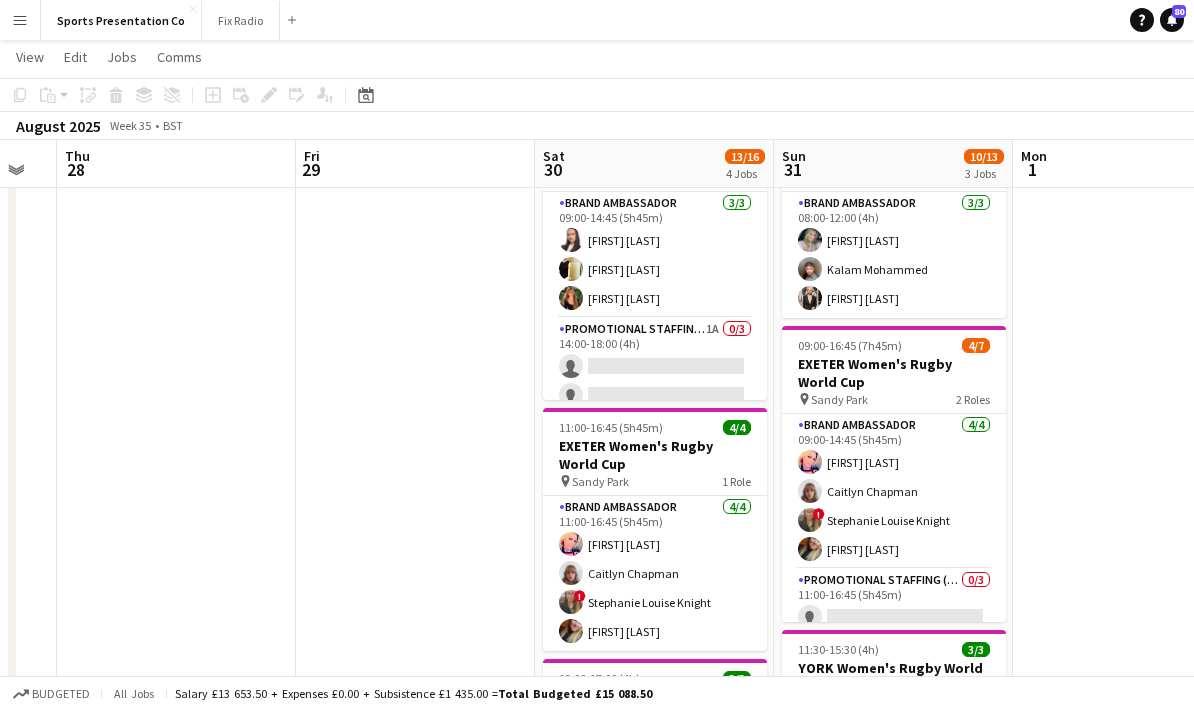 drag, startPoint x: 600, startPoint y: 462, endPoint x: 362, endPoint y: 455, distance: 238.10292 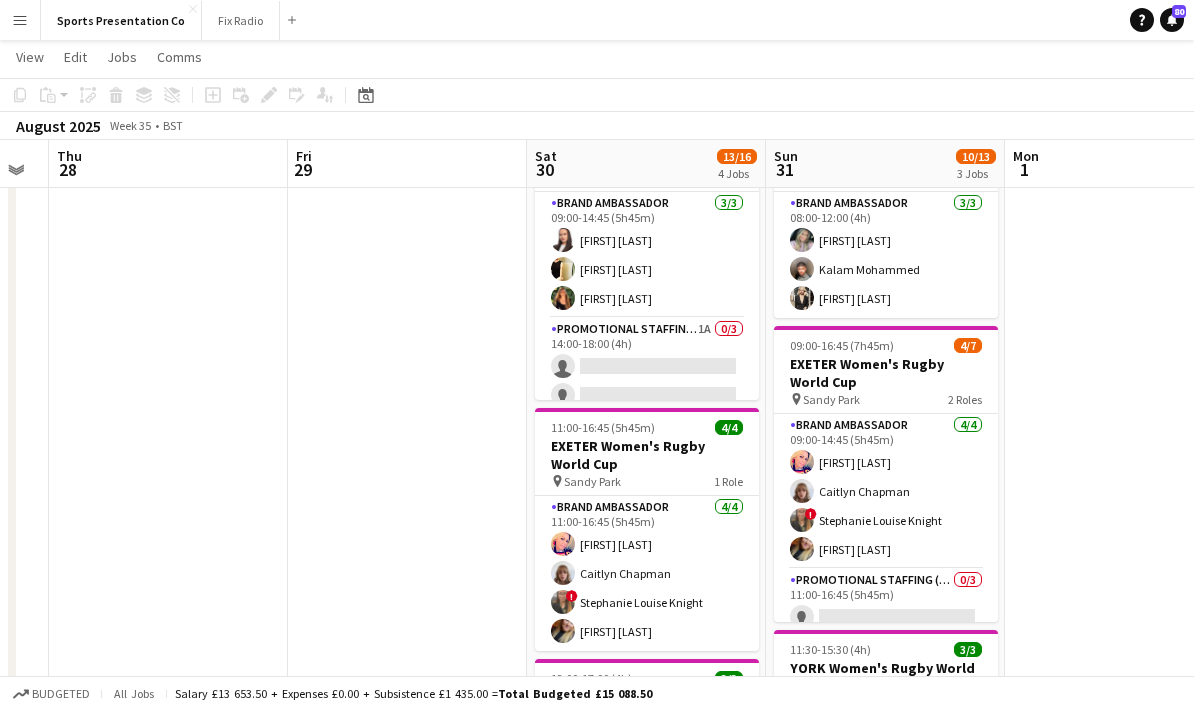 scroll, scrollTop: 0, scrollLeft: 669, axis: horizontal 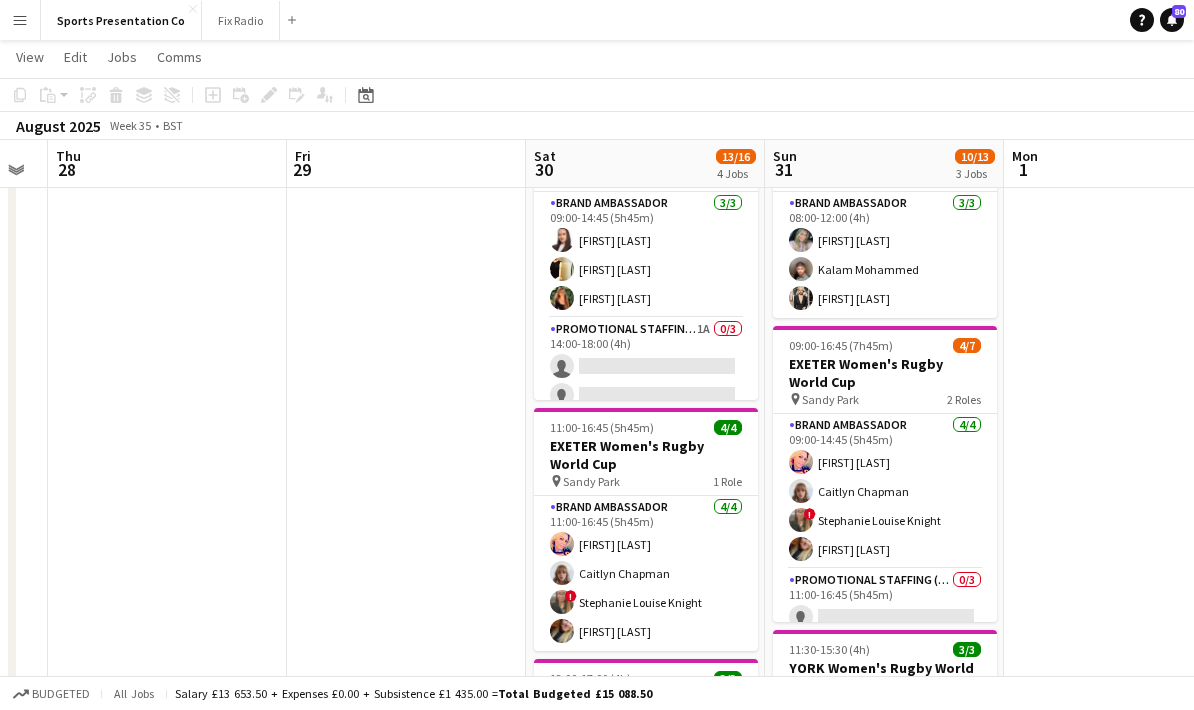 drag, startPoint x: 462, startPoint y: 354, endPoint x: 453, endPoint y: 432, distance: 78.51752 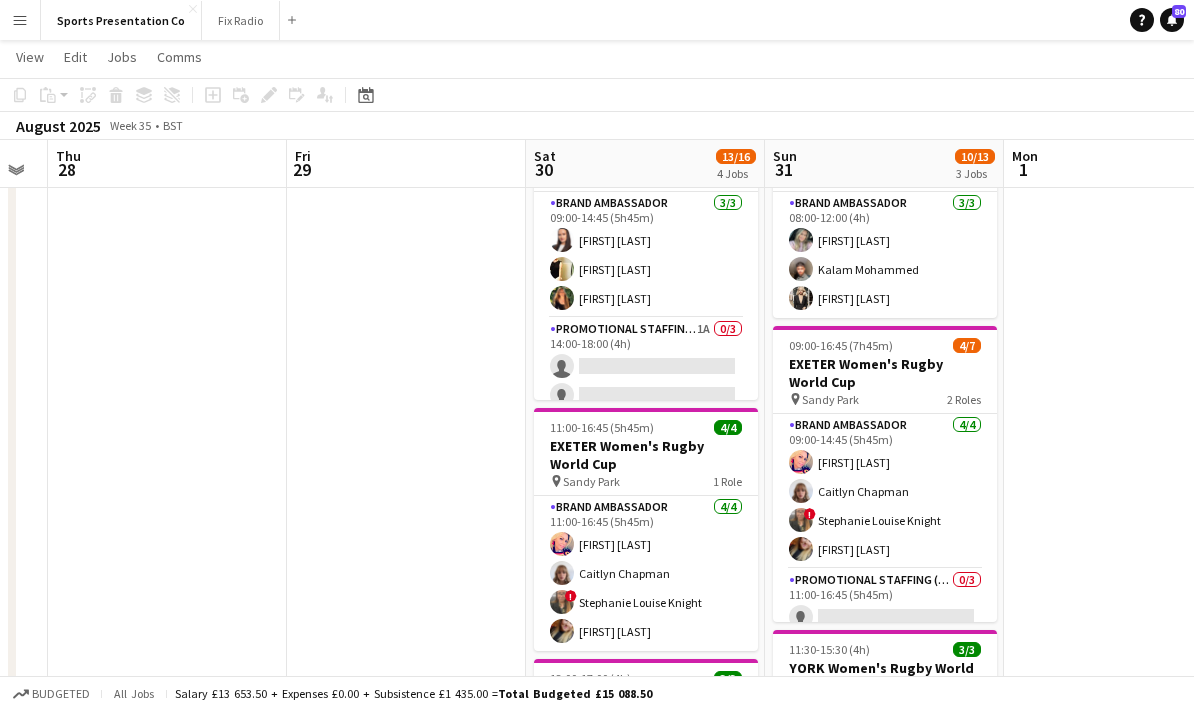 click at bounding box center (406, 618) 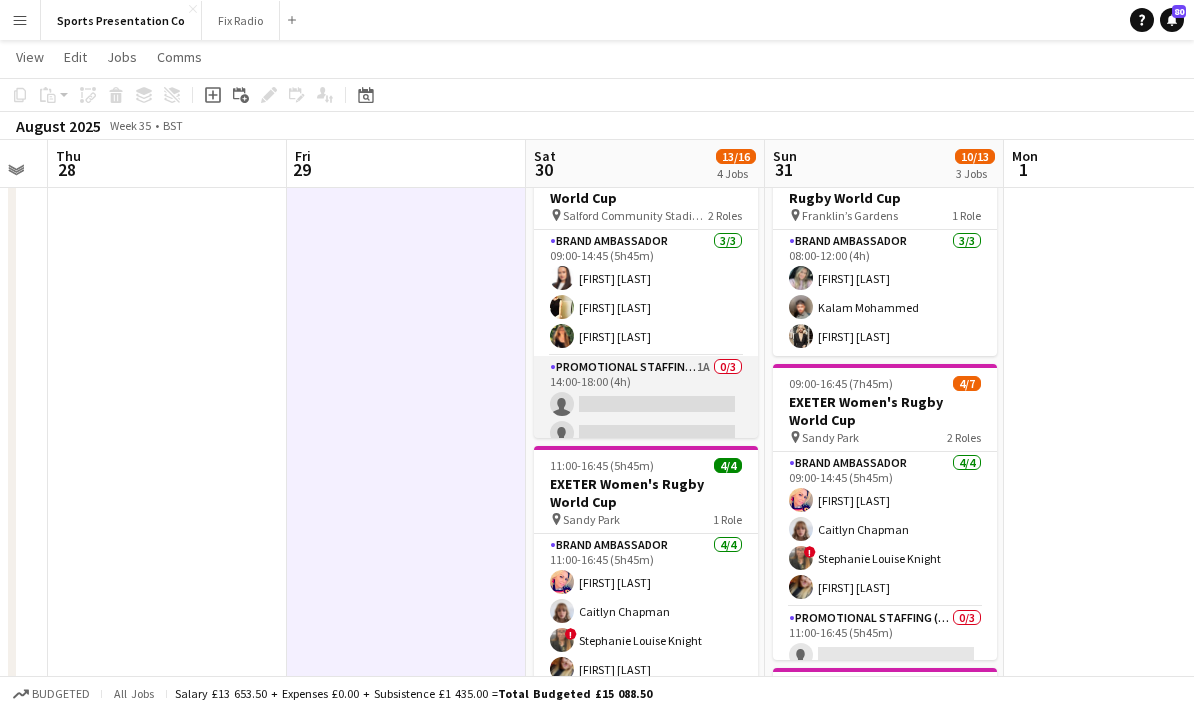 scroll, scrollTop: 51, scrollLeft: 0, axis: vertical 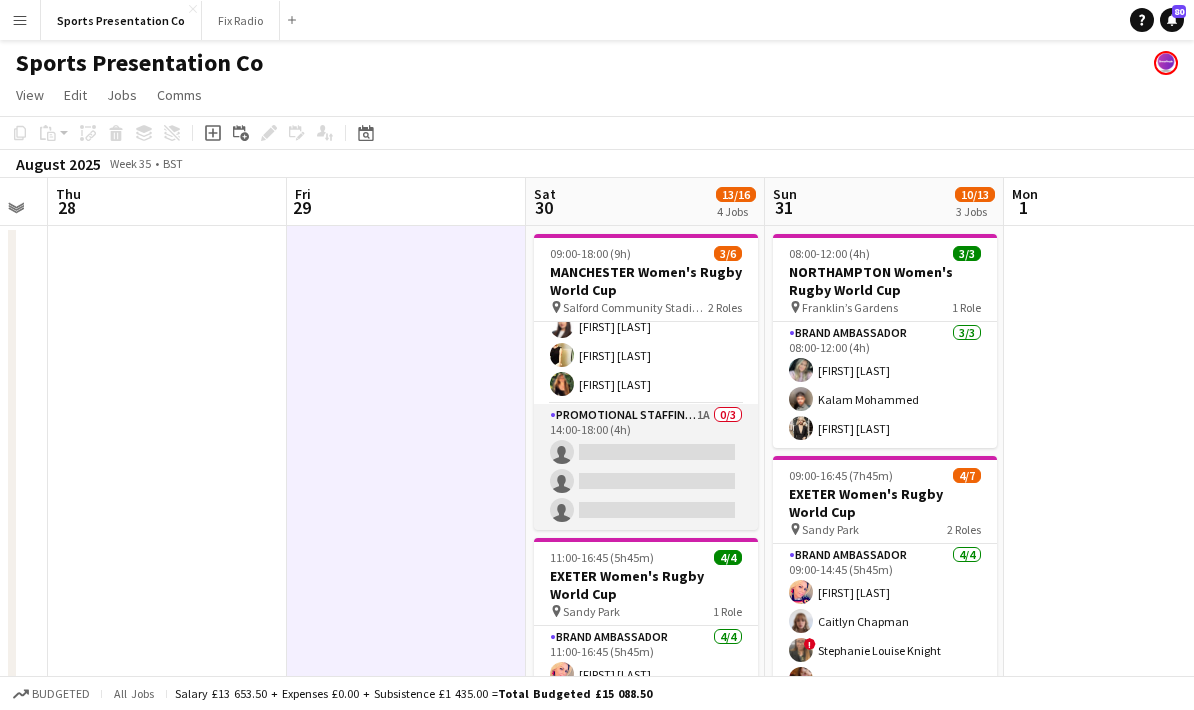 click on "Promotional Staffing (Brand Ambassadors)   1A   0/3   14:00-18:00 (4h)
single-neutral-actions
single-neutral-actions
single-neutral-actions" at bounding box center (646, 467) 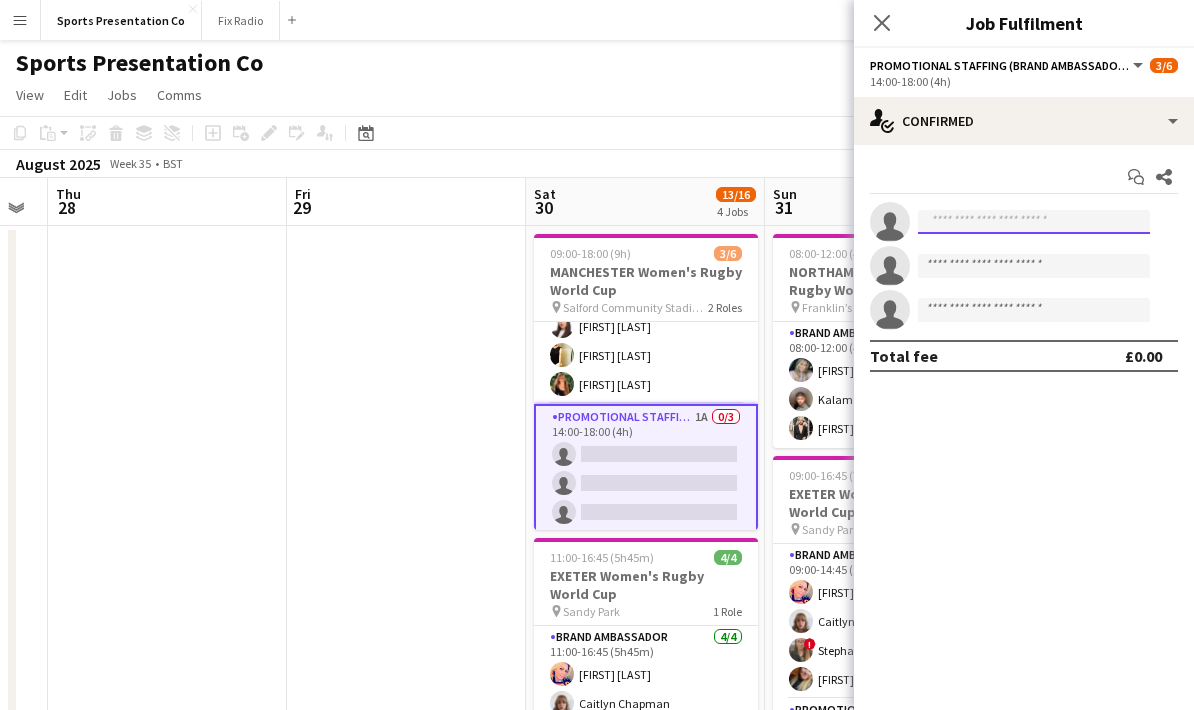 click at bounding box center (1034, 222) 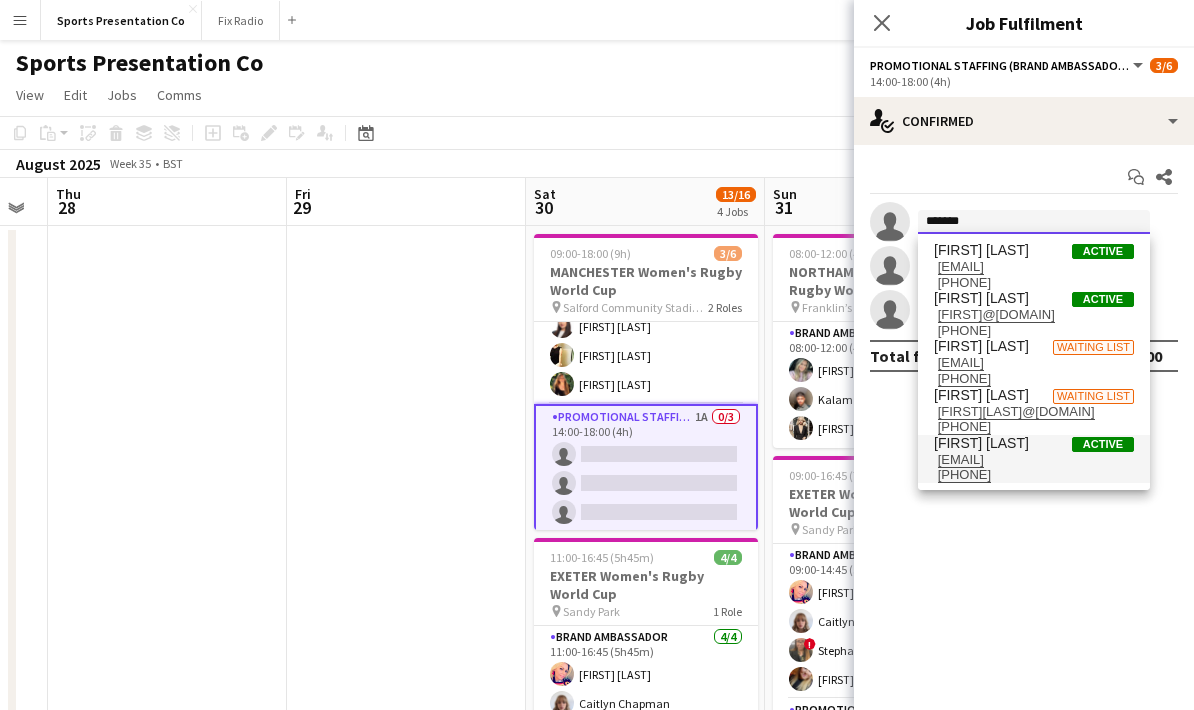 type on "*******" 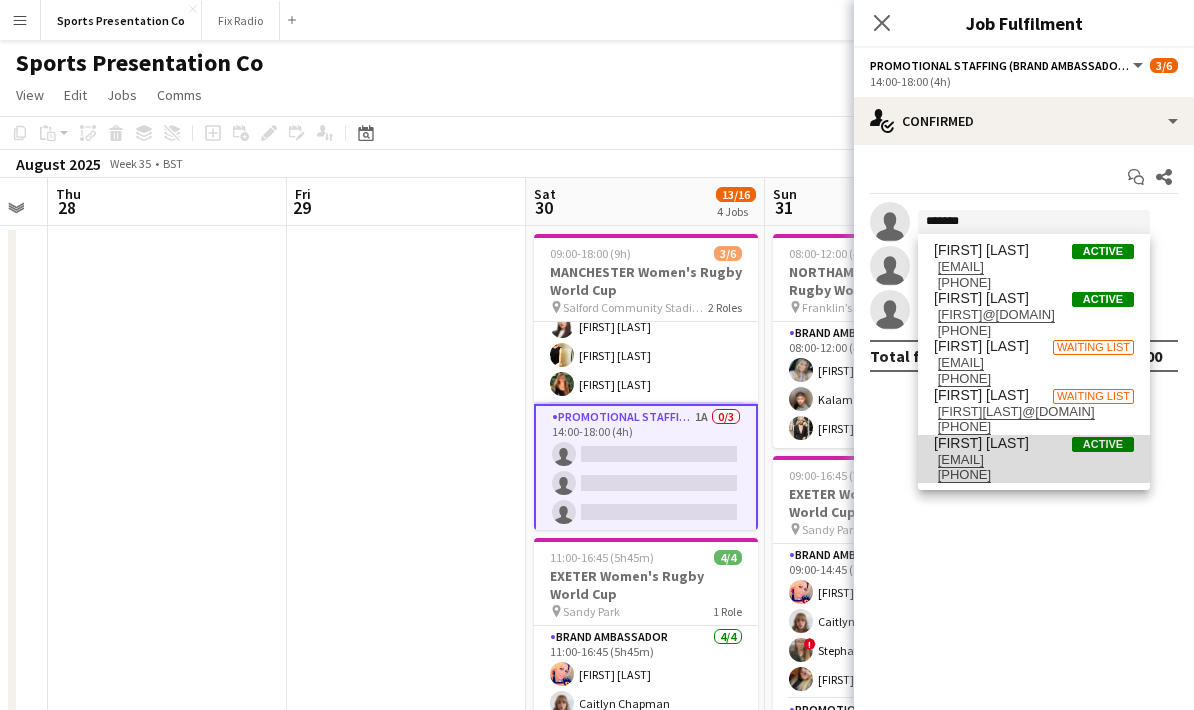 click on "g-eeg-e@hotmail.com" at bounding box center [1034, 460] 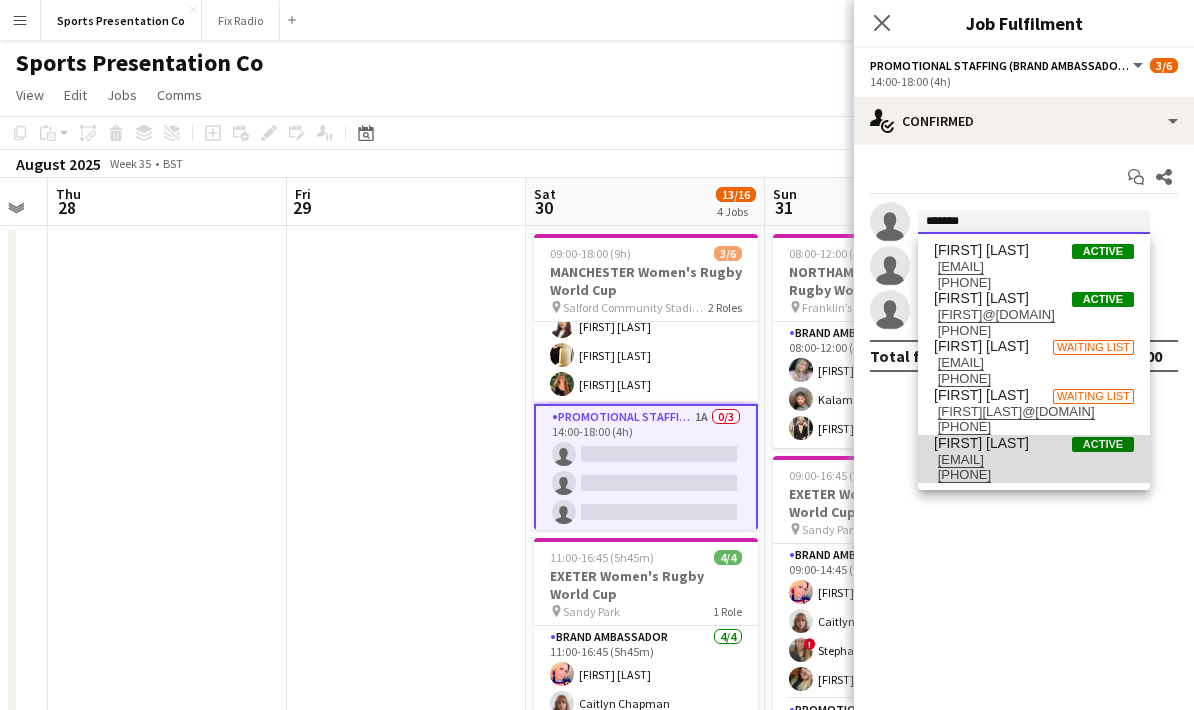 type 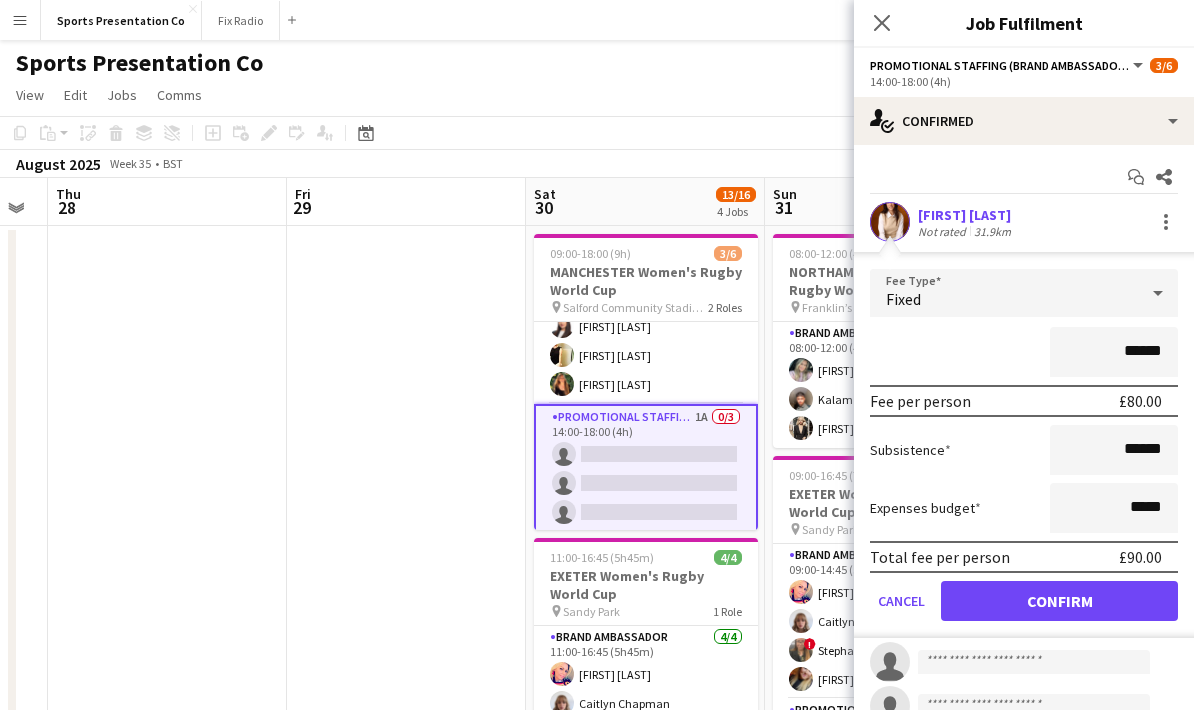 click on "******" at bounding box center (1024, 352) 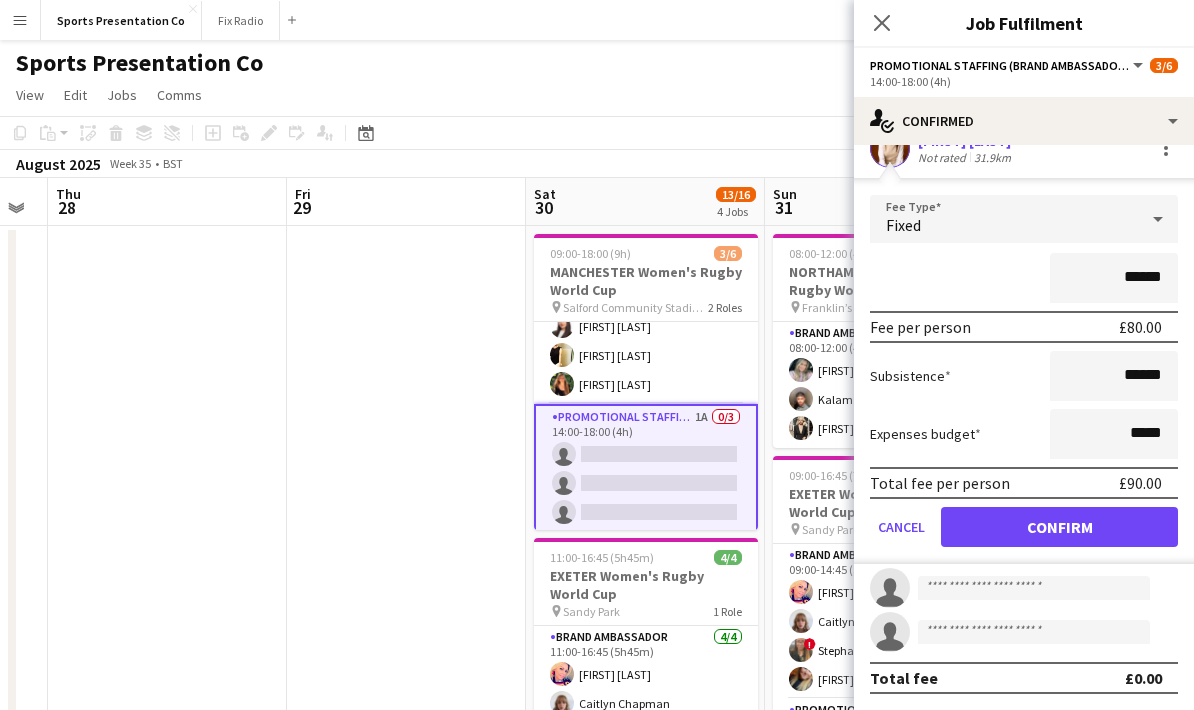 scroll, scrollTop: 77, scrollLeft: 0, axis: vertical 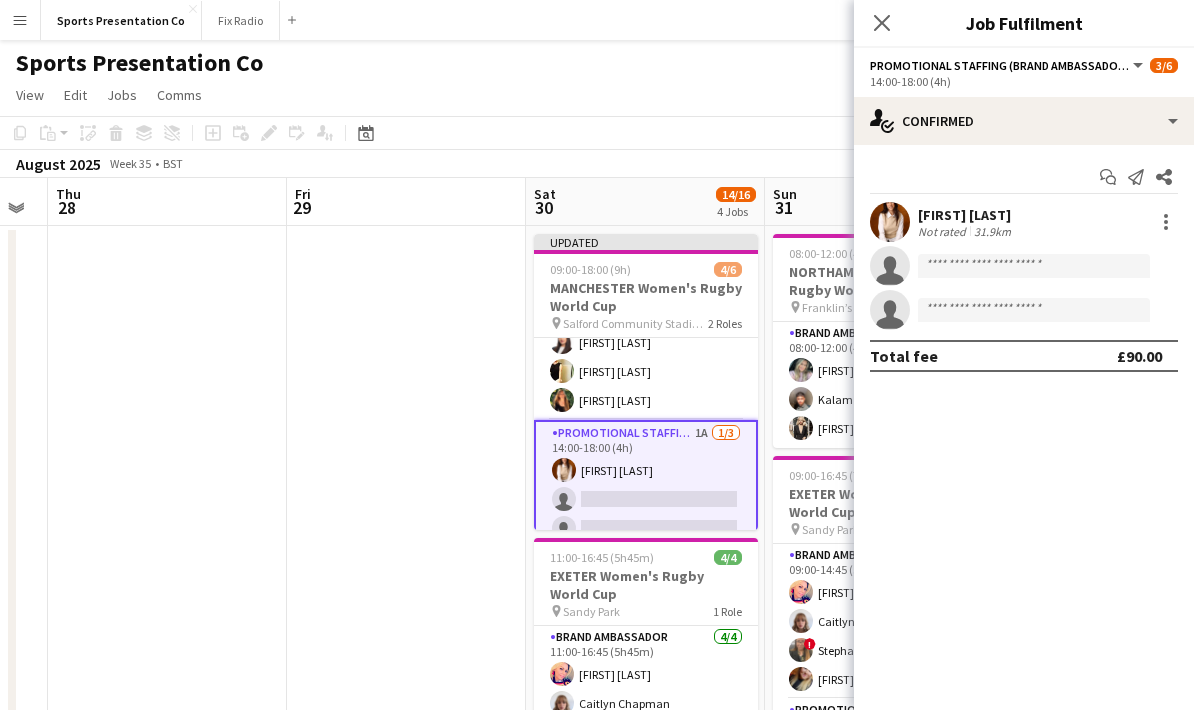 click at bounding box center (406, 748) 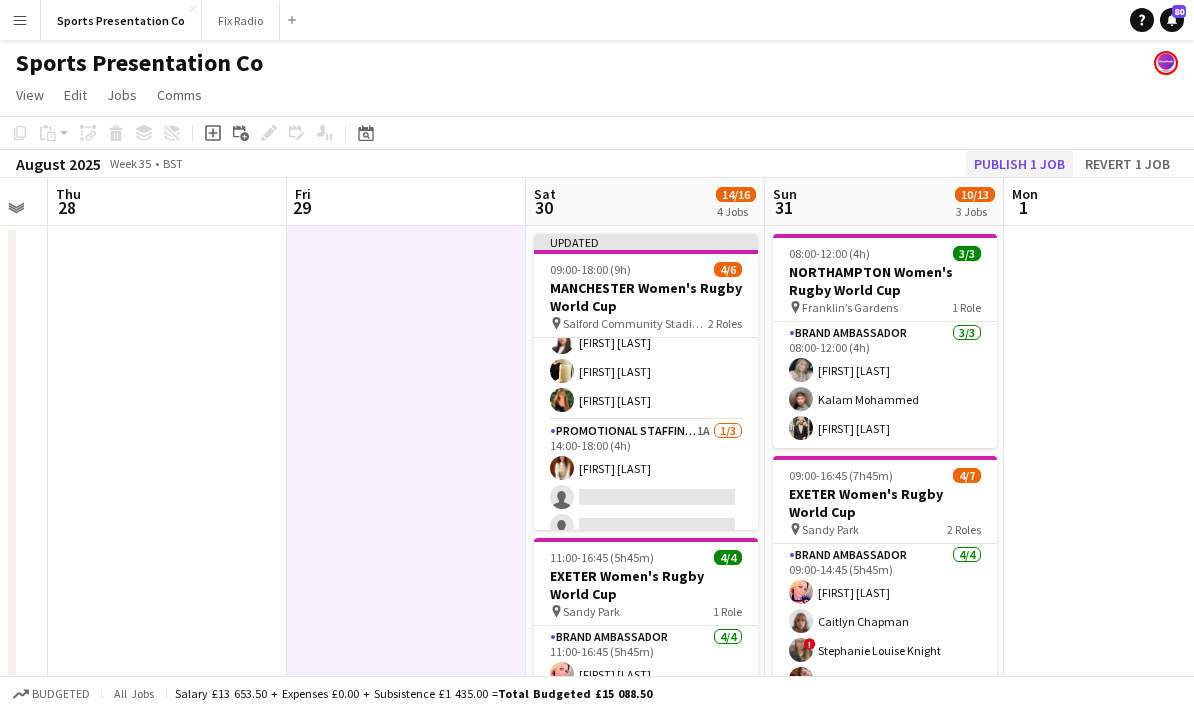 click on "Publish 1 job" 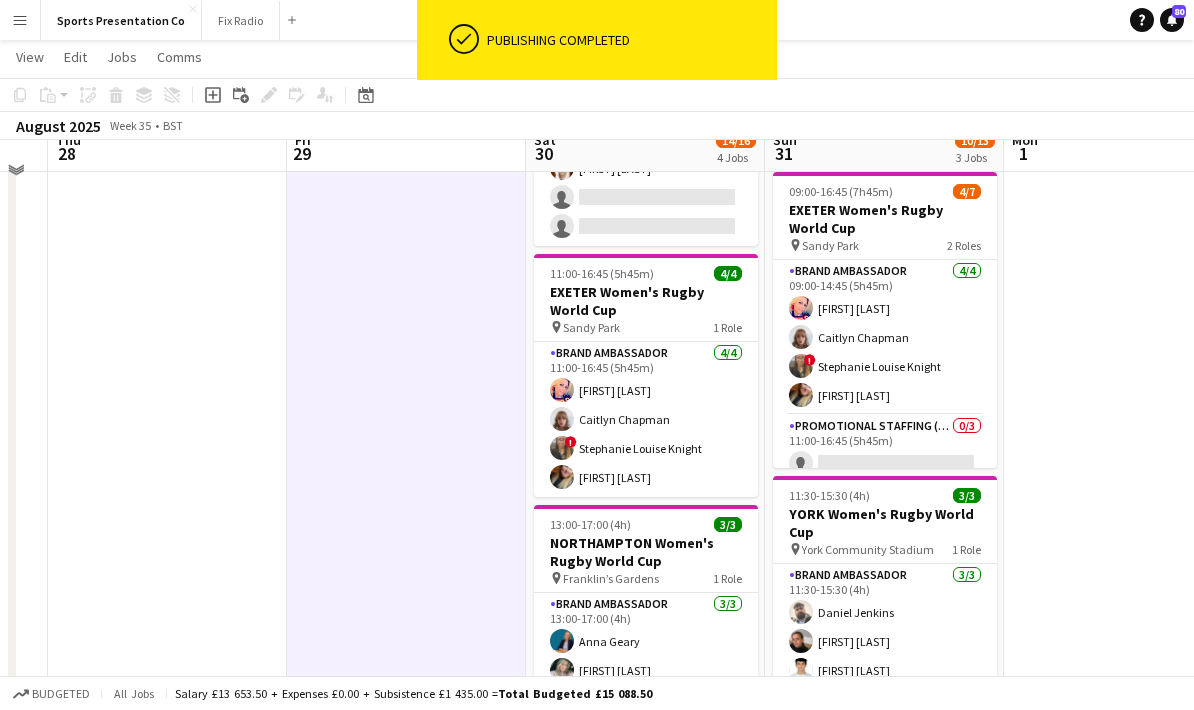 scroll, scrollTop: 289, scrollLeft: 0, axis: vertical 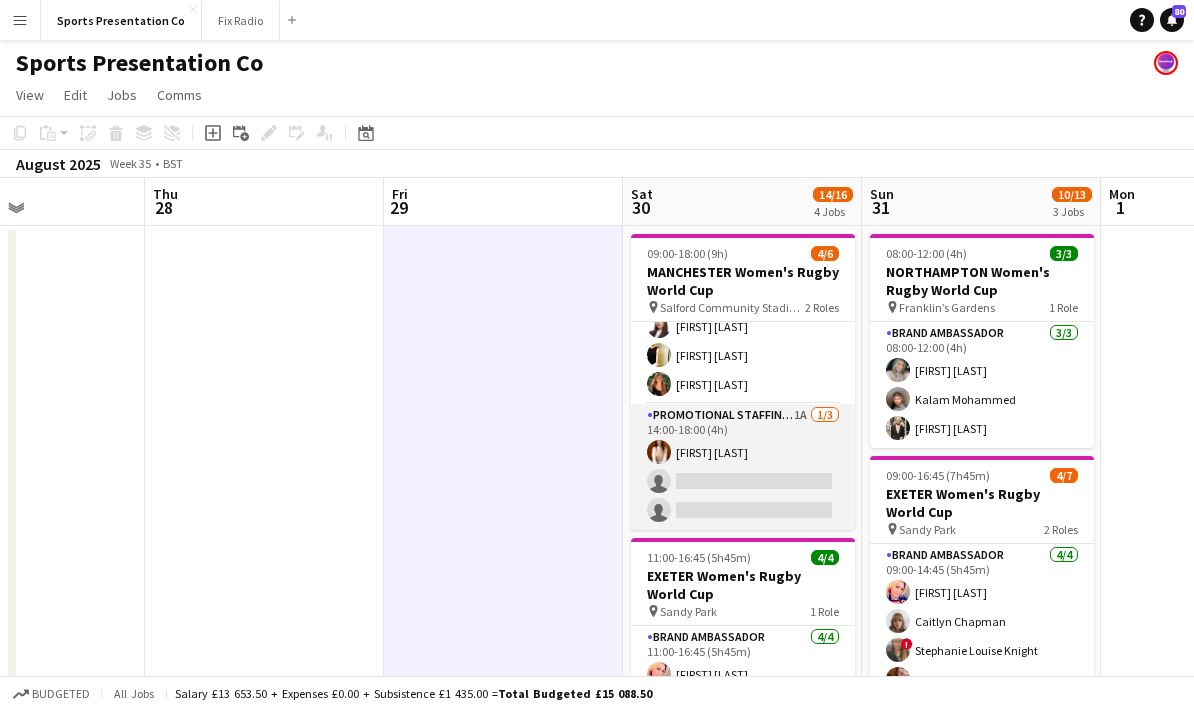 click on "Promotional Staffing (Brand Ambassadors)   1A   1/3   14:00-18:00 (4h)
Georgia Dossis
single-neutral-actions
single-neutral-actions" at bounding box center [743, 467] 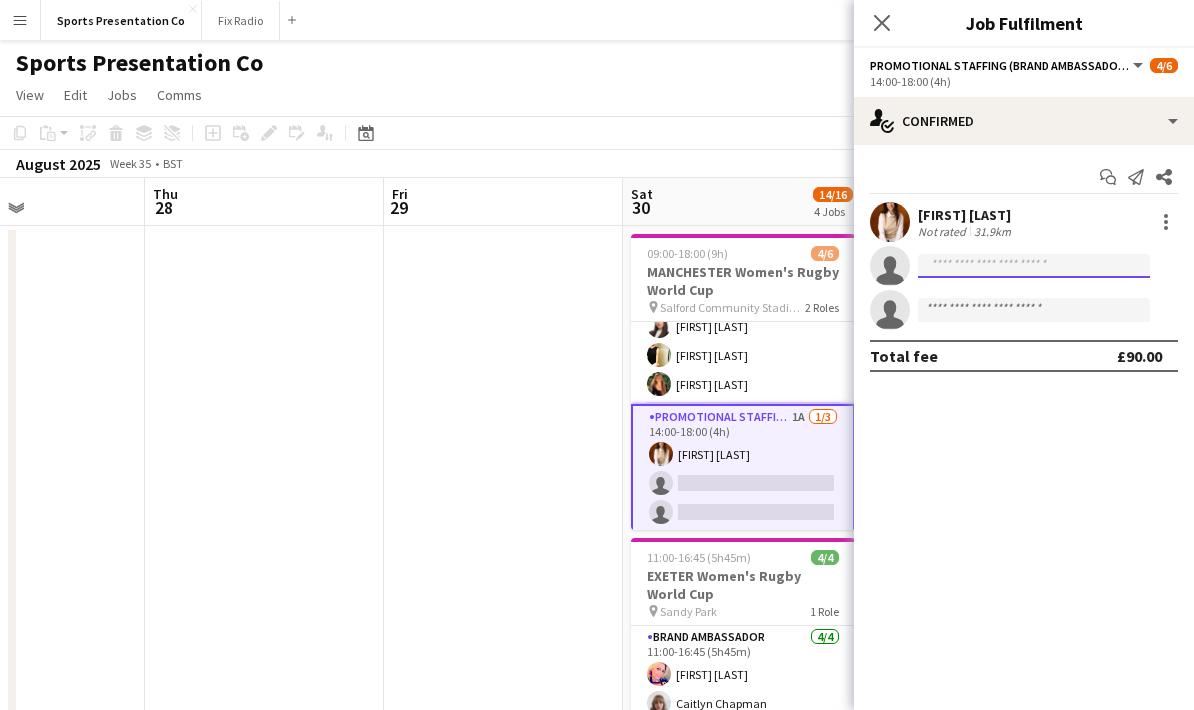 click at bounding box center [1034, 310] 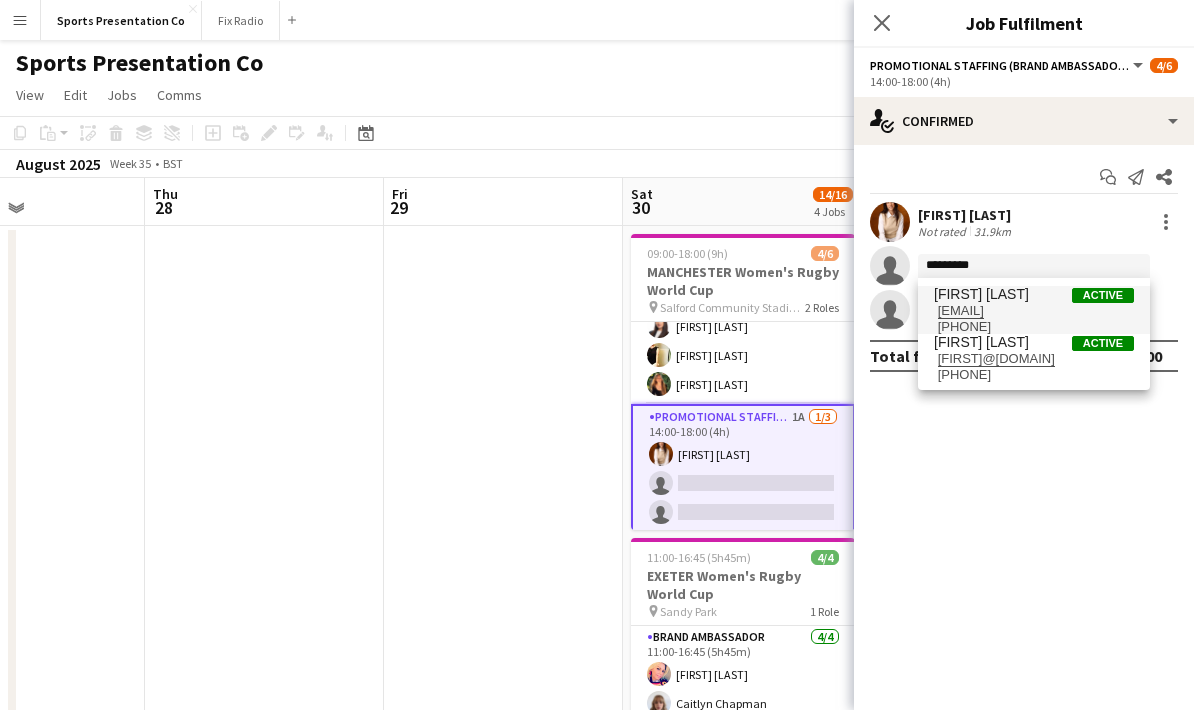 type on "*********" 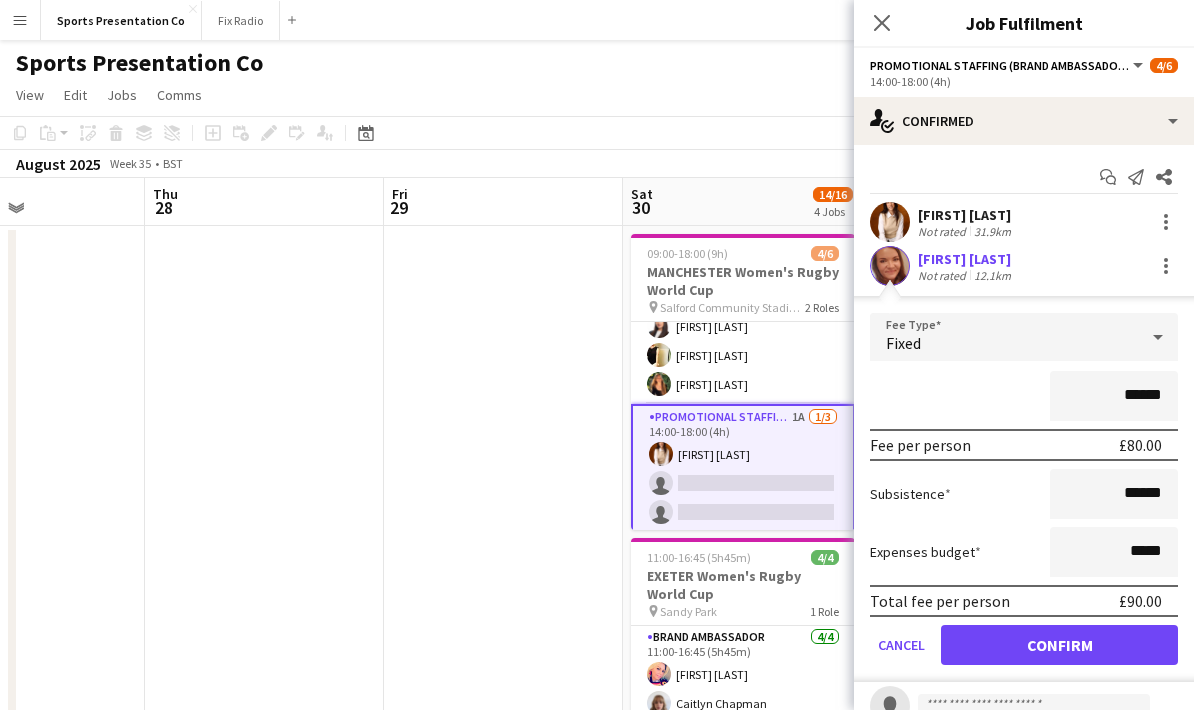 click on "******" at bounding box center (1024, 396) 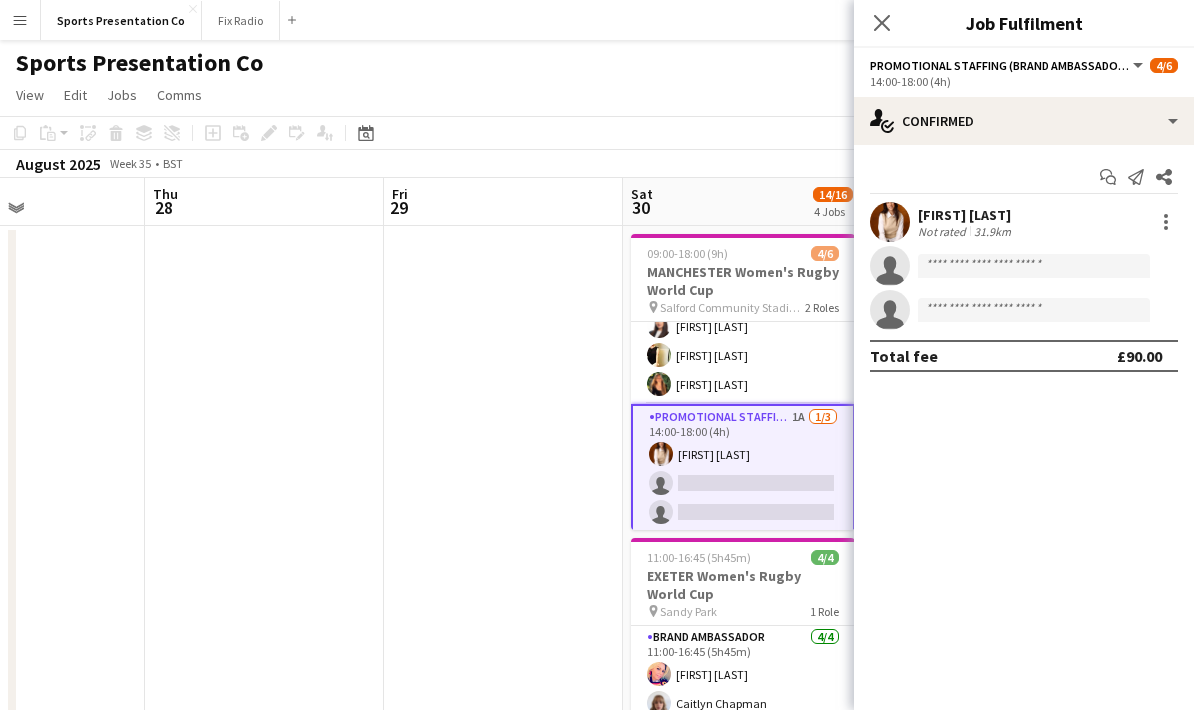 scroll, scrollTop: 0, scrollLeft: 0, axis: both 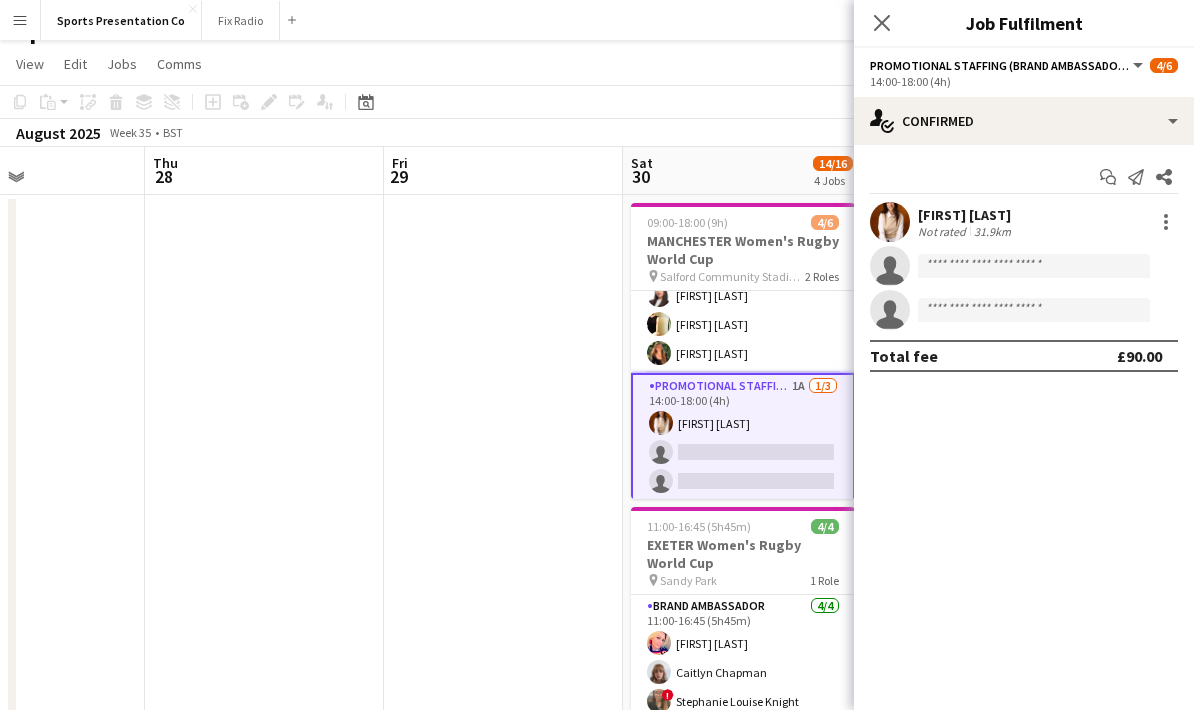 click at bounding box center (503, 717) 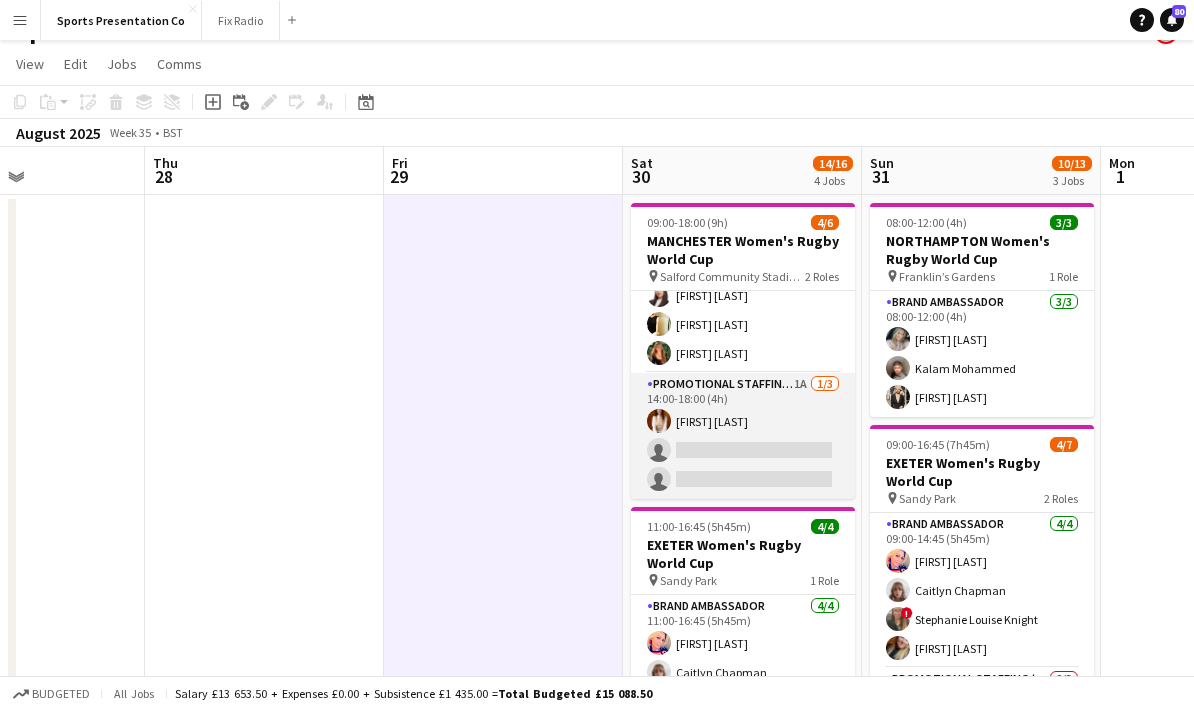 click on "Promotional Staffing (Brand Ambassadors)   1A   1/3   14:00-18:00 (4h)
Georgia Dossis
single-neutral-actions
single-neutral-actions" at bounding box center (743, 436) 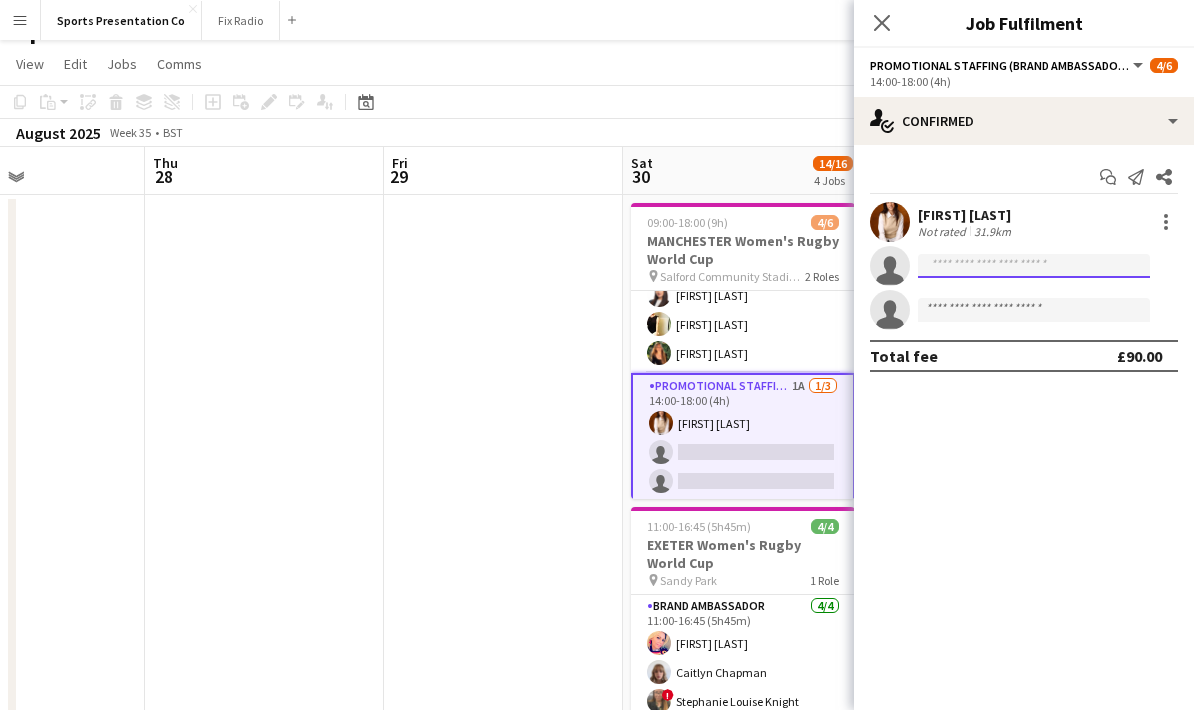 click at bounding box center (1034, 310) 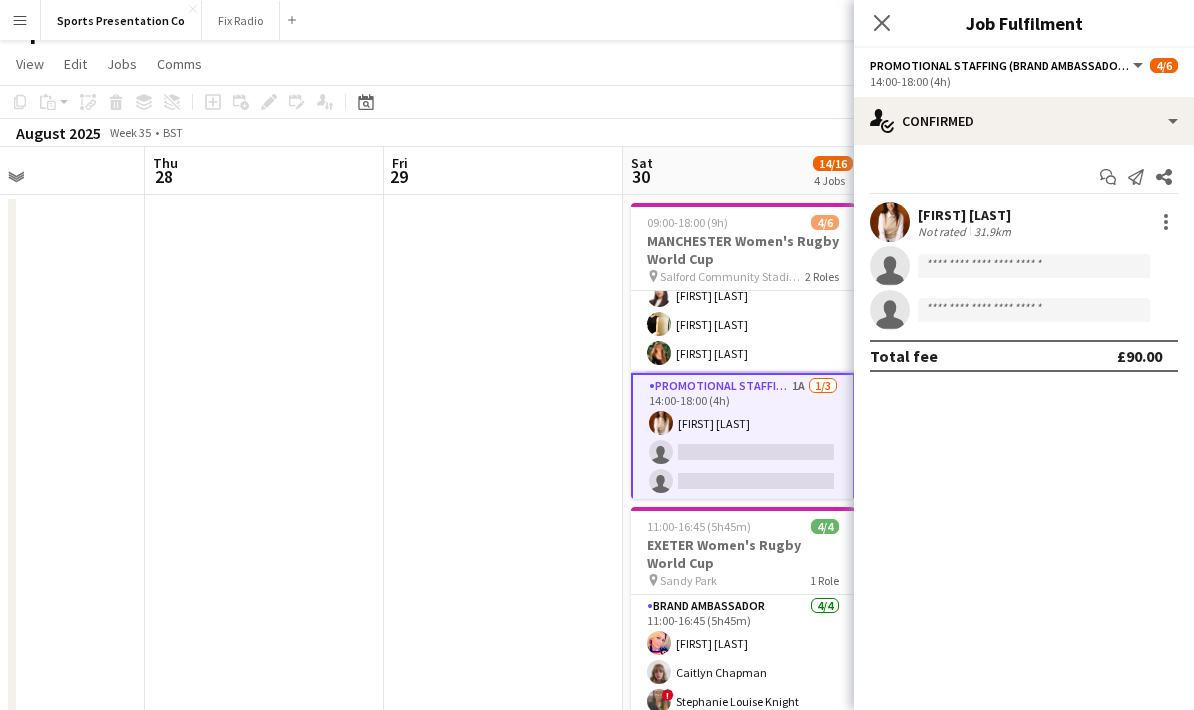 click on "Menu
Boards
Boards   Boards   All jobs   Status
Workforce
Workforce   My Workforce   Recruiting
Comms
Comms
Pay
Pay   Approvals   Payments   Reports   Invoices
Platform Settings
Platform Settings   App settings   Your settings   Profiles
Training Academy
Training Academy
Knowledge Base
Knowledge Base
Product Updates
Product Updates   Log Out   Privacy   Sports Presentation Co
Close
Fix Radio
Close
Add
Help
Notifications
80   Sports Presentation Co   View  Day view expanded Day view collapsed Month view Date picker" at bounding box center [597, 621] 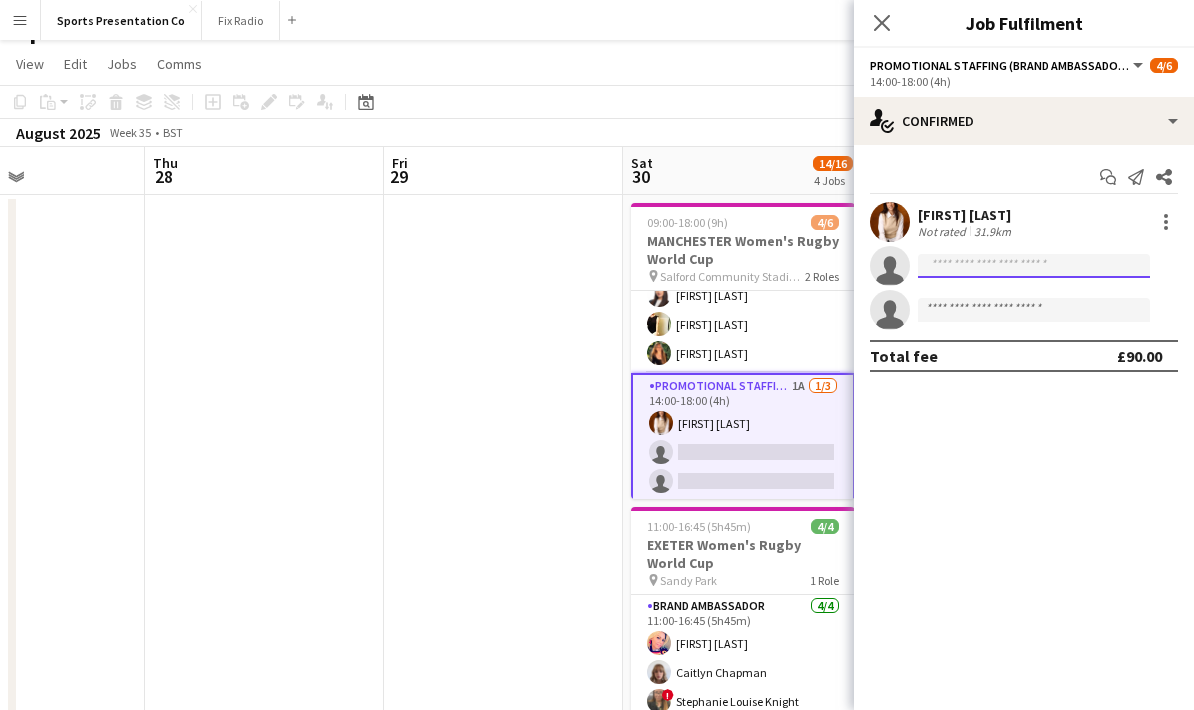 click 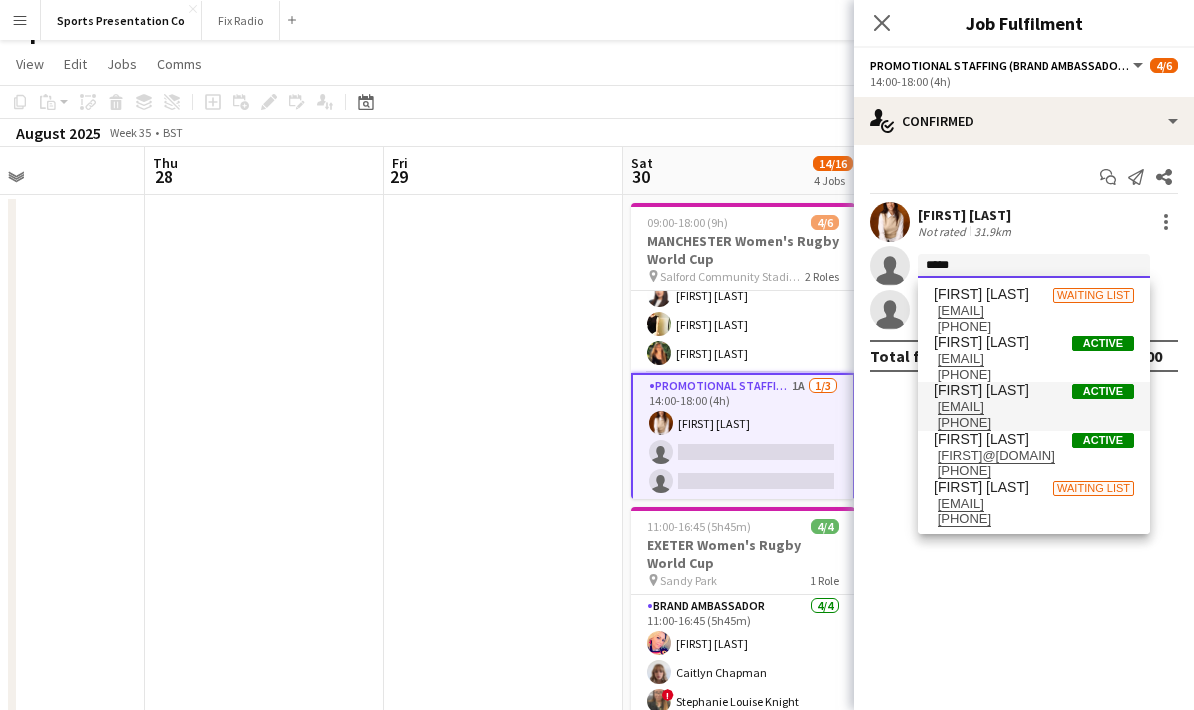 type on "*****" 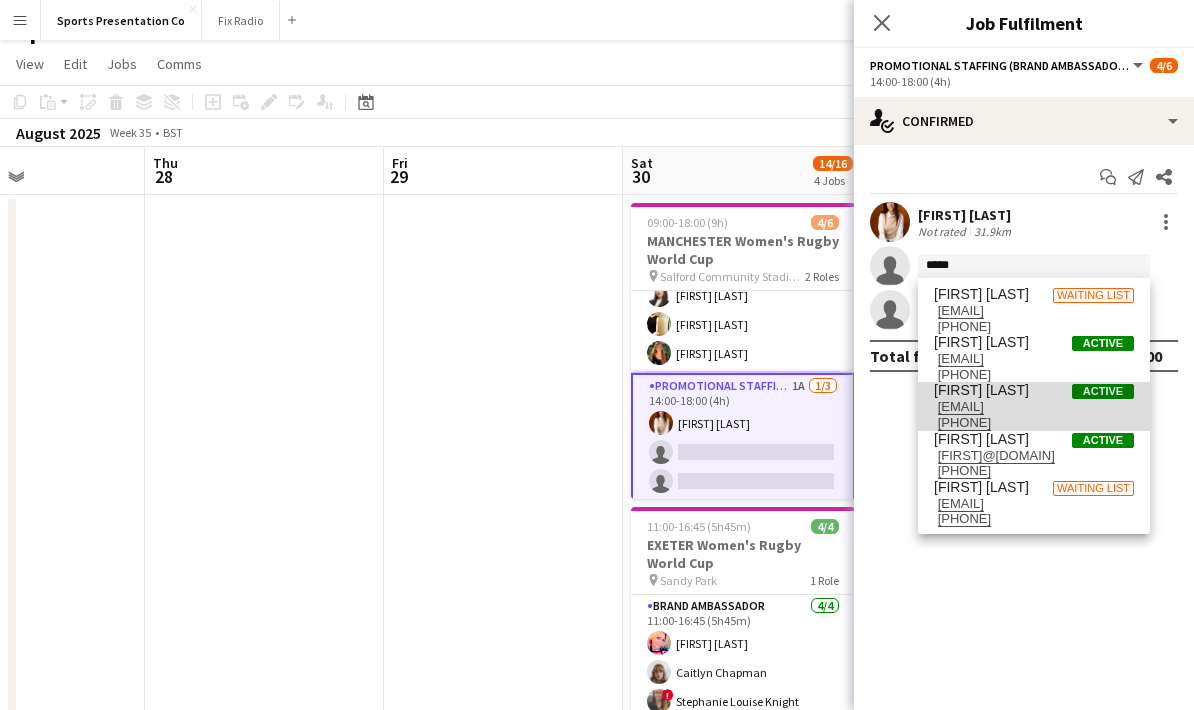 click on "burbage.megan@gmail.com" at bounding box center [1034, 407] 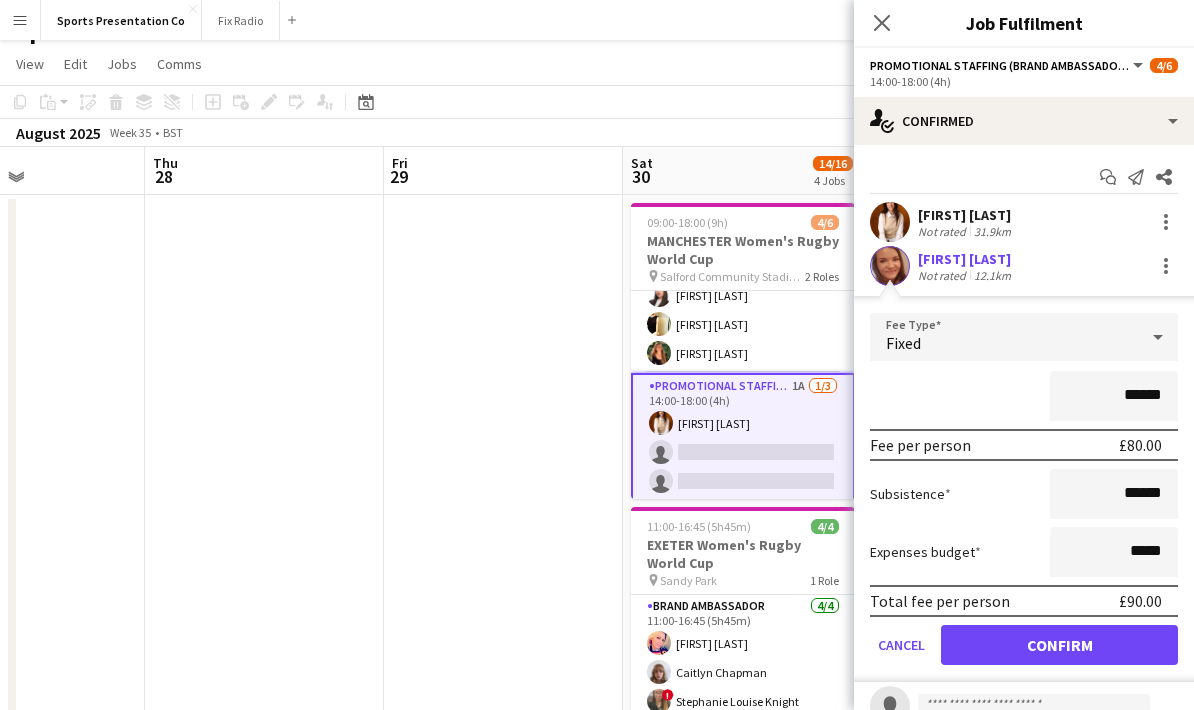 click on "******" at bounding box center (1024, 396) 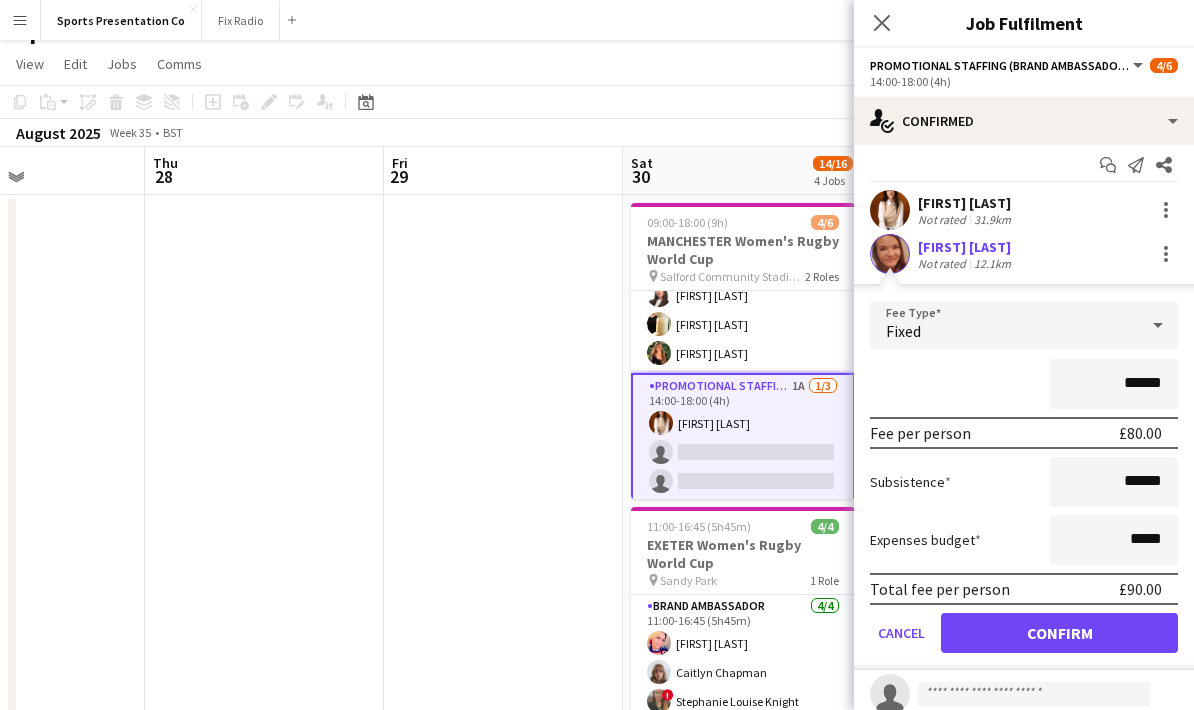 click on "Confirm" at bounding box center (1059, 633) 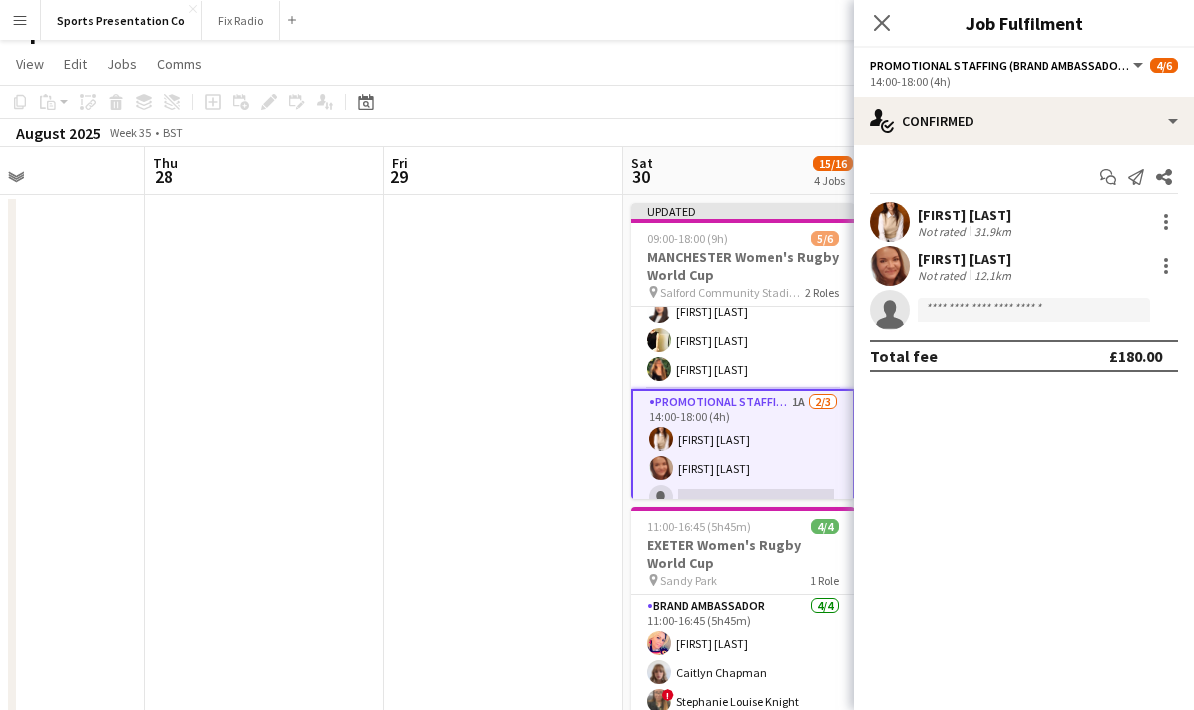scroll, scrollTop: 0, scrollLeft: 0, axis: both 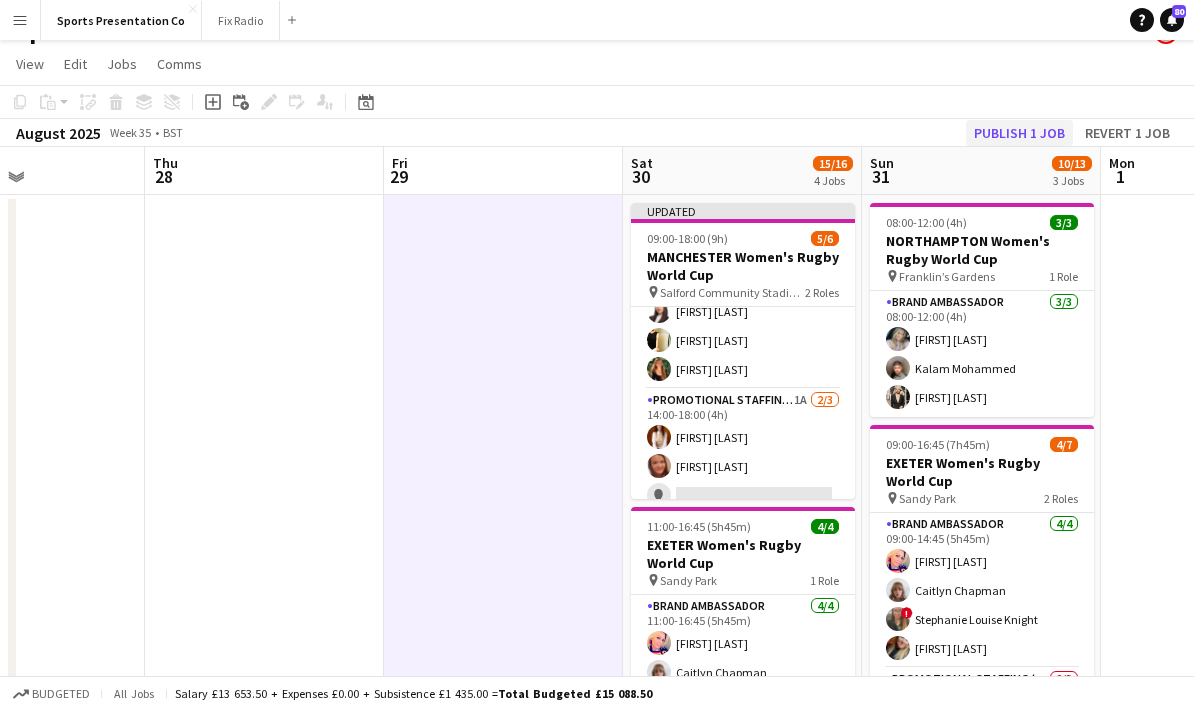 click on "Publish 1 job" 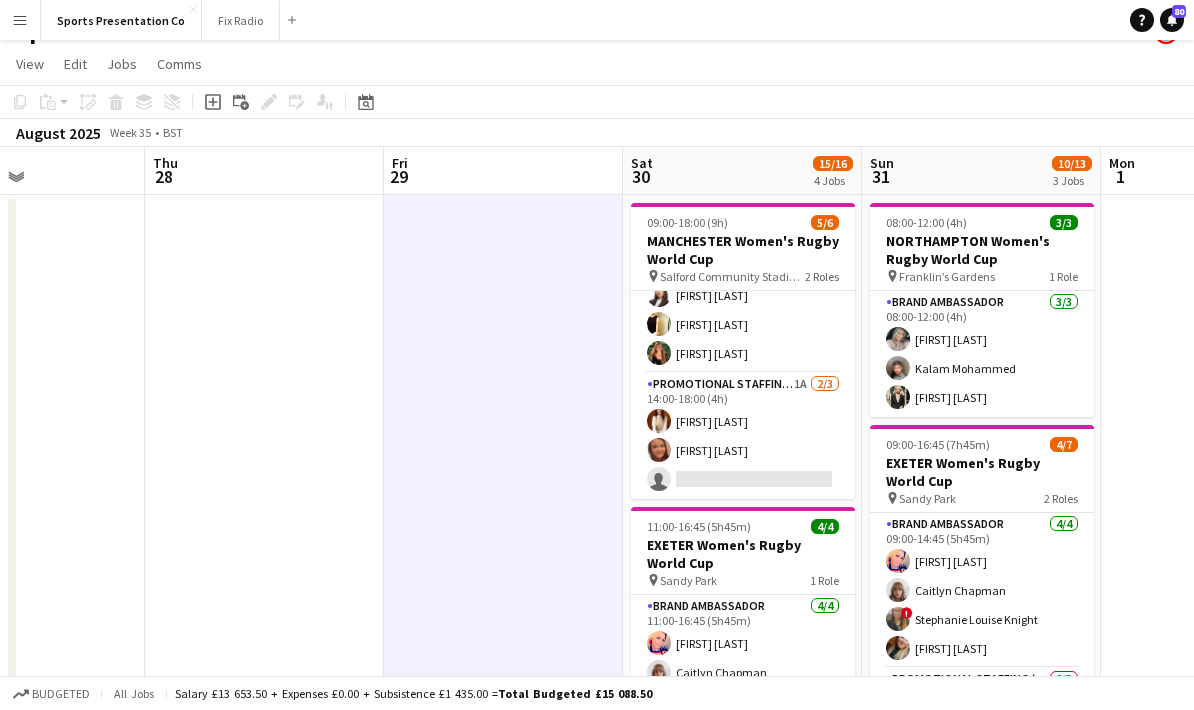 scroll, scrollTop: 33, scrollLeft: 0, axis: vertical 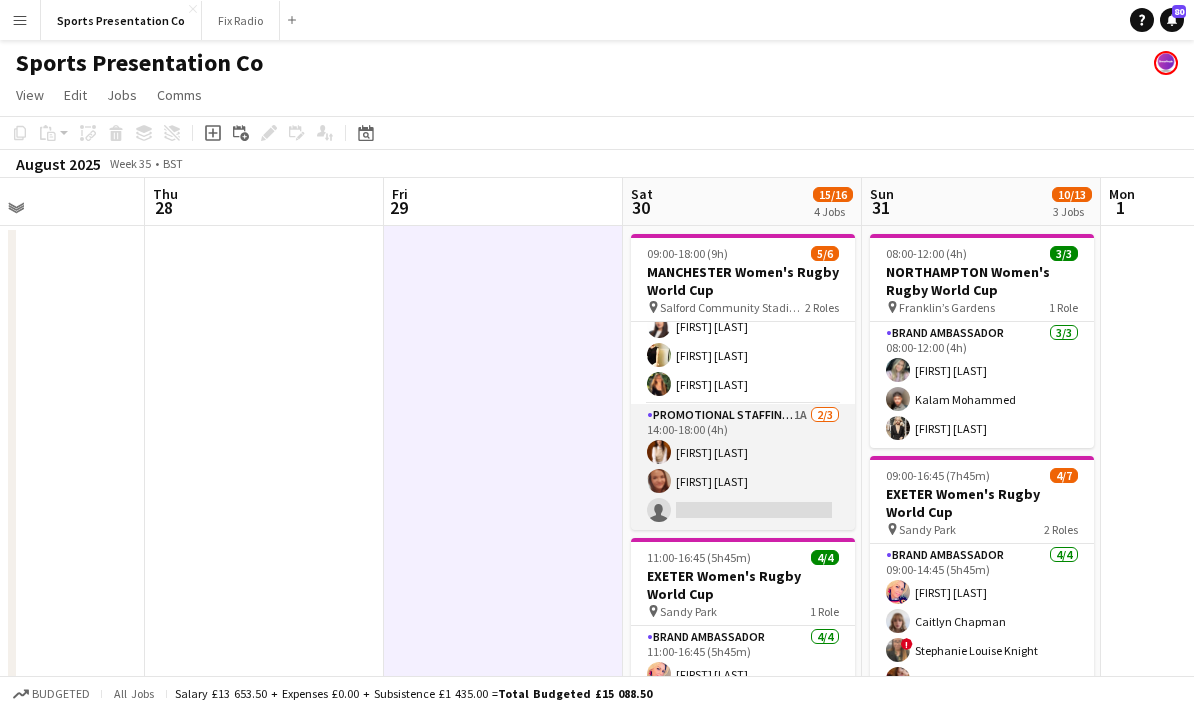click on "Promotional Staffing (Brand Ambassadors)   1A   2/3   14:00-18:00 (4h)
Georgia Dossis Megan Burbage
single-neutral-actions" at bounding box center (743, 467) 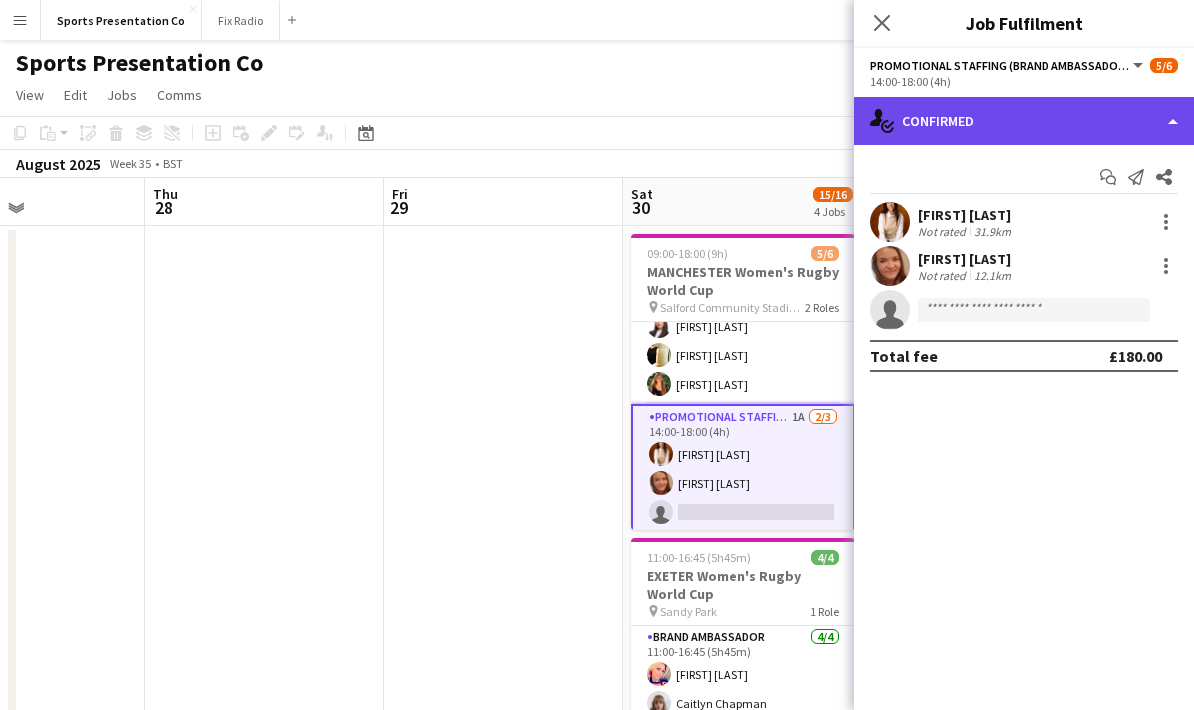 click on "single-neutral-actions-check-2
Confirmed" 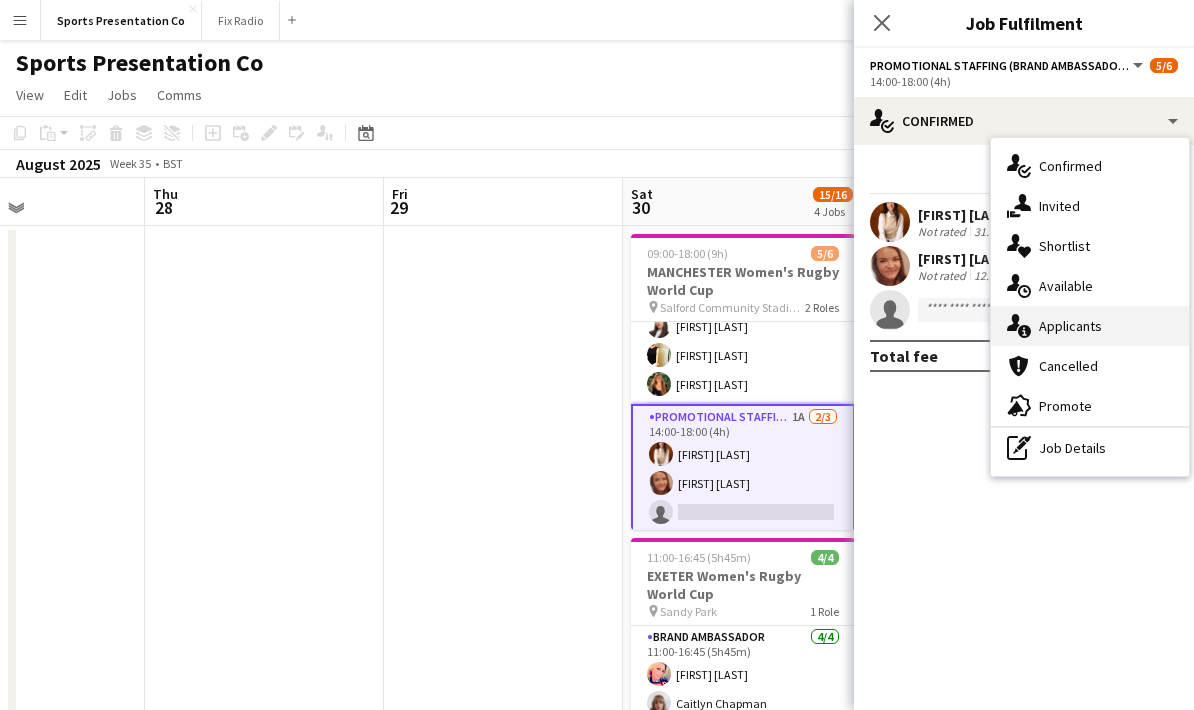click on "single-neutral-actions-information
Applicants" at bounding box center (1090, 326) 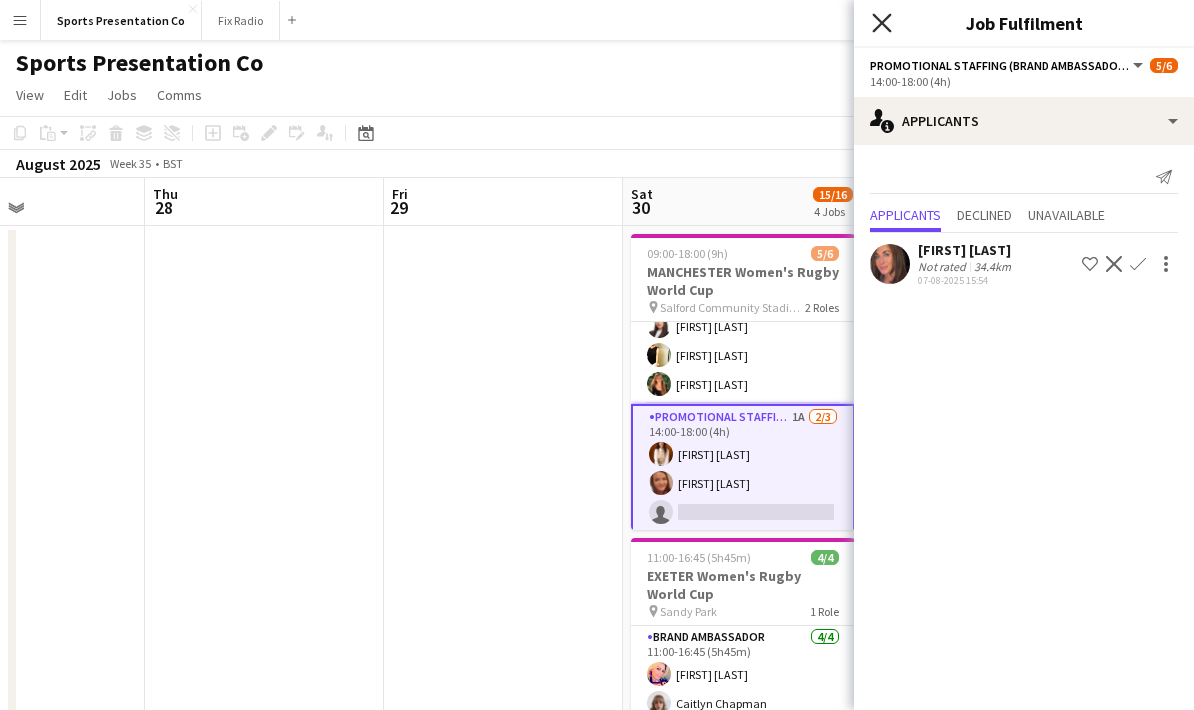 click on "Close pop-in" 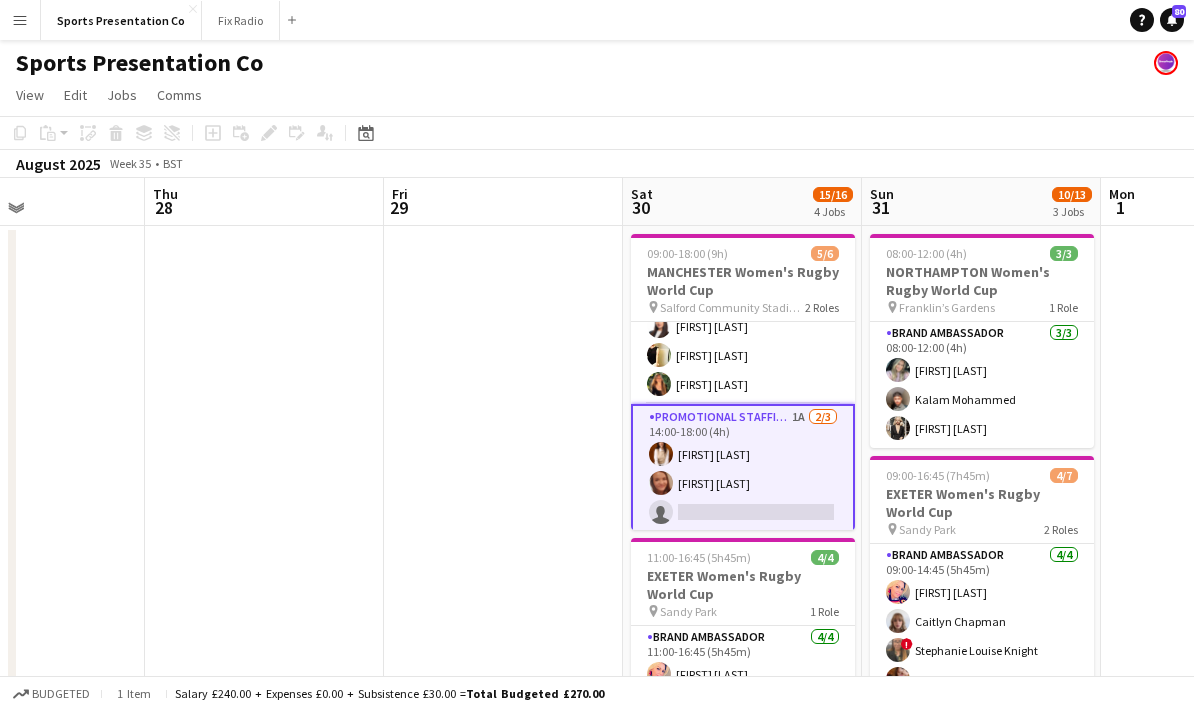 click at bounding box center (503, 748) 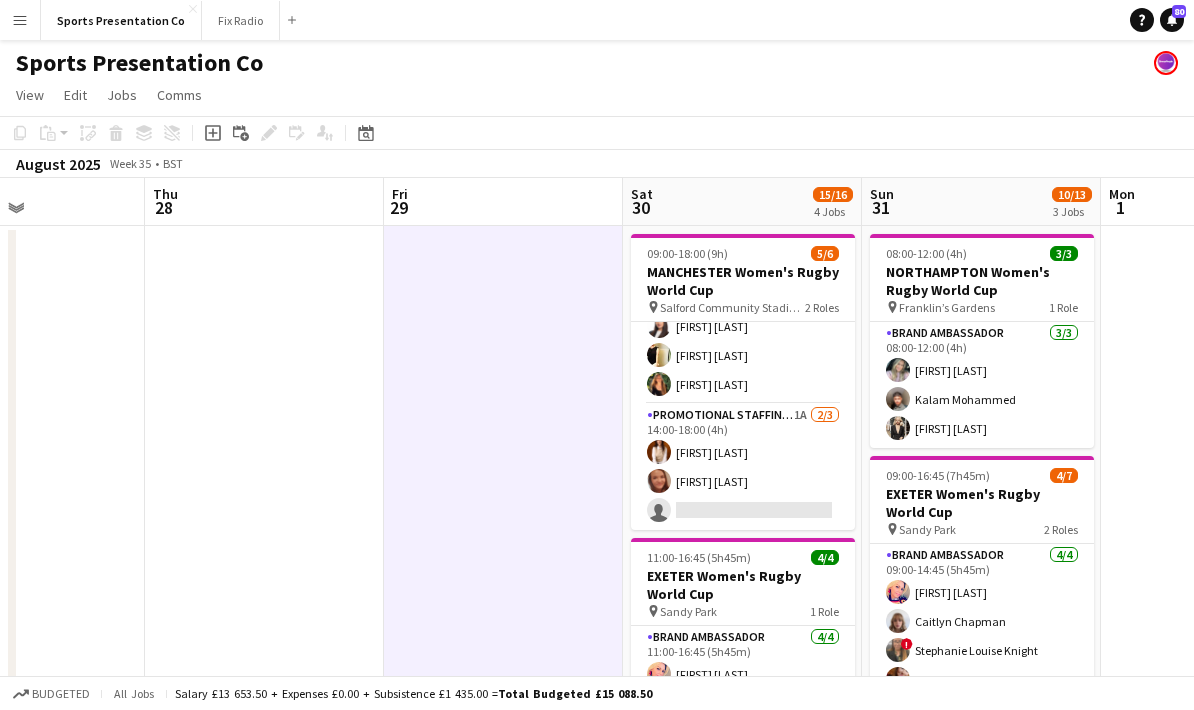 scroll, scrollTop: 3, scrollLeft: 0, axis: vertical 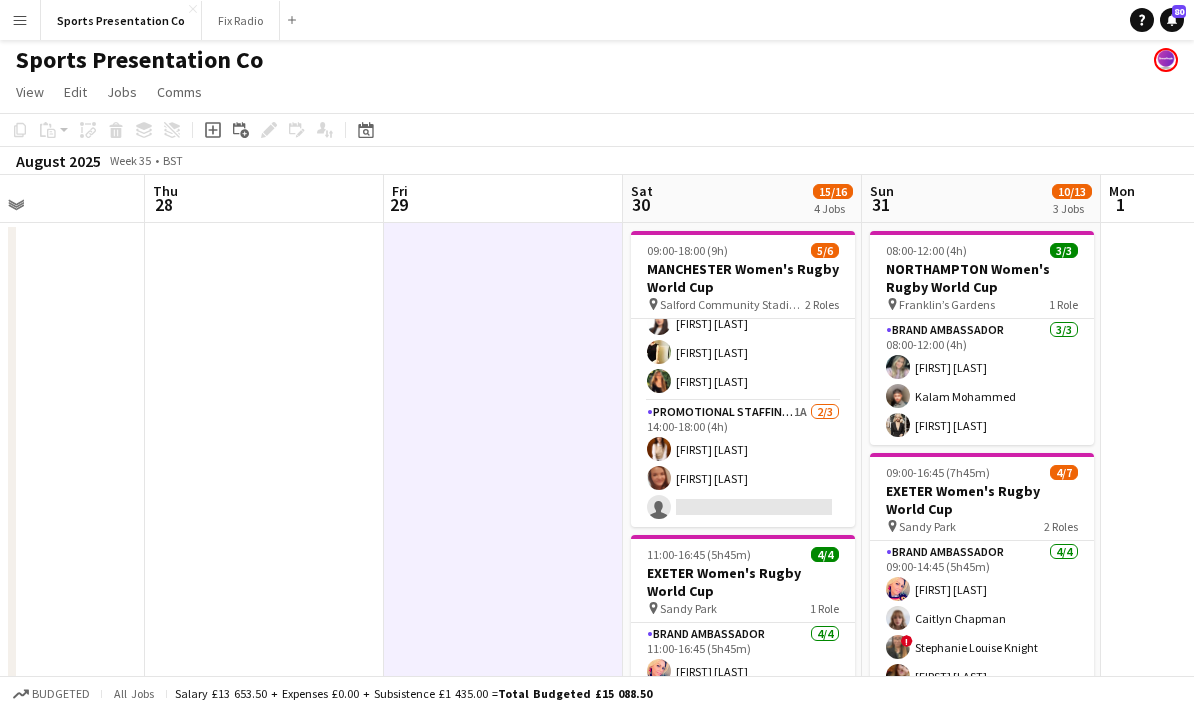 click on "Menu" at bounding box center [20, 20] 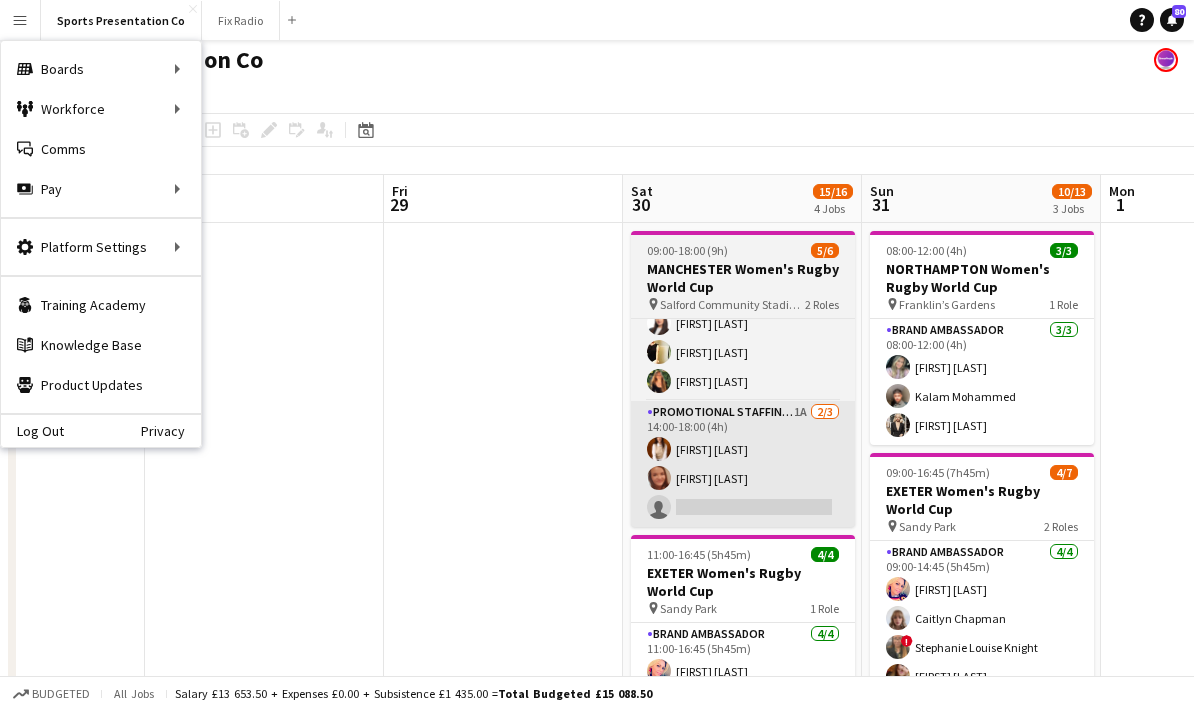 click on "Promotional Staffing (Brand Ambassadors)   1A   2/3   14:00-18:00 (4h)
Georgia Dossis Megan Burbage
single-neutral-actions" at bounding box center (743, 464) 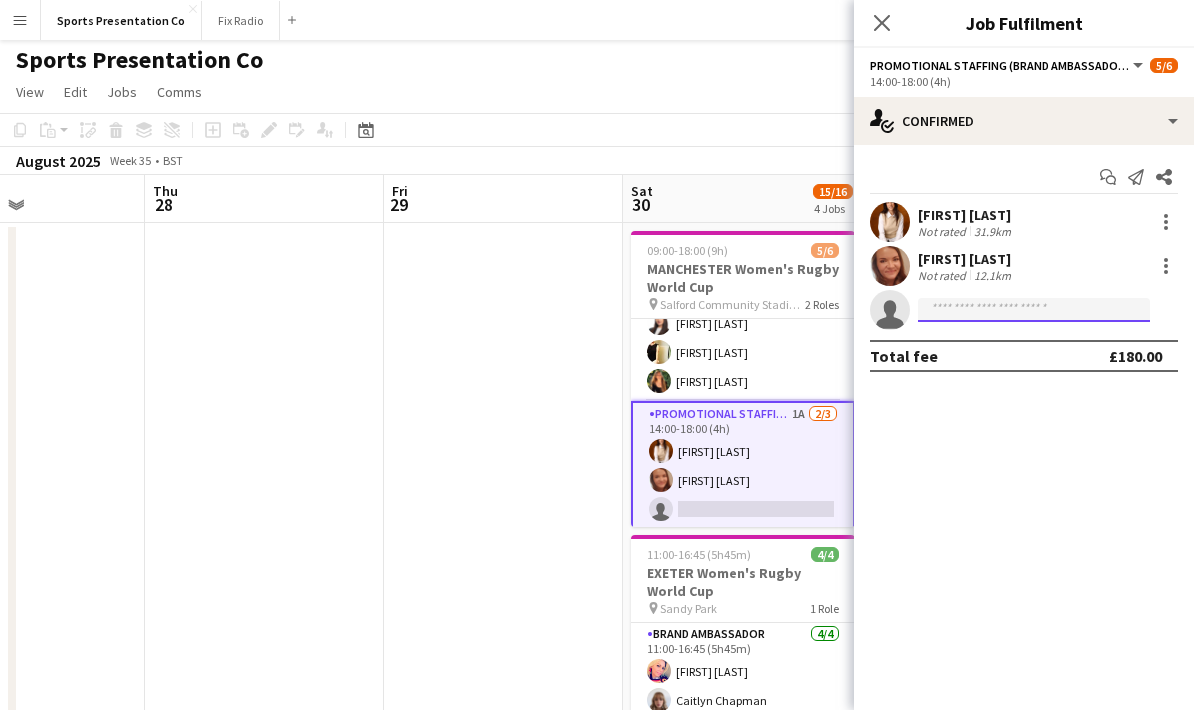 click 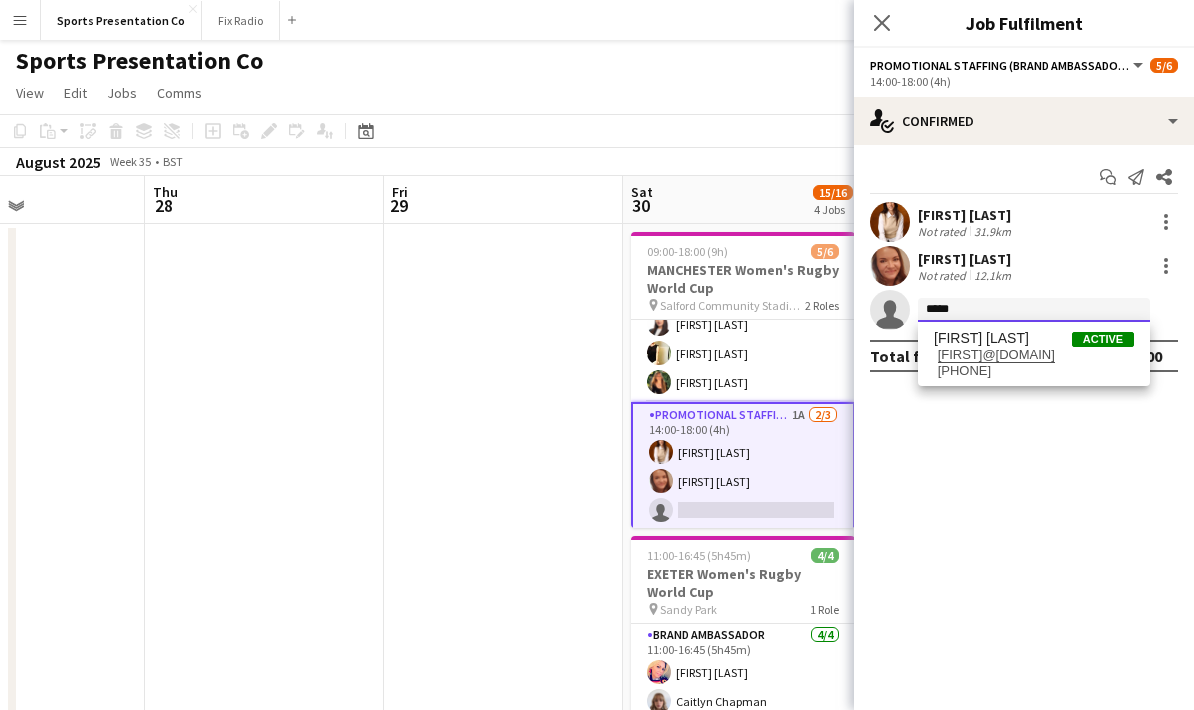 type on "*****" 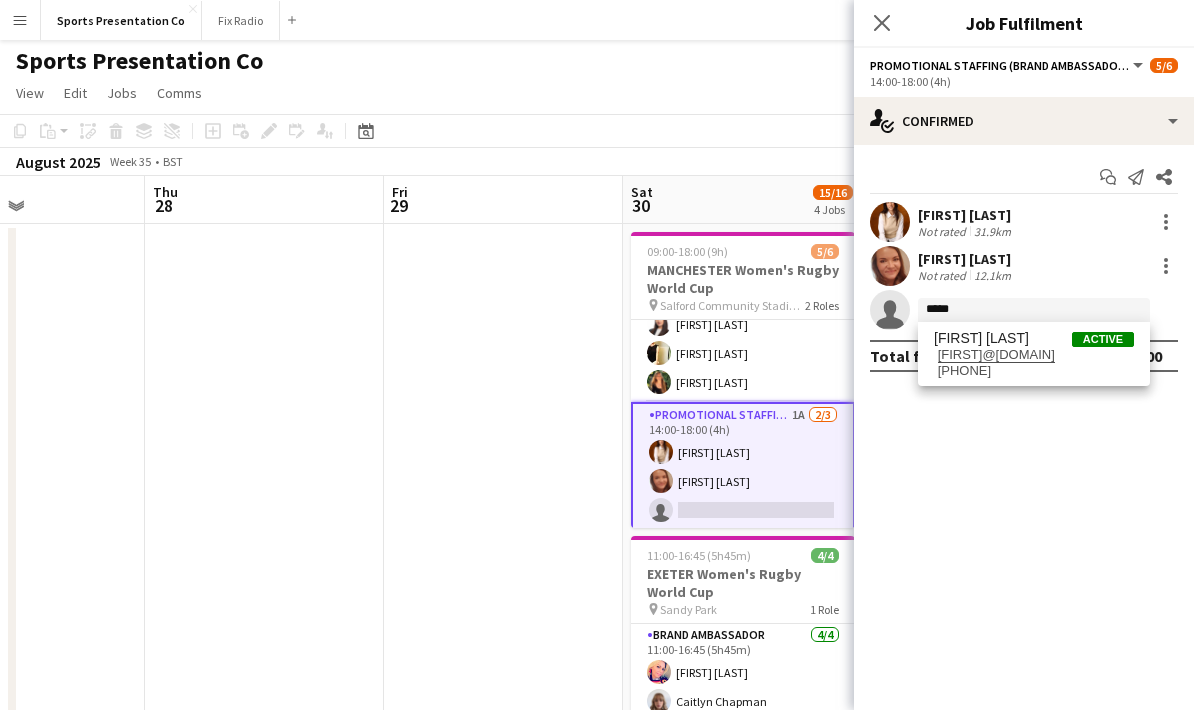 drag, startPoint x: 1008, startPoint y: 312, endPoint x: -1, endPoint y: -4, distance: 1057.3254 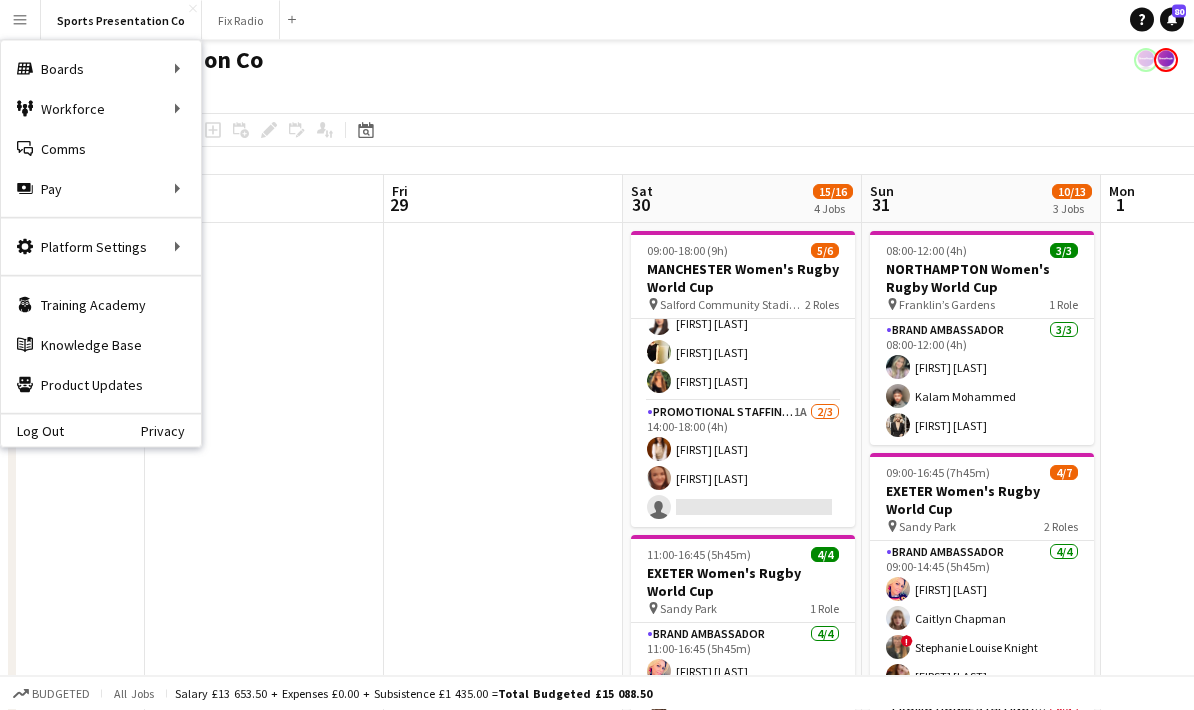 scroll, scrollTop: 3, scrollLeft: 0, axis: vertical 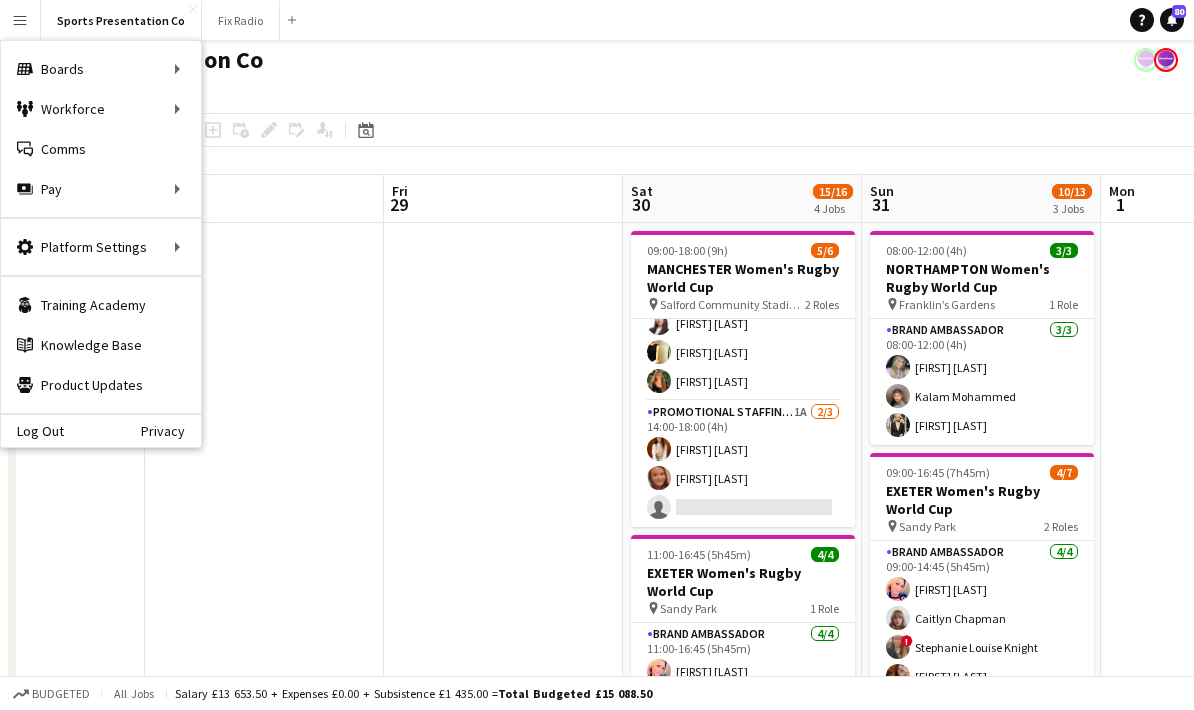 click on "Menu
Boards
Boards   Boards   All jobs   Status
Workforce
Workforce   My Workforce   Recruiting
Comms
Comms
Pay
Pay   Approvals   Payments   Reports   Invoices
Platform Settings
Platform Settings   App settings   Your settings   Profiles
Training Academy
Training Academy
Knowledge Base
Knowledge Base
Product Updates
Product Updates   Log Out   Privacy   Sports Presentation Co
Close
Fix Radio
Close
Add
Help
Notifications
80   Sports Presentation Co   View  Day view expanded Day view collapsed Month view Date picker" at bounding box center (597, 649) 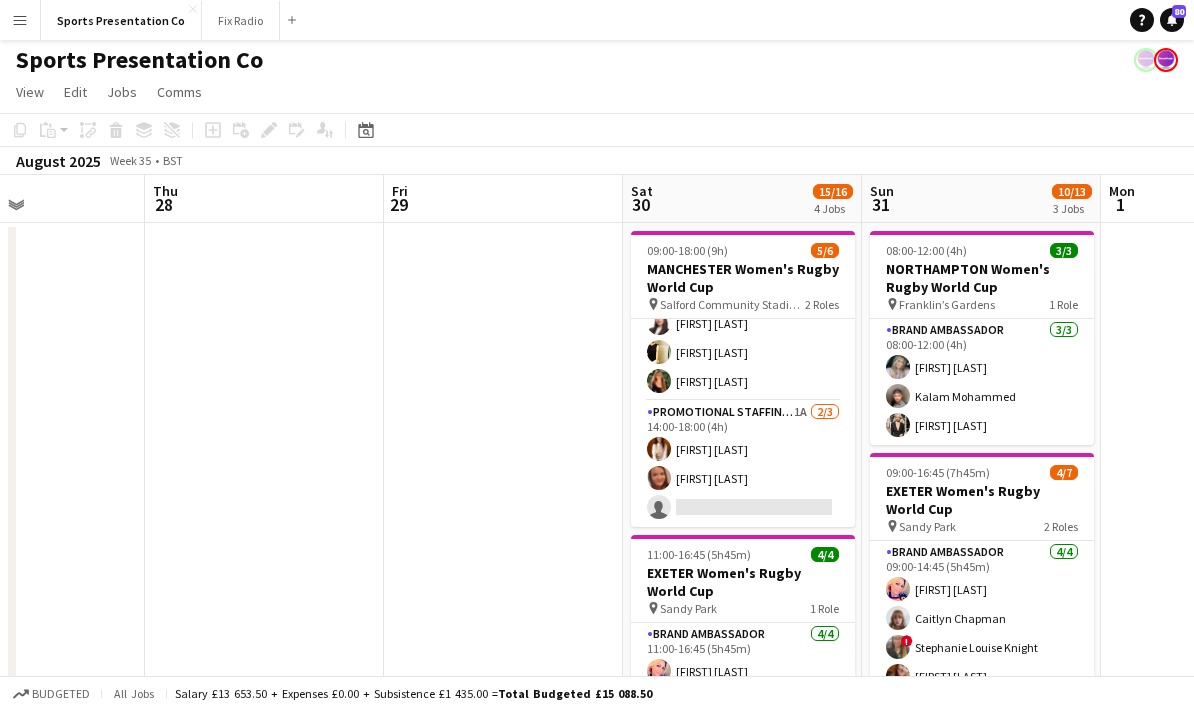 click on "Menu" at bounding box center [20, 20] 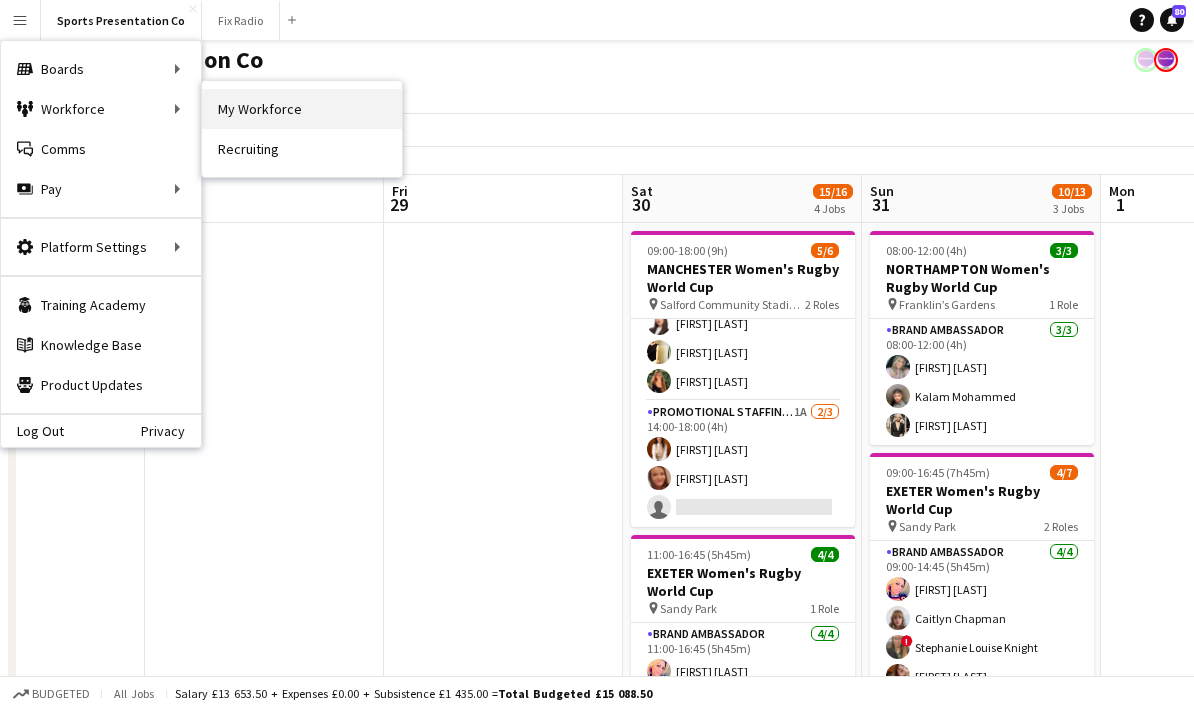 click on "My Workforce" at bounding box center [302, 109] 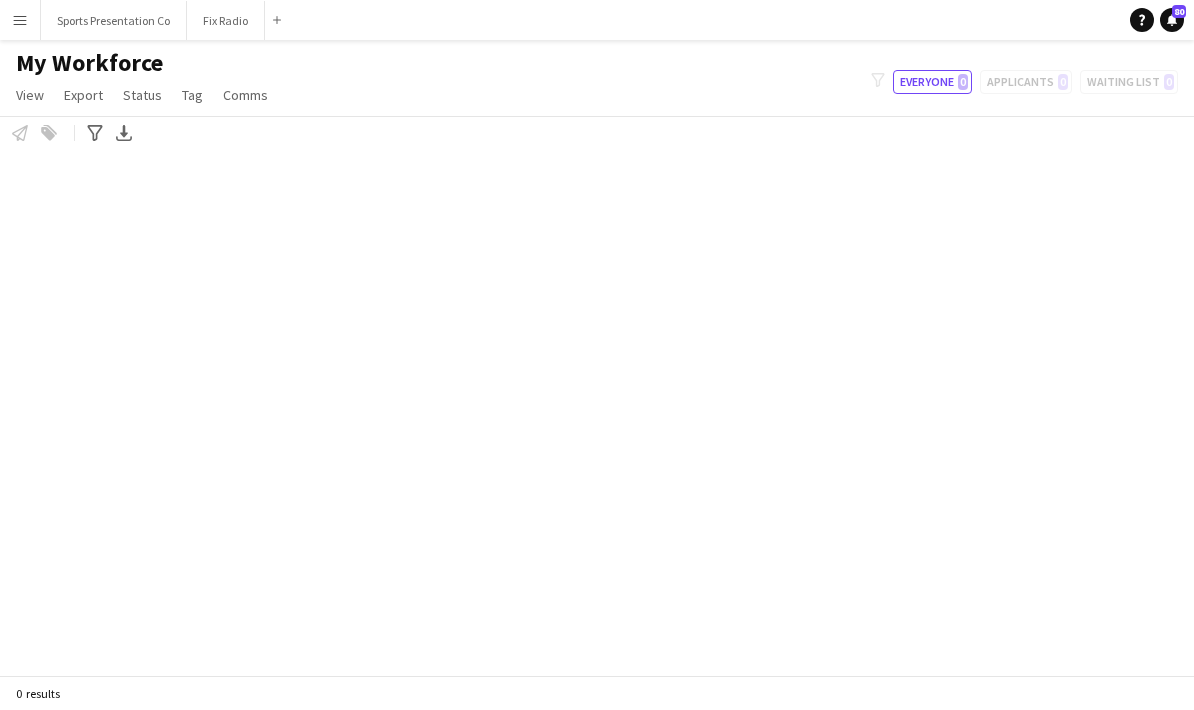 scroll, scrollTop: 0, scrollLeft: 0, axis: both 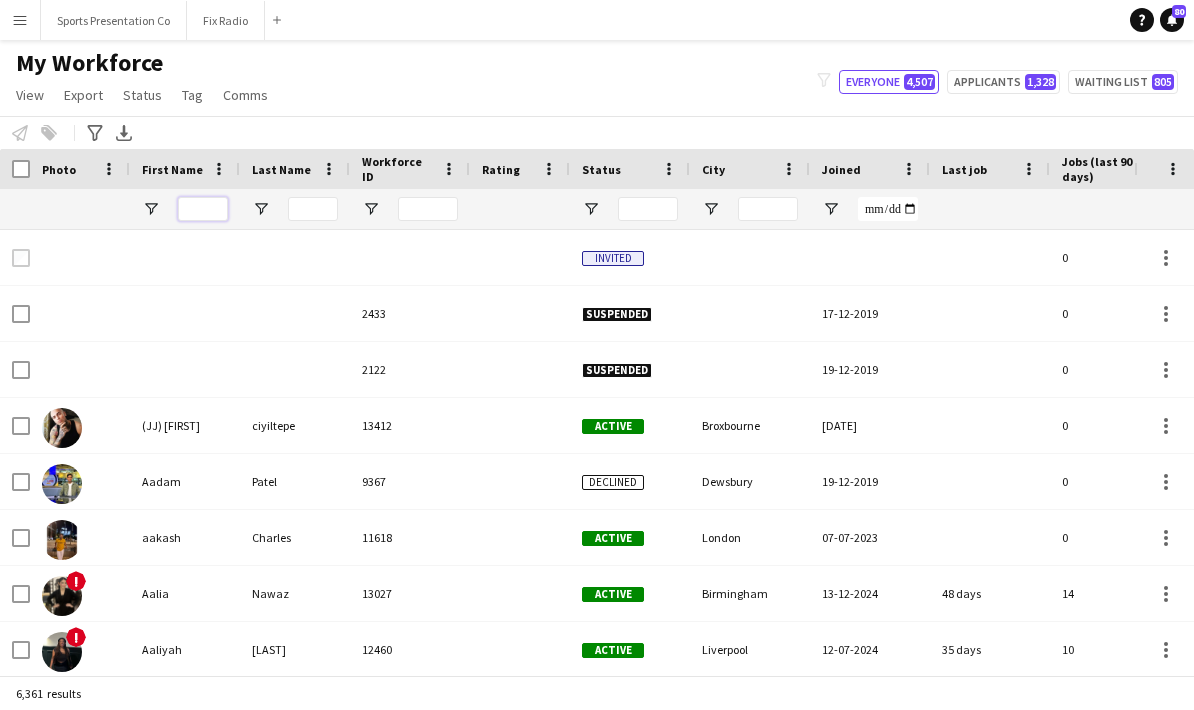 click at bounding box center [203, 209] 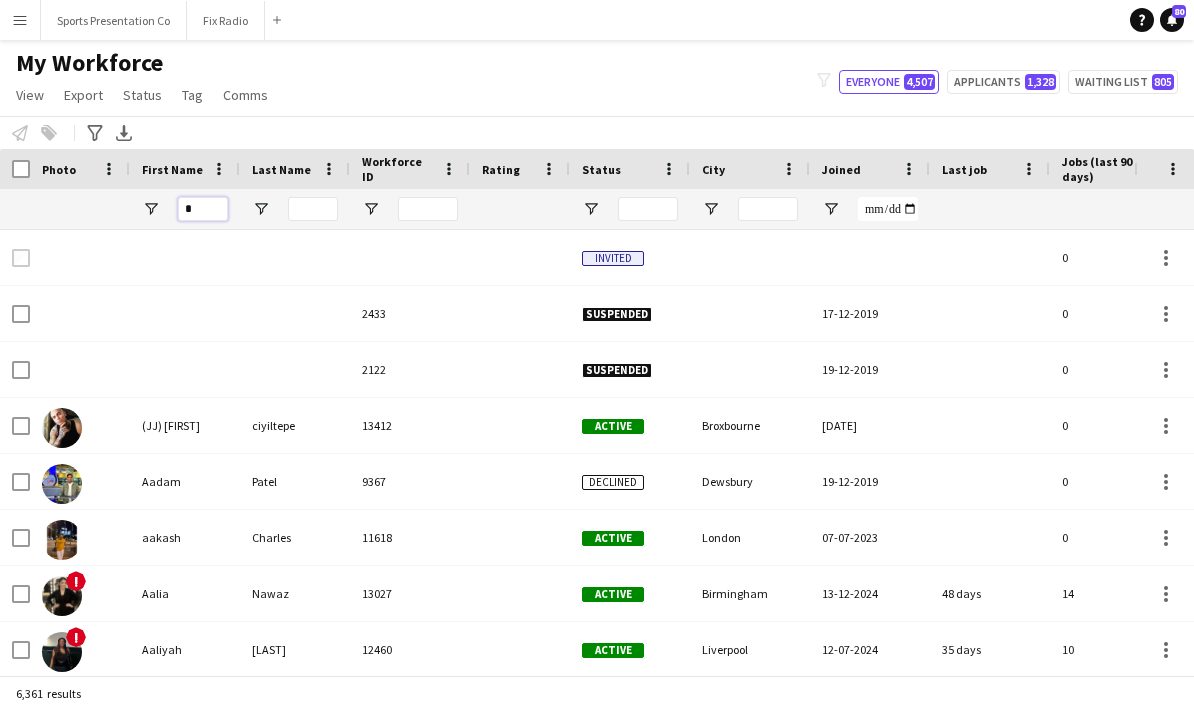 scroll, scrollTop: 2, scrollLeft: 0, axis: vertical 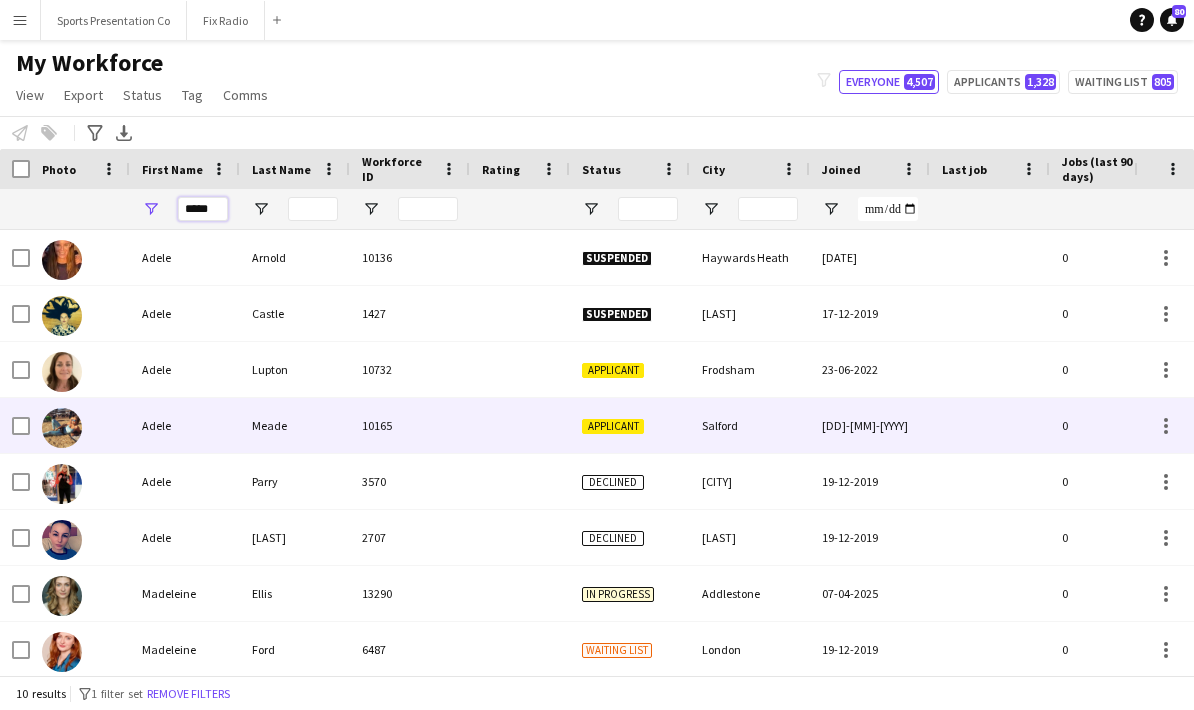 type on "*****" 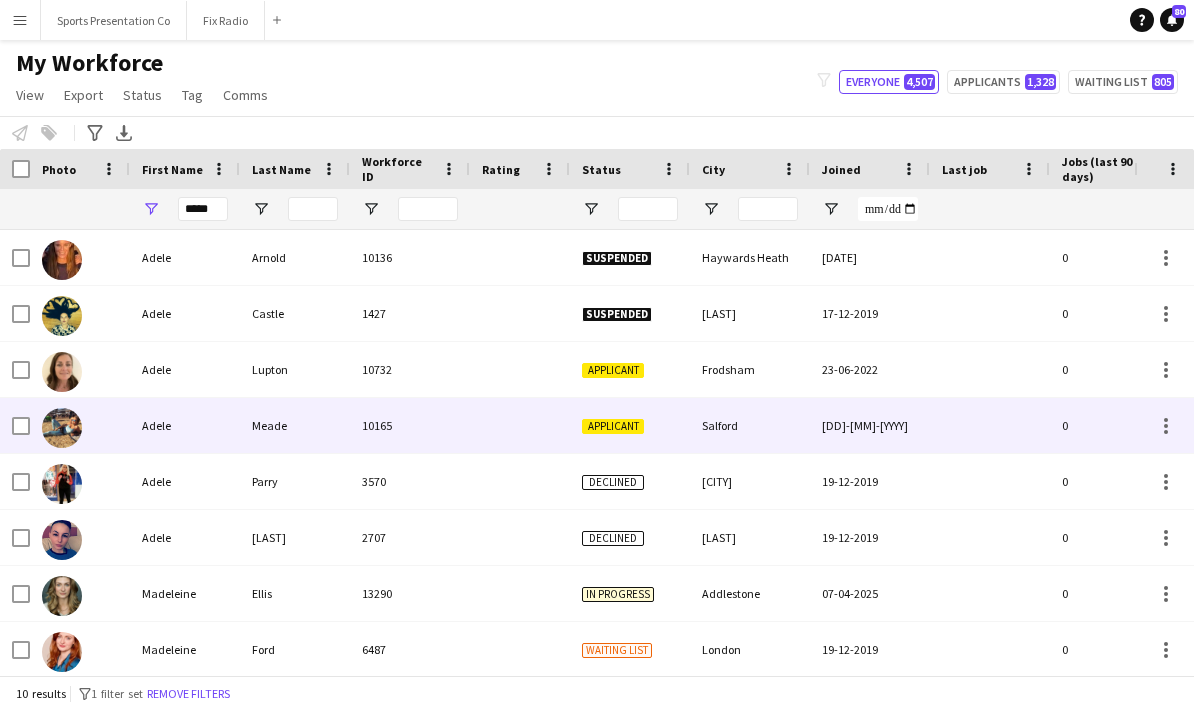 click on "Meade" at bounding box center [295, 425] 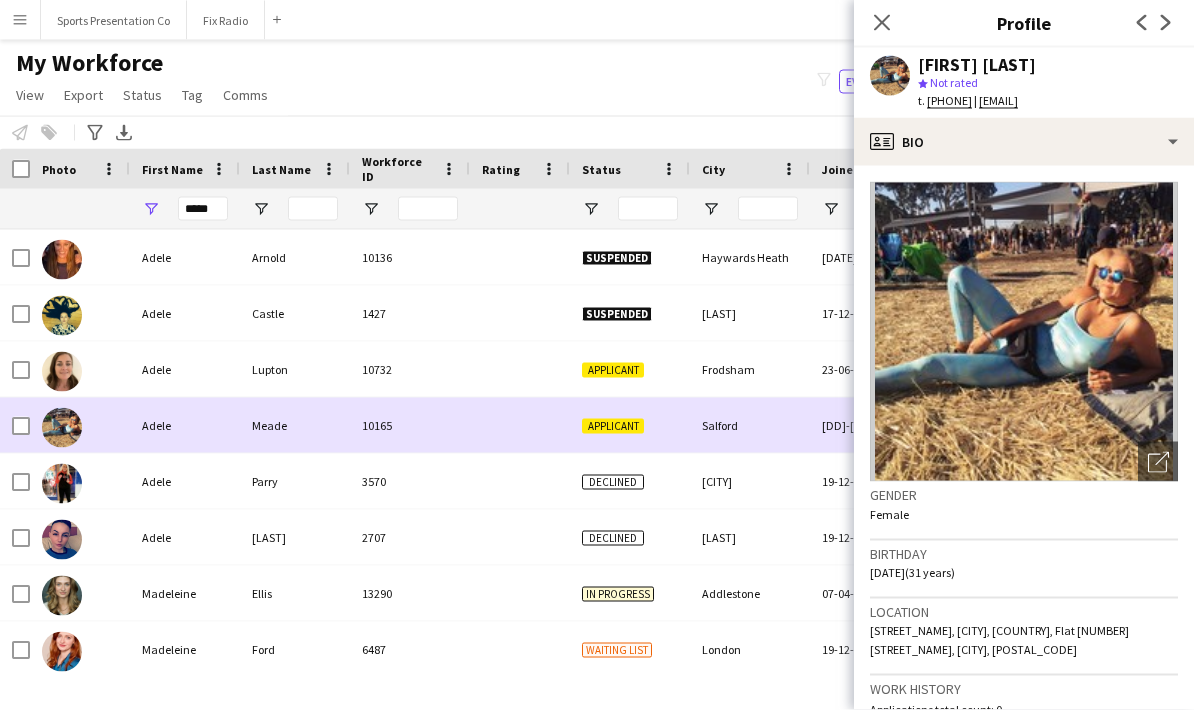 scroll, scrollTop: 3, scrollLeft: 0, axis: vertical 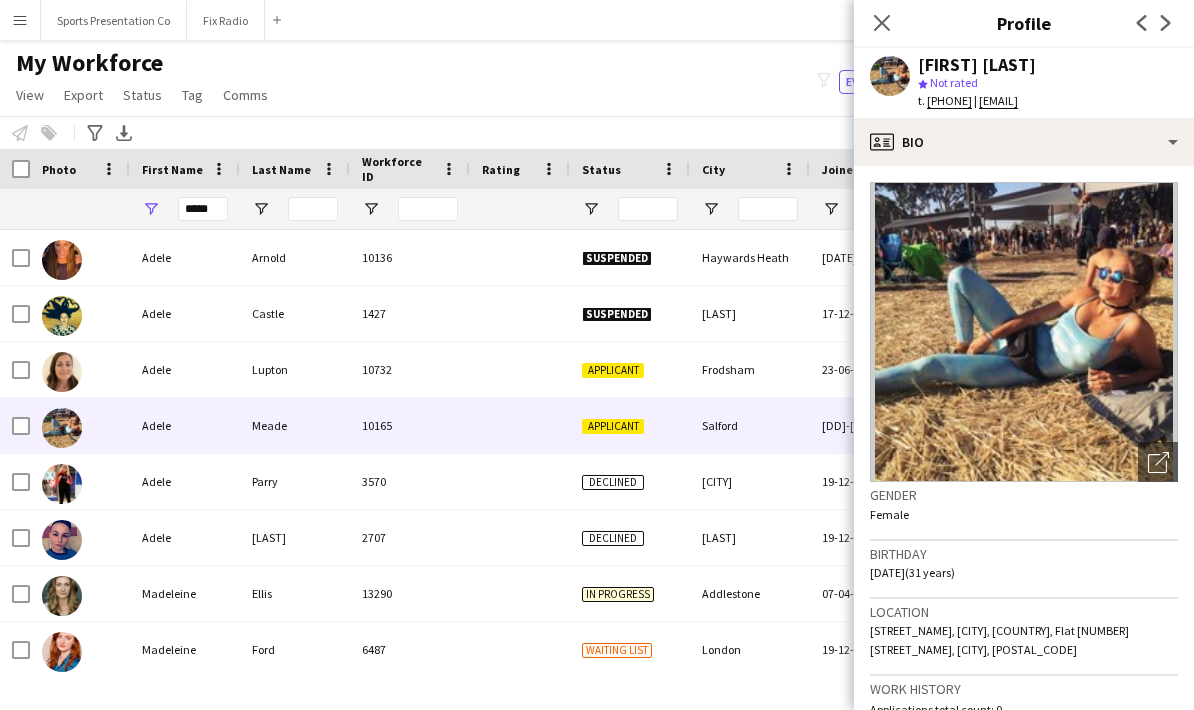 click 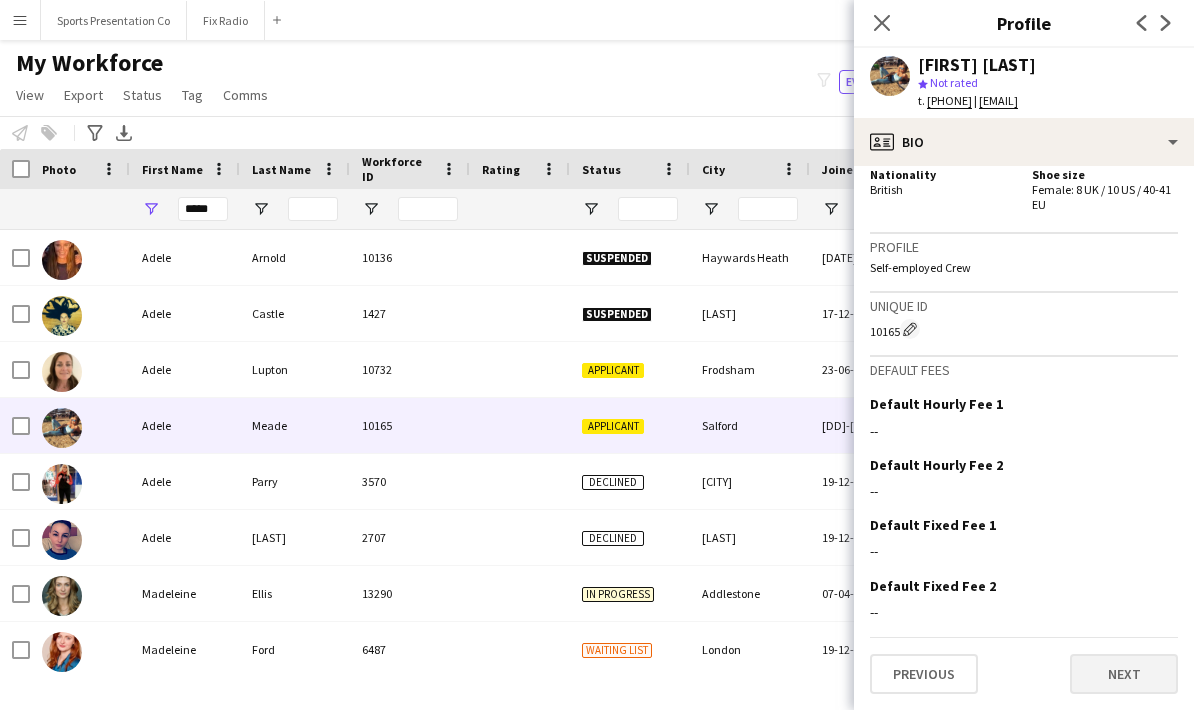 scroll, scrollTop: 1059, scrollLeft: 0, axis: vertical 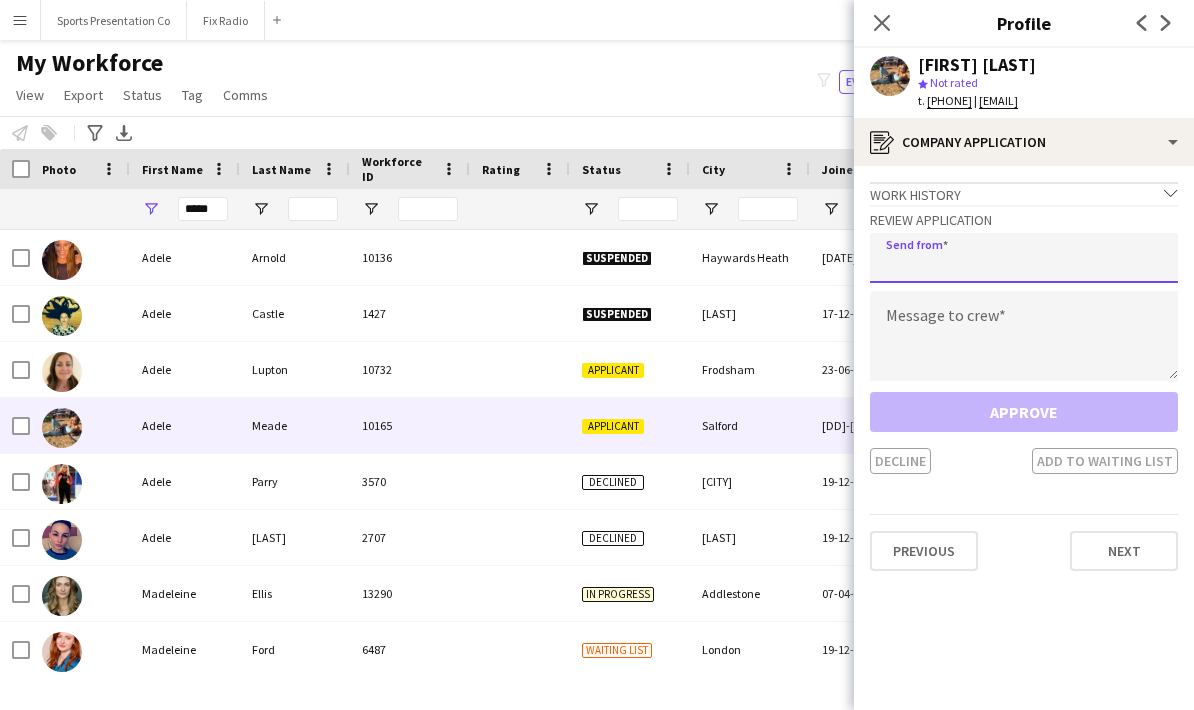 click 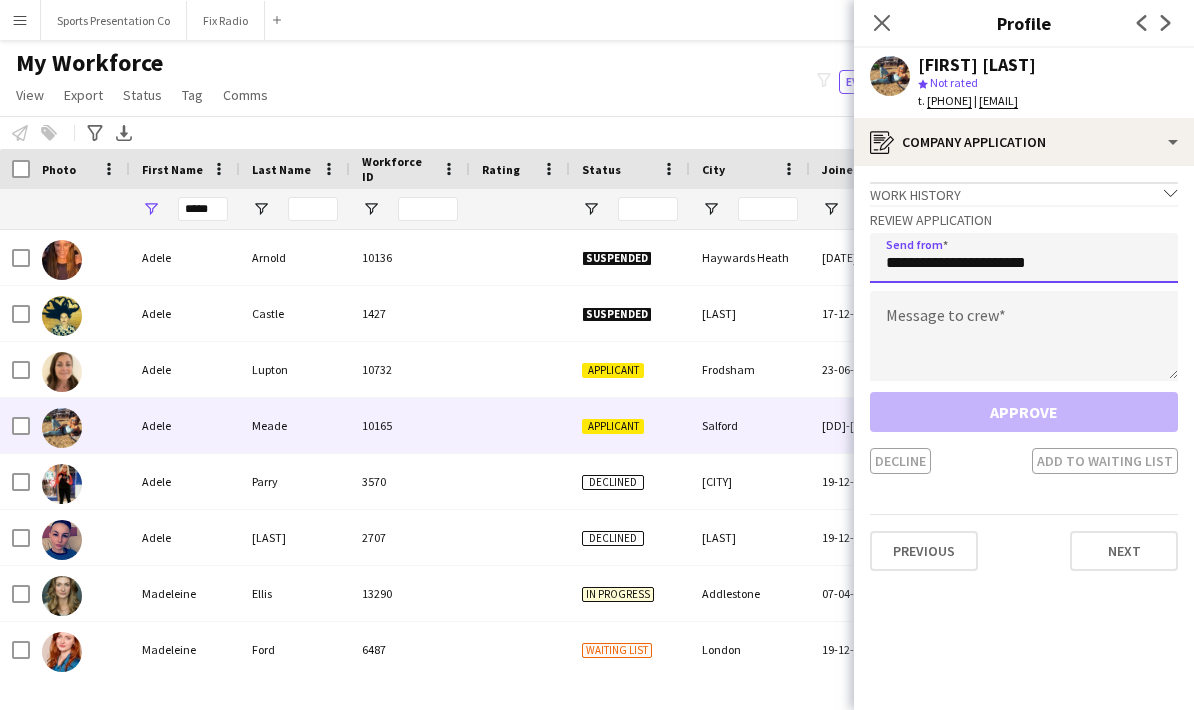 type on "**********" 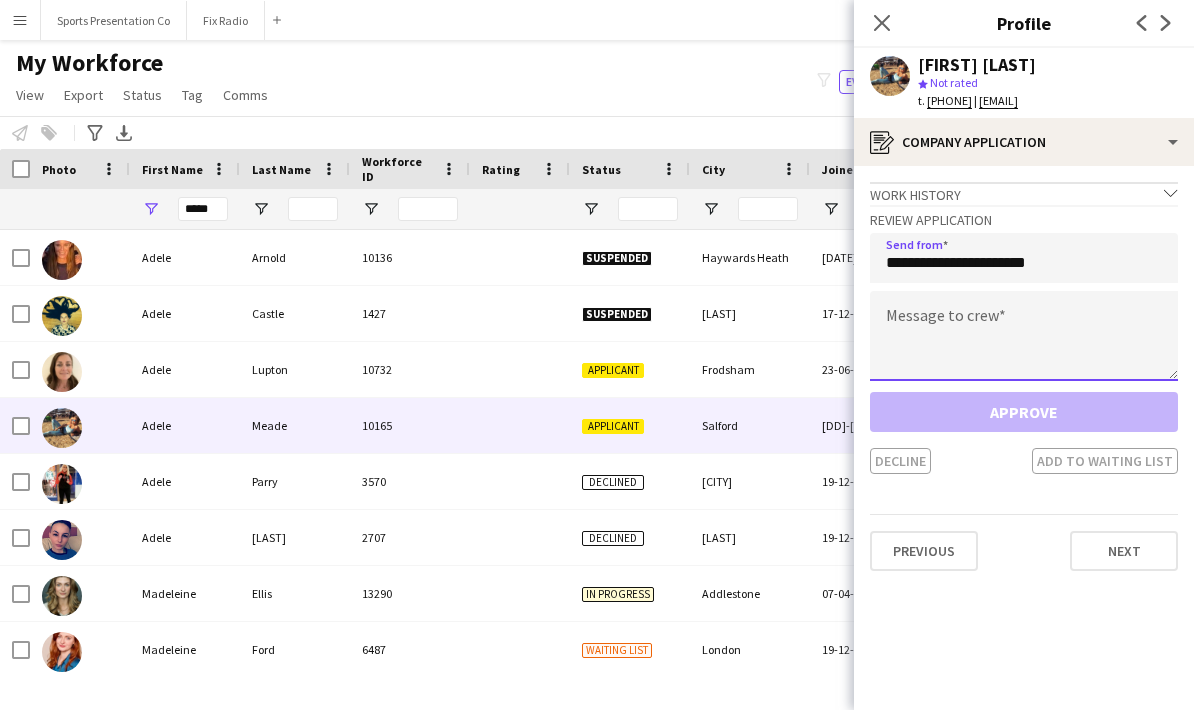click 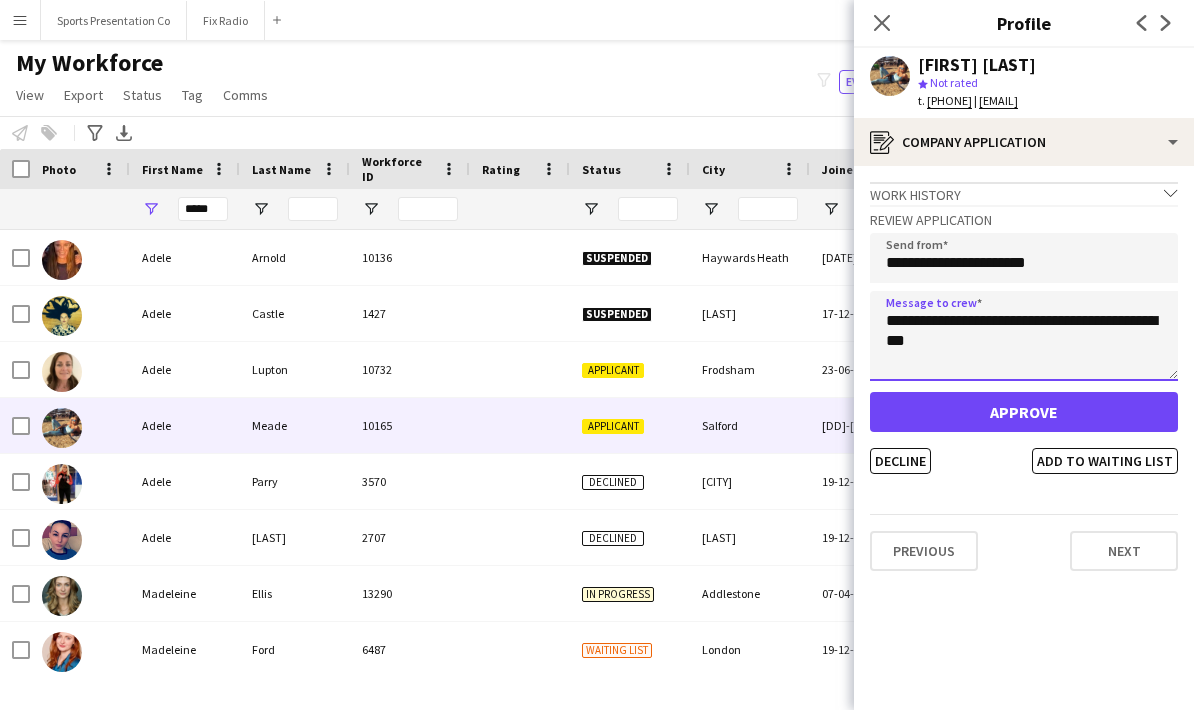 type on "**********" 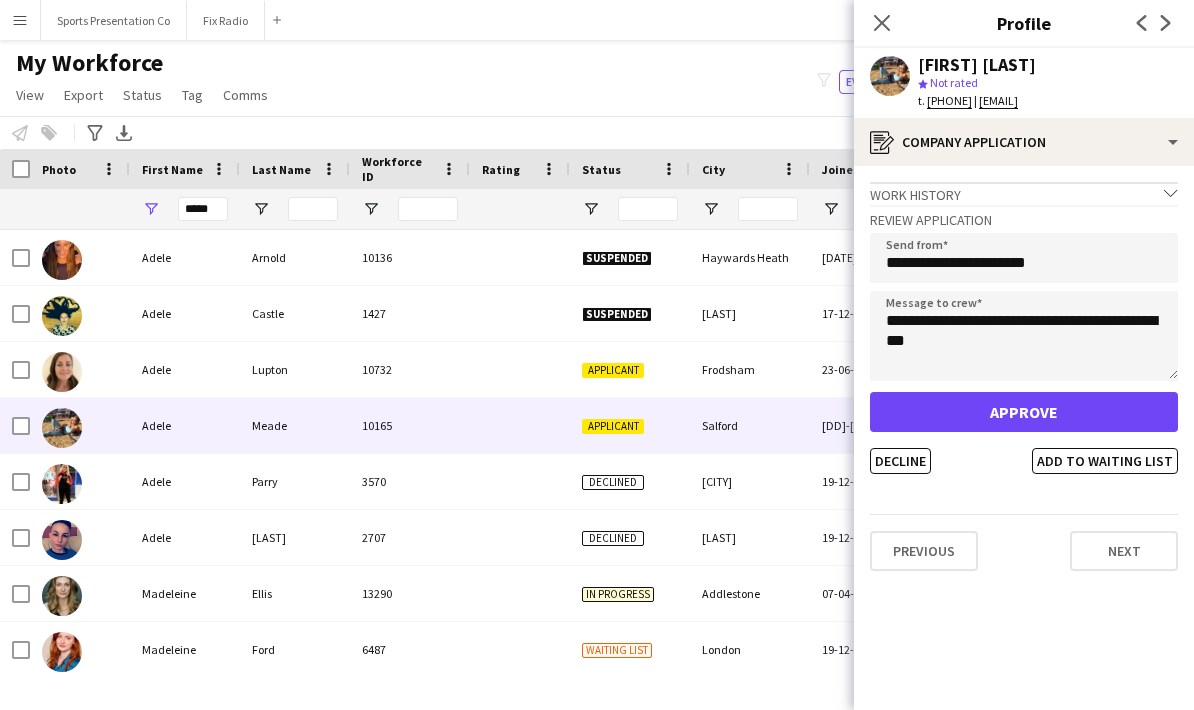 click on "Approve" 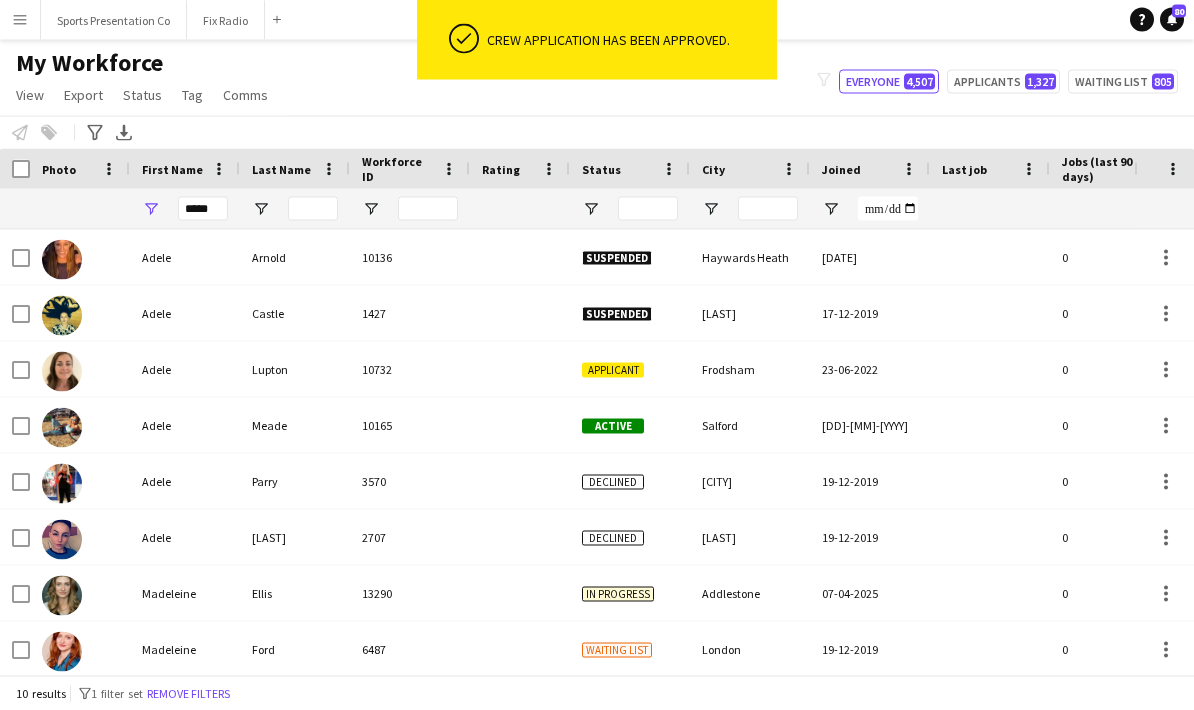 scroll, scrollTop: 3, scrollLeft: 0, axis: vertical 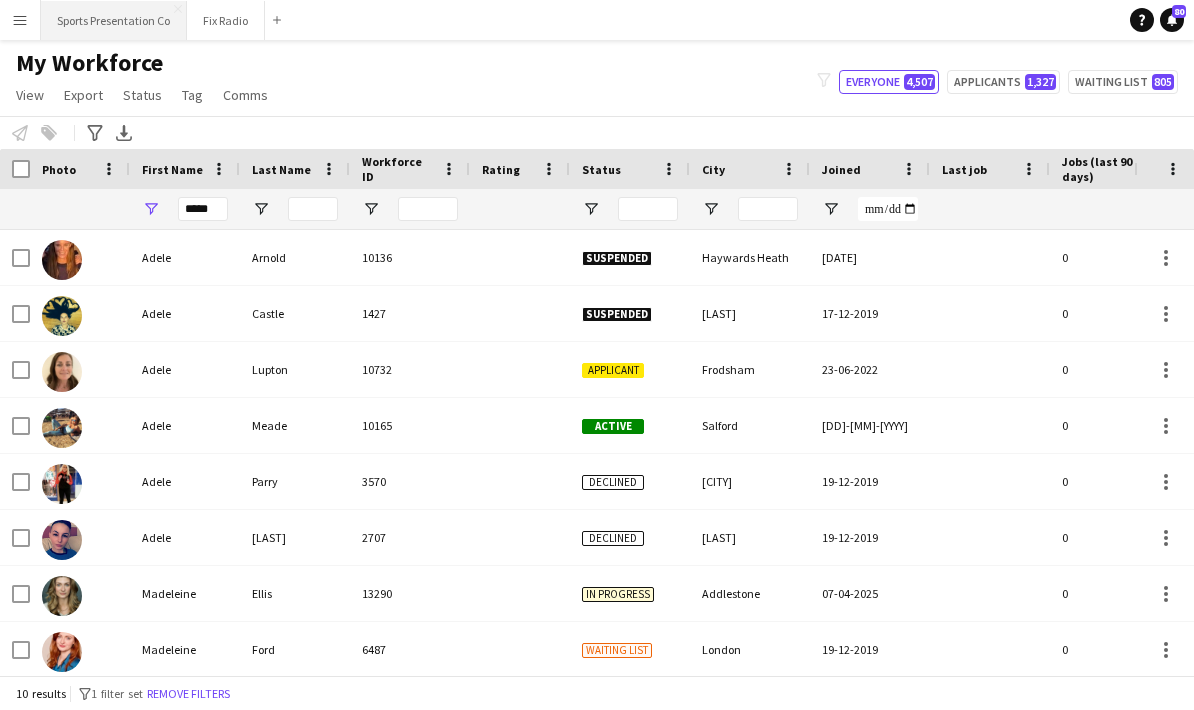 click on "Sports Presentation Co
Close" at bounding box center (114, 20) 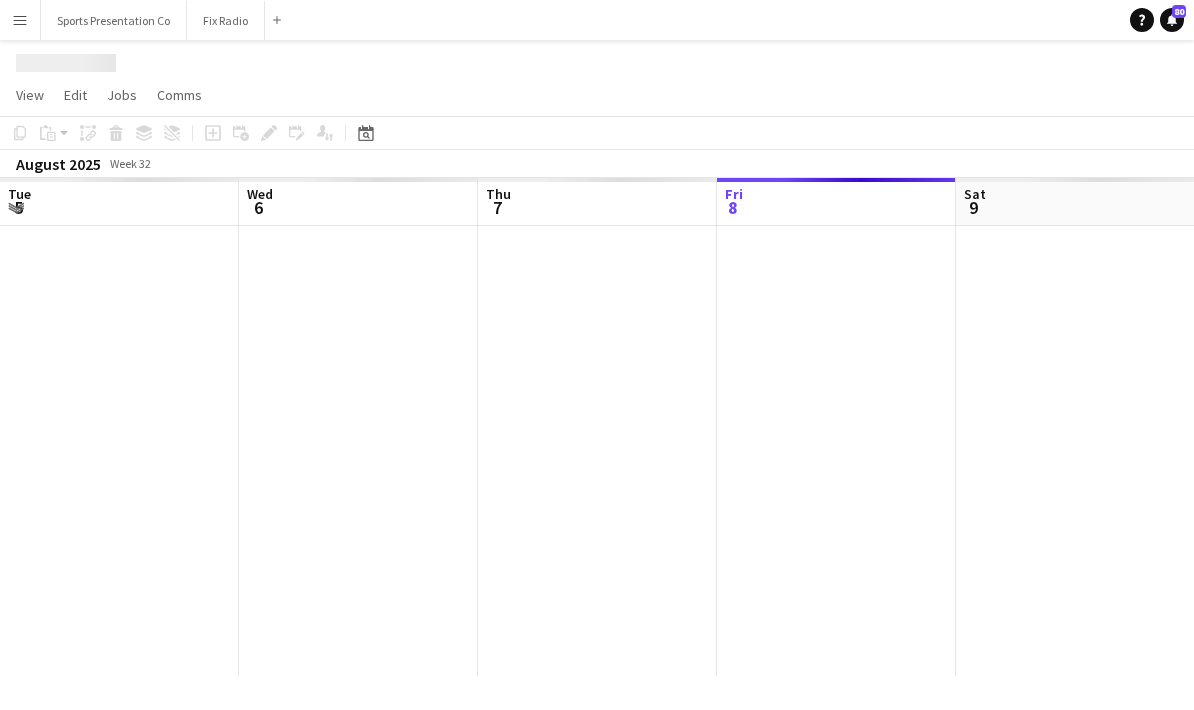 scroll, scrollTop: 0, scrollLeft: 0, axis: both 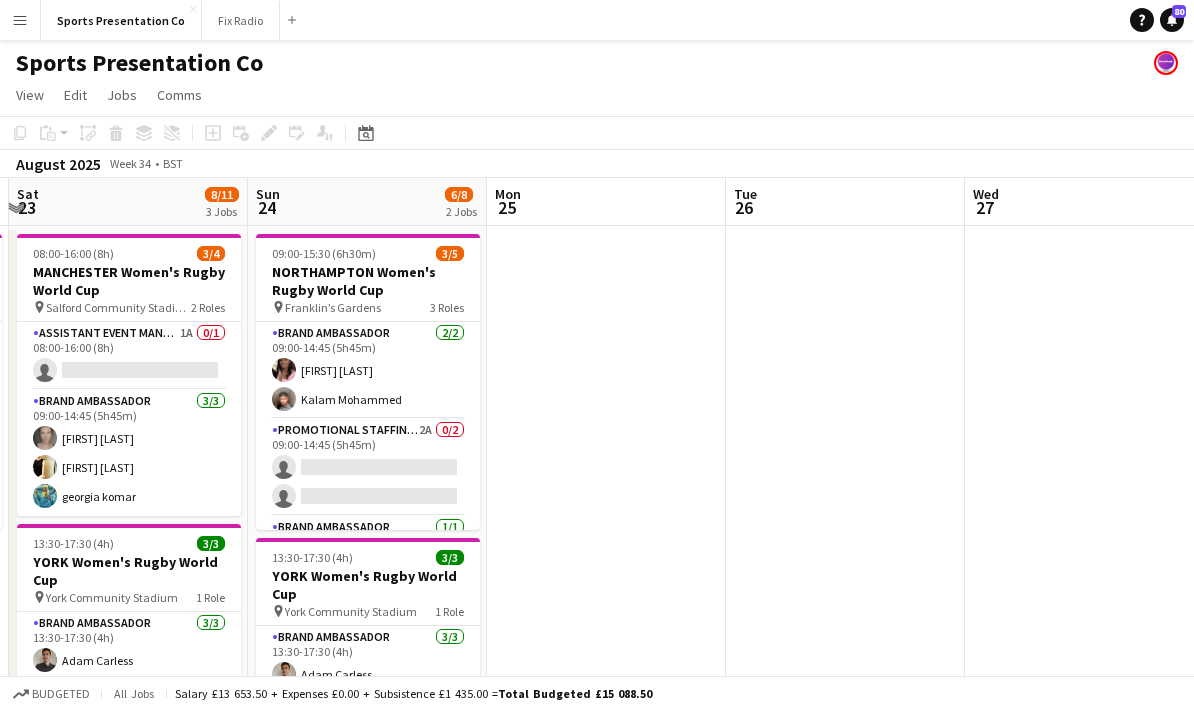drag, startPoint x: 981, startPoint y: 471, endPoint x: 679, endPoint y: 464, distance: 302.08112 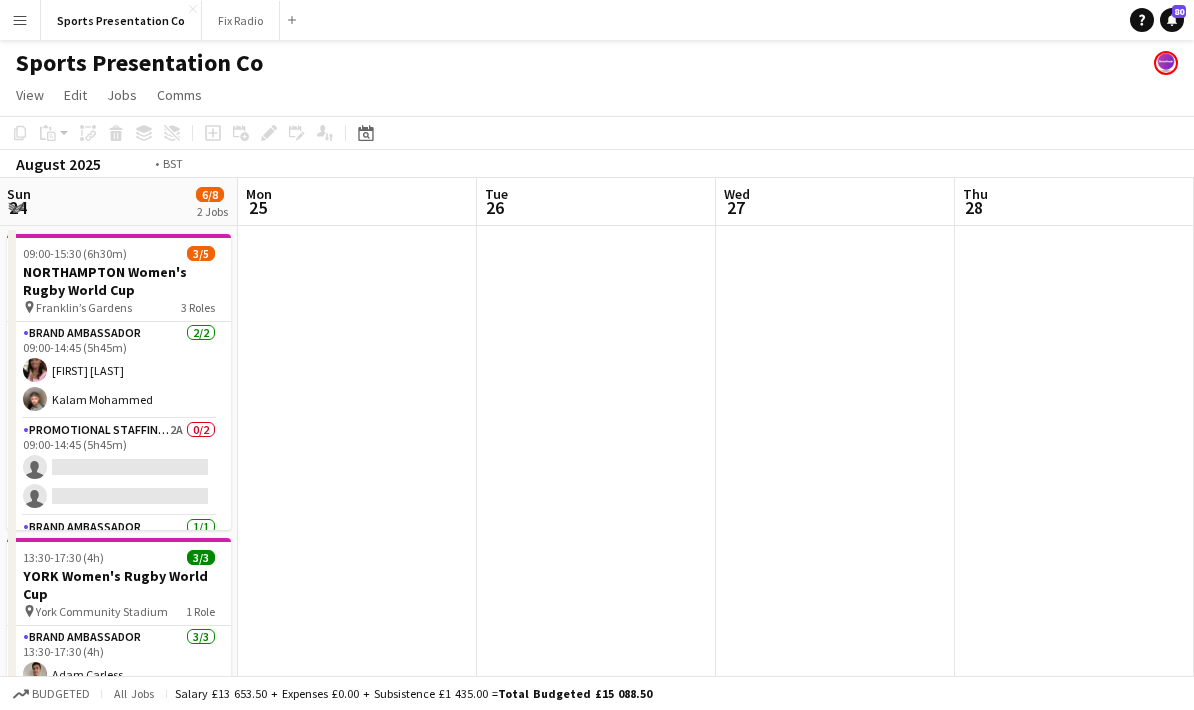 drag, startPoint x: 750, startPoint y: 454, endPoint x: 341, endPoint y: 453, distance: 409.00122 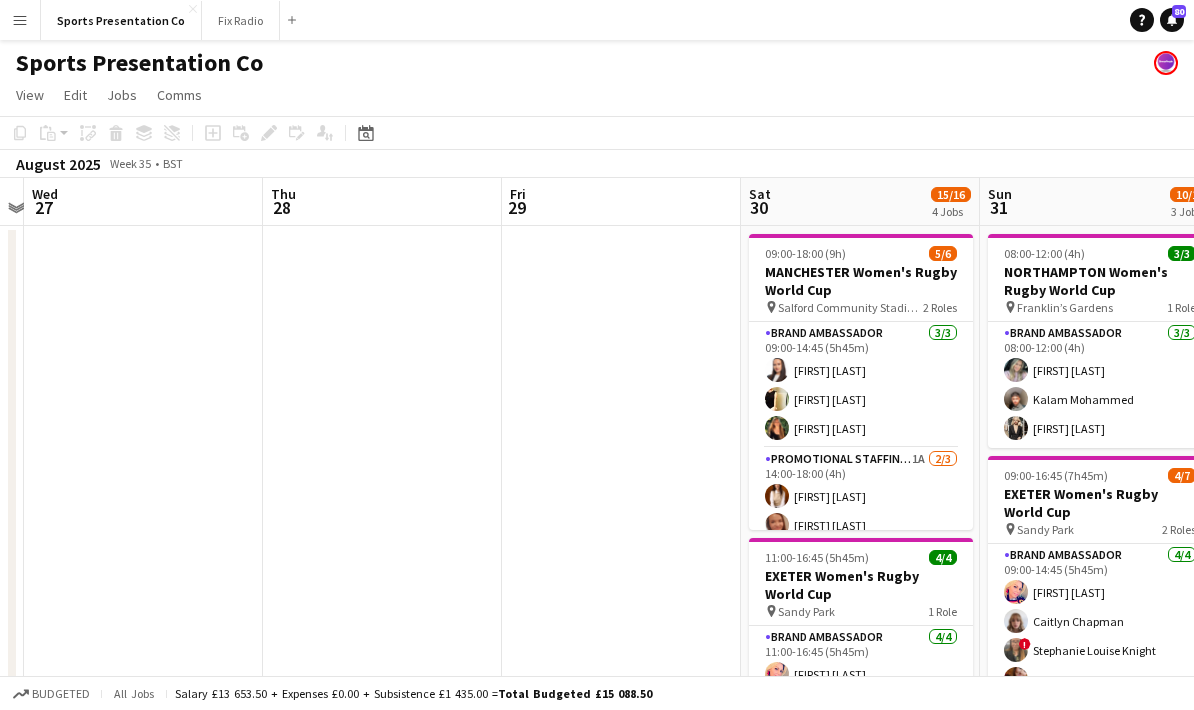 scroll, scrollTop: 0, scrollLeft: 706, axis: horizontal 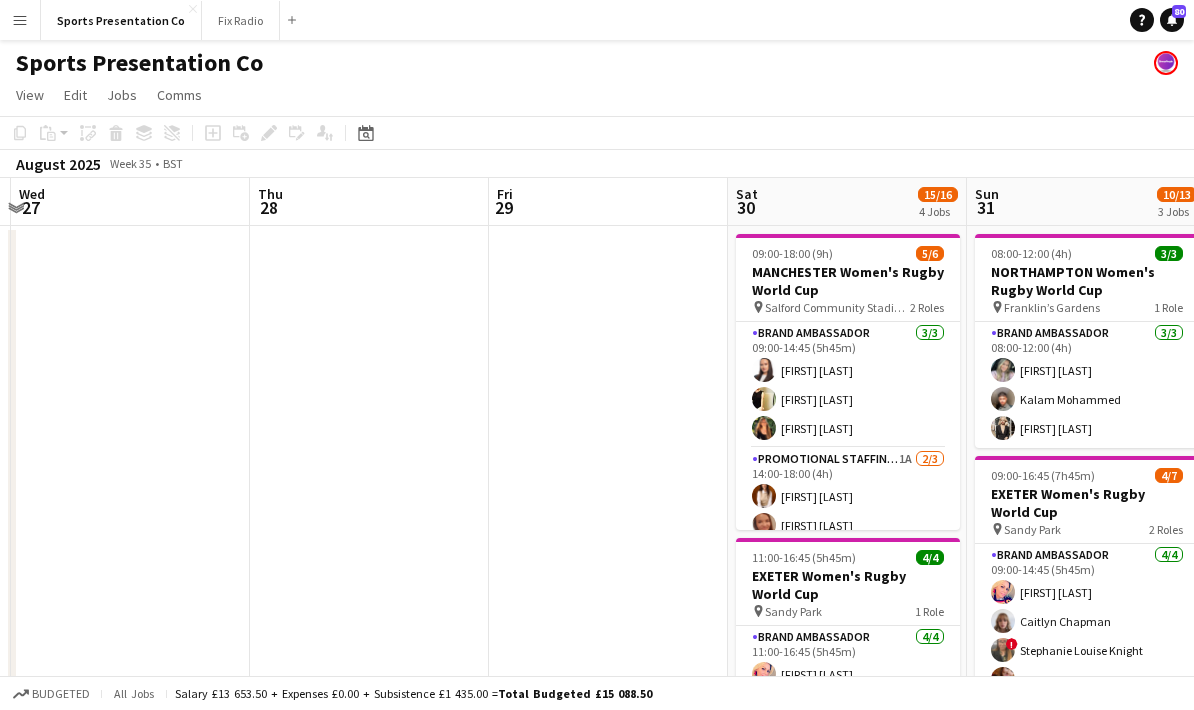drag, startPoint x: 696, startPoint y: 446, endPoint x: 372, endPoint y: 440, distance: 324.05554 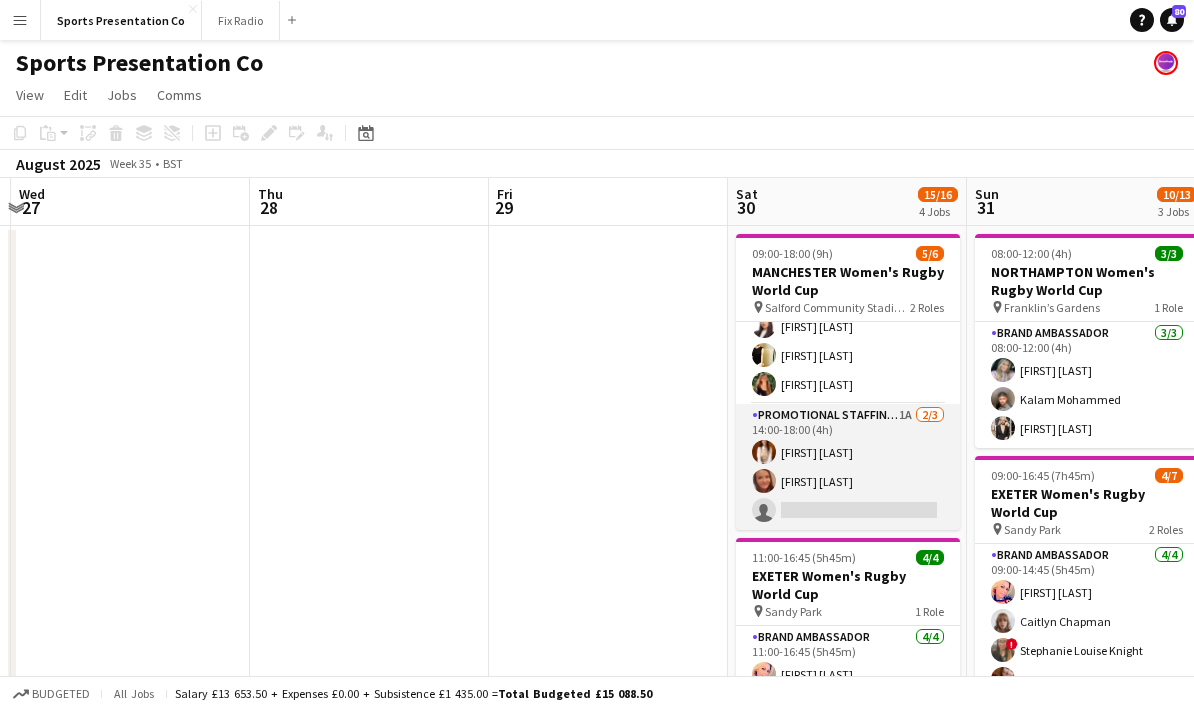 scroll, scrollTop: 44, scrollLeft: 0, axis: vertical 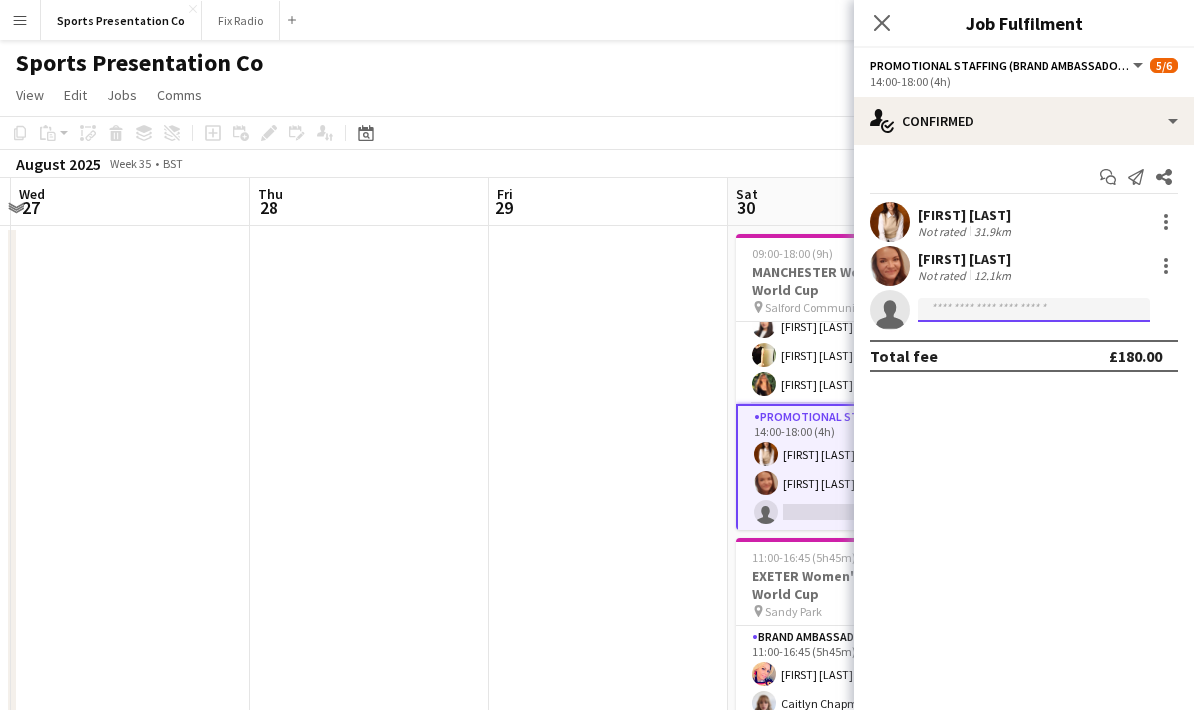 click 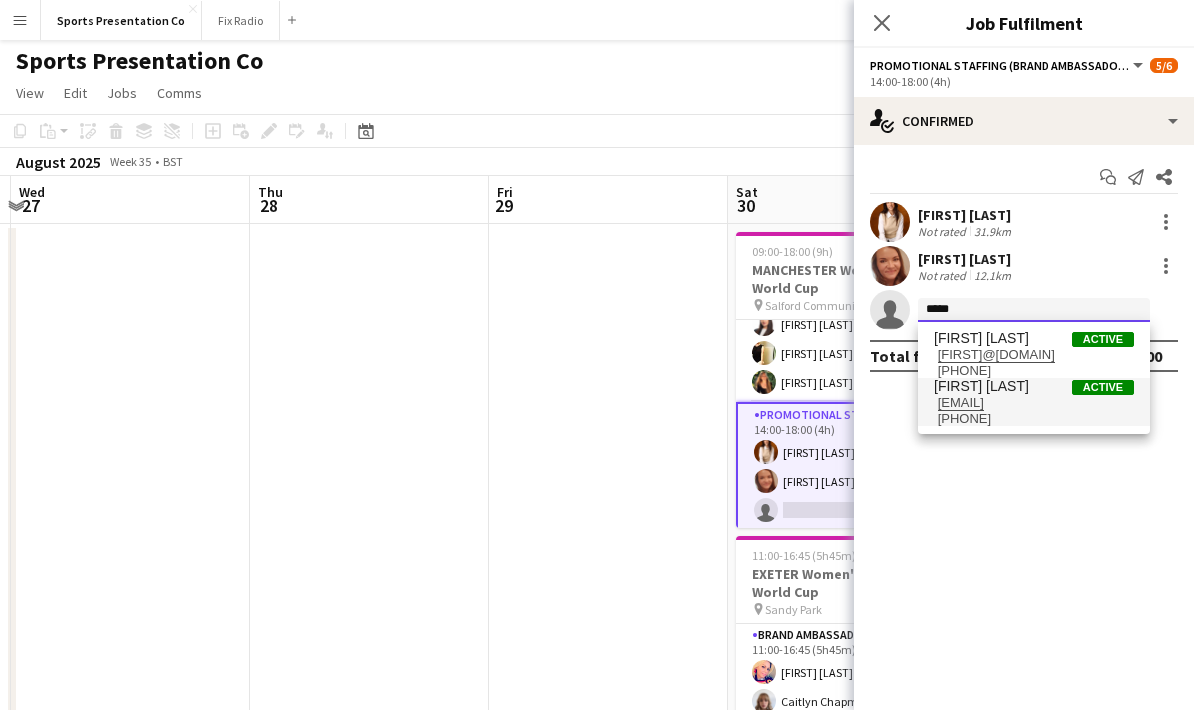 type on "*****" 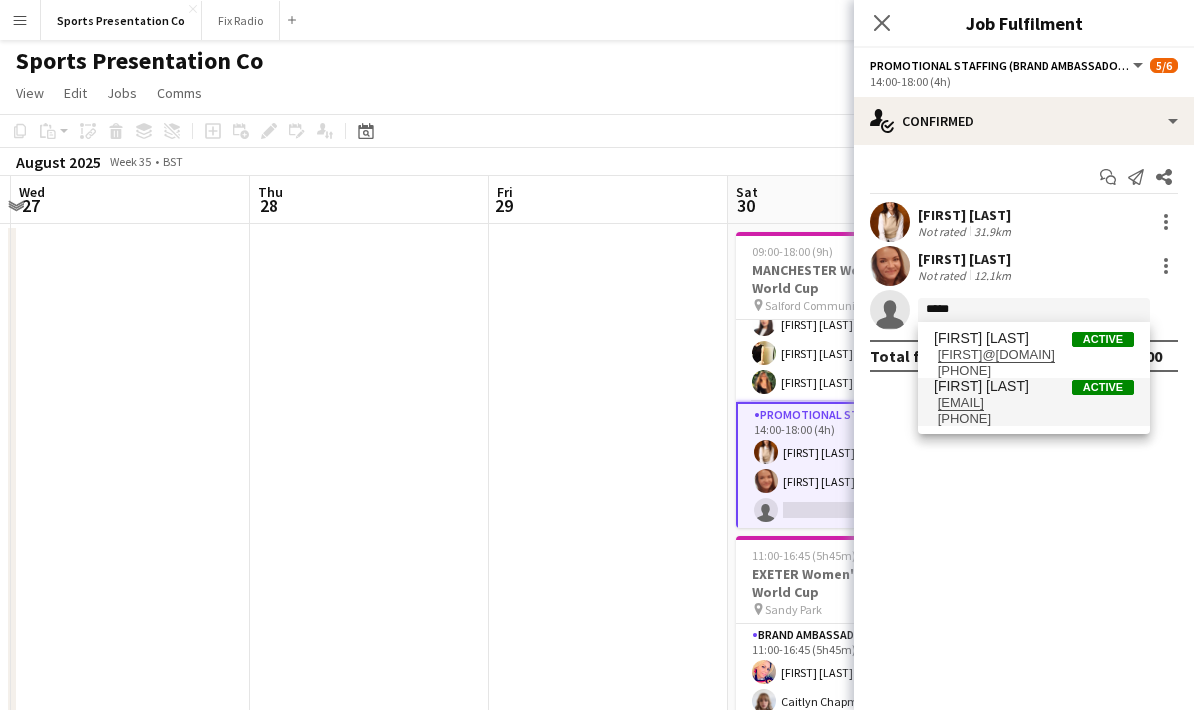 click on "adele_meade_93@hotmail.co.uk" at bounding box center [1034, 403] 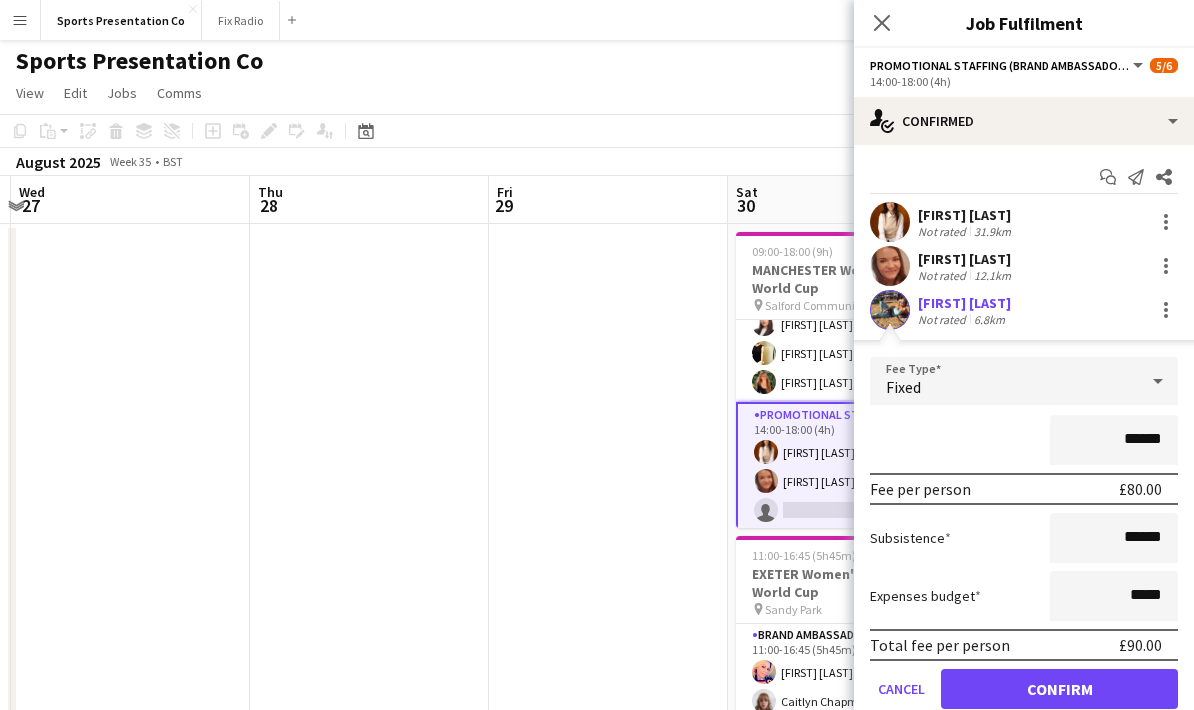 click on "******" at bounding box center [1024, 440] 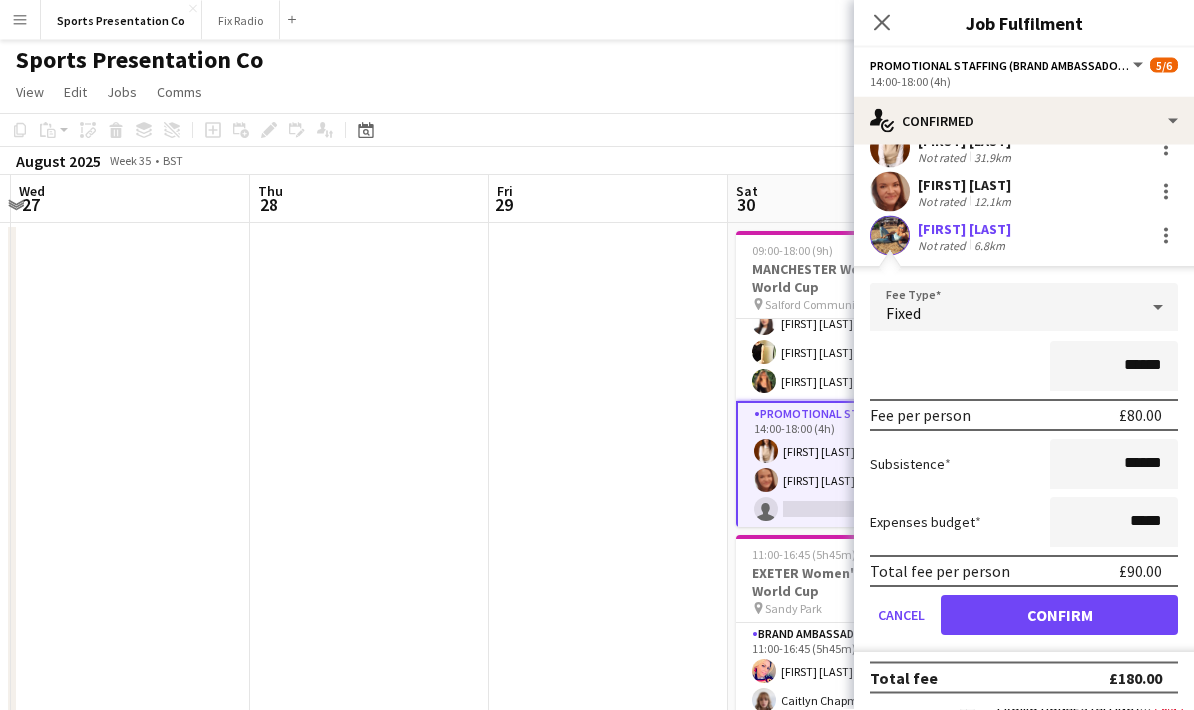 scroll, scrollTop: 77, scrollLeft: 0, axis: vertical 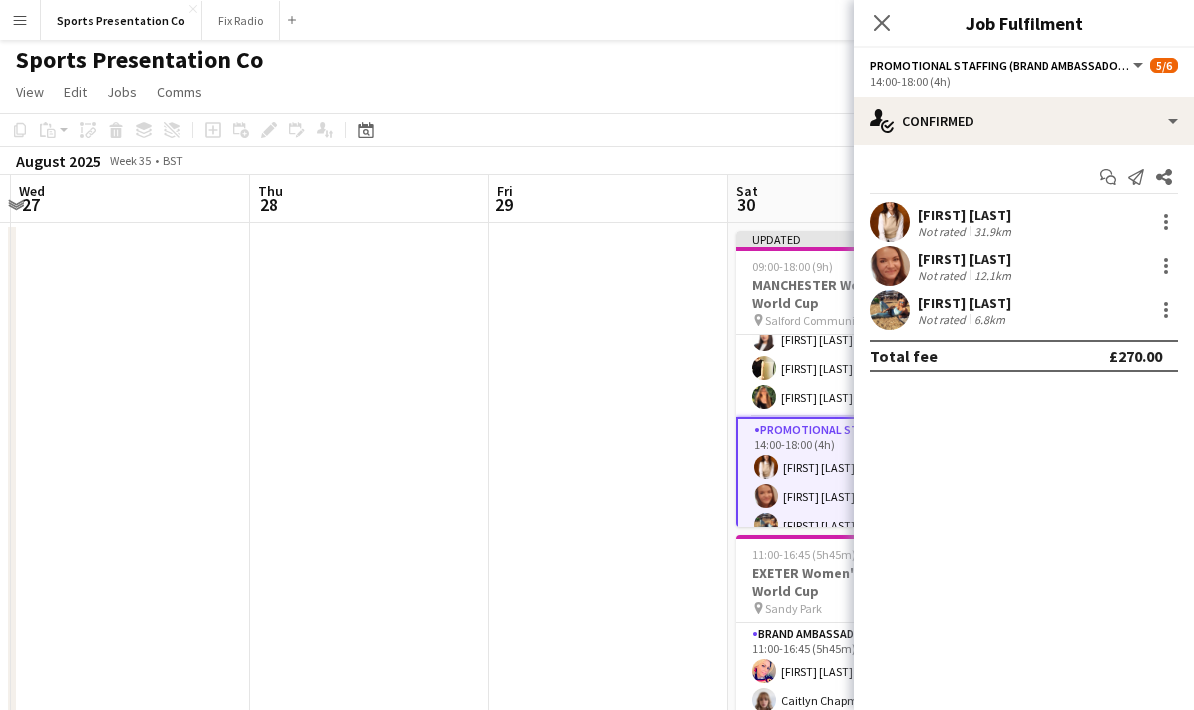 click at bounding box center (608, 745) 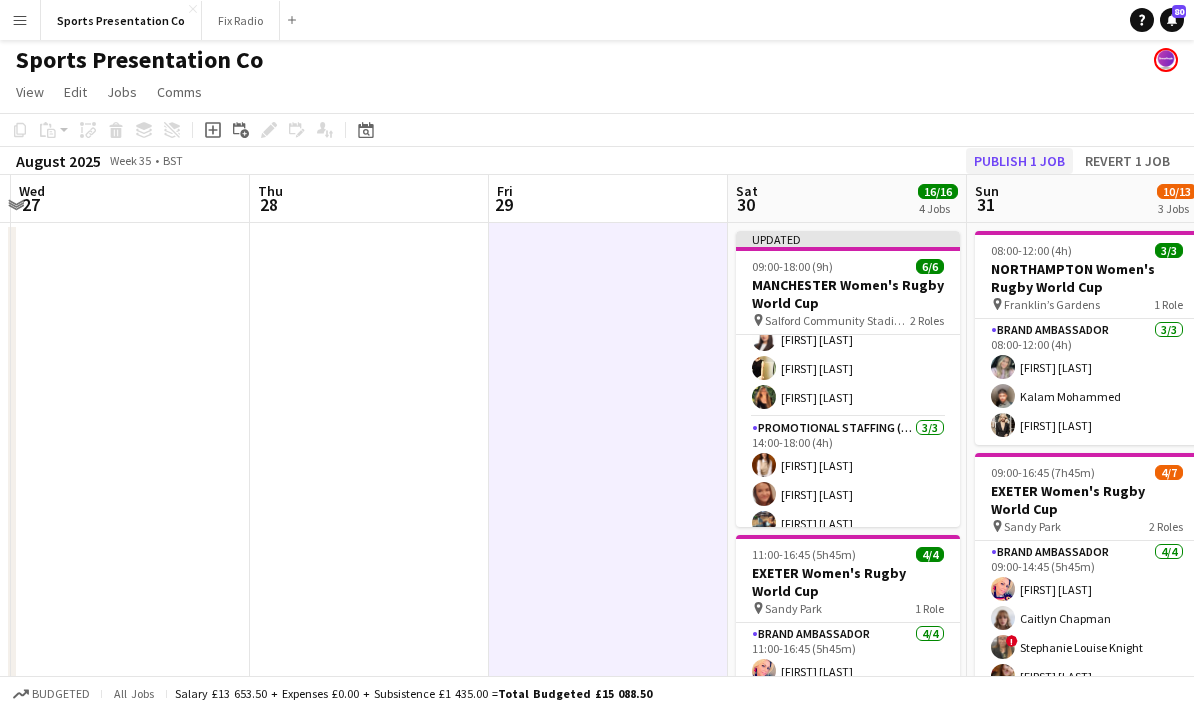 click on "Publish 1 job" 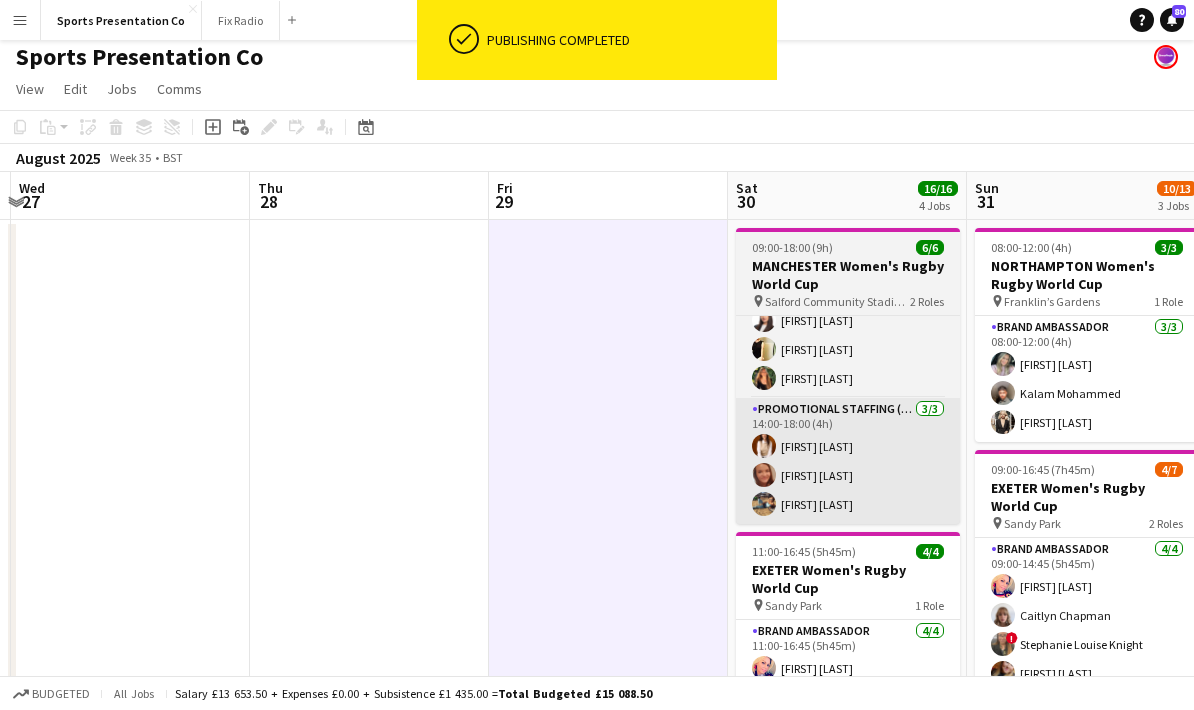 scroll, scrollTop: 14, scrollLeft: 0, axis: vertical 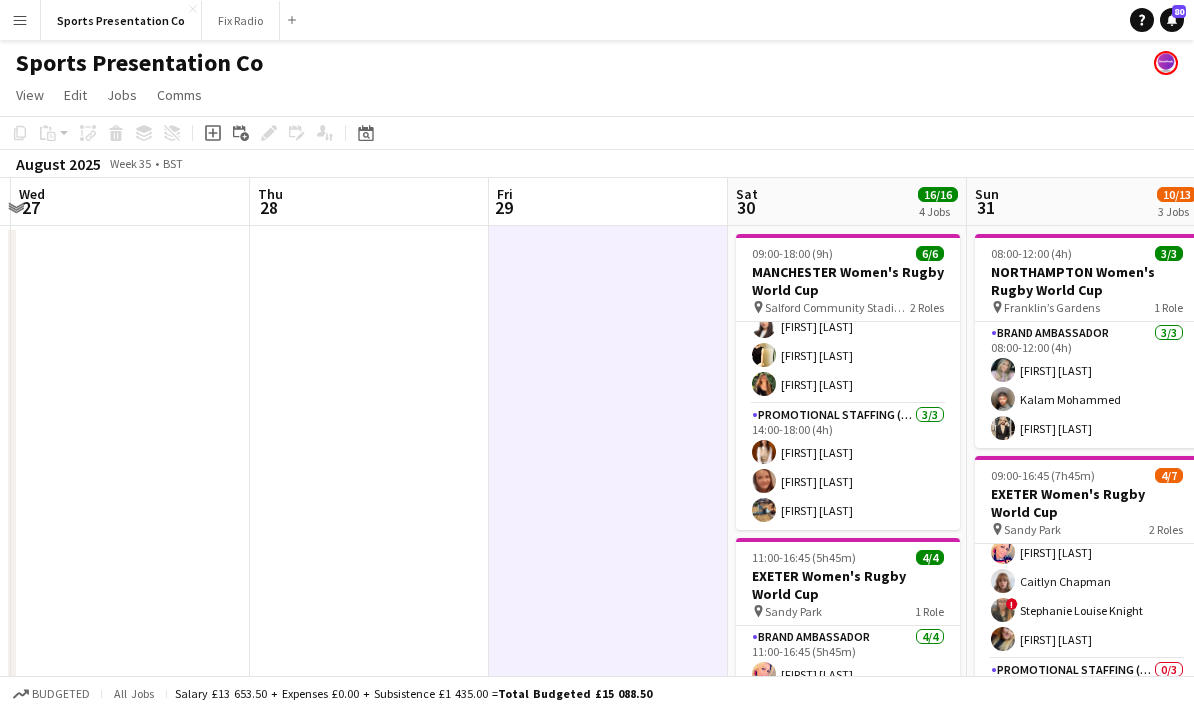 click at bounding box center [608, 748] 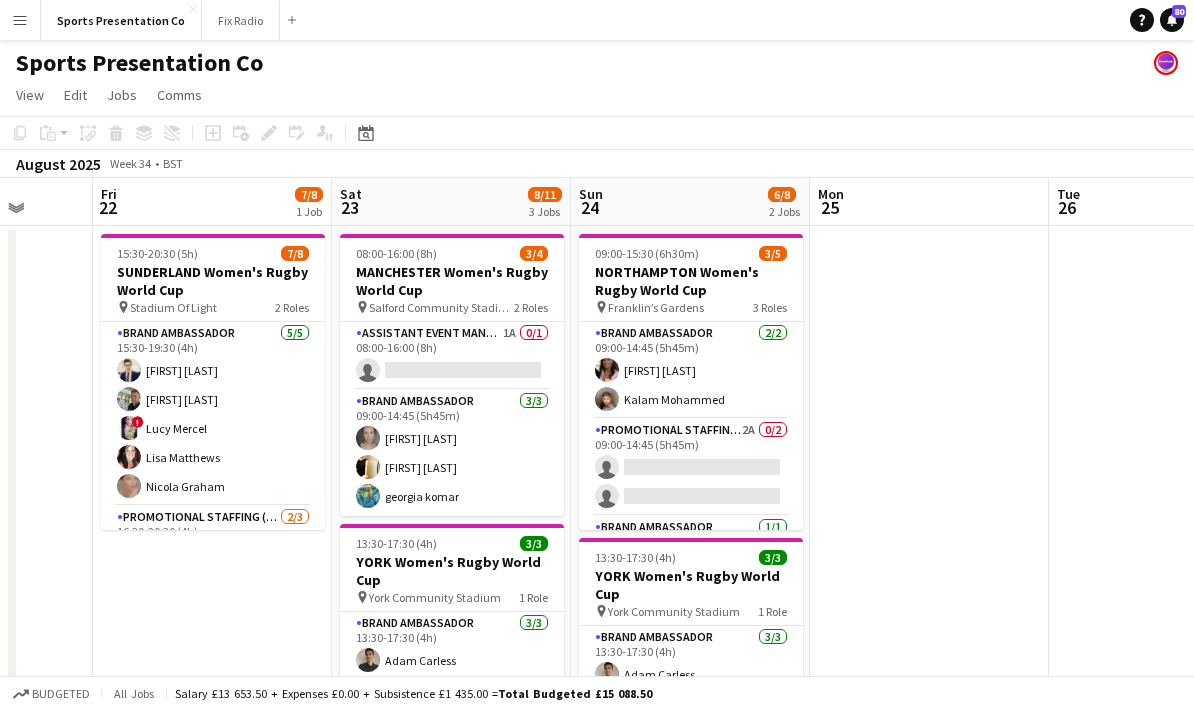 scroll, scrollTop: 0, scrollLeft: 620, axis: horizontal 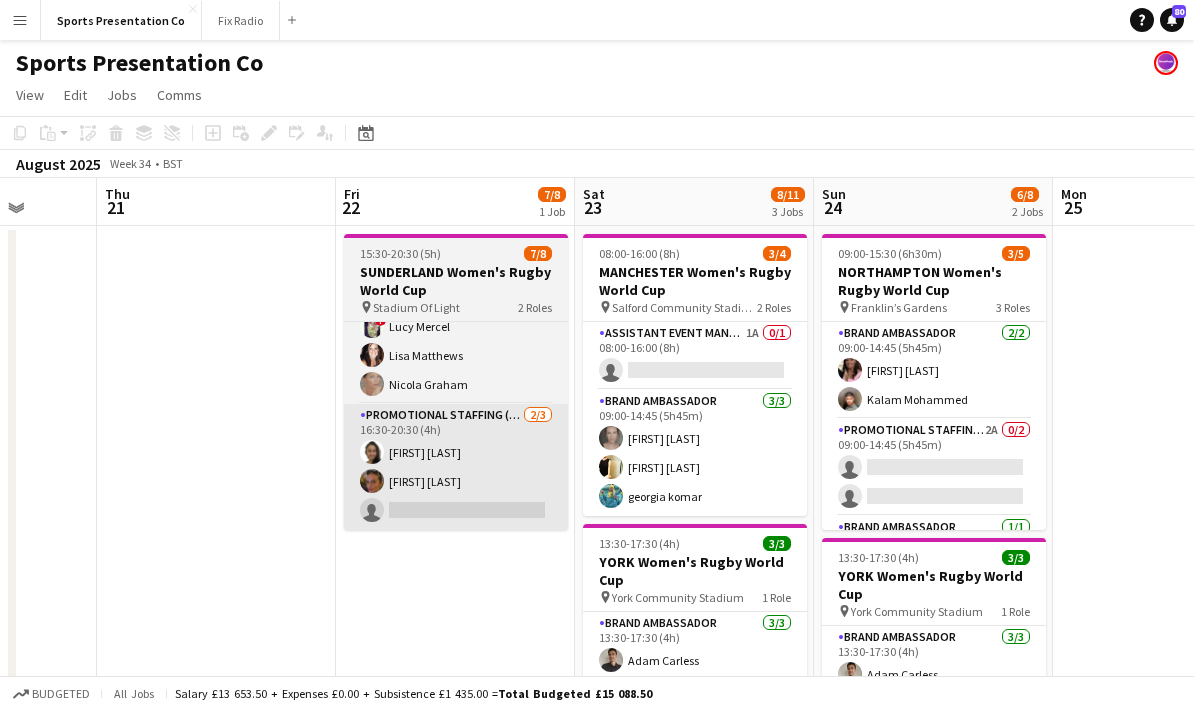 click on "Promotional Staffing (Brand Ambassadors)   2/3   16:30-20:30 (4h)
Adlina Othman Anna Reed
single-neutral-actions" at bounding box center (456, 467) 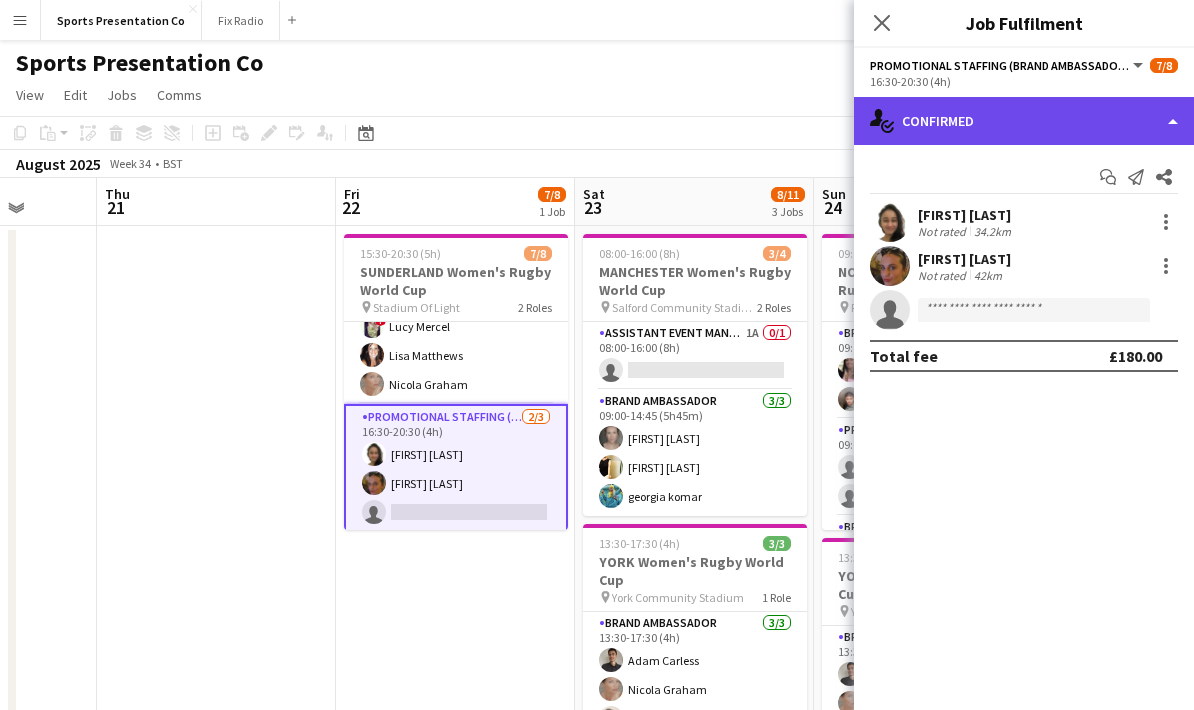 click on "single-neutral-actions-check-2
Confirmed" 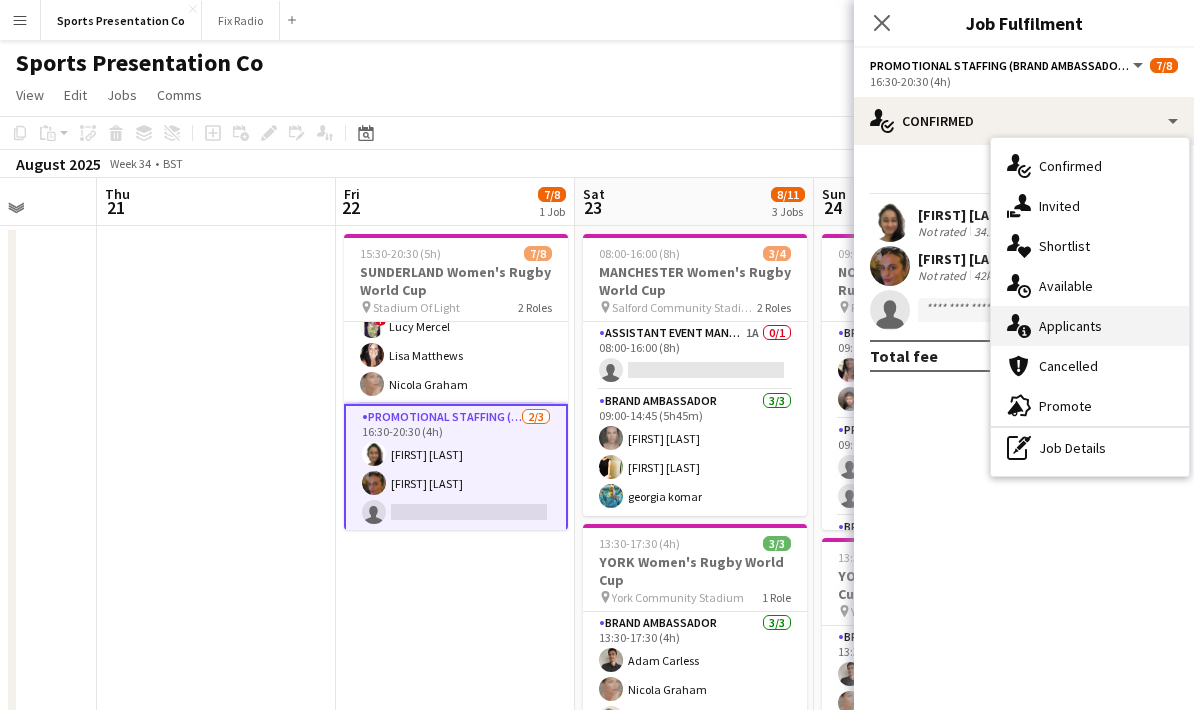 click on "single-neutral-actions-information
Applicants" at bounding box center (1090, 326) 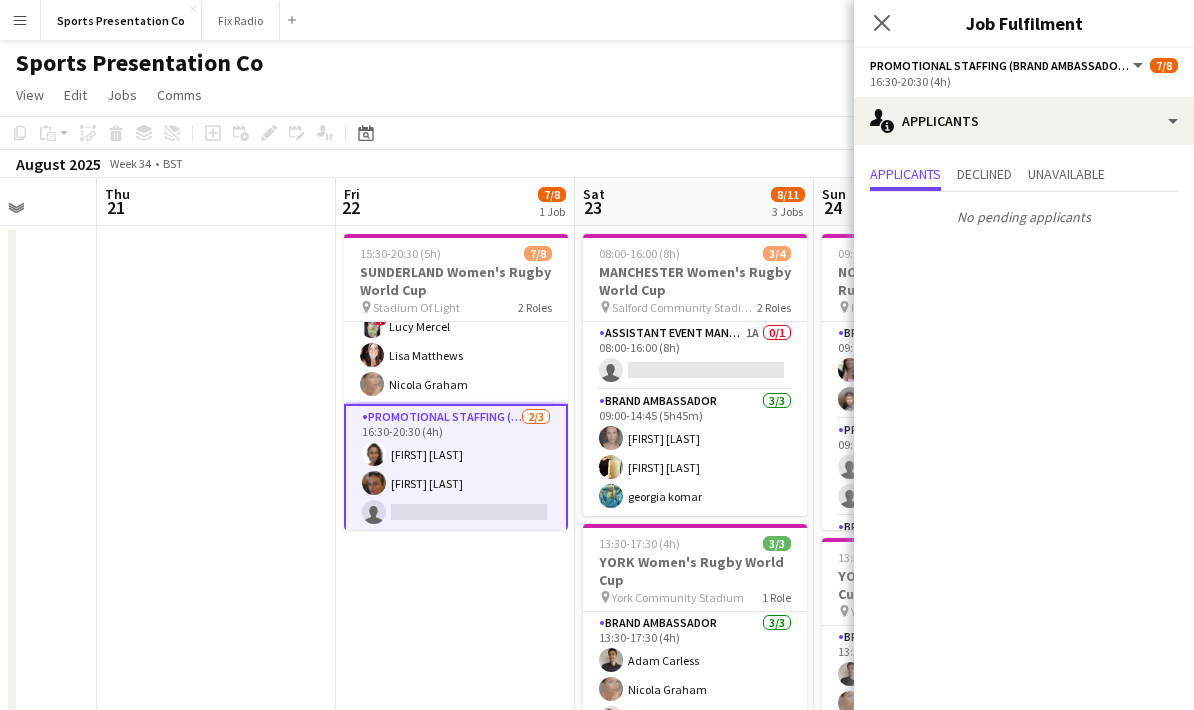 click on "Close pop-in" 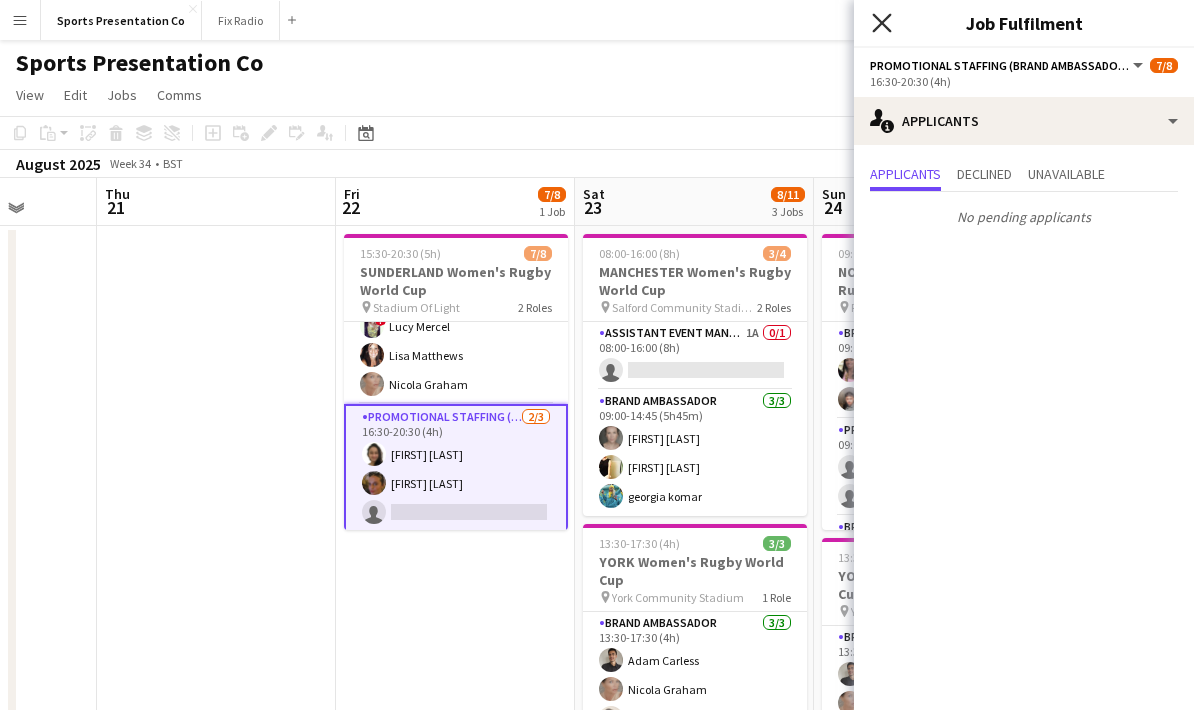 click on "Close pop-in" 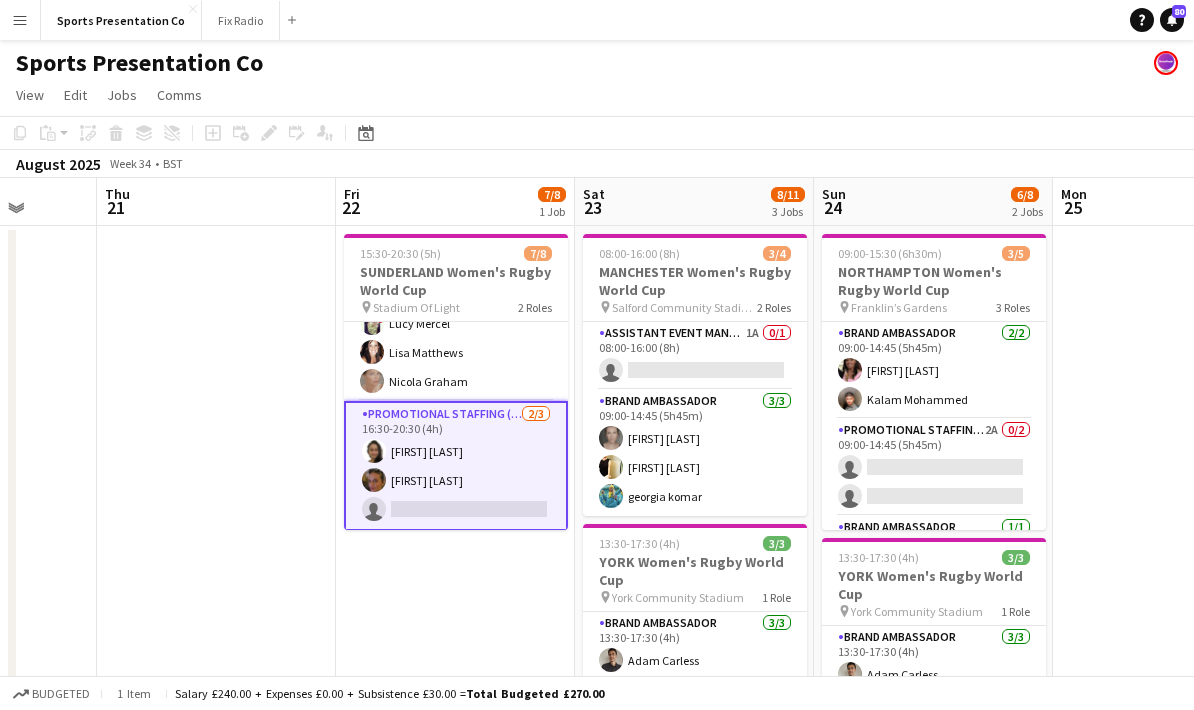 scroll, scrollTop: 97, scrollLeft: 0, axis: vertical 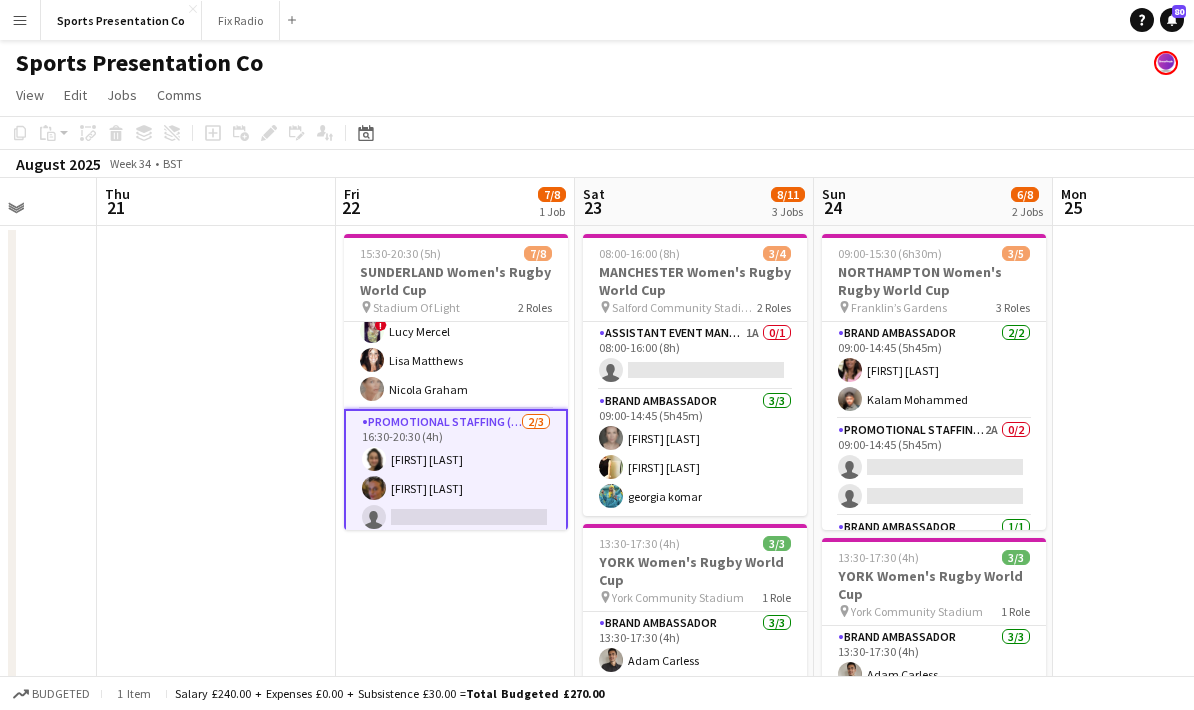 click on "Menu" at bounding box center (20, 20) 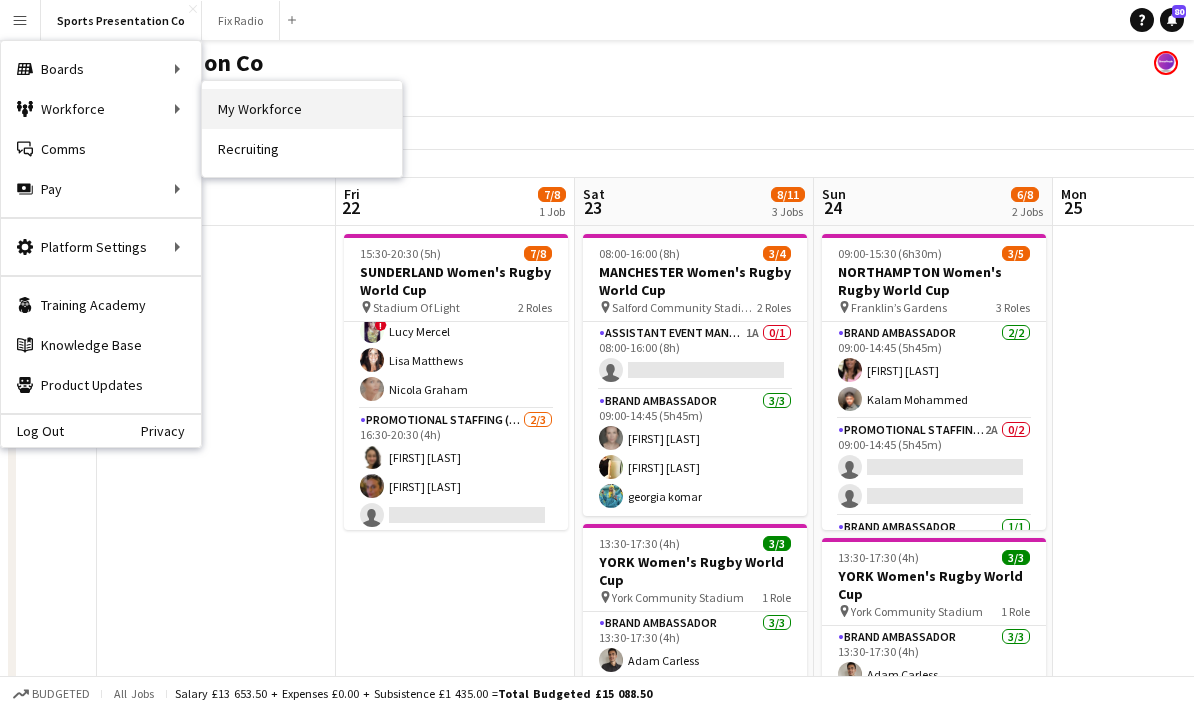 click on "My Workforce" at bounding box center [302, 109] 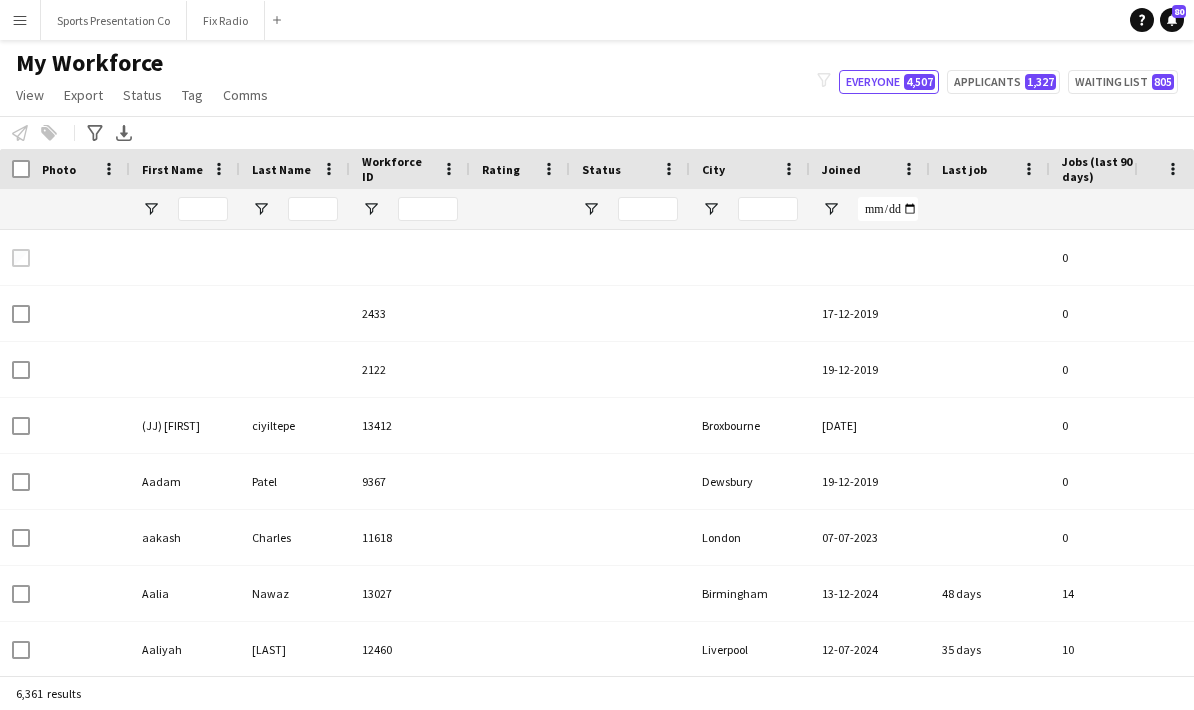 type on "*****" 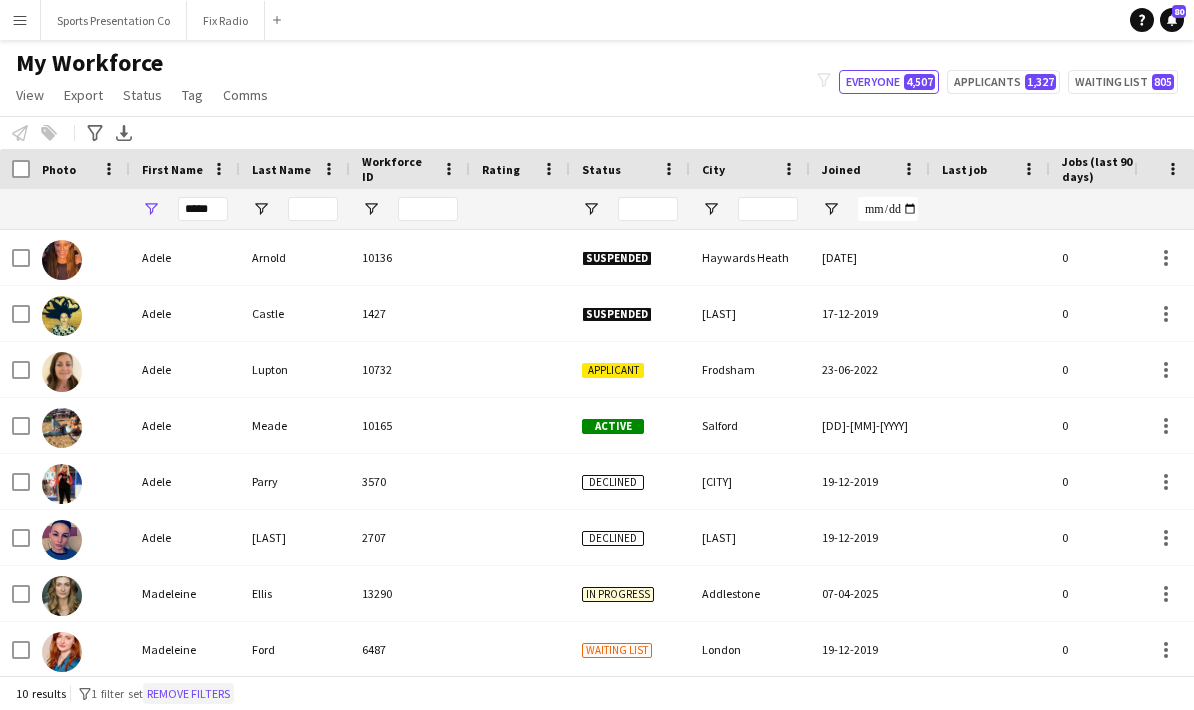 click on "Remove filters" 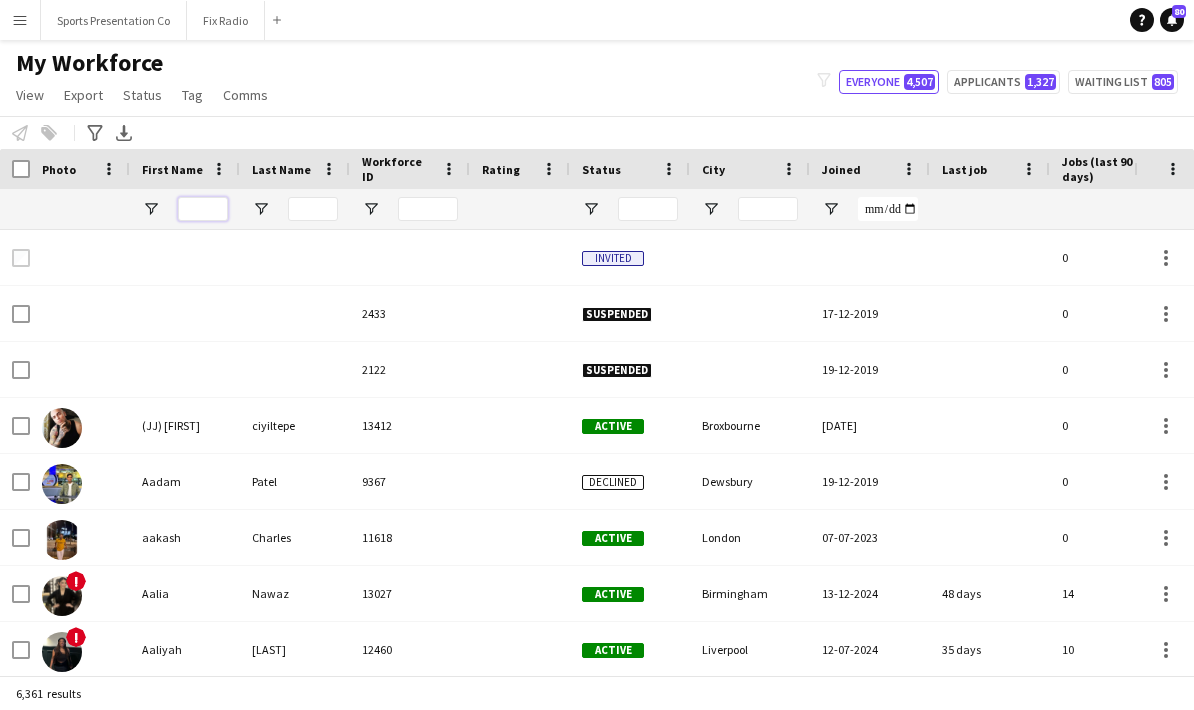 click at bounding box center (203, 209) 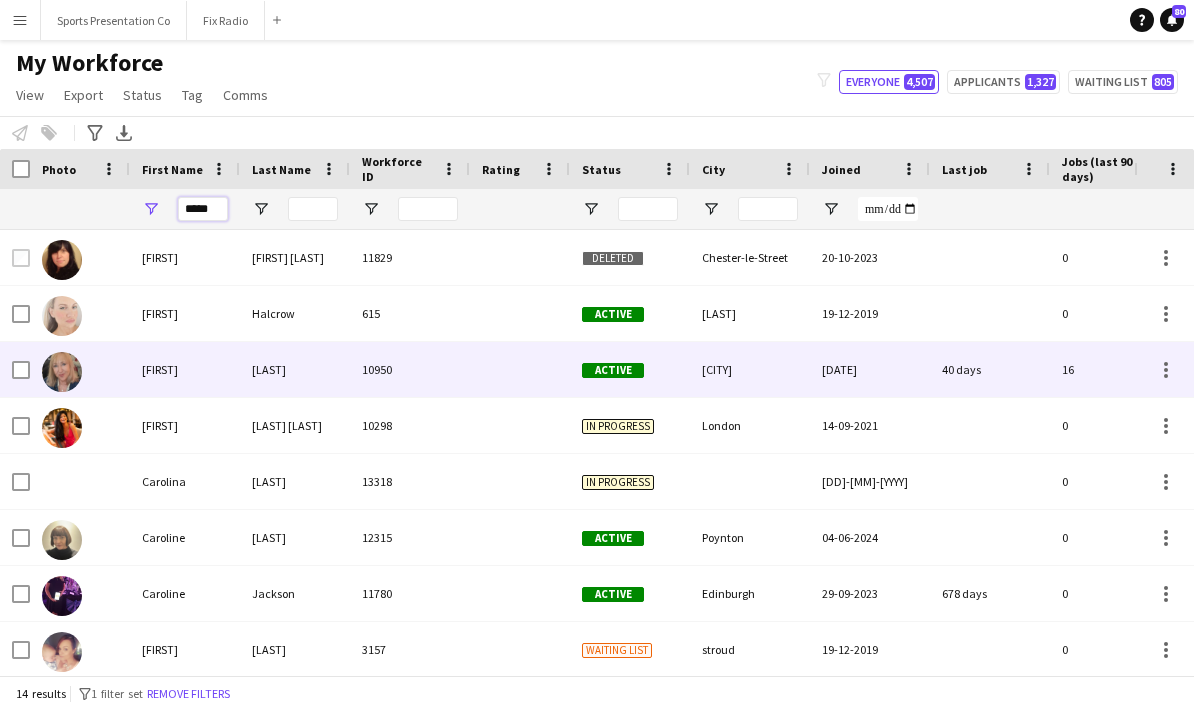 type on "*****" 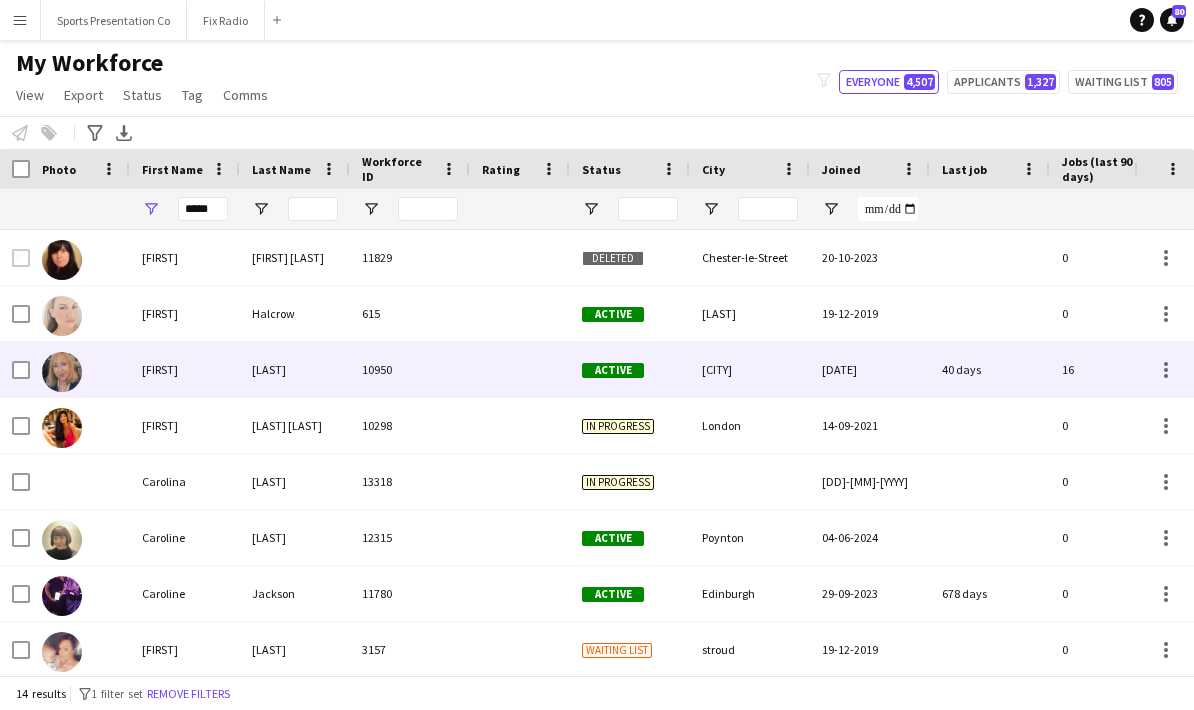 click on "Carol" at bounding box center (185, 369) 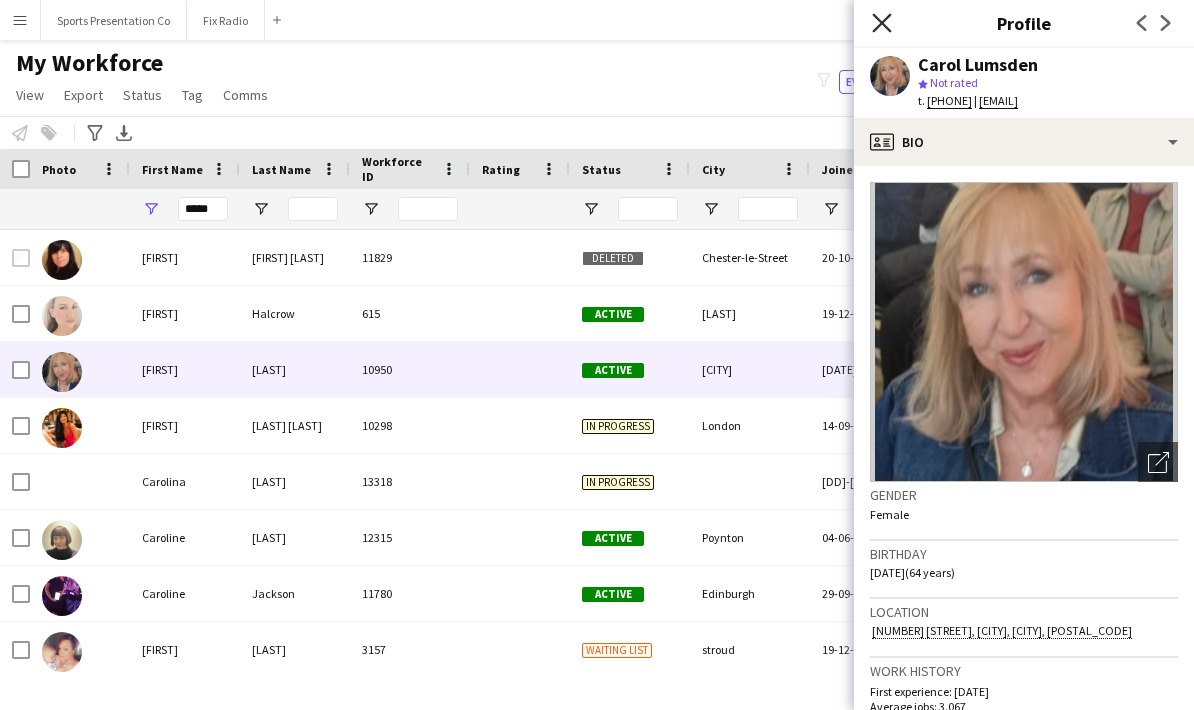 click on "Close pop-in" 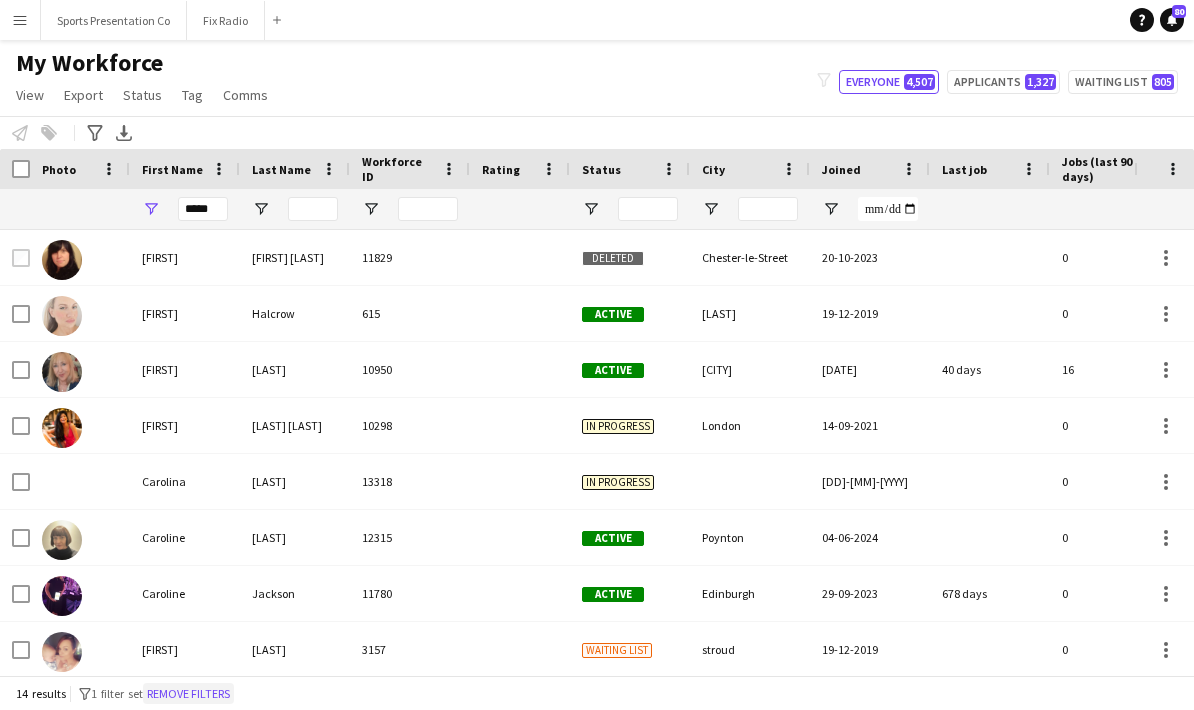 click on "Remove filters" 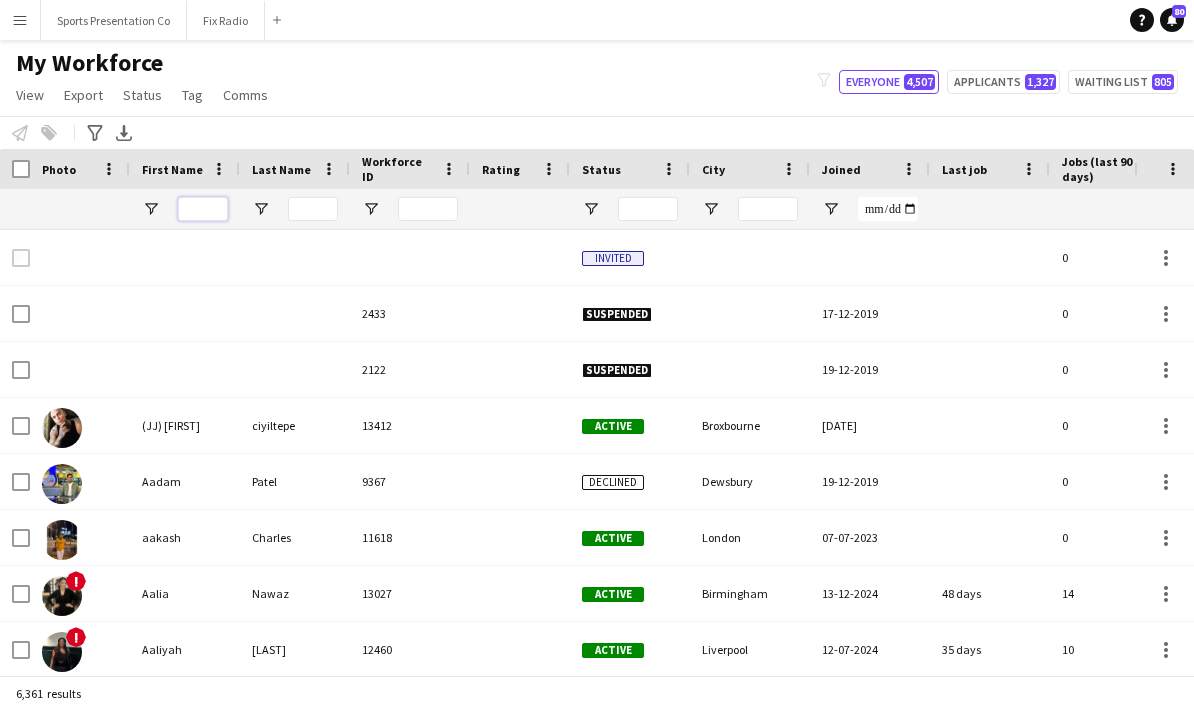 click at bounding box center [203, 209] 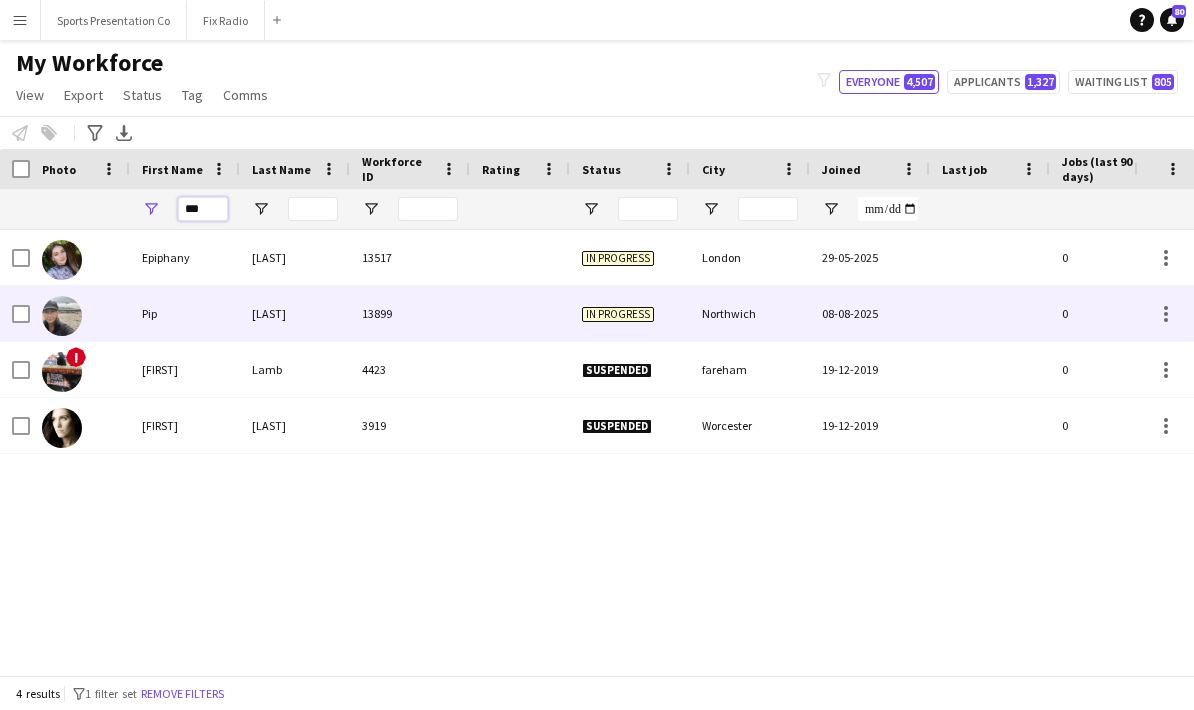type on "***" 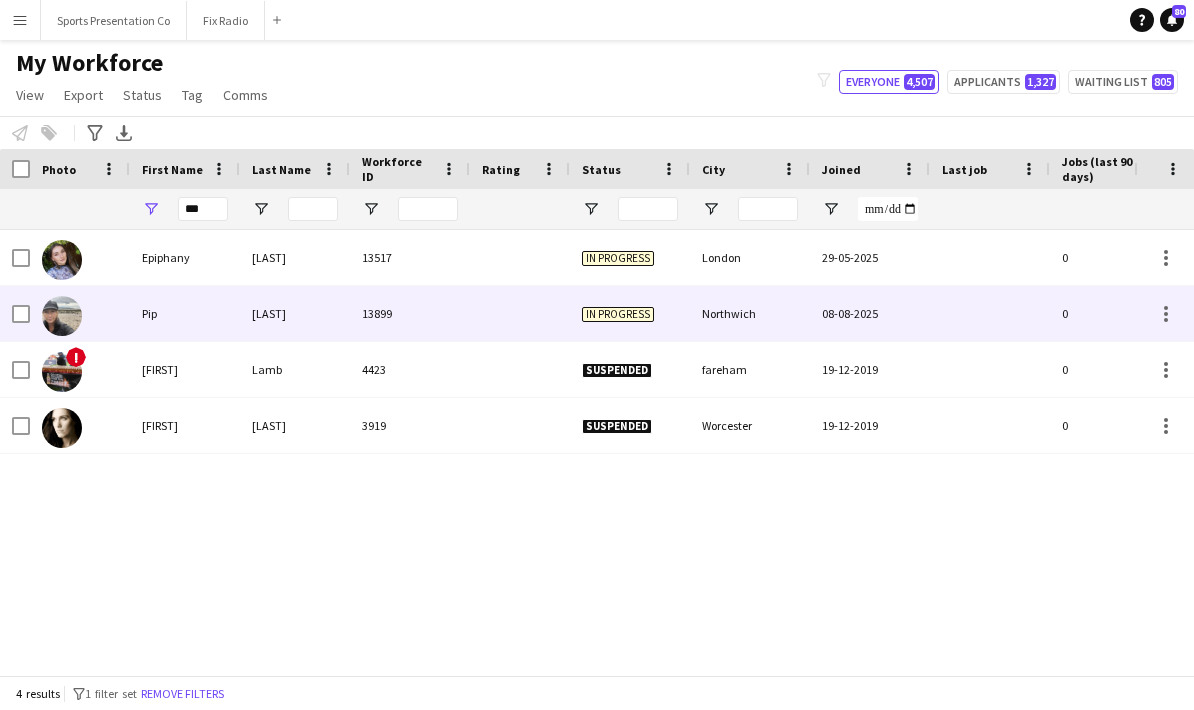 click on "banyard" at bounding box center [295, 313] 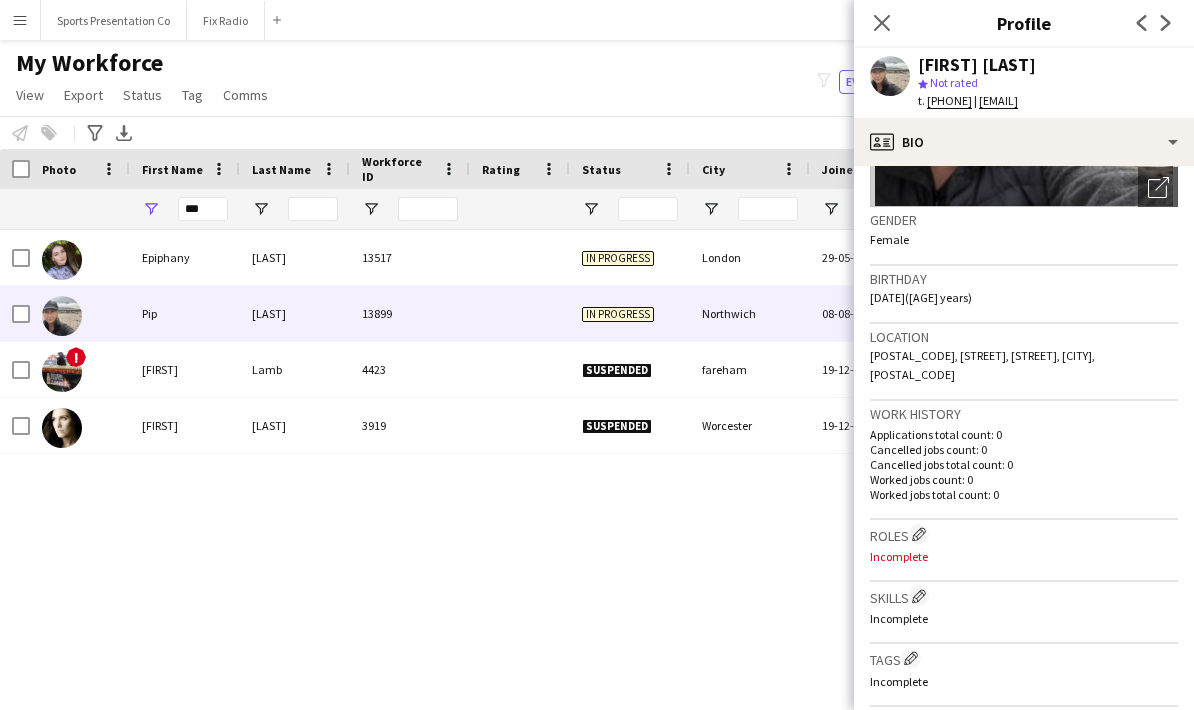 scroll, scrollTop: 272, scrollLeft: 0, axis: vertical 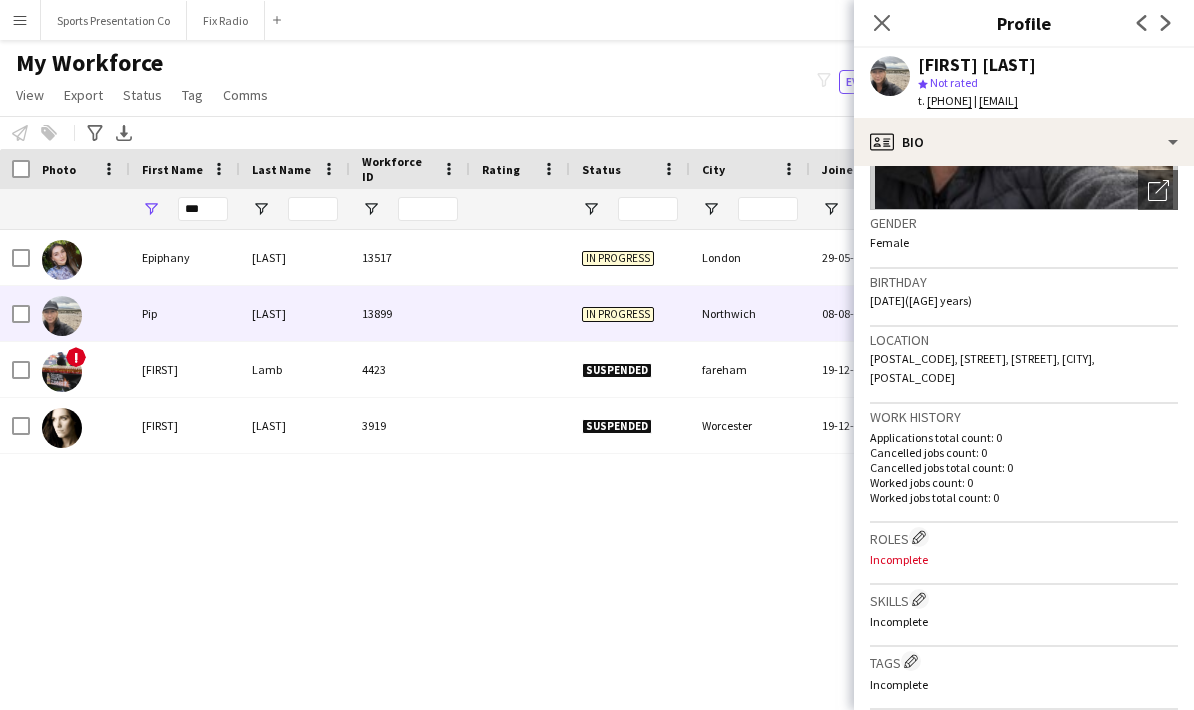 drag, startPoint x: 1141, startPoint y: 356, endPoint x: 1146, endPoint y: 369, distance: 13.928389 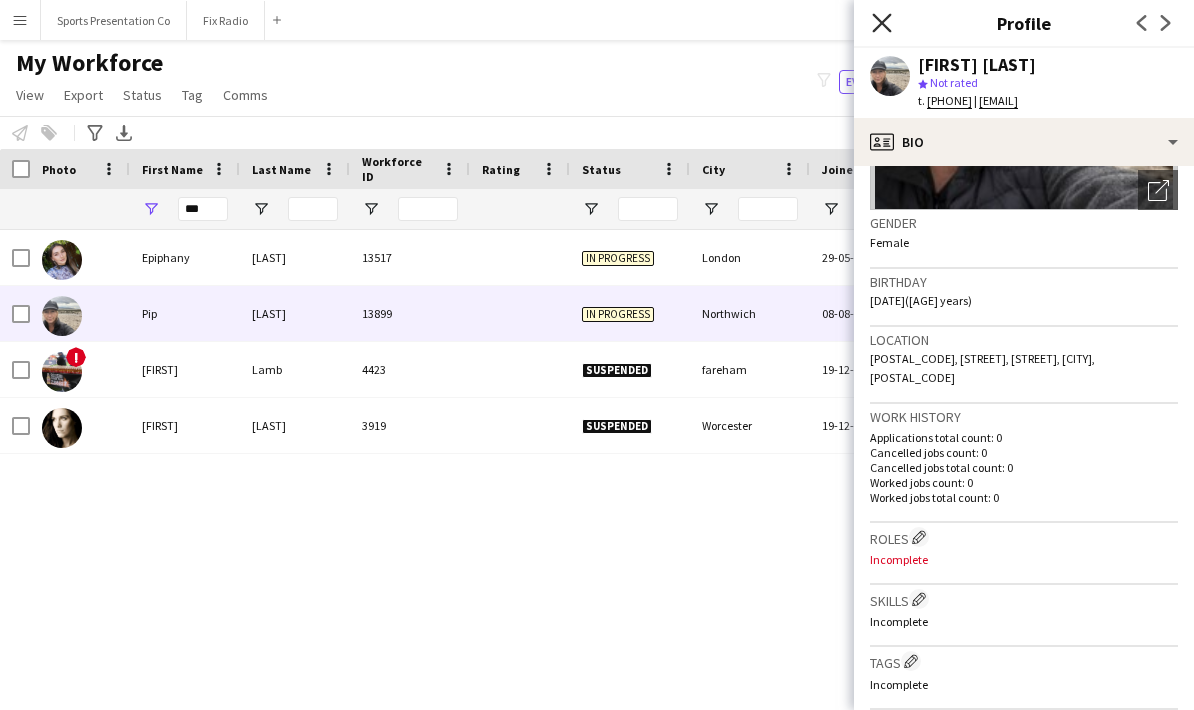 click 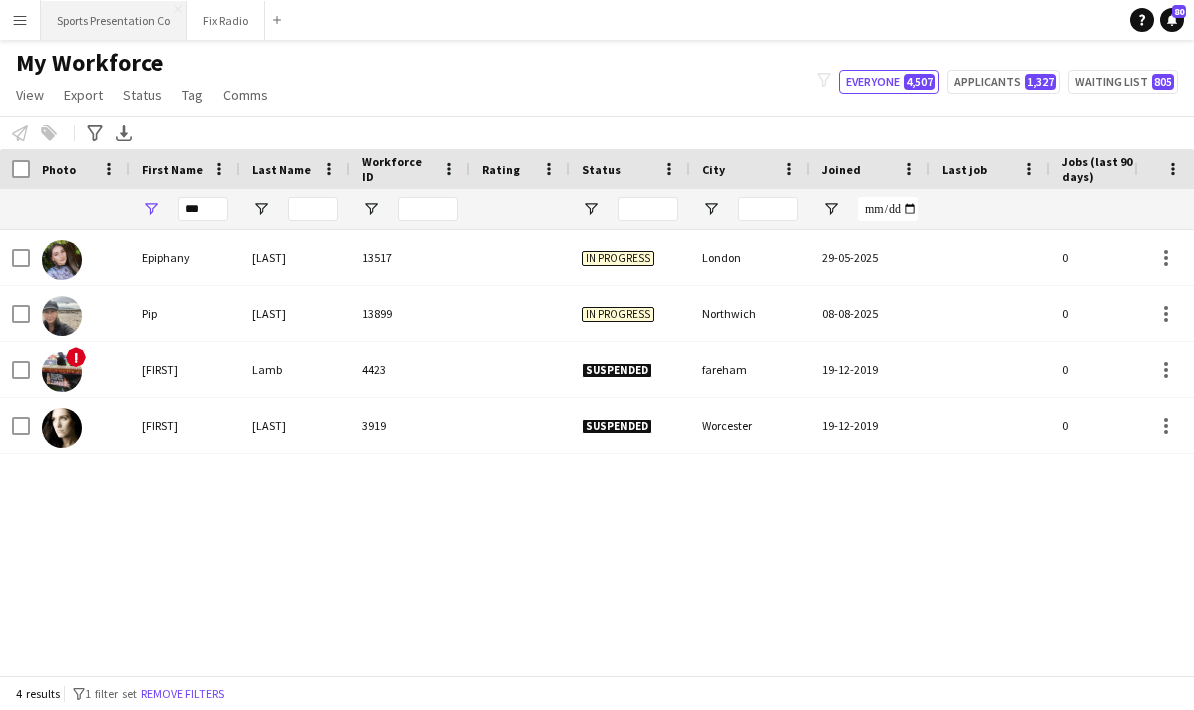 click on "Sports Presentation Co
Close" at bounding box center (114, 20) 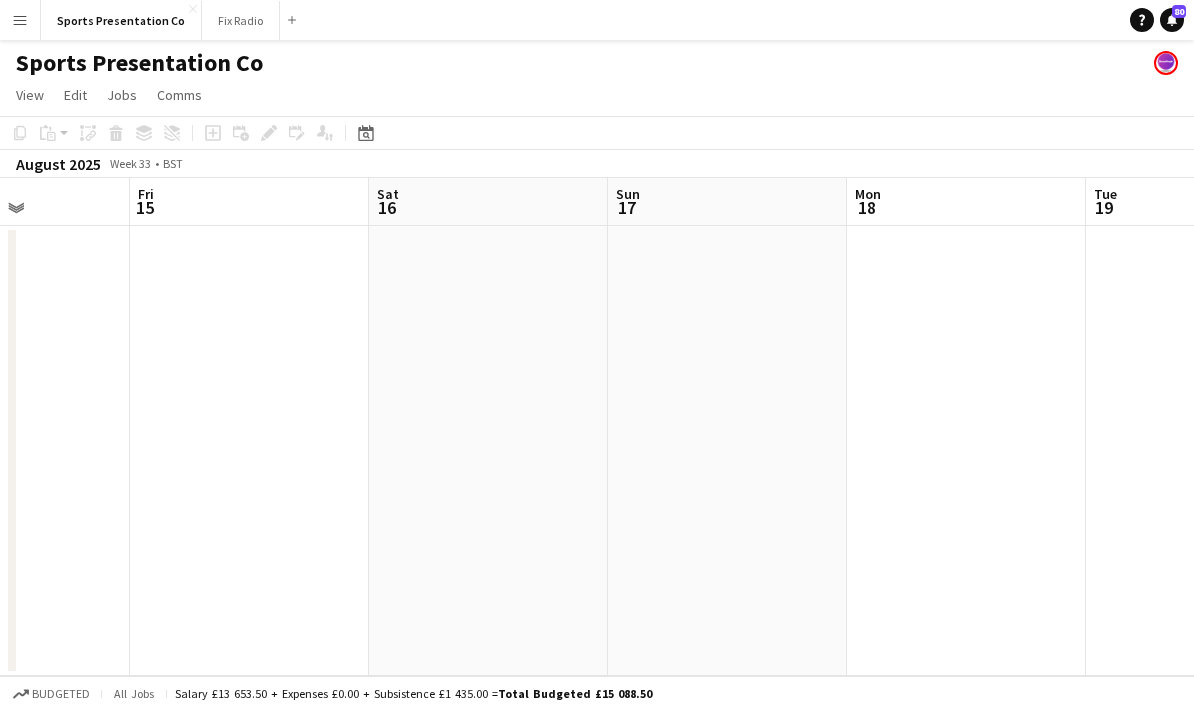 scroll, scrollTop: 0, scrollLeft: 587, axis: horizontal 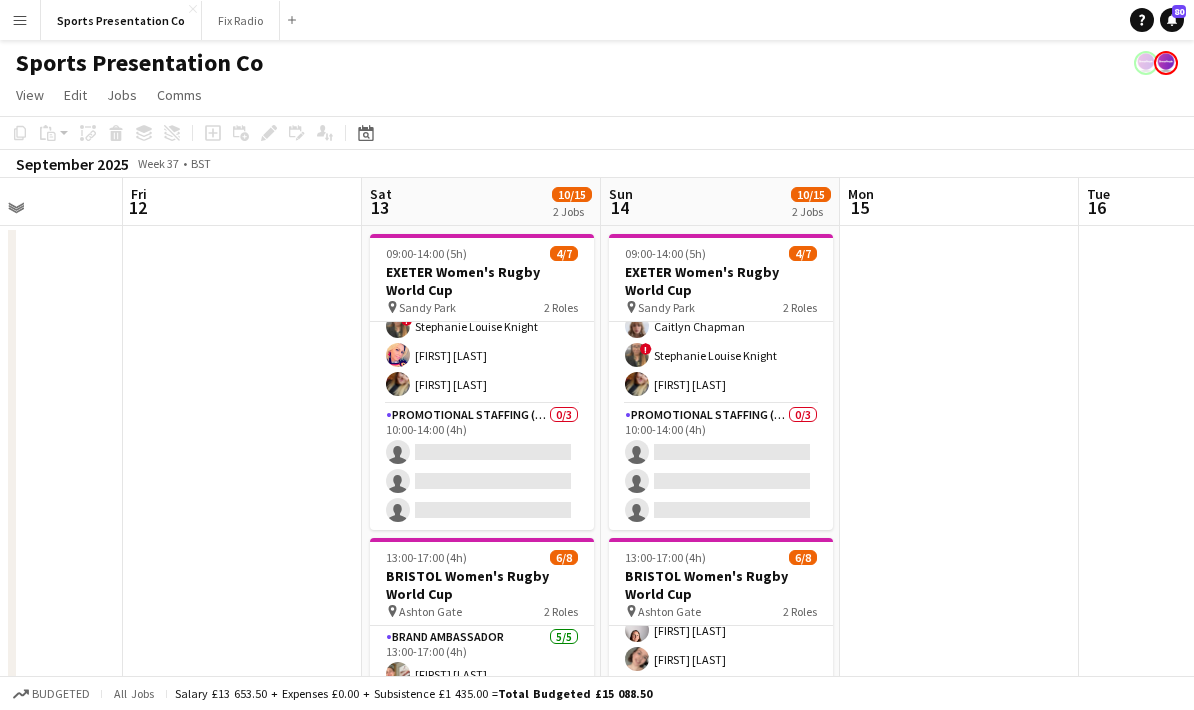 click on "Menu" at bounding box center (20, 20) 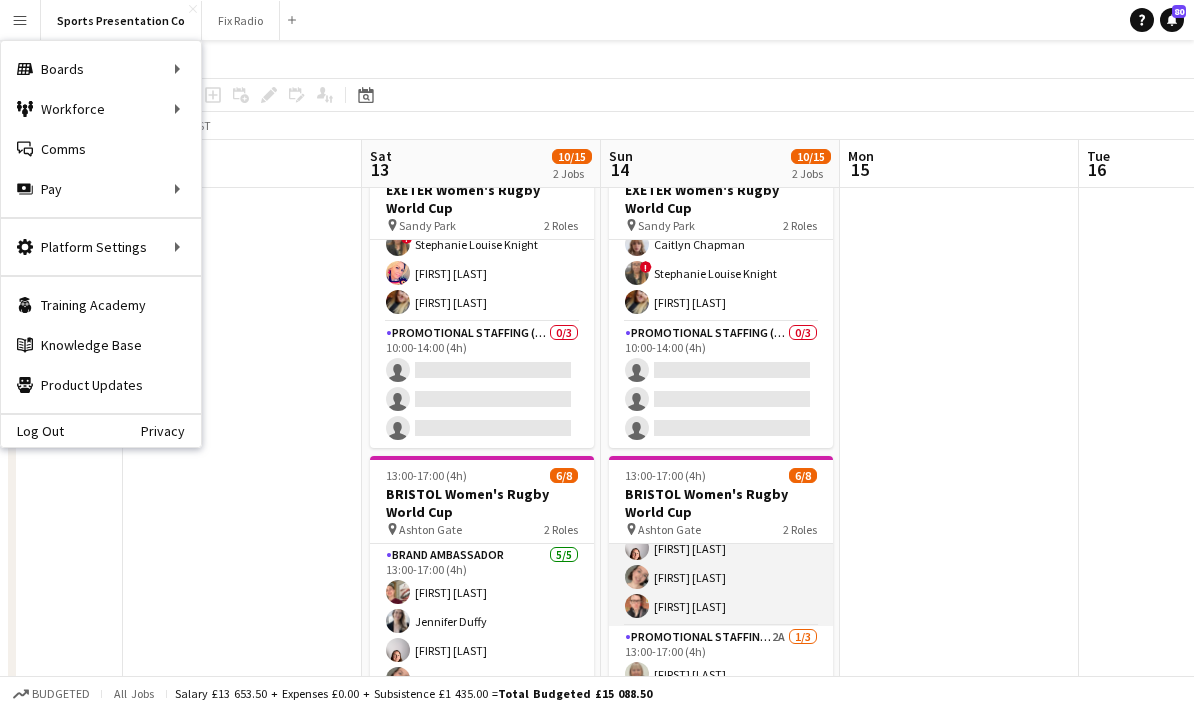 scroll, scrollTop: 102, scrollLeft: 0, axis: vertical 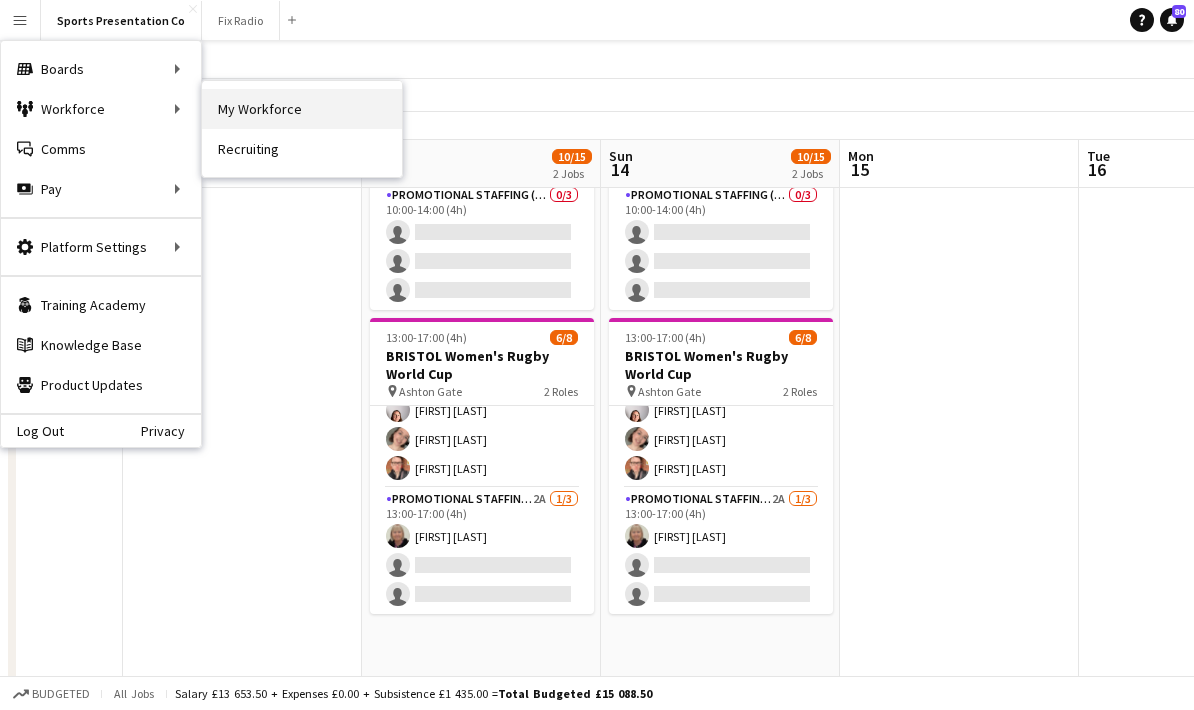 click on "My Workforce" at bounding box center [302, 109] 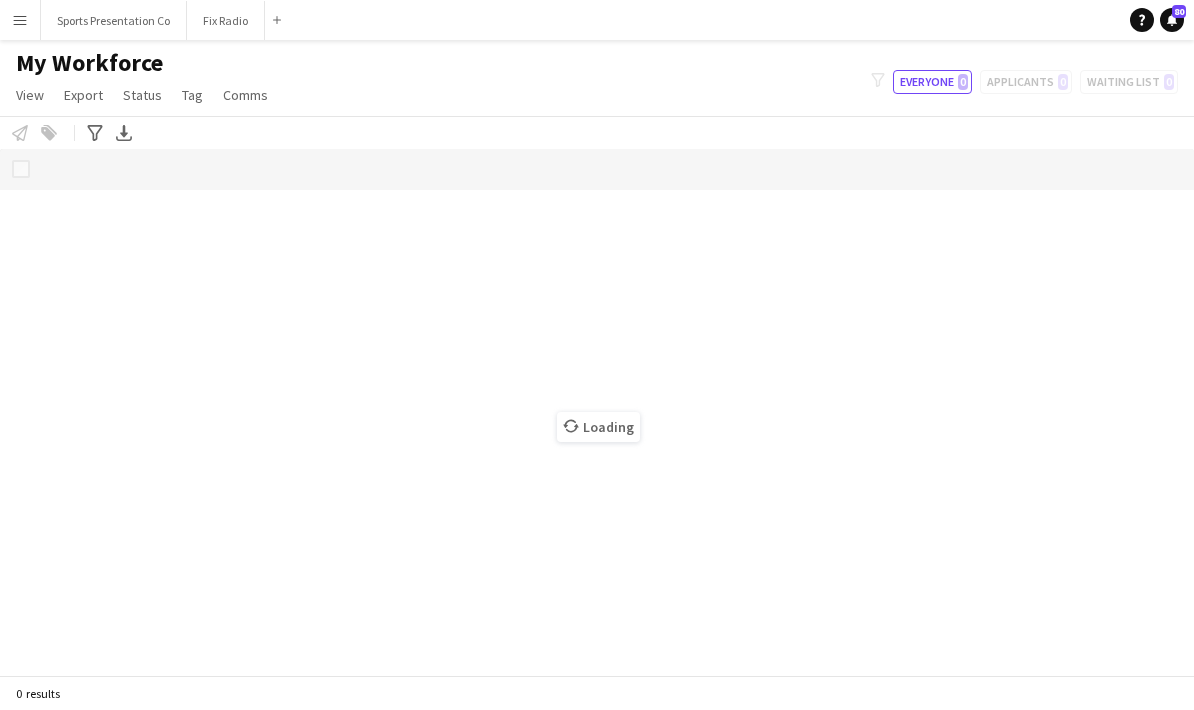scroll, scrollTop: 80, scrollLeft: 0, axis: vertical 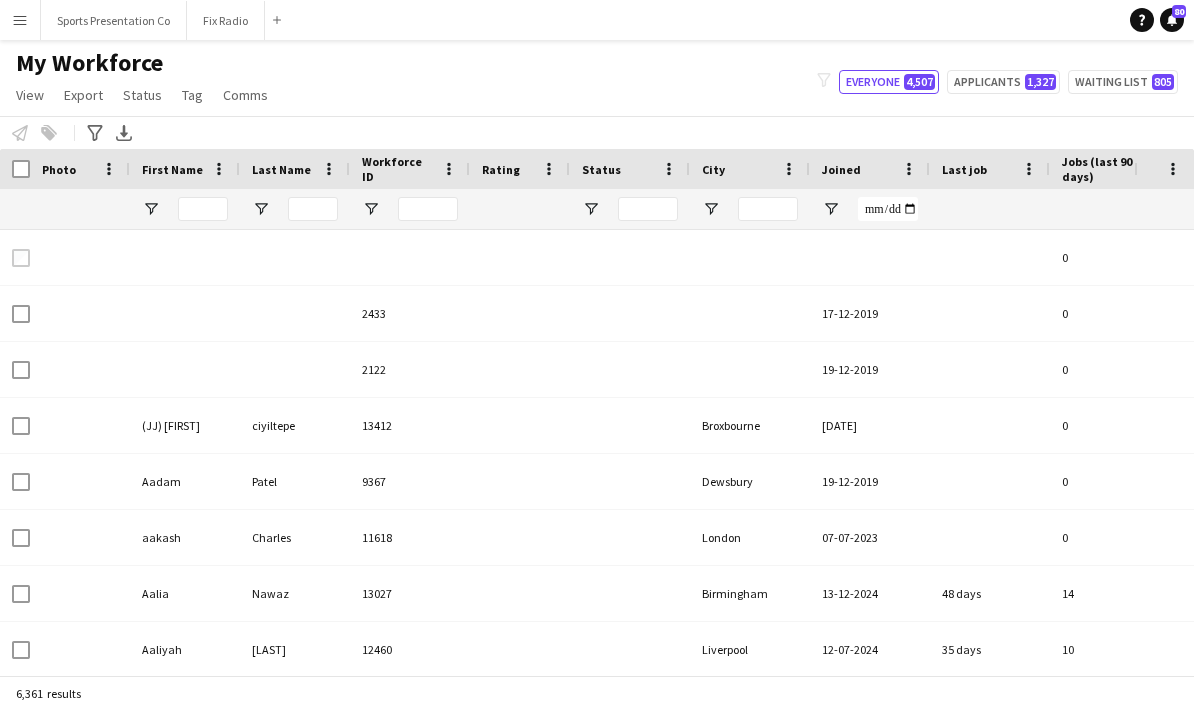 type on "***" 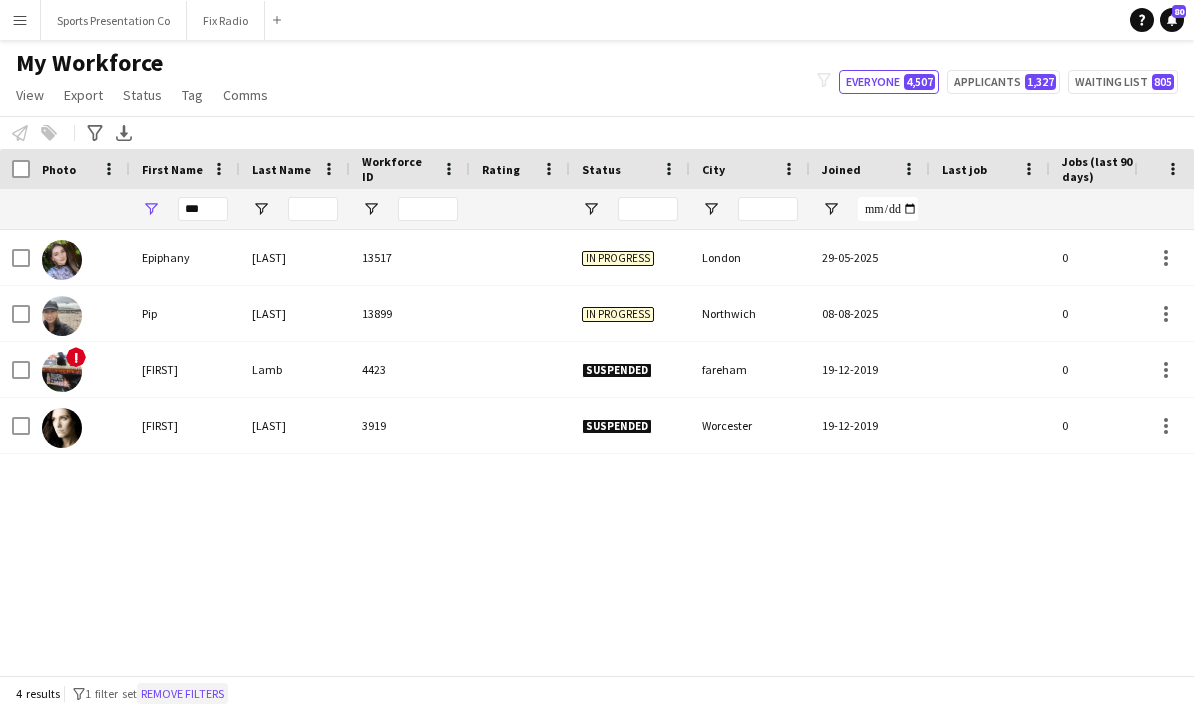 click on "Remove filters" 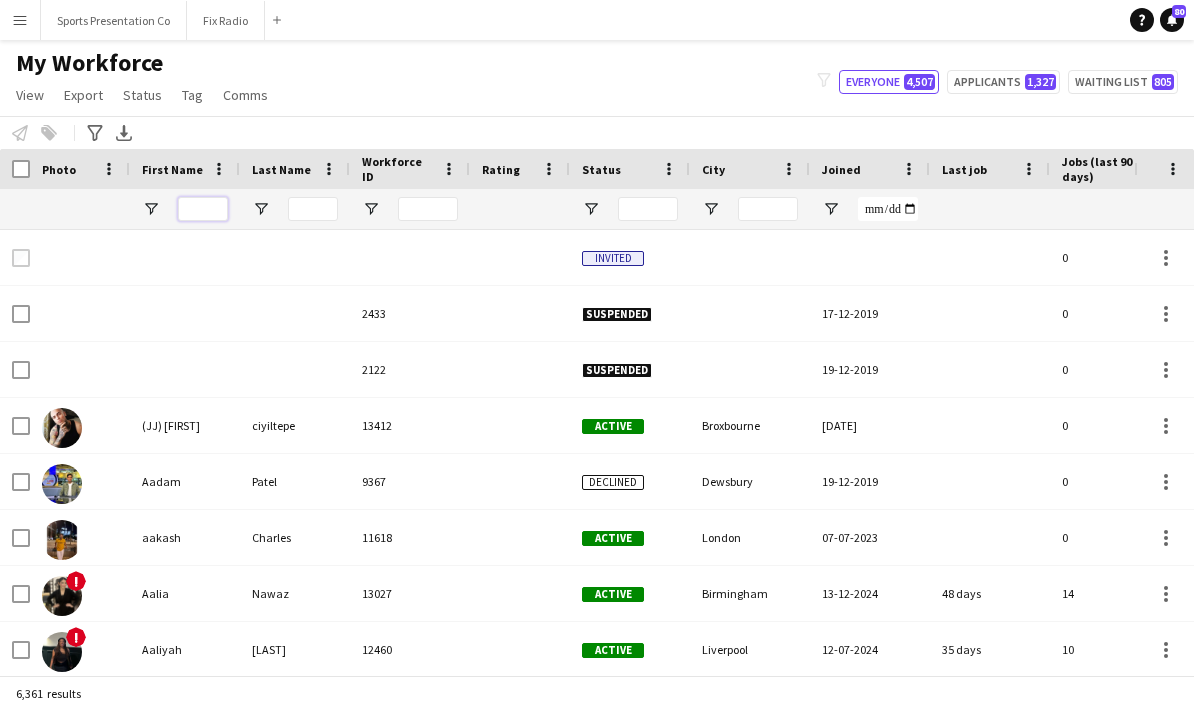 click at bounding box center (203, 209) 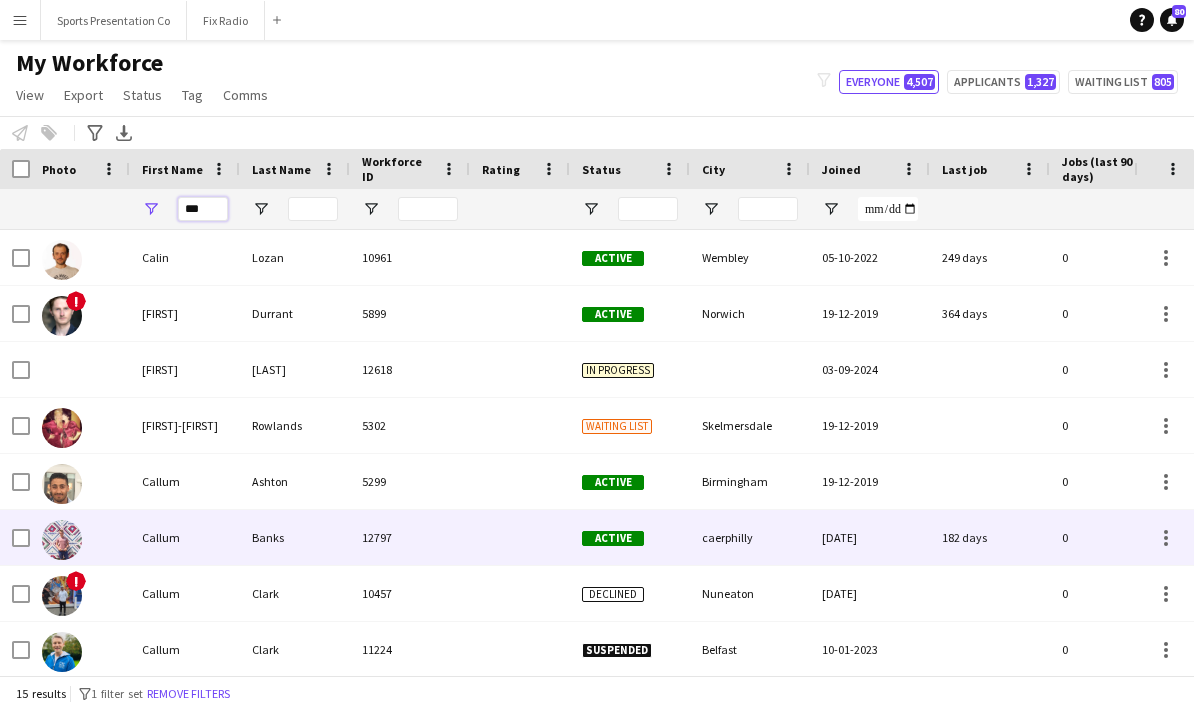 scroll, scrollTop: 3, scrollLeft: 0, axis: vertical 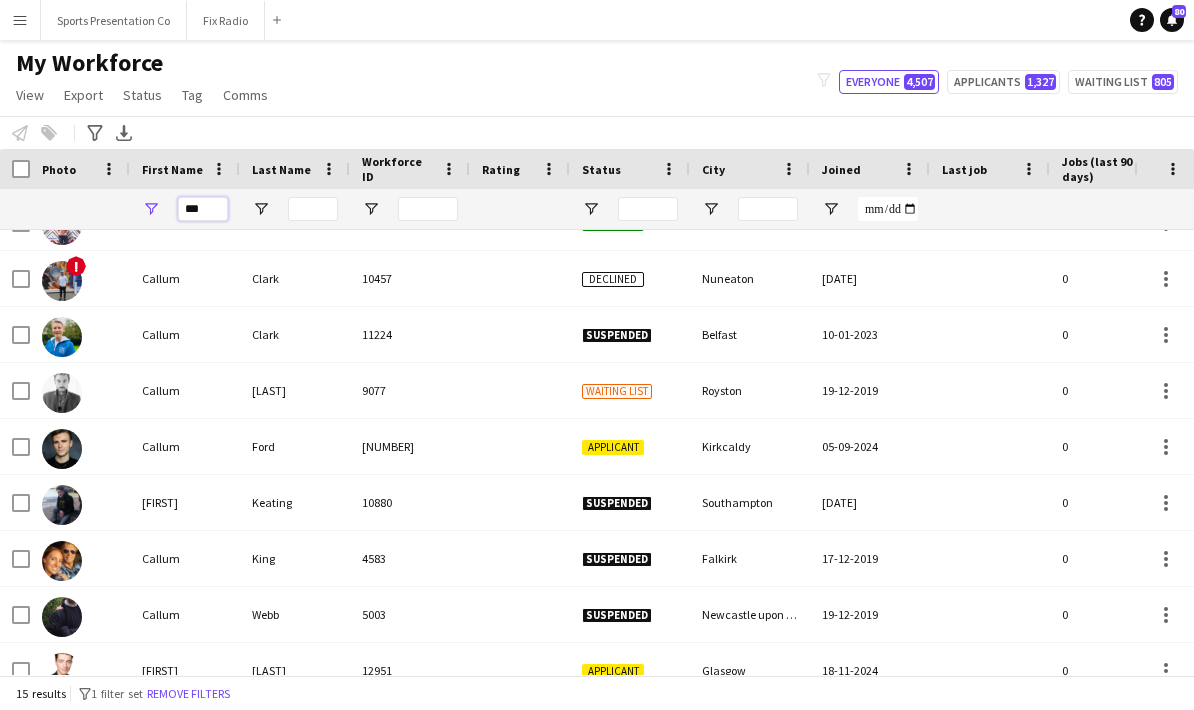 click on "***" at bounding box center (203, 209) 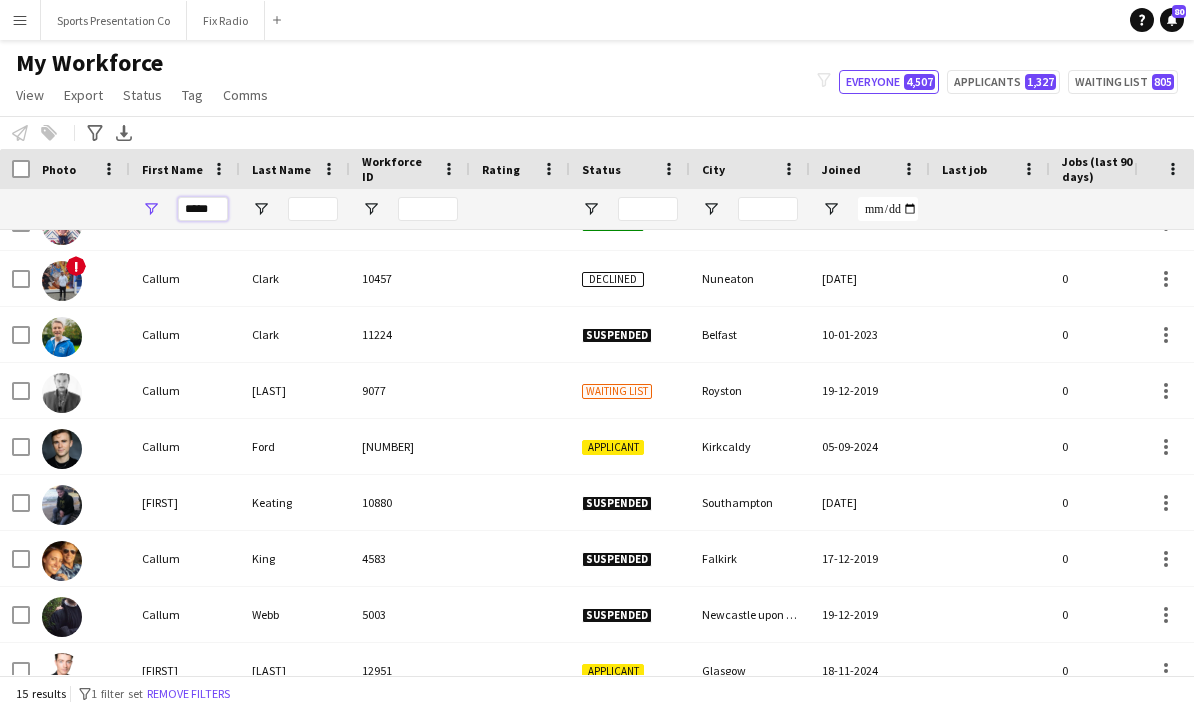 scroll, scrollTop: 0, scrollLeft: 0, axis: both 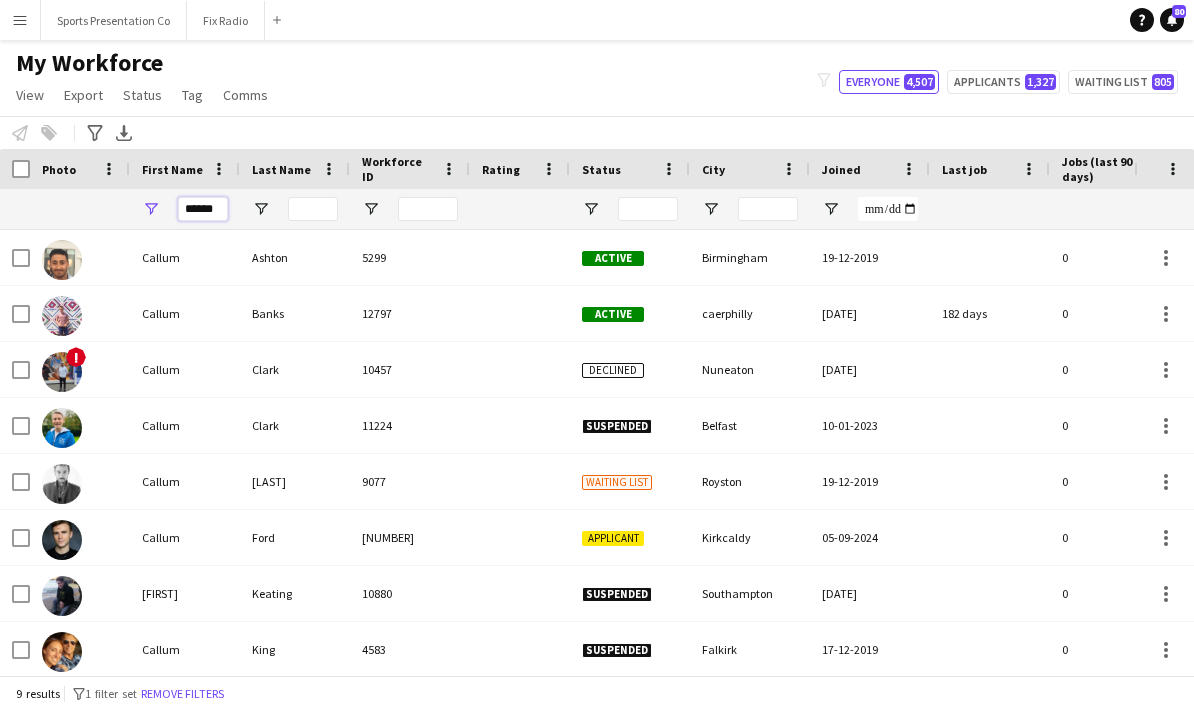 type on "******" 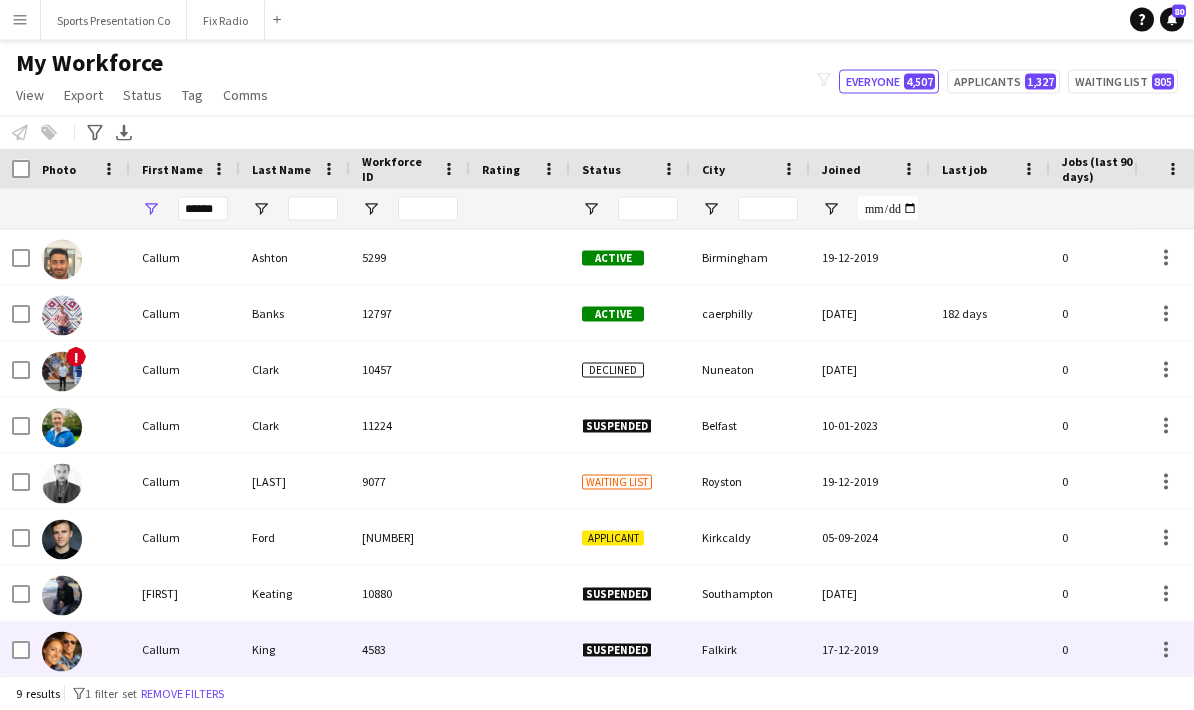 scroll, scrollTop: 16, scrollLeft: 0, axis: vertical 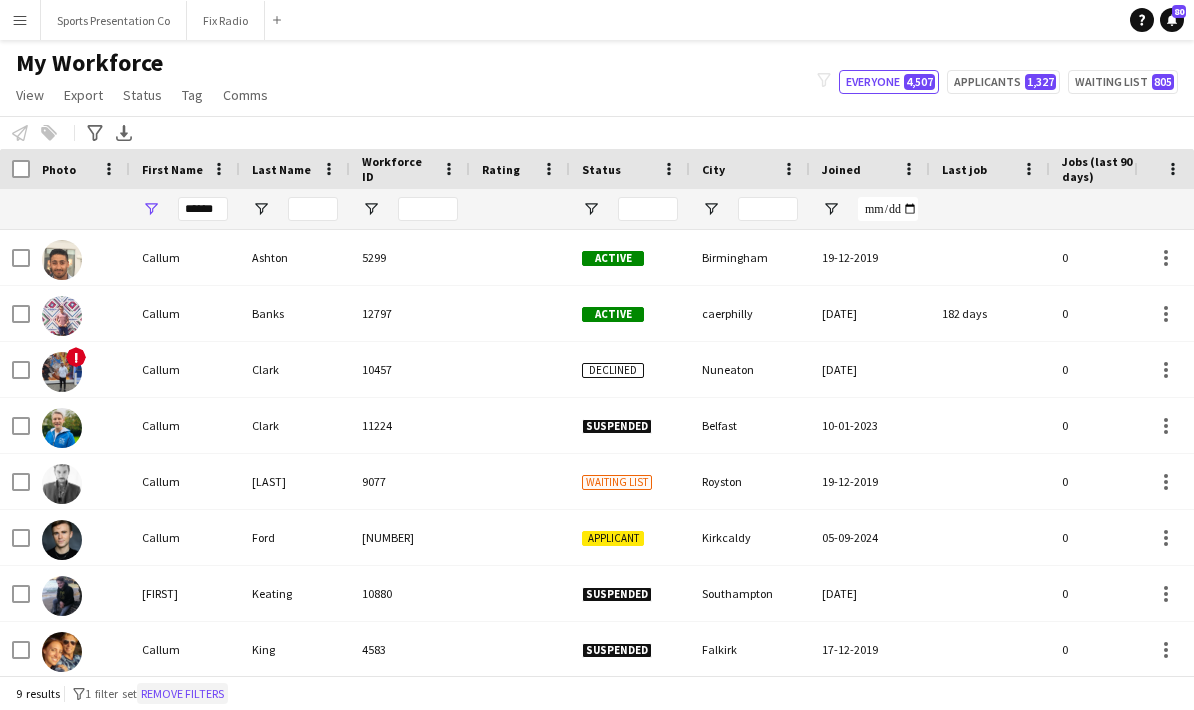click on "Remove filters" 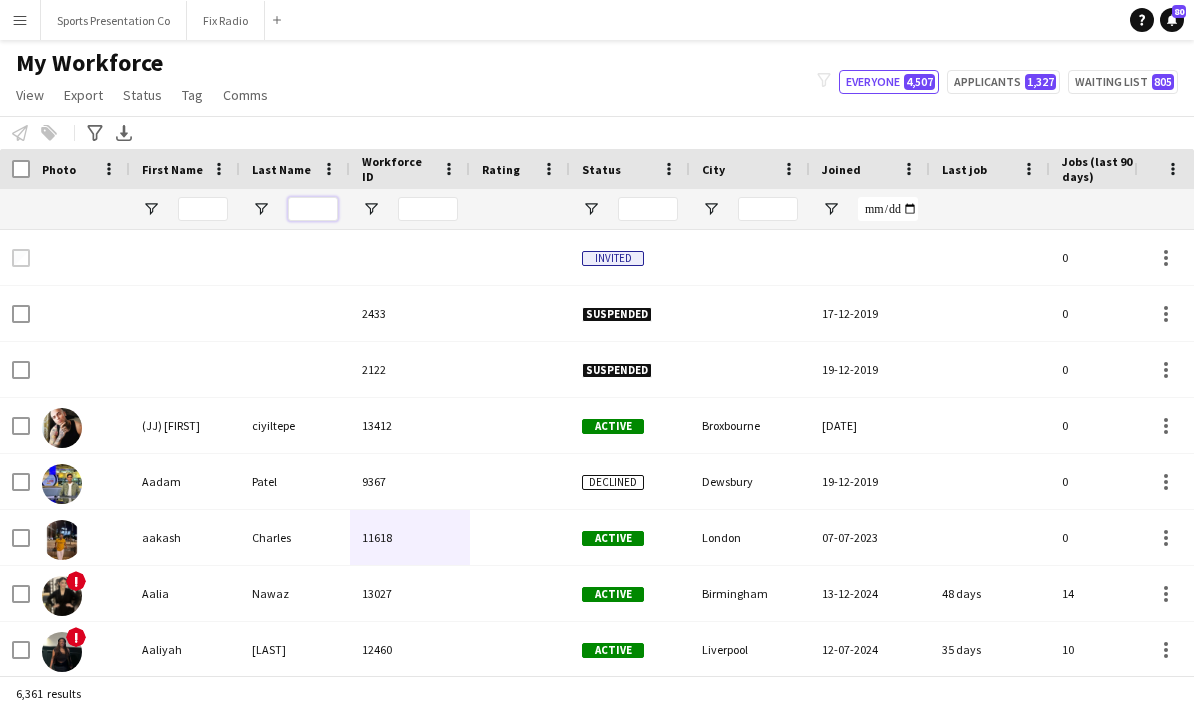 click at bounding box center [313, 209] 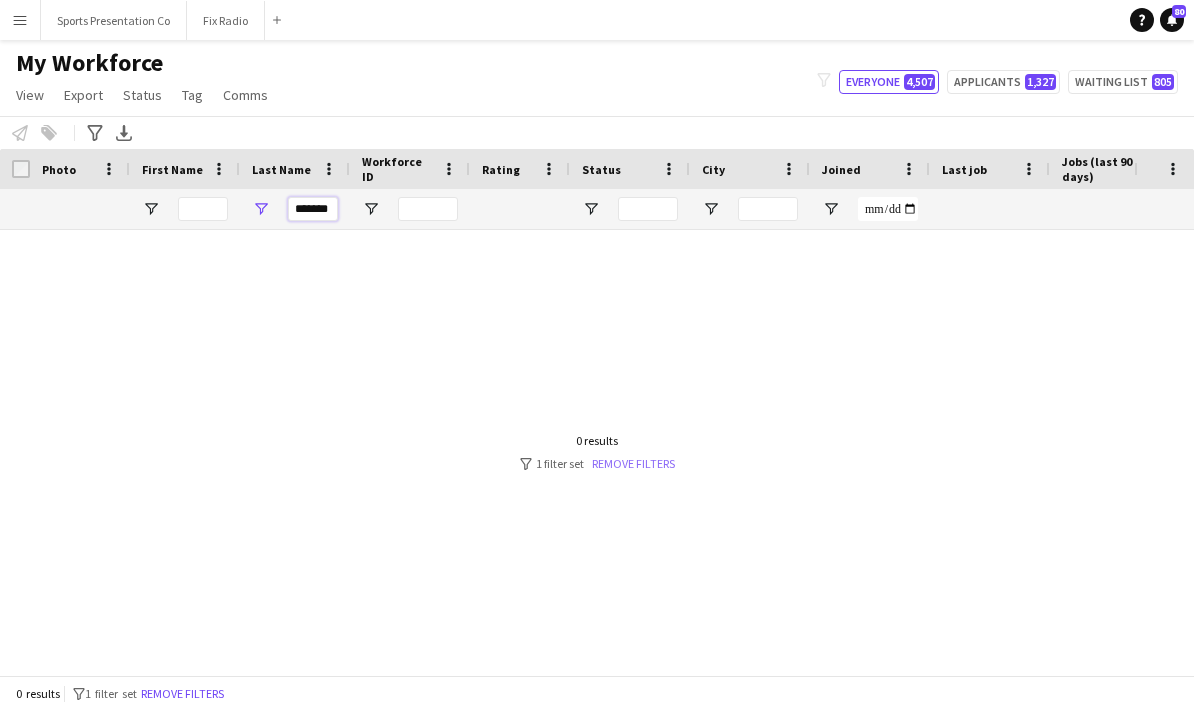 type on "*******" 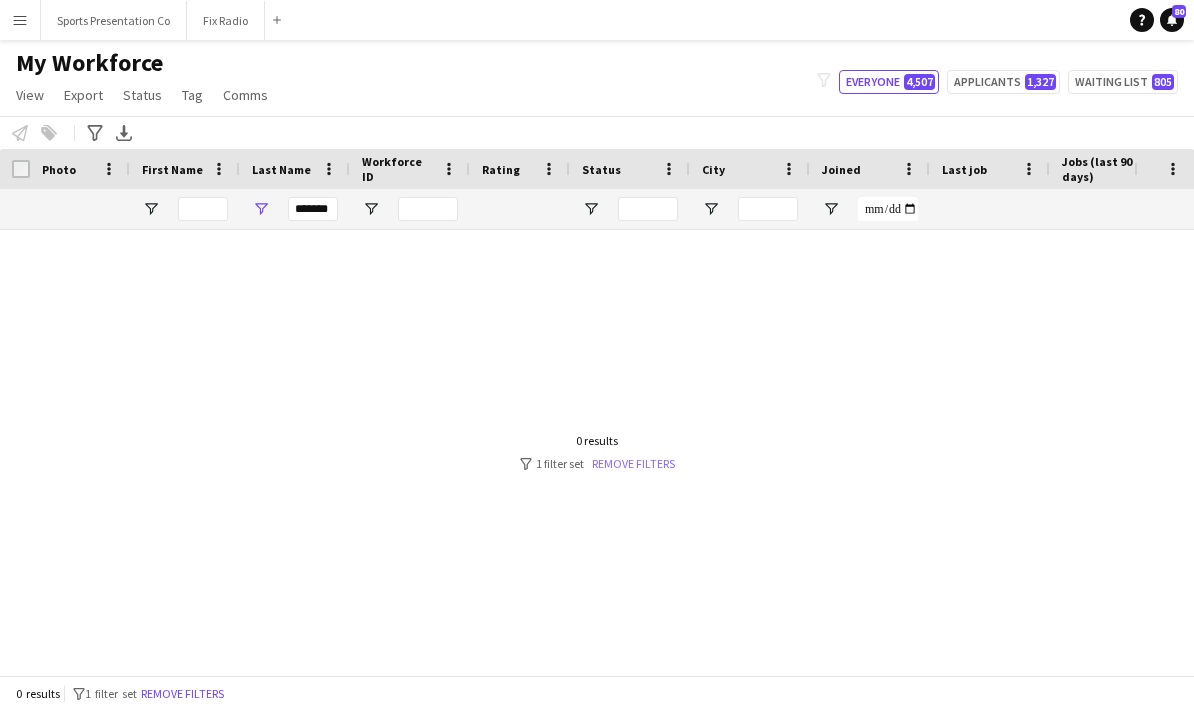 click on "Remove filters" at bounding box center [633, 463] 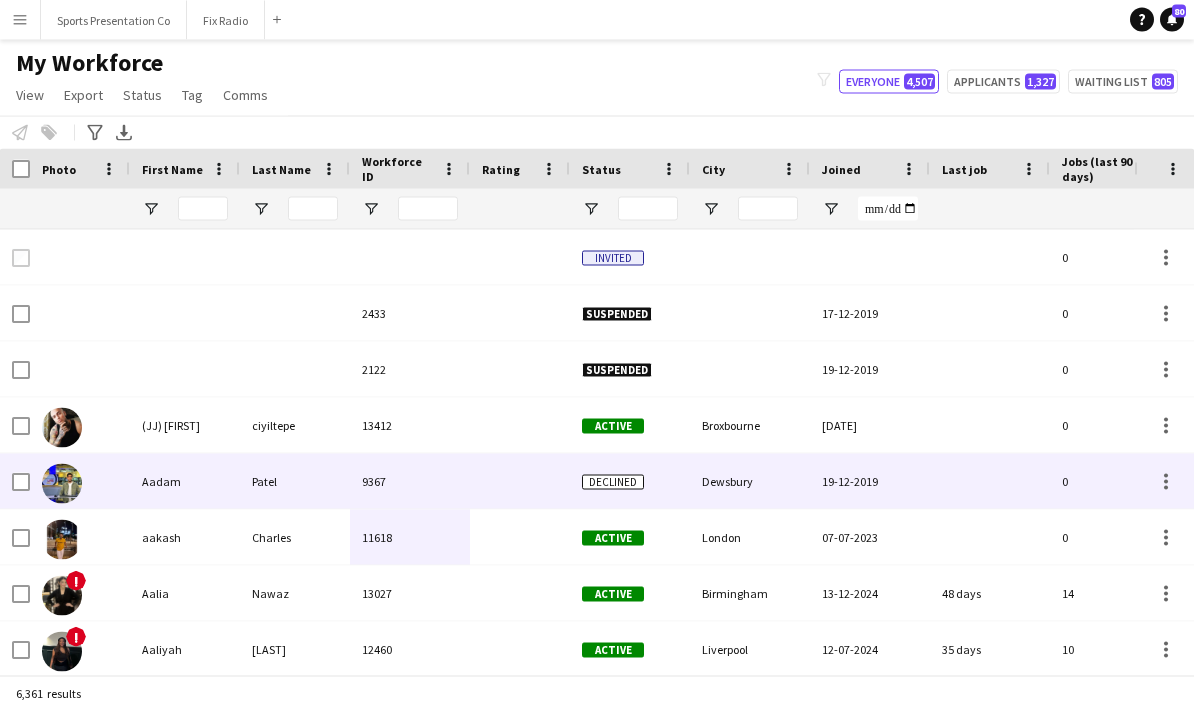 scroll, scrollTop: 16, scrollLeft: 0, axis: vertical 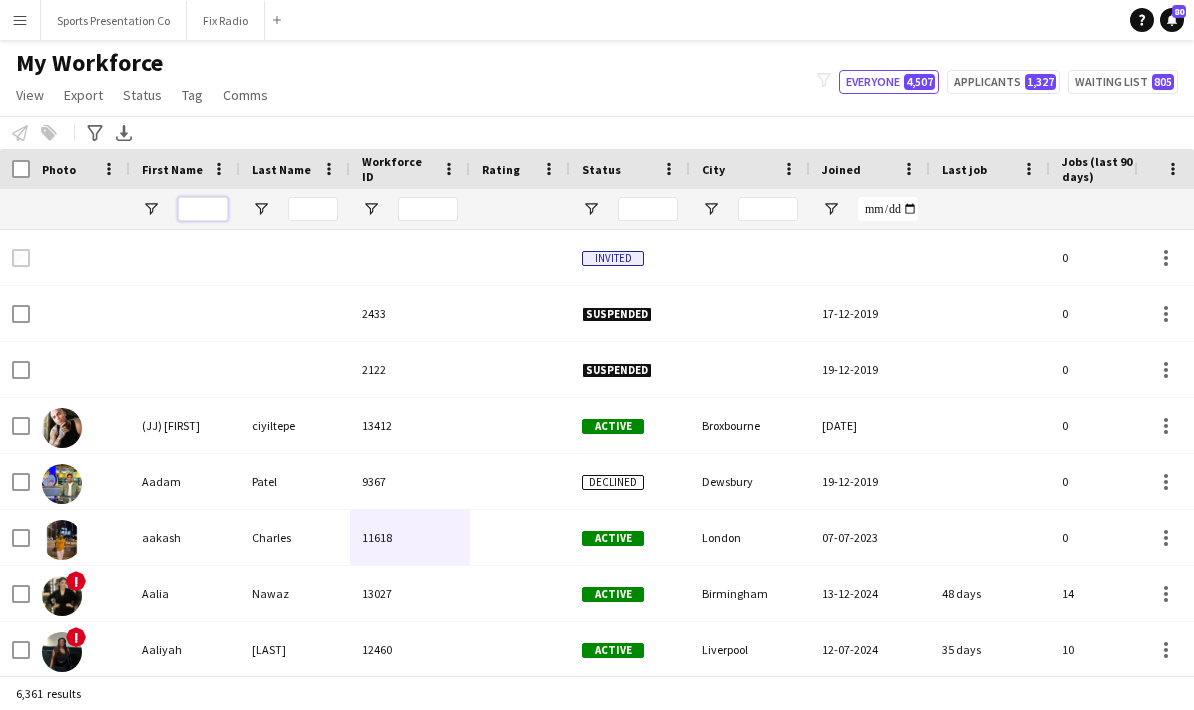 click at bounding box center (203, 209) 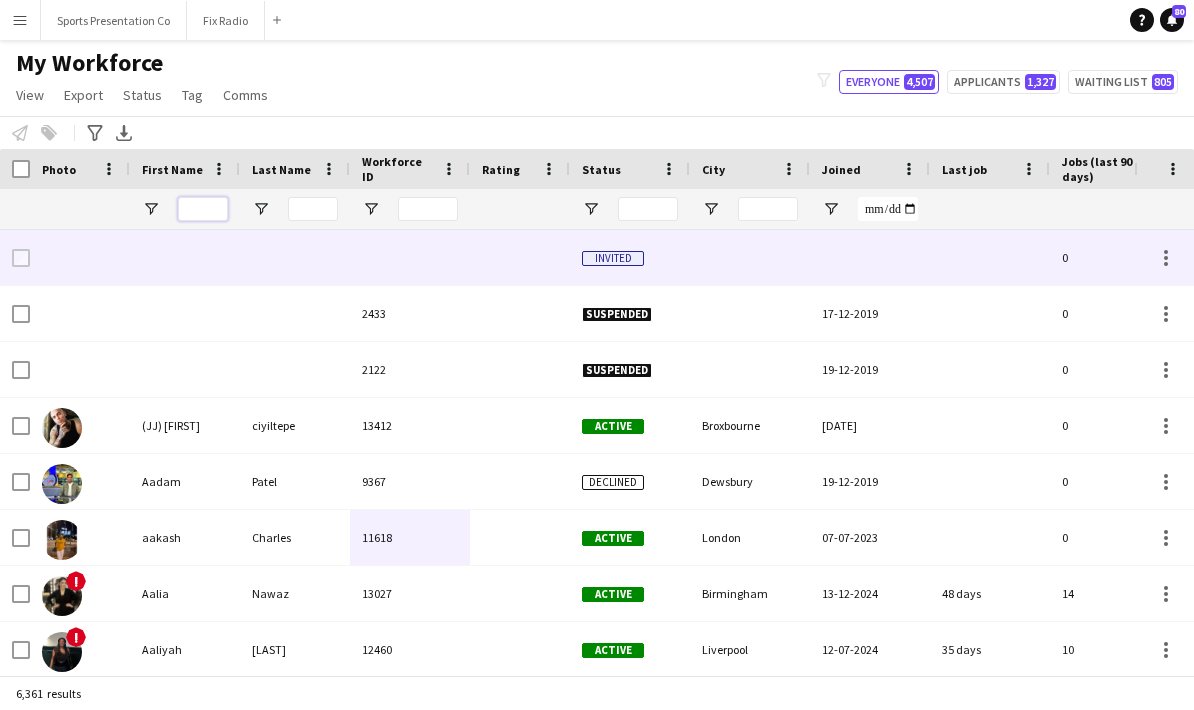 scroll, scrollTop: 15, scrollLeft: 0, axis: vertical 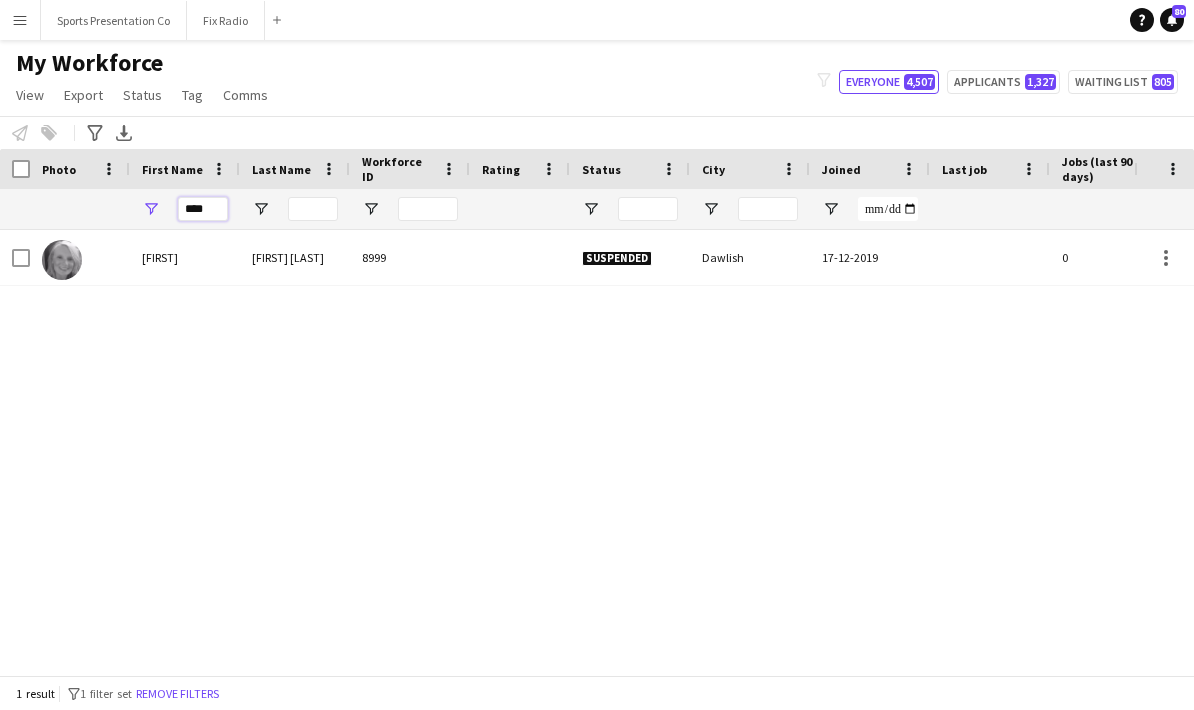 type on "****" 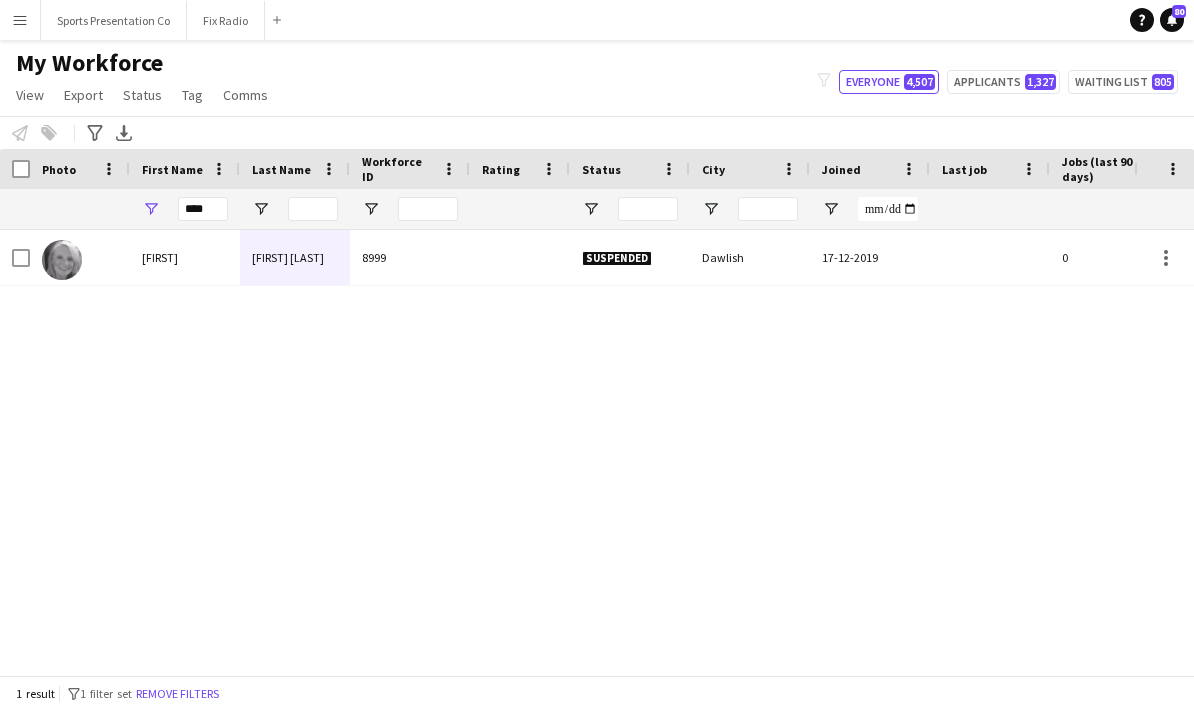 click on "Menu
Boards
Boards   Boards   All jobs   Status
Workforce
Workforce   My Workforce   Recruiting
Comms
Comms
Pay
Pay   Approvals   Payments   Reports   Invoices
Platform Settings
Platform Settings   App settings   Your settings   Profiles
Training Academy
Training Academy
Knowledge Base
Knowledge Base
Product Updates
Product Updates   Log Out   Privacy   Sports Presentation Co
Close
Fix Radio
Close
Add
Help
Notifications
80   My Workforce   View   Views  Default view New view Update view Delete view Edit name Edit" at bounding box center [597, 355] 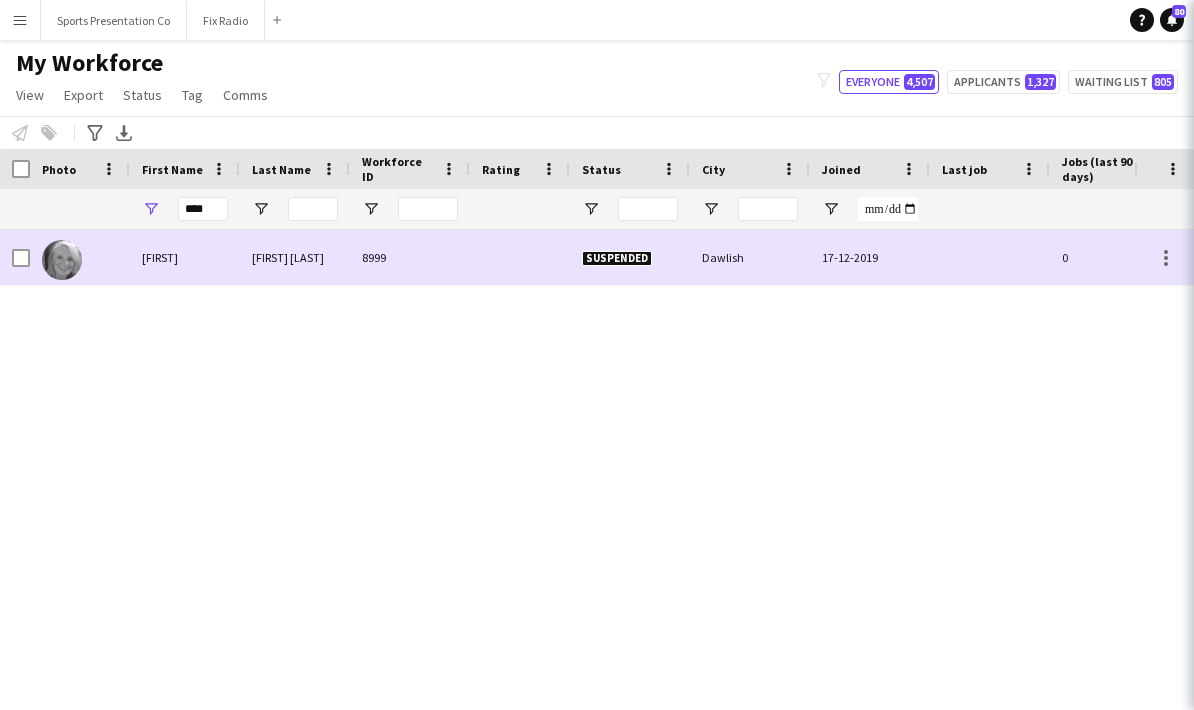 scroll, scrollTop: 16, scrollLeft: 0, axis: vertical 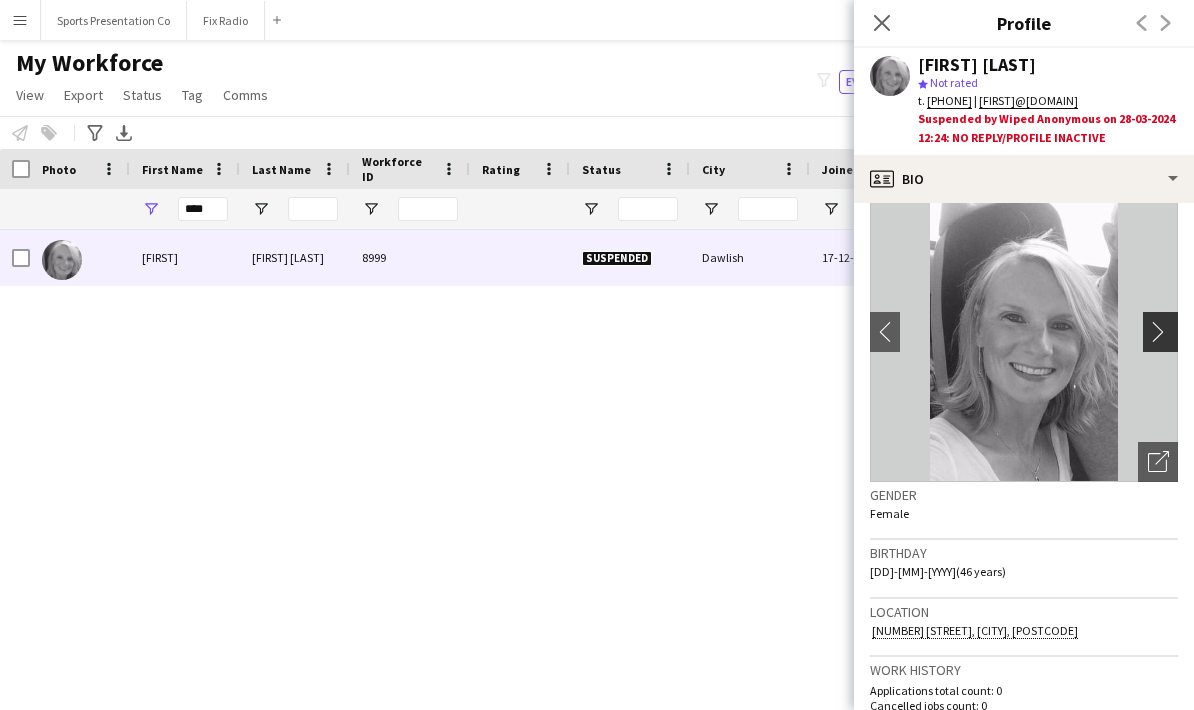 click on "chevron-right" 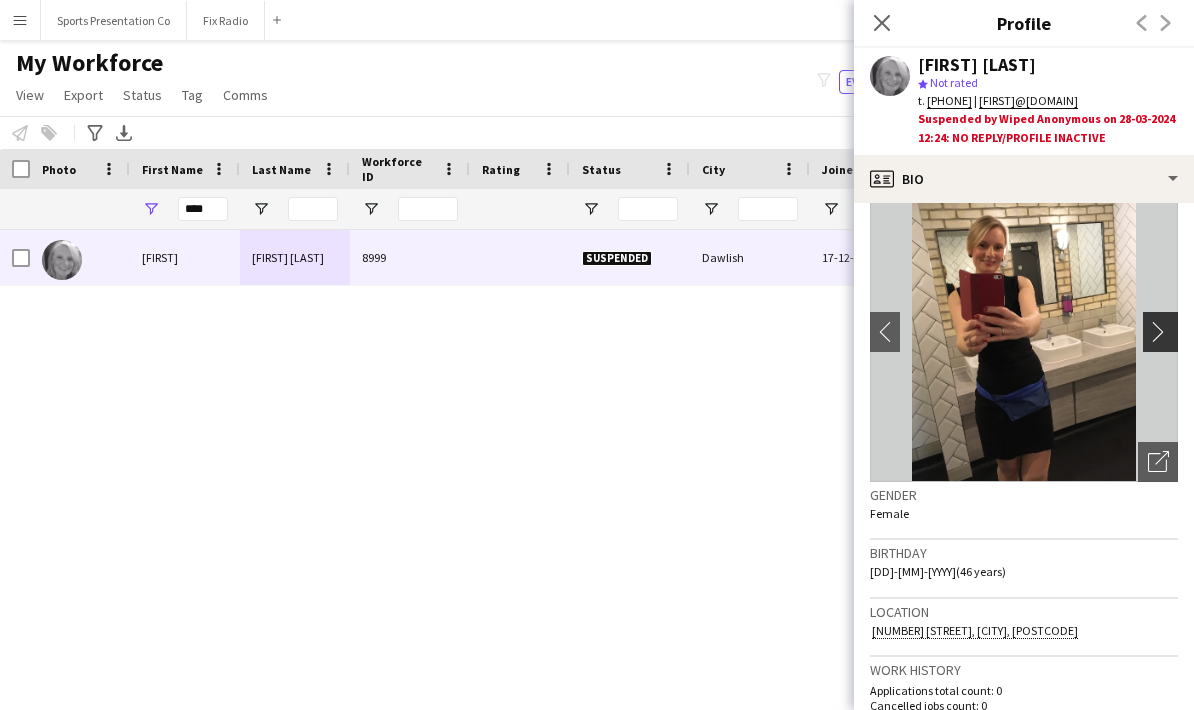 click on "chevron-right" 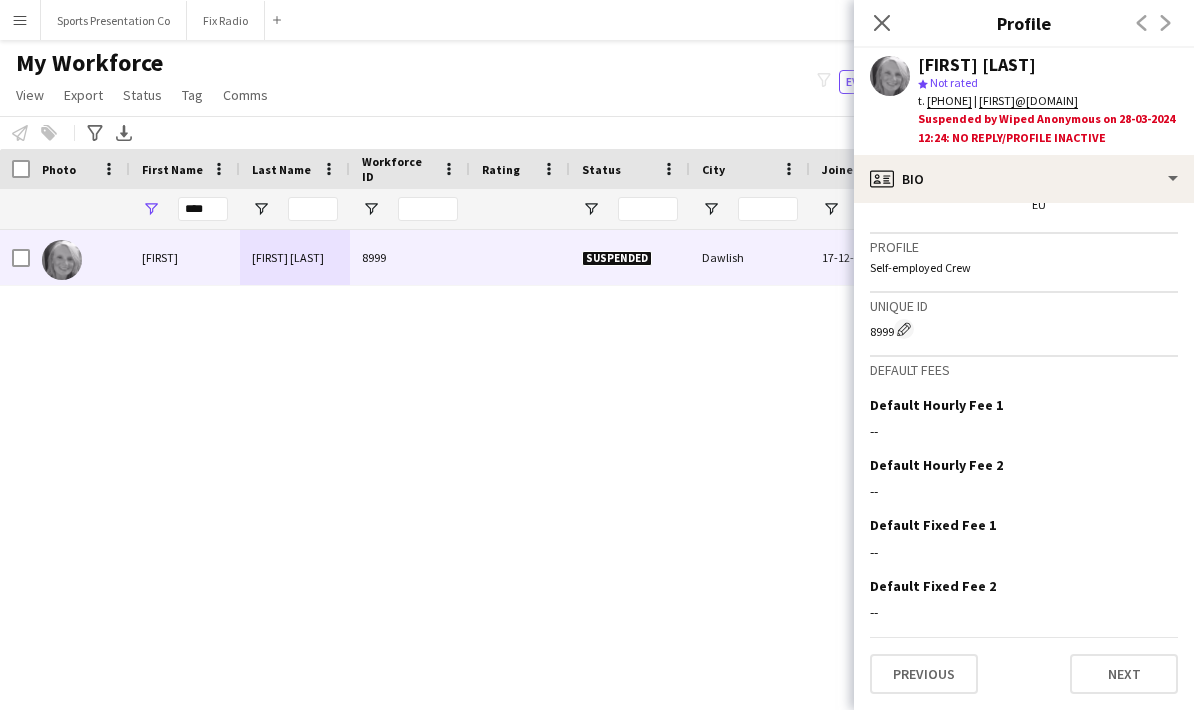 scroll, scrollTop: 964, scrollLeft: 0, axis: vertical 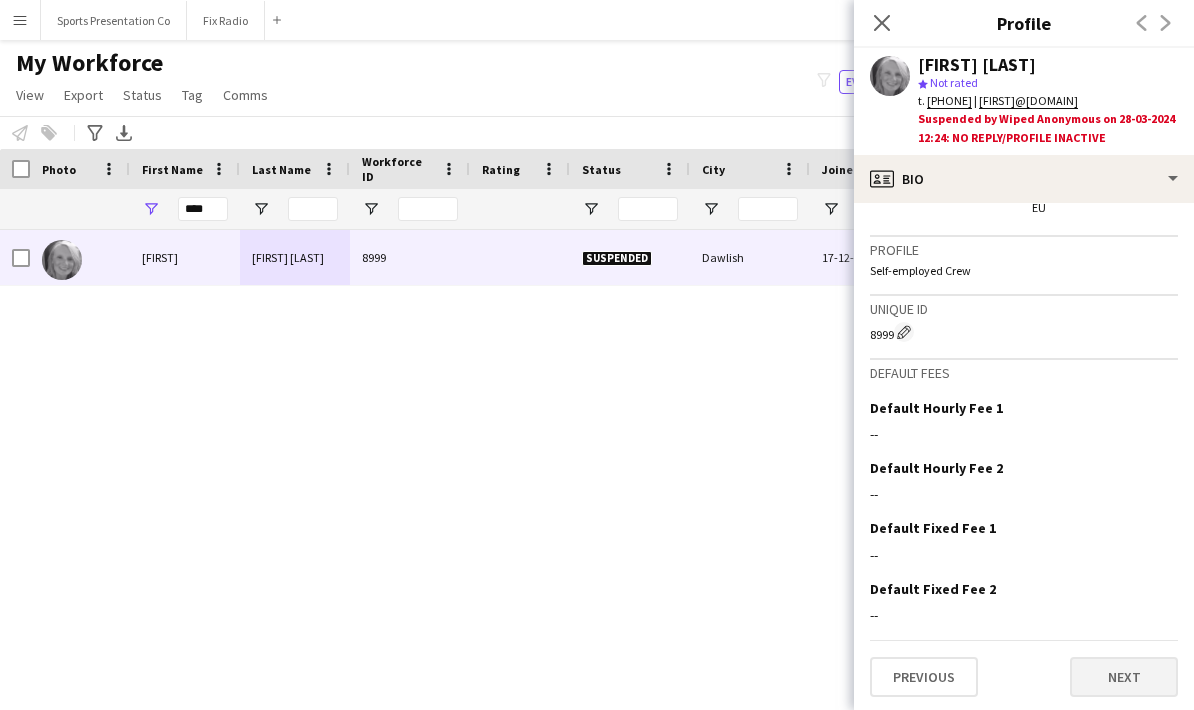 click on "Next" 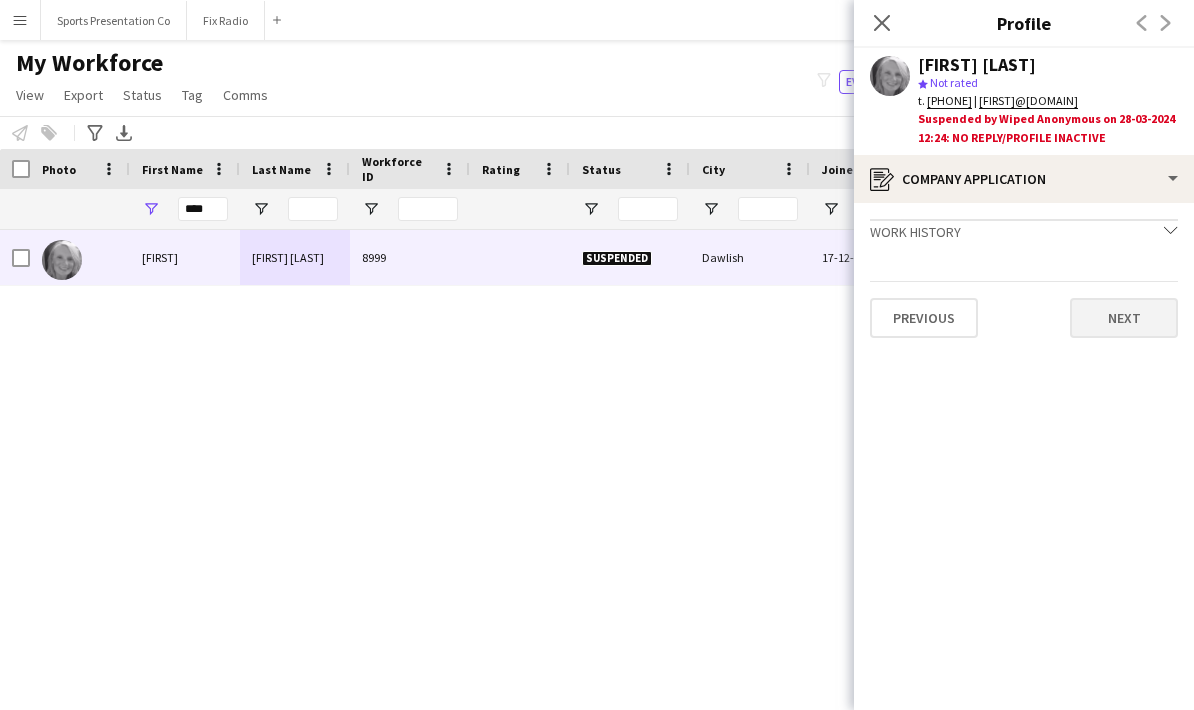 click on "Next" 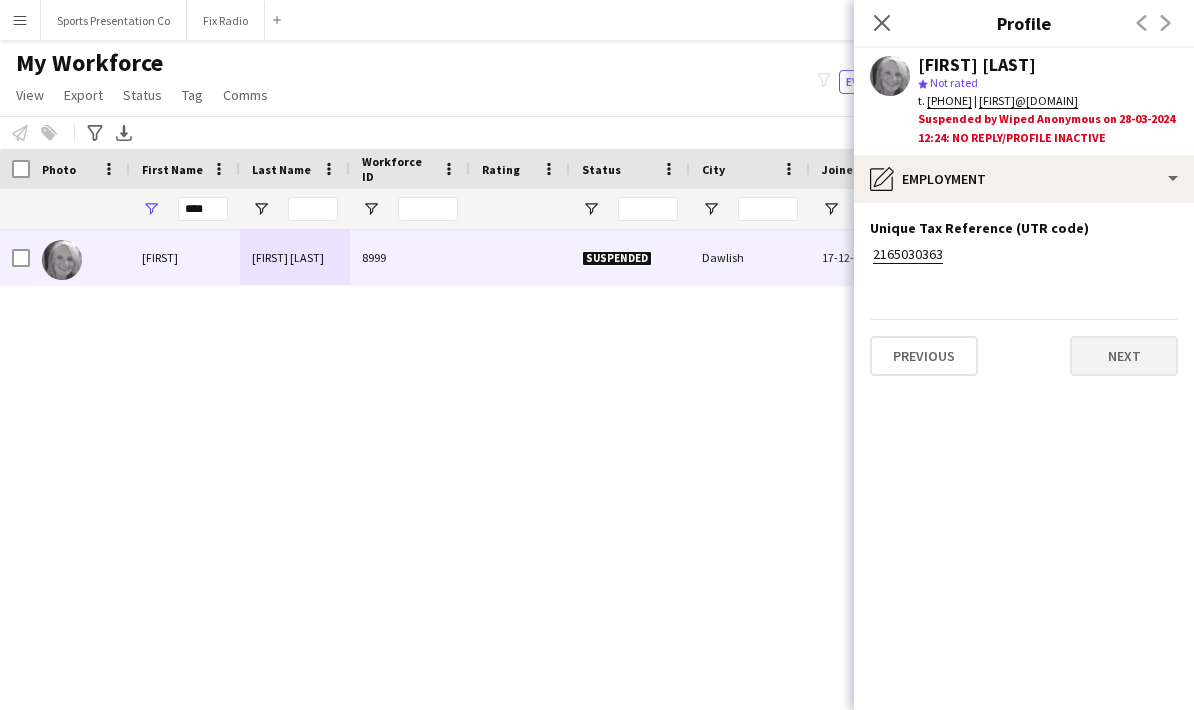 click on "Next" 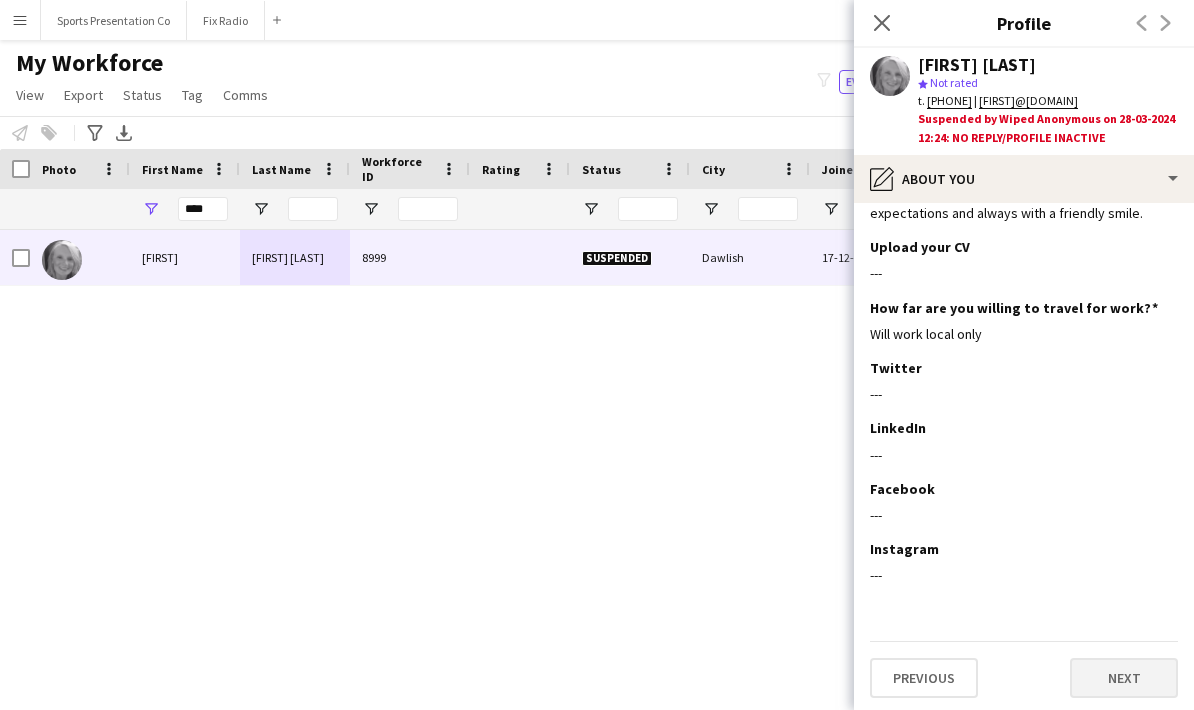 scroll, scrollTop: 131, scrollLeft: 0, axis: vertical 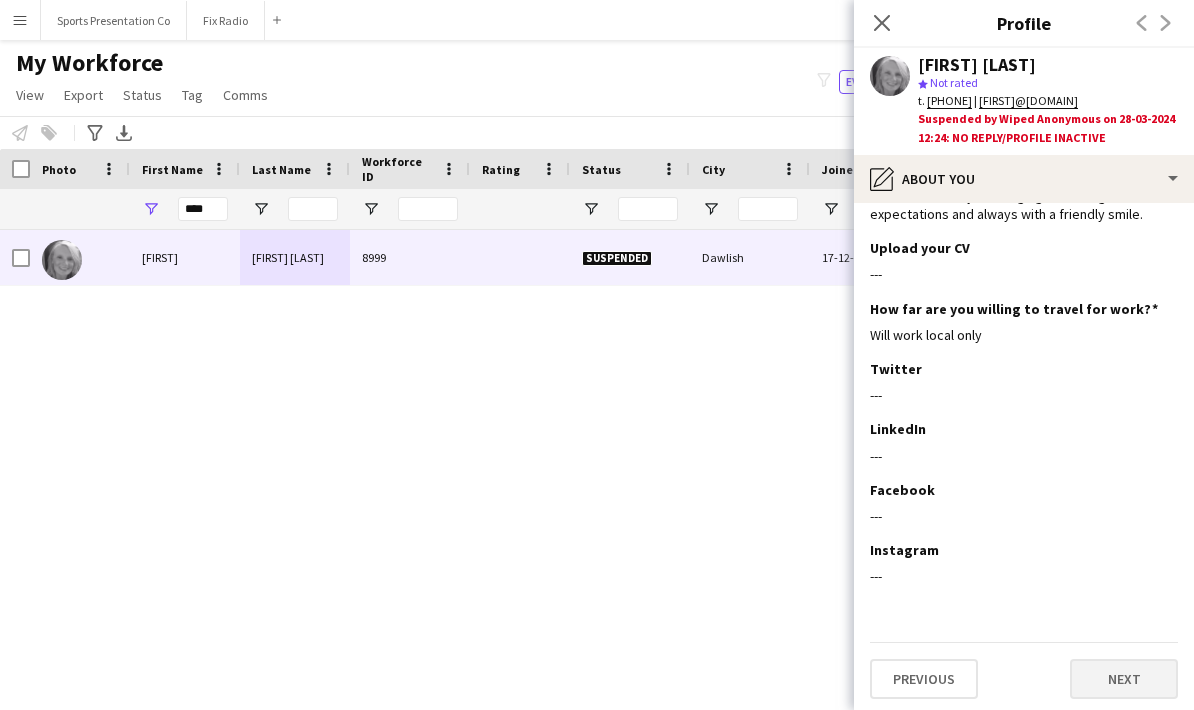 click on "Next" 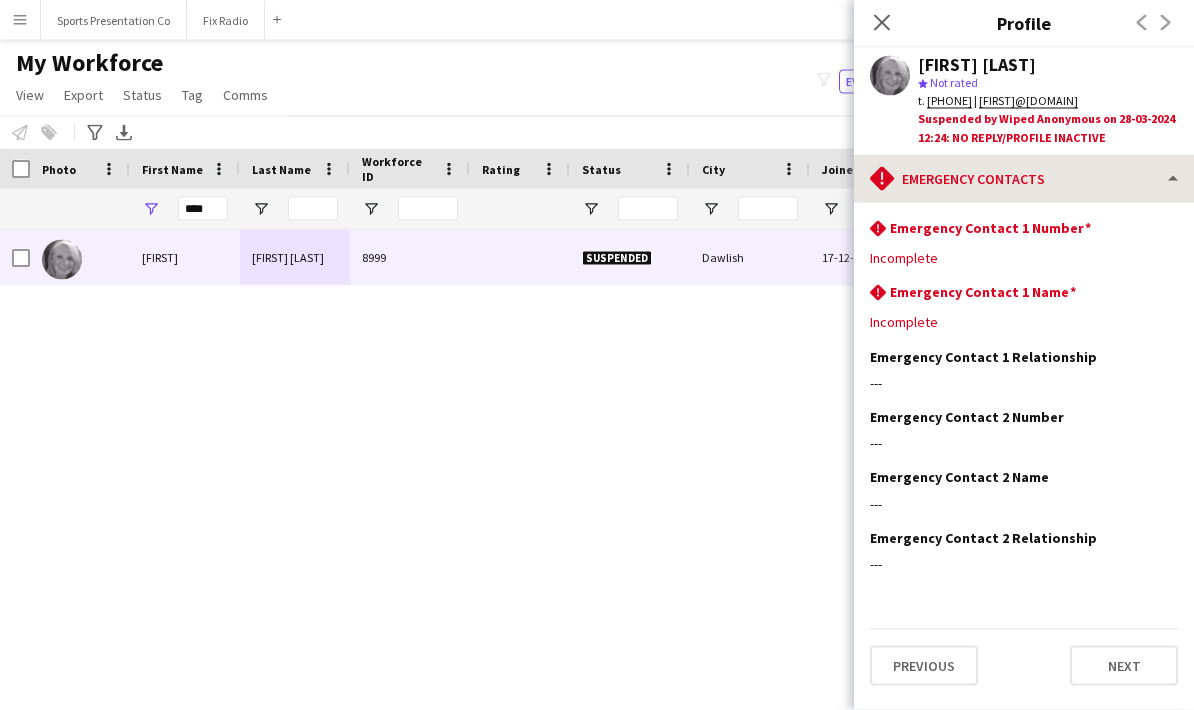 scroll, scrollTop: 51, scrollLeft: 0, axis: vertical 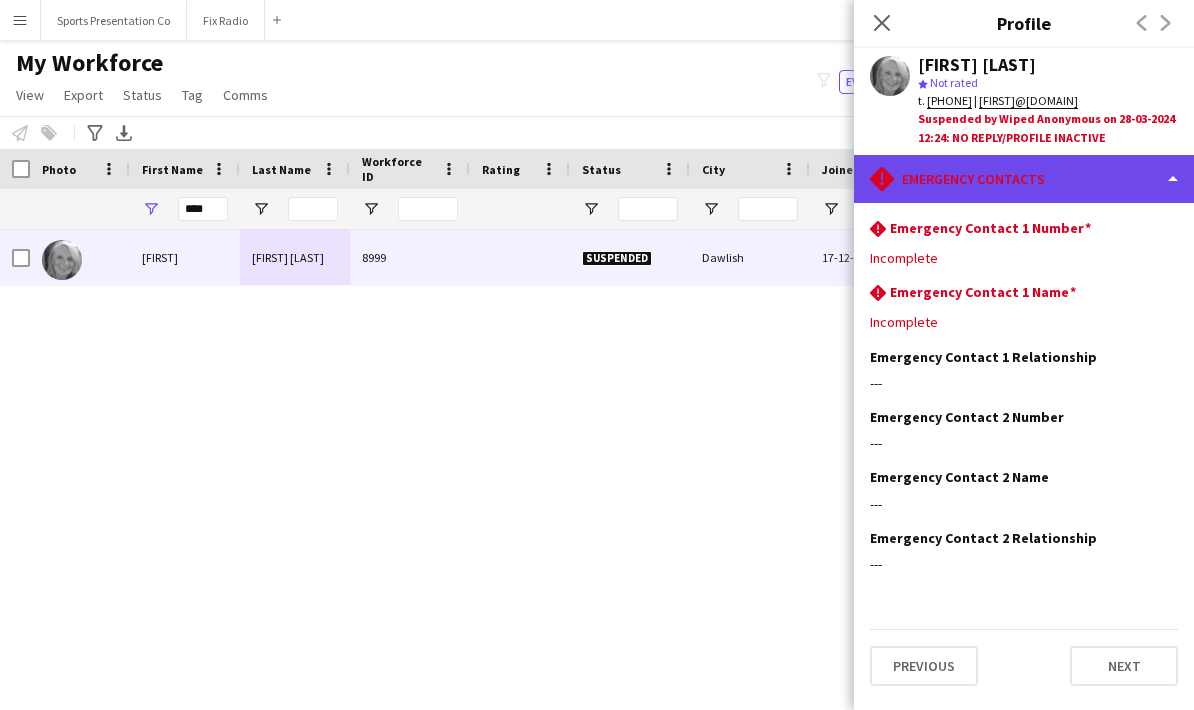 click on "rhombus-alert
Emergency contacts" 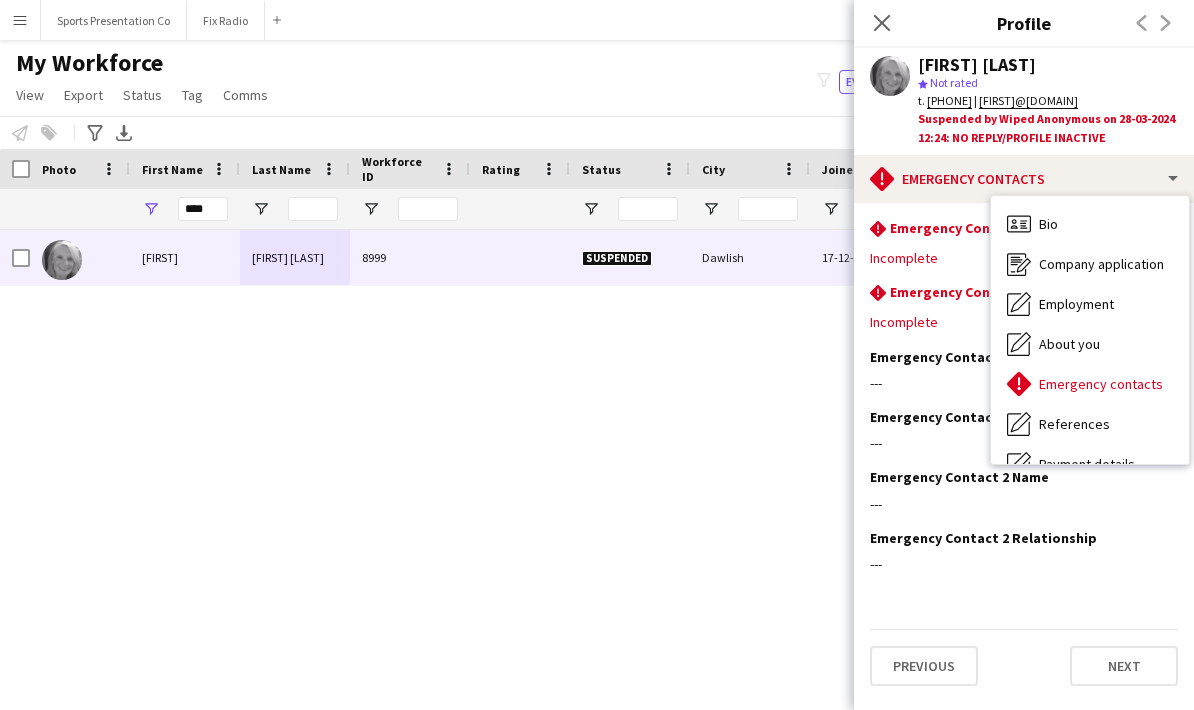 click on "Emergency Contact 1 Relationship
Edit this field
---" 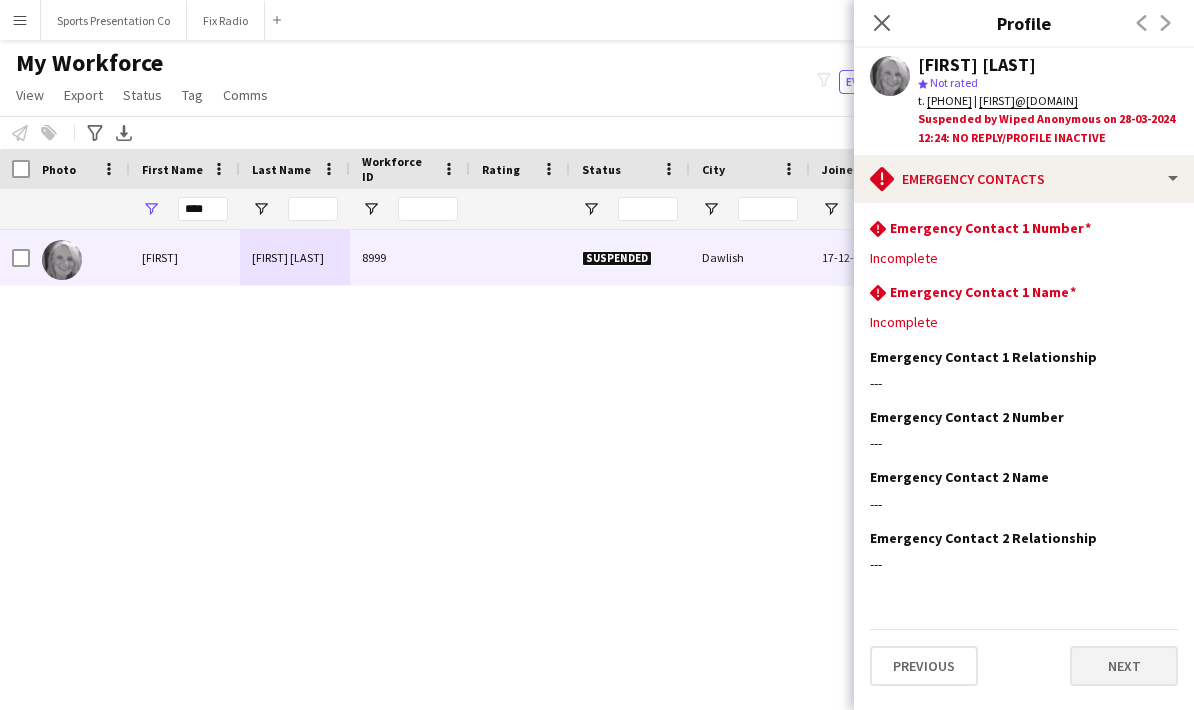 click on "Next" 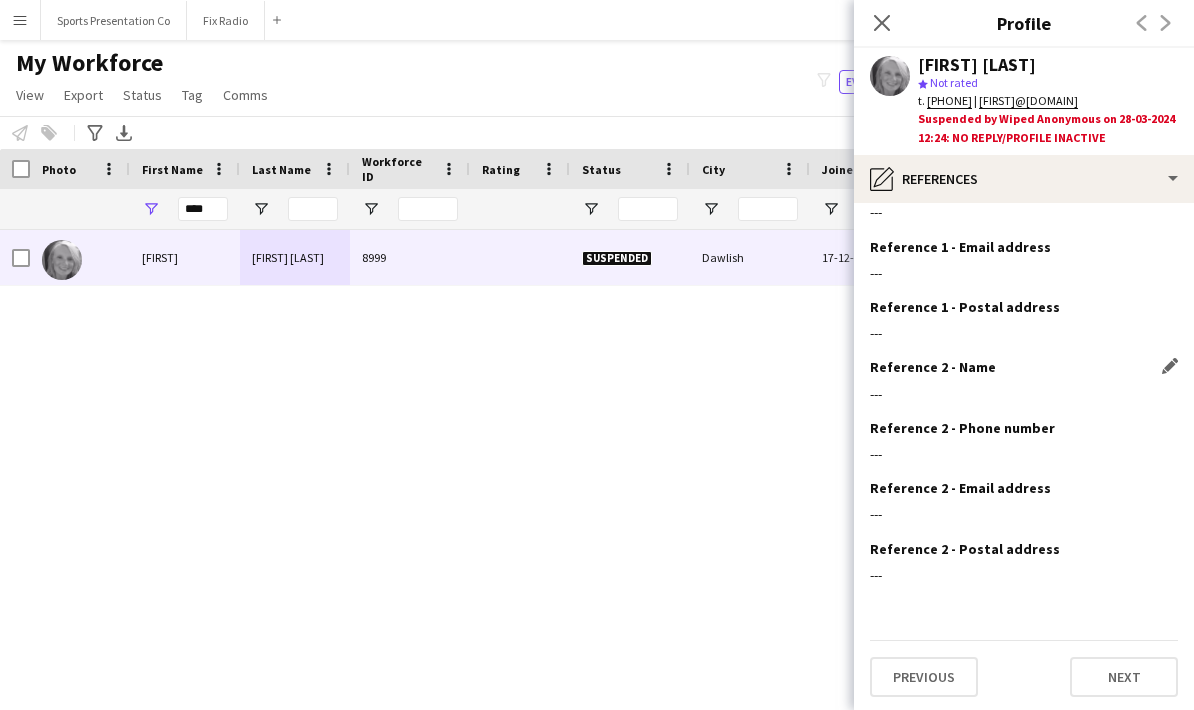 scroll, scrollTop: 101, scrollLeft: 0, axis: vertical 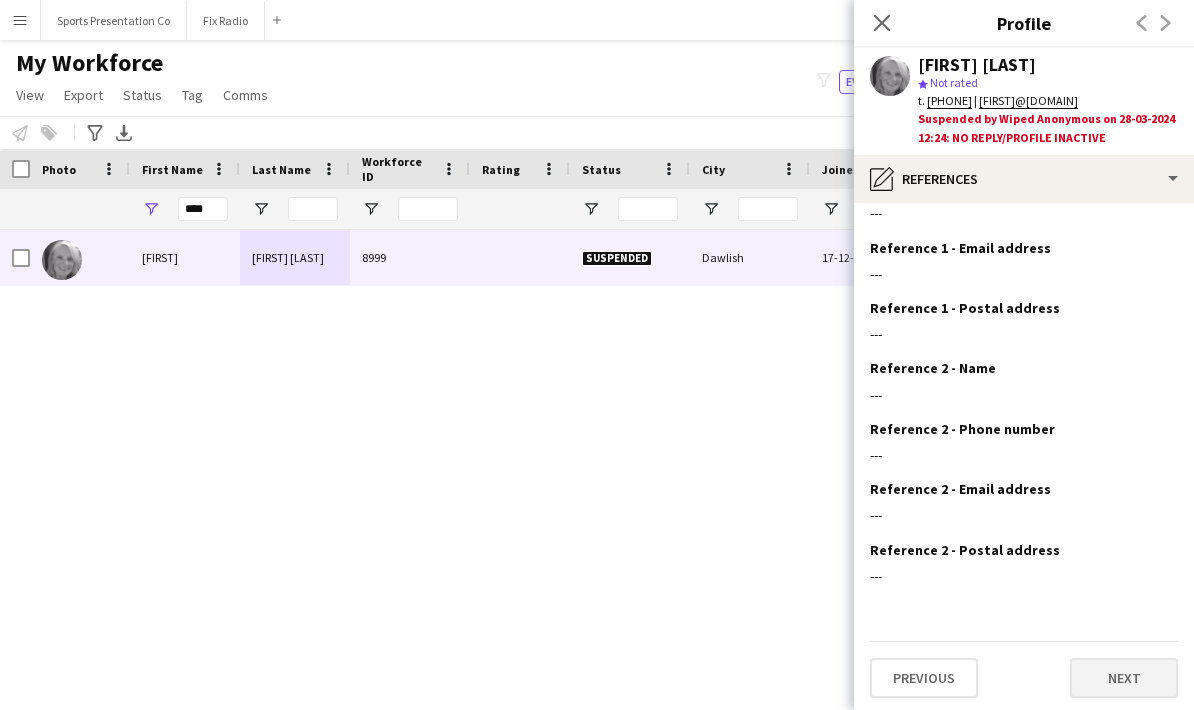 click on "Next" 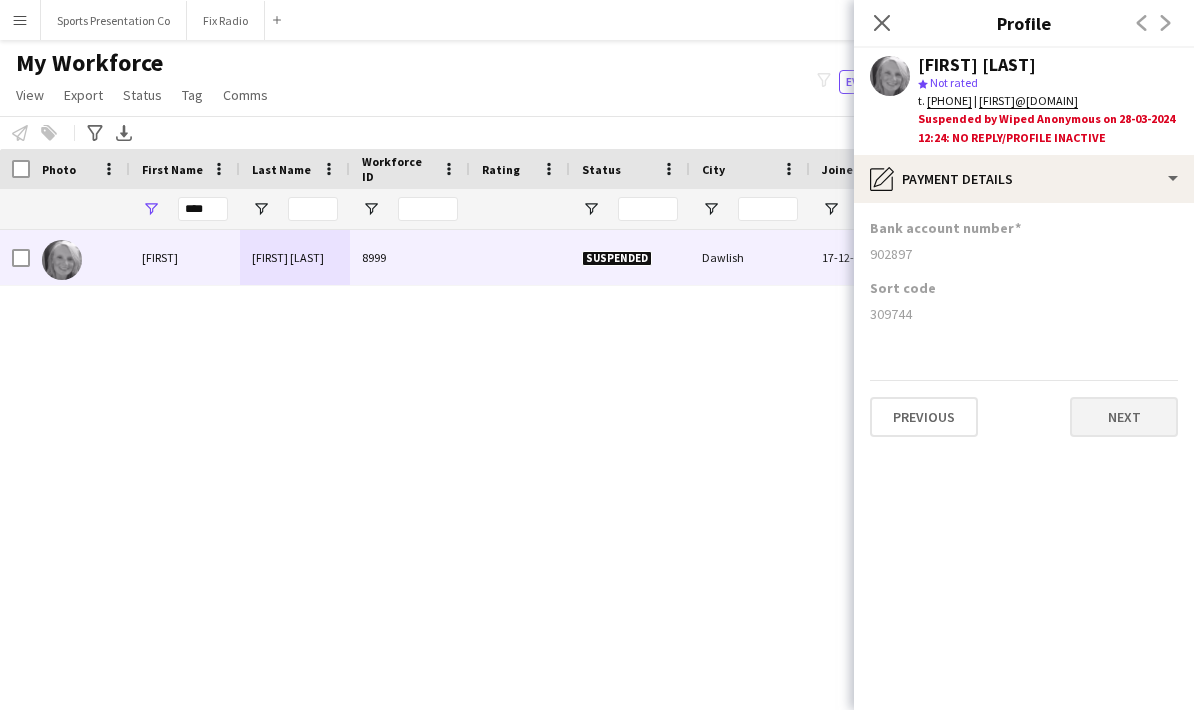 click on "Next" 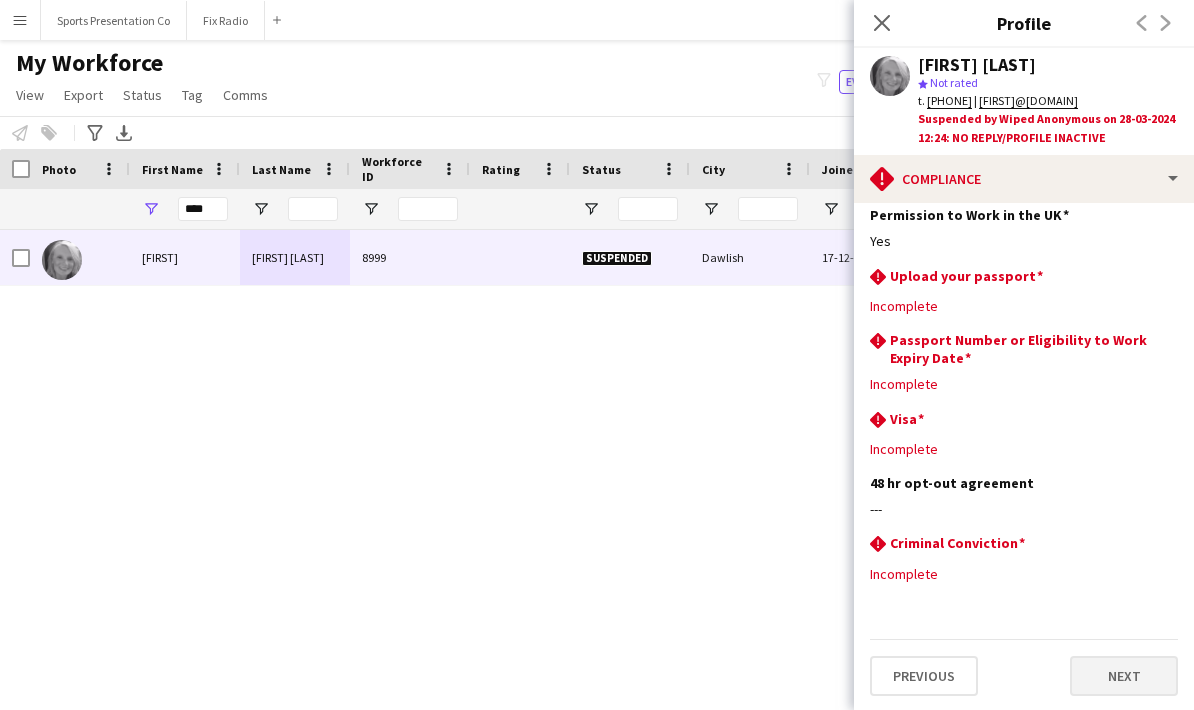 scroll, scrollTop: 75, scrollLeft: 0, axis: vertical 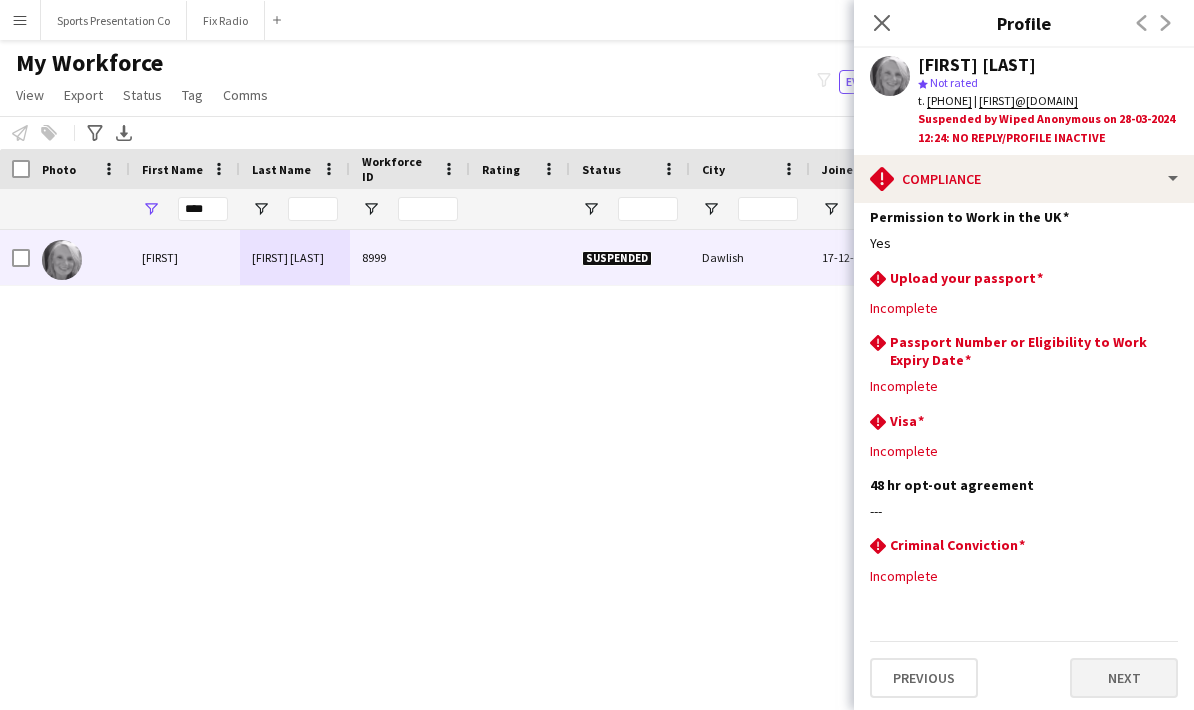click on "Next" 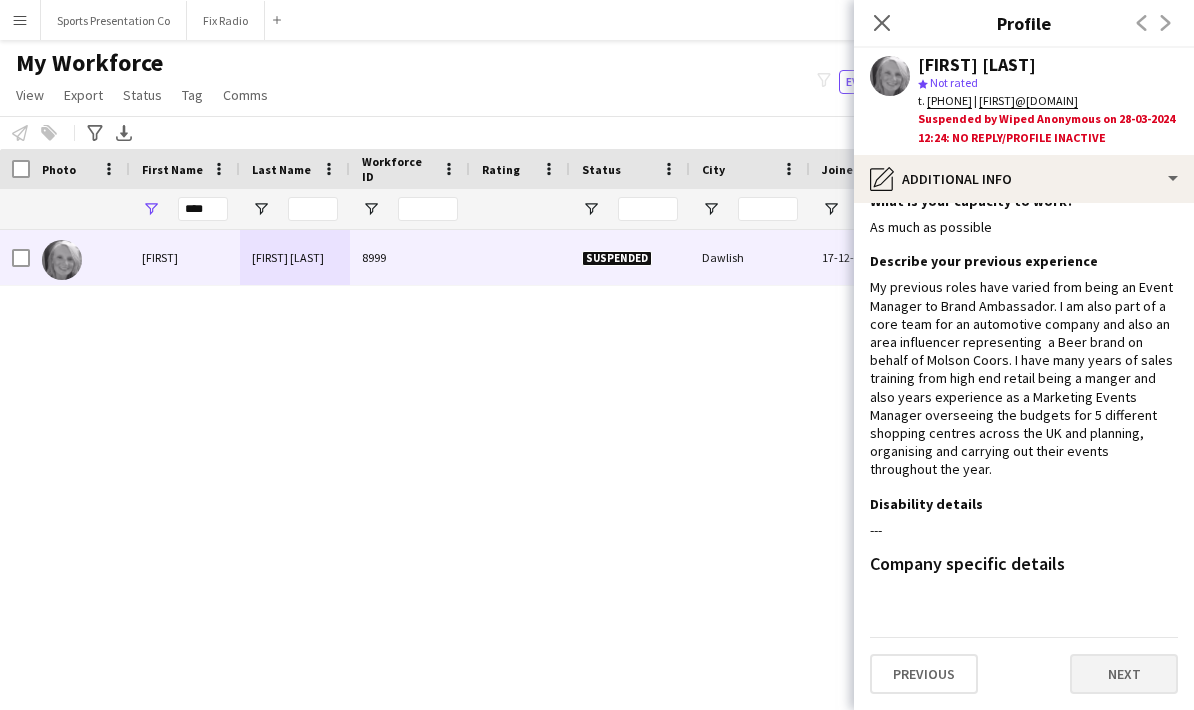 scroll, scrollTop: 0, scrollLeft: 0, axis: both 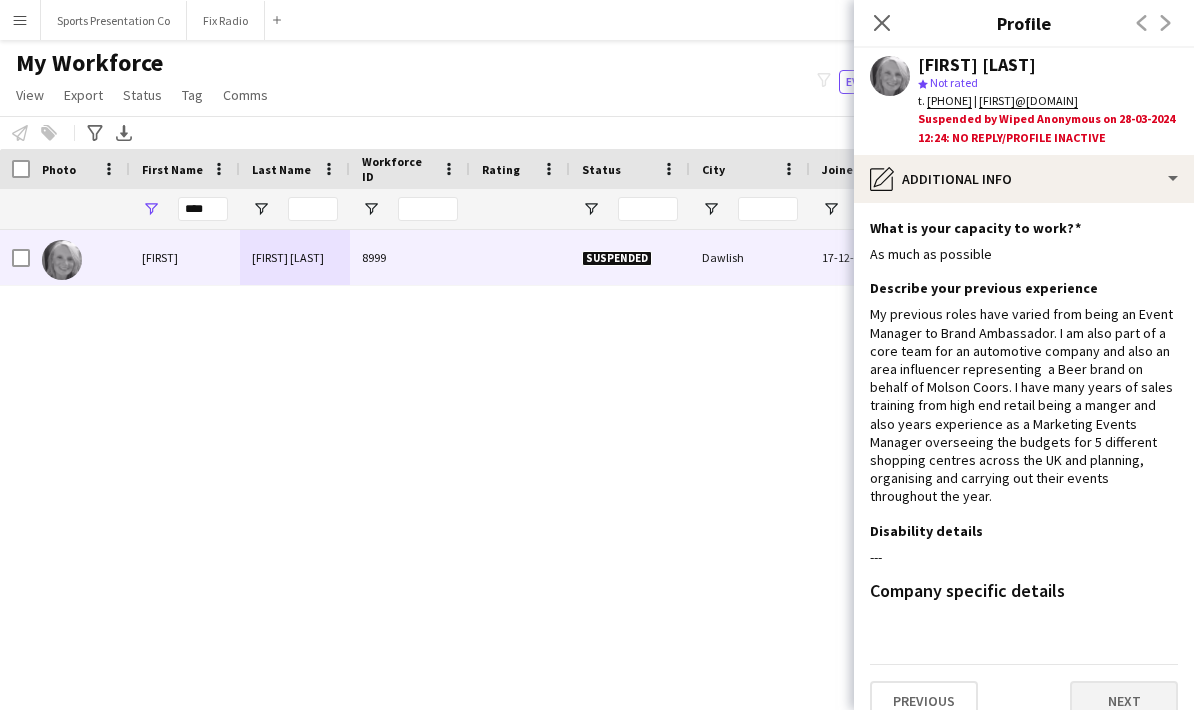 click on "Next" 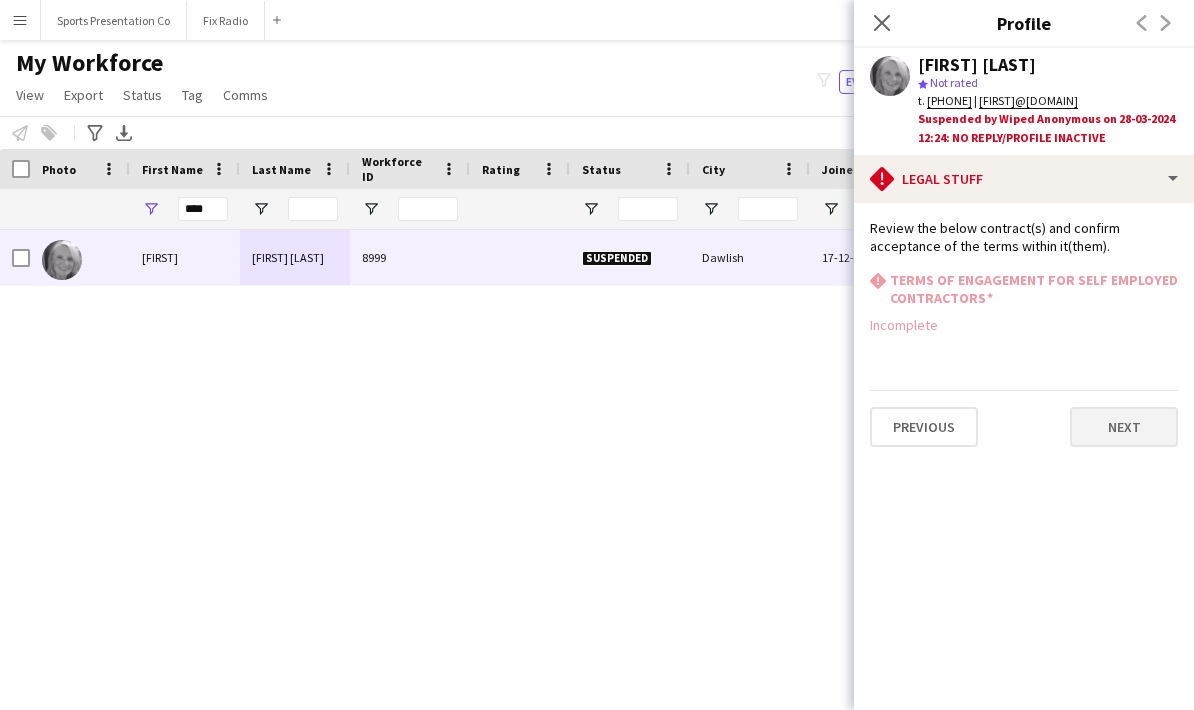 click on "Next" 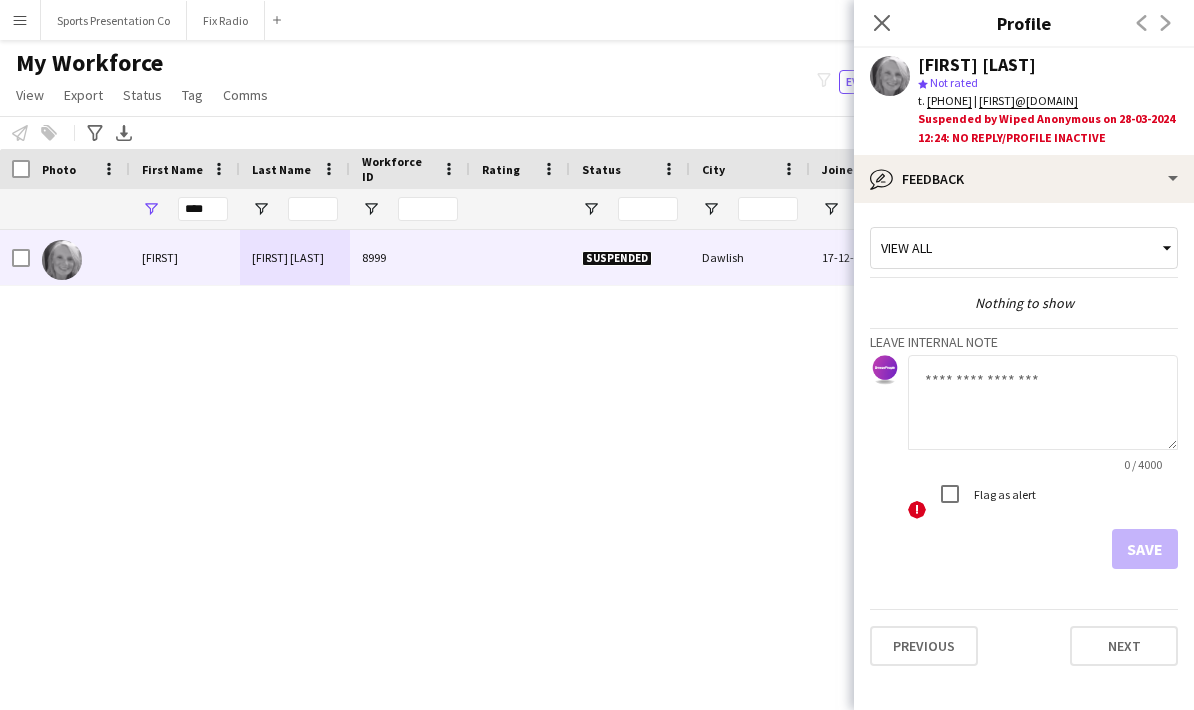 scroll, scrollTop: 80, scrollLeft: 0, axis: vertical 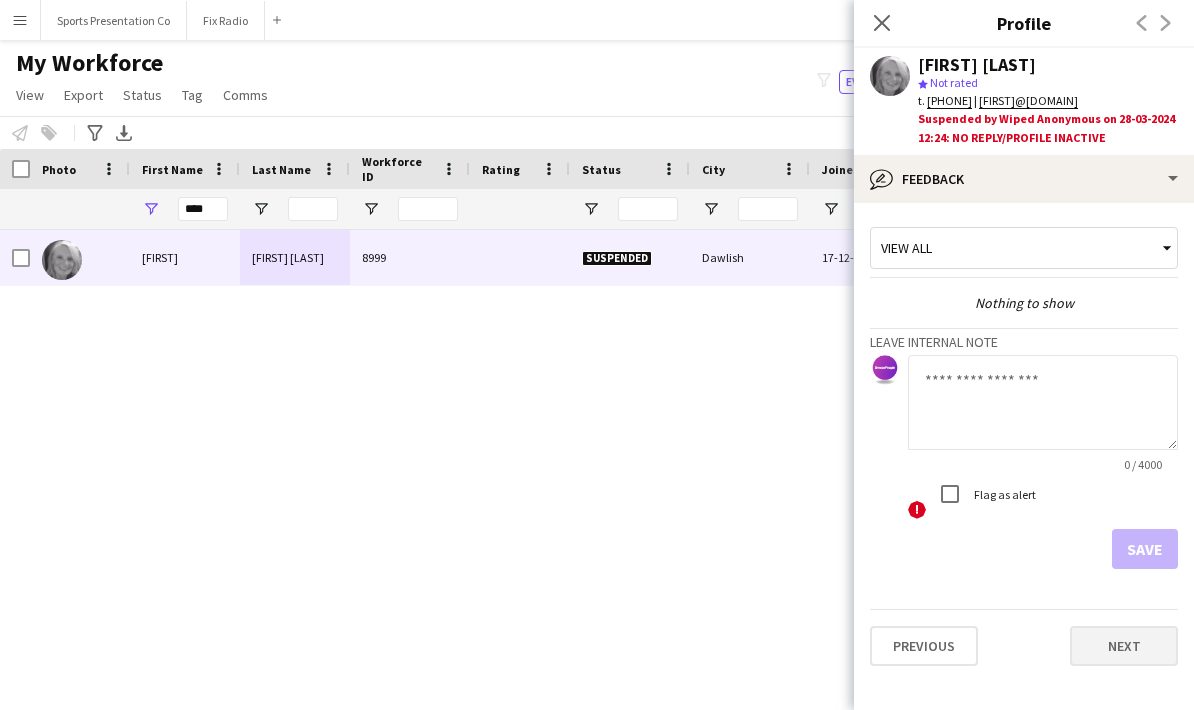 click on "Next" 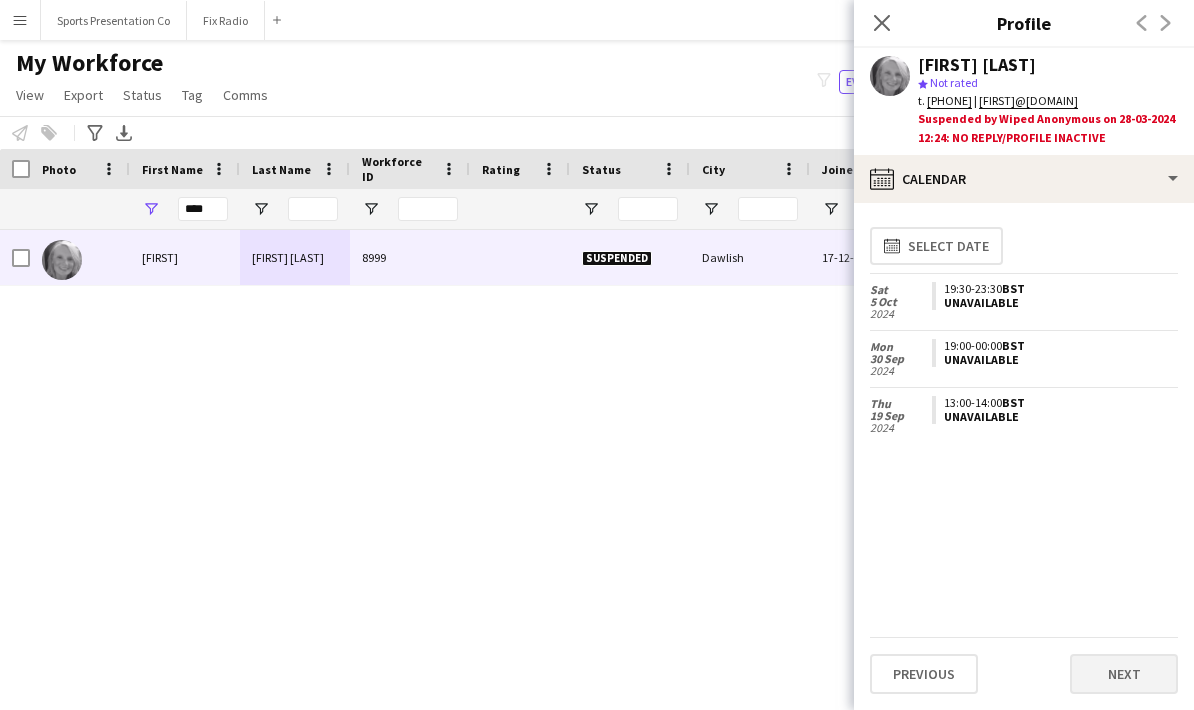 click on "Next" 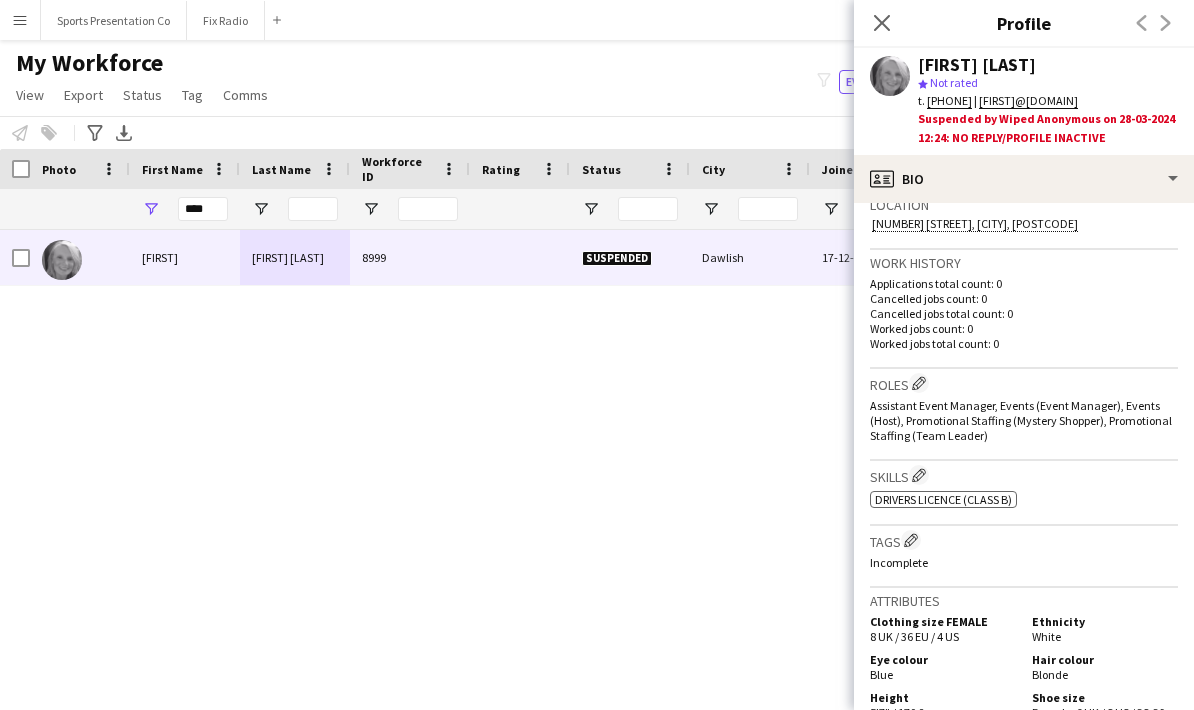 scroll, scrollTop: 642, scrollLeft: 0, axis: vertical 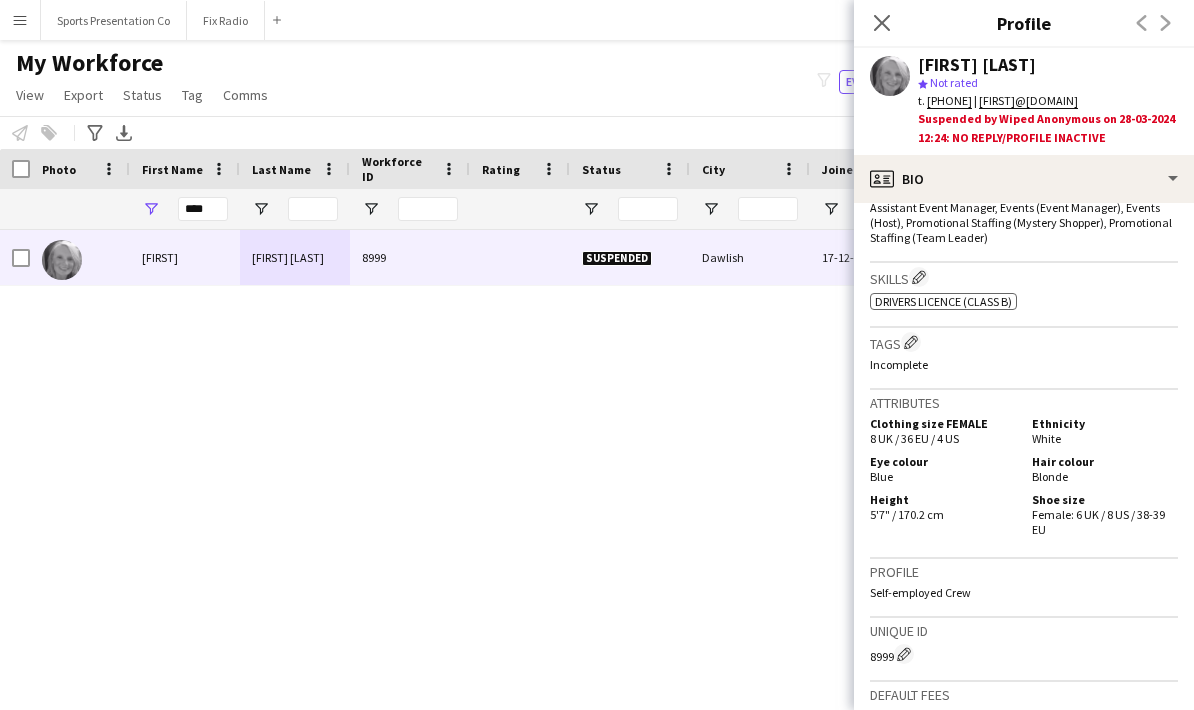 click on "Suspended by Wiped Anonymous on 28-03-2024 12:24: NO REPLY/PROFILE INACTIVE" 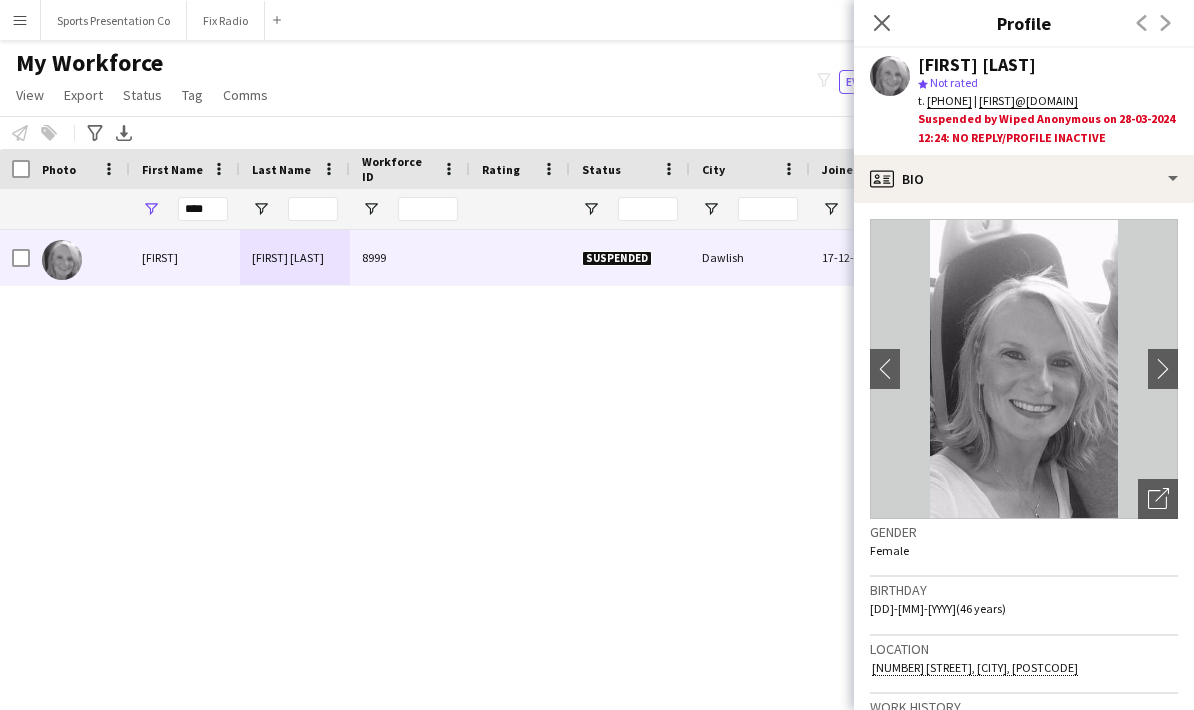scroll, scrollTop: 0, scrollLeft: 0, axis: both 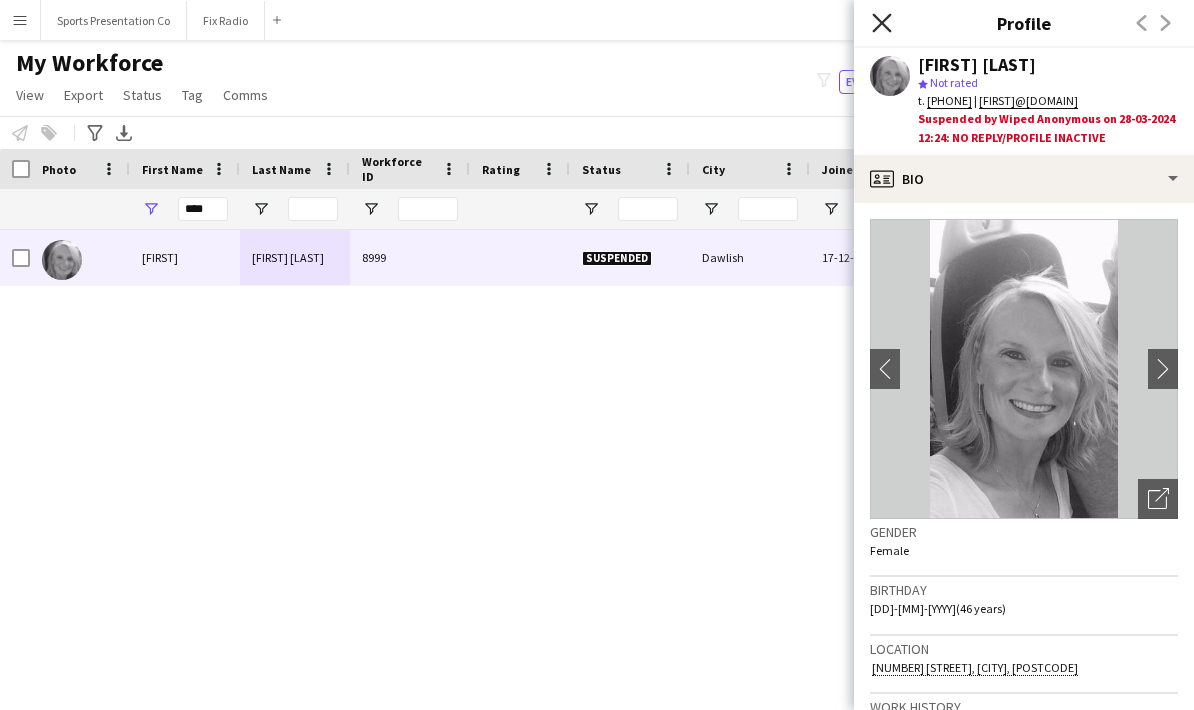 click on "Close pop-in" 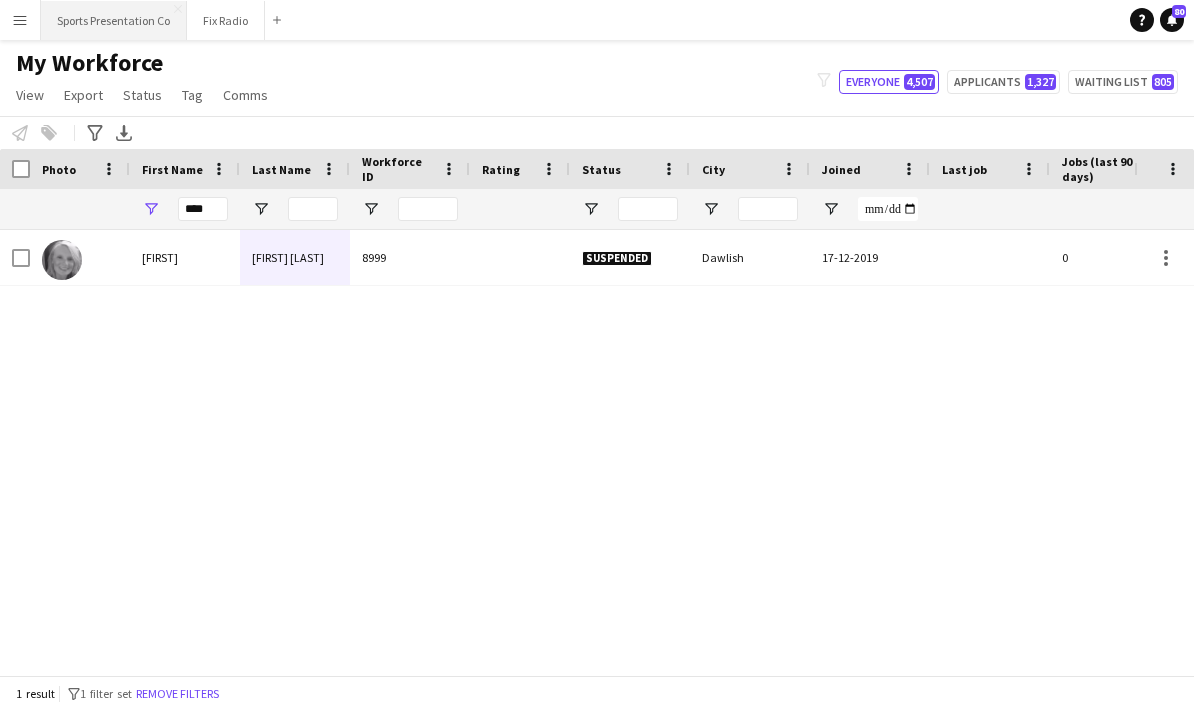 click on "Sports Presentation Co
Close" at bounding box center [114, 20] 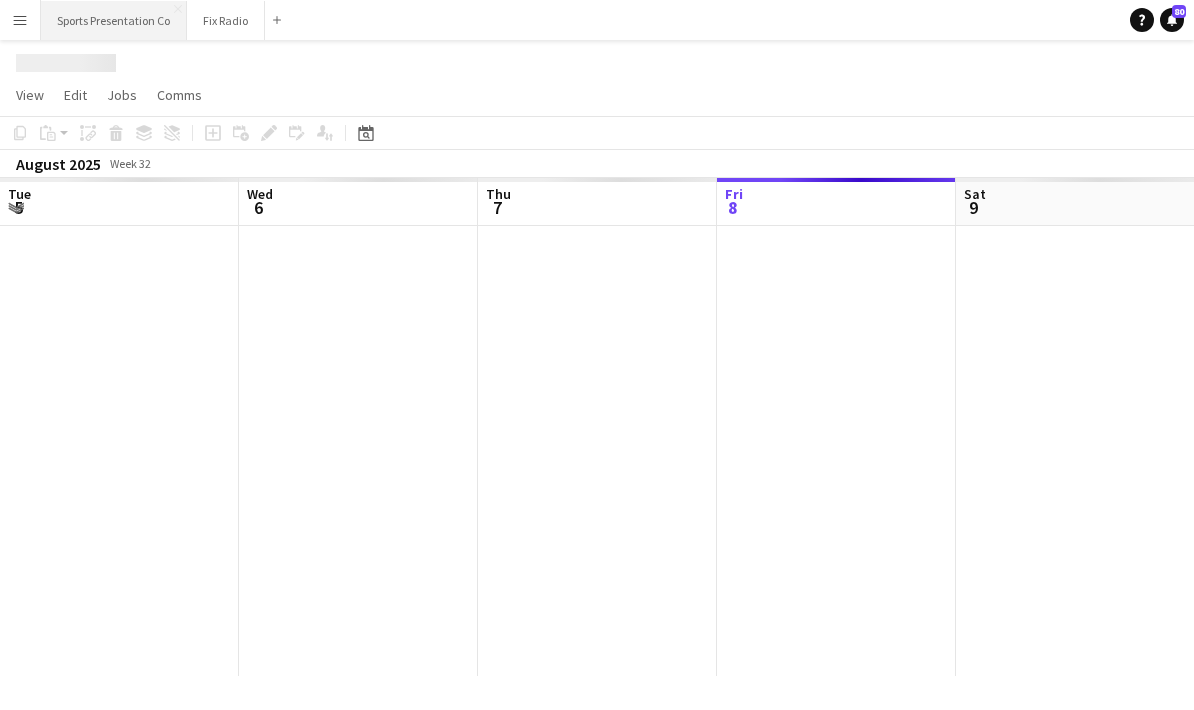 scroll, scrollTop: 0, scrollLeft: 0, axis: both 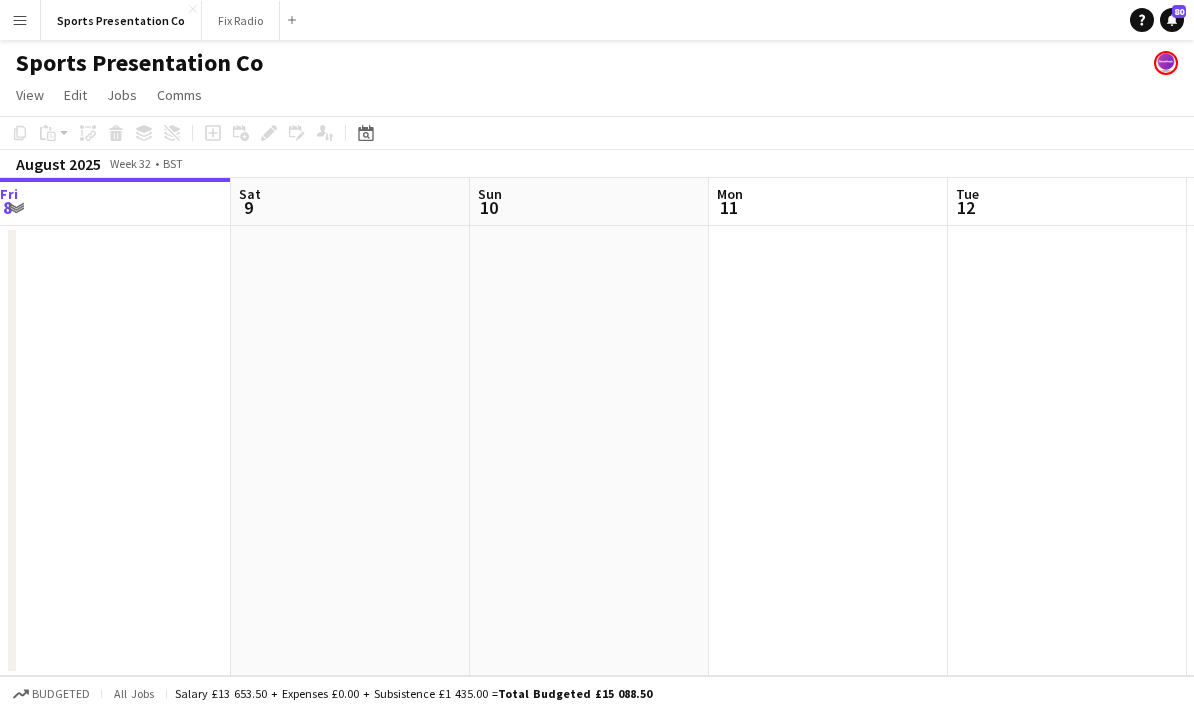 drag, startPoint x: 677, startPoint y: 508, endPoint x: 170, endPoint y: 485, distance: 507.52142 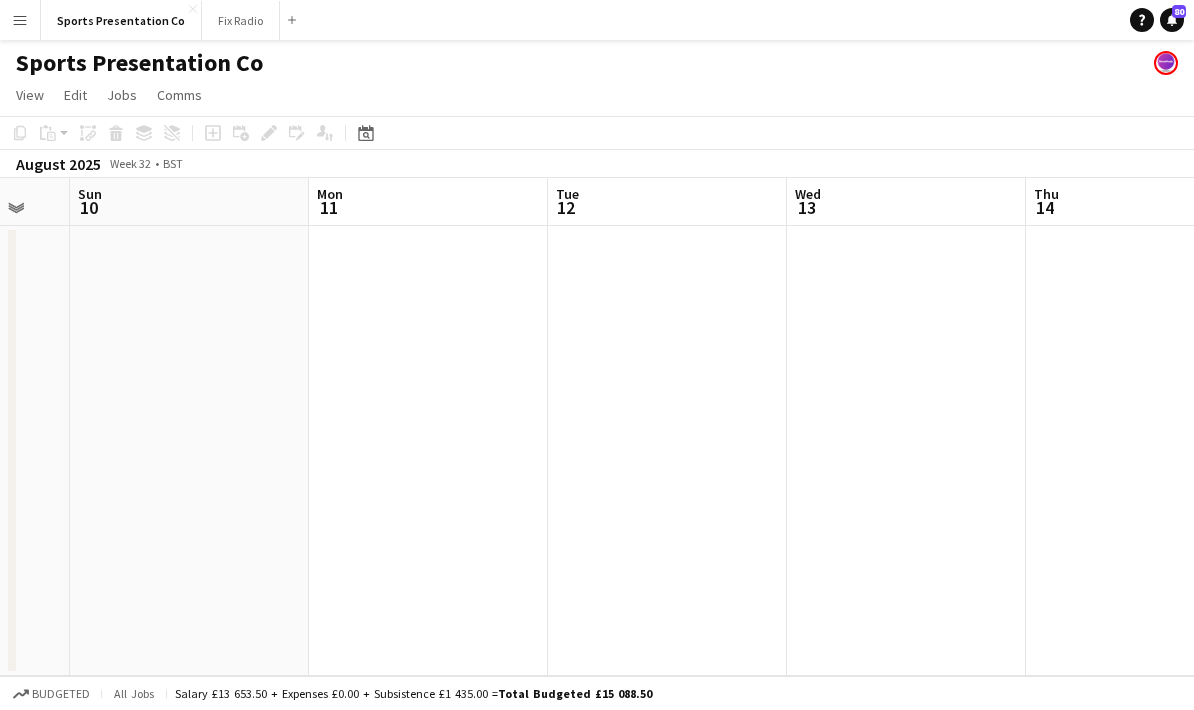 drag, startPoint x: 660, startPoint y: 512, endPoint x: 335, endPoint y: 491, distance: 325.67776 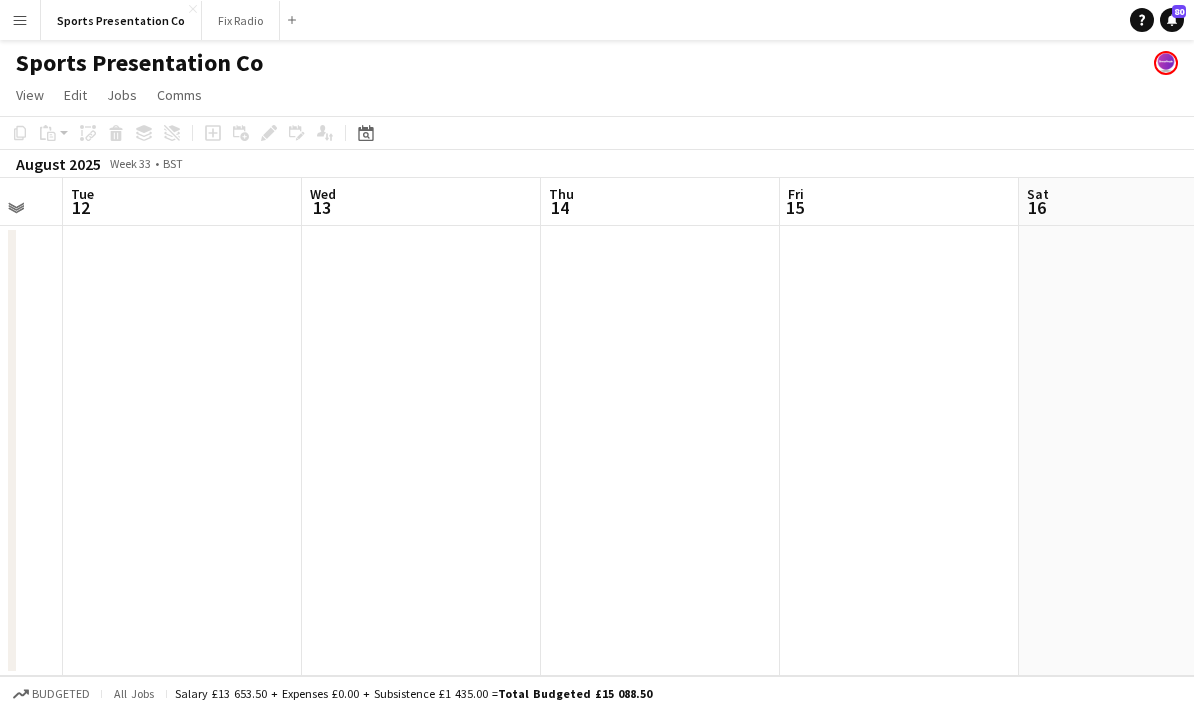 drag, startPoint x: 568, startPoint y: 461, endPoint x: 384, endPoint y: 437, distance: 185.55861 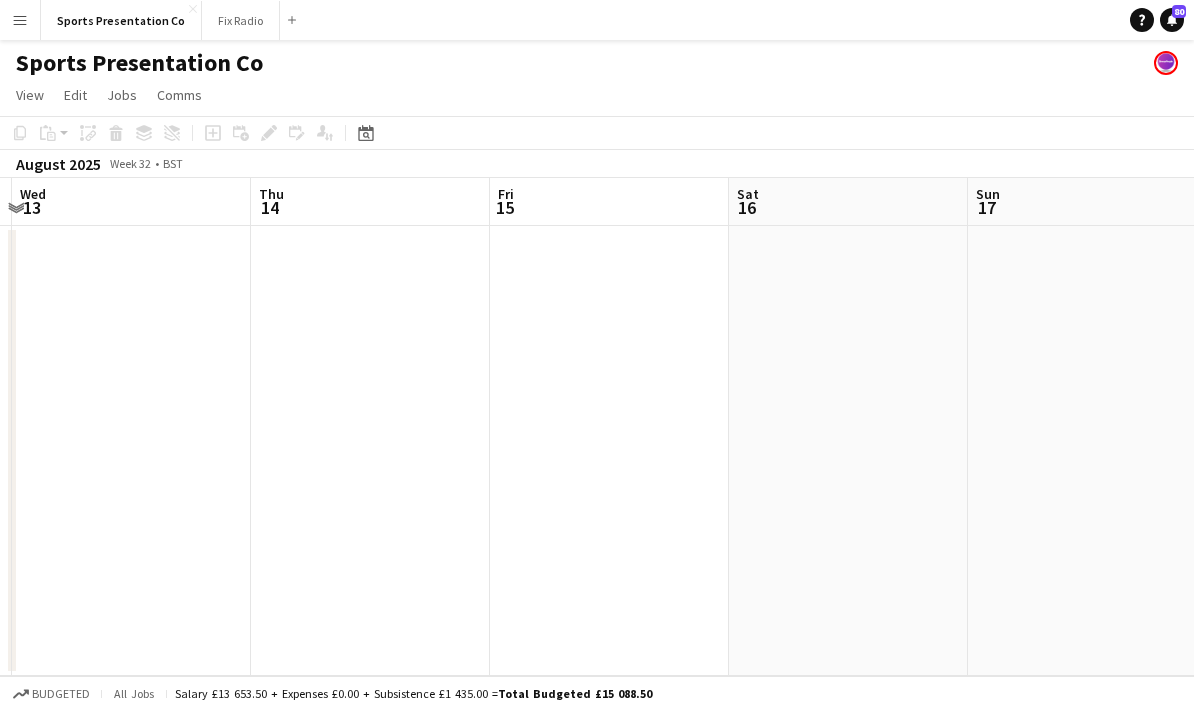 click on "Sun   10   Mon   11   Tue   12   Wed   13   Thu   14   Fri   15   Sat   16   Sun   17   Mon   18   Tue   19" at bounding box center (597, 427) 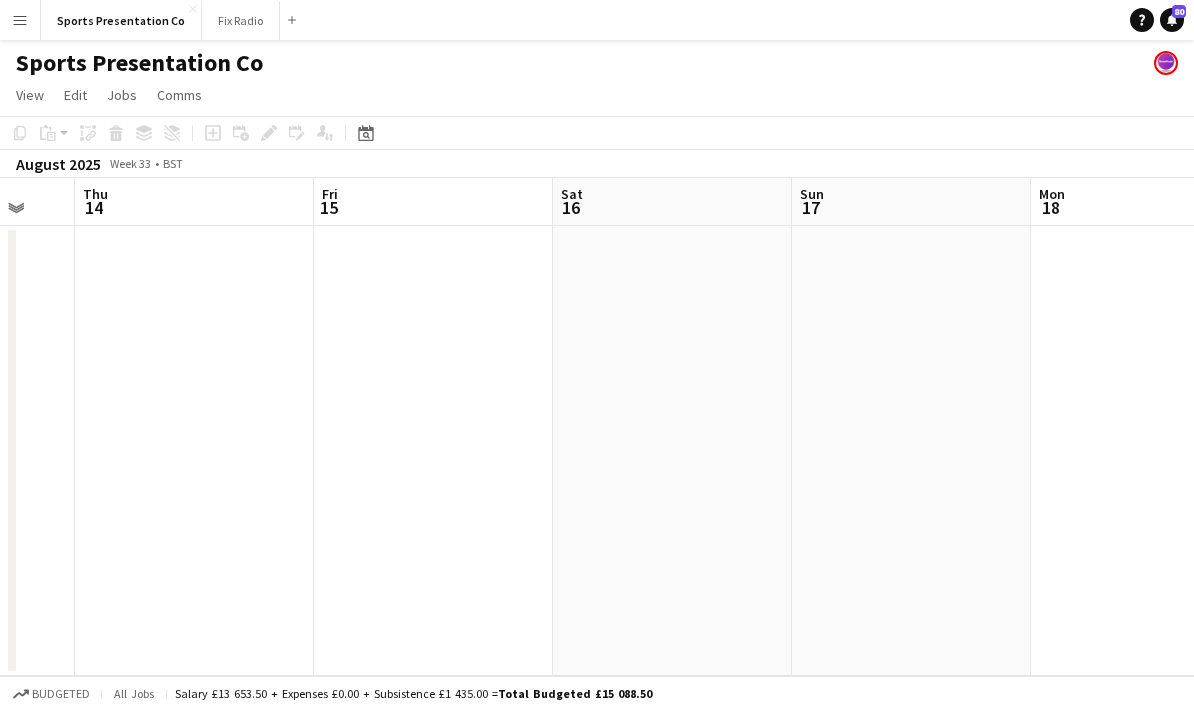 drag, startPoint x: 633, startPoint y: 443, endPoint x: 399, endPoint y: 432, distance: 234.2584 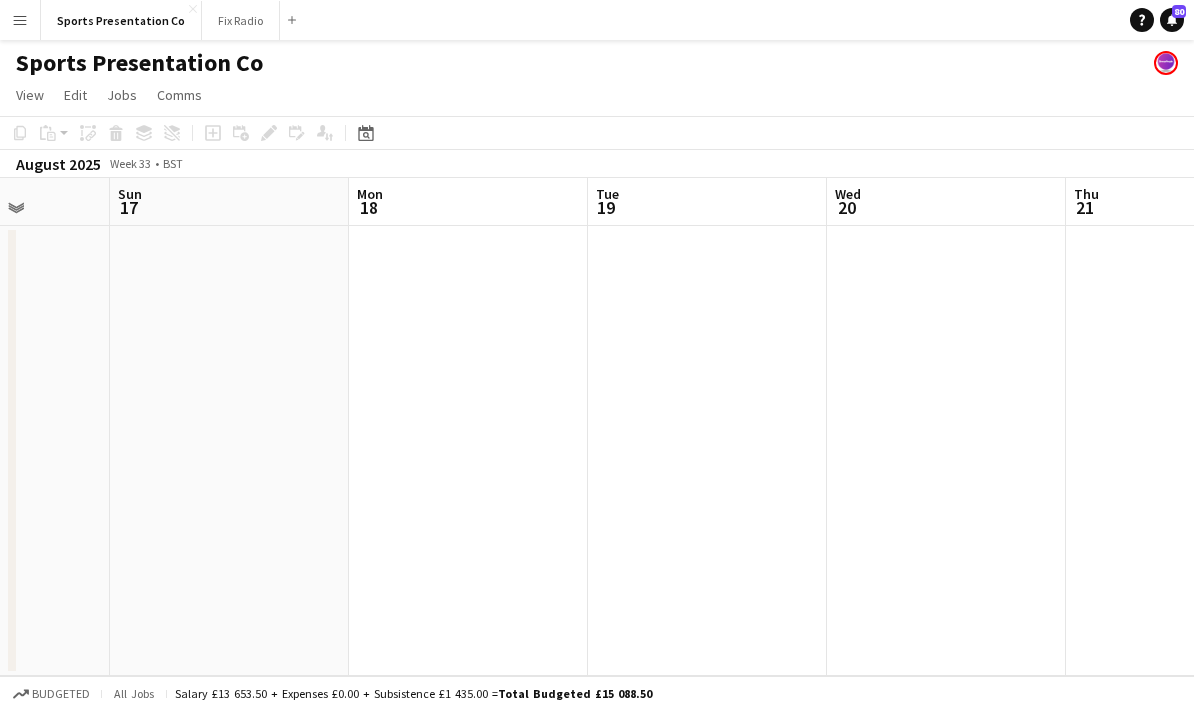 drag, startPoint x: 525, startPoint y: 428, endPoint x: 465, endPoint y: 424, distance: 60.133186 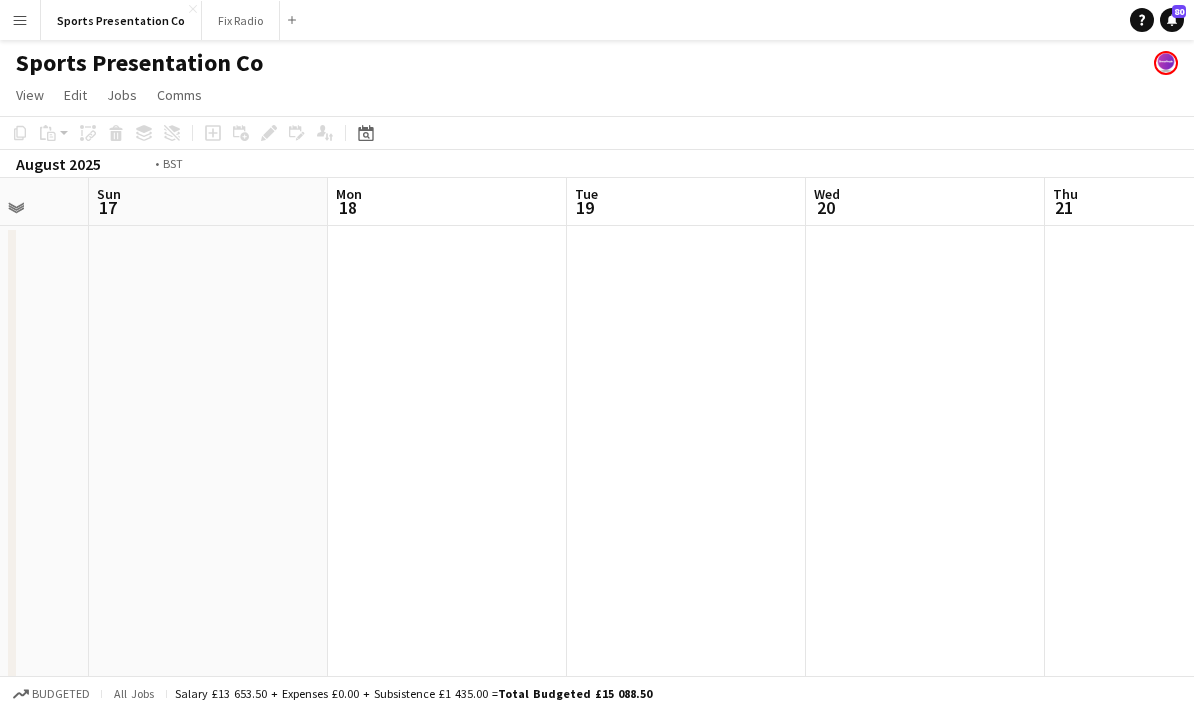 drag, startPoint x: 430, startPoint y: 416, endPoint x: 260, endPoint y: 417, distance: 170.00294 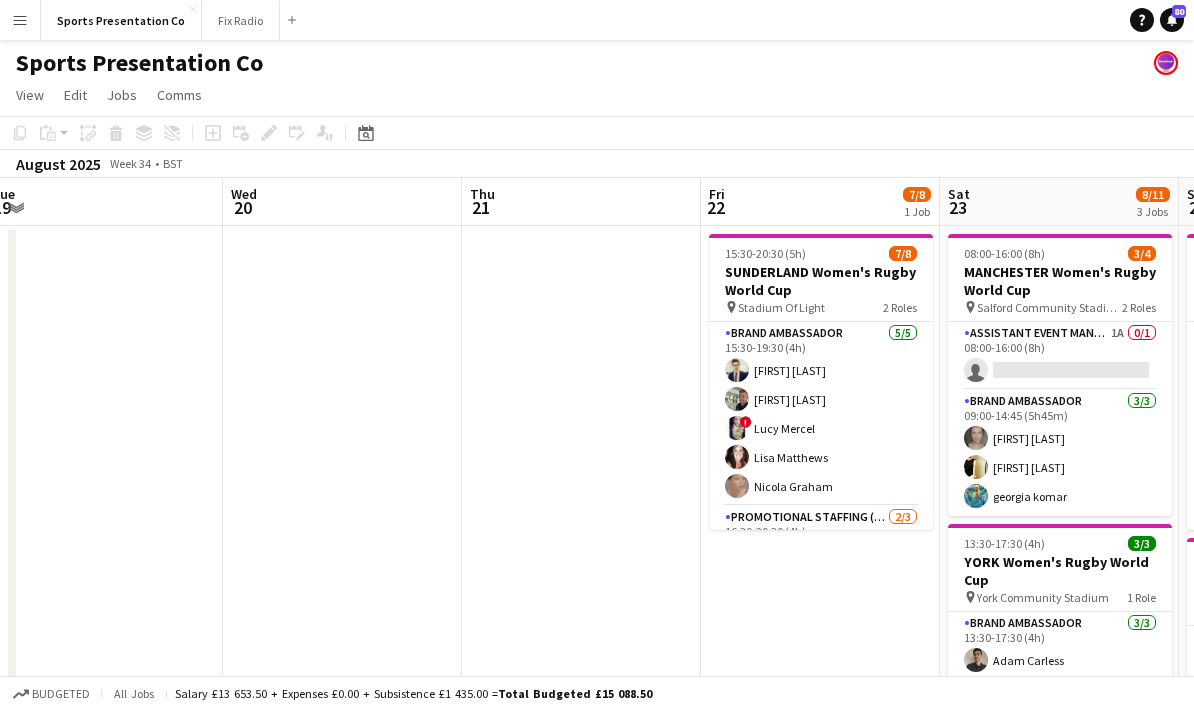 drag, startPoint x: 599, startPoint y: 418, endPoint x: 461, endPoint y: 414, distance: 138.05795 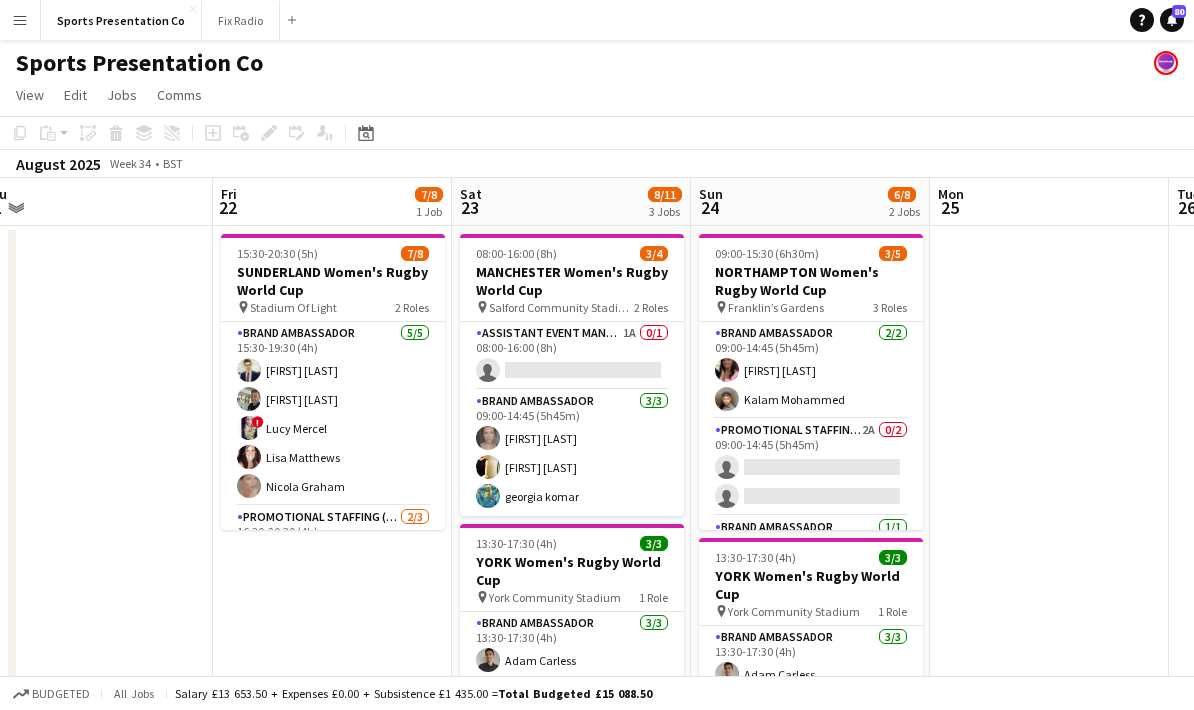 drag, startPoint x: 706, startPoint y: 603, endPoint x: 427, endPoint y: 572, distance: 280.71695 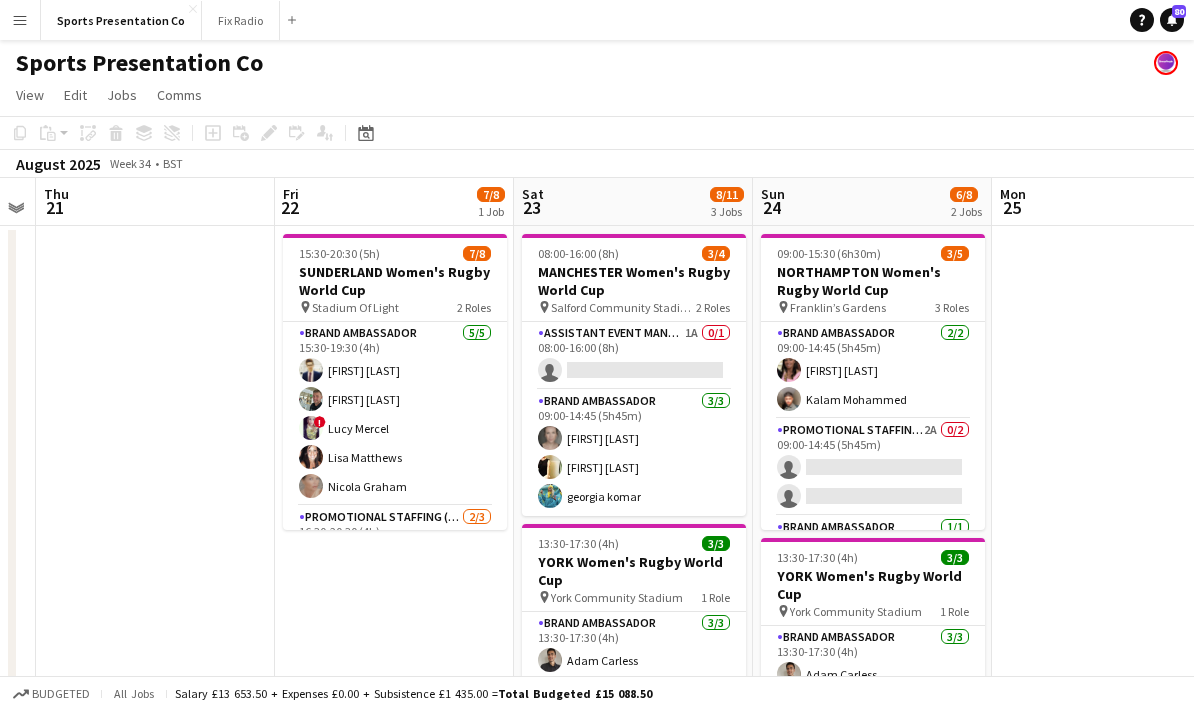 scroll, scrollTop: 0, scrollLeft: 711, axis: horizontal 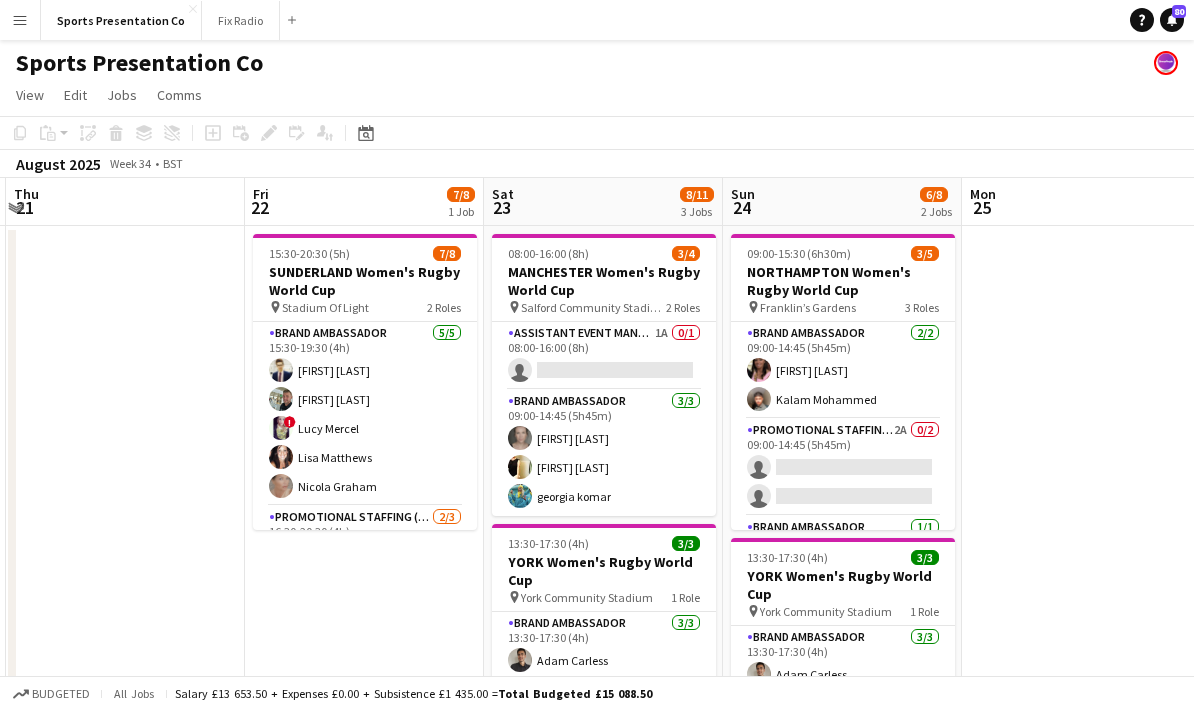 drag, startPoint x: 479, startPoint y: 587, endPoint x: 345, endPoint y: 587, distance: 134 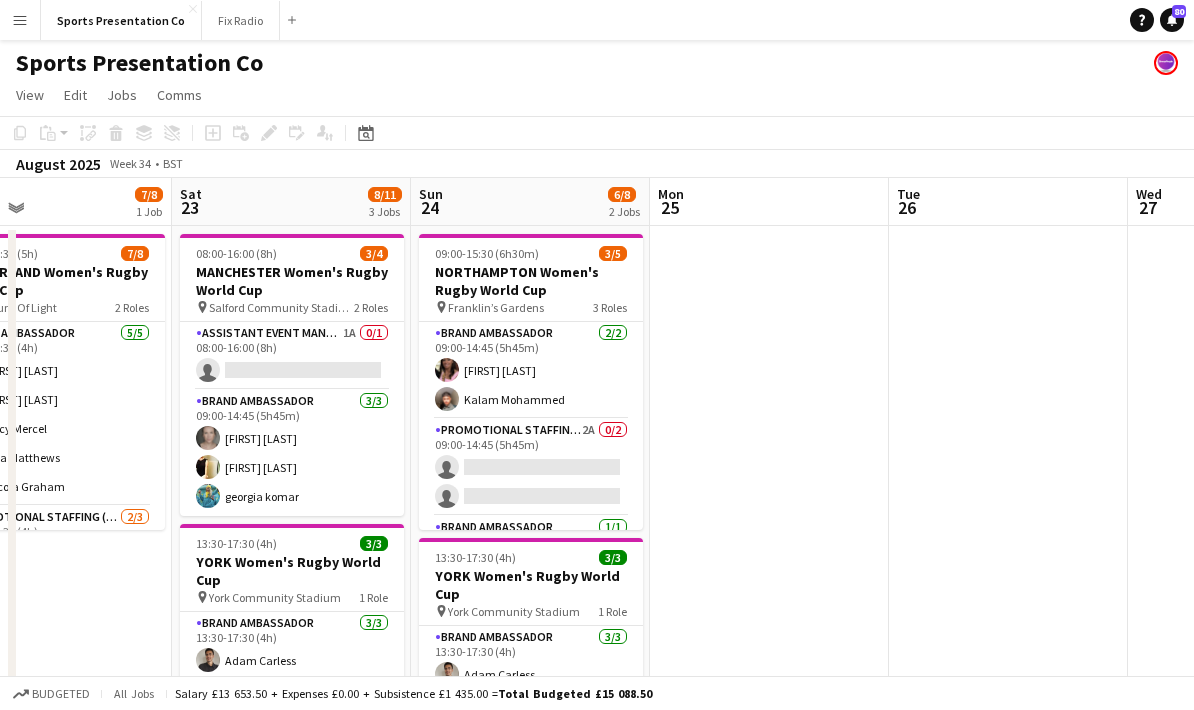 scroll, scrollTop: 0, scrollLeft: 600, axis: horizontal 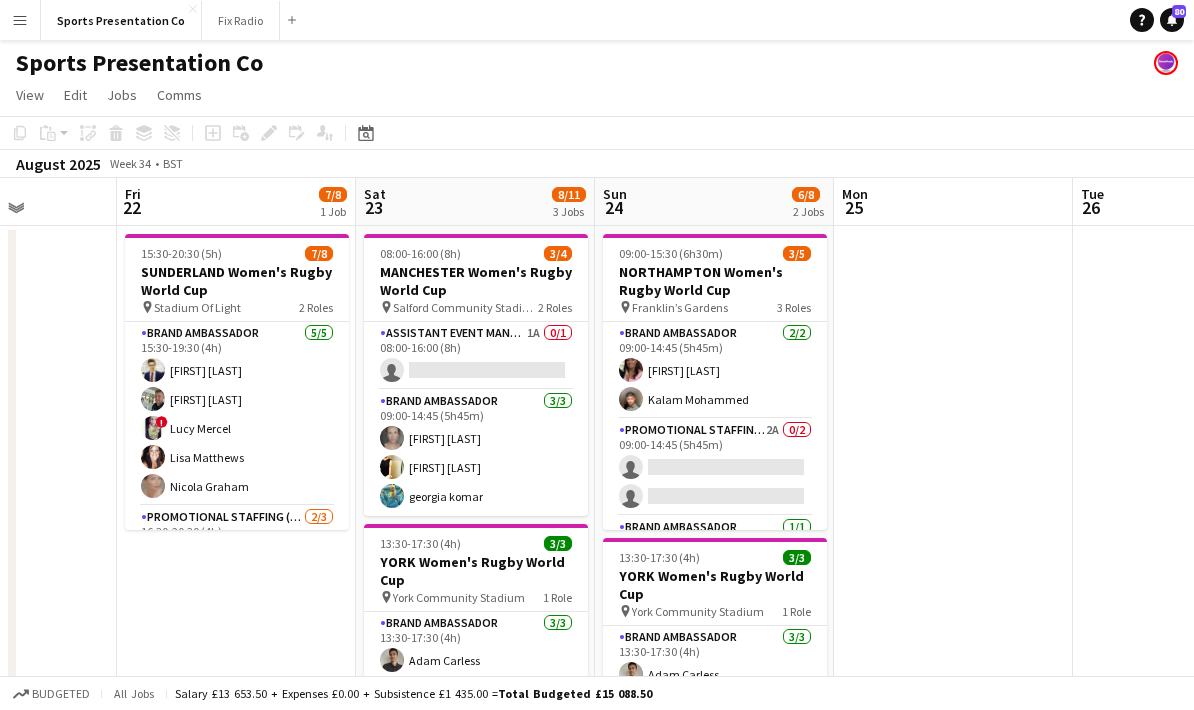 drag, startPoint x: 1055, startPoint y: 559, endPoint x: 927, endPoint y: 553, distance: 128.14055 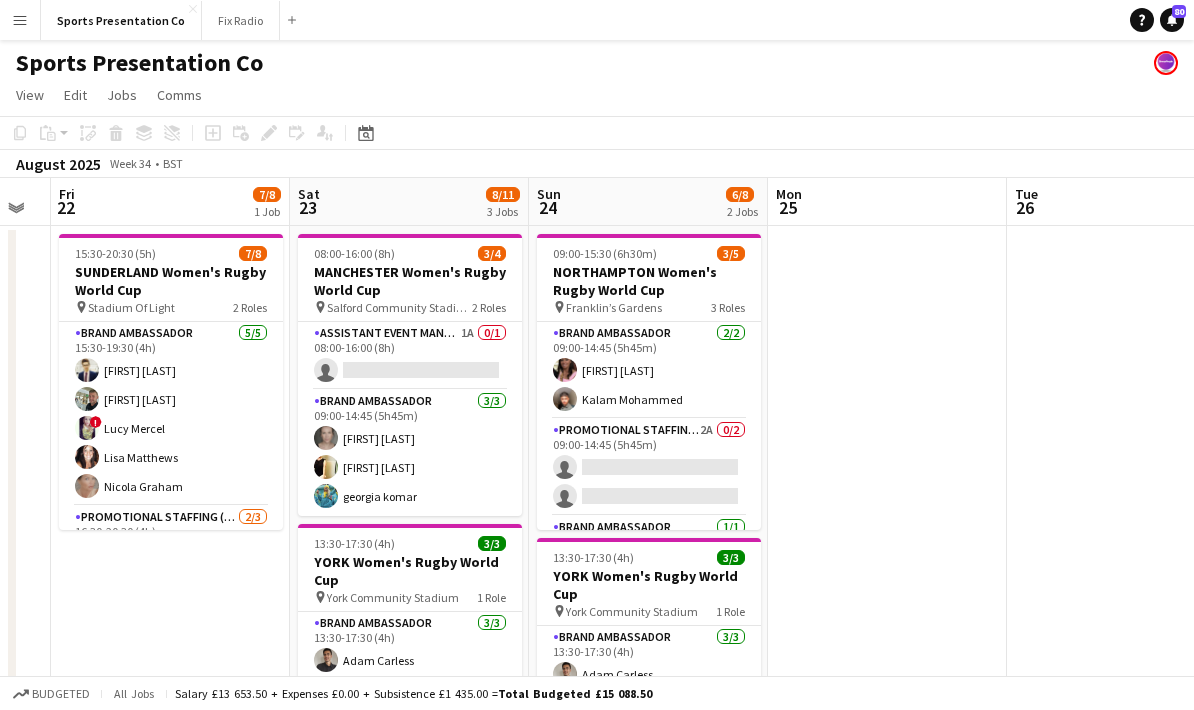 drag, startPoint x: 1038, startPoint y: 535, endPoint x: 745, endPoint y: 547, distance: 293.24564 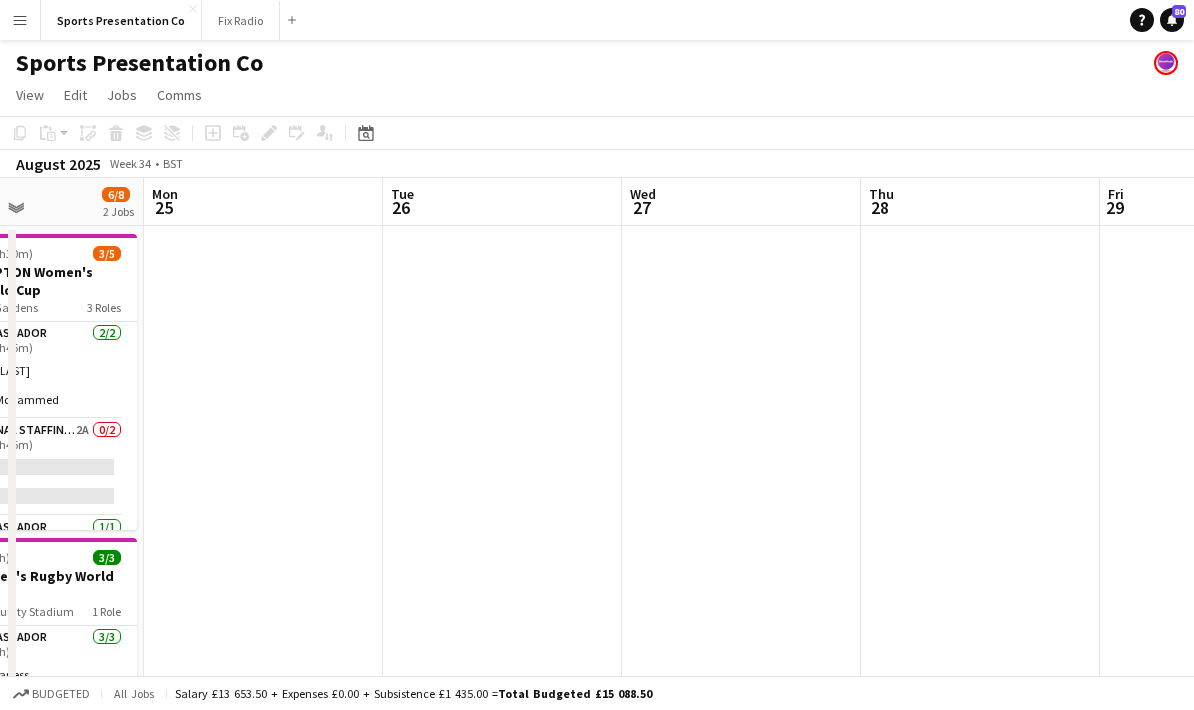 drag, startPoint x: 879, startPoint y: 538, endPoint x: 869, endPoint y: 561, distance: 25.079872 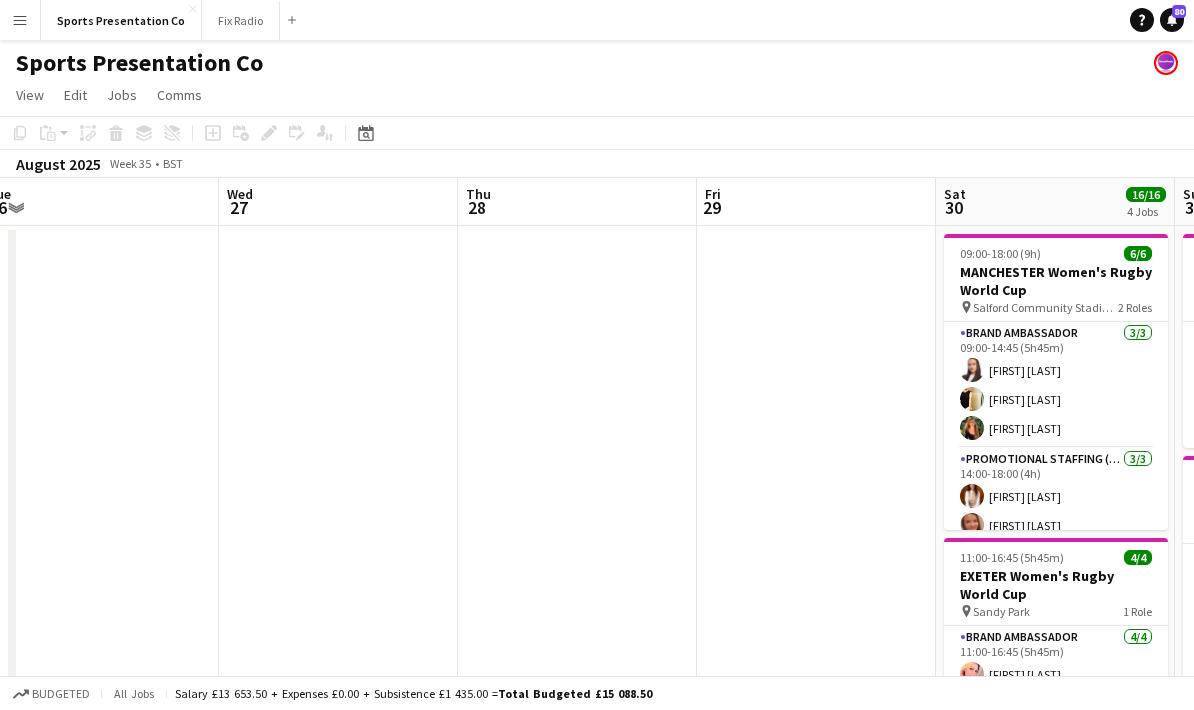 drag, startPoint x: 920, startPoint y: 567, endPoint x: 561, endPoint y: 551, distance: 359.35638 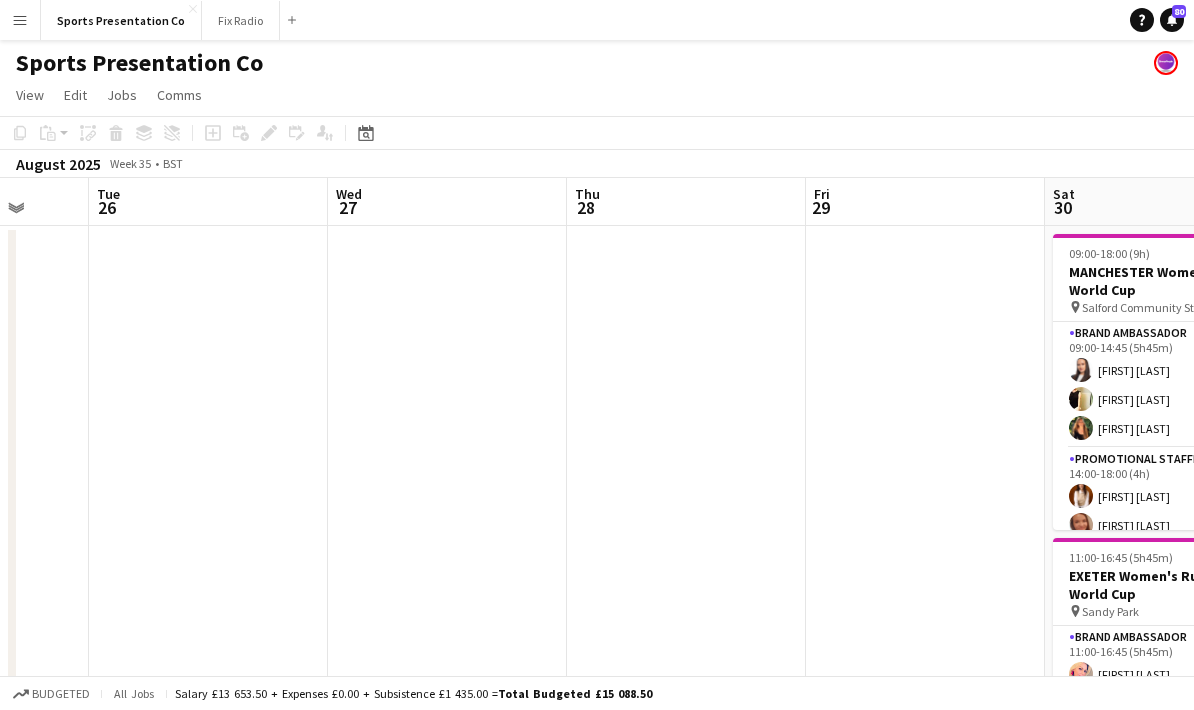 drag, startPoint x: 802, startPoint y: 535, endPoint x: 459, endPoint y: 541, distance: 343.05246 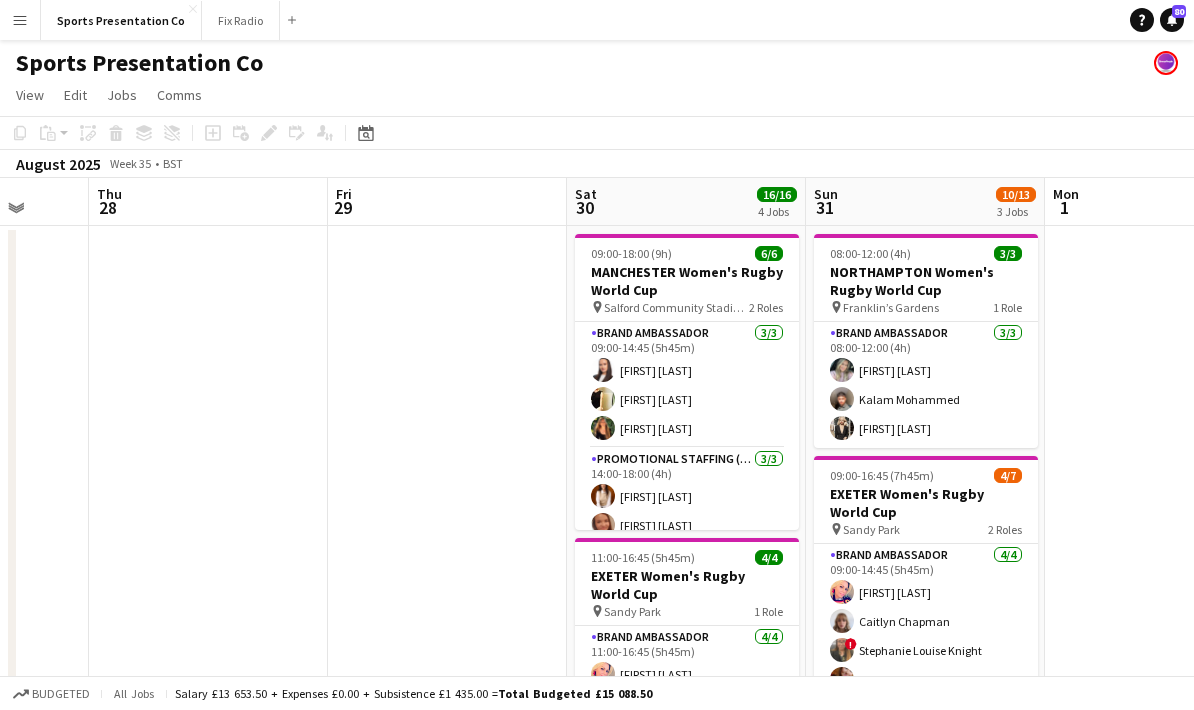 scroll, scrollTop: 0, scrollLeft: 630, axis: horizontal 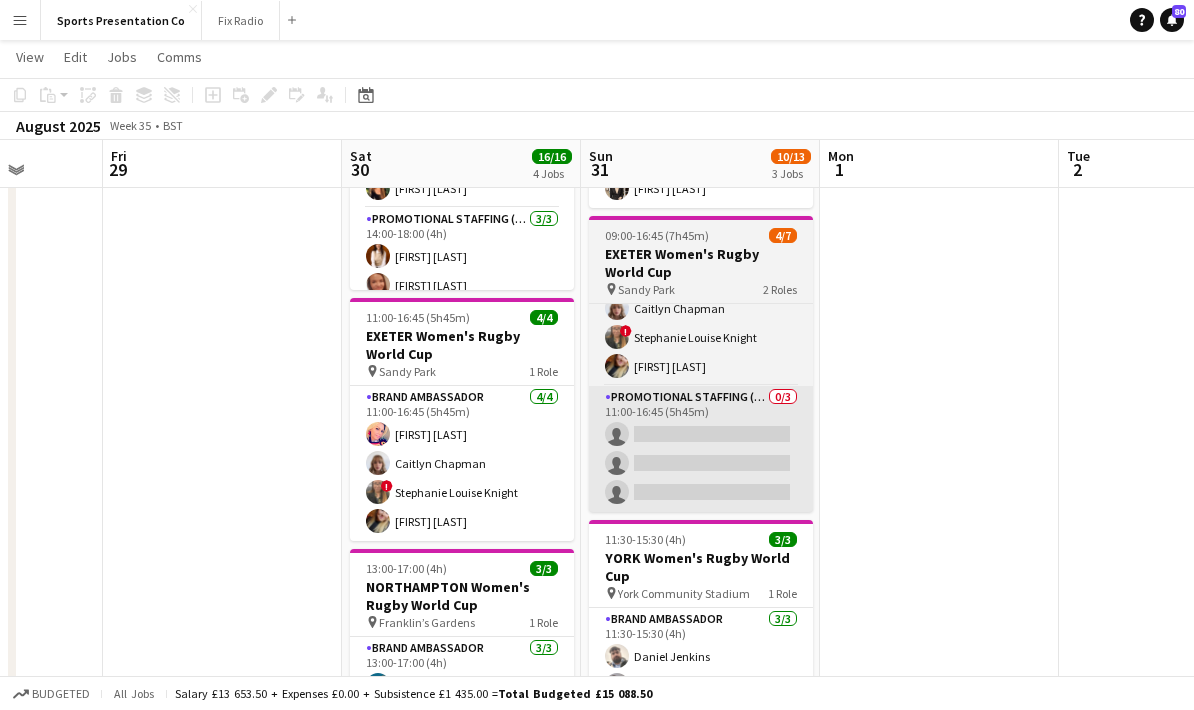 click on "Promotional Staffing (Brand Ambassadors)   0/3   11:00-16:45 (5h45m)
single-neutral-actions
single-neutral-actions
single-neutral-actions" at bounding box center [701, 449] 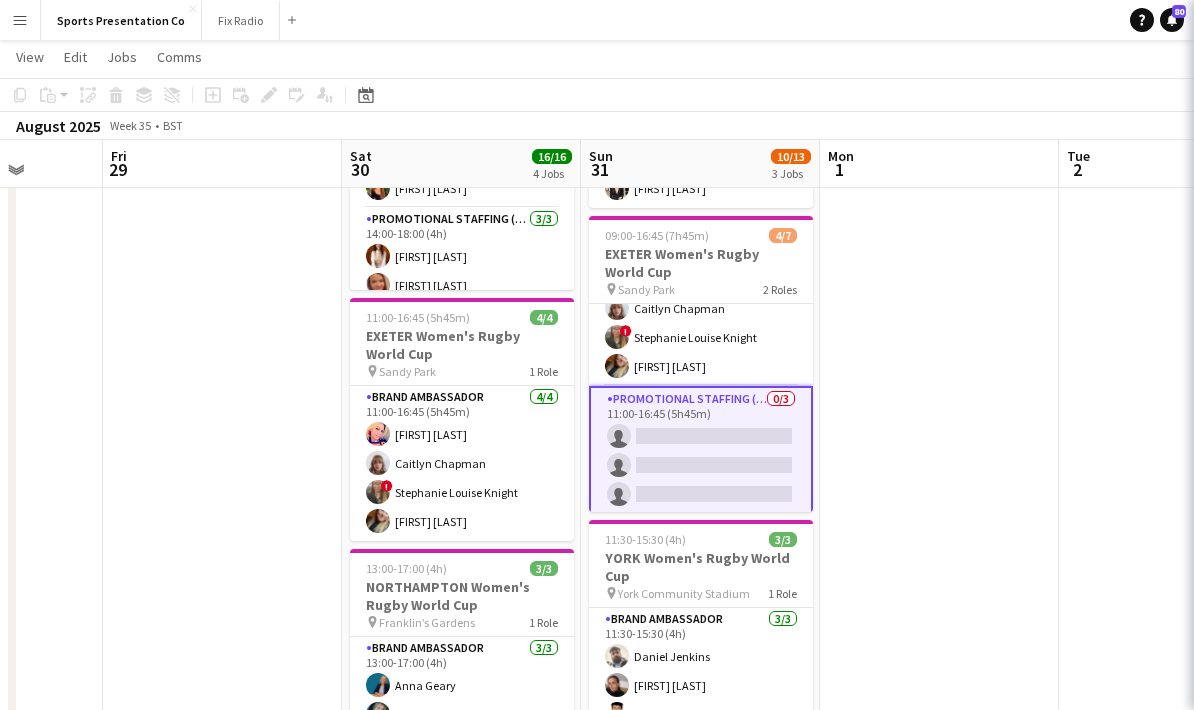 scroll, scrollTop: 0, scrollLeft: 615, axis: horizontal 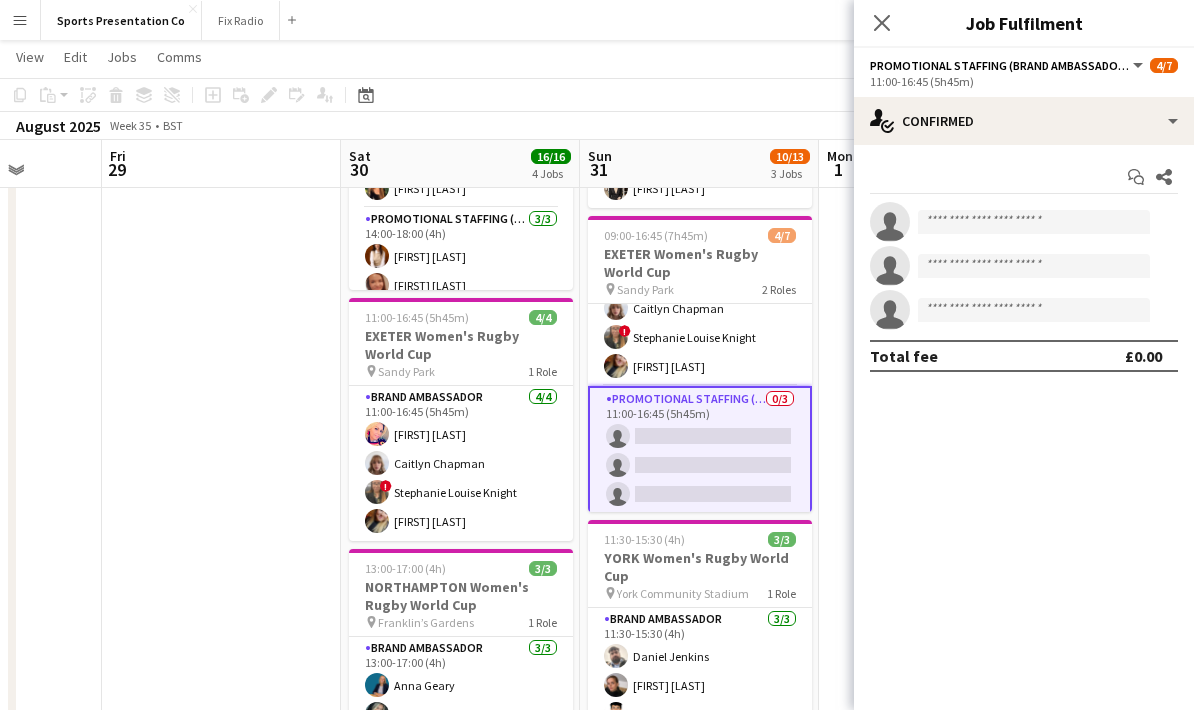 click at bounding box center (221, 508) 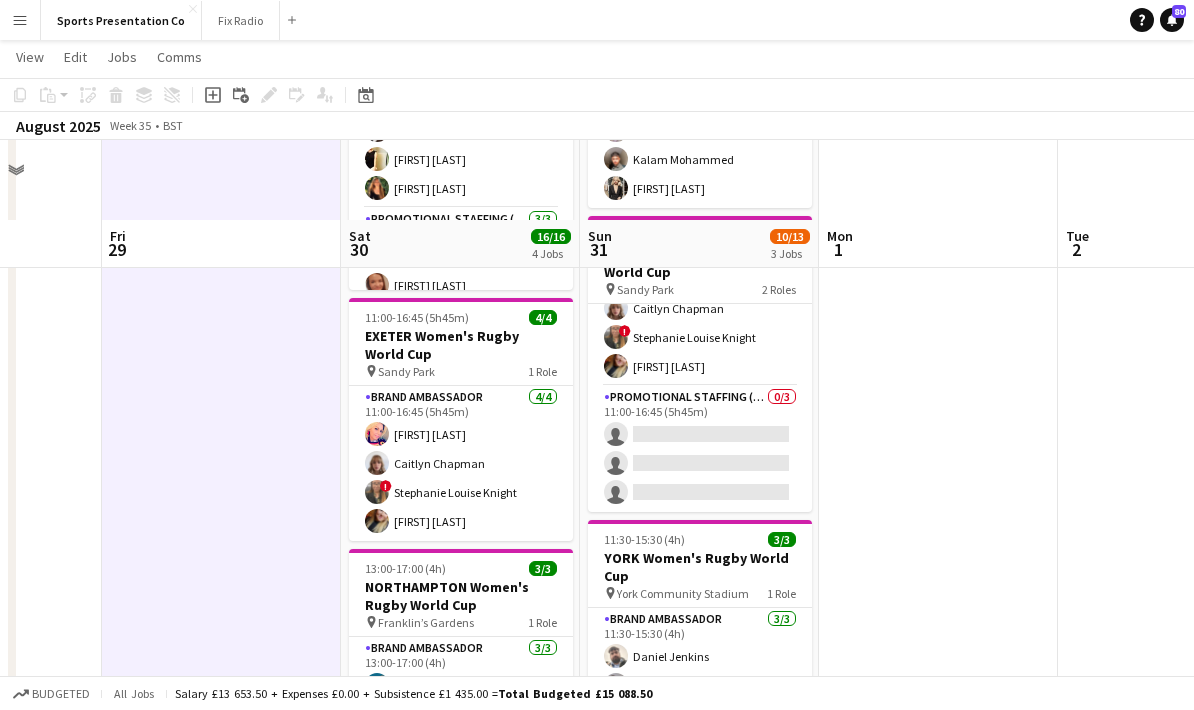 scroll, scrollTop: 318, scrollLeft: 0, axis: vertical 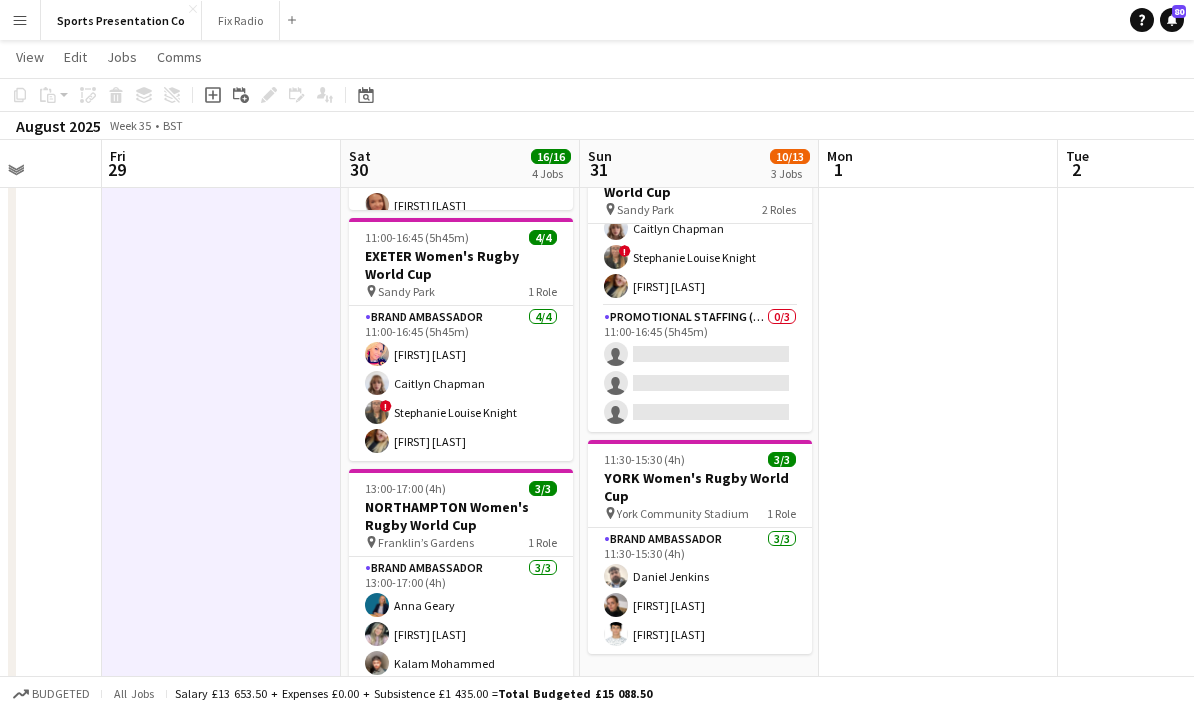 click on "Menu" at bounding box center [20, 20] 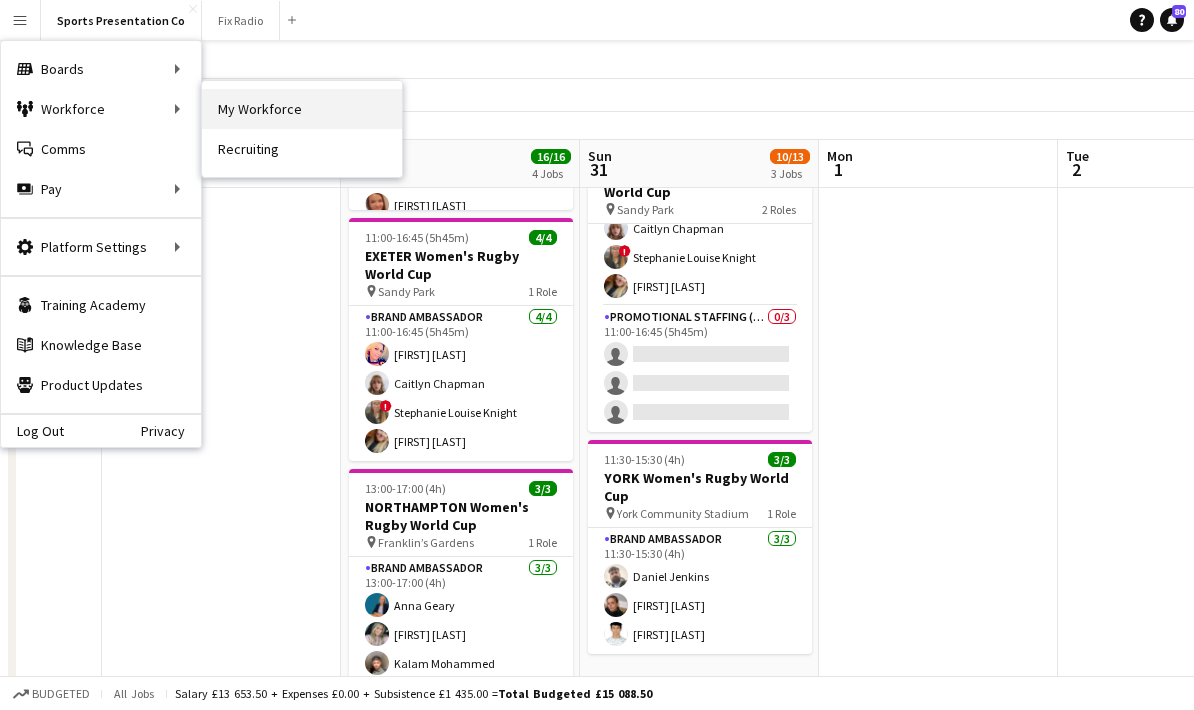 click on "My Workforce" at bounding box center (302, 109) 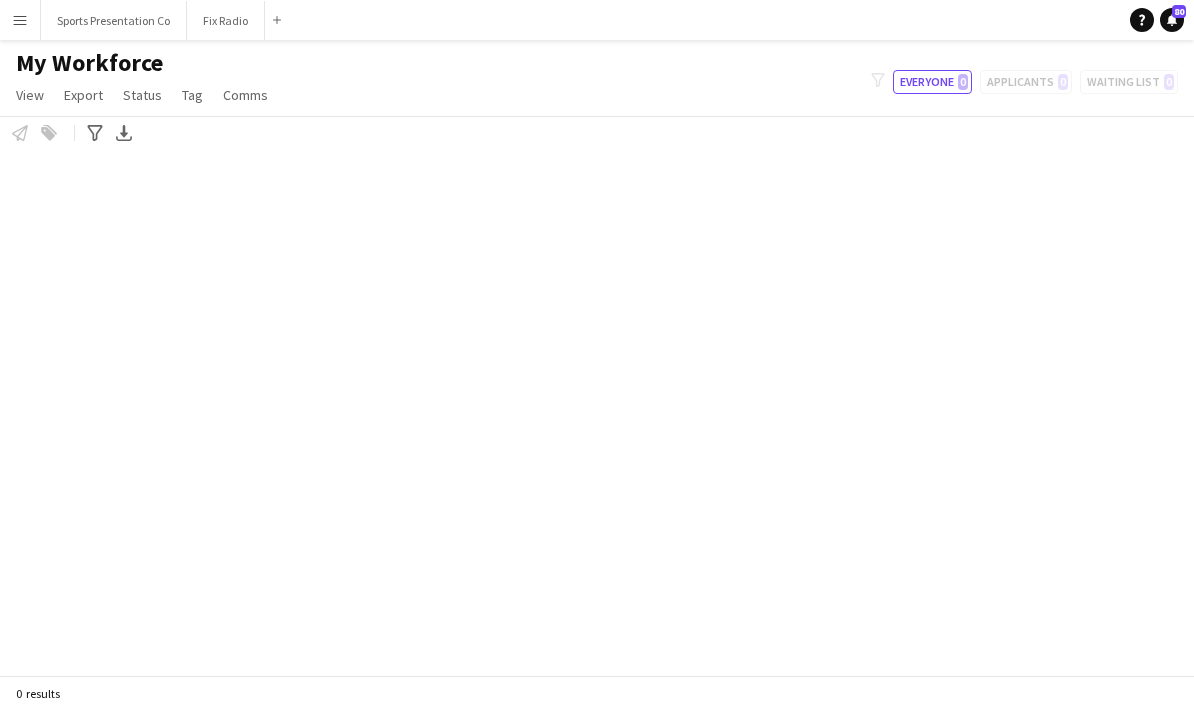scroll, scrollTop: 80, scrollLeft: 0, axis: vertical 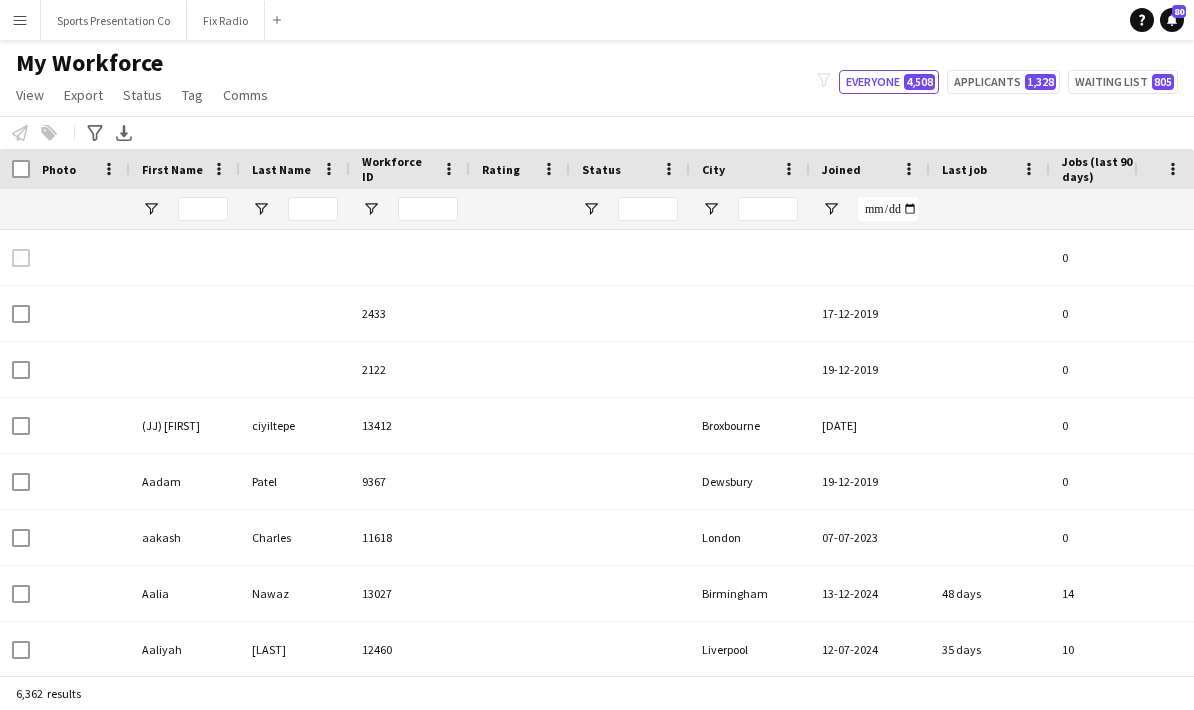 type on "****" 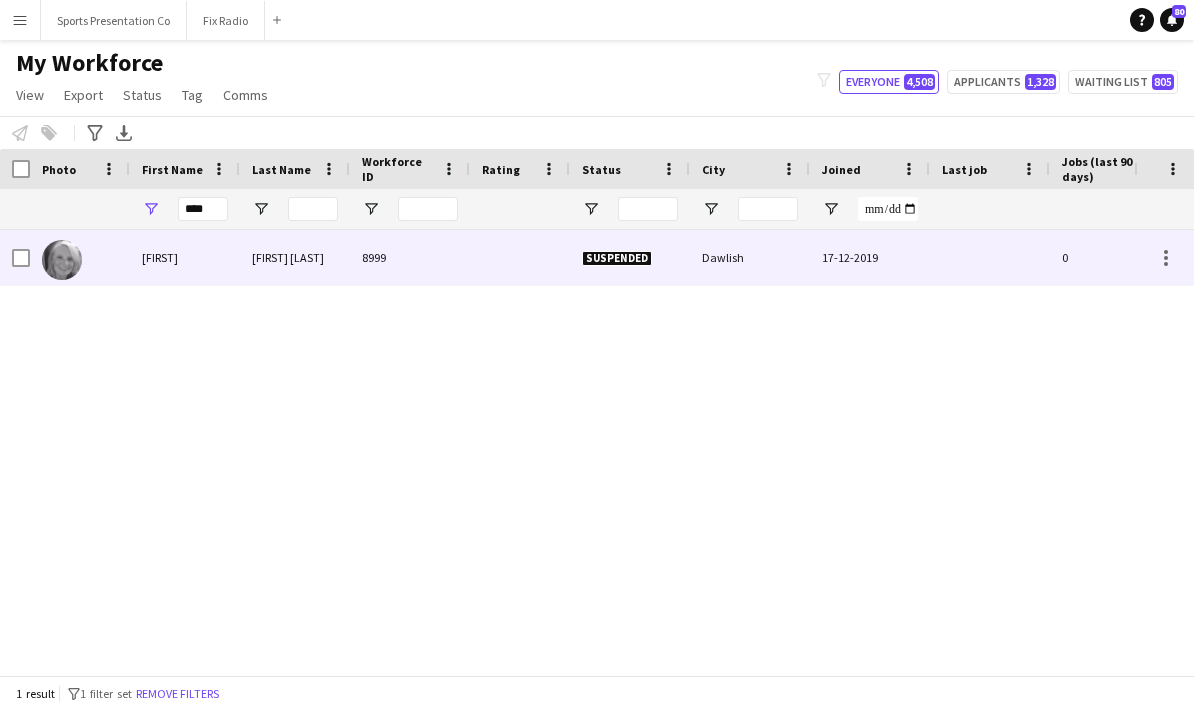 click on "8999" at bounding box center (410, 257) 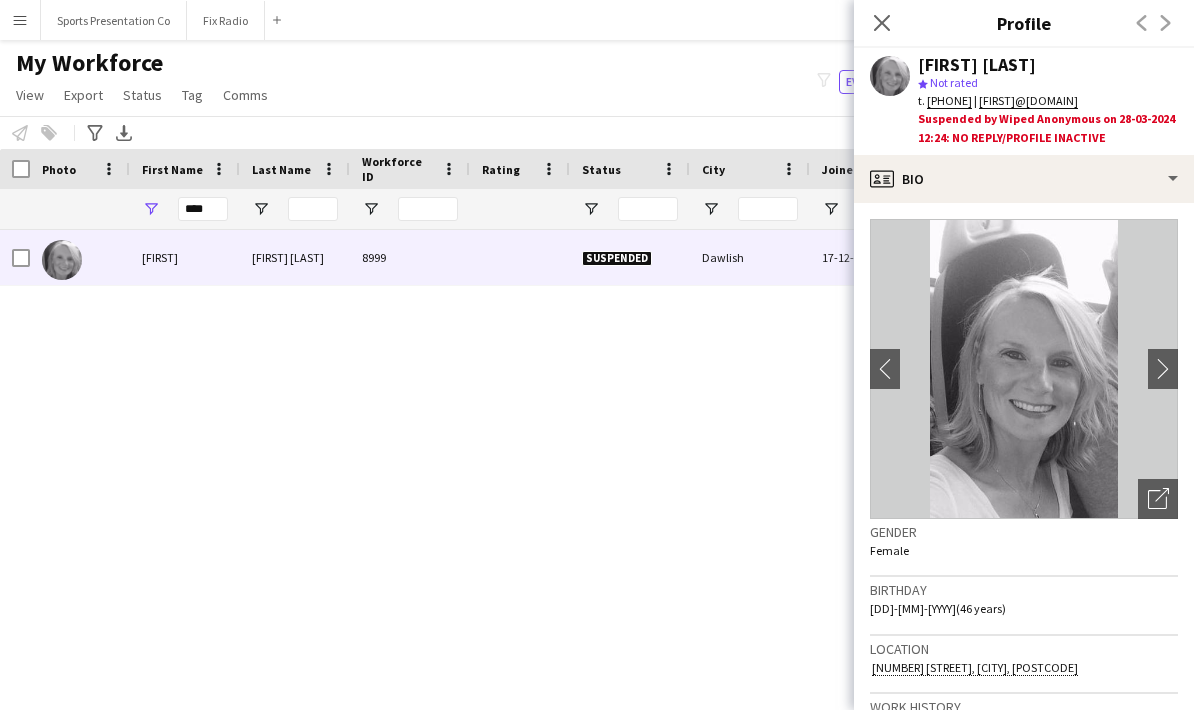 scroll, scrollTop: 71, scrollLeft: 0, axis: vertical 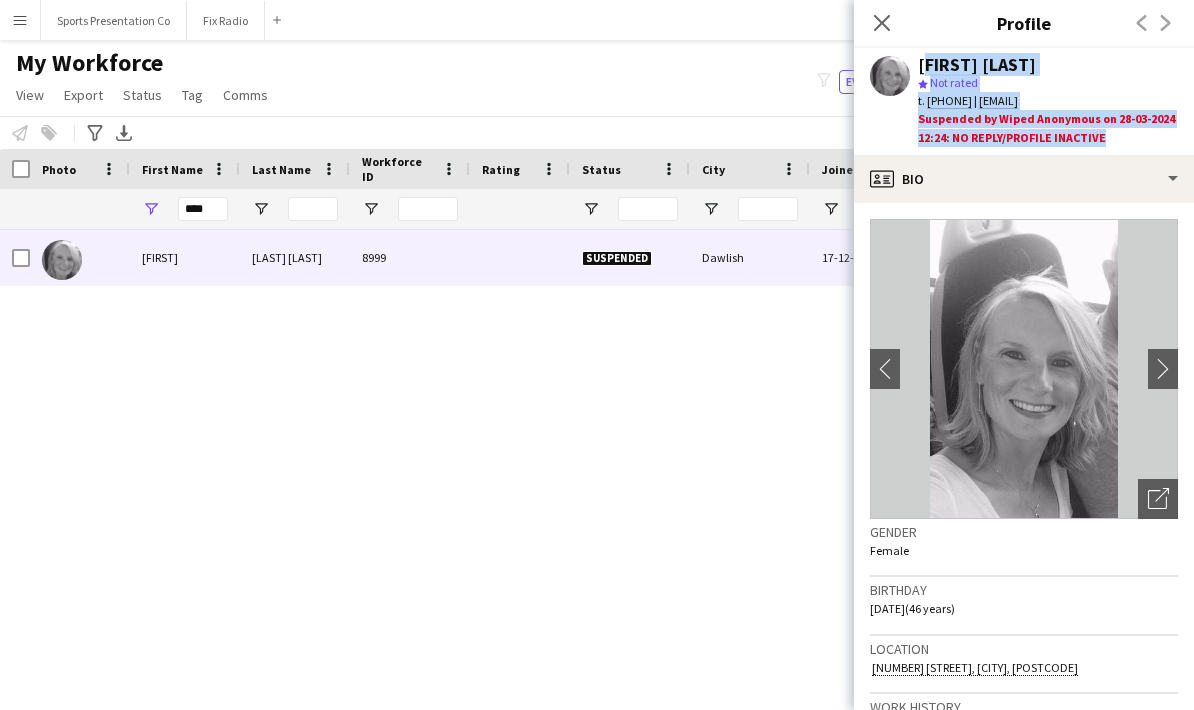 drag, startPoint x: 1129, startPoint y: 141, endPoint x: 917, endPoint y: 65, distance: 225.21101 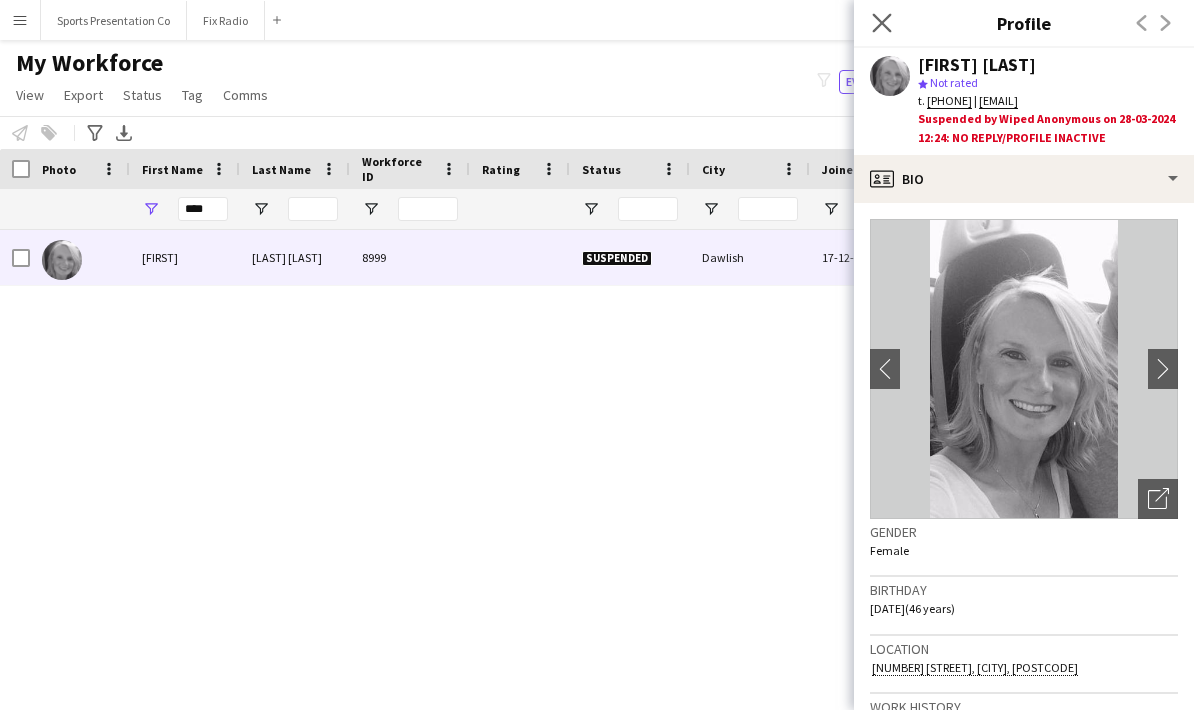 click on "Close pop-in" 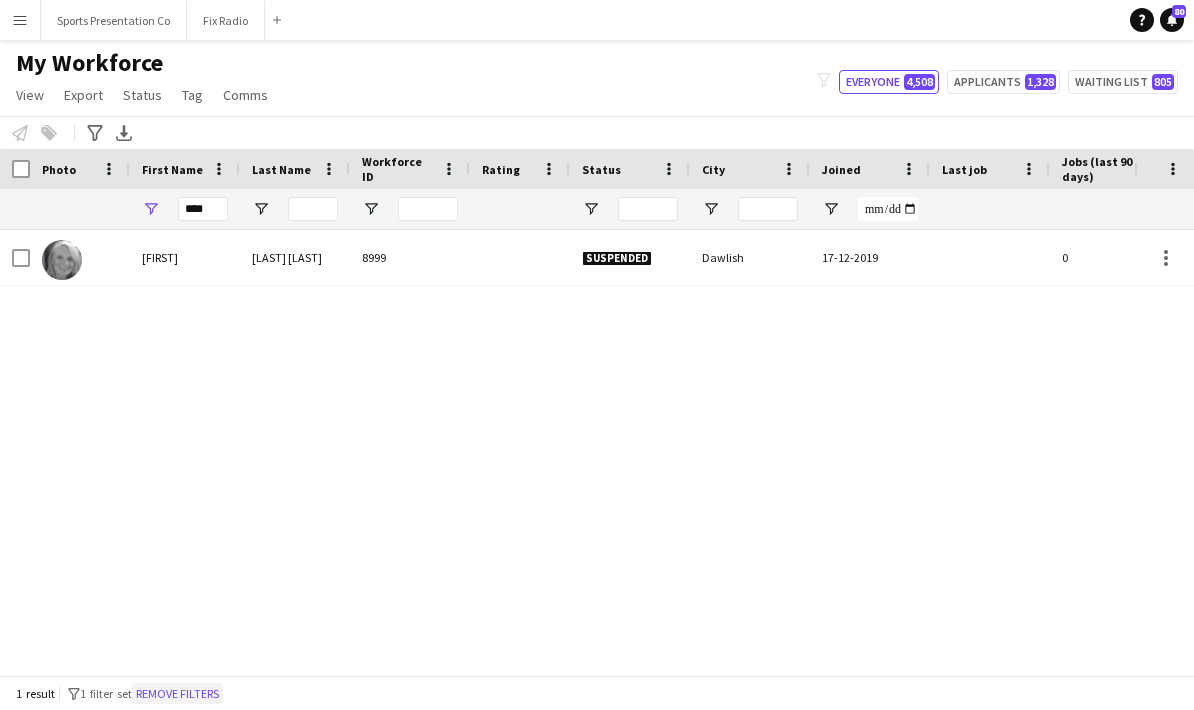 click on "Remove filters" 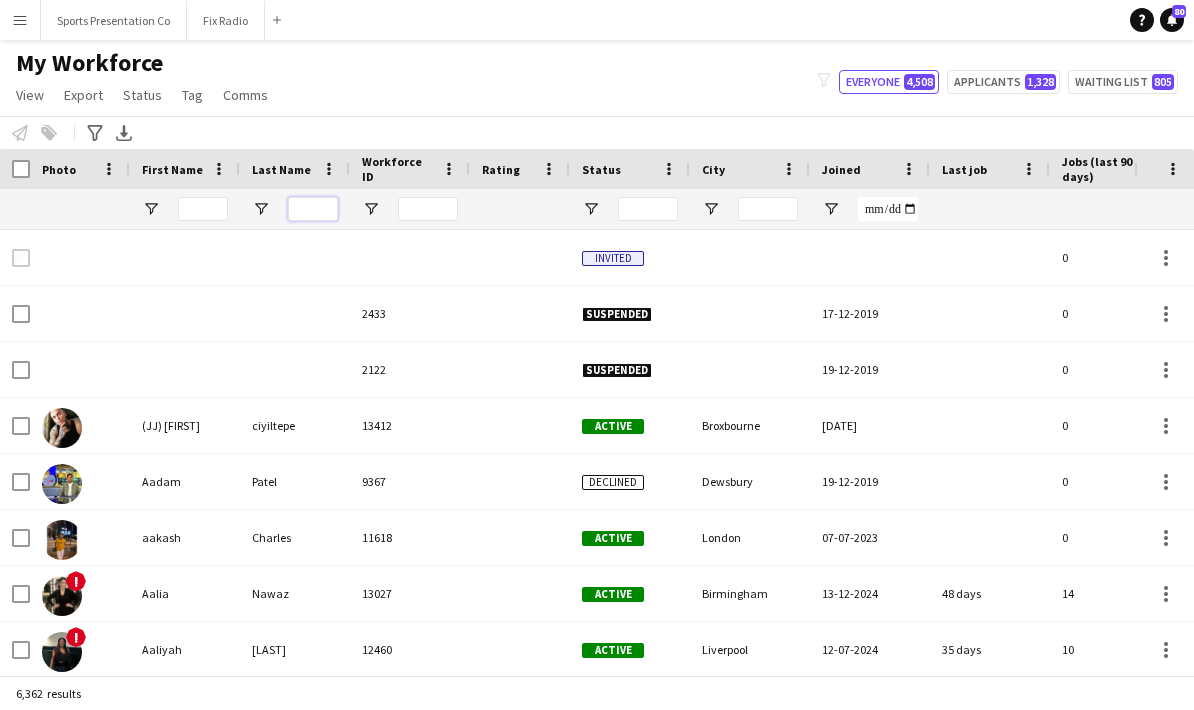click at bounding box center (313, 209) 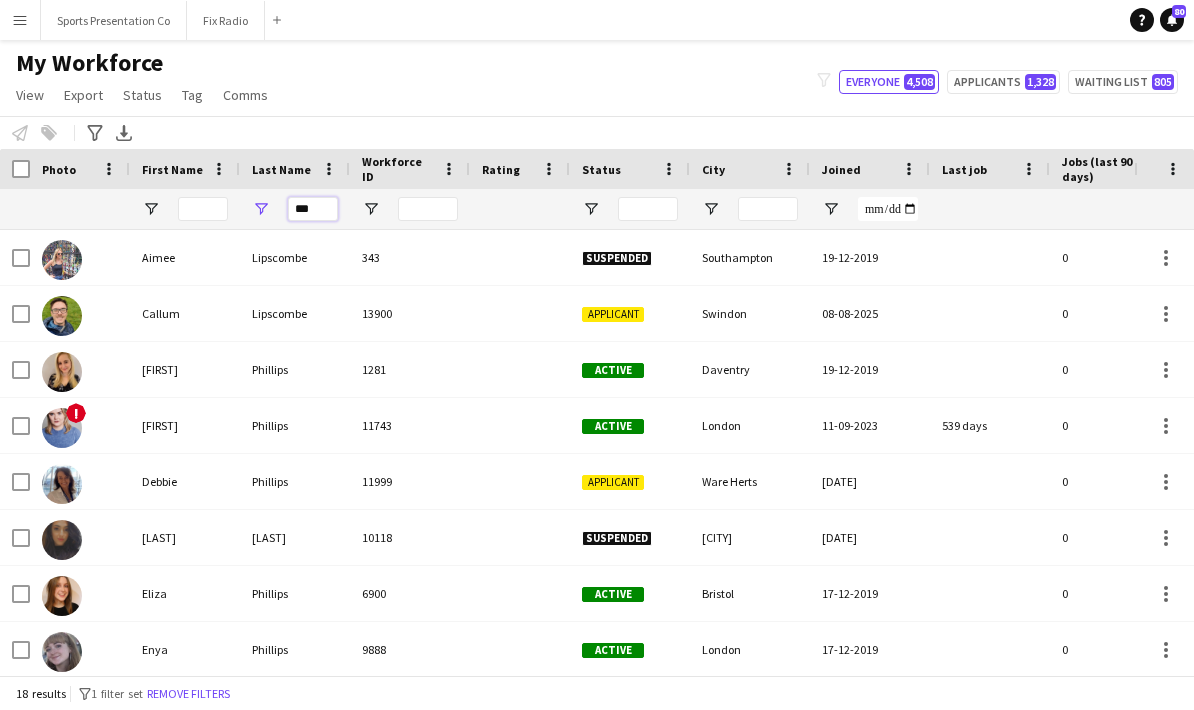 type on "***" 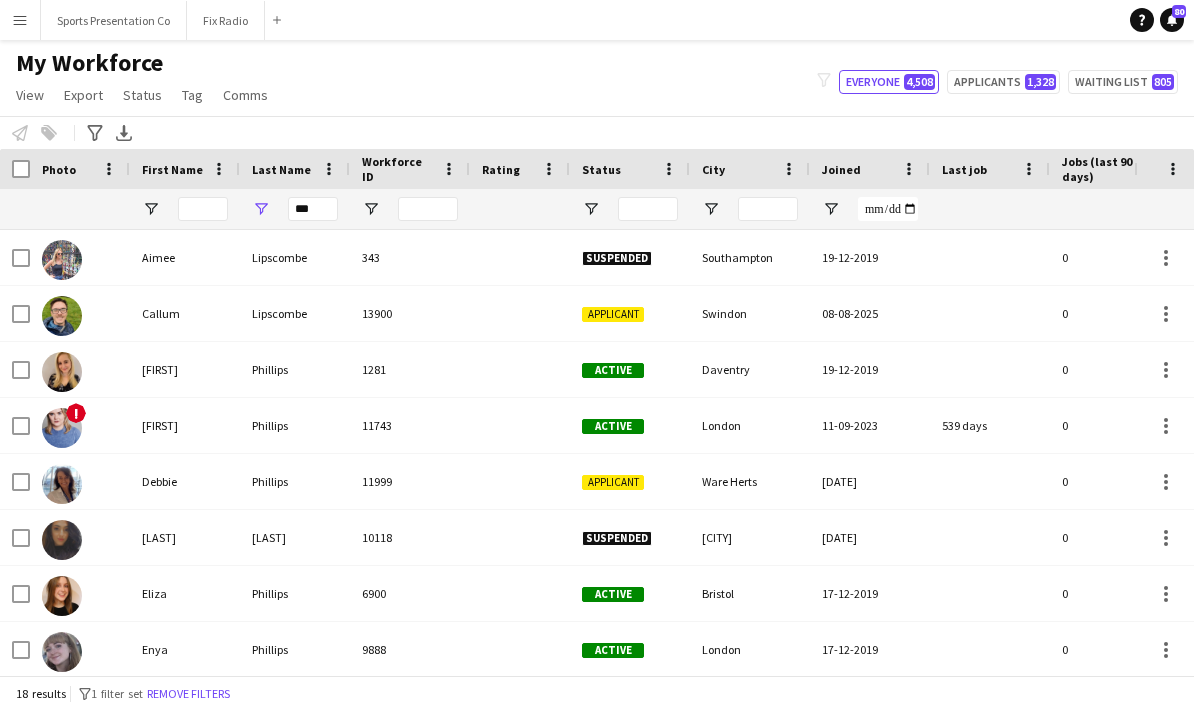 scroll, scrollTop: 23, scrollLeft: 0, axis: vertical 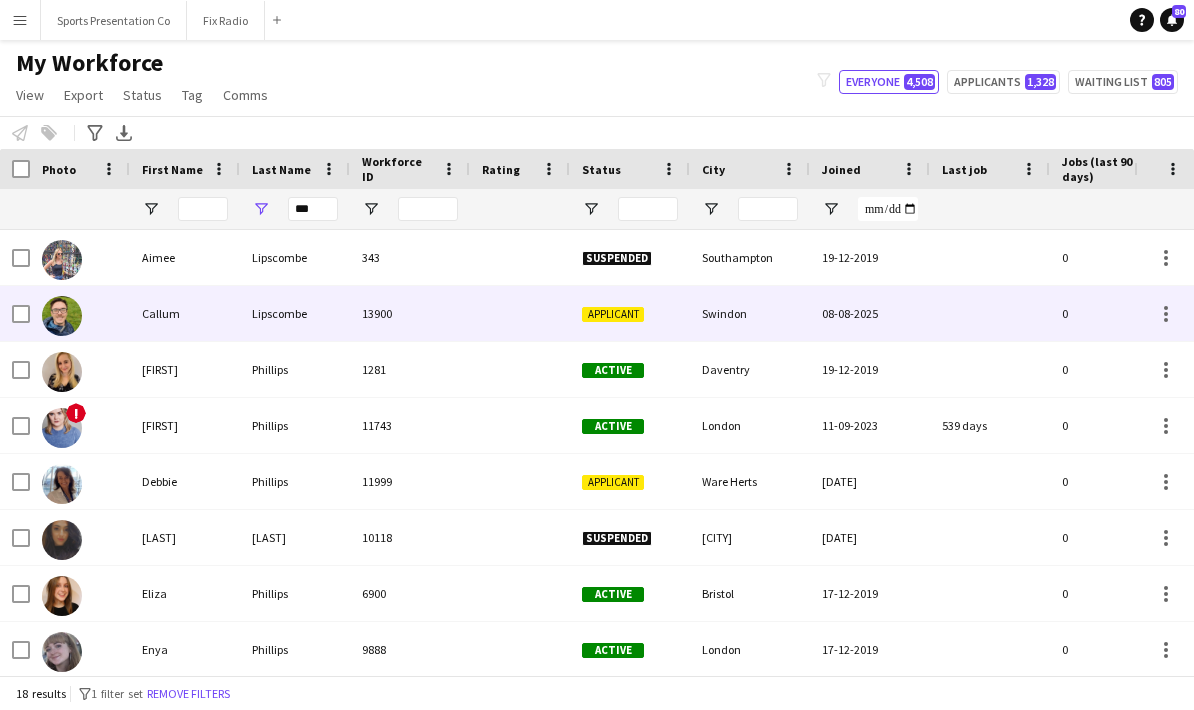 click on "Lipscombe" at bounding box center (295, 313) 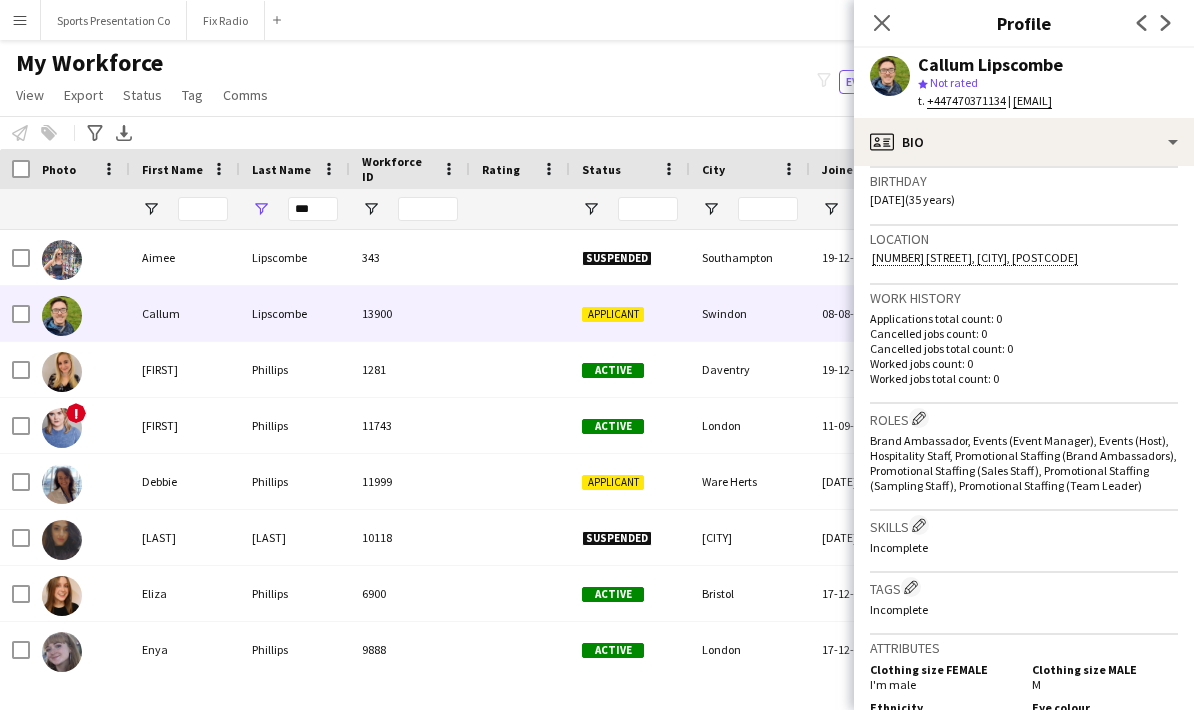 scroll 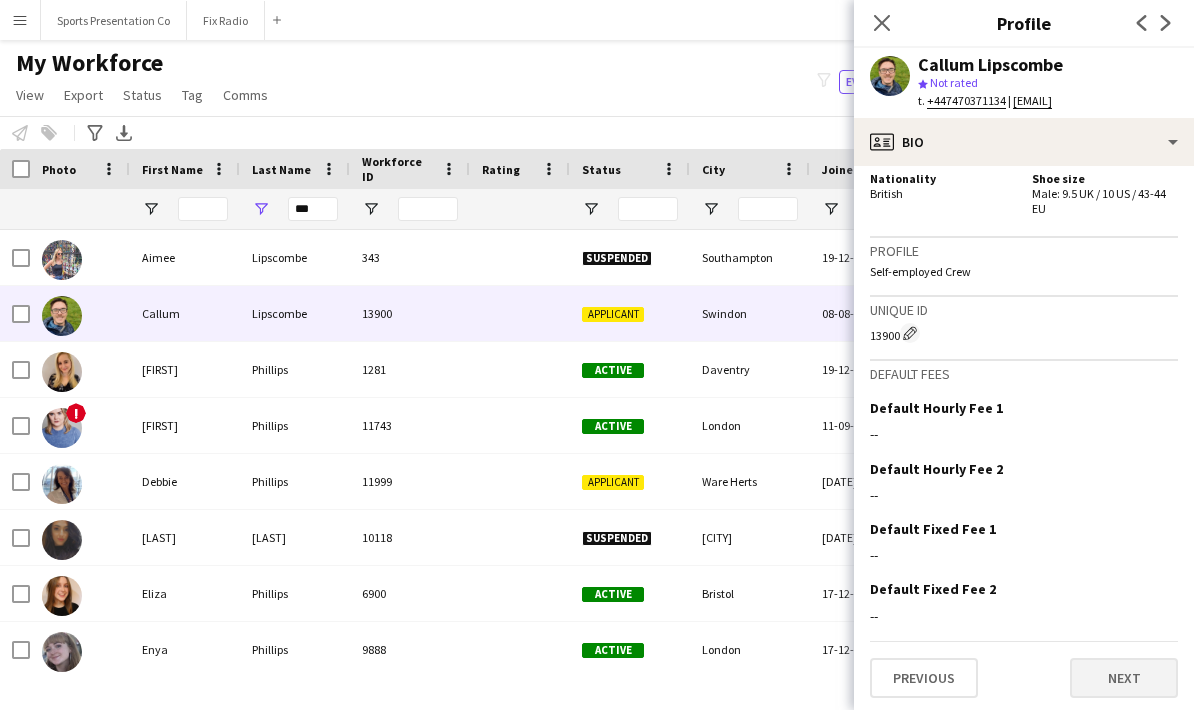 click on "Next" 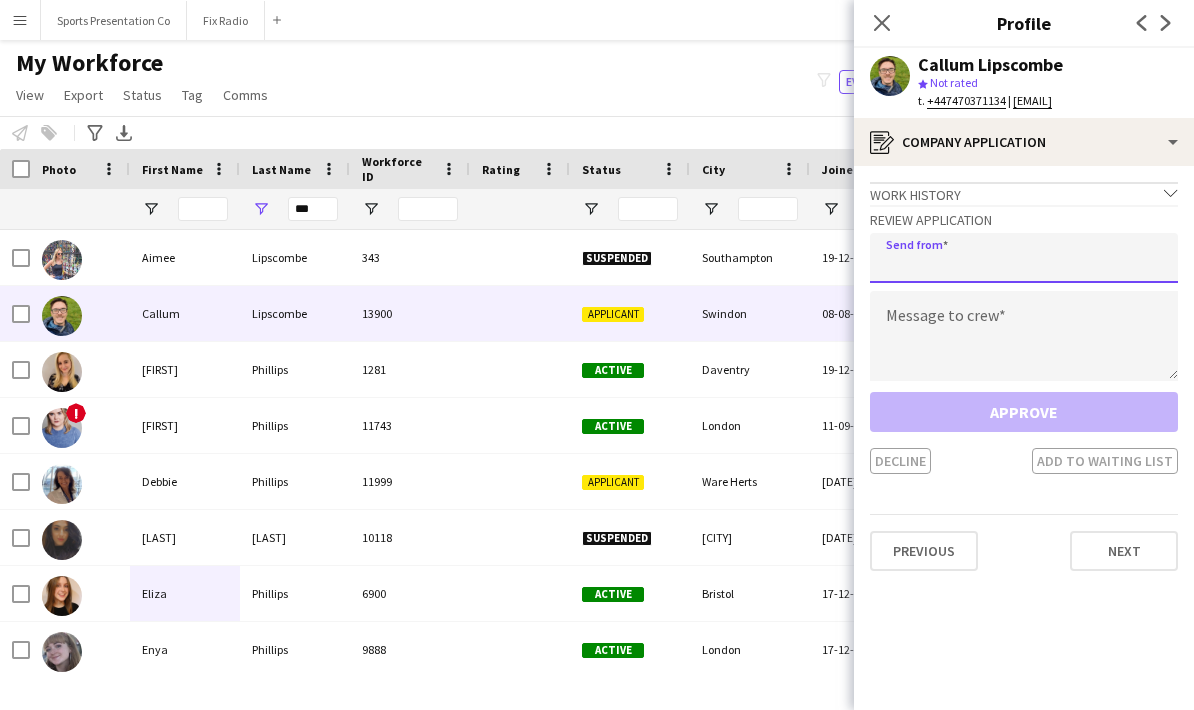 click 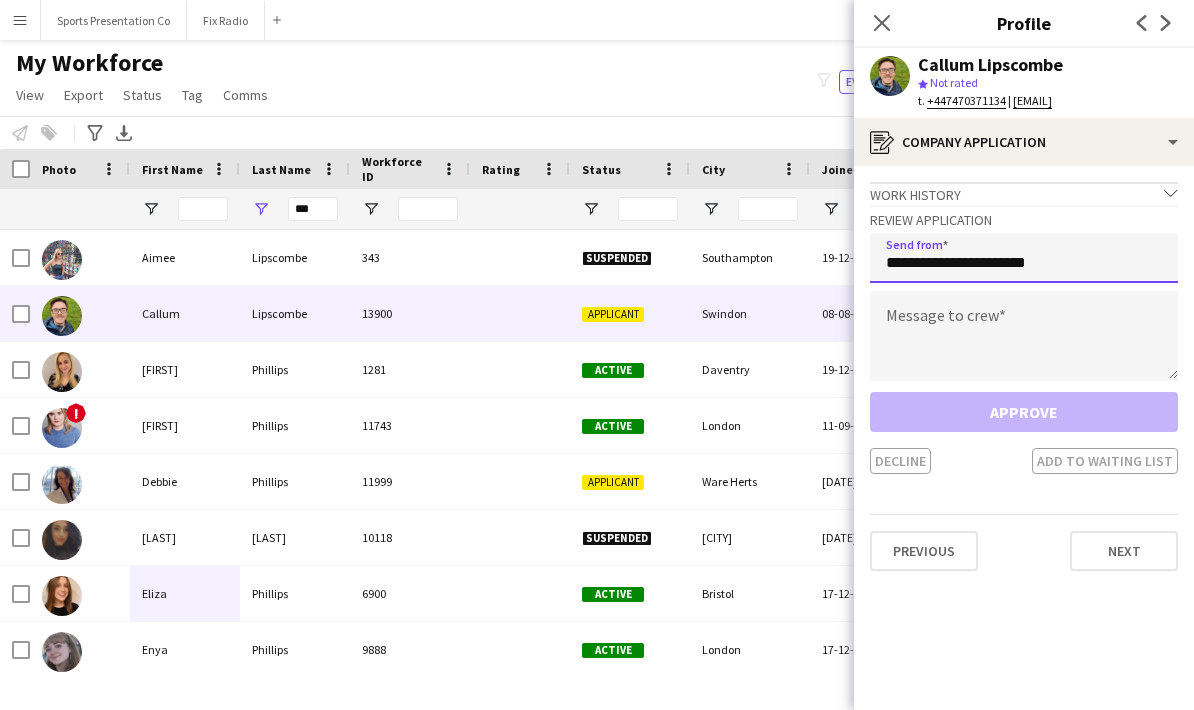 type on "**********" 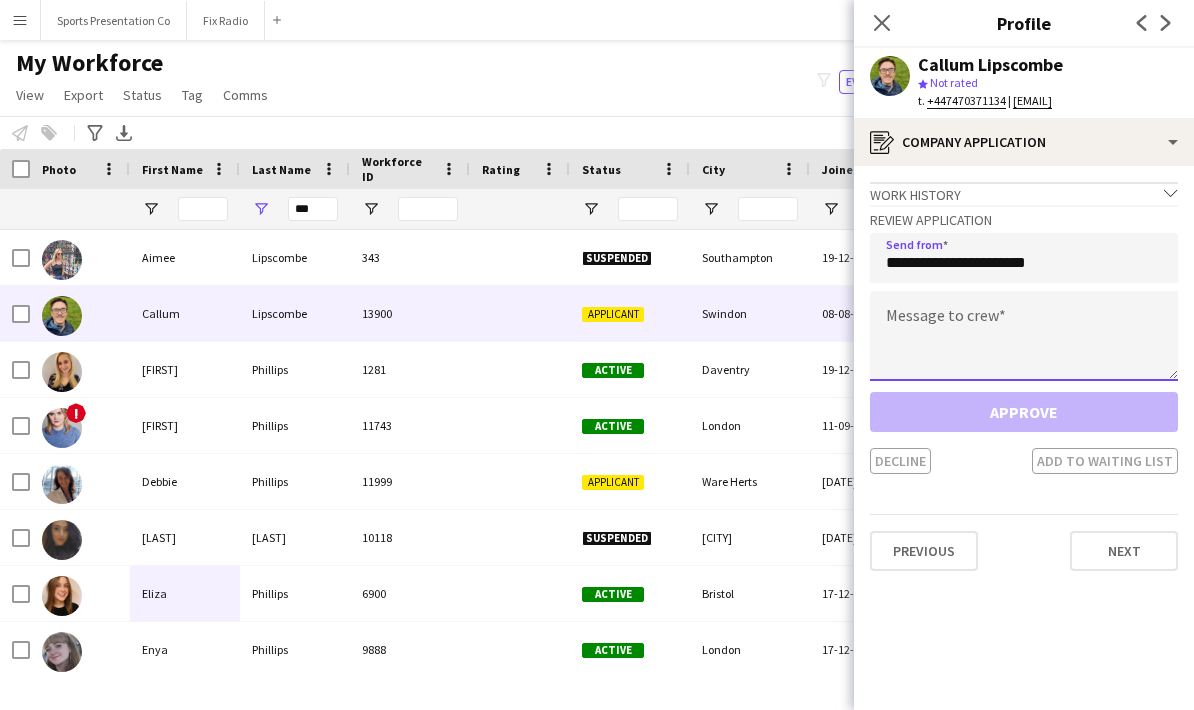click 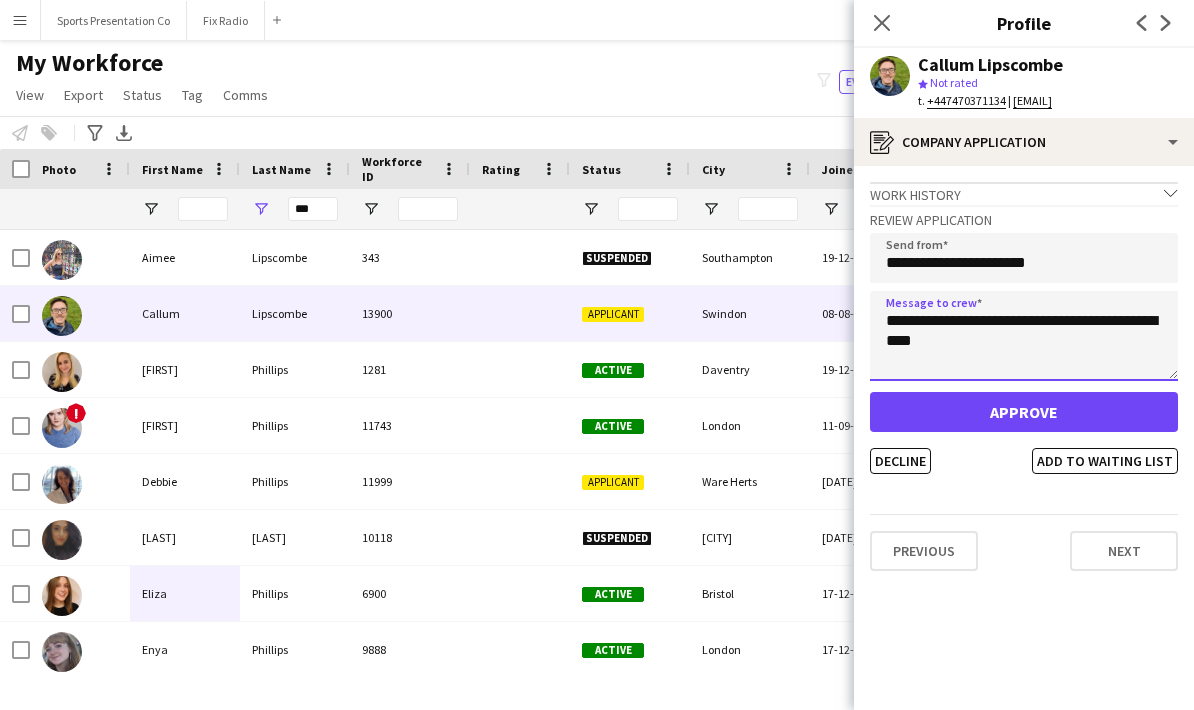 type on "**********" 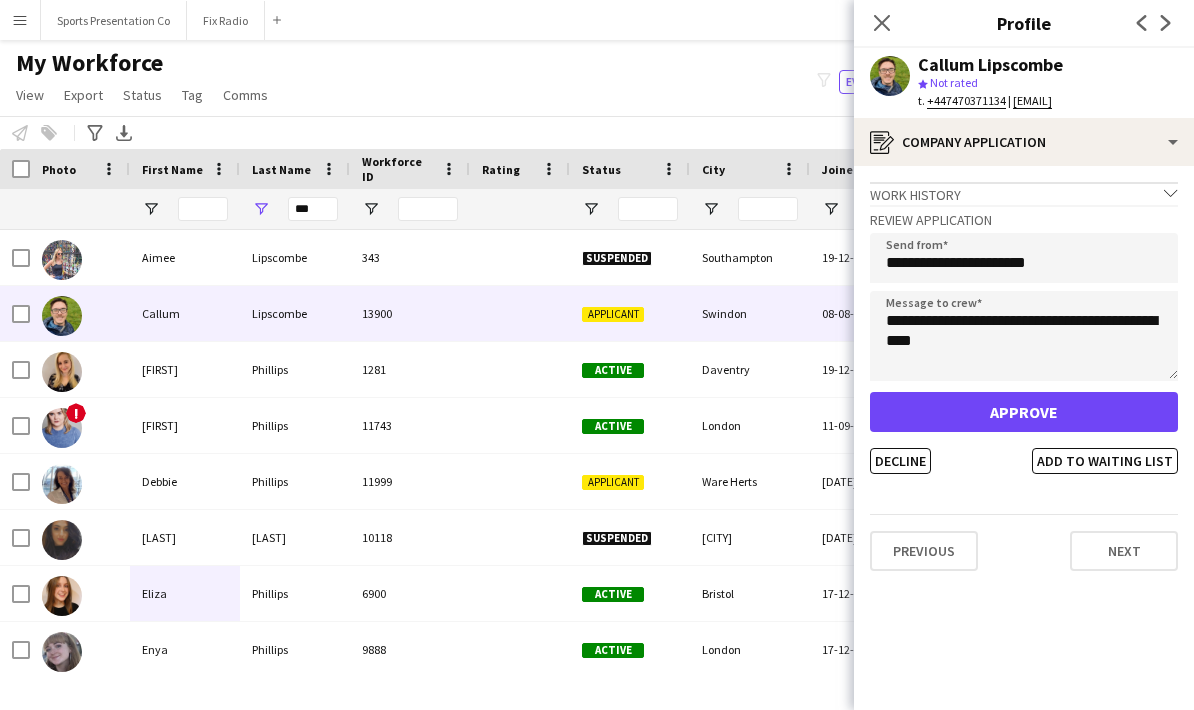 click on "Approve" 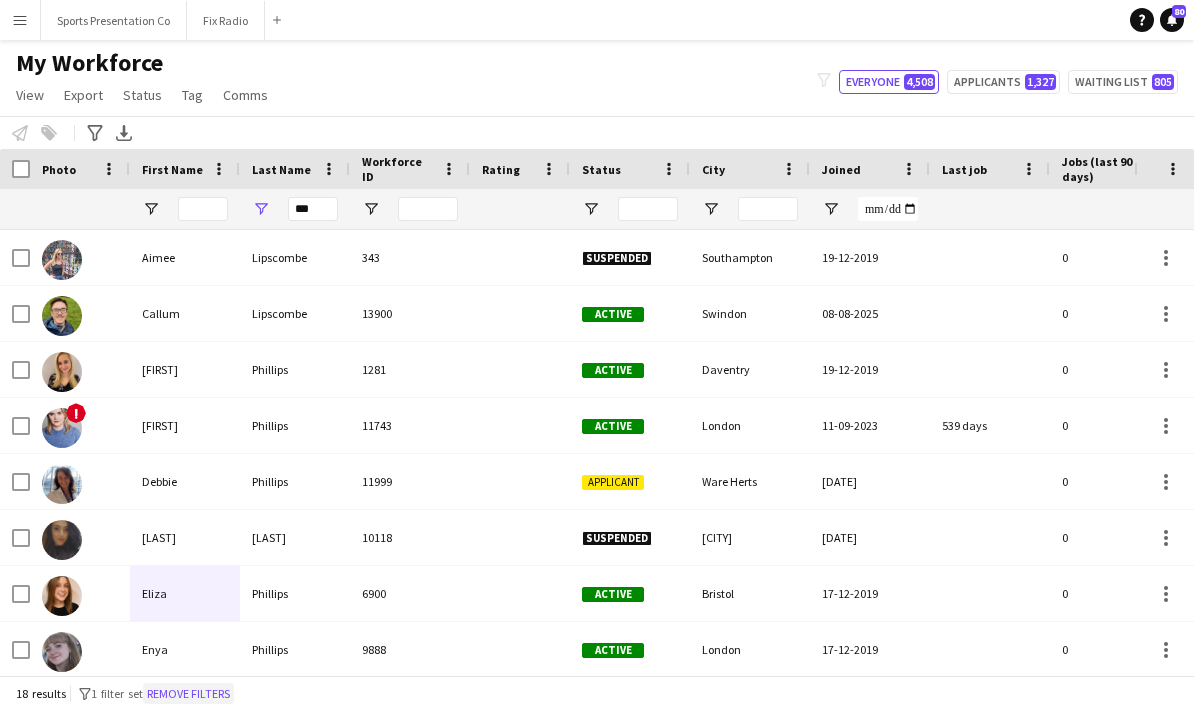 click on "Remove filters" 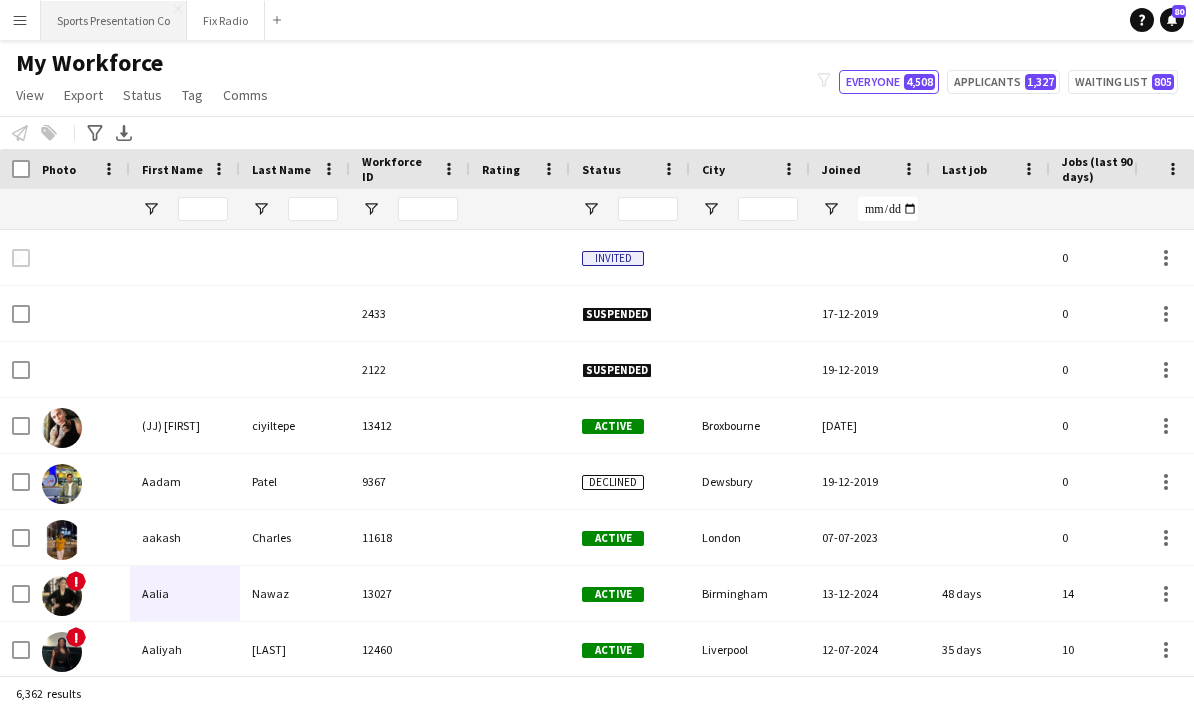 click on "Sports Presentation Co
Close" at bounding box center (114, 20) 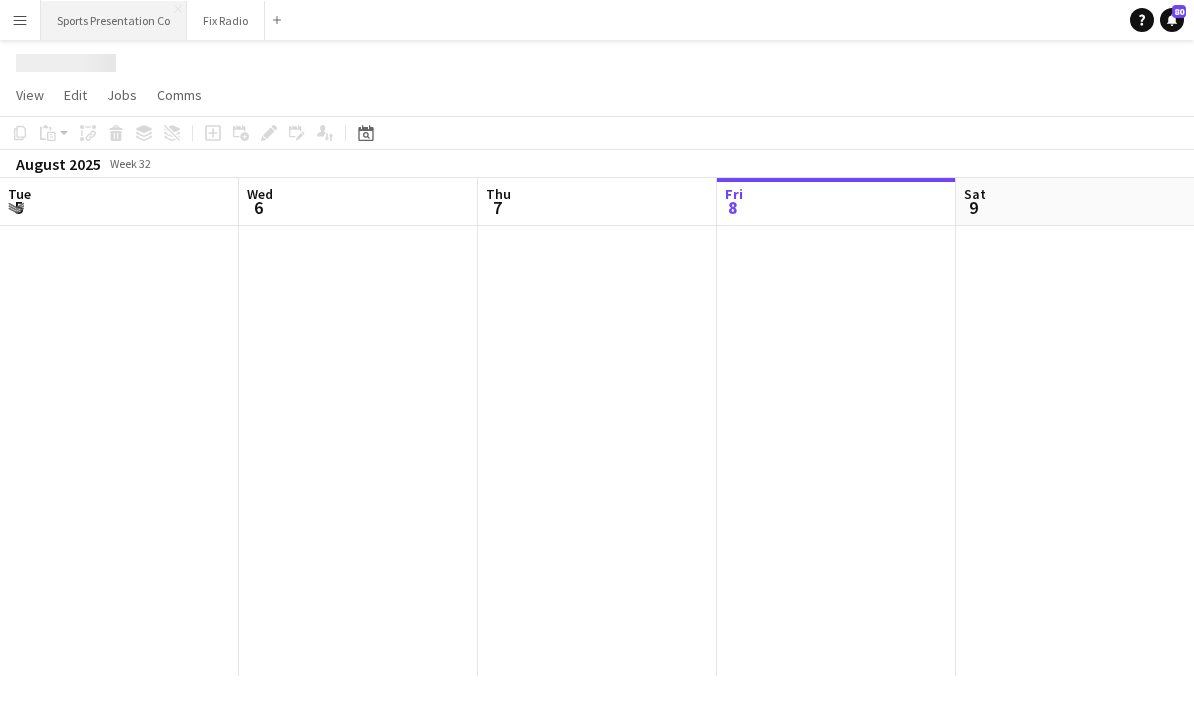 scroll, scrollTop: 0, scrollLeft: 0, axis: both 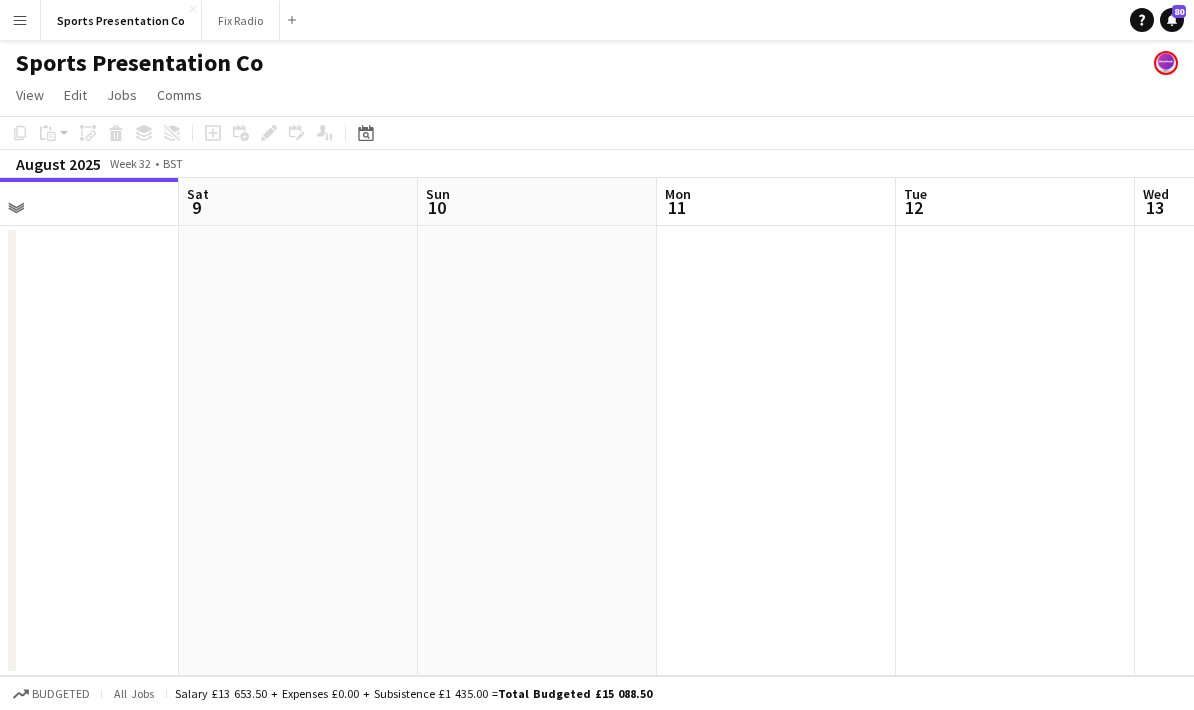 drag, startPoint x: 703, startPoint y: 511, endPoint x: 439, endPoint y: 509, distance: 264.00757 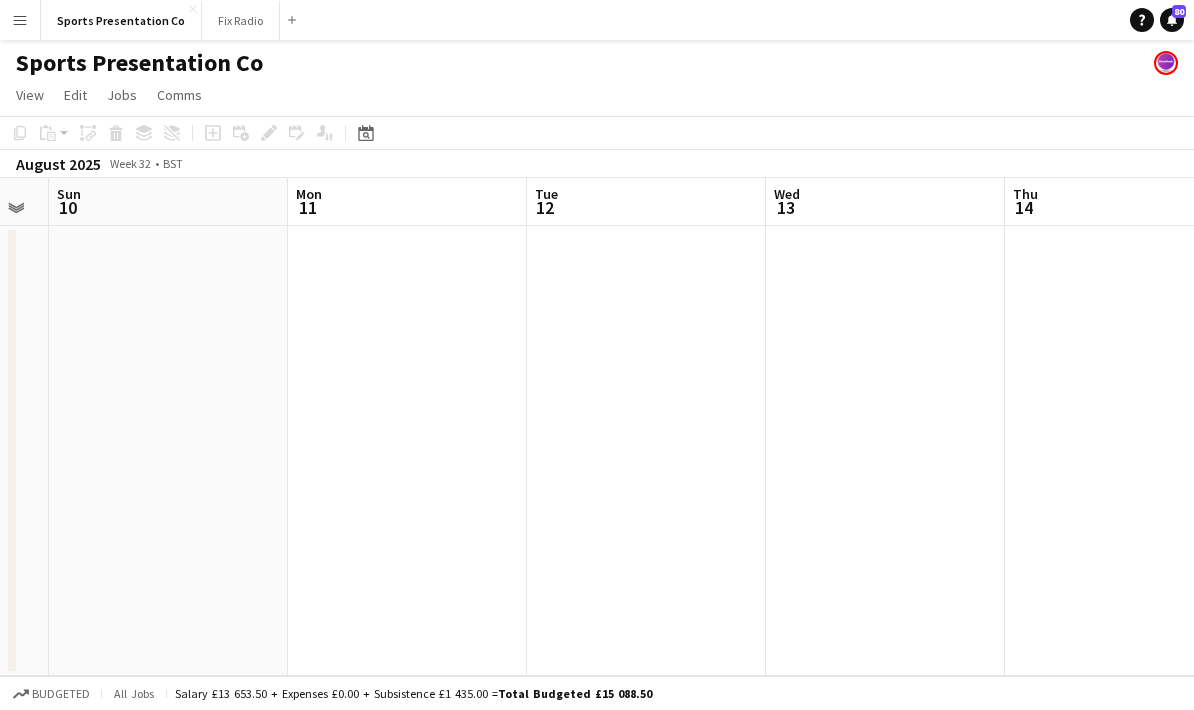 drag, startPoint x: 509, startPoint y: 505, endPoint x: 356, endPoint y: 492, distance: 153.5513 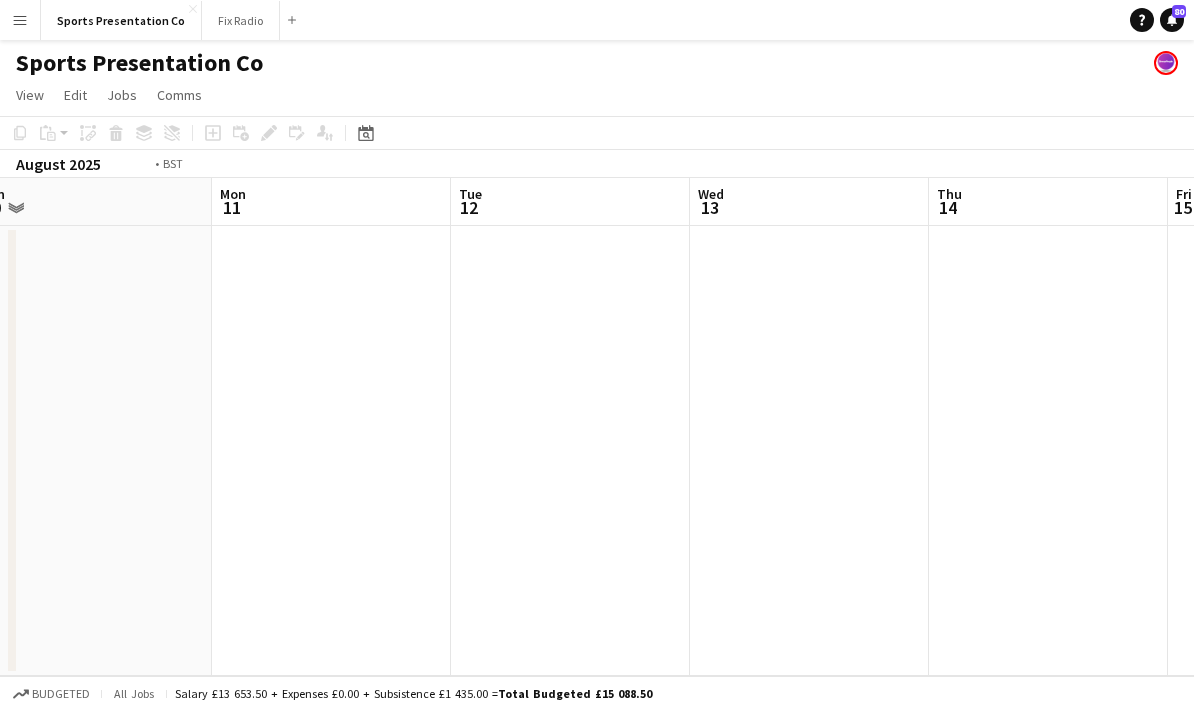 drag, startPoint x: 626, startPoint y: 496, endPoint x: 288, endPoint y: 478, distance: 338.47894 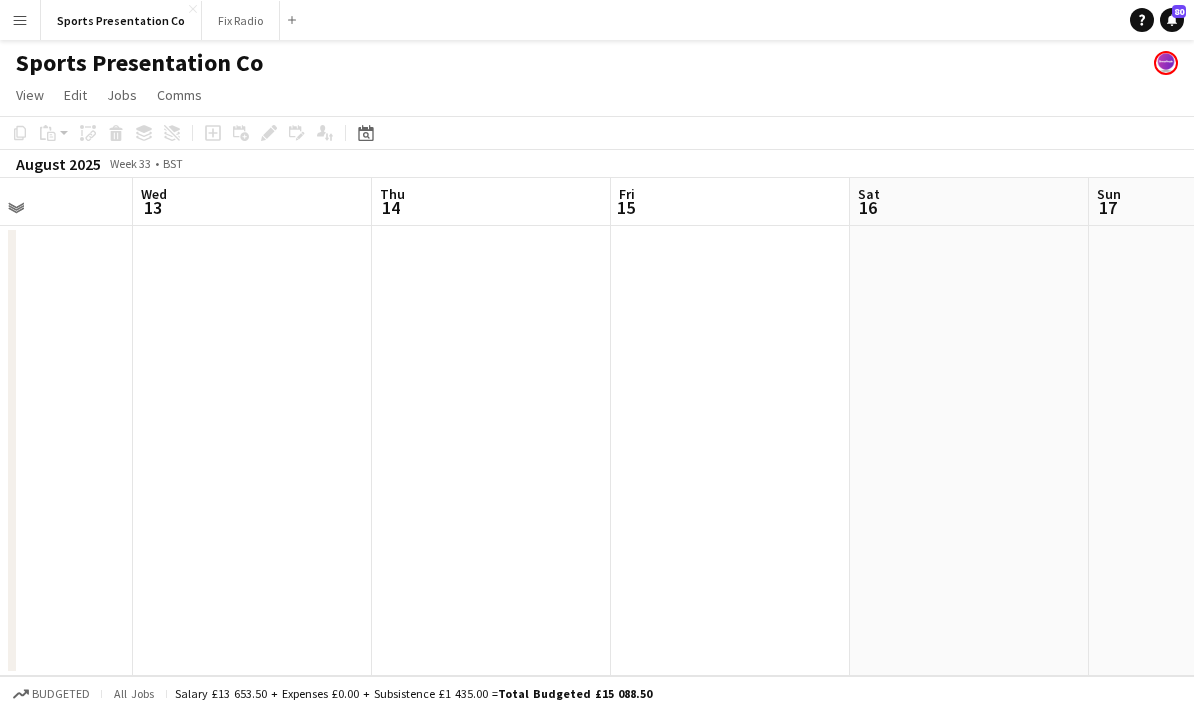 drag, startPoint x: 334, startPoint y: 463, endPoint x: 328, endPoint y: 453, distance: 11.661903 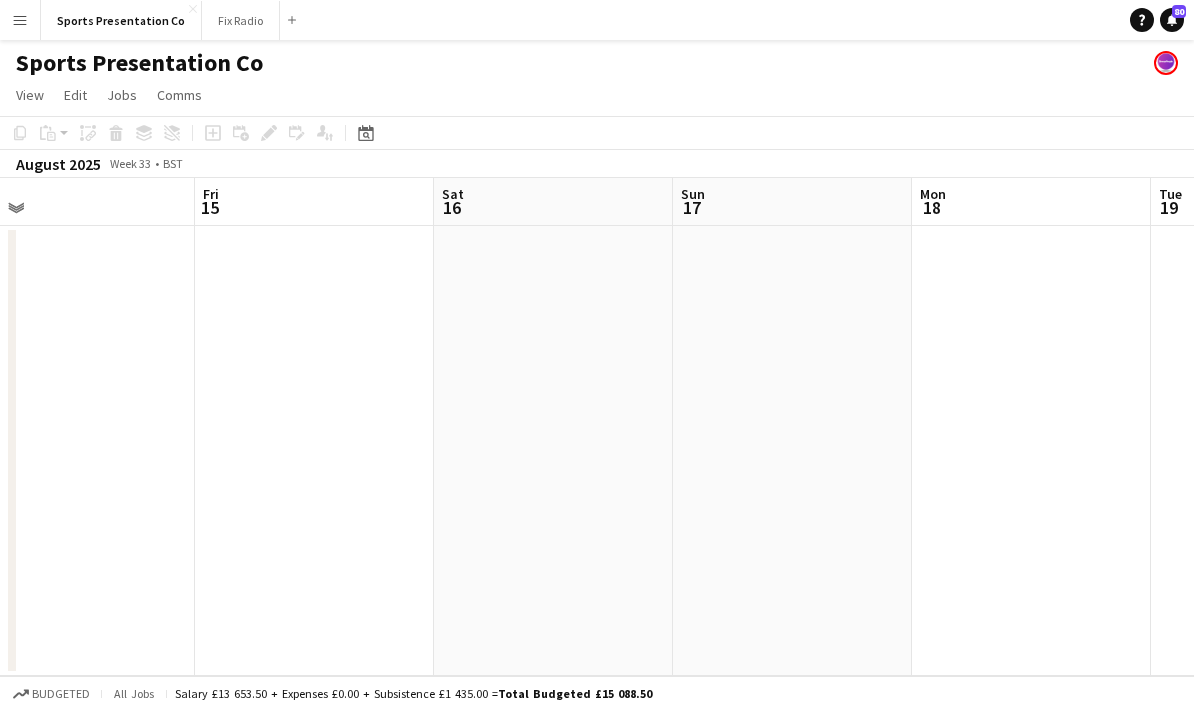 drag, startPoint x: 411, startPoint y: 481, endPoint x: 208, endPoint y: 465, distance: 203.62956 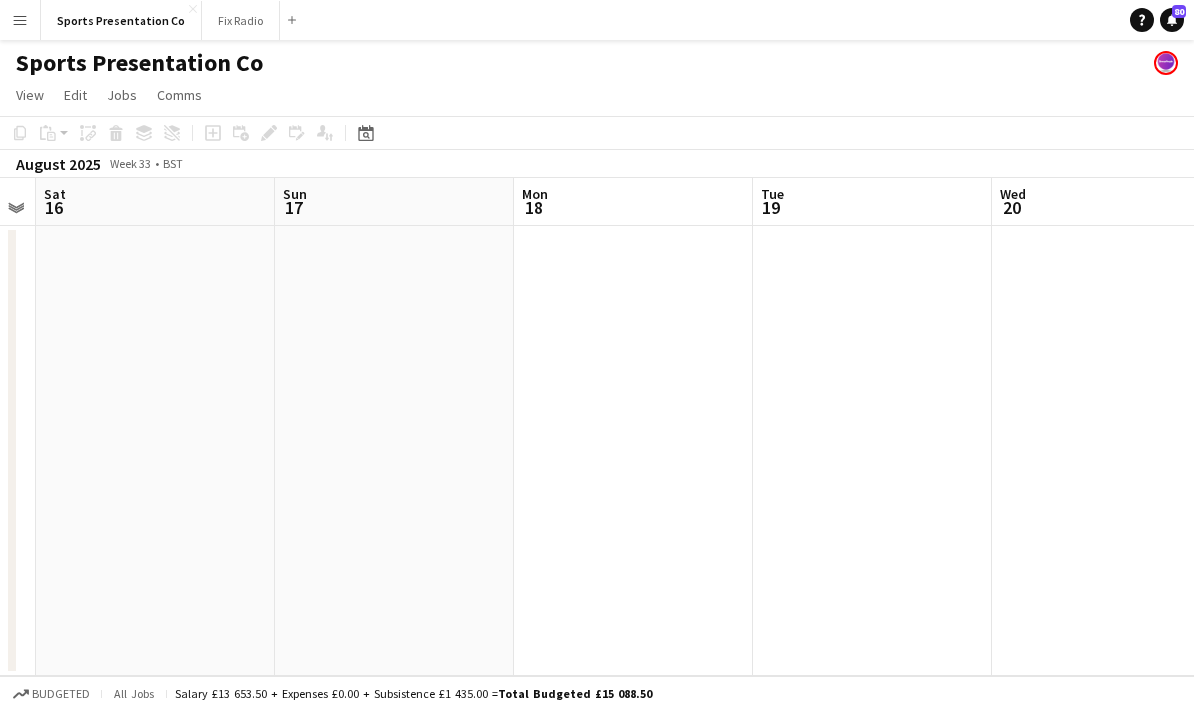 drag, startPoint x: 621, startPoint y: 484, endPoint x: 488, endPoint y: 485, distance: 133.00375 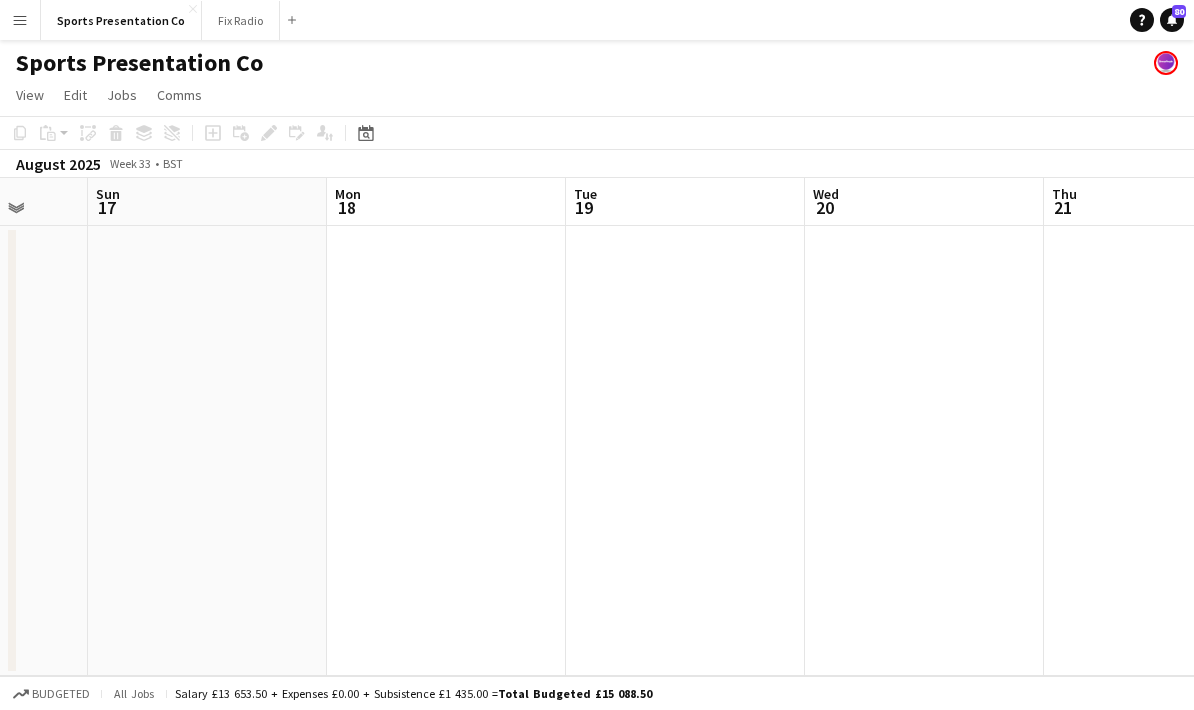 drag, startPoint x: 700, startPoint y: 479, endPoint x: 428, endPoint y: 495, distance: 272.47018 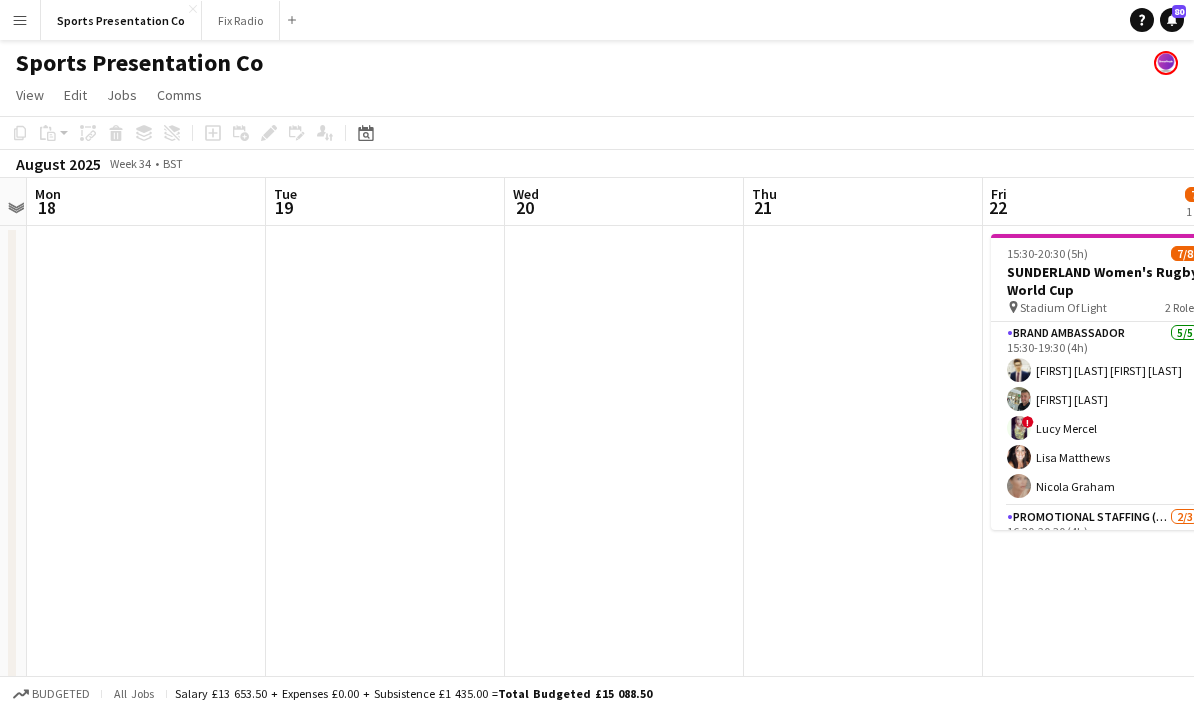 drag, startPoint x: 467, startPoint y: 486, endPoint x: 317, endPoint y: 482, distance: 150.05333 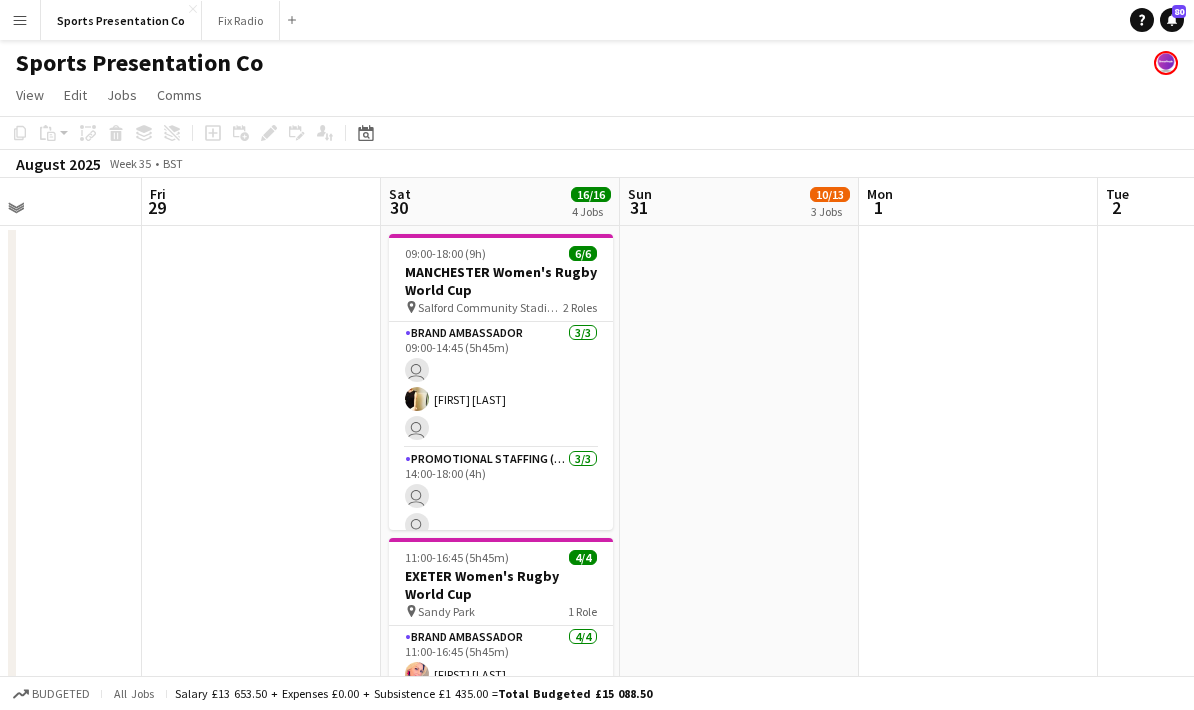 scroll, scrollTop: 0, scrollLeft: 645, axis: horizontal 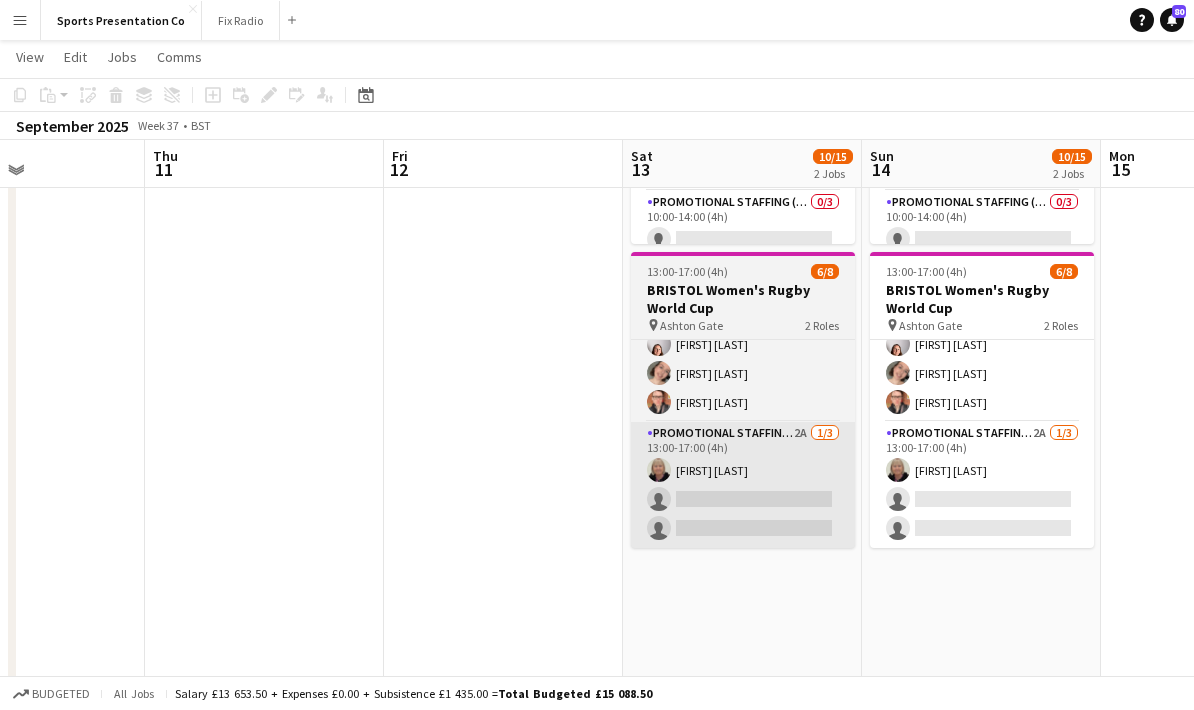 click on "Promotional Staffing (Brand Ambassadors)   2A   1/3   13:00-17:00 (4h)
Christine Watkinson
single-neutral-actions
single-neutral-actions" at bounding box center [743, 485] 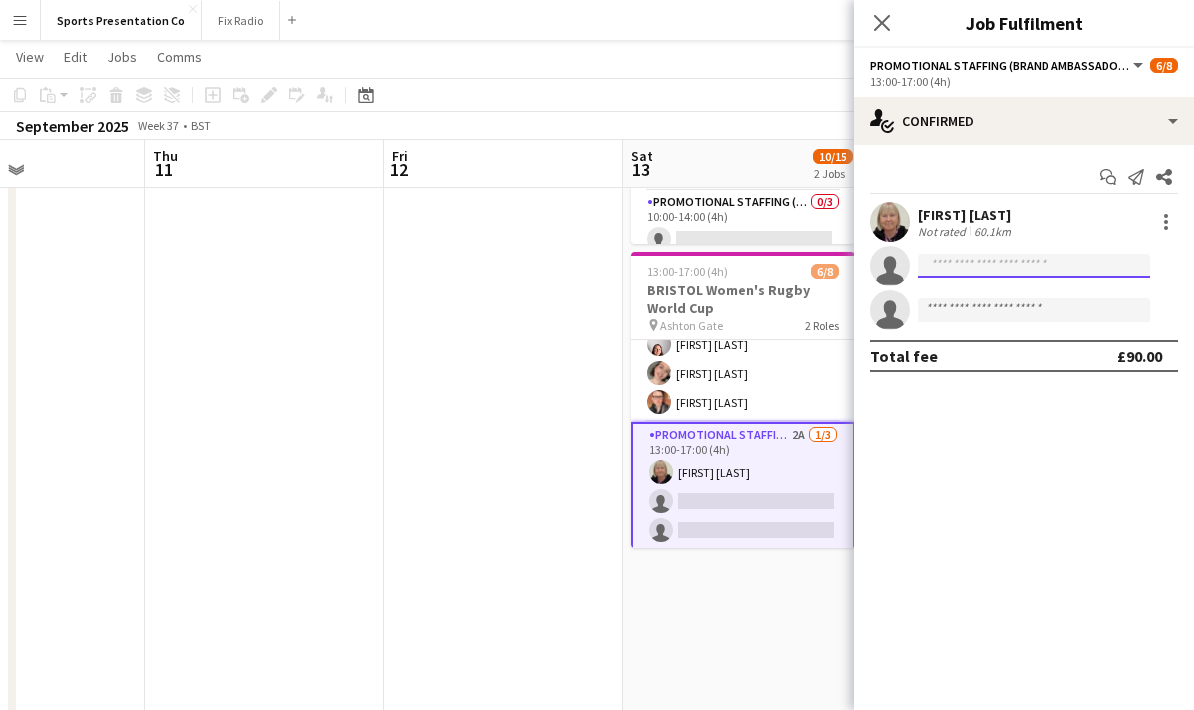 click at bounding box center [1034, 310] 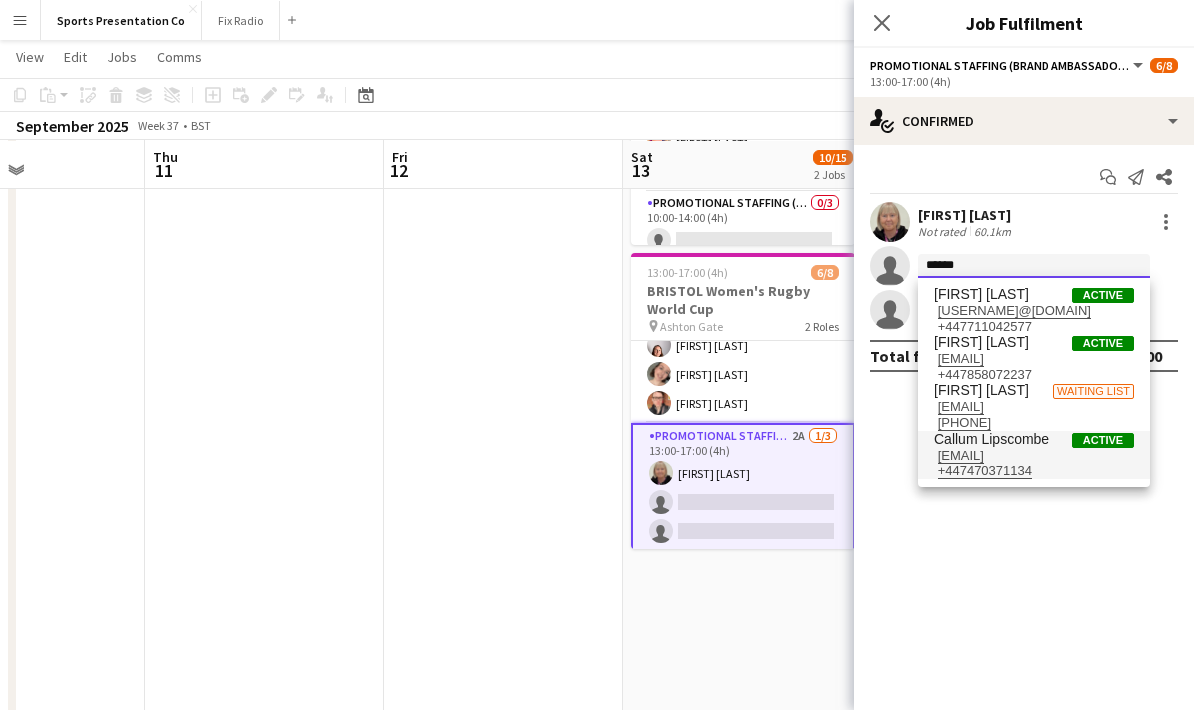 type on "******" 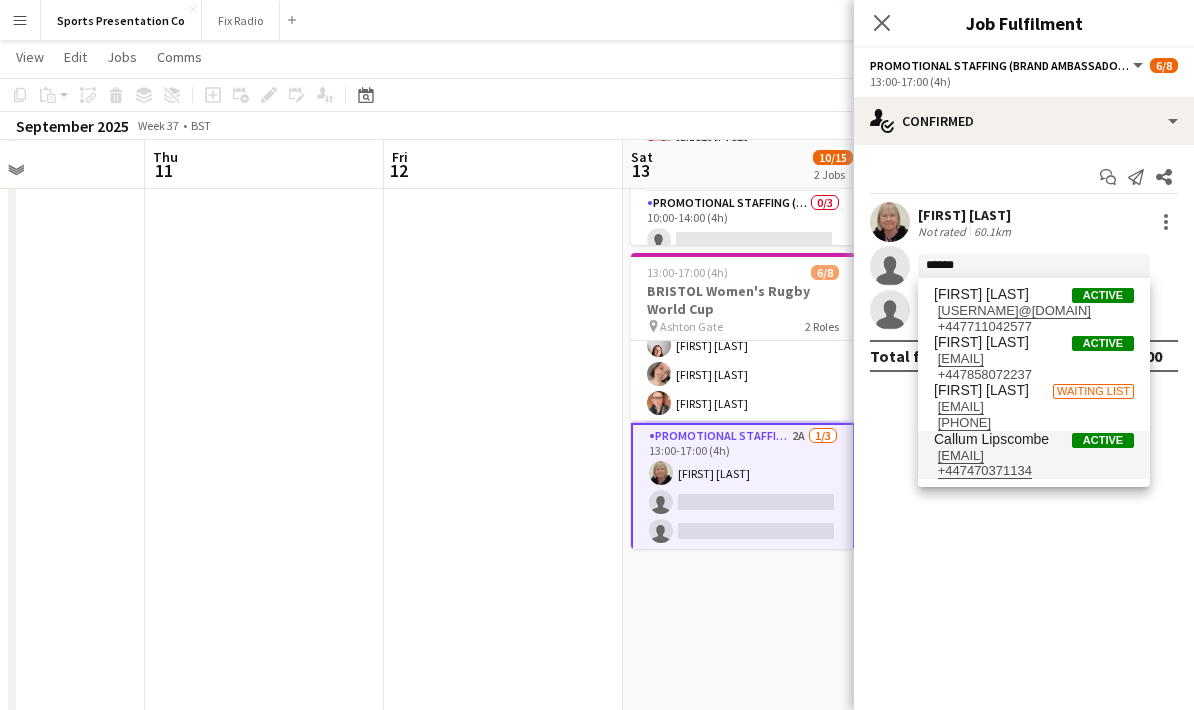 click on "+447470371134" at bounding box center [1034, 471] 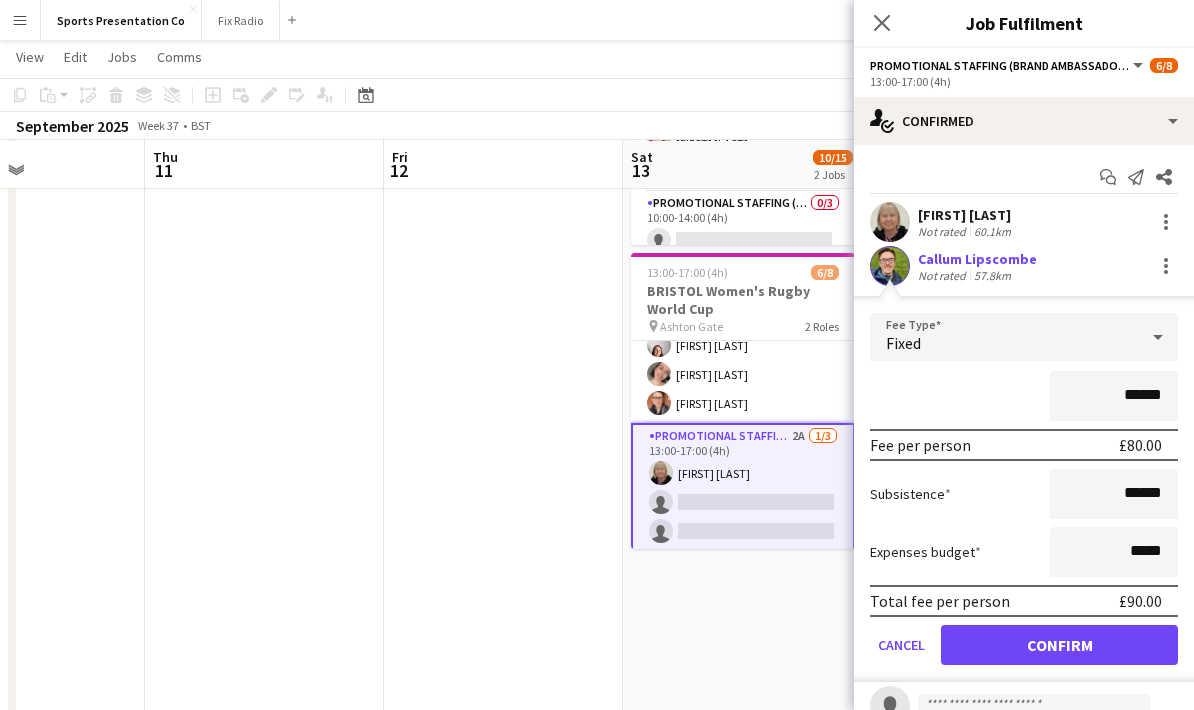 click on "******" at bounding box center (1024, 396) 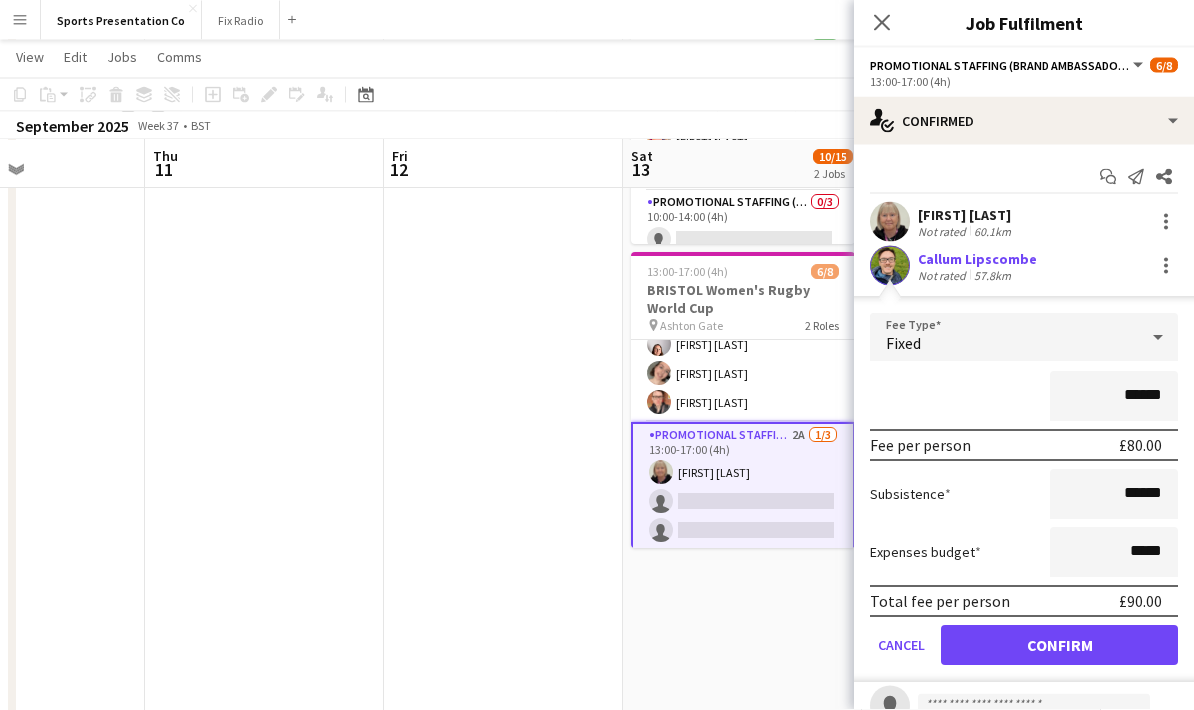 click on "Confirm" at bounding box center [1059, 645] 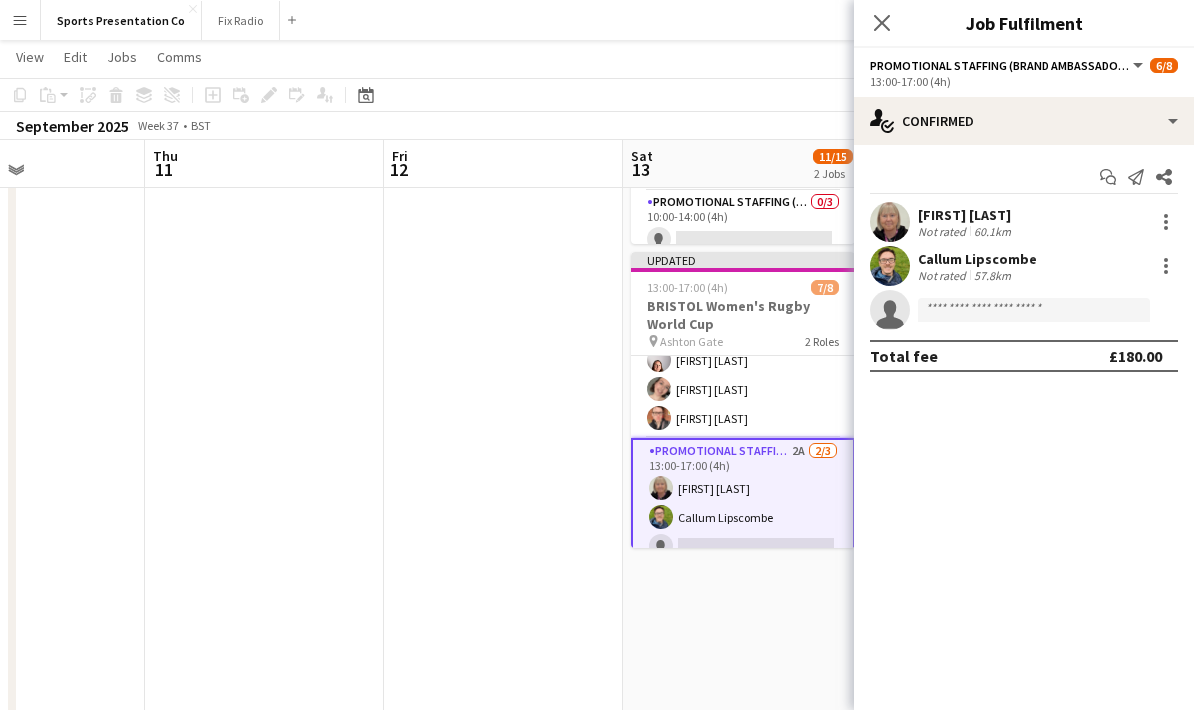 click on "09:00-14:00 (5h)    4/7   EXETER Women's Rugby World Cup
pin
Sandy Park   2 Roles   Brand Ambassador   4/4   09:00-13:00 (4h)
Caitlyn Chapman ! Stephanie Louise Knight Volha Zhylach Jodie Sanders  Promotional Staffing (Brand Ambassadors)   0/3   10:00-14:00 (4h)
single-neutral-actions
single-neutral-actions
single-neutral-actions
Updated   13:00-17:00 (4h)    7/8   BRISTOL Women's Rugby World Cup
pin
Ashton Gate   2 Roles   Brand Ambassador   5/5   13:00-17:00 (4h)
Gemma Farr Jennifer Duffy Genevieve Callander Emily Callander Caitlin Cordwell  Promotional Staffing (Brand Ambassadors)   2A   2/3   13:00-17:00 (4h)
Christine Watkinson Callum Lipscombe
single-neutral-actions" at bounding box center [742, 462] 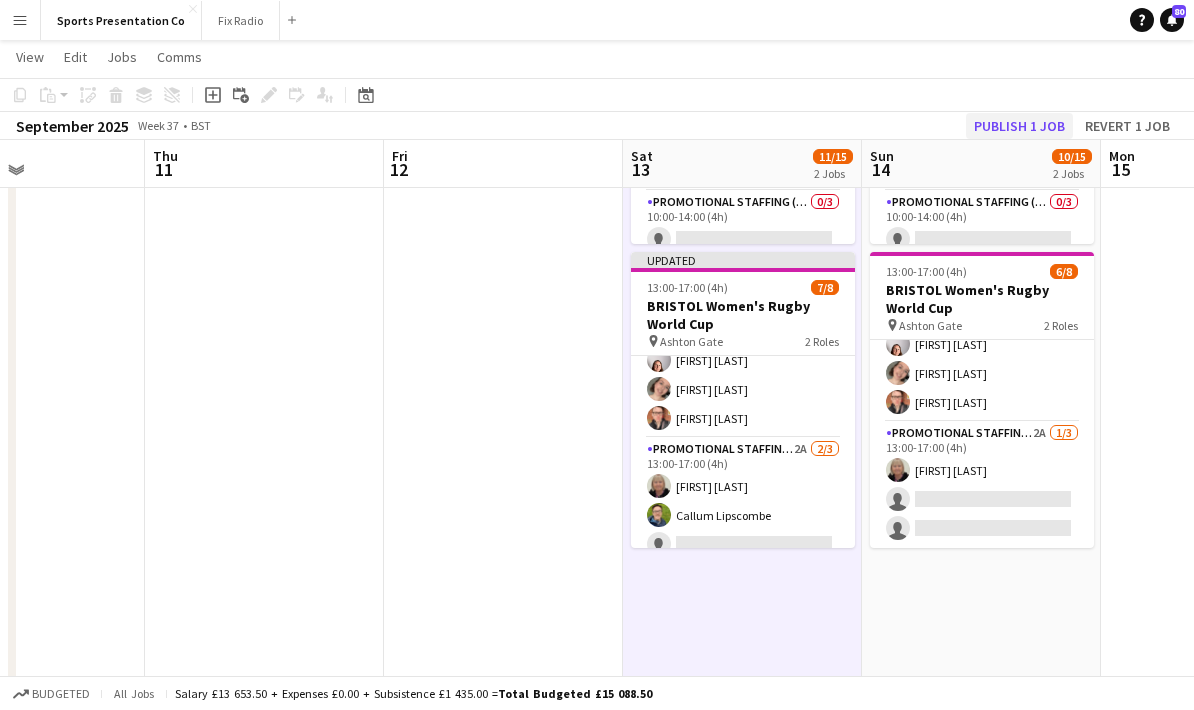 click on "Publish 1 job" 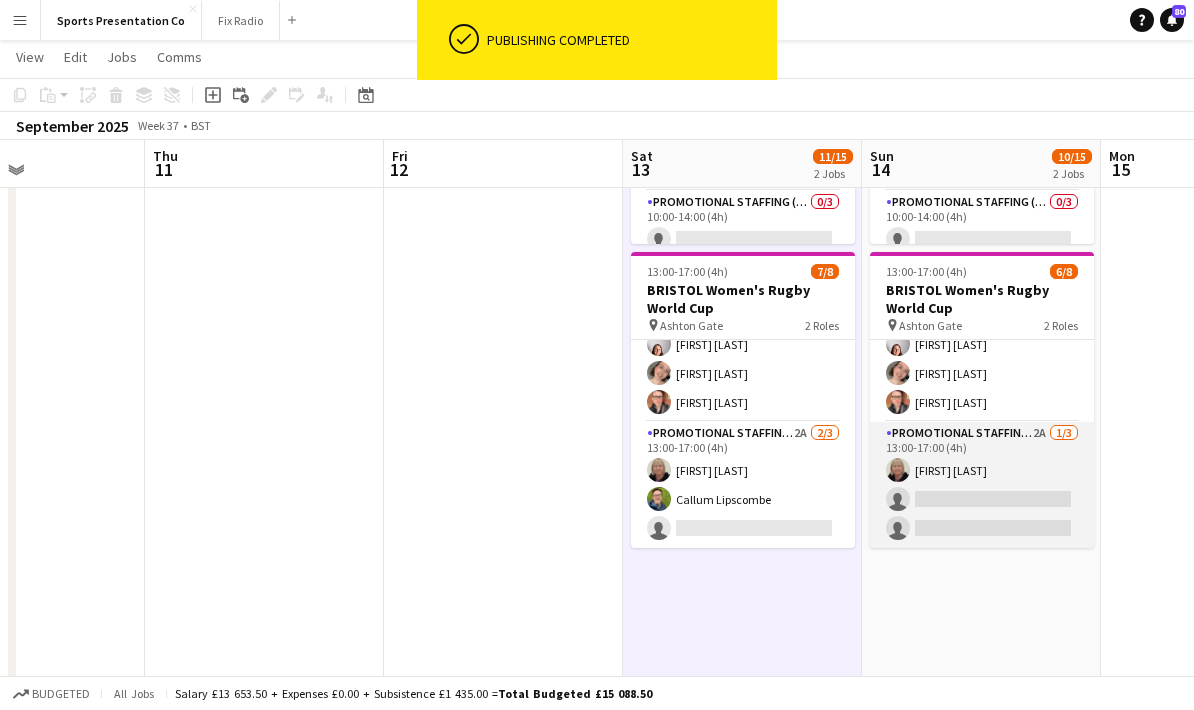click on "Promotional Staffing (Brand Ambassadors)   2A   1/3   13:00-17:00 (4h)
Christine Watkinson
single-neutral-actions
single-neutral-actions" at bounding box center [982, 485] 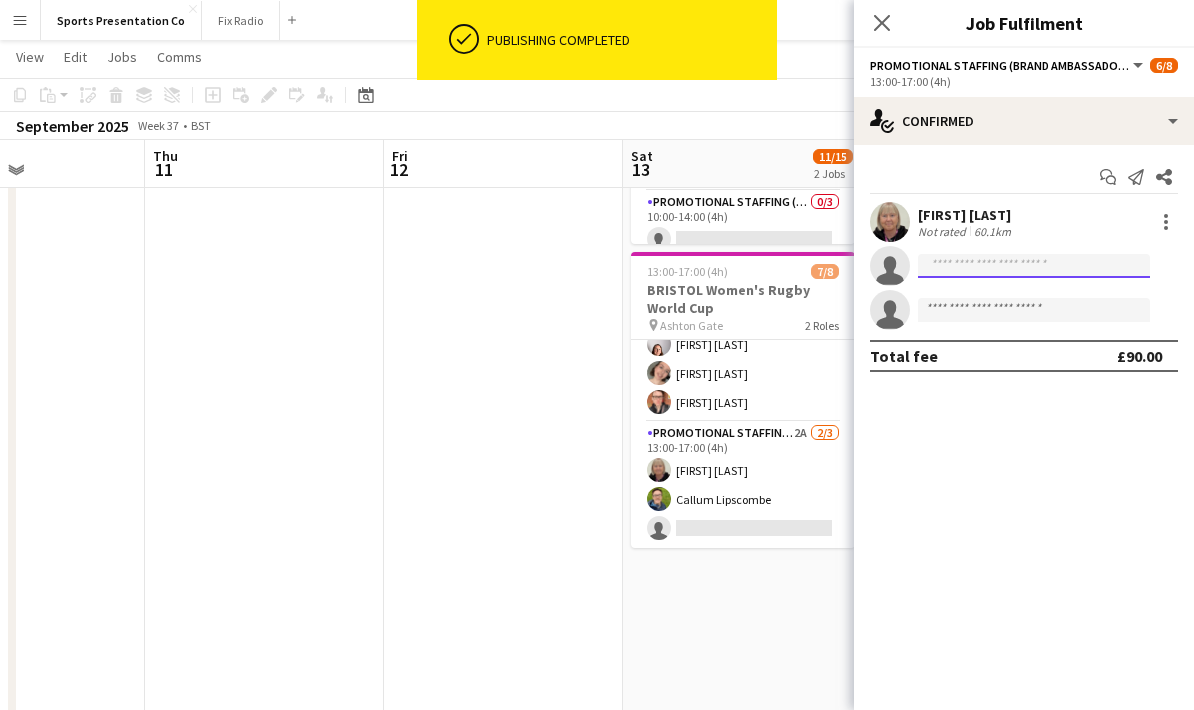 click at bounding box center [1034, 310] 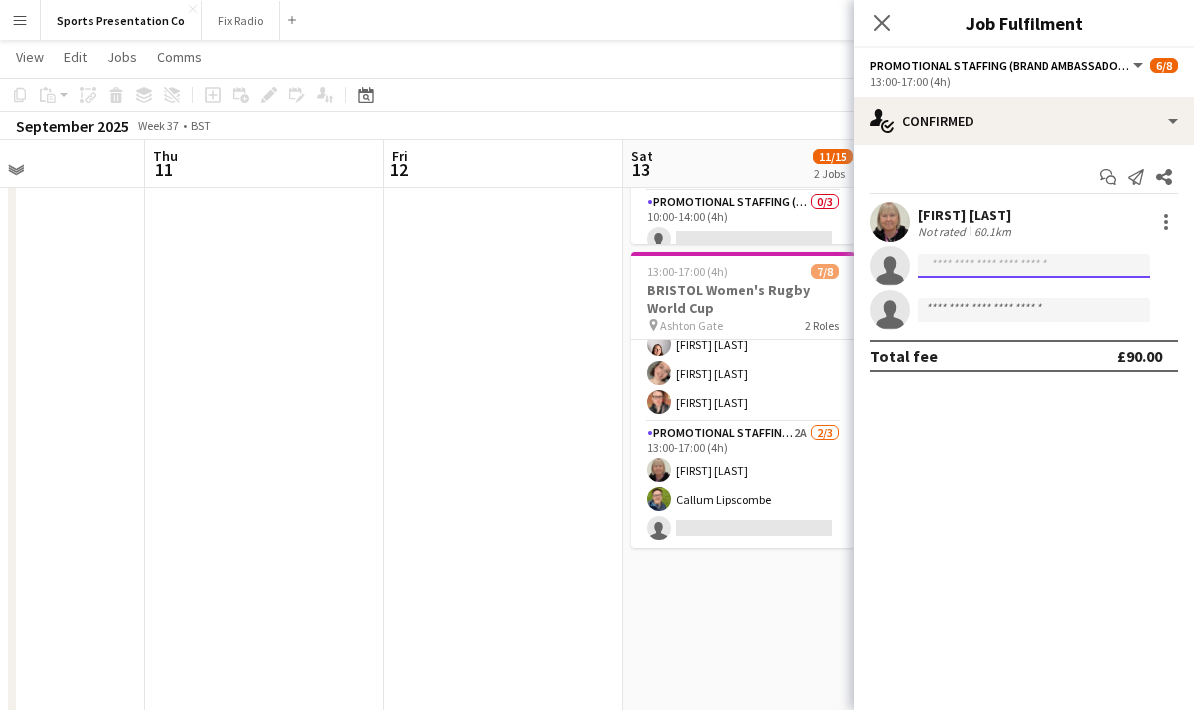 scroll, scrollTop: 283, scrollLeft: 0, axis: vertical 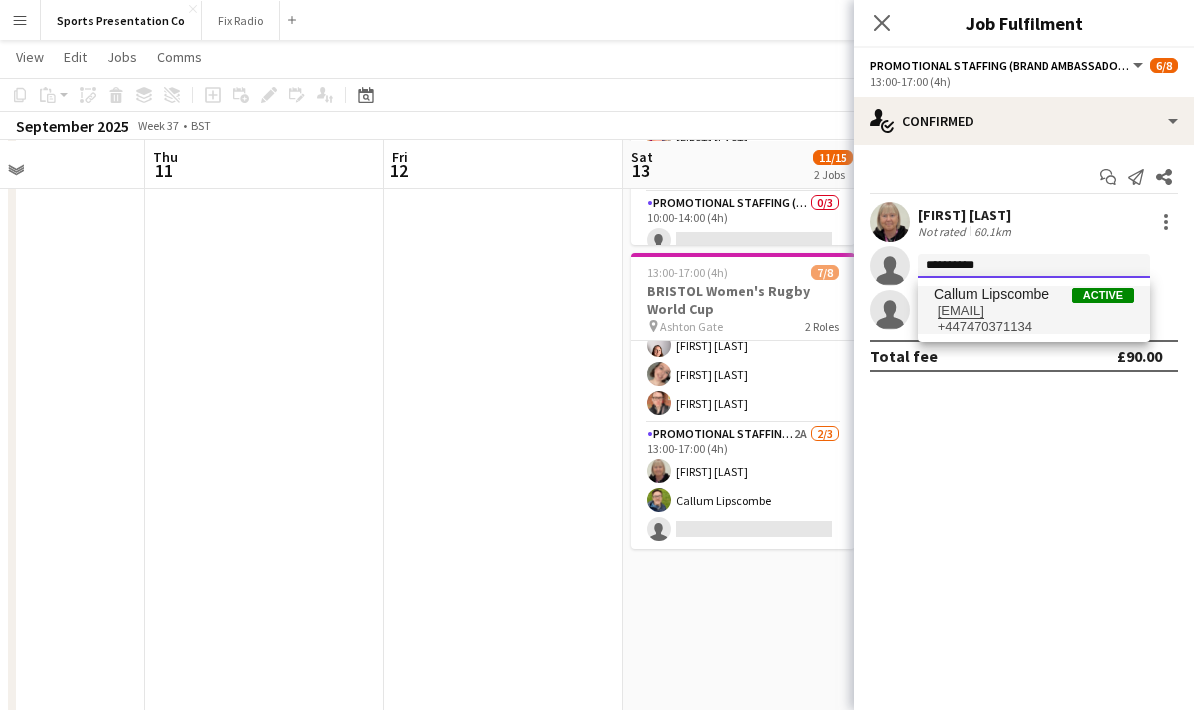 type on "**********" 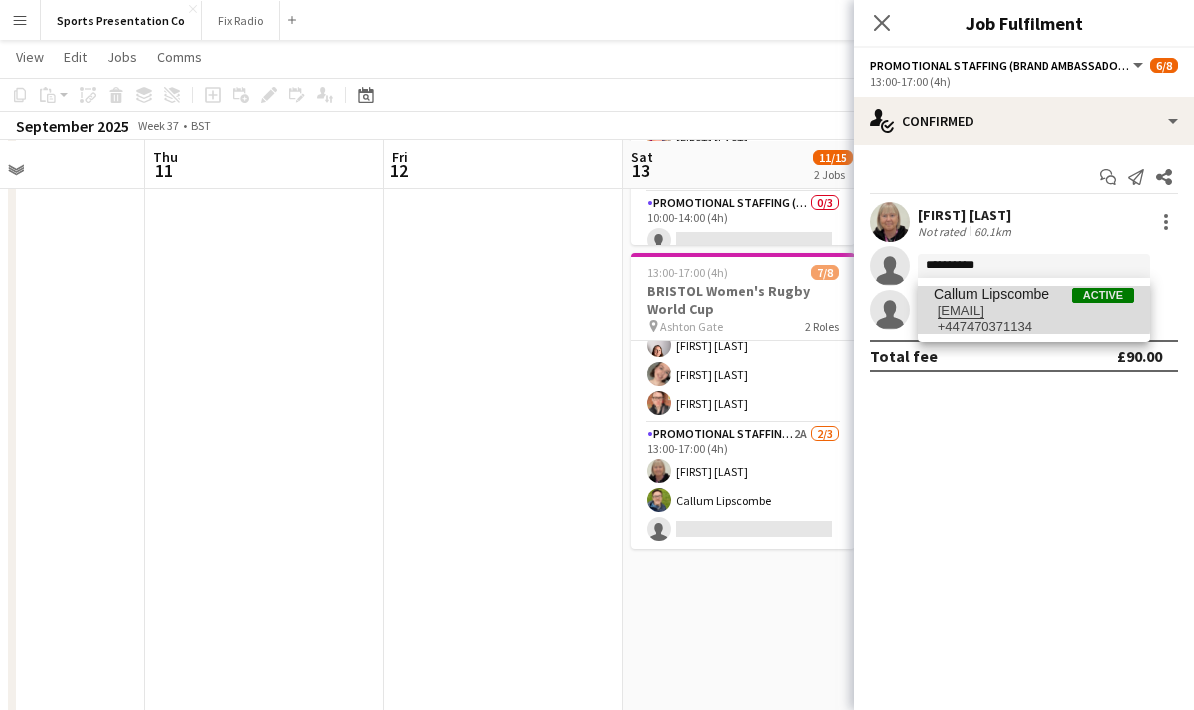 click on "lipscombecallum@gmail.com" at bounding box center (1034, 311) 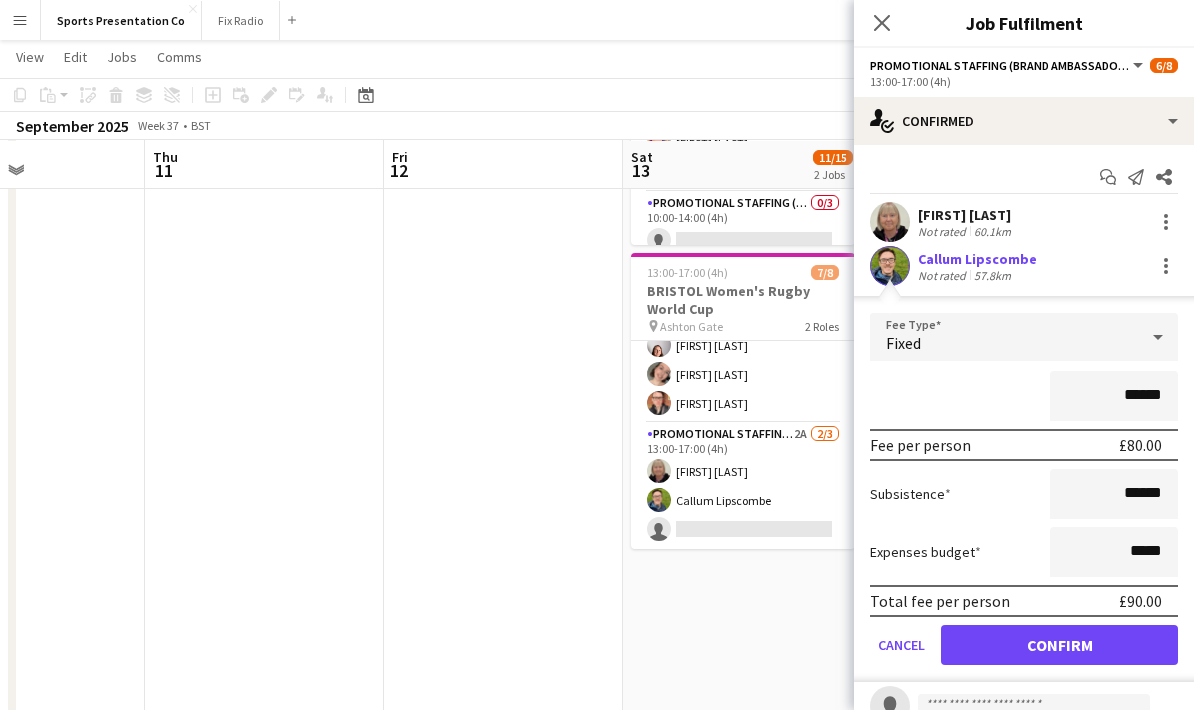 click on "Confirm" at bounding box center [1059, 645] 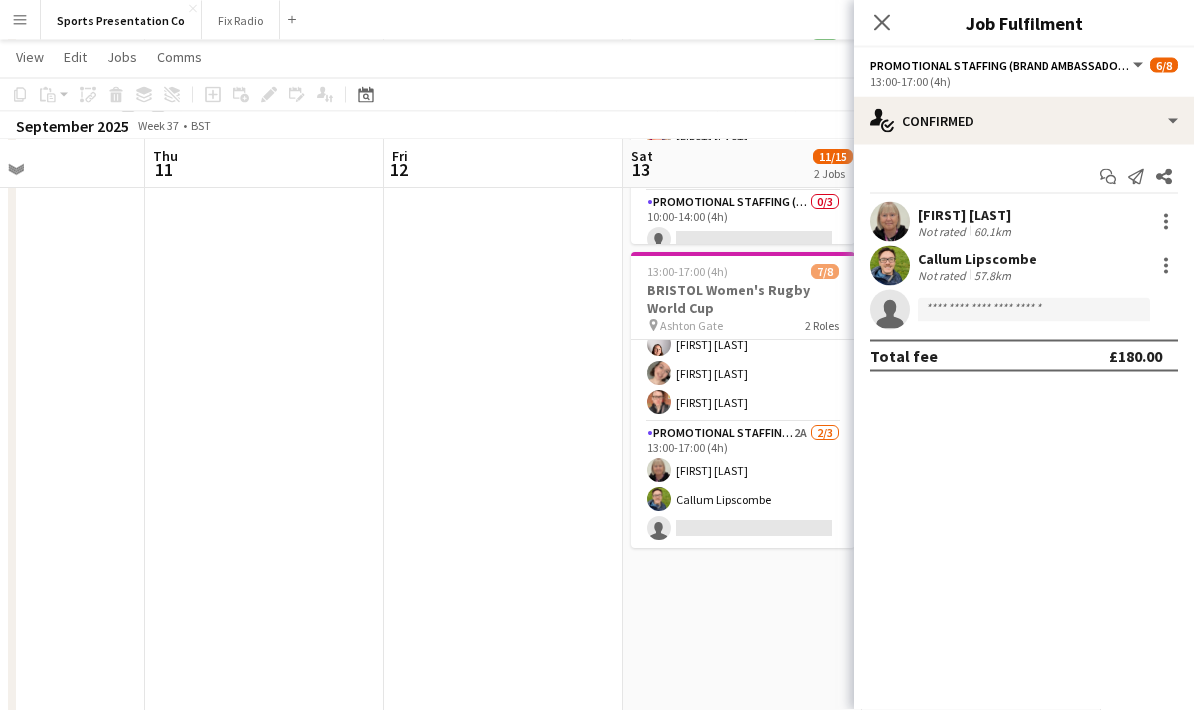 scroll, scrollTop: 0, scrollLeft: 571, axis: horizontal 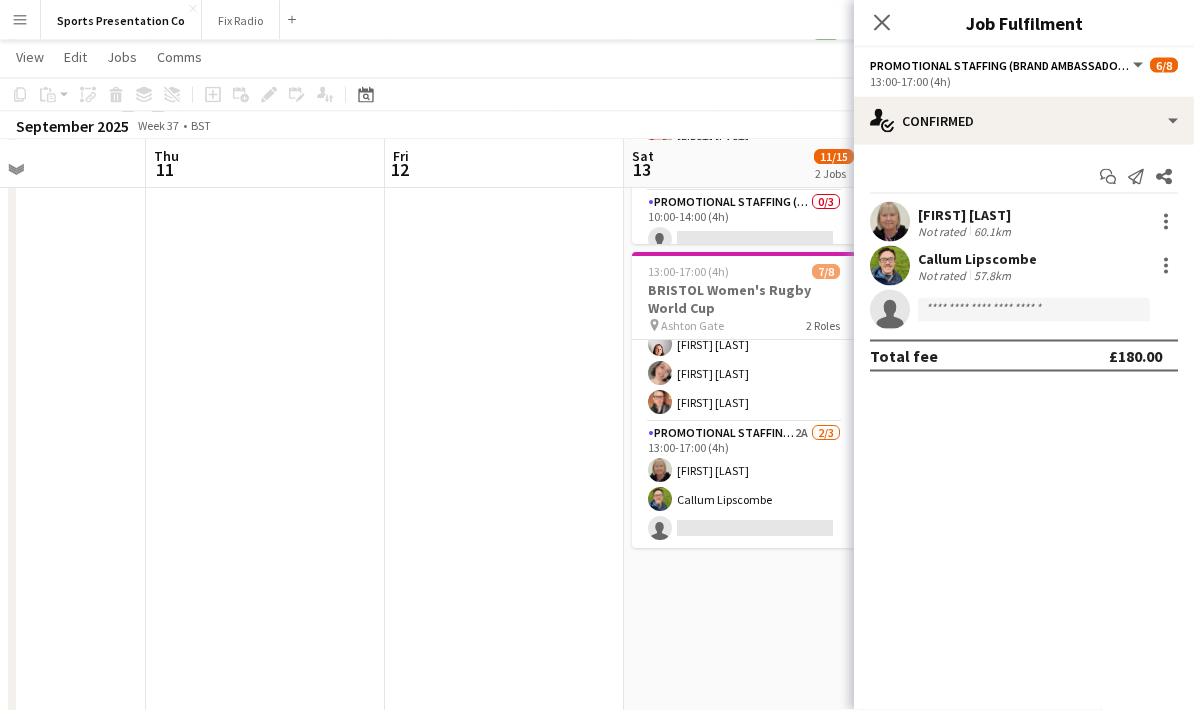 click on "09:00-14:00 (5h)    4/7   EXETER Women's Rugby World Cup
pin
Sandy Park   2 Roles   Brand Ambassador   4/4   09:00-13:00 (4h)
Caitlyn Chapman ! Stephanie Louise Knight Volha Zhylach Jodie Sanders  Promotional Staffing (Brand Ambassadors)   0/3   10:00-14:00 (4h)
single-neutral-actions
single-neutral-actions
single-neutral-actions
13:00-17:00 (4h)    7/8   BRISTOL Women's Rugby World Cup
pin
Ashton Gate   2 Roles   Brand Ambassador   5/5   13:00-17:00 (4h)
Gemma Farr Jennifer Duffy Genevieve Callander Emily Callander Caitlin Cordwell  Promotional Staffing (Brand Ambassadors)   2A   2/3   13:00-17:00 (4h)
Christine Watkinson Callum Lipscombe
single-neutral-actions" at bounding box center (743, 463) 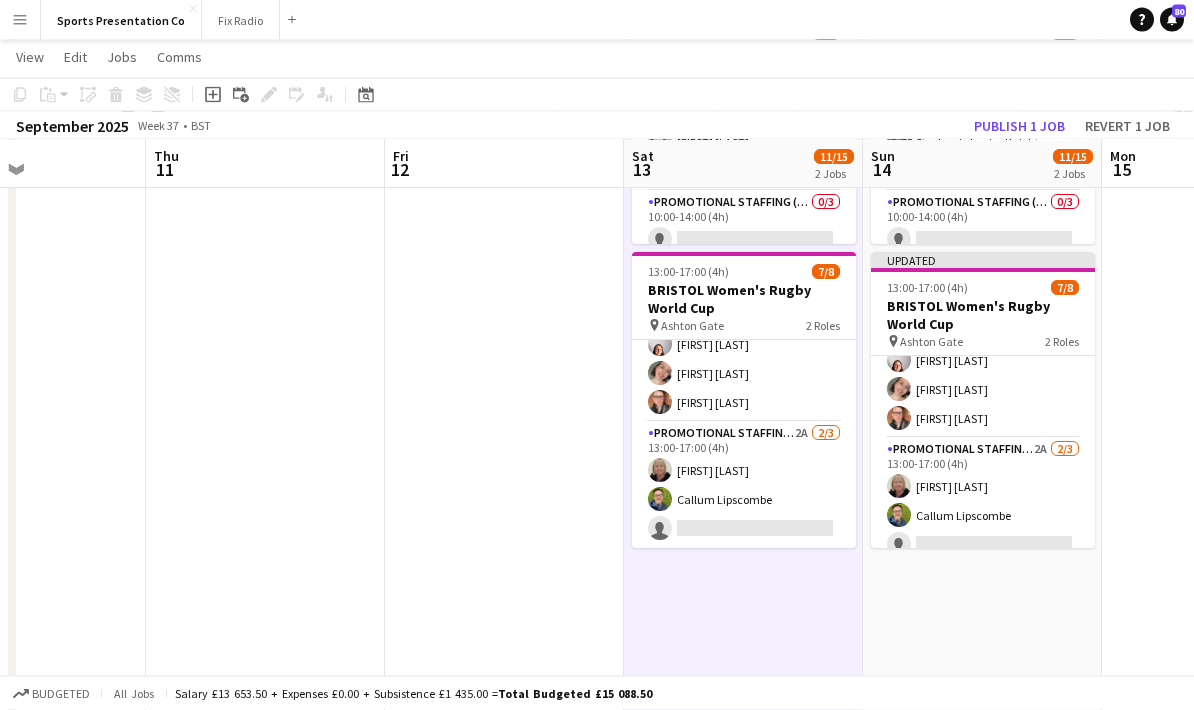 scroll, scrollTop: 284, scrollLeft: 0, axis: vertical 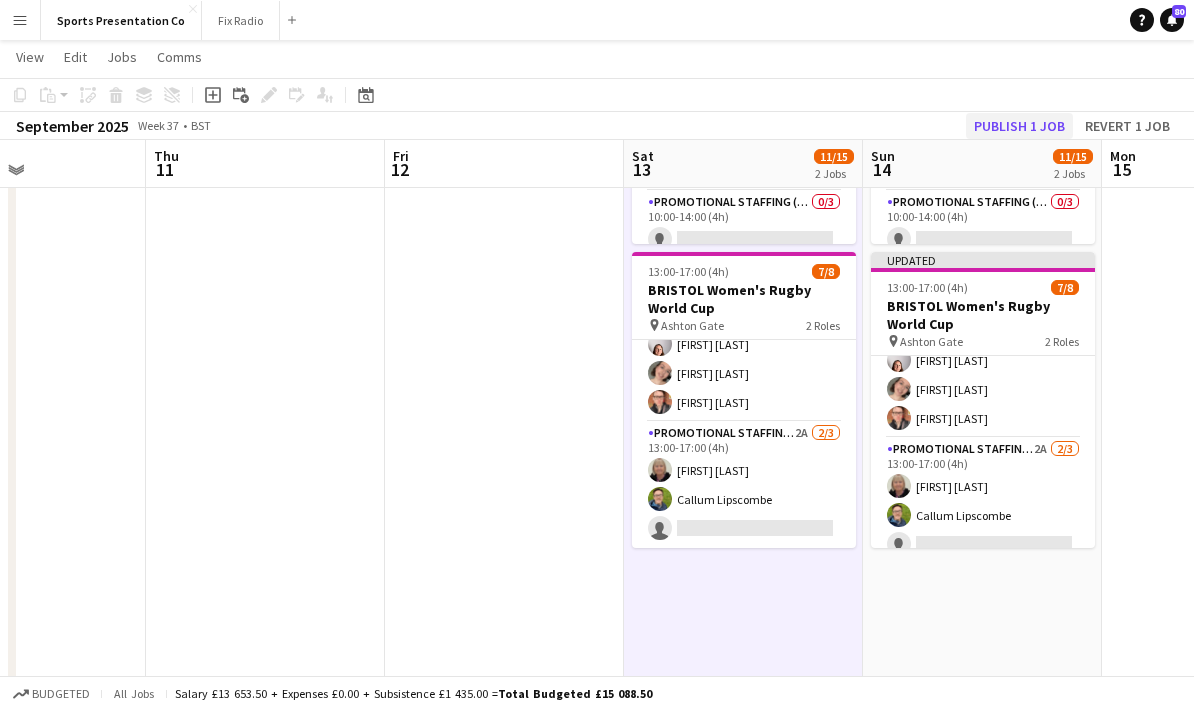 click on "Publish 1 job" 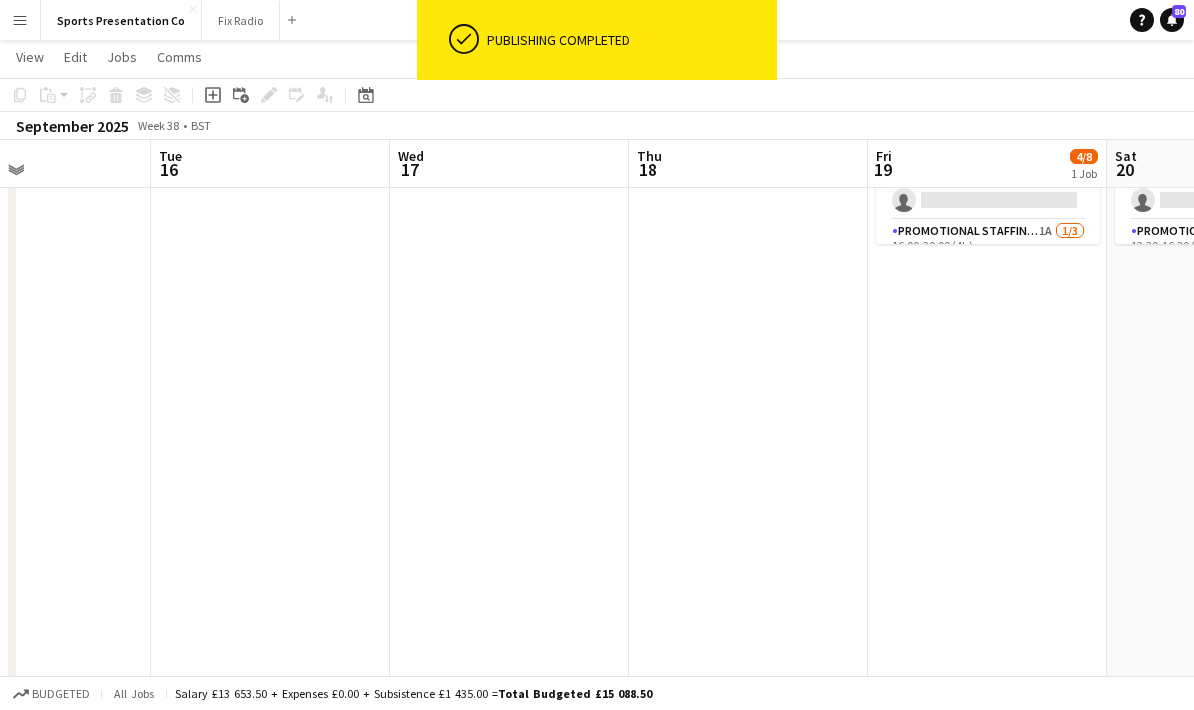 scroll, scrollTop: 0, scrollLeft: 599, axis: horizontal 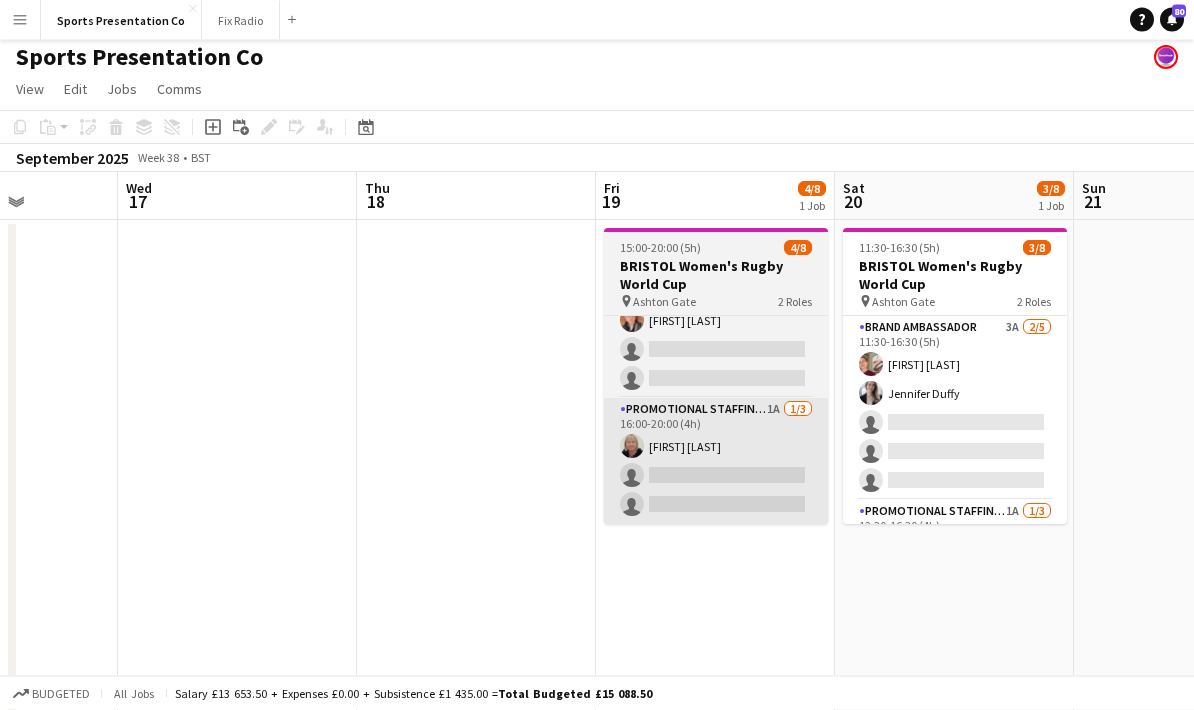 click on "Promotional Staffing (Brand Ambassadors)   1A   1/3   16:00-20:00 (4h)
Christine Watkinson
single-neutral-actions
single-neutral-actions" at bounding box center (716, 462) 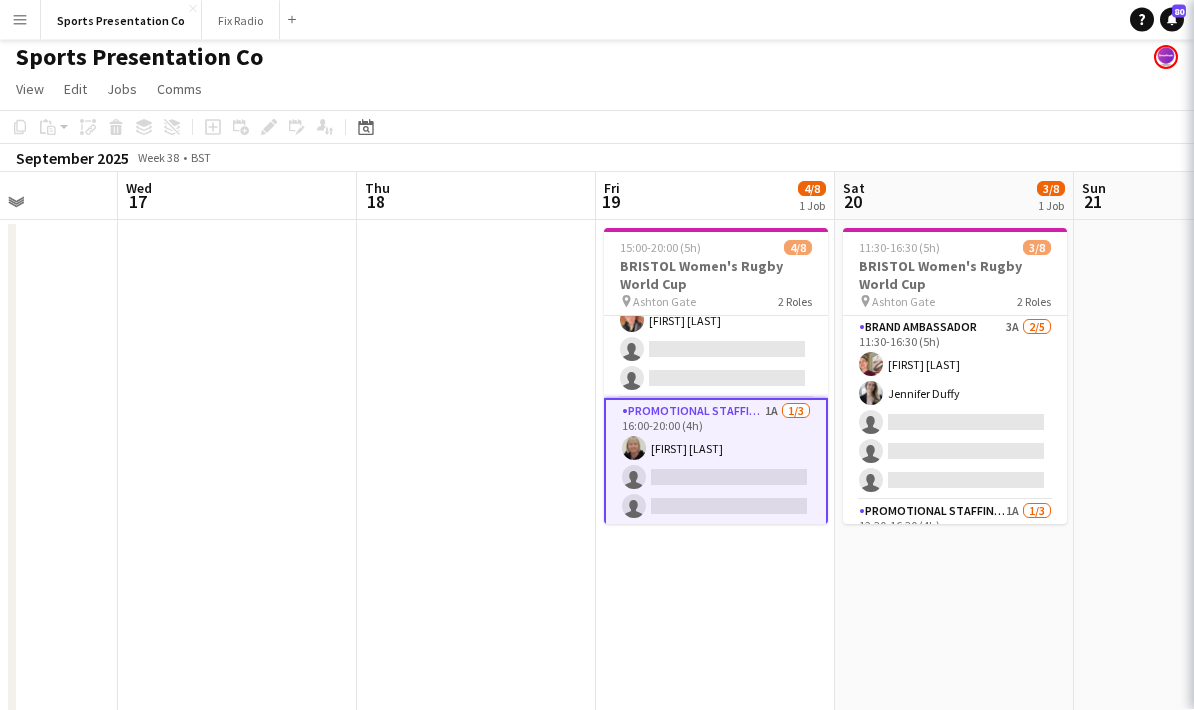 scroll, scrollTop: 6, scrollLeft: 0, axis: vertical 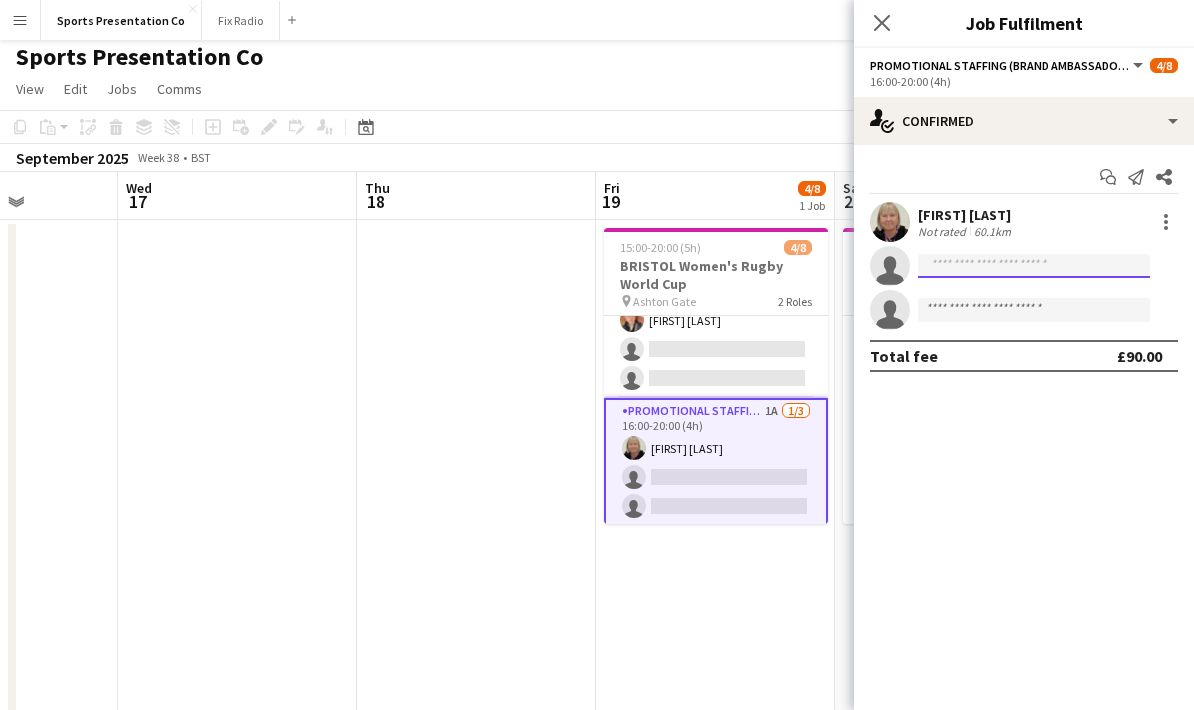click at bounding box center [1034, 310] 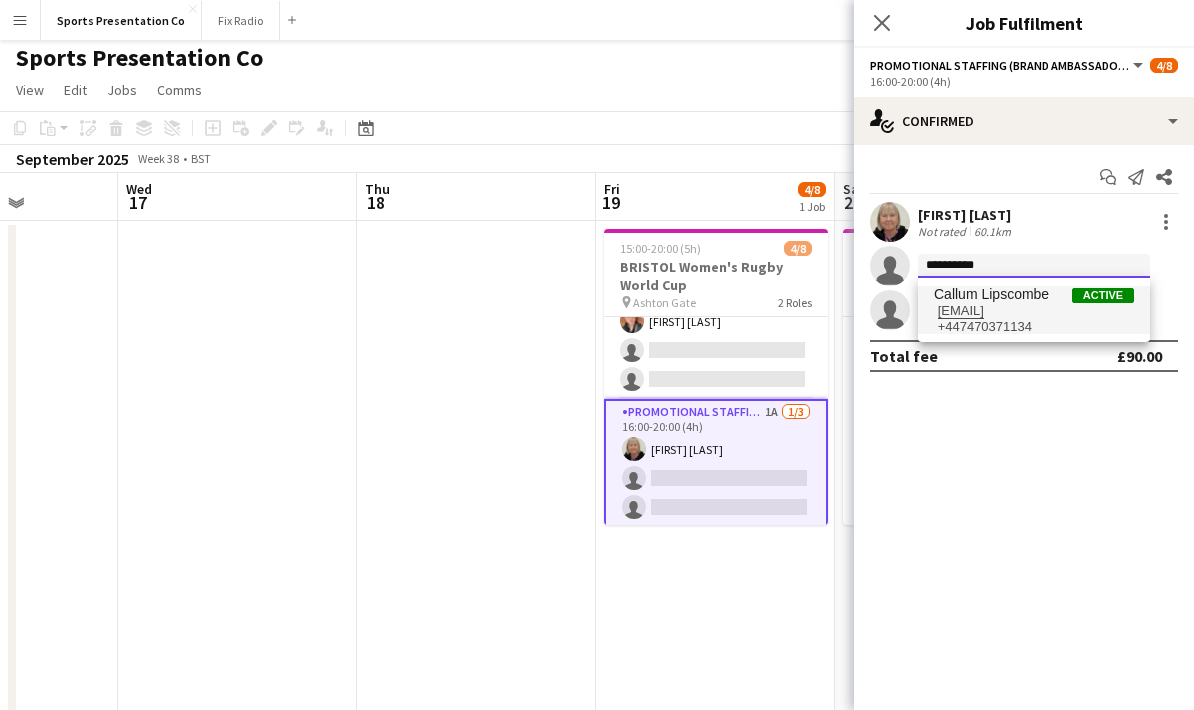 type on "**********" 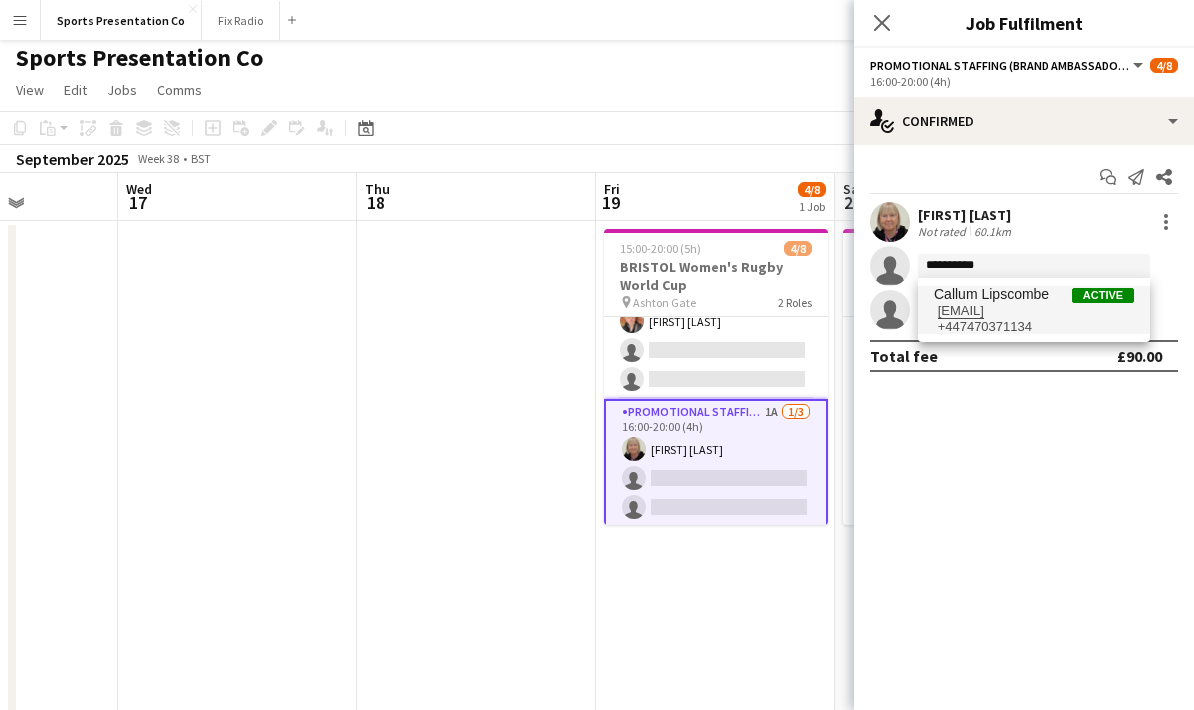 click on "lipscombecallum@gmail.com" at bounding box center [1034, 311] 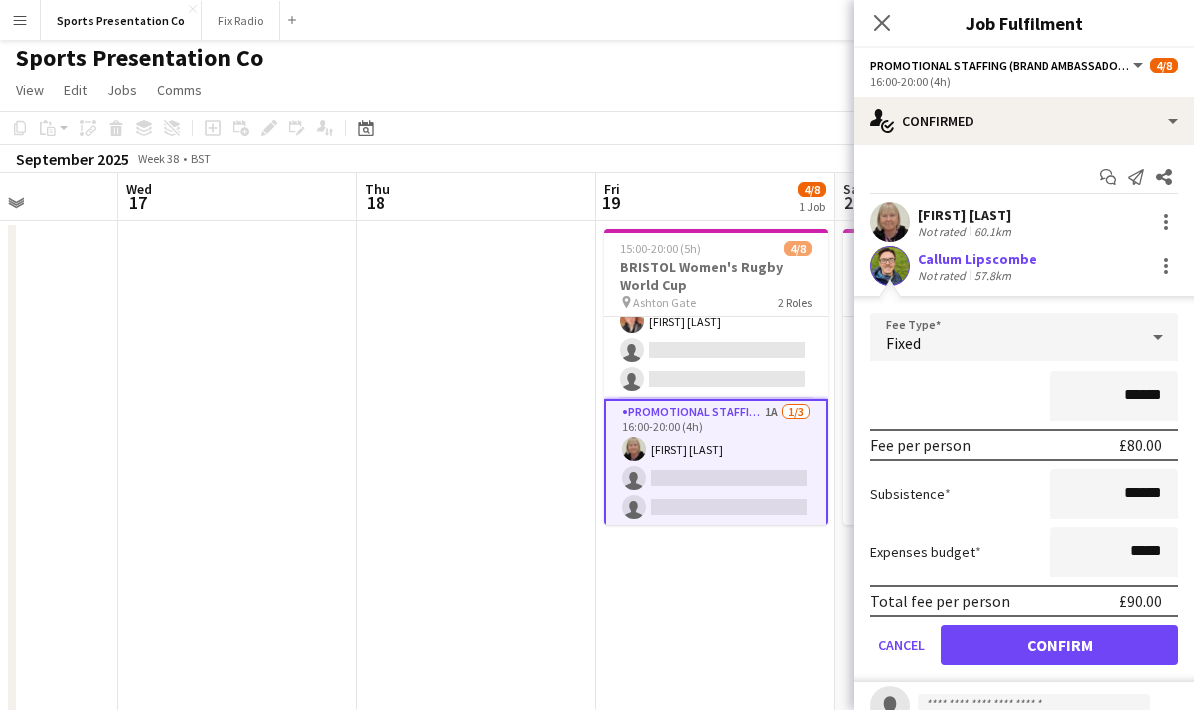 click on "******" at bounding box center [1024, 396] 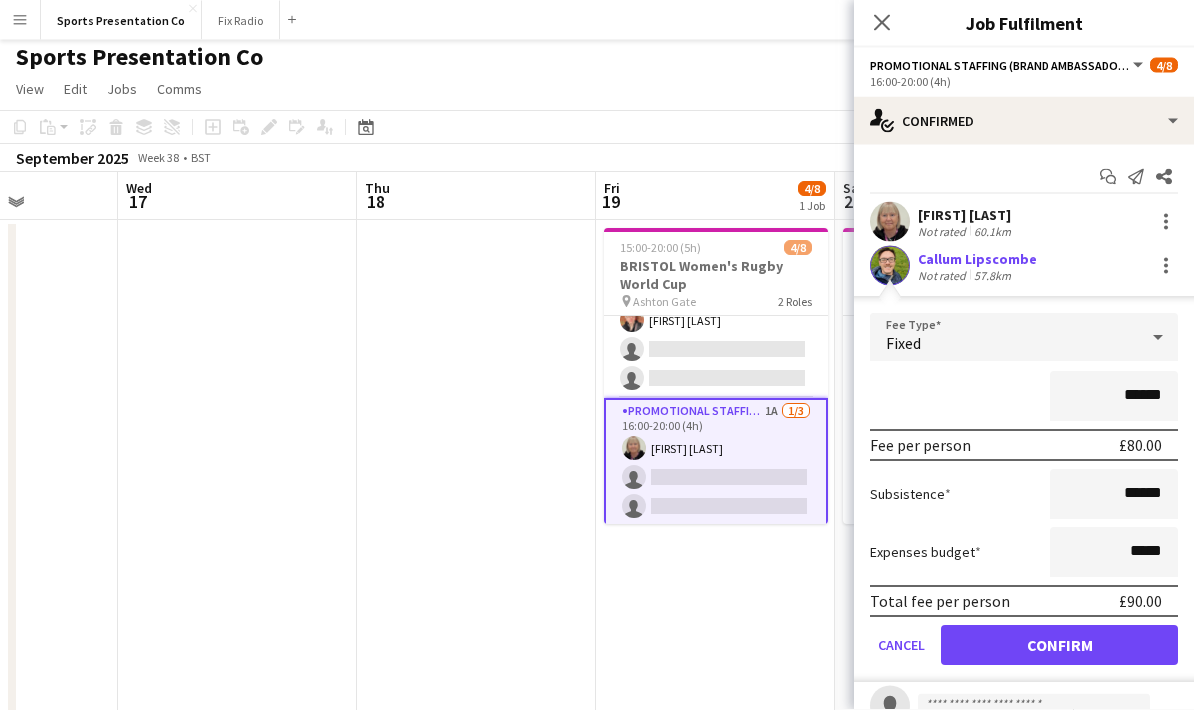 click on "Confirm" at bounding box center (1059, 645) 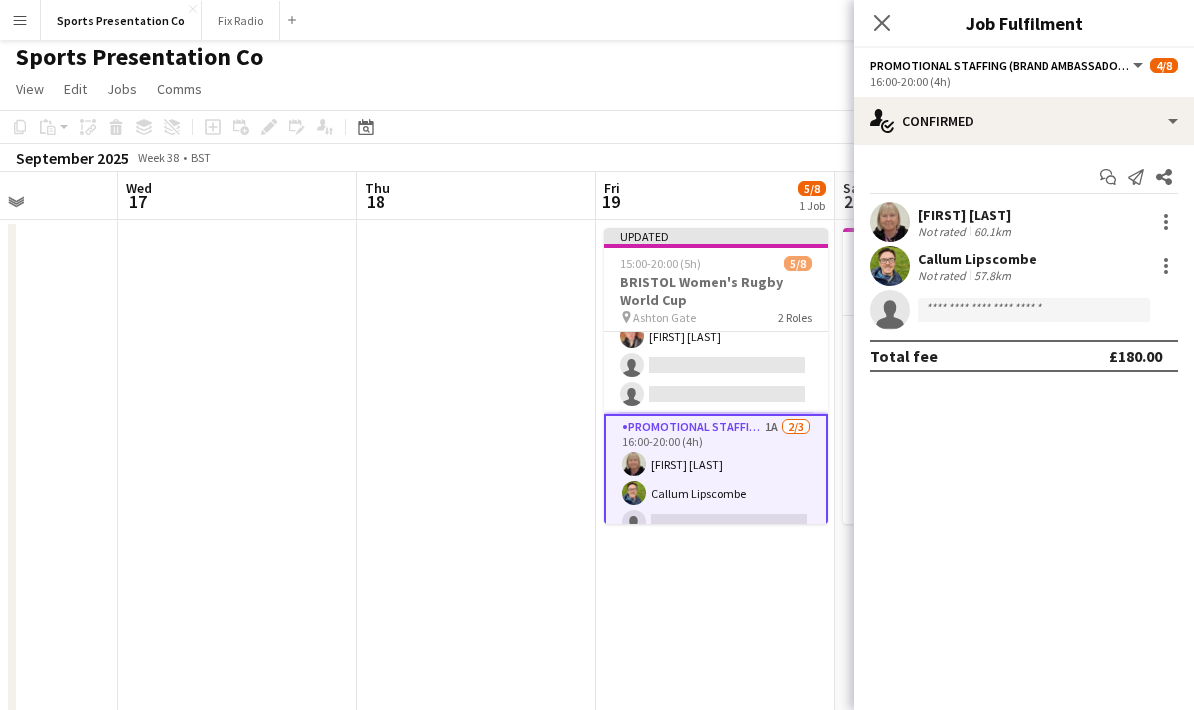 click at bounding box center [476, 742] 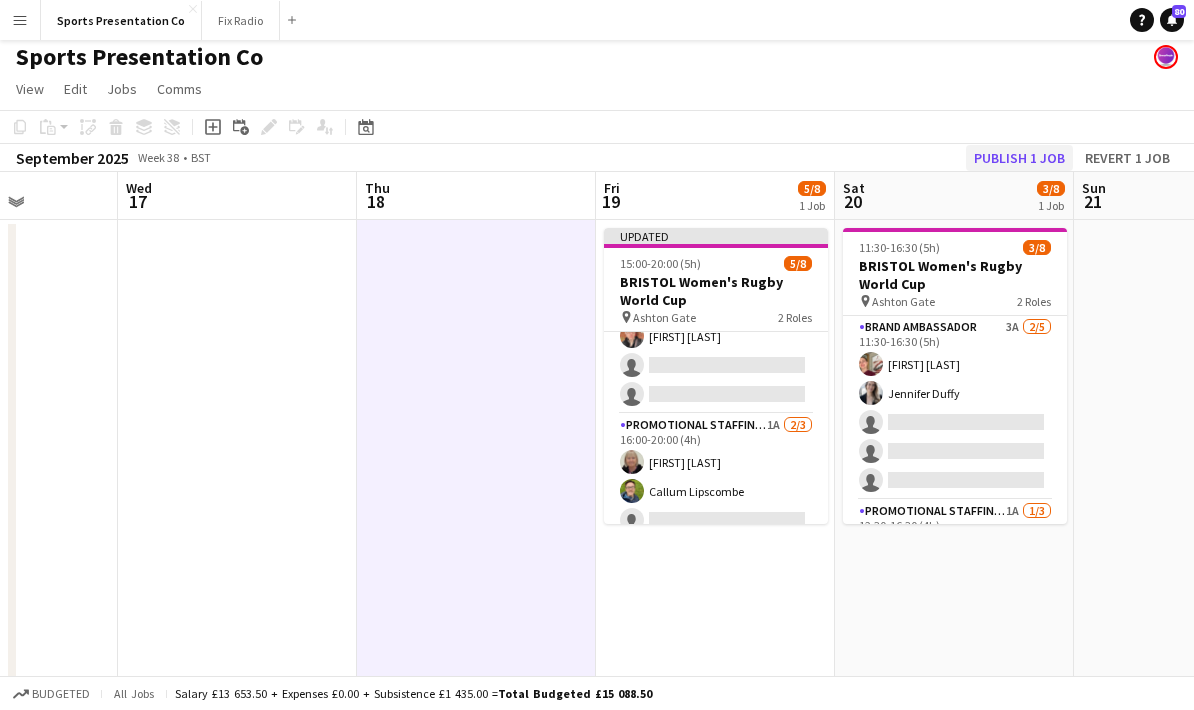 click on "Publish 1 job" 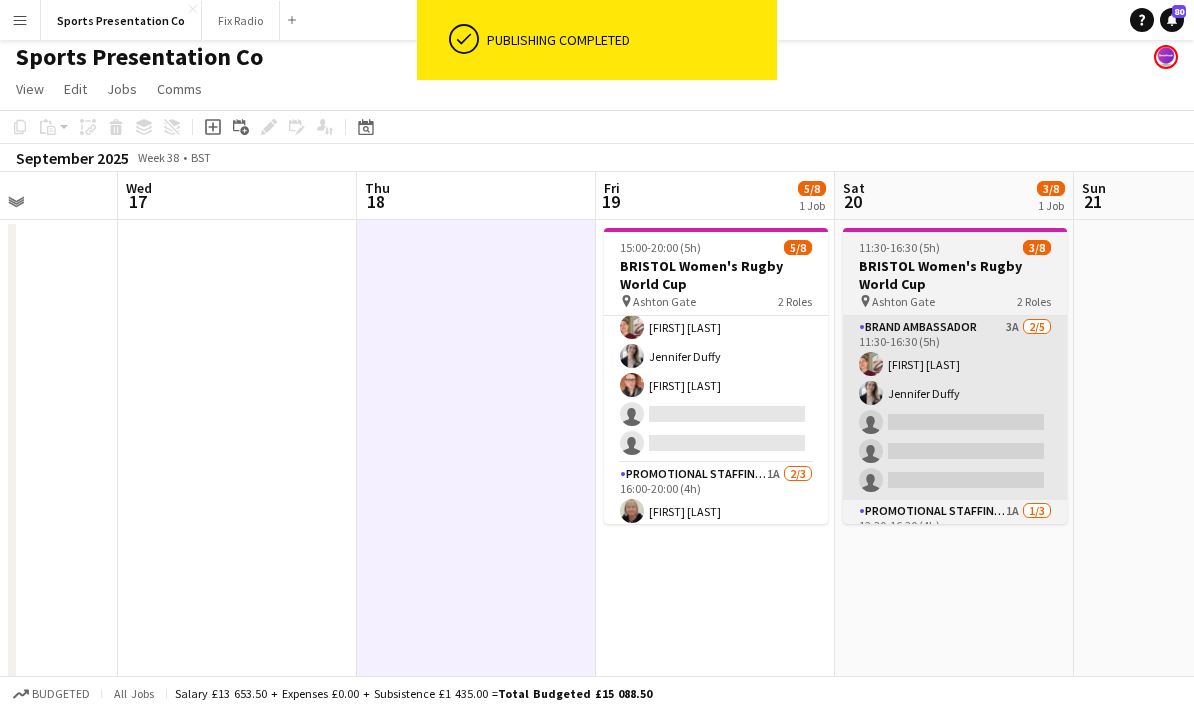 scroll, scrollTop: 30, scrollLeft: 0, axis: vertical 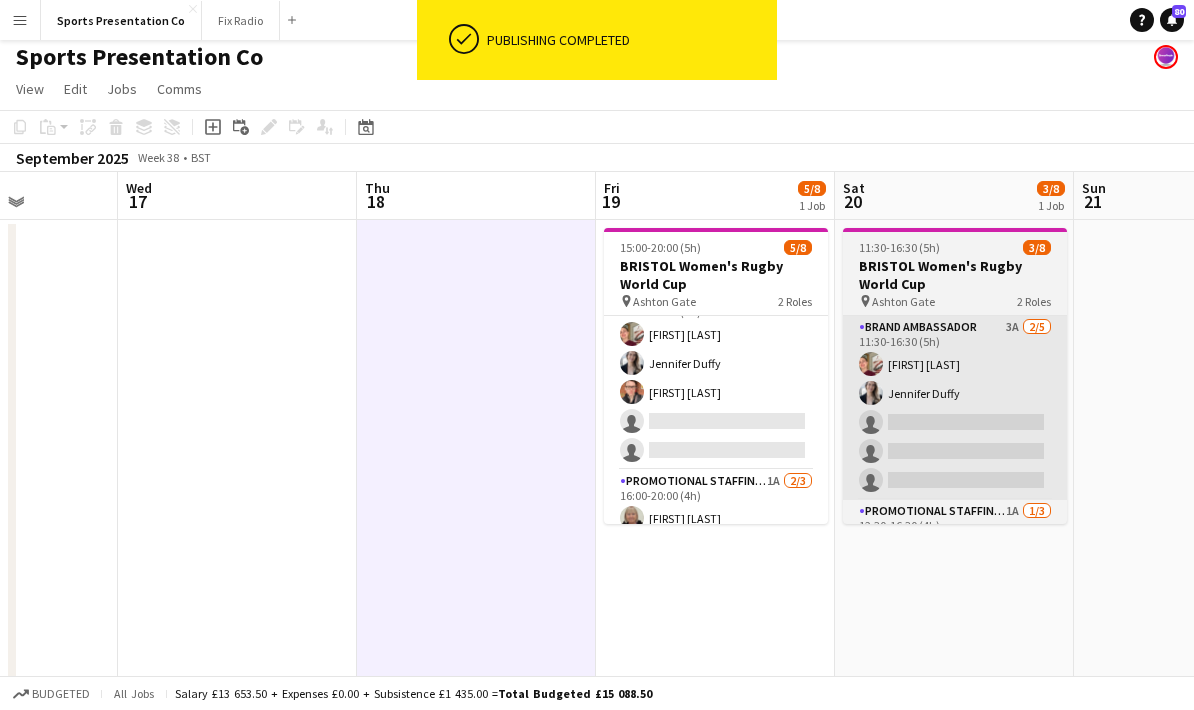 click on "ok-circled
Publishing completed
Menu
Boards
Boards   Boards   All jobs   Status
Workforce
Workforce   My Workforce   Recruiting
Comms
Comms
Pay
Pay   Approvals   Payments   Reports   Invoices
Platform Settings
Platform Settings   App settings   Your settings   Profiles
Training Academy
Training Academy
Knowledge Base
Knowledge Base
Product Updates
Product Updates   Log Out   Privacy   Sports Presentation Co
Close
Fix Radio
Close
Add
Help
Notifications
80   Sports Presentation Co   View  Day view expanded" at bounding box center (597, 646) 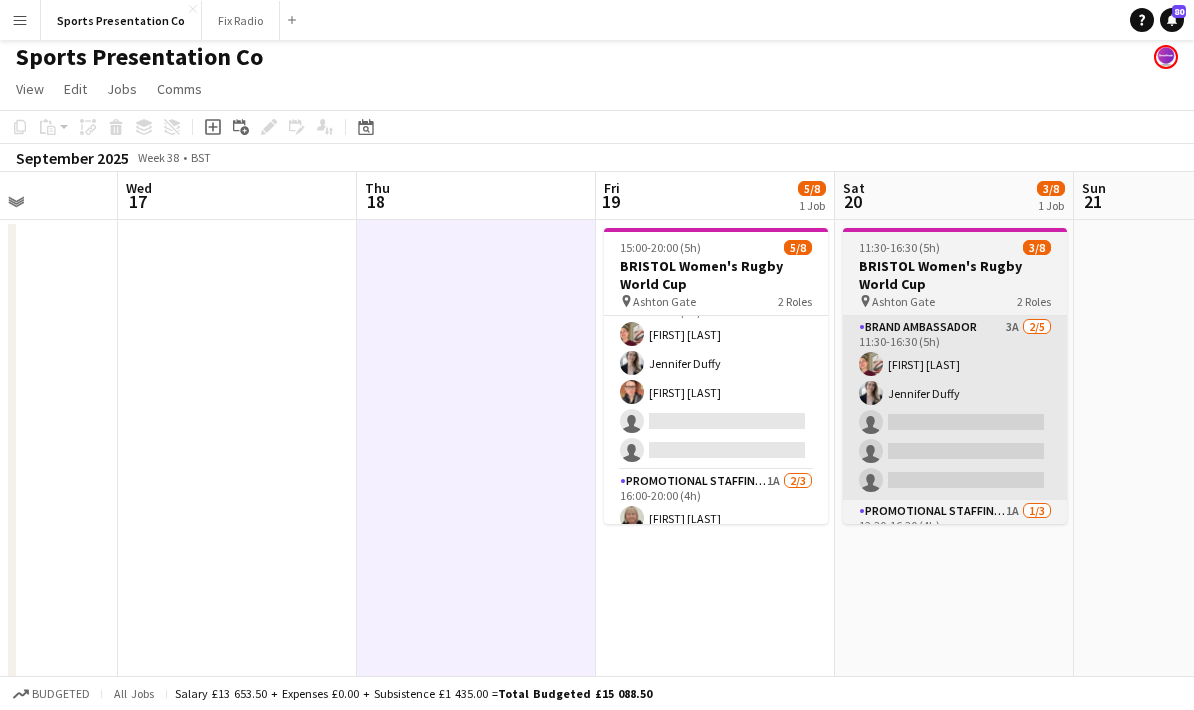 click on "Brand Ambassador   3A   2/5   11:30-16:30 (5h)
Gemma Farr Jennifer Duffy
single-neutral-actions
single-neutral-actions
single-neutral-actions" at bounding box center [955, 408] 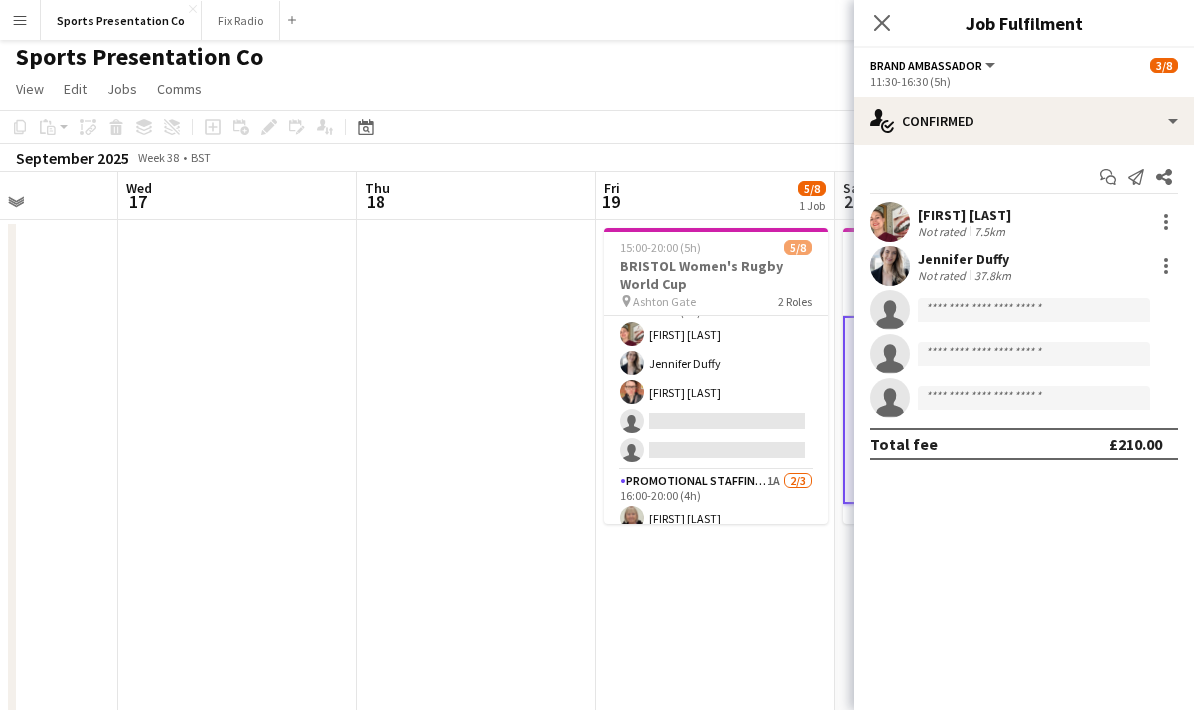 click at bounding box center (476, 742) 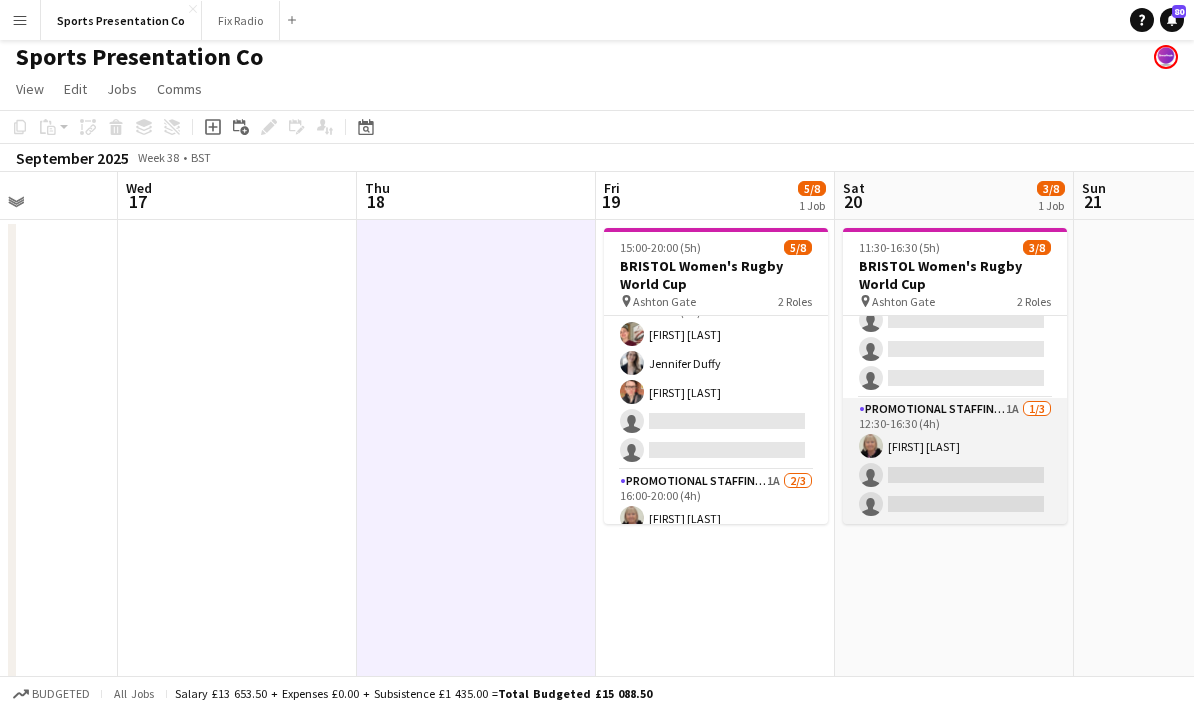 scroll, scrollTop: 102, scrollLeft: 0, axis: vertical 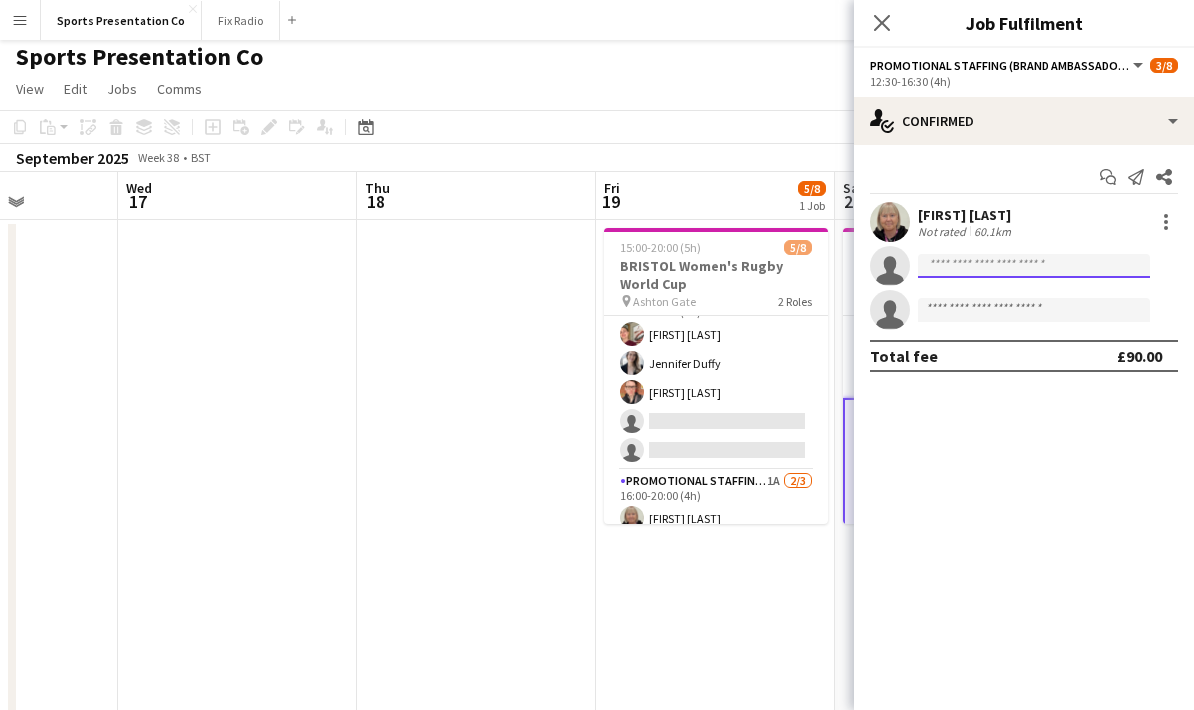 click at bounding box center [1034, 310] 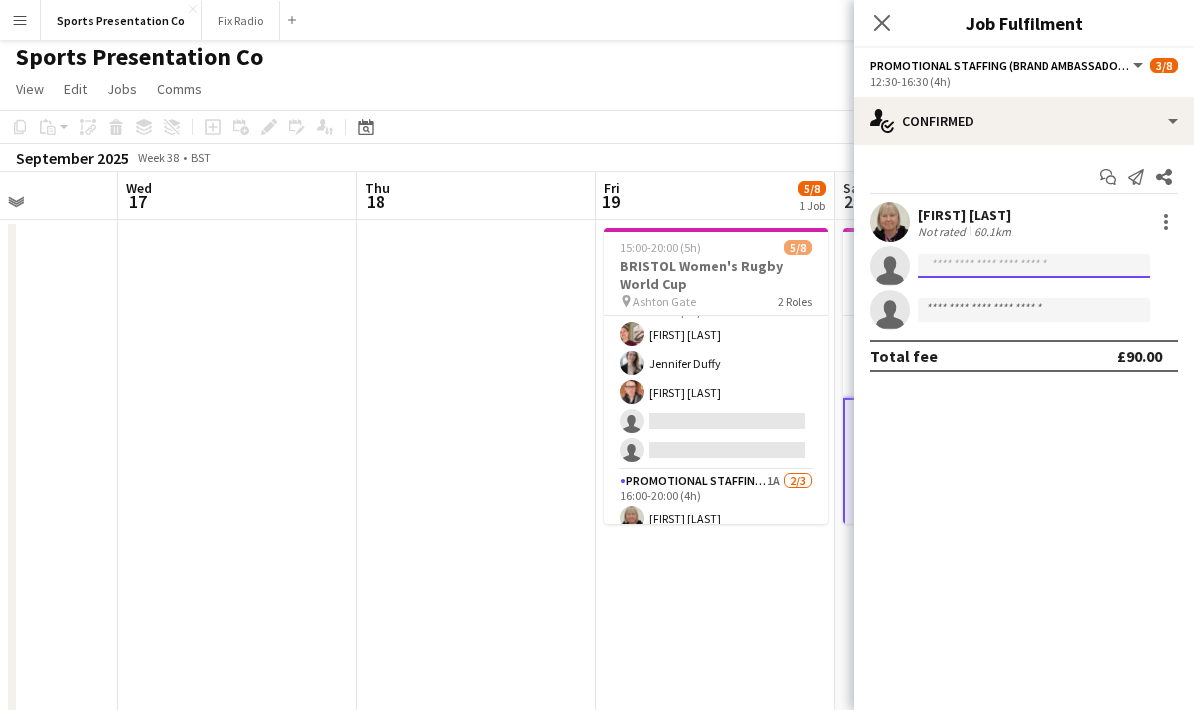 scroll, scrollTop: 5, scrollLeft: 0, axis: vertical 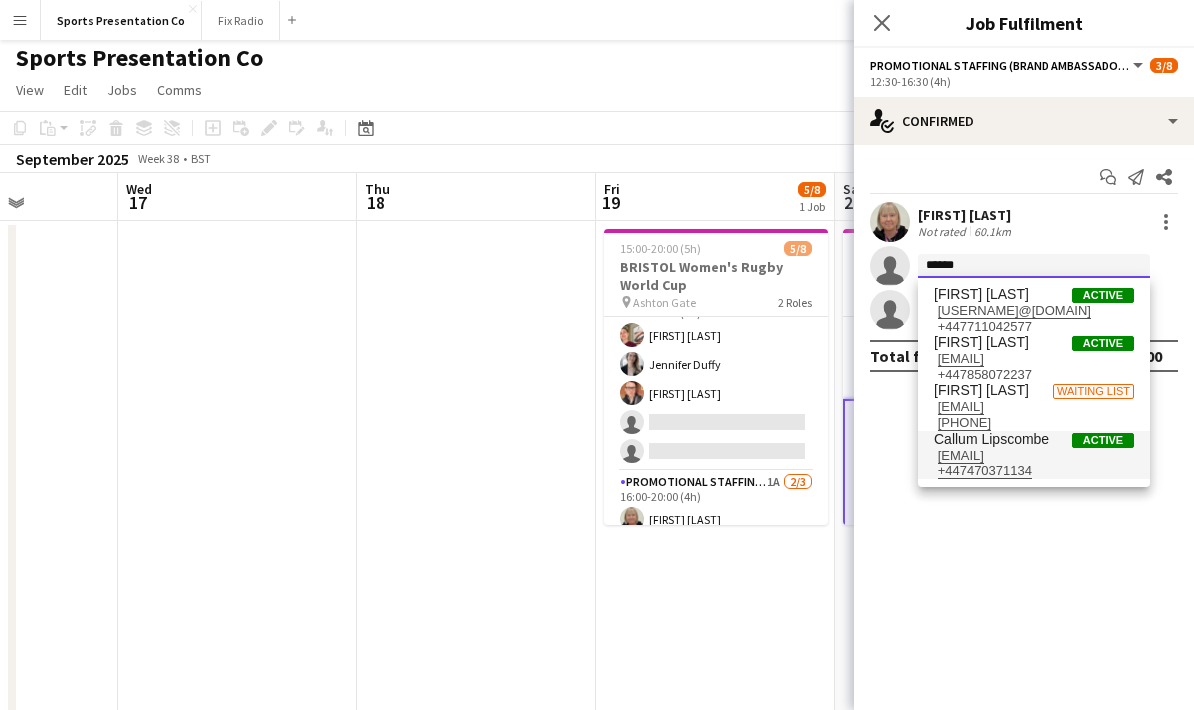 type on "******" 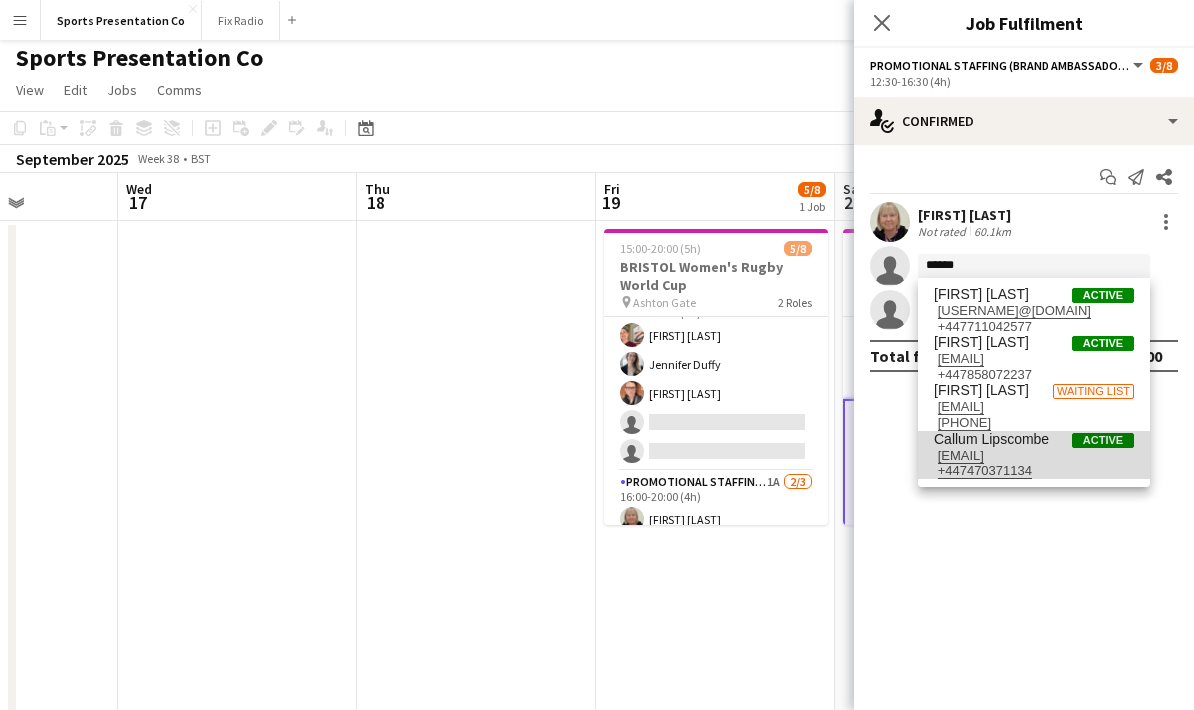 click on "+447470371134" at bounding box center (1034, 471) 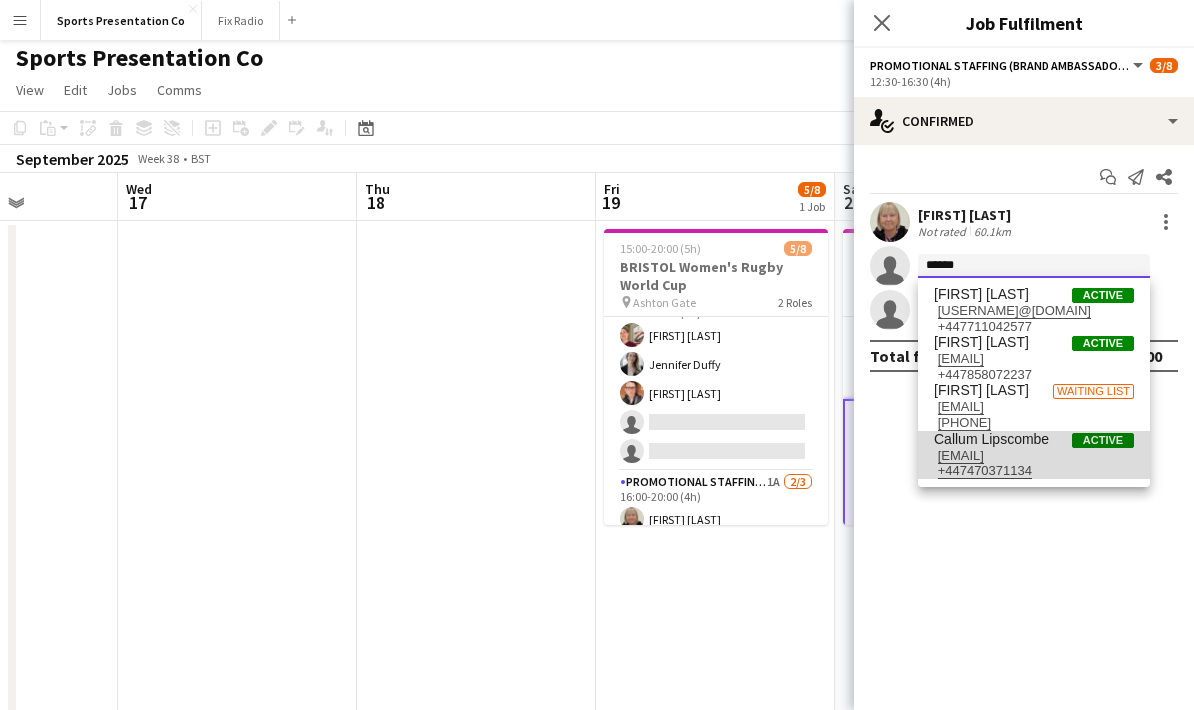 type 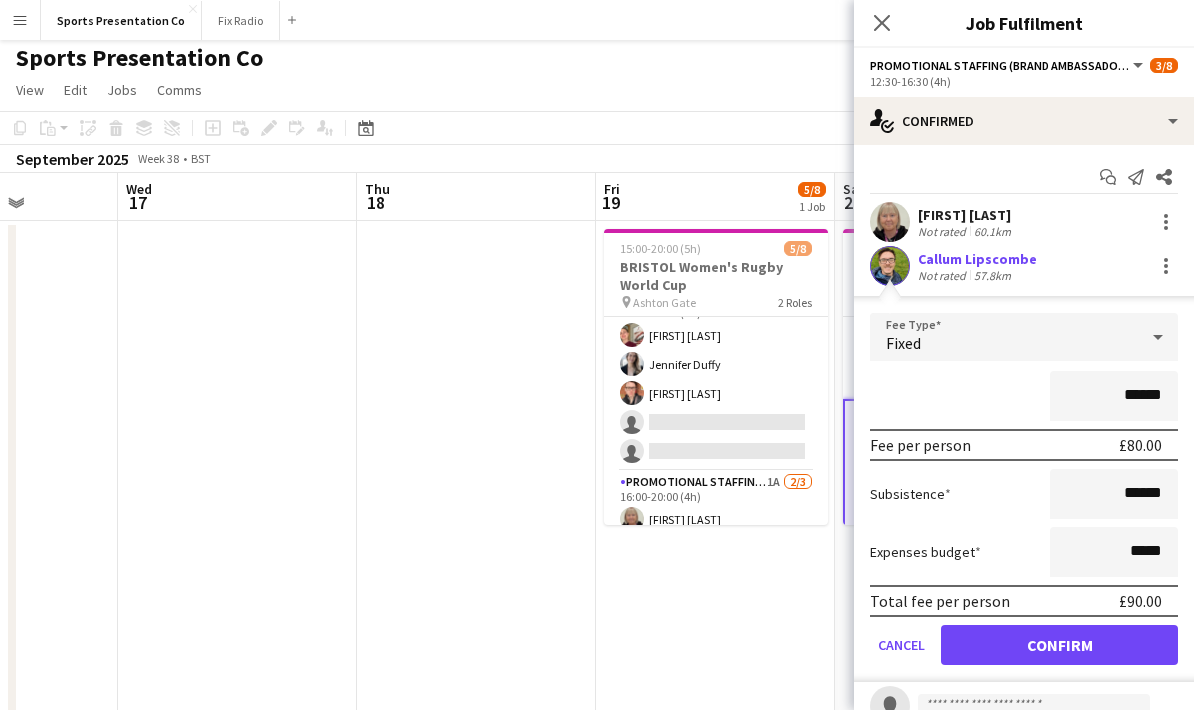 click on "******" at bounding box center [1024, 396] 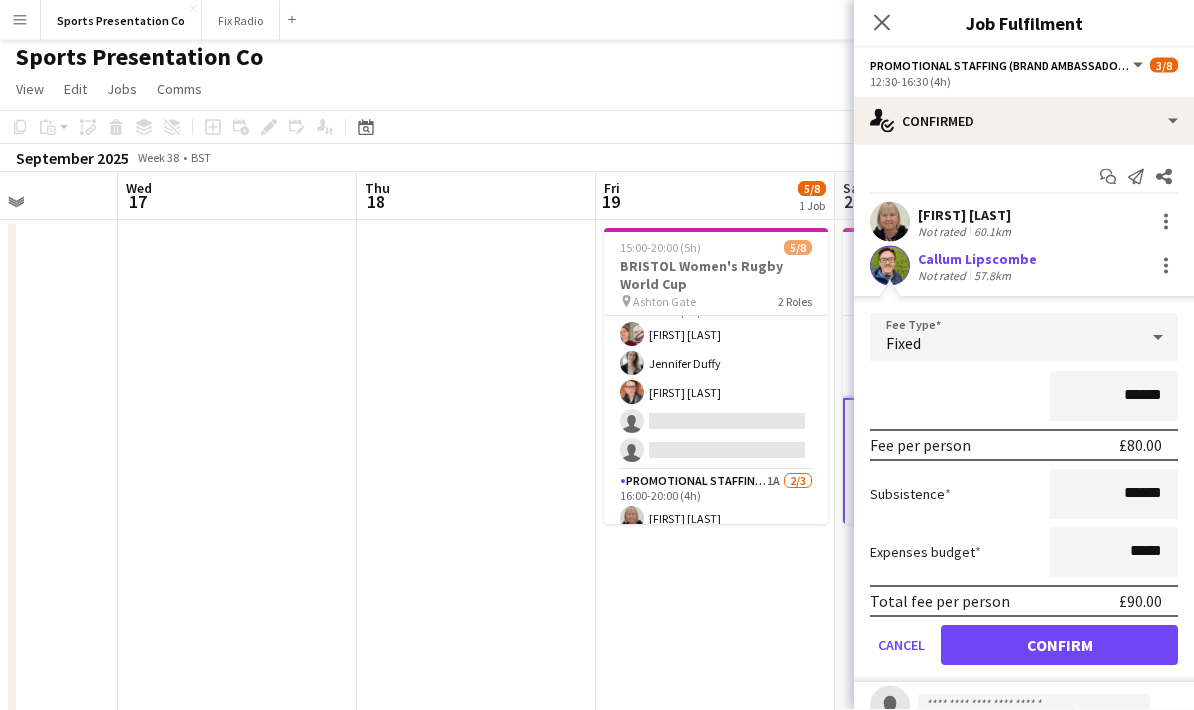 click on "Confirm" at bounding box center (1059, 645) 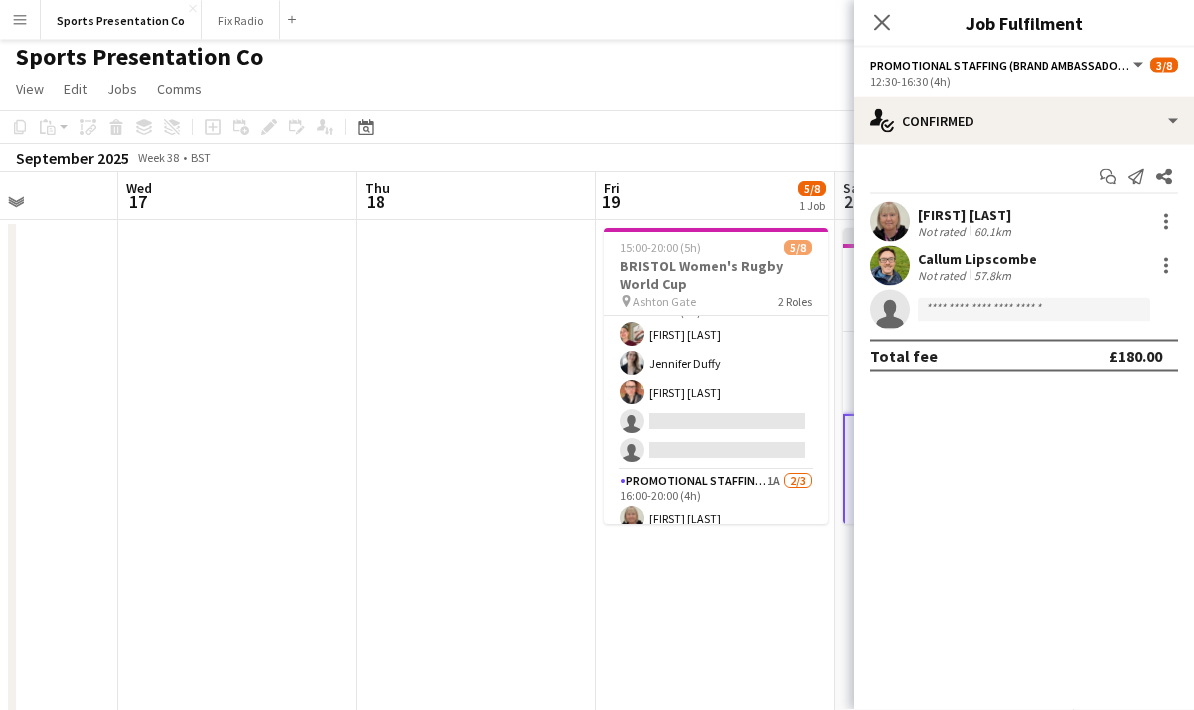 scroll, scrollTop: 6, scrollLeft: 0, axis: vertical 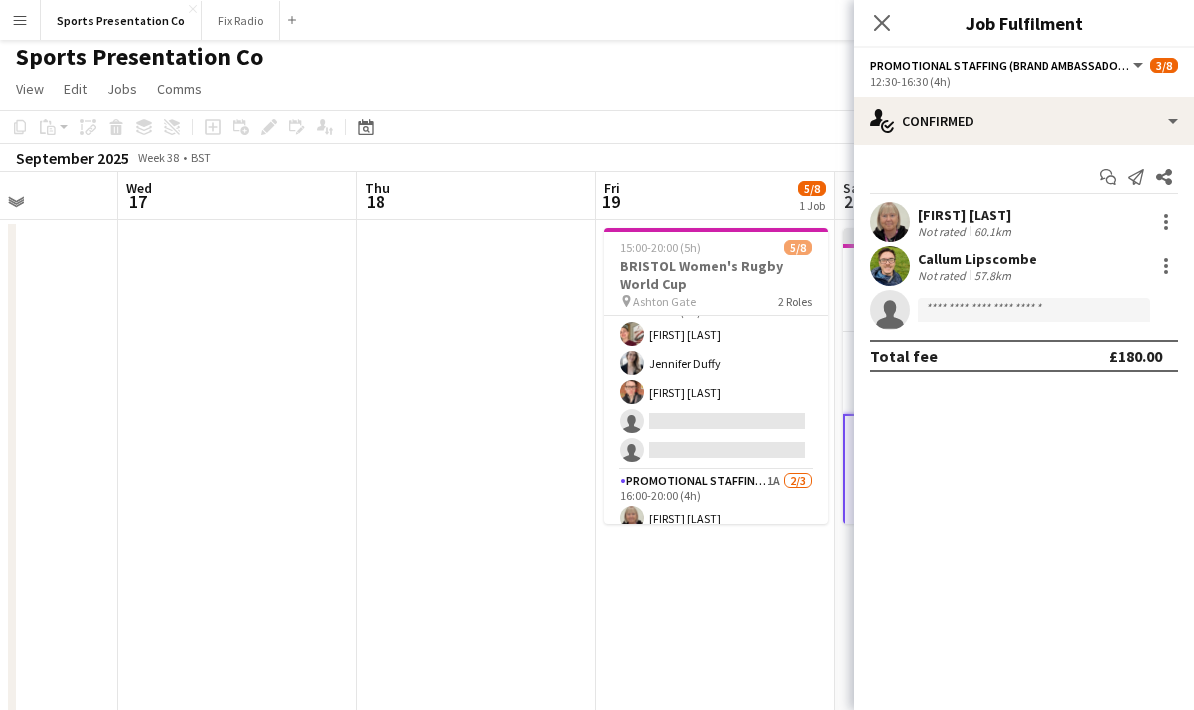 click at bounding box center [476, 742] 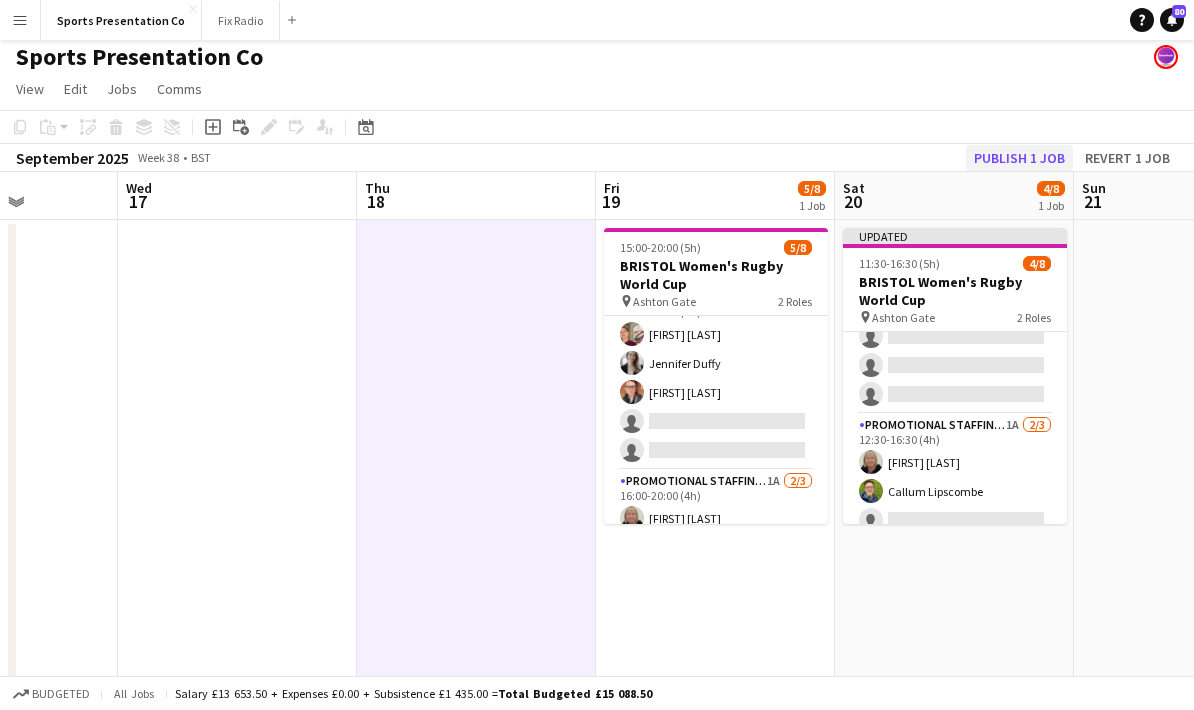click on "Publish 1 job" 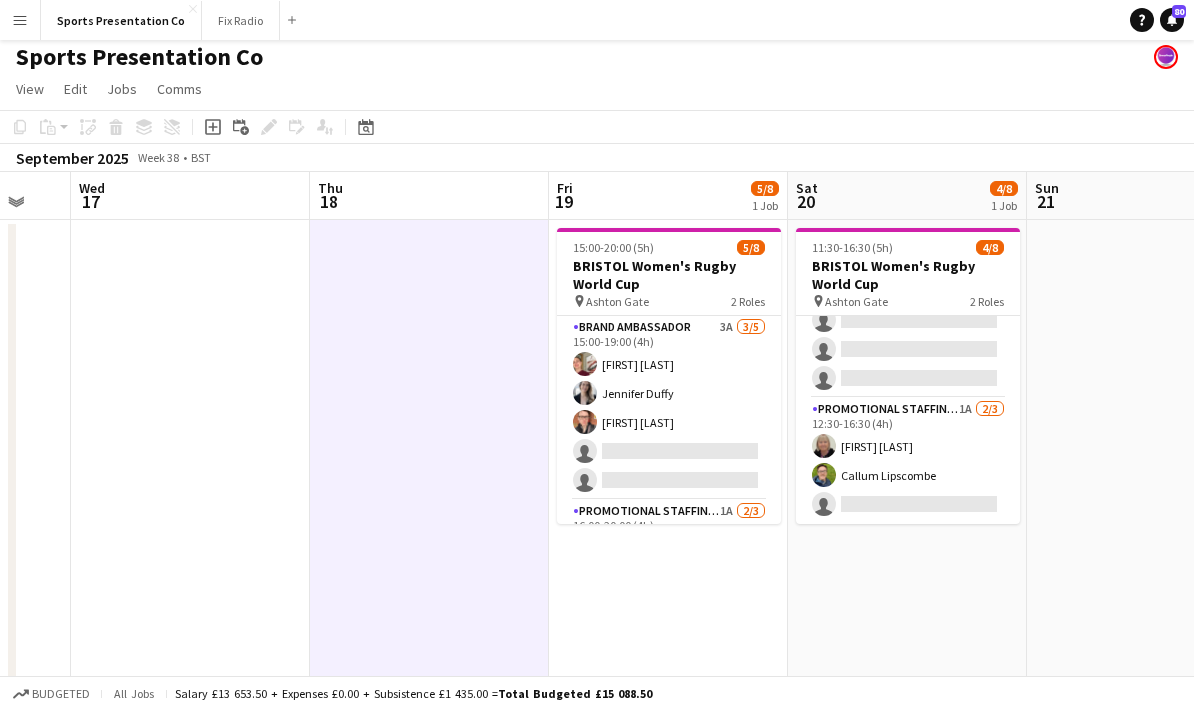 scroll, scrollTop: 0, scrollLeft: 584, axis: horizontal 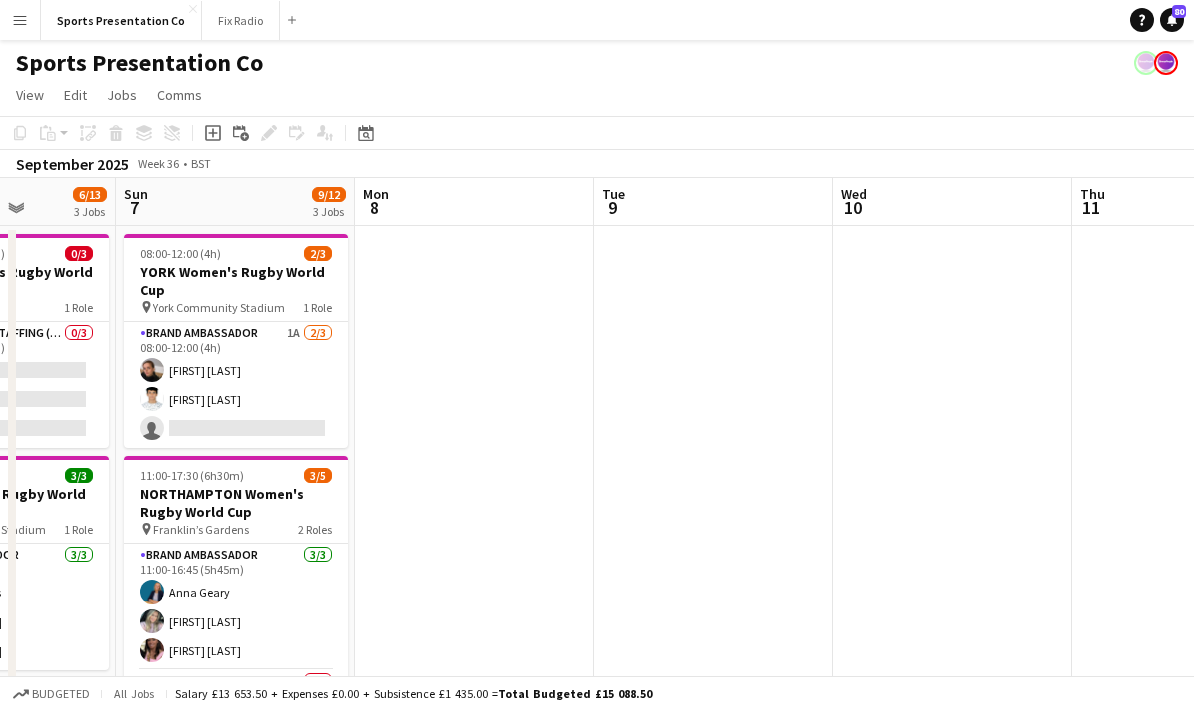 click on "Menu" at bounding box center [20, 20] 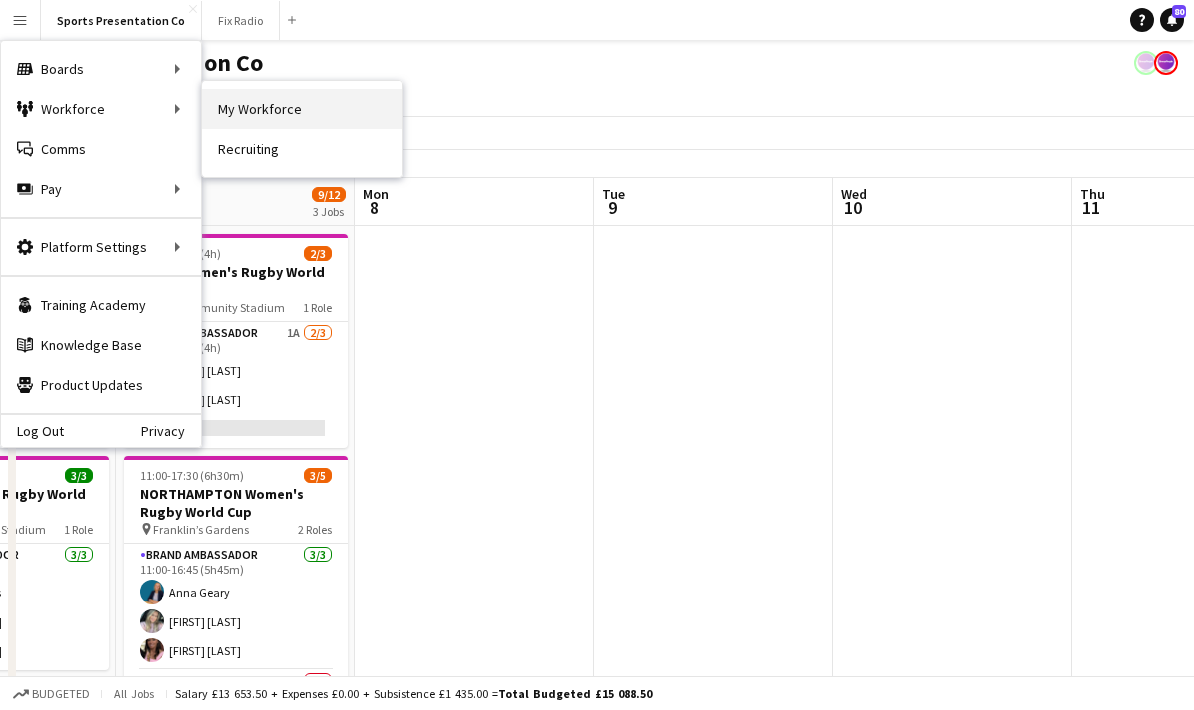 click on "My Workforce" at bounding box center [302, 109] 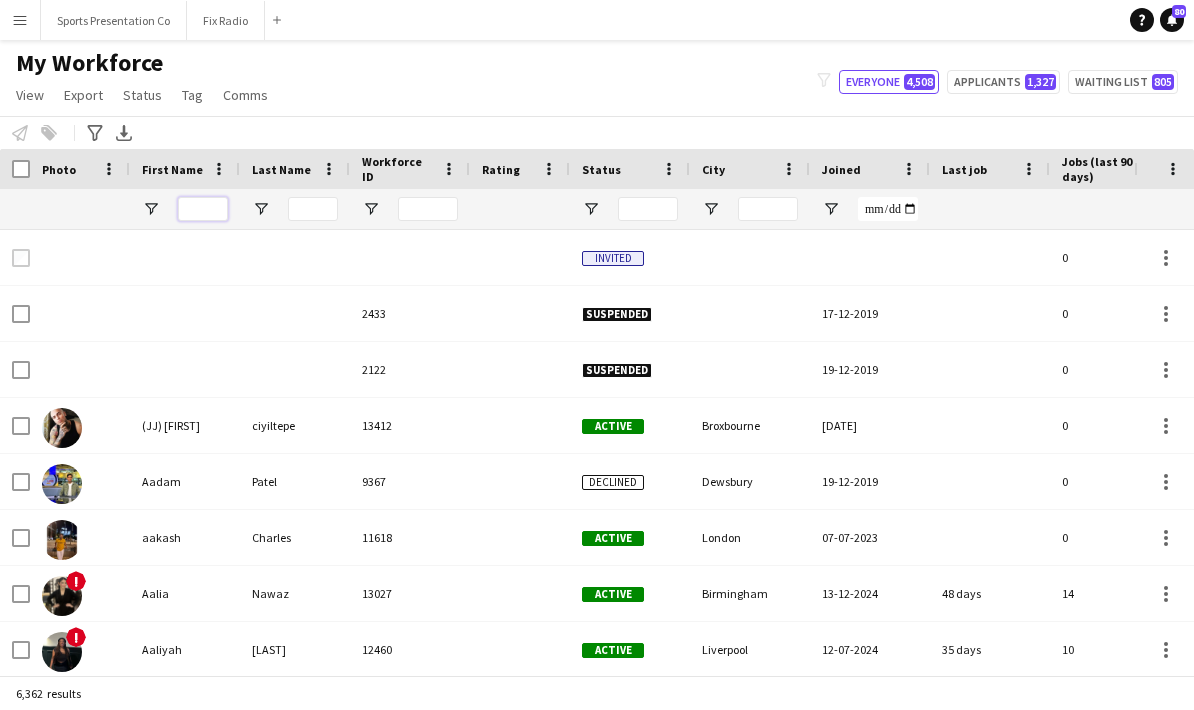 click at bounding box center (203, 209) 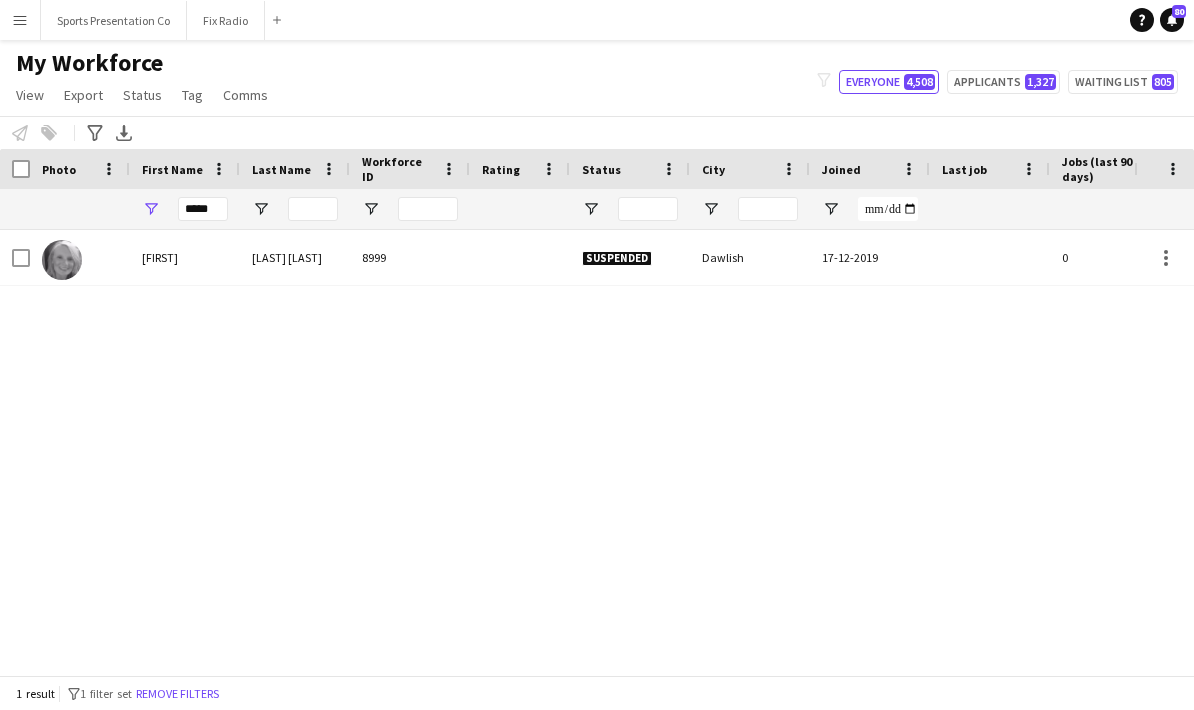 click on "Menu
Boards
Boards   Boards   All jobs   Status
Workforce
Workforce   My Workforce   Recruiting
Comms
Comms
Pay
Pay   Approvals   Payments   Reports   Invoices
Platform Settings
Platform Settings   App settings   Your settings   Profiles
Training Academy
Training Academy
Knowledge Base
Knowledge Base
Product Updates
Product Updates   Log Out   Privacy   Sports Presentation Co
Close
Fix Radio
Close
Add
Help
Notifications
80   My Workforce   View   Views  Default view New view Update view Delete view Edit name Edit" at bounding box center (597, 355) 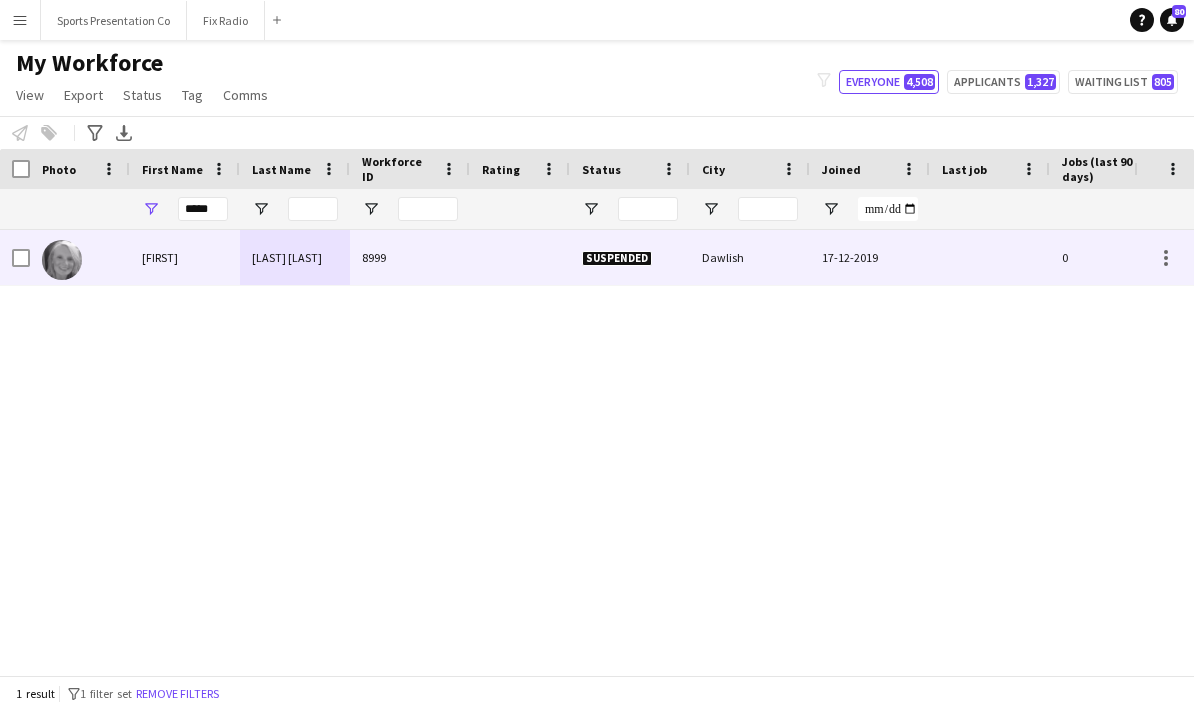 click on "[LAST]" at bounding box center [295, 257] 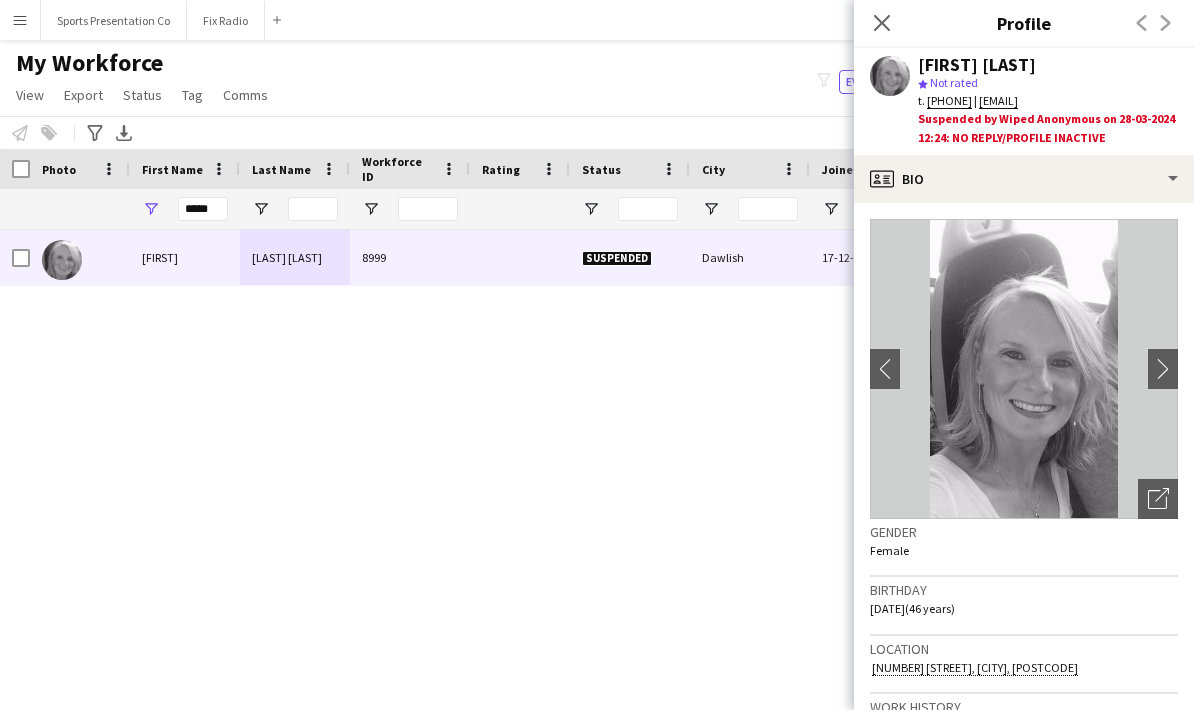 drag, startPoint x: 1151, startPoint y: 99, endPoint x: 1016, endPoint y: 100, distance: 135.00371 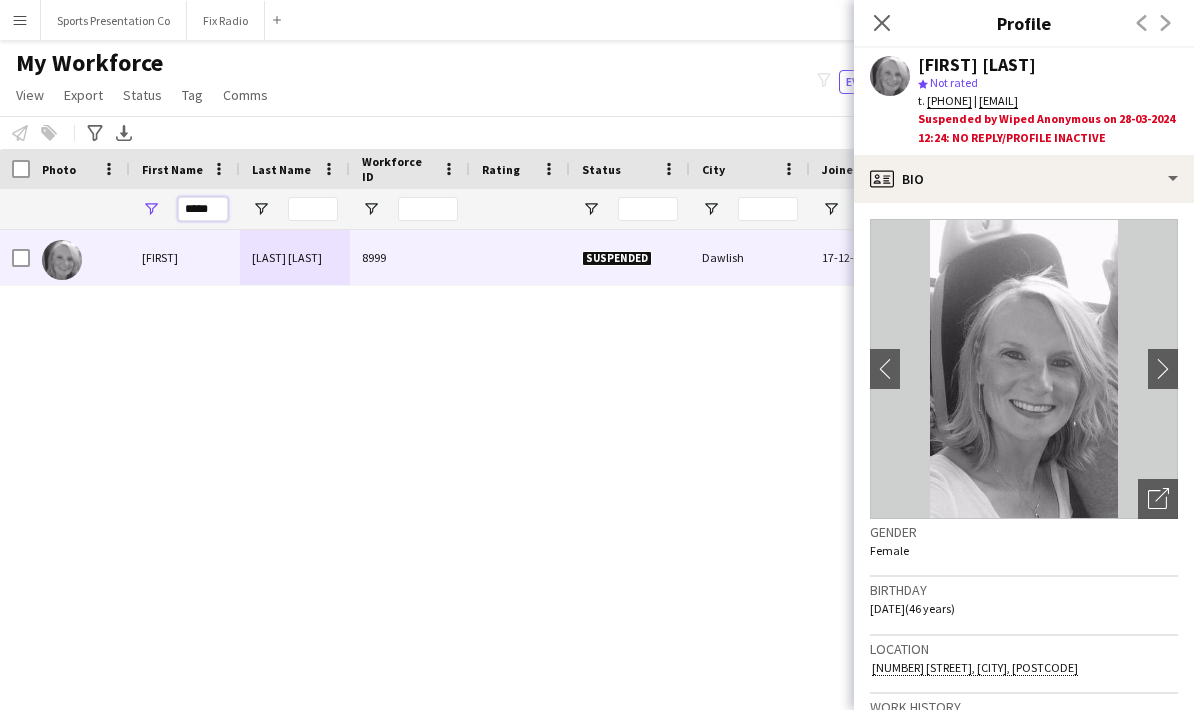 drag, startPoint x: 220, startPoint y: 207, endPoint x: 168, endPoint y: 220, distance: 53.600372 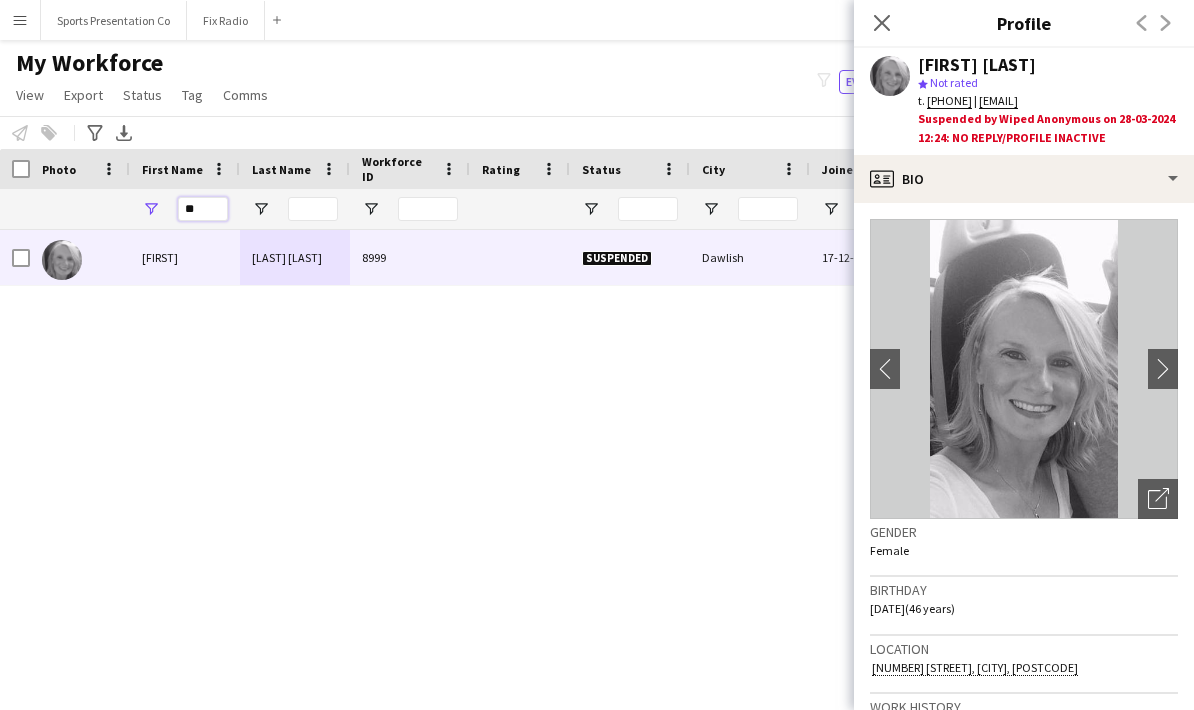 type on "*" 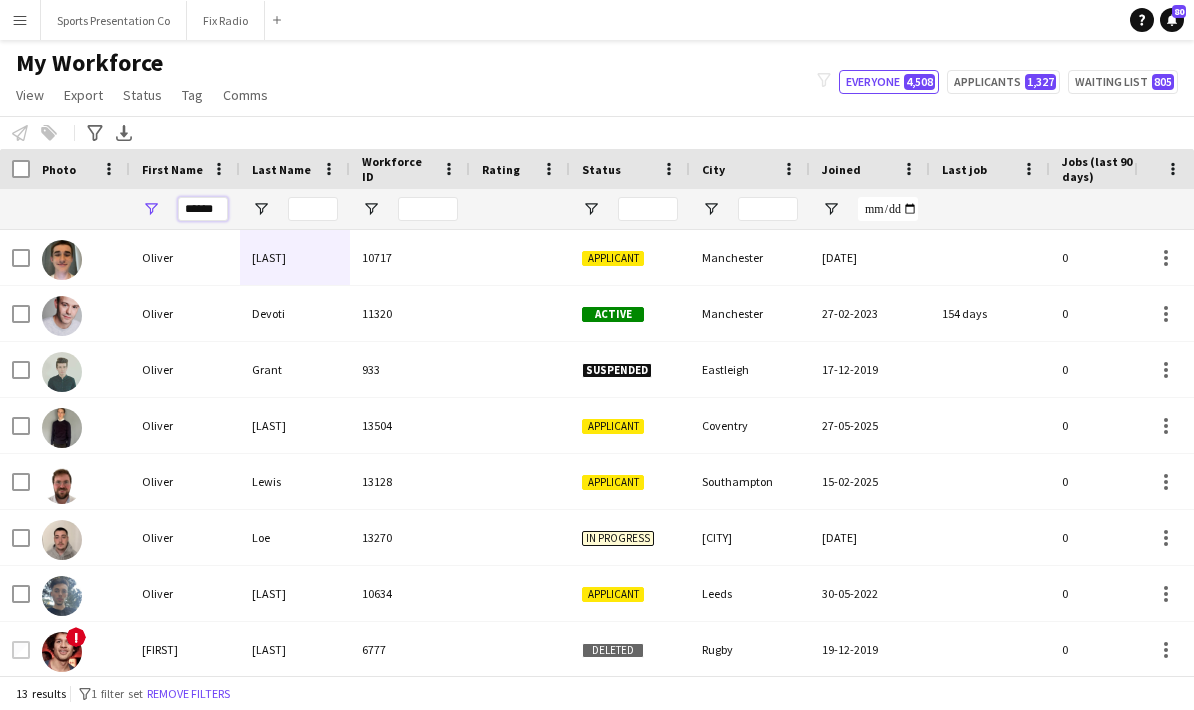 type on "******" 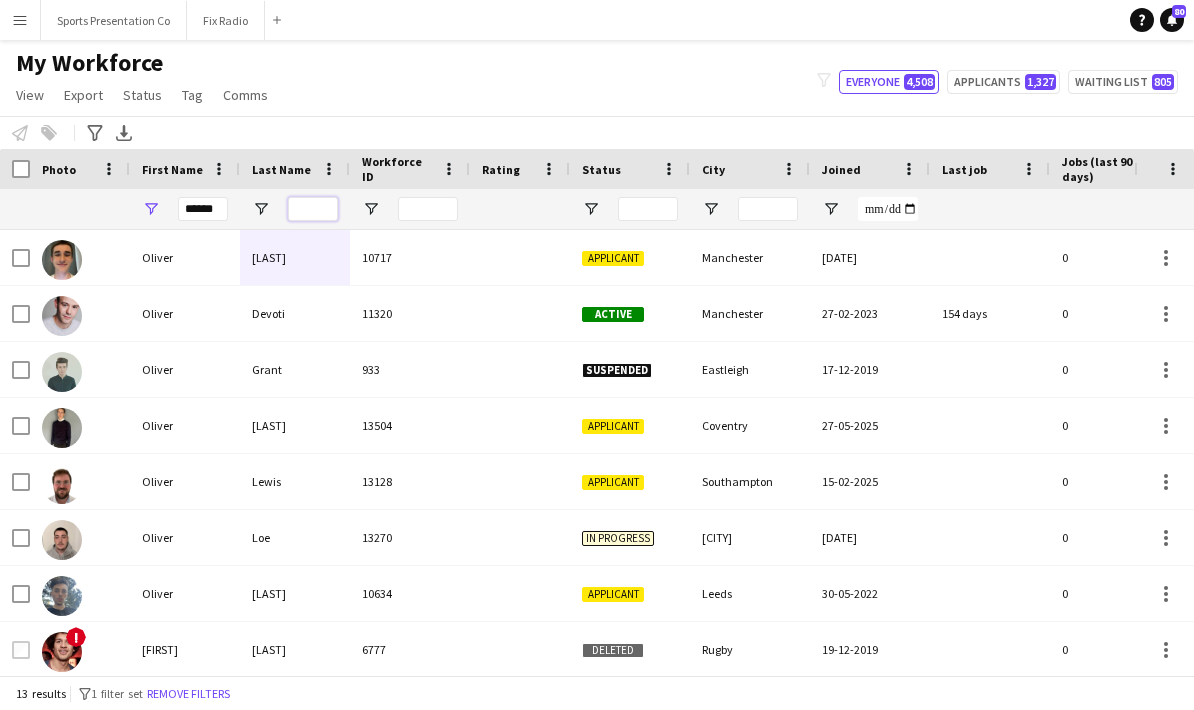 click at bounding box center [313, 209] 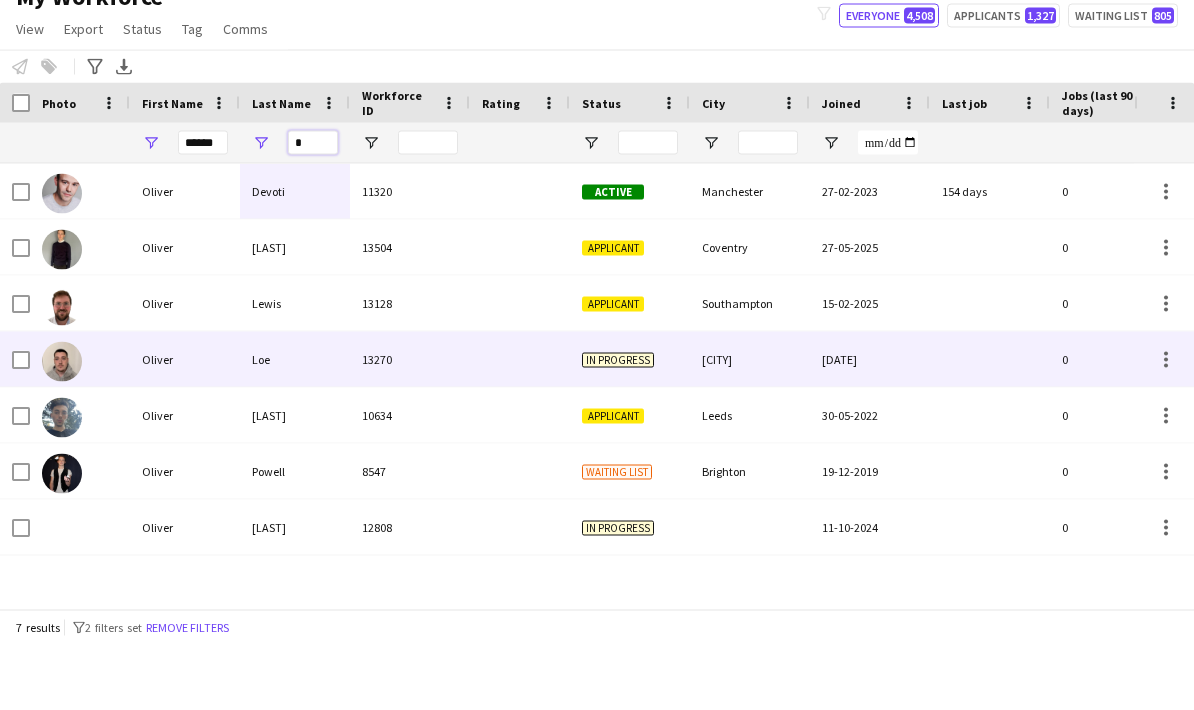 scroll, scrollTop: 63, scrollLeft: 0, axis: vertical 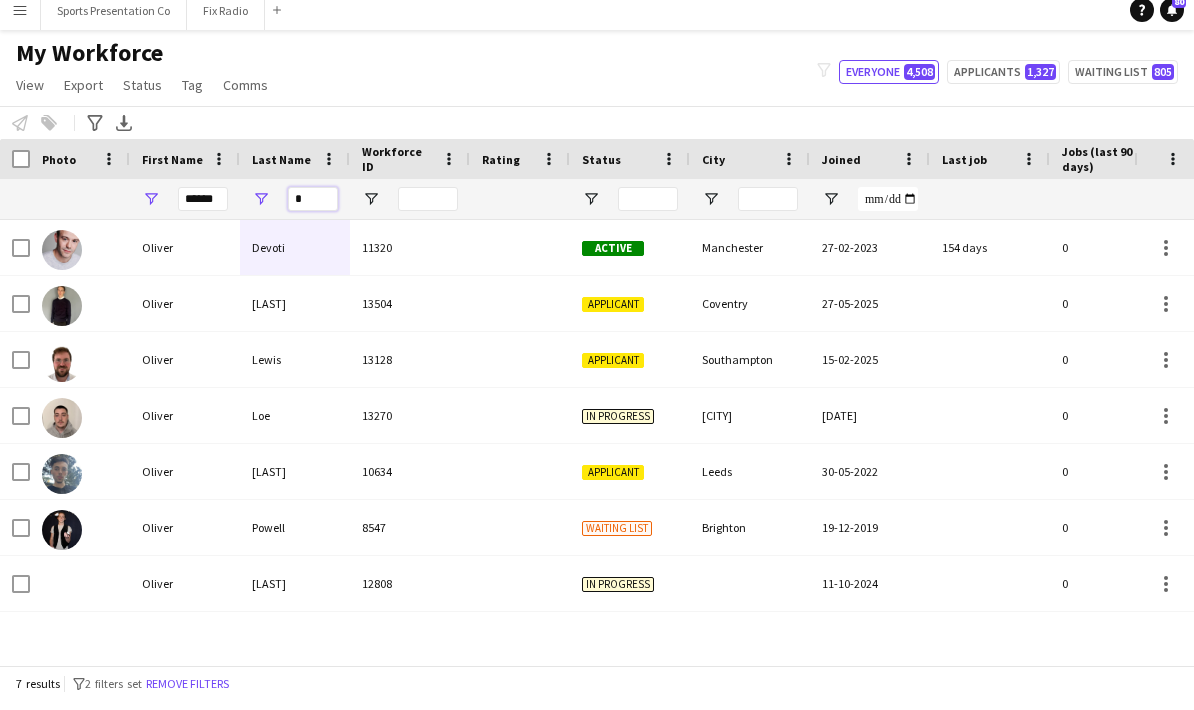 type on "*" 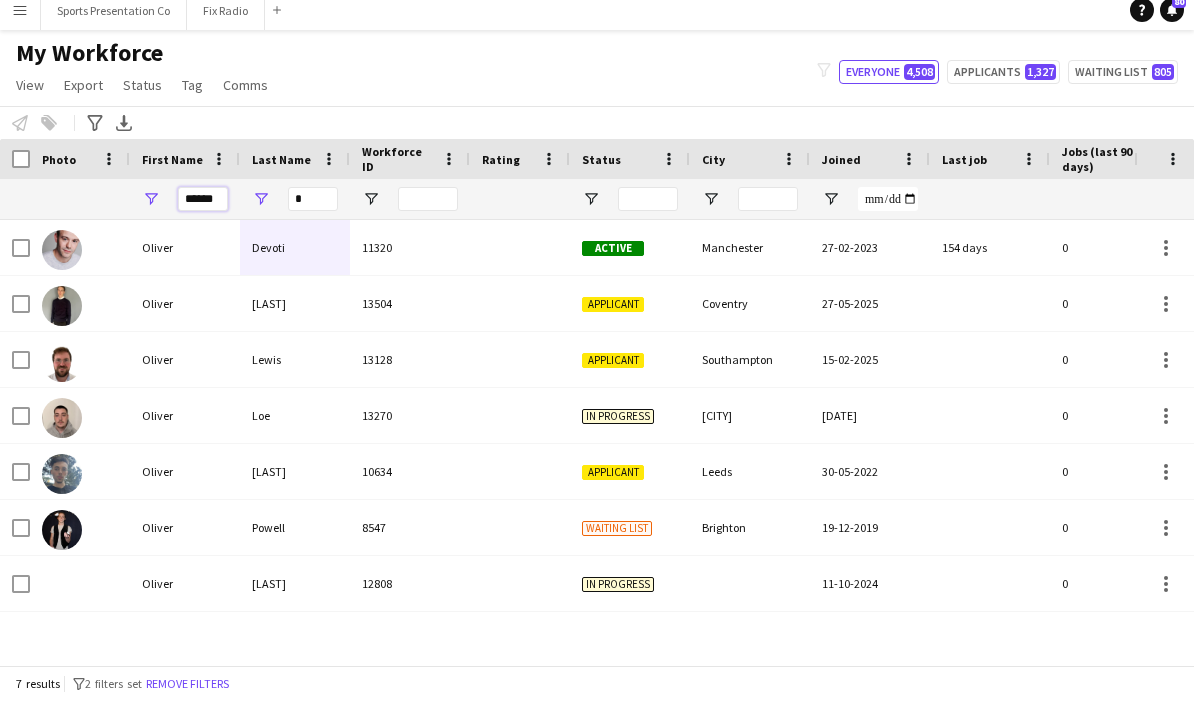 click on "******" at bounding box center (203, 209) 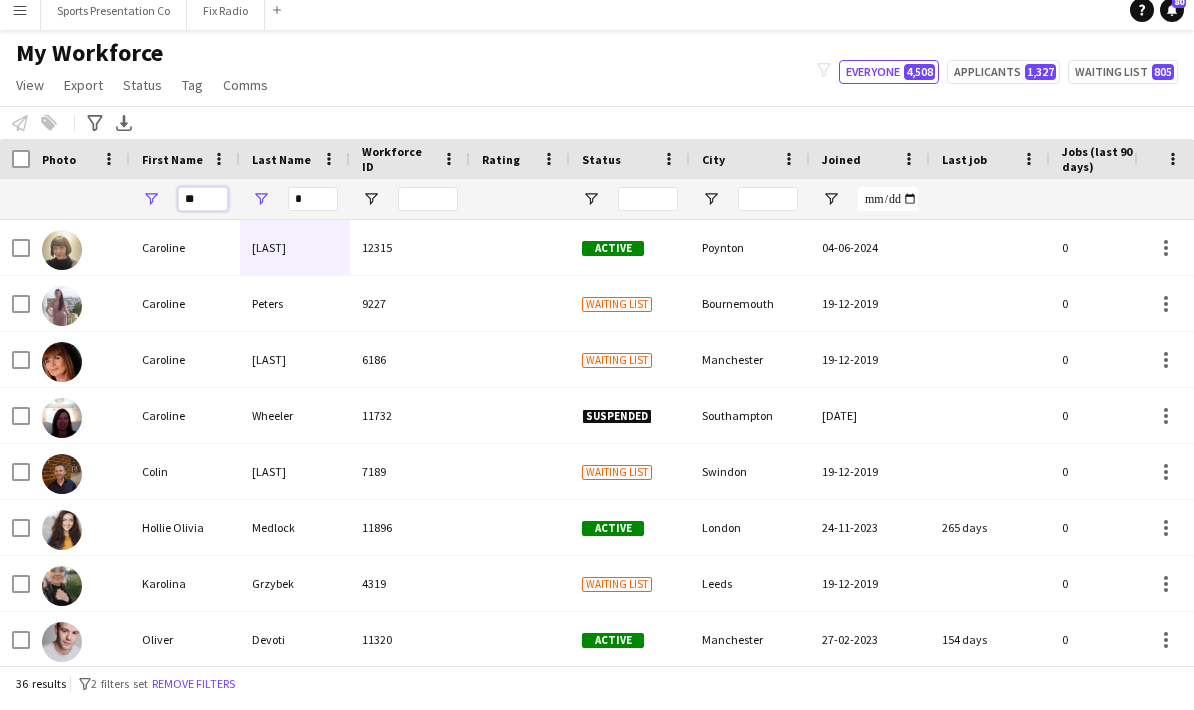 type on "*" 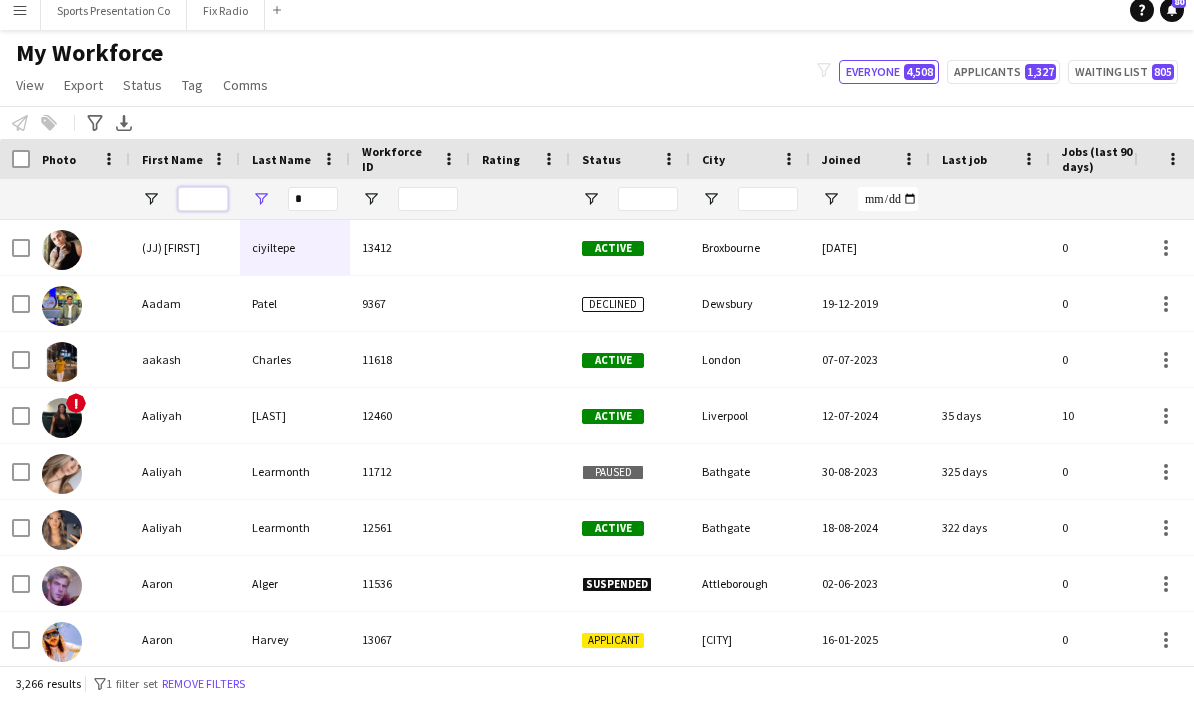 type 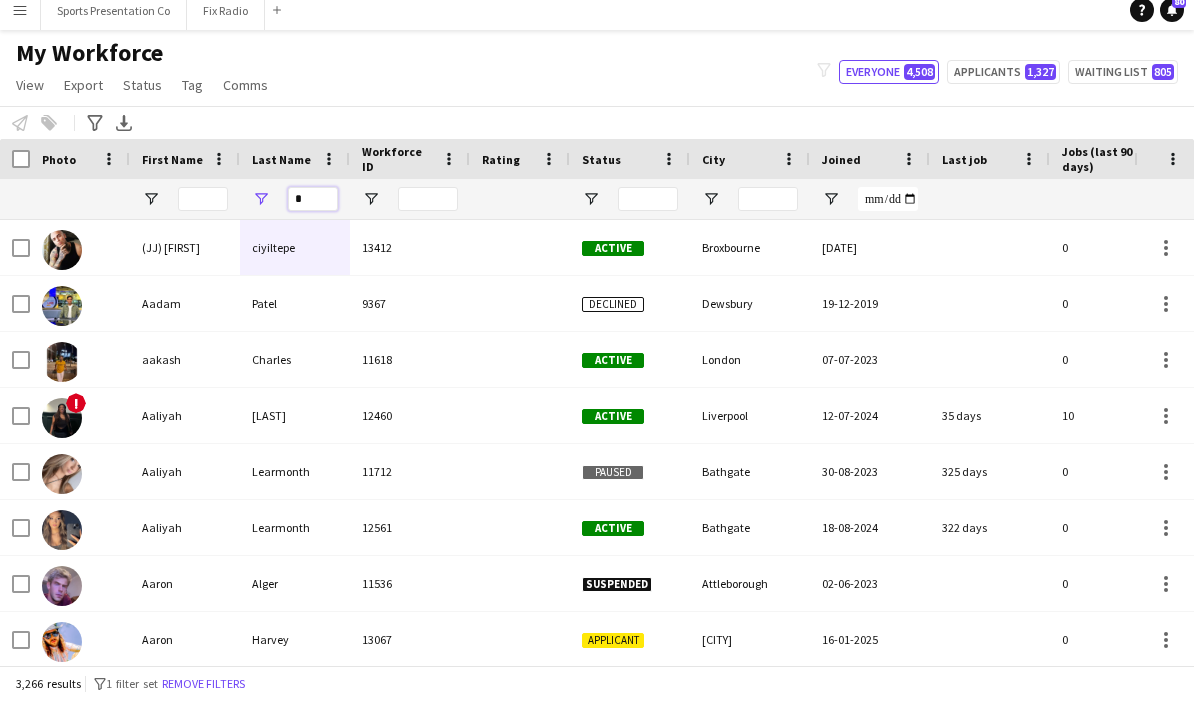 click on "*" at bounding box center (313, 209) 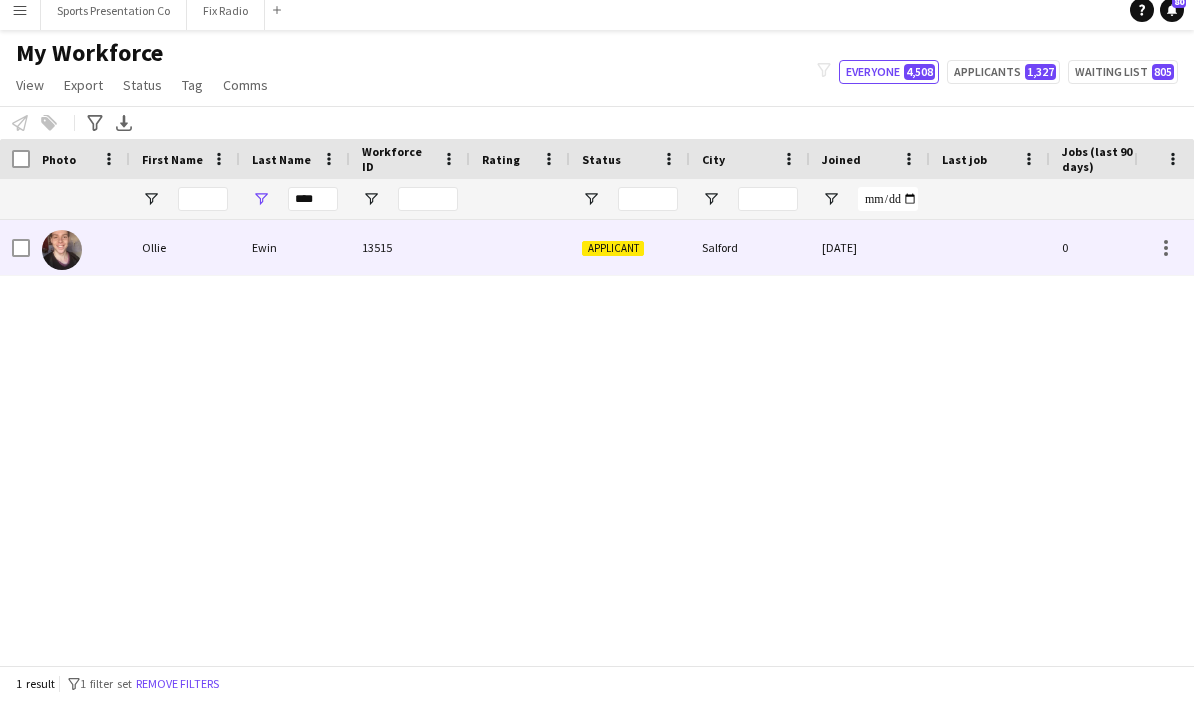 click on "13515" at bounding box center (410, 257) 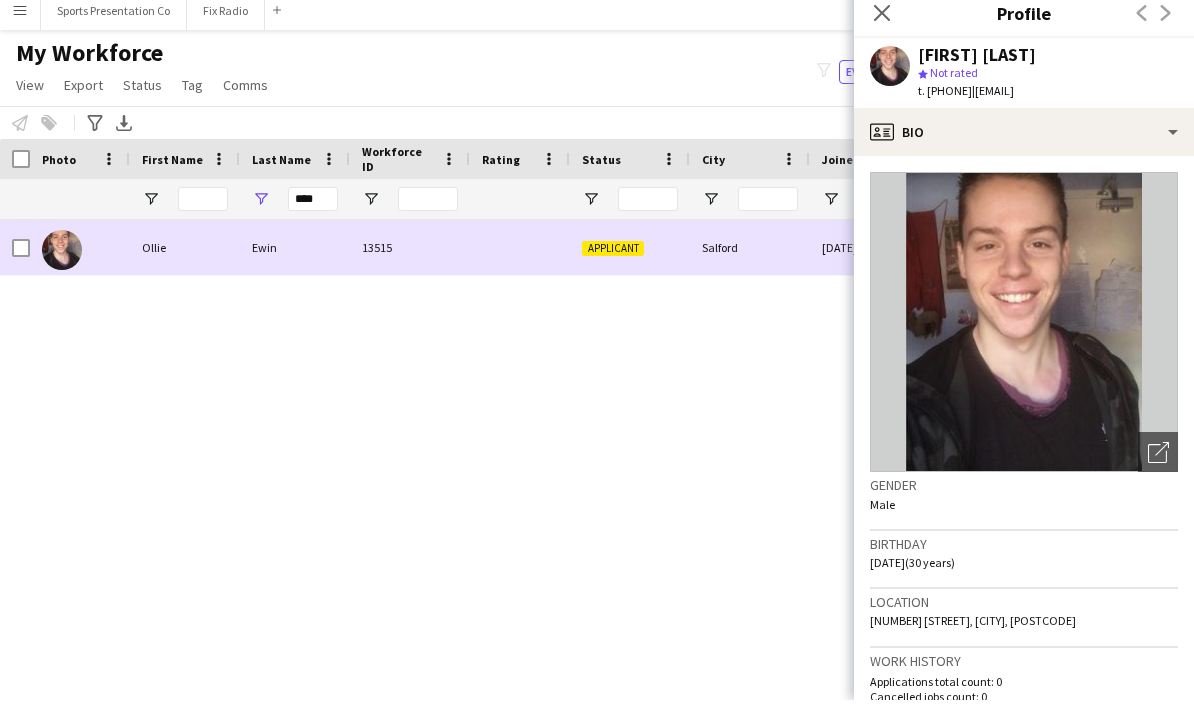 scroll, scrollTop: 73, scrollLeft: 0, axis: vertical 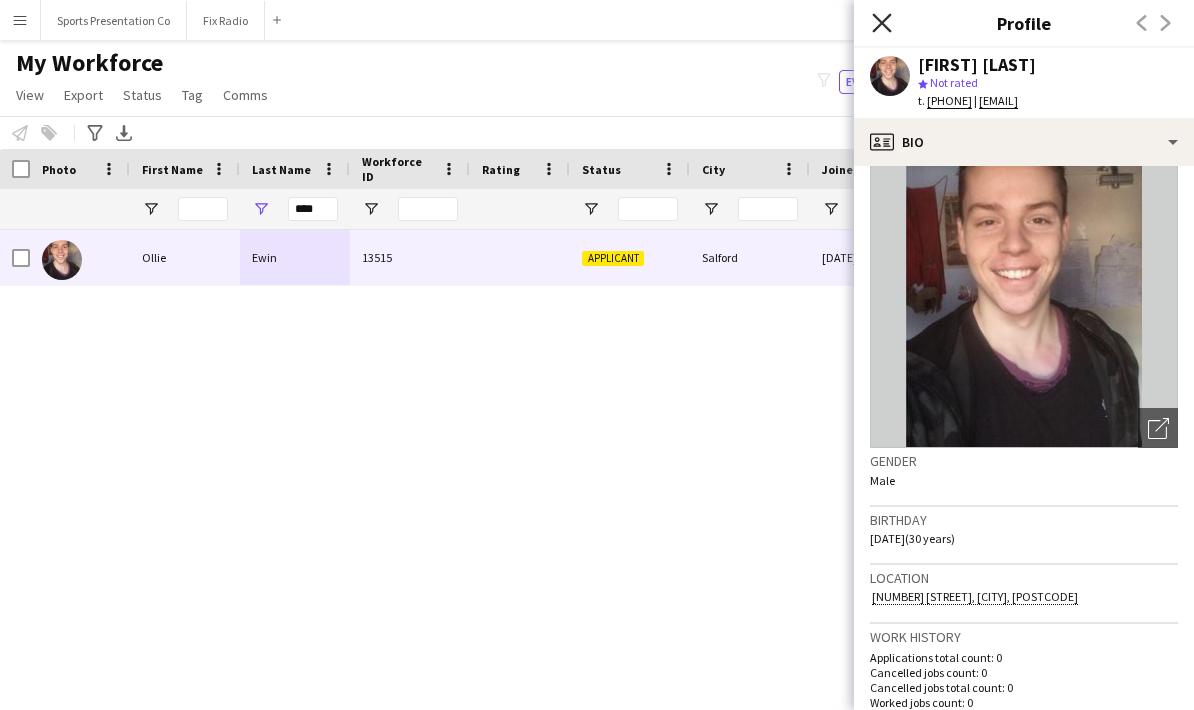 click on "Close pop-in" 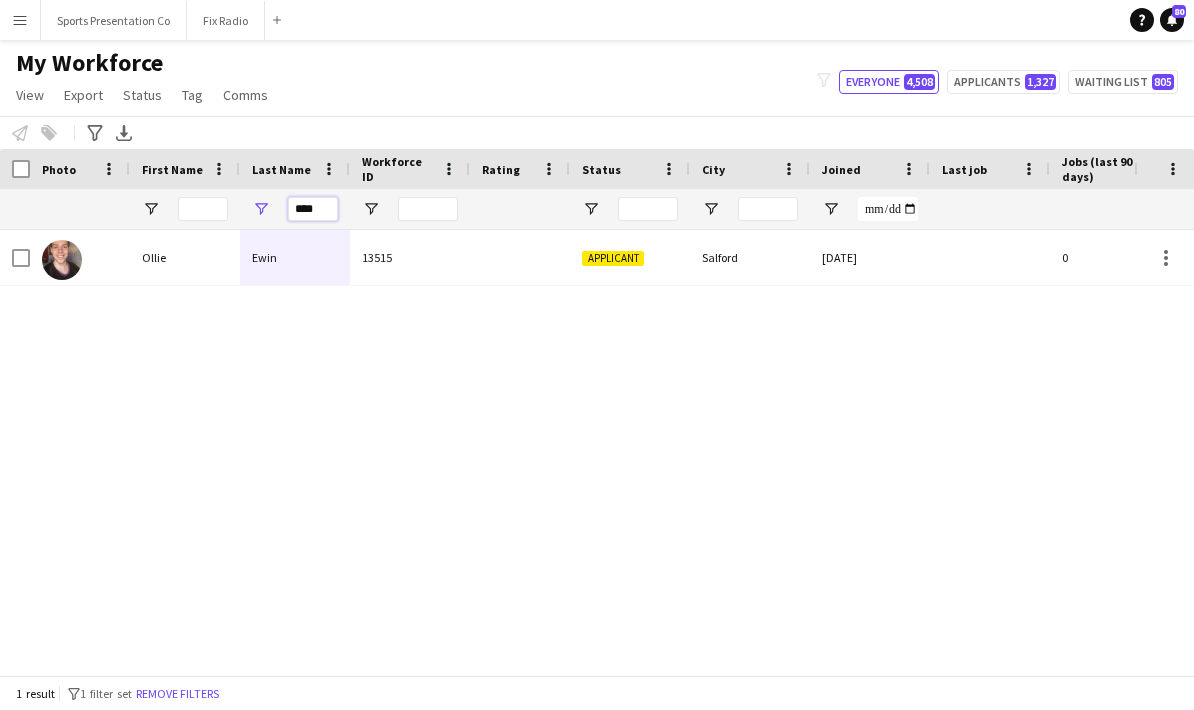 drag, startPoint x: 324, startPoint y: 140, endPoint x: 278, endPoint y: 145, distance: 46.270943 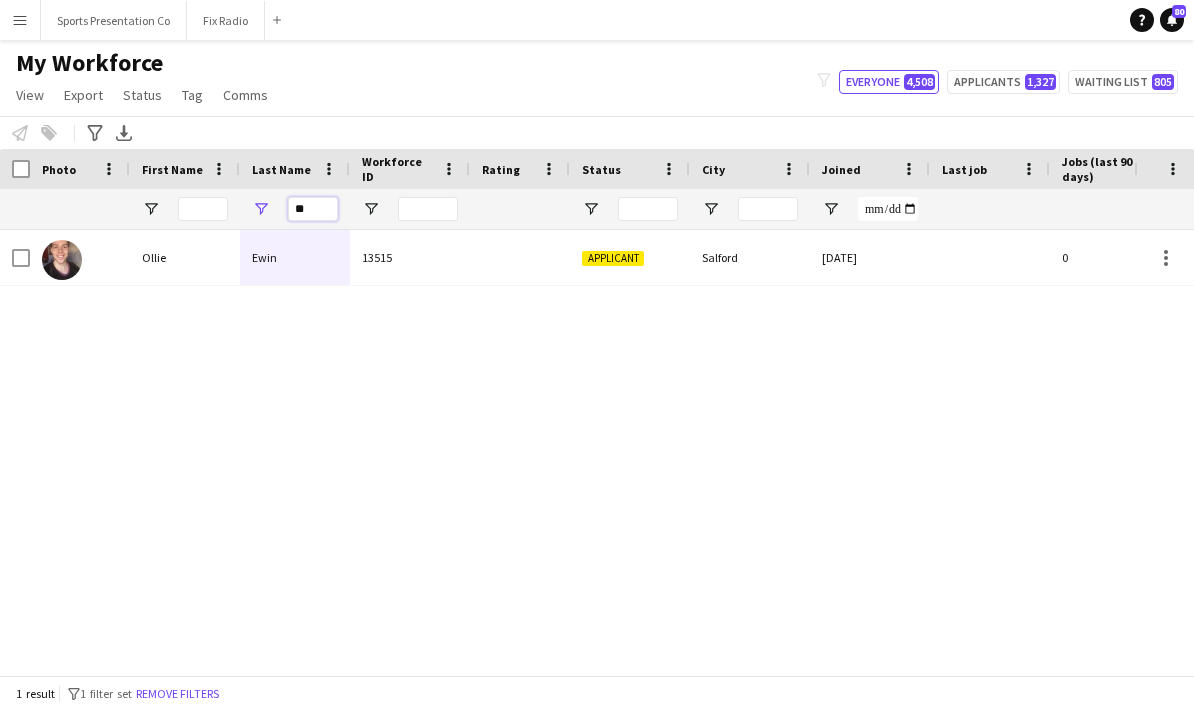 type on "*" 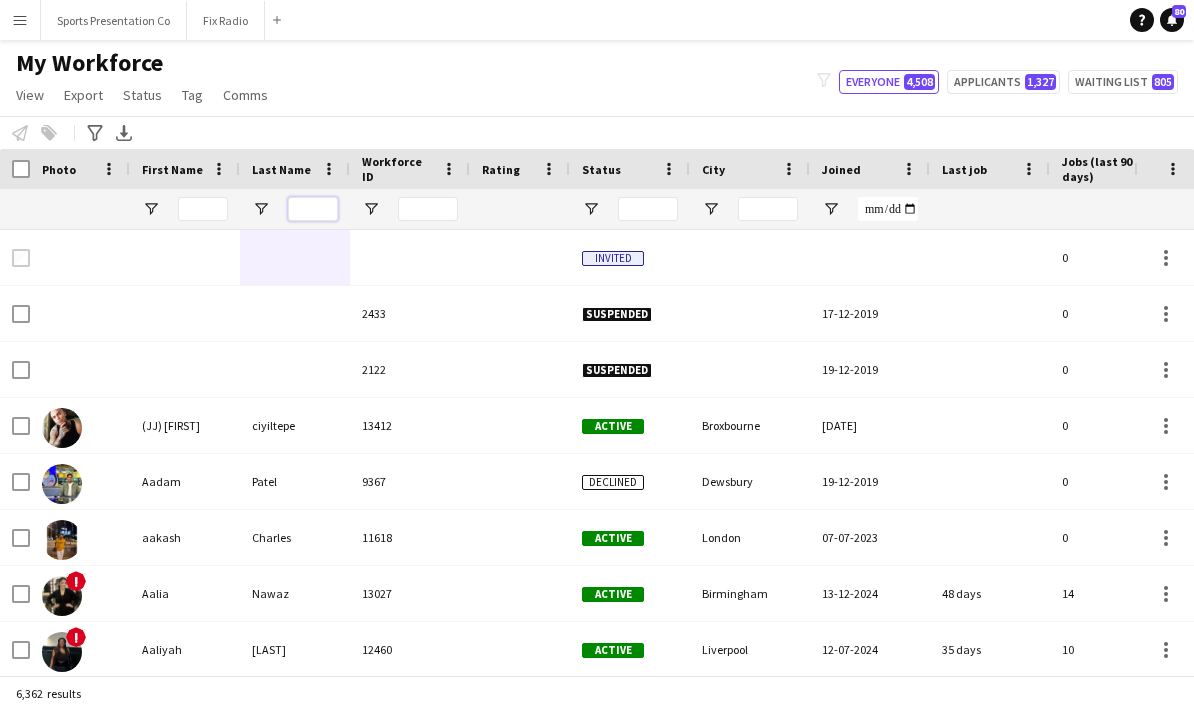 type 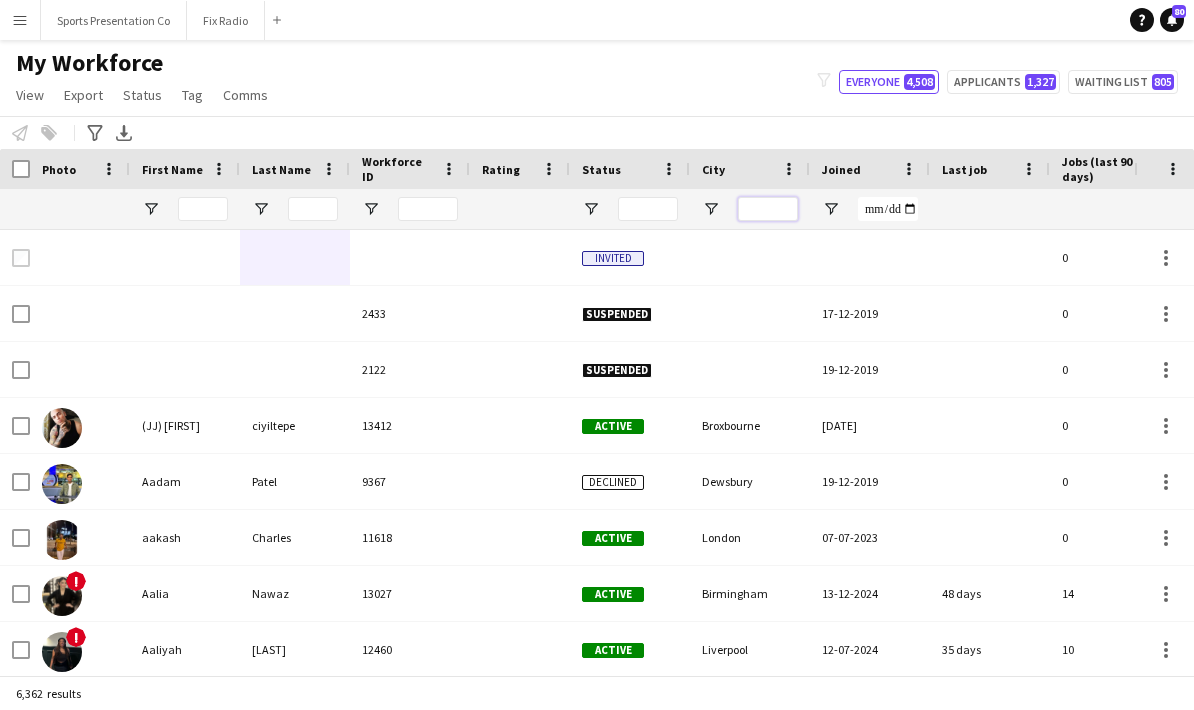 click at bounding box center (768, 209) 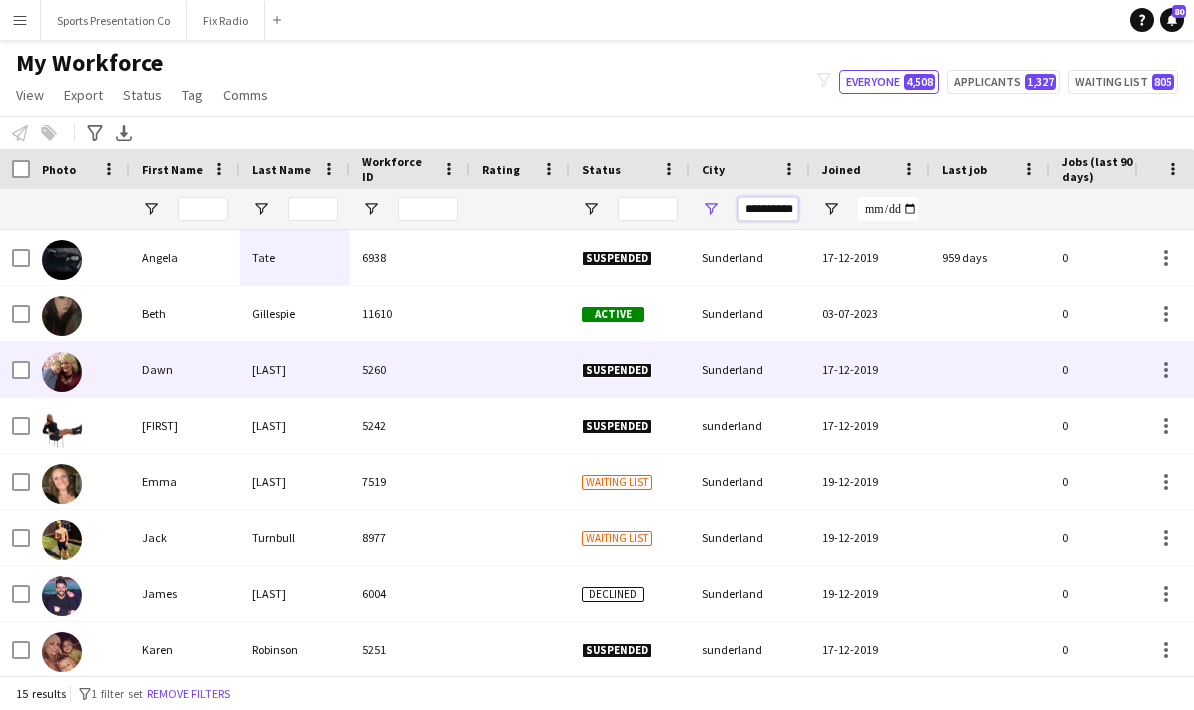 scroll, scrollTop: 3, scrollLeft: 0, axis: vertical 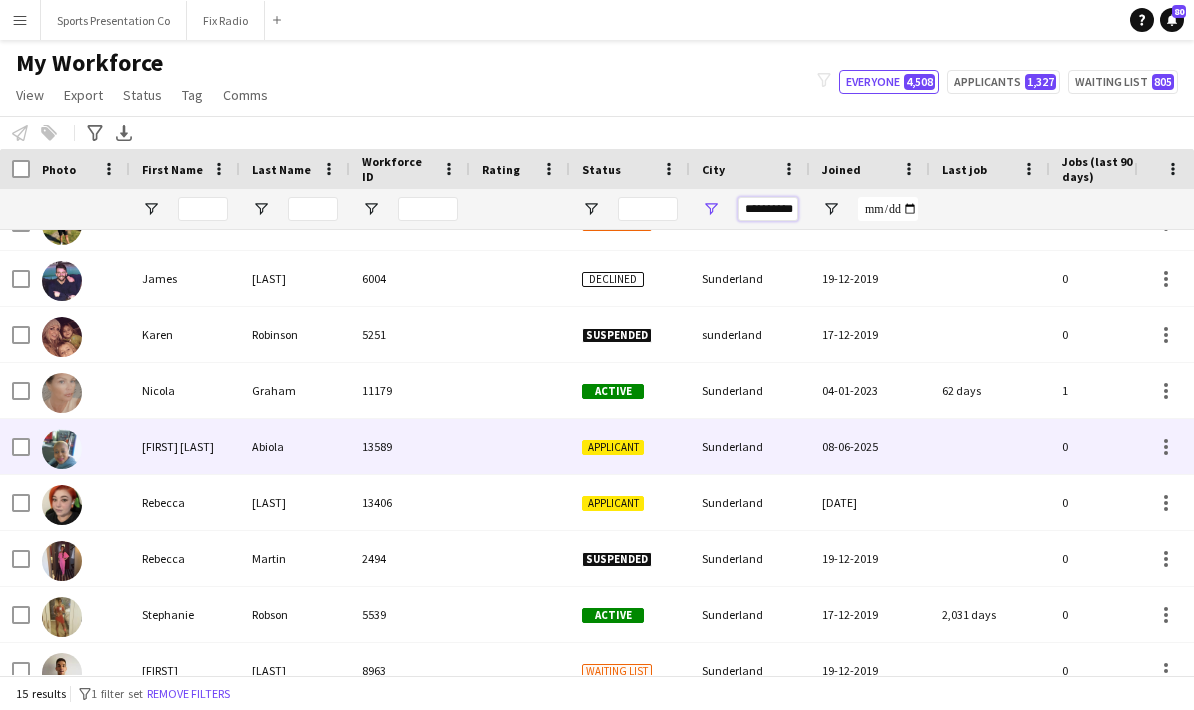 type on "**********" 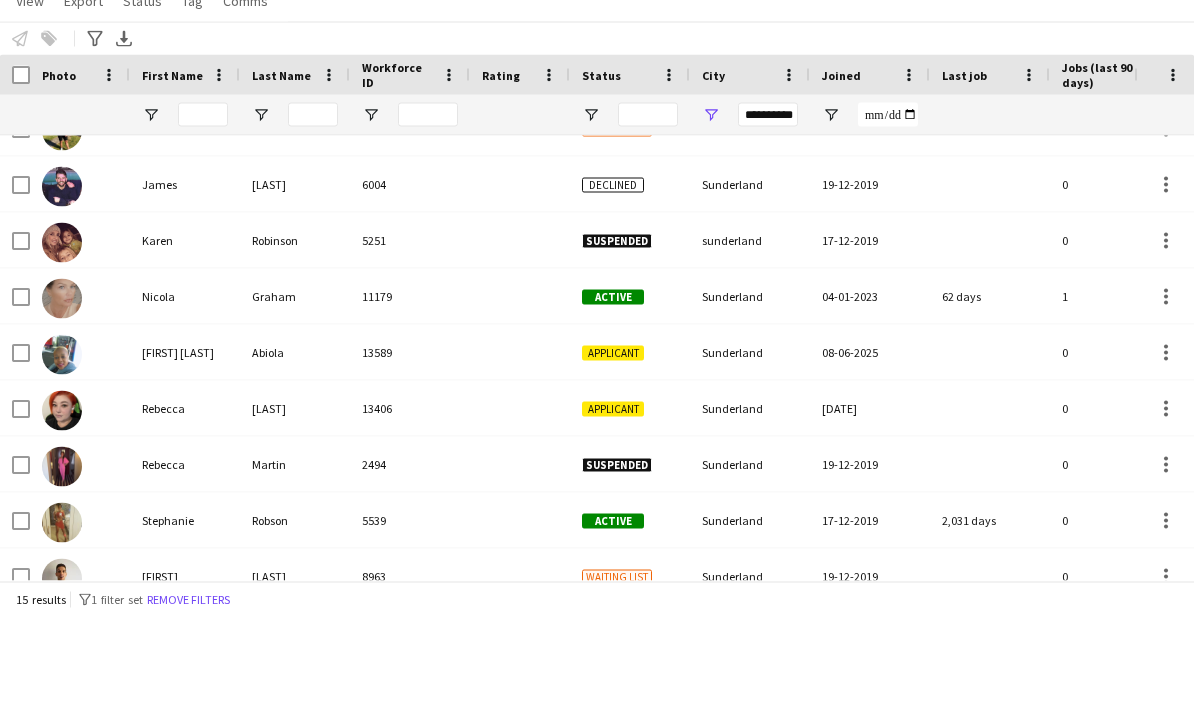 scroll, scrollTop: 80, scrollLeft: 0, axis: vertical 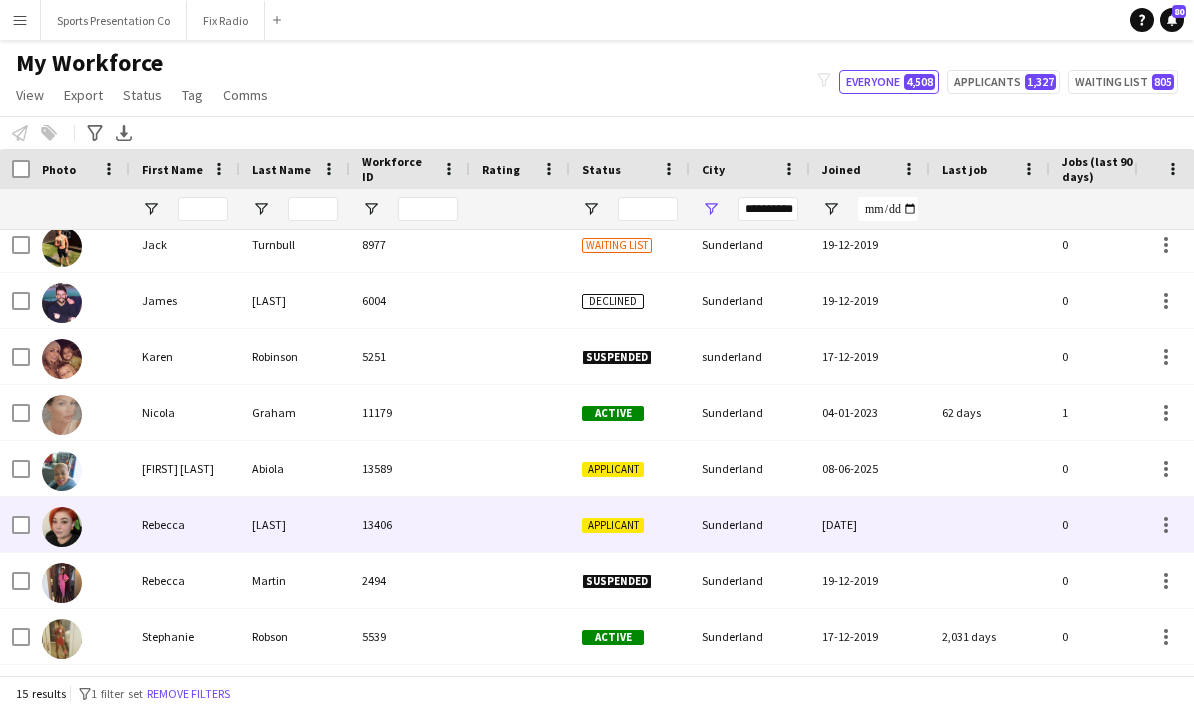 click on "Sunderland" at bounding box center [750, 524] 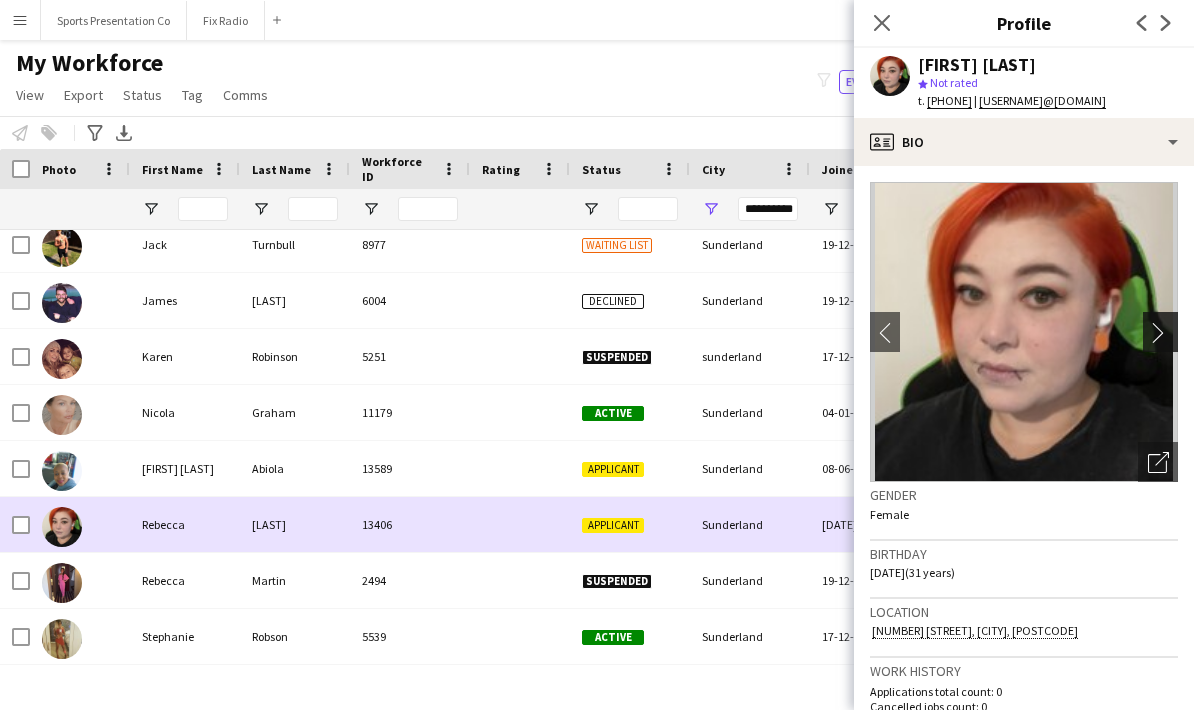 click on "chevron-right" 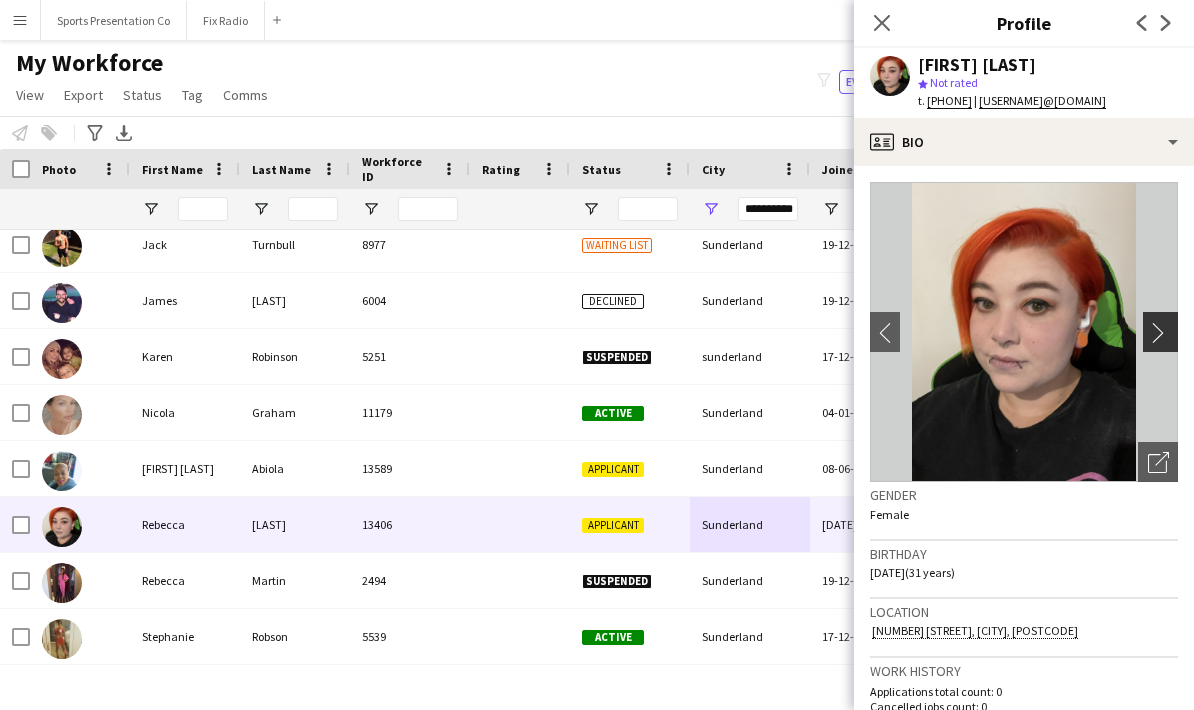 click on "chevron-right" 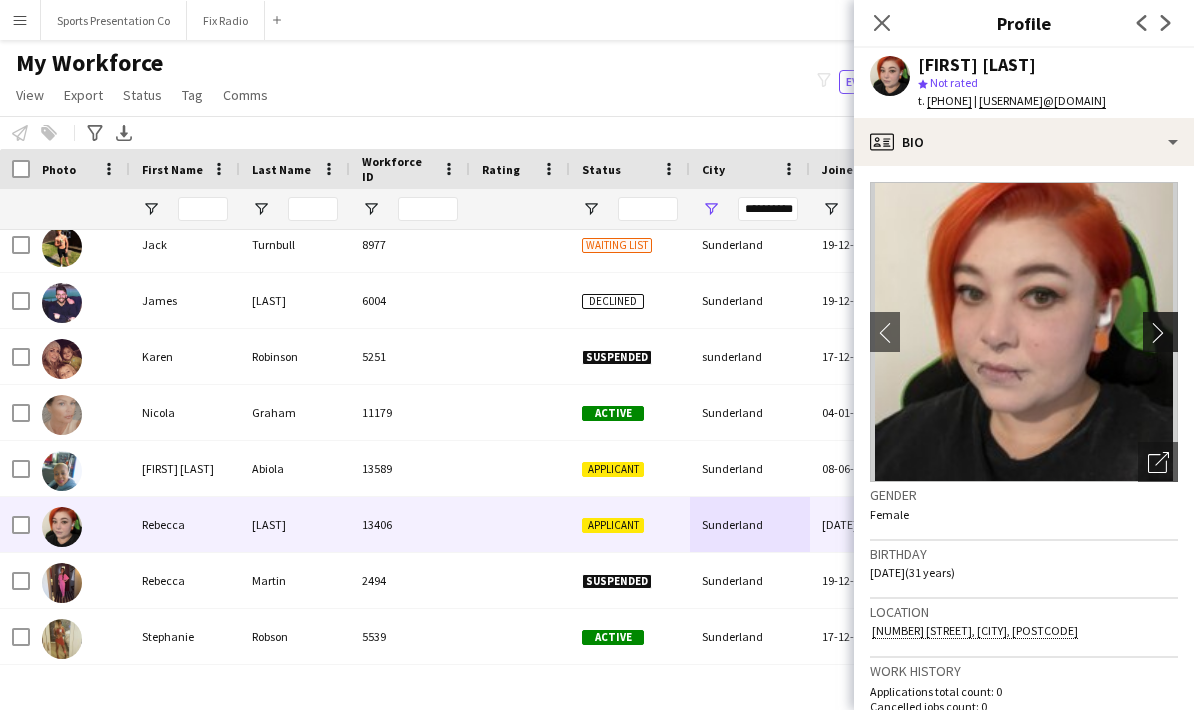 click on "chevron-right" 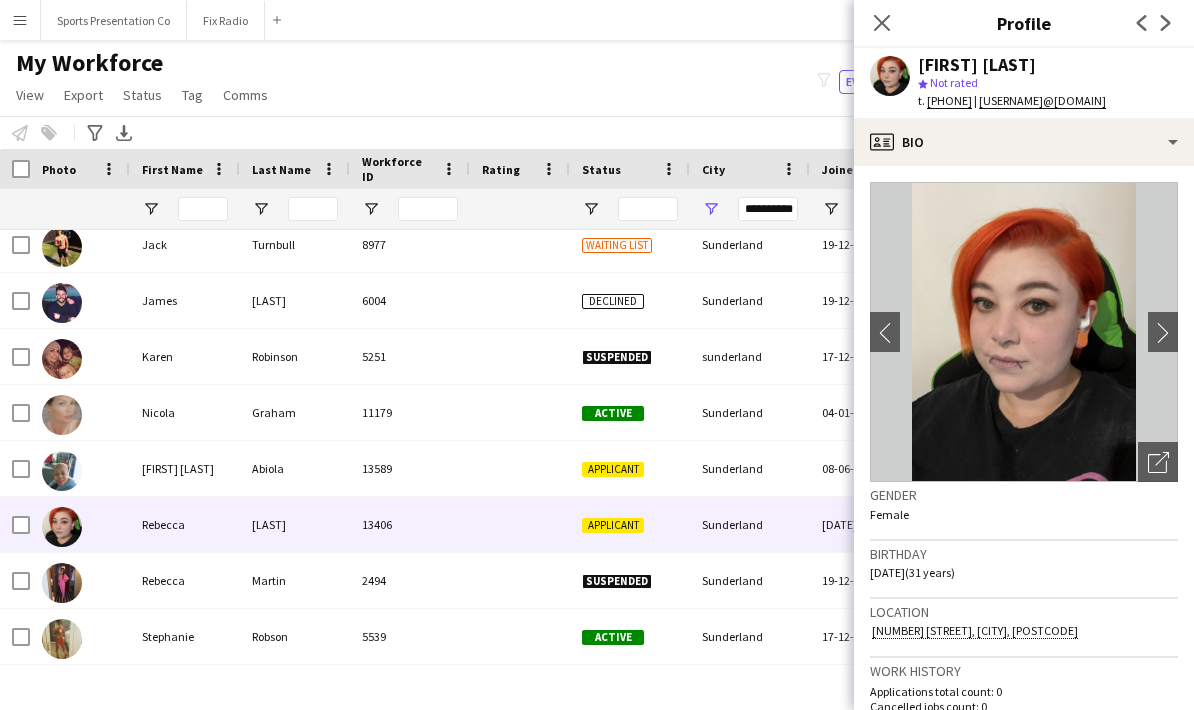 click on "Sunderland" at bounding box center [750, 468] 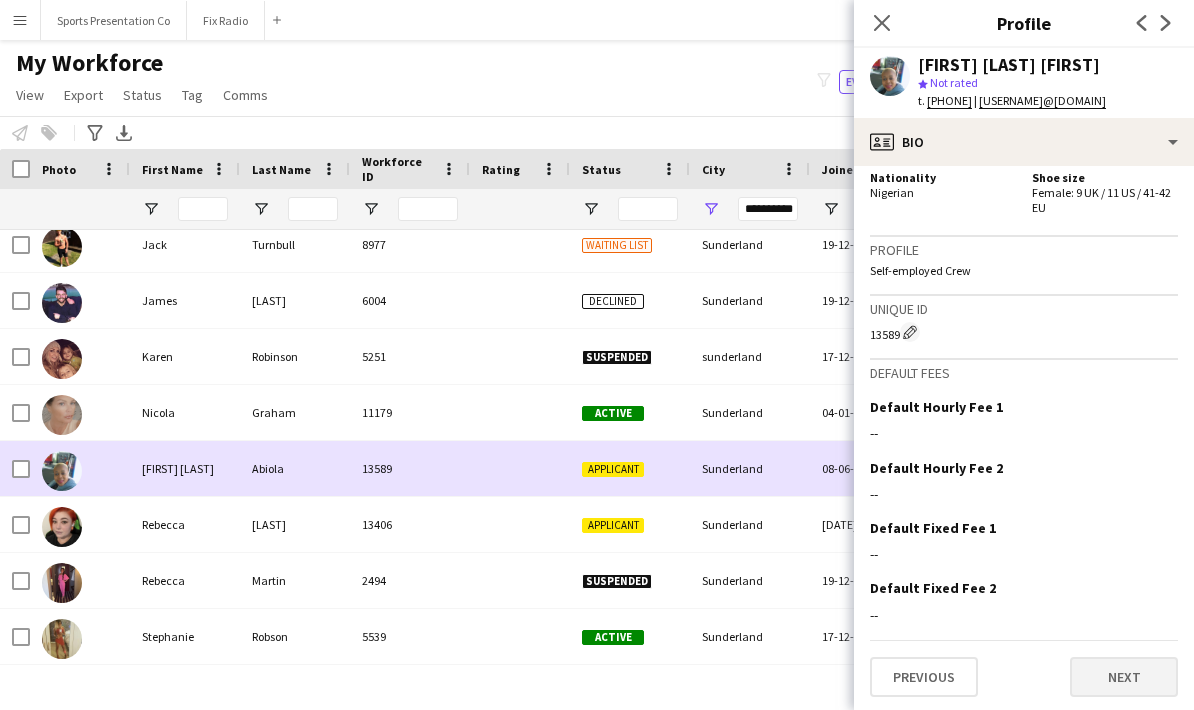 click on "Next" 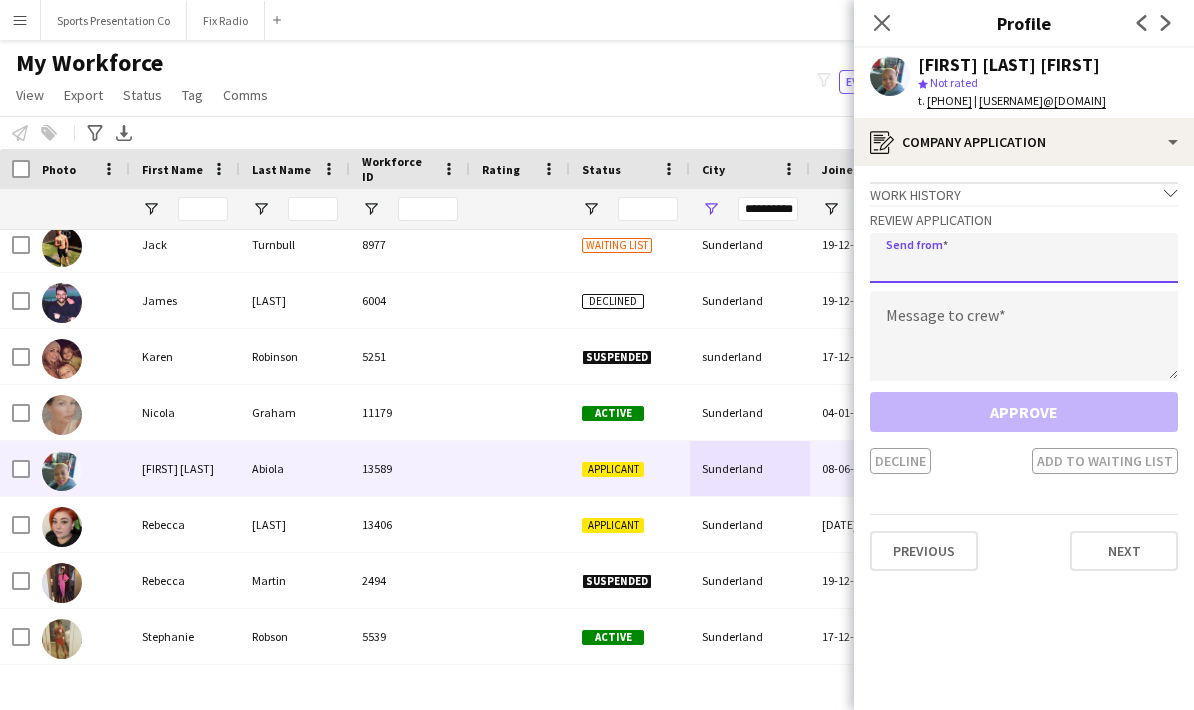 click 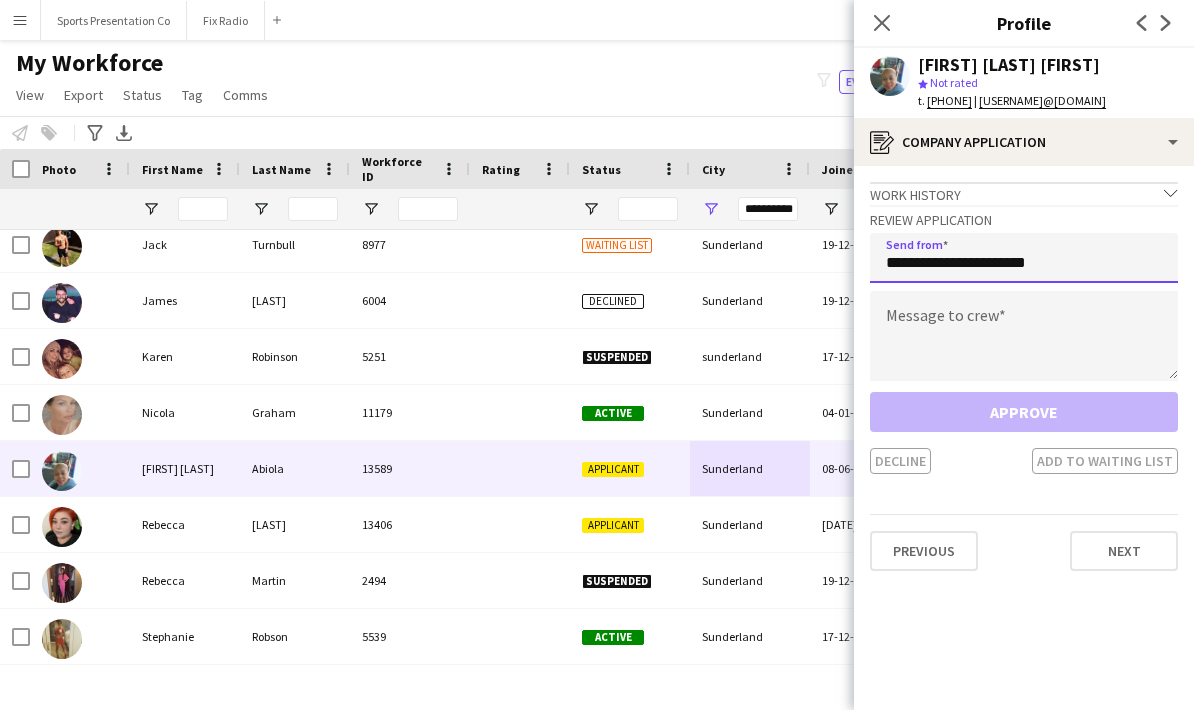 type on "**********" 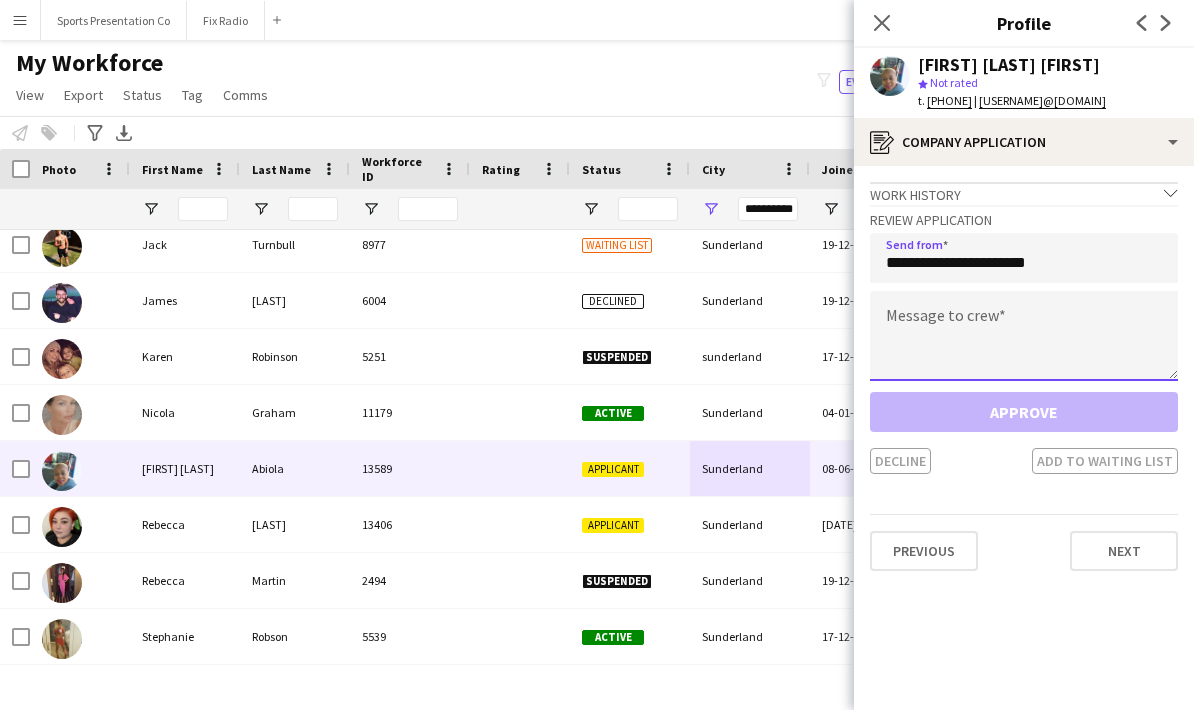 click 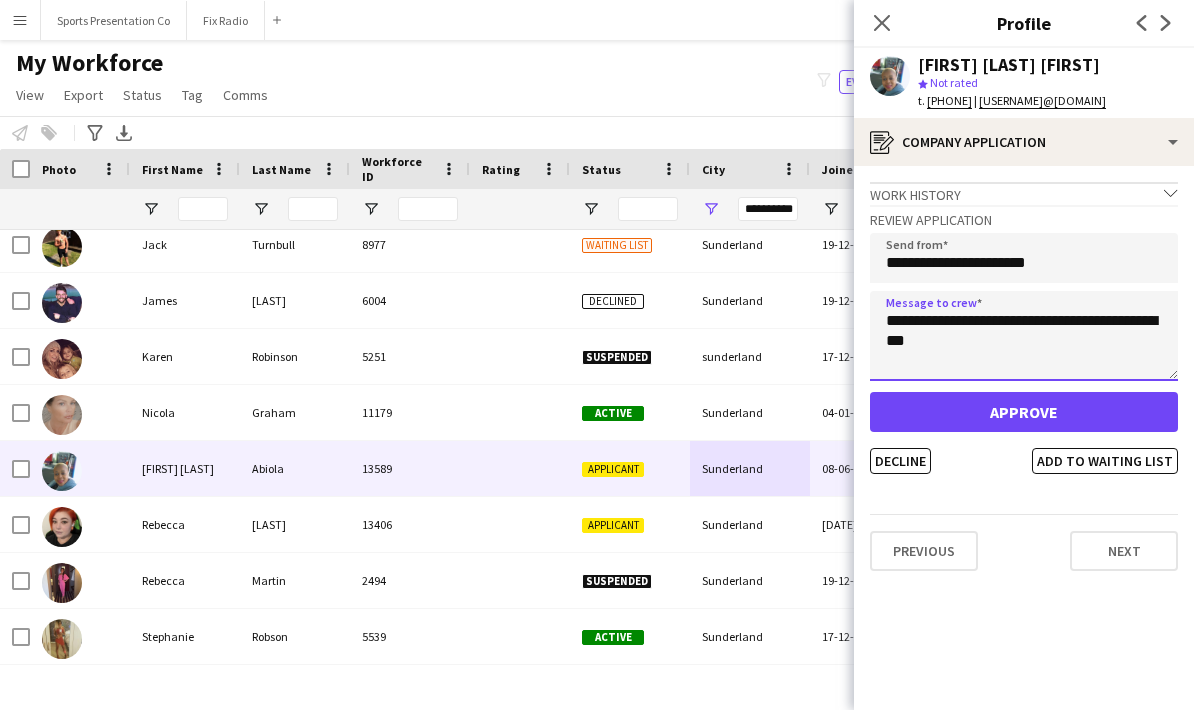 type on "**********" 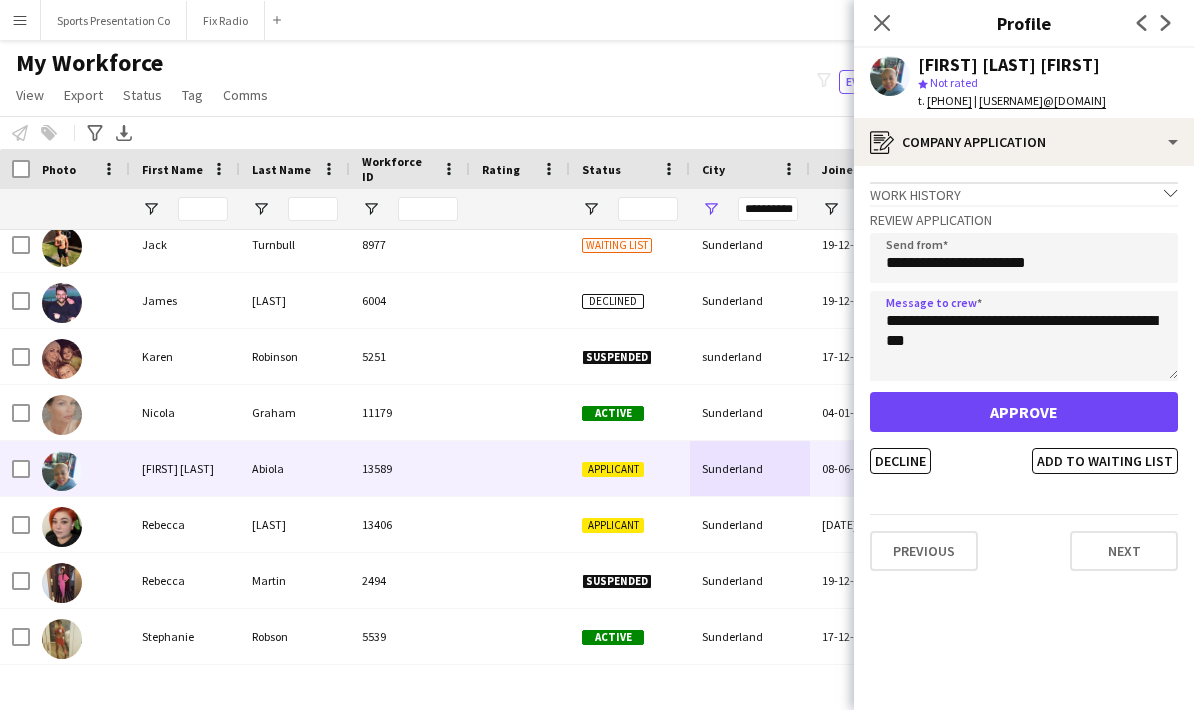 click on "Approve" 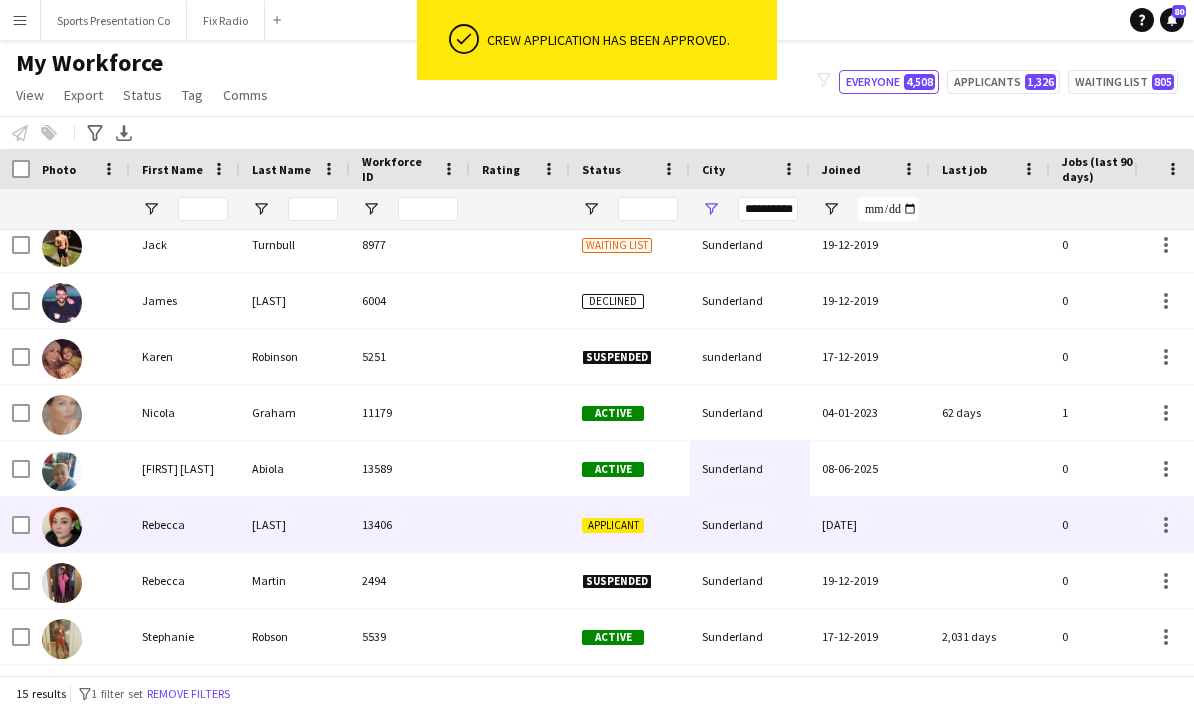 click on "13406" at bounding box center (410, 524) 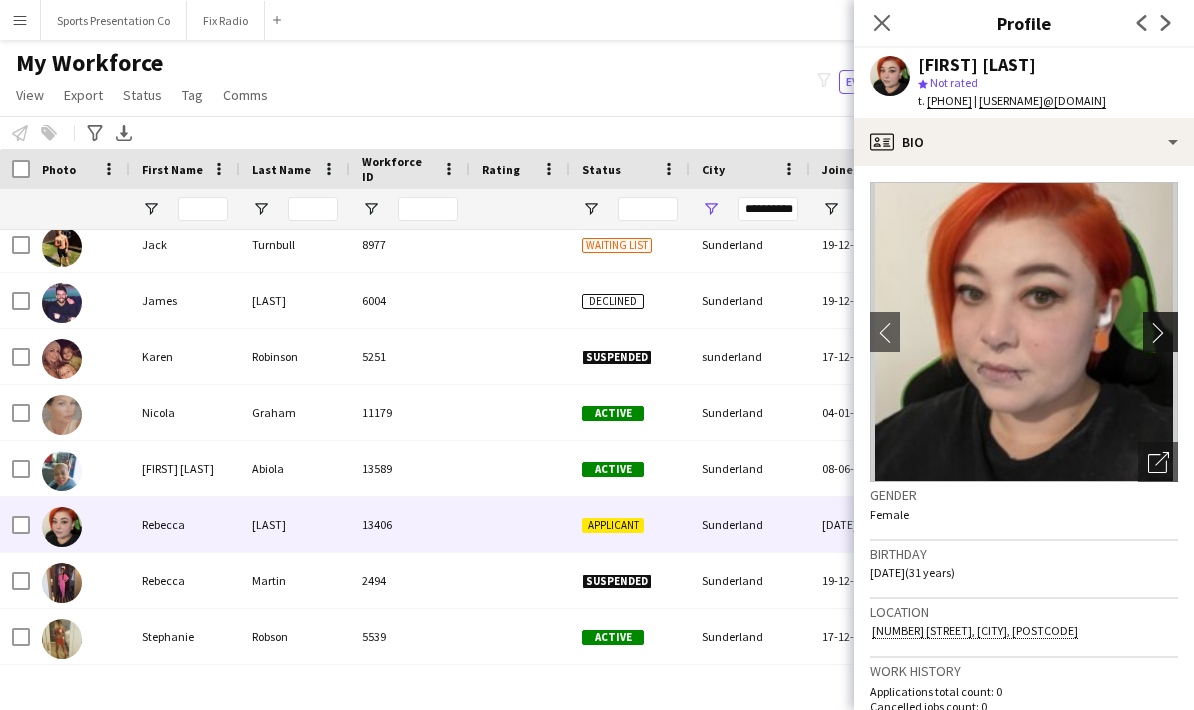 click on "chevron-right" 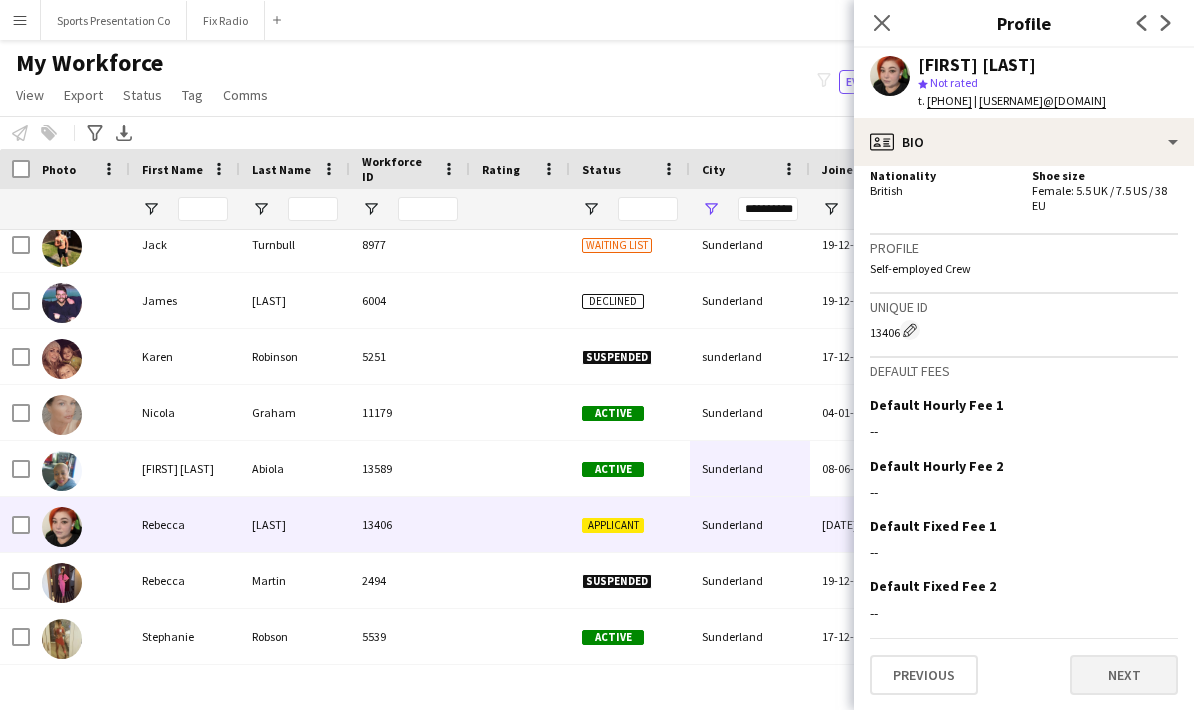 scroll, scrollTop: 1051, scrollLeft: 0, axis: vertical 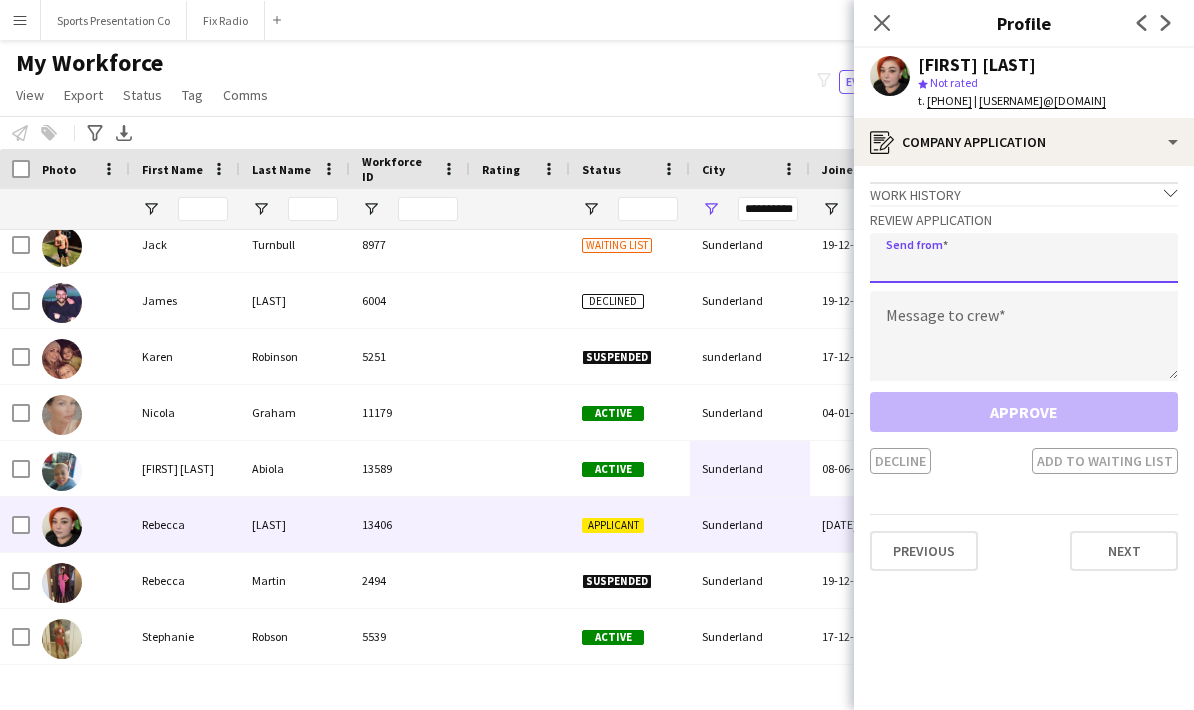 click 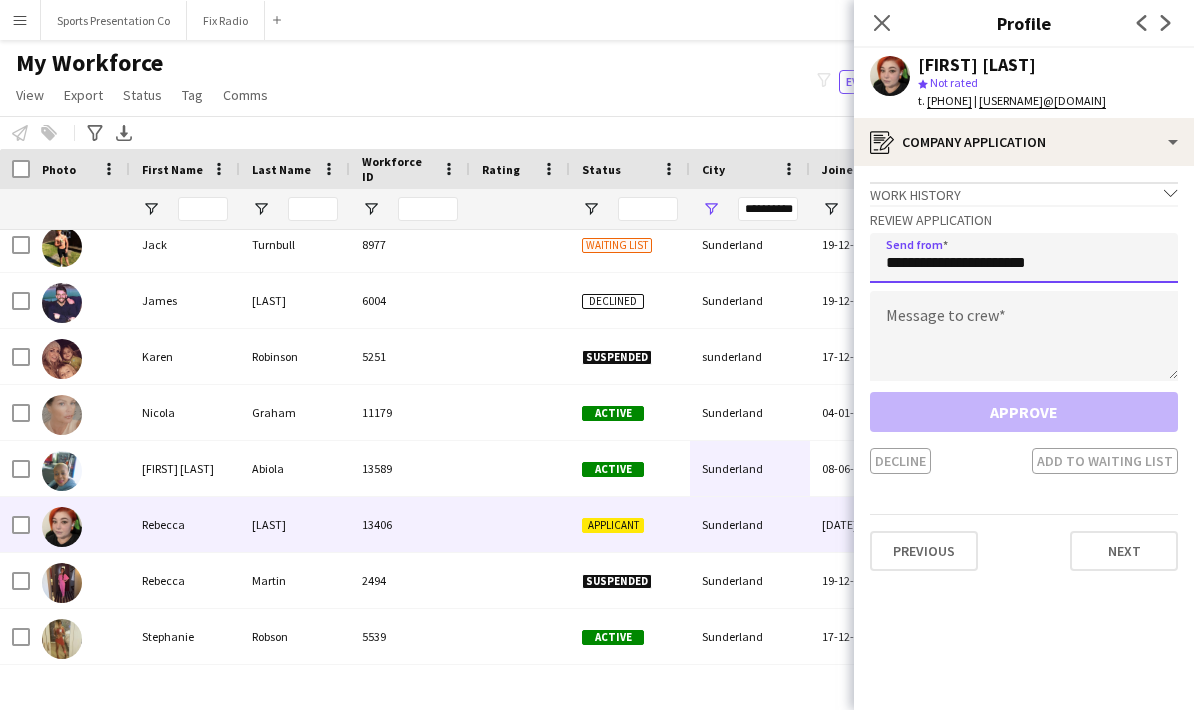 type on "**********" 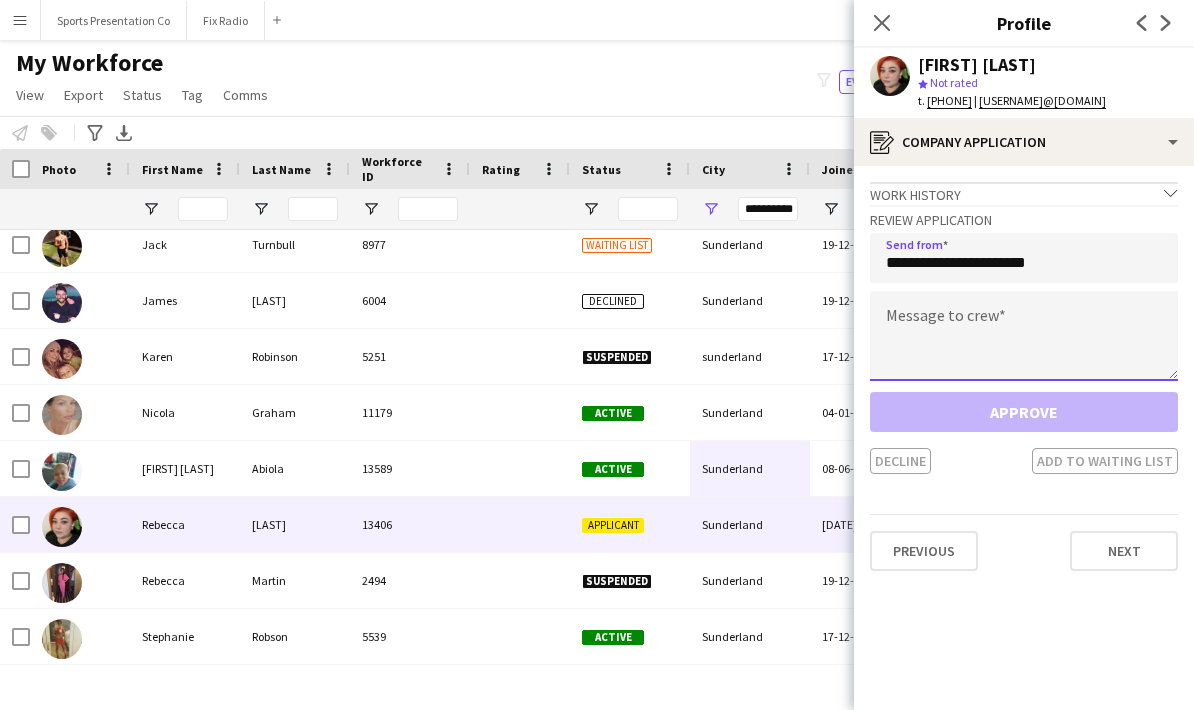 click 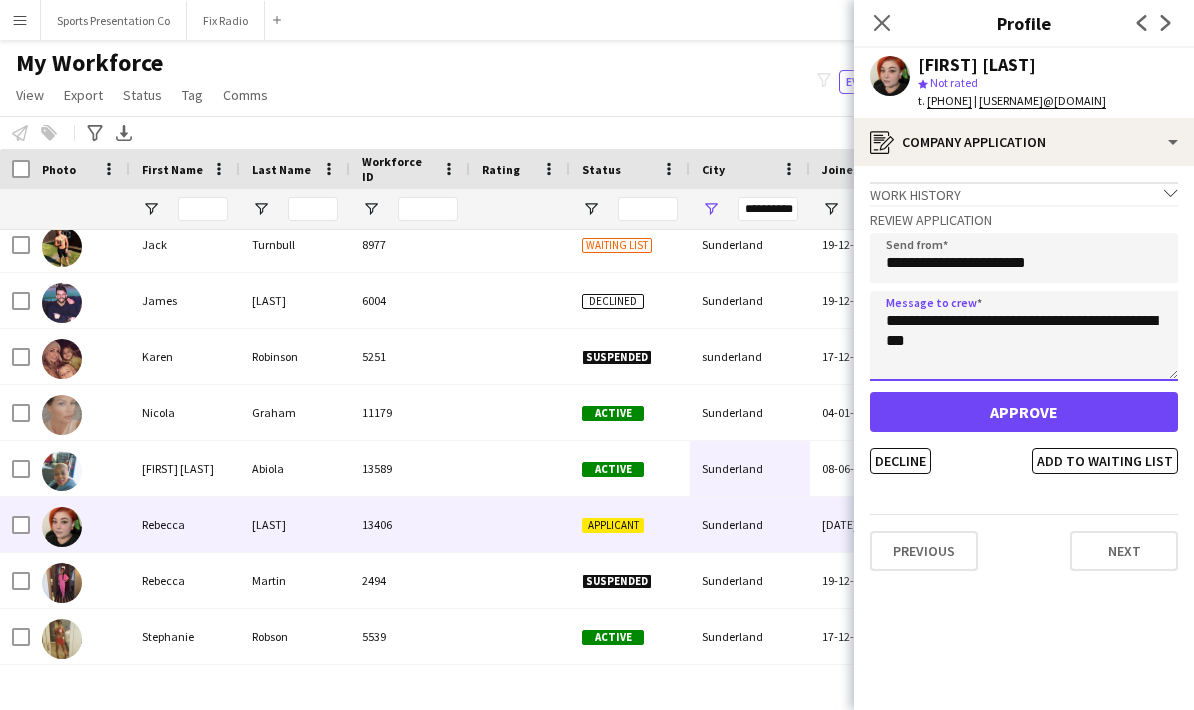 type on "**********" 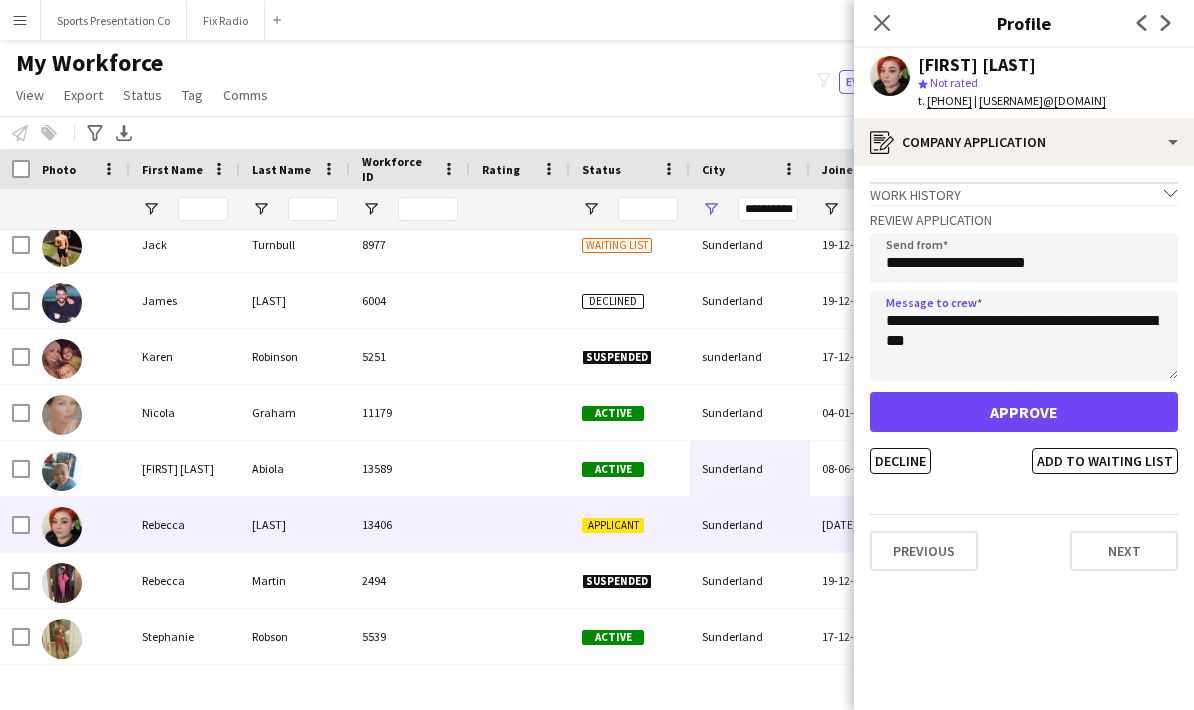click on "Approve" 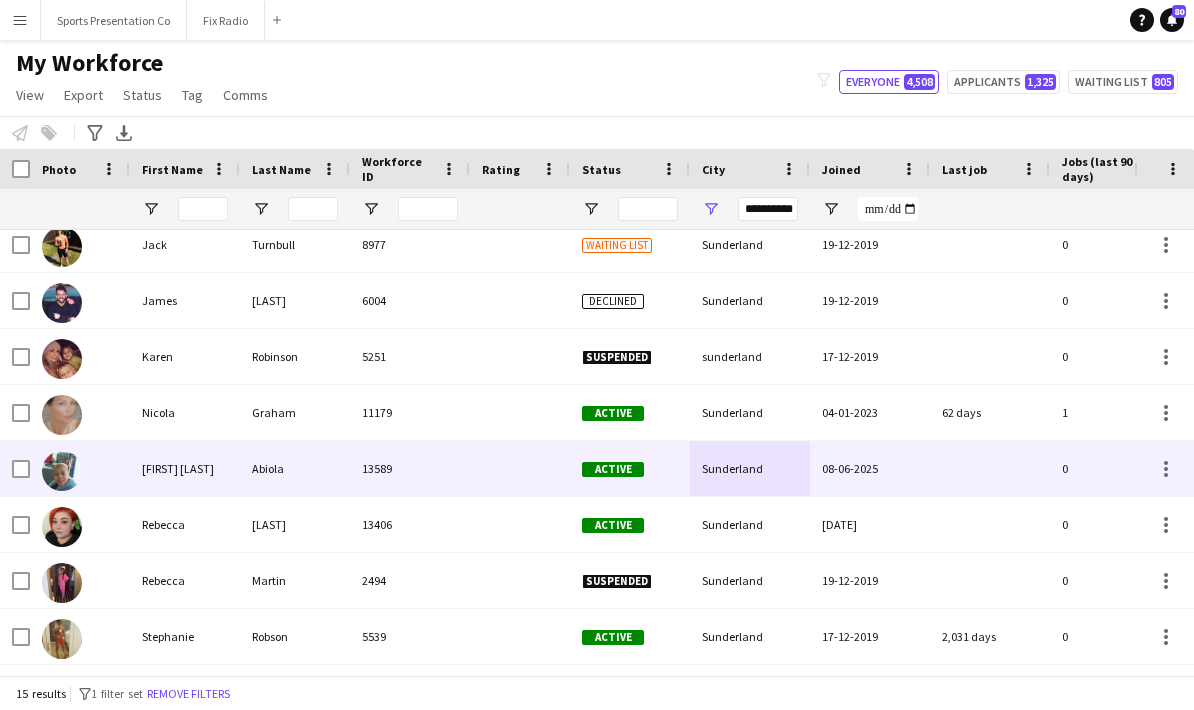 click on "Abiola" at bounding box center (295, 468) 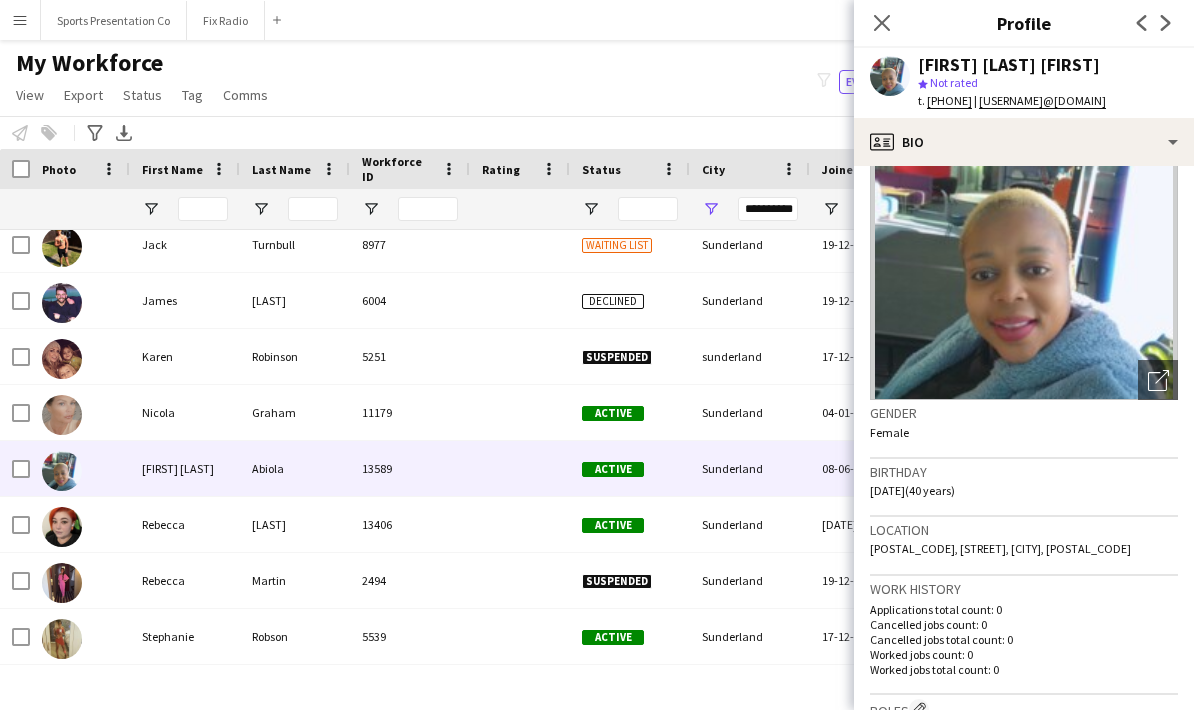 scroll, scrollTop: 250, scrollLeft: 0, axis: vertical 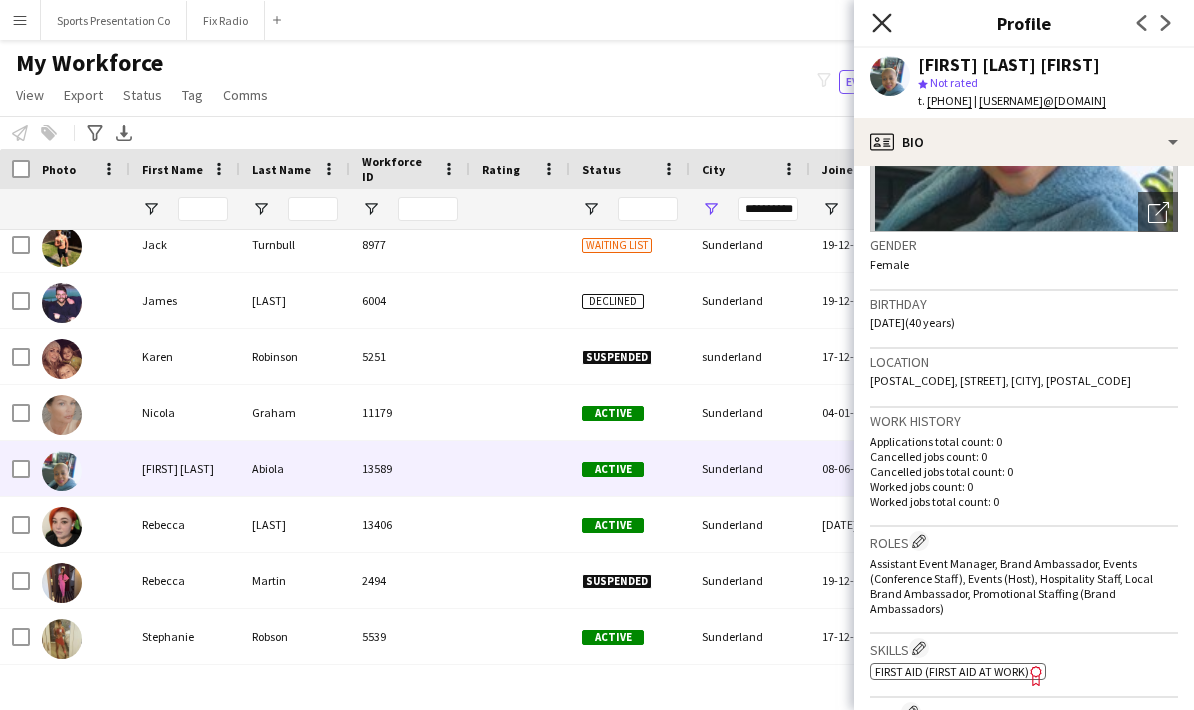 click on "Close pop-in" 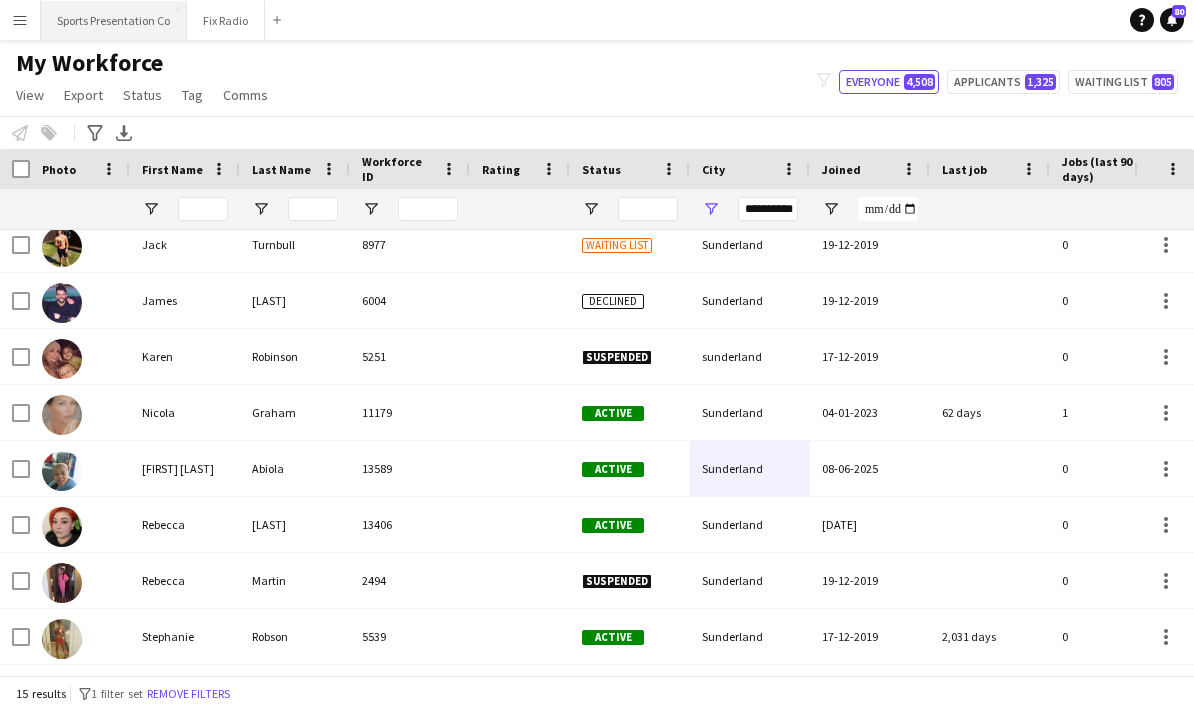 click on "Sports Presentation Co
Close" at bounding box center [114, 20] 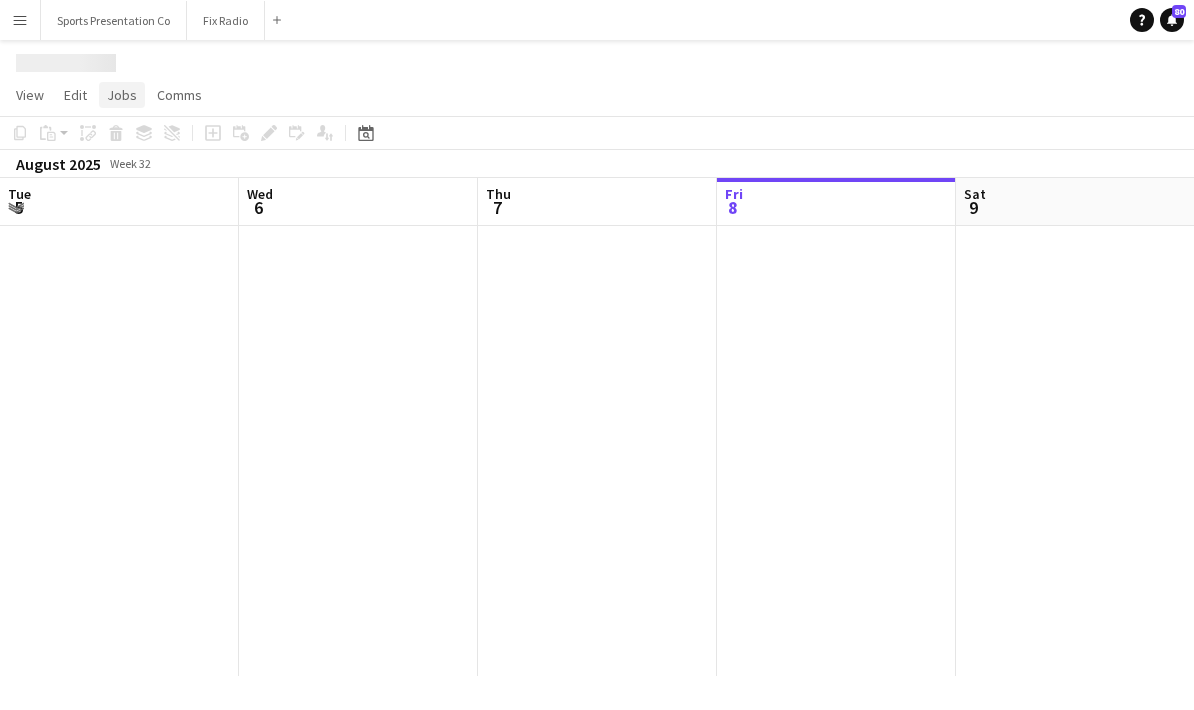 scroll, scrollTop: 0, scrollLeft: 0, axis: both 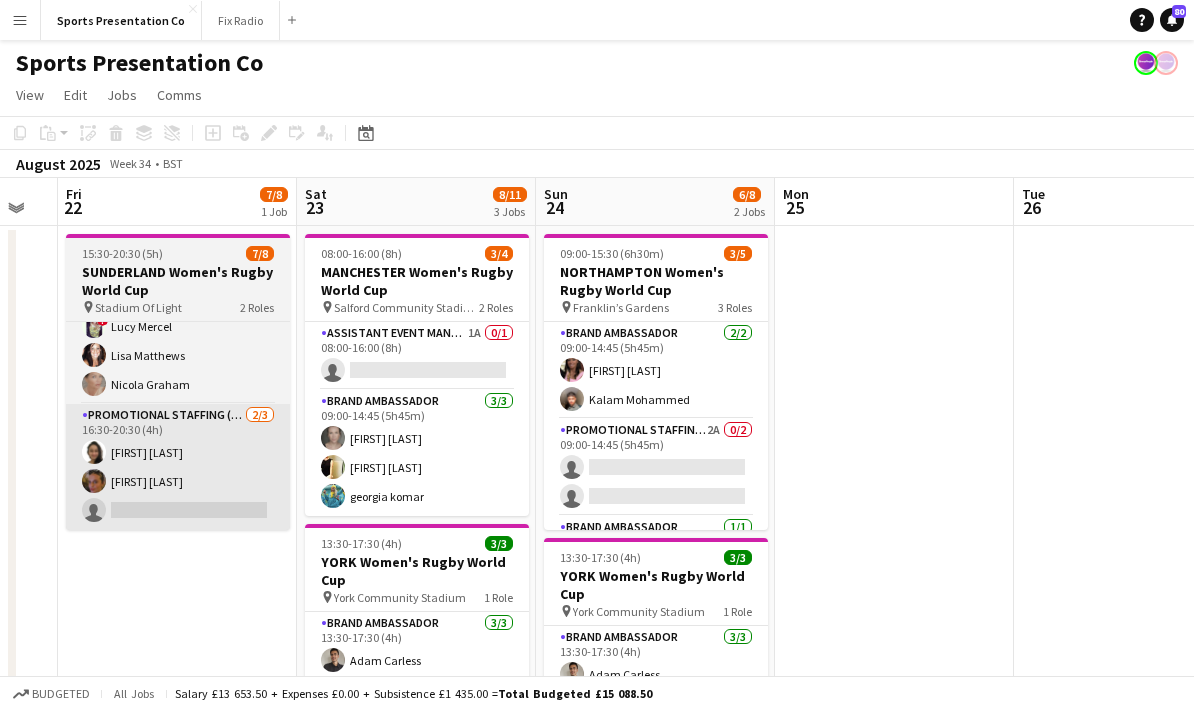 click on "Promotional Staffing (Brand Ambassadors)   2/3   16:30-20:30 (4h)
Adlina Othman Anna Reed
single-neutral-actions" at bounding box center (178, 467) 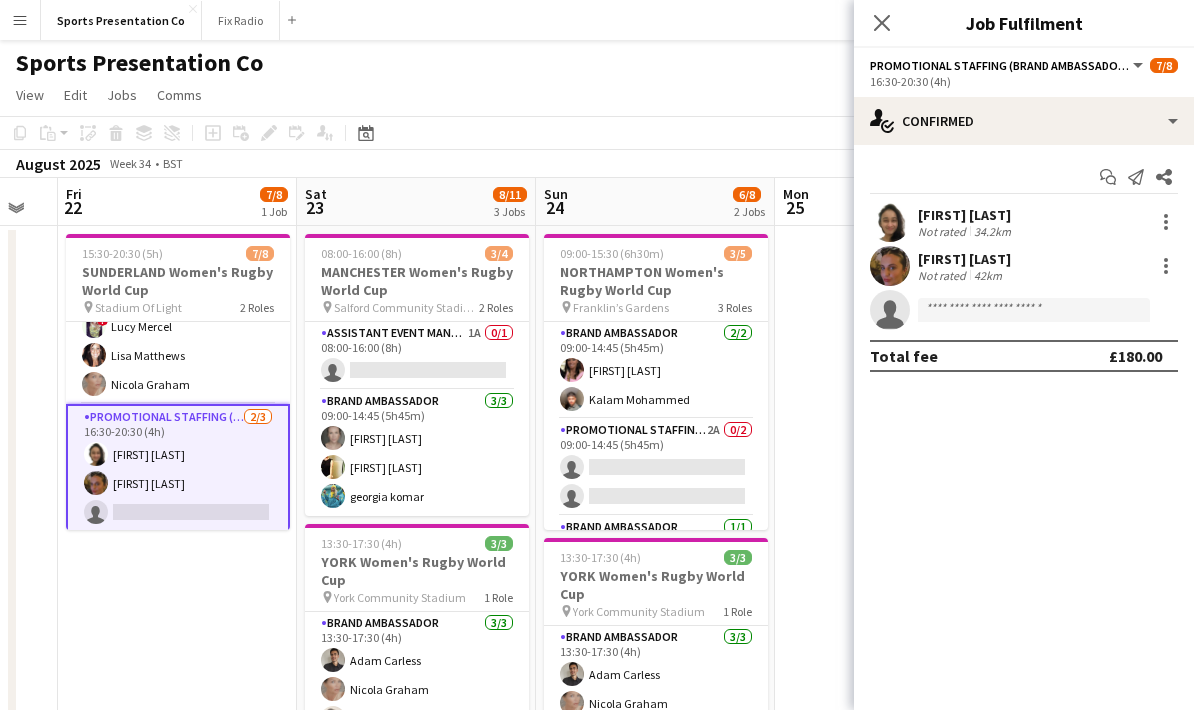 click on "Start chat
Send notification
Share
Adlina Othman   Not rated   34.2km   Anna Reed   Not rated   42km
single-neutral-actions
Total fee   £180.00" at bounding box center (1024, 266) 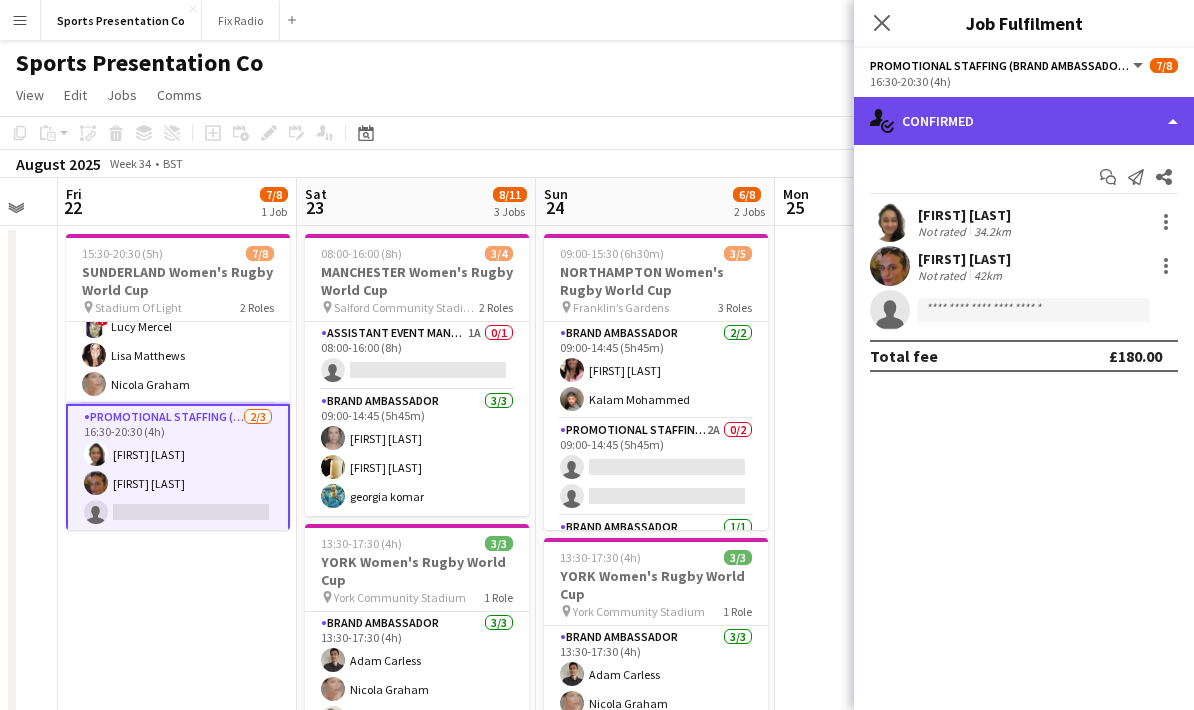 click on "single-neutral-actions-check-2
Confirmed" 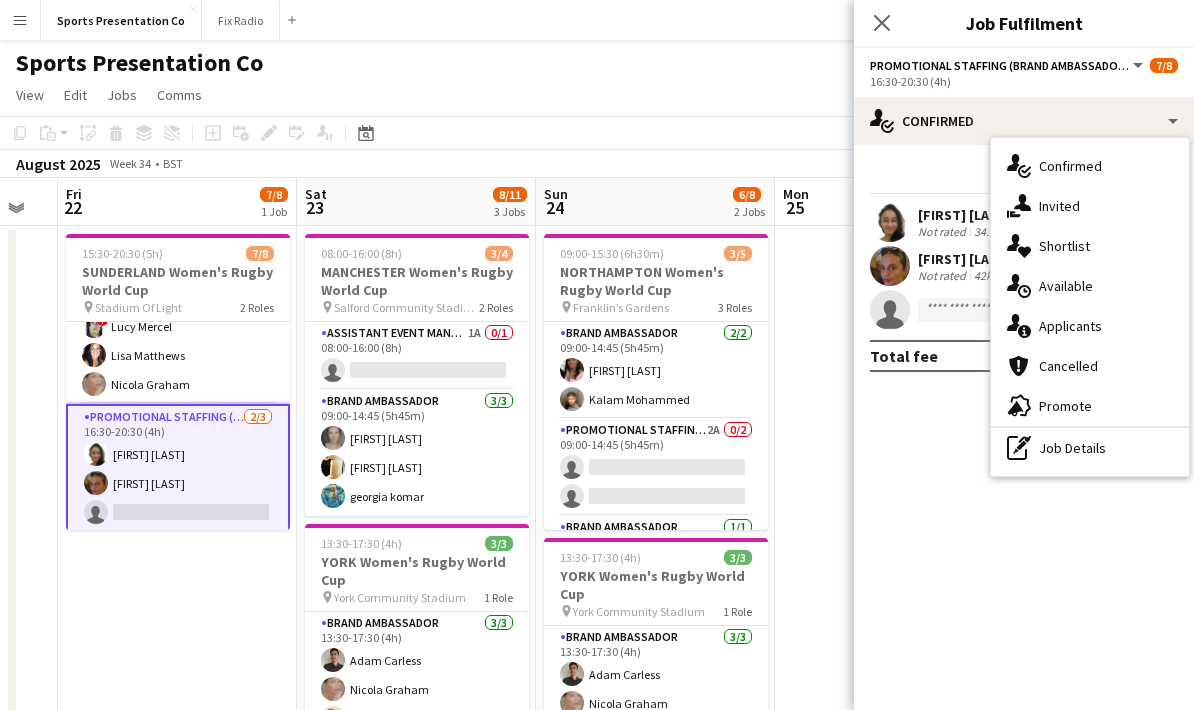 click on "check
Confirmed
Start chat
Send notification
Share
Adlina Othman   Not rated   34.2km   Anna Reed   Not rated   42km
single-neutral-actions
Total fee   £180.00" 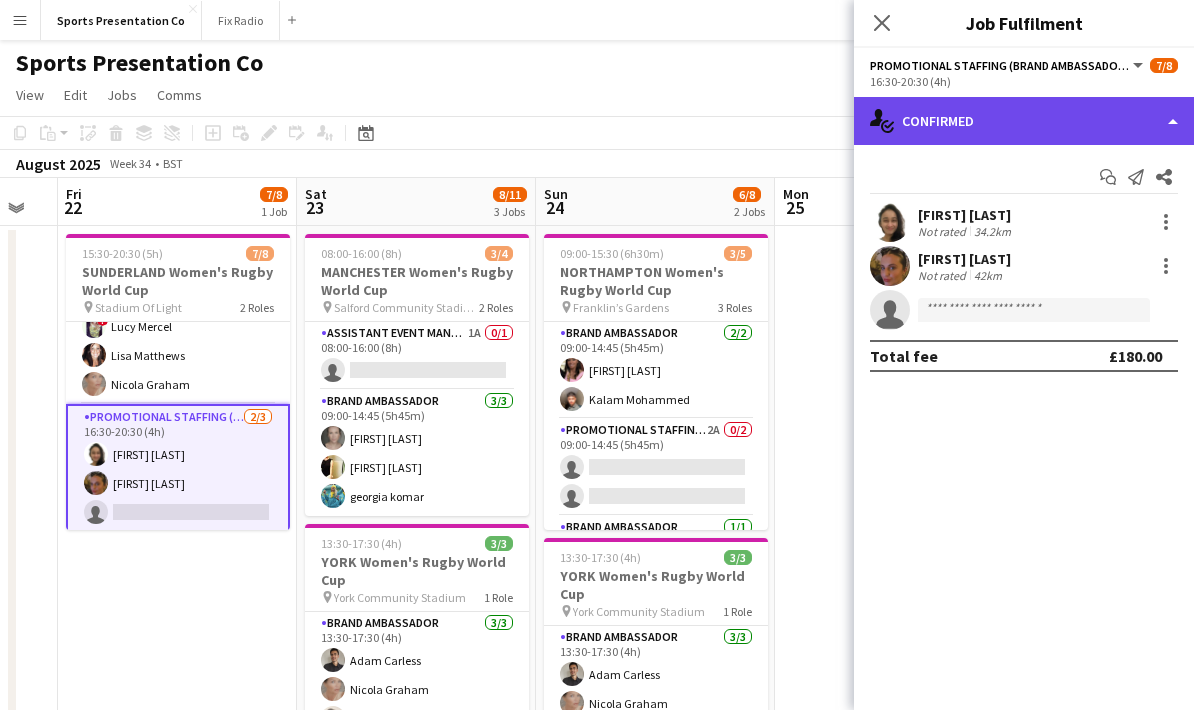 click on "single-neutral-actions-check-2
Confirmed" 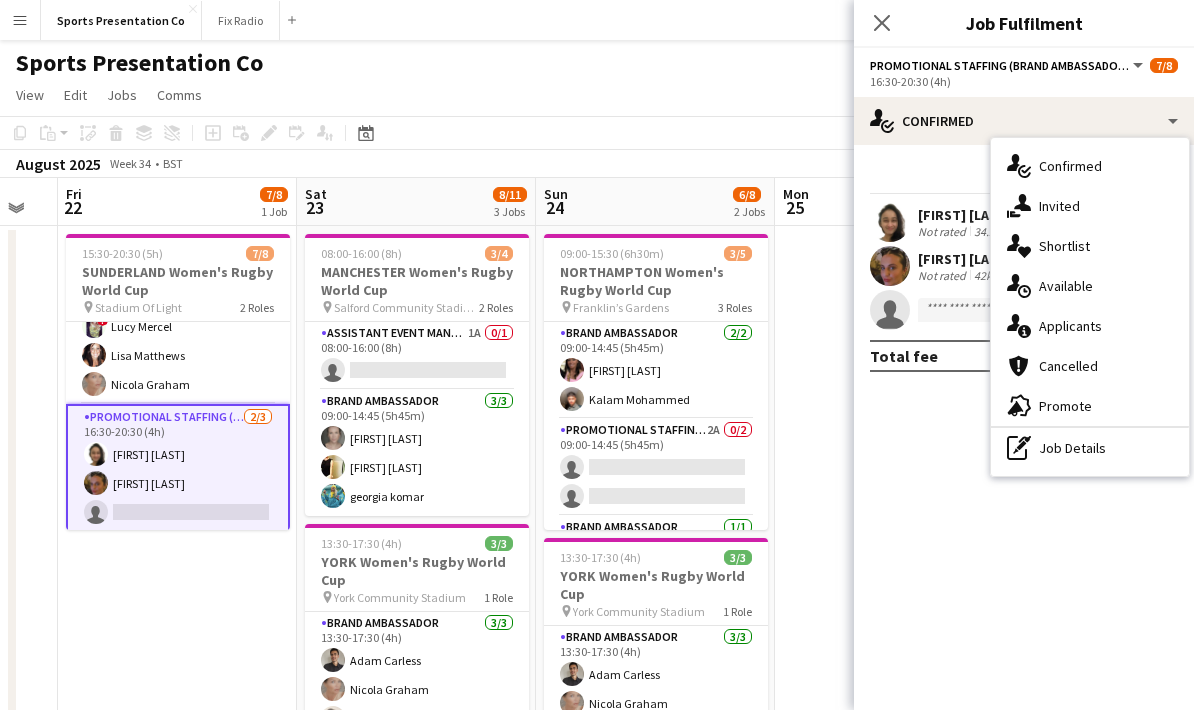 click on "check
Confirmed
Start chat
Send notification
Share
Adlina Othman   Not rated   34.2km   Anna Reed   Not rated   42km
single-neutral-actions
Total fee   £180.00" 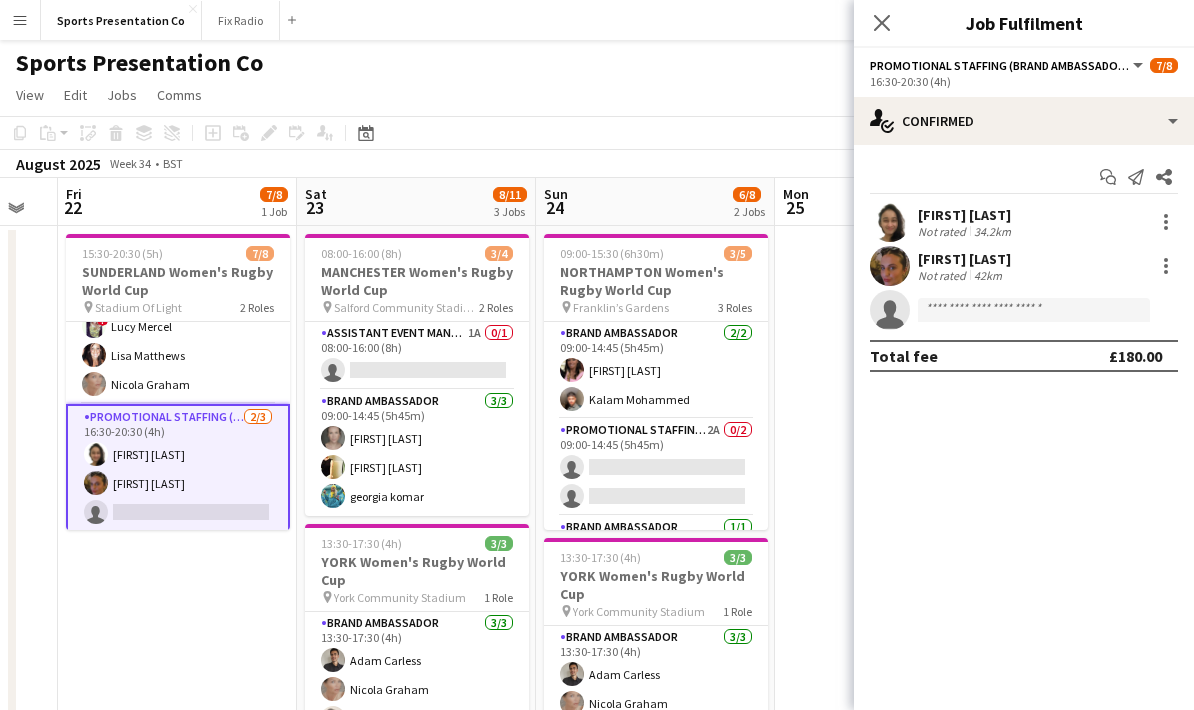 click on "Start chat
Send notification
Share
Adlina Othman   Not rated   34.2km   Anna Reed   Not rated   42km
single-neutral-actions
Total fee   £180.00" at bounding box center [1024, 266] 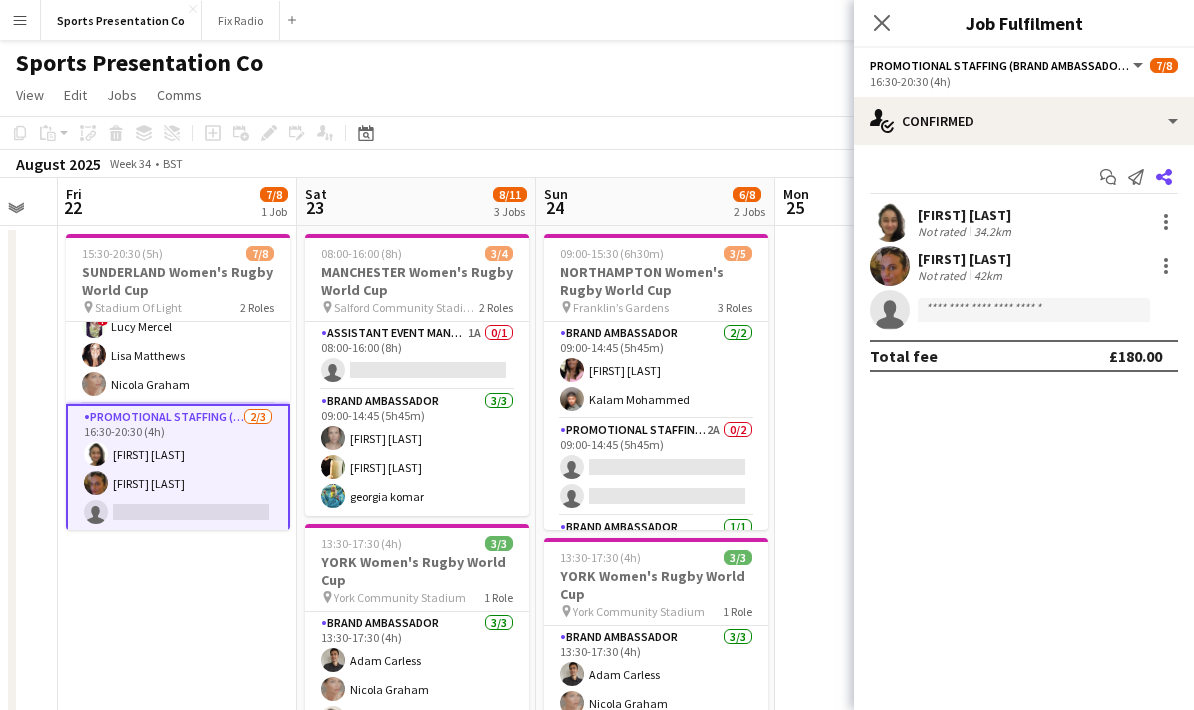 click on "Share" at bounding box center (1164, 177) 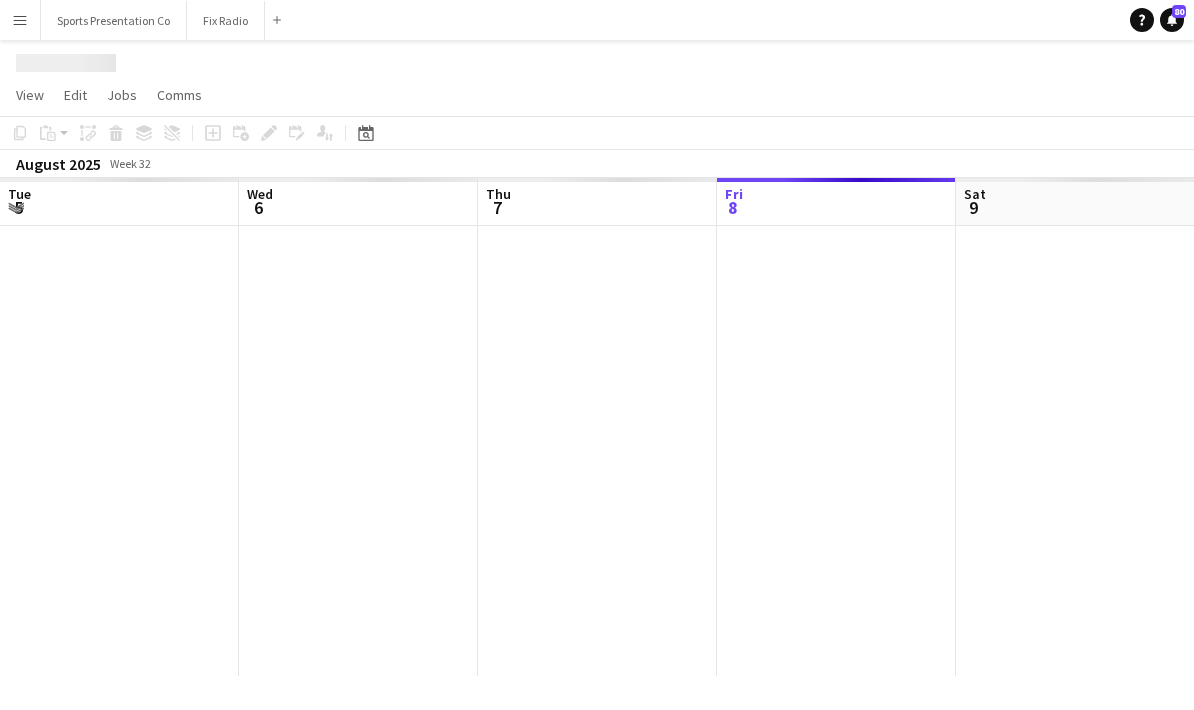 scroll, scrollTop: 0, scrollLeft: 478, axis: horizontal 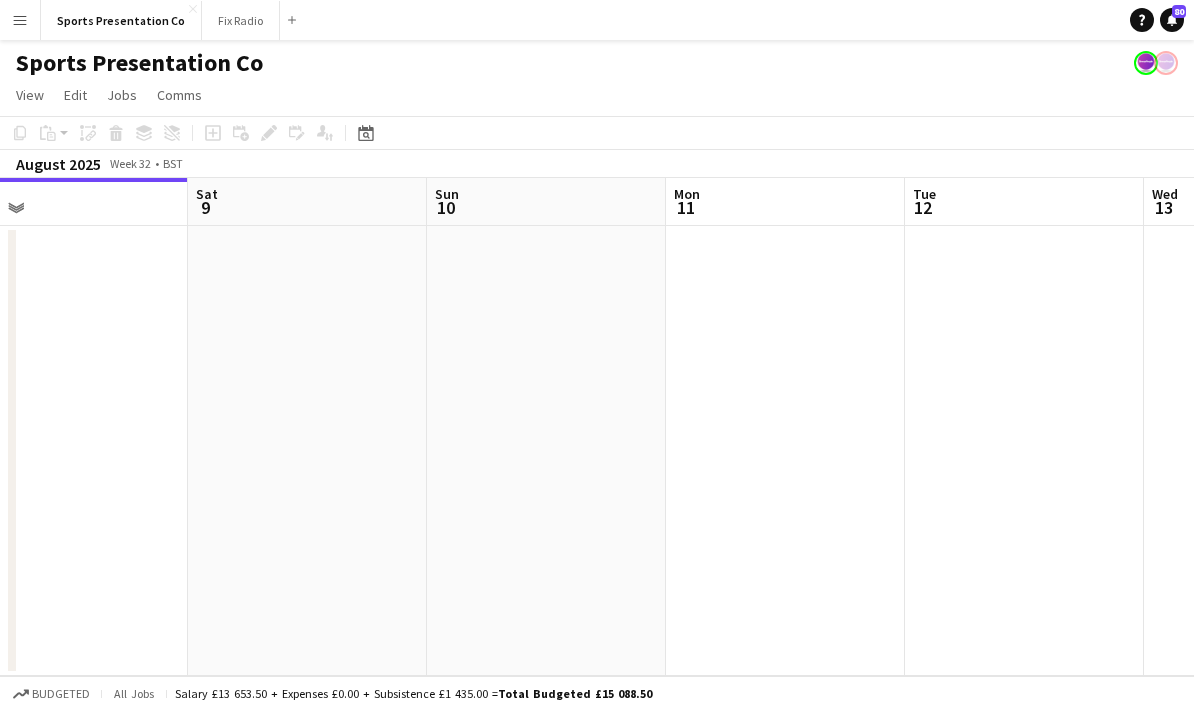 drag, startPoint x: 691, startPoint y: 490, endPoint x: 173, endPoint y: 476, distance: 518.18915 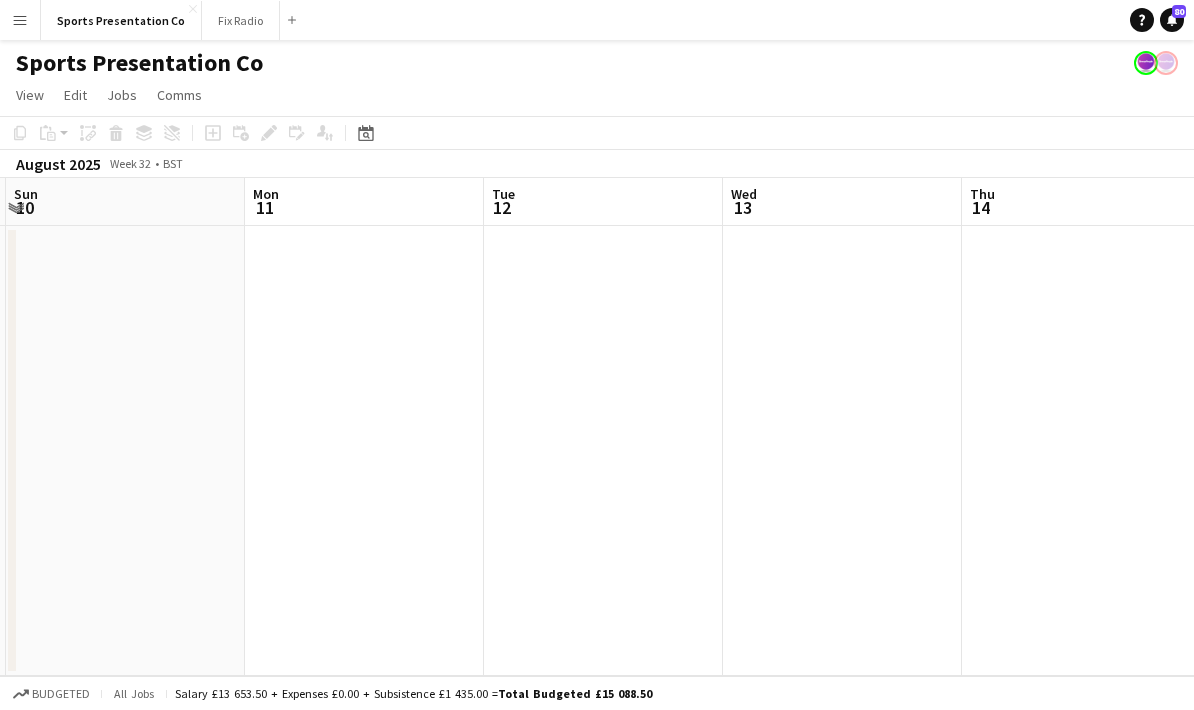 drag, startPoint x: 657, startPoint y: 429, endPoint x: 506, endPoint y: 431, distance: 151.01324 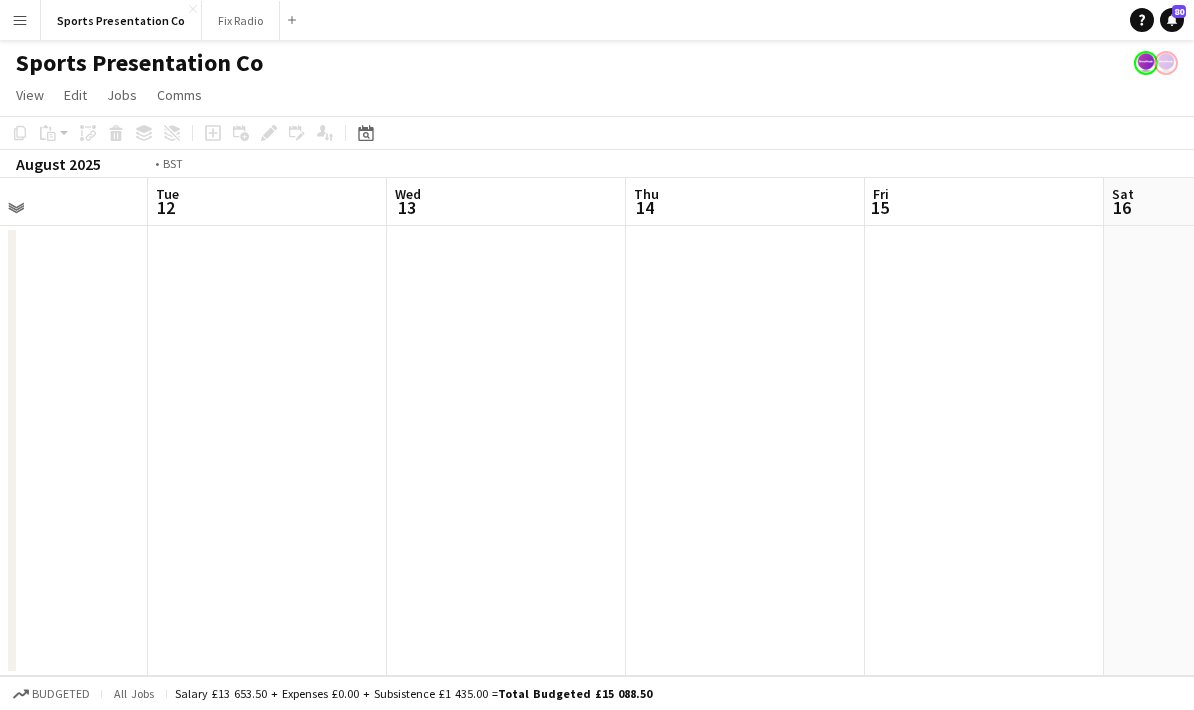 drag, startPoint x: 876, startPoint y: 394, endPoint x: 545, endPoint y: 407, distance: 331.2552 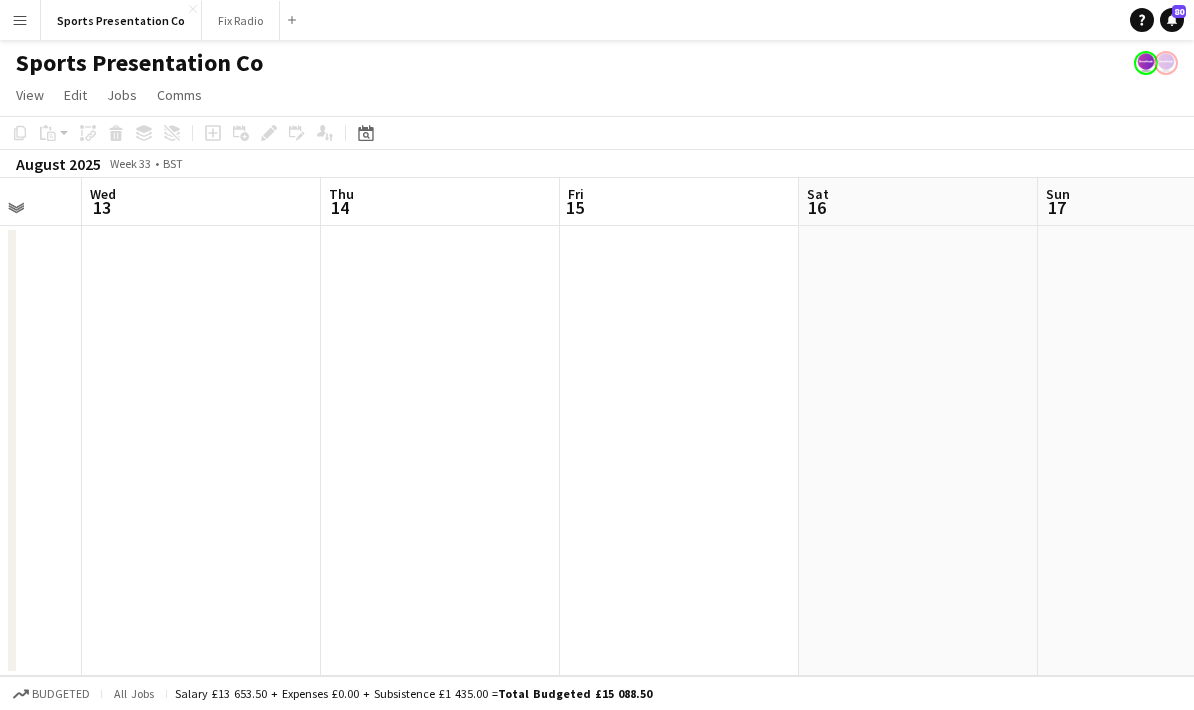 drag, startPoint x: 723, startPoint y: 368, endPoint x: 866, endPoint y: 348, distance: 144.39183 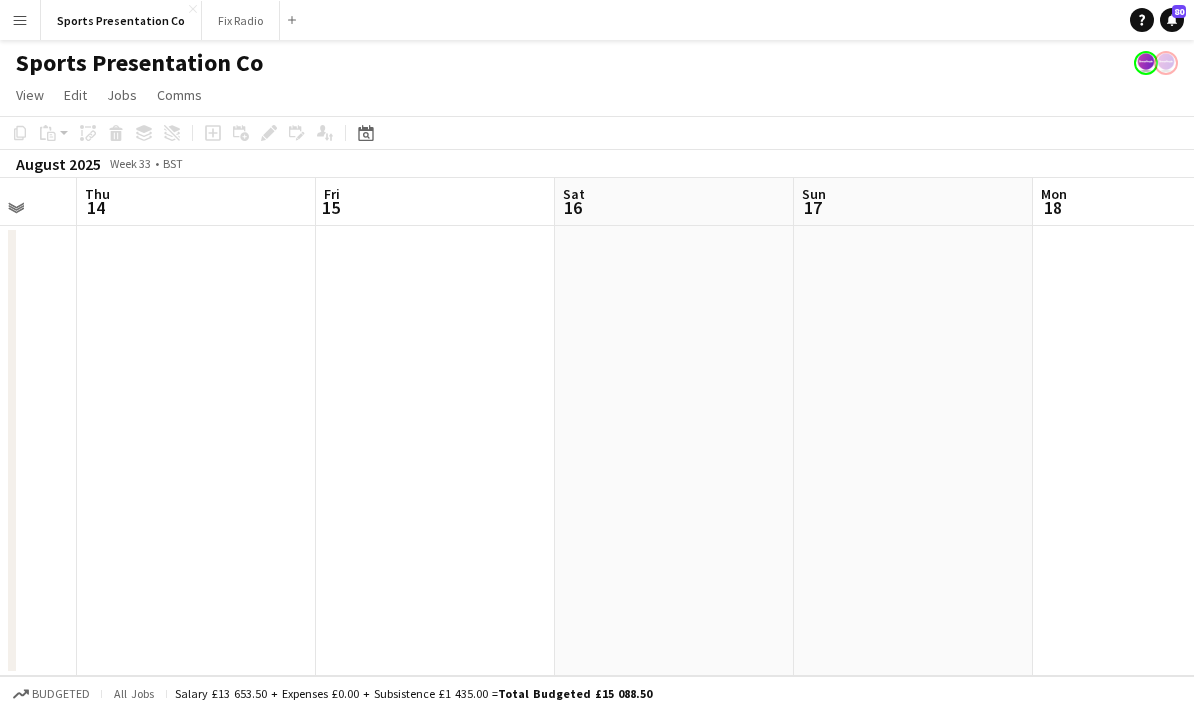 drag, startPoint x: 819, startPoint y: 356, endPoint x: 651, endPoint y: 360, distance: 168.0476 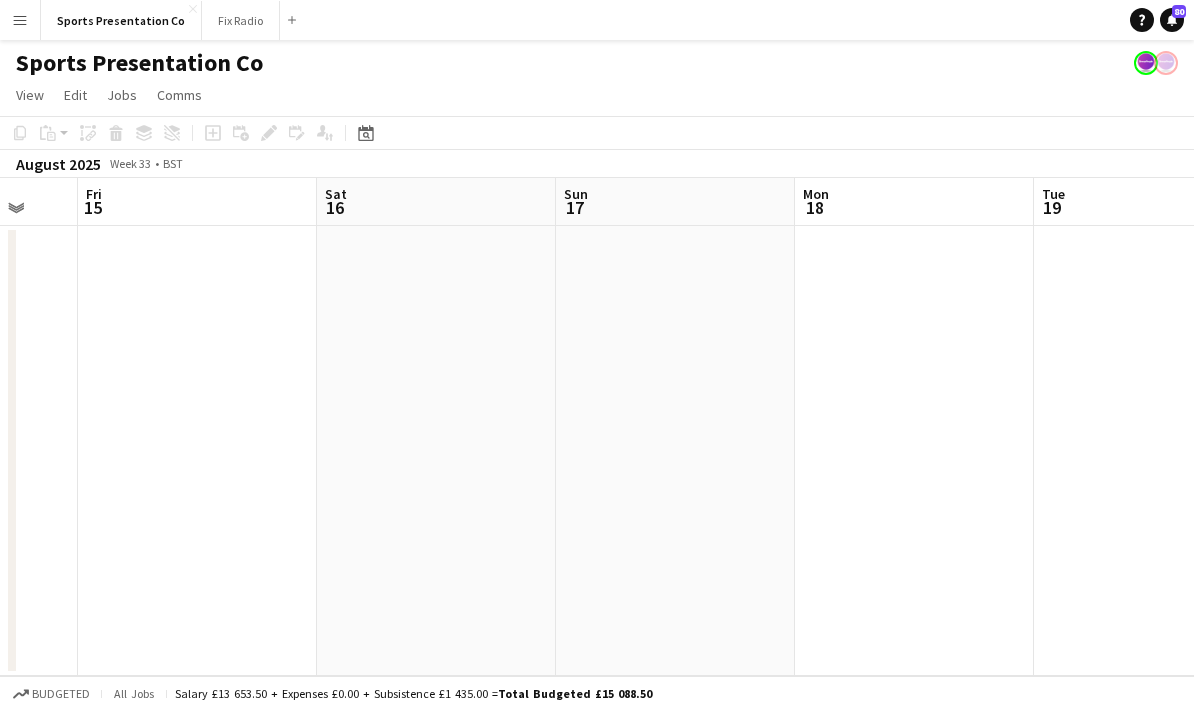 drag, startPoint x: 633, startPoint y: 371, endPoint x: 402, endPoint y: 373, distance: 231.00865 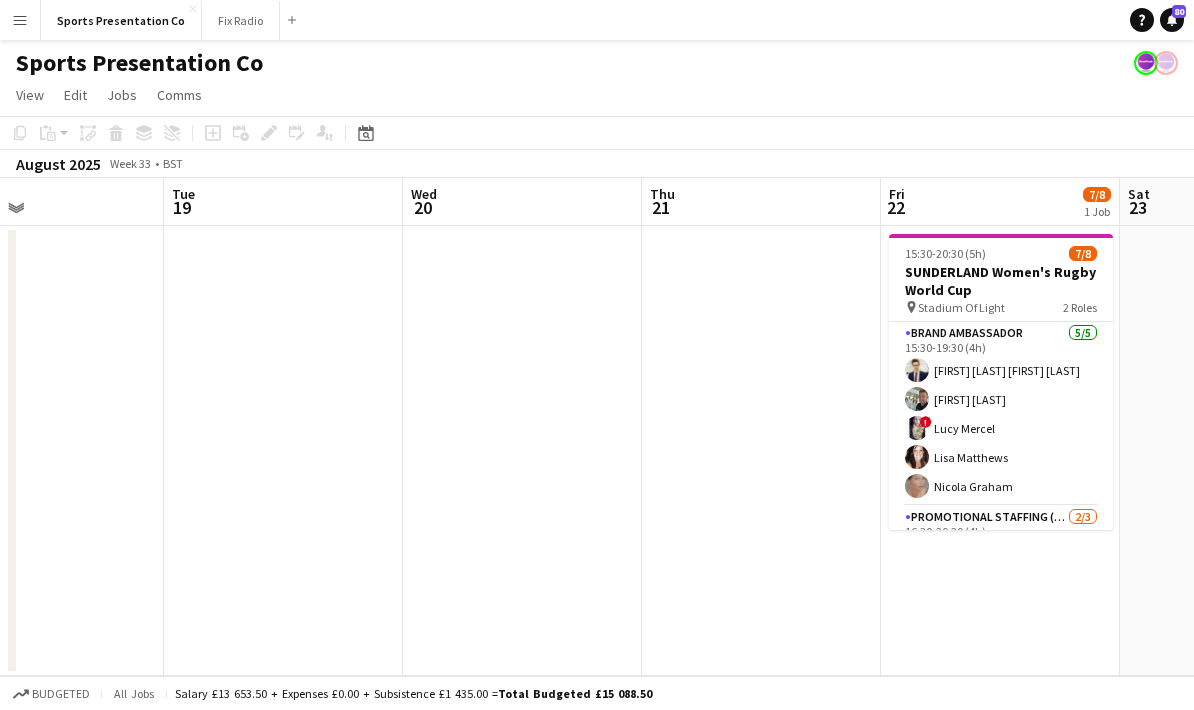 drag, startPoint x: 1134, startPoint y: 347, endPoint x: 783, endPoint y: 379, distance: 352.45566 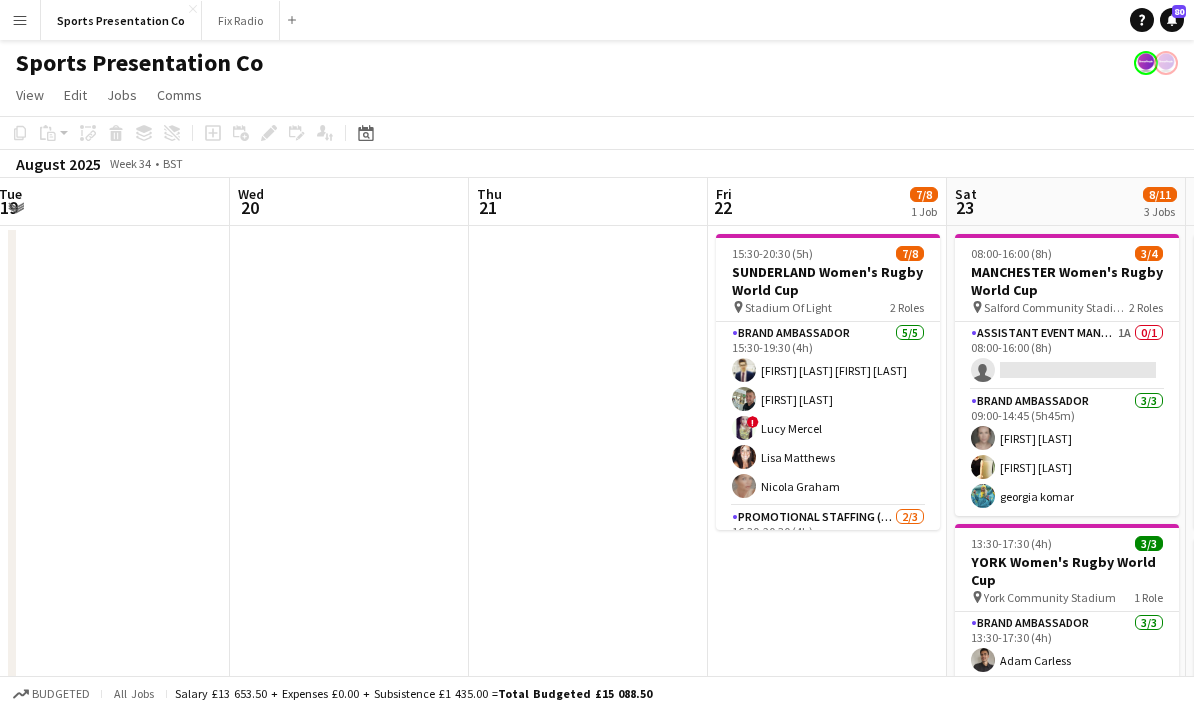 drag, startPoint x: 823, startPoint y: 389, endPoint x: 500, endPoint y: 411, distance: 323.74835 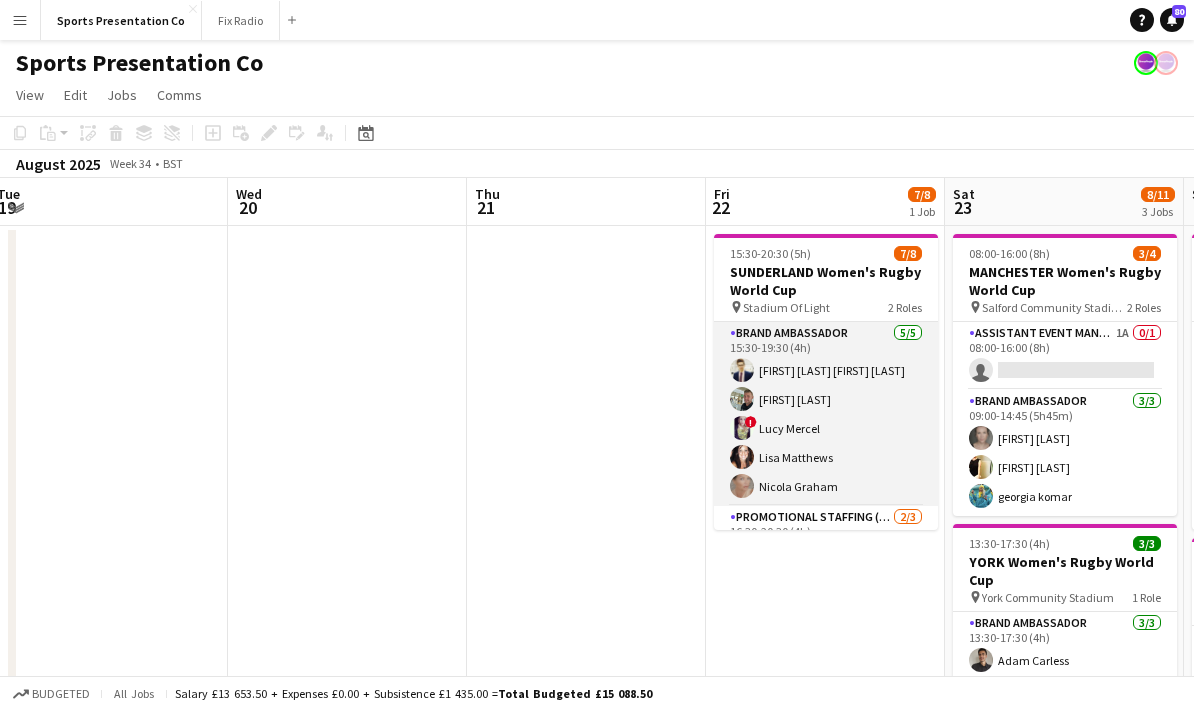 click on "Brand Ambassador   5/5   15:30-19:30 (4h)
Mohamad Khairul Mohamad Ali Paul McDonald ! Lucy Mercel Lisa Matthews Nicola Graham" at bounding box center [826, 414] 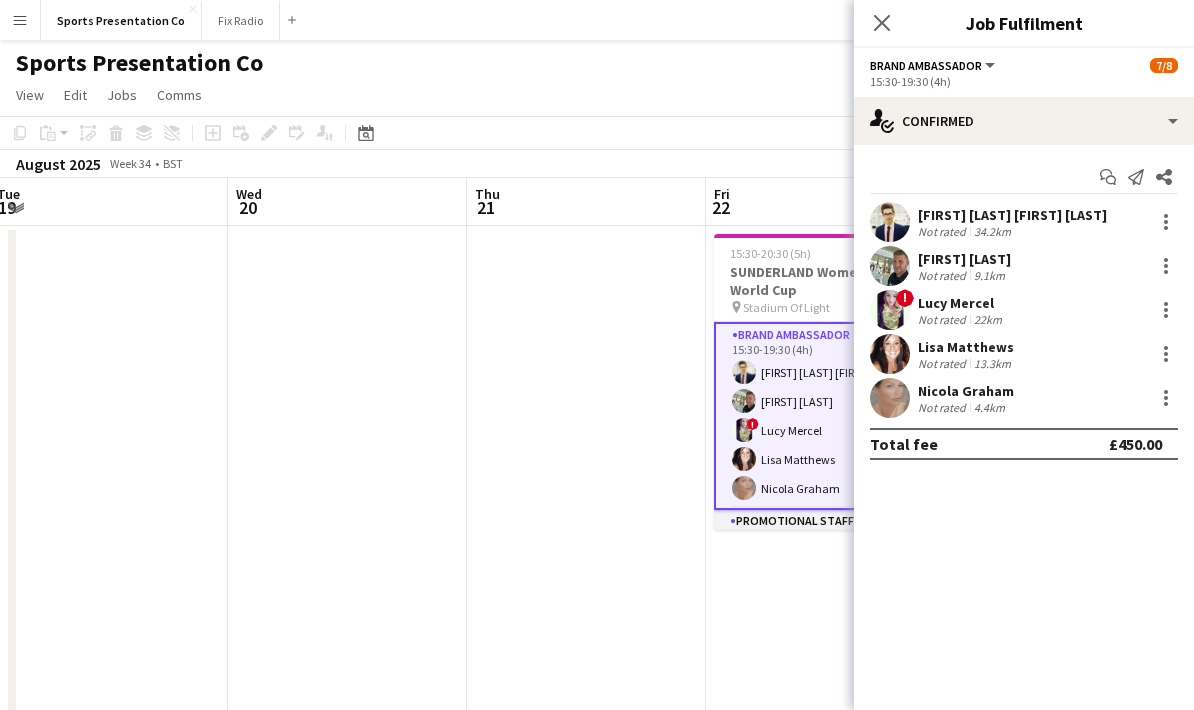 click on "Promotional Staffing (Brand Ambassadors)   2/3   16:30-20:30 (4h)
Adlina Othman Anna Reed
single-neutral-actions" at bounding box center (826, 573) 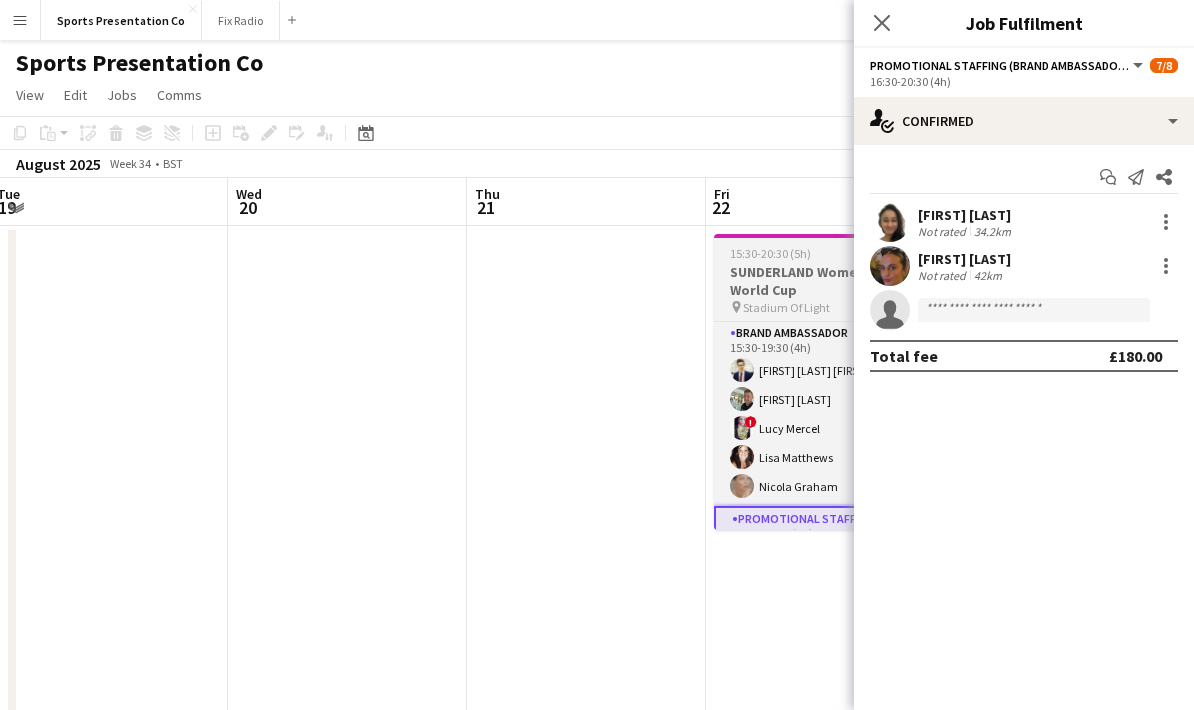 click on "Stadium Of Light" at bounding box center [786, 307] 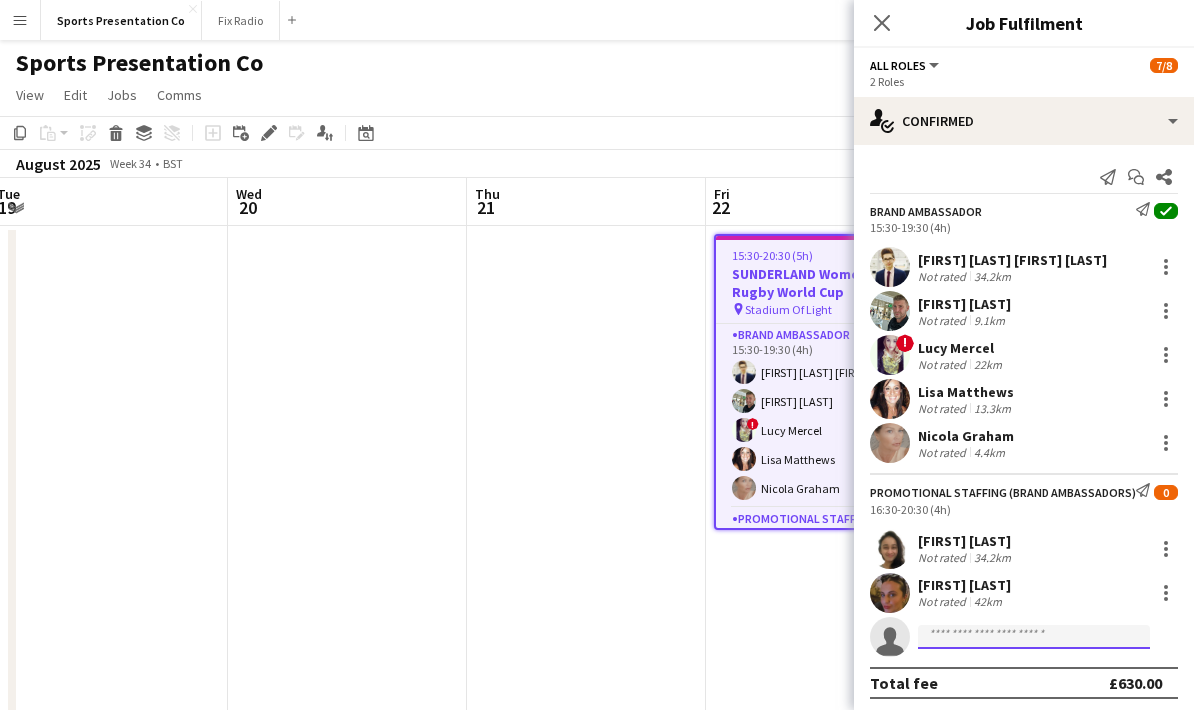 click 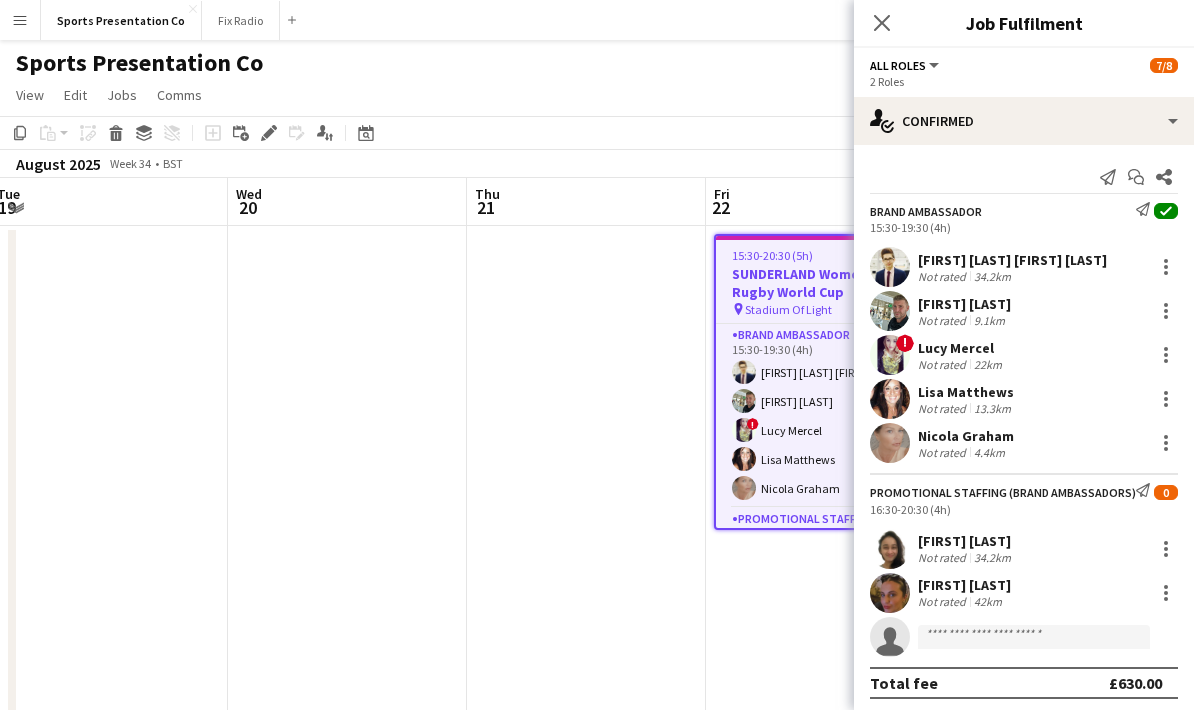 scroll, scrollTop: 80, scrollLeft: 0, axis: vertical 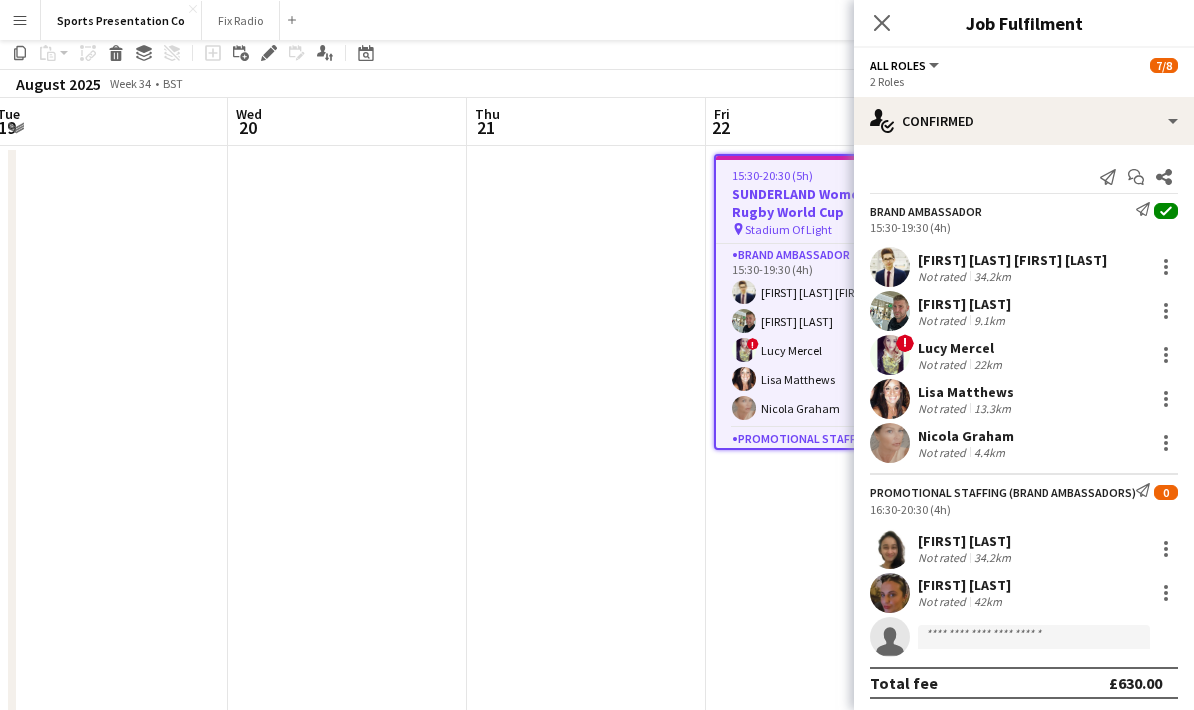 click on "15:30-20:30 (5h)    7/8   SUNDERLAND Women's Rugby World Cup
pin
Stadium Of Light   2 Roles   Brand Ambassador   5/5   15:30-19:30 (4h)
Mohamad Khairul Mohamad Ali Paul McDonald ! Lucy Mercel Lisa Matthews Nicola Graham  Promotional Staffing (Brand Ambassadors)   2/3   16:30-20:30 (4h)
Adlina Othman Anna Reed
single-neutral-actions" at bounding box center [825, 550] 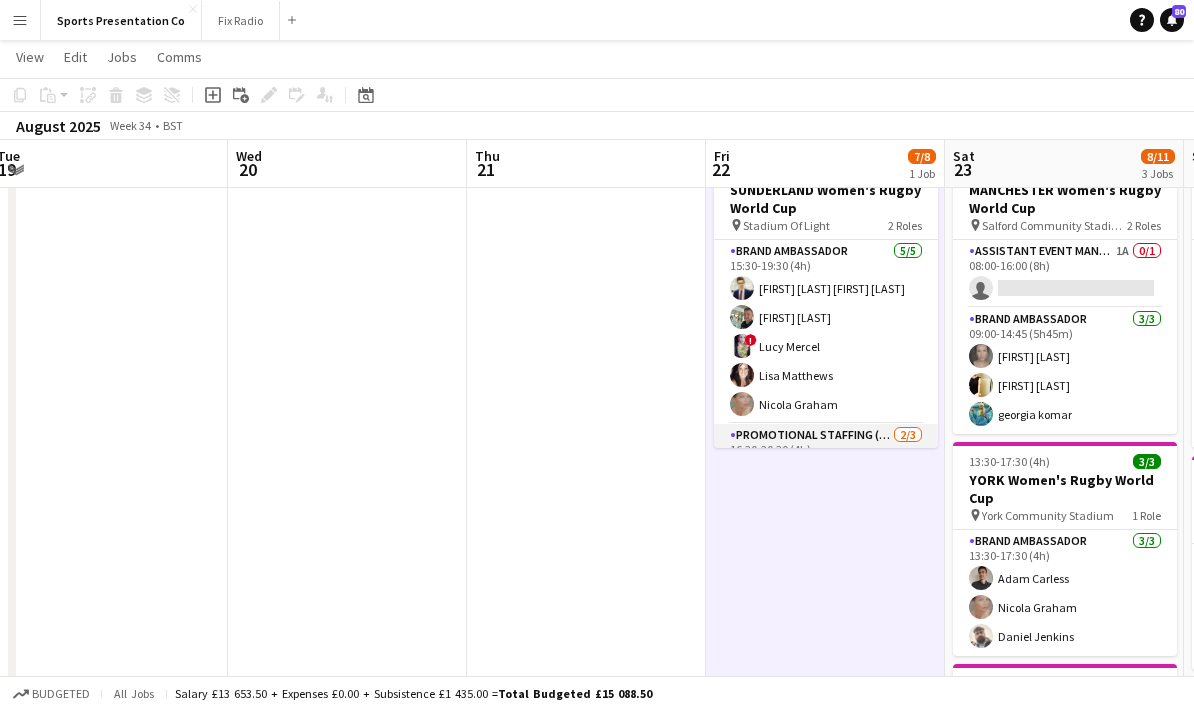 click on "Promotional Staffing (Brand Ambassadors)   2/3   16:30-20:30 (4h)
Adlina Othman Anna Reed
single-neutral-actions" at bounding box center (826, 487) 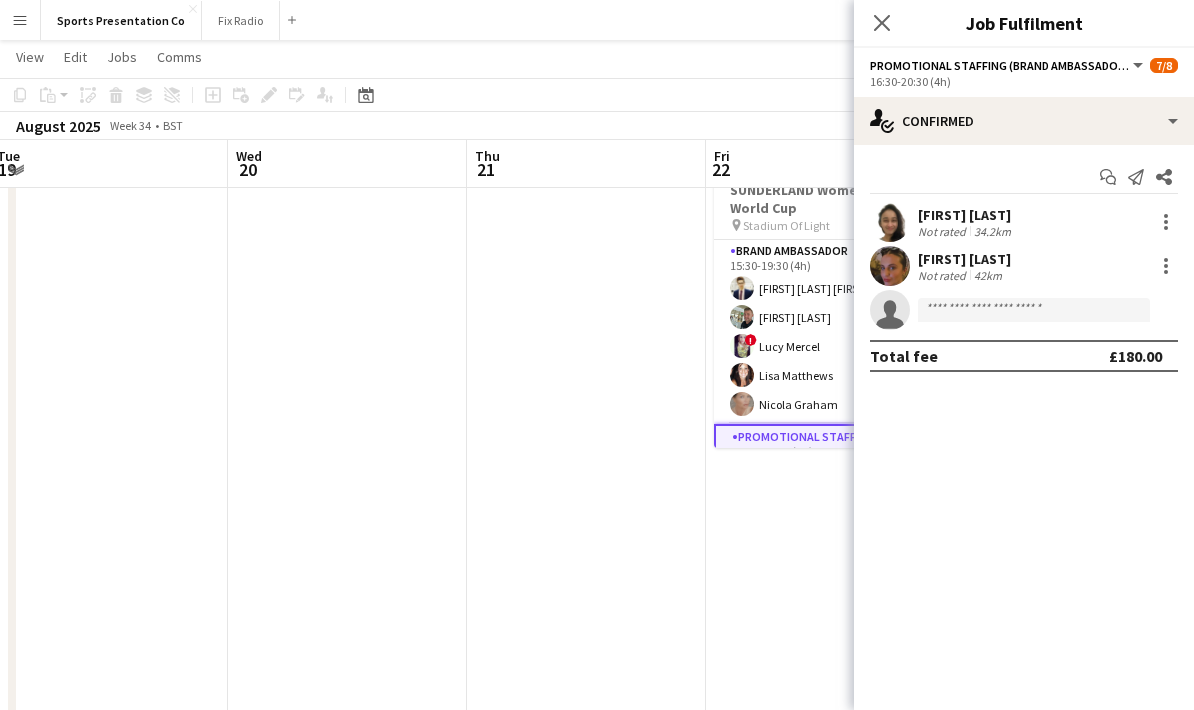 click on "Promotional Staffing (Brand Ambassadors)" 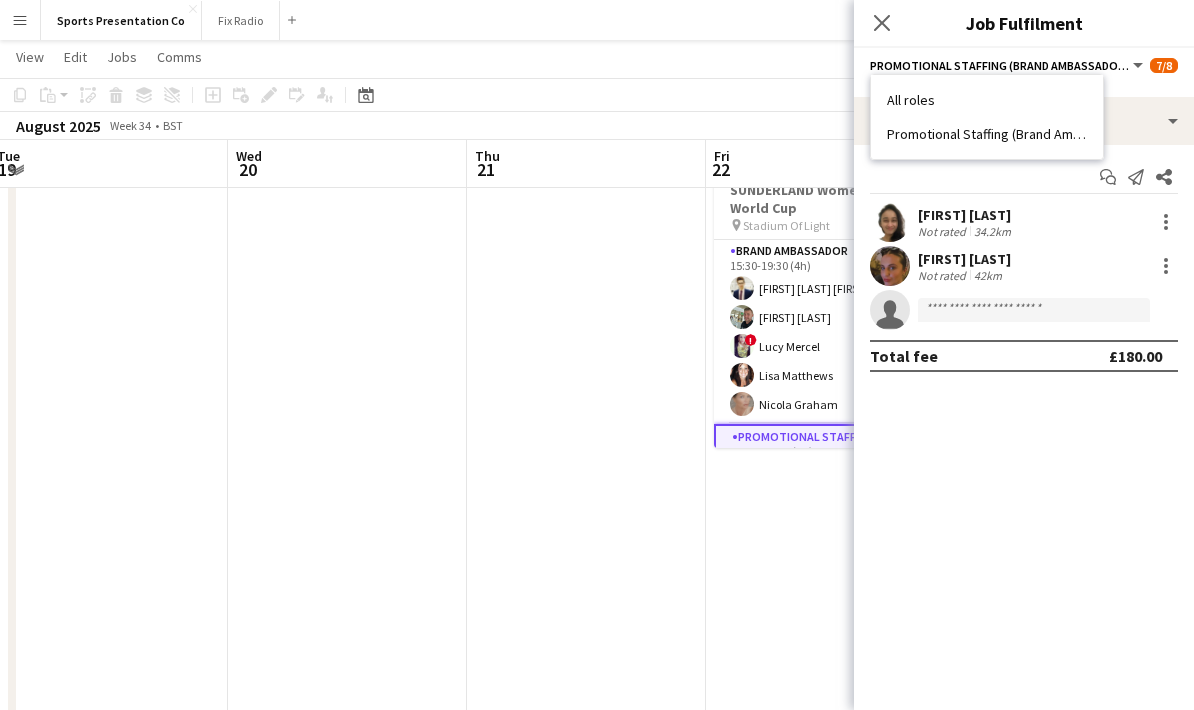 click at bounding box center (586, 548) 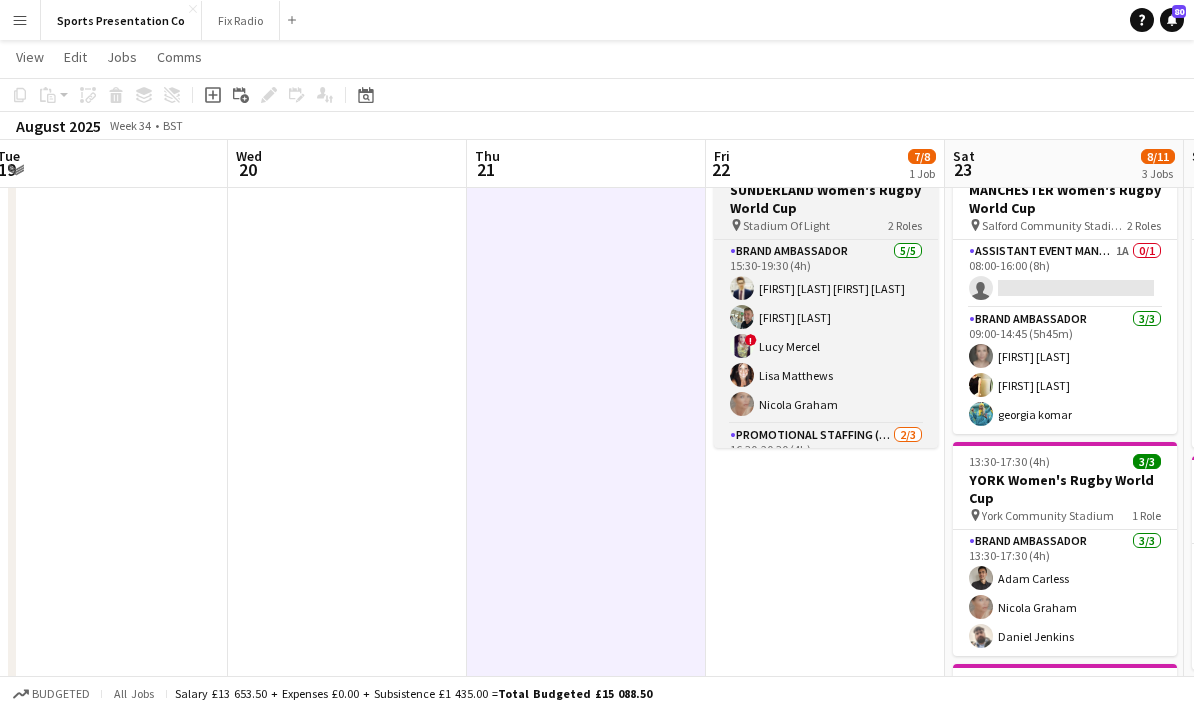 scroll, scrollTop: 0, scrollLeft: 729, axis: horizontal 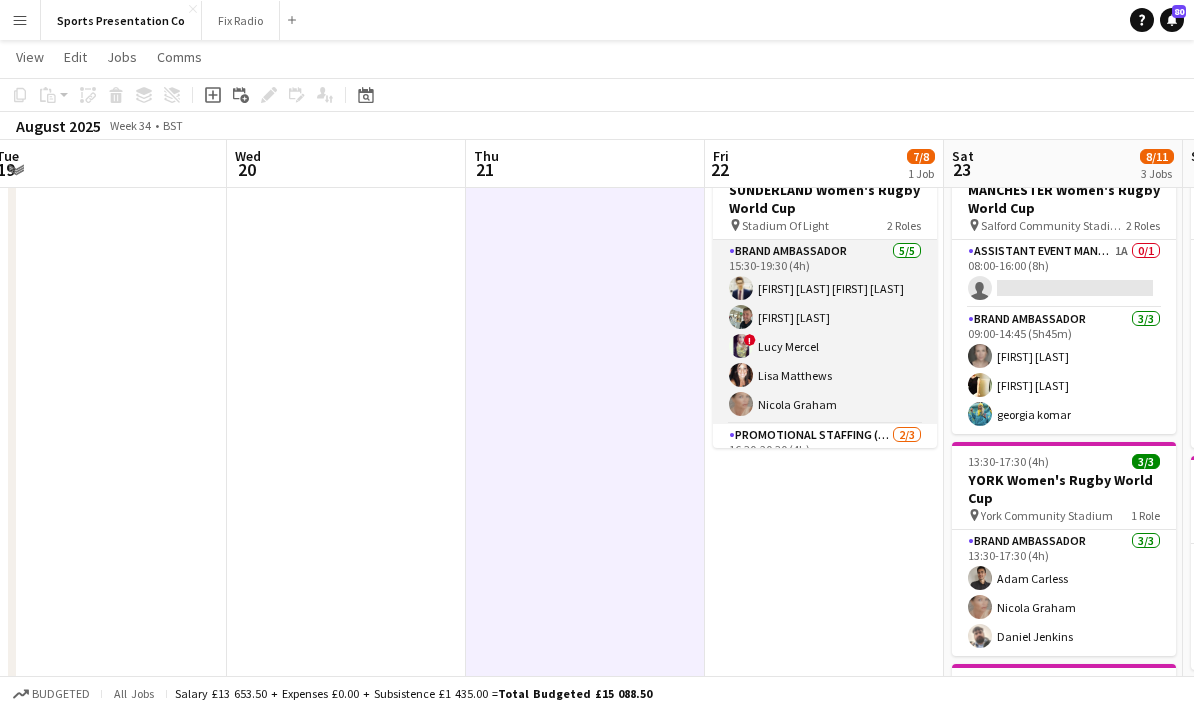 click on "Brand Ambassador   5/5   15:30-19:30 (4h)
Mohamad Khairul Mohamad Ali Paul McDonald ! Lucy Mercel Lisa Matthews Nicola Graham" at bounding box center (825, 332) 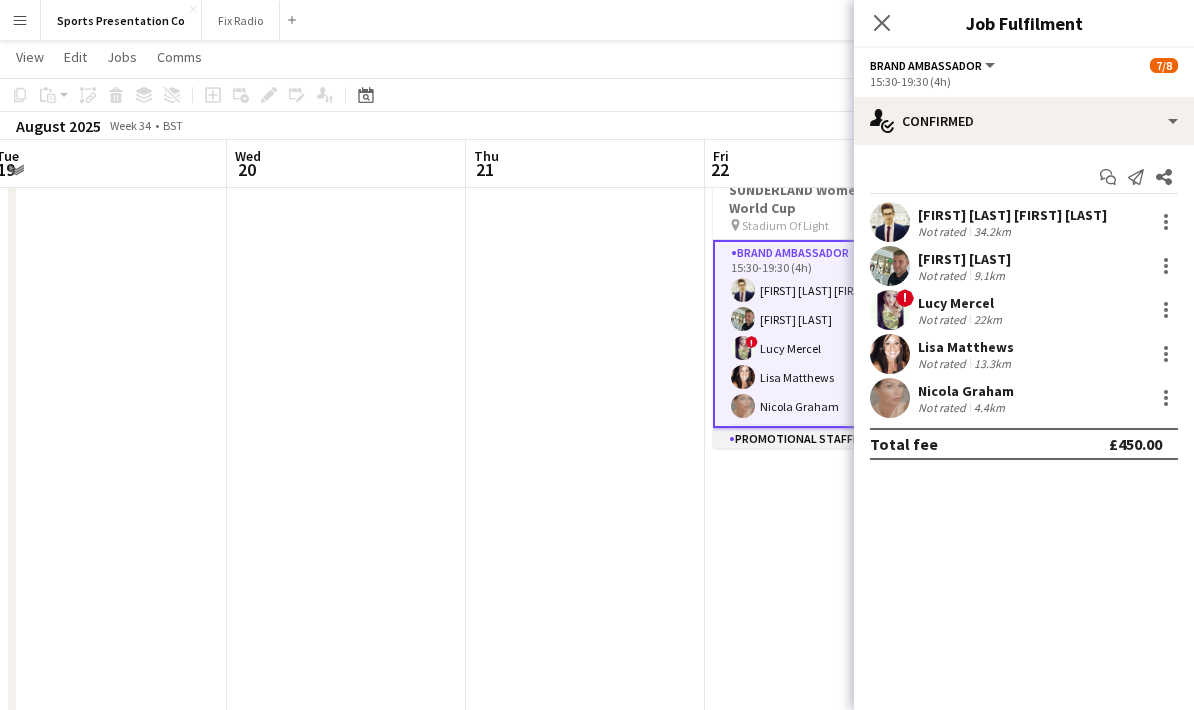 click on "Promotional Staffing (Brand Ambassadors)   2/3   16:30-20:30 (4h)
Adlina Othman Anna Reed
single-neutral-actions" at bounding box center [825, 491] 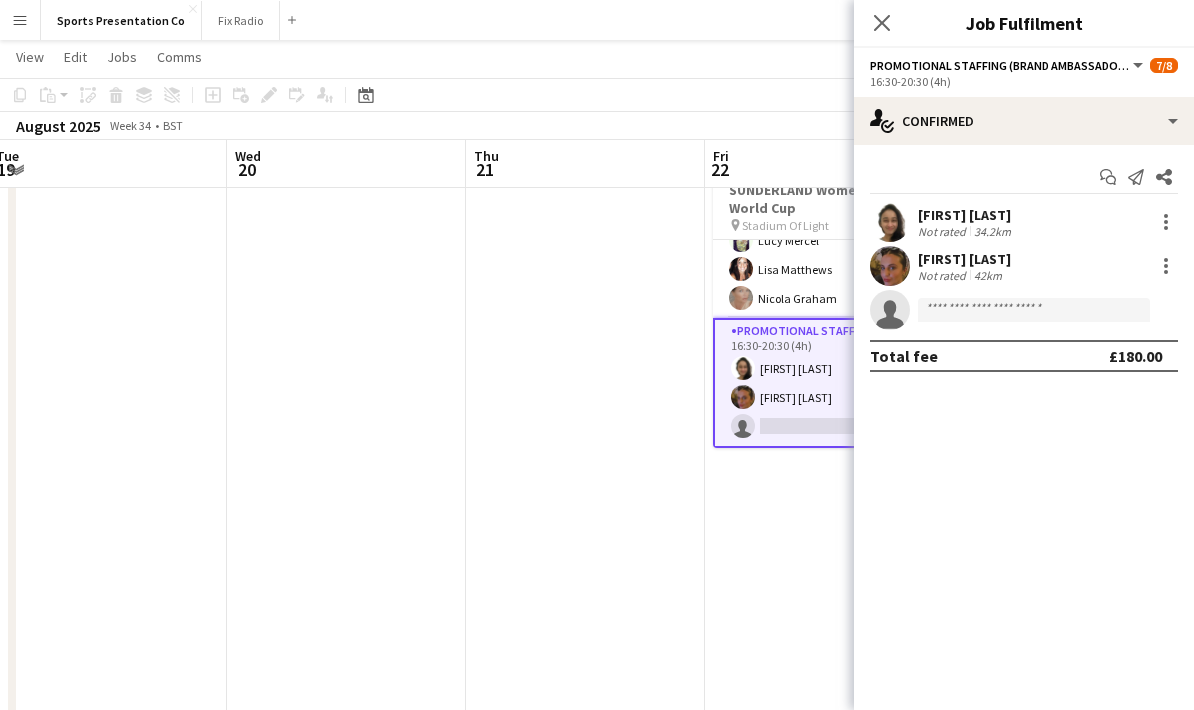 scroll, scrollTop: 106, scrollLeft: 0, axis: vertical 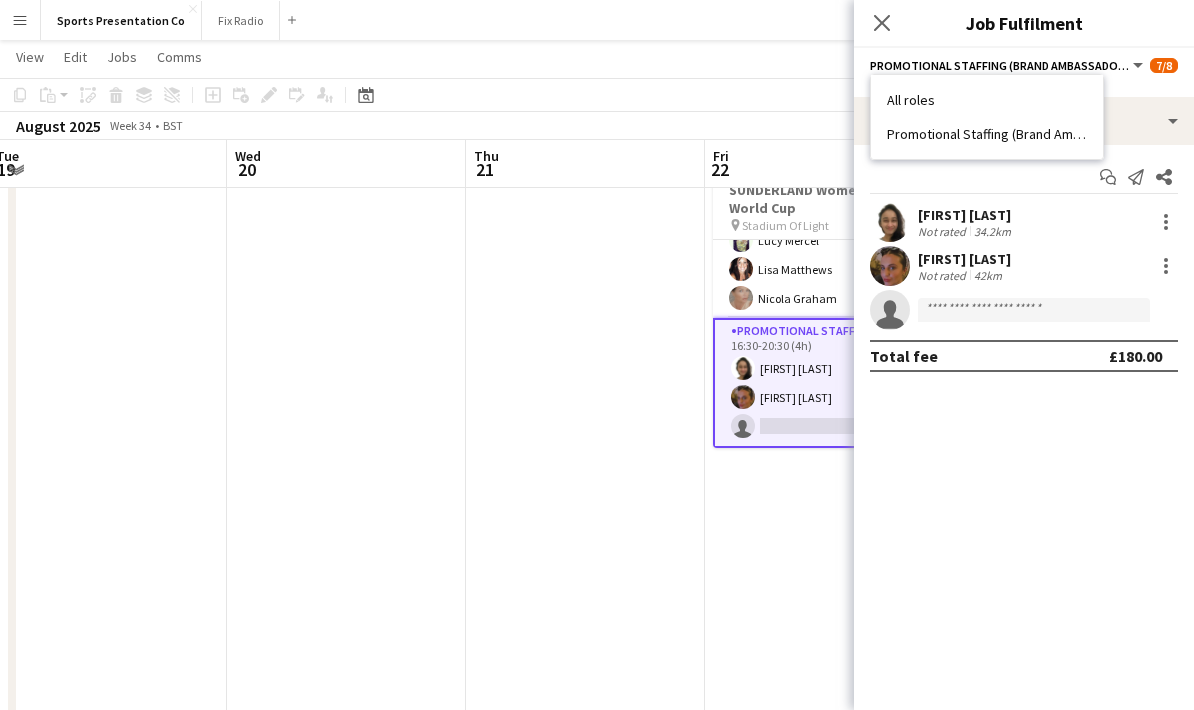 click on "Anna Reed   Not rated   42km" at bounding box center [1024, 266] 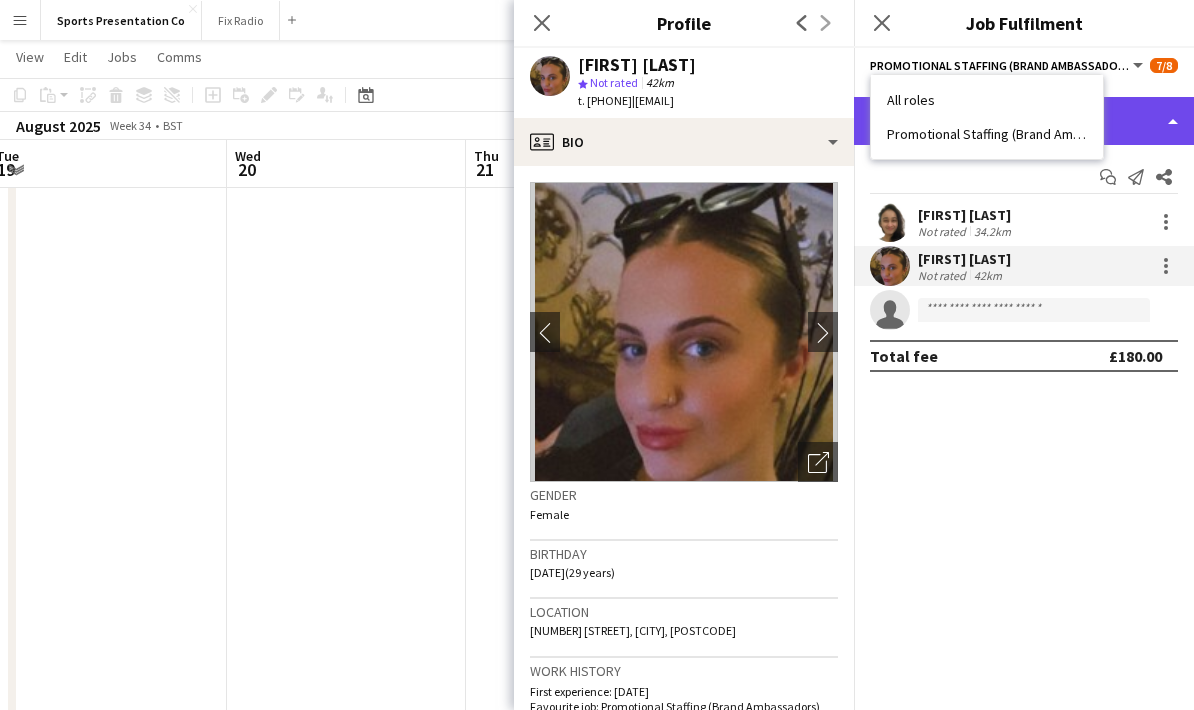 click on "single-neutral-actions-check-2
Confirmed" 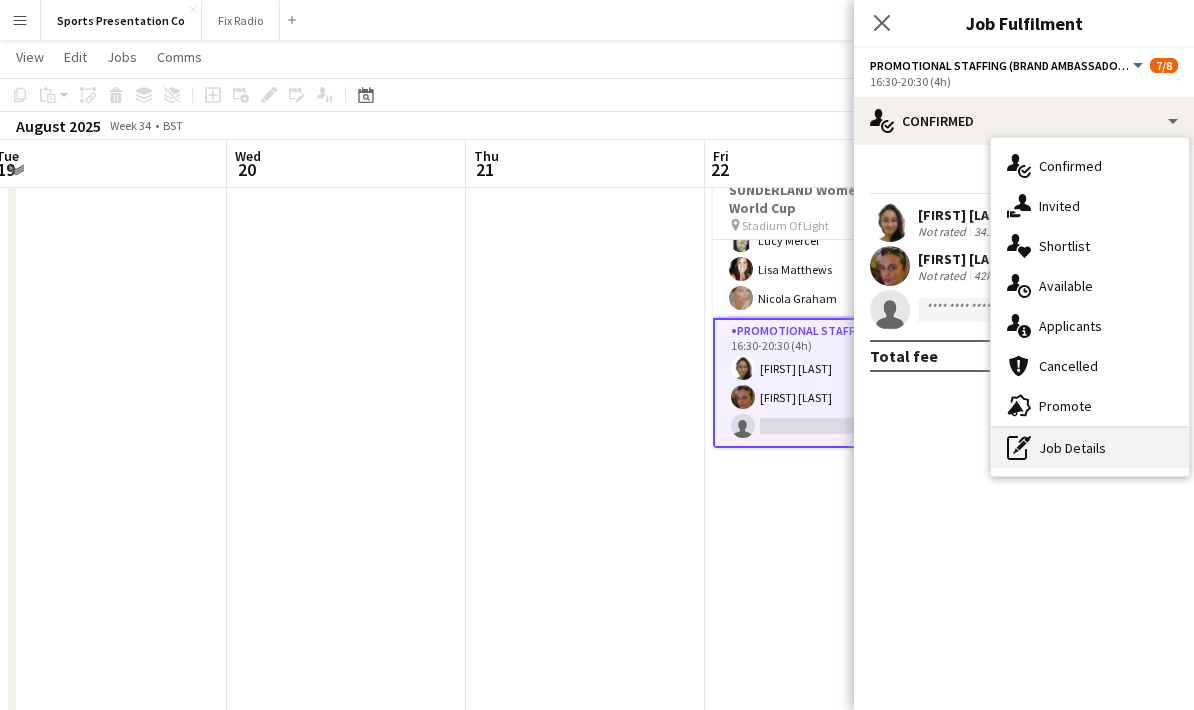 click on "pen-write
Job Details" at bounding box center [1090, 448] 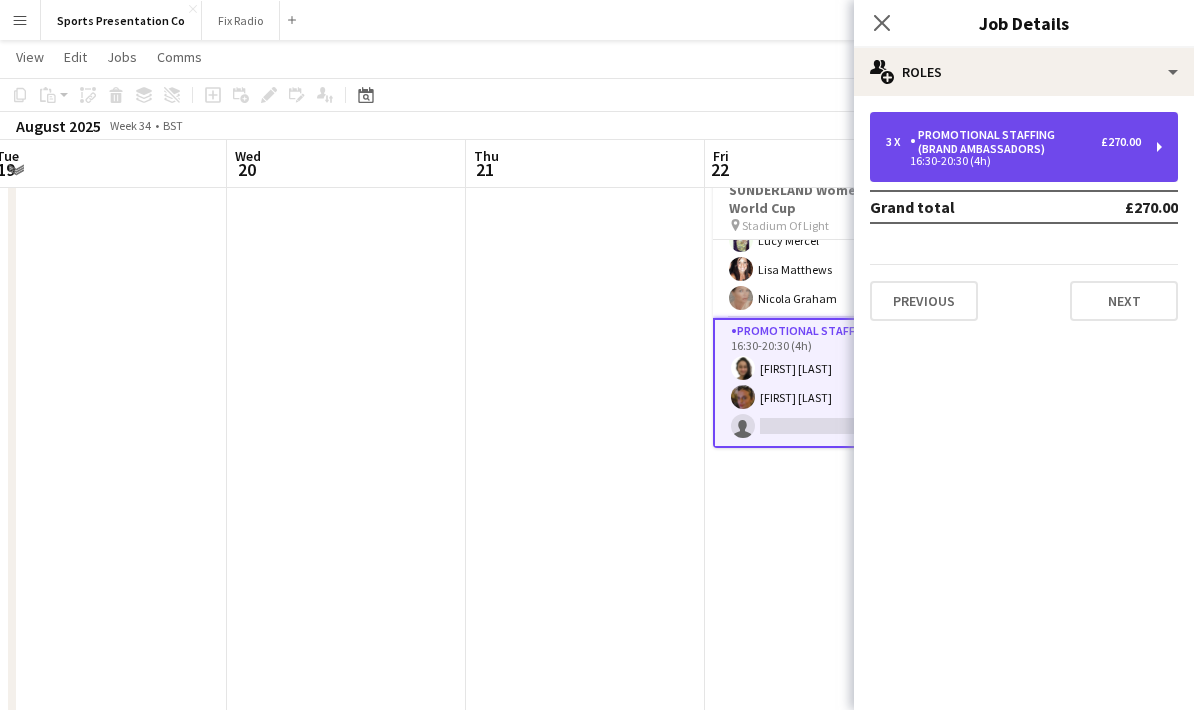 click on "Promotional Staffing (Brand Ambassadors)" at bounding box center (1005, 142) 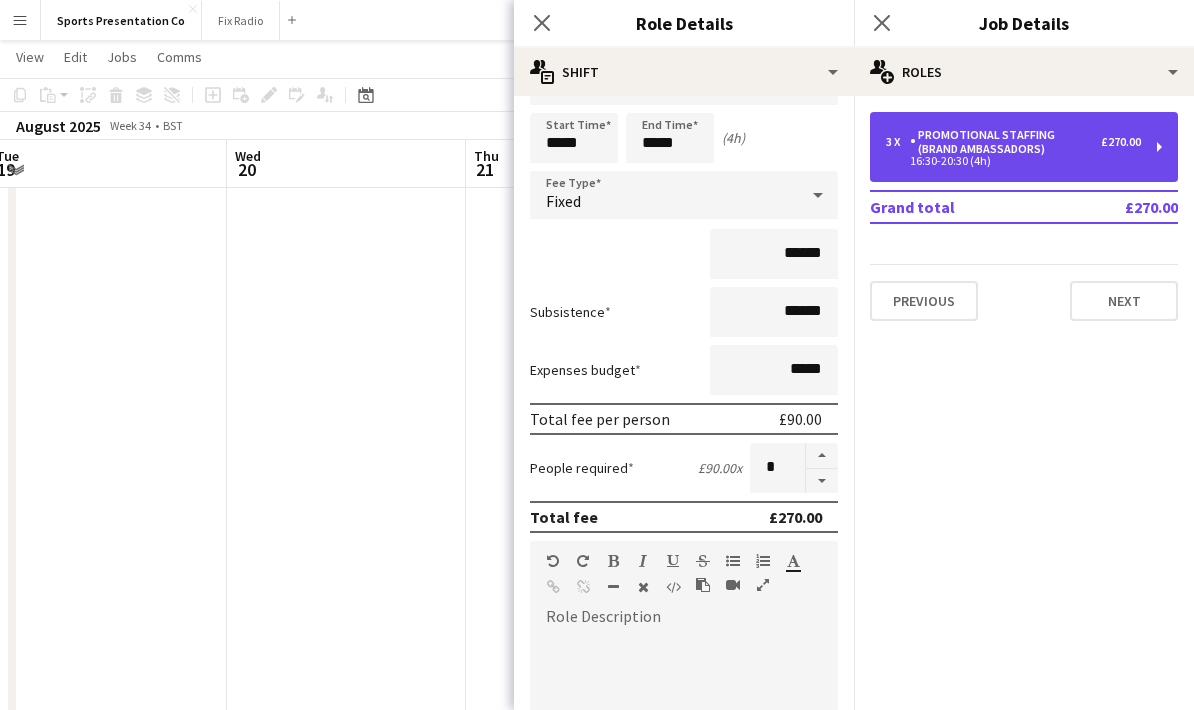scroll, scrollTop: 60, scrollLeft: 0, axis: vertical 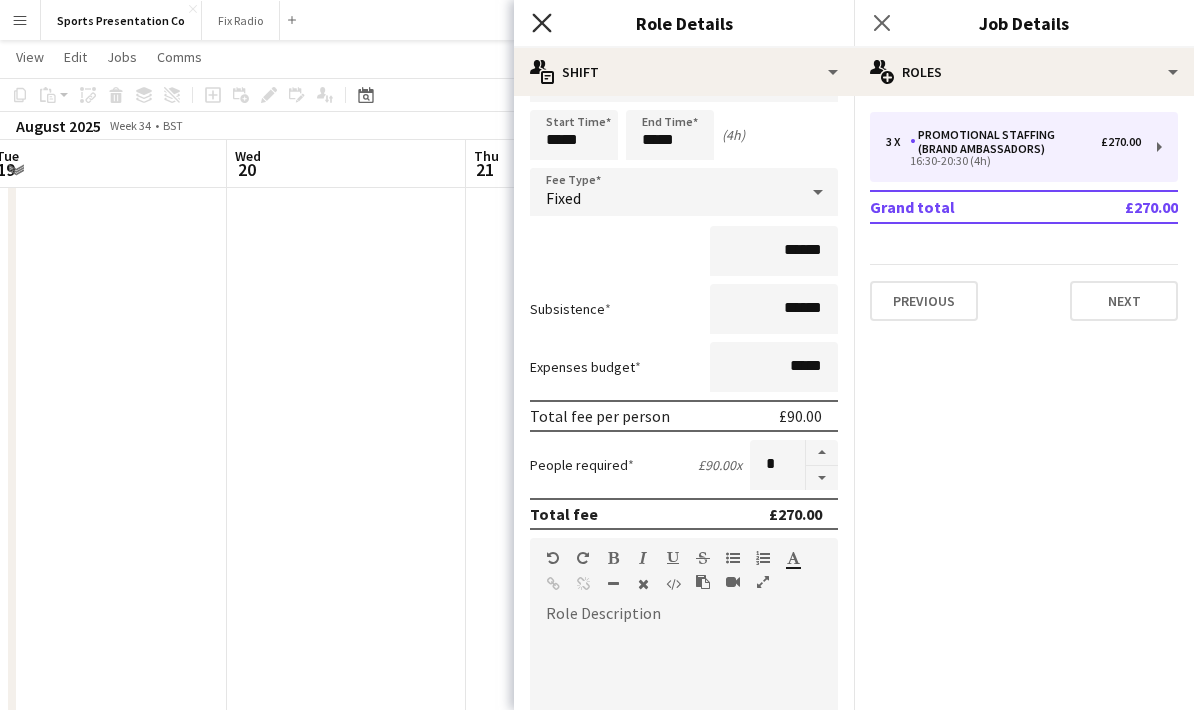 click on "Close pop-in" 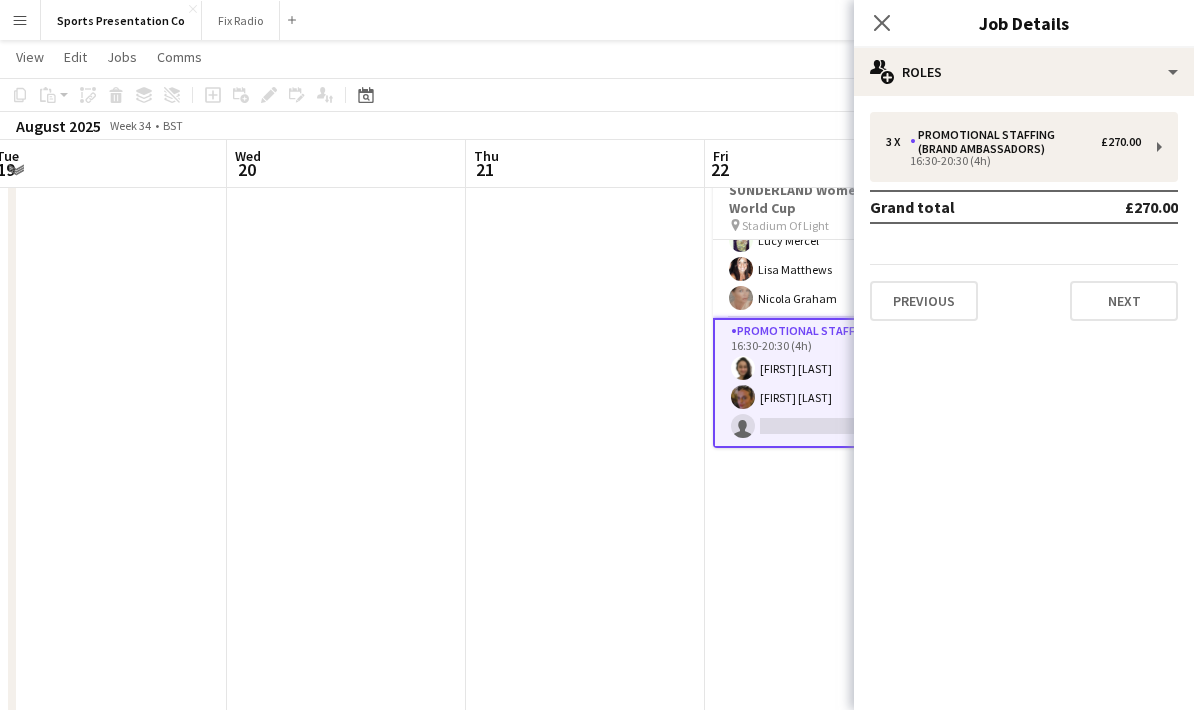 click on "Close pop-in" 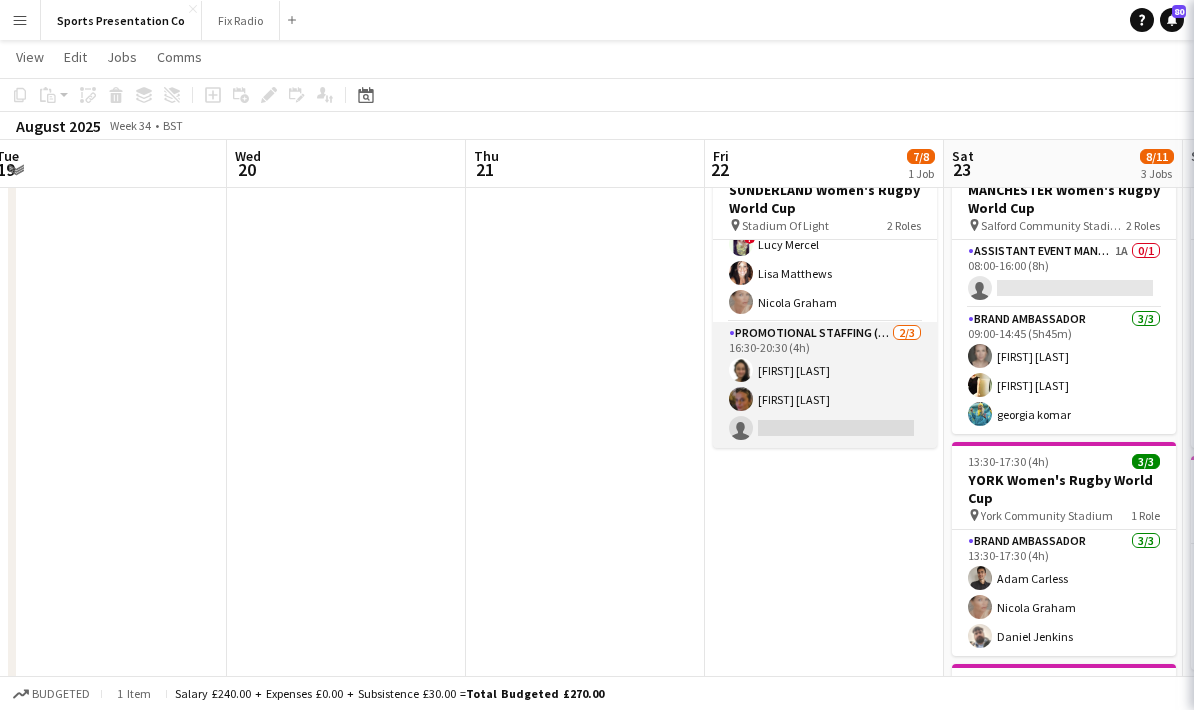 scroll, scrollTop: 102, scrollLeft: 0, axis: vertical 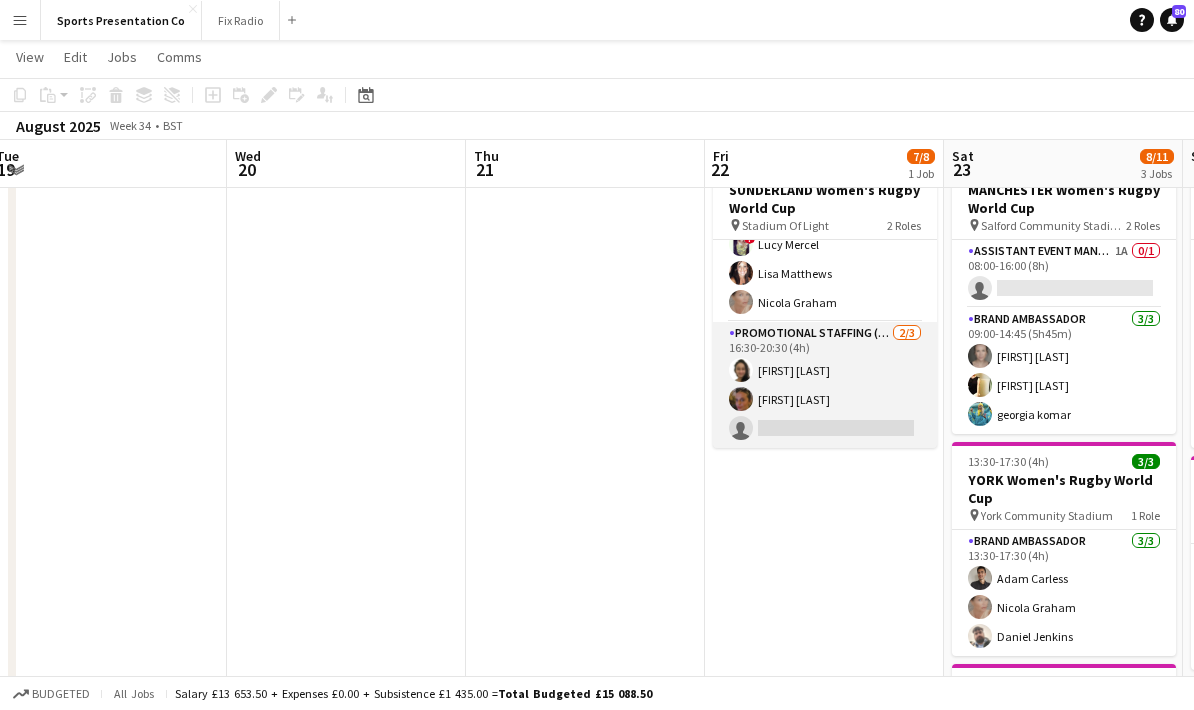click on "Promotional Staffing (Brand Ambassadors)   2/3   16:30-20:30 (4h)
Adlina Othman Anna Reed
single-neutral-actions" at bounding box center (825, 385) 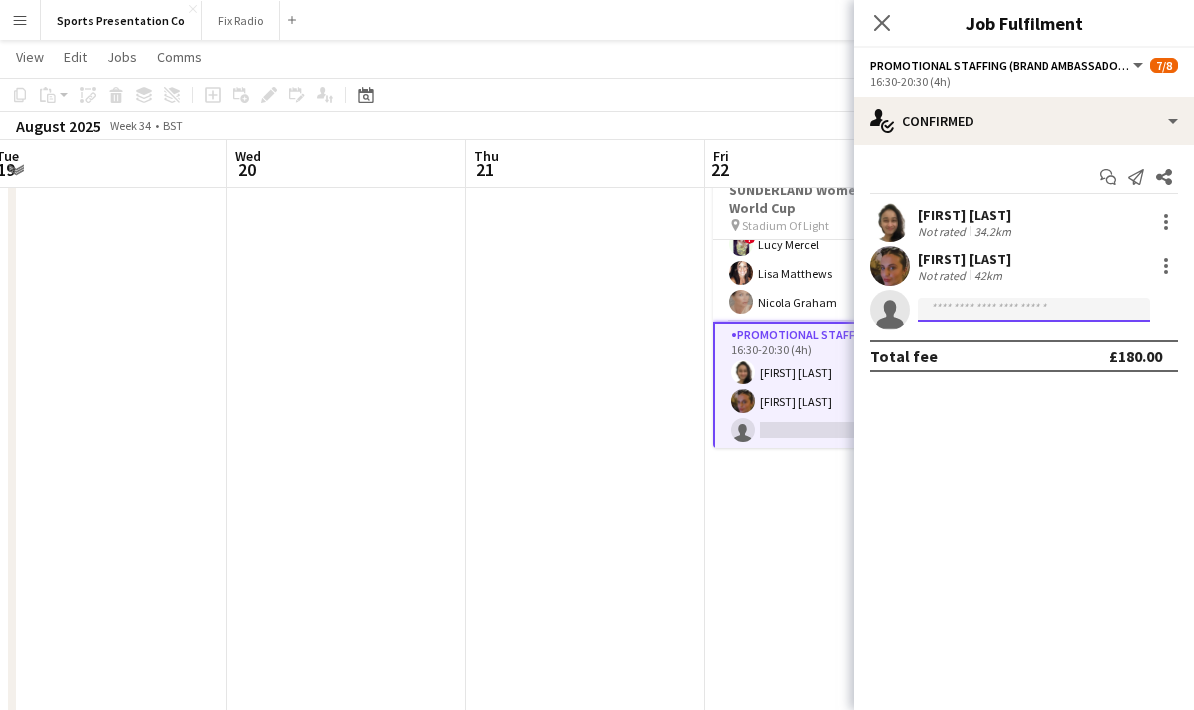 click 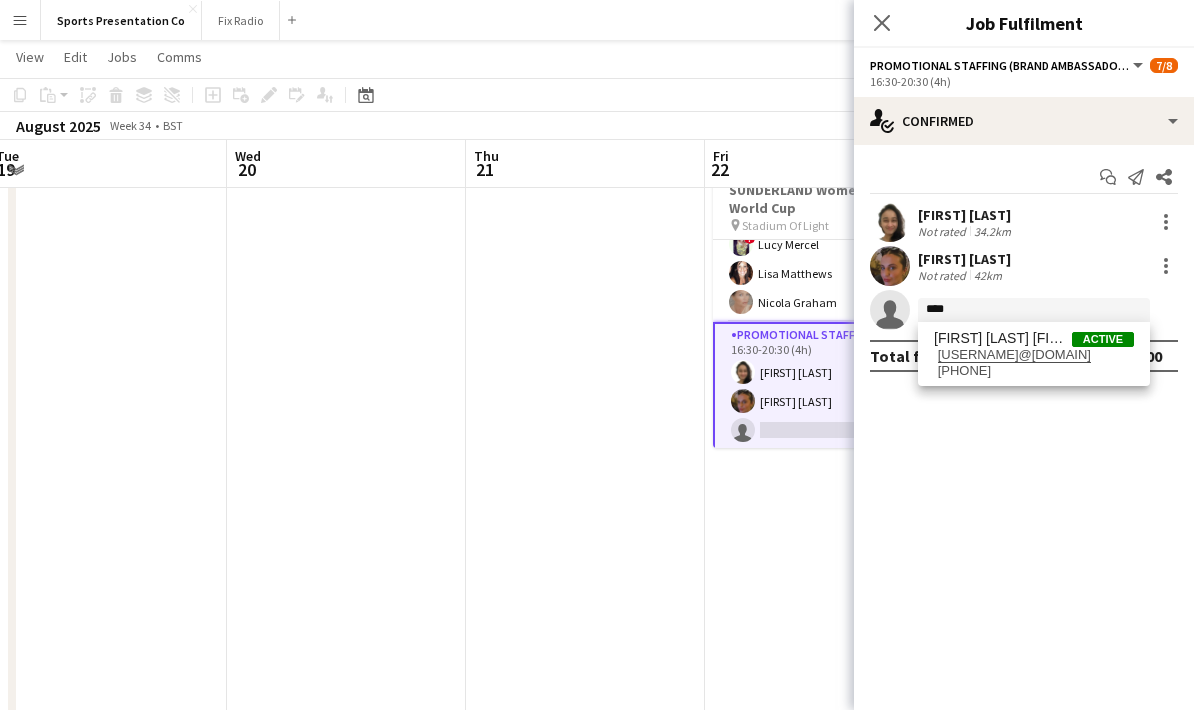 click on "Menu
Boards
Boards   Boards   All jobs   Status
Workforce
Workforce   My Workforce   Recruiting
Comms
Comms
Pay
Pay   Approvals   Payments   Reports   Invoices
Platform Settings
Platform Settings   App settings   Your settings   Profiles
Training Academy
Training Academy
Knowledge Base
Knowledge Base
Product Updates
Product Updates   Log Out   Privacy   Sports Presentation Co
Close
Fix Radio
Close
Add
Help
Notifications
80   Sports Presentation Co   View  Day view expanded Day view collapsed Month view Date picker" at bounding box center (597, 453) 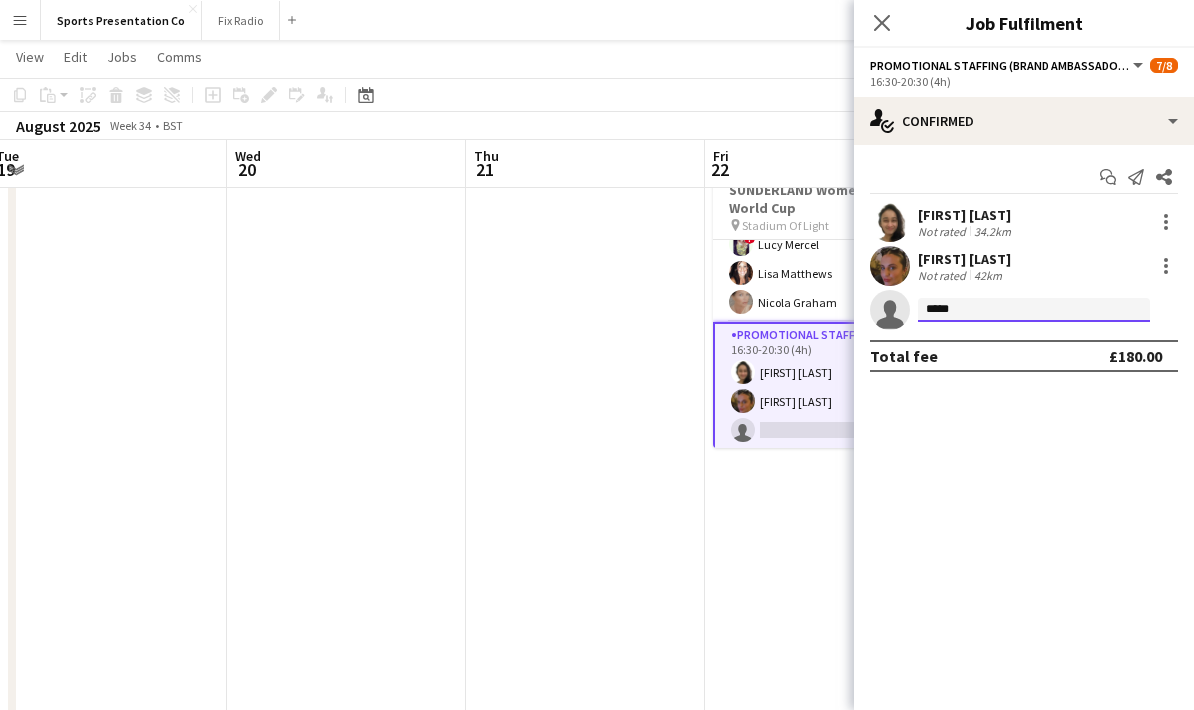 click on "*****" 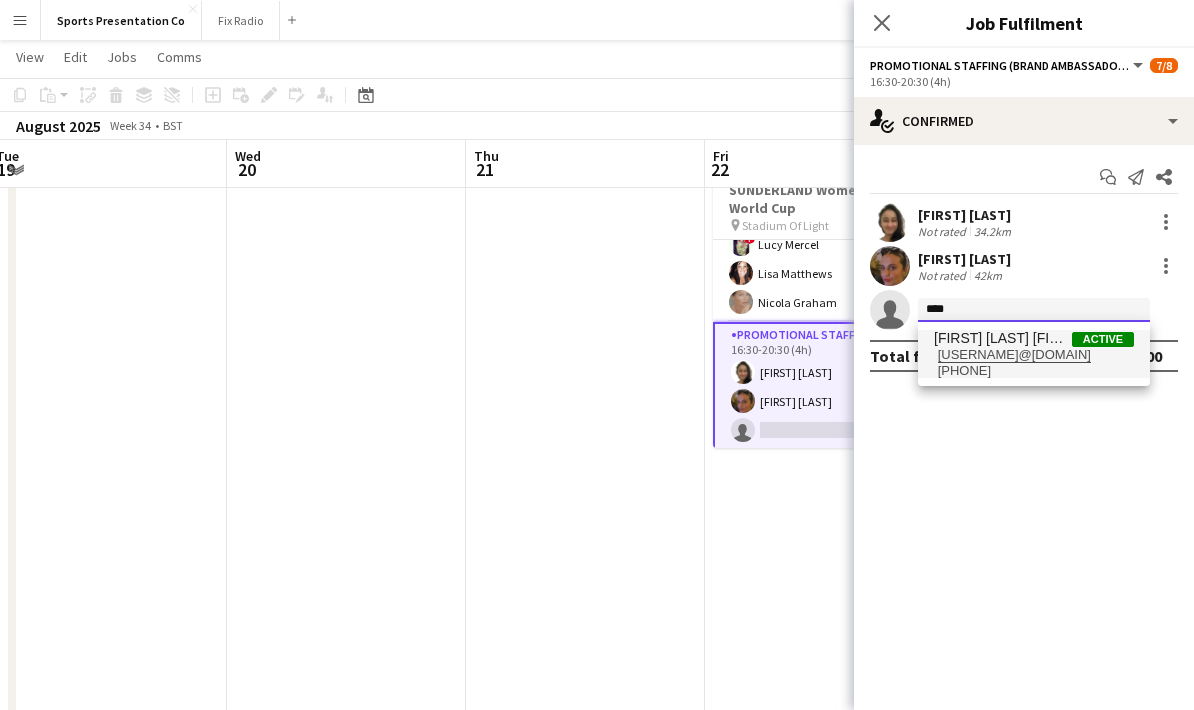 type on "****" 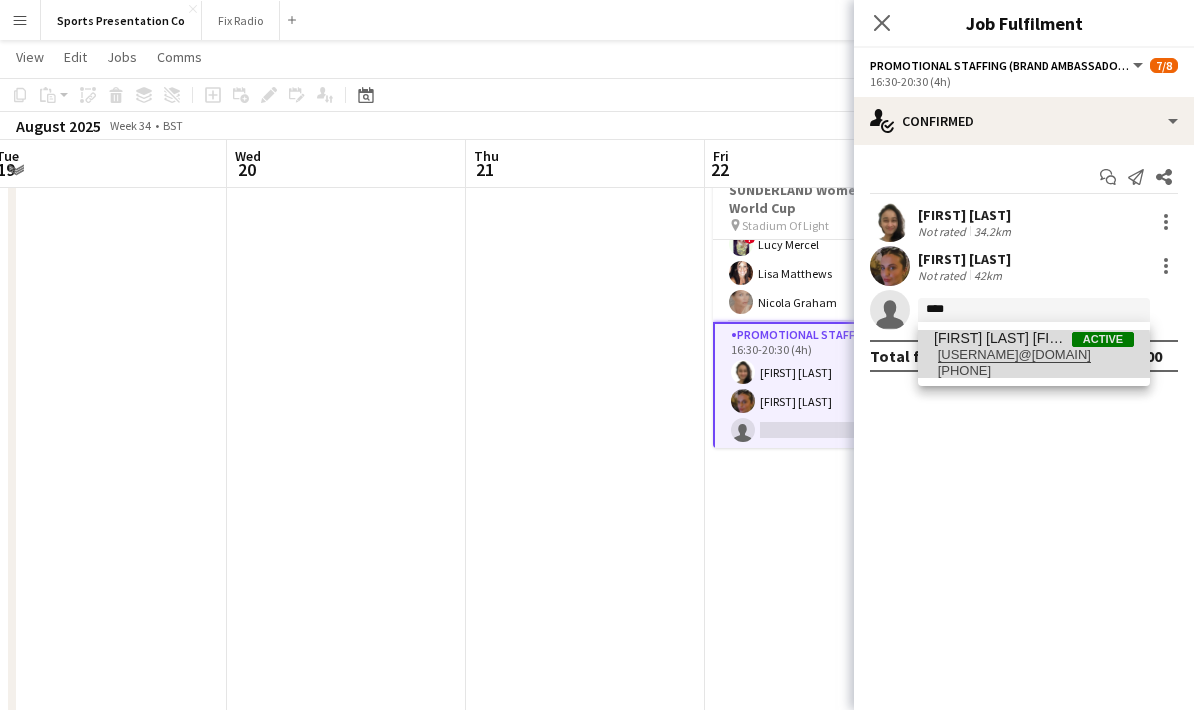 click on "ofunbridgetnsppd@gmail.com" at bounding box center (1034, 355) 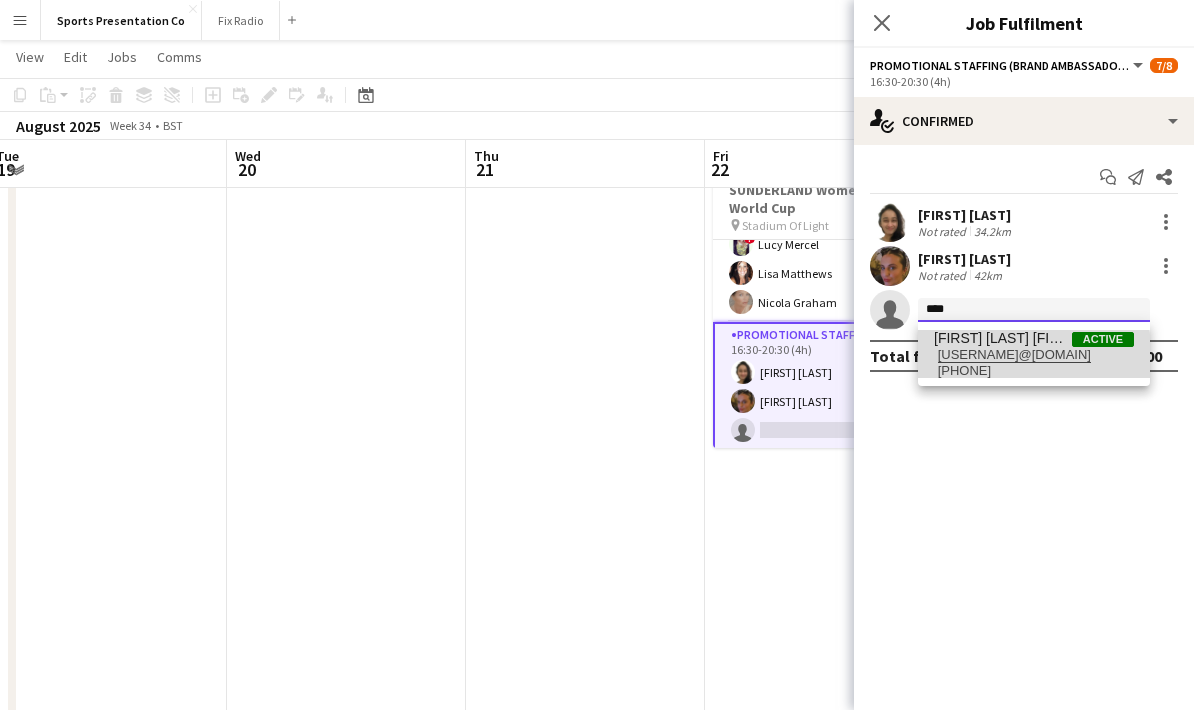 type 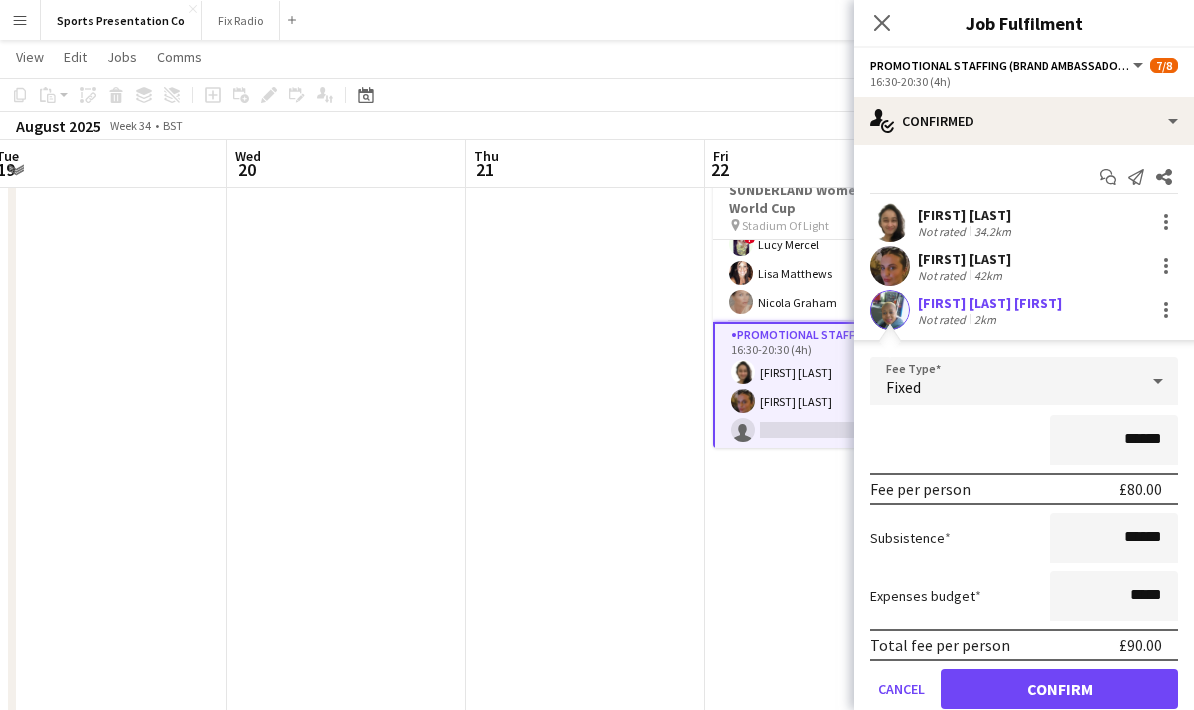 click on "******" at bounding box center (1024, 440) 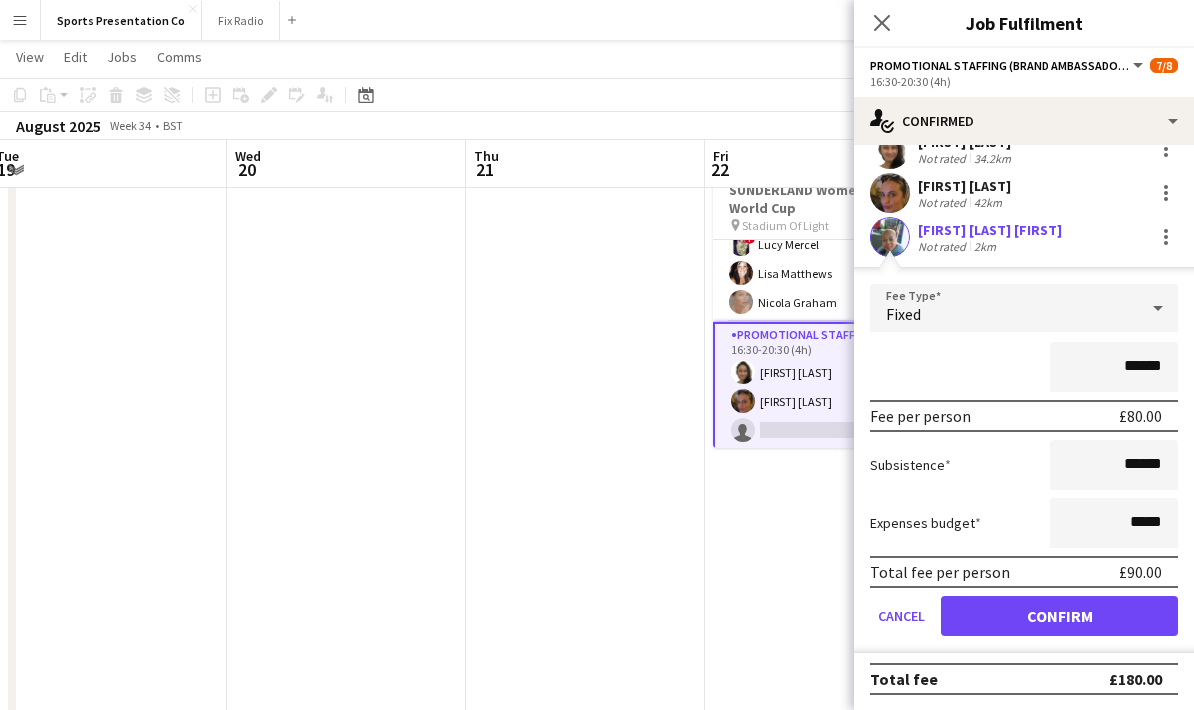 scroll, scrollTop: 73, scrollLeft: 0, axis: vertical 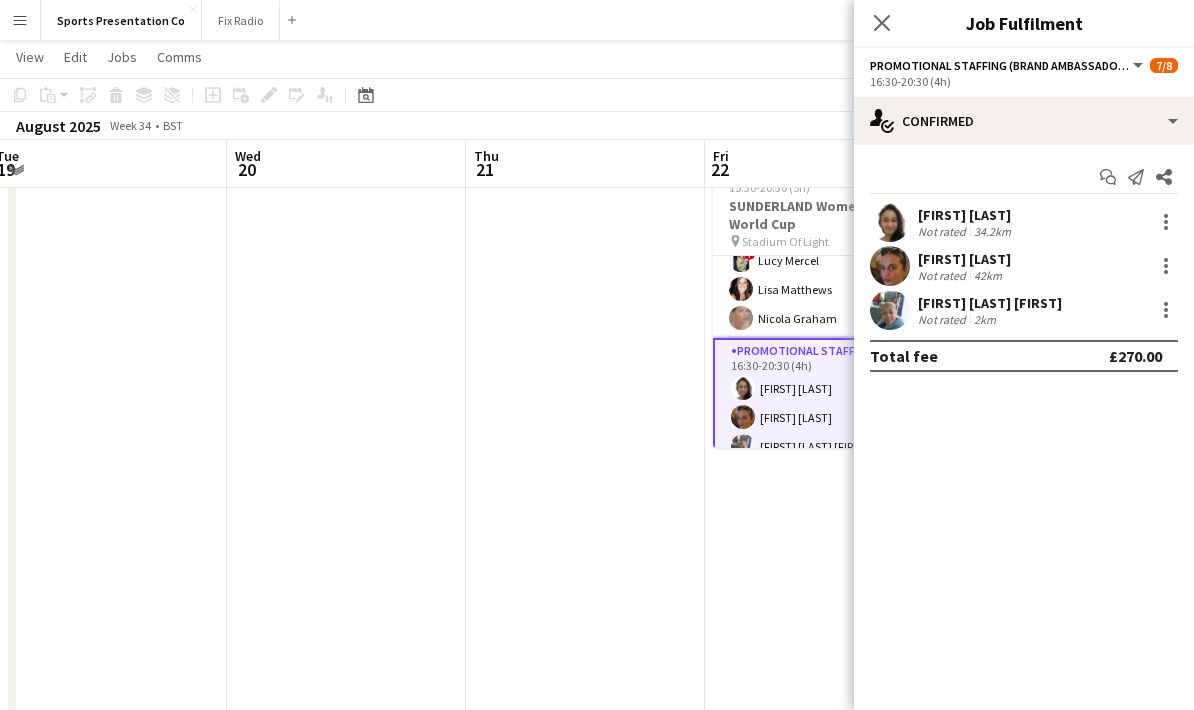 click on "Updated   15:30-20:30 (5h)    8/8   SUNDERLAND Women's Rugby World Cup
pin
Stadium Of Light   2 Roles   Brand Ambassador   5/5   15:30-19:30 (4h)
Mohamad Khairul Mohamad Ali Paul McDonald ! Lucy Mercel Lisa Matthews Nicola Graham  Promotional Staffing (Brand Ambassadors)   3/3   16:30-20:30 (4h)
Adlina Othman Anna Reed Ofun Bridget Abiola" at bounding box center (824, 548) 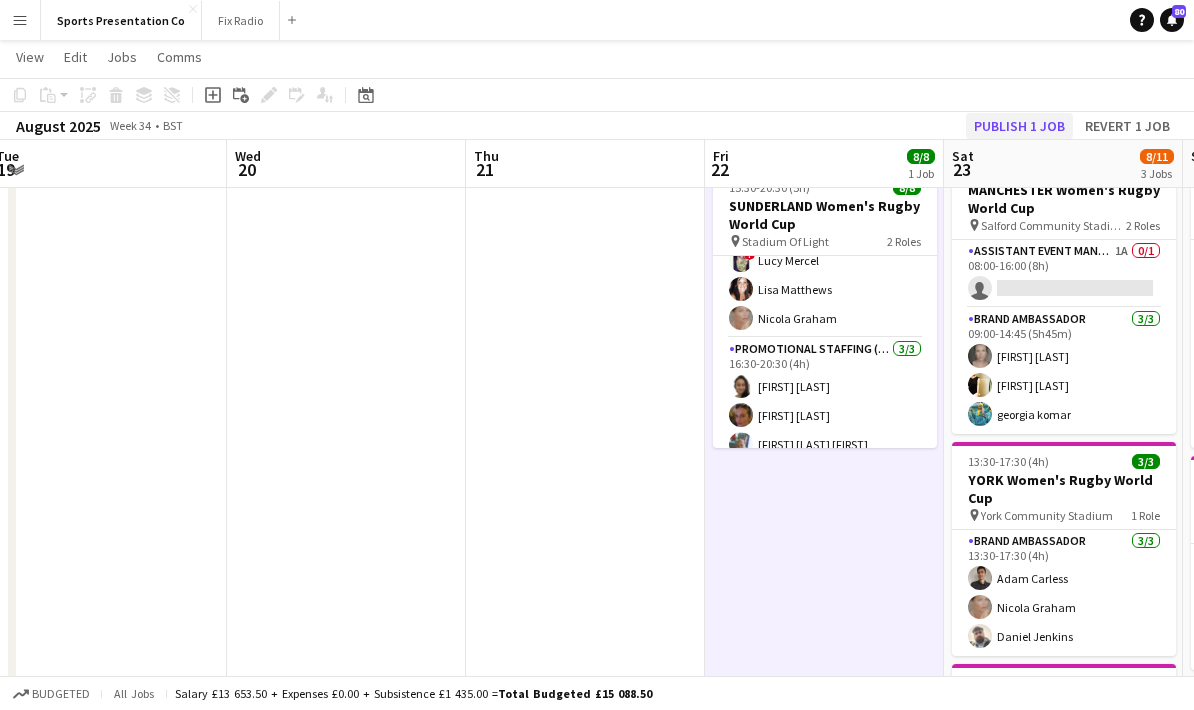 click on "Publish 1 job" 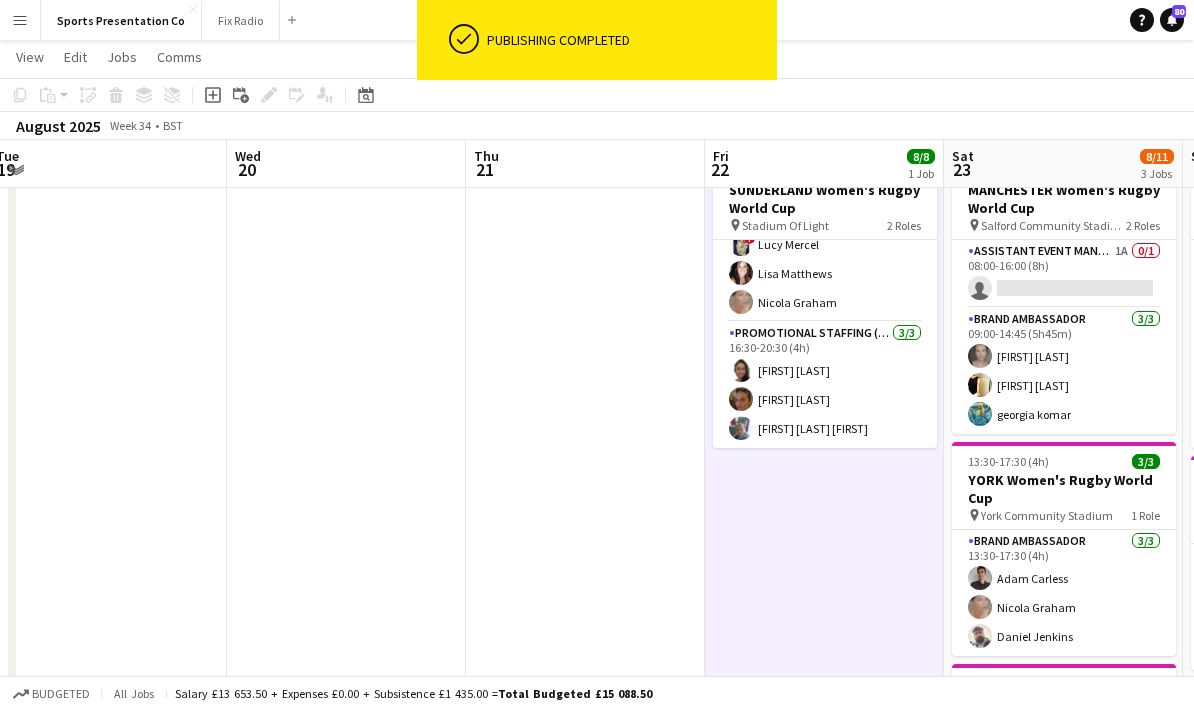 click at bounding box center [585, 548] 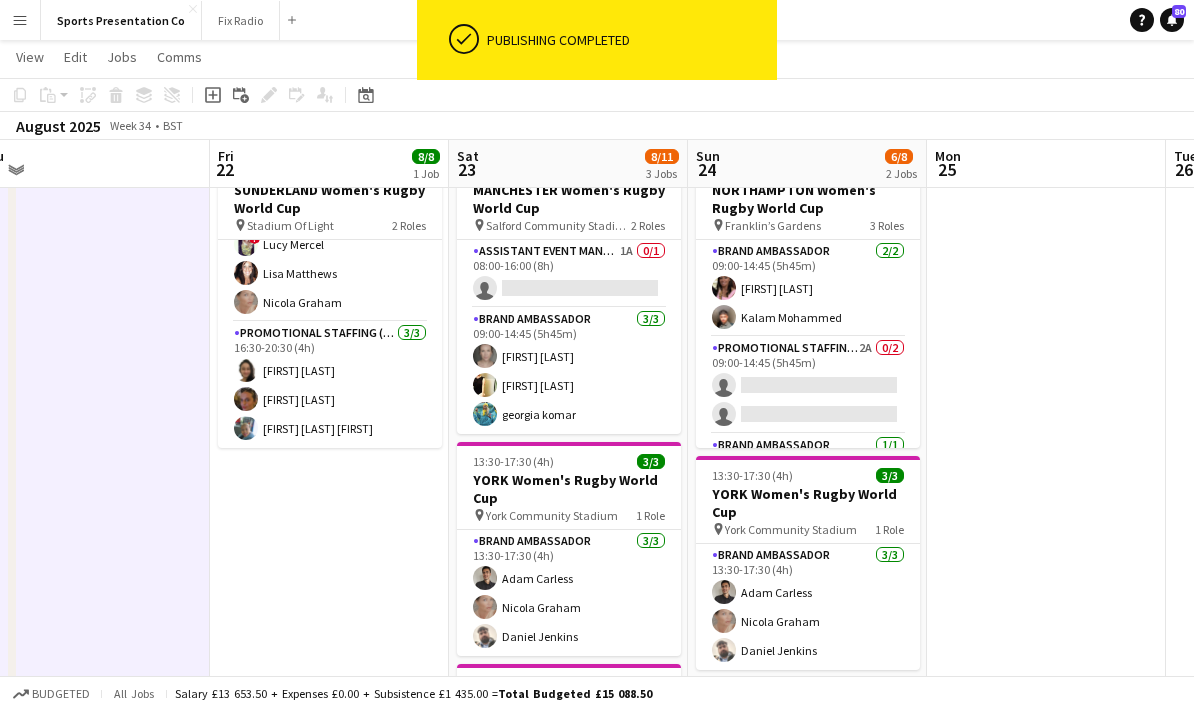 scroll, scrollTop: 0, scrollLeft: 505, axis: horizontal 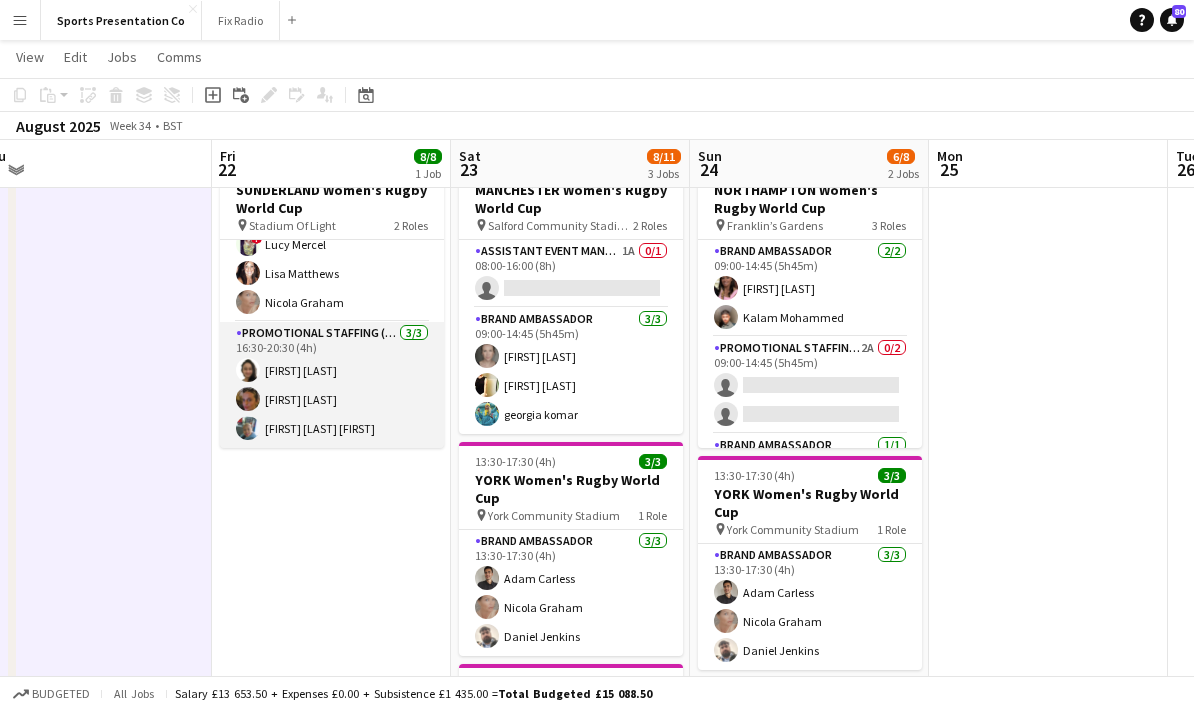 click on "Promotional Staffing (Brand Ambassadors)   3/3   16:30-20:30 (4h)
Adlina Othman Anna Reed Ofun Bridget Abiola" at bounding box center (332, 385) 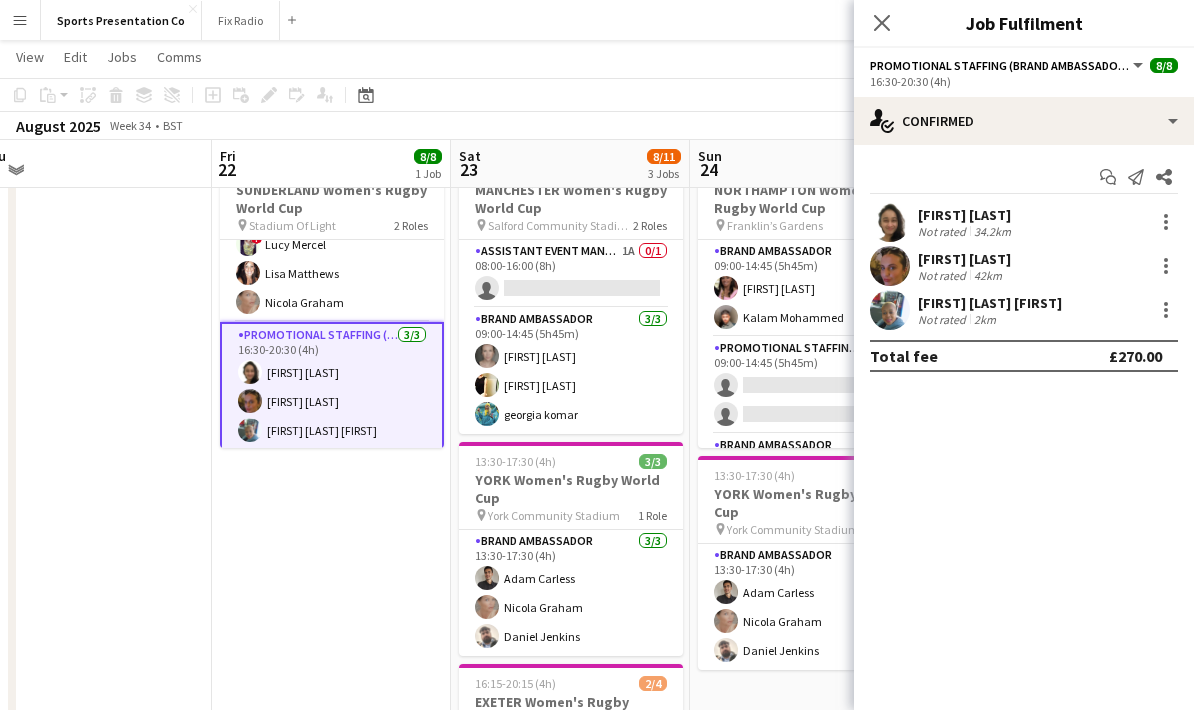 click on "Adlina Othman   Not rated   34.2km" at bounding box center (1024, 222) 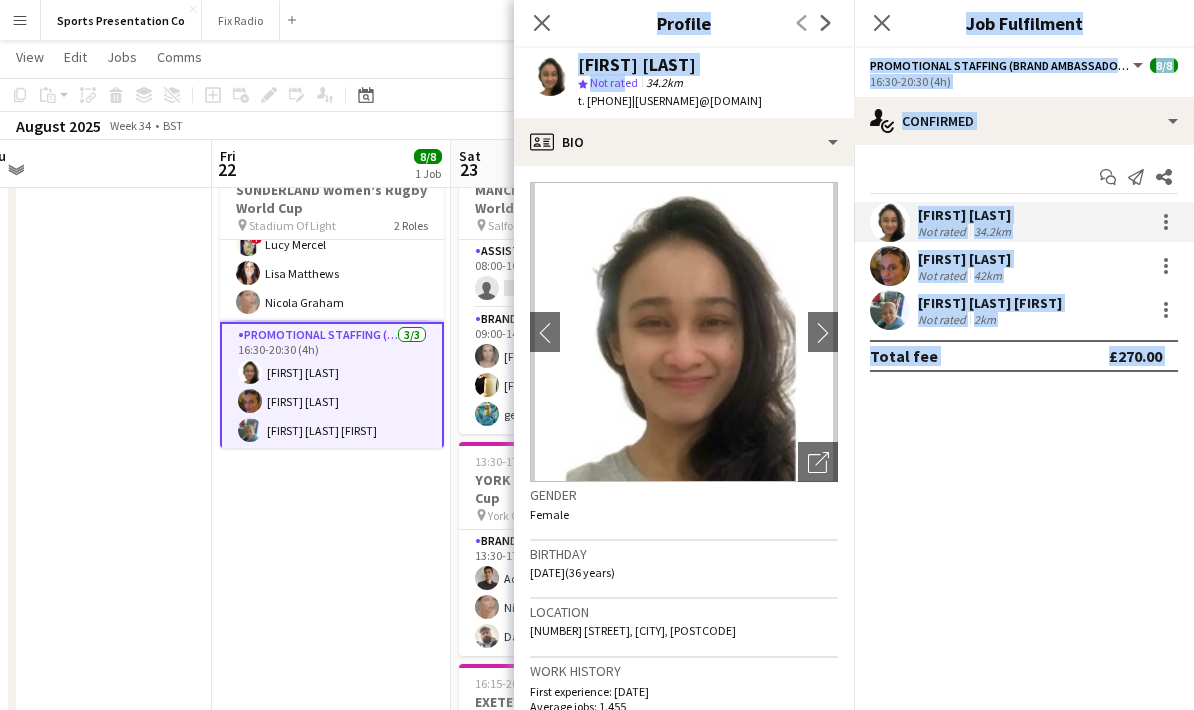 drag, startPoint x: 816, startPoint y: 105, endPoint x: 630, endPoint y: 90, distance: 186.60385 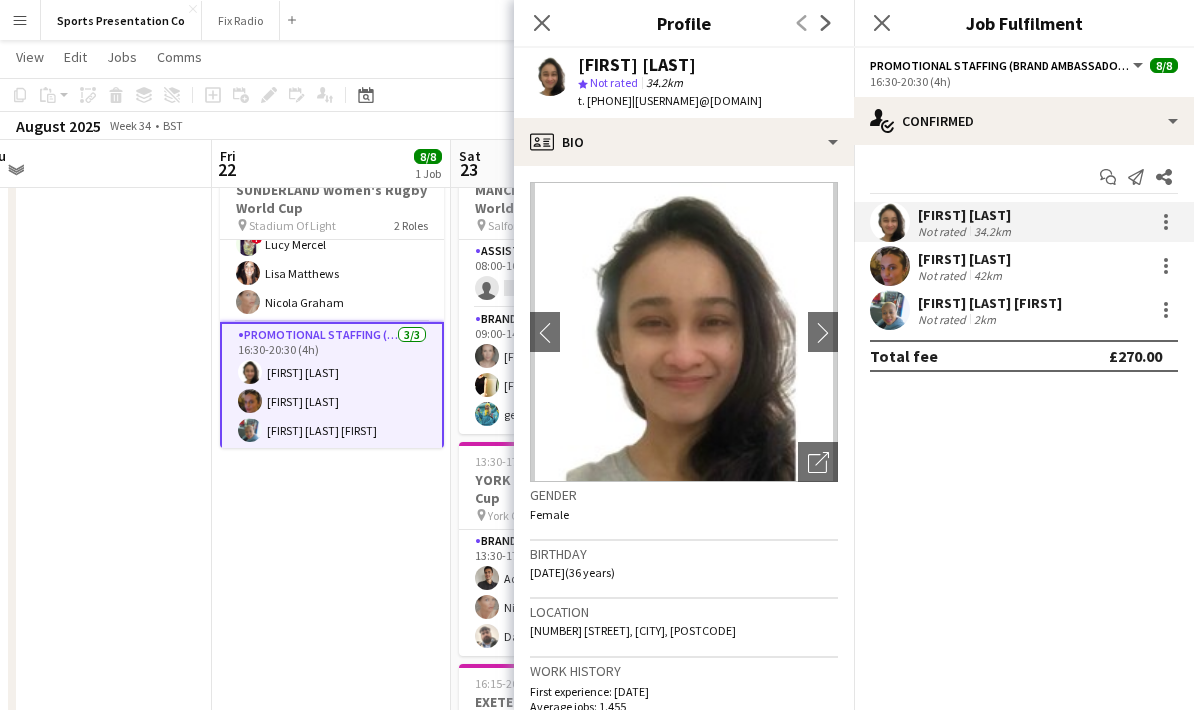 click on "star
Not rated   34.2km" 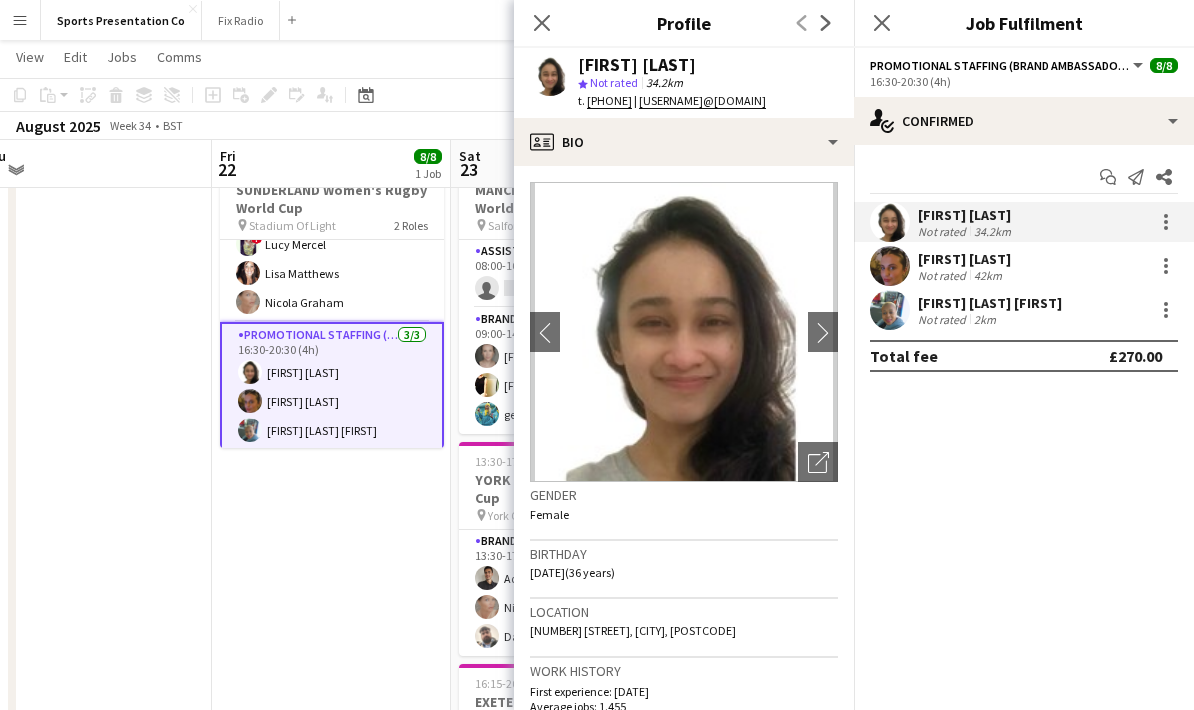 copy on "Adlina Othman
star
Not rated   34.2km   t. +4407312254732   |   hello.aliaao@hotmail.com" 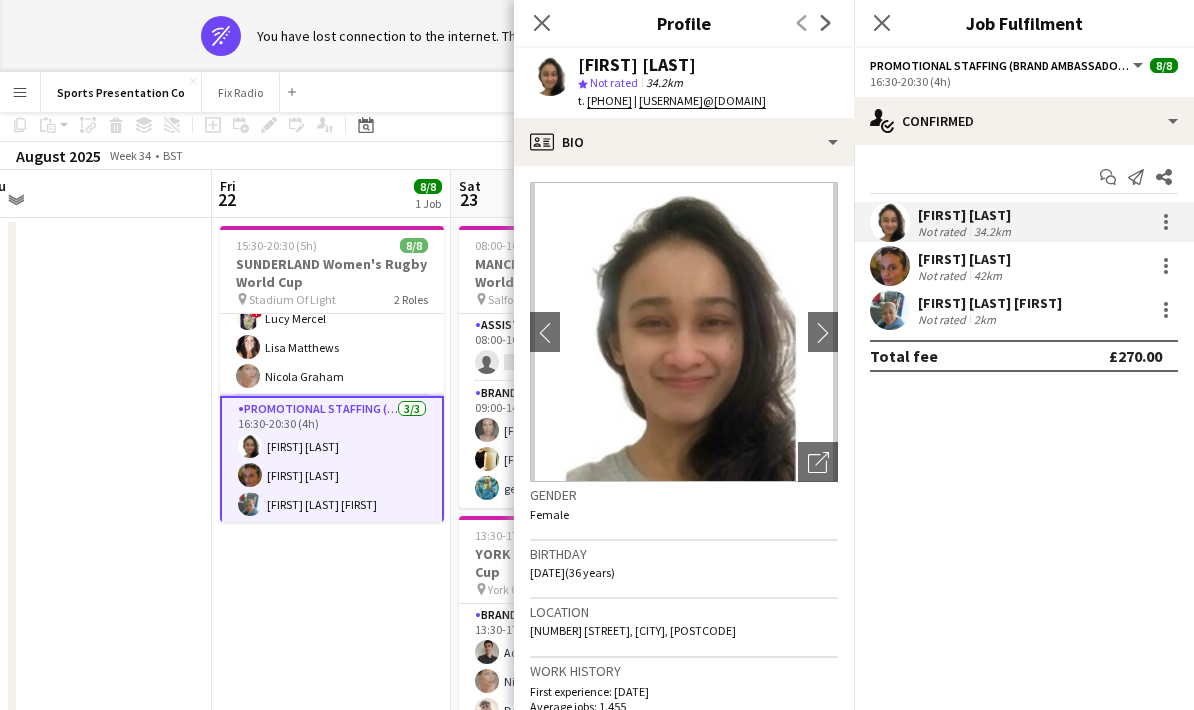 scroll, scrollTop: 0, scrollLeft: 0, axis: both 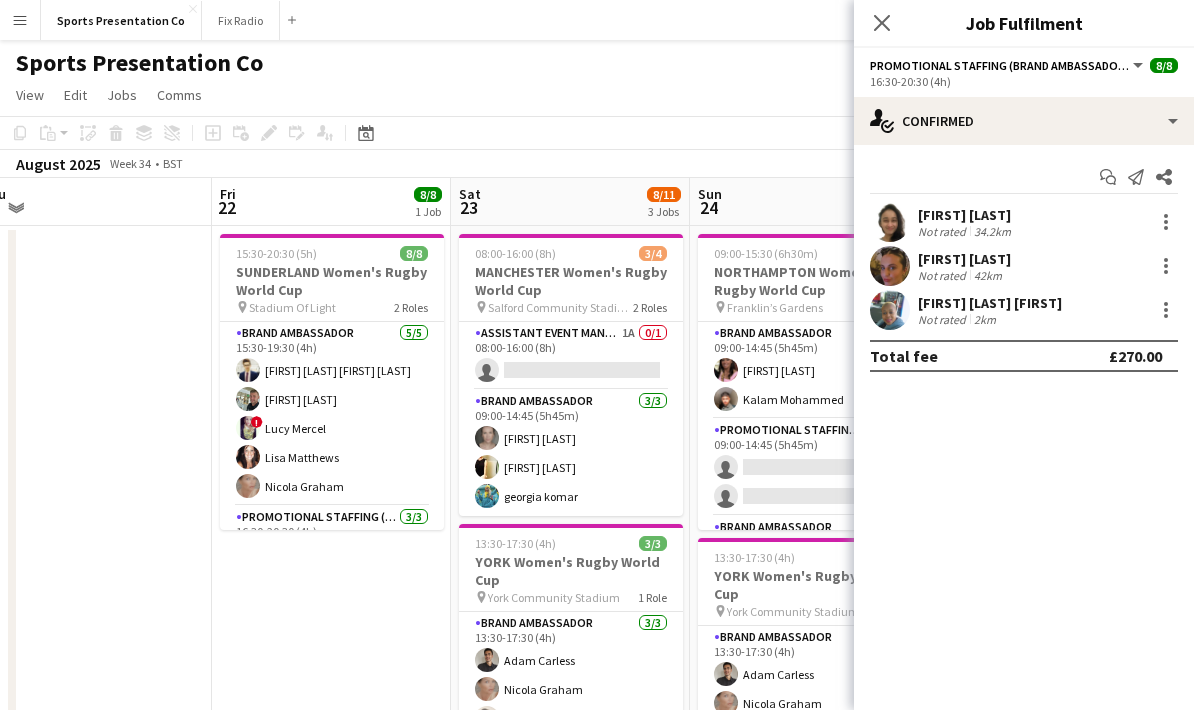 click on "Anna Reed   Not rated   42km" at bounding box center [1024, 266] 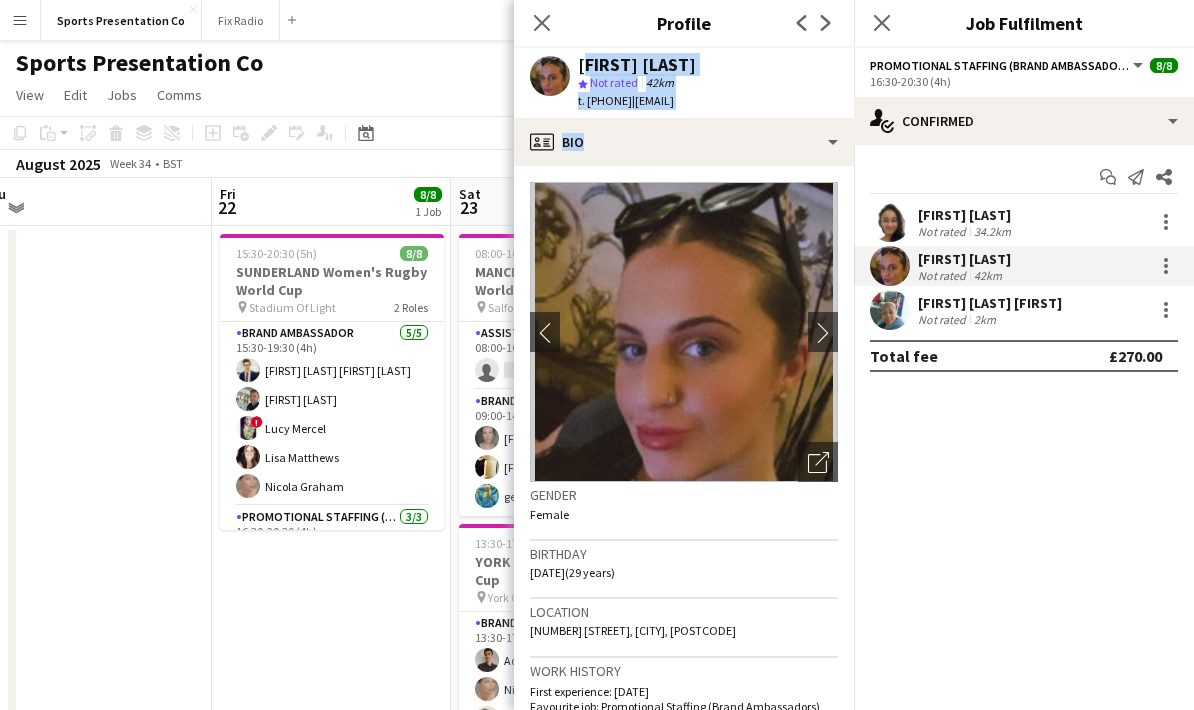 drag, startPoint x: 616, startPoint y: 121, endPoint x: 577, endPoint y: 61, distance: 71.561165 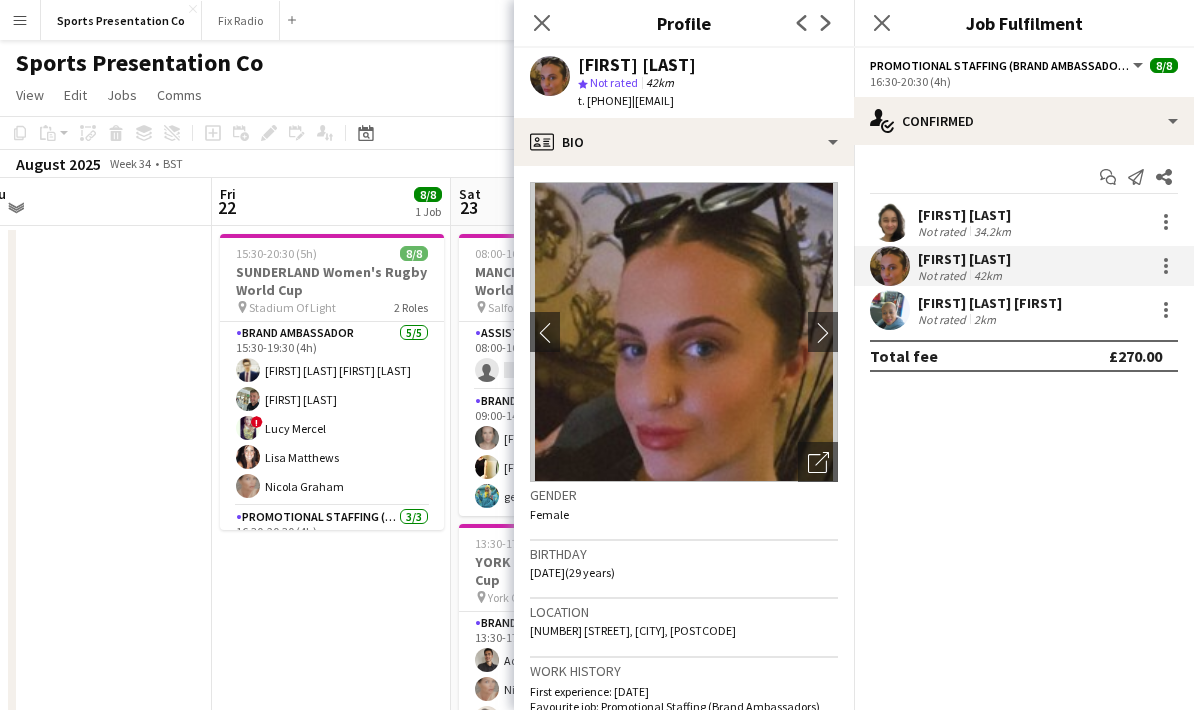 drag, startPoint x: 603, startPoint y: 117, endPoint x: 576, endPoint y: 65, distance: 58.59181 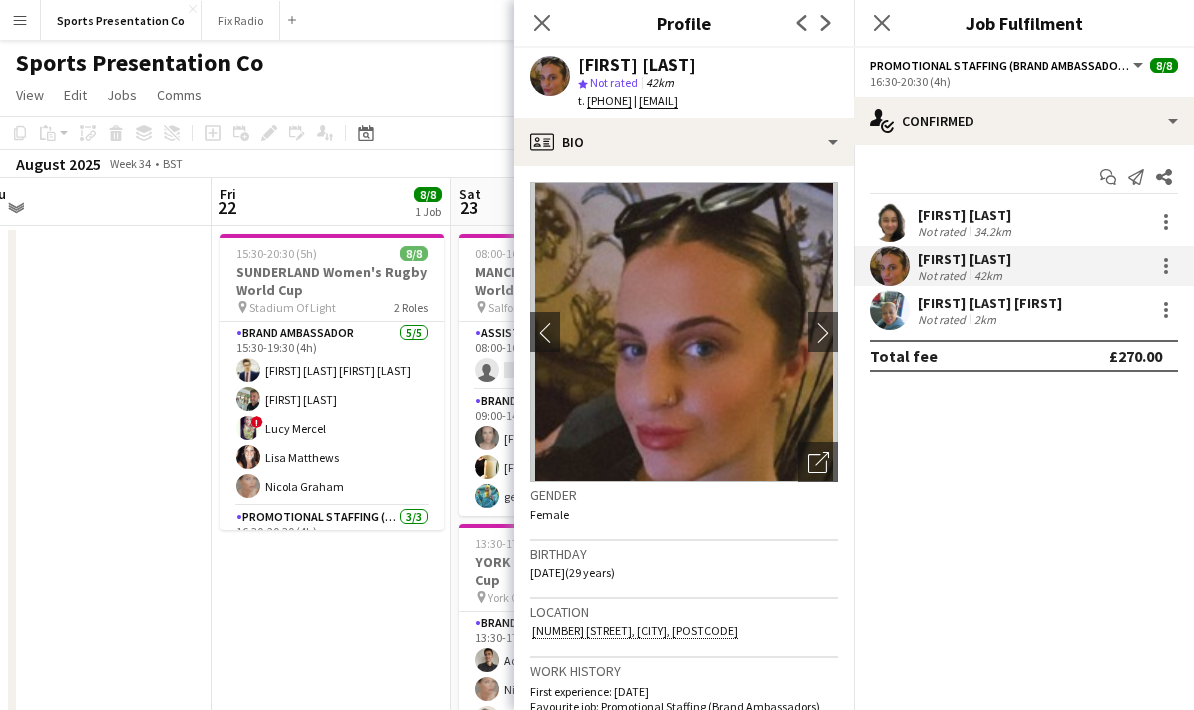 click on "Anna Reed
star
Not rated   42km   t.   +447400732422    |    anna.dimensions@btinternet.com" 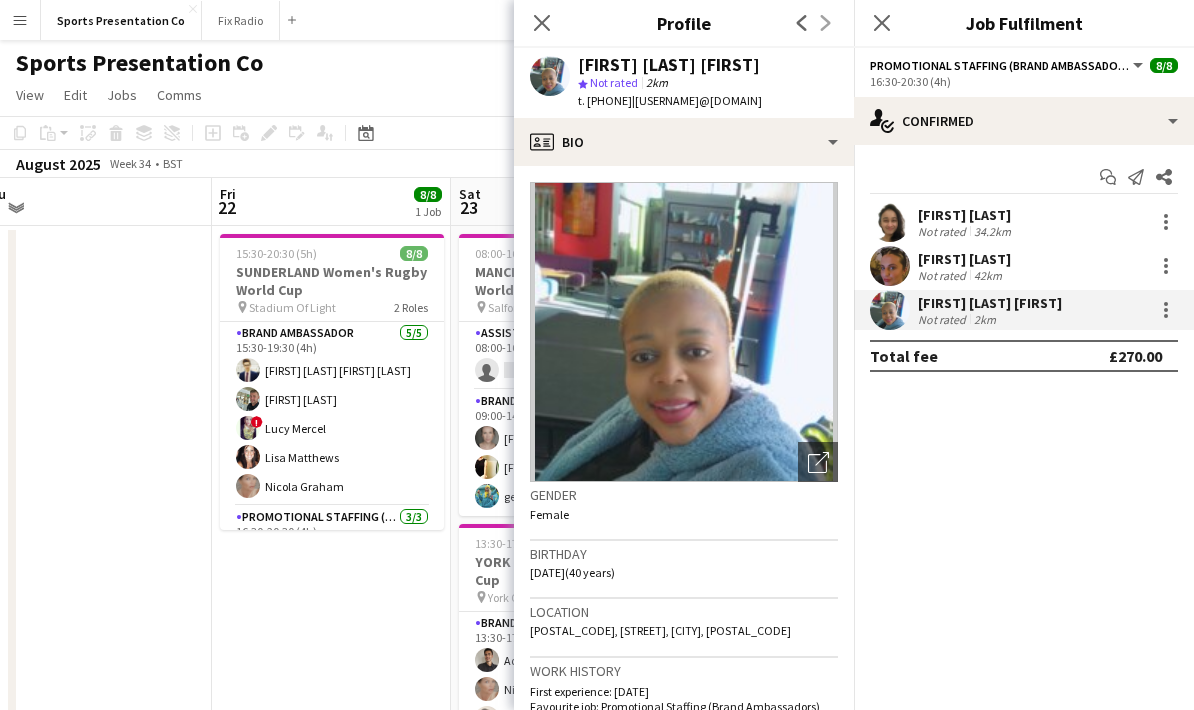 drag, startPoint x: 824, startPoint y: 100, endPoint x: 829, endPoint y: 109, distance: 10.29563 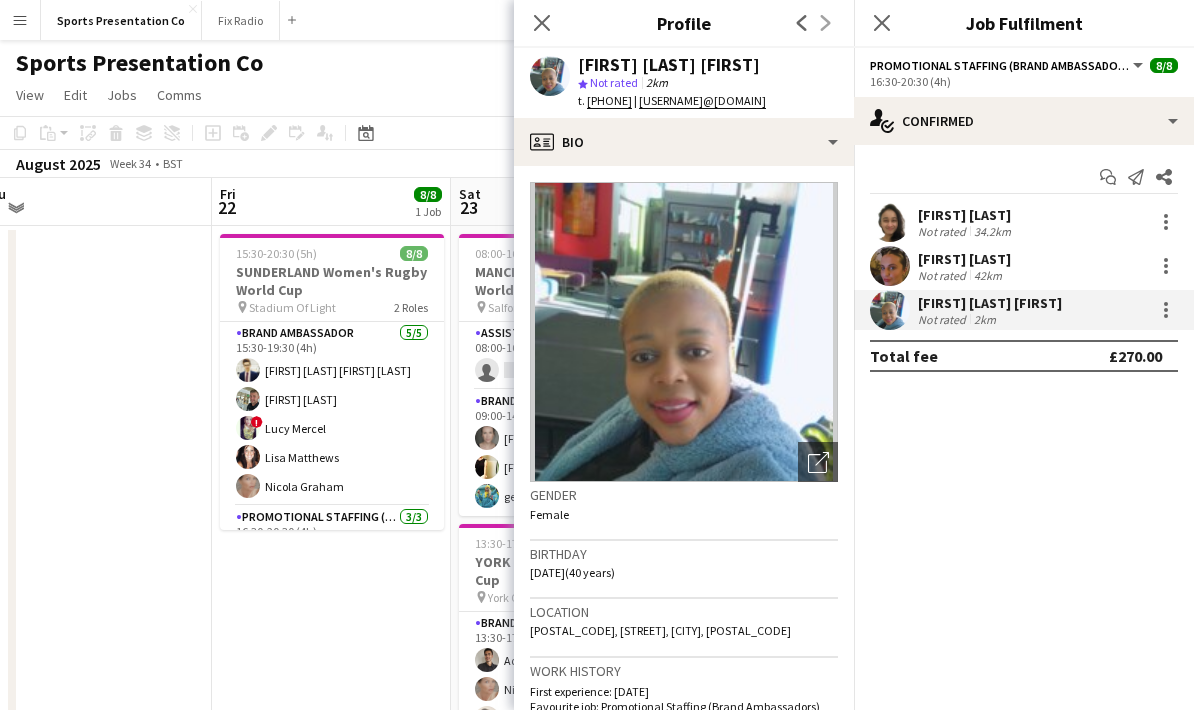 copy on "Ofun Bridget Abiola
star
Not rated   2km   t. +447775947919   |   ofunbridgetnsppd@gmail.com" 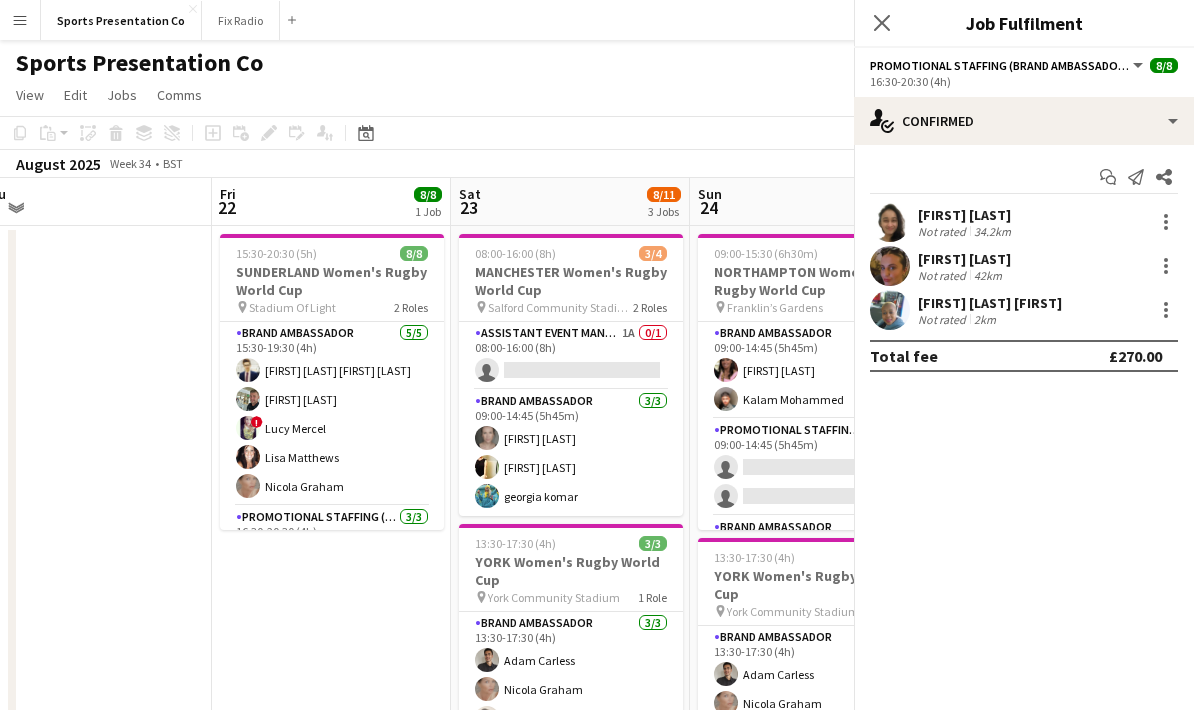 click on "Close pop-in" 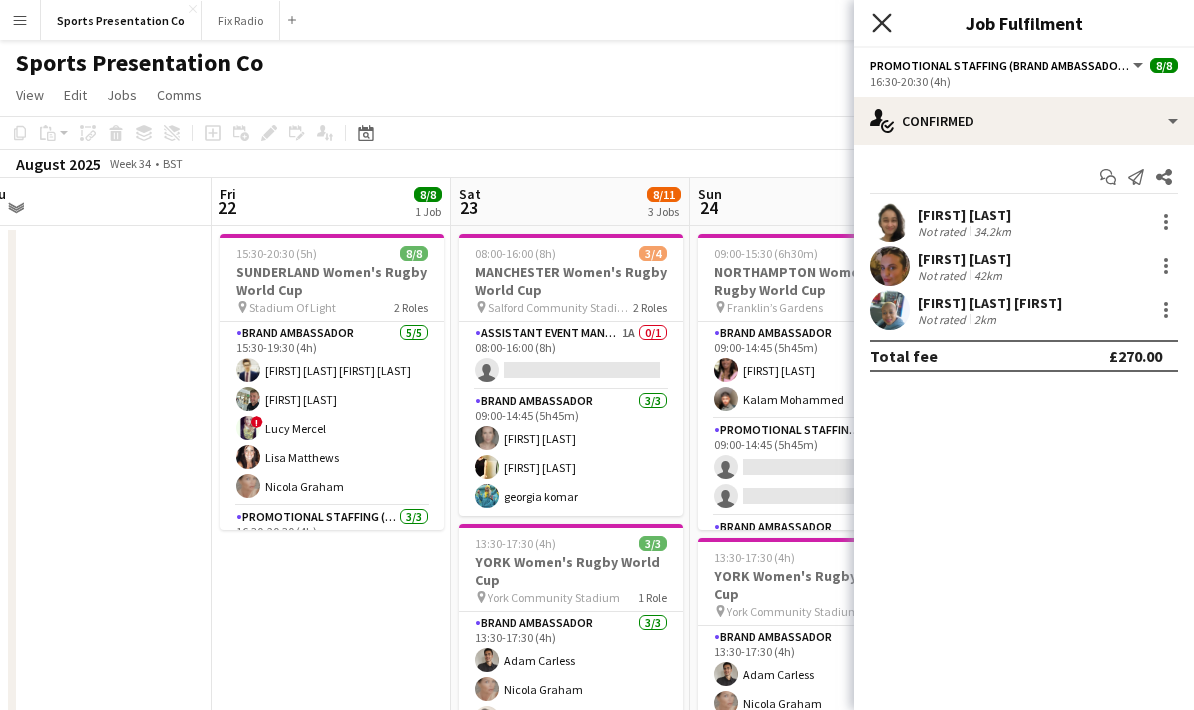 click on "Close pop-in" 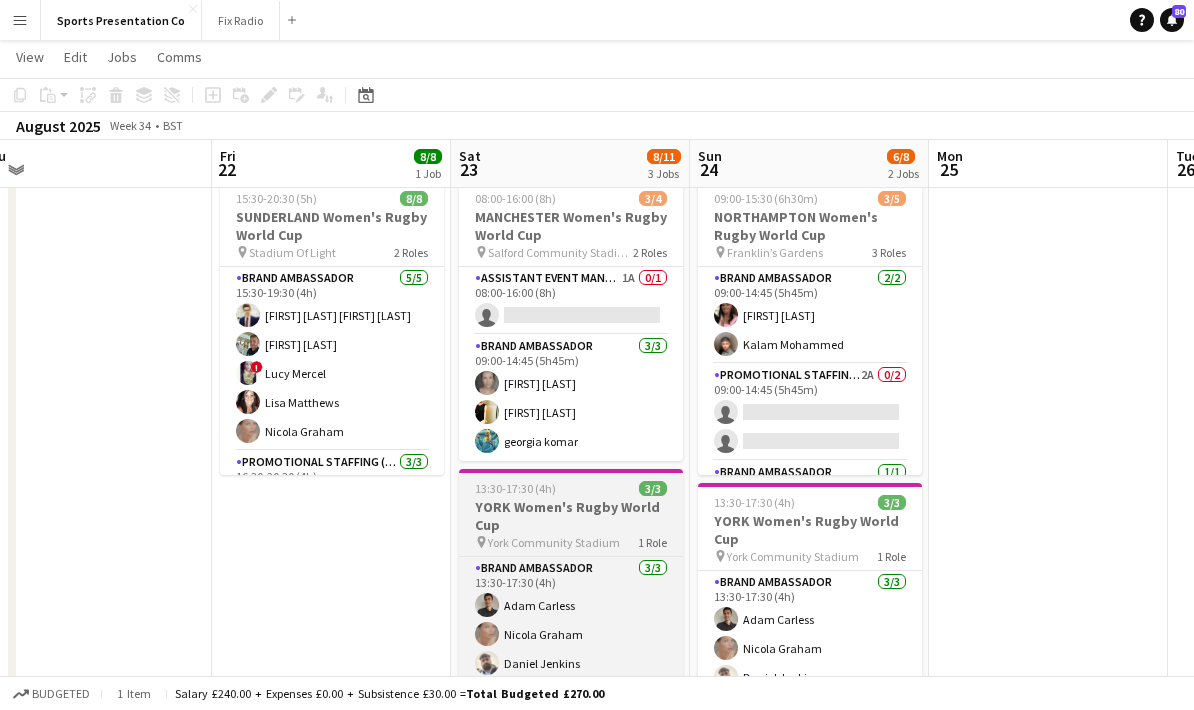 scroll, scrollTop: 59, scrollLeft: 0, axis: vertical 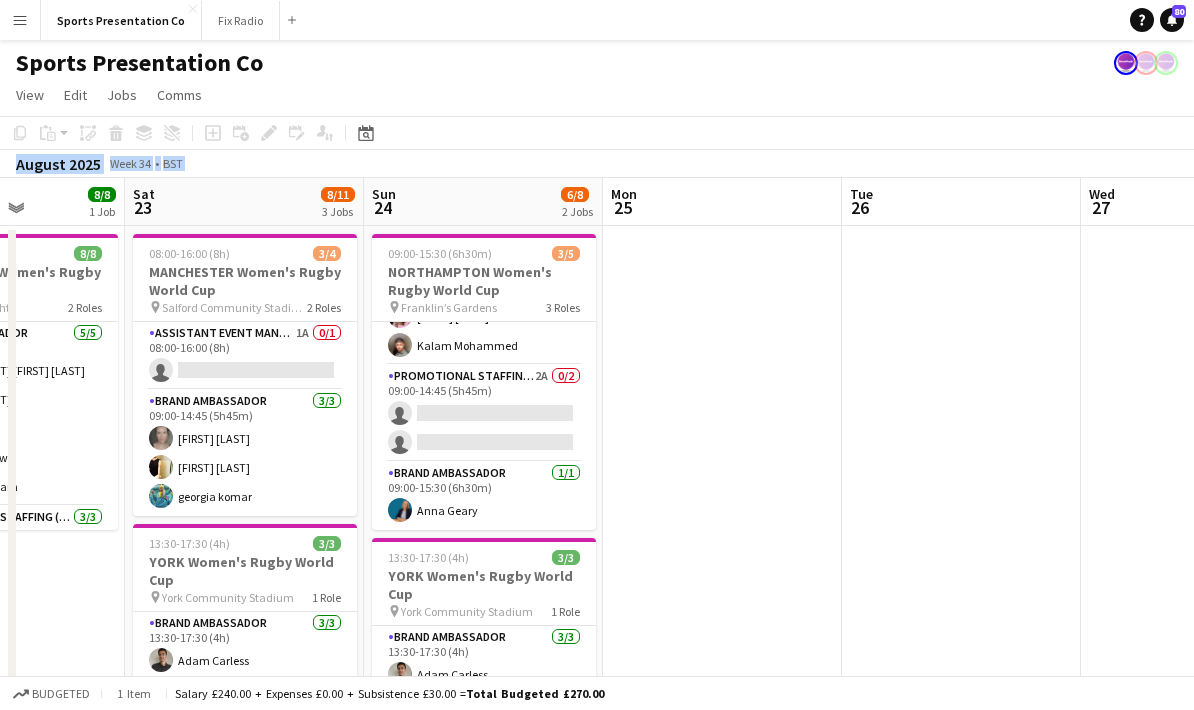 drag, startPoint x: 1080, startPoint y: 389, endPoint x: 767, endPoint y: 393, distance: 313.02554 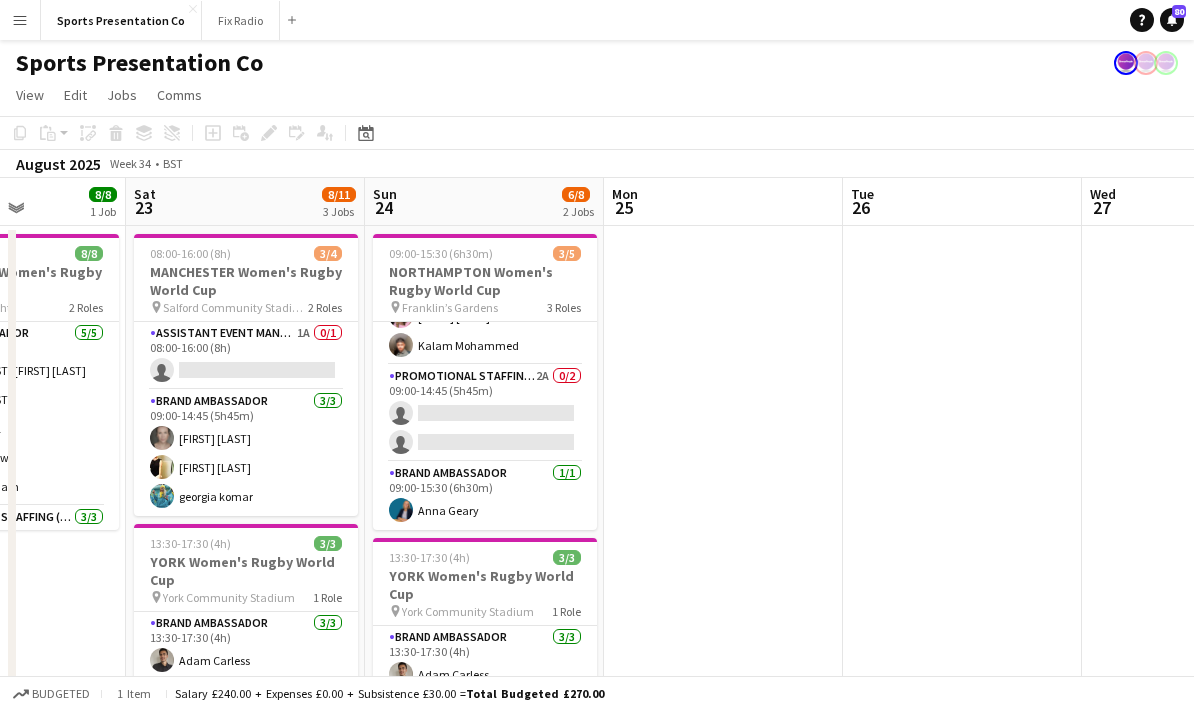 click at bounding box center [962, 630] 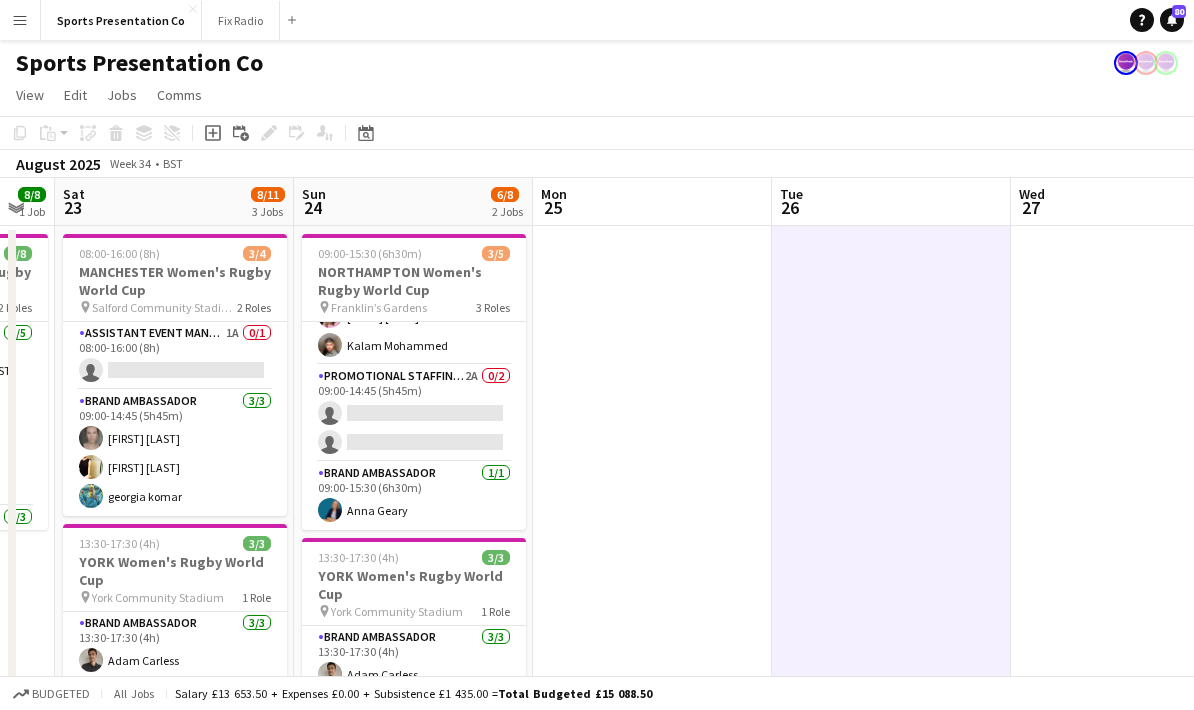drag, startPoint x: 931, startPoint y: 414, endPoint x: 721, endPoint y: 438, distance: 211.36697 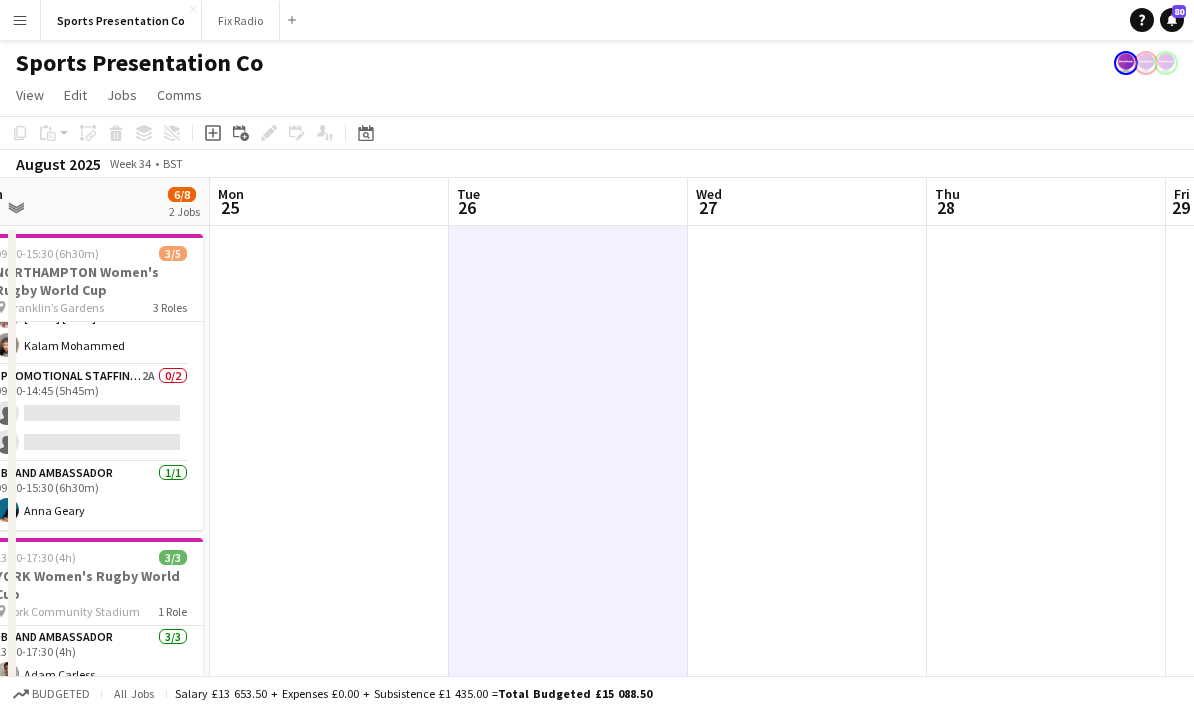 drag, startPoint x: 821, startPoint y: 419, endPoint x: 589, endPoint y: 427, distance: 232.1379 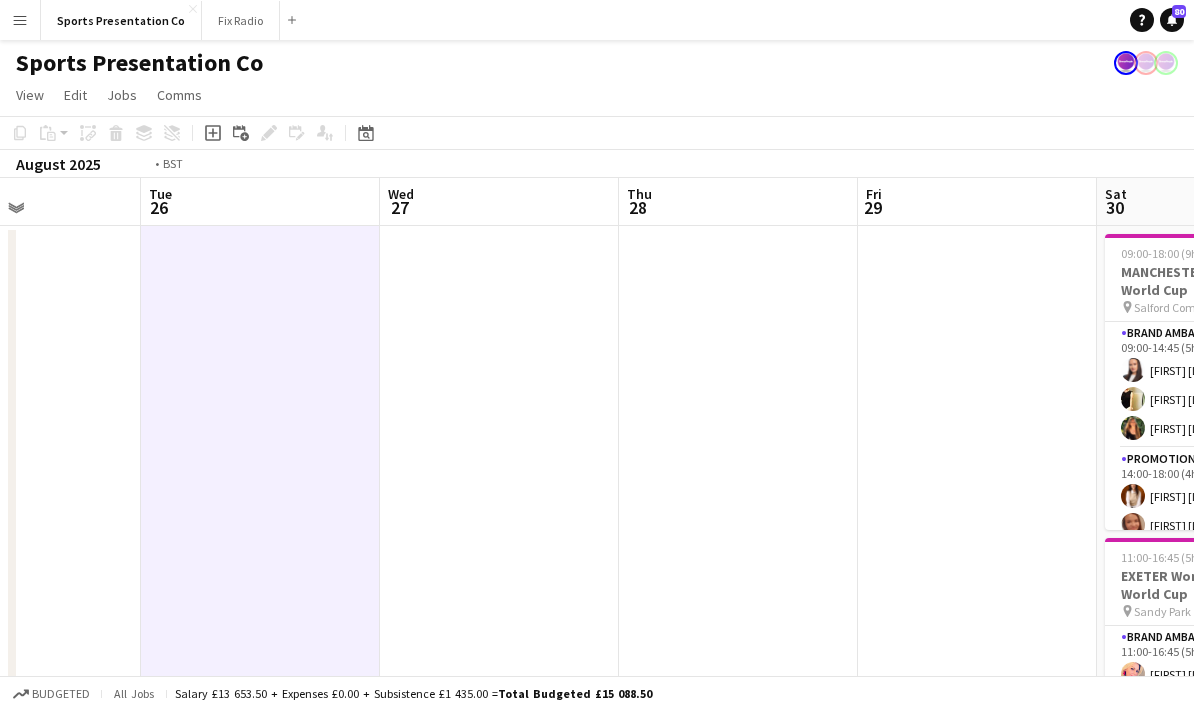drag, startPoint x: 760, startPoint y: 397, endPoint x: 492, endPoint y: 422, distance: 269.1635 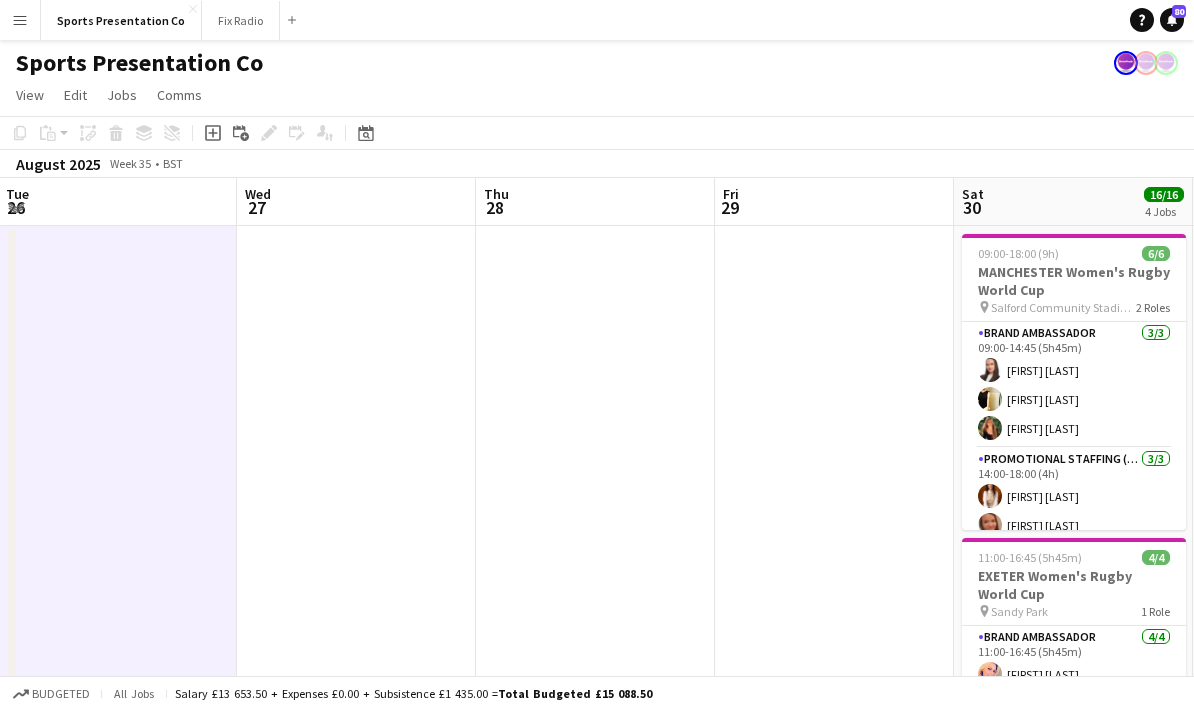 drag, startPoint x: 848, startPoint y: 386, endPoint x: 636, endPoint y: 407, distance: 213.03755 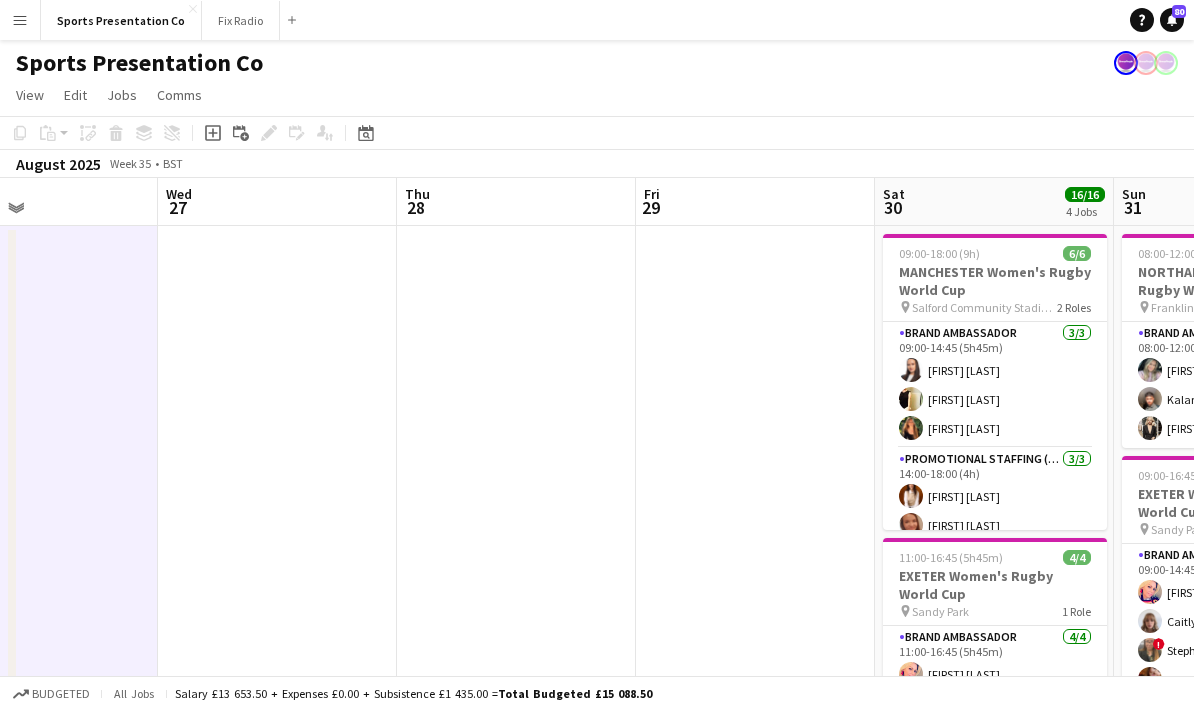 drag, startPoint x: 661, startPoint y: 406, endPoint x: 464, endPoint y: 430, distance: 198.45654 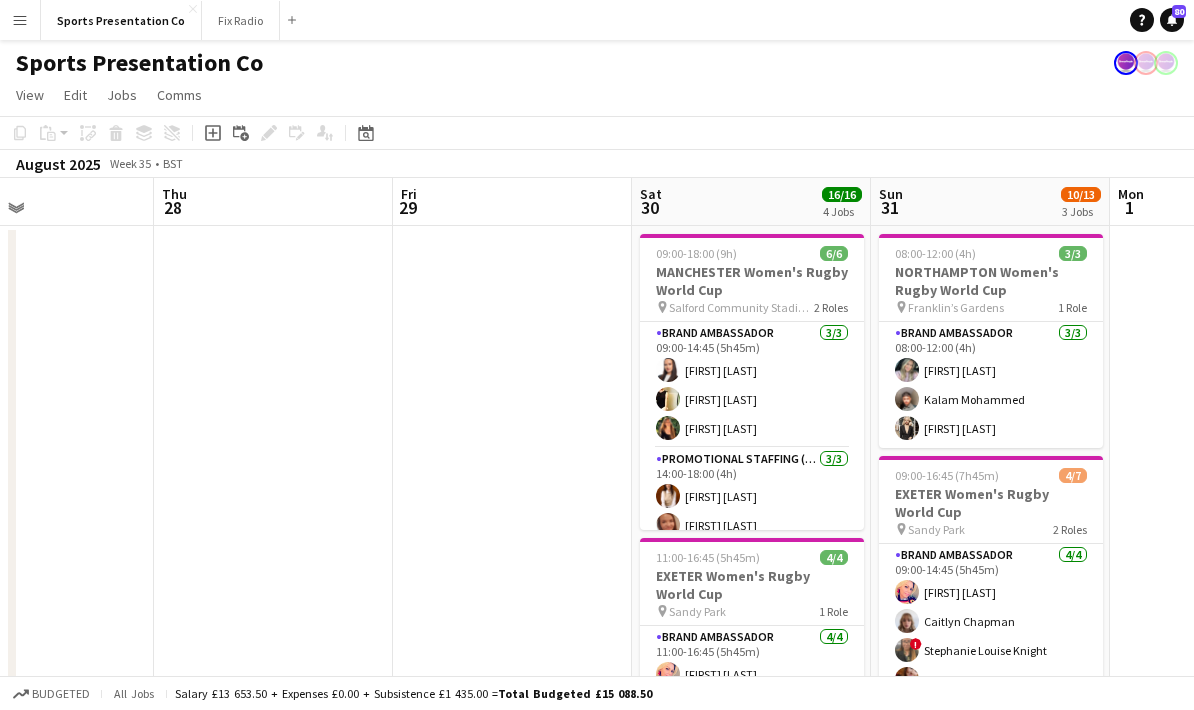 click at bounding box center [512, 748] 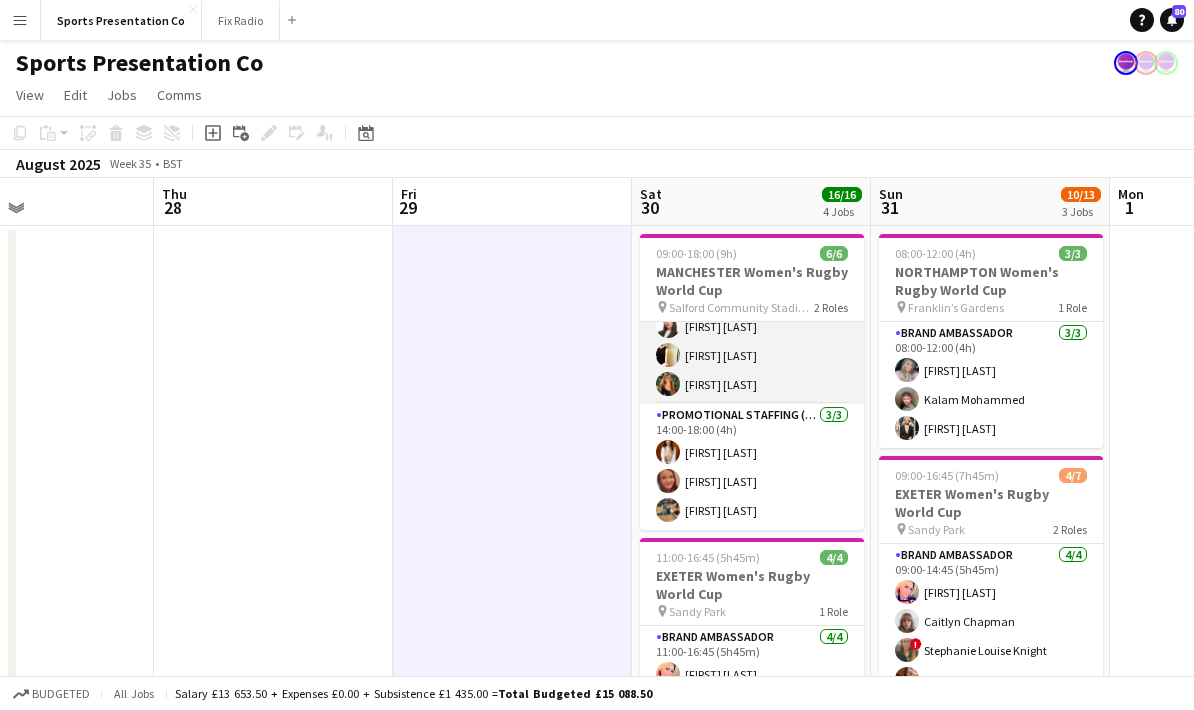 scroll, scrollTop: 44, scrollLeft: 0, axis: vertical 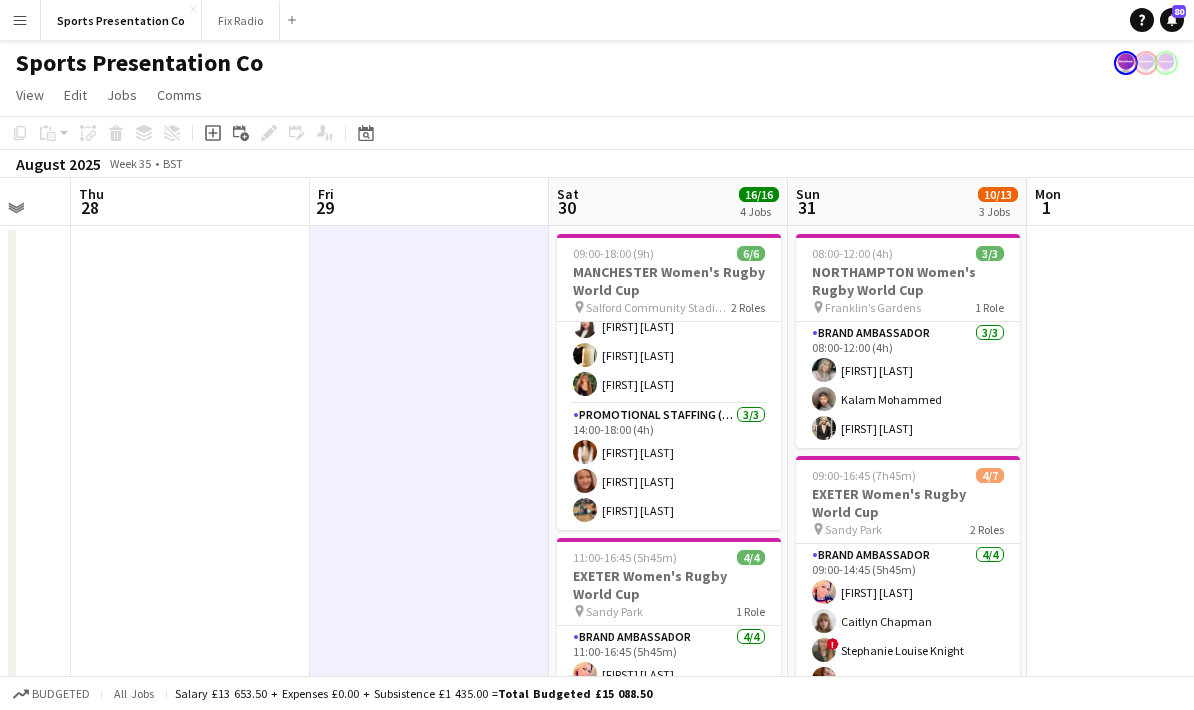 drag, startPoint x: 541, startPoint y: 420, endPoint x: 458, endPoint y: 420, distance: 83 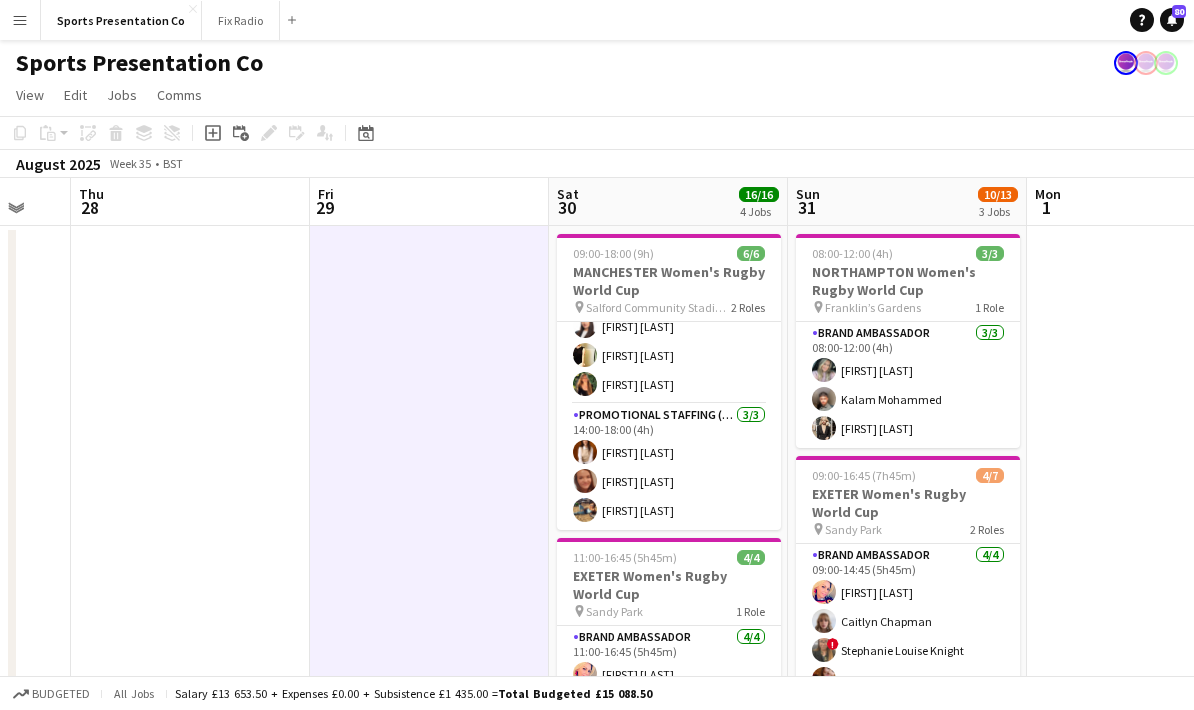 click at bounding box center (429, 748) 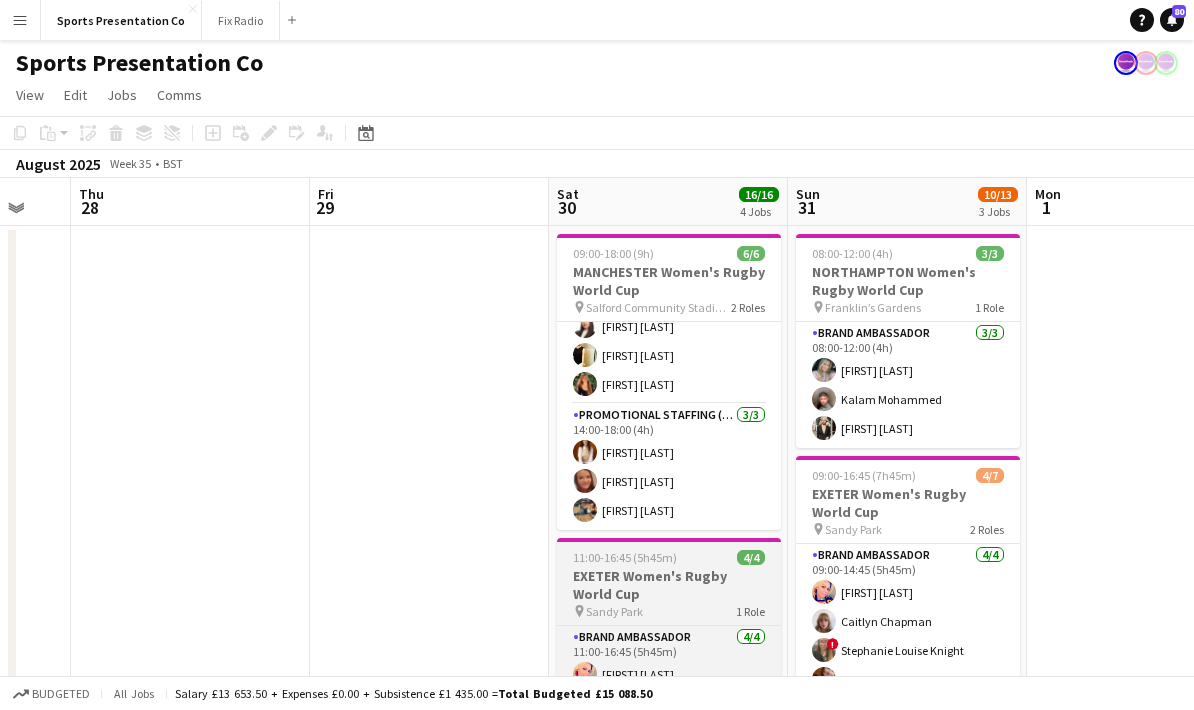 scroll, scrollTop: 44, scrollLeft: 0, axis: vertical 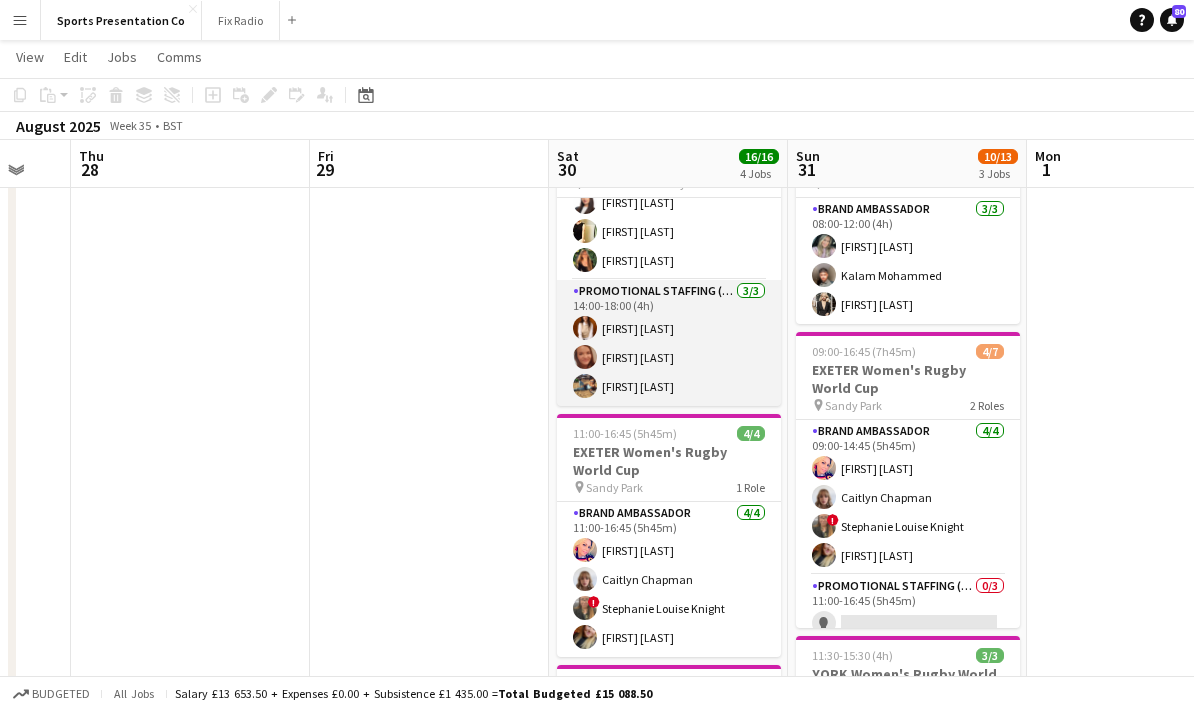 click on "Promotional Staffing (Brand Ambassadors)   3/3   14:00-18:00 (4h)
Georgia Dossis Megan Burbage Adele Meade" at bounding box center (669, 343) 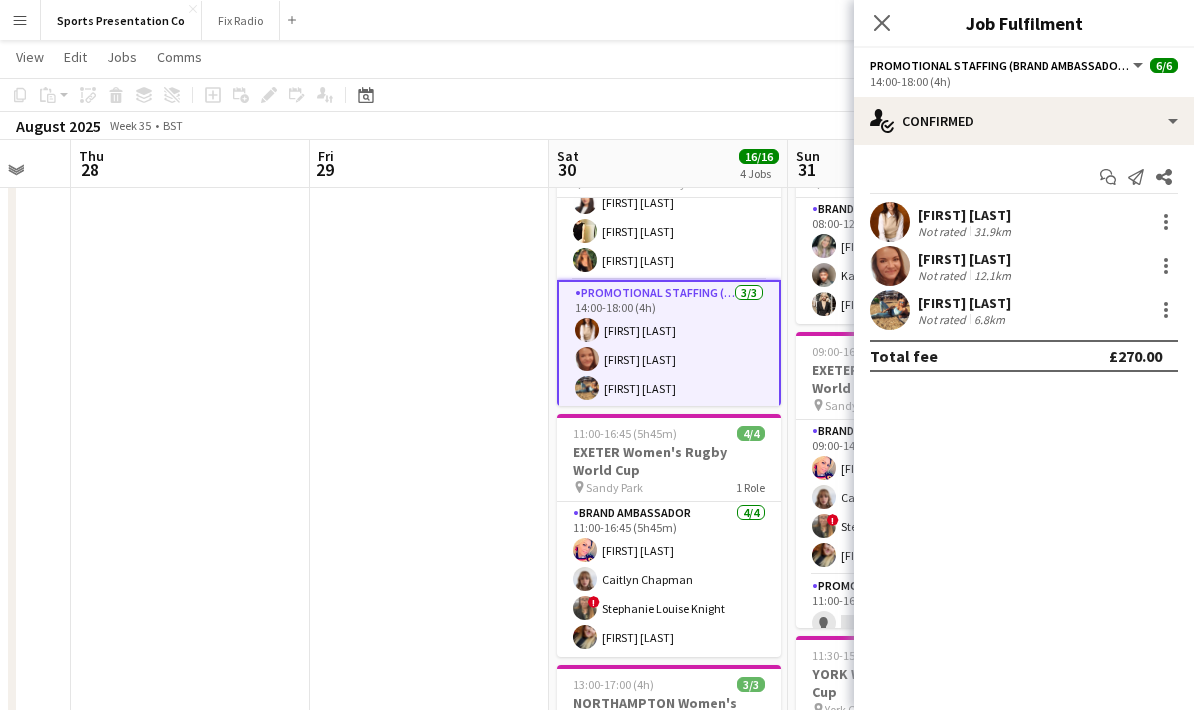 click on "31.9km" at bounding box center (992, 231) 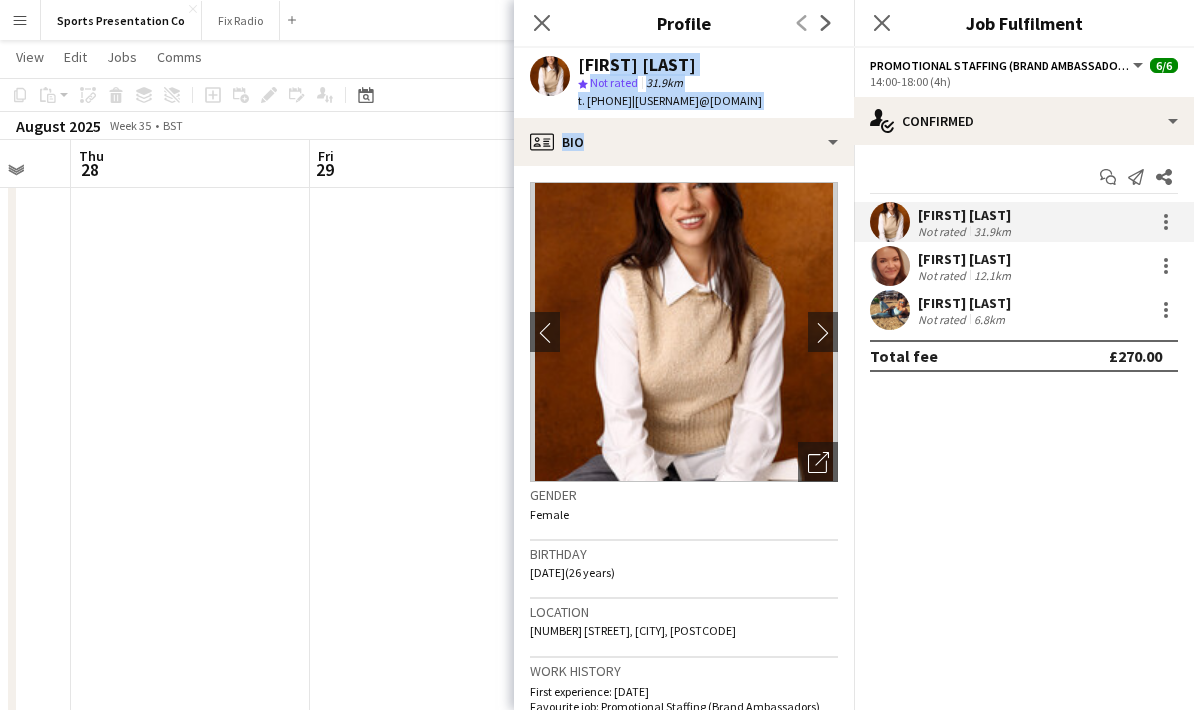 drag, startPoint x: 793, startPoint y: 108, endPoint x: 639, endPoint y: 74, distance: 157.70859 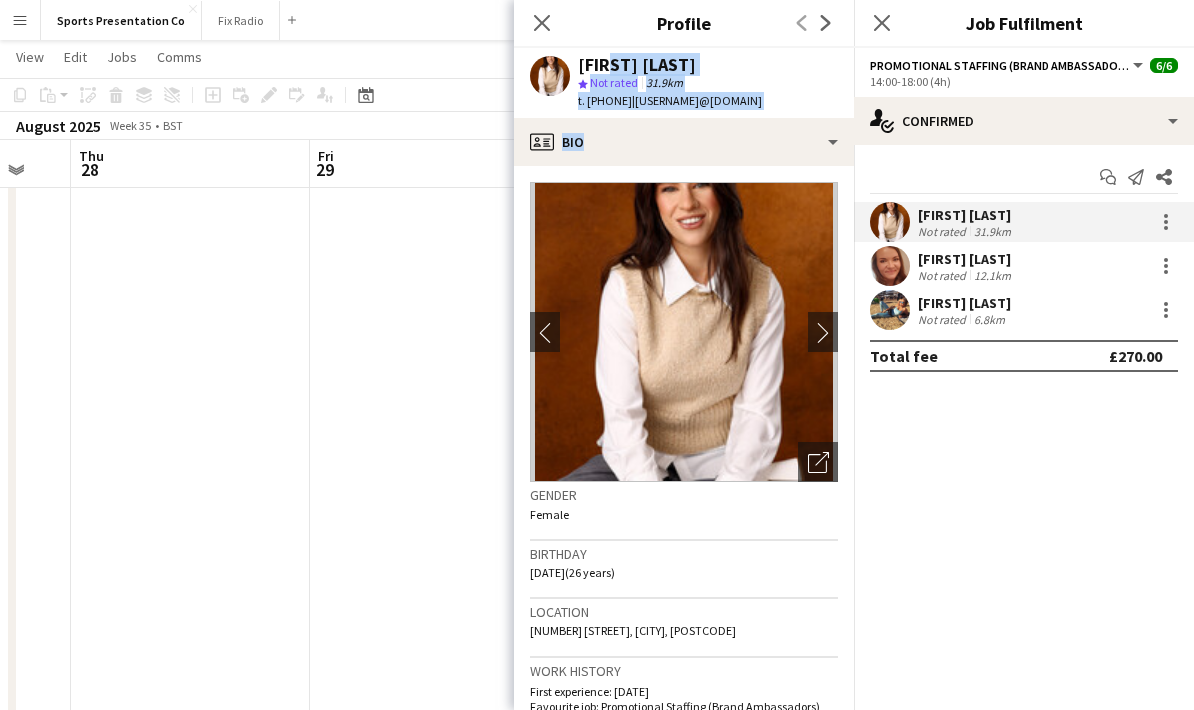click on "Georgia Dossis
star
Not rated   31.9km   t. +4407846020602   |   g-eeg-e@hotmail.com" 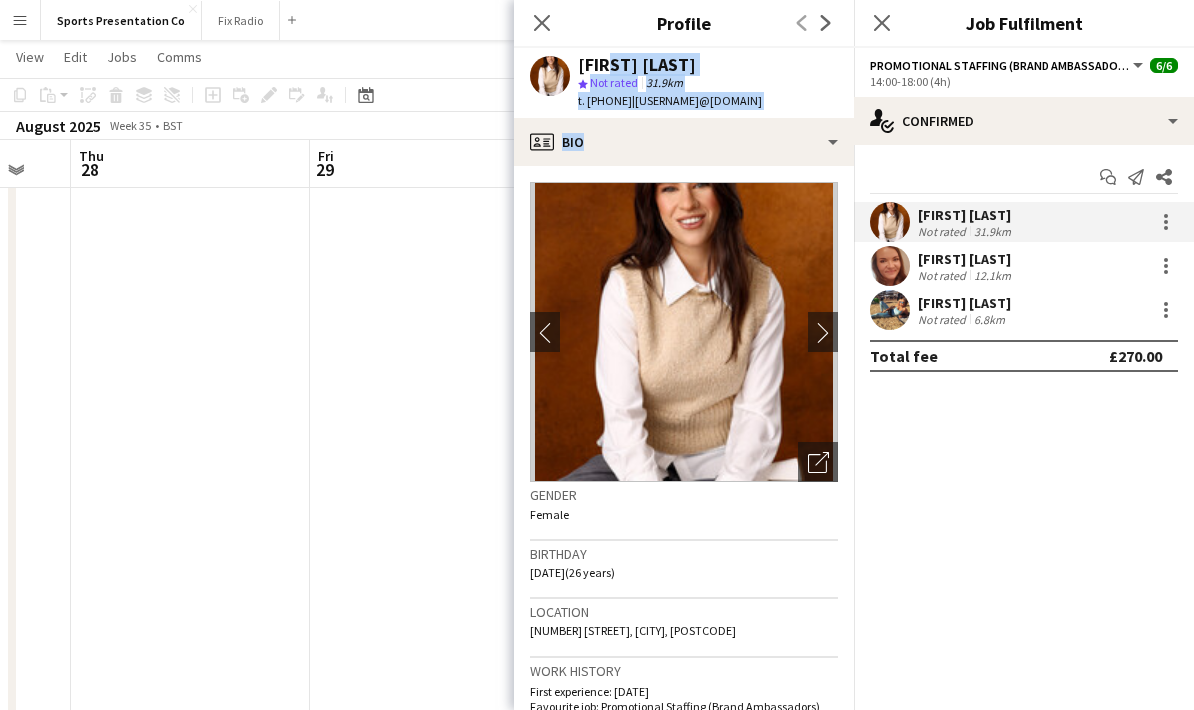 drag, startPoint x: 792, startPoint y: 100, endPoint x: 581, endPoint y: 60, distance: 214.75801 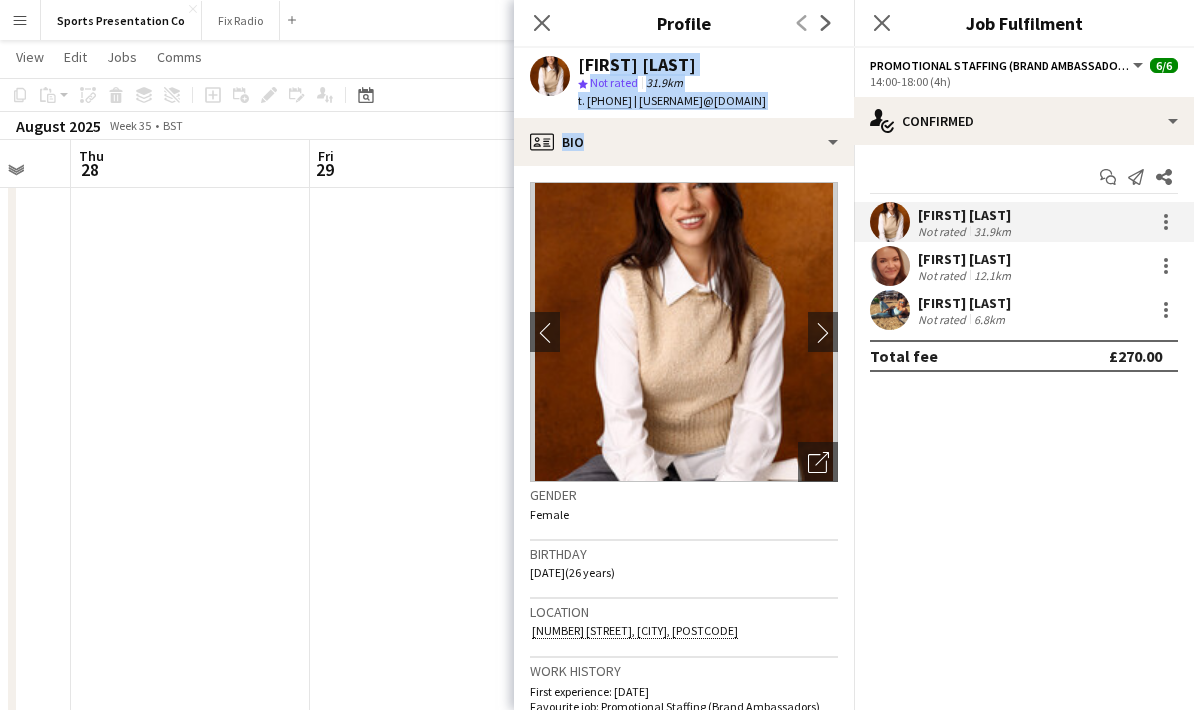drag, startPoint x: 832, startPoint y: 117, endPoint x: 822, endPoint y: 111, distance: 11.661903 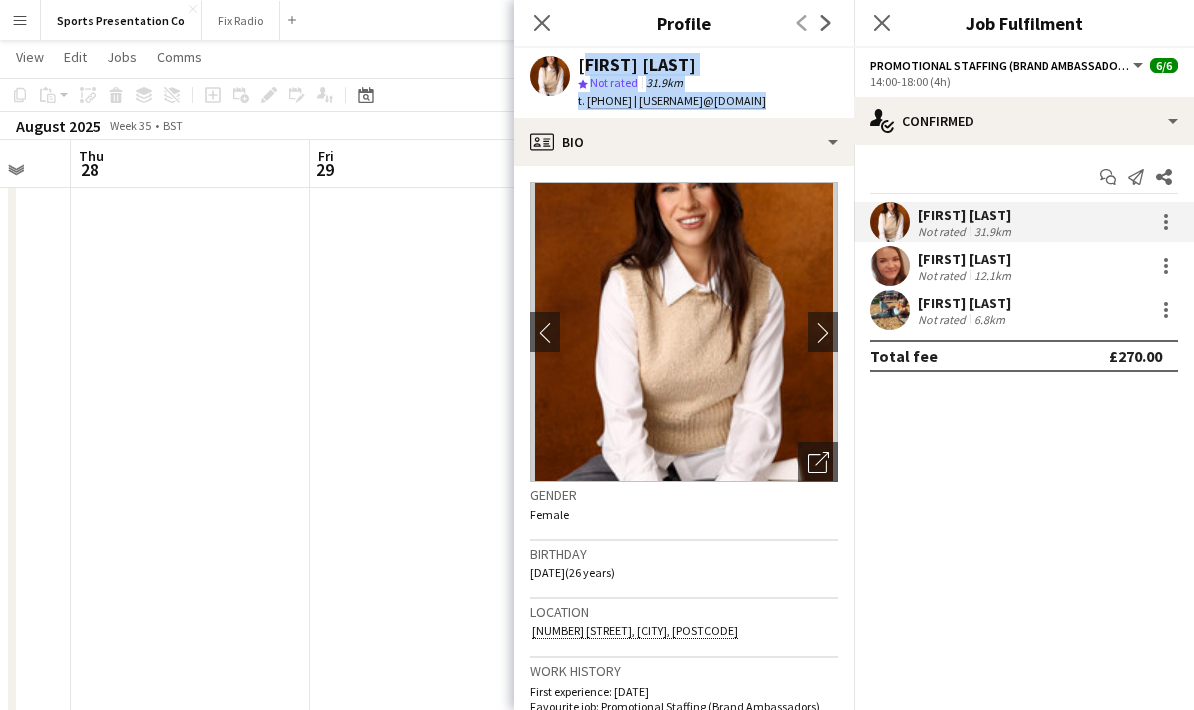 drag, startPoint x: 811, startPoint y: 104, endPoint x: 582, endPoint y: 72, distance: 231.225 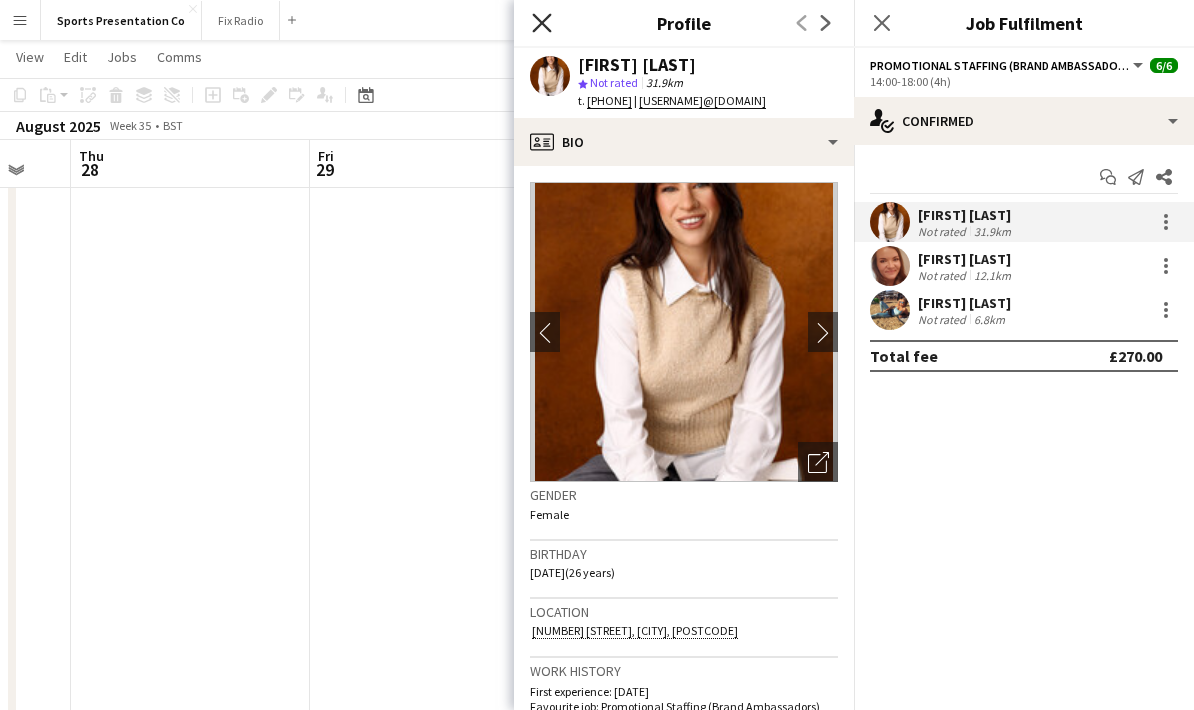 click on "Close pop-in" 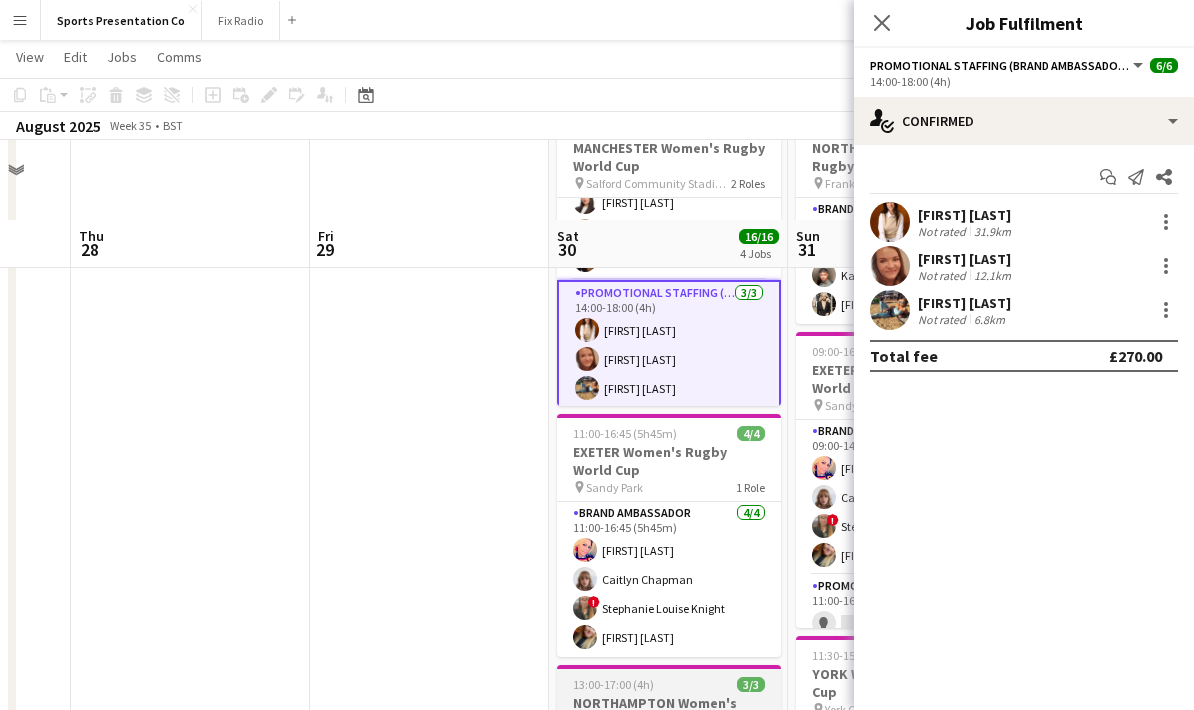 scroll, scrollTop: 202, scrollLeft: 0, axis: vertical 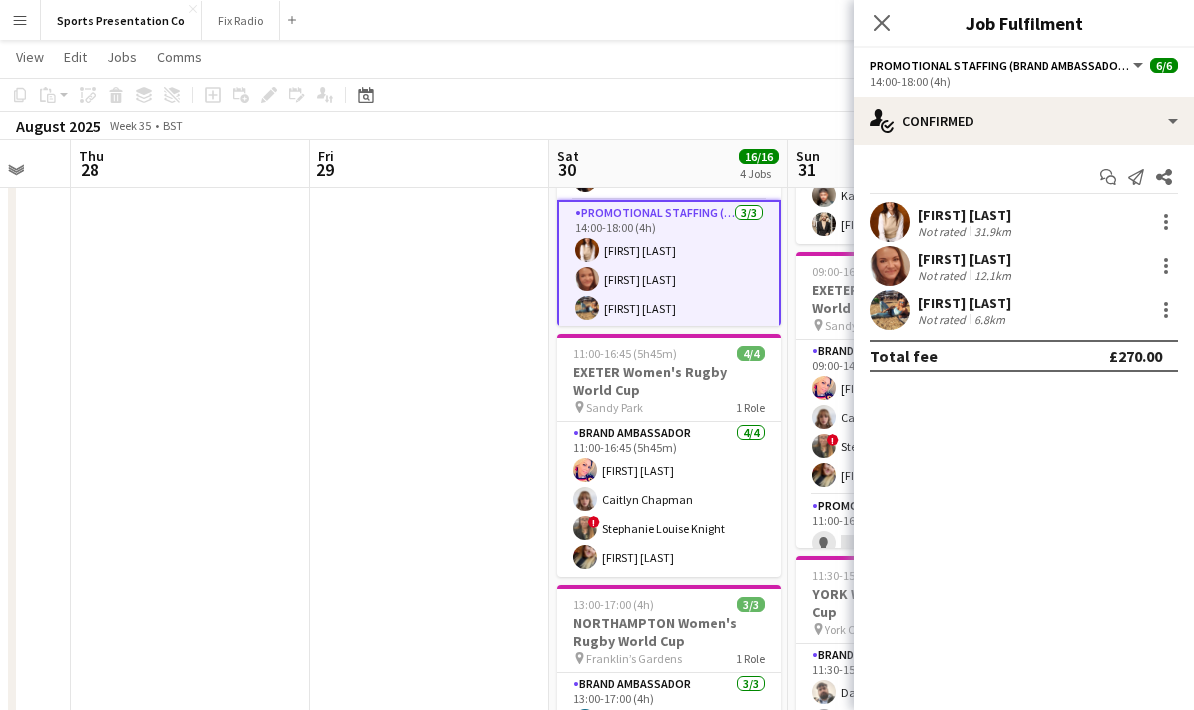 click on "Not rated" at bounding box center (944, 275) 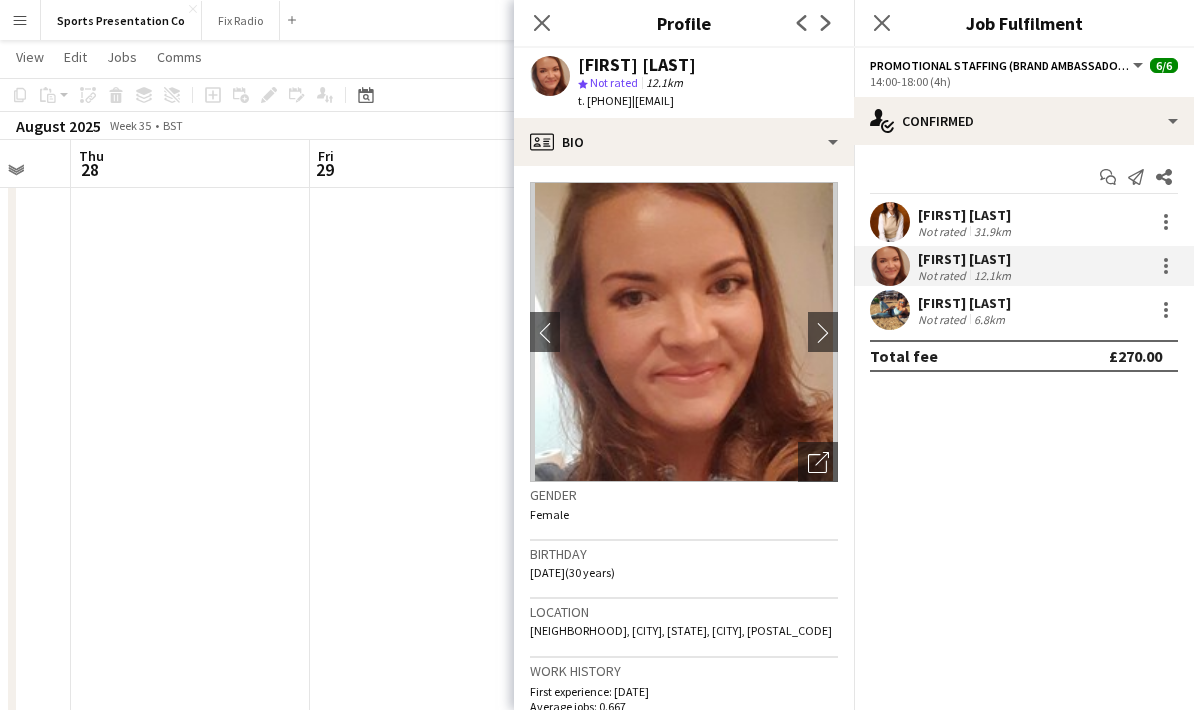 drag, startPoint x: 818, startPoint y: 99, endPoint x: 811, endPoint y: 107, distance: 10.630146 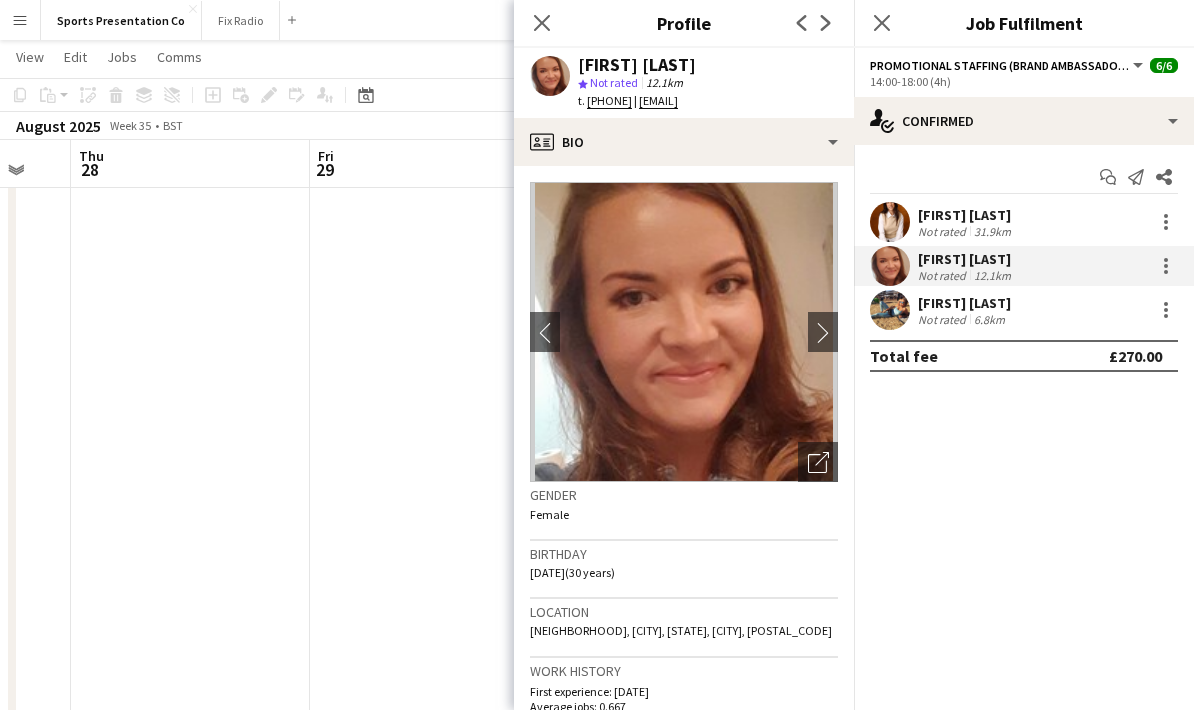 copy on "Megan Burbage
star
Not rated   12.1km   t. +447447657055   |   burbage.megan@gmail.com" 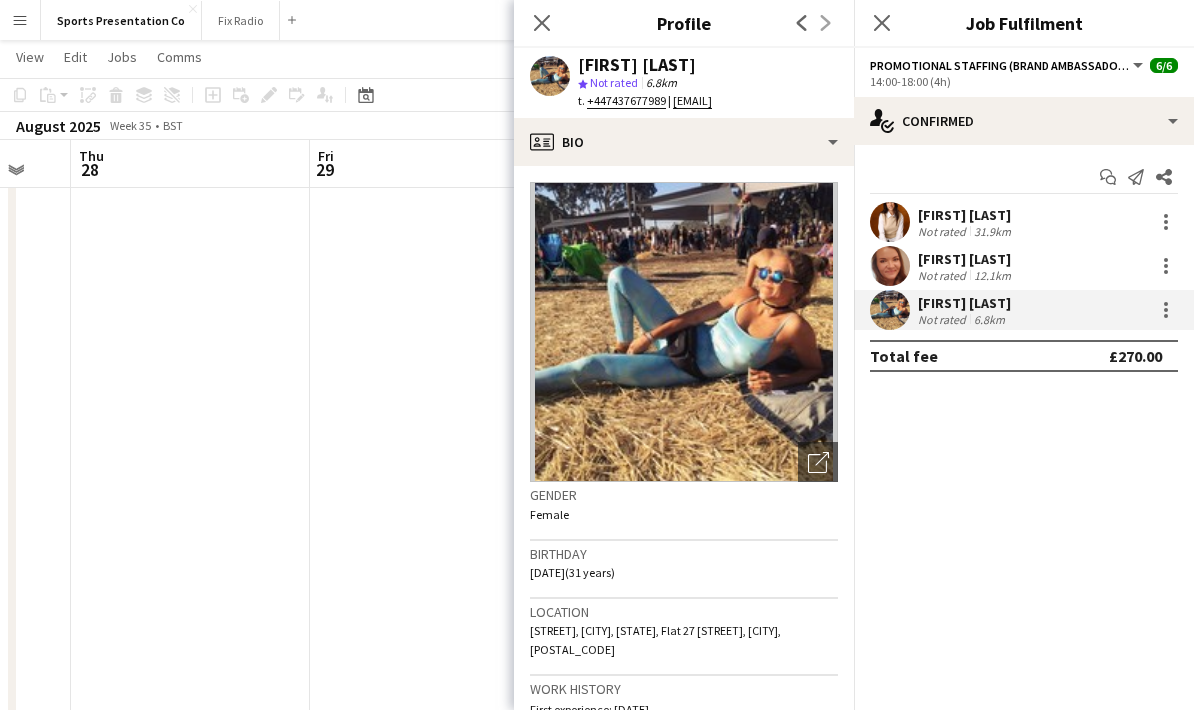 drag, startPoint x: 621, startPoint y: 128, endPoint x: 574, endPoint y: 59, distance: 83.48653 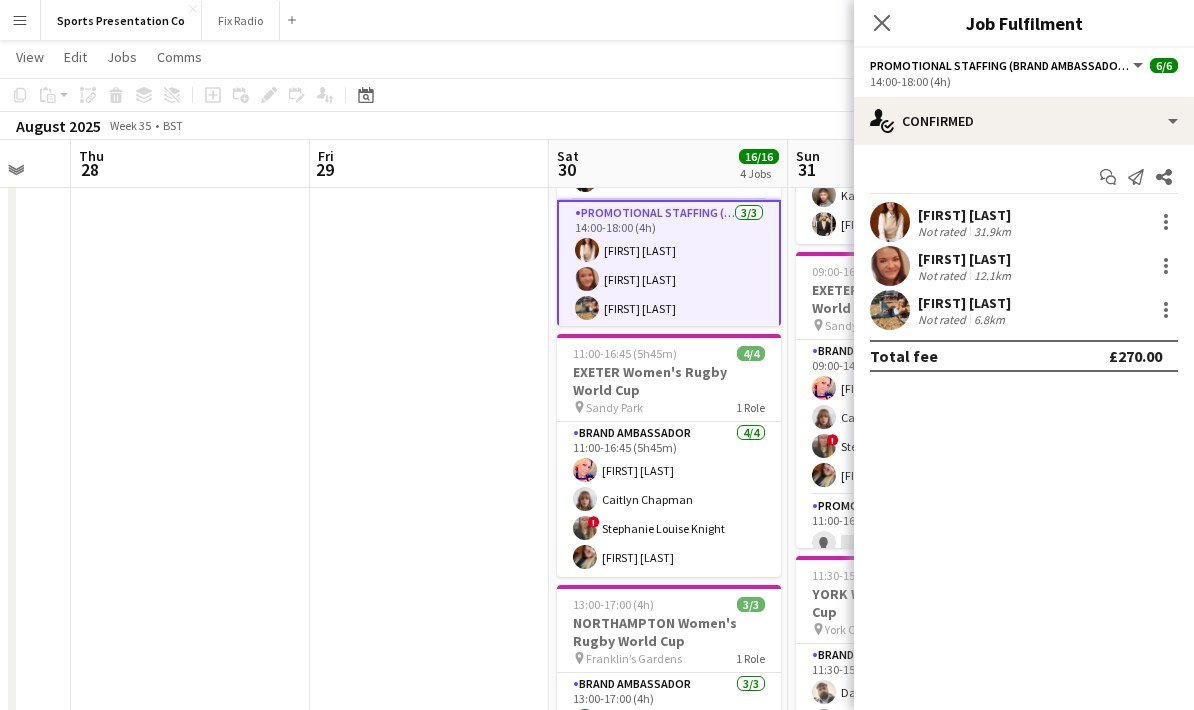click at bounding box center (429, 544) 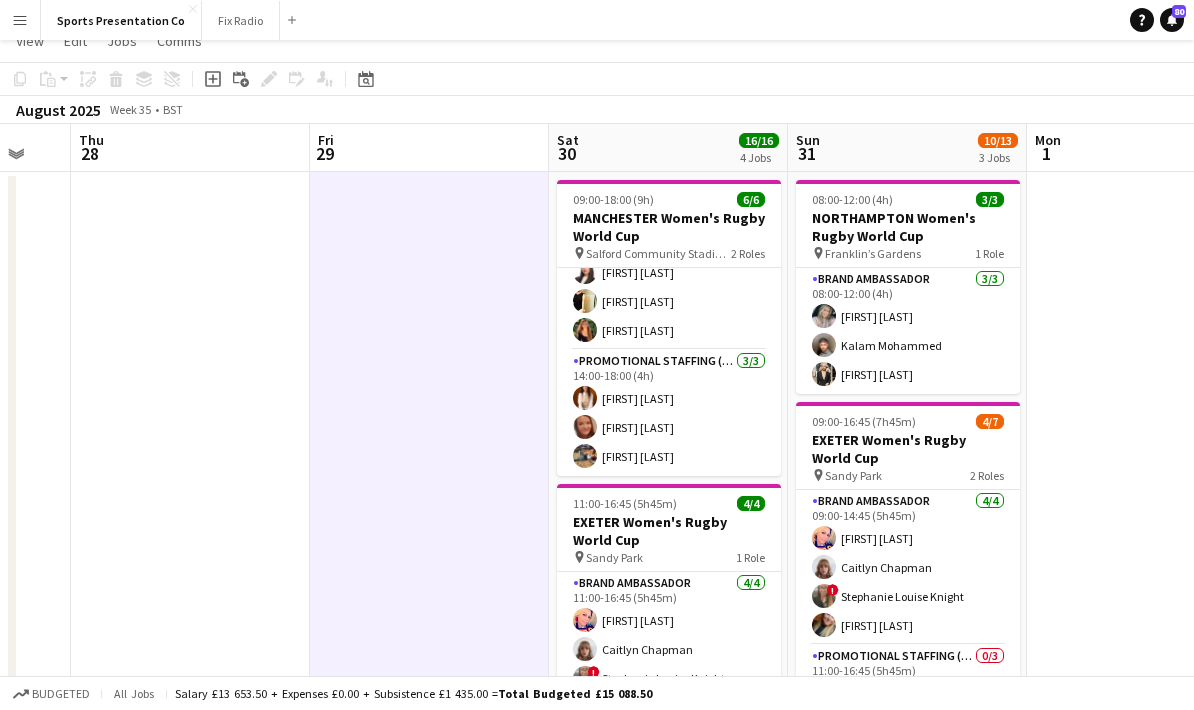 scroll, scrollTop: 0, scrollLeft: 0, axis: both 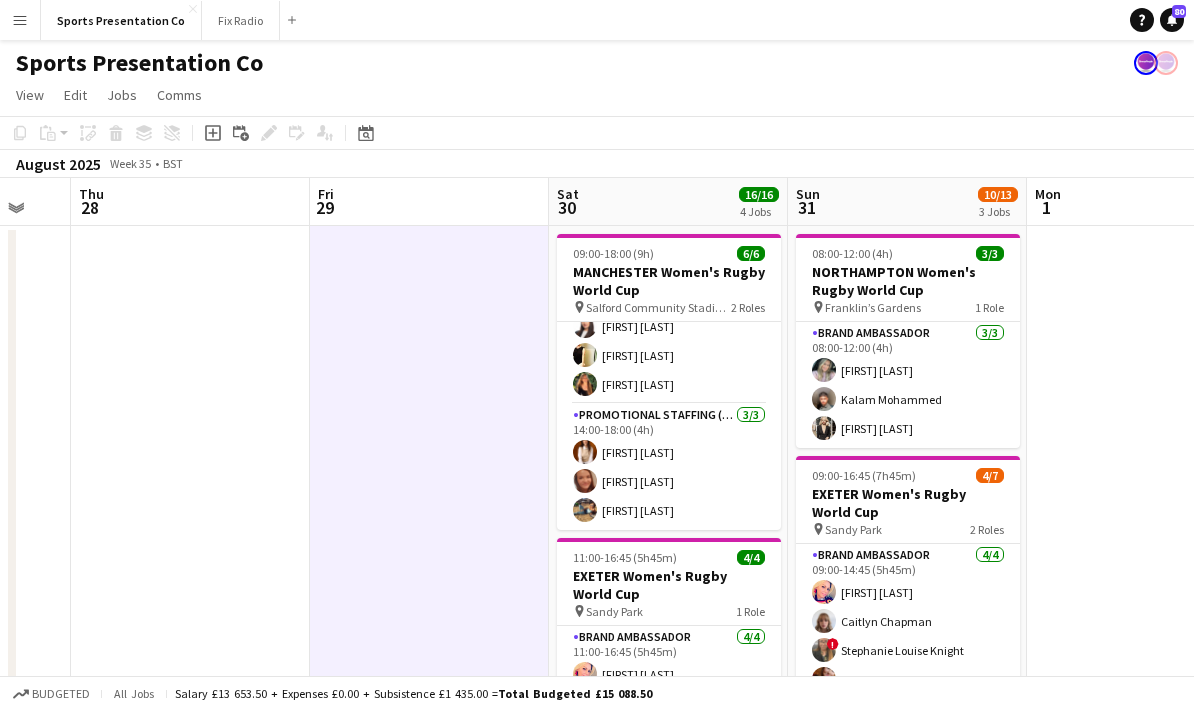 click at bounding box center (1146, 748) 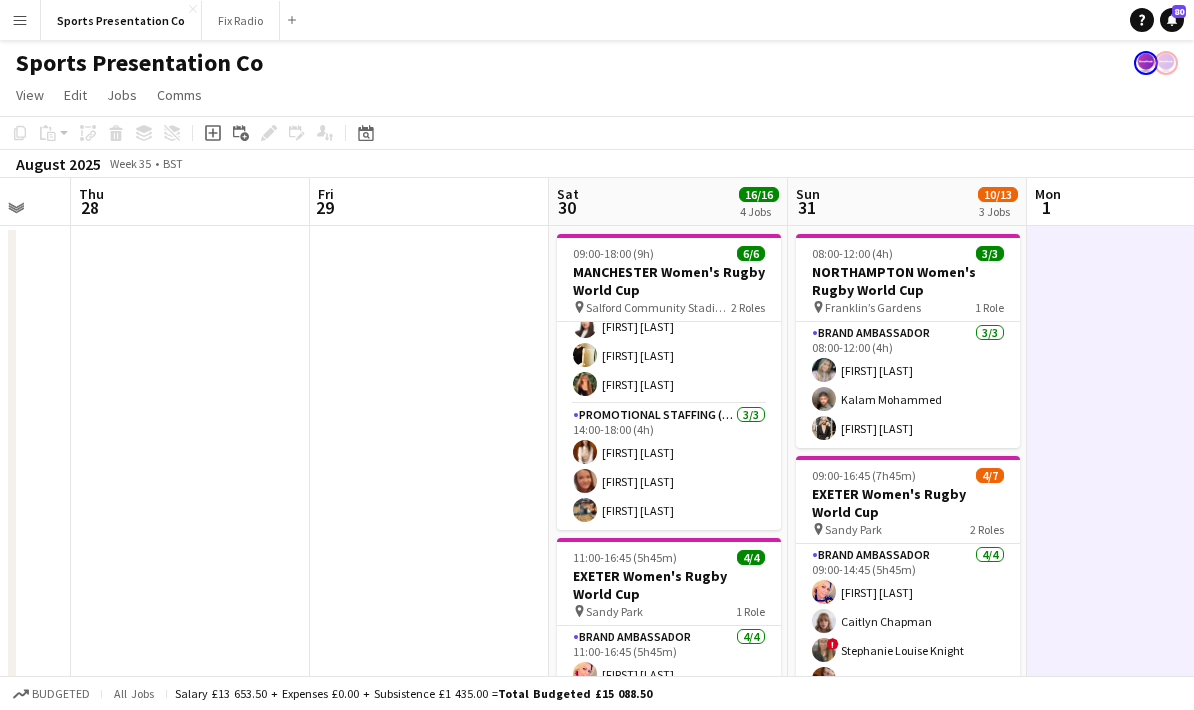 click at bounding box center [1146, 748] 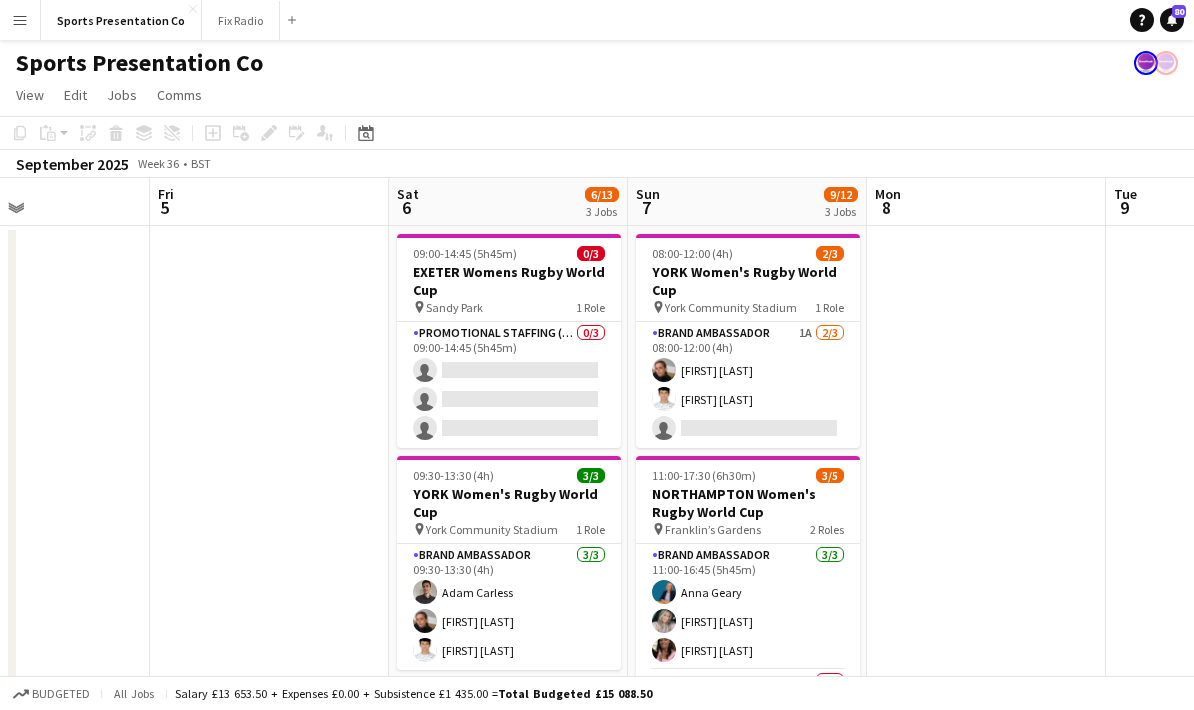 scroll, scrollTop: 0, scrollLeft: 570, axis: horizontal 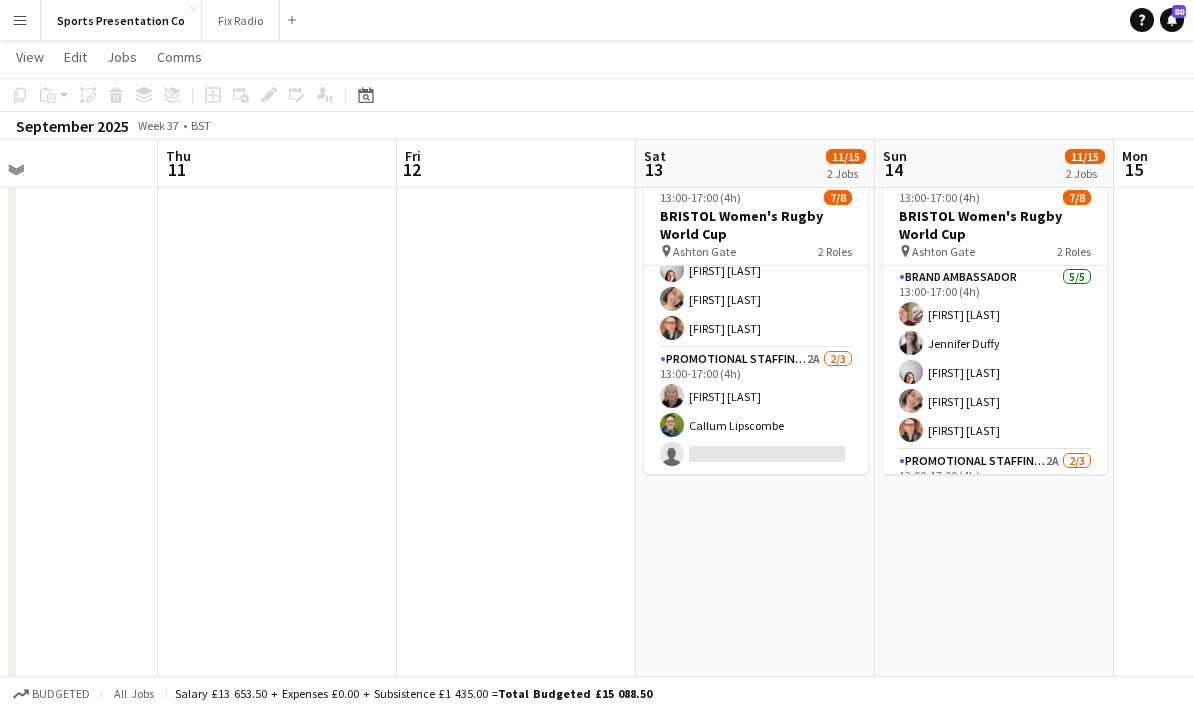 click on "Promotional Staffing (Brand Ambassadors)   2A   2/3   13:00-17:00 (4h)
Christine Watkinson Callum Lipscombe
single-neutral-actions" at bounding box center [756, 411] 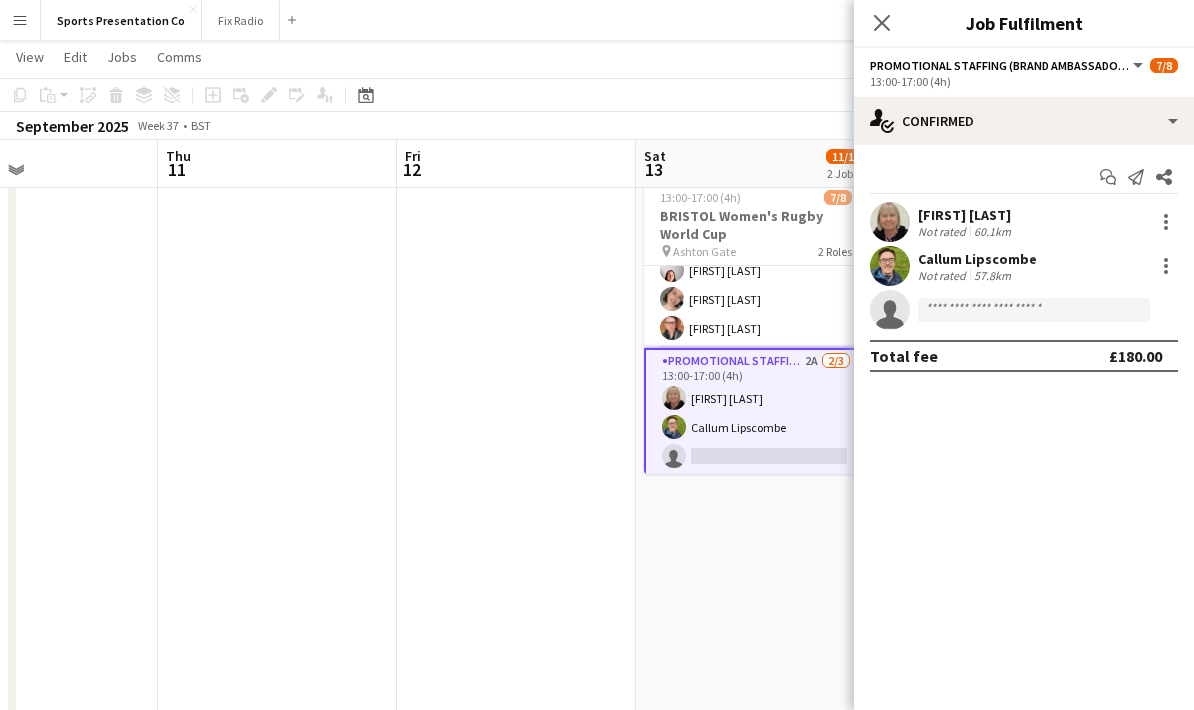 click on "Not rated   60.1km" at bounding box center [966, 231] 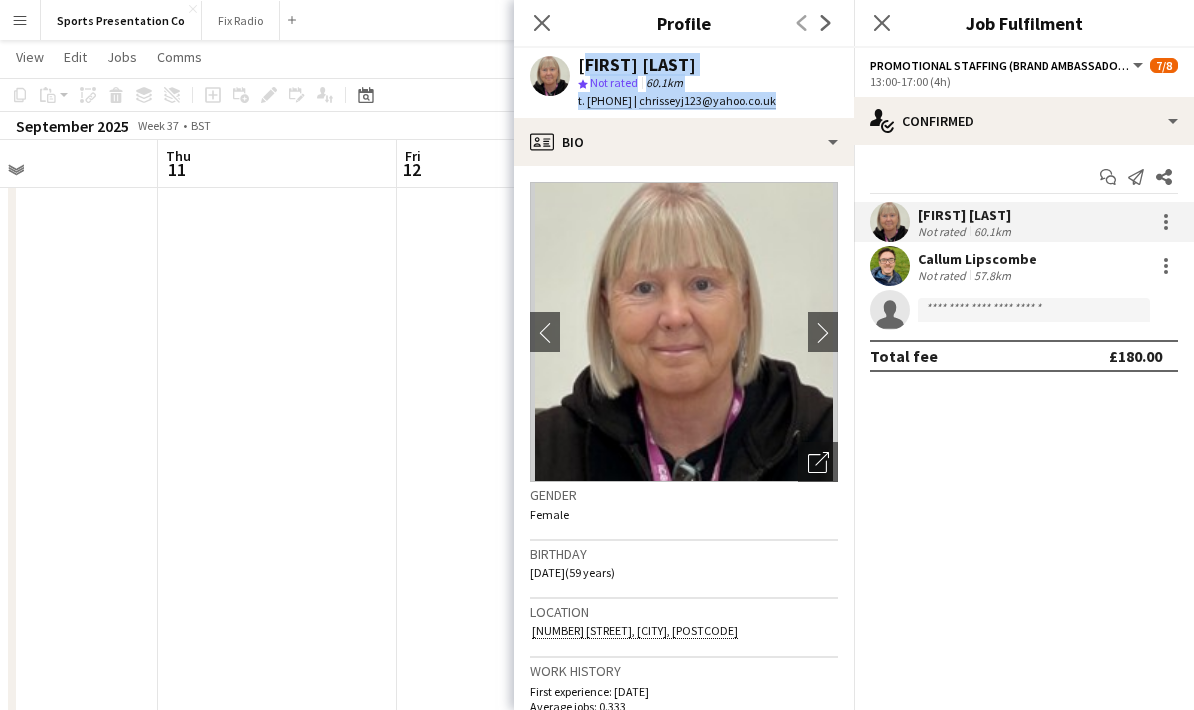 drag, startPoint x: 1035, startPoint y: 224, endPoint x: 580, endPoint y: 61, distance: 483.31564 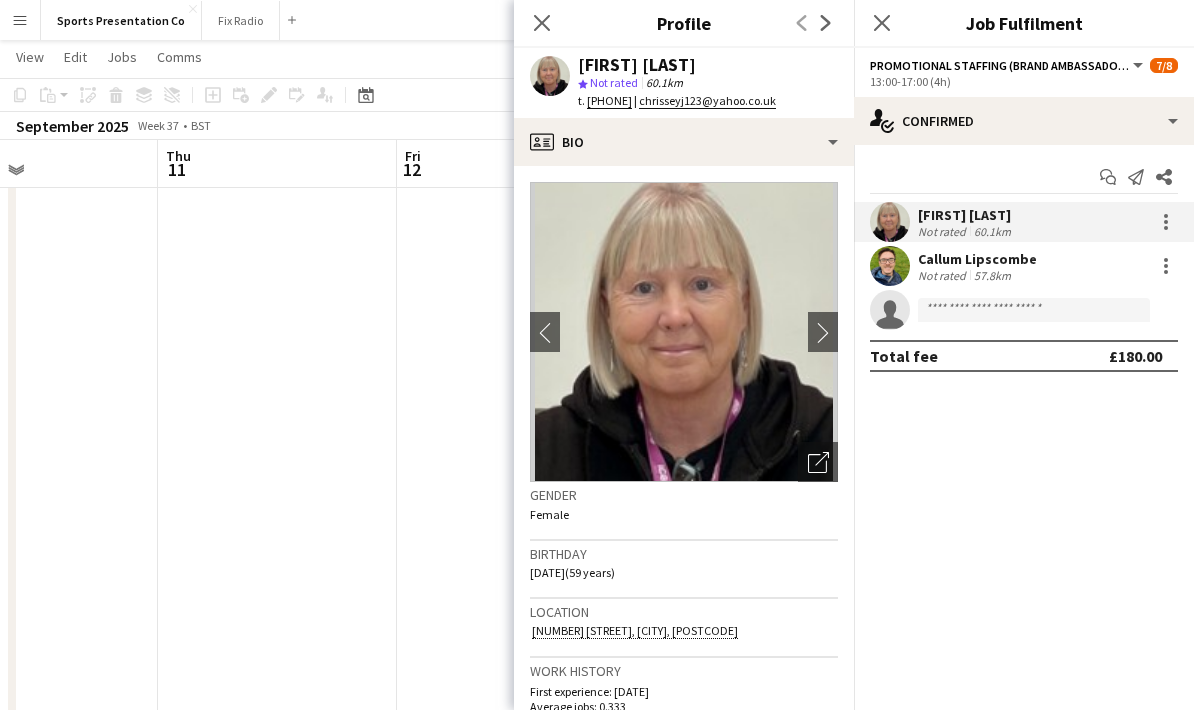 click on "Callum Lipscombe" at bounding box center [977, 259] 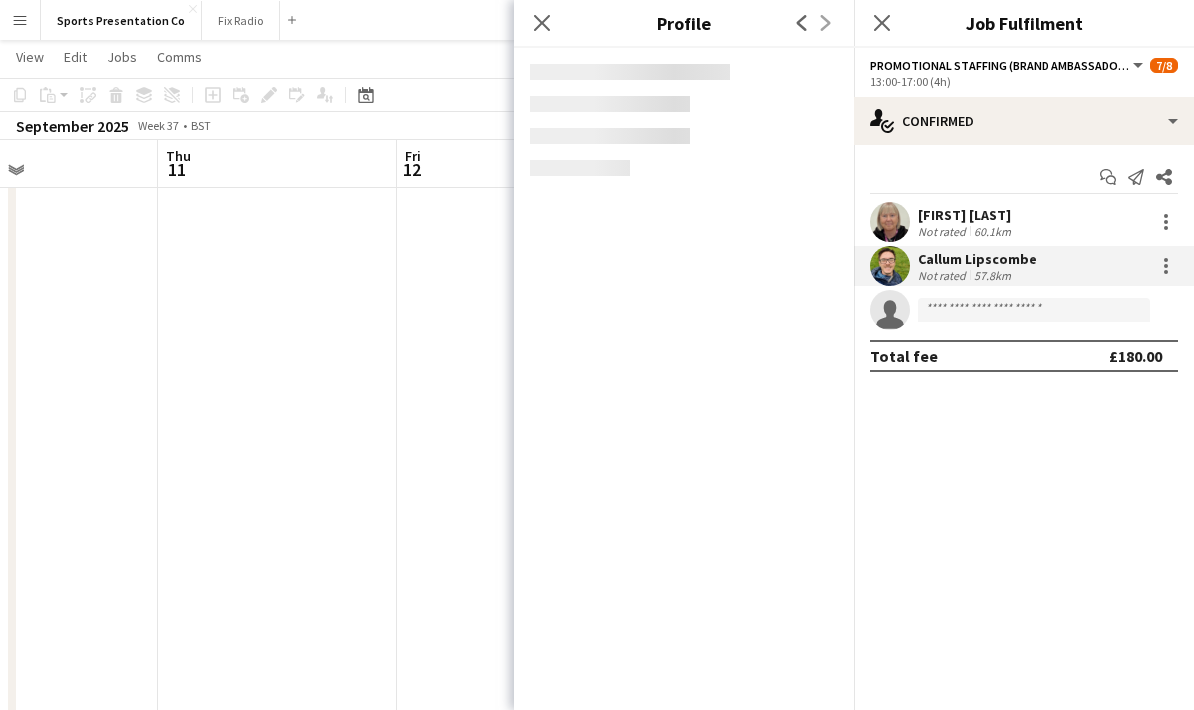 click on "Callum Lipscombe" at bounding box center (977, 259) 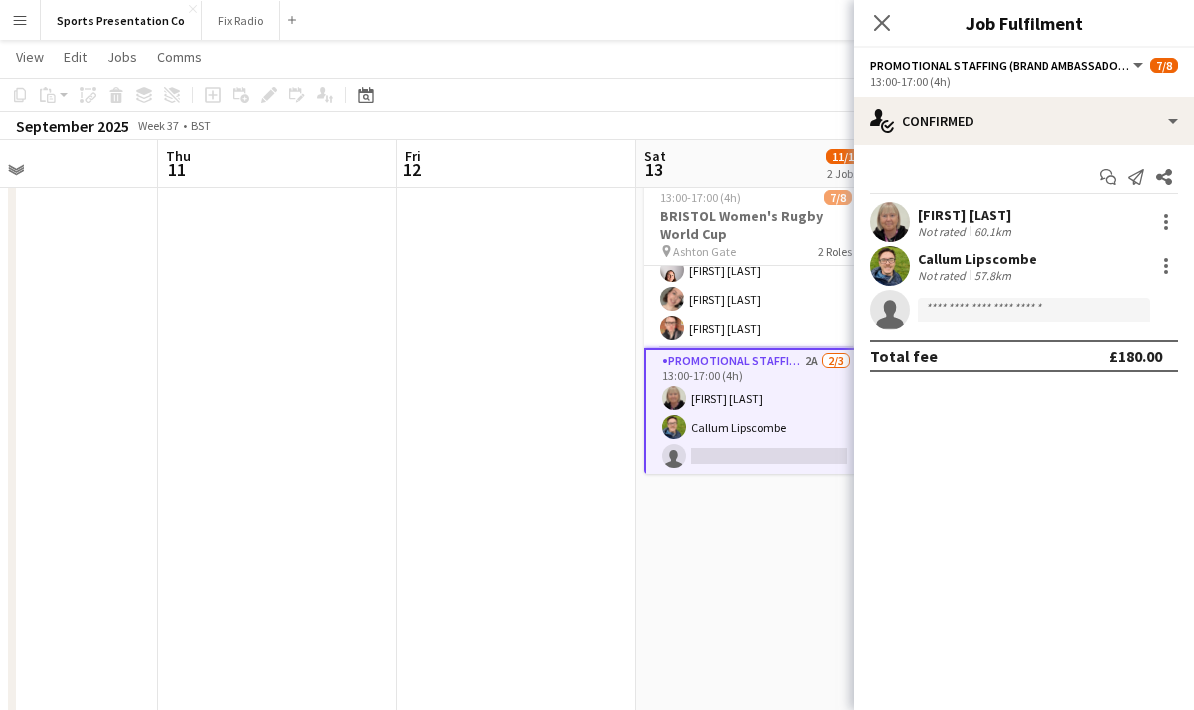 scroll, scrollTop: 438, scrollLeft: 0, axis: vertical 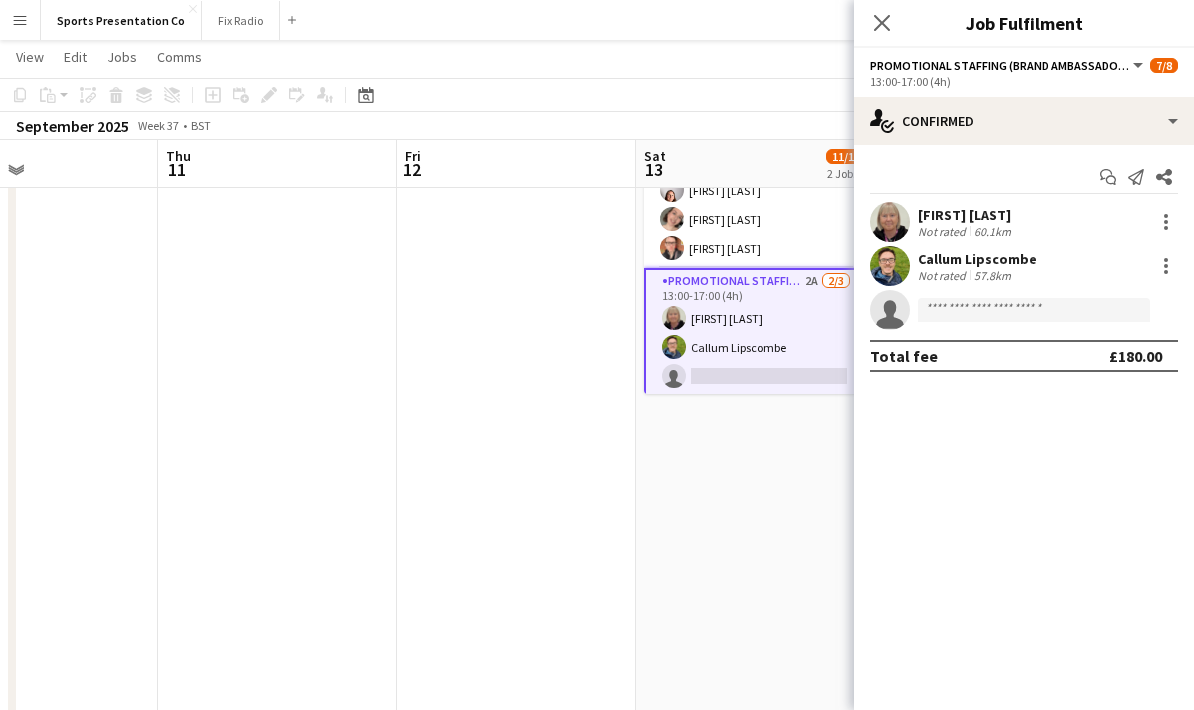click on "Close pop-in" 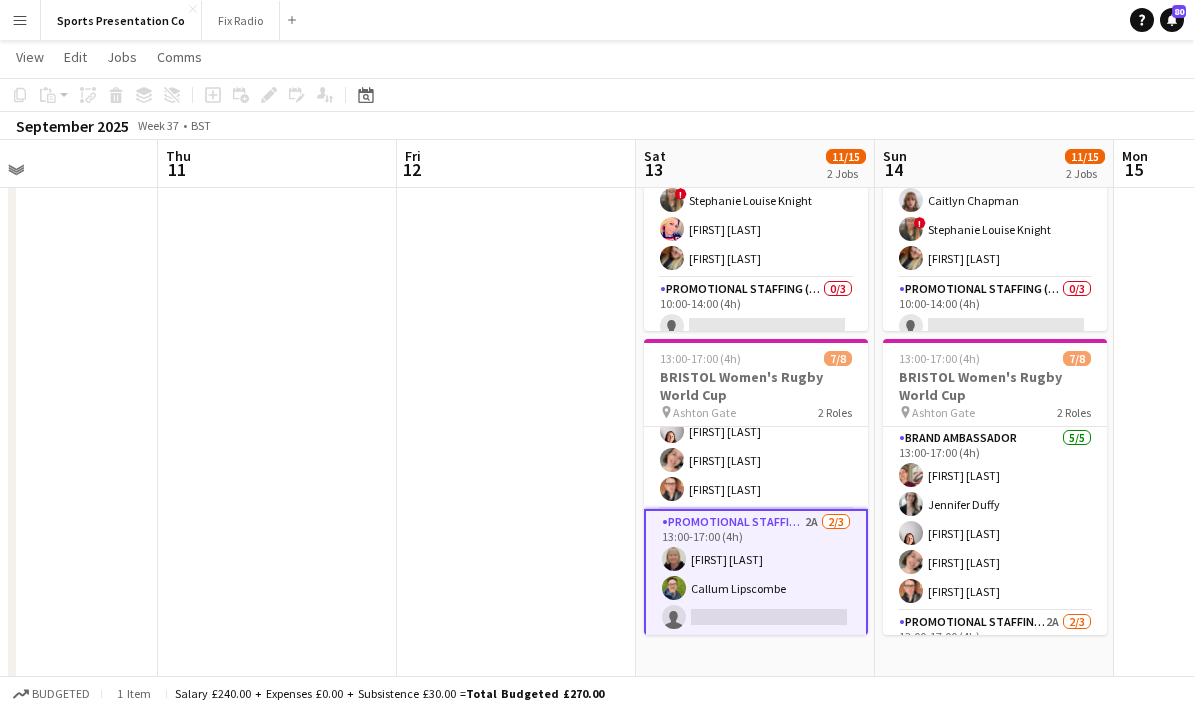 scroll, scrollTop: 233, scrollLeft: 0, axis: vertical 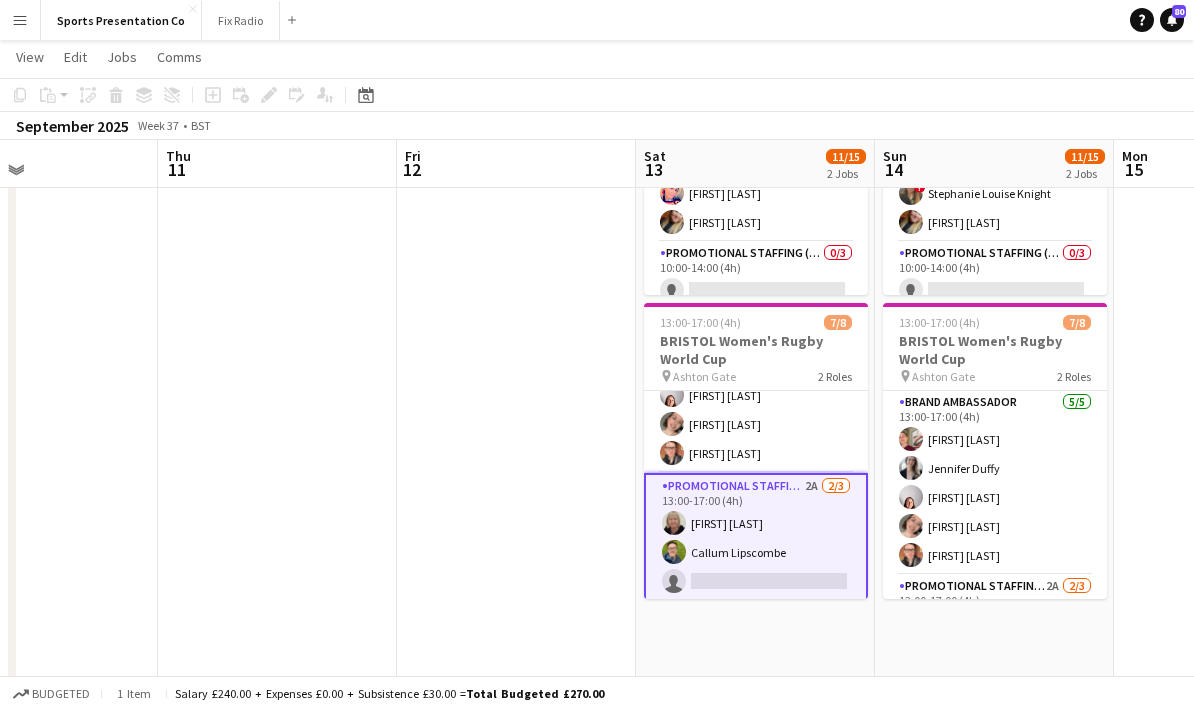 click on "Promotional Staffing (Brand Ambassadors)   2A   2/3   13:00-17:00 (4h)
Christine Watkinson Callum Lipscombe
single-neutral-actions" at bounding box center (756, 538) 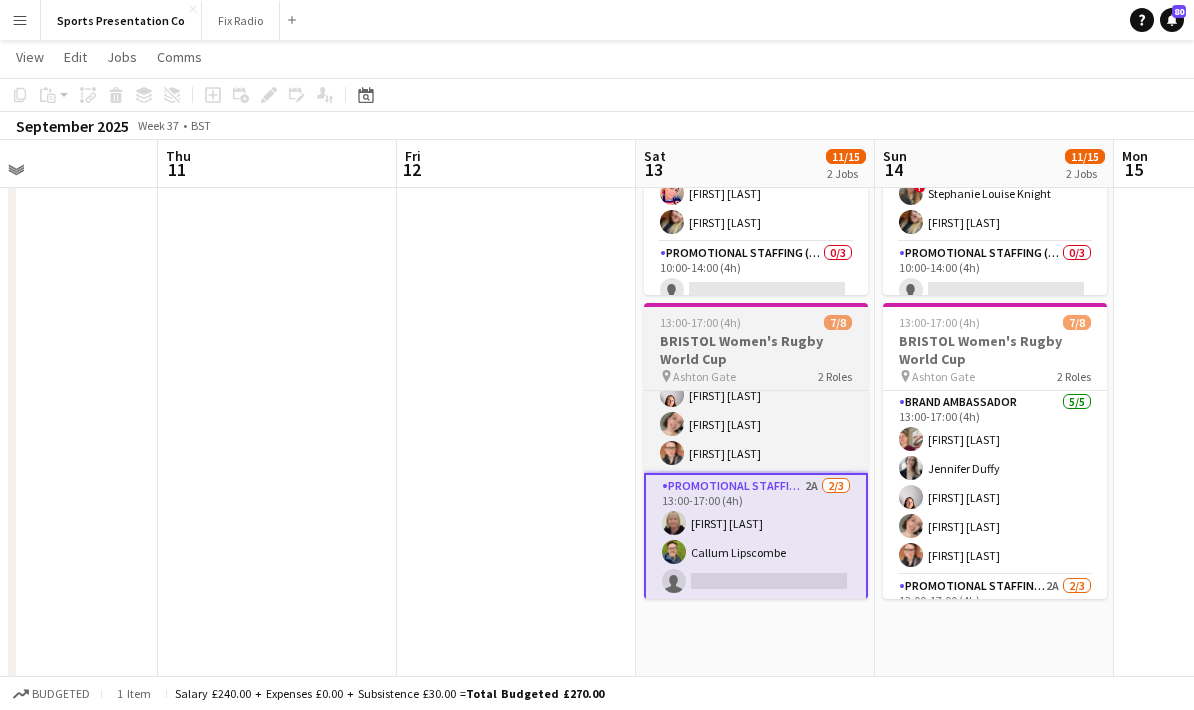 click on "Promotional Staffing (Brand Ambassadors)   2A   2/3   13:00-17:00 (4h)
Christine Watkinson Callum Lipscombe
single-neutral-actions" at bounding box center (756, 538) 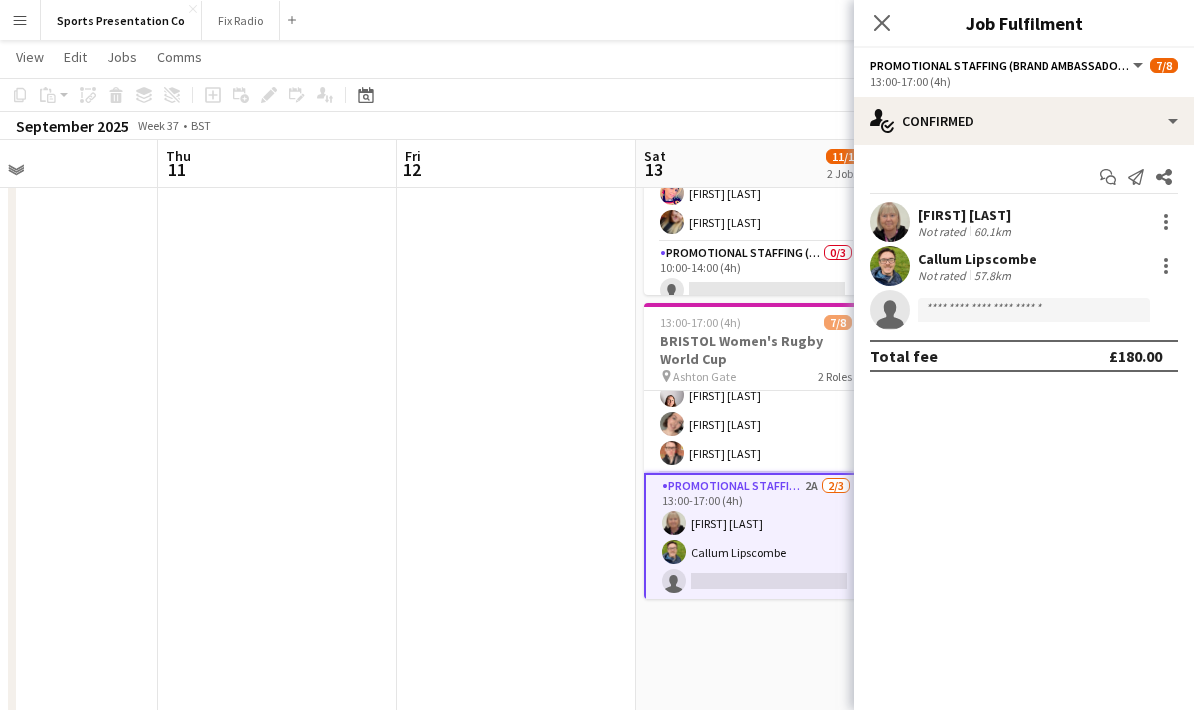 click on "Callum Lipscombe" at bounding box center (977, 259) 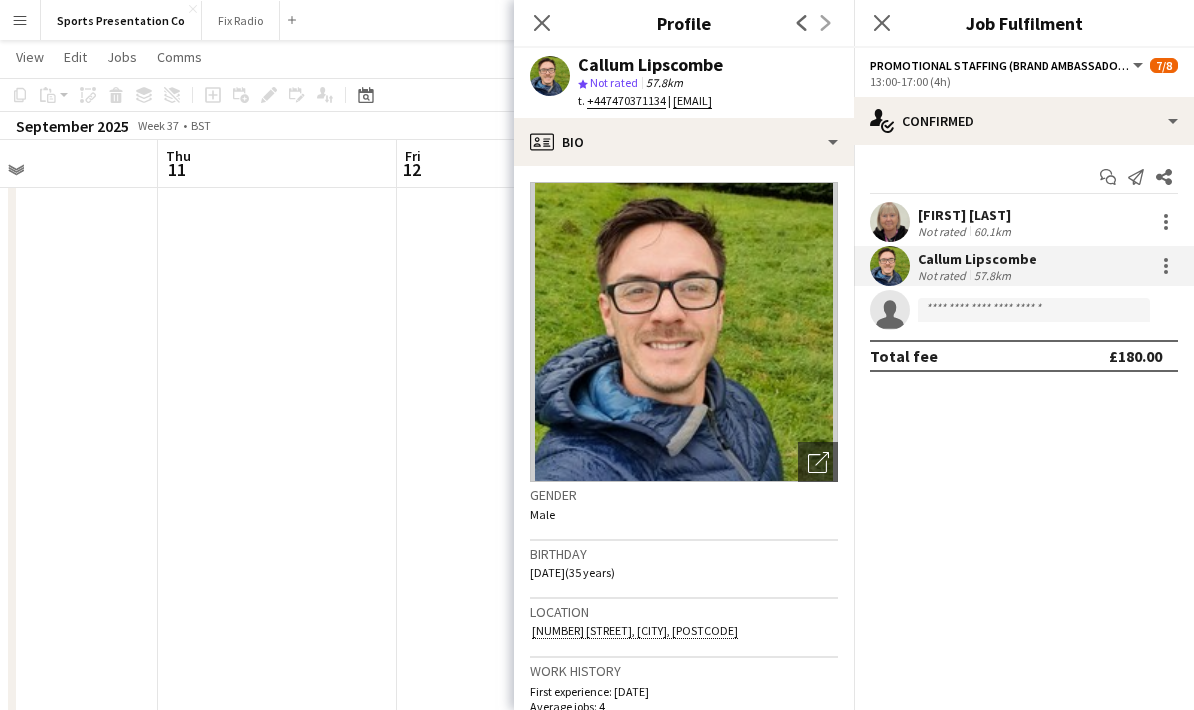 drag, startPoint x: 1022, startPoint y: 267, endPoint x: 582, endPoint y: 70, distance: 482.08817 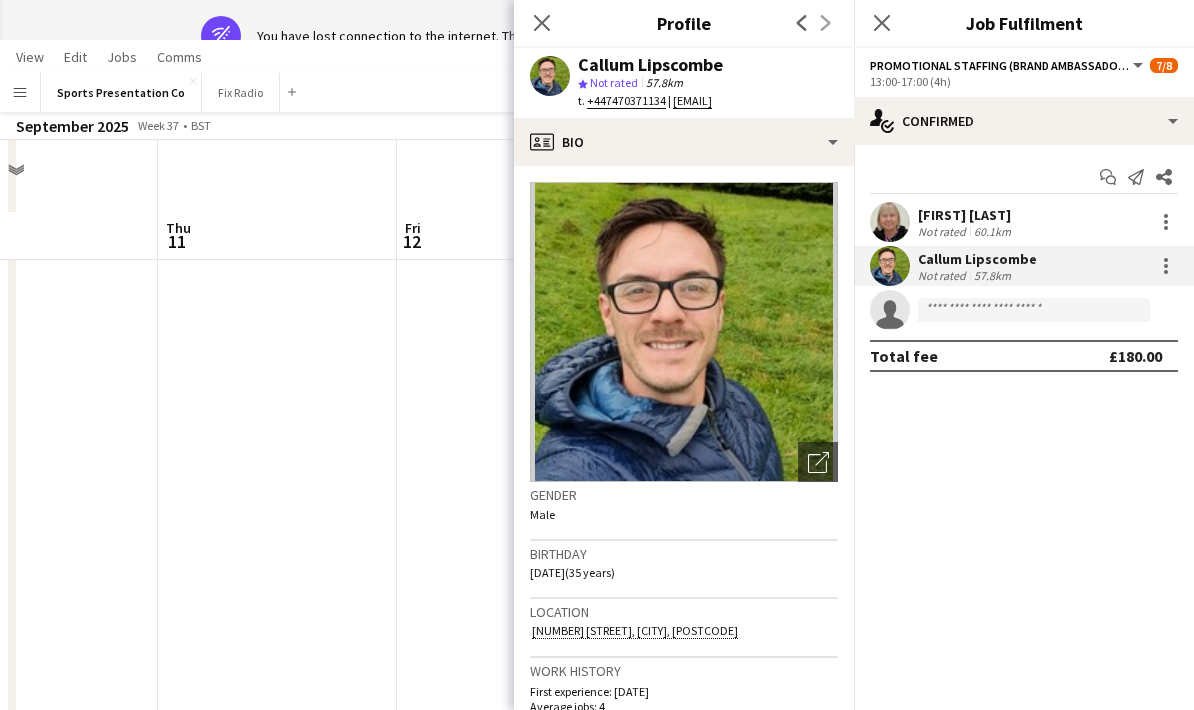 click on "Close pop-in" 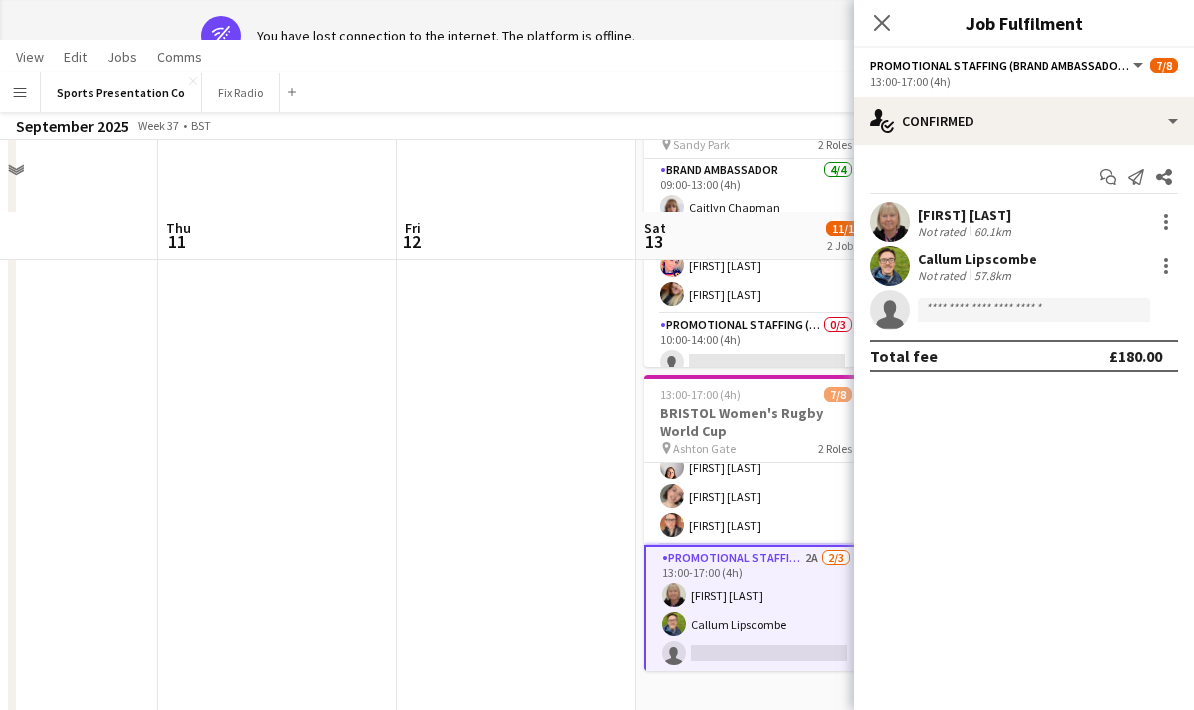 click on "wifi-off
You have lost connection to the internet. The platform is offline.
Menu
Boards
Boards   Boards   All jobs   Status
Workforce
Workforce   My Workforce   Recruiting
Comms
Comms
Pay
Pay   Approvals   Payments   Reports   Invoices
Platform Settings
Platform Settings   App settings   Your settings   Profiles
Training Academy
Training Academy
Knowledge Base
Knowledge Base
Product Updates
Product Updates   Log Out   Privacy   Sports Presentation Co
Close
Fix Radio
Close
Add
Help" at bounding box center [597, 454] 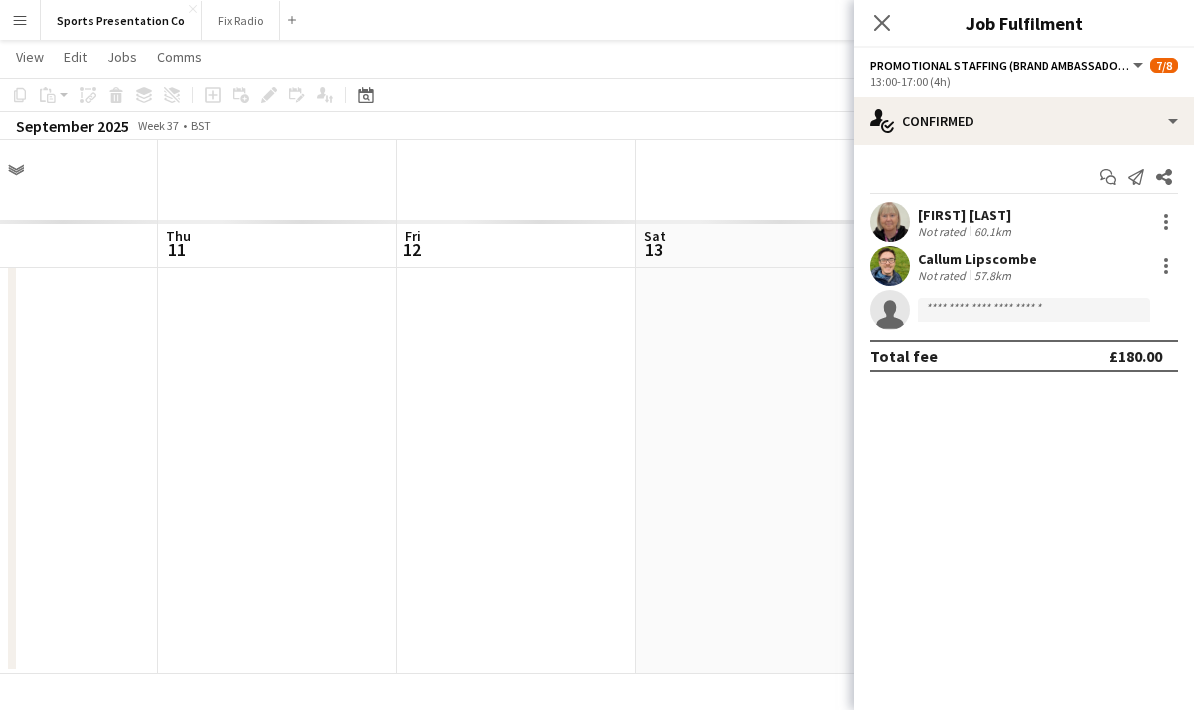 scroll, scrollTop: 80, scrollLeft: 0, axis: vertical 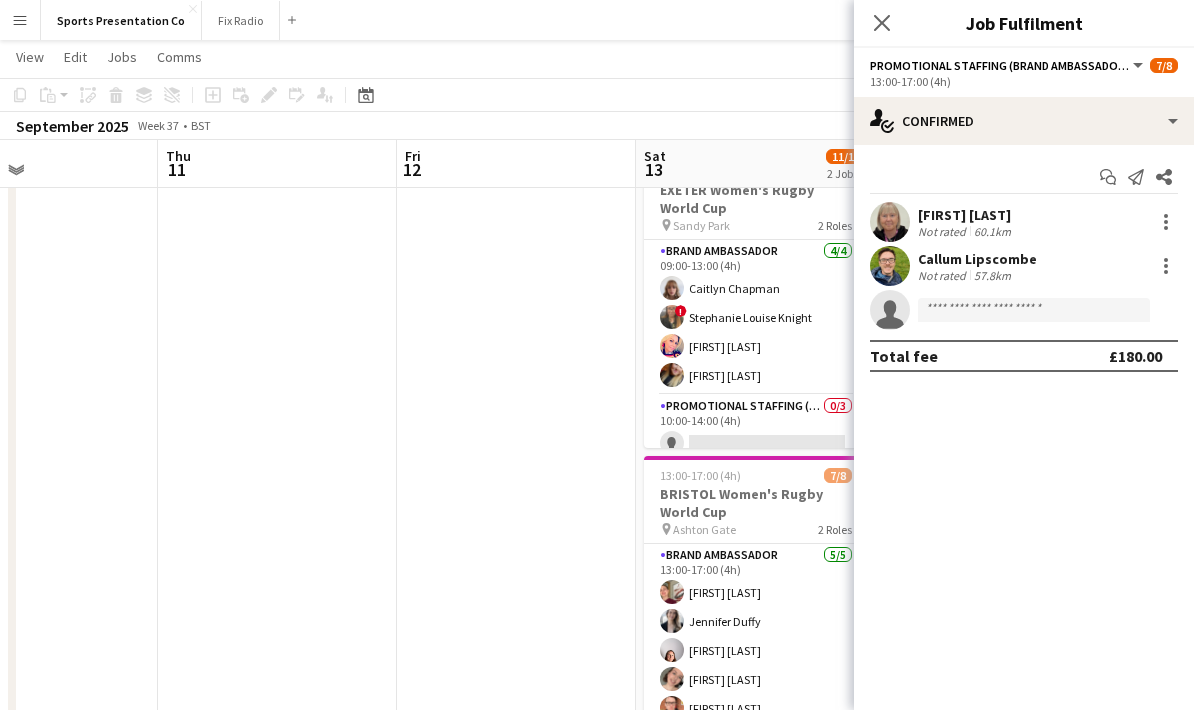 click 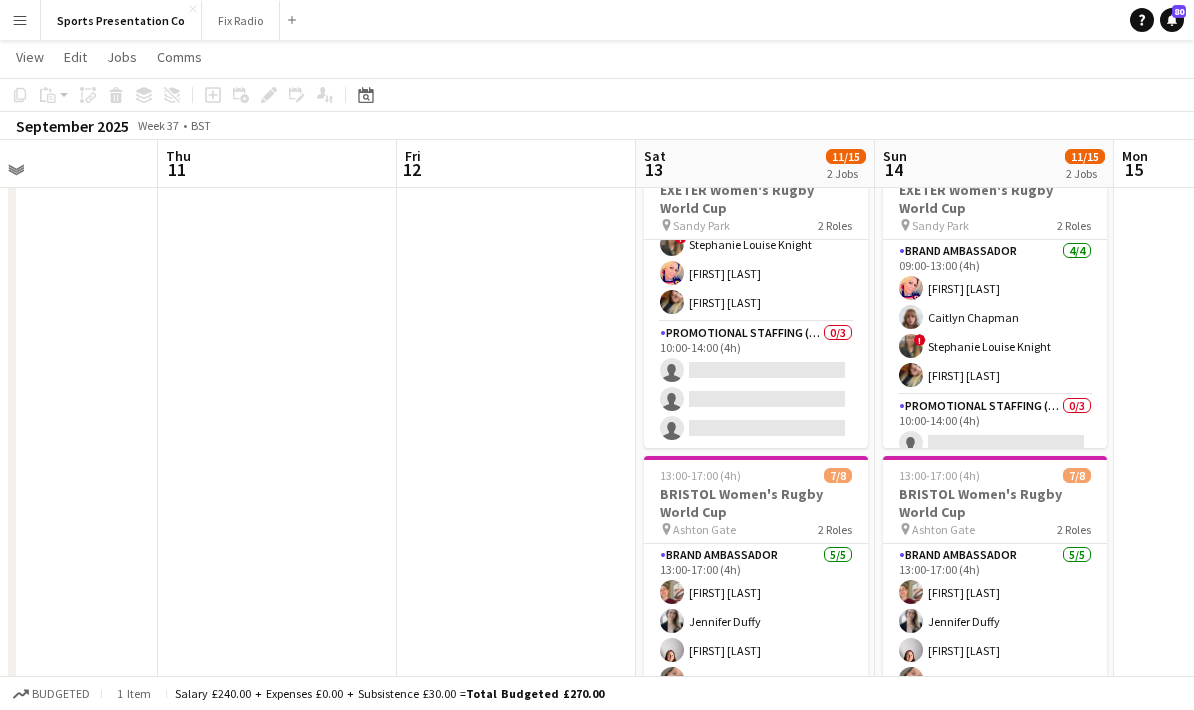 scroll, scrollTop: 73, scrollLeft: 0, axis: vertical 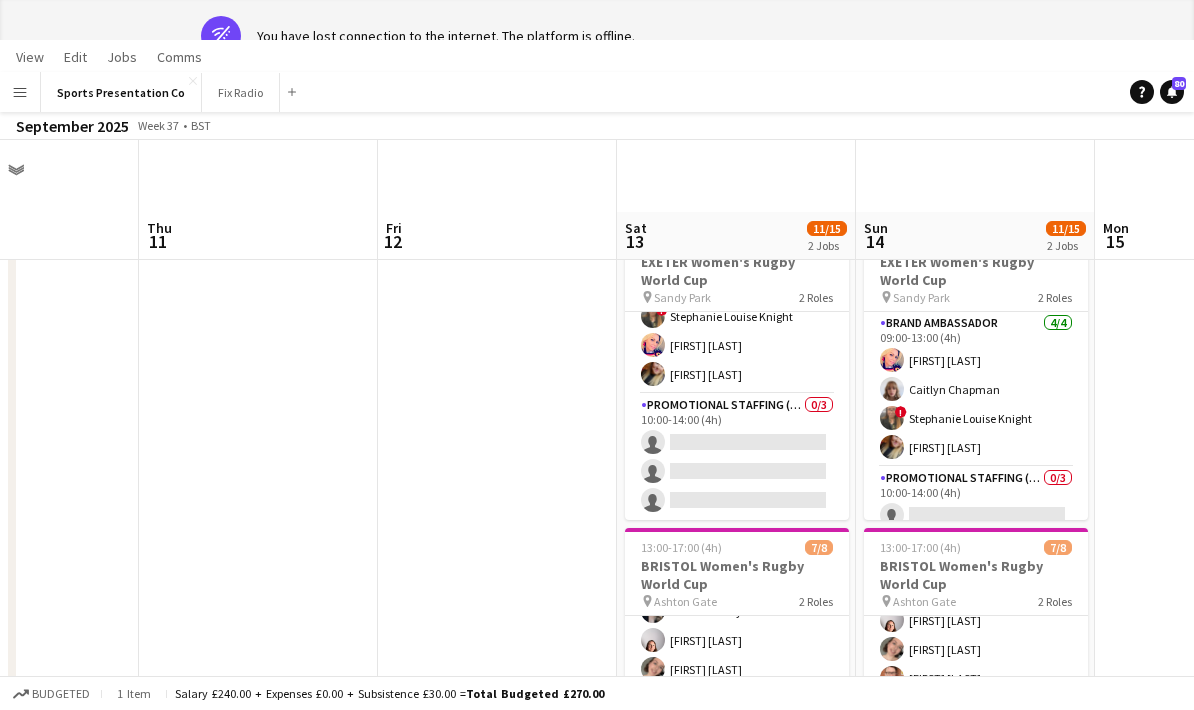 click at bounding box center [497, 540] 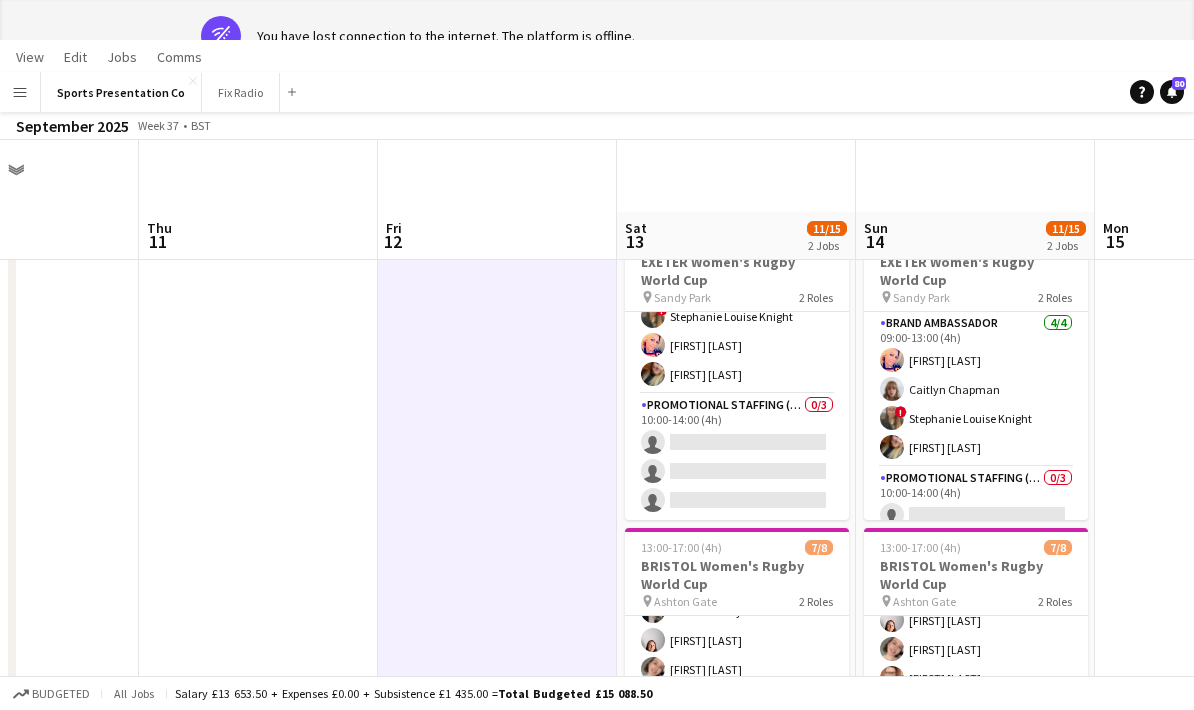 click at bounding box center [497, 540] 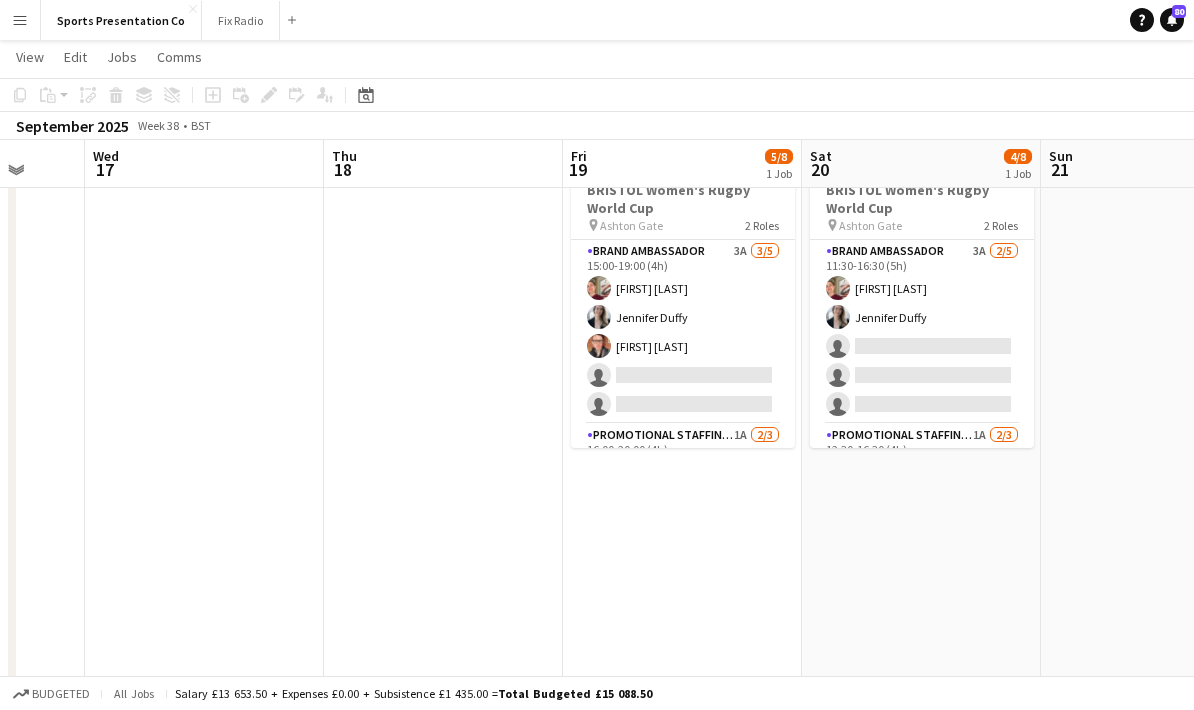 scroll, scrollTop: 0, scrollLeft: 638, axis: horizontal 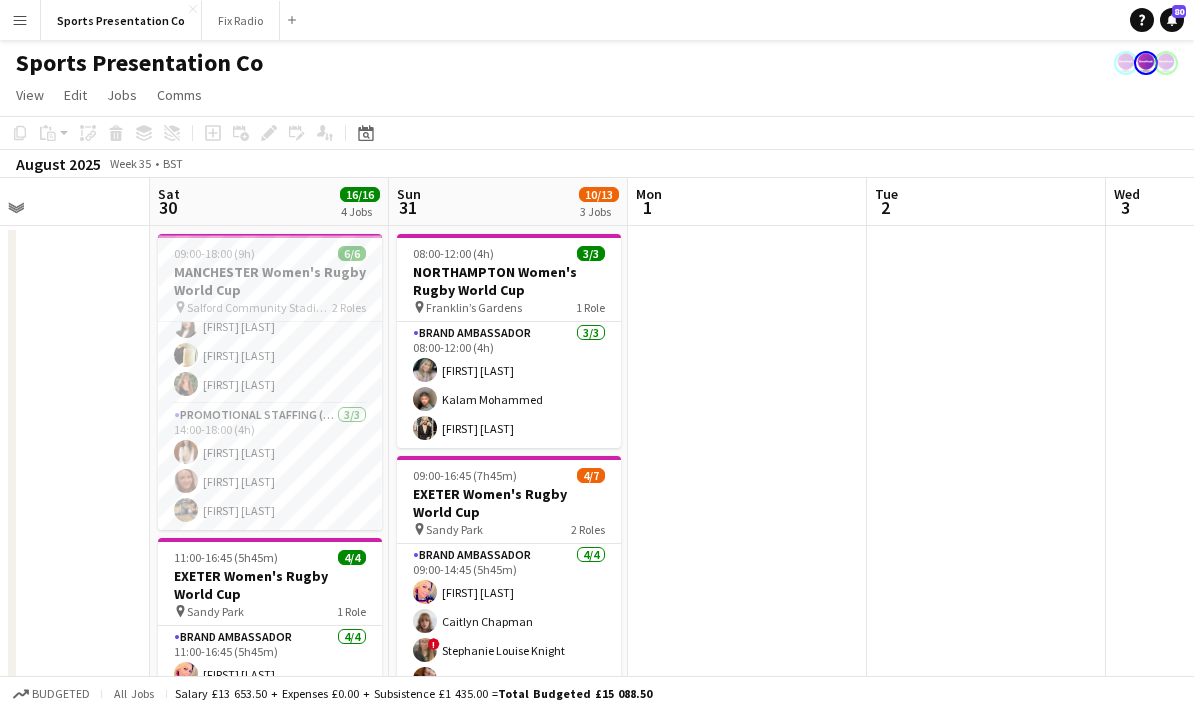 click at bounding box center (747, 748) 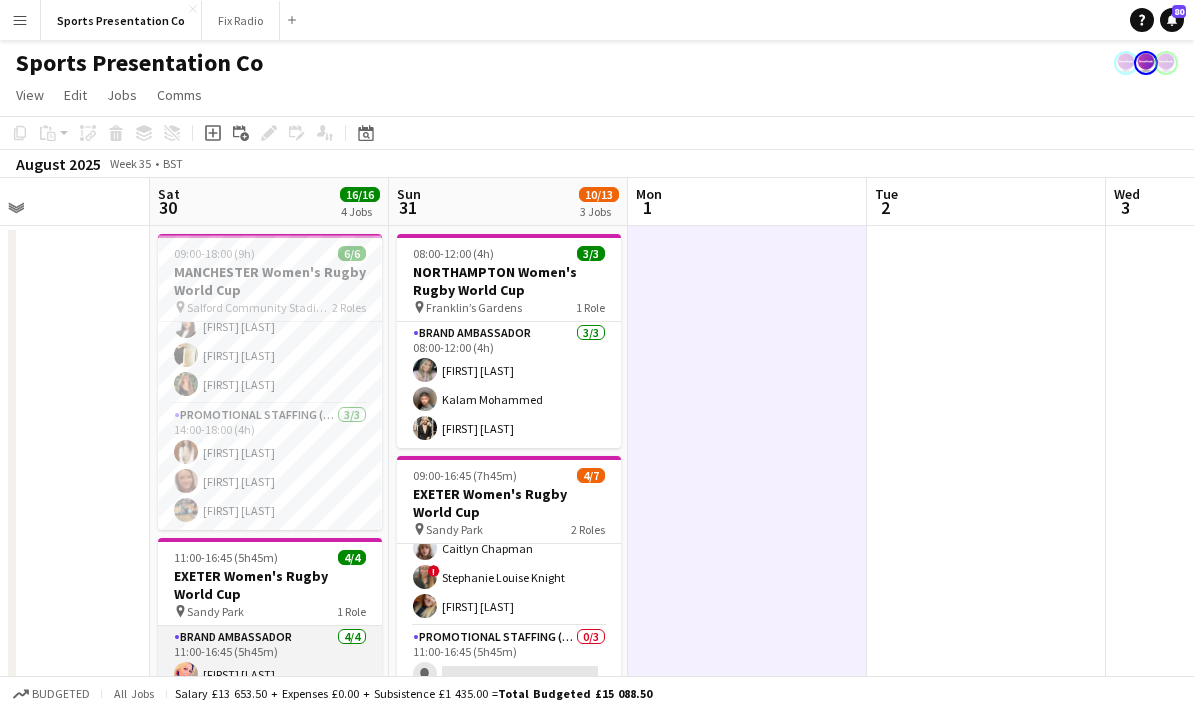 scroll, scrollTop: 74, scrollLeft: 0, axis: vertical 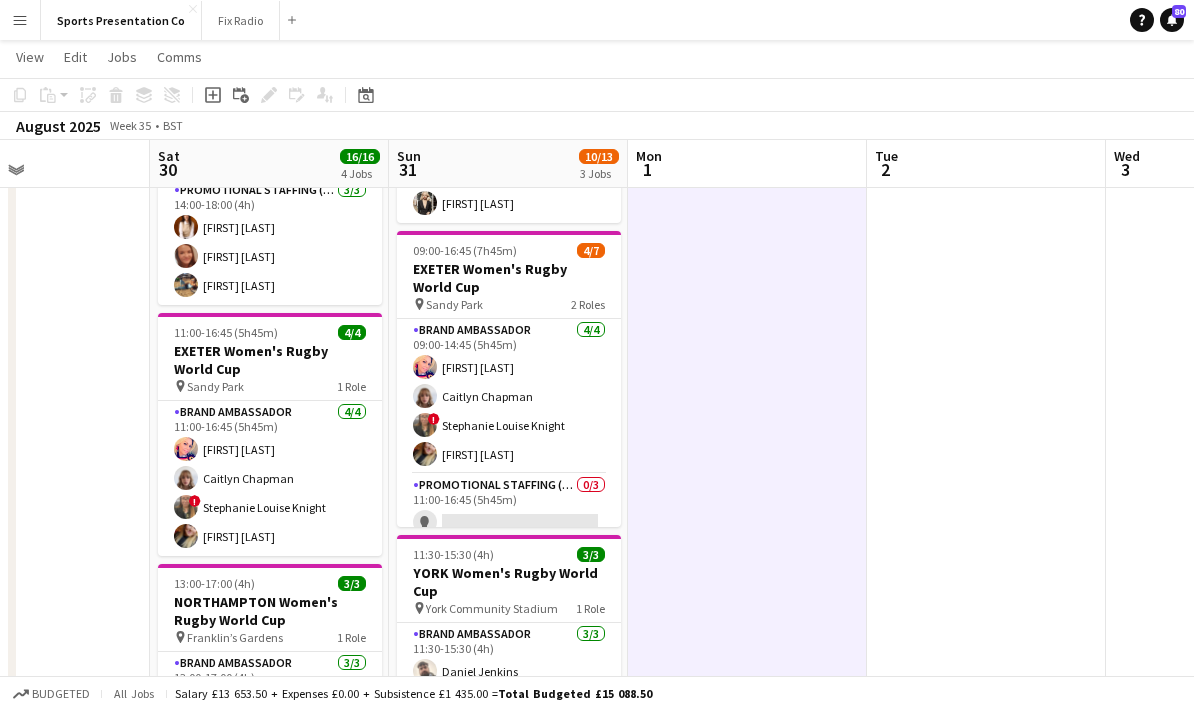 click on "Menu" at bounding box center (20, 20) 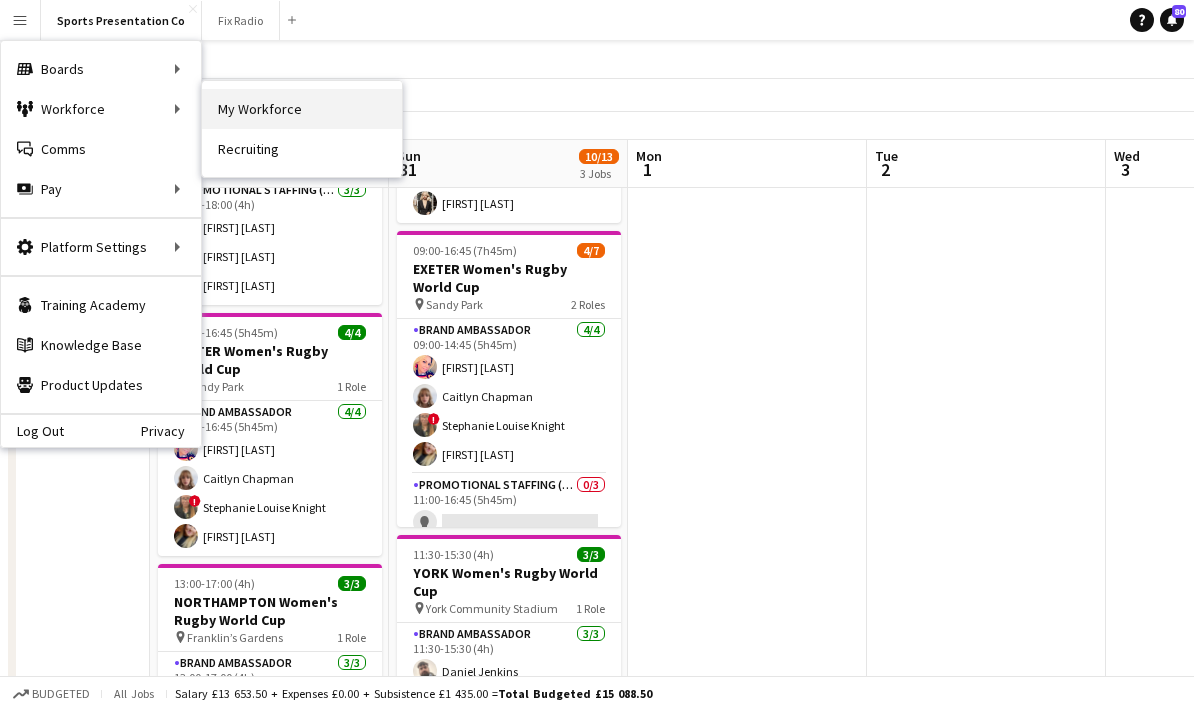 click on "My Workforce" at bounding box center [302, 109] 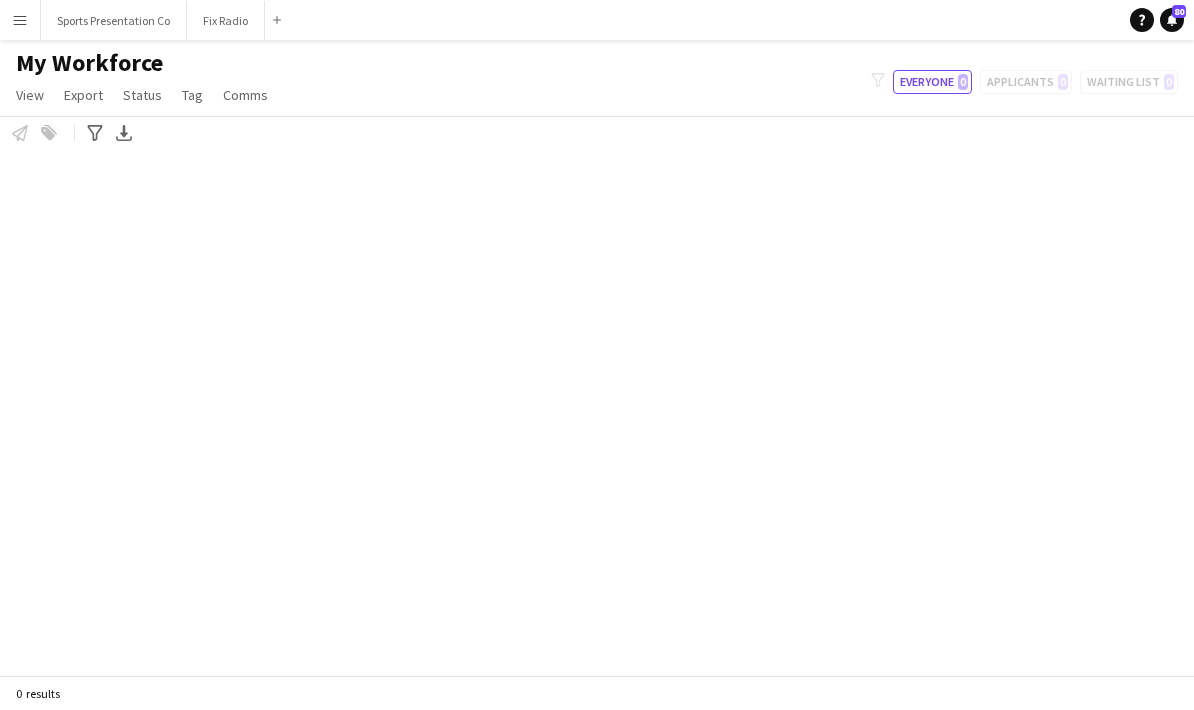scroll, scrollTop: 80, scrollLeft: 0, axis: vertical 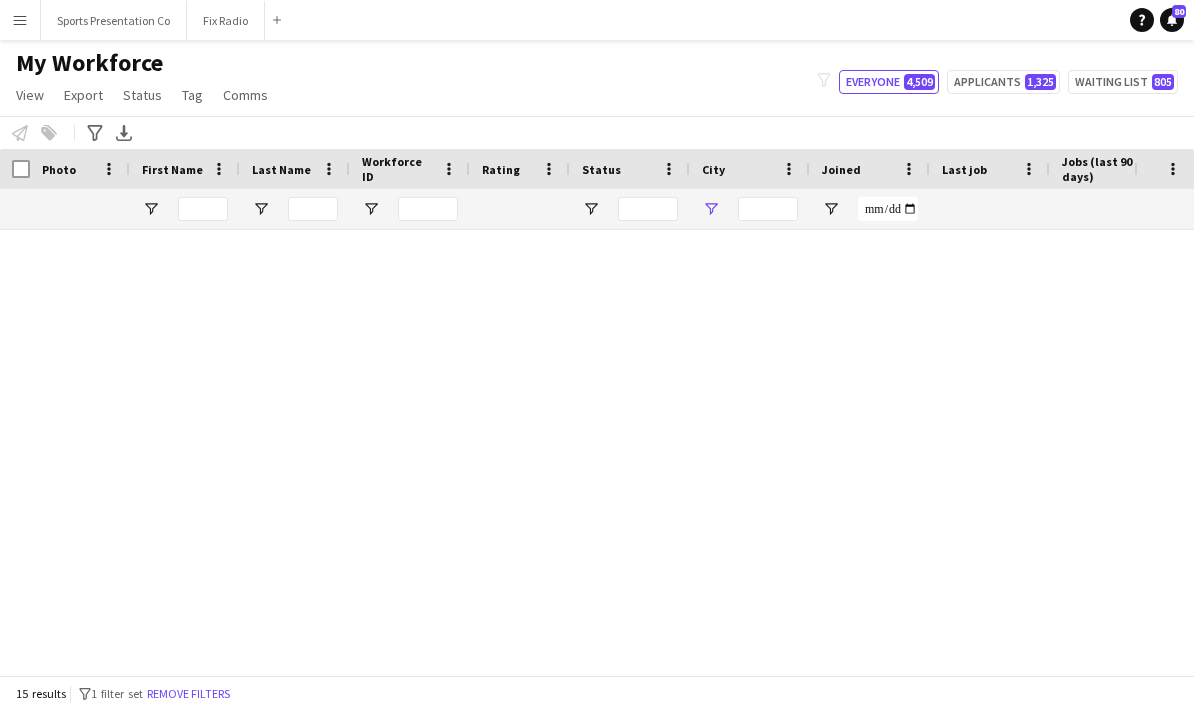 type on "**********" 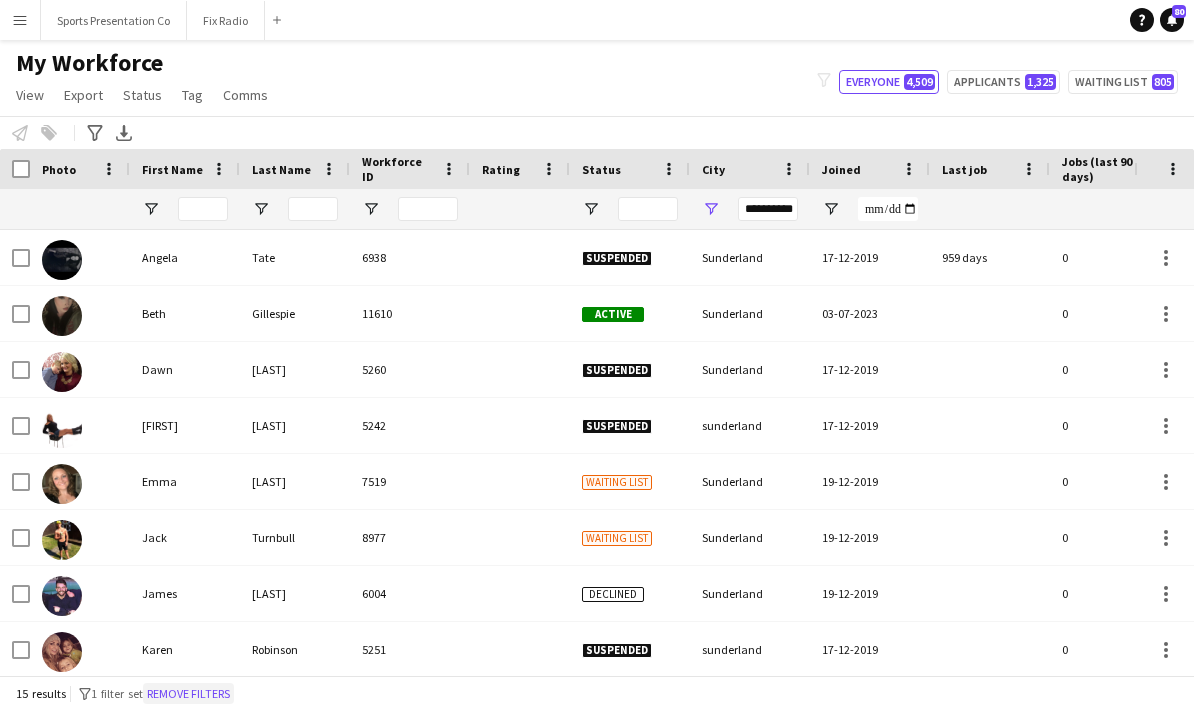 click on "Remove filters" 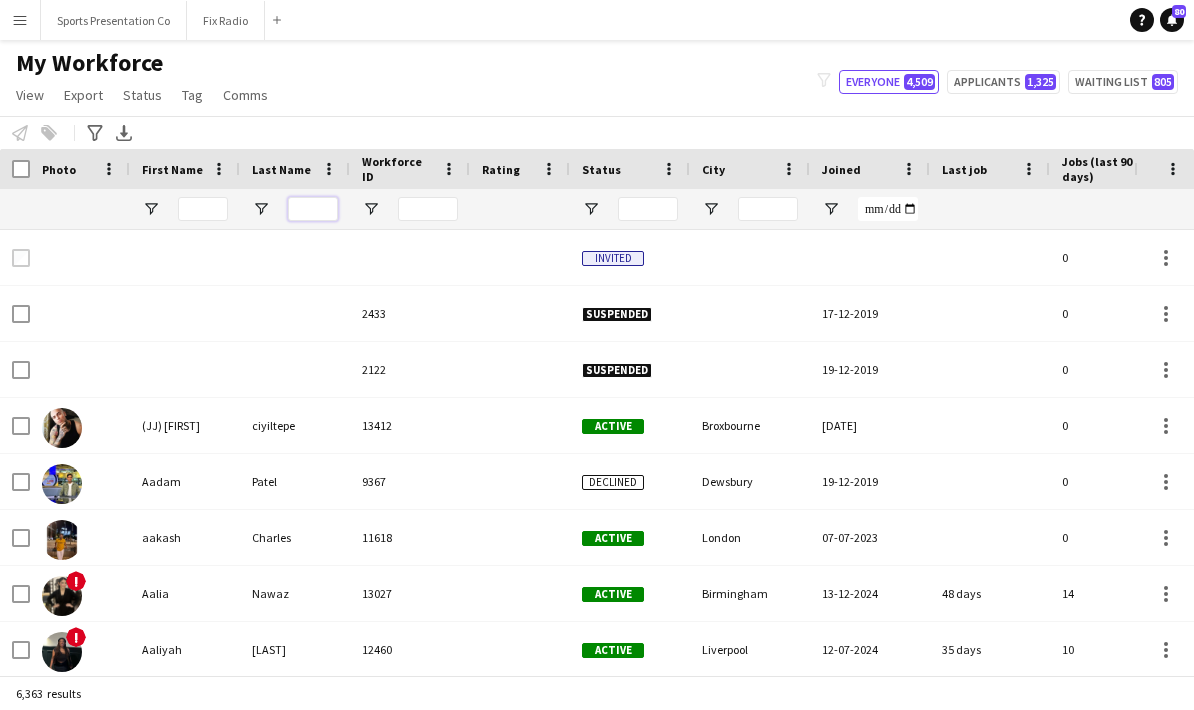 click at bounding box center (313, 209) 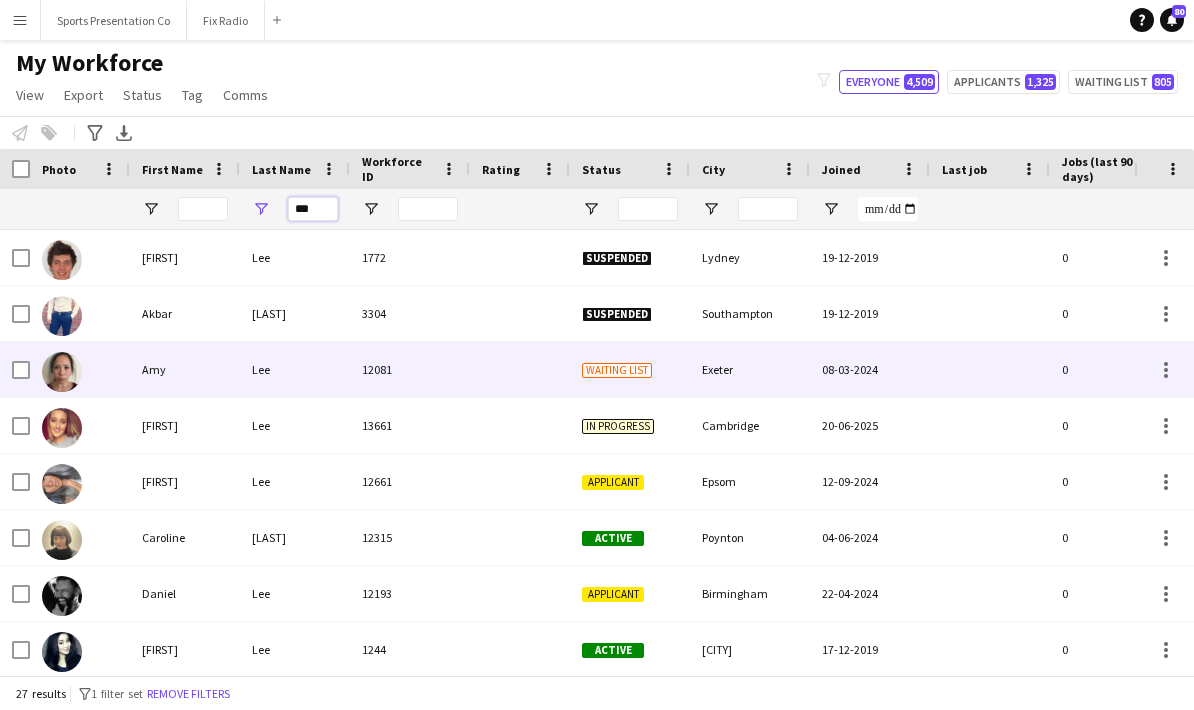 type on "***" 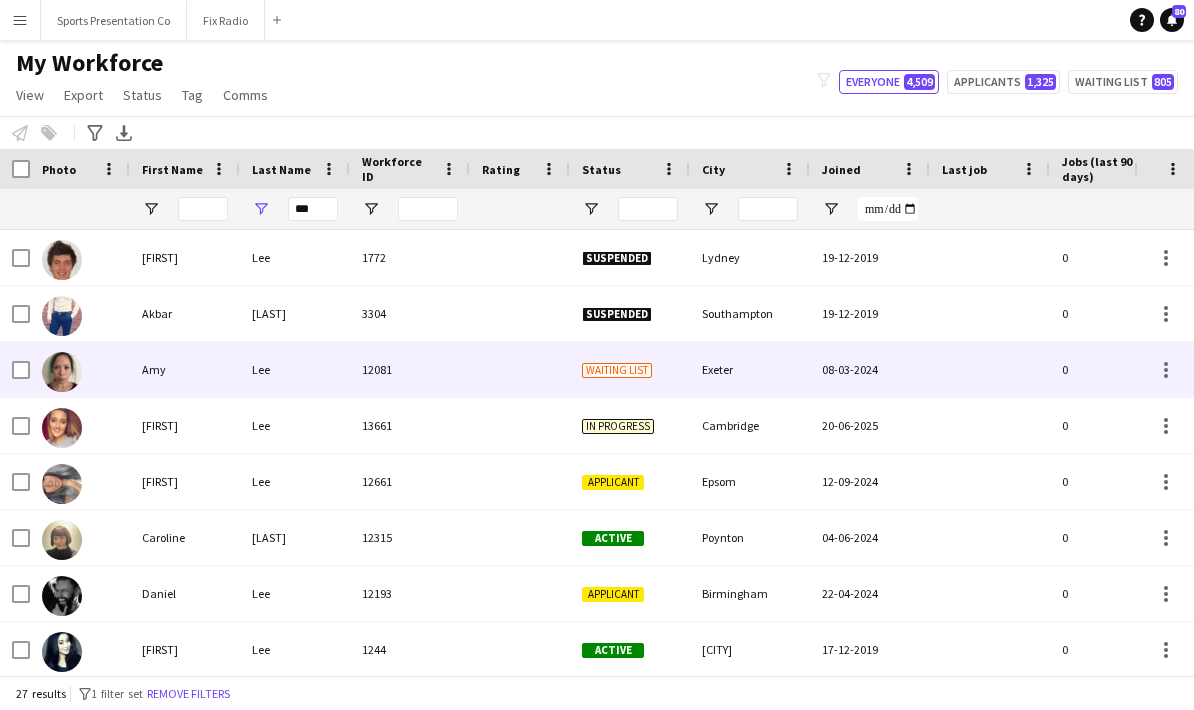 click on "Lee" at bounding box center [295, 369] 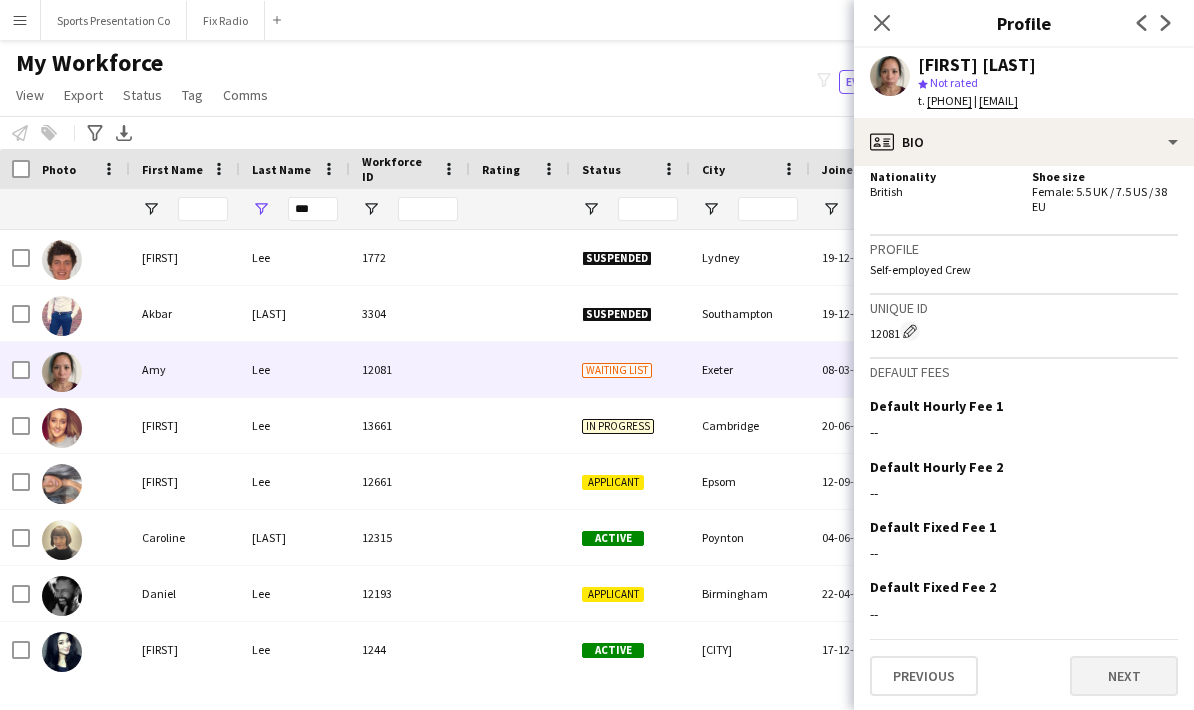 scroll, scrollTop: 1038, scrollLeft: 0, axis: vertical 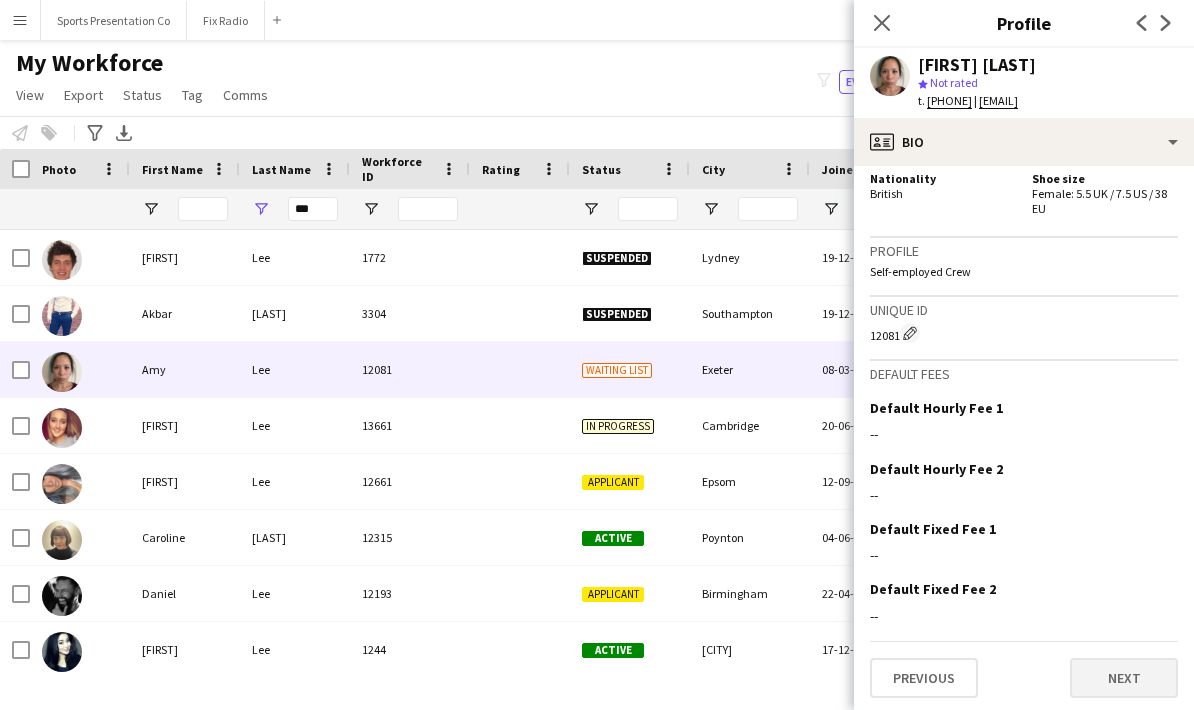 click on "Next" 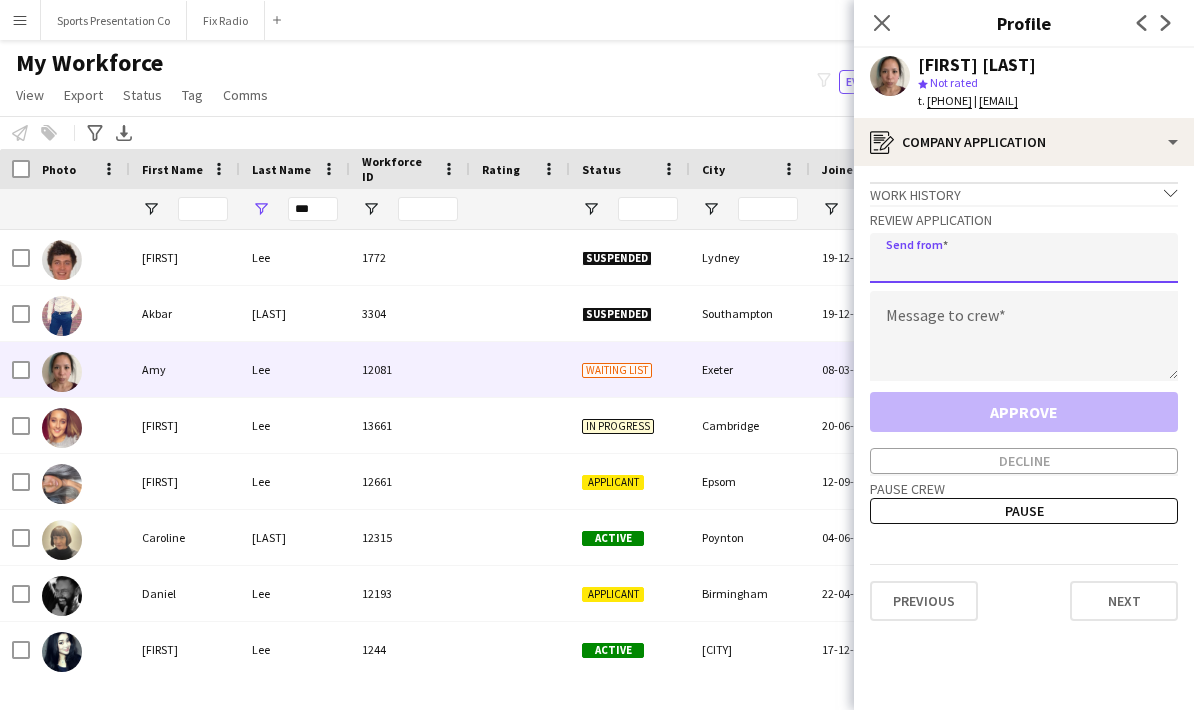 click 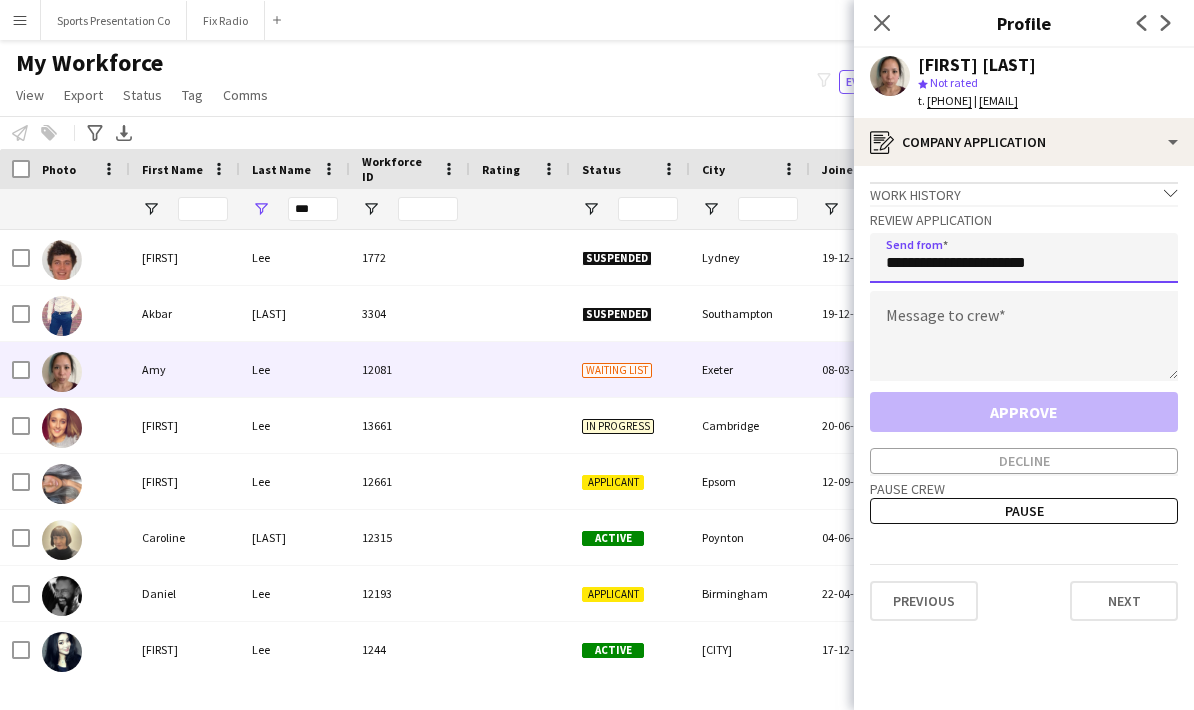 type on "**********" 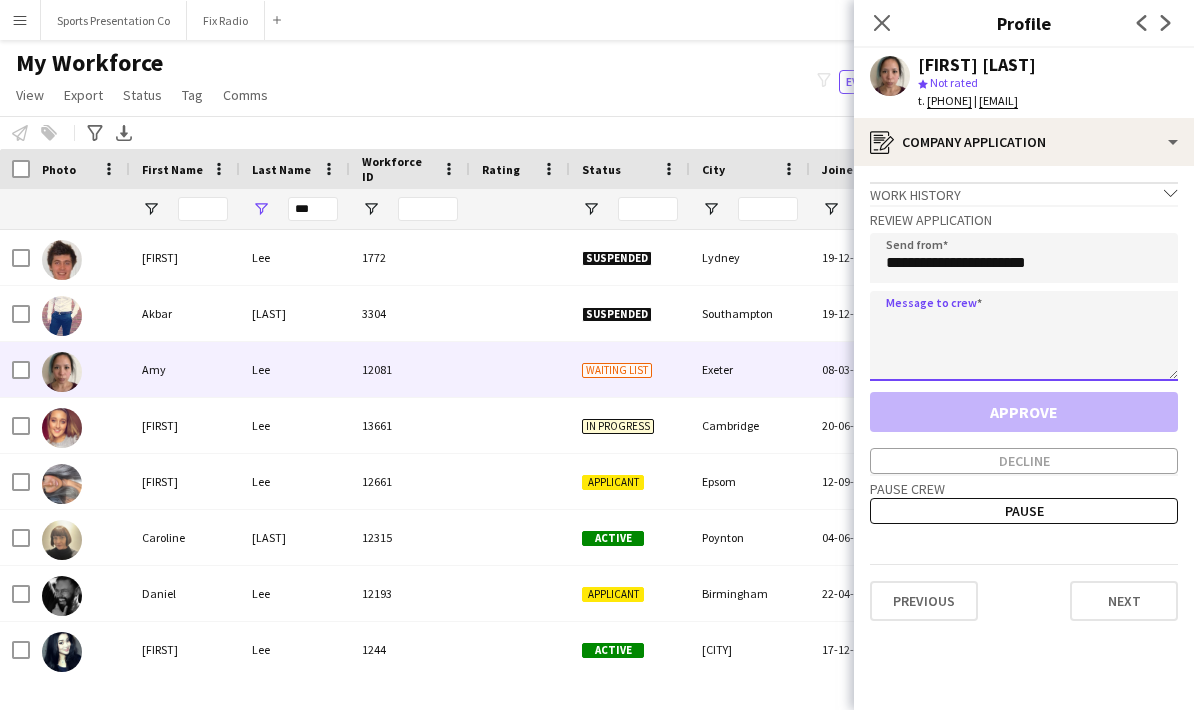 click 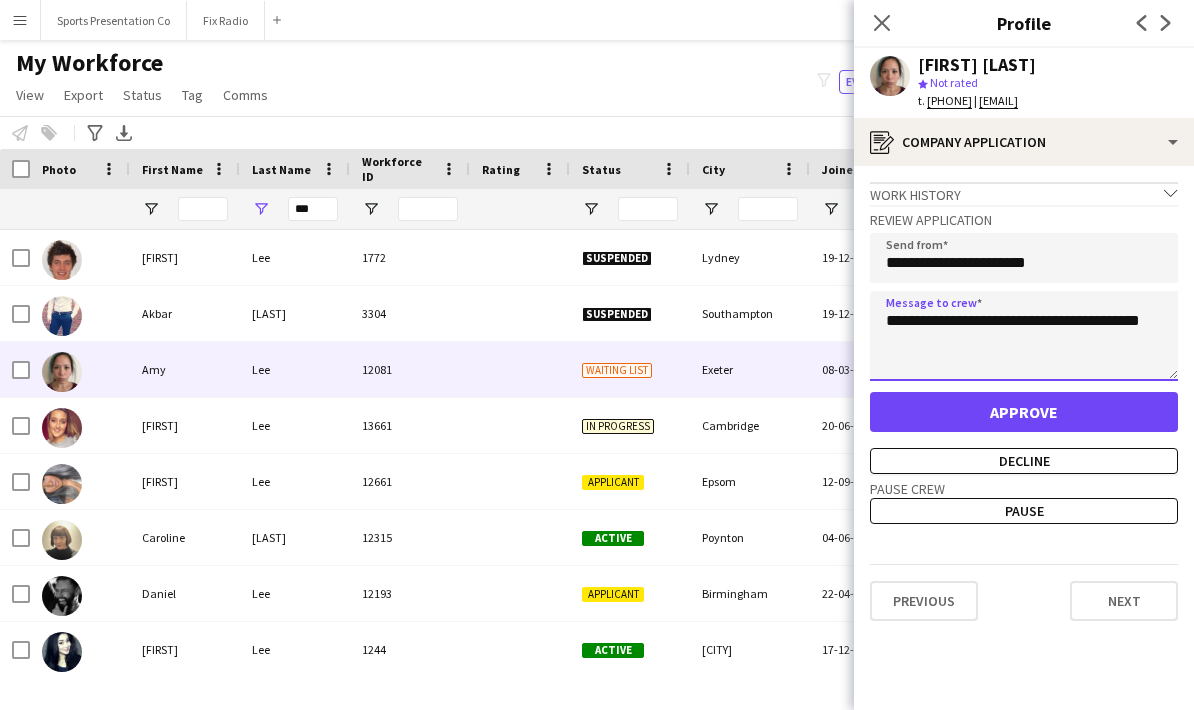 type on "**********" 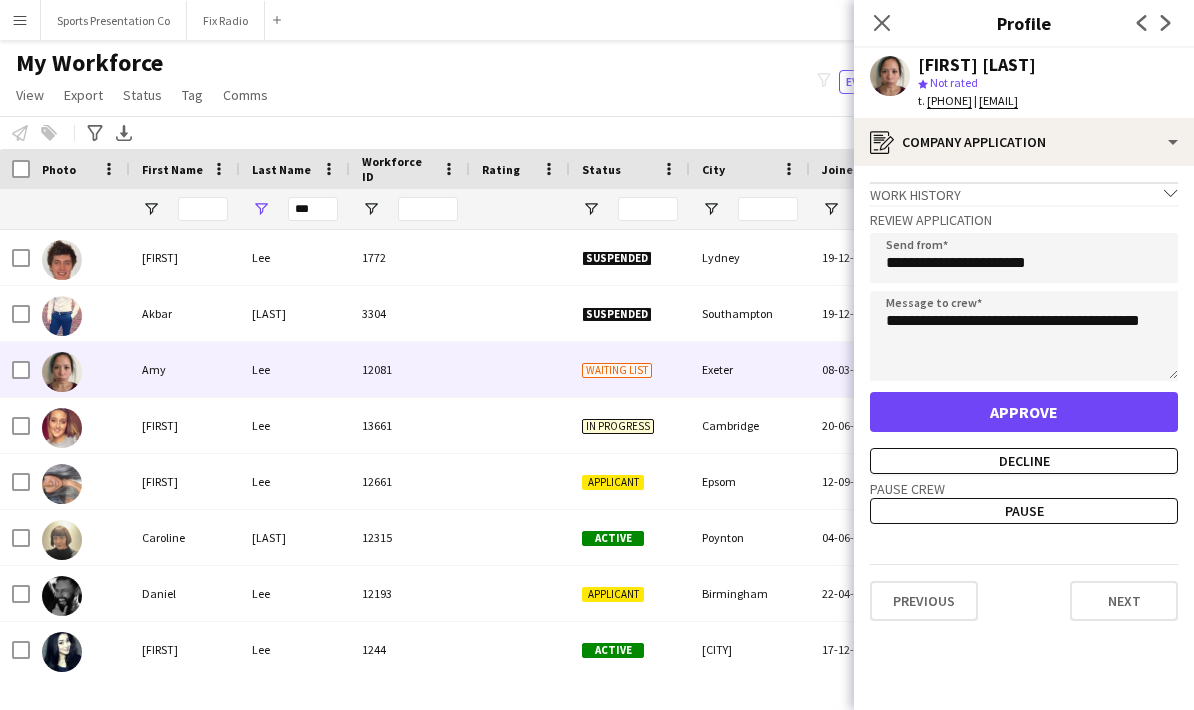click on "Approve" 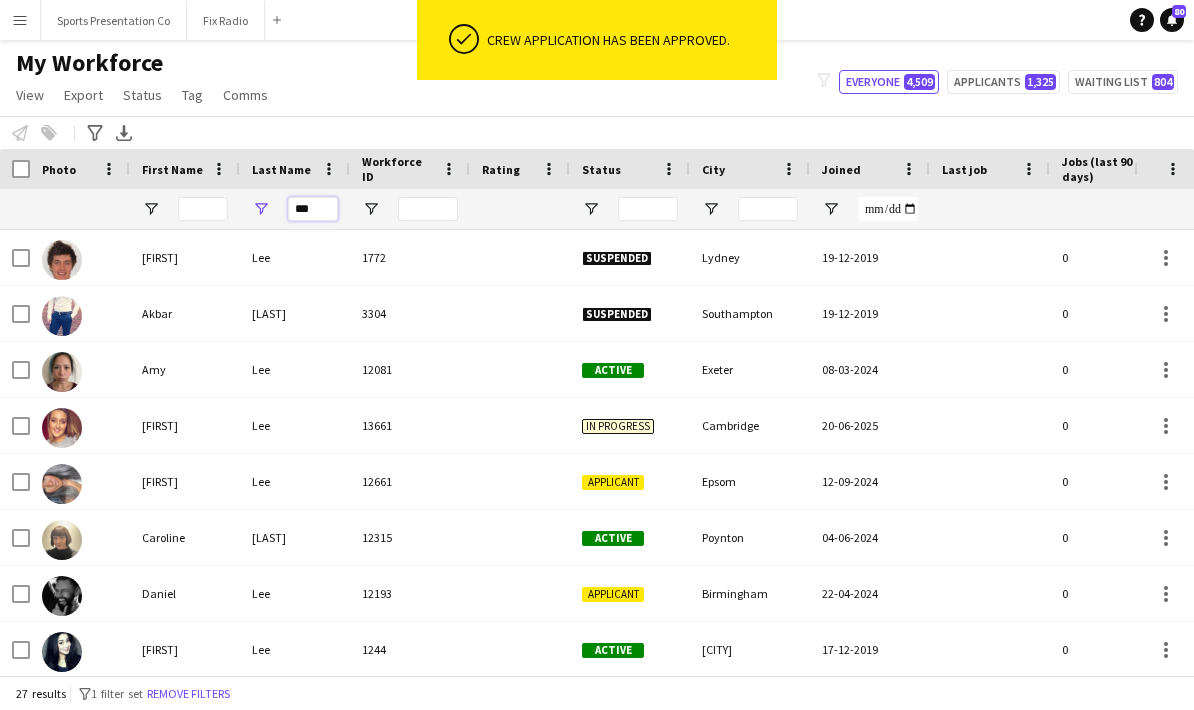 click on "***" at bounding box center (313, 209) 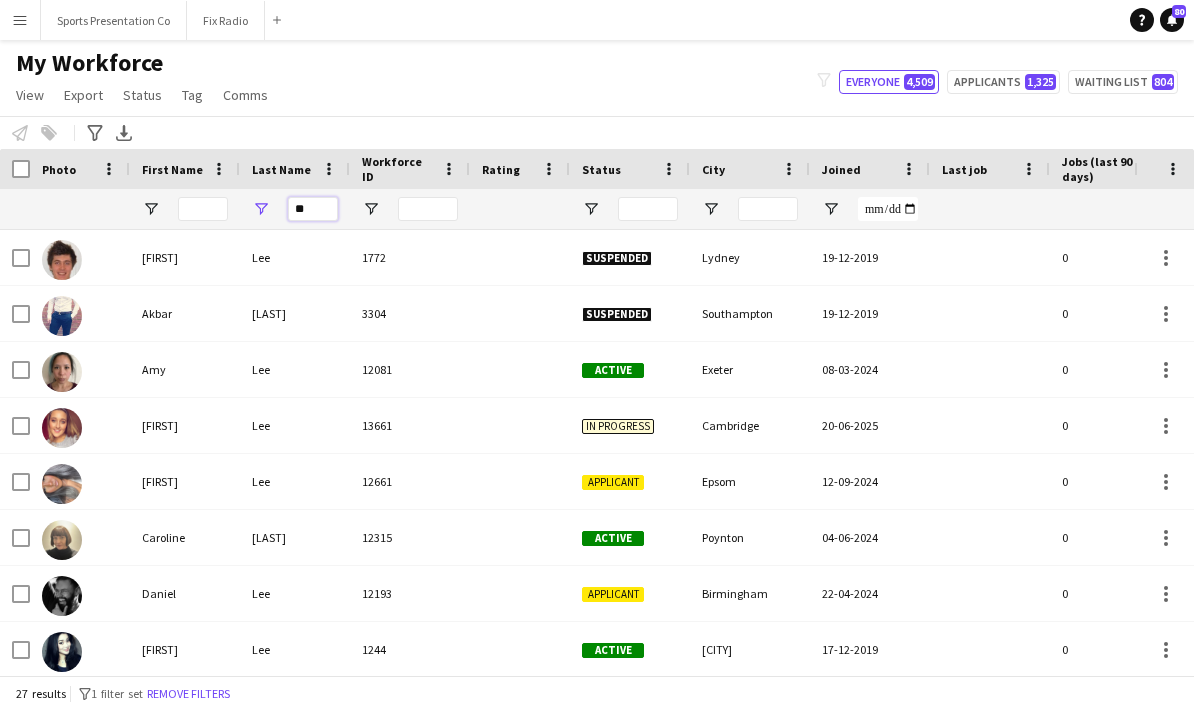 type on "*" 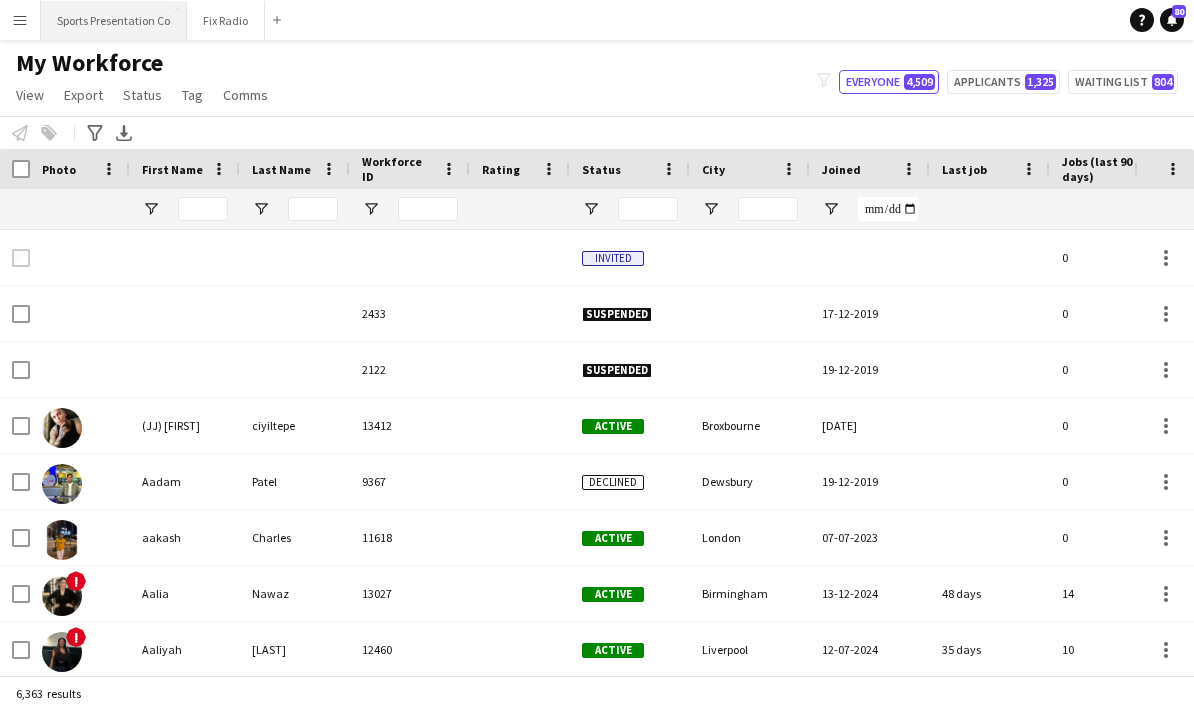 type 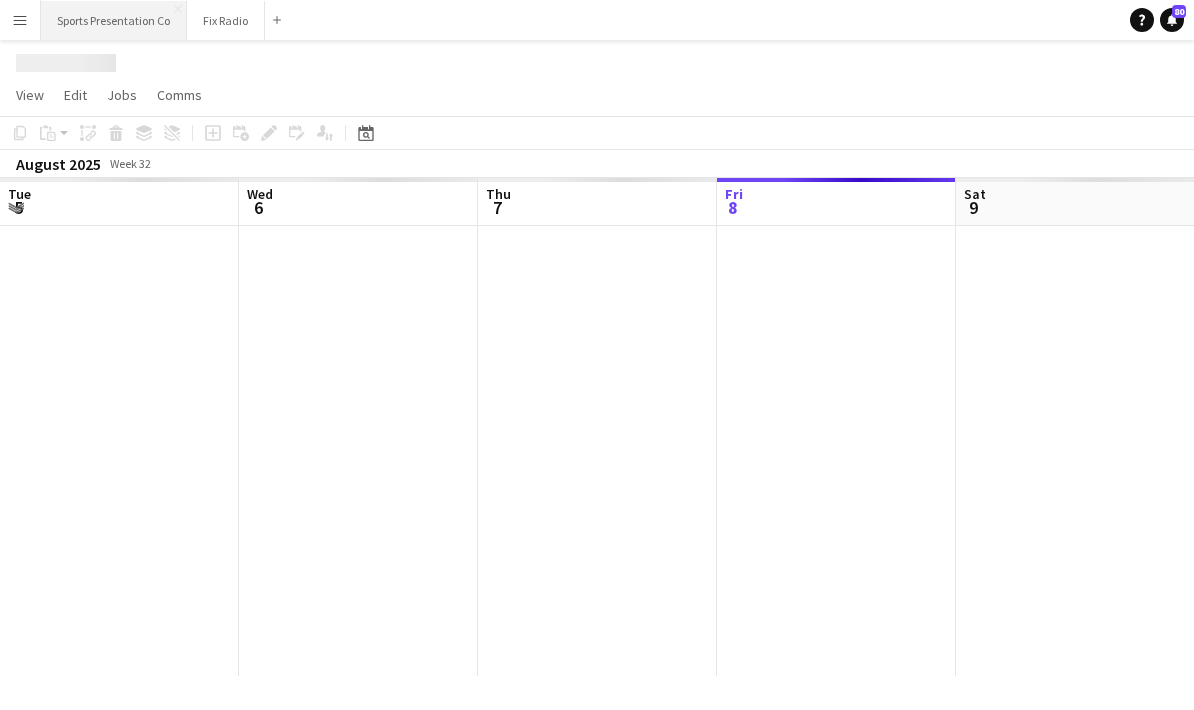 scroll, scrollTop: 0, scrollLeft: 0, axis: both 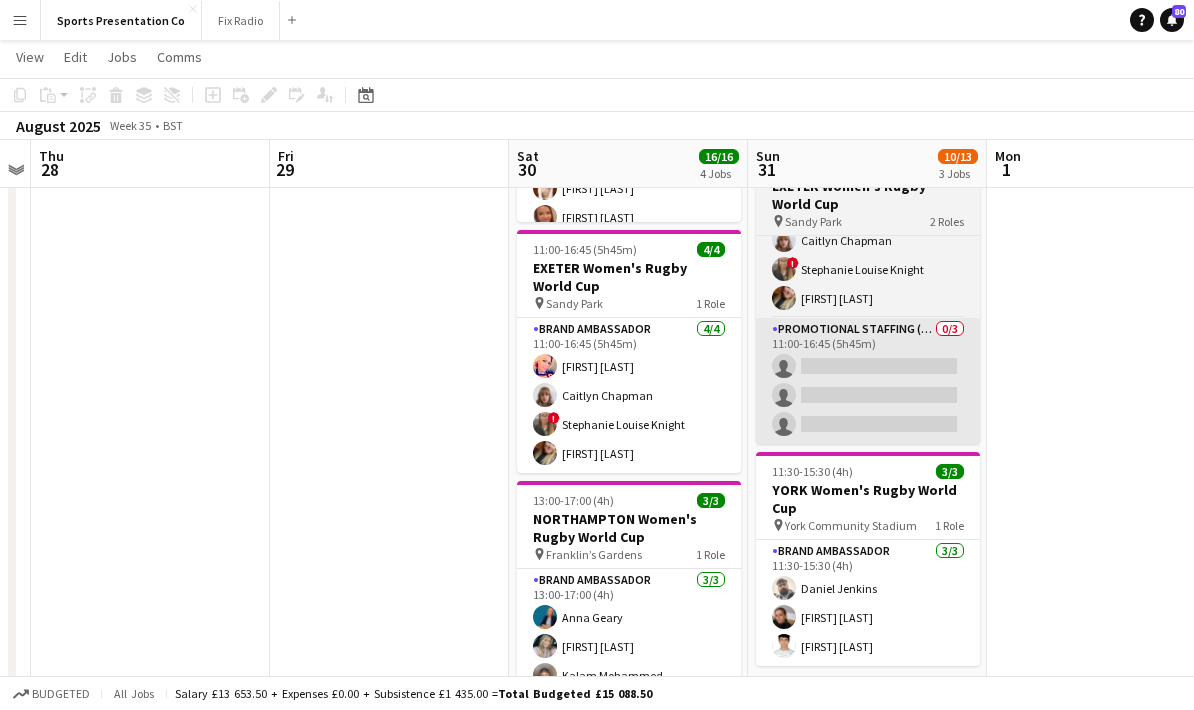 click on "Promotional Staffing (Brand Ambassadors)   0/3   11:00-16:45 (5h45m)
single-neutral-actions
single-neutral-actions
single-neutral-actions" at bounding box center (868, 381) 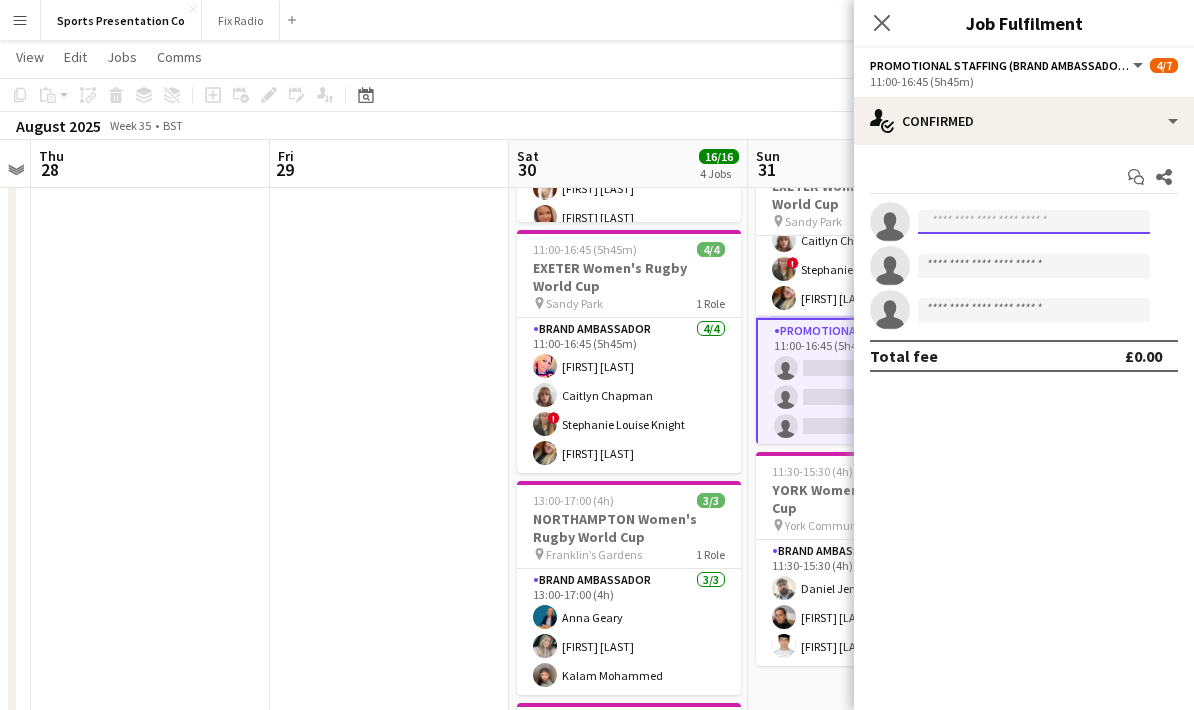 click at bounding box center [1034, 222] 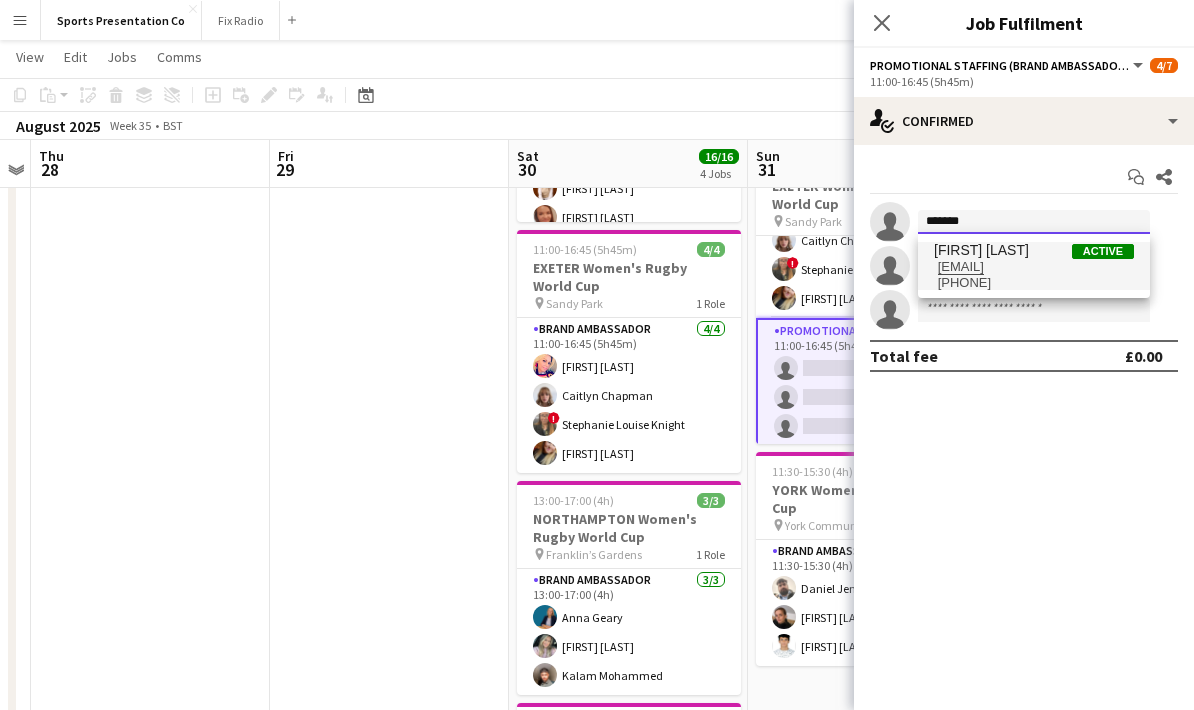 type on "*******" 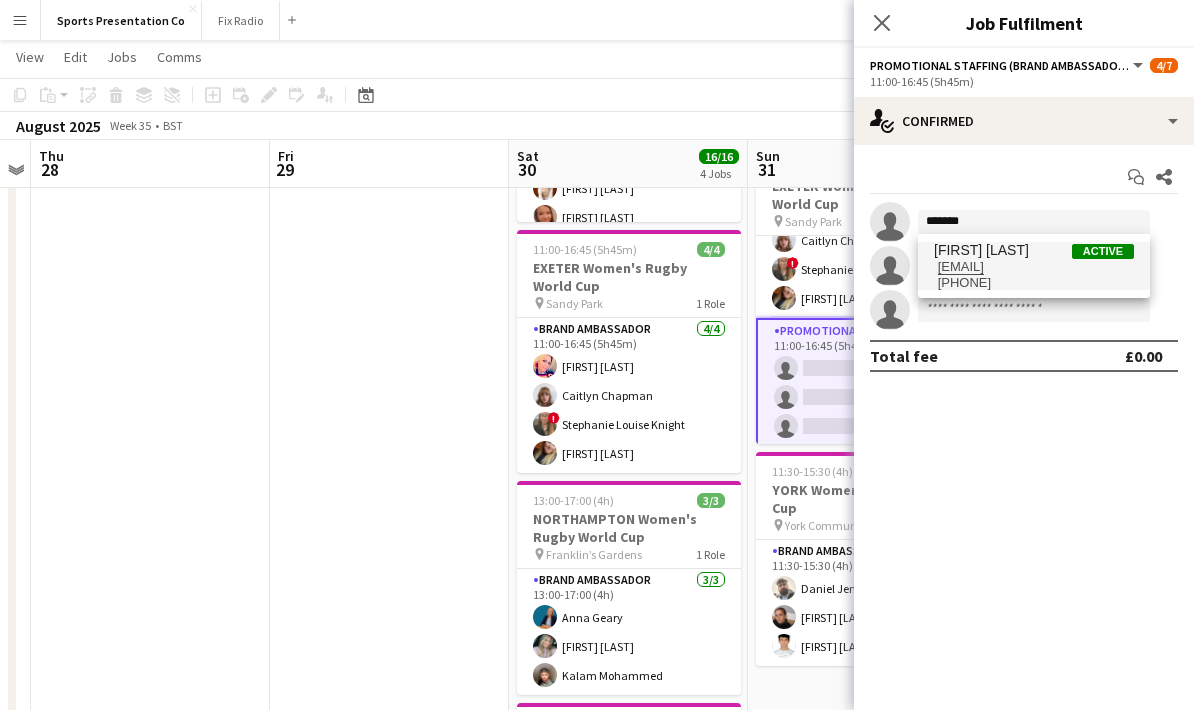 click on "missamylee@hotmail.co.uk" at bounding box center [1034, 267] 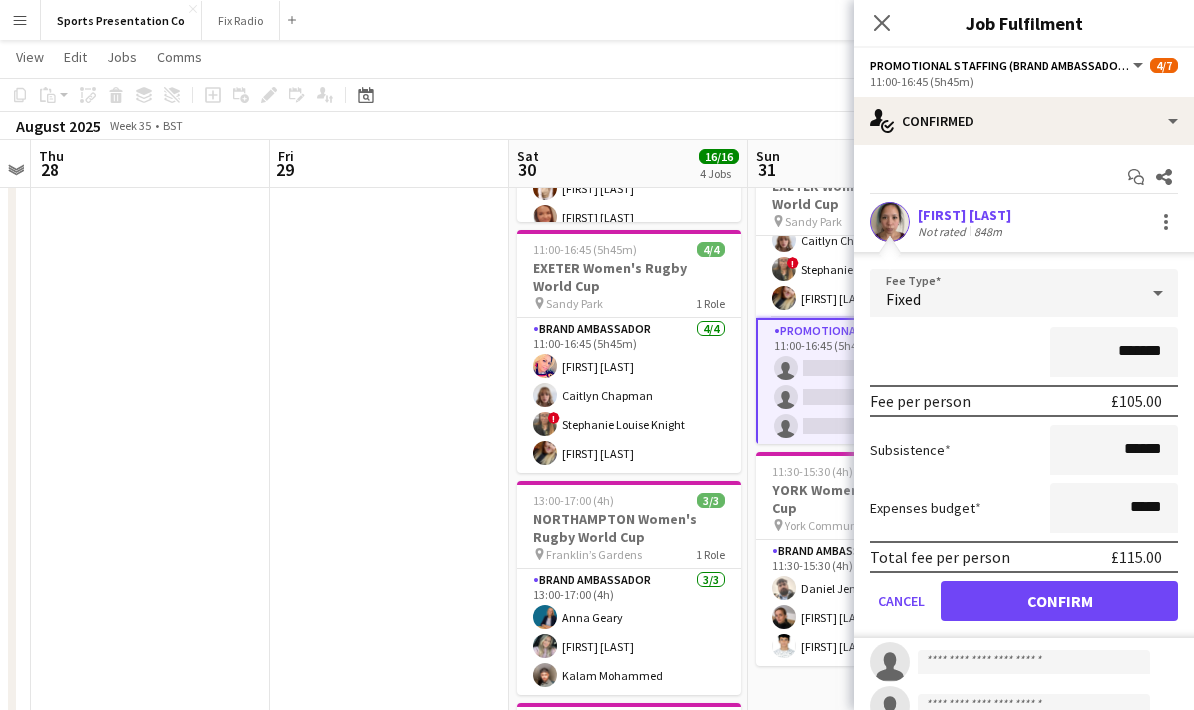 click on "*******" at bounding box center [1024, 352] 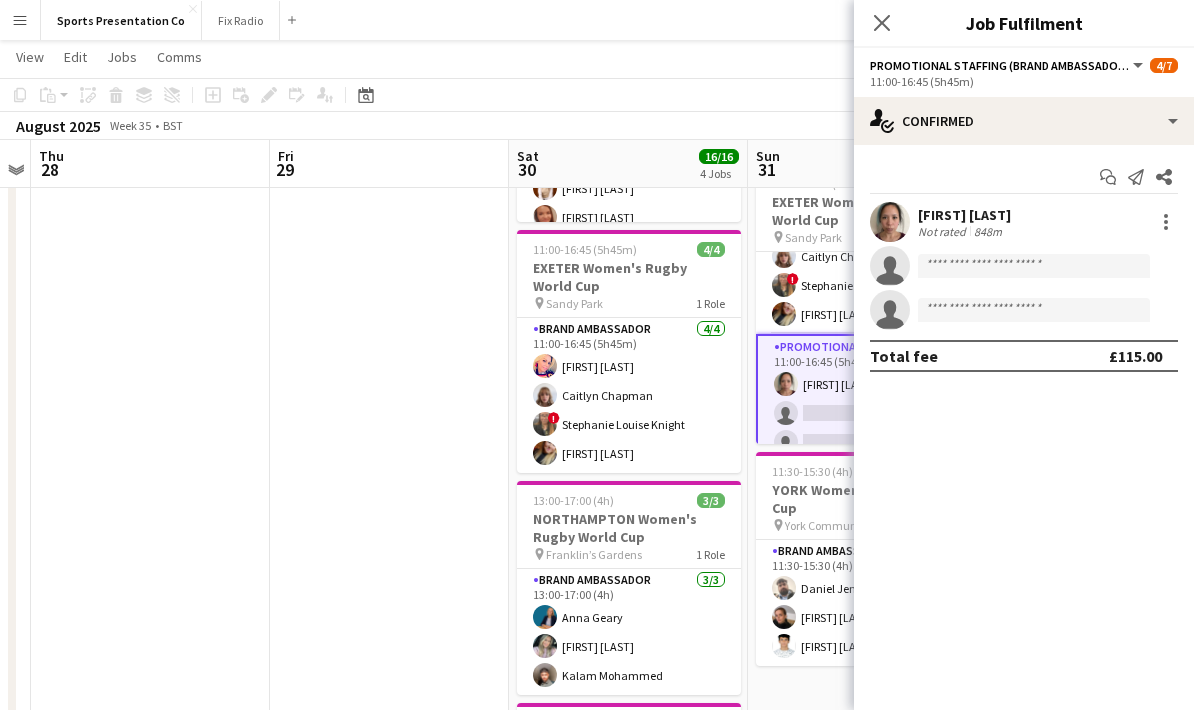 click at bounding box center [389, 440] 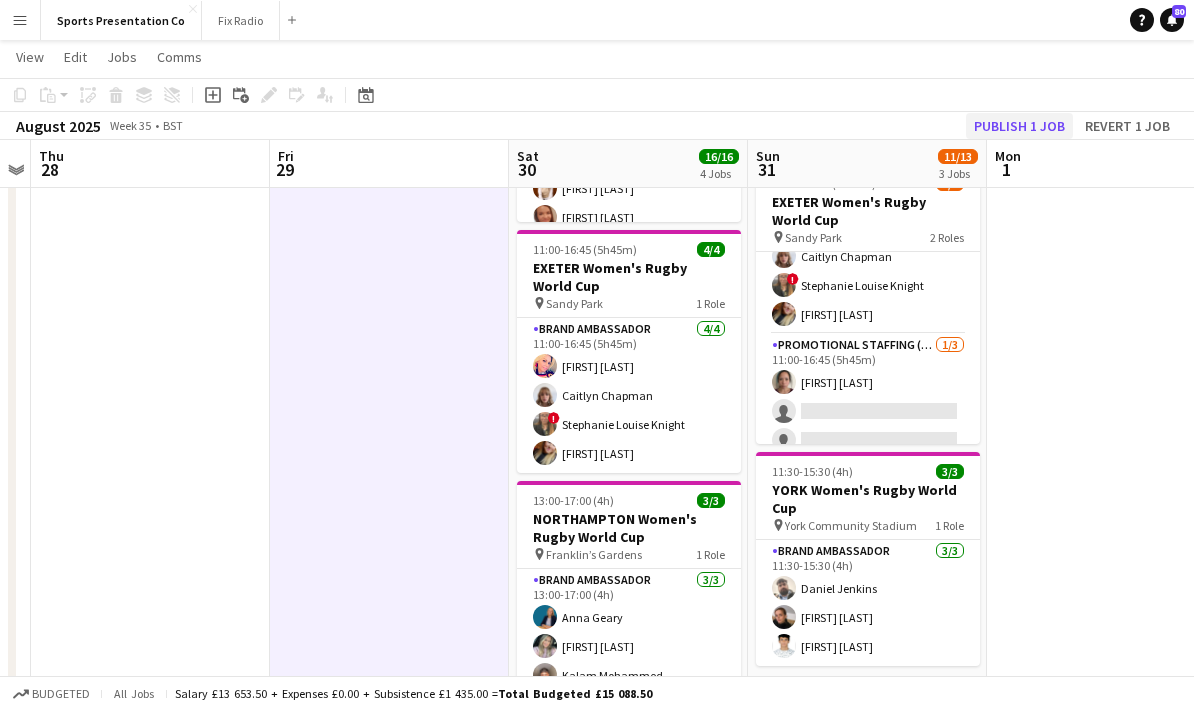 click on "Publish 1 job" 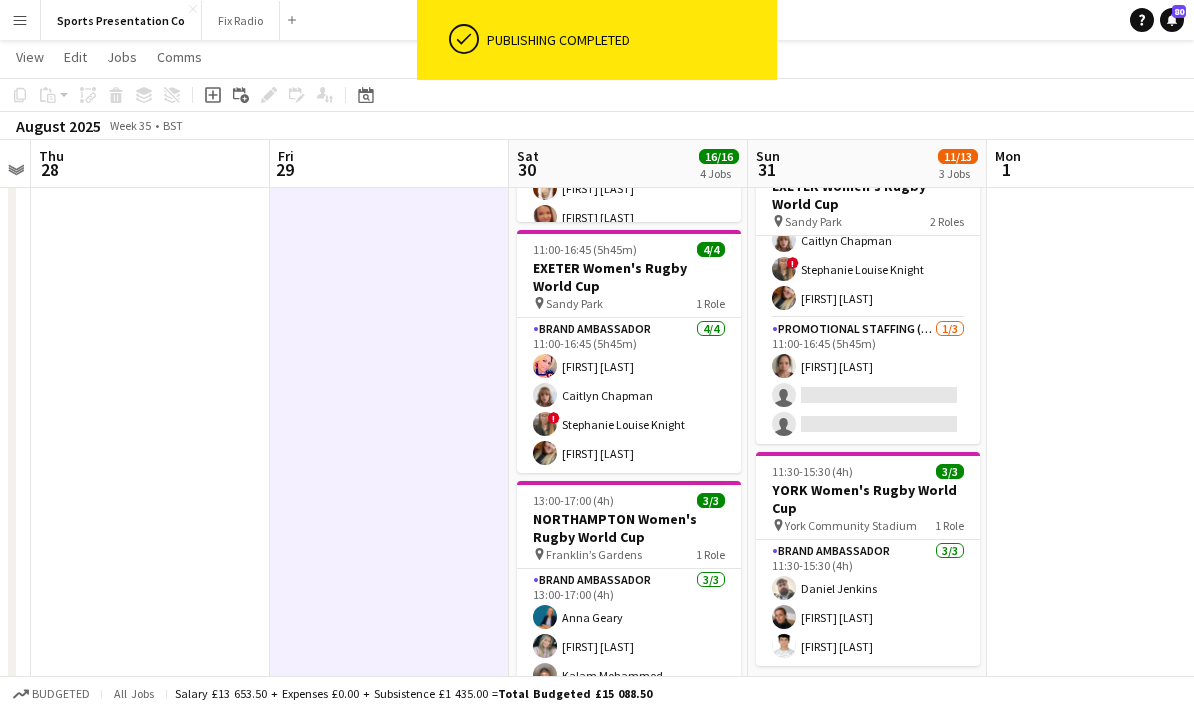 scroll, scrollTop: 310, scrollLeft: 0, axis: vertical 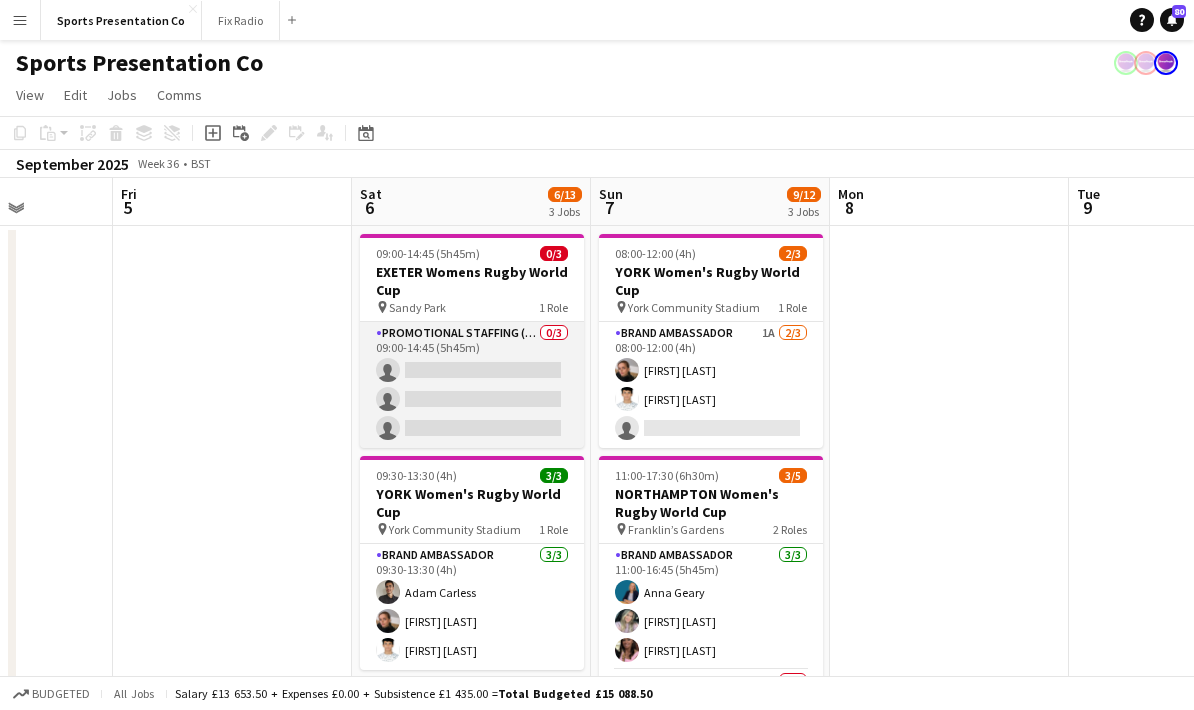 click on "Promotional Staffing (Brand Ambassadors)   0/3   09:00-14:45 (5h45m)
single-neutral-actions
single-neutral-actions
single-neutral-actions" at bounding box center (472, 385) 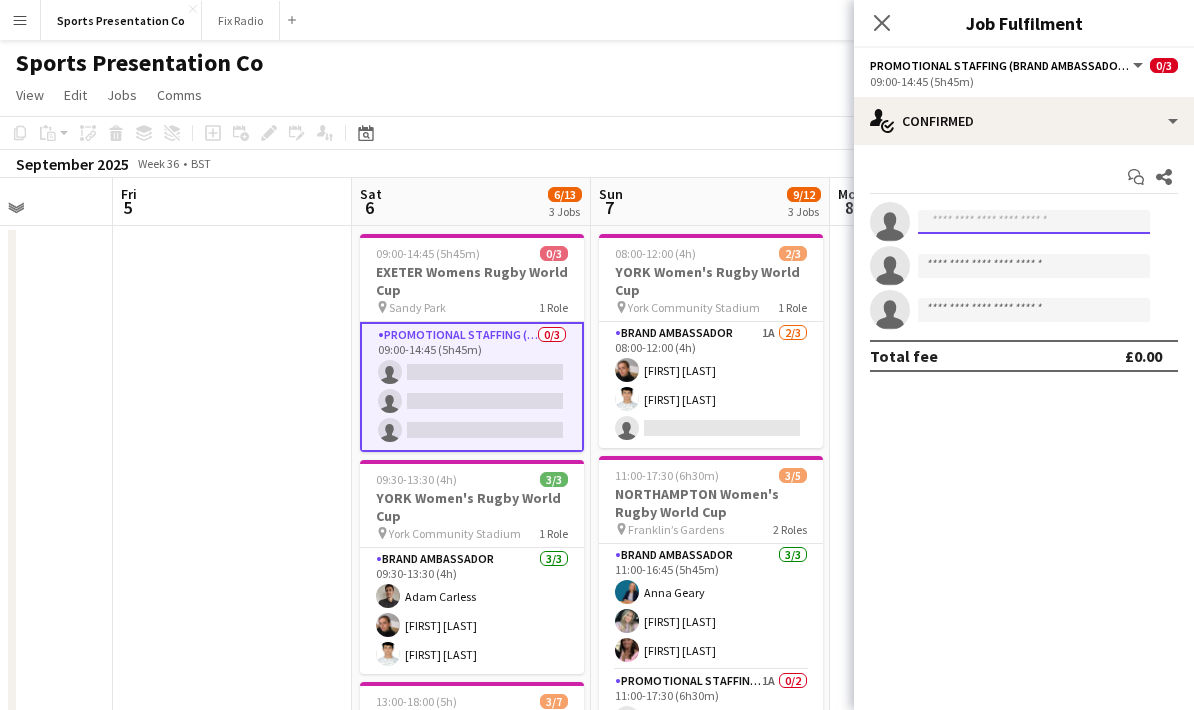 click at bounding box center (1034, 222) 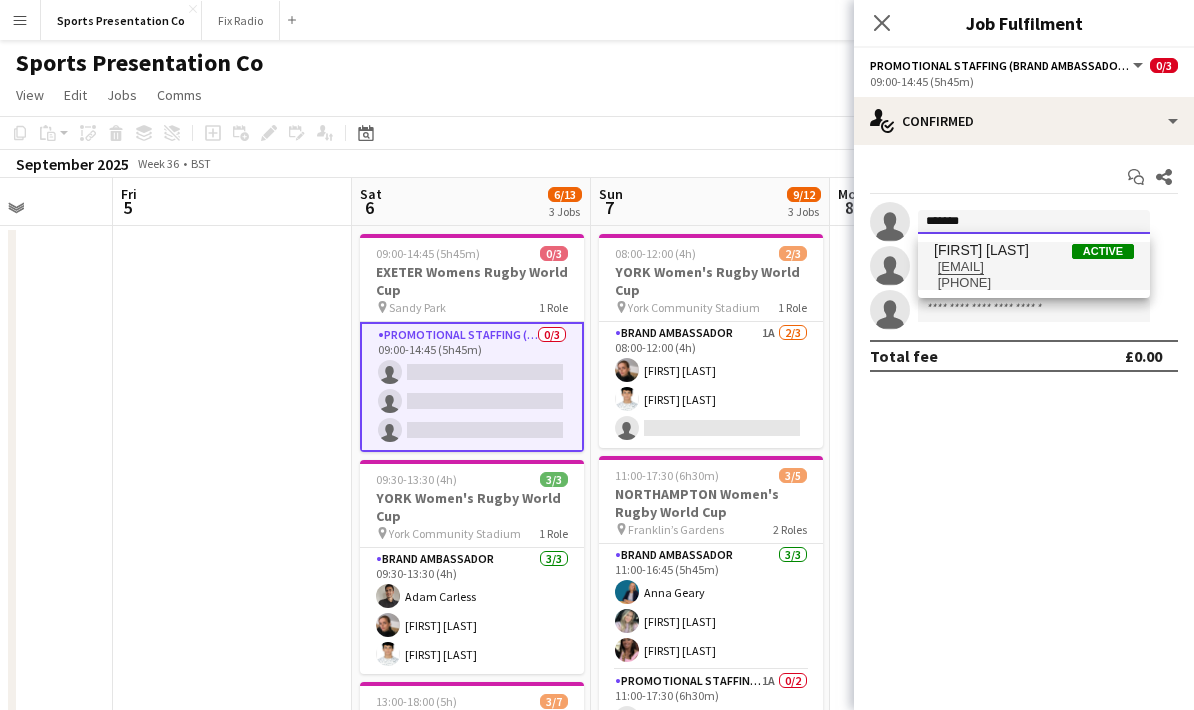 type on "*******" 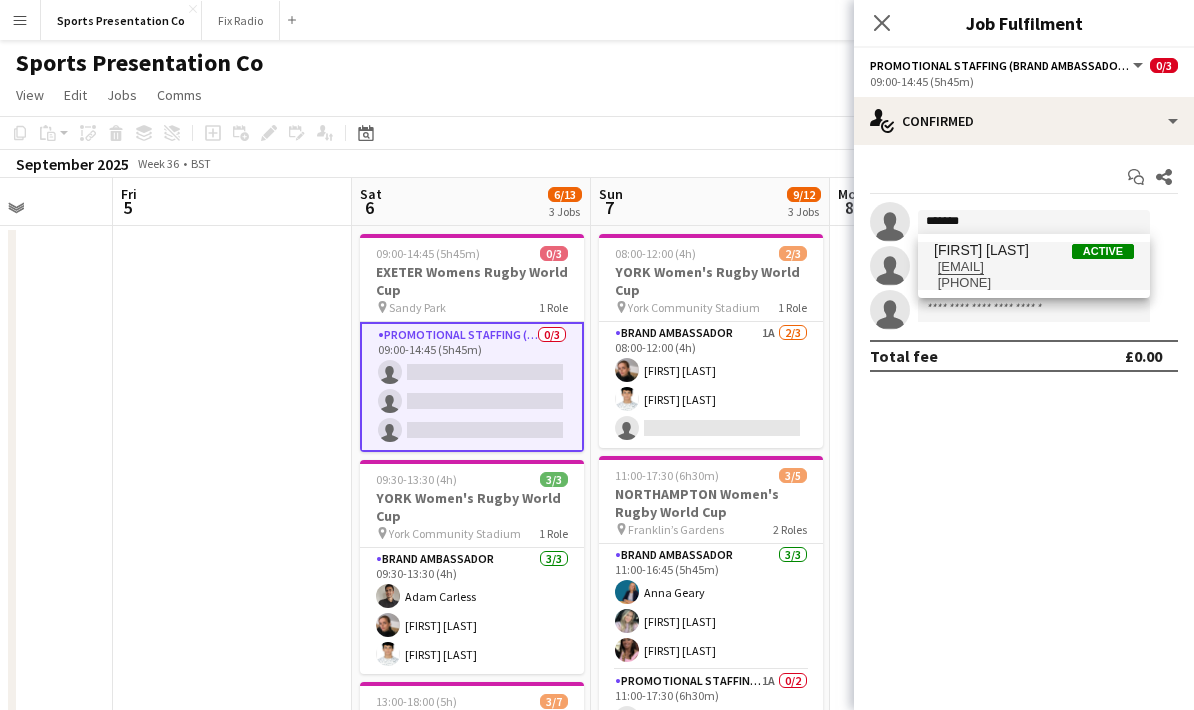 click on "missamylee@hotmail.co.uk" at bounding box center [1034, 267] 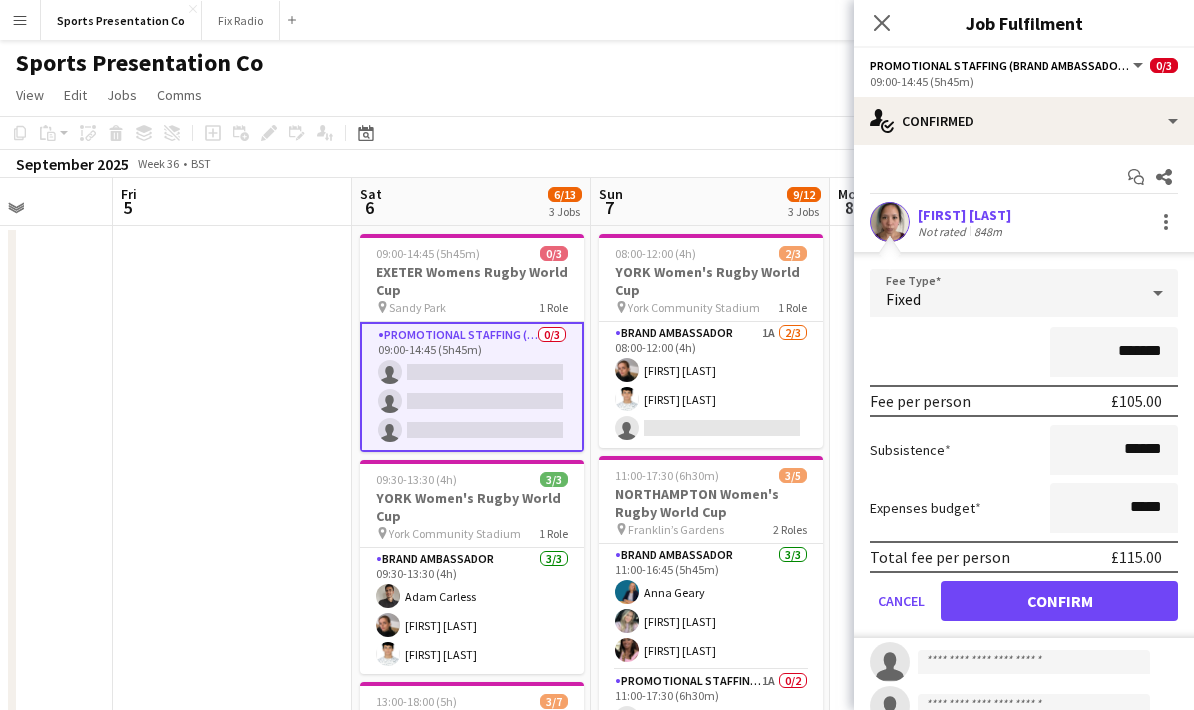 click on "*******" at bounding box center (1024, 352) 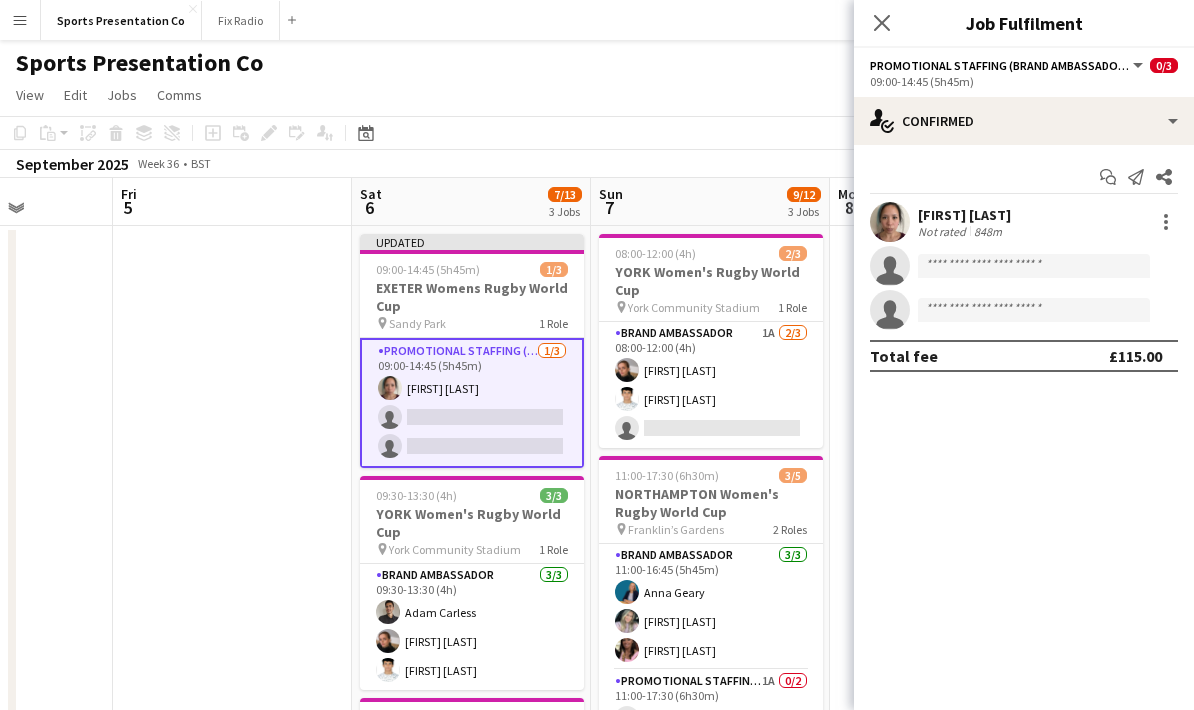 click at bounding box center [232, 748] 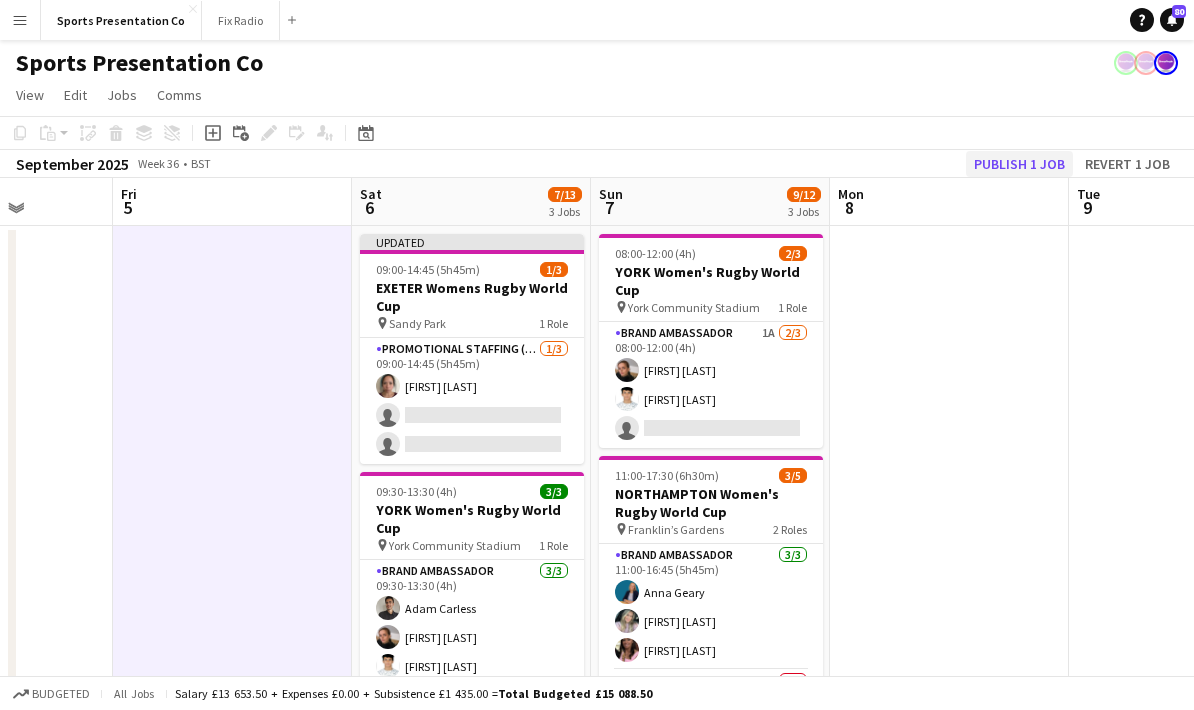 click on "Publish 1 job" 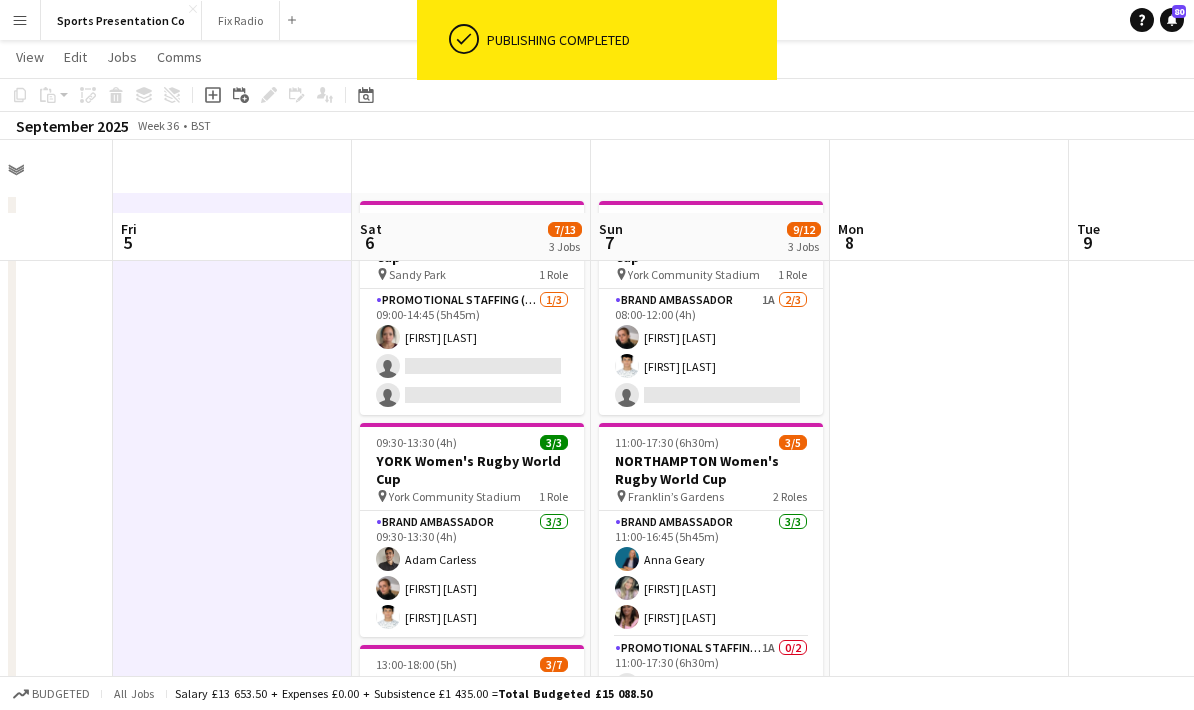 scroll, scrollTop: 0, scrollLeft: 0, axis: both 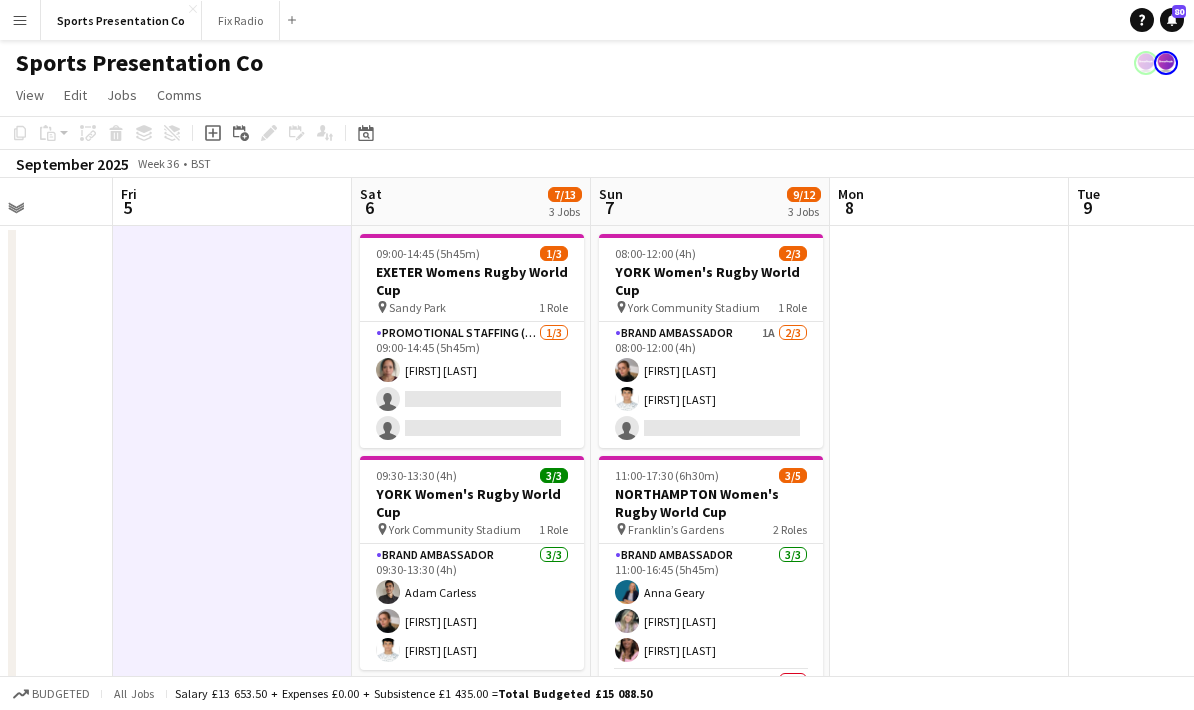click at bounding box center (949, 748) 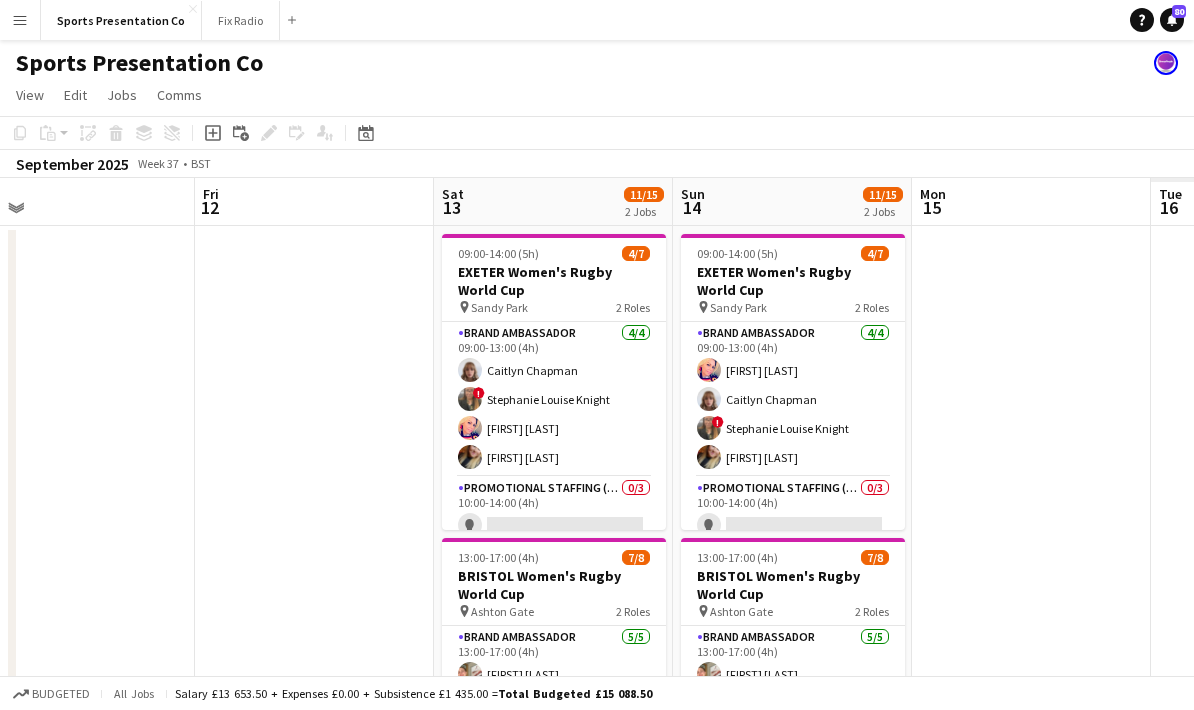 scroll, scrollTop: 0, scrollLeft: 617, axis: horizontal 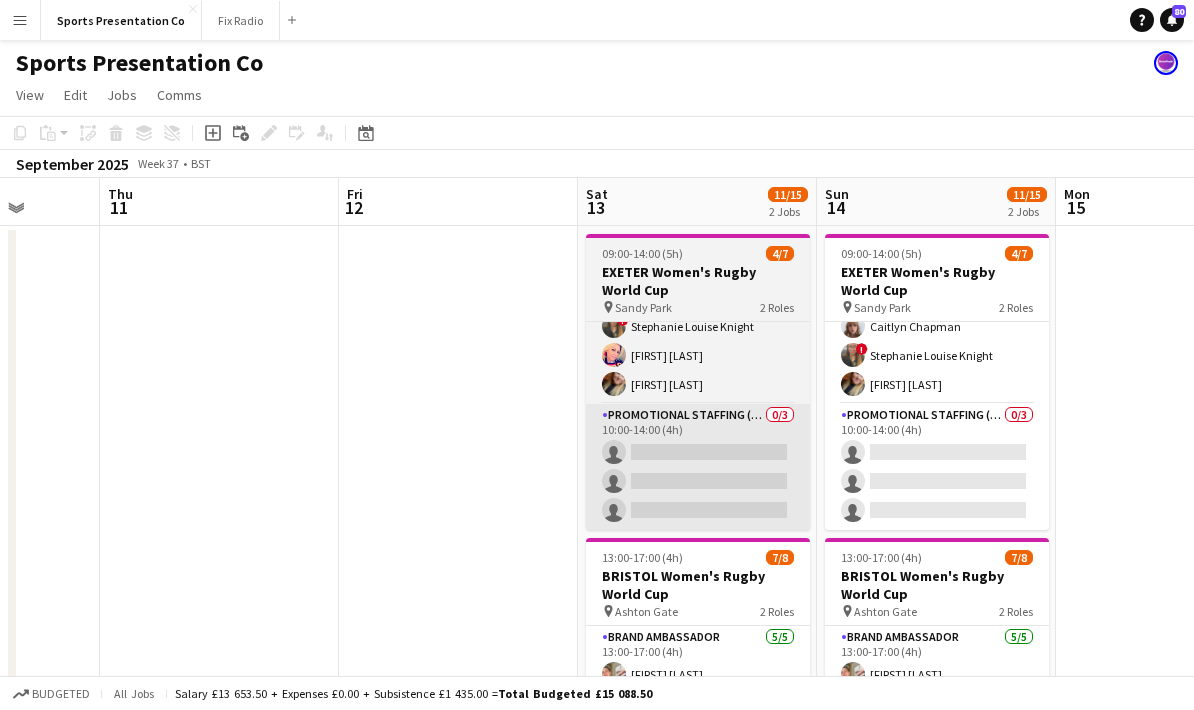 click on "Promotional Staffing (Brand Ambassadors)   0/3   10:00-14:00 (4h)
single-neutral-actions
single-neutral-actions
single-neutral-actions" at bounding box center (698, 467) 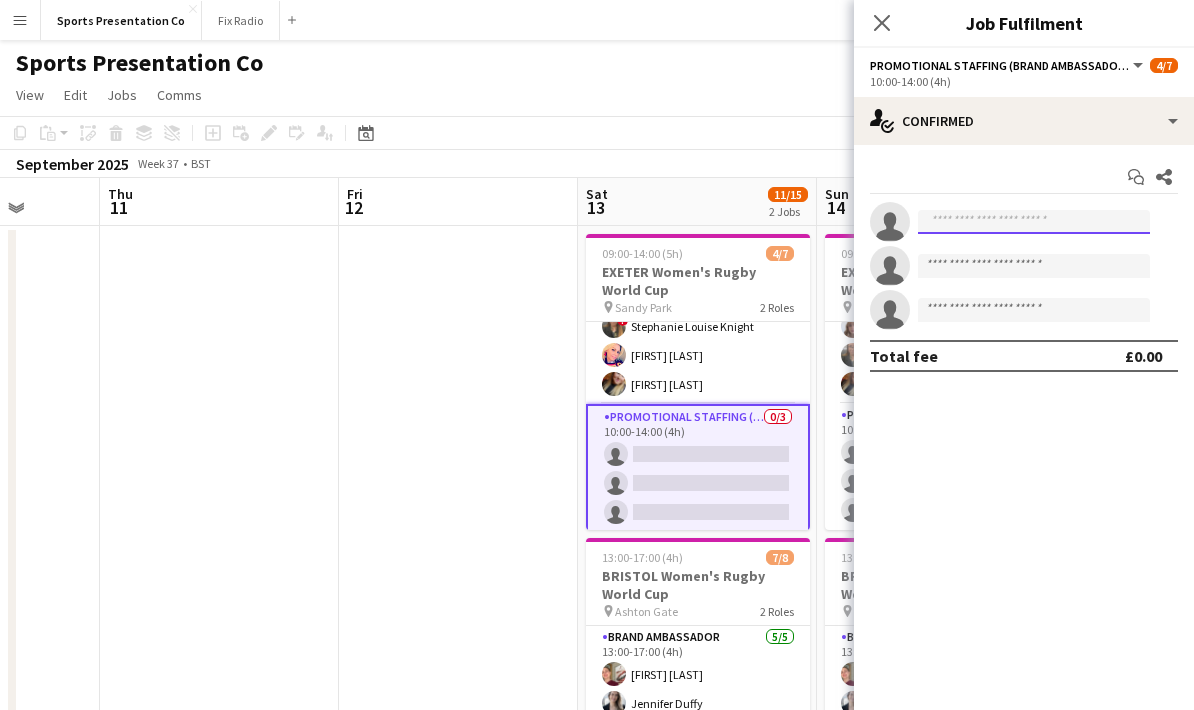 click at bounding box center [1034, 222] 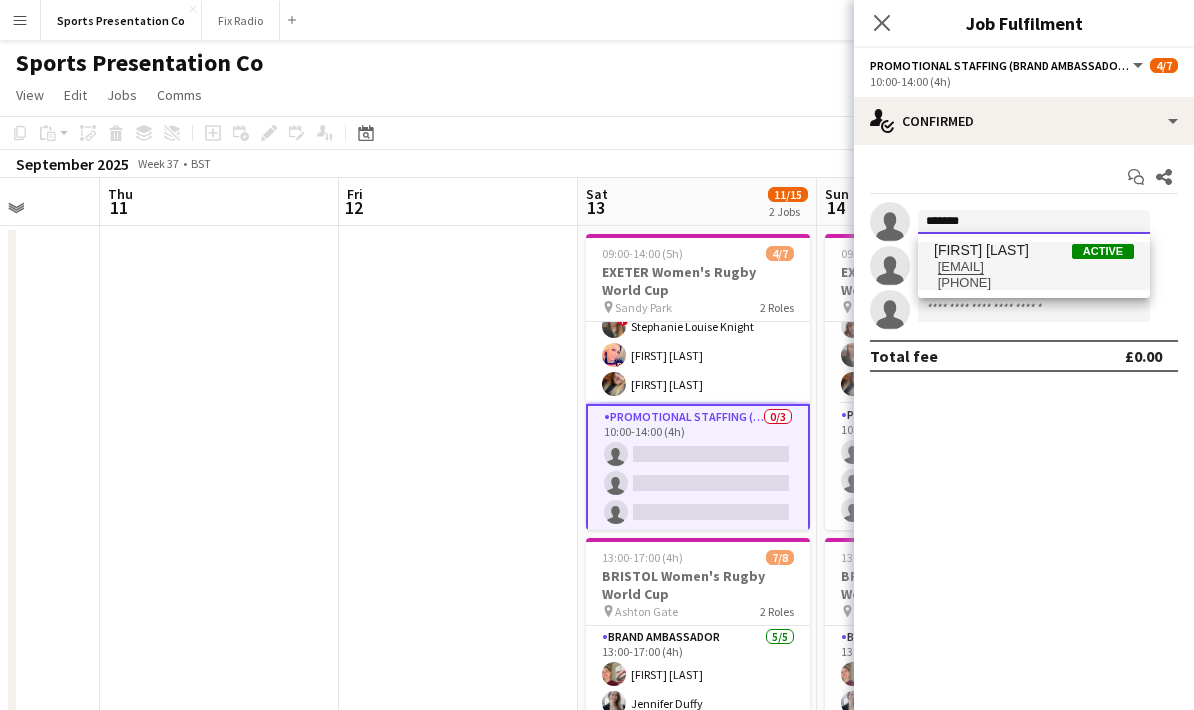 type on "*******" 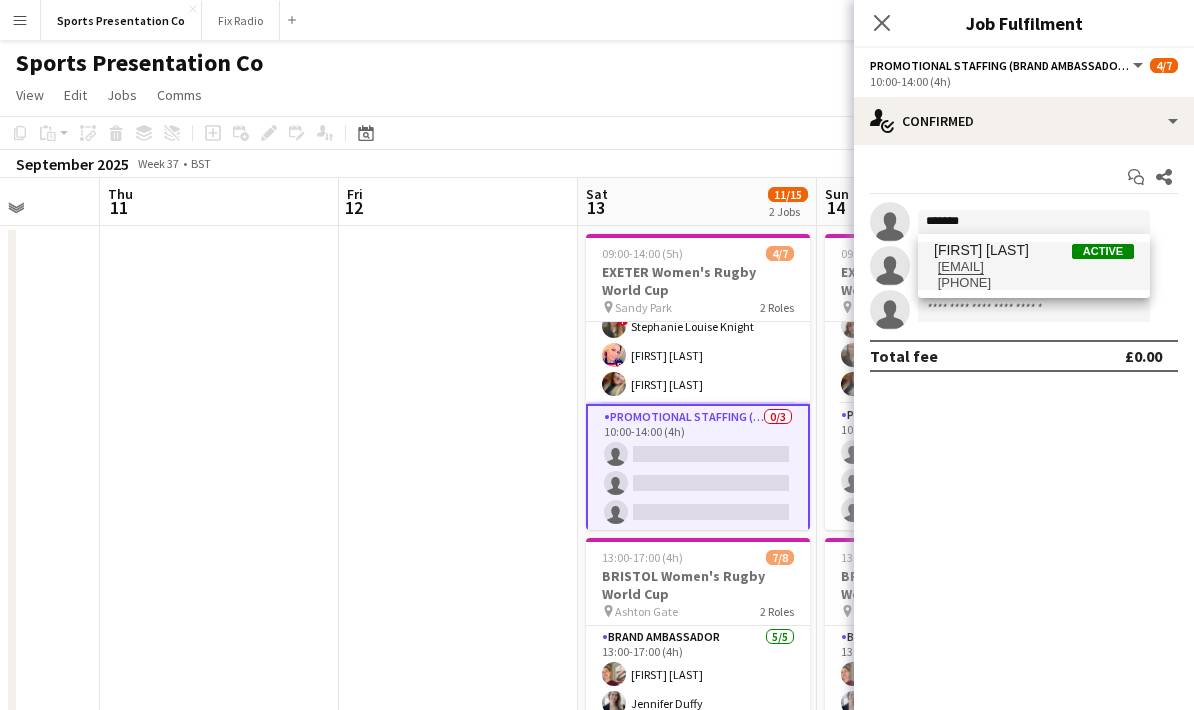 click on "Amy Lee  Active" at bounding box center [1034, 250] 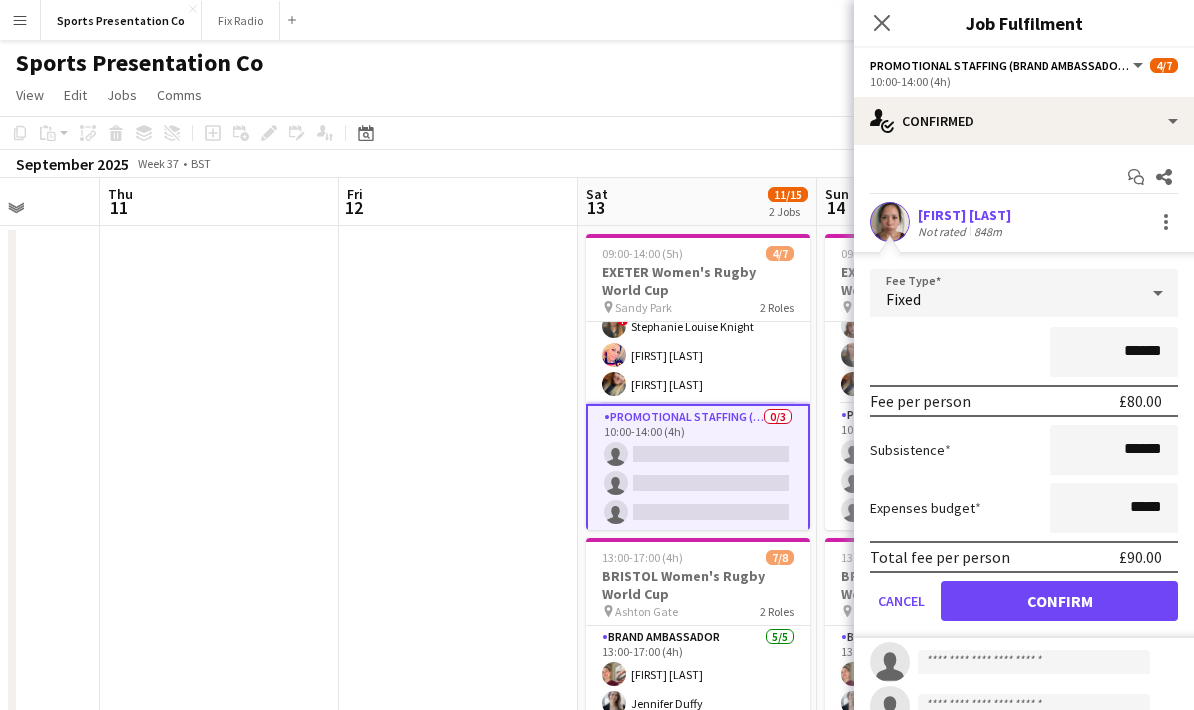 click on "******" at bounding box center (1024, 352) 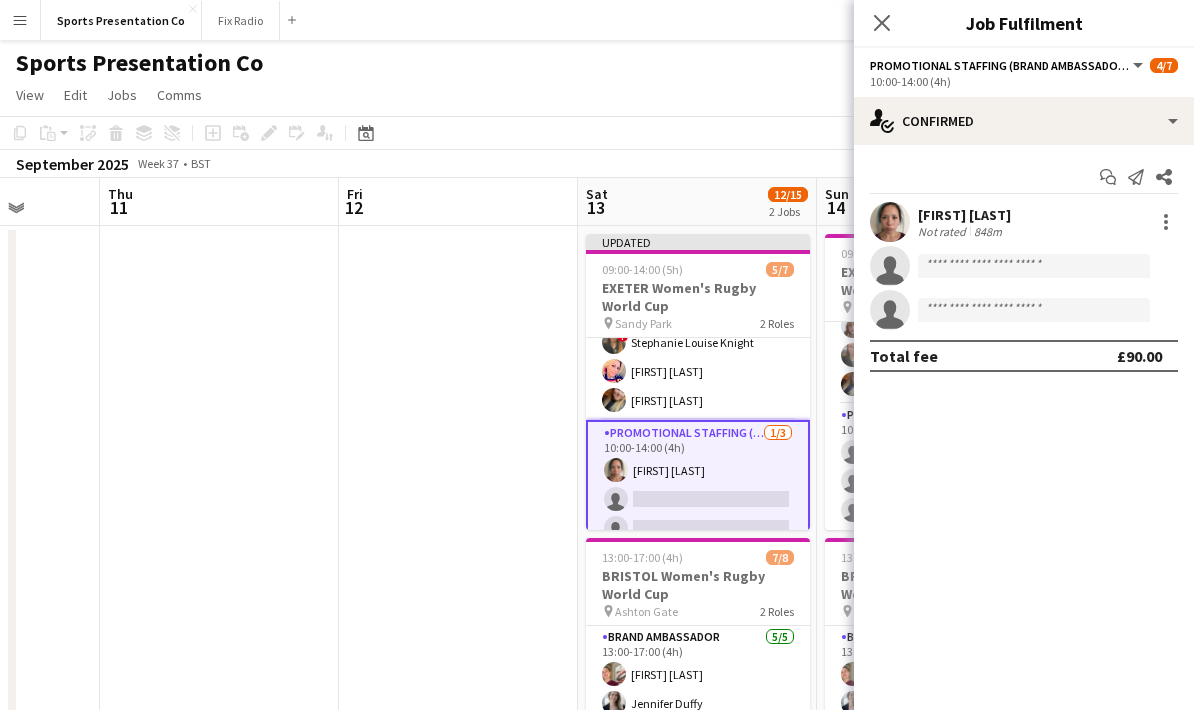 click at bounding box center (458, 748) 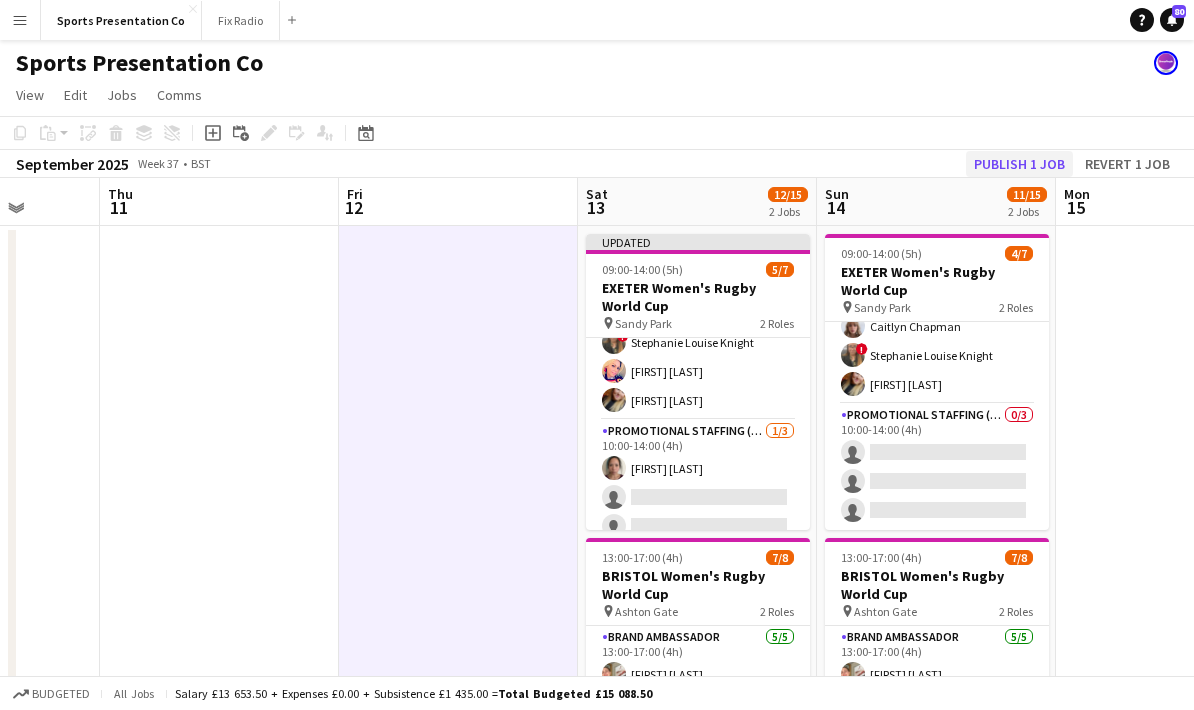 click on "Publish 1 job" 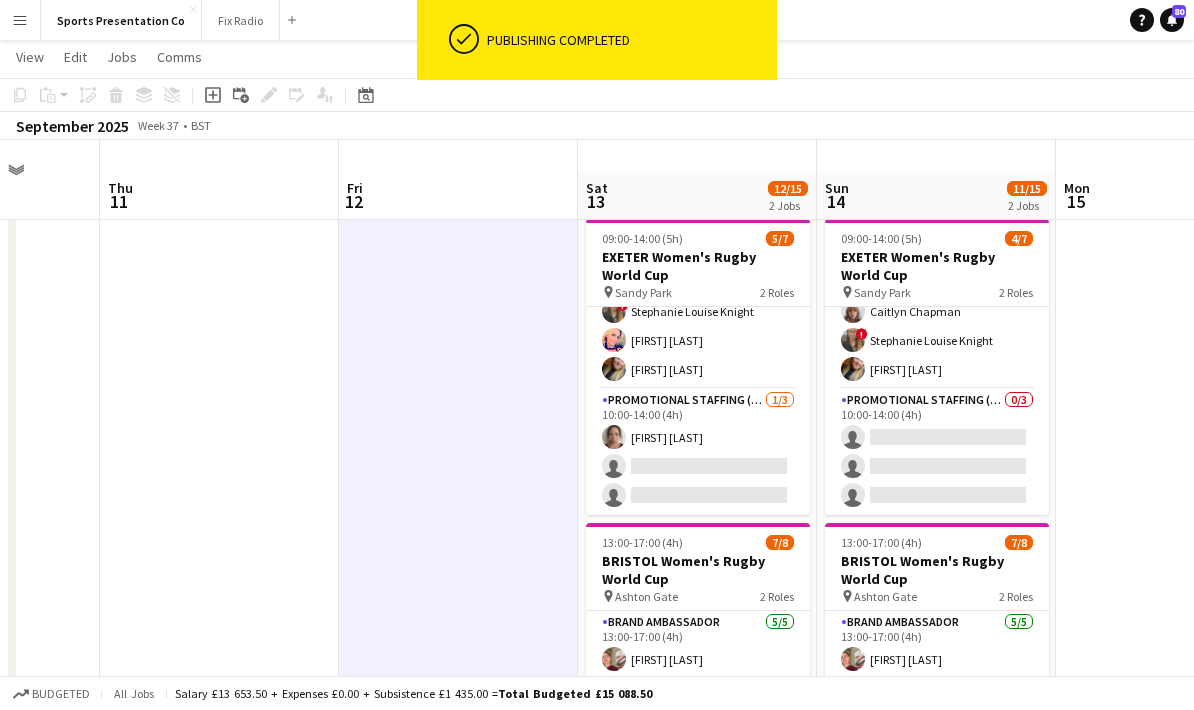 scroll, scrollTop: 0, scrollLeft: 0, axis: both 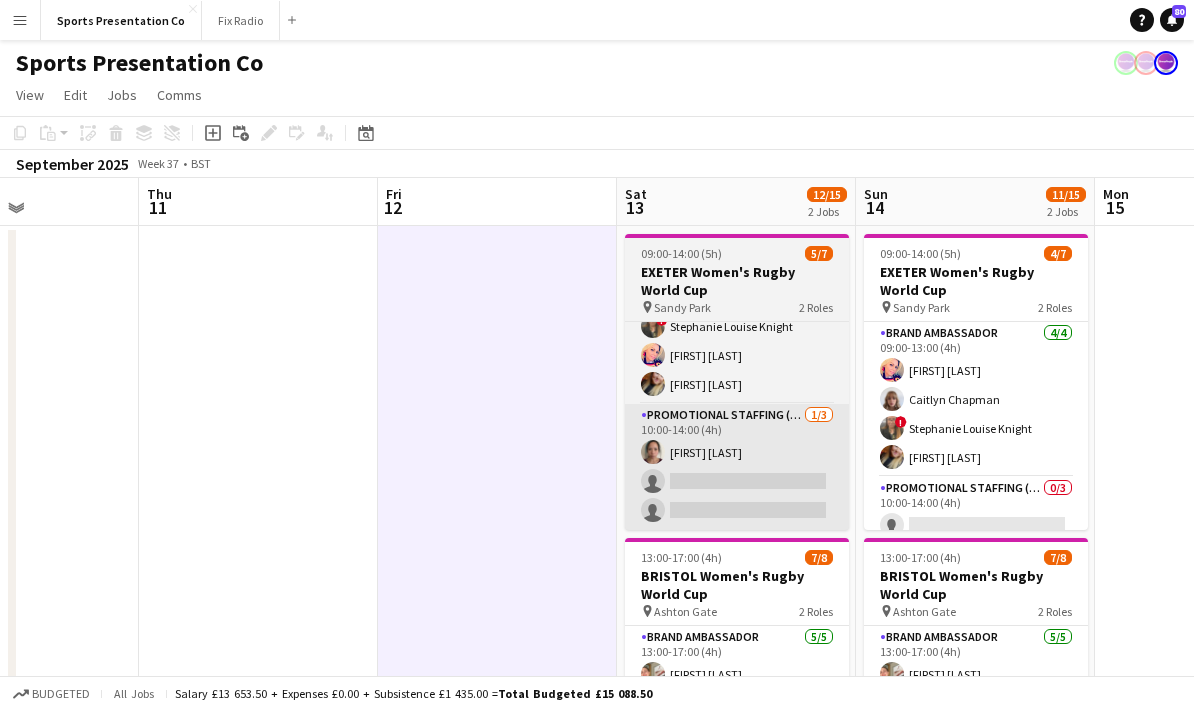 click on "Promotional Staffing (Brand Ambassadors)   1/3   10:00-14:00 (4h)
Amy Lee
single-neutral-actions
single-neutral-actions" at bounding box center (737, 467) 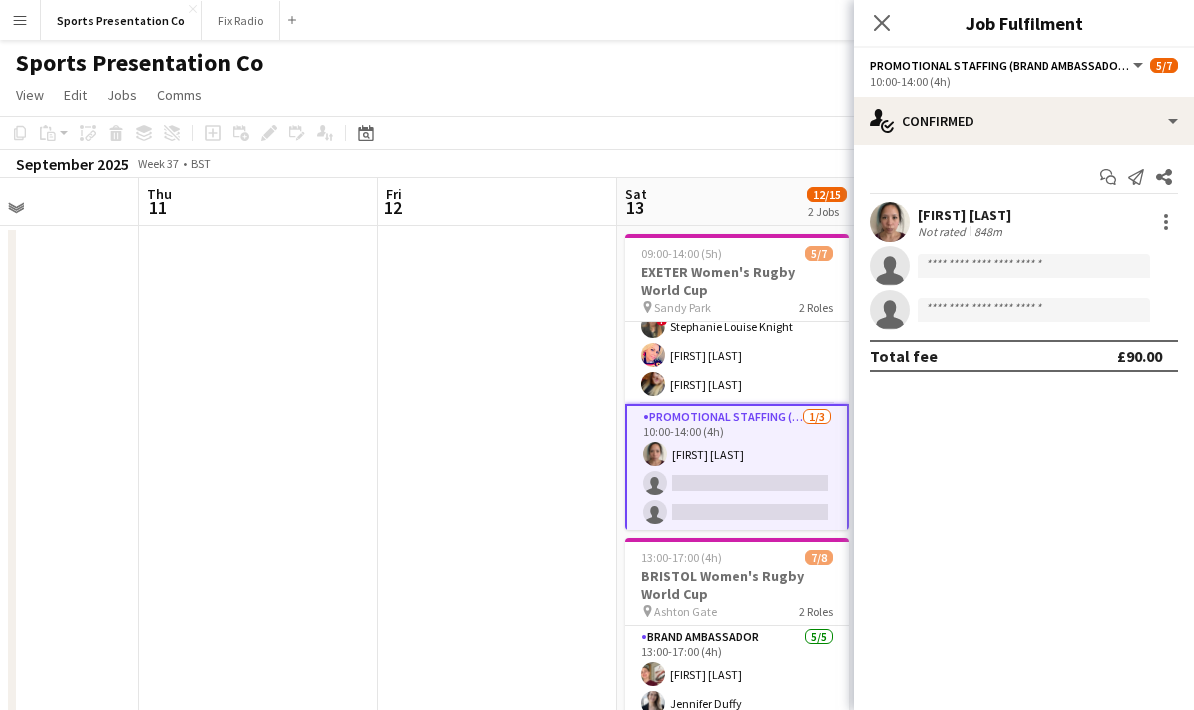 click at bounding box center (497, 748) 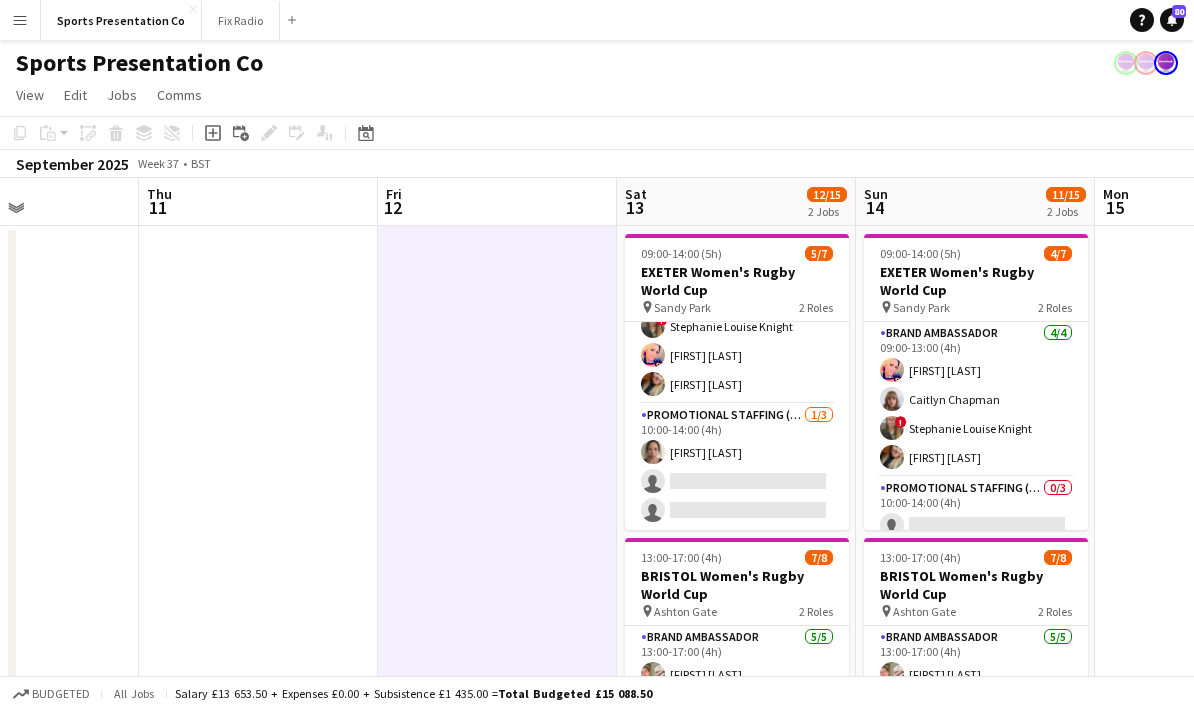 scroll, scrollTop: 3, scrollLeft: 0, axis: vertical 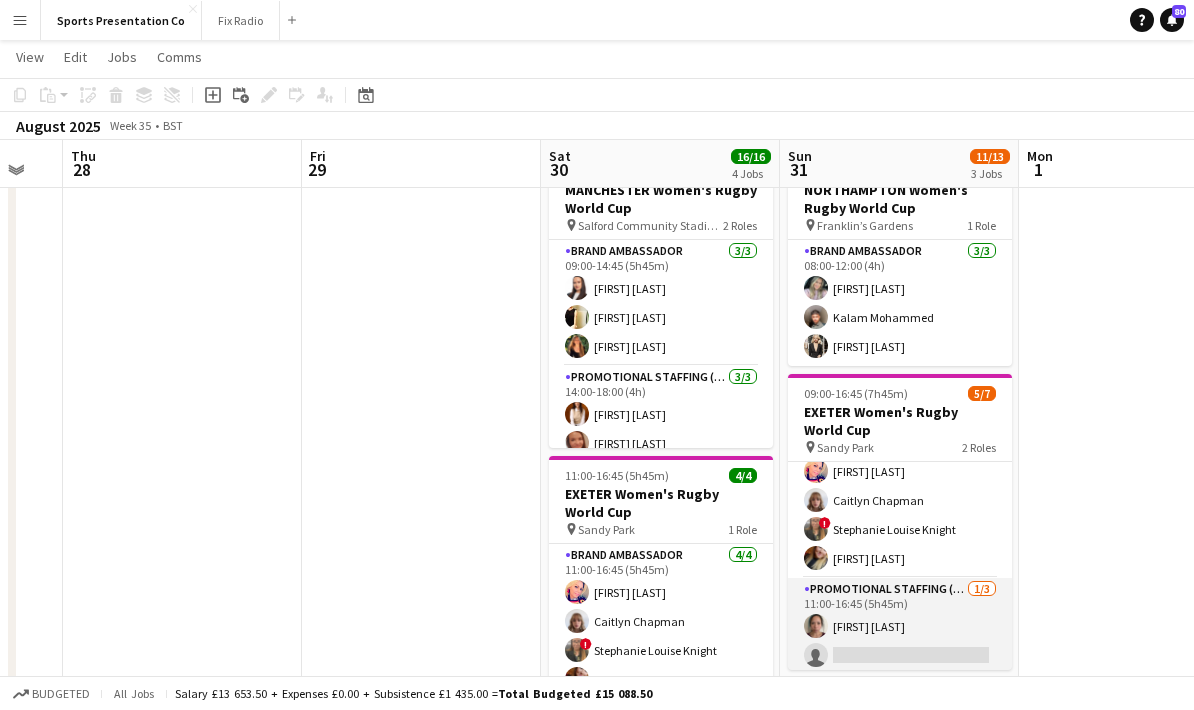 click on "Promotional Staffing (Brand Ambassadors)   1/3   11:00-16:45 (5h45m)
Amy Lee
single-neutral-actions
single-neutral-actions" at bounding box center [900, 641] 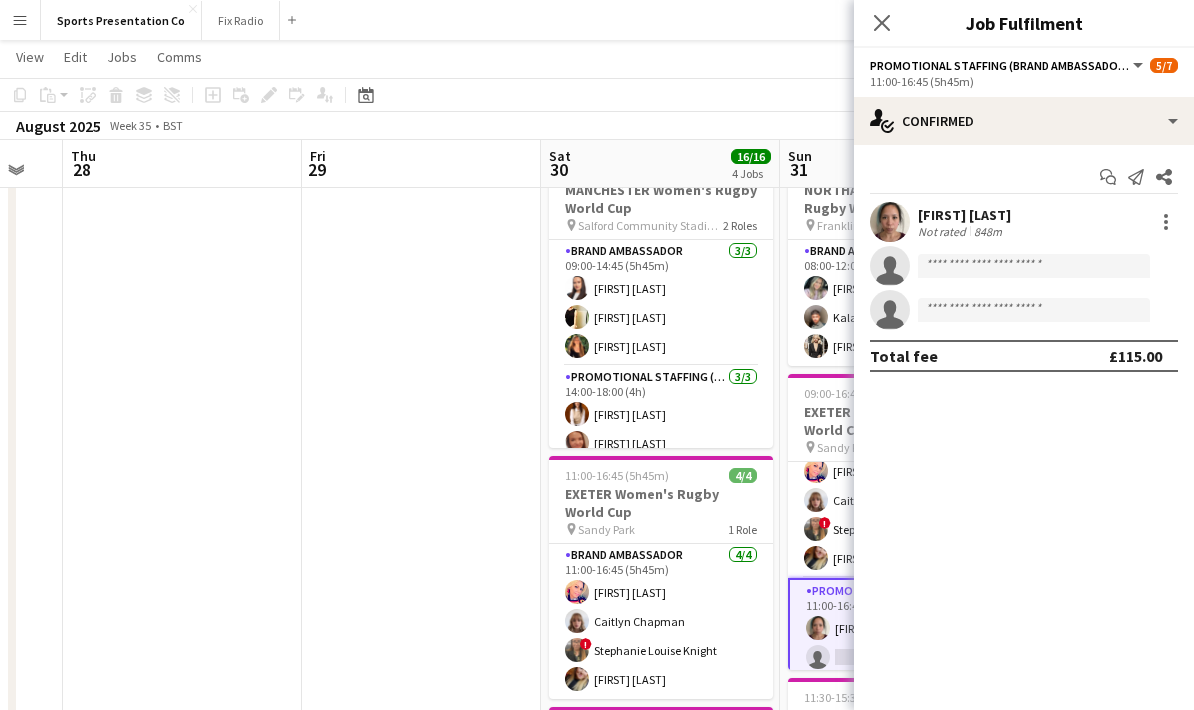click on "Amy Lee" at bounding box center [964, 215] 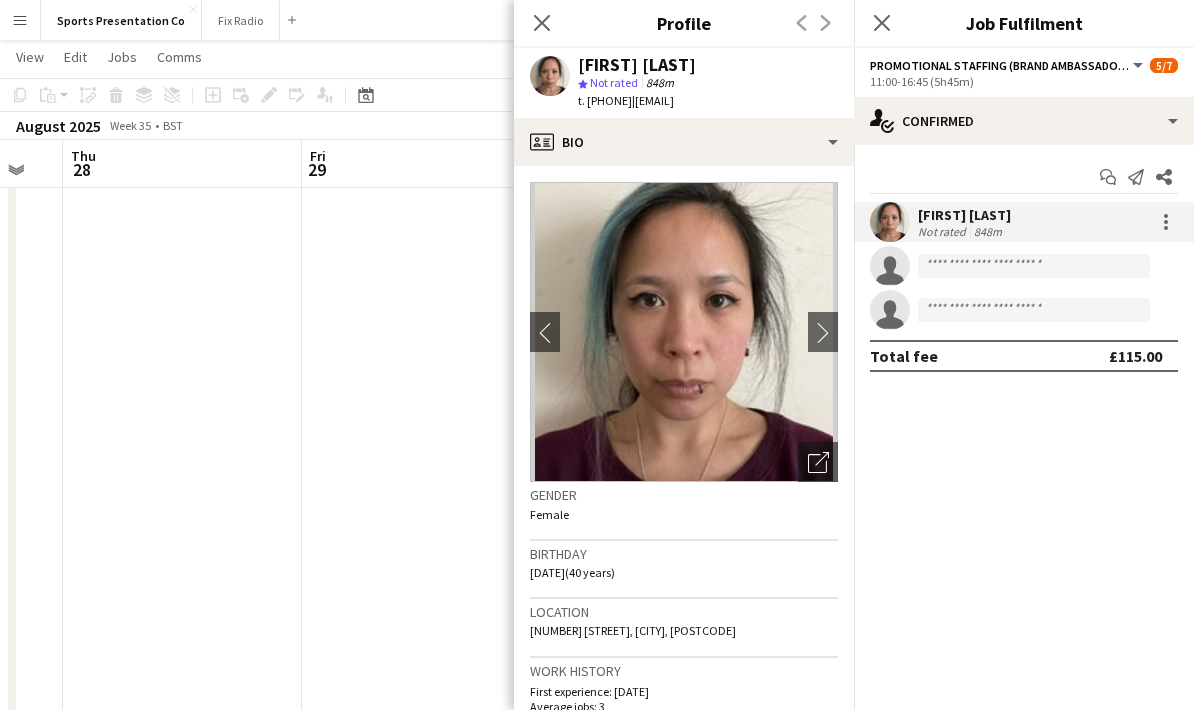 drag, startPoint x: 827, startPoint y: 107, endPoint x: 581, endPoint y: 66, distance: 249.39326 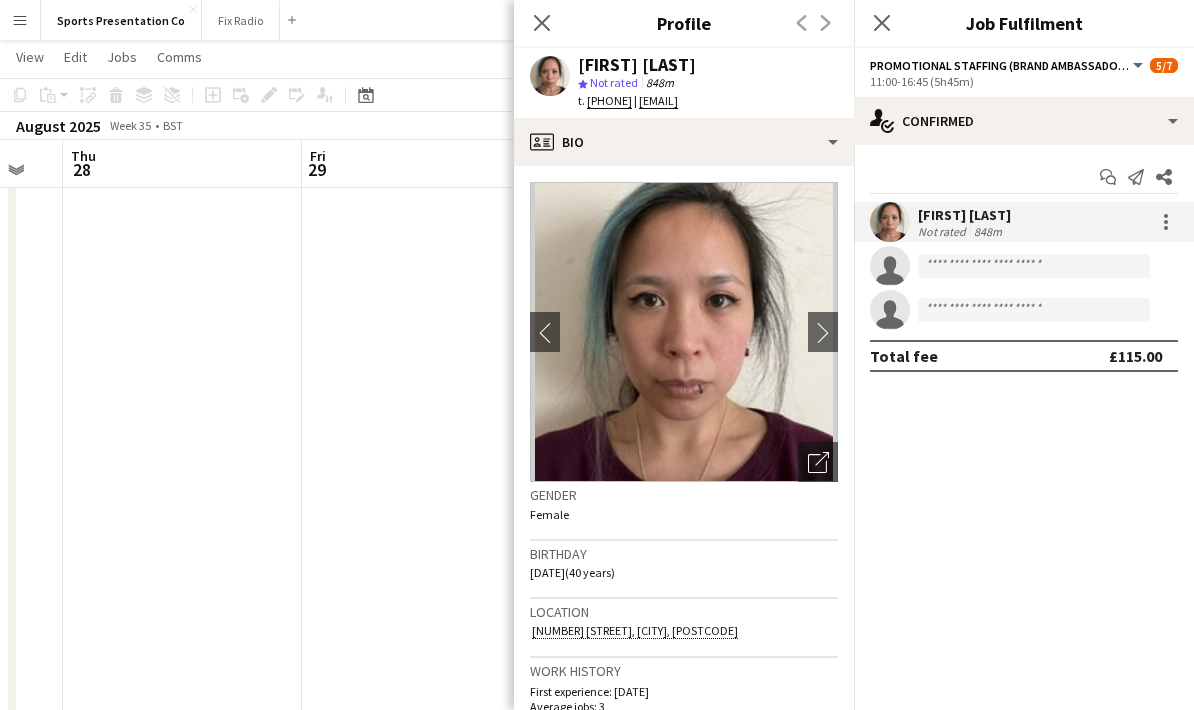 drag, startPoint x: 582, startPoint y: 63, endPoint x: 815, endPoint y: 102, distance: 236.24141 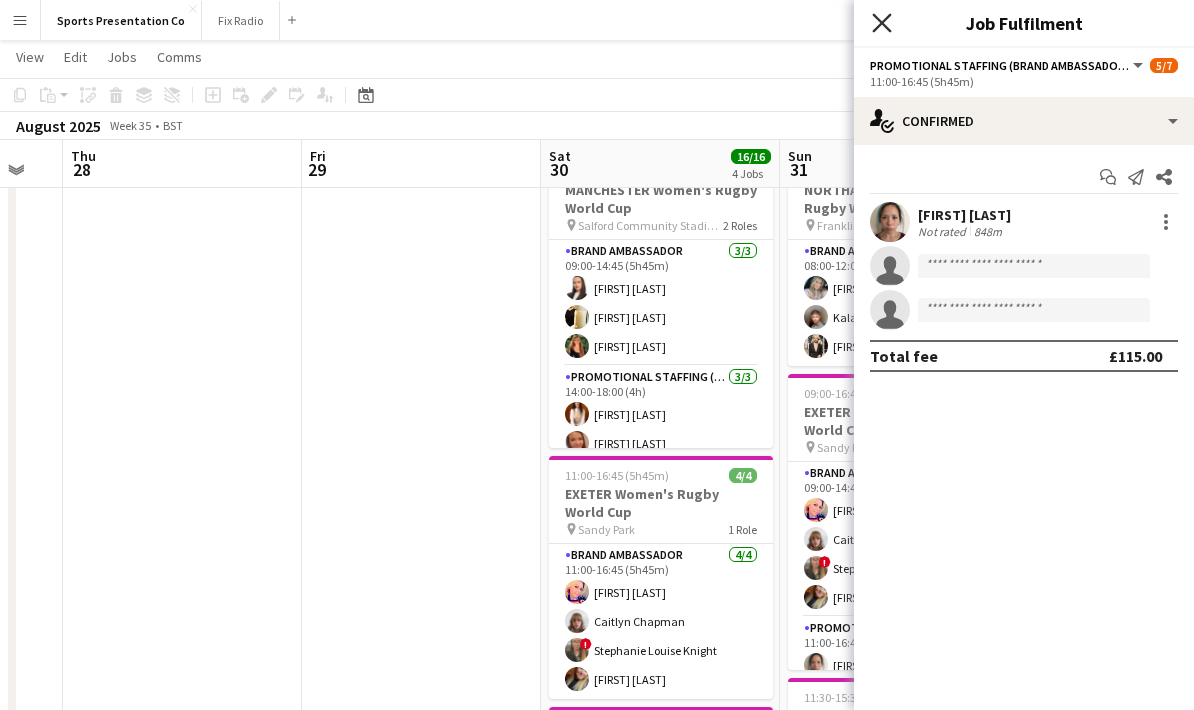 click on "Close pop-in" 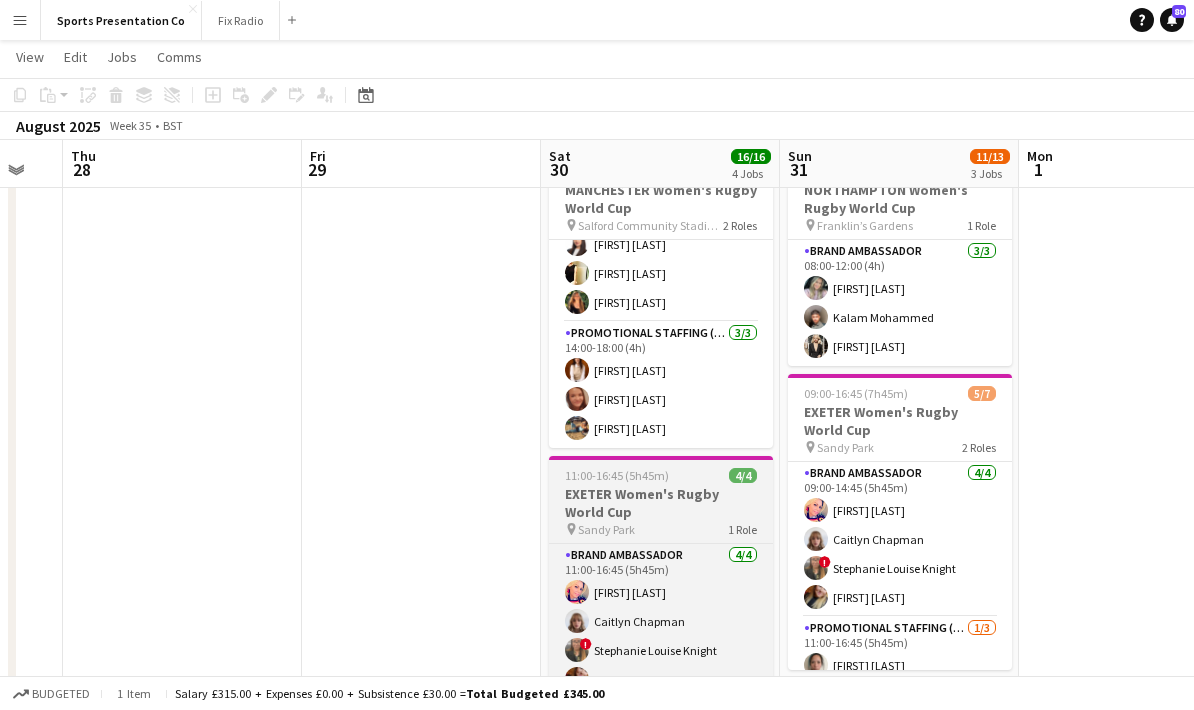 scroll, scrollTop: 45, scrollLeft: 0, axis: vertical 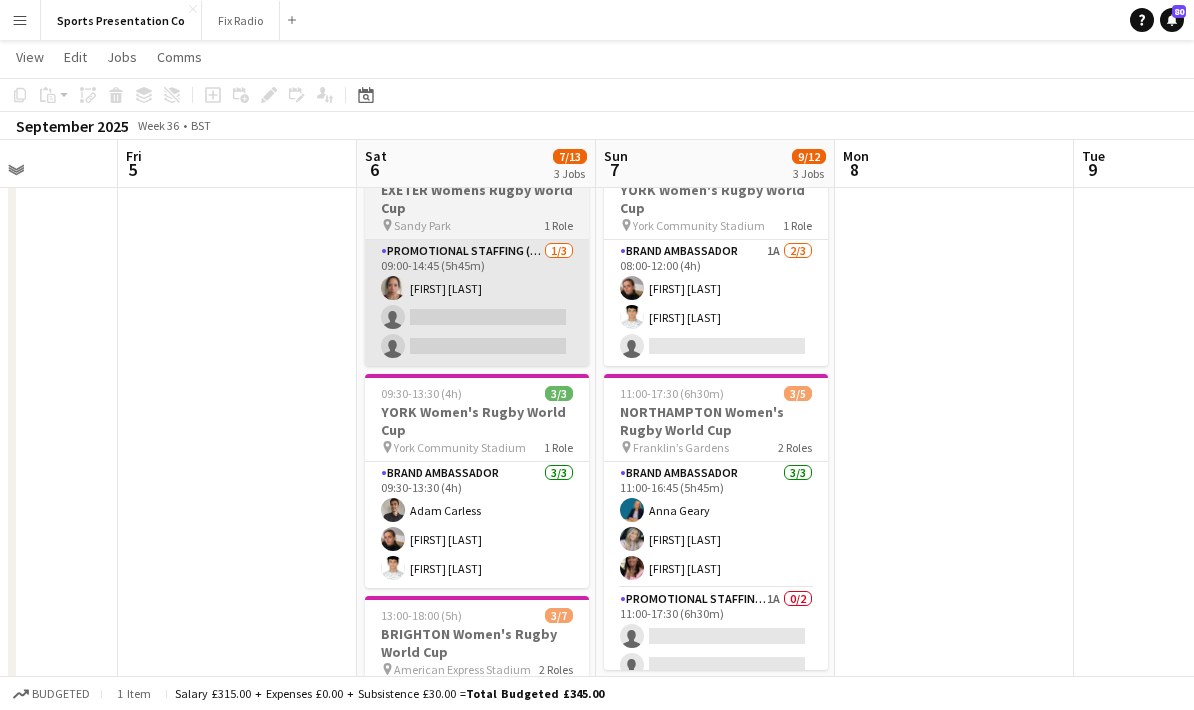 click on "Promotional Staffing (Brand Ambassadors)   1/3   09:00-14:45 (5h45m)
Amy Lee
single-neutral-actions
single-neutral-actions" at bounding box center [477, 303] 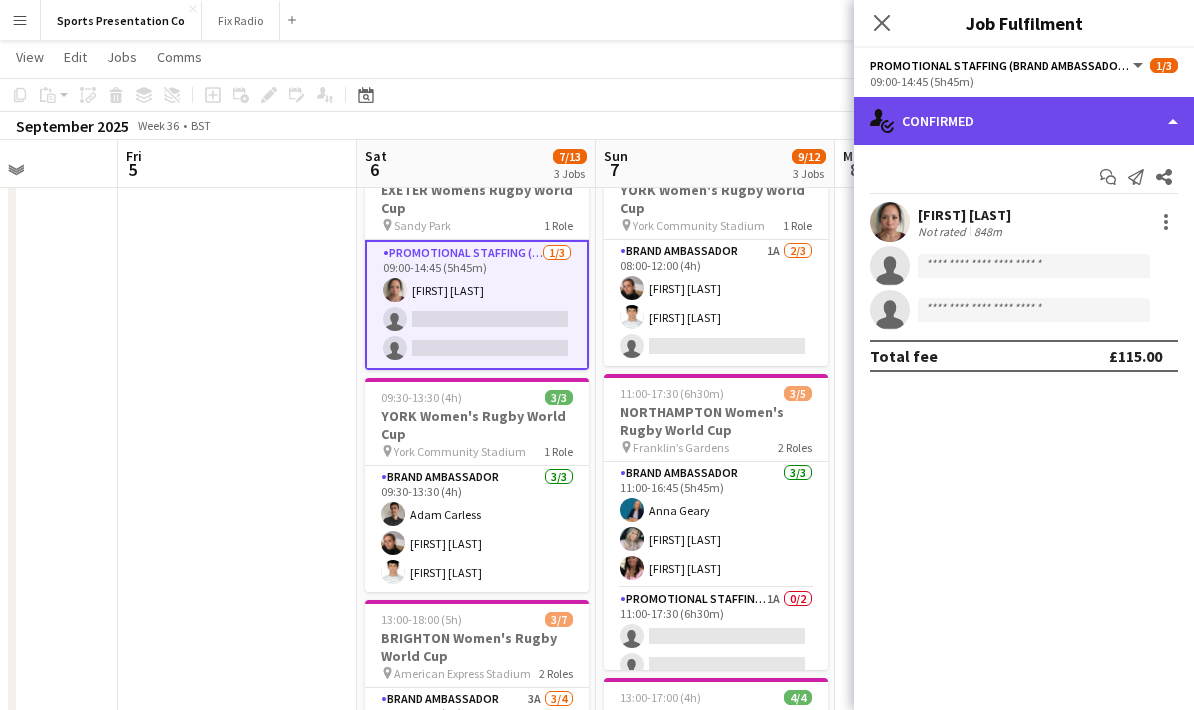 click on "single-neutral-actions-check-2
Confirmed" 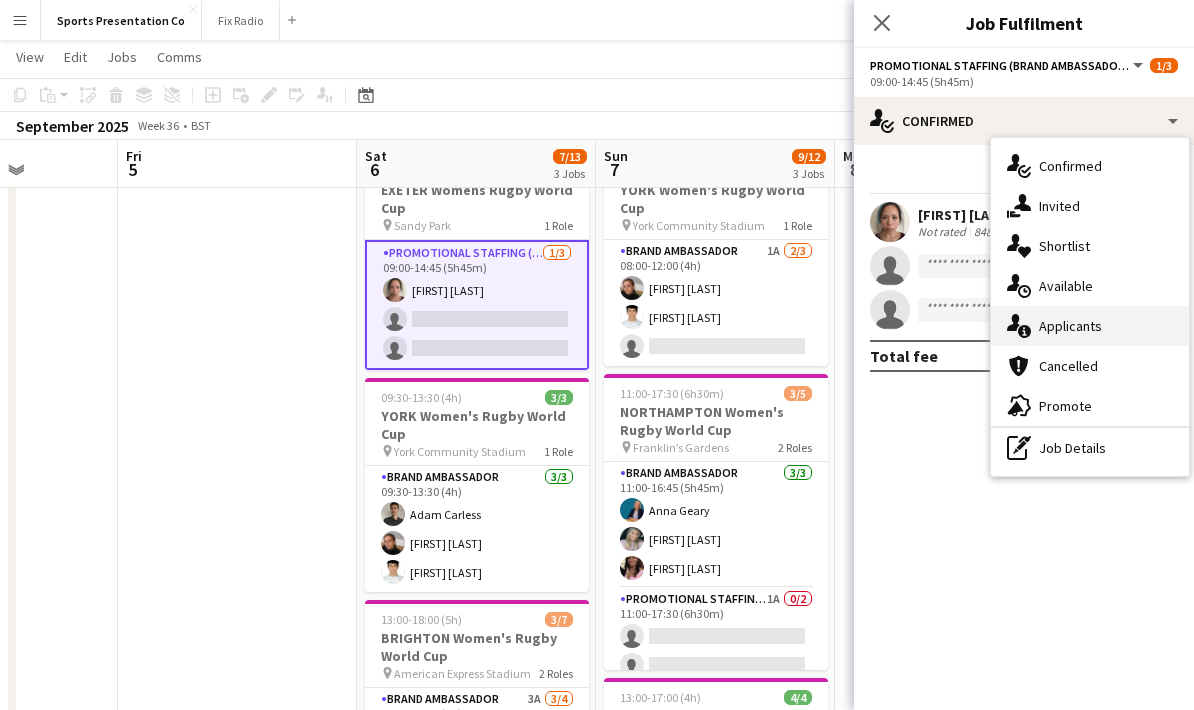 click on "single-neutral-actions-information
Applicants" at bounding box center [1090, 326] 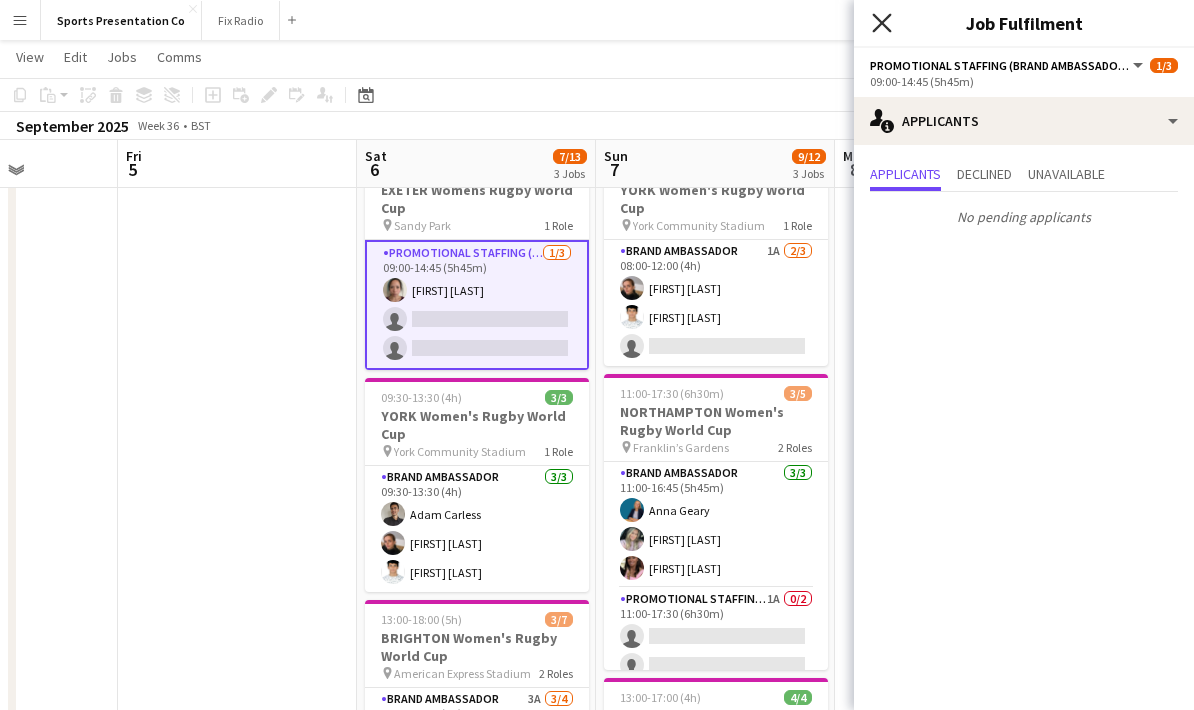 click on "Close pop-in" 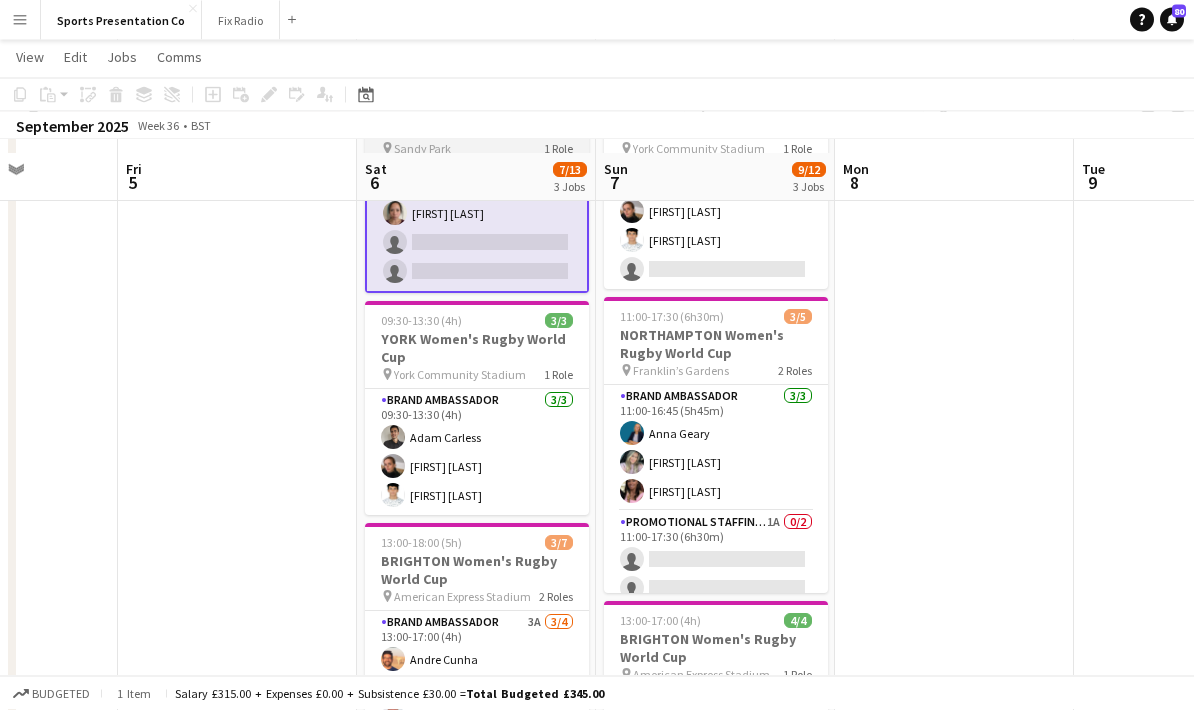 scroll, scrollTop: 205, scrollLeft: 0, axis: vertical 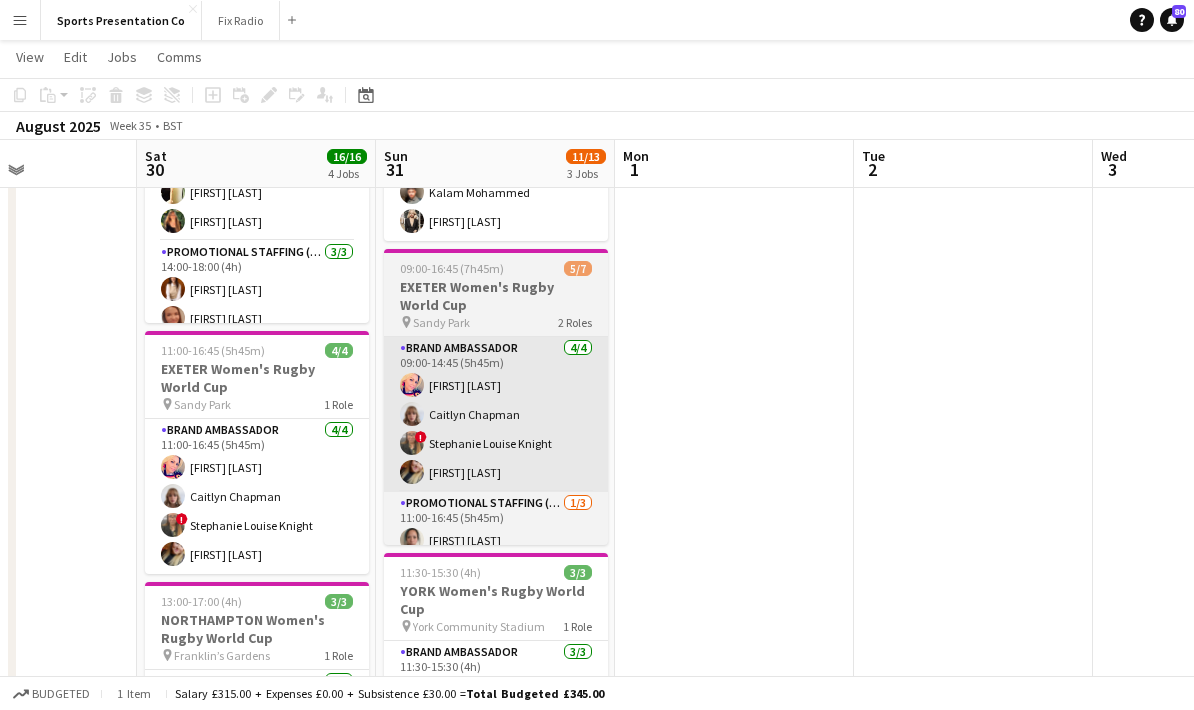 click on "Brand Ambassador   4/4   09:00-14:45 (5h45m)
Volha Zhylach Caitlyn Chapman ! Stephanie Louise Knight Jodie Sanders" at bounding box center (496, 414) 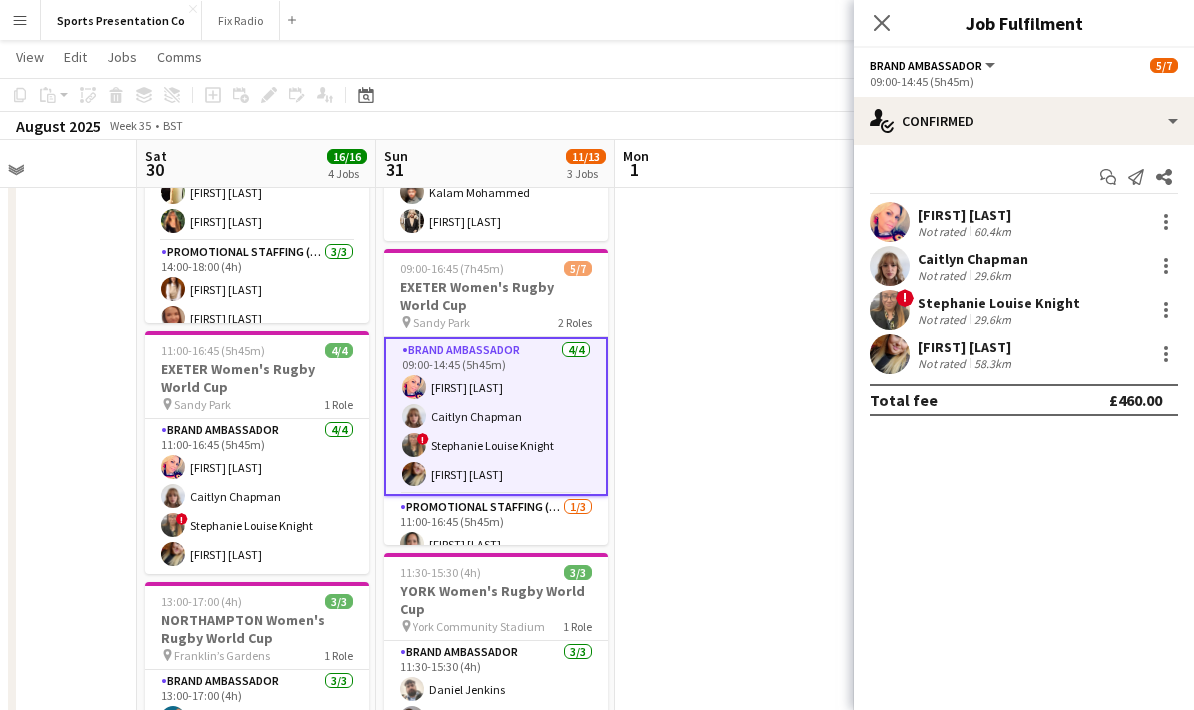 click on "Volha Zhylach   Not rated   60.4km" at bounding box center (1024, 222) 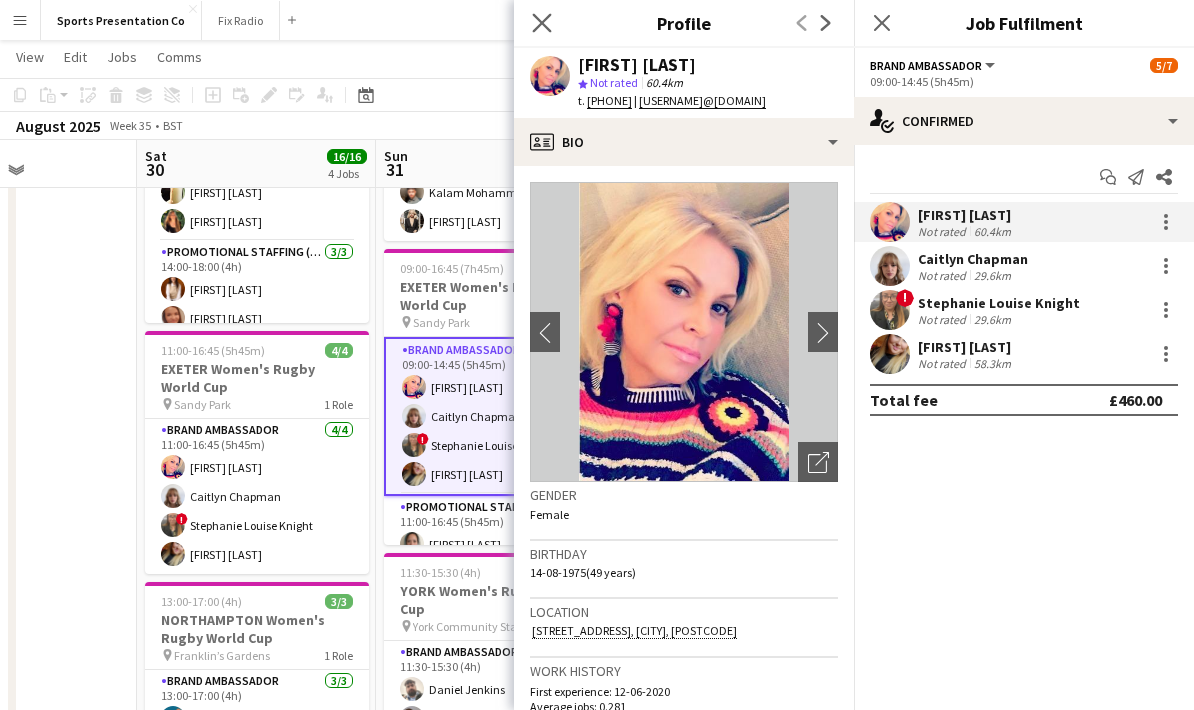 click on "Close pop-in" 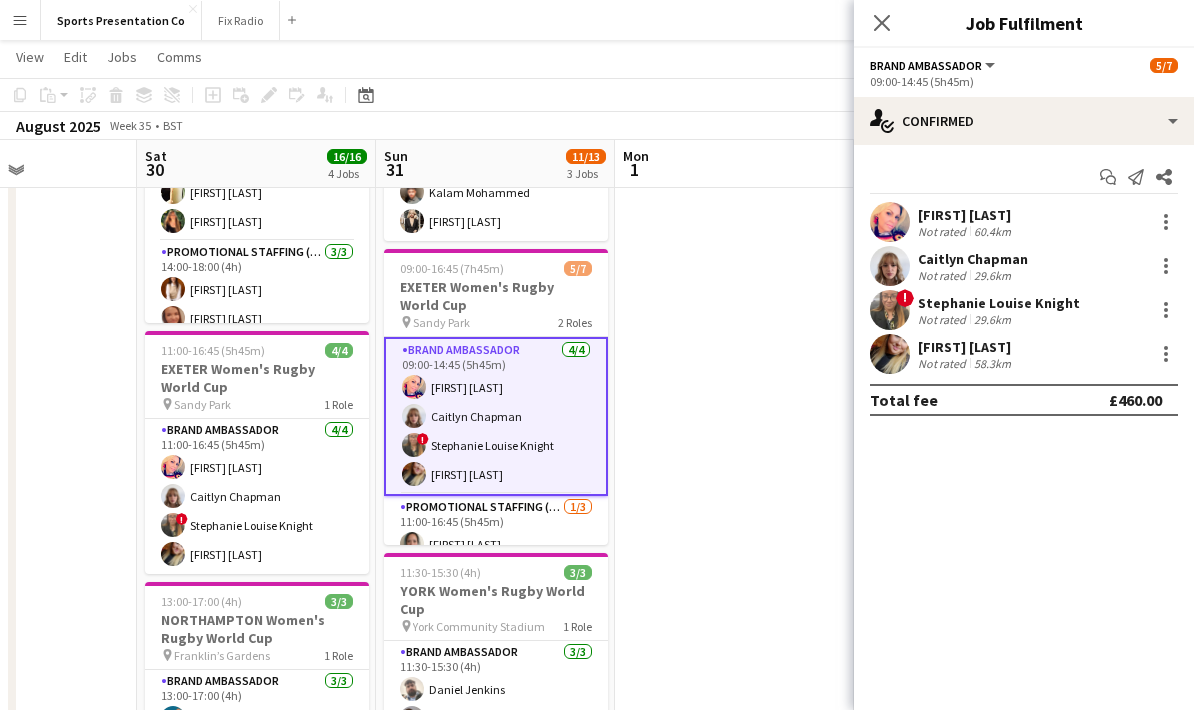 click at bounding box center (734, 541) 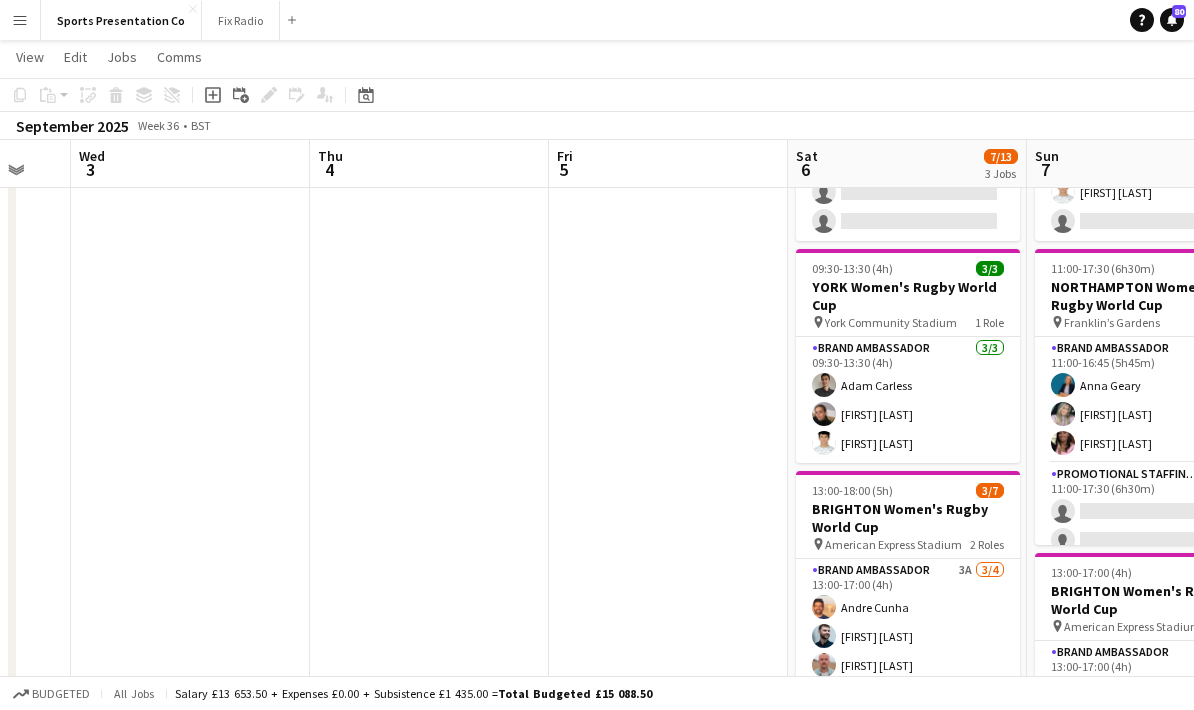 scroll, scrollTop: 0, scrollLeft: 693, axis: horizontal 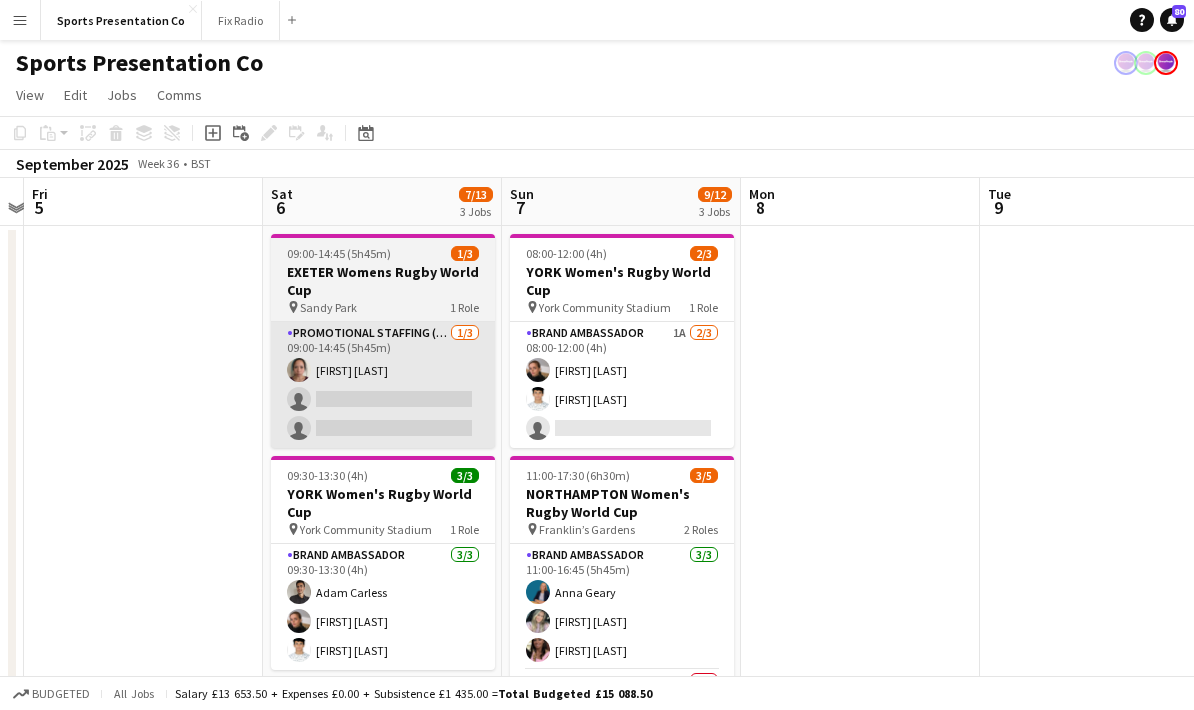 click on "Promotional Staffing (Brand Ambassadors)   1/3   09:00-14:45 (5h45m)
Amy Lee
single-neutral-actions
single-neutral-actions" at bounding box center [383, 385] 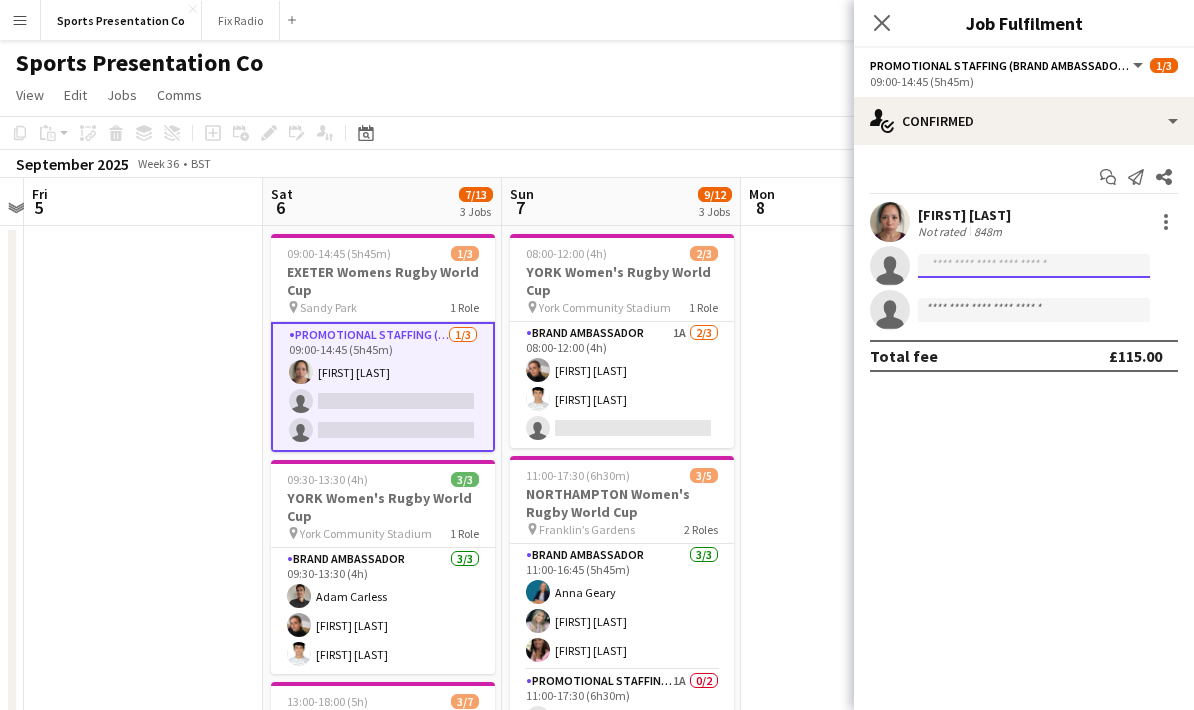 click at bounding box center (1034, 310) 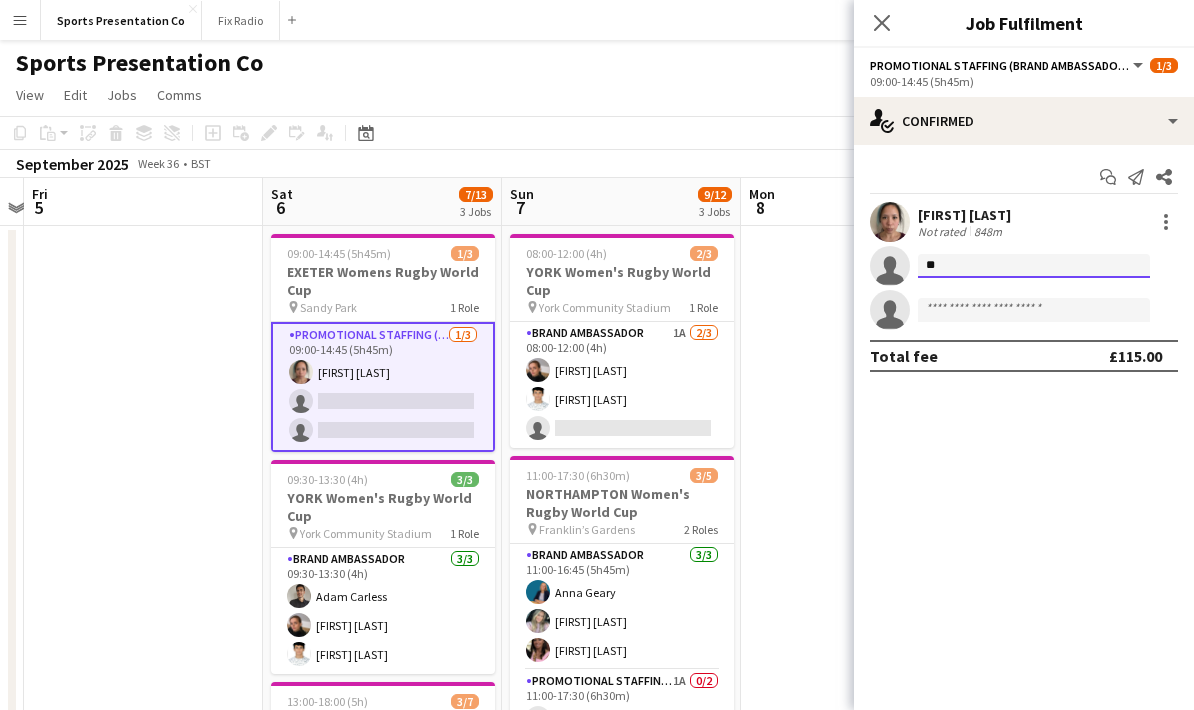 type on "*" 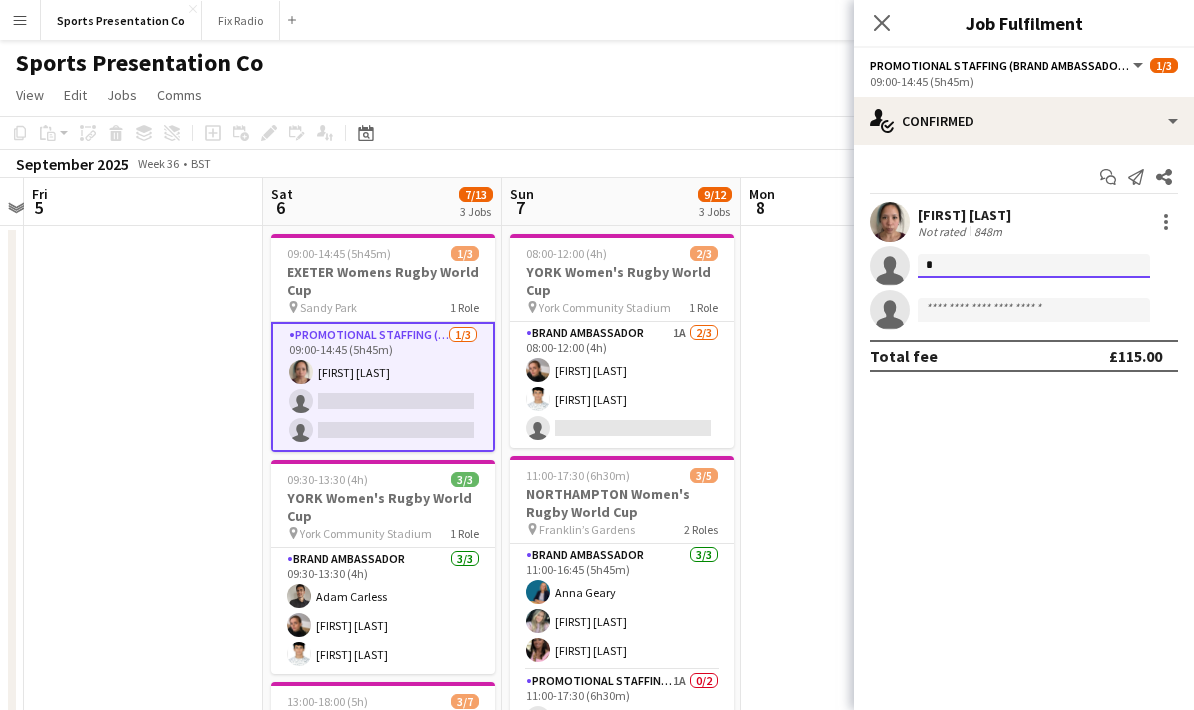 type 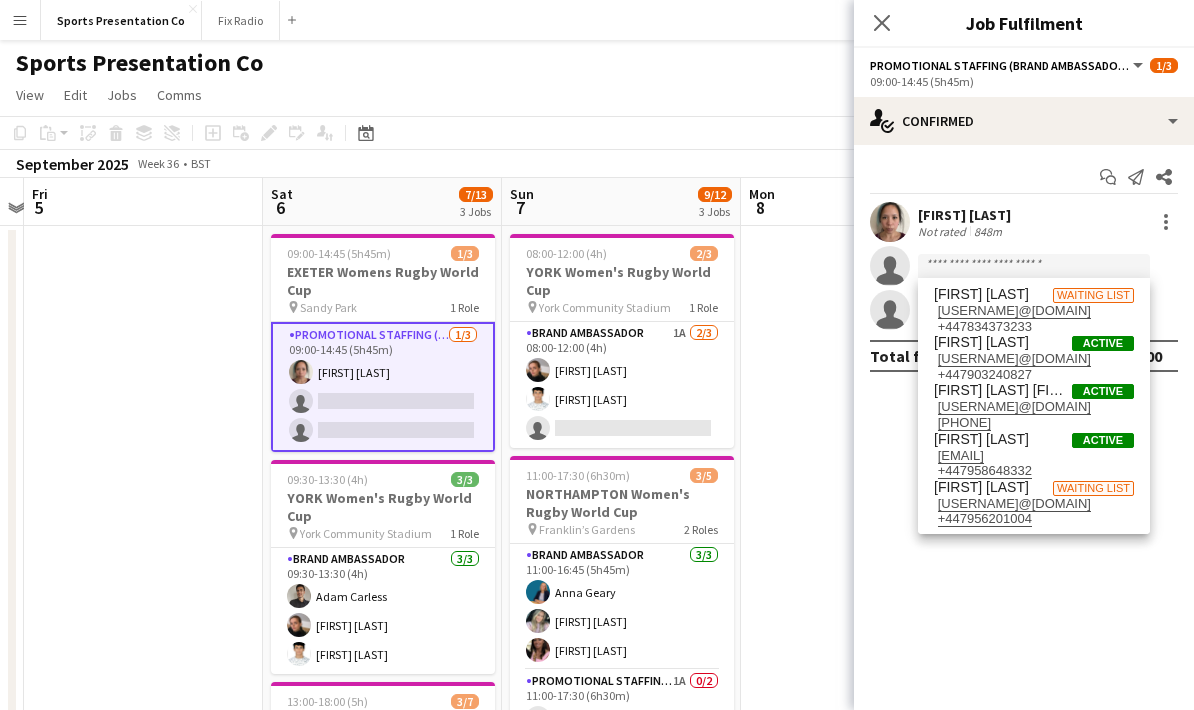 click at bounding box center [143, 748] 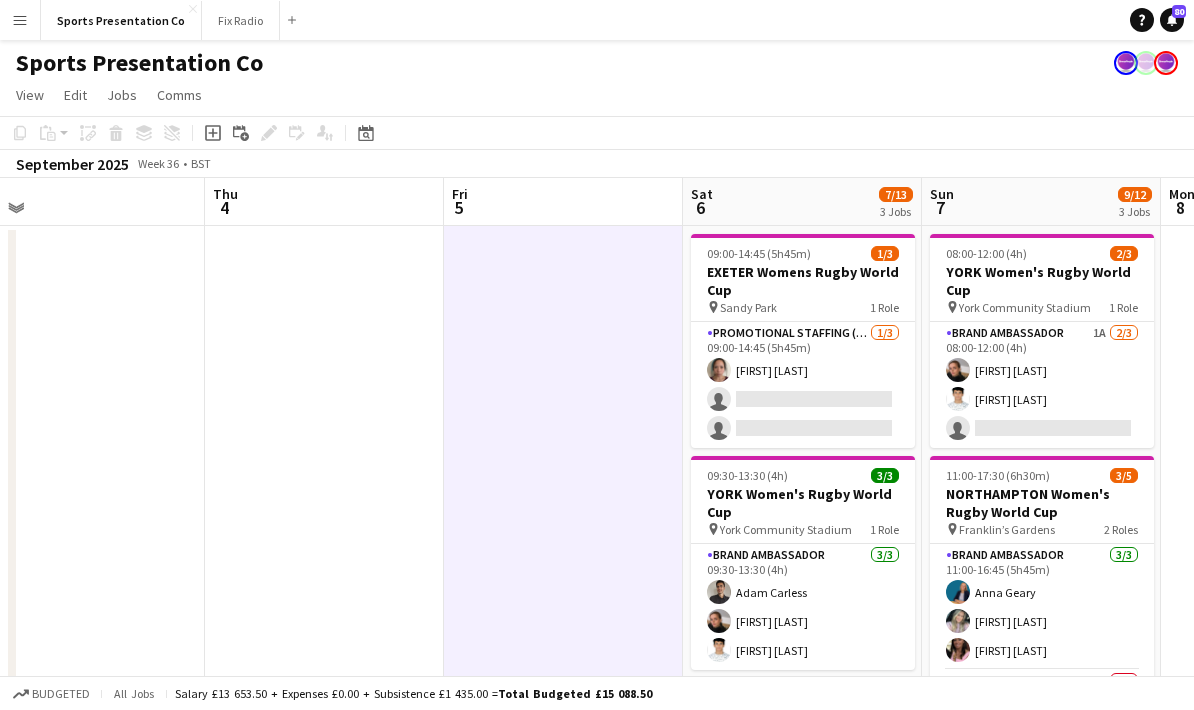 scroll, scrollTop: 0, scrollLeft: 753, axis: horizontal 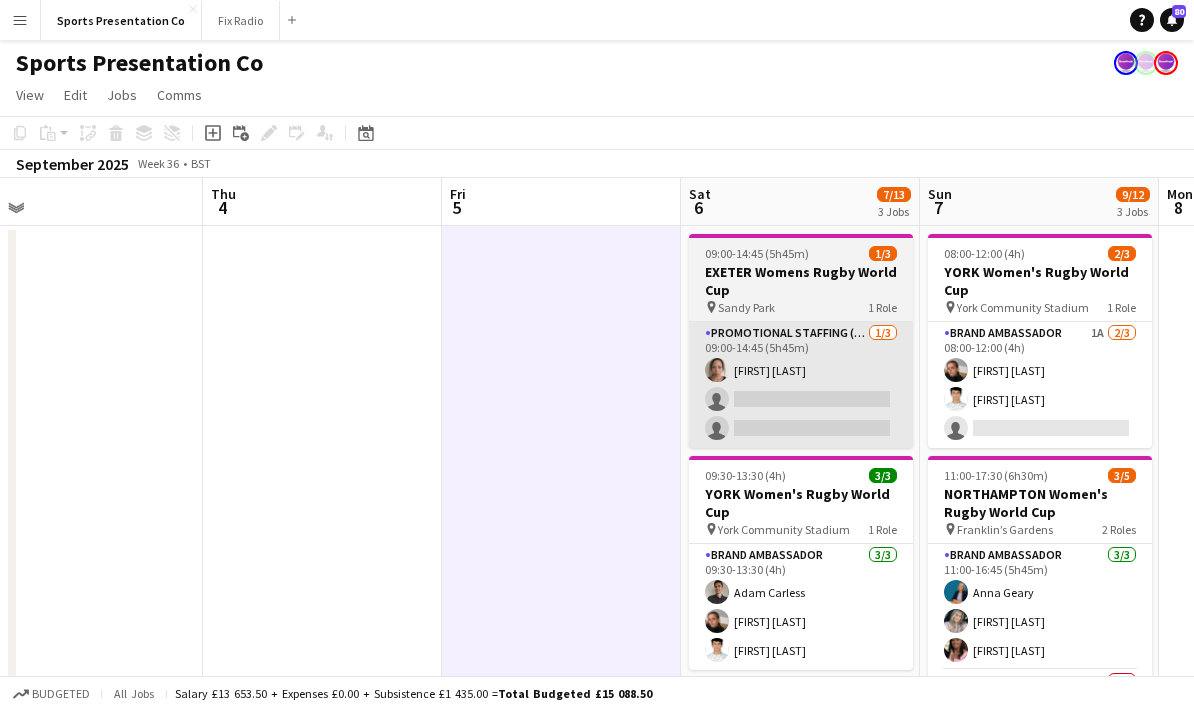 click on "Promotional Staffing (Brand Ambassadors)   1/3   09:00-14:45 (5h45m)
Amy Lee
single-neutral-actions
single-neutral-actions" at bounding box center (801, 385) 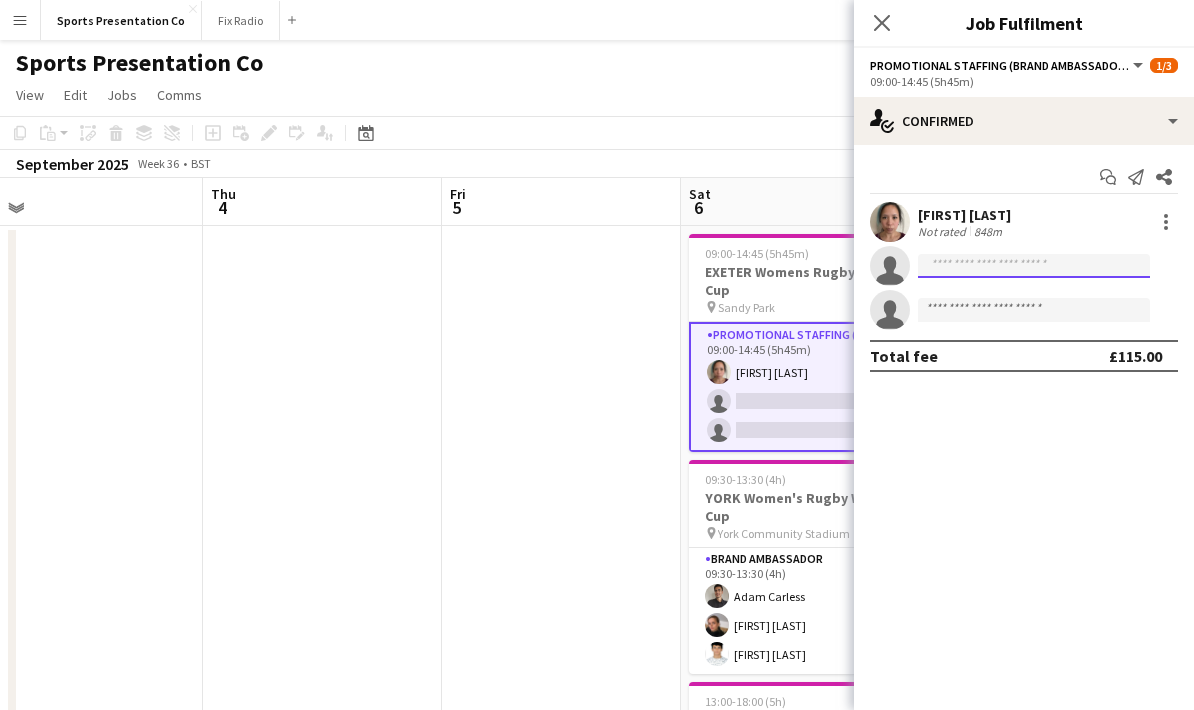 click at bounding box center [1034, 310] 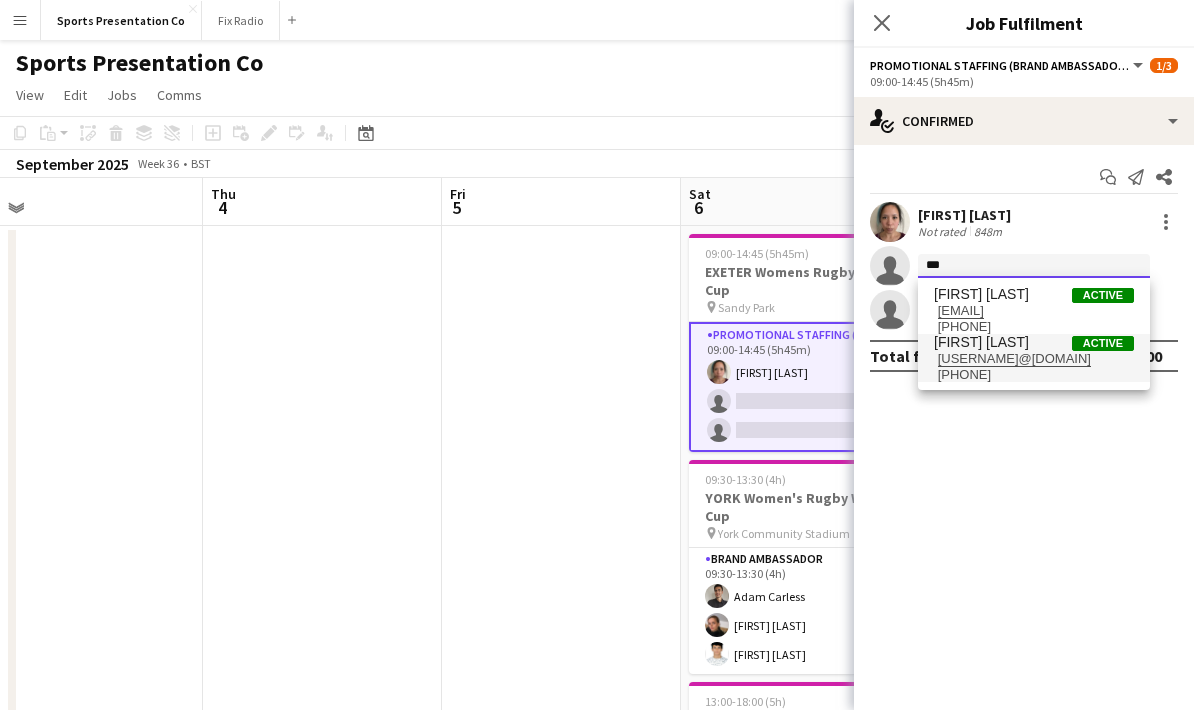 type on "***" 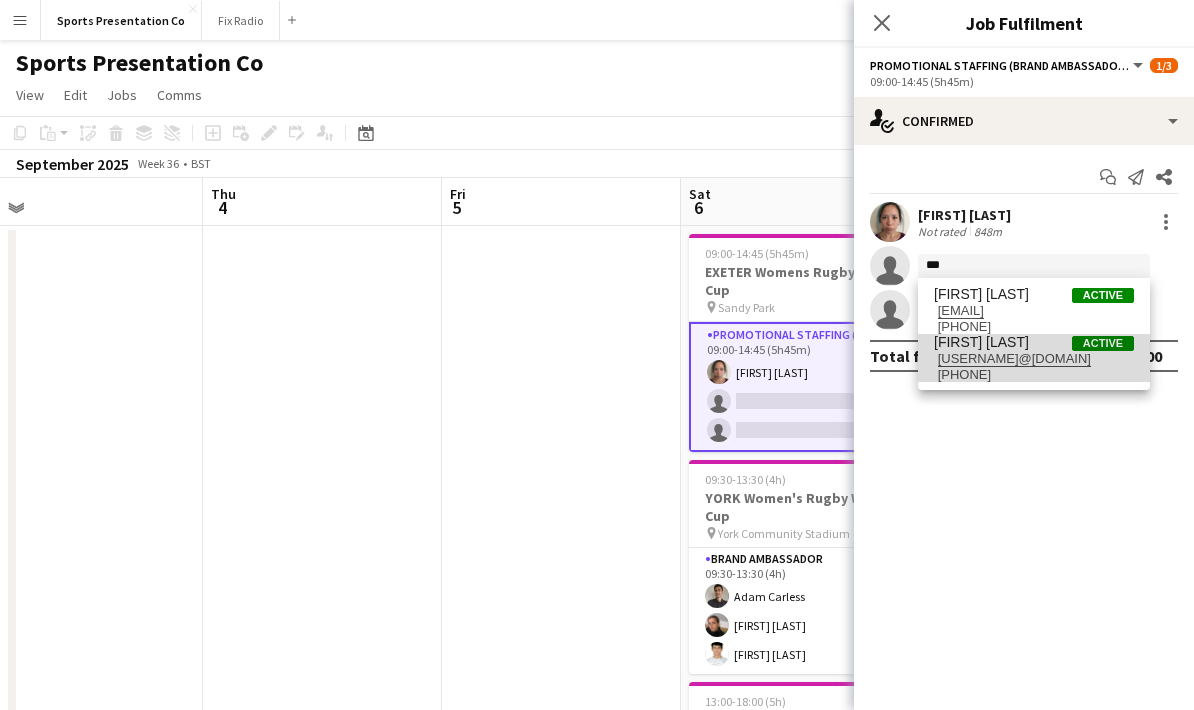 click on "olgazhylach@hotmail.com" at bounding box center [1034, 359] 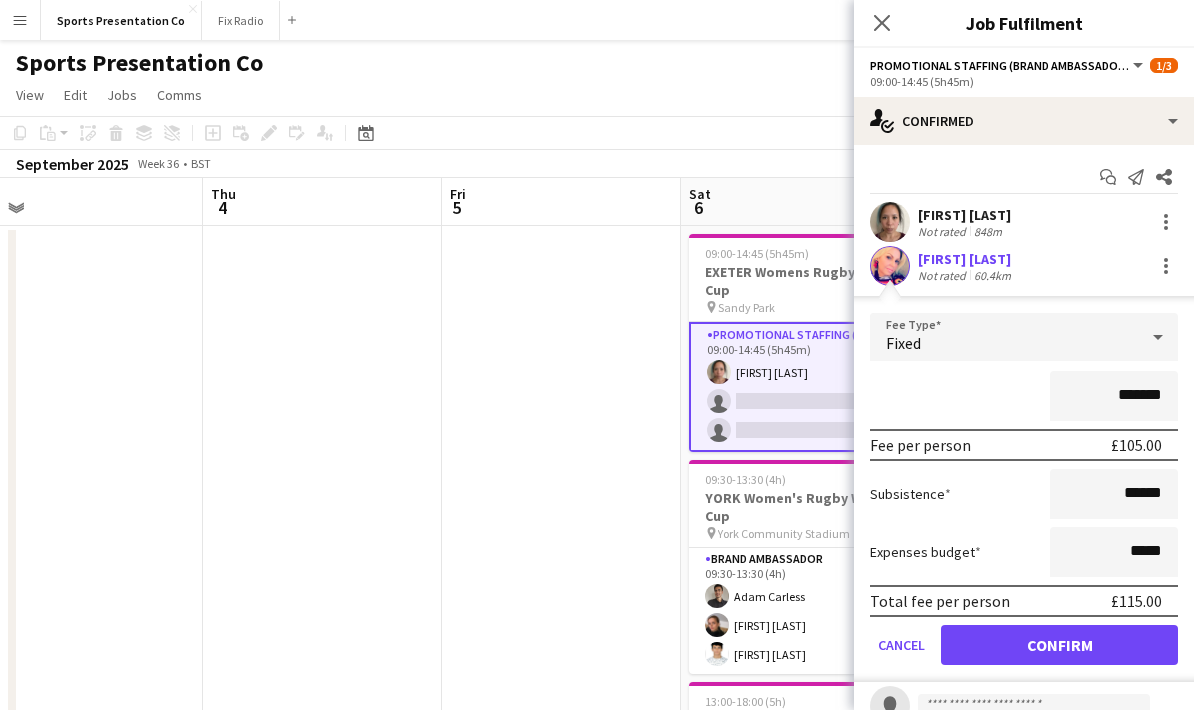 click on "*******" at bounding box center [1024, 396] 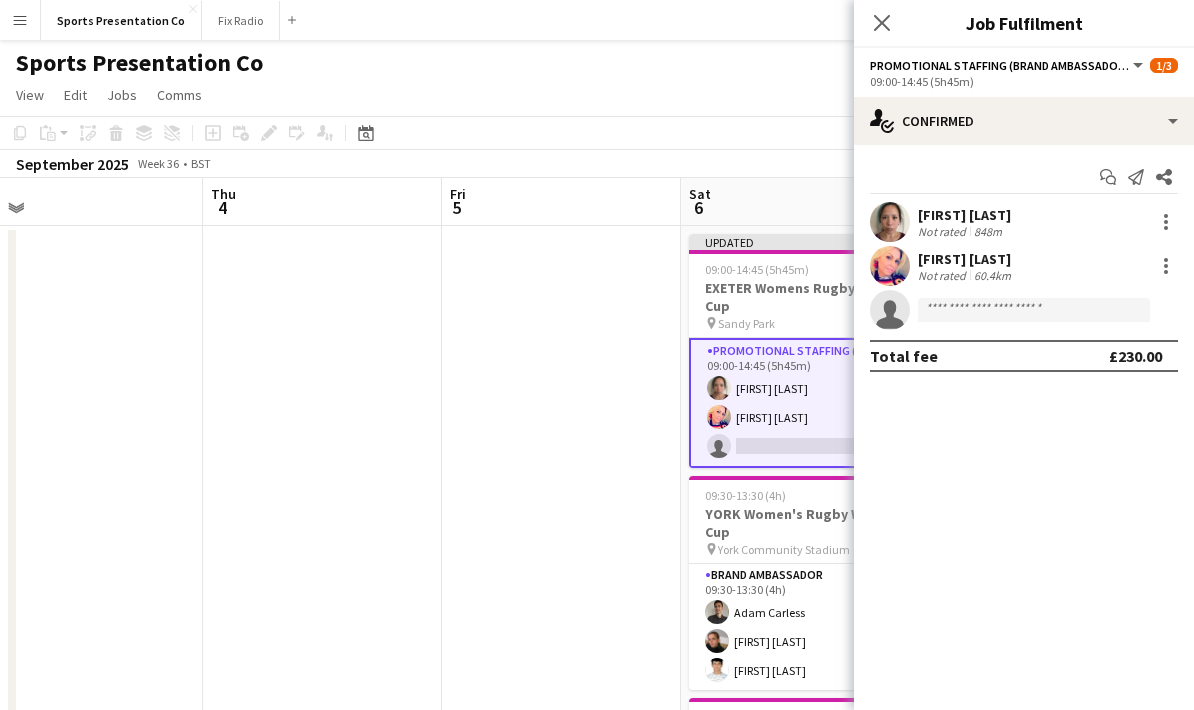 click at bounding box center (561, 748) 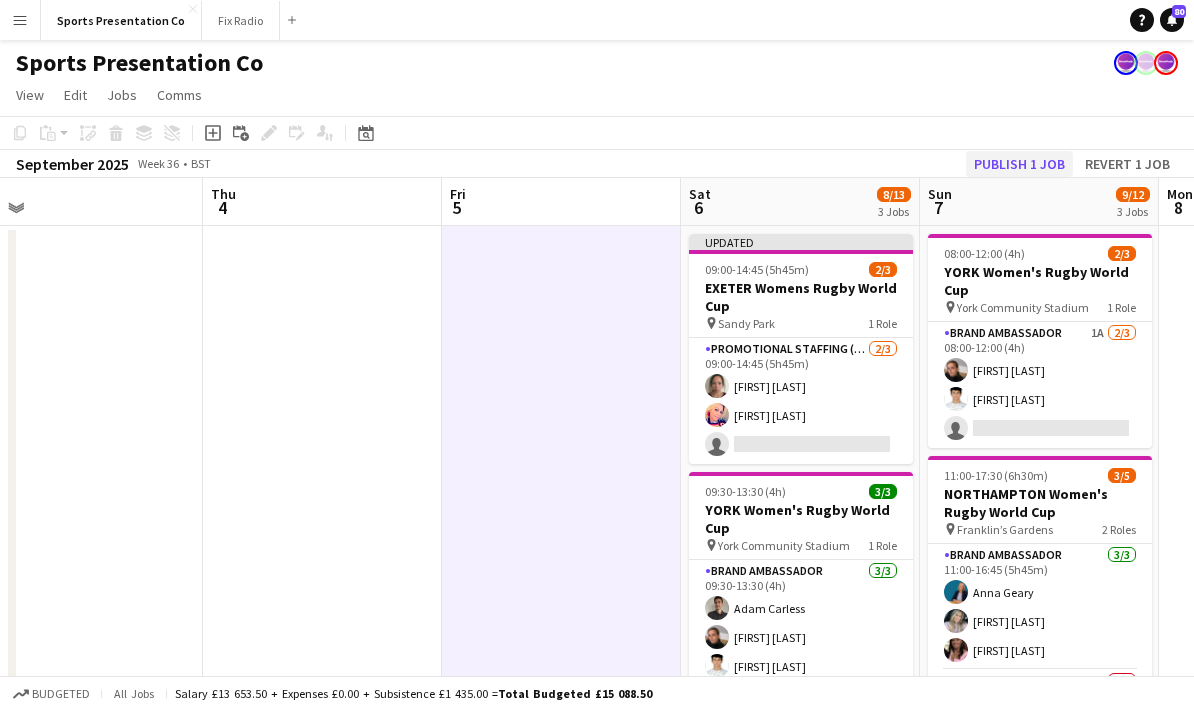 click on "Publish 1 job" 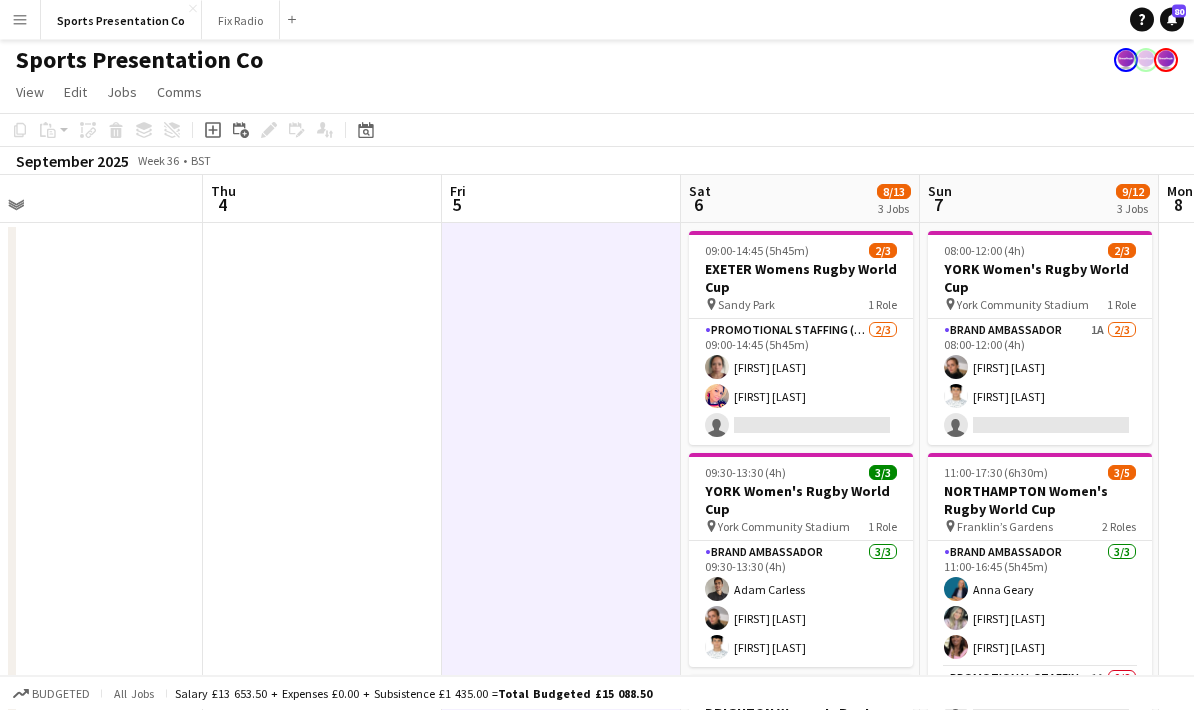 scroll, scrollTop: 3, scrollLeft: 0, axis: vertical 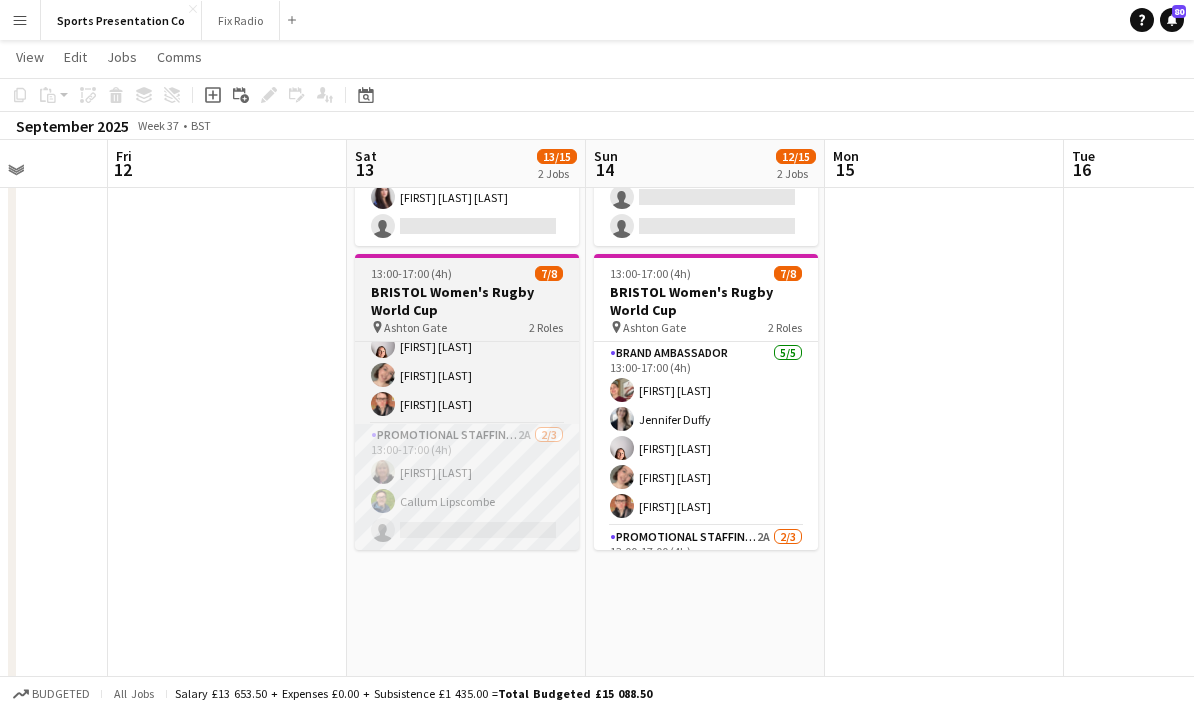 click on "Promotional Staffing (Brand Ambassadors)   2A   2/3   13:00-17:00 (4h)
Christine Watkinson Callum Lipscombe
single-neutral-actions" at bounding box center (467, 487) 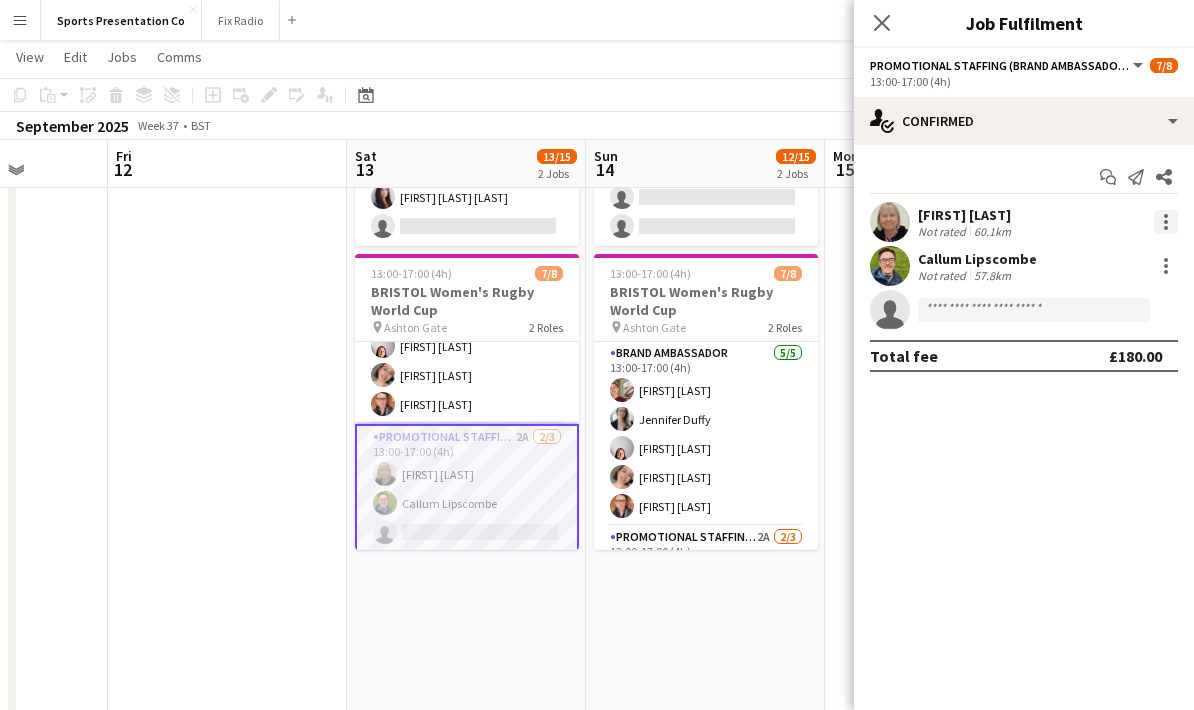 click at bounding box center (1166, 222) 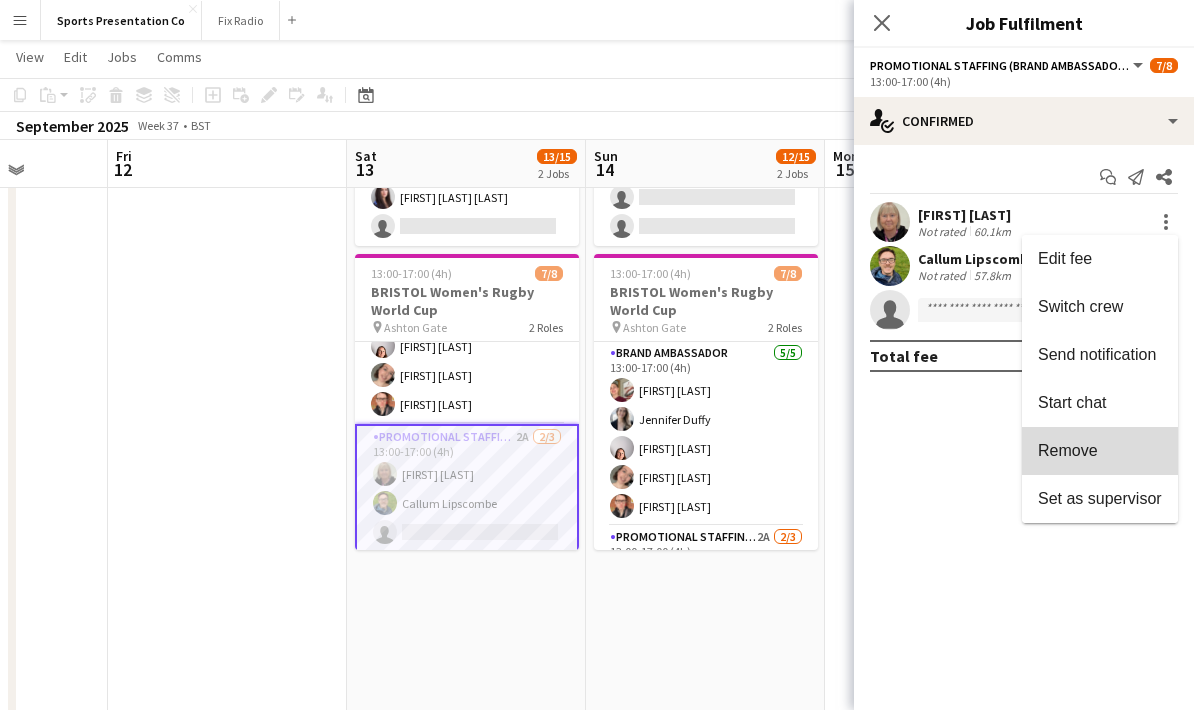 click on "Remove" at bounding box center (1100, 451) 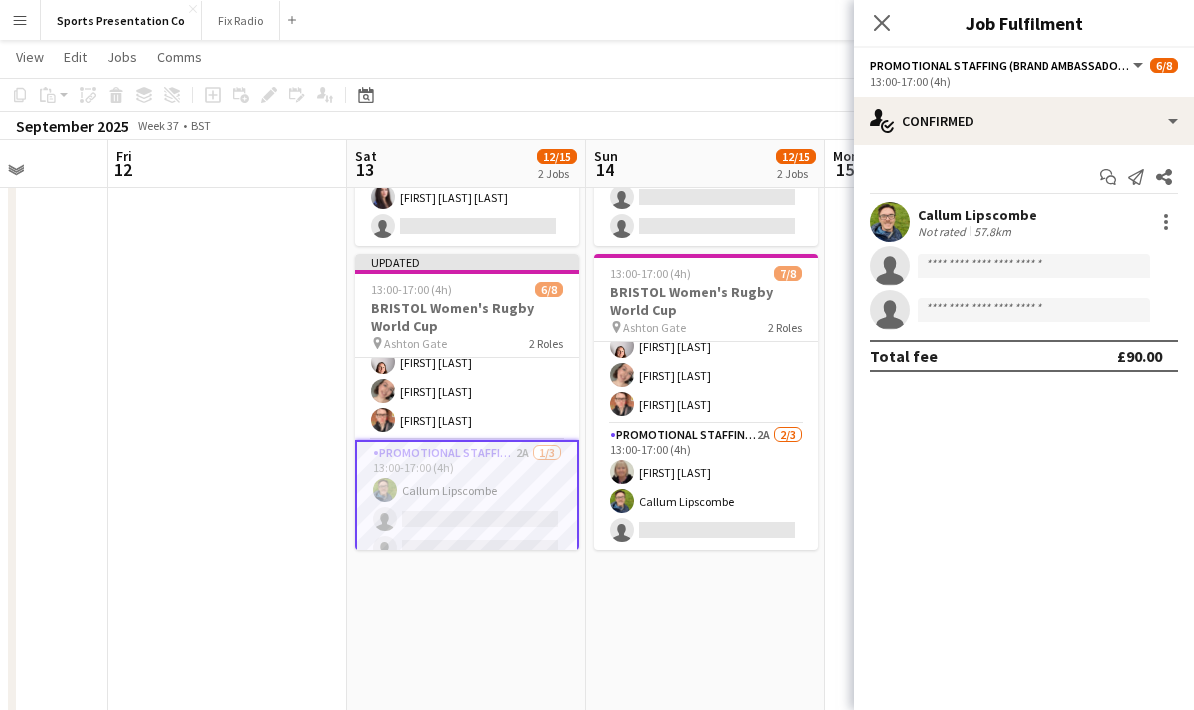 scroll, scrollTop: 102, scrollLeft: 0, axis: vertical 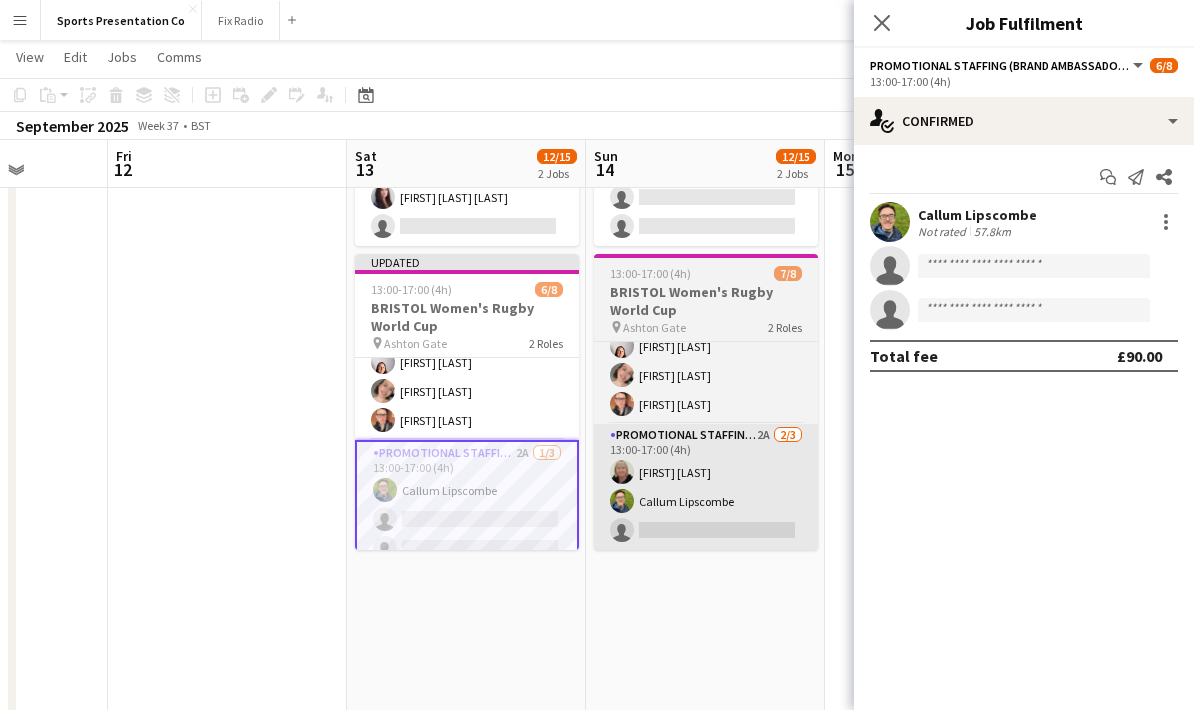 click on "Promotional Staffing (Brand Ambassadors)   2A   2/3   13:00-17:00 (4h)
Christine Watkinson Callum Lipscombe
single-neutral-actions" at bounding box center (706, 487) 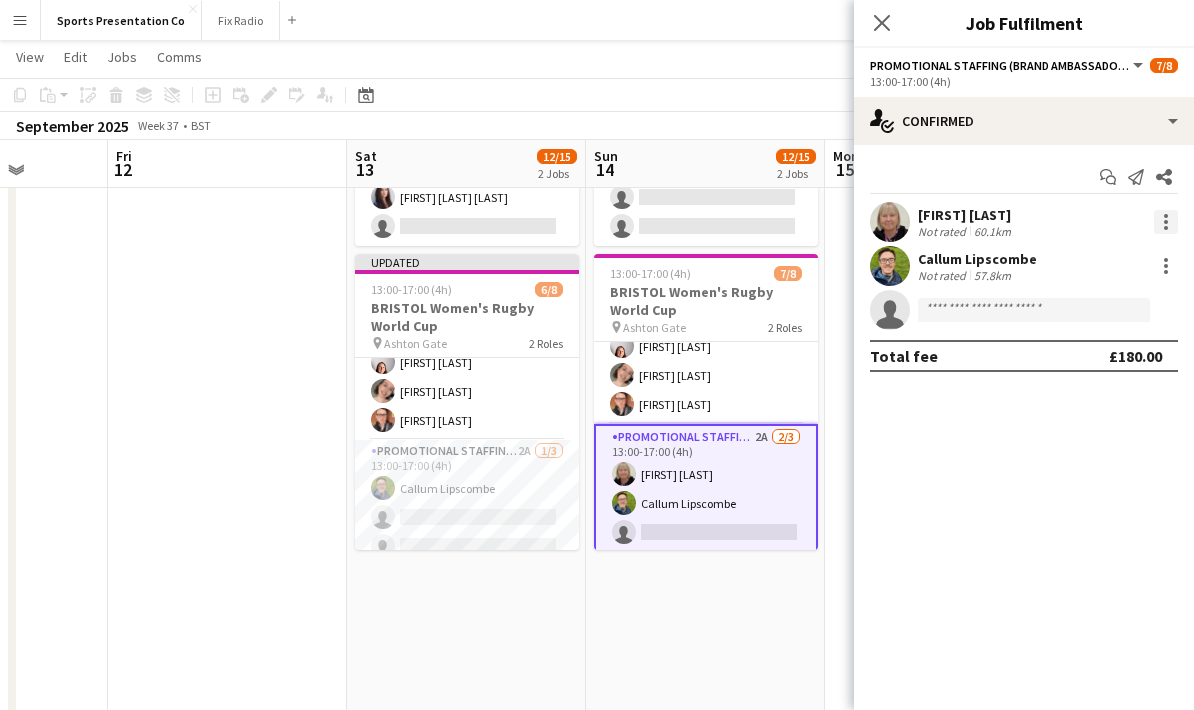 click at bounding box center (1166, 222) 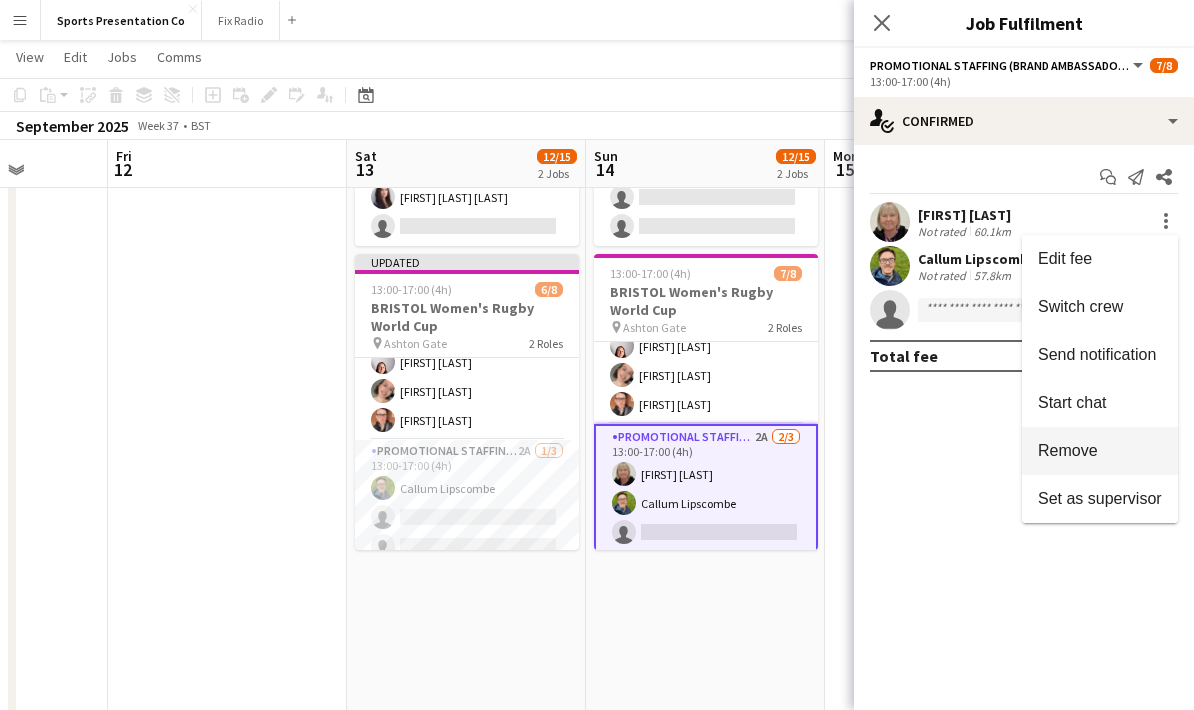 click on "Remove" at bounding box center (1100, 451) 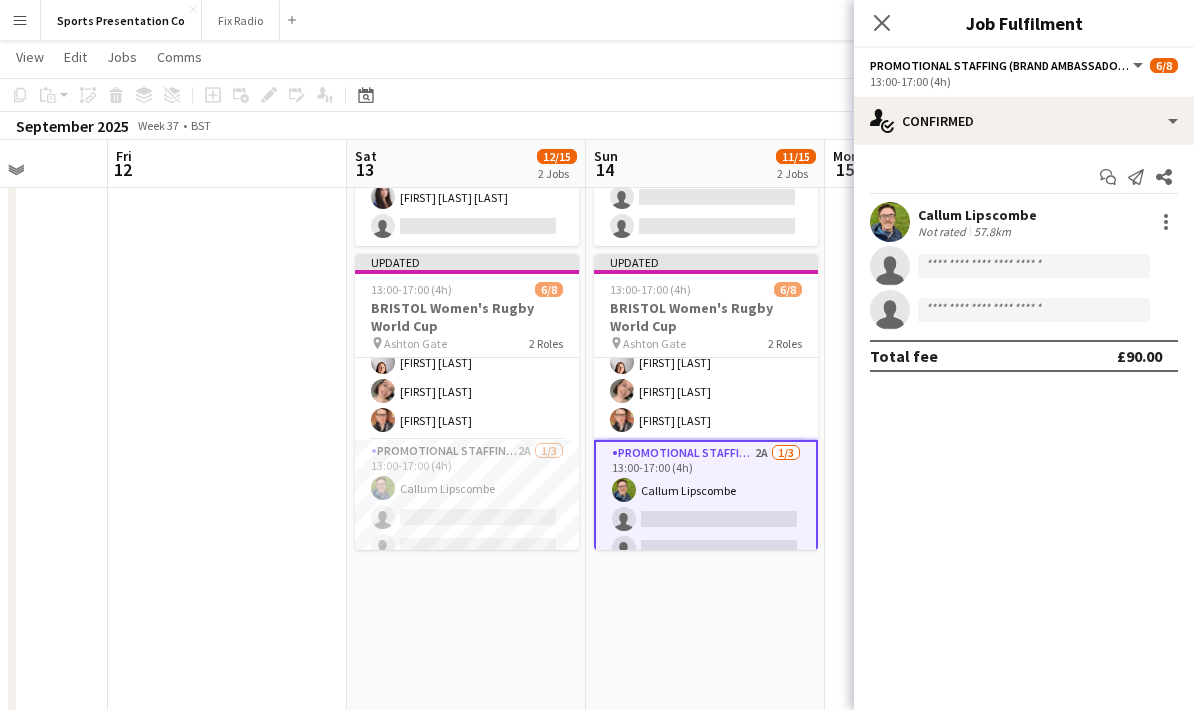 click on "09:00-14:00 (5h)    5/7   EXETER Women's Rugby World Cup
pin
Sandy Park   2 Roles   Brand Ambassador   4/4   09:00-13:00 (4h)
Volha Zhylach Caitlyn Chapman ! Stephanie Louise Knight Jodie Sanders  Promotional Staffing (Brand Ambassadors)   1/3   10:00-14:00 (4h)
Mireia Quingles Nicolau
single-neutral-actions
single-neutral-actions
Updated   13:00-17:00 (4h)    6/8   BRISTOL Women's Rugby World Cup
pin
Ashton Gate   2 Roles   Brand Ambassador   5/5   13:00-17:00 (4h)
Gemma Farr Jennifer Duffy Genevieve Callander Emily Callander Caitlin Cordwell  Promotional Staffing (Brand Ambassadors)   2A   1/3   13:00-17:00 (4h)
Callum Lipscombe
single-neutral-actions
single-neutral-actions" at bounding box center (705, 464) 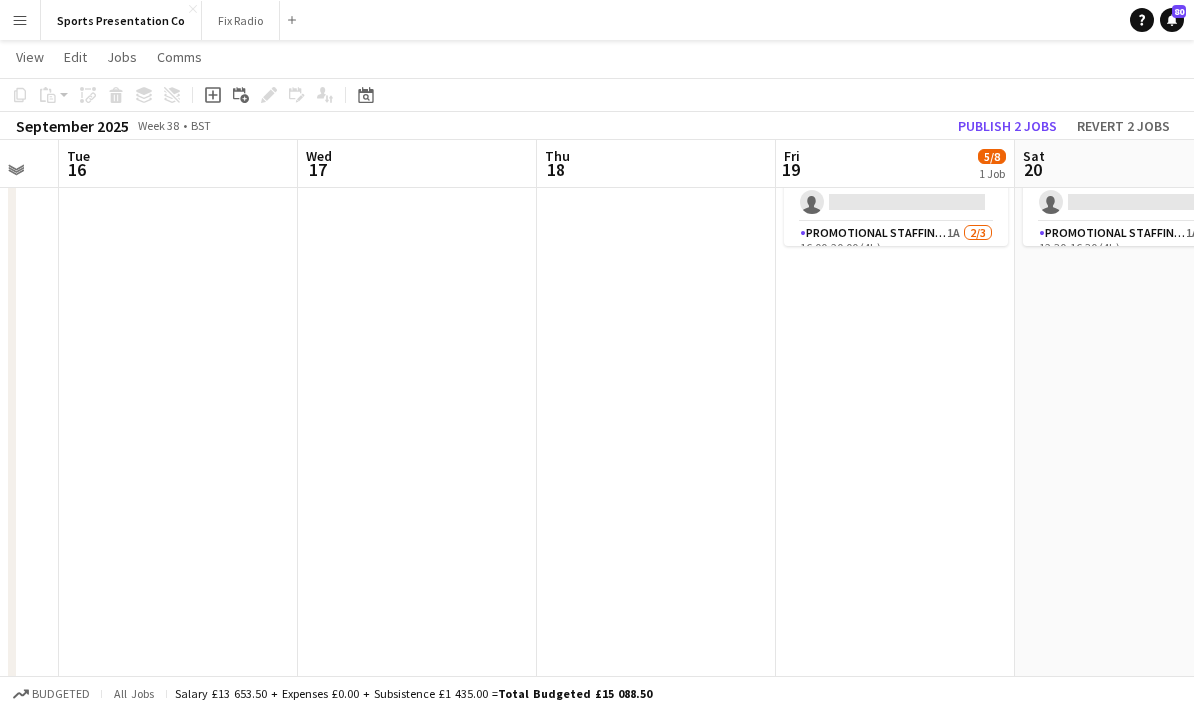 scroll, scrollTop: 0, scrollLeft: 669, axis: horizontal 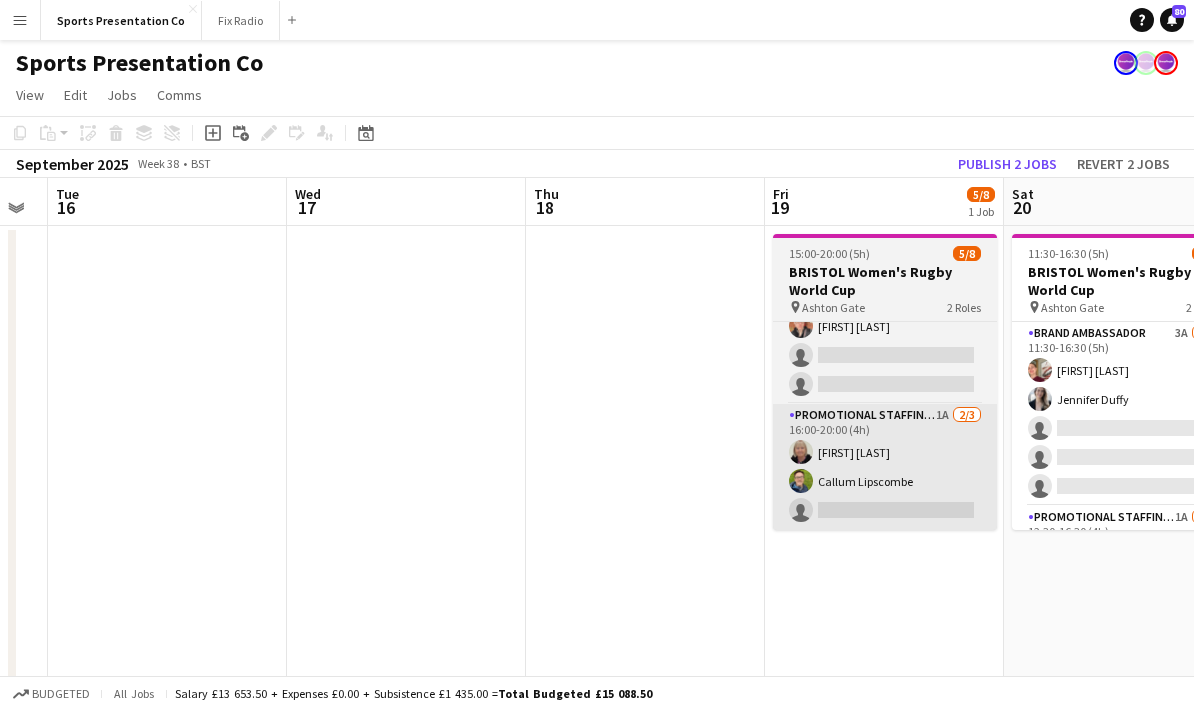 click on "Promotional Staffing (Brand Ambassadors)   1A   2/3   16:00-20:00 (4h)
Christine Watkinson Callum Lipscombe
single-neutral-actions" at bounding box center (885, 467) 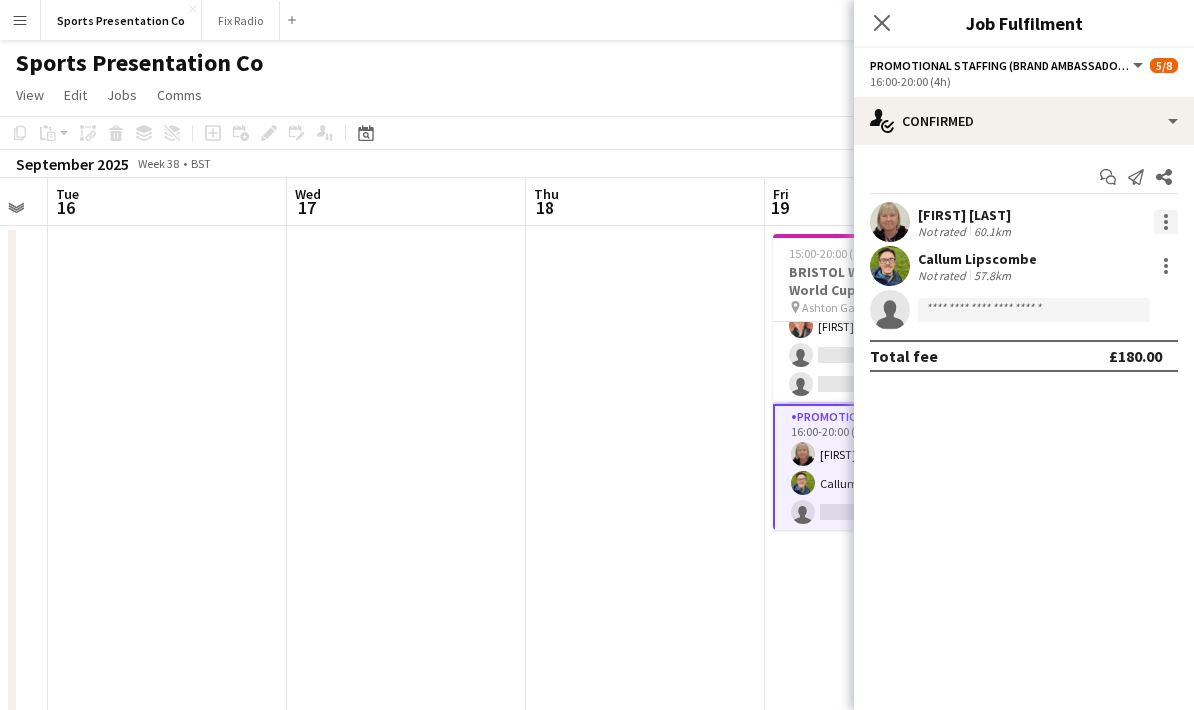 click at bounding box center [1166, 222] 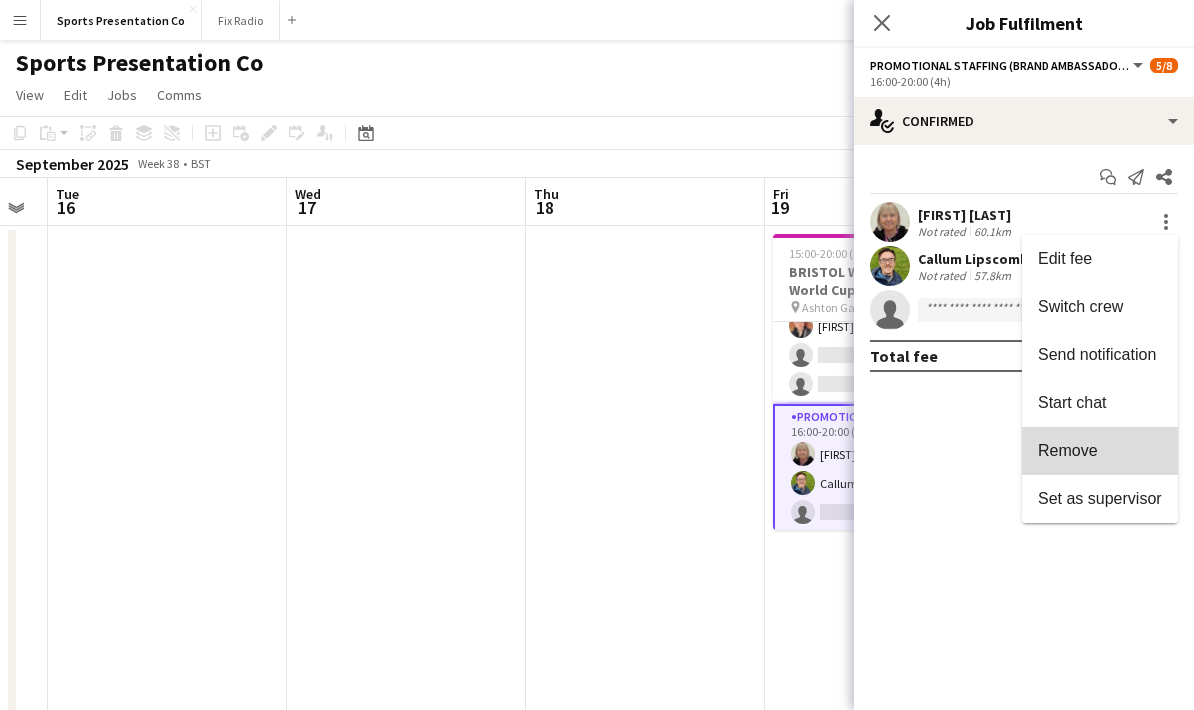 click on "Remove" at bounding box center [1100, 451] 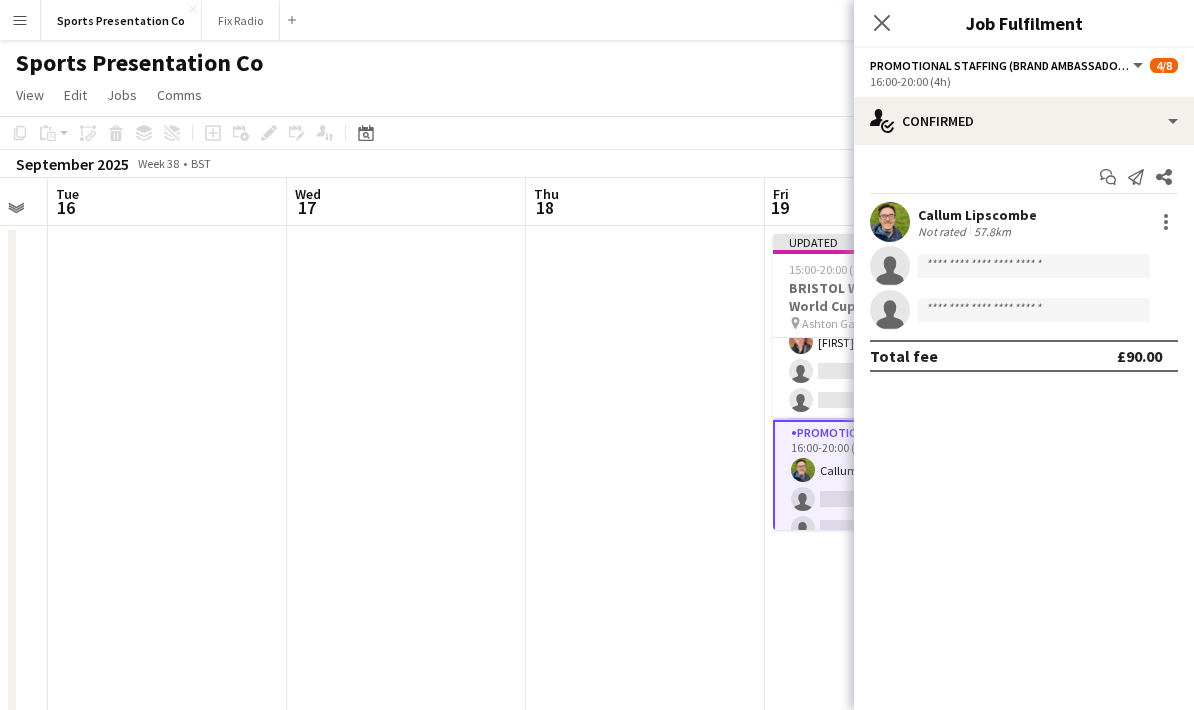 click at bounding box center (645, 748) 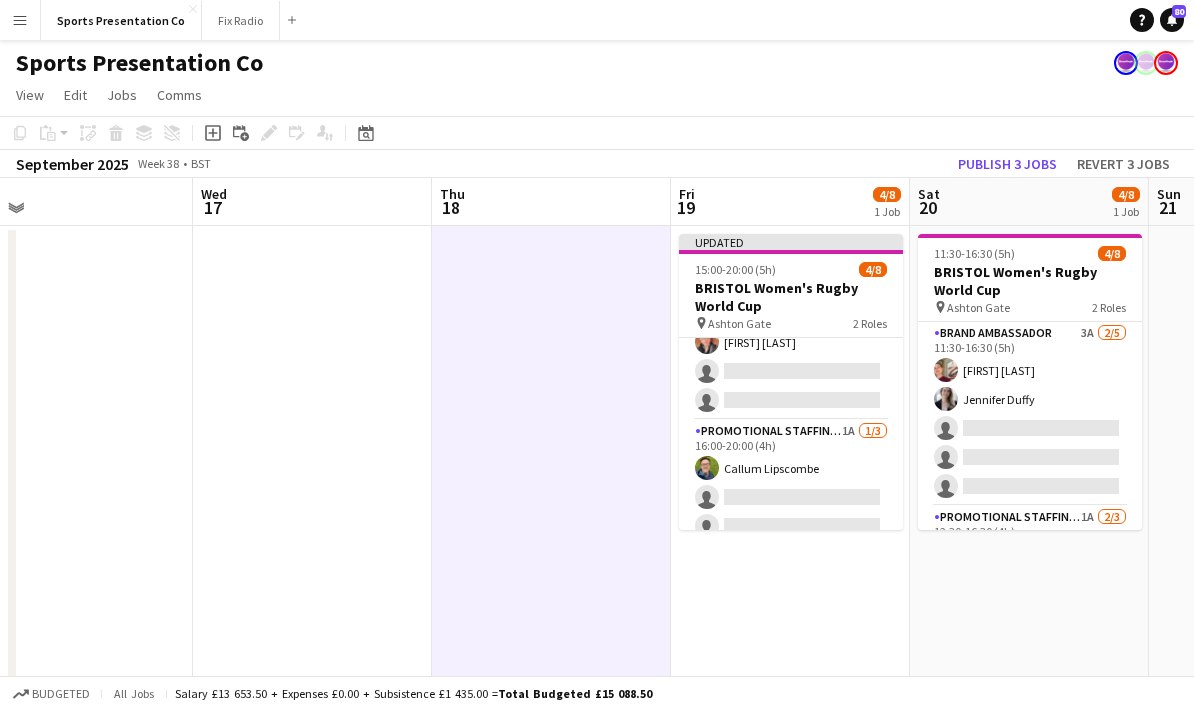 scroll, scrollTop: 0, scrollLeft: 778, axis: horizontal 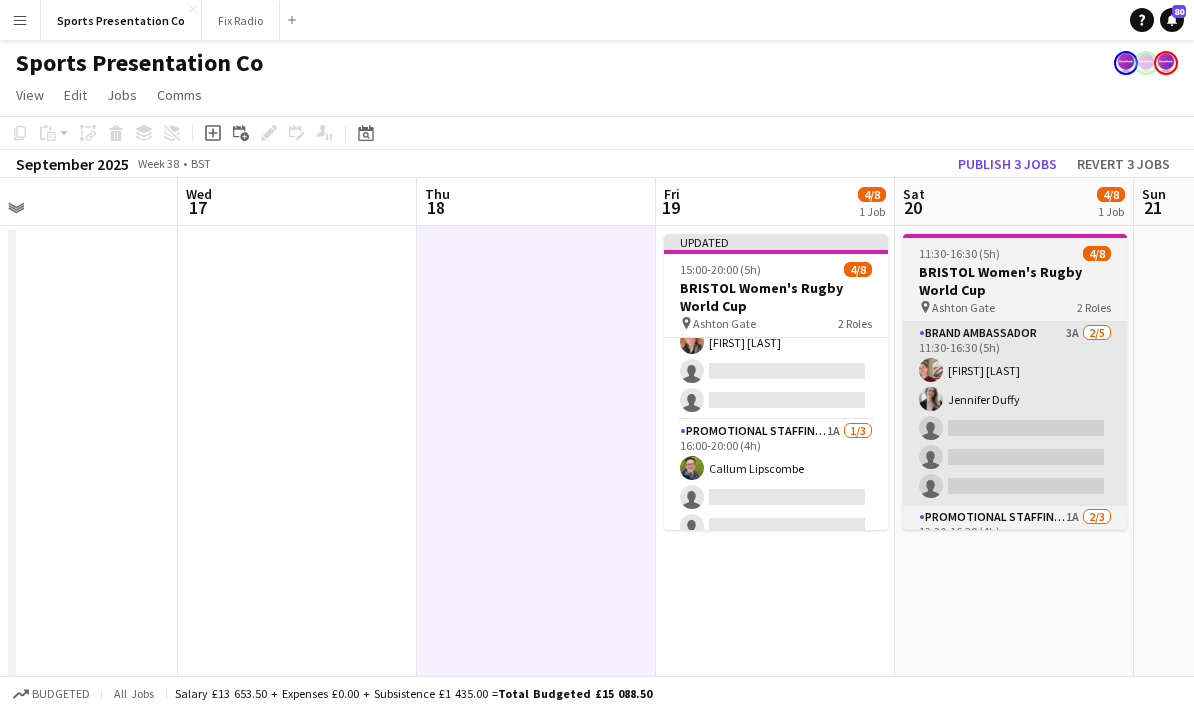 click on "Brand Ambassador   3A   2/5   11:30-16:30 (5h)
Gemma Farr Jennifer Duffy
single-neutral-actions
single-neutral-actions
single-neutral-actions" at bounding box center [1015, 414] 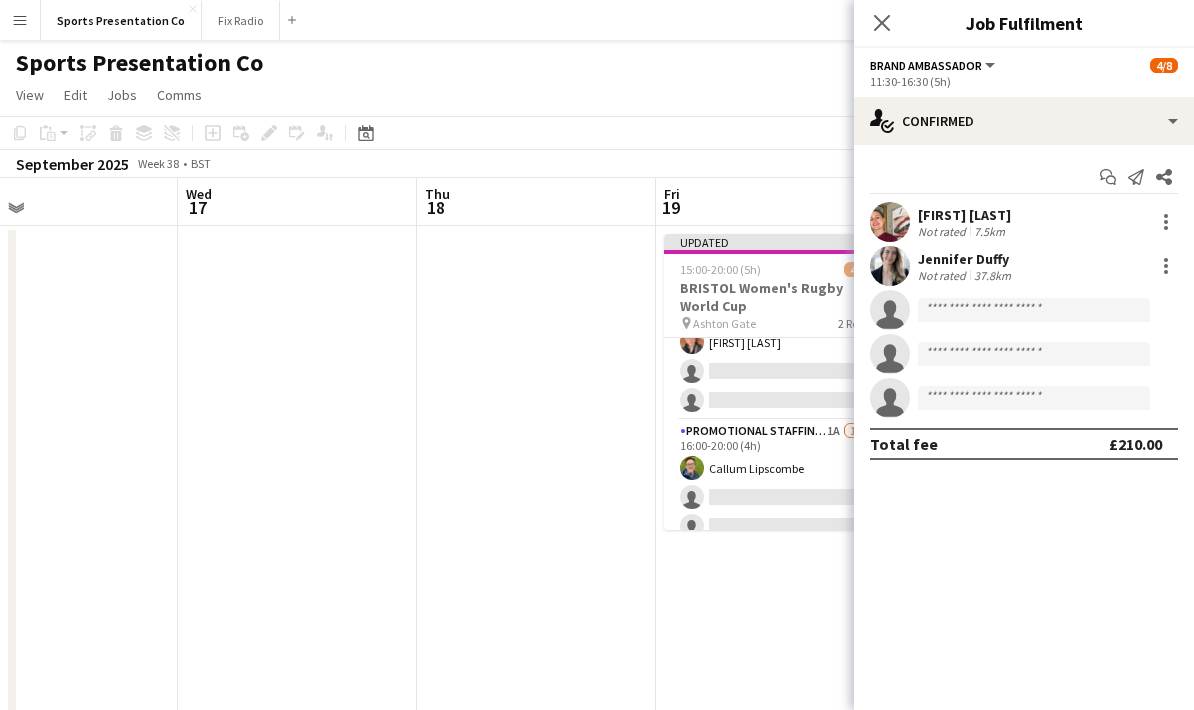 click on "Updated   15:00-20:00 (5h)    4/8   BRISTOL Women's Rugby World Cup
pin
Ashton Gate   2 Roles   Brand Ambassador   3A   3/5   15:00-19:00 (4h)
Gemma Farr Jennifer Duffy Caitlin Cordwell
single-neutral-actions
single-neutral-actions
Promotional Staffing (Brand Ambassadors)   1A   1/3   16:00-20:00 (4h)
Callum Lipscombe
single-neutral-actions
single-neutral-actions" at bounding box center [775, 748] 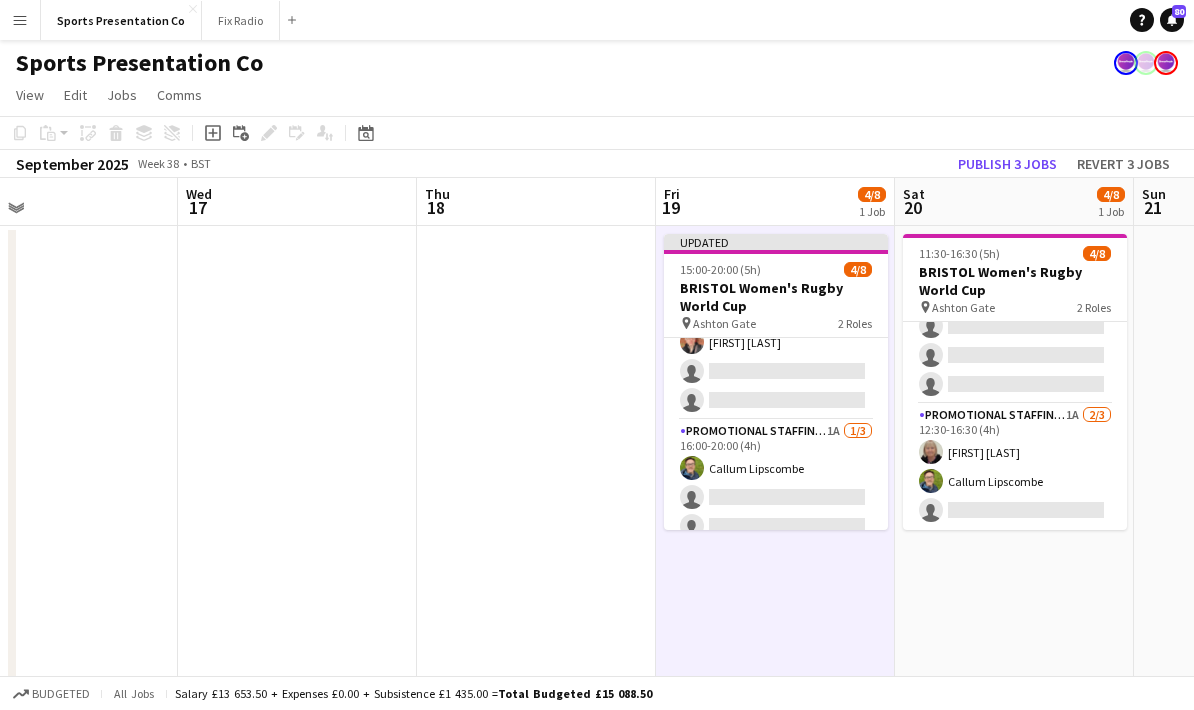 scroll, scrollTop: 102, scrollLeft: 0, axis: vertical 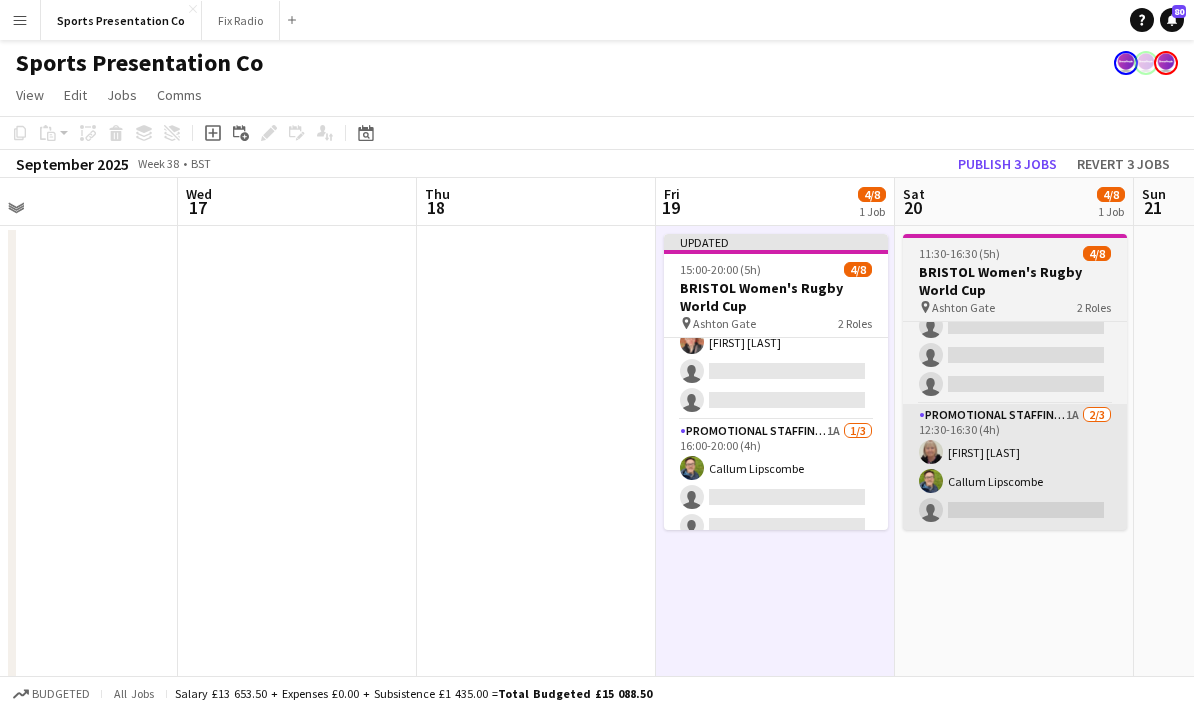 click on "Promotional Staffing (Brand Ambassadors)   1A   2/3   12:30-16:30 (4h)
Christine Watkinson Callum Lipscombe
single-neutral-actions" at bounding box center (1015, 467) 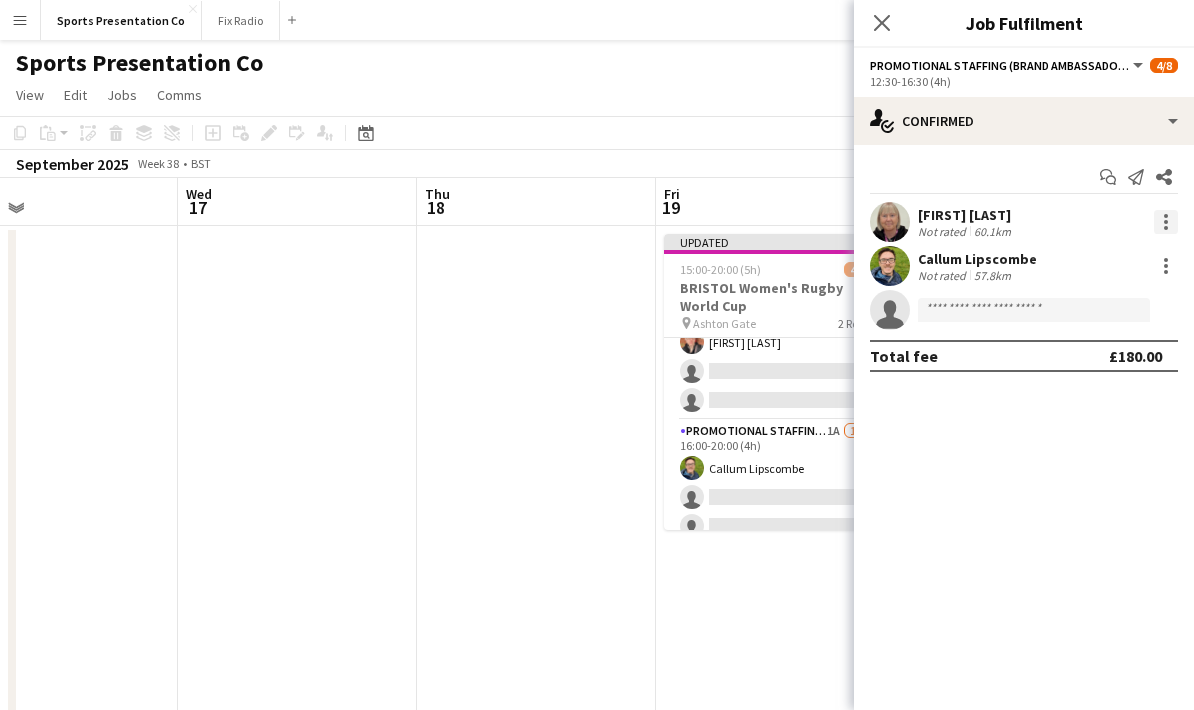 click at bounding box center (1166, 222) 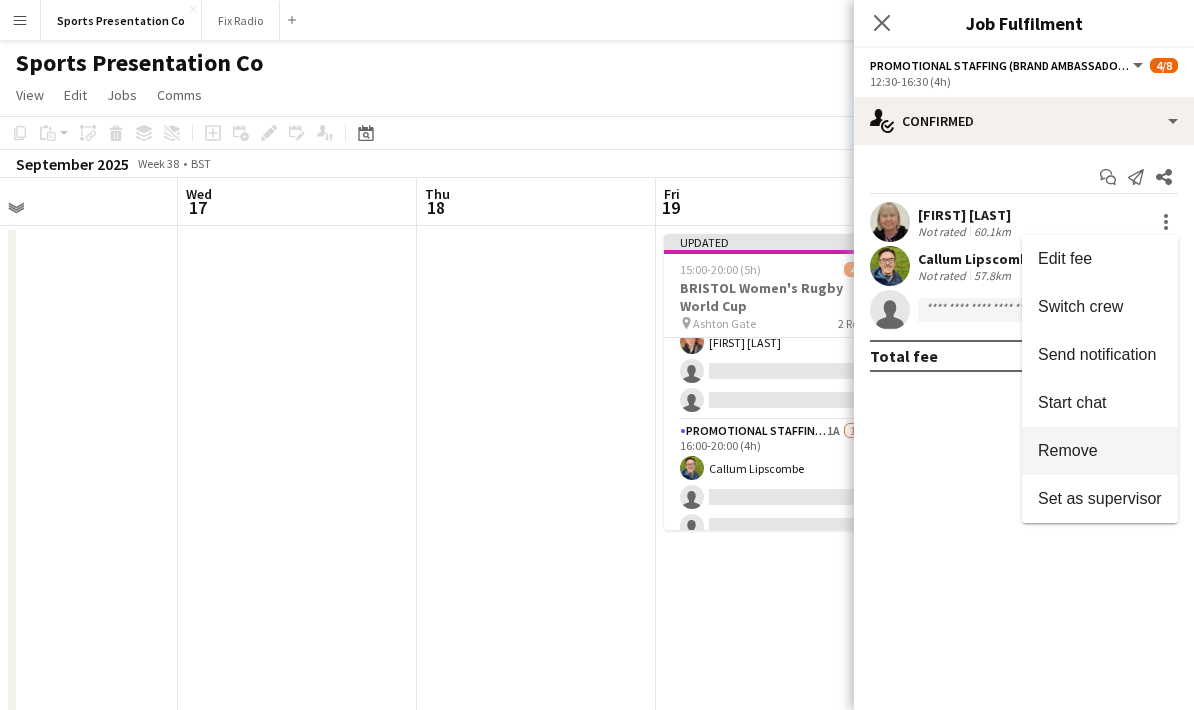 click on "Remove" at bounding box center (1100, 451) 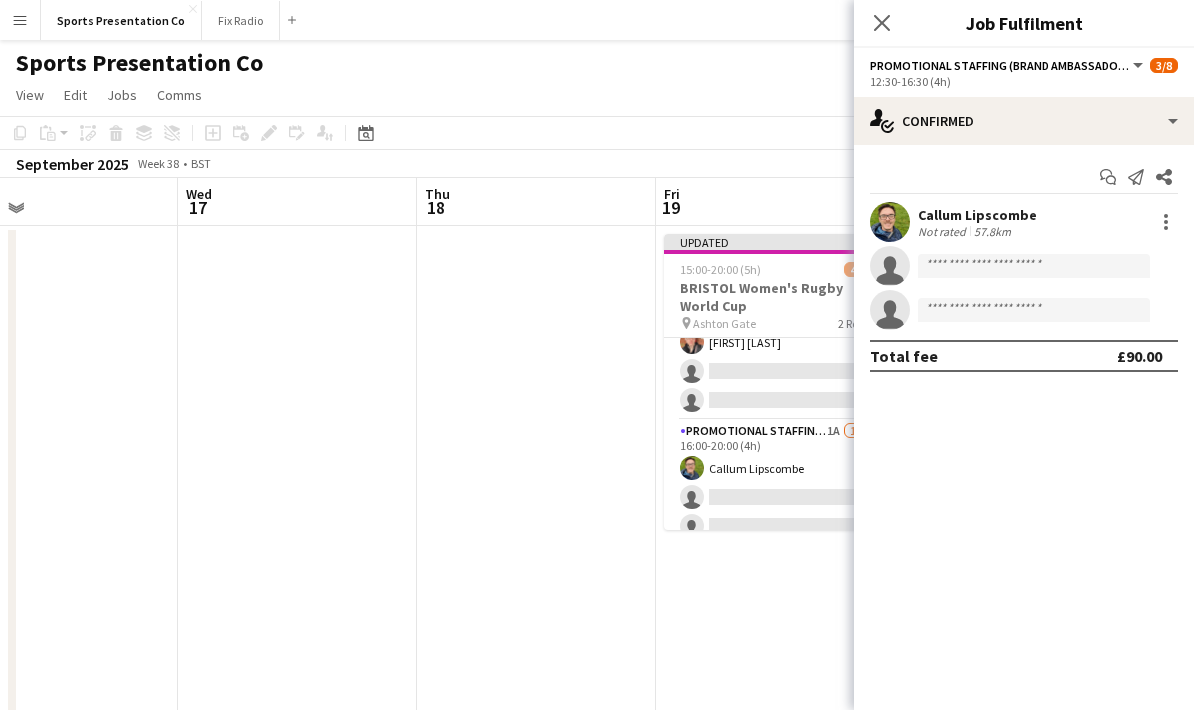 click on "Updated   15:00-20:00 (5h)    4/8   BRISTOL Women's Rugby World Cup
pin
Ashton Gate   2 Roles   Brand Ambassador   3A   3/5   15:00-19:00 (4h)
Gemma Farr Jennifer Duffy Caitlin Cordwell
single-neutral-actions
single-neutral-actions
Promotional Staffing (Brand Ambassadors)   1A   1/3   16:00-20:00 (4h)
Callum Lipscombe
single-neutral-actions
single-neutral-actions" at bounding box center (775, 748) 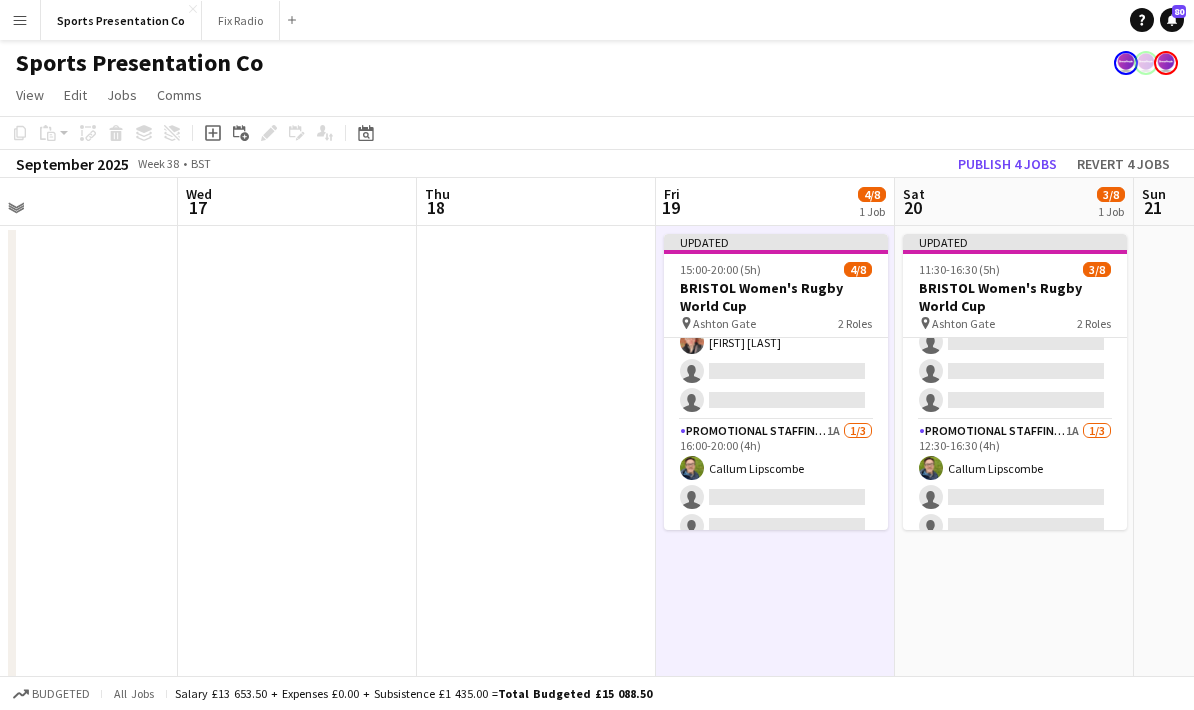 click at bounding box center [536, 748] 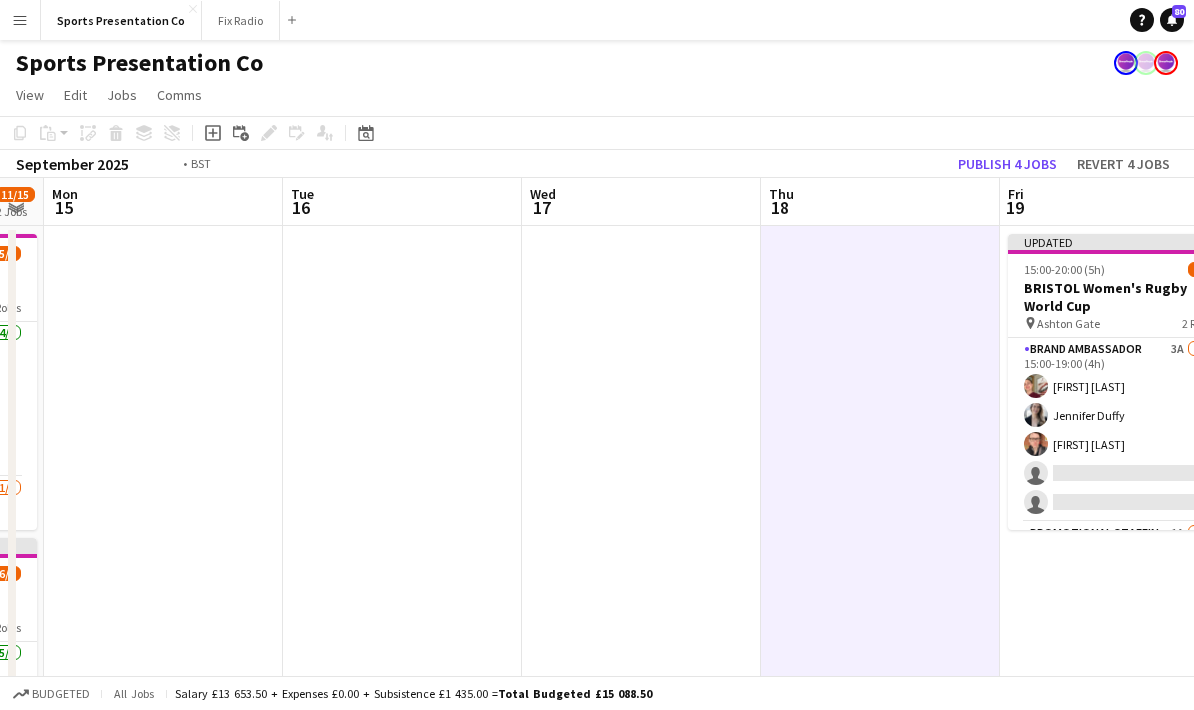 scroll, scrollTop: 0, scrollLeft: 615, axis: horizontal 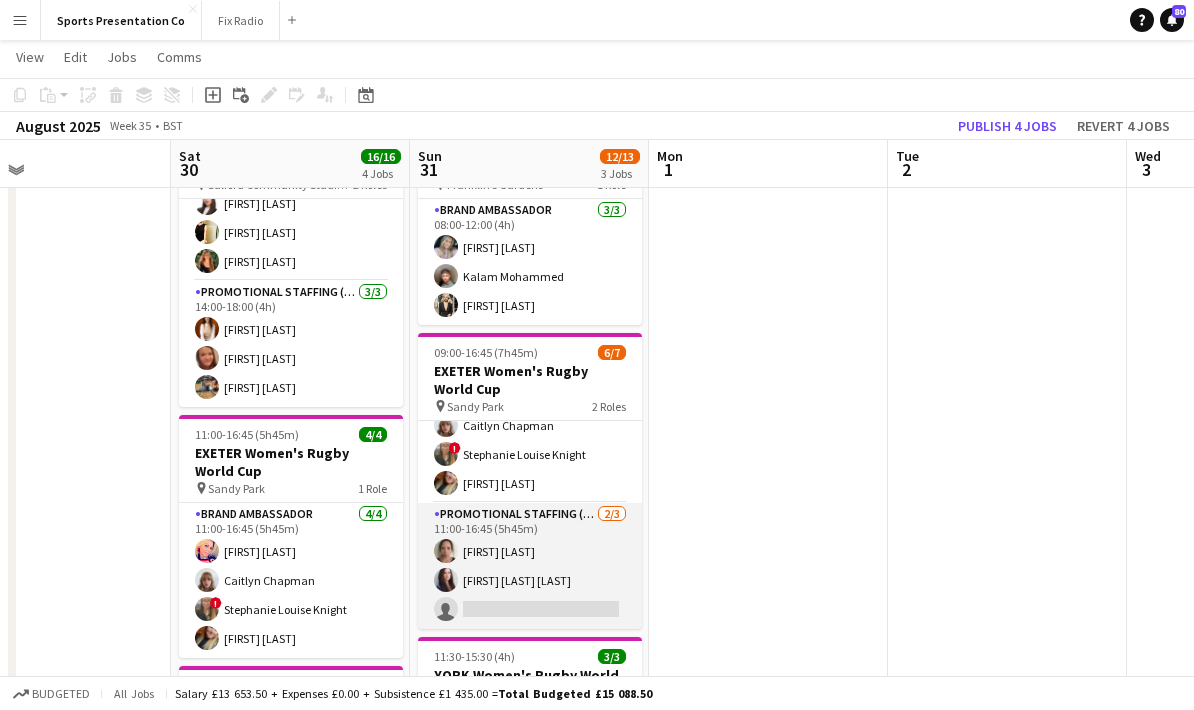 click on "Promotional Staffing (Brand Ambassadors)   2/3   11:00-16:45 (5h45m)
Amy Lee Mireia Quingles Nicolau
single-neutral-actions" at bounding box center [530, 566] 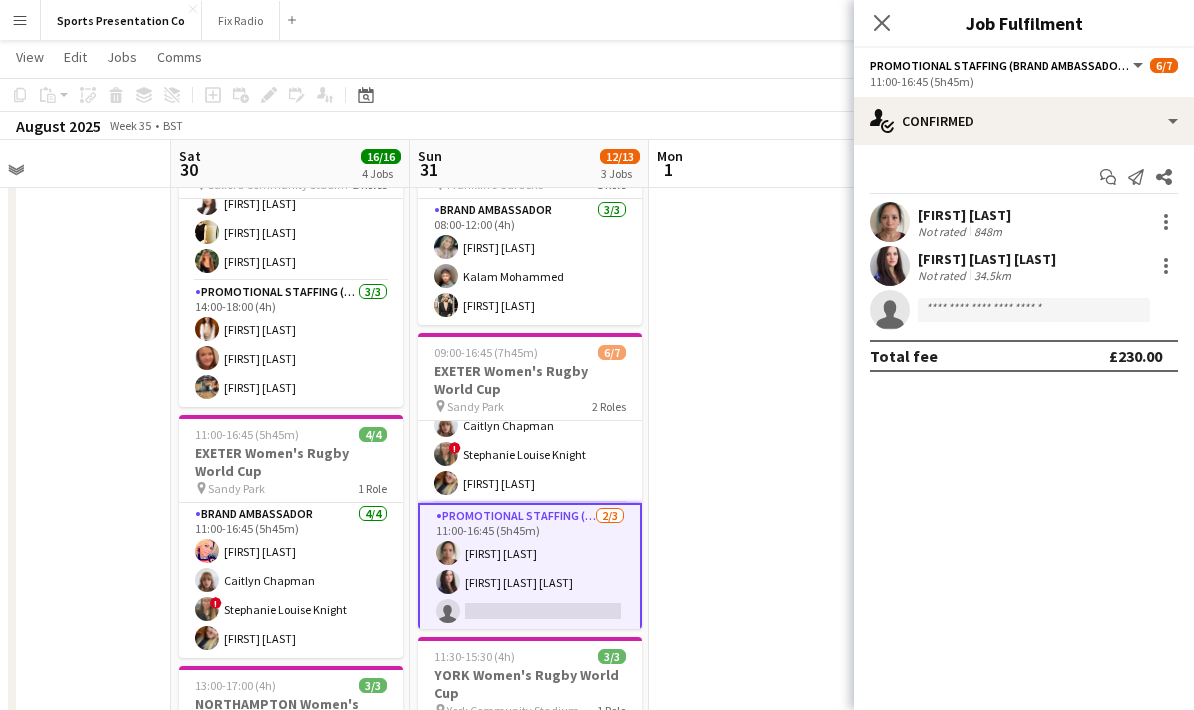 click at bounding box center (768, 625) 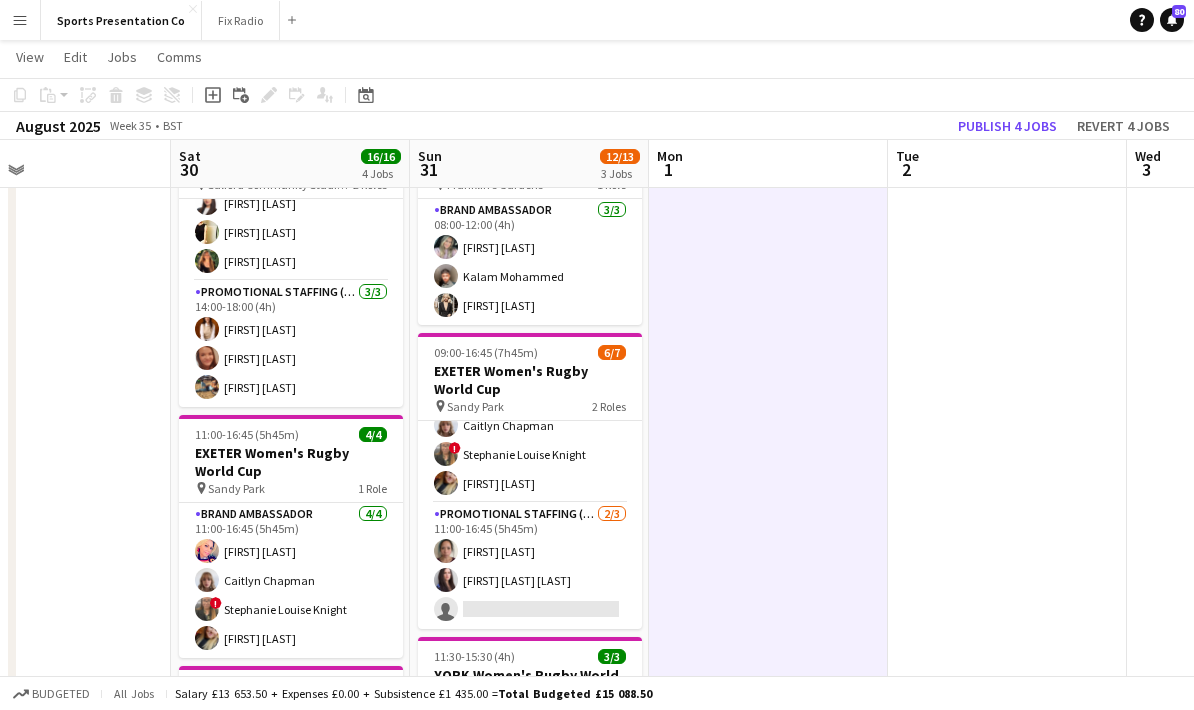 click at bounding box center [51, 625] 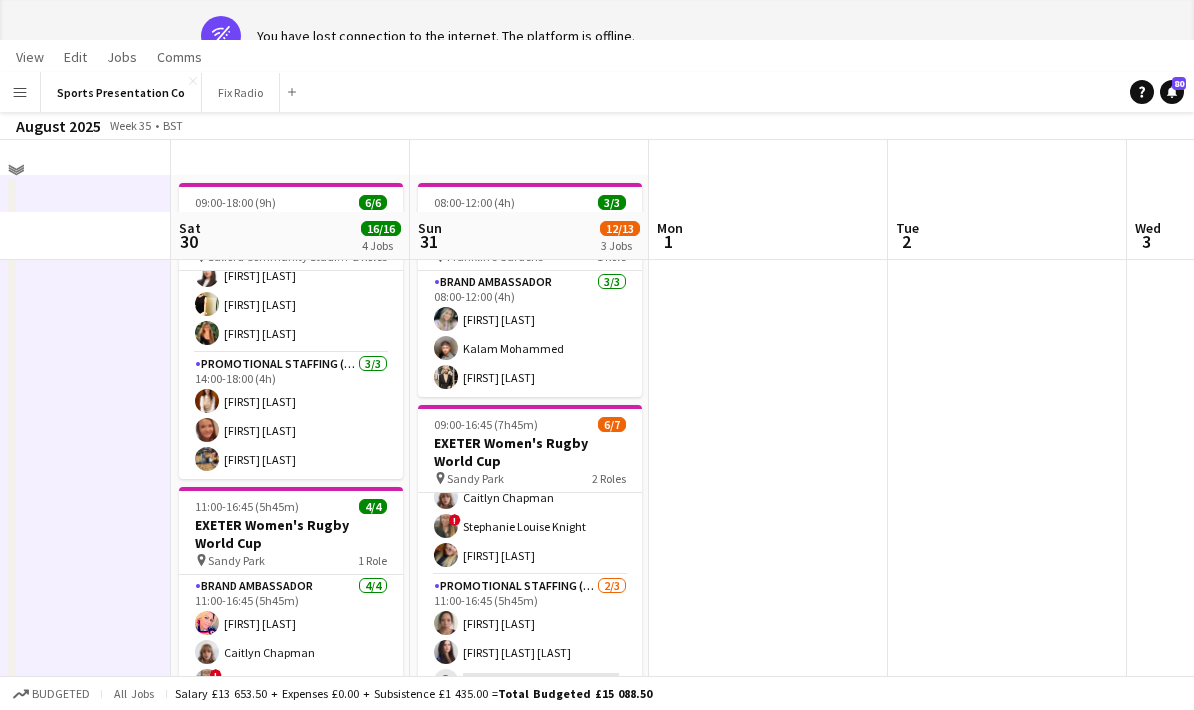 scroll, scrollTop: 74, scrollLeft: 0, axis: vertical 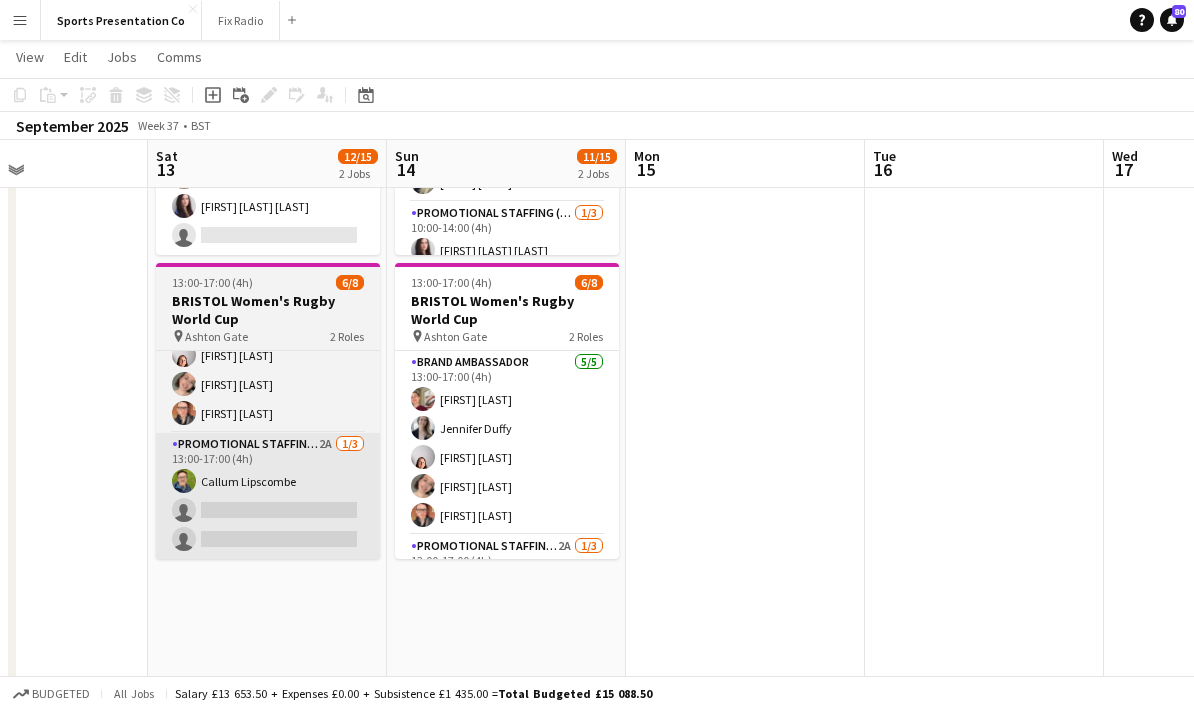 click on "Promotional Staffing (Brand Ambassadors)   2A   1/3   13:00-17:00 (4h)
Callum Lipscombe
single-neutral-actions
single-neutral-actions" at bounding box center [268, 496] 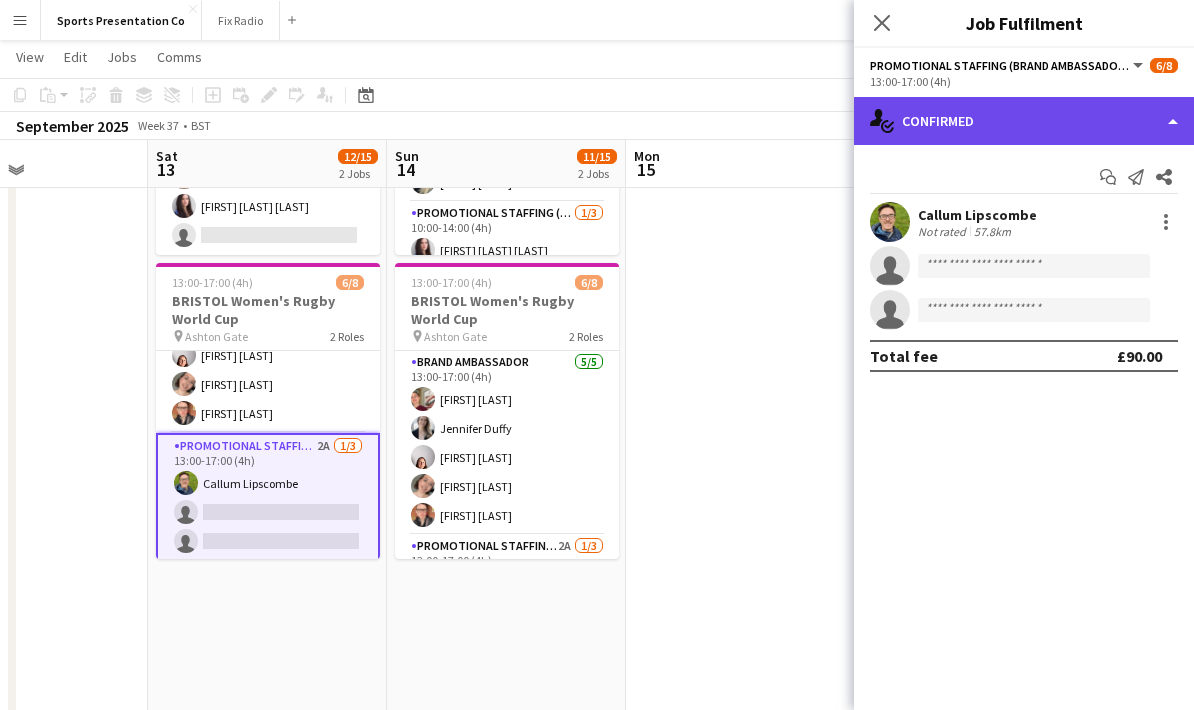 click on "single-neutral-actions-check-2
Confirmed" 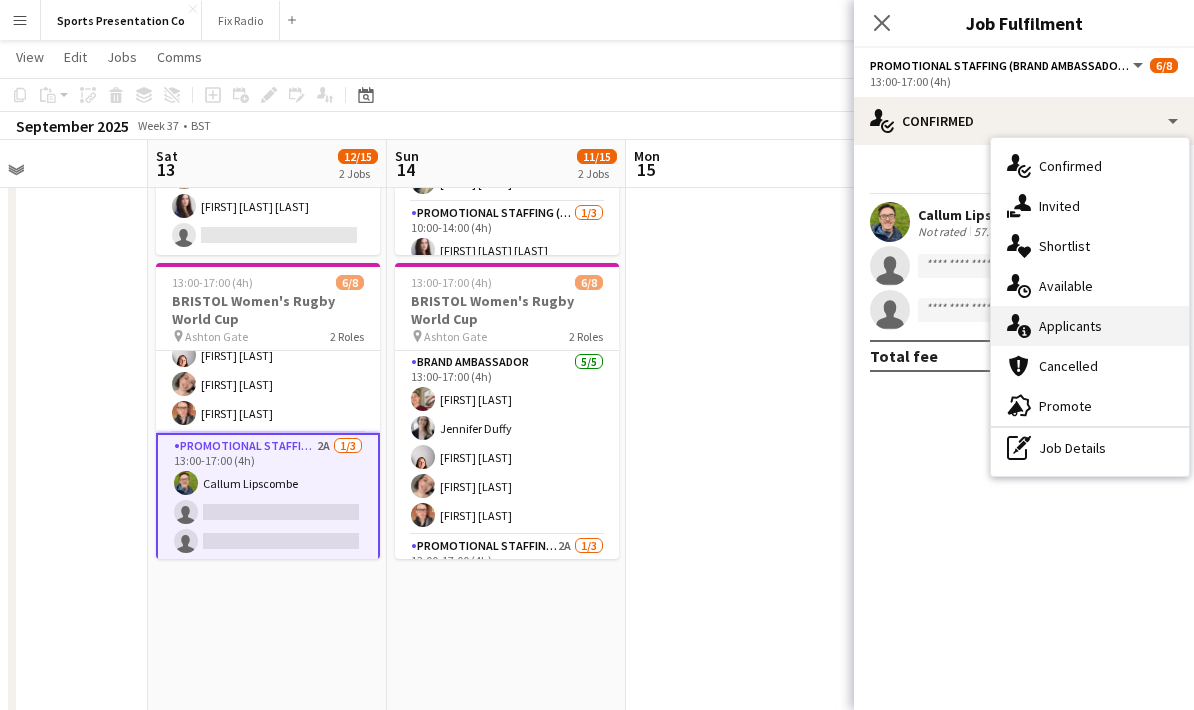click on "single-neutral-actions-information
Applicants" at bounding box center [1090, 326] 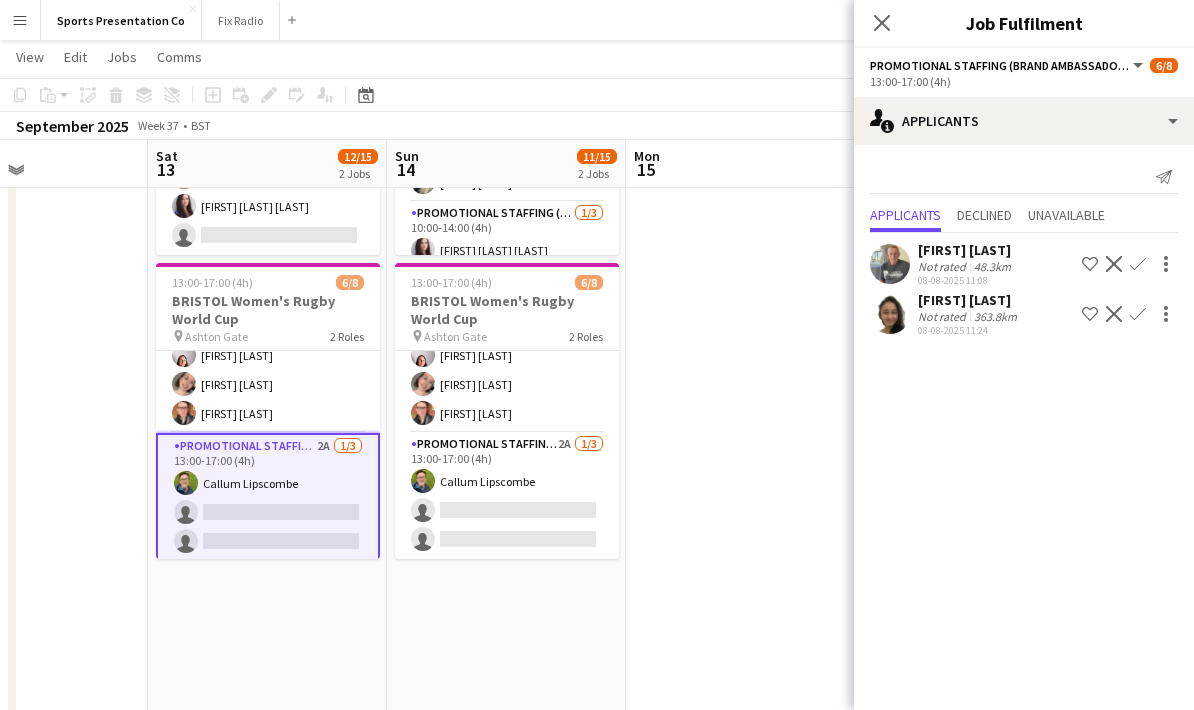 scroll, scrollTop: 102, scrollLeft: 0, axis: vertical 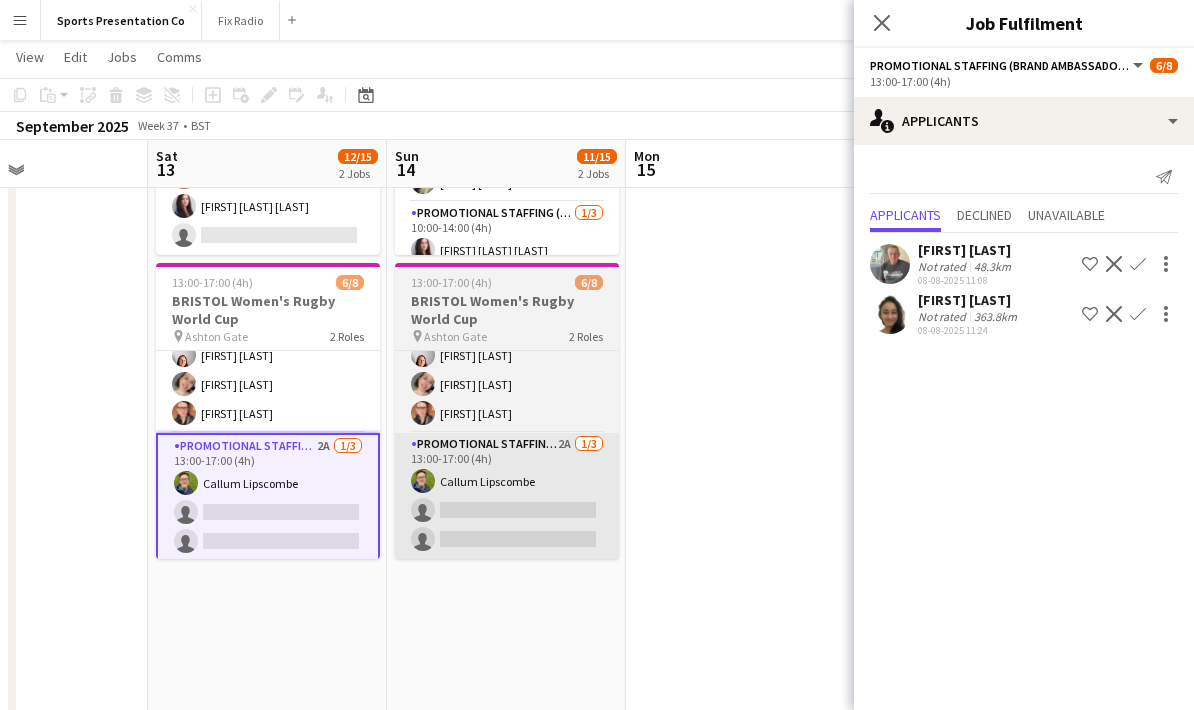 click on "Promotional Staffing (Brand Ambassadors)   2A   1/3   13:00-17:00 (4h)
Callum Lipscombe
single-neutral-actions
single-neutral-actions" at bounding box center (507, 496) 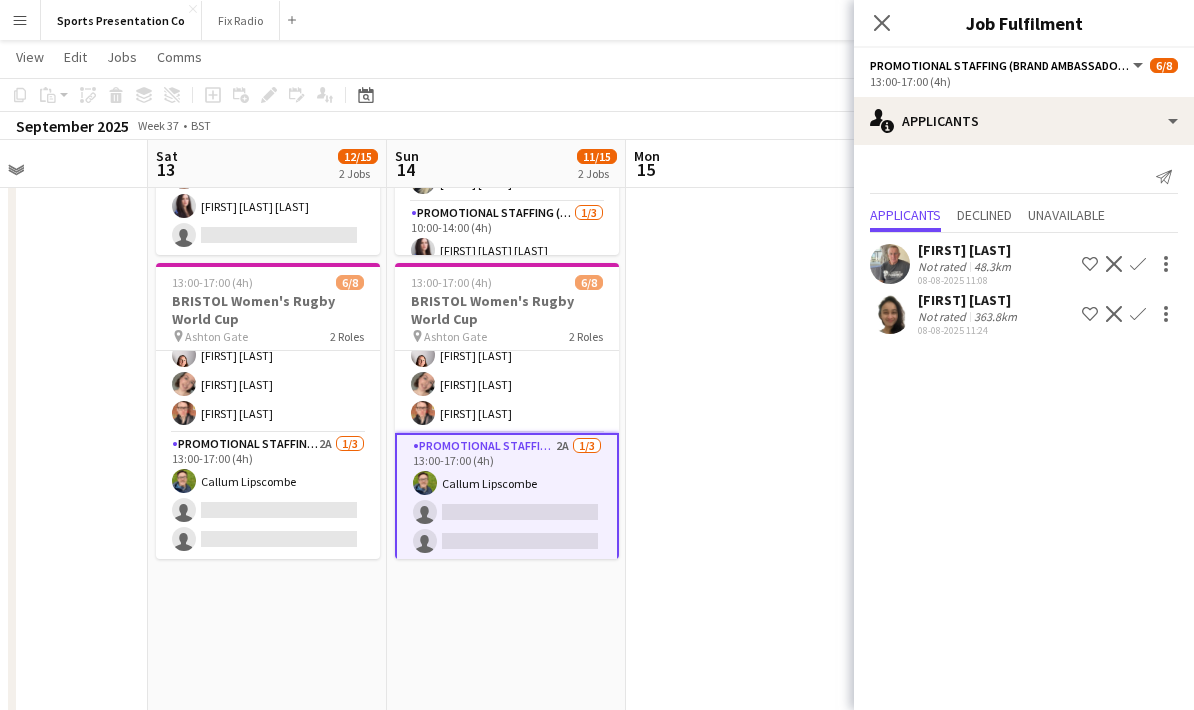 click at bounding box center (745, 473) 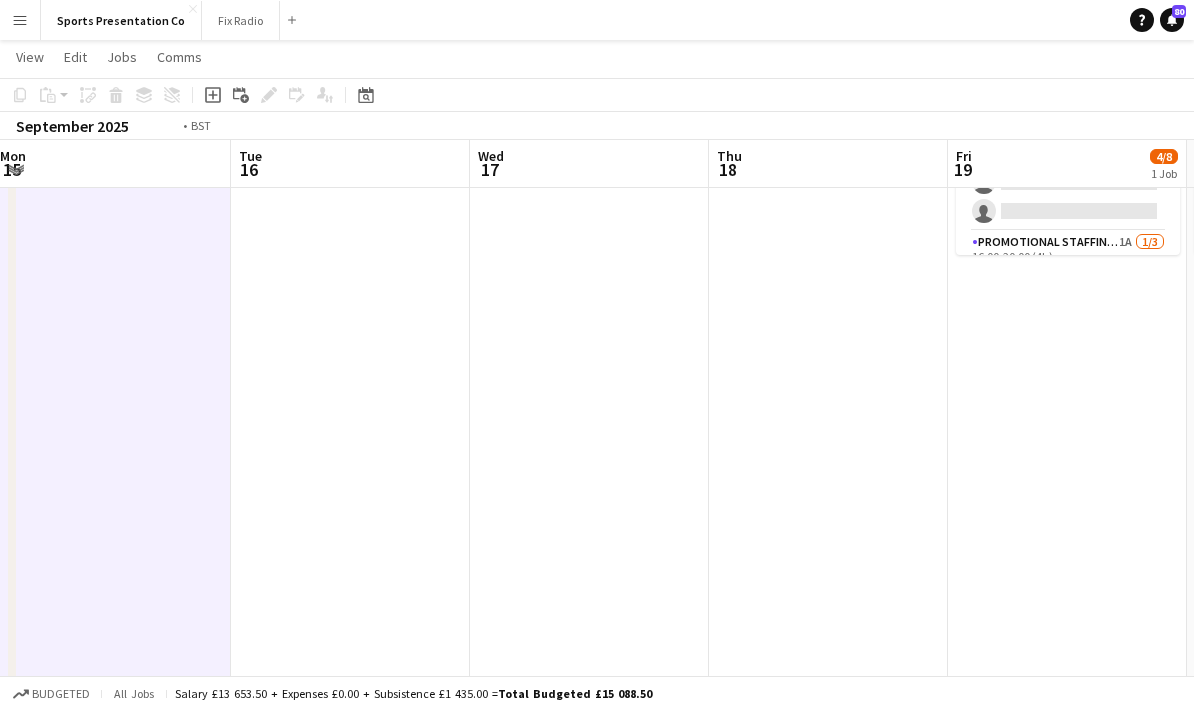 scroll, scrollTop: 0, scrollLeft: 581, axis: horizontal 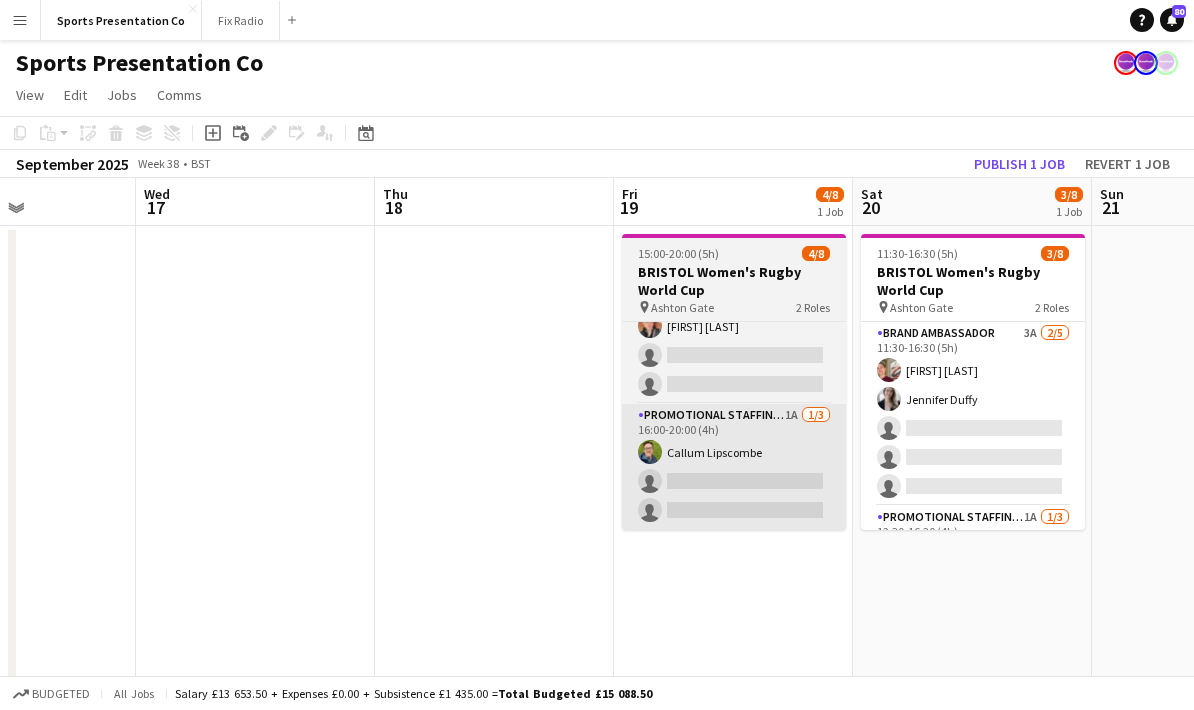 click on "Promotional Staffing (Brand Ambassadors)   1A   1/3   16:00-20:00 (4h)
Callum Lipscombe
single-neutral-actions
single-neutral-actions" at bounding box center (734, 467) 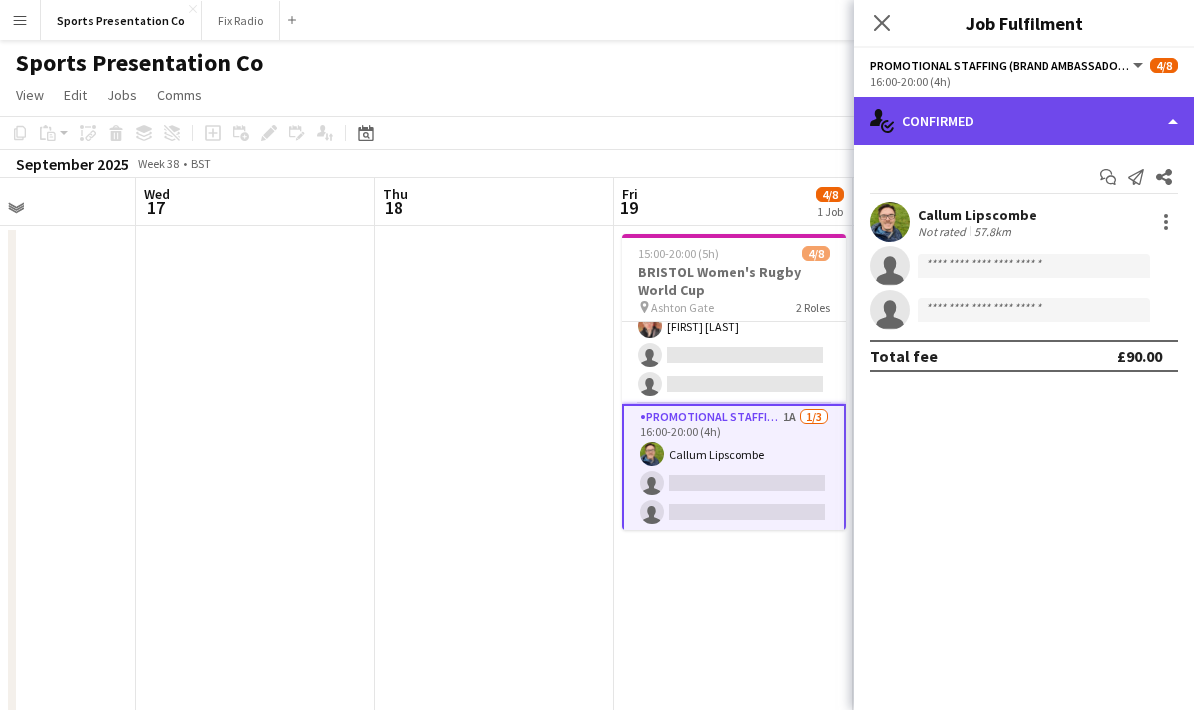 click on "single-neutral-actions-check-2
Confirmed" 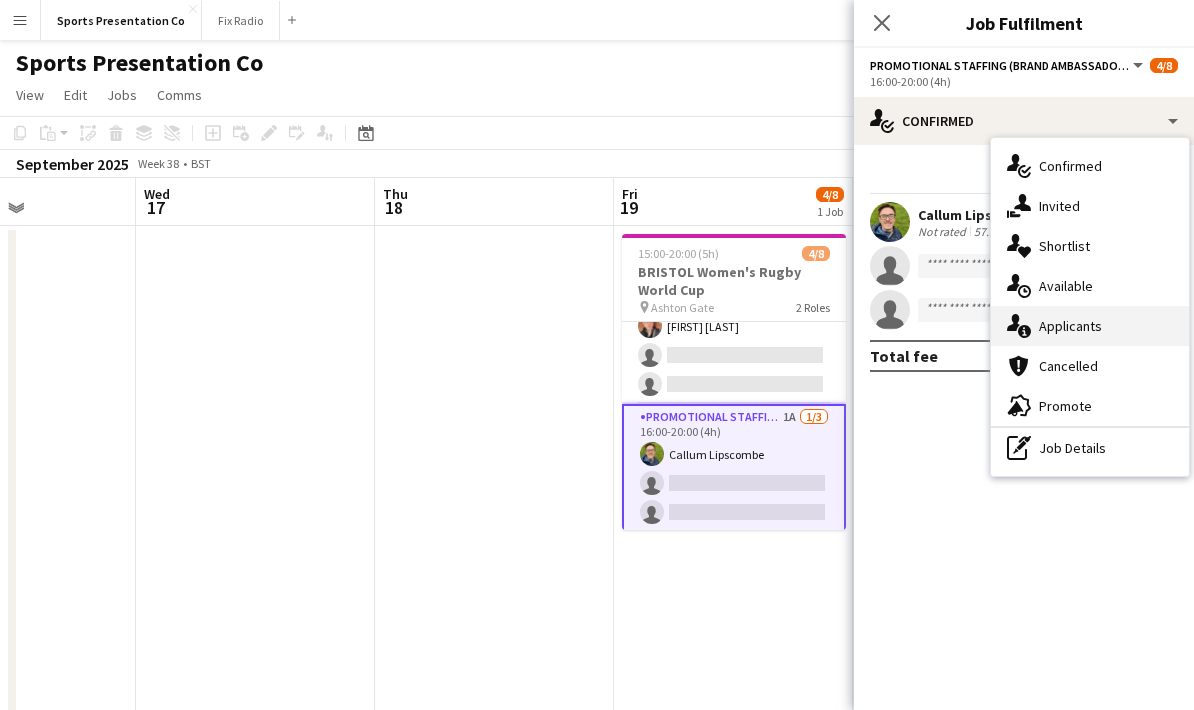 click on "single-neutral-actions-information
Applicants" at bounding box center [1090, 326] 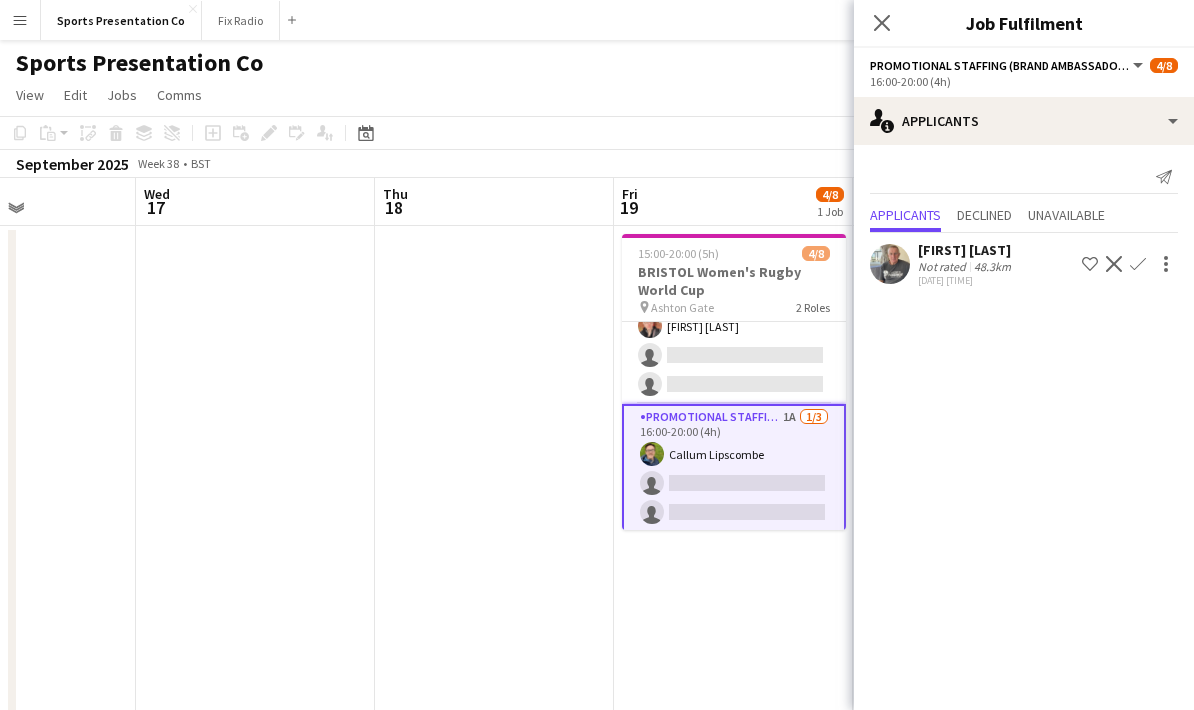 click on "15:00-20:00 (5h)    4/8   BRISTOL Women's Rugby World Cup
pin
Ashton Gate   2 Roles   Brand Ambassador   3A   3/5   15:00-19:00 (4h)
Gemma Farr Jennifer Duffy Caitlin Cordwell
single-neutral-actions
single-neutral-actions
Promotional Staffing (Brand Ambassadors)   1A   1/3   16:00-20:00 (4h)
Callum Lipscombe
single-neutral-actions
single-neutral-actions" at bounding box center [733, 748] 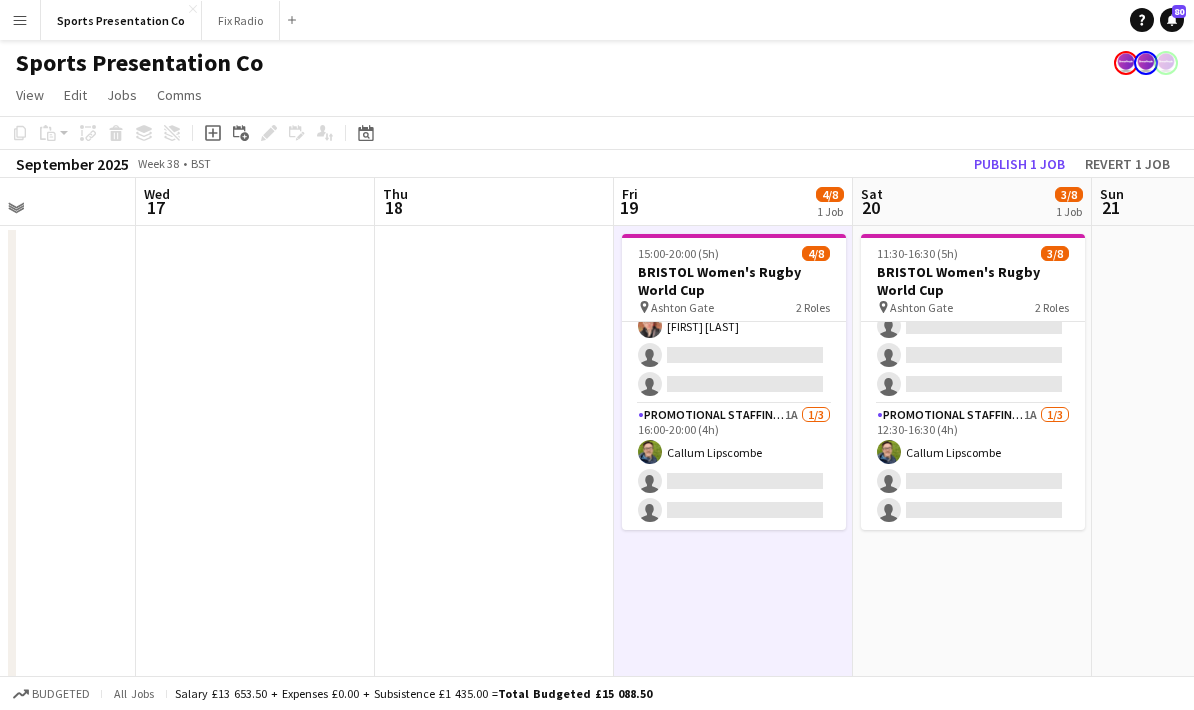 scroll, scrollTop: 102, scrollLeft: 0, axis: vertical 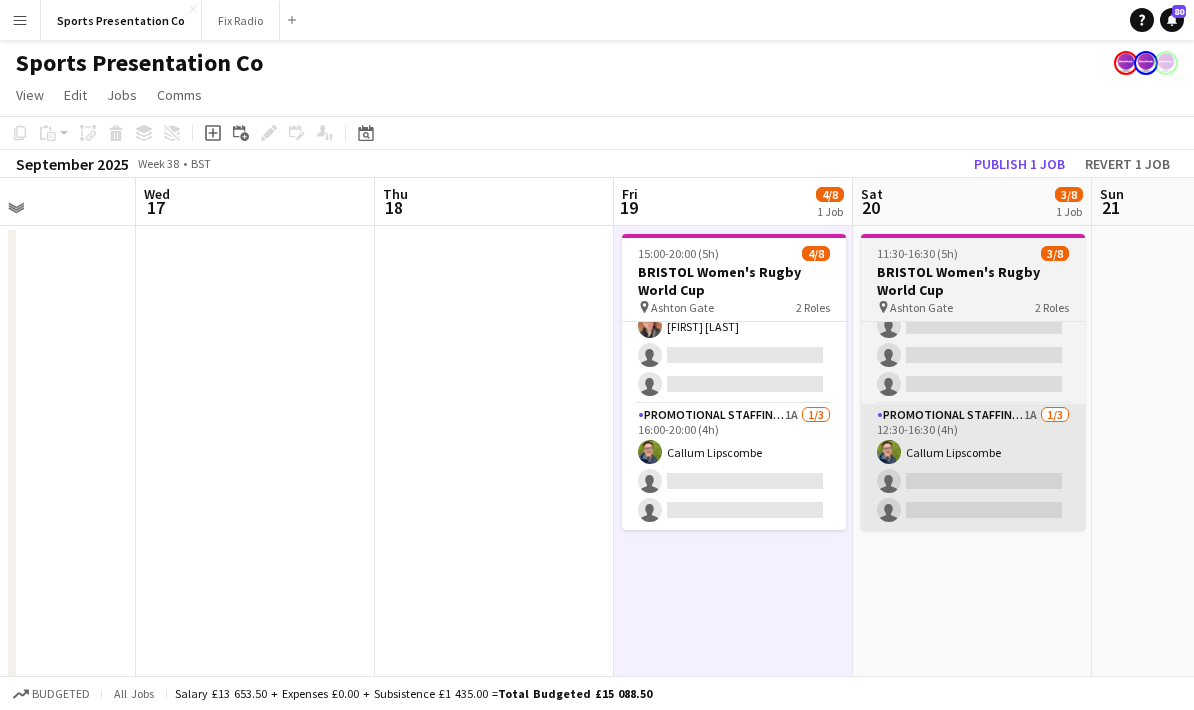 click on "Promotional Staffing (Brand Ambassadors)   1A   1/3   12:30-16:30 (4h)
Callum Lipscombe
single-neutral-actions
single-neutral-actions" at bounding box center [973, 467] 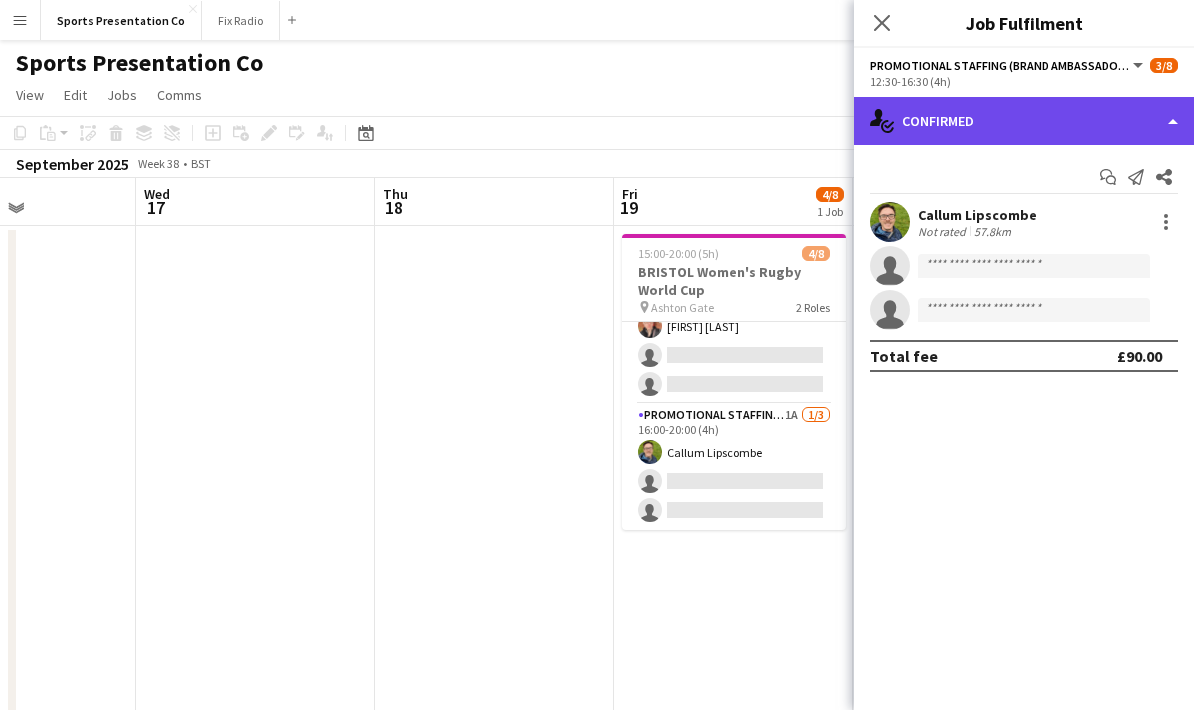 click on "single-neutral-actions-check-2
Confirmed" 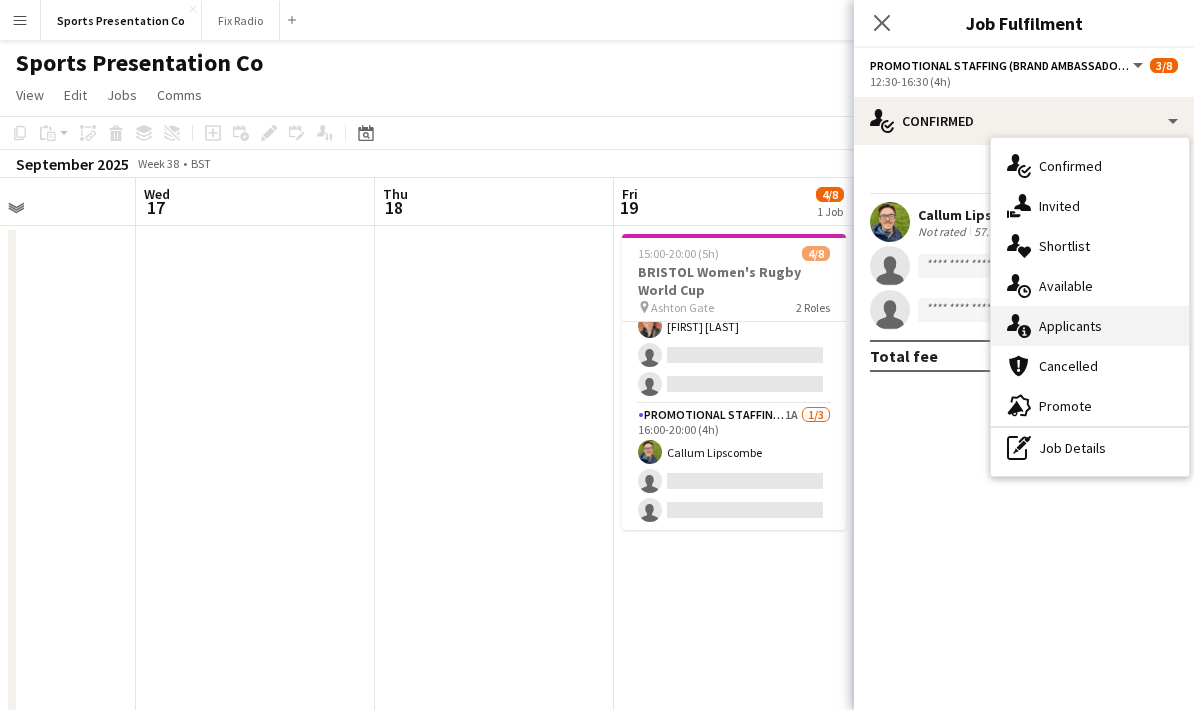 click on "single-neutral-actions-information
Applicants" at bounding box center (1090, 326) 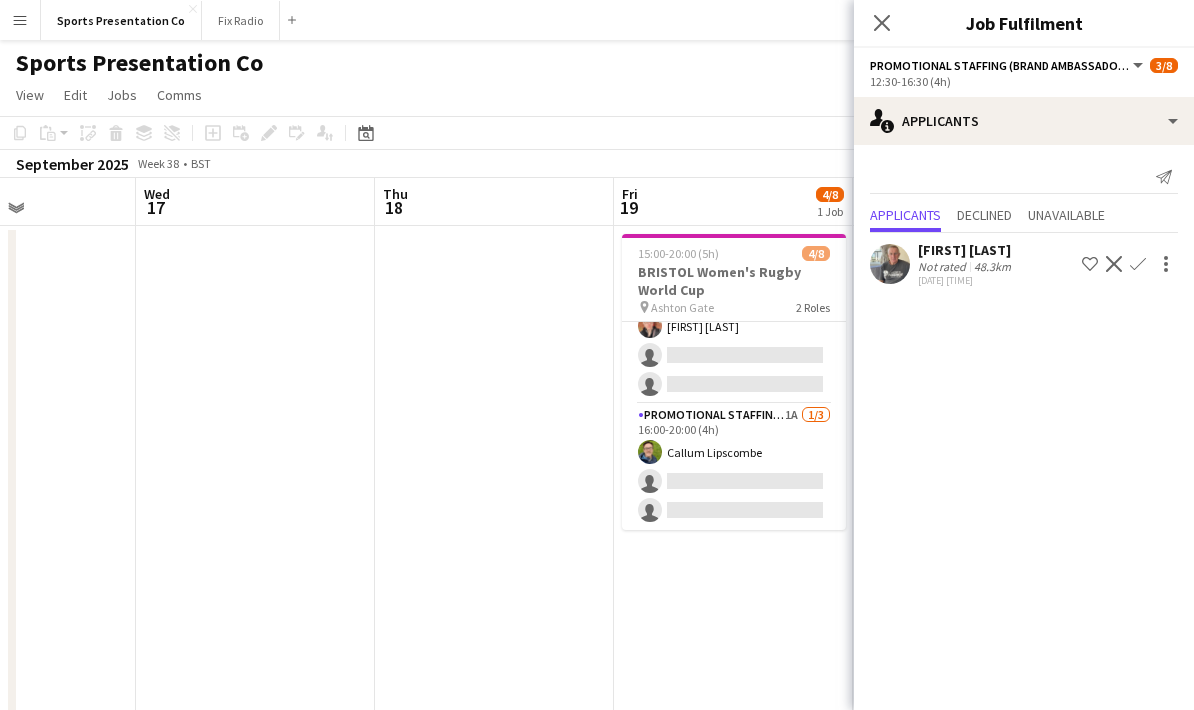 click on "15:00-20:00 (5h)    4/8   BRISTOL Women's Rugby World Cup
pin
Ashton Gate   2 Roles   Brand Ambassador   3A   3/5   15:00-19:00 (4h)
Gemma Farr Jennifer Duffy Caitlin Cordwell
single-neutral-actions
single-neutral-actions
Promotional Staffing (Brand Ambassadors)   1A   1/3   16:00-20:00 (4h)
Callum Lipscombe
single-neutral-actions
single-neutral-actions" at bounding box center (733, 748) 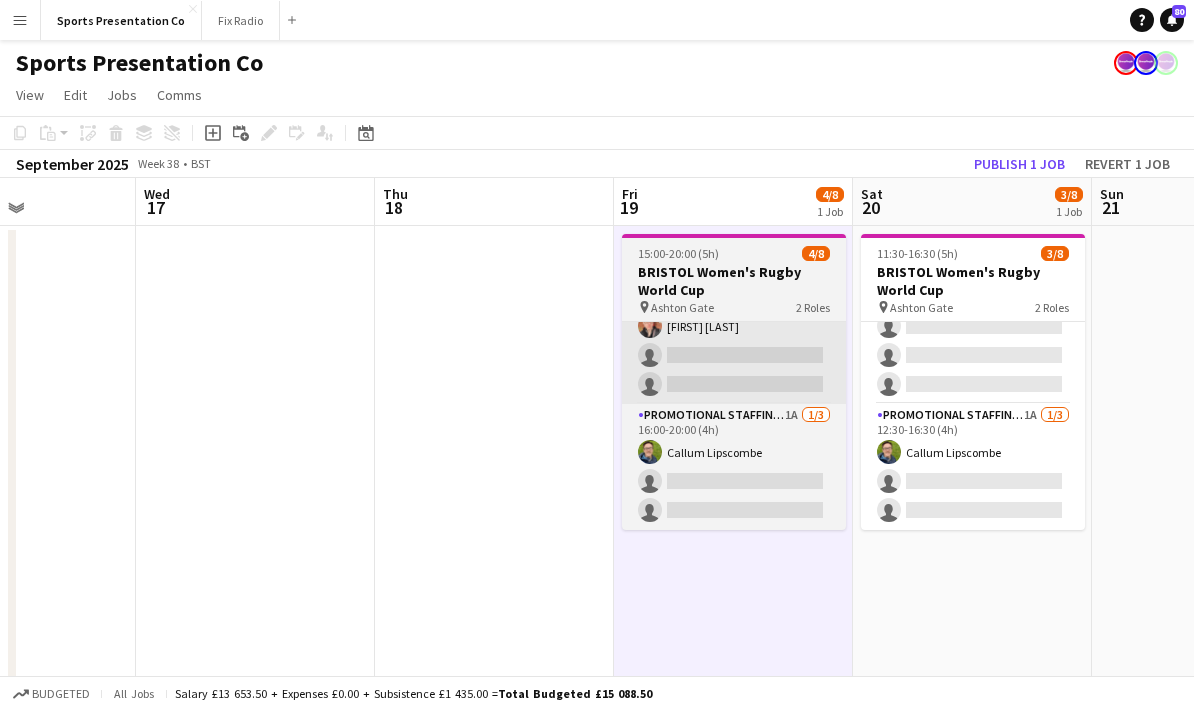 click on "Brand Ambassador   3A   3/5   15:00-19:00 (4h)
Gemma Farr Jennifer Duffy Caitlin Cordwell
single-neutral-actions
single-neutral-actions" at bounding box center [734, 312] 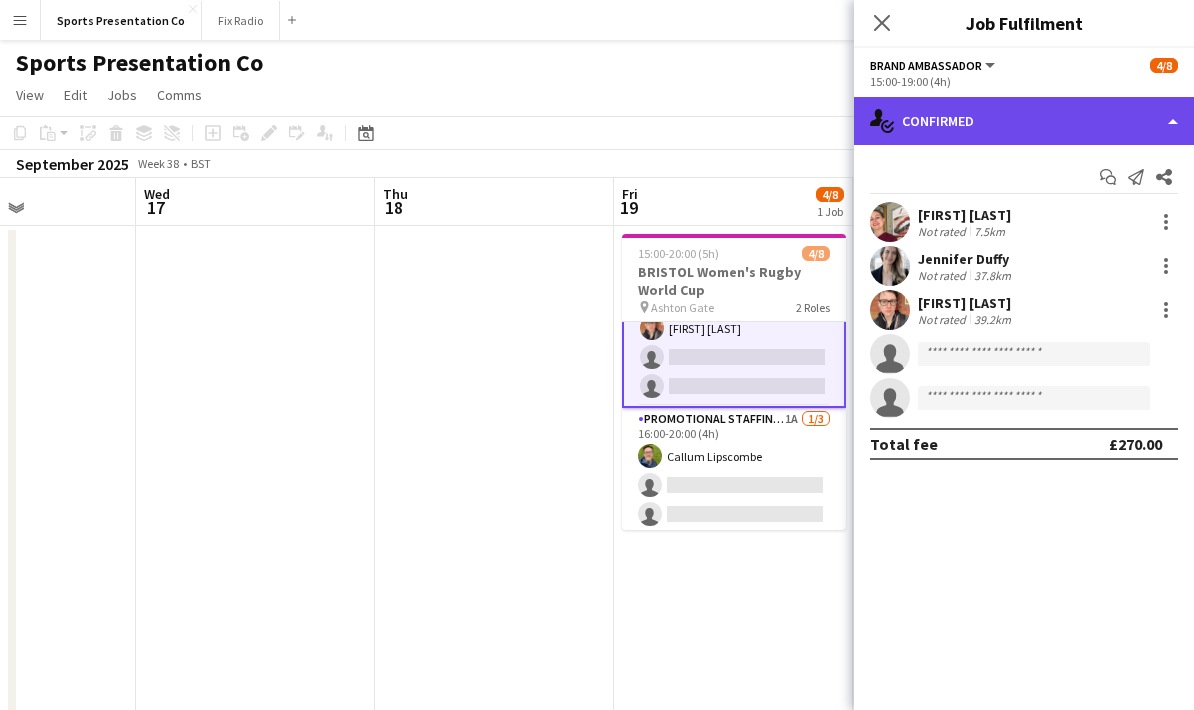 click on "single-neutral-actions-check-2
Confirmed" 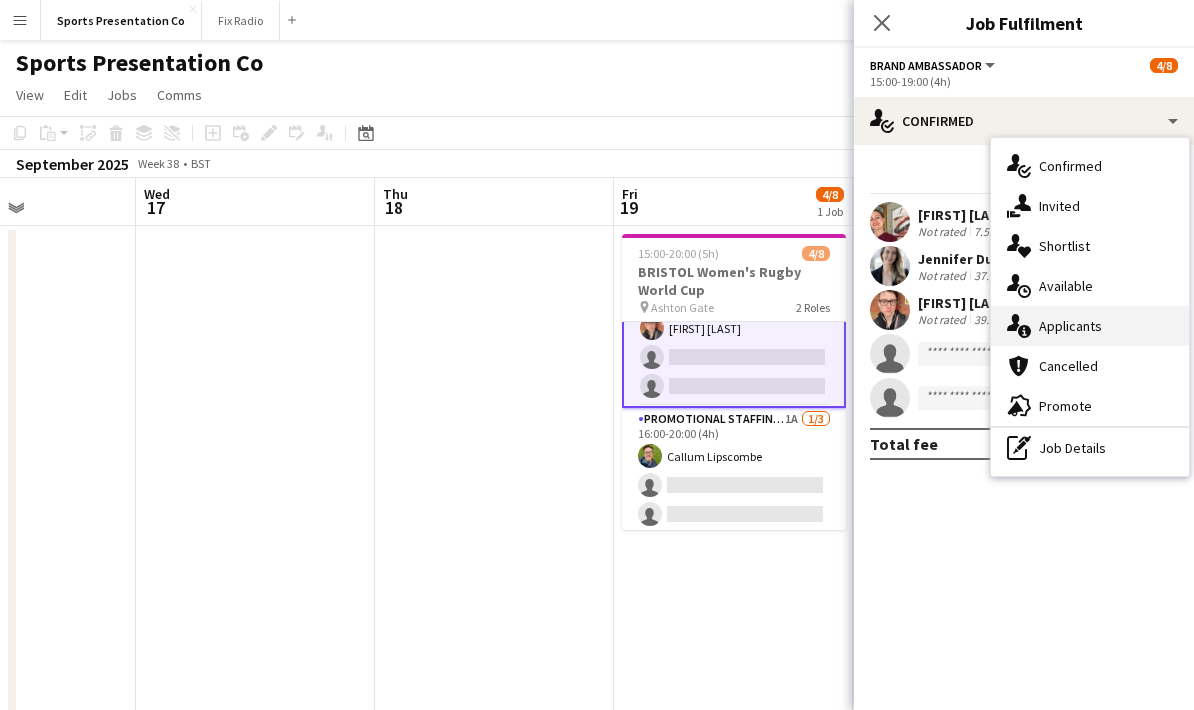 click on "single-neutral-actions-information
Applicants" at bounding box center (1090, 326) 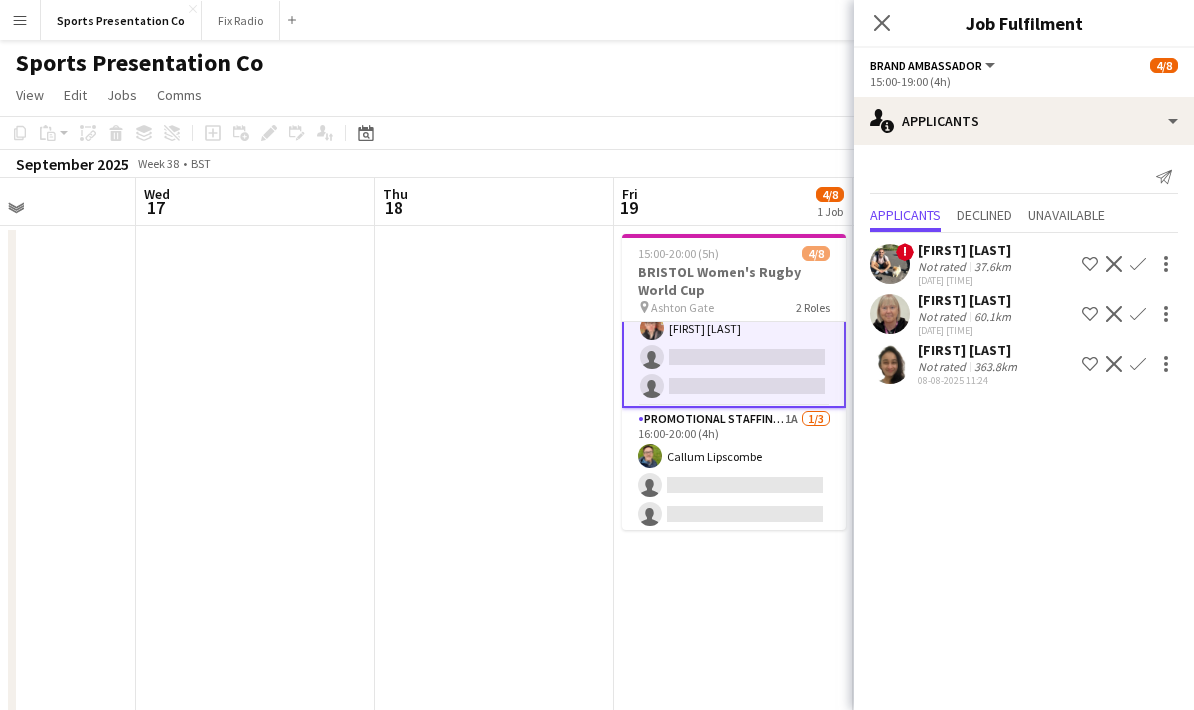 click on "15:00-20:00 (5h)    4/8   BRISTOL Women's Rugby World Cup
pin
Ashton Gate   2 Roles   Brand Ambassador   3A   3/5   15:00-19:00 (4h)
Gemma Farr Jennifer Duffy Caitlin Cordwell
single-neutral-actions
single-neutral-actions
Promotional Staffing (Brand Ambassadors)   1A   1/3   16:00-20:00 (4h)
Callum Lipscombe
single-neutral-actions
single-neutral-actions" at bounding box center [733, 748] 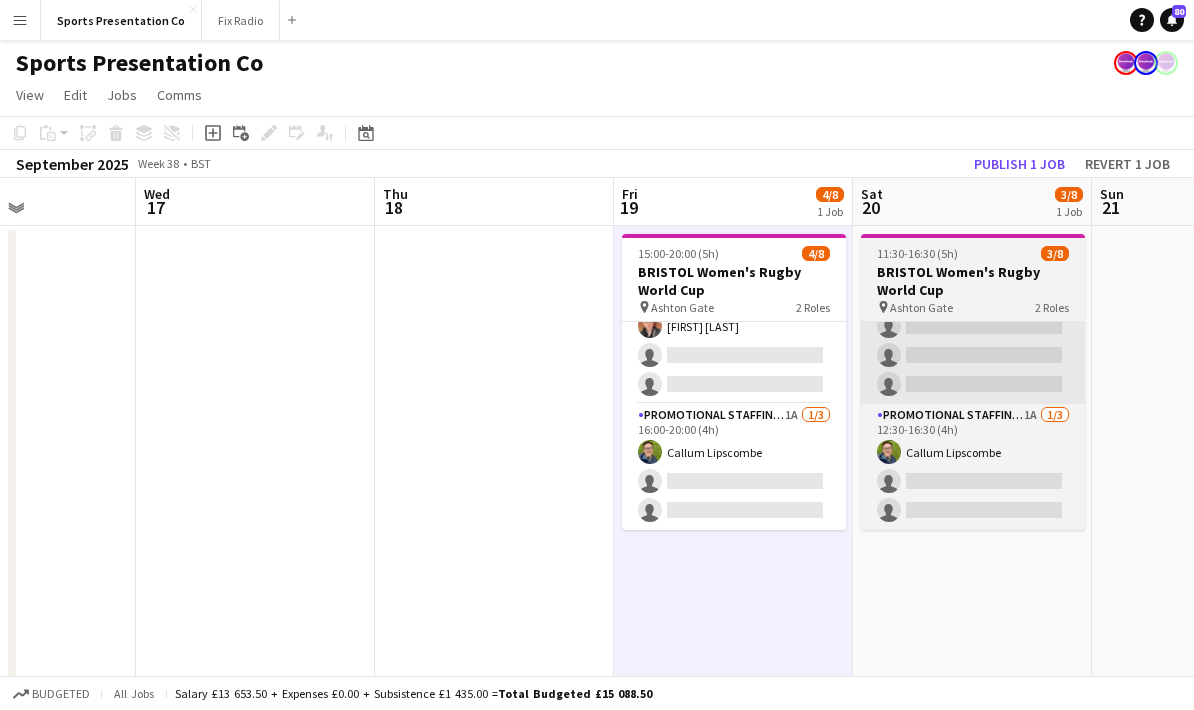 click on "Brand Ambassador   3A   2/5   11:30-16:30 (5h)
Gemma Farr Jennifer Duffy
single-neutral-actions
single-neutral-actions
single-neutral-actions" at bounding box center (973, 312) 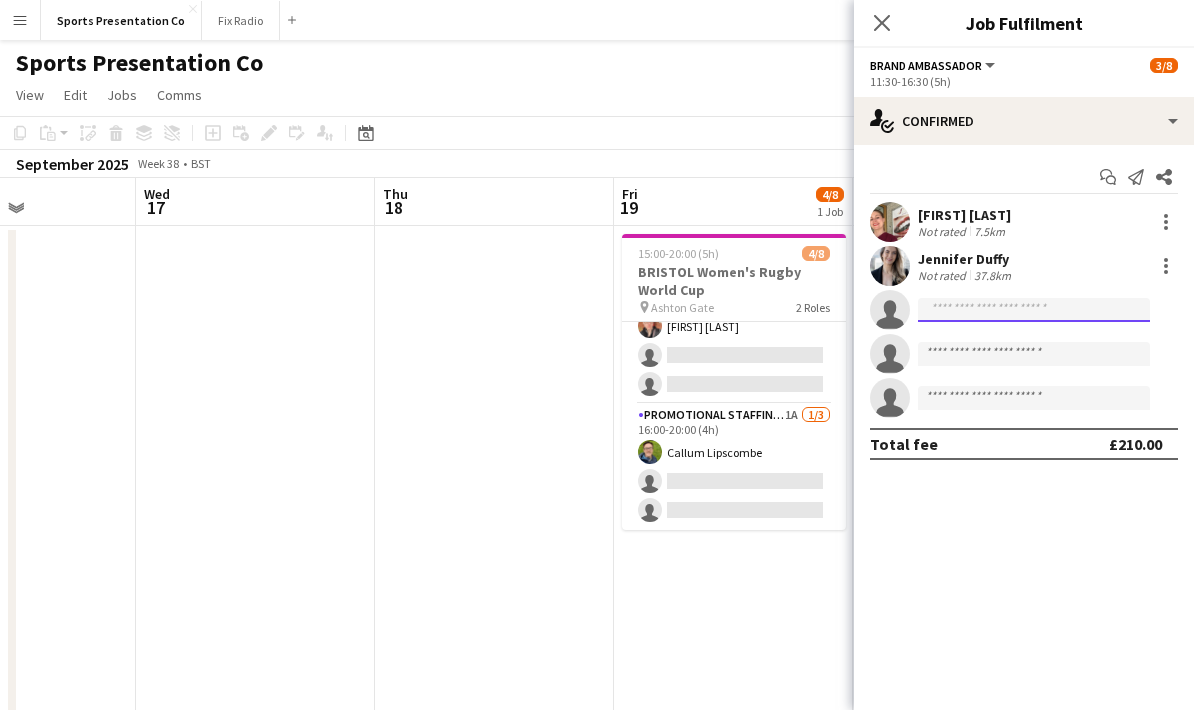 click at bounding box center [1034, 398] 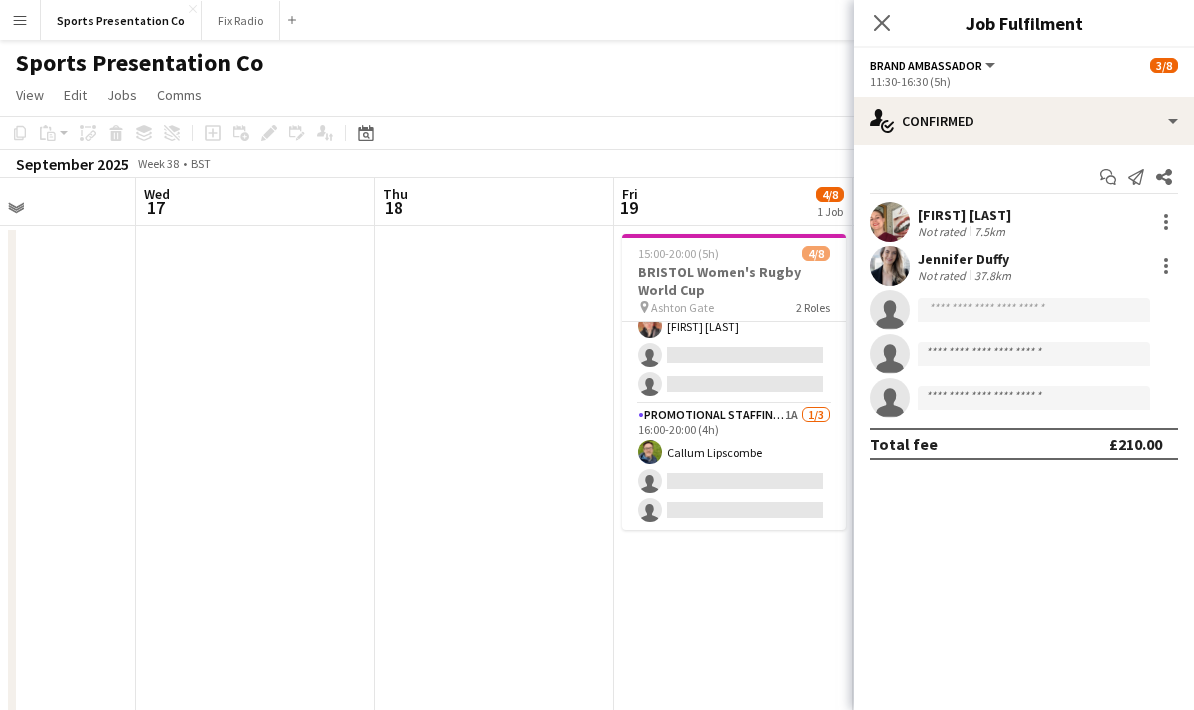 click on "15:00-20:00 (5h)    4/8   BRISTOL Women's Rugby World Cup
pin
Ashton Gate   2 Roles   Brand Ambassador   3A   3/5   15:00-19:00 (4h)
Gemma Farr Jennifer Duffy Caitlin Cordwell
single-neutral-actions
single-neutral-actions
Promotional Staffing (Brand Ambassadors)   1A   1/3   16:00-20:00 (4h)
Callum Lipscombe
single-neutral-actions
single-neutral-actions" at bounding box center (733, 748) 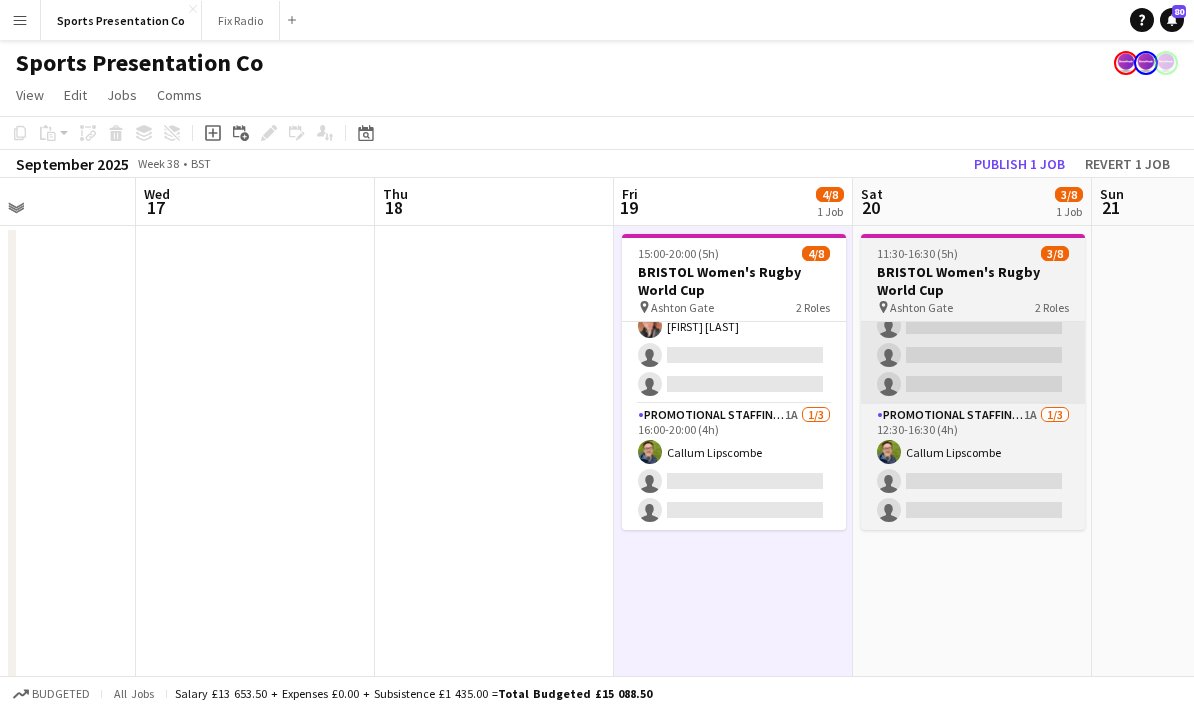 click on "Brand Ambassador   3A   2/5   11:30-16:30 (5h)
Gemma Farr Jennifer Duffy
single-neutral-actions
single-neutral-actions
single-neutral-actions" at bounding box center [973, 312] 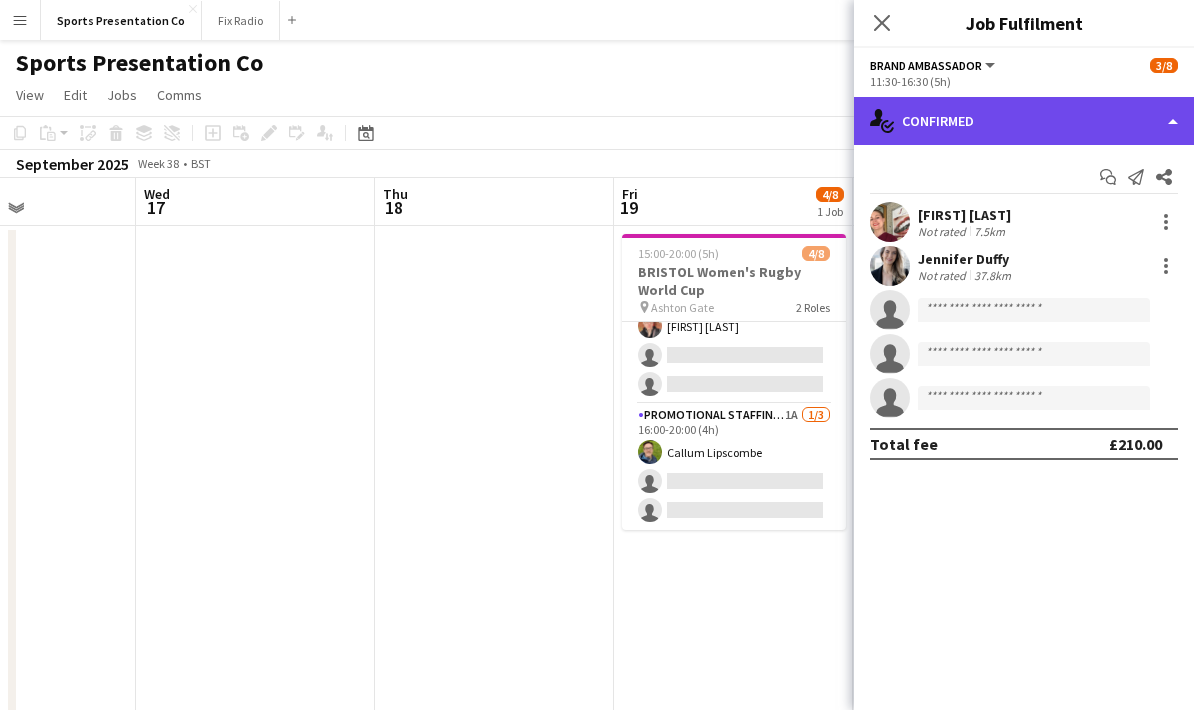 click on "single-neutral-actions-check-2
Confirmed" 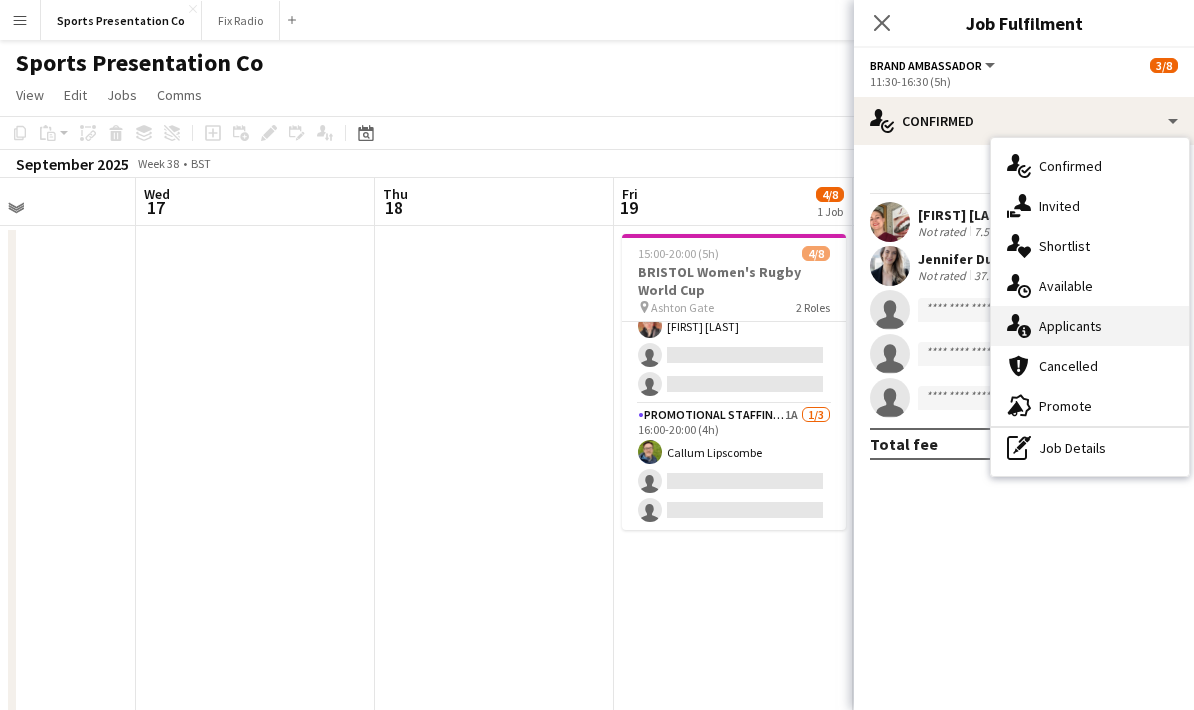 click on "single-neutral-actions-information
Applicants" at bounding box center (1090, 326) 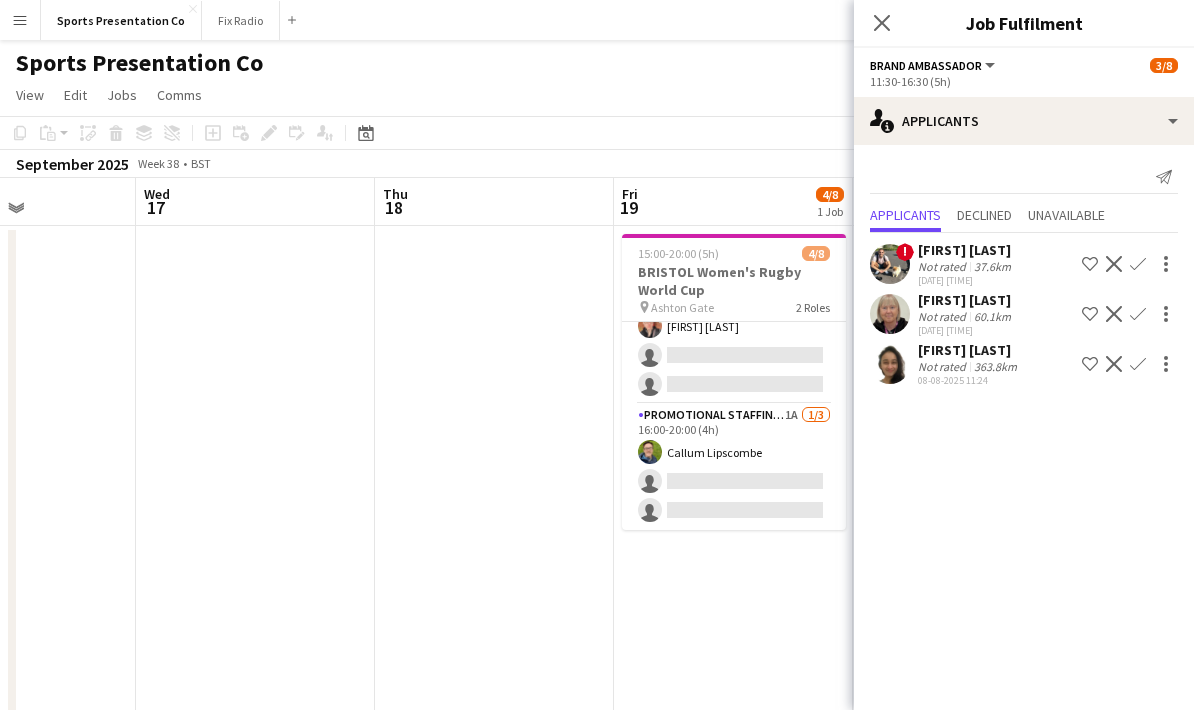 click on "15:00-20:00 (5h)    4/8   BRISTOL Women's Rugby World Cup
pin
Ashton Gate   2 Roles   Brand Ambassador   3A   3/5   15:00-19:00 (4h)
Gemma Farr Jennifer Duffy Caitlin Cordwell
single-neutral-actions
single-neutral-actions
Promotional Staffing (Brand Ambassadors)   1A   1/3   16:00-20:00 (4h)
Callum Lipscombe
single-neutral-actions
single-neutral-actions" at bounding box center (733, 748) 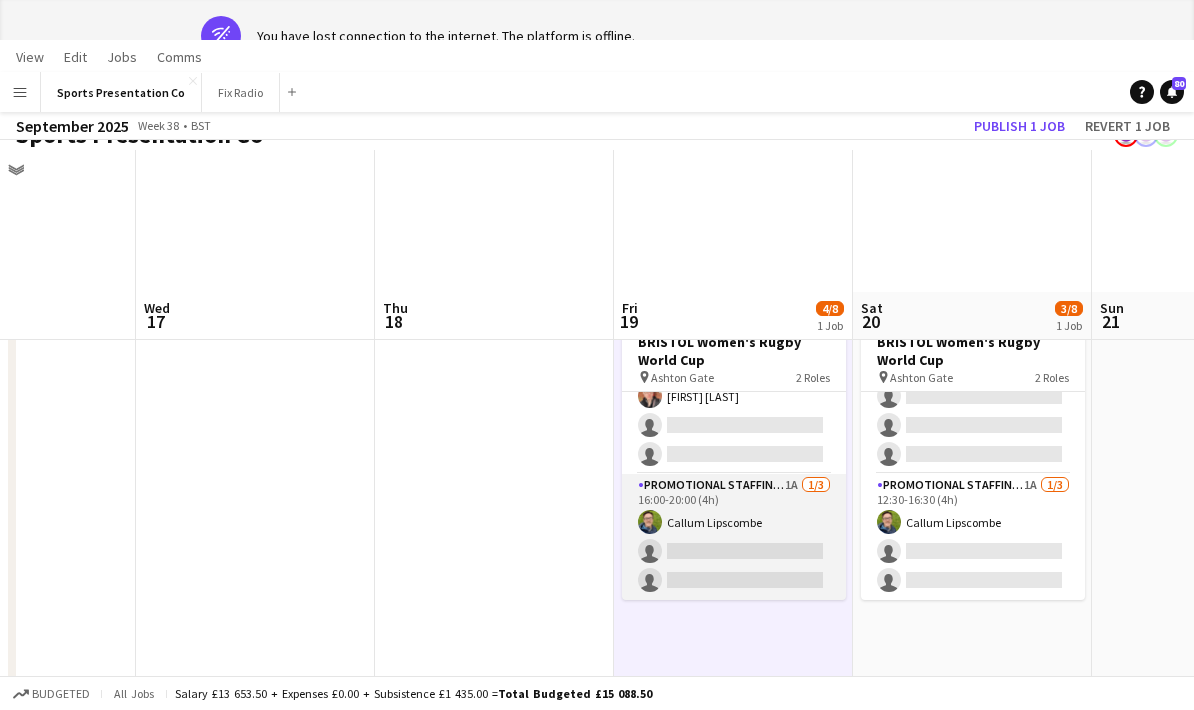 scroll, scrollTop: 80, scrollLeft: 0, axis: vertical 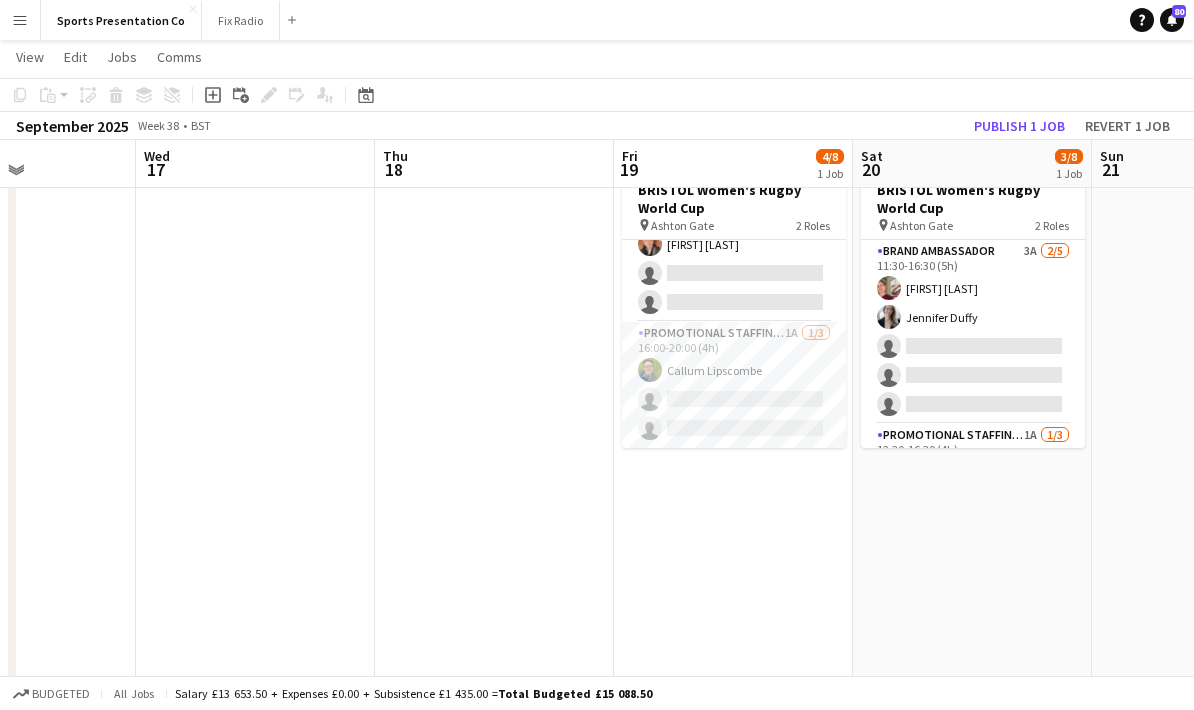 click on "11:30-16:30 (5h)    3/8   BRISTOL Women's Rugby World Cup
pin
Ashton Gate   2 Roles   Brand Ambassador   3A   2/5   11:30-16:30 (5h)
Gemma Farr Jennifer Duffy
single-neutral-actions
single-neutral-actions
single-neutral-actions
Promotional Staffing (Brand Ambassadors)   1A   1/3   12:30-16:30 (4h)
Callum Lipscombe
single-neutral-actions
single-neutral-actions" at bounding box center [972, 468] 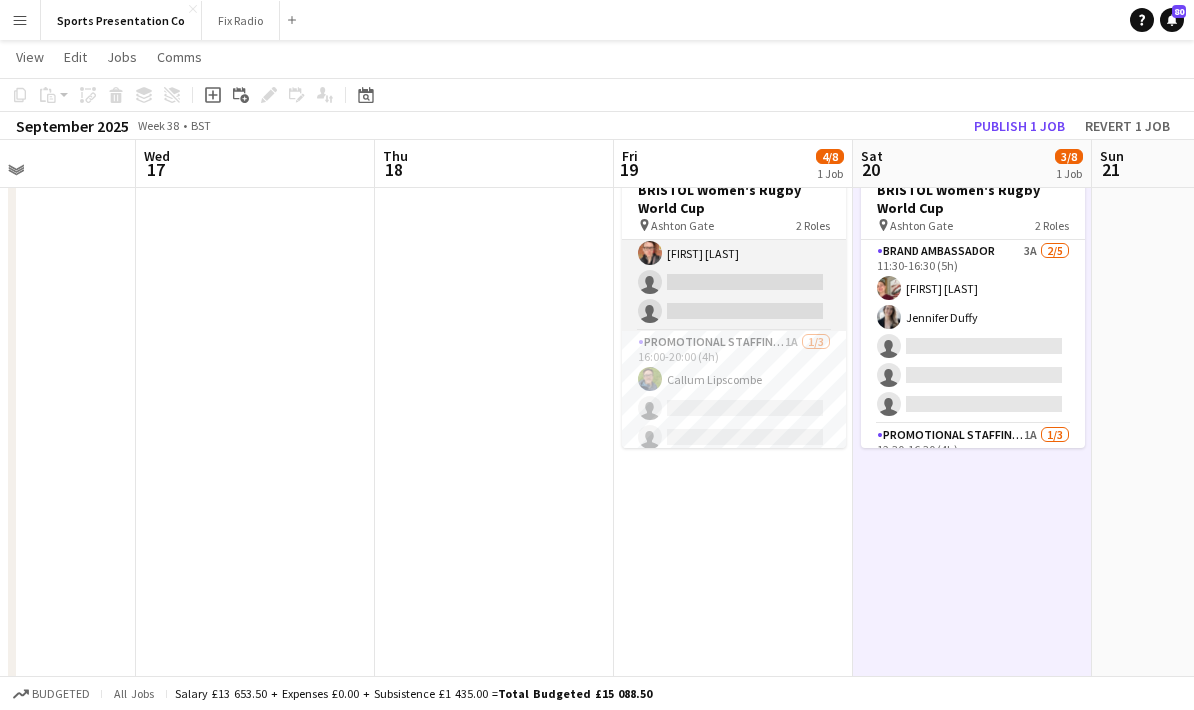 scroll, scrollTop: 63, scrollLeft: 0, axis: vertical 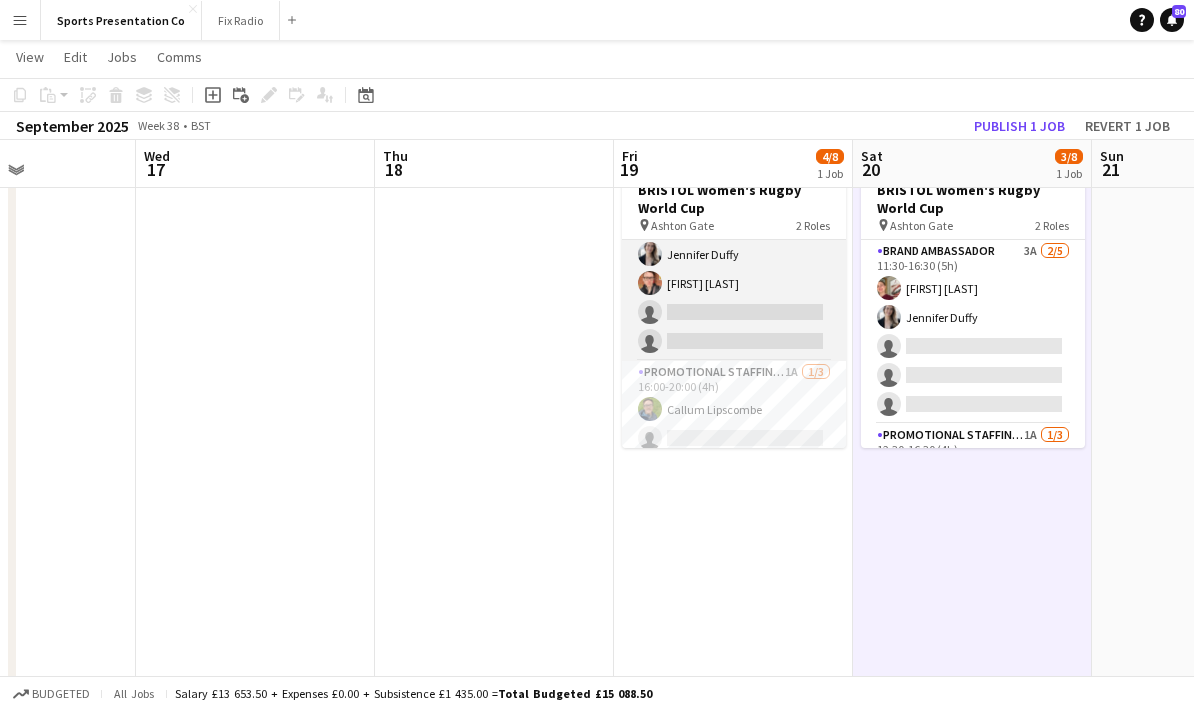 click on "Brand Ambassador   3A   3/5   15:00-19:00 (4h)
Gemma Farr Jennifer Duffy Caitlin Cordwell
single-neutral-actions
single-neutral-actions" at bounding box center (734, 269) 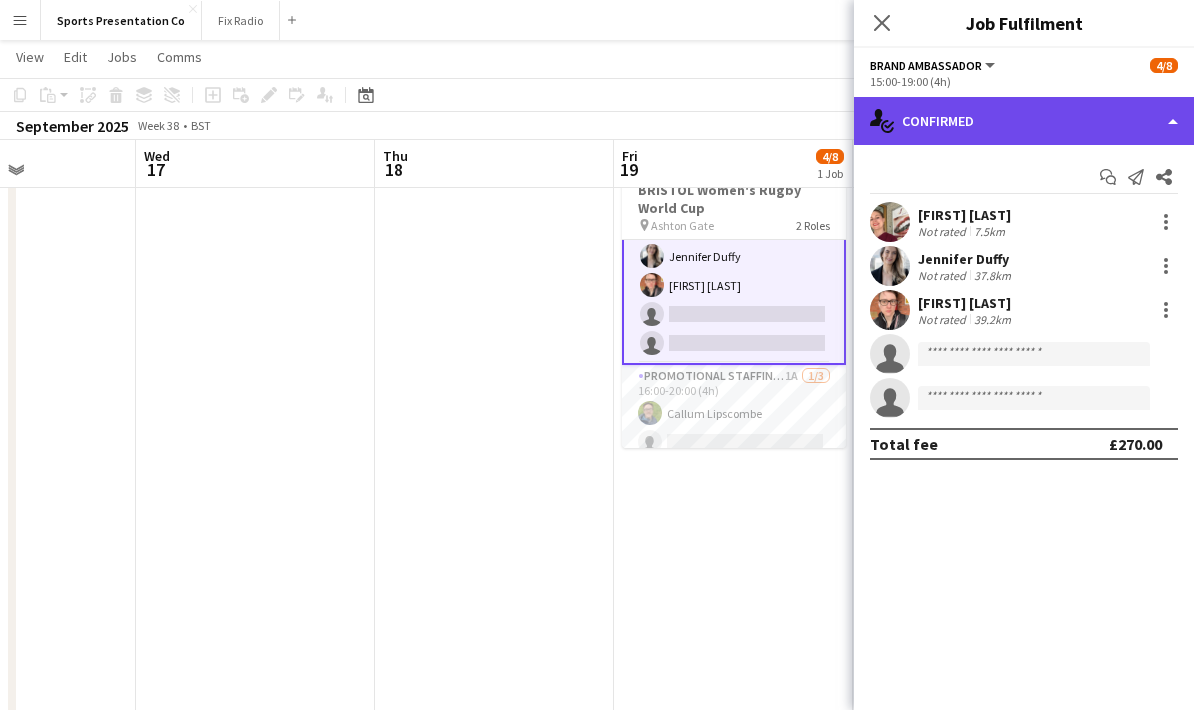 click on "single-neutral-actions-check-2
Confirmed" 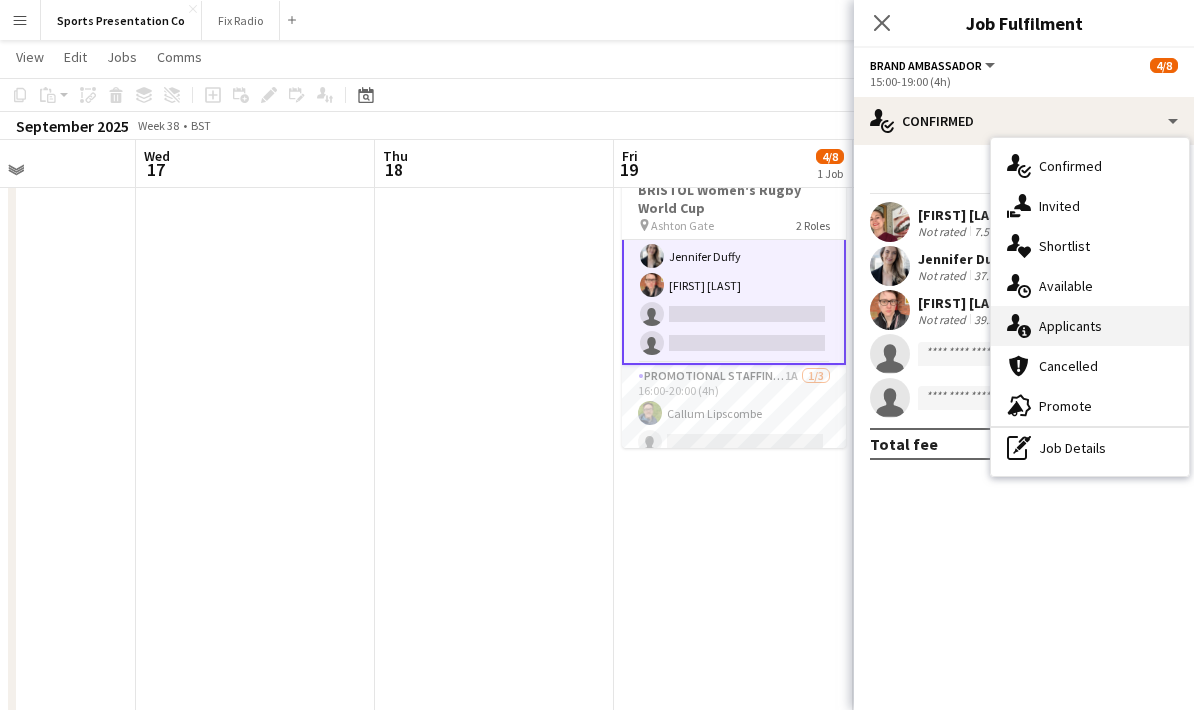 click on "single-neutral-actions-information
Applicants" at bounding box center (1090, 326) 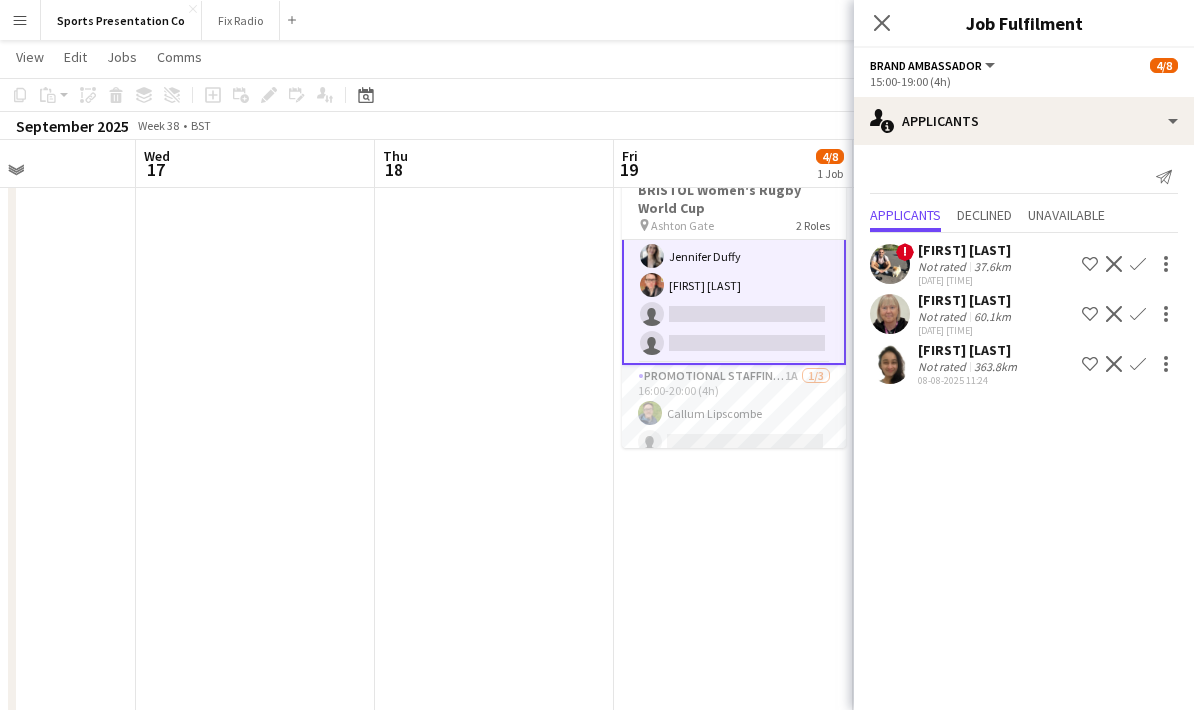 click at bounding box center (494, 468) 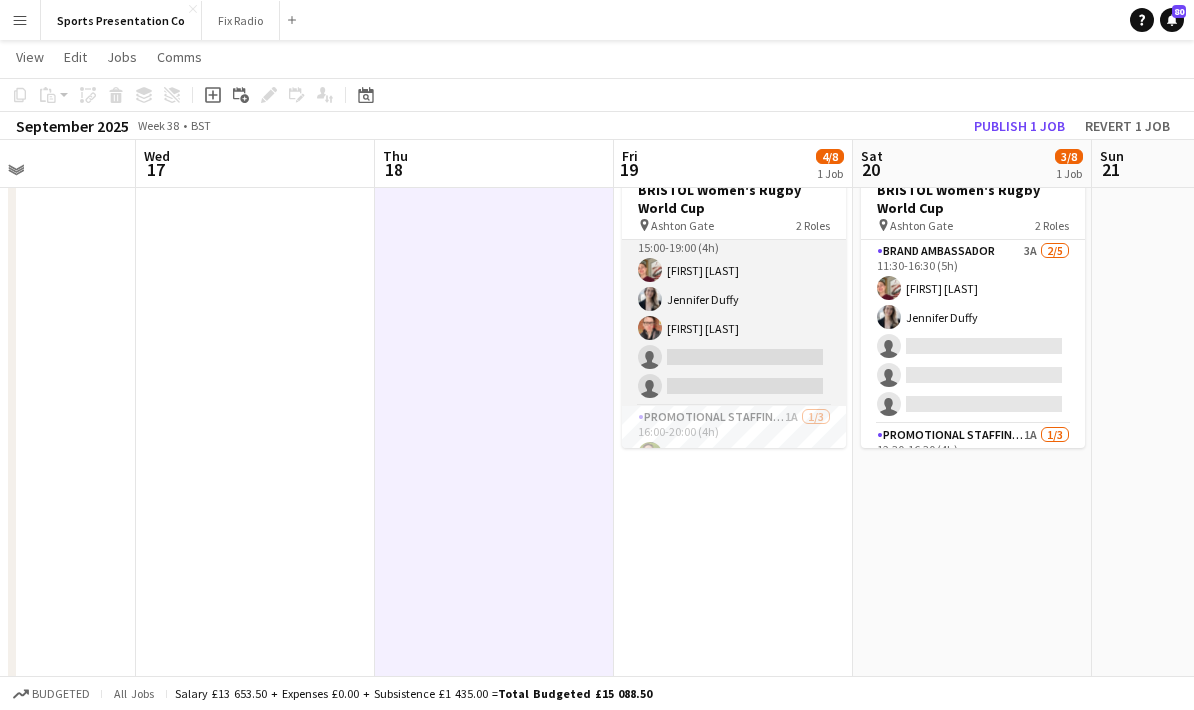 scroll, scrollTop: 99, scrollLeft: 0, axis: vertical 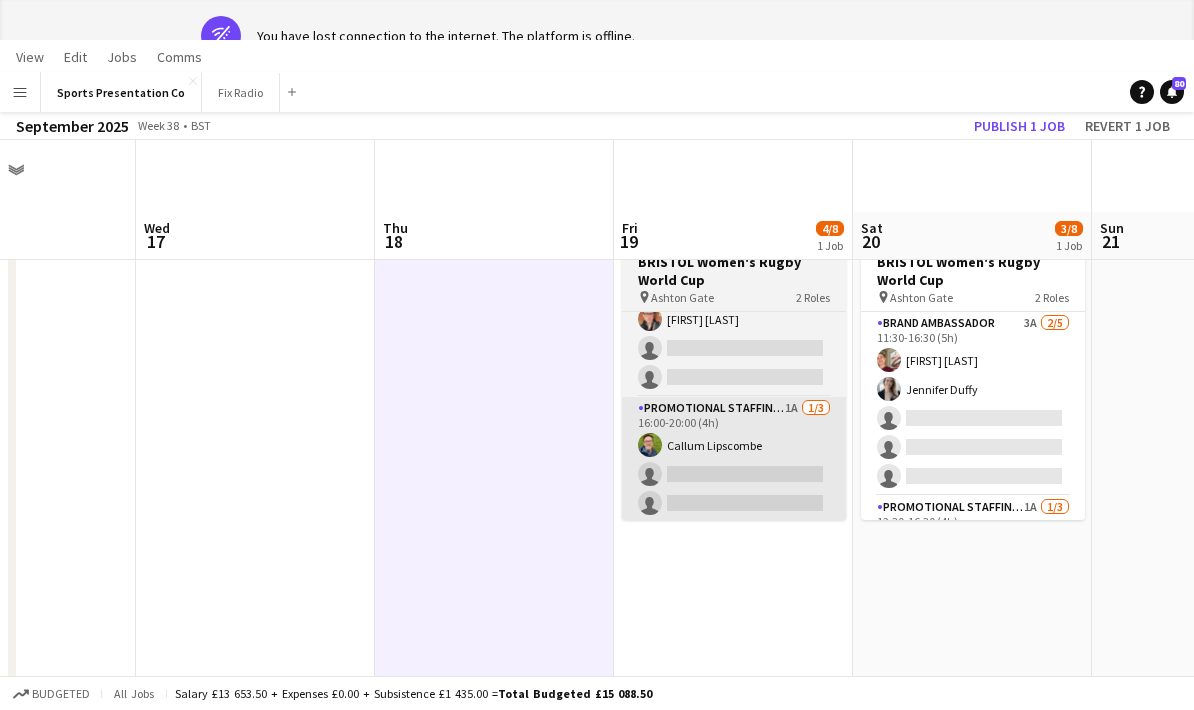 click on "Promotional Staffing (Brand Ambassadors)   1A   1/3   16:00-20:00 (4h)
Callum Lipscombe
single-neutral-actions
single-neutral-actions" at bounding box center [734, 460] 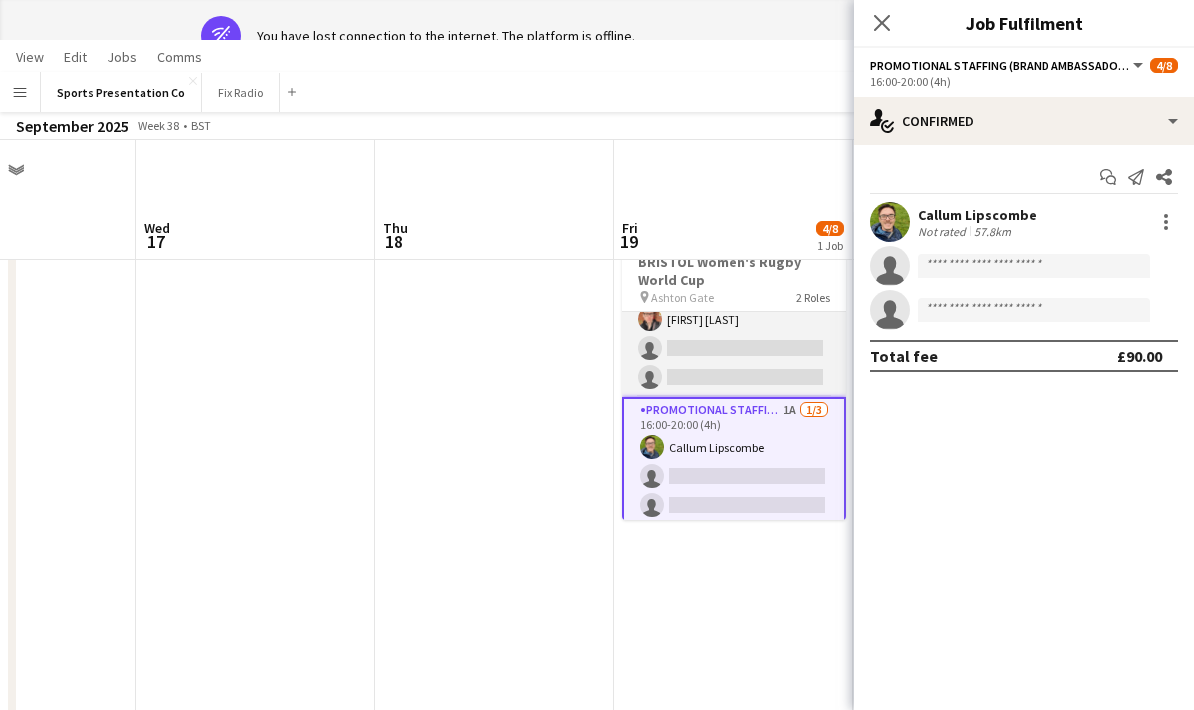 click on "Brand Ambassador   3A   3/5   15:00-19:00 (4h)
Gemma Farr Jennifer Duffy Caitlin Cordwell
single-neutral-actions
single-neutral-actions" at bounding box center [734, 305] 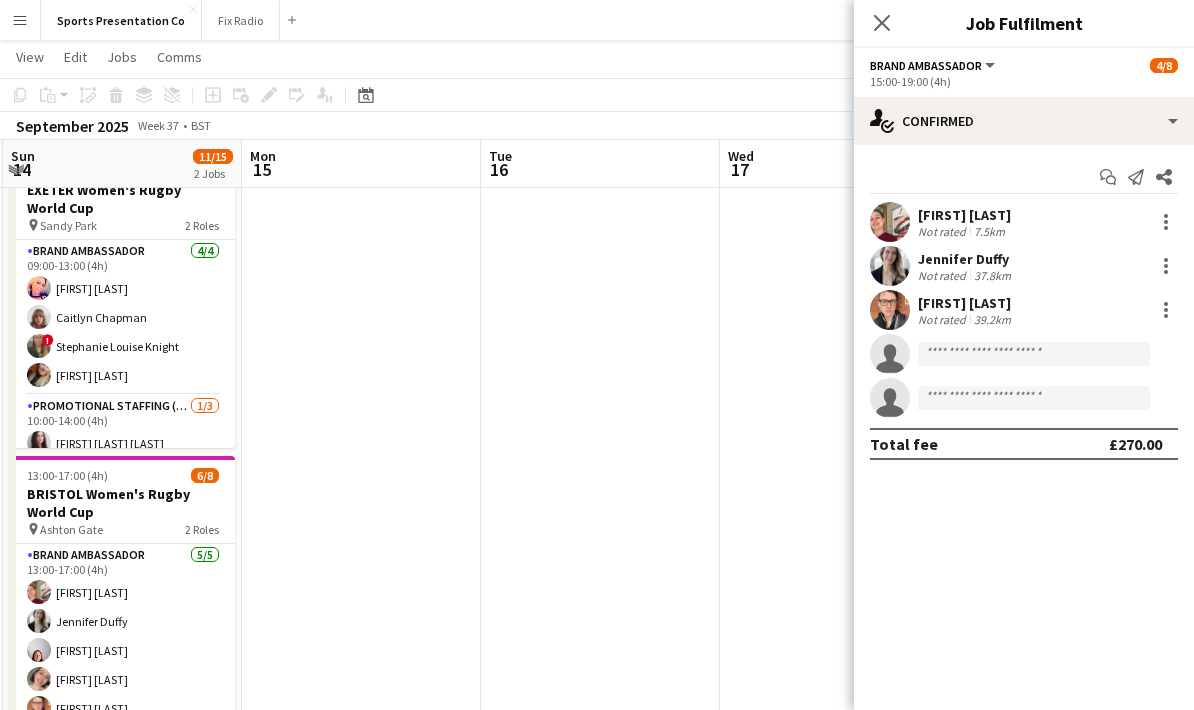 scroll, scrollTop: 0, scrollLeft: 583, axis: horizontal 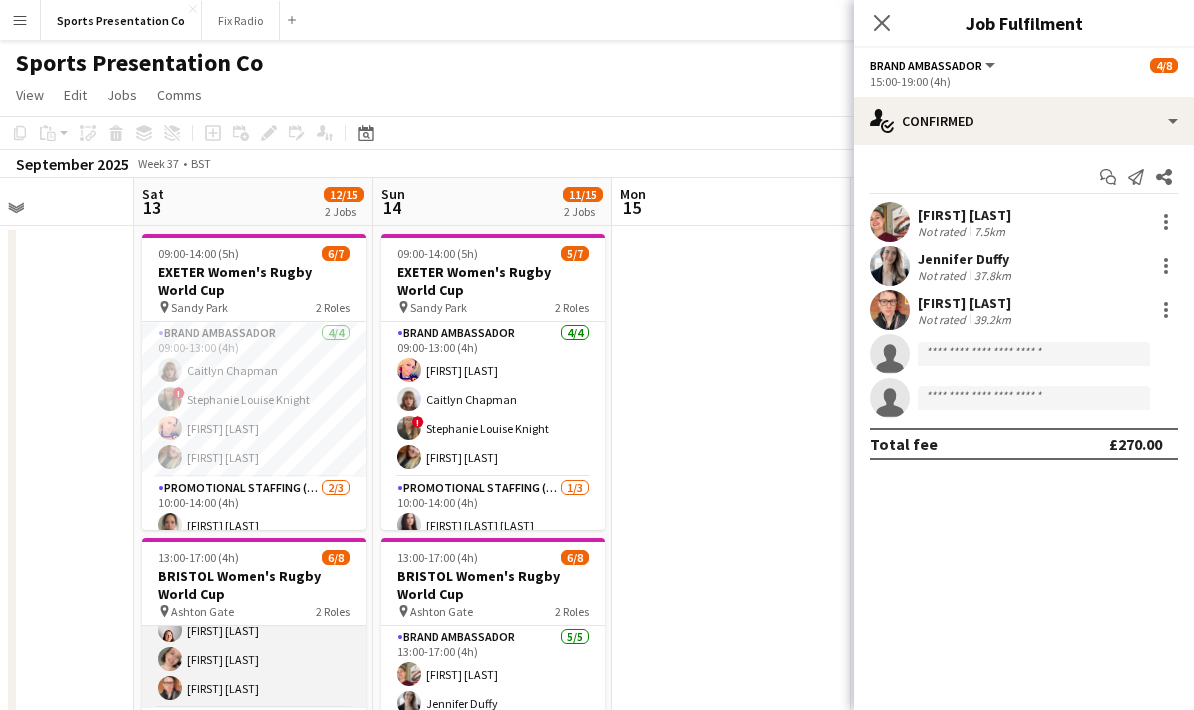 click on "Brand Ambassador   5/5   13:00-17:00 (4h)
Gemma Farr Jennifer Duffy Genevieve Callander Emily Callander Caitlin Cordwell" at bounding box center (254, 616) 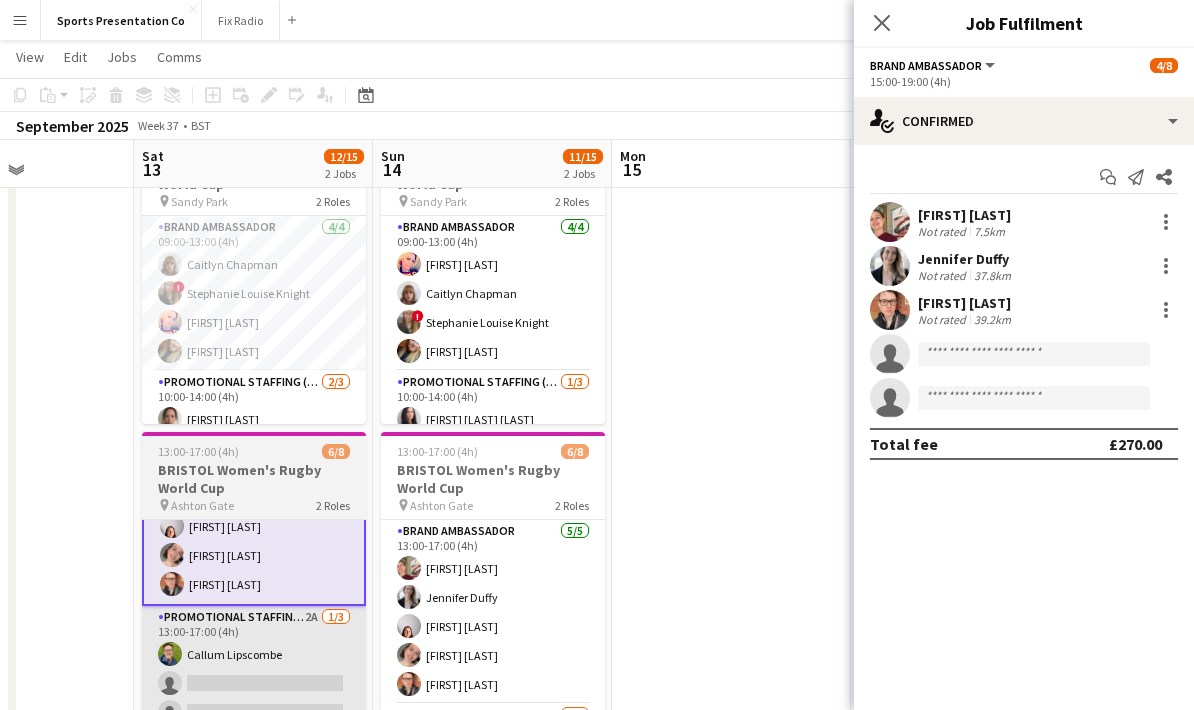 scroll, scrollTop: 116, scrollLeft: 0, axis: vertical 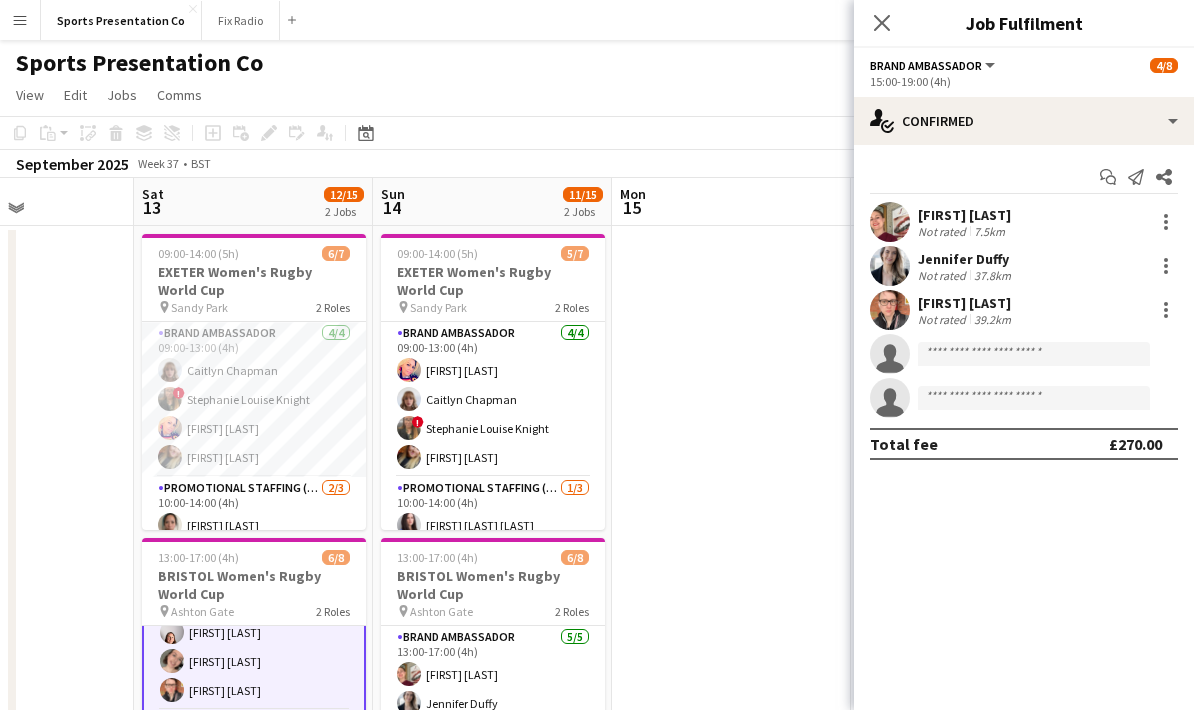 click on "Brand Ambassador   5/5   13:00-17:00 (4h)
Gemma Farr Jennifer Duffy Genevieve Callander Emily Callander Caitlin Cordwell" at bounding box center (254, 618) 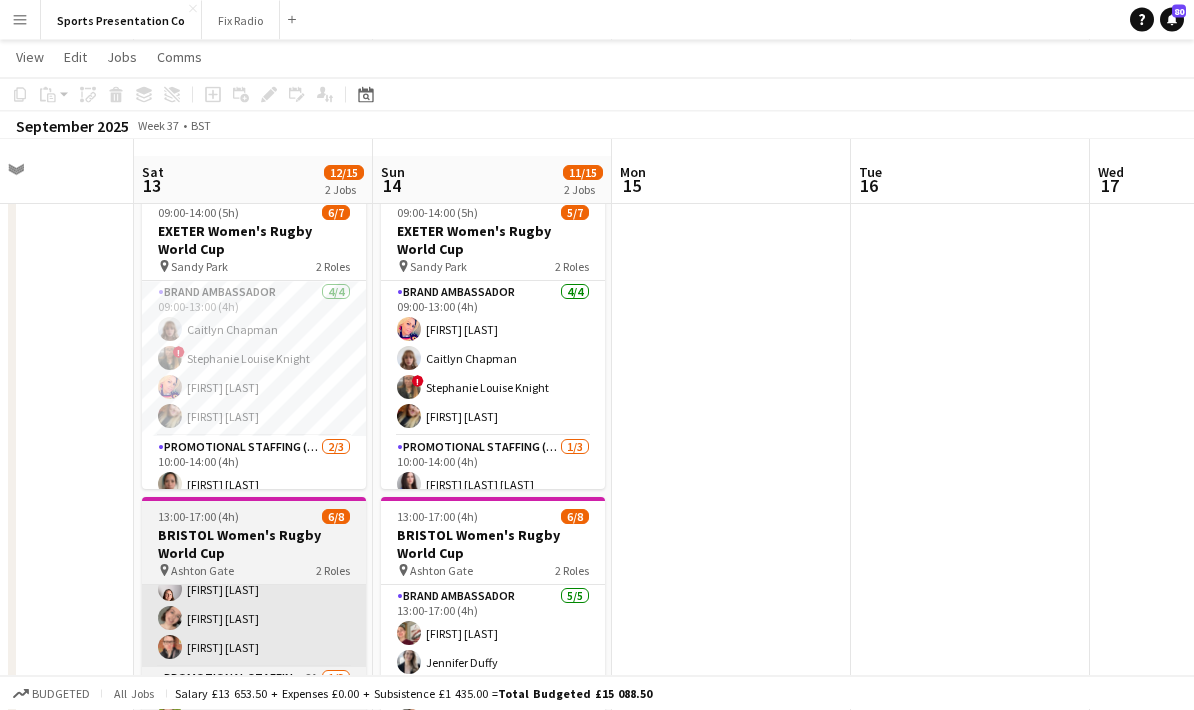 scroll, scrollTop: 116, scrollLeft: 0, axis: vertical 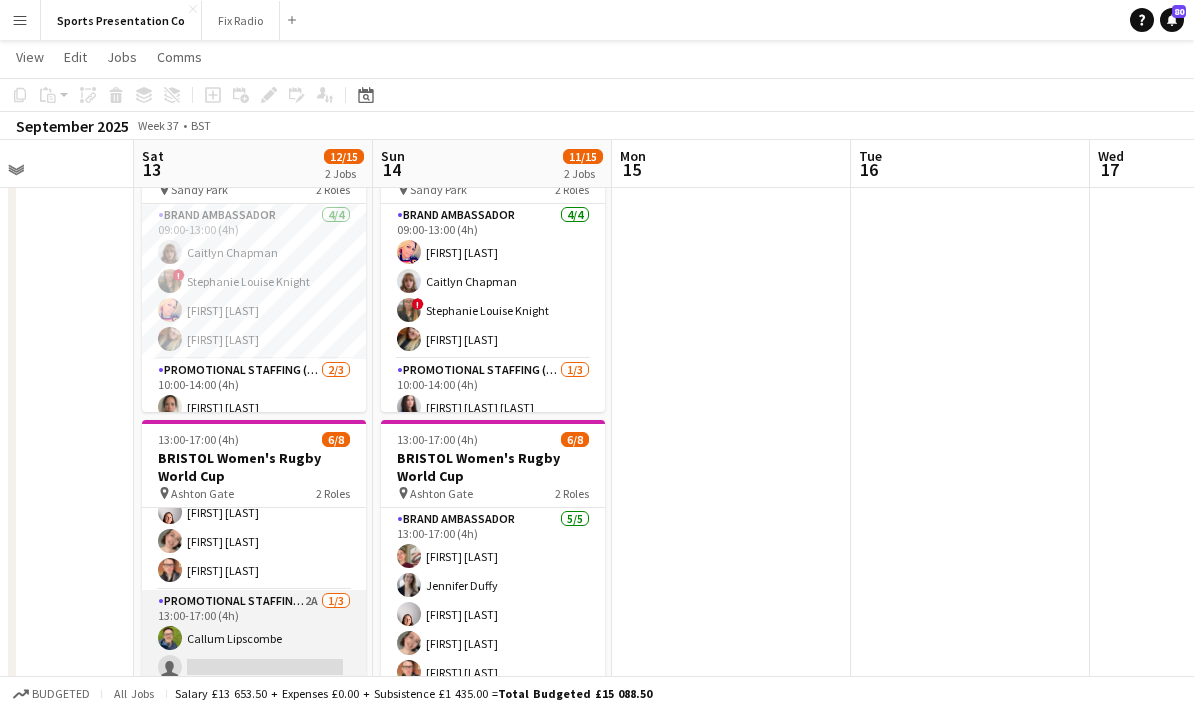 click on "Promotional Staffing (Brand Ambassadors)   2A   1/3   13:00-17:00 (4h)
Callum Lipscombe
single-neutral-actions
single-neutral-actions" at bounding box center (254, 653) 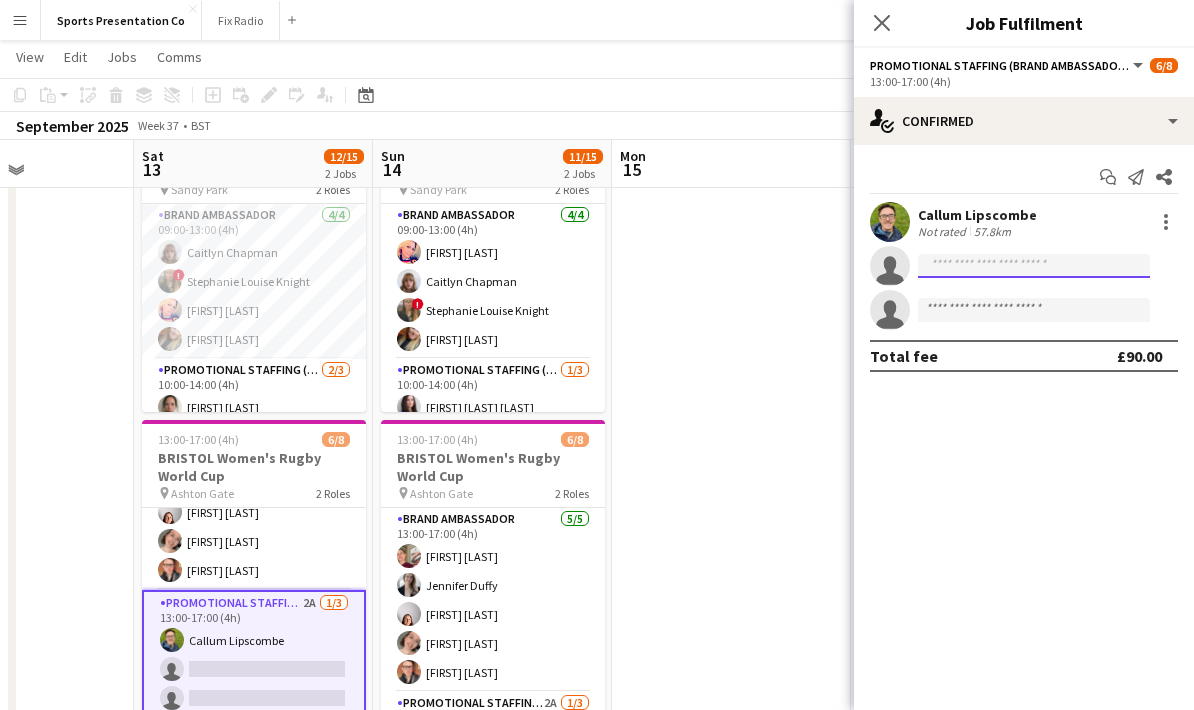 click at bounding box center [1034, 310] 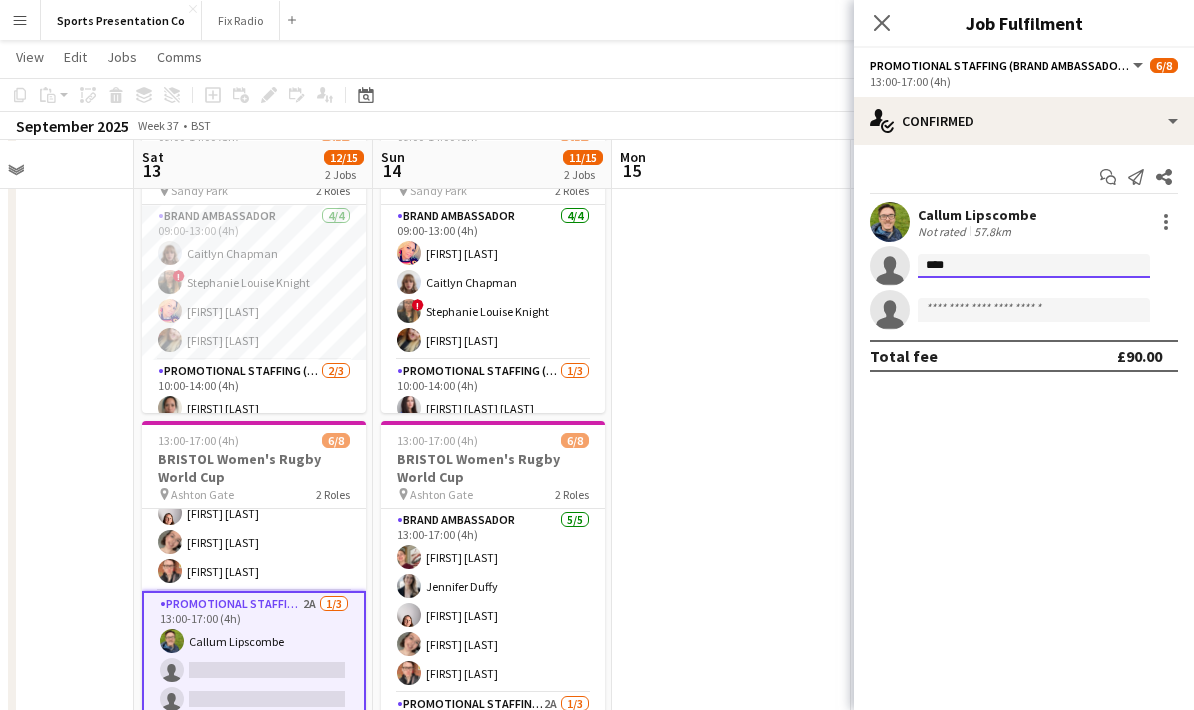 type on "*****" 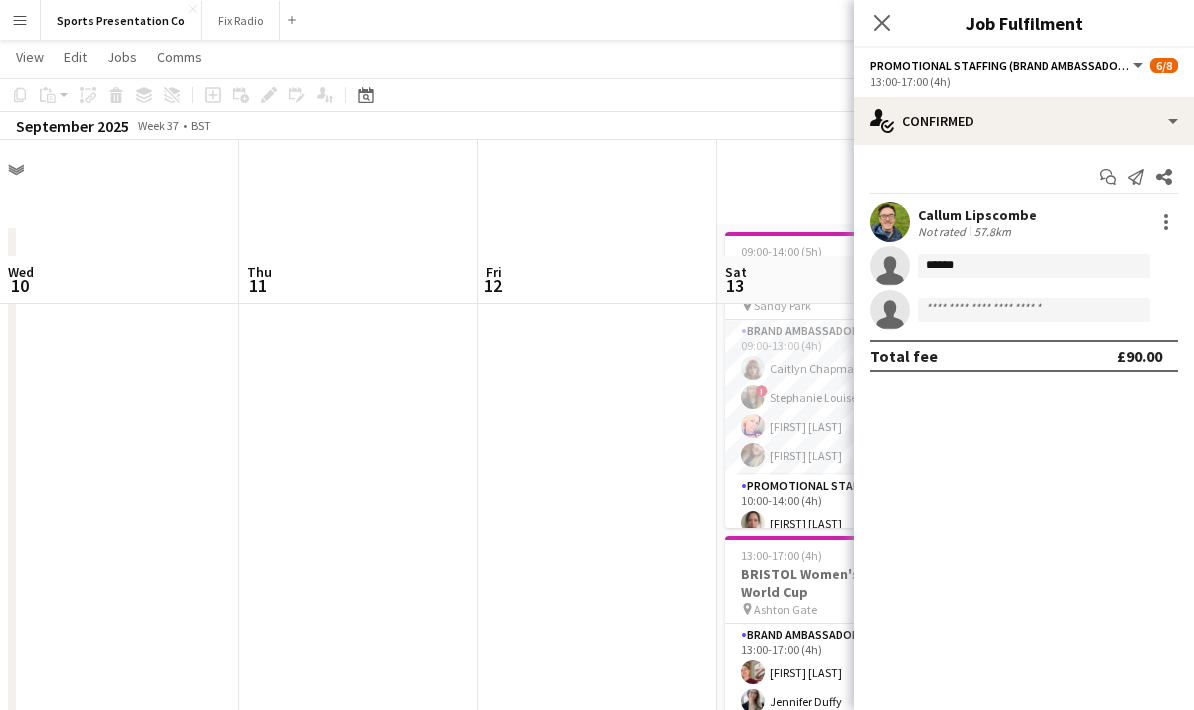 scroll, scrollTop: 116, scrollLeft: 0, axis: vertical 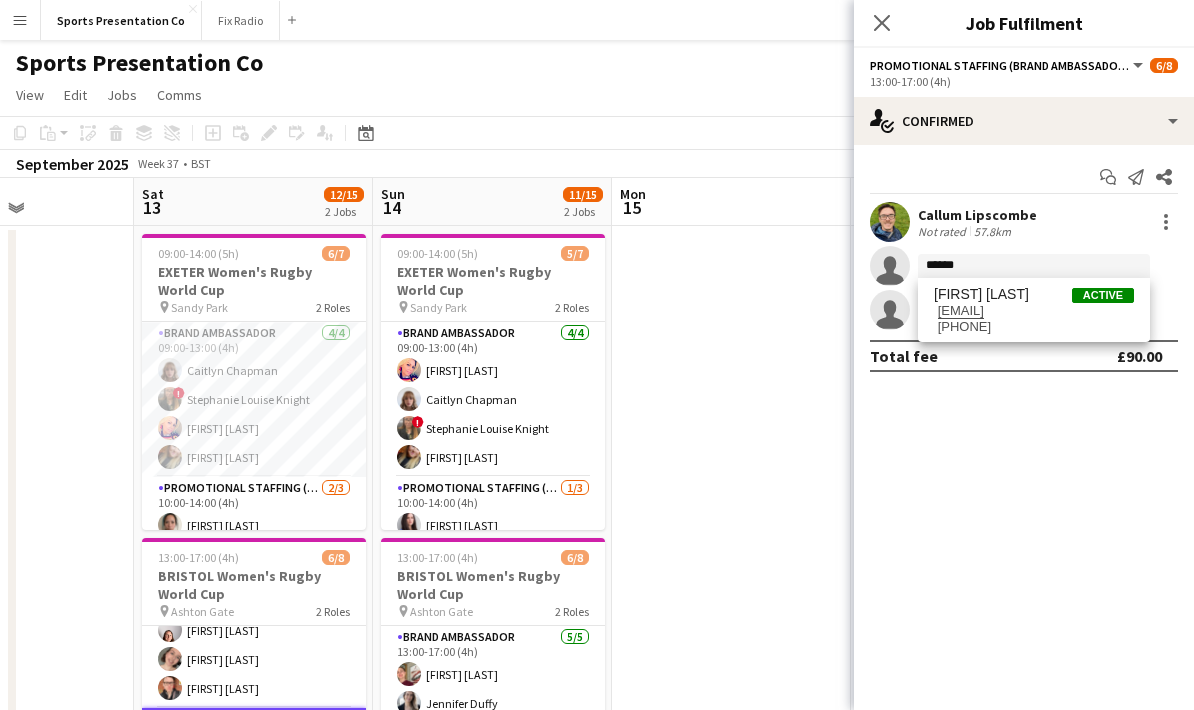 type on "******" 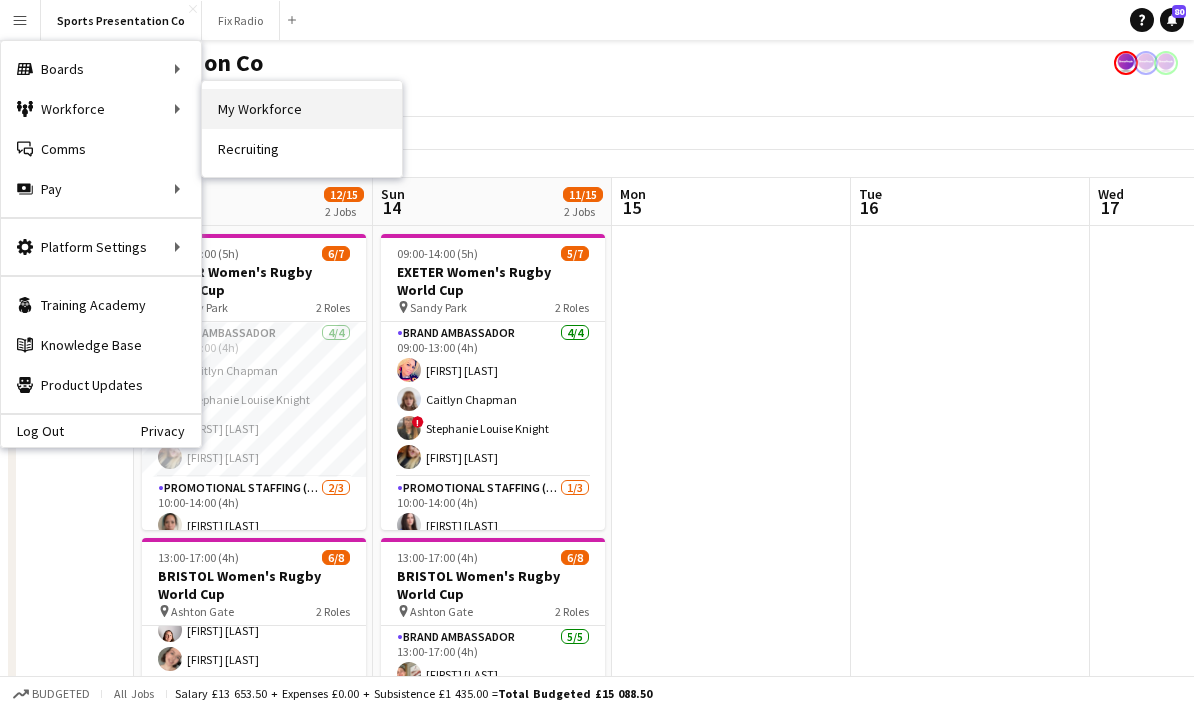 click on "My Workforce" at bounding box center [302, 109] 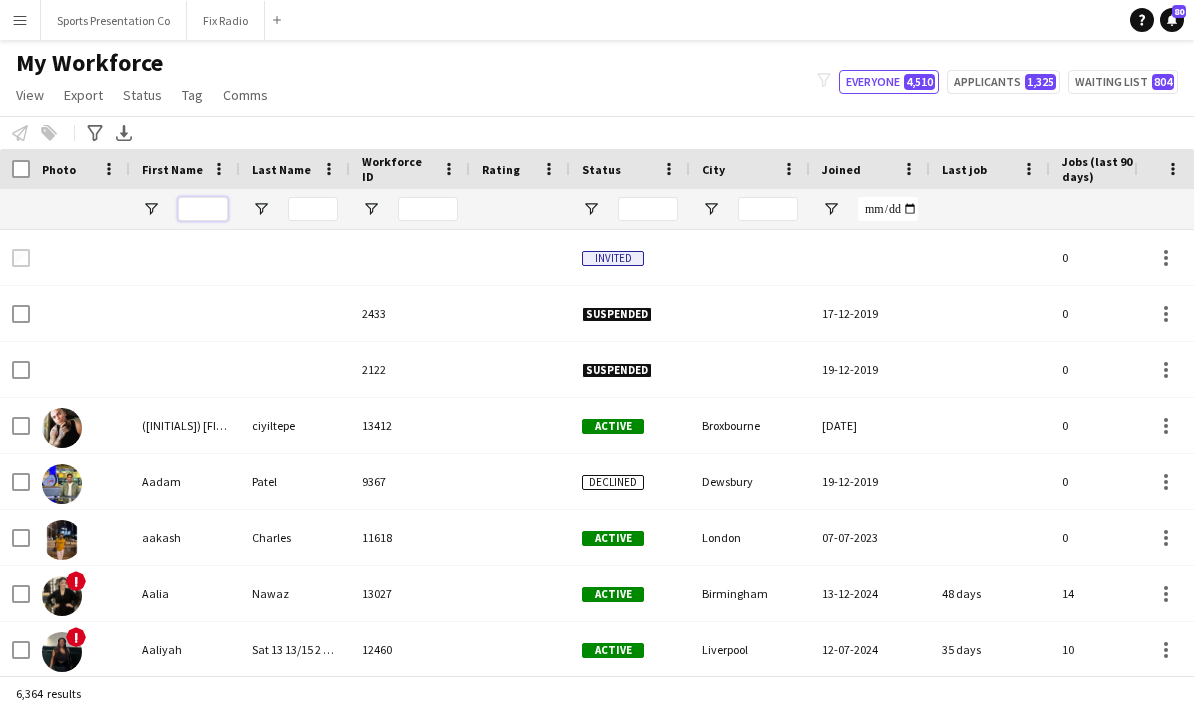 click at bounding box center [203, 209] 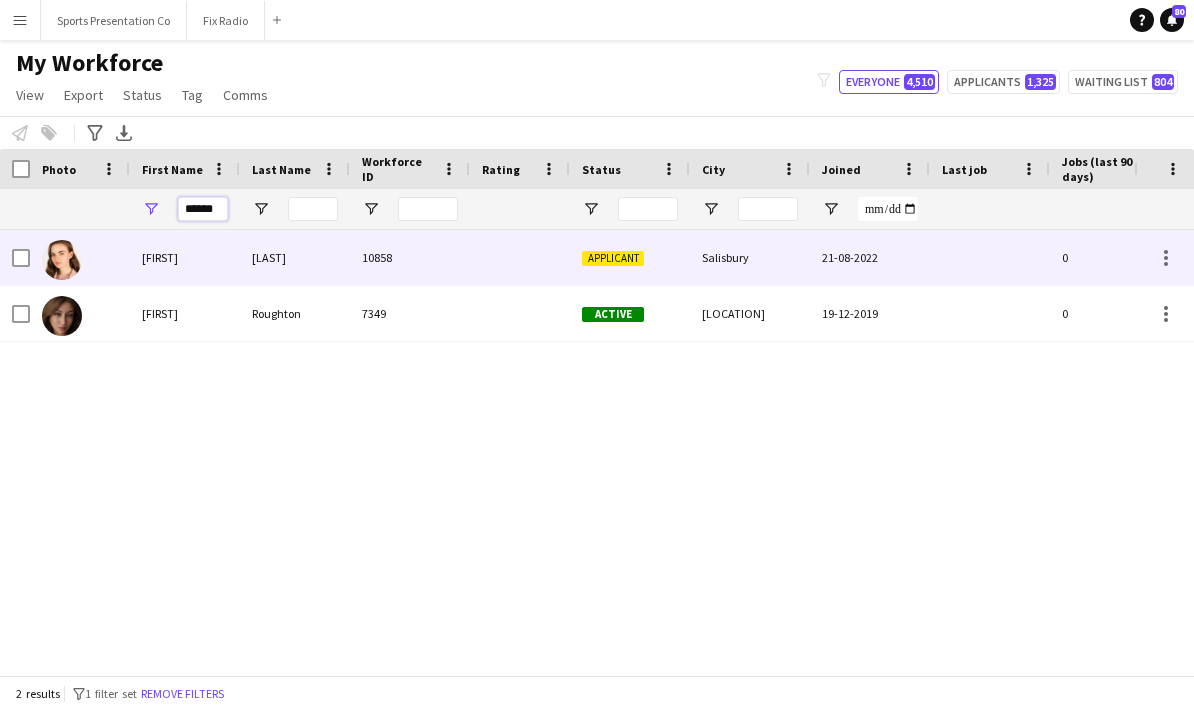 type on "******" 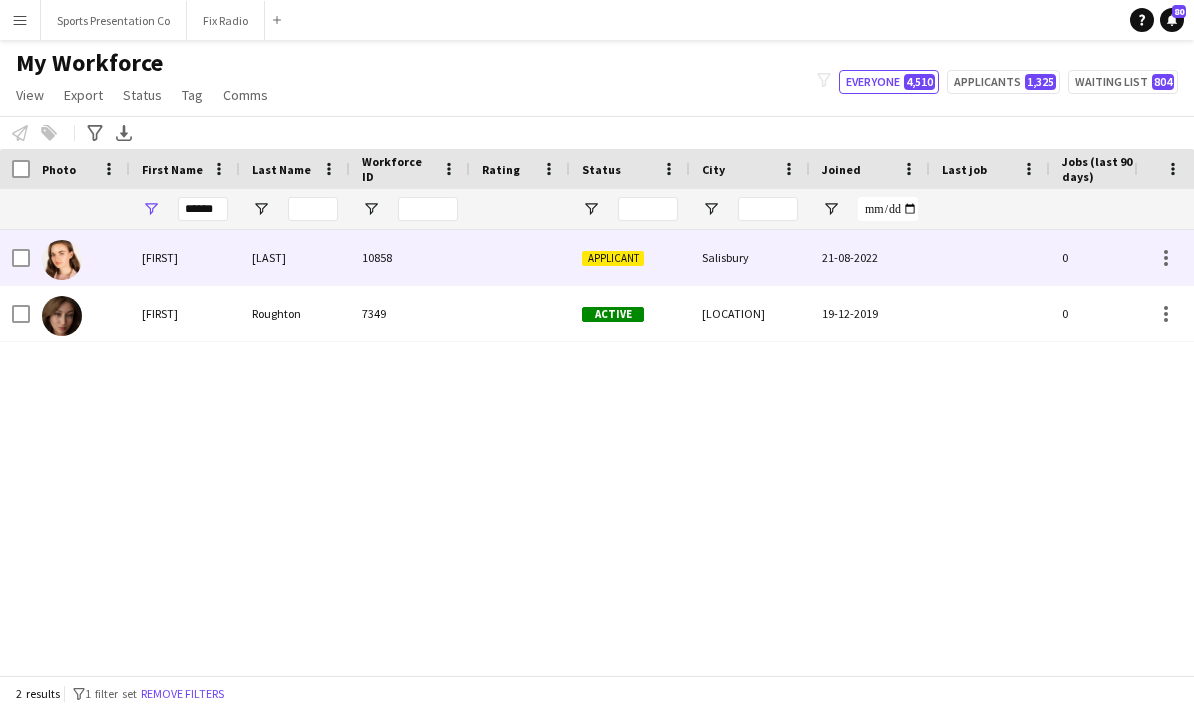 click on "[FIRST]" at bounding box center (185, 257) 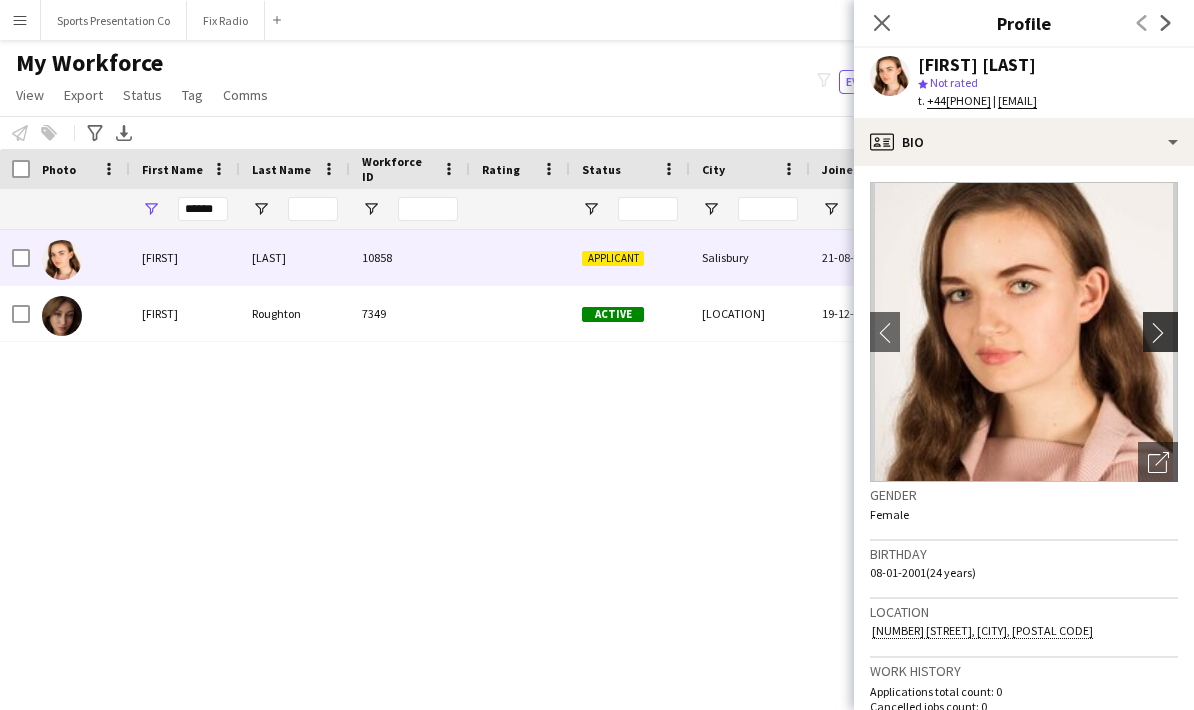 click on "chevron-right" 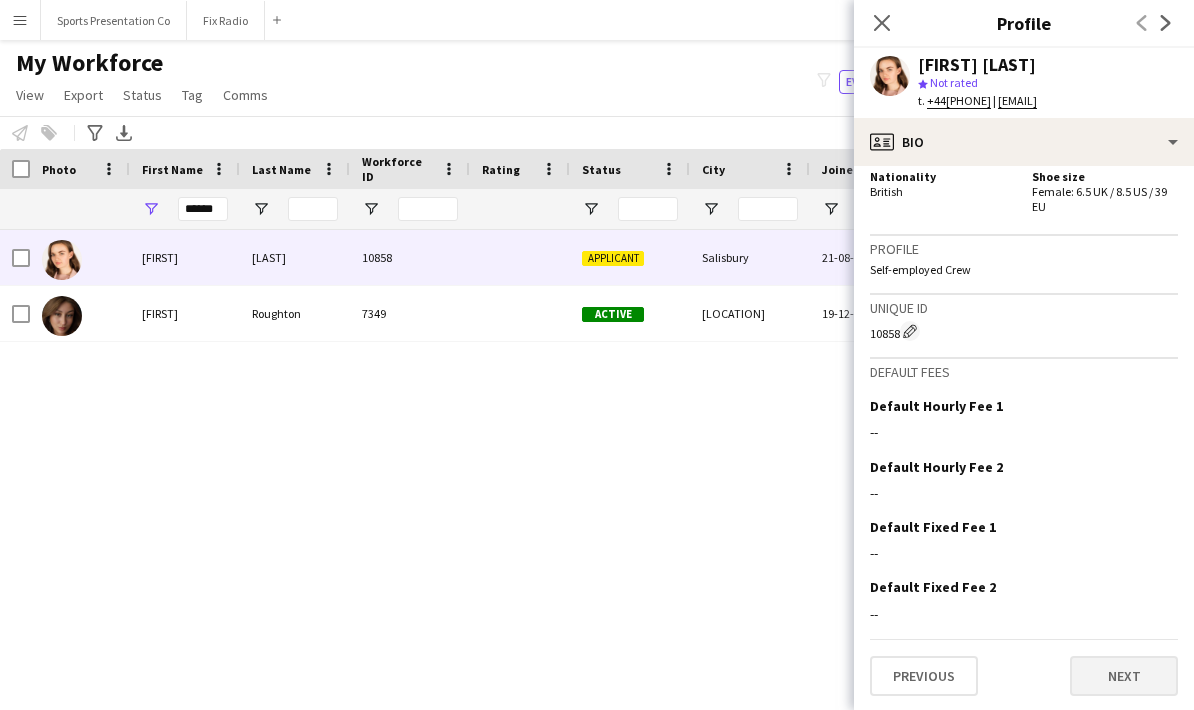 scroll, scrollTop: 1071, scrollLeft: 0, axis: vertical 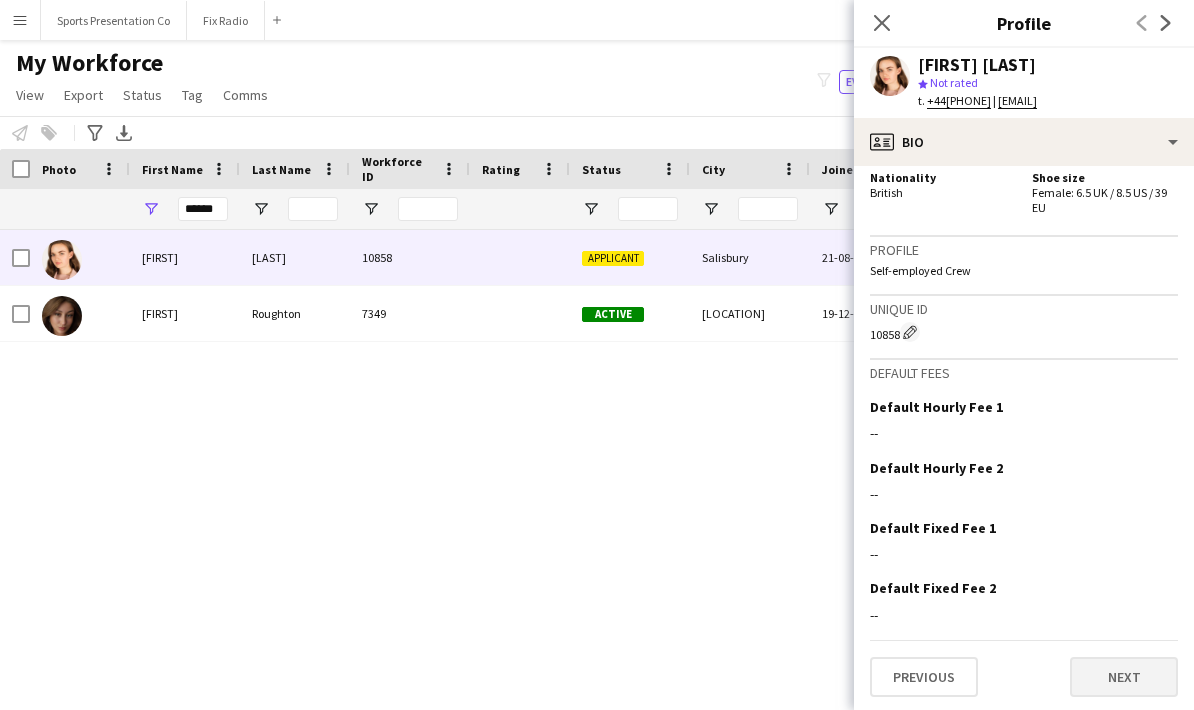 click on "Next" 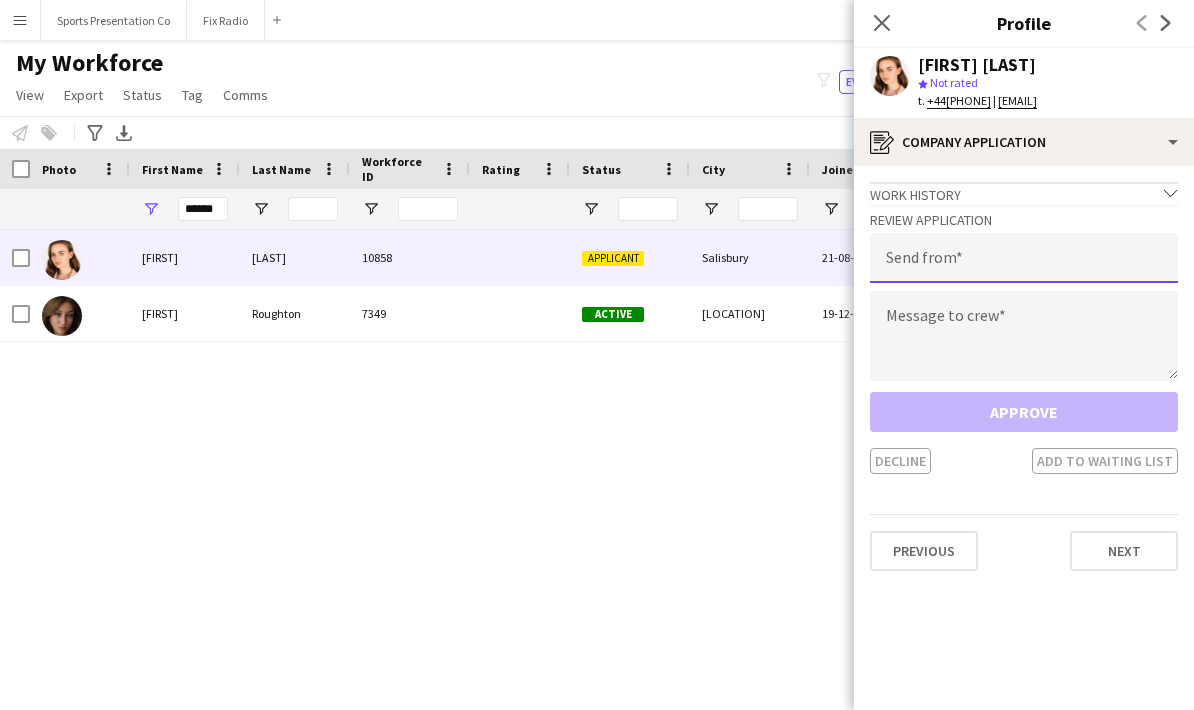 click 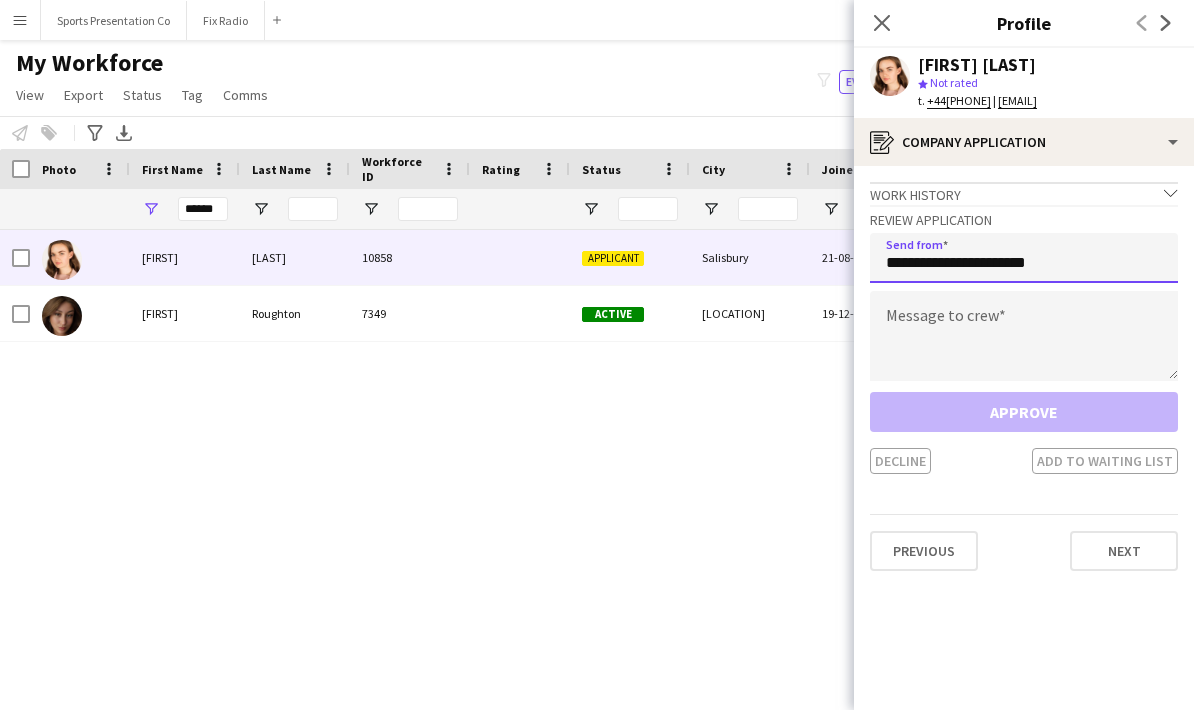 type on "**********" 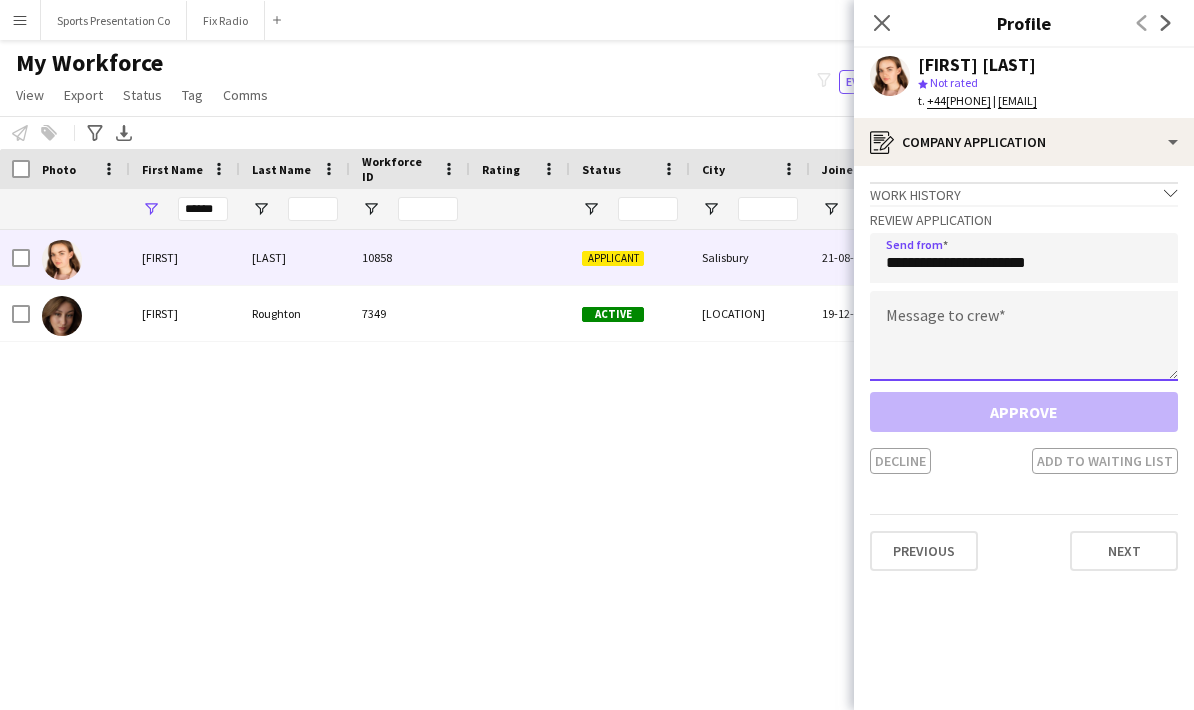 click 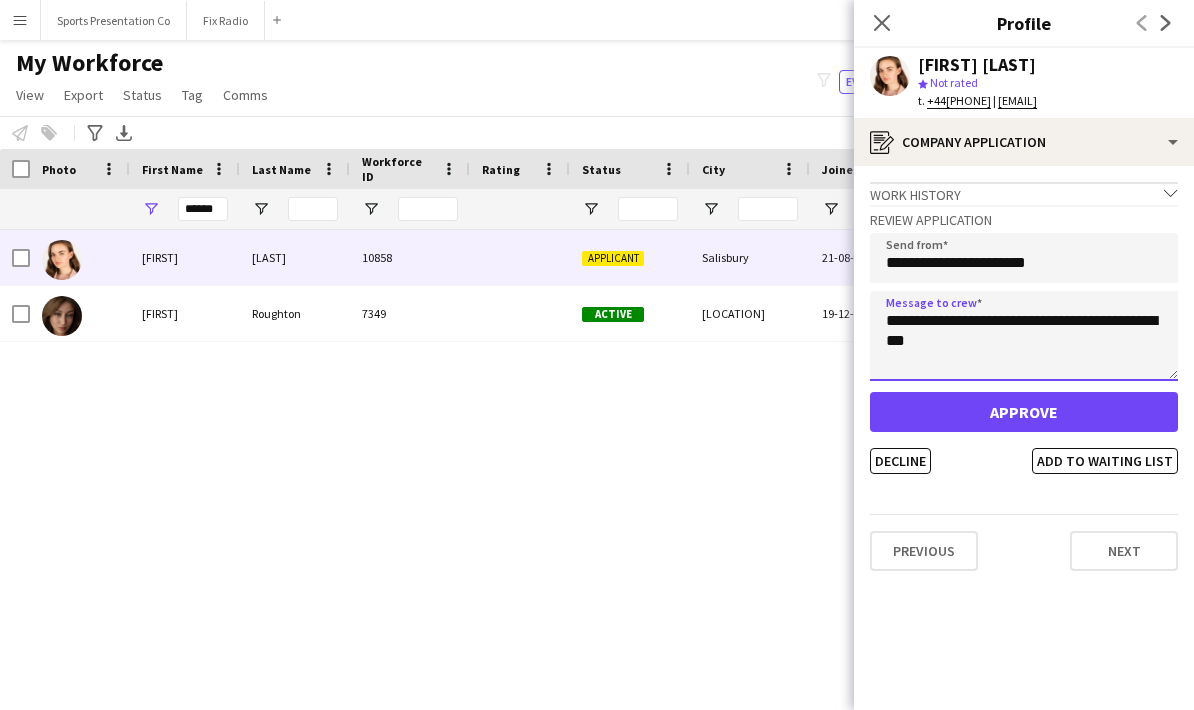type on "**********" 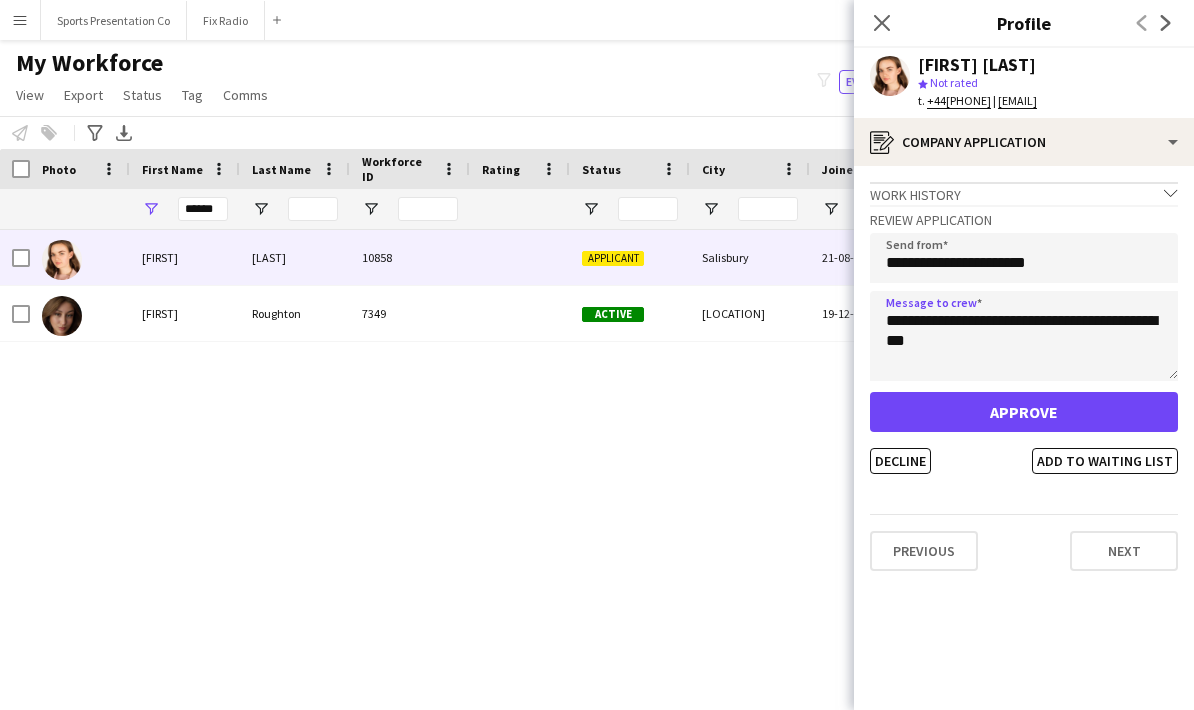 click on "Approve" 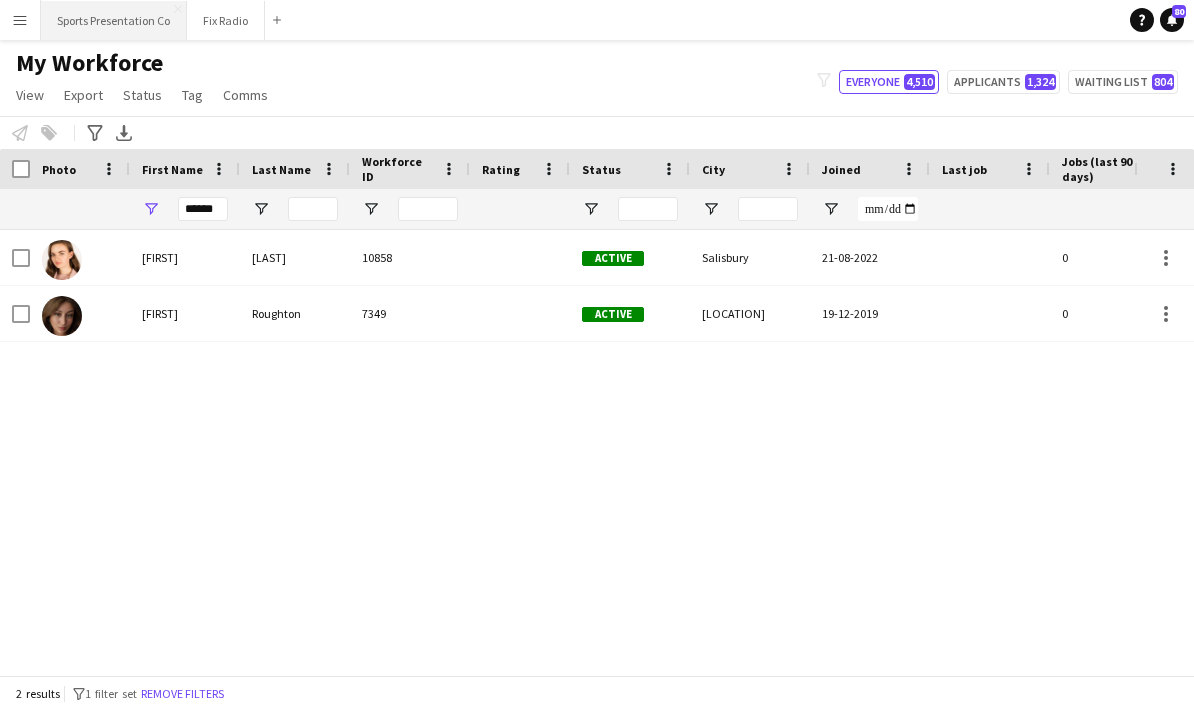 click on "Sports Presentation Co
Close" at bounding box center [114, 20] 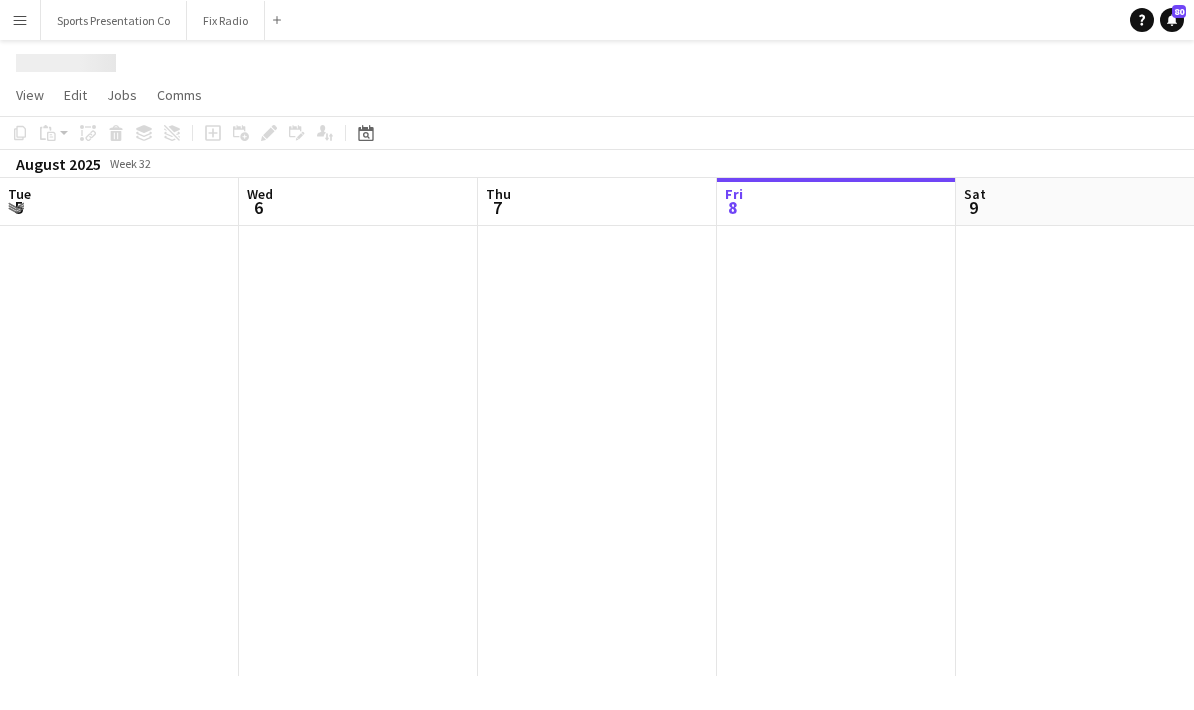 scroll, scrollTop: 0, scrollLeft: 478, axis: horizontal 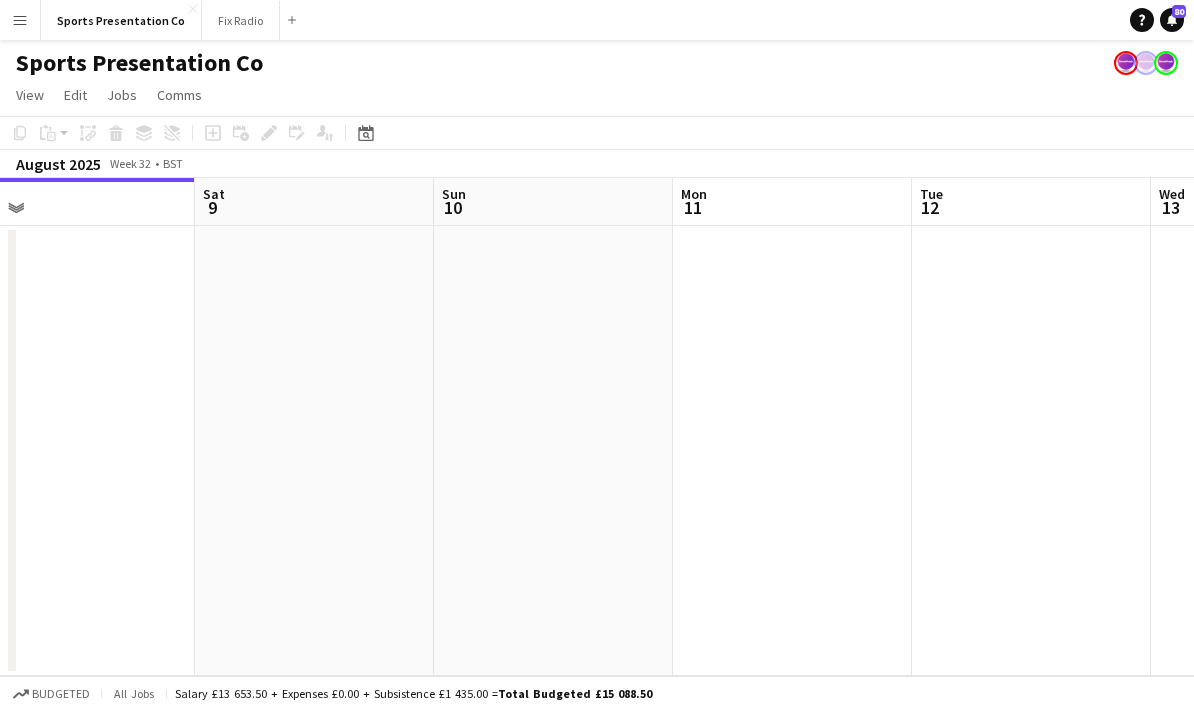 drag, startPoint x: 772, startPoint y: 497, endPoint x: 357, endPoint y: 479, distance: 415.39017 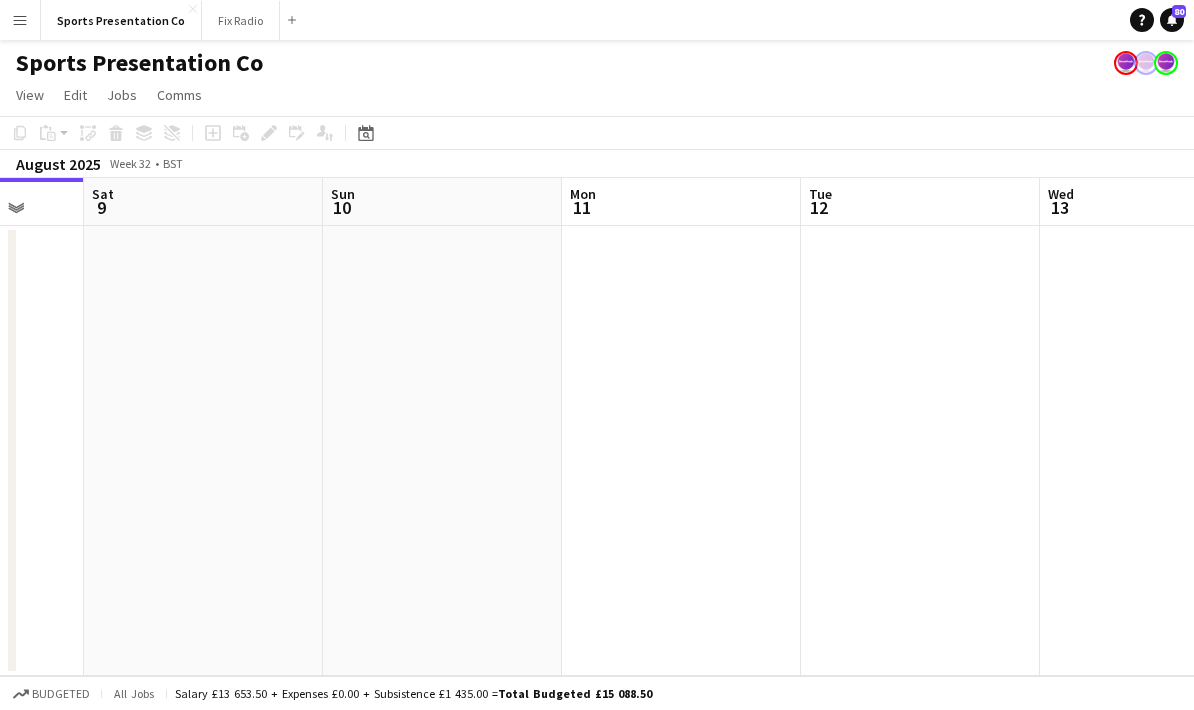 drag, startPoint x: 719, startPoint y: 475, endPoint x: 464, endPoint y: 466, distance: 255.15877 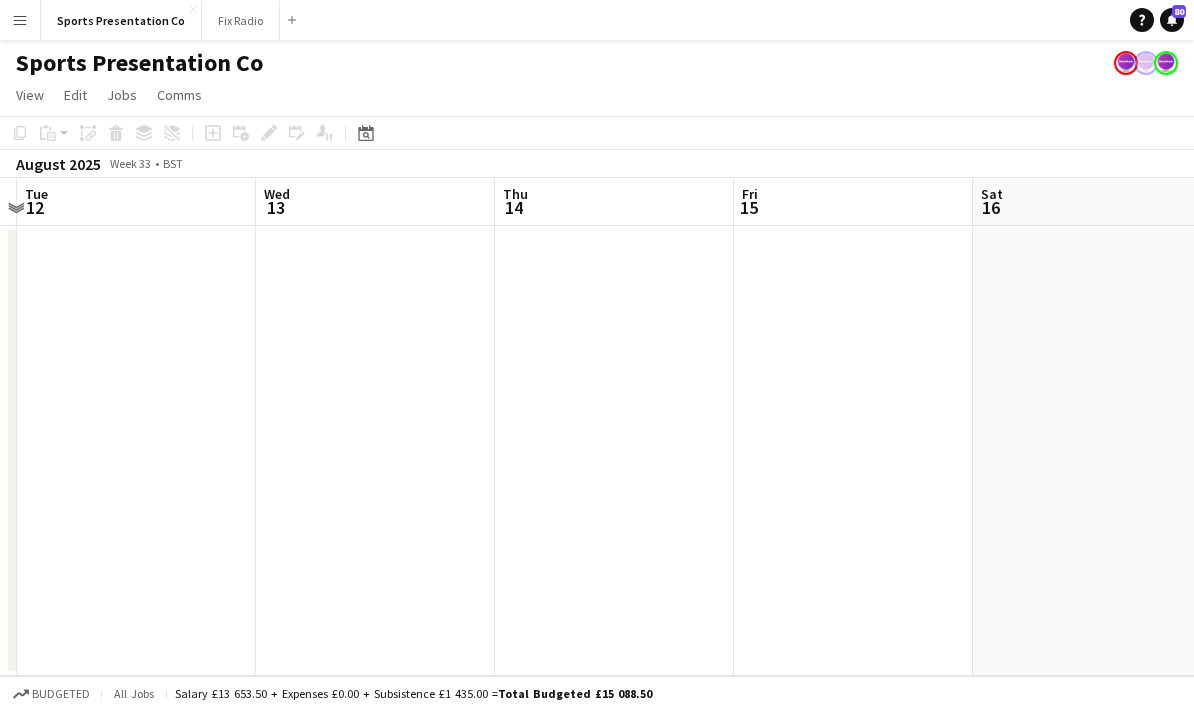 drag, startPoint x: 710, startPoint y: 457, endPoint x: 529, endPoint y: 459, distance: 181.01105 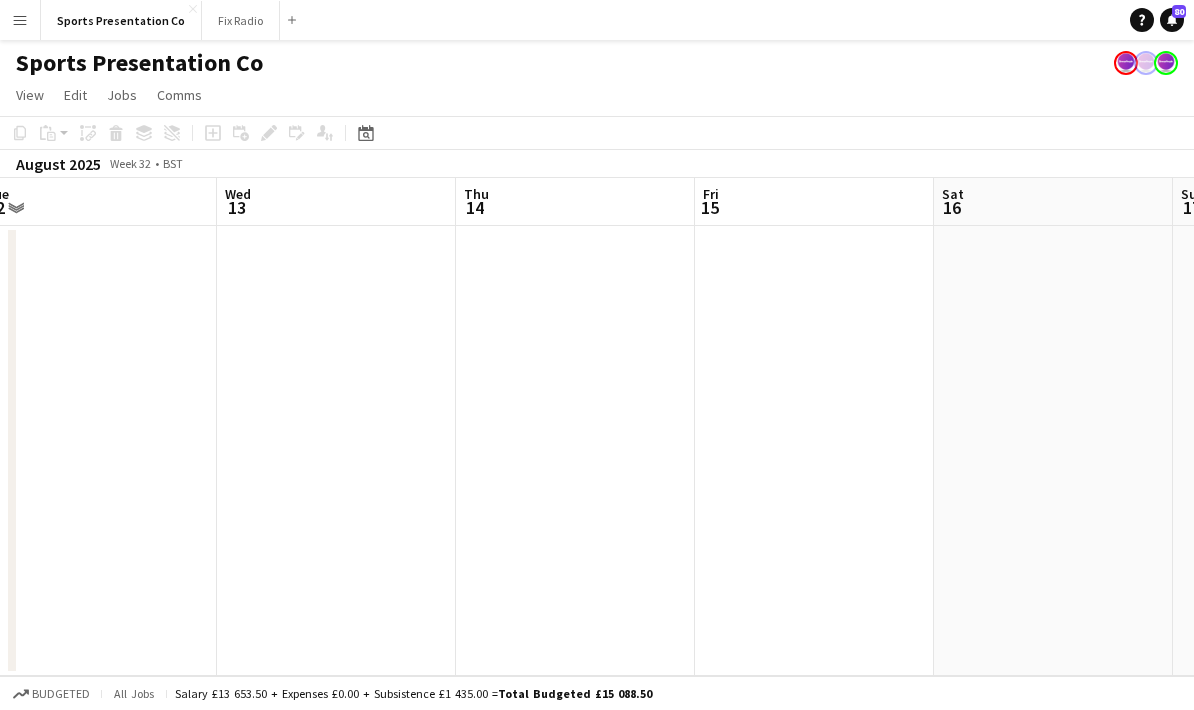 drag, startPoint x: 534, startPoint y: 437, endPoint x: 494, endPoint y: 439, distance: 40.04997 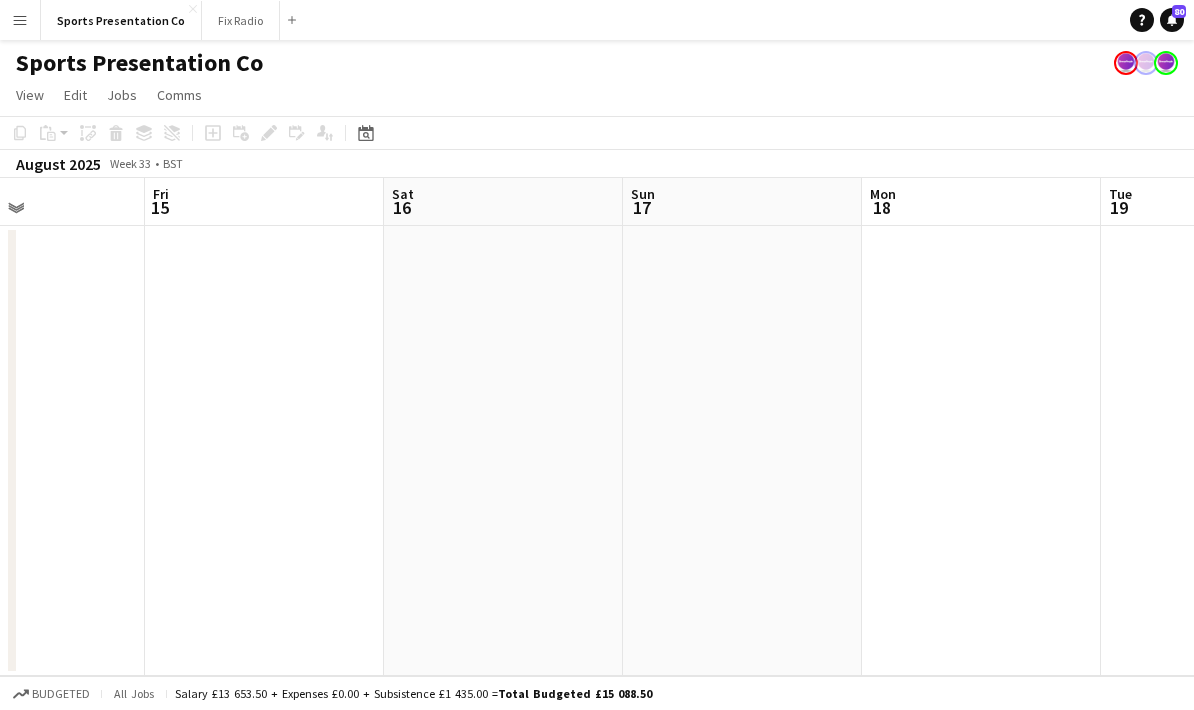 drag, startPoint x: 533, startPoint y: 424, endPoint x: 177, endPoint y: 446, distance: 356.67914 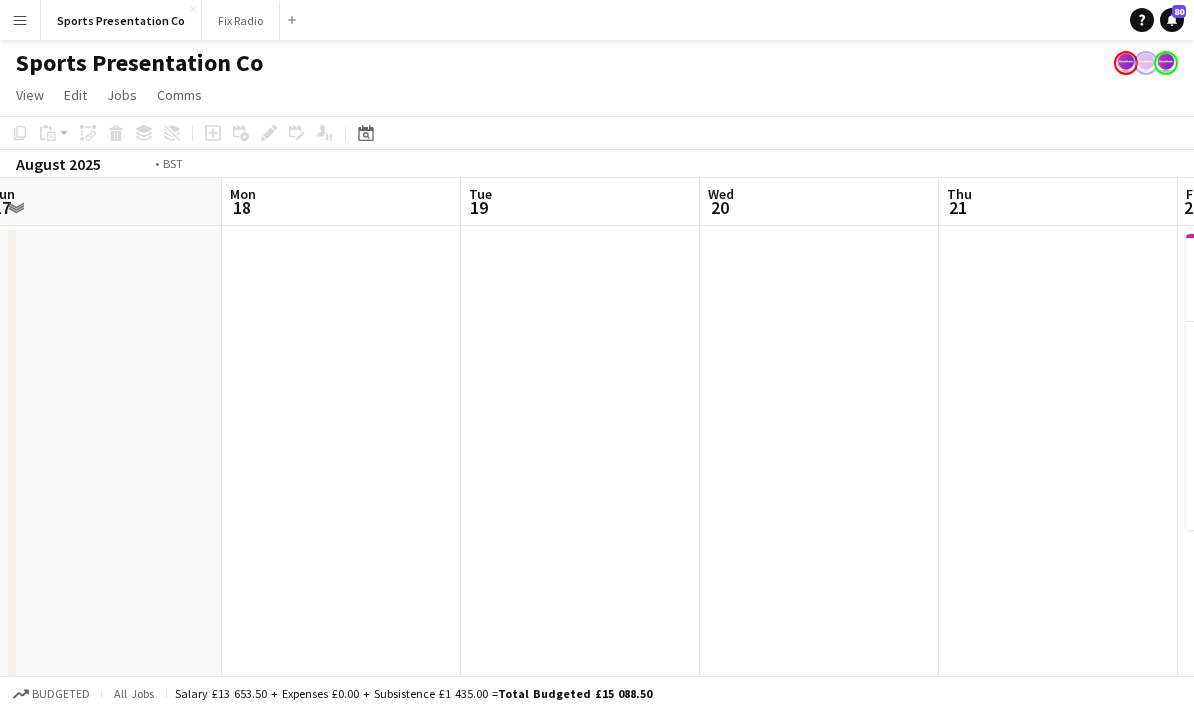 drag, startPoint x: 539, startPoint y: 425, endPoint x: 205, endPoint y: 449, distance: 334.86118 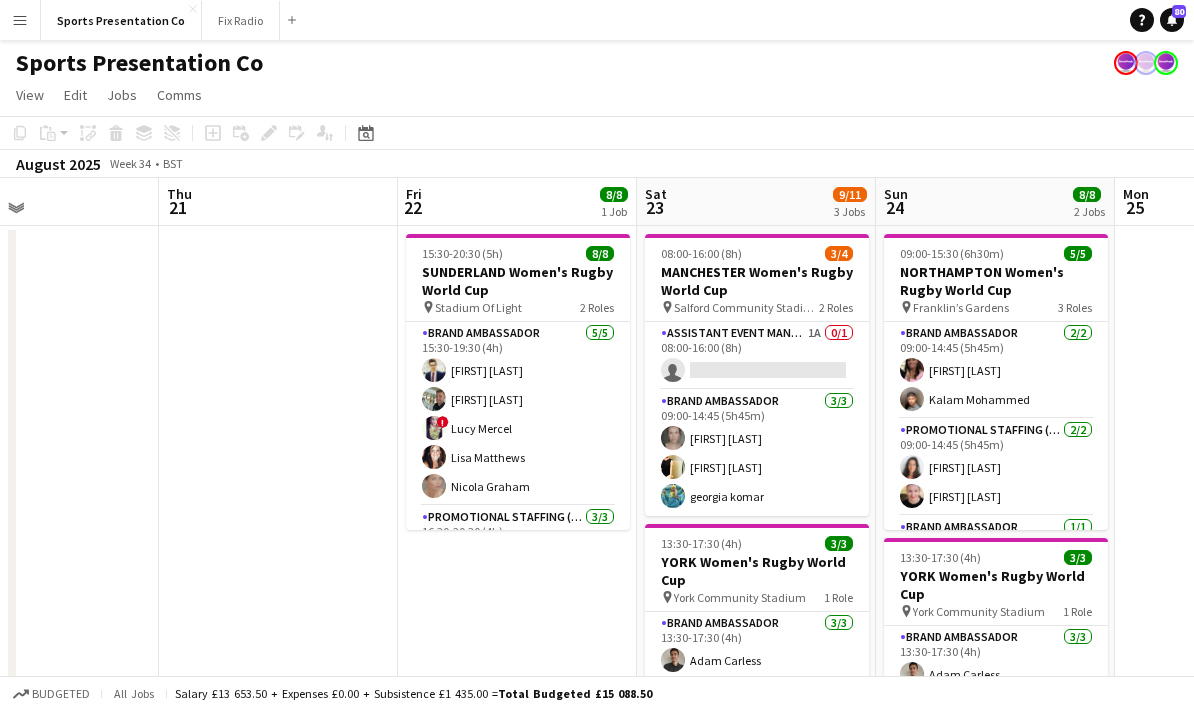 click on "Mon   18   Tue   19   Wed   20   Thu   21   Fri   22   8/8   1 Job   Sat   23   9/11   3 Jobs   Sun   24   8/8   2 Jobs   Mon   25   Tue   26   Wed   27      15:30-20:30 (5h)    8/8   SUNDERLAND Women's Rugby World Cup
pin
Stadium Of Light   2 Roles   Brand Ambassador   5/5   15:30-19:30 (4h)
[FIRST] [LAST] [FIRST] [LAST] ! [FIRST] [LAST] [FIRST] [LAST] [FIRST] [LAST]  Promotional Staffing (Brand Ambassadors)   3/3   16:30-20:30 (4h)
[FIRST] [LAST] [FIRST] [LAST] [FIRST] [LAST]     08:00-16:00 (8h)    3/4   MANCHESTER Women's Rugby World Cup
pin
Salford Community Stadium   2 Roles   Assistant Event Manager   1A   0/1   08:00-16:00 (8h)
single-neutral-actions
Brand Ambassador   3/3   09:00-14:45 (5h45m)
[FIRST] [LAST] [FIRST] [LAST] [FIRST] [LAST]     13:30-17:30 (4h)    3/3   YORK Women's Rugby World Cup
pin
York Community Stadium   1 Role   3/3" at bounding box center (597, 606) 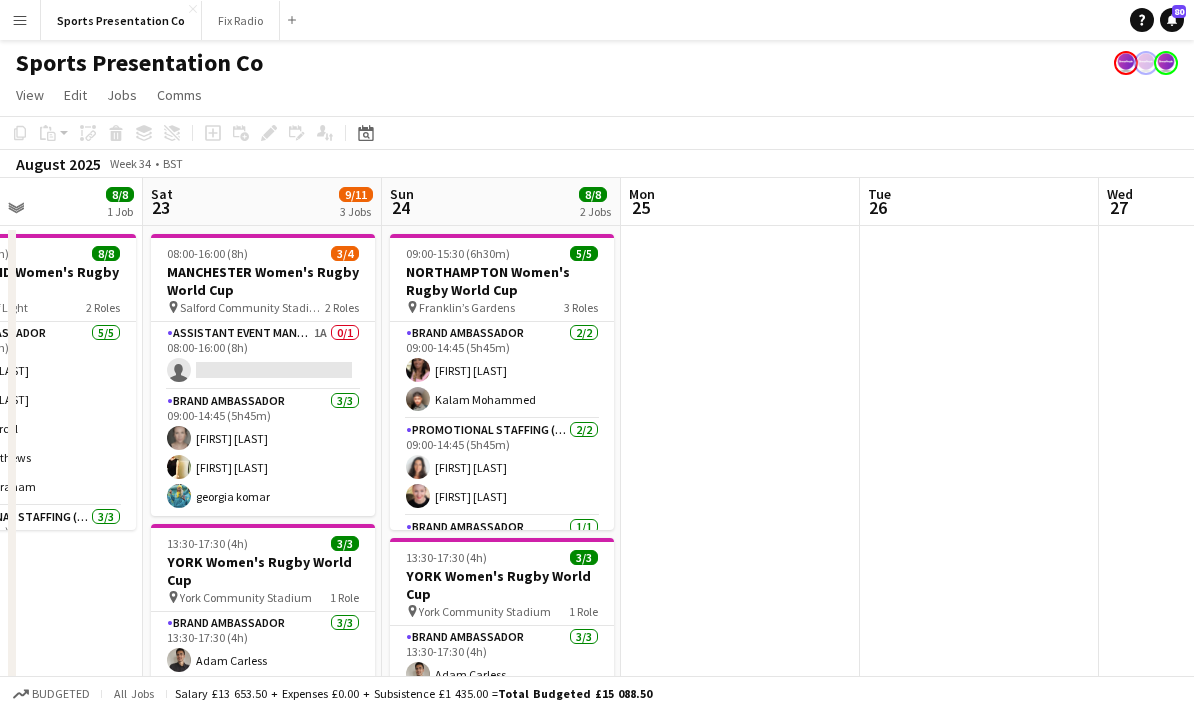 drag, startPoint x: 1034, startPoint y: 402, endPoint x: 394, endPoint y: 411, distance: 640.0633 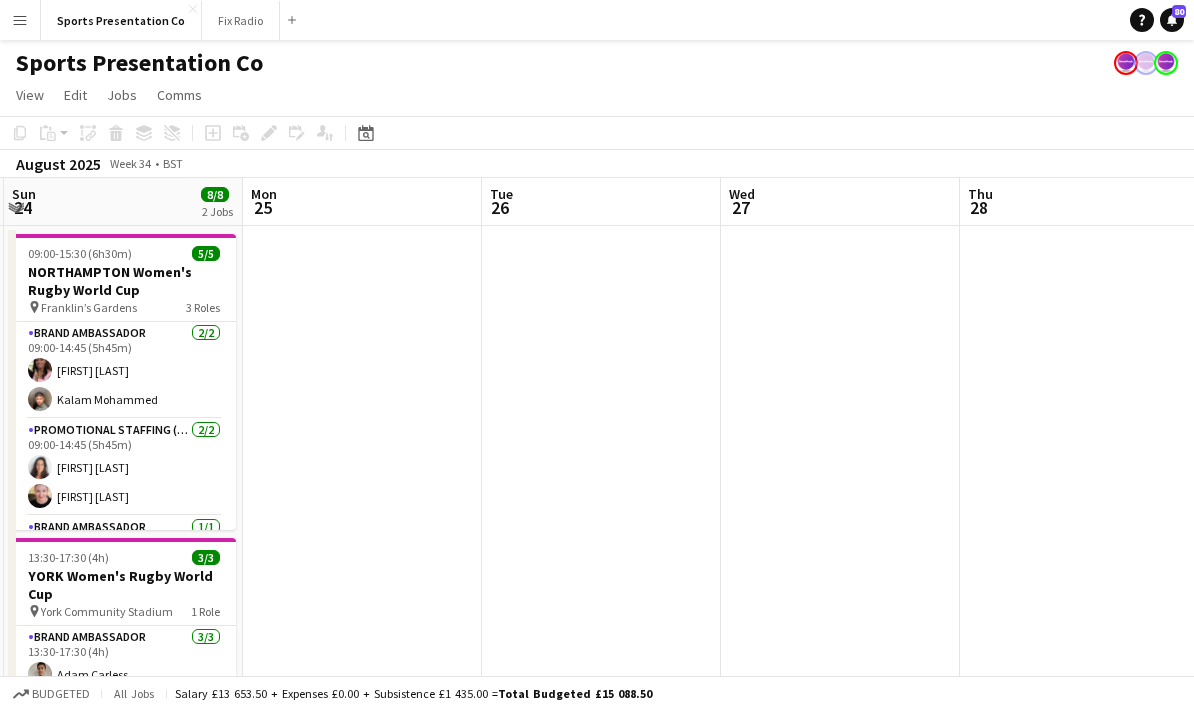 drag, startPoint x: 762, startPoint y: 388, endPoint x: 463, endPoint y: 400, distance: 299.2407 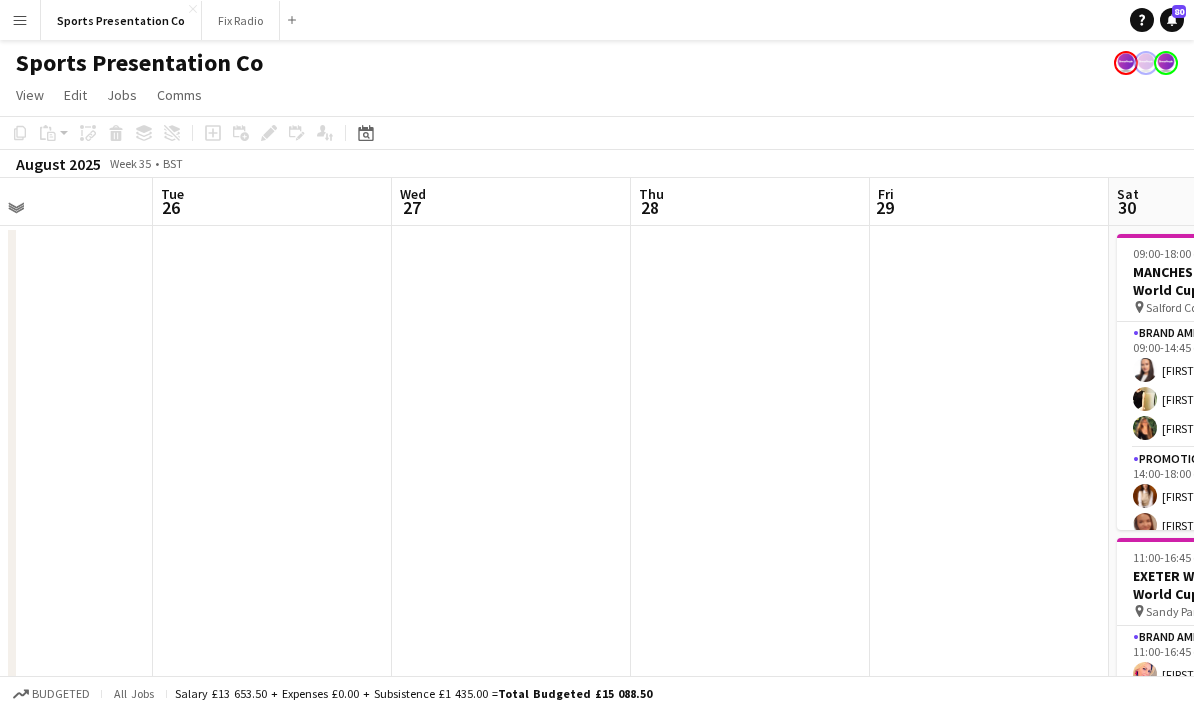 drag, startPoint x: 837, startPoint y: 387, endPoint x: 492, endPoint y: 410, distance: 345.7658 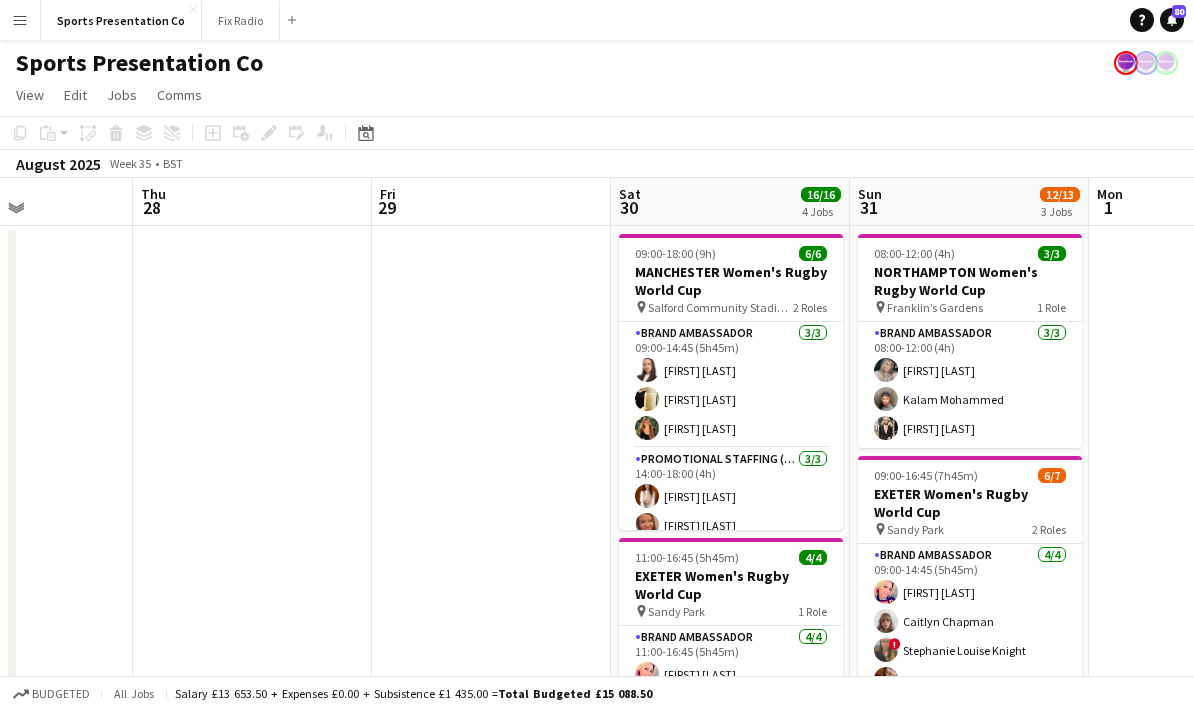 scroll, scrollTop: 0, scrollLeft: 705, axis: horizontal 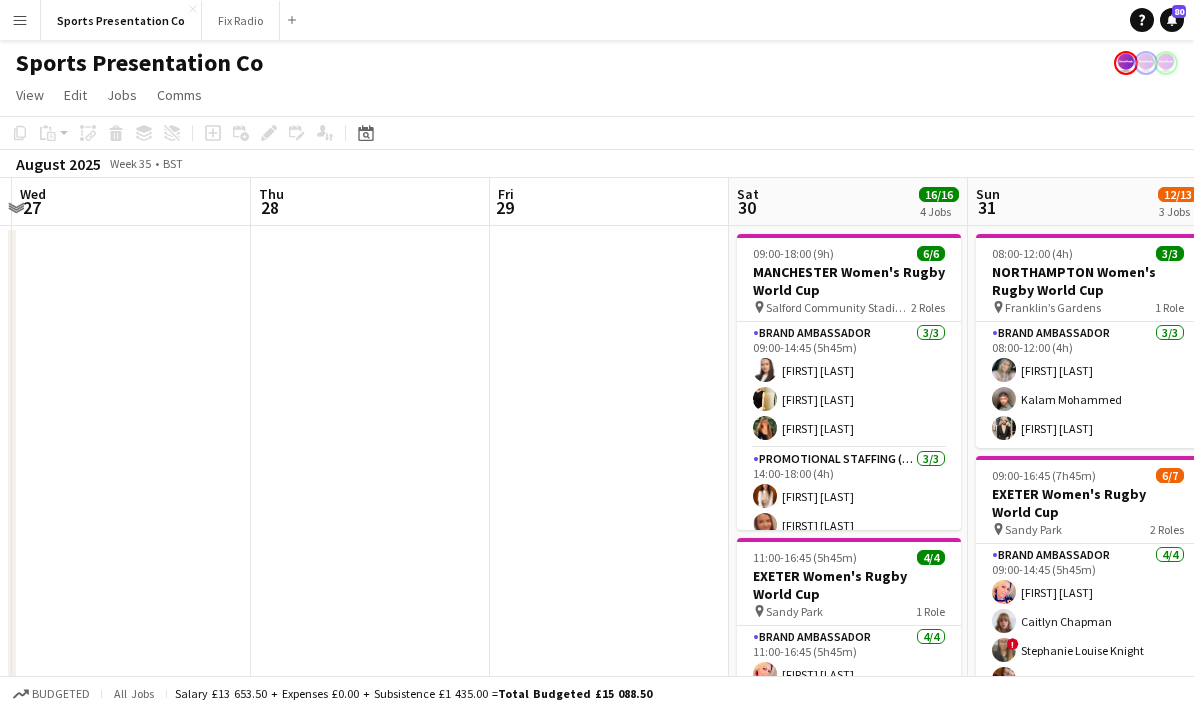 drag, startPoint x: 580, startPoint y: 403, endPoint x: 202, endPoint y: 415, distance: 378.19043 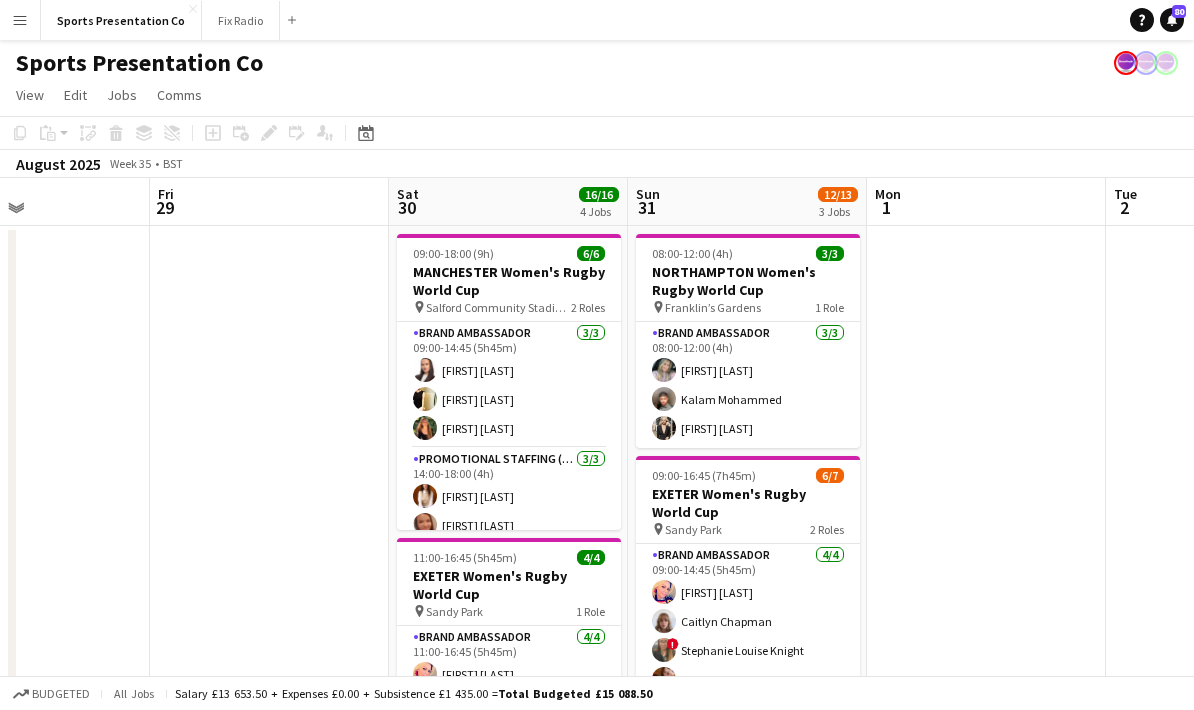 drag, startPoint x: 929, startPoint y: 418, endPoint x: 611, endPoint y: 429, distance: 318.1902 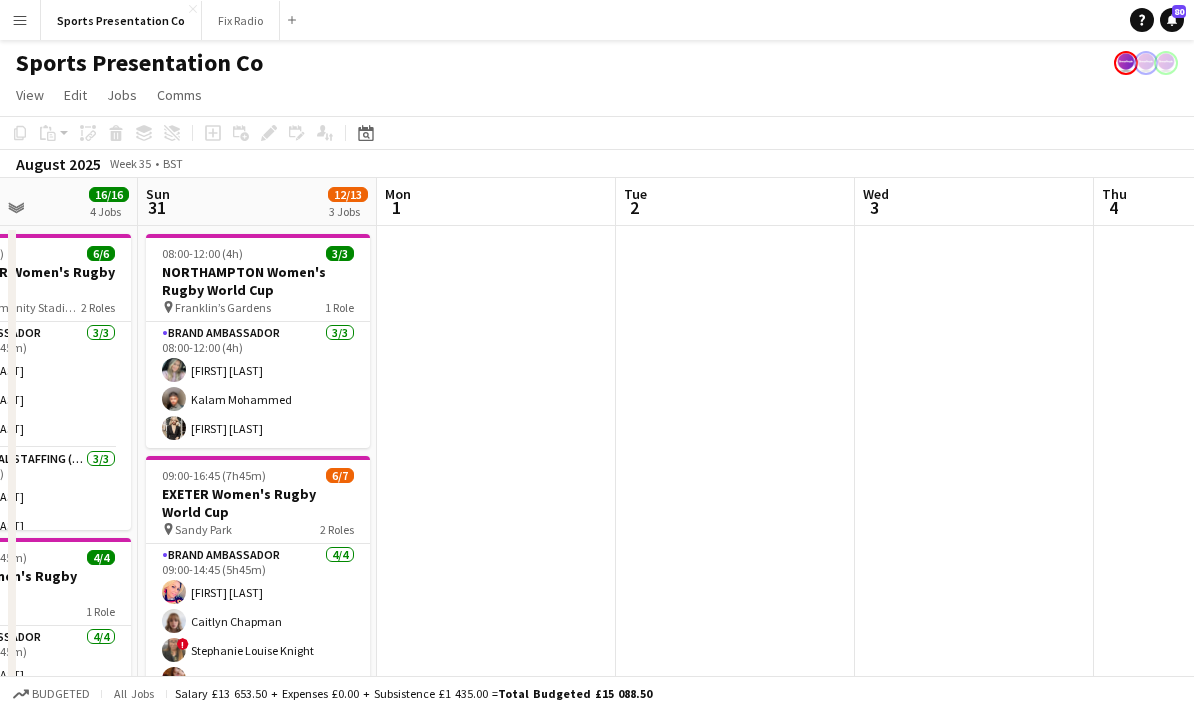 drag, startPoint x: 761, startPoint y: 419, endPoint x: 528, endPoint y: 435, distance: 233.5487 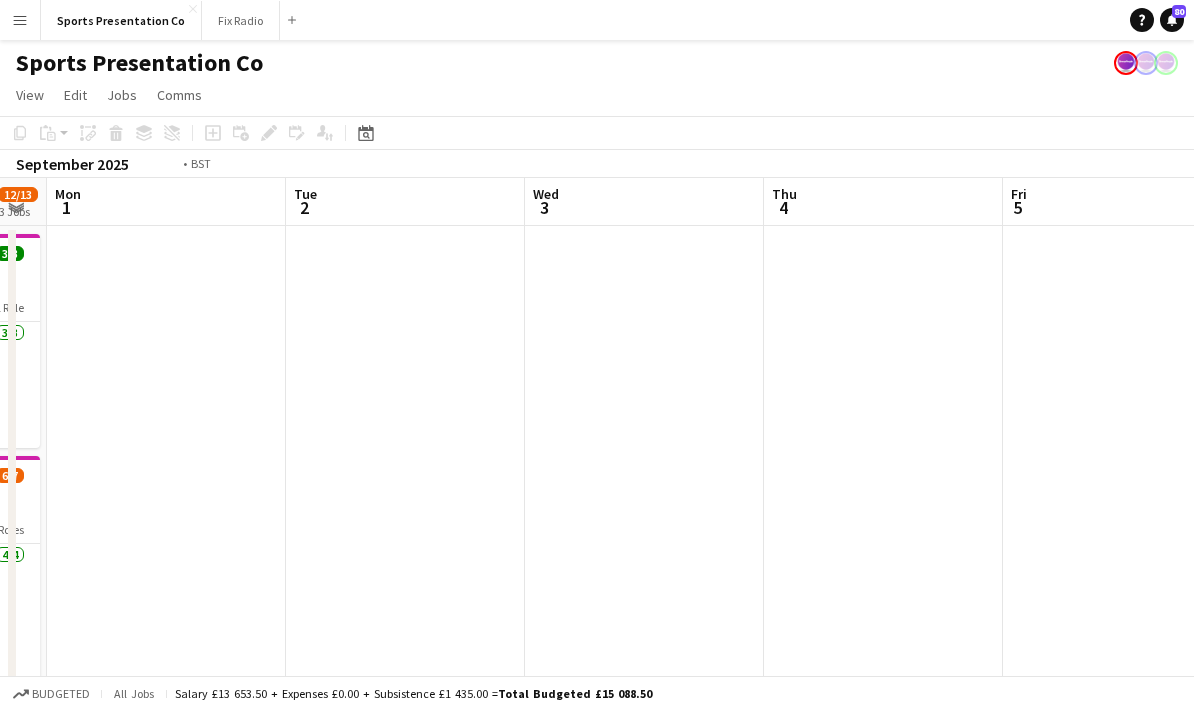 drag, startPoint x: 512, startPoint y: 437, endPoint x: 467, endPoint y: 438, distance: 45.01111 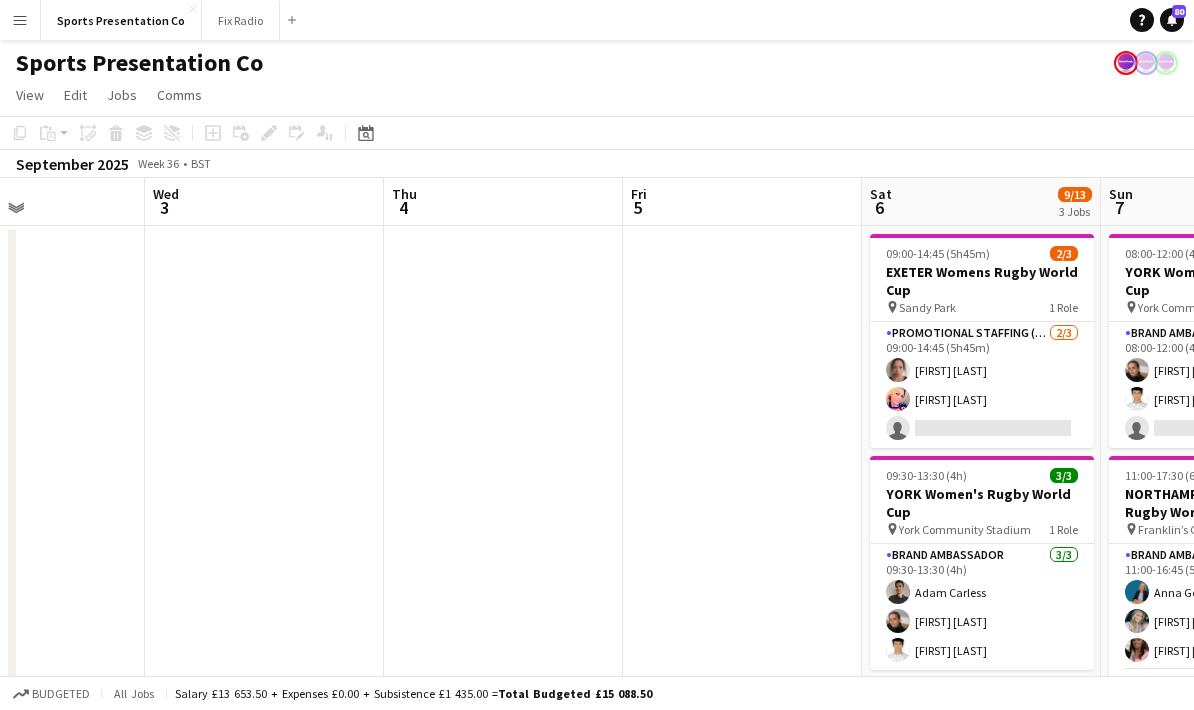 drag, startPoint x: 470, startPoint y: 428, endPoint x: 371, endPoint y: 430, distance: 99.0202 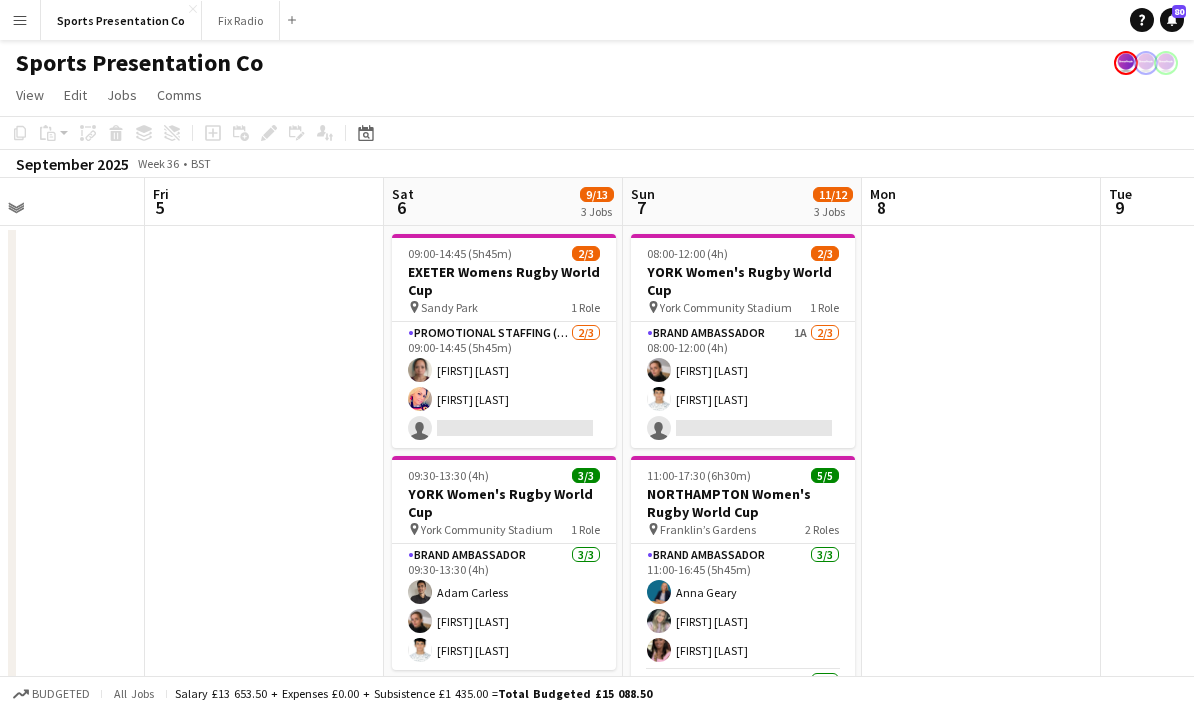 scroll, scrollTop: 0, scrollLeft: 599, axis: horizontal 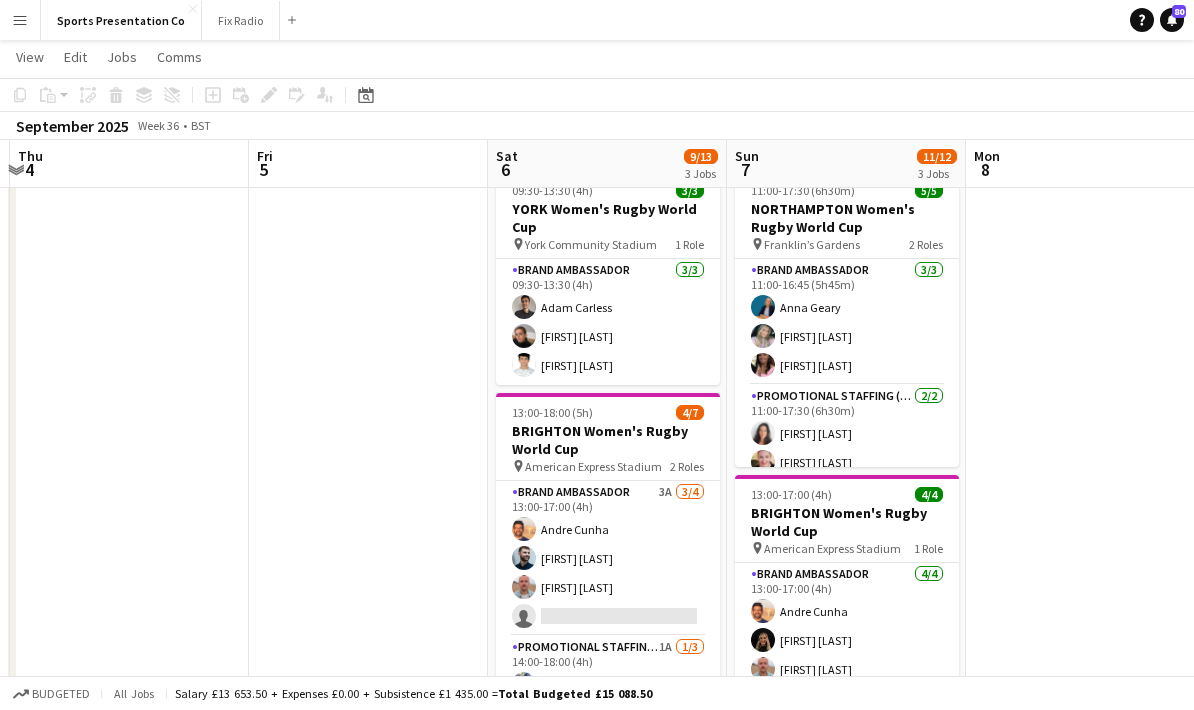 drag, startPoint x: 499, startPoint y: 459, endPoint x: 255, endPoint y: 481, distance: 244.98979 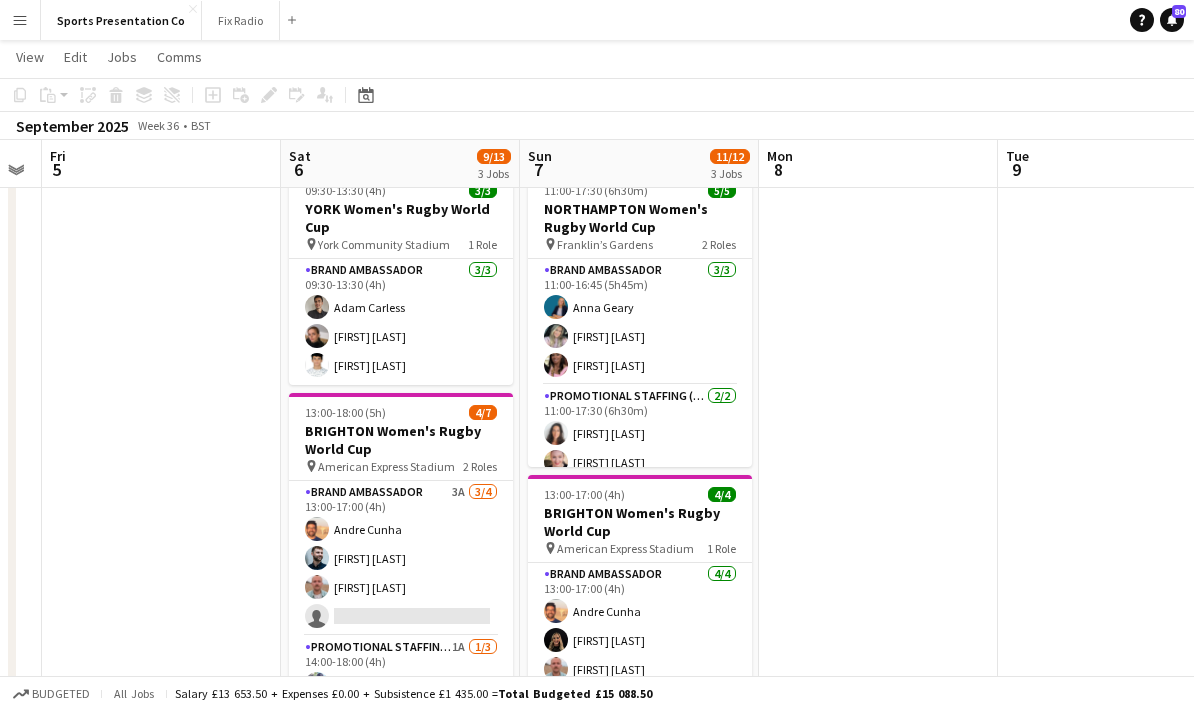 scroll, scrollTop: 0, scrollLeft: 777, axis: horizontal 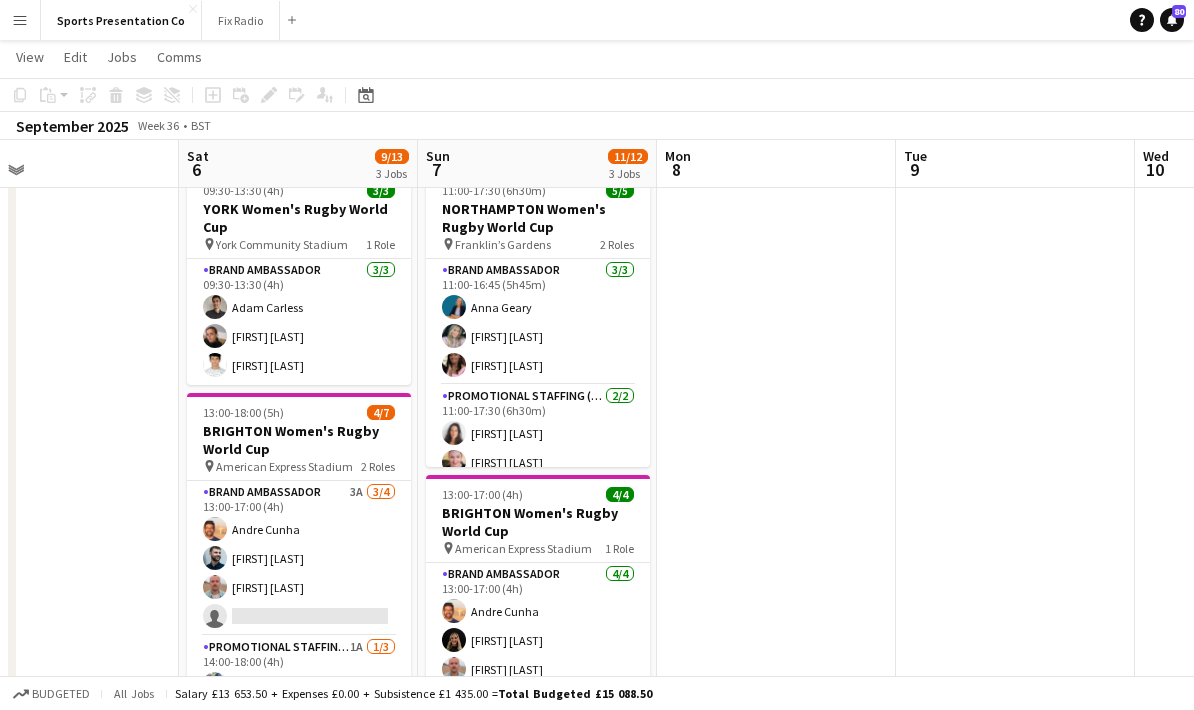 drag, startPoint x: 1005, startPoint y: 454, endPoint x: 697, endPoint y: 473, distance: 308.58548 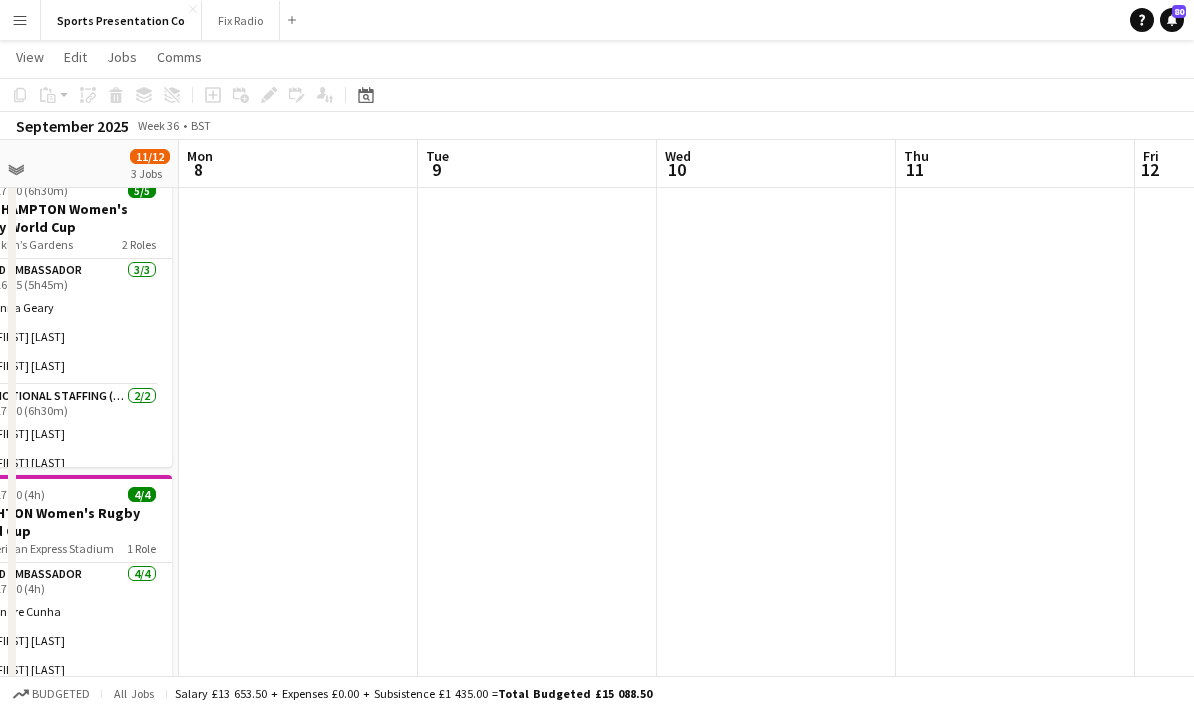 scroll, scrollTop: 15, scrollLeft: 0, axis: vertical 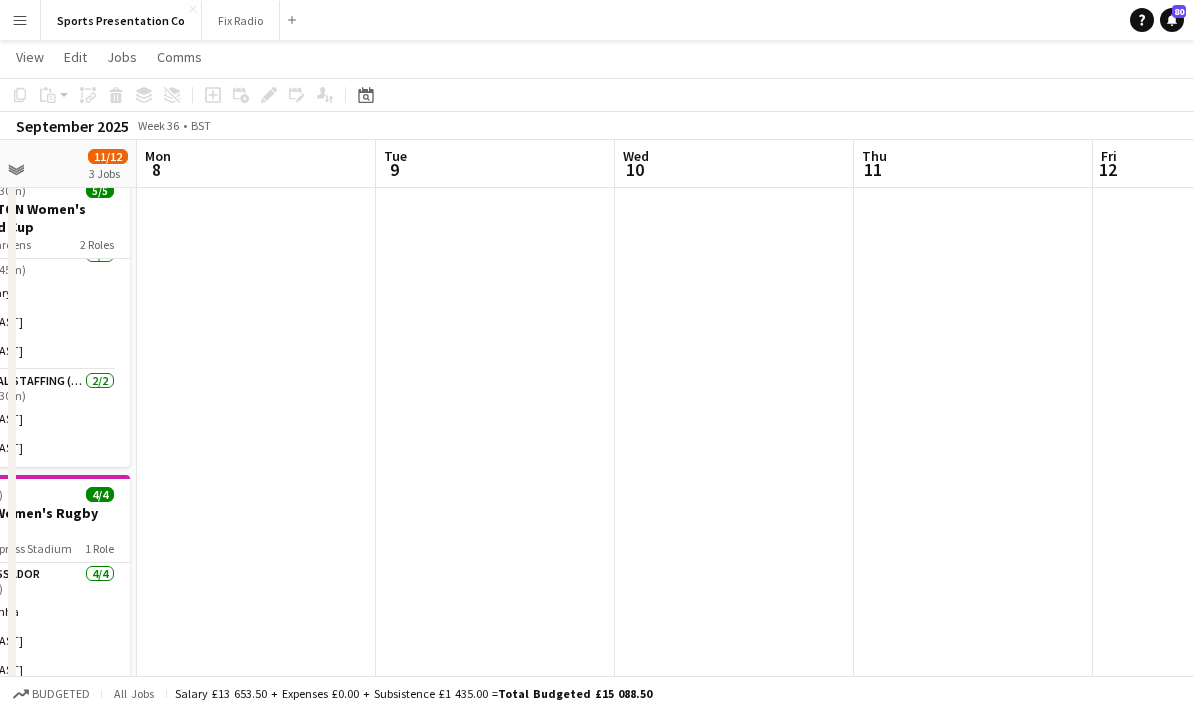 drag, startPoint x: 756, startPoint y: 468, endPoint x: 549, endPoint y: 482, distance: 207.47289 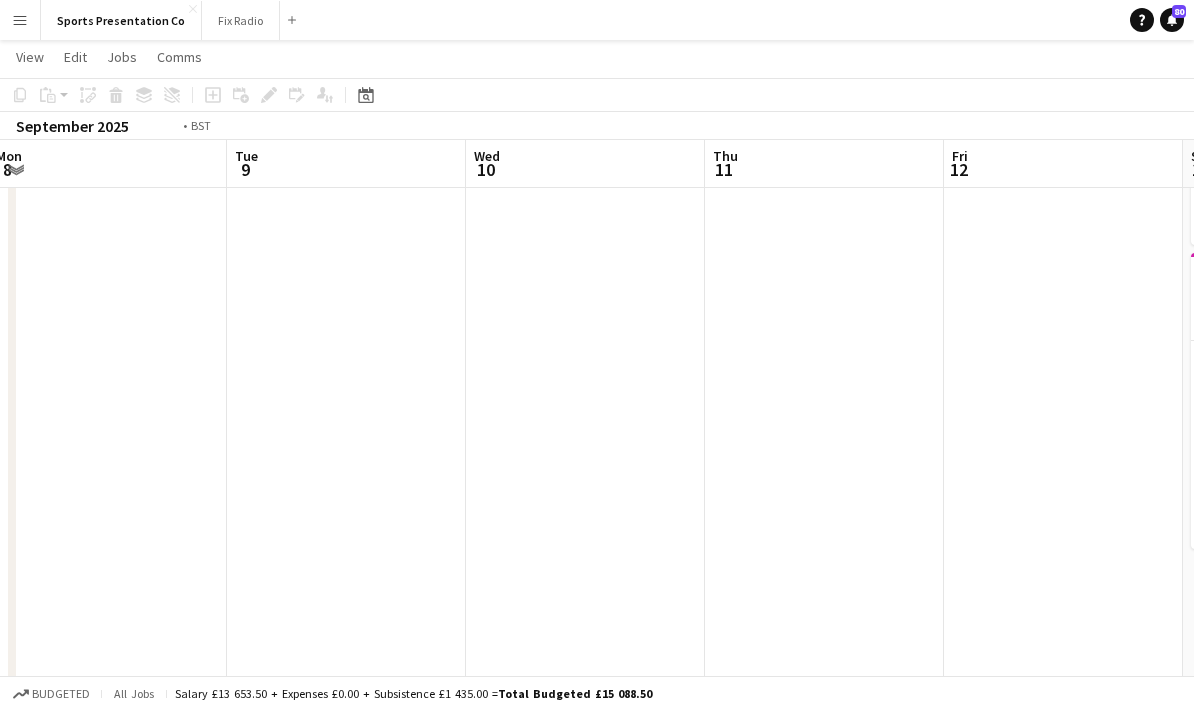 drag, startPoint x: 710, startPoint y: 475, endPoint x: 496, endPoint y: 496, distance: 215.02791 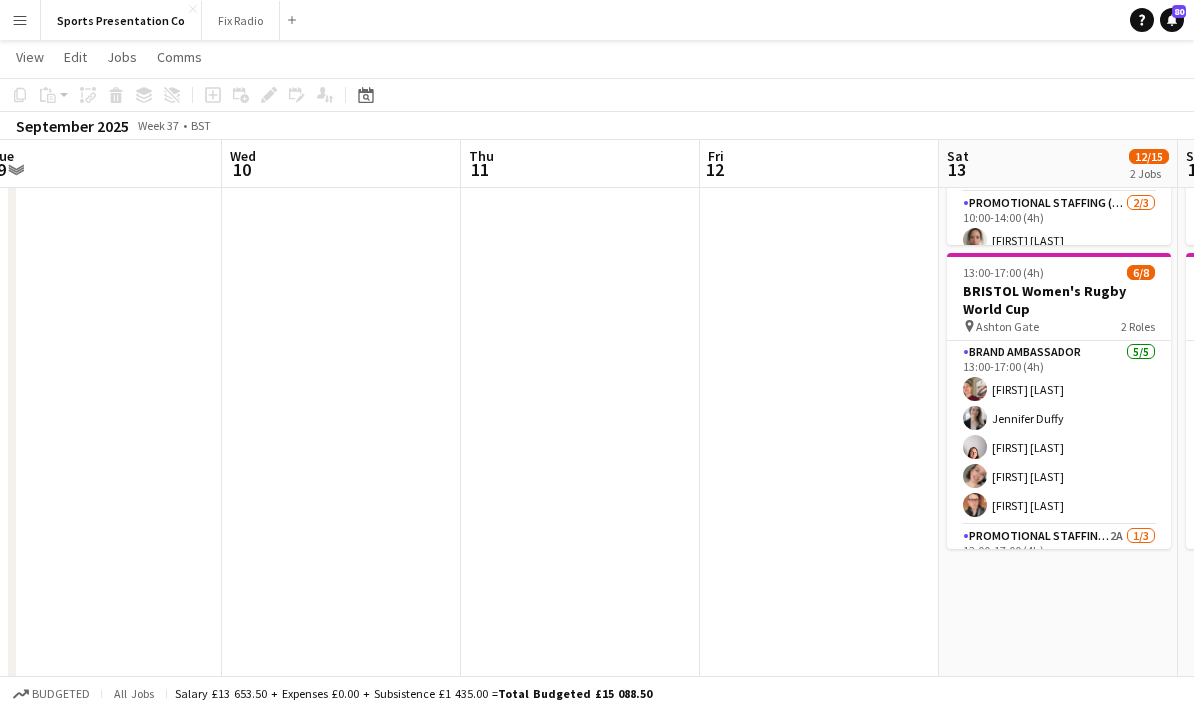 drag, startPoint x: 707, startPoint y: 473, endPoint x: 445, endPoint y: 472, distance: 262.00192 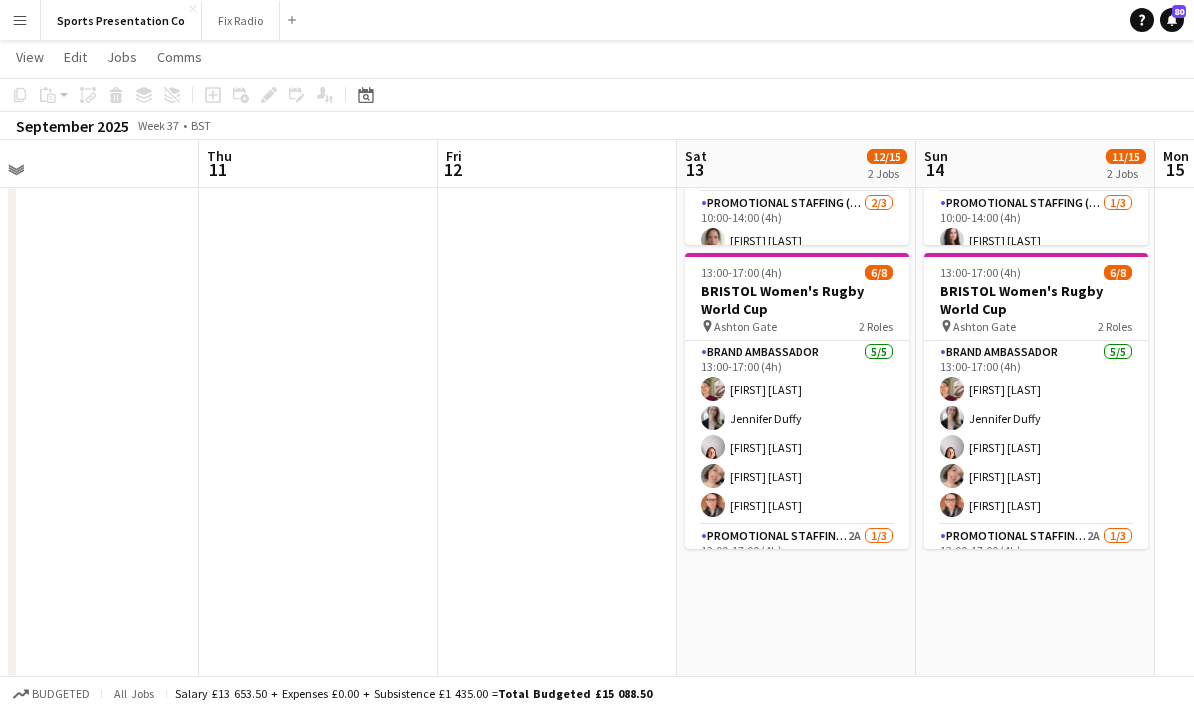 click at bounding box center (557, 463) 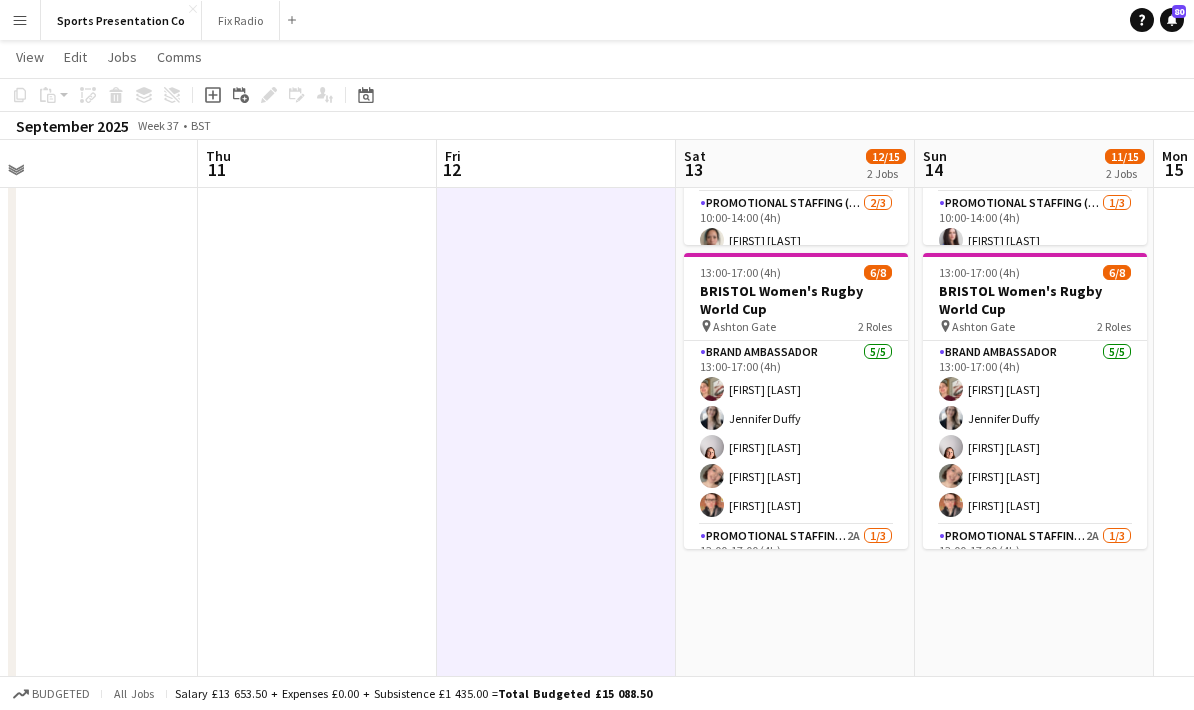 click on "09:00-14:00 (5h)    6/7   EXETER Women's Rugby World Cup
pin
Sandy Park   2 Roles   Brand Ambassador   4/4   09:00-13:00 (4h)
[FIRST] [LAST]  Promotional Staffing (Brand Ambassadors)   2/3   10:00-14:00 (4h)
[FIRST] [LAST]
single-neutral-actions
13:00-17:00 (4h)    6/8   BRISTOL Women's Rugby World Cup
pin
Ashton Gate   2 Roles   Brand Ambassador   5/5   13:00-17:00 (4h)
[FIRST] [LAST]  Promotional Staffing (Brand Ambassadors)   2A   1/3   13:00-17:00 (4h)
[FIRST] [LAST]
single-neutral-actions
single-neutral-actions" at bounding box center (795, 463) 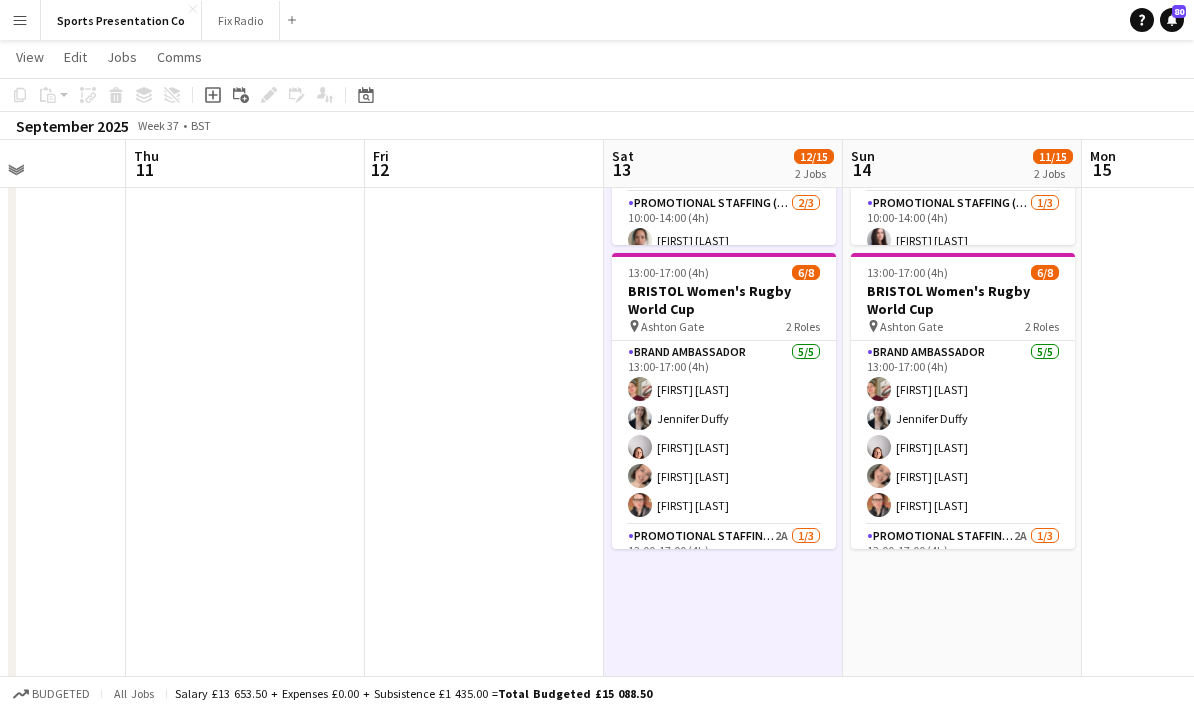 scroll, scrollTop: 0, scrollLeft: 741, axis: horizontal 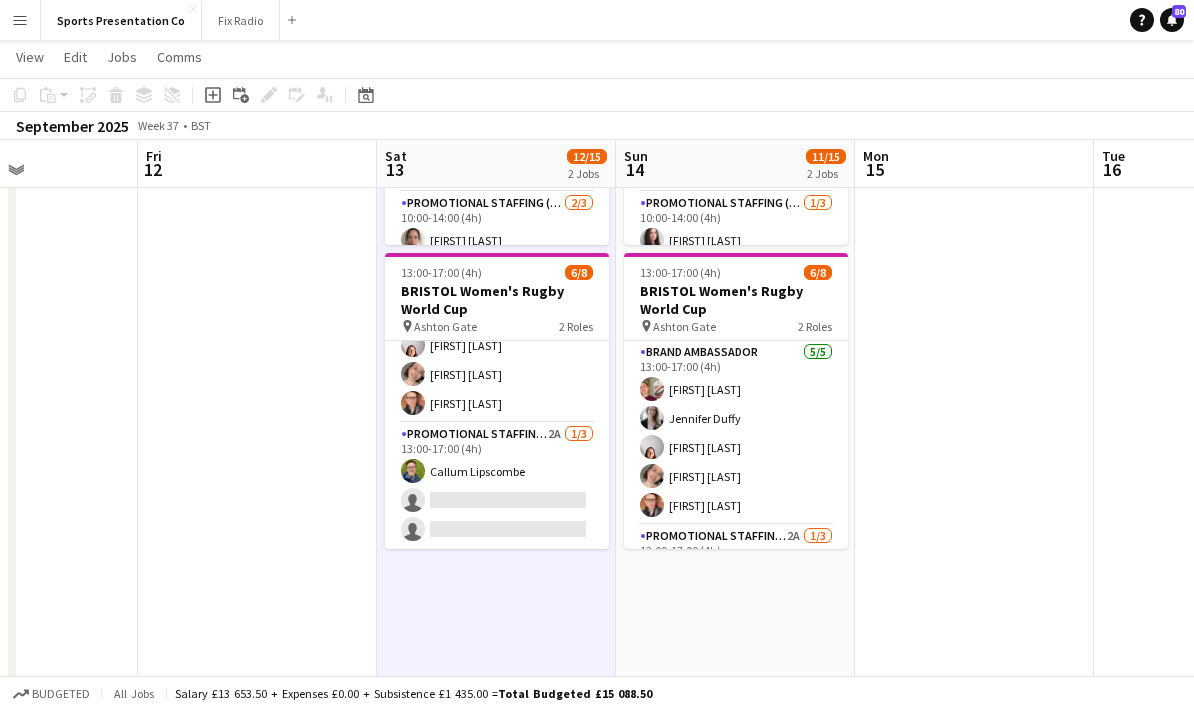 drag, startPoint x: 868, startPoint y: 633, endPoint x: 625, endPoint y: 580, distance: 248.71269 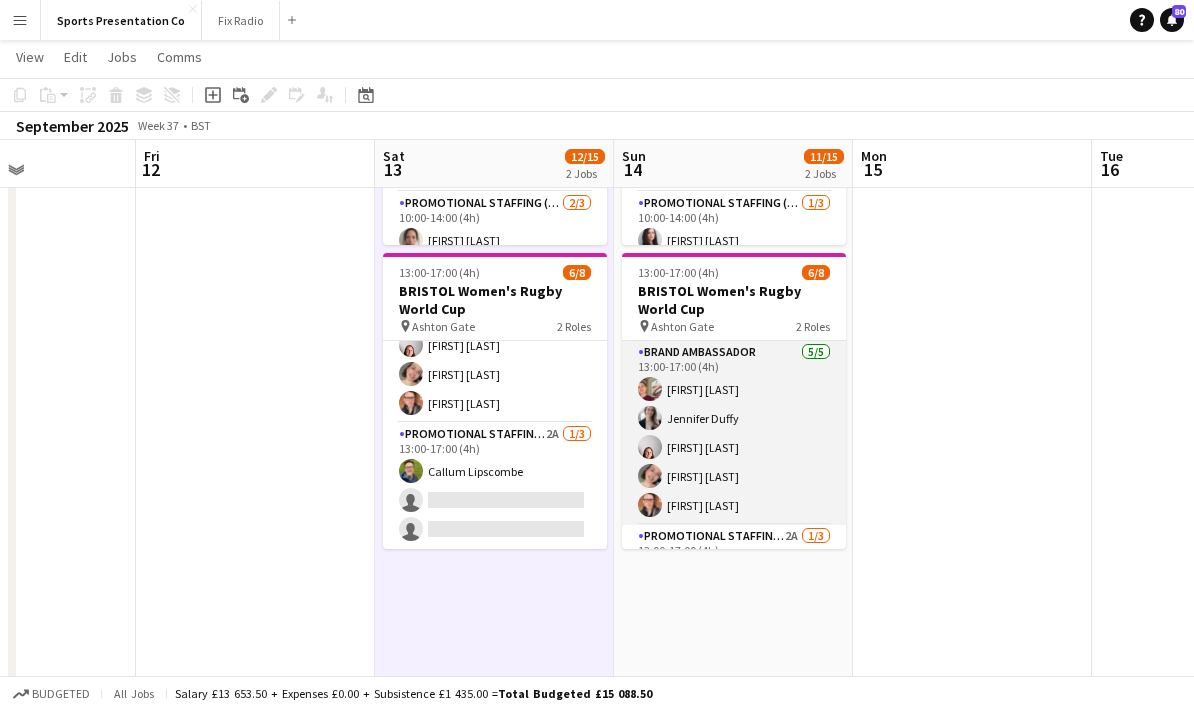 scroll, scrollTop: 103, scrollLeft: 0, axis: vertical 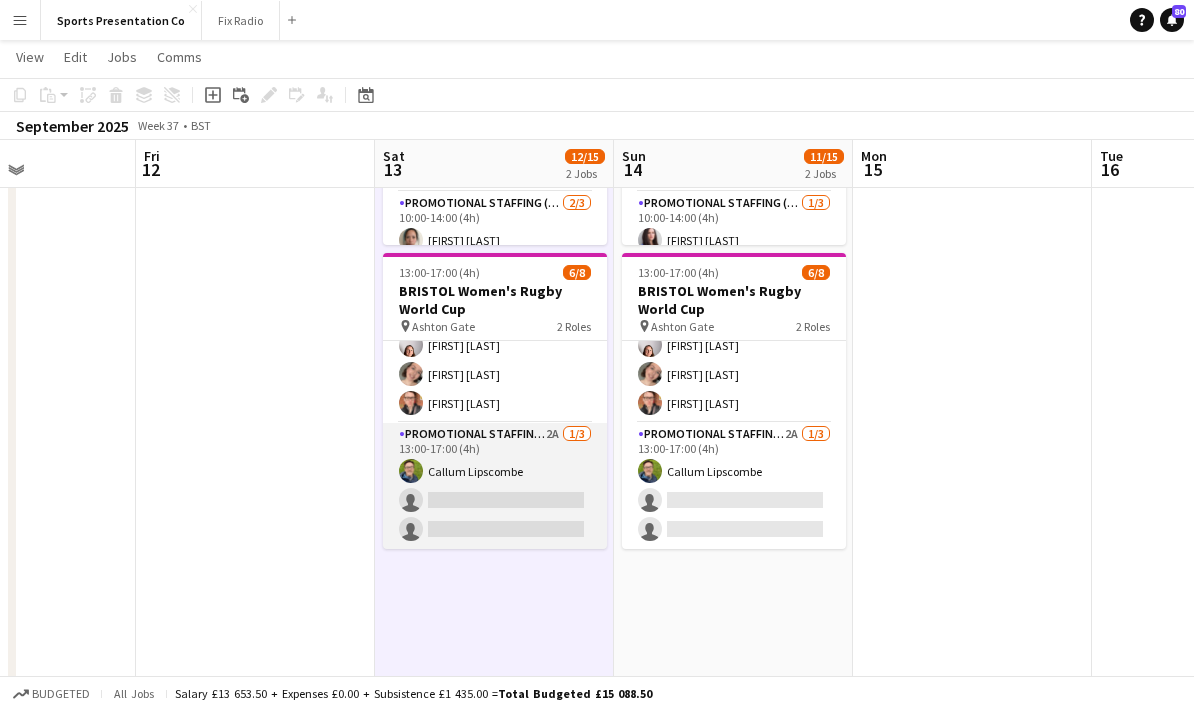 click on "Promotional Staffing (Brand Ambassadors)   2A   1/3   13:00-17:00 (4h)
[FIRST] [LAST]
single-neutral-actions
single-neutral-actions" at bounding box center [495, 486] 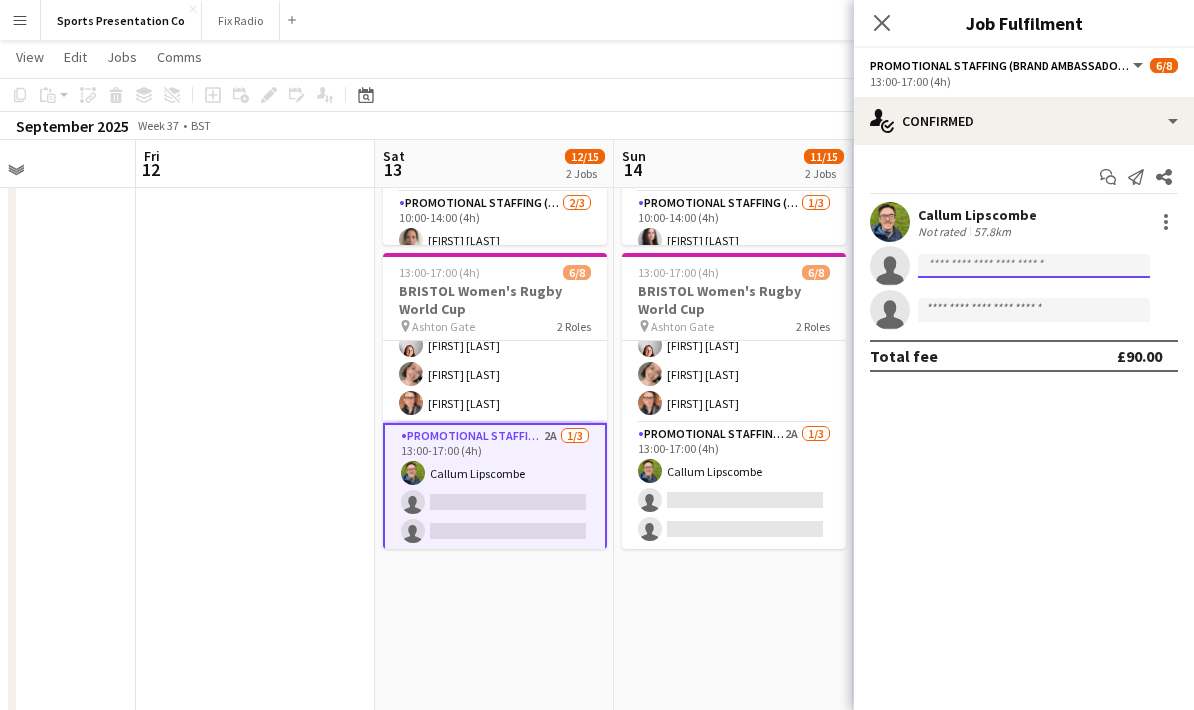 click at bounding box center (1034, 310) 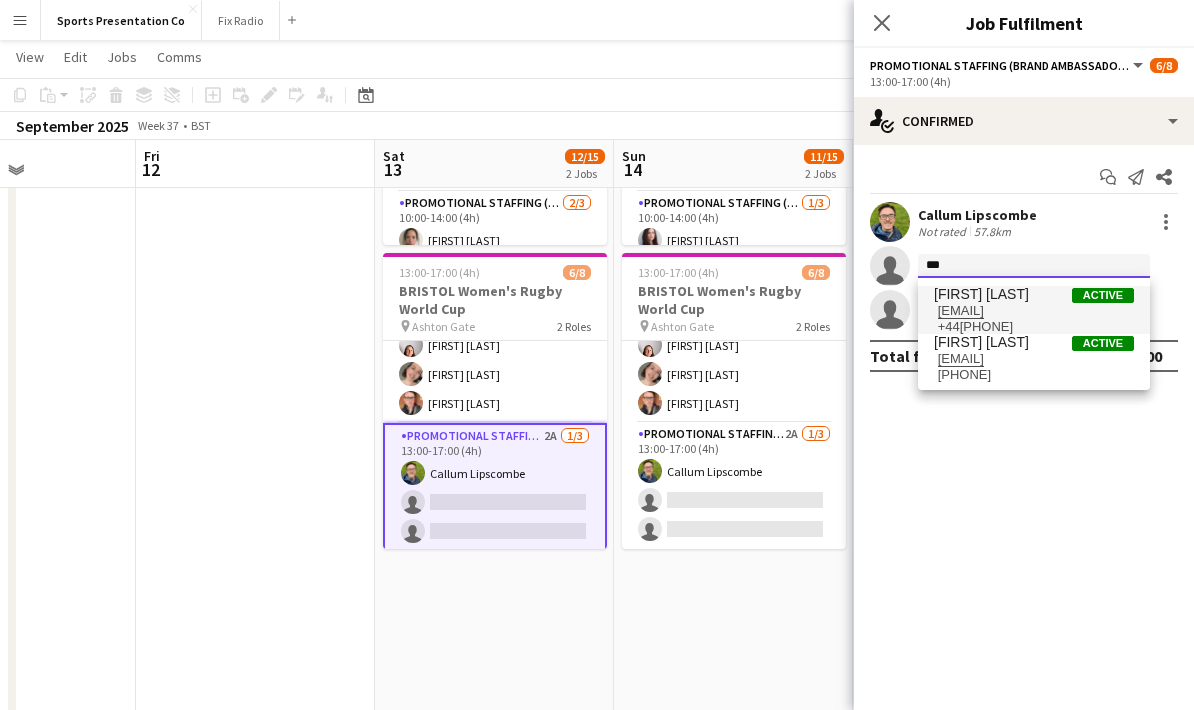 type on "***" 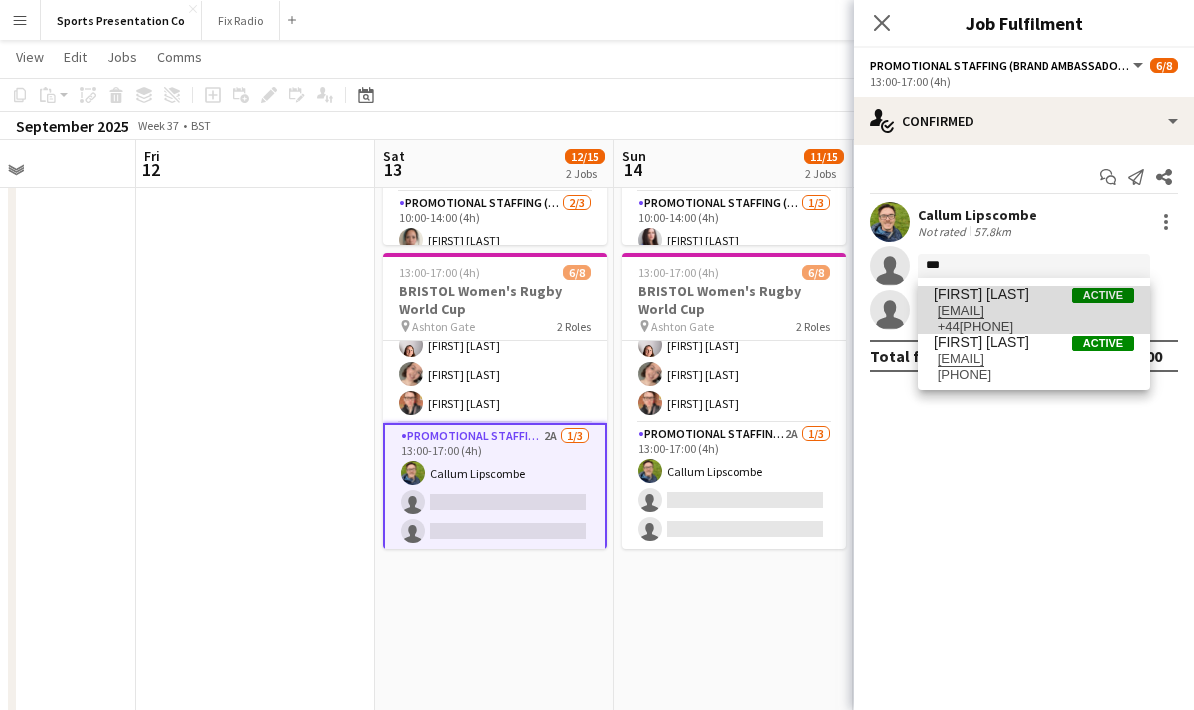 click on "[EMAIL]" at bounding box center (1034, 311) 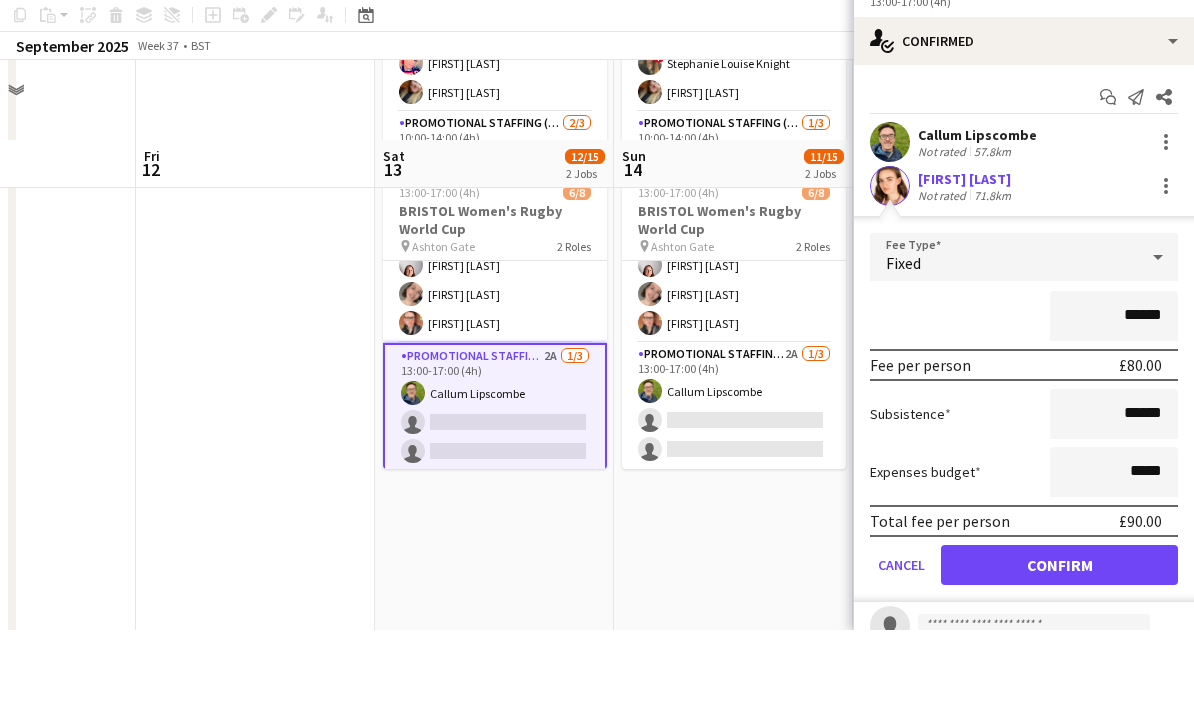 scroll, scrollTop: 363, scrollLeft: 0, axis: vertical 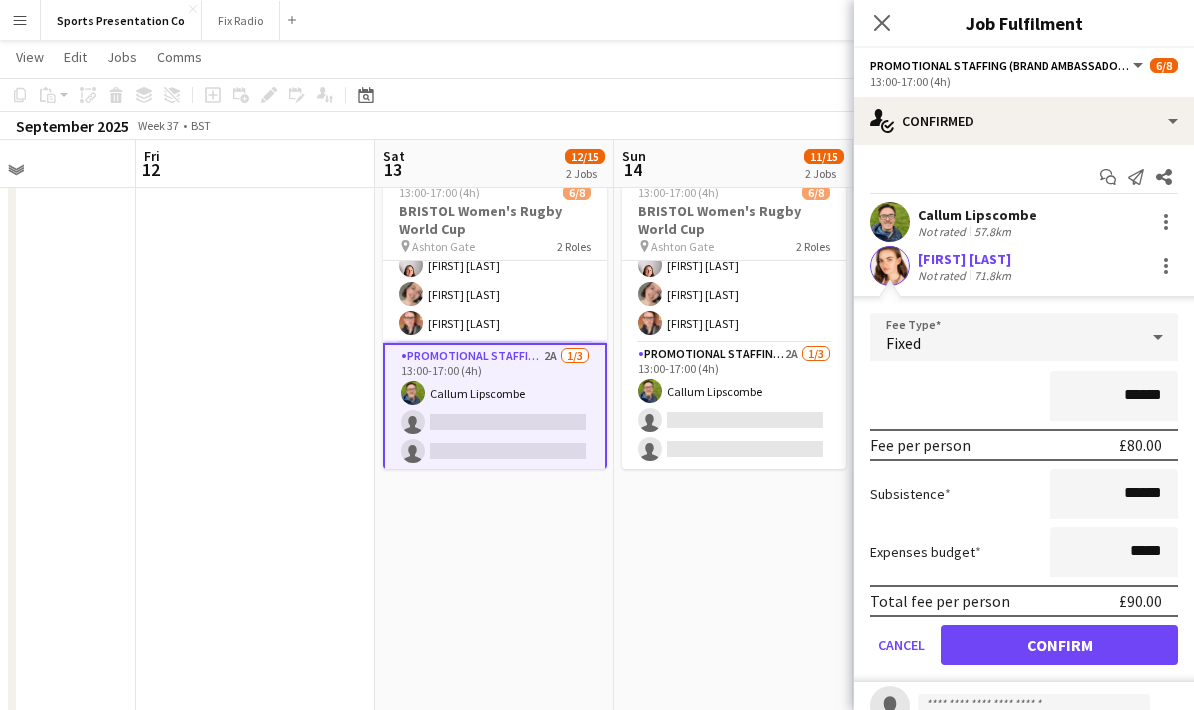 click on "Confirm" at bounding box center [1059, 645] 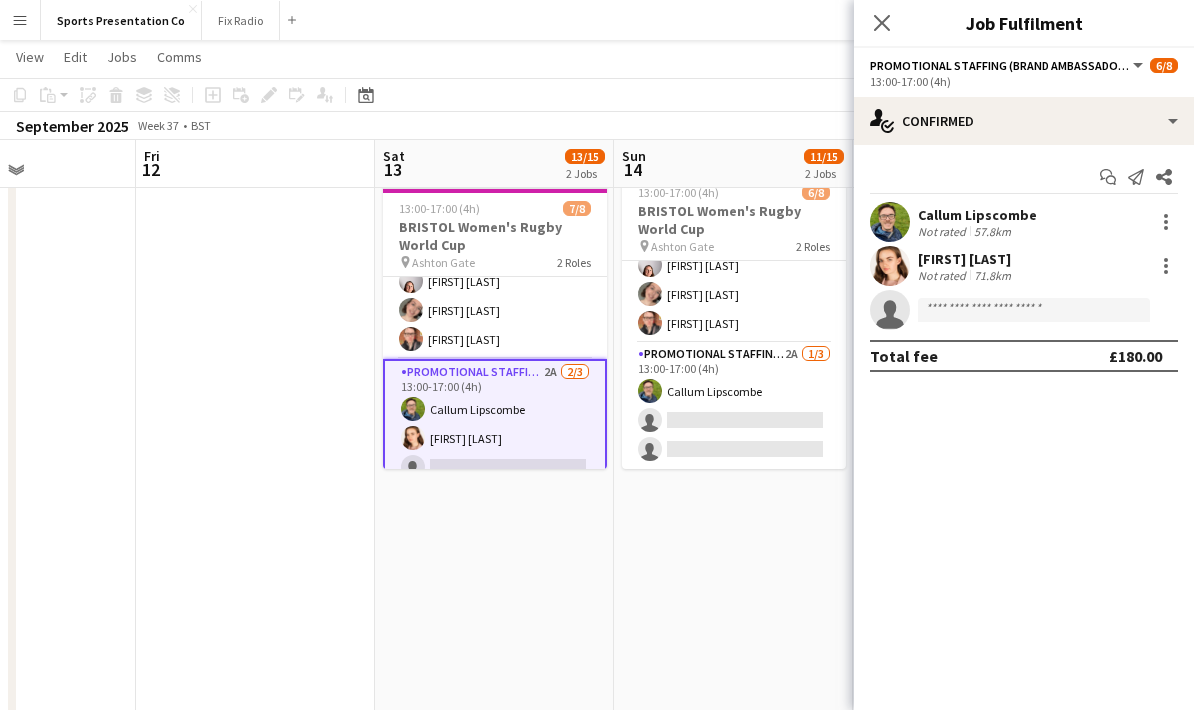 click on "09:00-14:00 (5h)    5/7   EXETER Women's Rugby World Cup
pin
Sandy Park   2 Roles   Brand Ambassador   4/4   09:00-13:00 (4h)
[FIRST] [LAST] ! [FIRST] [LAST] [FIRST] [LAST] [FIRST] [LAST]  Promotional Staffing (Brand Ambassadors)   1/3   10:00-14:00 (4h)
[FIRST] [LAST]
single-neutral-actions
single-neutral-actions
13:00-17:00 (4h)    6/8   BRISTOL Women's Rugby World Cup
pin
Ashton Gate   2 Roles   Brand Ambassador   5/5   13:00-17:00 (4h)
[FIRST] [LAST] [FIRST] [LAST] [FIRST] [LAST] [FIRST] [LAST] [FIRST] [LAST]  Promotional Staffing (Brand Ambassadors)   2A   1/3   13:00-17:00 (4h)
[FIRST] [LAST]
single-neutral-actions
single-neutral-actions" at bounding box center (733, 383) 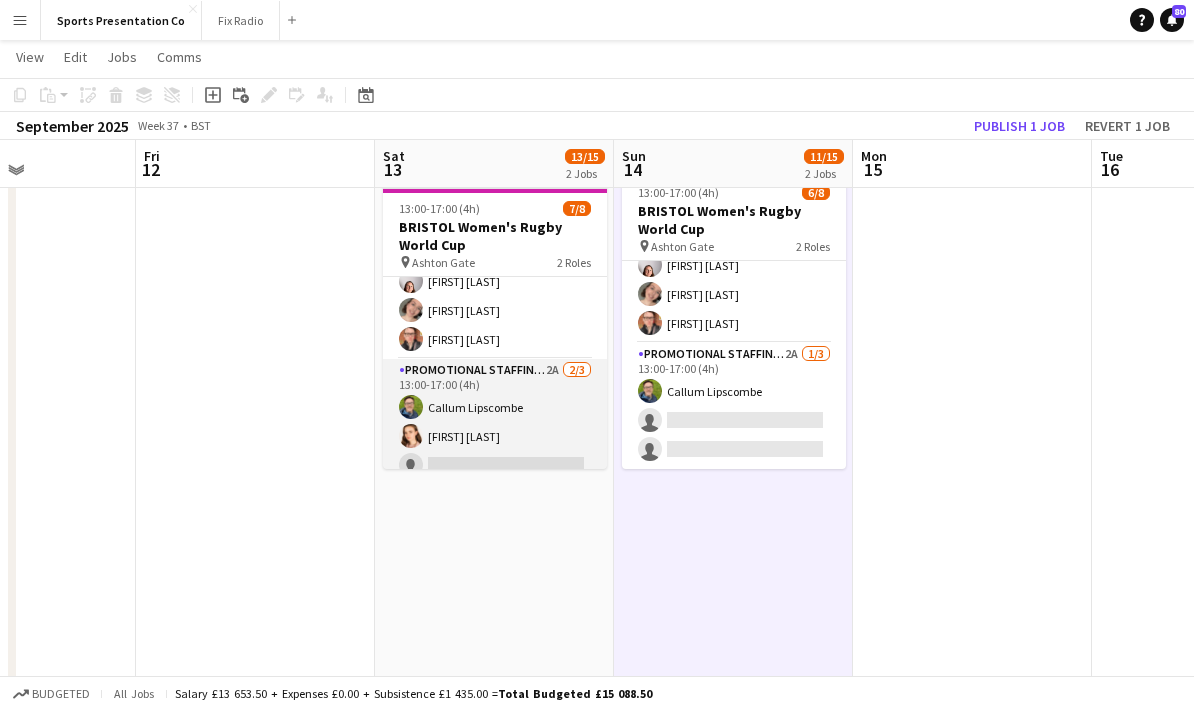 click on "Promotional Staffing (Brand Ambassadors)   2A   2/3   13:00-17:00 (4h)
[FIRST] [LAST] [FIRST] [LAST]
single-neutral-actions" at bounding box center (495, 422) 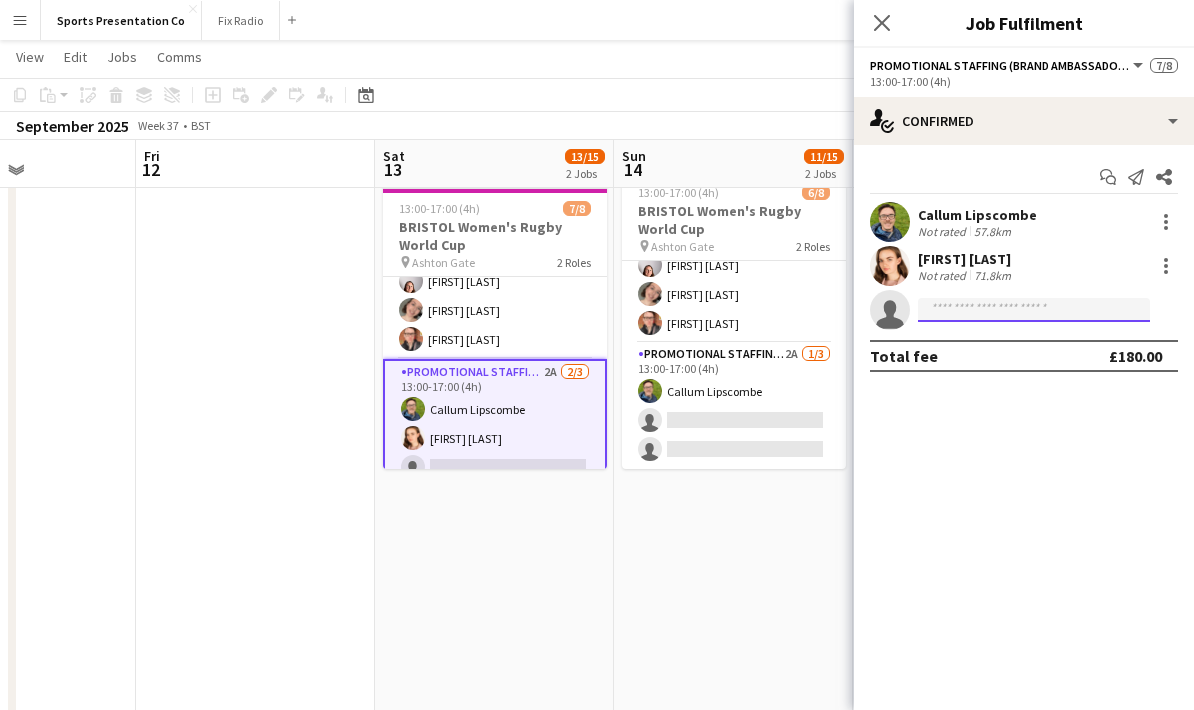click 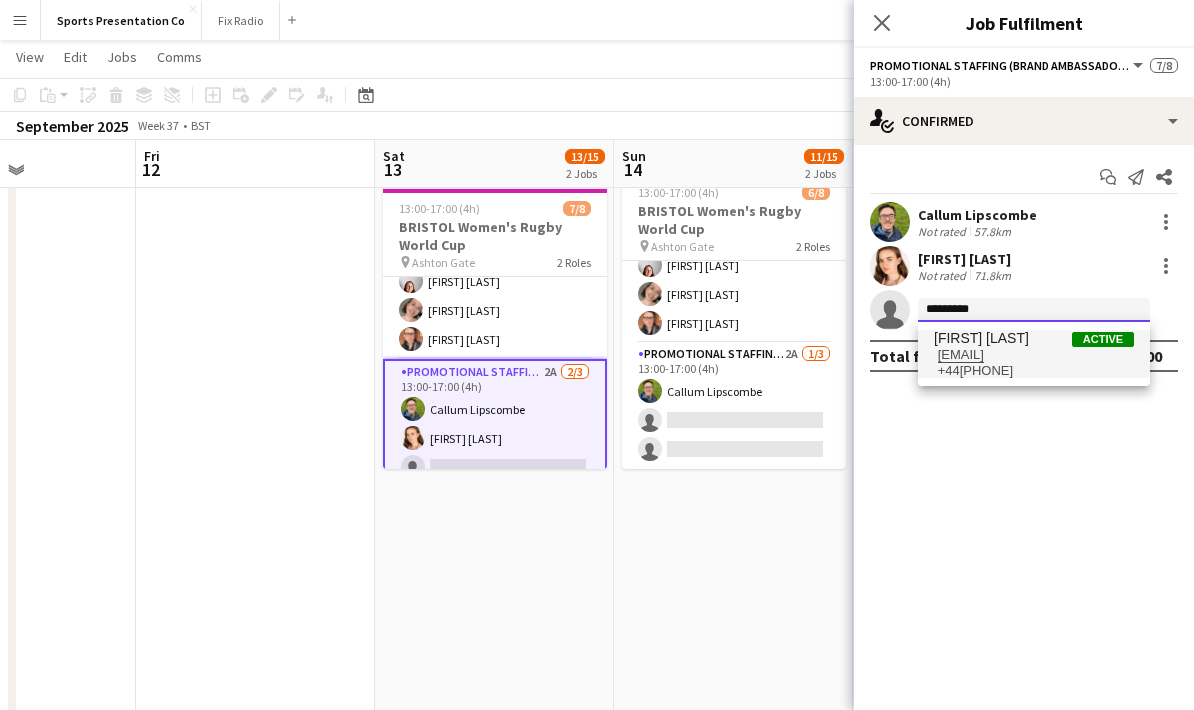 type on "*********" 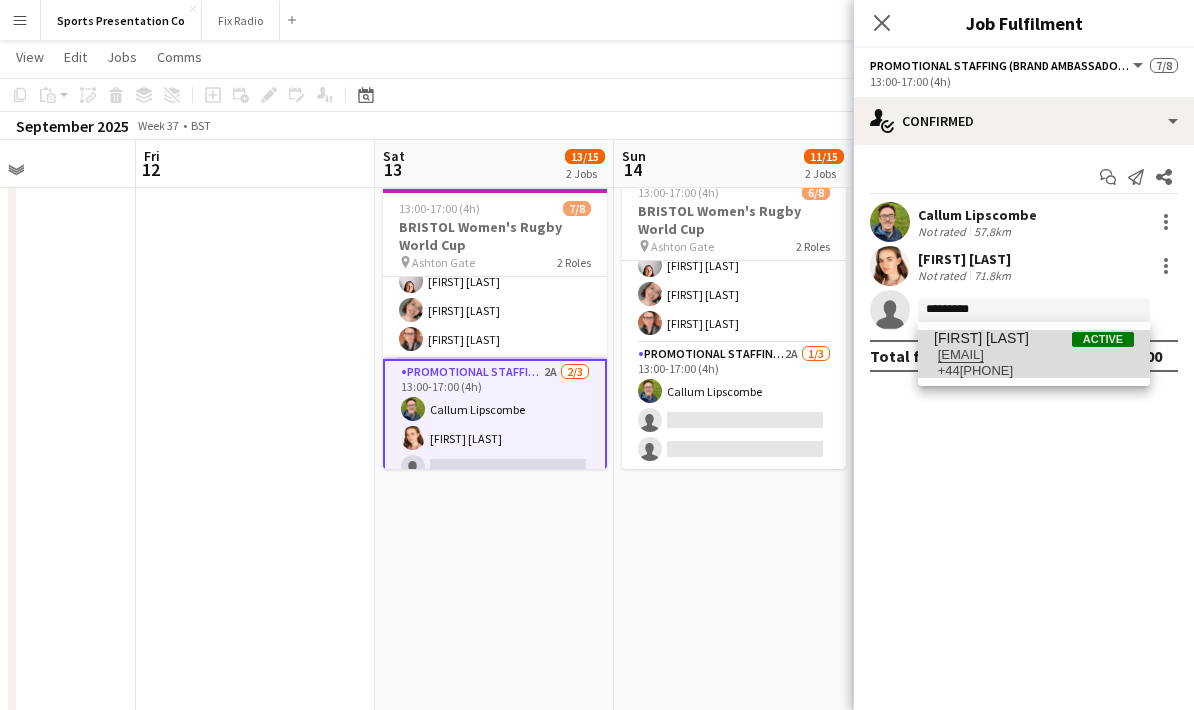 click on "+44[PHONE]" at bounding box center [1034, 371] 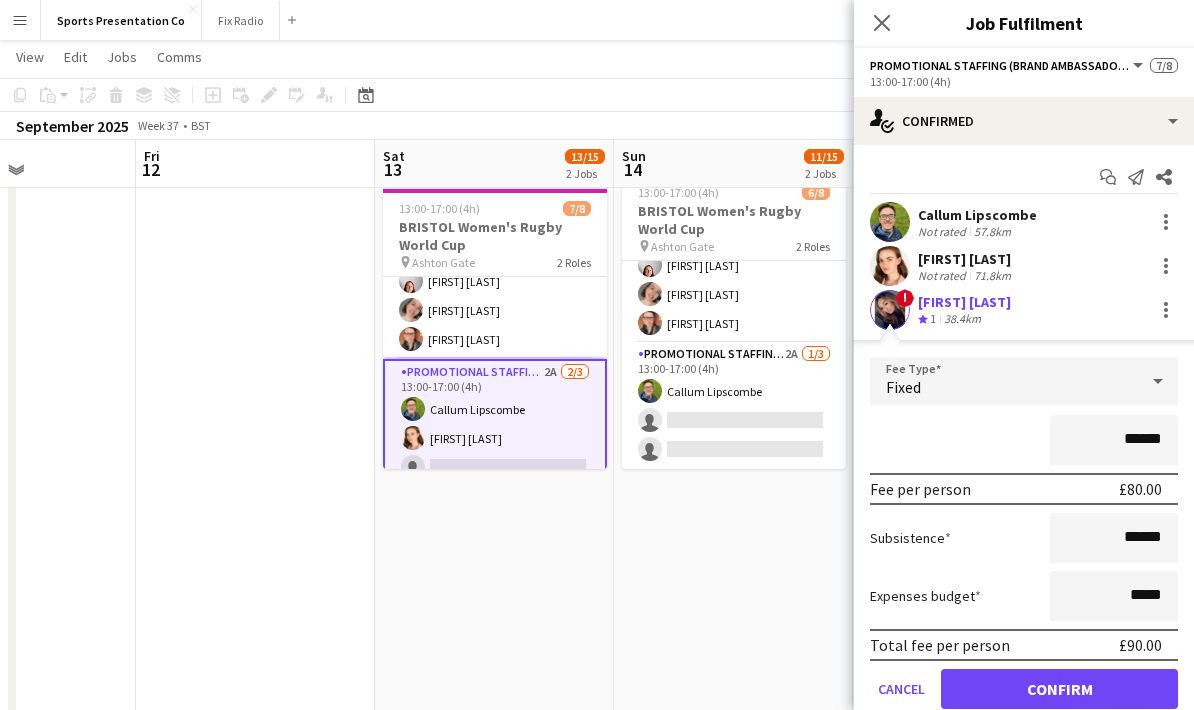 click on "!" at bounding box center [905, 298] 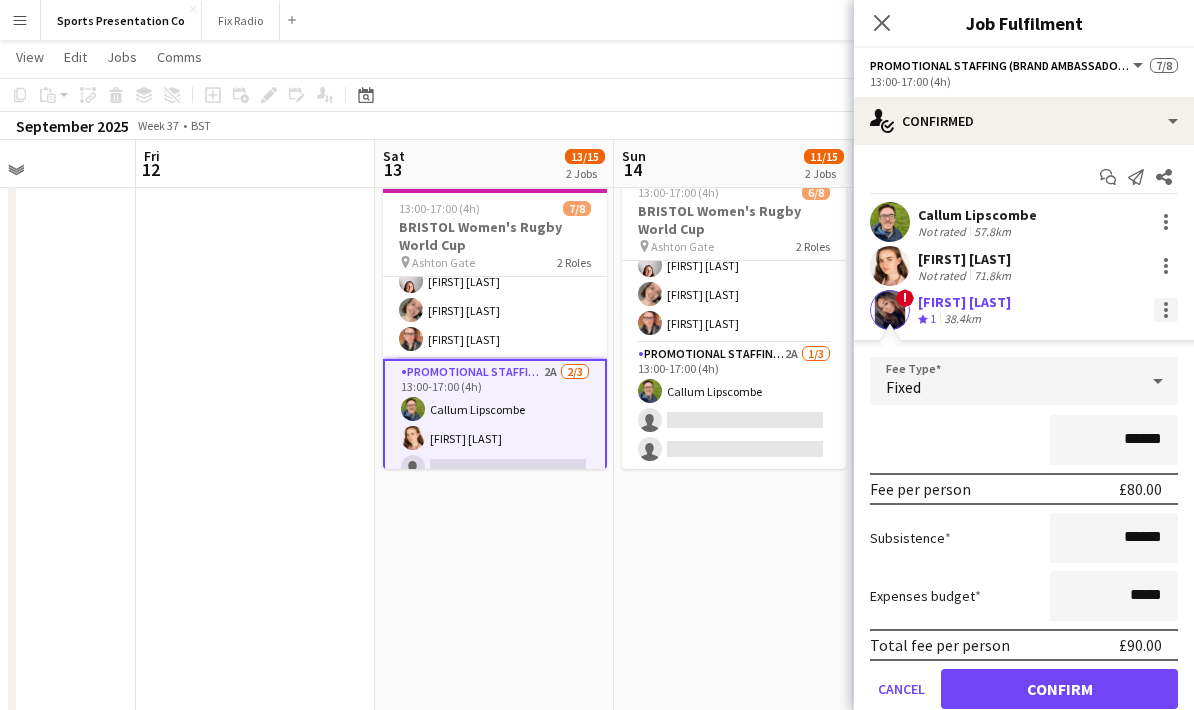 click at bounding box center [1166, 310] 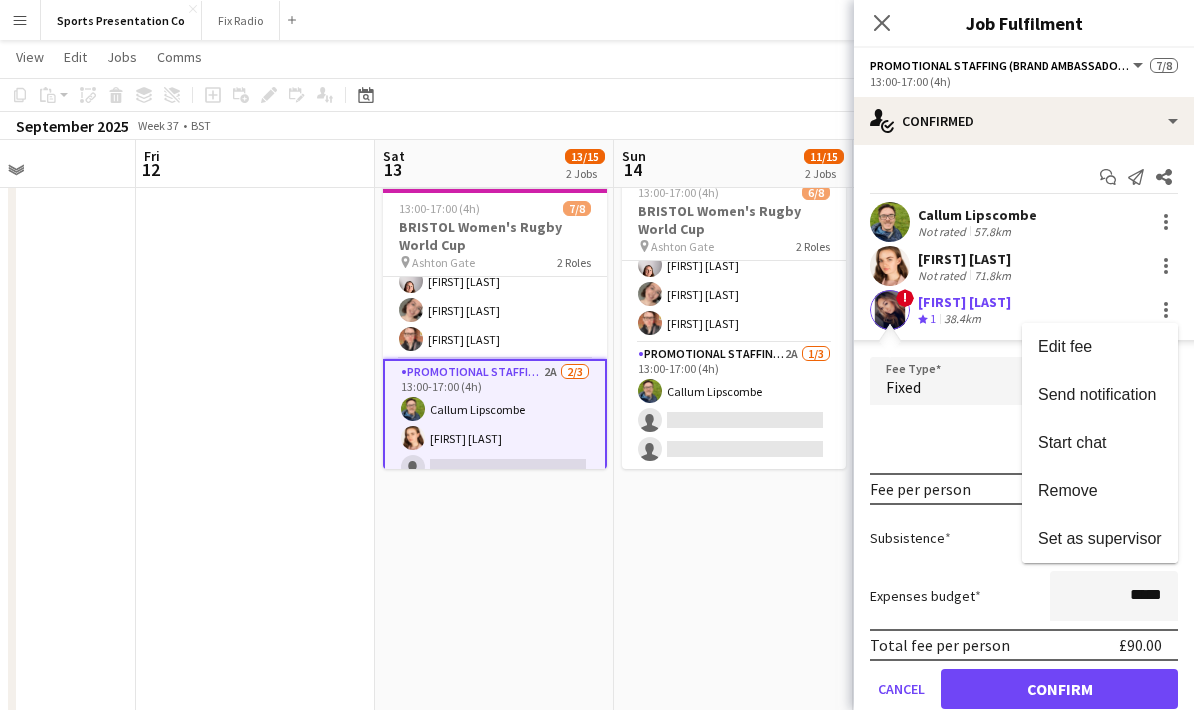 click at bounding box center [597, 355] 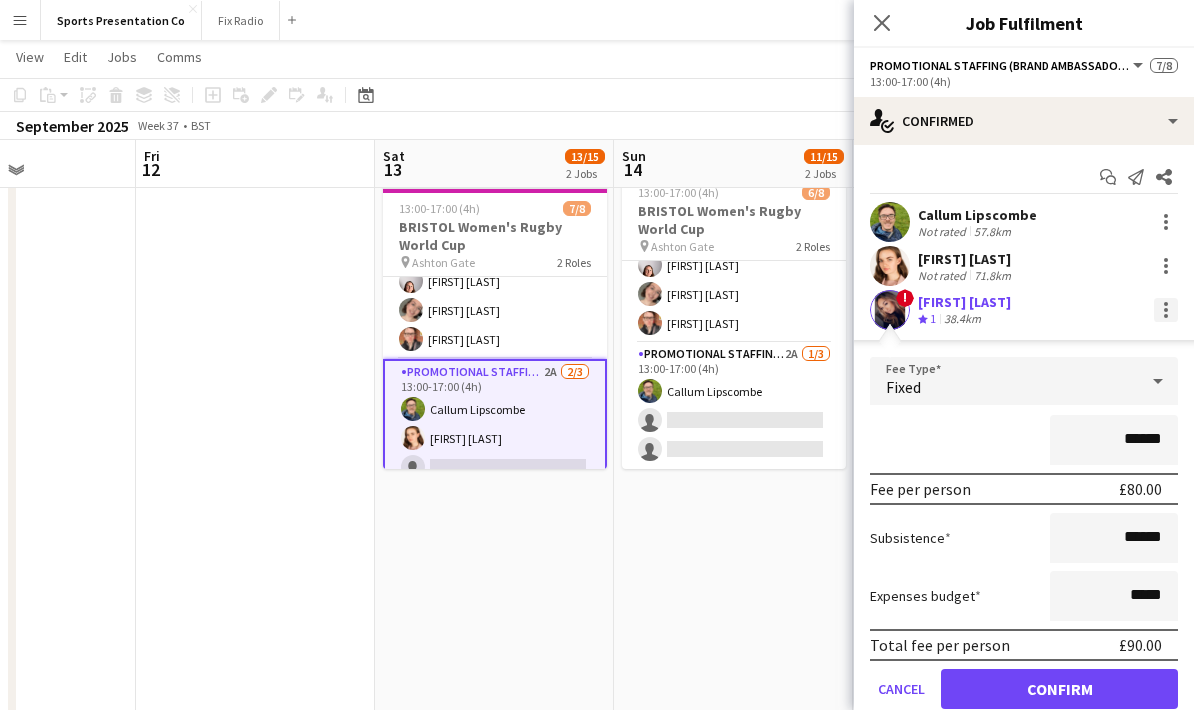 click at bounding box center [1166, 310] 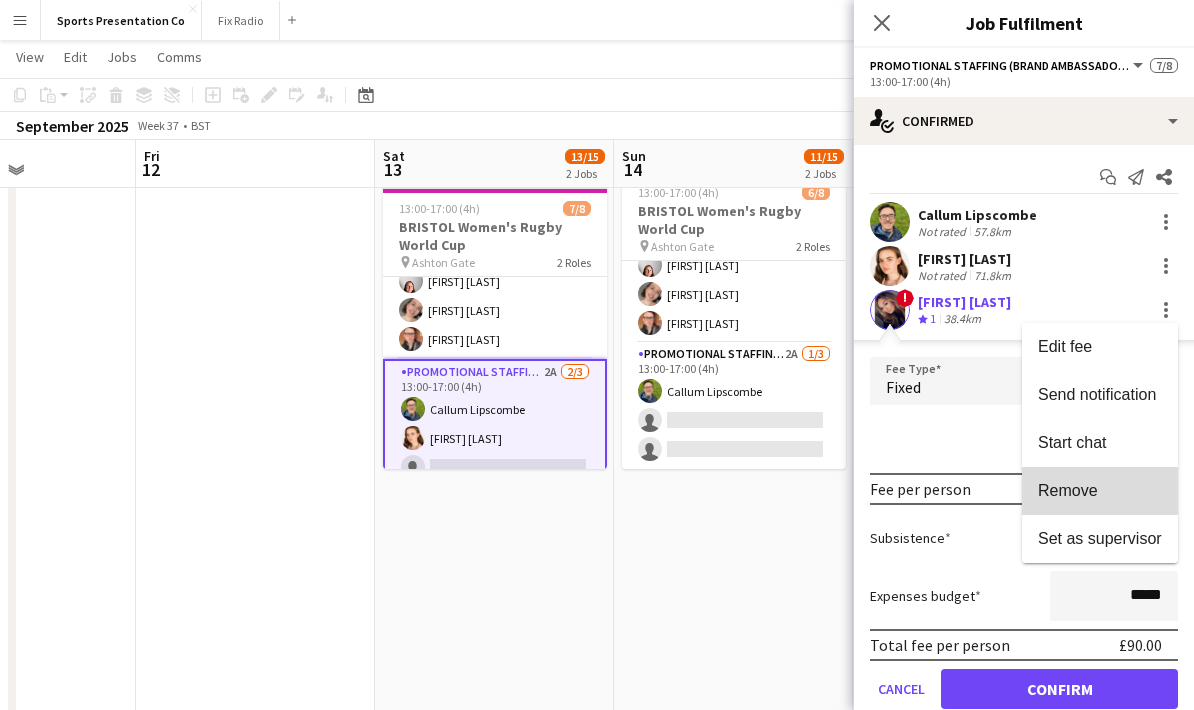 click on "Remove" at bounding box center [1068, 490] 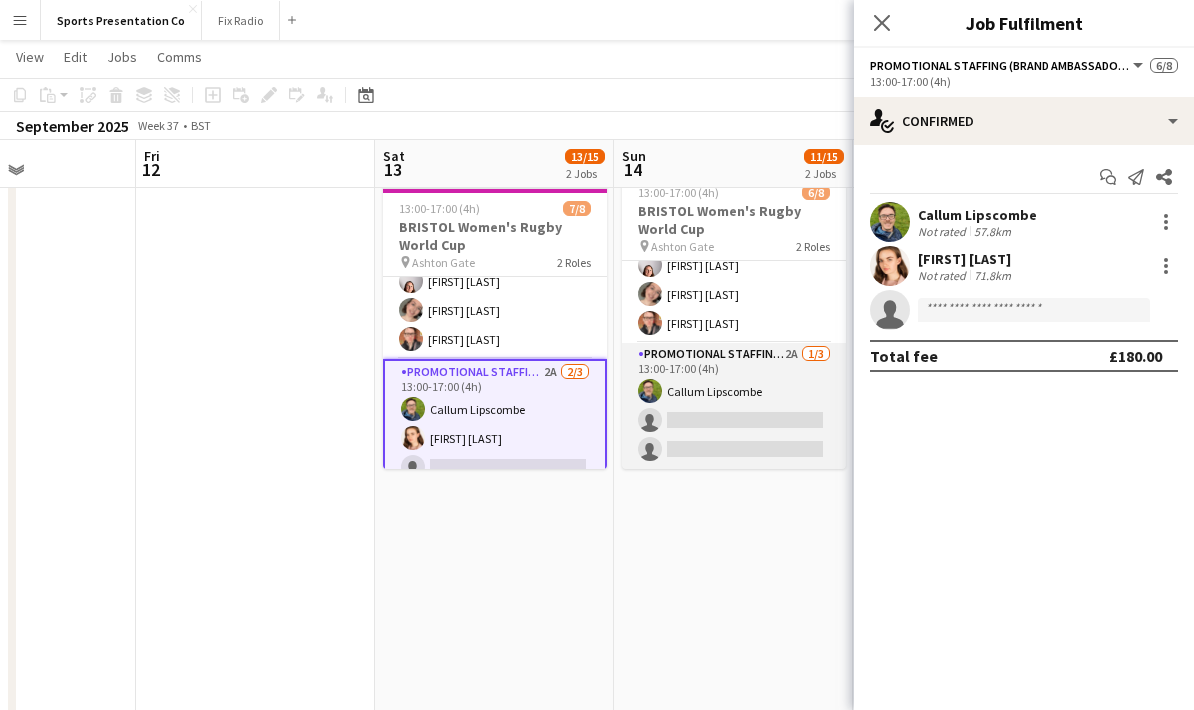 click on "Promotional Staffing (Brand Ambassadors)   2A   1/3   13:00-17:00 (4h)
[FIRST] [LAST]
single-neutral-actions
single-neutral-actions" at bounding box center [734, 406] 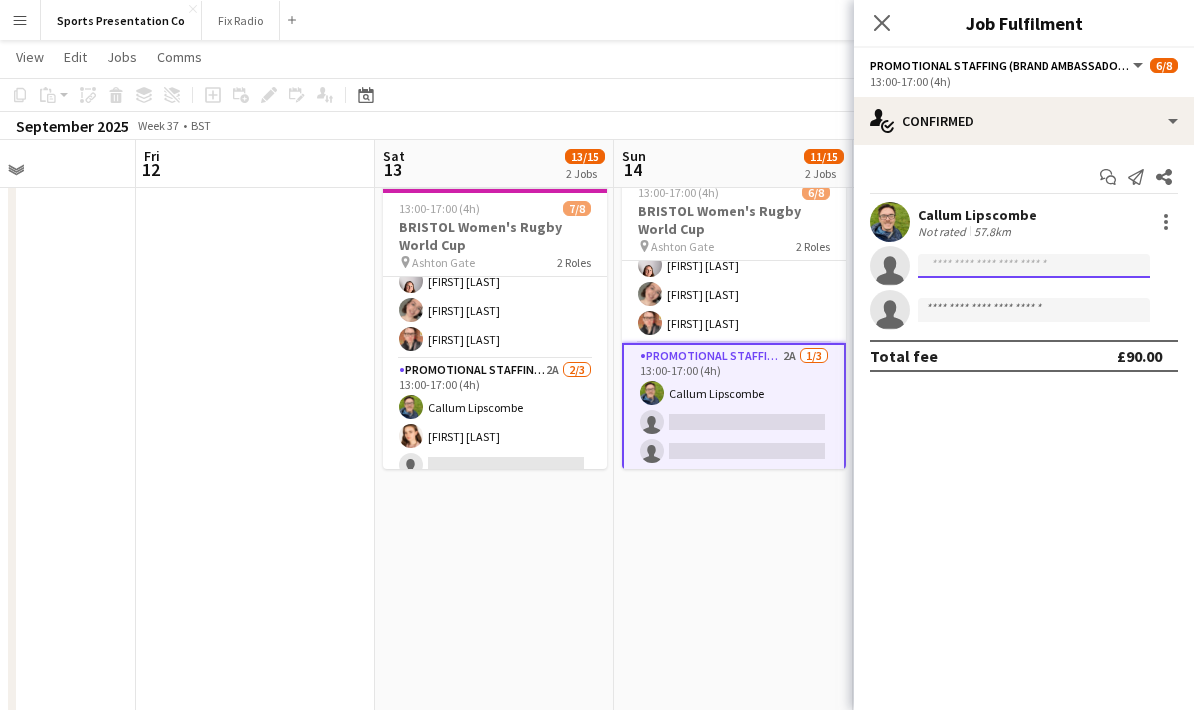click at bounding box center (1034, 310) 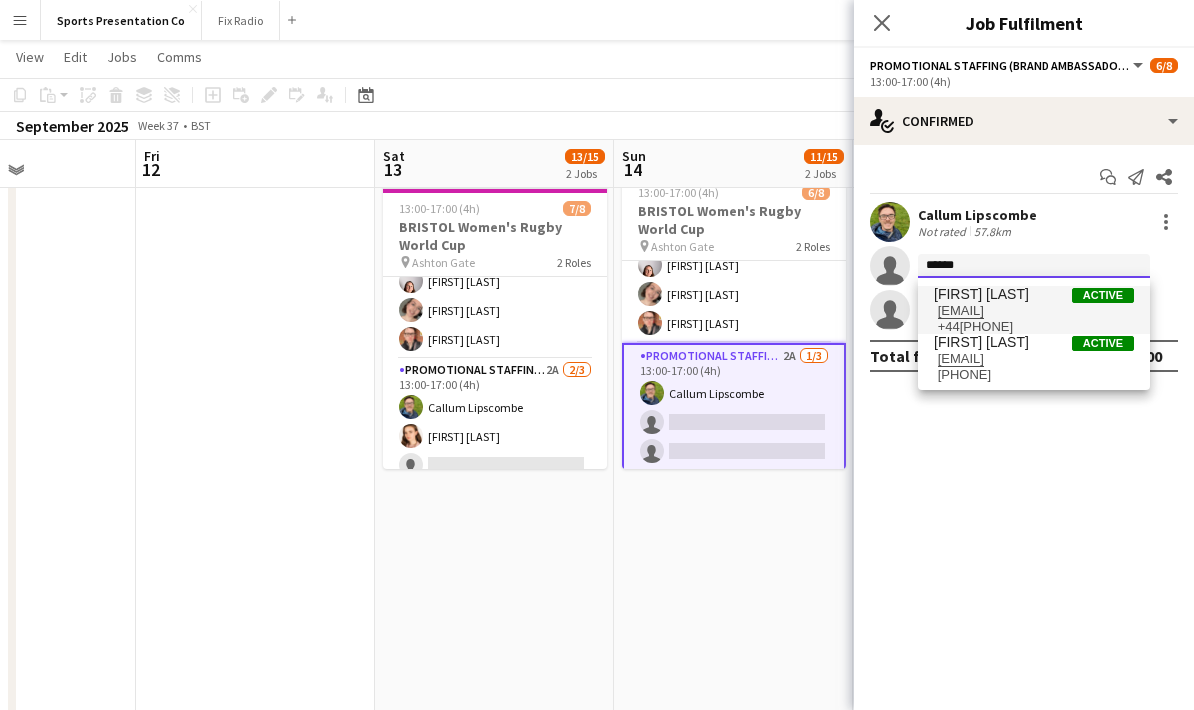 type on "******" 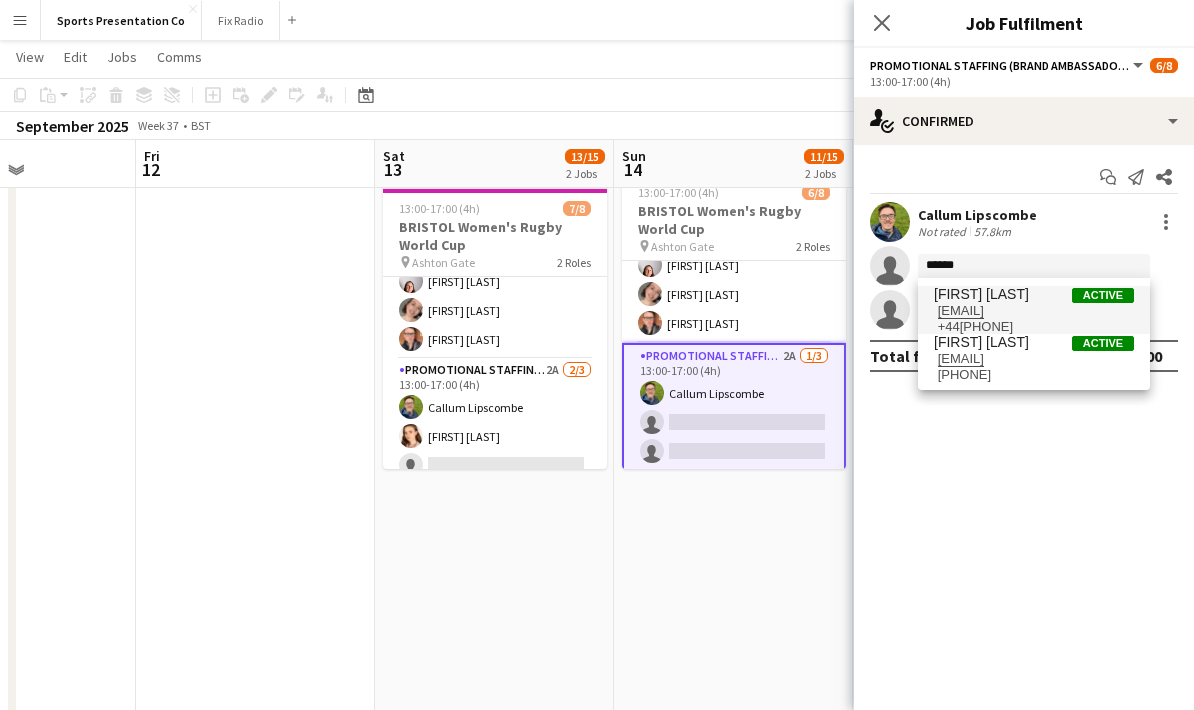 click on "[FIRST] [LAST]" at bounding box center (981, 294) 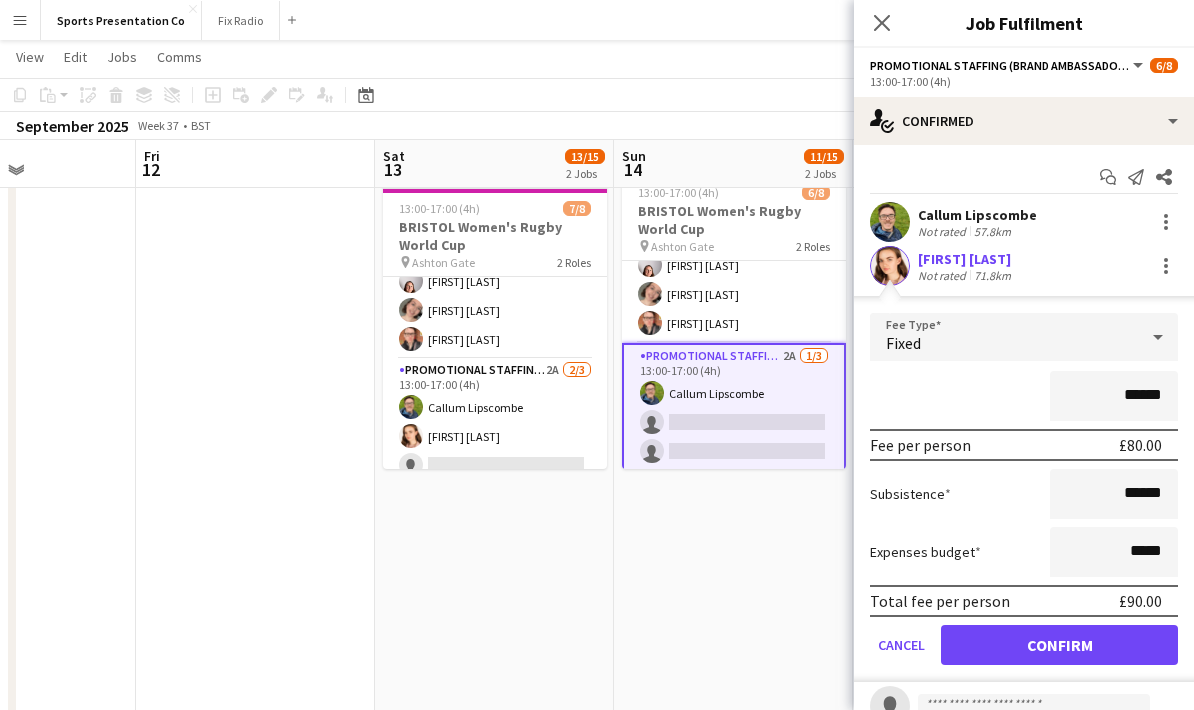 click on "Subsistence  ******" at bounding box center [1024, 494] 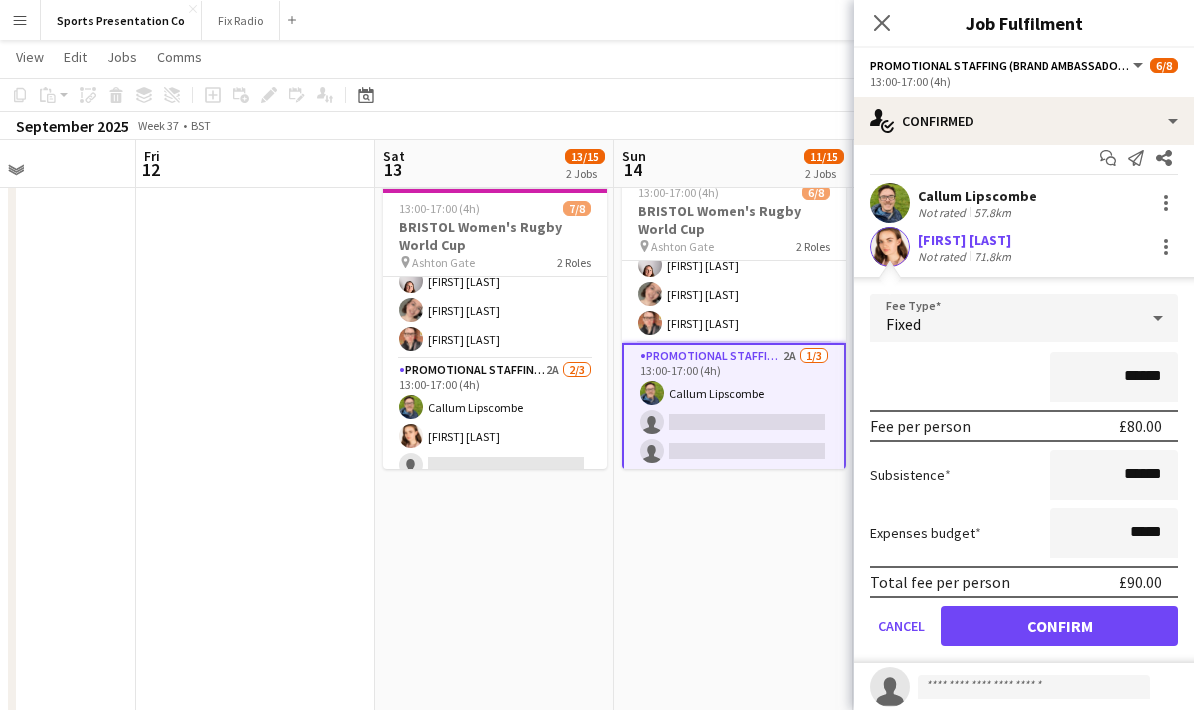 scroll, scrollTop: 29, scrollLeft: 0, axis: vertical 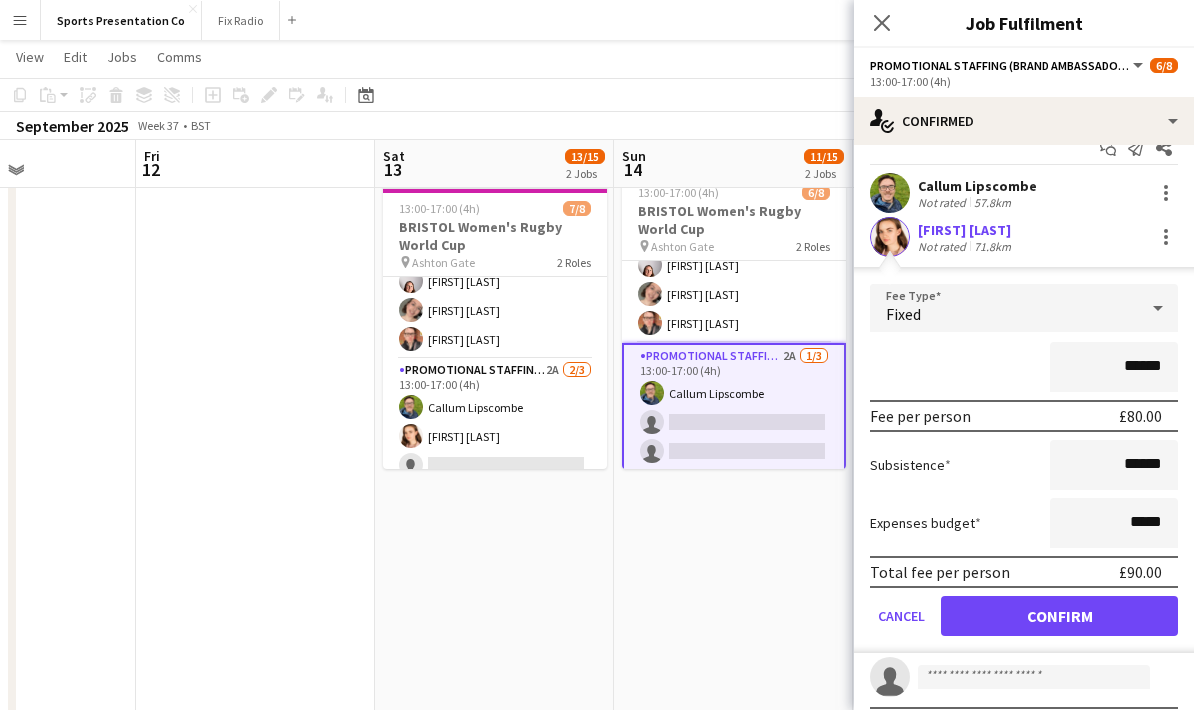 click on "Menu" at bounding box center (20, 20) 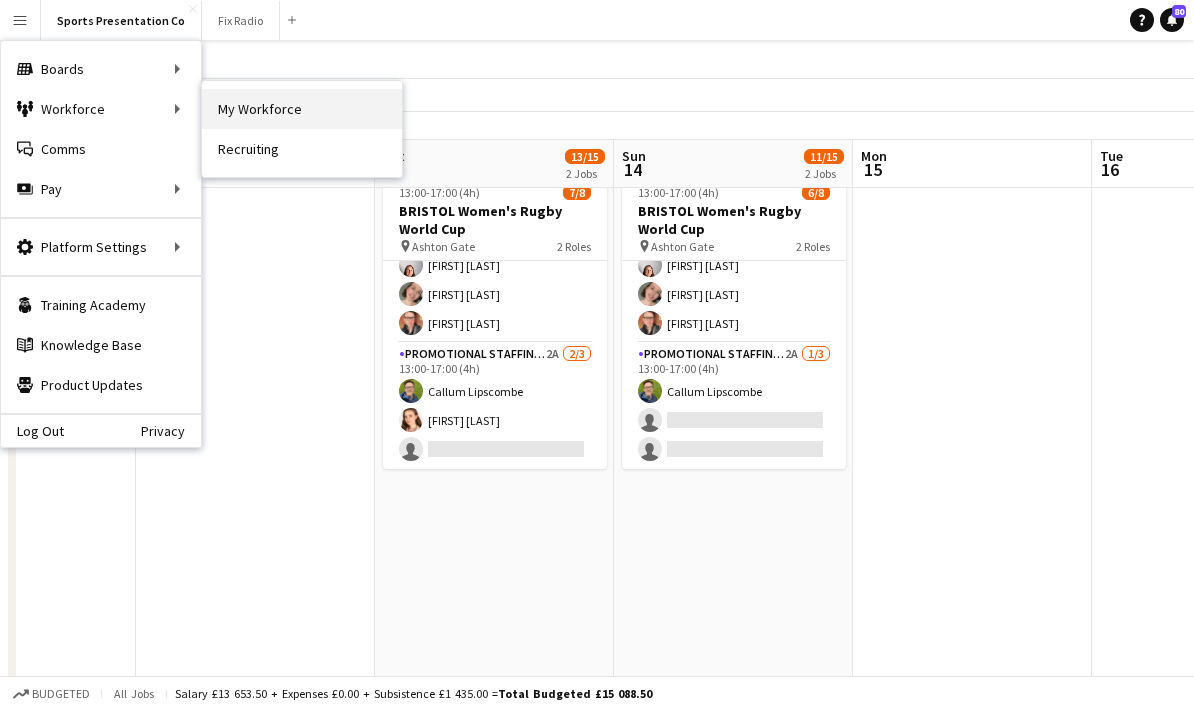 click on "My Workforce" at bounding box center (302, 109) 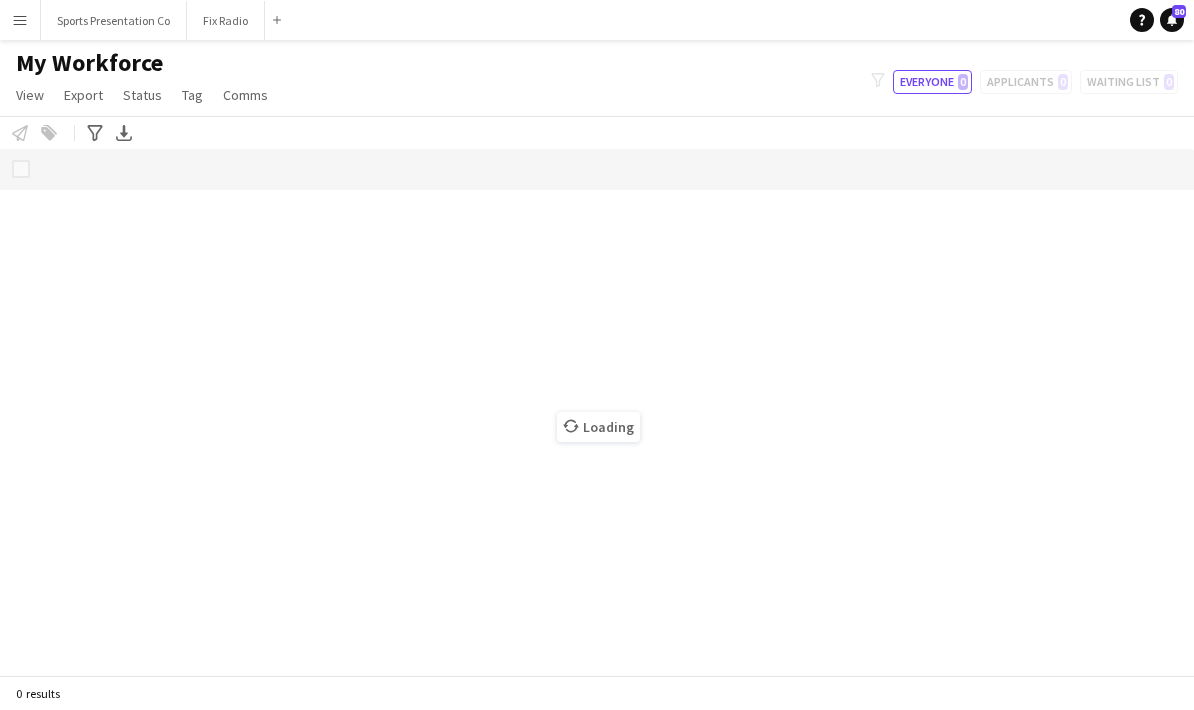 scroll, scrollTop: 80, scrollLeft: 0, axis: vertical 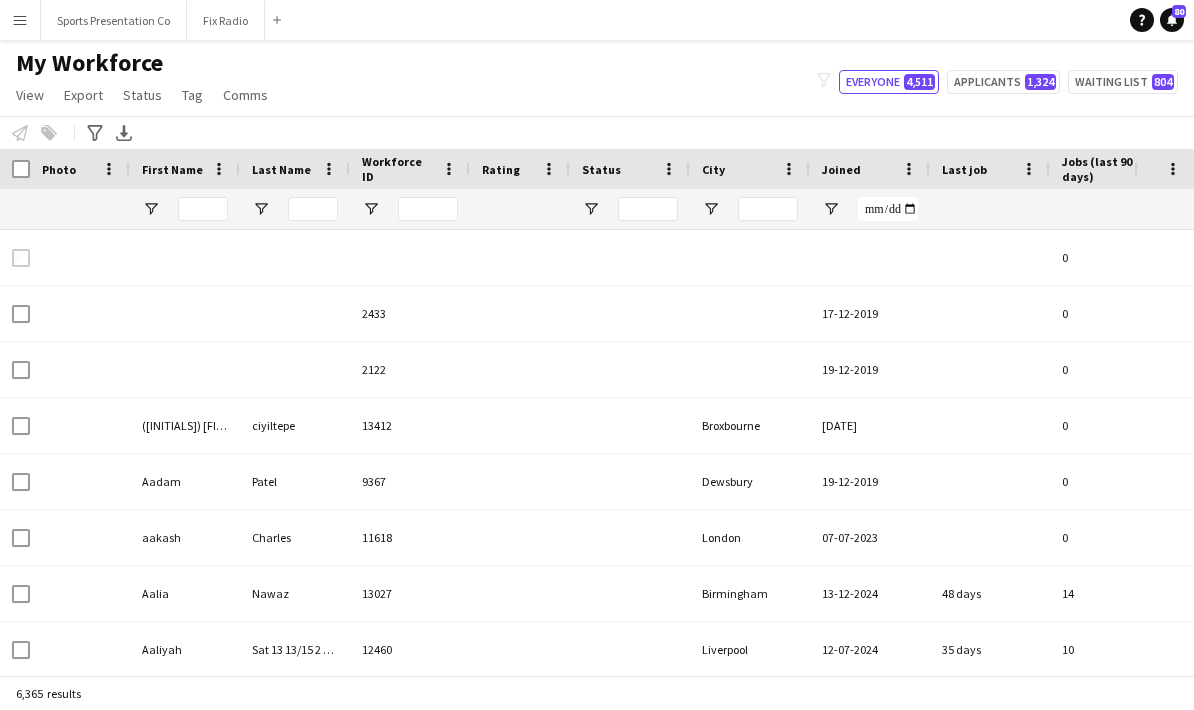 type on "******" 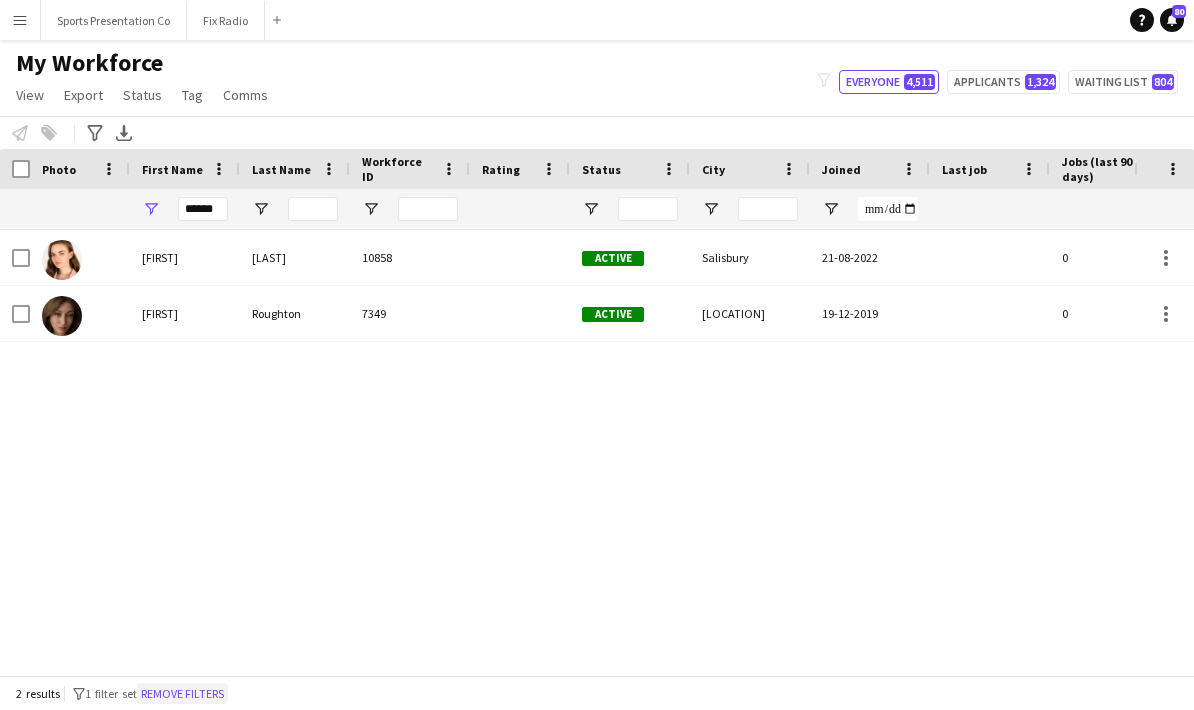 click on "Remove filters" 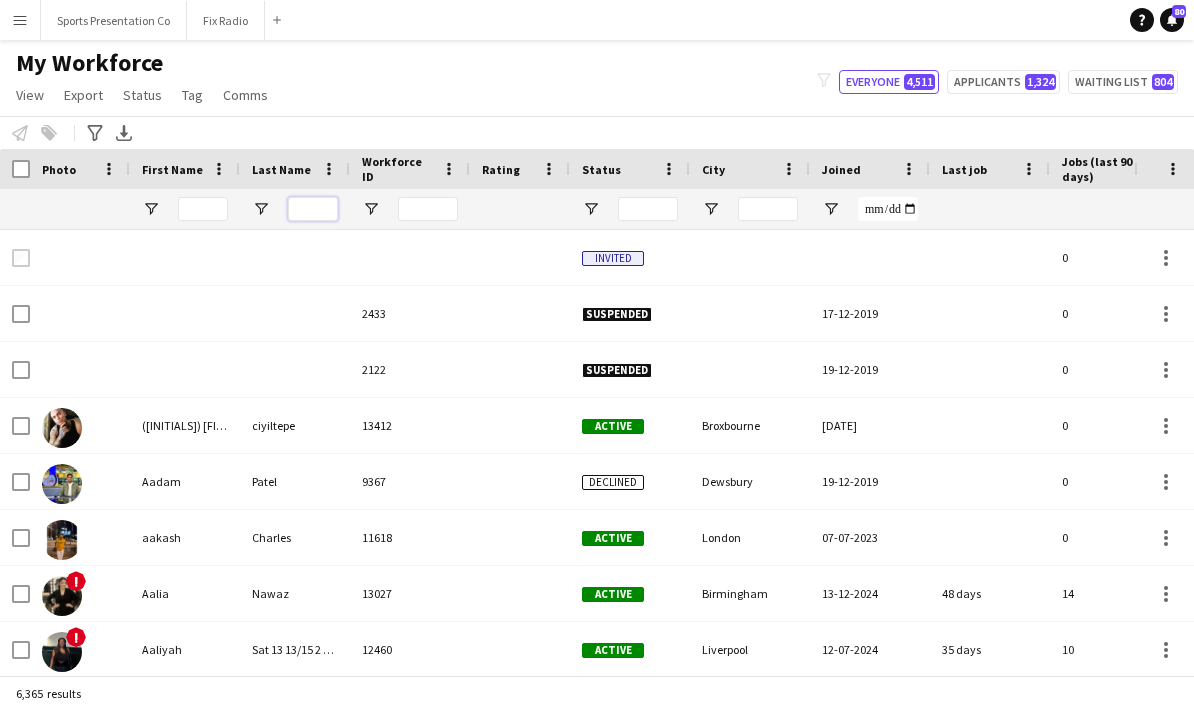 click at bounding box center [313, 209] 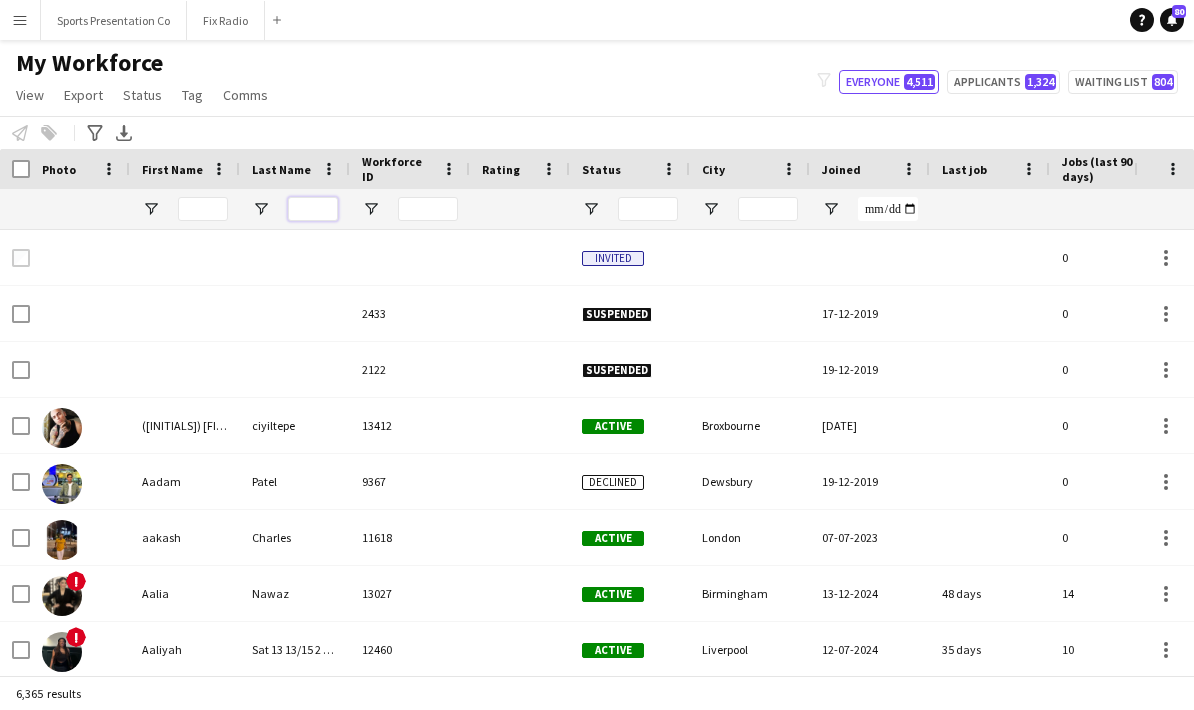 paste on "********" 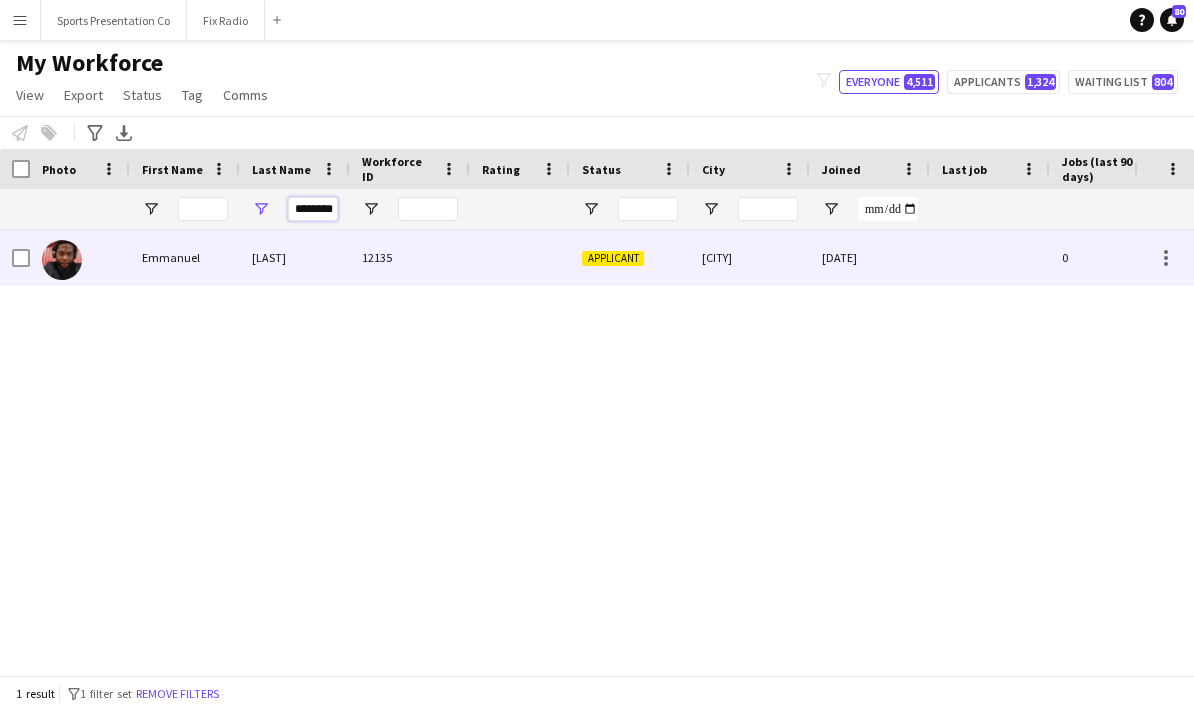 type on "********" 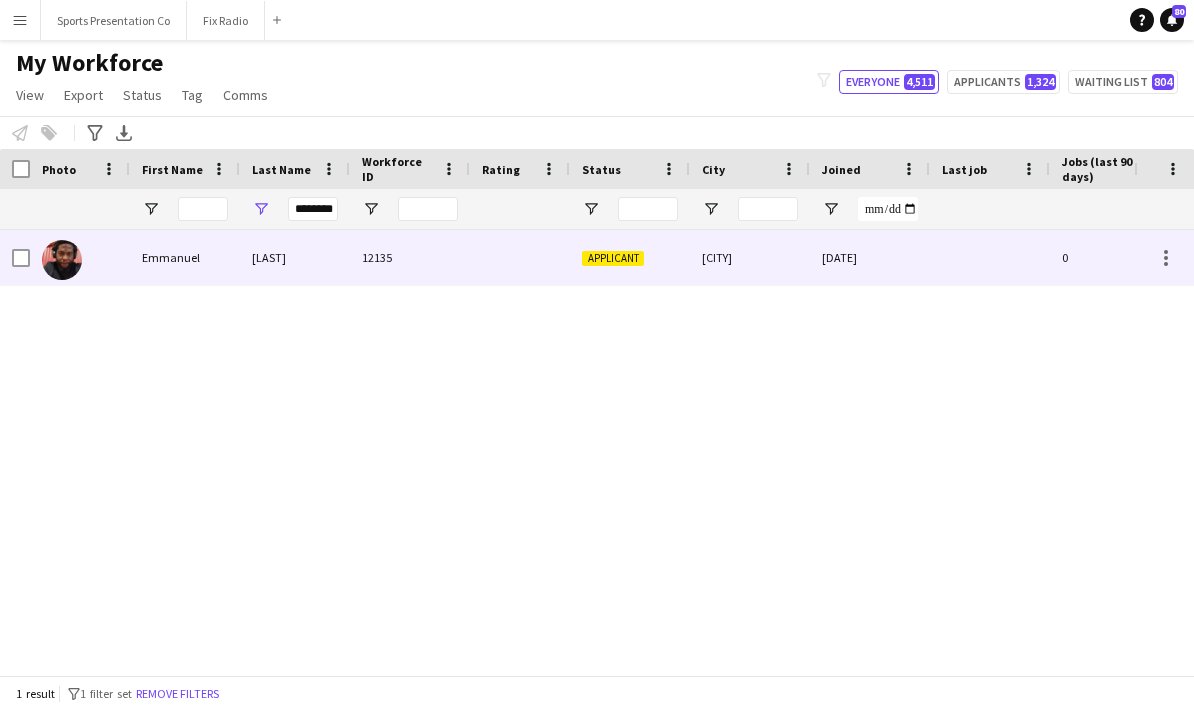 click on "12135" at bounding box center (410, 257) 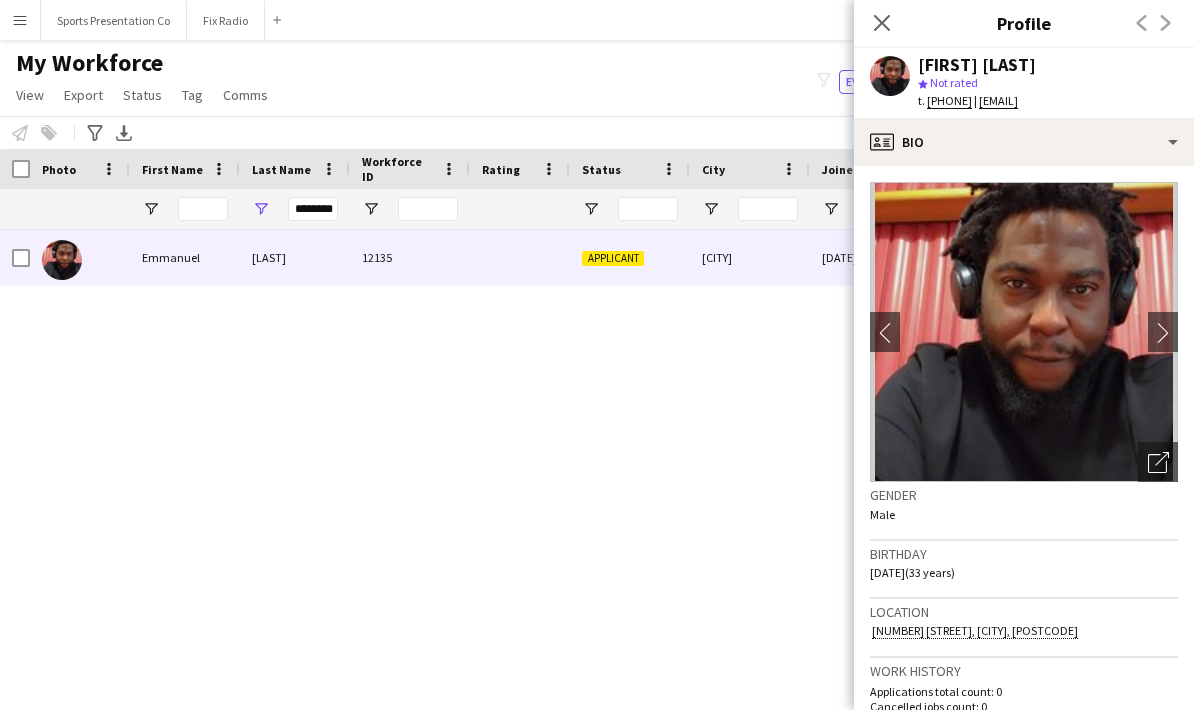 scroll, scrollTop: 0, scrollLeft: 0, axis: both 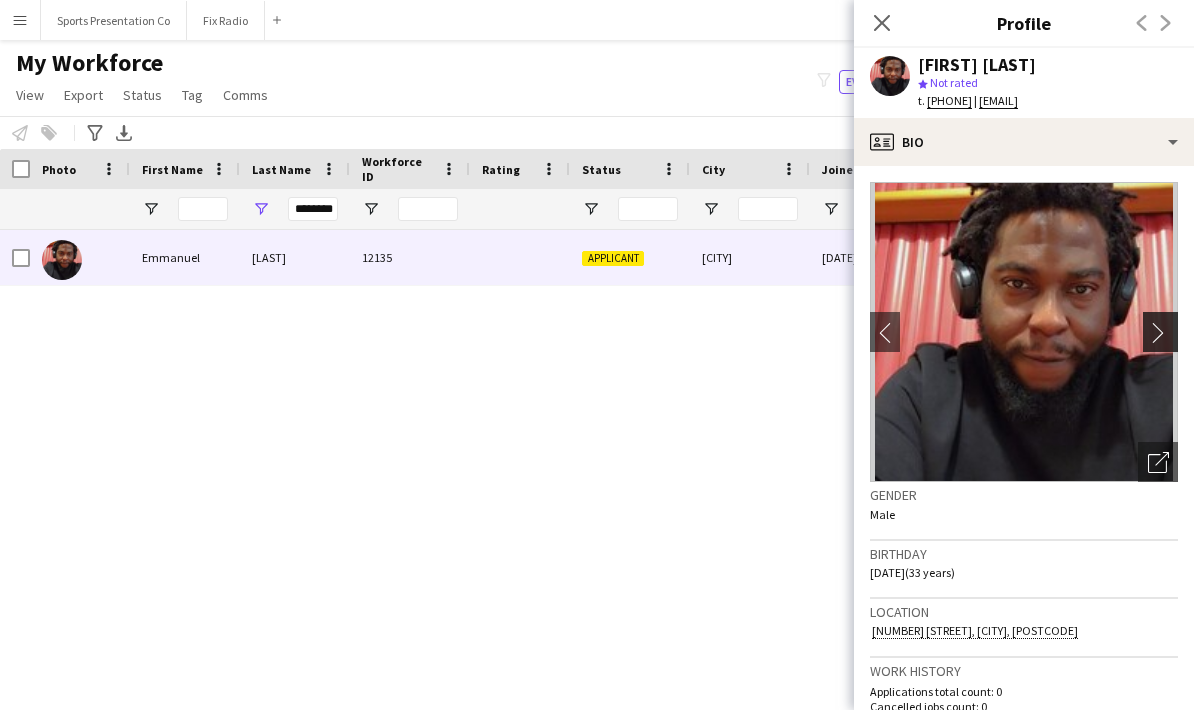 click on "chevron-right" 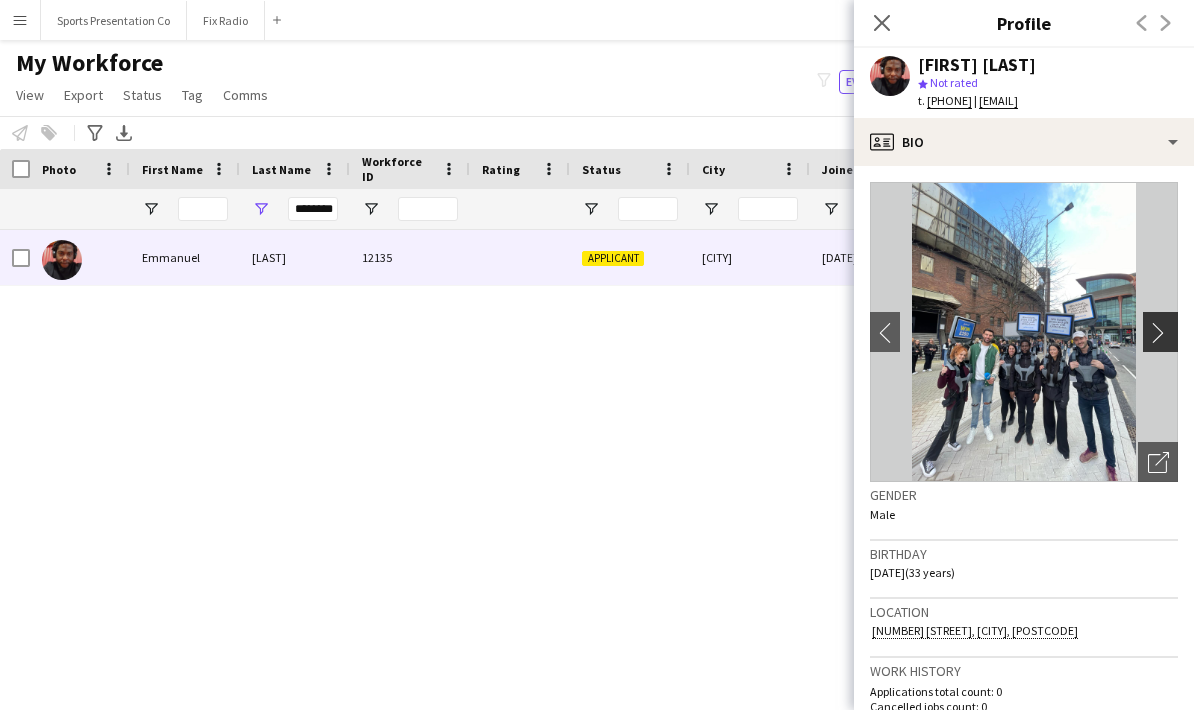 click on "chevron-right" 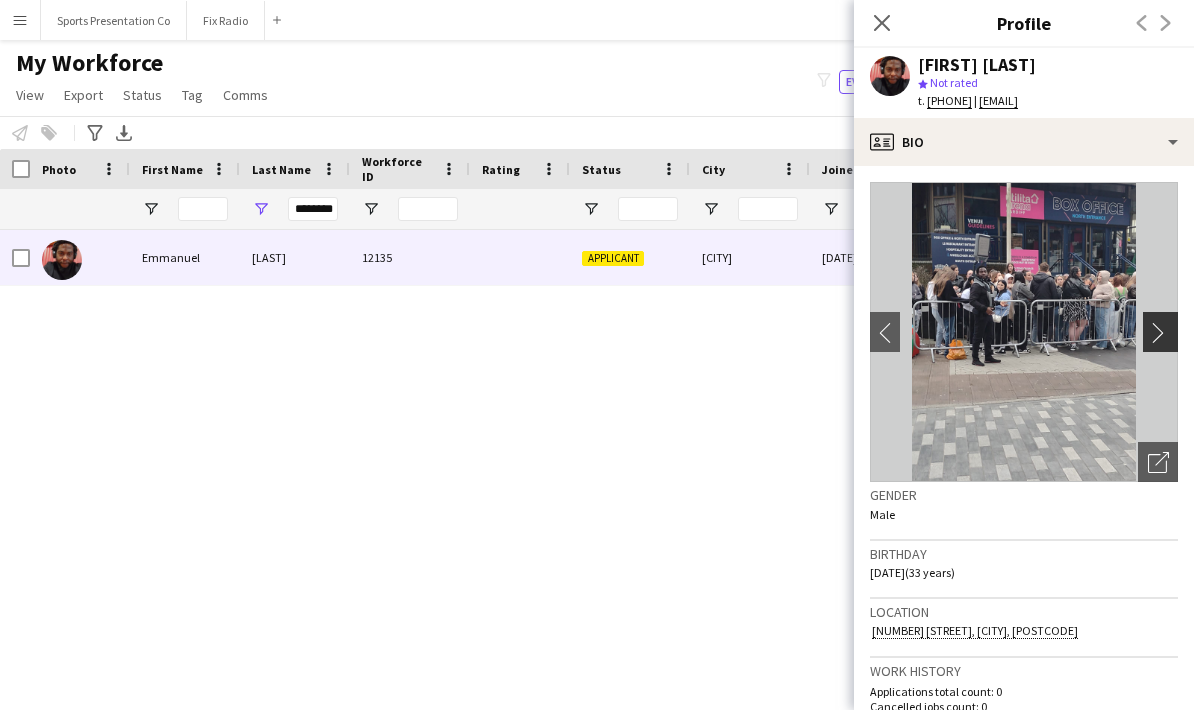 click on "chevron-right" 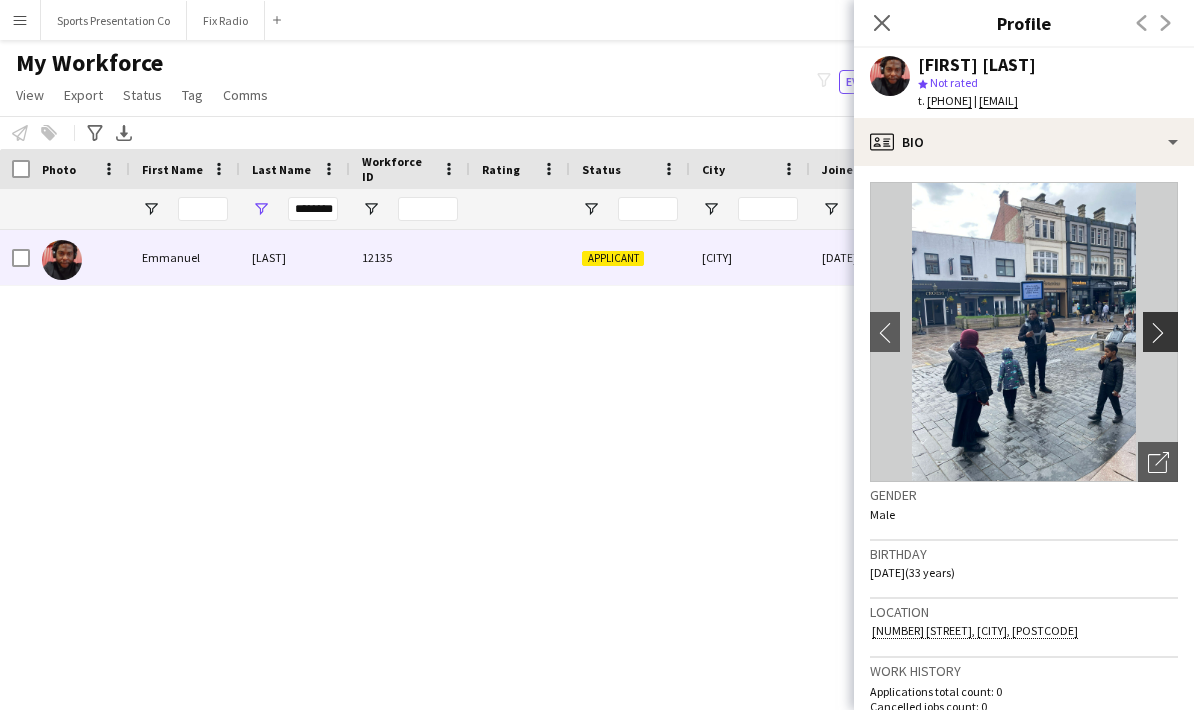 click on "chevron-right" 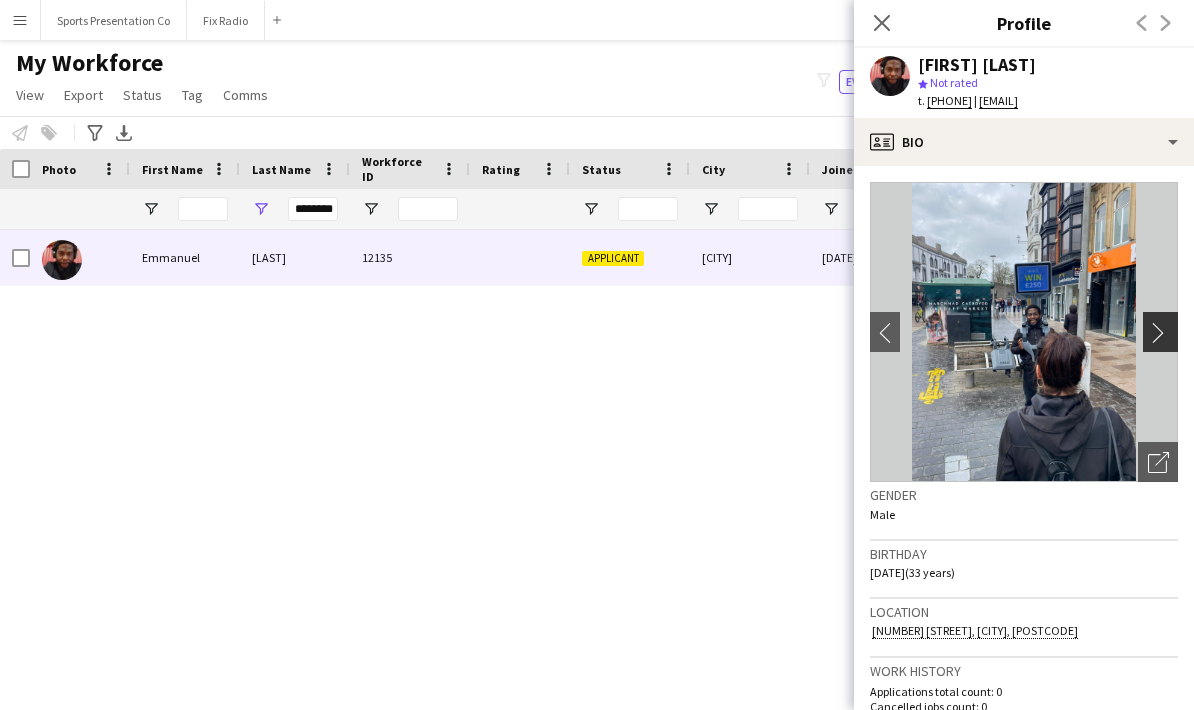 click on "chevron-right" 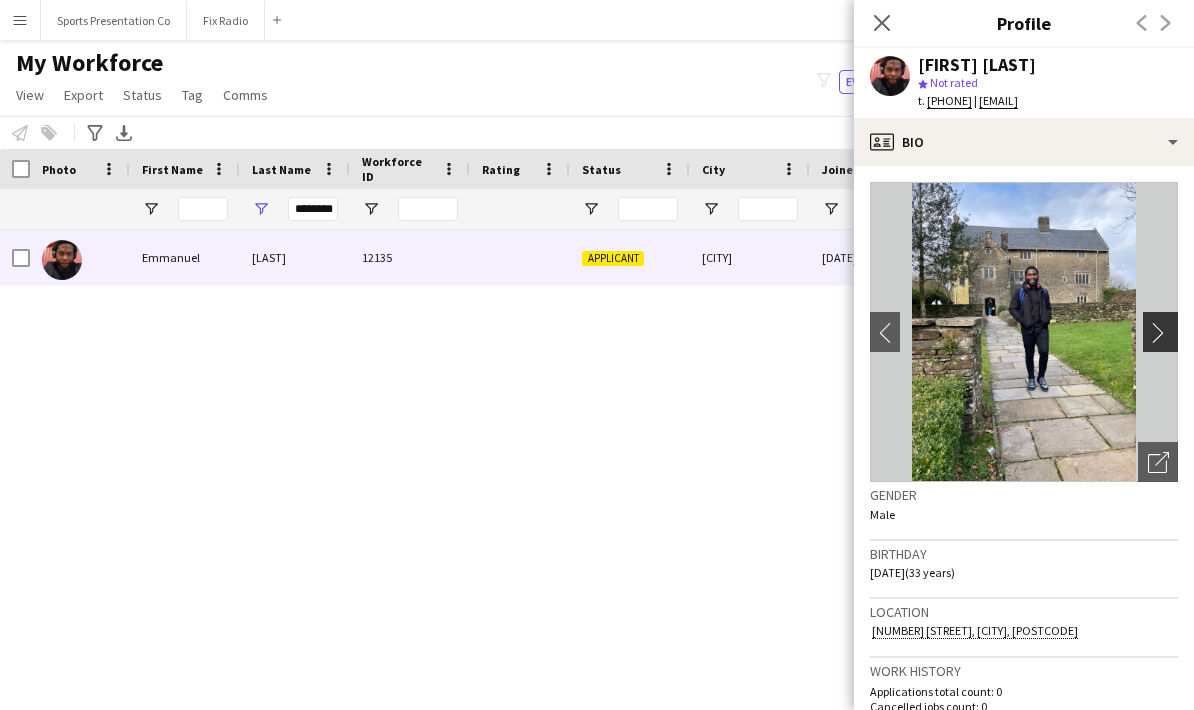 click on "chevron-right" 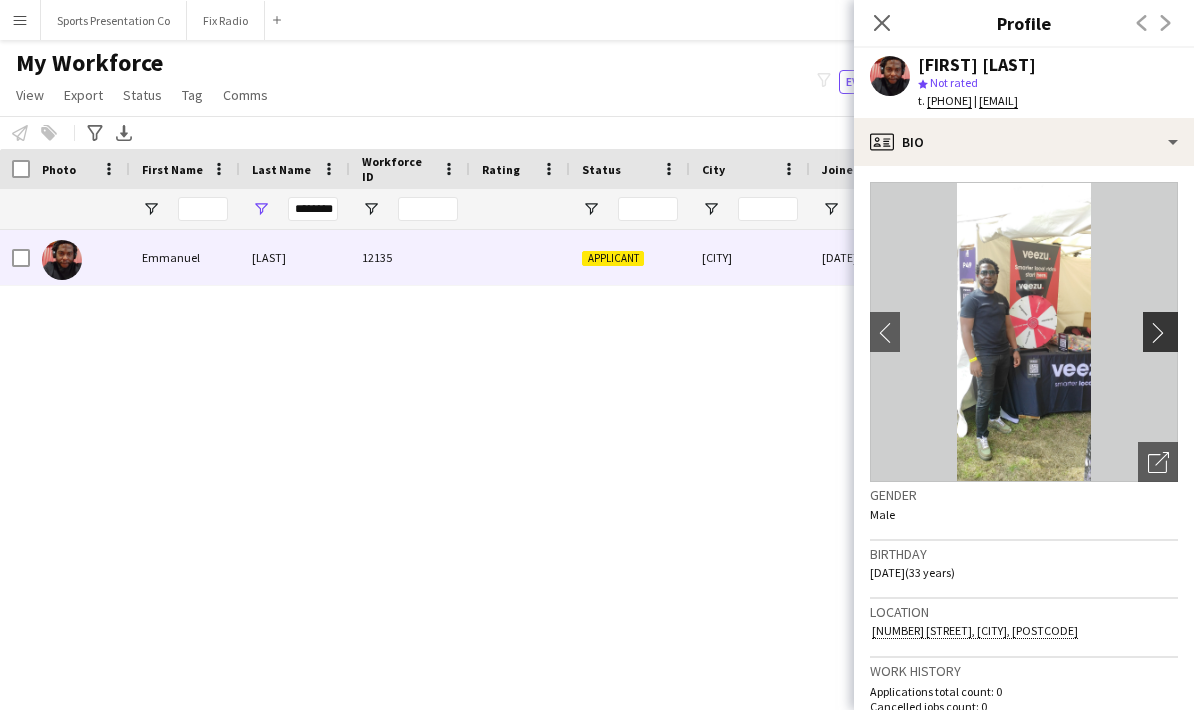 click on "chevron-right" 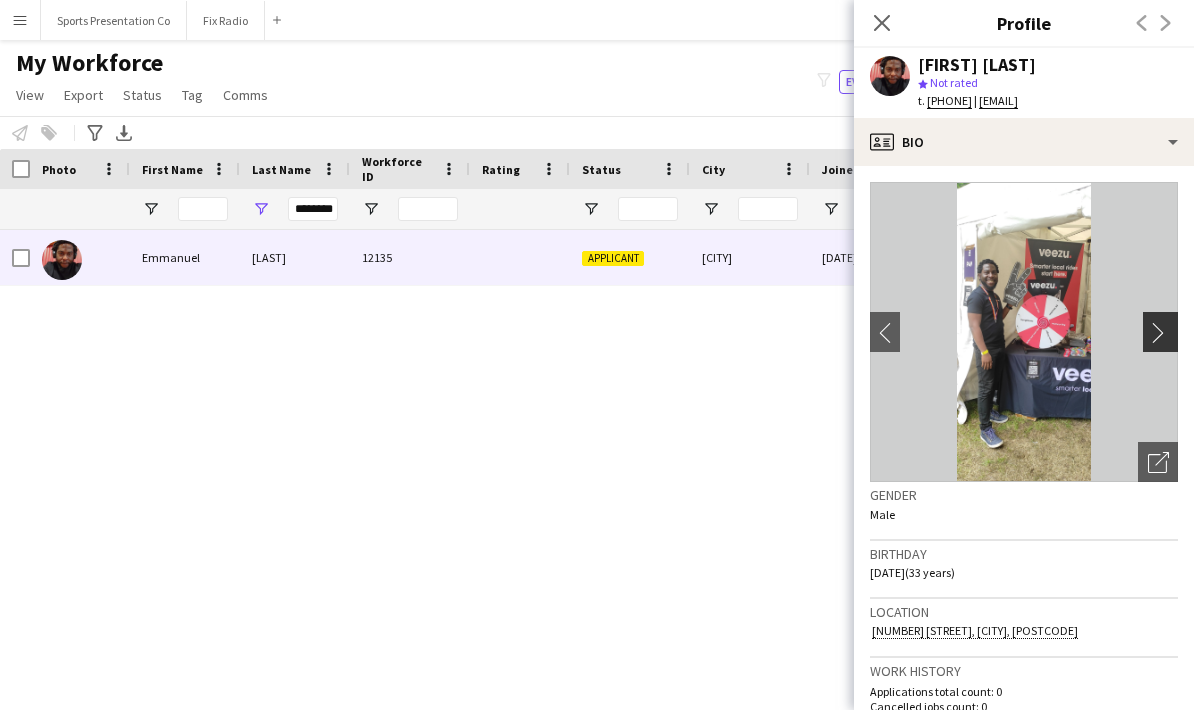 click on "chevron-right" 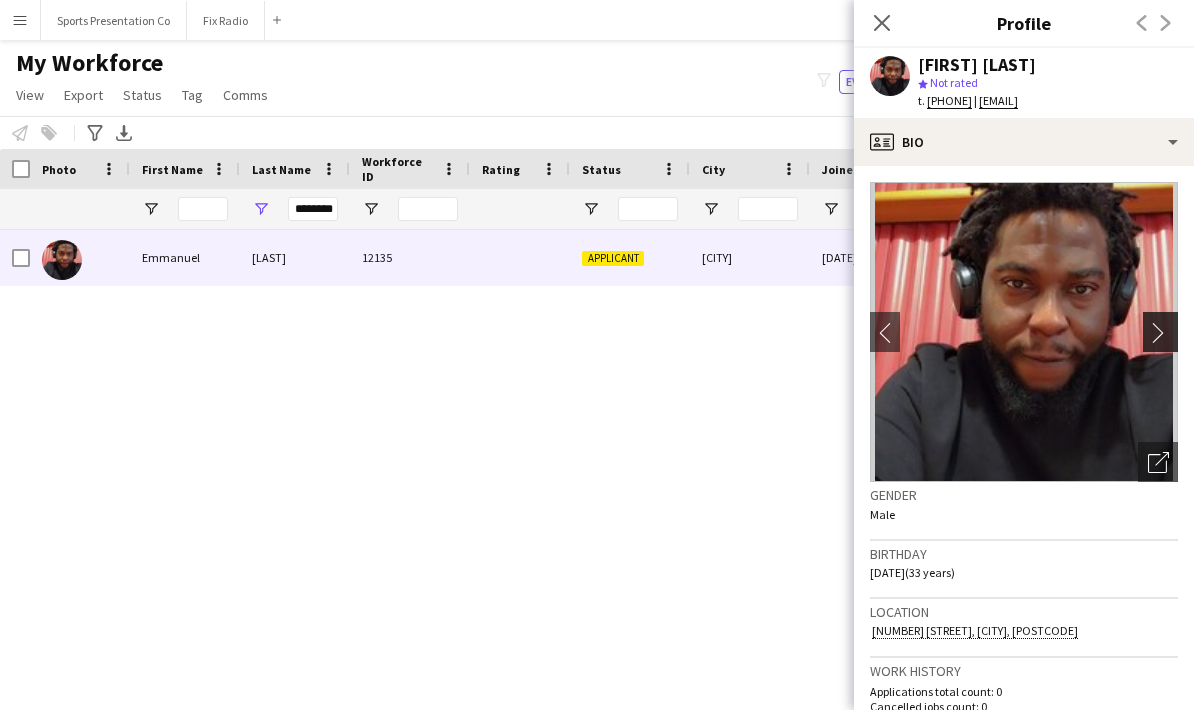 click on "chevron-right" 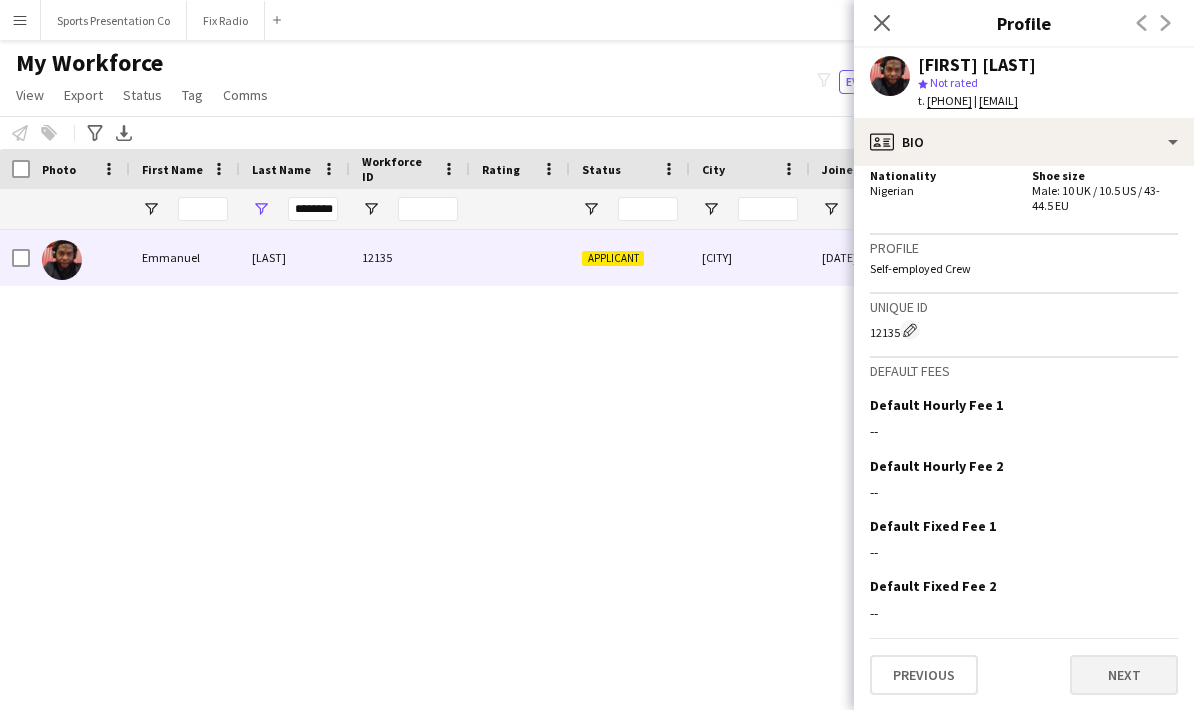 scroll, scrollTop: 1041, scrollLeft: 0, axis: vertical 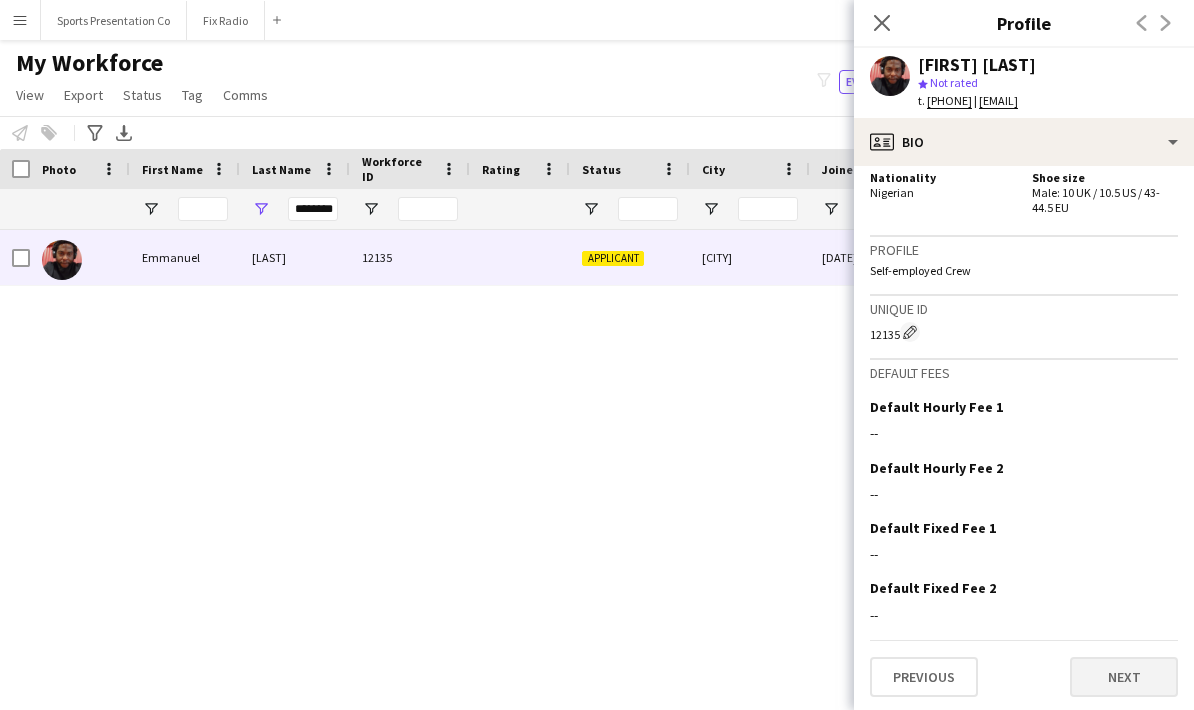 click on "Next" 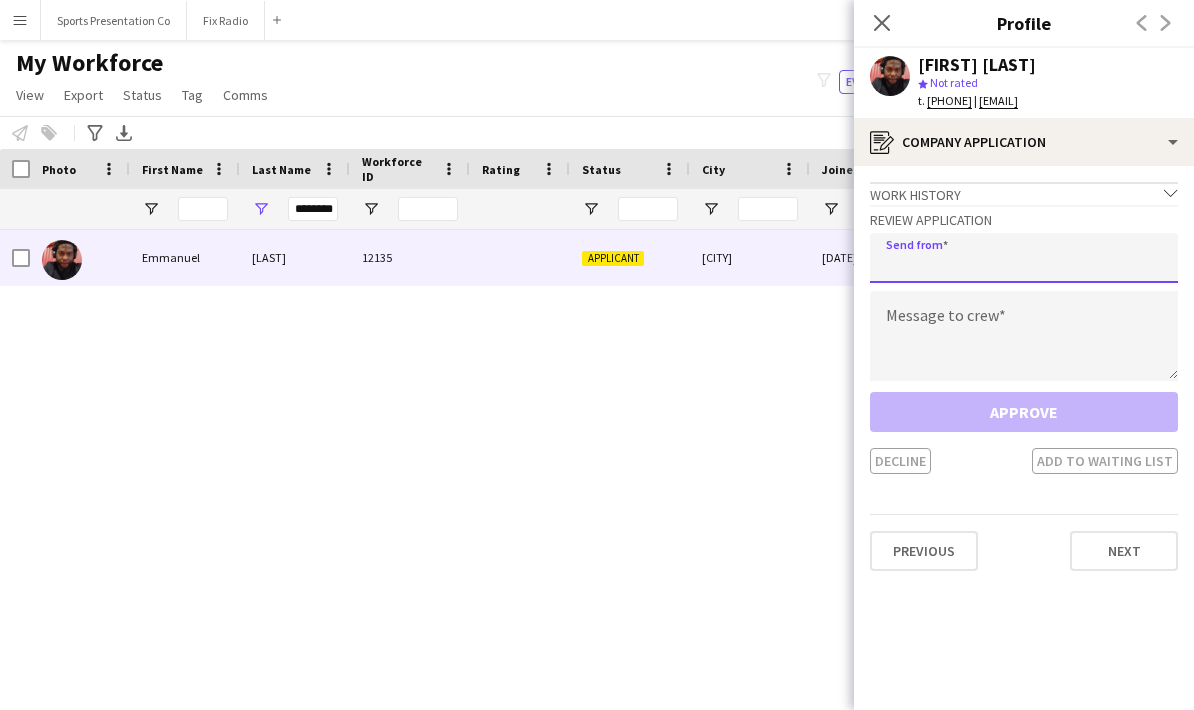 click 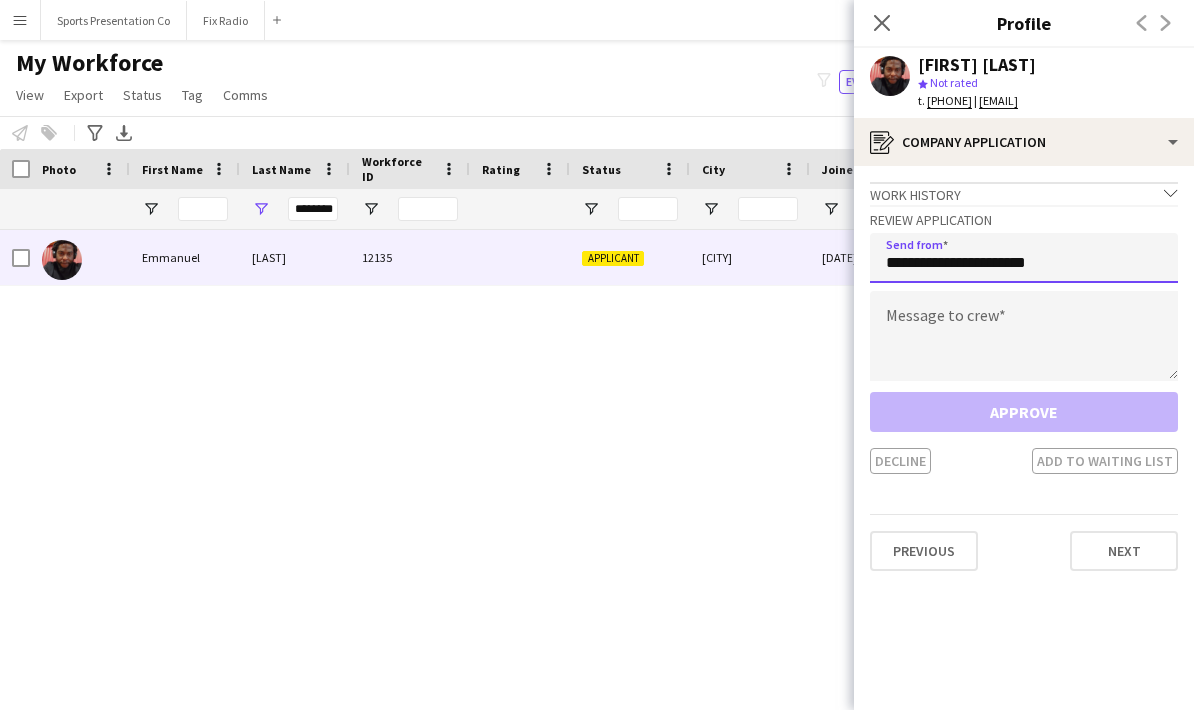 type on "**********" 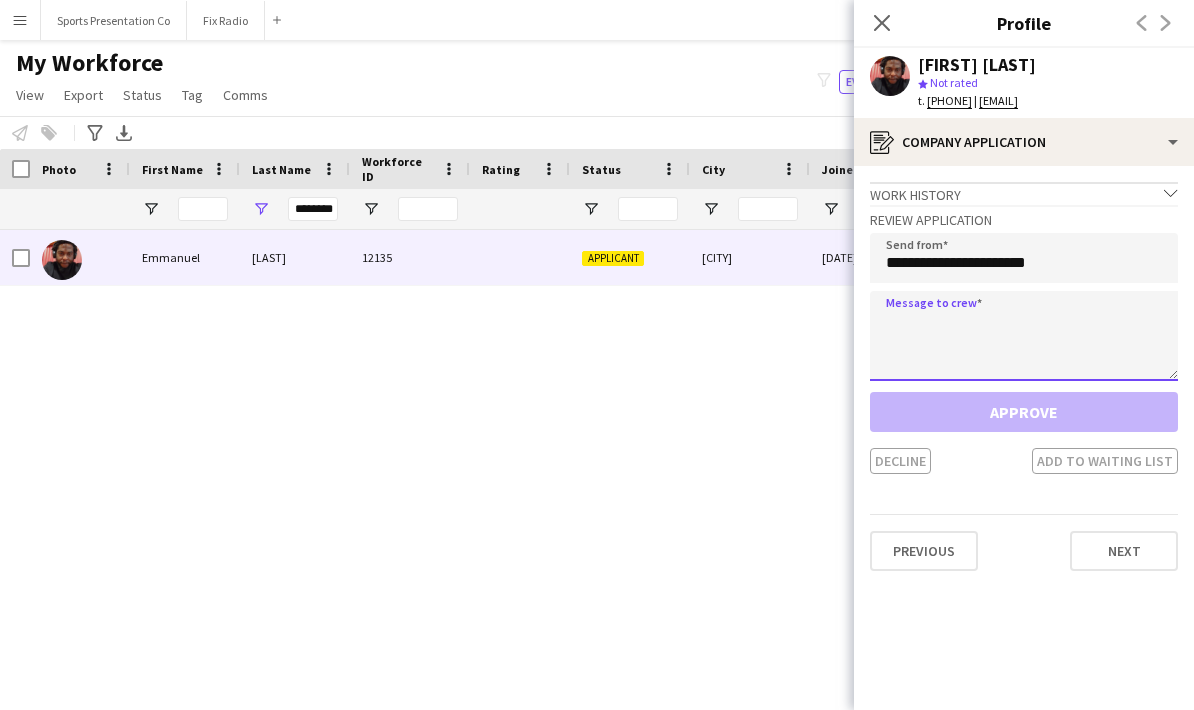 click 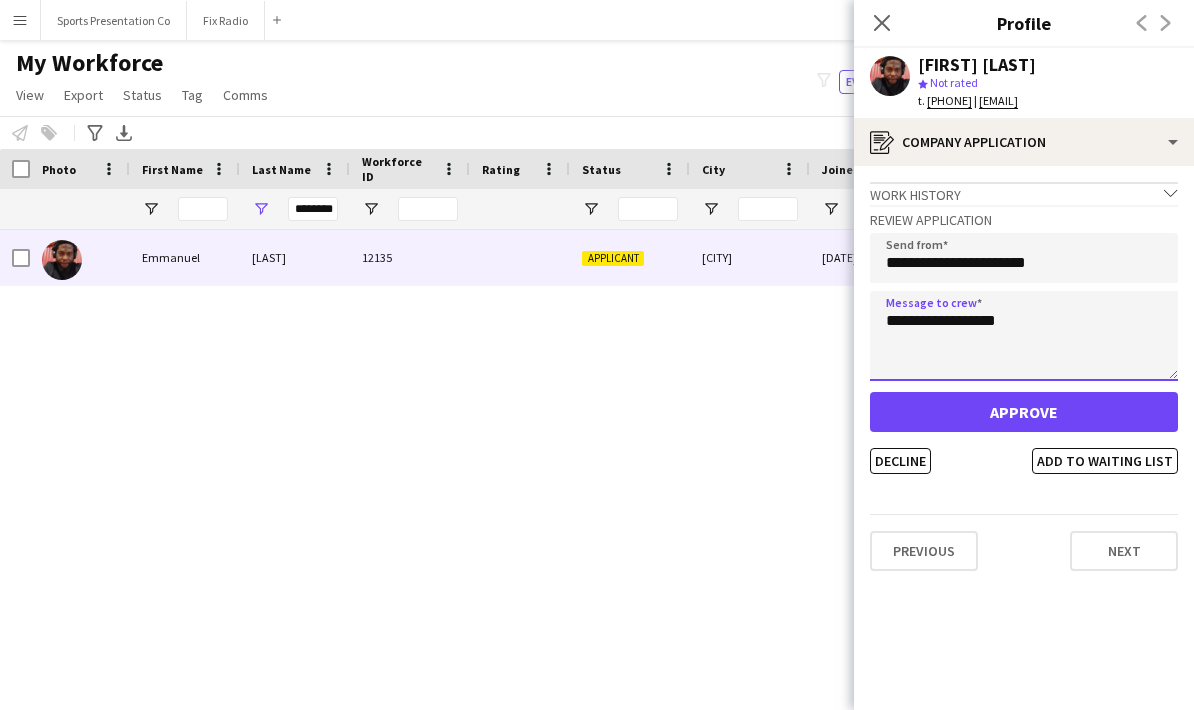 click on "**********" 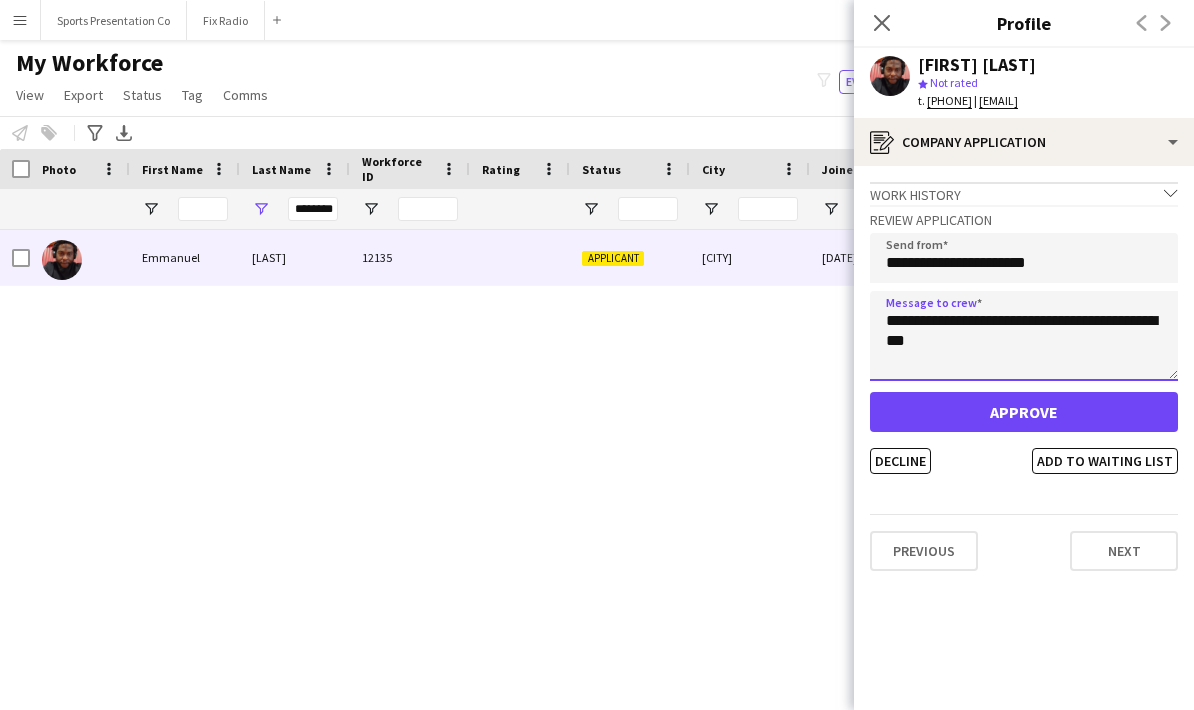 type on "**********" 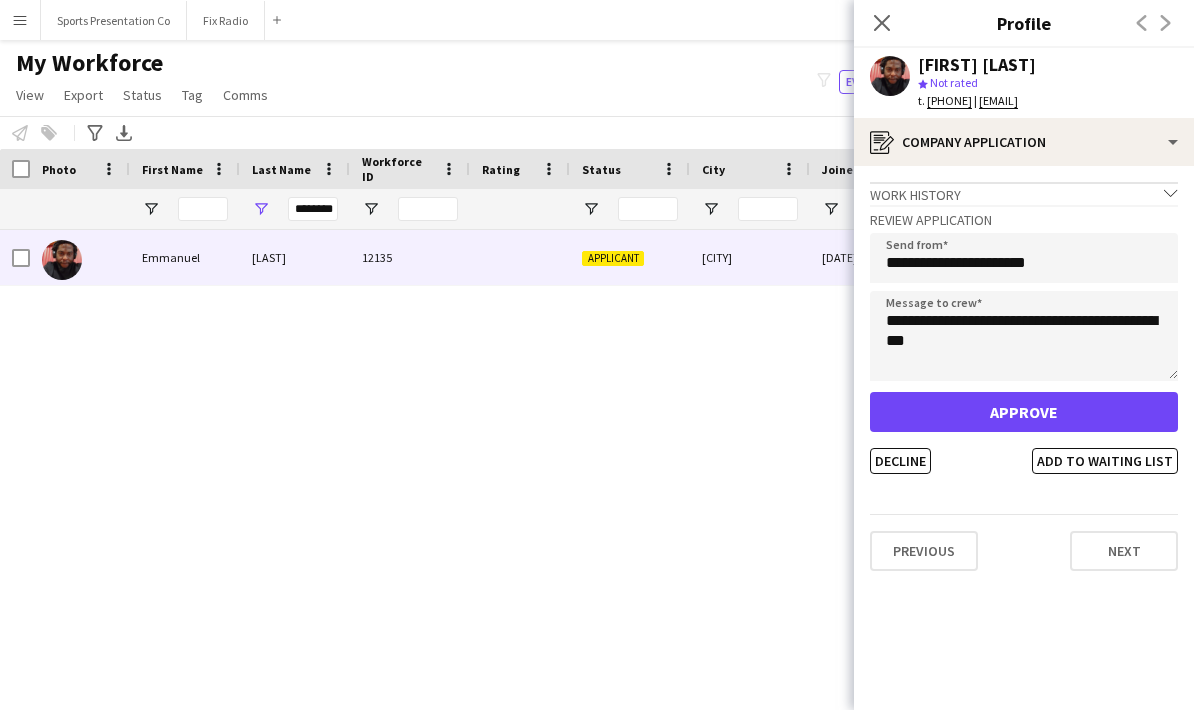 click on "Approve" 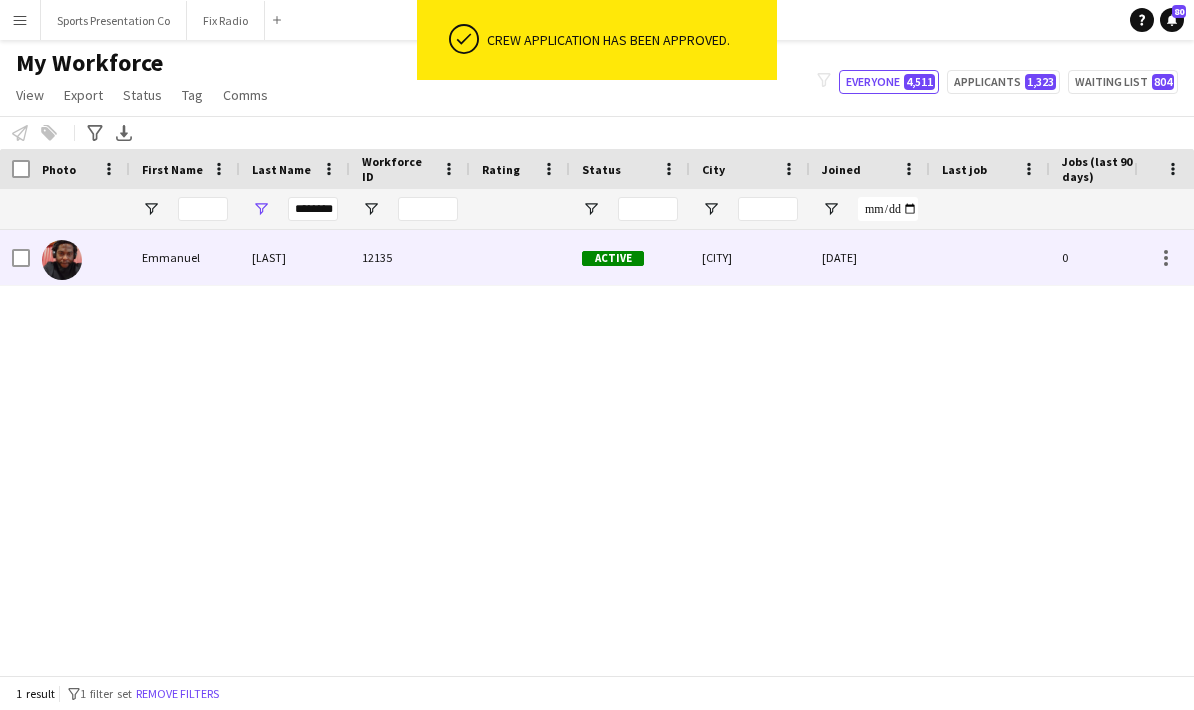 click on "12135" at bounding box center [410, 257] 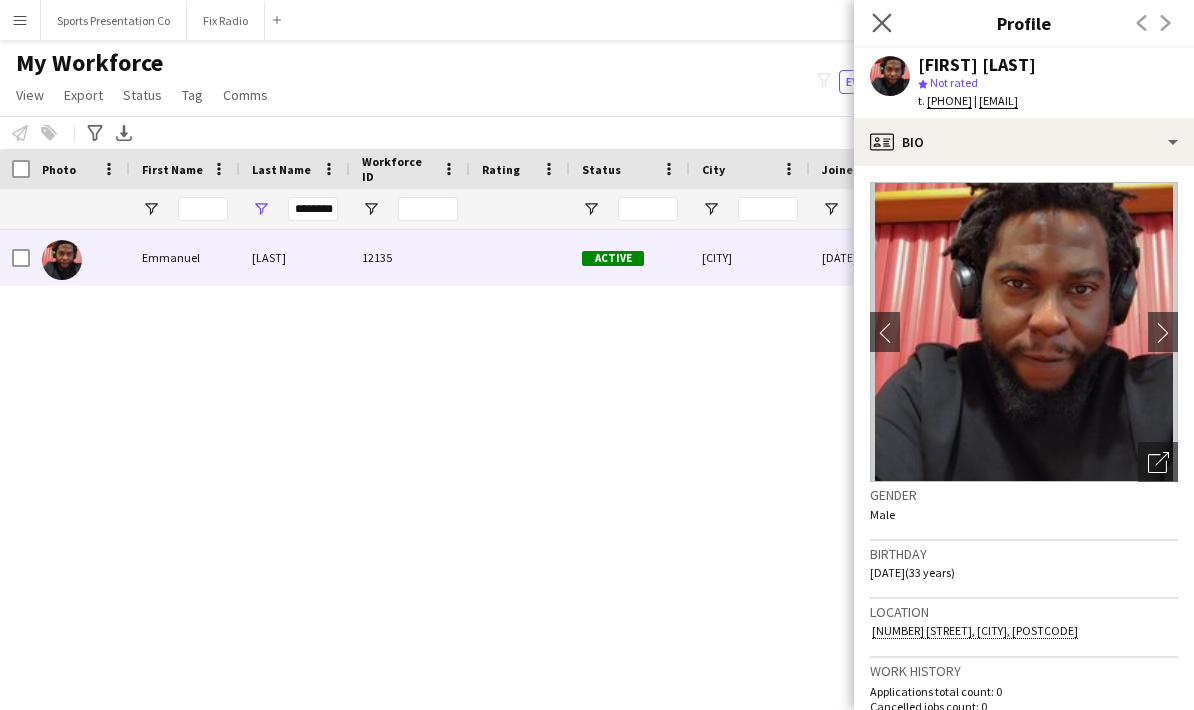click on "Close pop-in" 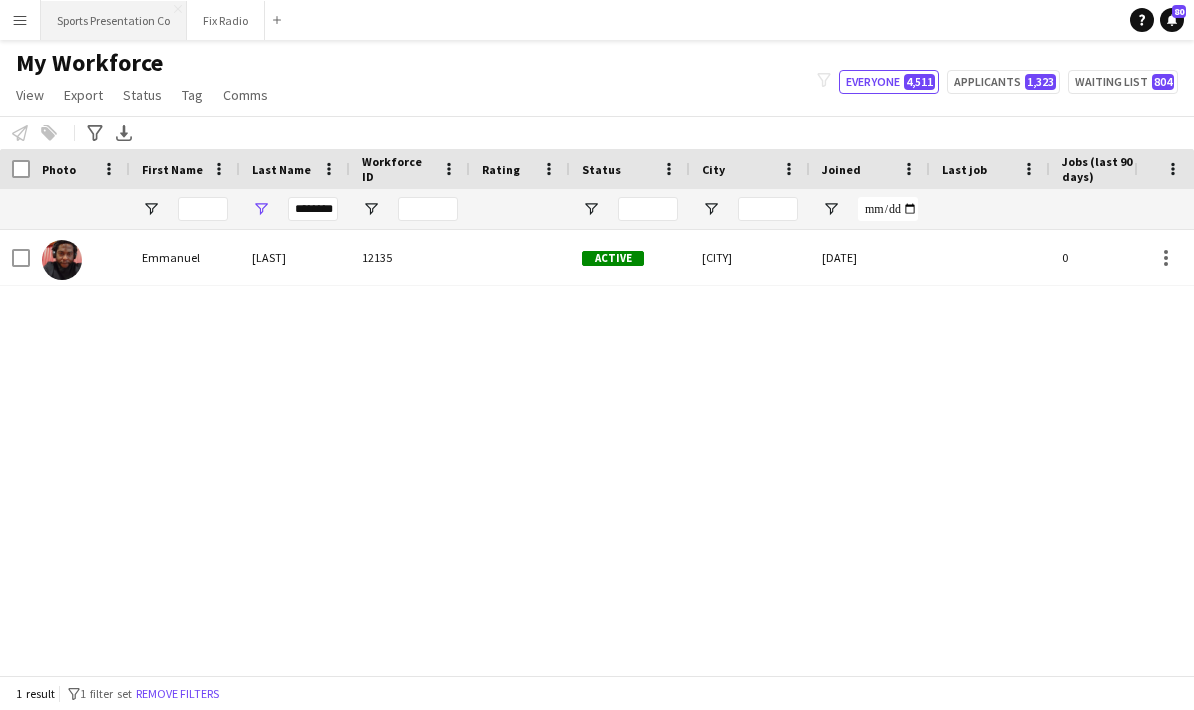 click on "Sports Presentation Co
Close" at bounding box center [114, 20] 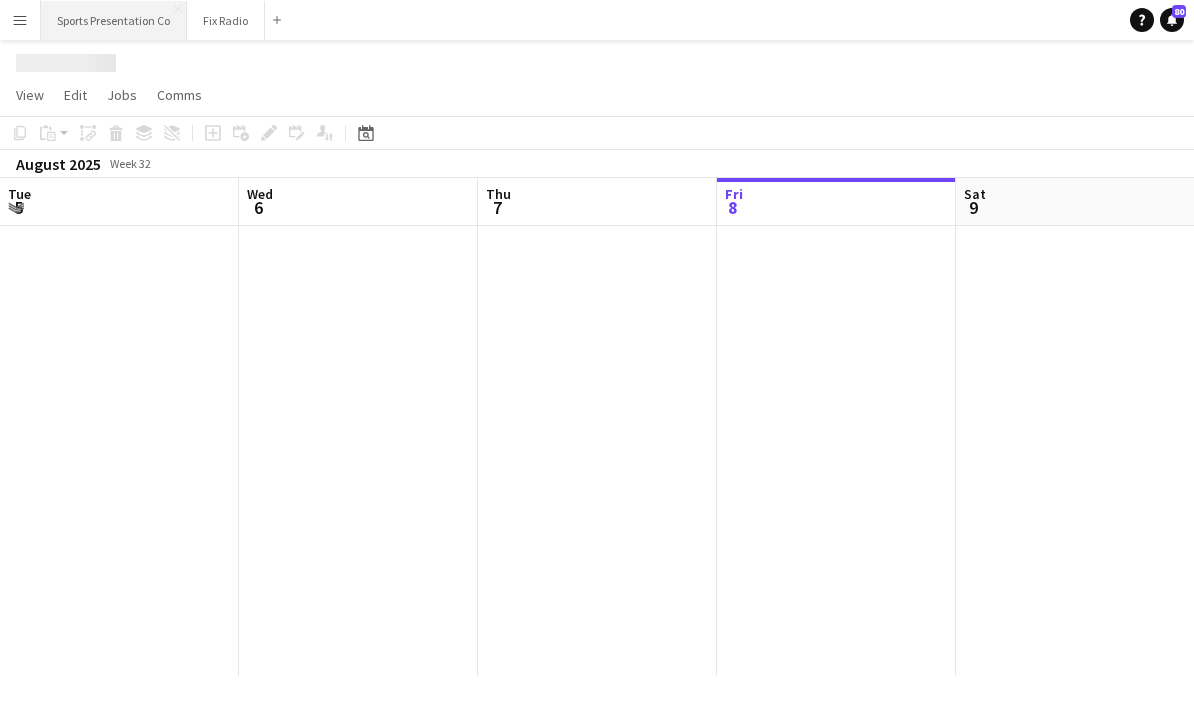 scroll, scrollTop: 0, scrollLeft: 0, axis: both 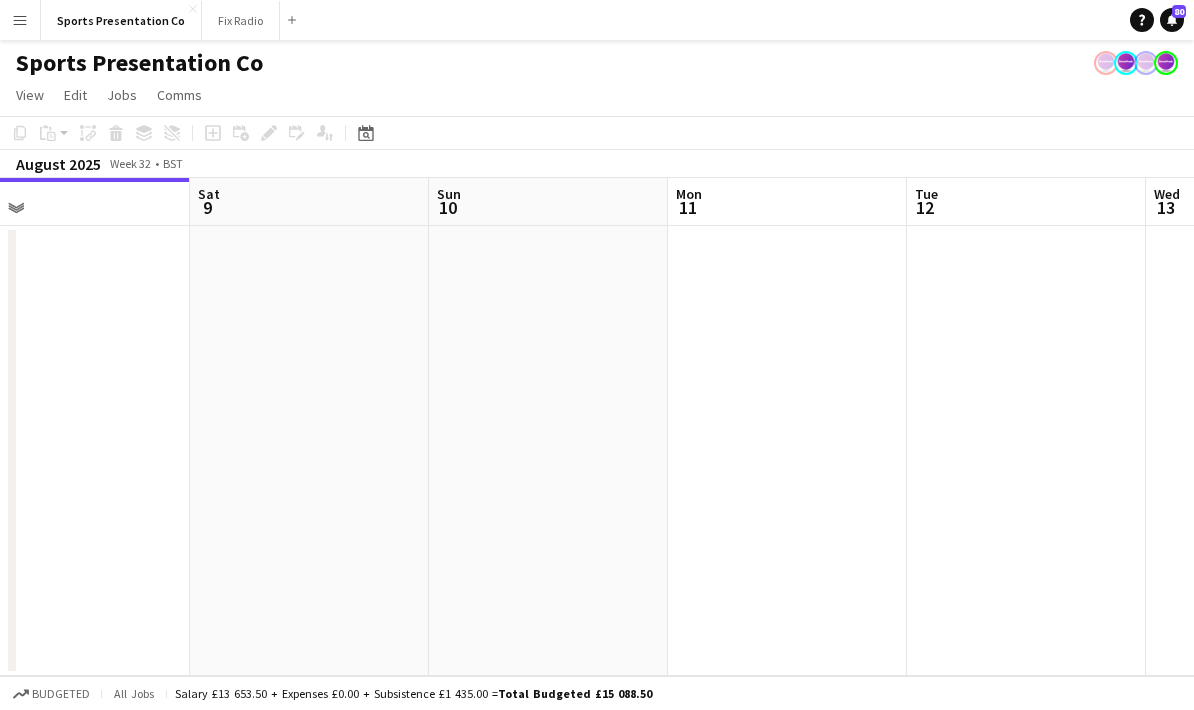 drag, startPoint x: 879, startPoint y: 521, endPoint x: 448, endPoint y: 502, distance: 431.41858 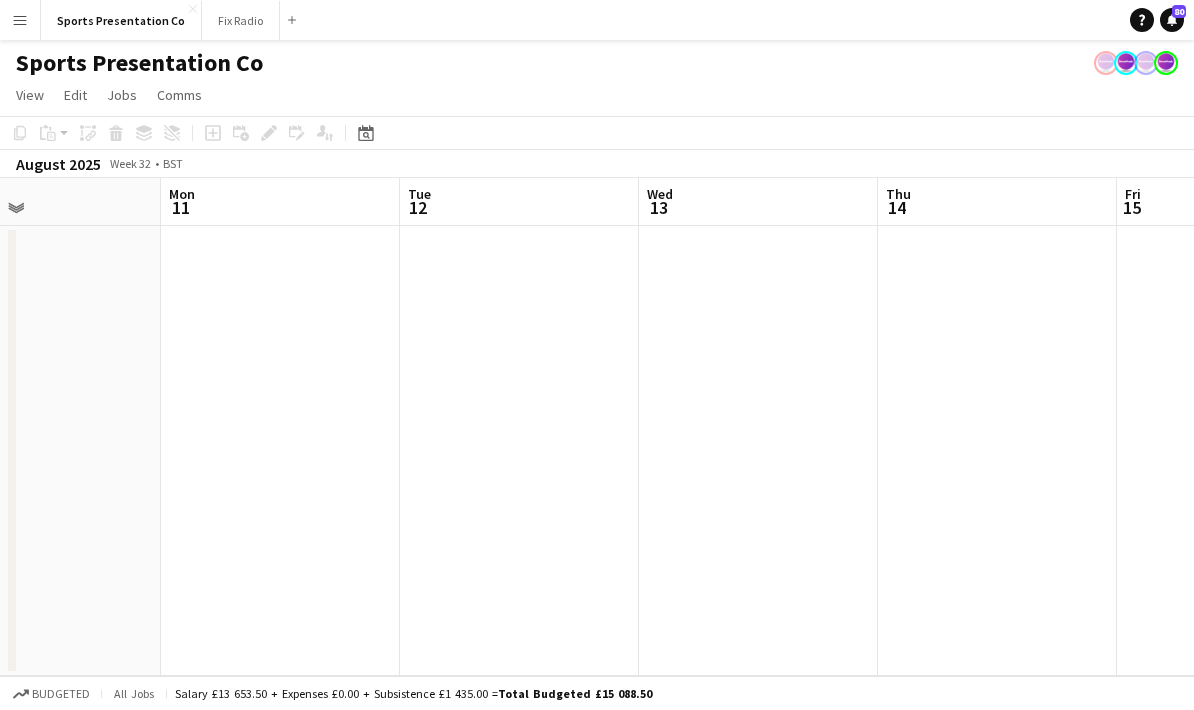 drag, startPoint x: 707, startPoint y: 511, endPoint x: 591, endPoint y: 483, distance: 119.331474 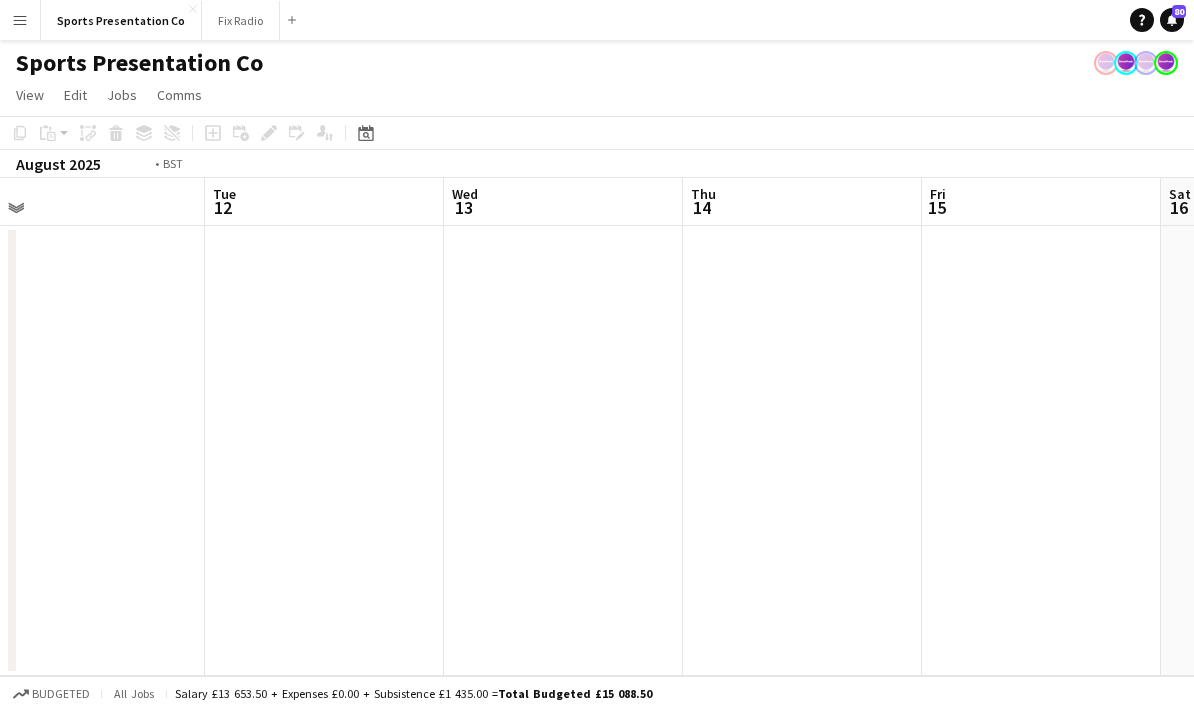 drag, startPoint x: 707, startPoint y: 491, endPoint x: 301, endPoint y: 483, distance: 406.0788 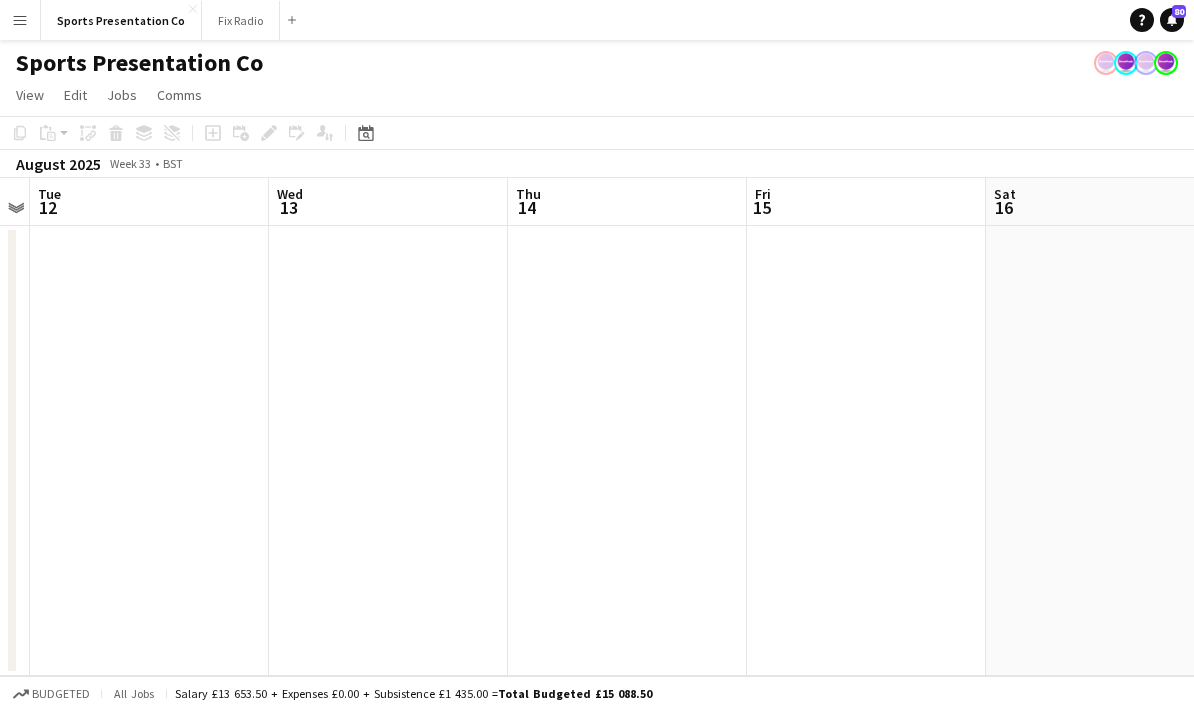 scroll, scrollTop: 0, scrollLeft: 641, axis: horizontal 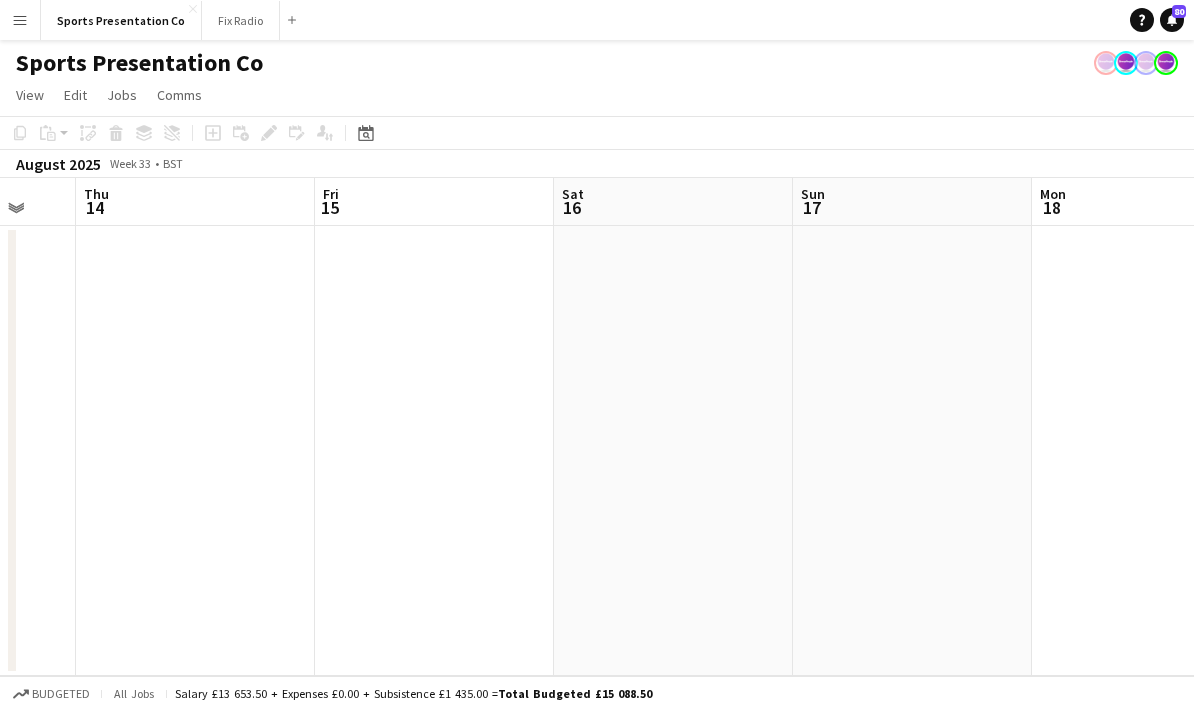 drag, startPoint x: 541, startPoint y: 467, endPoint x: 405, endPoint y: 474, distance: 136.18002 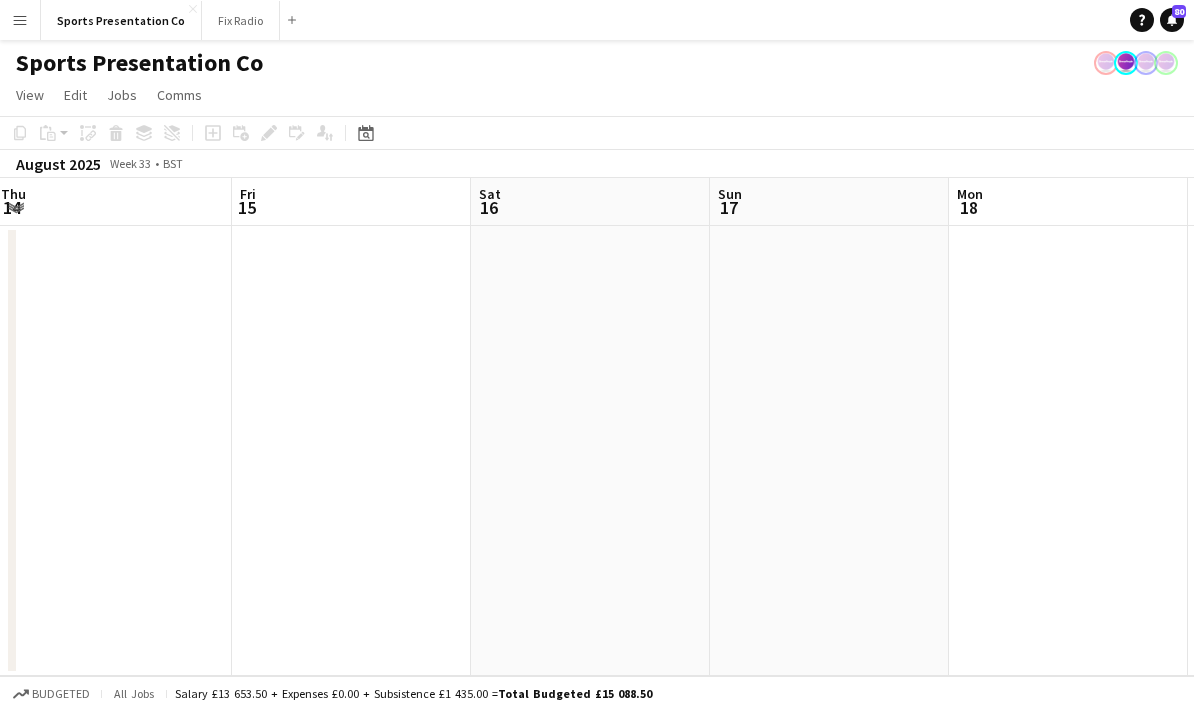 drag, startPoint x: 821, startPoint y: 498, endPoint x: 299, endPoint y: 482, distance: 522.2452 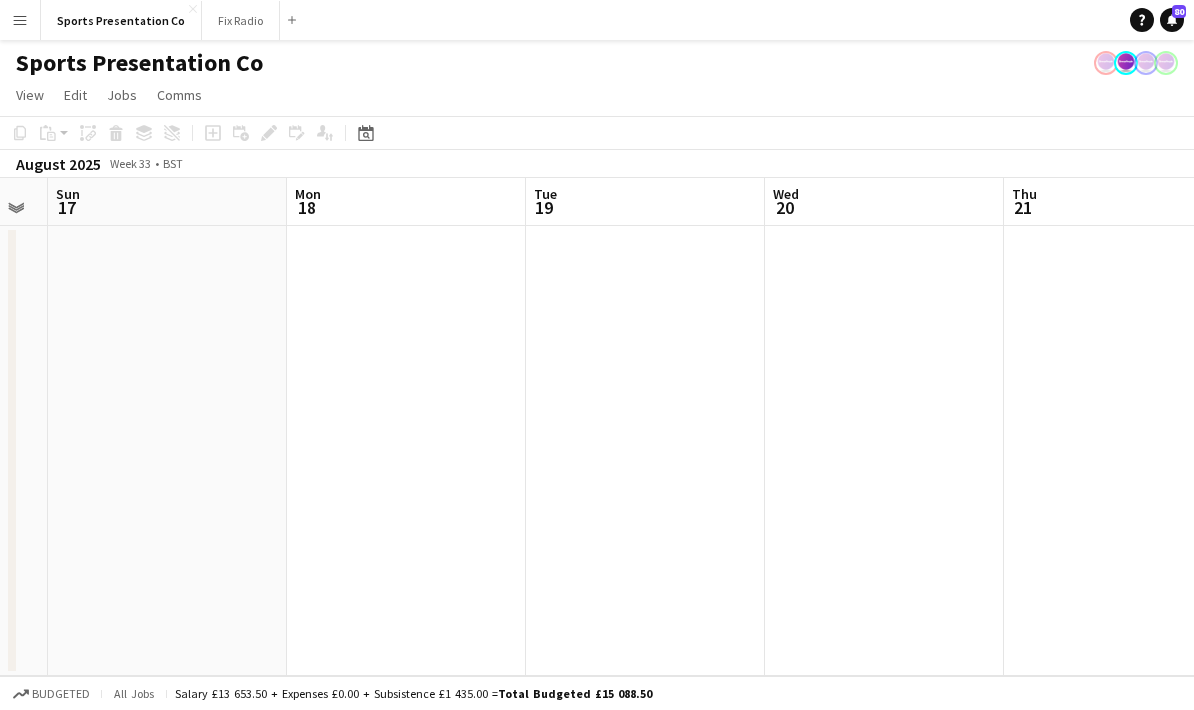 drag, startPoint x: 696, startPoint y: 474, endPoint x: 348, endPoint y: 479, distance: 348.03592 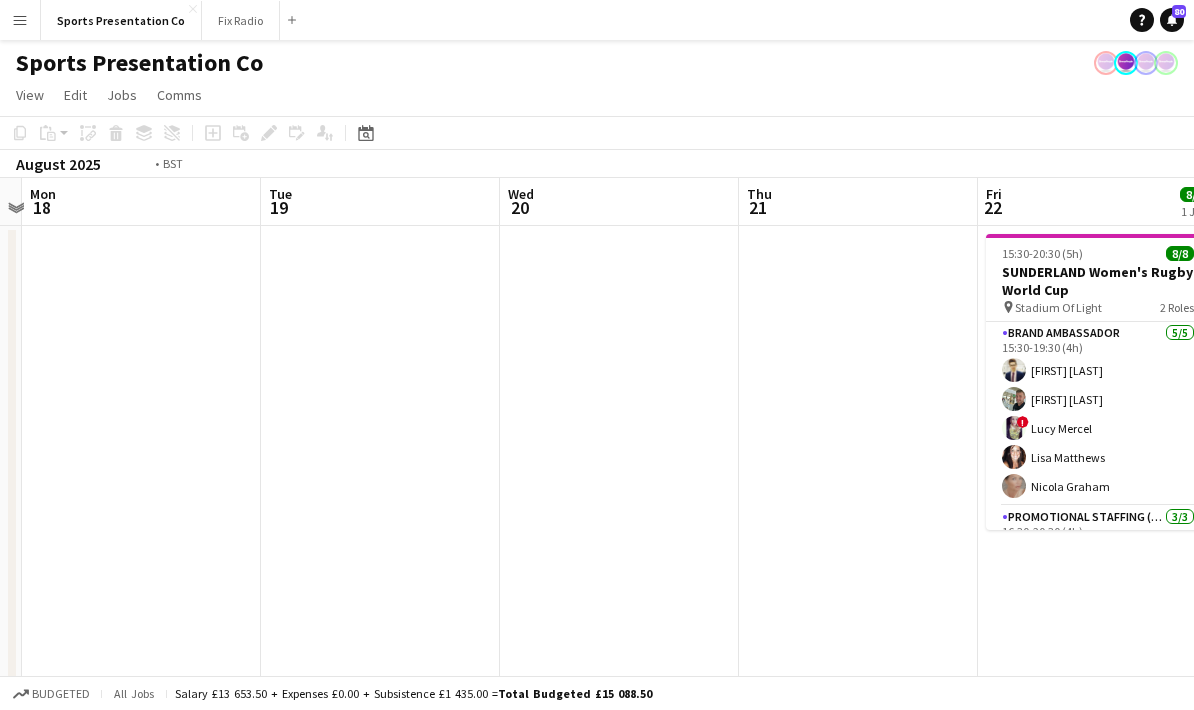drag, startPoint x: 625, startPoint y: 489, endPoint x: 393, endPoint y: 479, distance: 232.21542 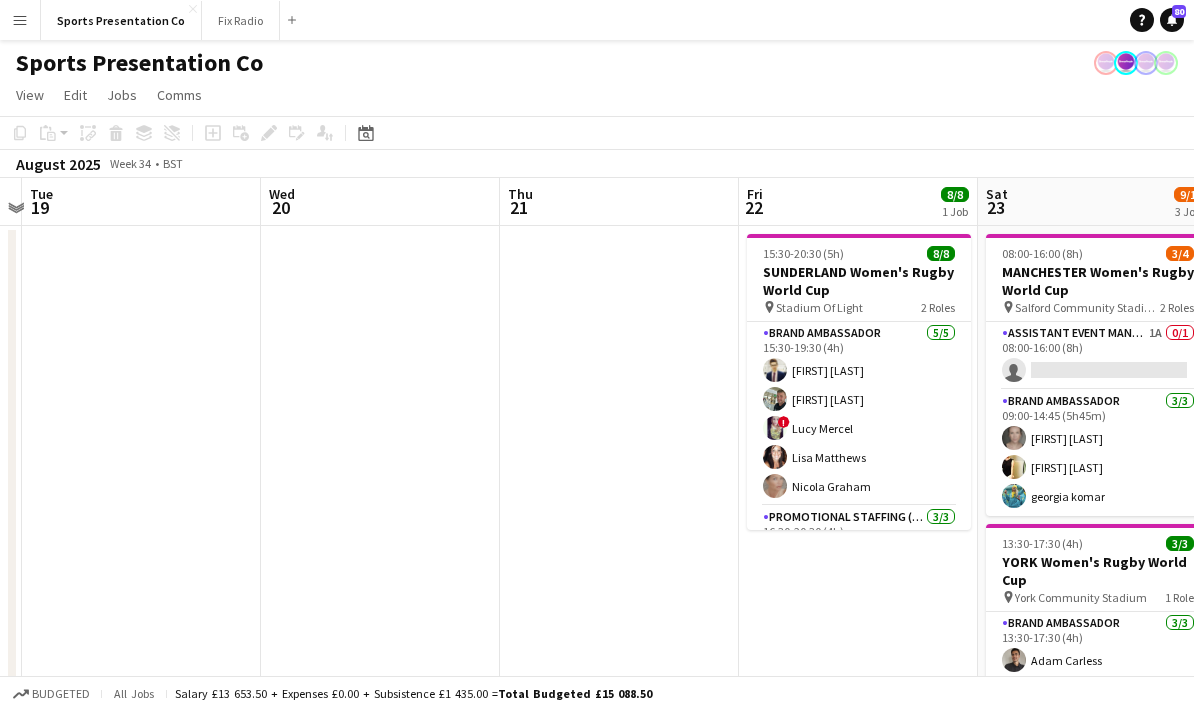 scroll, scrollTop: 0, scrollLeft: 695, axis: horizontal 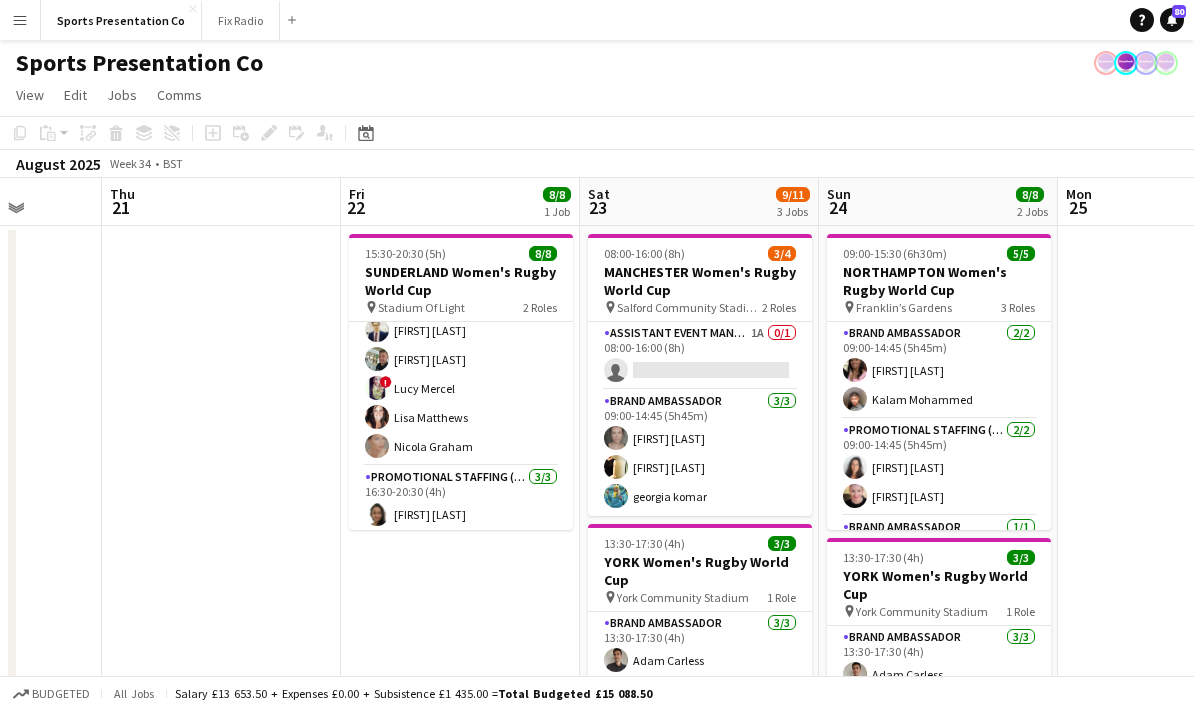 drag, startPoint x: 723, startPoint y: 621, endPoint x: 442, endPoint y: 586, distance: 283.17133 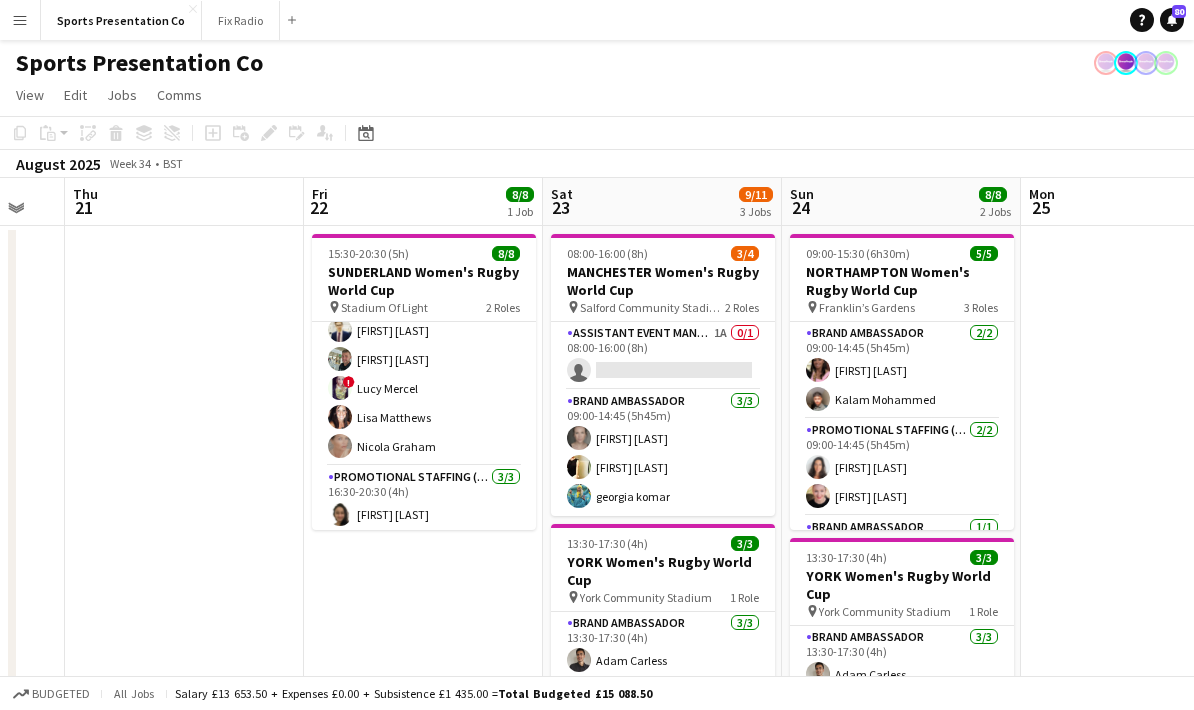 drag, startPoint x: 1112, startPoint y: 502, endPoint x: 604, endPoint y: 507, distance: 508.0246 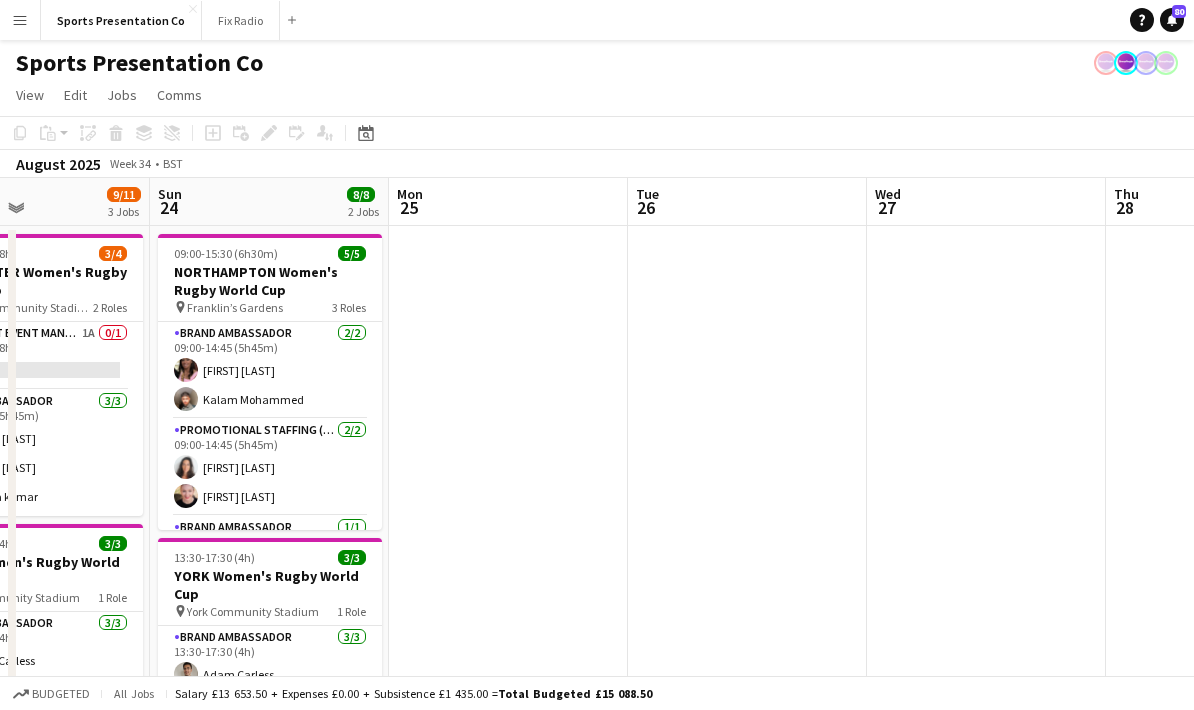 drag, startPoint x: 518, startPoint y: 484, endPoint x: 384, endPoint y: 494, distance: 134.37262 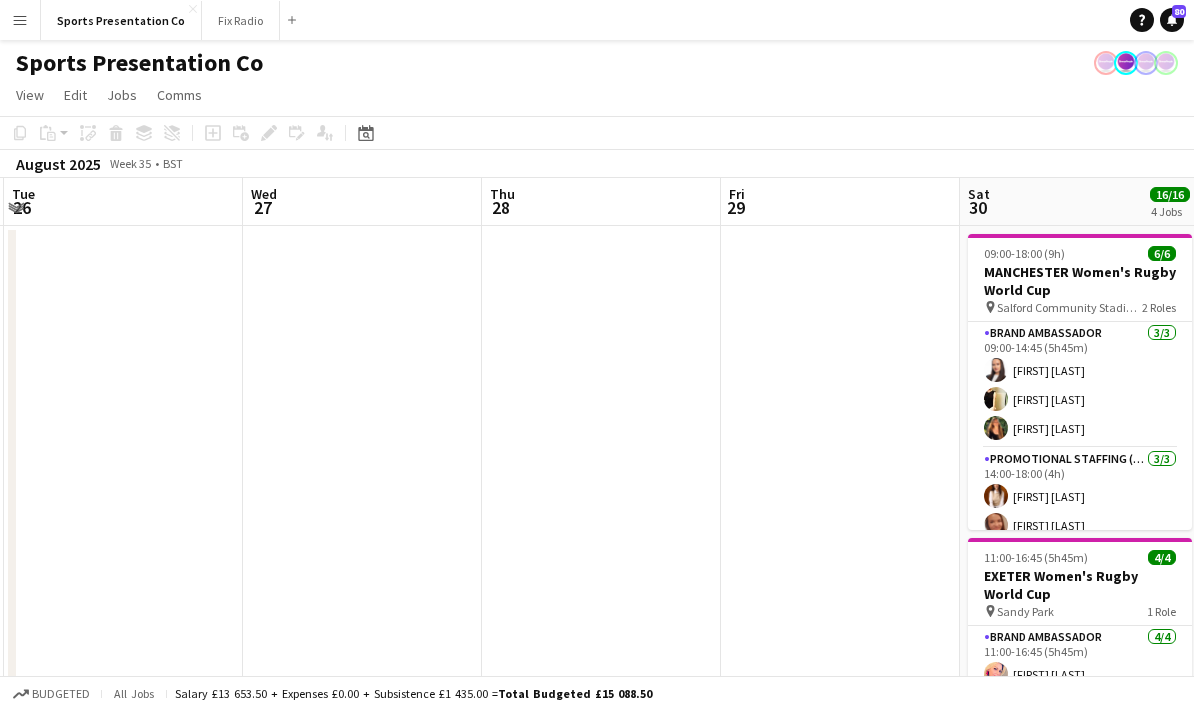 drag, startPoint x: 730, startPoint y: 489, endPoint x: 365, endPoint y: 486, distance: 365.01233 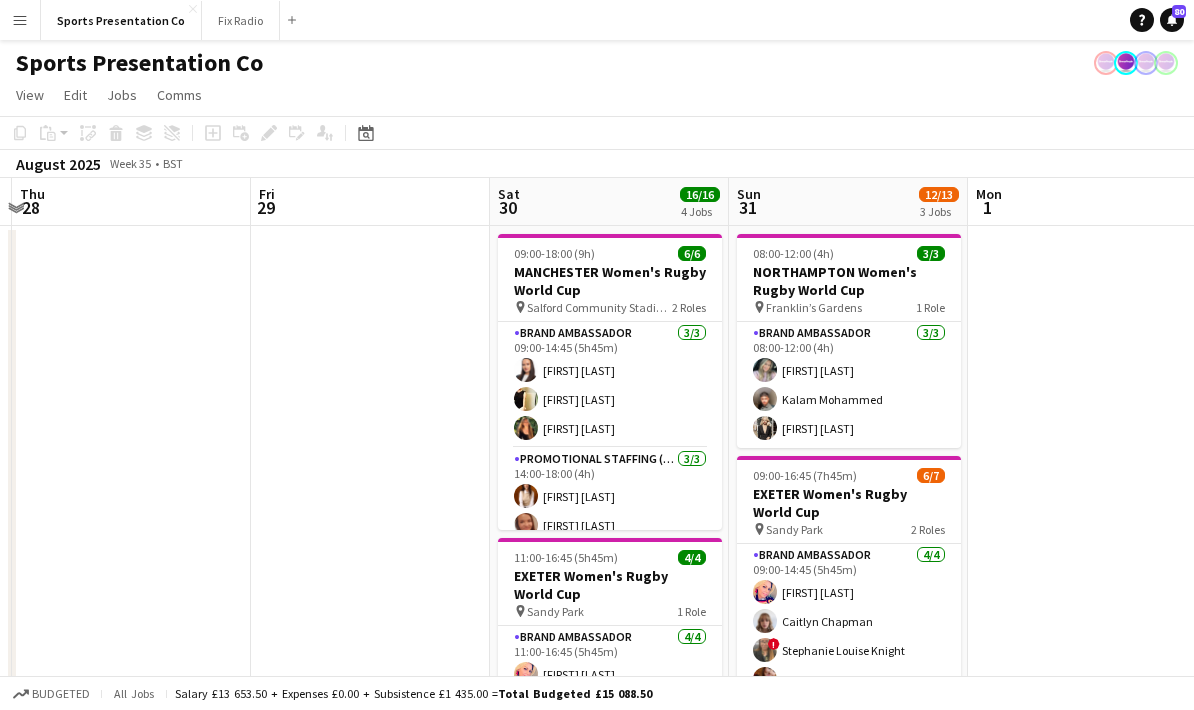 drag, startPoint x: 765, startPoint y: 483, endPoint x: 317, endPoint y: 467, distance: 448.2856 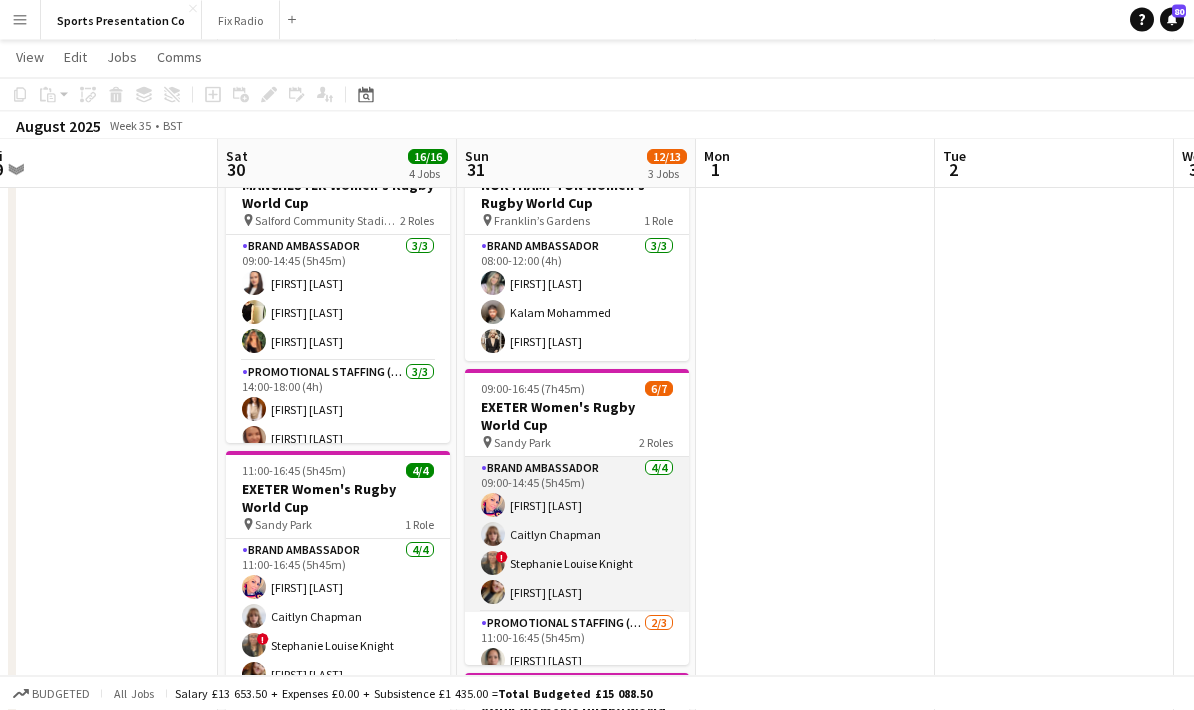 scroll, scrollTop: 85, scrollLeft: 0, axis: vertical 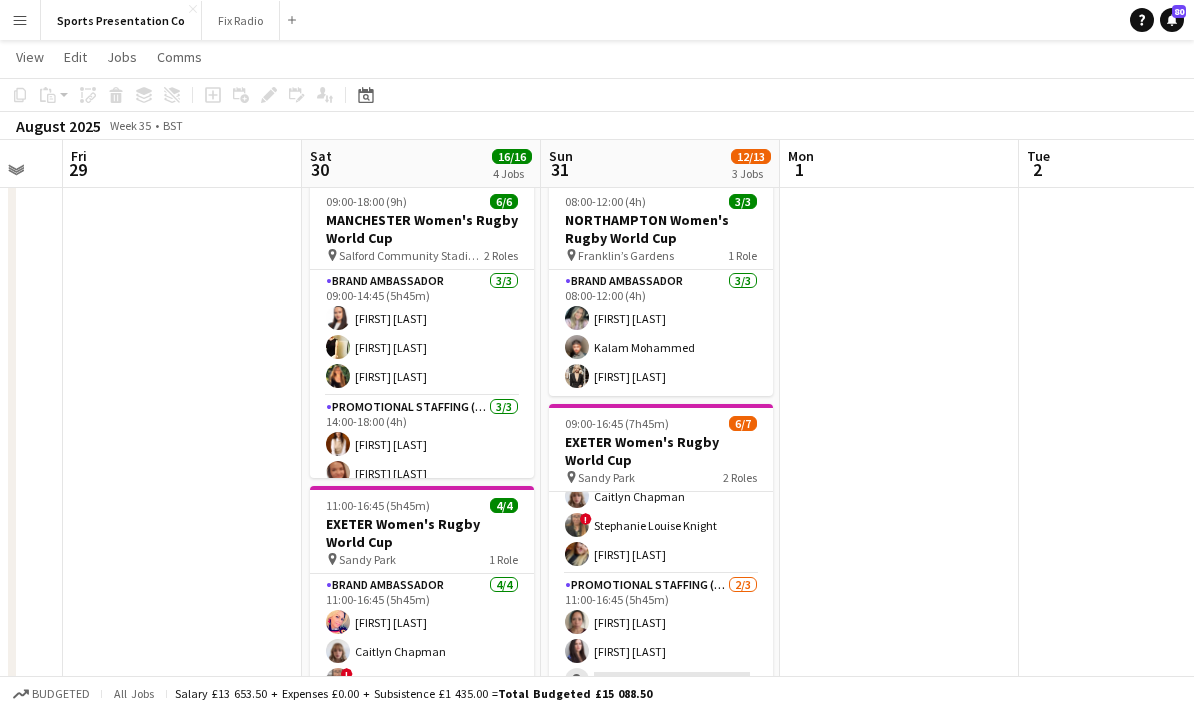 drag, startPoint x: 817, startPoint y: 541, endPoint x: 547, endPoint y: 539, distance: 270.00742 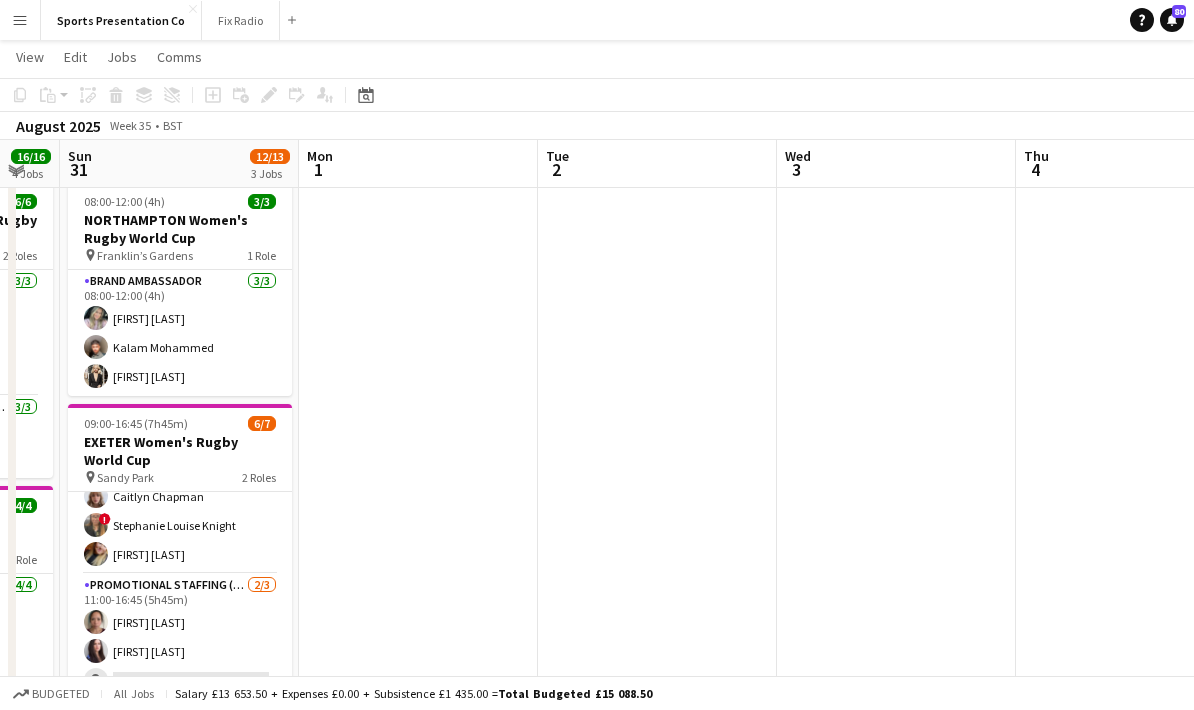 drag, startPoint x: 777, startPoint y: 519, endPoint x: 435, endPoint y: 533, distance: 342.28644 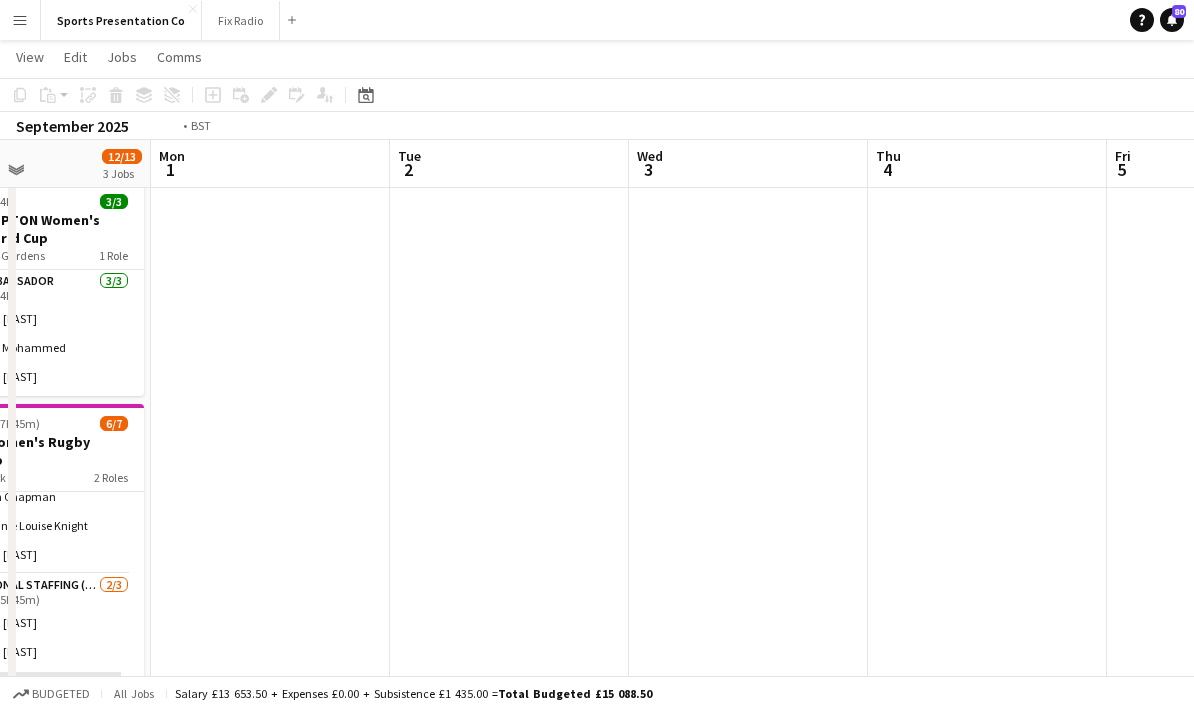 drag, startPoint x: 636, startPoint y: 523, endPoint x: 362, endPoint y: 539, distance: 274.46677 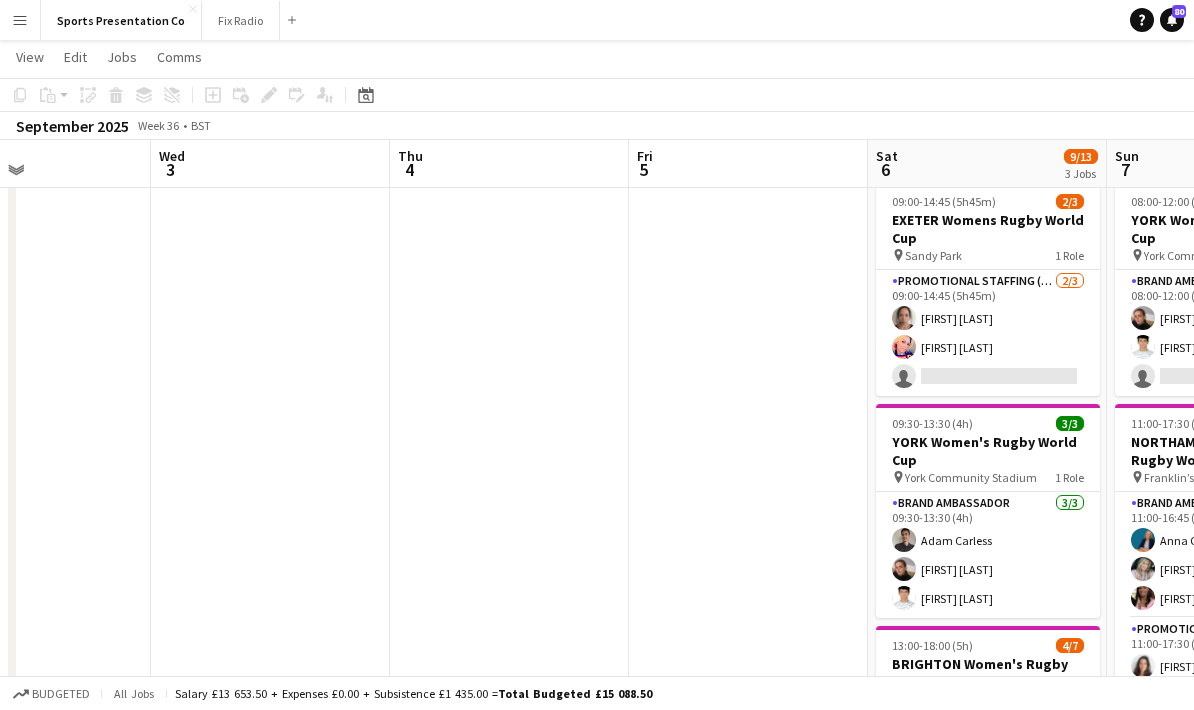 scroll, scrollTop: 0, scrollLeft: 684, axis: horizontal 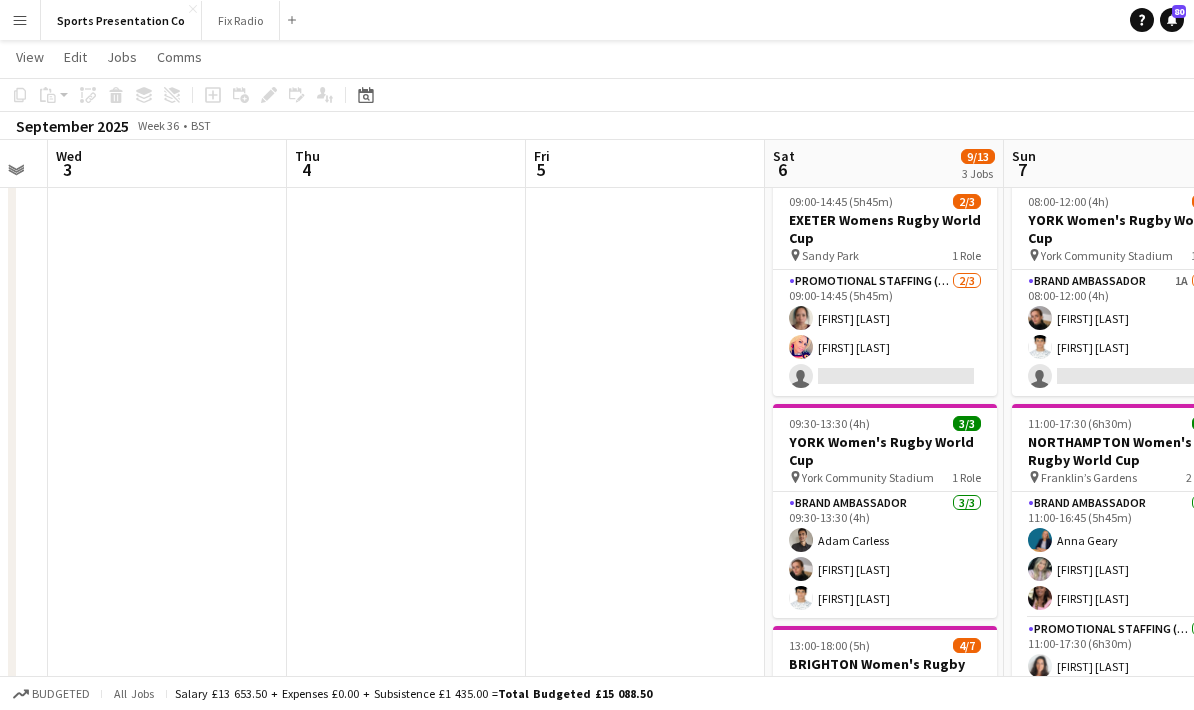 drag, startPoint x: 461, startPoint y: 523, endPoint x: 278, endPoint y: 523, distance: 183 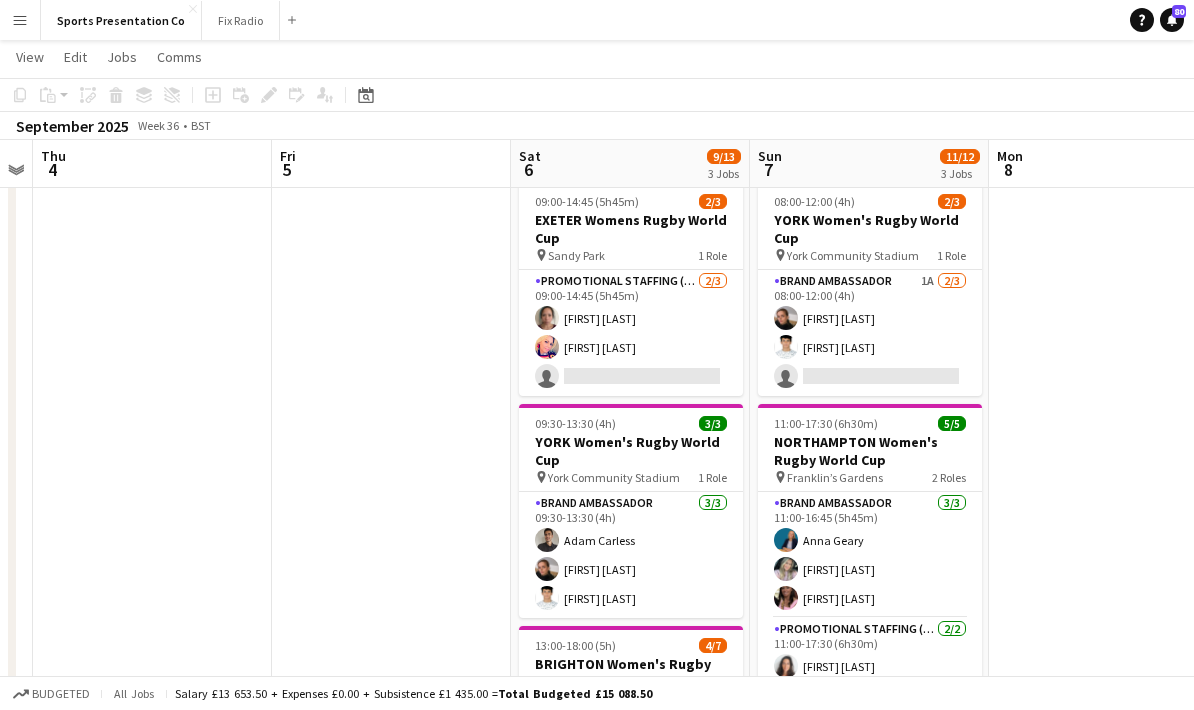click at bounding box center [391, 696] 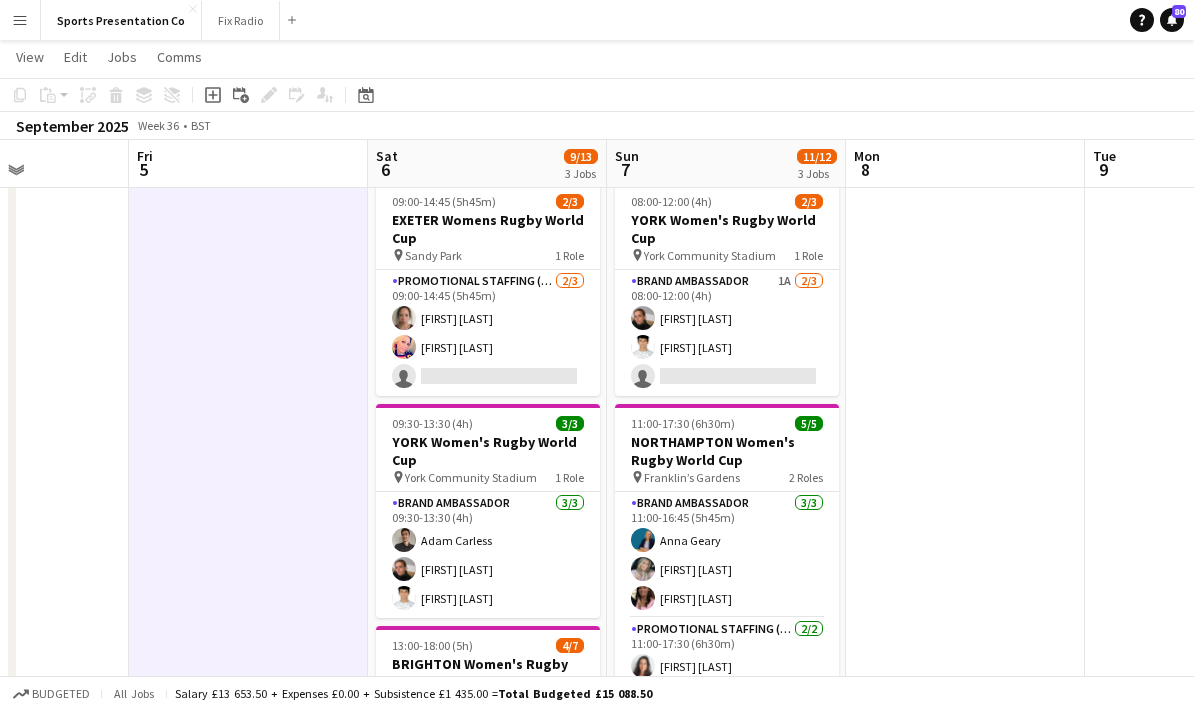 scroll, scrollTop: 0, scrollLeft: 622, axis: horizontal 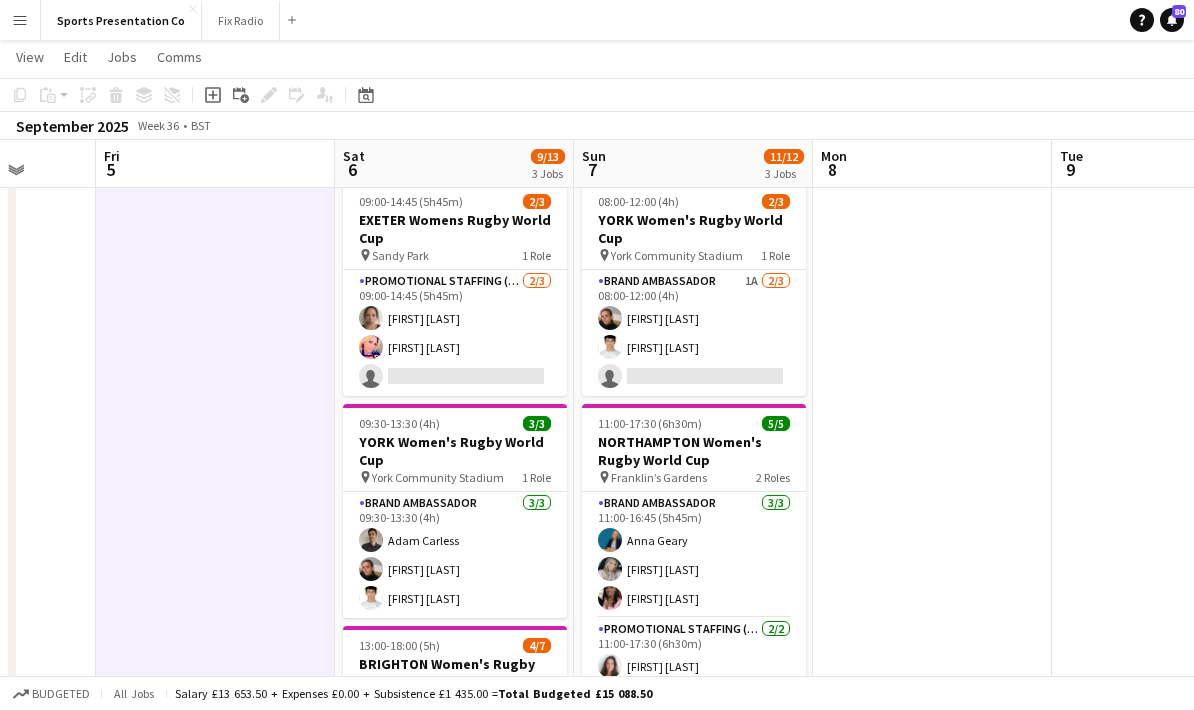 drag, startPoint x: 1050, startPoint y: 525, endPoint x: 882, endPoint y: 526, distance: 168.00298 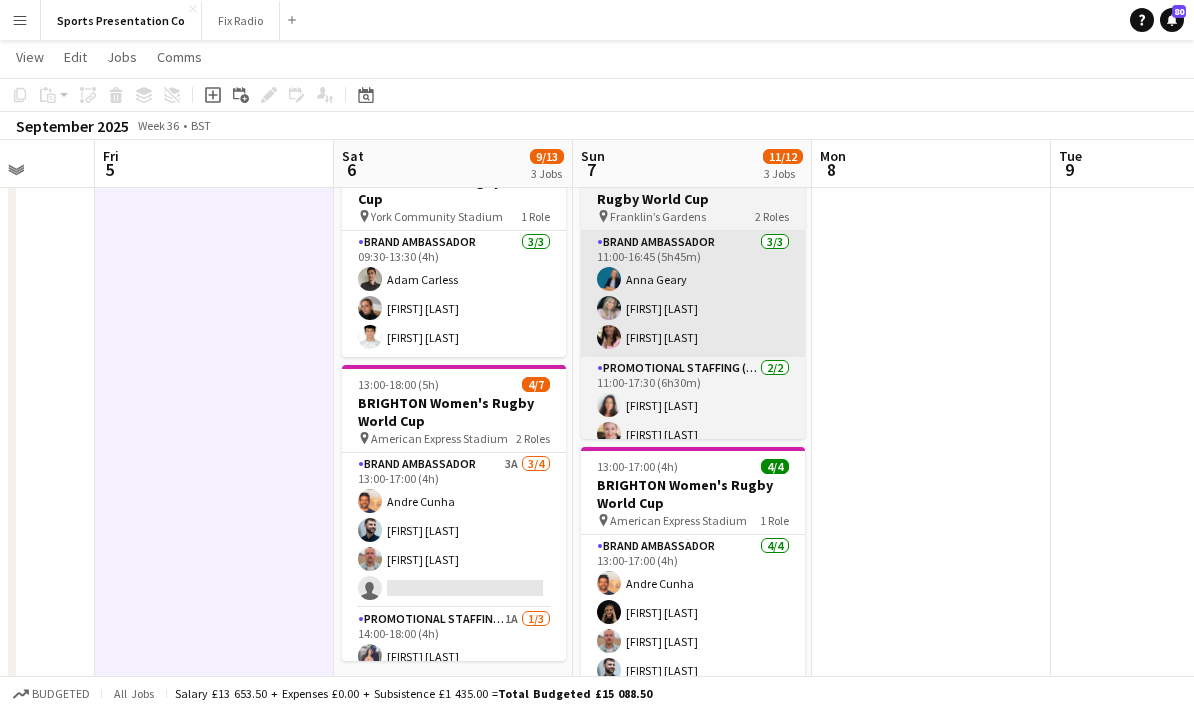 scroll, scrollTop: 149, scrollLeft: 0, axis: vertical 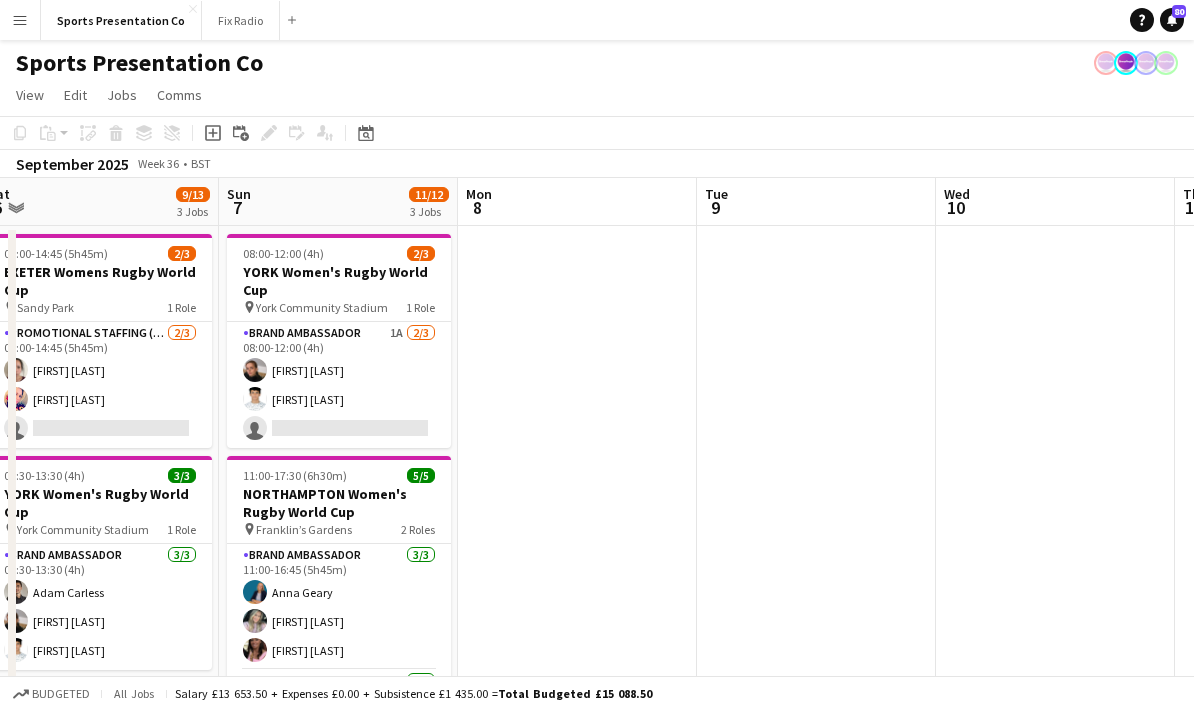 drag, startPoint x: 688, startPoint y: 459, endPoint x: 579, endPoint y: 480, distance: 111.0045 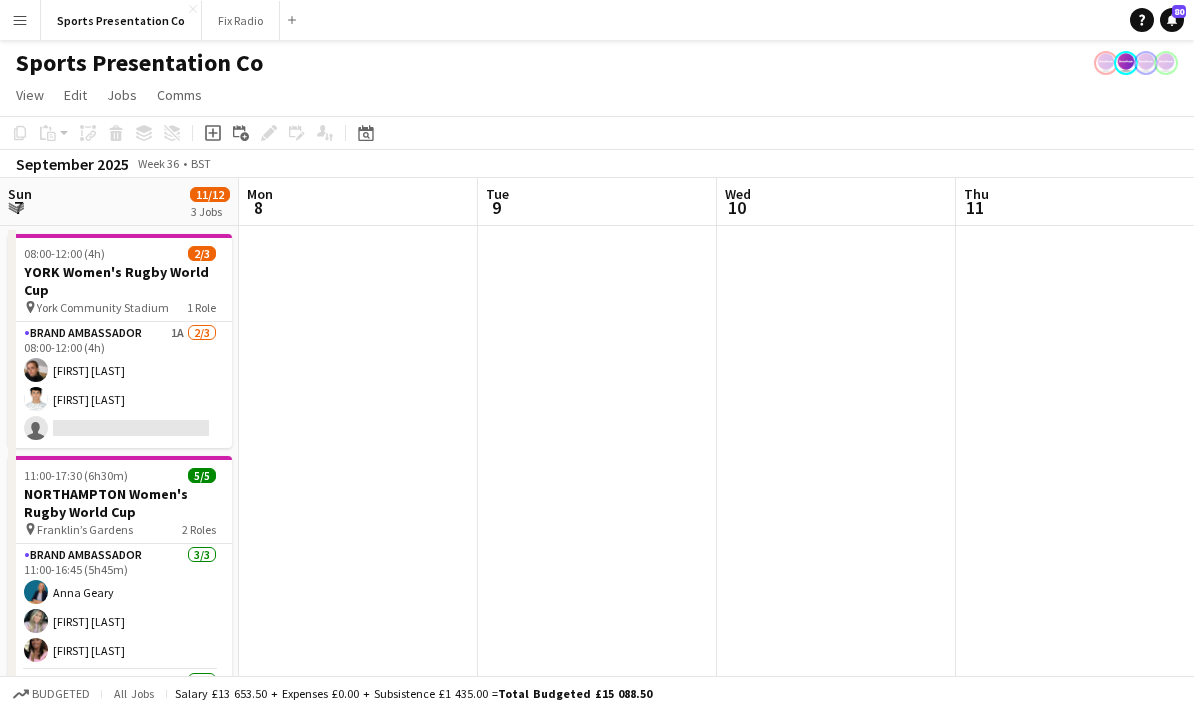 drag, startPoint x: 938, startPoint y: 494, endPoint x: 511, endPoint y: 505, distance: 427.14166 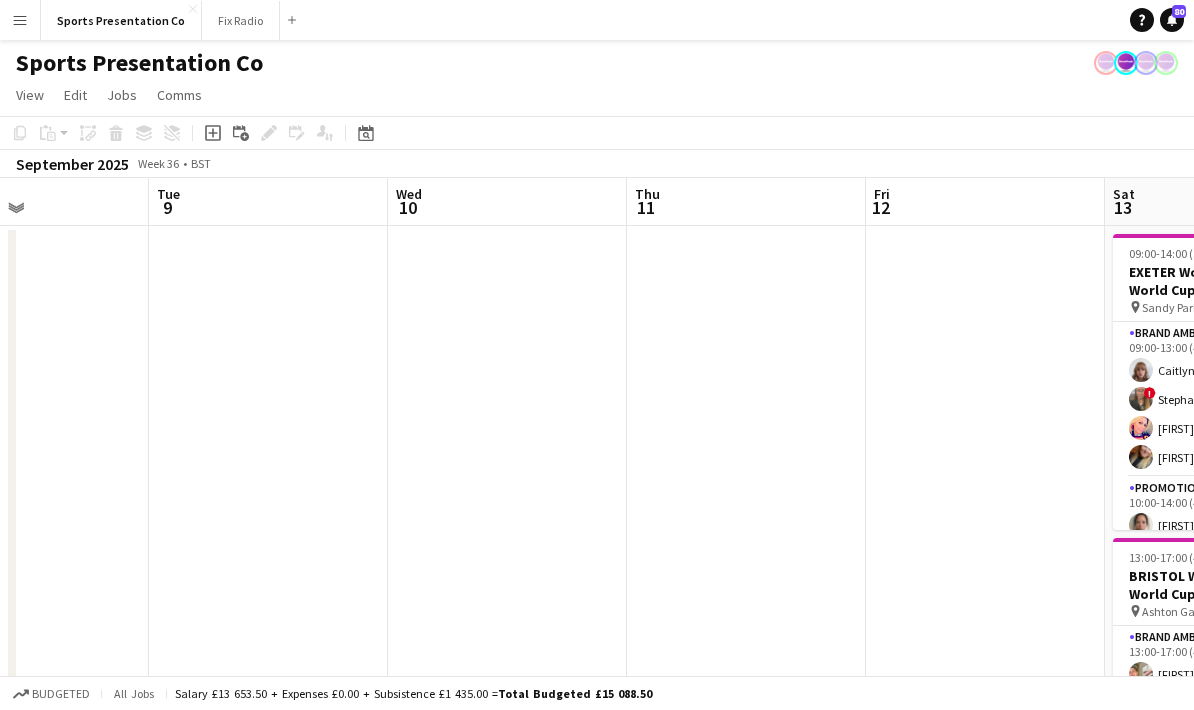 drag, startPoint x: 431, startPoint y: 483, endPoint x: 462, endPoint y: 478, distance: 31.400637 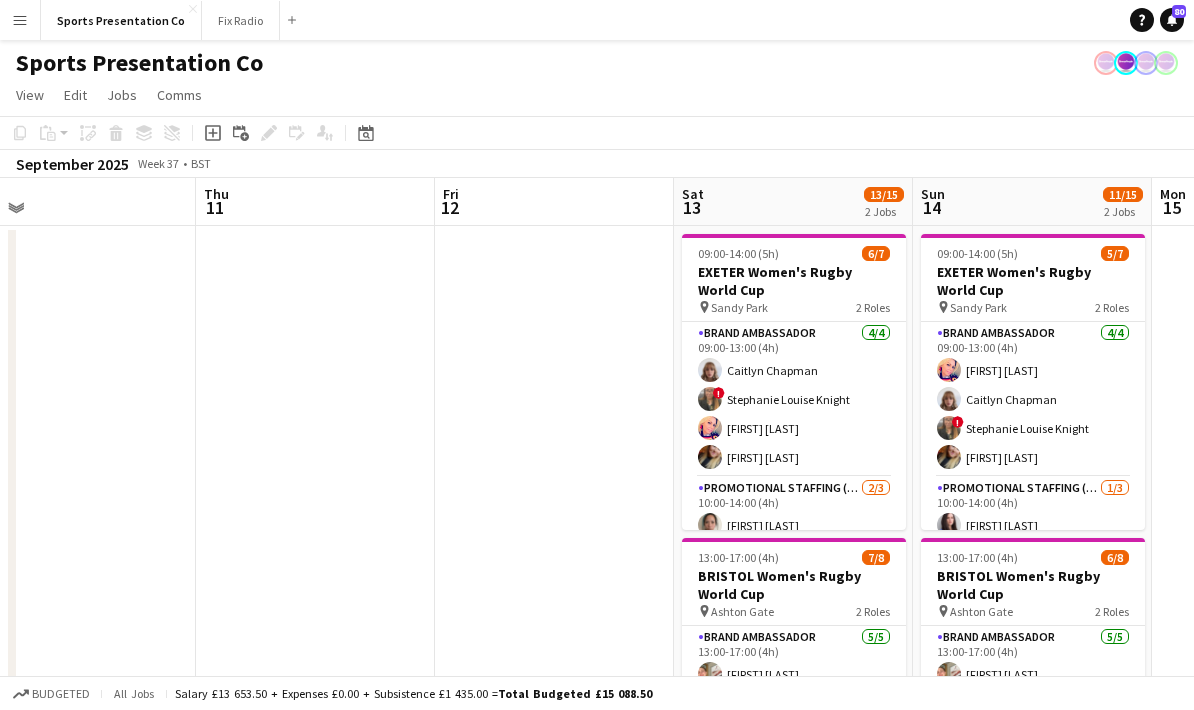 drag, startPoint x: 763, startPoint y: 466, endPoint x: 364, endPoint y: 470, distance: 399.02005 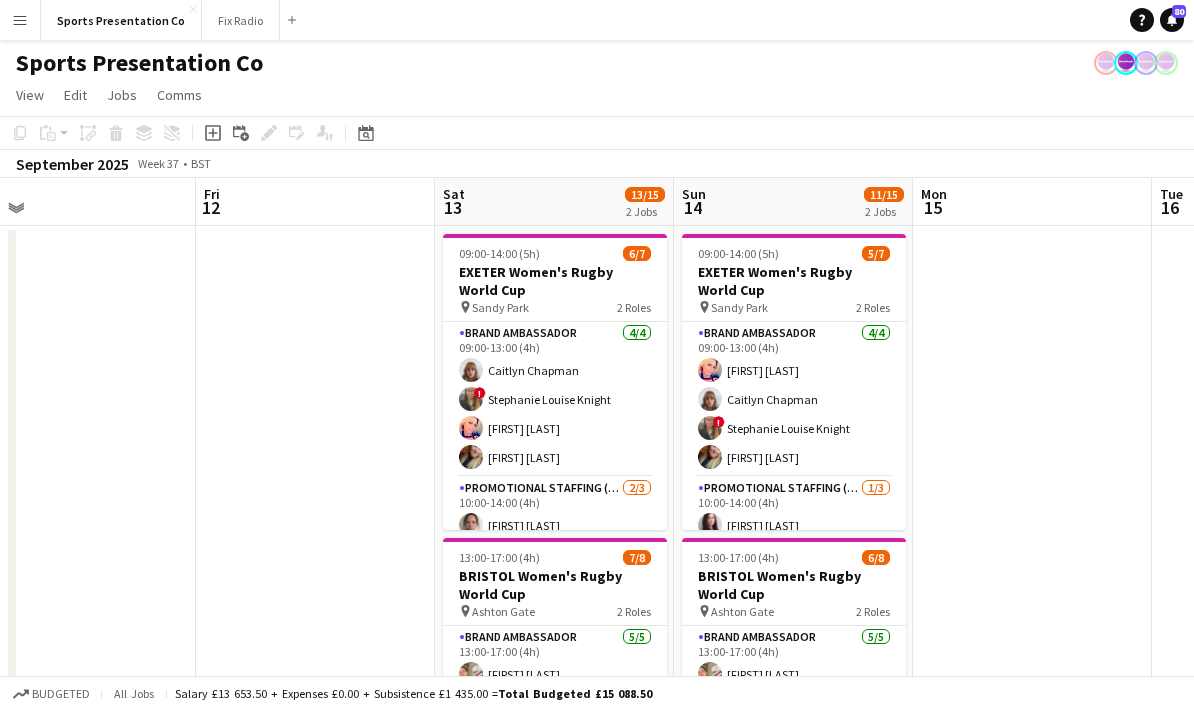 scroll, scrollTop: 0, scrollLeft: 763, axis: horizontal 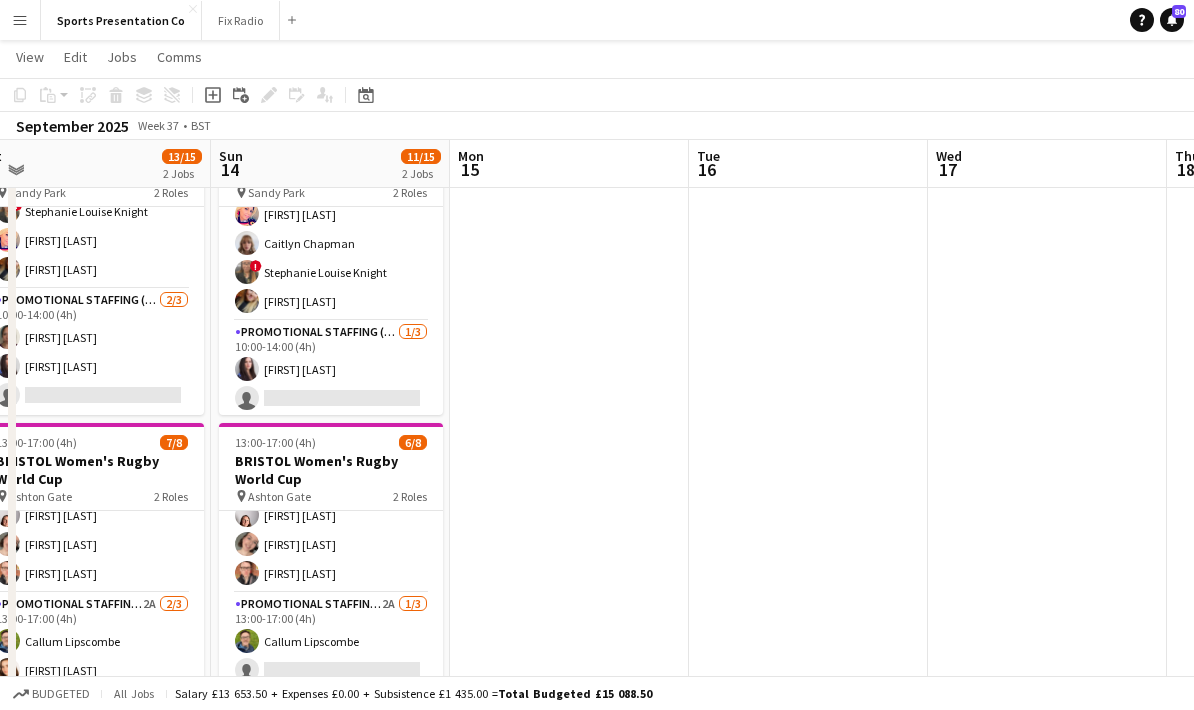 drag, startPoint x: 864, startPoint y: 534, endPoint x: 579, endPoint y: 549, distance: 285.39447 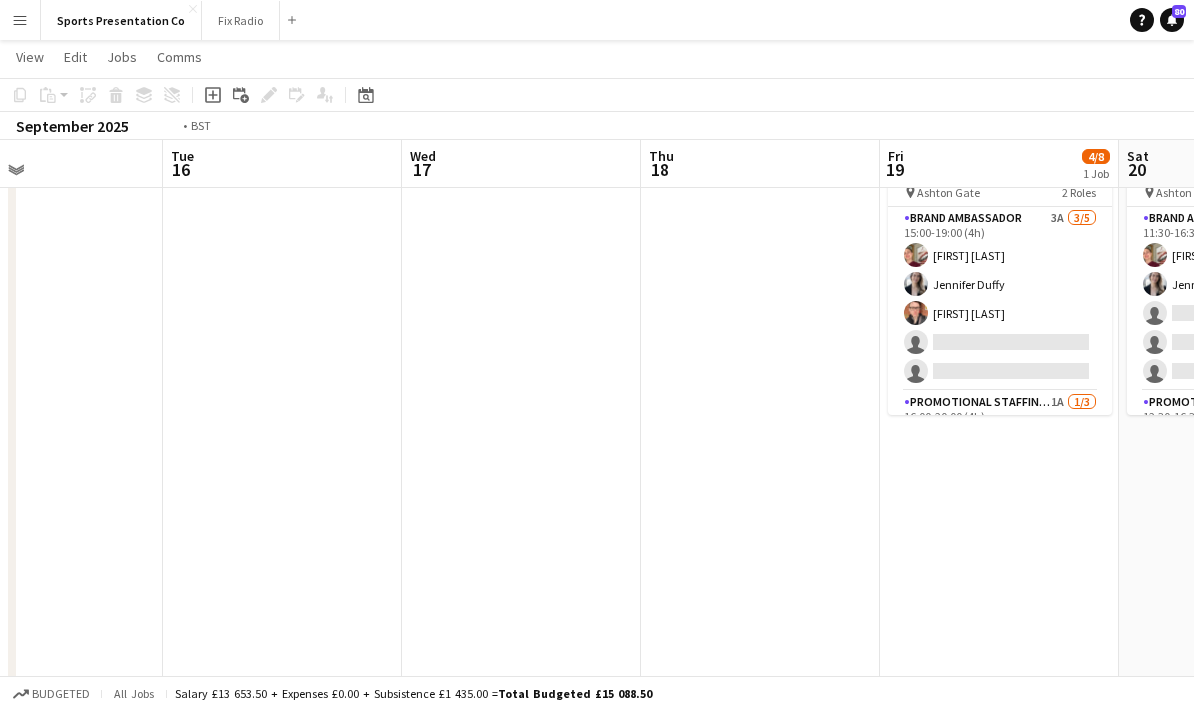 drag, startPoint x: 748, startPoint y: 560, endPoint x: 451, endPoint y: 555, distance: 297.04208 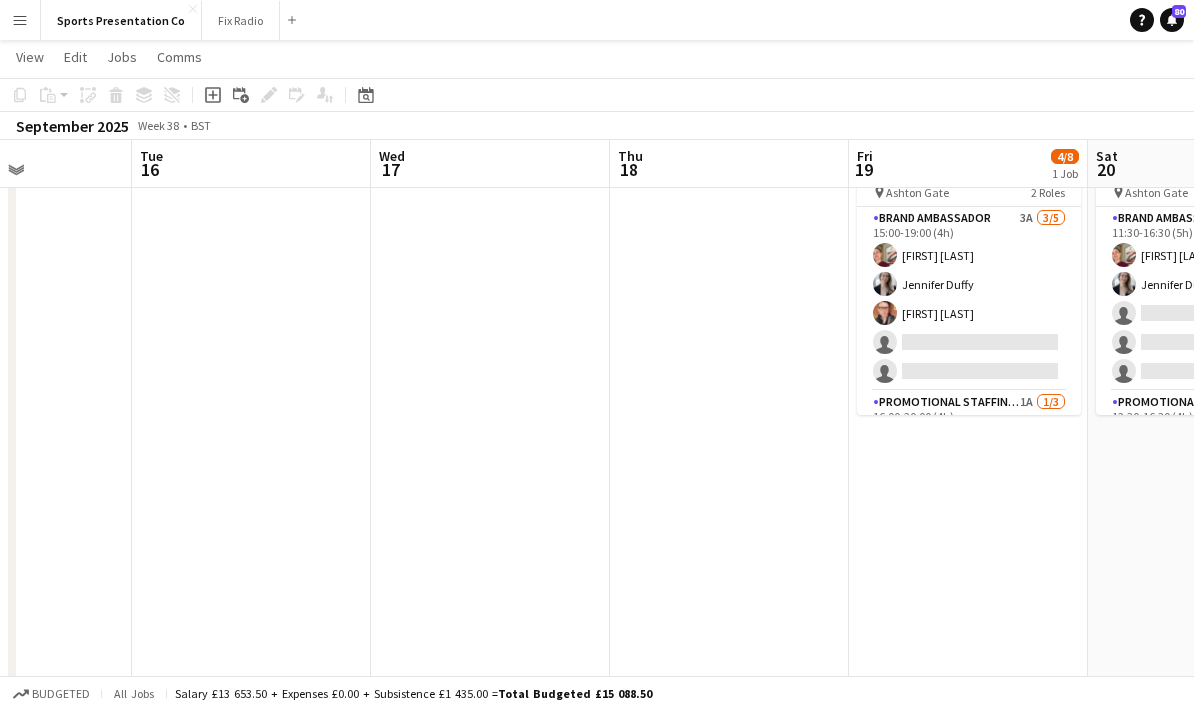 drag, startPoint x: 628, startPoint y: 566, endPoint x: 361, endPoint y: 543, distance: 267.9888 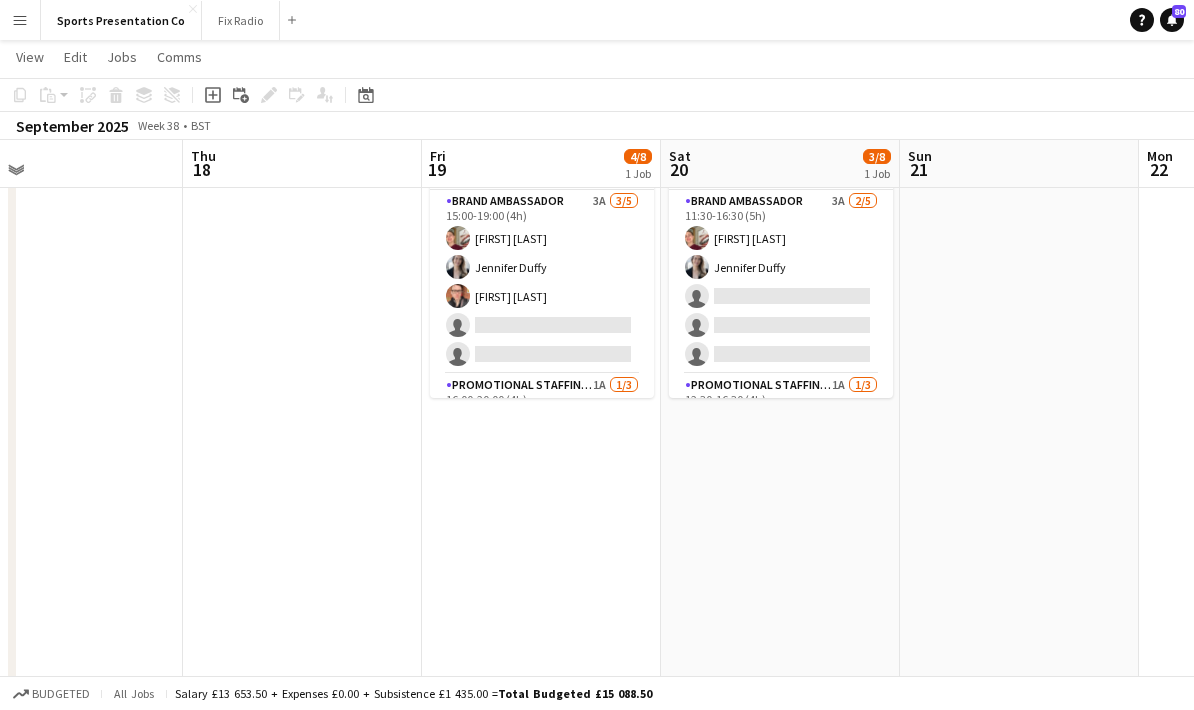 drag, startPoint x: 774, startPoint y: 552, endPoint x: 591, endPoint y: 539, distance: 183.46117 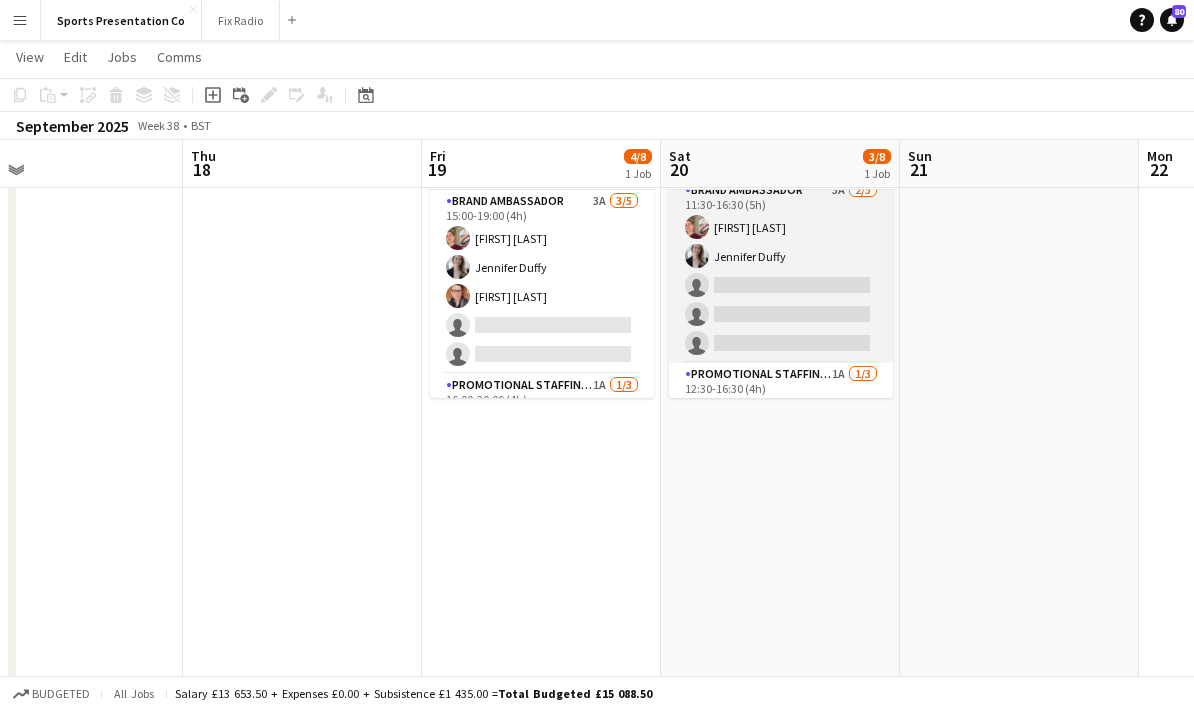 scroll, scrollTop: 22, scrollLeft: 0, axis: vertical 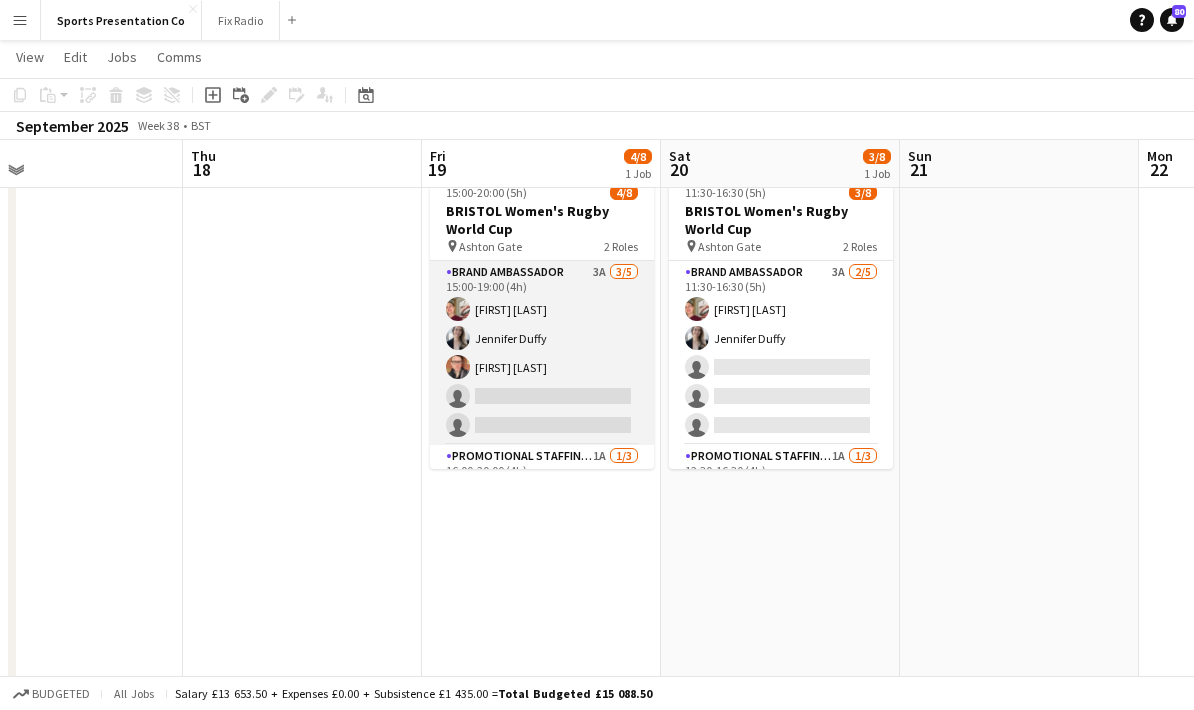 click on "Brand Ambassador   3A   3/5   15:00-19:00 (4h)
[FIRST] [LAST] [FIRST] [LAST] [FIRST] [LAST]
single-neutral-actions
single-neutral-actions" at bounding box center [542, 353] 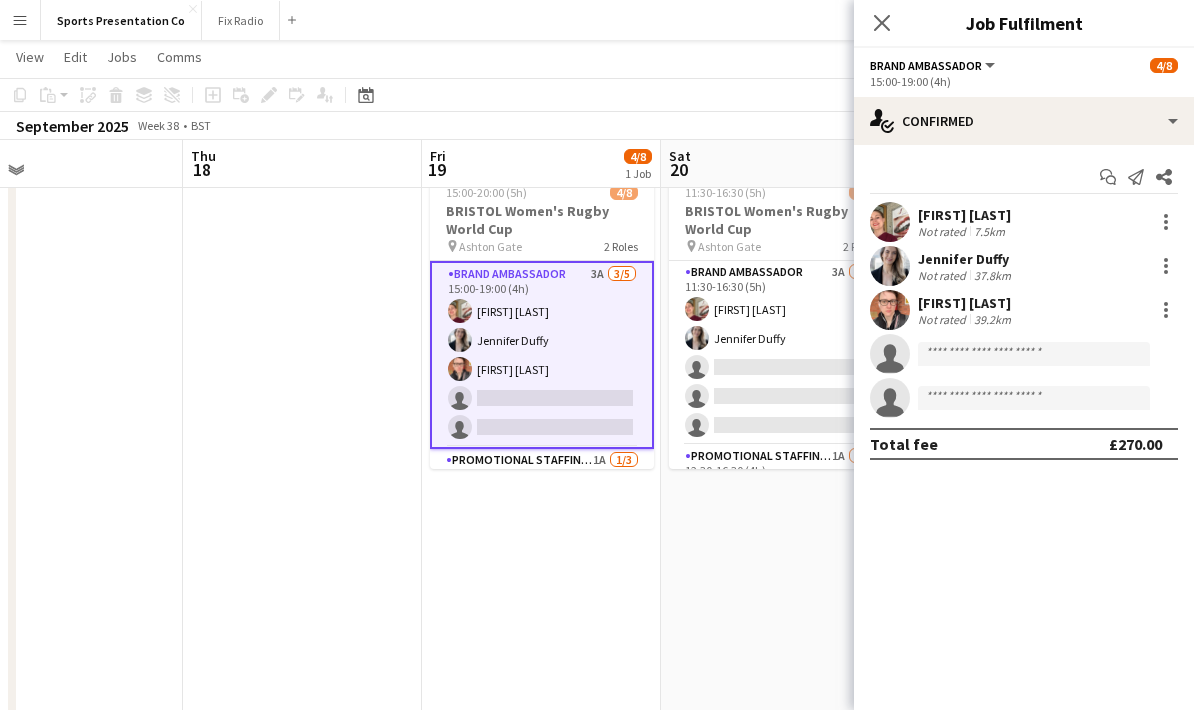 click on "15:00-20:00 (5h)    4/8   BRISTOL Women's Rugby World Cup
pin
Ashton Gate   2 Roles   Brand Ambassador   3A   3/5   15:00-19:00 (4h)
[FIRST] [LAST] [FIRST] [LAST] [FIRST] [LAST]
single-neutral-actions
single-neutral-actions
Promotional Staffing (Brand Ambassadors)   1A   1/3   16:00-20:00 (4h)
[FIRST] [LAST]
single-neutral-actions
single-neutral-actions" at bounding box center (541, 687) 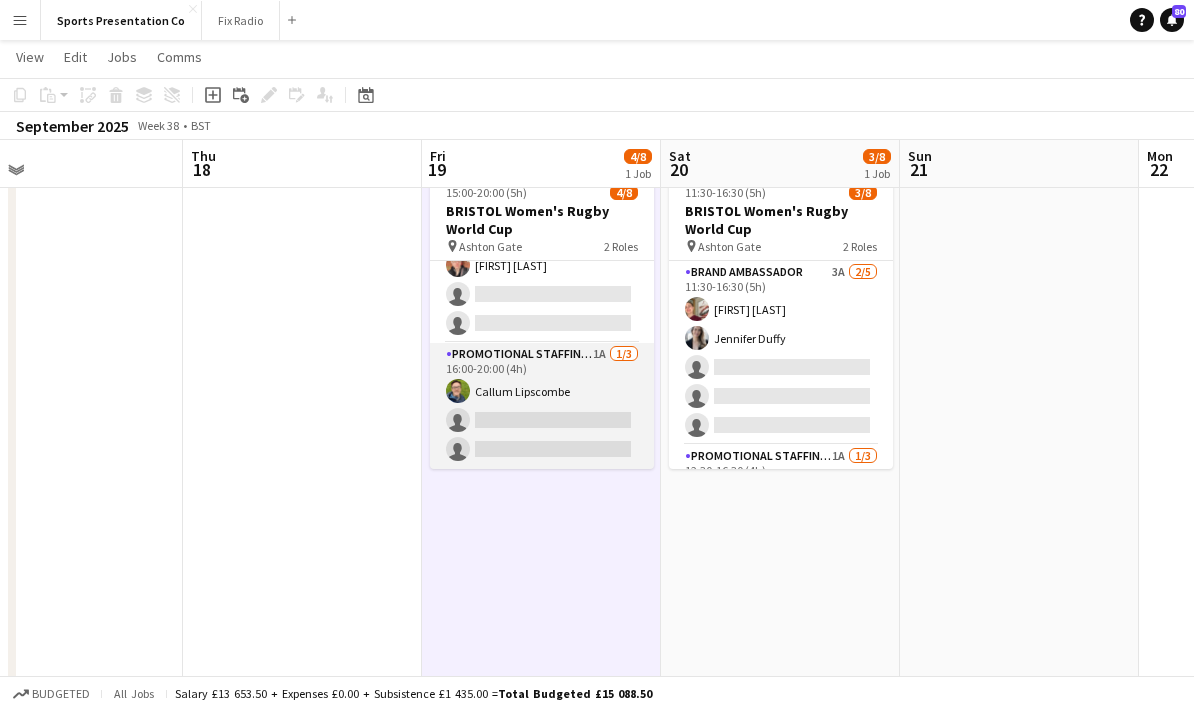scroll, scrollTop: 102, scrollLeft: 0, axis: vertical 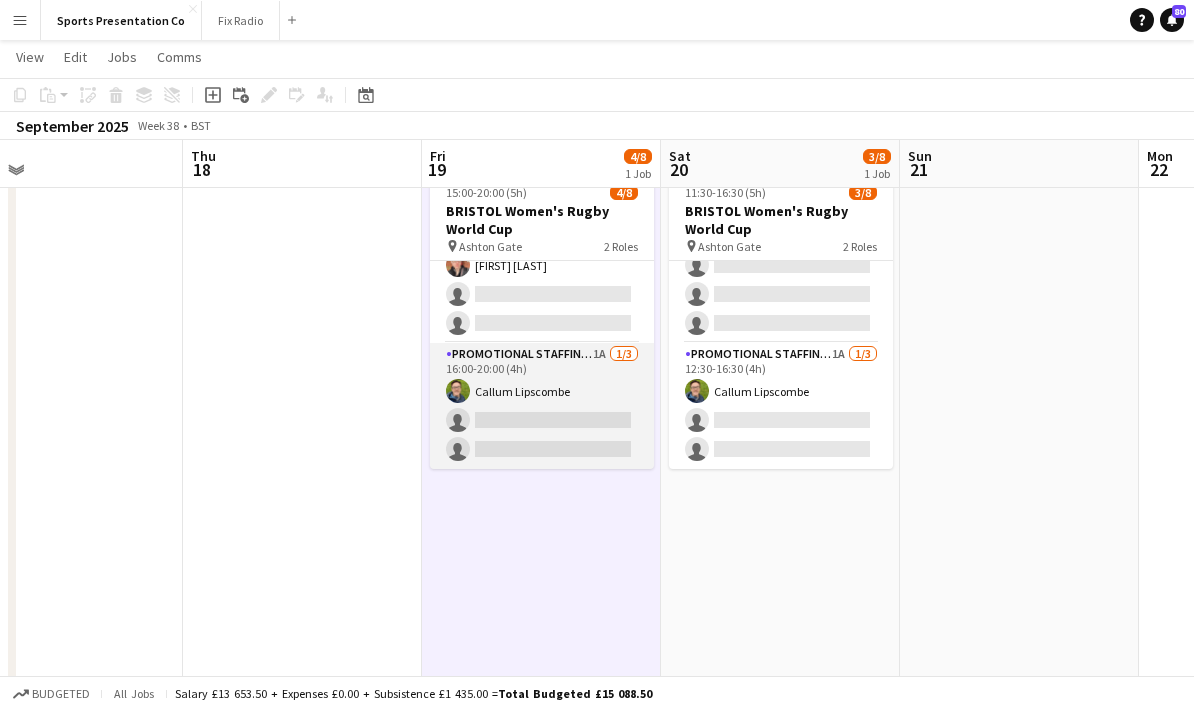 click on "Promotional Staffing (Brand Ambassadors)   1A   1/3   16:00-20:00 (4h)
[FIRST] [LAST]
single-neutral-actions
single-neutral-actions" at bounding box center [542, 406] 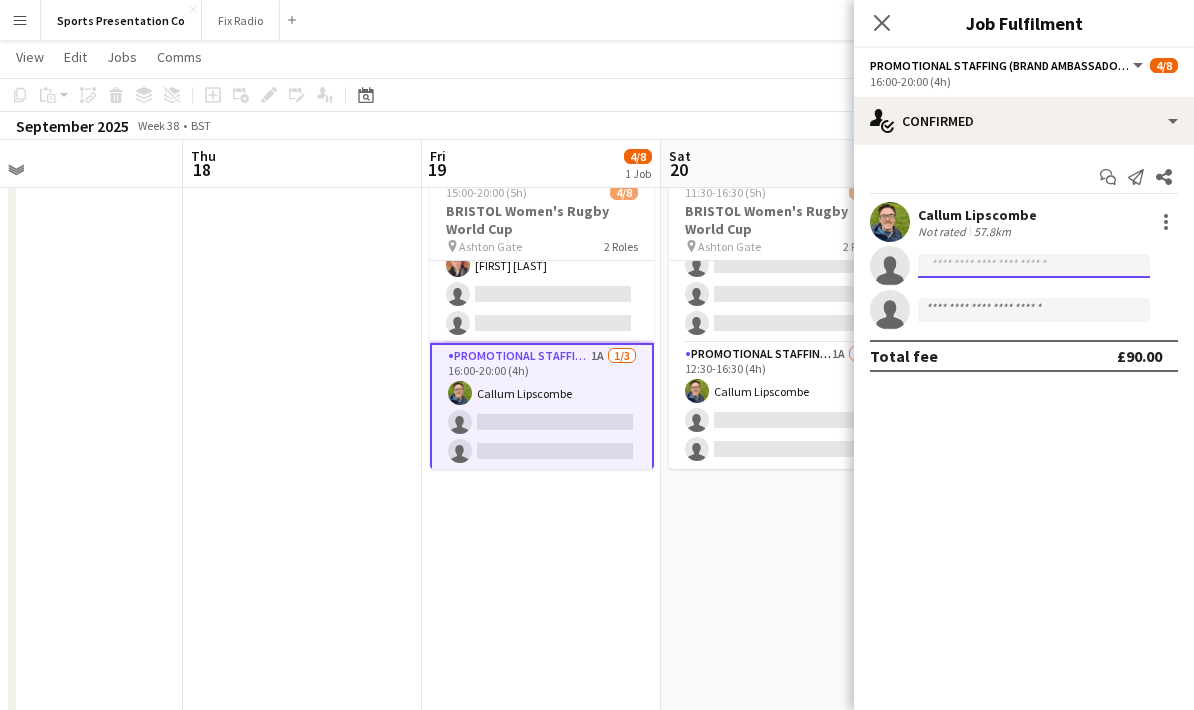 click at bounding box center [1034, 310] 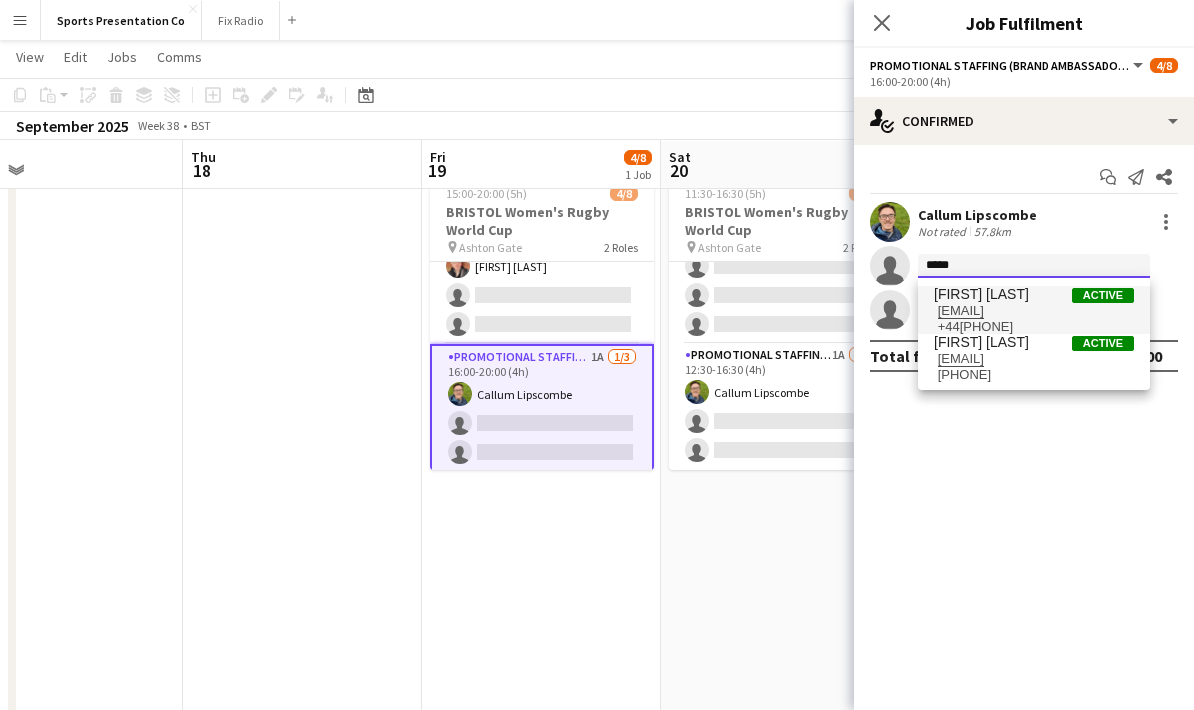 type on "*****" 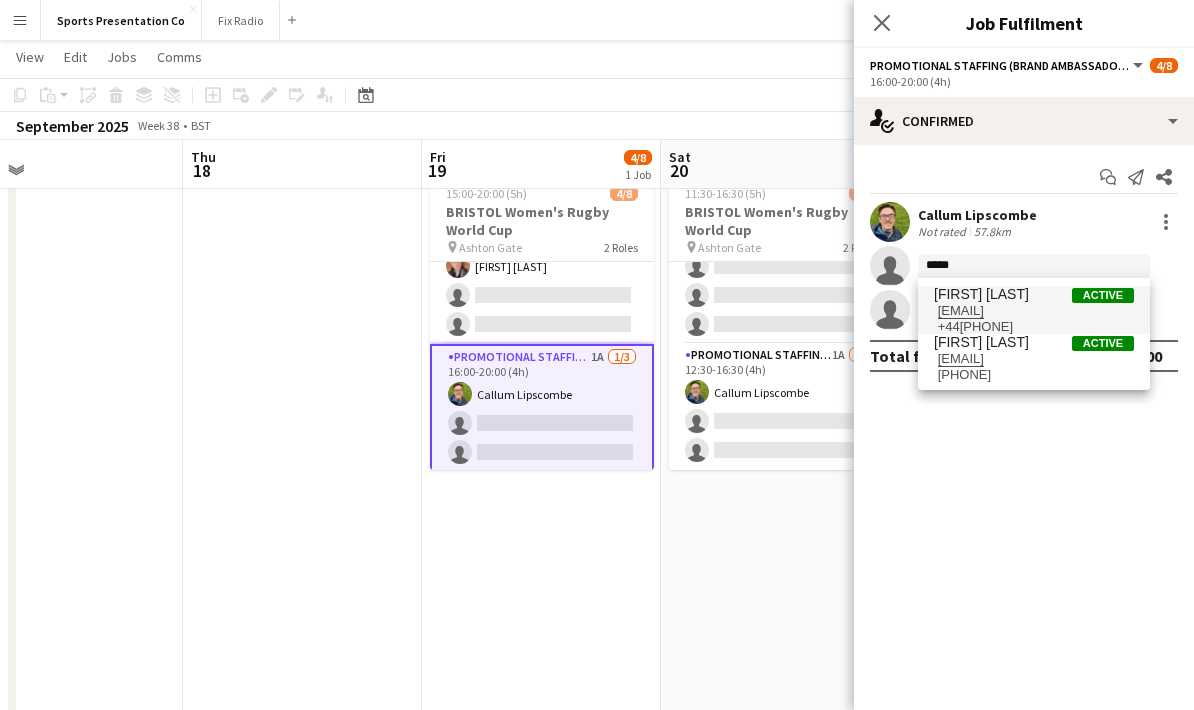 click on "[EMAIL]" at bounding box center (1034, 311) 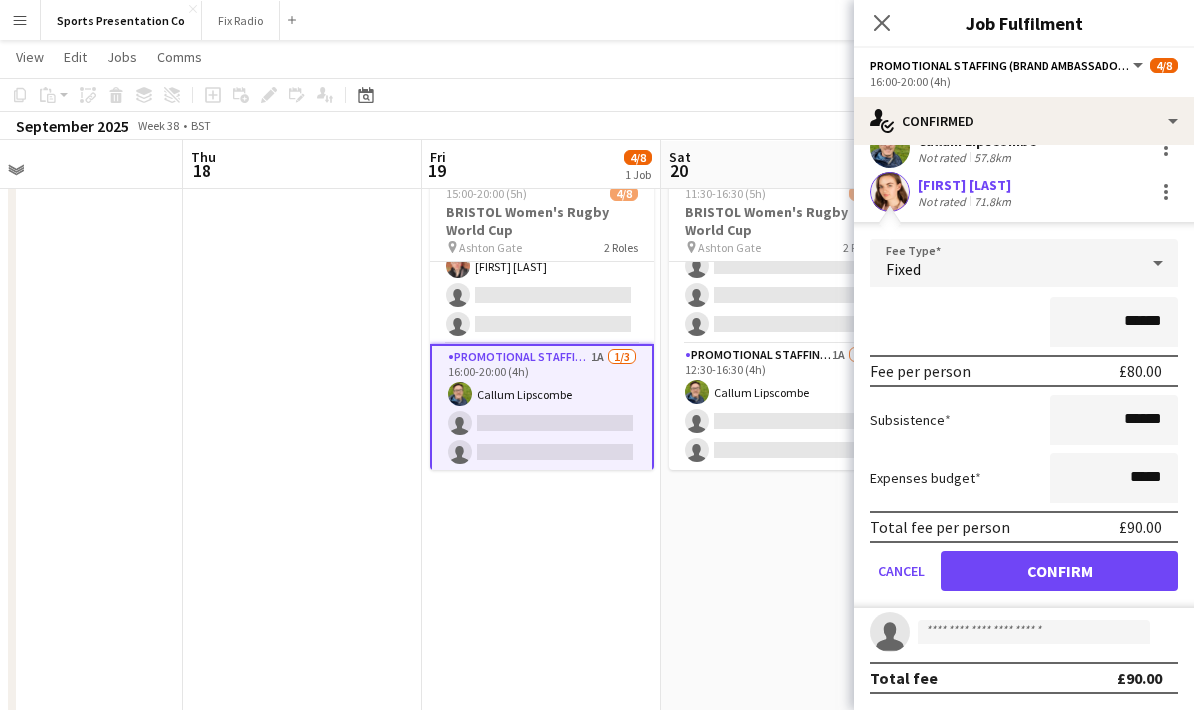 scroll, scrollTop: 77, scrollLeft: 0, axis: vertical 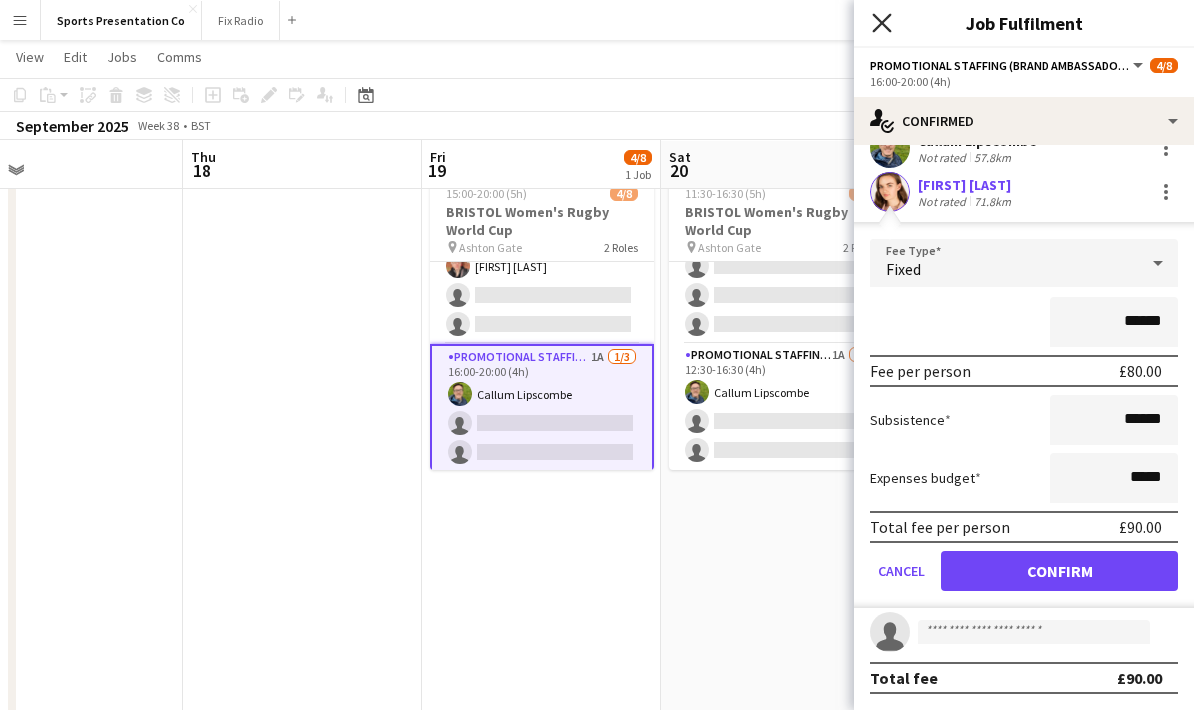 click on "Close pop-in" 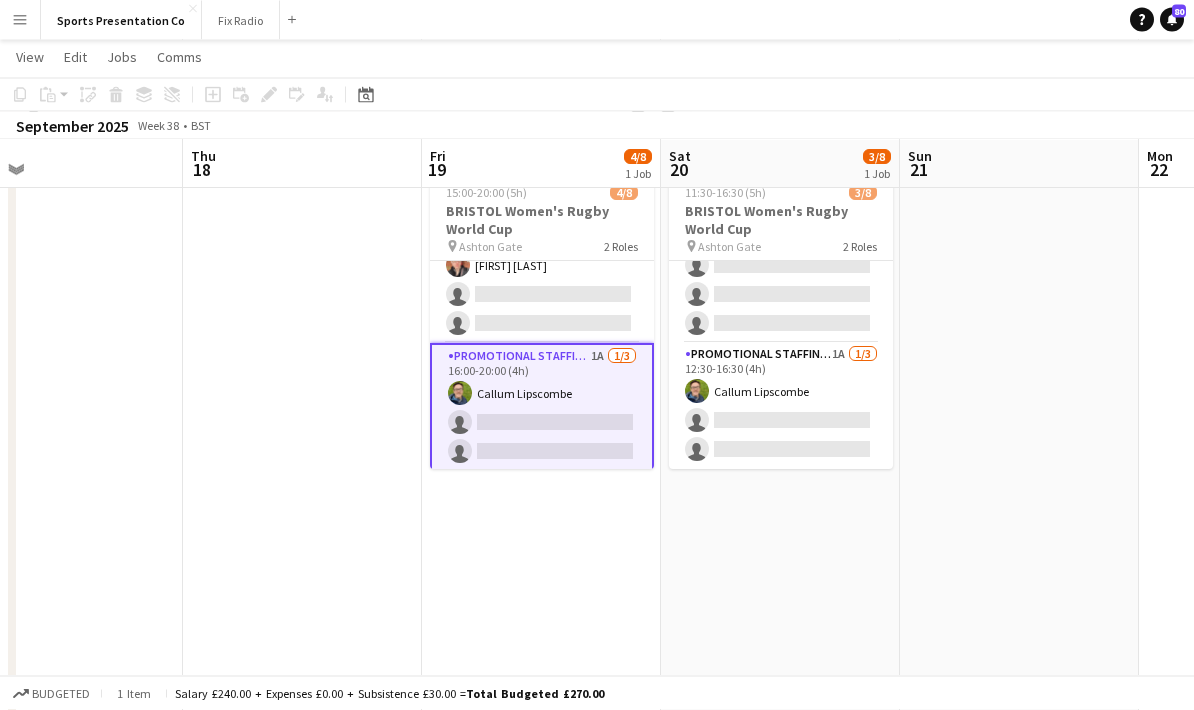scroll, scrollTop: 59, scrollLeft: 0, axis: vertical 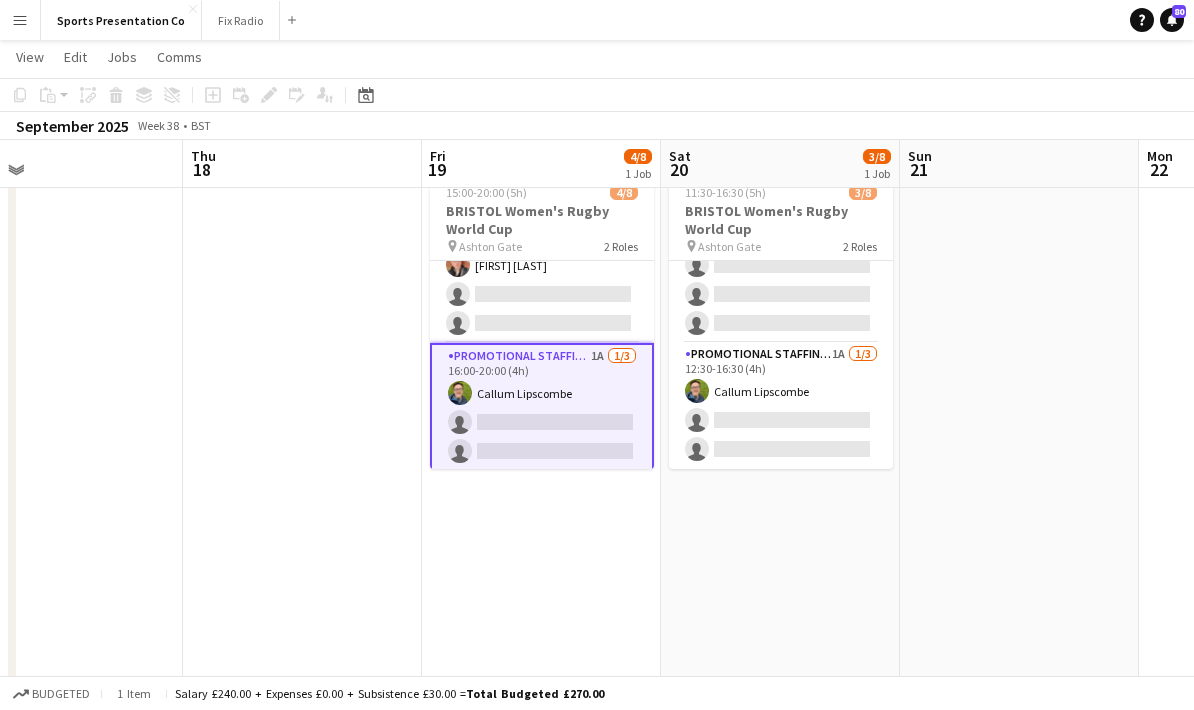 click on "Menu" at bounding box center [20, 20] 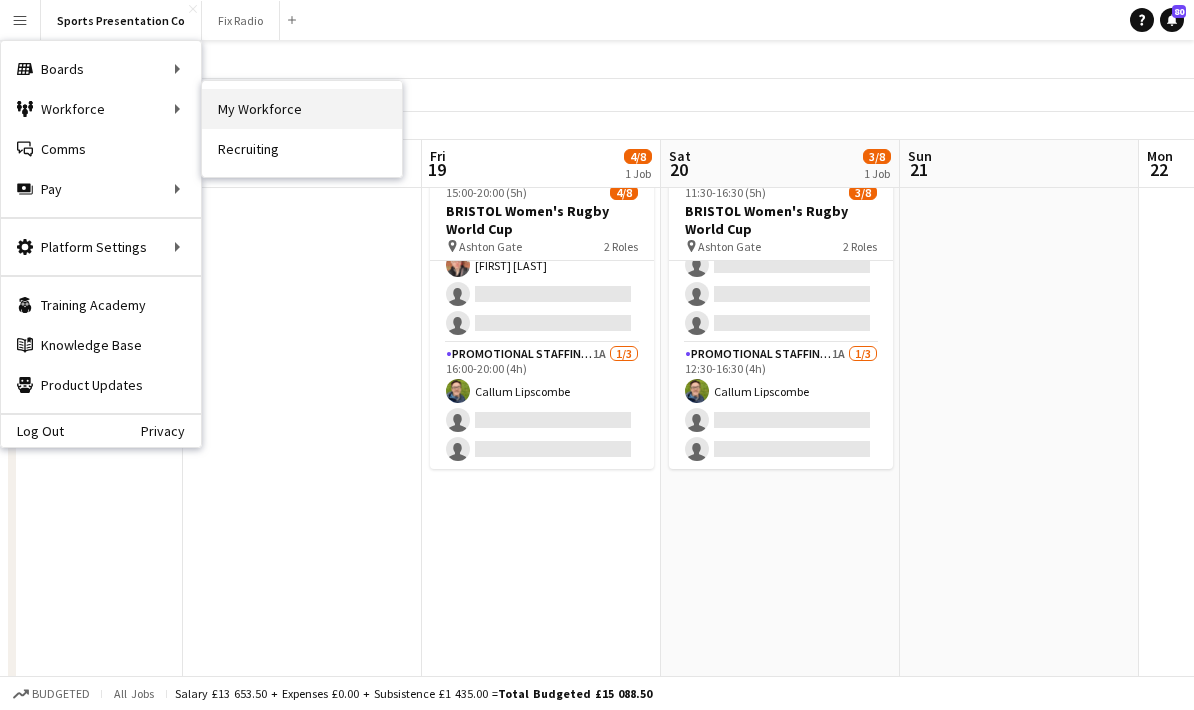 click on "My Workforce" at bounding box center (302, 109) 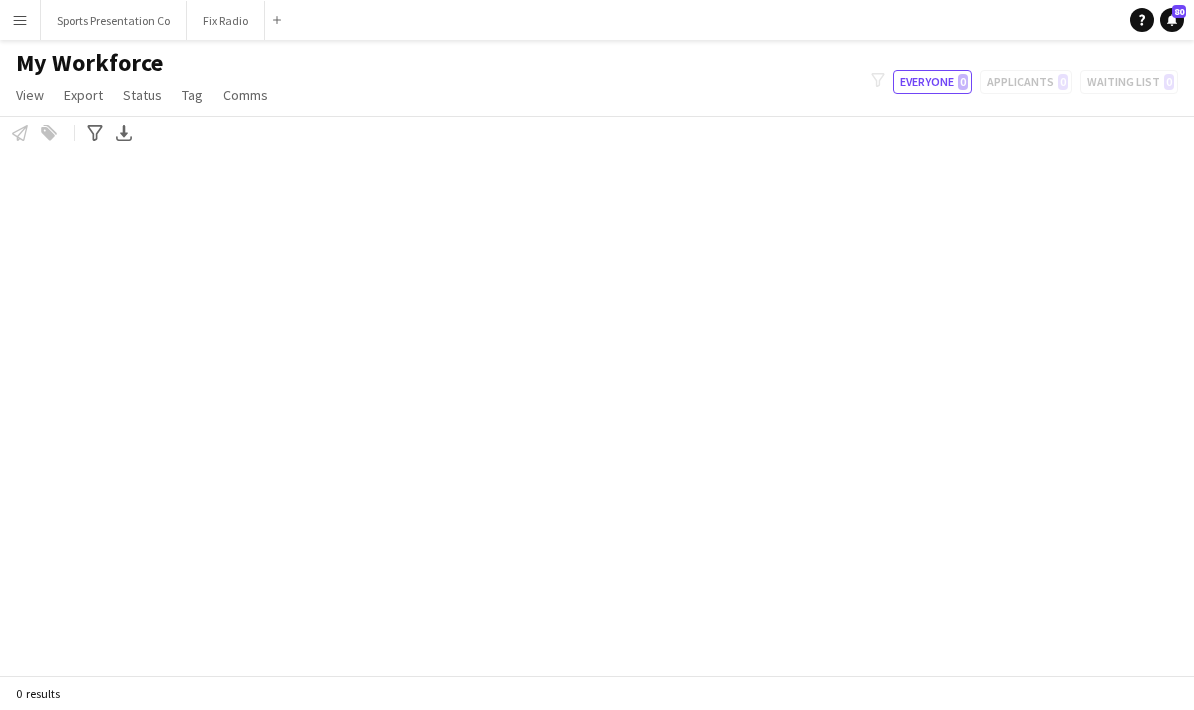 scroll, scrollTop: 0, scrollLeft: 0, axis: both 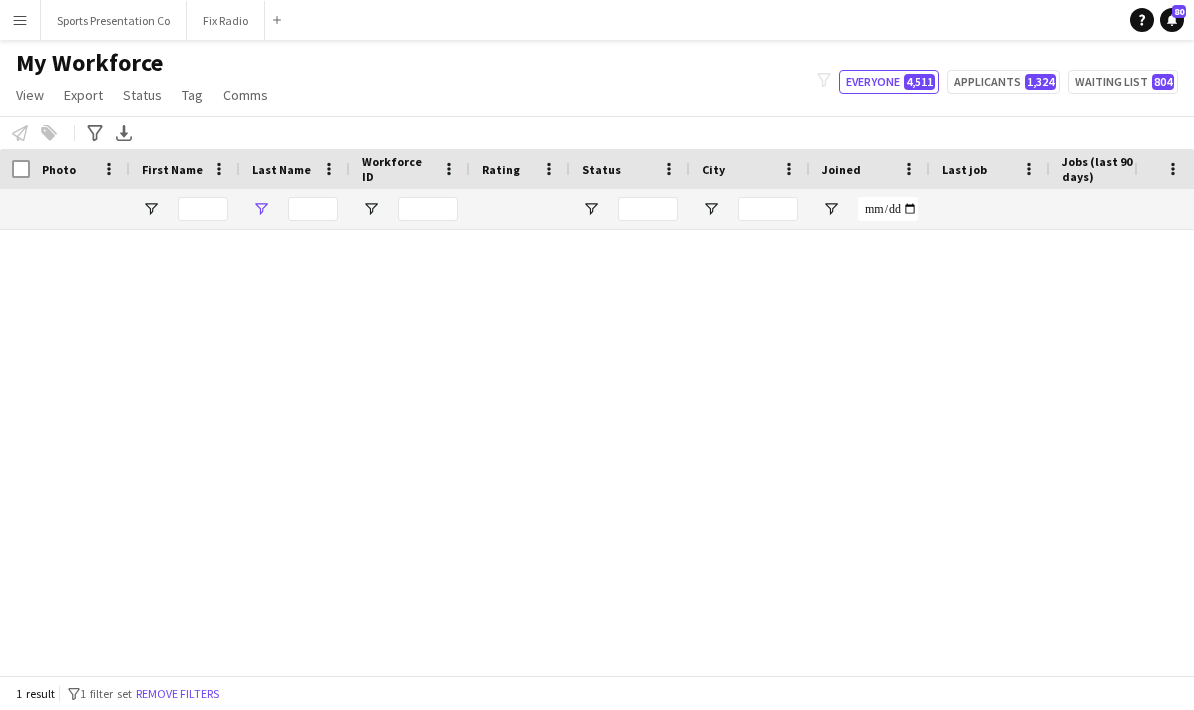 type on "********" 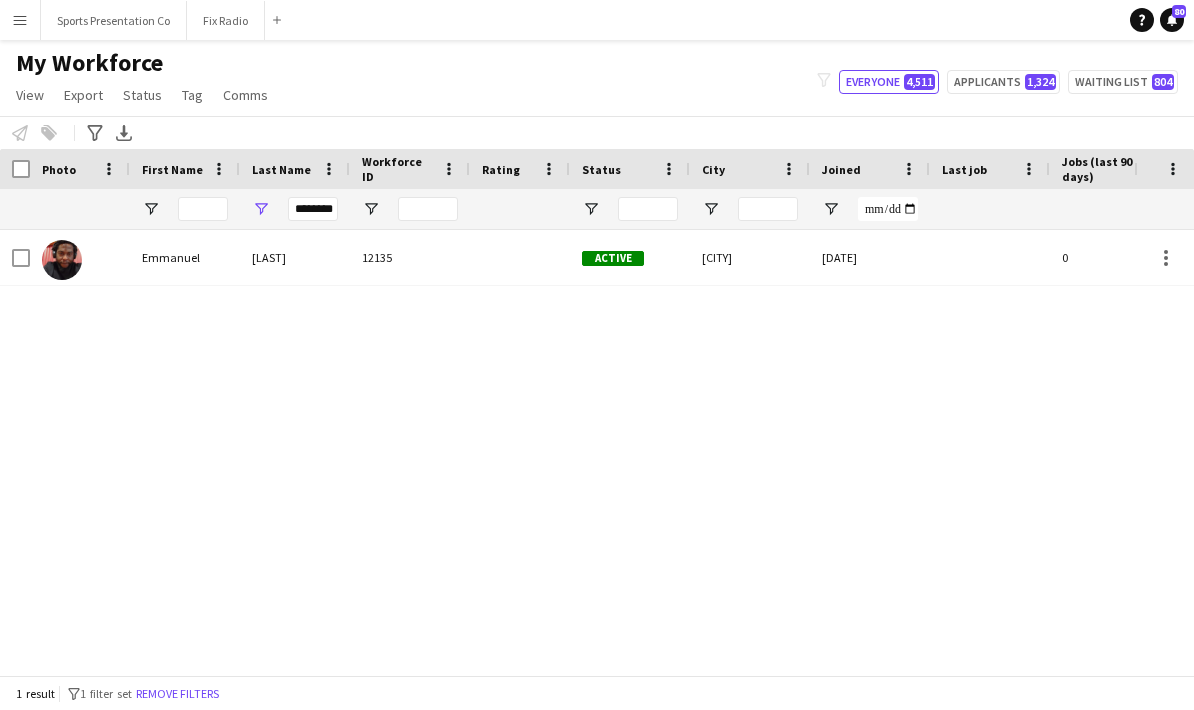 click on "Menu
Boards
Boards   Boards   All jobs   Status
Workforce
Workforce   My Workforce   Recruiting
Comms
Comms
Pay
Pay   Approvals   Payments   Reports   Invoices
Platform Settings
Platform Settings   App settings   Your settings   Profiles
Training Academy
Training Academy
Knowledge Base
Knowledge Base
Product Updates
Product Updates   Log Out   Privacy   Sports Presentation Co
Close
Fix Radio
Close
Add
Help
Notifications
80   My Workforce   View   Views  Default view New view Update view Delete view Edit name Edit" at bounding box center (597, 355) 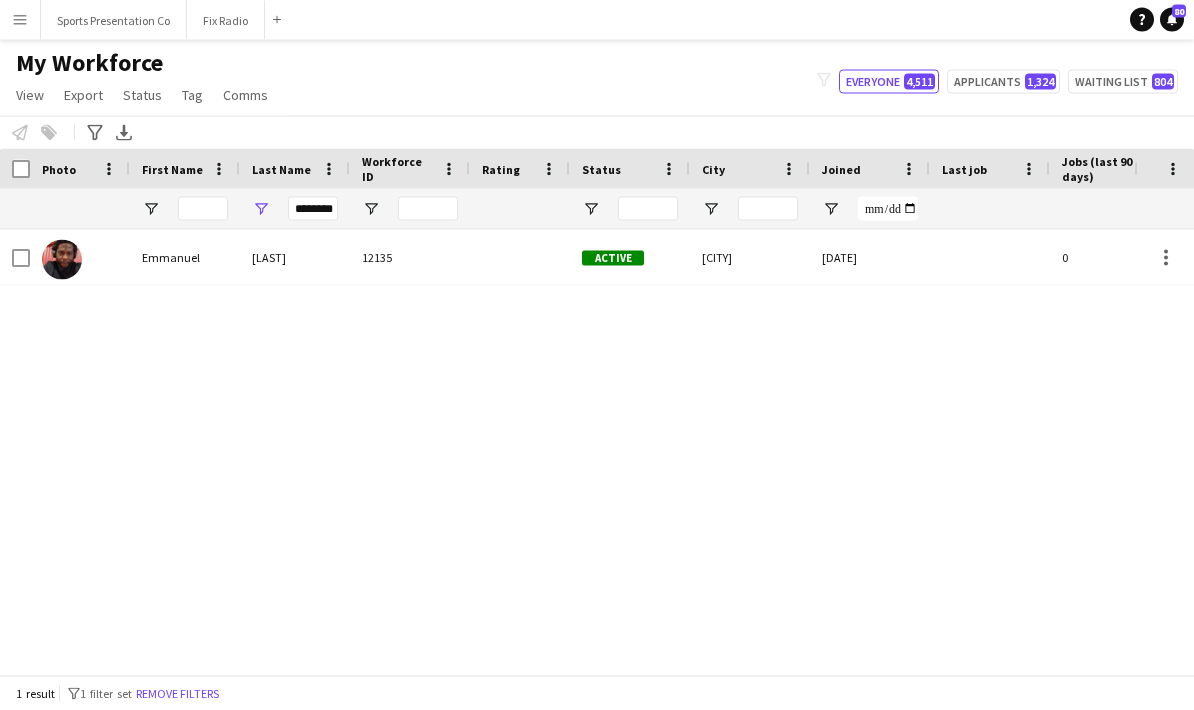 scroll, scrollTop: 0, scrollLeft: 0, axis: both 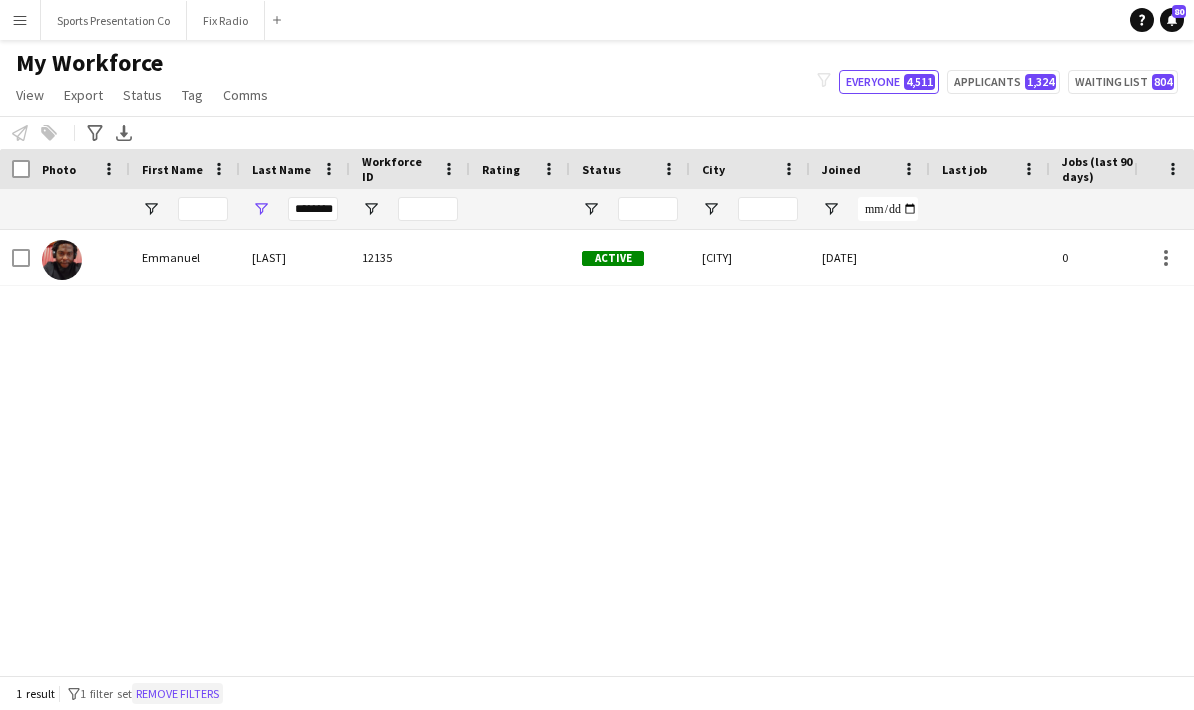click on "Remove filters" 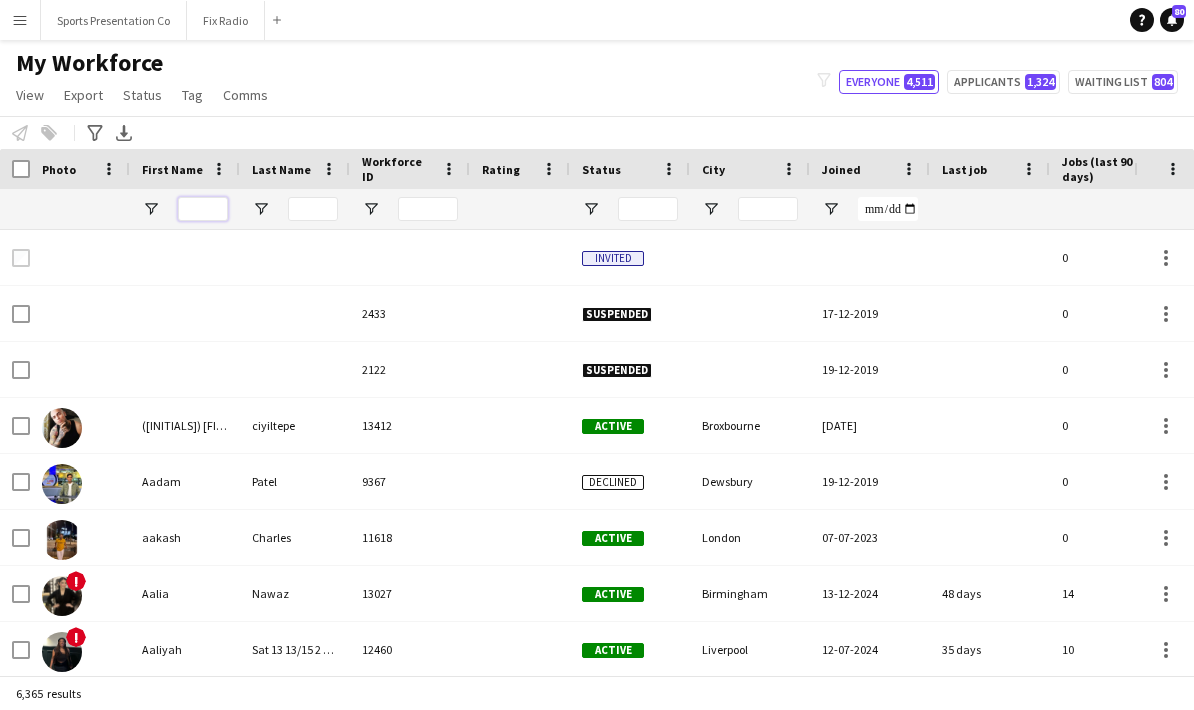 click at bounding box center [203, 209] 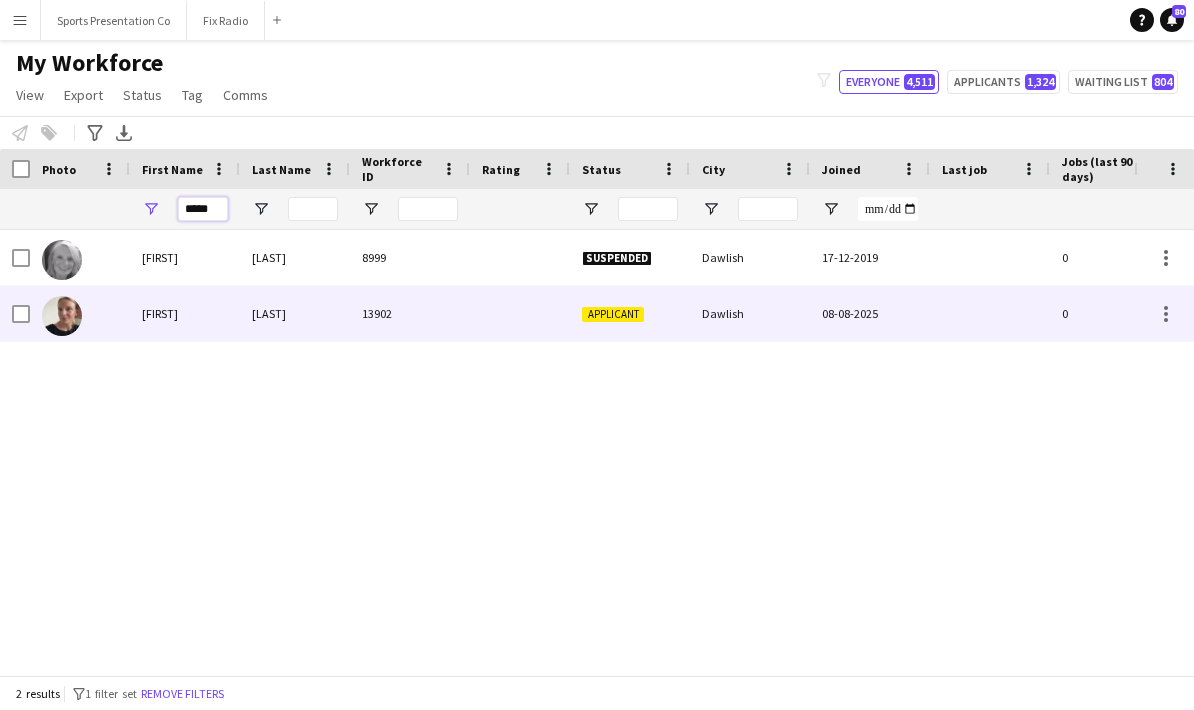 type on "*****" 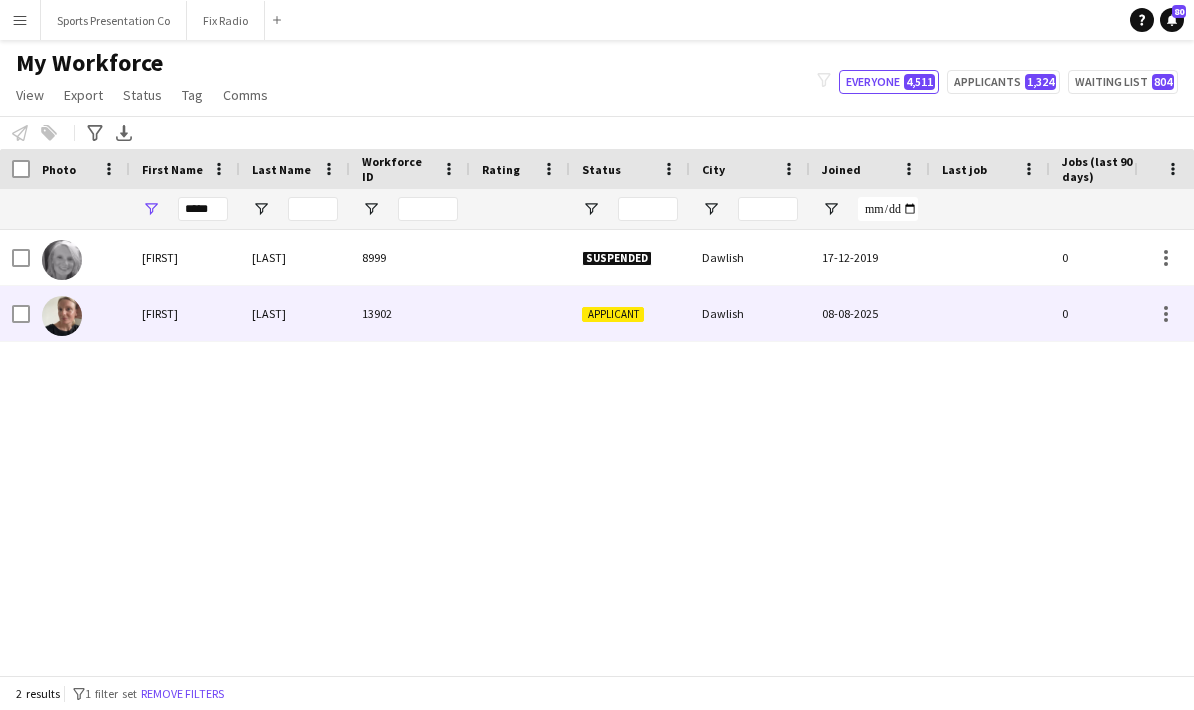 click on "[LAST]" at bounding box center (295, 313) 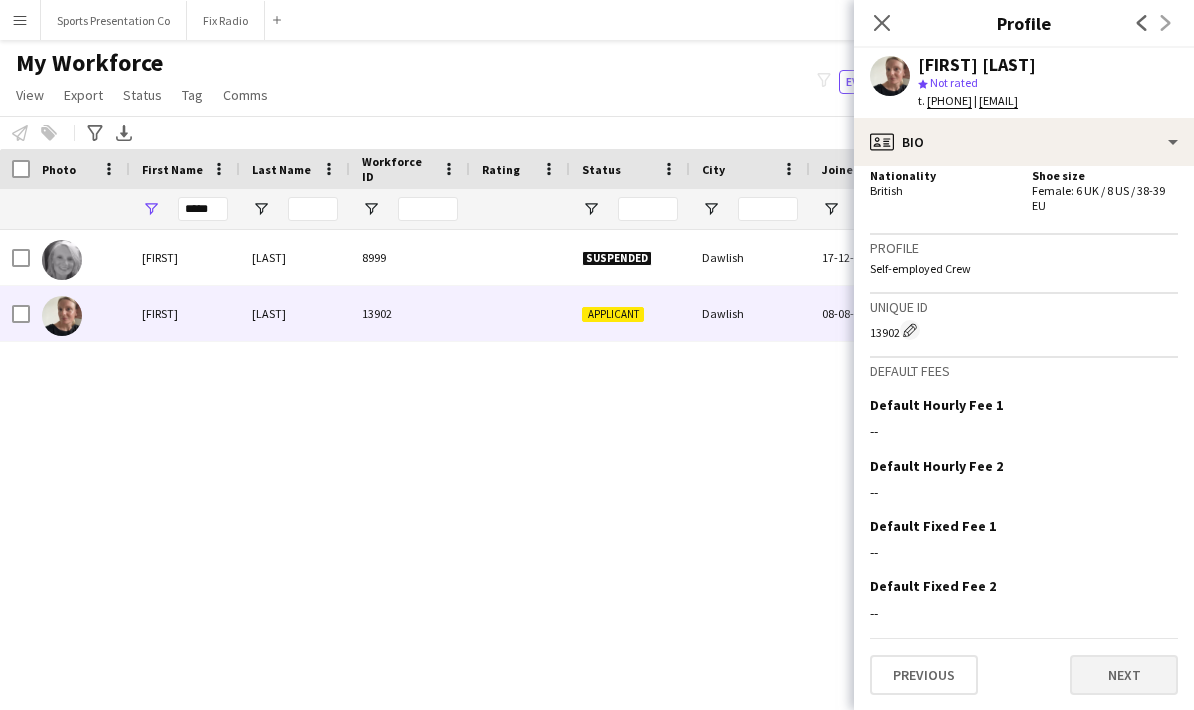 scroll, scrollTop: 1116, scrollLeft: 0, axis: vertical 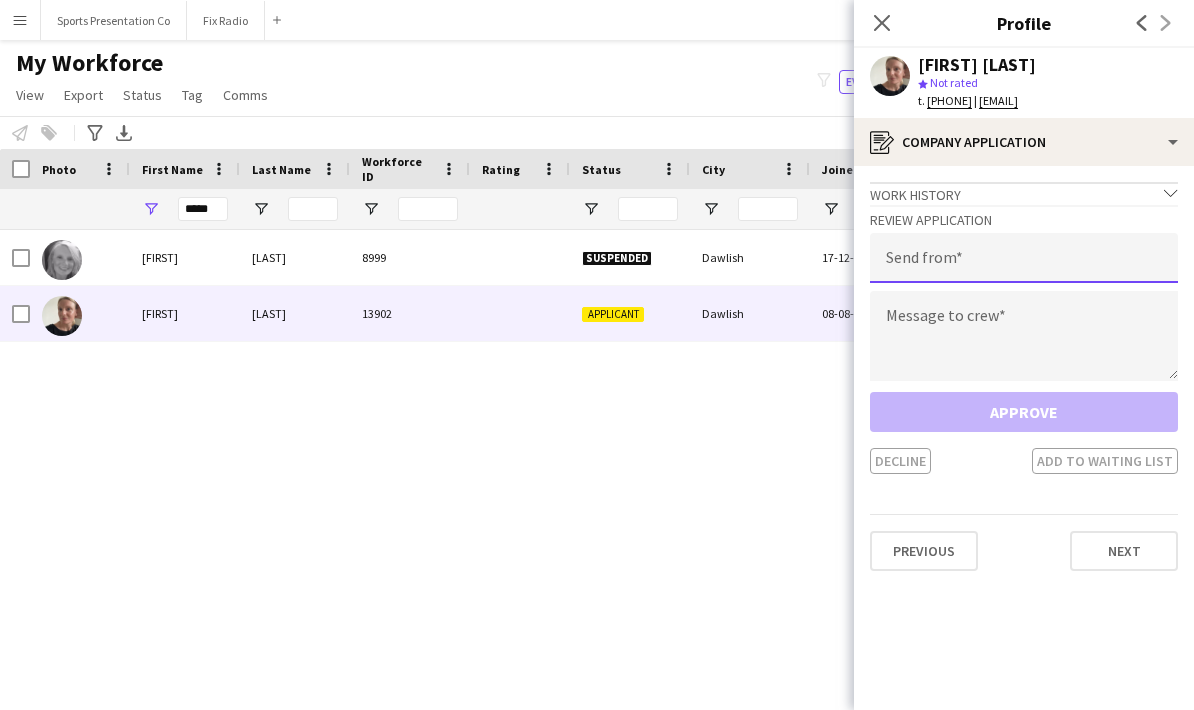 click 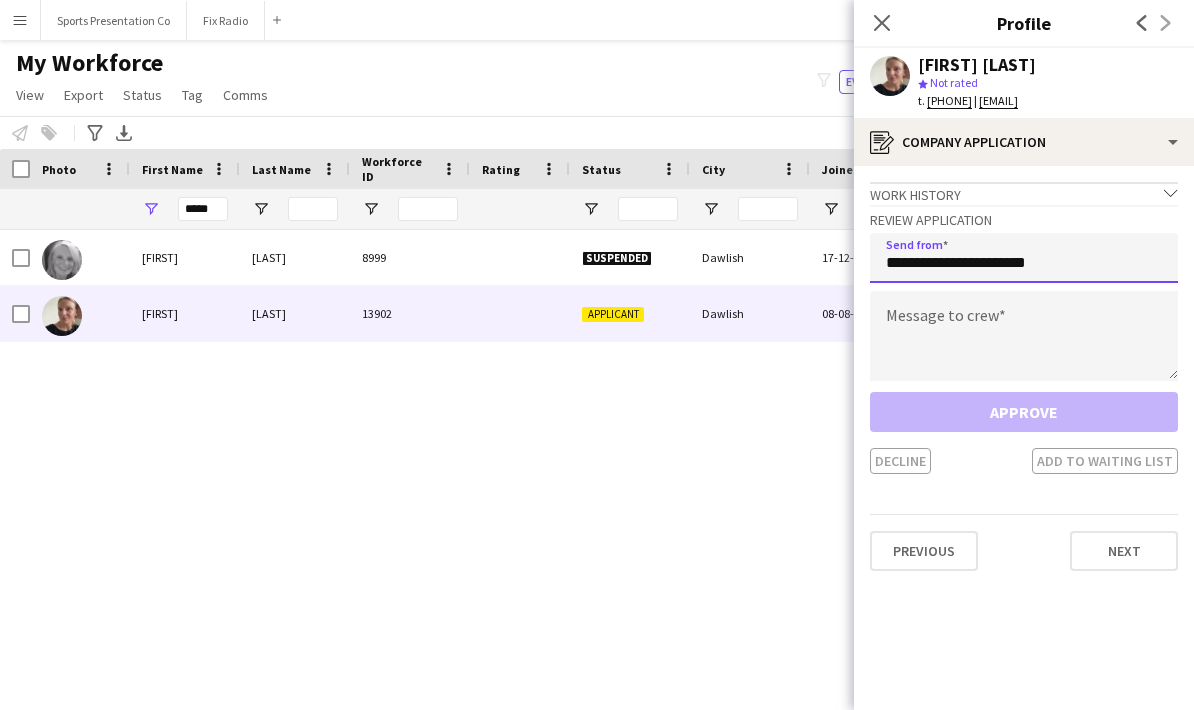 type on "**********" 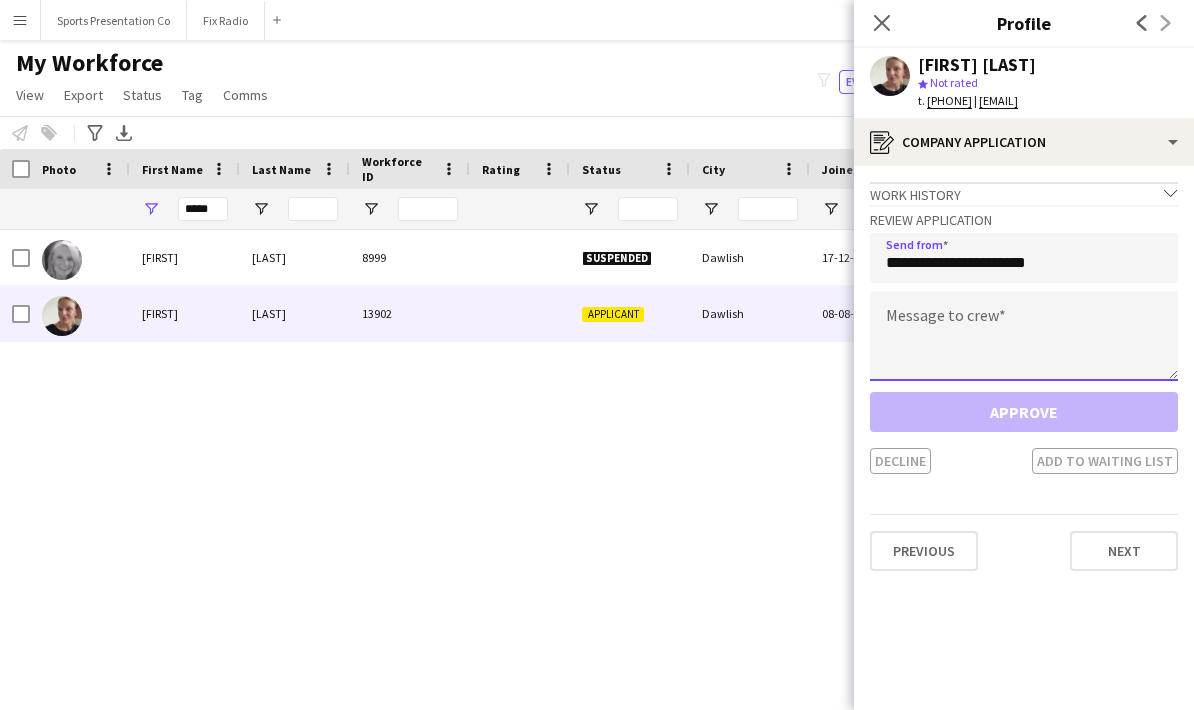 click 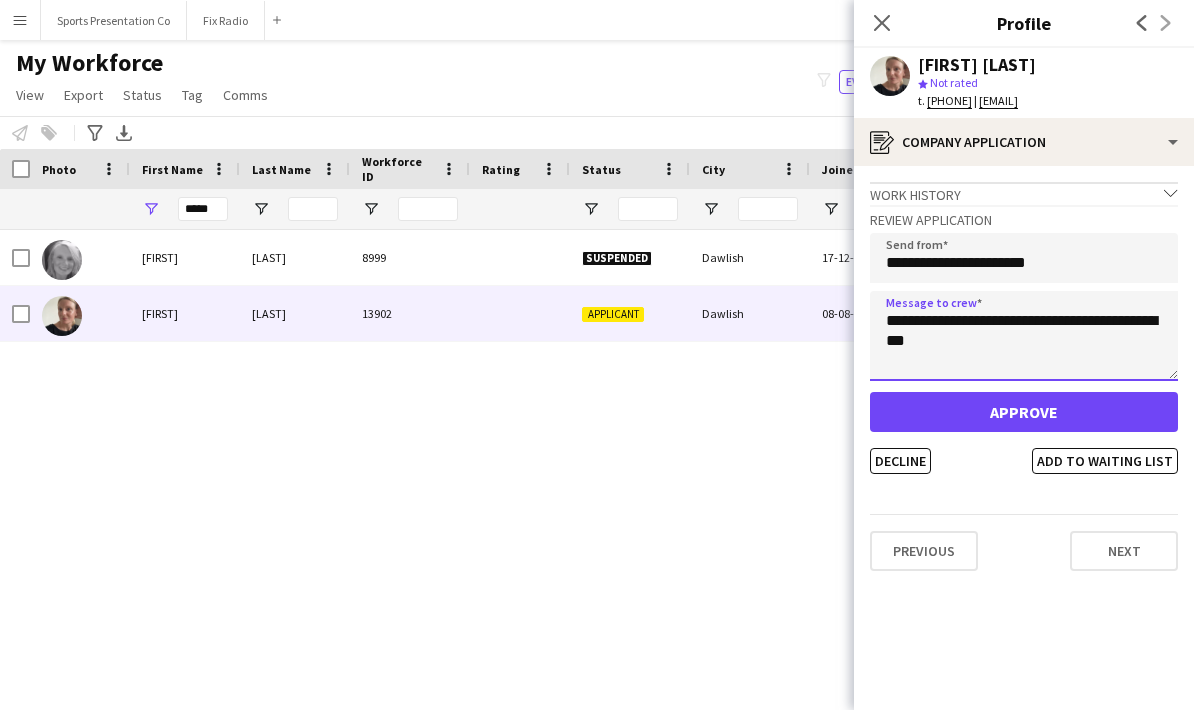 type on "**********" 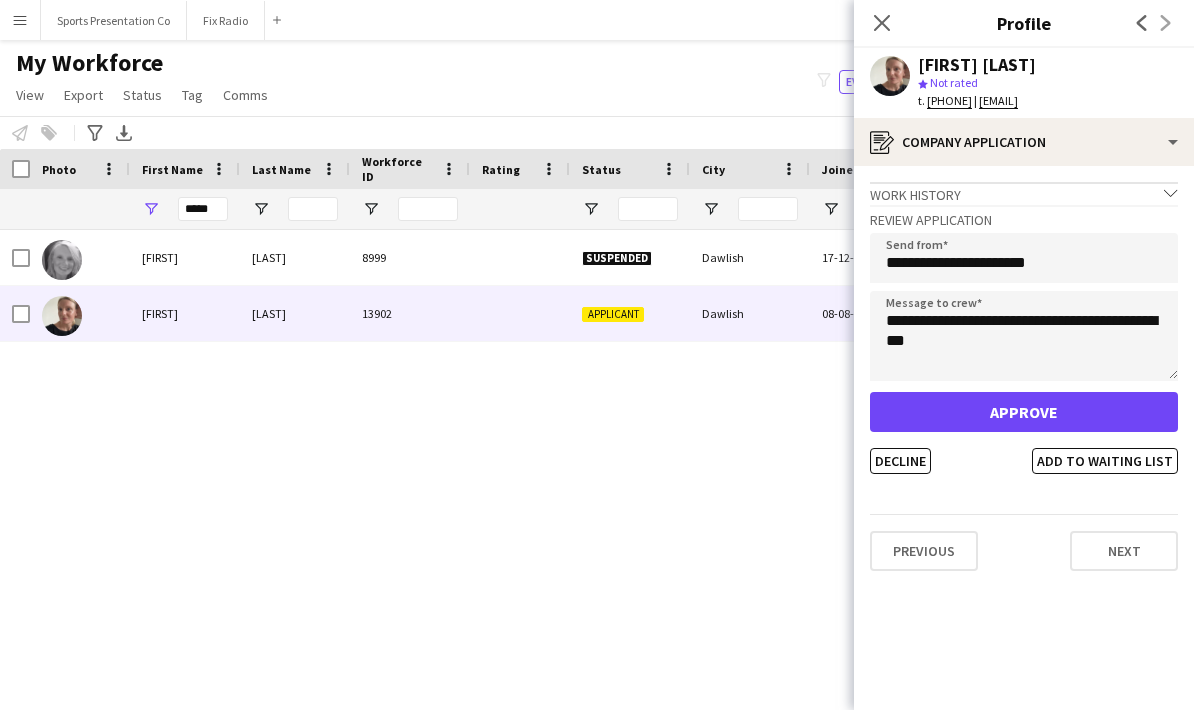 click on "Approve" 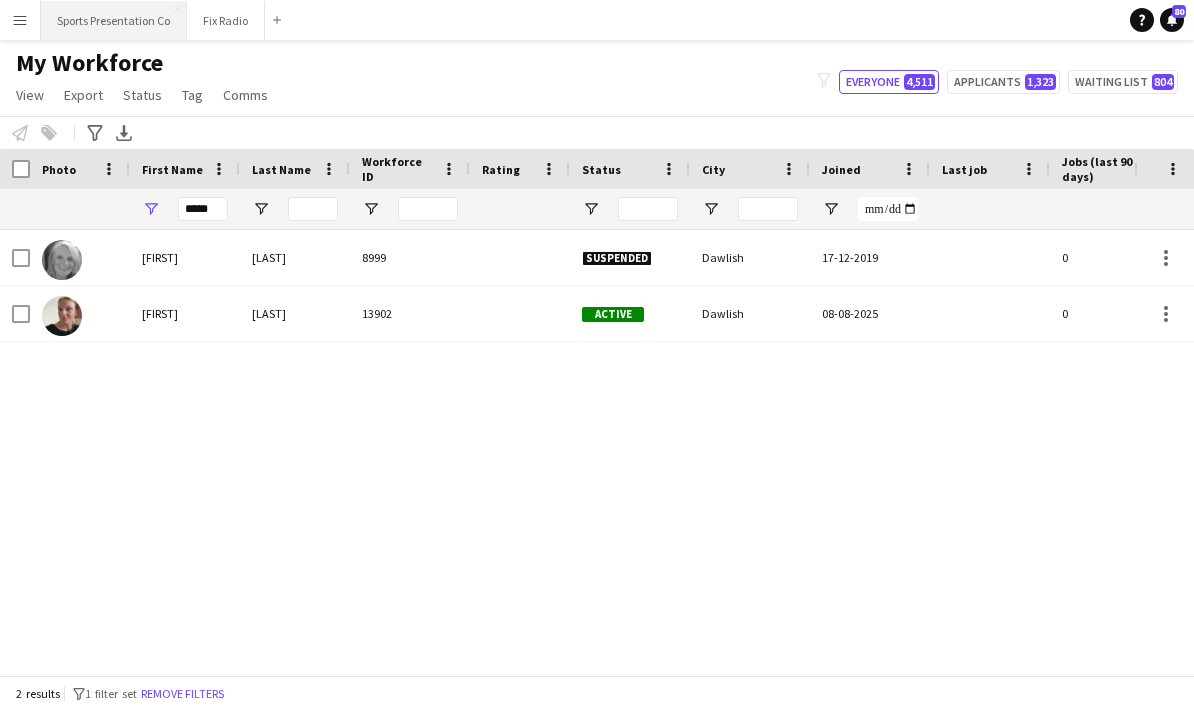 click on "Sports Presentation Co
Close" at bounding box center [114, 20] 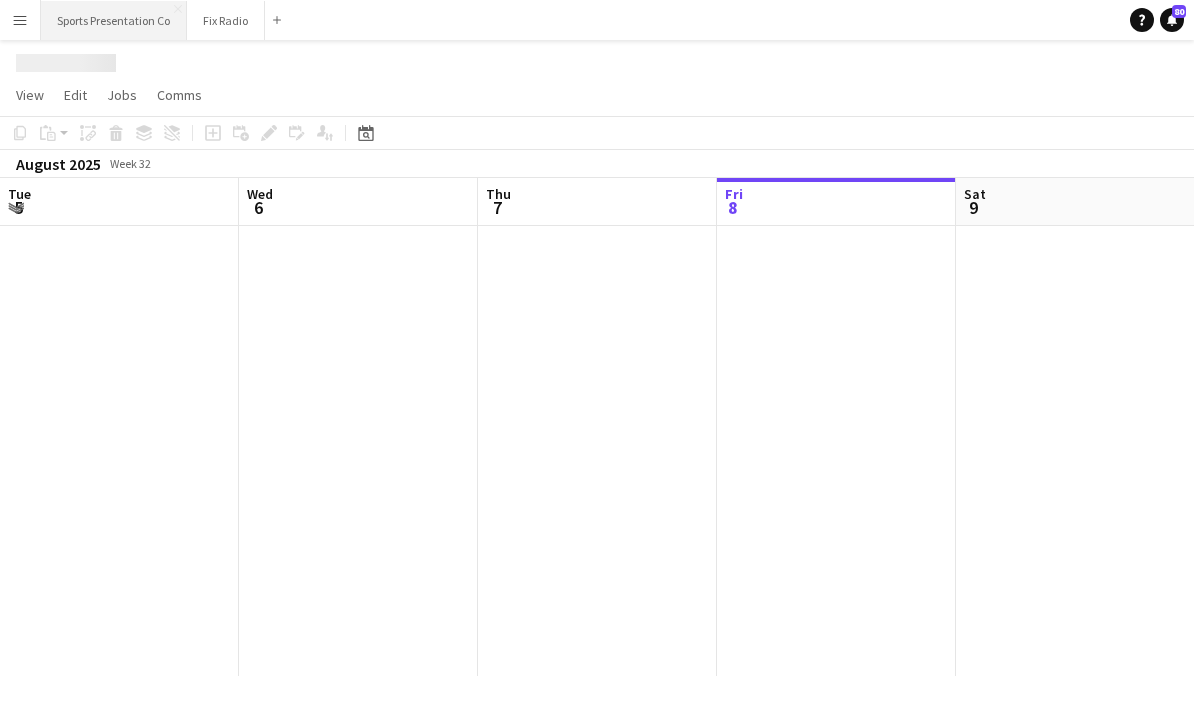 scroll, scrollTop: 0, scrollLeft: 478, axis: horizontal 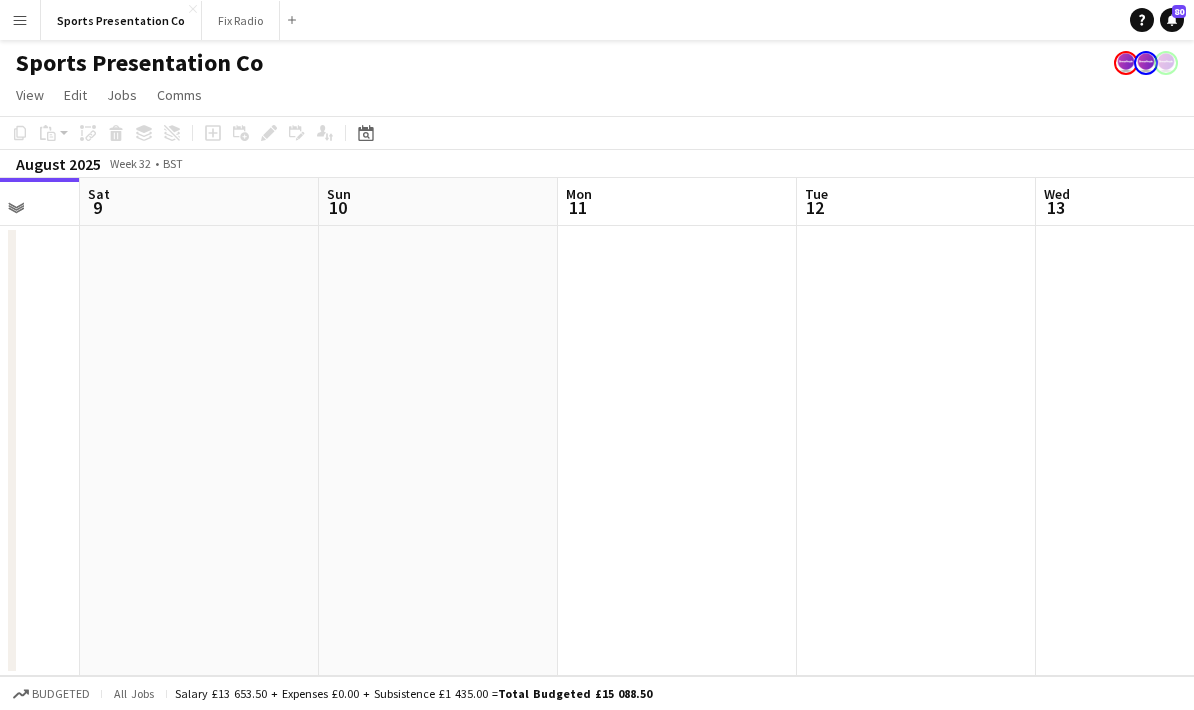 drag, startPoint x: 713, startPoint y: 459, endPoint x: 334, endPoint y: 435, distance: 379.75912 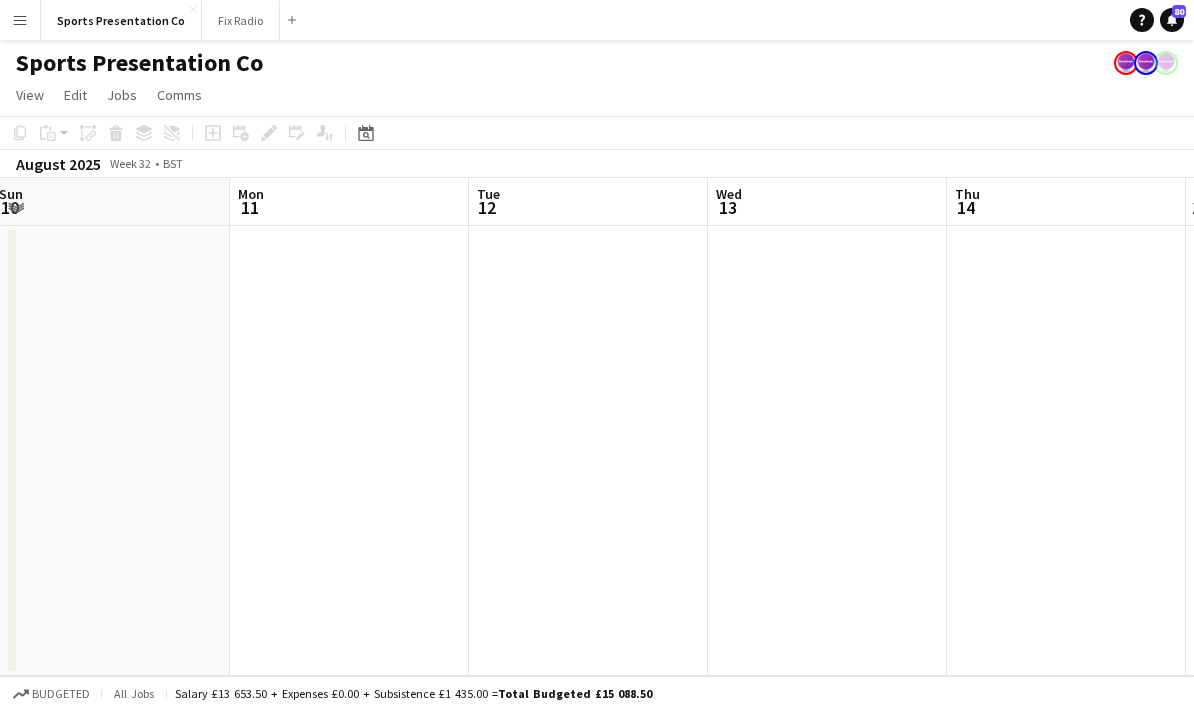 drag, startPoint x: 620, startPoint y: 434, endPoint x: 572, endPoint y: 435, distance: 48.010414 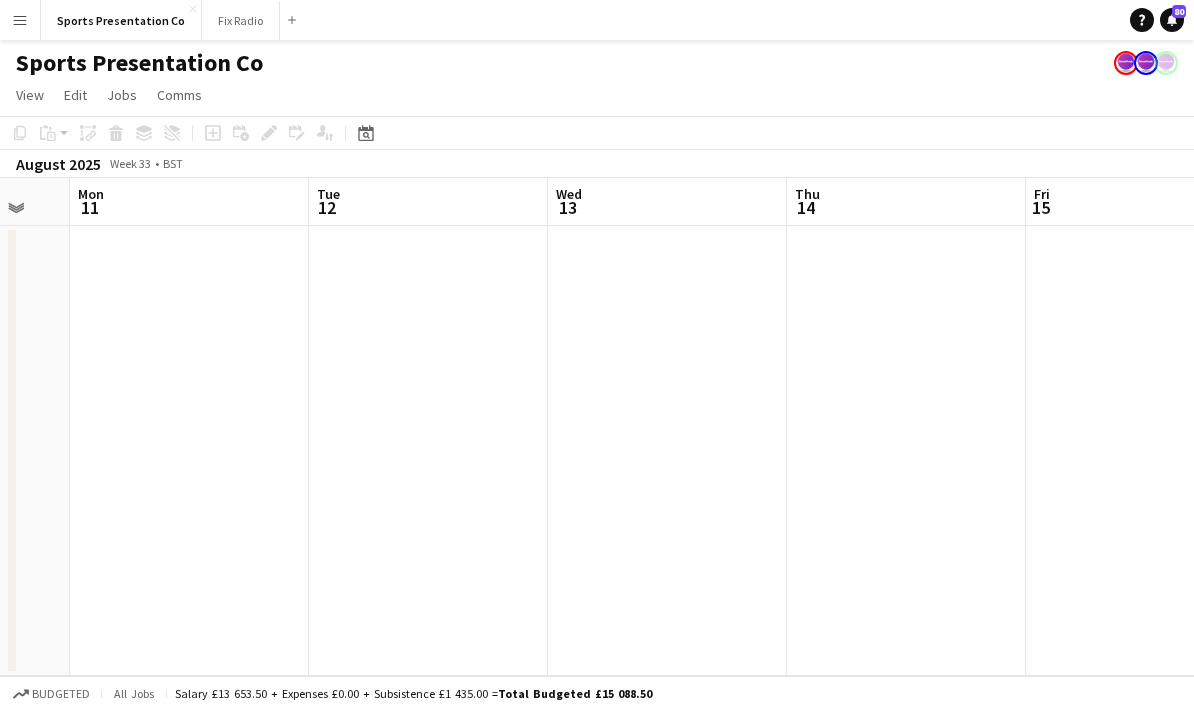 drag, startPoint x: 716, startPoint y: 429, endPoint x: 412, endPoint y: 451, distance: 304.795 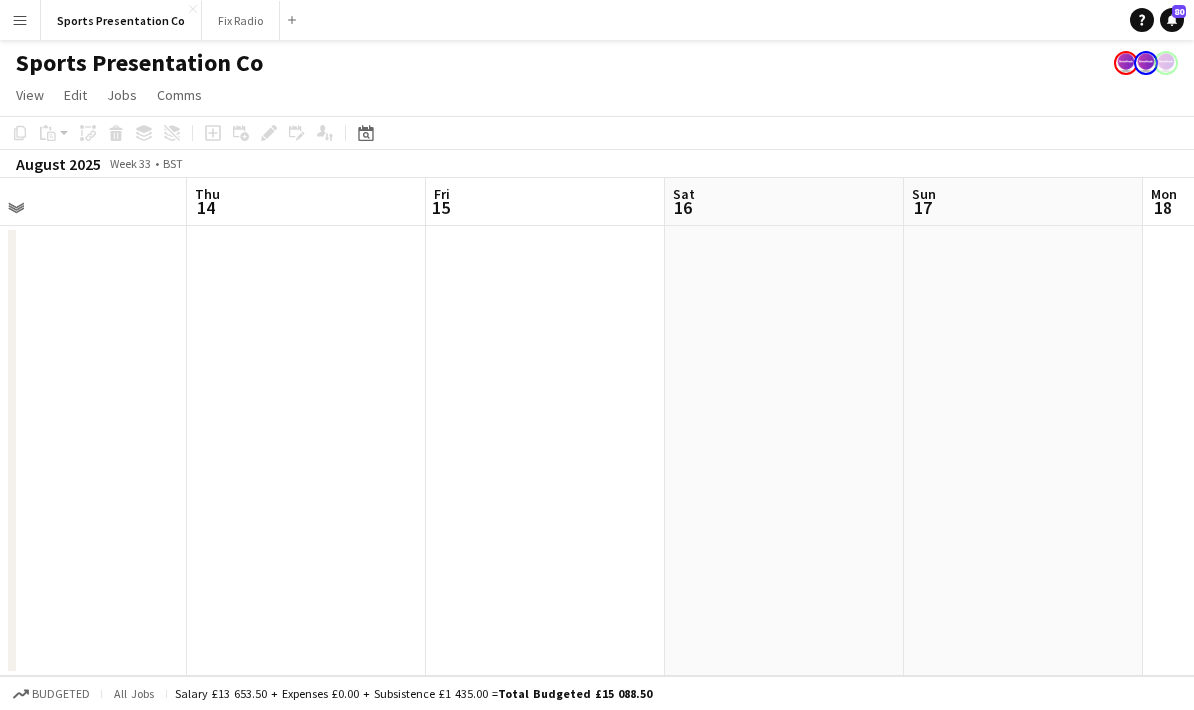 drag, startPoint x: 658, startPoint y: 428, endPoint x: 360, endPoint y: 451, distance: 298.88626 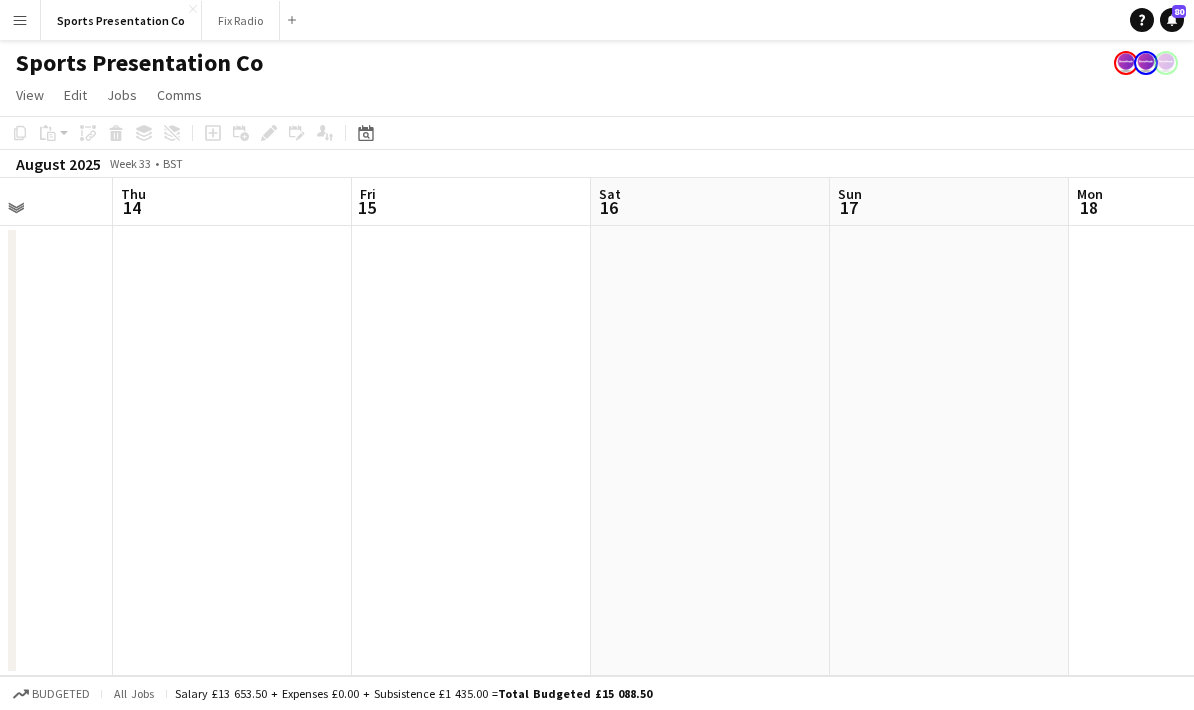 drag, startPoint x: 429, startPoint y: 440, endPoint x: 347, endPoint y: 438, distance: 82.02438 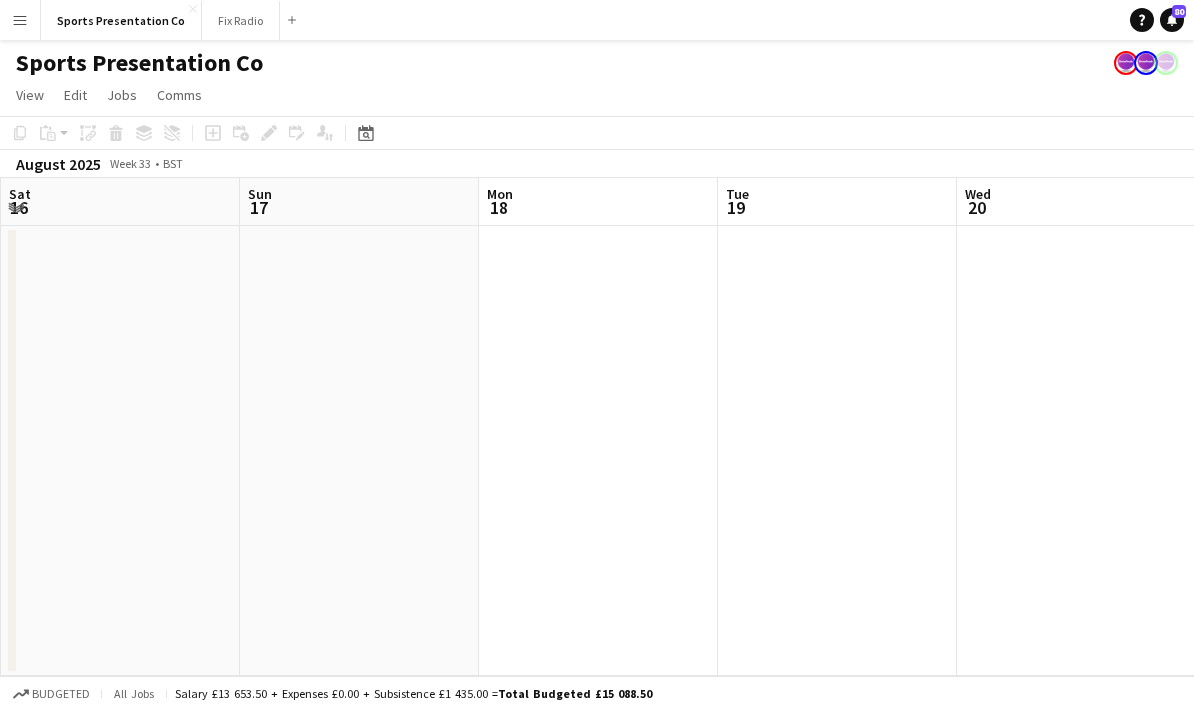 drag, startPoint x: 531, startPoint y: 440, endPoint x: 291, endPoint y: 462, distance: 241.00623 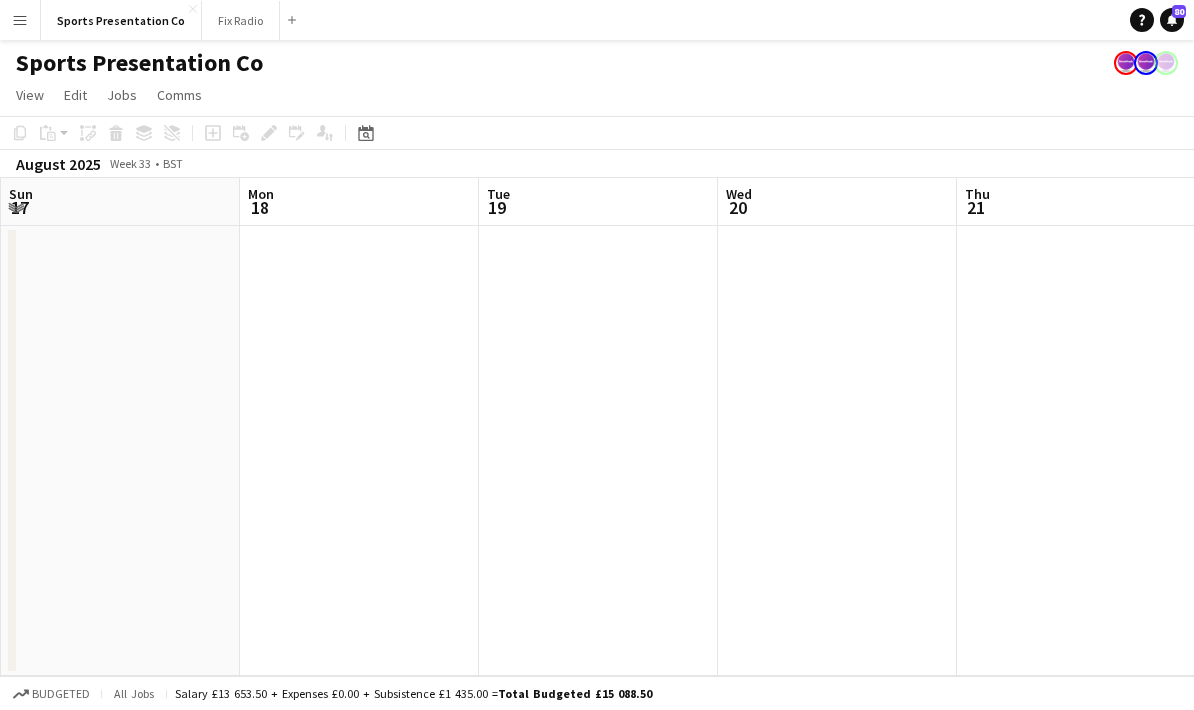 drag, startPoint x: 725, startPoint y: 446, endPoint x: 420, endPoint y: 484, distance: 307.3581 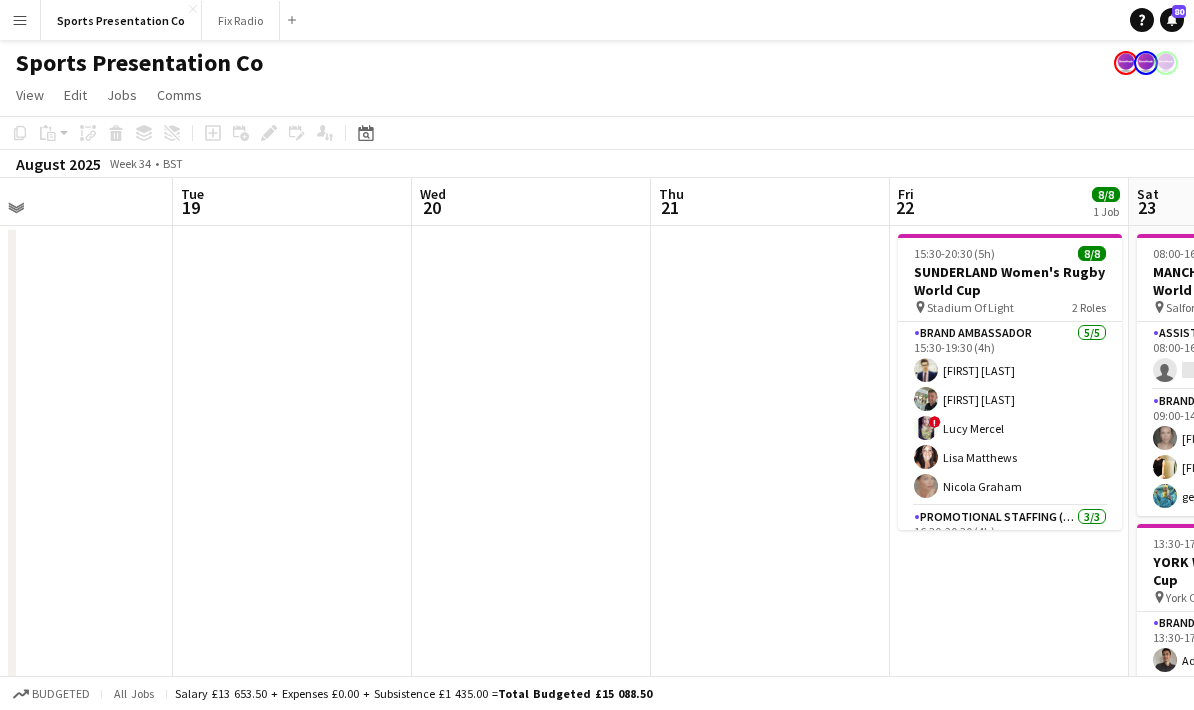 drag, startPoint x: 576, startPoint y: 461, endPoint x: 347, endPoint y: 470, distance: 229.17679 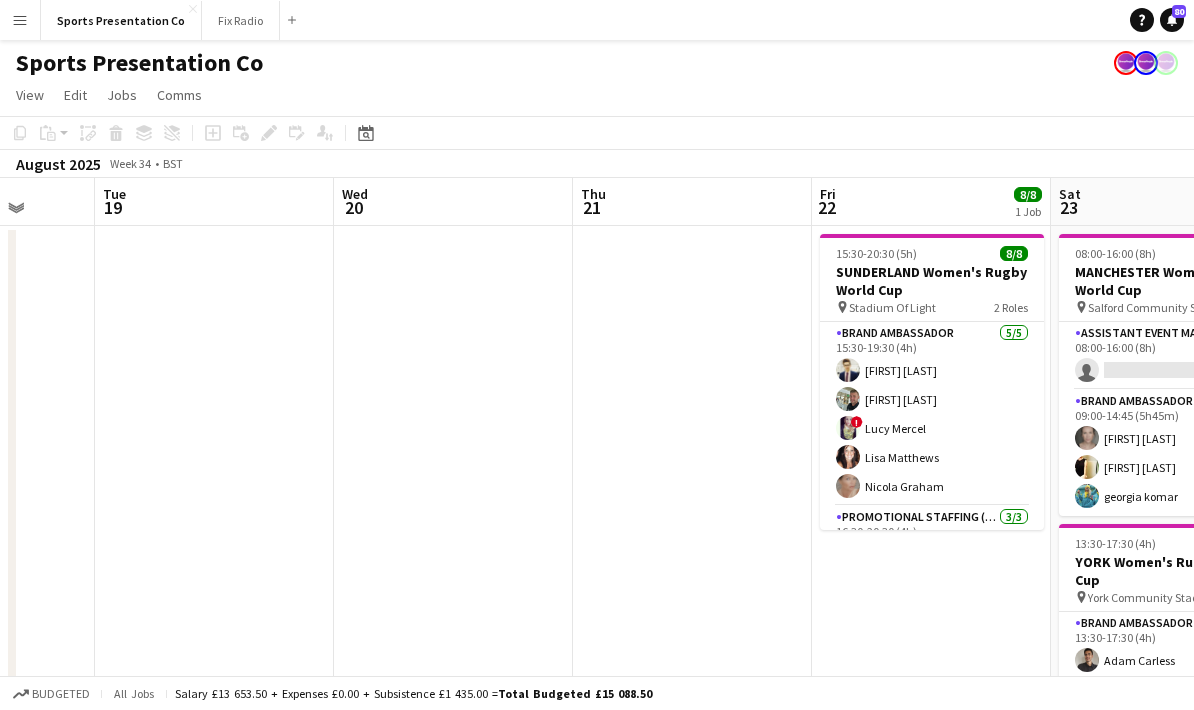 drag, startPoint x: 486, startPoint y: 452, endPoint x: 346, endPoint y: 462, distance: 140.35669 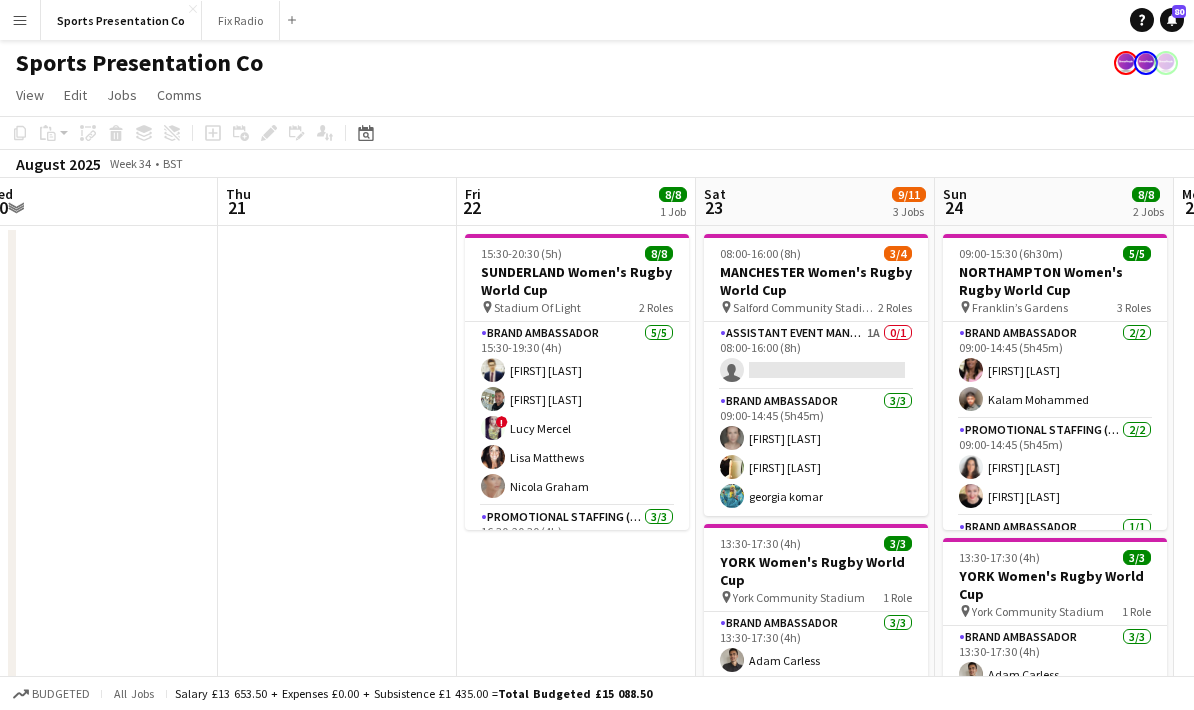 drag, startPoint x: 602, startPoint y: 428, endPoint x: 243, endPoint y: 452, distance: 359.80133 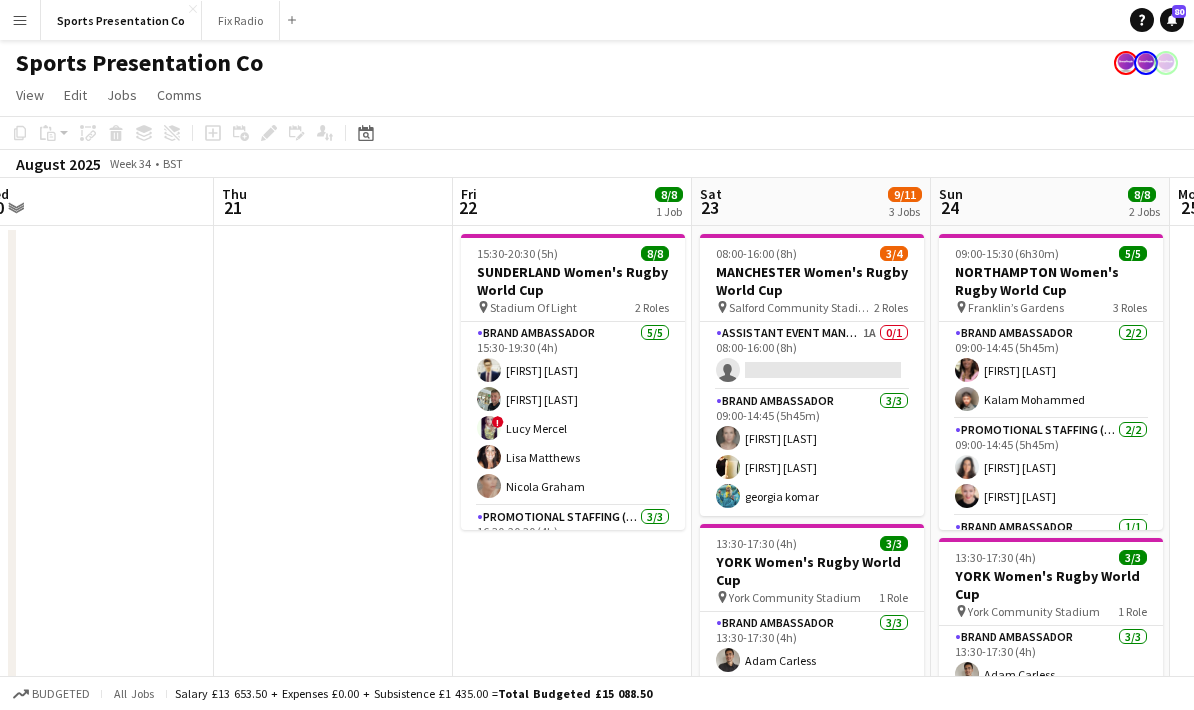 scroll, scrollTop: 6, scrollLeft: 0, axis: vertical 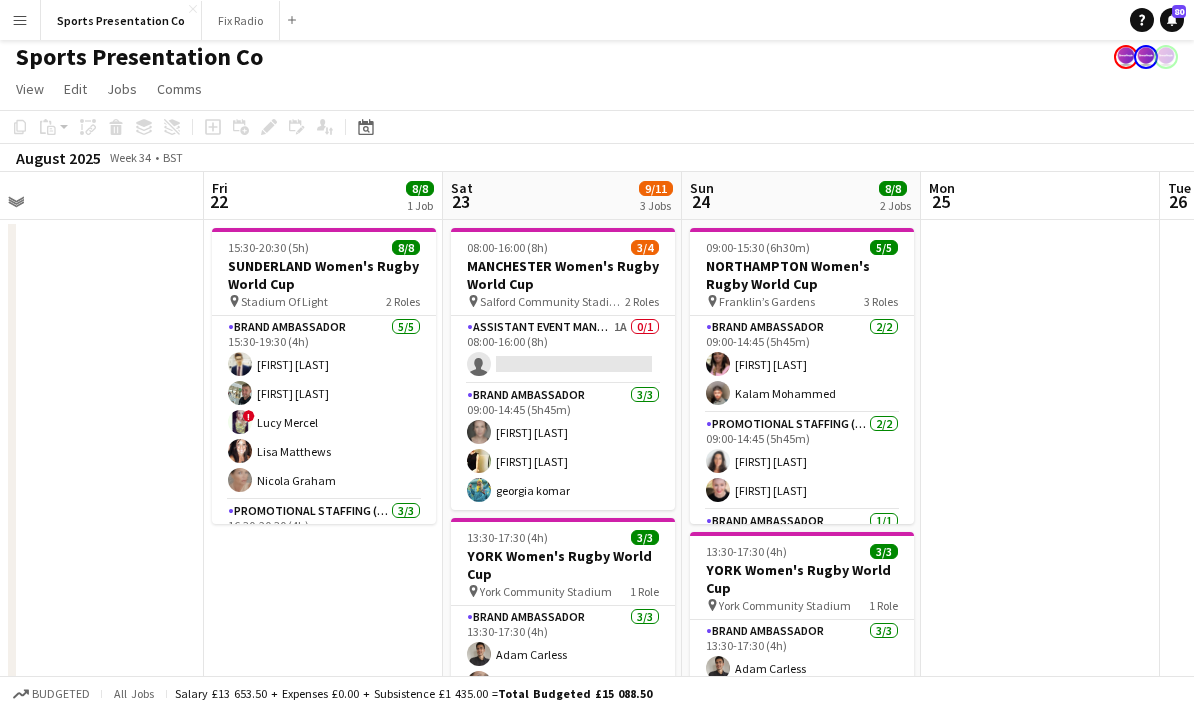 drag, startPoint x: 568, startPoint y: 584, endPoint x: 343, endPoint y: 593, distance: 225.17993 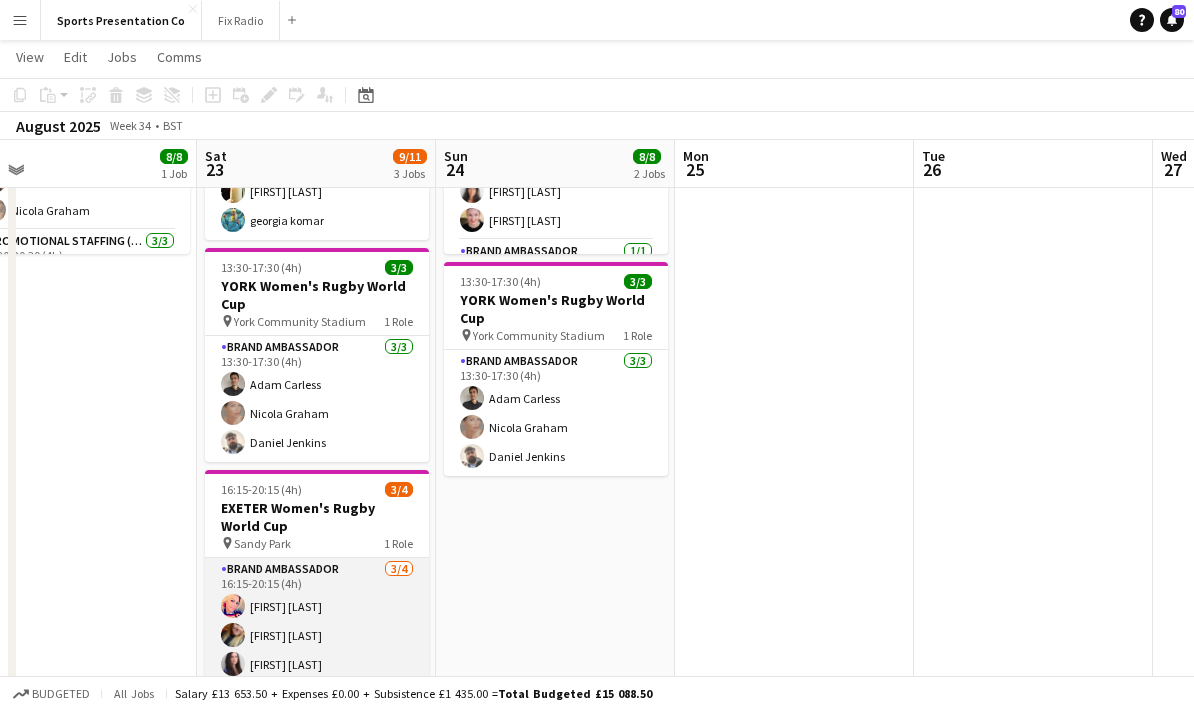 scroll, scrollTop: 276, scrollLeft: 0, axis: vertical 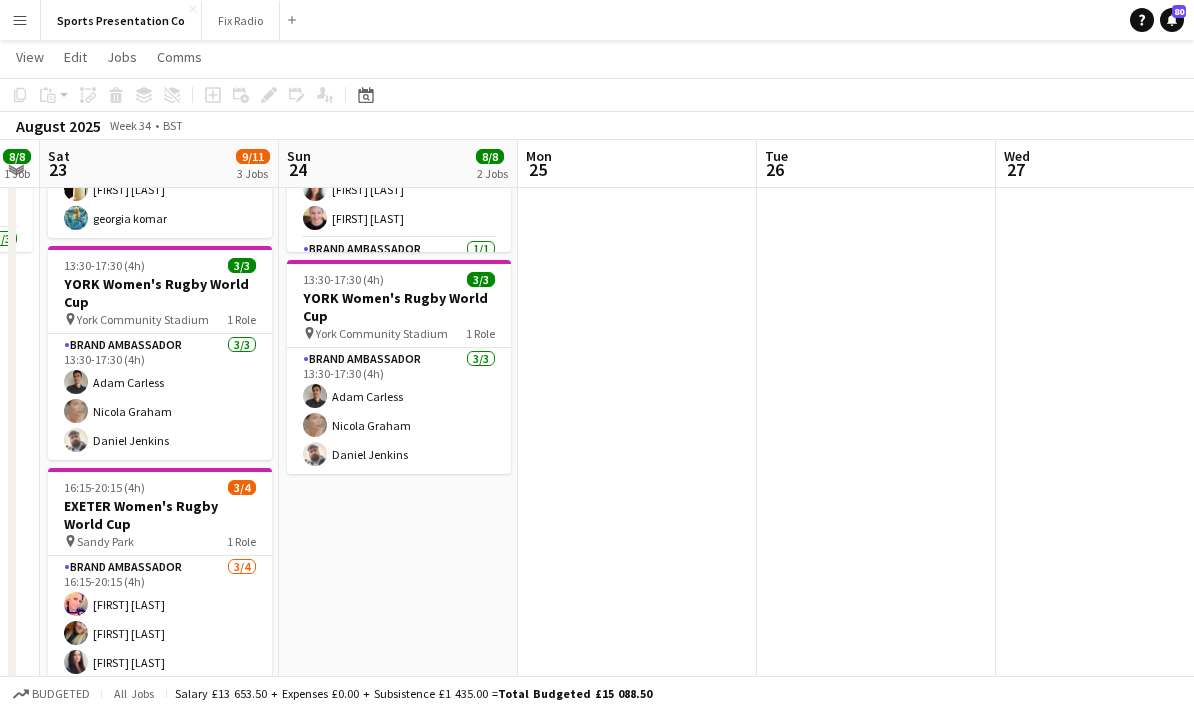 drag, startPoint x: 880, startPoint y: 493, endPoint x: 485, endPoint y: 524, distance: 396.2146 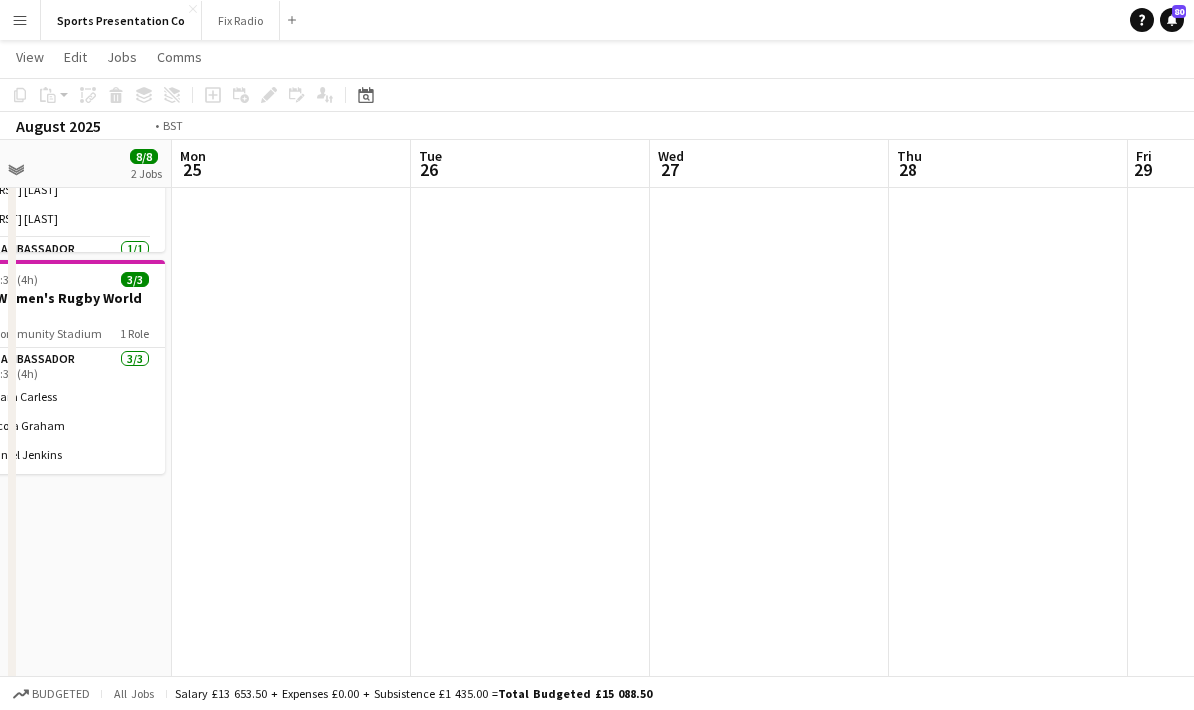 drag, startPoint x: 734, startPoint y: 522, endPoint x: 505, endPoint y: 531, distance: 229.17679 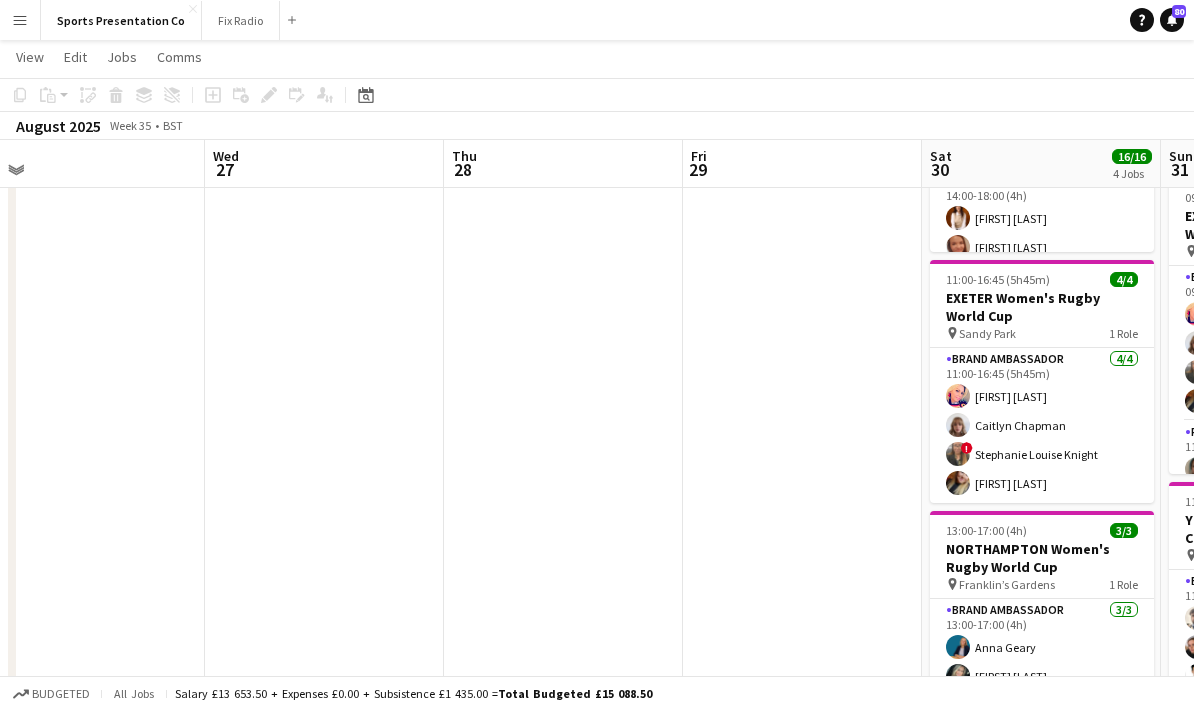 drag, startPoint x: 691, startPoint y: 528, endPoint x: 381, endPoint y: 553, distance: 311.00644 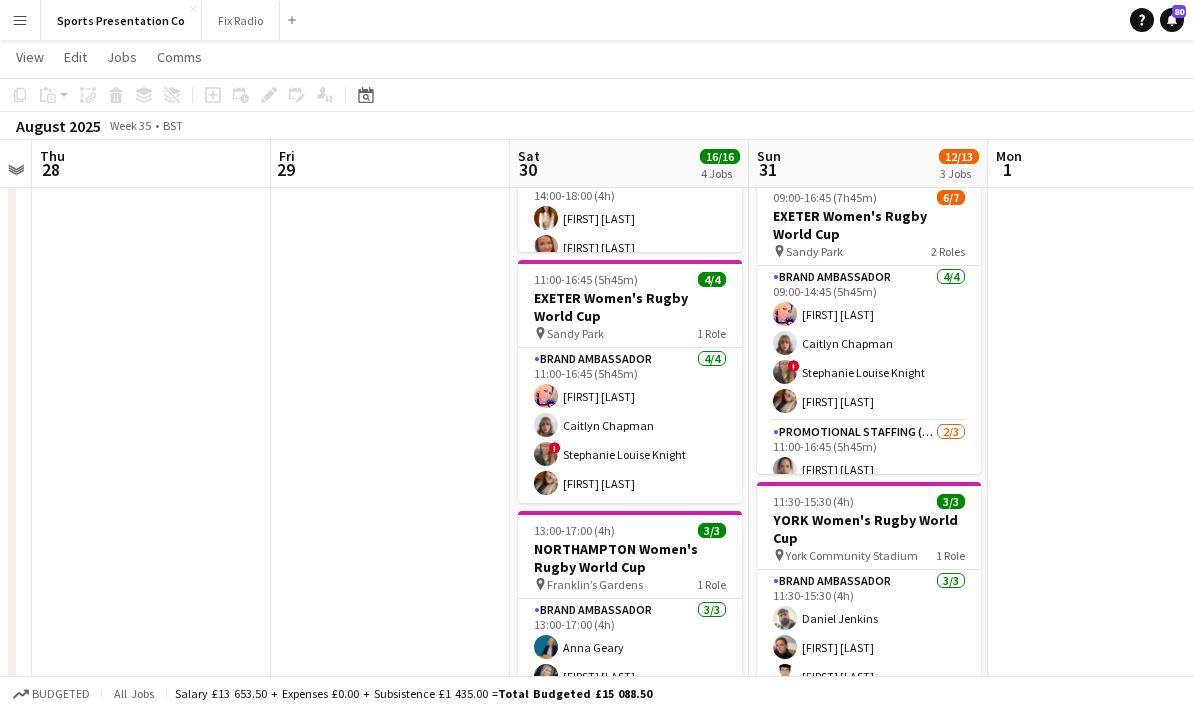 drag, startPoint x: 587, startPoint y: 513, endPoint x: 386, endPoint y: 530, distance: 201.71762 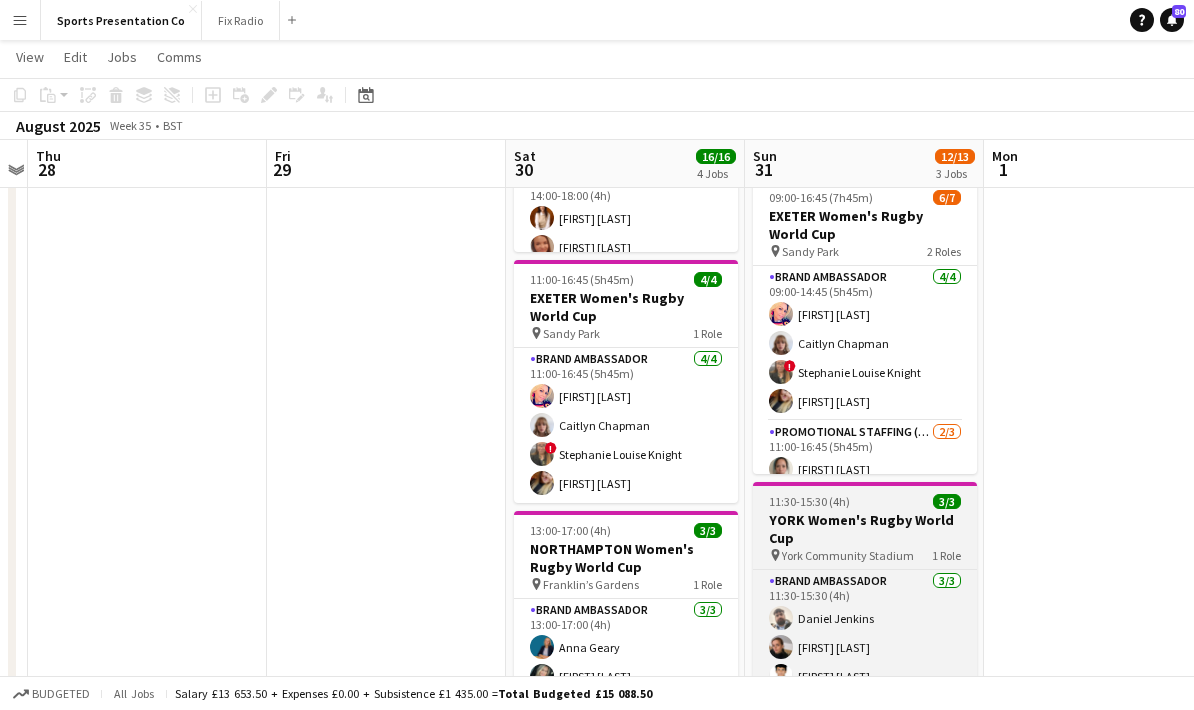 scroll, scrollTop: 279, scrollLeft: 0, axis: vertical 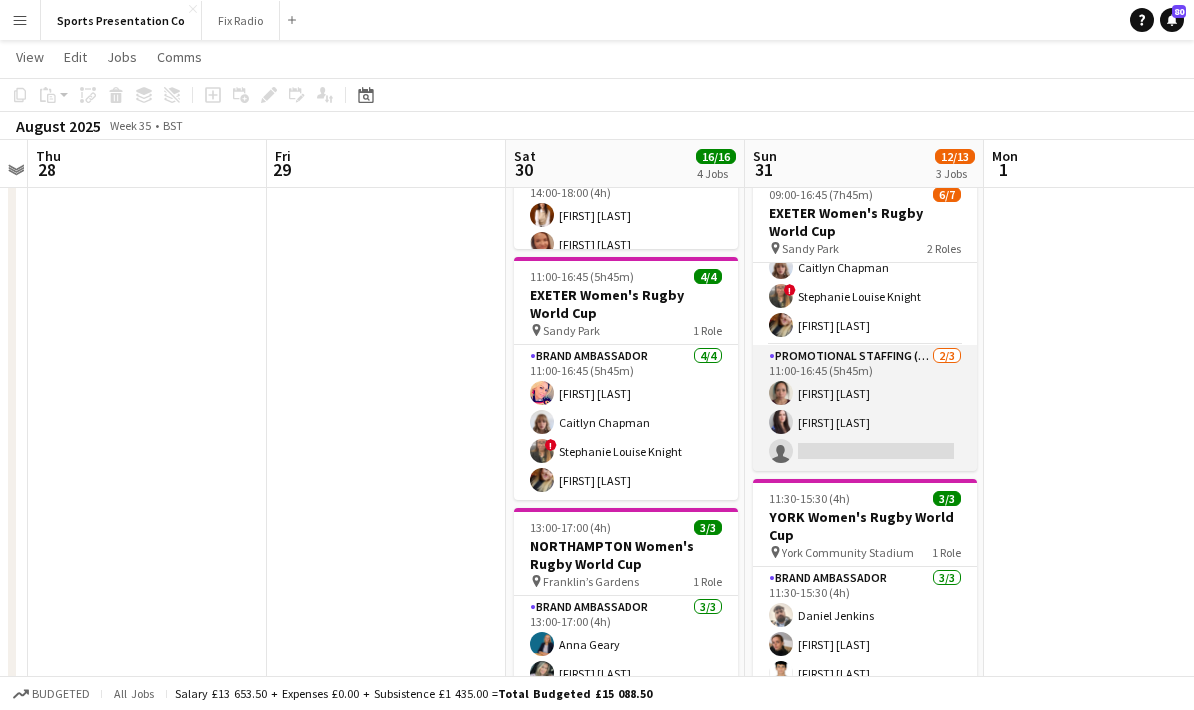 click on "Promotional Staffing (Brand Ambassadors)   2/3   11:00-16:45 (5h45m)
[FIRST] [LAST] [FIRST] [LAST] [FIRST] [LAST]
single-neutral-actions" at bounding box center (865, 408) 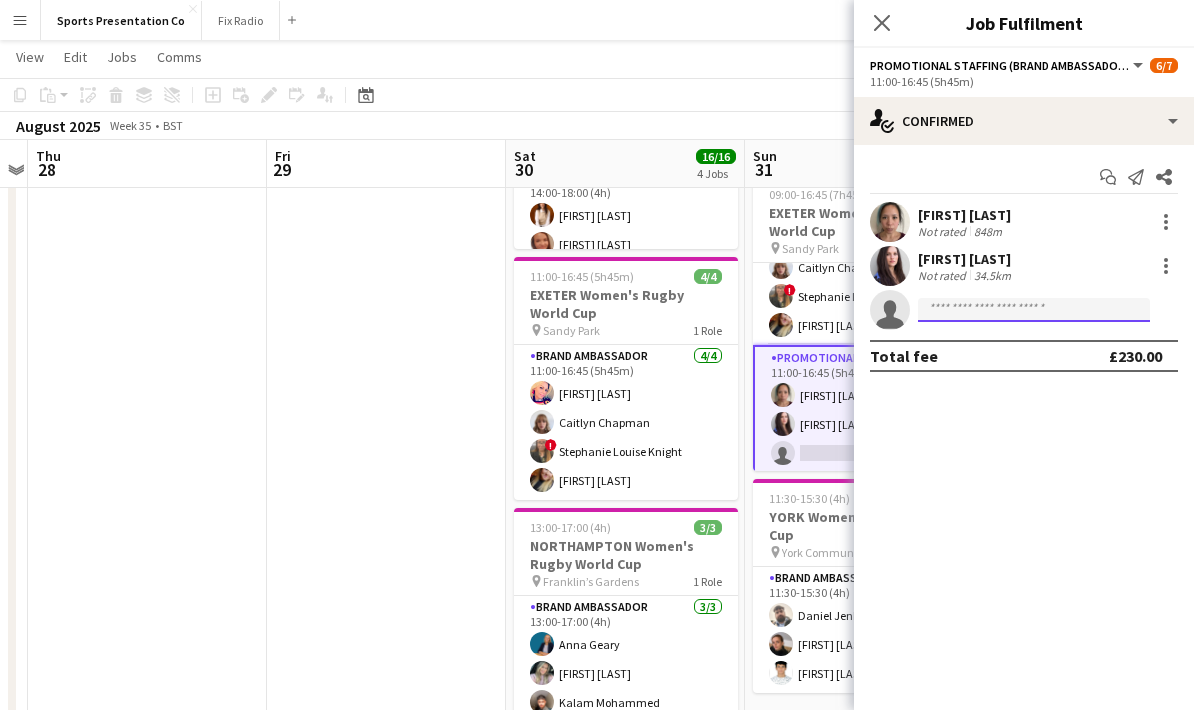click 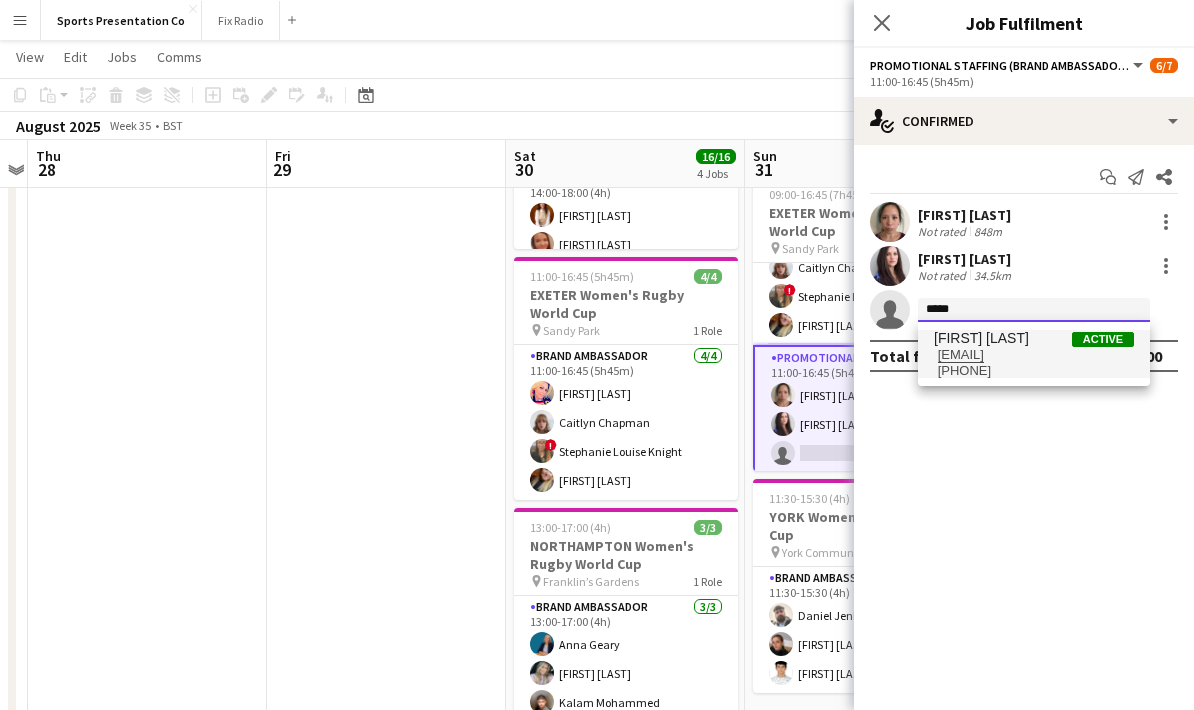 type on "*****" 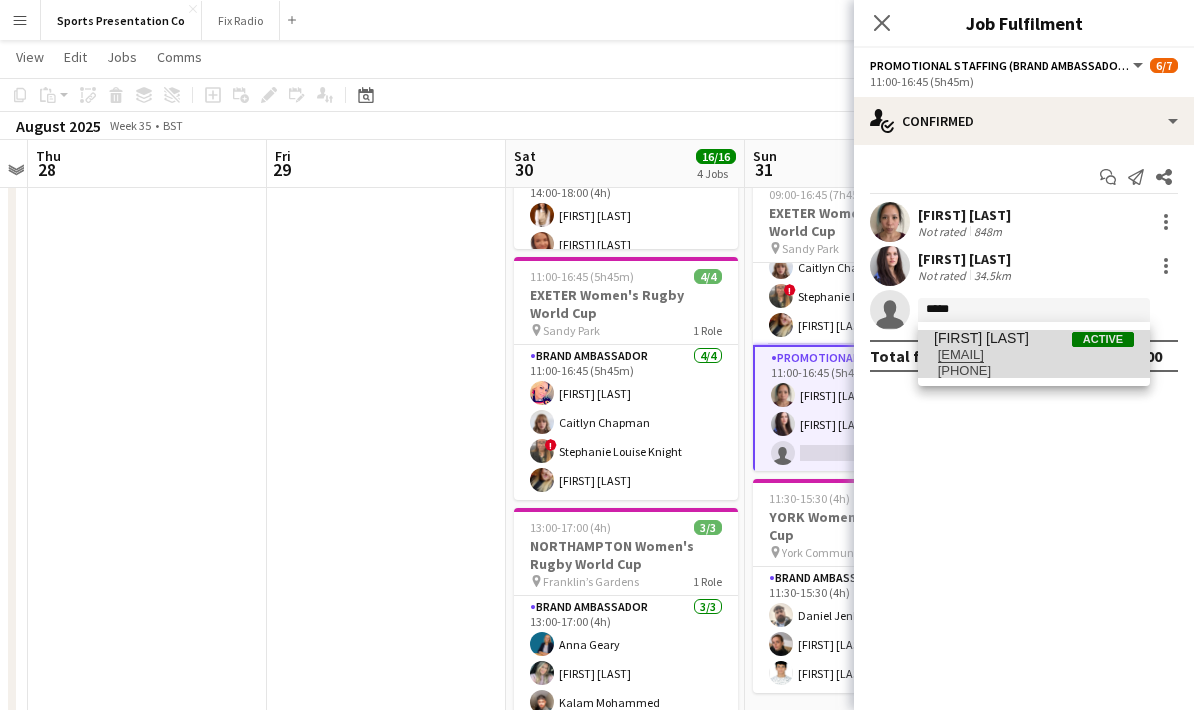 click on "[EMAIL]" at bounding box center [1034, 355] 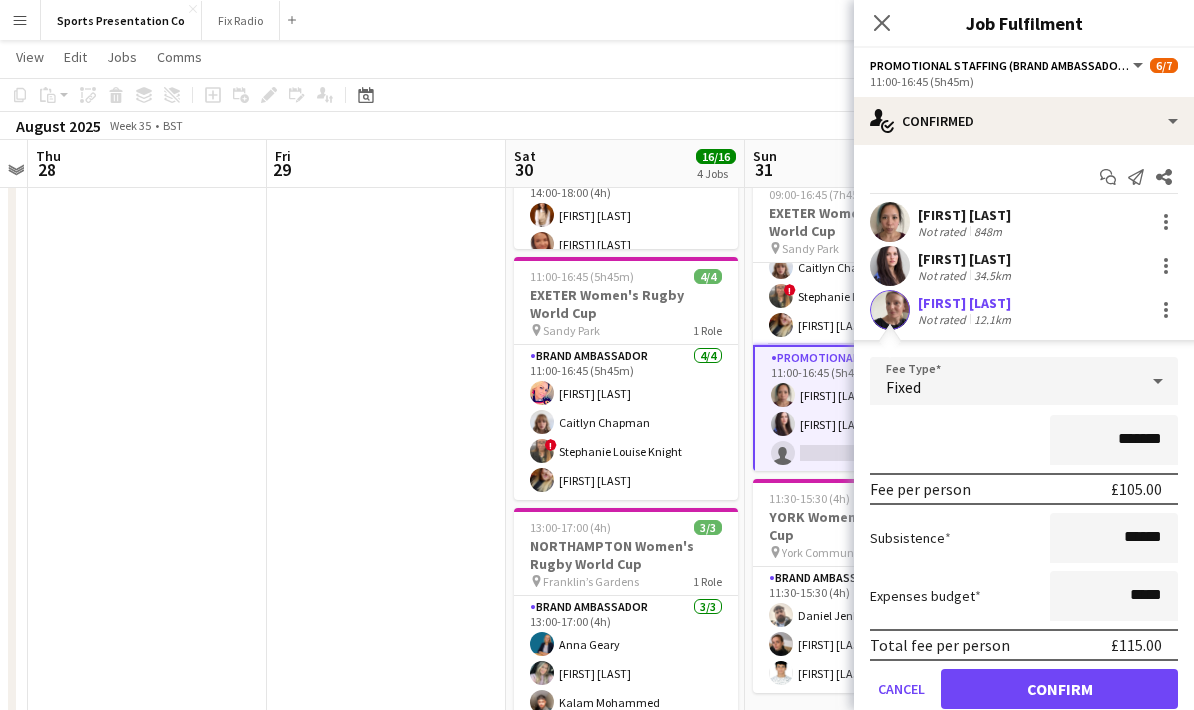 click on "Subsistence  ******" at bounding box center [1024, 538] 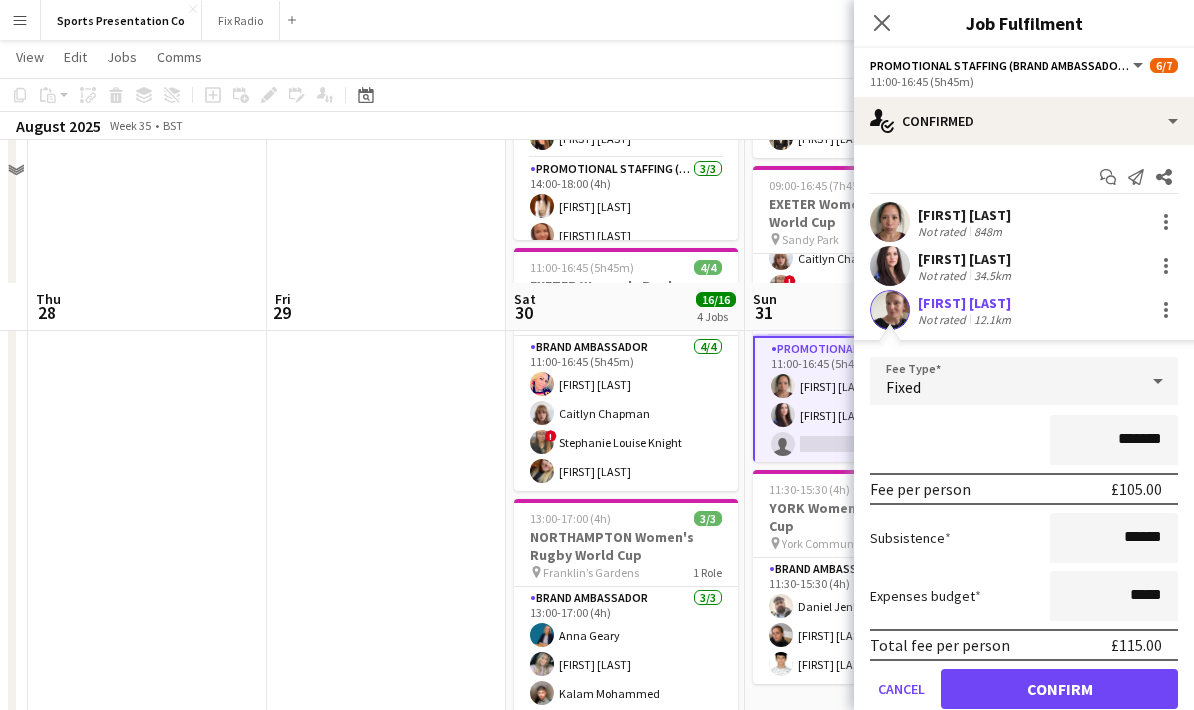 scroll, scrollTop: 431, scrollLeft: 0, axis: vertical 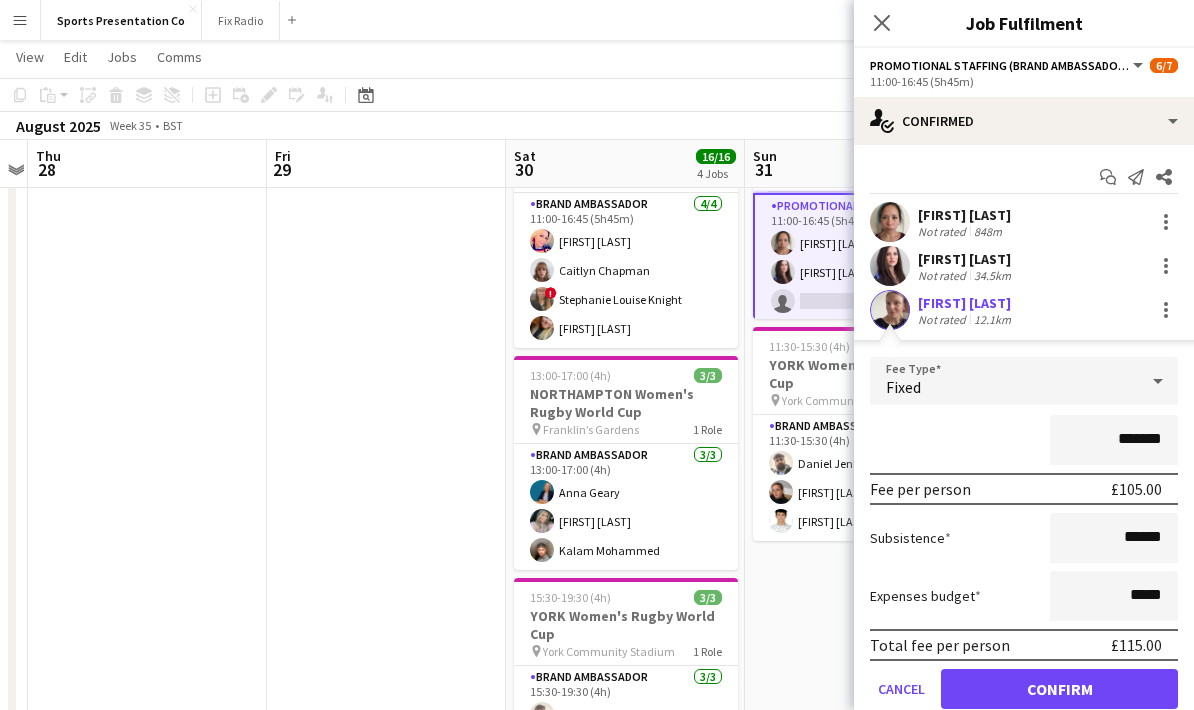 click on "Confirm" at bounding box center (1059, 689) 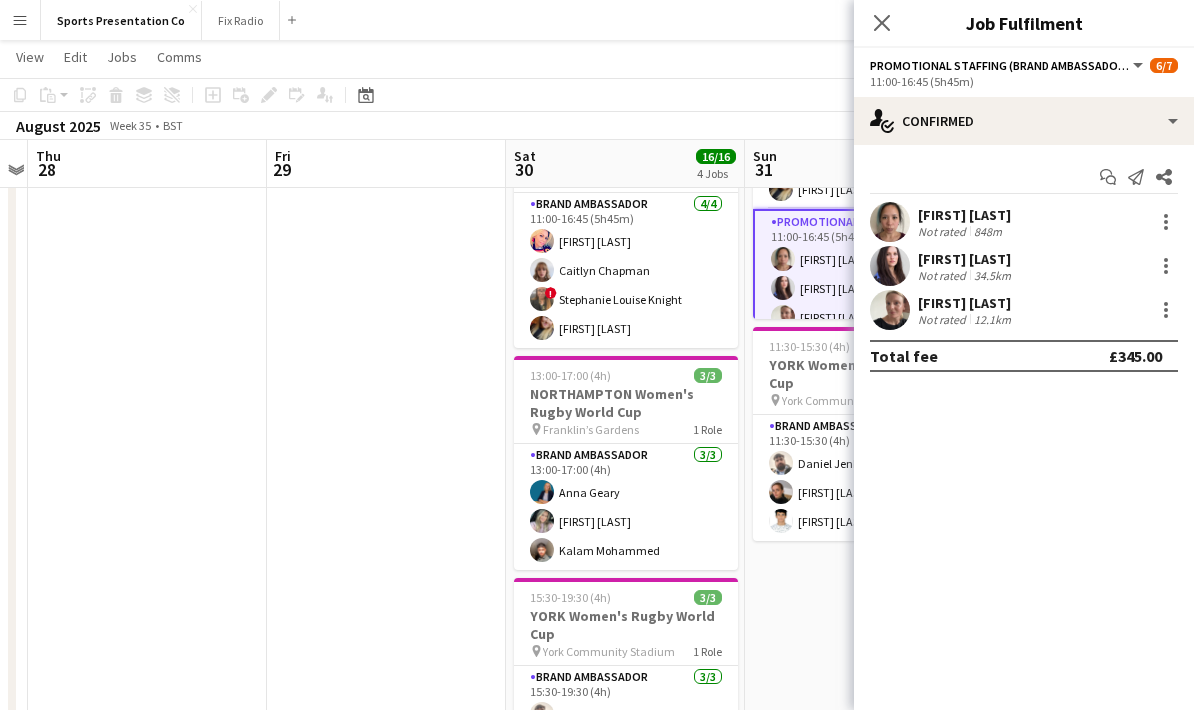 click at bounding box center [386, 315] 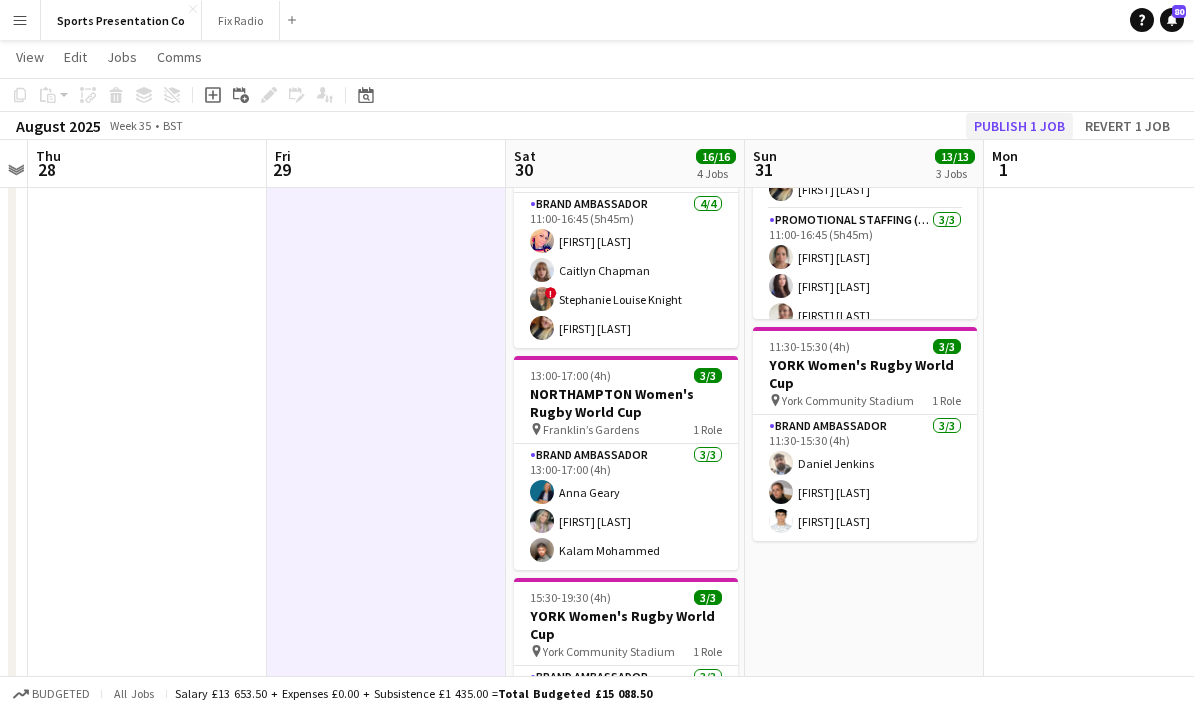 click on "Publish 1 job" 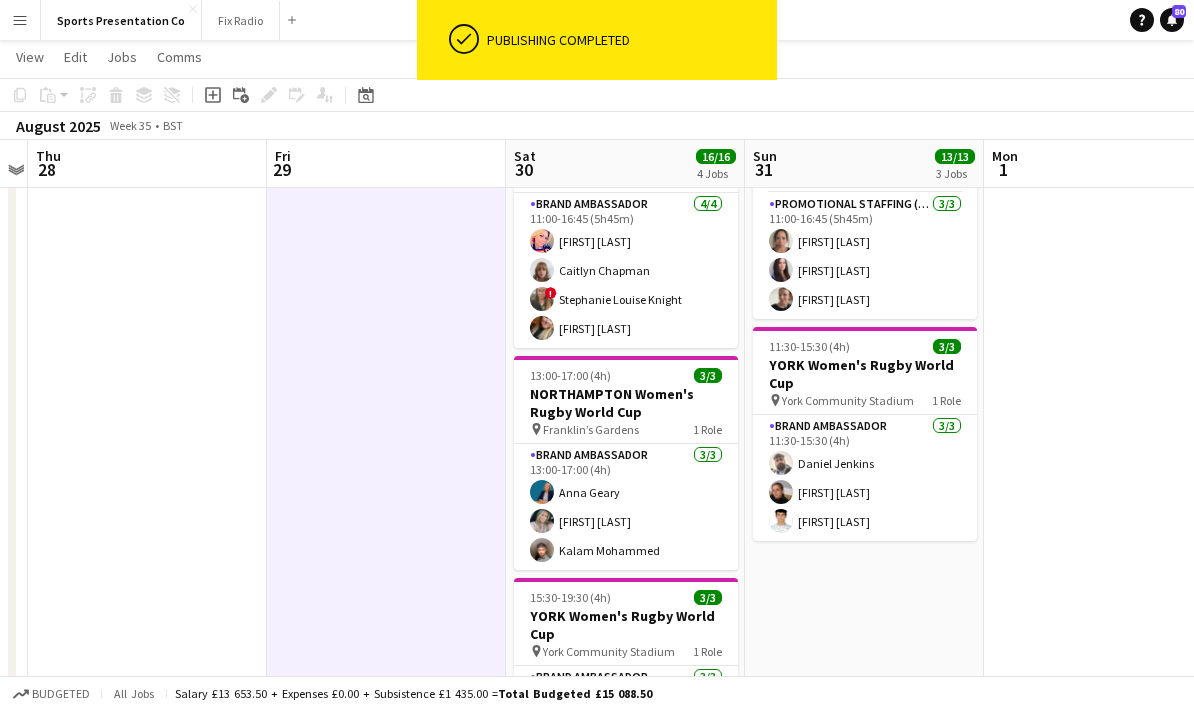 click at bounding box center [1103, 315] 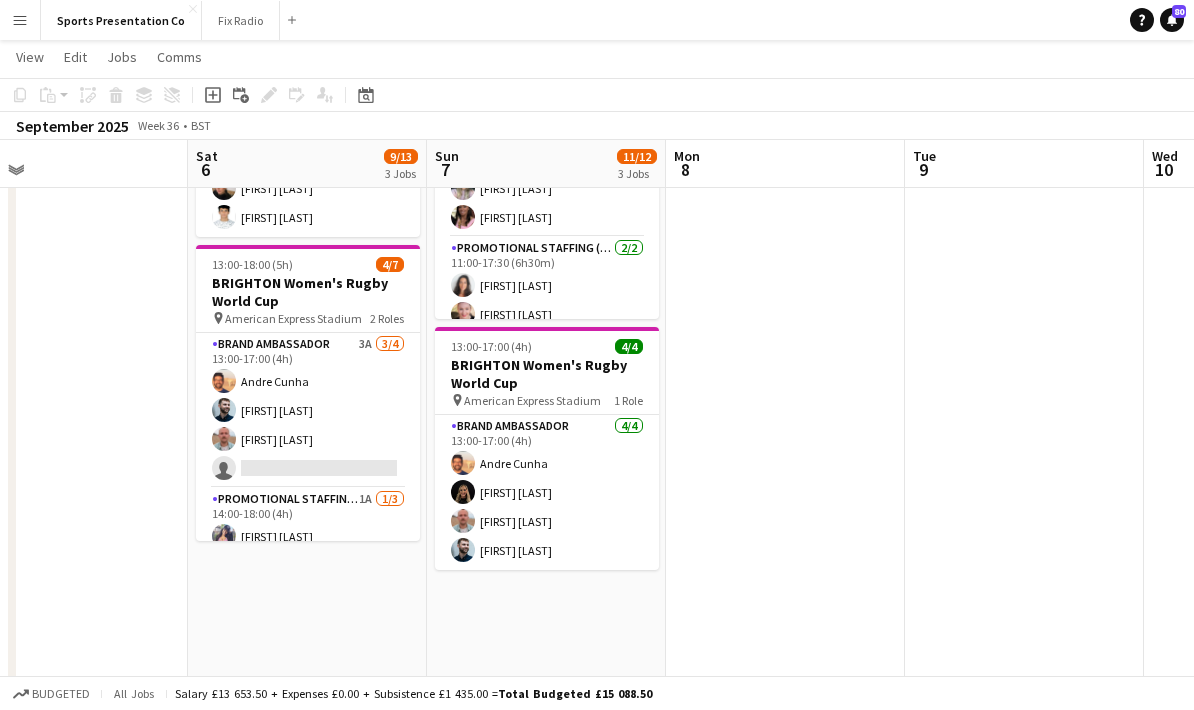 scroll, scrollTop: 0, scrollLeft: 569, axis: horizontal 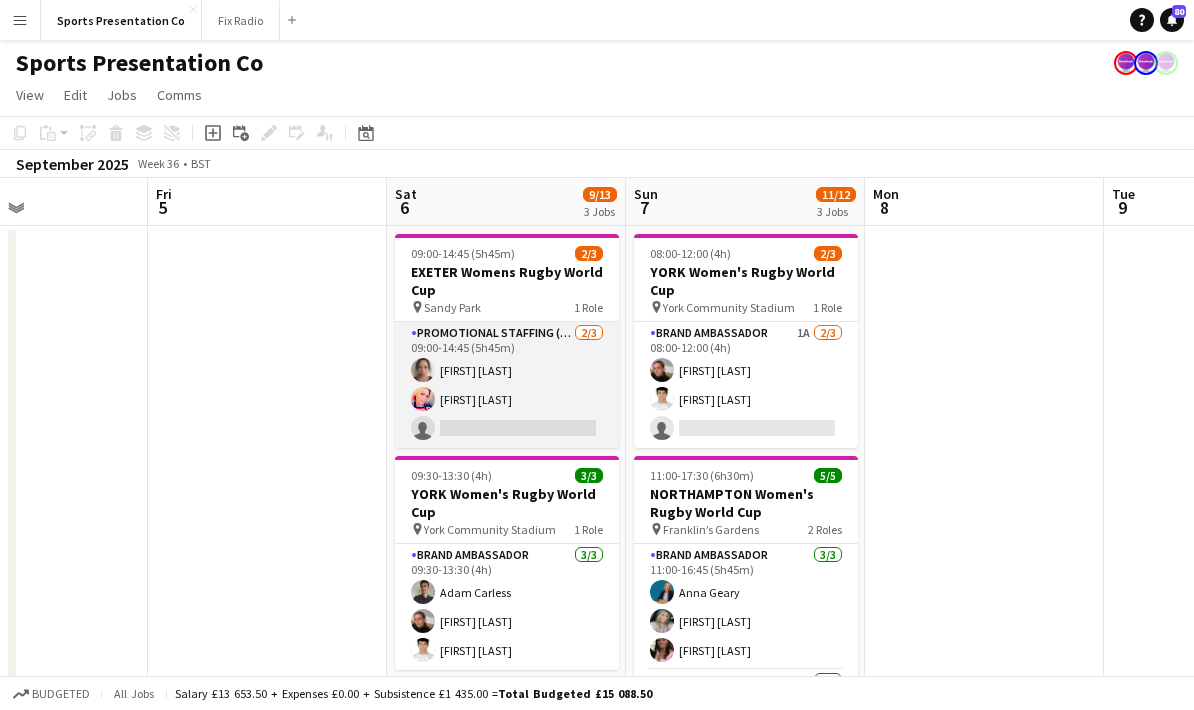click on "Promotional Staffing (Brand Ambassadors)   2/3   09:00-14:45 (5h45m)
[FIRST] [LAST]
single-neutral-actions" at bounding box center (507, 385) 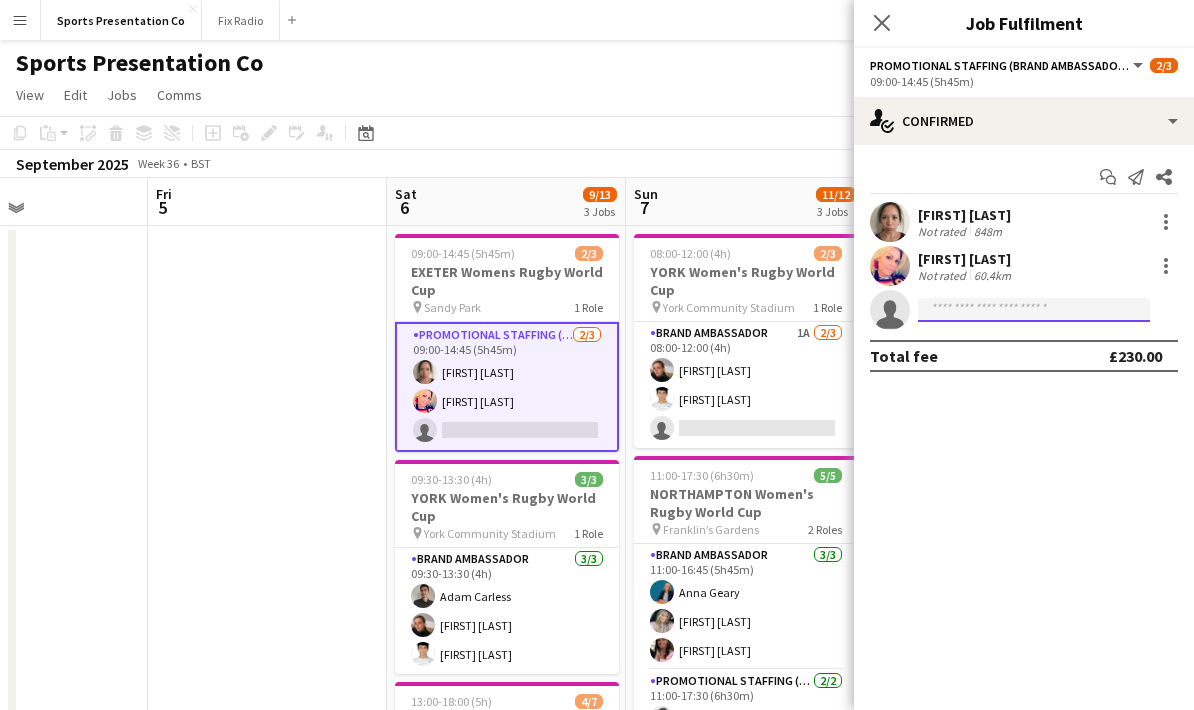click 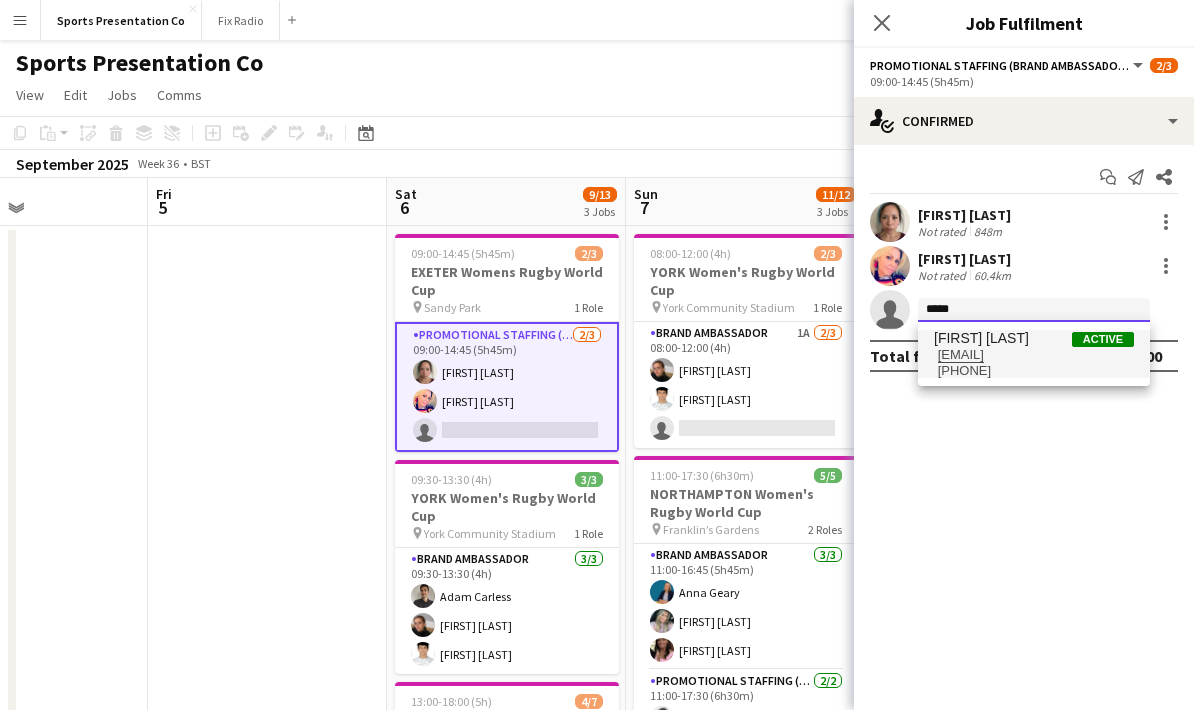 type on "*****" 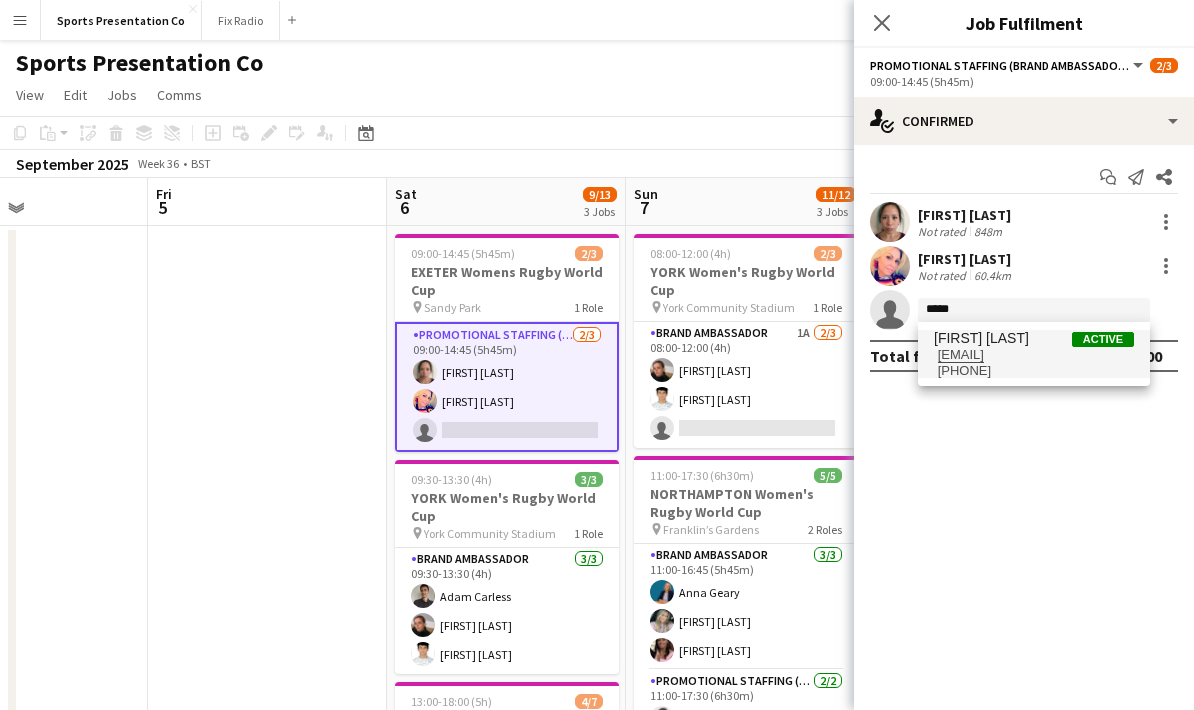click on "[EMAIL]" at bounding box center (1034, 355) 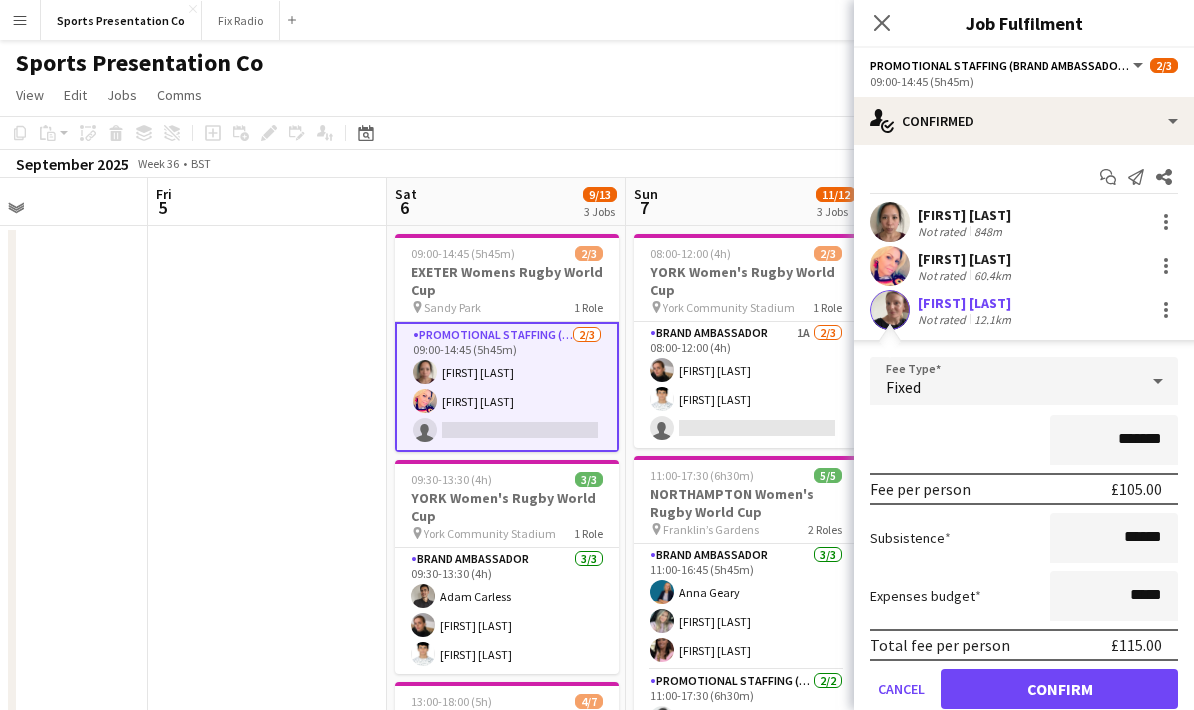 click on "*******" at bounding box center [1024, 440] 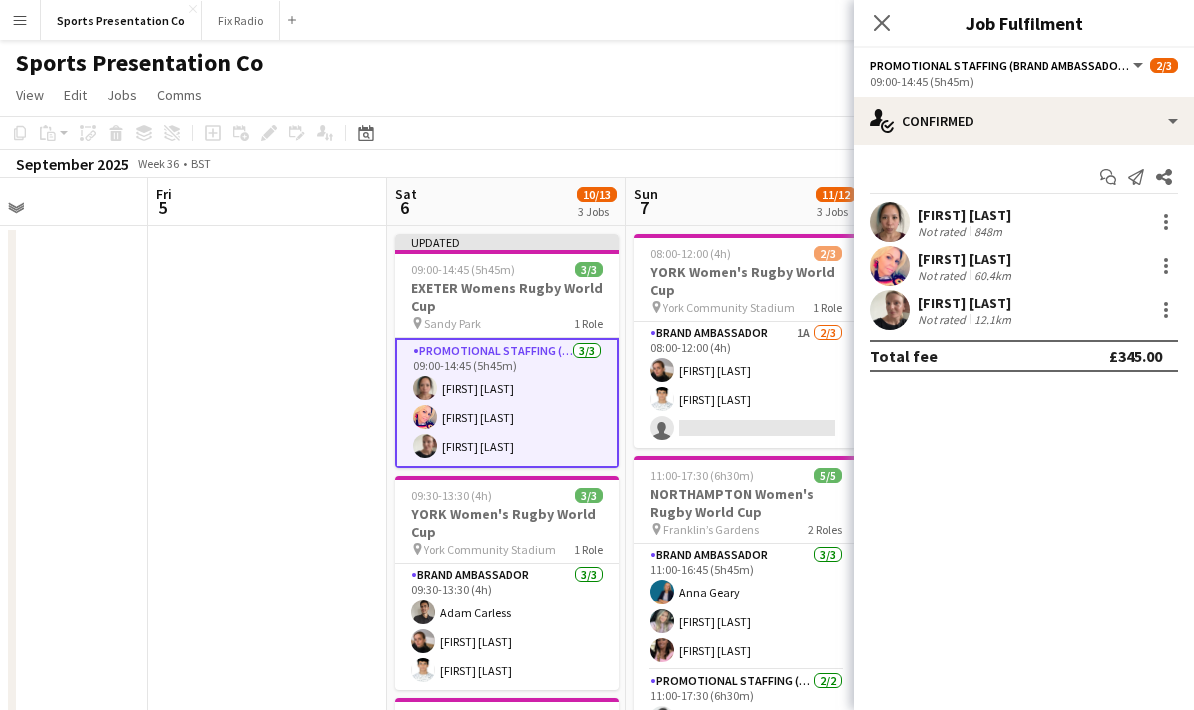 click at bounding box center (267, 748) 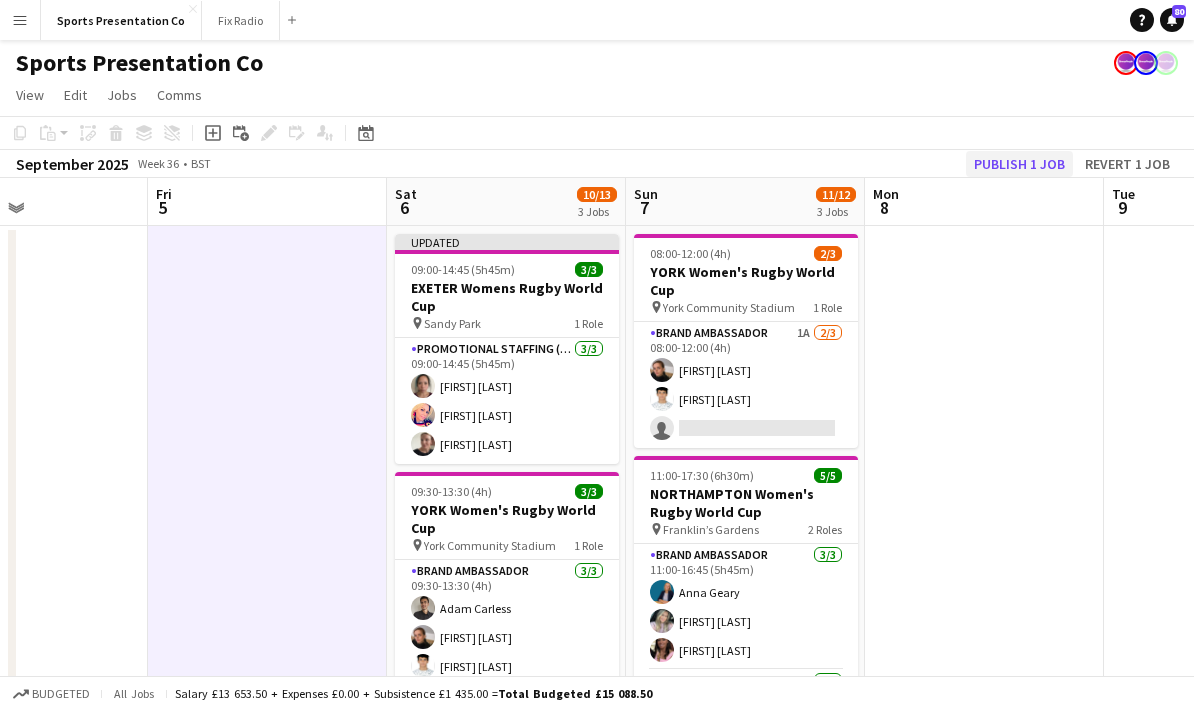 click on "Publish 1 job" 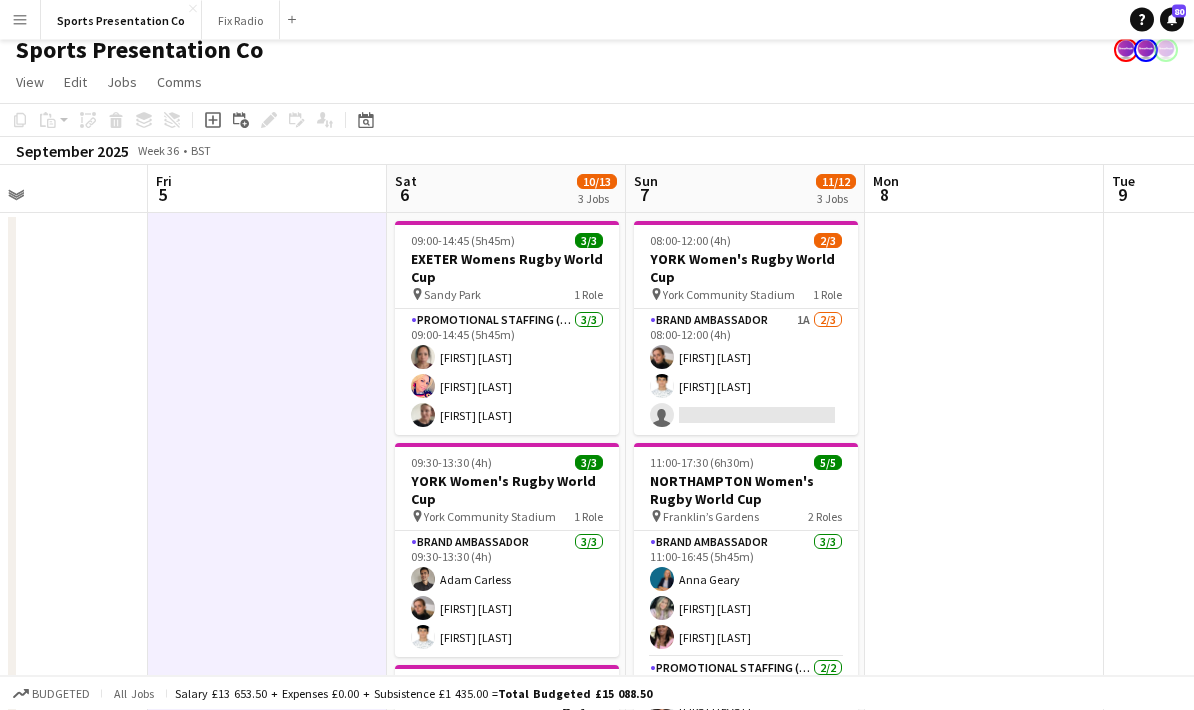 scroll, scrollTop: 0, scrollLeft: 0, axis: both 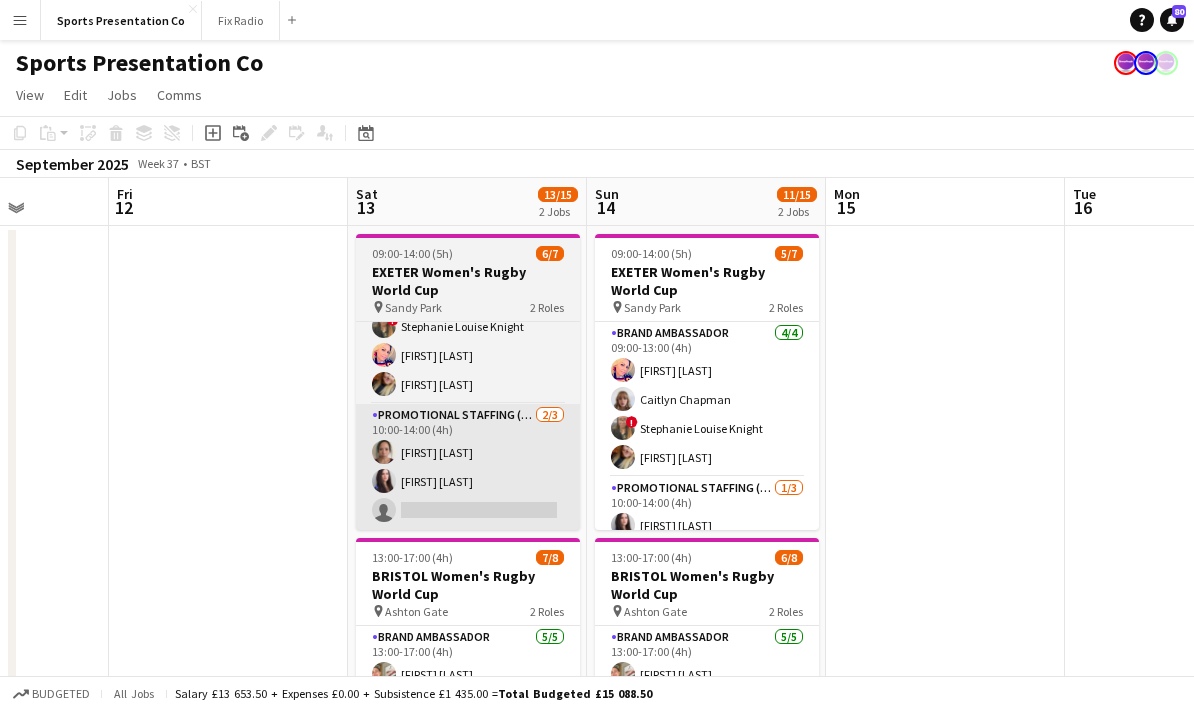 click on "Promotional Staffing (Brand Ambassadors)   2/3   10:00-14:00 (4h)
[FIRST] [LAST]
single-neutral-actions" at bounding box center [468, 467] 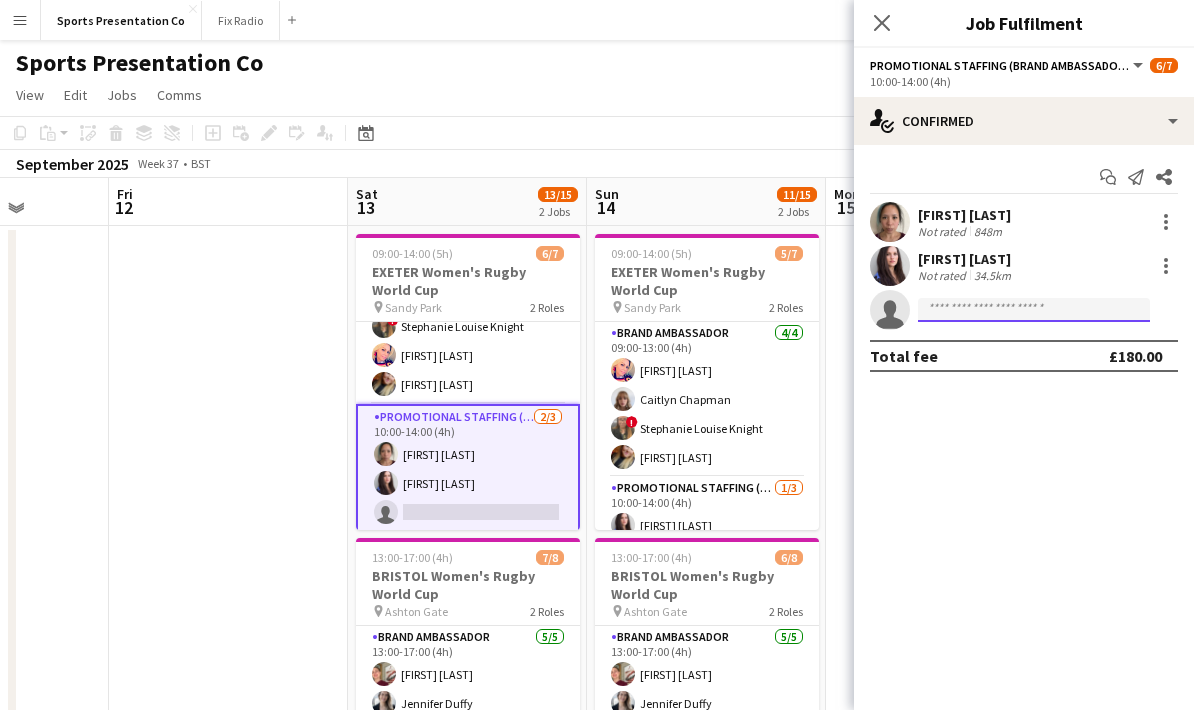 click 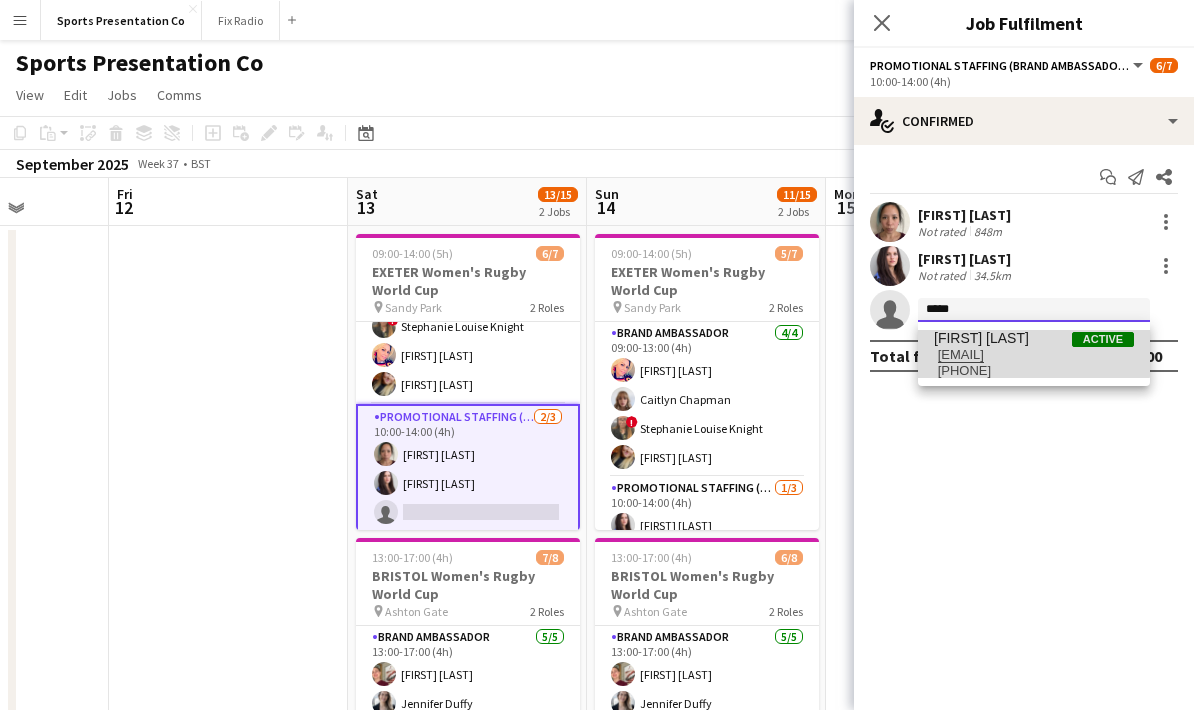 type on "*****" 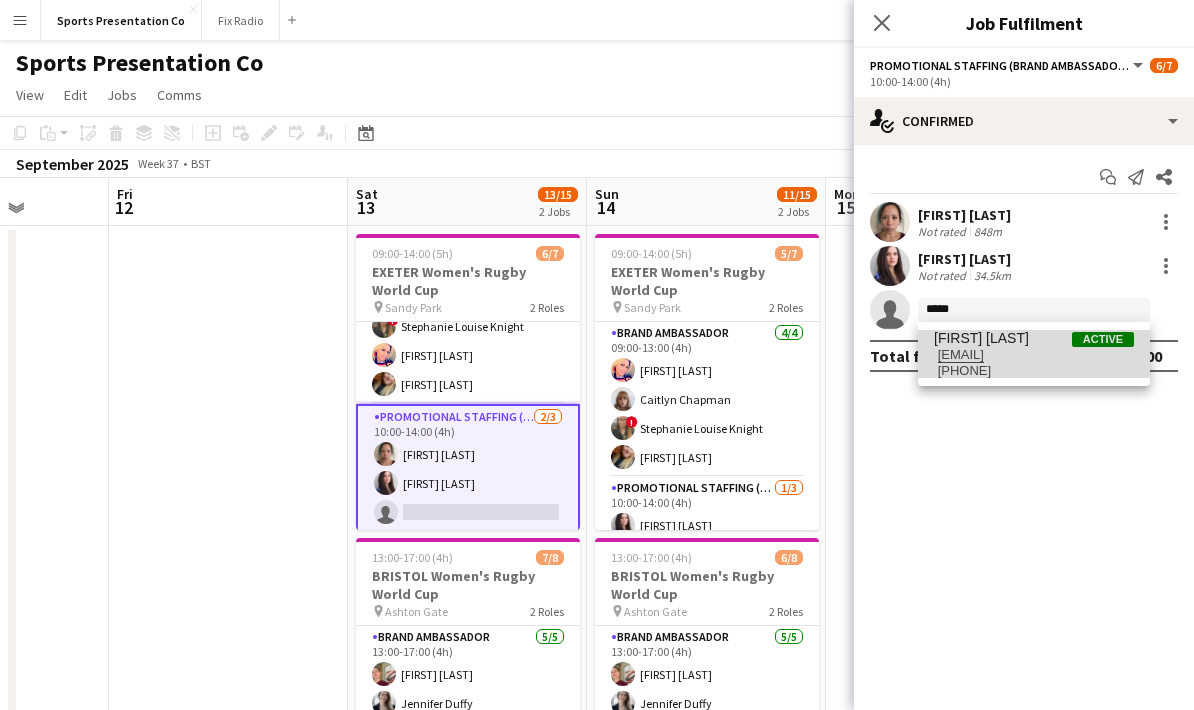 click on "[EMAIL]" at bounding box center [1034, 355] 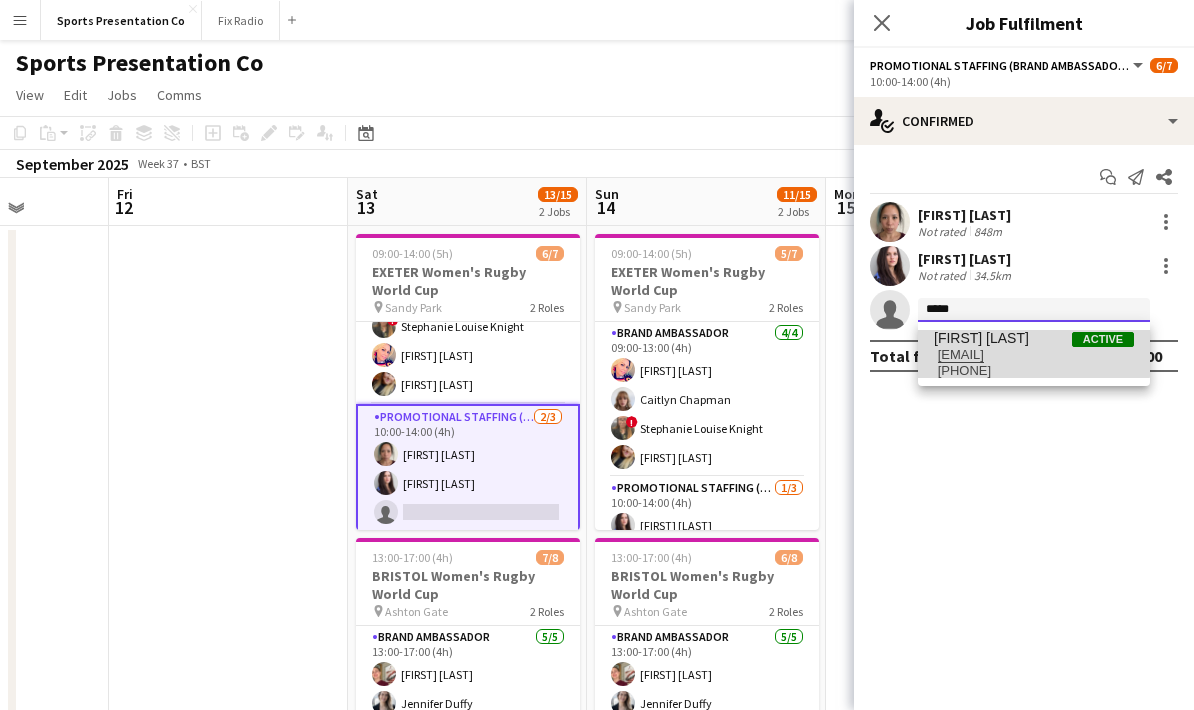 type 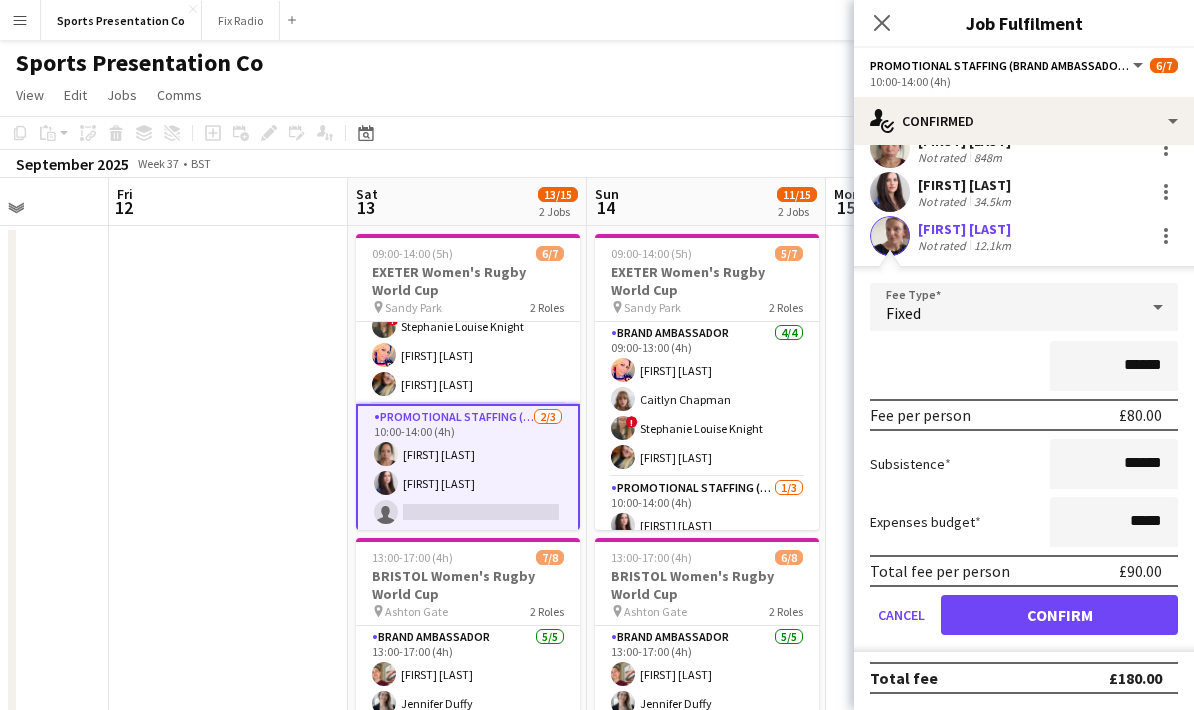 scroll, scrollTop: 77, scrollLeft: 0, axis: vertical 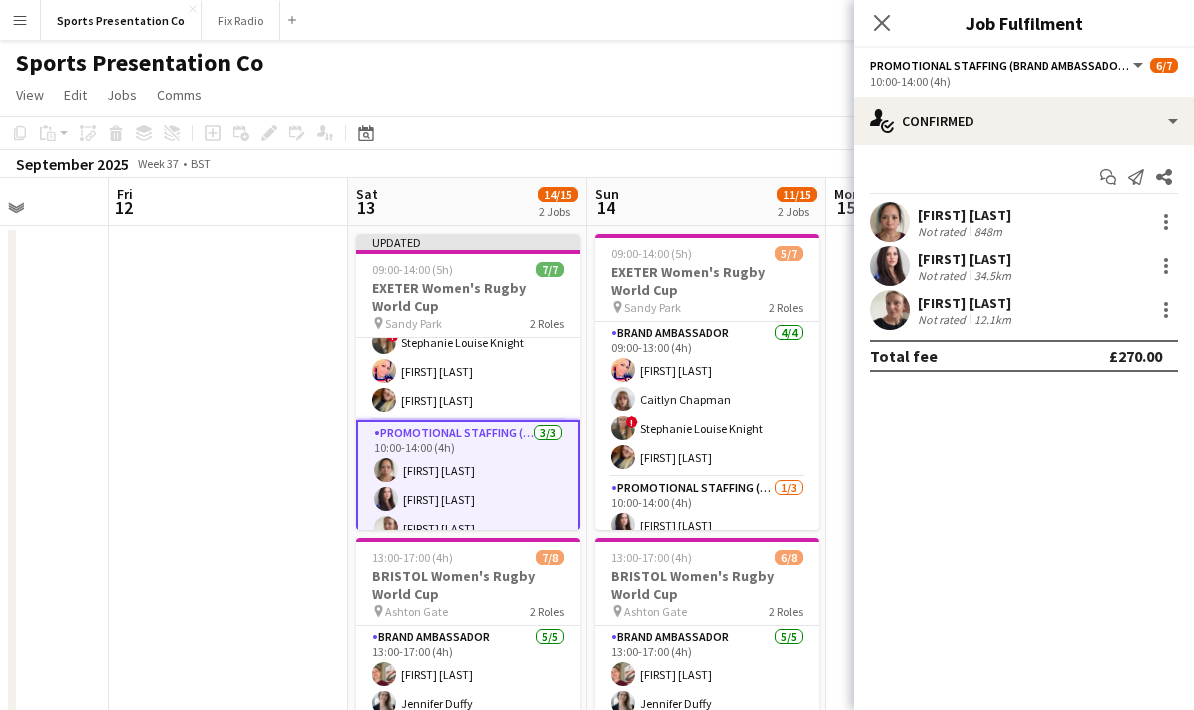 click at bounding box center [228, 748] 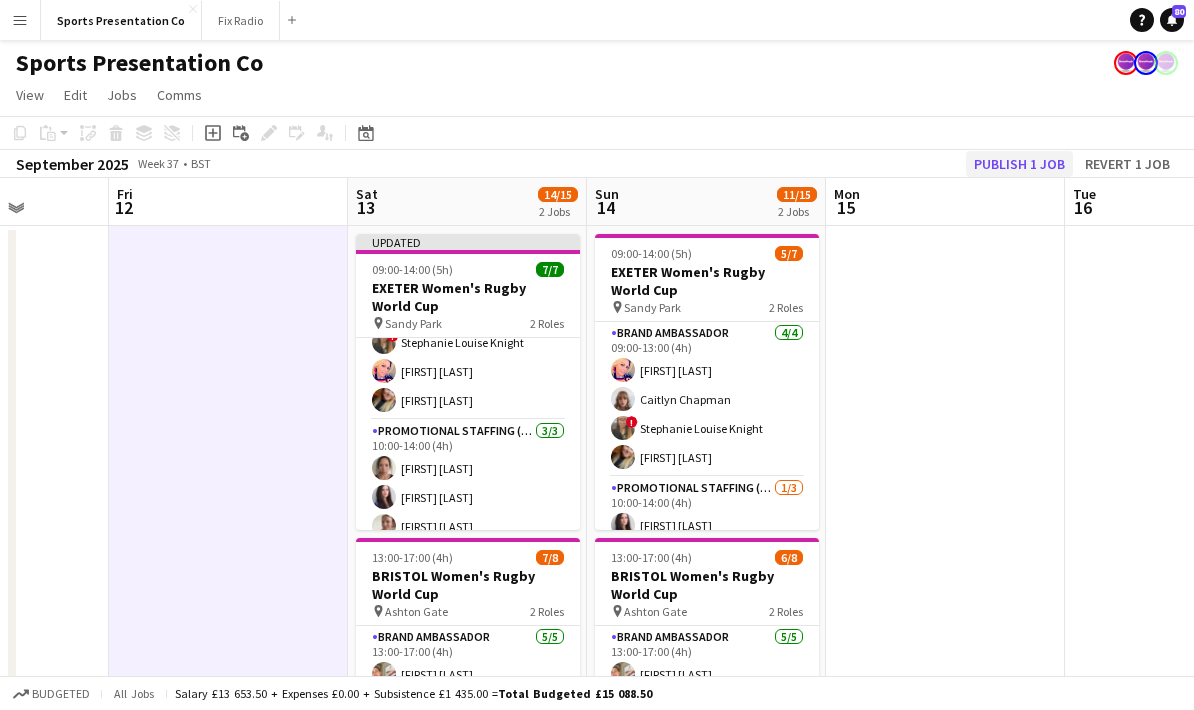 click on "Publish 1 job" 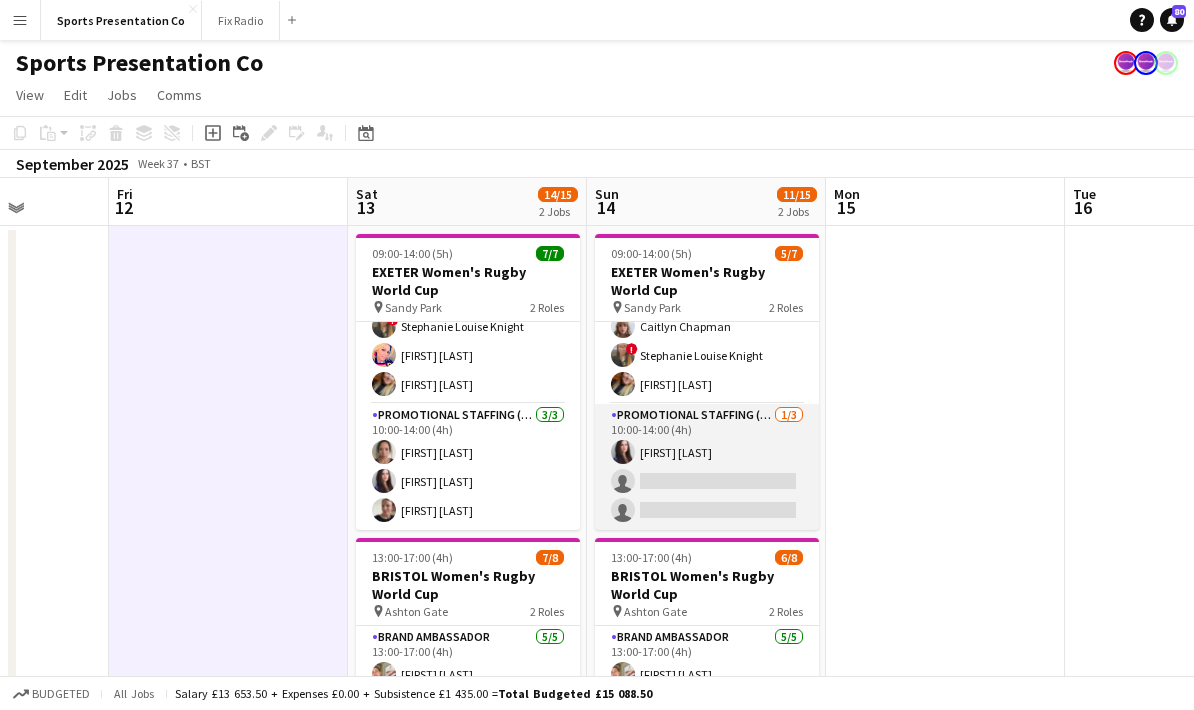 scroll, scrollTop: 73, scrollLeft: 0, axis: vertical 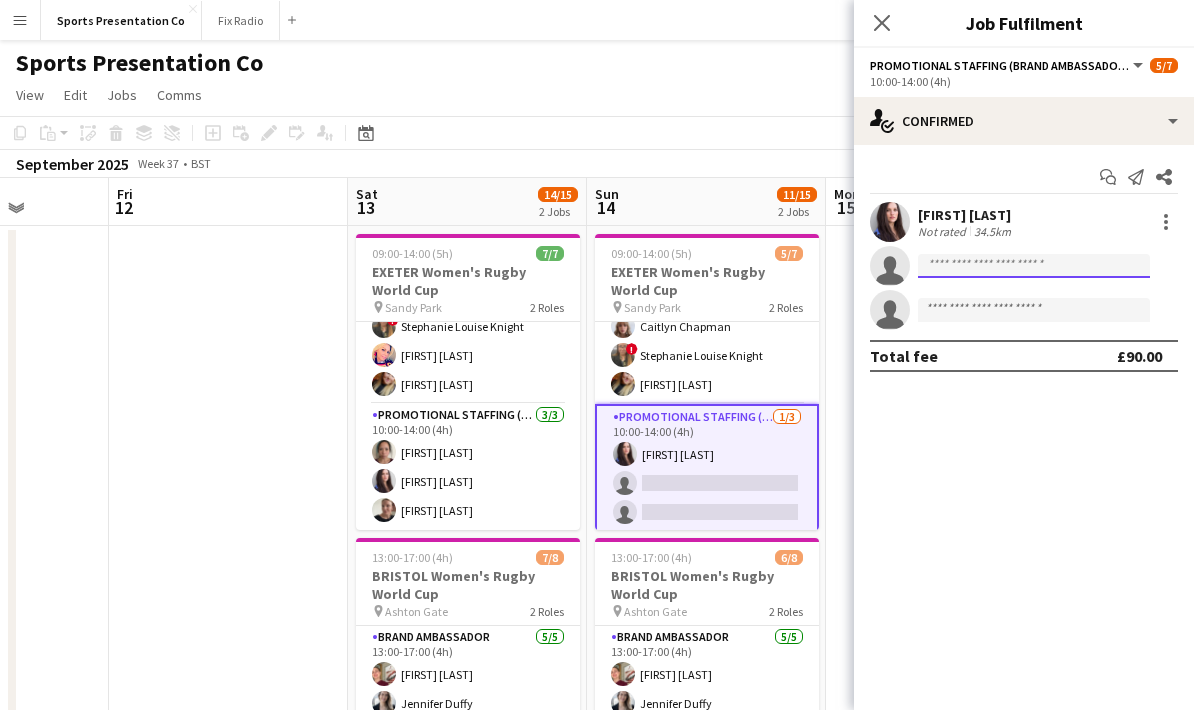 click at bounding box center (1034, 310) 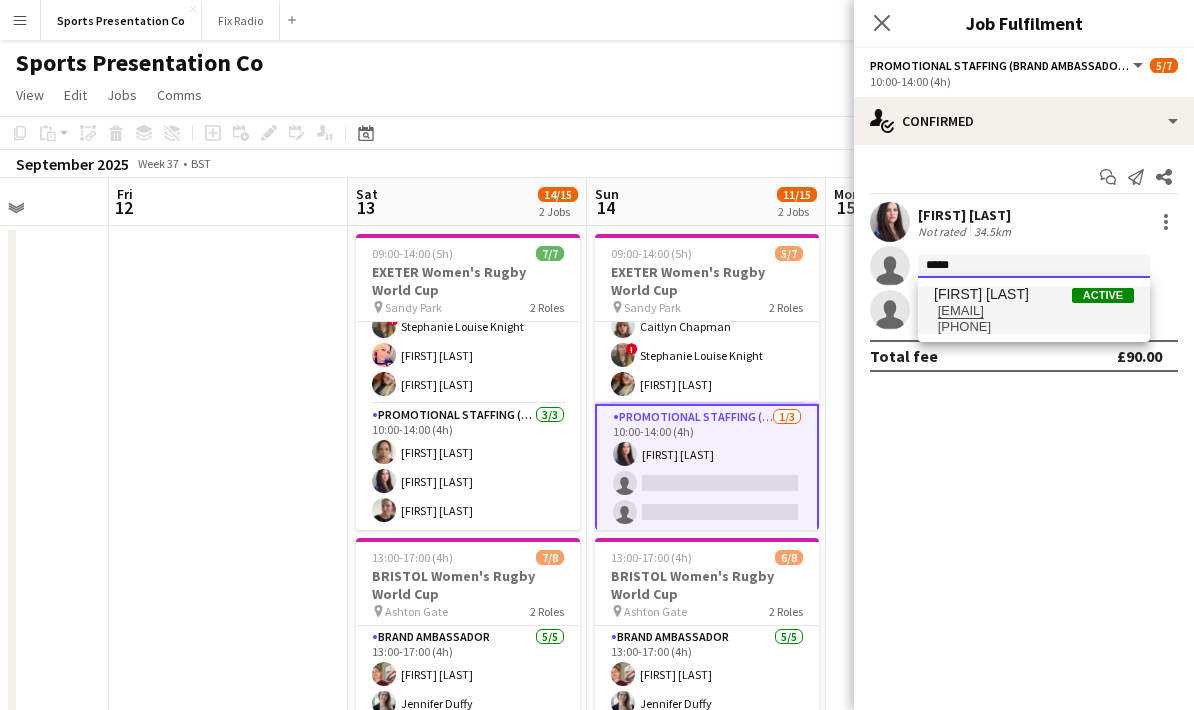 type on "*****" 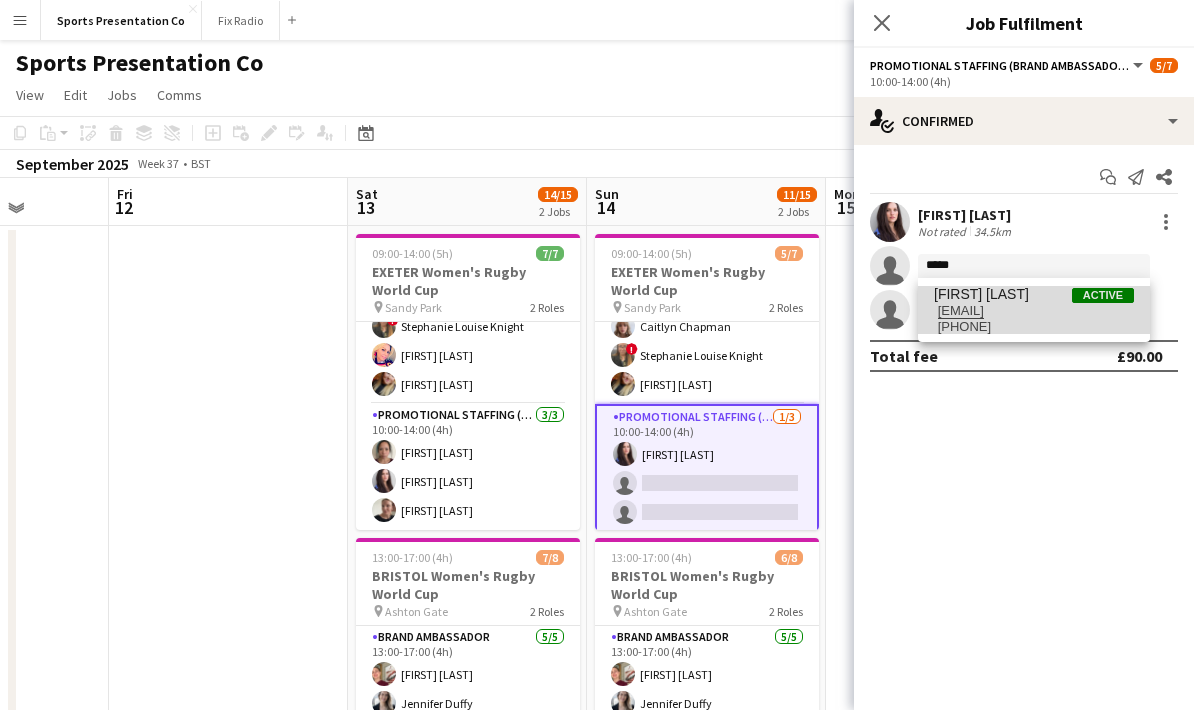 click on "[EMAIL]" at bounding box center (1034, 311) 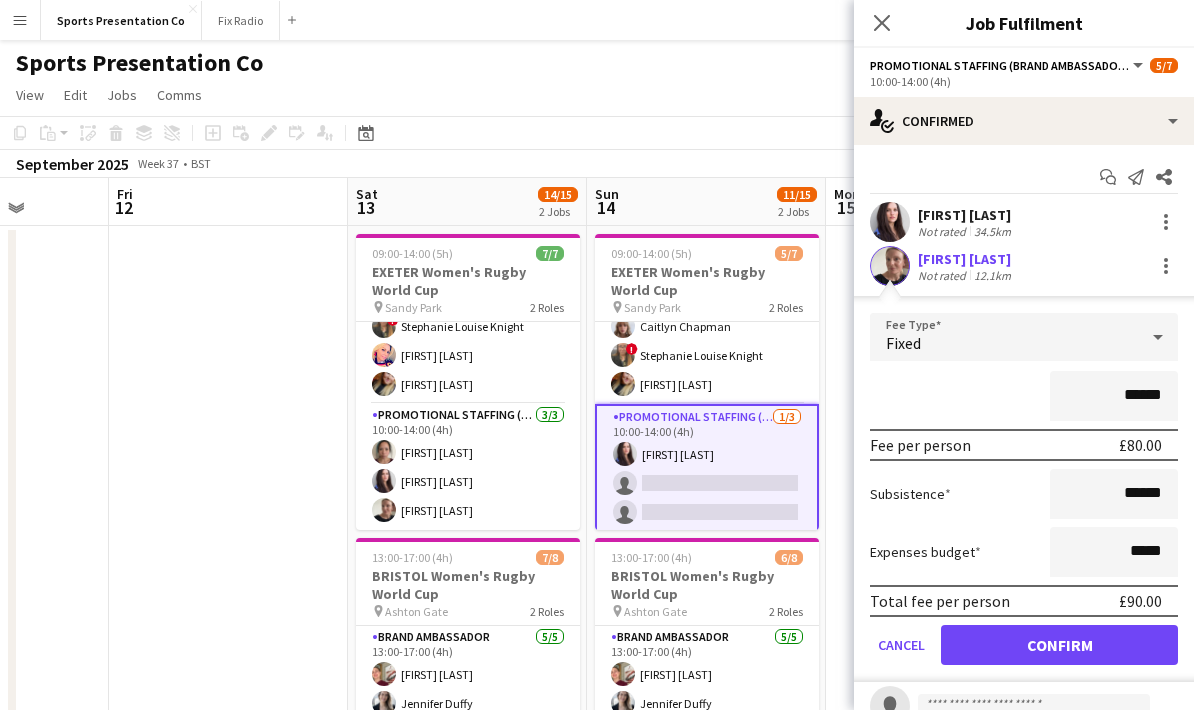 click on "******" at bounding box center (1024, 396) 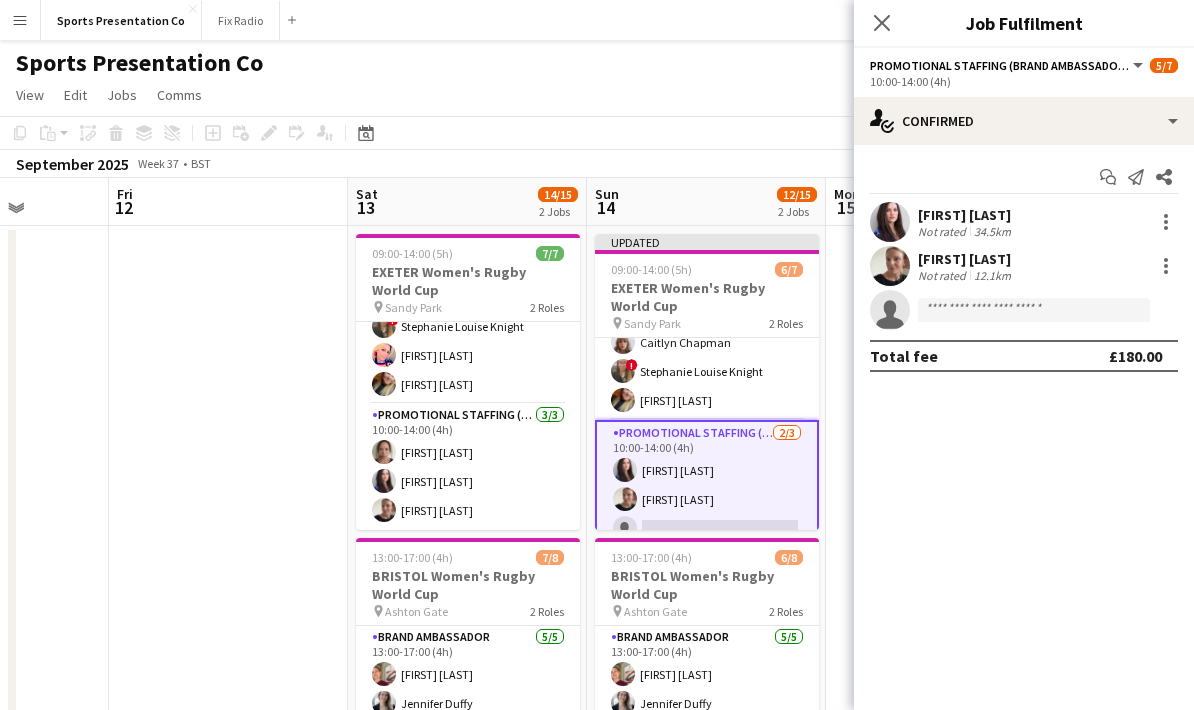 click at bounding box center (228, 748) 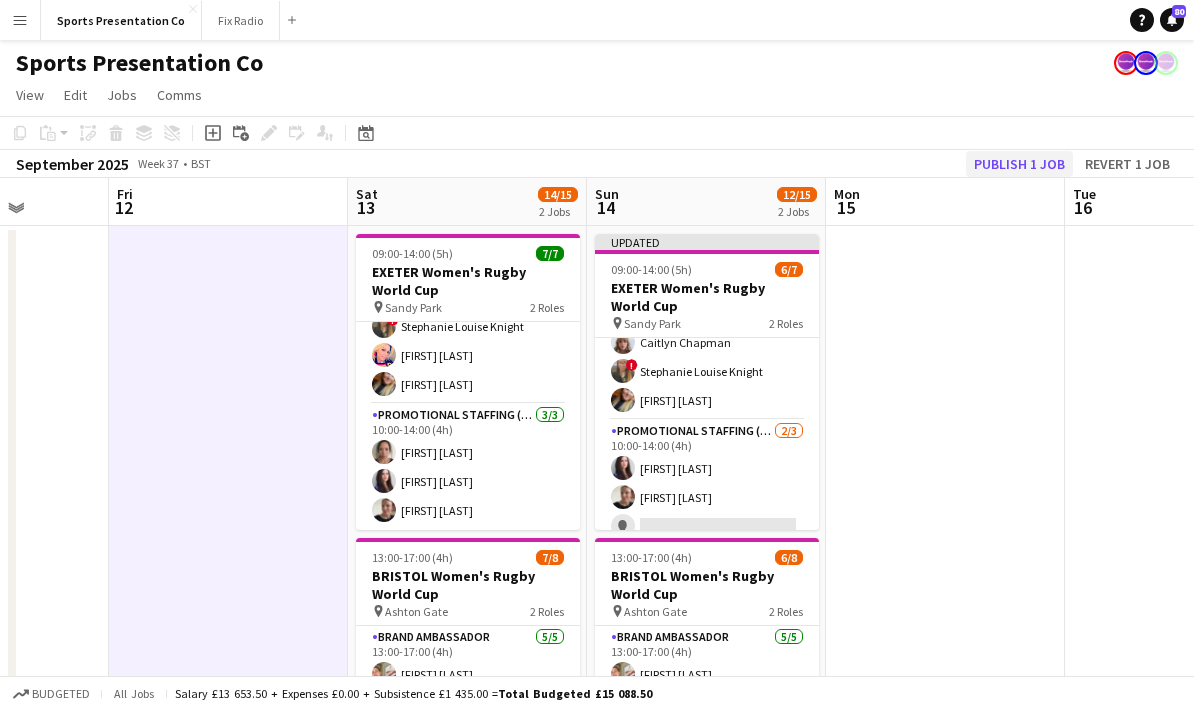 click on "Publish 1 job" 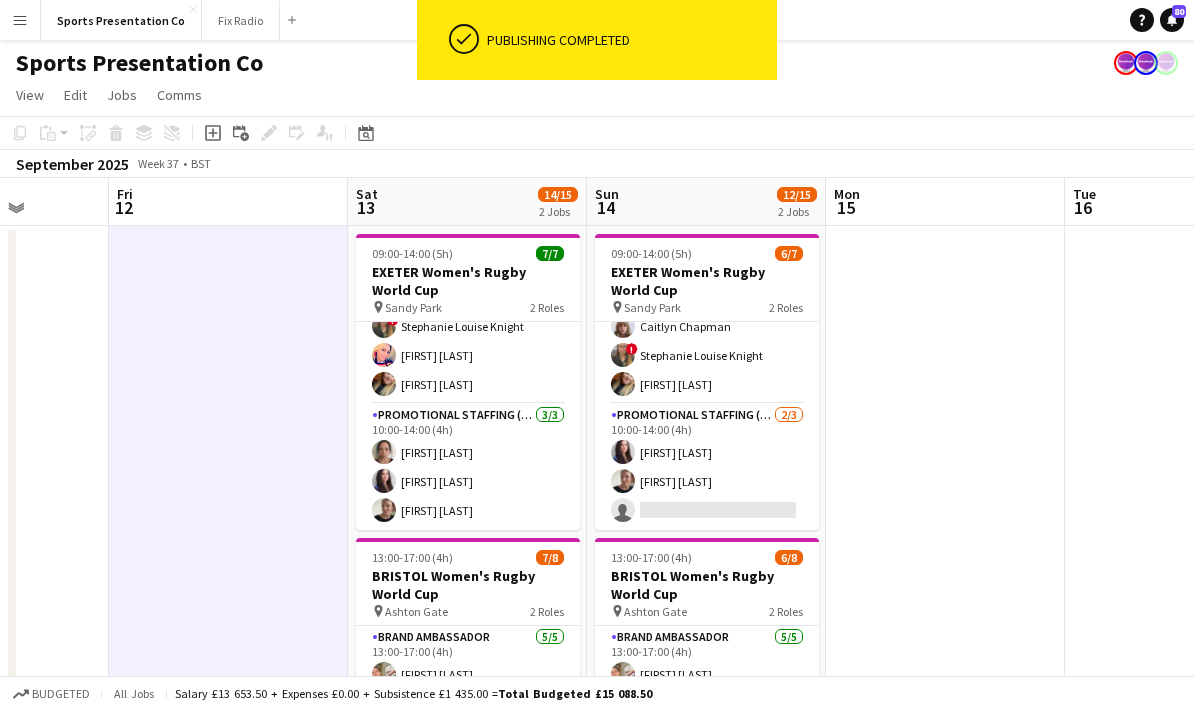 click at bounding box center [945, 748] 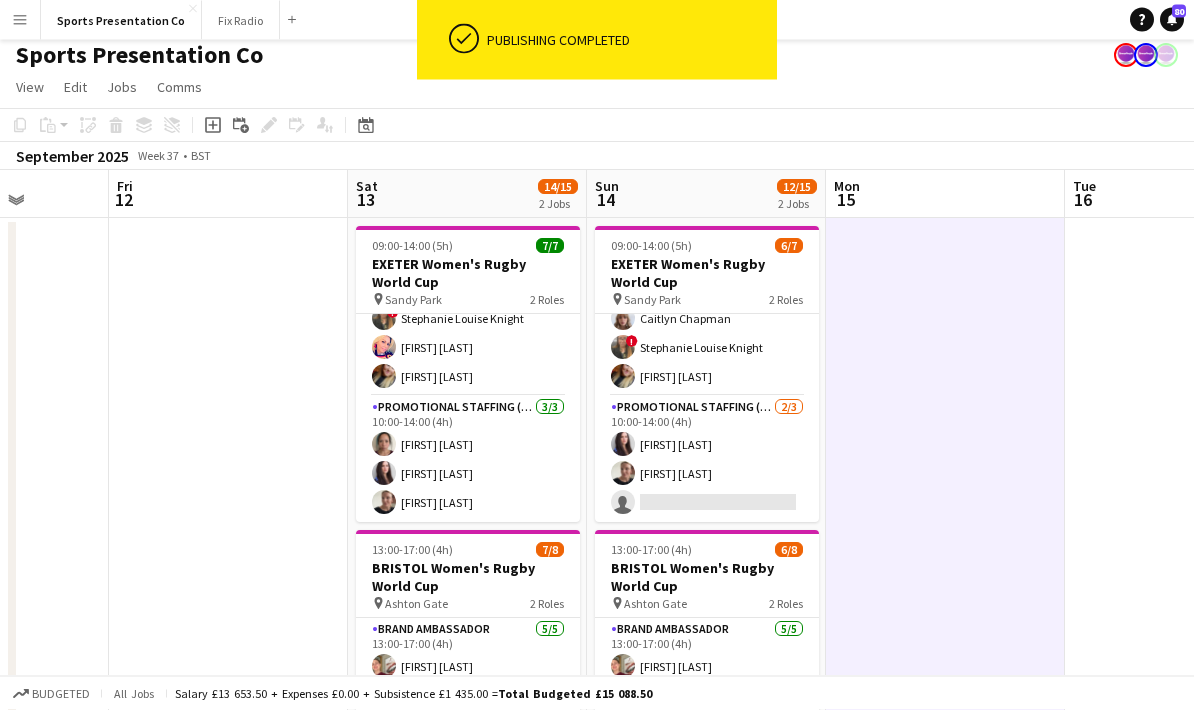 scroll, scrollTop: 0, scrollLeft: 0, axis: both 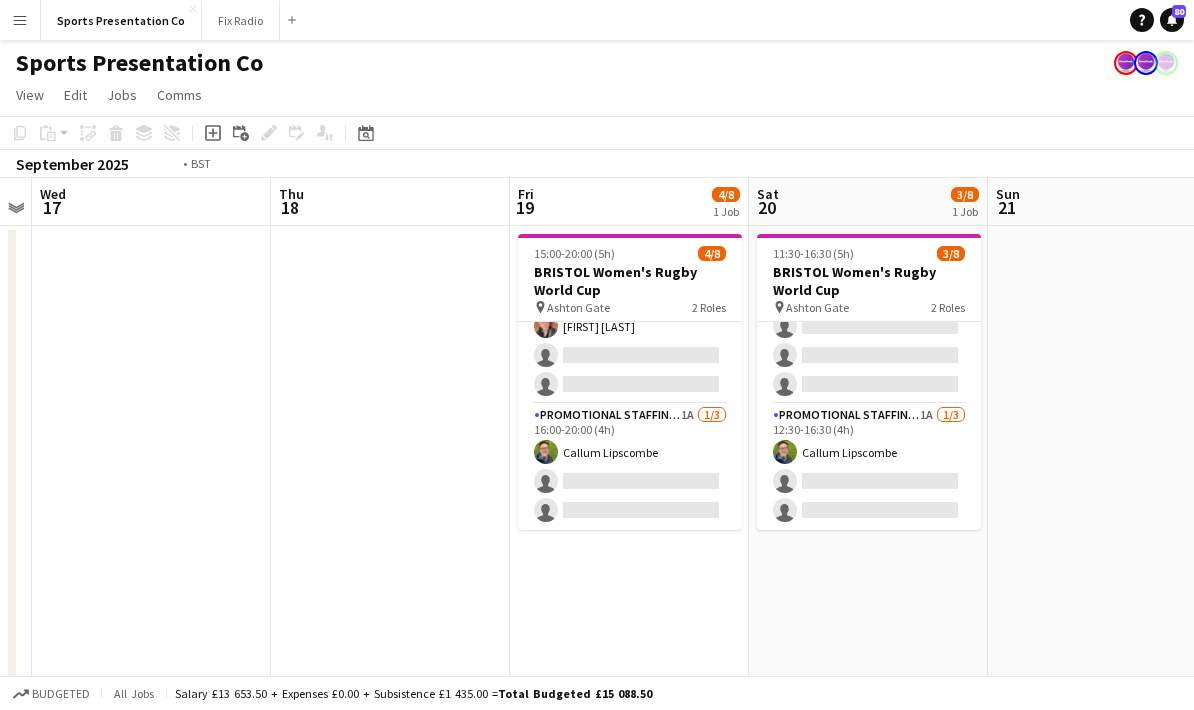 drag, startPoint x: 223, startPoint y: 513, endPoint x: 935, endPoint y: 534, distance: 712.30963 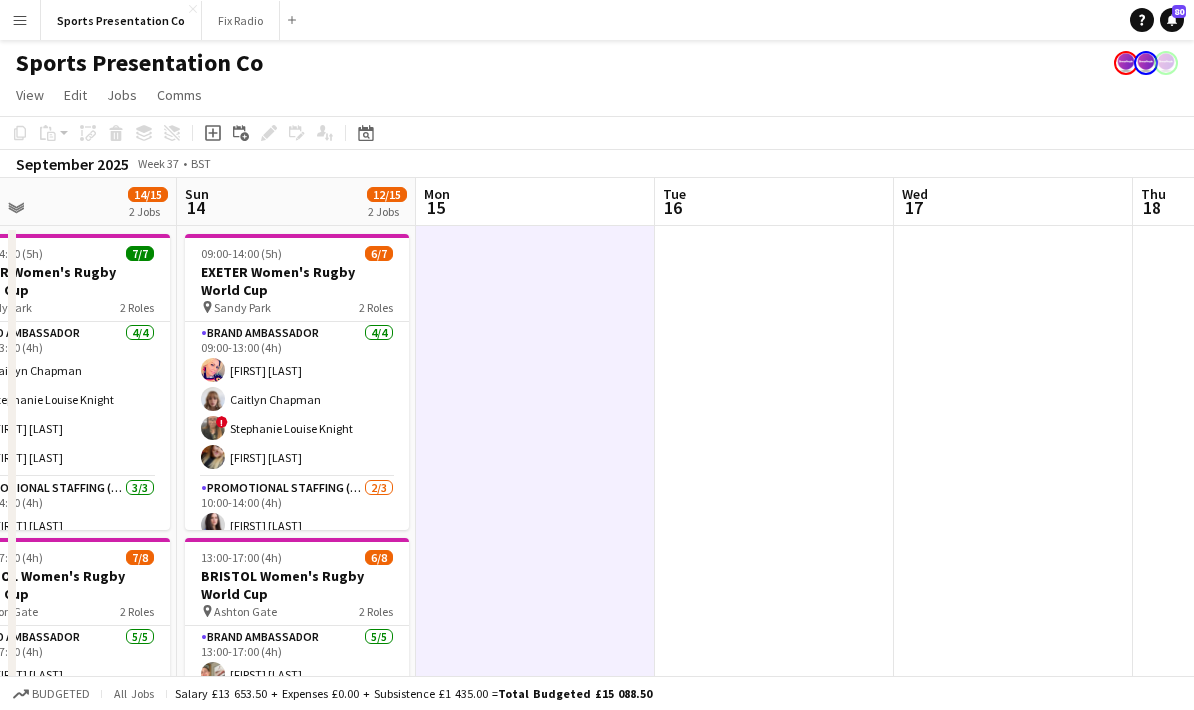 drag, startPoint x: 598, startPoint y: 515, endPoint x: 809, endPoint y: 505, distance: 211.23683 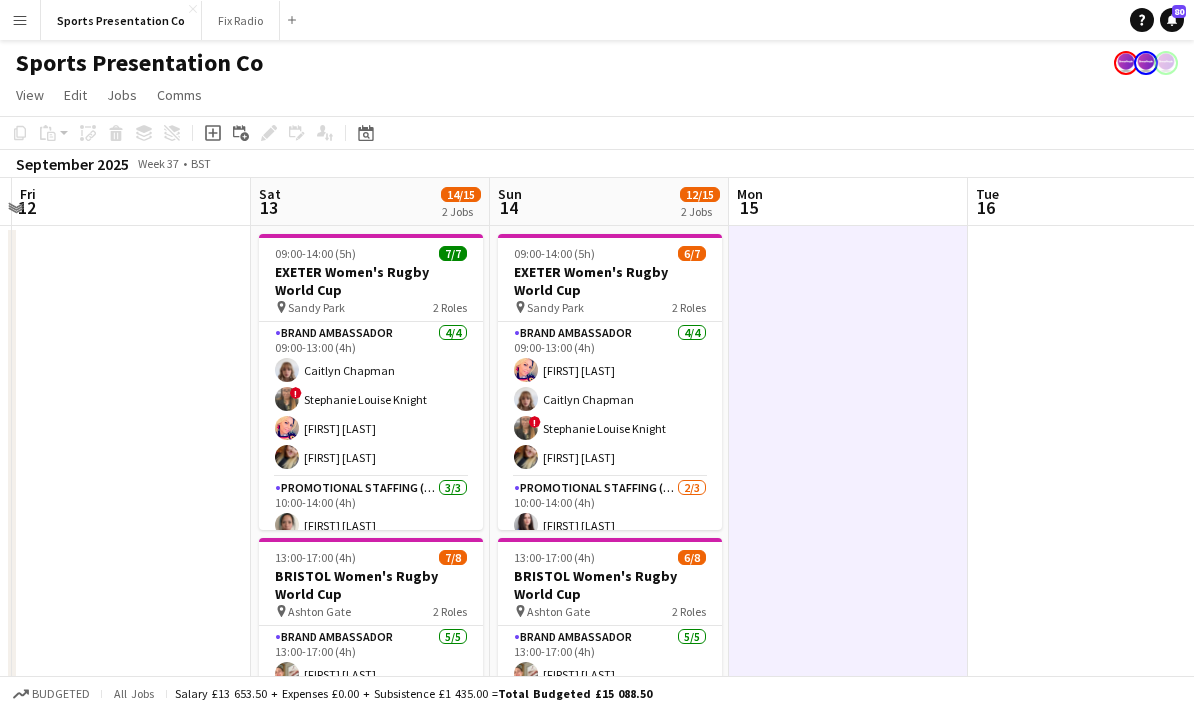 drag, startPoint x: 673, startPoint y: 518, endPoint x: 995, endPoint y: 501, distance: 322.44846 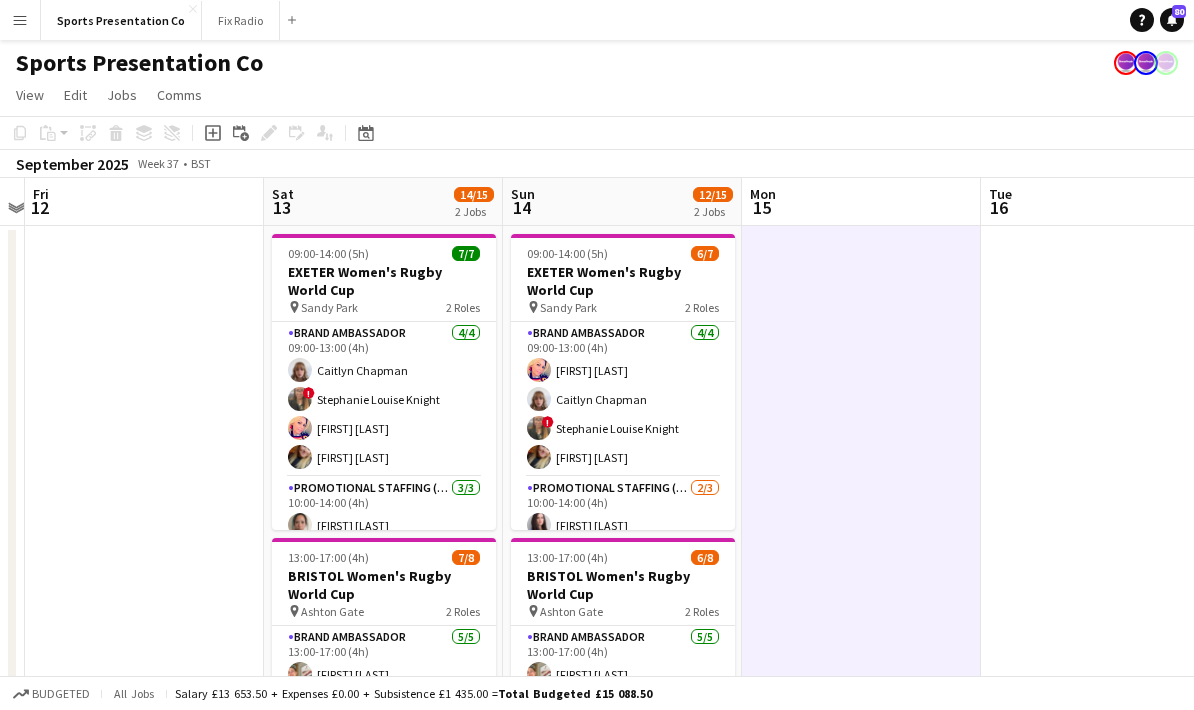 click at bounding box center [1100, 748] 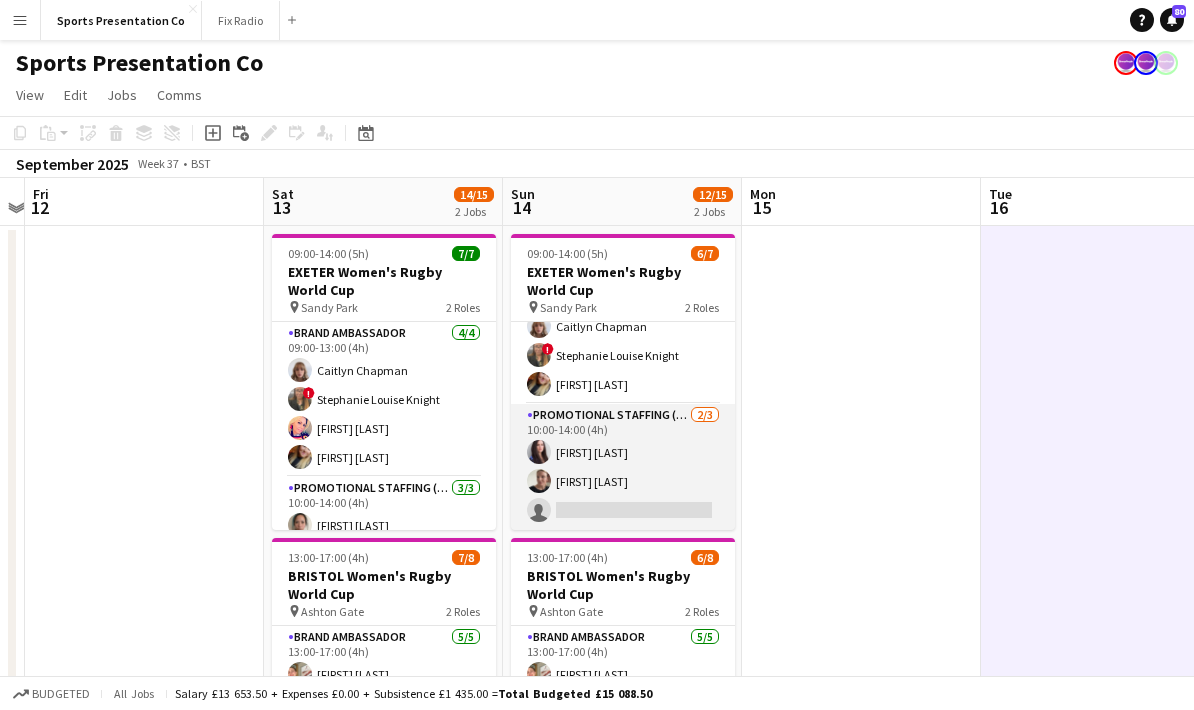 scroll, scrollTop: 73, scrollLeft: 0, axis: vertical 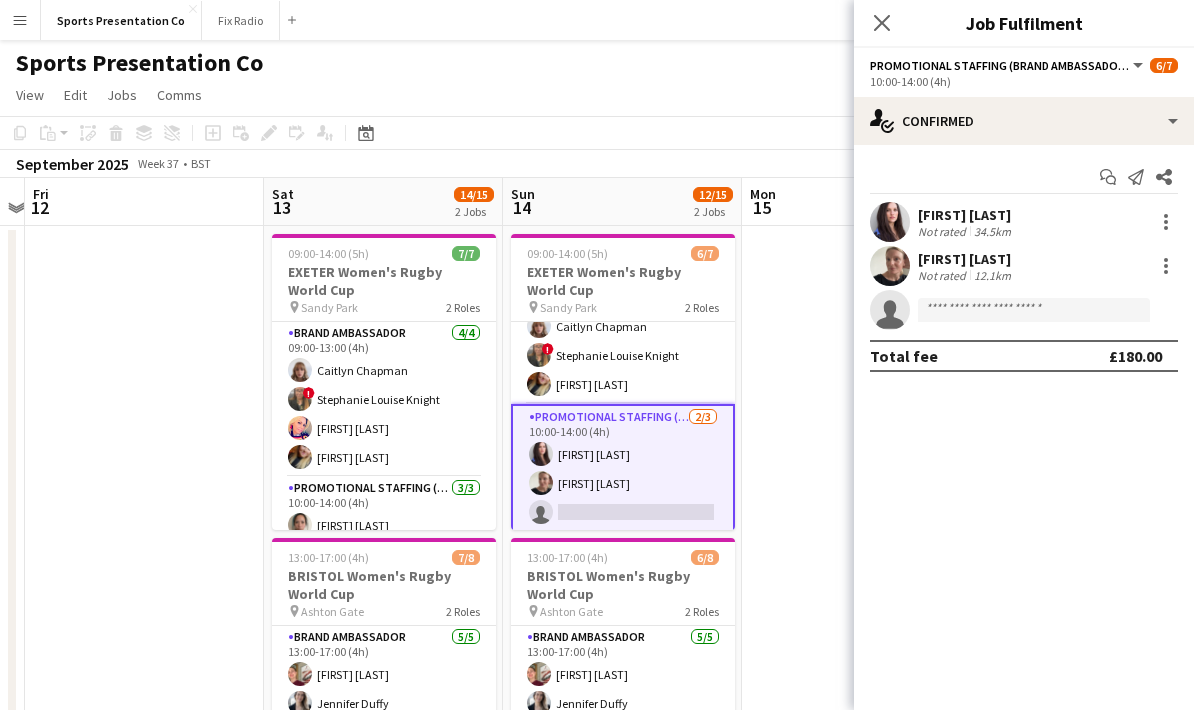 click on "[FIRST] [LAST]" at bounding box center (966, 259) 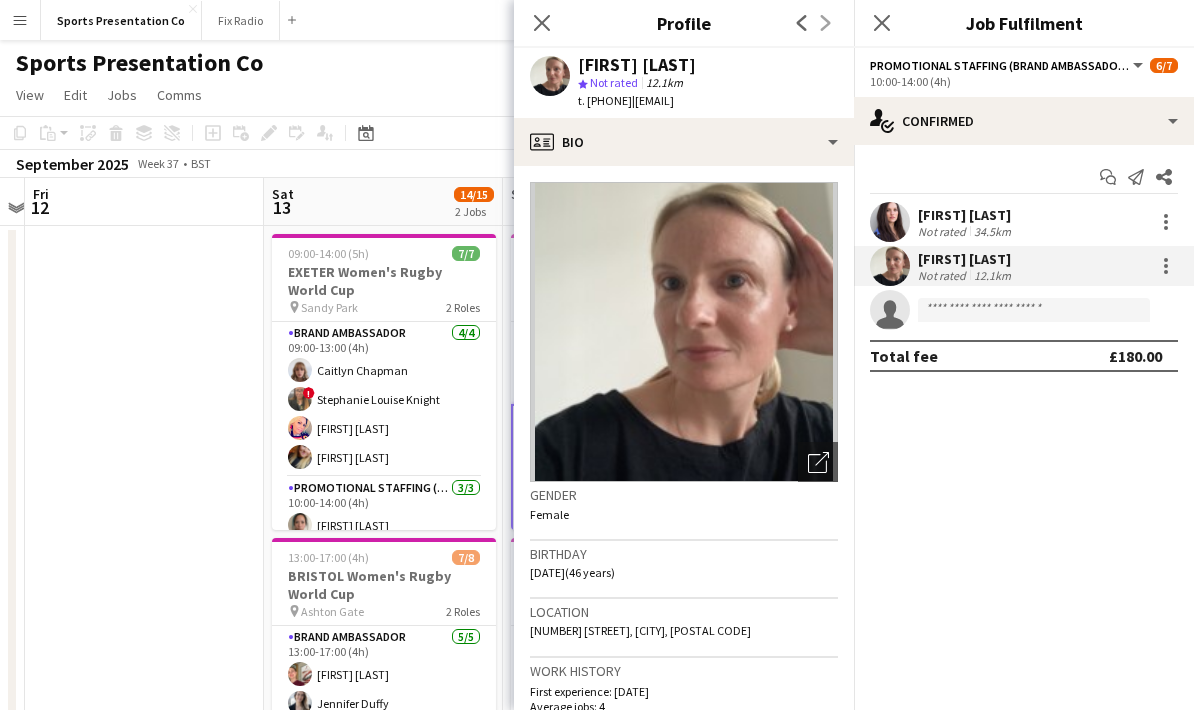 drag, startPoint x: 605, startPoint y: 121, endPoint x: 574, endPoint y: 61, distance: 67.53518 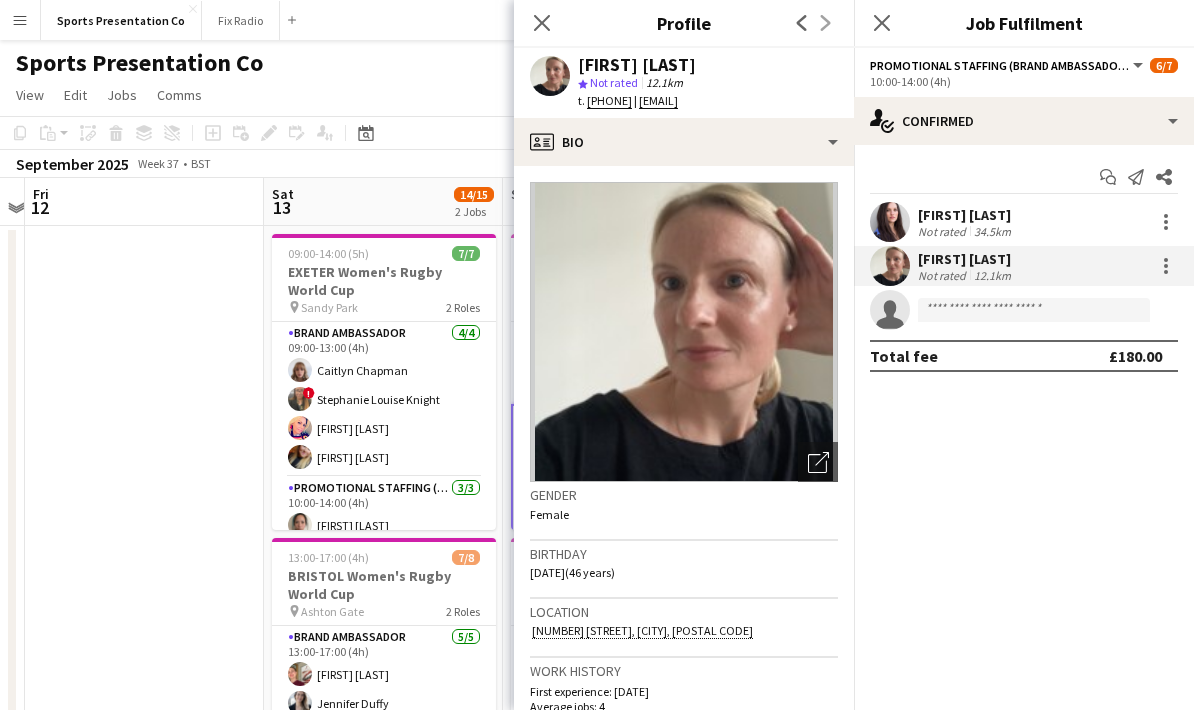 copy on "[FIRST] [LAST]
star
Not rated   12.1km   t. +44[PHONE]   |   [EMAIL]@[DOMAIN]" 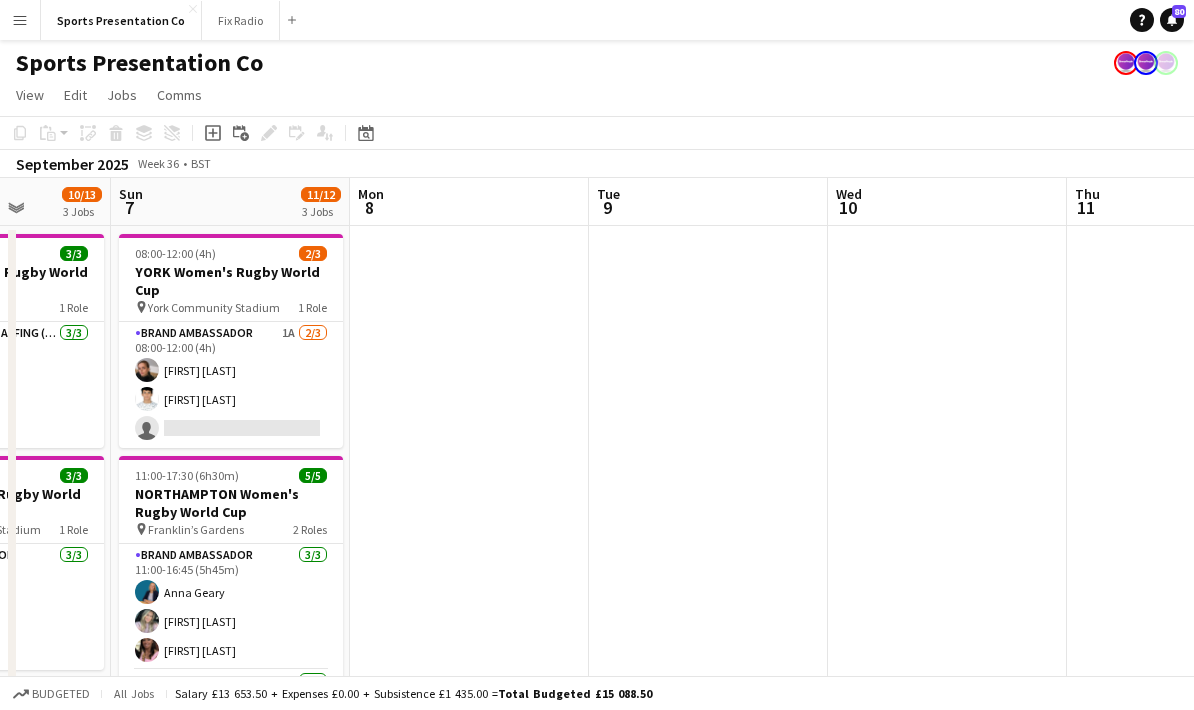 scroll, scrollTop: 0, scrollLeft: 606, axis: horizontal 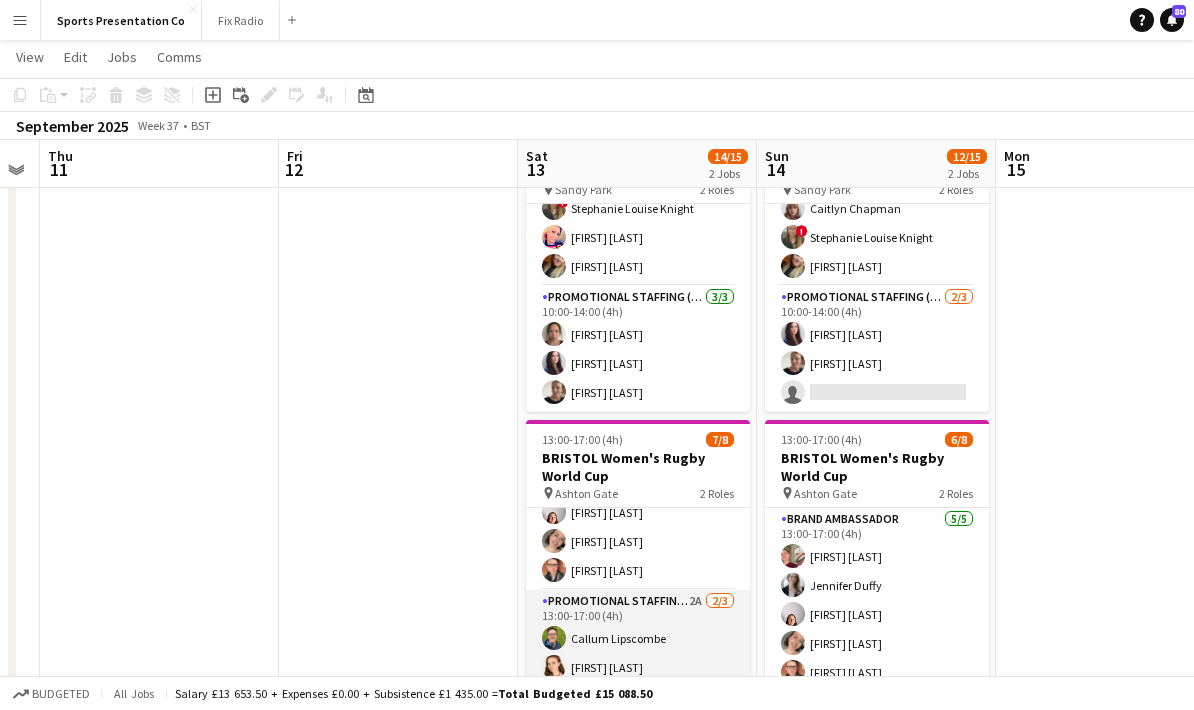 click on "Promotional Staffing (Brand Ambassadors)   2A   2/3   13:00-17:00 (4h)
[FIRST] [LAST] [FIRST] [LAST]
single-neutral-actions" at bounding box center [638, 653] 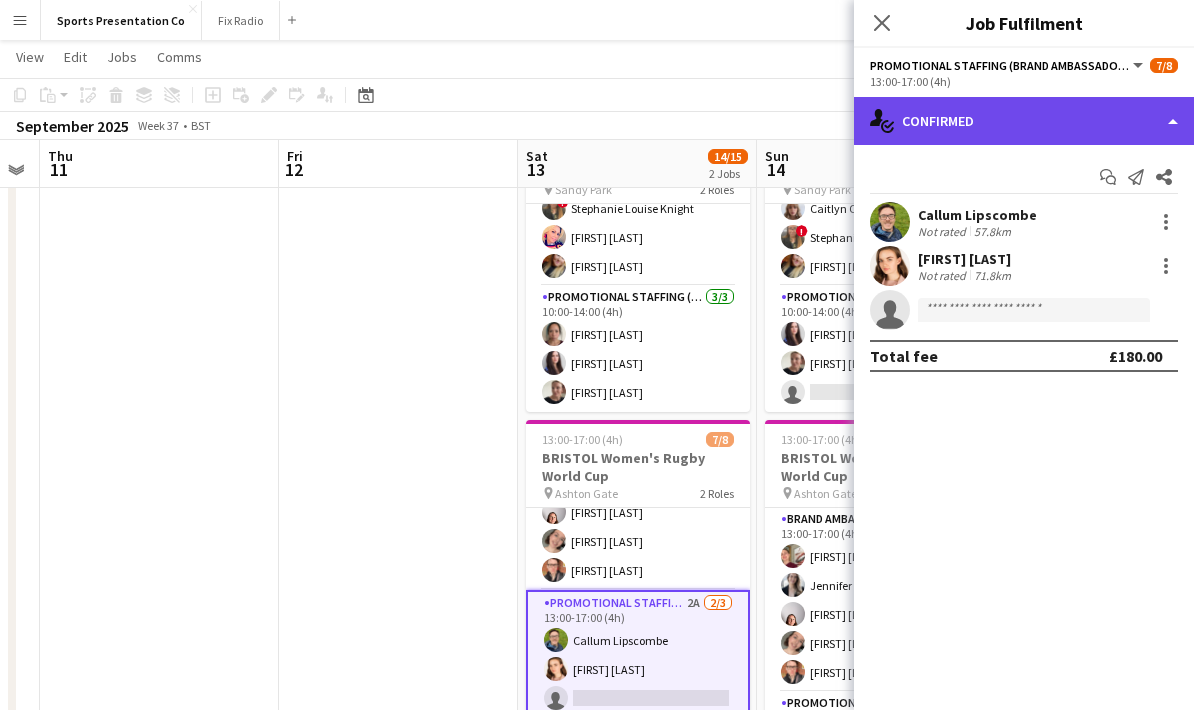 click on "single-neutral-actions-check-2
Confirmed" 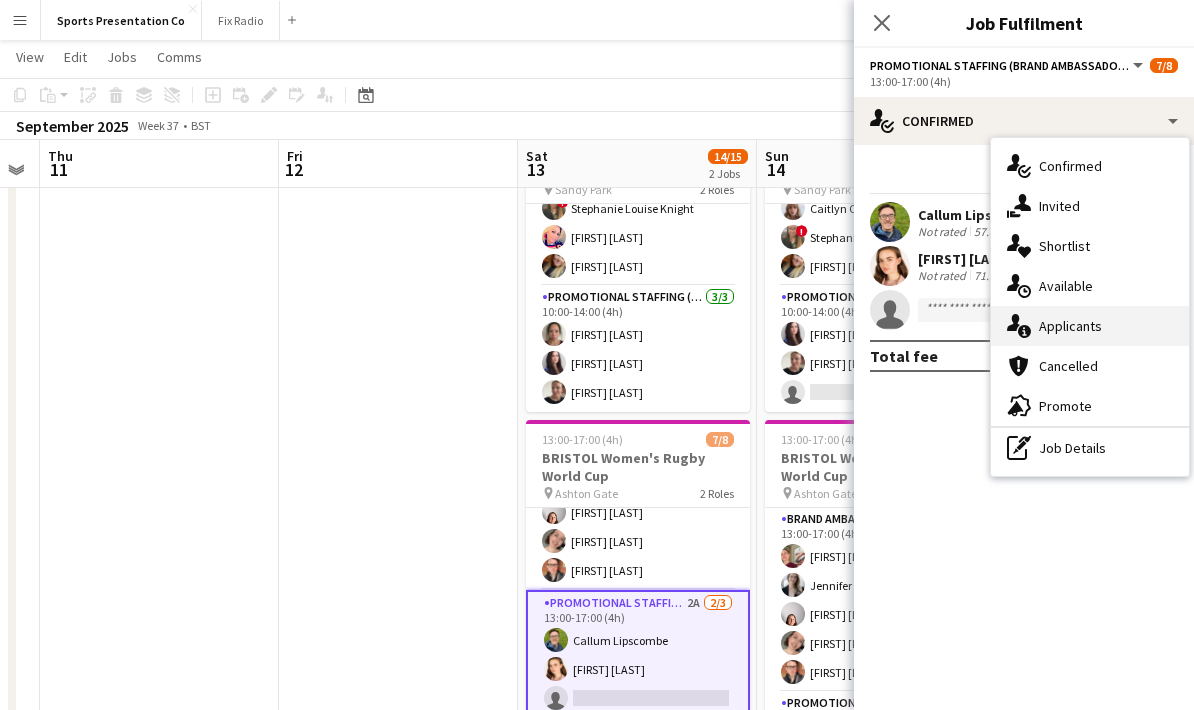 click on "single-neutral-actions-information
Applicants" at bounding box center (1090, 326) 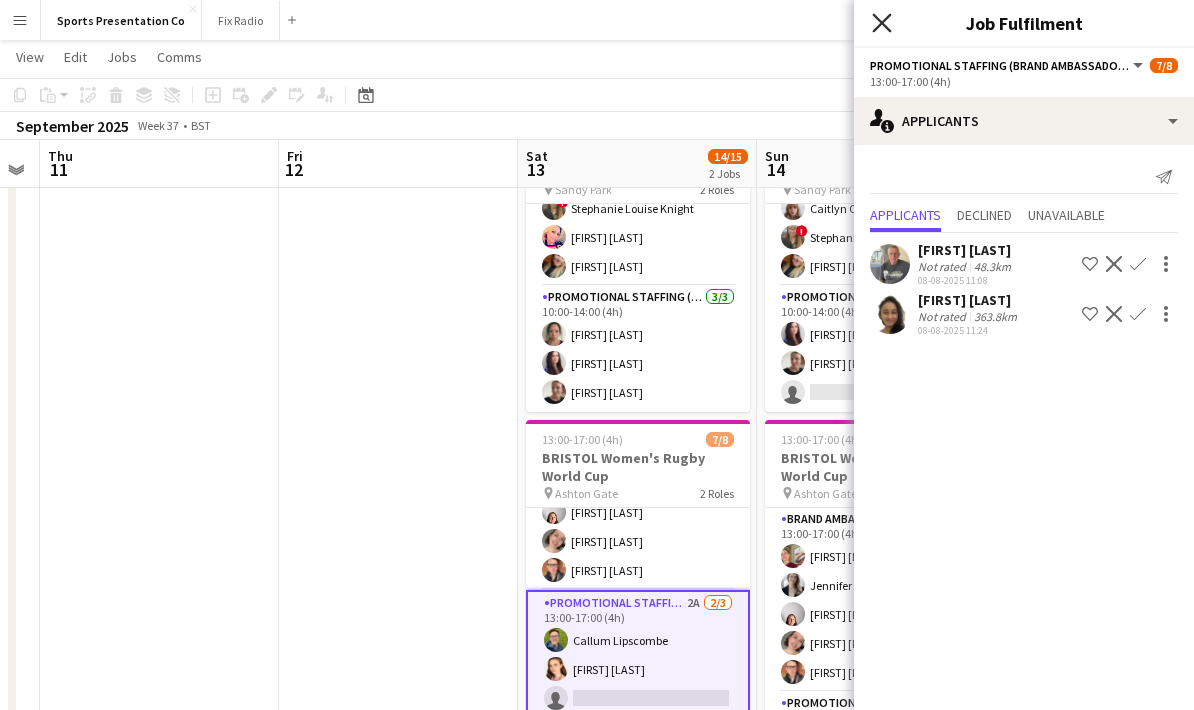 click on "Close pop-in" 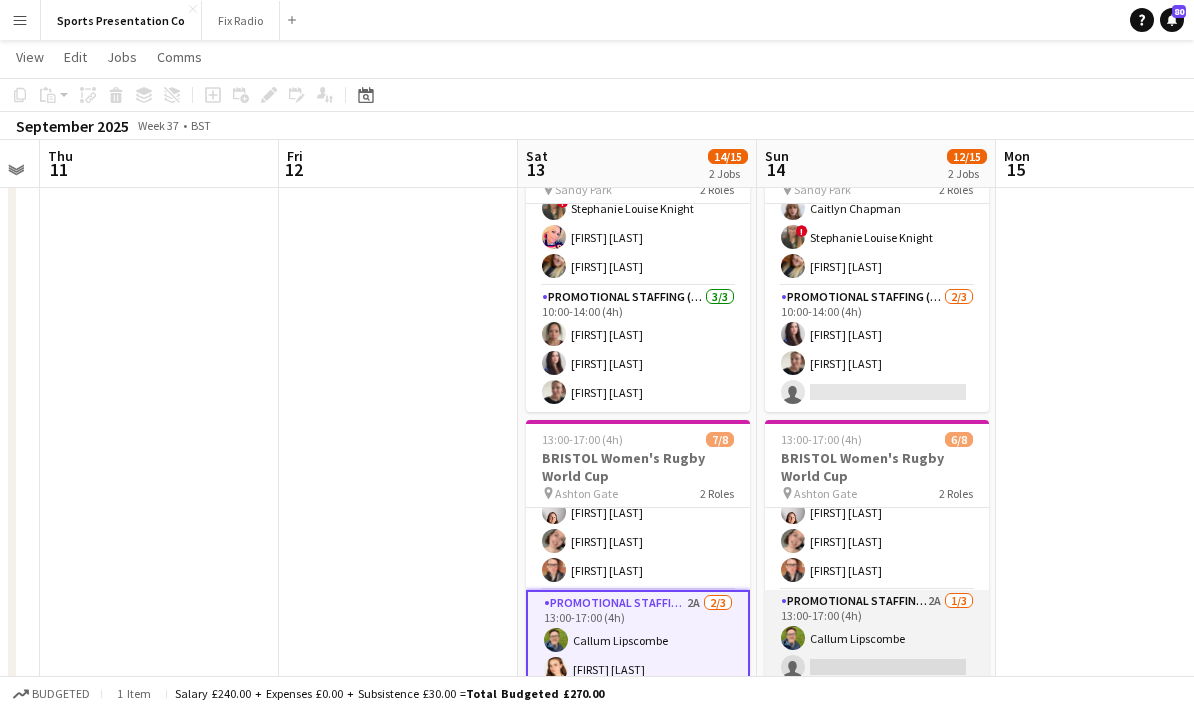 scroll, scrollTop: 102, scrollLeft: 0, axis: vertical 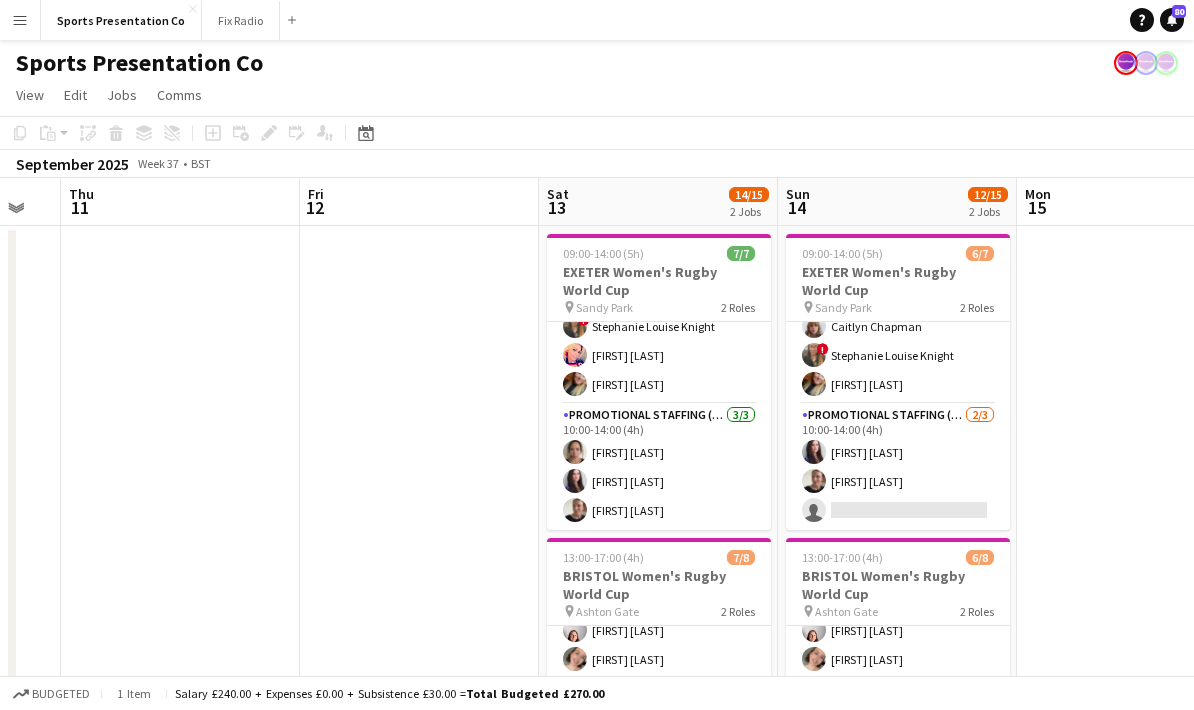 drag, startPoint x: 378, startPoint y: 502, endPoint x: 773, endPoint y: 498, distance: 395.02026 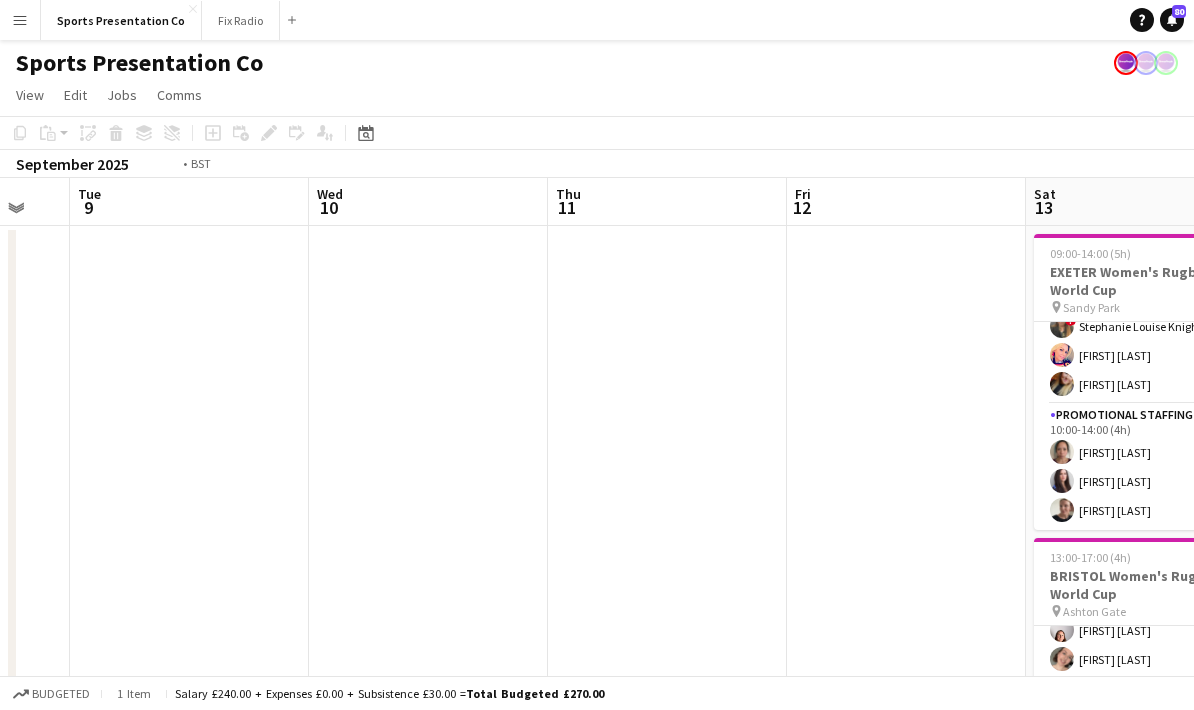 drag, startPoint x: 413, startPoint y: 491, endPoint x: 776, endPoint y: 502, distance: 363.16663 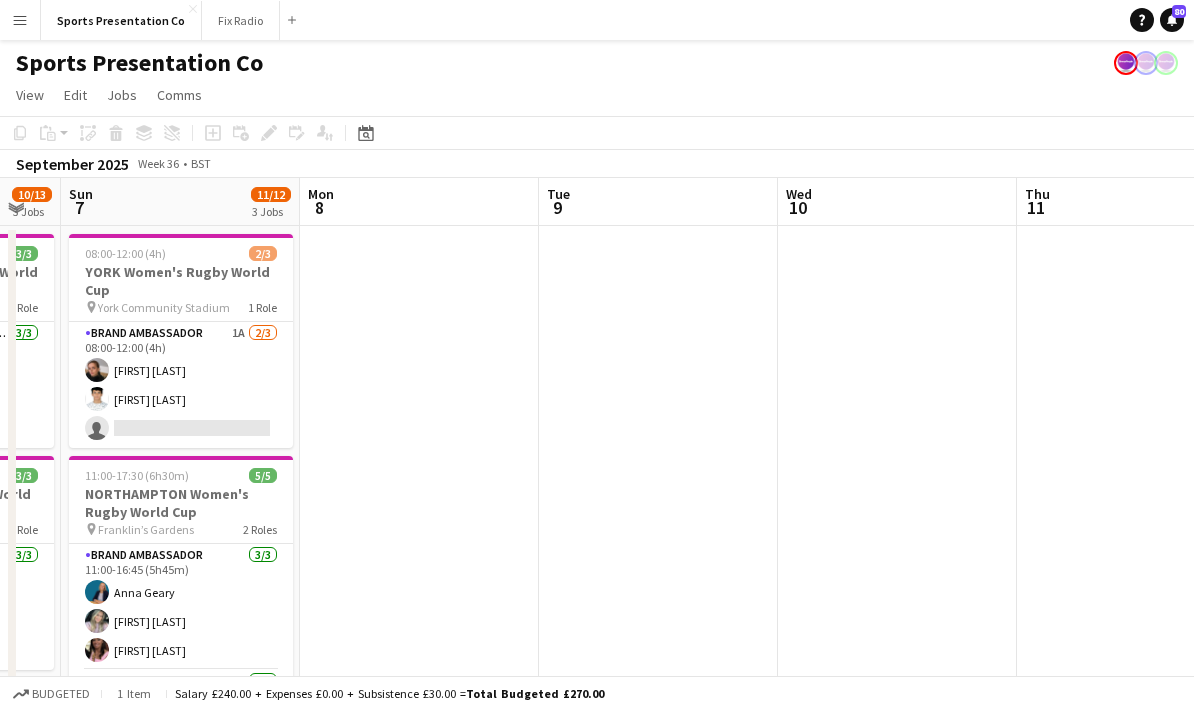 drag, startPoint x: 493, startPoint y: 506, endPoint x: 840, endPoint y: 494, distance: 347.20743 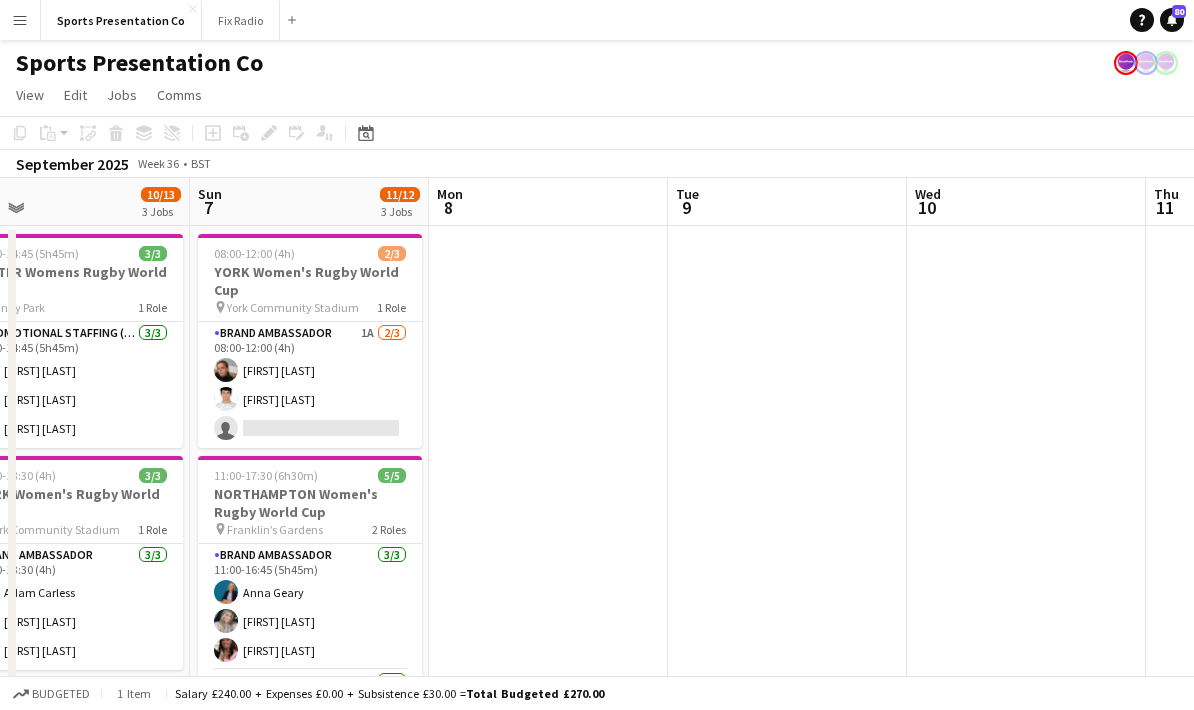 scroll, scrollTop: 0, scrollLeft: 402, axis: horizontal 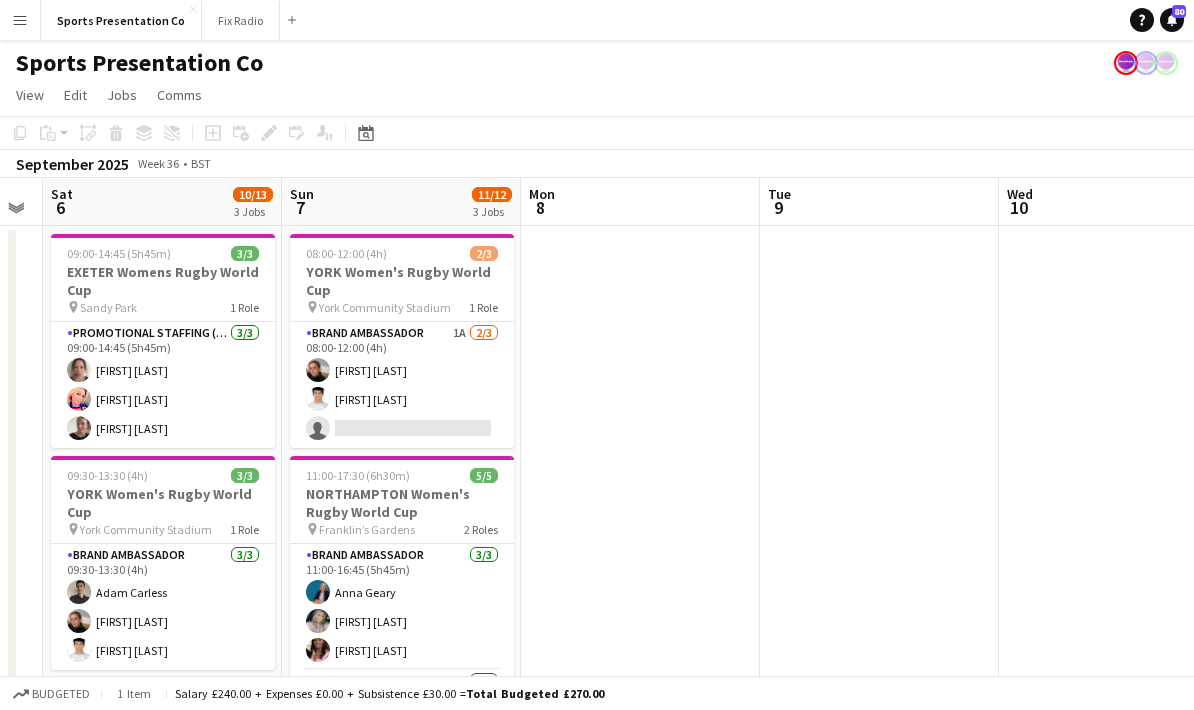 drag, startPoint x: 597, startPoint y: 506, endPoint x: 960, endPoint y: 490, distance: 363.35245 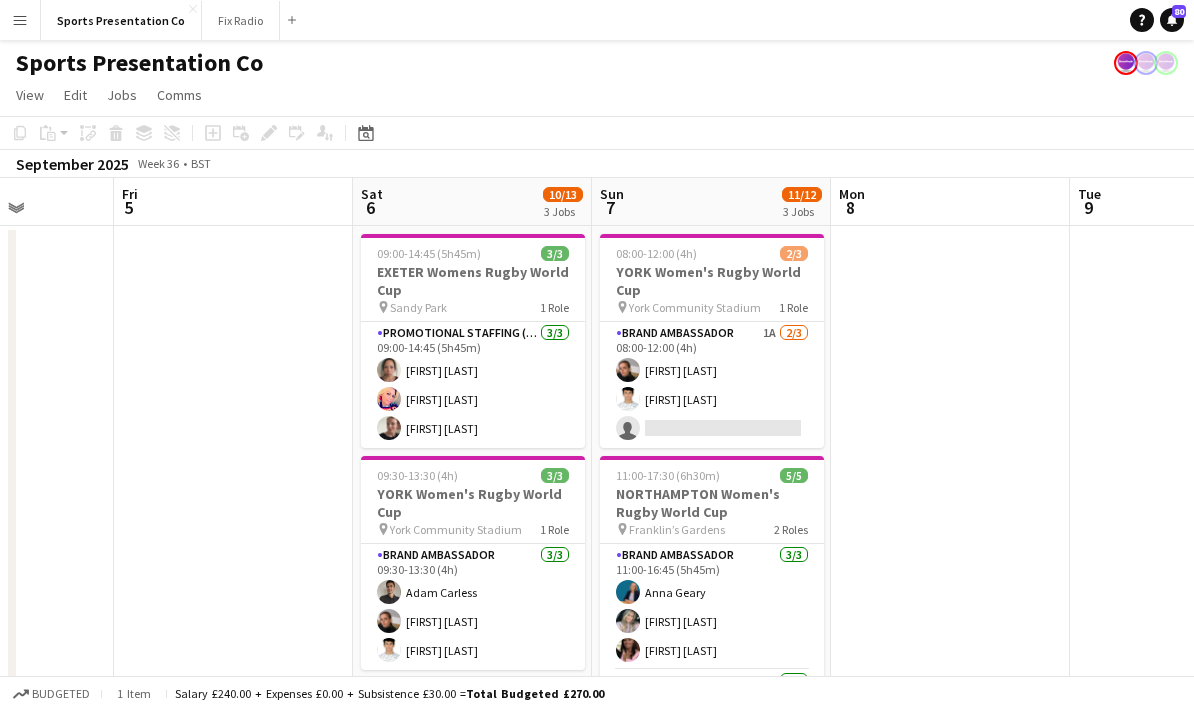 scroll, scrollTop: 0, scrollLeft: 600, axis: horizontal 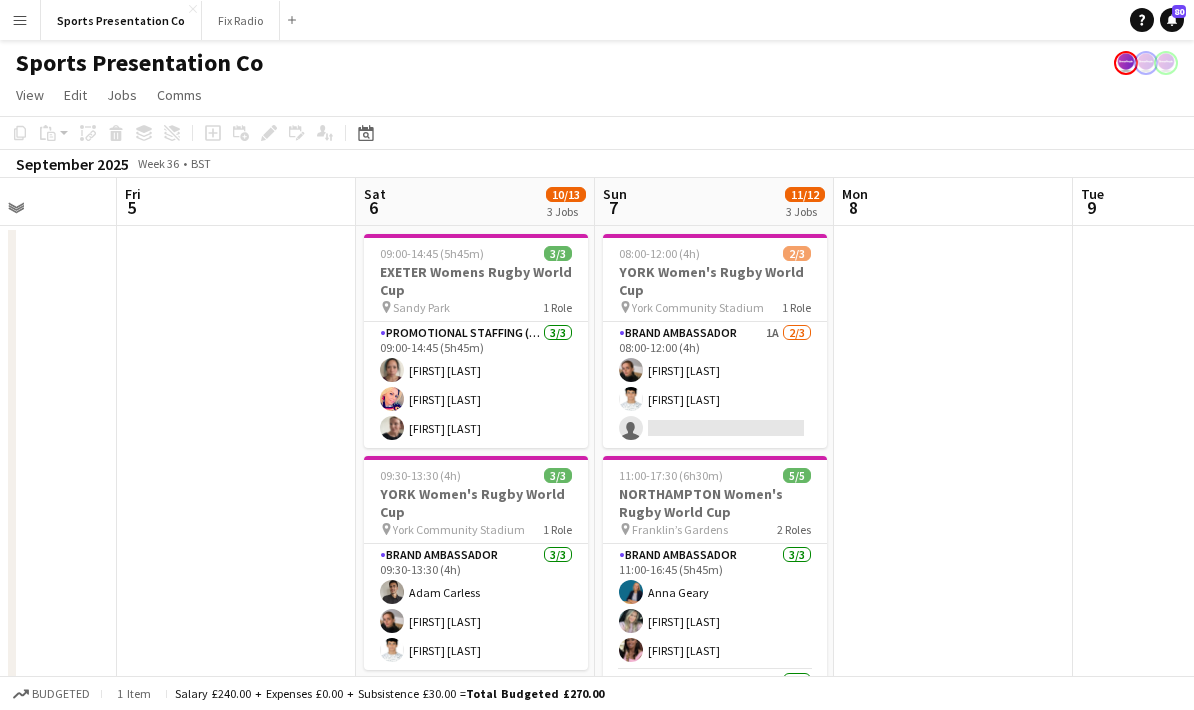 drag, startPoint x: 226, startPoint y: 466, endPoint x: 267, endPoint y: 470, distance: 41.19466 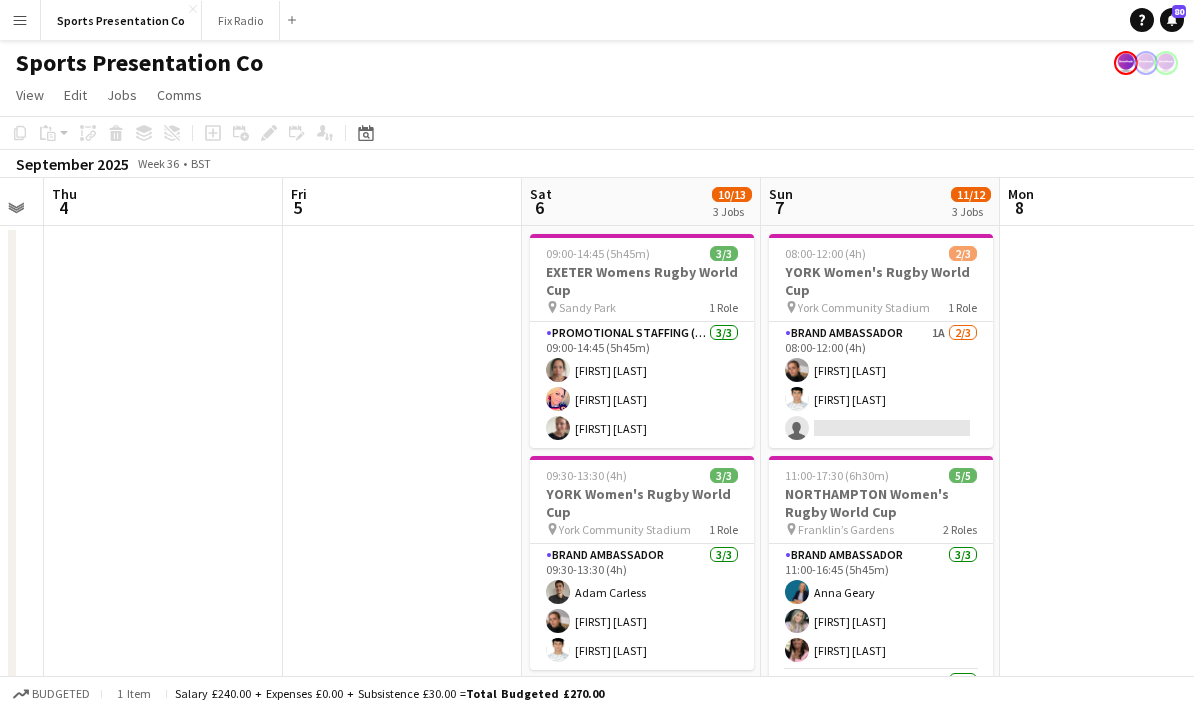 drag, startPoint x: 206, startPoint y: 456, endPoint x: 611, endPoint y: 432, distance: 405.71048 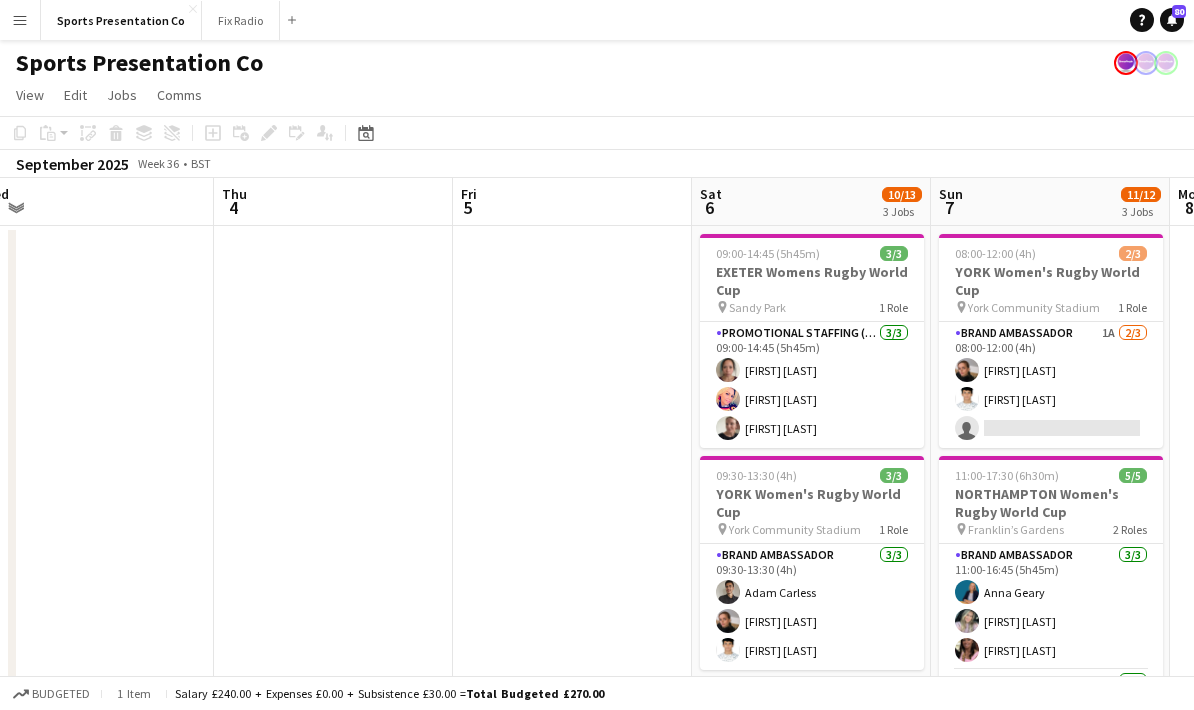 drag, startPoint x: 328, startPoint y: 455, endPoint x: 607, endPoint y: 458, distance: 279.01614 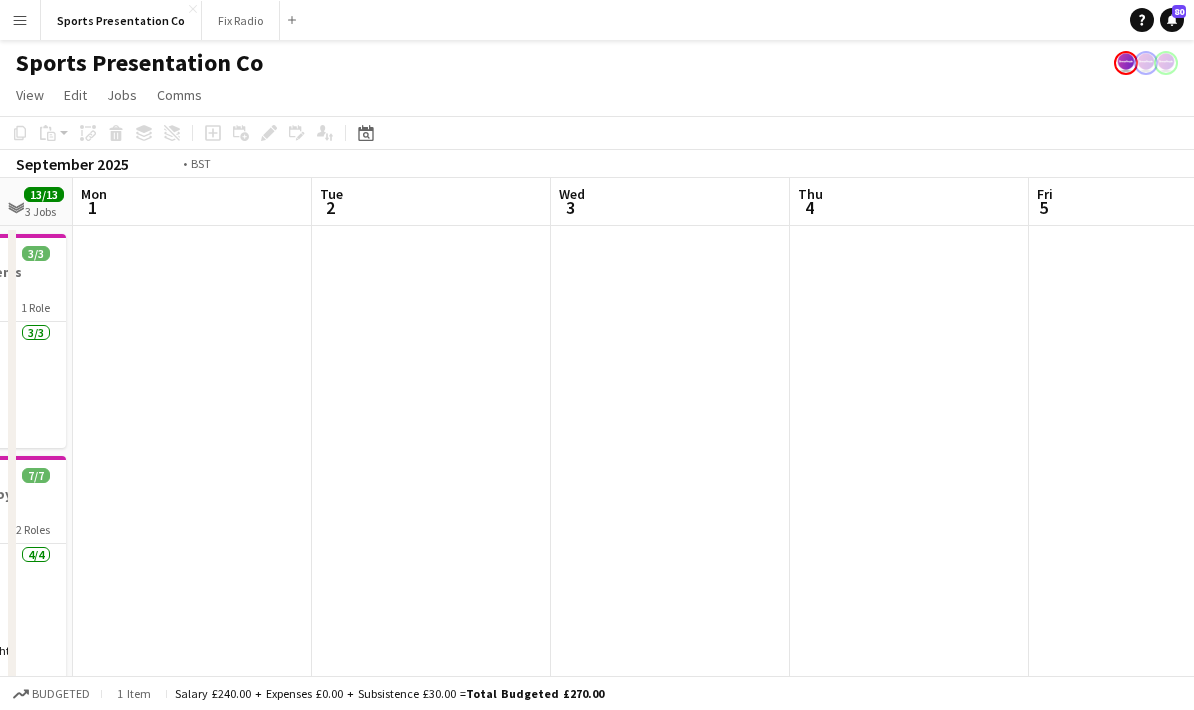 drag, startPoint x: 326, startPoint y: 481, endPoint x: 646, endPoint y: 462, distance: 320.56357 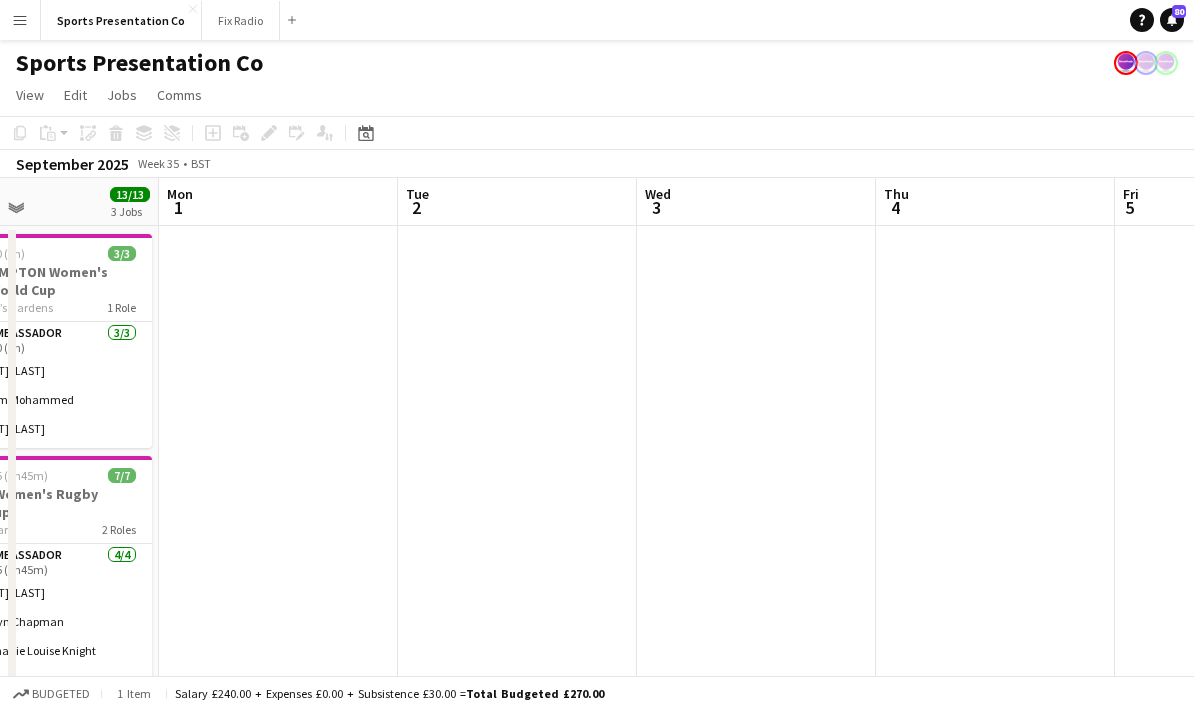 scroll, scrollTop: 0, scrollLeft: 596, axis: horizontal 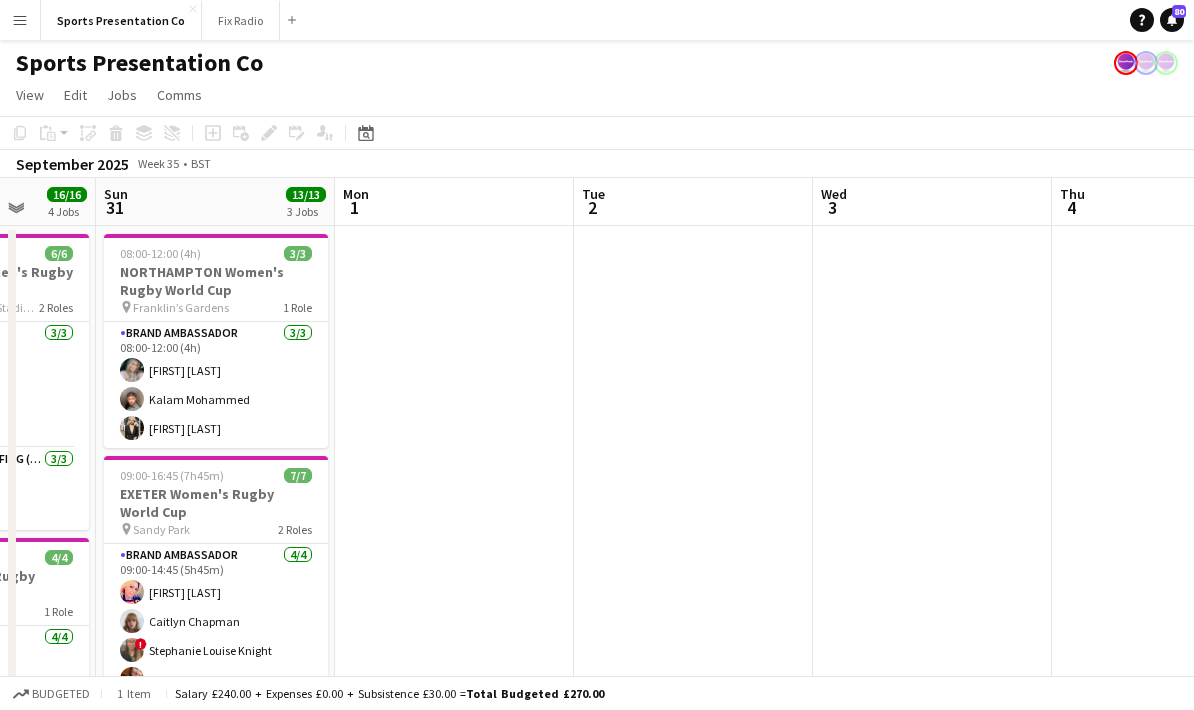 drag, startPoint x: 417, startPoint y: 476, endPoint x: 860, endPoint y: 448, distance: 443.884 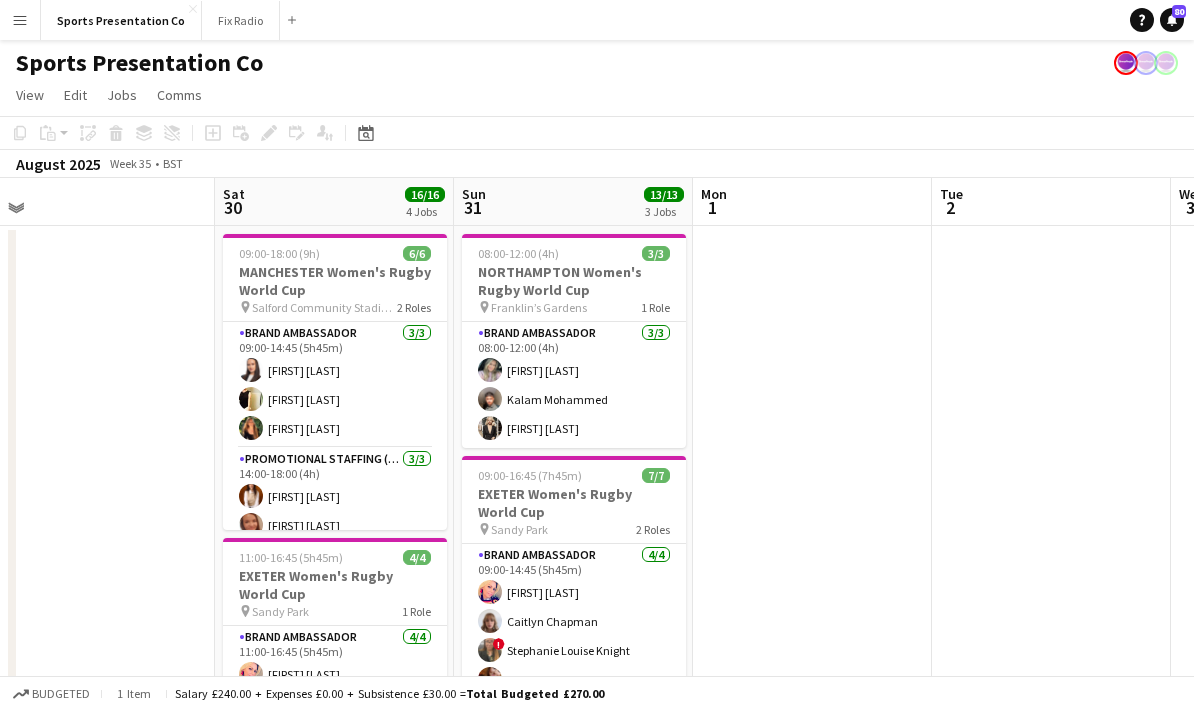 scroll, scrollTop: 0, scrollLeft: 462, axis: horizontal 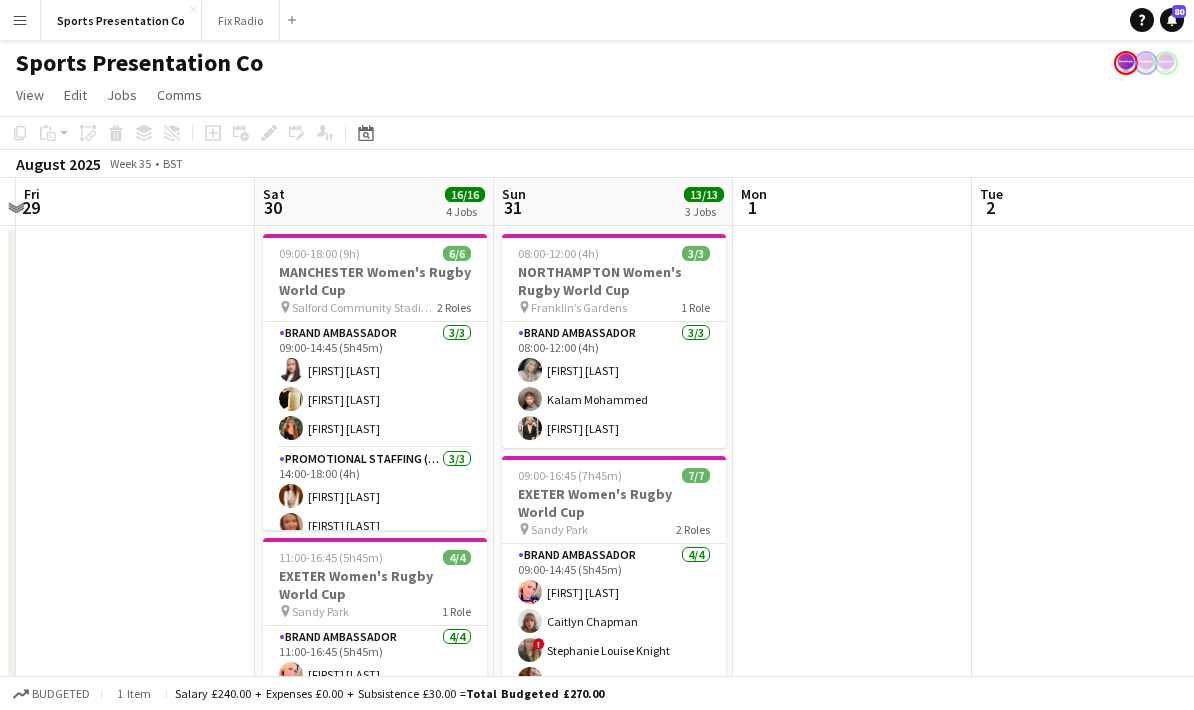 drag, startPoint x: 813, startPoint y: 464, endPoint x: 947, endPoint y: 456, distance: 134.23859 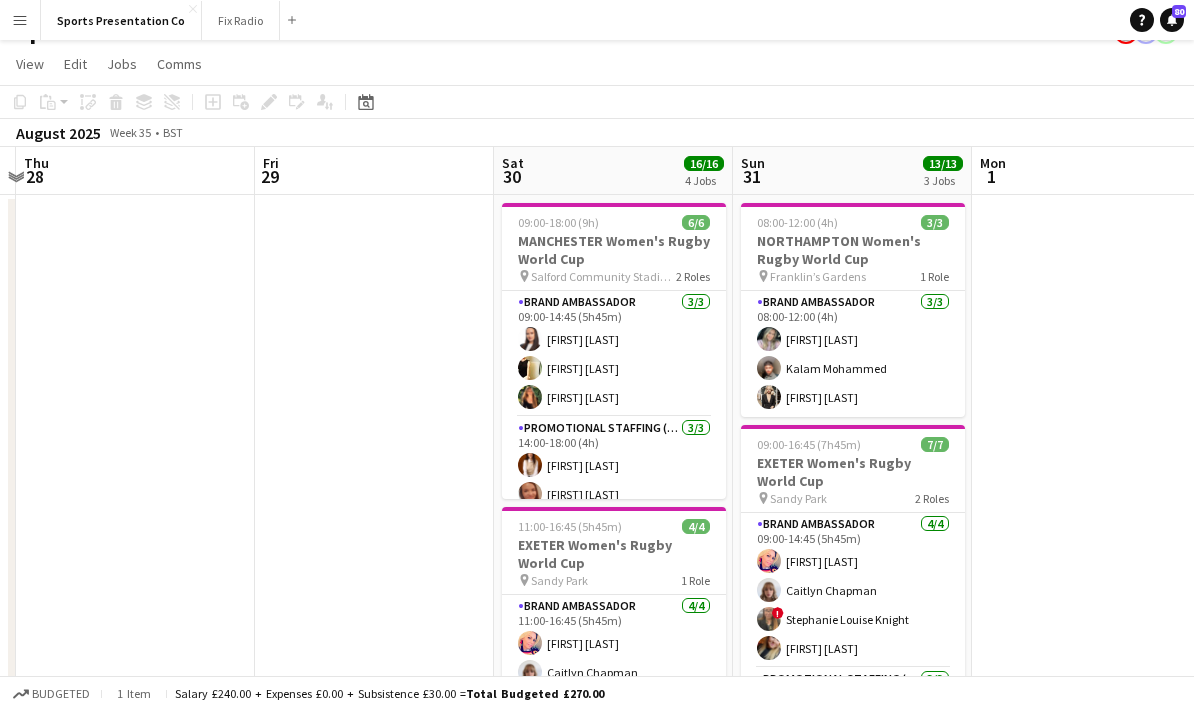 scroll, scrollTop: 0, scrollLeft: 0, axis: both 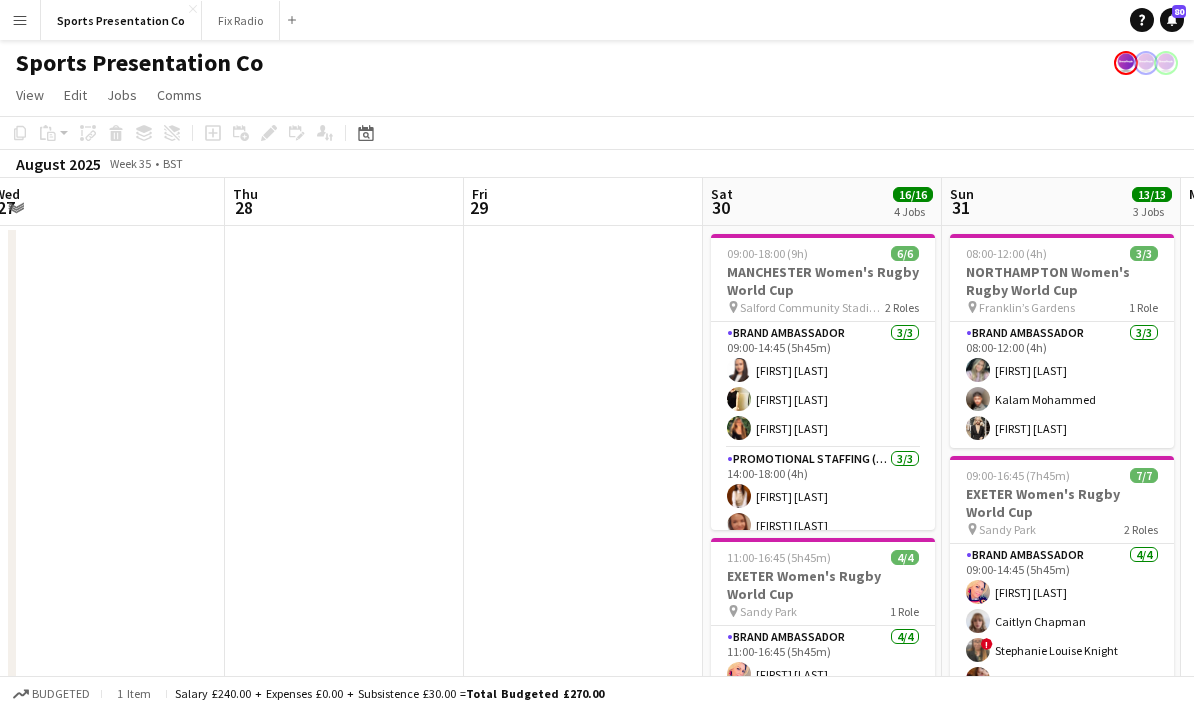 drag, startPoint x: 269, startPoint y: 510, endPoint x: 550, endPoint y: 499, distance: 281.2152 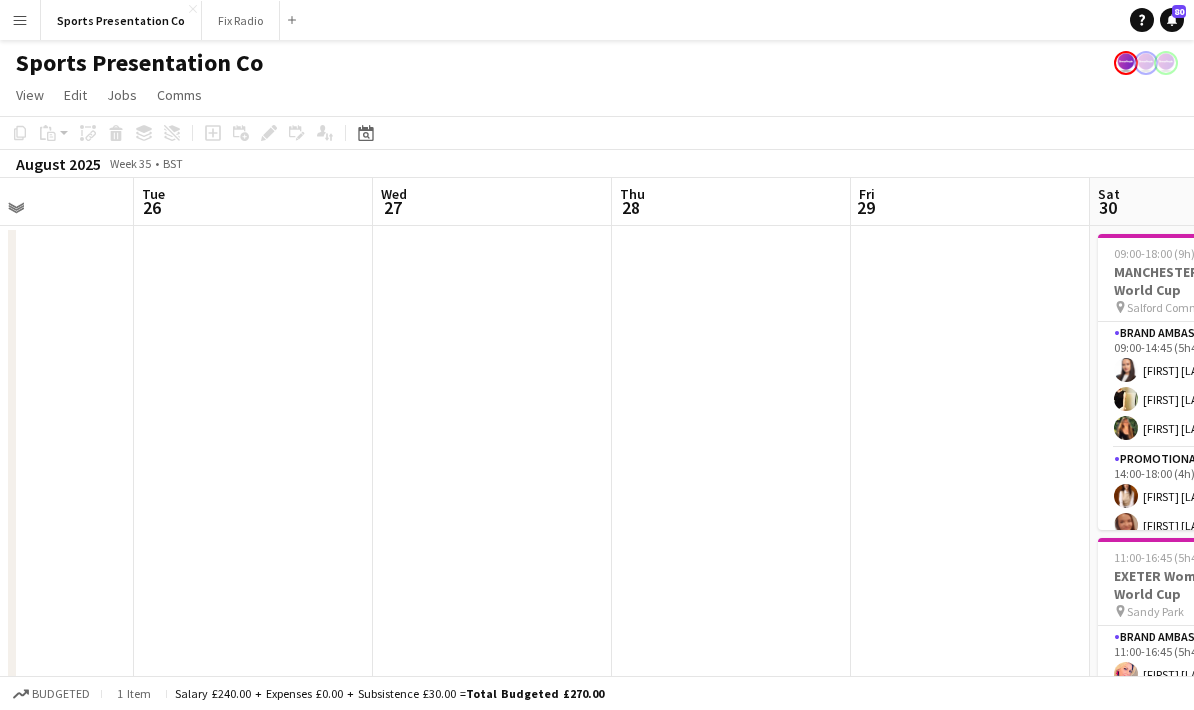 drag, startPoint x: 371, startPoint y: 504, endPoint x: 674, endPoint y: 479, distance: 304.0296 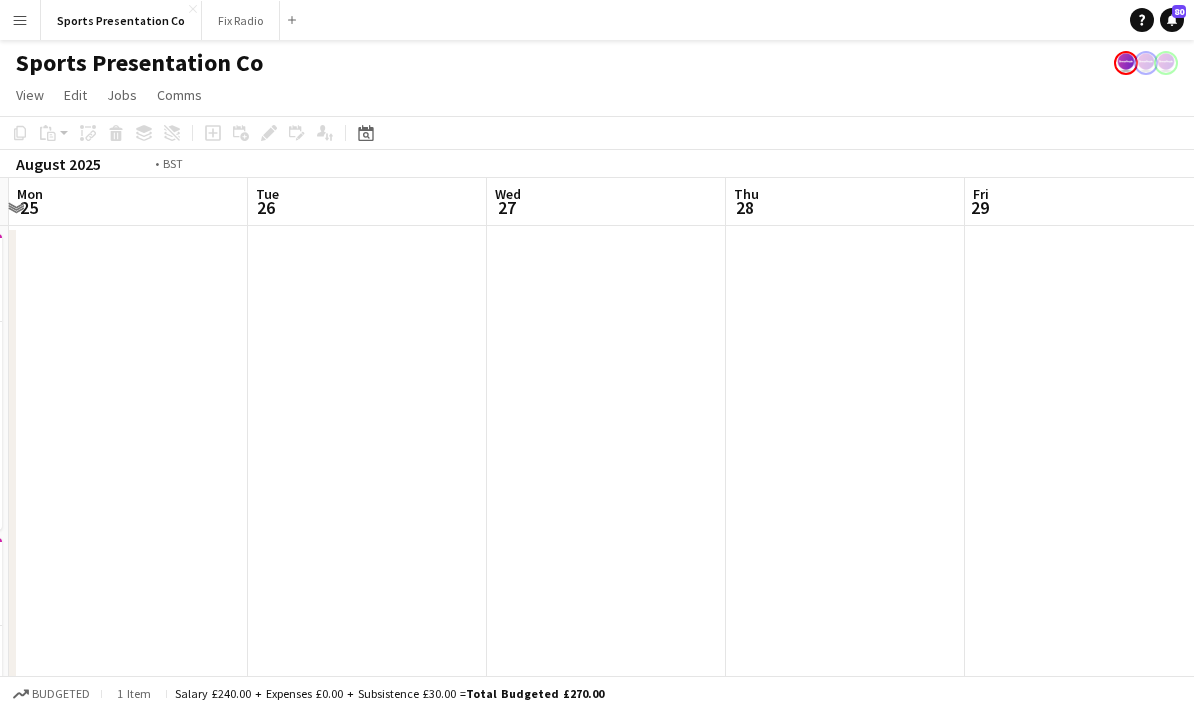 drag, startPoint x: 362, startPoint y: 496, endPoint x: 867, endPoint y: 462, distance: 506.14325 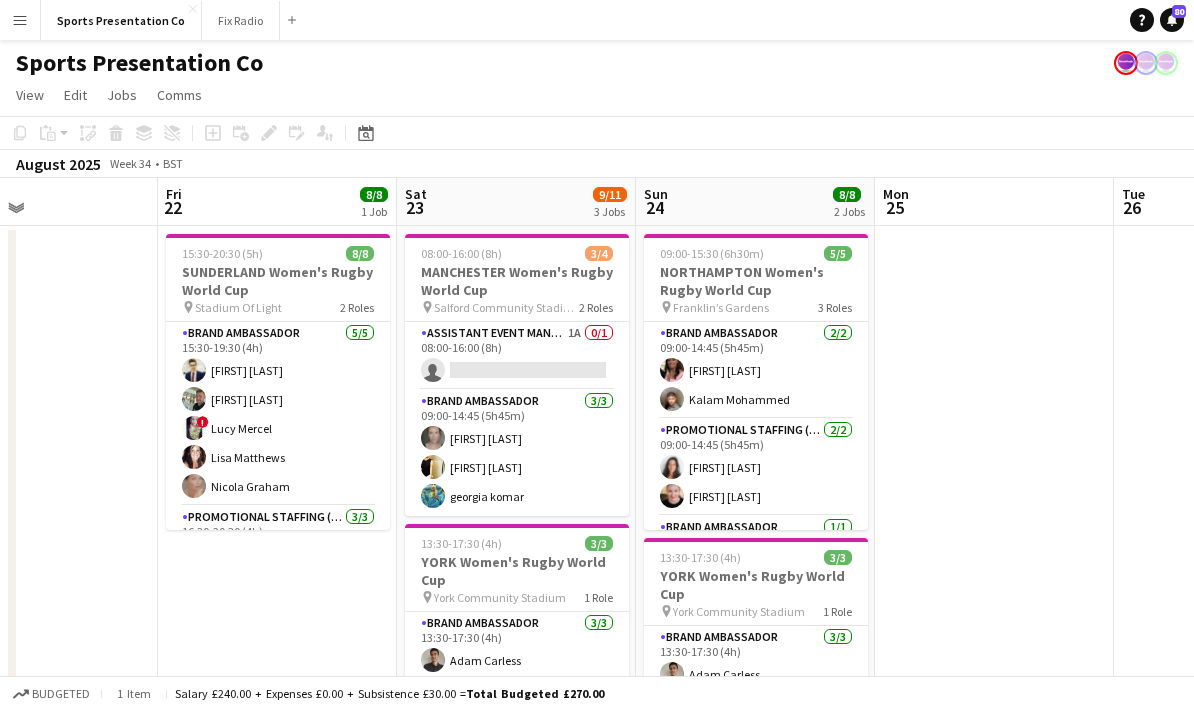 drag, startPoint x: 576, startPoint y: 479, endPoint x: 843, endPoint y: 465, distance: 267.3668 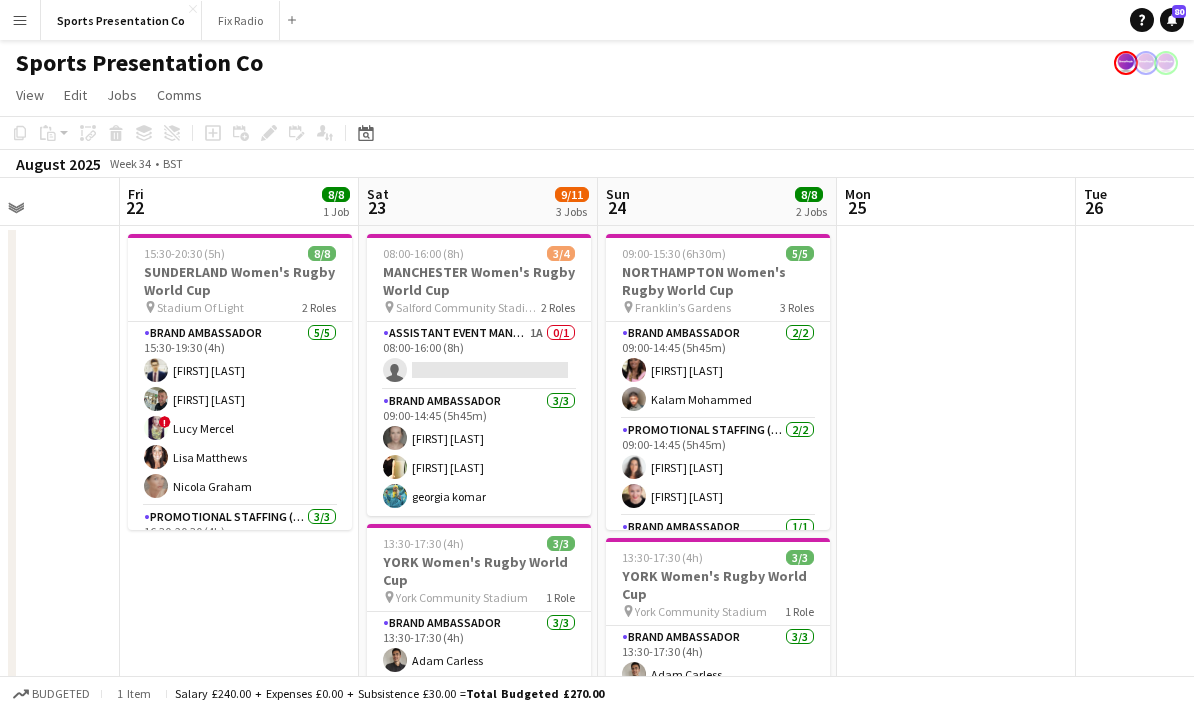 scroll, scrollTop: 0, scrollLeft: 588, axis: horizontal 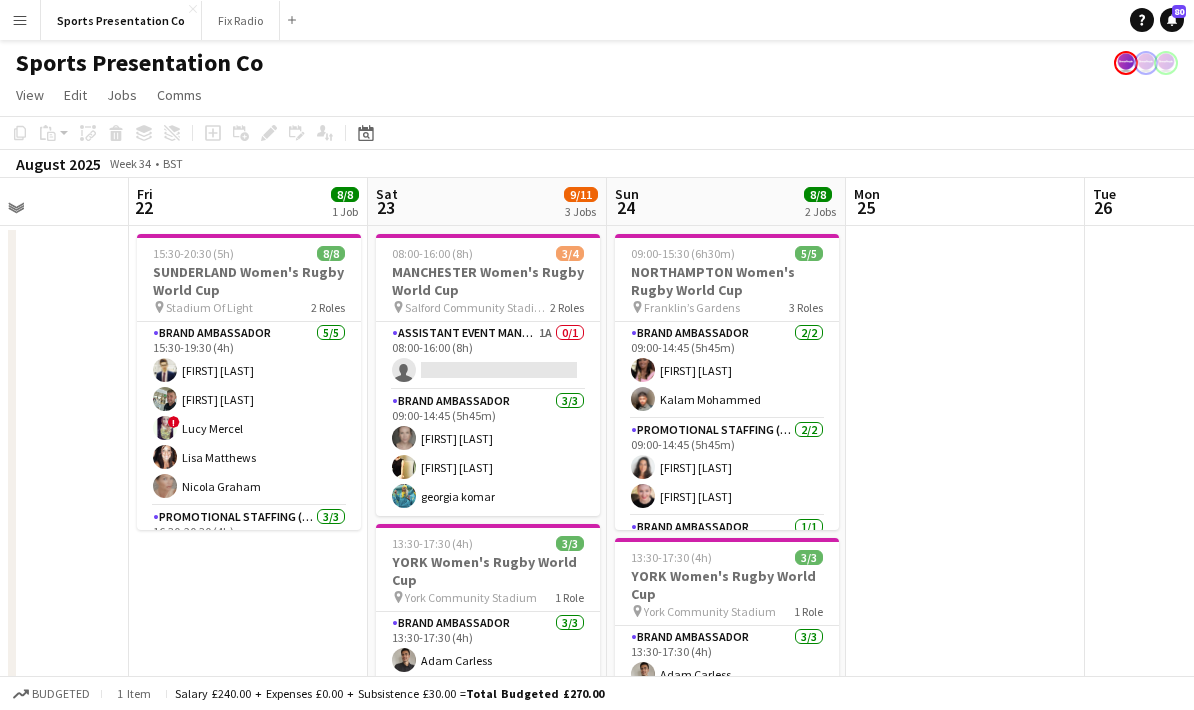 drag, startPoint x: 810, startPoint y: 471, endPoint x: 983, endPoint y: 463, distance: 173.18488 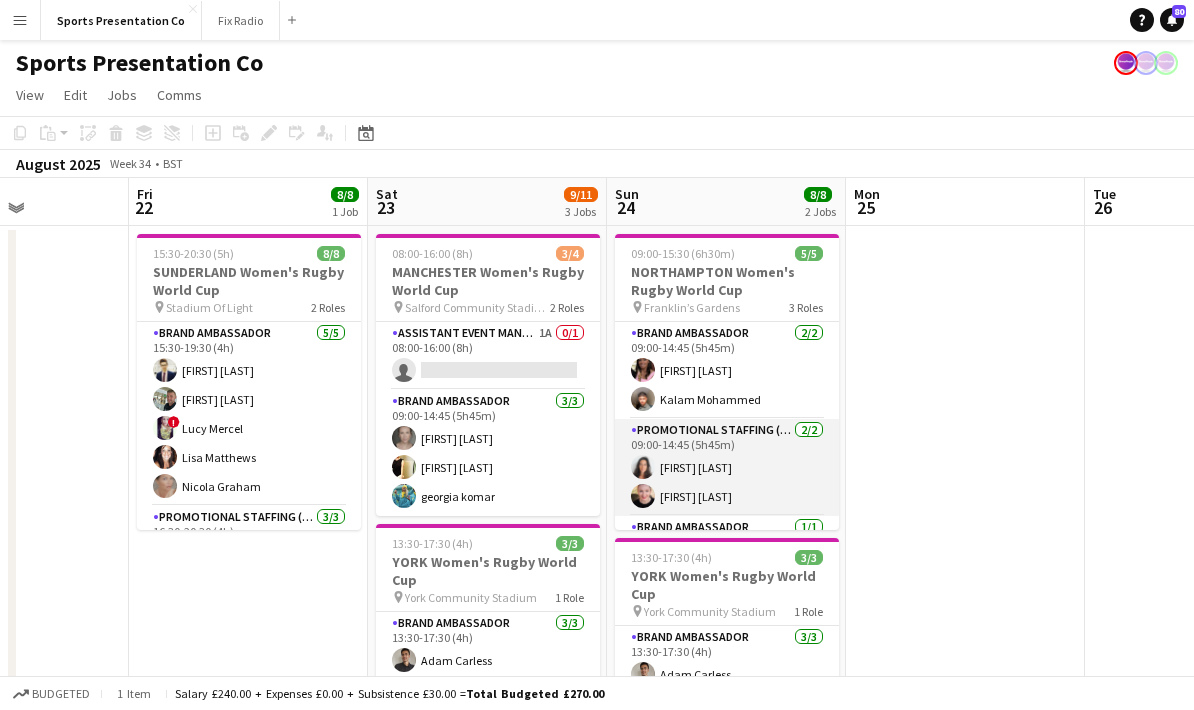 scroll, scrollTop: 32, scrollLeft: 0, axis: vertical 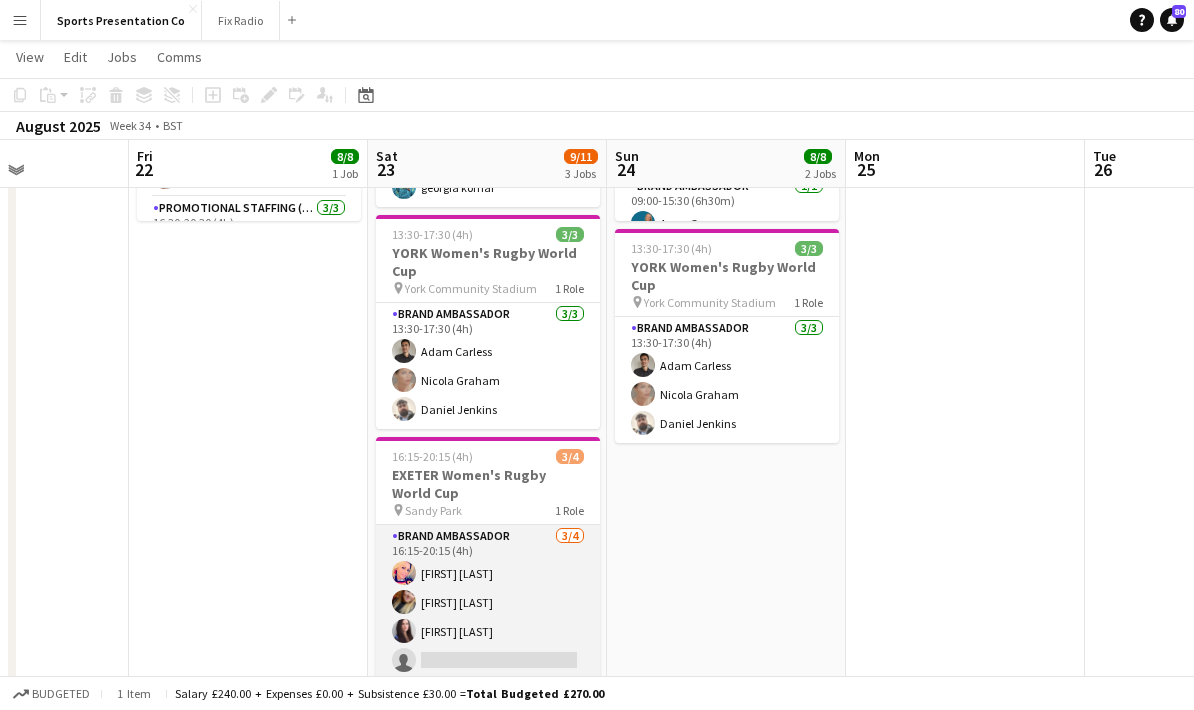 click on "Brand Ambassador   3/4   16:15-20:15 (4h)
Volha Zhylach Jodie Sanders Mireia Quingles Nicolau
single-neutral-actions" at bounding box center [488, 602] 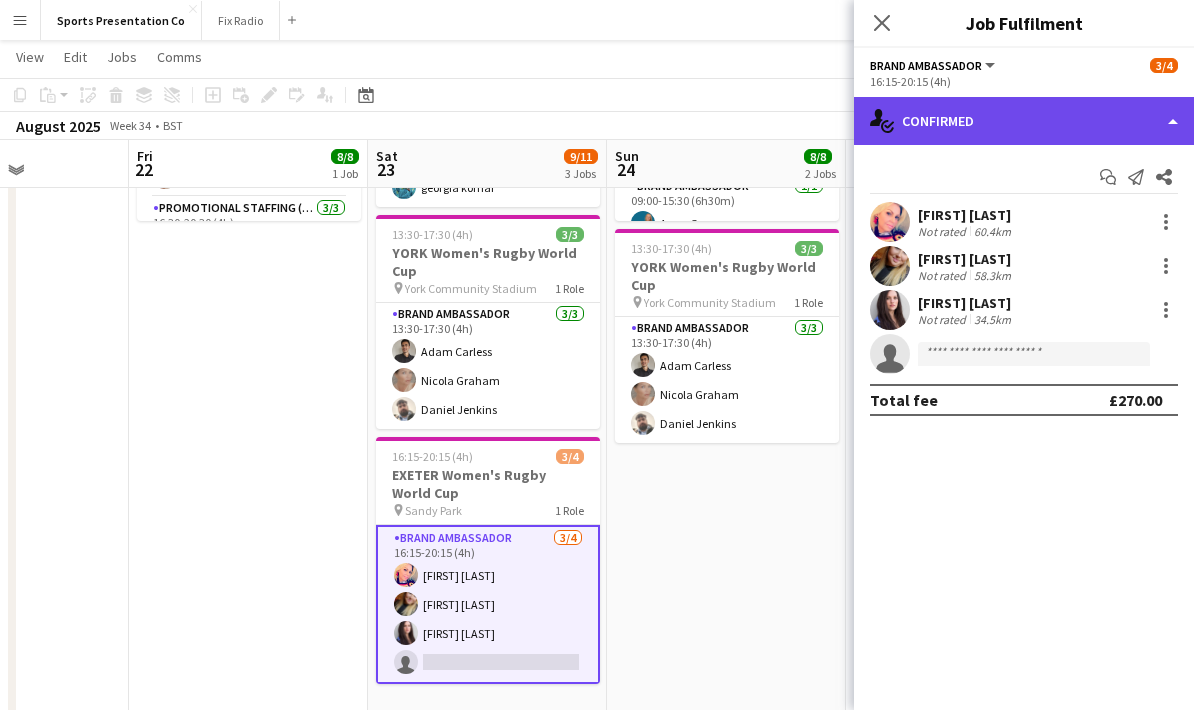 click on "single-neutral-actions-check-2
Confirmed" 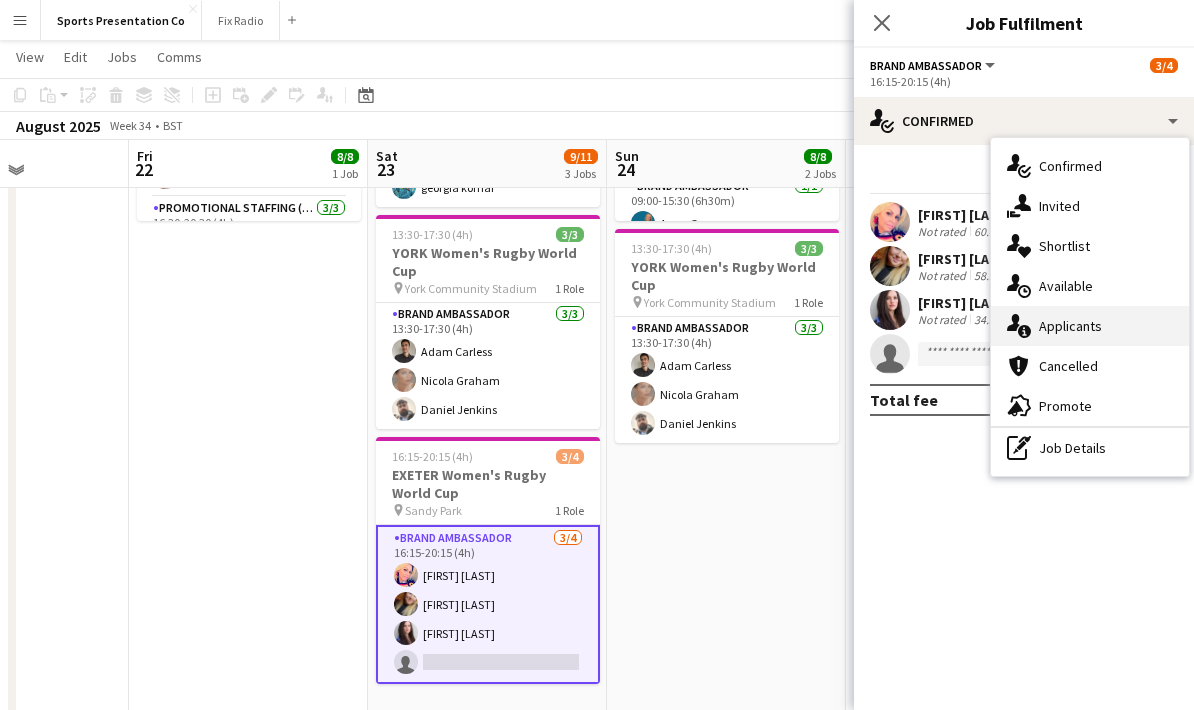 click on "single-neutral-actions-information
Applicants" at bounding box center (1090, 326) 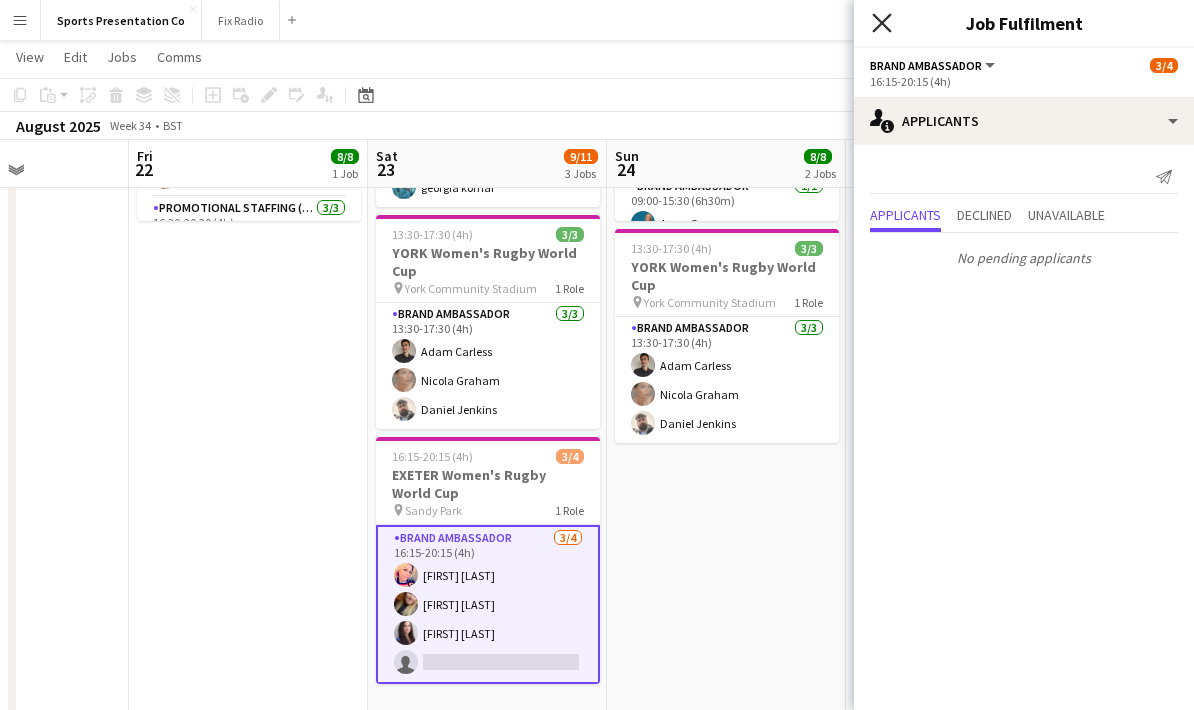 click on "Close pop-in" 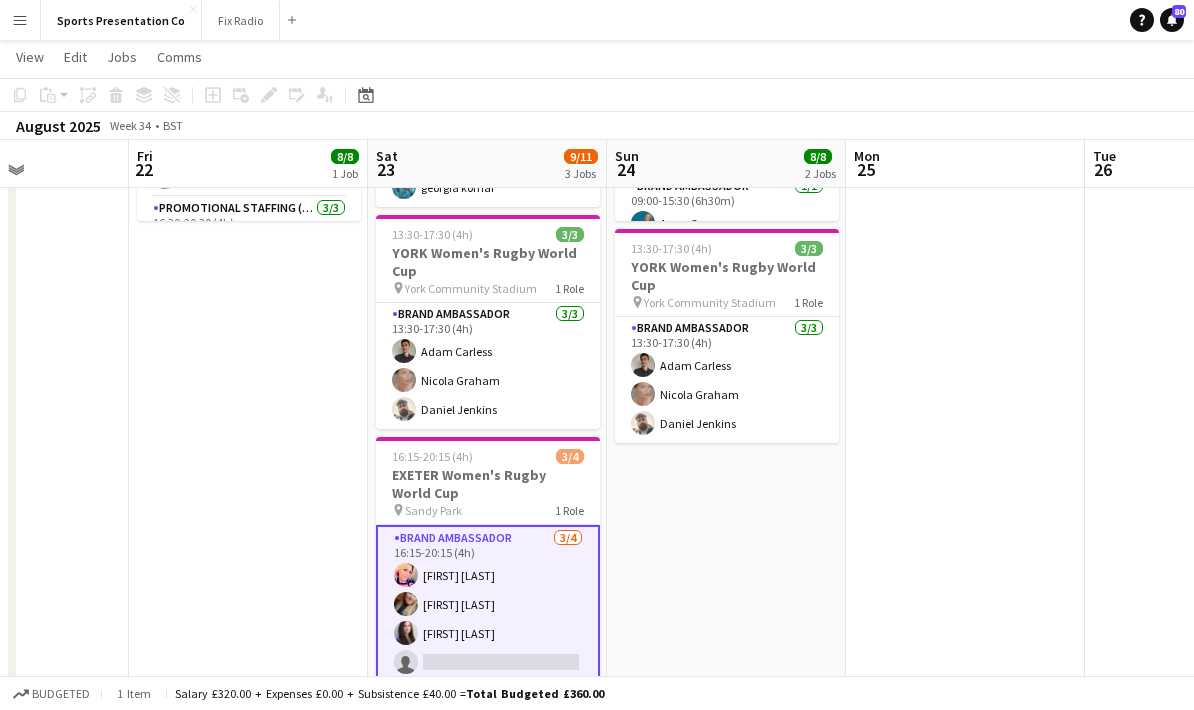 click at bounding box center [965, 439] 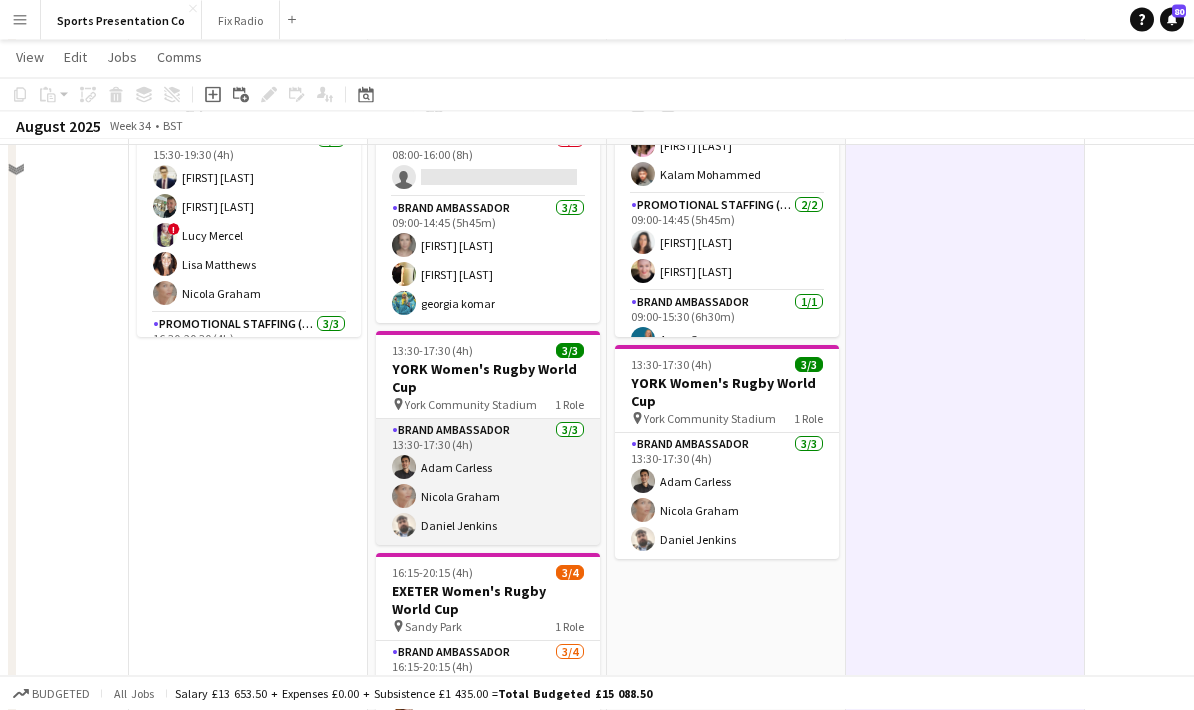 scroll, scrollTop: 138, scrollLeft: 0, axis: vertical 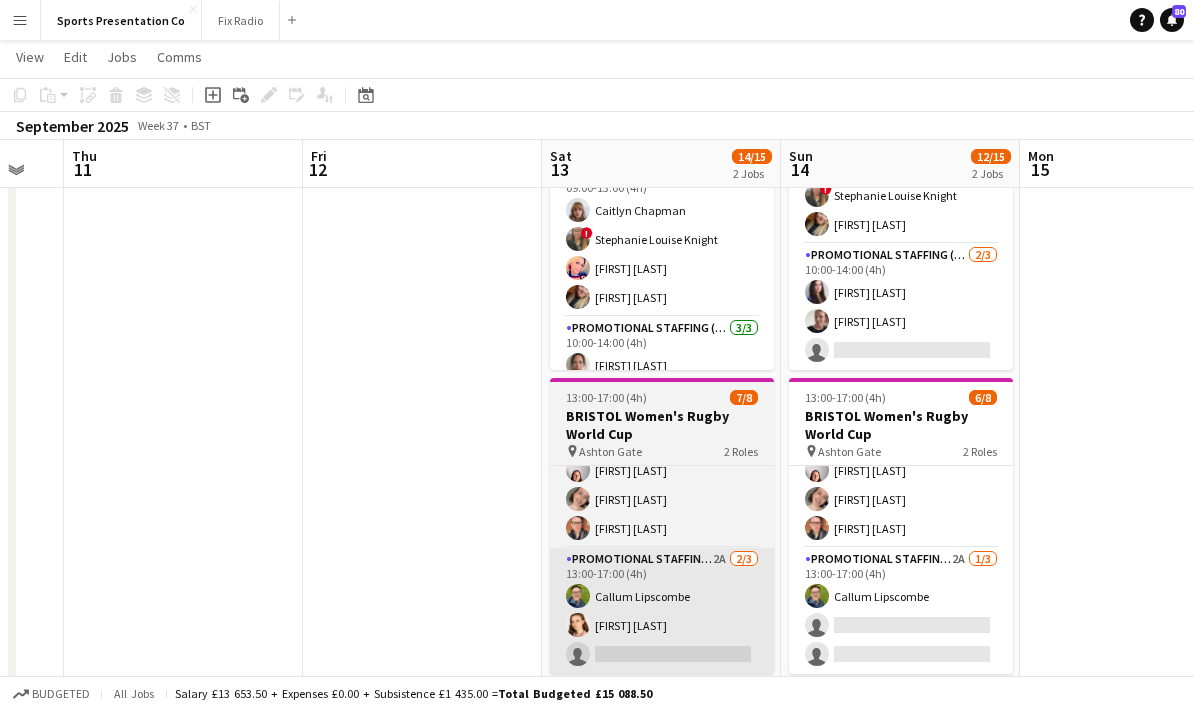 click on "Promotional Staffing (Brand Ambassadors)   2A   2/3   13:00-17:00 (4h)
Callum Lipscombe Athena Gibson-Diamond
single-neutral-actions" at bounding box center [662, 611] 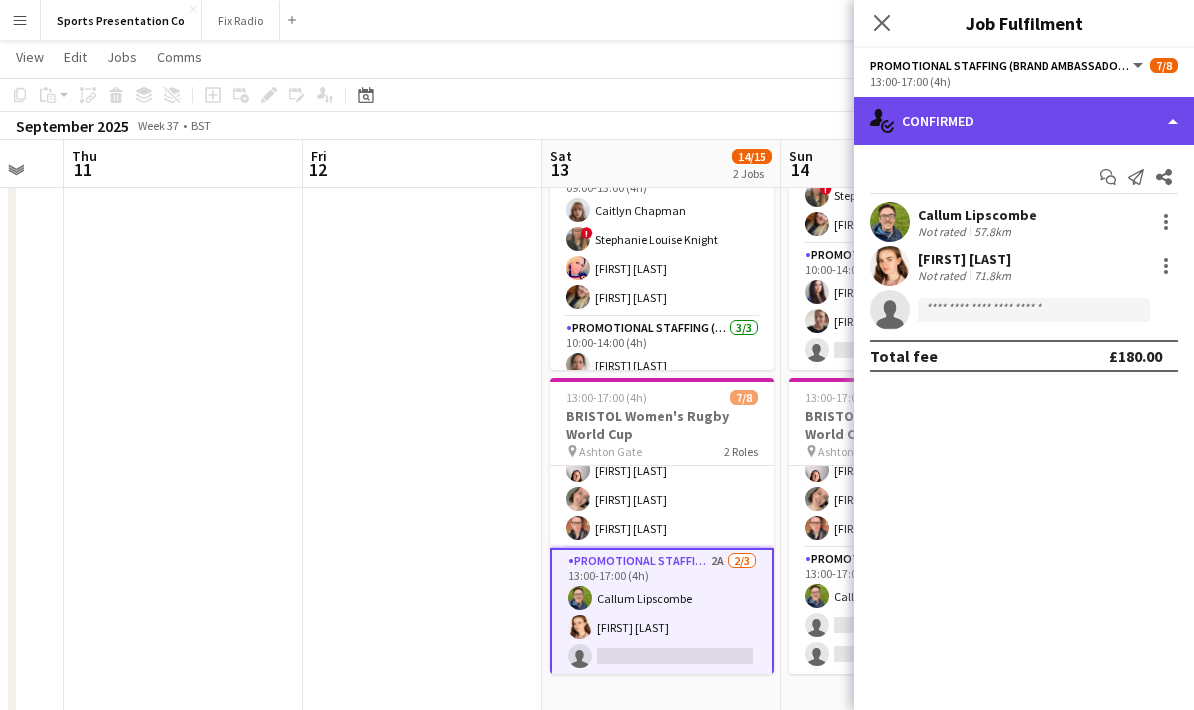 click on "single-neutral-actions-check-2
Confirmed" 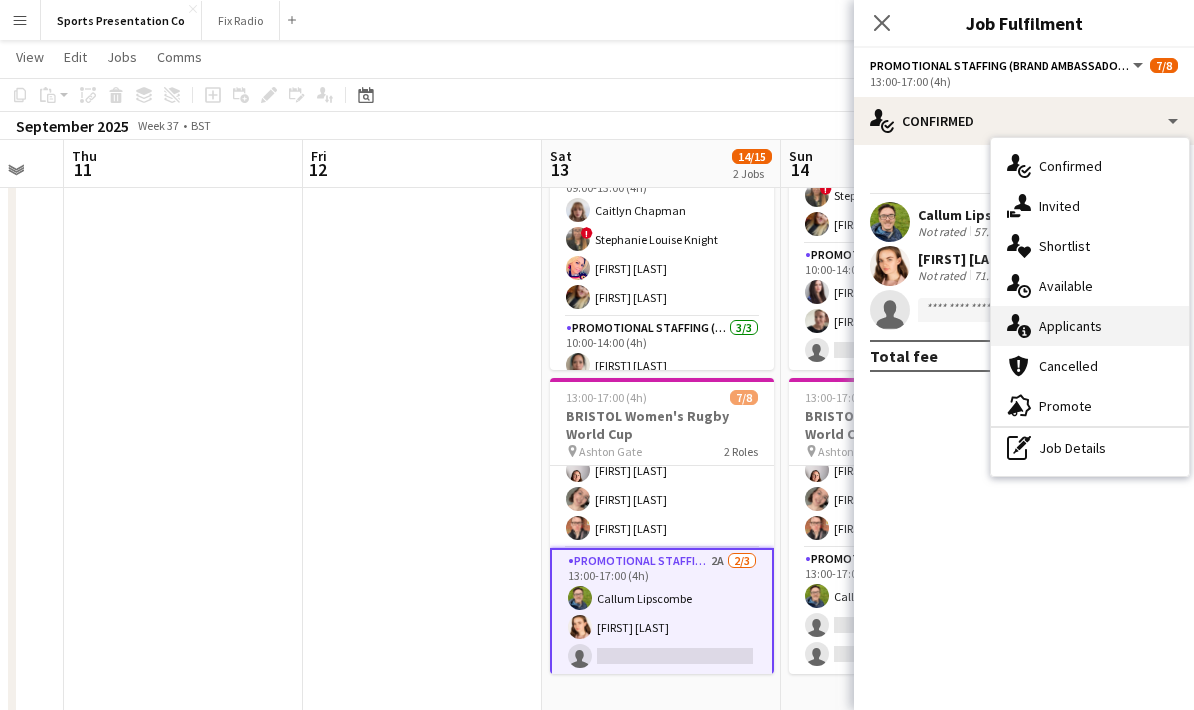 click on "single-neutral-actions-information
Applicants" at bounding box center (1090, 326) 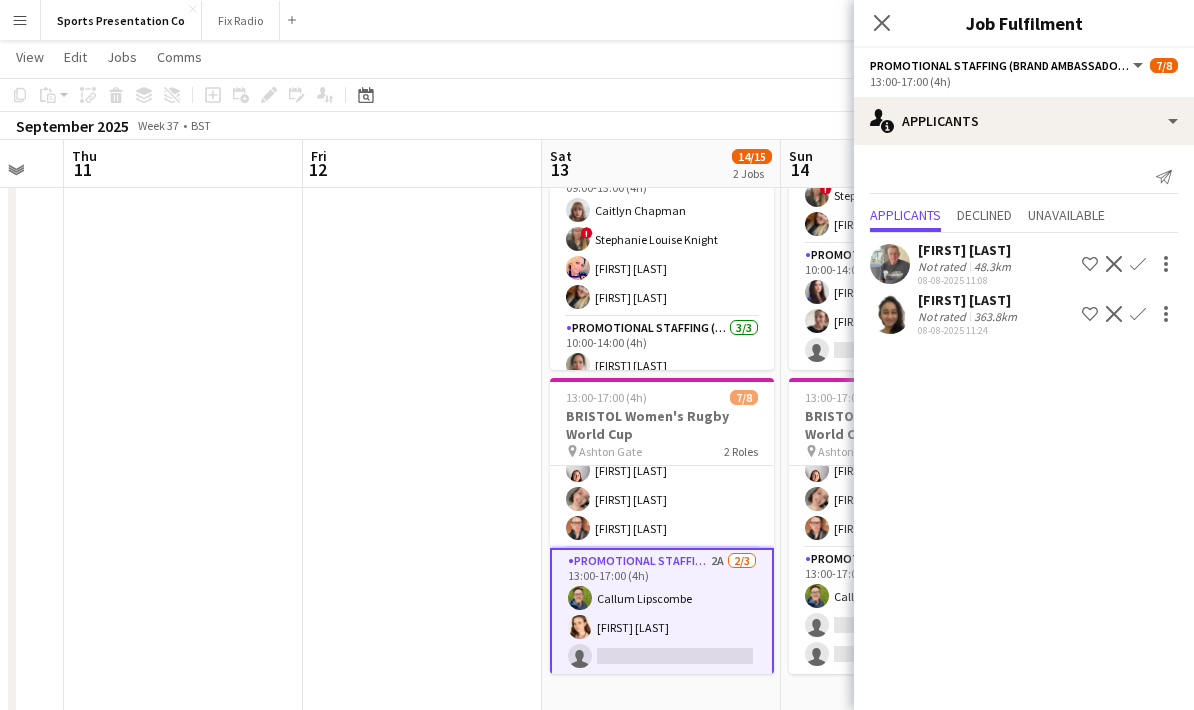 click at bounding box center [422, 588] 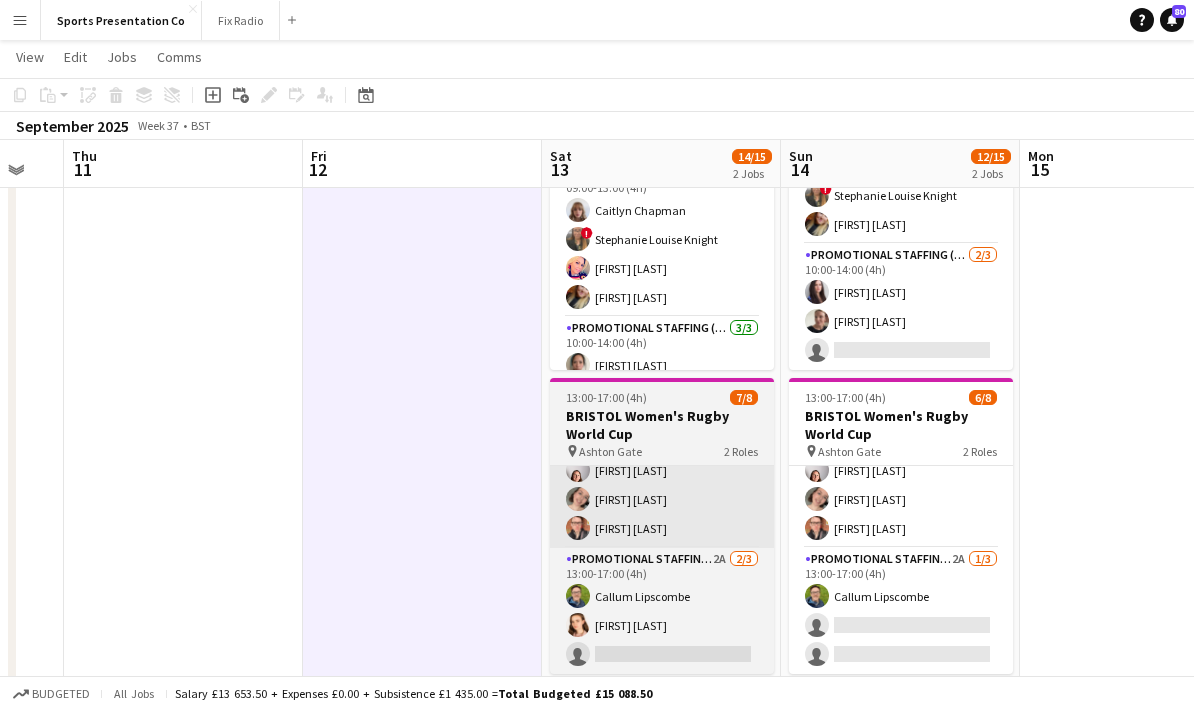 click on "Brand Ambassador   5/5   13:00-17:00 (4h)
Gemma Farr Jennifer Duffy Genevieve Callander Emily Callander Caitlin Cordwell" at bounding box center (662, 456) 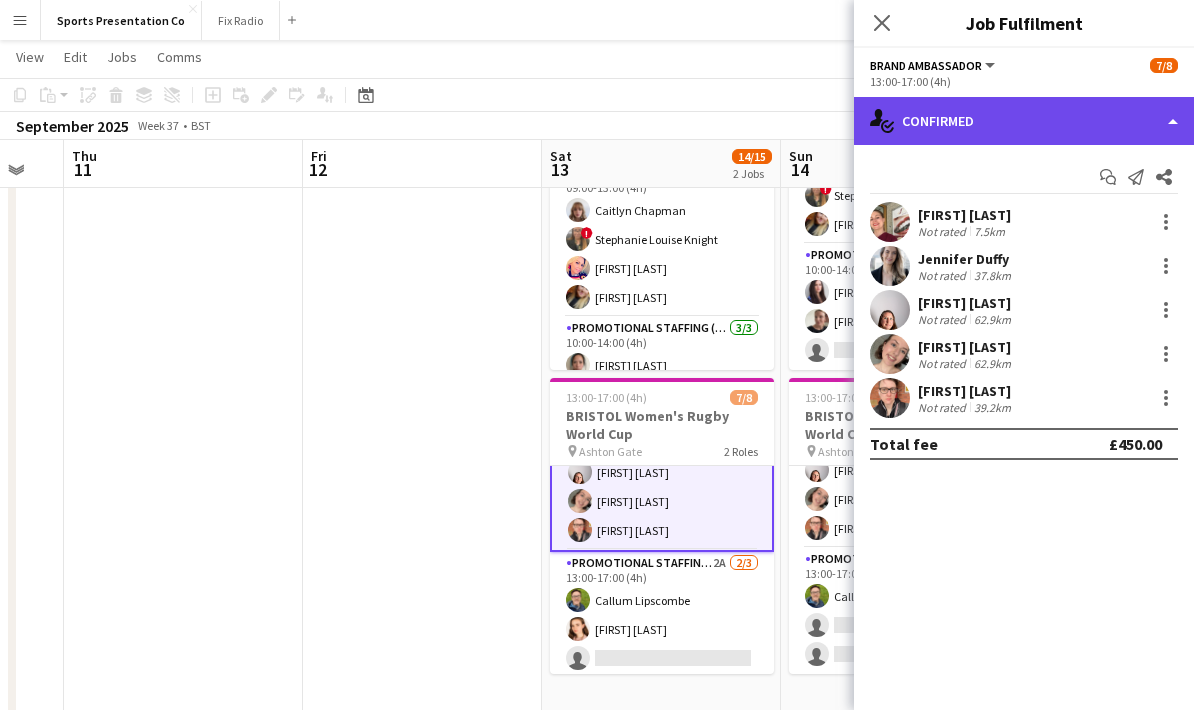 click on "single-neutral-actions-check-2
Confirmed" 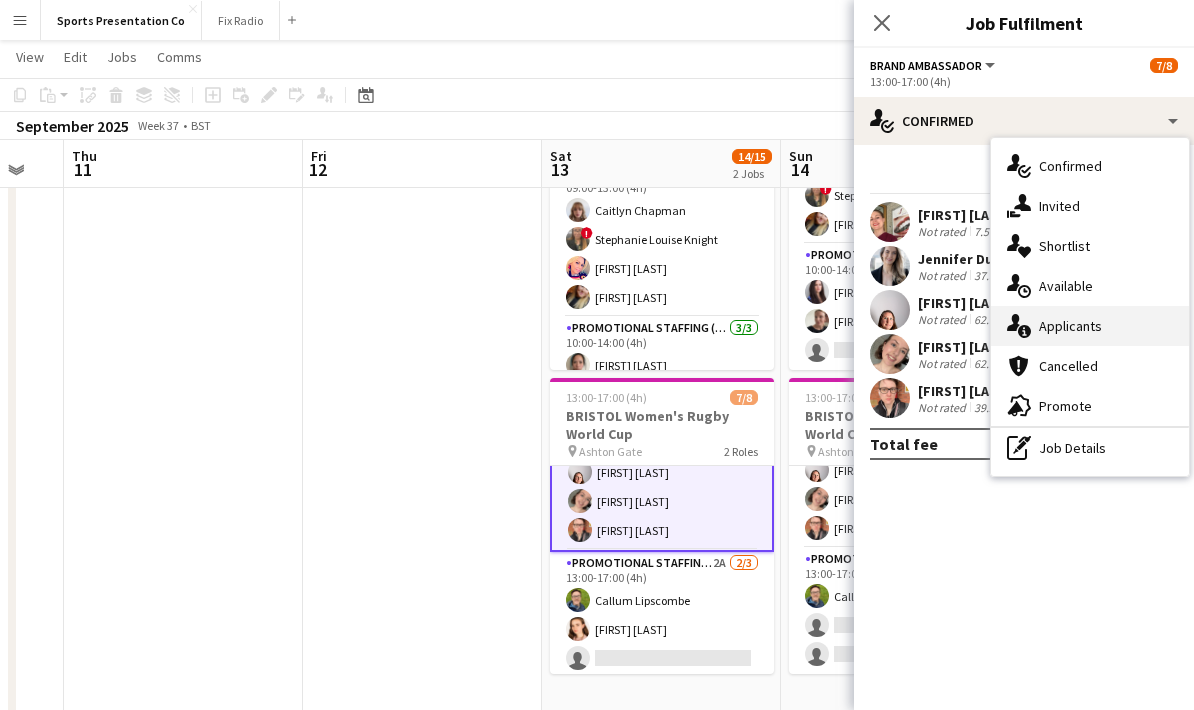 click on "single-neutral-actions-information
Applicants" at bounding box center [1090, 326] 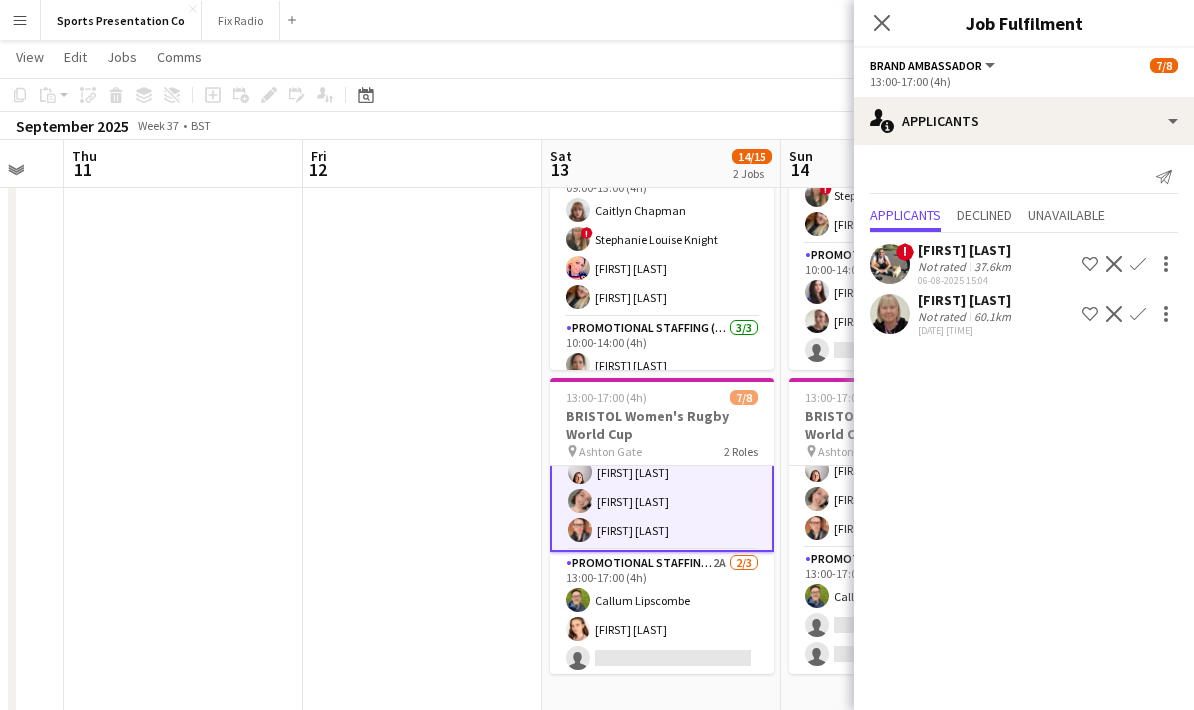 click at bounding box center [422, 588] 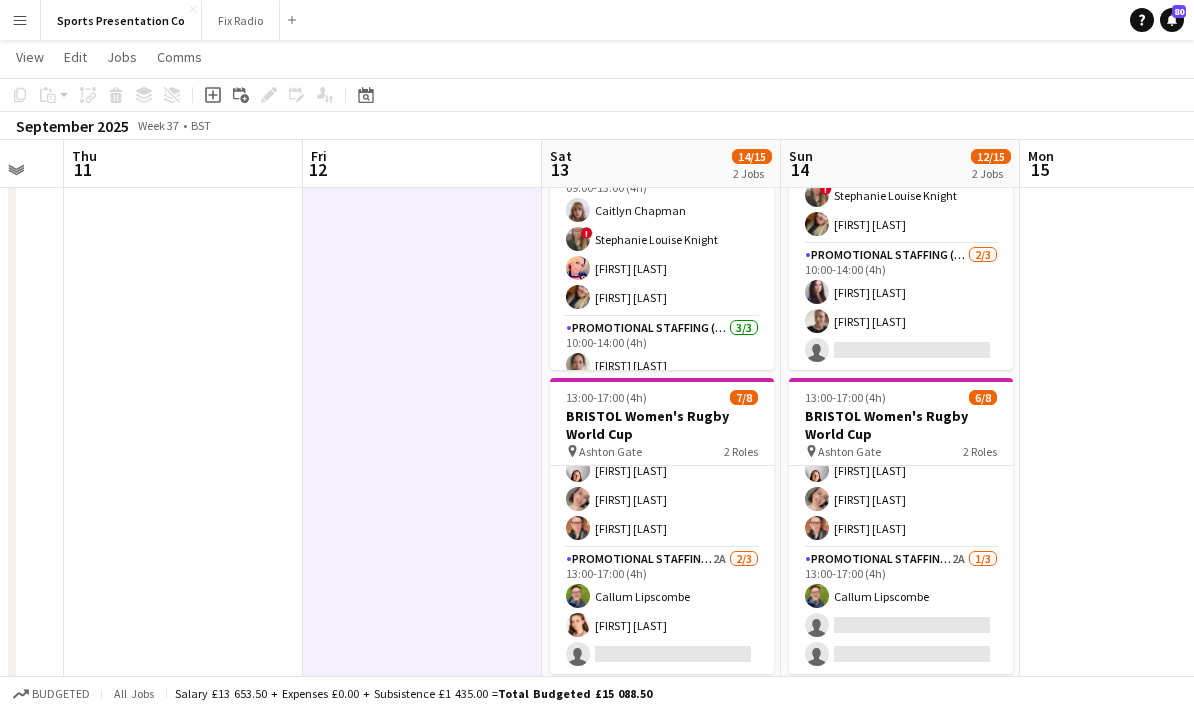 click at bounding box center (422, 588) 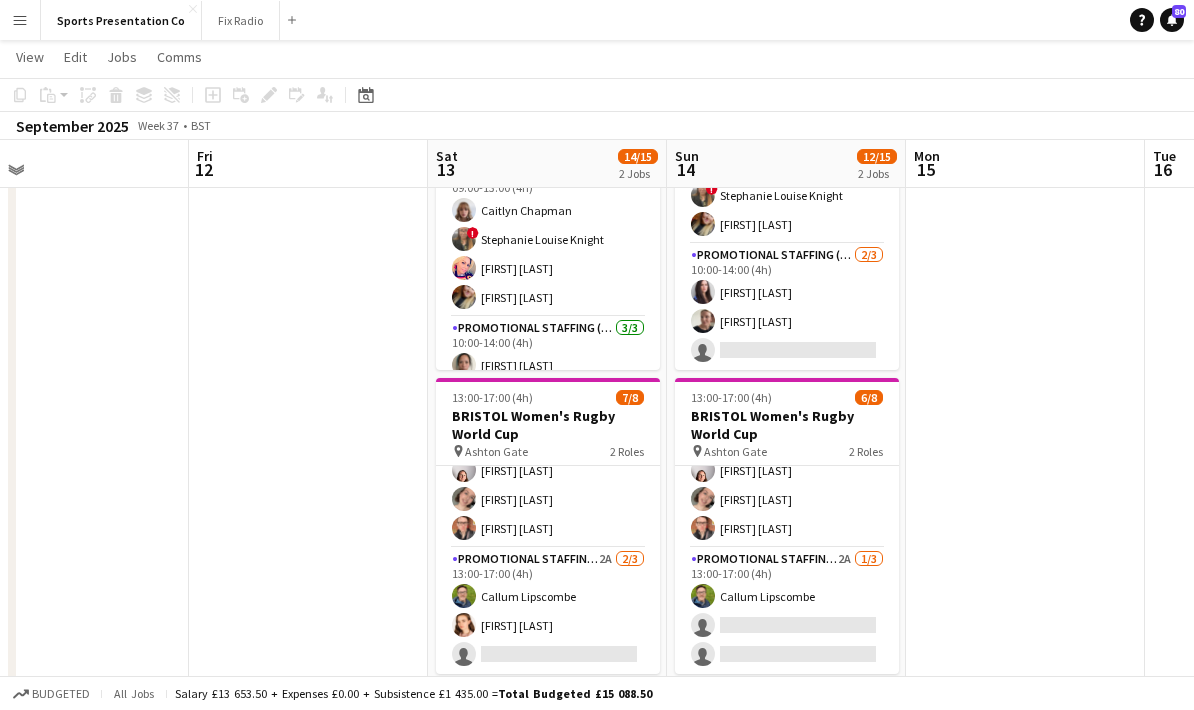 drag, startPoint x: 1094, startPoint y: 656, endPoint x: 975, endPoint y: 647, distance: 119.33985 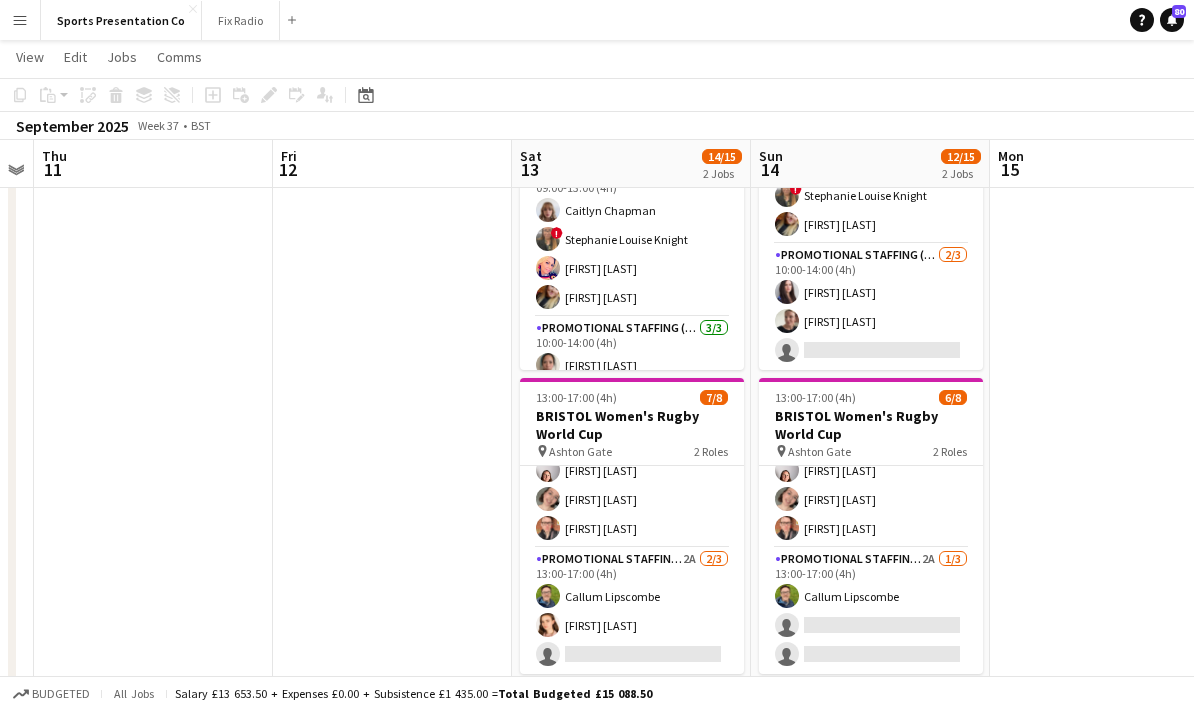 drag, startPoint x: 326, startPoint y: 631, endPoint x: 460, endPoint y: 628, distance: 134.03358 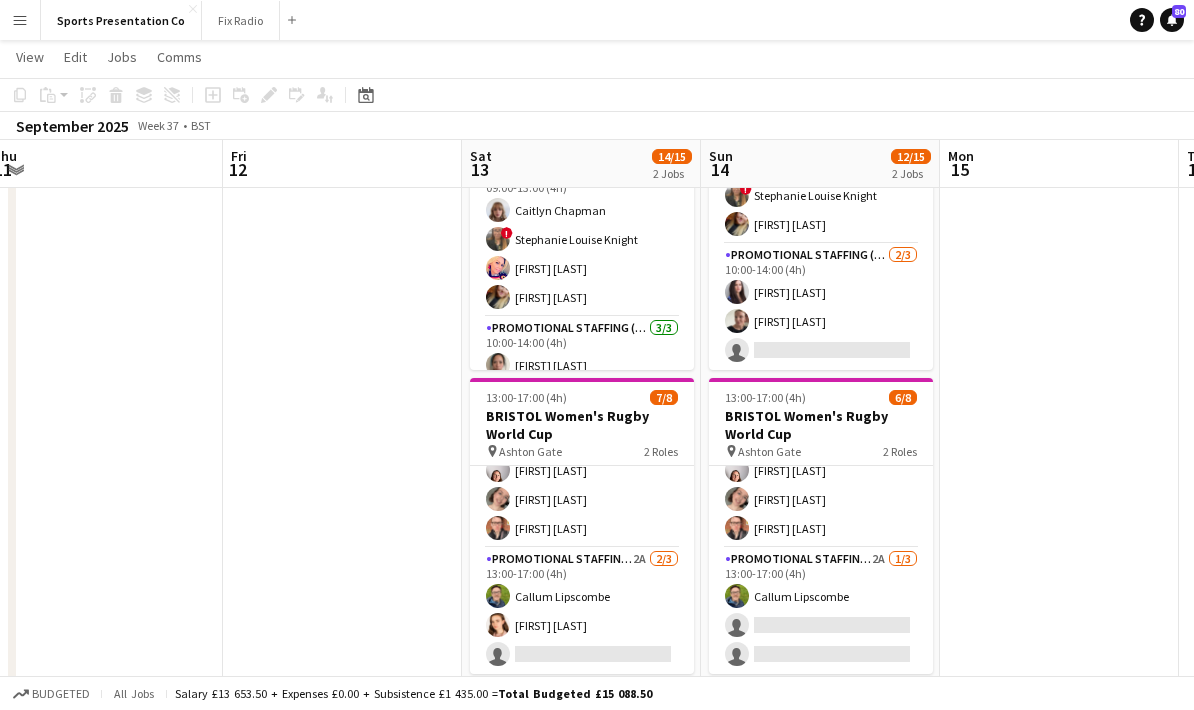drag, startPoint x: 356, startPoint y: 612, endPoint x: 542, endPoint y: 629, distance: 186.77527 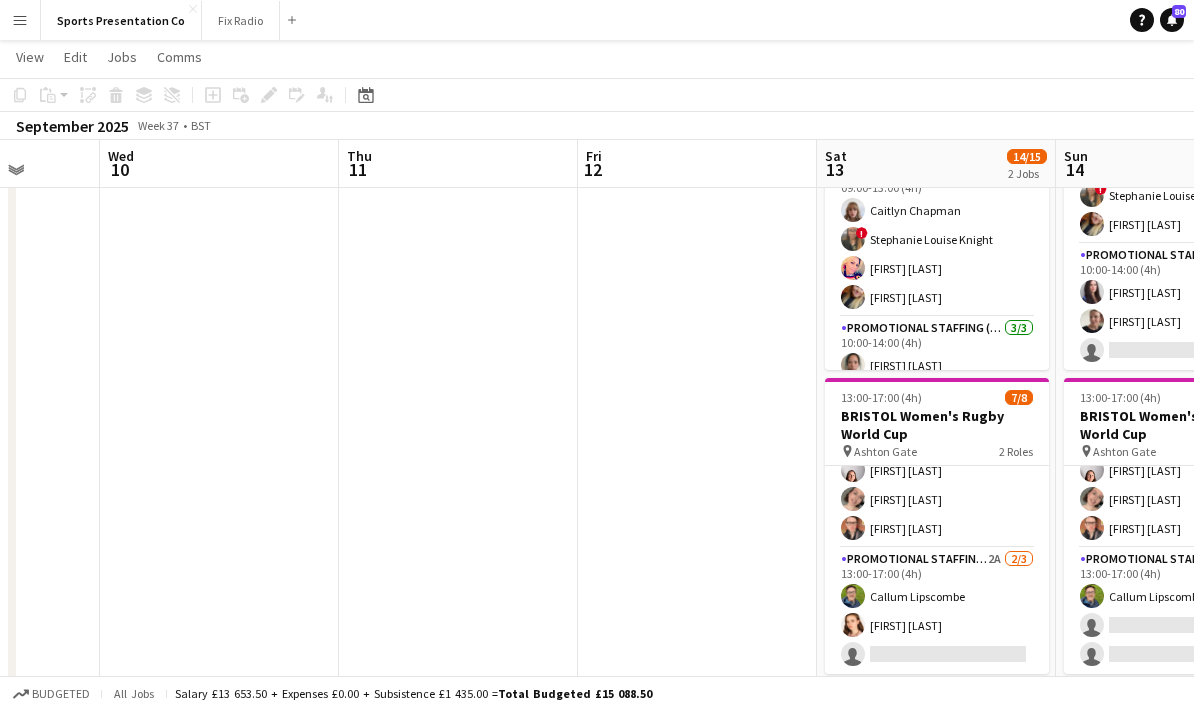 drag, startPoint x: 425, startPoint y: 625, endPoint x: 668, endPoint y: 620, distance: 243.05144 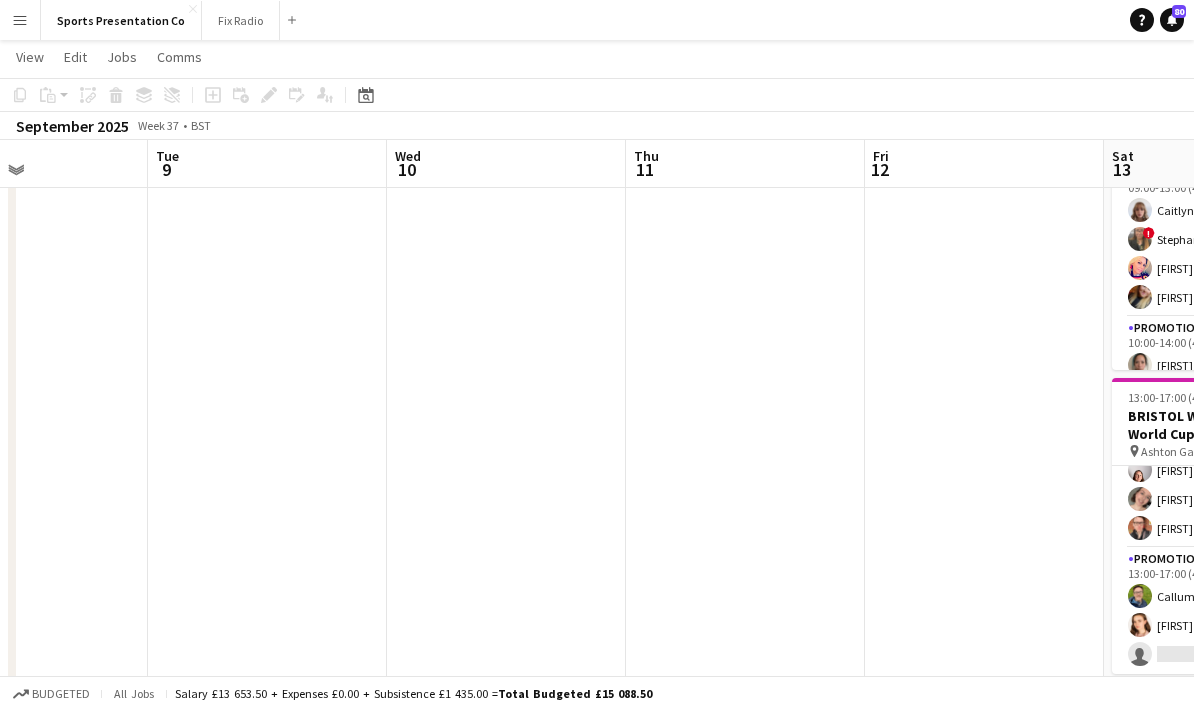 drag, startPoint x: 510, startPoint y: 622, endPoint x: 672, endPoint y: 624, distance: 162.01234 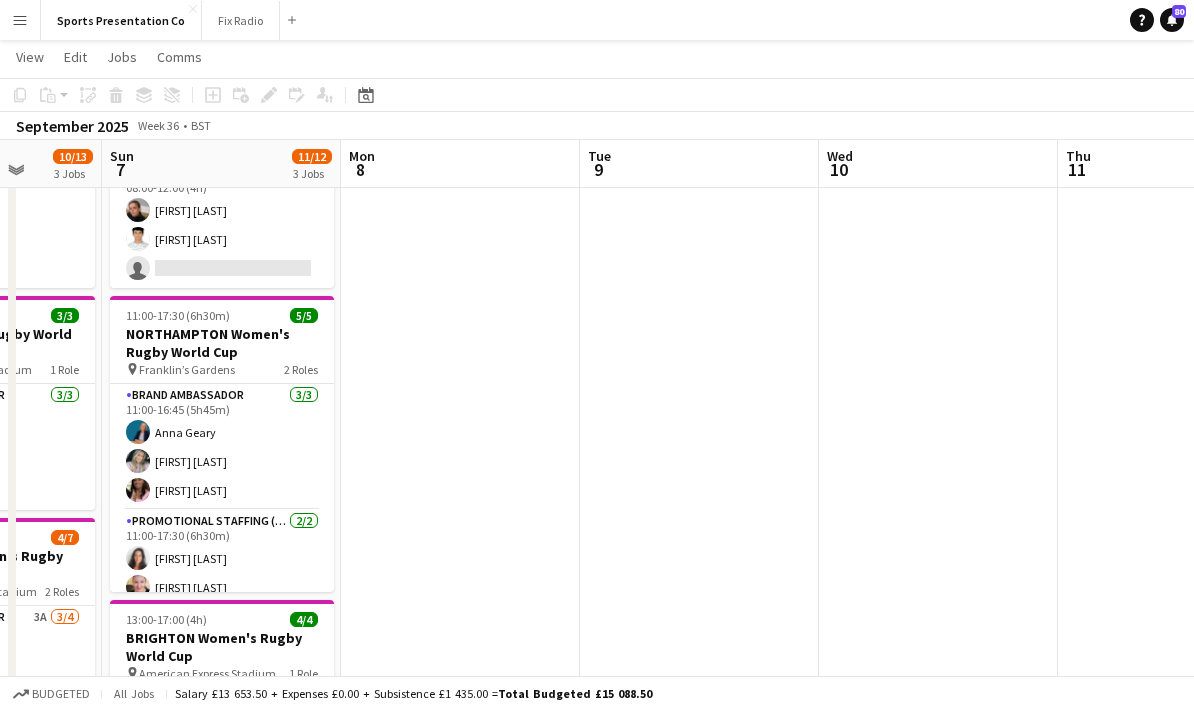 drag, startPoint x: 475, startPoint y: 626, endPoint x: 772, endPoint y: 622, distance: 297.02695 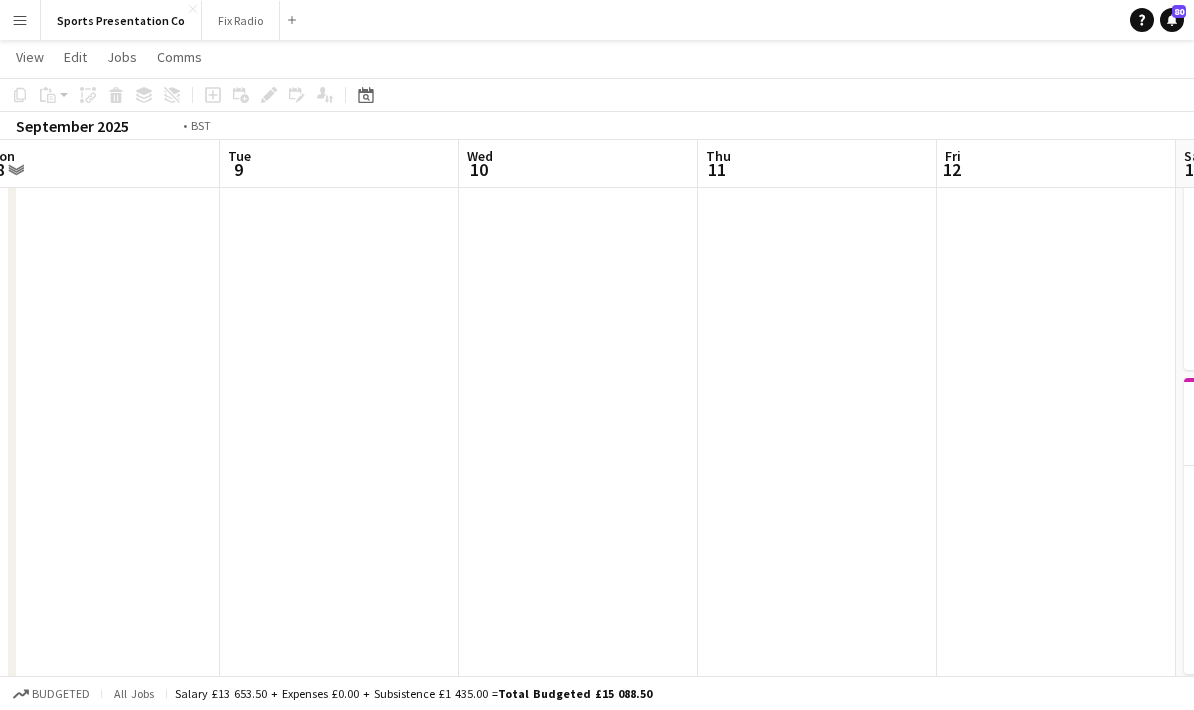 drag, startPoint x: 754, startPoint y: 621, endPoint x: 540, endPoint y: 626, distance: 214.05841 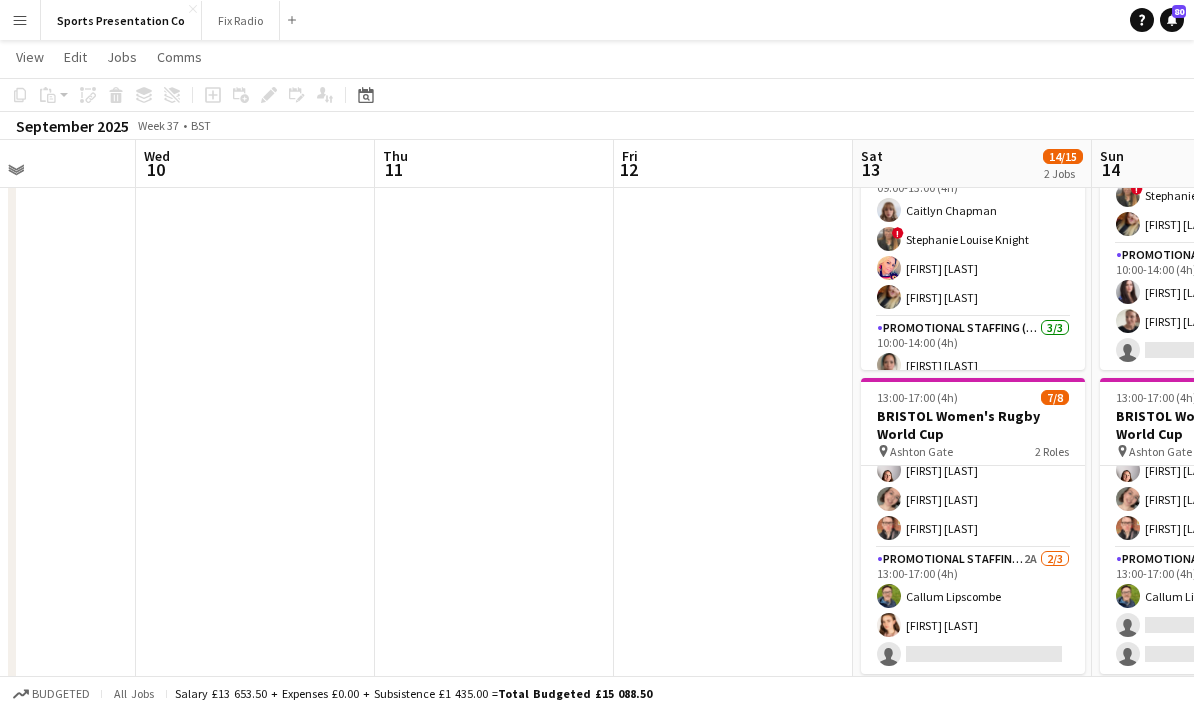 drag, startPoint x: 913, startPoint y: 618, endPoint x: 553, endPoint y: 621, distance: 360.0125 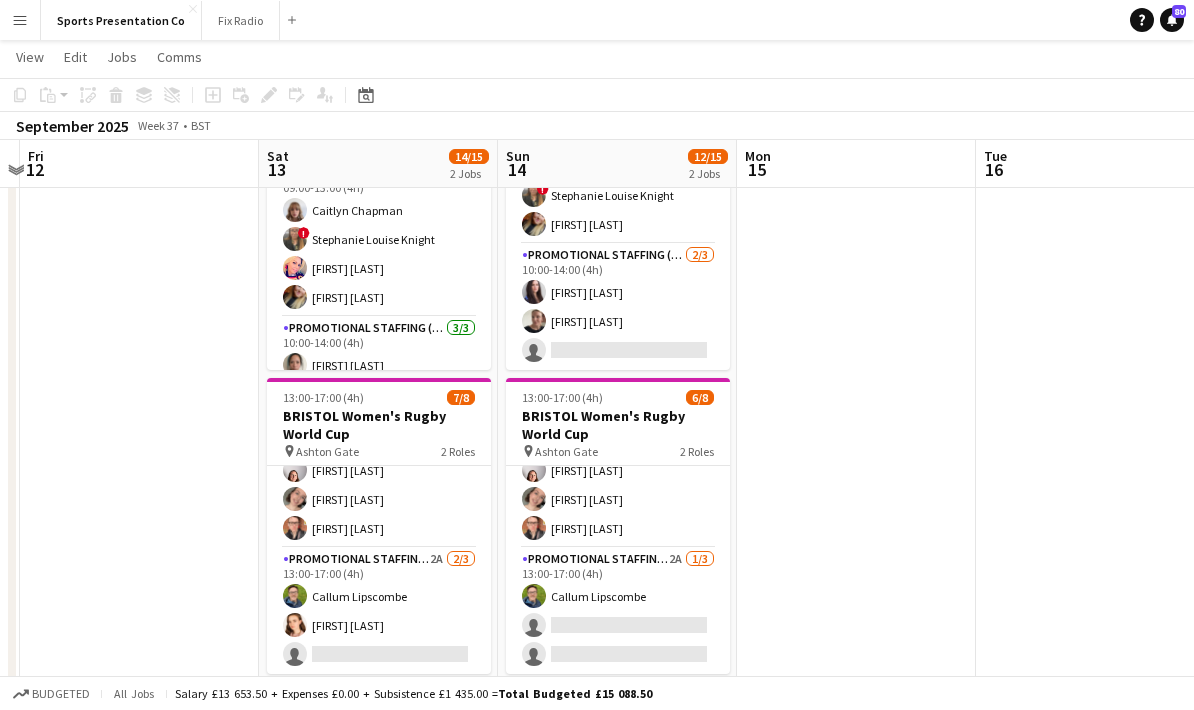 drag, startPoint x: 995, startPoint y: 710, endPoint x: 551, endPoint y: 700, distance: 444.1126 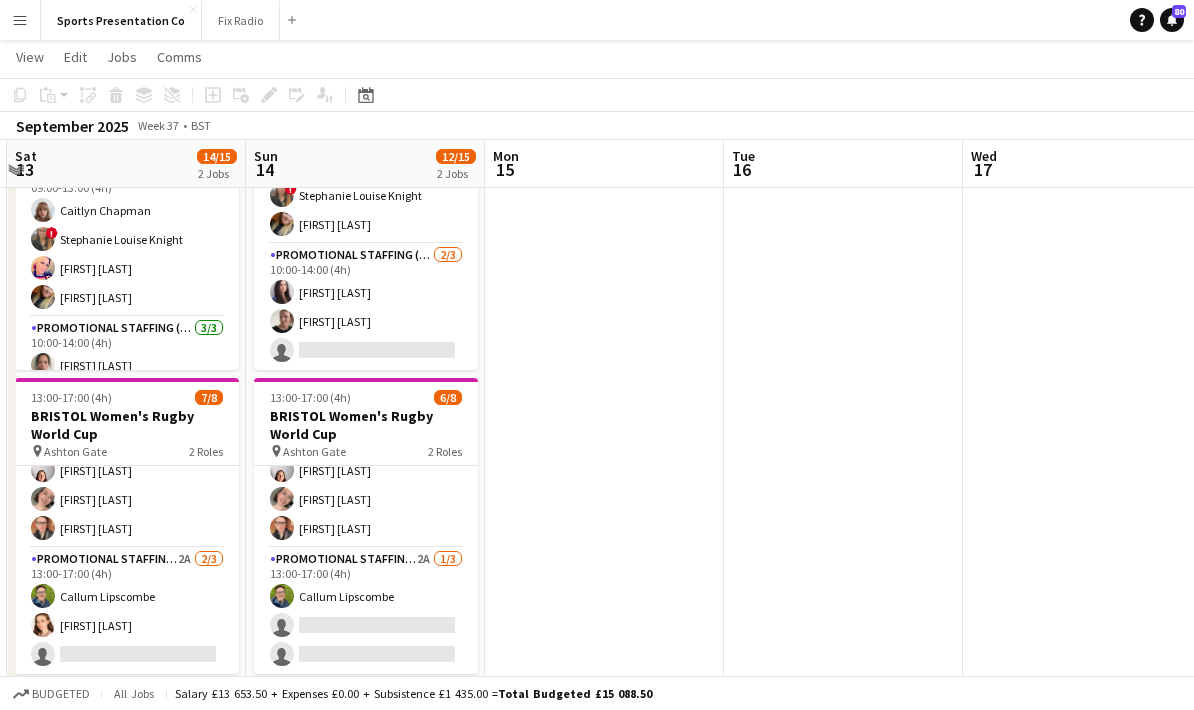 drag, startPoint x: 861, startPoint y: 669, endPoint x: 566, endPoint y: 655, distance: 295.33203 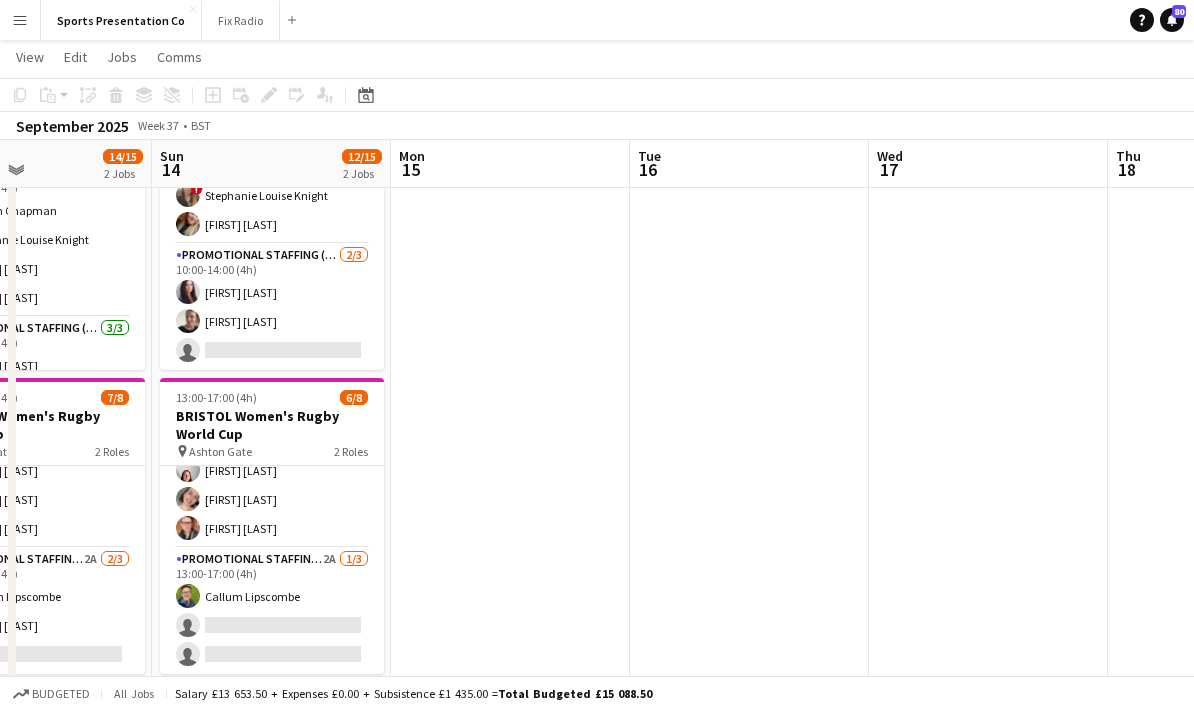 drag, startPoint x: 812, startPoint y: 659, endPoint x: 642, endPoint y: 656, distance: 170.02647 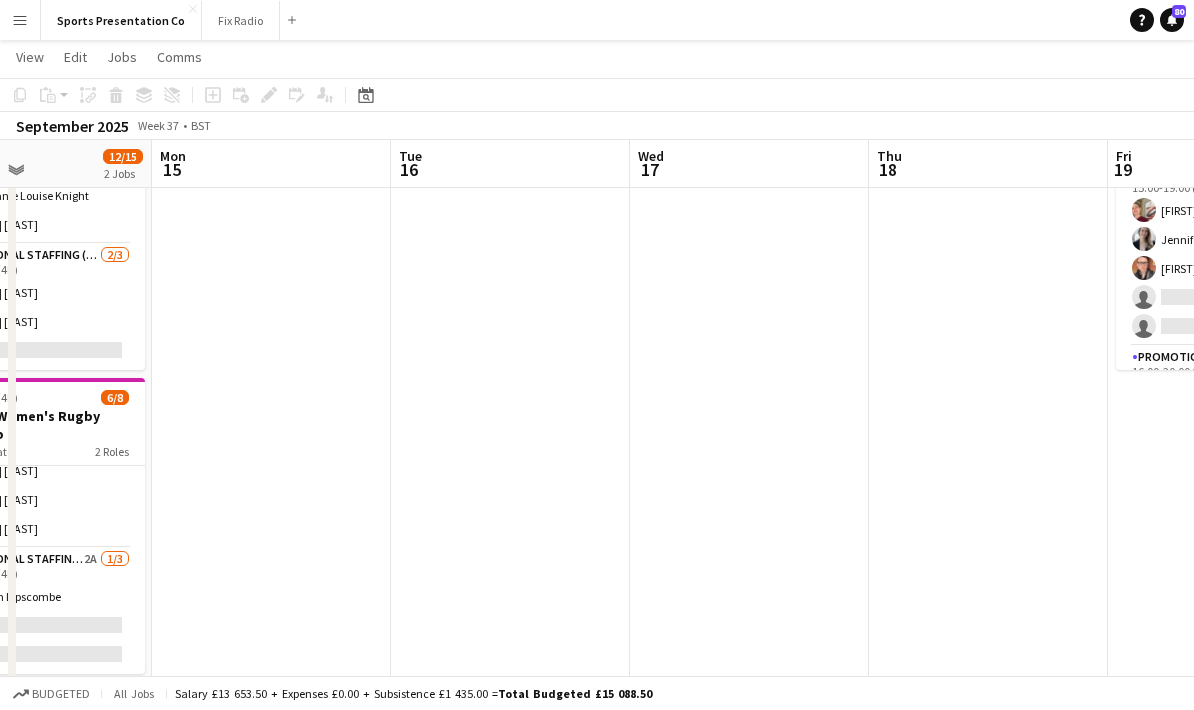 click at bounding box center [749, 588] 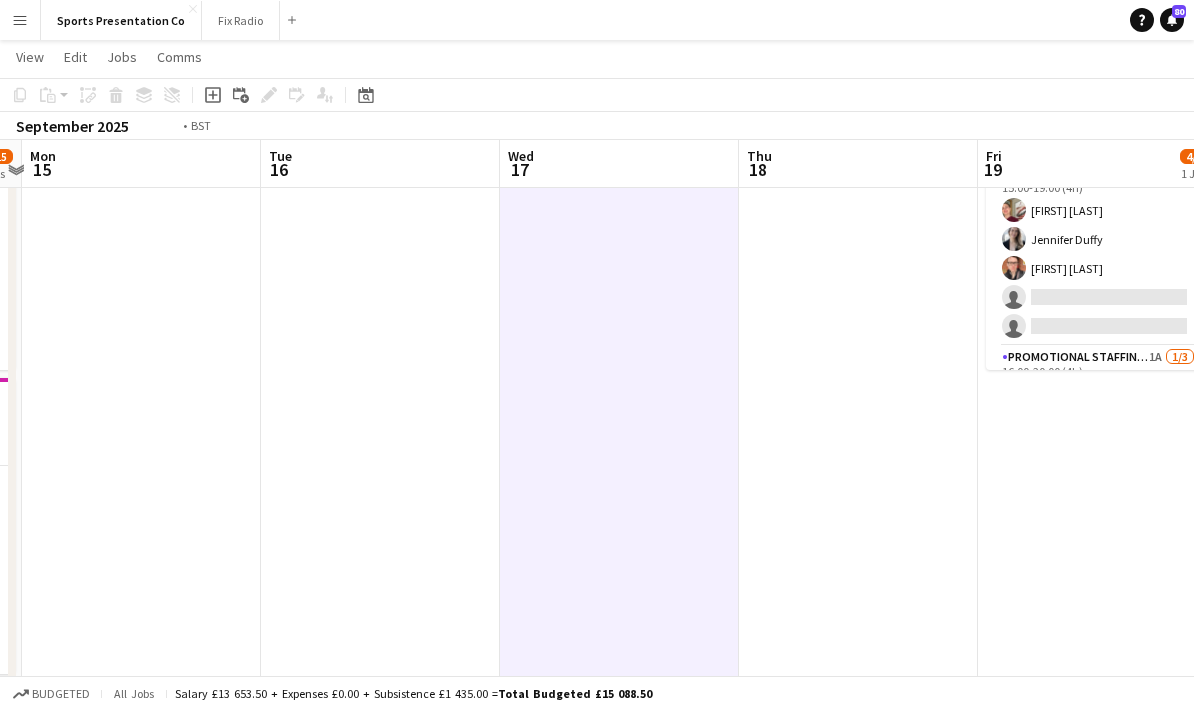 drag, startPoint x: 874, startPoint y: 636, endPoint x: 504, endPoint y: 648, distance: 370.19455 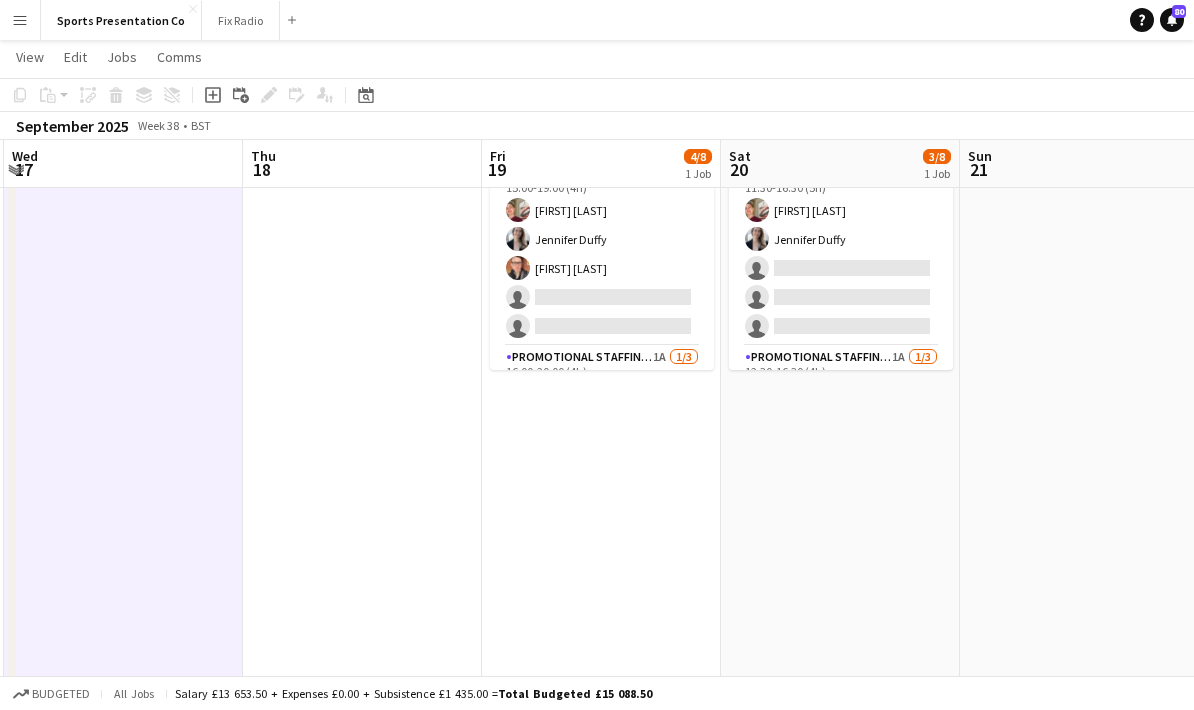 drag, startPoint x: 753, startPoint y: 633, endPoint x: 494, endPoint y: 636, distance: 259.01736 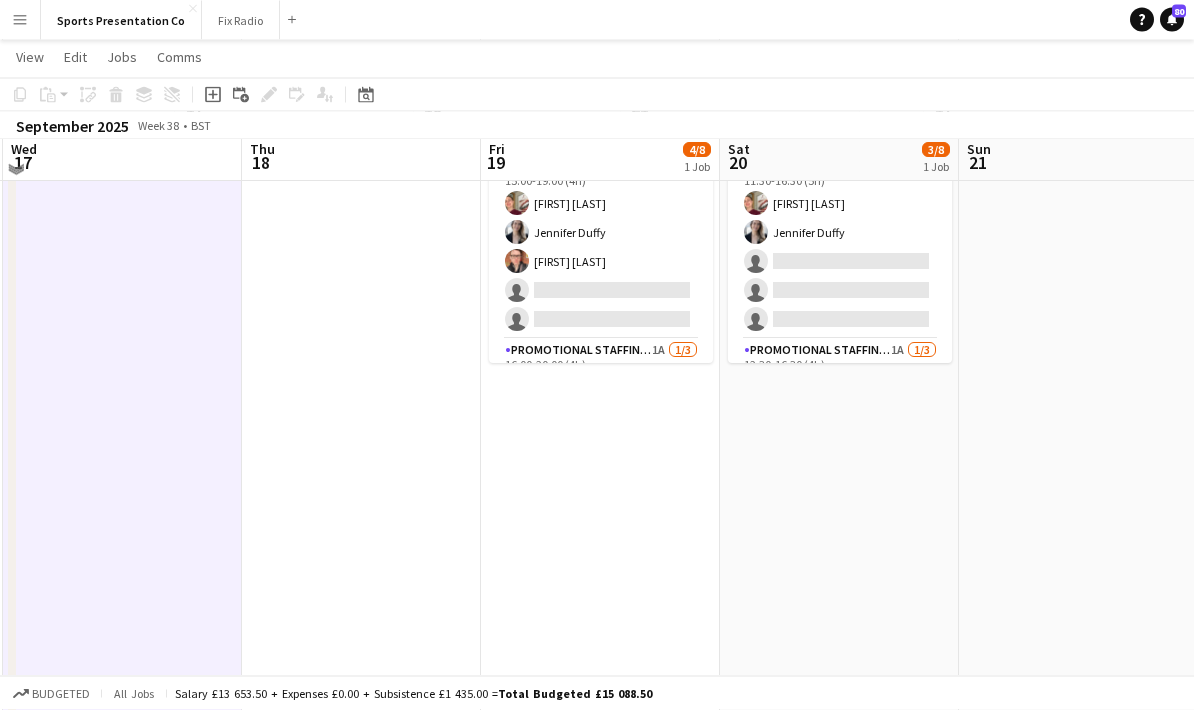 scroll, scrollTop: 165, scrollLeft: 0, axis: vertical 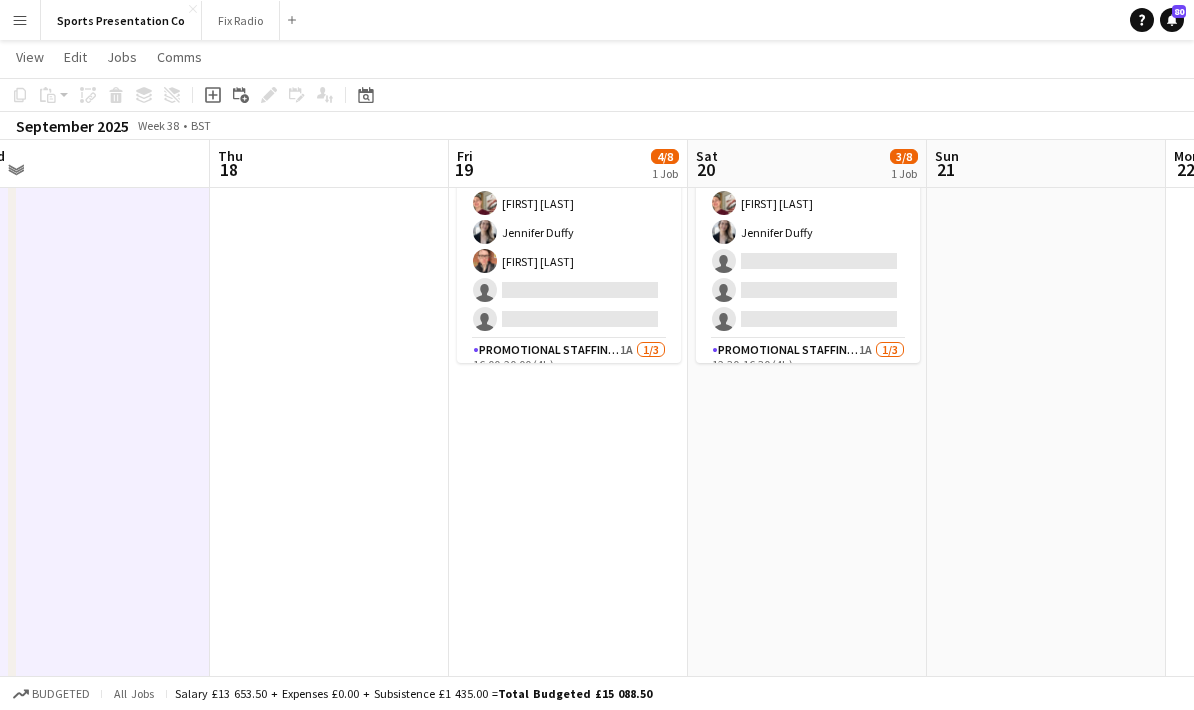 drag, startPoint x: 690, startPoint y: 509, endPoint x: 645, endPoint y: 655, distance: 152.77762 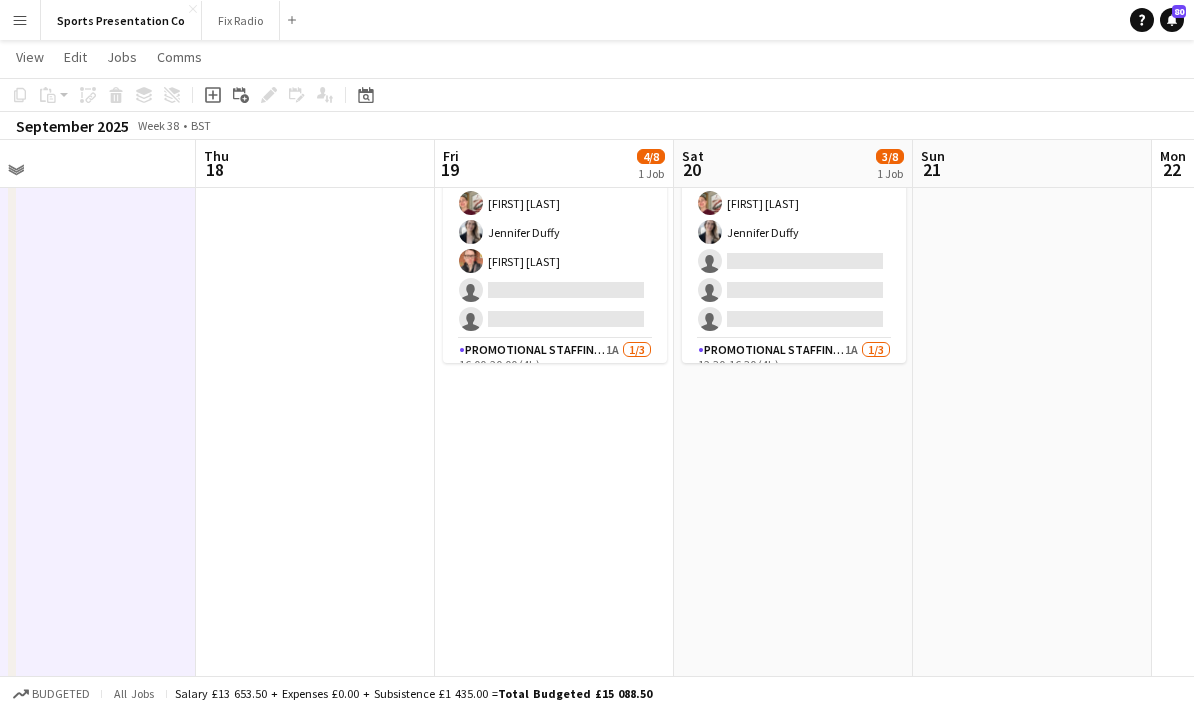scroll, scrollTop: 158, scrollLeft: 0, axis: vertical 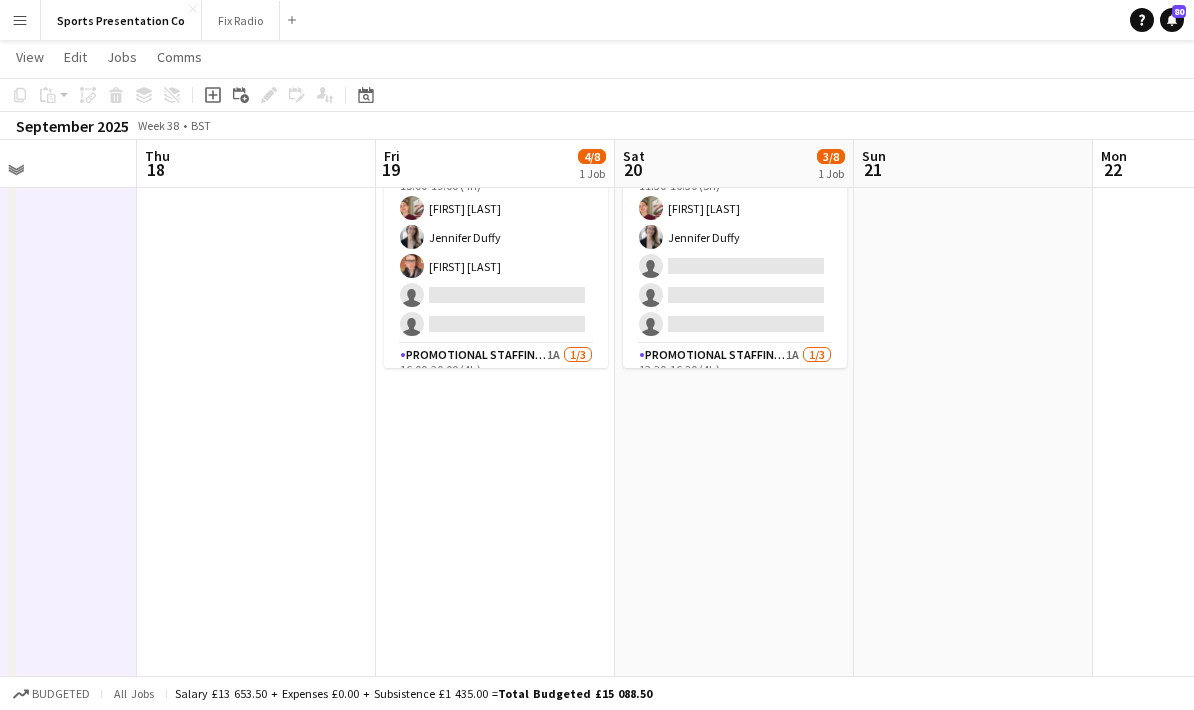 click on "Menu" at bounding box center (20, 20) 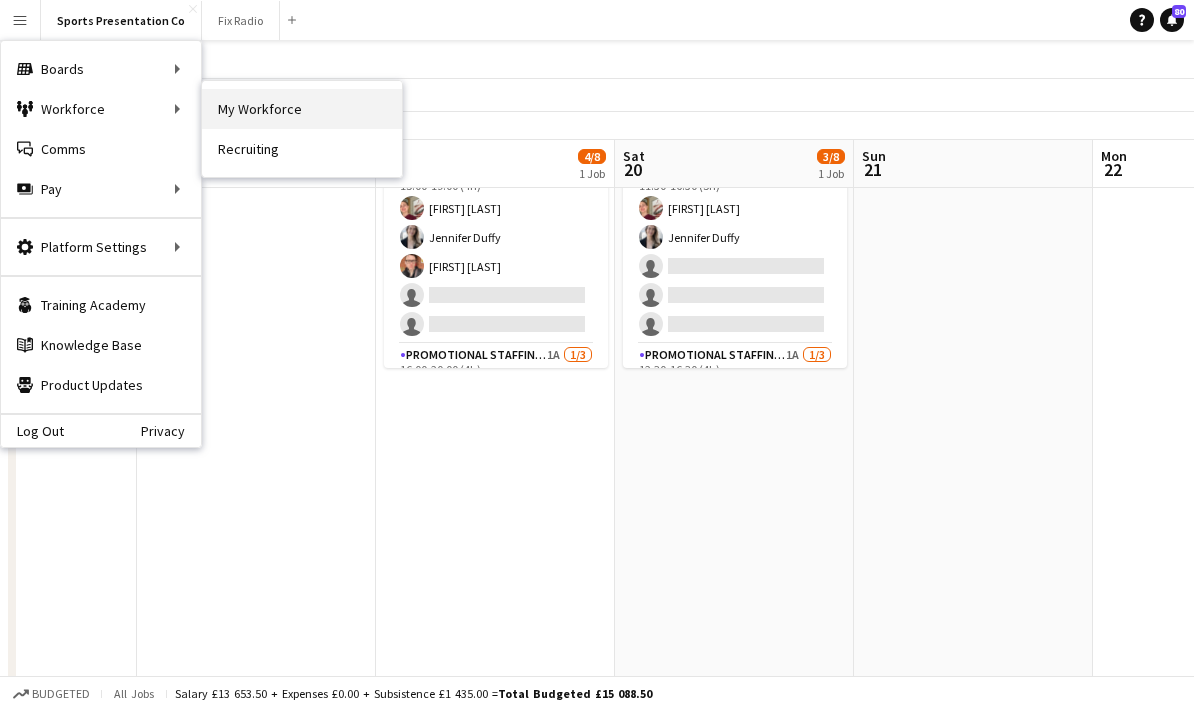 click on "My Workforce" at bounding box center (302, 109) 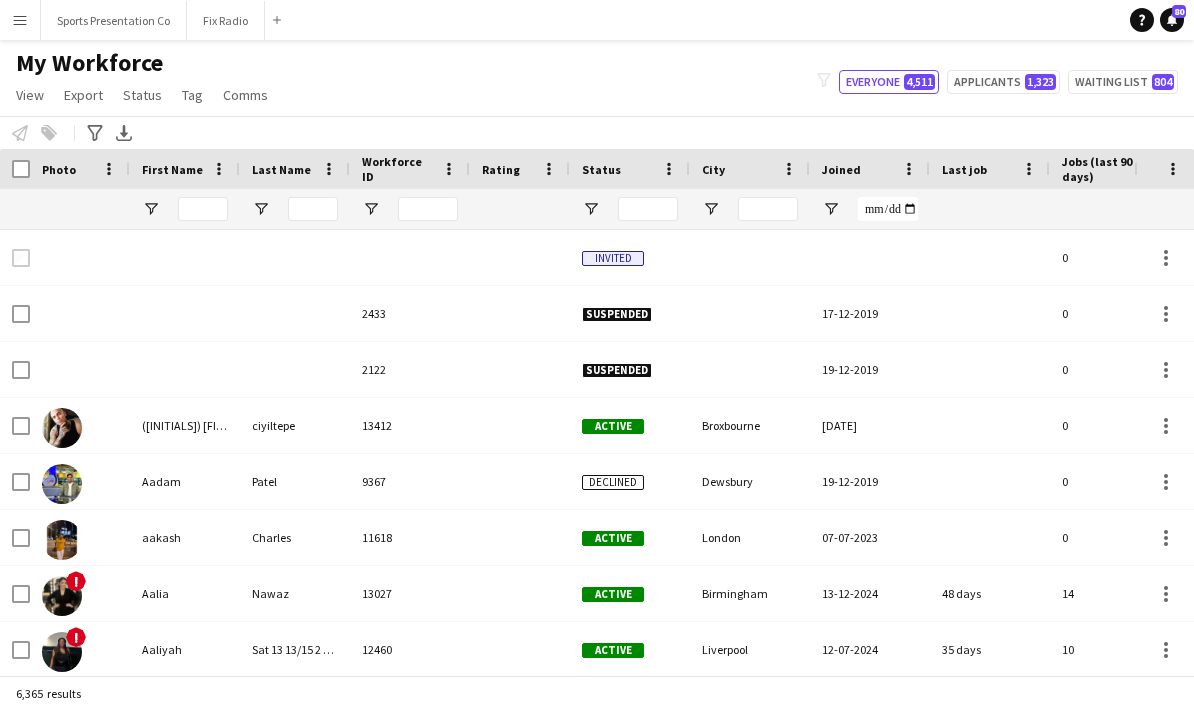 type on "*****" 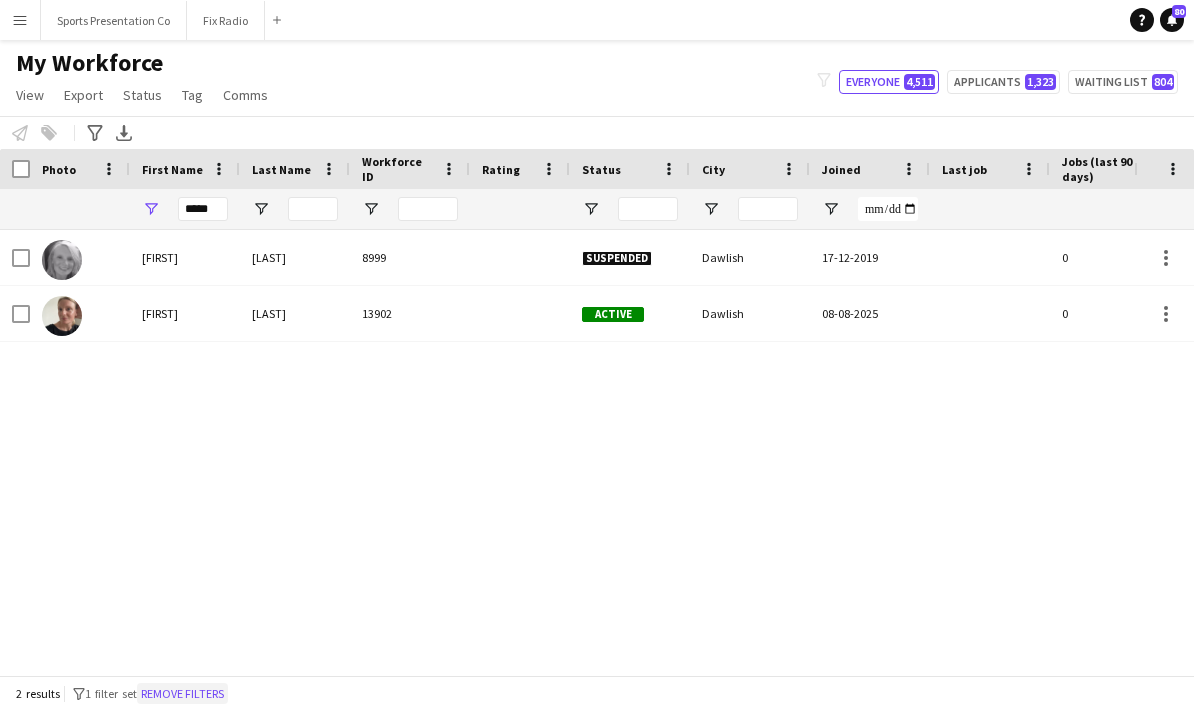 click on "Remove filters" 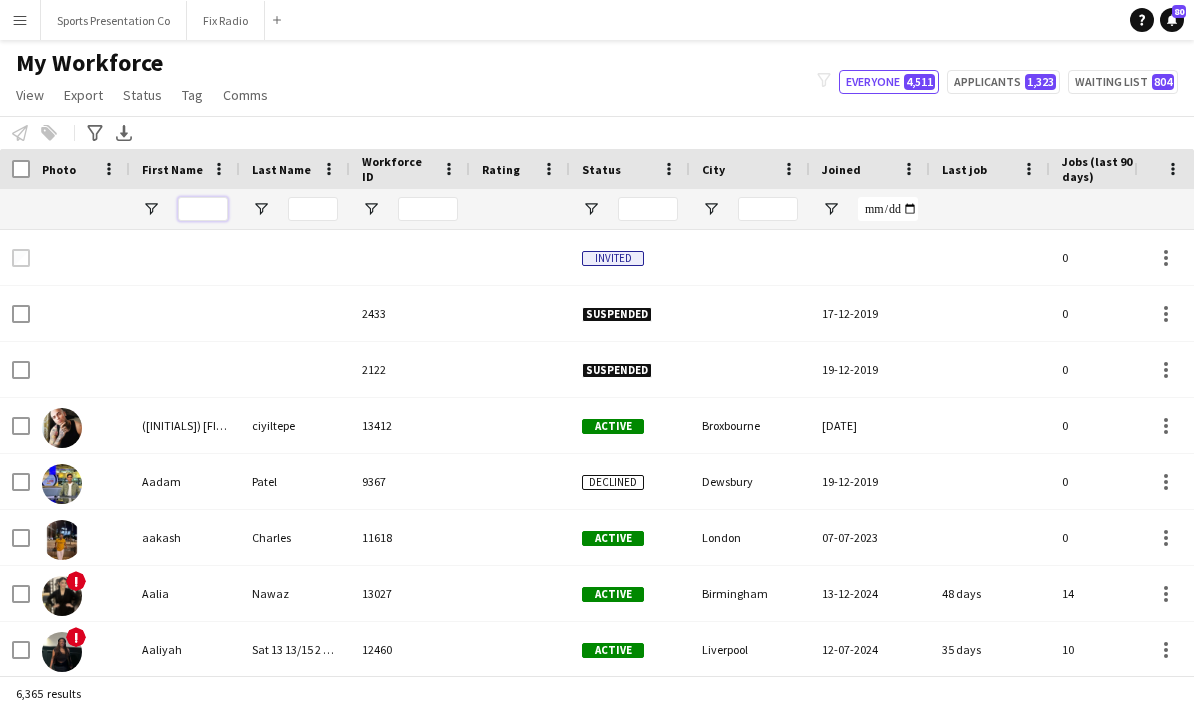 click at bounding box center [203, 209] 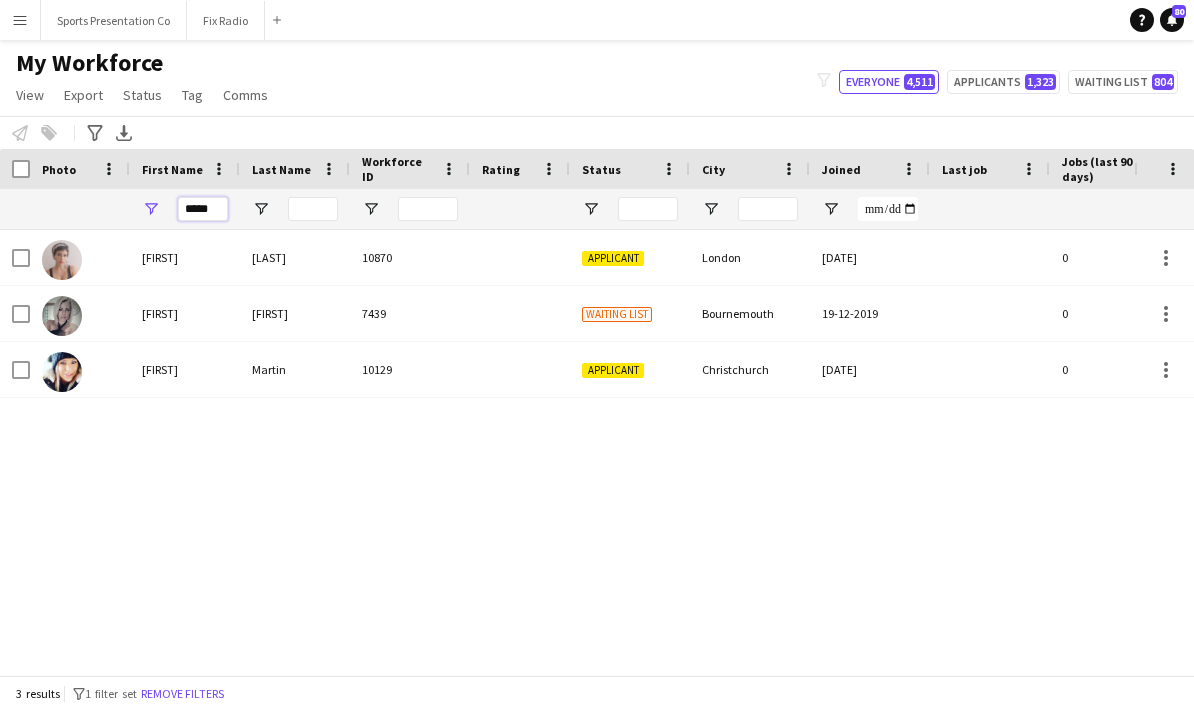 type on "*****" 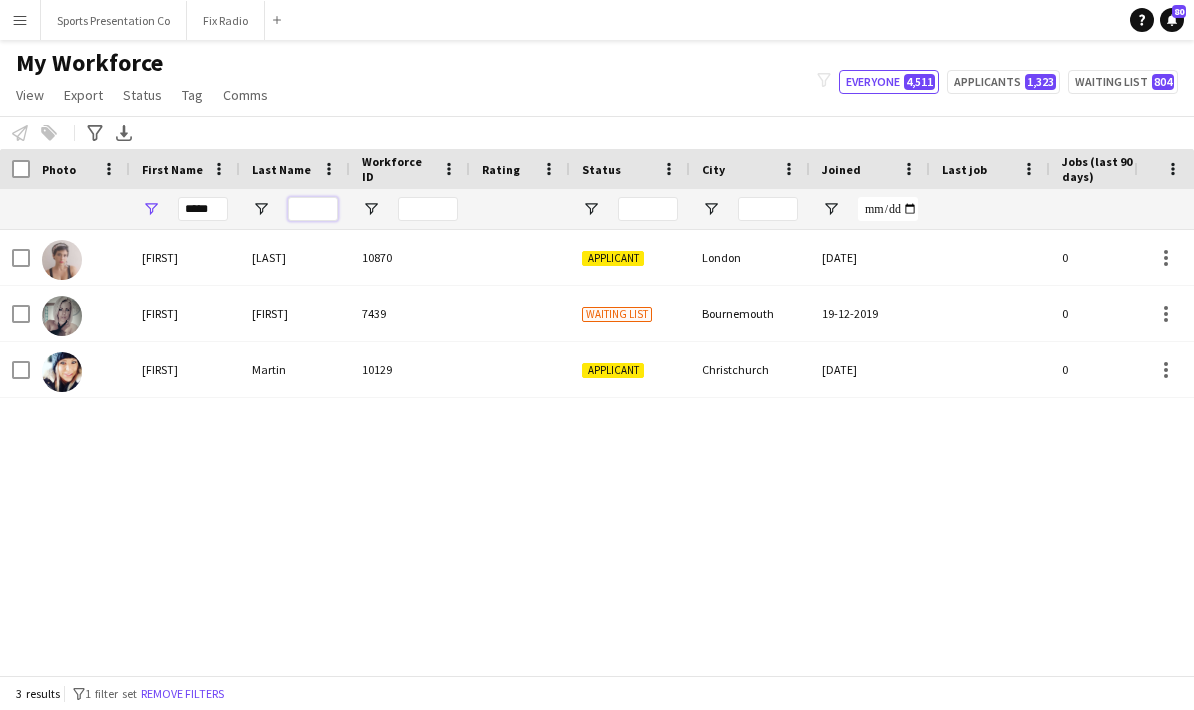 click at bounding box center (313, 209) 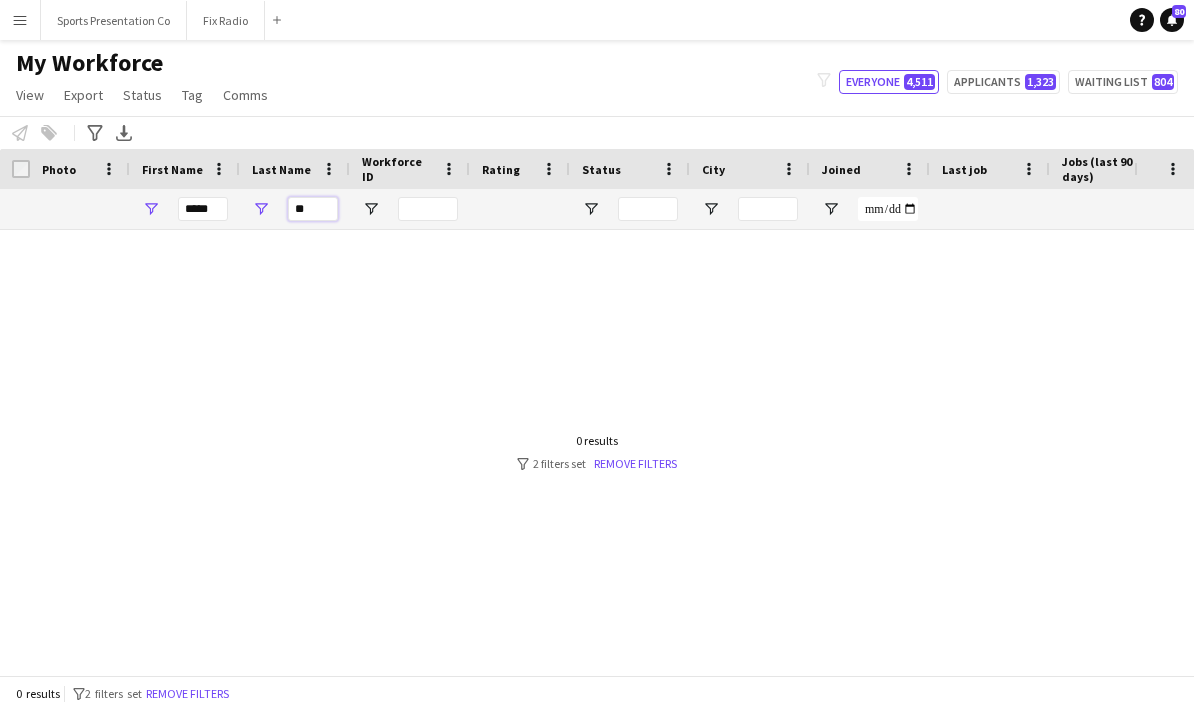 type on "*" 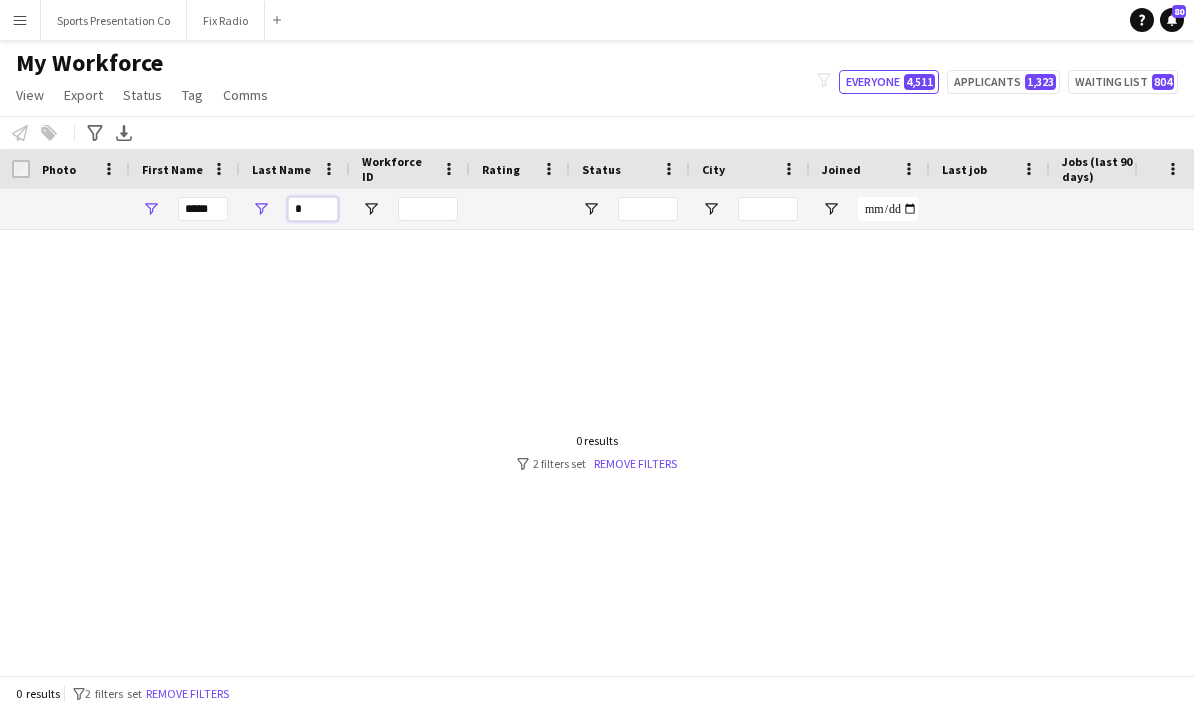 type 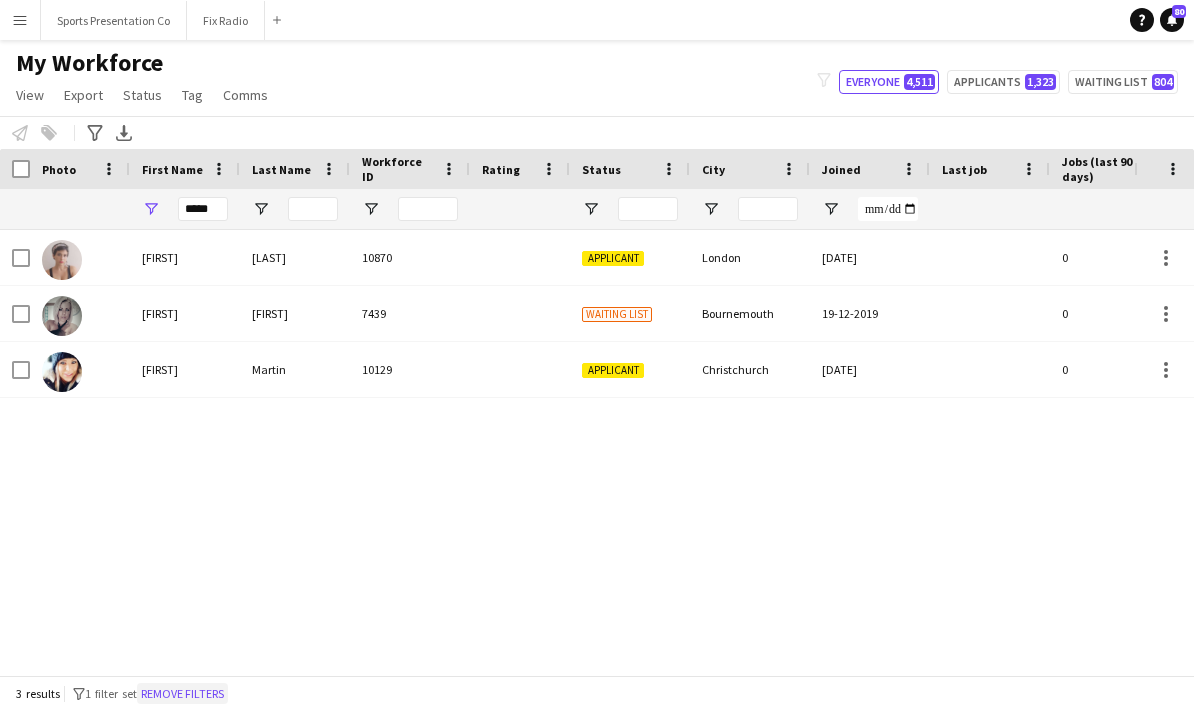 click on "Remove filters" 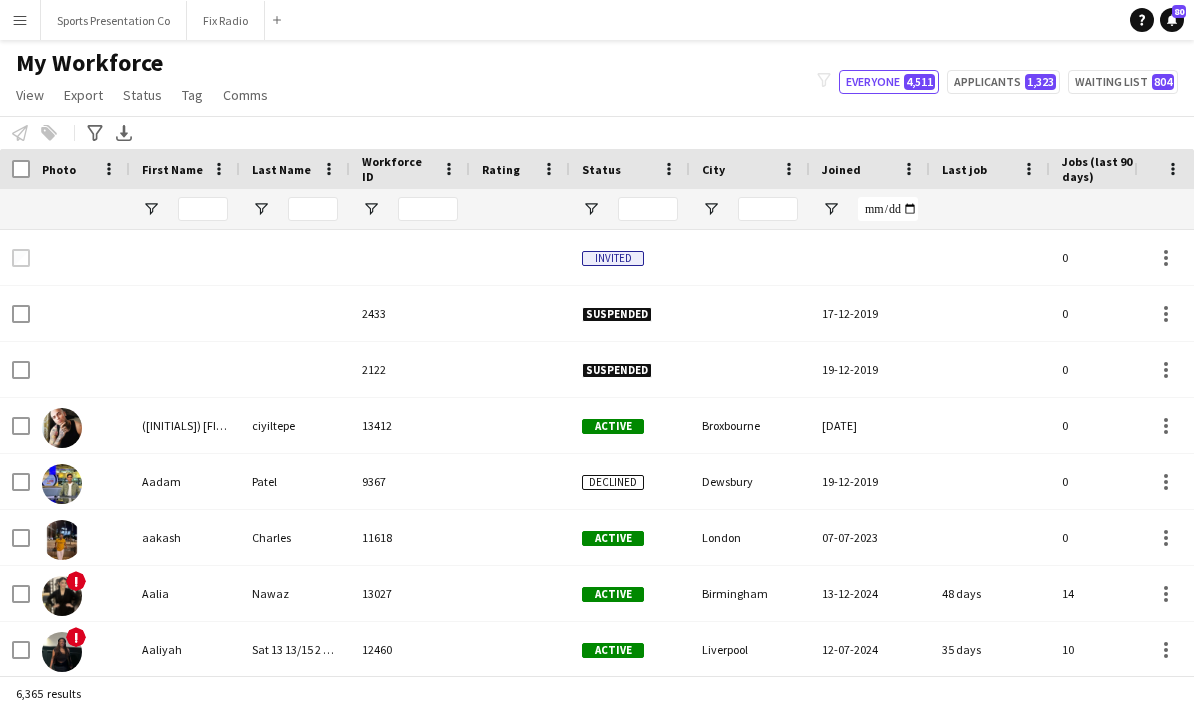click on "Menu" at bounding box center (20, 20) 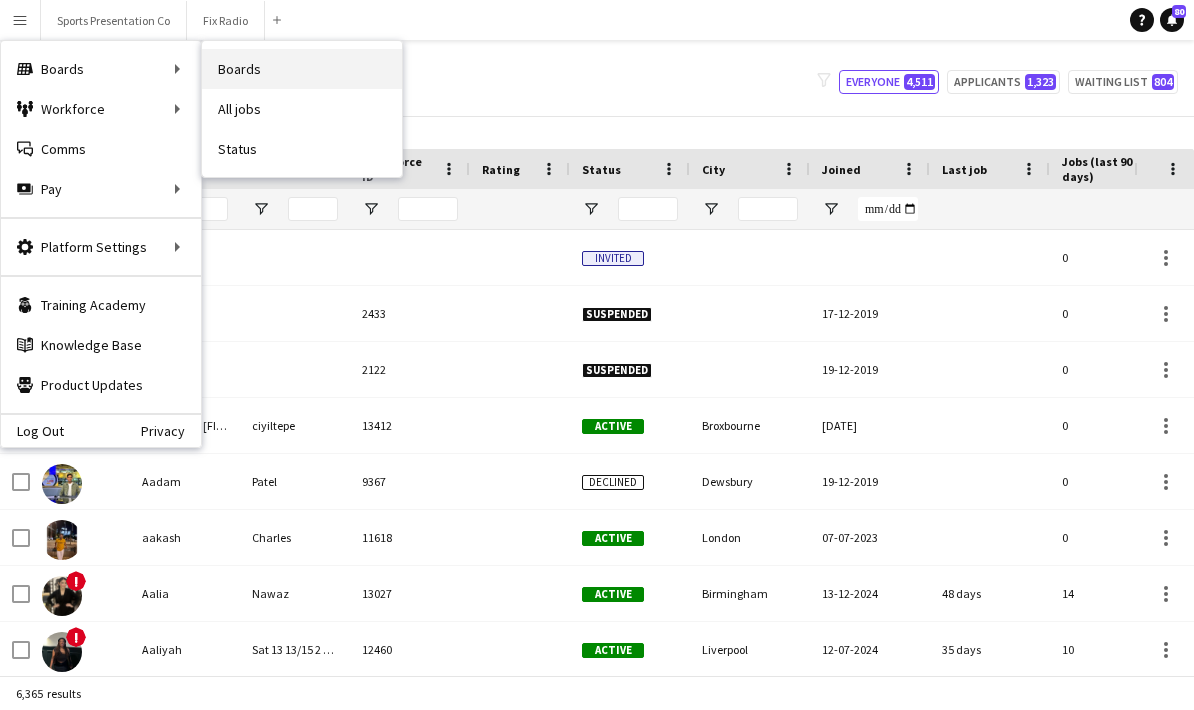 click on "Boards" at bounding box center [302, 69] 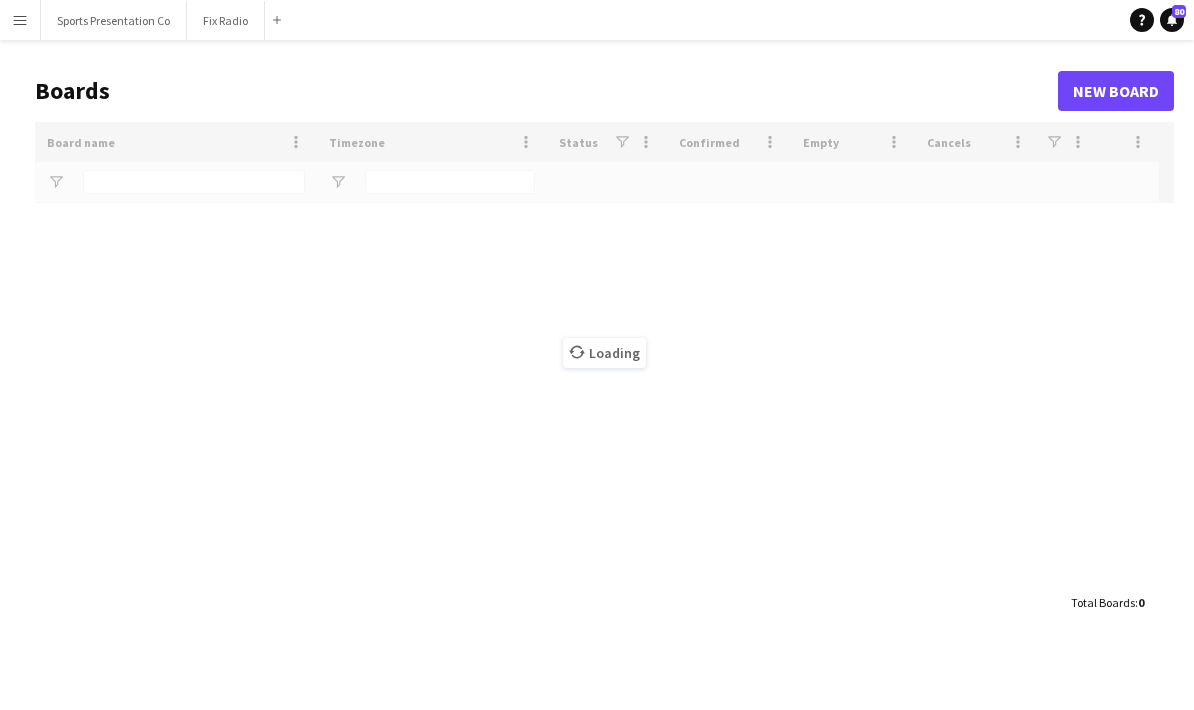 scroll, scrollTop: 0, scrollLeft: 0, axis: both 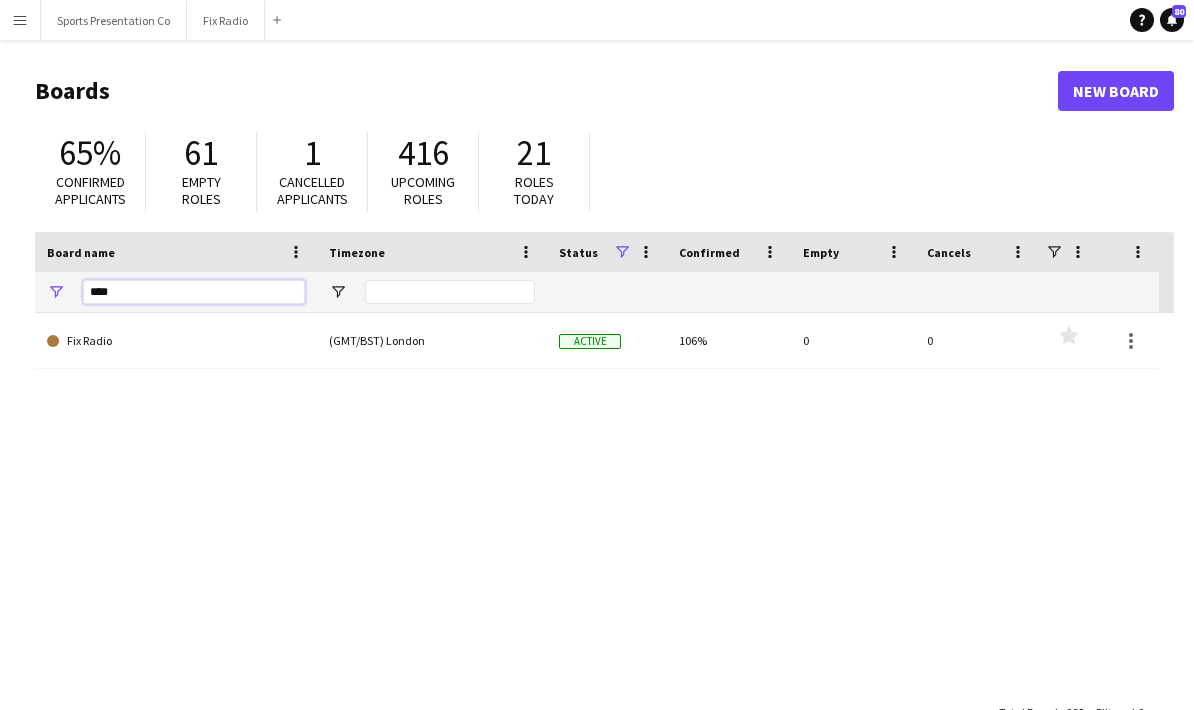 drag, startPoint x: 172, startPoint y: 288, endPoint x: 84, endPoint y: 291, distance: 88.051125 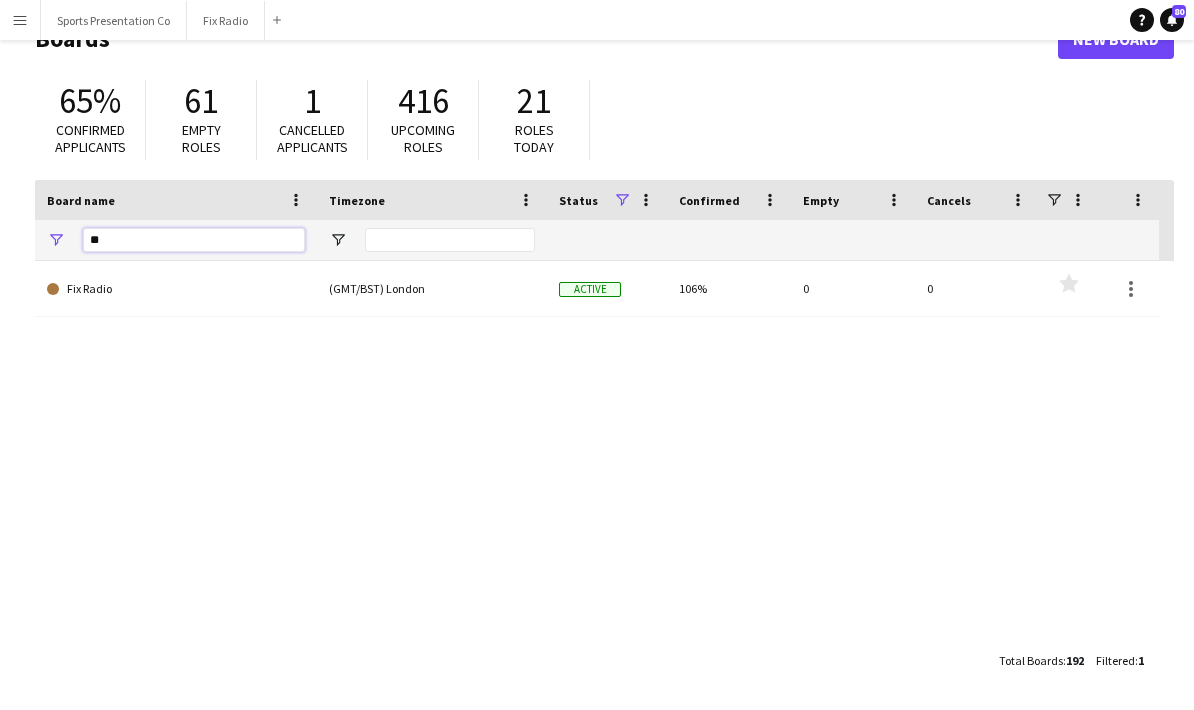 type on "*" 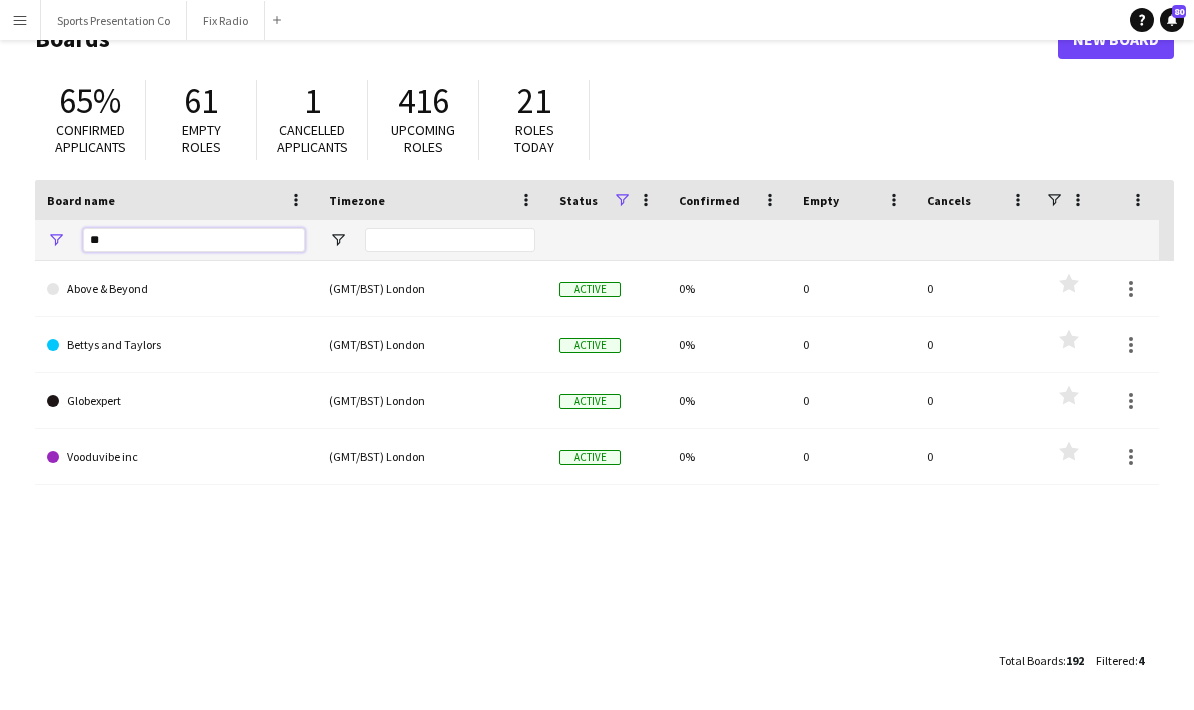 type on "*" 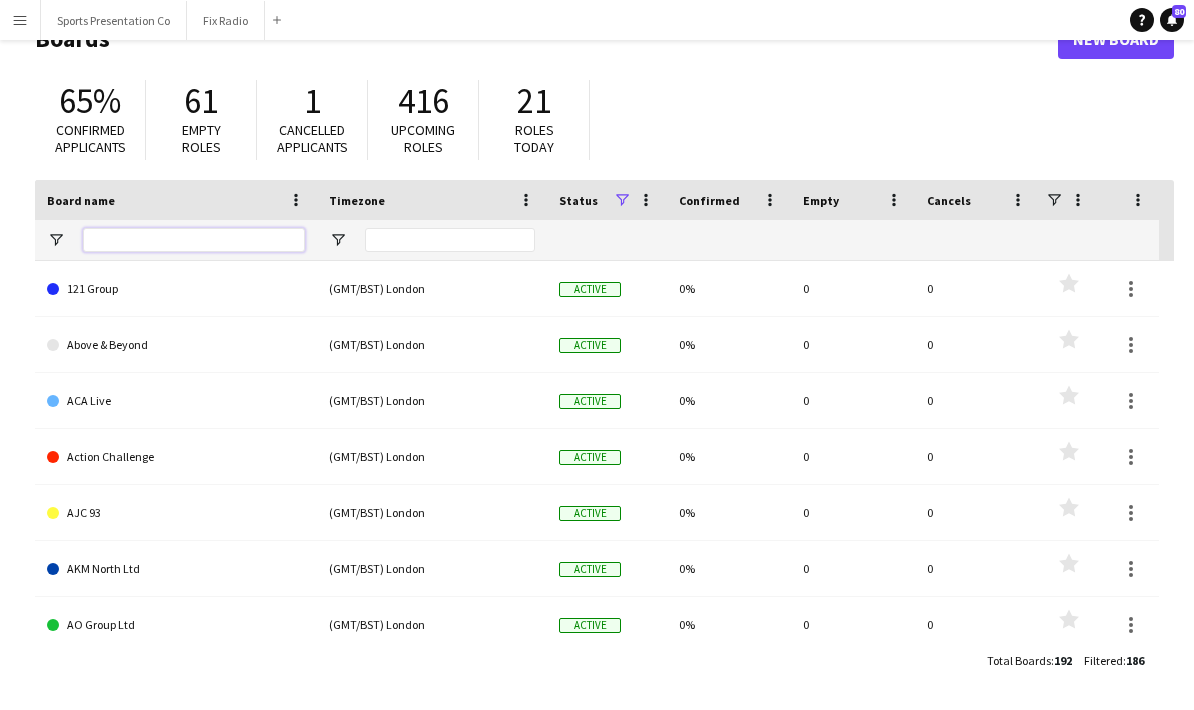 type 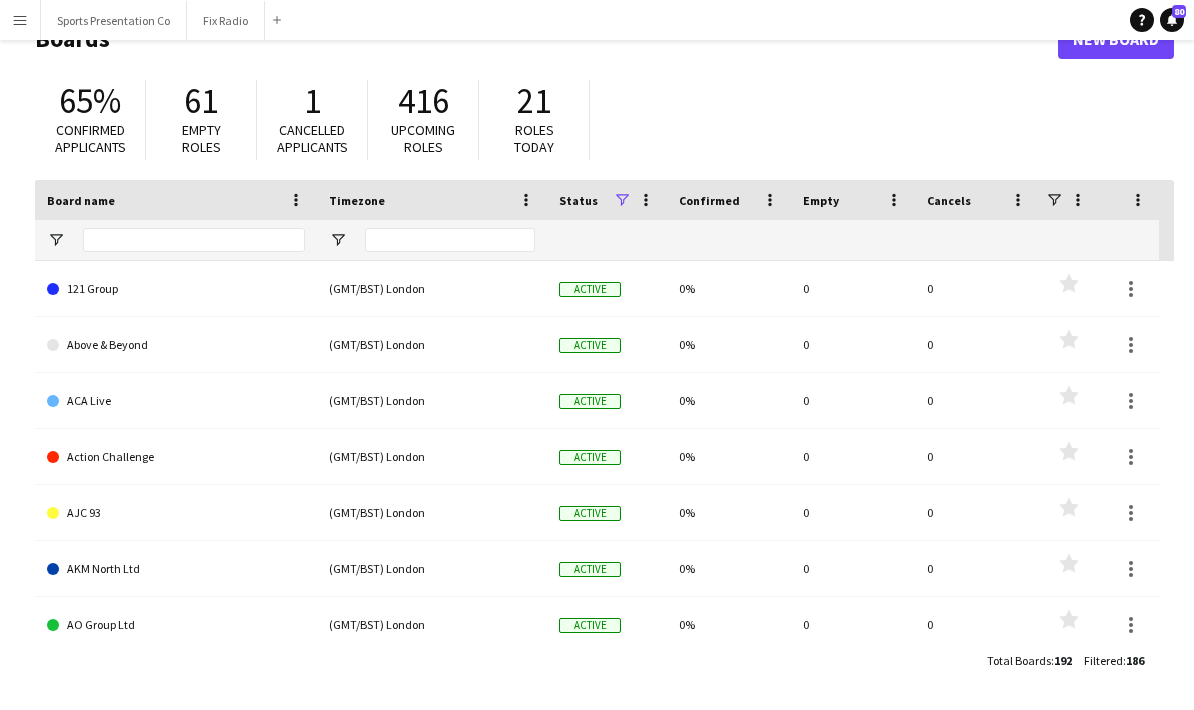 click on "Menu" at bounding box center [20, 20] 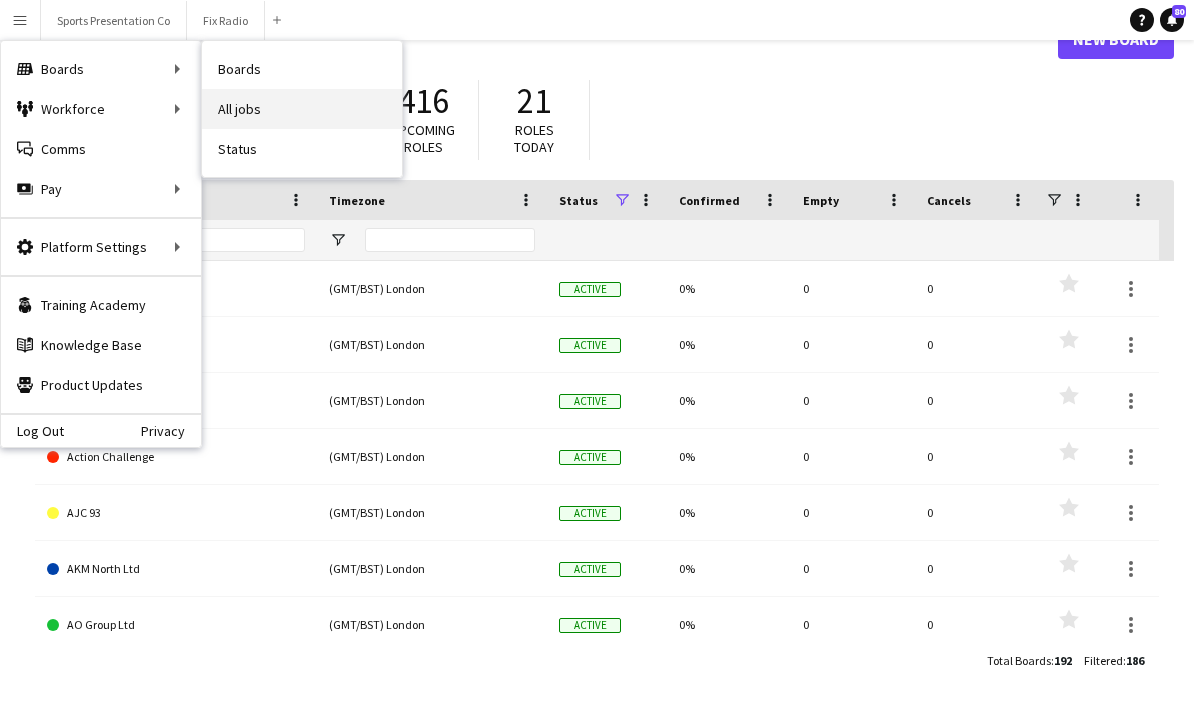click on "All jobs" at bounding box center [302, 109] 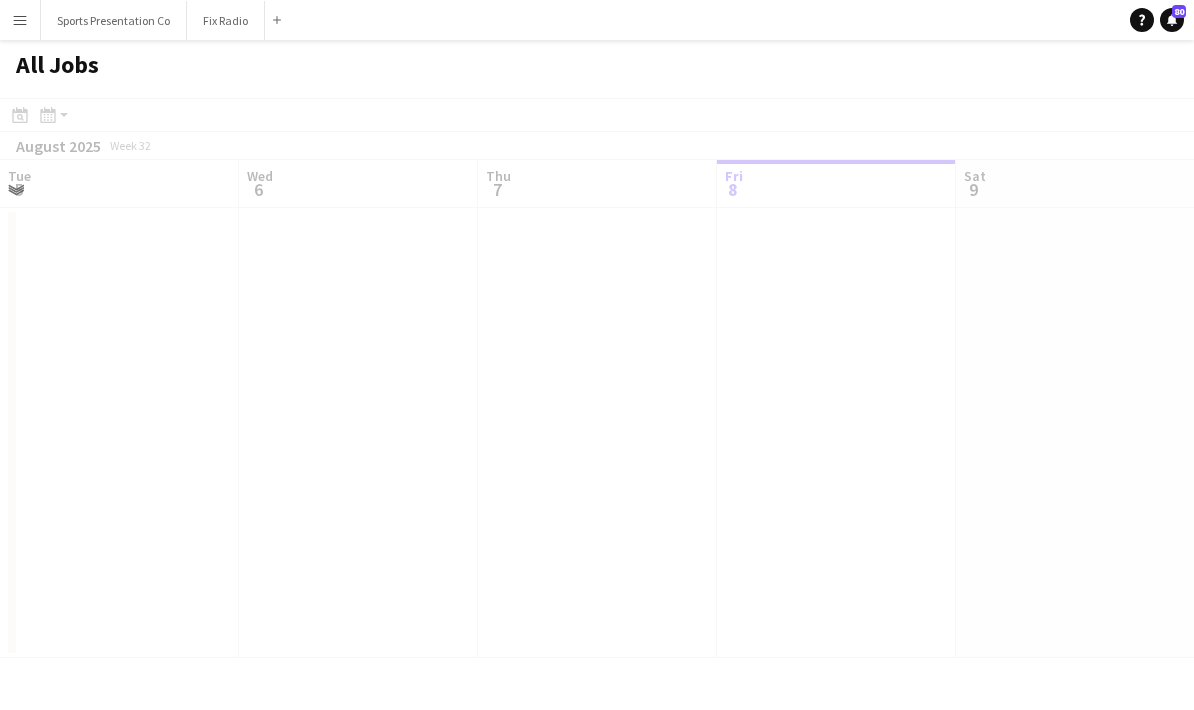 scroll, scrollTop: 0, scrollLeft: 478, axis: horizontal 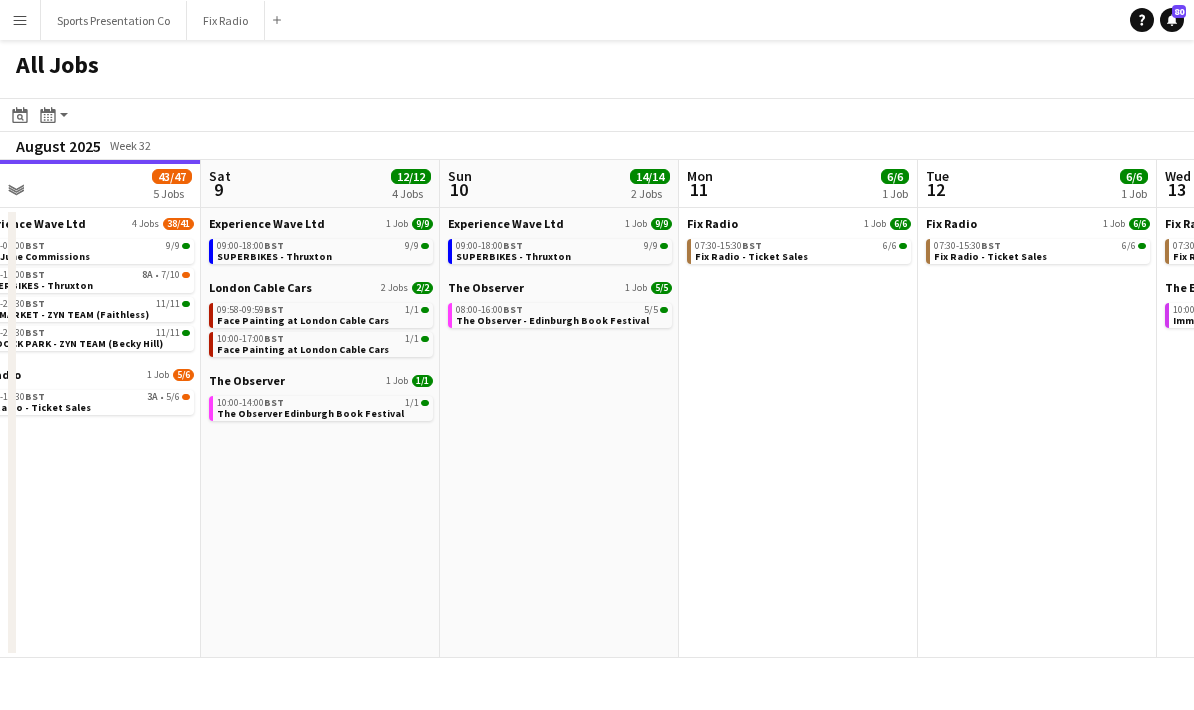drag, startPoint x: 688, startPoint y: 587, endPoint x: 604, endPoint y: 558, distance: 88.86507 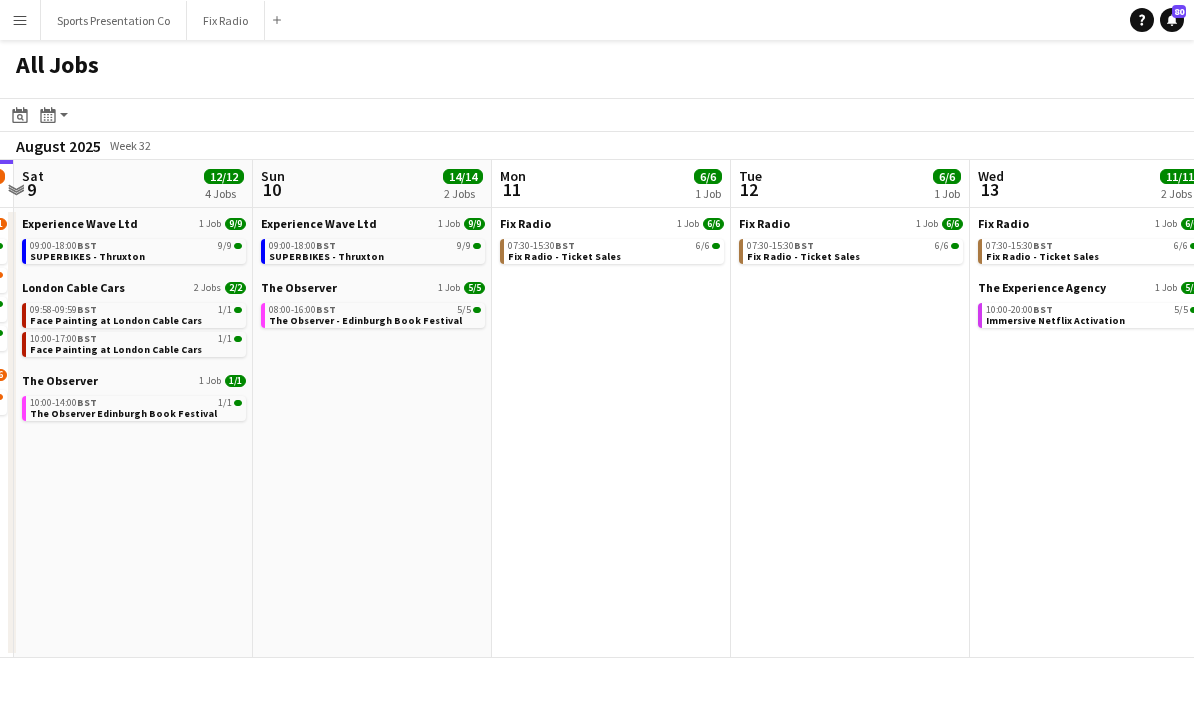 drag, startPoint x: 853, startPoint y: 551, endPoint x: 486, endPoint y: 560, distance: 367.11035 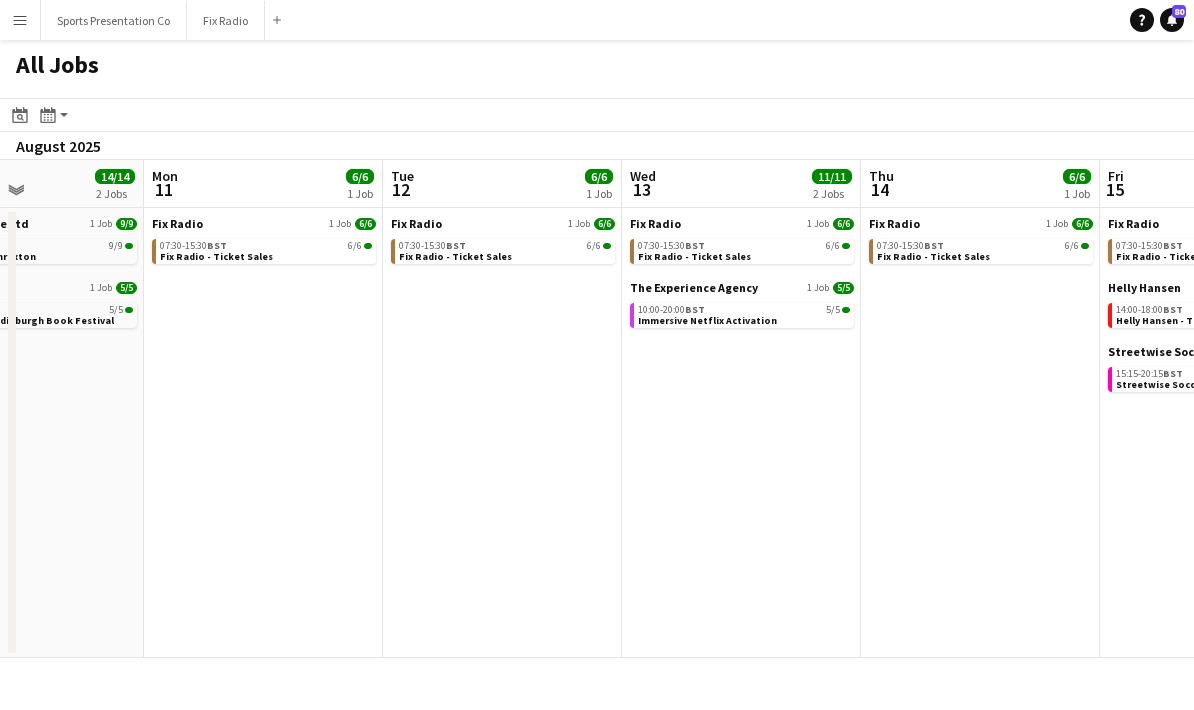 click on "All Jobs
Date picker
AUG 2025 AUG 2025 Monday M Tuesday T Wednesday W Thursday T Friday F Saturday S Sunday S  AUG   1   2   3   4   5   6   7   8   9   10   11   12   13   14   15   16   17   18   19   20   21   22   23   24   25   26   27   28   29   30   31
Comparison range
Comparison range
Today
Month view / Day view
Day view by Board Day view by Job Month view  August 2025   Week 32
Expand/collapse
Fri   8   43/47   5 Jobs   Sat   9   12/12   4 Jobs   Sun   10   14/14   2 Jobs   Mon   11   6/6   1 Job   Tue   12   6/6   1 Job   Wed   13   11/11   2 Jobs   Thu   14   6/6   1 Job   Fri   15   11/14   3 Jobs   Sat   16   2/4   3 Jobs   Sun   17   1/1   1 Job   Experience Wave Ltd   4 Jobs   38/41   06:00-07:00    BST   9/9   PML June Commissions    08:00-18:00    BST   8A   •   7/10   SUPERBIKES - Thruxton   14:30-21:30    BST   BST" 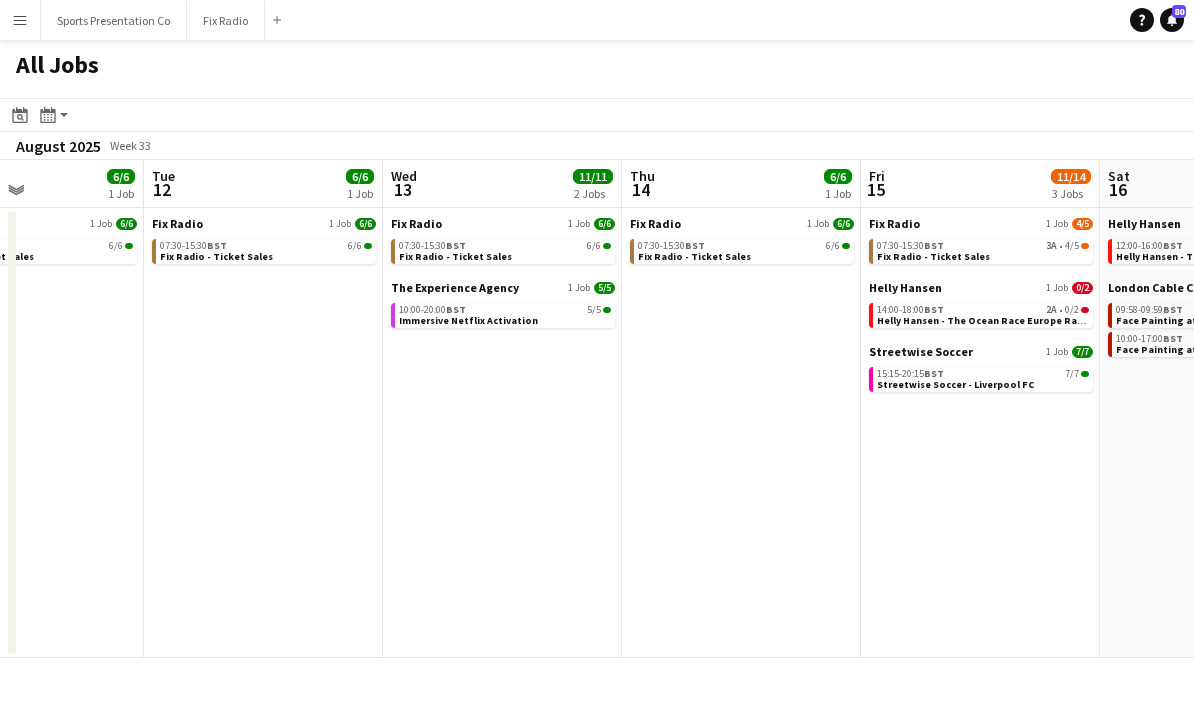 click on "Fix Radio   1 Job   6/6   07:30-15:30    BST   6/6   Fix Radio - Ticket Sales" at bounding box center (741, 433) 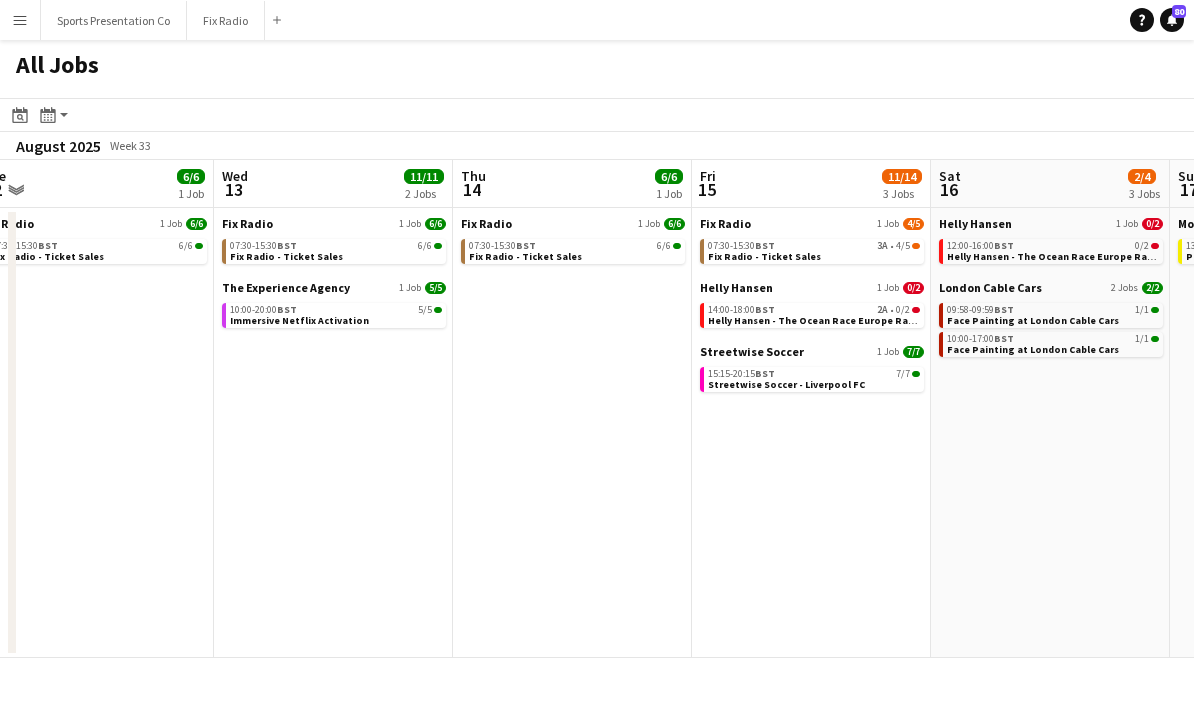 drag, startPoint x: 672, startPoint y: 581, endPoint x: 656, endPoint y: 578, distance: 16.27882 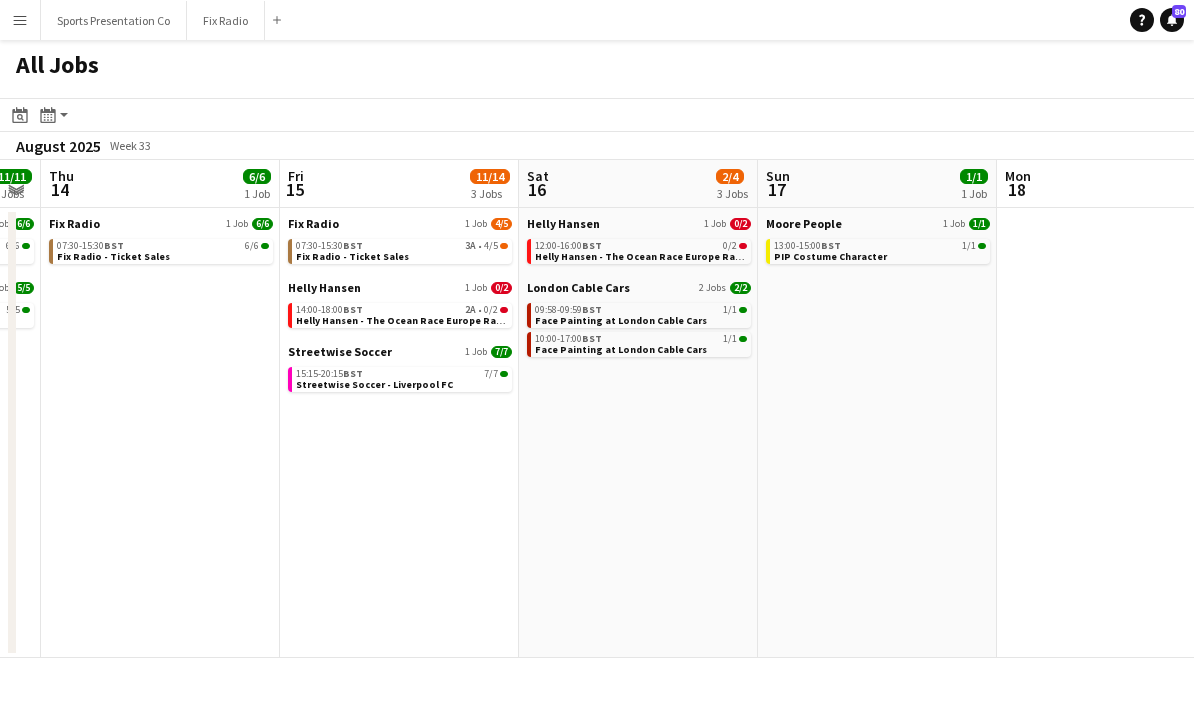 drag, startPoint x: 848, startPoint y: 567, endPoint x: 446, endPoint y: 559, distance: 402.0796 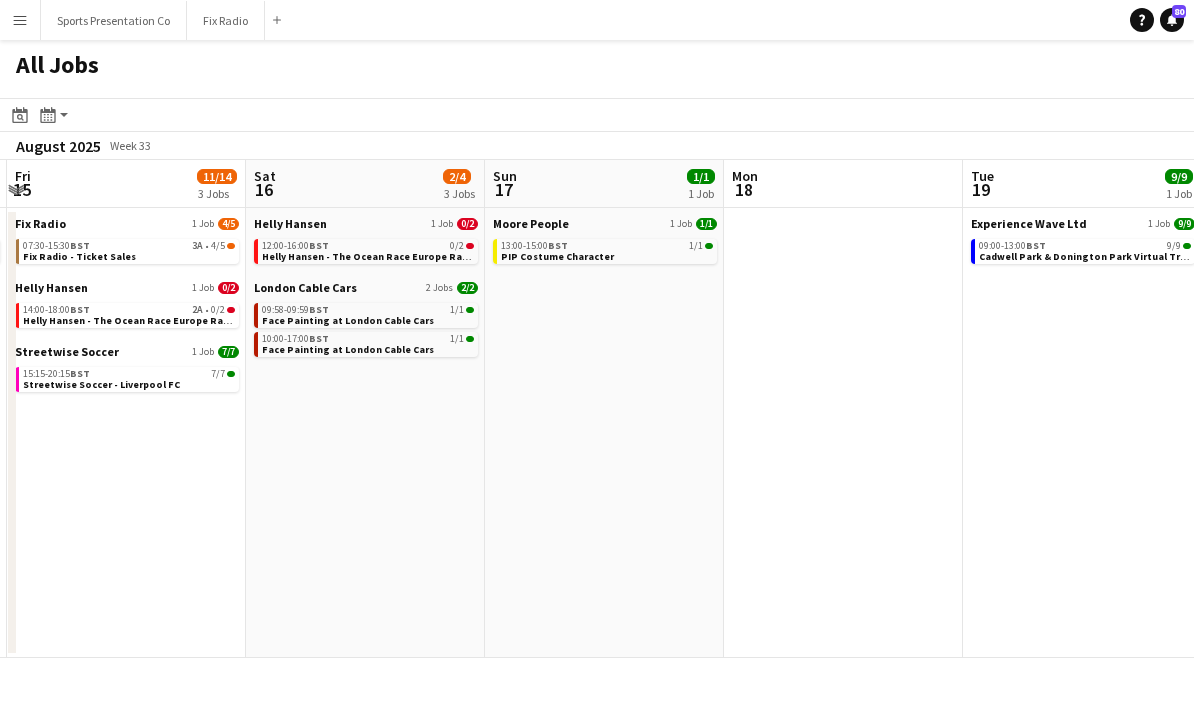 drag, startPoint x: 773, startPoint y: 555, endPoint x: 502, endPoint y: 559, distance: 271.0295 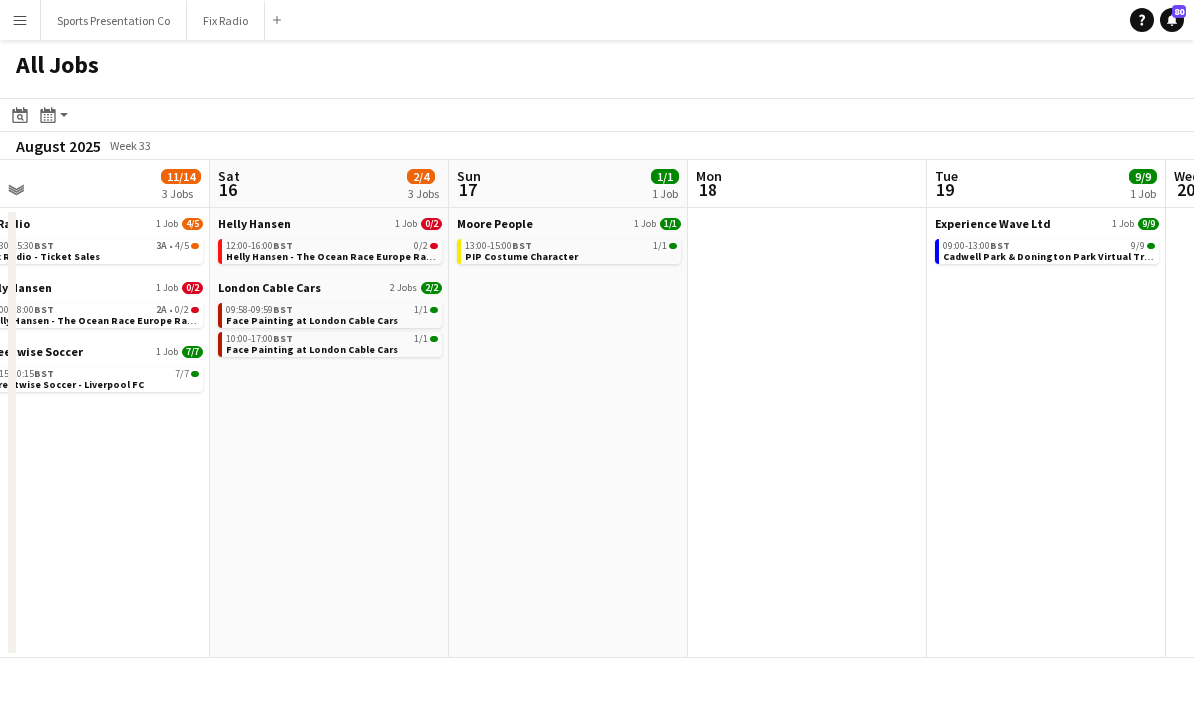 scroll, scrollTop: 0, scrollLeft: 573, axis: horizontal 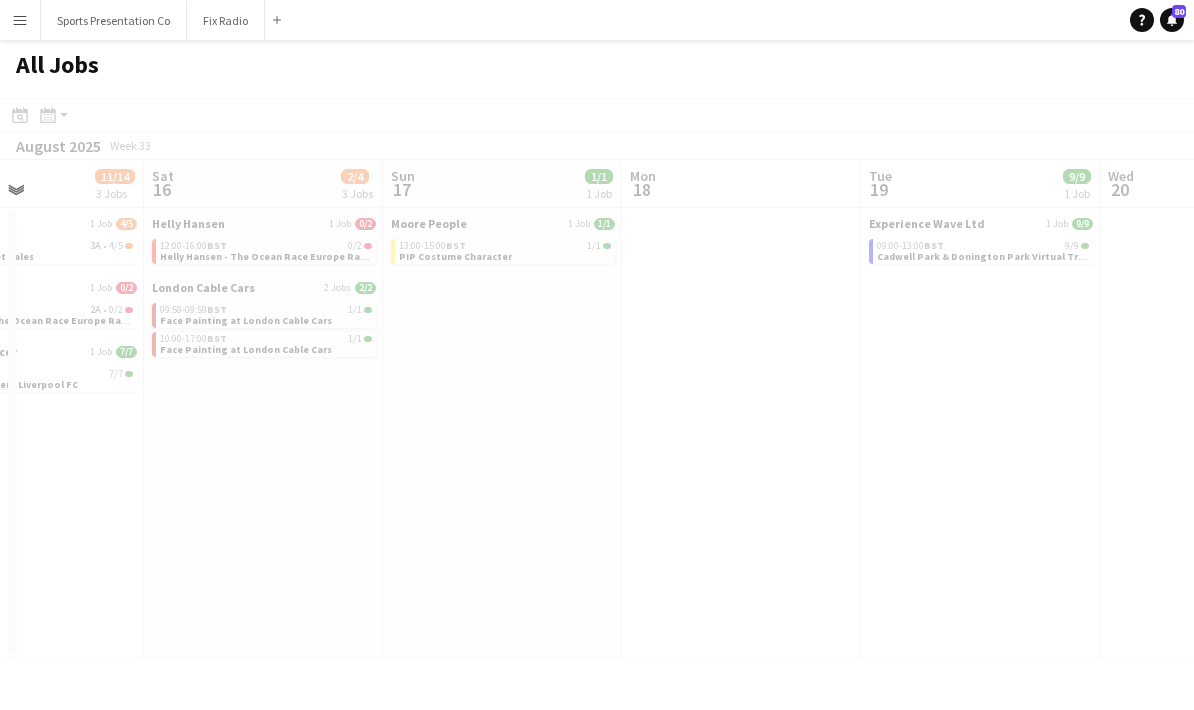 drag, startPoint x: 828, startPoint y: 530, endPoint x: 518, endPoint y: 532, distance: 310.00644 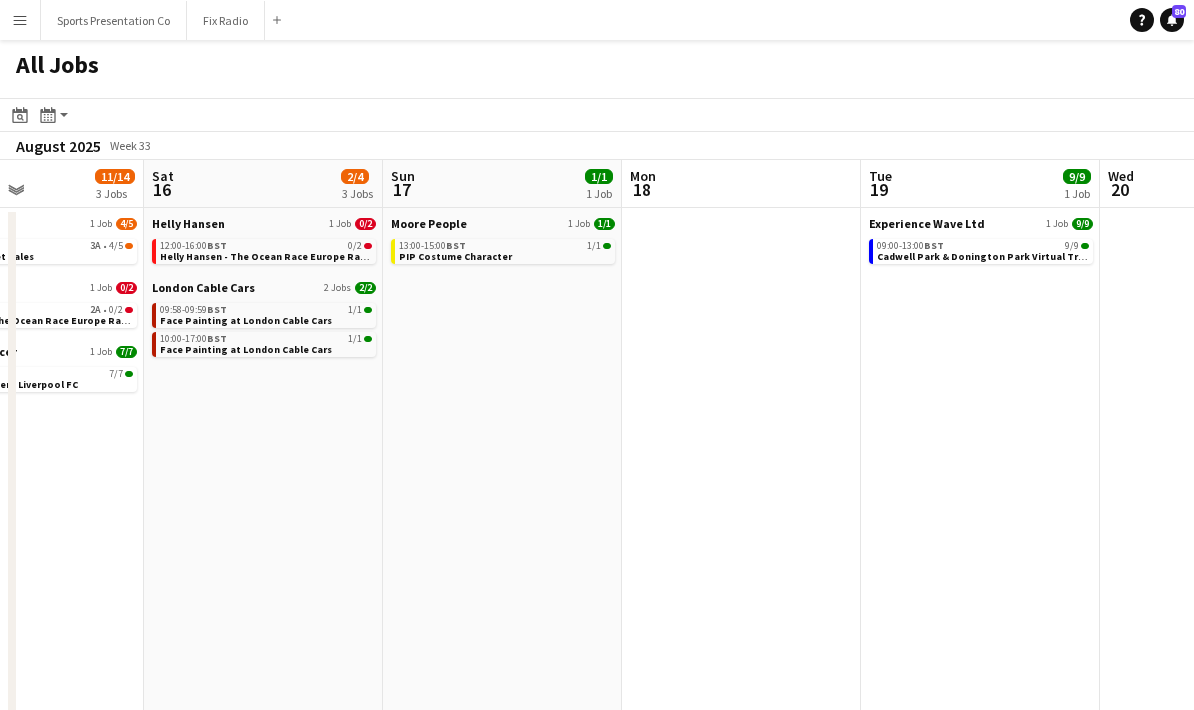 click at bounding box center (741, 474) 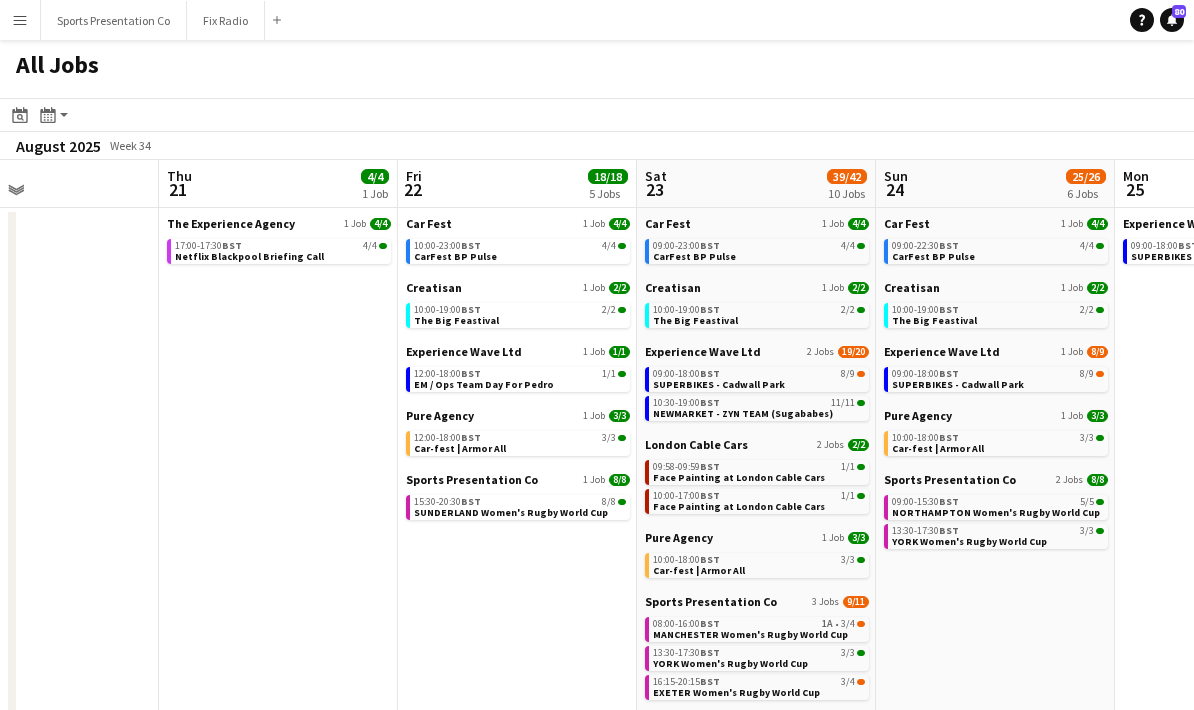scroll, scrollTop: 0, scrollLeft: 562, axis: horizontal 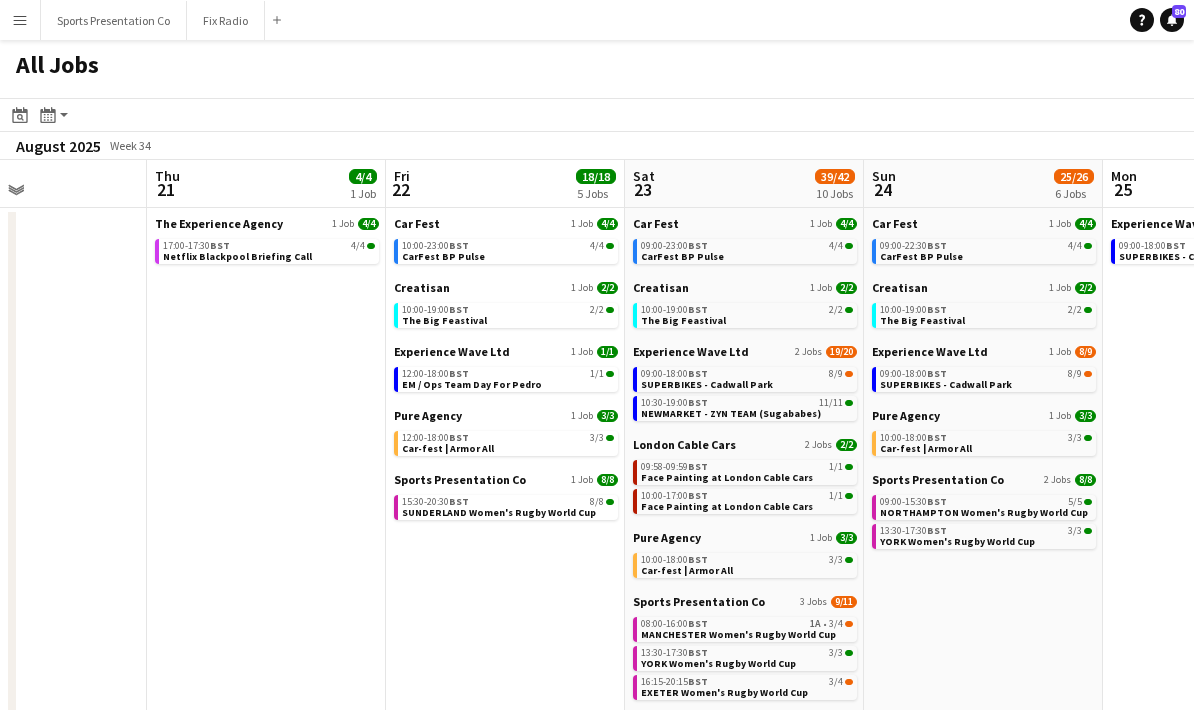 drag, startPoint x: 222, startPoint y: 597, endPoint x: 527, endPoint y: 611, distance: 305.32114 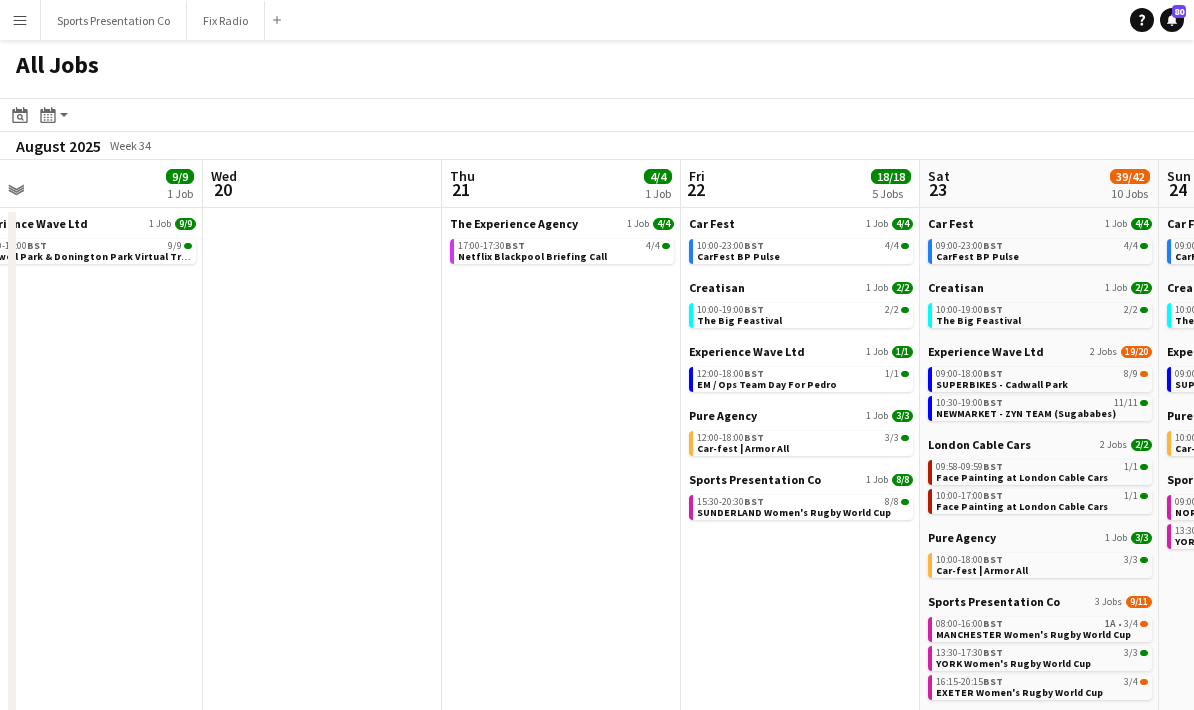 drag, startPoint x: 289, startPoint y: 589, endPoint x: 645, endPoint y: 609, distance: 356.56134 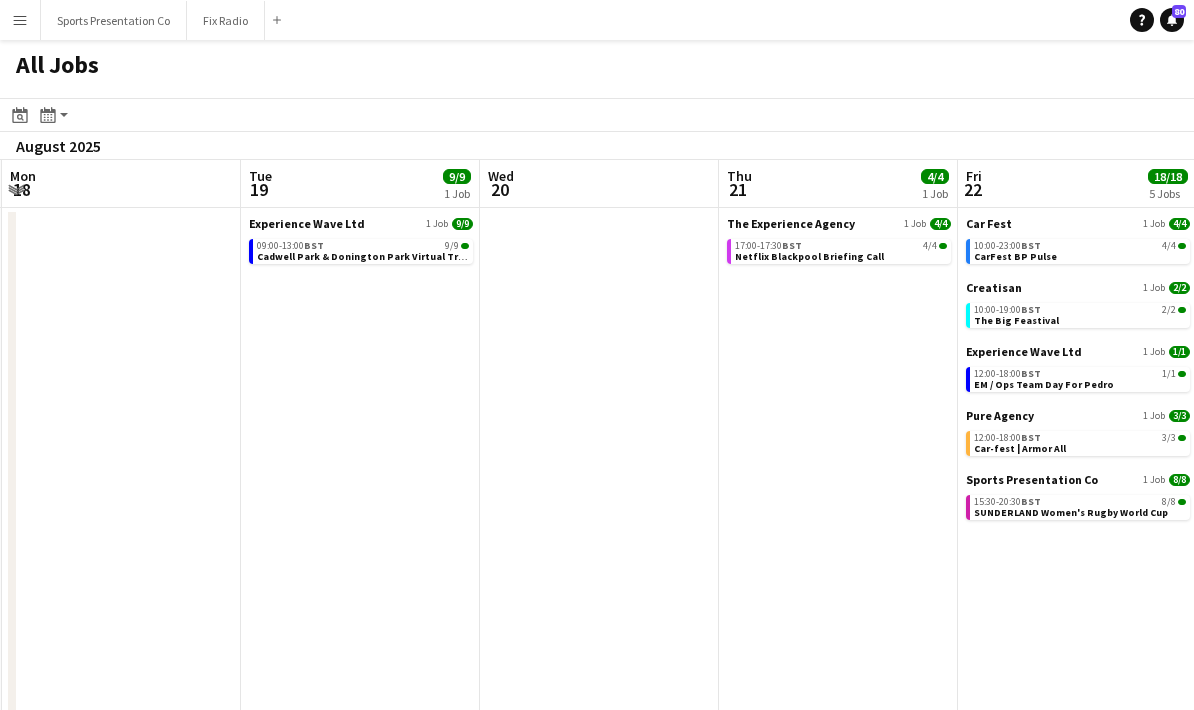 drag, startPoint x: 402, startPoint y: 601, endPoint x: 776, endPoint y: 601, distance: 374 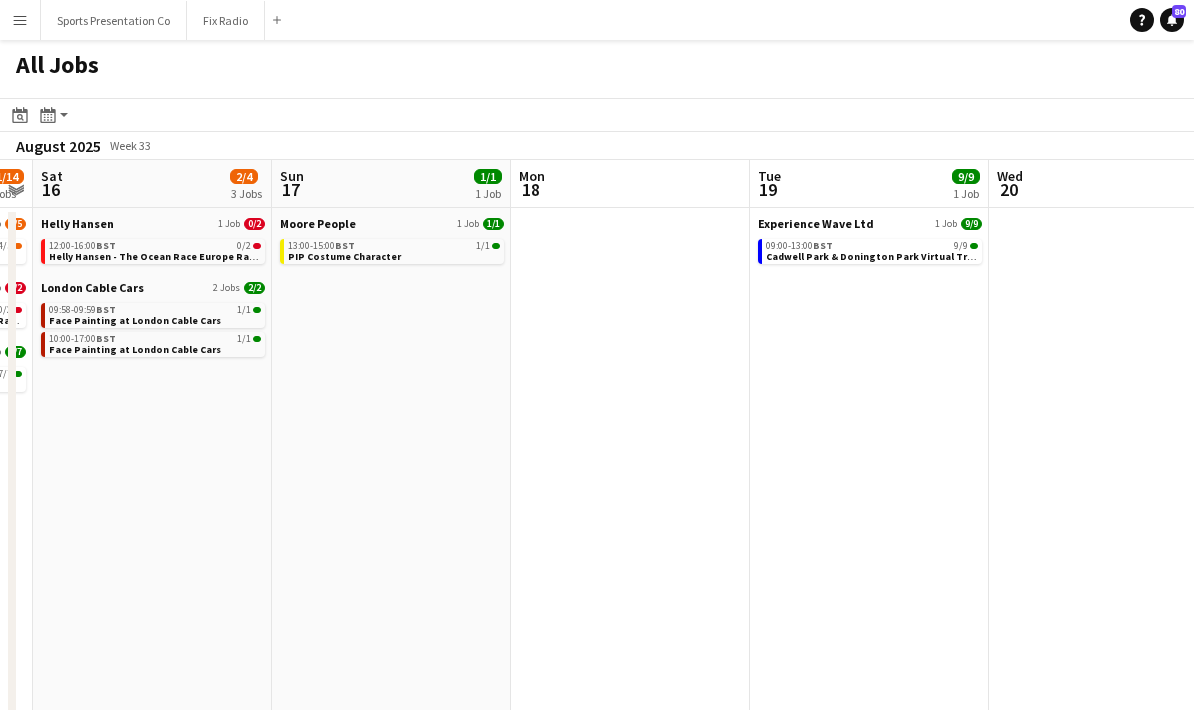 scroll, scrollTop: 0, scrollLeft: 567, axis: horizontal 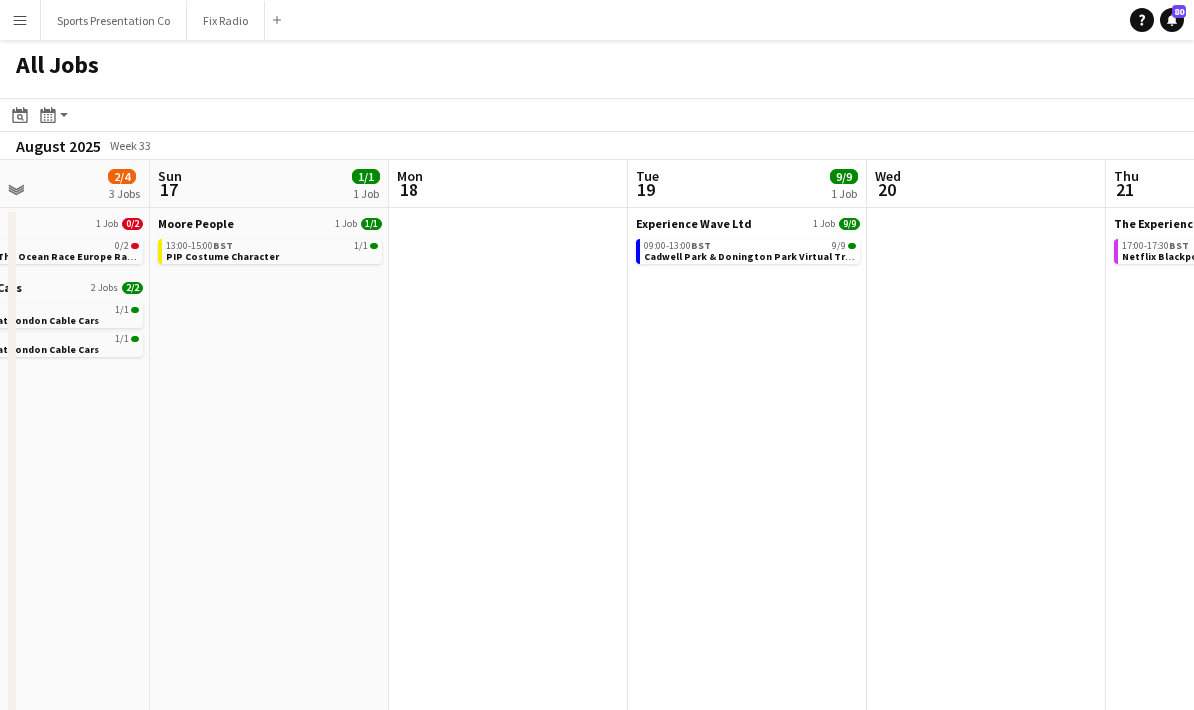 drag, startPoint x: 447, startPoint y: 604, endPoint x: 767, endPoint y: 592, distance: 320.2249 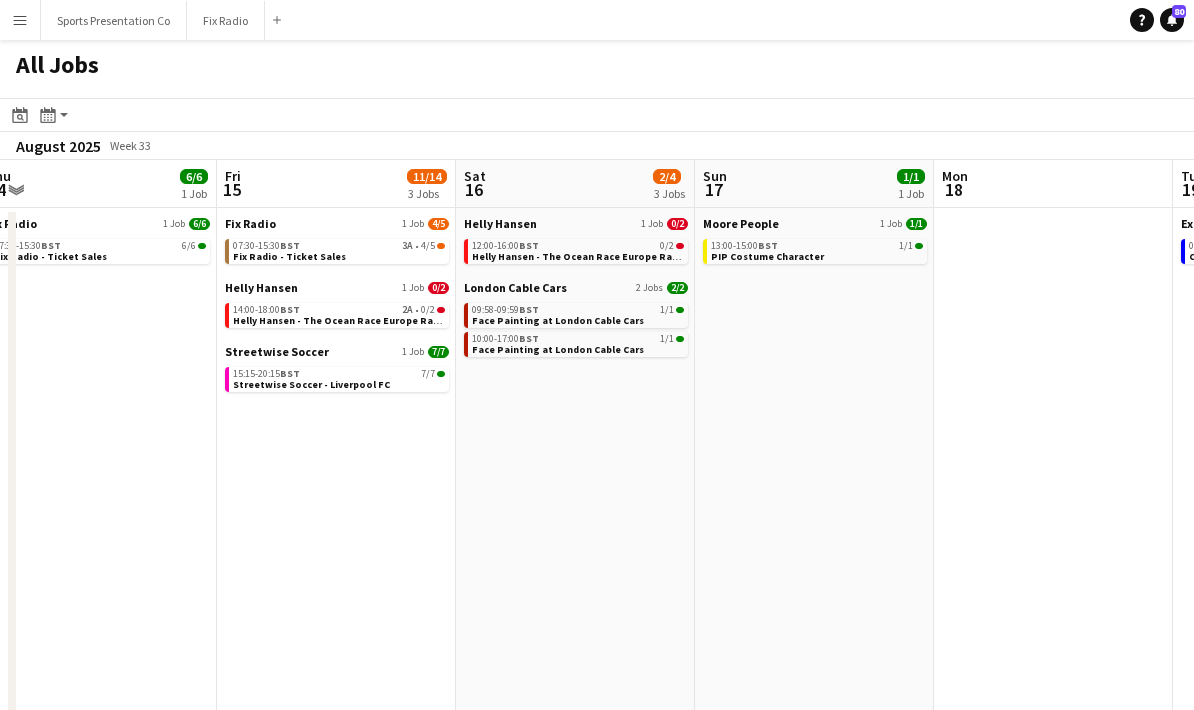 scroll, scrollTop: 0, scrollLeft: 465, axis: horizontal 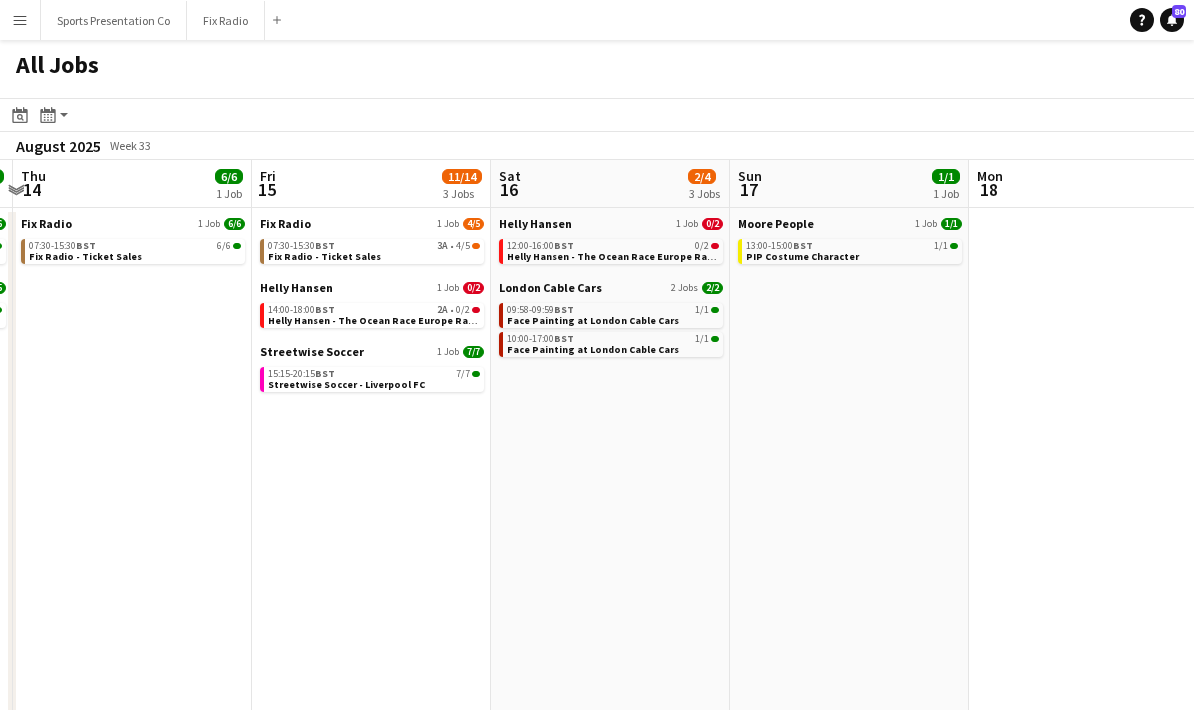 drag, startPoint x: 440, startPoint y: 610, endPoint x: 760, endPoint y: 605, distance: 320.03906 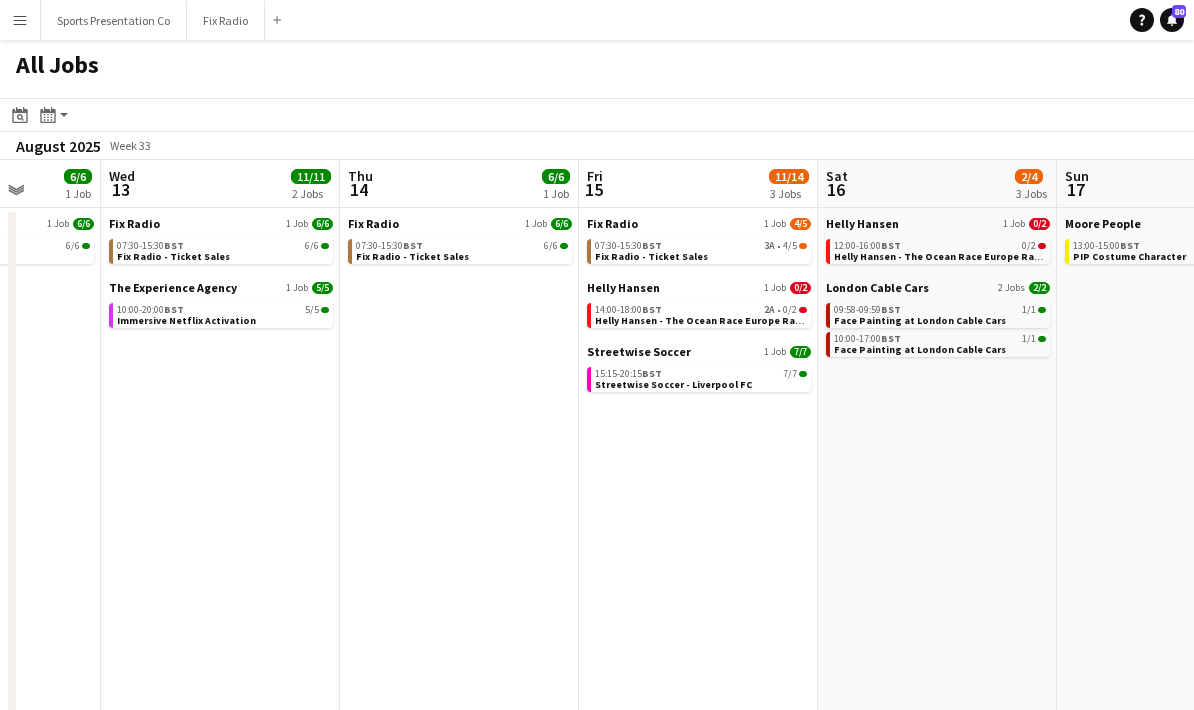 scroll, scrollTop: 0, scrollLeft: 490, axis: horizontal 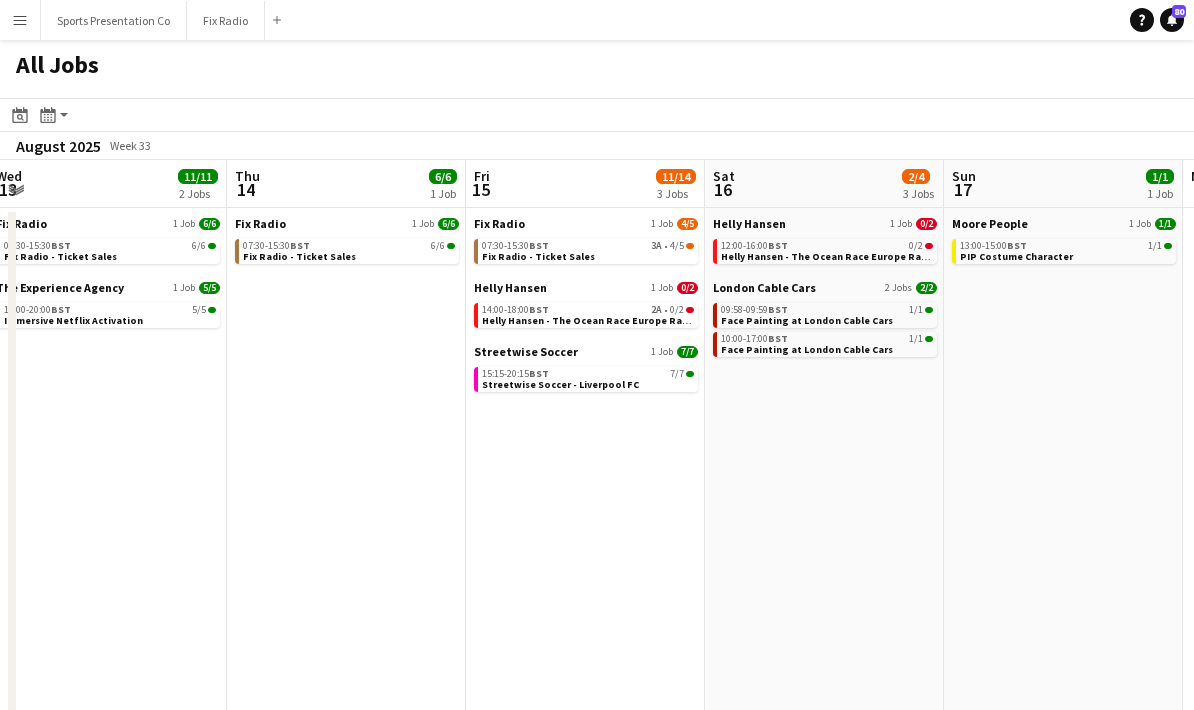 drag, startPoint x: 429, startPoint y: 538, endPoint x: 643, endPoint y: 541, distance: 214.02103 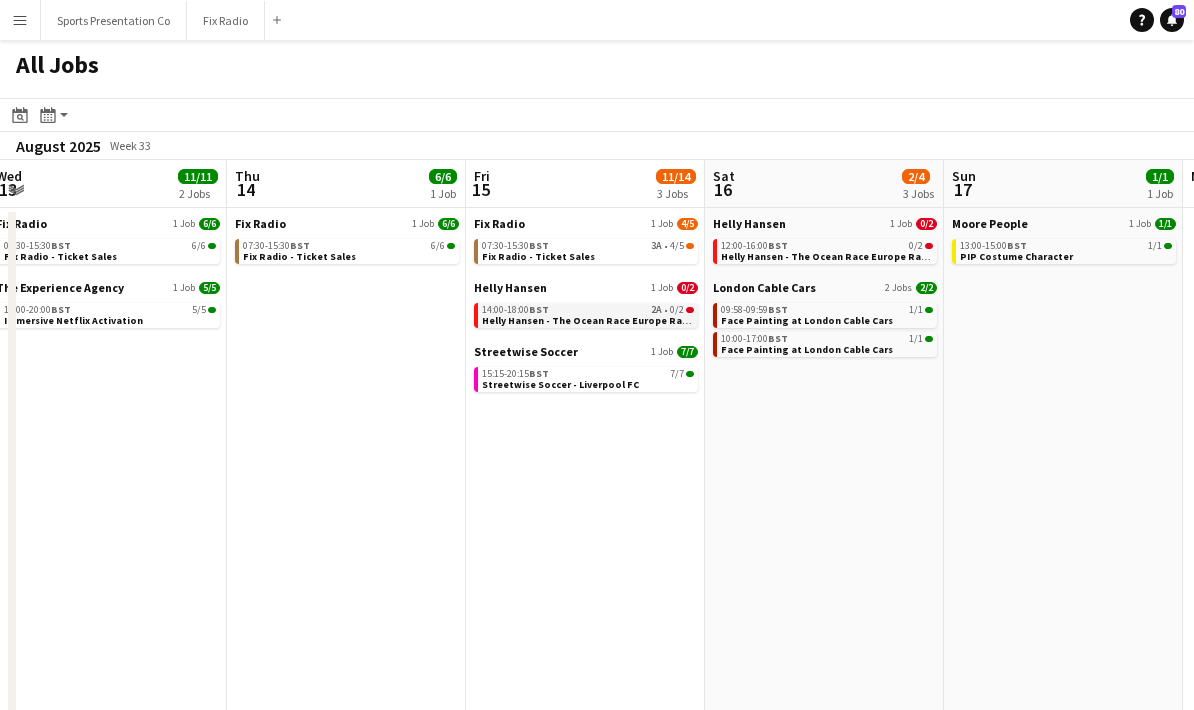 click on "14:00-18:00    BST   2A   •   0/2" at bounding box center (588, 310) 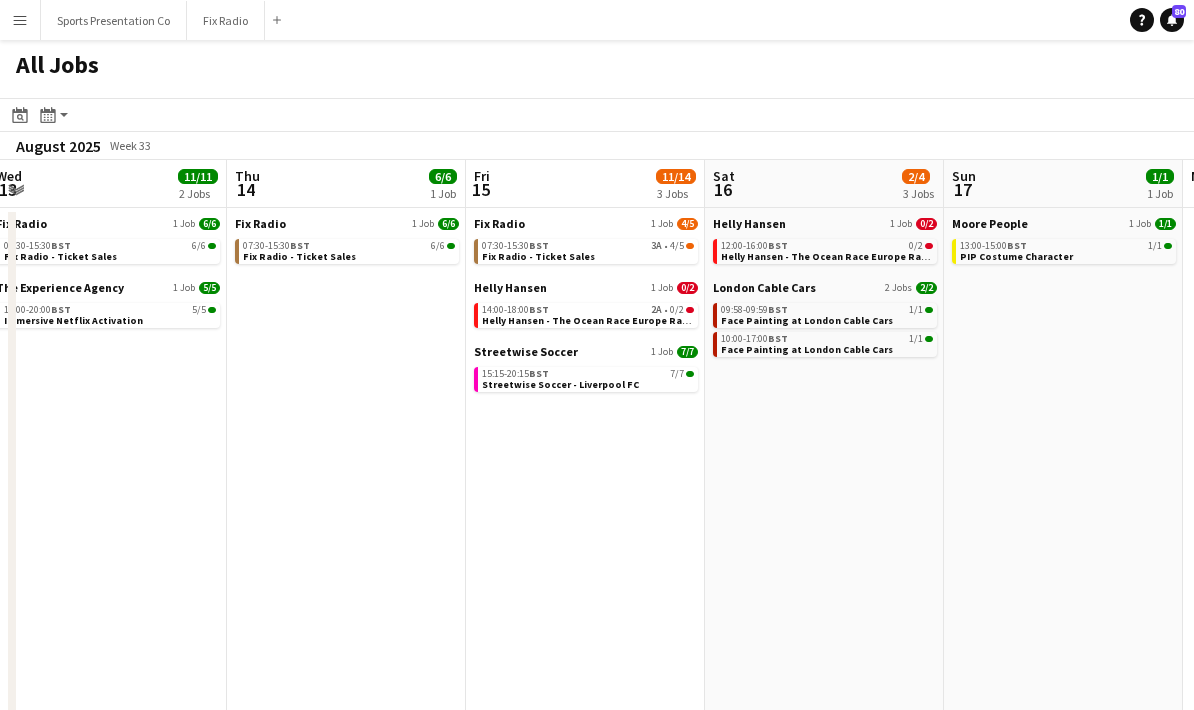 click on "Date picker
AUG 2025 AUG 2025 Monday M Tuesday T Wednesday W Thursday T Friday F Saturday S Sunday S  AUG   1   2   3   4   5   6   7   8   9   10   11   12   13   14   15   16   17   18   19   20   21   22   23   24   25   26   27   28   29   30   31
Comparison range
Comparison range
Today
Month view / Day view
Day view by Board Day view by Job Month view" 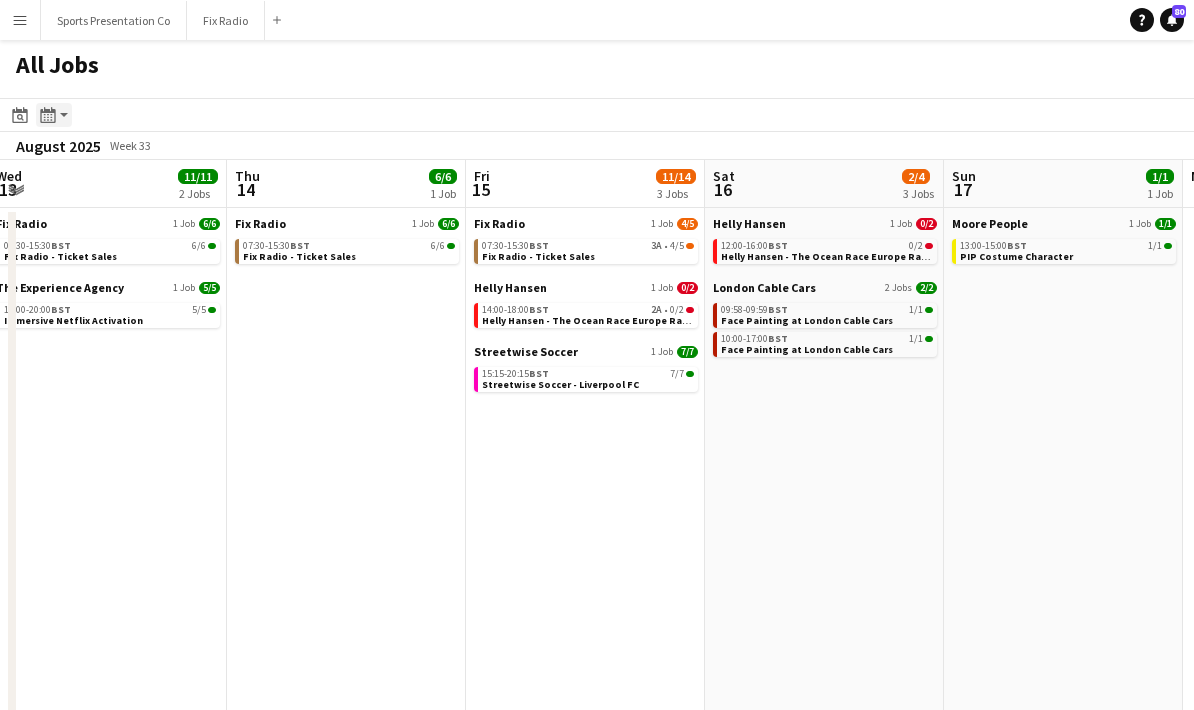 click on "Month view / Day view" at bounding box center [54, 115] 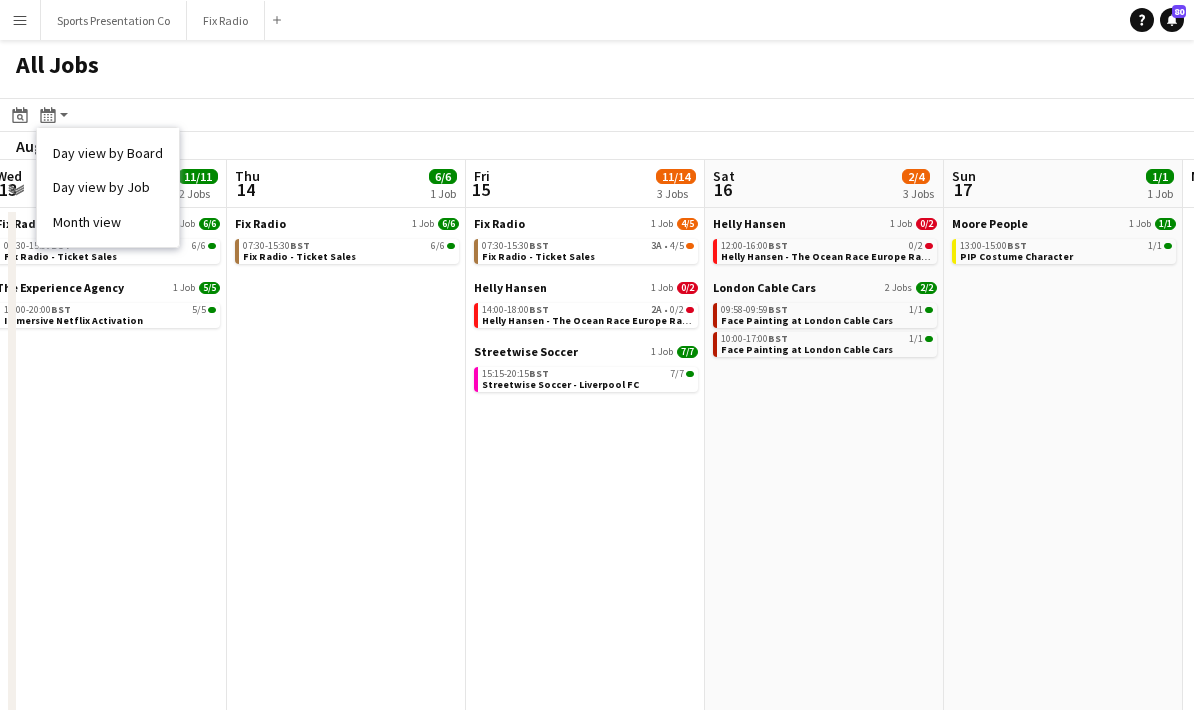 click on "Date picker
AUG 2025 AUG 2025 Monday M Tuesday T Wednesday W Thursday T Friday F Saturday S Sunday S  AUG   1   2   3   4   5   6   7   8   9   10   11   12   13   14   15   16   17   18   19   20   21   22   23   24   25   26   27   28   29   30   31
Comparison range
Comparison range
Today
Month view / Day view
Day view by Board Day view by Job Month view" 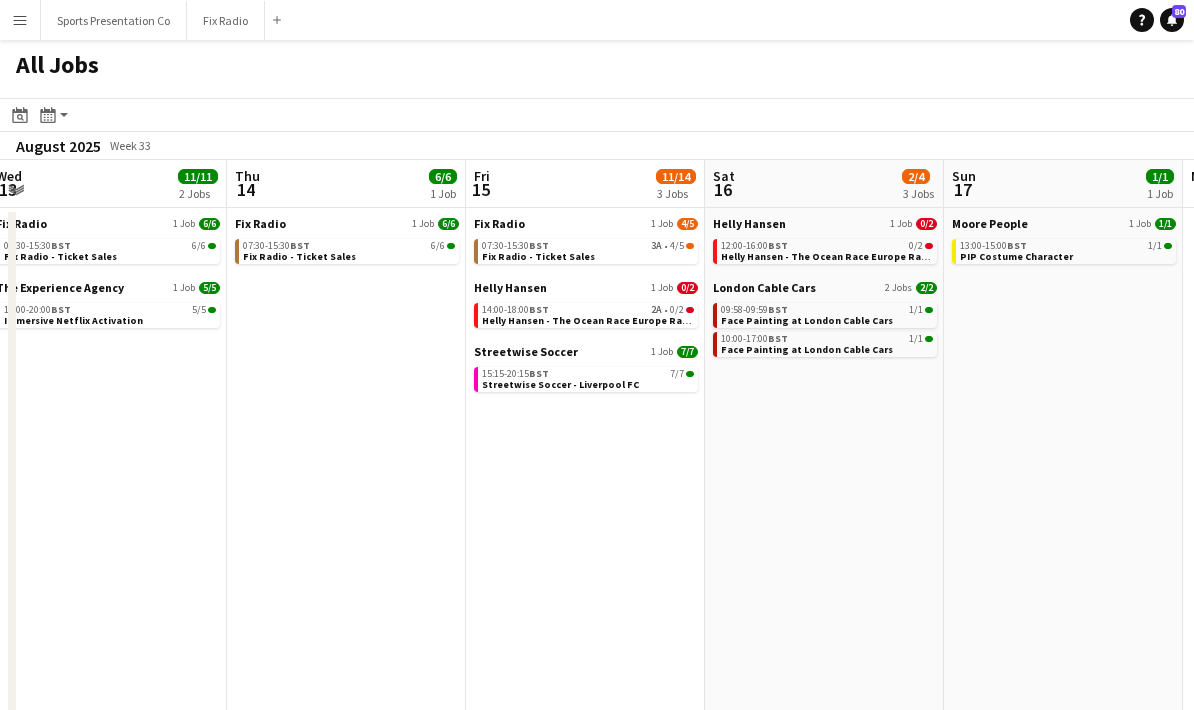 click on "Date picker
AUG 2025 AUG 2025 Monday M Tuesday T Wednesday W Thursday T Friday F Saturday S Sunday S  AUG   1   2   3   4   5   6   7   8   9   10   11   12   13   14   15   16   17   18   19   20   21   22   23   24   25   26   27   28   29   30   31
Comparison range
Comparison range
Today
Month view / Day view
Day view by Board Day view by Job Month view" 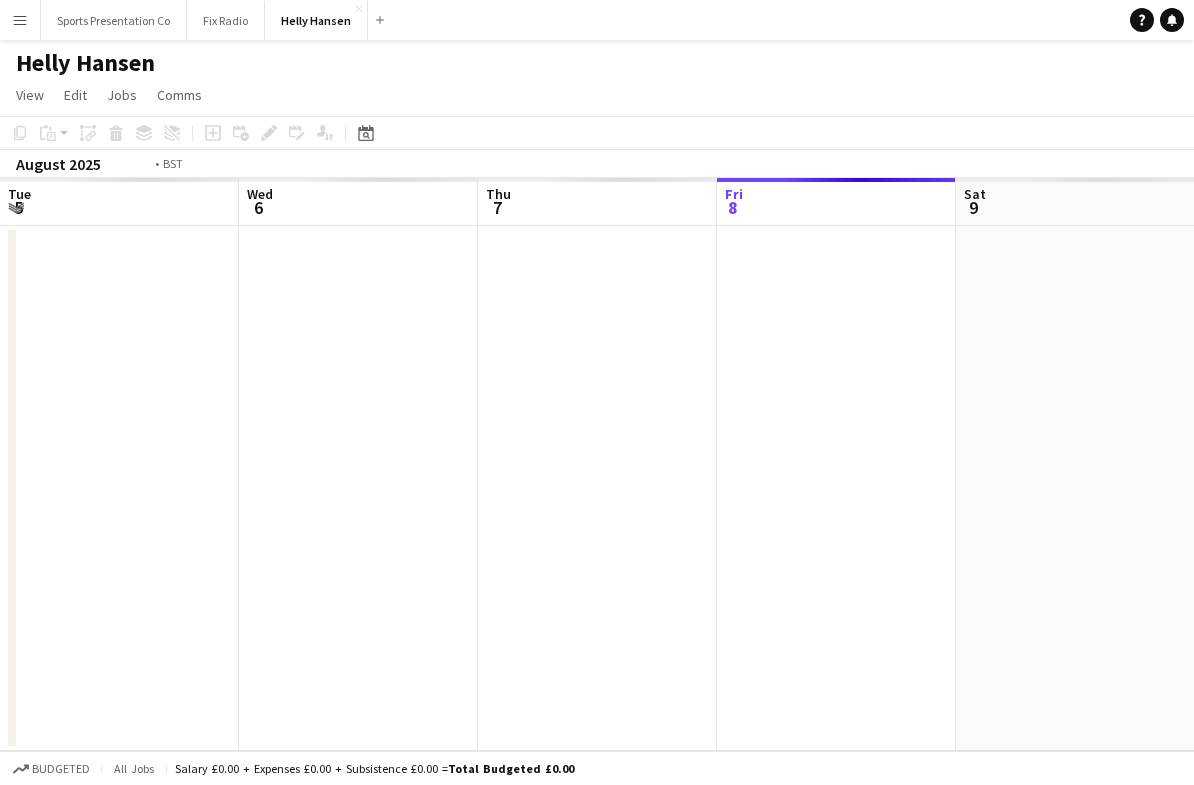 scroll, scrollTop: 0, scrollLeft: 0, axis: both 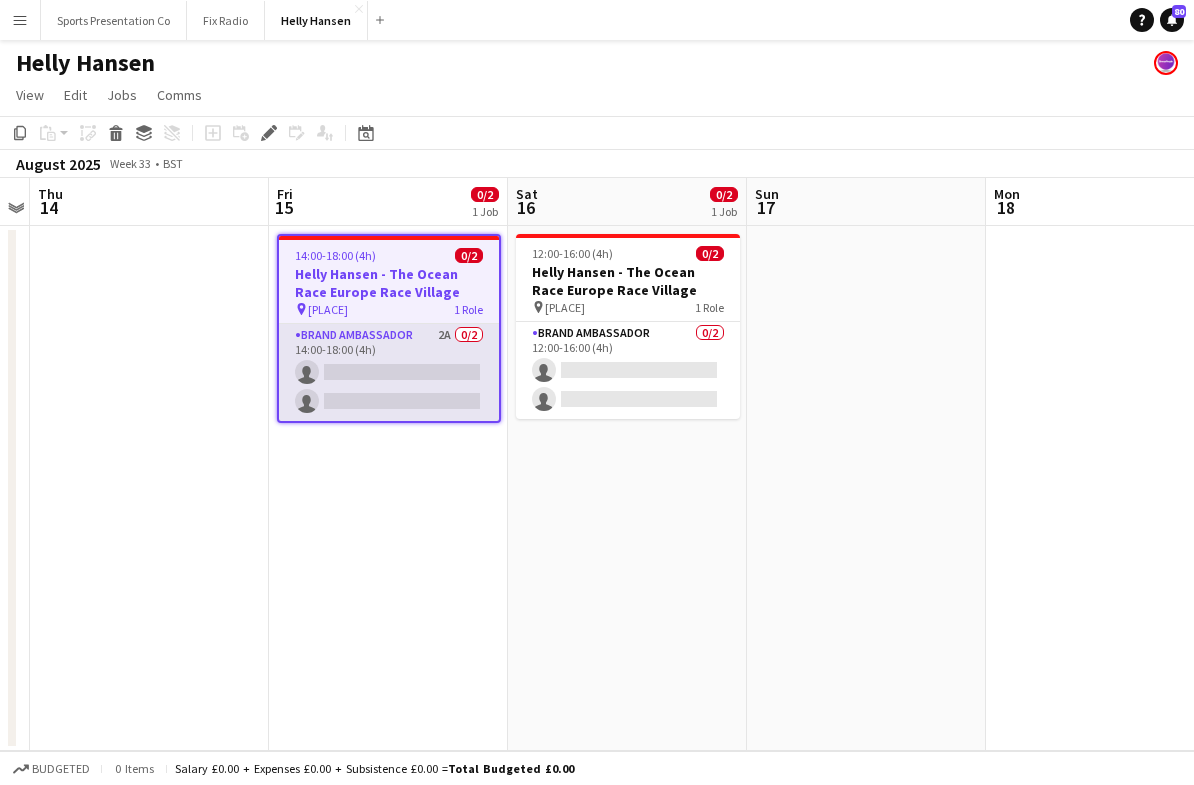 click on "Brand Ambassador   2A   0/2   14:00-18:00 (4h)
single-neutral-actions
single-neutral-actions" at bounding box center [389, 372] 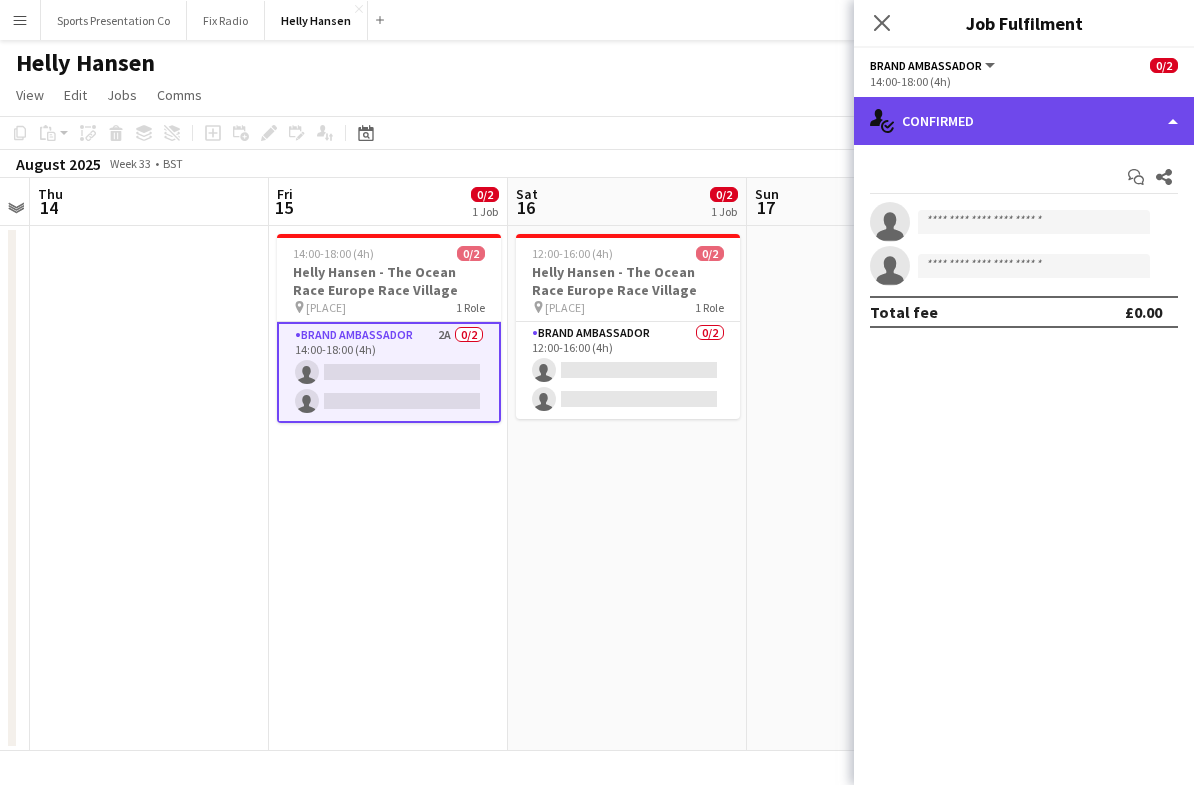 click on "single-neutral-actions-check-2
Confirmed" 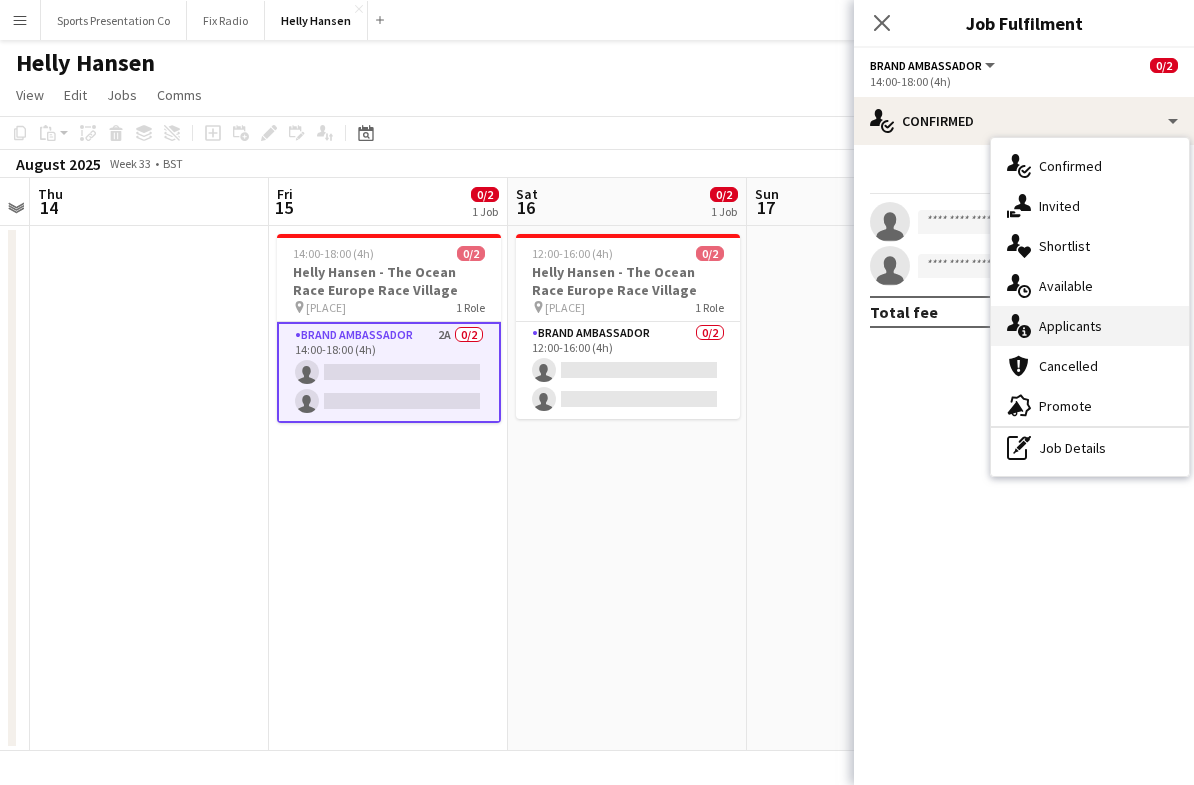 click on "single-neutral-actions-information
Applicants" at bounding box center [1090, 326] 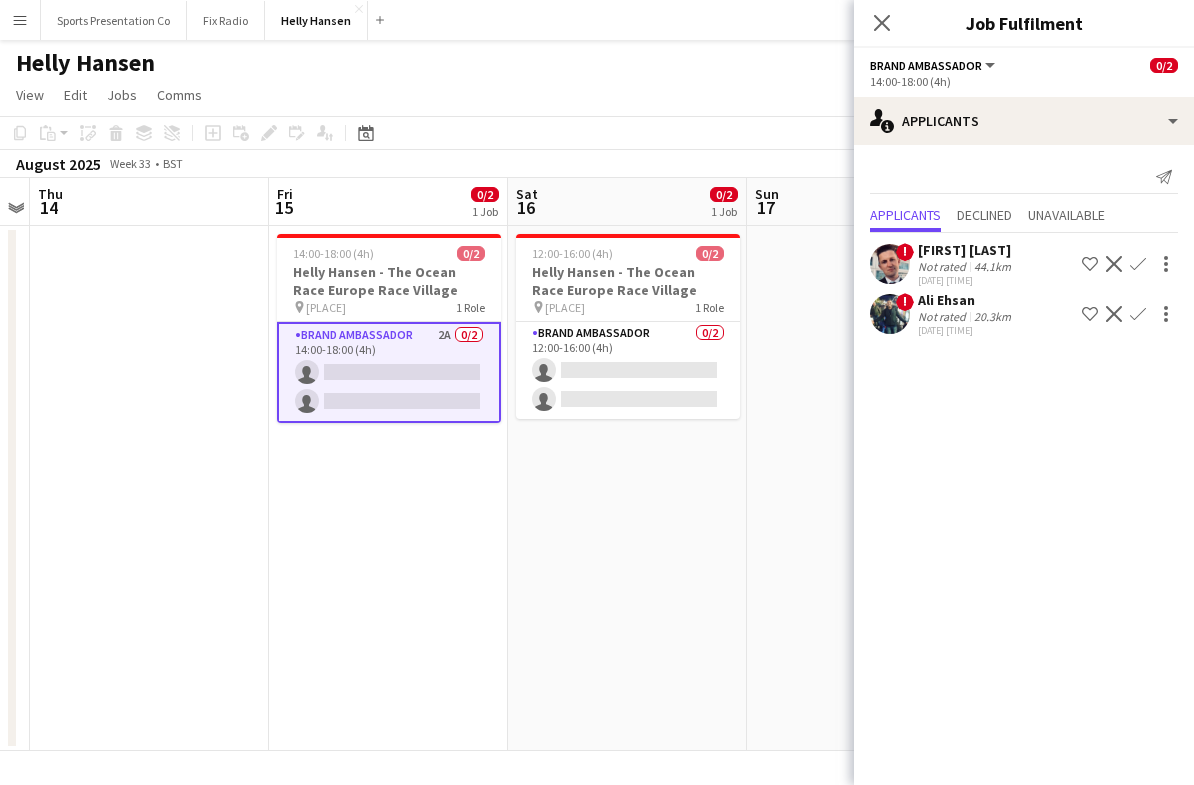 click on "12:00-16:00 (4h)    0/2   Helly Hansen - The Ocean Race Europe Race Village
pin
Gun Wharf Quays   1 Role   Brand Ambassador   0/2   12:00-16:00 (4h)
single-neutral-actions
single-neutral-actions" at bounding box center [627, 488] 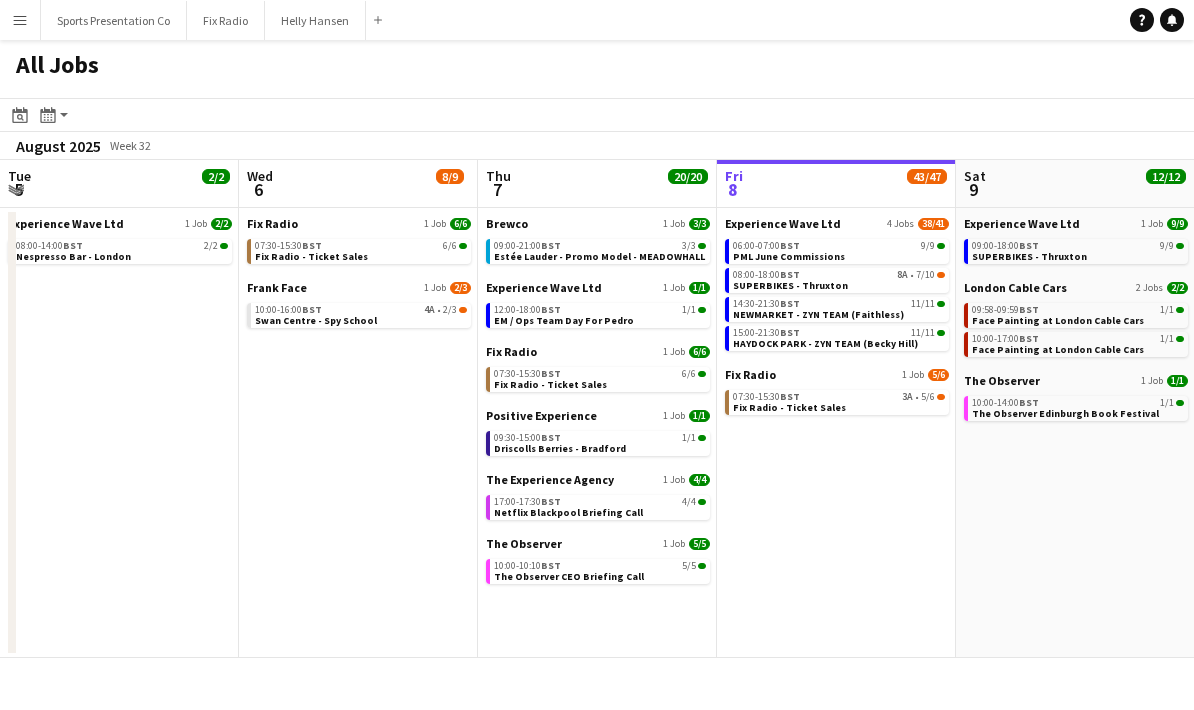 scroll, scrollTop: 0, scrollLeft: 0, axis: both 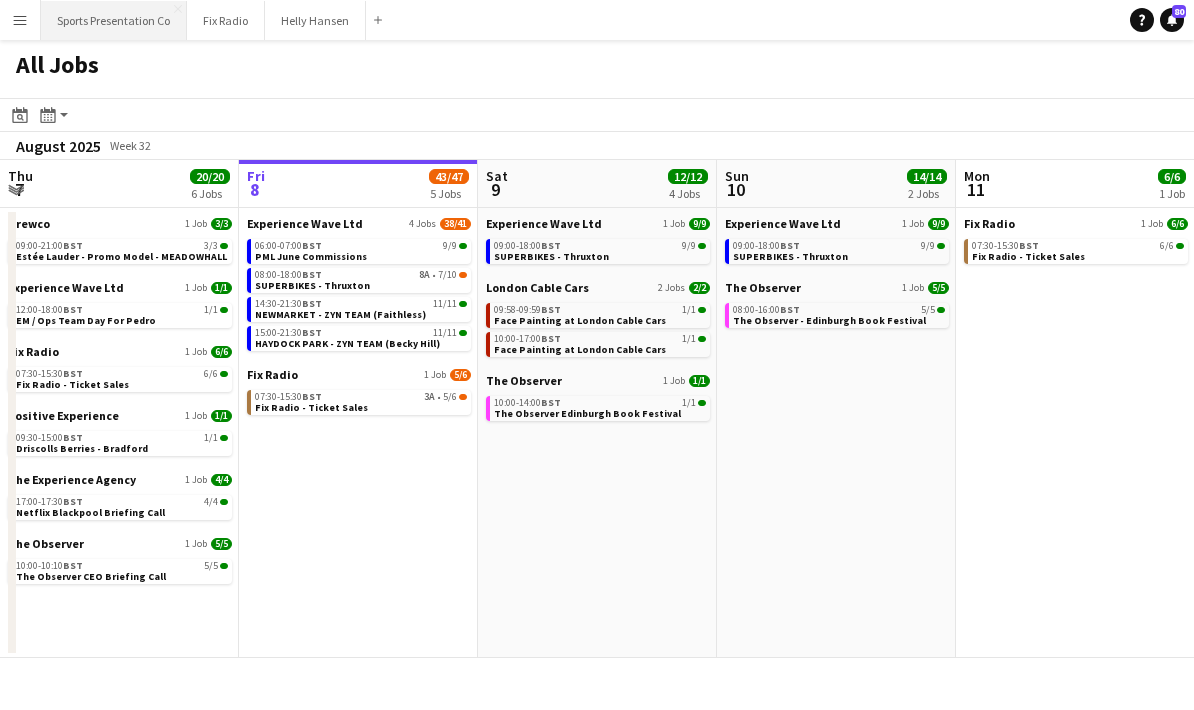 click on "Sports Presentation Co
Close" at bounding box center (114, 20) 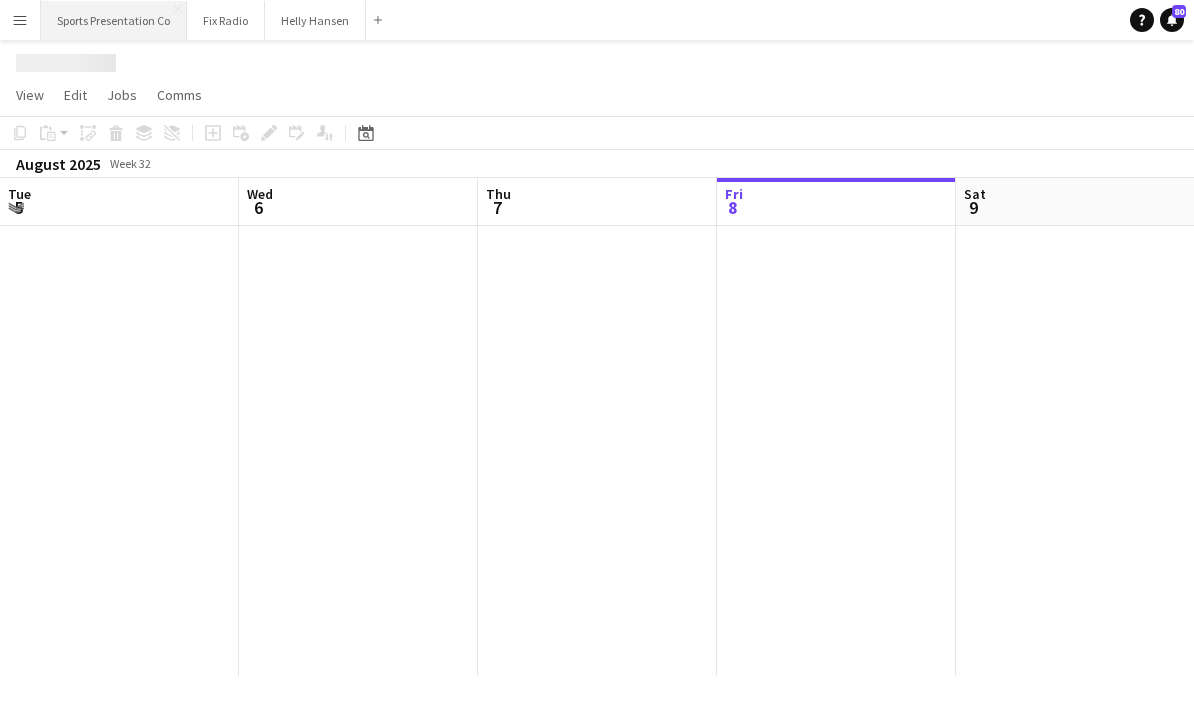 scroll, scrollTop: 0, scrollLeft: 478, axis: horizontal 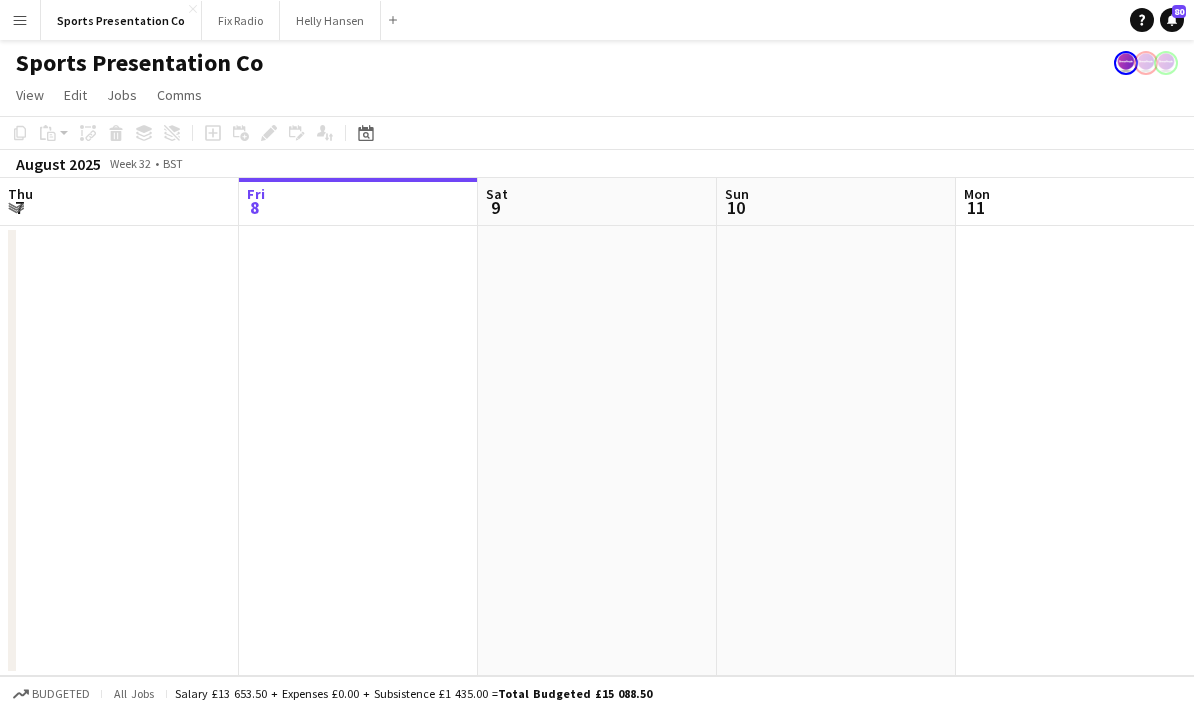 click on "Menu" at bounding box center (20, 20) 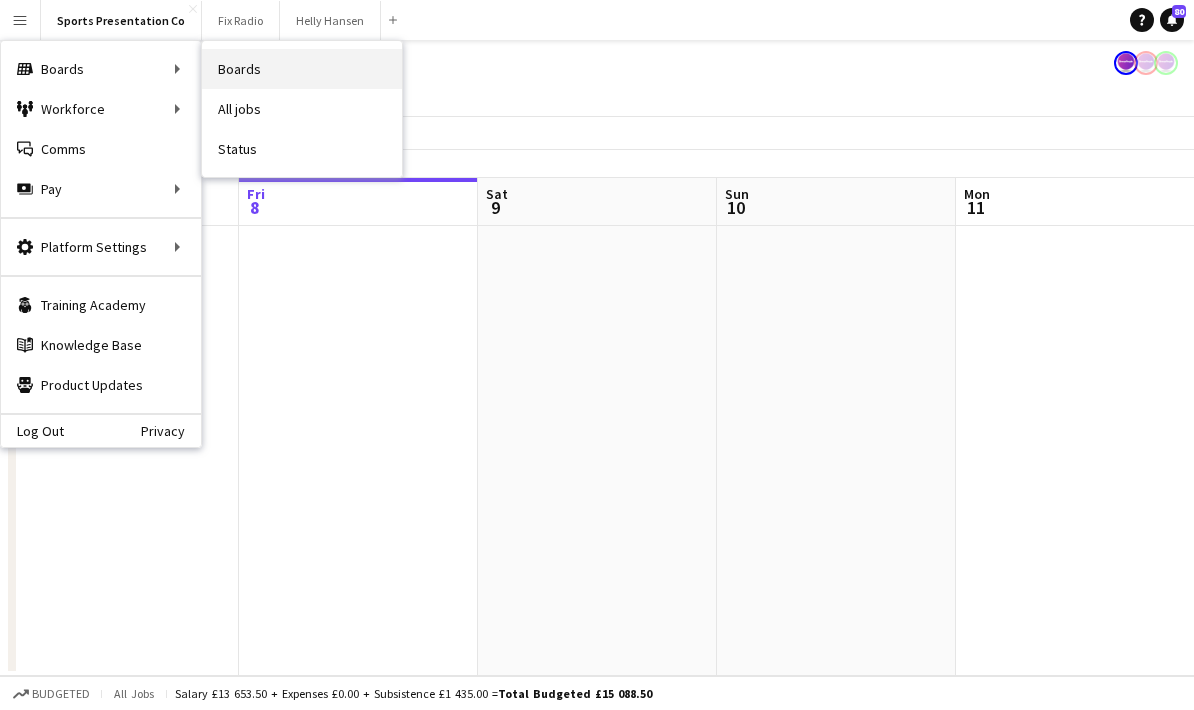click on "Boards" at bounding box center [302, 69] 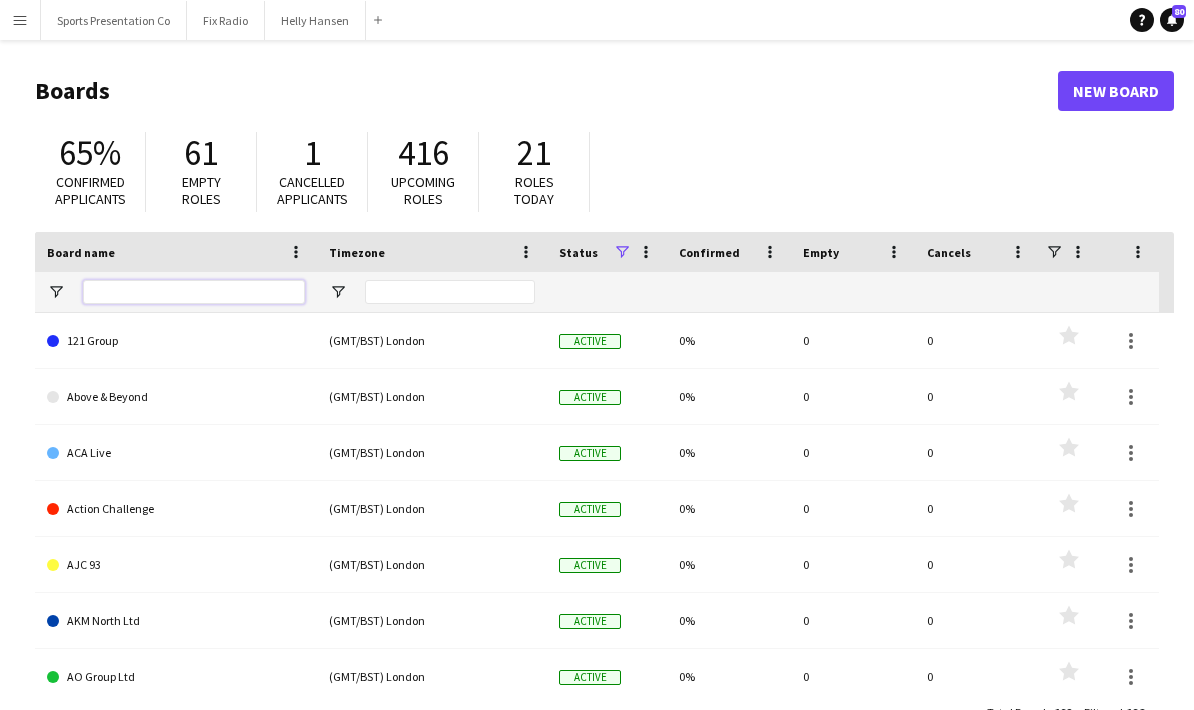 click at bounding box center [194, 292] 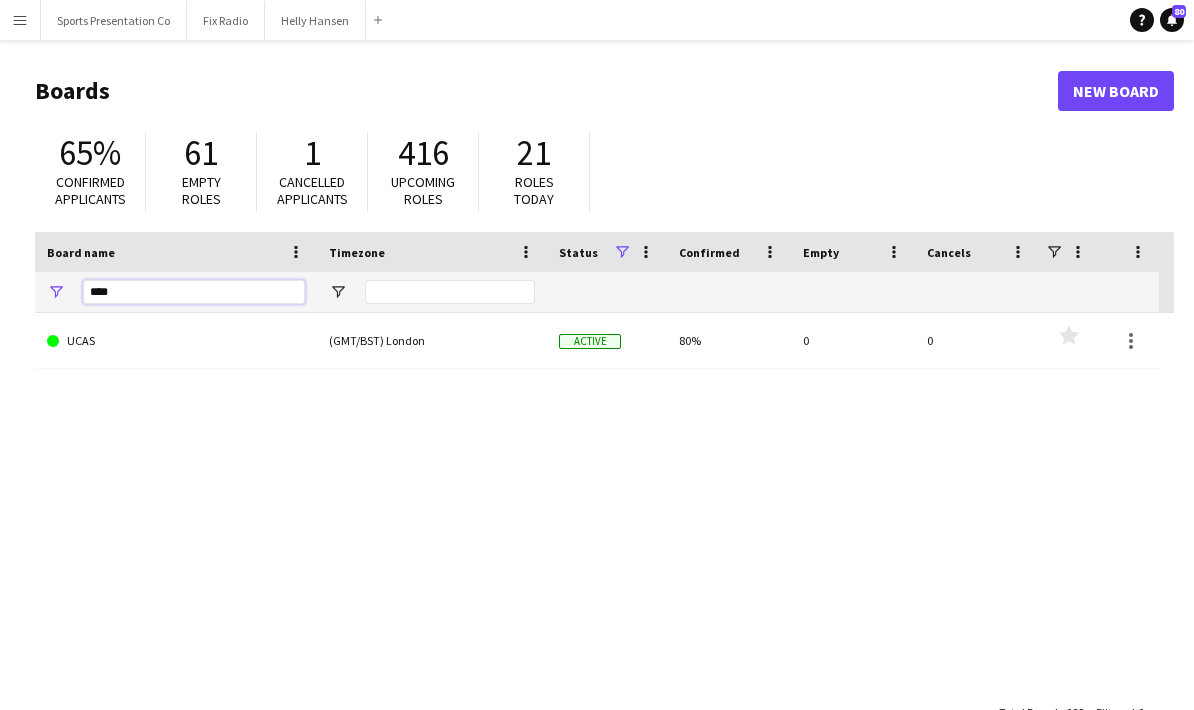 type on "****" 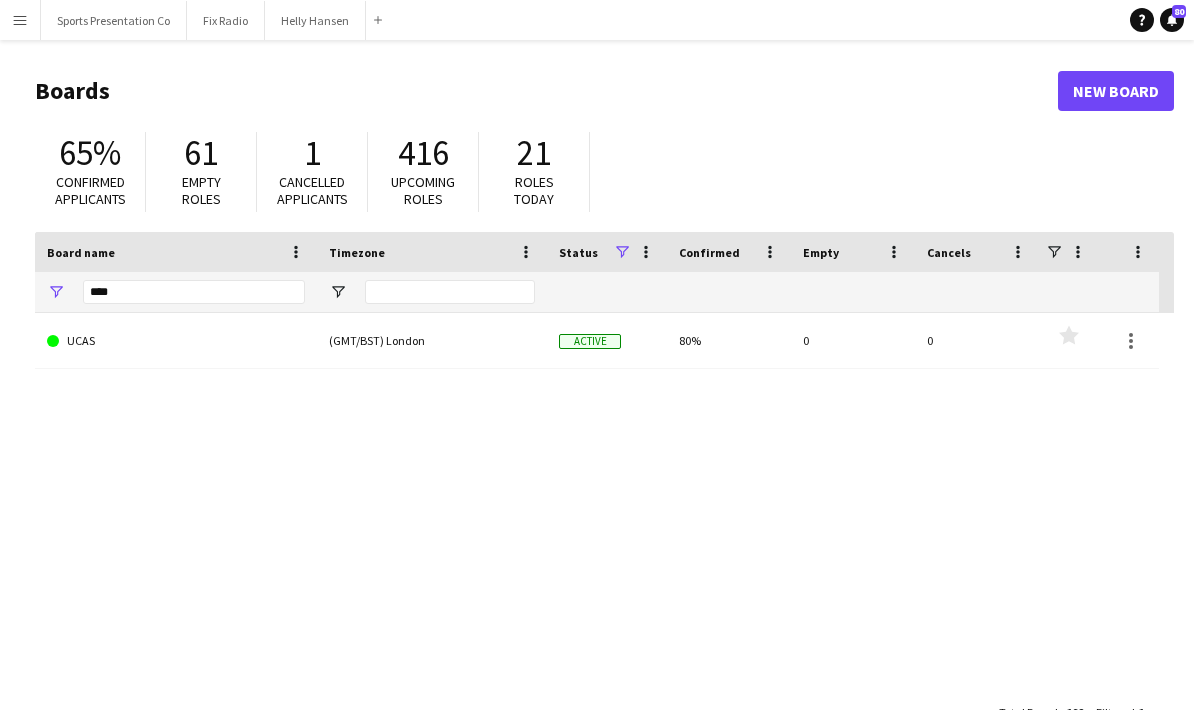 click on "Menu
Boards
Boards   Boards   All jobs   Status
Workforce
Workforce   My Workforce   Recruiting
Comms
Comms
Pay
Pay   Approvals   Payments   Reports   Invoices
Platform Settings
Platform Settings   App settings   Your settings   Profiles
Training Academy
Training Academy
Knowledge Base
Knowledge Base
Product Updates
Product Updates   Log Out   Privacy   Sports Presentation Co
Close
Fix Radio
Close
Helly Hansen
Close
Add
Help
Notifications
80   Boards   New Board  65% Confirmed applicants 61 Empty roles 1" at bounding box center [597, 381] 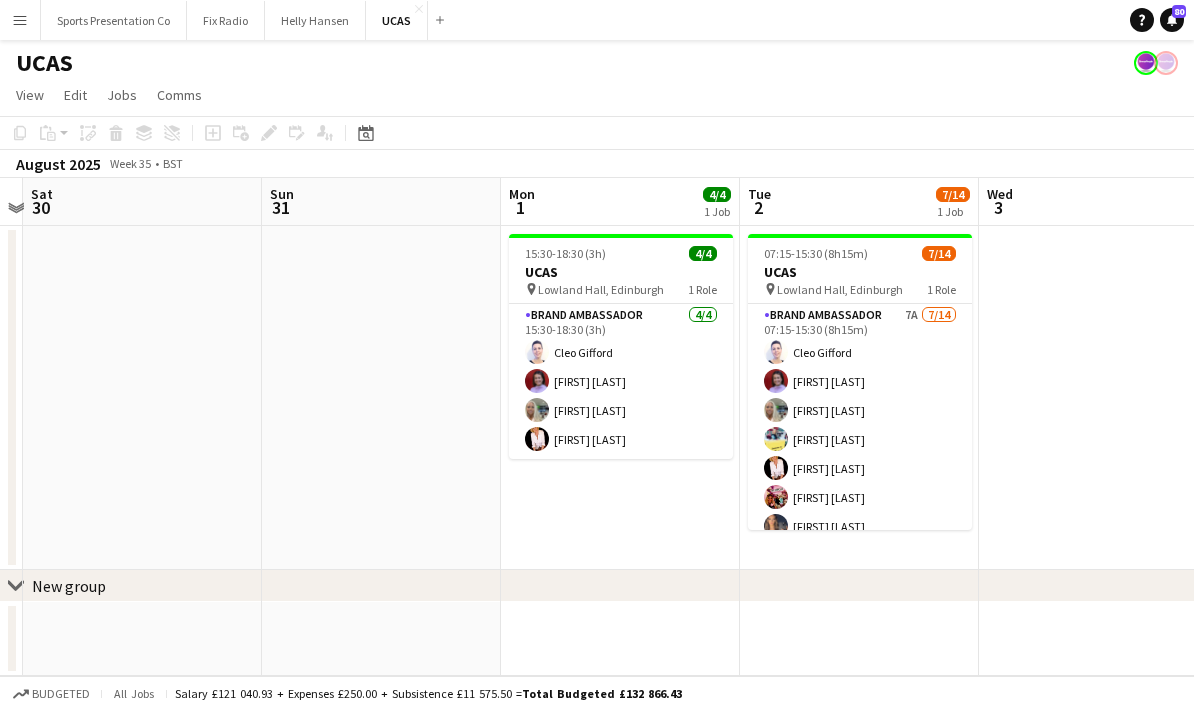 scroll, scrollTop: 0, scrollLeft: 581, axis: horizontal 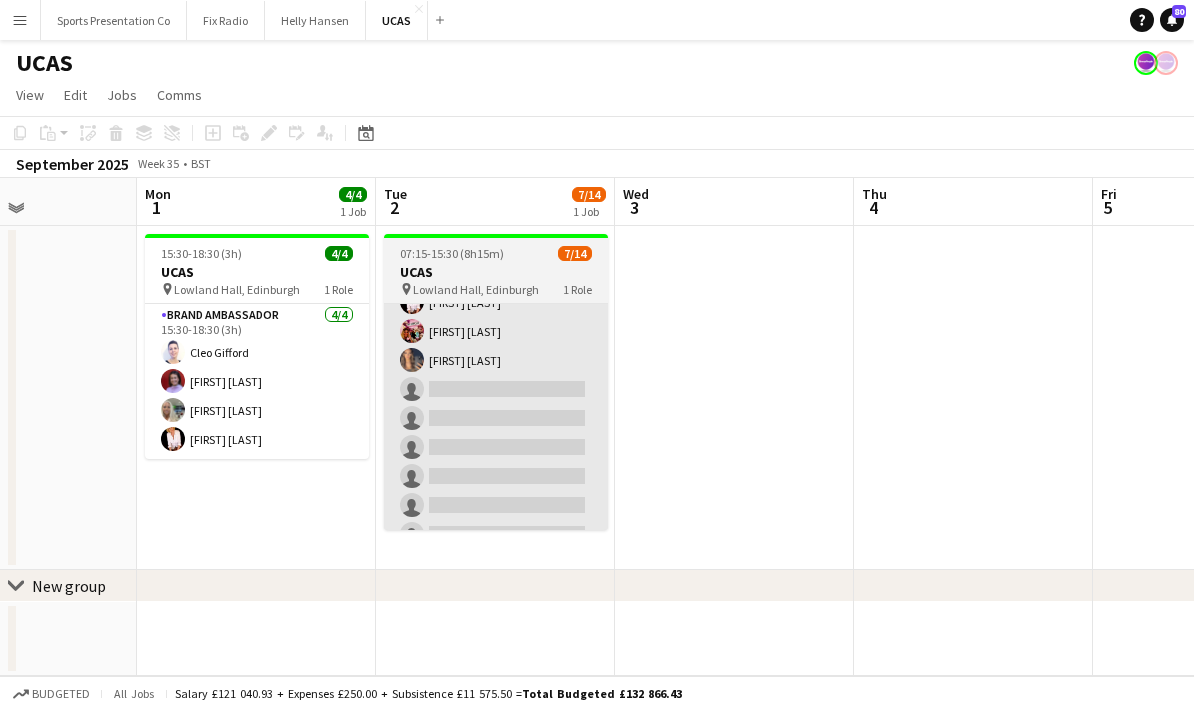 click on "Brand Ambassador   7A   7/14   07:15-15:30 (8h15m)
Cleo Gifford Rachel Adshead-Grant Sharonne Kelly Yvonne Smith Inger Stevenson Adriana Cvandova Aaliyah Learmonth
single-neutral-actions
single-neutral-actions
single-neutral-actions
single-neutral-actions
single-neutral-actions
single-neutral-actions
single-neutral-actions" at bounding box center (496, 360) 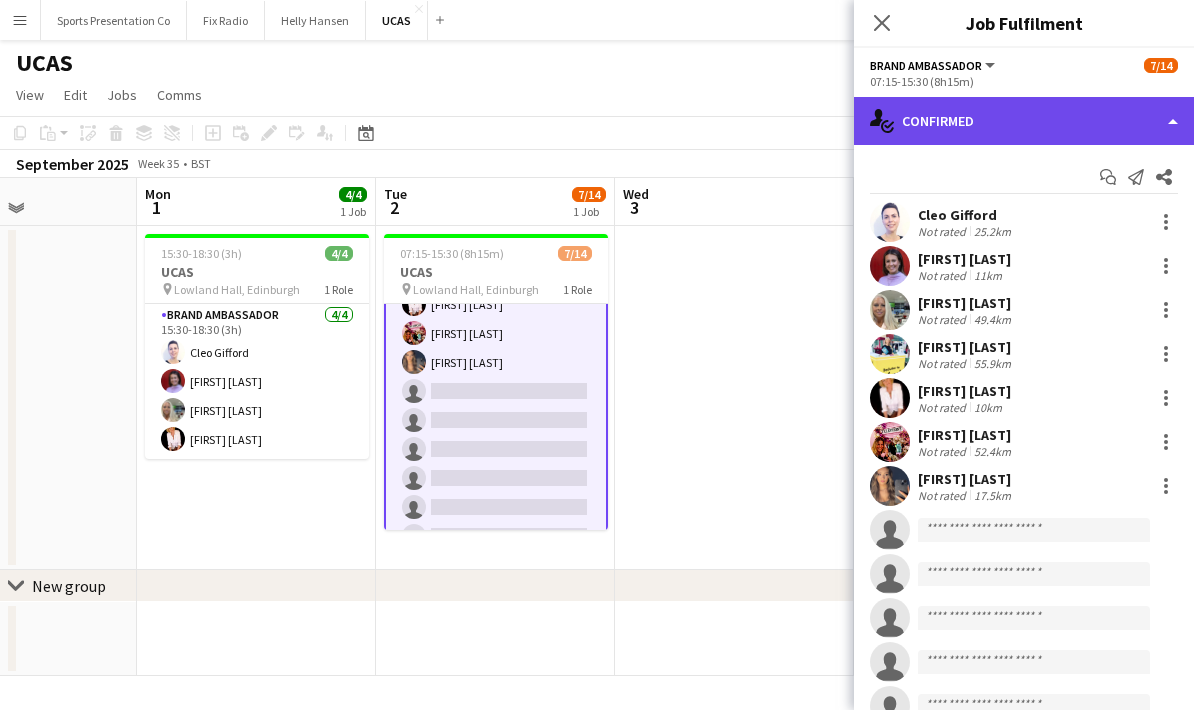 click on "single-neutral-actions-check-2
Confirmed" 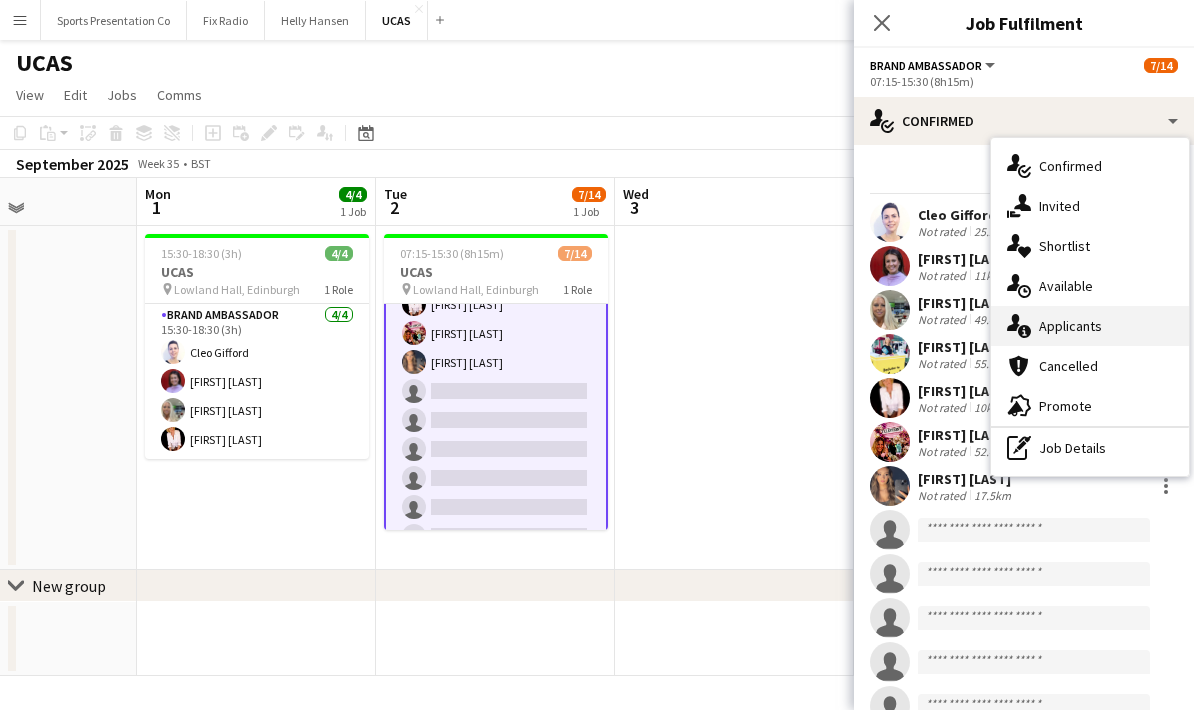 click on "single-neutral-actions-information
Applicants" at bounding box center [1090, 326] 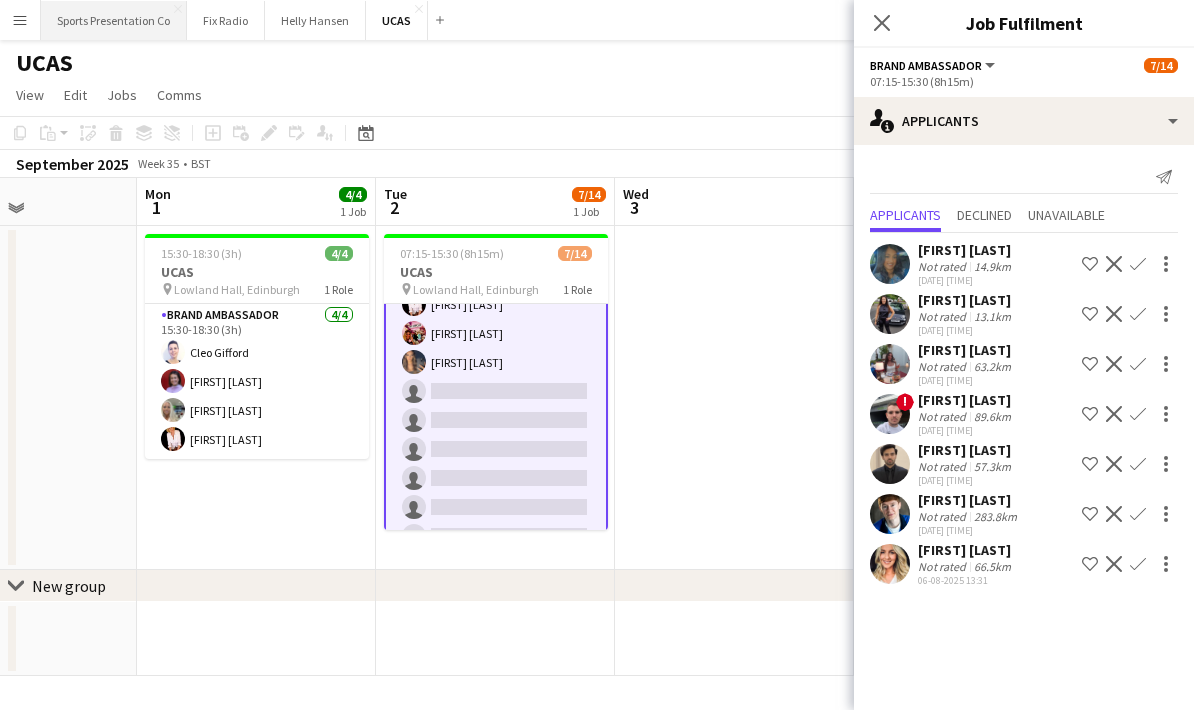 click on "Sports Presentation Co
Close" at bounding box center (114, 20) 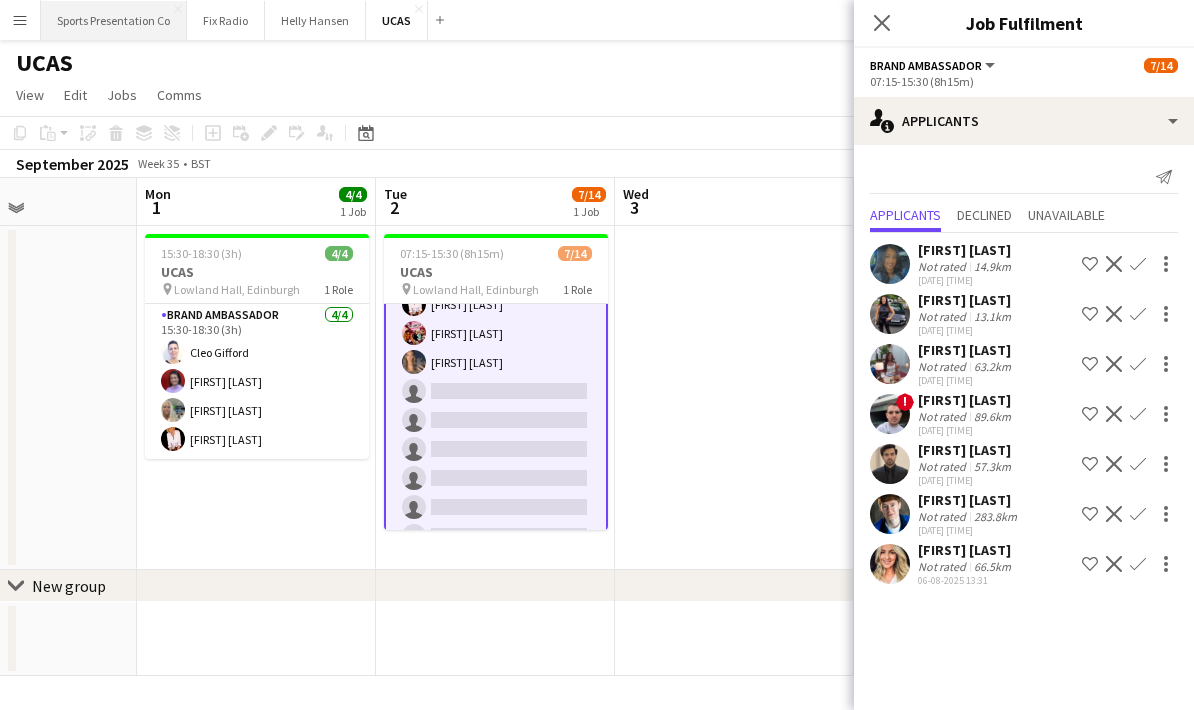 scroll, scrollTop: 0, scrollLeft: 0, axis: both 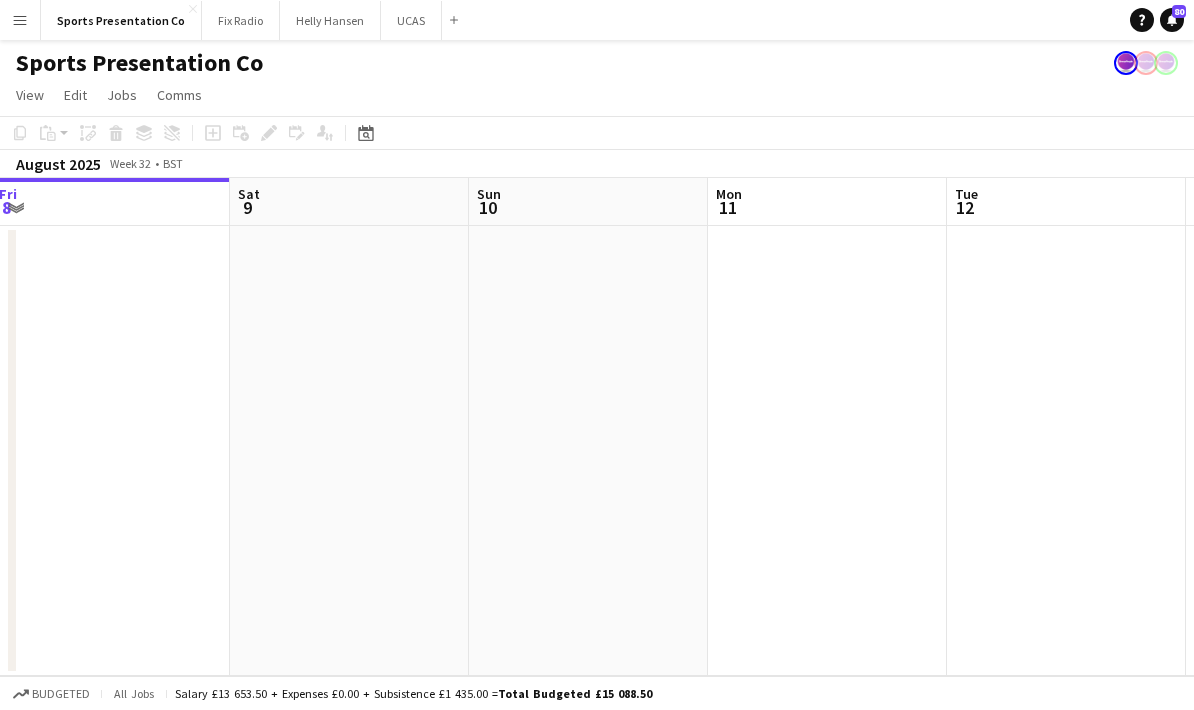 drag, startPoint x: 715, startPoint y: 437, endPoint x: 180, endPoint y: 404, distance: 536.0168 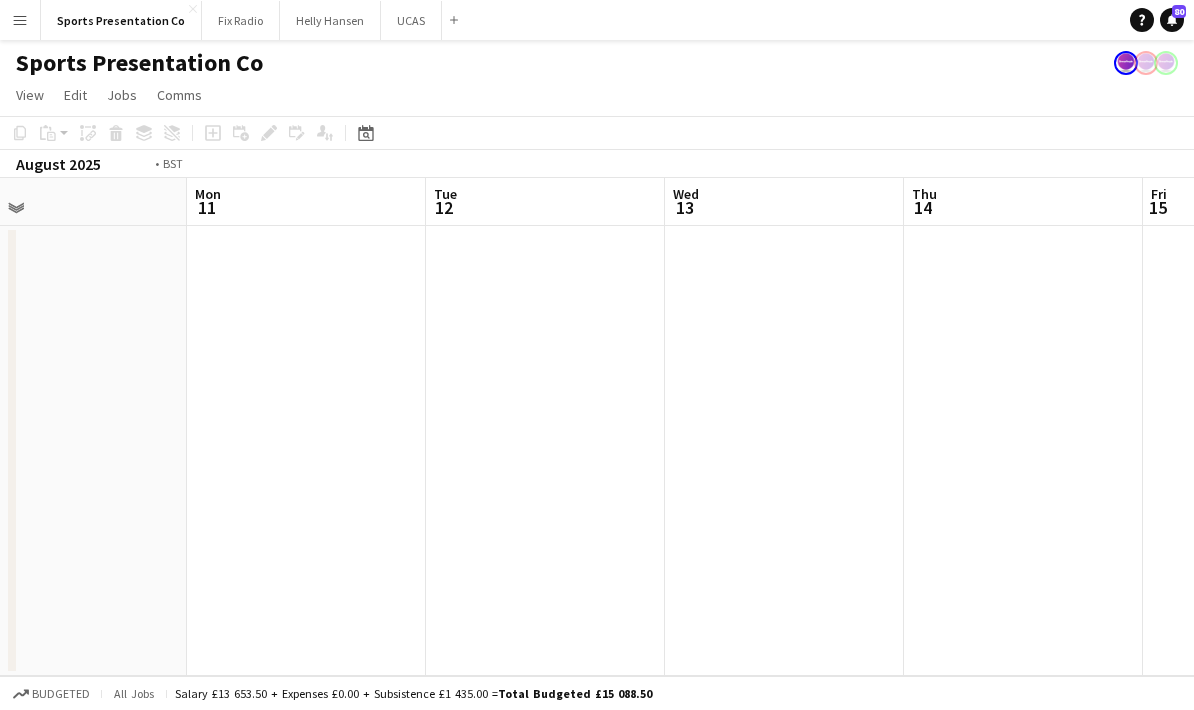 drag, startPoint x: 749, startPoint y: 425, endPoint x: 309, endPoint y: 444, distance: 440.41003 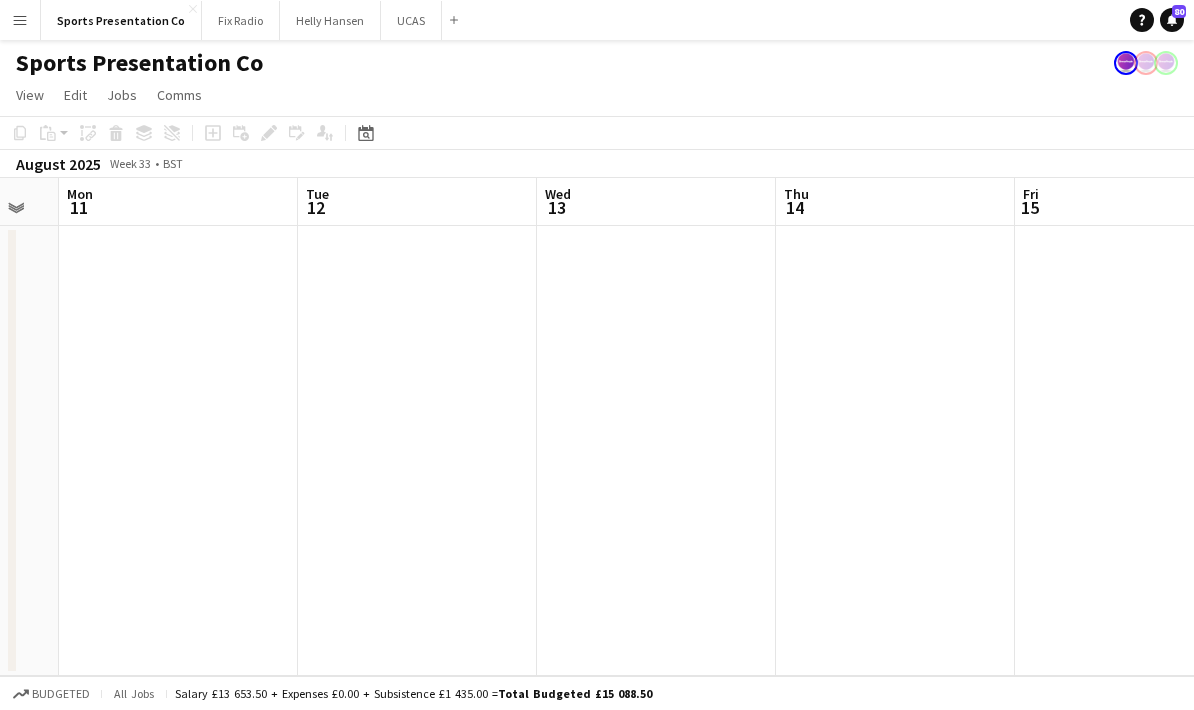 drag, startPoint x: 616, startPoint y: 456, endPoint x: 373, endPoint y: 475, distance: 243.74167 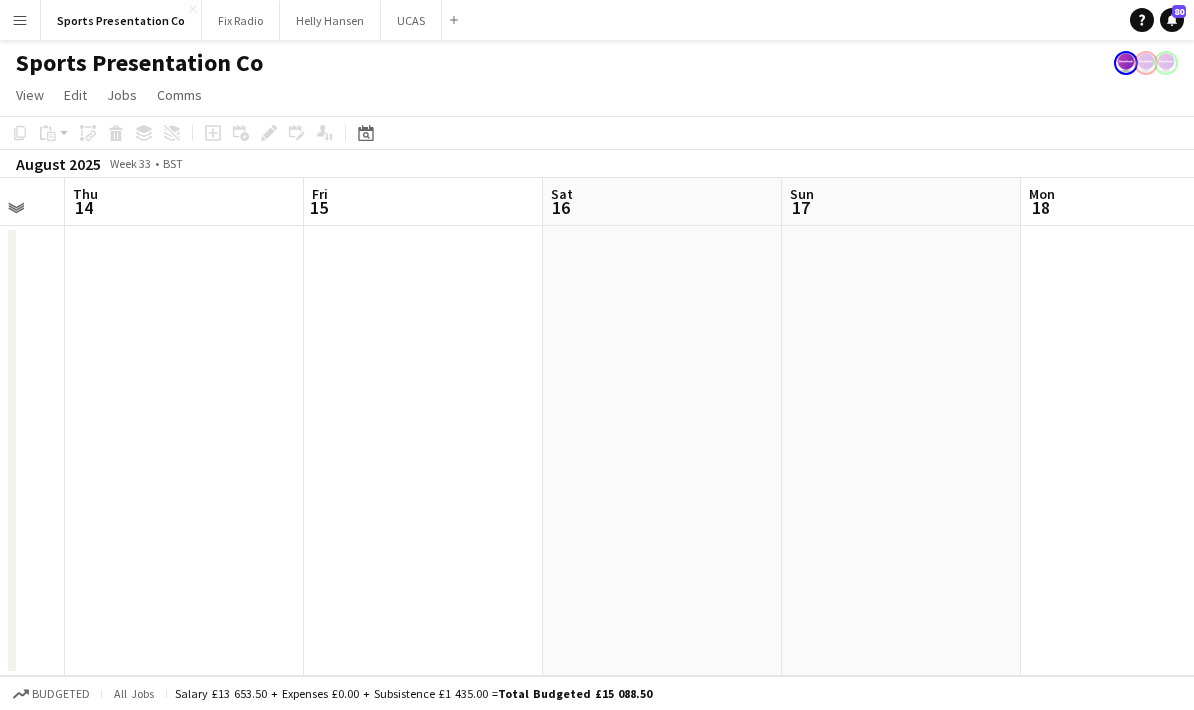 drag, startPoint x: 683, startPoint y: 419, endPoint x: 296, endPoint y: 422, distance: 387.01163 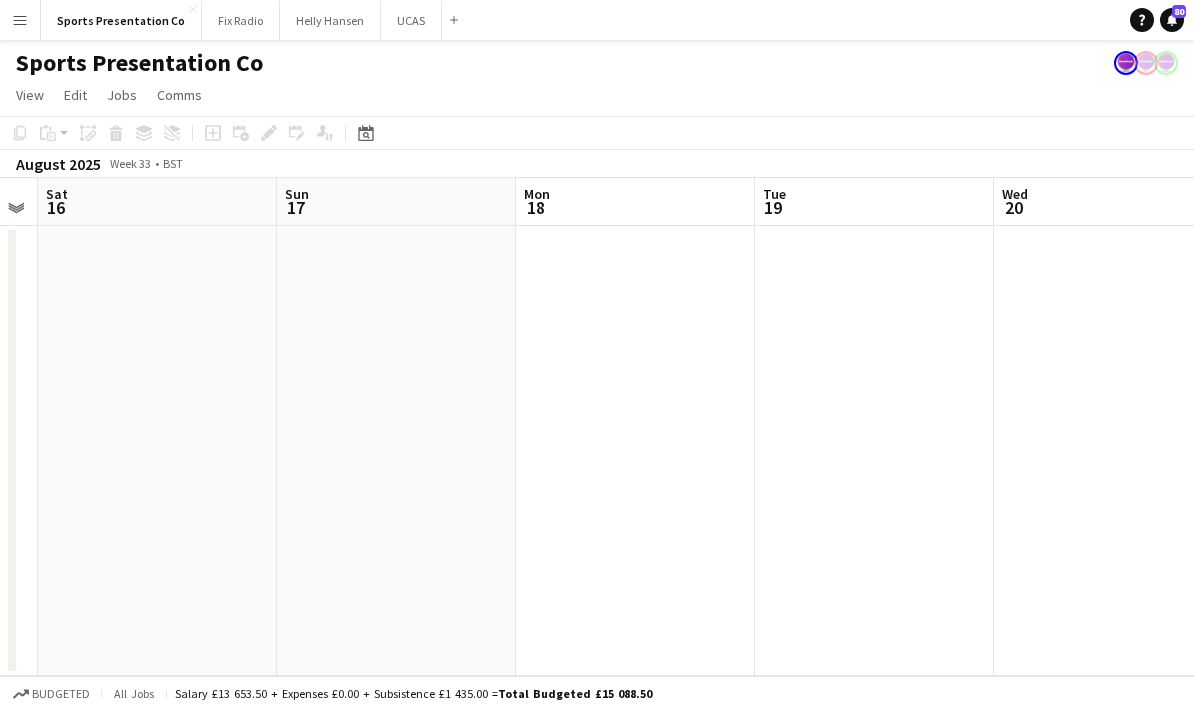 drag, startPoint x: 700, startPoint y: 418, endPoint x: 356, endPoint y: 408, distance: 344.14532 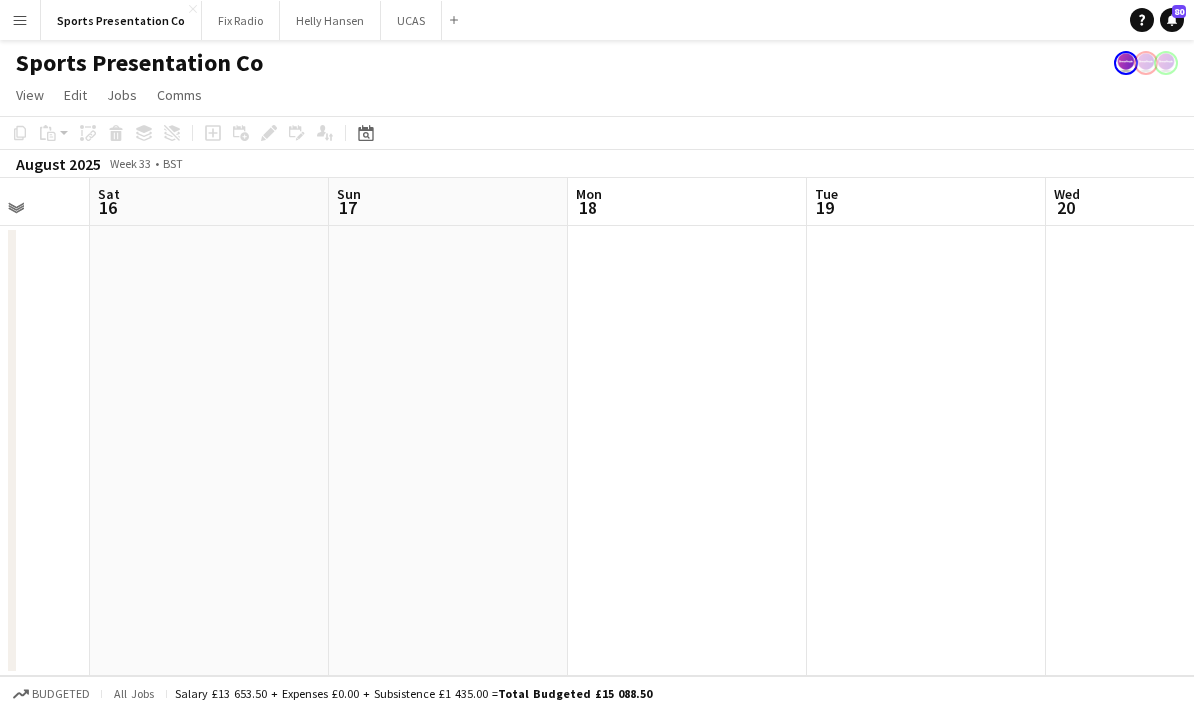 drag, startPoint x: 548, startPoint y: 428, endPoint x: 335, endPoint y: 433, distance: 213.05867 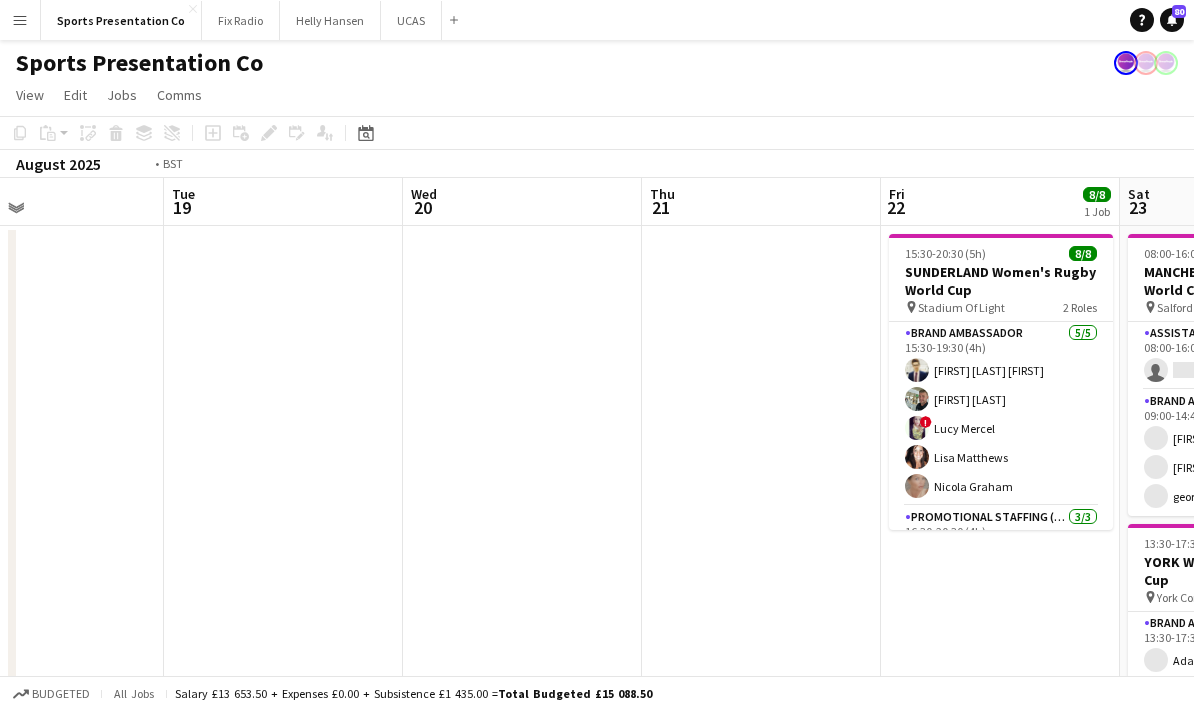 drag, startPoint x: 733, startPoint y: 452, endPoint x: 512, endPoint y: 442, distance: 221.22614 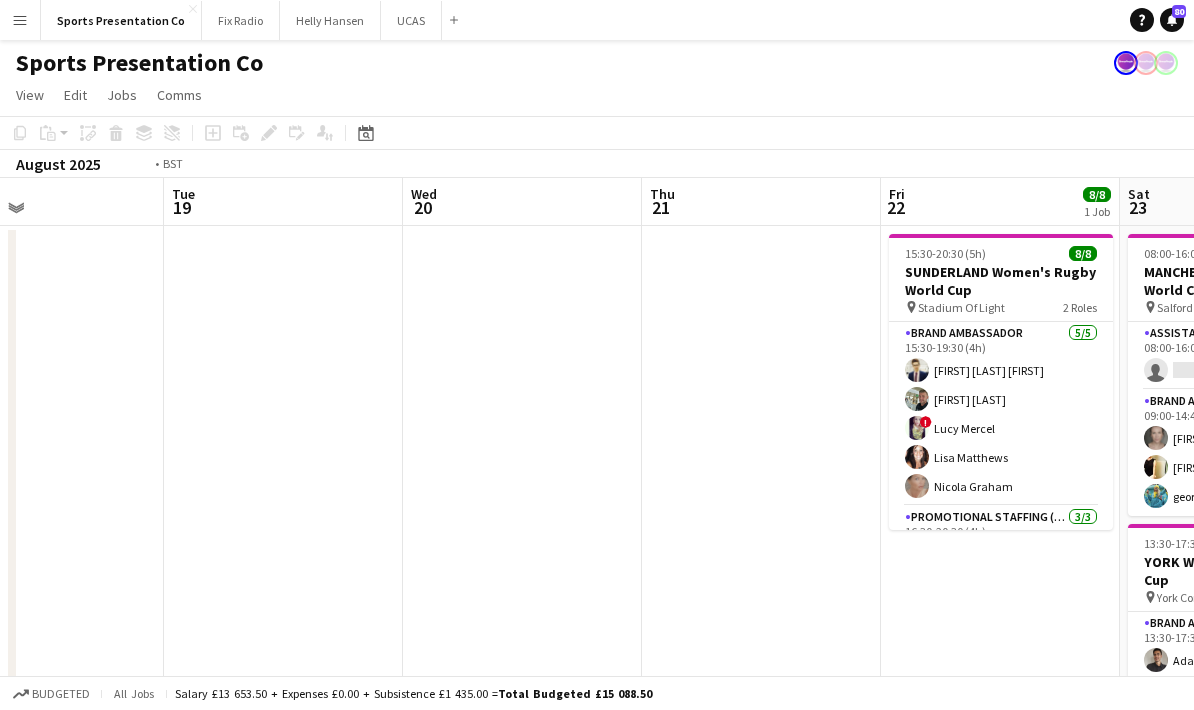 click on "Fri   15   Sat   16   Sun   17   Mon   18   Tue   19   Wed   20   Thu   21   Fri   22   8/8   1 Job   Sat   23   9/11   3 Jobs   Sun   24   8/8   2 Jobs      15:30-20:30 (5h)    8/8   SUNDERLAND Women's Rugby World Cup
pin
Stadium Of Light   2 Roles   Brand Ambassador   5/5   15:30-19:30 (4h)
[FIRST] [LAST] [FIRST] [LAST] ! [FIRST] [LAST] [FIRST] [LAST]  Promotional Staffing (Brand Ambassadors)   3/3   16:30-20:30 (4h)
[FIRST] [LAST] [FIRST] [LAST] [FIRST] [LAST]     08:00-16:00 (8h)    3/4   MANCHESTER Women's Rugby World Cup
pin
Salford Community Stadium   2 Roles   Assistant Event Manager   1A   0/1   08:00-16:00 (8h)
single-neutral-actions
Brand Ambassador   3/3   09:00-14:45 (5h45m)
[FIRST] [LAST] [FIRST] [LAST] [FIRST] [LAST]     13:30-17:30 (4h)    3/3   YORK Women's Rugby World Cup
pin
York Community Stadium   1 Role   3/3" at bounding box center [597, 606] 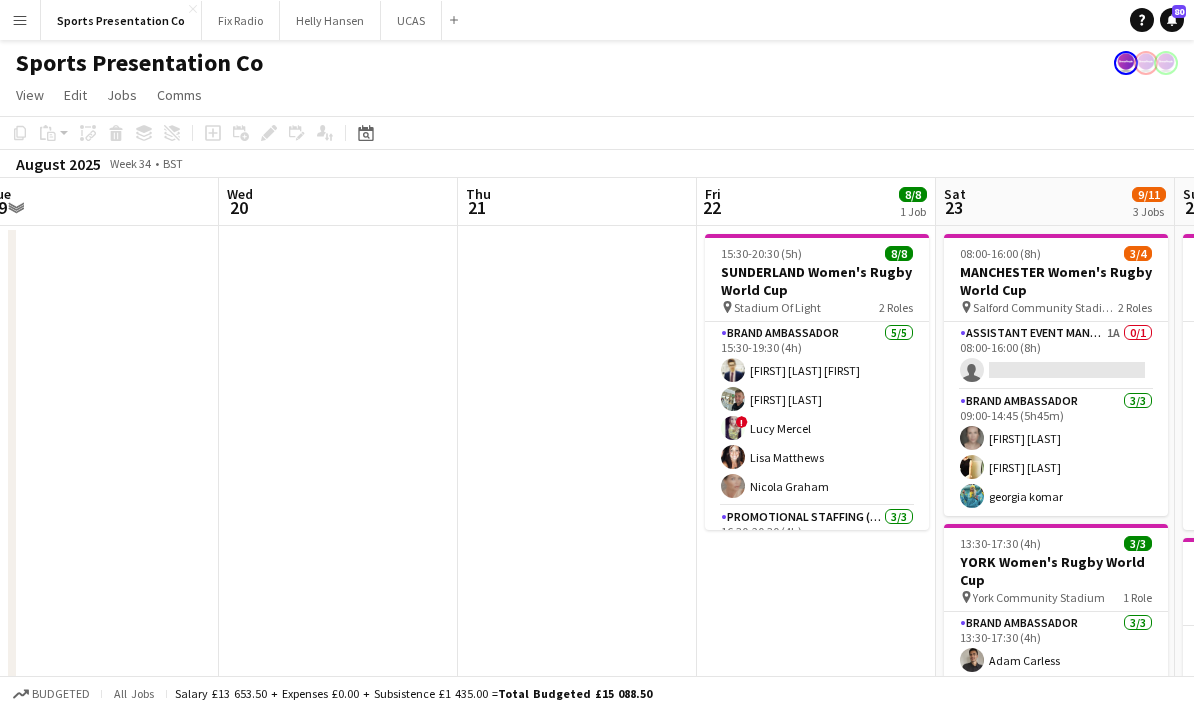 drag, startPoint x: 546, startPoint y: 529, endPoint x: 370, endPoint y: 535, distance: 176.10225 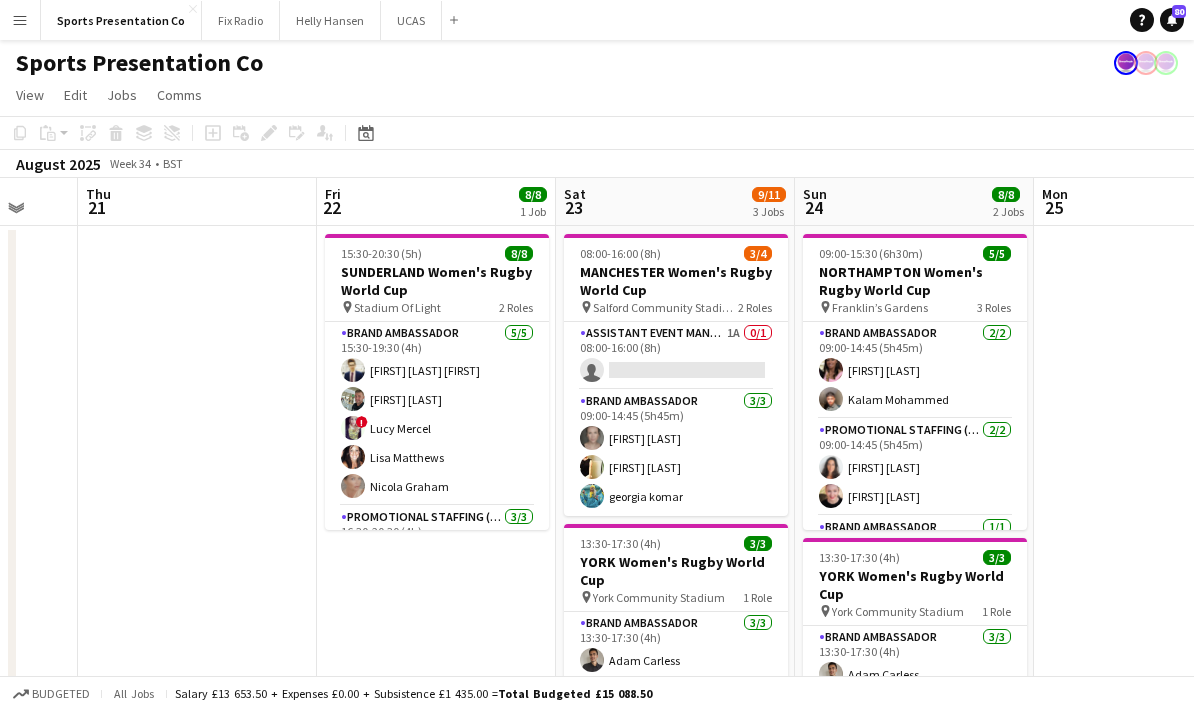 drag, startPoint x: 507, startPoint y: 572, endPoint x: 380, endPoint y: 558, distance: 127.769325 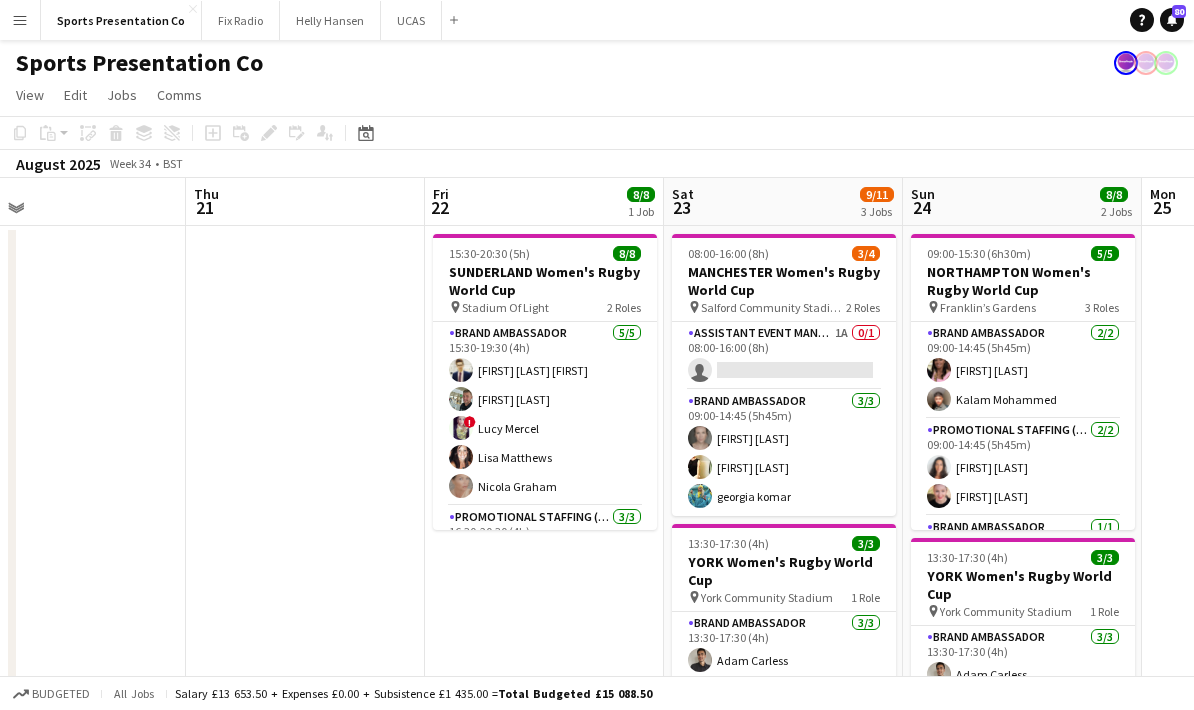 drag, startPoint x: 1047, startPoint y: 498, endPoint x: 654, endPoint y: 521, distance: 393.67245 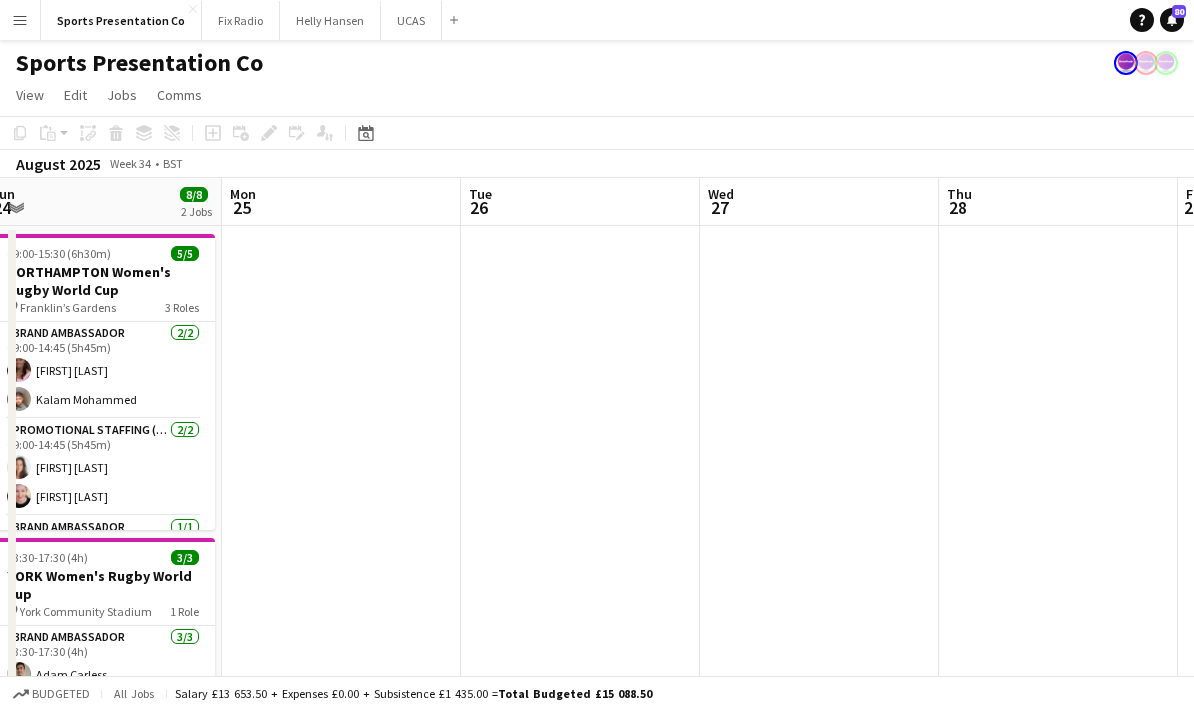 drag, startPoint x: 774, startPoint y: 501, endPoint x: 559, endPoint y: 527, distance: 216.56639 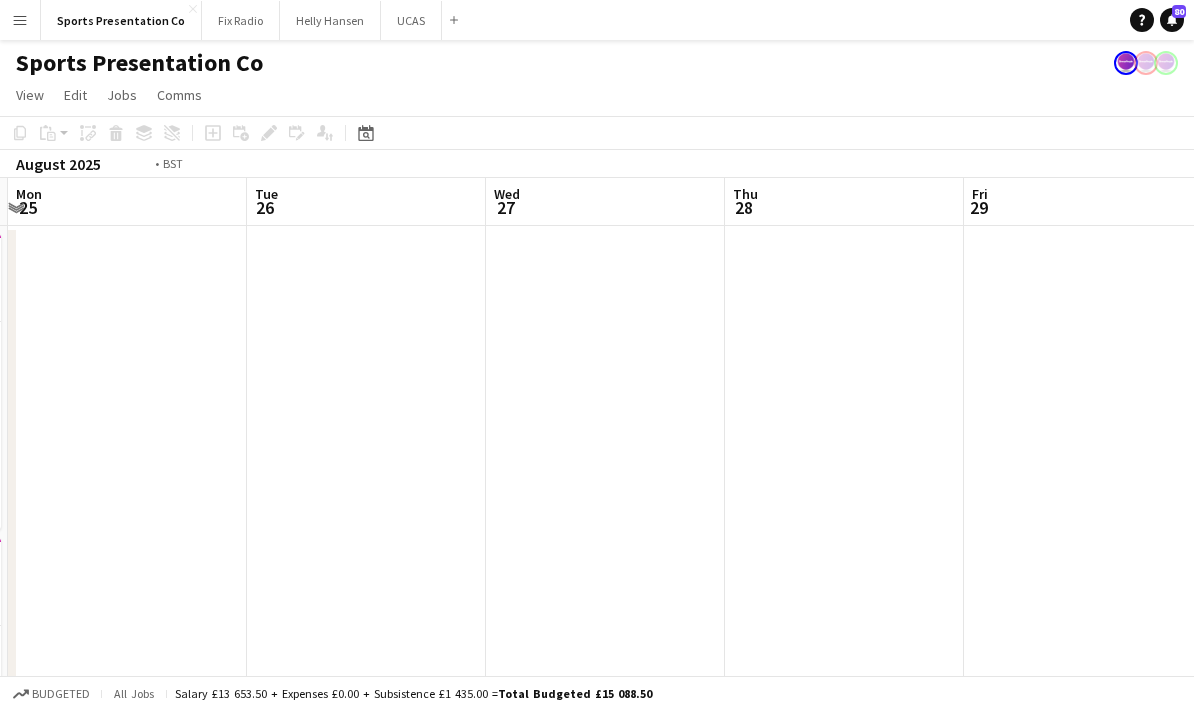 drag, startPoint x: 764, startPoint y: 500, endPoint x: 611, endPoint y: 514, distance: 153.63919 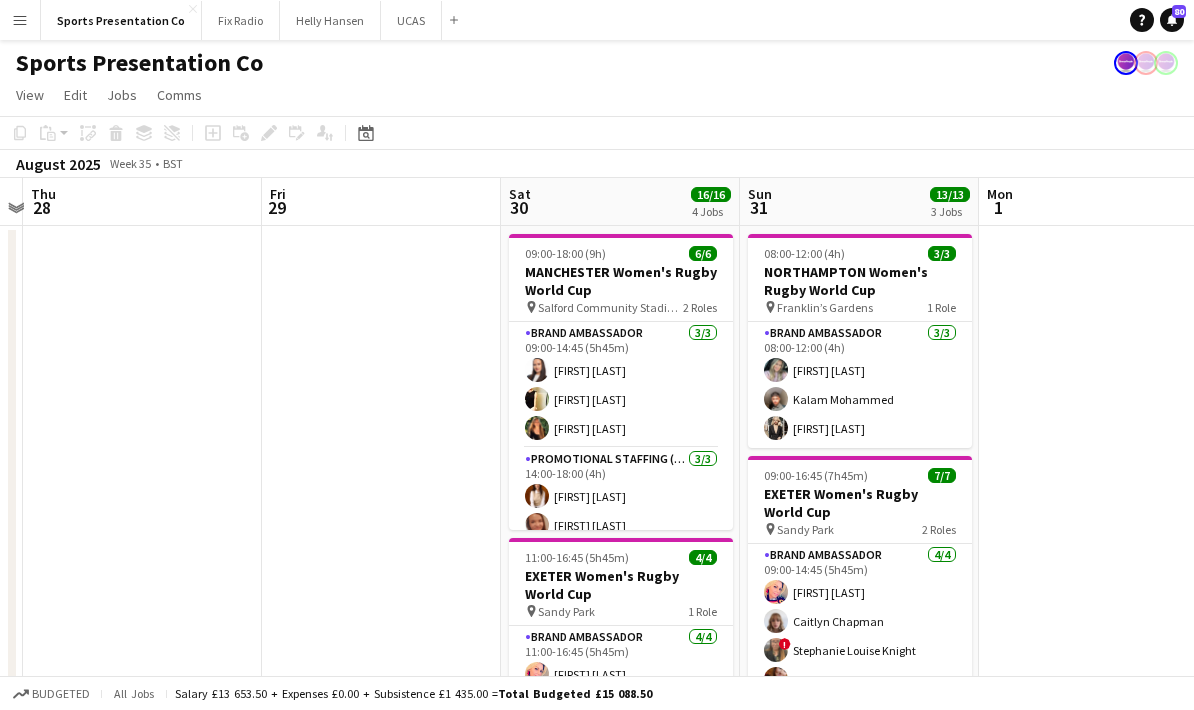 drag, startPoint x: 714, startPoint y: 484, endPoint x: 271, endPoint y: 481, distance: 443.01016 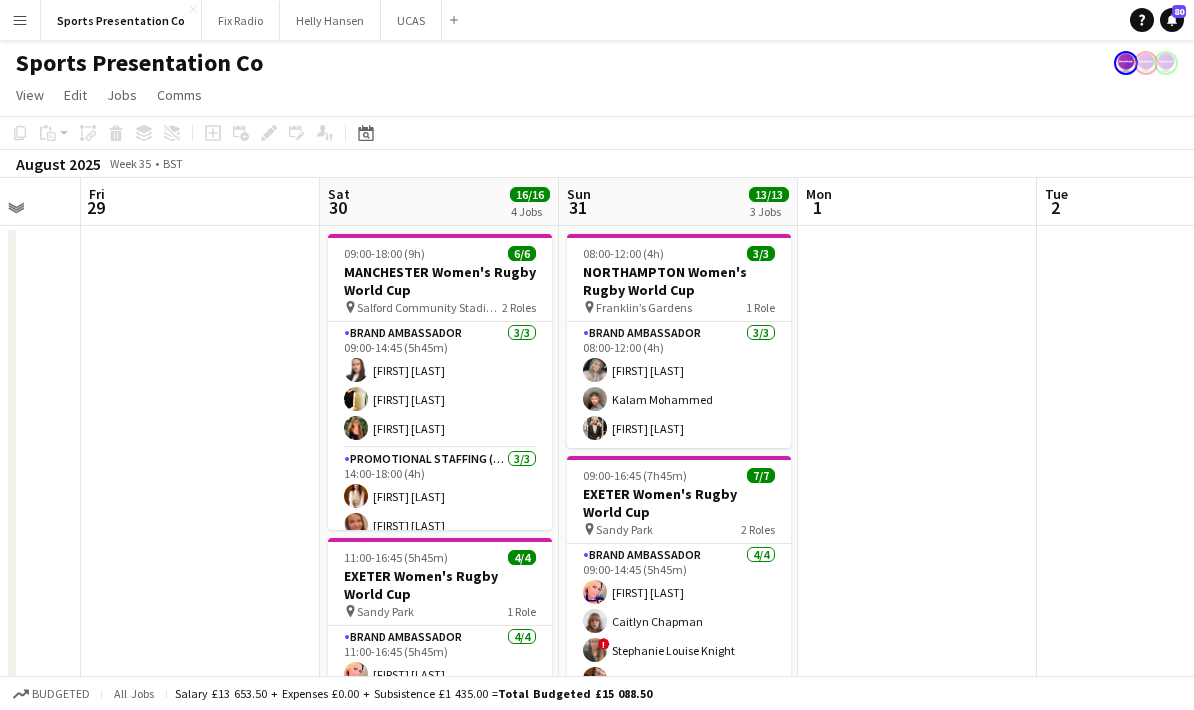 scroll, scrollTop: 0, scrollLeft: 703, axis: horizontal 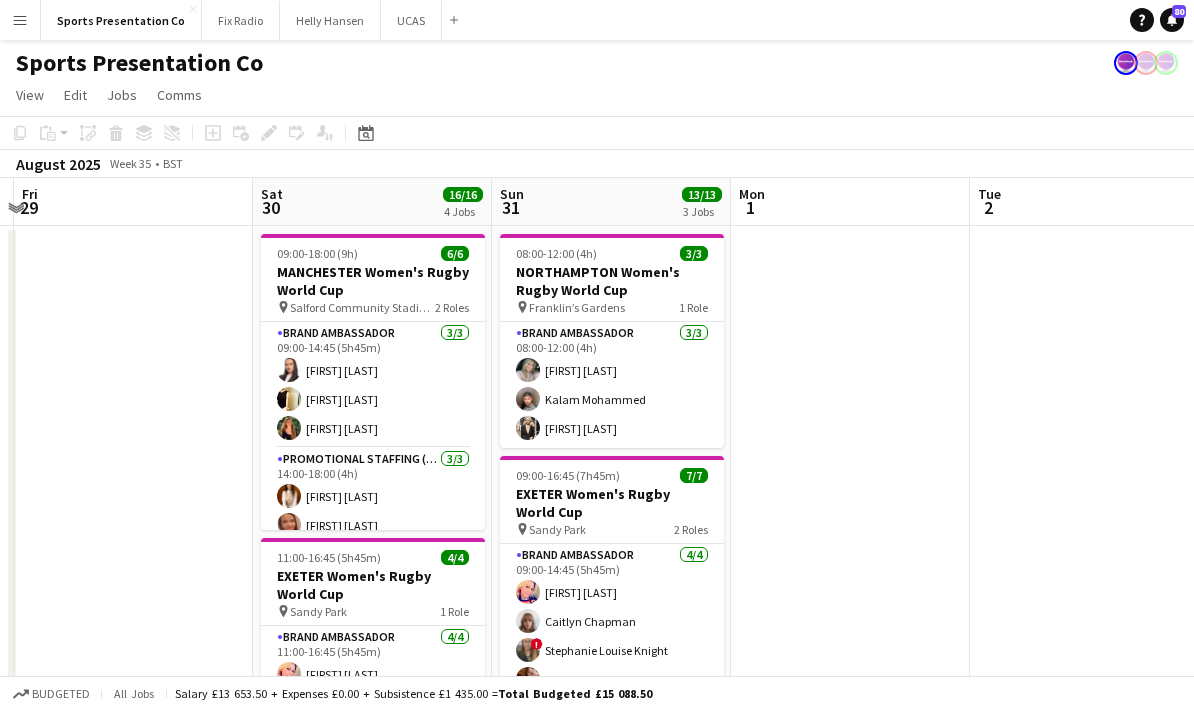 drag, startPoint x: 1101, startPoint y: 460, endPoint x: 900, endPoint y: 480, distance: 201.99257 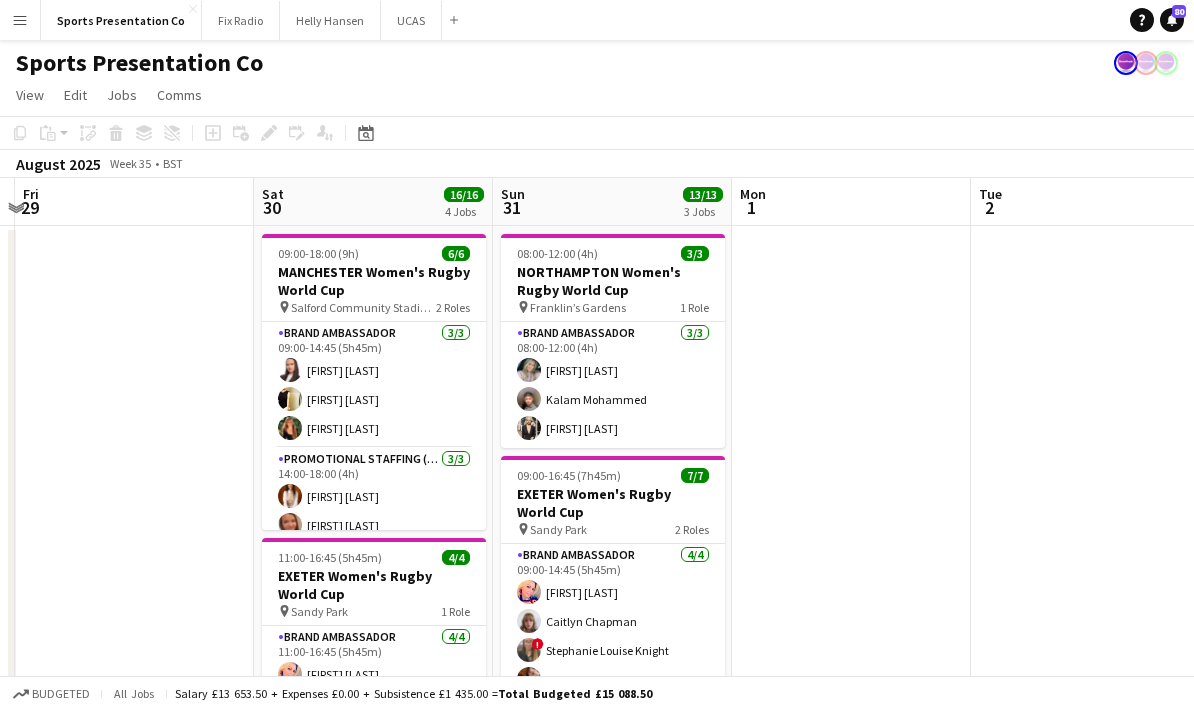 click at bounding box center [851, 748] 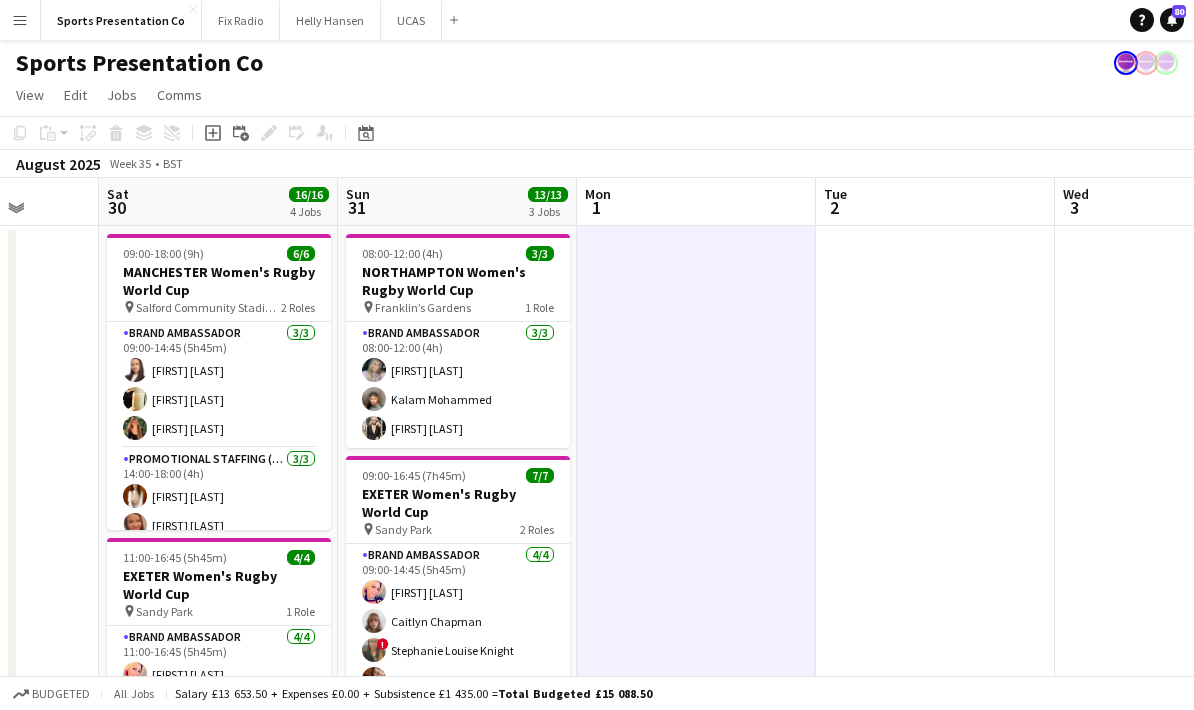 drag, startPoint x: 1104, startPoint y: 536, endPoint x: 678, endPoint y: 548, distance: 426.16898 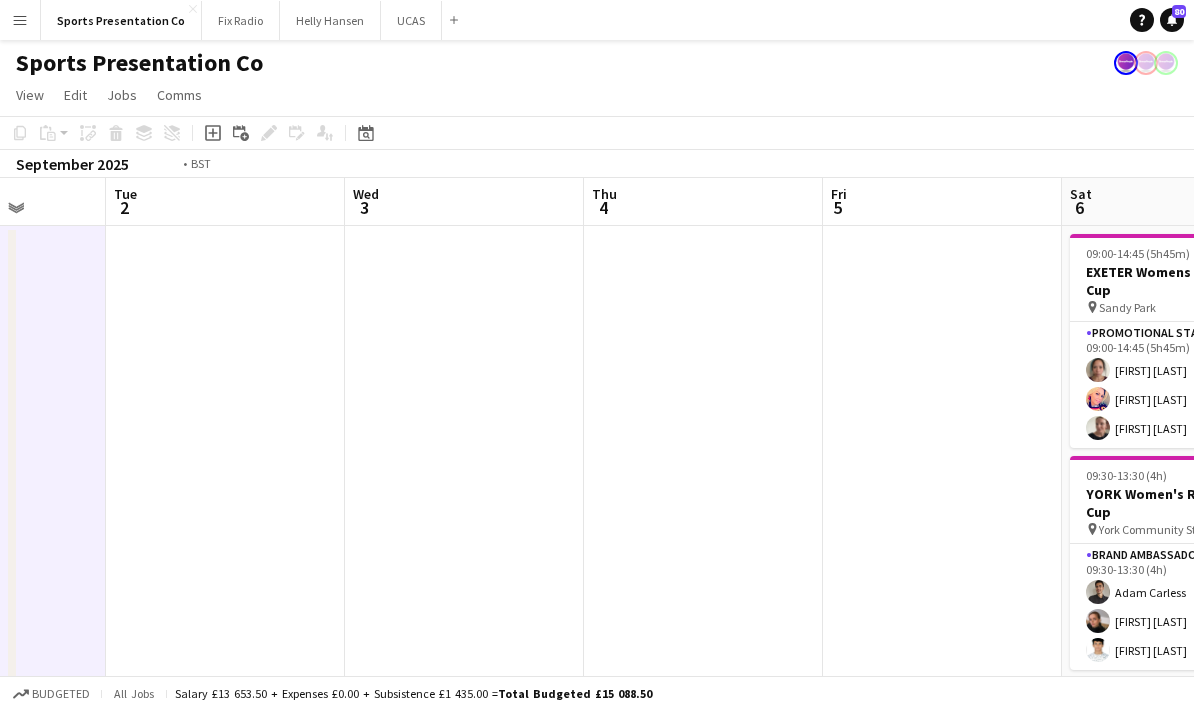 drag, startPoint x: 954, startPoint y: 493, endPoint x: 825, endPoint y: 495, distance: 129.0155 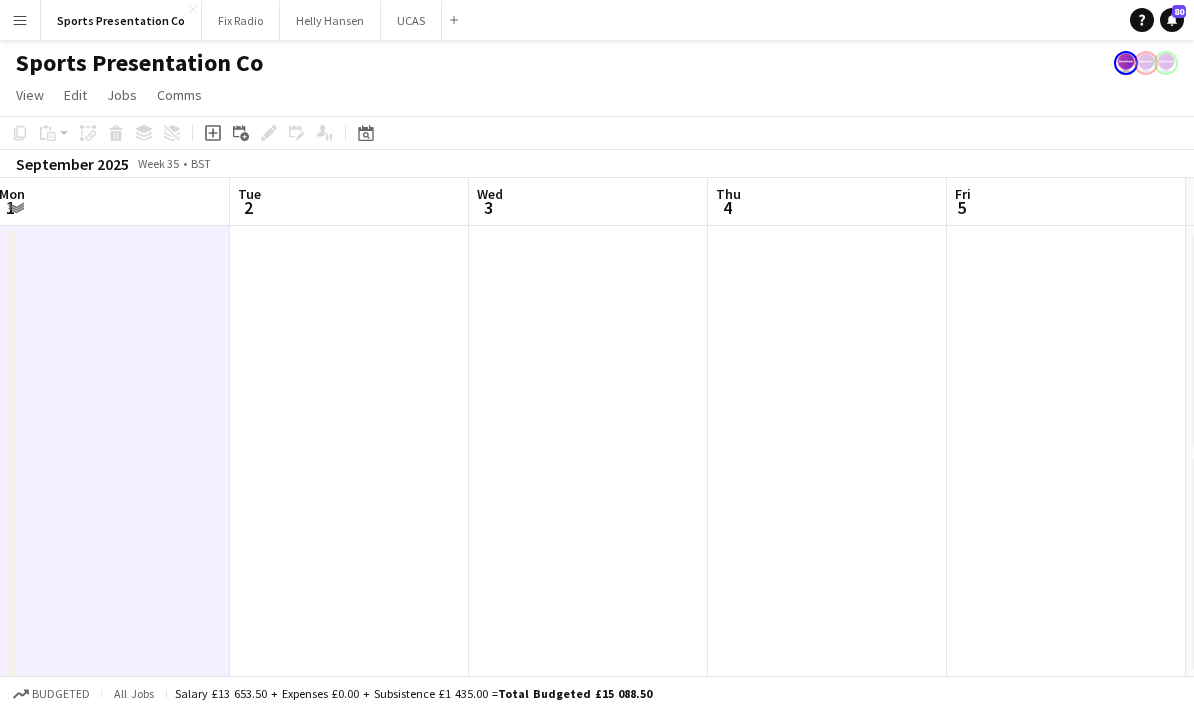 drag, startPoint x: 835, startPoint y: 491, endPoint x: 532, endPoint y: 495, distance: 303.0264 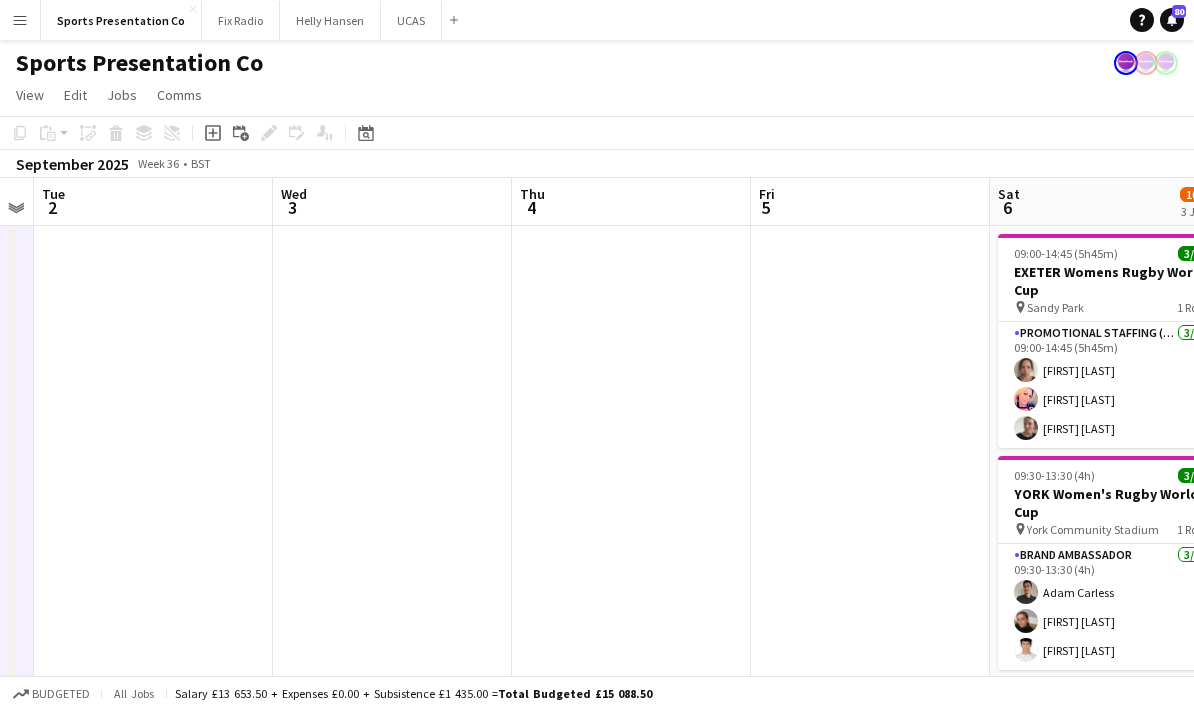 drag, startPoint x: 692, startPoint y: 488, endPoint x: 466, endPoint y: 482, distance: 226.07964 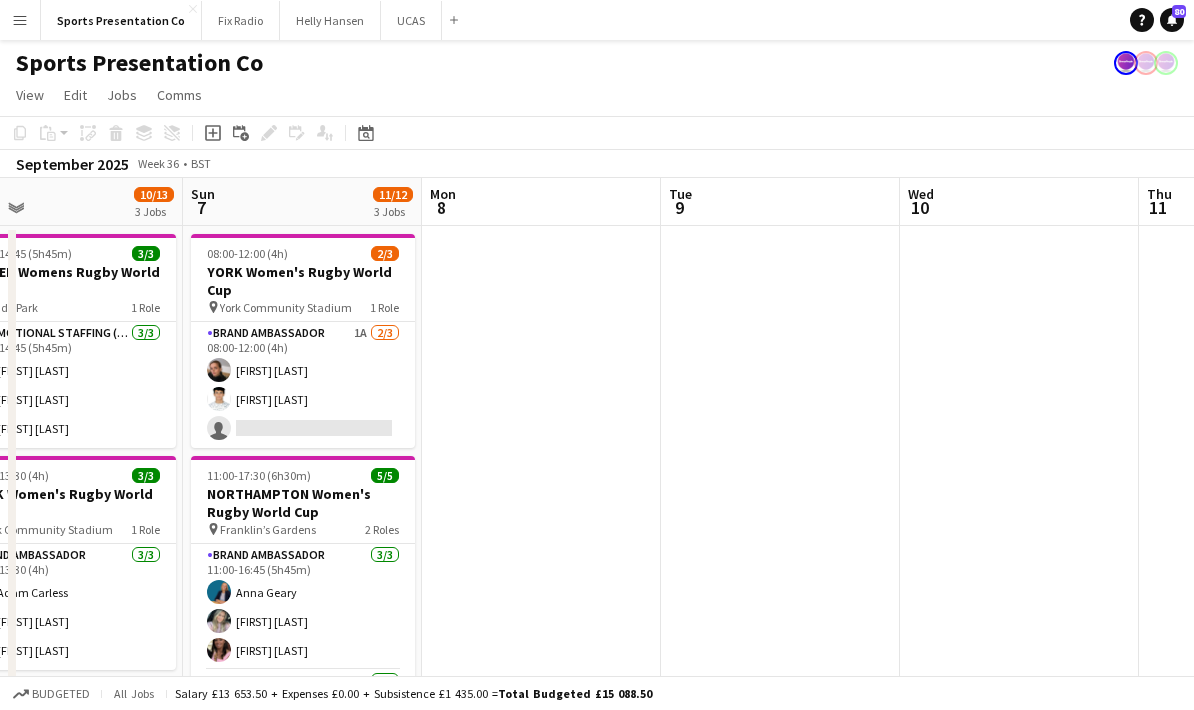 drag, startPoint x: 1126, startPoint y: 485, endPoint x: 730, endPoint y: 517, distance: 397.29083 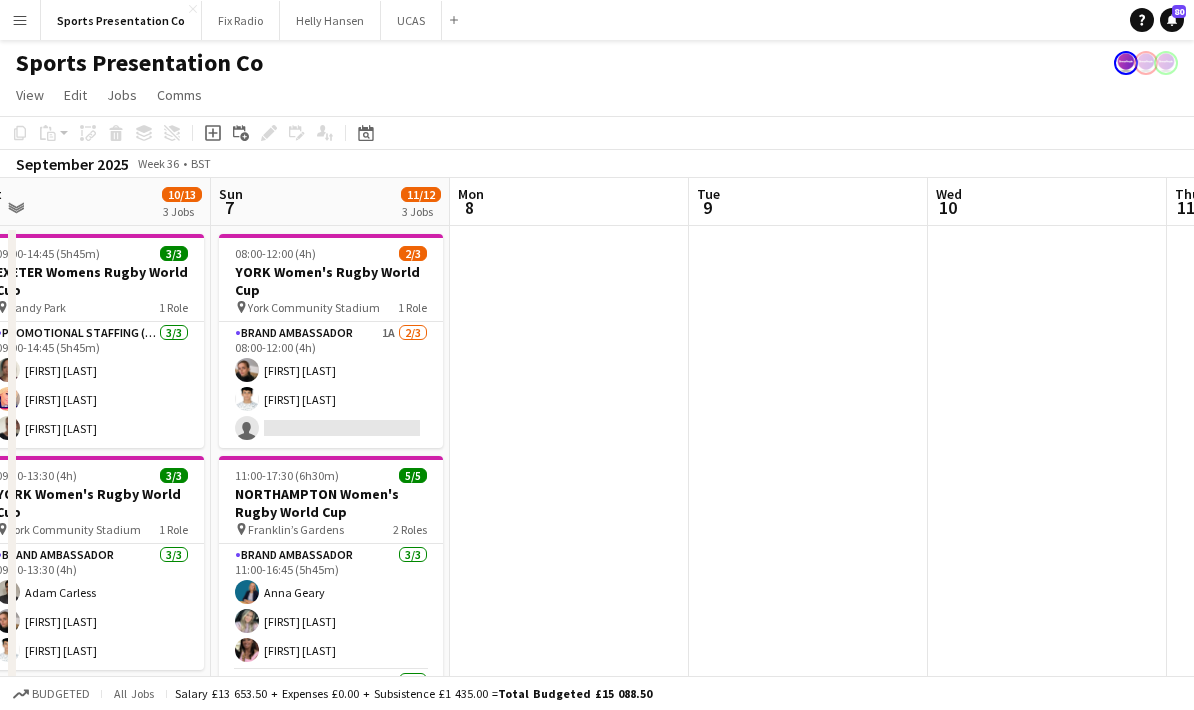 drag, startPoint x: 814, startPoint y: 499, endPoint x: 437, endPoint y: 515, distance: 377.33936 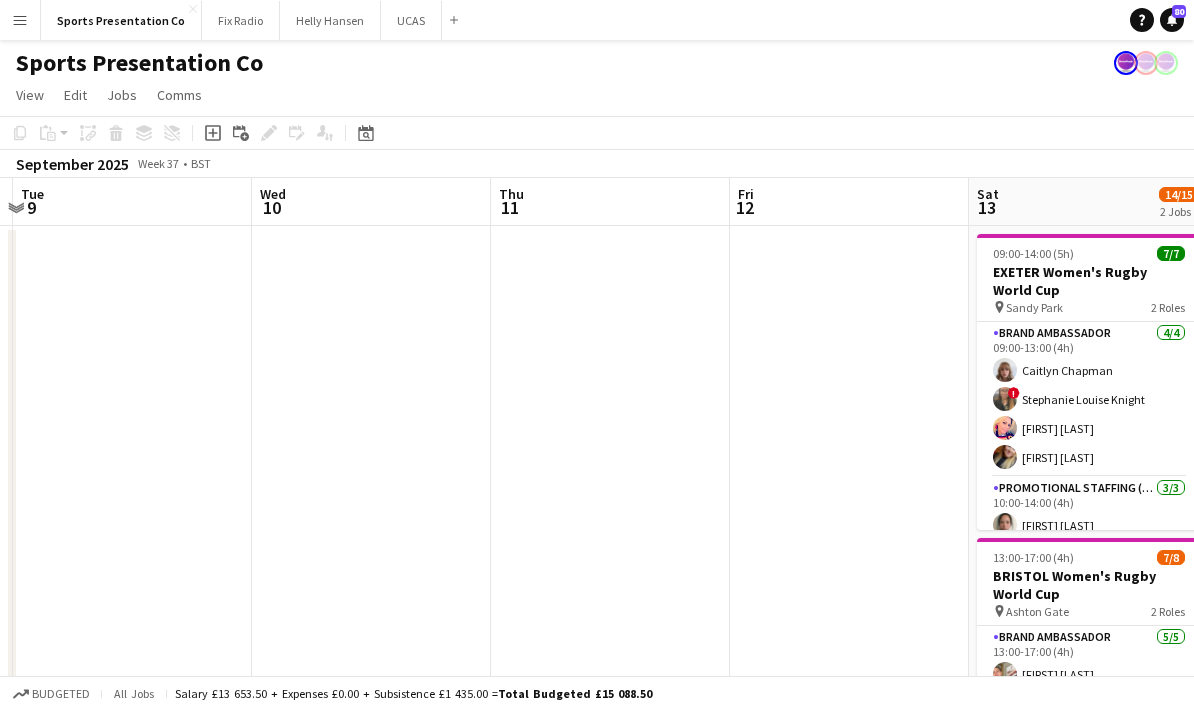 drag, startPoint x: 761, startPoint y: 496, endPoint x: 358, endPoint y: 489, distance: 403.0608 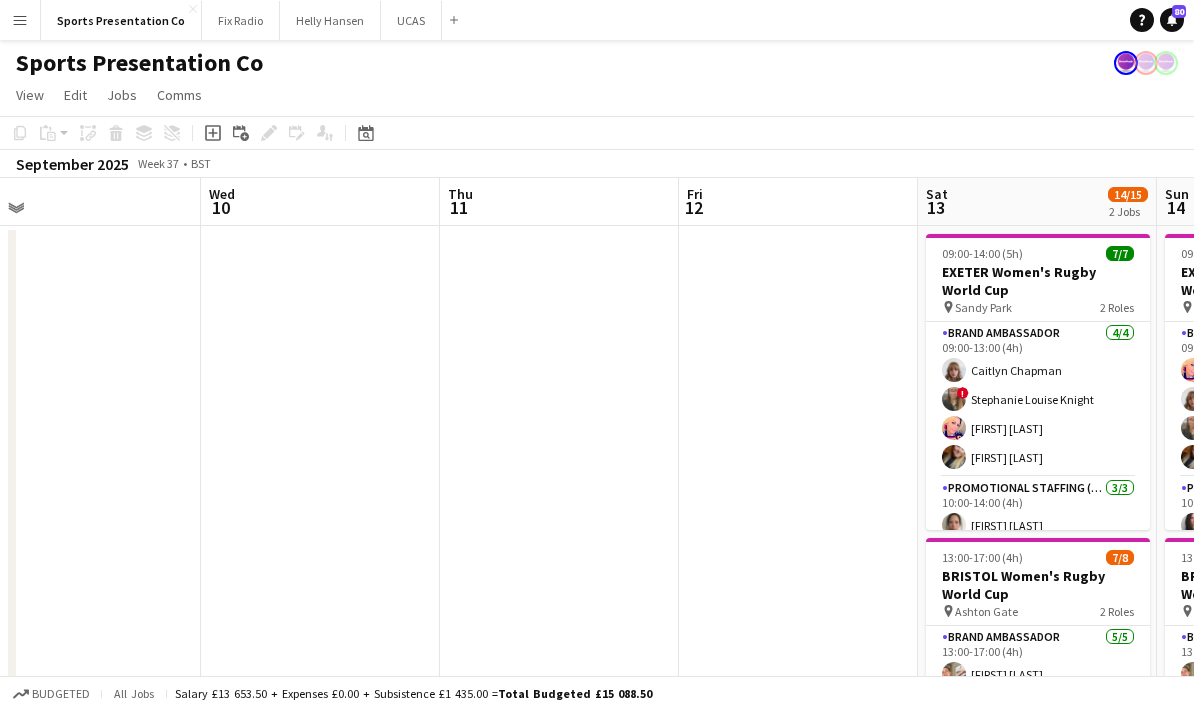 drag, startPoint x: 709, startPoint y: 488, endPoint x: 380, endPoint y: 494, distance: 329.05472 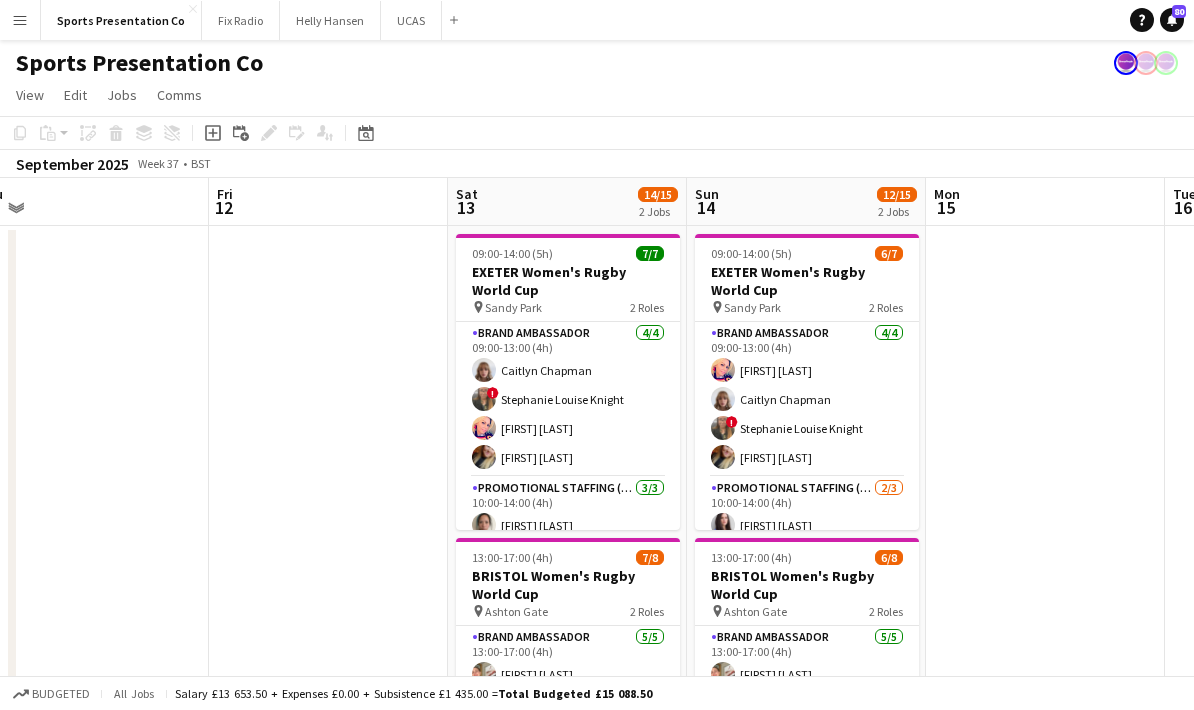 drag, startPoint x: 473, startPoint y: 489, endPoint x: 270, endPoint y: 502, distance: 203.41583 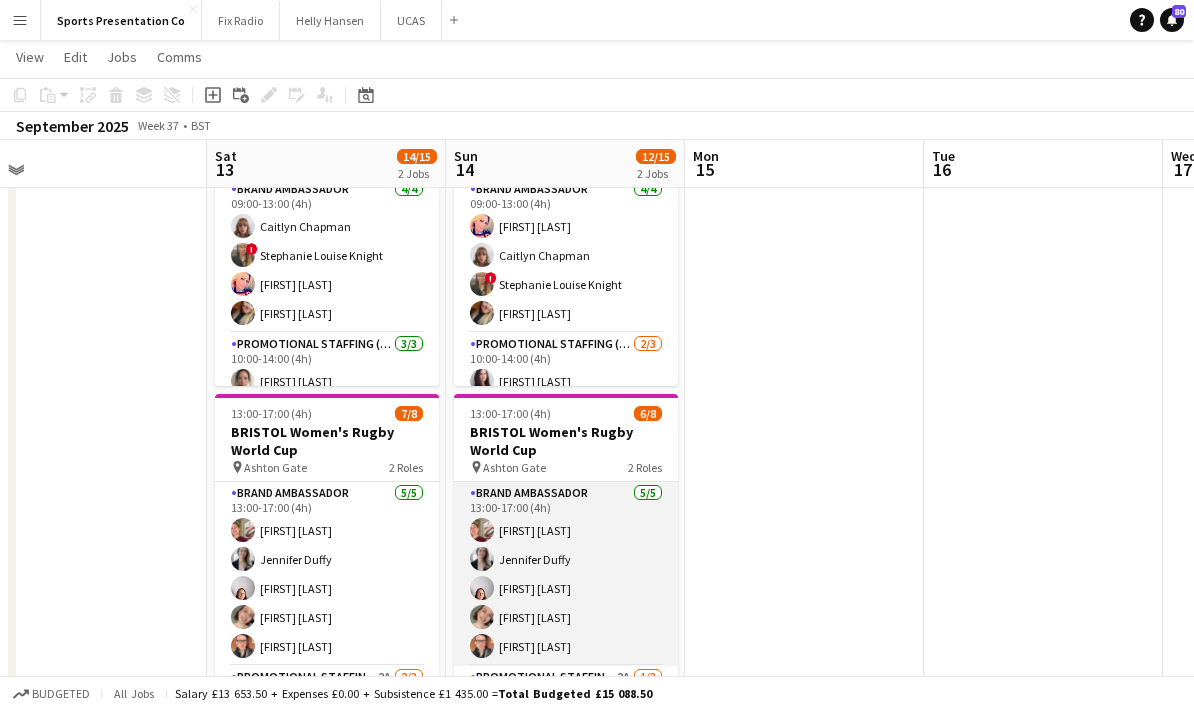 scroll, scrollTop: 141, scrollLeft: 0, axis: vertical 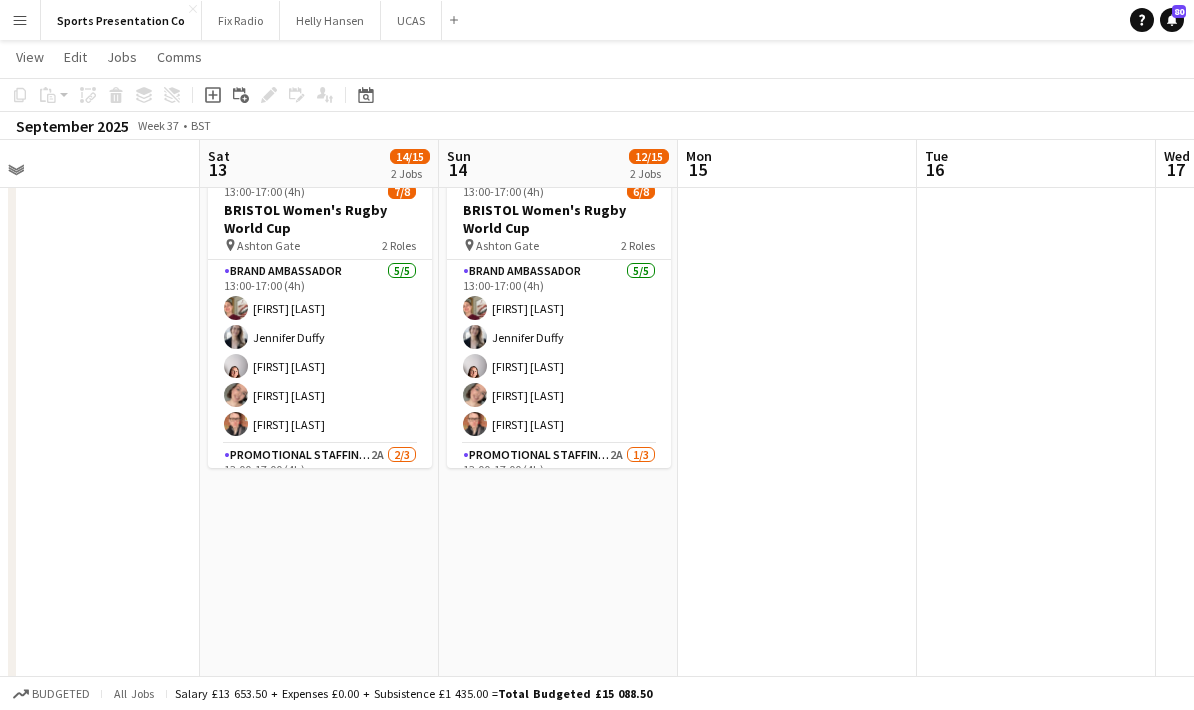 drag, startPoint x: 813, startPoint y: 472, endPoint x: 806, endPoint y: 591, distance: 119.2057 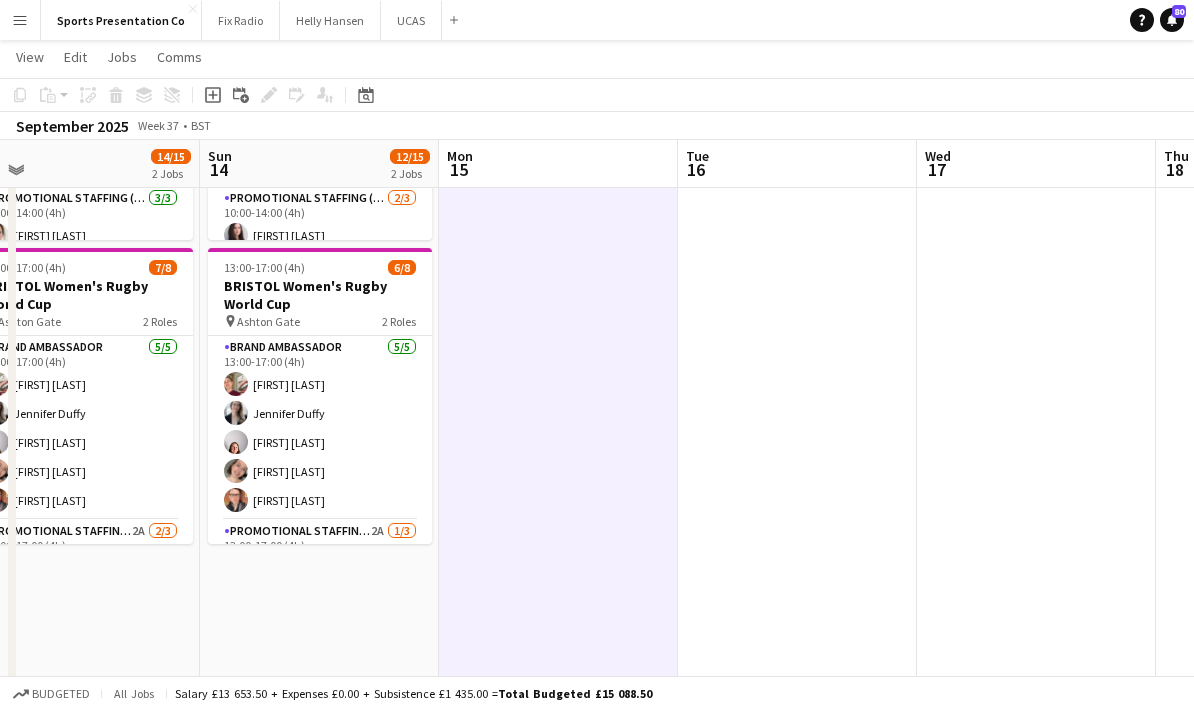 scroll, scrollTop: 285, scrollLeft: 0, axis: vertical 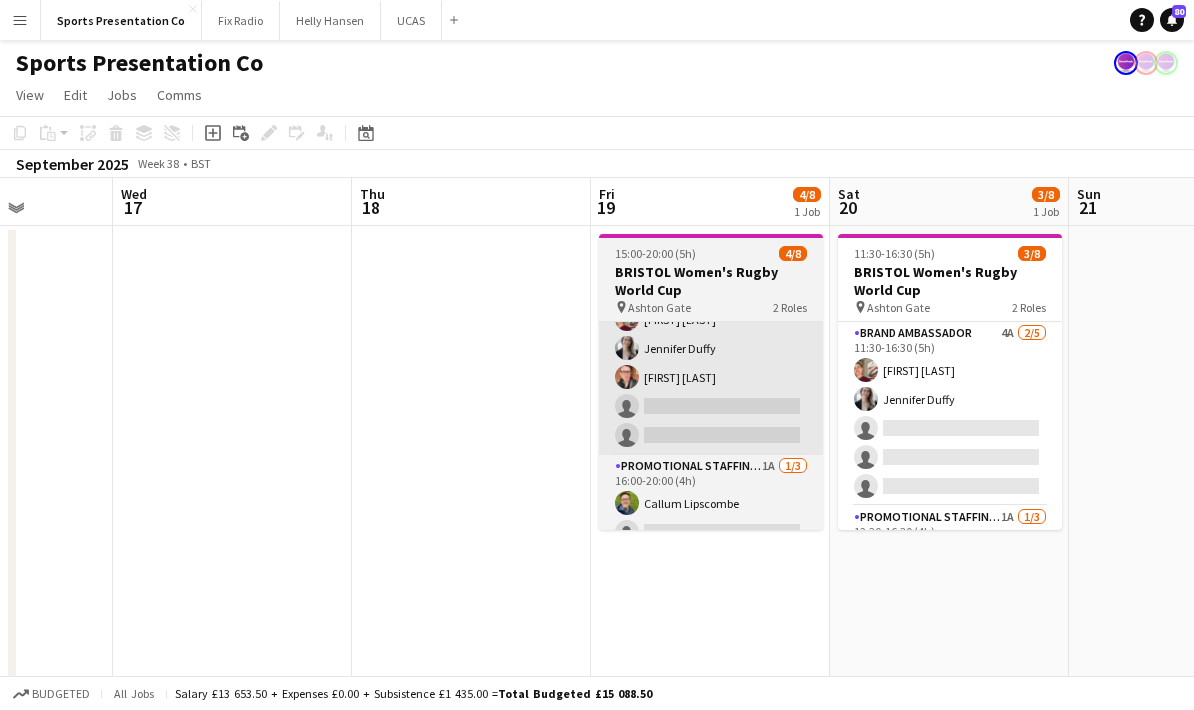 click on "Brand Ambassador   3A   3/5   15:00-19:00 (4h)
[FIRST] [LAST] [FIRST] [LAST] [FIRST] [LAST]
single-neutral-actions
single-neutral-actions" at bounding box center [711, 363] 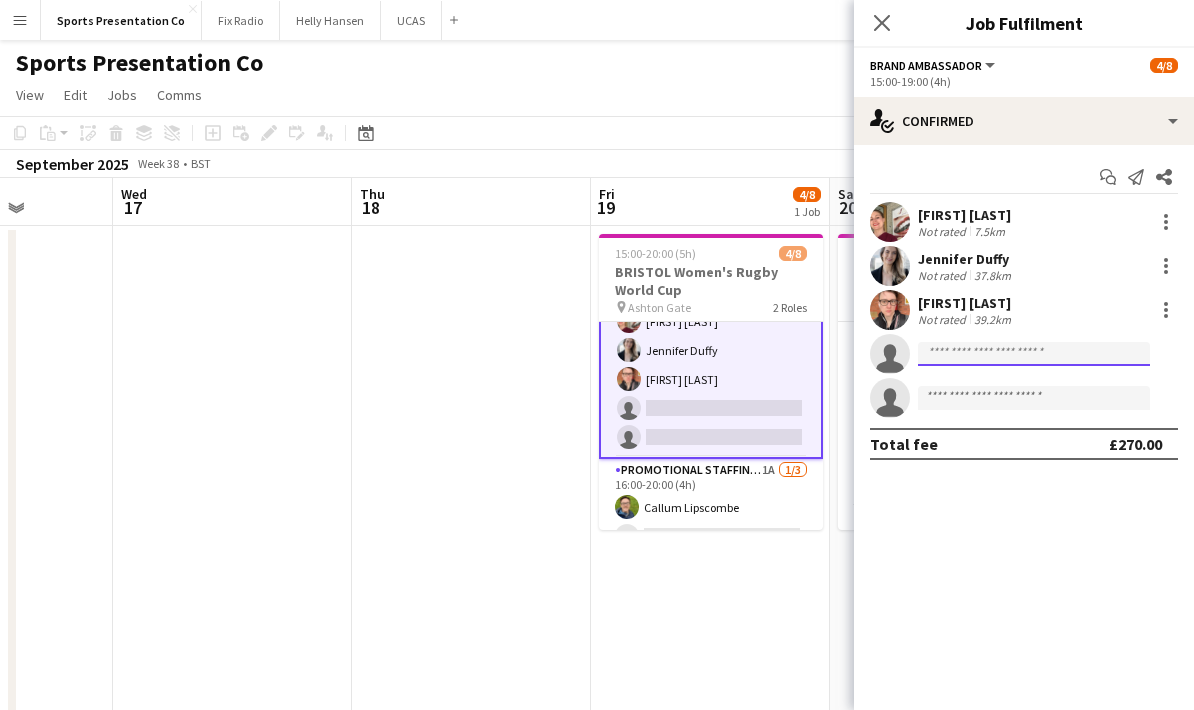 click 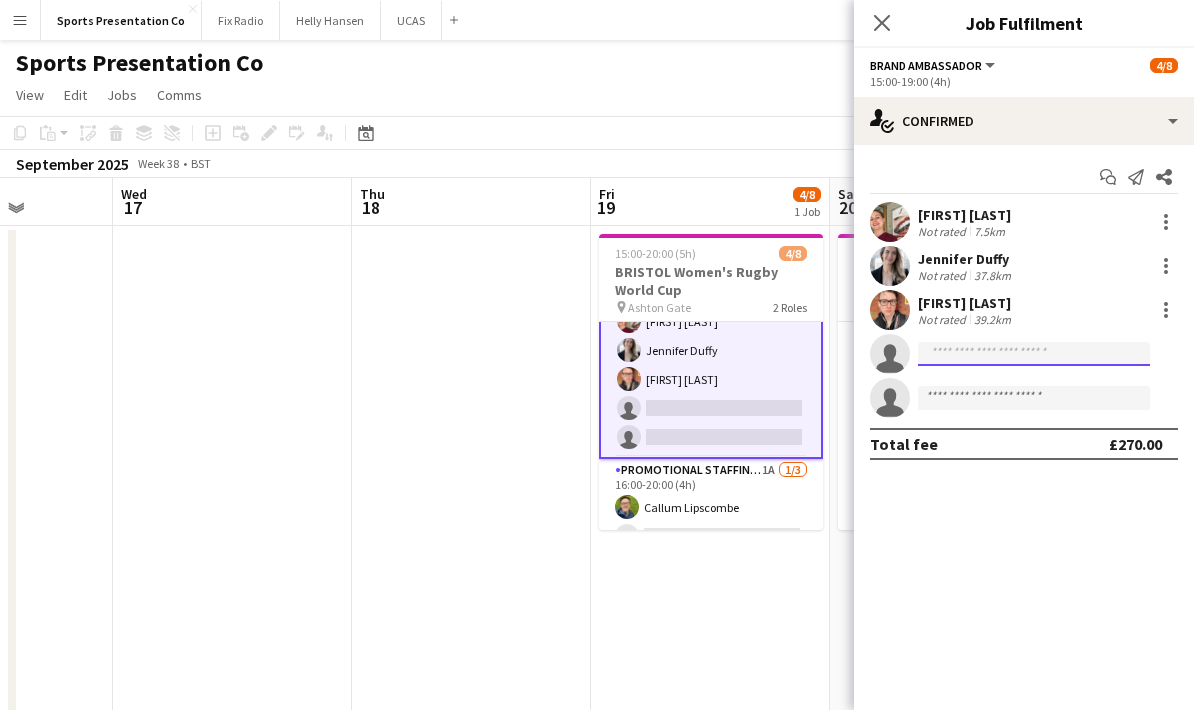 click 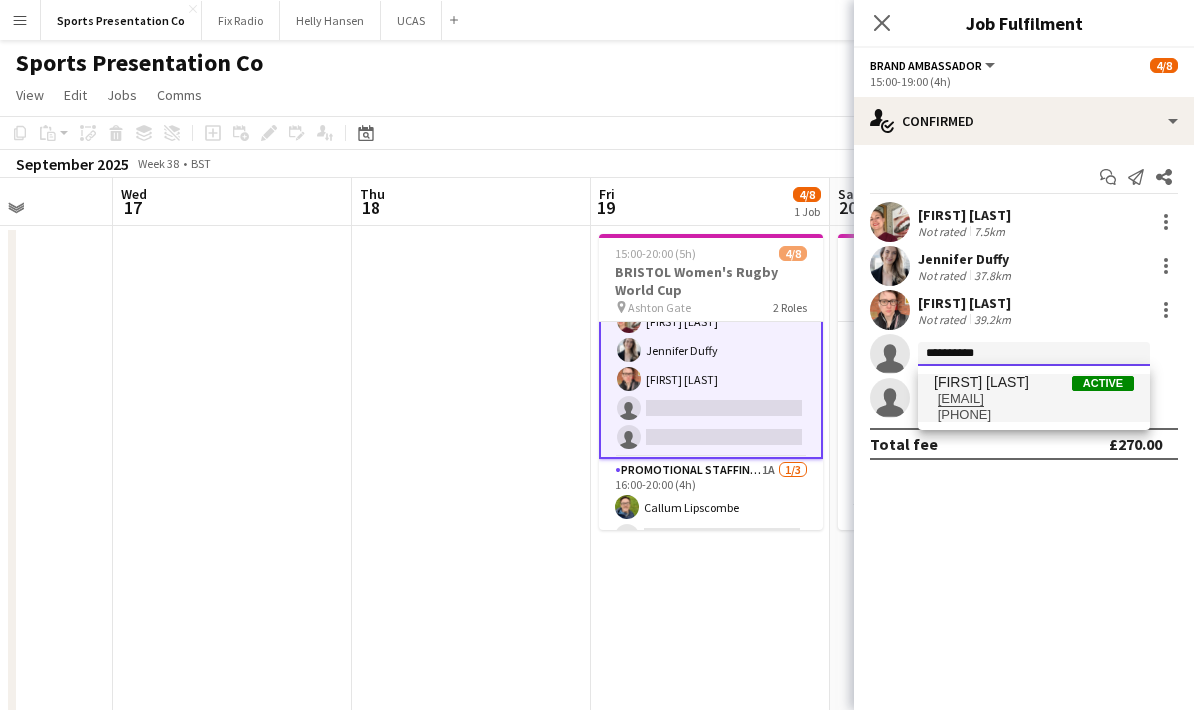 type on "**********" 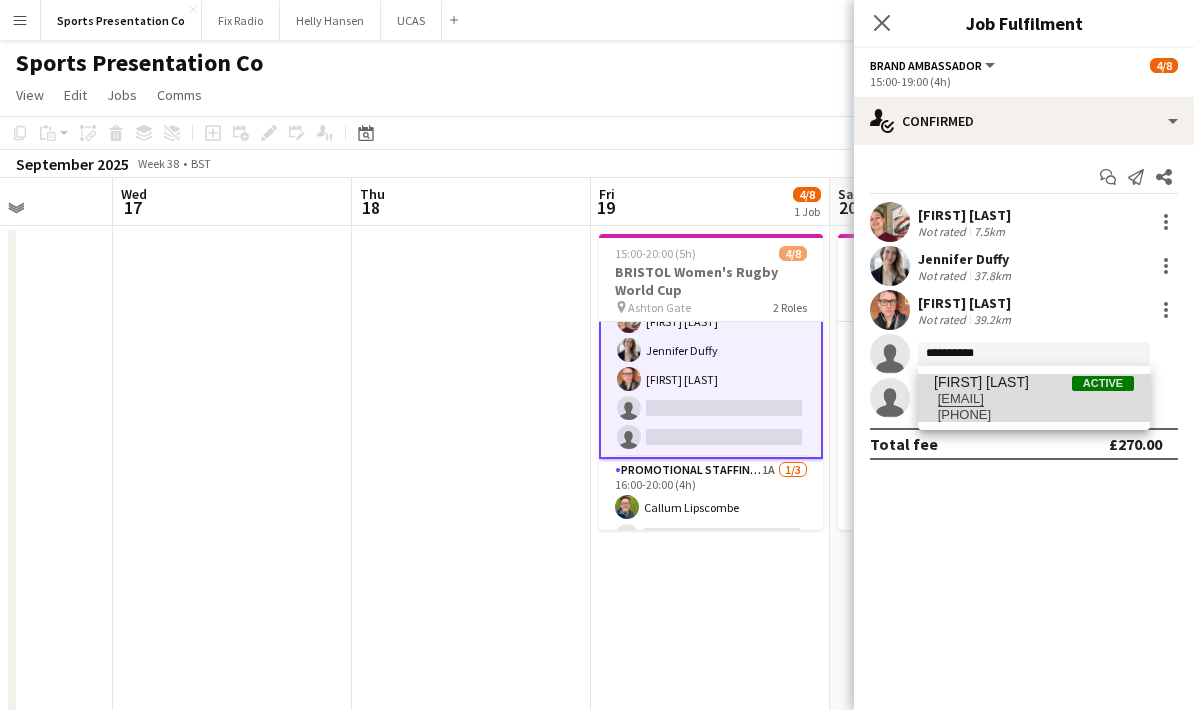 click on "Emily Brown" at bounding box center (981, 382) 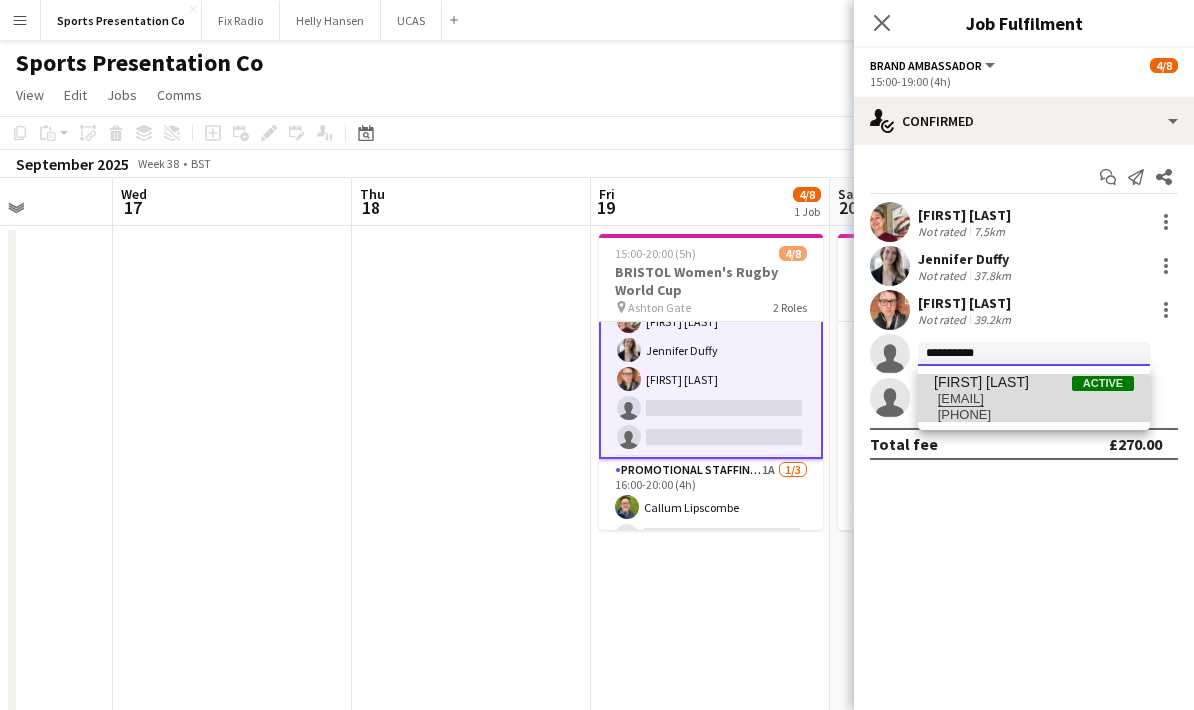 type 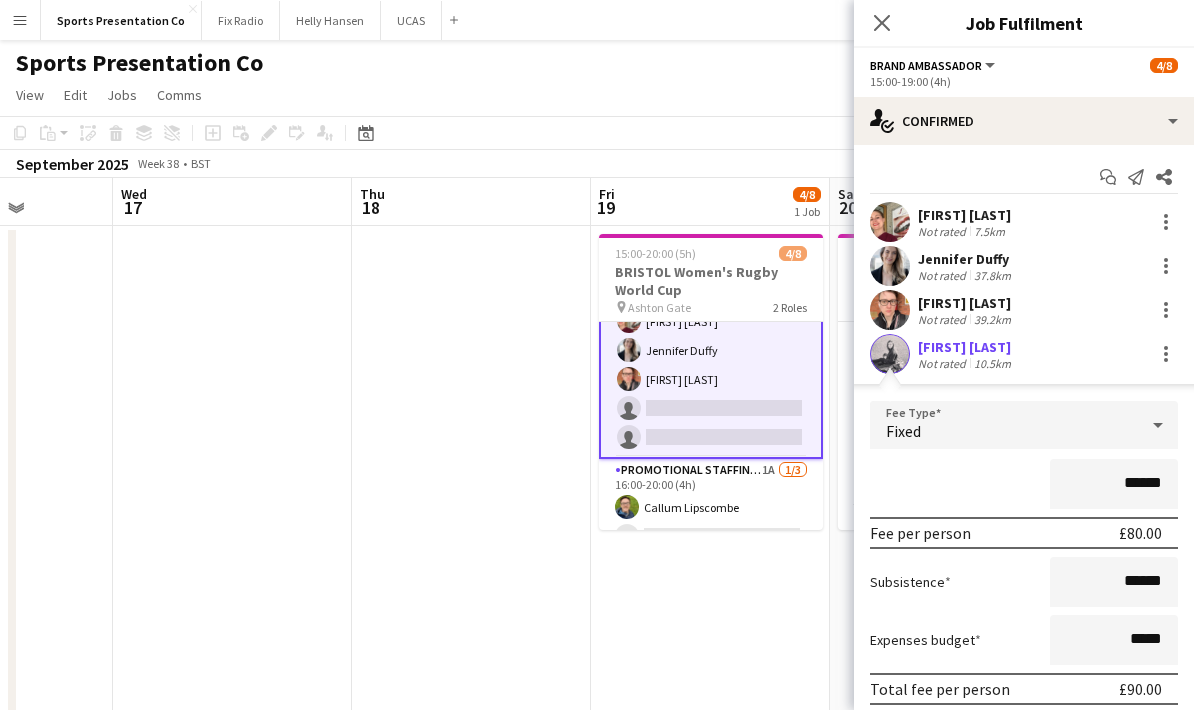 click on "******" at bounding box center (1024, 484) 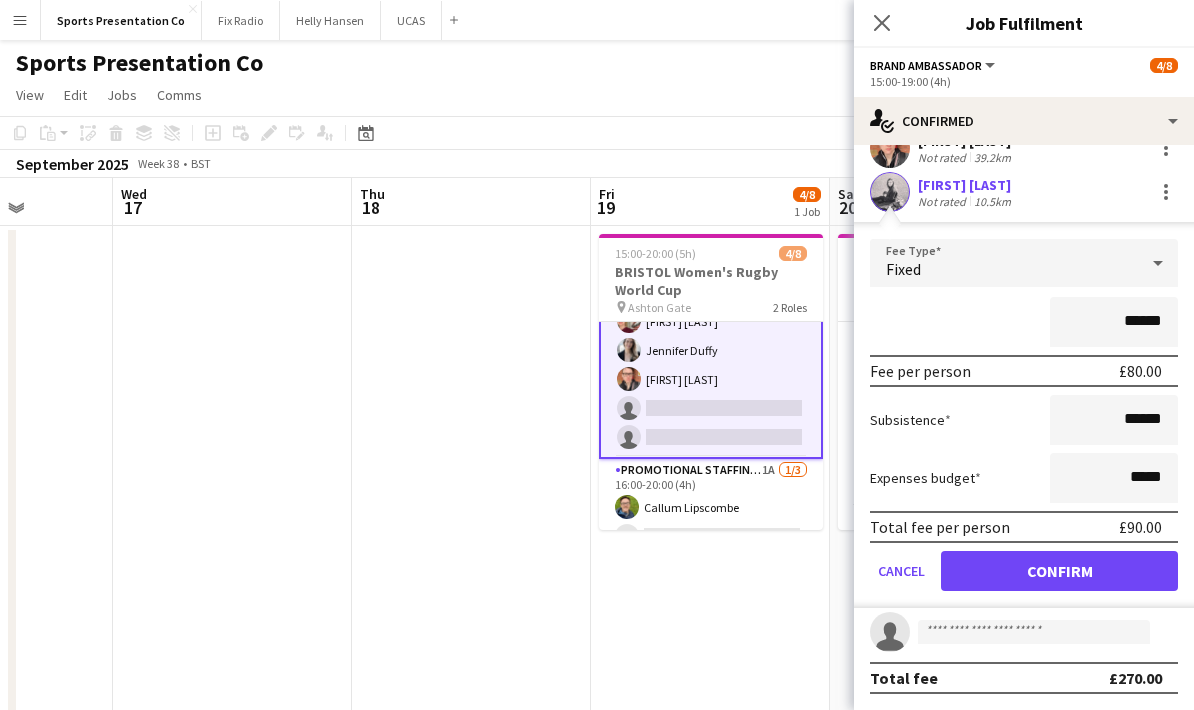 scroll, scrollTop: 165, scrollLeft: 0, axis: vertical 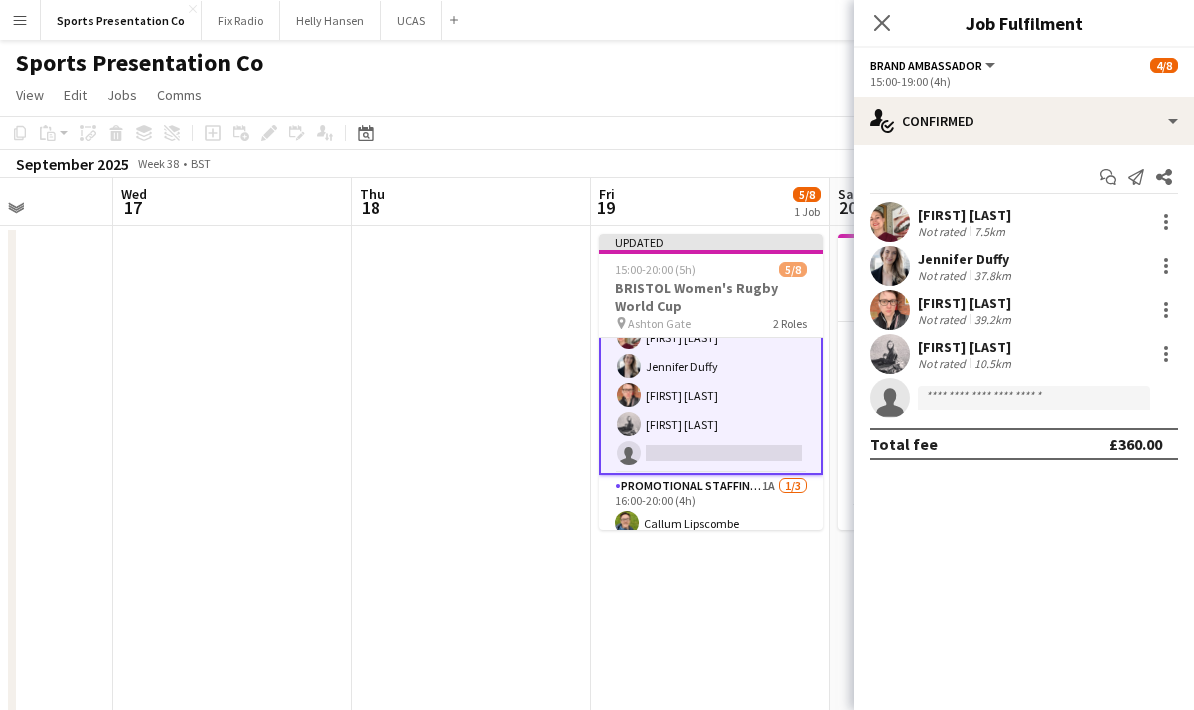click at bounding box center (471, 748) 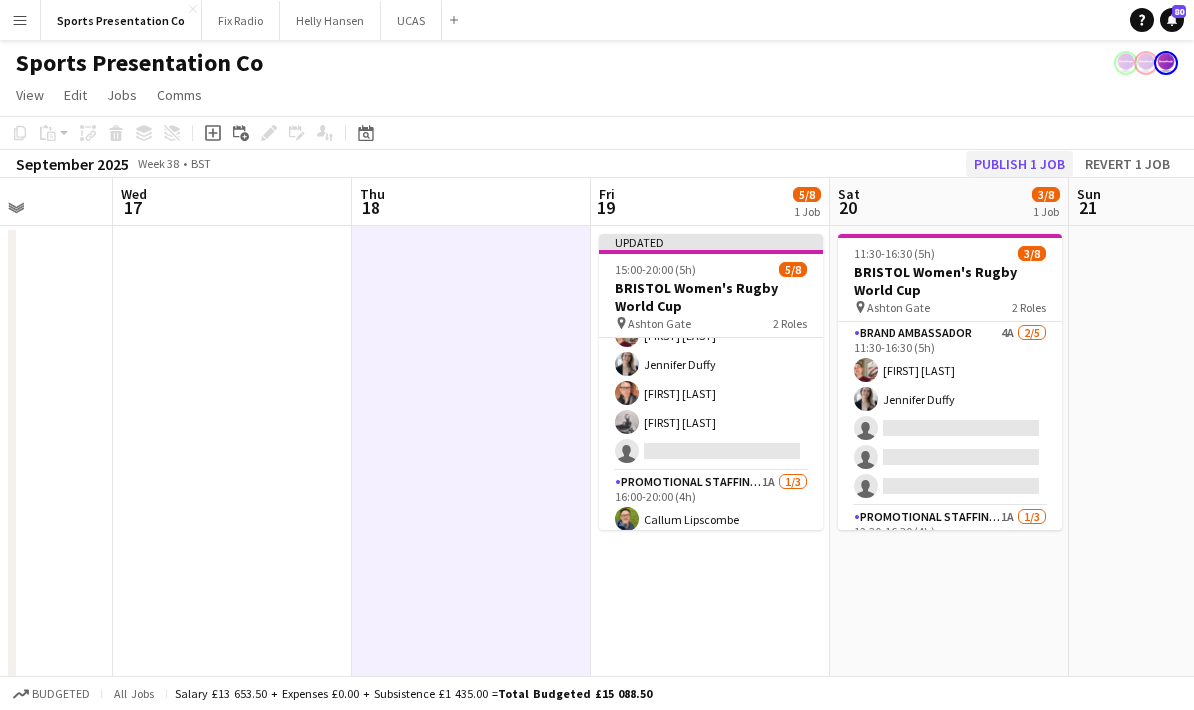 click on "Publish 1 job" 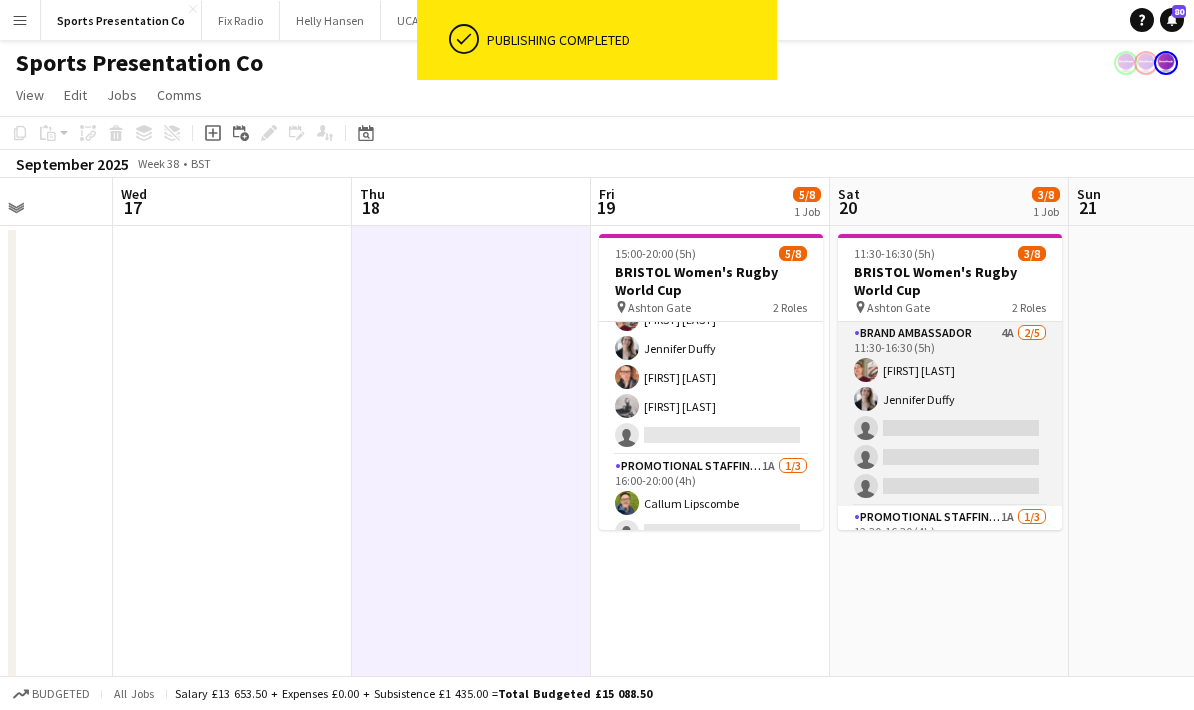 click on "Brand Ambassador   4A   2/5   11:30-16:30 (5h)
Gemma Farr Jennifer Duffy
single-neutral-actions
single-neutral-actions
single-neutral-actions" at bounding box center [950, 414] 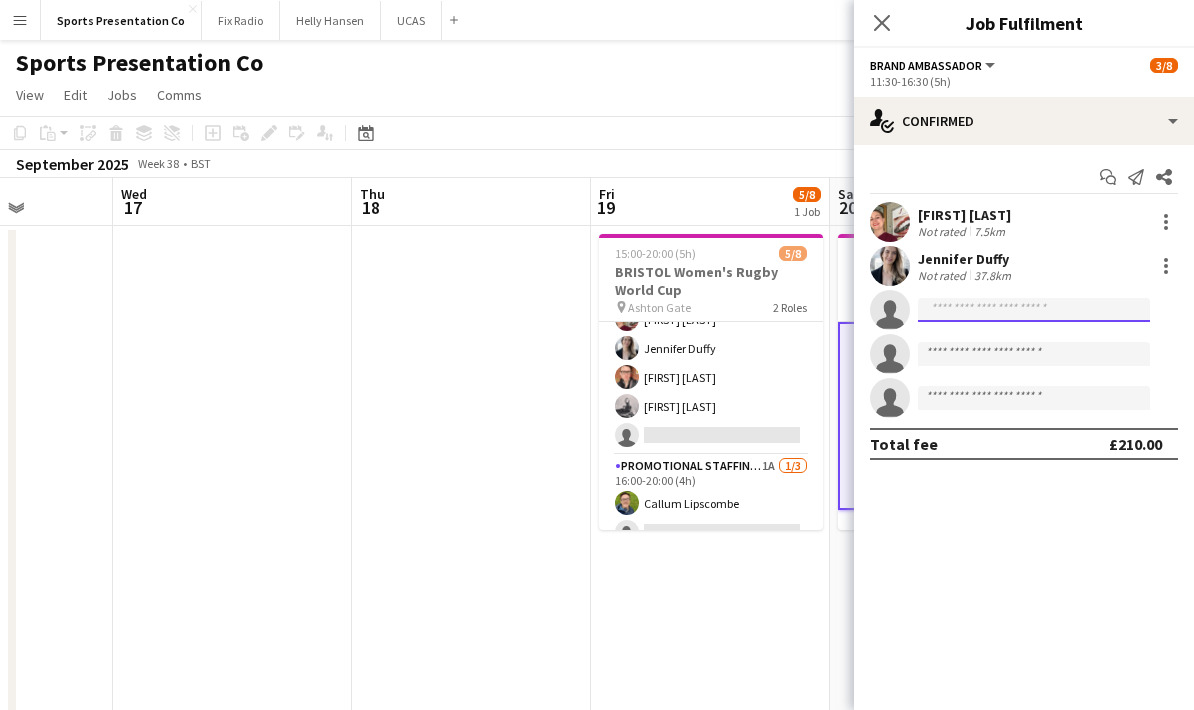 click at bounding box center (1034, 398) 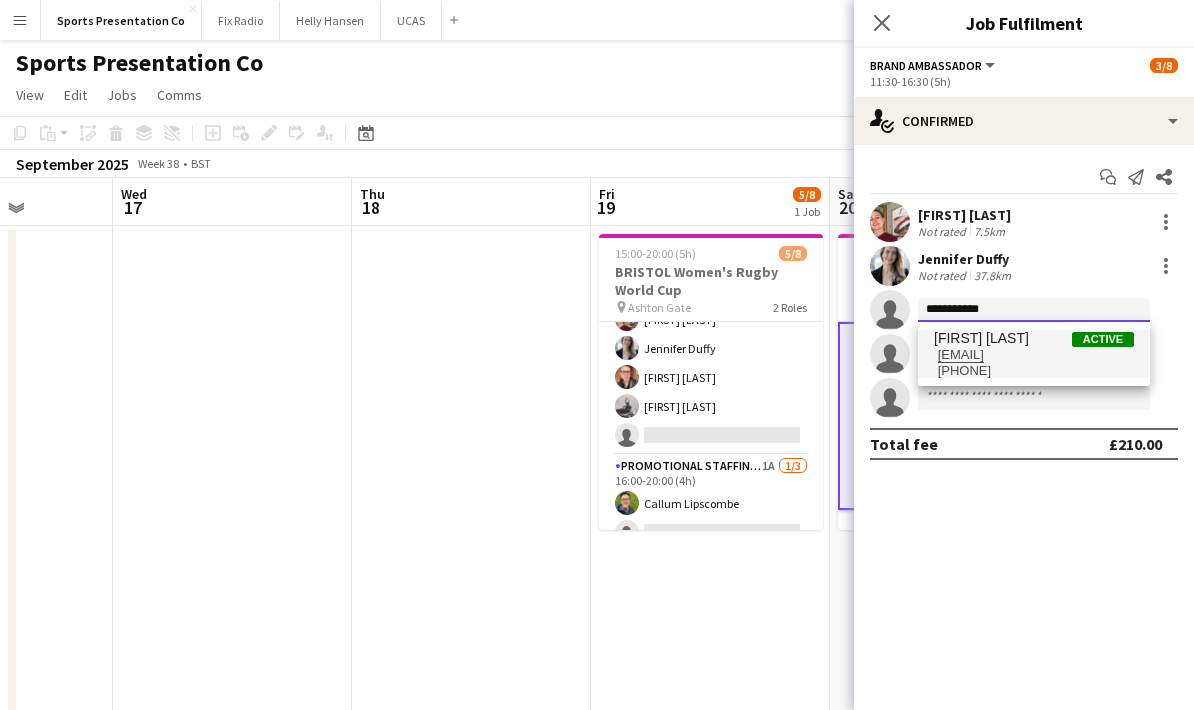 type on "**********" 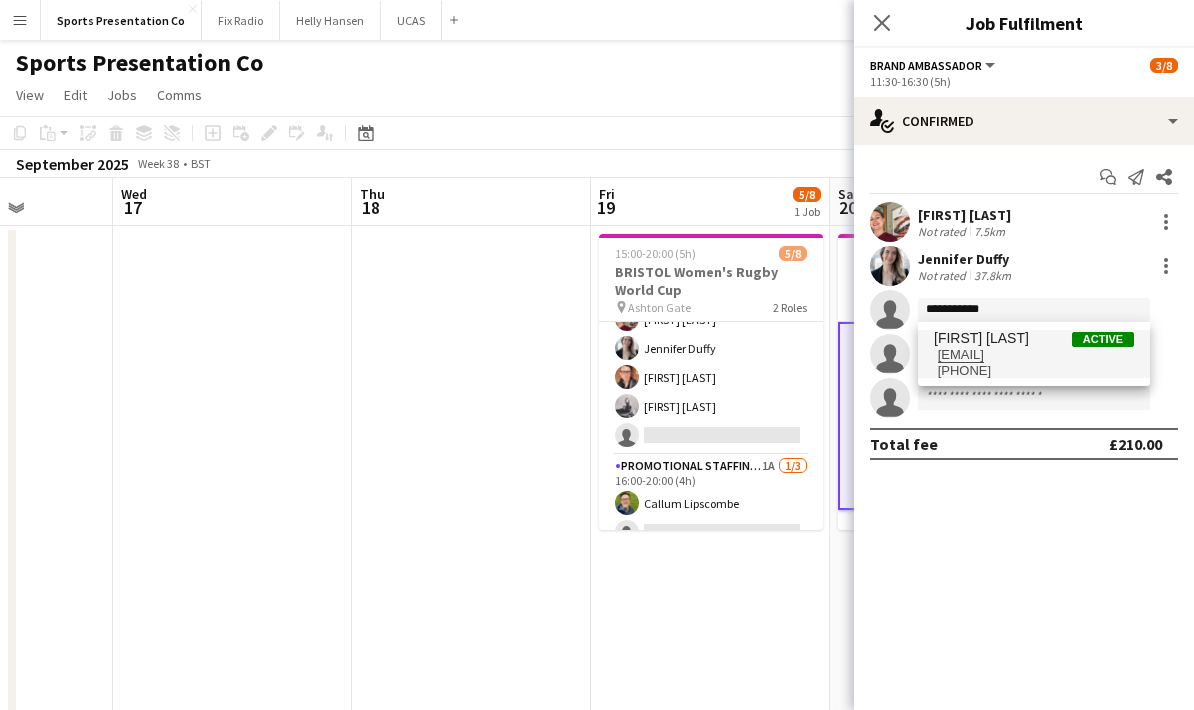 click on "emily-brown23@outlook.com" at bounding box center [1034, 355] 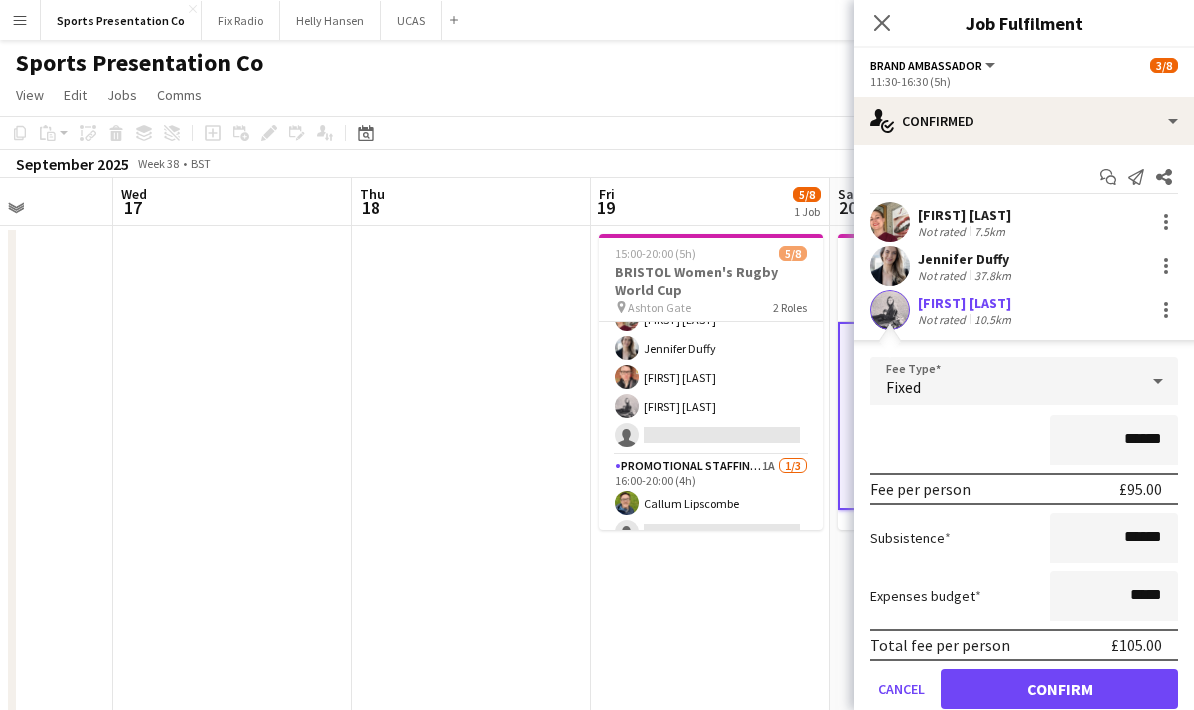 click on "******" at bounding box center [1024, 440] 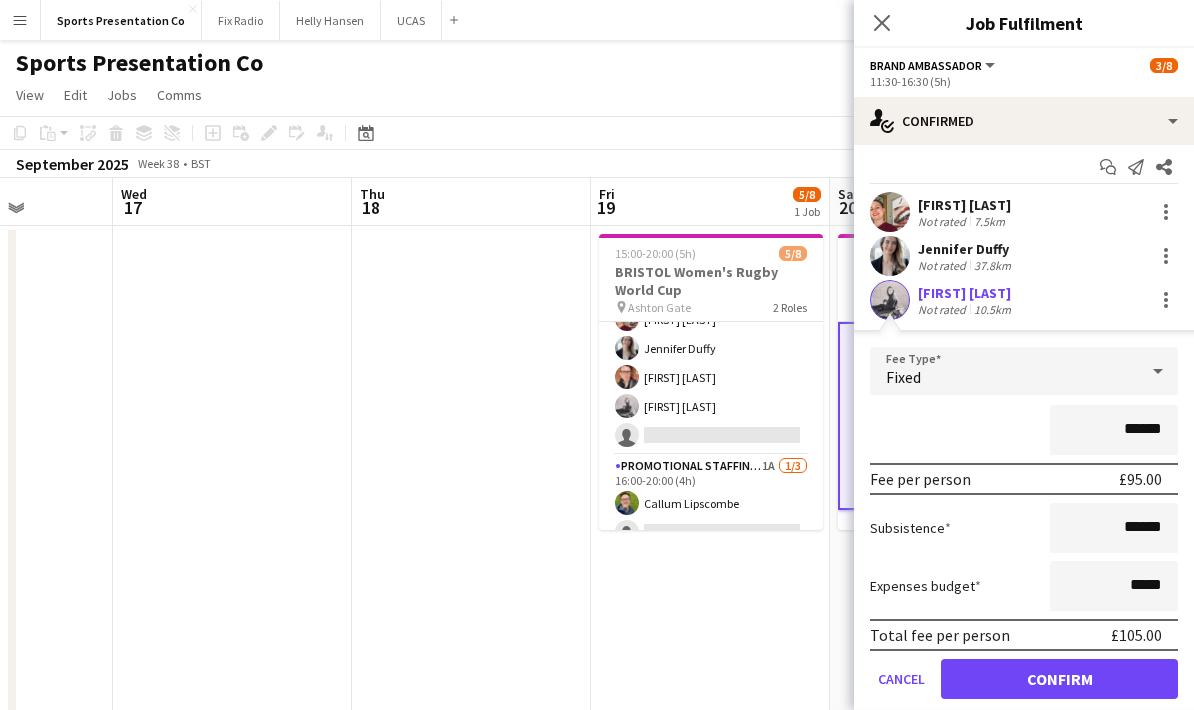 scroll, scrollTop: 92, scrollLeft: 0, axis: vertical 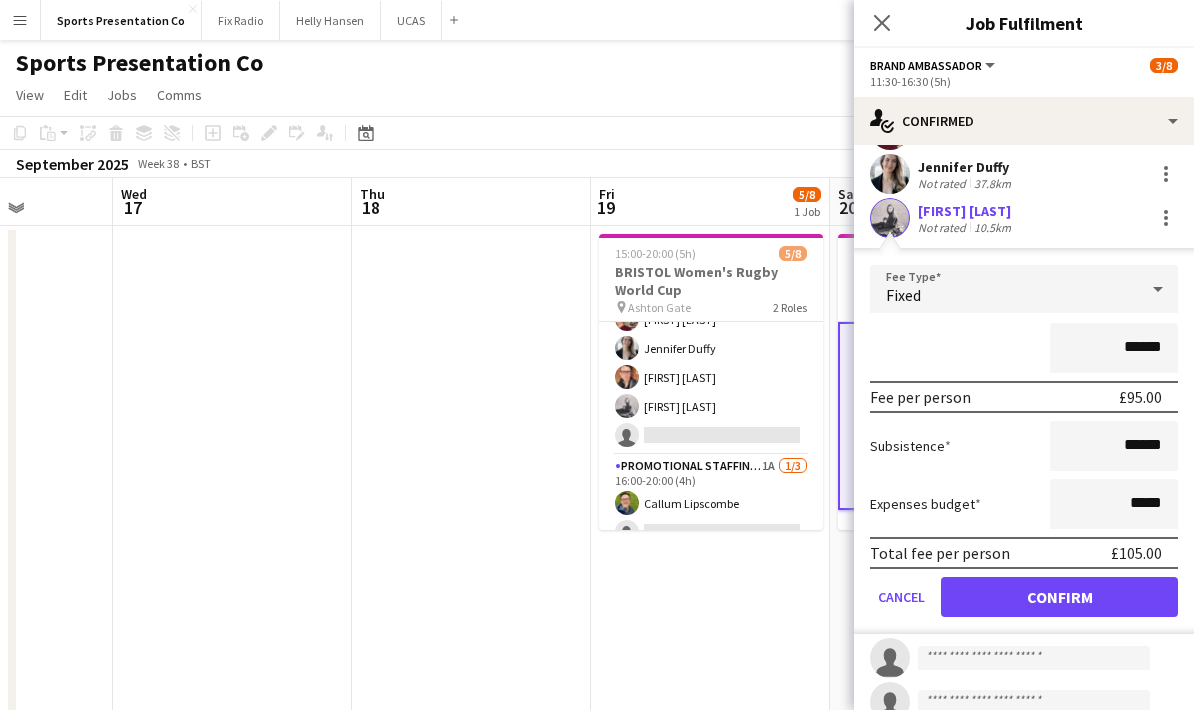 click on "Confirm" at bounding box center [1059, 597] 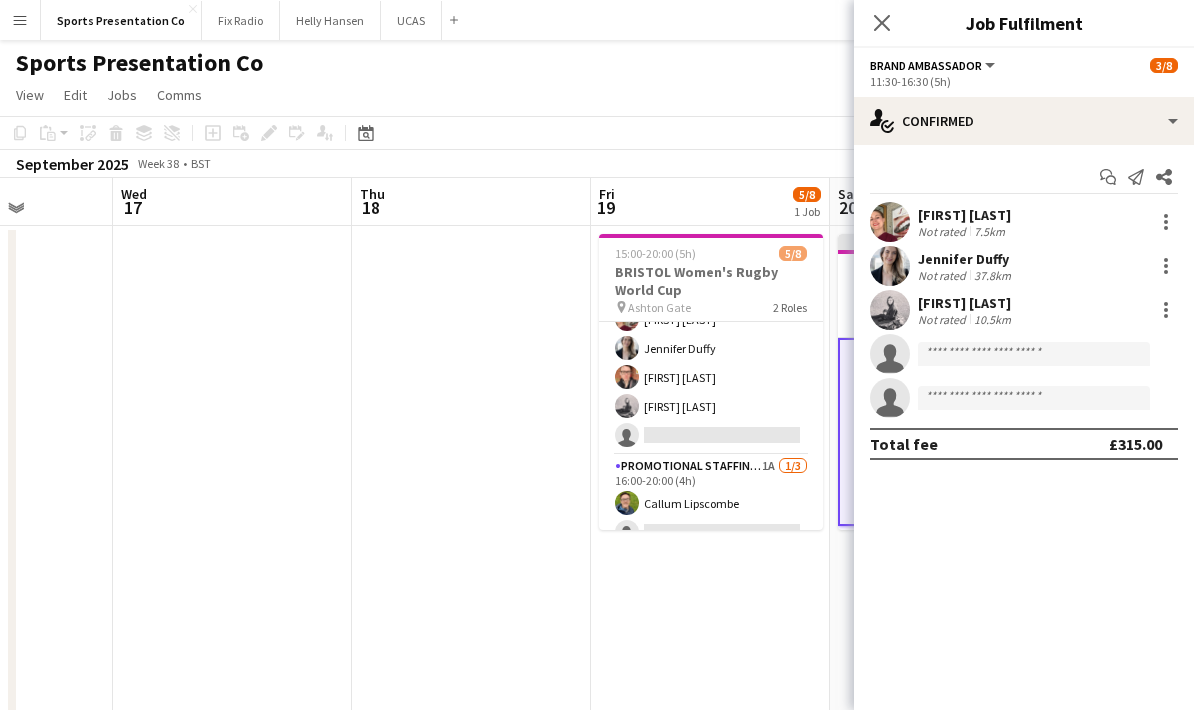 click at bounding box center [471, 748] 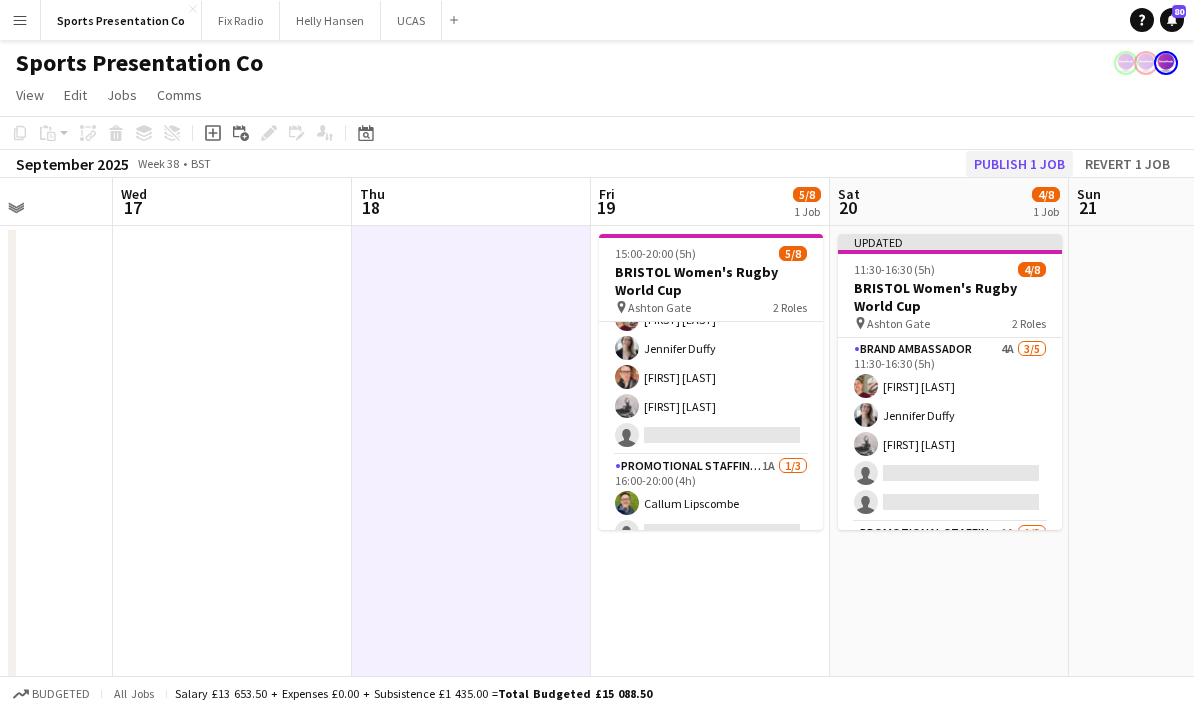 click on "Publish 1 job" 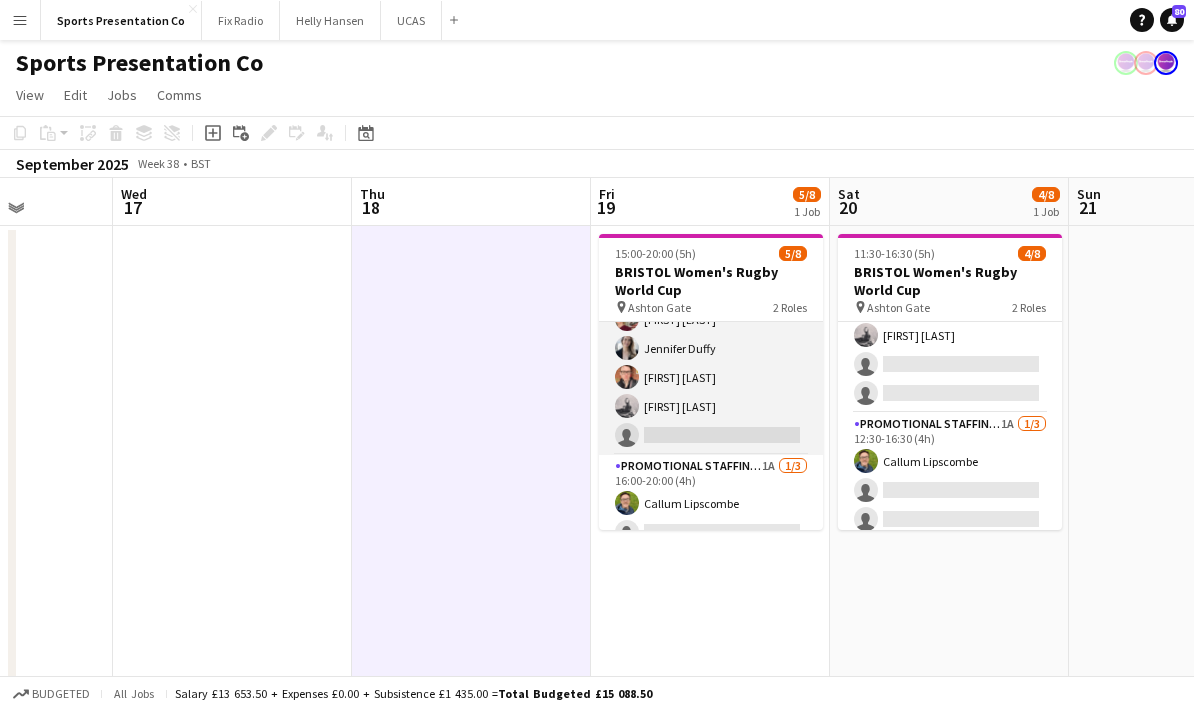 scroll, scrollTop: 97, scrollLeft: 0, axis: vertical 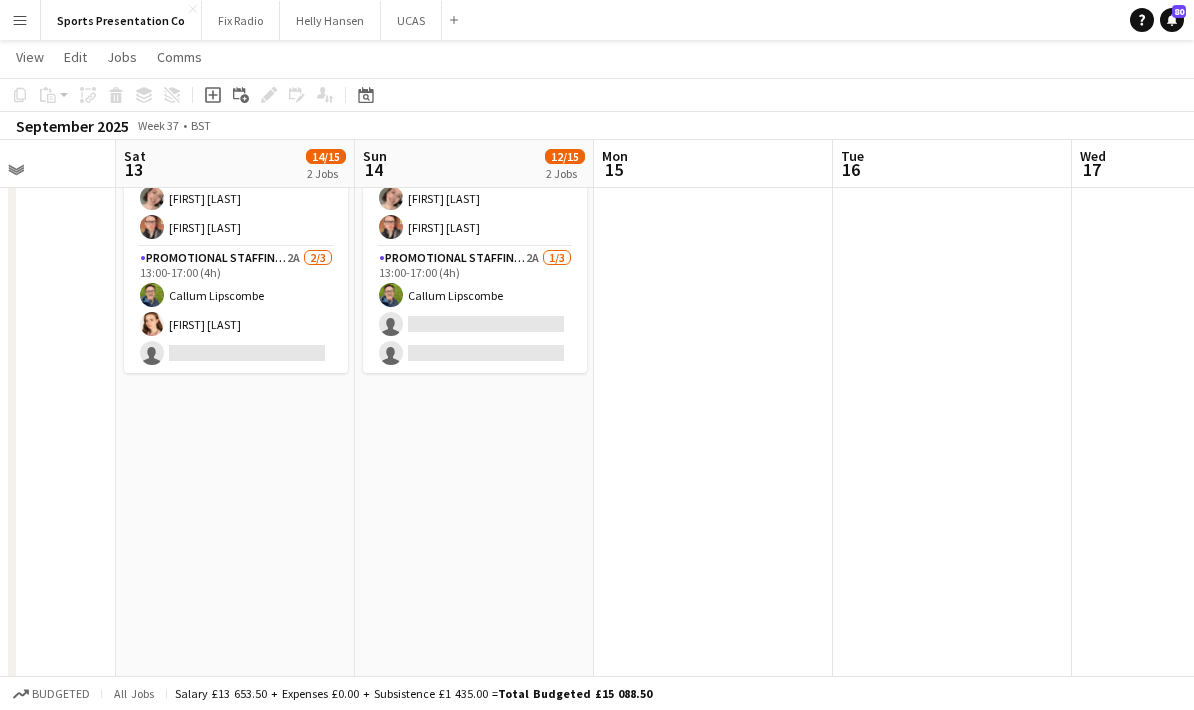 click at bounding box center (713, 287) 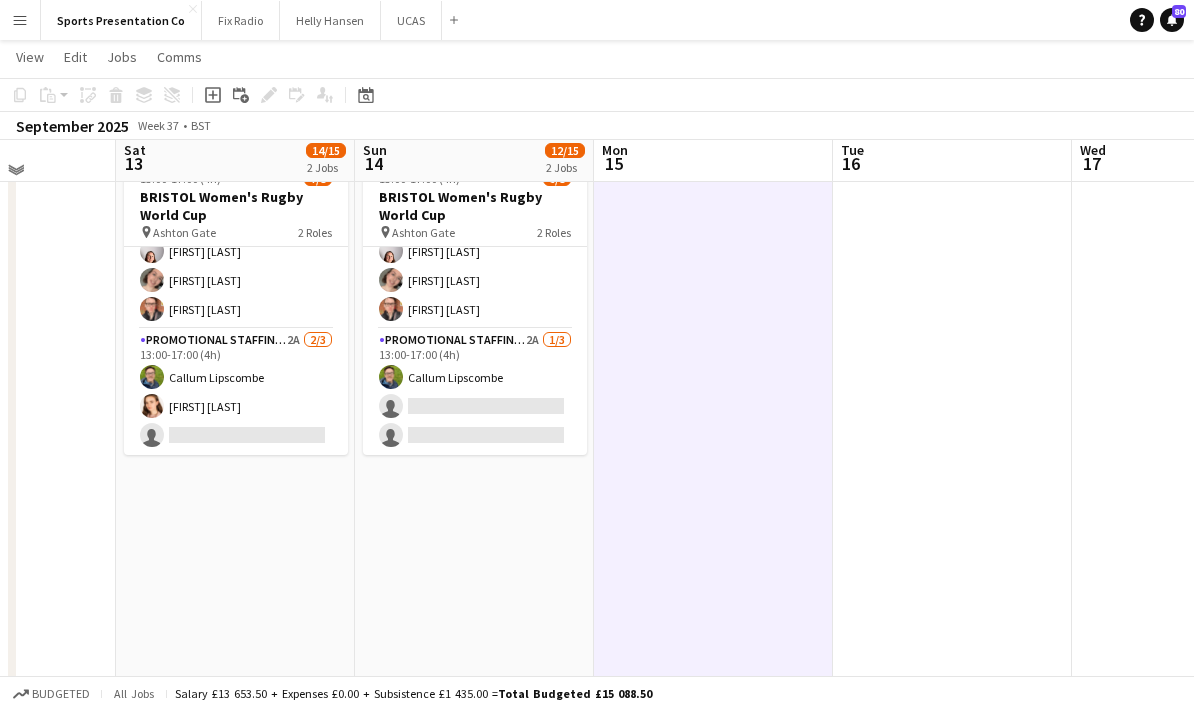 scroll, scrollTop: 371, scrollLeft: 0, axis: vertical 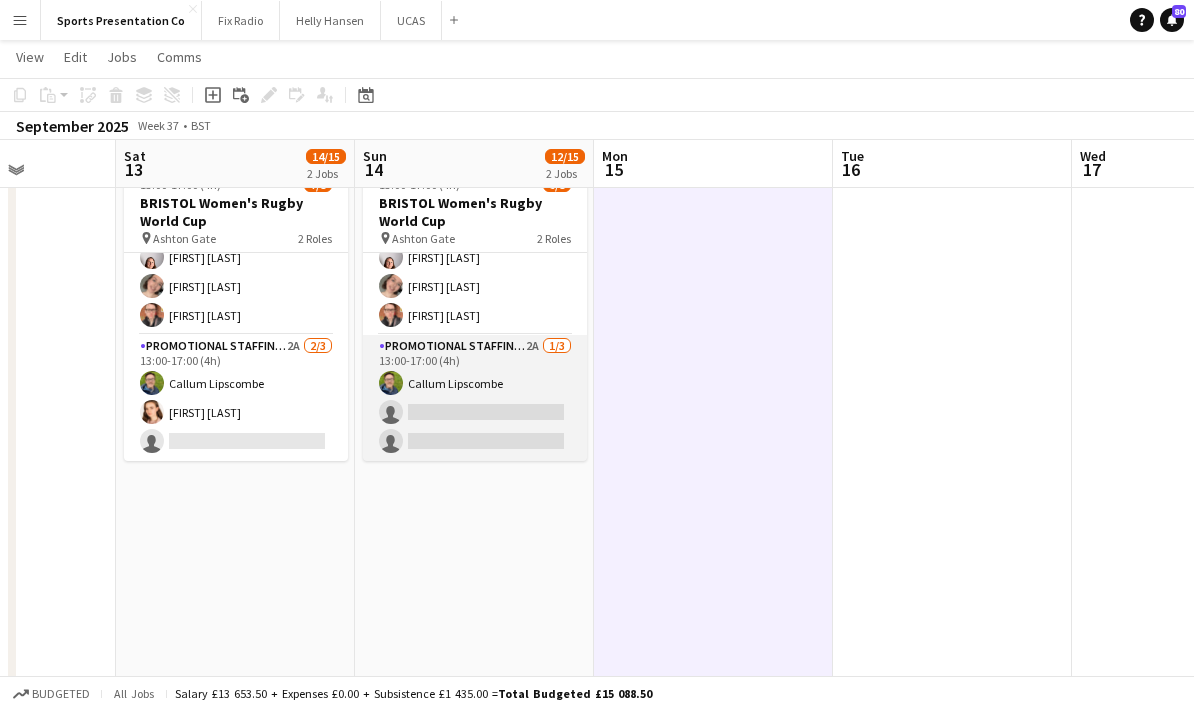 click on "Promotional Staffing (Brand Ambassadors)   2A   1/3   13:00-17:00 (4h)
[FIRST] [LAST]
single-neutral-actions
single-neutral-actions" at bounding box center [475, 398] 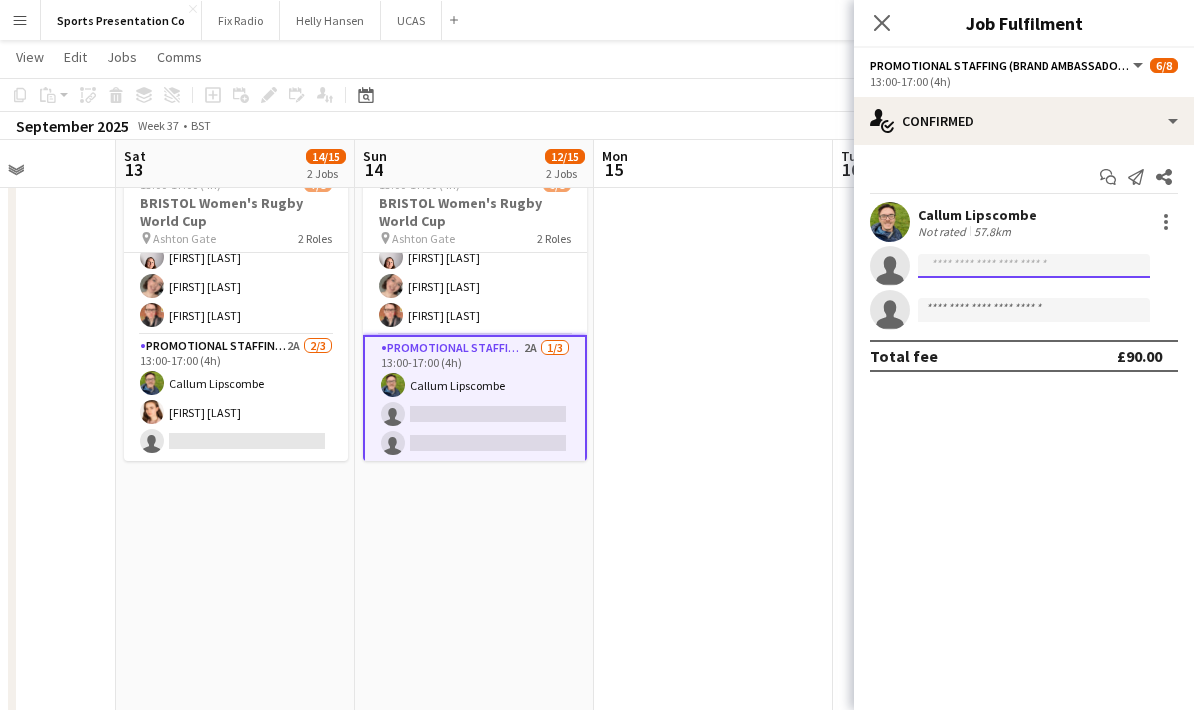 click at bounding box center [1034, 310] 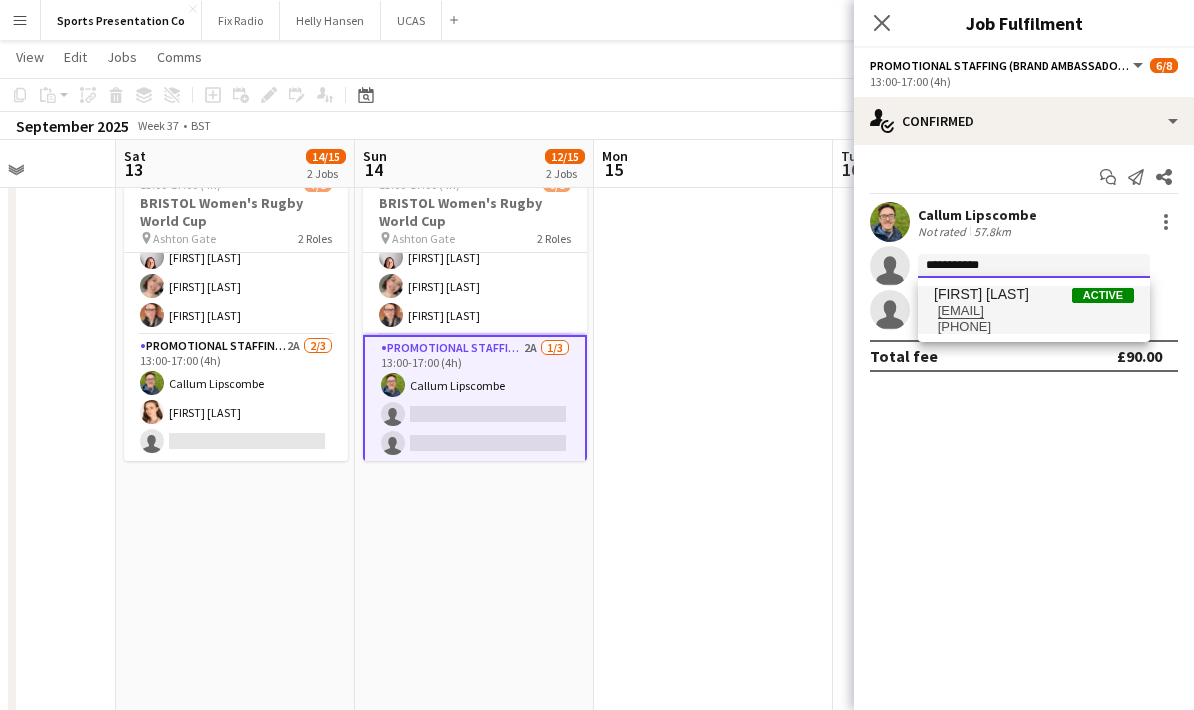 type on "**********" 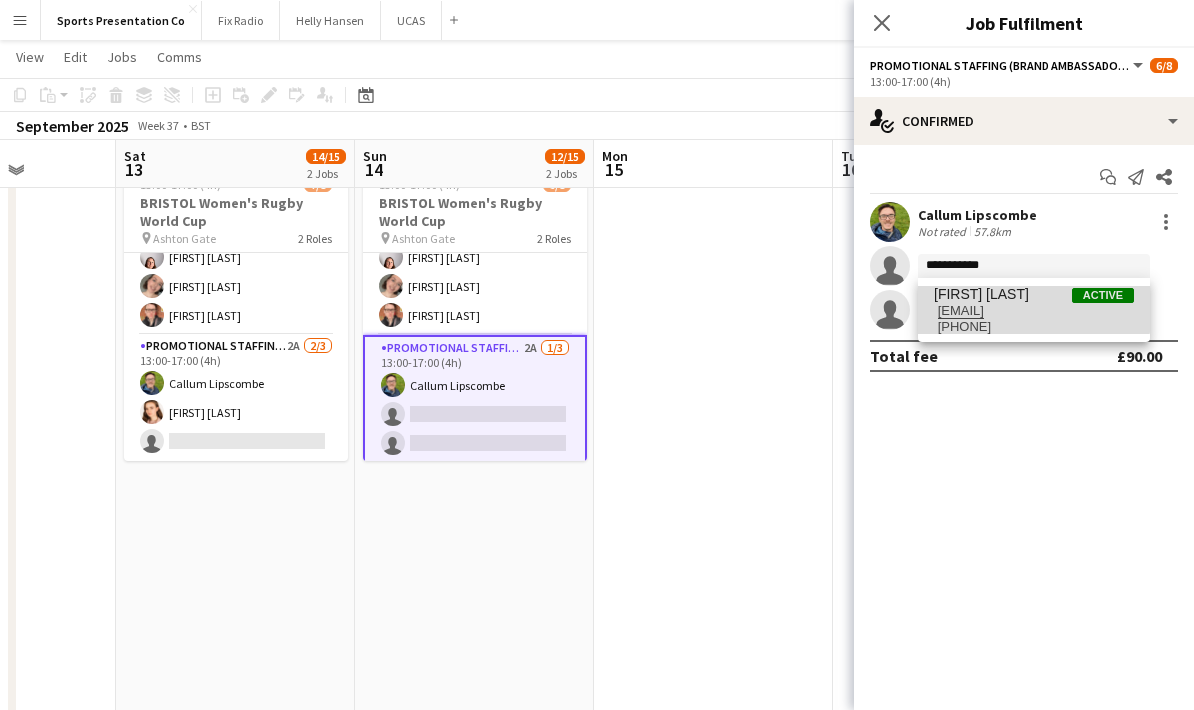 click on "emily-brown23@outlook.com" at bounding box center [1034, 311] 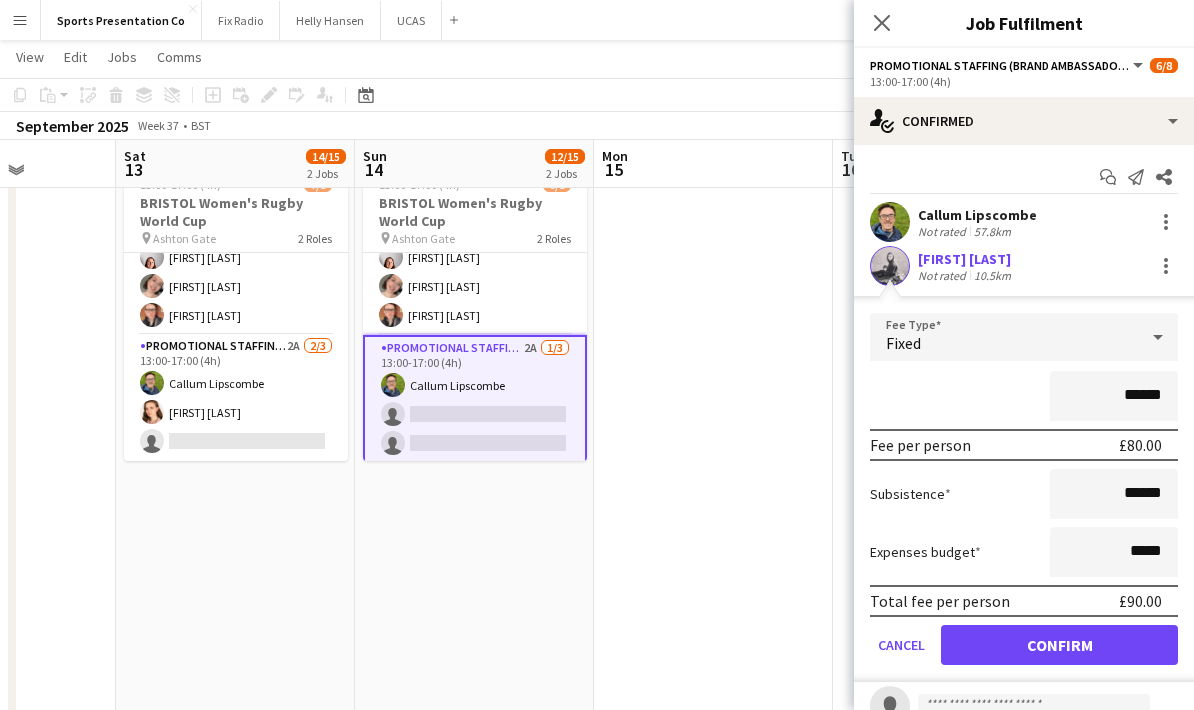 click on "******" at bounding box center [1024, 396] 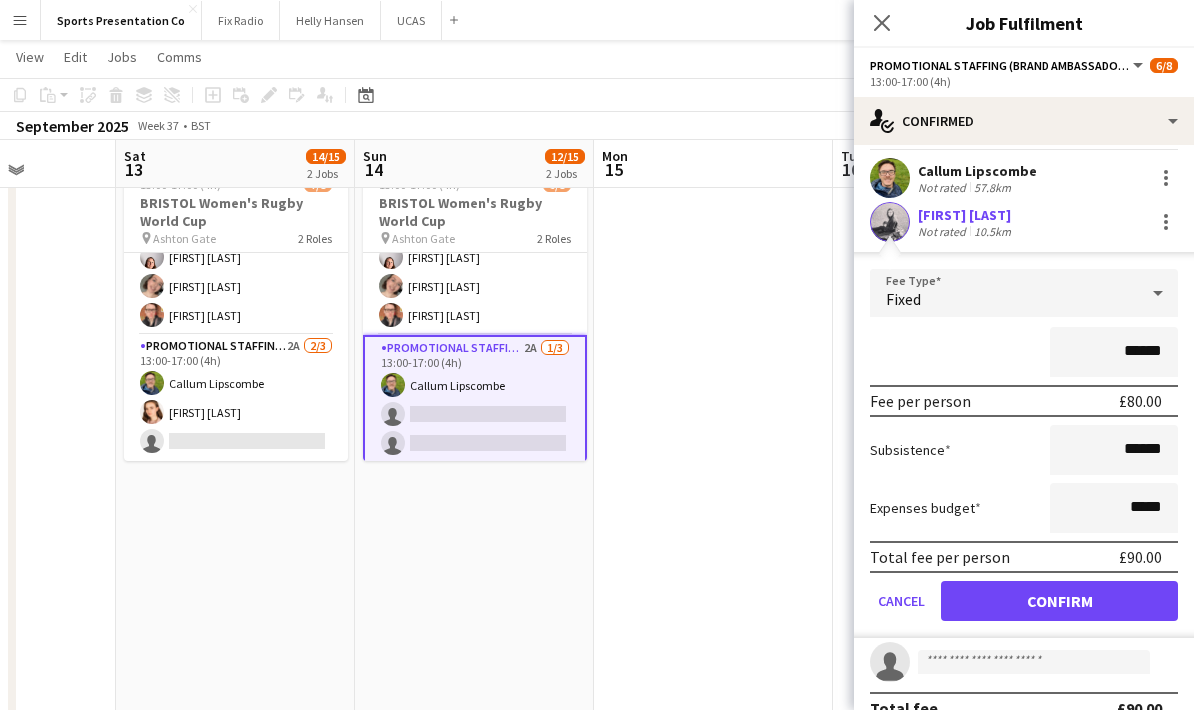 scroll, scrollTop: 54, scrollLeft: 0, axis: vertical 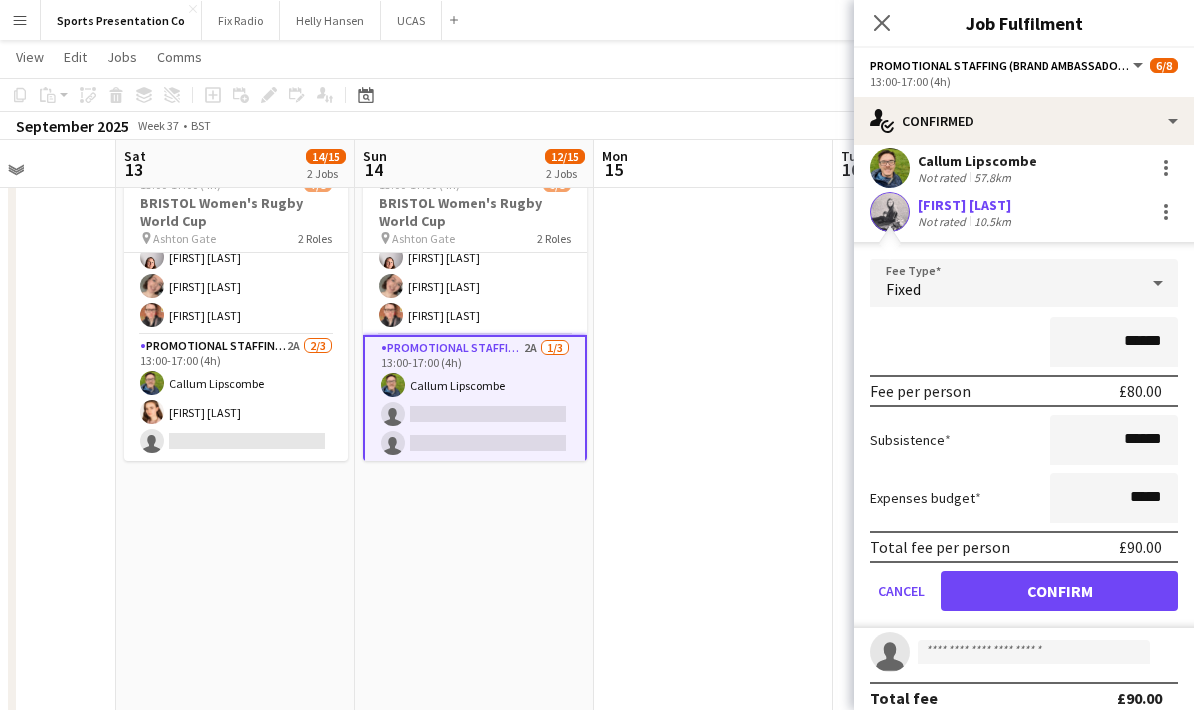 click on "Confirm" at bounding box center [1059, 591] 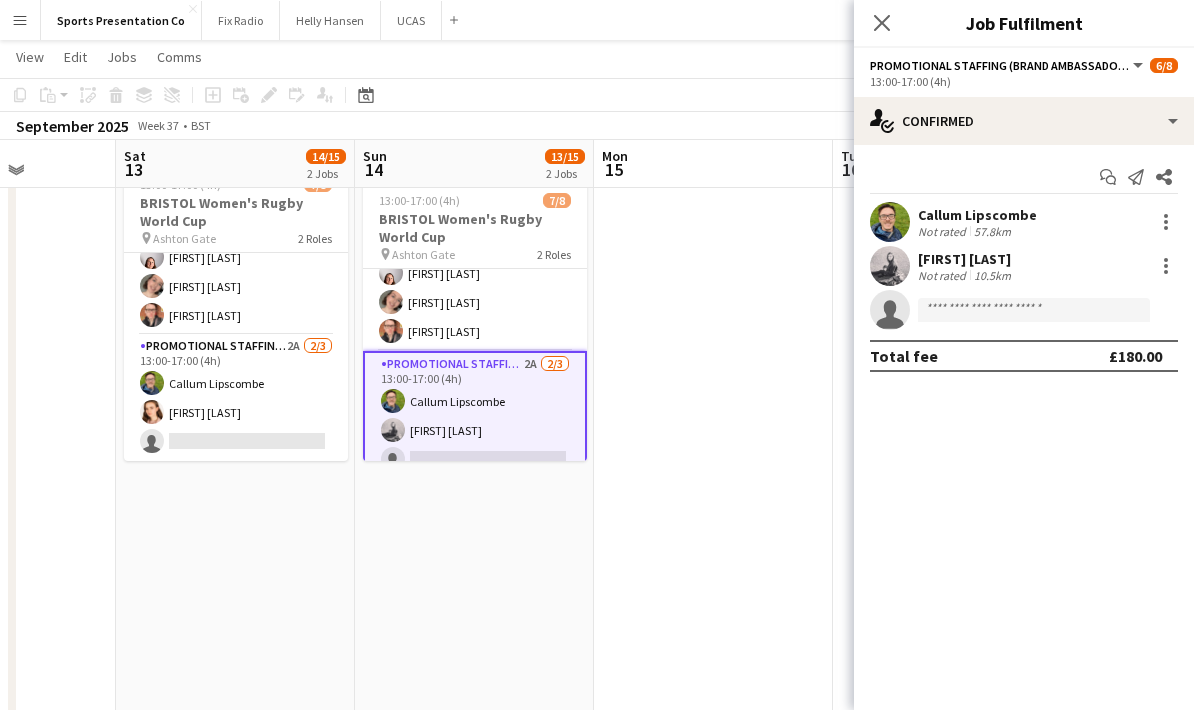 scroll, scrollTop: 0, scrollLeft: 0, axis: both 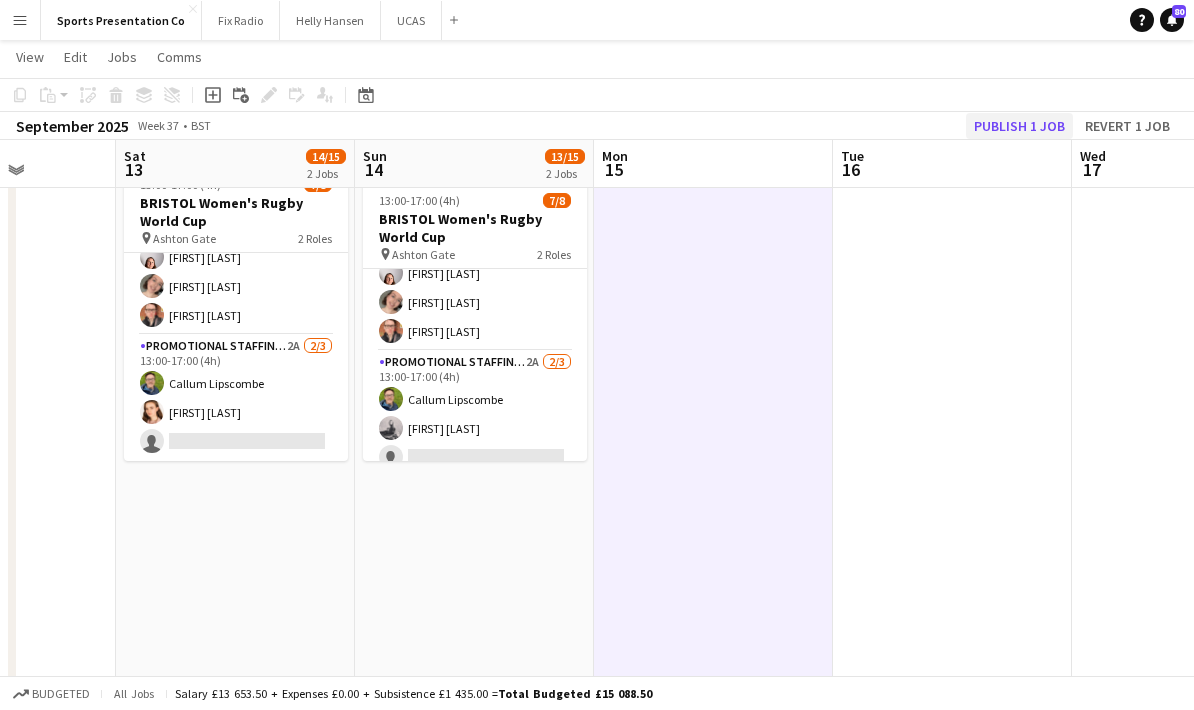 click on "Publish 1 job" 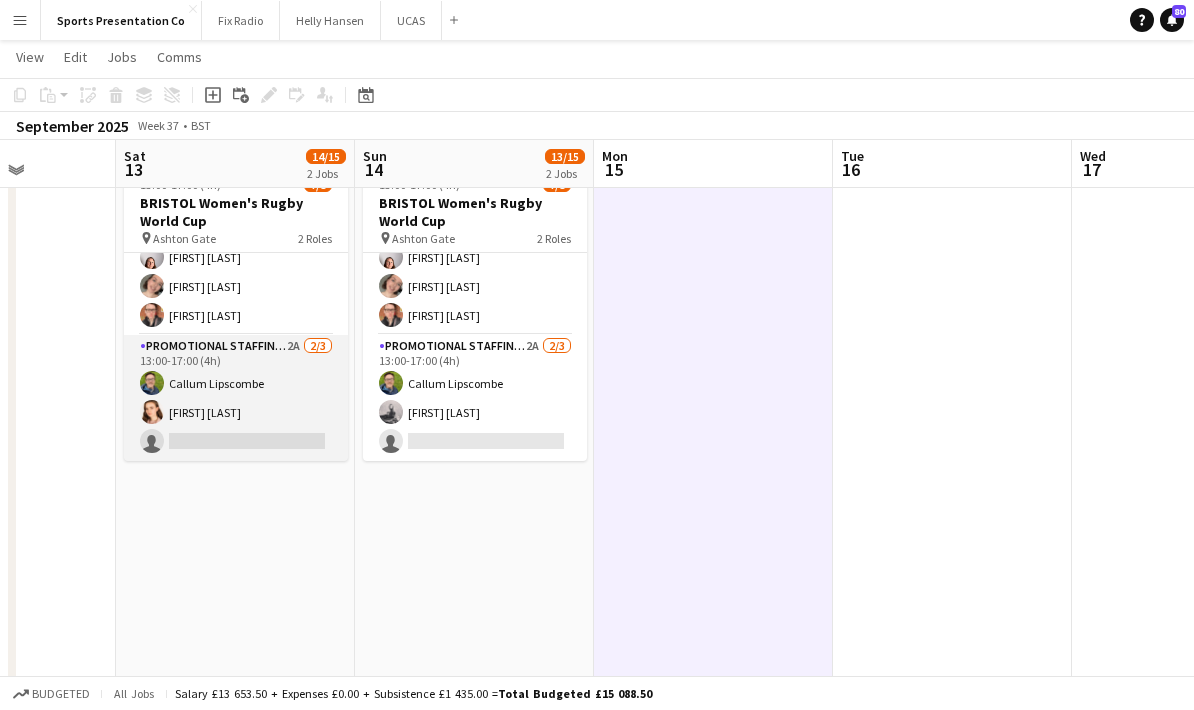 click on "Promotional Staffing (Brand Ambassadors)   2A   2/3   13:00-17:00 (4h)
[FIRST] [LAST] [FIRST] [LAST]
single-neutral-actions" at bounding box center [236, 398] 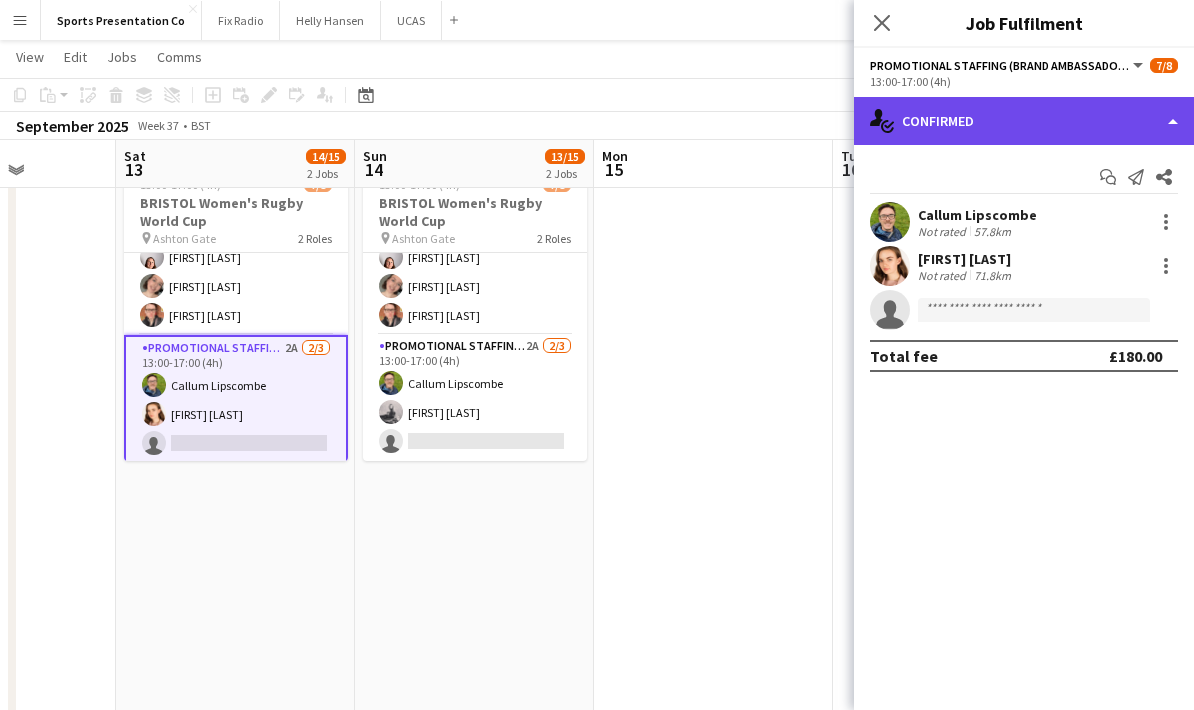 click on "single-neutral-actions-check-2
Confirmed" 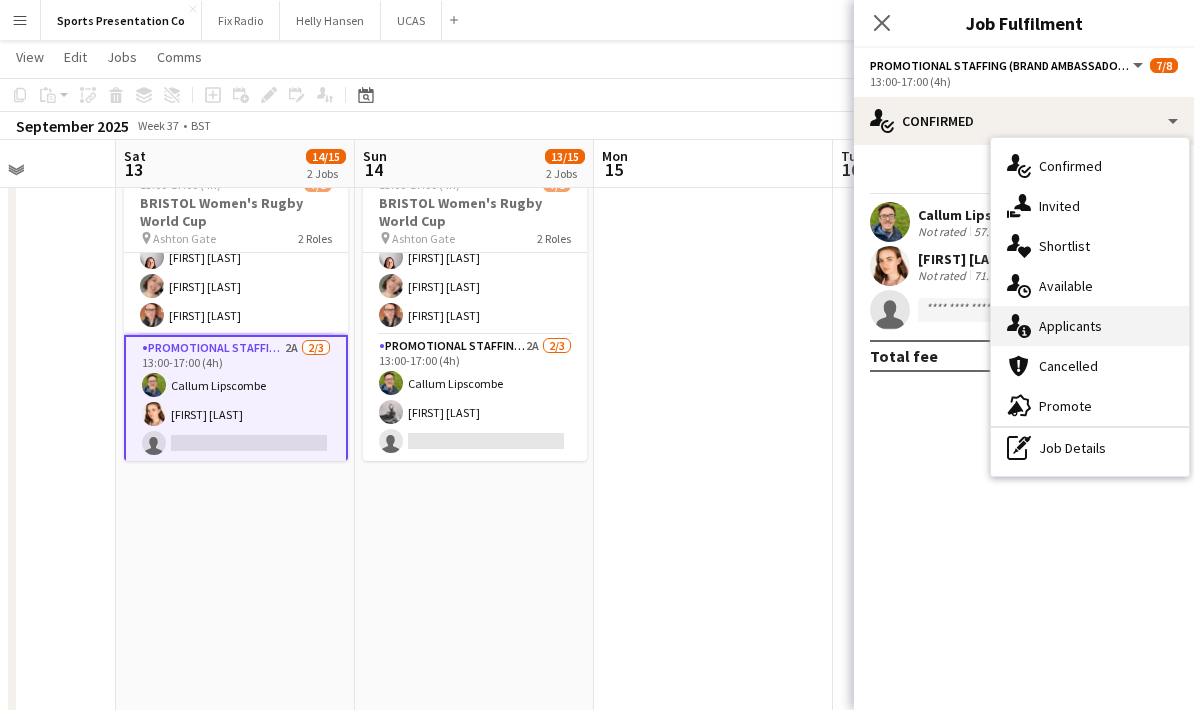 click on "single-neutral-actions-information
Applicants" at bounding box center (1090, 326) 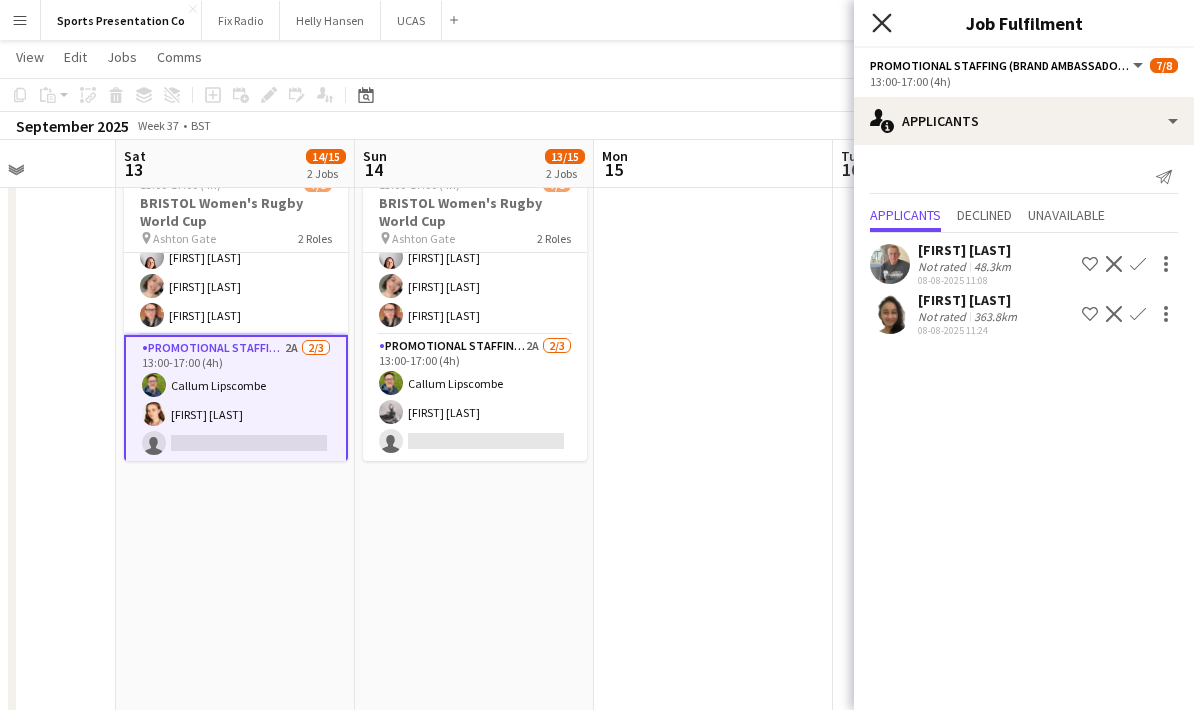click on "Close pop-in" 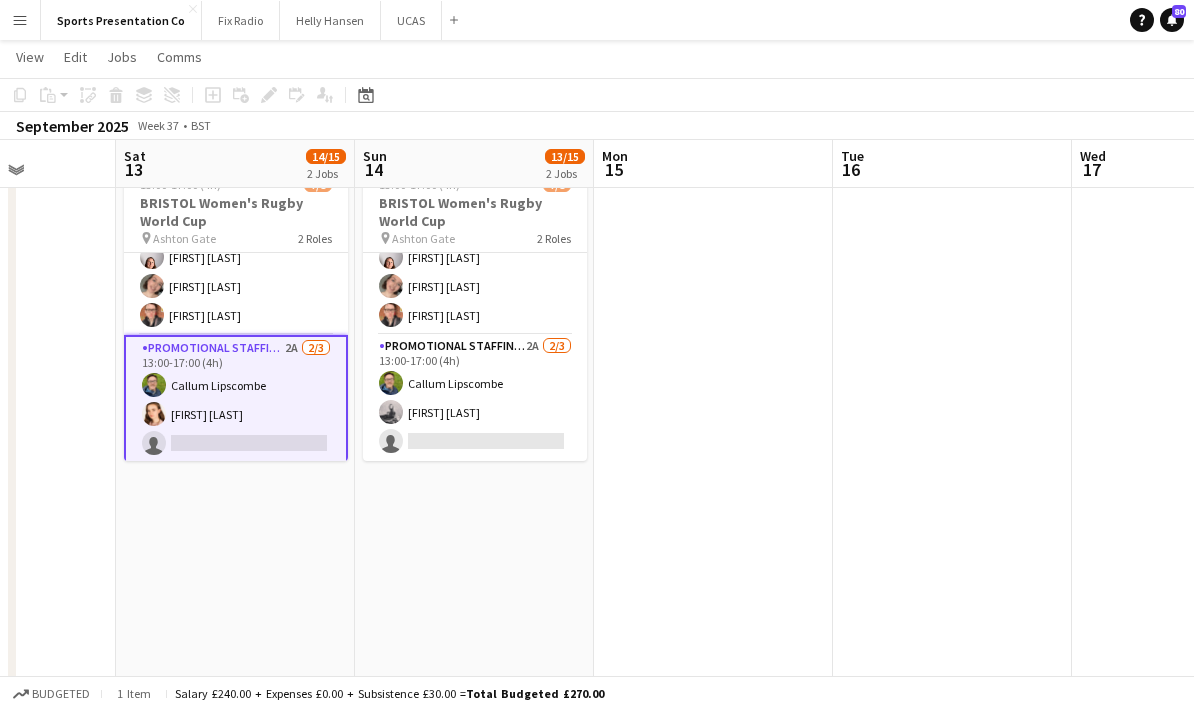 click at bounding box center [-4, 375] 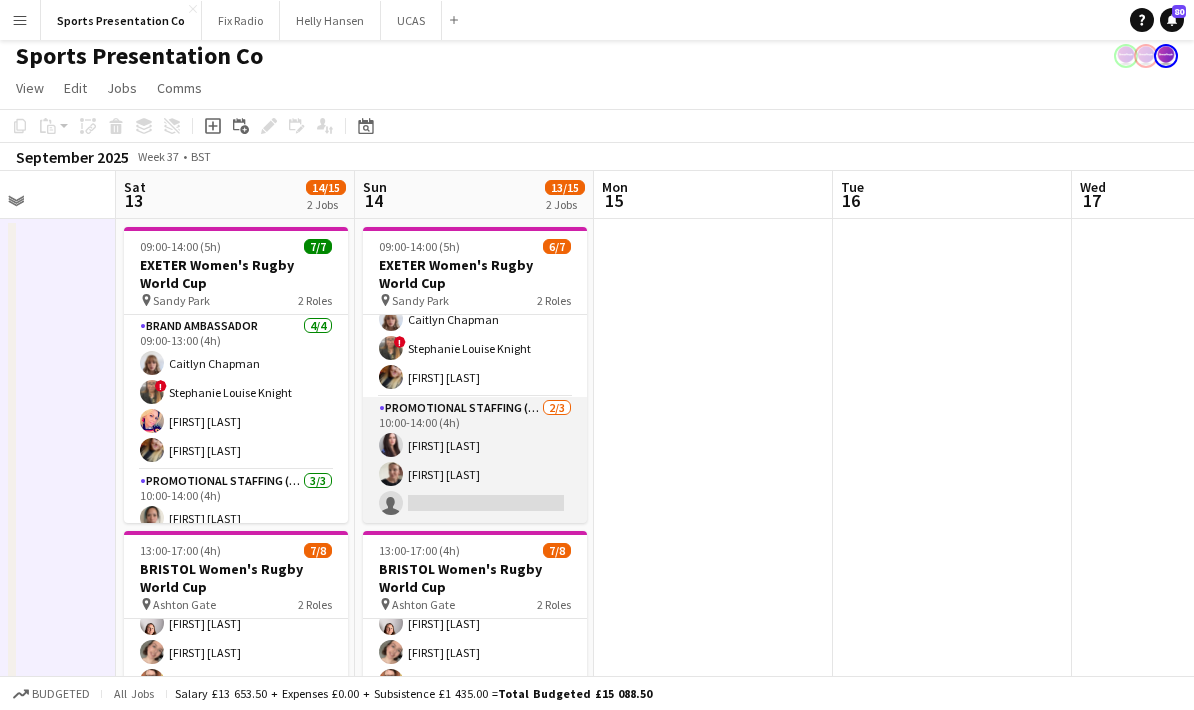 scroll, scrollTop: 0, scrollLeft: 0, axis: both 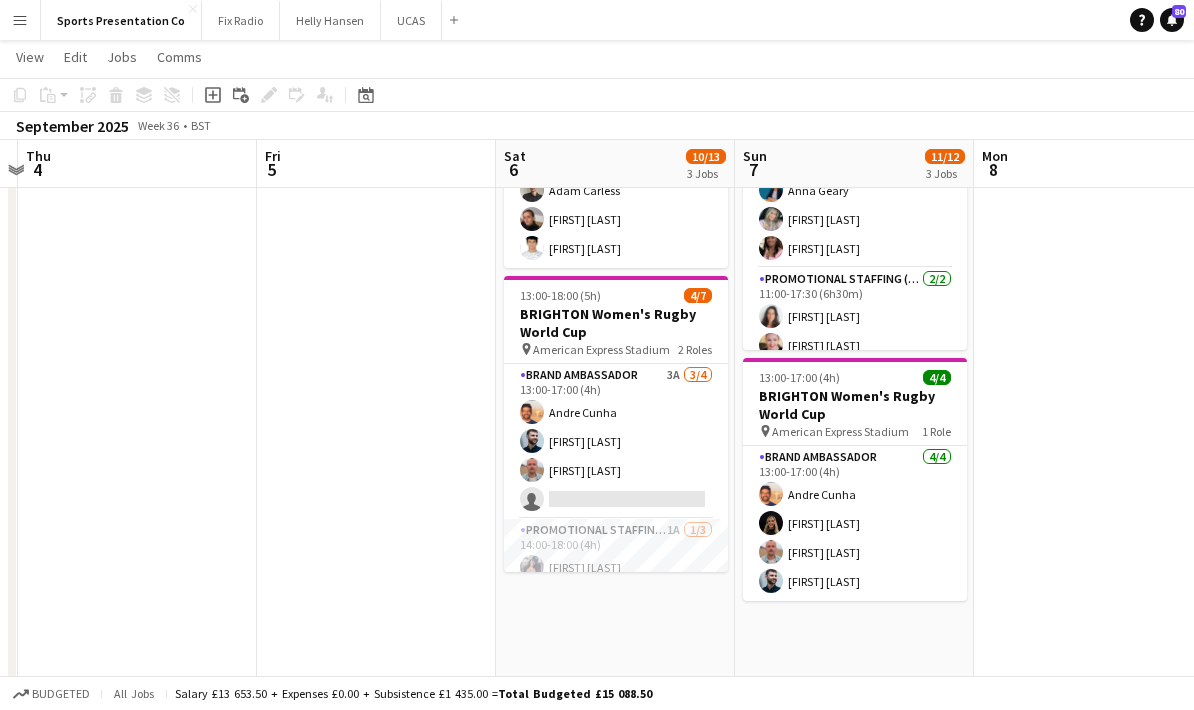 drag, startPoint x: 149, startPoint y: 408, endPoint x: 538, endPoint y: 409, distance: 389.00128 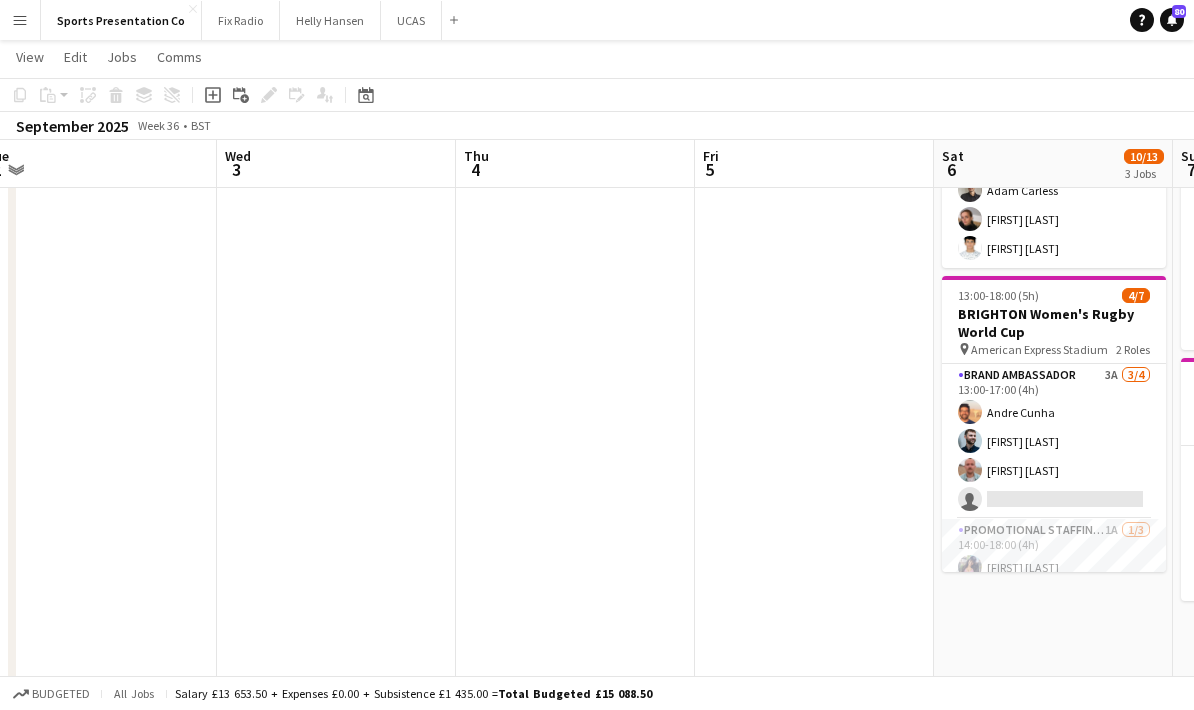 drag, startPoint x: 339, startPoint y: 429, endPoint x: 667, endPoint y: 376, distance: 332.25443 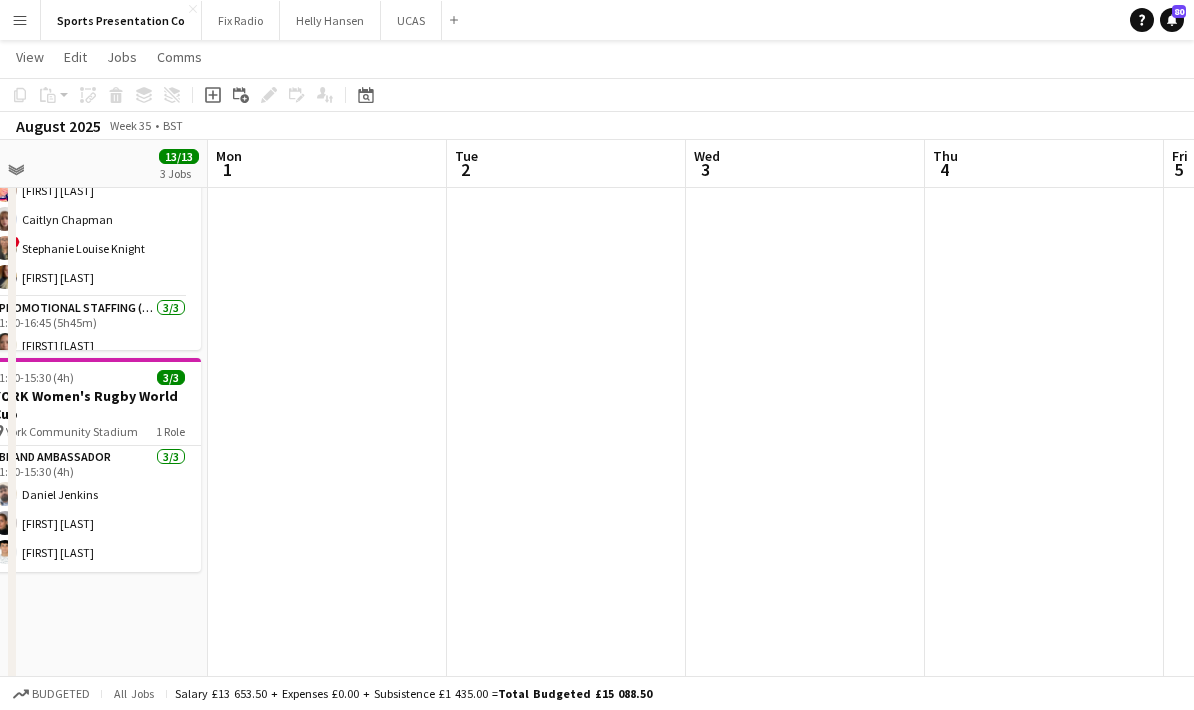 drag, startPoint x: 510, startPoint y: 424, endPoint x: 684, endPoint y: 412, distance: 174.4133 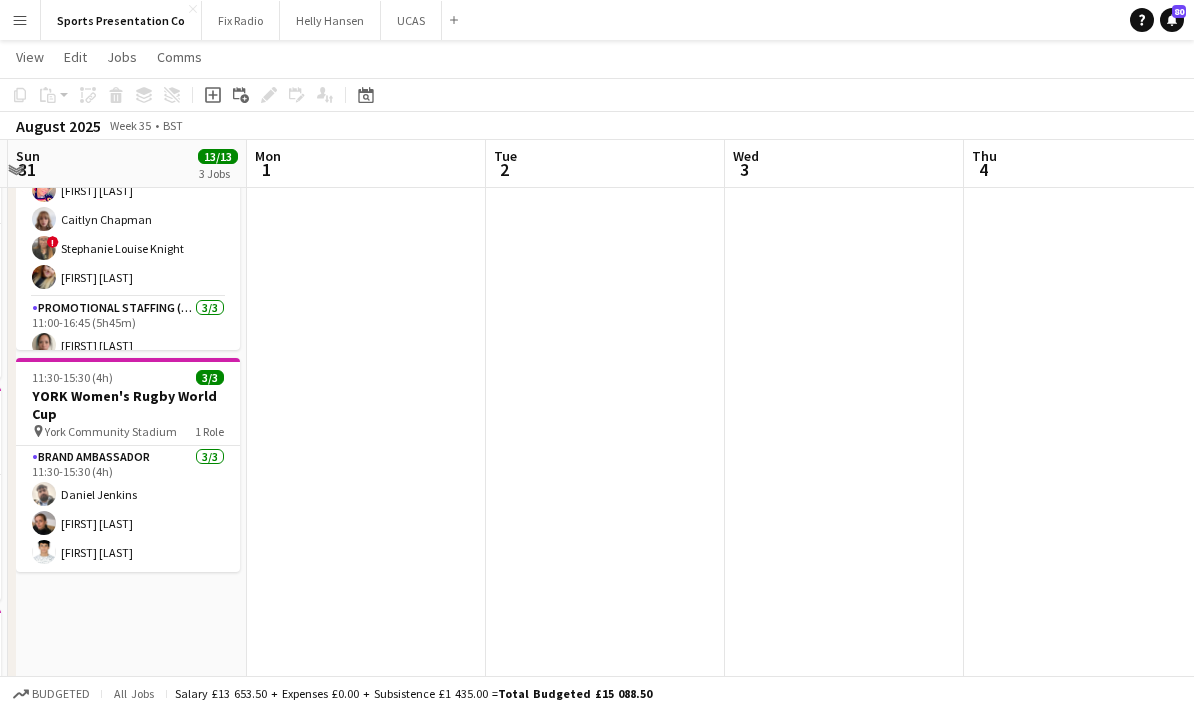 drag, startPoint x: 686, startPoint y: 438, endPoint x: 790, endPoint y: 425, distance: 104.80935 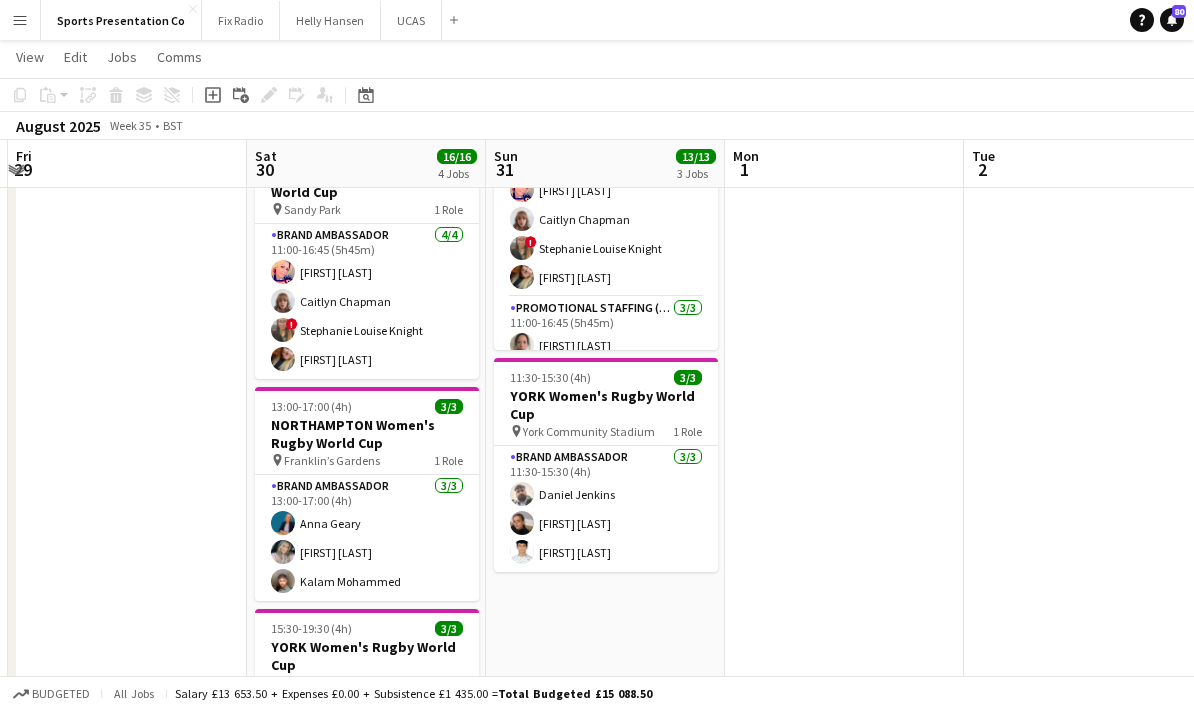 scroll, scrollTop: 0, scrollLeft: 605, axis: horizontal 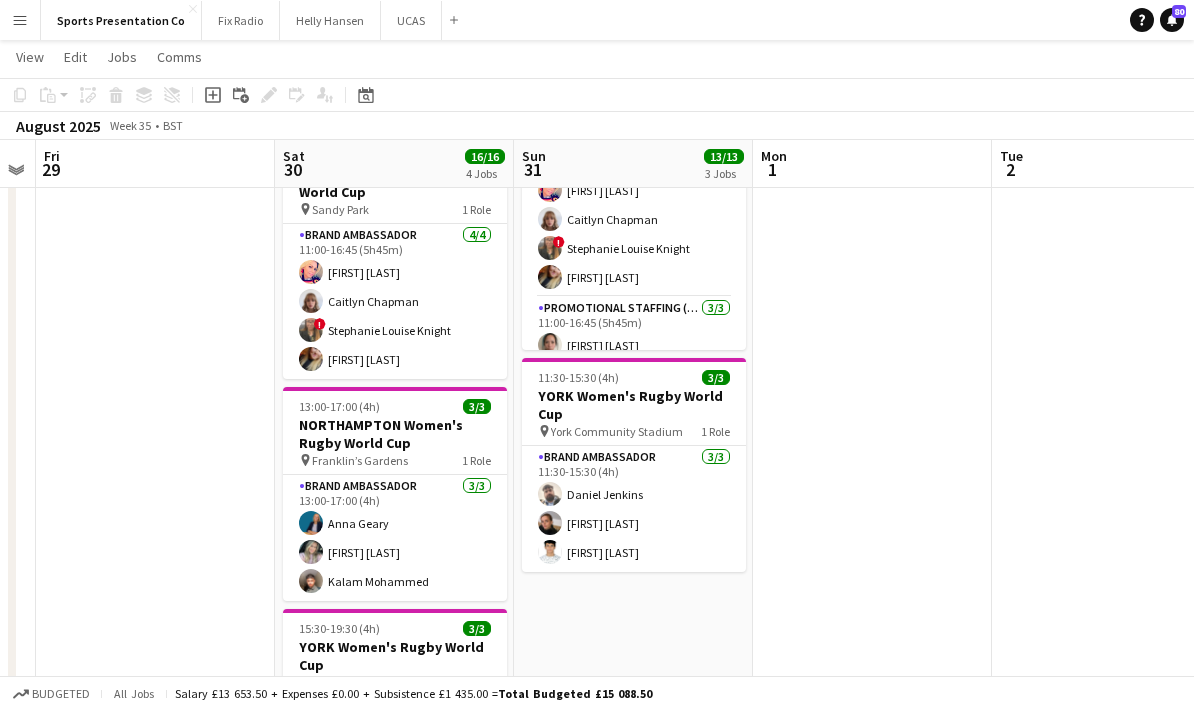 drag, startPoint x: 738, startPoint y: 474, endPoint x: 901, endPoint y: 448, distance: 165.0606 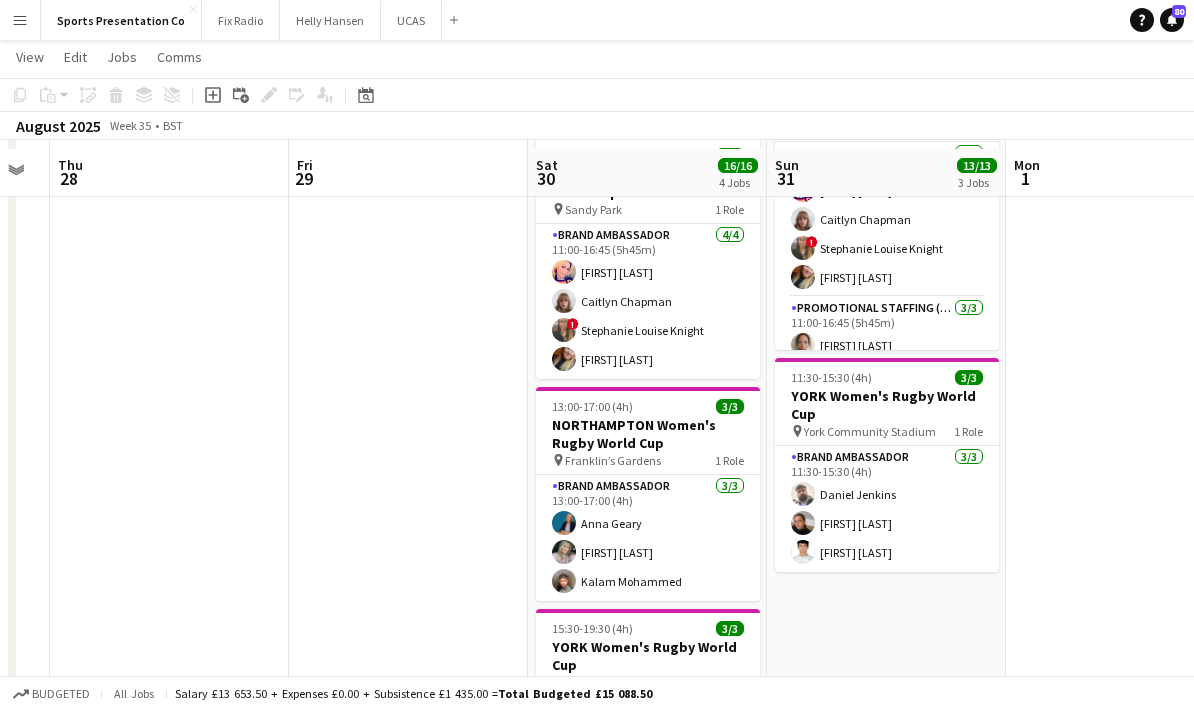 scroll, scrollTop: 409, scrollLeft: 0, axis: vertical 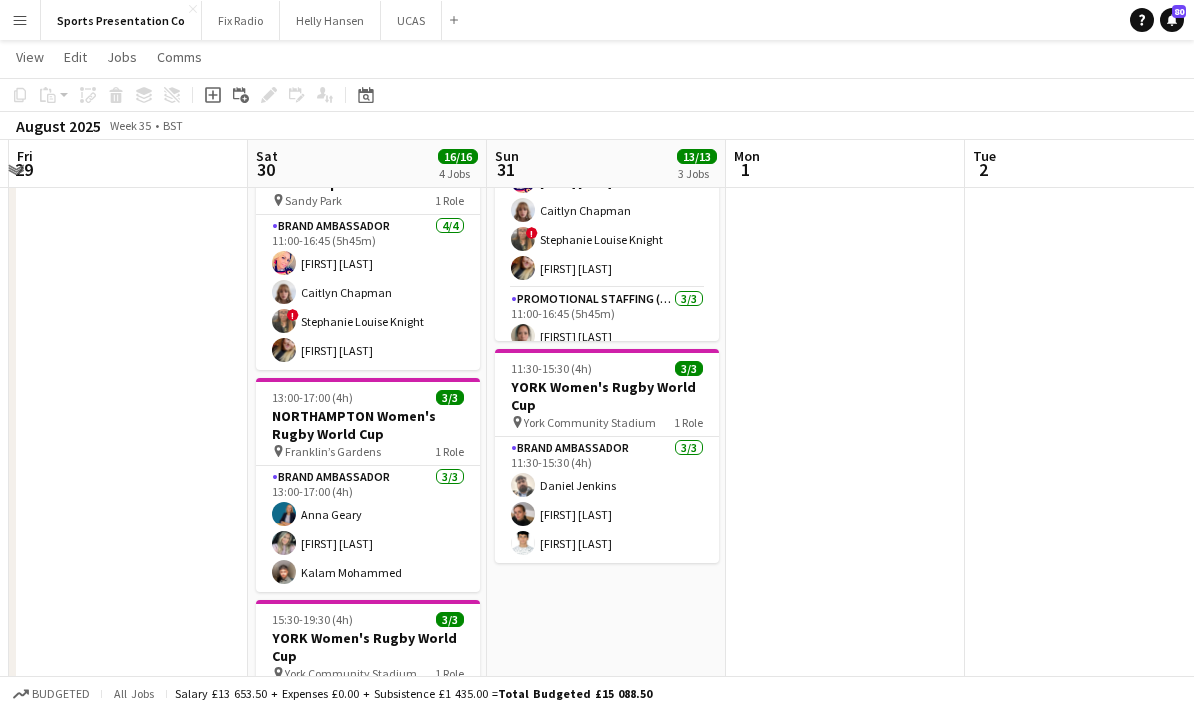 drag, startPoint x: 419, startPoint y: 508, endPoint x: 103, endPoint y: 560, distance: 320.2499 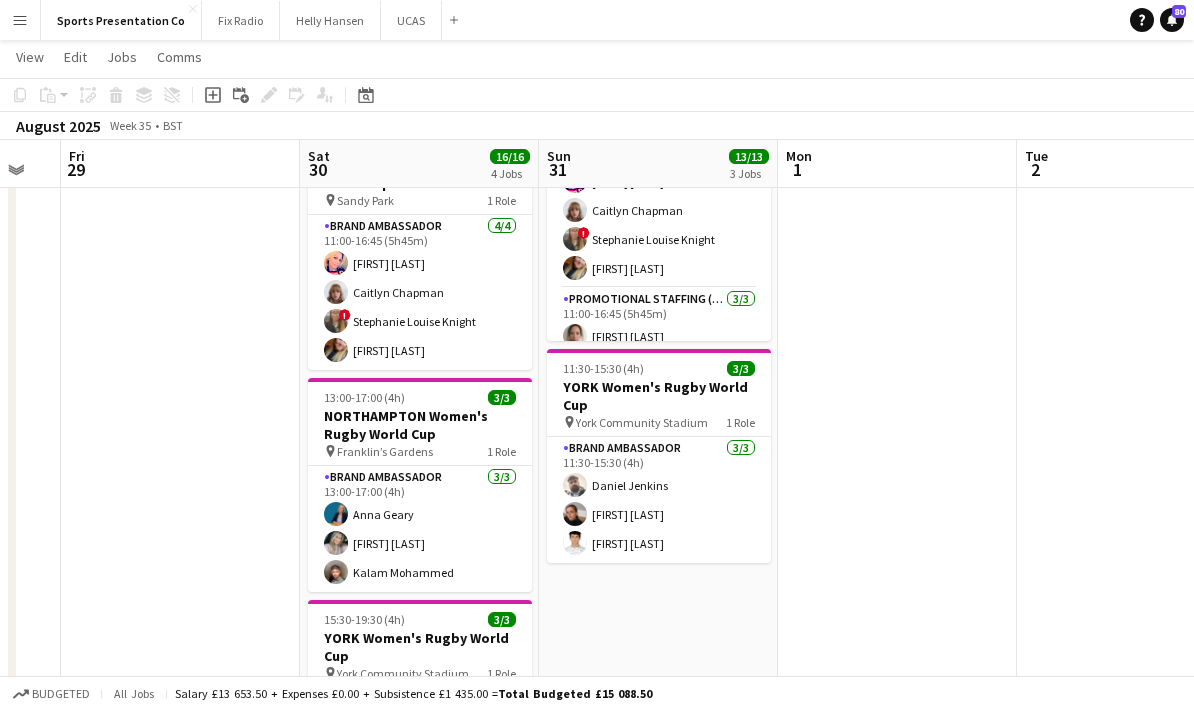 drag, startPoint x: 982, startPoint y: 467, endPoint x: 558, endPoint y: 508, distance: 425.9777 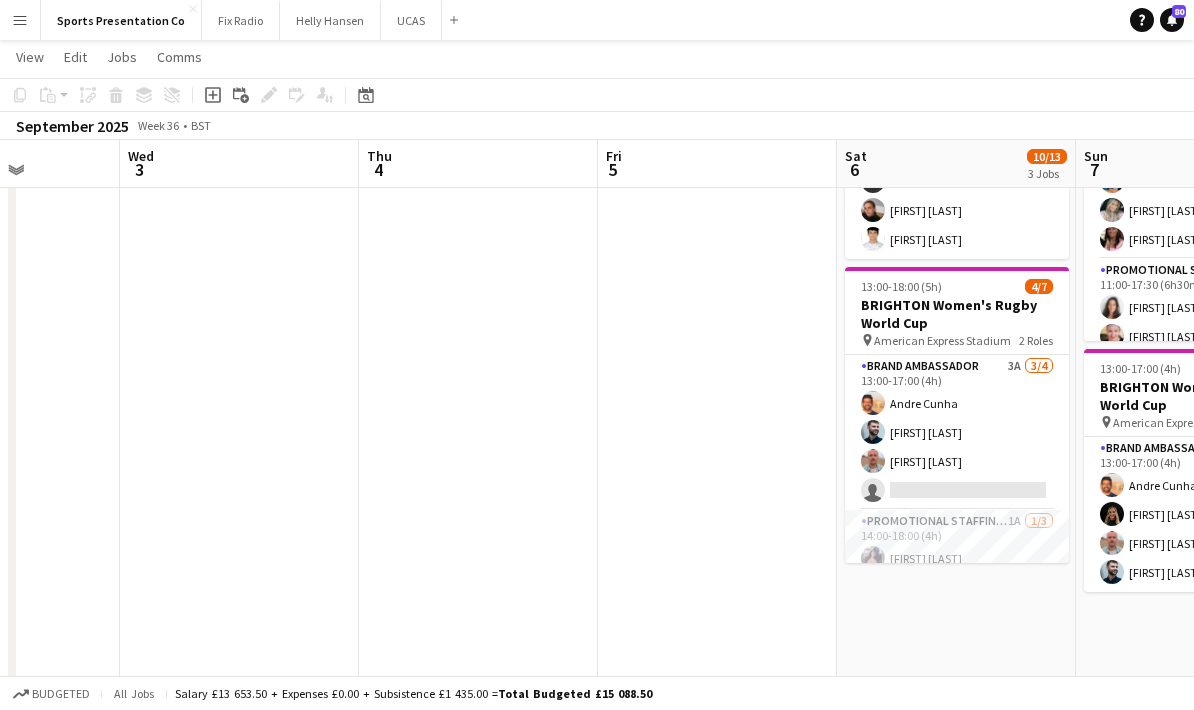 drag, startPoint x: 799, startPoint y: 495, endPoint x: 687, endPoint y: 503, distance: 112.28535 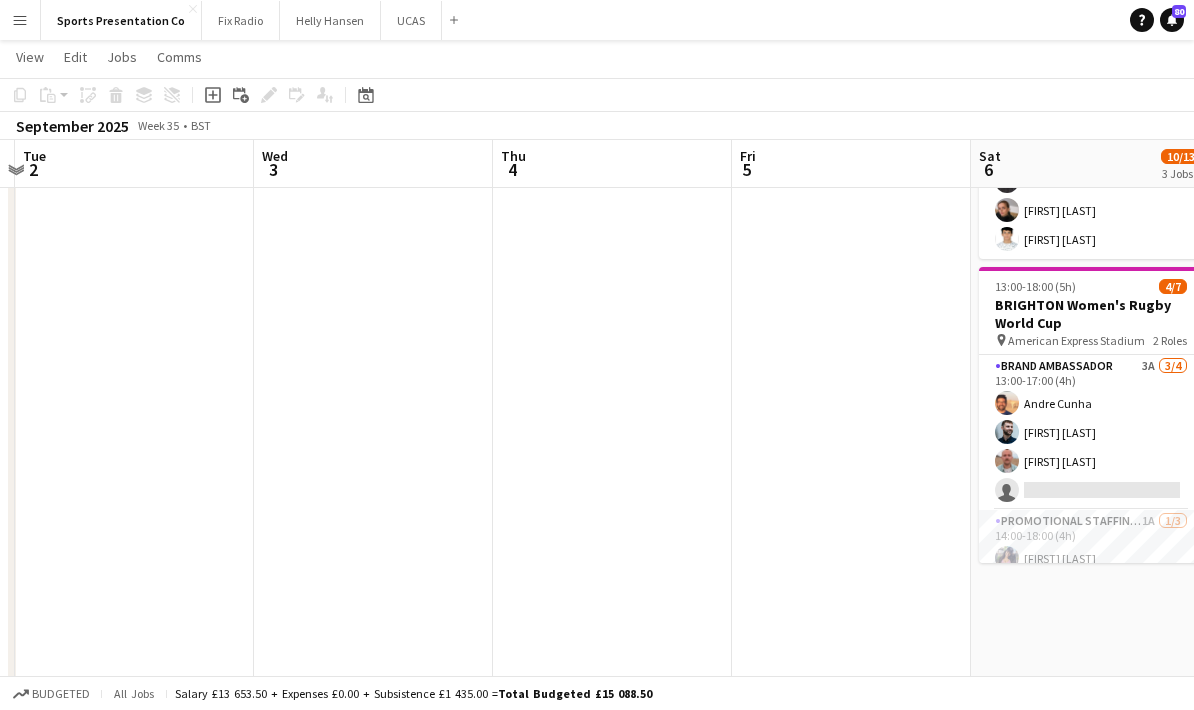 drag, startPoint x: 575, startPoint y: 500, endPoint x: 280, endPoint y: 505, distance: 295.04236 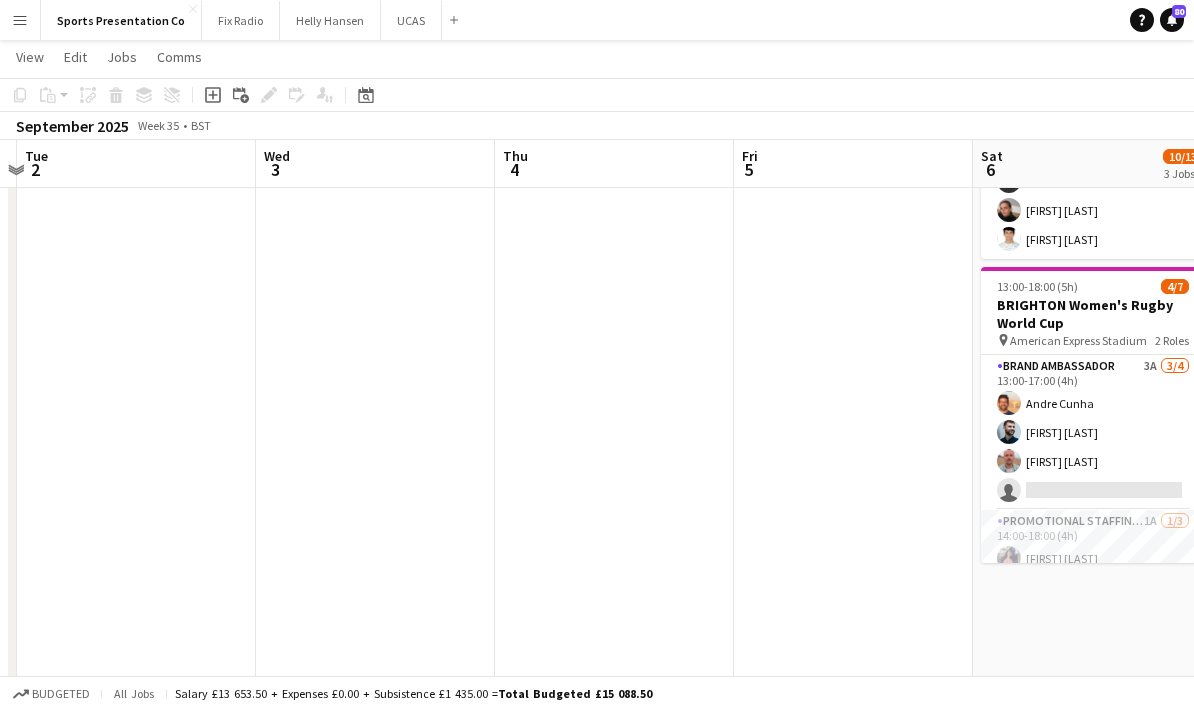 click on "09:00-18:00 (9h)    6/6   MANCHESTER Women's Rugby World Cup
pin
Salford Community Stadium   2 Roles   Brand Ambassador   3/3   09:00-14:45 (5h45m)
[FIRST] [LAST] [FIRST] [LAST] [FIRST]  Promotional Staffing (Brand Ambassadors)   3/3   14:00-18:00 (4h)
[FIRST] [LAST] [FIRST] [LAST] [FIRST]     11:00-16:45 (5h45m)    4/4   EXETER Women's Rugby World Cup
pin
Sandy Park   1 Role   Brand Ambassador   4/4   11:00-16:45 (5h45m)
[FIRST] [LAST] [FIRST] [LAST] ! [FIRST] [LAST] [FIRST] [LAST]     13:00-17:00 (4h)    3/3   NORTHAMPTON Women's Rugby World Cup
pin
Franklin’s Gardens   1 Role   Brand Ambassador   3/3   13:00-17:00 (4h)
[FIRST] [LAST] [FIRST] [LAST] [FIRST] [LAST]     15:30-19:30 (4h)    3/3
pin" at bounding box center [597, 264] 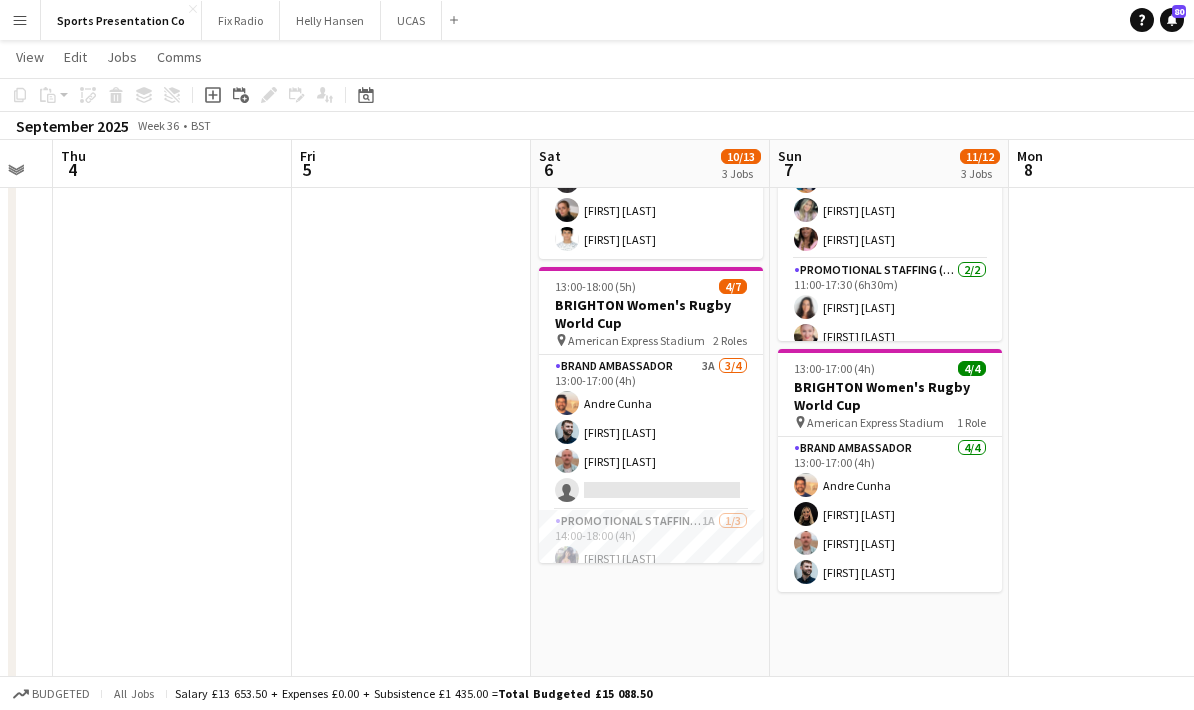 drag, startPoint x: 427, startPoint y: 514, endPoint x: 114, endPoint y: 546, distance: 314.63153 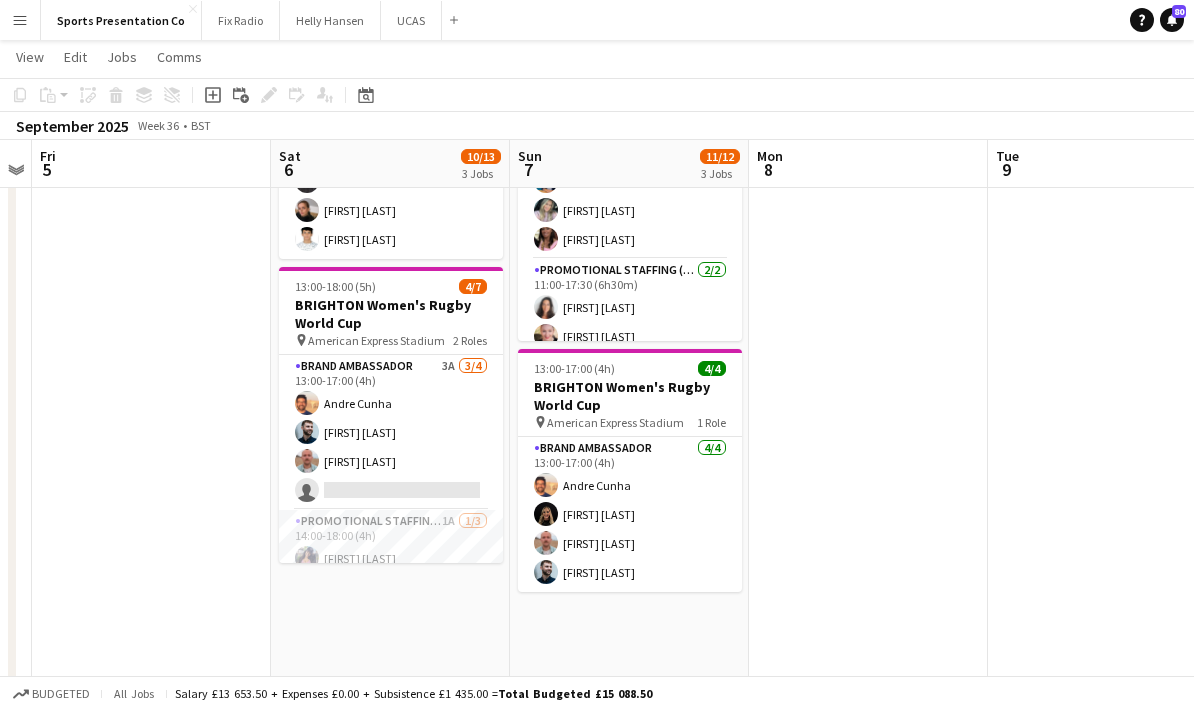 click at bounding box center [868, 337] 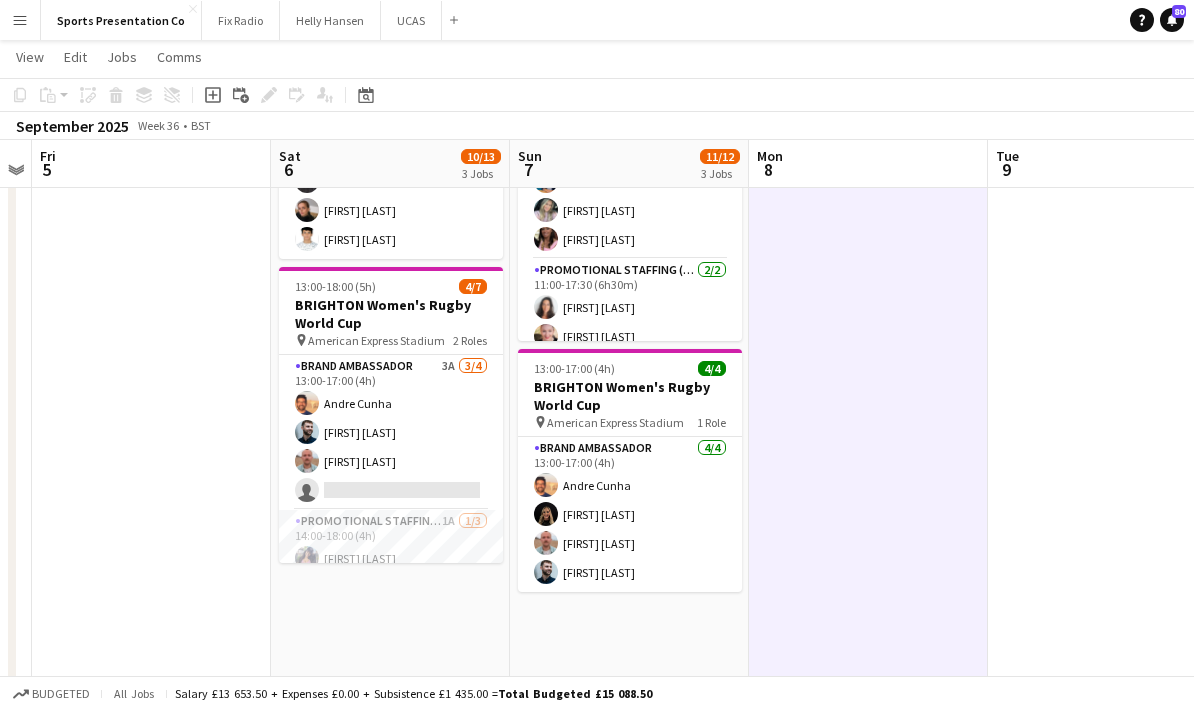 click at bounding box center [868, 337] 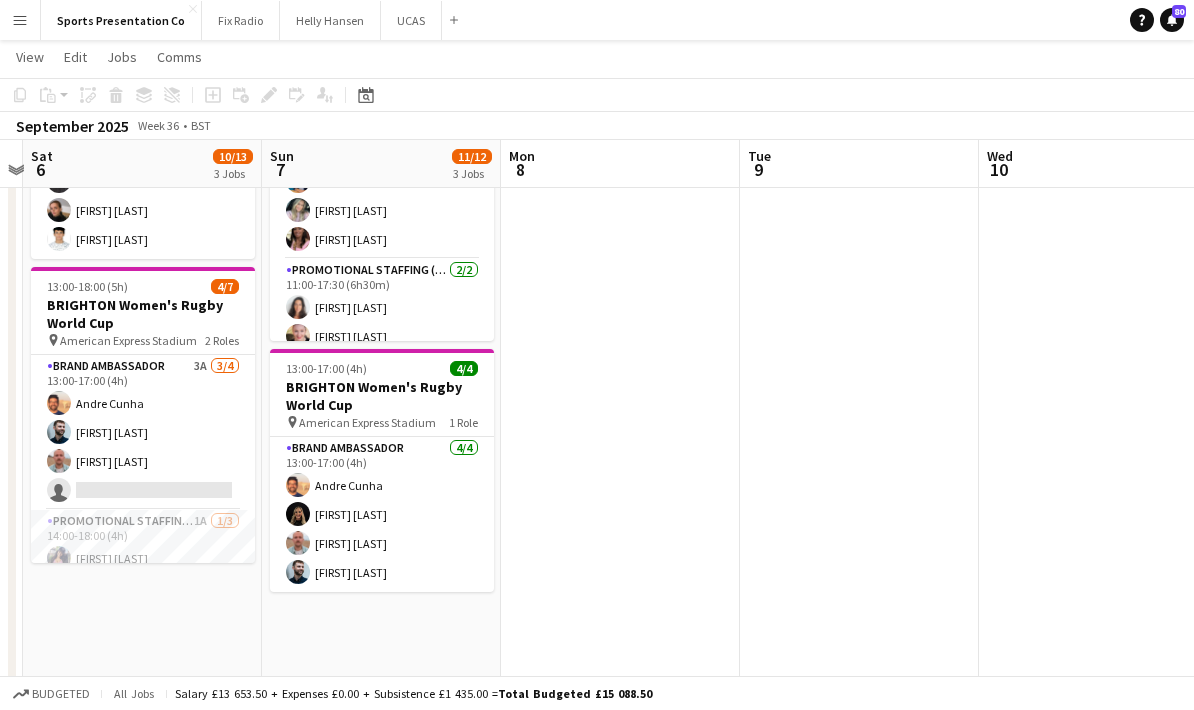 drag, startPoint x: 1025, startPoint y: 545, endPoint x: 782, endPoint y: 564, distance: 243.74167 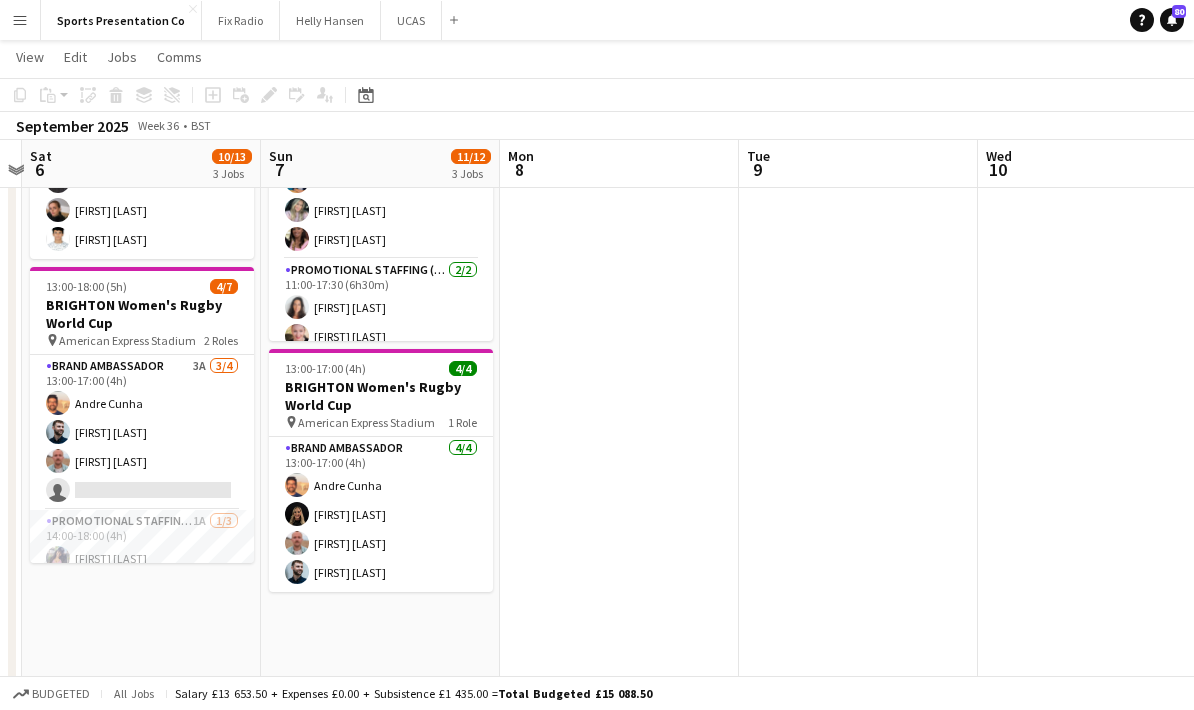 click on "Wed   3   Thu   4   Fri   5   Sat   6   10/13   3 Jobs   Sun   7   11/12   3 Jobs   Mon   8   Tue   9   Wed   10   Thu   11   Fri   12      09:00-14:45 (5h45m)    3/3   EXETER Womens Rugby World Cup
pin
Sandy Park   1 Role   Promotional Staffing (Brand Ambassadors)   3/3   09:00-14:45 (5h45m)
Amy Lee Volha Zhylach Didde Thomsen Wasilewski     09:30-13:30 (4h)    3/3   YORK Women's Rugby World Cup
pin
York Community Stadium   1 Role   Brand Ambassador   3/3   09:30-13:30 (4h)
Adam Carless Lizzie Greenwood Parth Chabhadiya     13:00-18:00 (5h)    4/7   BRIGHTON Women's Rugby World Cup
pin
American Express Stadium   2 Roles   Brand Ambassador   3A   3/4   13:00-17:00 (4h)
Andre Cunha Haydn Beardslee George Protheroe
single-neutral-actions
Promotional Staffing (Promotional Staff)   1A   1/3   14:00-18:00 (4h)
Katie Roberts
single-neutral-actions" at bounding box center [597, 264] 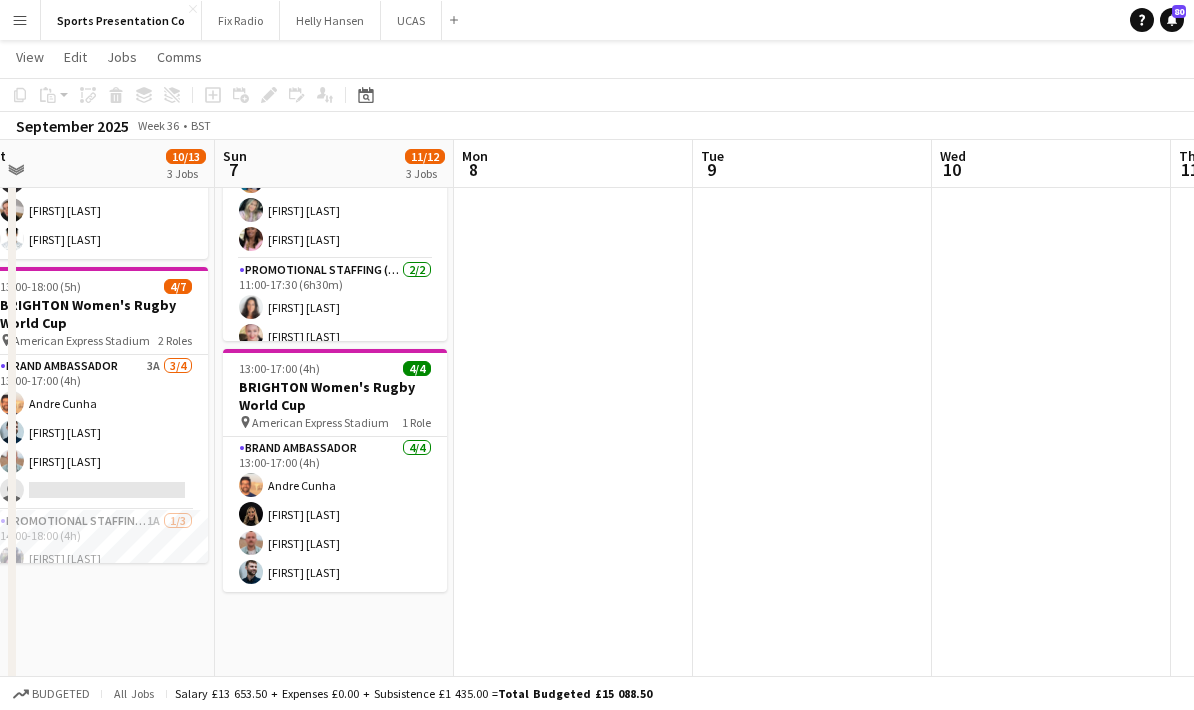 drag, startPoint x: 885, startPoint y: 541, endPoint x: 665, endPoint y: 570, distance: 221.90314 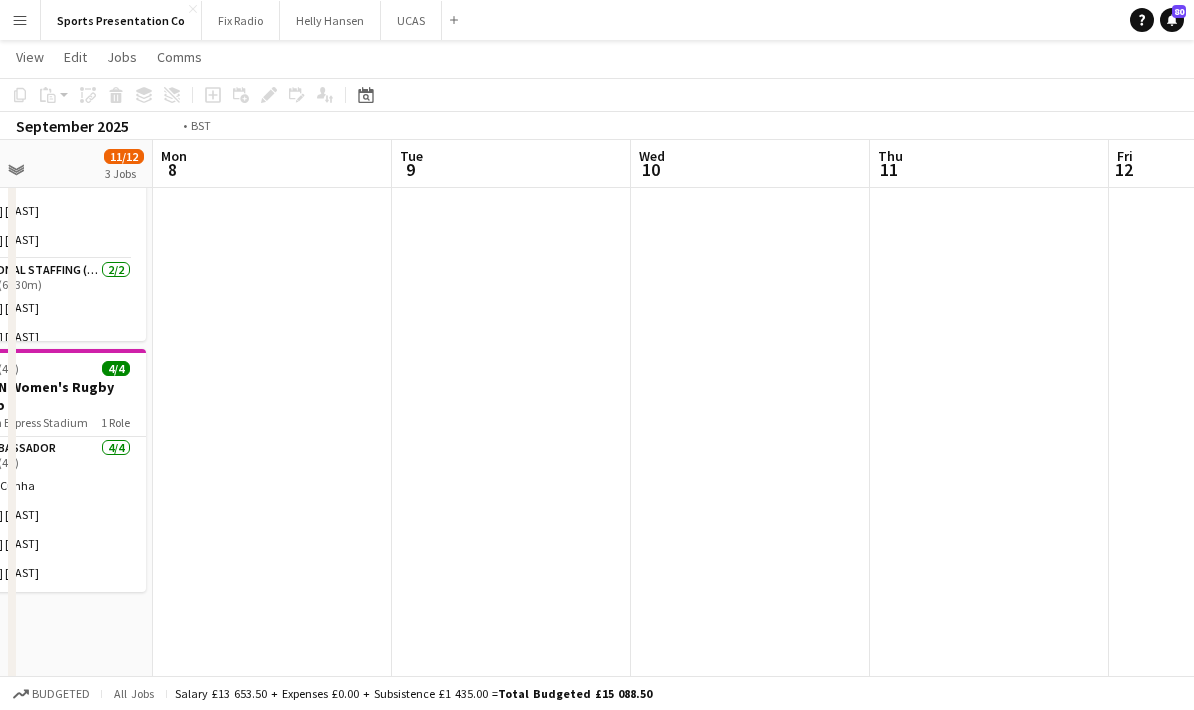 drag, startPoint x: 808, startPoint y: 555, endPoint x: 481, endPoint y: 575, distance: 327.61105 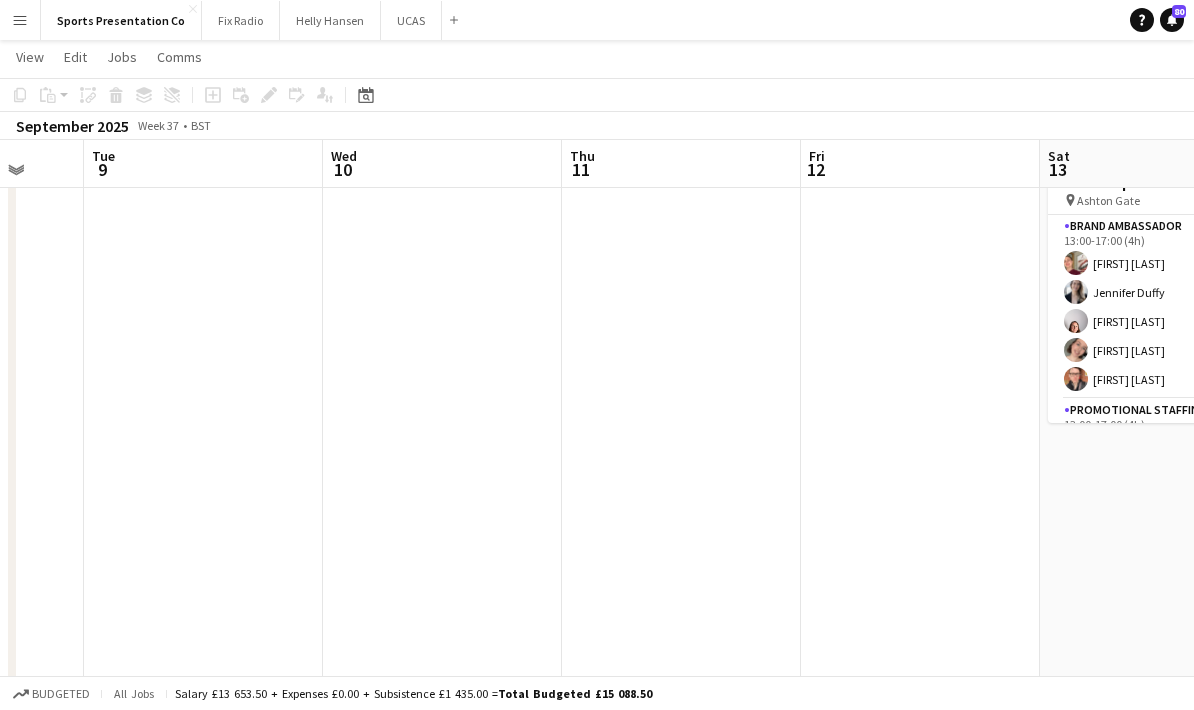 click at bounding box center (681, 337) 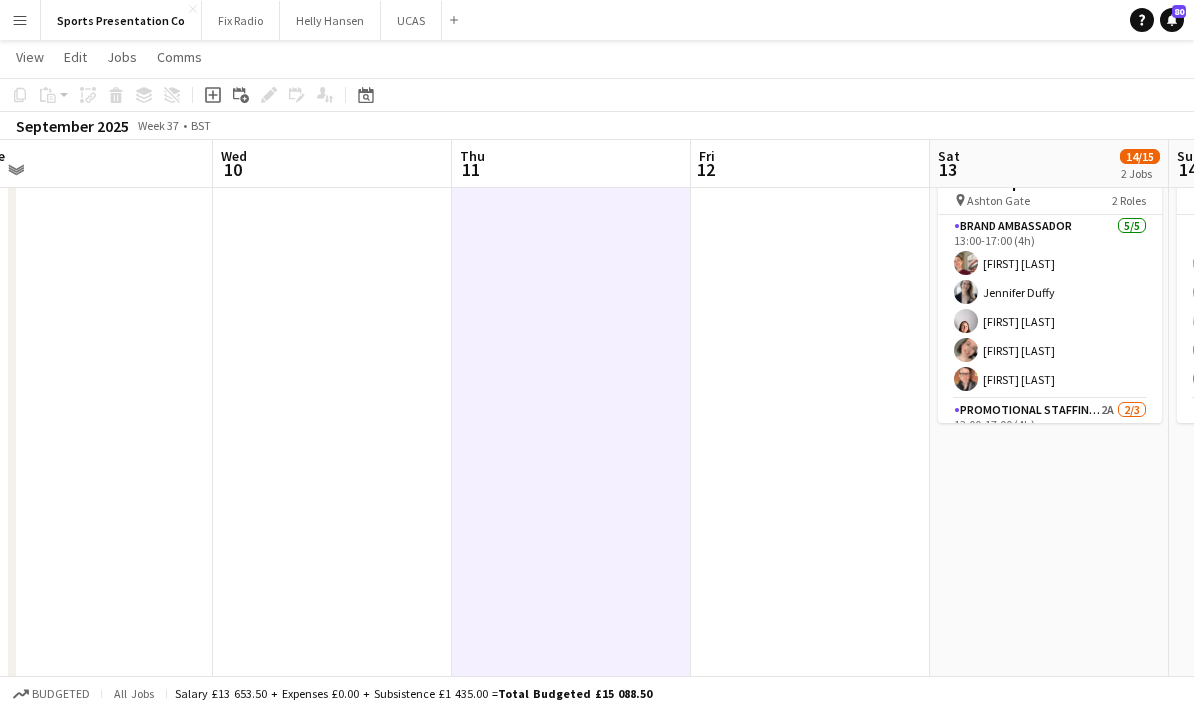 drag, startPoint x: 930, startPoint y: 546, endPoint x: 563, endPoint y: 579, distance: 368.48065 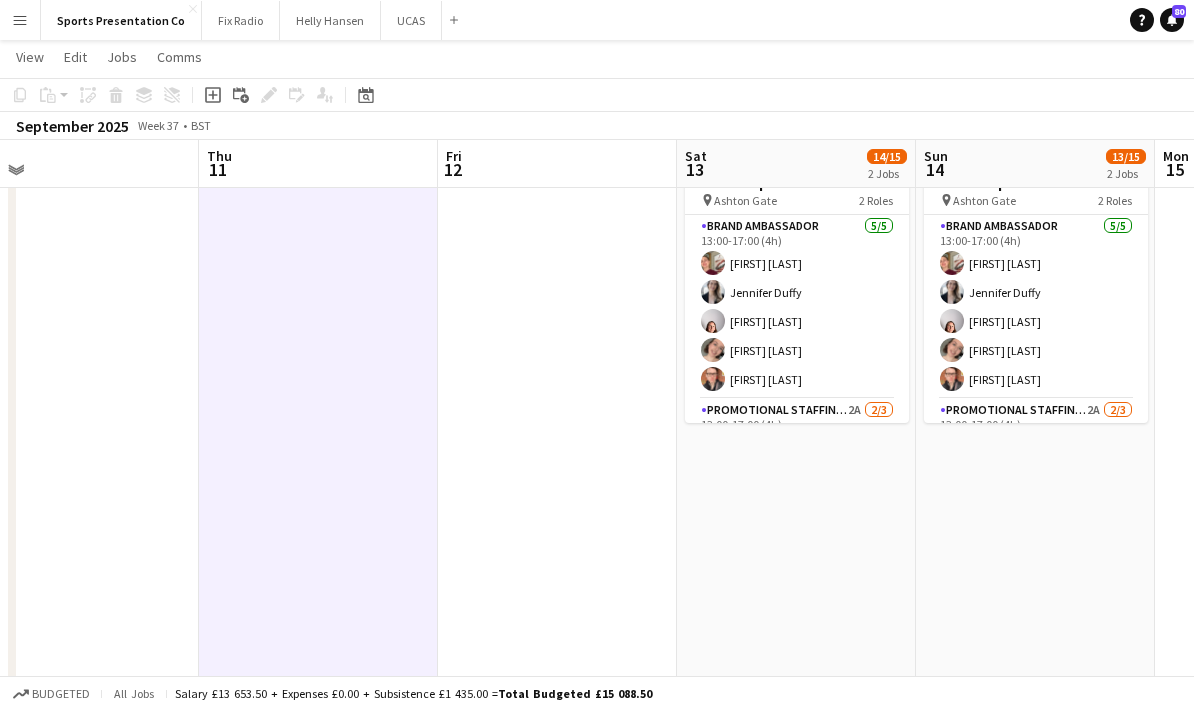 click on "09:00-14:00 (5h)    7/7   EXETER Women's Rugby World Cup
pin
Sandy Park   2 Roles   Brand Ambassador   4/4   09:00-13:00 (4h)
Caitlyn Chapman ! Stephanie Louise Knight Volha Zhylach Jodie Sanders  Promotional Staffing (Brand Ambassadors)   3/3   10:00-14:00 (4h)
Amy Lee Mireia Quingles Nicolau Didde Thomsen Wasilewski     13:00-17:00 (4h)    7/8   BRISTOL Women's Rugby World Cup
pin
Ashton Gate   2 Roles   Brand Ambassador   5/5   13:00-17:00 (4h)
Gemma Farr Jennifer Duffy Genevieve Callander Emily Callander Caitlin Cordwell  Promotional Staffing (Brand Ambassadors)   2A   2/3   13:00-17:00 (4h)
Callum Lipscombe Athena Gibson-Diamond
single-neutral-actions" at bounding box center [796, 337] 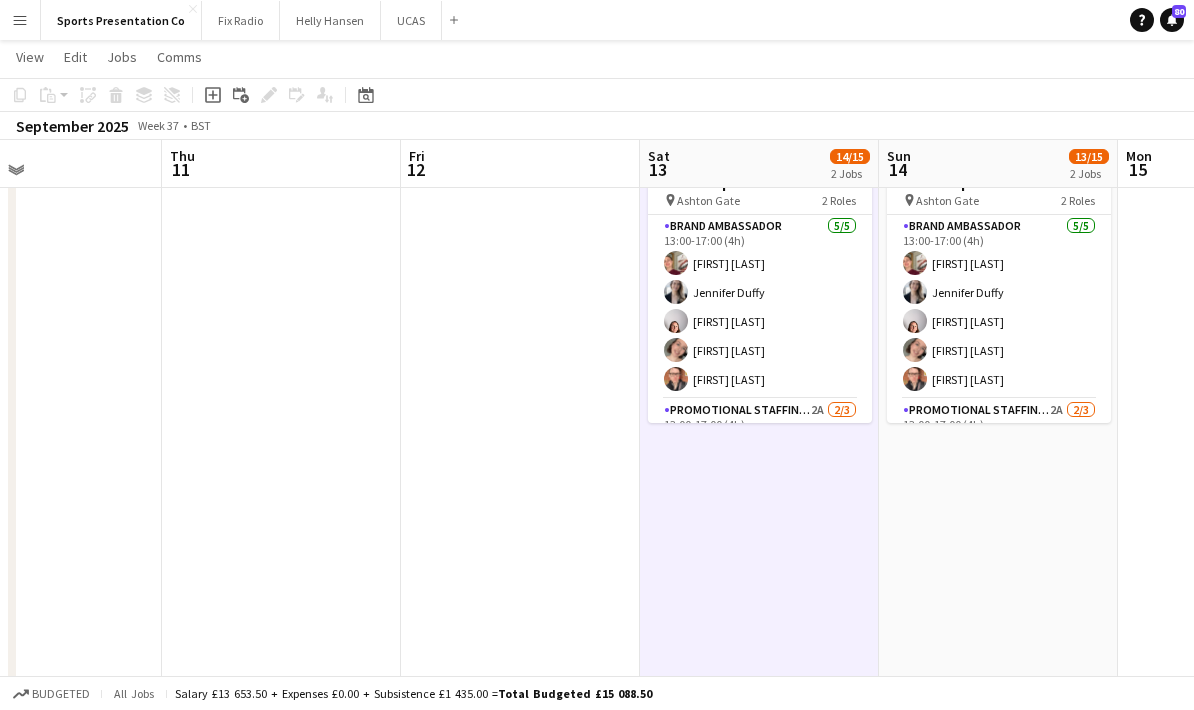 drag, startPoint x: 581, startPoint y: 562, endPoint x: 293, endPoint y: 554, distance: 288.11108 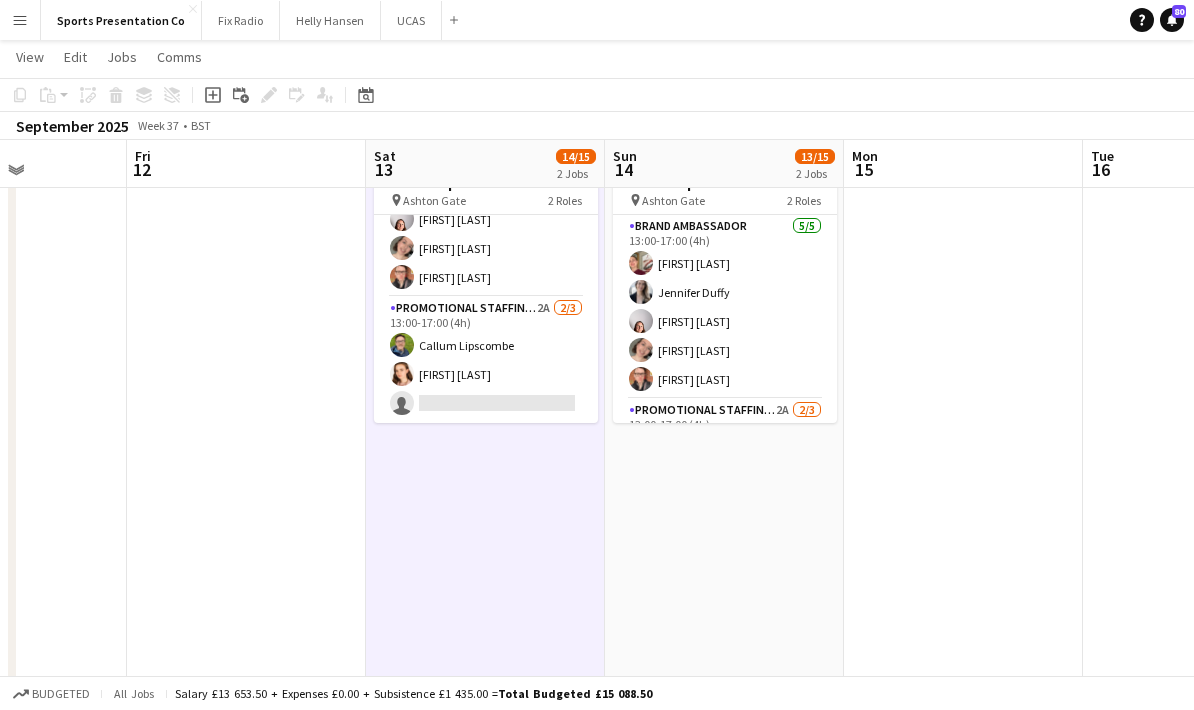 scroll, scrollTop: 102, scrollLeft: 0, axis: vertical 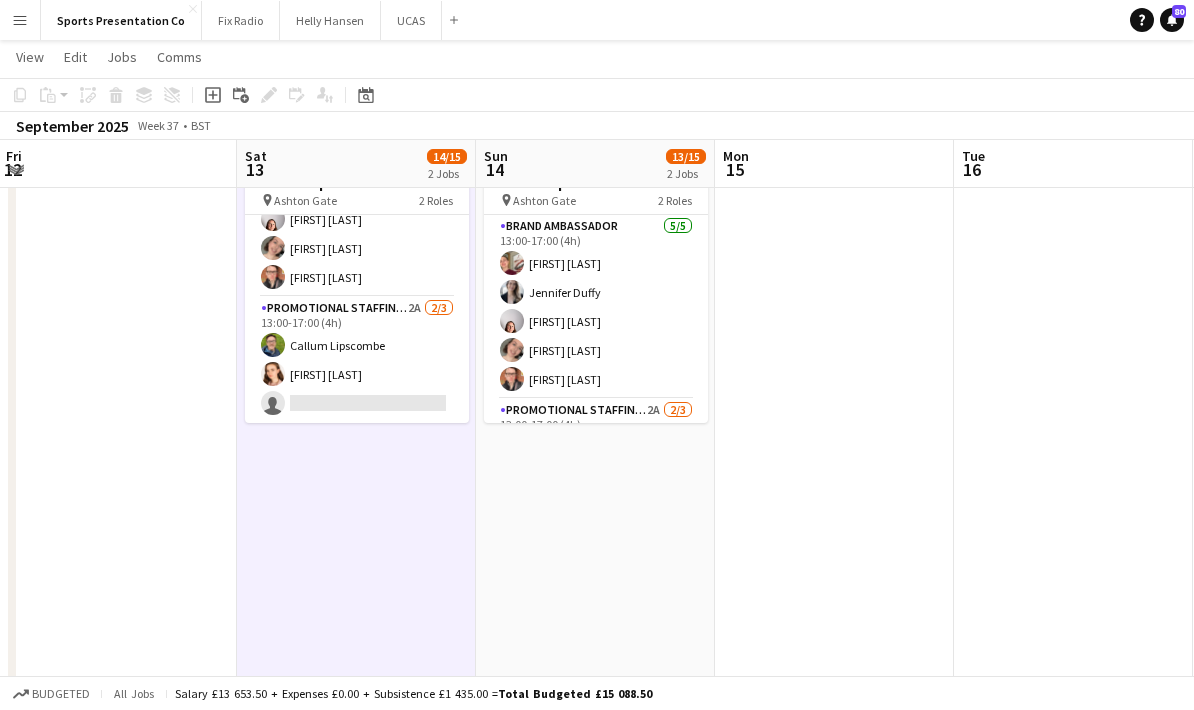 drag, startPoint x: 674, startPoint y: 525, endPoint x: 545, endPoint y: 552, distance: 131.7953 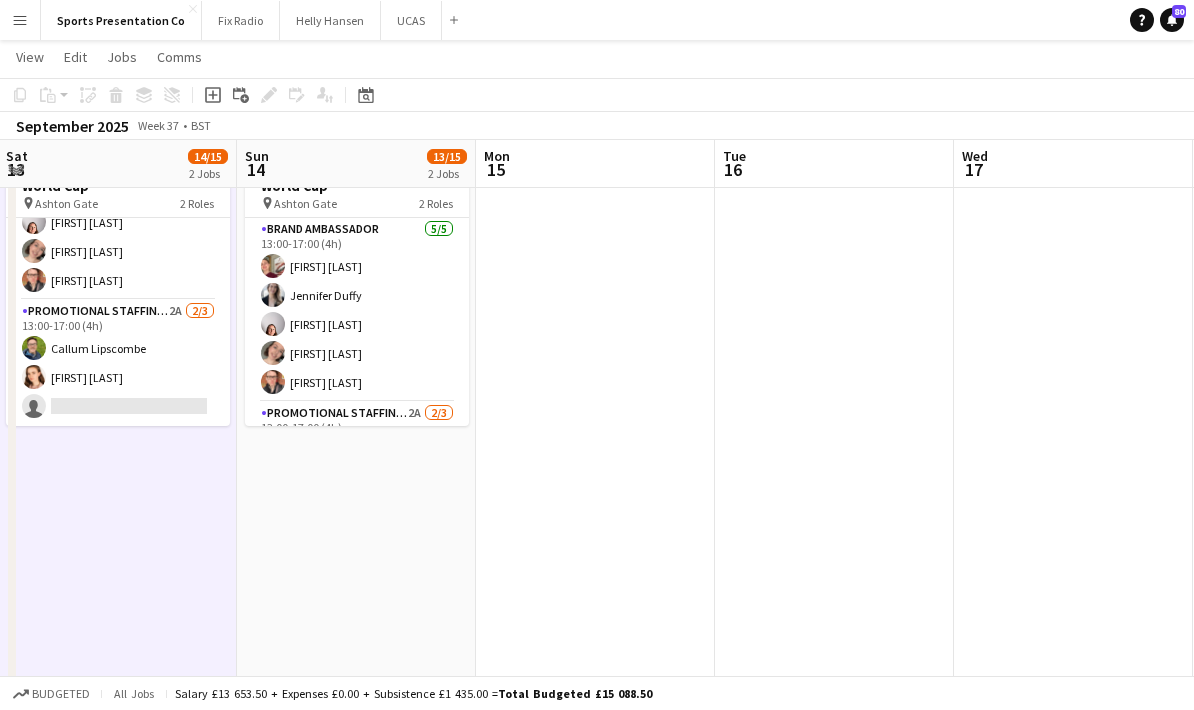 scroll, scrollTop: 413, scrollLeft: 0, axis: vertical 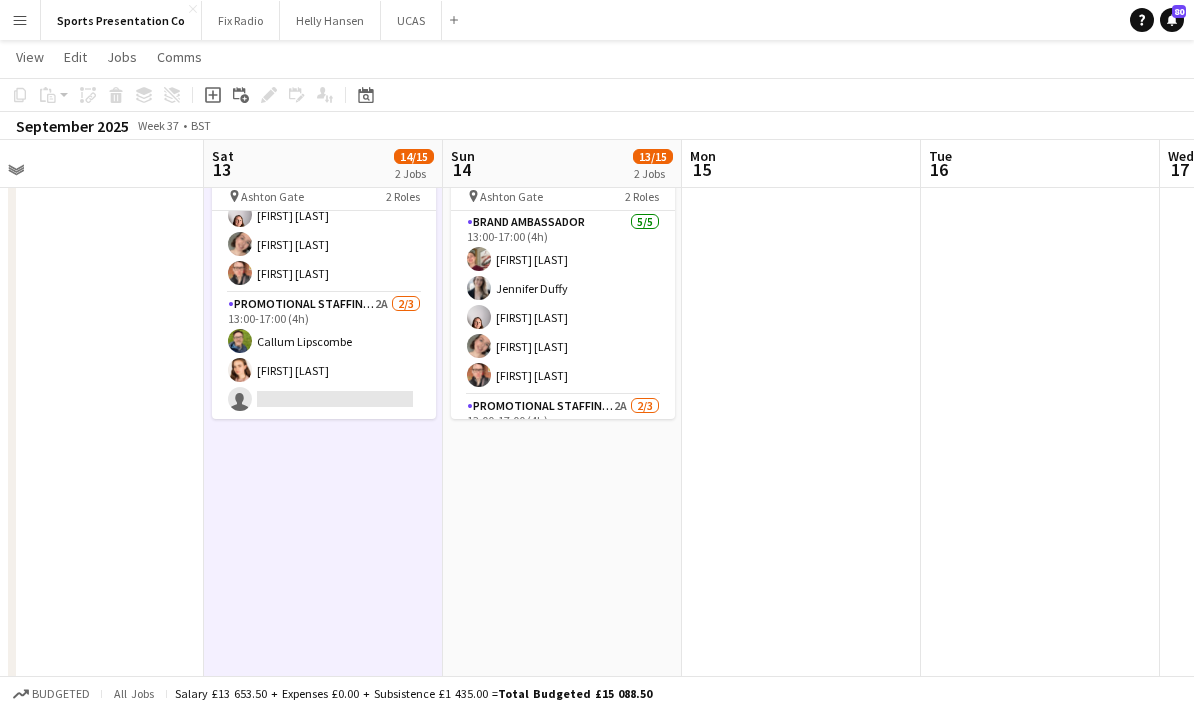 drag, startPoint x: 363, startPoint y: 640, endPoint x: 568, endPoint y: 639, distance: 205.00244 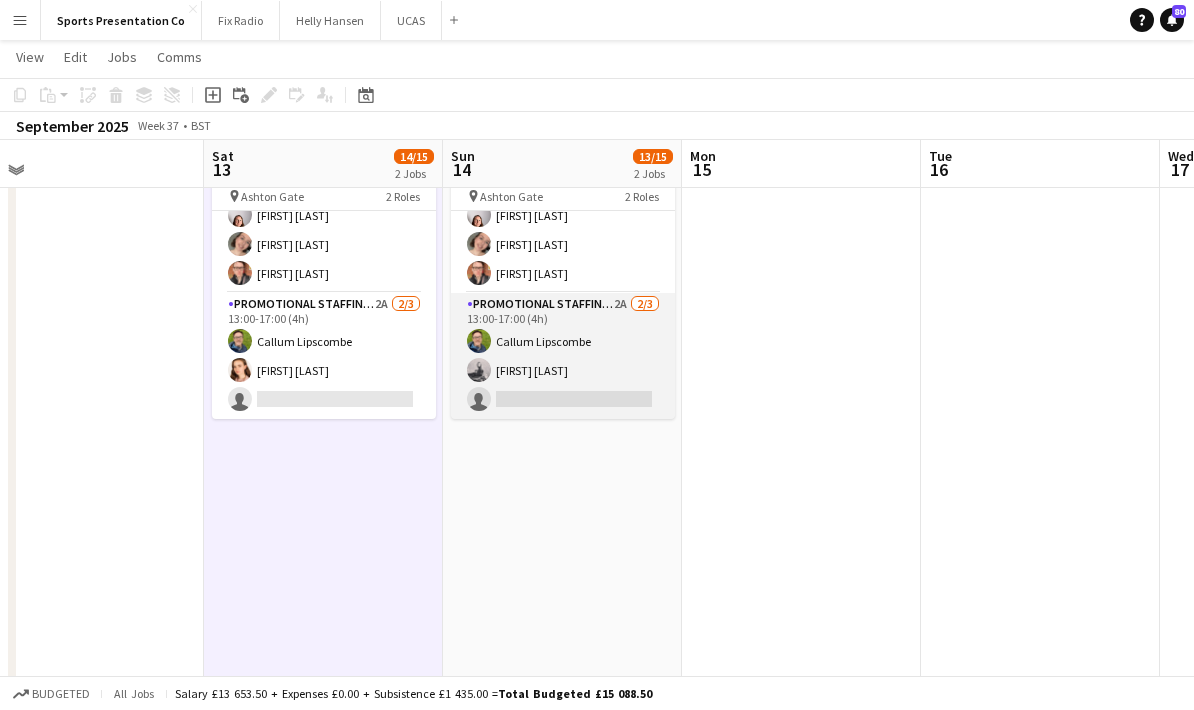 scroll, scrollTop: 102, scrollLeft: 0, axis: vertical 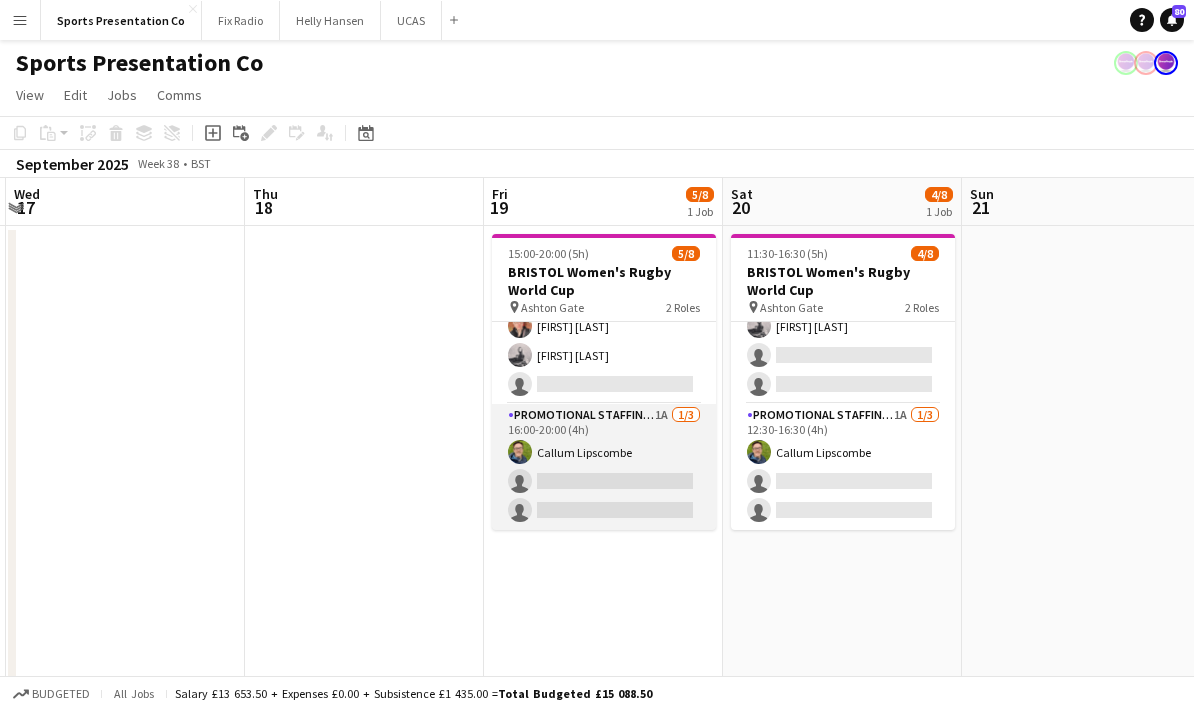 click on "Promotional Staffing (Brand Ambassadors)   1A   1/3   16:00-20:00 (4h)
[FIRST] [LAST]
single-neutral-actions
single-neutral-actions" at bounding box center [604, 467] 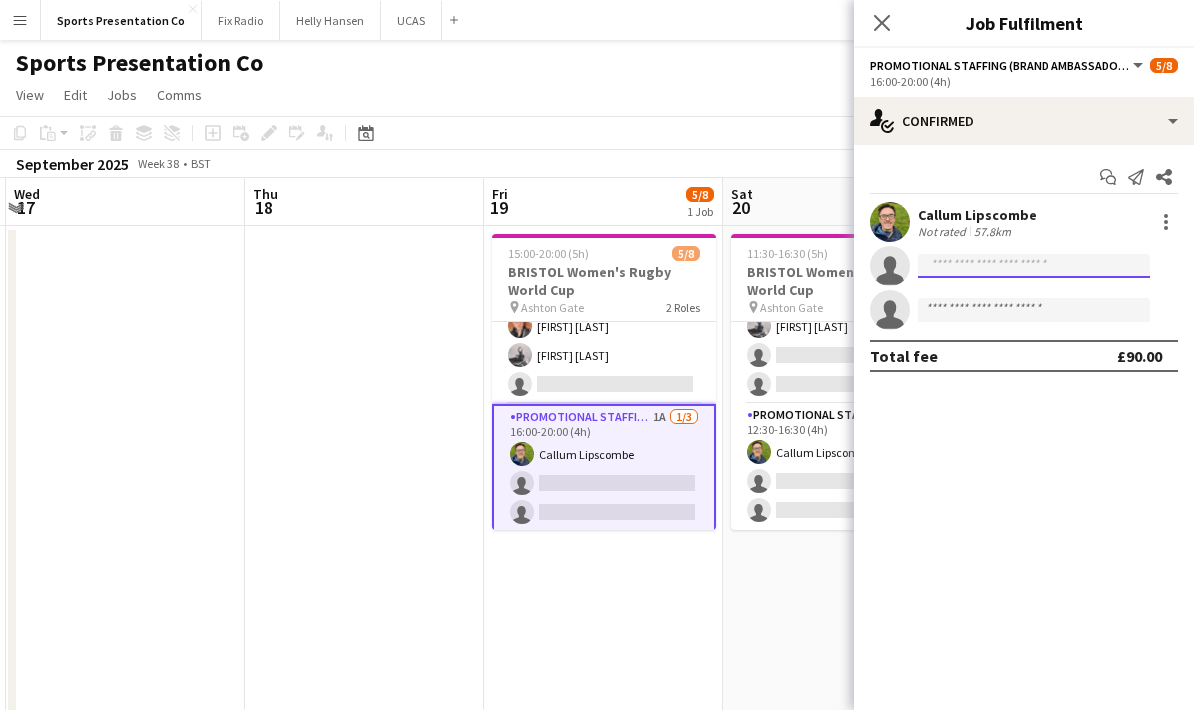 click at bounding box center [1034, 310] 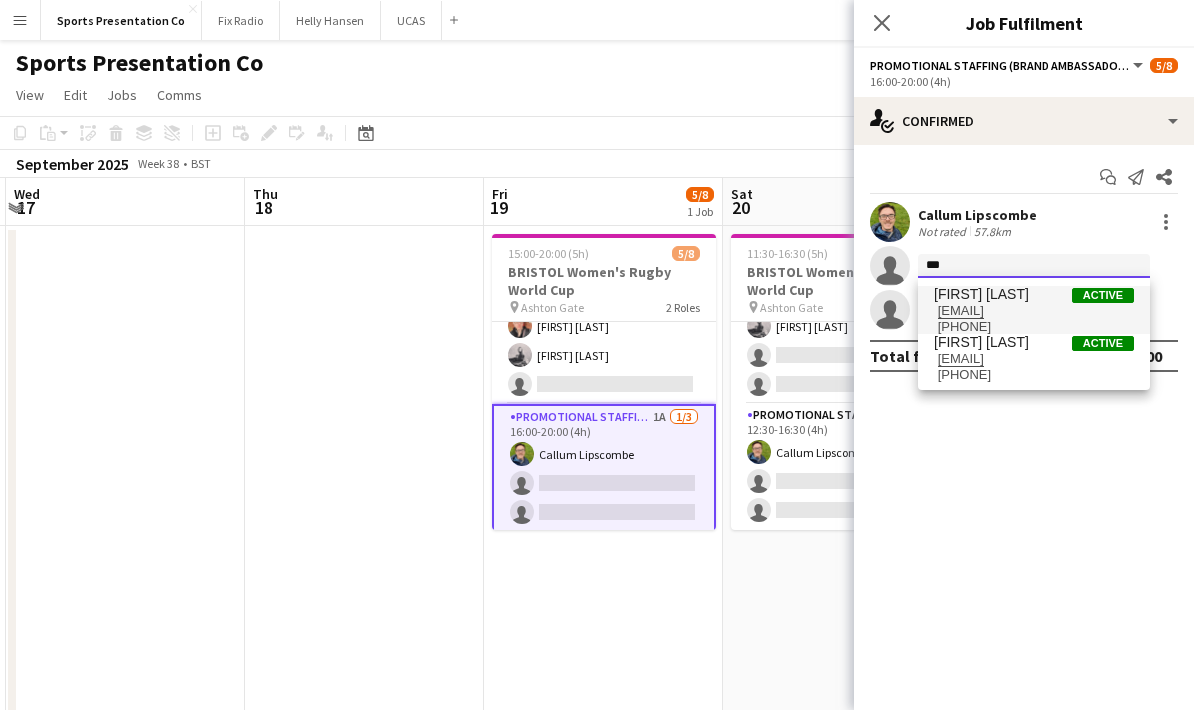 type on "***" 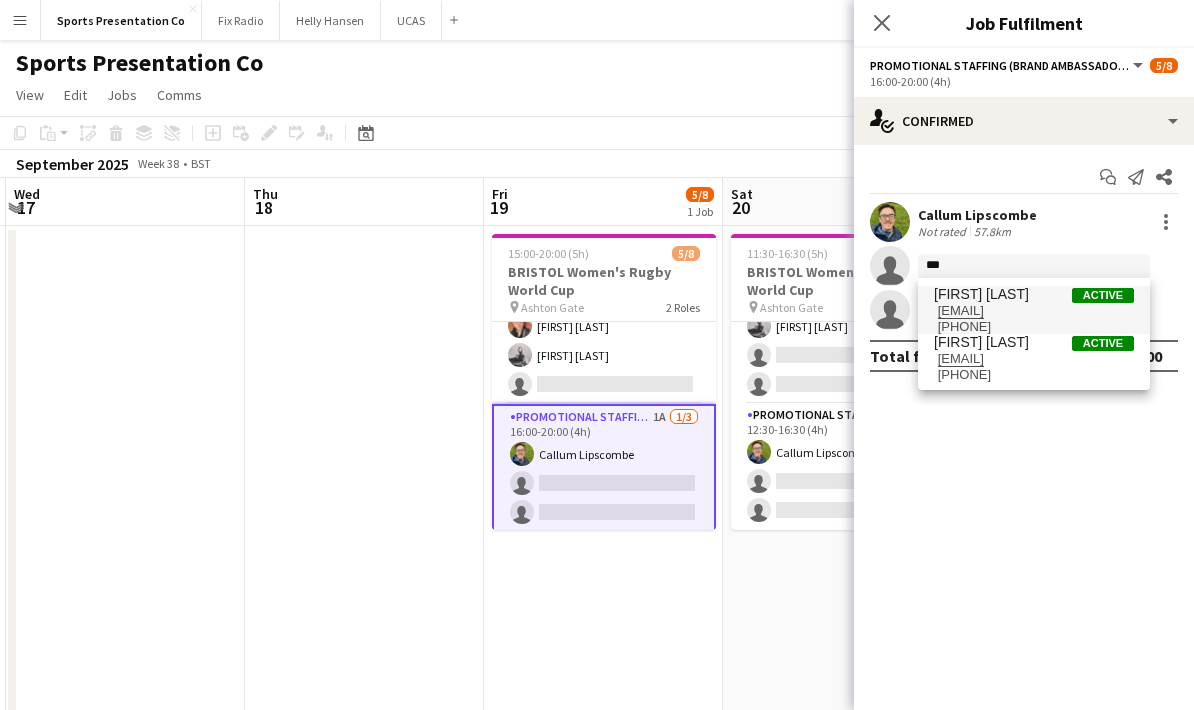click on "[FIRST] [LAST]" at bounding box center [981, 294] 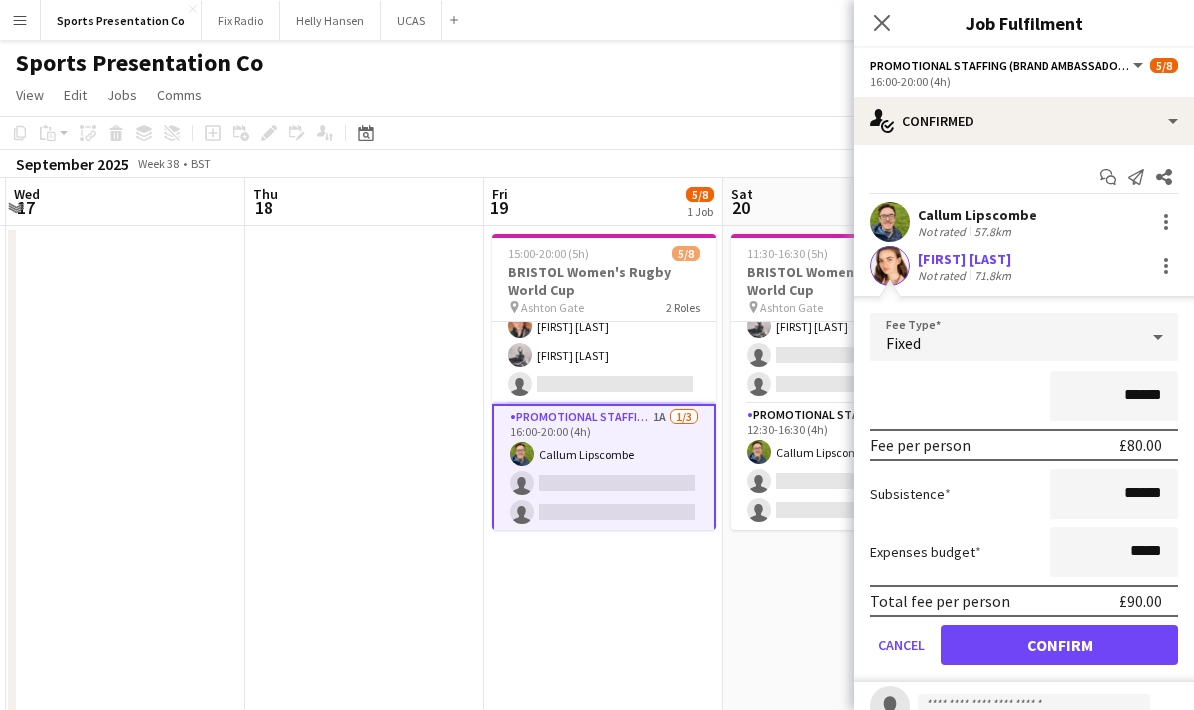 click on "******" at bounding box center (1024, 396) 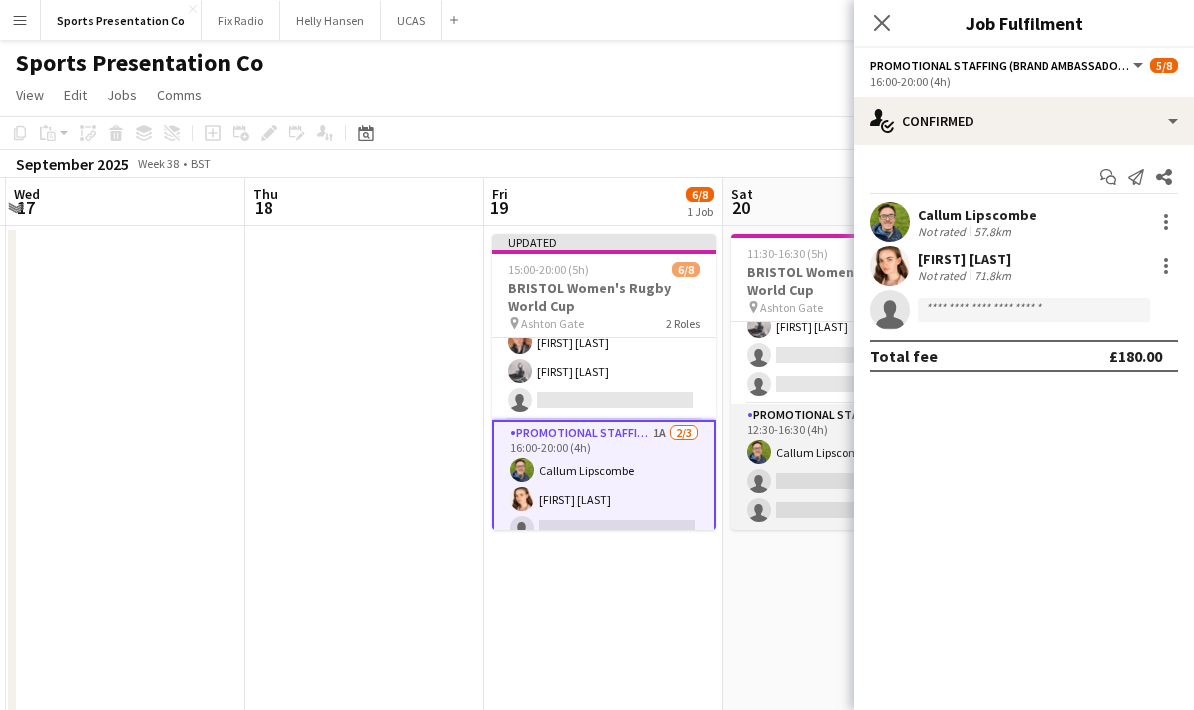 click on "Promotional Staffing (Brand Ambassadors)   1A   1/3   12:30-16:30 (4h)
Callum Lipscombe
single-neutral-actions
single-neutral-actions" at bounding box center (843, 467) 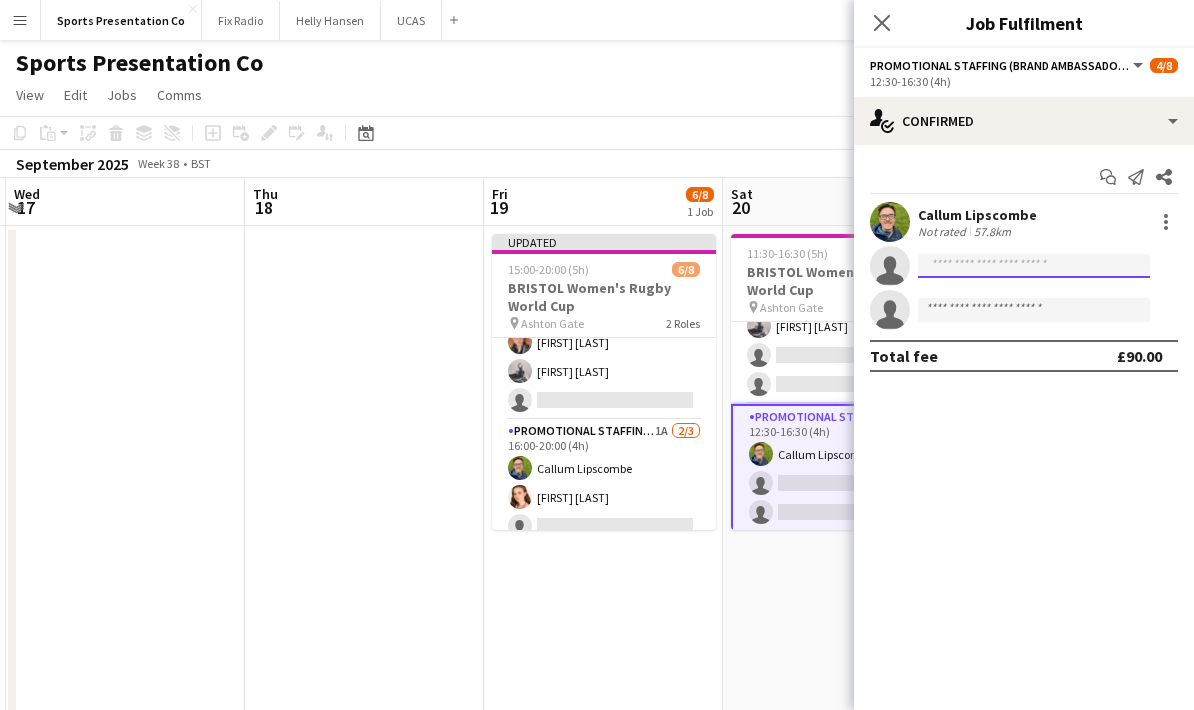 click at bounding box center (1034, 310) 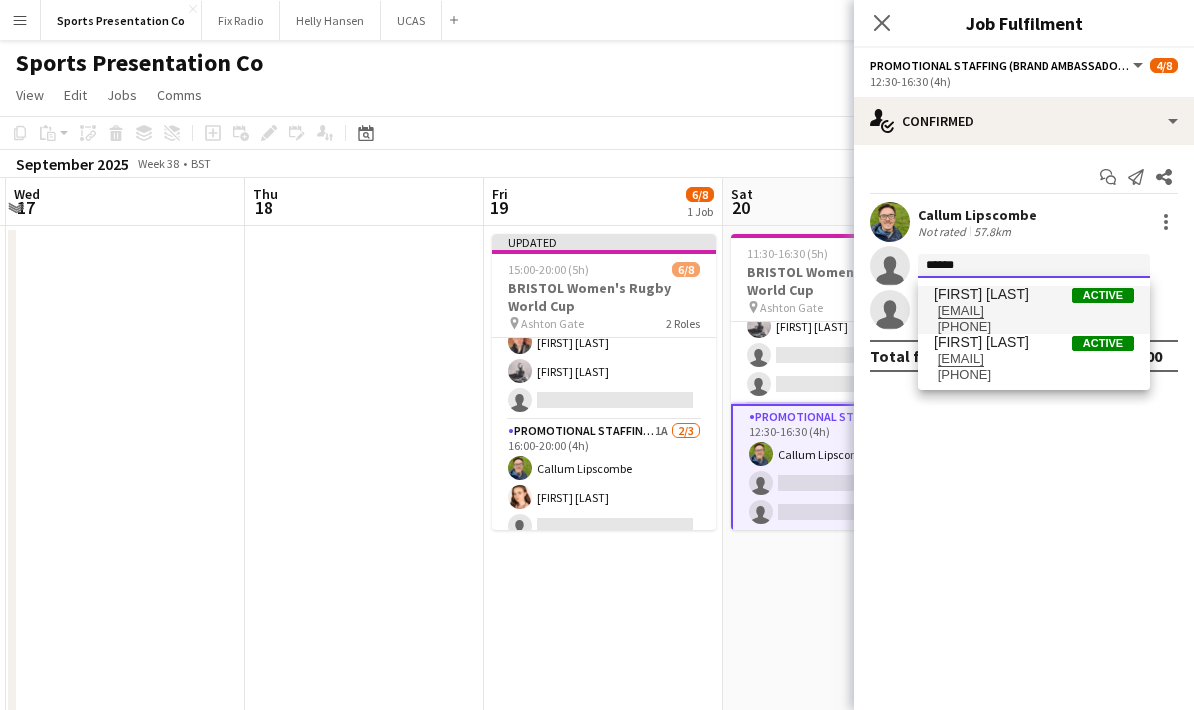 type on "******" 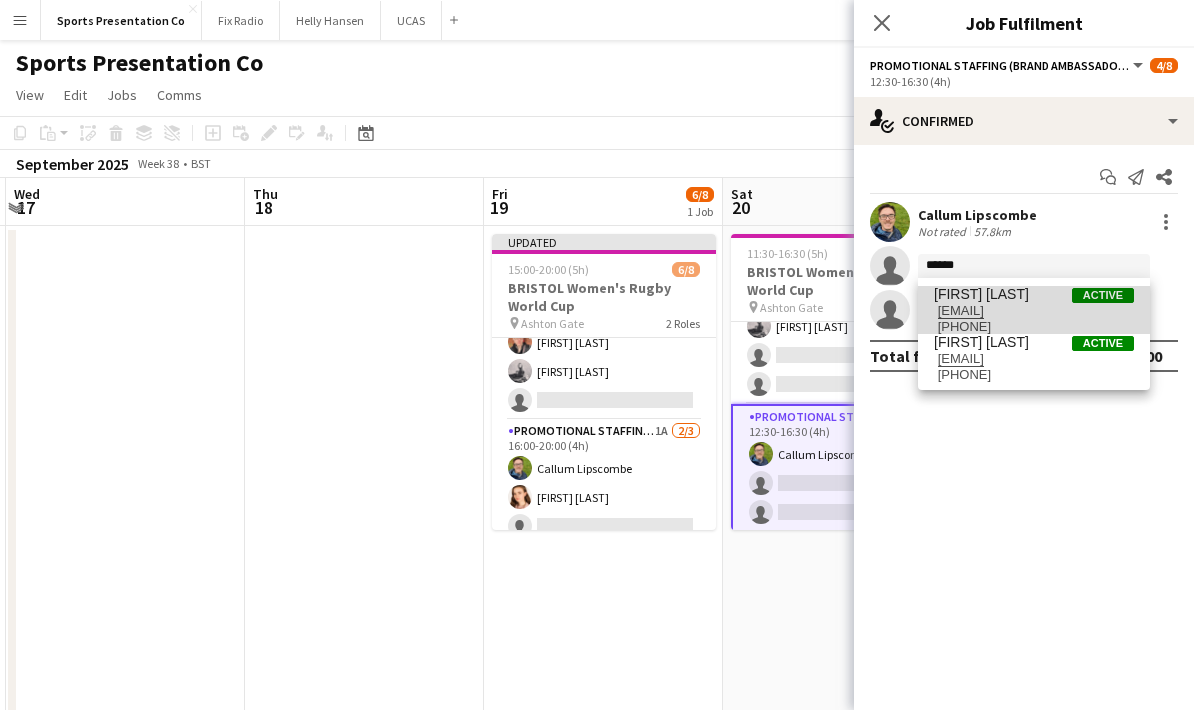 click on "[FIRST] [LAST]" at bounding box center [981, 294] 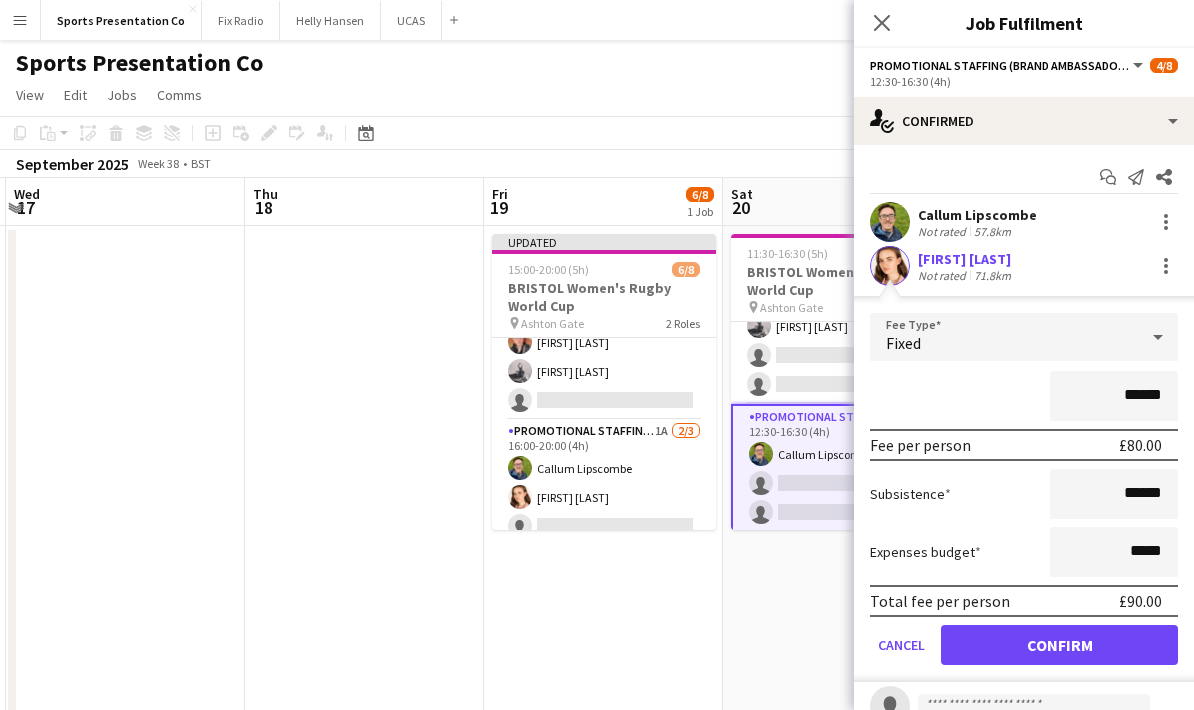 click on "******" at bounding box center (1024, 396) 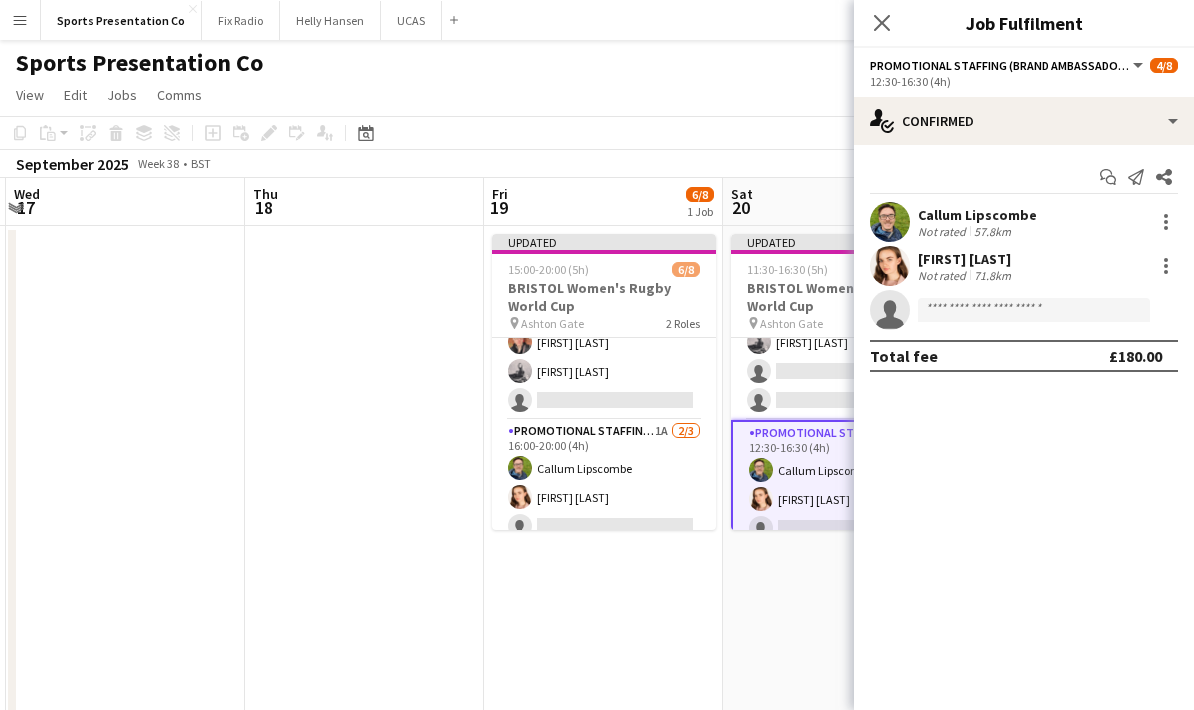 click at bounding box center (364, 748) 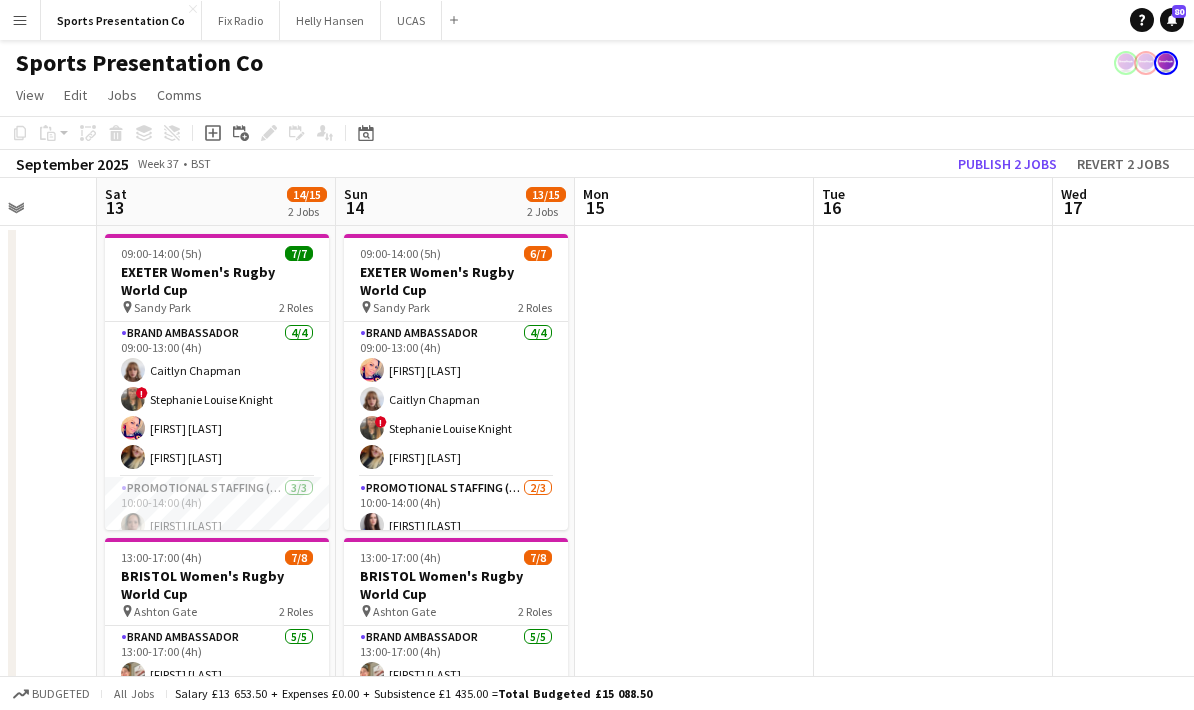 scroll, scrollTop: 0, scrollLeft: 582, axis: horizontal 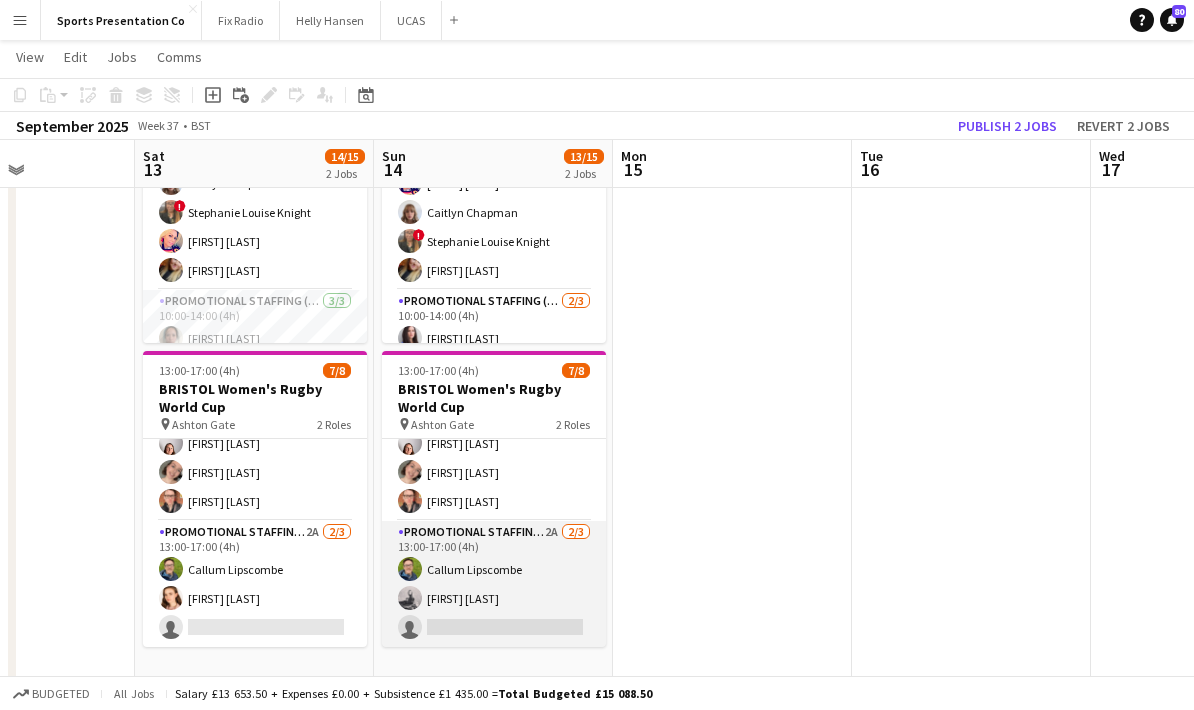 click on "Promotional Staffing (Brand Ambassadors)   2A   2/3   13:00-17:00 (4h)
Callum Lipscombe Emily Brown
single-neutral-actions" at bounding box center [494, 584] 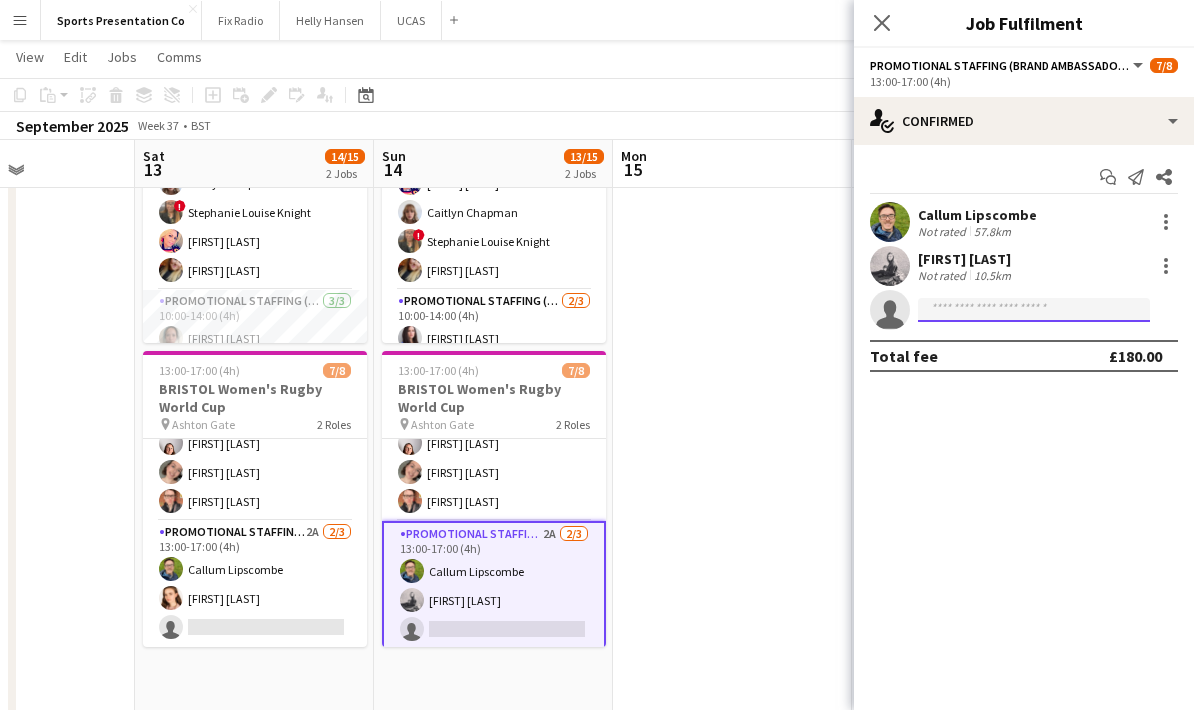 click 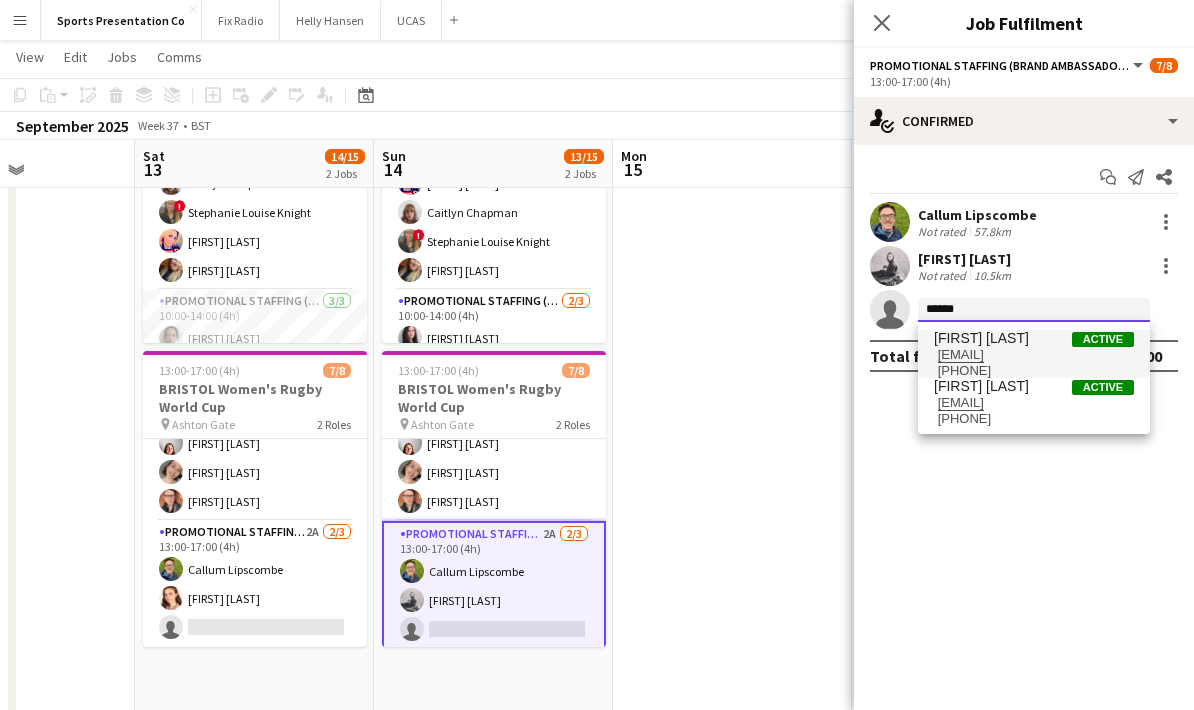 type on "******" 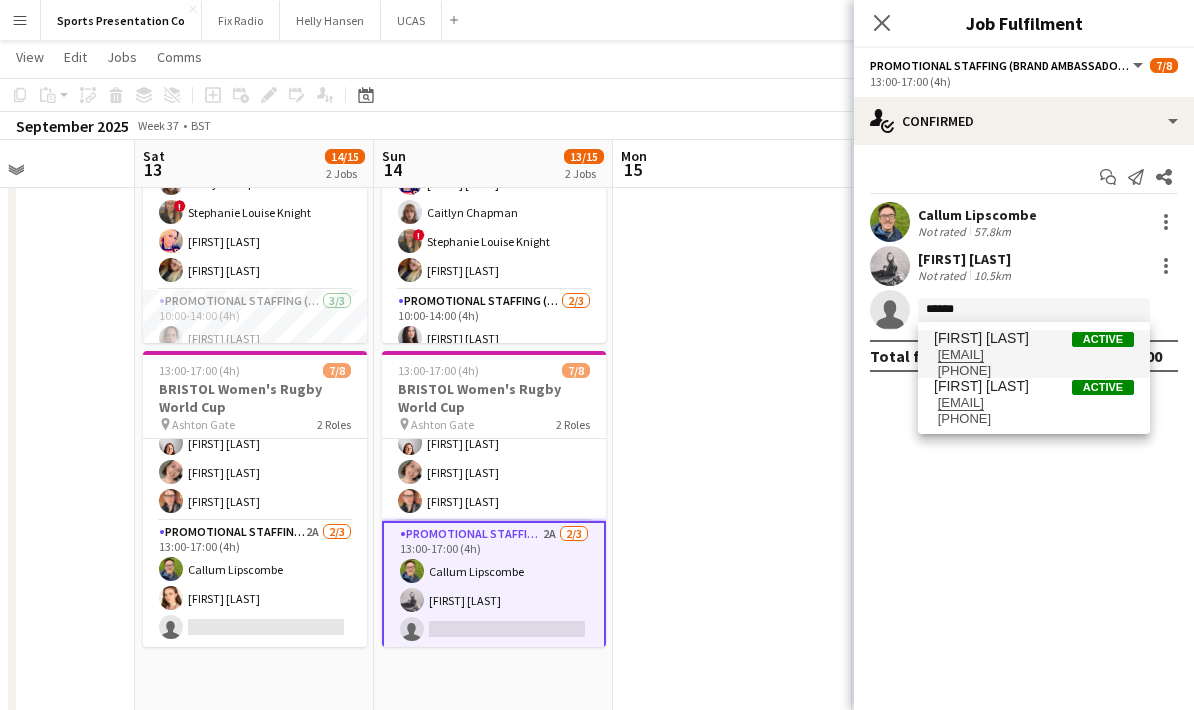click on "[EMAIL]" at bounding box center (1034, 355) 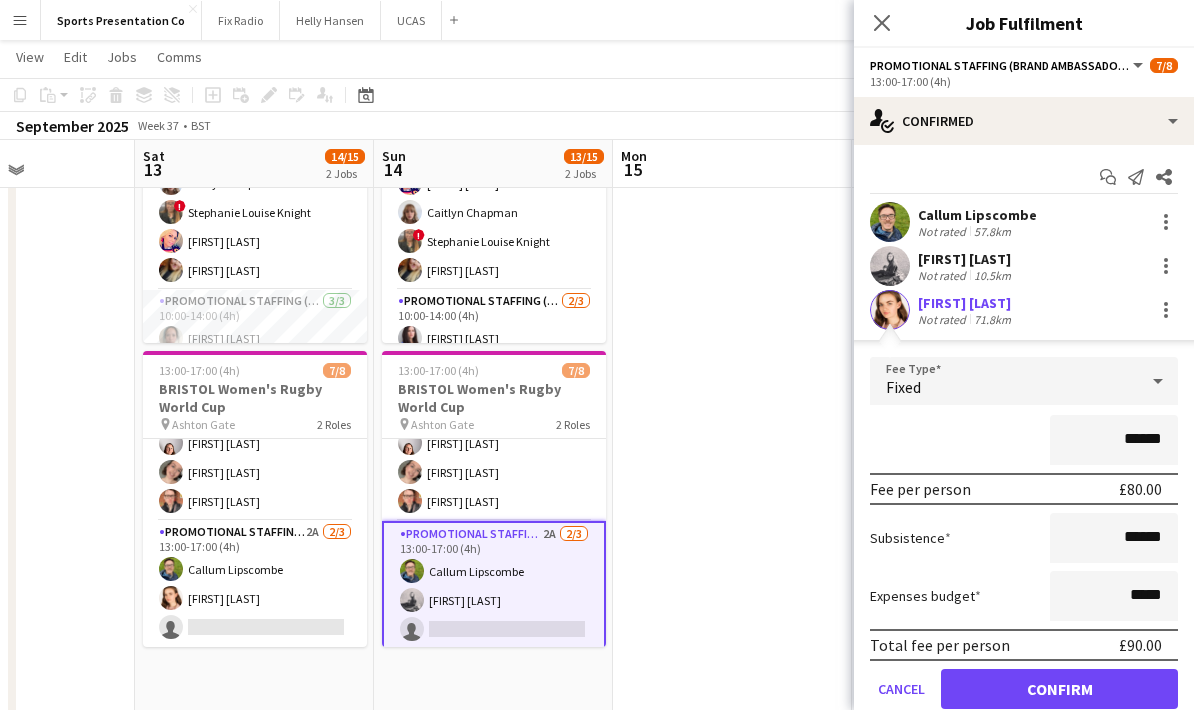 click on "******" at bounding box center [1024, 440] 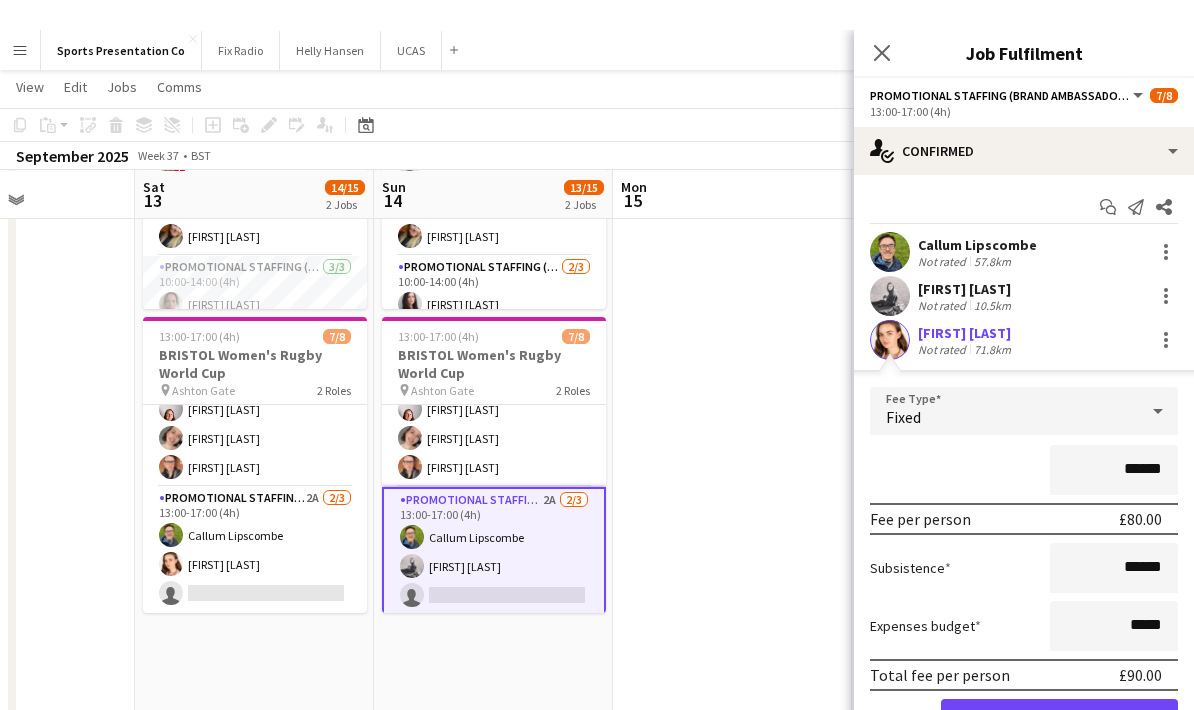 scroll, scrollTop: 250, scrollLeft: 0, axis: vertical 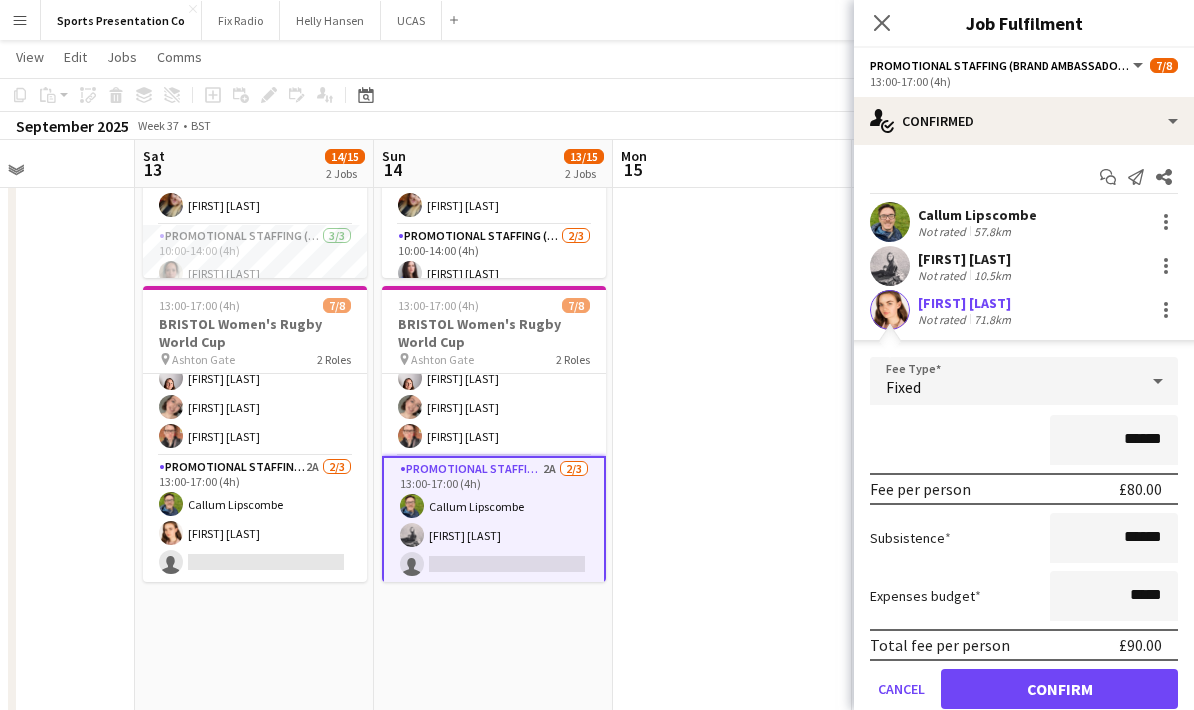 click on "Confirm" at bounding box center [1059, 689] 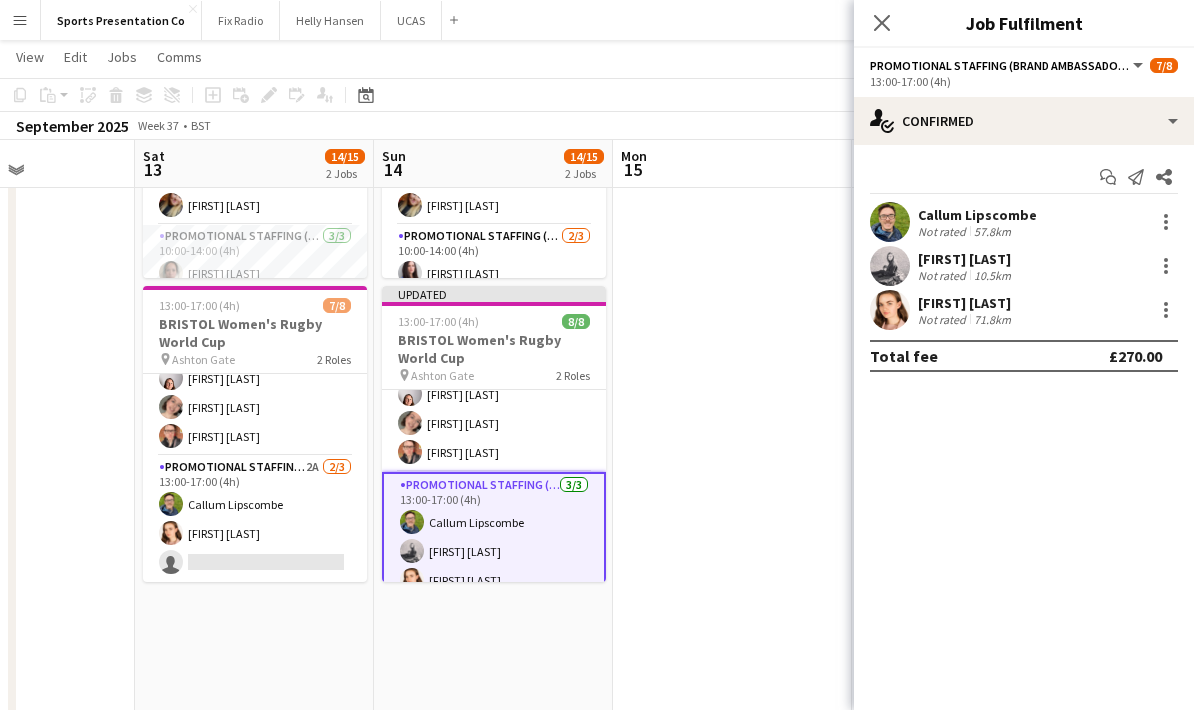 click at bounding box center [732, 496] 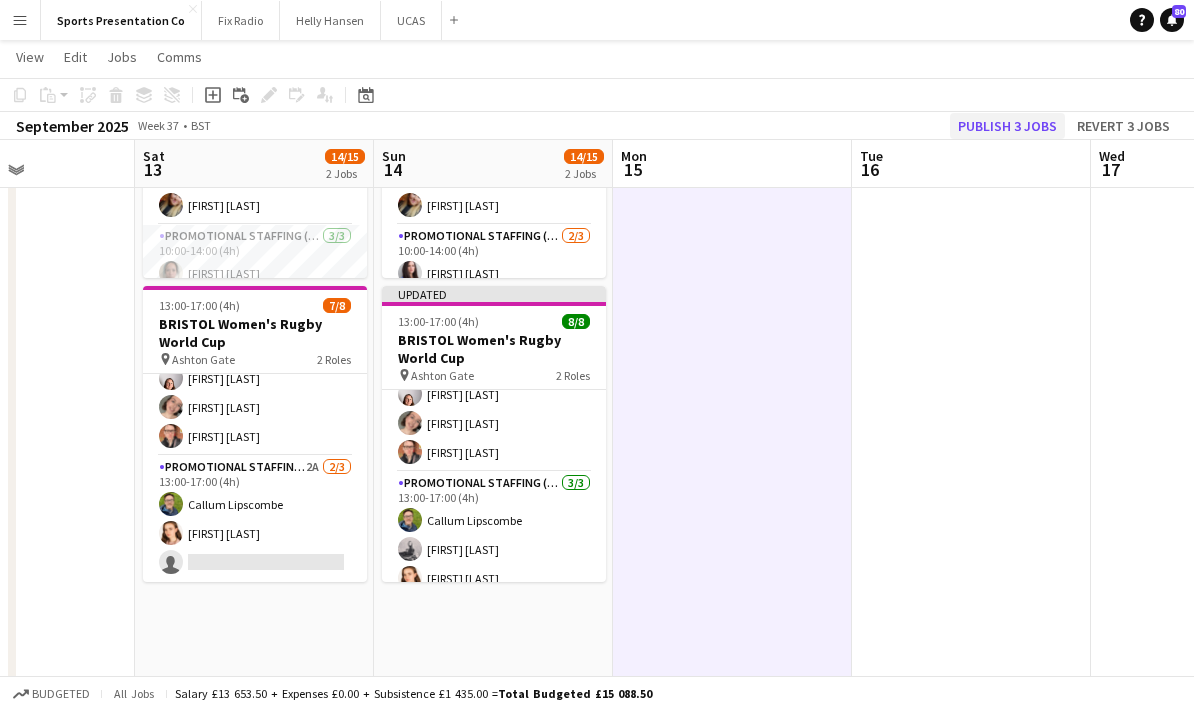 click on "Publish 3 jobs" 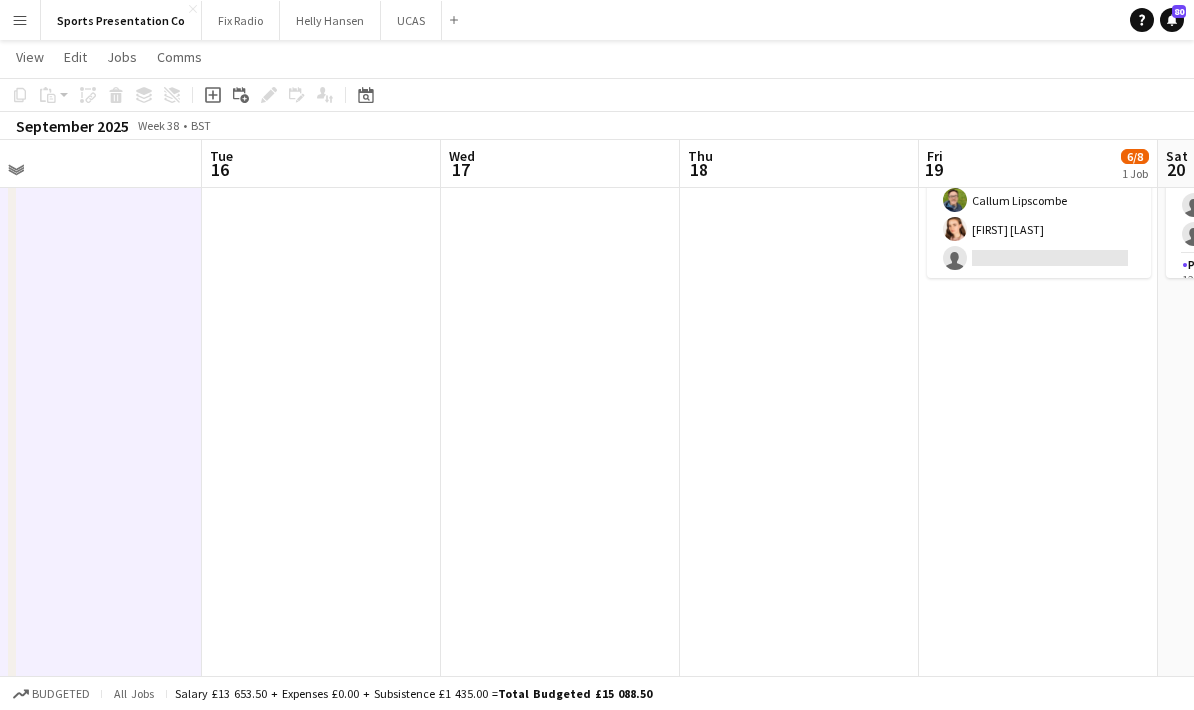 scroll, scrollTop: 0, scrollLeft: 597, axis: horizontal 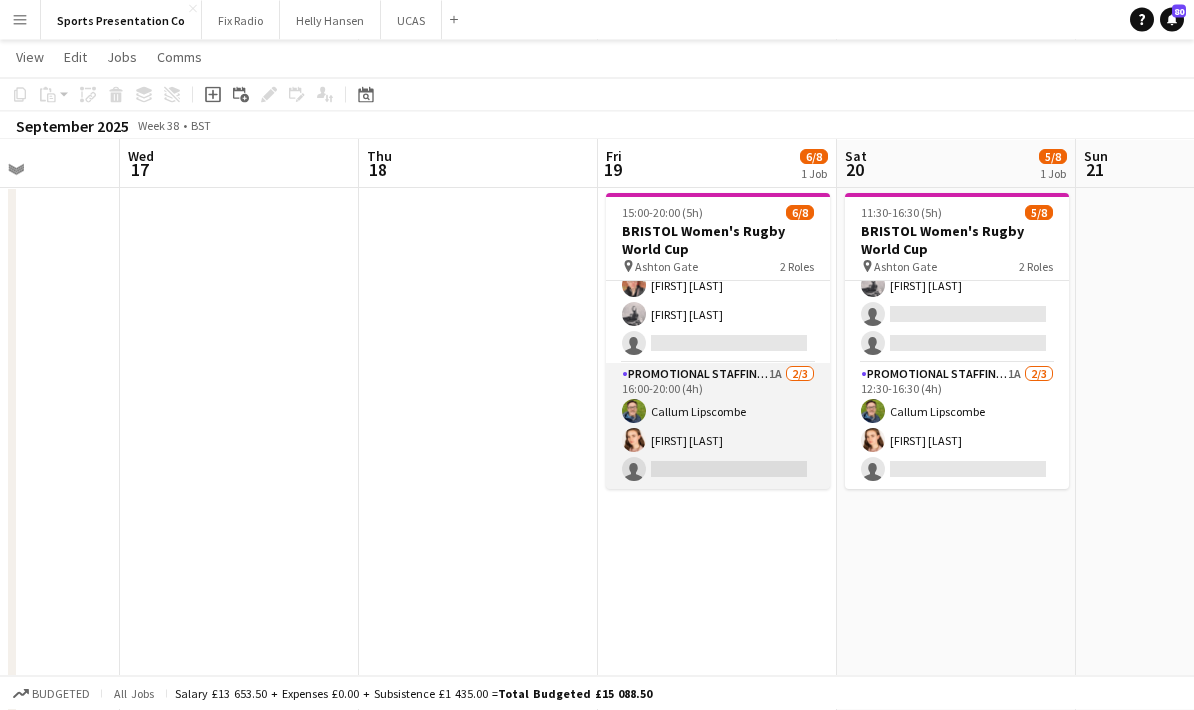 click on "Promotional Staffing (Brand Ambassadors)   1A   2/3   16:00-20:00 (4h)
Callum Lipscombe Athena Gibson-Diamond
single-neutral-actions" at bounding box center (718, 427) 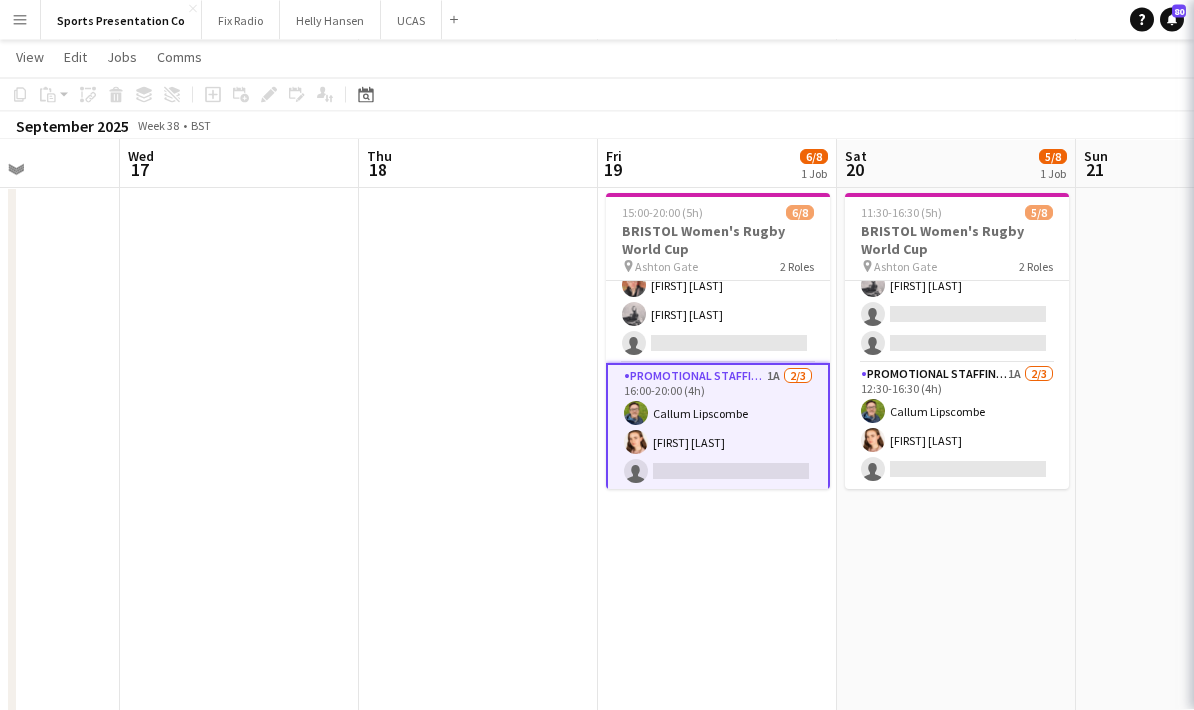 scroll, scrollTop: 39, scrollLeft: 0, axis: vertical 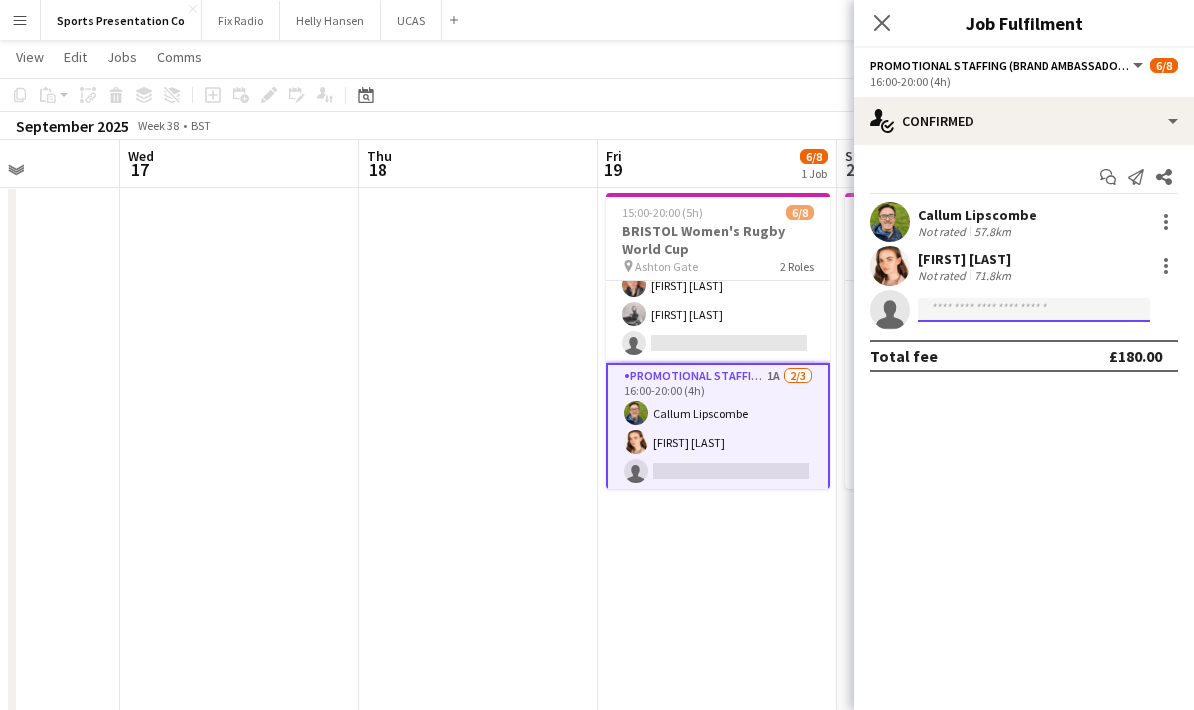 click 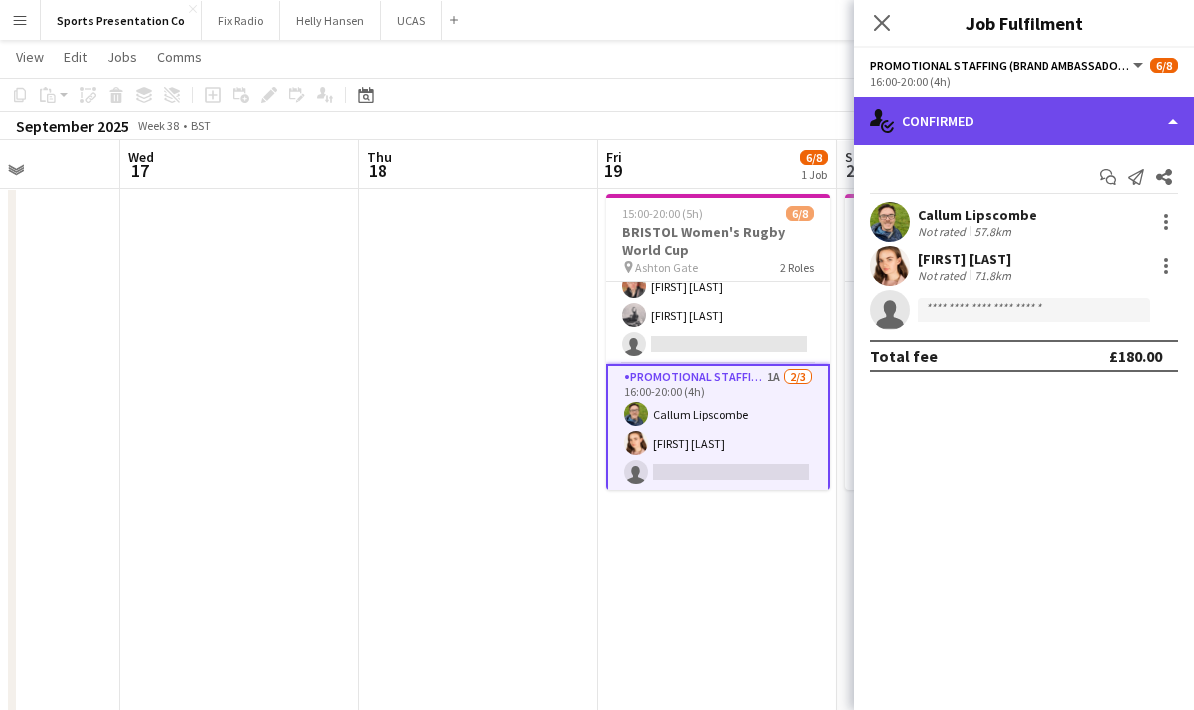click on "single-neutral-actions-check-2
Confirmed" 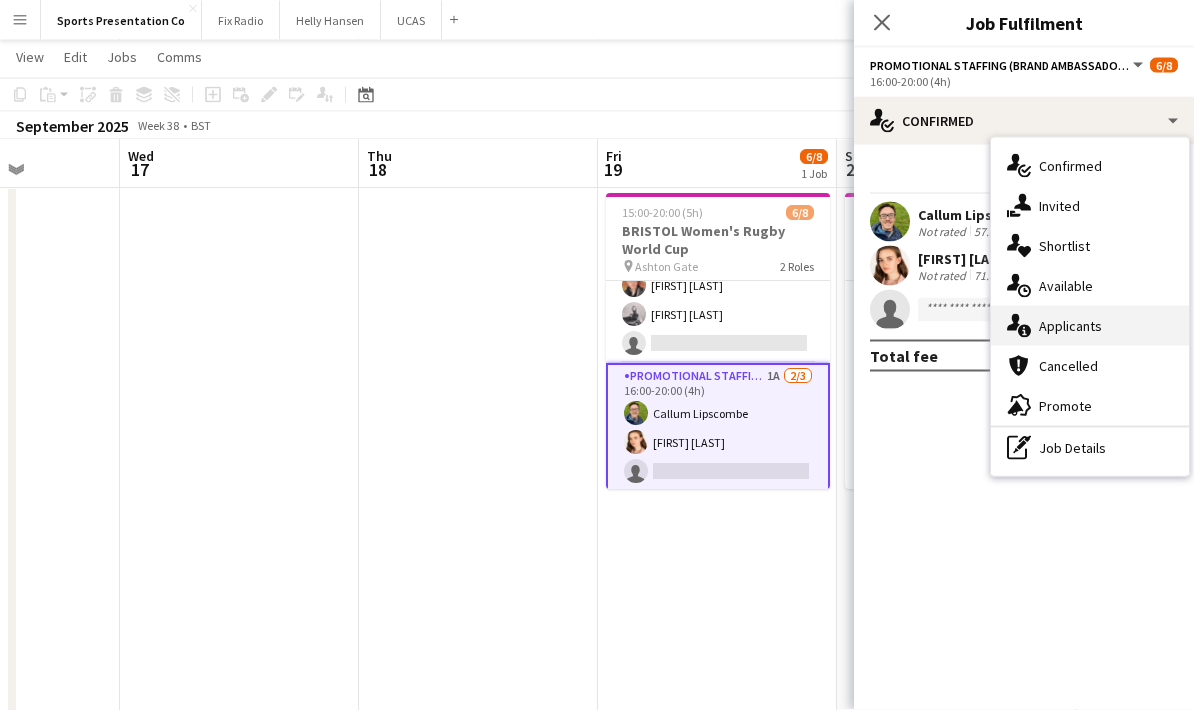 scroll, scrollTop: 39, scrollLeft: 0, axis: vertical 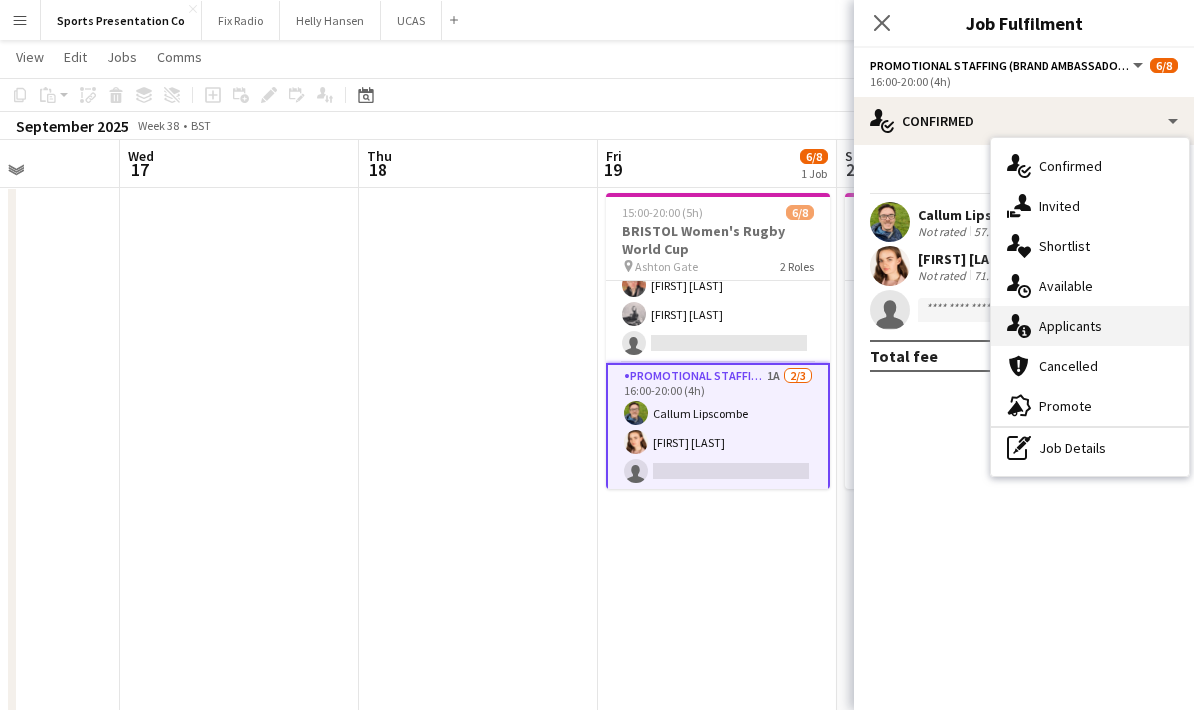 click on "single-neutral-actions-information
Applicants" at bounding box center [1090, 326] 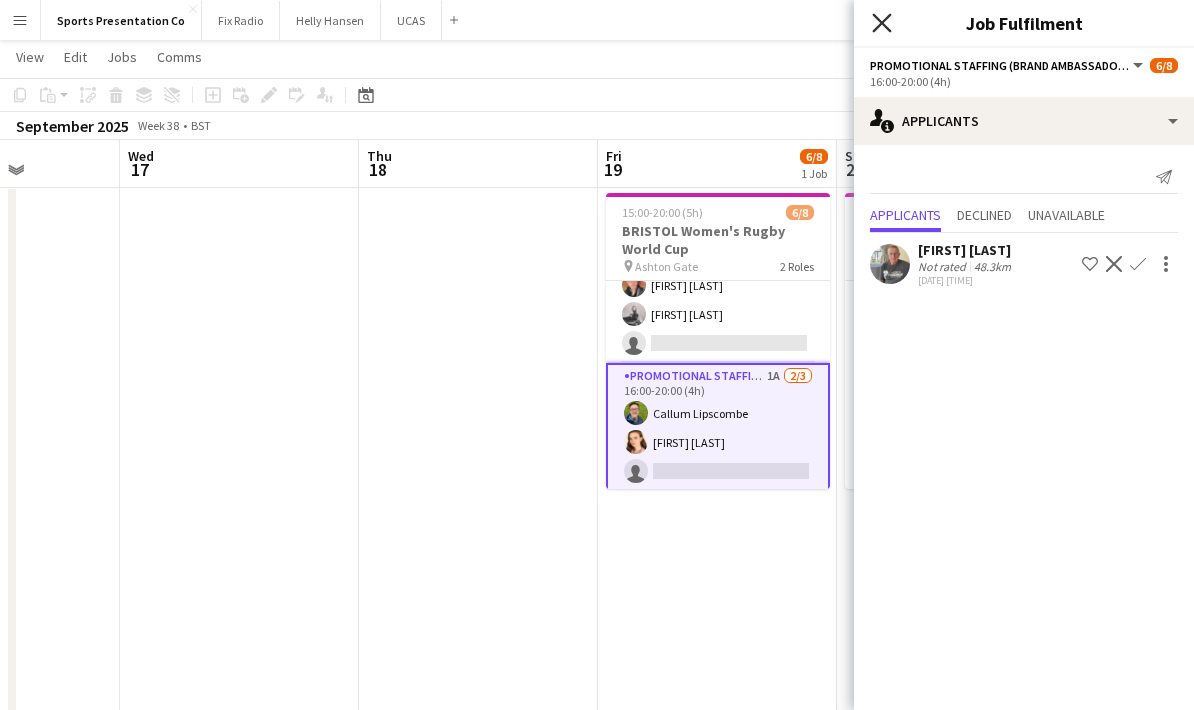 click on "Close pop-in" 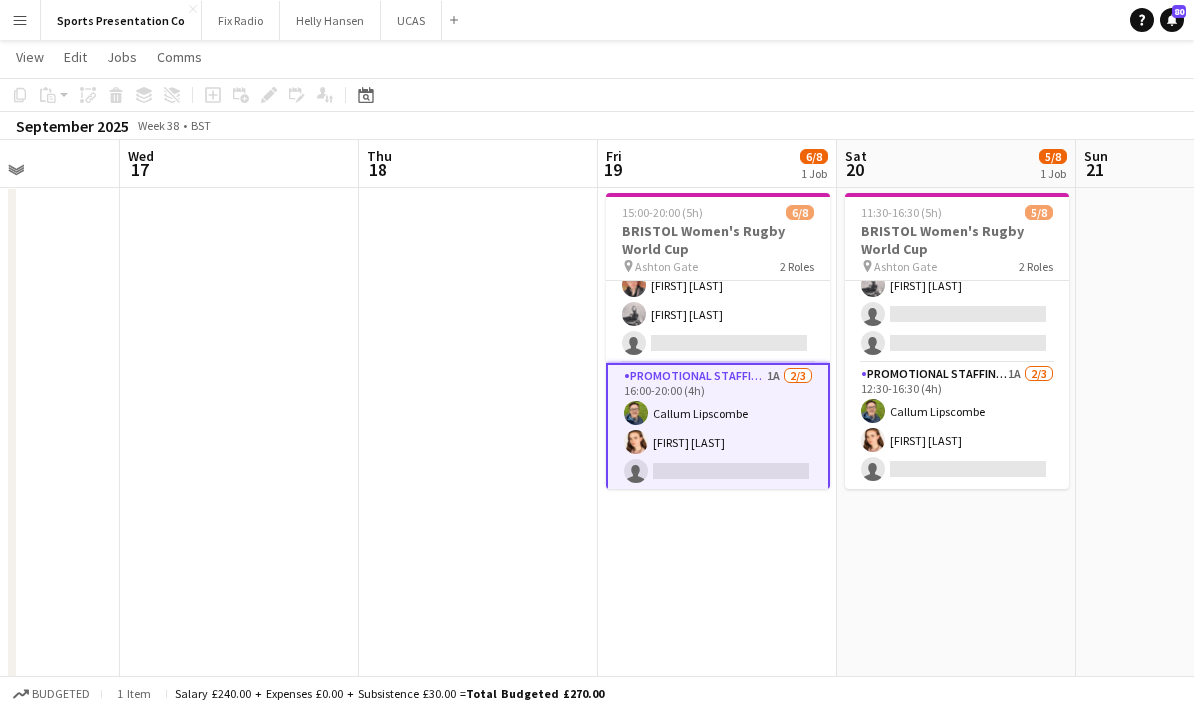 click at bounding box center [478, 707] 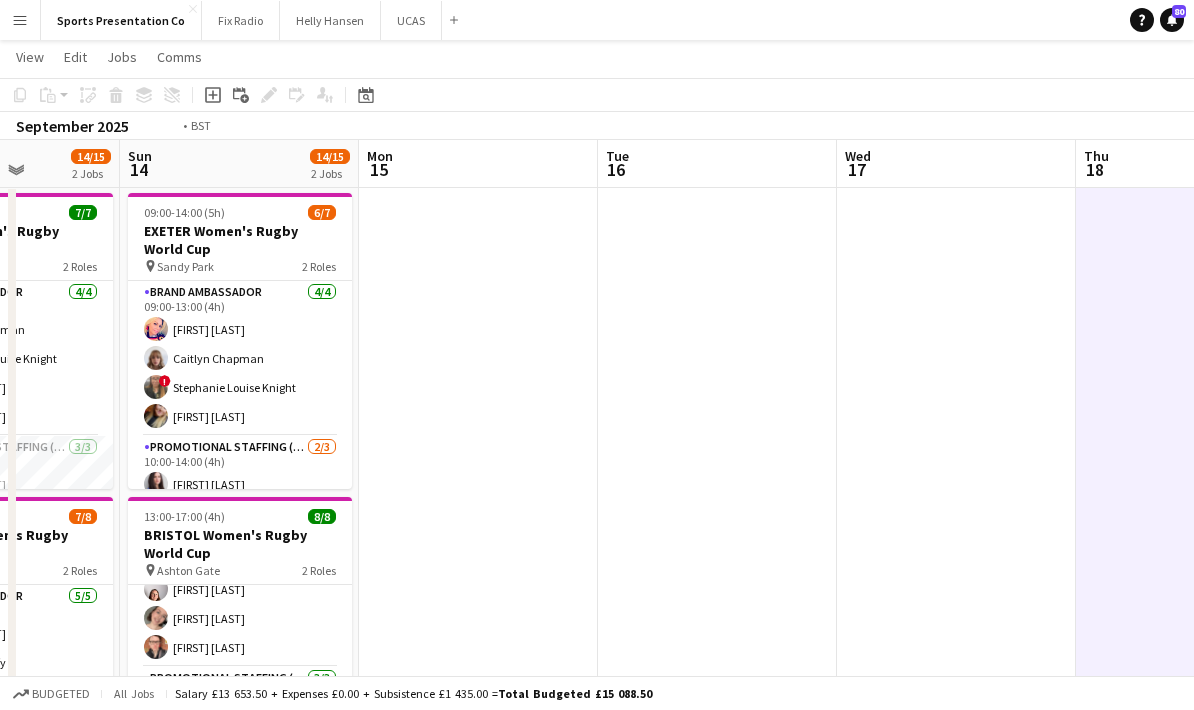 scroll, scrollTop: 0, scrollLeft: 550, axis: horizontal 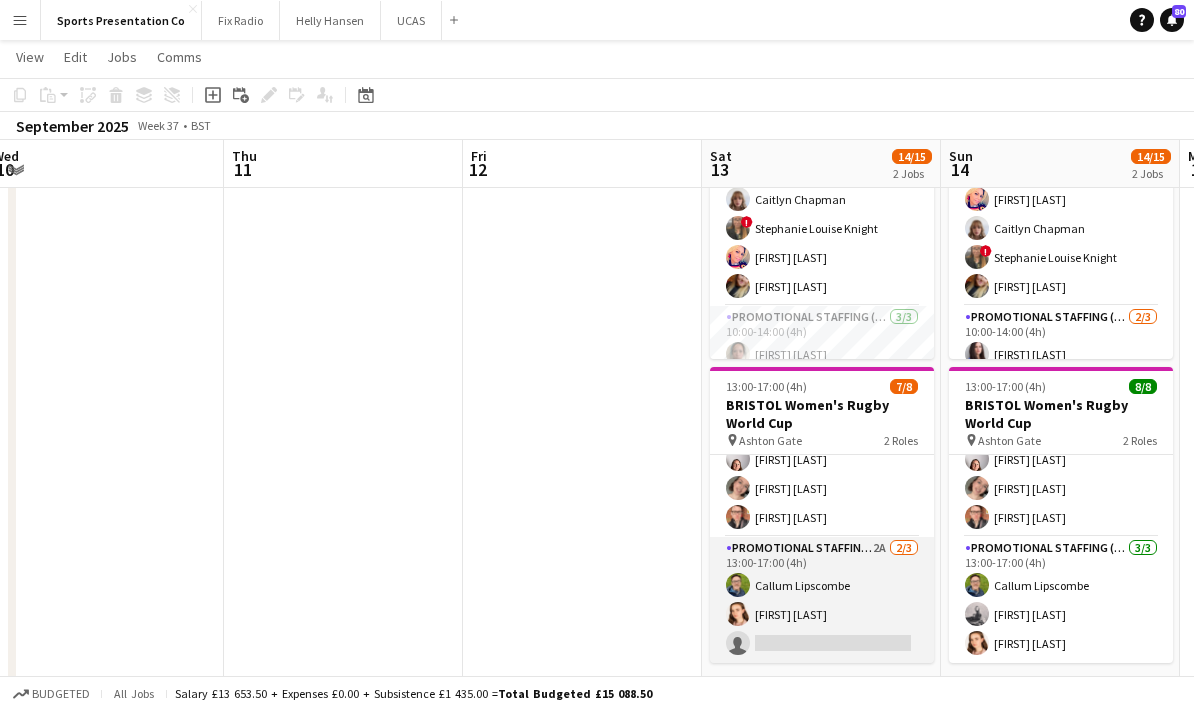 click on "Promotional Staffing (Brand Ambassadors)   2A   2/3   13:00-17:00 (4h)
[FIRST] [LAST] [FIRST] [LAST]
single-neutral-actions" at bounding box center (822, 600) 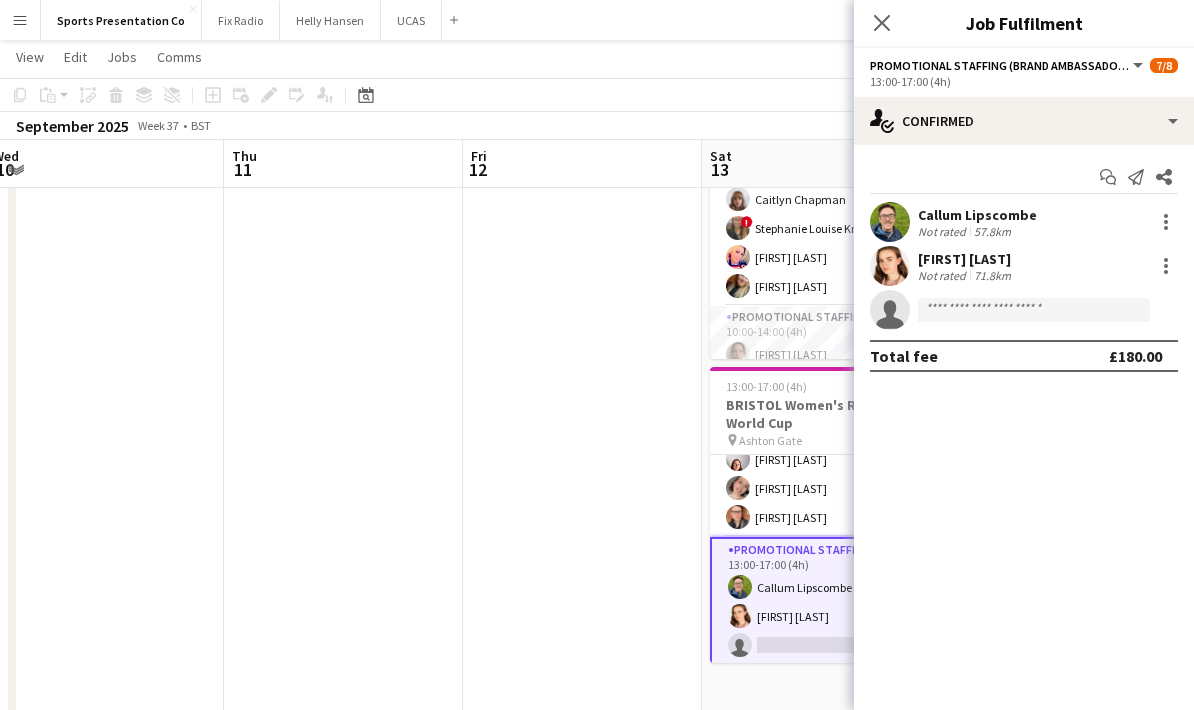 click on "[FIRST] [LAST]" at bounding box center [966, 259] 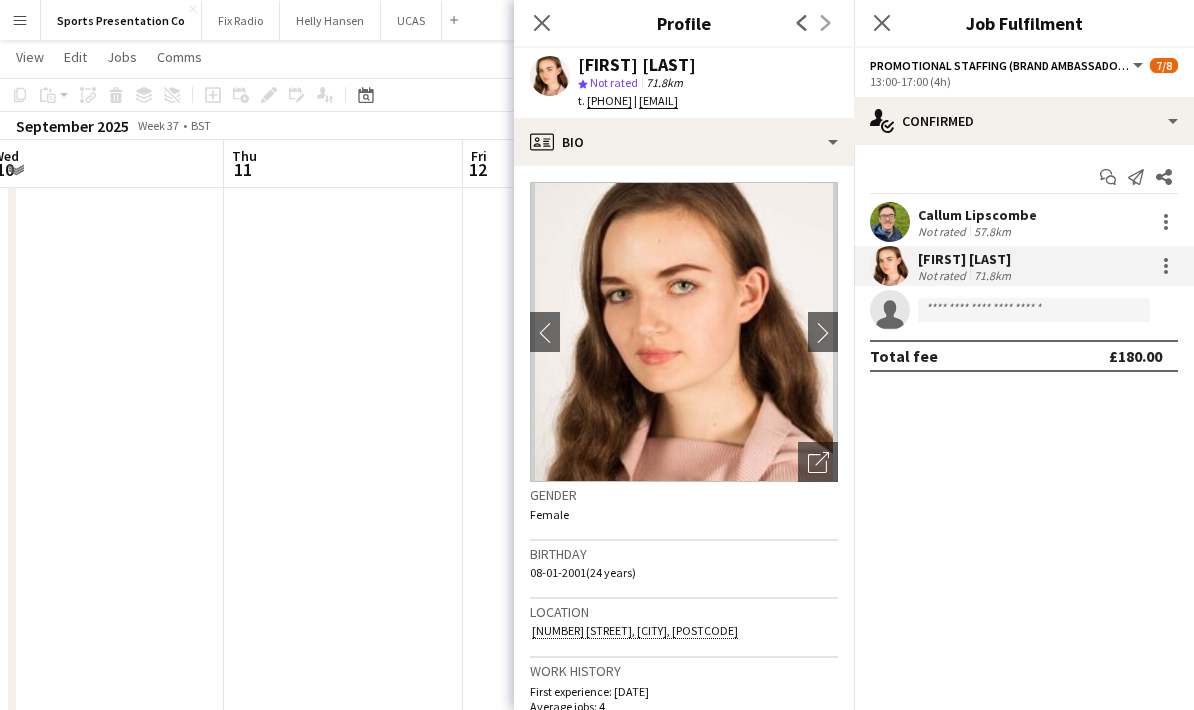 drag, startPoint x: 825, startPoint y: 106, endPoint x: 574, endPoint y: 62, distance: 254.8274 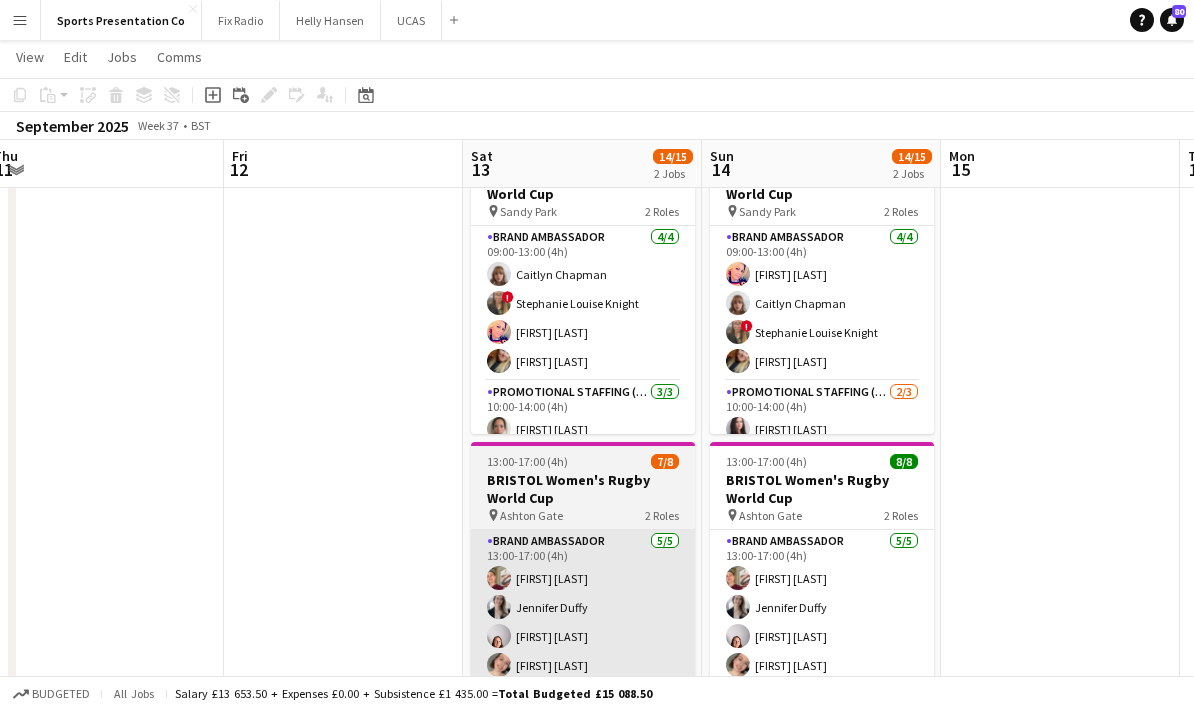 scroll, scrollTop: 198, scrollLeft: 0, axis: vertical 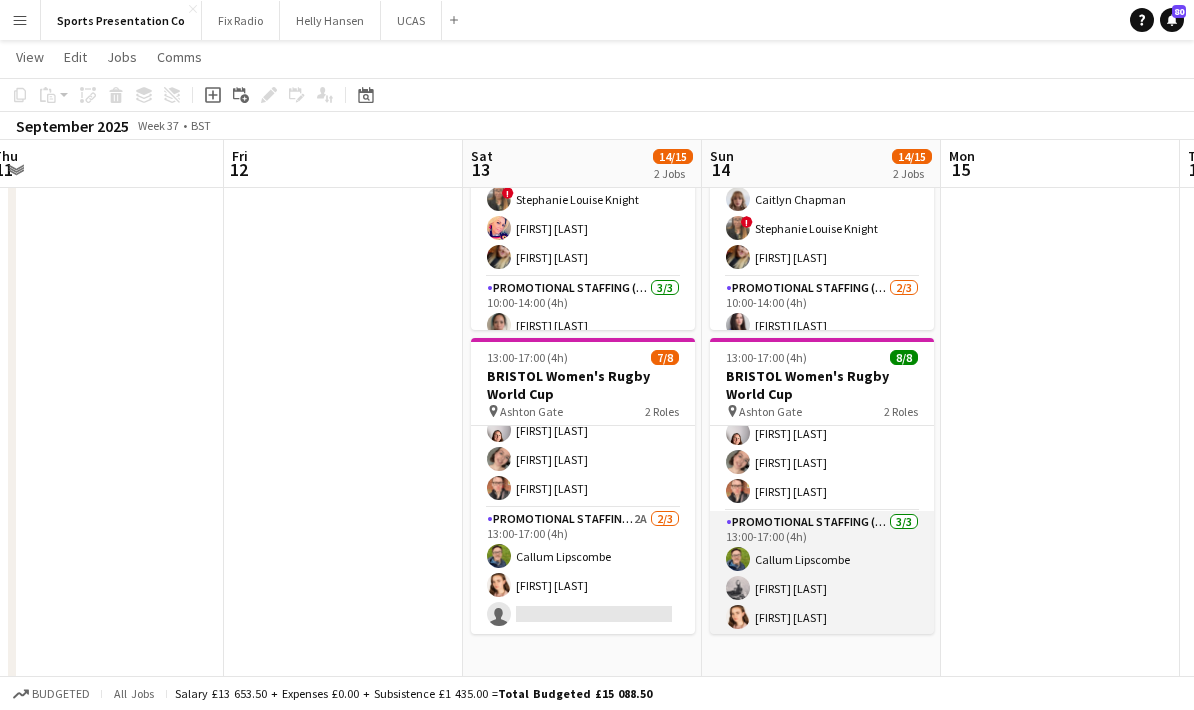 click on "Promotional Staffing (Brand Ambassadors)   3/3   13:00-17:00 (4h)
Callum Lipscombe Emily Brown Athena Gibson-Diamond" at bounding box center [822, 574] 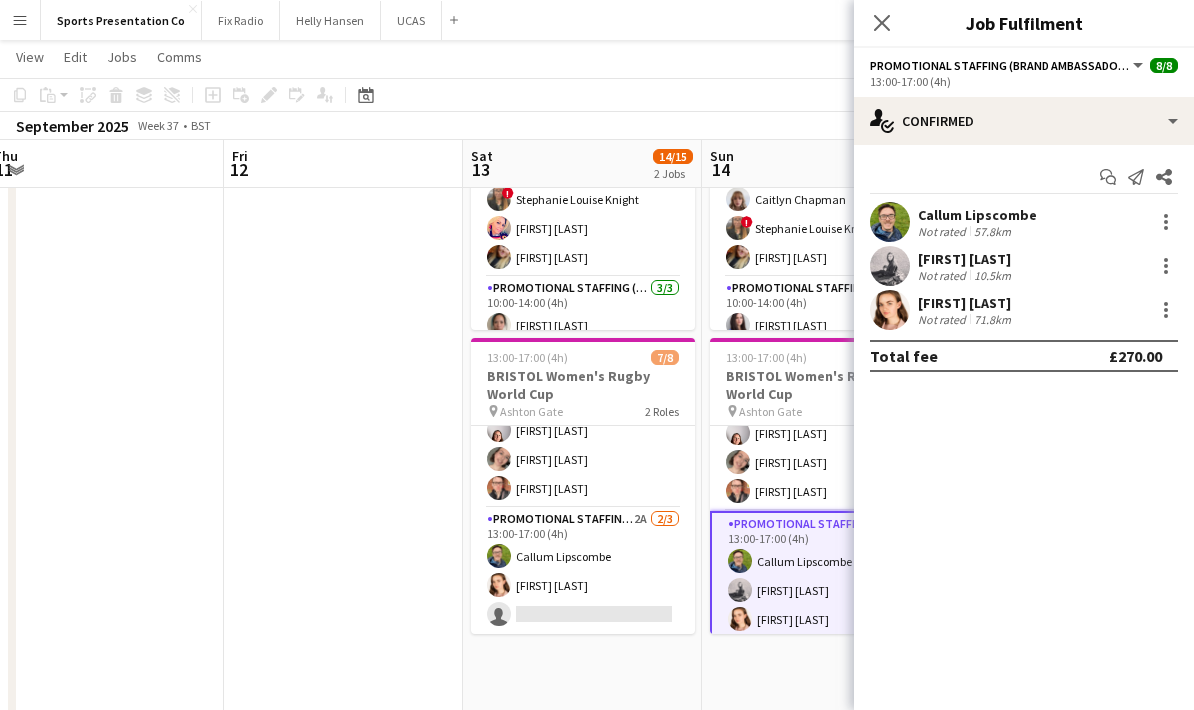 click on "Emily Brown   Not rated   10.5km" at bounding box center [1024, 266] 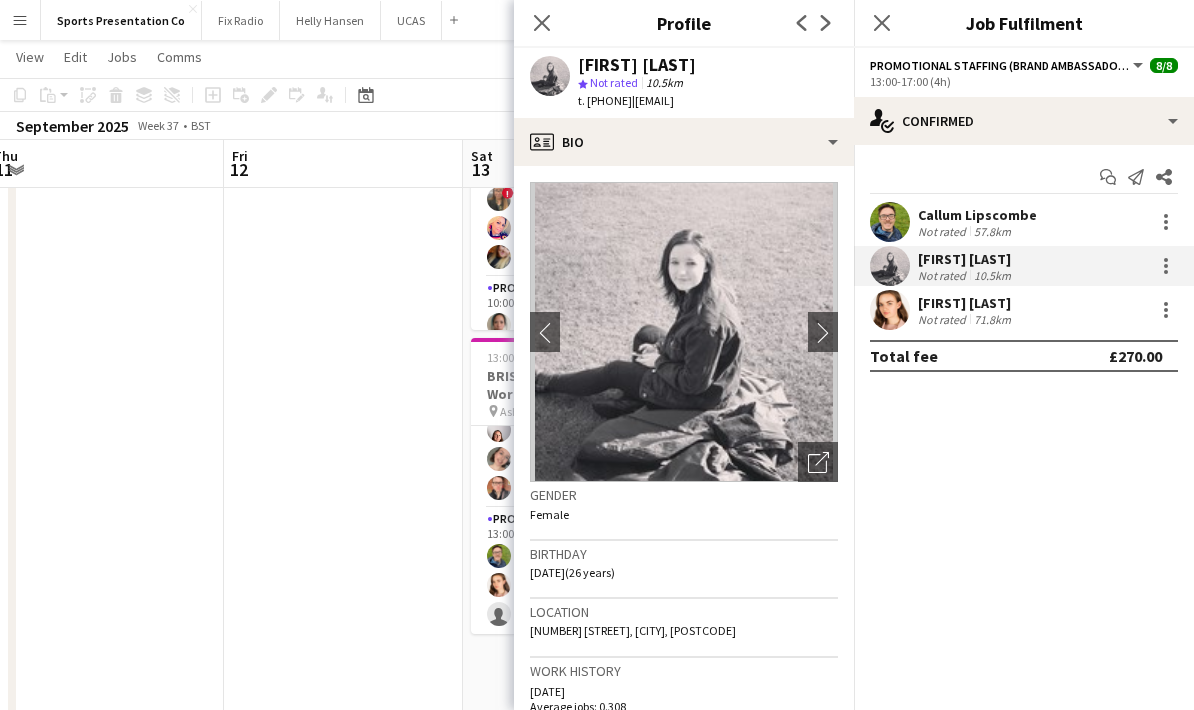 drag, startPoint x: 836, startPoint y: 102, endPoint x: 582, endPoint y: 68, distance: 256.26547 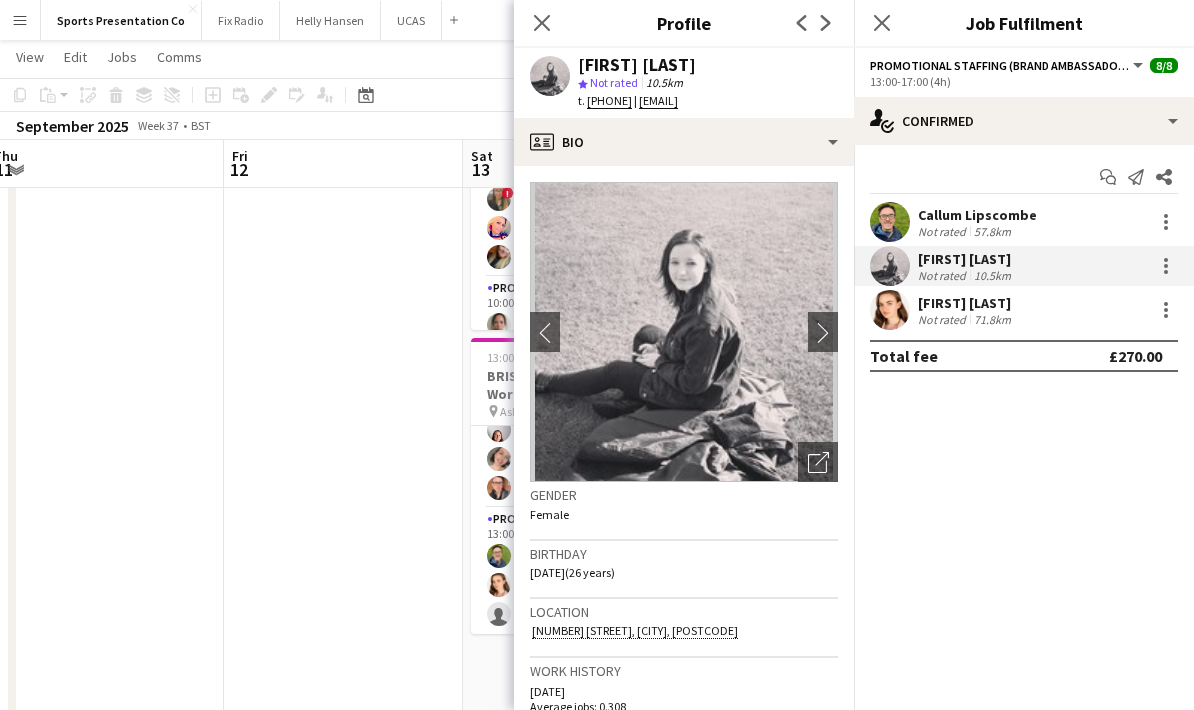 copy on "Emily Brown
star
Not rated   10.5km   t. +447791589170   |   emily-brown23@outlook.com" 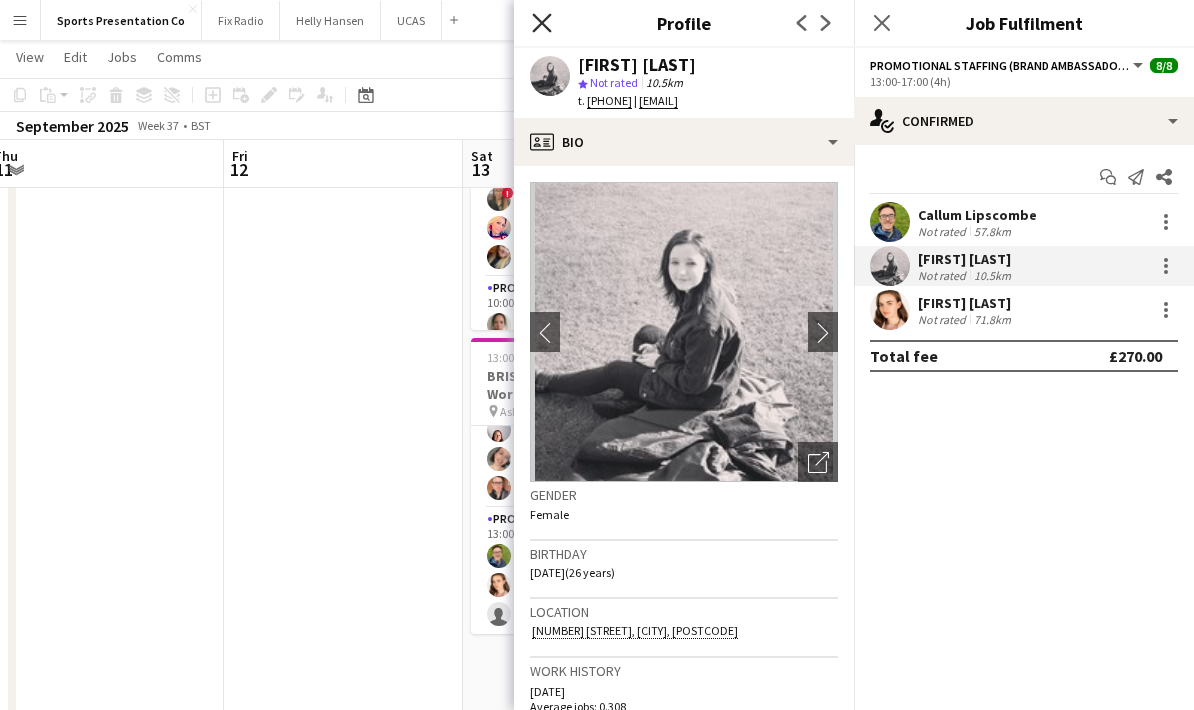 click on "Close pop-in" 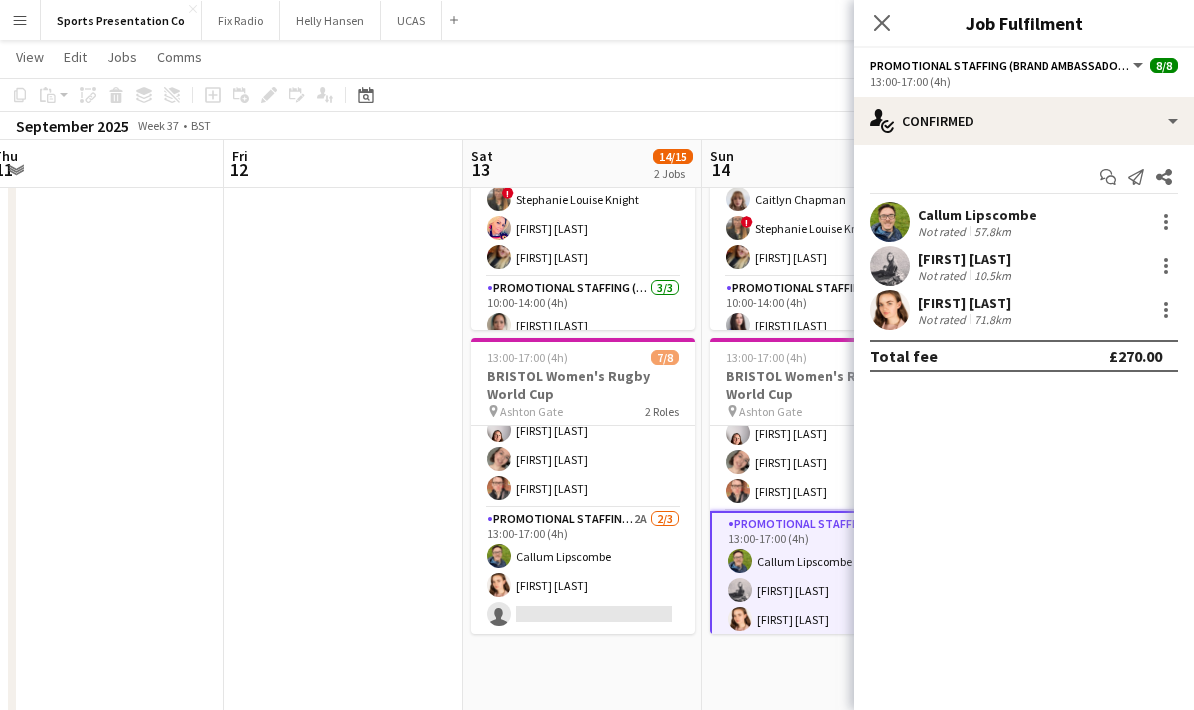 click at bounding box center [343, 436] 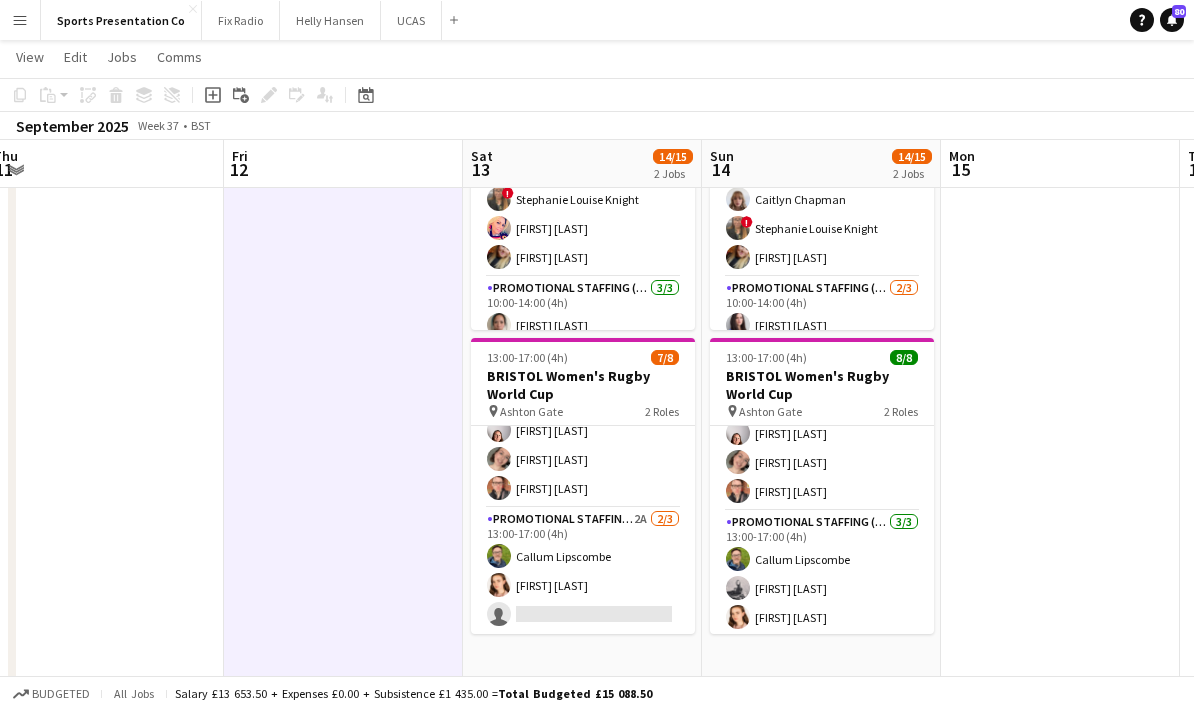 click at bounding box center [1060, 436] 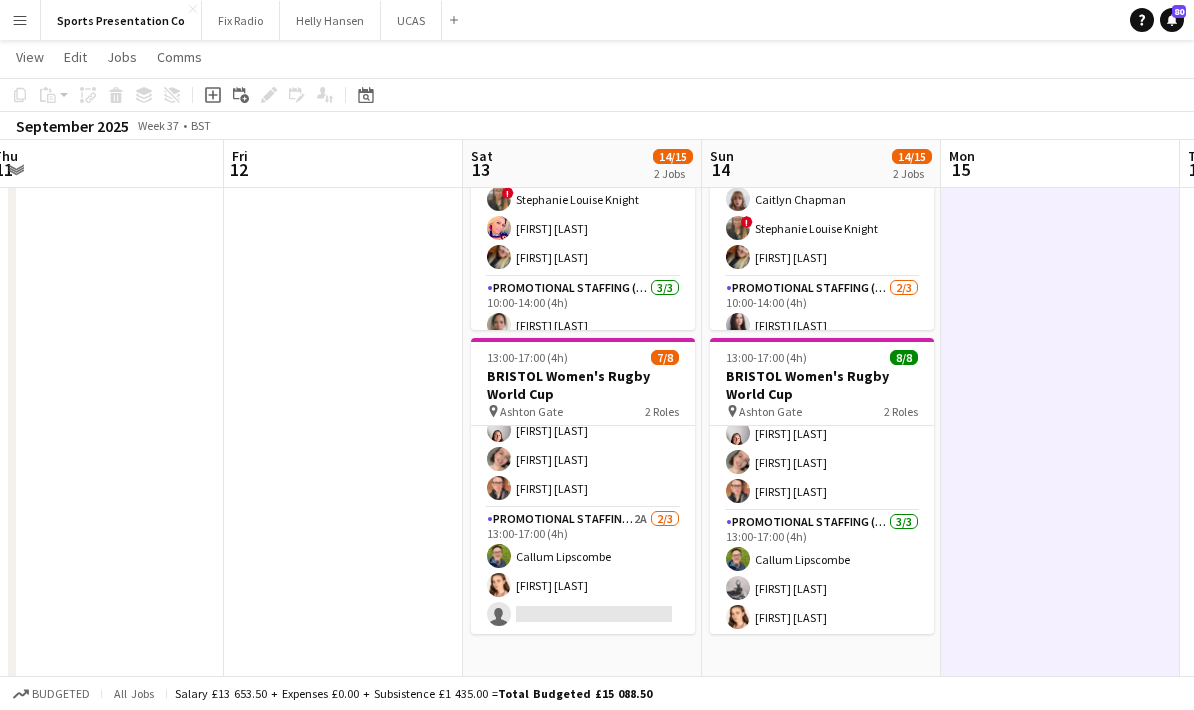 click on "09:00-14:00 (5h)    6/7   EXETER Women's Rugby World Cup
pin
Sandy Park   2 Roles   Brand Ambassador   4/4   09:00-13:00 (4h)
Volha Zhylach Caitlyn Chapman ! Stephanie Louise Knight Jodie Sanders  Promotional Staffing (Brand Ambassadors)   2/3   10:00-14:00 (4h)
Mireia Quingles Nicolau Didde Thomsen Wasilewski
single-neutral-actions
13:00-17:00 (4h)    8/8   BRISTOL Women's Rugby World Cup
pin
Ashton Gate   2 Roles   Brand Ambassador   5/5   13:00-17:00 (4h)
Gemma Farr Jennifer Duffy Genevieve Callander Emily Callander Caitlin Cordwell  Promotional Staffing (Brand Ambassadors)   3/3   13:00-17:00 (4h)
Callum Lipscombe Emily Brown Athena Gibson-Diamond" at bounding box center [821, 436] 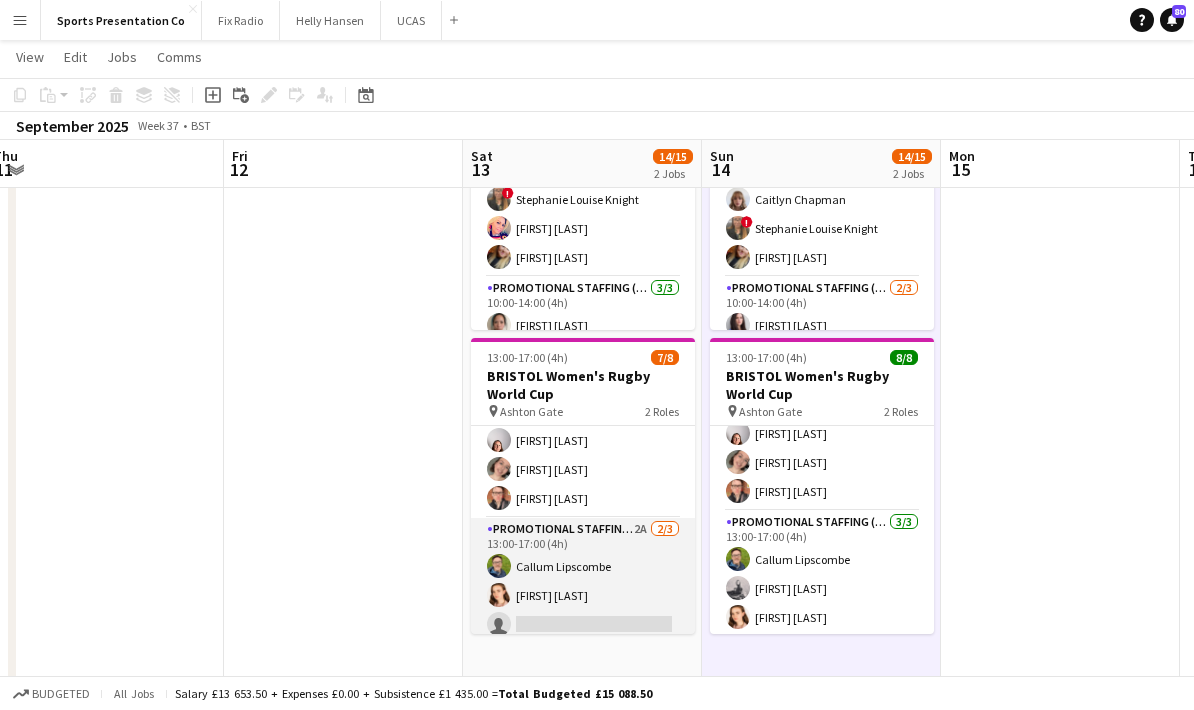 scroll, scrollTop: 81, scrollLeft: 0, axis: vertical 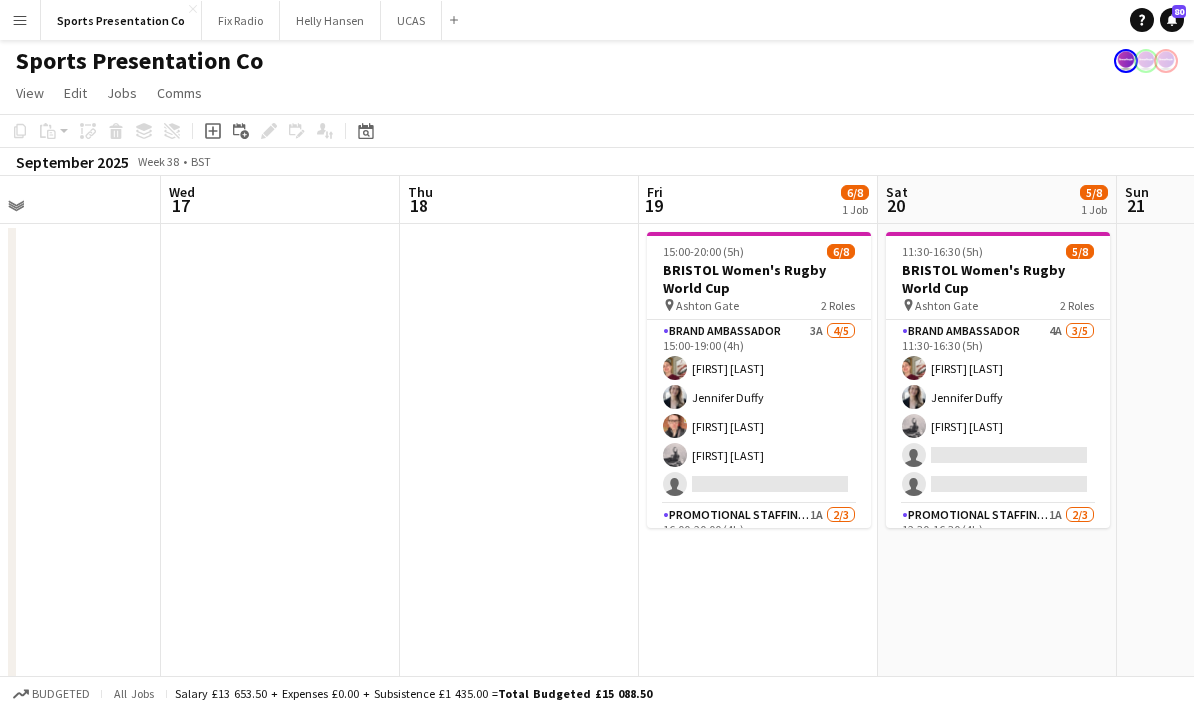 click on "Menu" at bounding box center (20, 20) 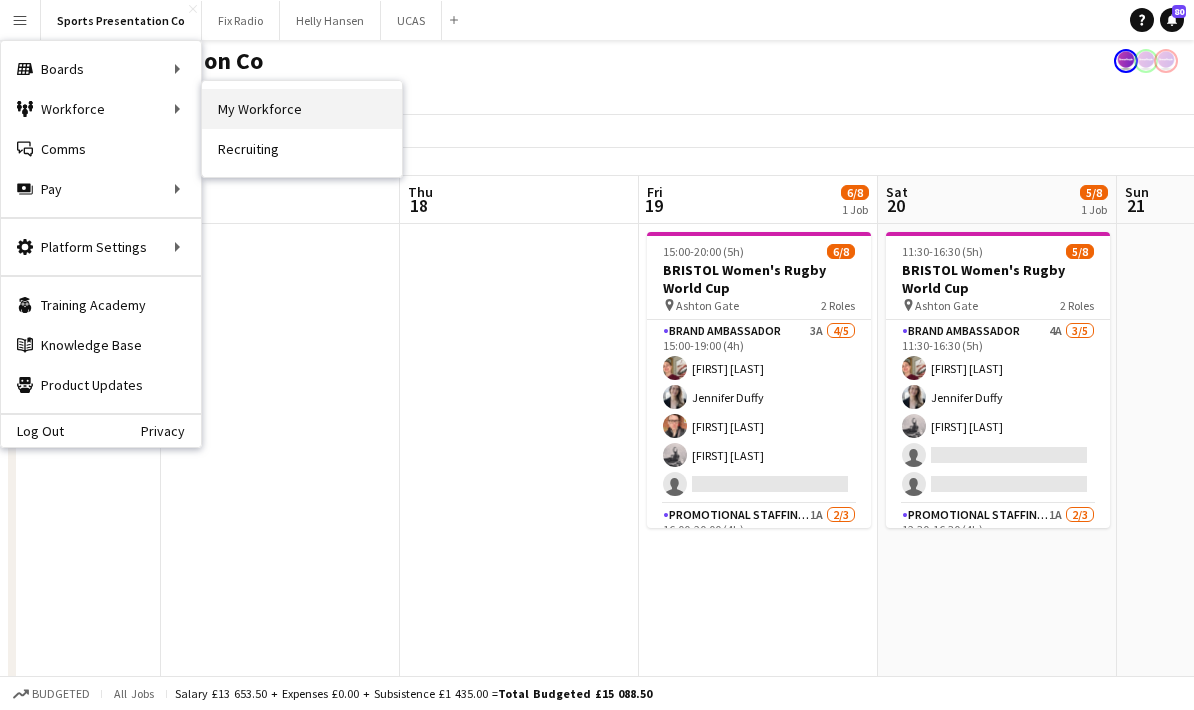 click on "My Workforce" at bounding box center (302, 109) 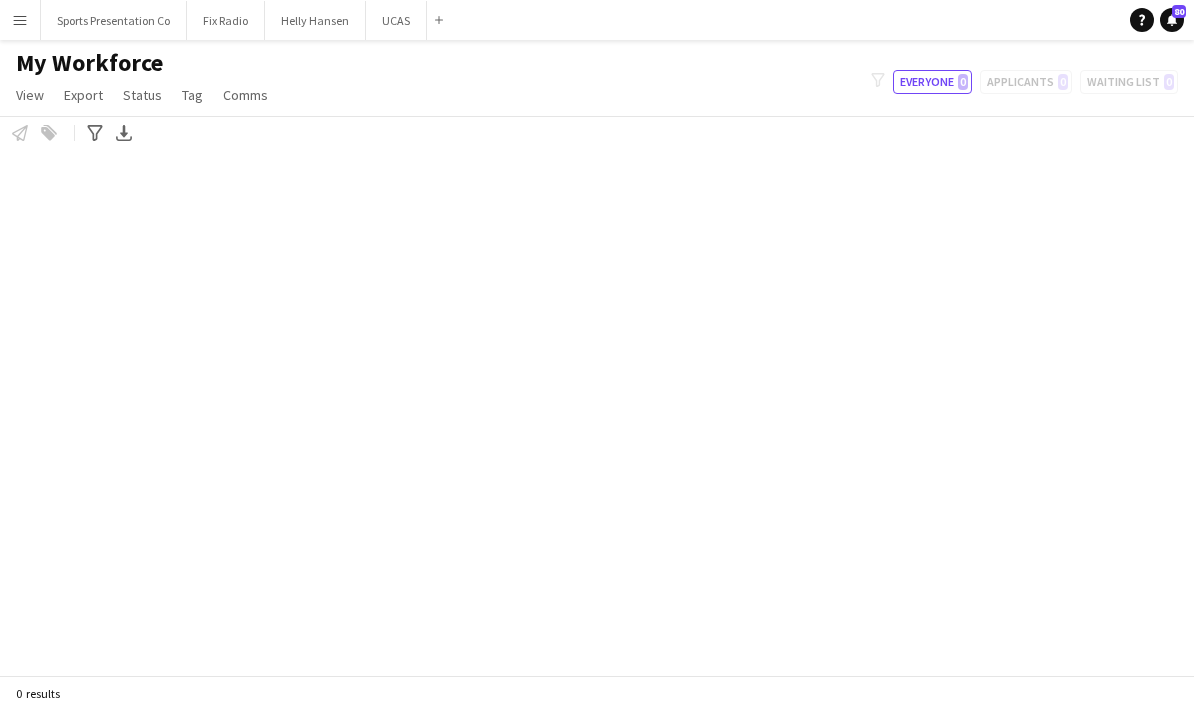 scroll, scrollTop: 0, scrollLeft: 0, axis: both 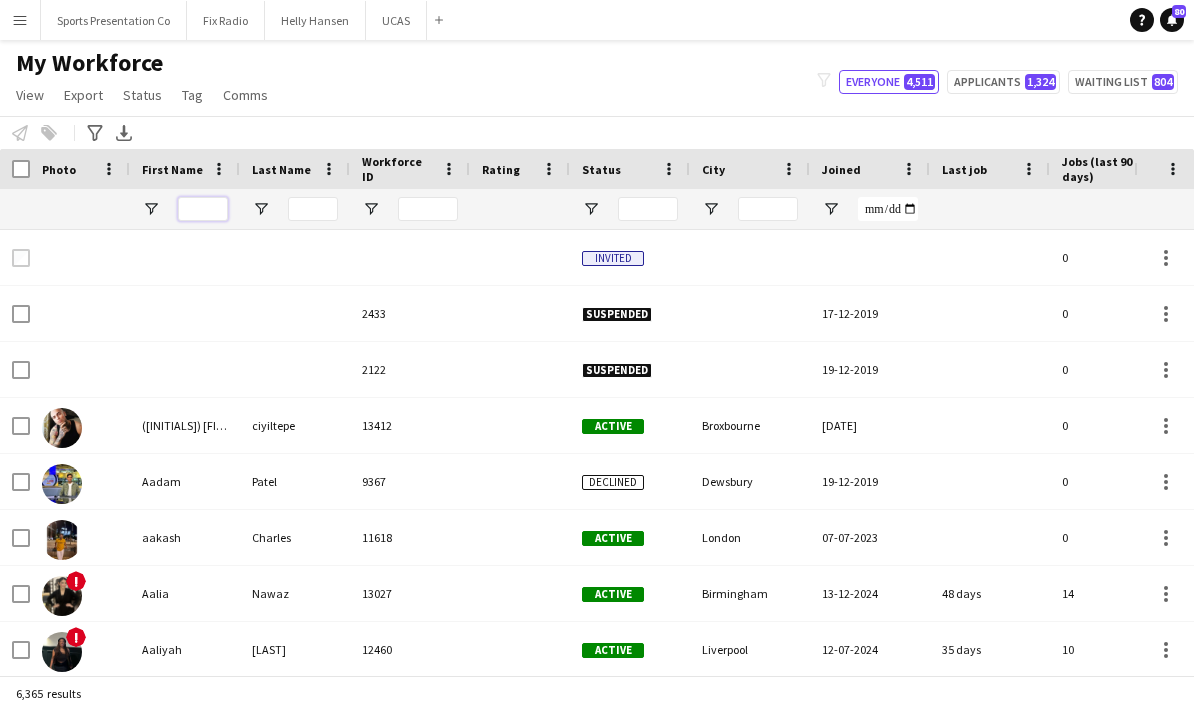 click at bounding box center (203, 209) 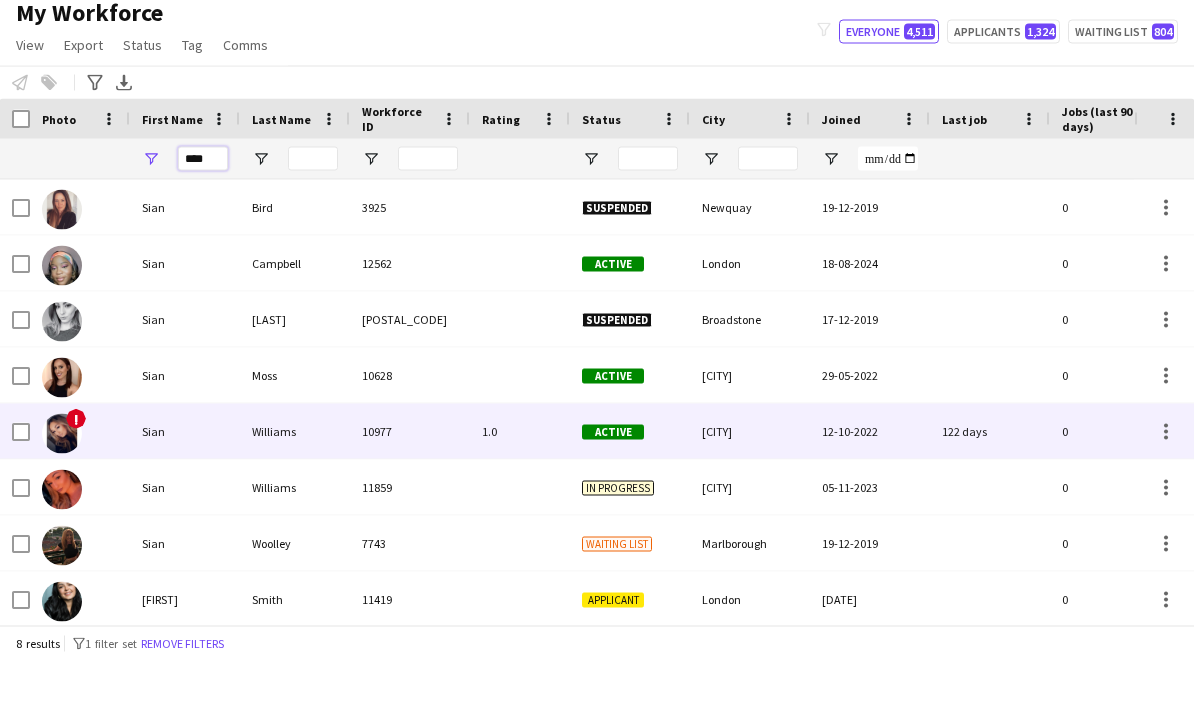 type on "****" 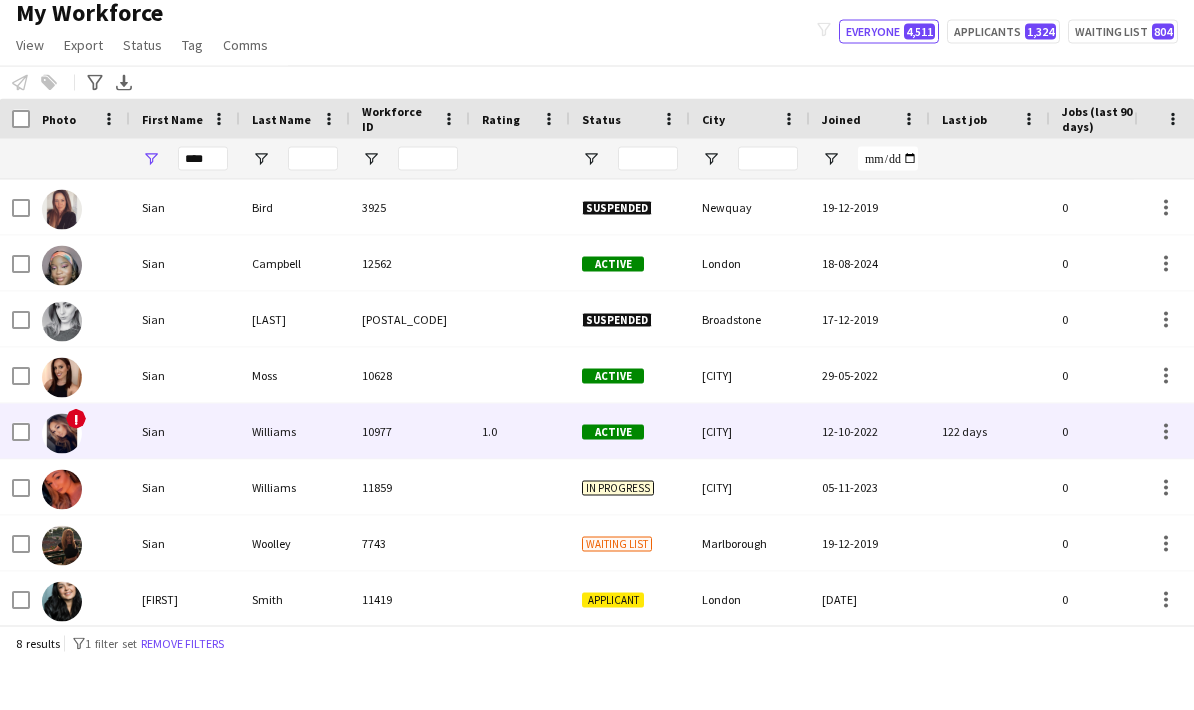 click on "Williams" at bounding box center (295, 481) 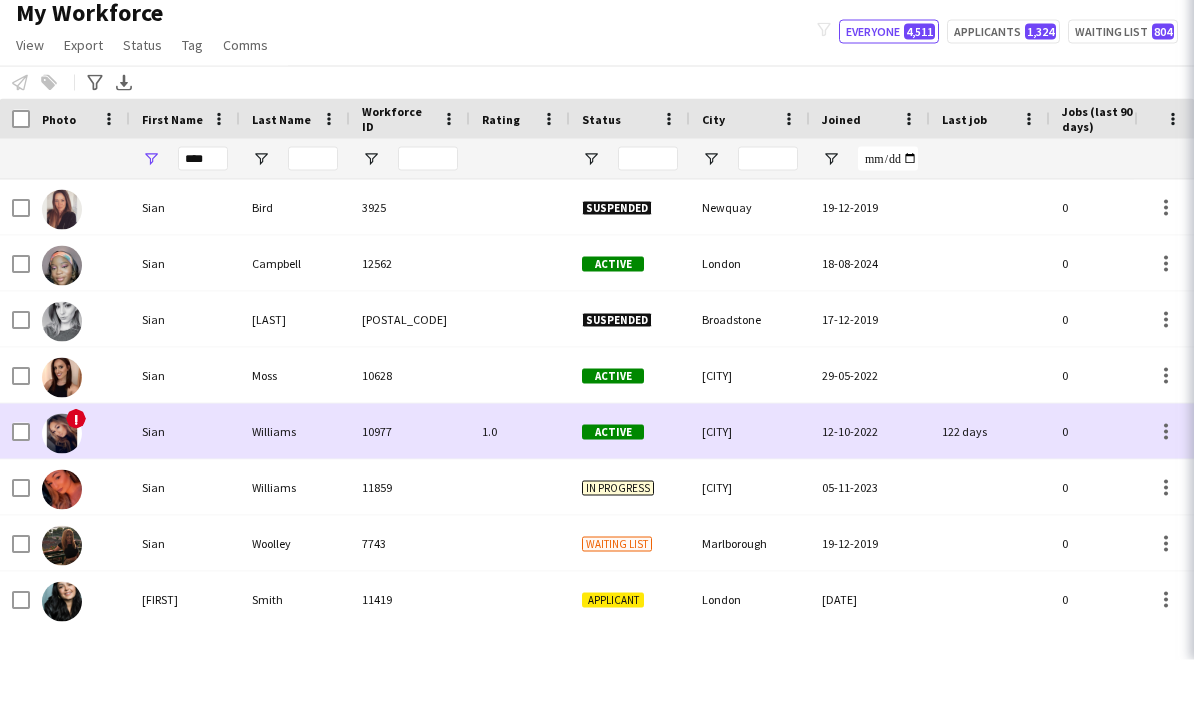 scroll, scrollTop: 52, scrollLeft: 0, axis: vertical 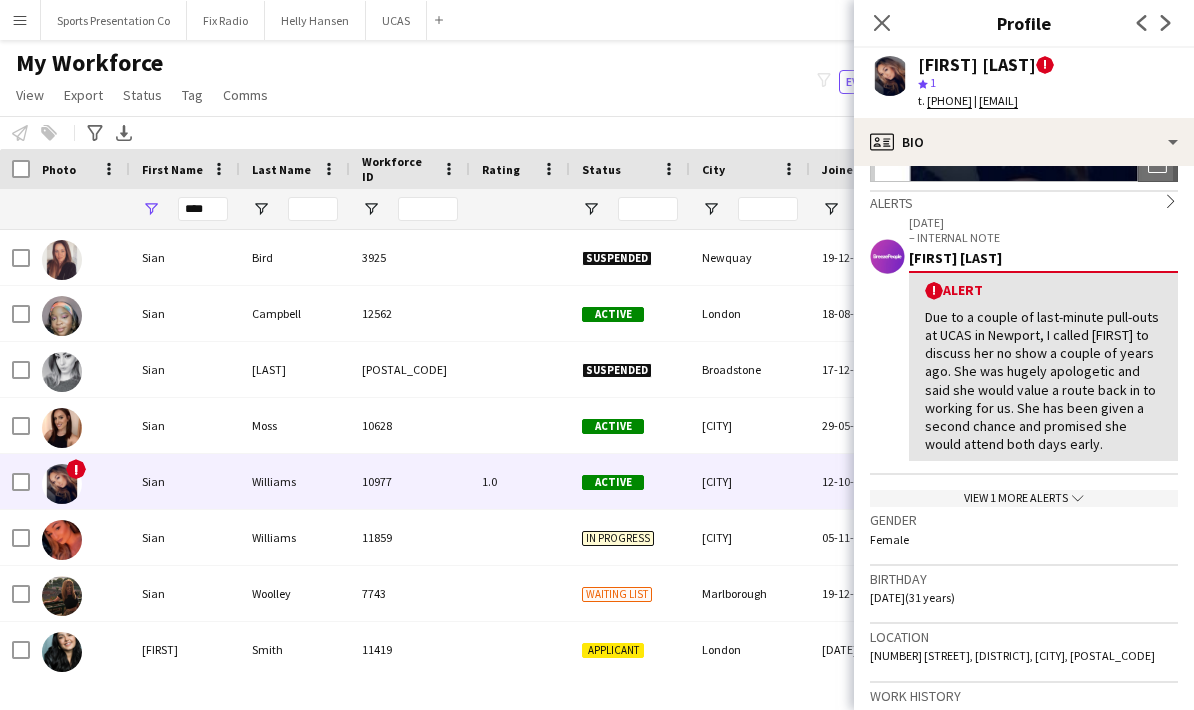 click on "chevron-down" 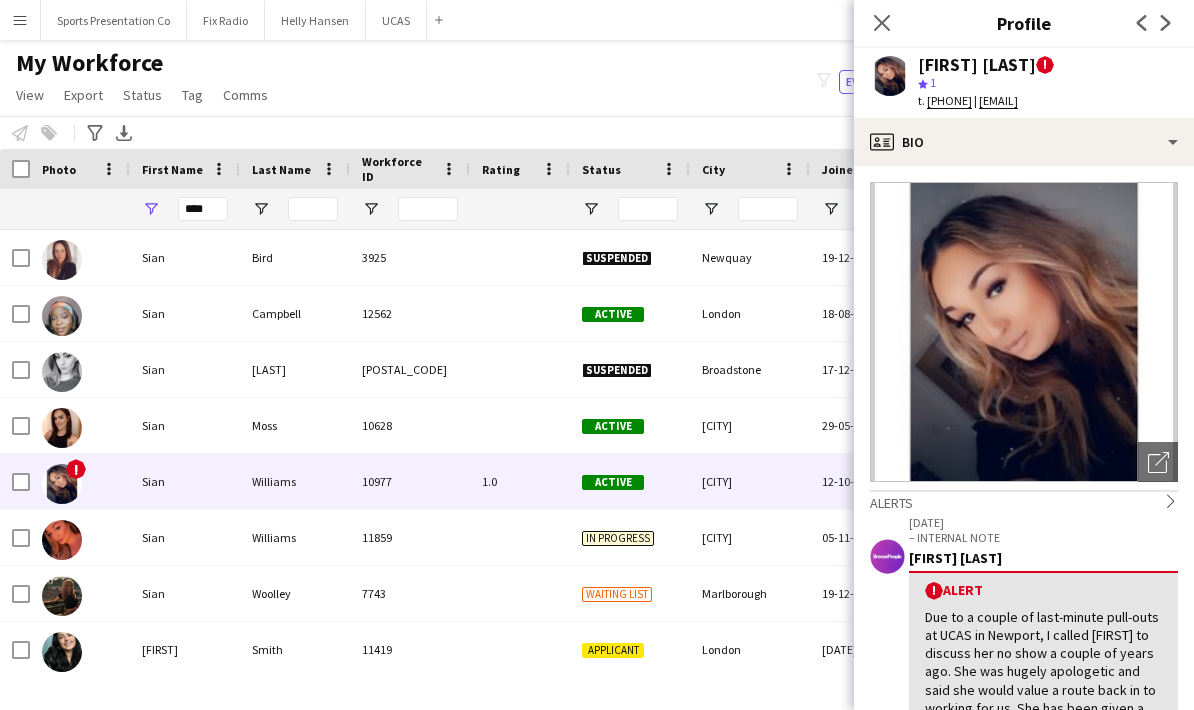 scroll, scrollTop: 0, scrollLeft: 0, axis: both 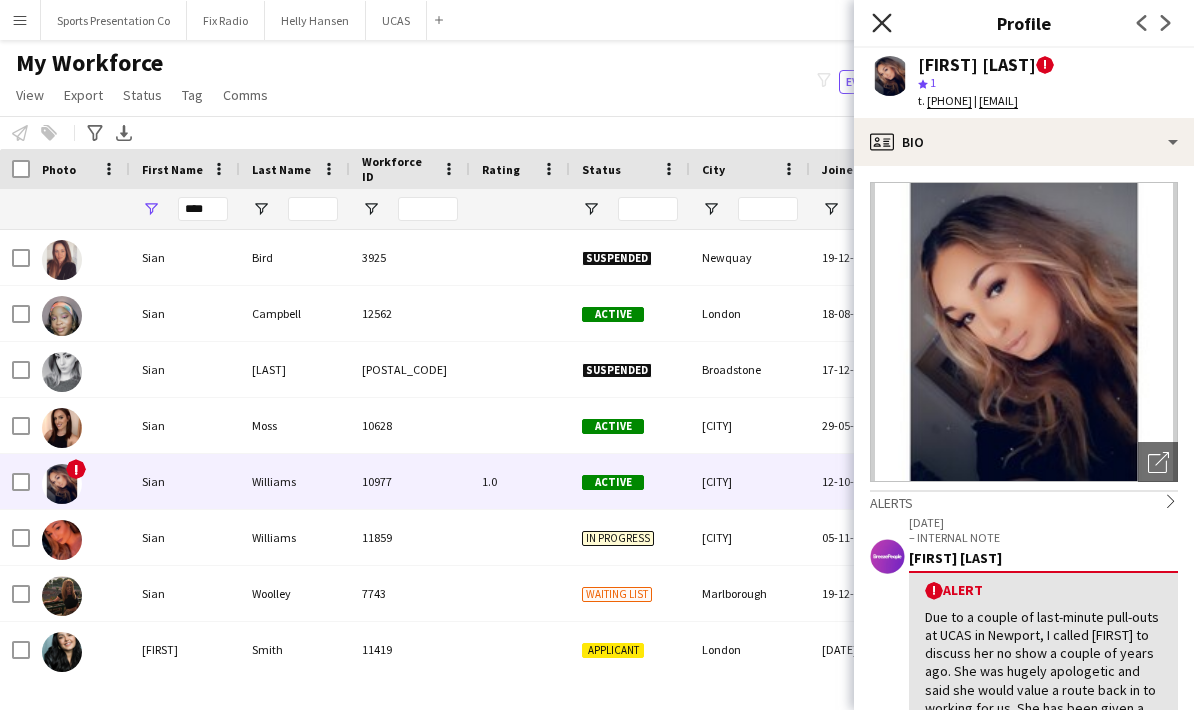 click on "Close pop-in" 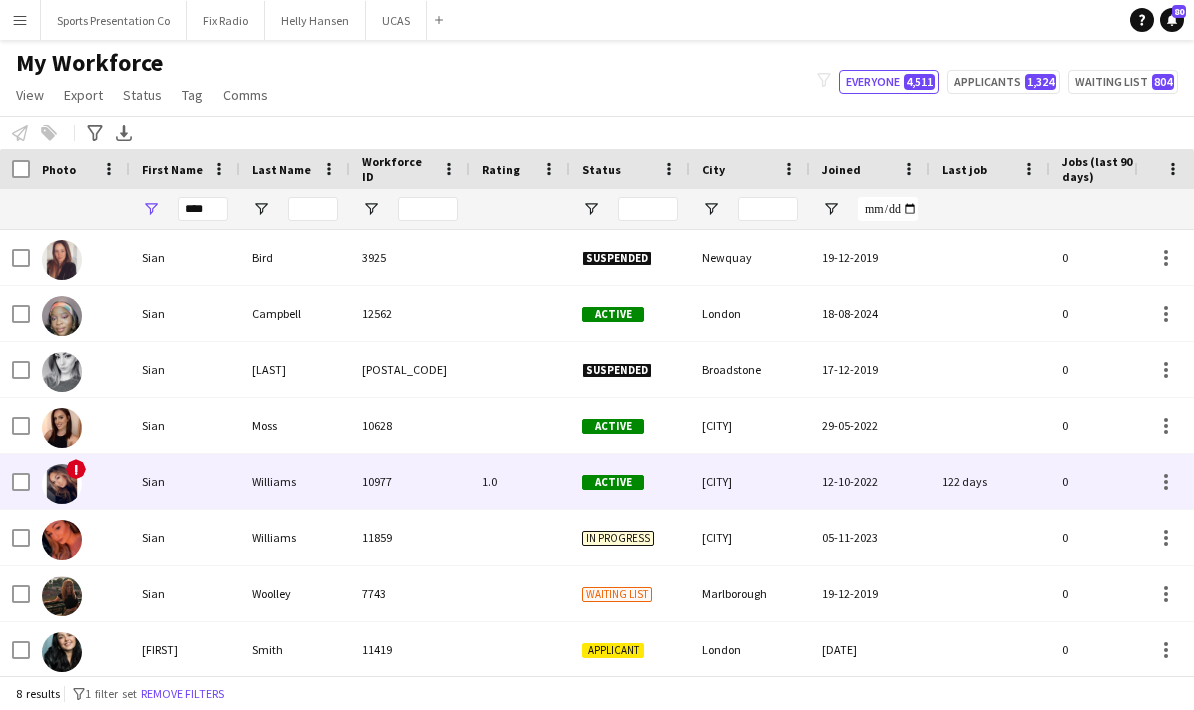 click on "Williams" at bounding box center (295, 481) 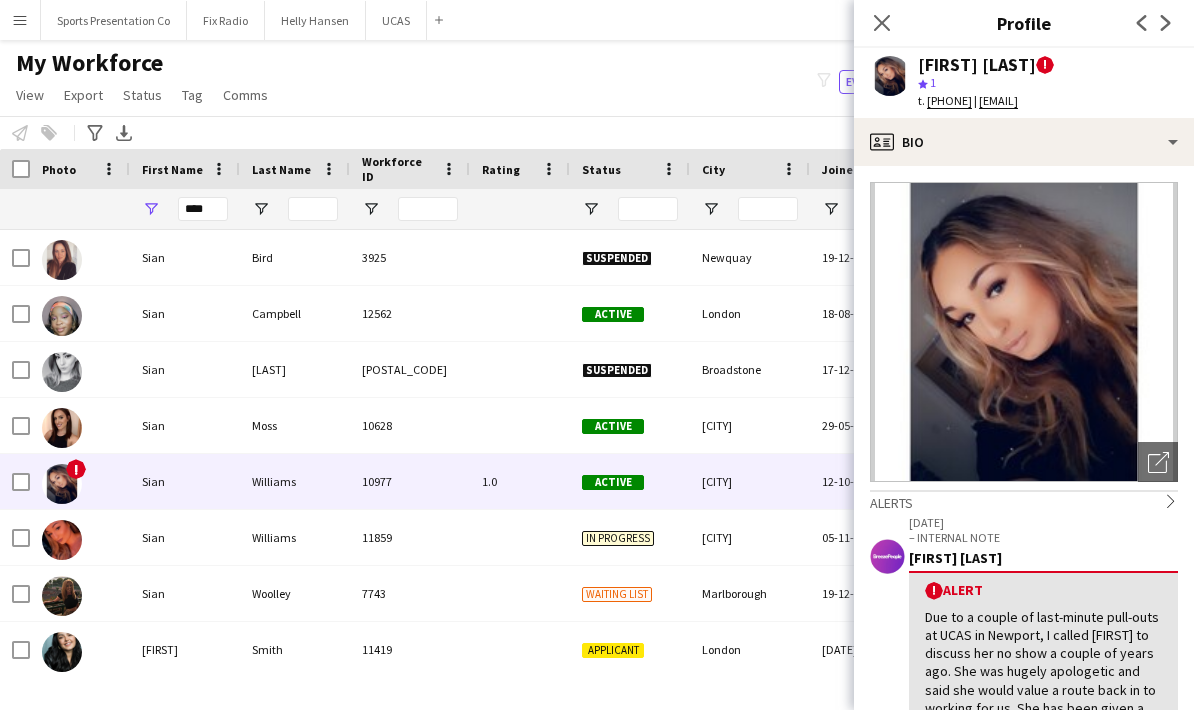 click 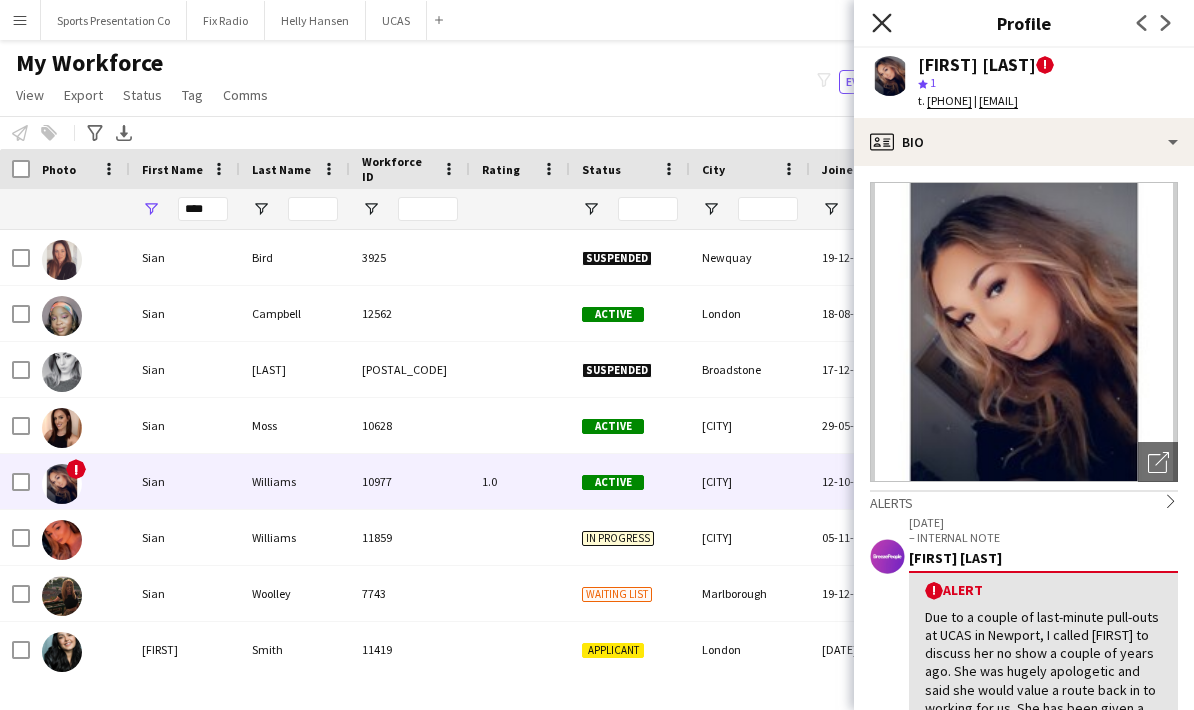 click 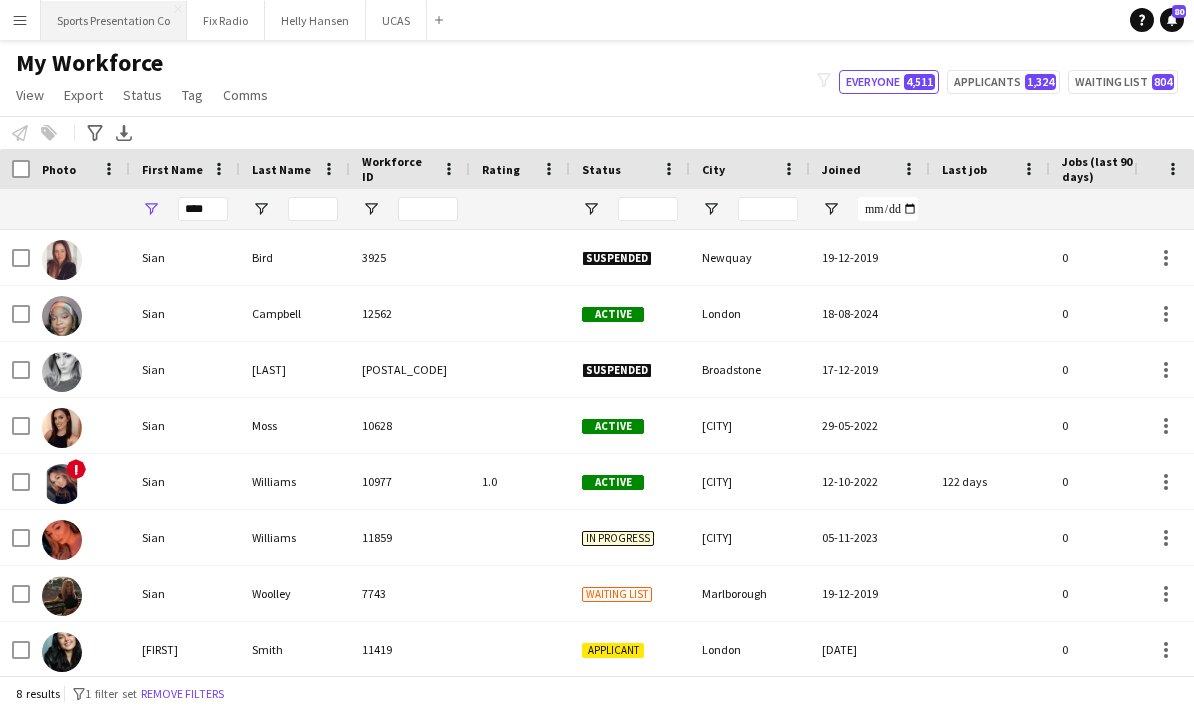 click on "Sports Presentation Co
Close" at bounding box center (114, 20) 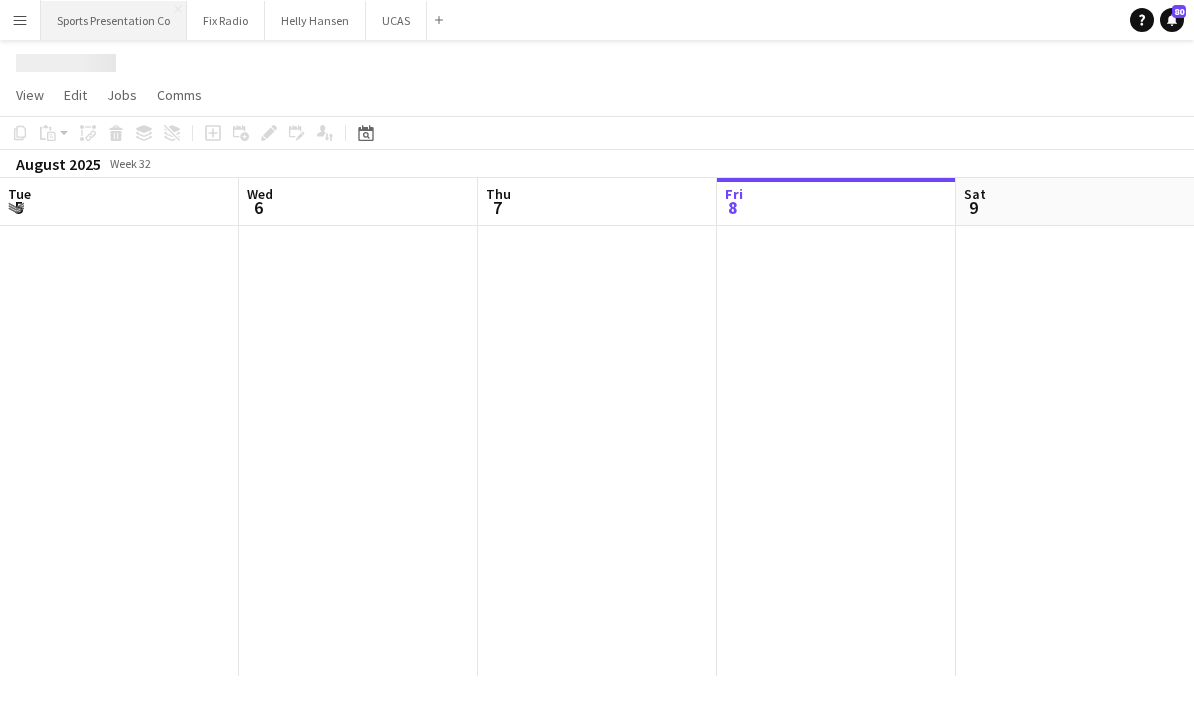scroll, scrollTop: 0, scrollLeft: 0, axis: both 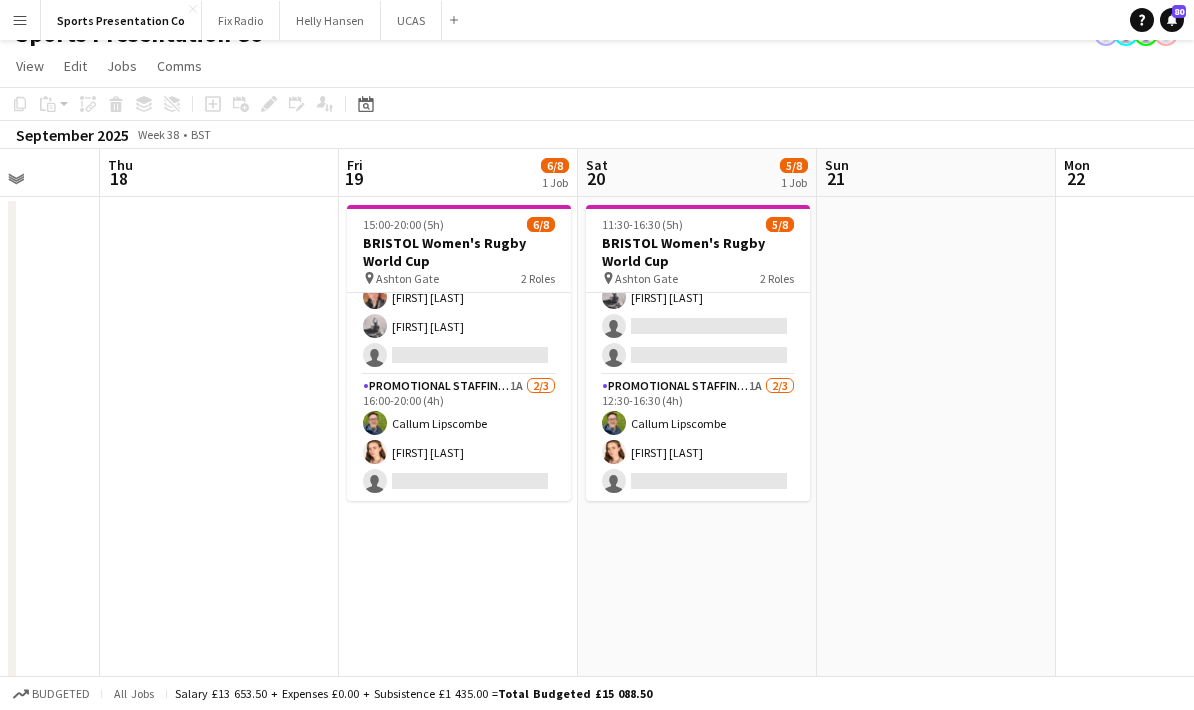 click at bounding box center [936, 719] 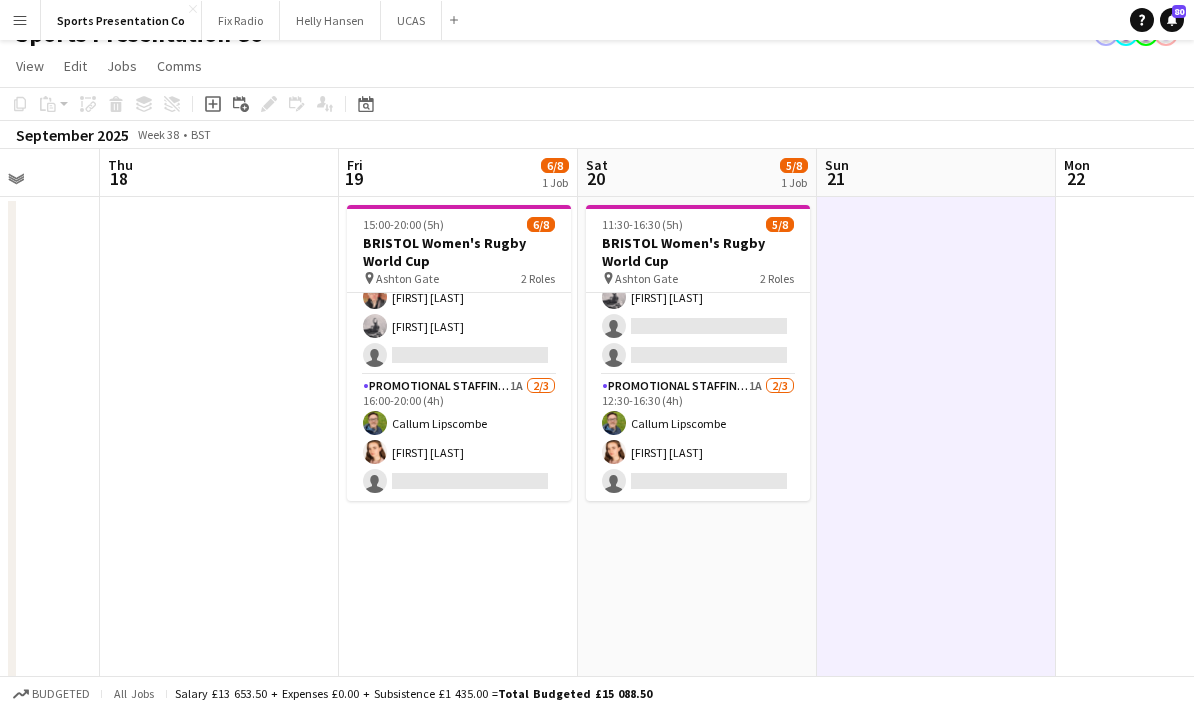click on "11:30-16:30 (5h)    5/8   BRISTOL Women's Rugby World Cup
pin
Ashton Gate   2 Roles   Brand Ambassador   4A   3/5   11:30-16:30 (5h)
Gemma Farr Jennifer Duffy Emily Brown
single-neutral-actions
single-neutral-actions
Promotional Staffing (Brand Ambassadors)   1A   2/3   12:30-16:30 (4h)
Callum Lipscombe Athena Gibson-Diamond
single-neutral-actions" at bounding box center [697, 719] 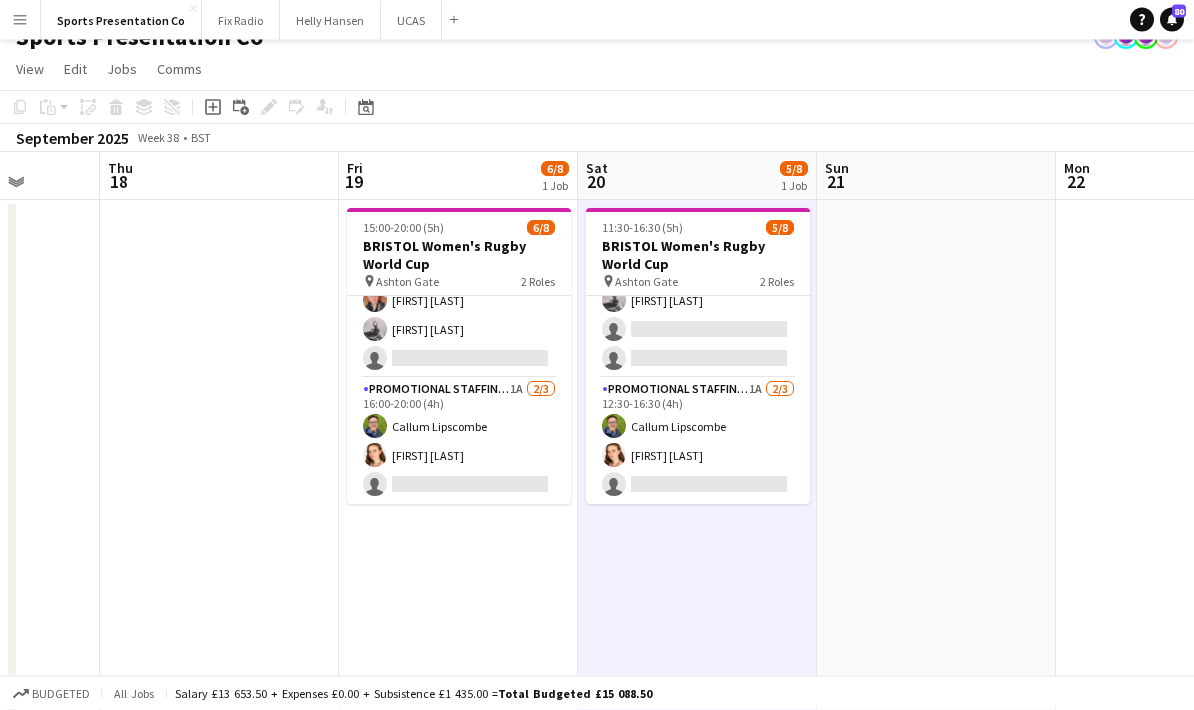 scroll, scrollTop: 5, scrollLeft: 0, axis: vertical 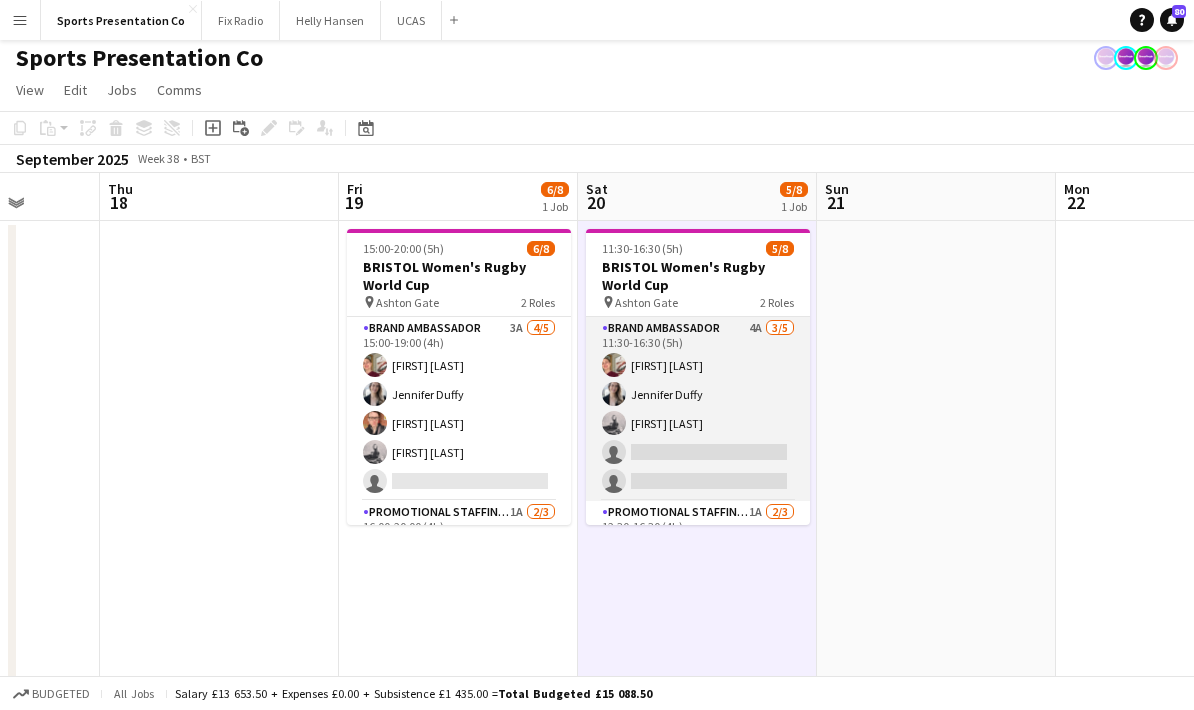 click on "Brand Ambassador   4A   3/5   11:30-16:30 (5h)
Gemma Farr Jennifer Duffy Emily Brown
single-neutral-actions
single-neutral-actions" at bounding box center (698, 409) 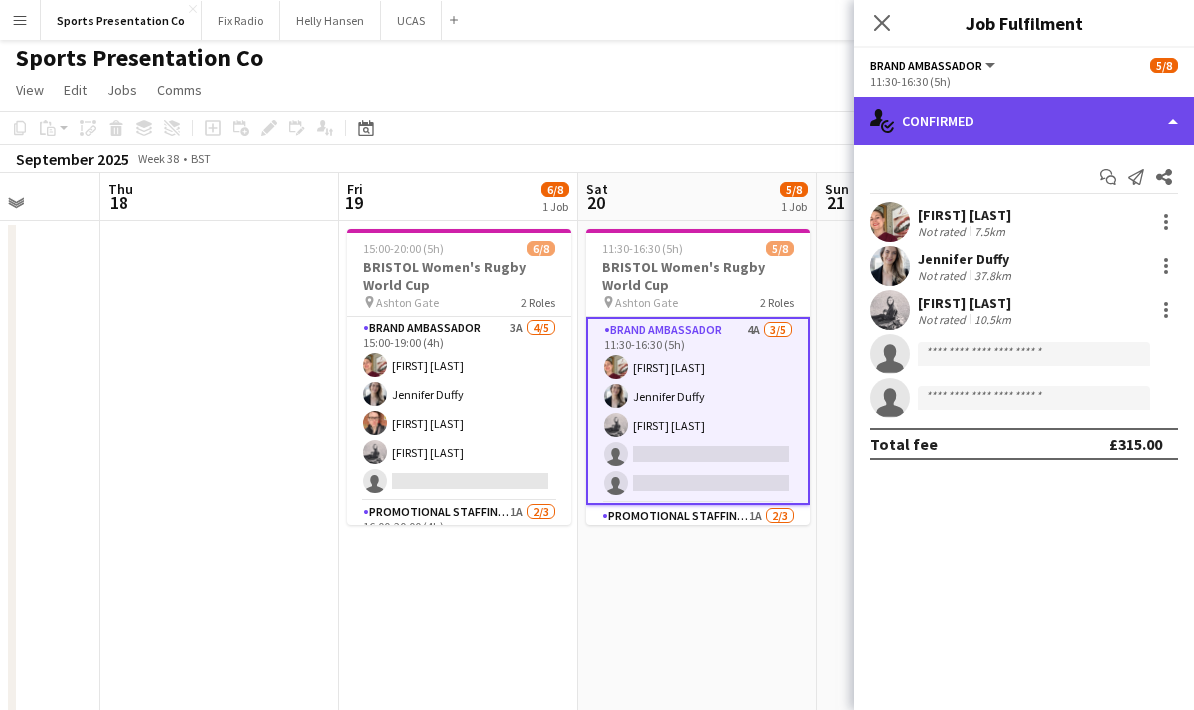 click on "single-neutral-actions-check-2
Confirmed" 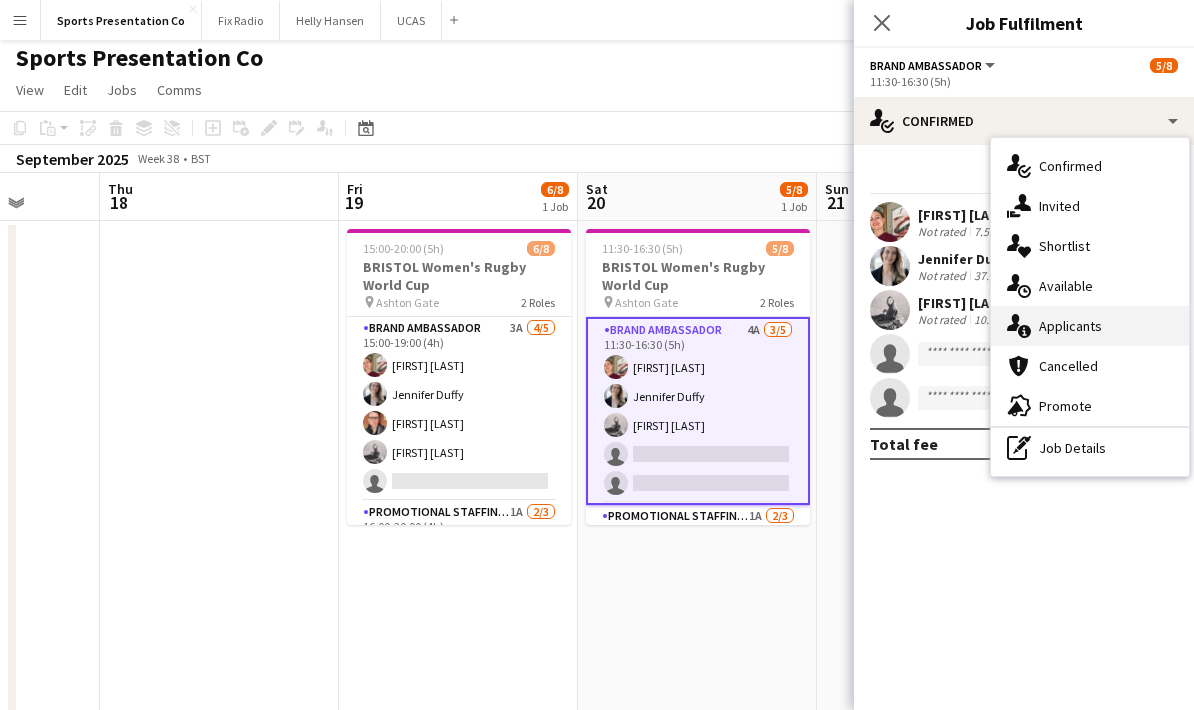 click on "single-neutral-actions-information
Applicants" at bounding box center (1090, 326) 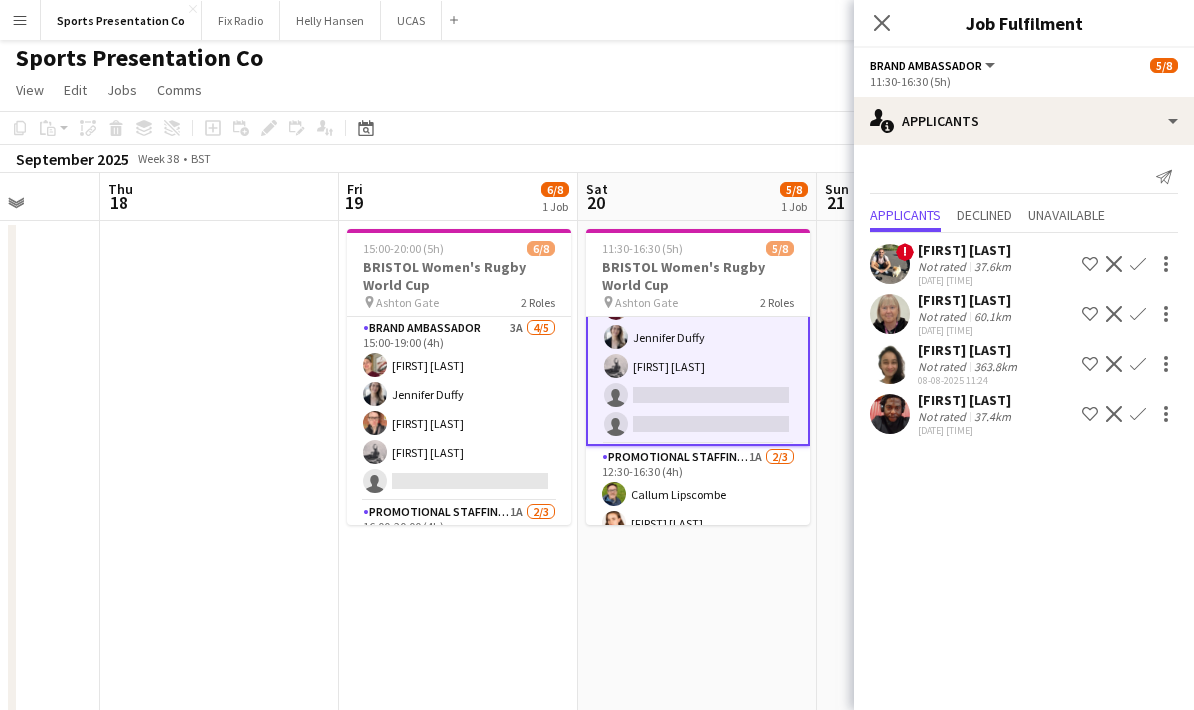 scroll, scrollTop: 67, scrollLeft: 0, axis: vertical 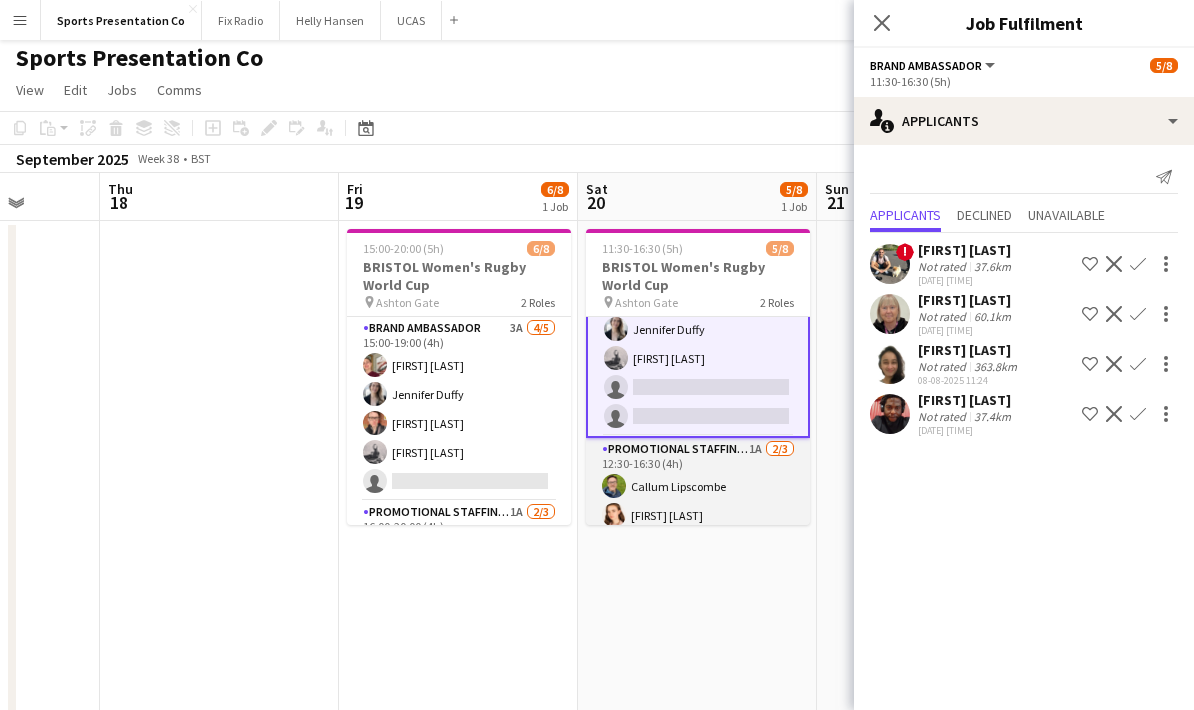 click on "Promotional Staffing (Brand Ambassadors)   1A   2/3   12:30-16:30 (4h)
Callum Lipscombe Athena Gibson-Diamond
single-neutral-actions" at bounding box center (698, 501) 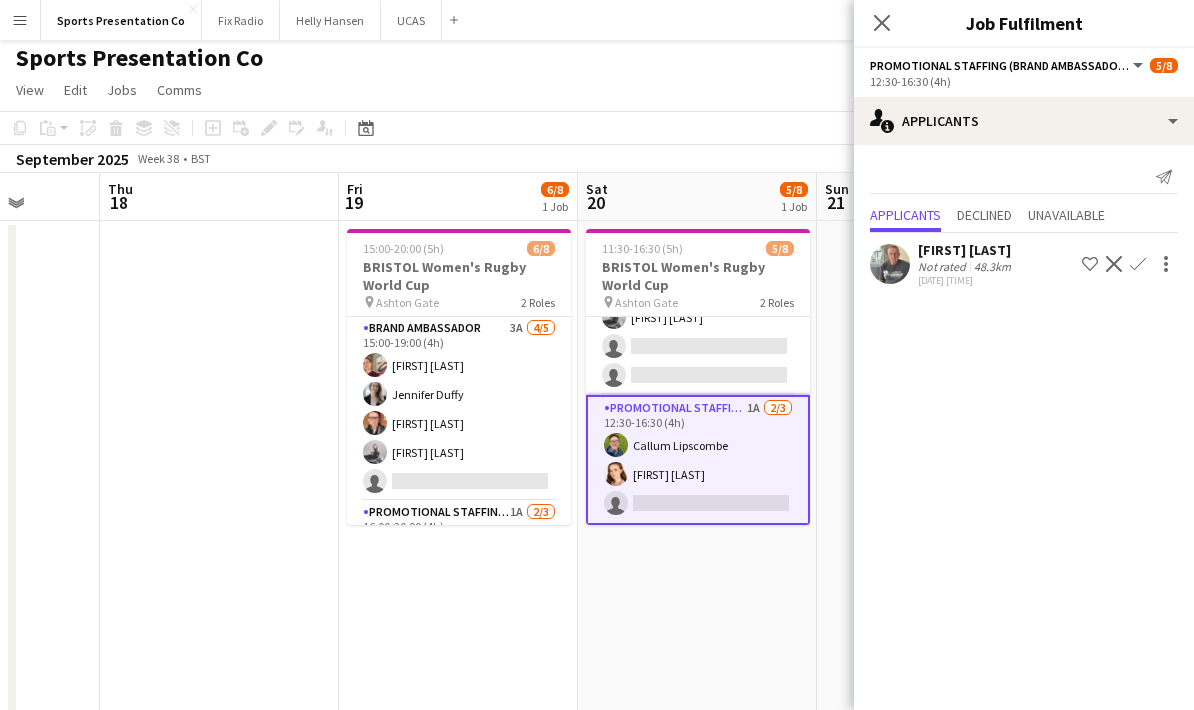 scroll, scrollTop: 106, scrollLeft: 0, axis: vertical 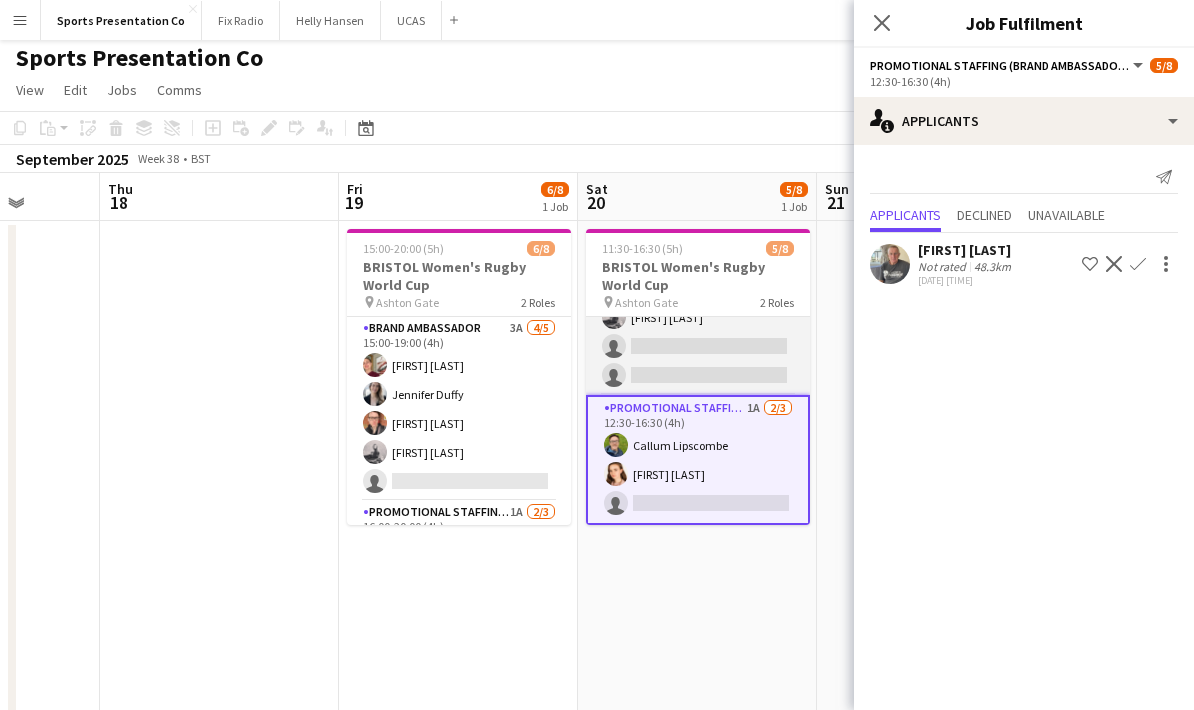 click on "Brand Ambassador   4A   3/5   11:30-16:30 (5h)
Gemma Farr Jennifer Duffy Emily Brown
single-neutral-actions
single-neutral-actions" at bounding box center (698, 303) 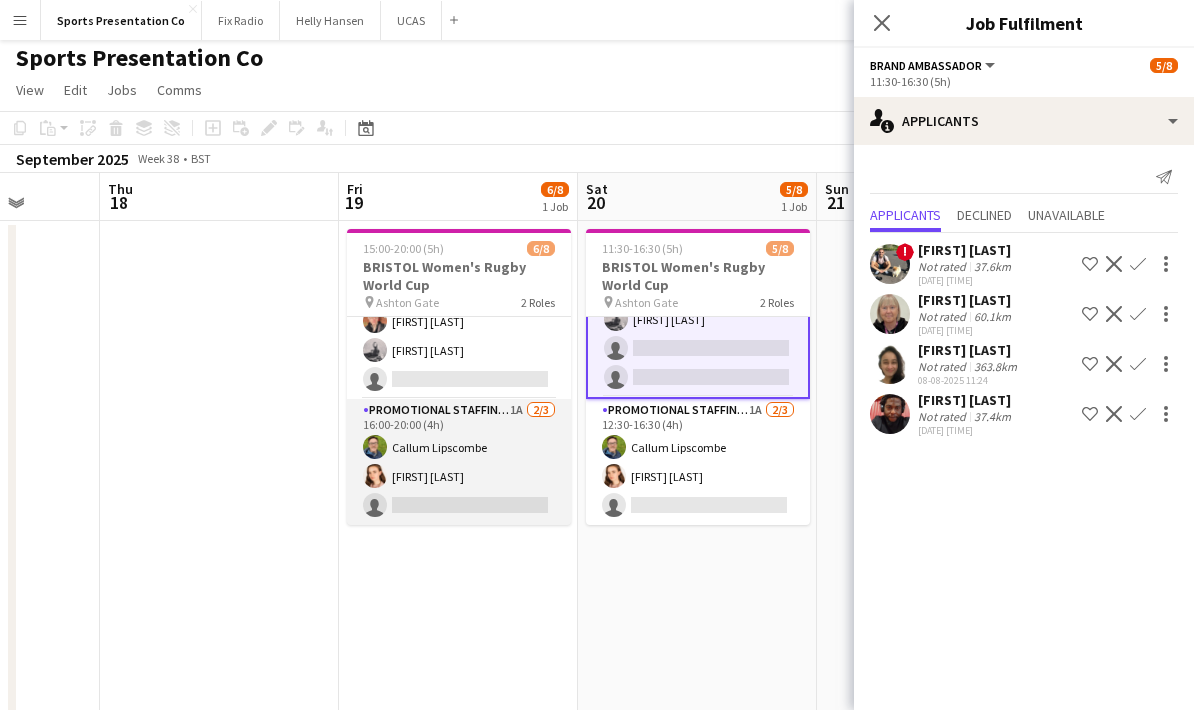 scroll, scrollTop: 102, scrollLeft: 0, axis: vertical 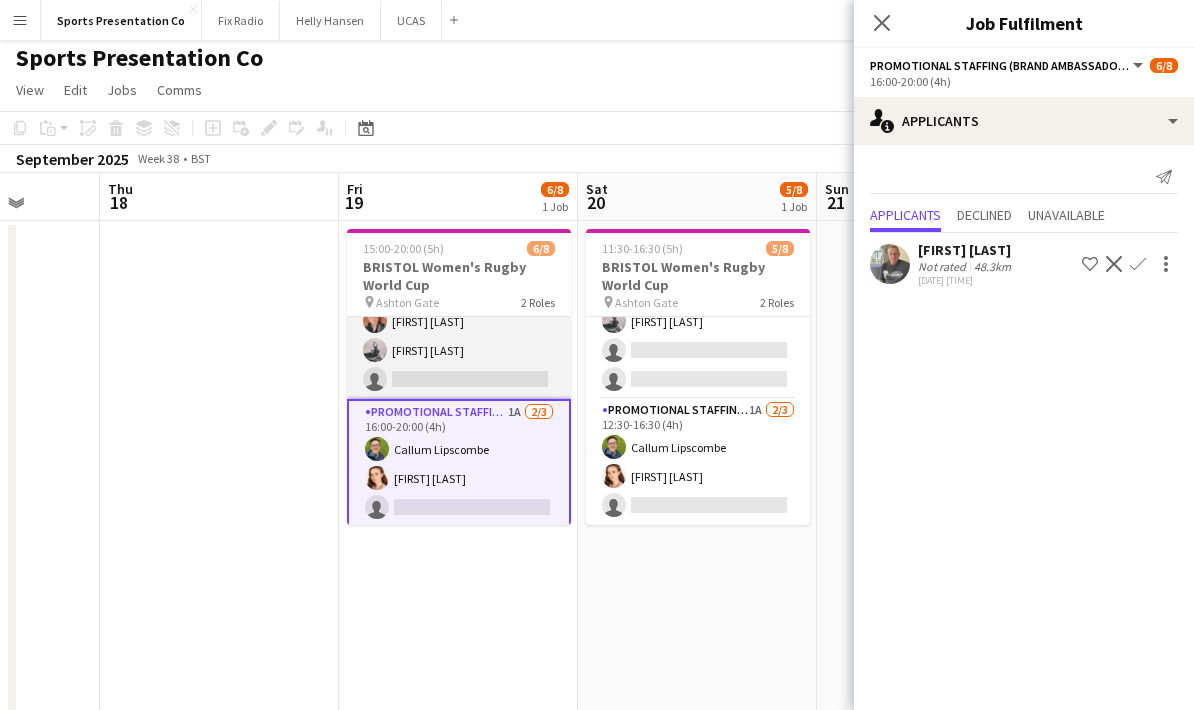 click on "Brand Ambassador   3A   4/5   15:00-19:00 (4h)
Gemma Farr Jennifer Duffy Caitlin Cordwell Emily Brown
single-neutral-actions" at bounding box center (459, 307) 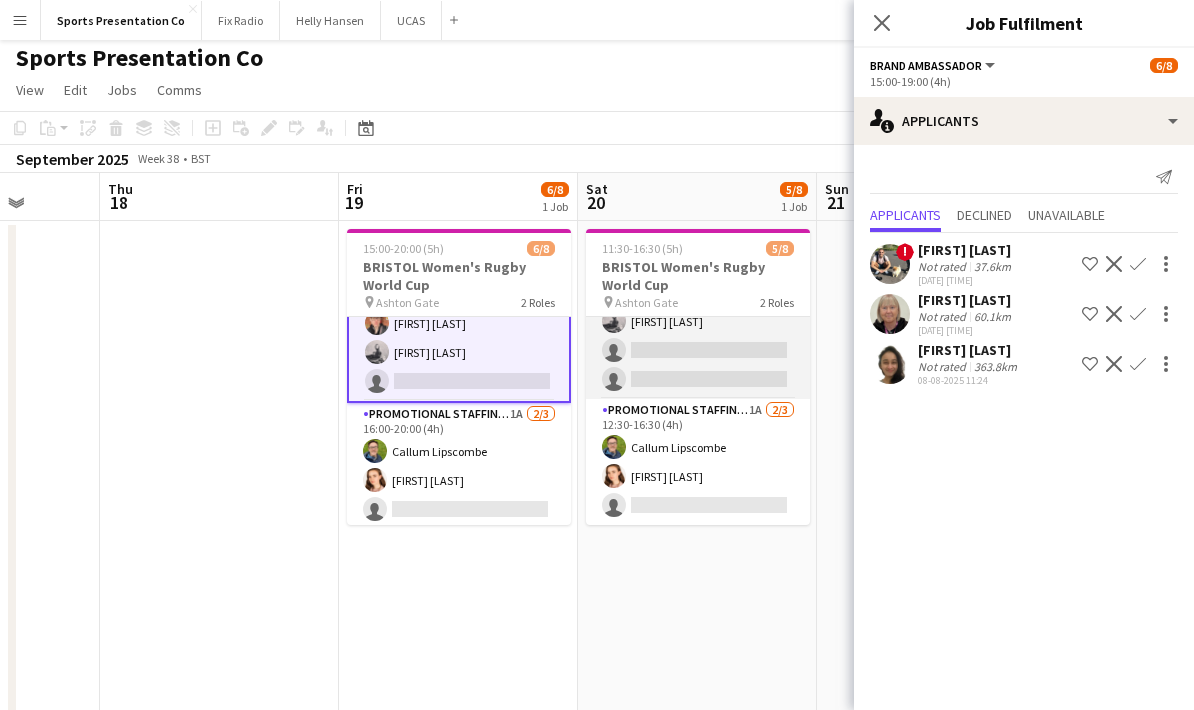 scroll, scrollTop: 99, scrollLeft: 0, axis: vertical 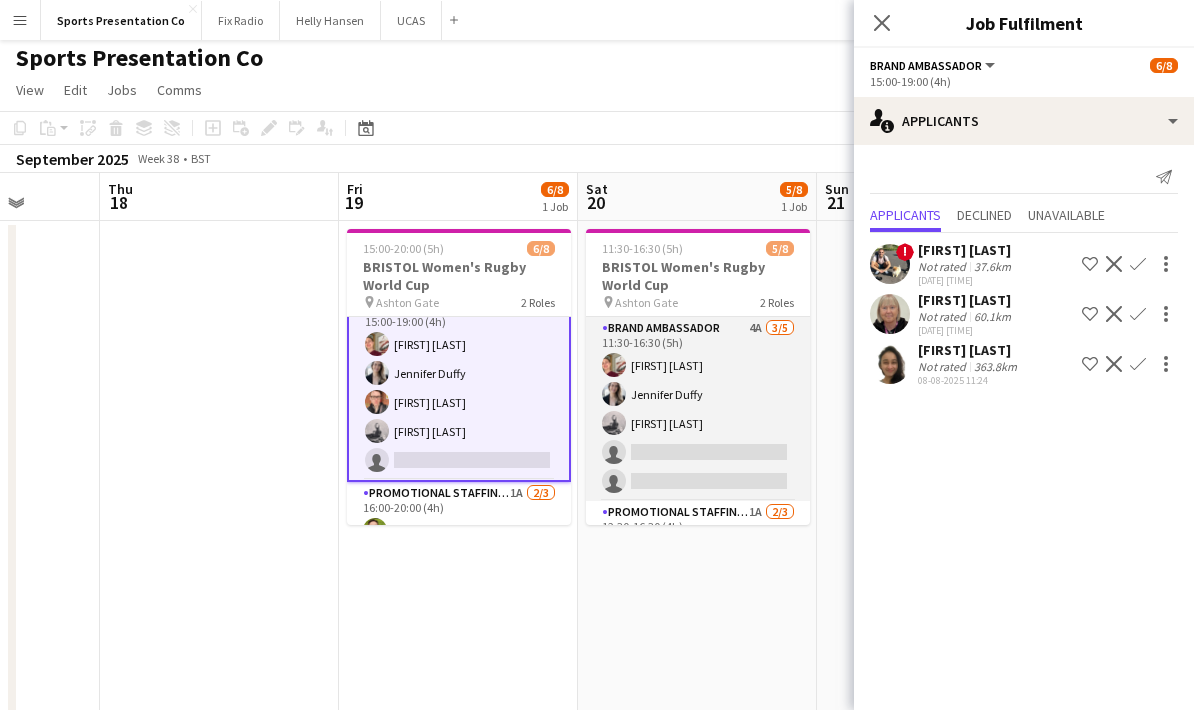 click on "Brand Ambassador   4A   3/5   11:30-16:30 (5h)
Gemma Farr Jennifer Duffy Emily Brown
single-neutral-actions
single-neutral-actions" at bounding box center [698, 409] 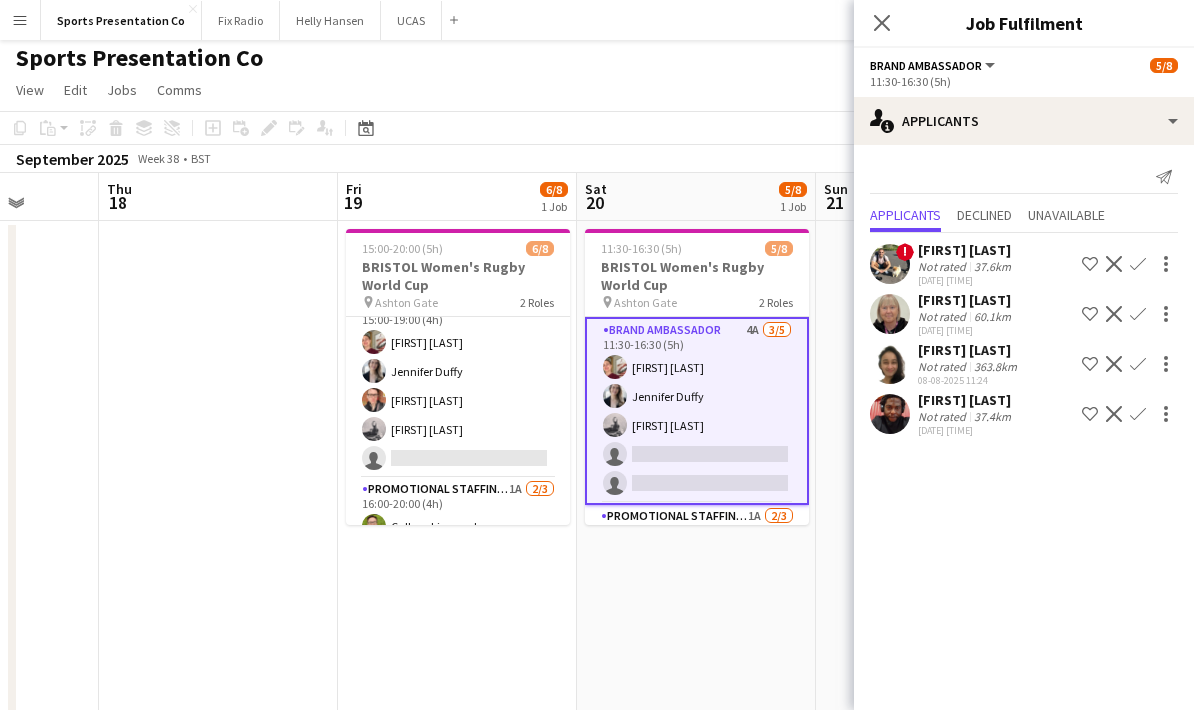 click on "Confirm" 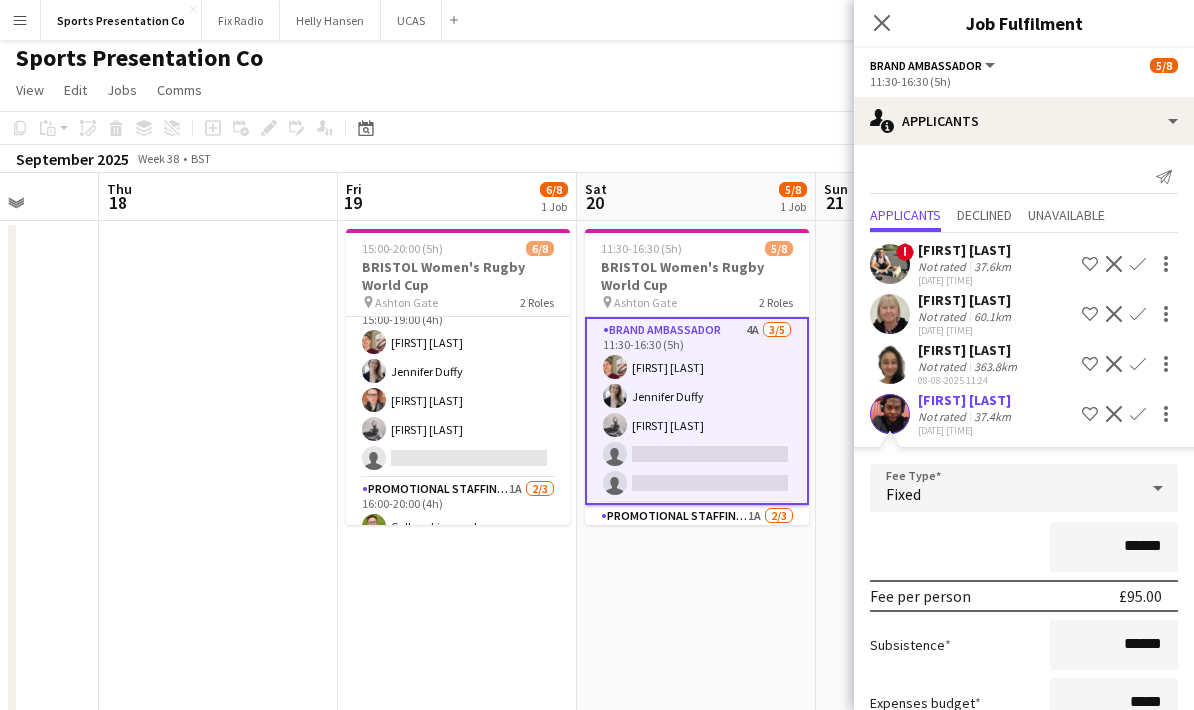 click on "******" 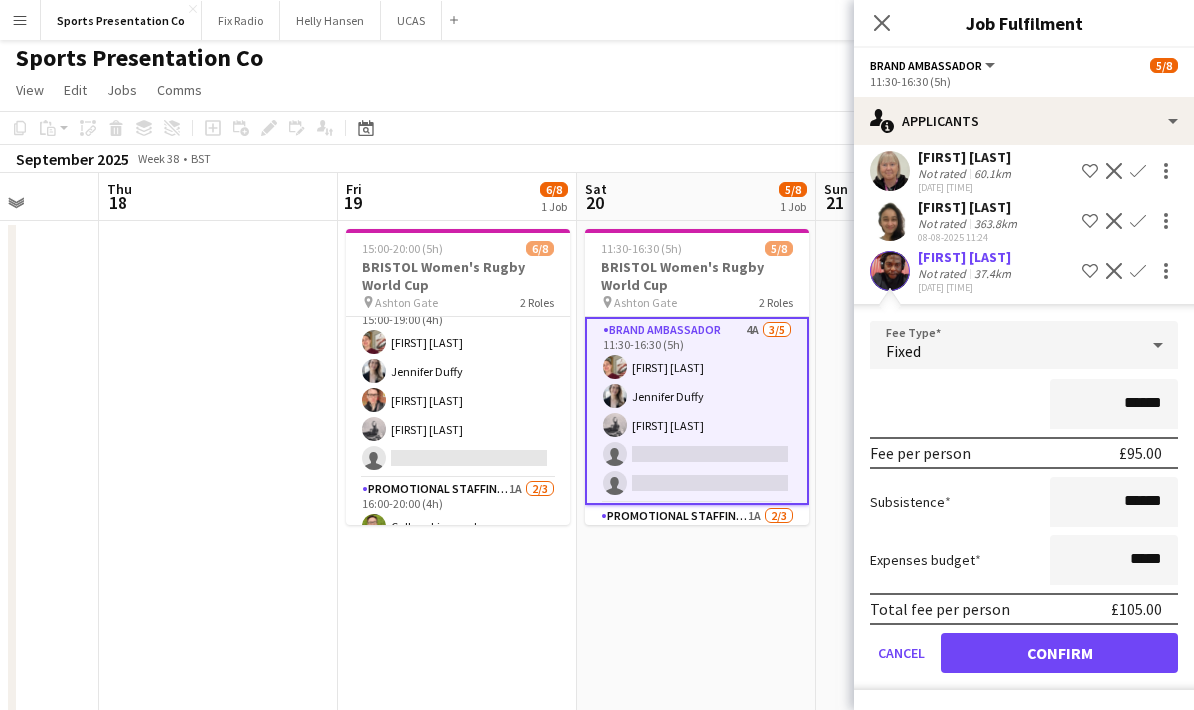 scroll, scrollTop: 146, scrollLeft: 0, axis: vertical 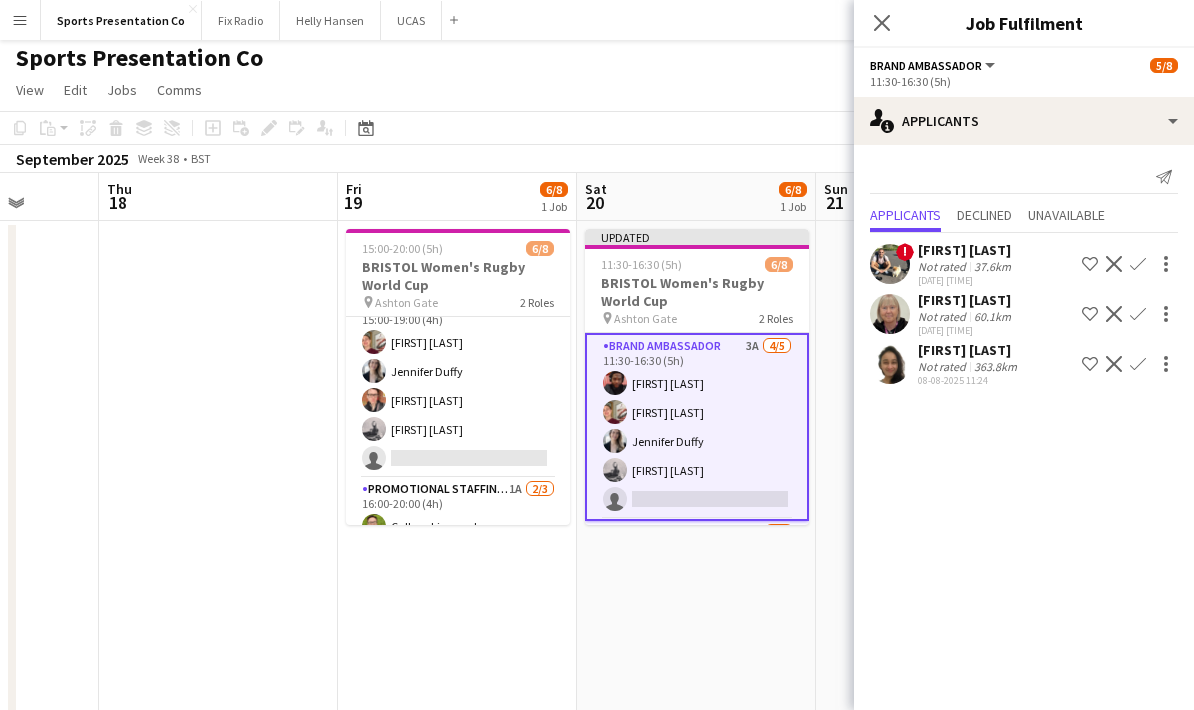 click on "Updated   11:30-16:30 (5h)    6/8   BRISTOL Women's Rugby World Cup
pin
Ashton Gate   2 Roles   Brand Ambassador   3A   4/5   11:30-16:30 (5h)
Emmanuel Orhewere Gemma Farr Jennifer Duffy Emily Brown
single-neutral-actions
Promotional Staffing (Brand Ambassadors)   1A   2/3   12:30-16:30 (4h)
Callum Lipscombe Athena Gibson-Diamond
single-neutral-actions" at bounding box center [696, 743] 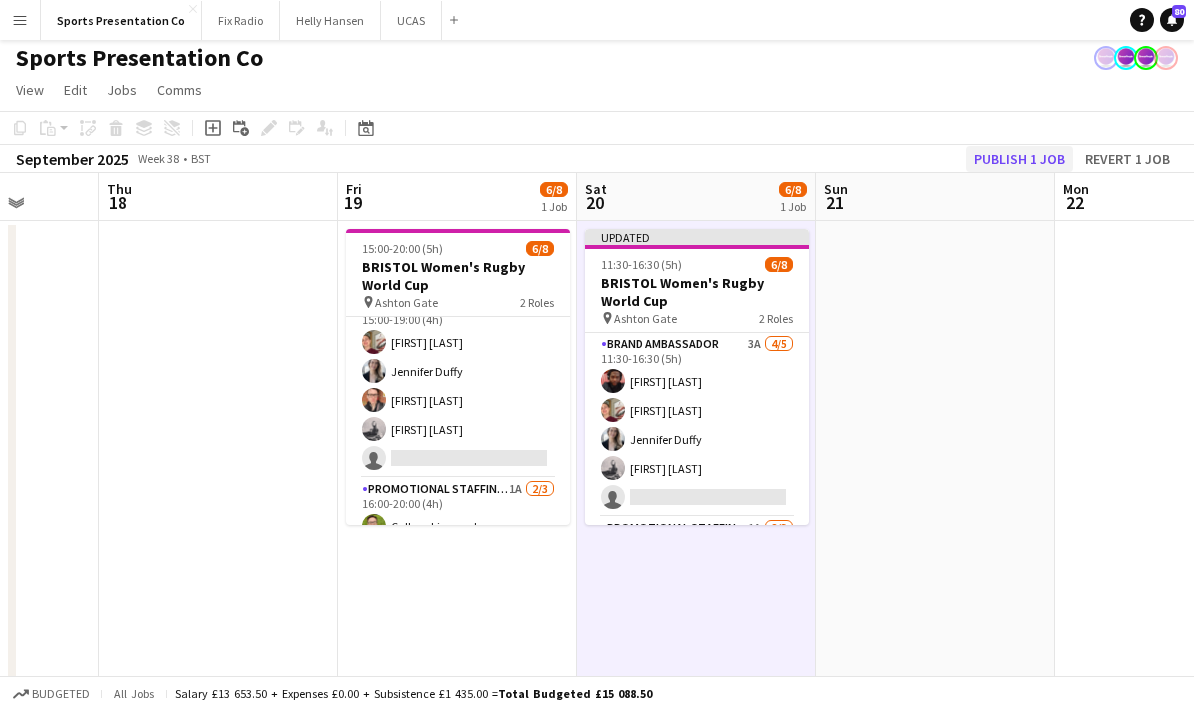 click on "Publish 1 job" 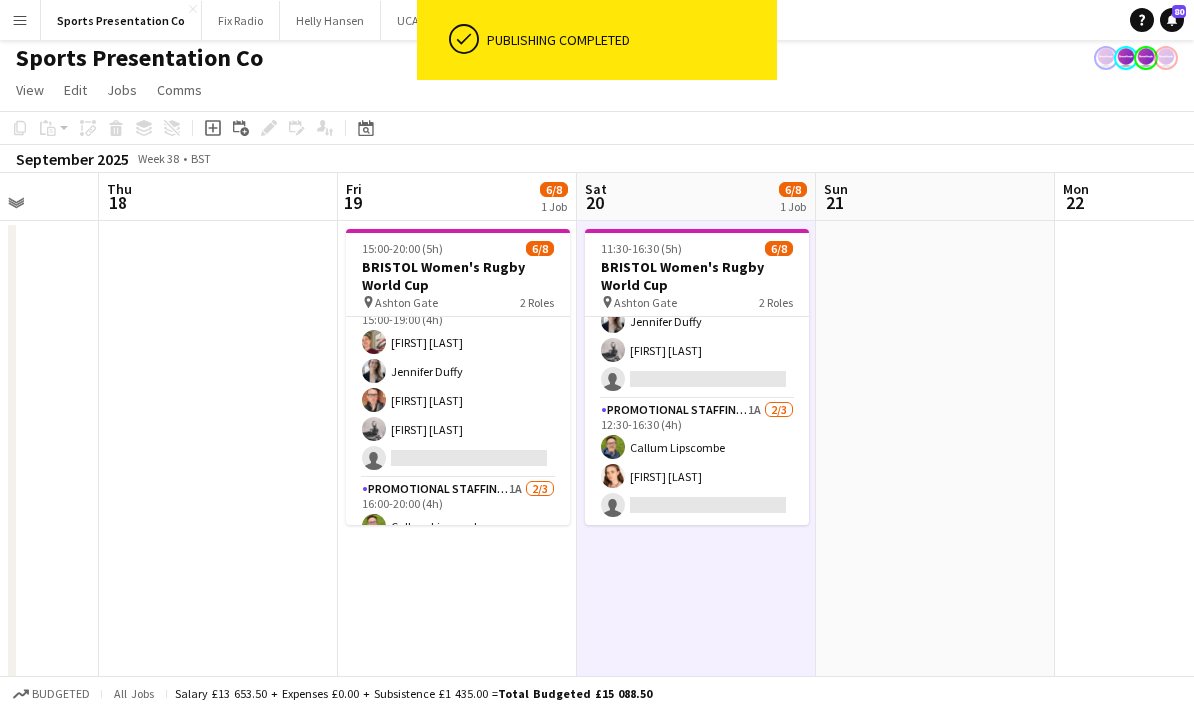 scroll, scrollTop: 103, scrollLeft: 0, axis: vertical 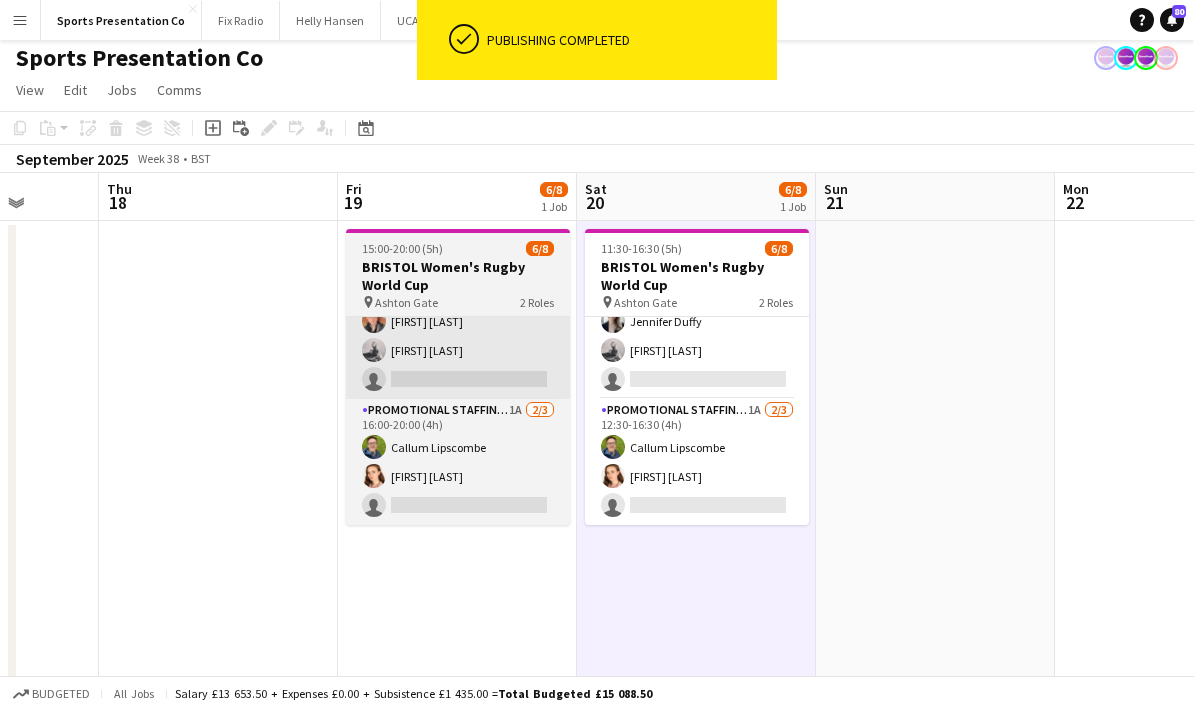 click on "Brand Ambassador   3A   4/5   15:00-19:00 (4h)
Gemma Farr Jennifer Duffy Caitlin Cordwell Emily Brown
single-neutral-actions" at bounding box center (458, 307) 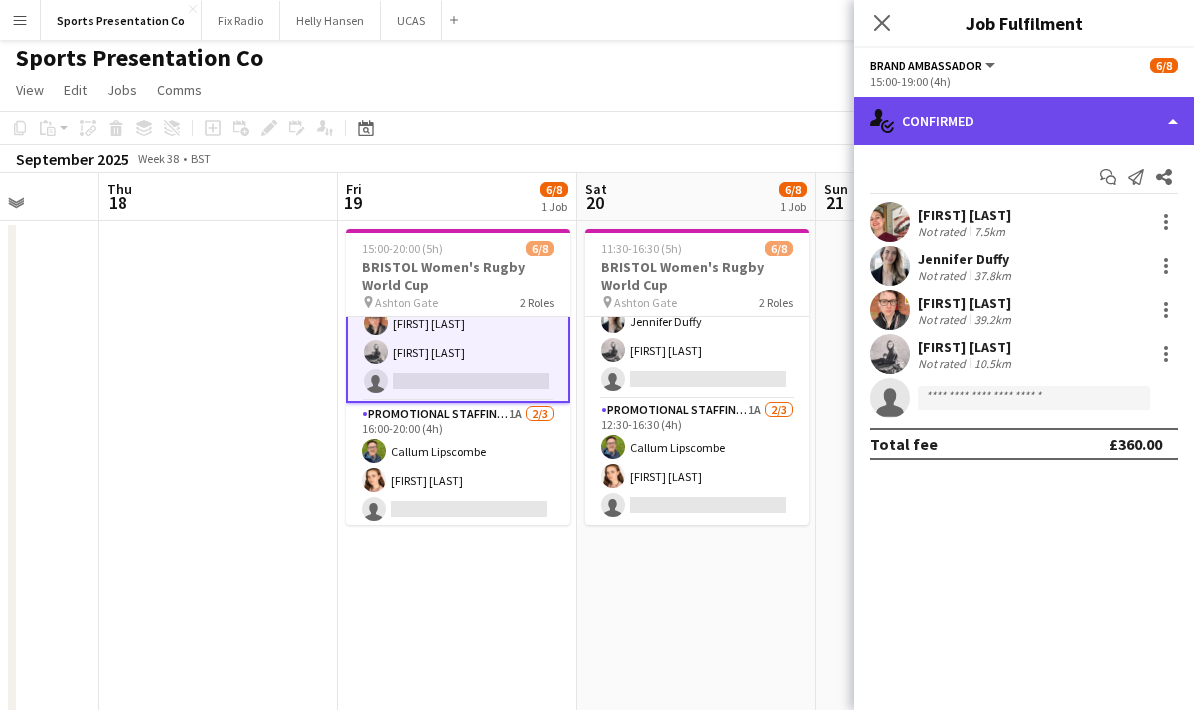 click on "single-neutral-actions-check-2
Confirmed" 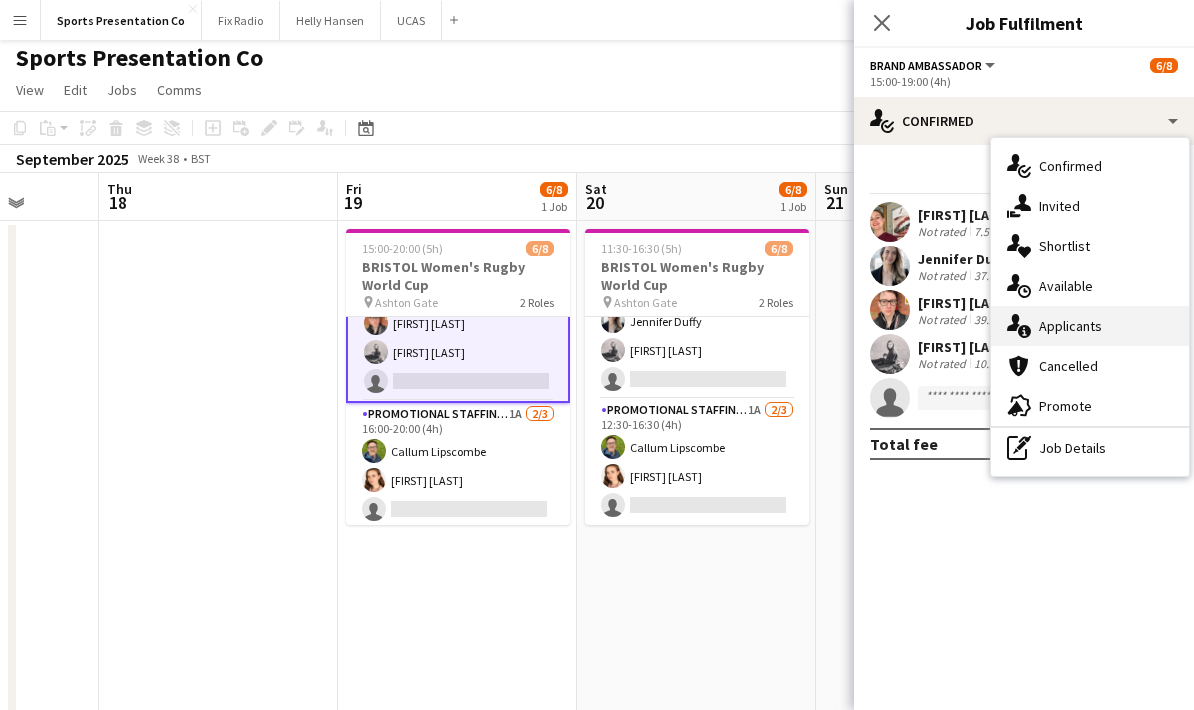 click on "single-neutral-actions-information
Applicants" at bounding box center [1090, 326] 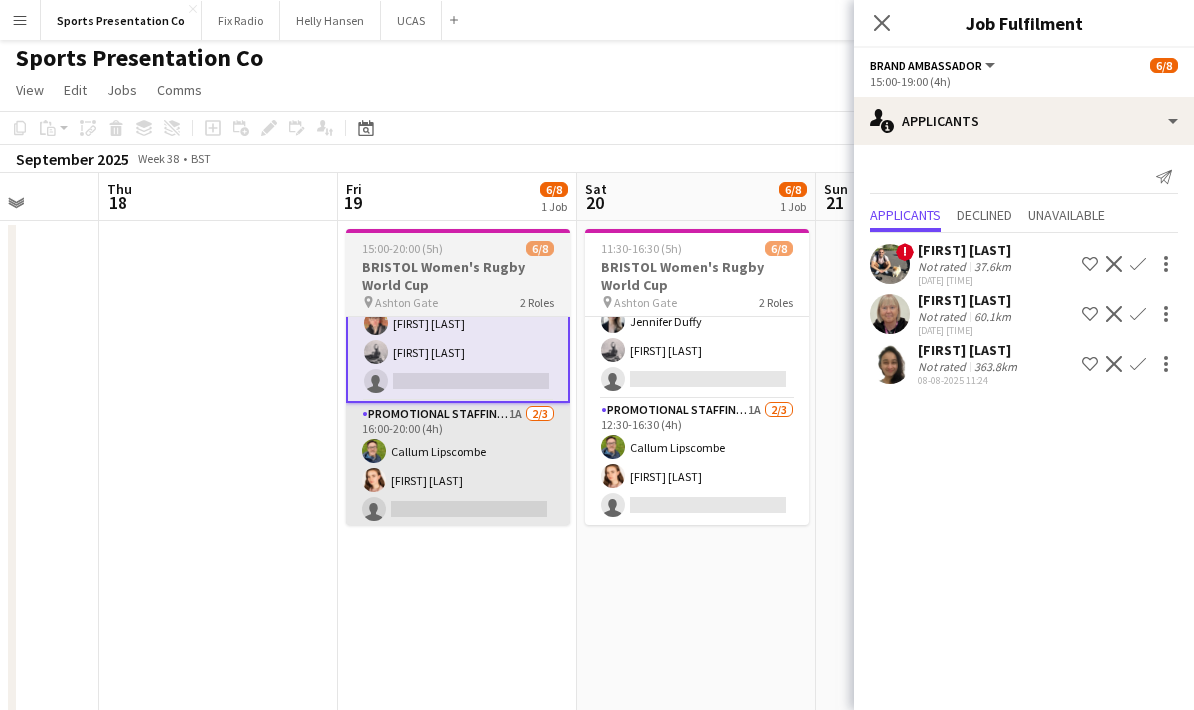click on "Promotional Staffing (Brand Ambassadors)   1A   2/3   16:00-20:00 (4h)
Callum Lipscombe Athena Gibson-Diamond
single-neutral-actions" at bounding box center [458, 466] 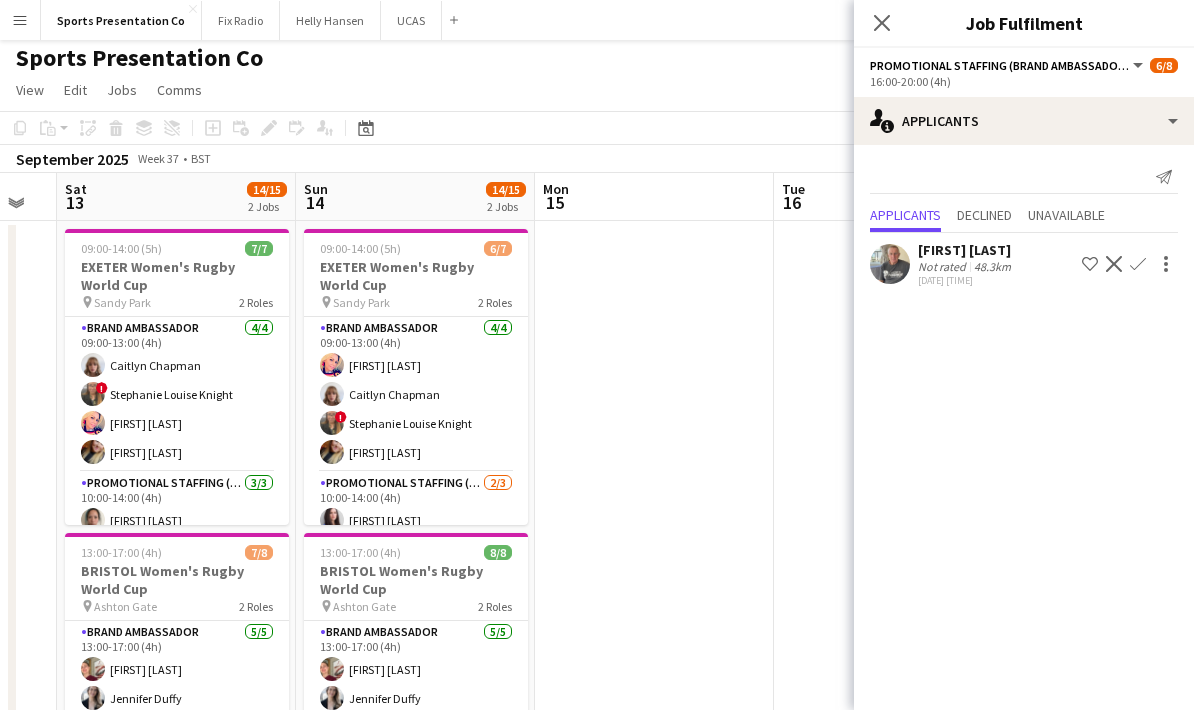 scroll, scrollTop: 0, scrollLeft: 629, axis: horizontal 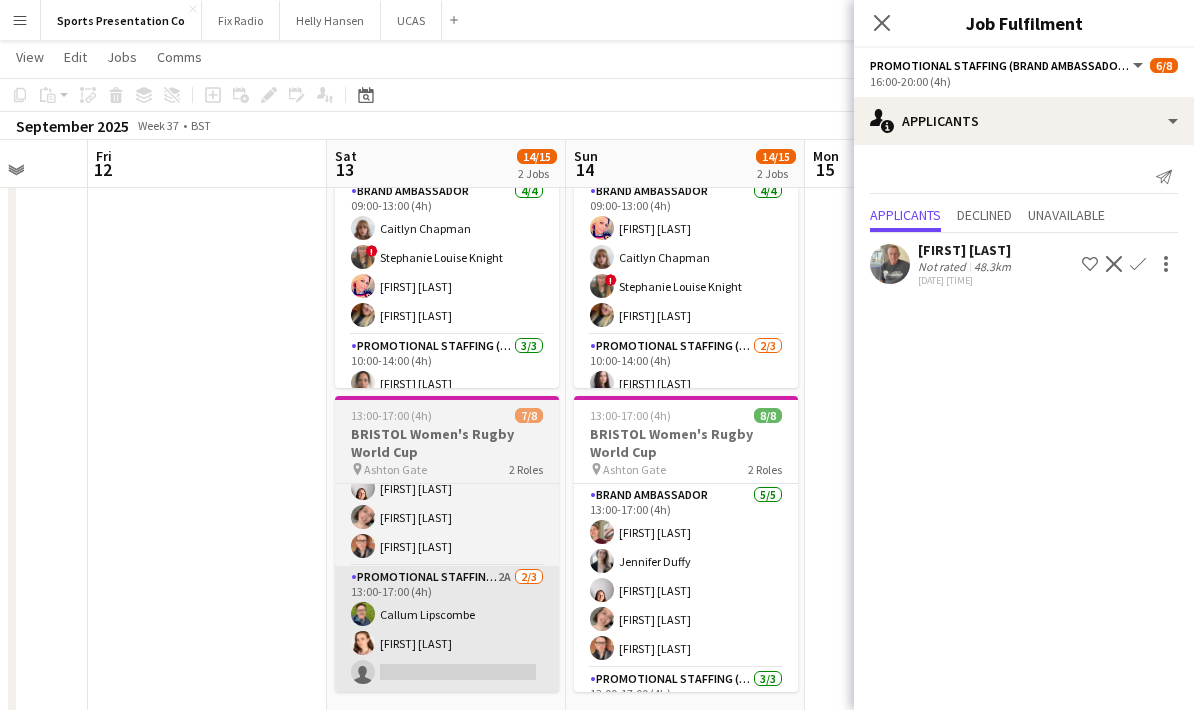 click on "Promotional Staffing (Brand Ambassadors)   2A   2/3   13:00-17:00 (4h)
[FIRST] [LAST] [FIRST] [LAST]
single-neutral-actions" at bounding box center (447, 629) 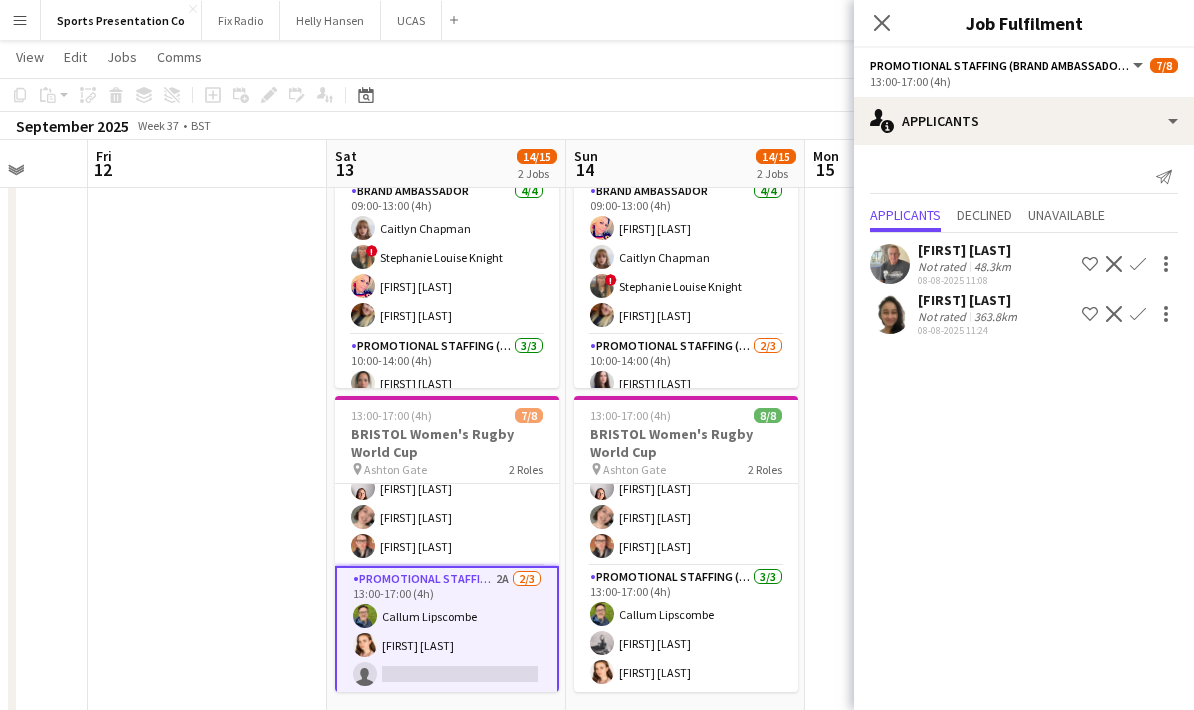 scroll, scrollTop: 102, scrollLeft: 0, axis: vertical 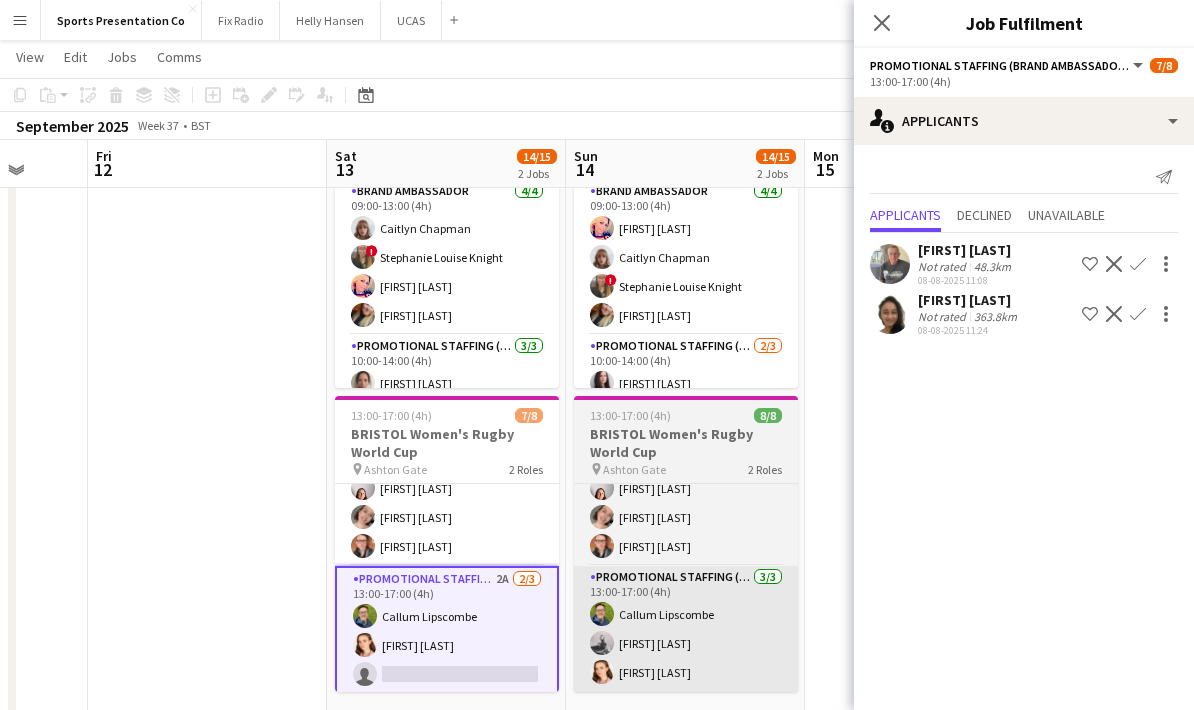 click on "Promotional Staffing (Brand Ambassadors)   3/3   13:00-17:00 (4h)
Callum Lipscombe Emily Brown Athena Gibson-Diamond" at bounding box center (686, 629) 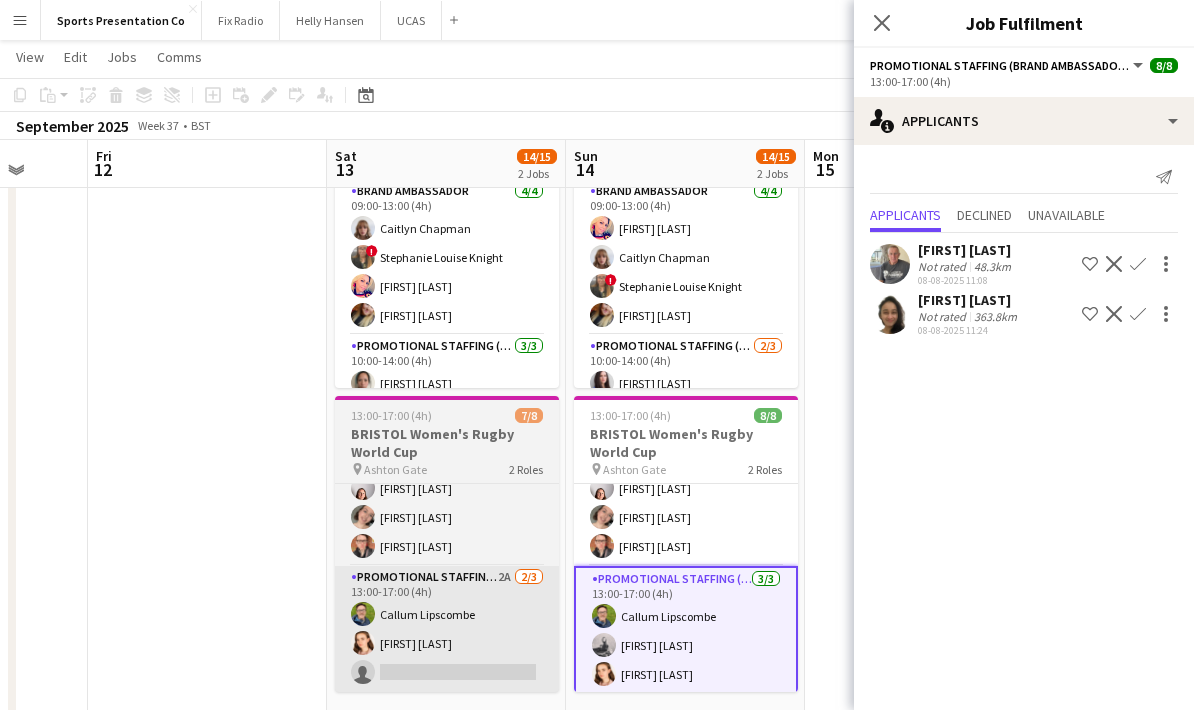 click on "Promotional Staffing (Brand Ambassadors)   2A   2/3   13:00-17:00 (4h)
[FIRST] [LAST] [FIRST] [LAST]
single-neutral-actions" at bounding box center (447, 629) 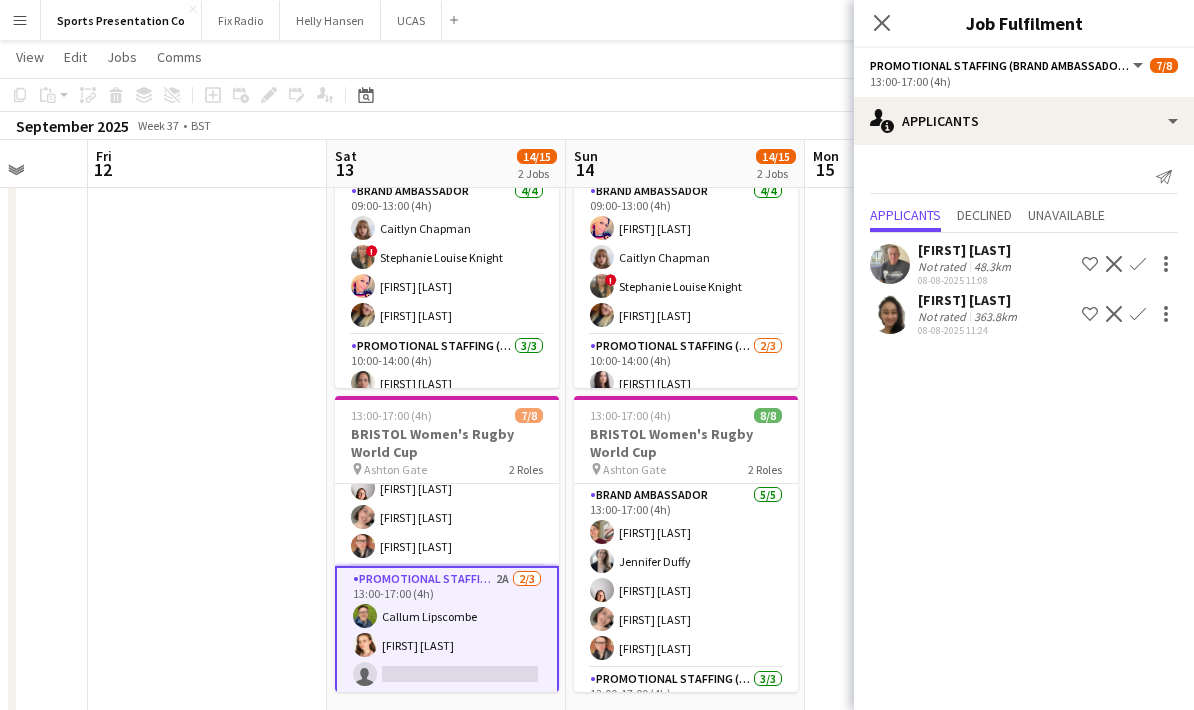 scroll, scrollTop: 0, scrollLeft: 0, axis: both 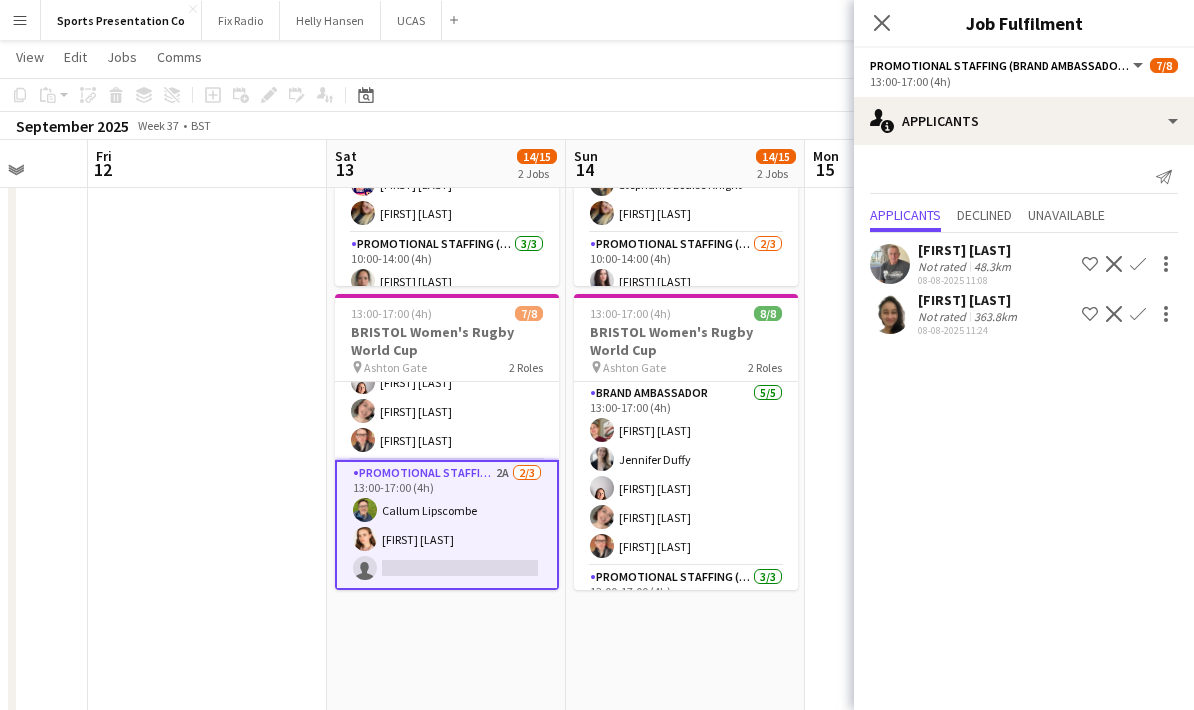 click on "09:00-14:00 (5h)    6/7   EXETER Women's Rugby World Cup
pin
Sandy Park   2 Roles   Brand Ambassador   4/4   09:00-13:00 (4h)
Volha Zhylach Caitlyn Chapman ! Stephanie Louise Knight Jodie Sanders  Promotional Staffing (Brand Ambassadors)   2/3   10:00-14:00 (4h)
Mireia Quingles Nicolau Didde Thomsen Wasilewski
single-neutral-actions
13:00-17:00 (4h)    8/8   BRISTOL Women's Rugby World Cup
pin
Ashton Gate   2 Roles   Brand Ambassador   5/5   13:00-17:00 (4h)
Gemma Farr Jennifer Duffy Genevieve Callander Emily Callander Caitlin Cordwell  Promotional Staffing (Brand Ambassadors)   3/3   13:00-17:00 (4h)
Callum Lipscombe Emily Brown Athena Gibson-Diamond" at bounding box center (685, 504) 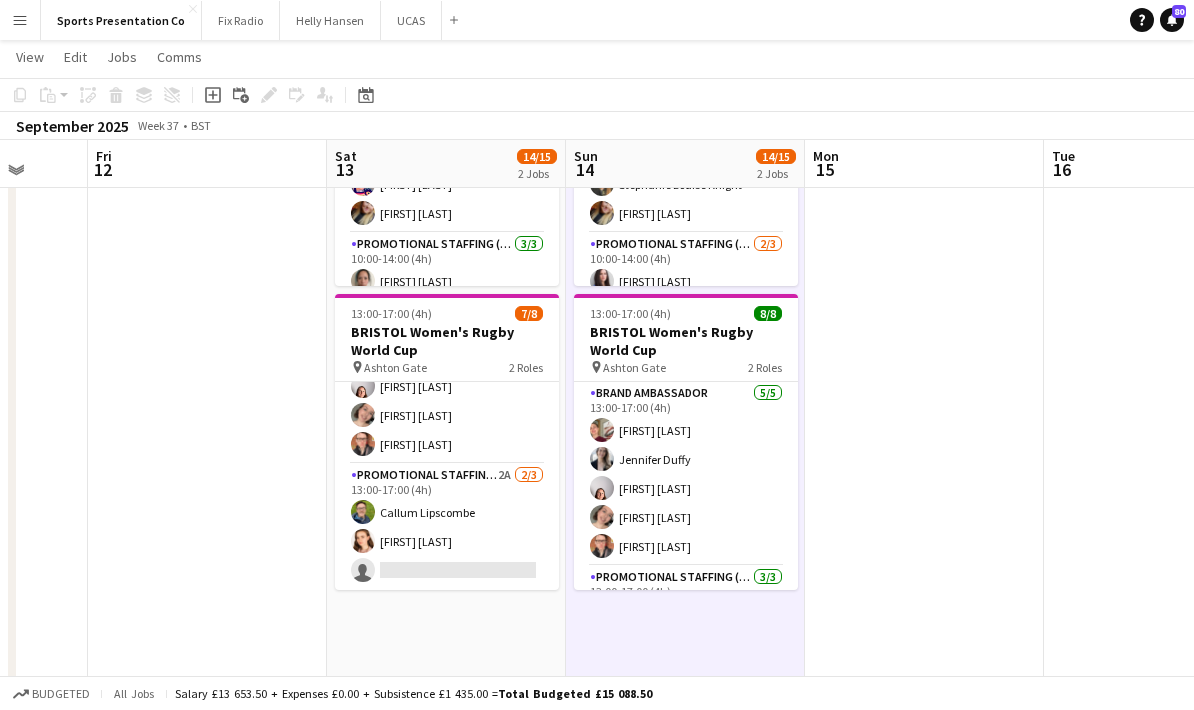 scroll, scrollTop: 102, scrollLeft: 0, axis: vertical 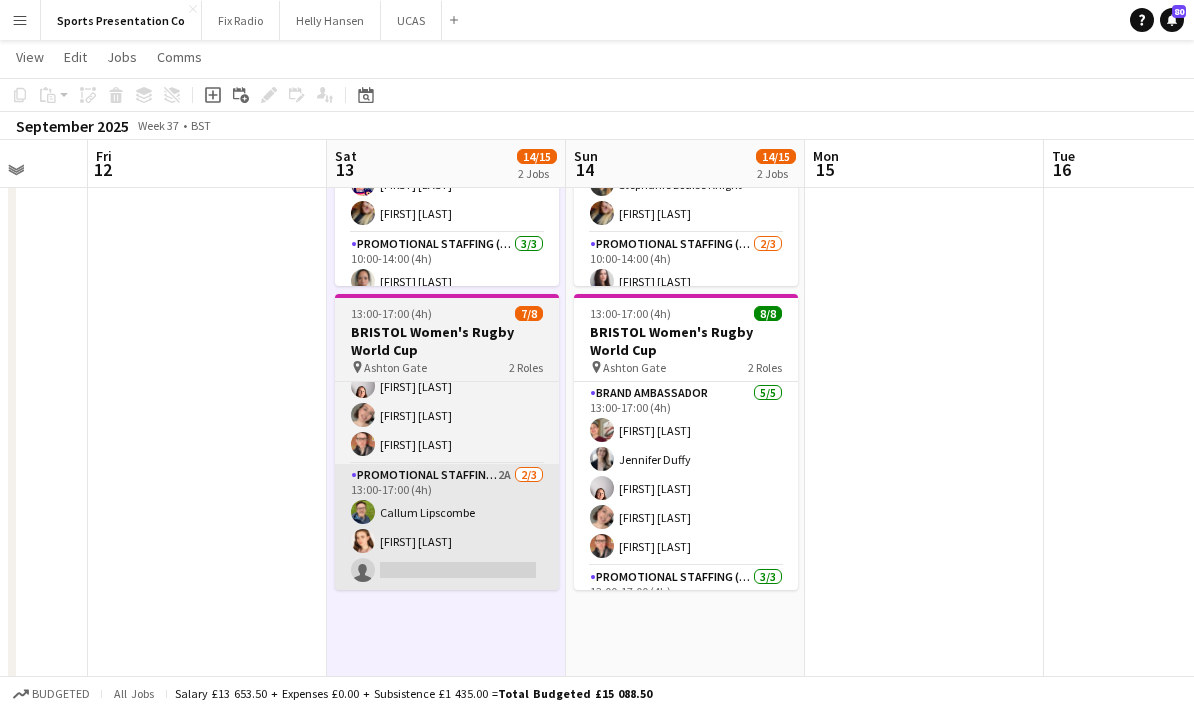 click on "Promotional Staffing (Brand Ambassadors)   2A   2/3   13:00-17:00 (4h)
[FIRST] [LAST] [FIRST] [LAST]
single-neutral-actions" at bounding box center (447, 527) 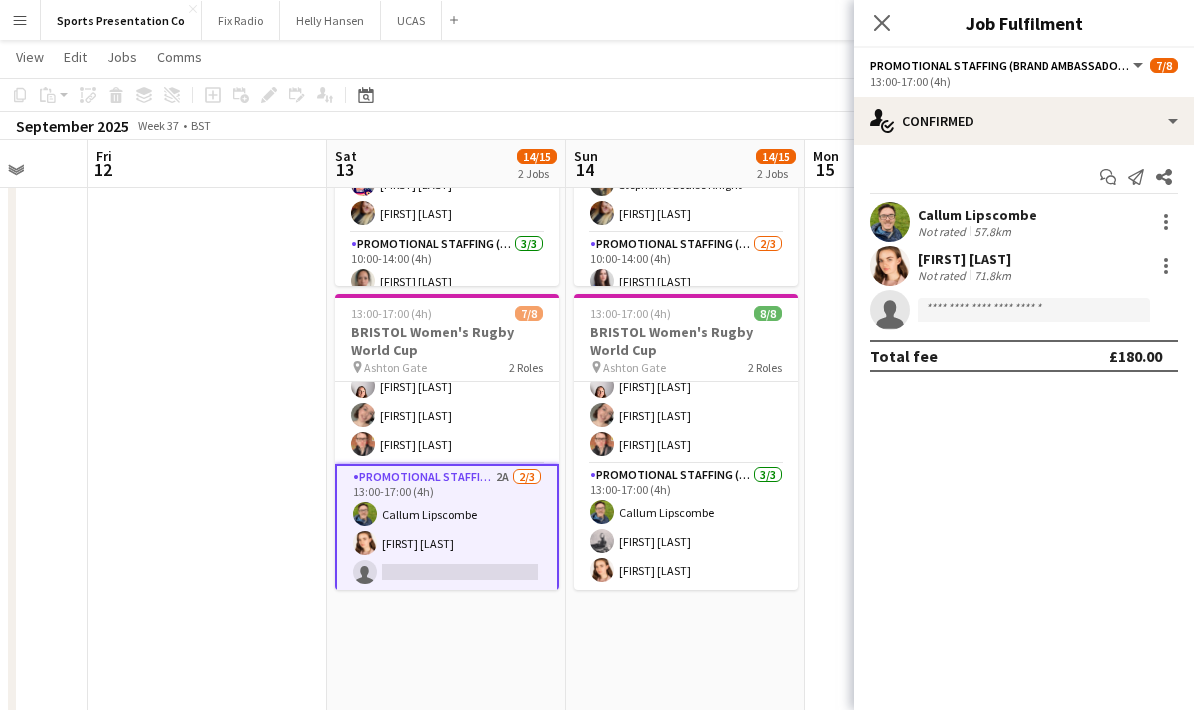 scroll, scrollTop: 102, scrollLeft: 0, axis: vertical 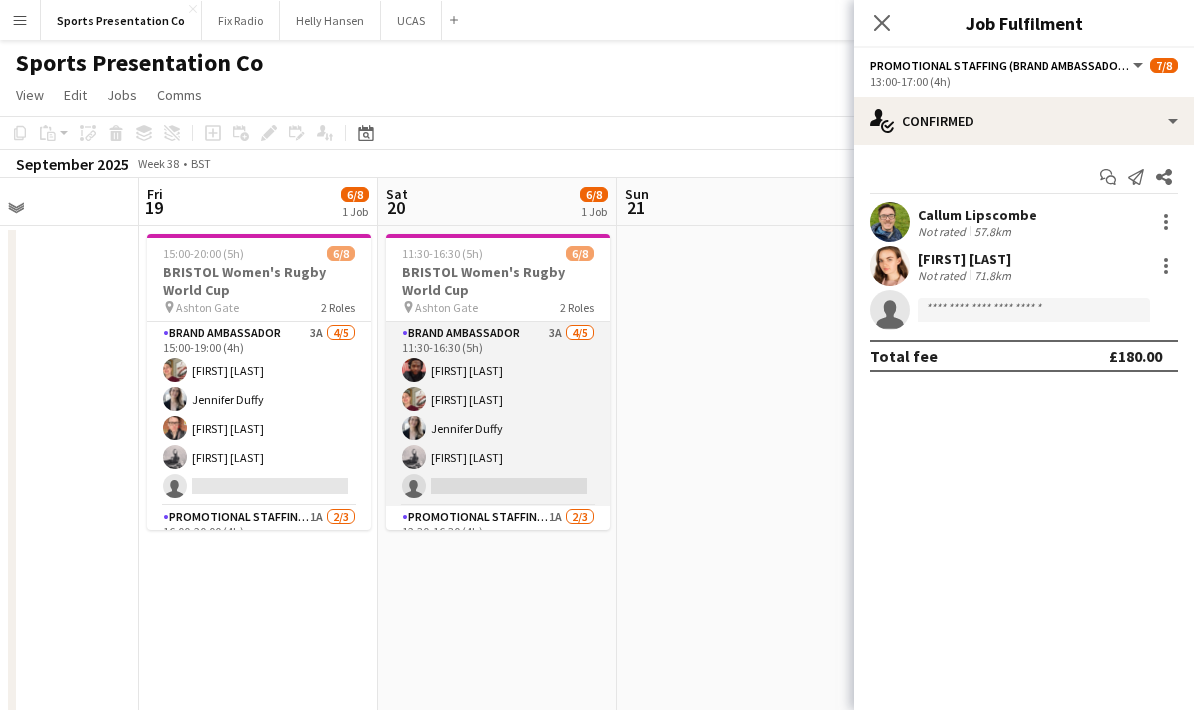 click on "Brand Ambassador   3A   4/5   11:30-16:30 (5h)
Emmanuel Orhewere Gemma Farr Jennifer Duffy Emily Brown
single-neutral-actions" at bounding box center [498, 414] 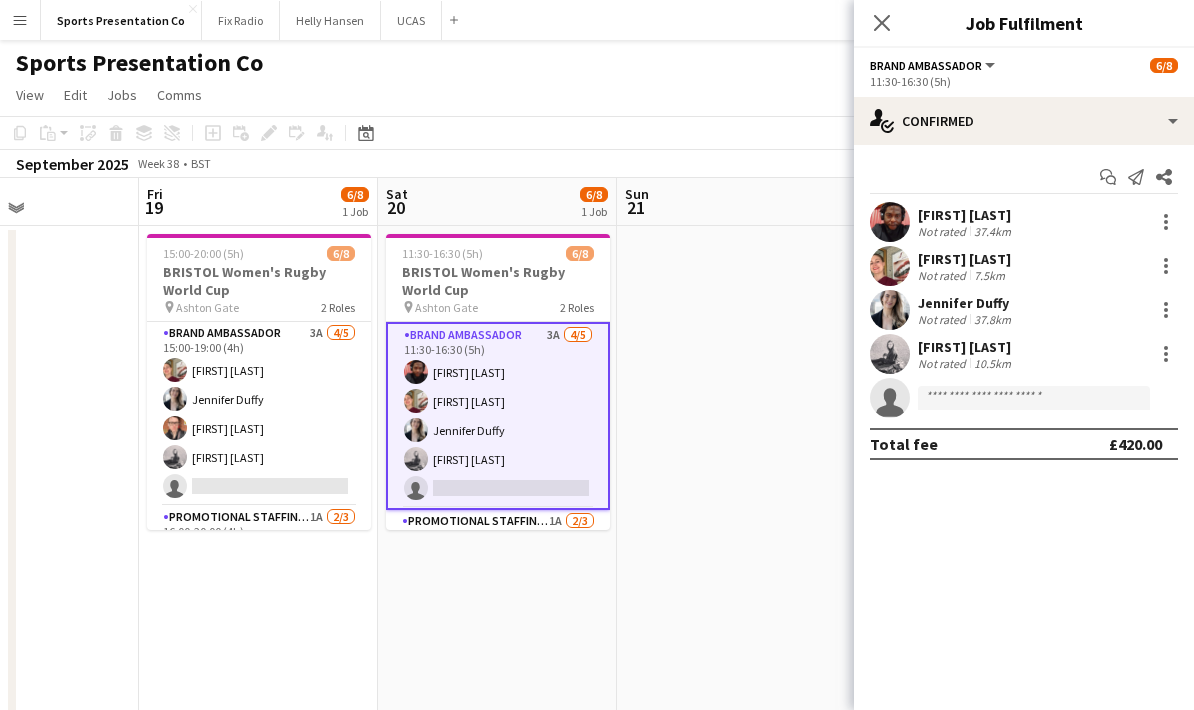 click on "37.4km" at bounding box center (992, 231) 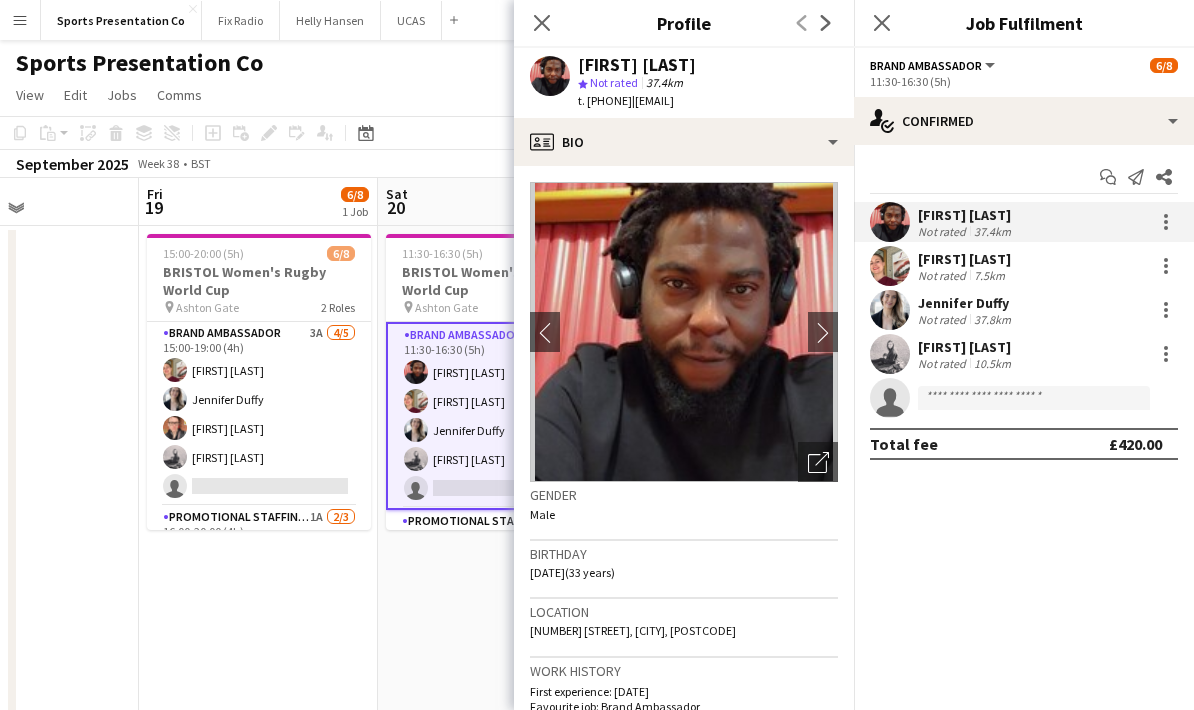 drag, startPoint x: 809, startPoint y: 107, endPoint x: 576, endPoint y: 69, distance: 236.07838 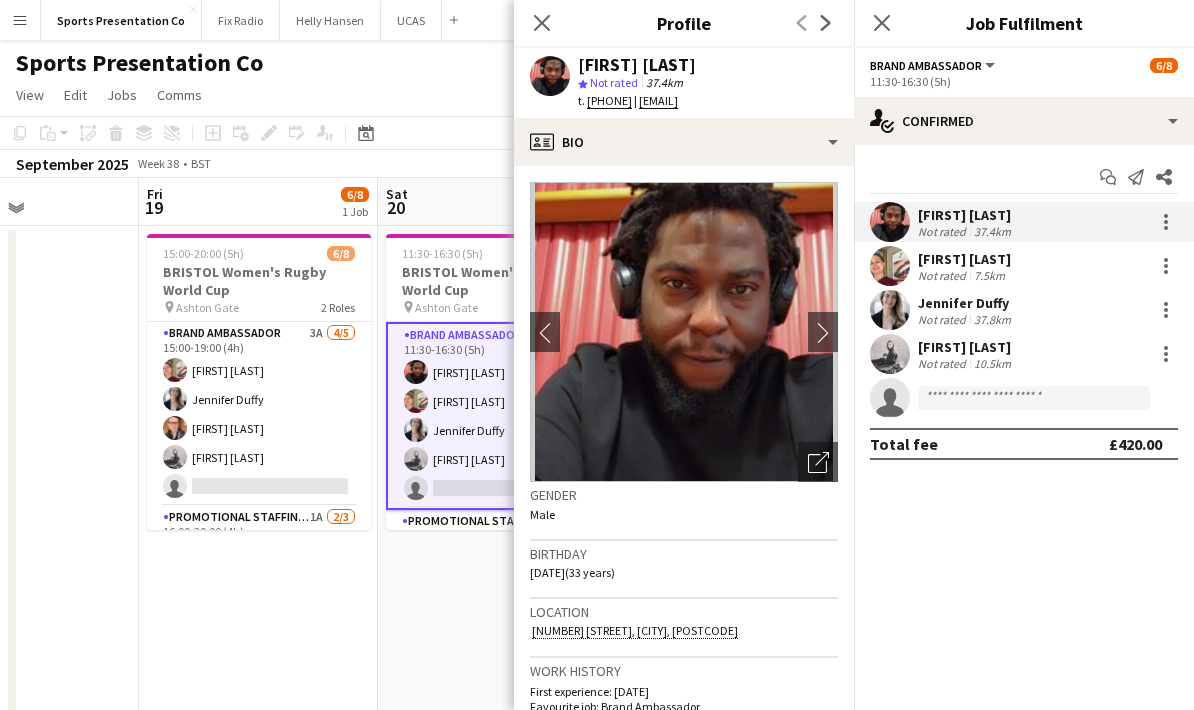 copy on "Emmanuel Orhewere
star
Not rated   37.4km   t. +447786152068   |   eoorhewere@gmail.com" 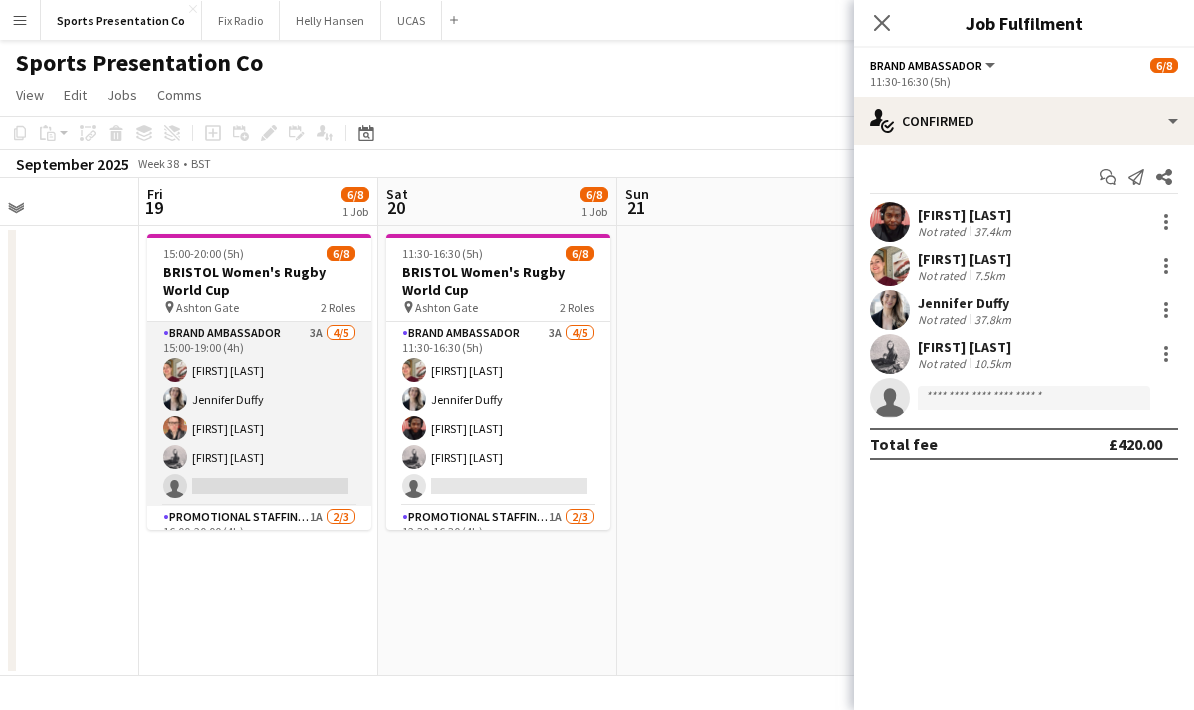 scroll, scrollTop: 0, scrollLeft: 0, axis: both 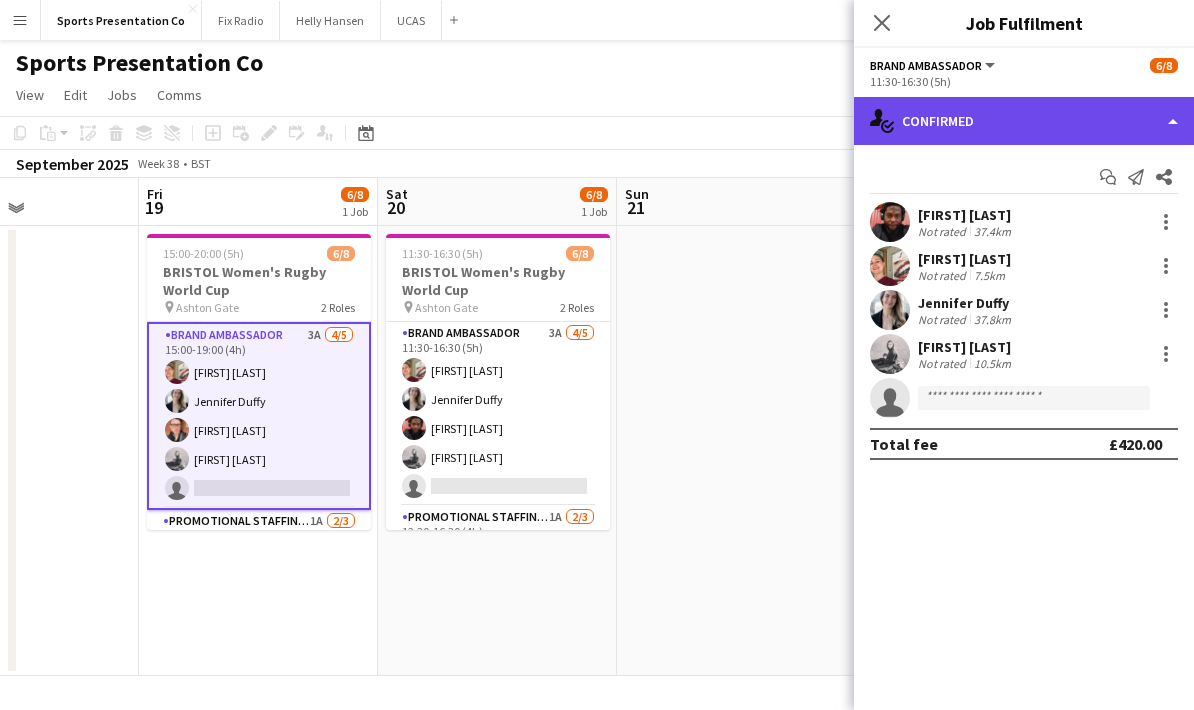 click on "single-neutral-actions-check-2
Confirmed" 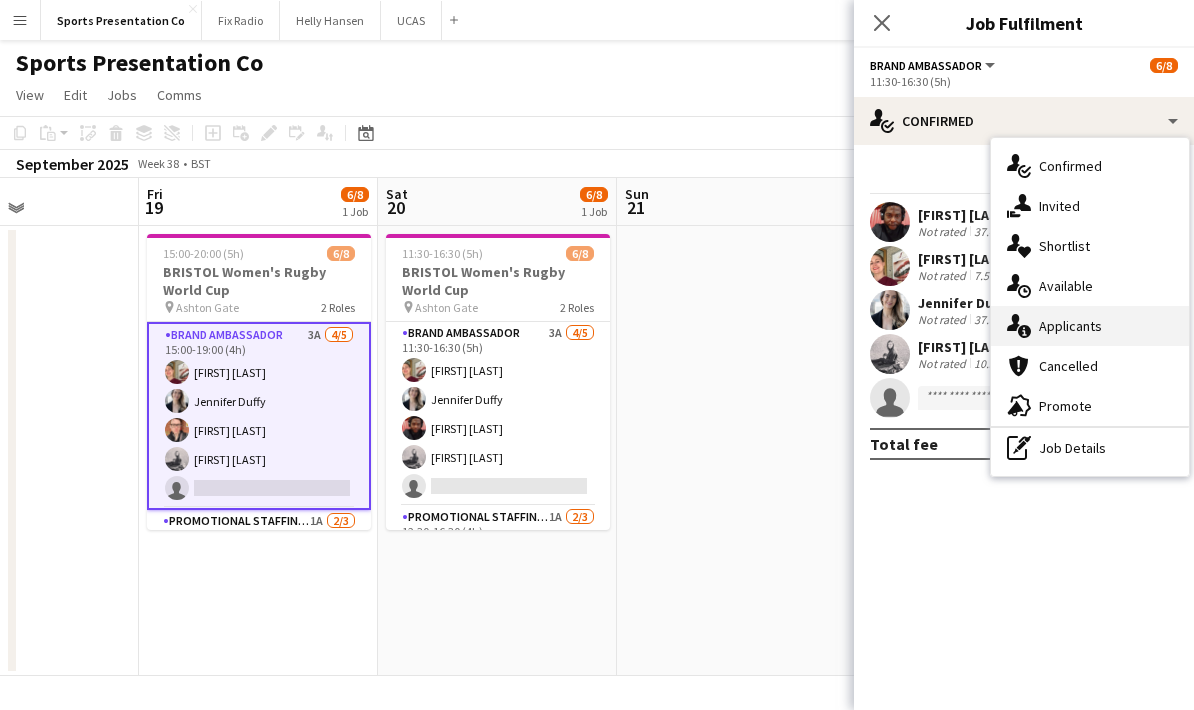 click on "single-neutral-actions-information
Applicants" at bounding box center (1090, 326) 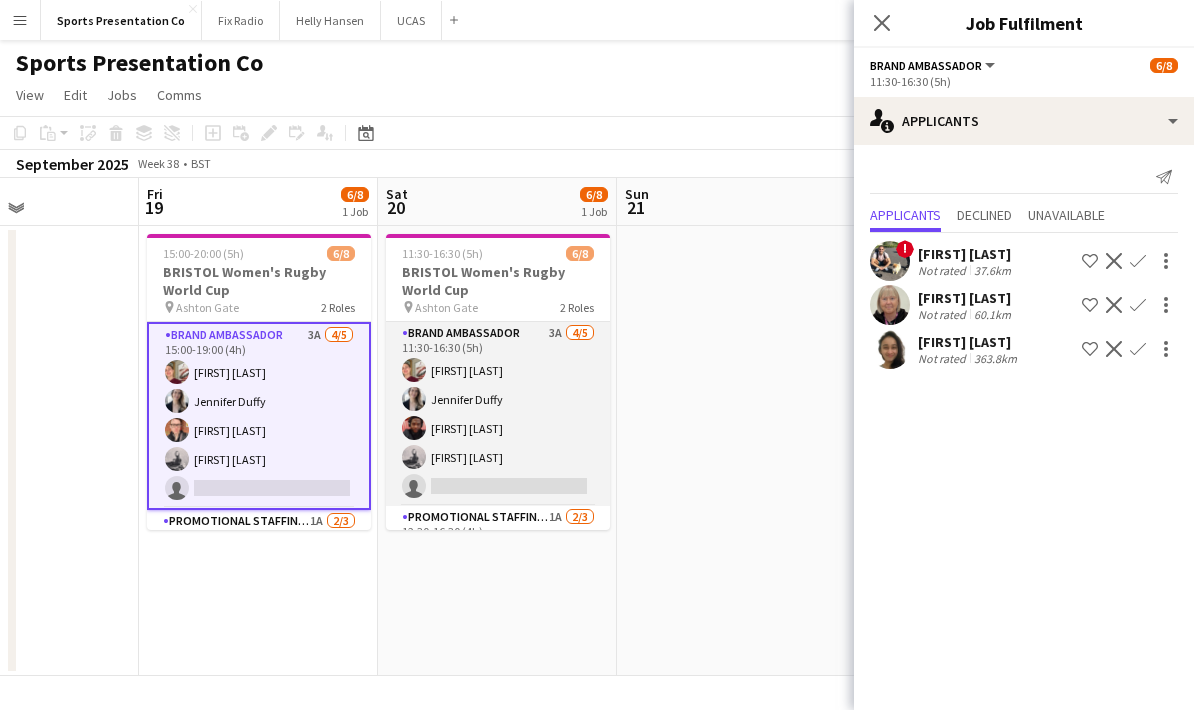 click on "Brand Ambassador   3A   4/5   11:30-16:30 (5h)
Gemma Farr Jennifer Duffy Emmanuel Orhewere Emily Brown
single-neutral-actions" at bounding box center (498, 414) 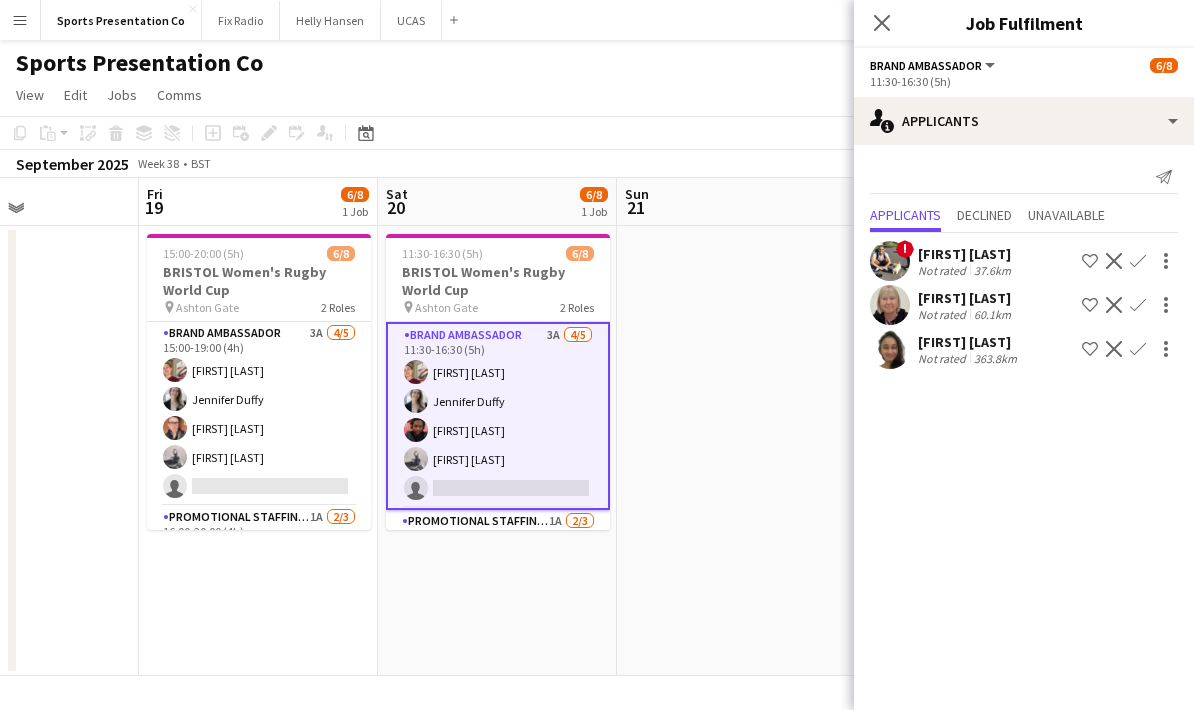 click at bounding box center [736, 451] 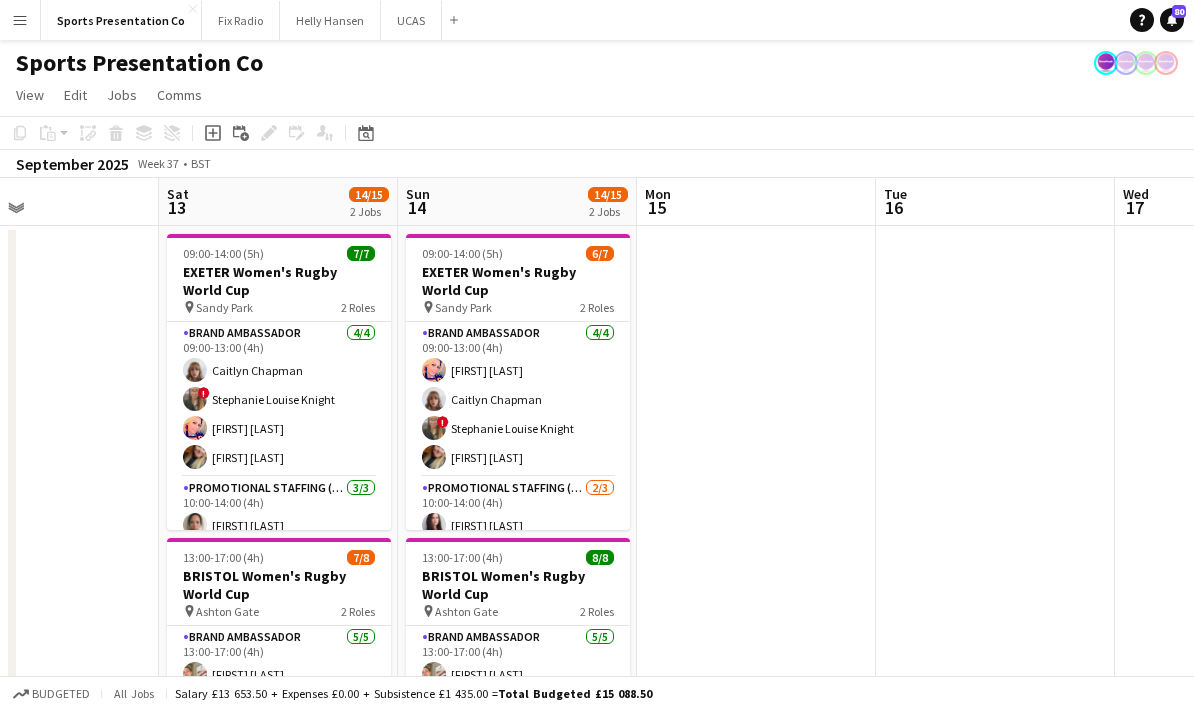 scroll, scrollTop: 0, scrollLeft: 548, axis: horizontal 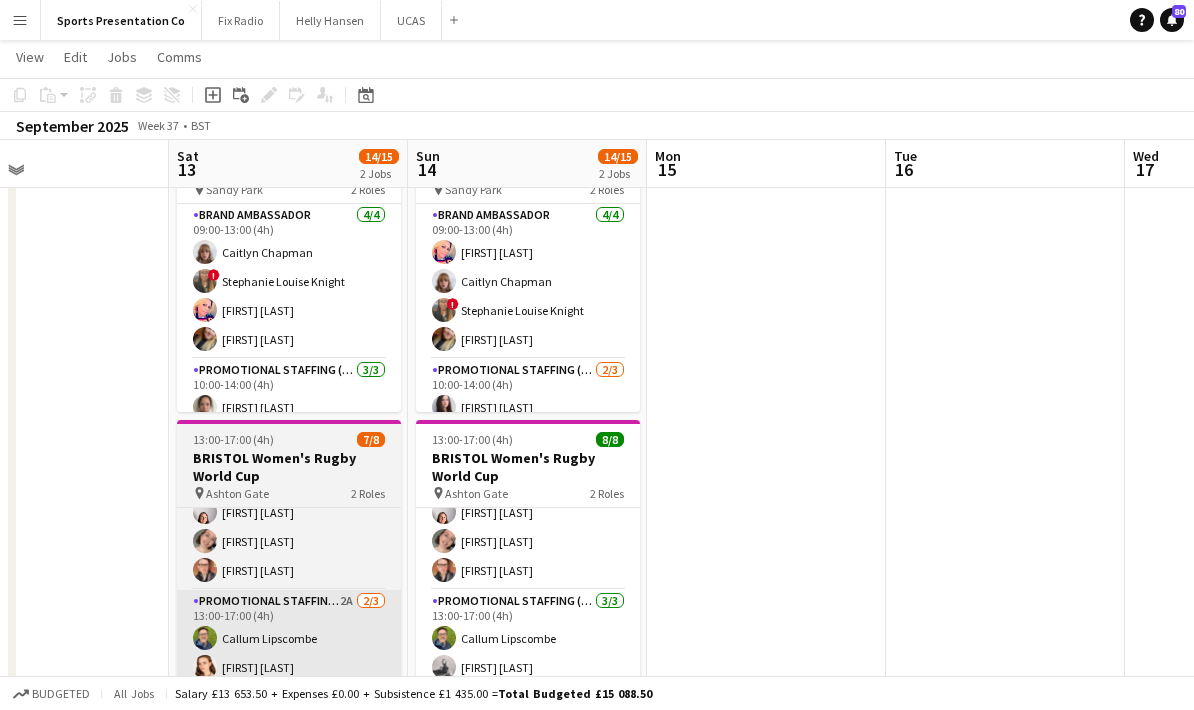 click on "Promotional Staffing (Brand Ambassadors)   2A   2/3   13:00-17:00 (4h)
[FIRST] [LAST] [FIRST] [LAST]
single-neutral-actions" at bounding box center [289, 653] 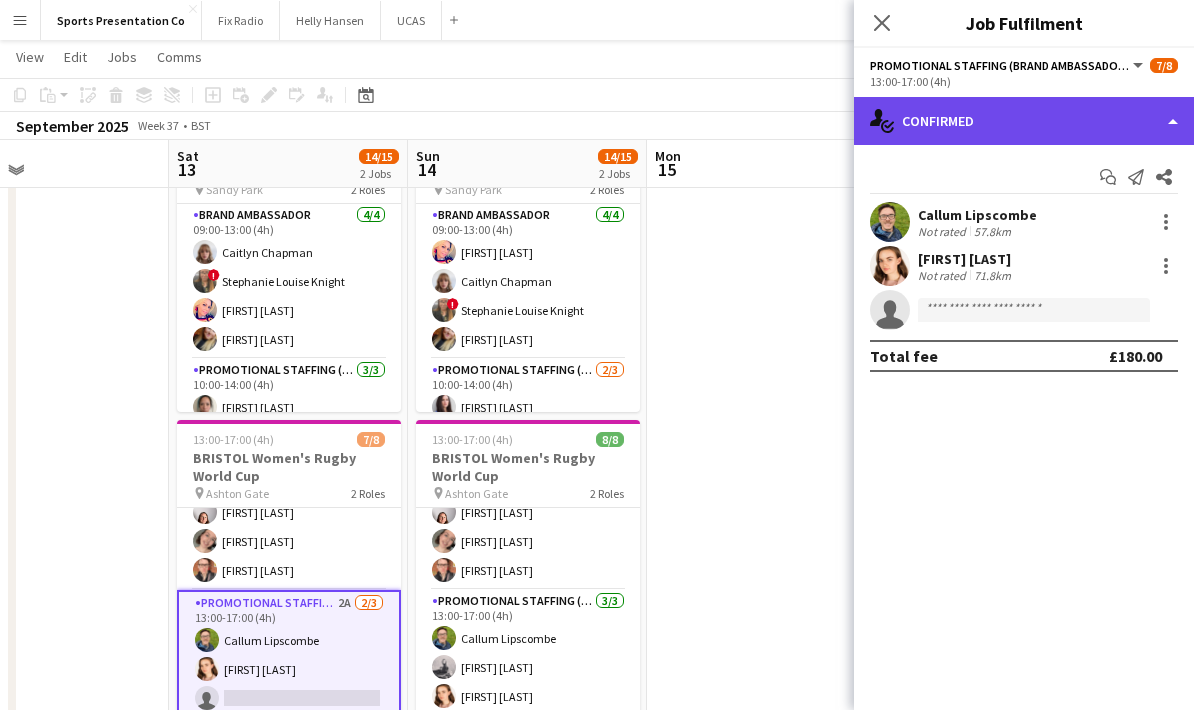 click on "single-neutral-actions-check-2
Confirmed" 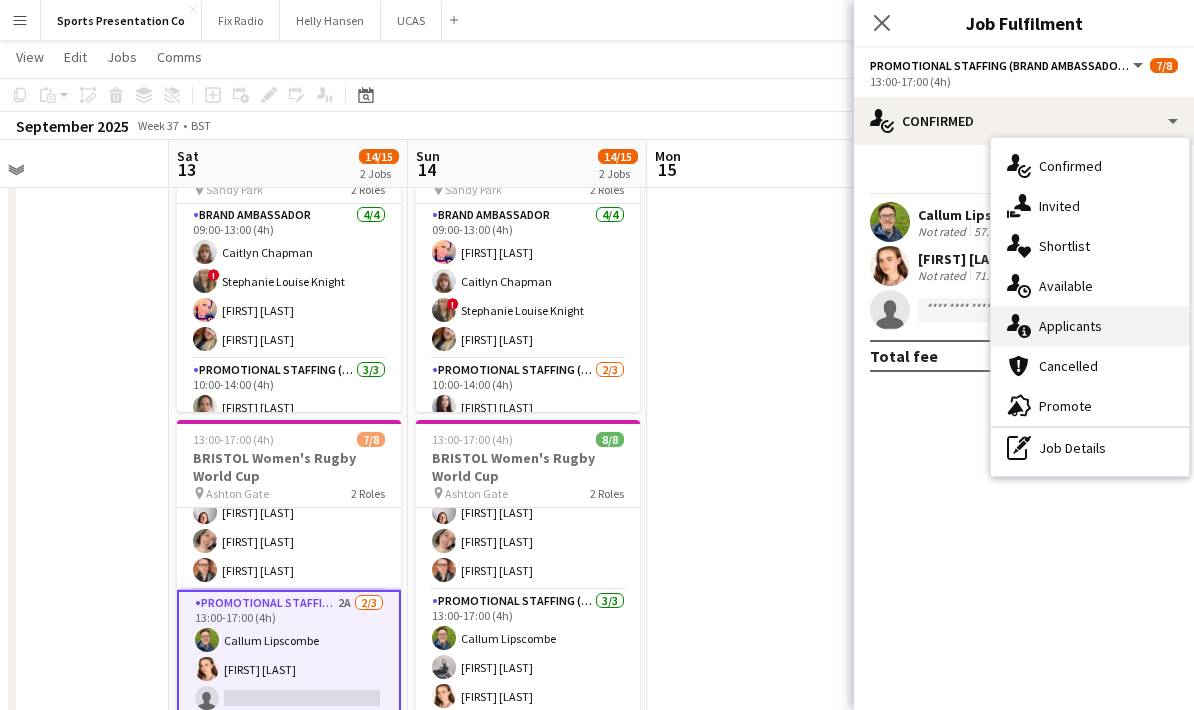 click on "single-neutral-actions-information
Applicants" at bounding box center (1090, 326) 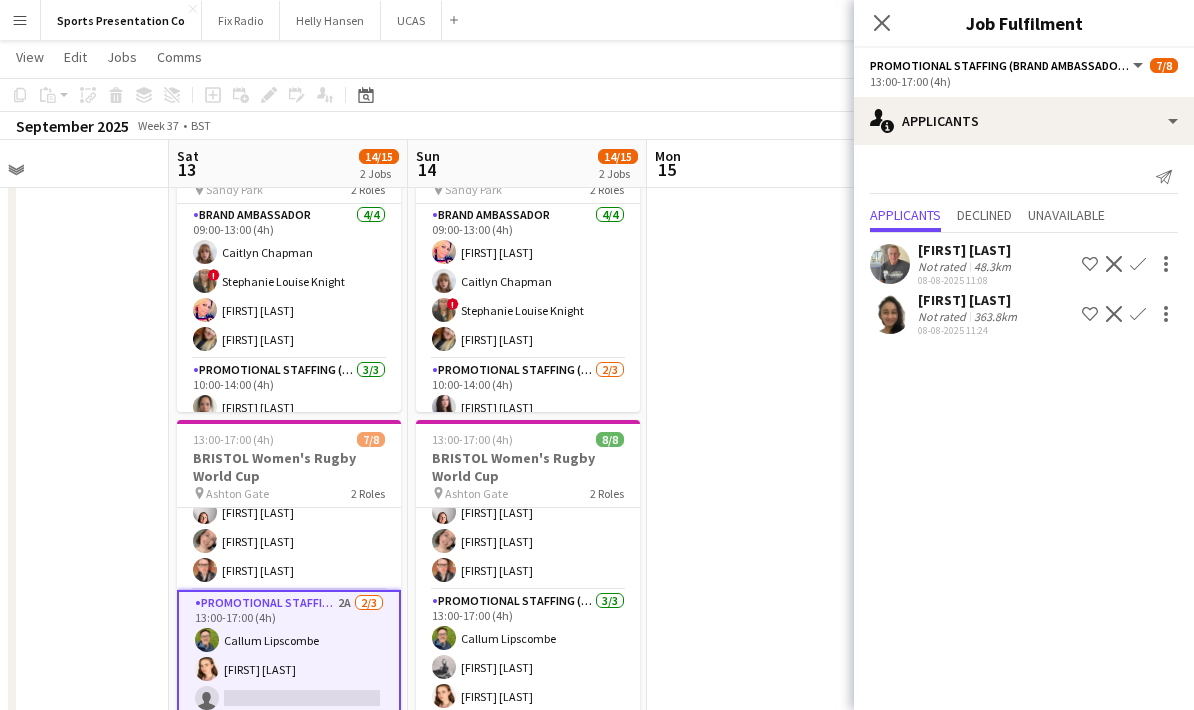 click at bounding box center (766, 432) 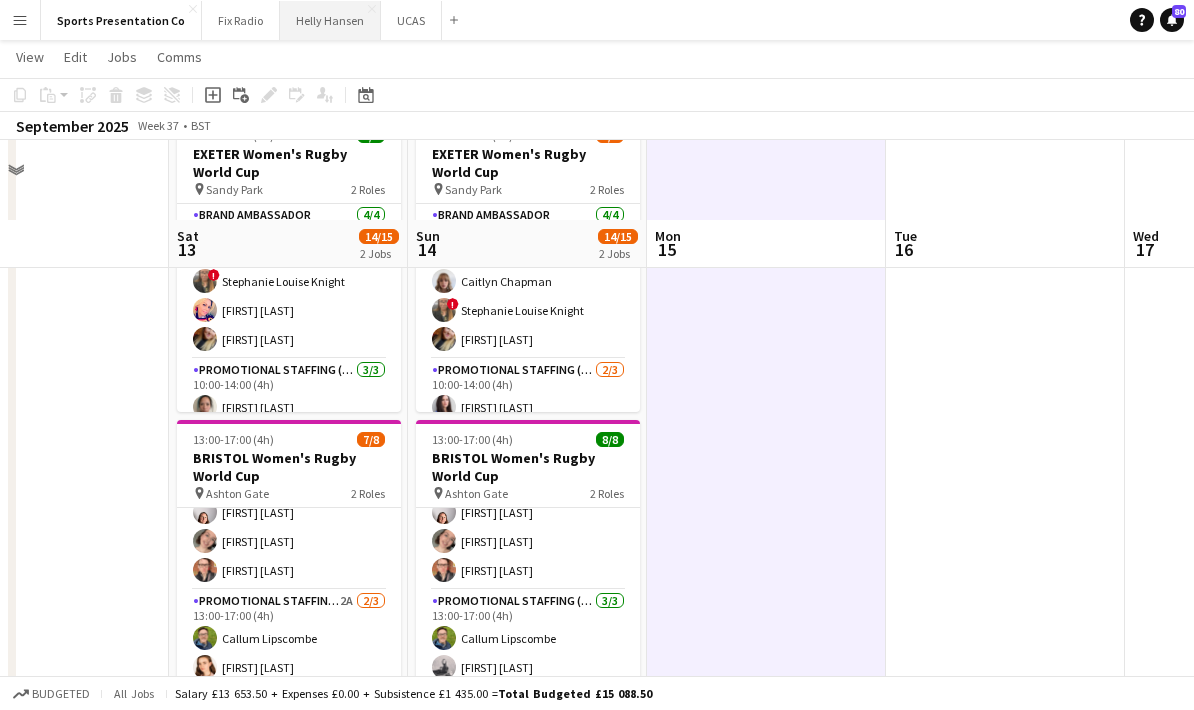scroll, scrollTop: 196, scrollLeft: 0, axis: vertical 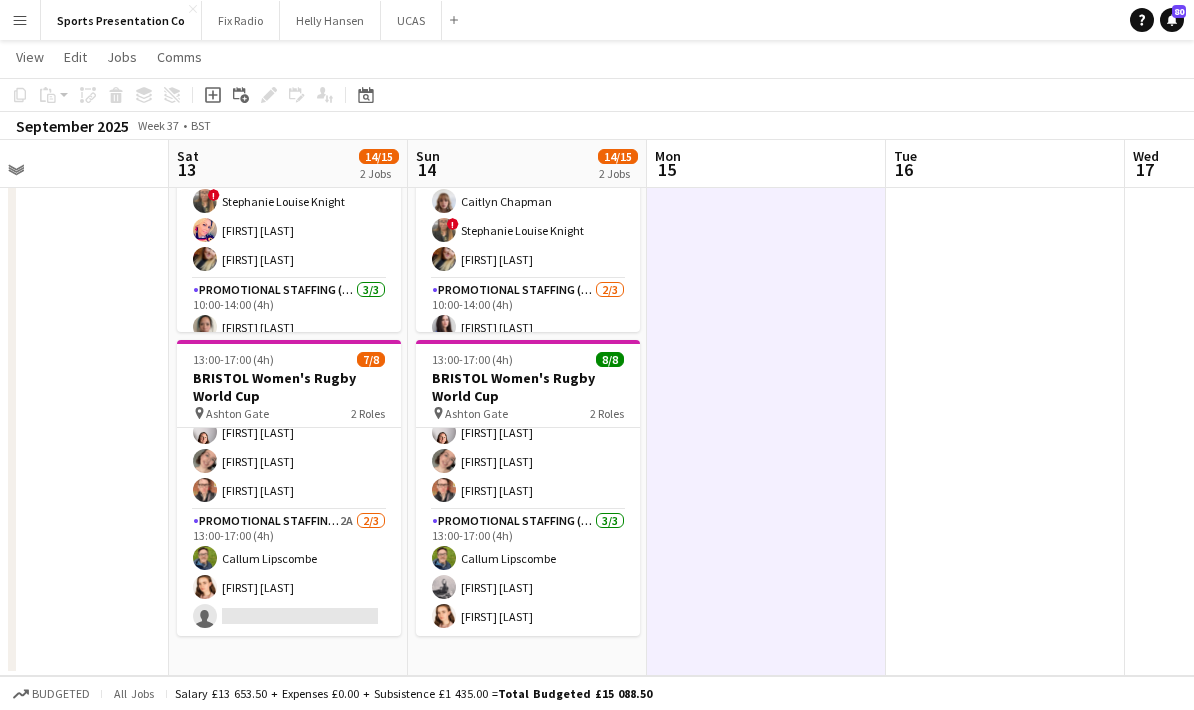 click on "Menu" at bounding box center (20, 20) 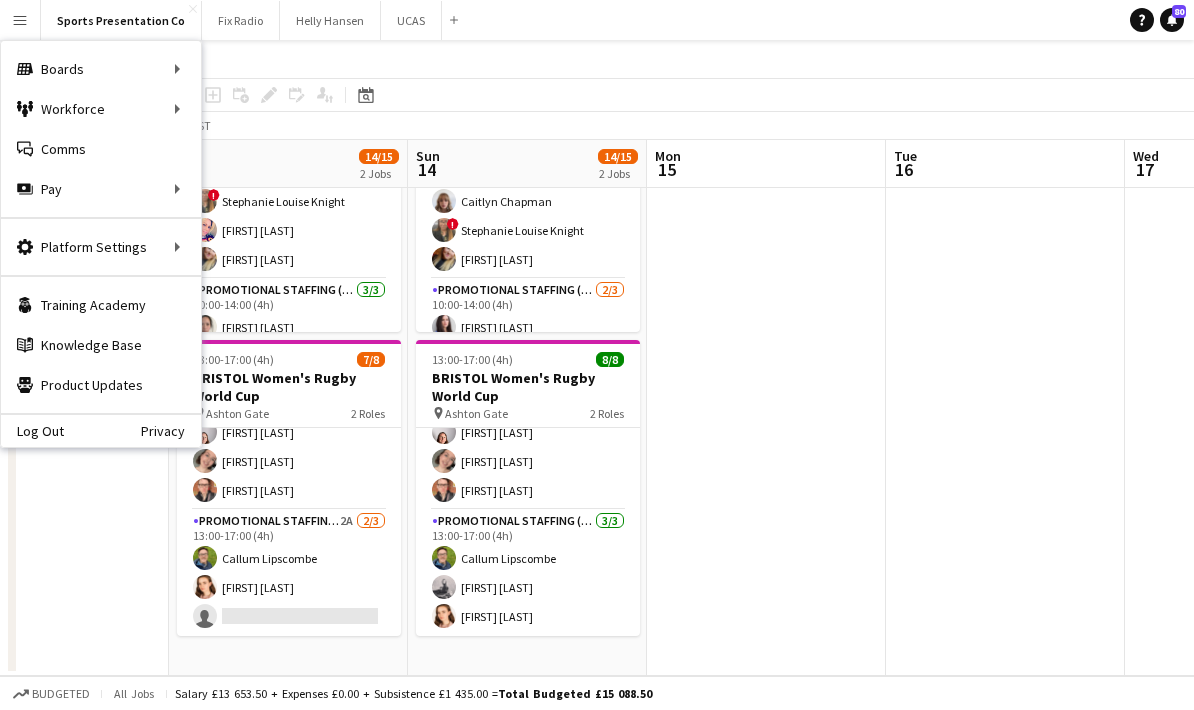 click at bounding box center (766, 352) 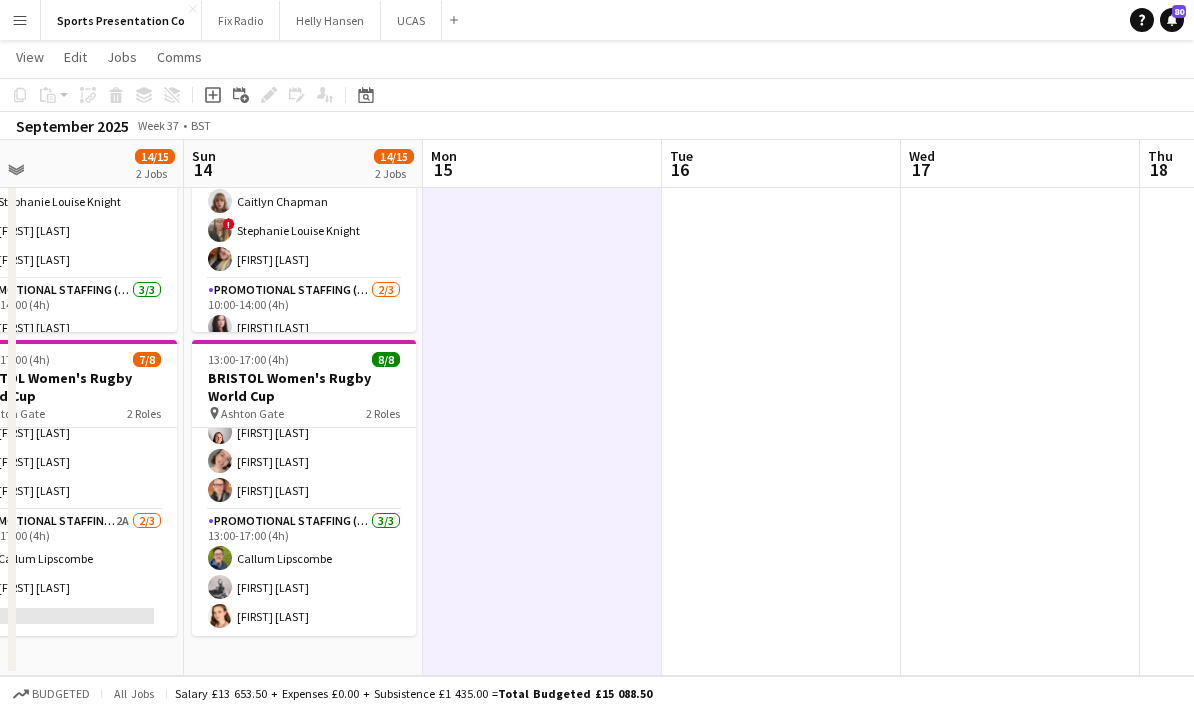 drag, startPoint x: 973, startPoint y: 542, endPoint x: 486, endPoint y: 536, distance: 487.03696 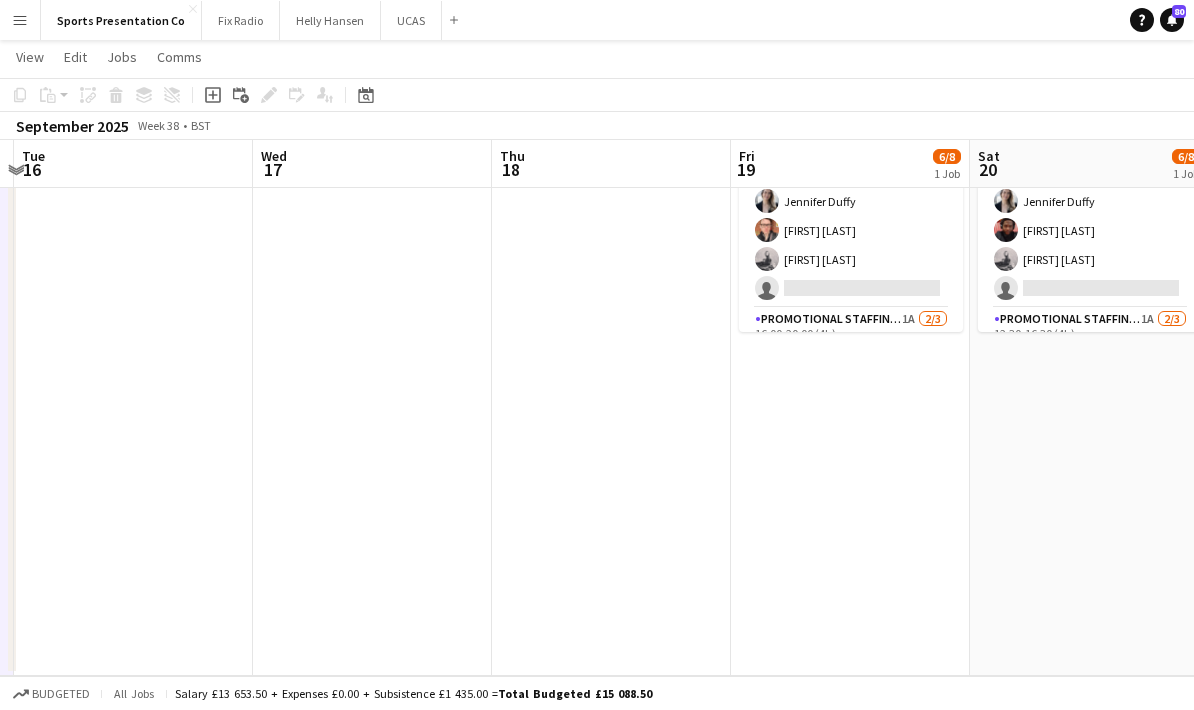drag, startPoint x: 578, startPoint y: 487, endPoint x: 465, endPoint y: 492, distance: 113.110565 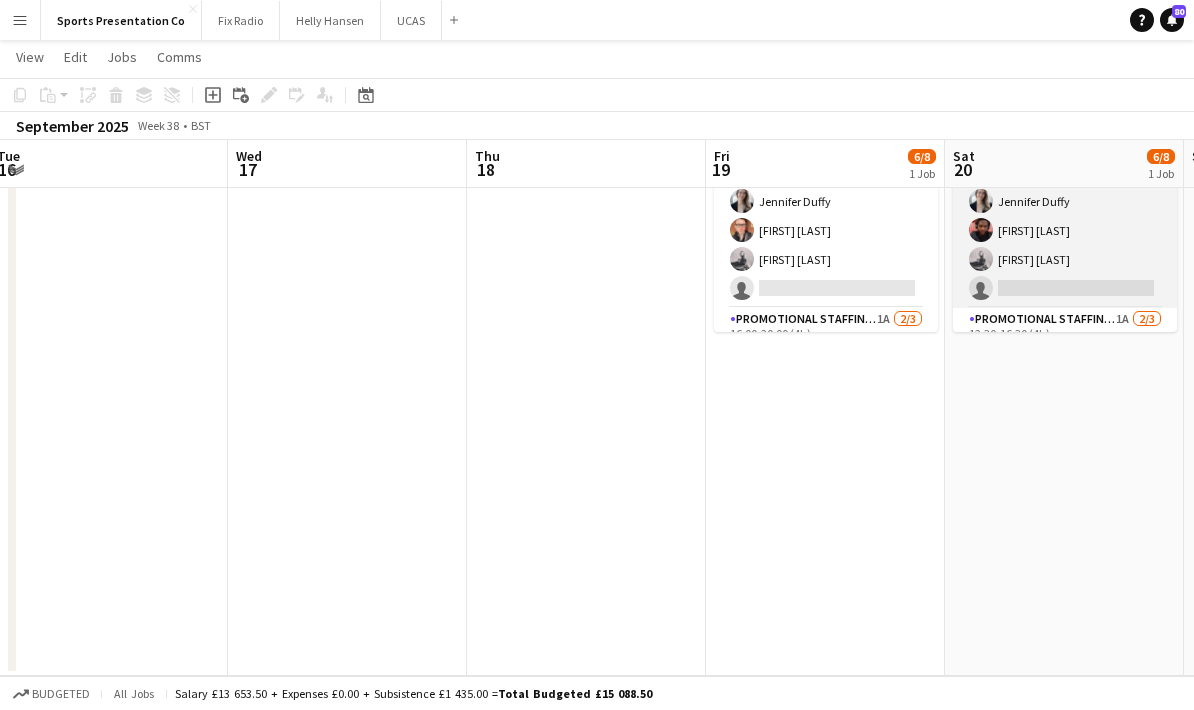click on "Brand Ambassador   3A   4/5   11:30-16:30 (5h)
Gemma Farr Jennifer Duffy Emmanuel Orhewere Emily Brown
single-neutral-actions" at bounding box center (1065, 216) 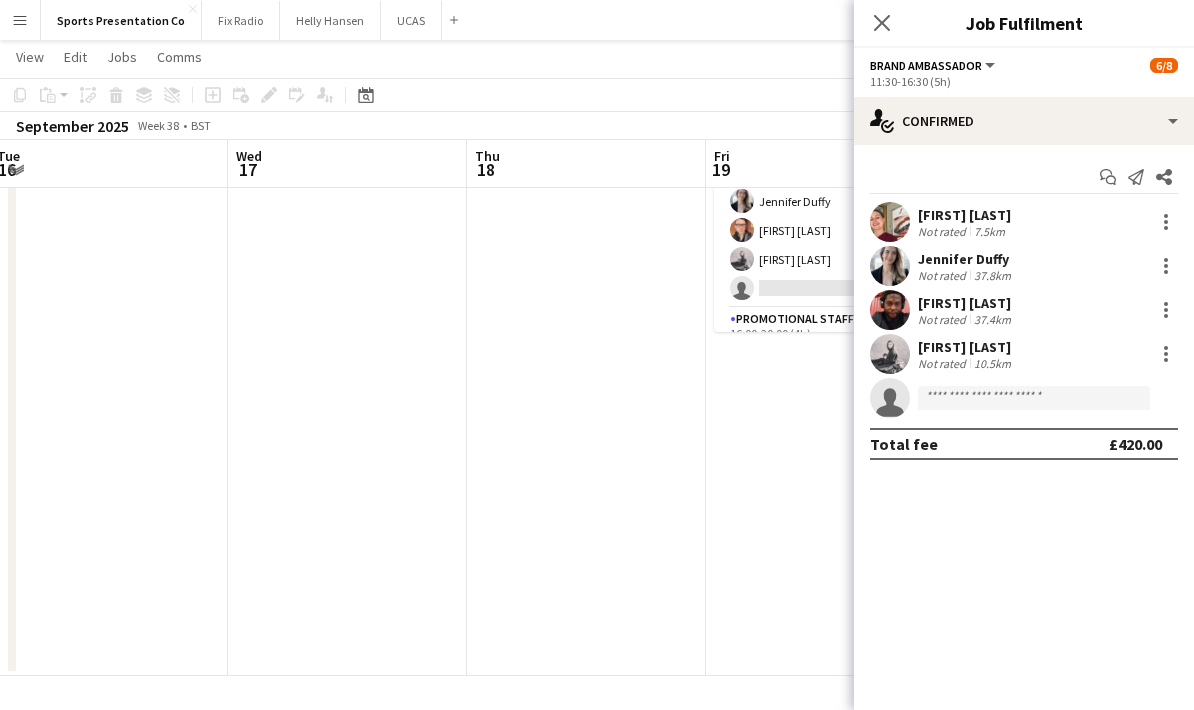 click on "[FIRST] [LAST]" at bounding box center [966, 303] 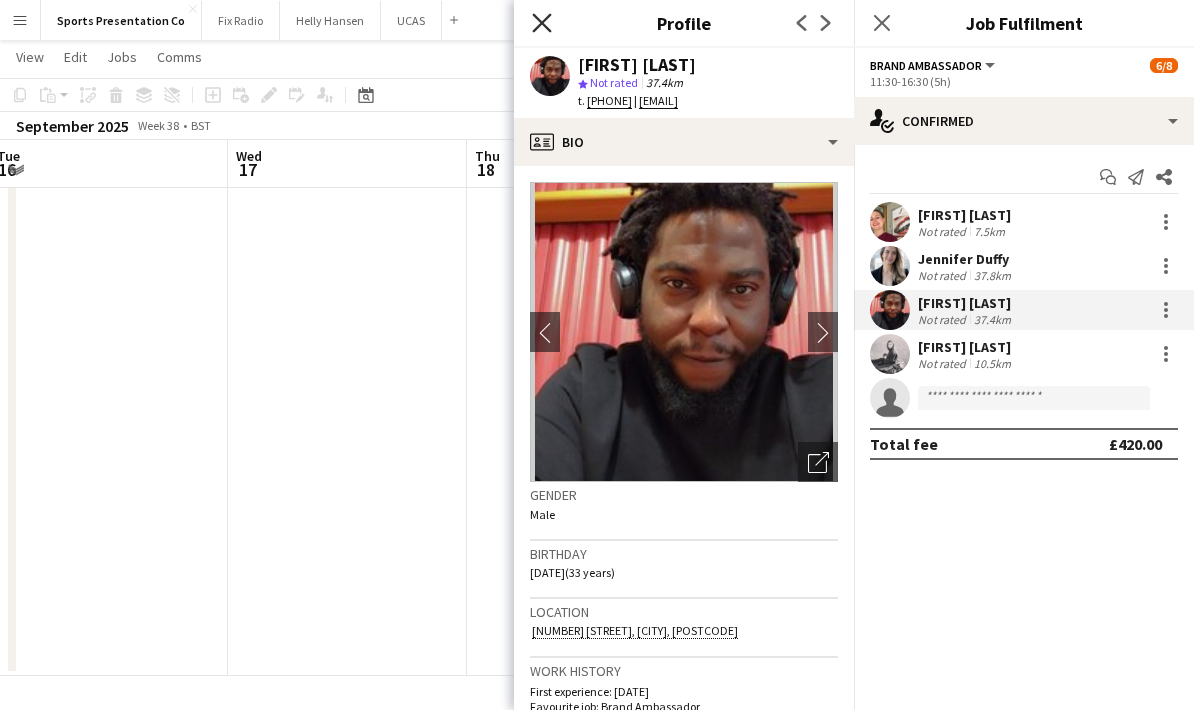 click on "Close pop-in" 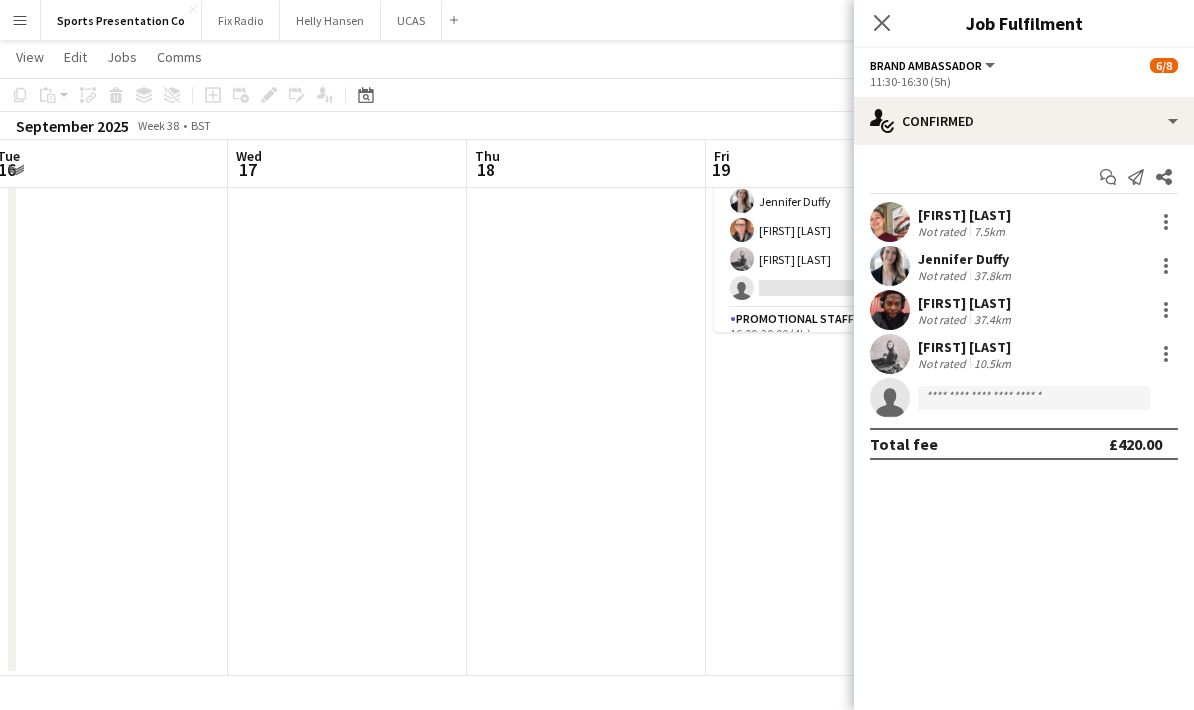 click at bounding box center (586, 352) 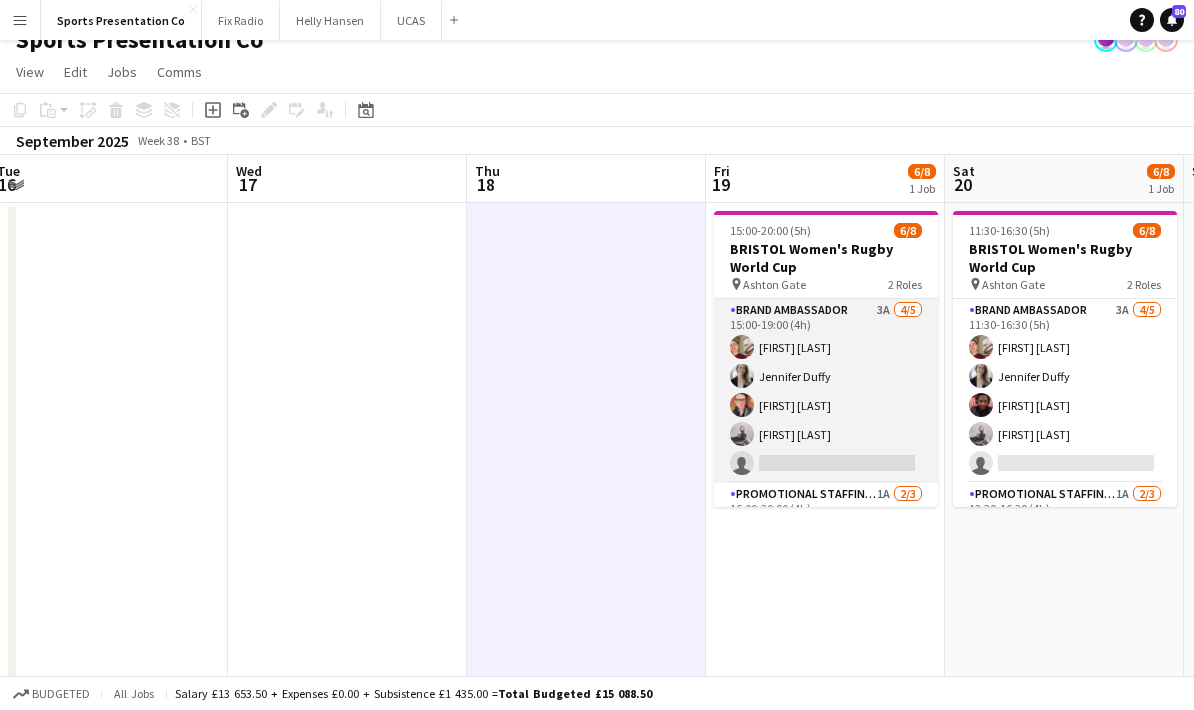 scroll, scrollTop: 18, scrollLeft: 0, axis: vertical 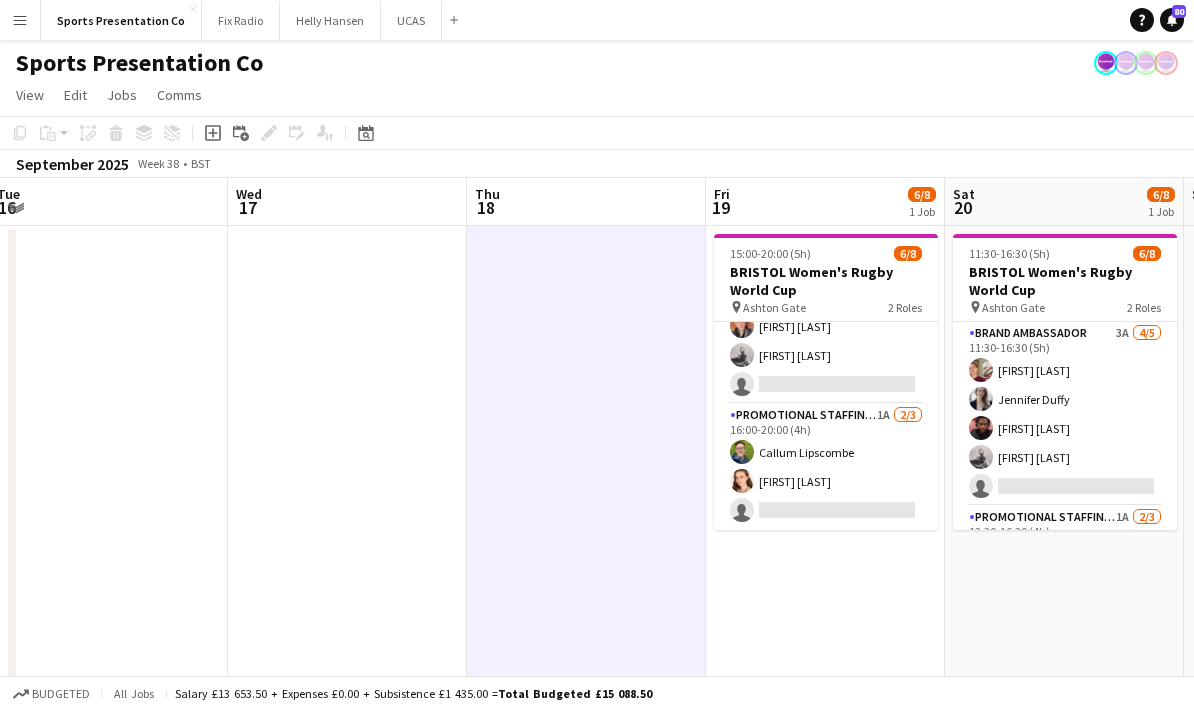 click on "11:30-16:30 (5h)    6/8   BRISTOL Women's Rugby World Cup
pin
Ashton Gate   2 Roles   Brand Ambassador   3A   4/5   11:30-16:30 (5h)
Gemma Farr Jennifer Duffy Emmanuel Orhewere Emily Brown
single-neutral-actions
Promotional Staffing (Brand Ambassadors)   1A   2/3   12:30-16:30 (4h)
Callum Lipscombe Athena Gibson-Diamond
single-neutral-actions" at bounding box center [1064, 550] 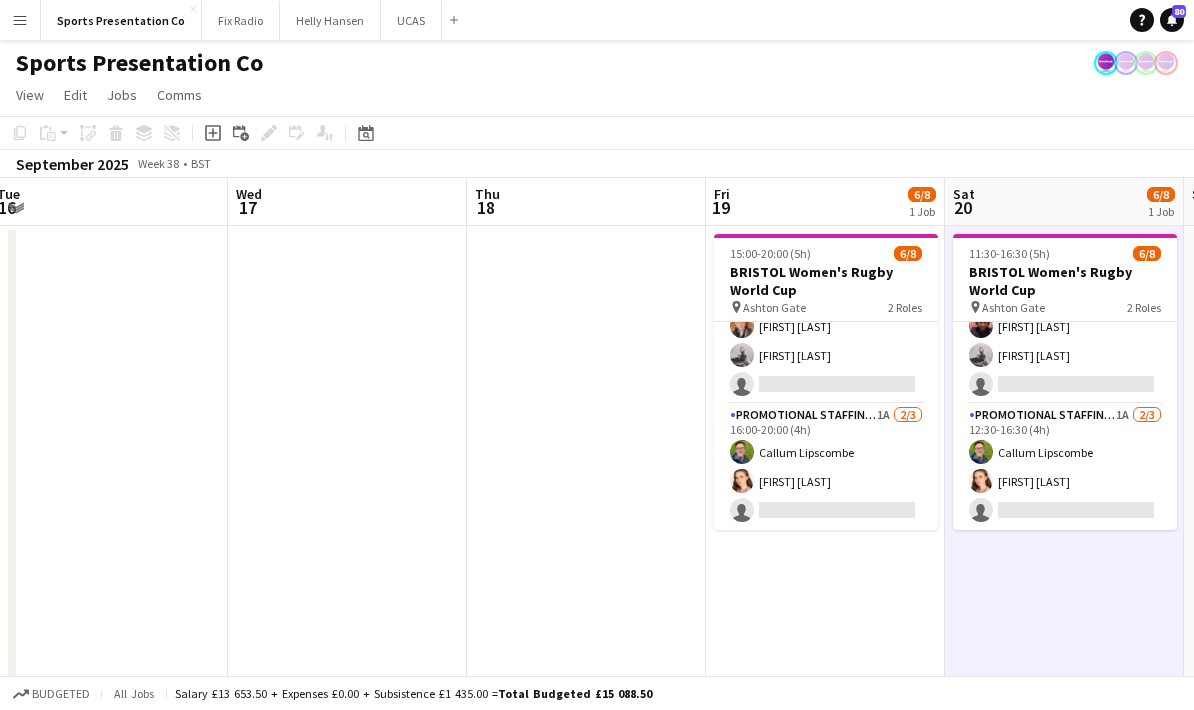 scroll, scrollTop: 102, scrollLeft: 0, axis: vertical 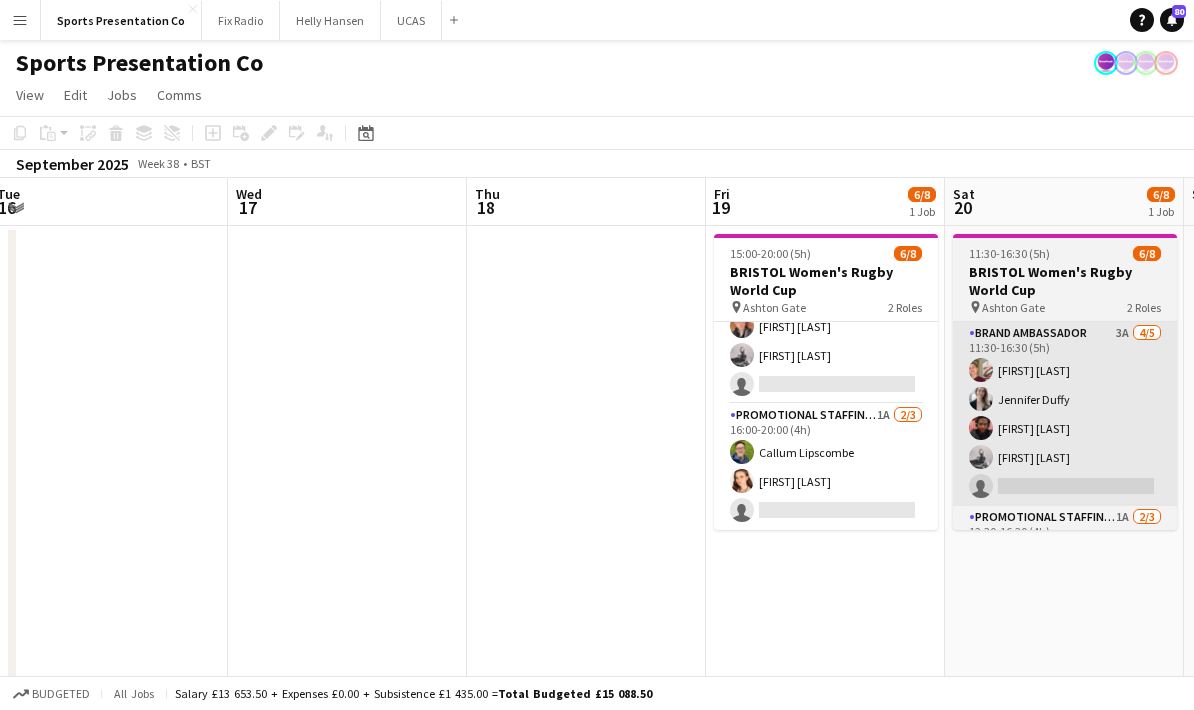 click on "Brand Ambassador   3A   4/5   11:30-16:30 (5h)
Gemma Farr Jennifer Duffy Emmanuel Orhewere Emily Brown
single-neutral-actions" at bounding box center [1065, 414] 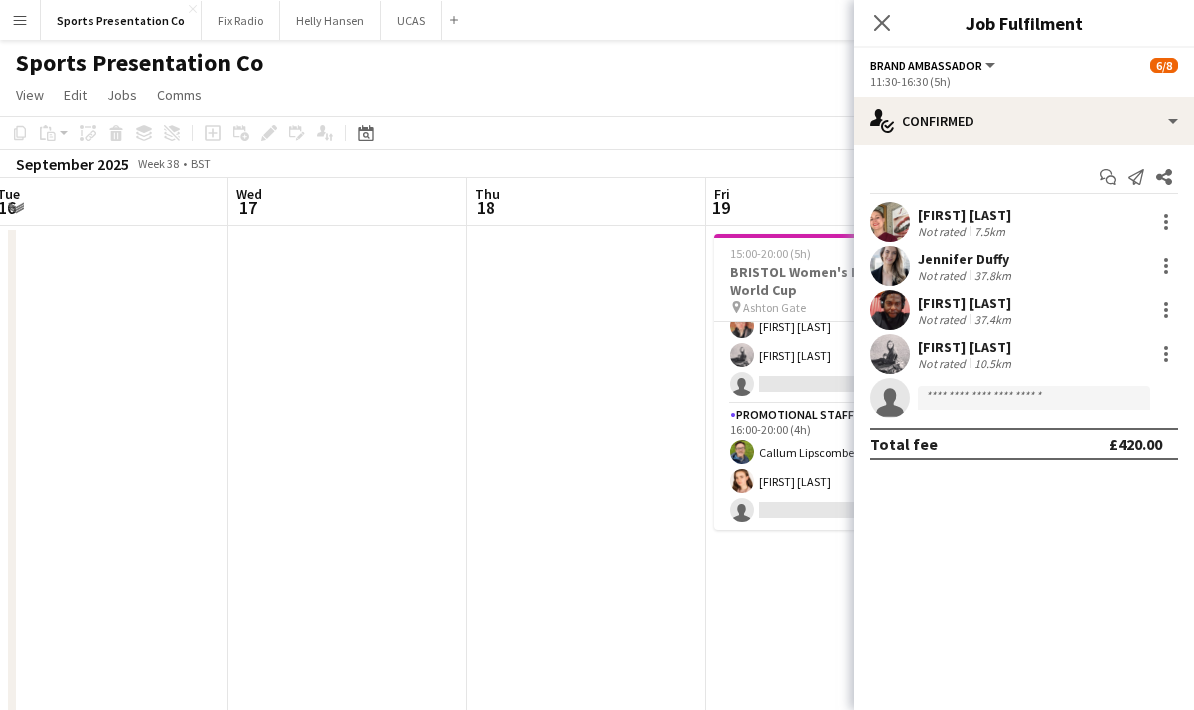 click at bounding box center [586, 550] 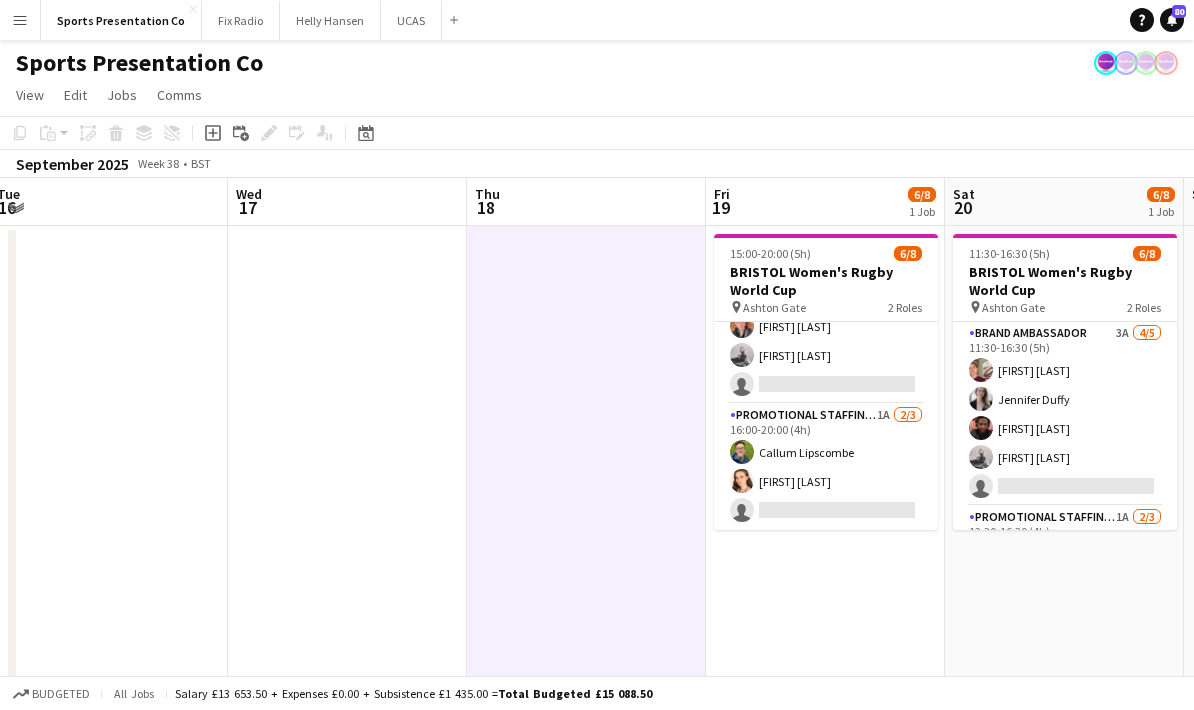 click on "11:30-16:30 (5h)    6/8   BRISTOL Women's Rugby World Cup
pin
Ashton Gate   2 Roles   Brand Ambassador   3A   4/5   11:30-16:30 (5h)
Gemma Farr Jennifer Duffy Emmanuel Orhewere Emily Brown
single-neutral-actions
Promotional Staffing (Brand Ambassadors)   1A   2/3   12:30-16:30 (4h)
Callum Lipscombe Athena Gibson-Diamond
single-neutral-actions" at bounding box center [1064, 550] 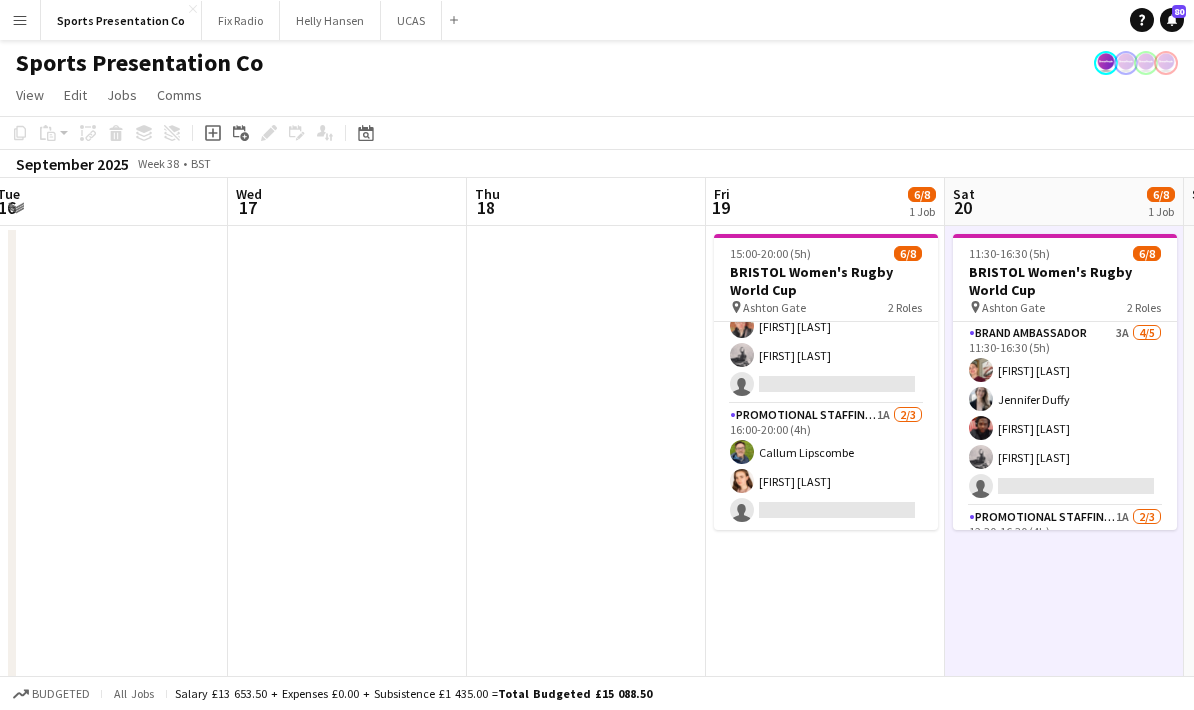 click on "15:00-20:00 (5h)    6/8   BRISTOL Women's Rugby World Cup
pin
Ashton Gate   2 Roles   Brand Ambassador   3A   4/5   15:00-19:00 (4h)
Gemma Farr Jennifer Duffy Caitlin Cordwell Emily Brown
single-neutral-actions
Promotional Staffing (Brand Ambassadors)   1A   2/3   16:00-20:00 (4h)
Callum Lipscombe Athena Gibson-Diamond
single-neutral-actions" at bounding box center [825, 550] 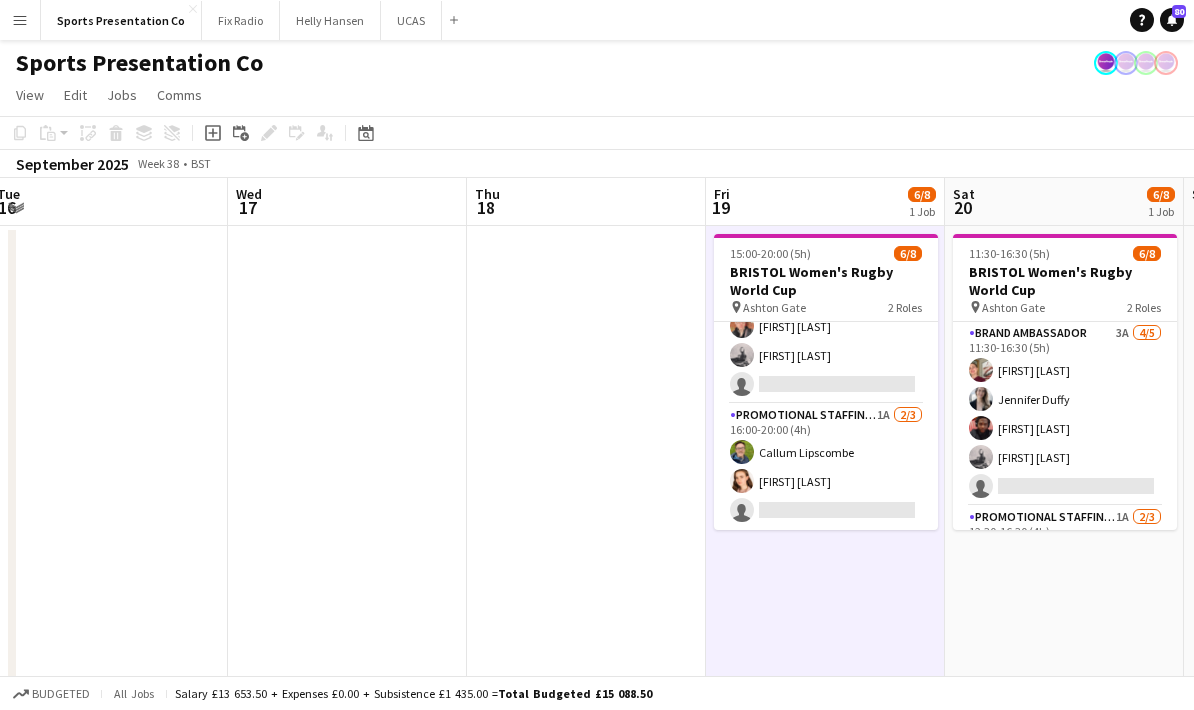 click on "11:30-16:30 (5h)    6/8   BRISTOL Women's Rugby World Cup
pin
Ashton Gate   2 Roles   Brand Ambassador   3A   4/5   11:30-16:30 (5h)
Gemma Farr Jennifer Duffy Emmanuel Orhewere Emily Brown
single-neutral-actions
Promotional Staffing (Brand Ambassadors)   1A   2/3   12:30-16:30 (4h)
Callum Lipscombe Athena Gibson-Diamond
single-neutral-actions" at bounding box center [1064, 550] 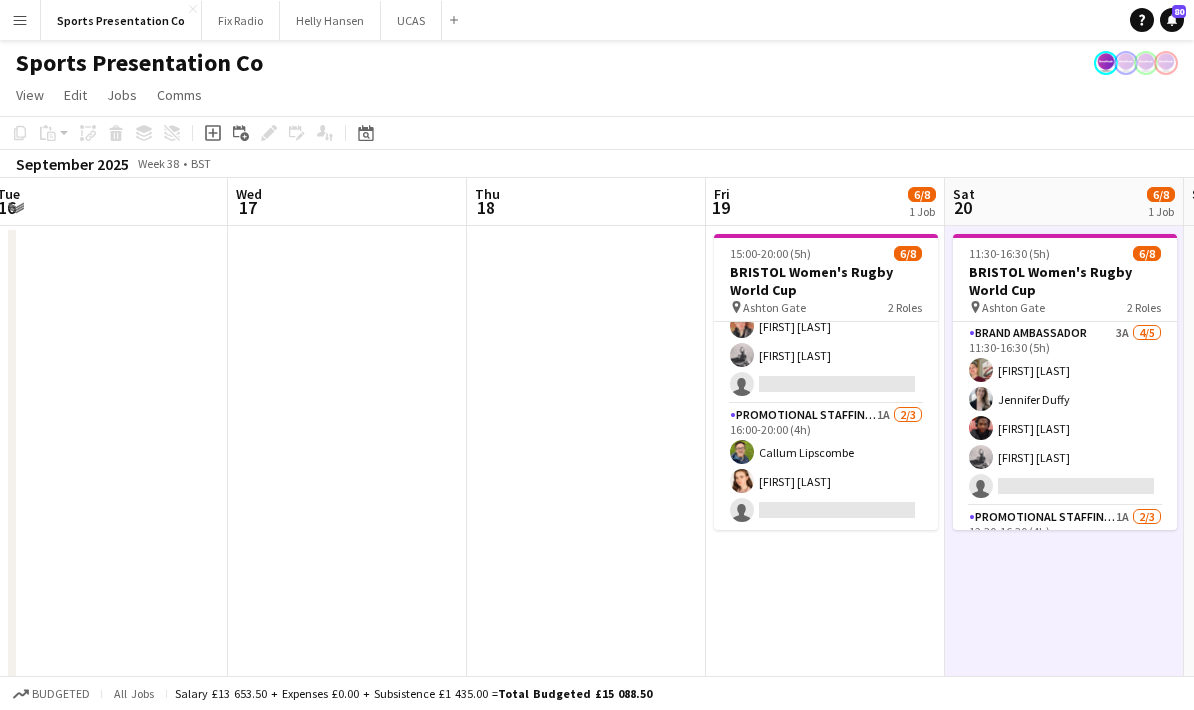 click on "15:00-20:00 (5h)    6/8   BRISTOL Women's Rugby World Cup
pin
Ashton Gate   2 Roles   Brand Ambassador   3A   4/5   15:00-19:00 (4h)
Gemma Farr Jennifer Duffy Caitlin Cordwell Emily Brown
single-neutral-actions
Promotional Staffing (Brand Ambassadors)   1A   2/3   16:00-20:00 (4h)
Callum Lipscombe Athena Gibson-Diamond
single-neutral-actions" at bounding box center (825, 550) 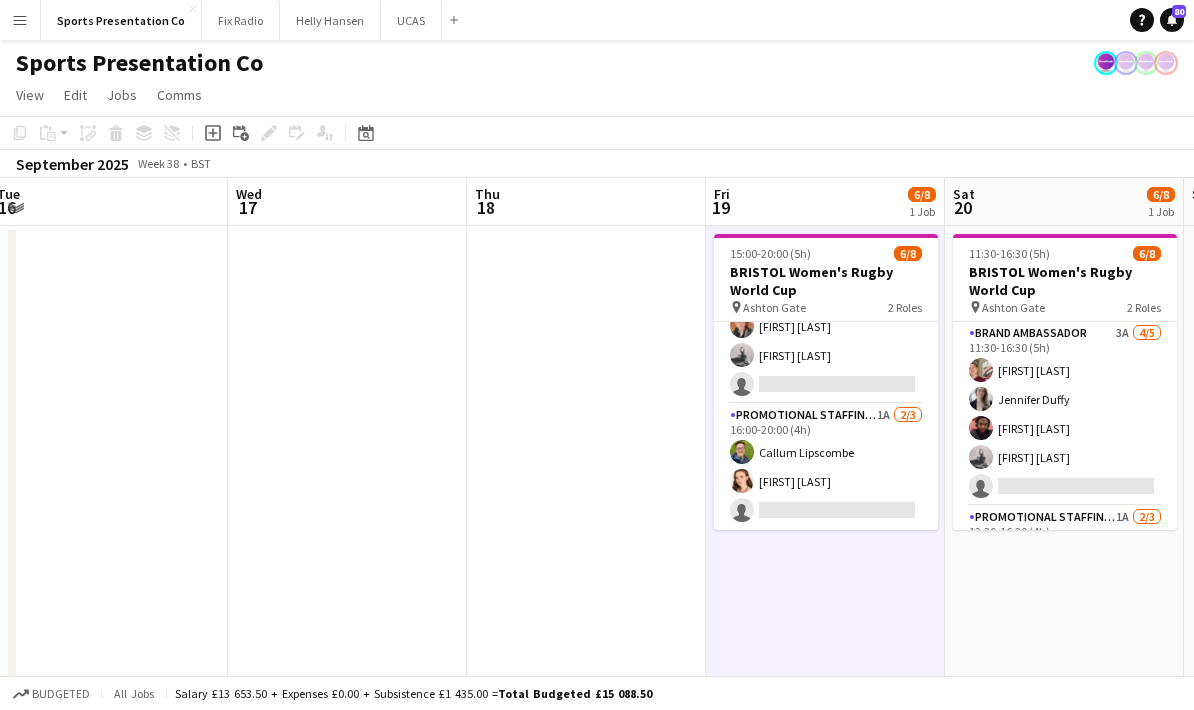 click at bounding box center (586, 550) 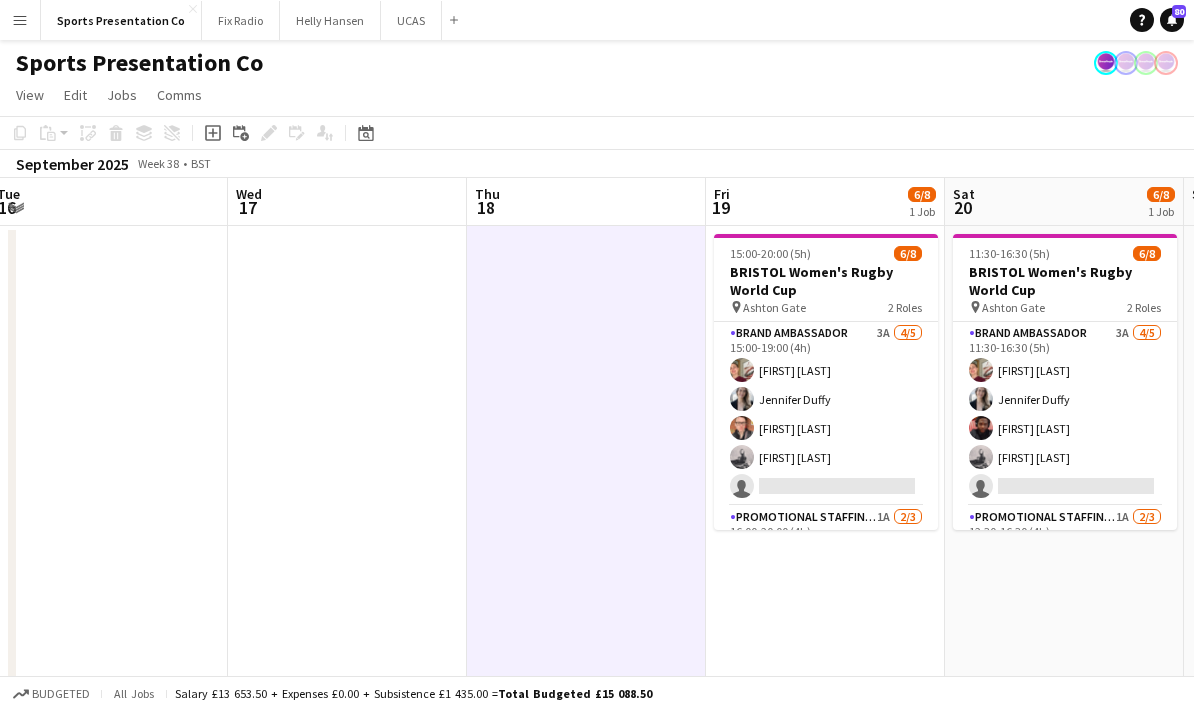 scroll, scrollTop: 0, scrollLeft: 0, axis: both 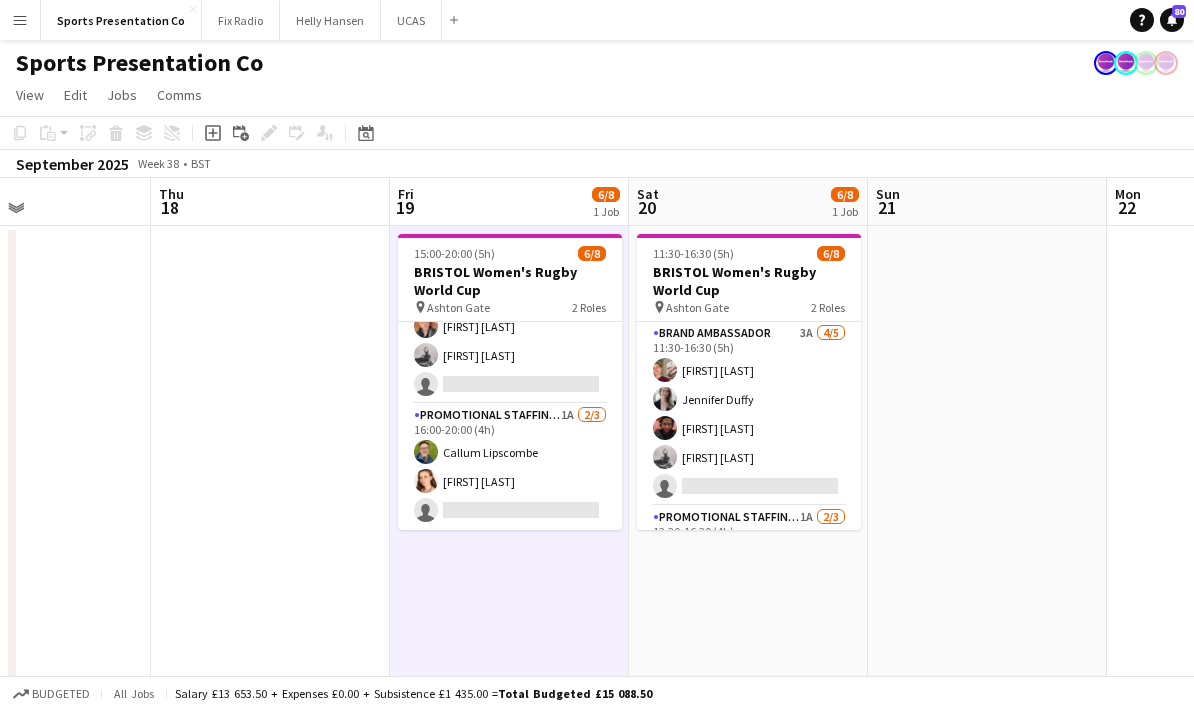 click at bounding box center (270, 550) 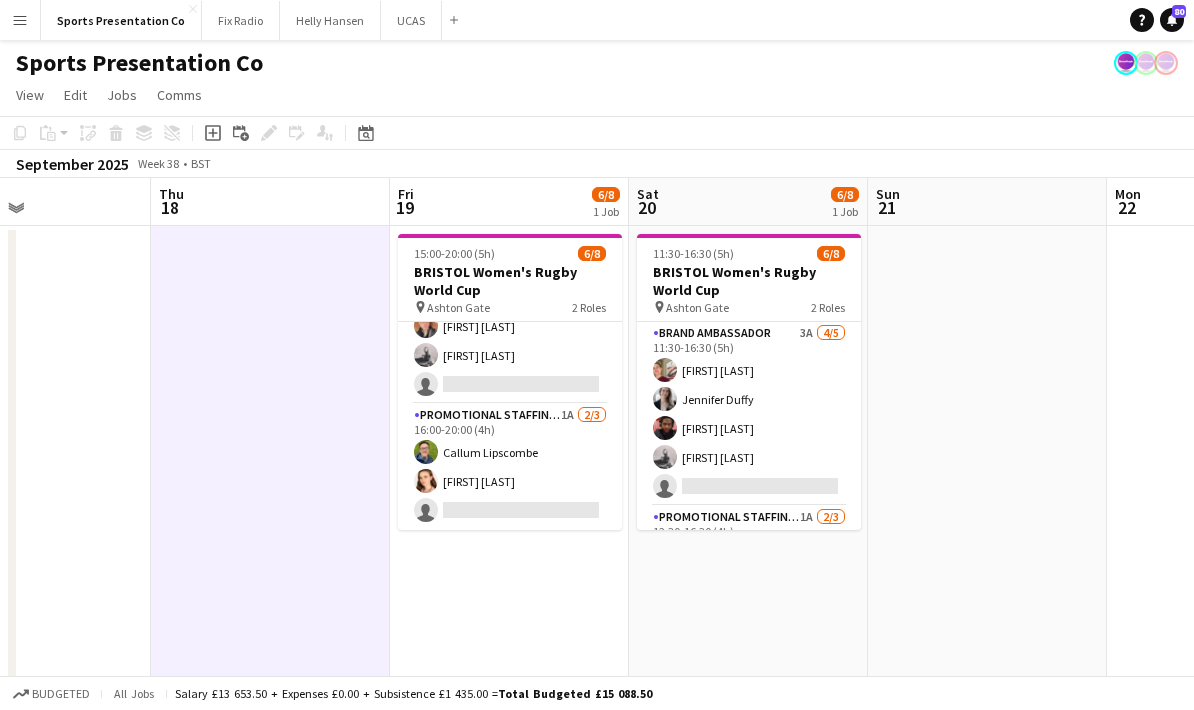 click at bounding box center (987, 550) 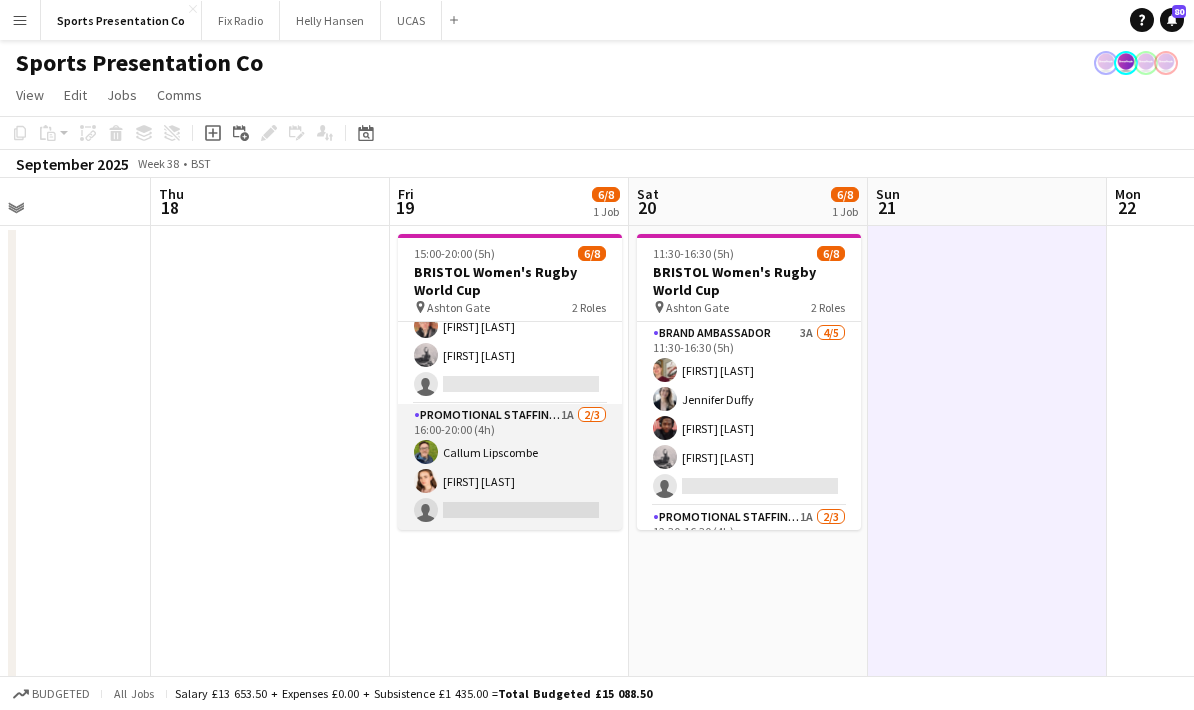 scroll, scrollTop: 102, scrollLeft: 0, axis: vertical 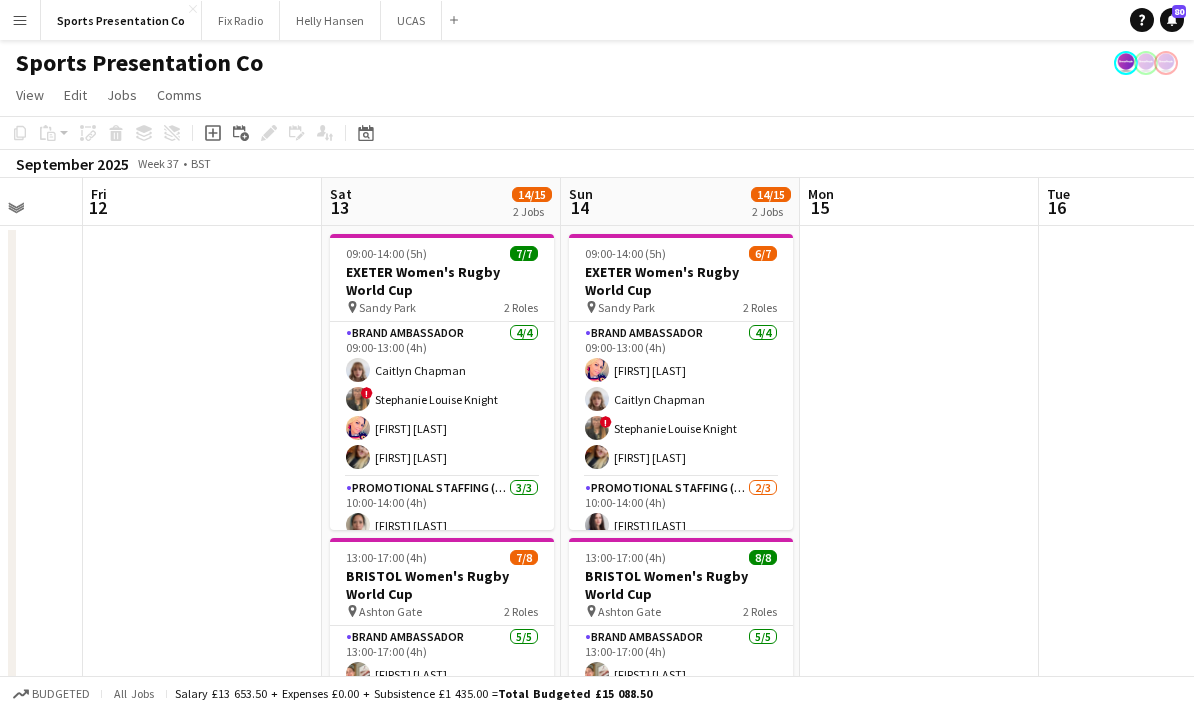drag, startPoint x: 972, startPoint y: 479, endPoint x: 770, endPoint y: 492, distance: 202.41788 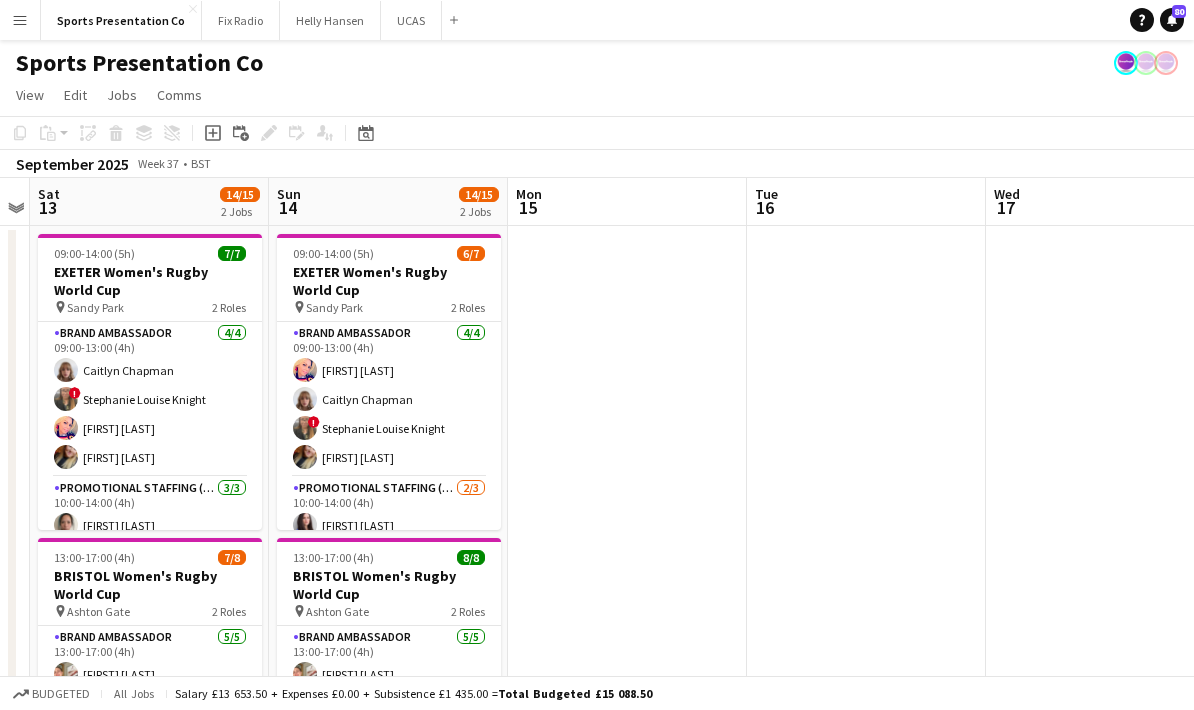 scroll, scrollTop: 0, scrollLeft: 787, axis: horizontal 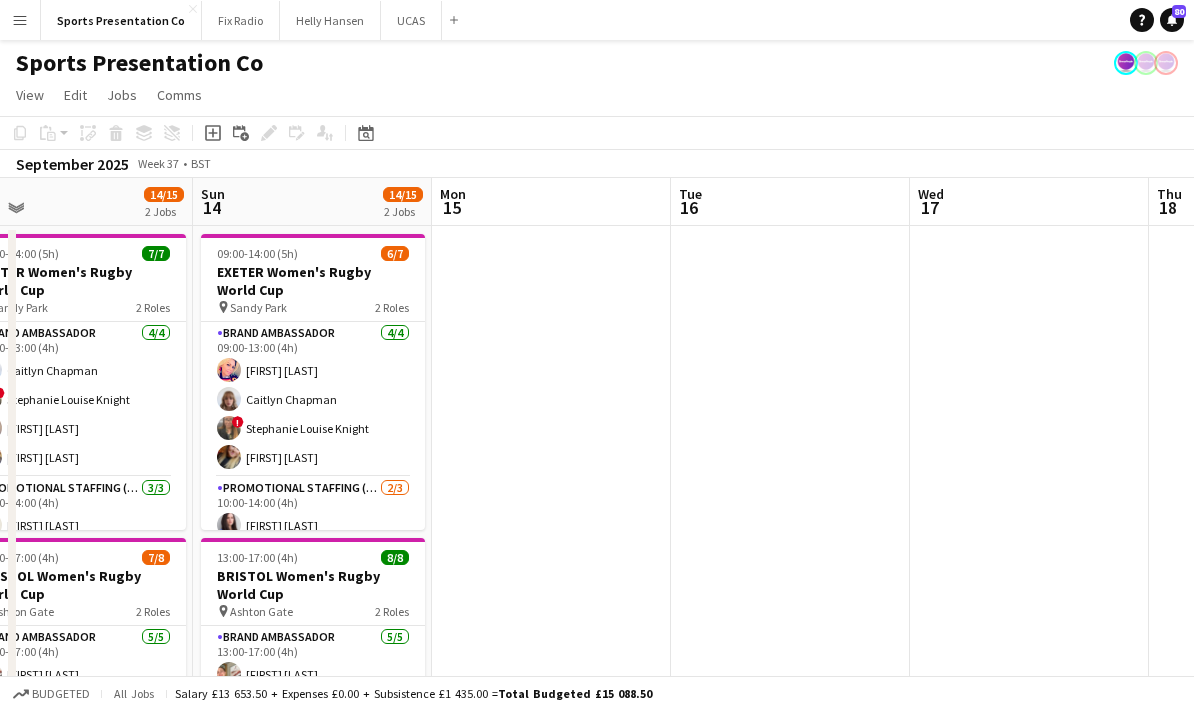 drag, startPoint x: 963, startPoint y: 481, endPoint x: 661, endPoint y: 497, distance: 302.42355 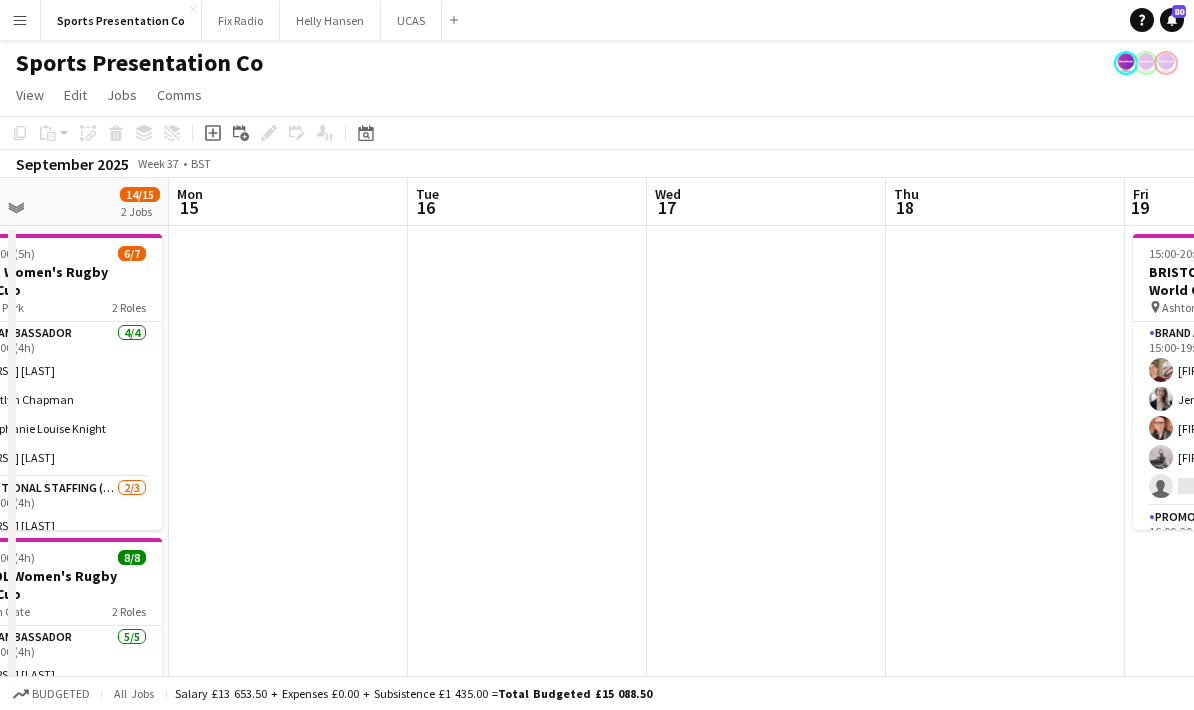 click at bounding box center (766, 550) 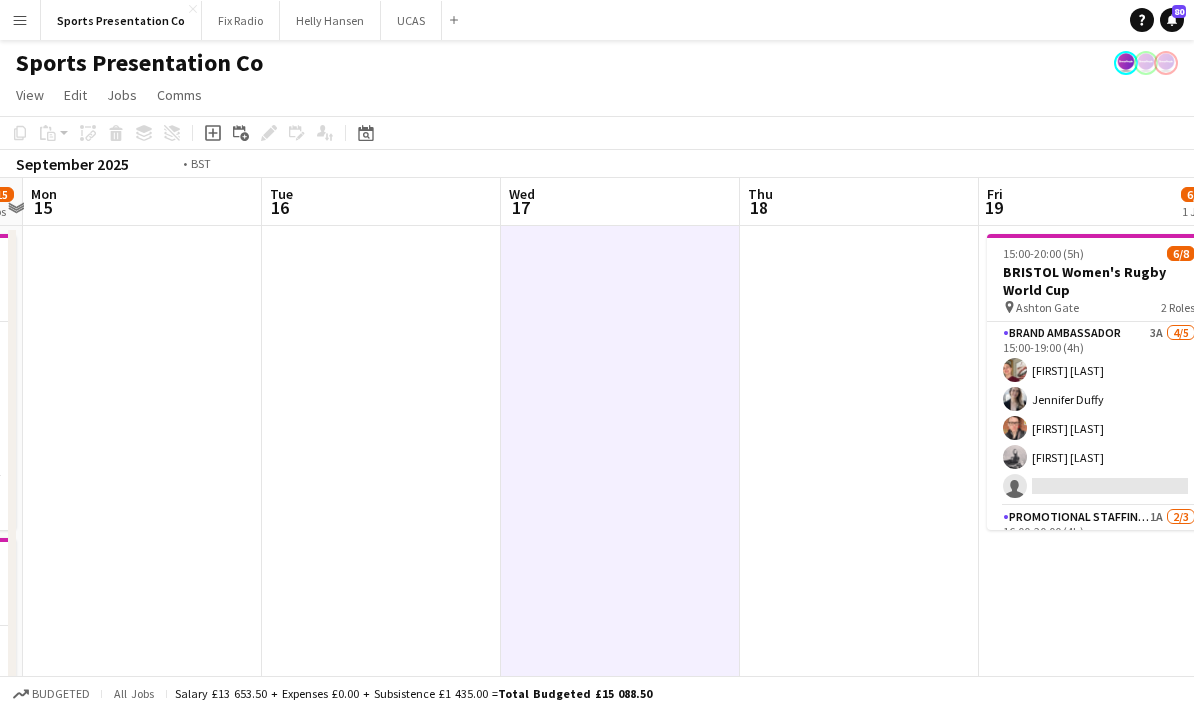 drag, startPoint x: 969, startPoint y: 550, endPoint x: 738, endPoint y: 564, distance: 231.42386 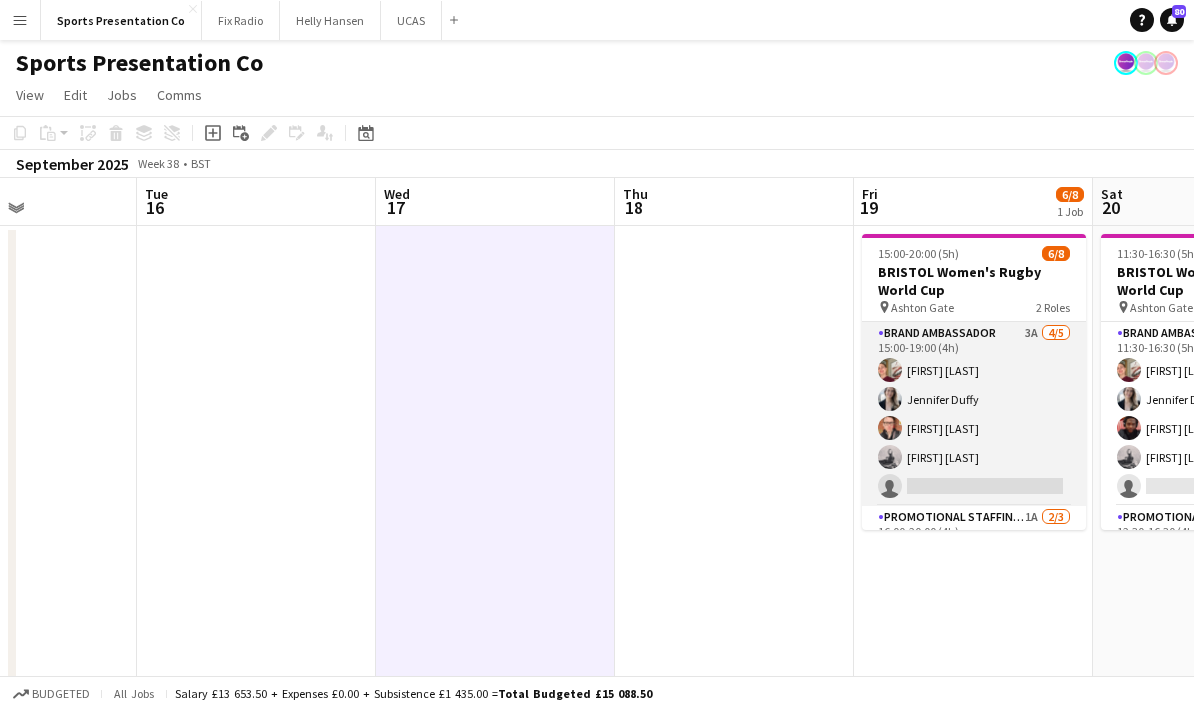click on "Brand Ambassador   3A   4/5   15:00-19:00 (4h)
Gemma Farr Jennifer Duffy Caitlin Cordwell Emily Brown
single-neutral-actions" at bounding box center (974, 414) 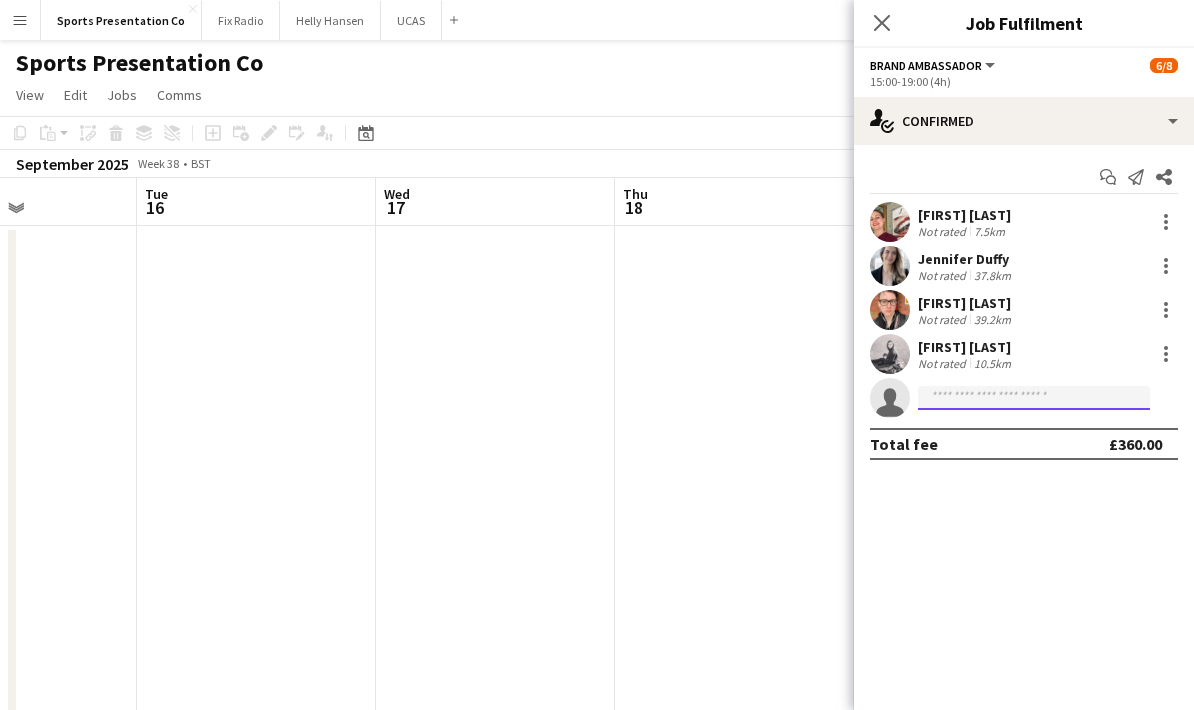 click 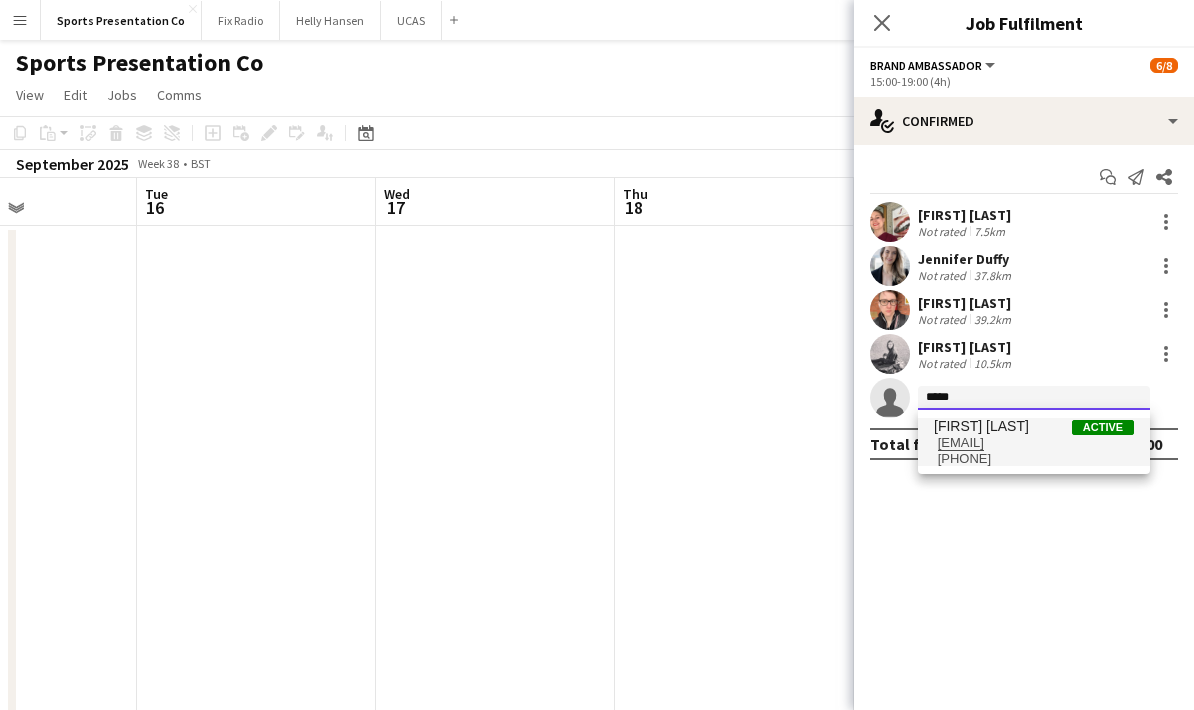 type on "*****" 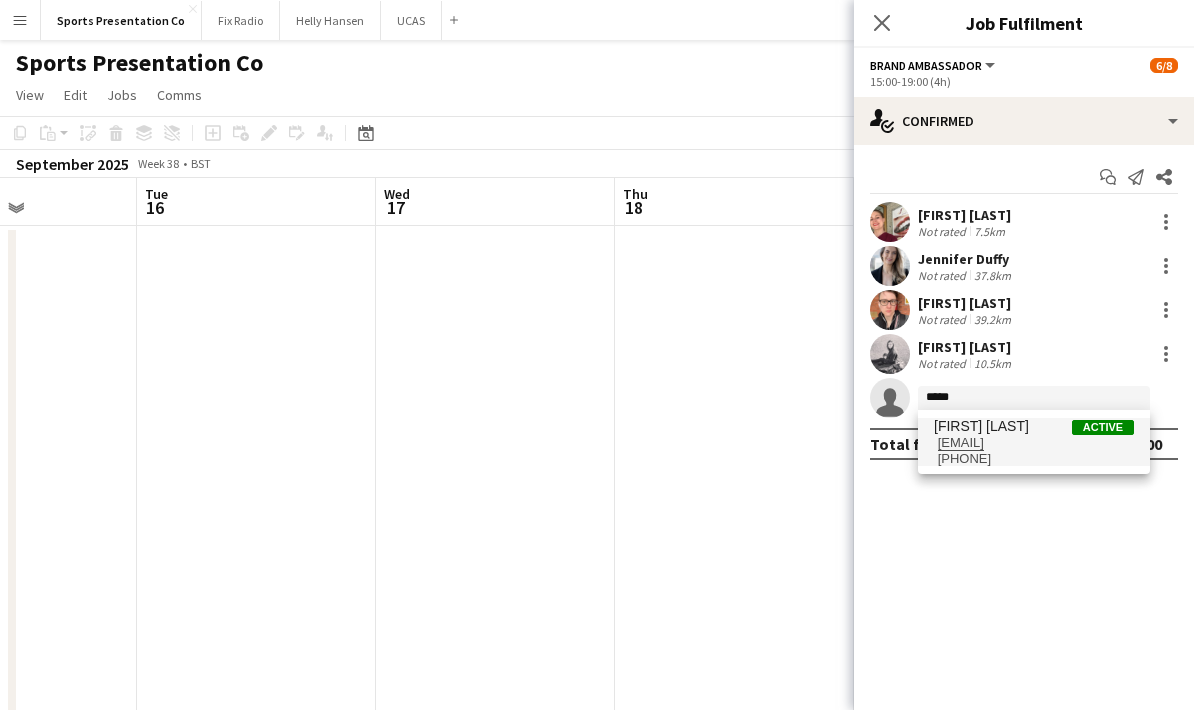 click on "[EMAIL]" at bounding box center (1034, 443) 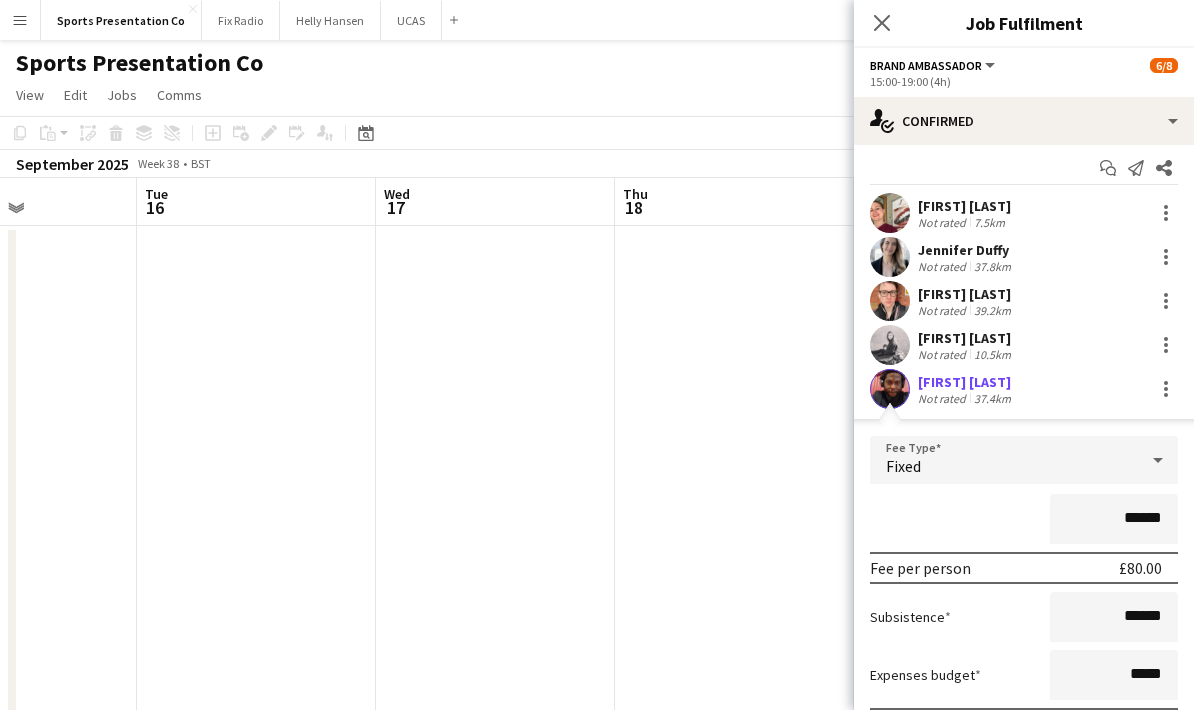 scroll, scrollTop: 19, scrollLeft: 0, axis: vertical 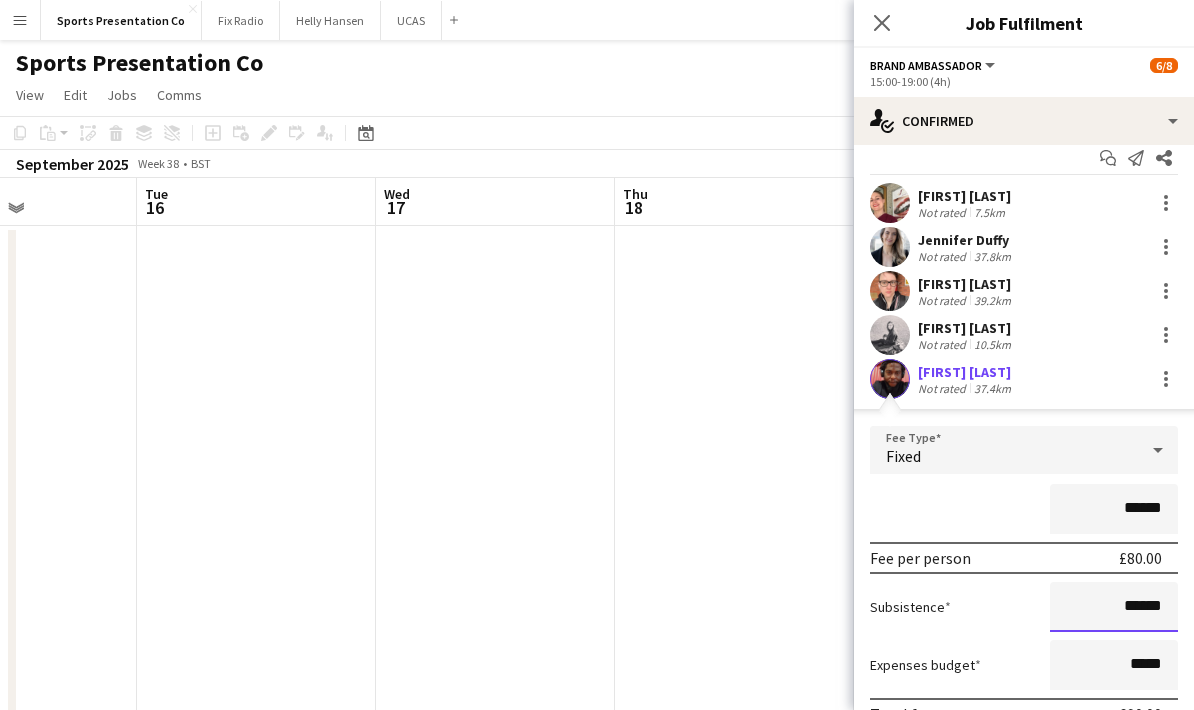 click on "******" at bounding box center (1114, 607) 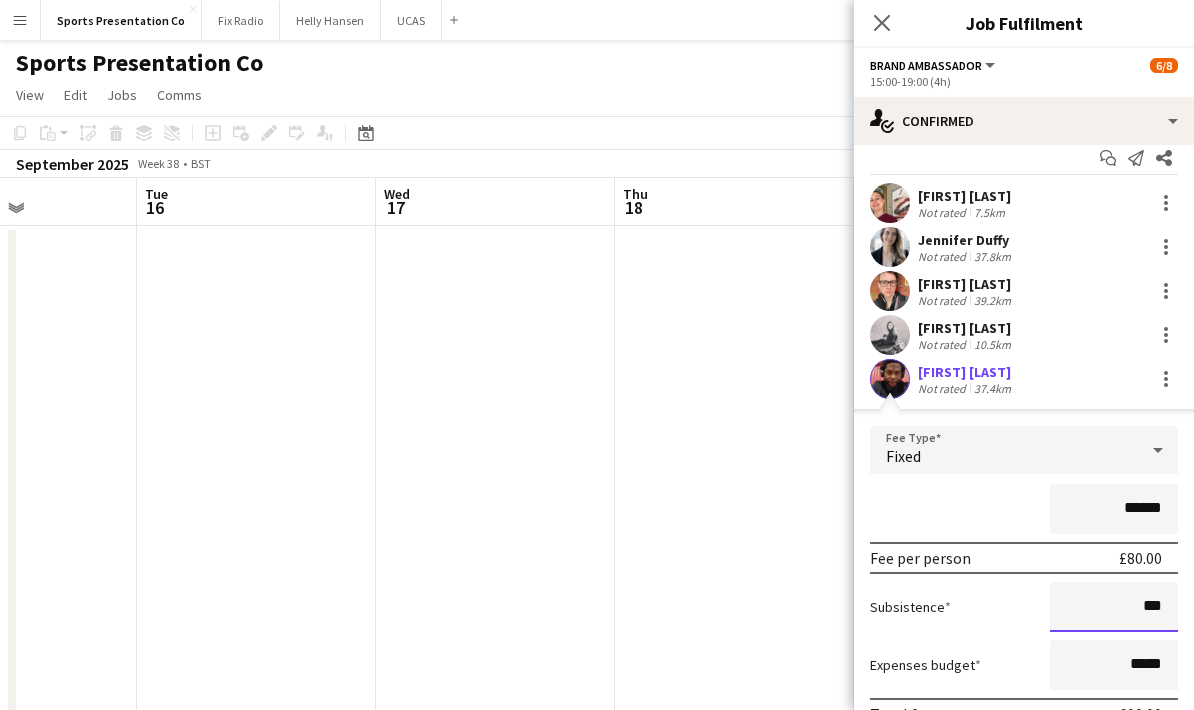 type on "**" 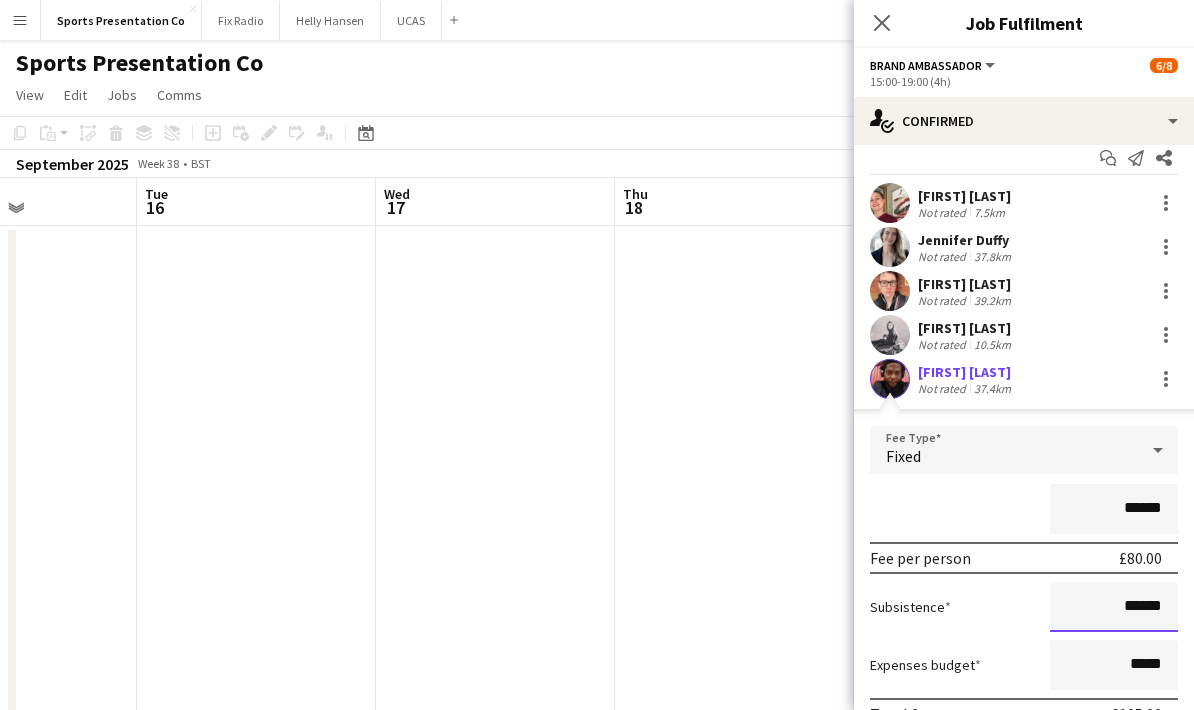 type on "******" 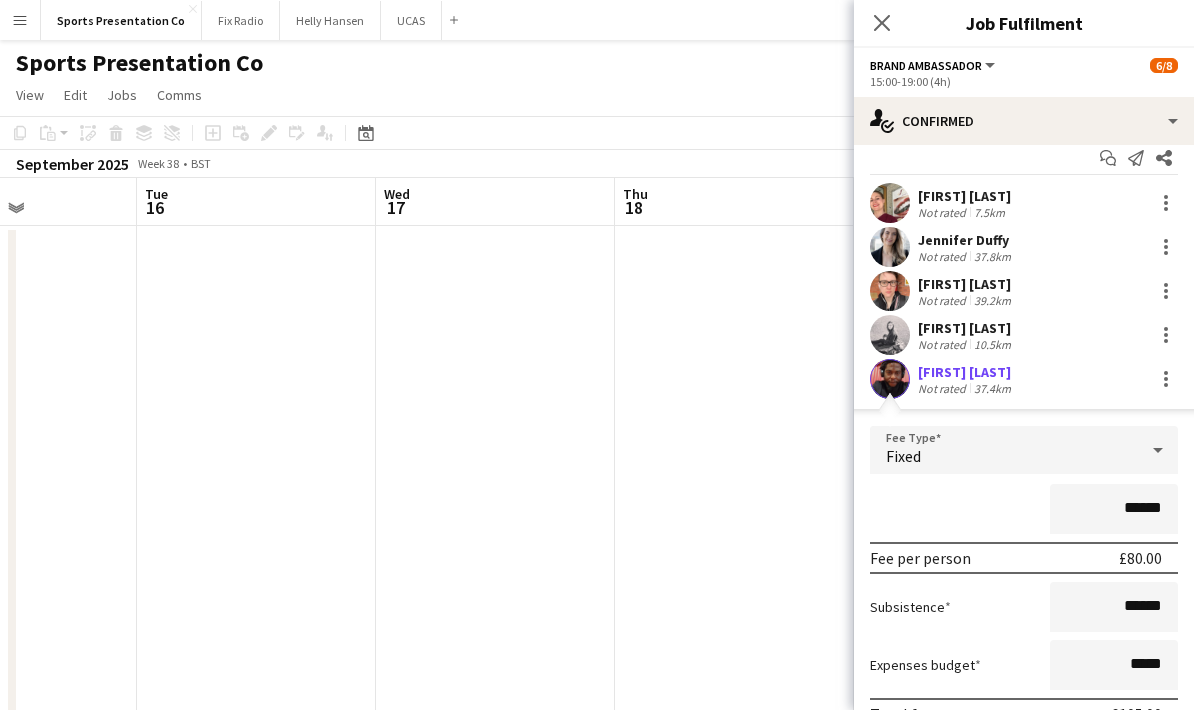 click on "******" at bounding box center (1024, 509) 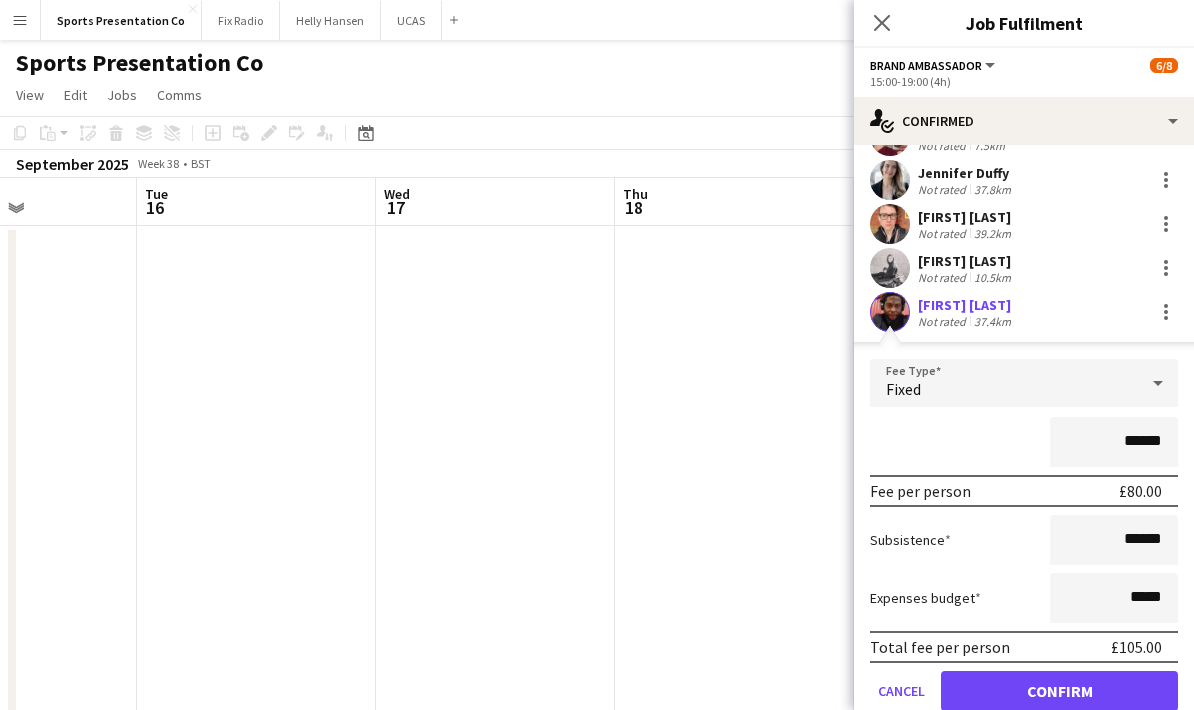 scroll, scrollTop: 85, scrollLeft: 0, axis: vertical 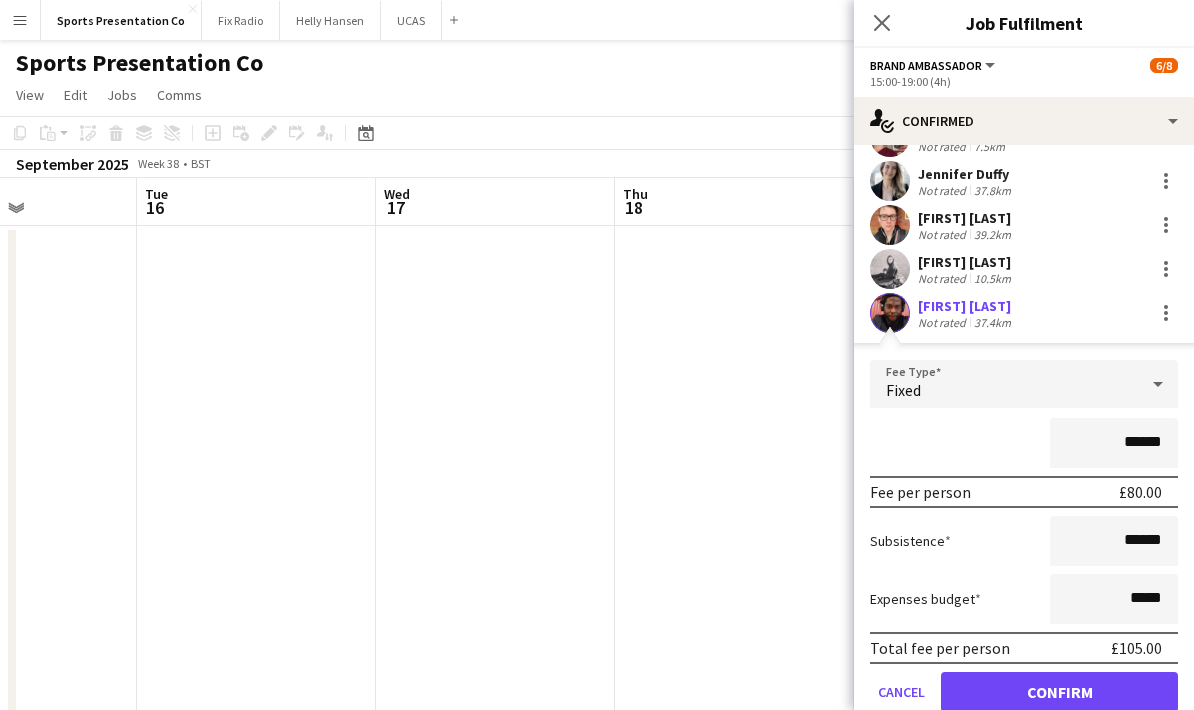 click on "Confirm" at bounding box center (1059, 692) 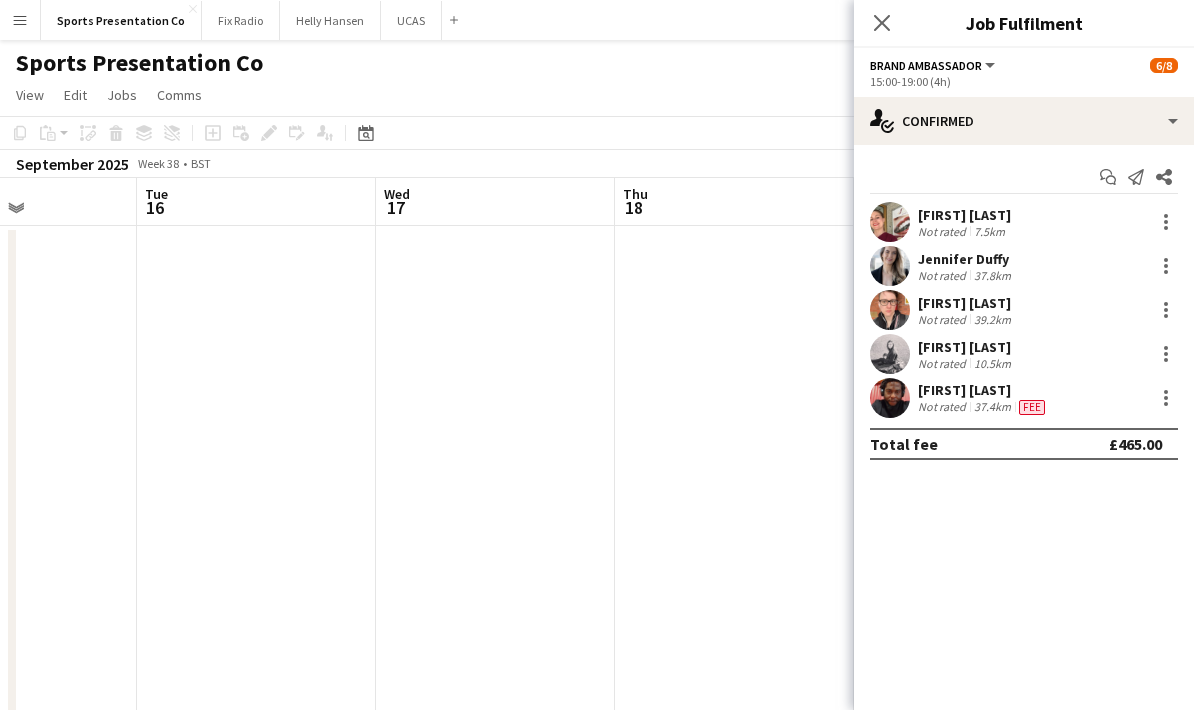 scroll, scrollTop: 0, scrollLeft: 0, axis: both 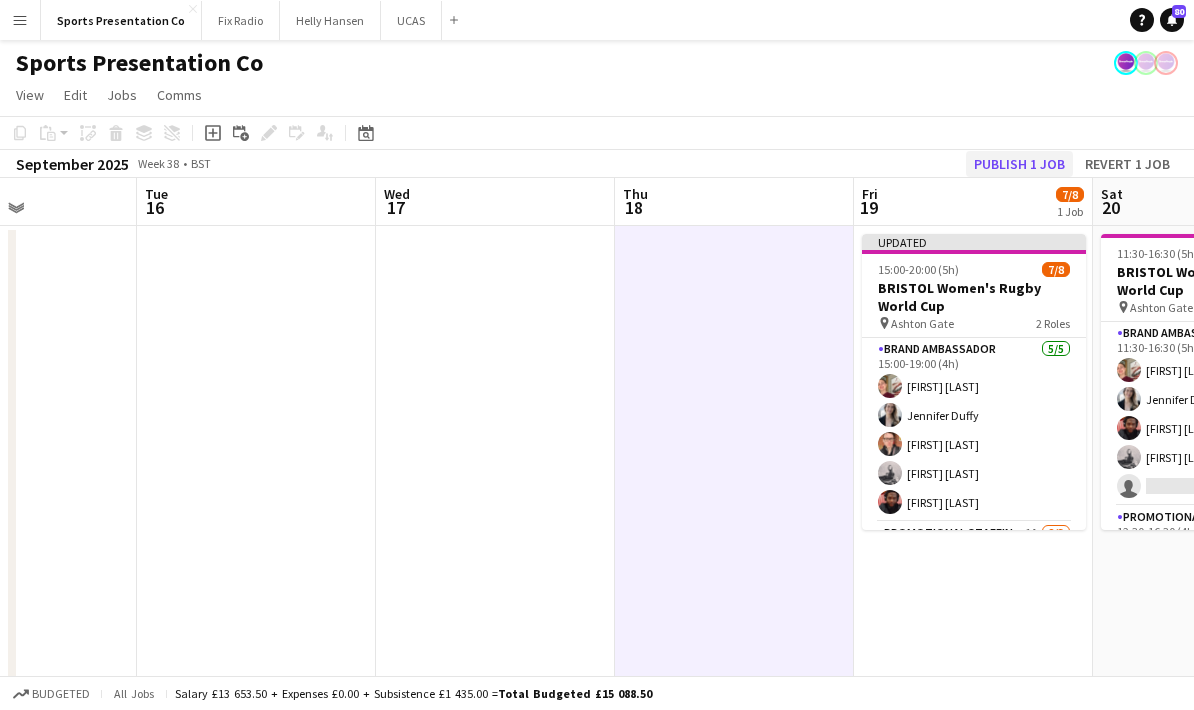 click on "Publish 1 job" 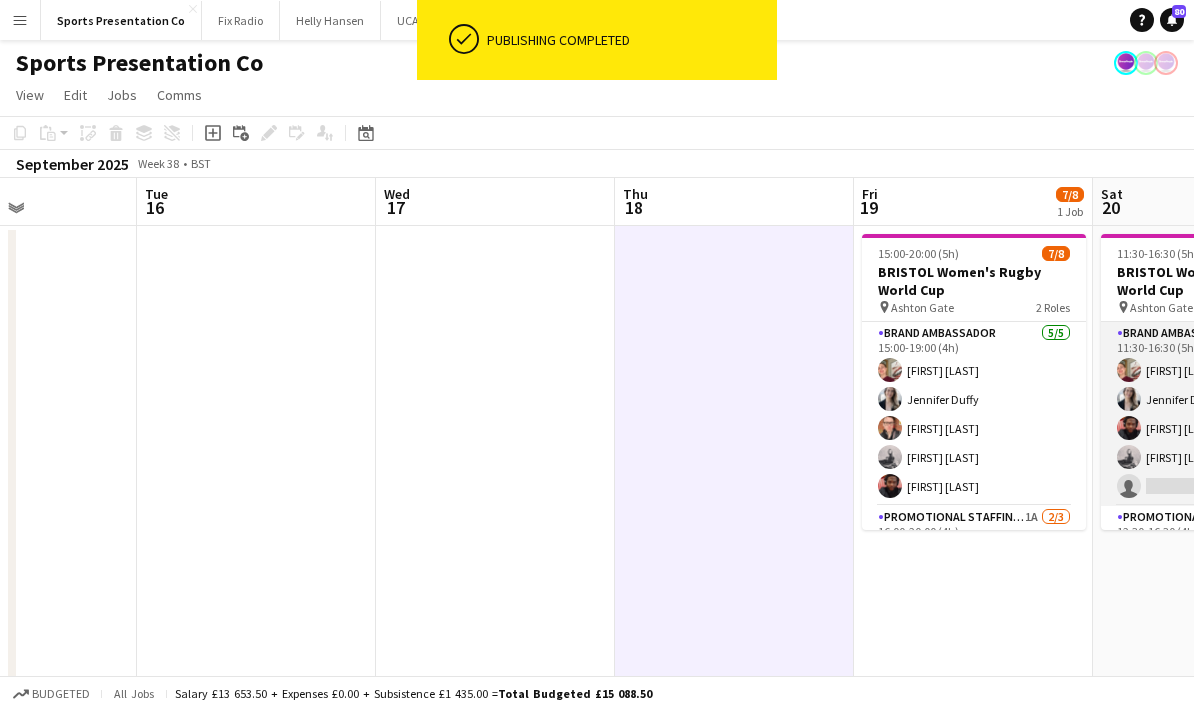 click on "Brand Ambassador   3A   4/5   11:30-16:30 (5h)
Gemma Farr Jennifer Duffy Emmanuel Orhewere Emily Brown
single-neutral-actions" at bounding box center (1213, 414) 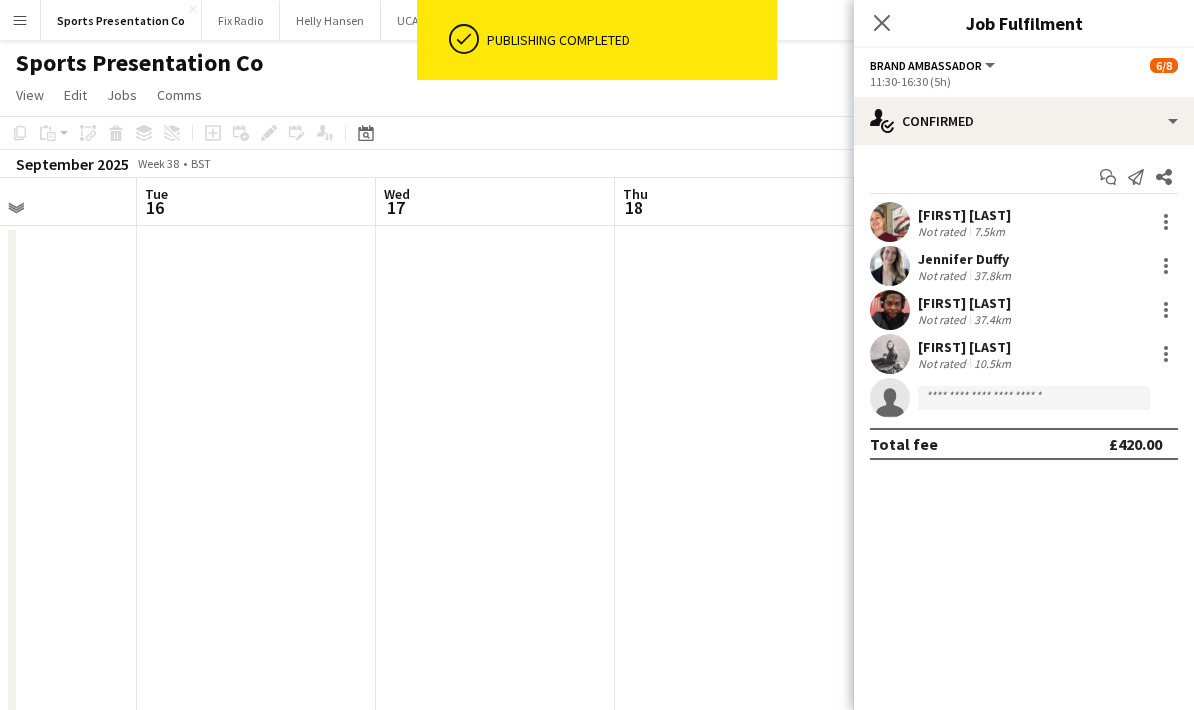 click on "[FIRST] [LAST]" at bounding box center [966, 303] 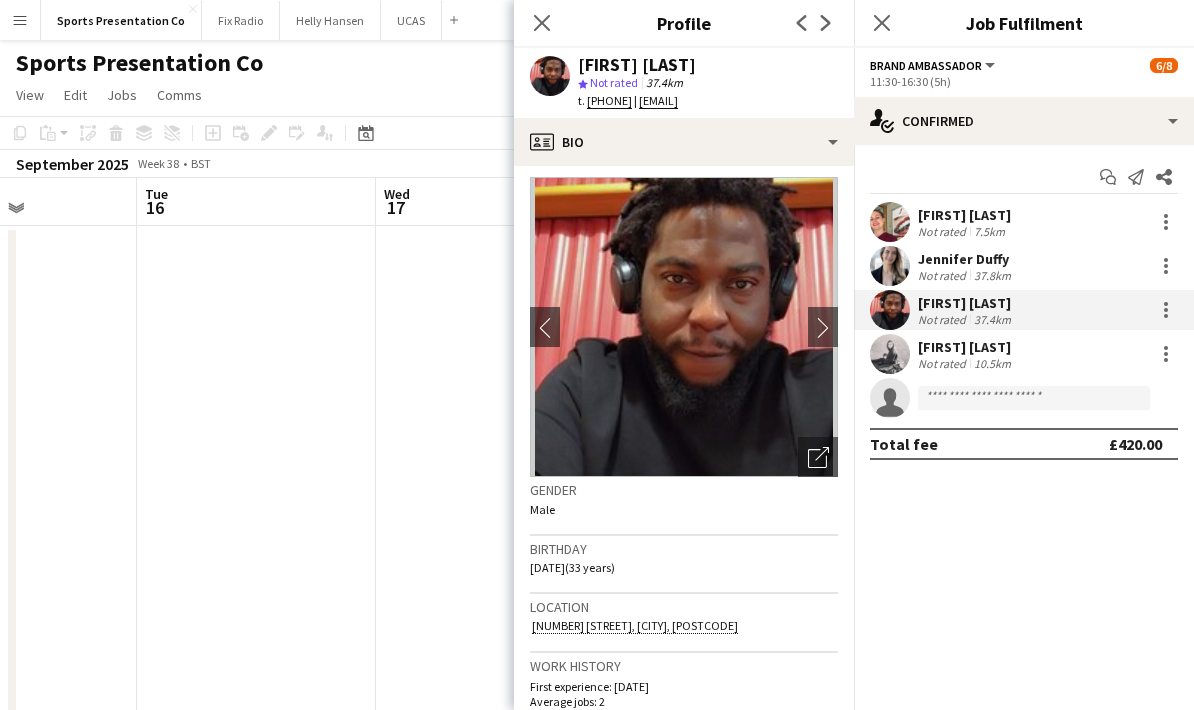 scroll, scrollTop: 2, scrollLeft: 0, axis: vertical 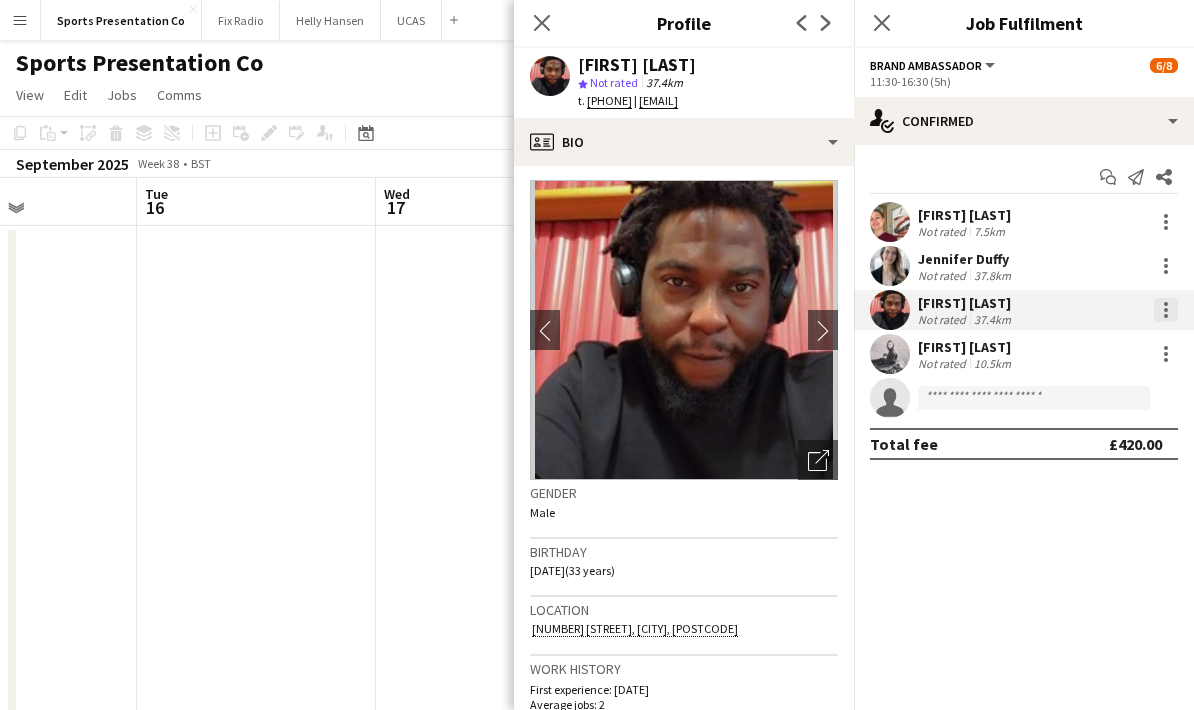 click at bounding box center [1166, 310] 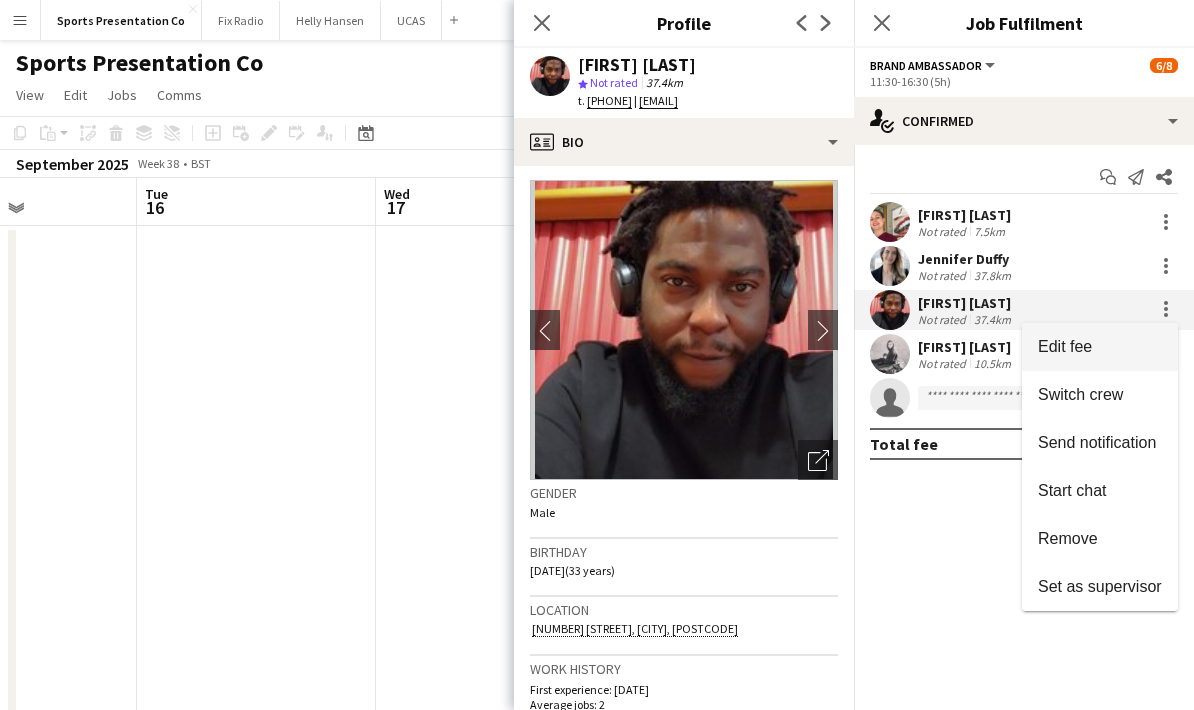 click on "Edit fee" at bounding box center (1100, 347) 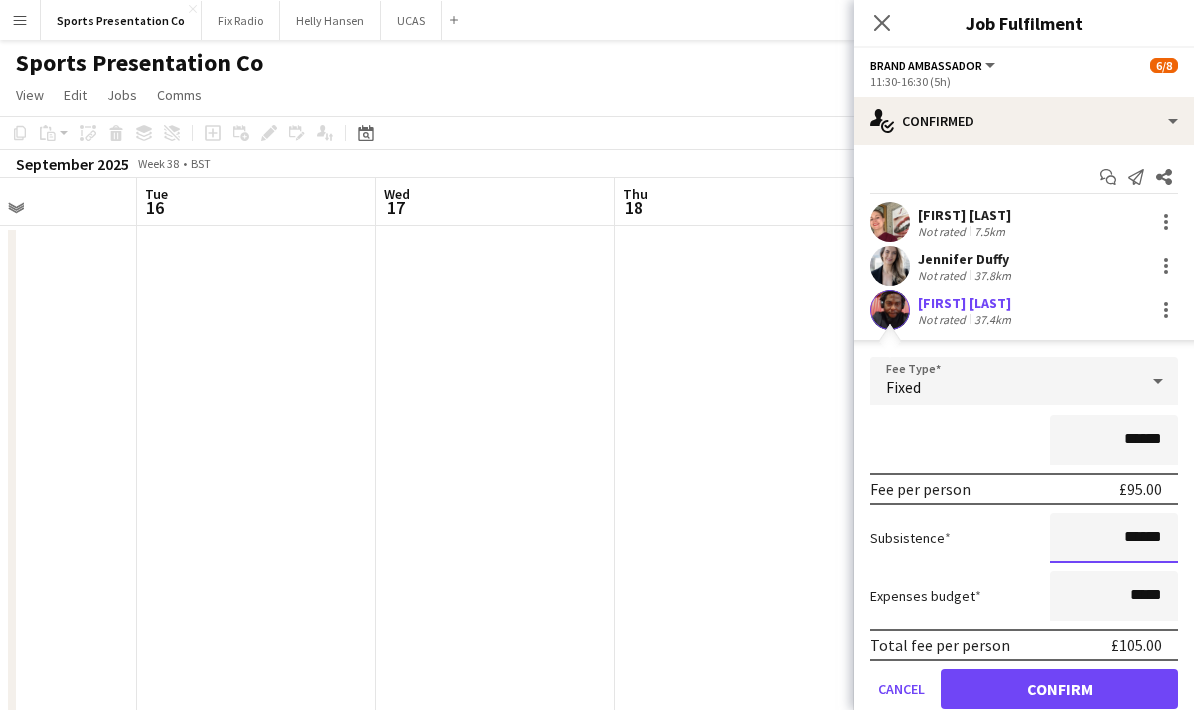 click on "******" at bounding box center [1114, 538] 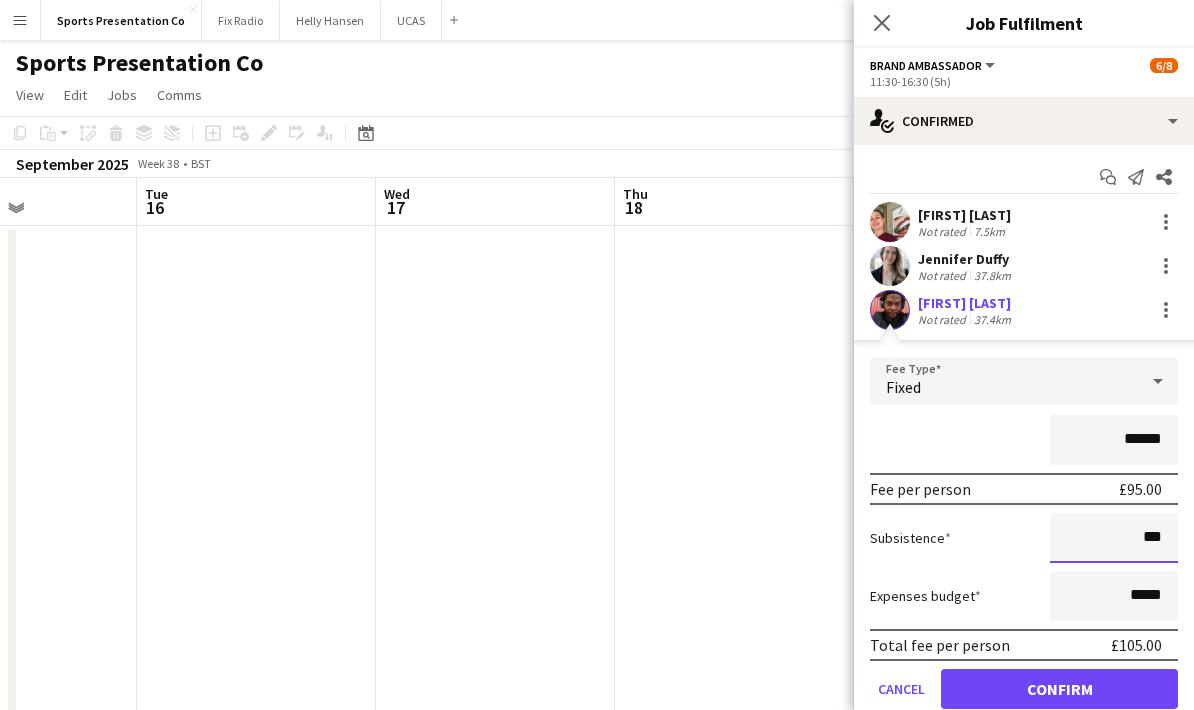 type on "**" 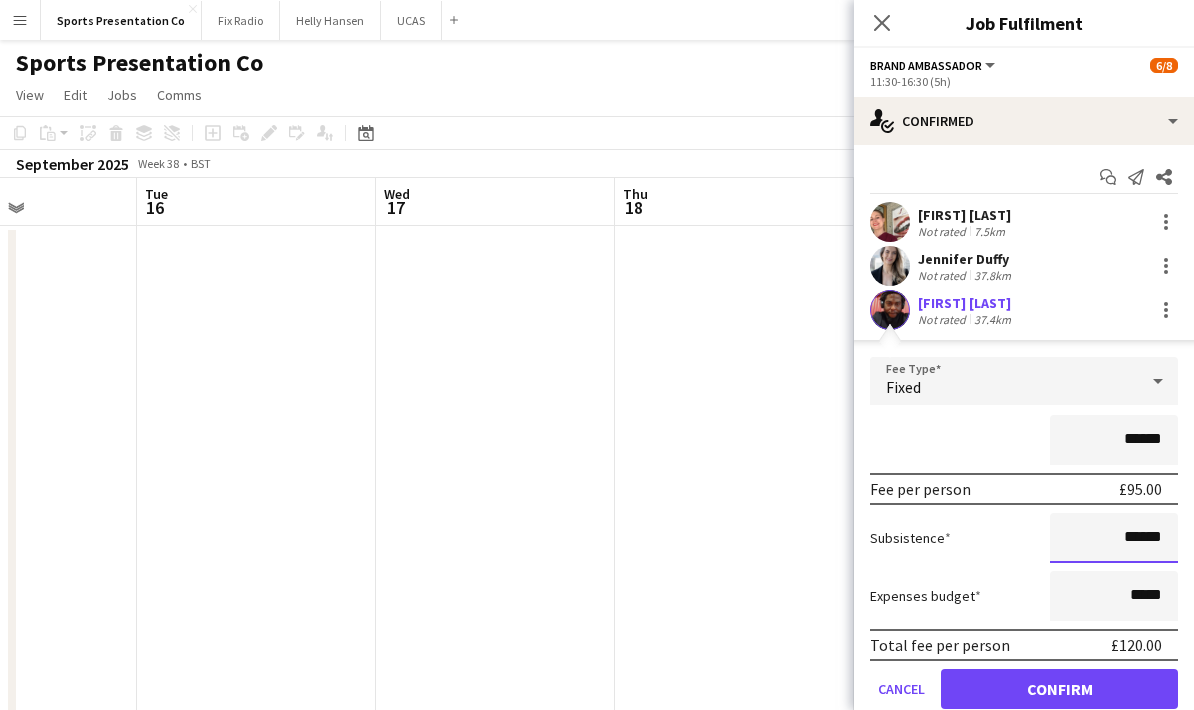 type on "******" 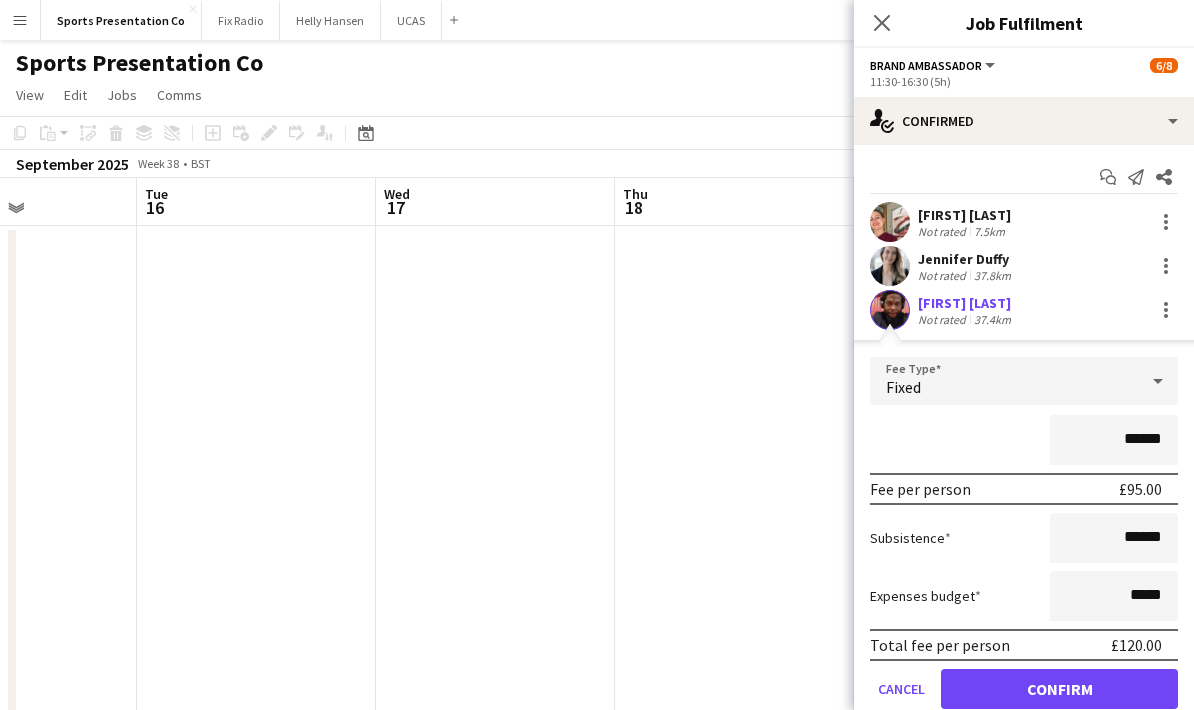 click on "Expenses budget  *****" at bounding box center (1024, 596) 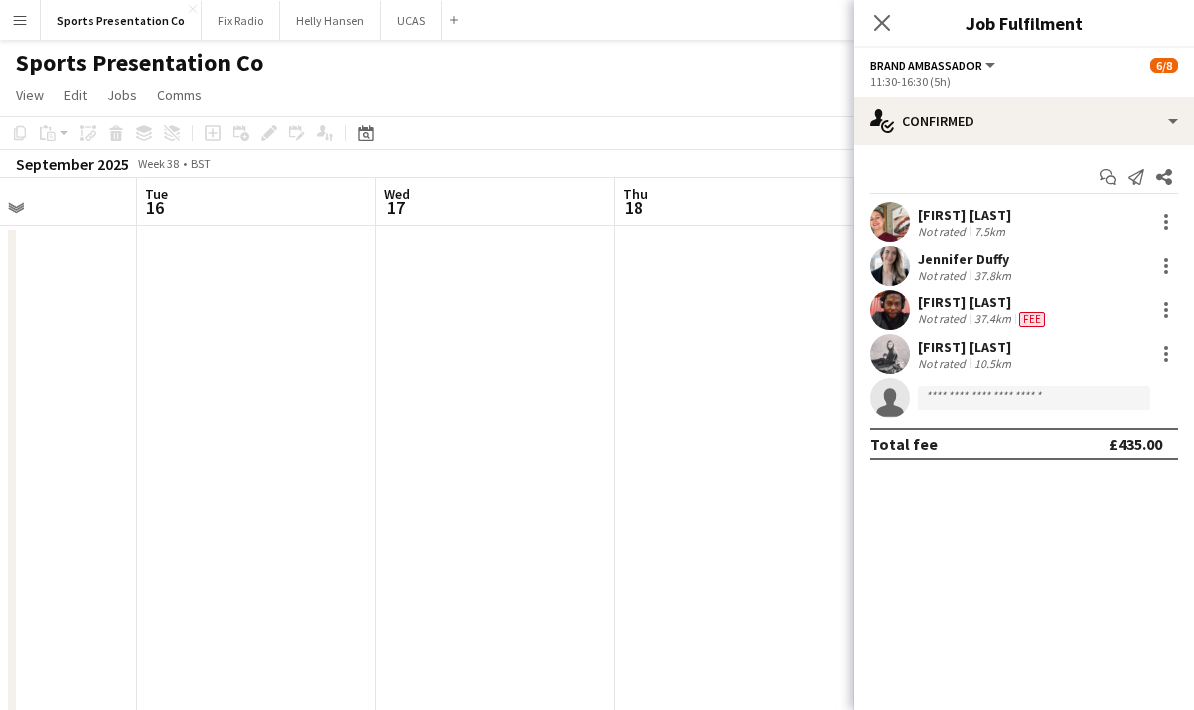click at bounding box center (734, 550) 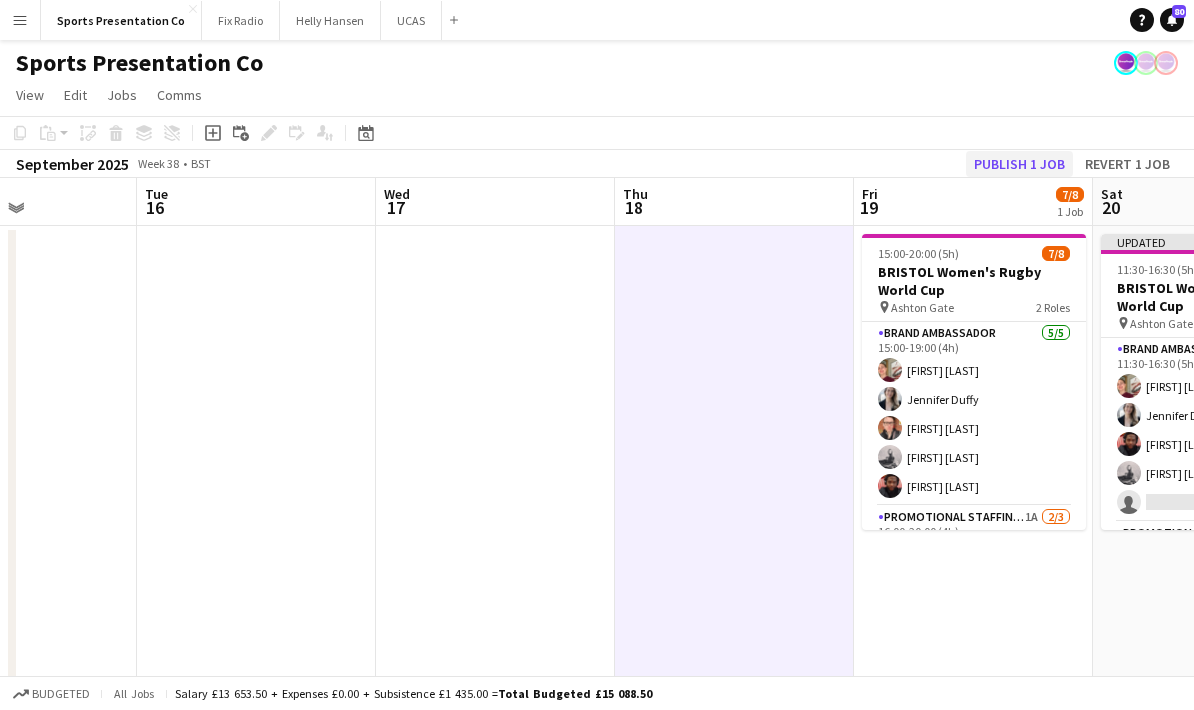click on "Publish 1 job" 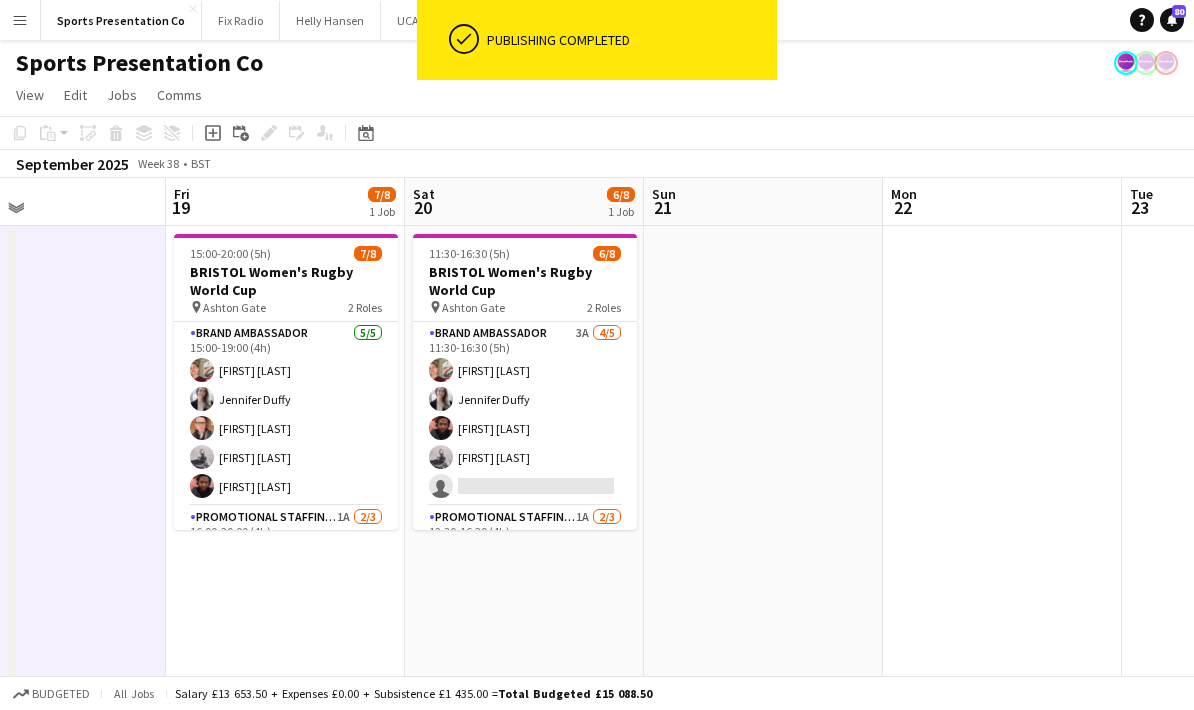 scroll, scrollTop: 0, scrollLeft: 574, axis: horizontal 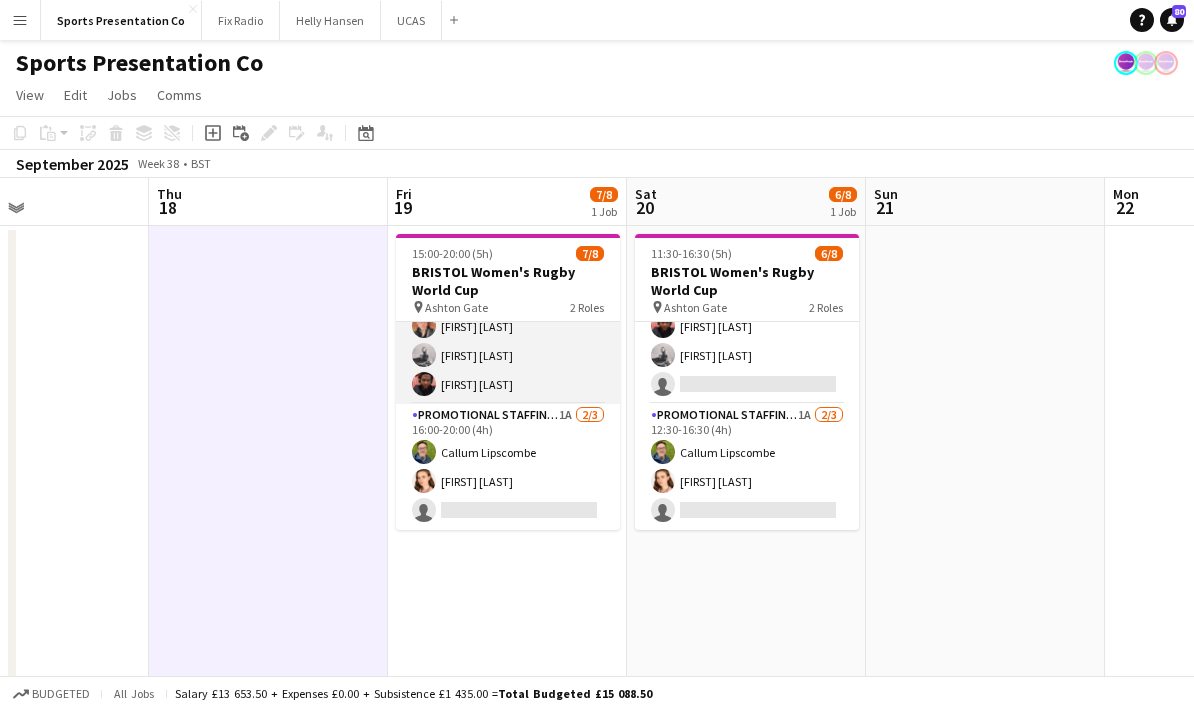 click on "Brand Ambassador   5/5   15:00-19:00 (4h)
Gemma Farr Jennifer Duffy Caitlin Cordwell Emily Brown Emmanuel Orhewere" at bounding box center [508, 312] 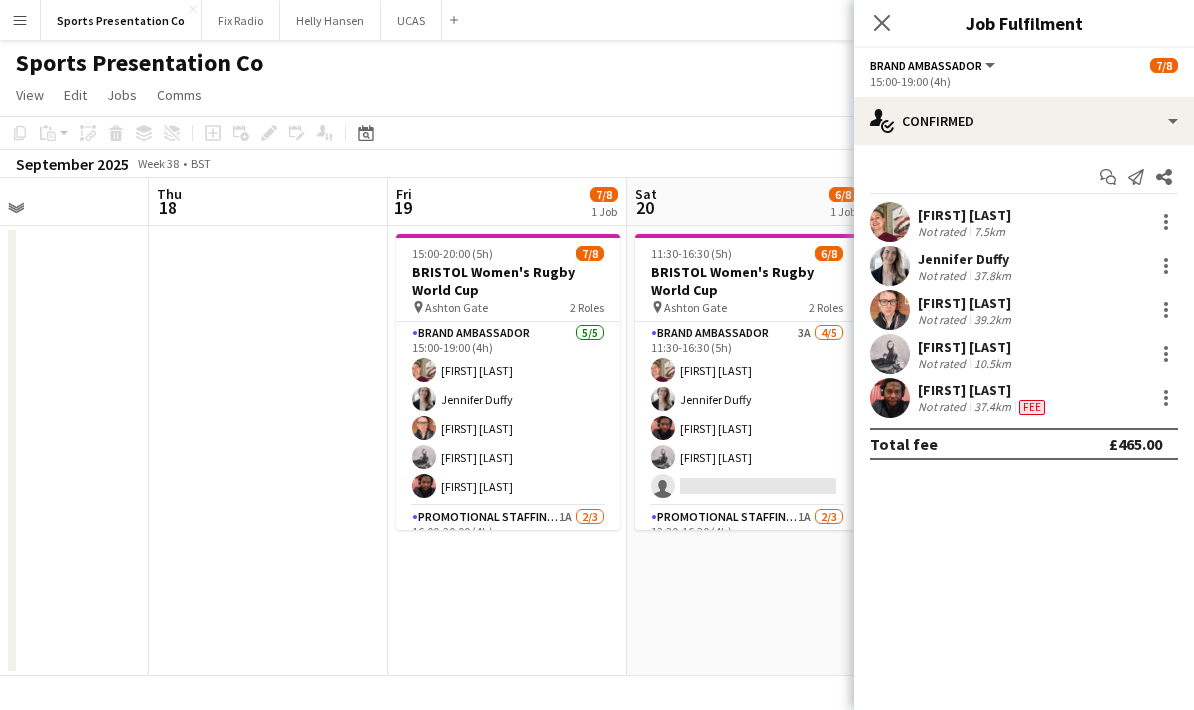 click at bounding box center [268, 451] 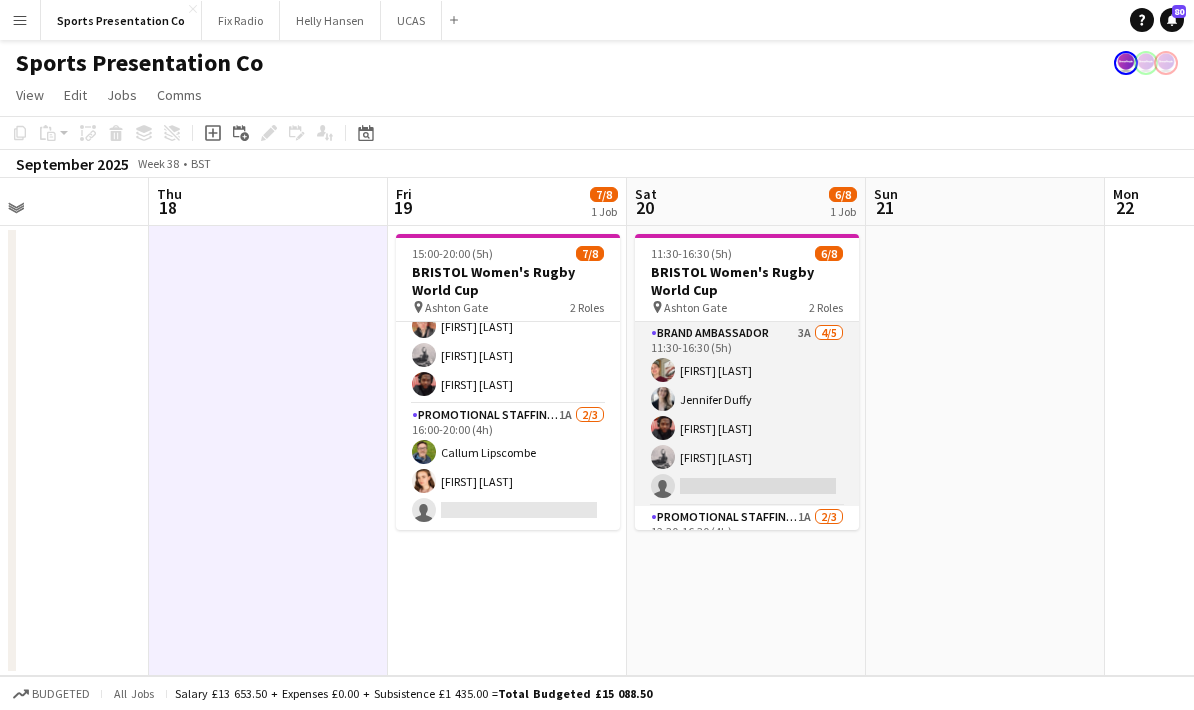 scroll, scrollTop: 102, scrollLeft: 0, axis: vertical 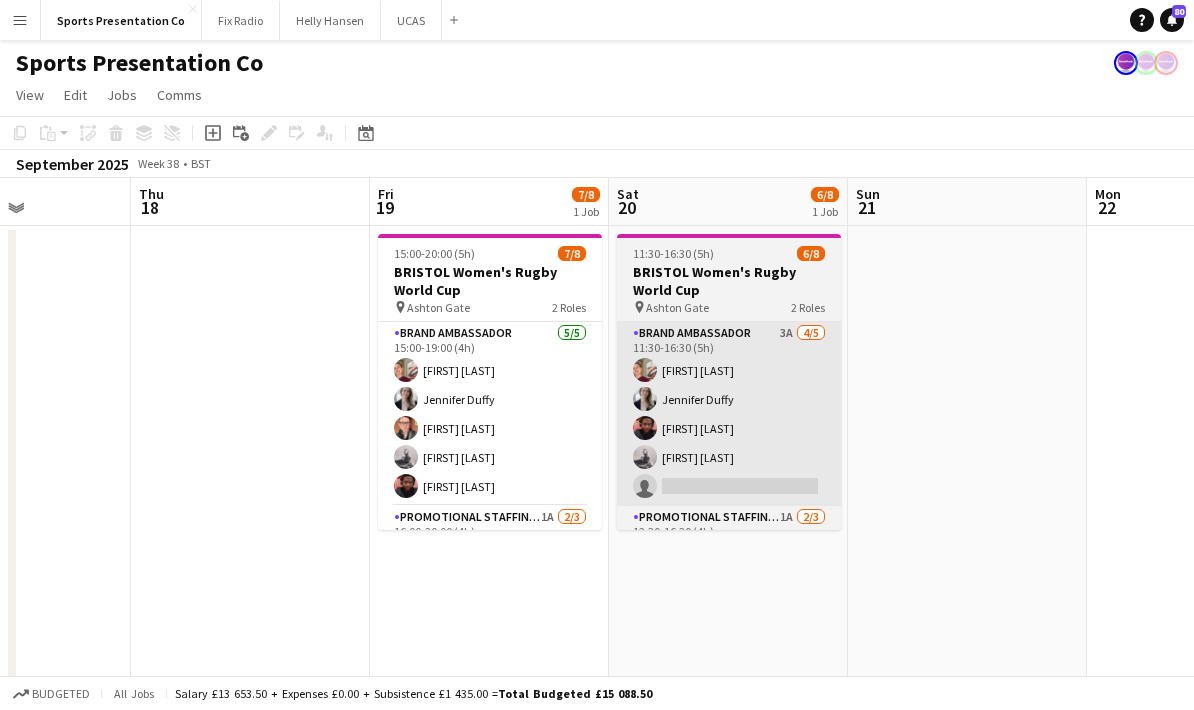 click on "Brand Ambassador   3A   4/5   11:30-16:30 (5h)
Gemma Farr Jennifer Duffy Emmanuel Orhewere Emily Brown
single-neutral-actions" at bounding box center [729, 414] 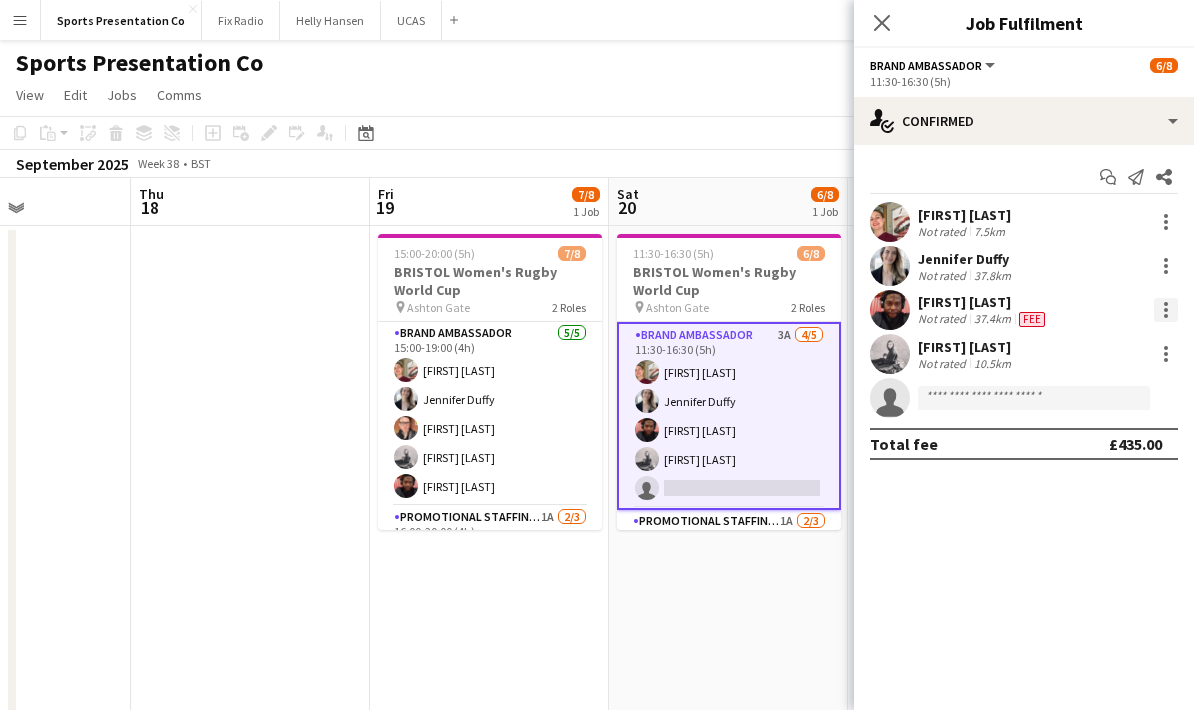 click at bounding box center [1166, 310] 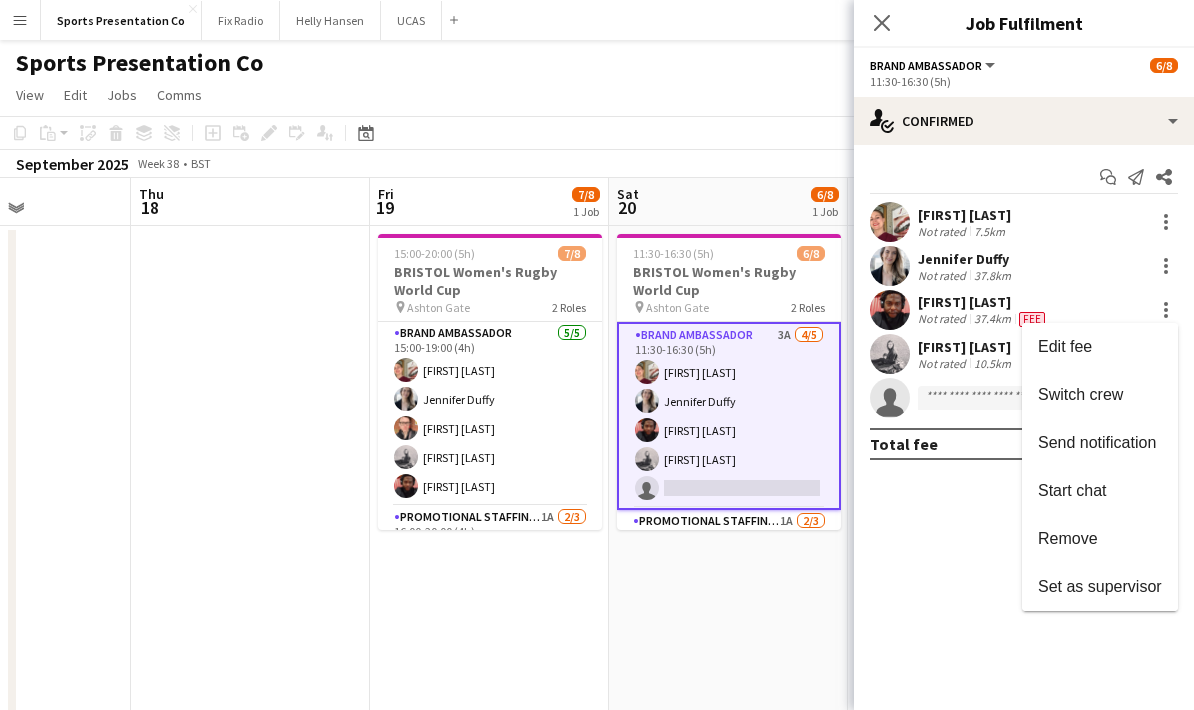 click at bounding box center [597, 355] 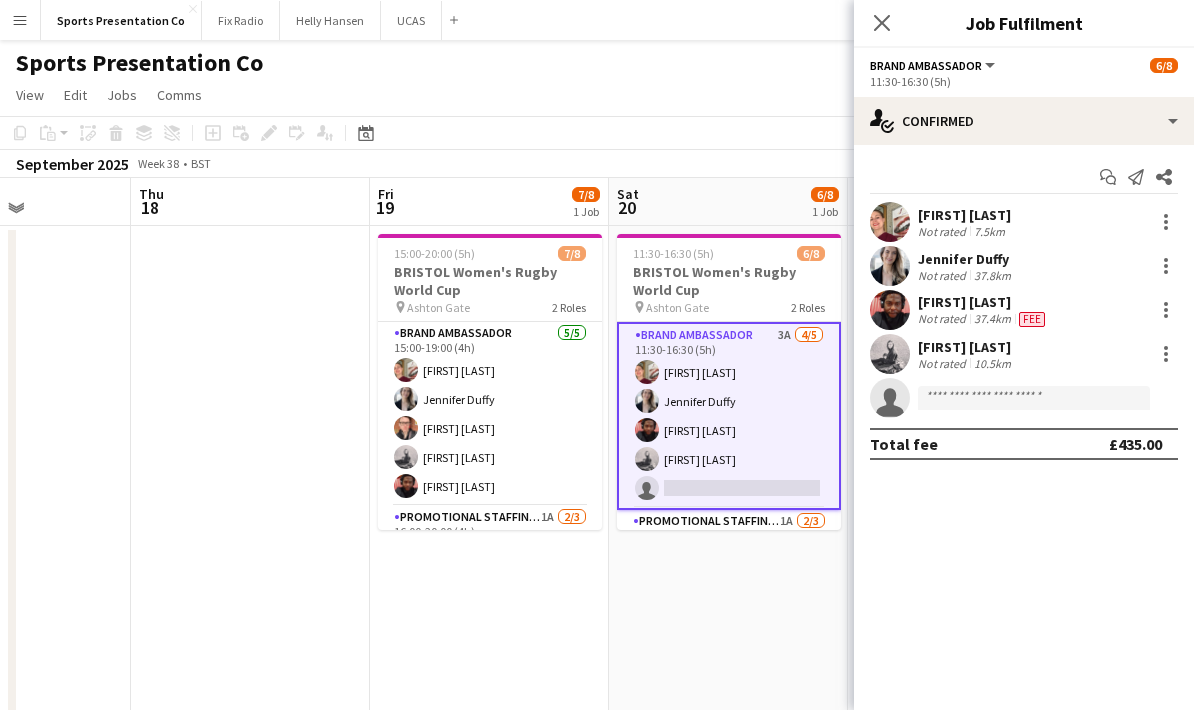 click on "Not rated" at bounding box center [944, 319] 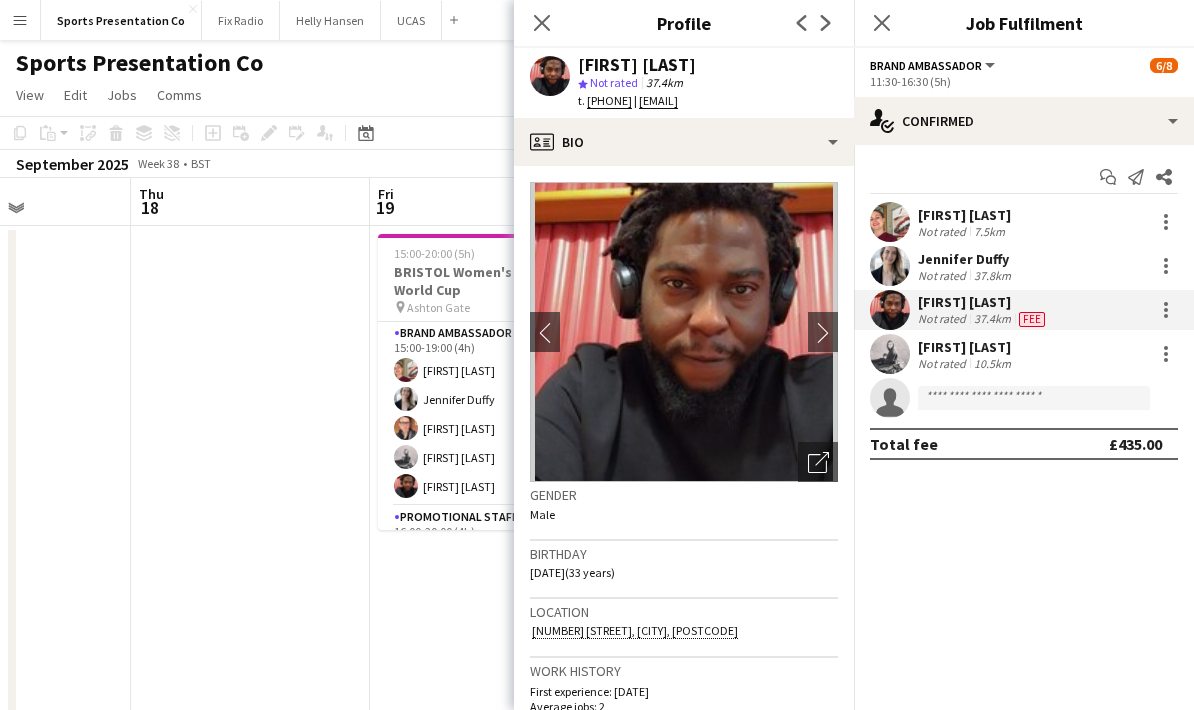 click on "15:00-20:00 (5h)    7/8   BRISTOL Women's Rugby World Cup
pin
Ashton Gate   2 Roles   Brand Ambassador   5/5   15:00-19:00 (4h)
Gemma Farr Jennifer Duffy Caitlin Cordwell Emily Brown Emmanuel Orhewere  Promotional Staffing (Brand Ambassadors)   1A   2/3   16:00-20:00 (4h)
Callum Lipscombe Athena Gibson-Diamond
single-neutral-actions" at bounding box center (489, 550) 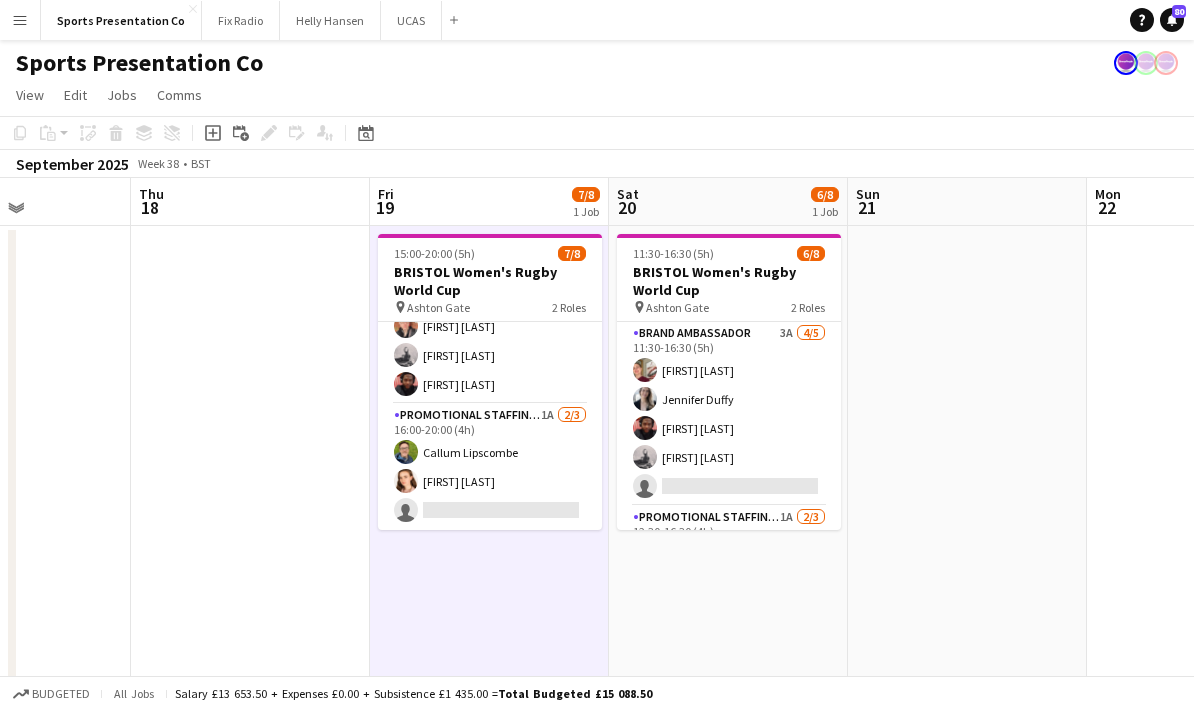 scroll, scrollTop: 102, scrollLeft: 0, axis: vertical 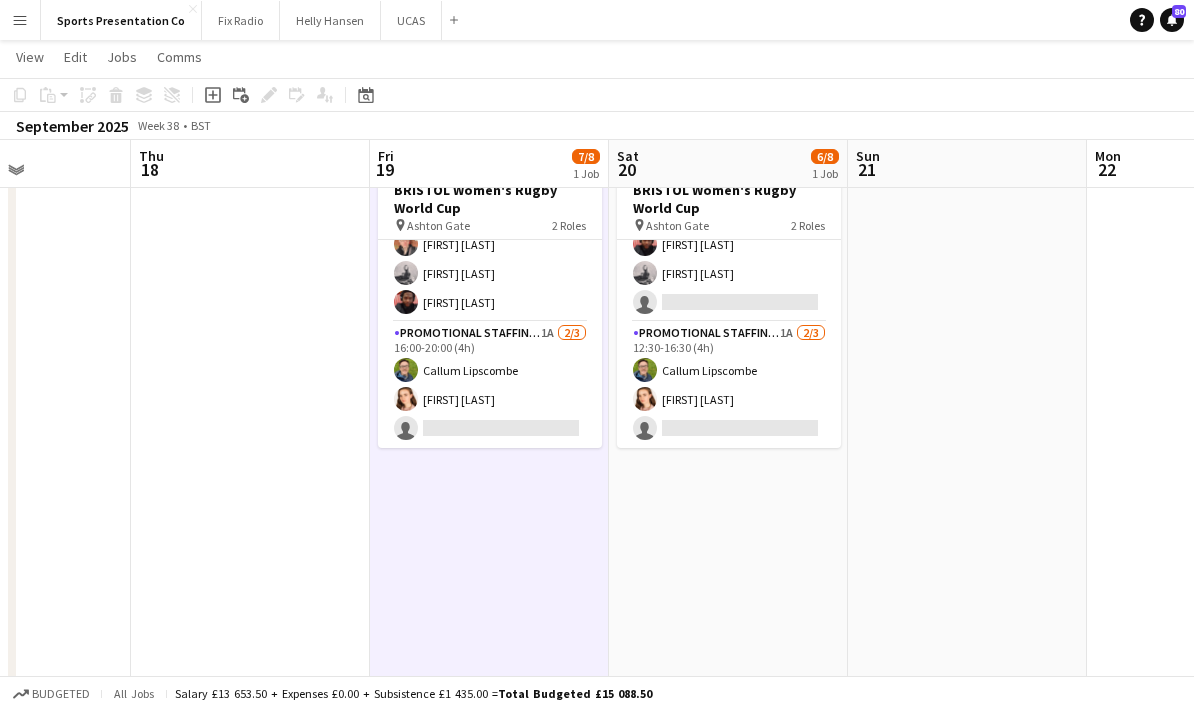 click on "Menu" at bounding box center (20, 20) 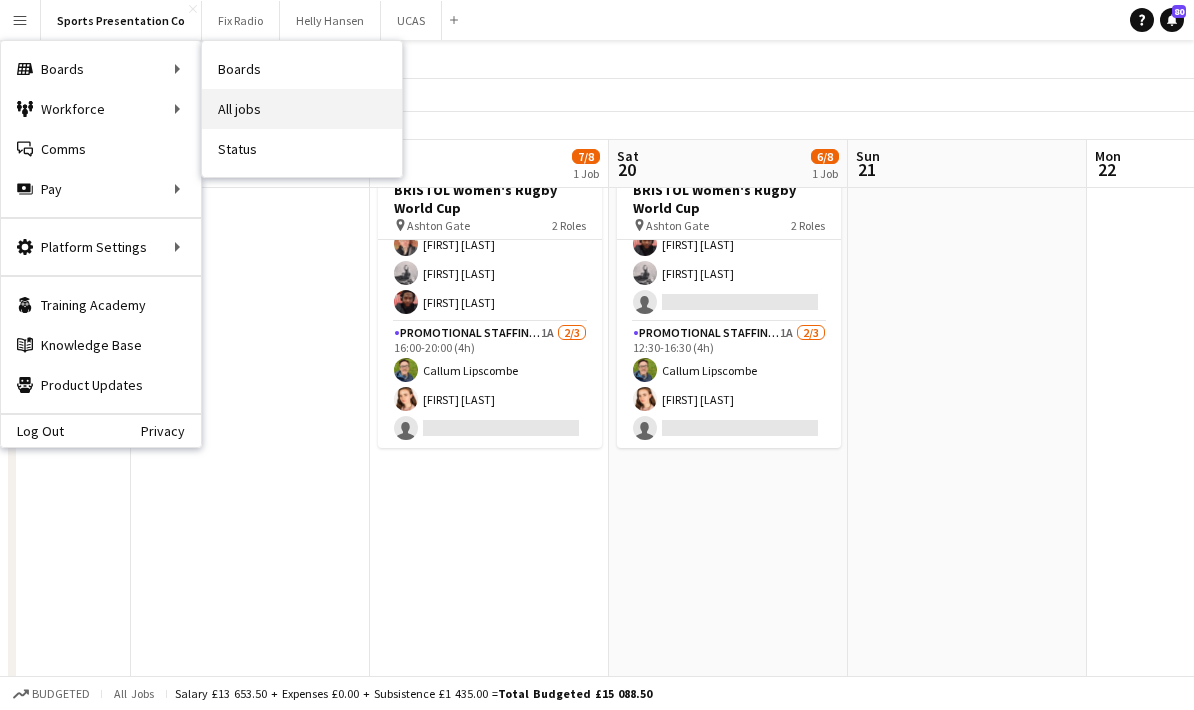 click on "All jobs" at bounding box center [302, 109] 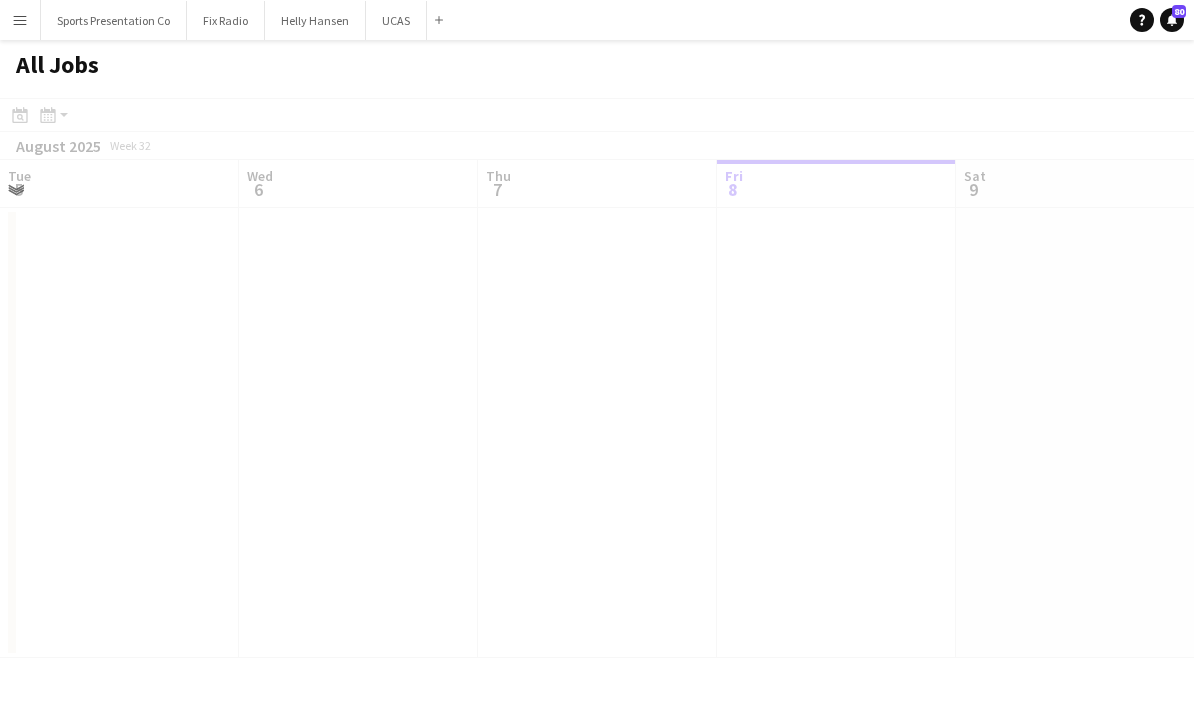 scroll, scrollTop: 0, scrollLeft: 0, axis: both 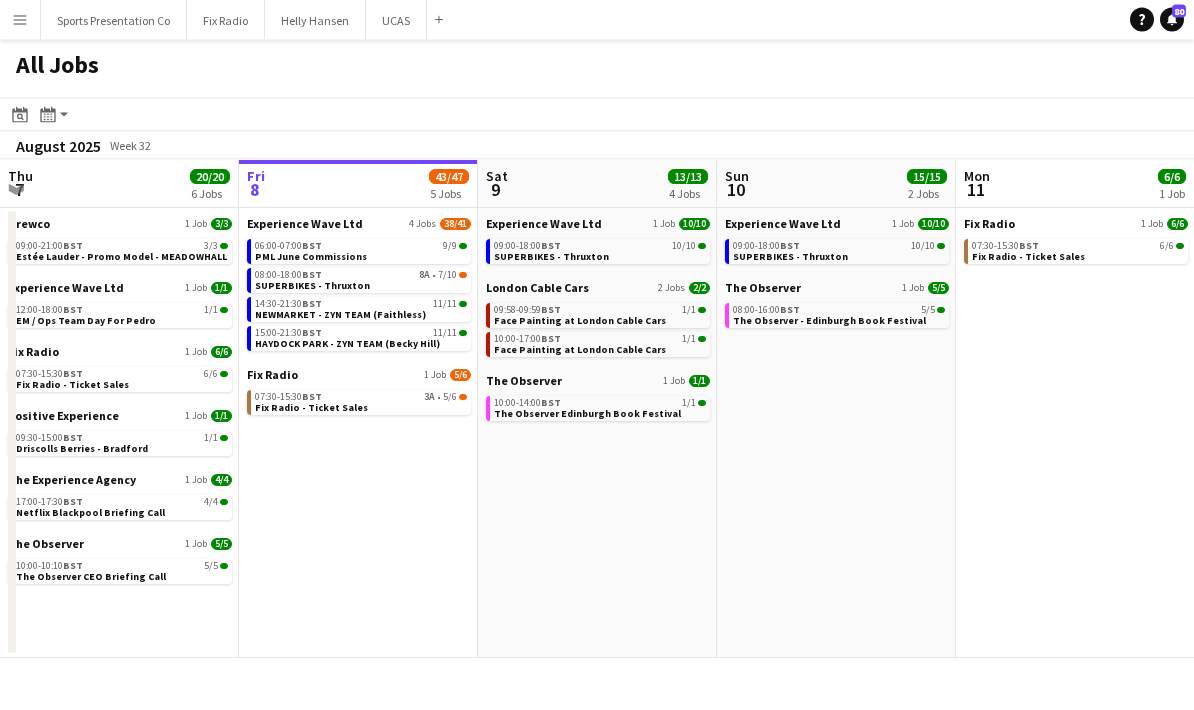 click on "Experience Wave Ltd   1 Job   10/10   09:00-18:00    BST   10/10   SUPERBIKES - Thruxton   London Cable Cars   2 Jobs   2/2   09:58-09:59    BST   1/1   Face Painting at London Cable Cars   10:00-17:00    BST   1/1   Face Painting at London Cable Cars   The Observer   1 Job   1/1   10:00-14:00    BST   1/1   The Observer Edinburgh Book Festival" at bounding box center (597, 433) 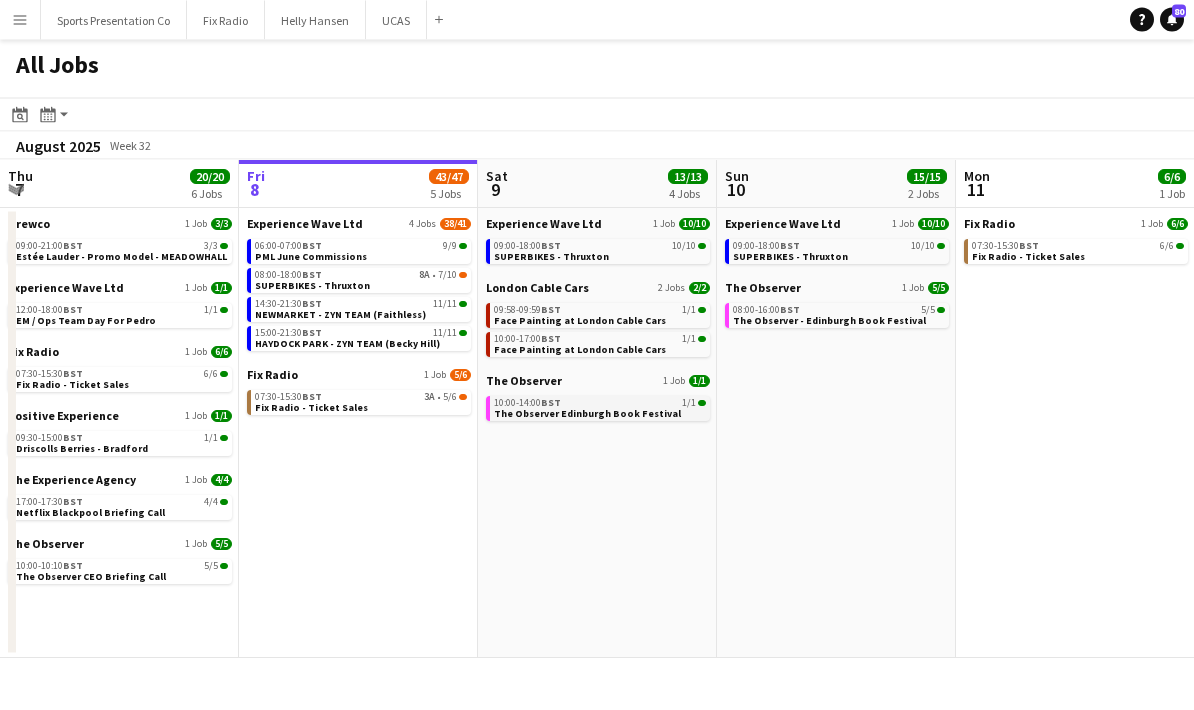 click on "The Observer Edinburgh Book Festival" at bounding box center (587, 413) 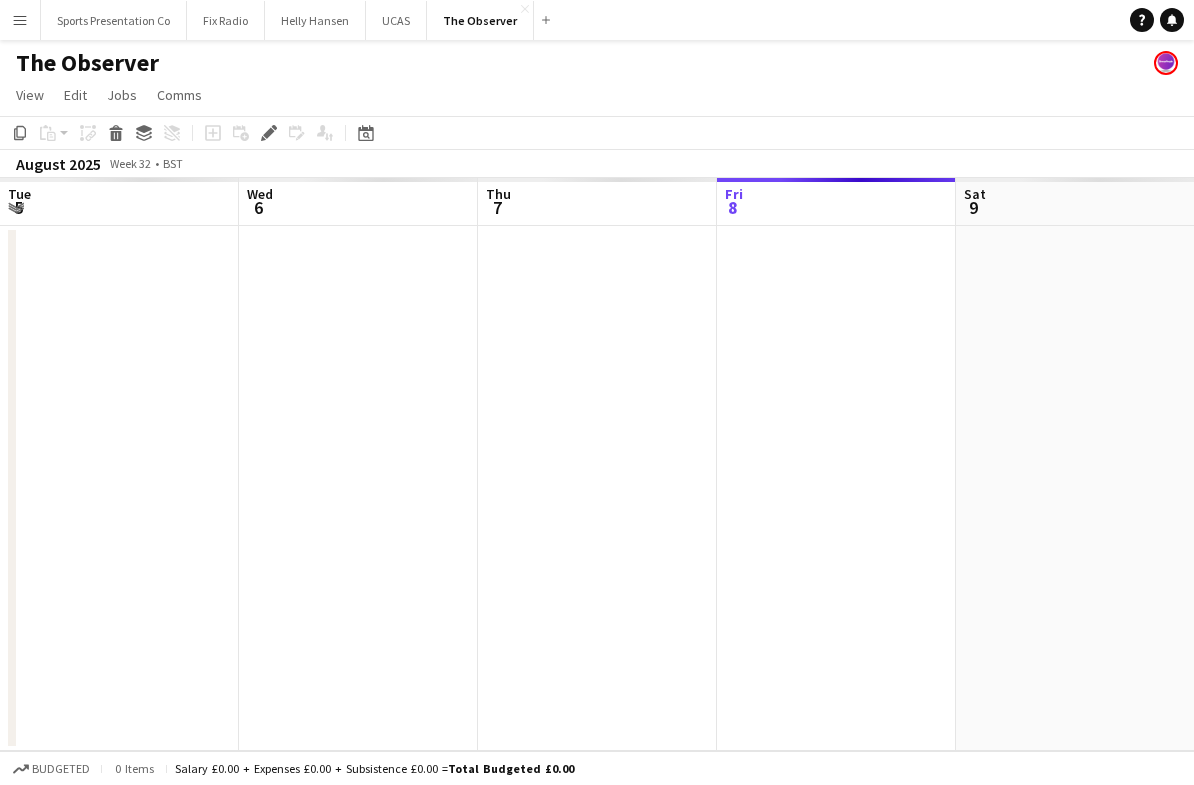 scroll, scrollTop: 0, scrollLeft: 0, axis: both 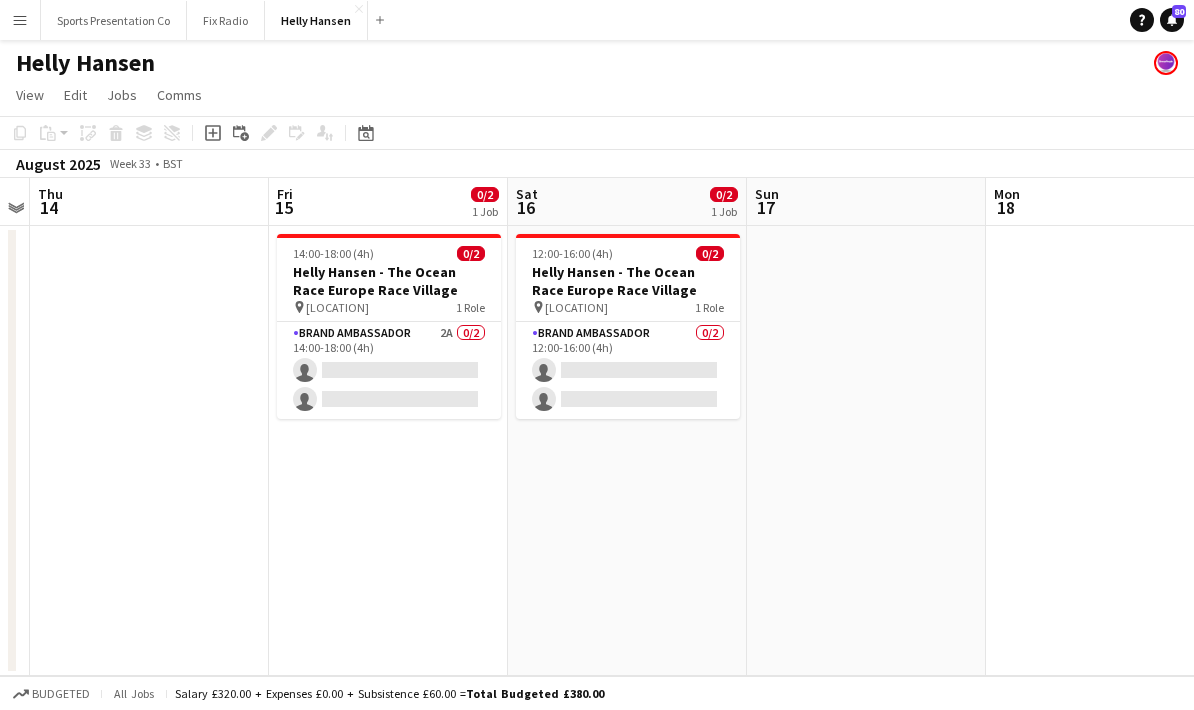 click on "Menu" at bounding box center (20, 20) 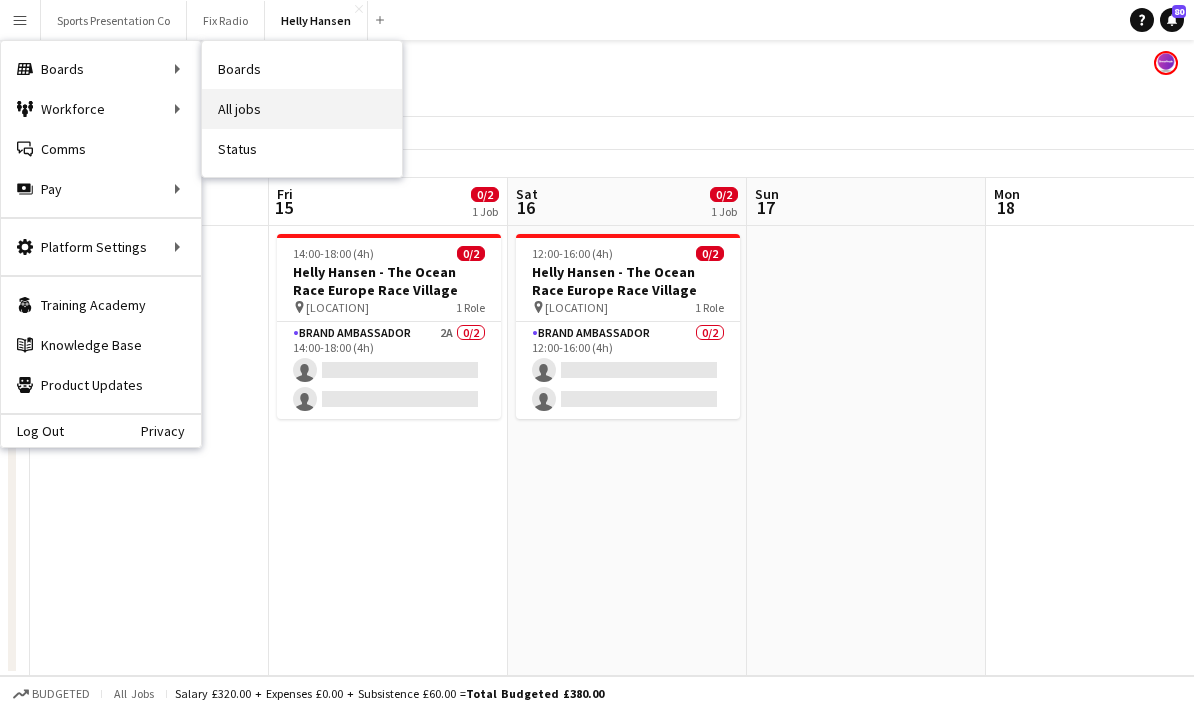 click on "All jobs" at bounding box center [302, 109] 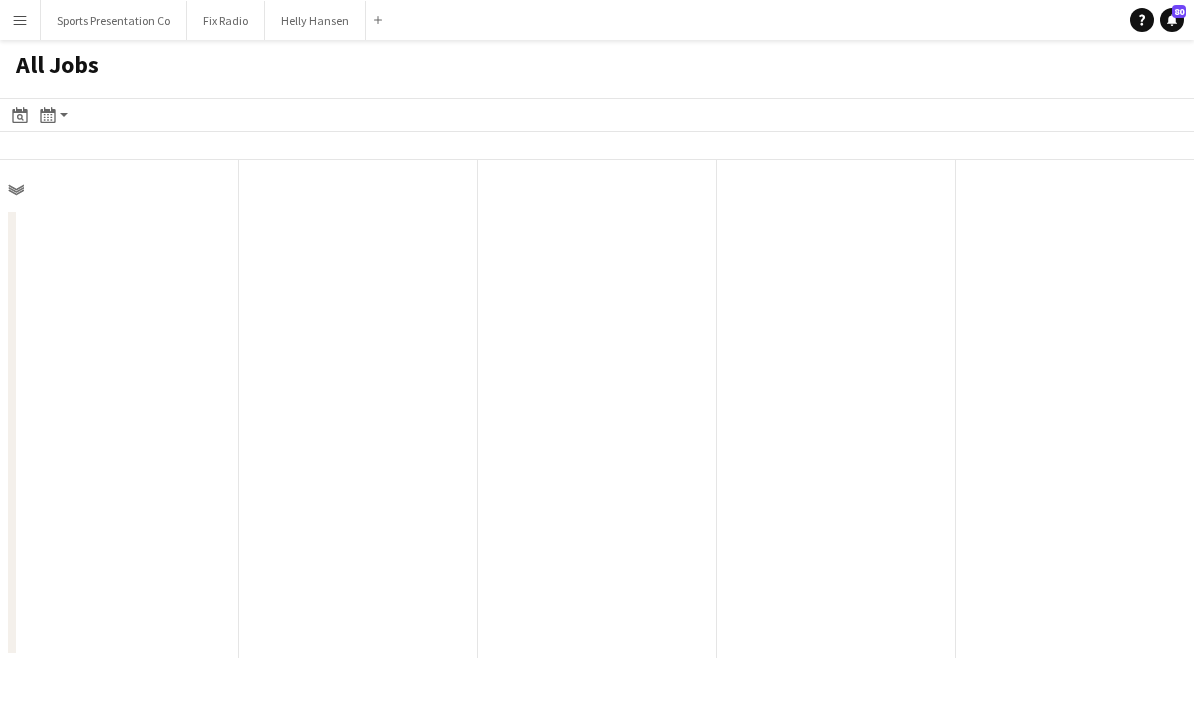 scroll, scrollTop: 0, scrollLeft: 478, axis: horizontal 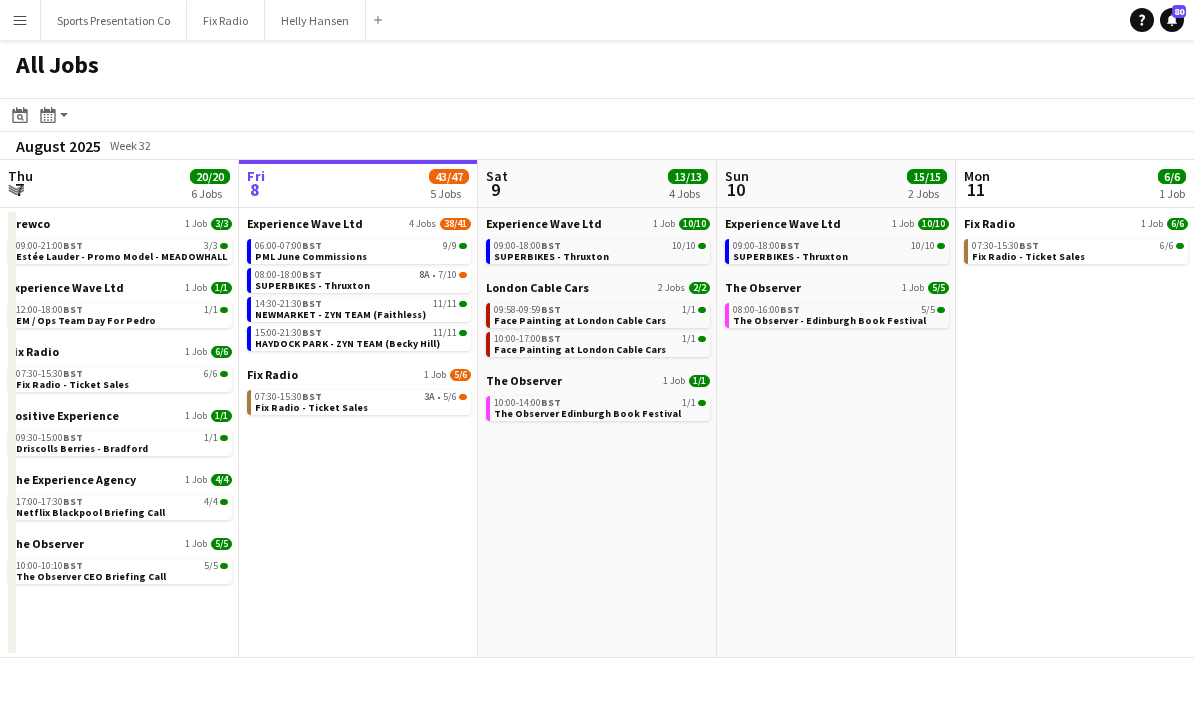 click on "Experience Wave Ltd   1 Job   10/10   09:00-18:00    BST   10/10   SUPERBIKES - Thruxton   London Cable Cars   2 Jobs   2/2   09:58-09:59    BST   1/1   Face Painting at London Cable Cars   10:00-17:00    BST   1/1   Face Painting at London Cable Cars   The Observer   1 Job   1/1   10:00-14:00    BST   1/1   The Observer Edinburgh Book Festival" at bounding box center [597, 433] 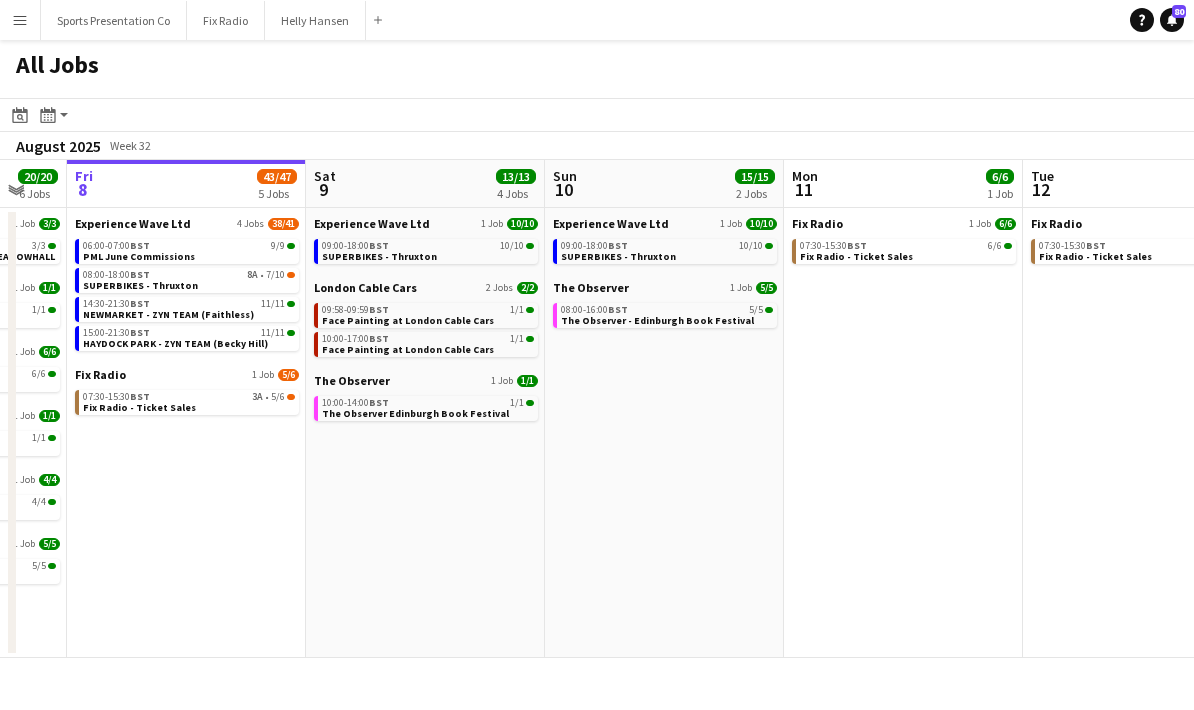 scroll, scrollTop: 0, scrollLeft: 618, axis: horizontal 